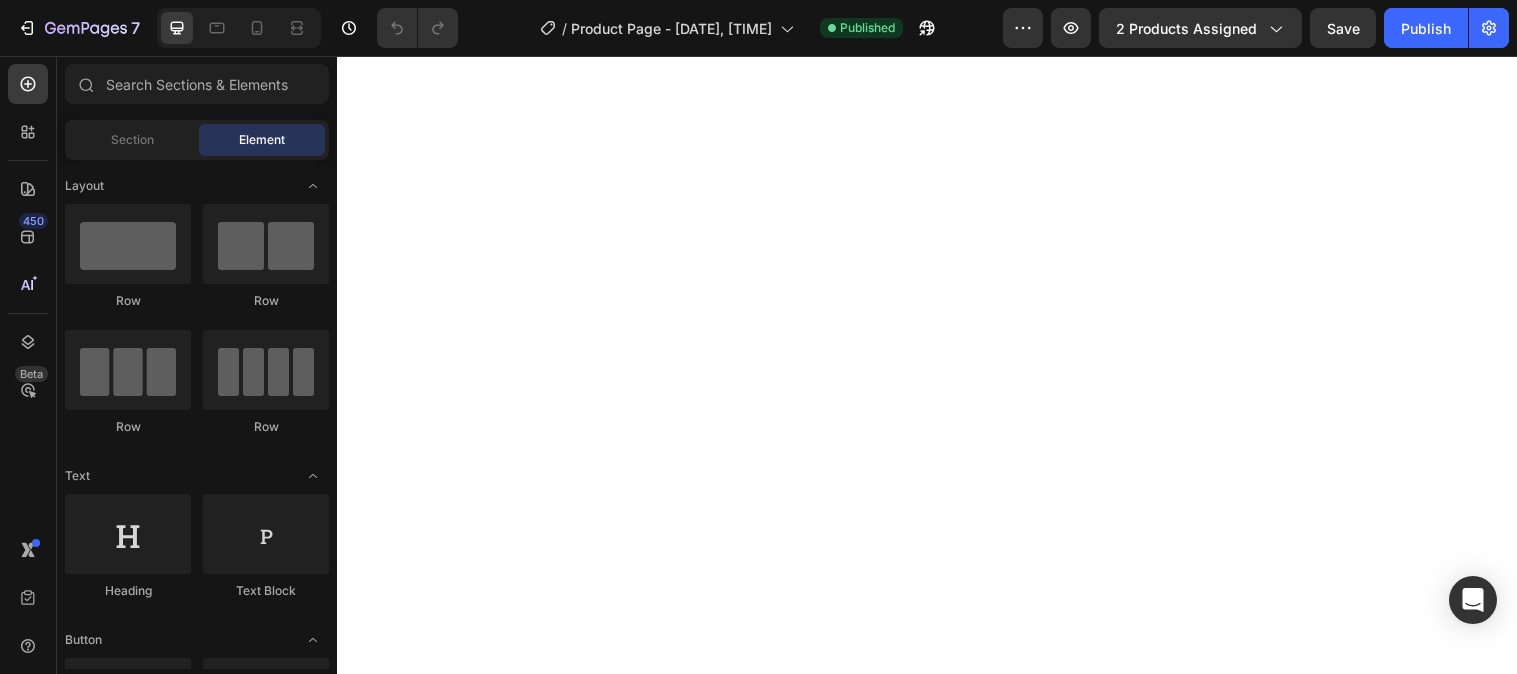 scroll, scrollTop: 0, scrollLeft: 0, axis: both 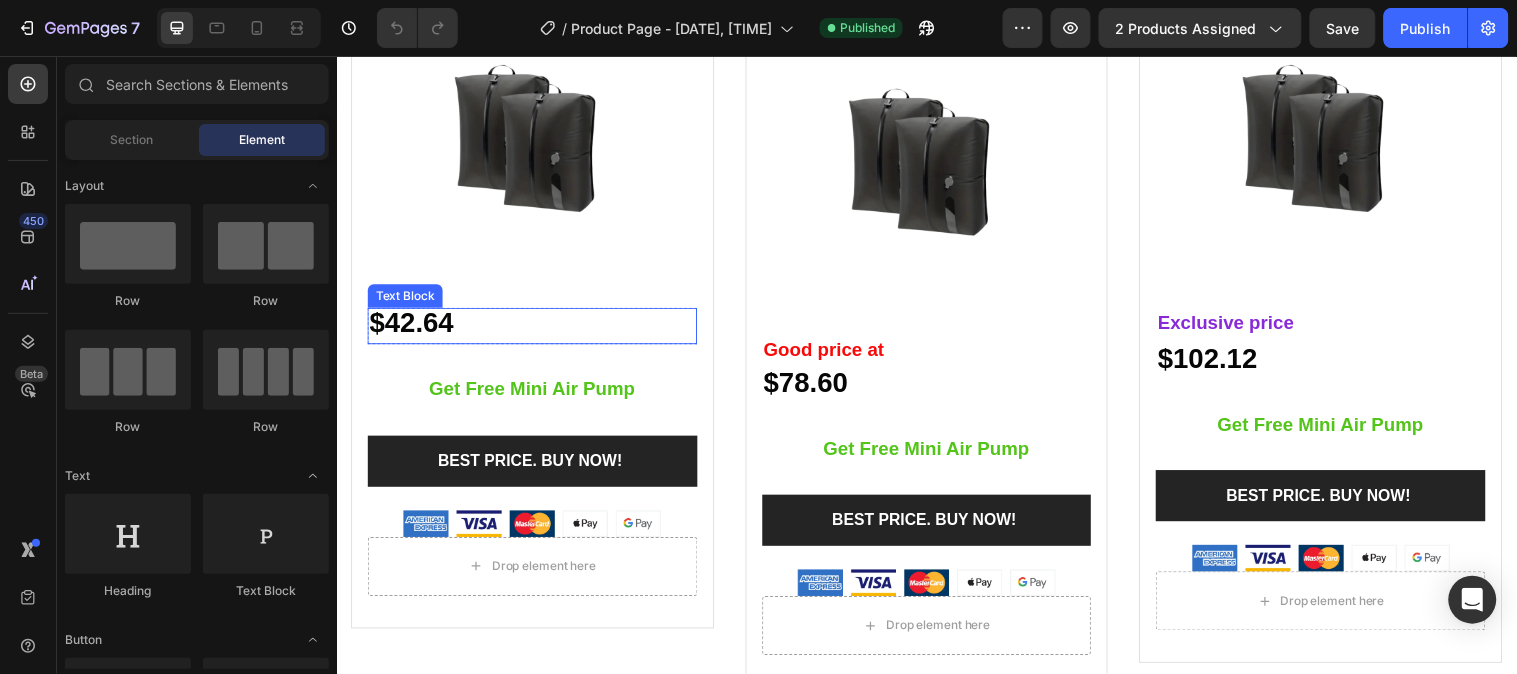click on "$42.64" at bounding box center (413, 326) 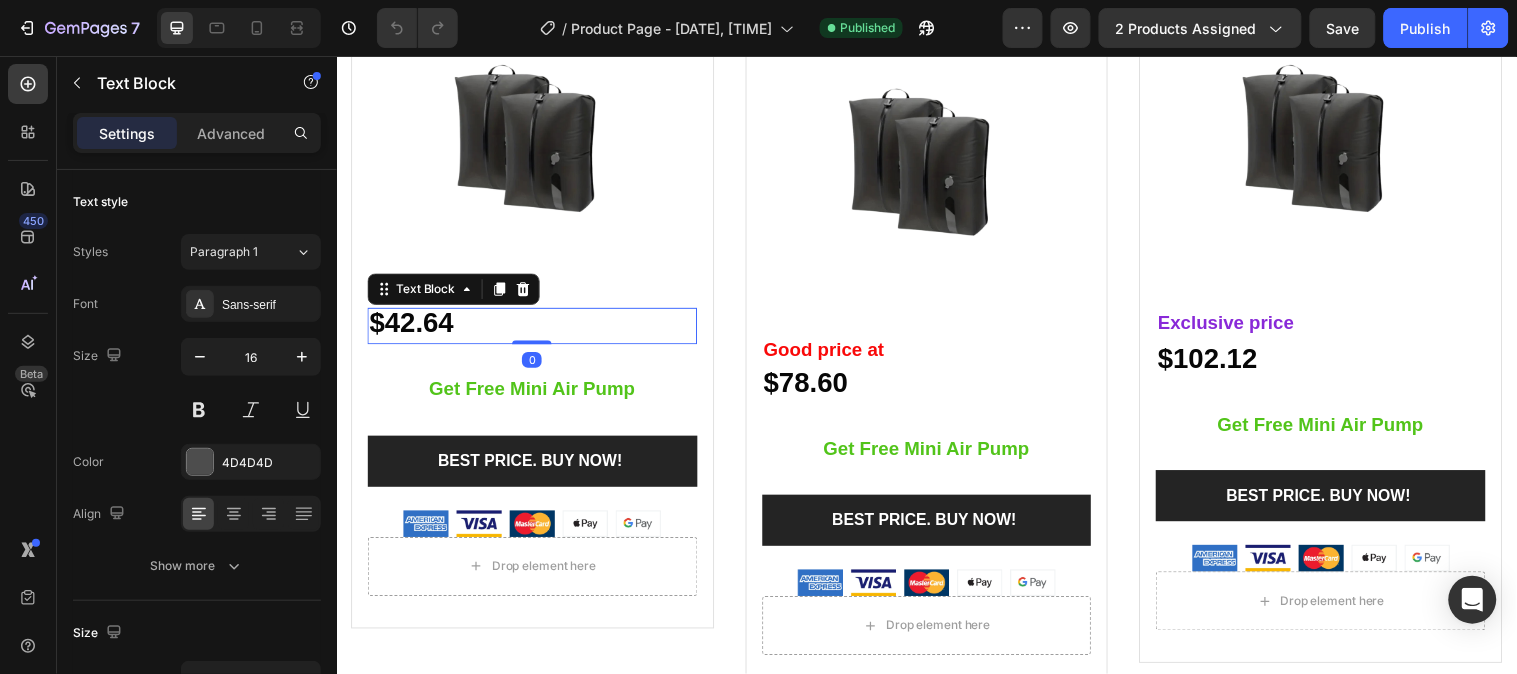 click on "$42.64" at bounding box center [413, 326] 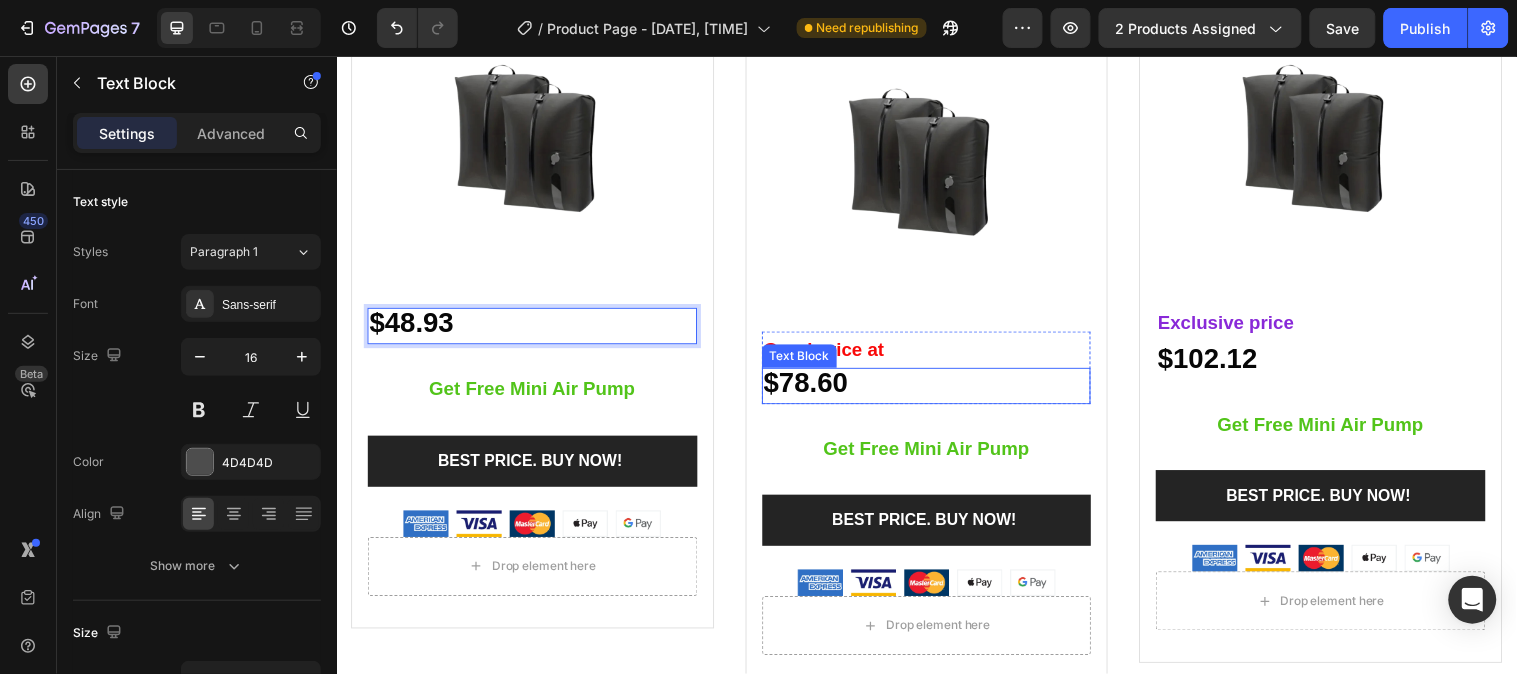 click on "$78.60" at bounding box center (814, 387) 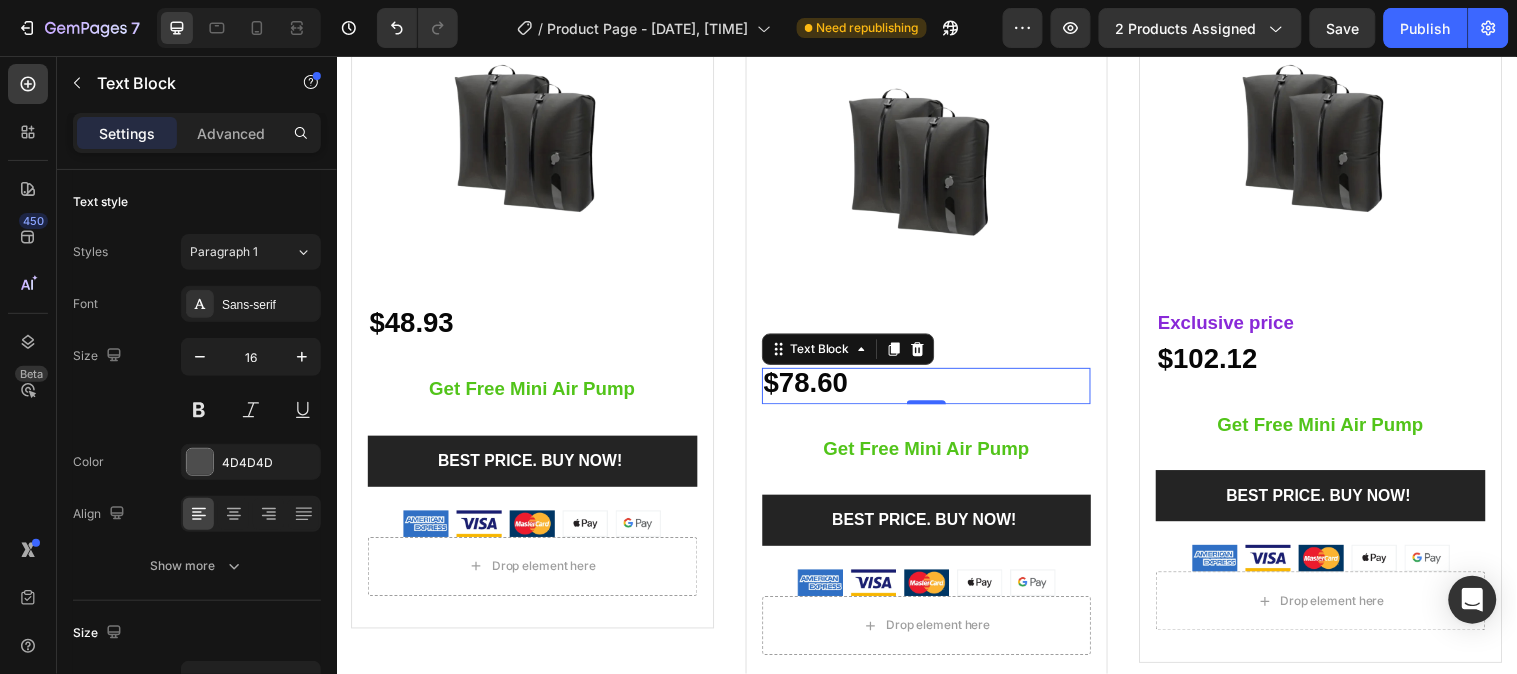 click on "$78.60" at bounding box center [814, 387] 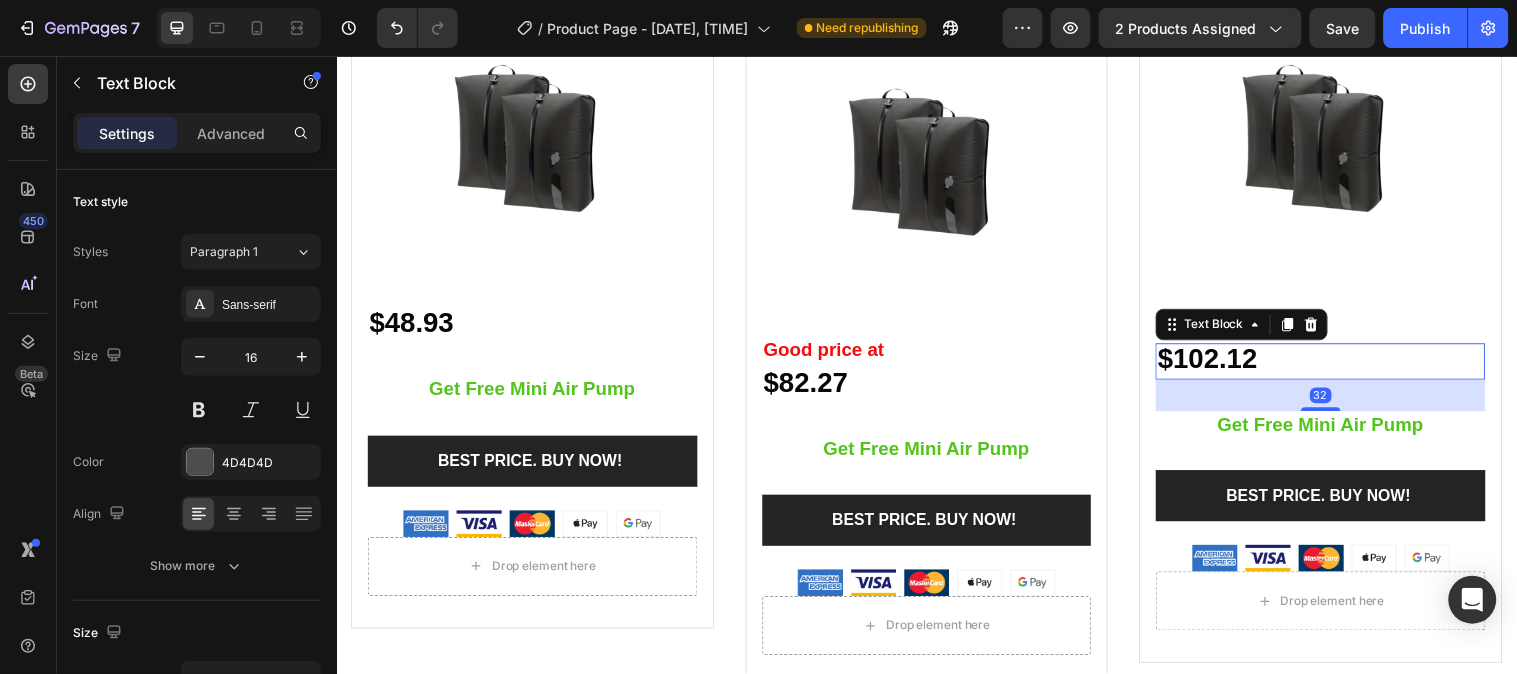 click on "$102.12" at bounding box center [1221, 362] 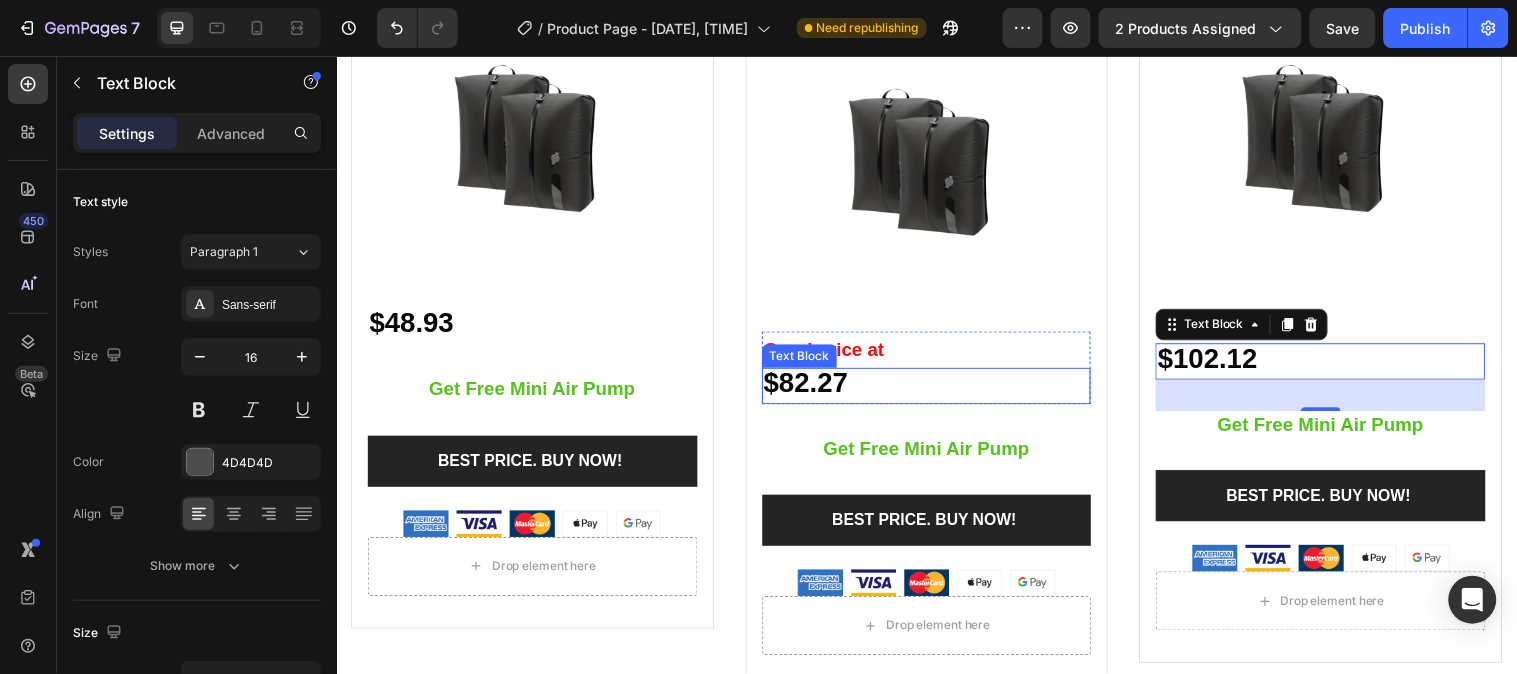 click on "$82.27" at bounding box center (814, 387) 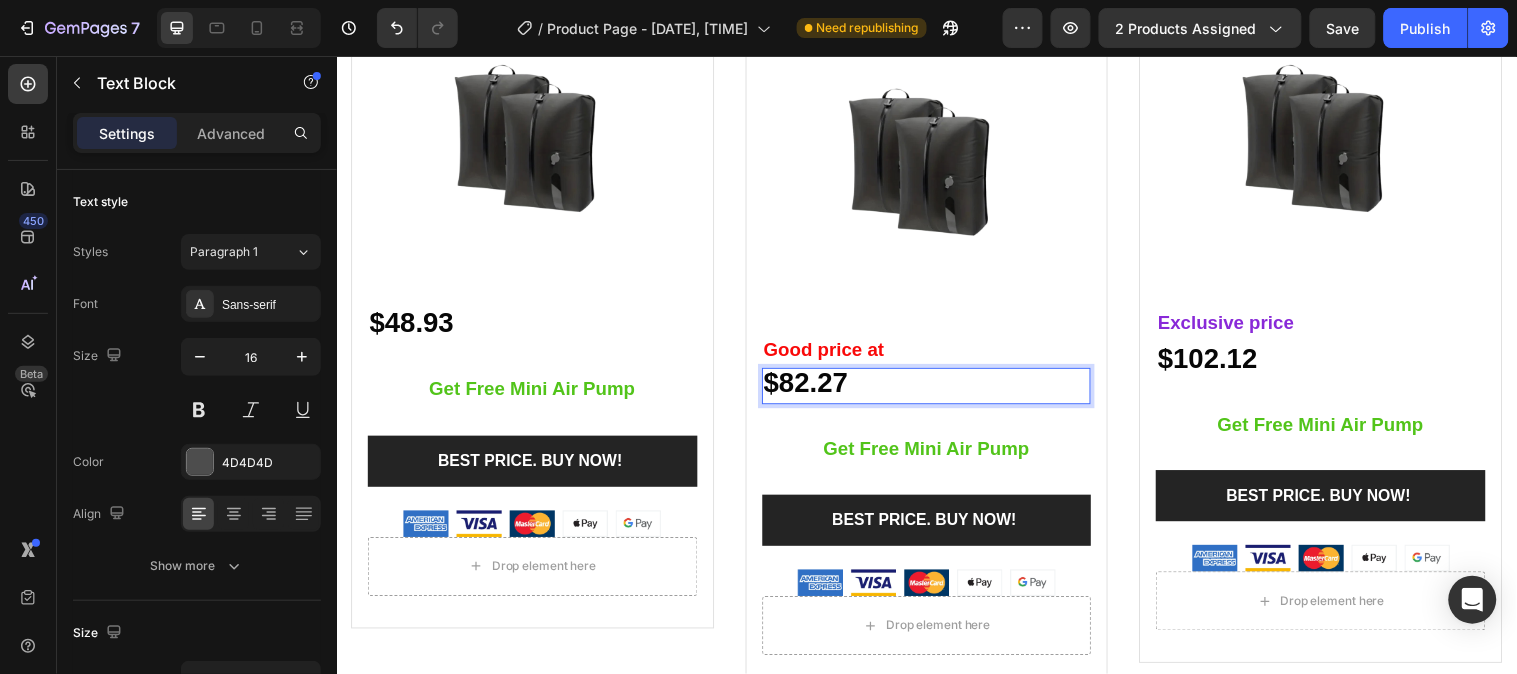 click on "$82.27" at bounding box center [814, 387] 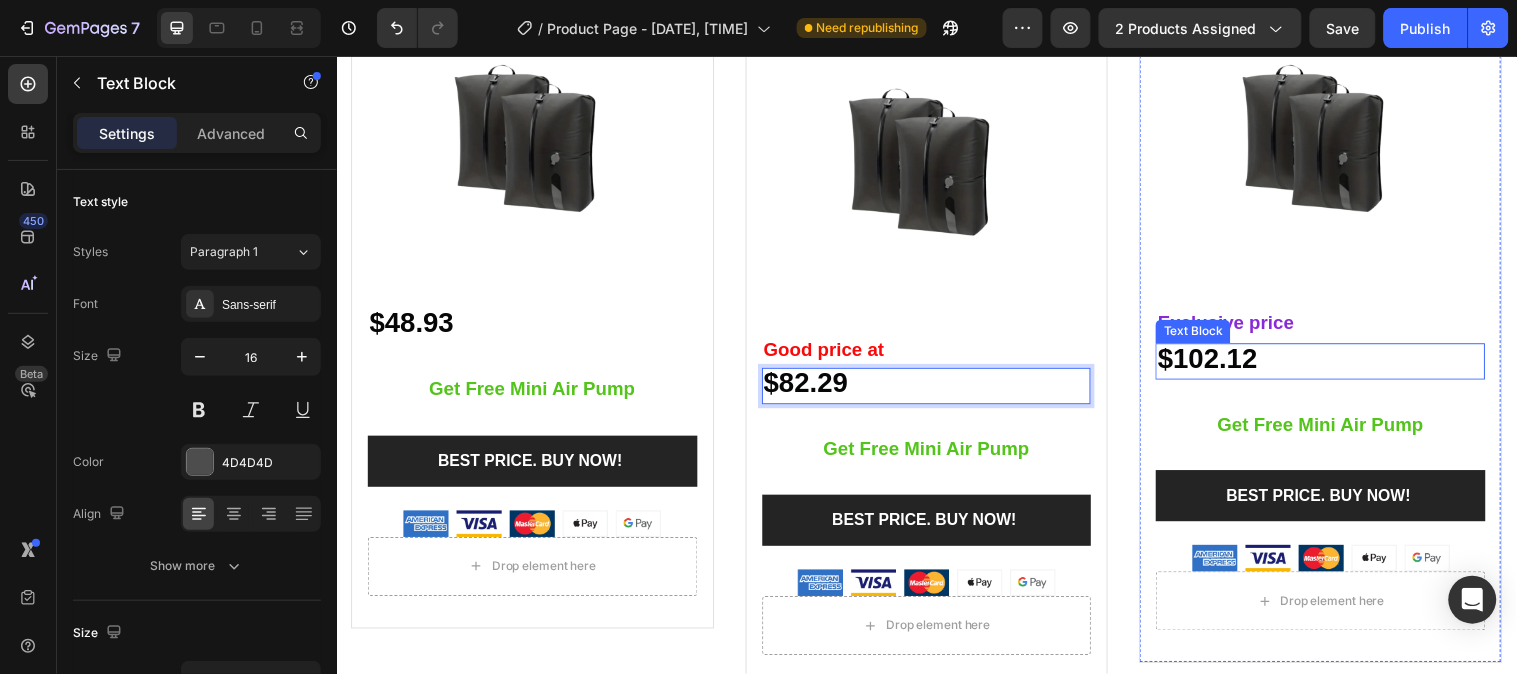 click on "$102.12" at bounding box center [1221, 362] 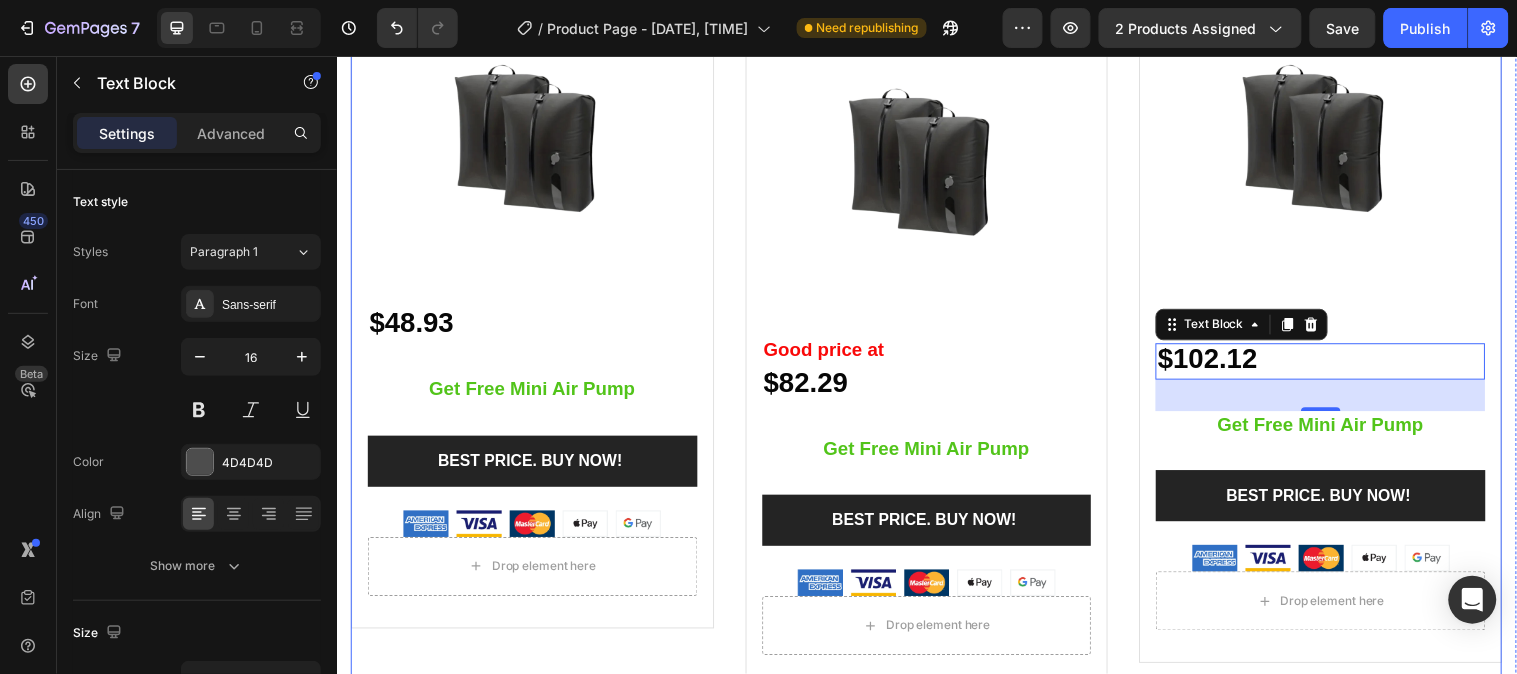 click on "BUY 1 Heading FOR TRAVEL ONLY Text block Image                   $48.93 Text Block Row Get Free Mini Air Pump Text block BEST PRICE. BUY NOW! (P) Cart Button Image
Drop element here Product BUY 2 Heading FOR TRAVEL & STORAGE IN EMERGENCY CASE. Text block Image Good price at   Text Block                    $82.29 Text Block Row Get Free Mini Air Pump Text block BEST PRICE. BUY NOW! (P) Cart Button Image
Drop element here Product BUY 3 Heading FOR ALL FAMILY TRAVEL & STORAGE  Text block Image Exclusive price Text Block                     $102.12 Text Block   32 Get Free Mini Air Pump Text block BEST PRICE. BUY NOW! (P) Cart Button Image
Drop element here Product Row" at bounding box center (936, 281) 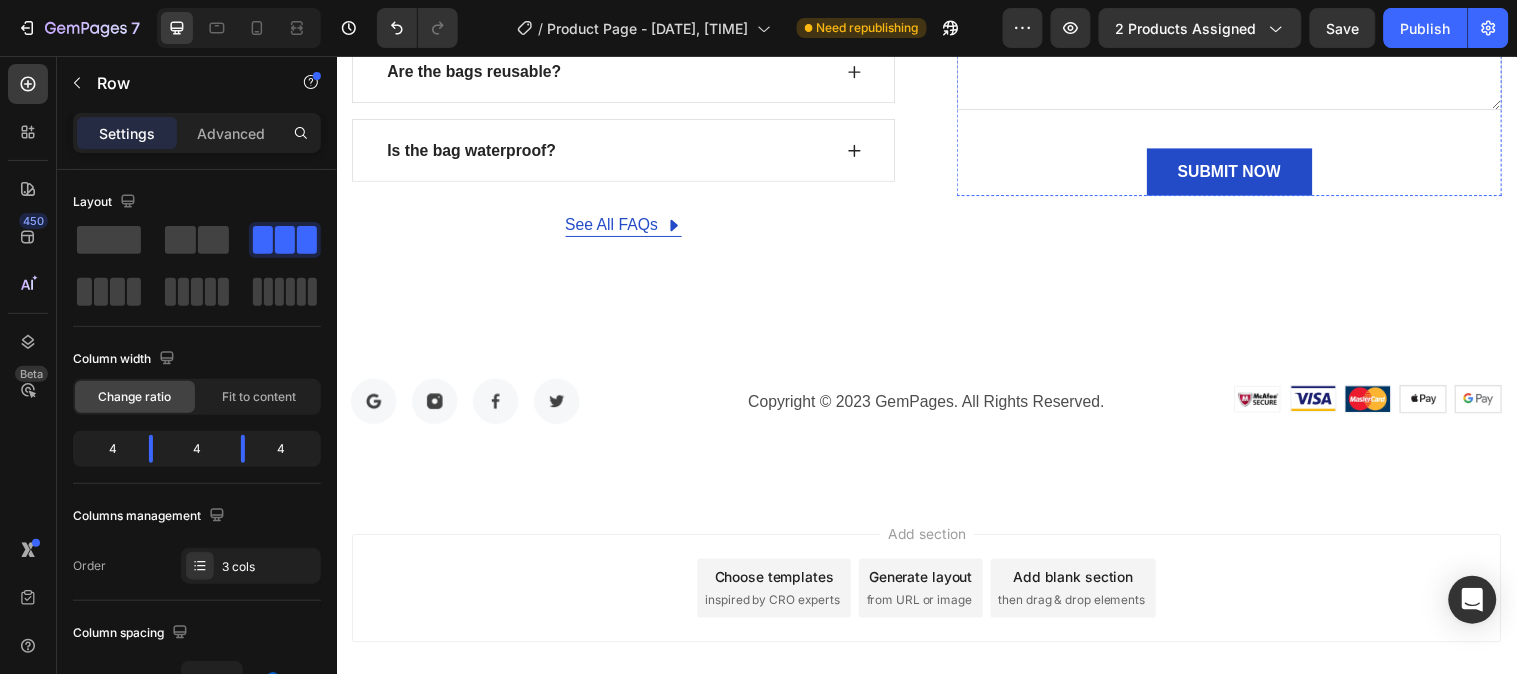scroll, scrollTop: 10024, scrollLeft: 0, axis: vertical 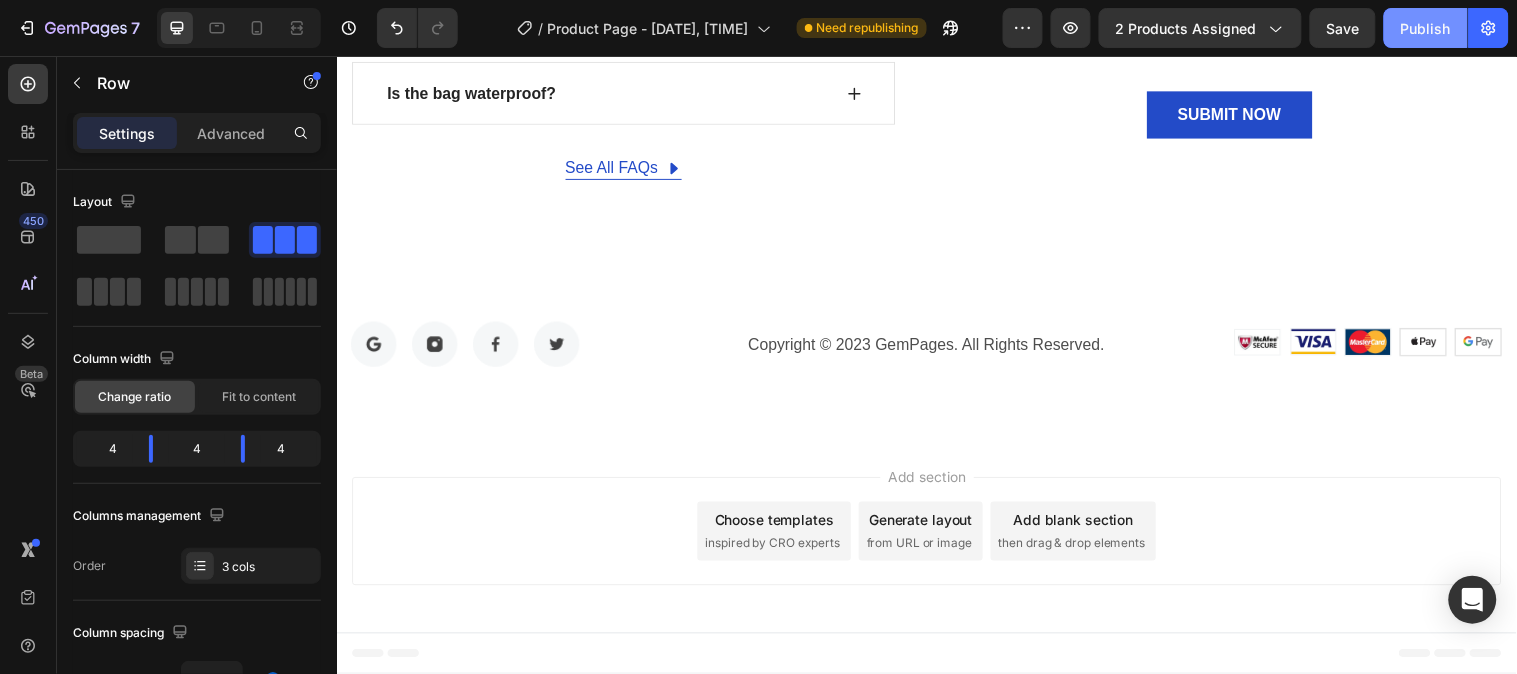 click on "Publish" at bounding box center [1426, 28] 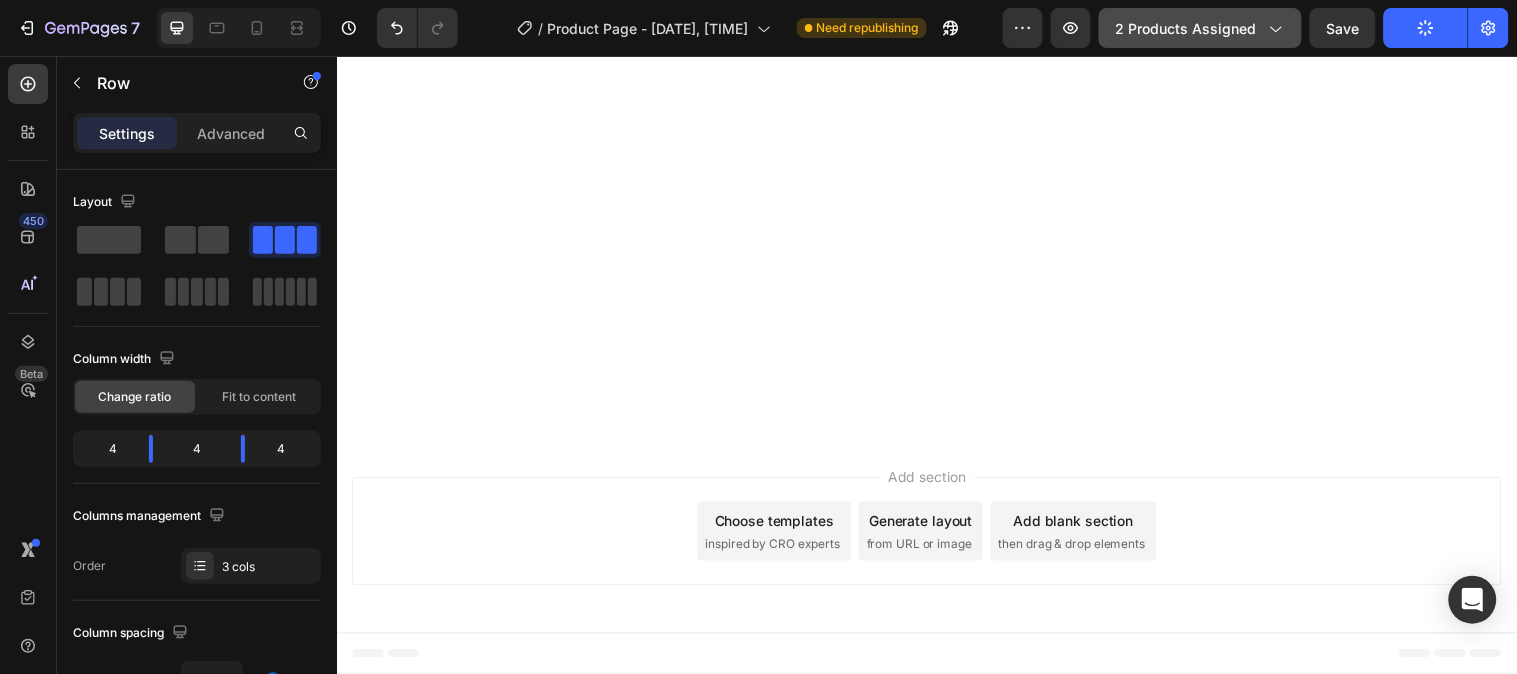 scroll, scrollTop: 5282, scrollLeft: 0, axis: vertical 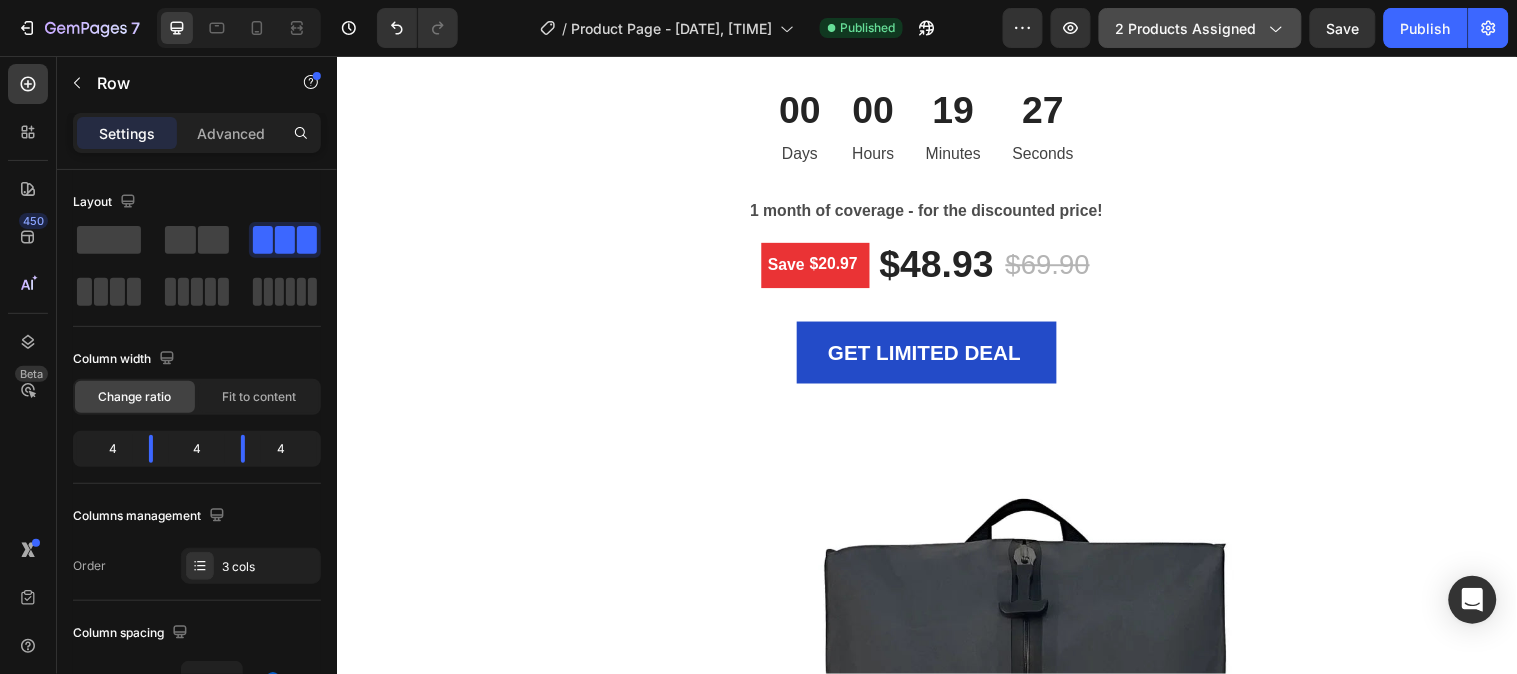 click 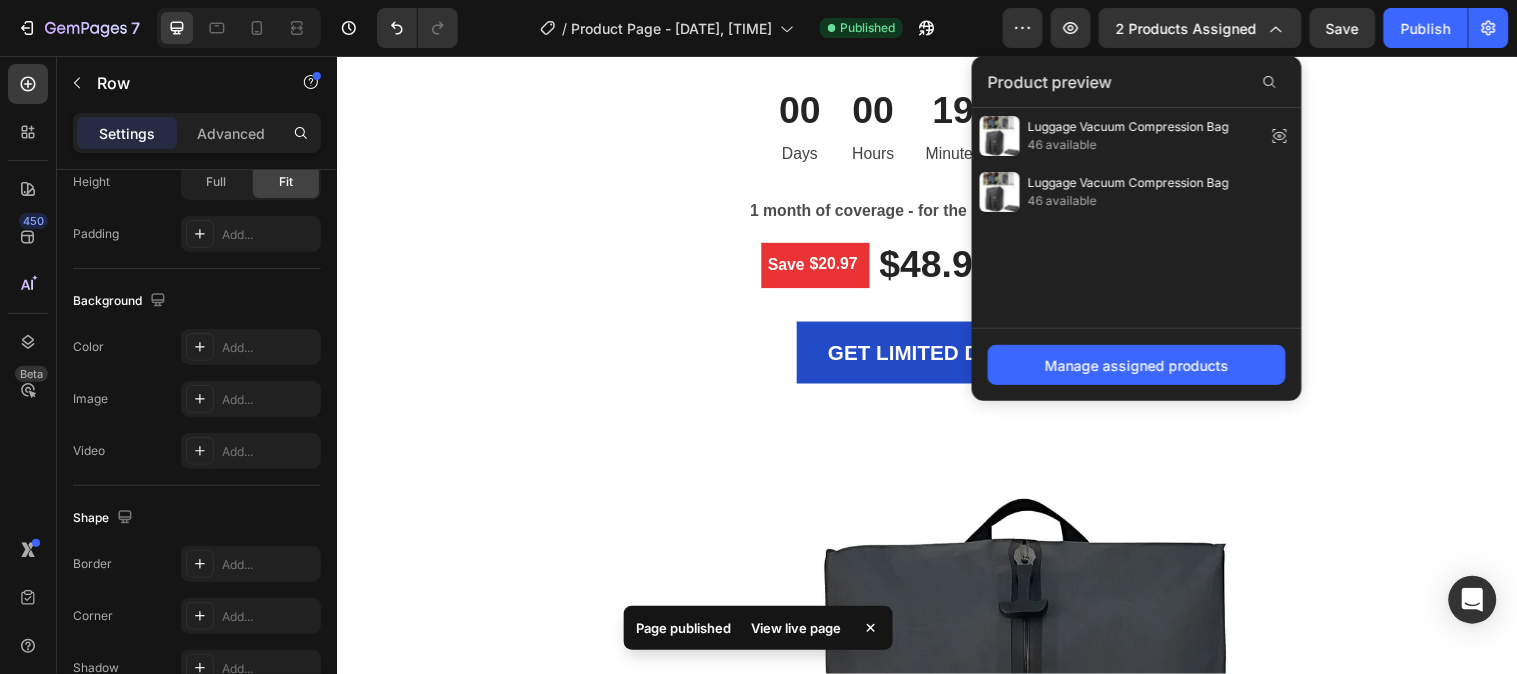 scroll, scrollTop: 891, scrollLeft: 0, axis: vertical 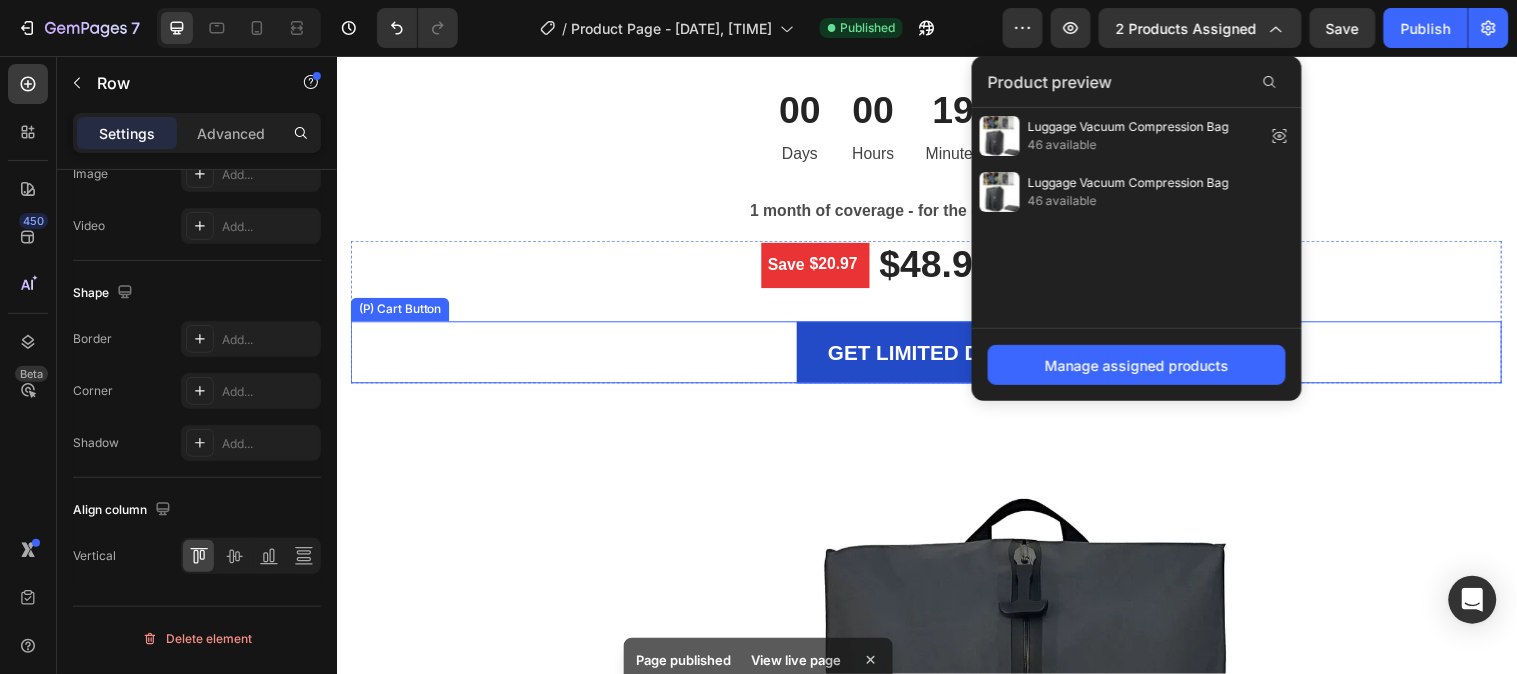 click on "GET LIMITED DEAL (P) Cart Button" at bounding box center [936, 357] 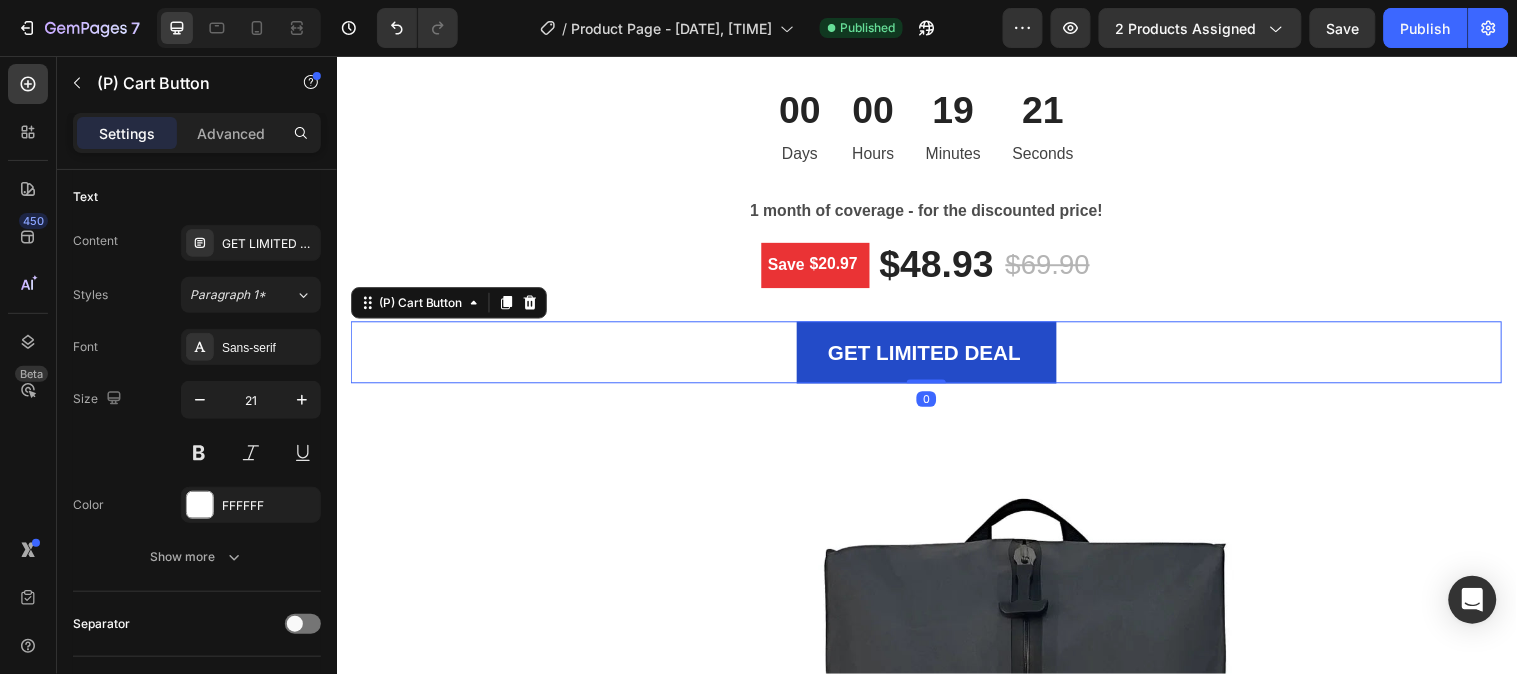 scroll, scrollTop: 0, scrollLeft: 0, axis: both 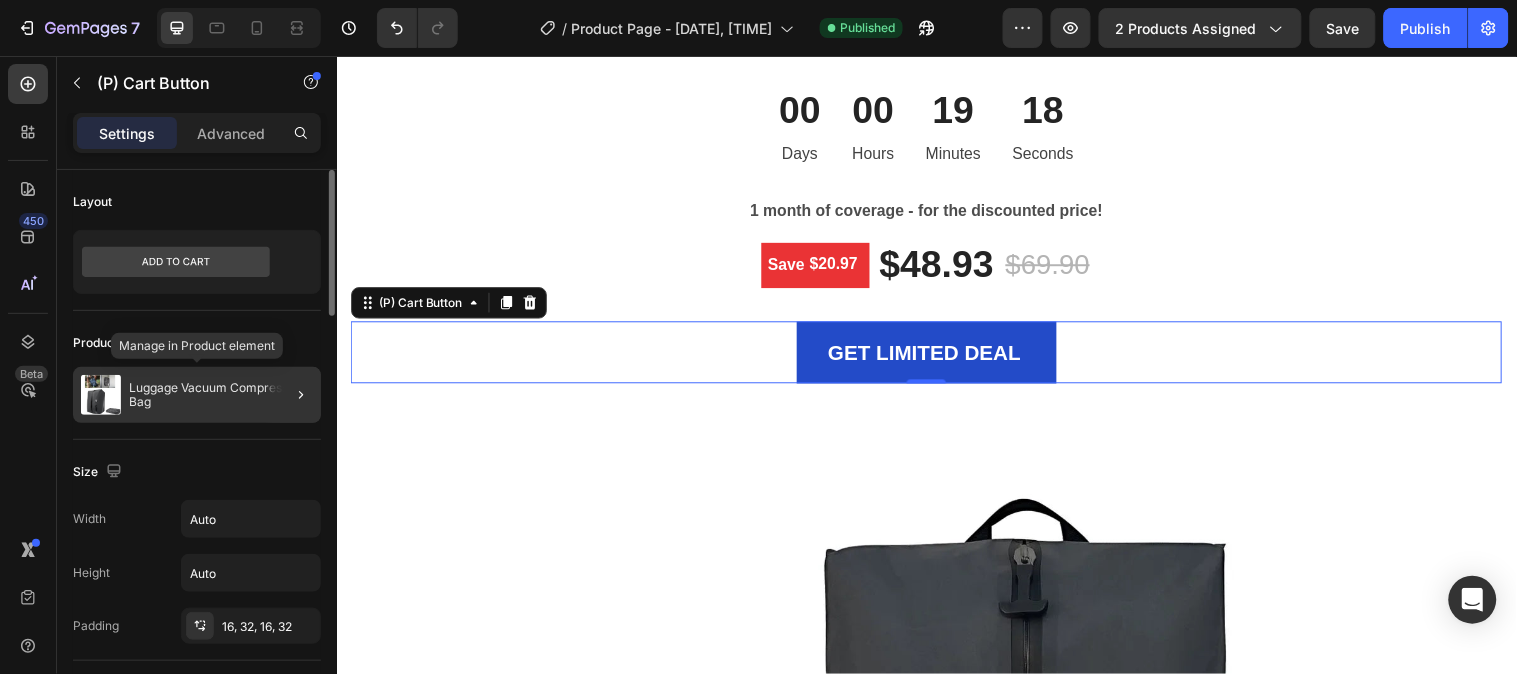 click on "Luggage Vacuum Compression Bag" at bounding box center [221, 395] 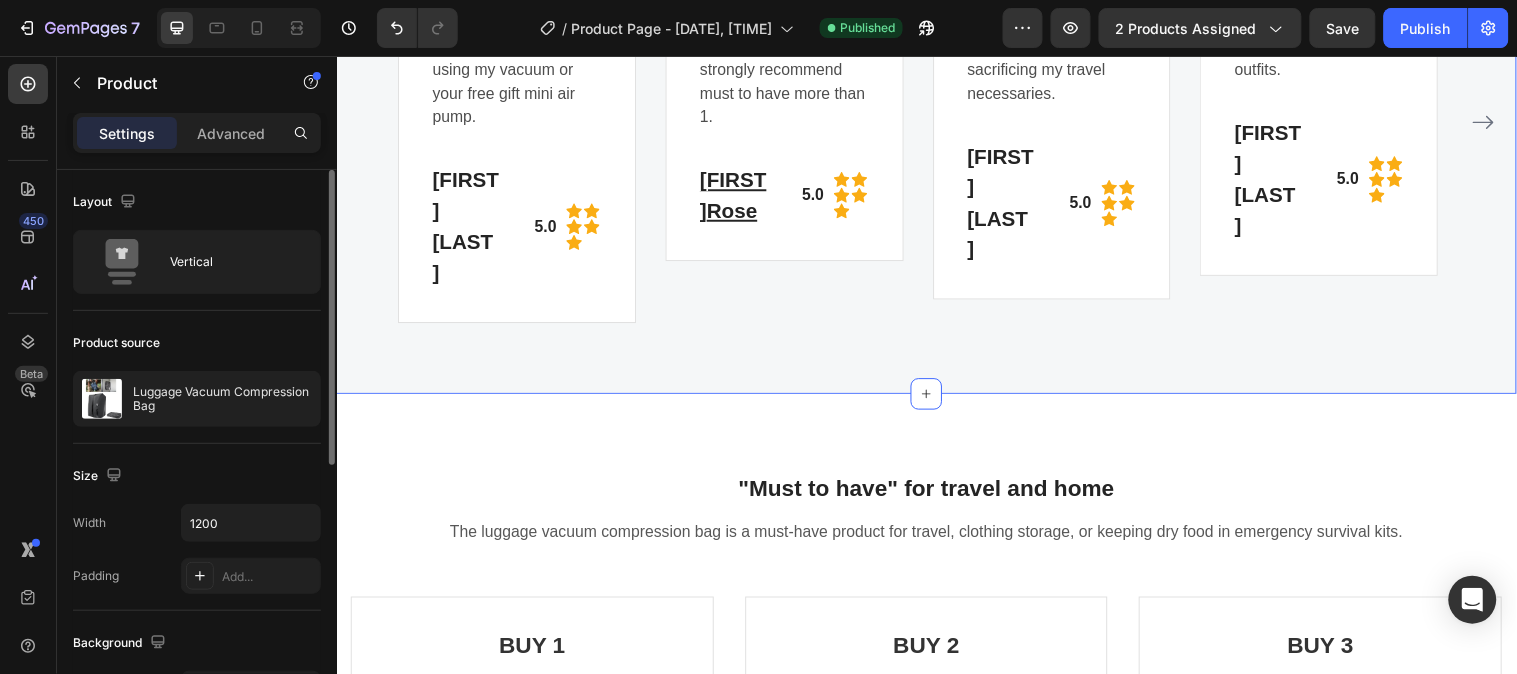 scroll, scrollTop: 6396, scrollLeft: 0, axis: vertical 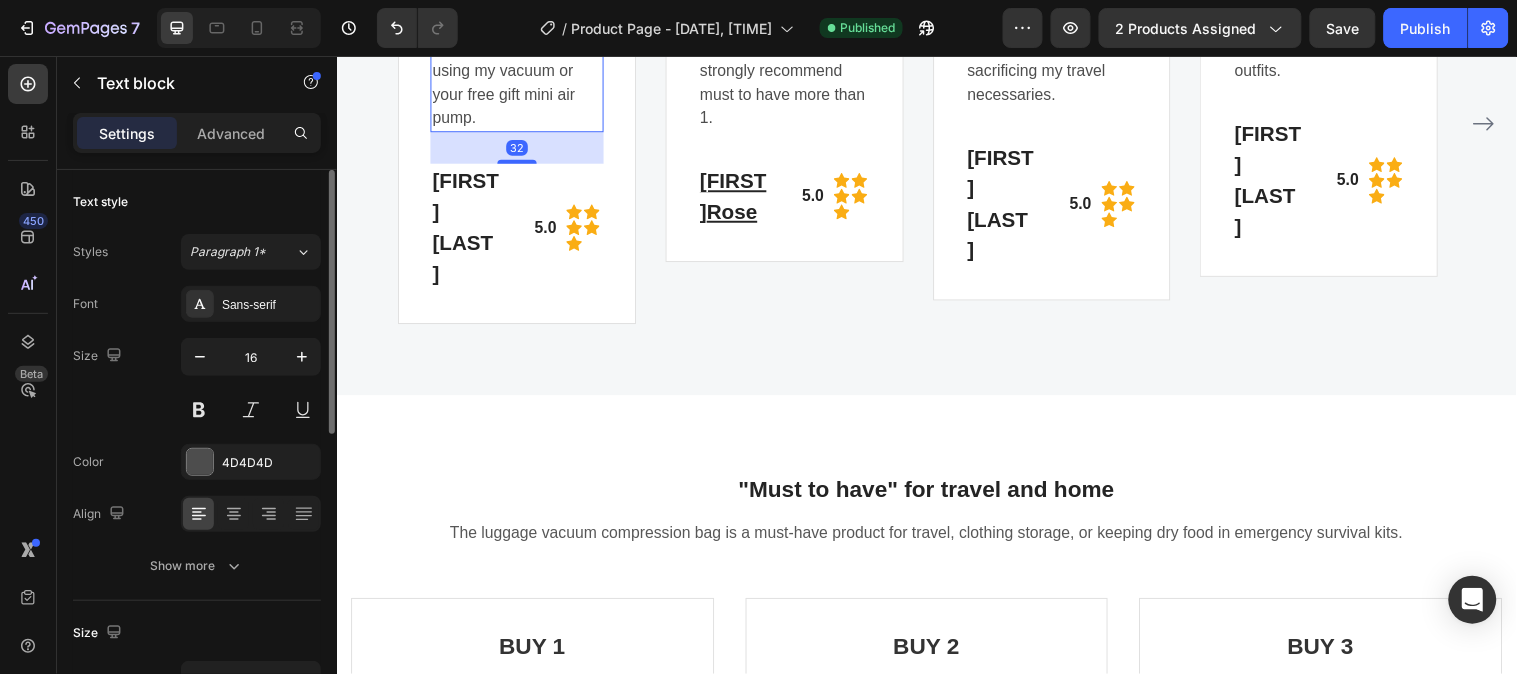 click on "Instantly save space by compressing 10+ outfits in just 5 seconds — using my vacuum or your free gift mini air pump." at bounding box center (520, 59) 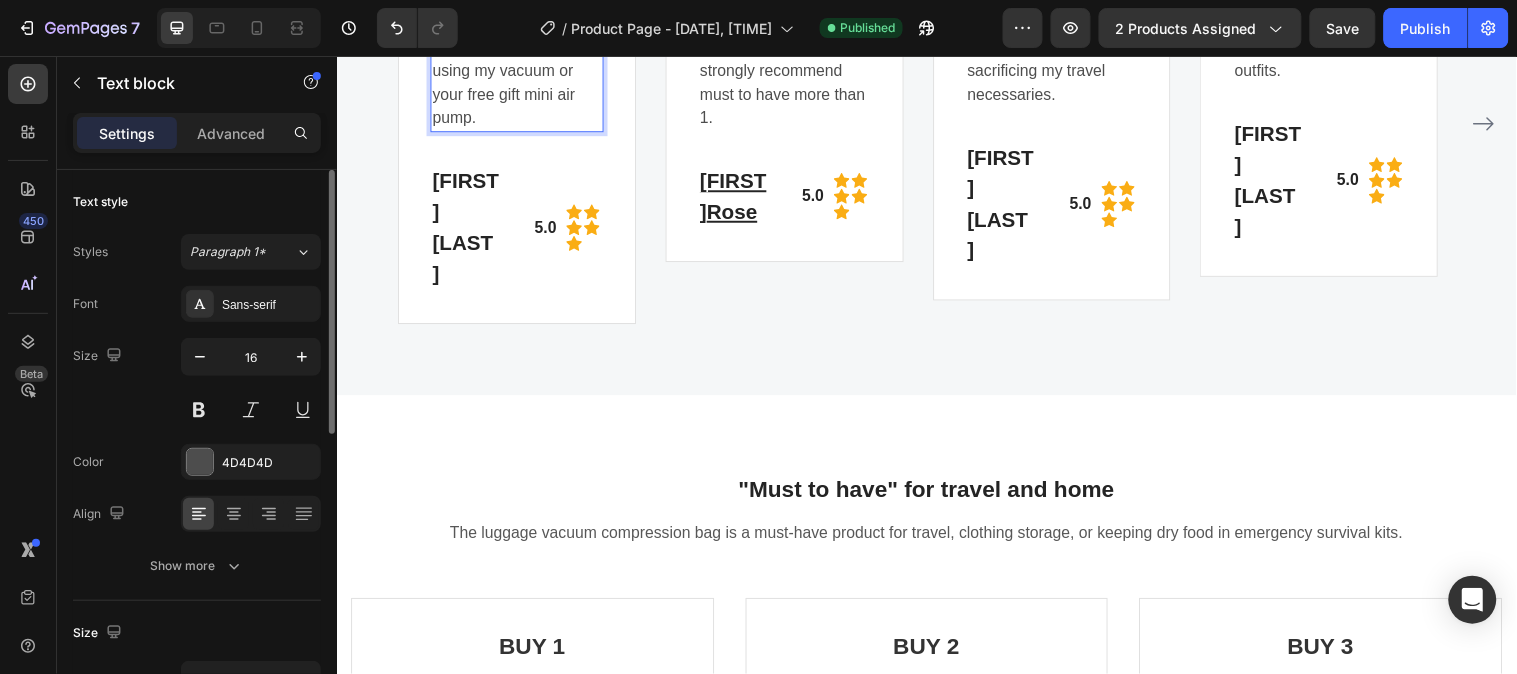 click on "Instantly save space by compressing 10+ outfits in just 5 seconds — using my vacuum or your free gift mini air pump." at bounding box center [520, 59] 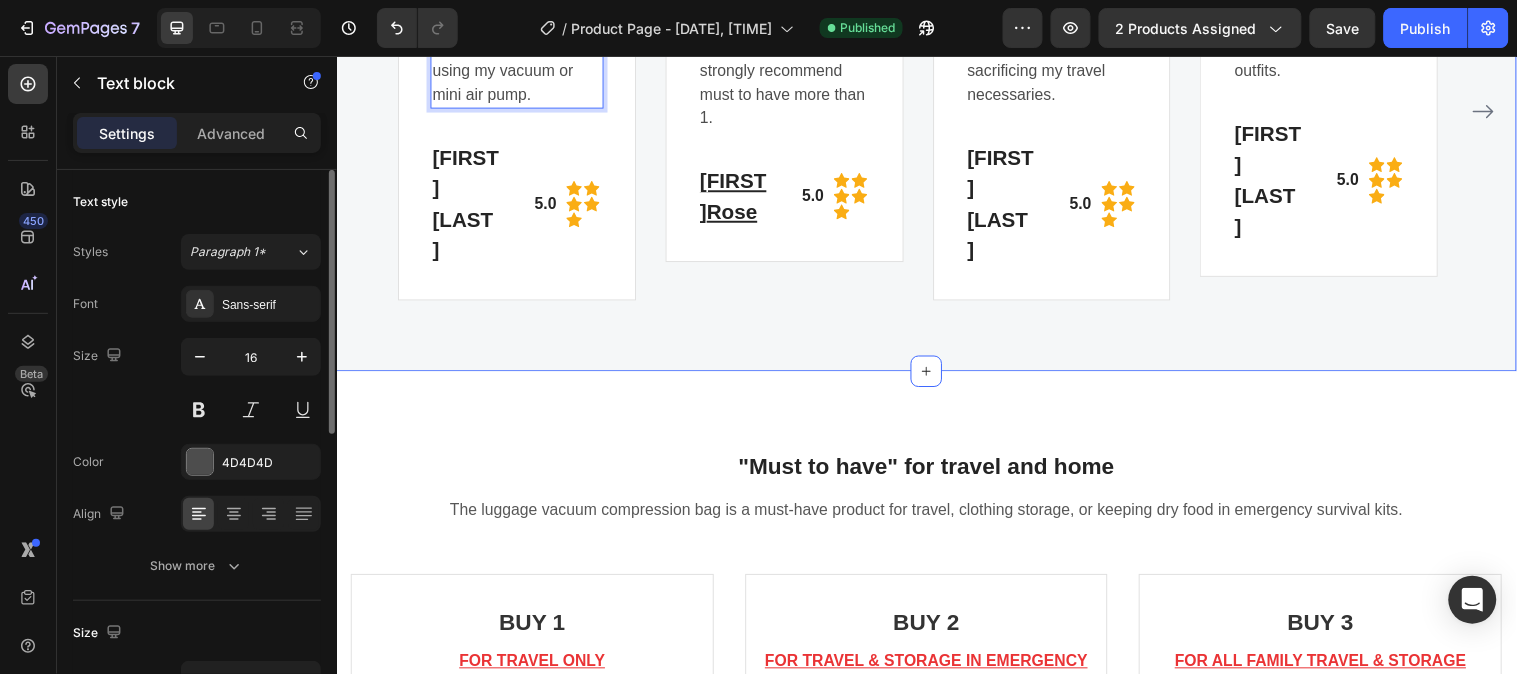 click on "Why traveller choose us Text block SAVE SPACE, DESIGNED FOR ALL TRAVEL BAGS... Heading
Image Instantly save space by compressing 10+ outfits in just 5 seconds — using my vacuum or mini air pump. Text block   32 Henry Lucas Heading 5.0 Text block
Icon
Icon
Icon
Icon
Icon Icon List Hoz Row Row Row Image Pack smarter, not bigger - void surprise baggage fee.--> strongly recommend must to have more than 1. Text block Janice Rose Heading 5.0 Text block
Icon
Icon
Icon
Icon
Icon Icon List Hoz Row Row Row Image Stress-free travel, Achieve maximum space efficiency  without sacrificing my travel necessaries.   Text block Maria Susan Heading 5.0 Text block
Icon
Icon
Icon
Icon
Icon Icon List Hoz Row Row Row Image Clothes stay dry, fresh & well organized  Text block" at bounding box center [936, 52] 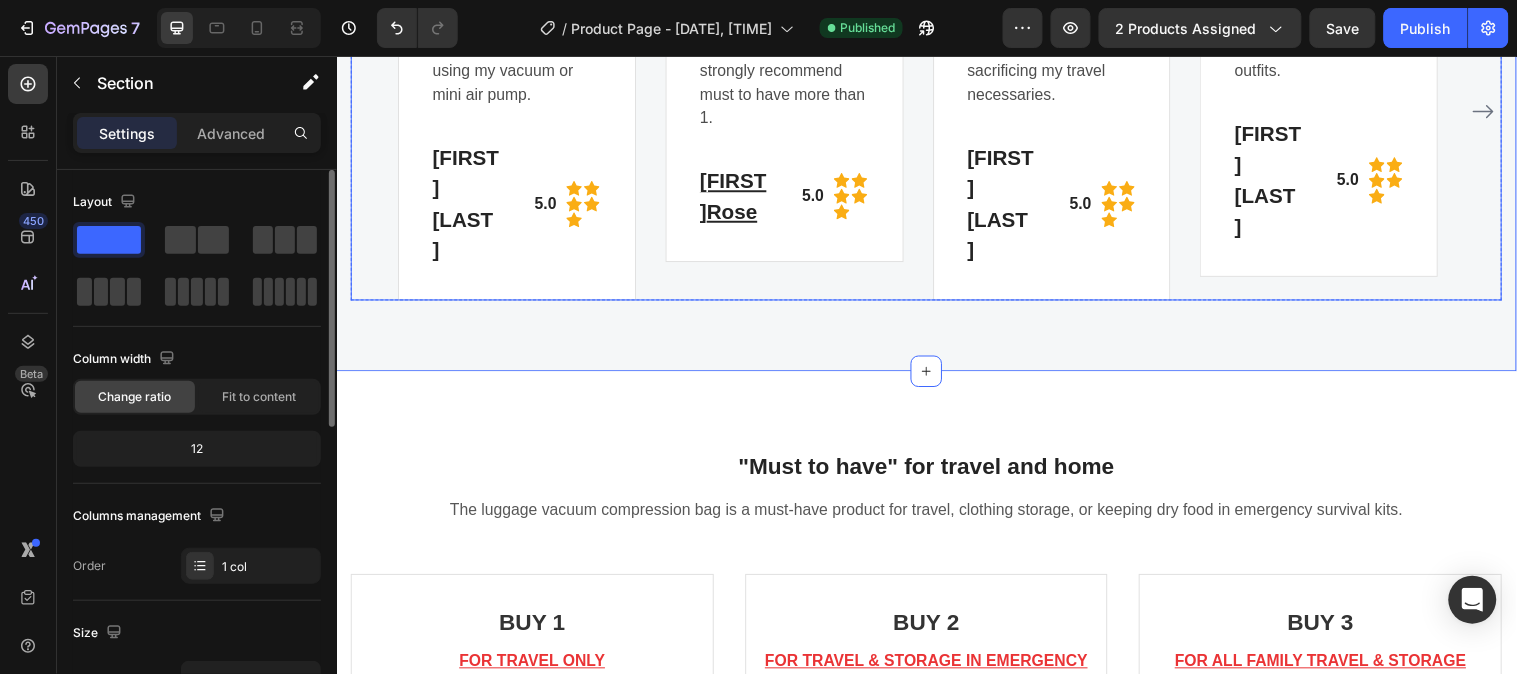 click 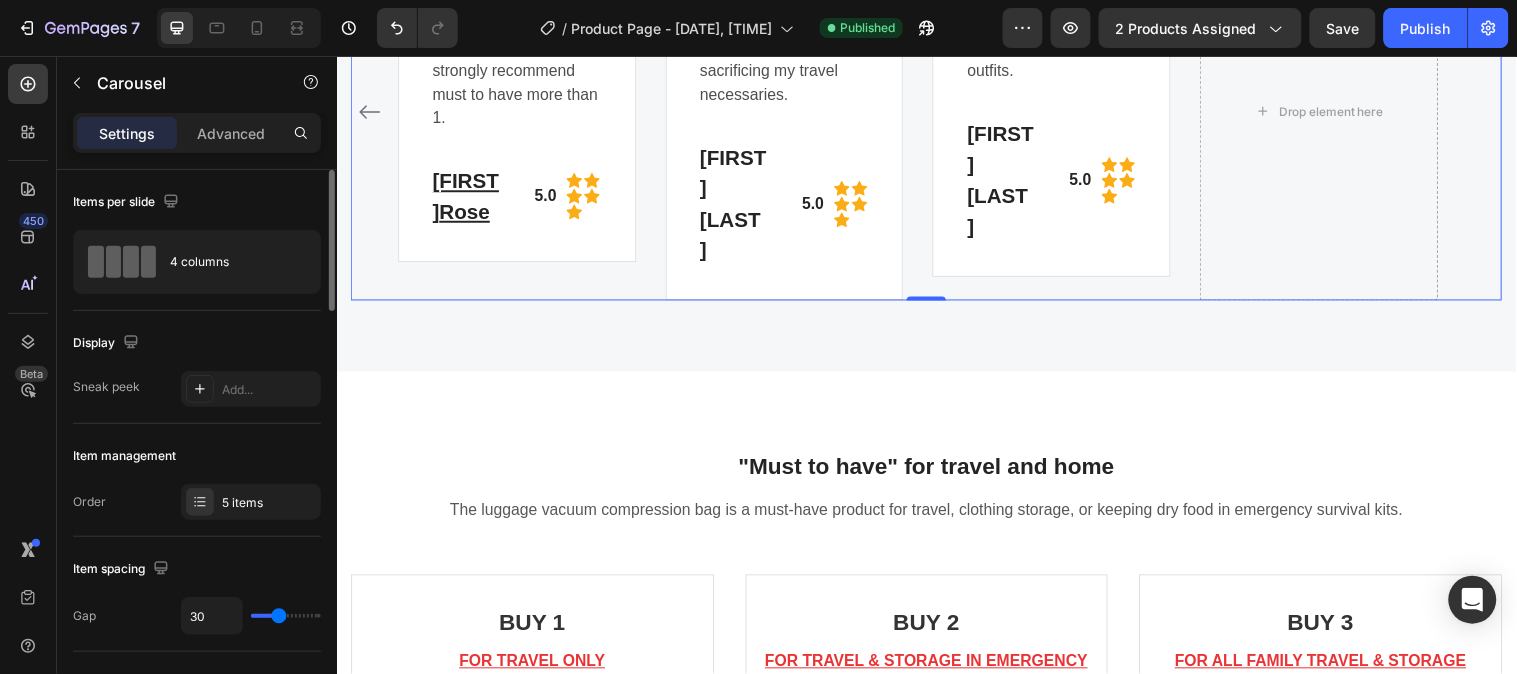 click 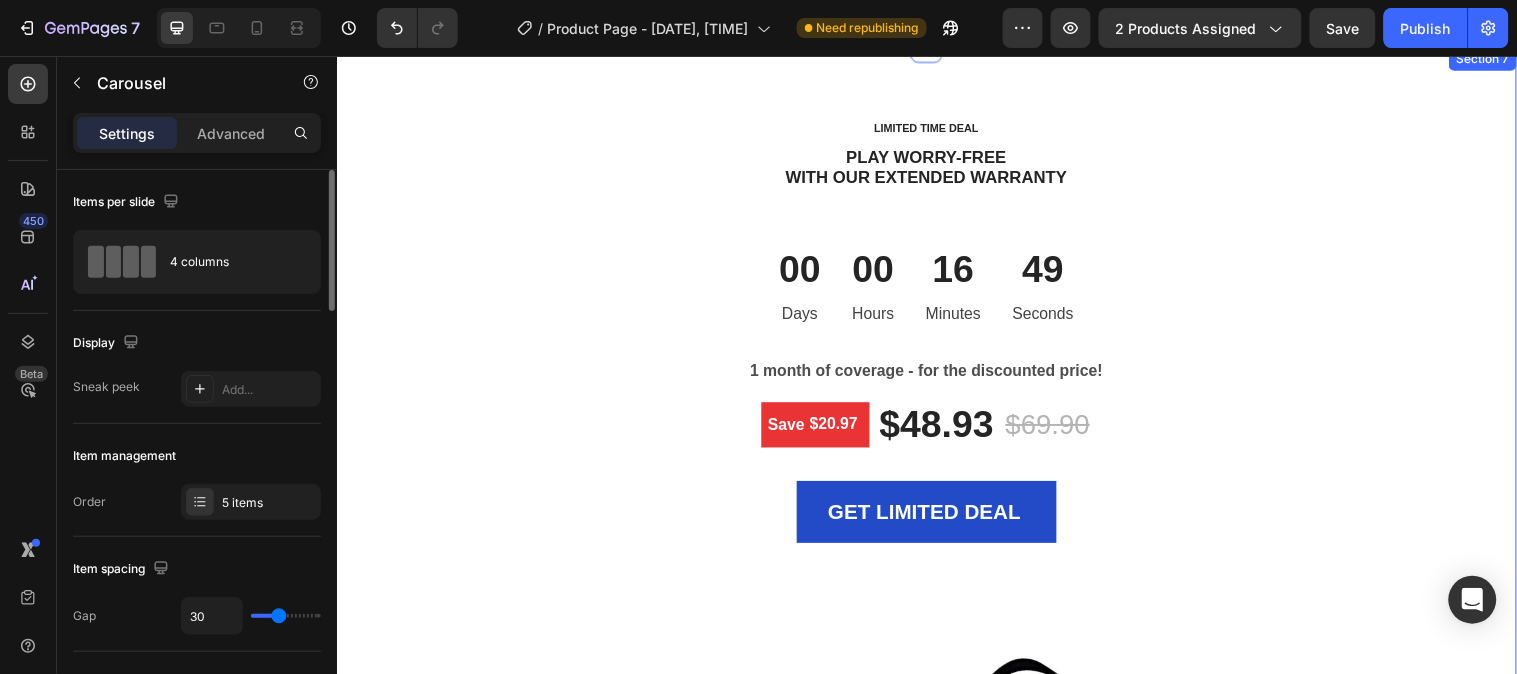 scroll, scrollTop: 7730, scrollLeft: 0, axis: vertical 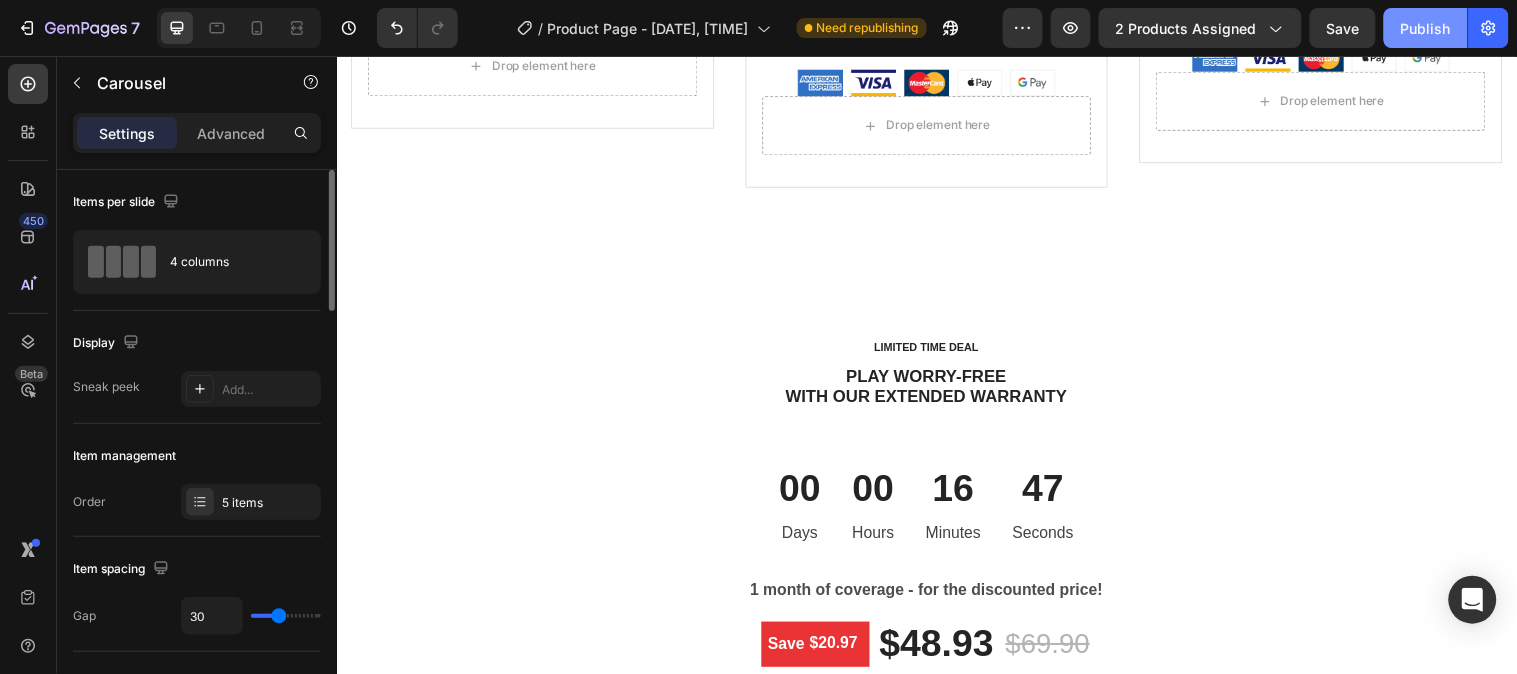 click on "Publish" at bounding box center (1426, 28) 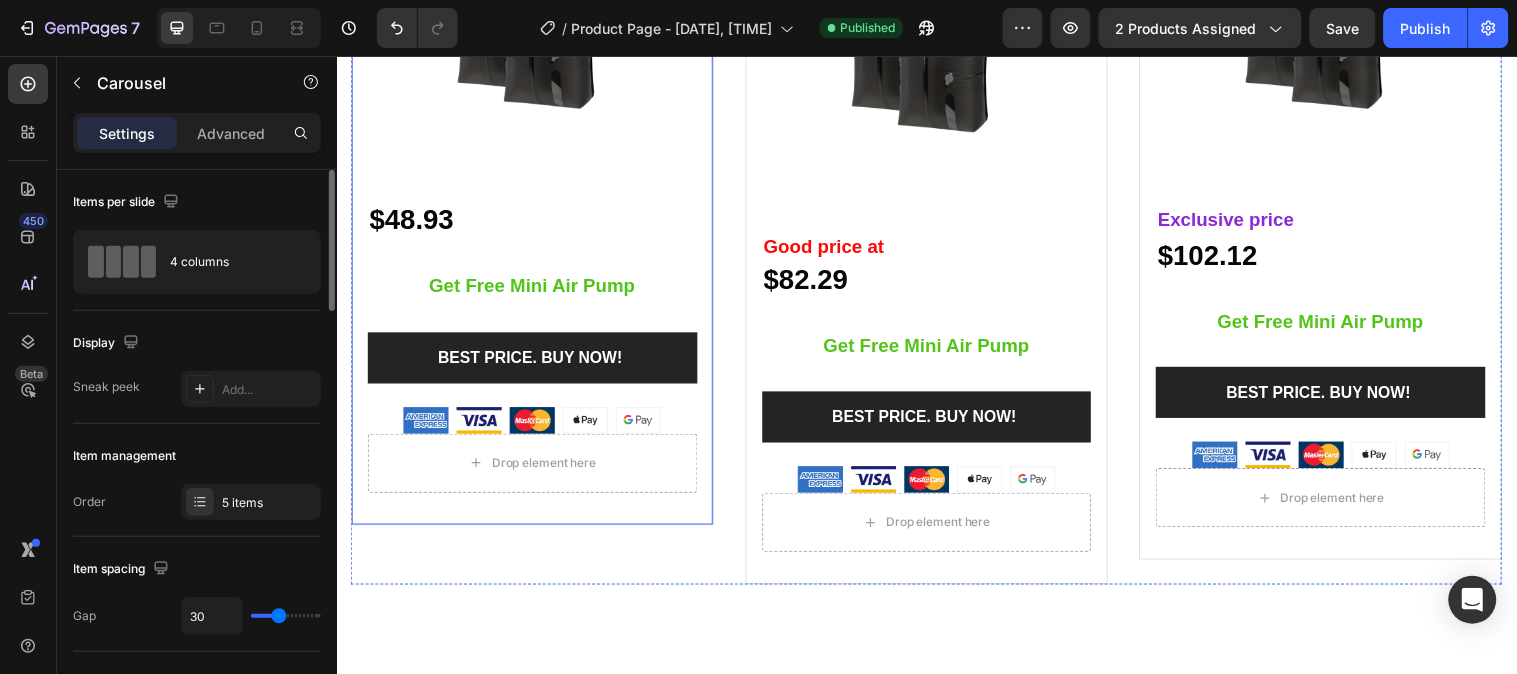 scroll, scrollTop: 7285, scrollLeft: 0, axis: vertical 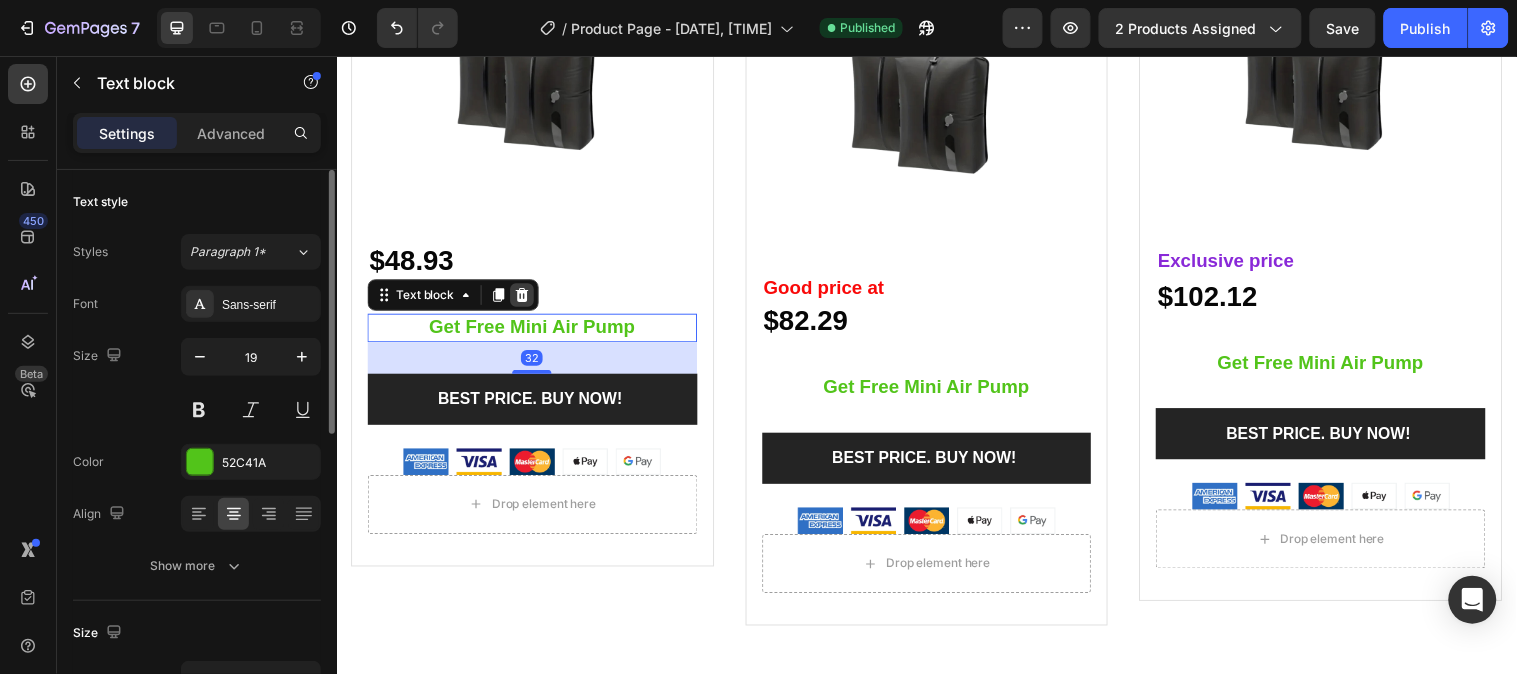 click 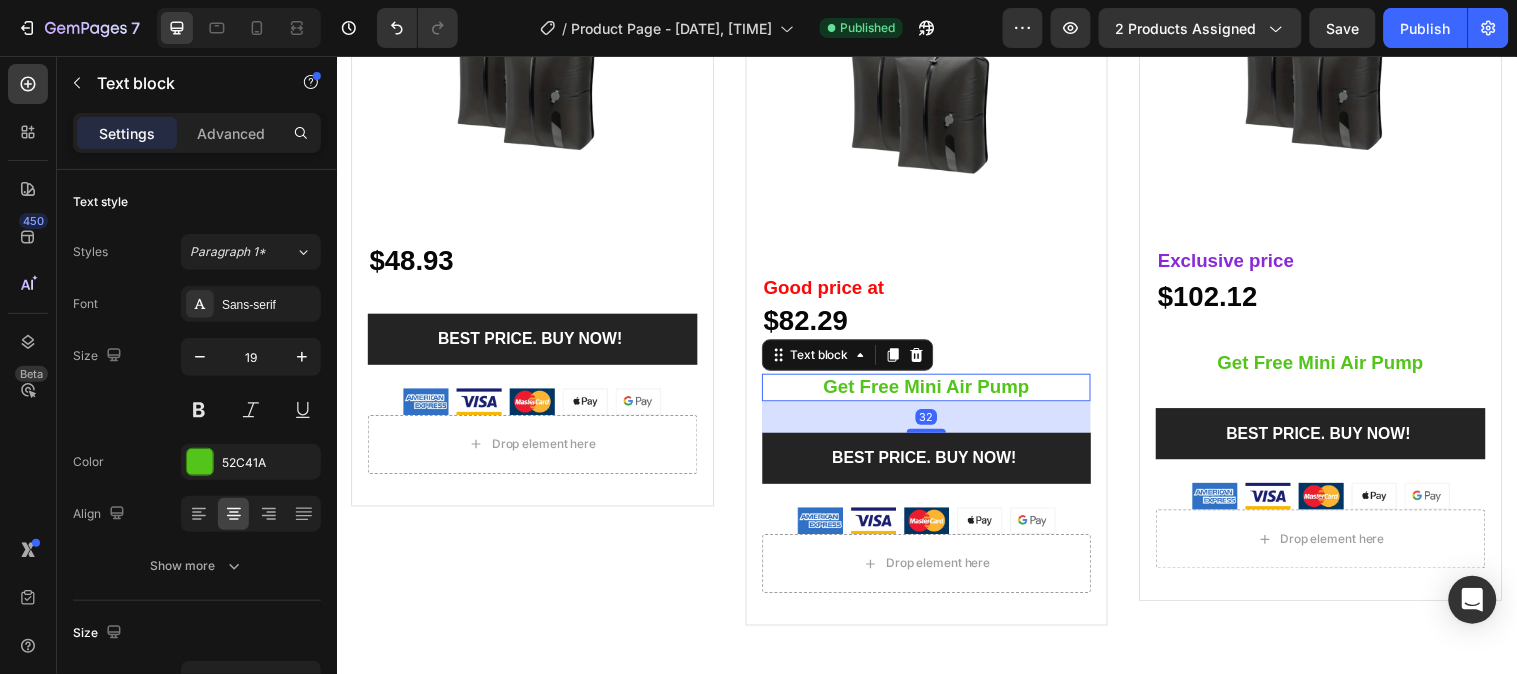 click on "Get Free Mini Air Pump" at bounding box center [936, 392] 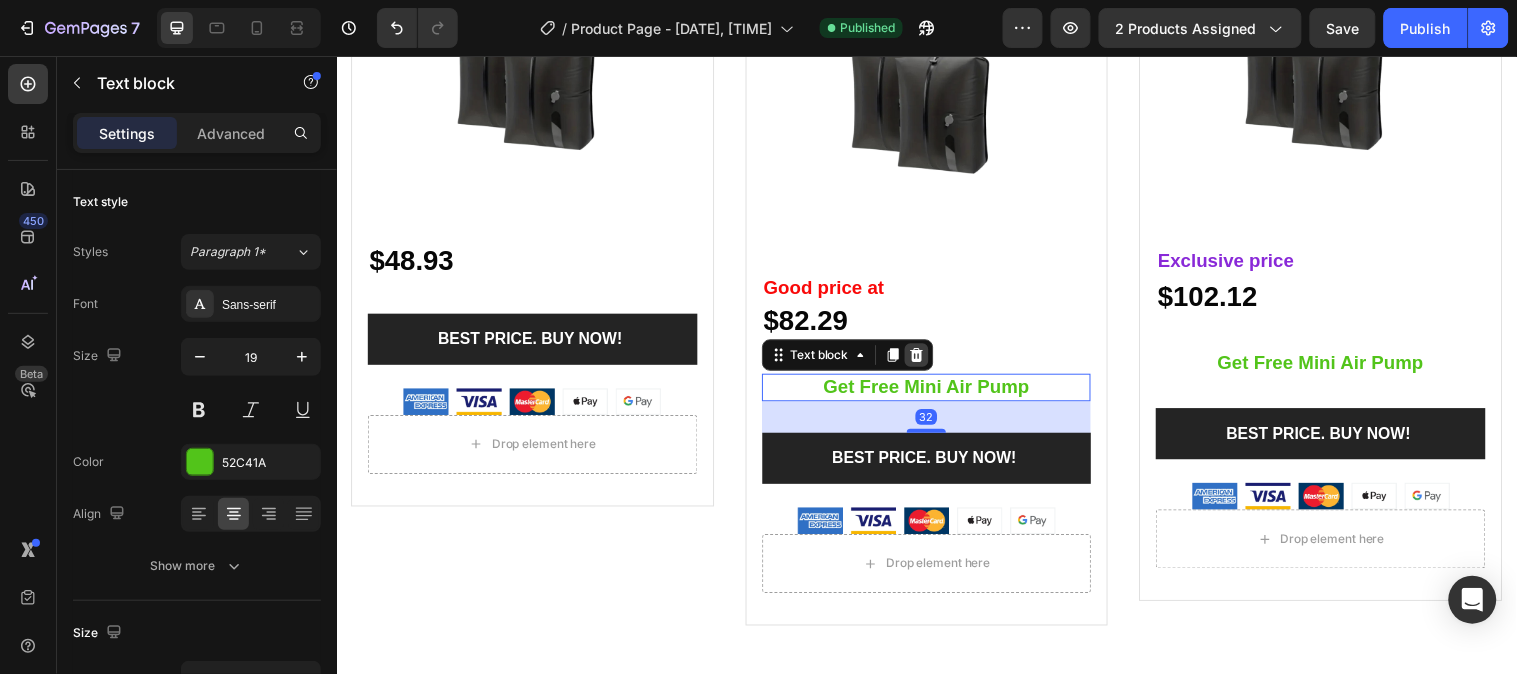 click 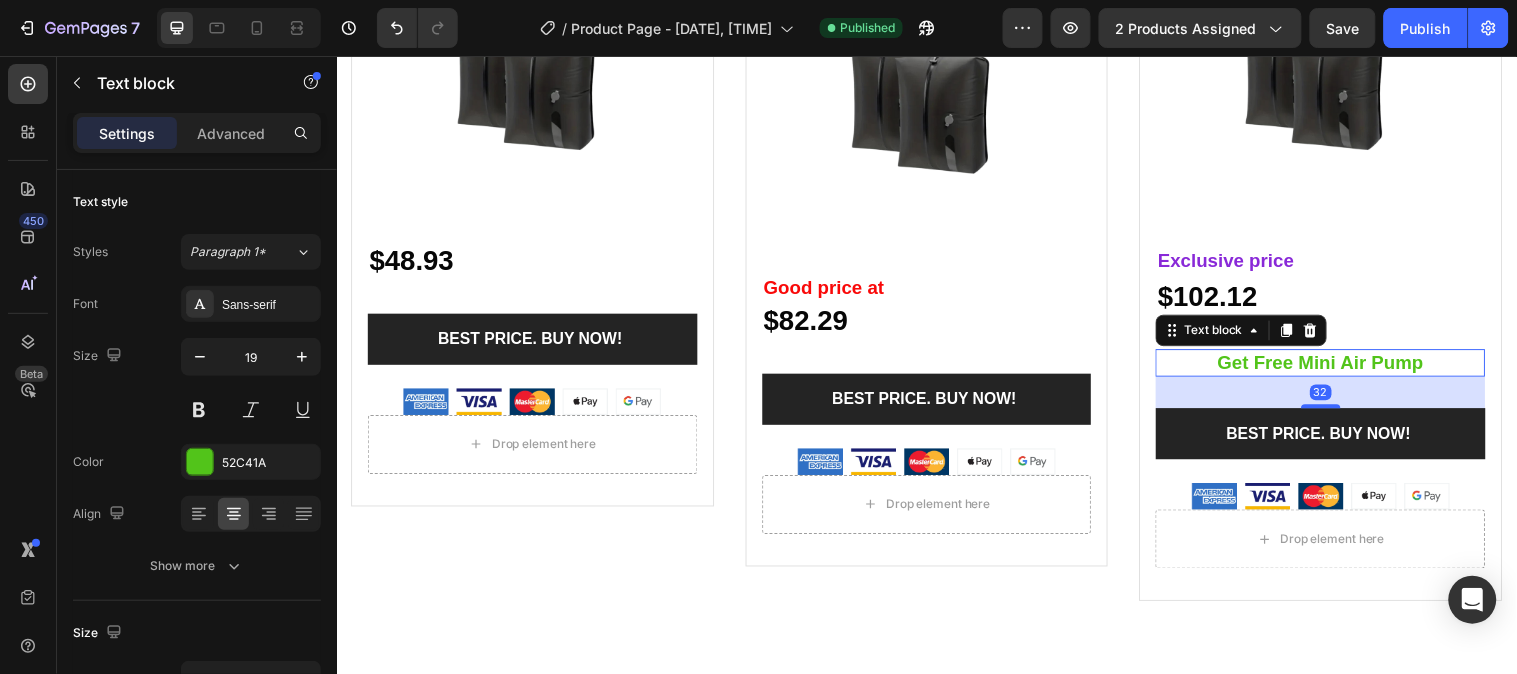 click on "Get Free Mini Air Pump" at bounding box center [1336, 367] 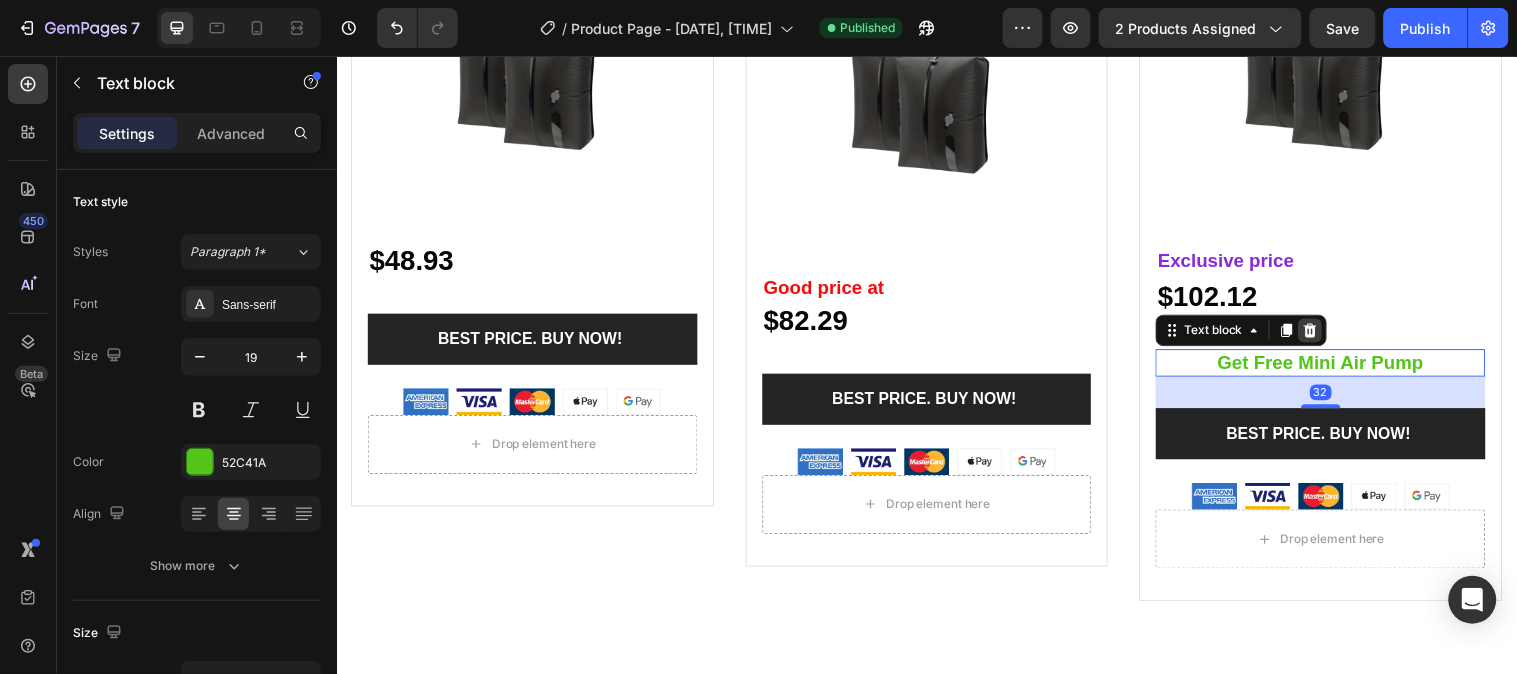 click 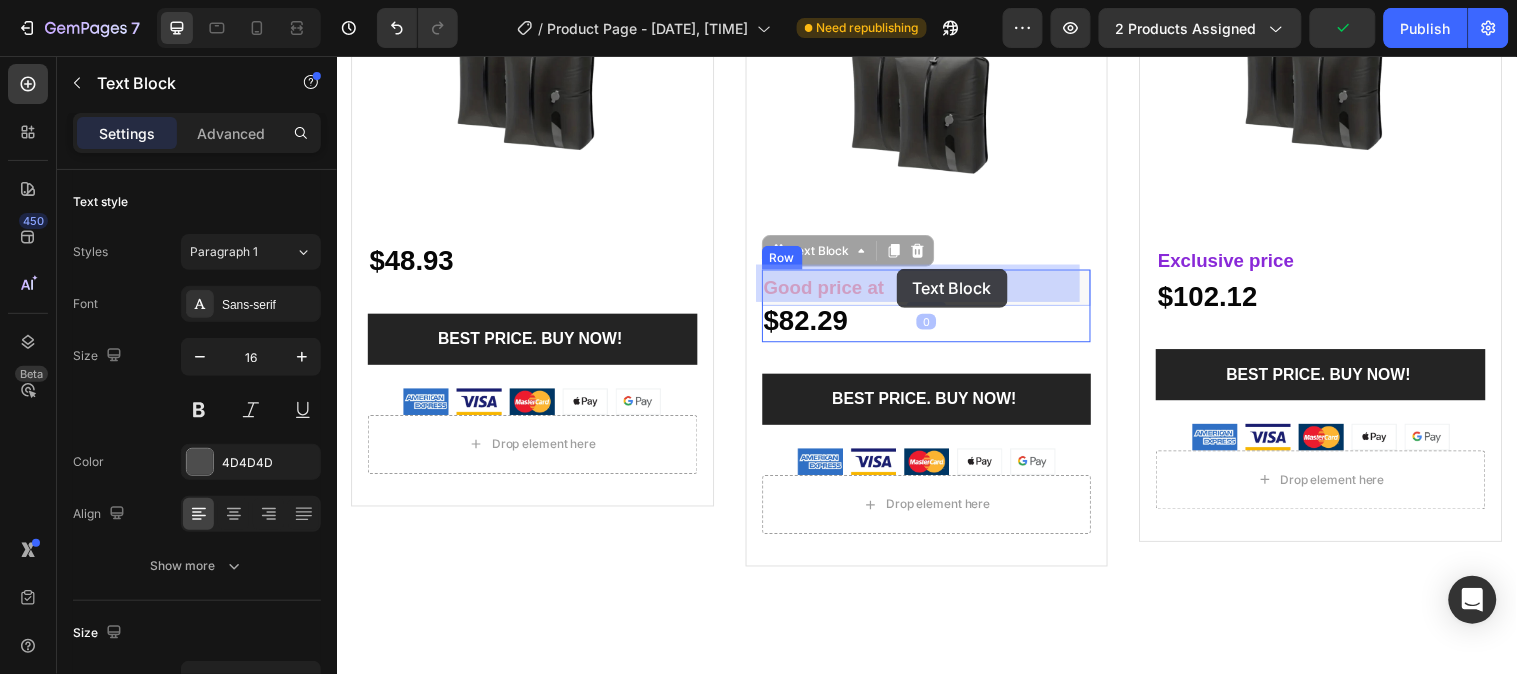 drag, startPoint x: 894, startPoint y: 272, endPoint x: 905, endPoint y: 271, distance: 11.045361 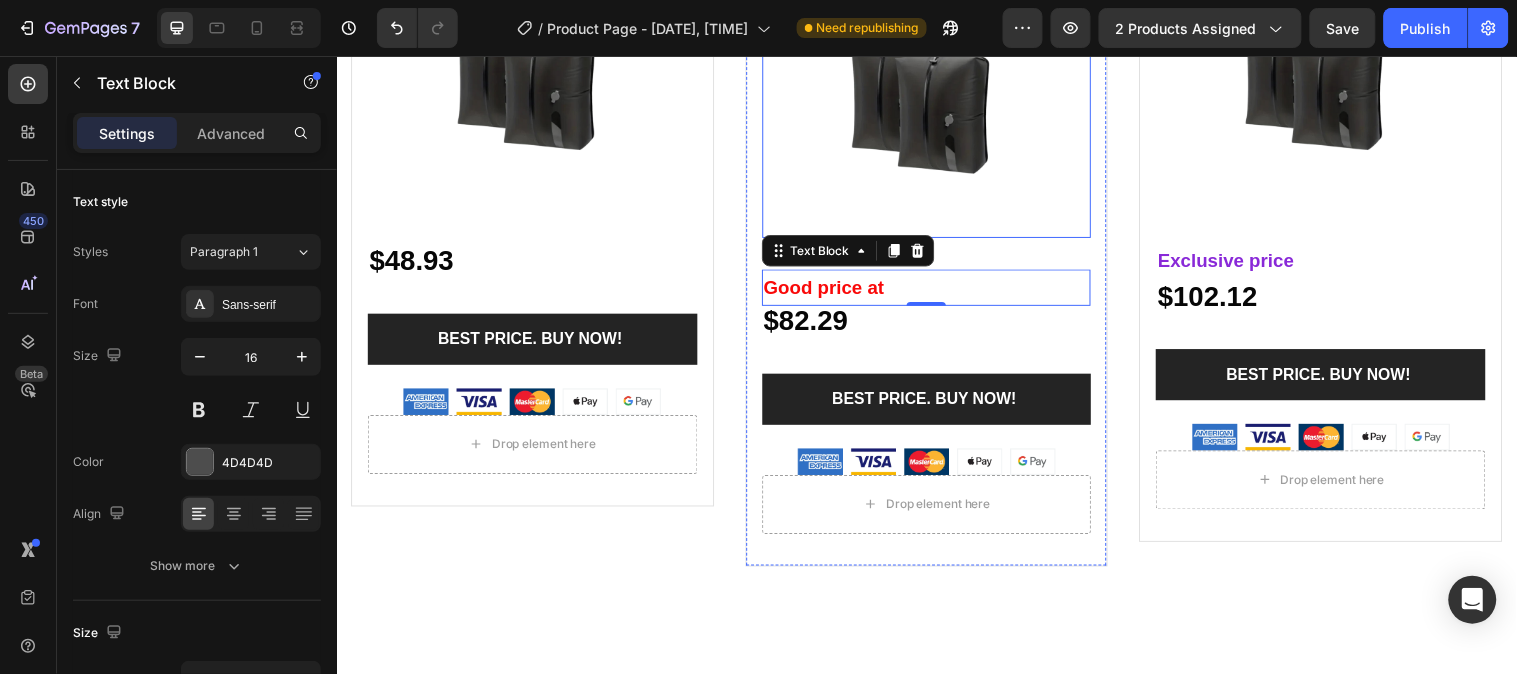 click at bounding box center [936, 100] 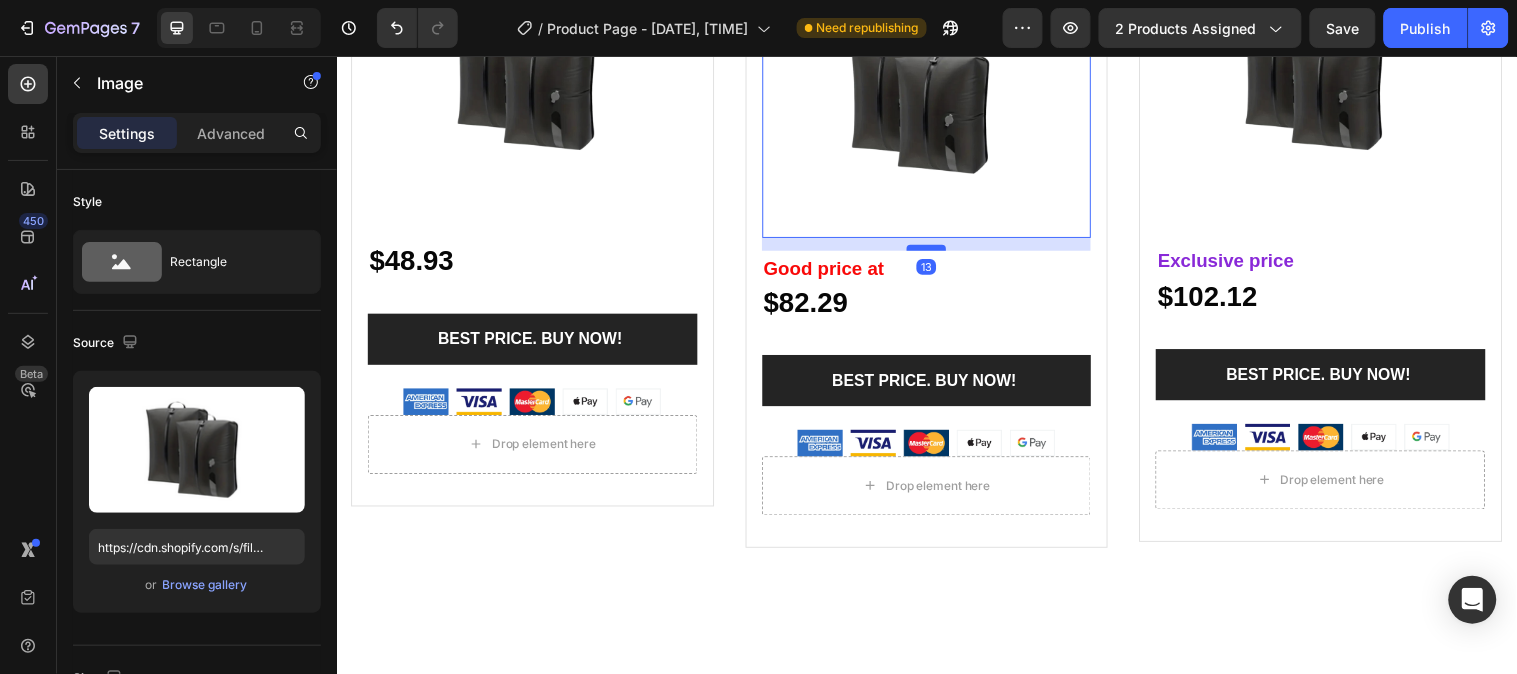 drag, startPoint x: 931, startPoint y: 263, endPoint x: 931, endPoint y: 244, distance: 19 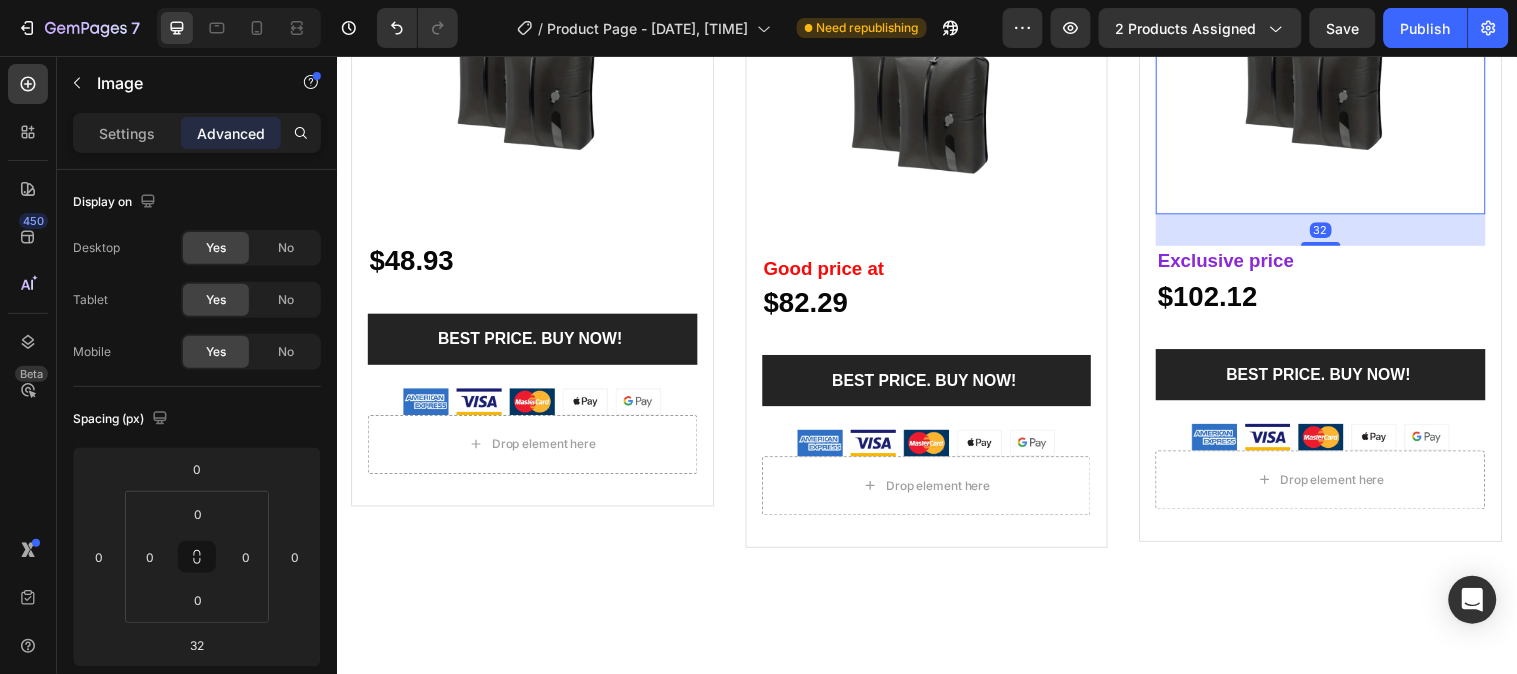 click at bounding box center [1336, 76] 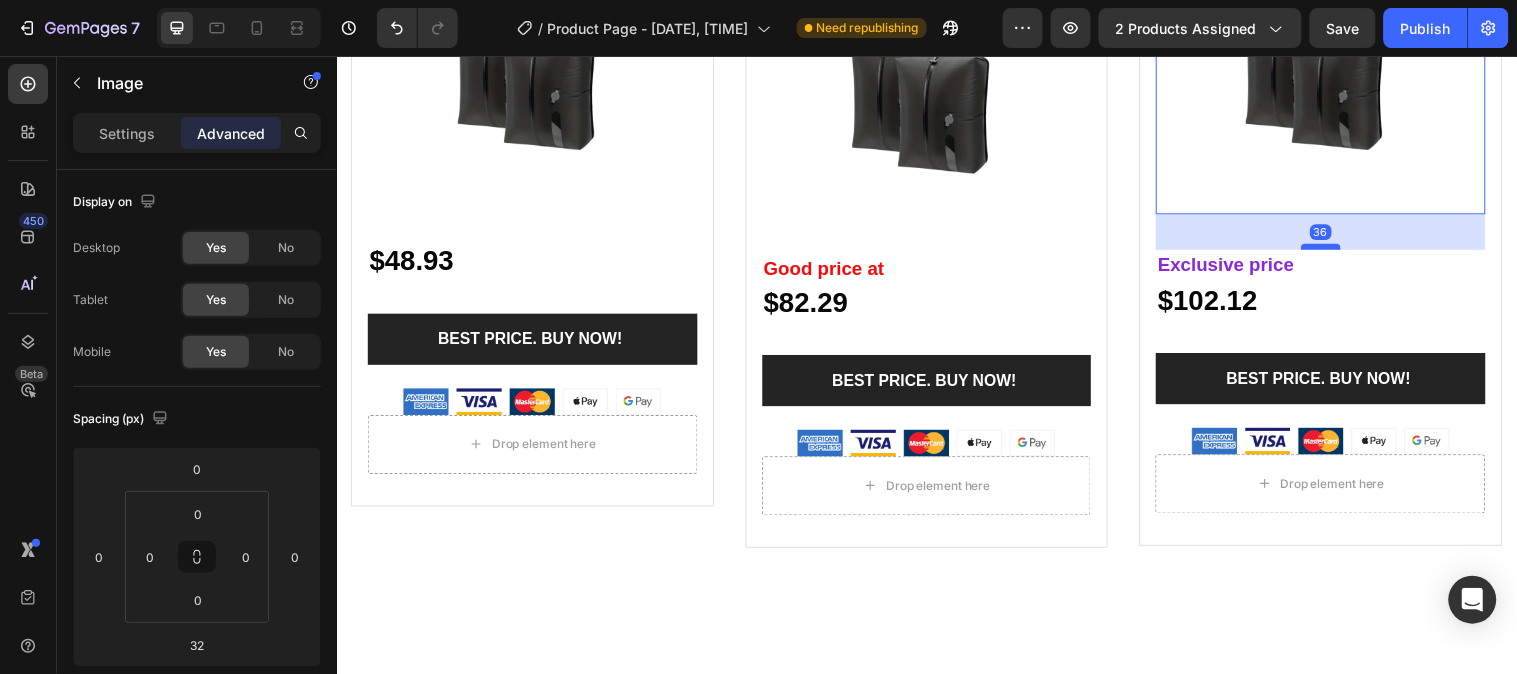 click at bounding box center [1337, 249] 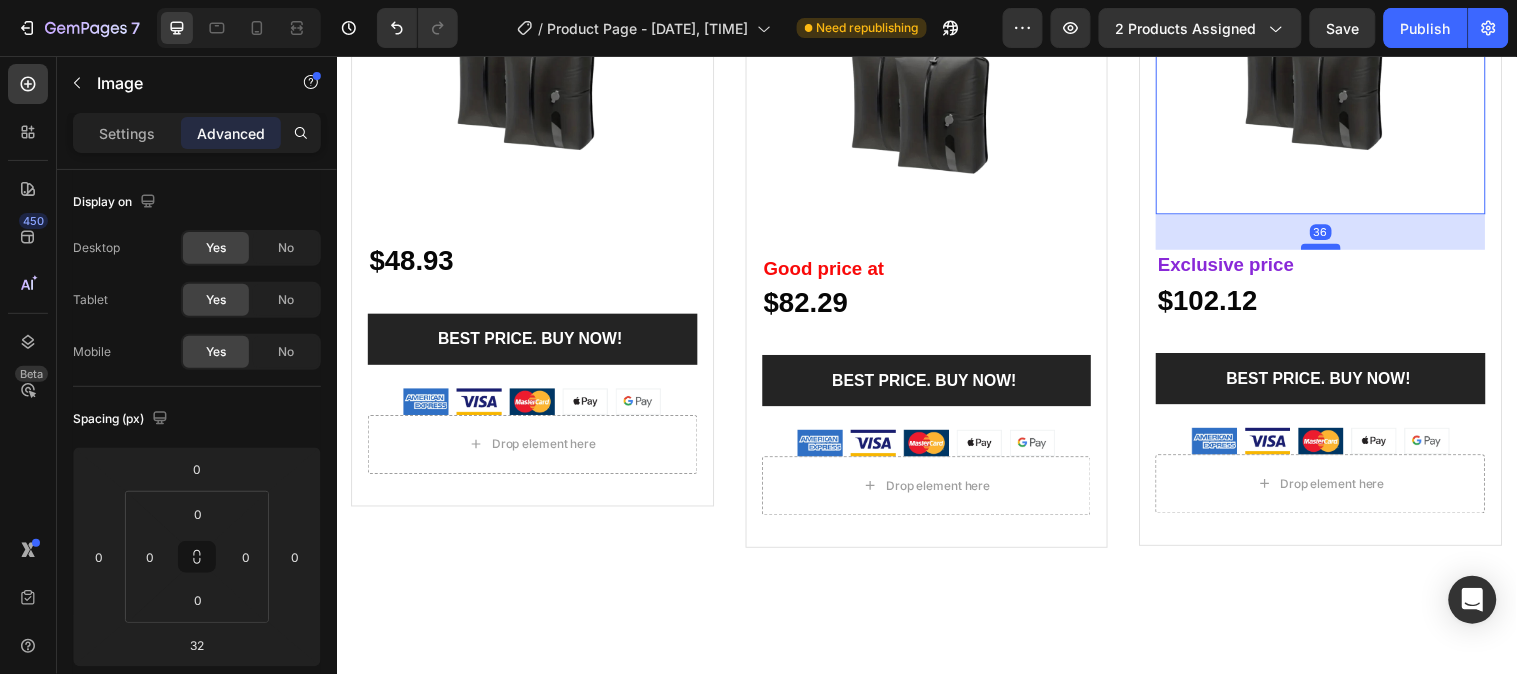 type on "36" 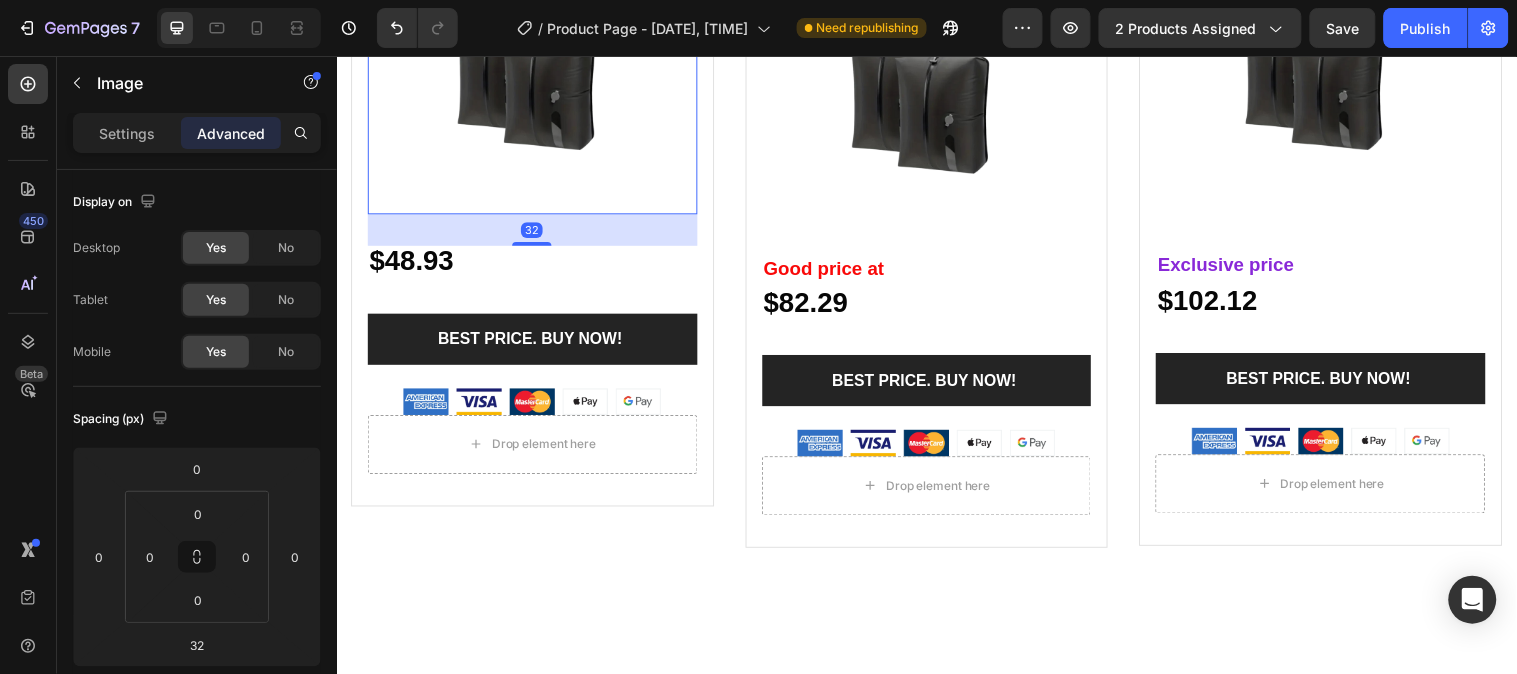 click on "Image   32" at bounding box center (535, 76) 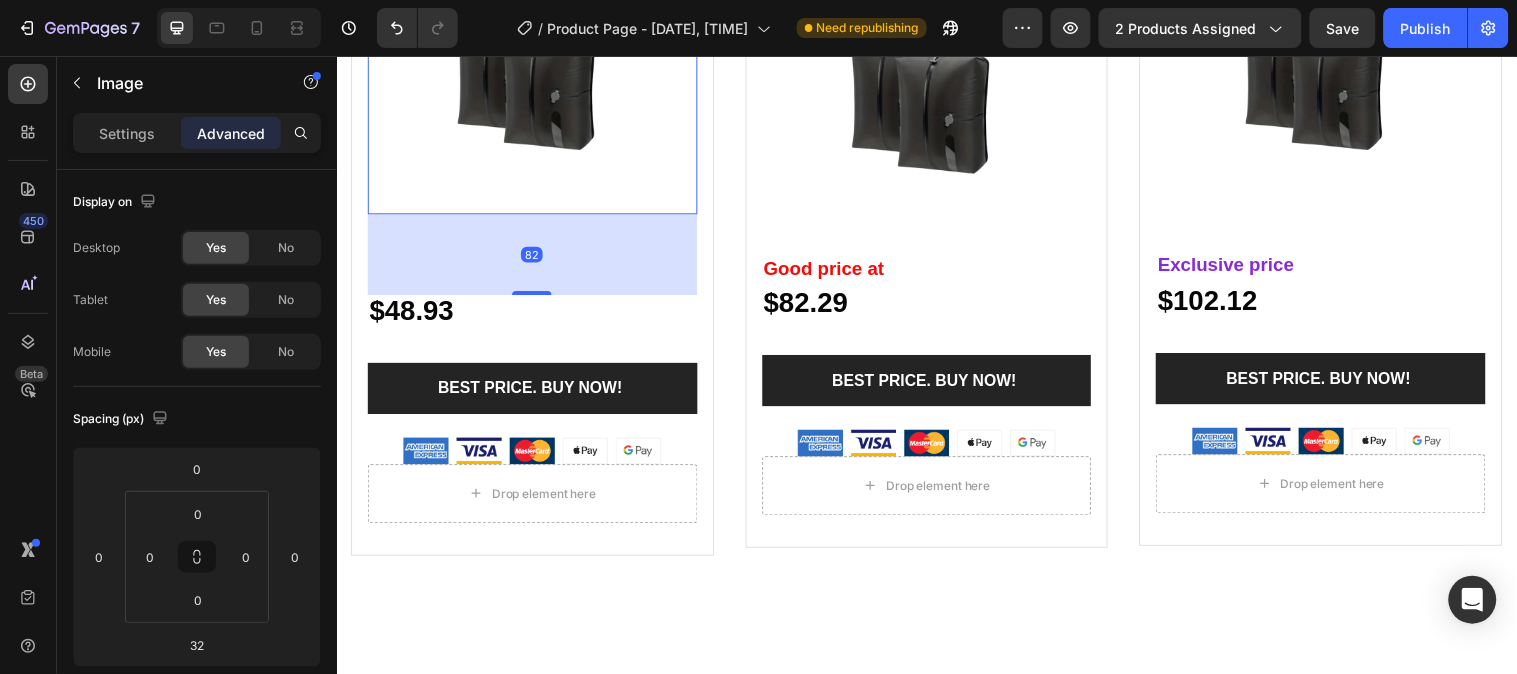 drag, startPoint x: 536, startPoint y: 238, endPoint x: 605, endPoint y: 297, distance: 90.78546 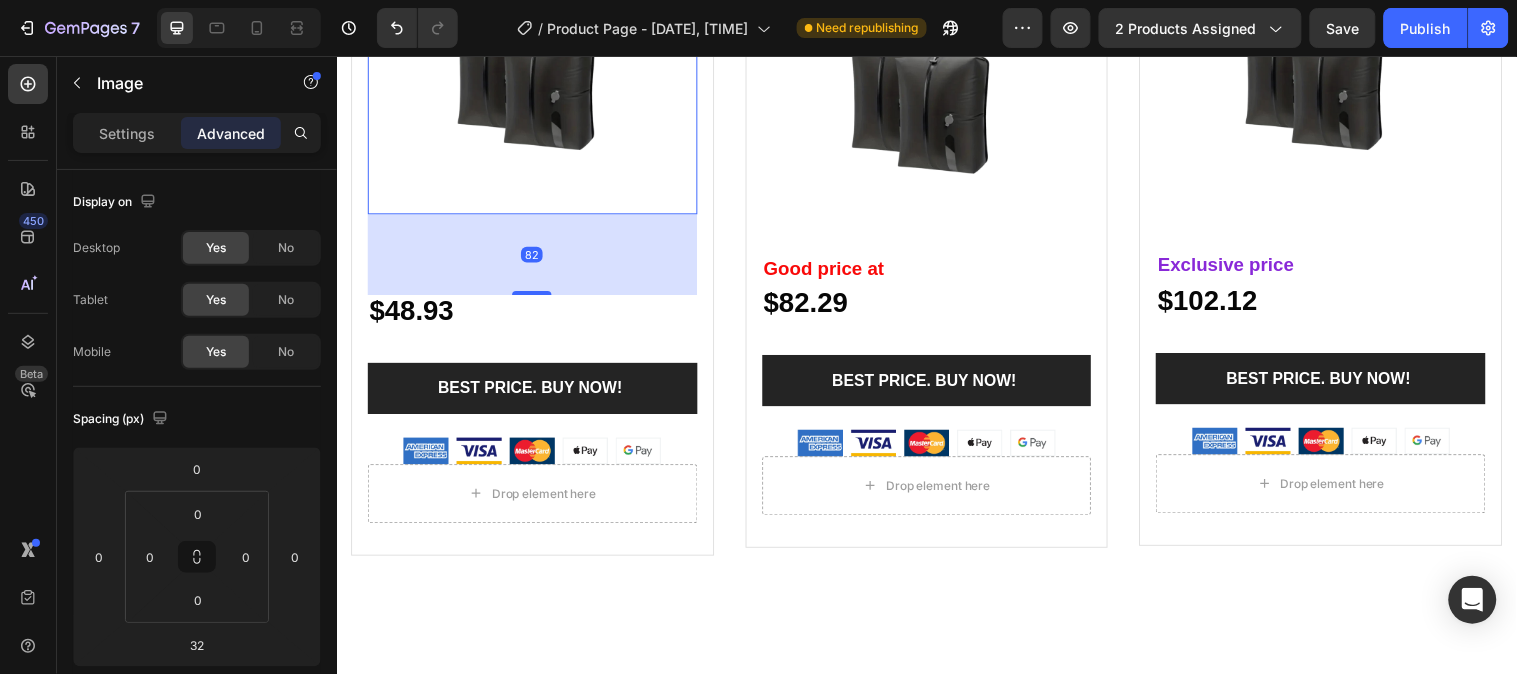 click at bounding box center (535, 296) 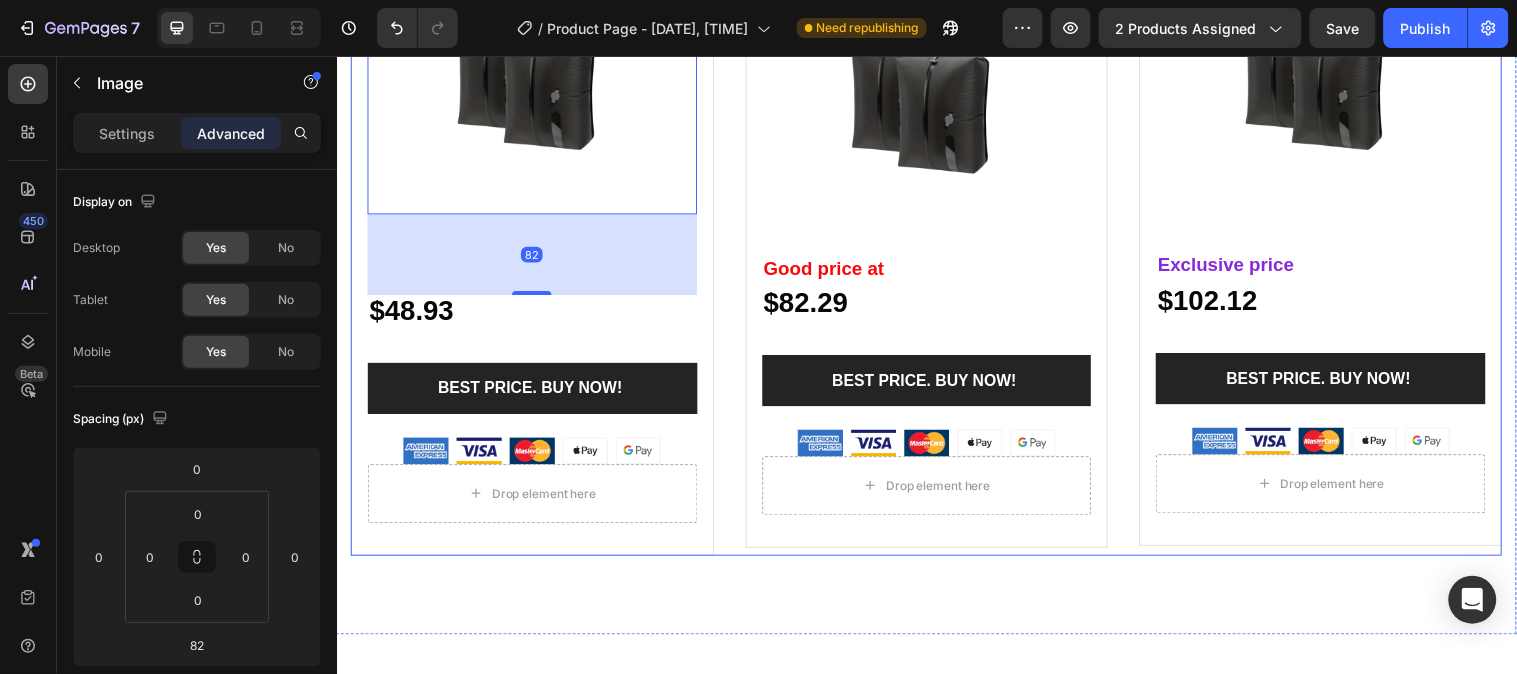 click on "BUY 1 Heading FOR TRAVEL ONLY Text block Image   82                   $48.93 Text Block Row BEST PRICE. BUY NOW! (P) Cart Button Image
Drop element here Product BUY 2 Heading FOR TRAVEL & STORAGE IN EMERGENCY CASE. Text block Image Good price at   Text Block                    $82.29 Text Block Row BEST PRICE. BUY NOW! (P) Cart Button Image
Drop element here Product BUY 3 Heading FOR ALL FAMILY TRAVEL & STORAGE  Text block Image Exclusive price Text Block                     $102.12 Text Block BEST PRICE. BUY NOW! (P) Cart Button Image
Drop element here Product Row" at bounding box center [936, 182] 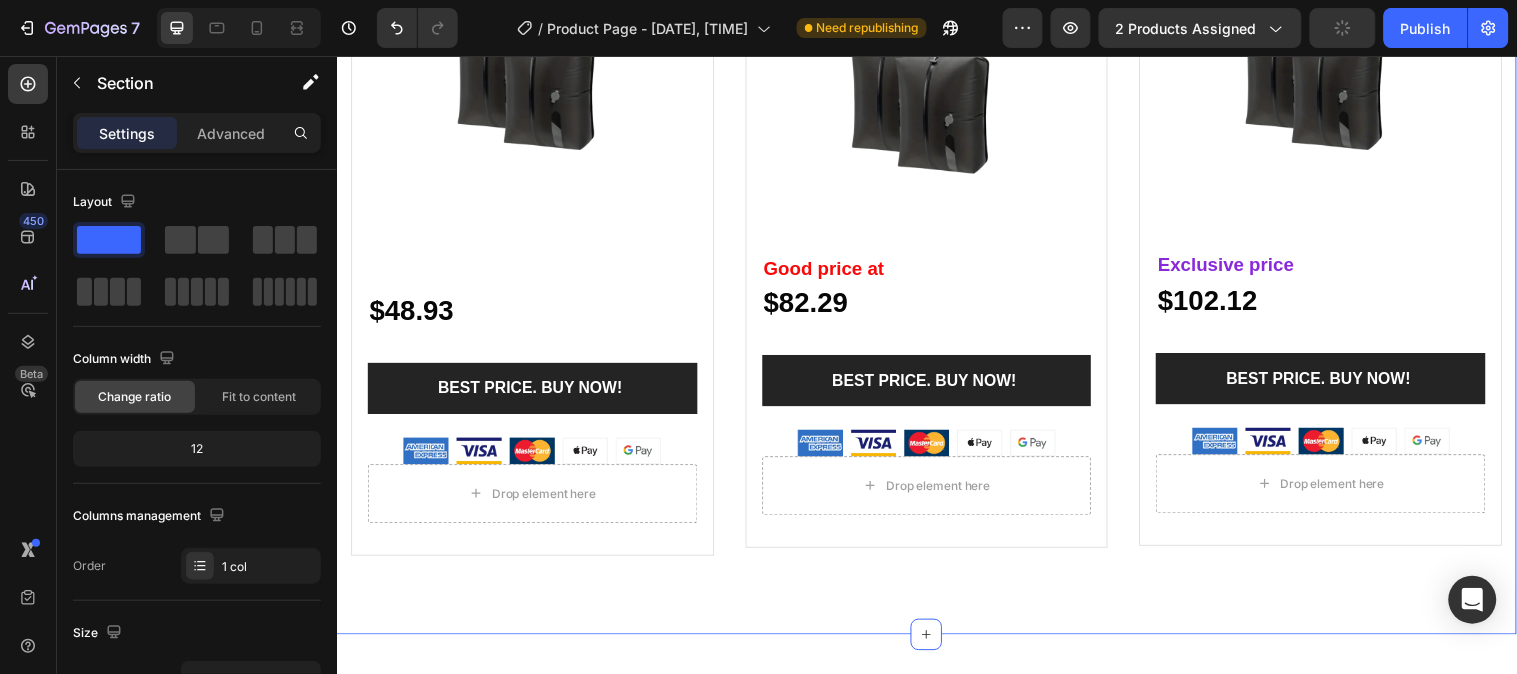 click on ""Must to have" for travel and home  Heading The luggage vacuum compression bag is a must-have product for travel, clothing storage, or keeping dry food in emergency survival kits. Text block Row BUY 1 Heading FOR TRAVEL ONLY Text block Image                   $48.93 Text Block Row BEST PRICE. BUY NOW! (P) Cart Button Image
Drop element here Product BUY 2 Heading FOR TRAVEL & STORAGE IN EMERGENCY CASE. Text block Image Good price at   Text Block                    $82.29 Text Block Row BEST PRICE. BUY NOW! (P) Cart Button Image
Drop element here Product BUY 3 Heading FOR ALL FAMILY TRAVEL & STORAGE  Text block Image Exclusive price Text Block                     $102.12 Text Block BEST PRICE. BUY NOW! (P) Cart Button Image
Drop element here Product Row Section 6   You can create reusable sections Create Theme Section AI Content Write with GemAI What would you like to describe here? Tone and Voice Persuasive Product Show more" at bounding box center (936, 118) 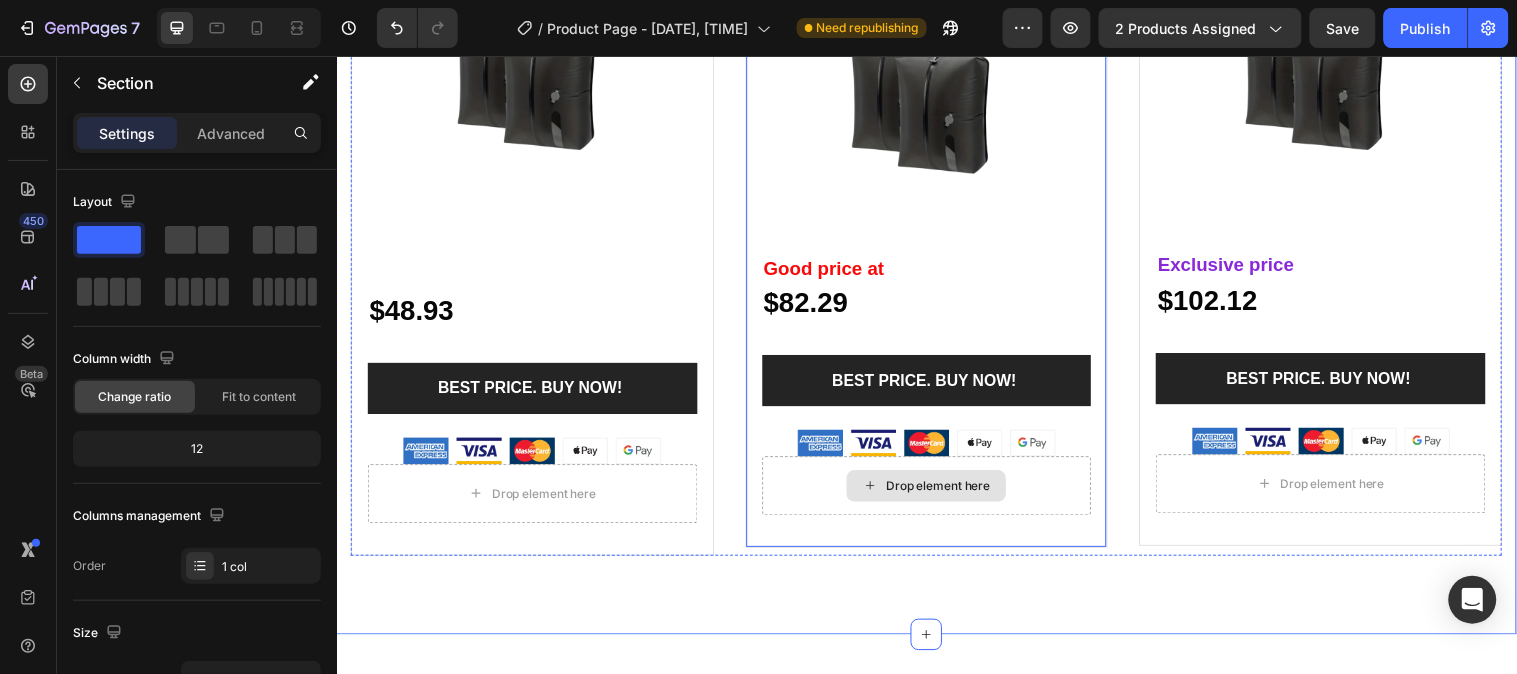 click on "Drop element here" at bounding box center (936, 492) 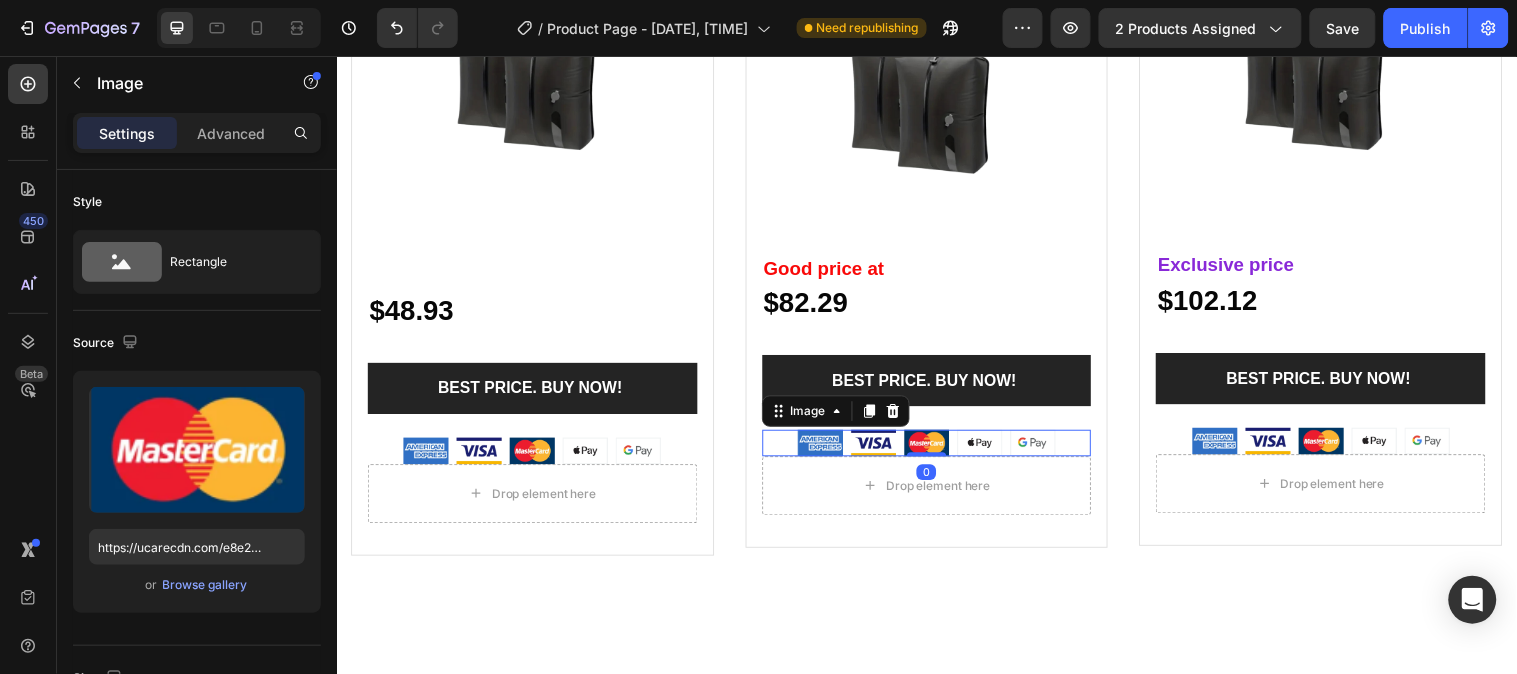 click at bounding box center [936, 448] 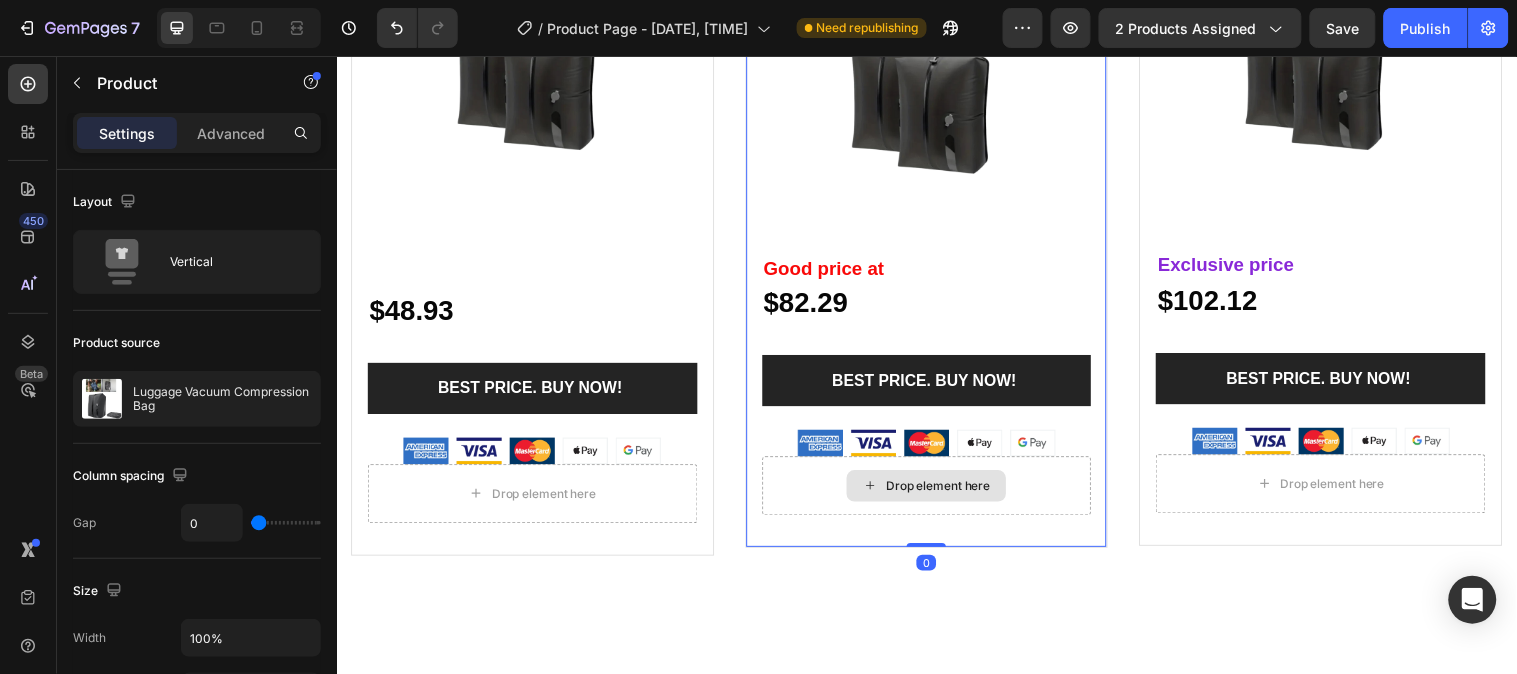 click on "Drop element here" at bounding box center [936, 492] 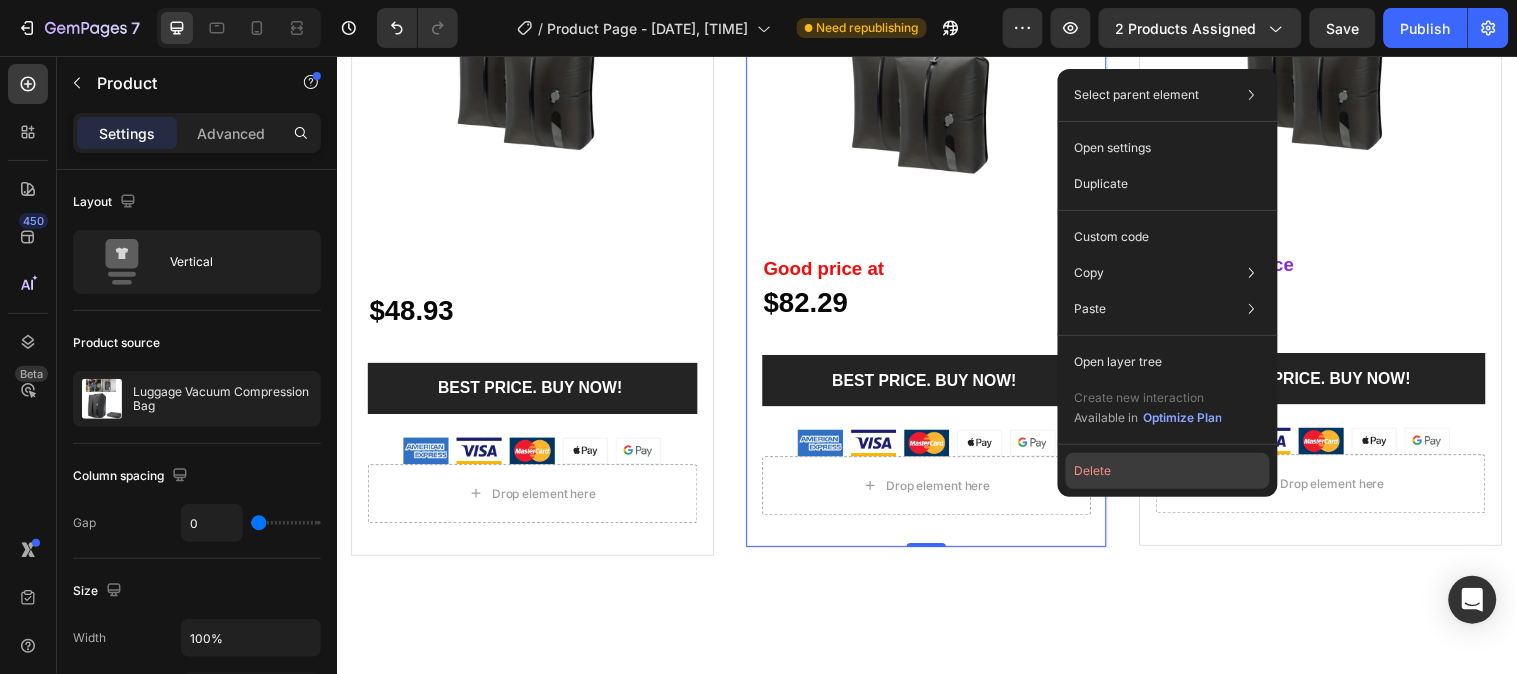 click on "Delete" 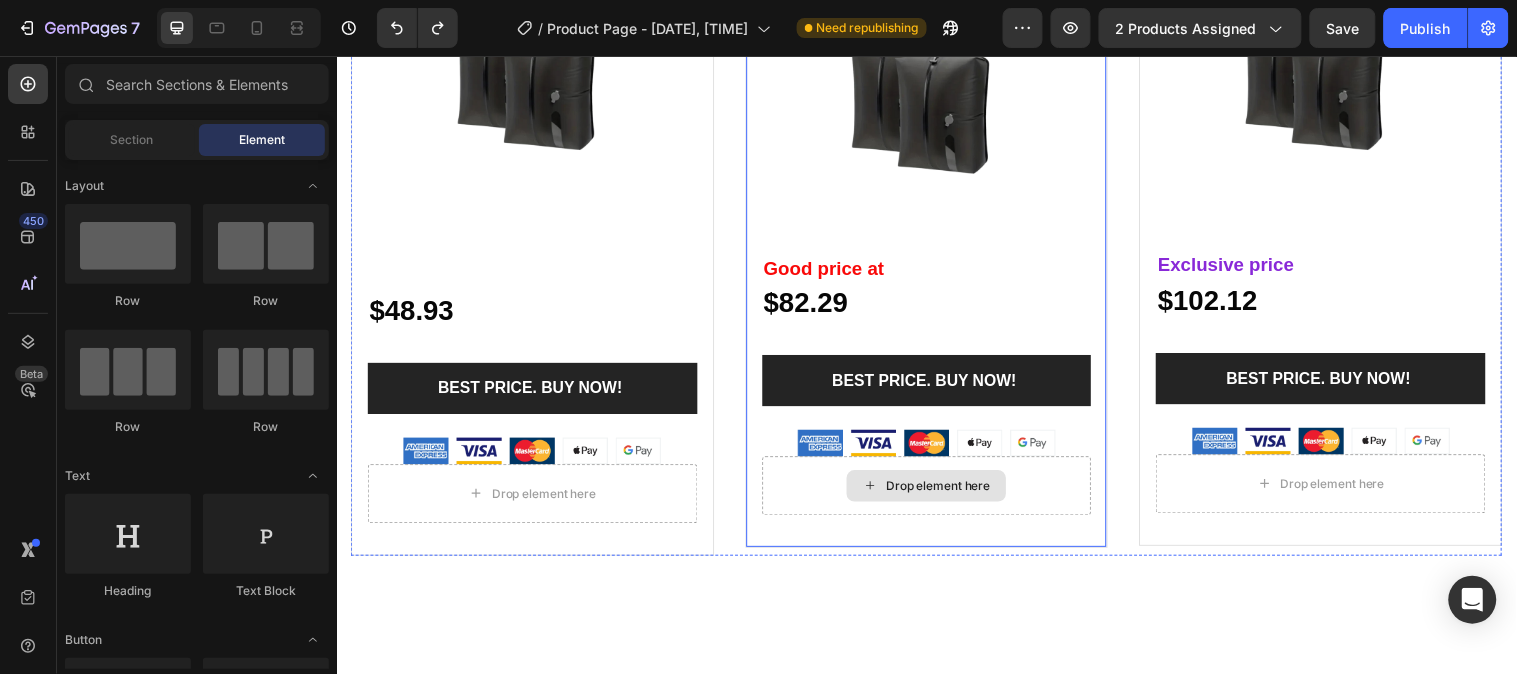 click on "Drop element here" at bounding box center (936, 492) 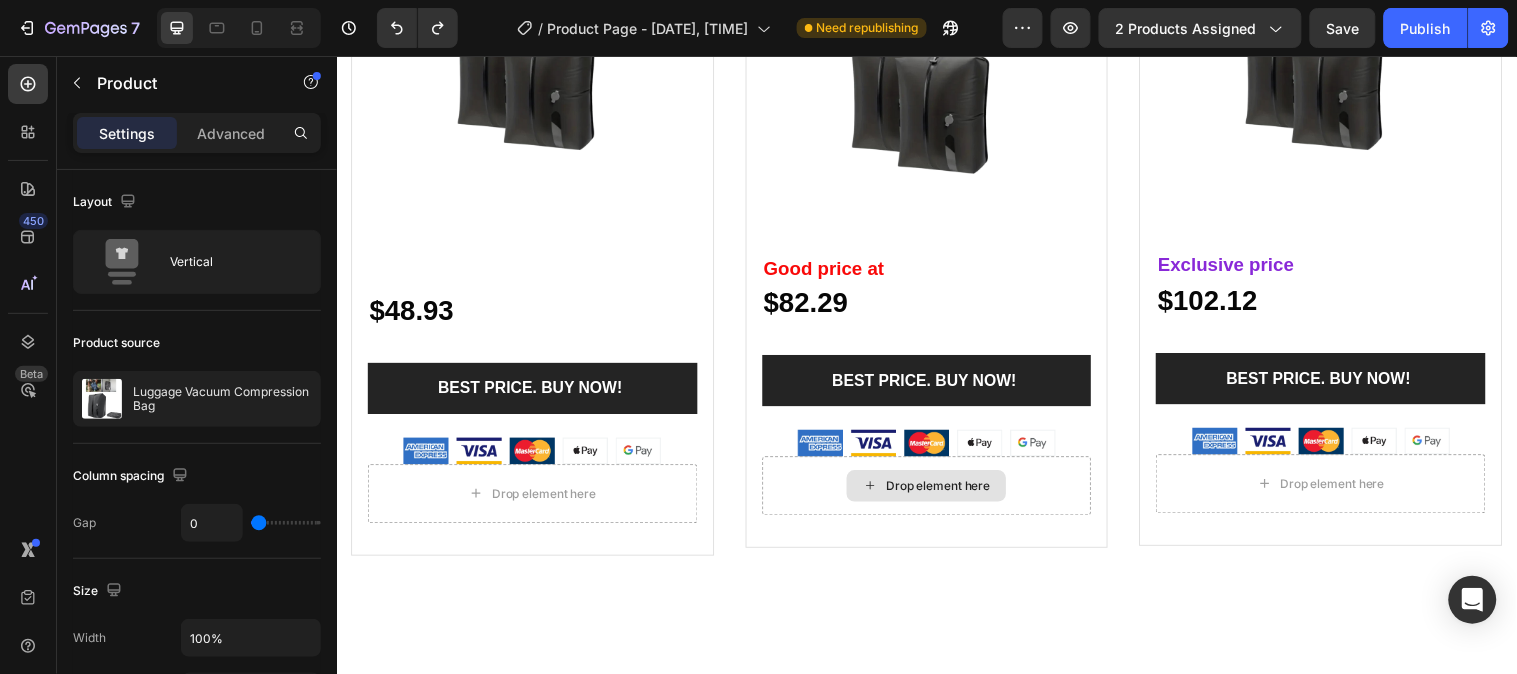 click on "Drop element here" at bounding box center [948, 492] 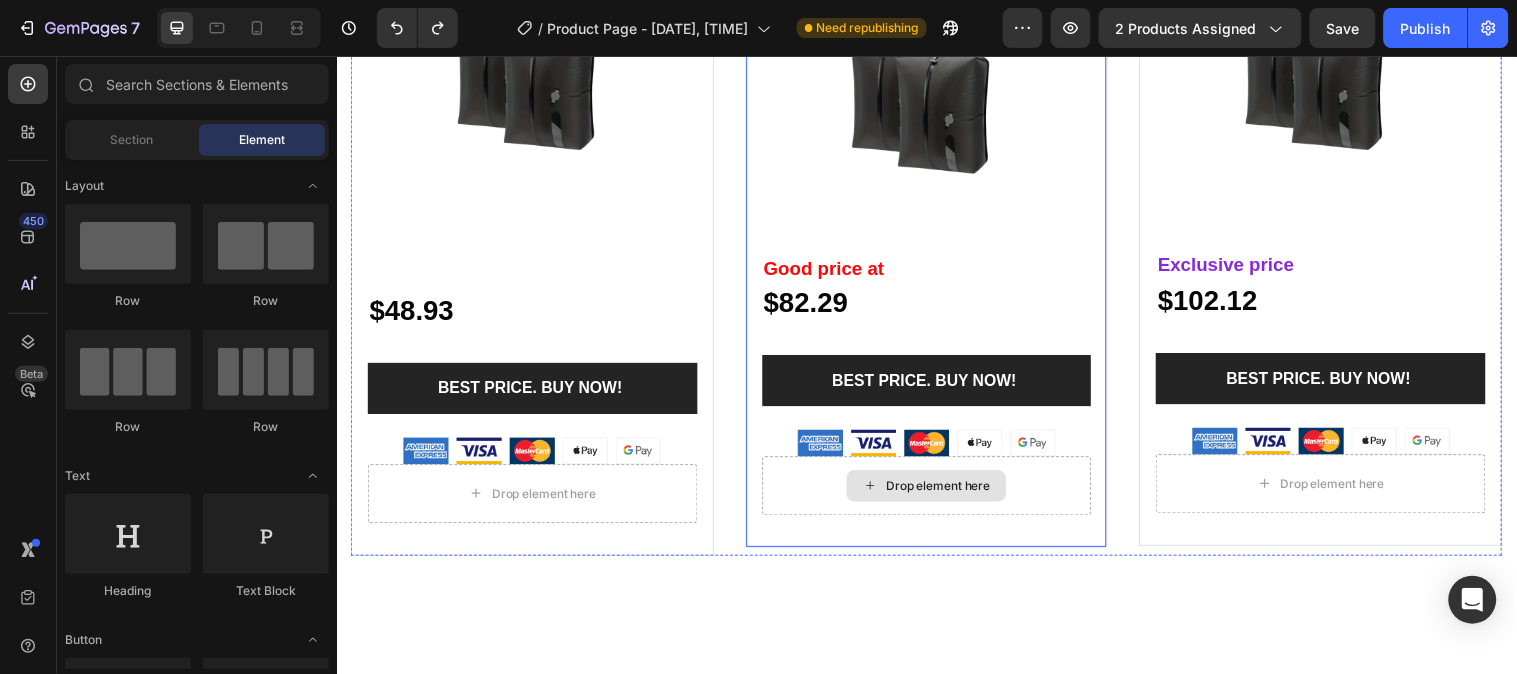 click on "Drop element here" at bounding box center [948, 492] 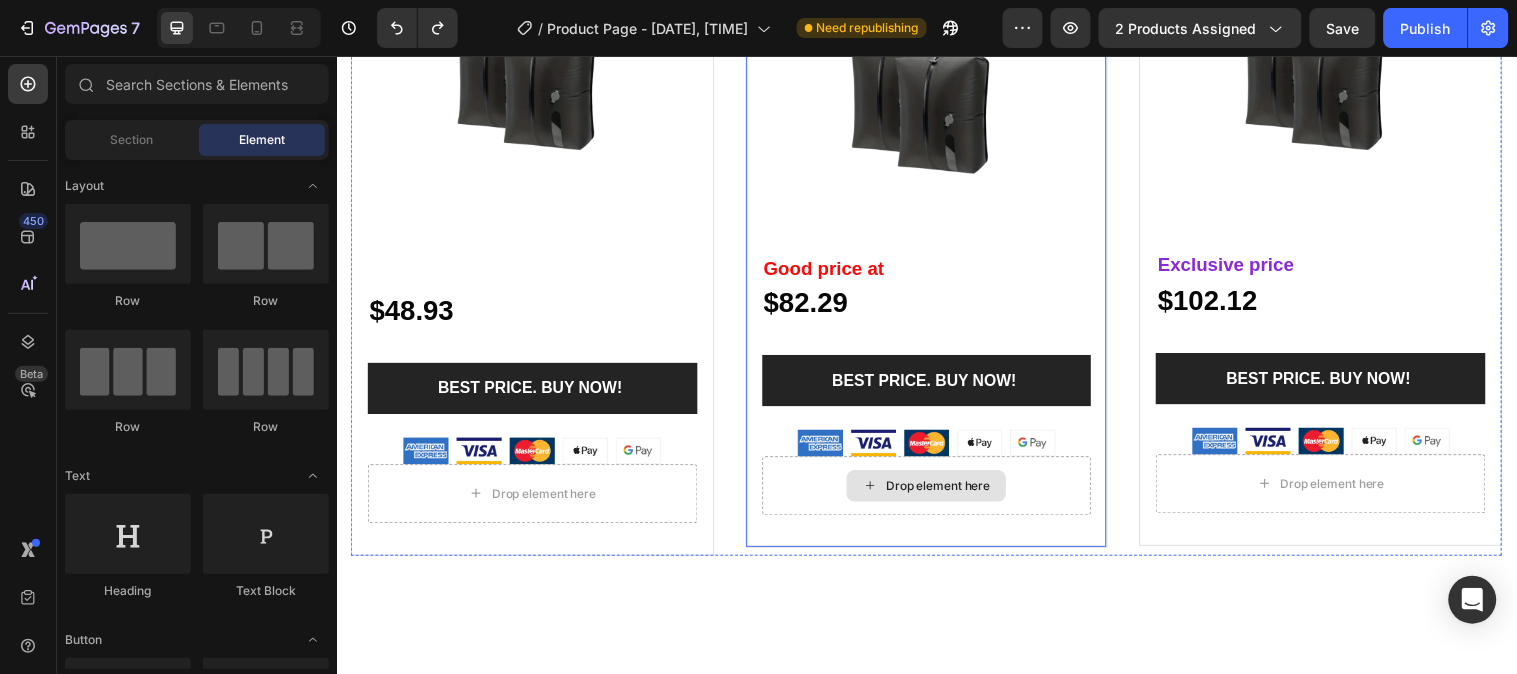 click on "Drop element here" at bounding box center [936, 492] 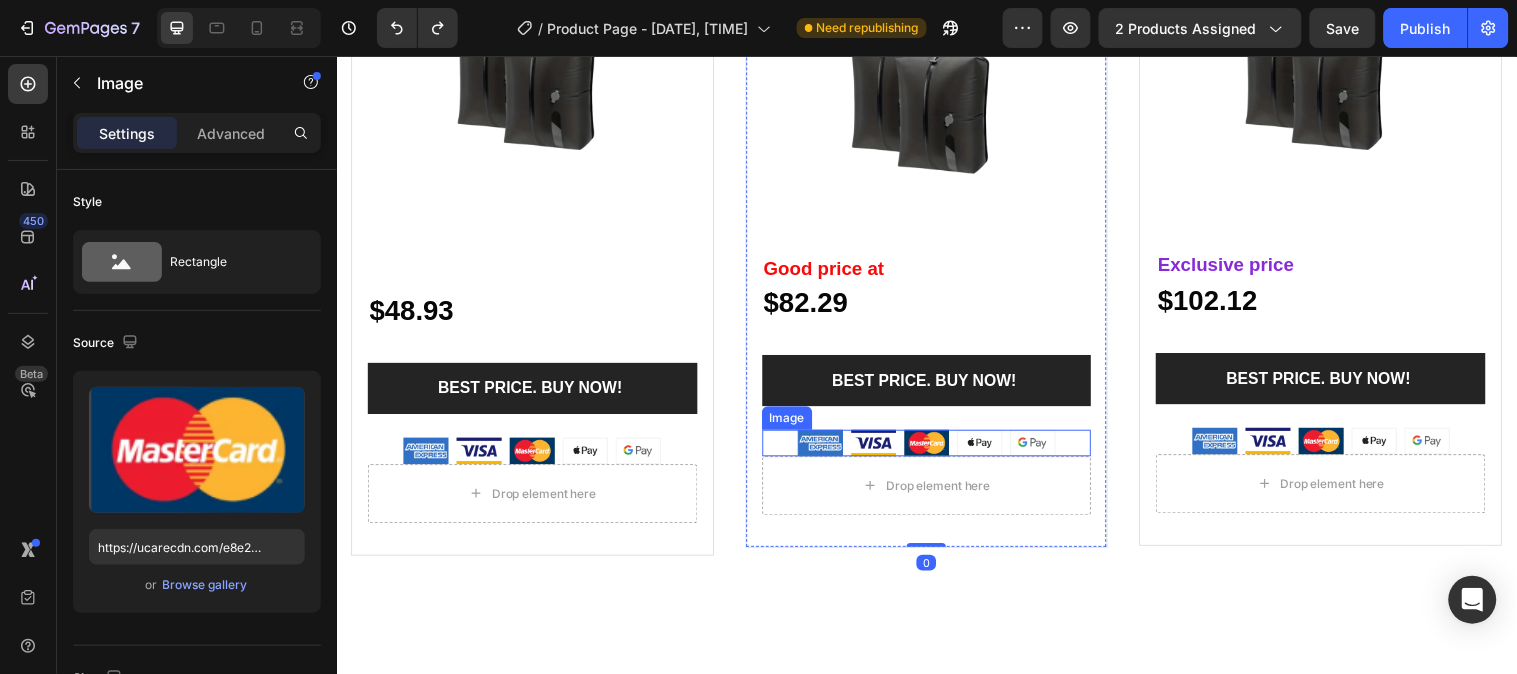 click at bounding box center [936, 448] 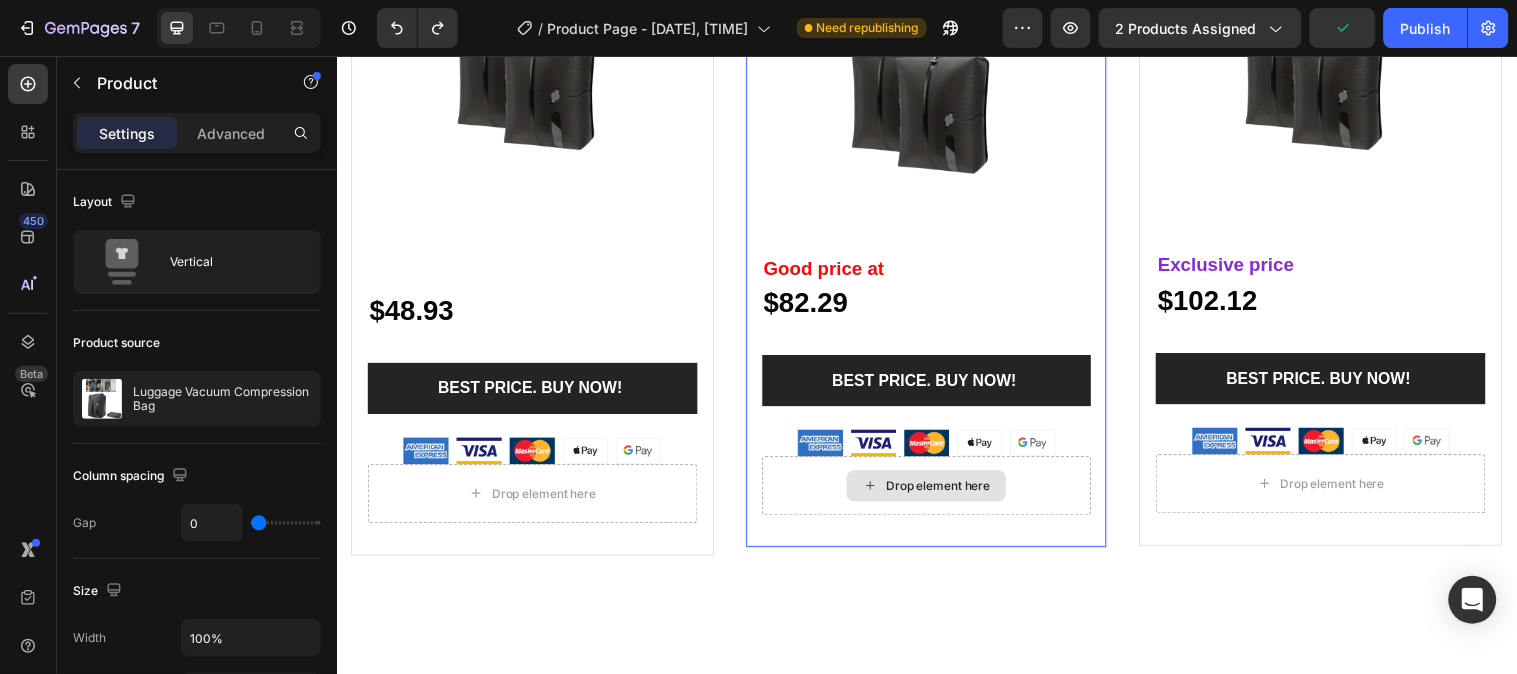 click on "Drop element here" at bounding box center [936, 492] 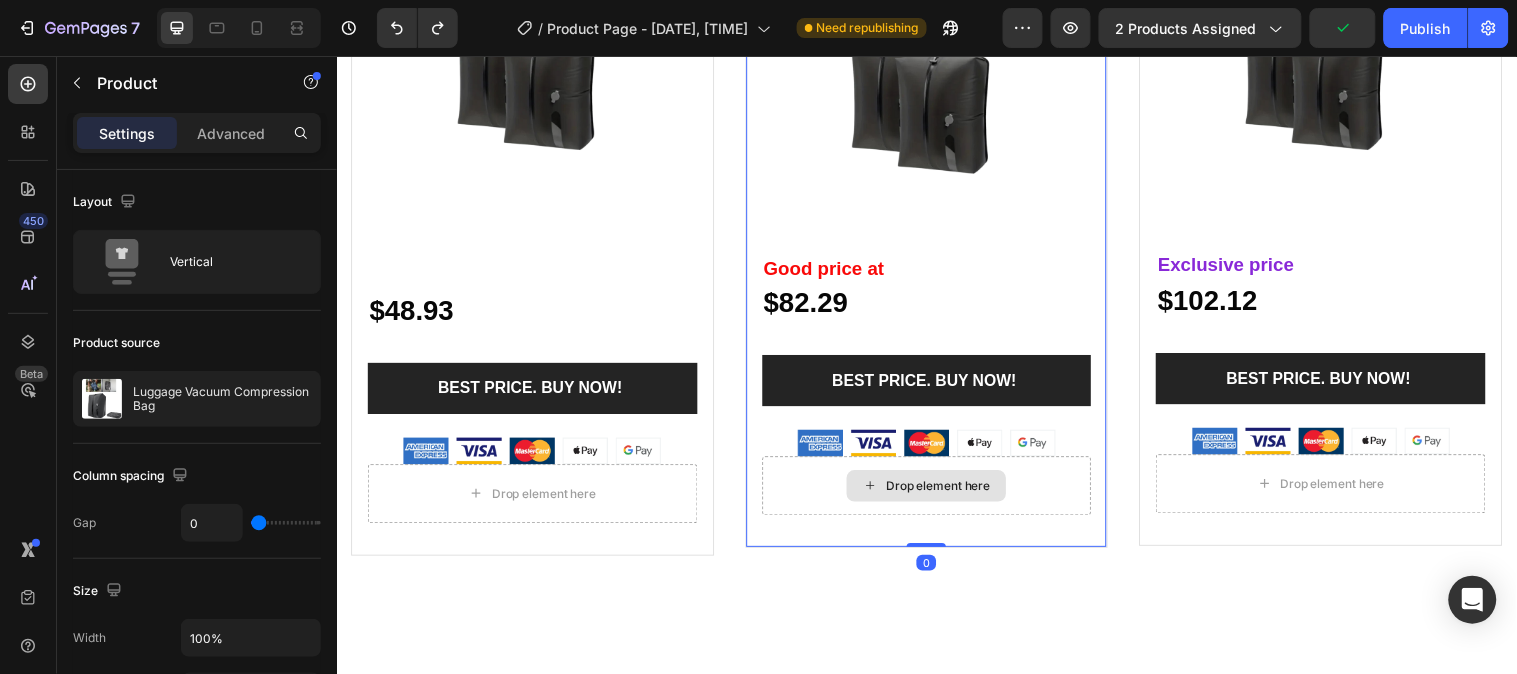 click 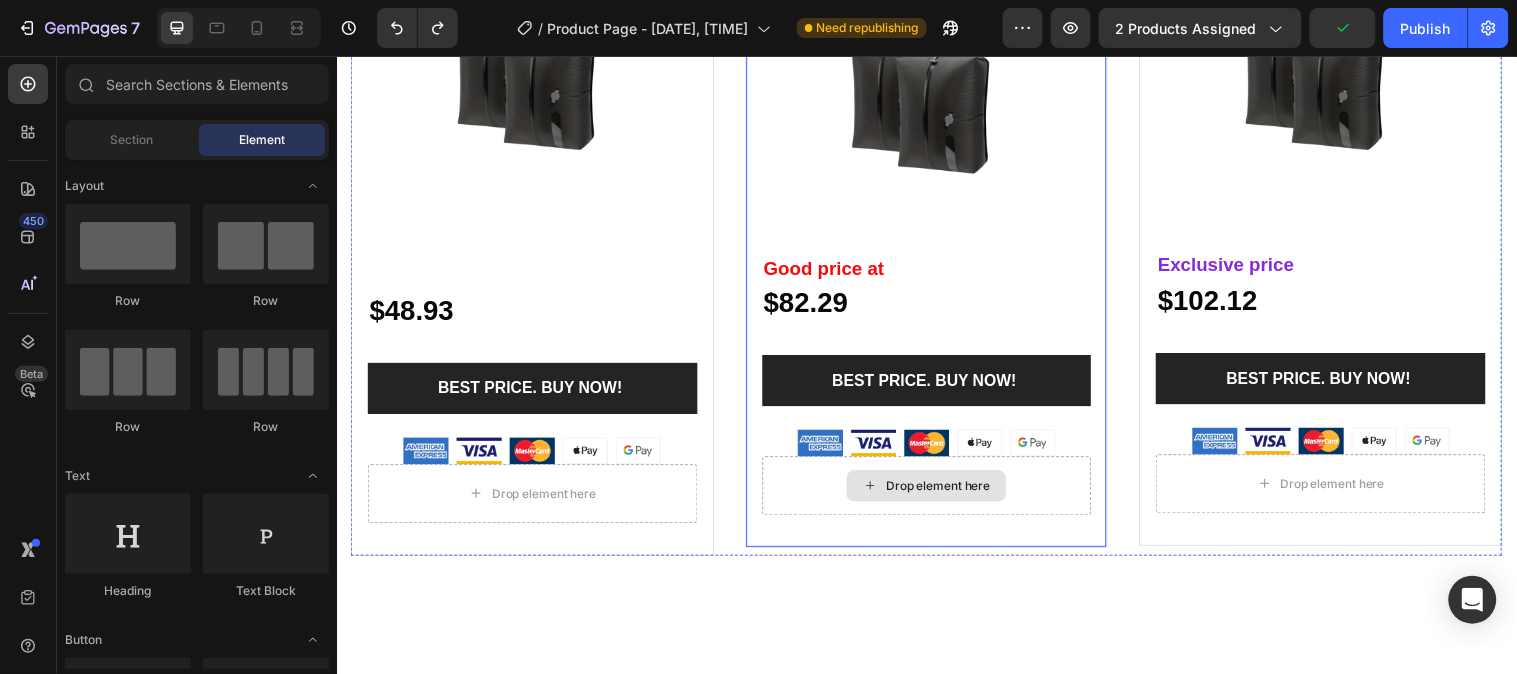 click on "Drop element here" at bounding box center (948, 492) 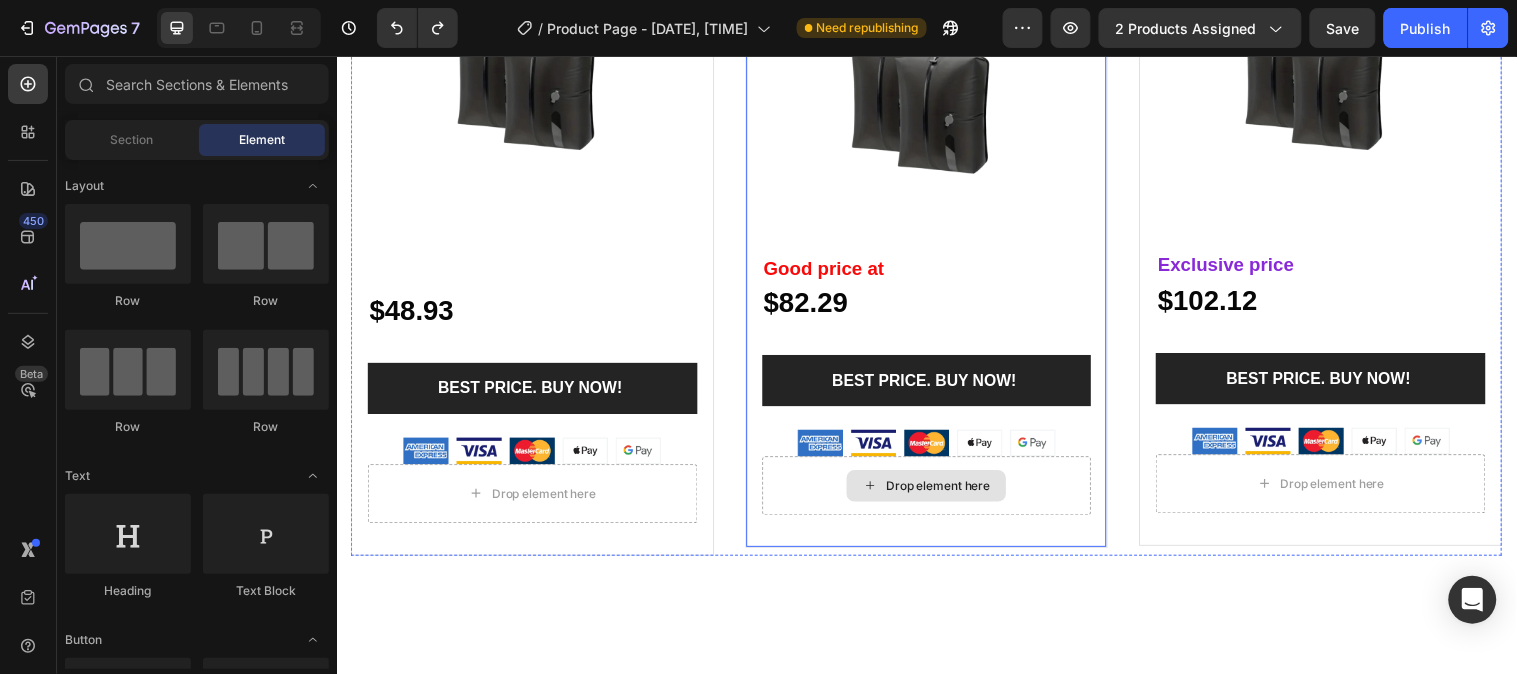 click on "Drop element here" at bounding box center [948, 492] 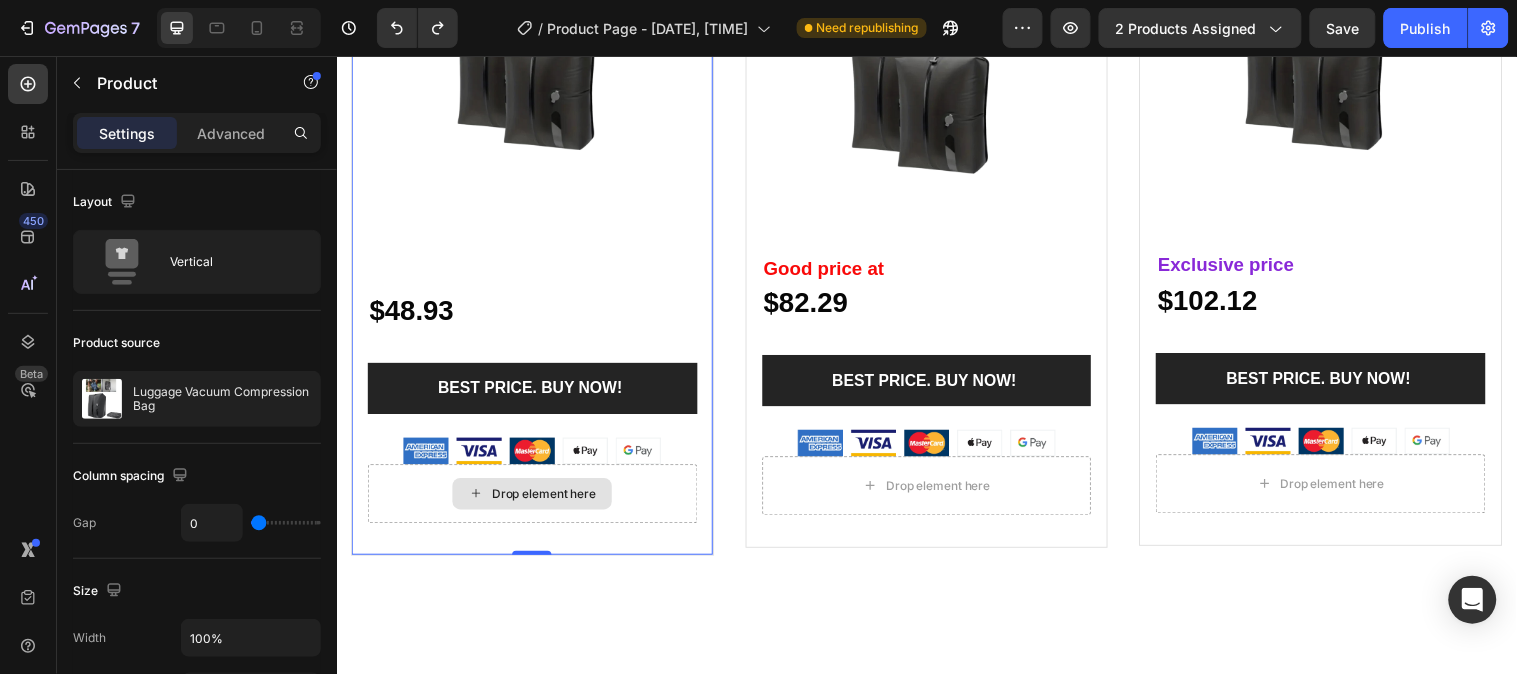 click on "Drop element here" at bounding box center [535, 500] 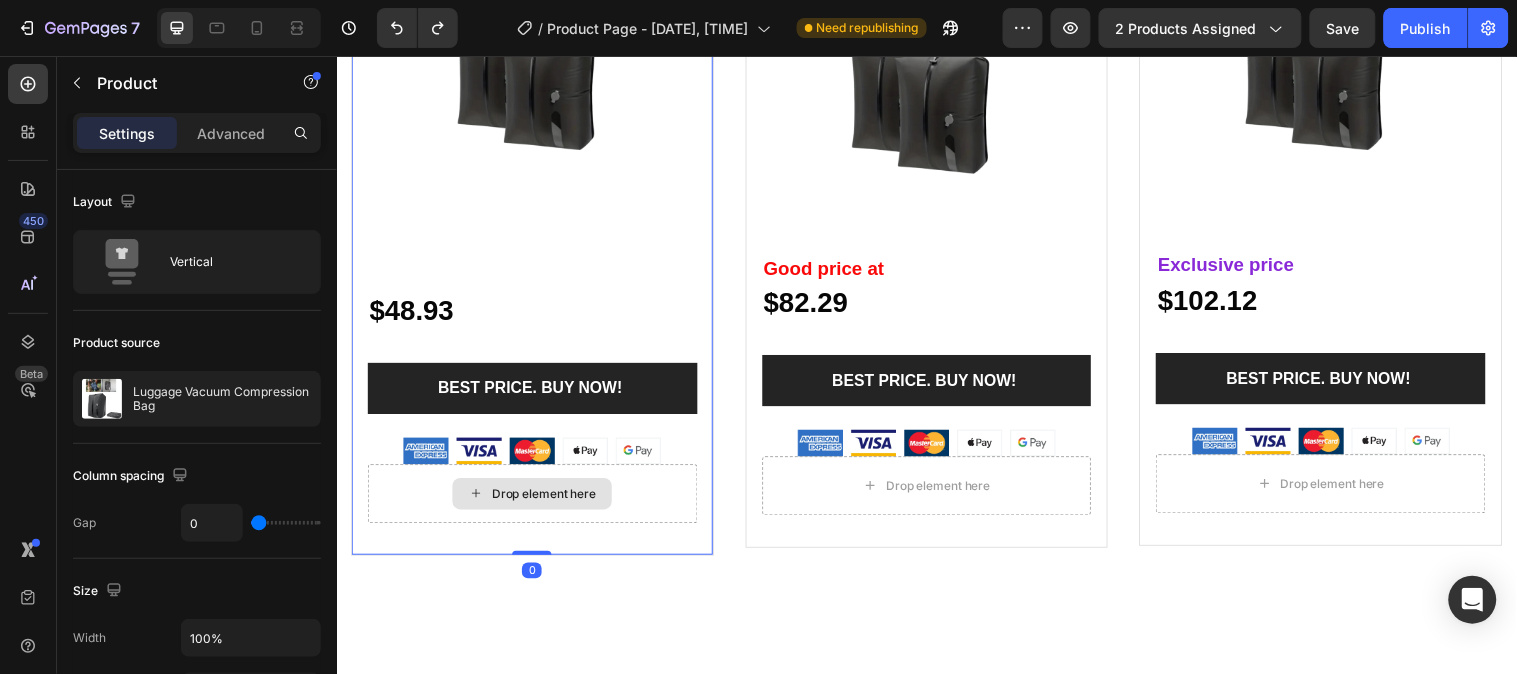click on "Drop element here" at bounding box center (547, 500) 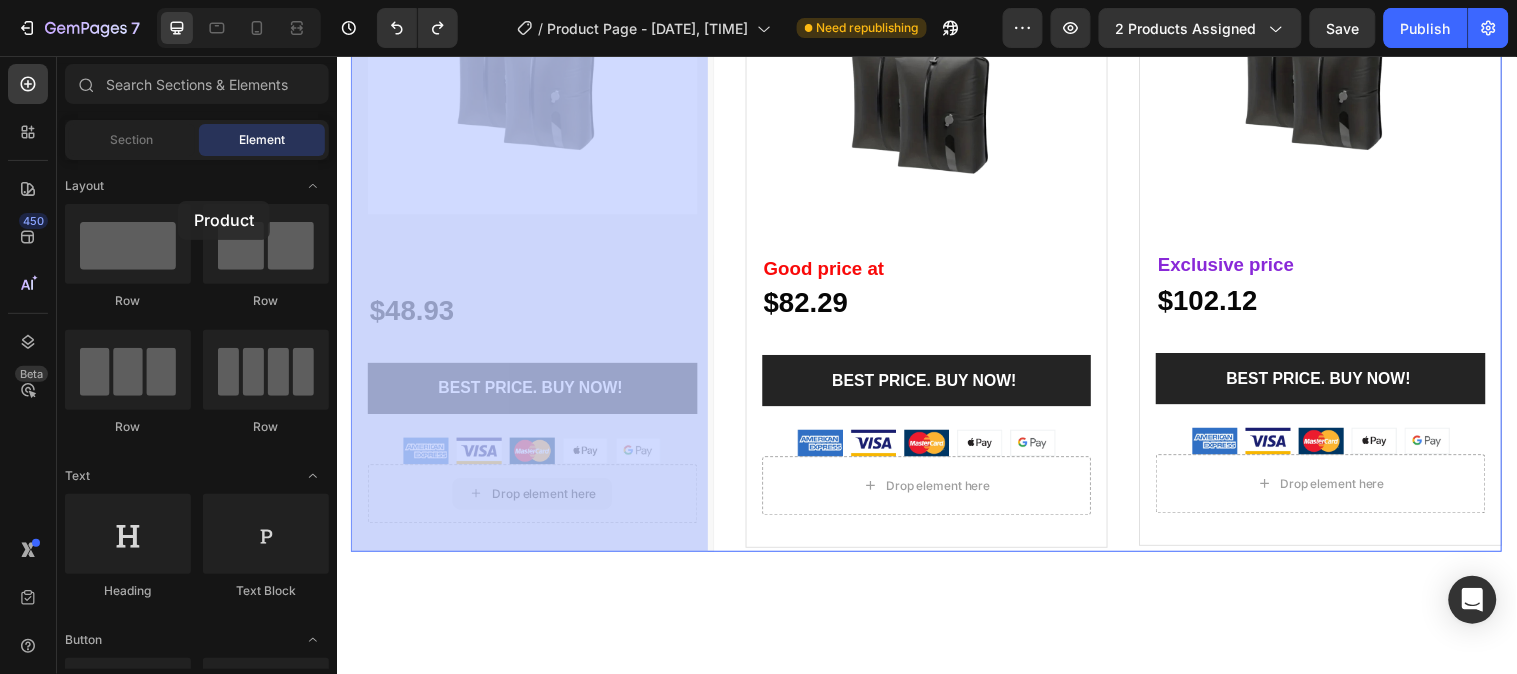 drag, startPoint x: 604, startPoint y: 489, endPoint x: 174, endPoint y: 202, distance: 516.98065 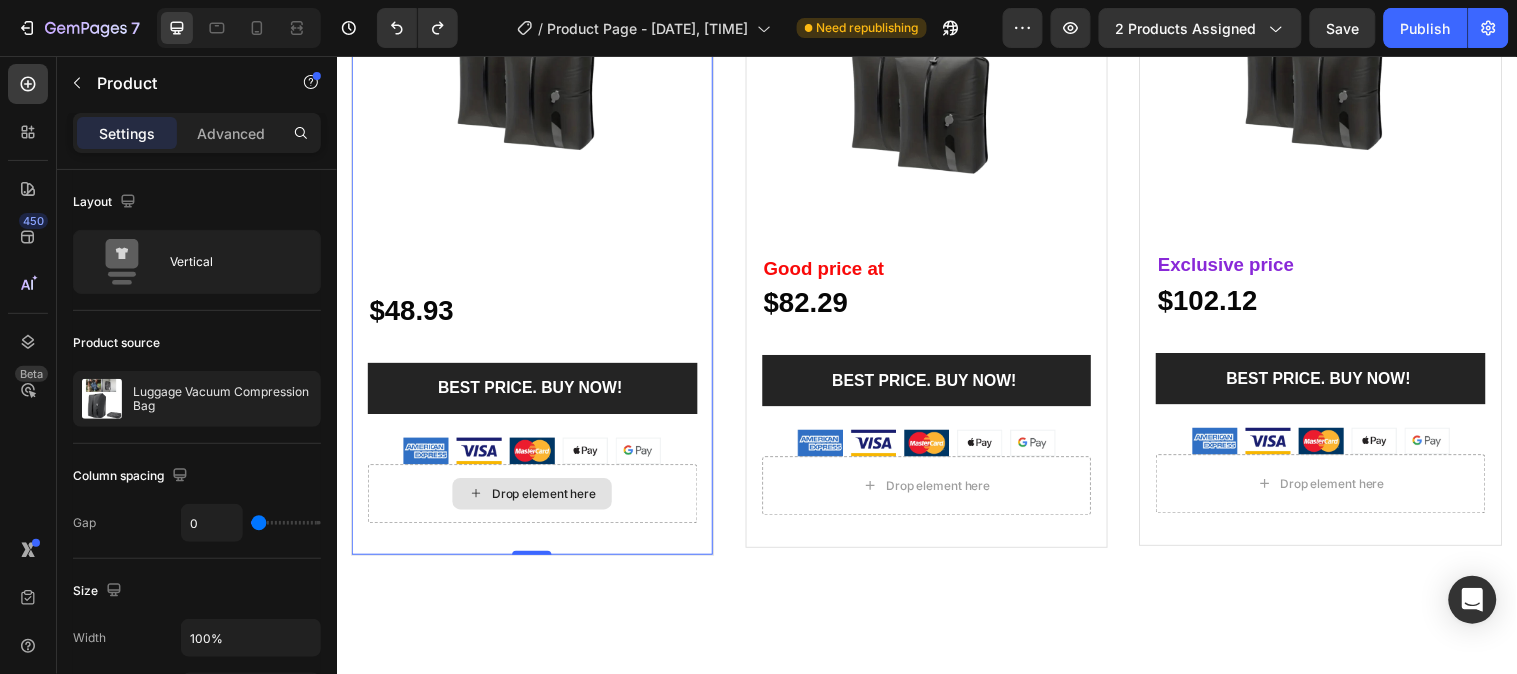 click on "Drop element here" at bounding box center [535, 500] 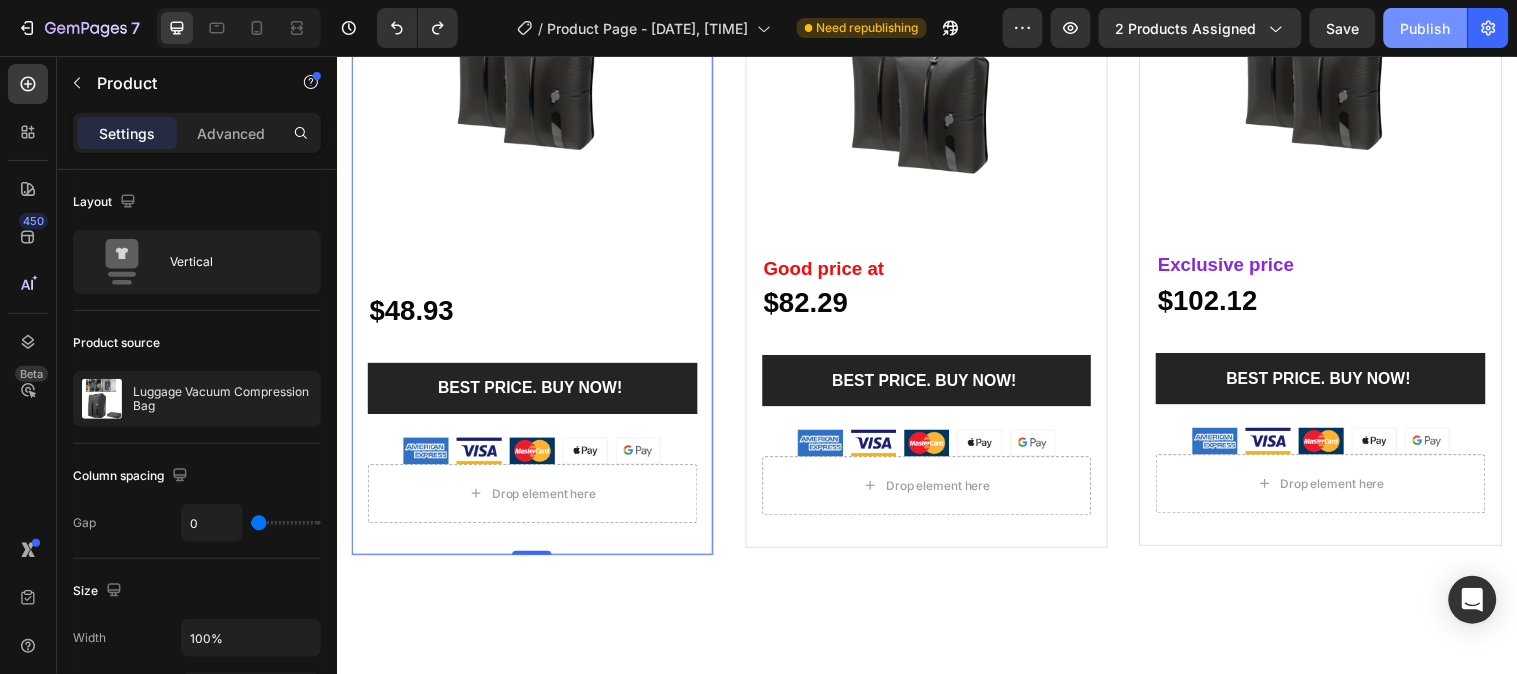 click on "Publish" at bounding box center [1426, 28] 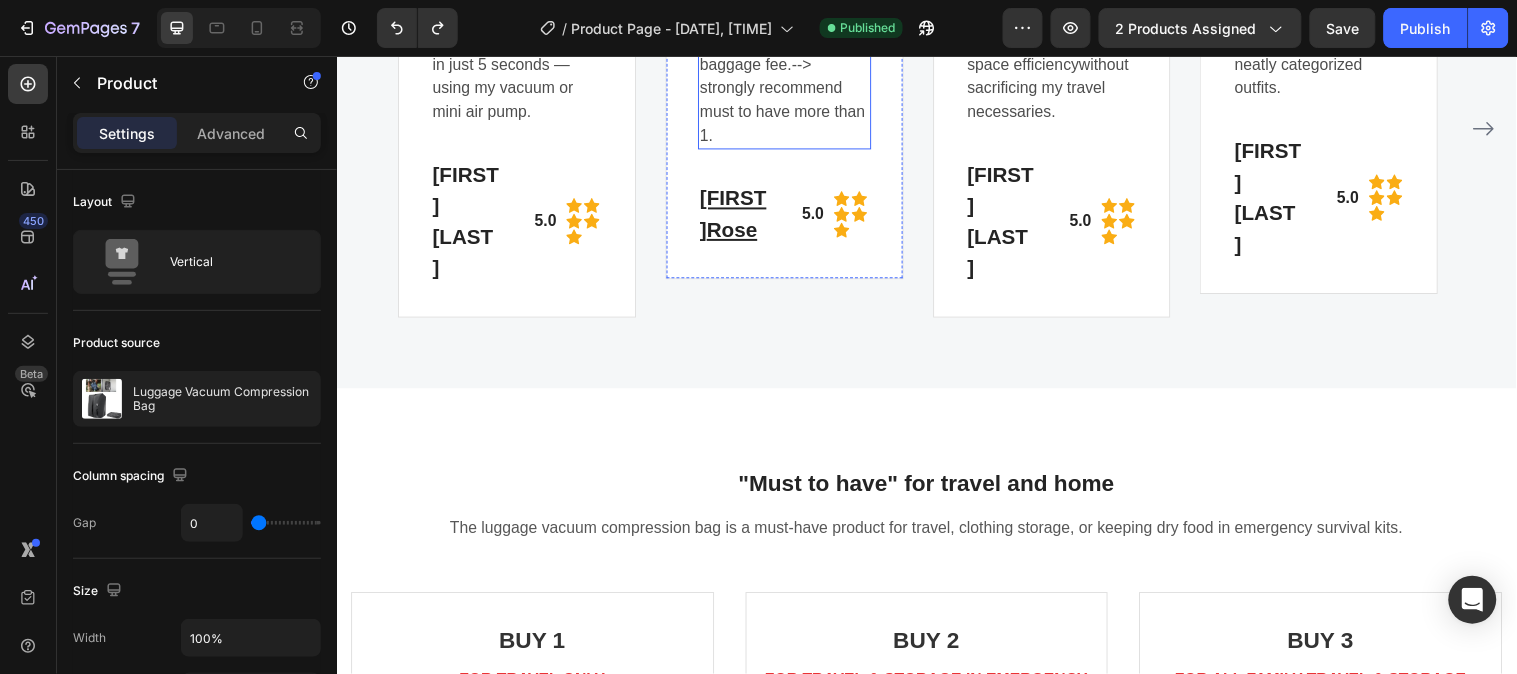 scroll, scrollTop: 3285, scrollLeft: 0, axis: vertical 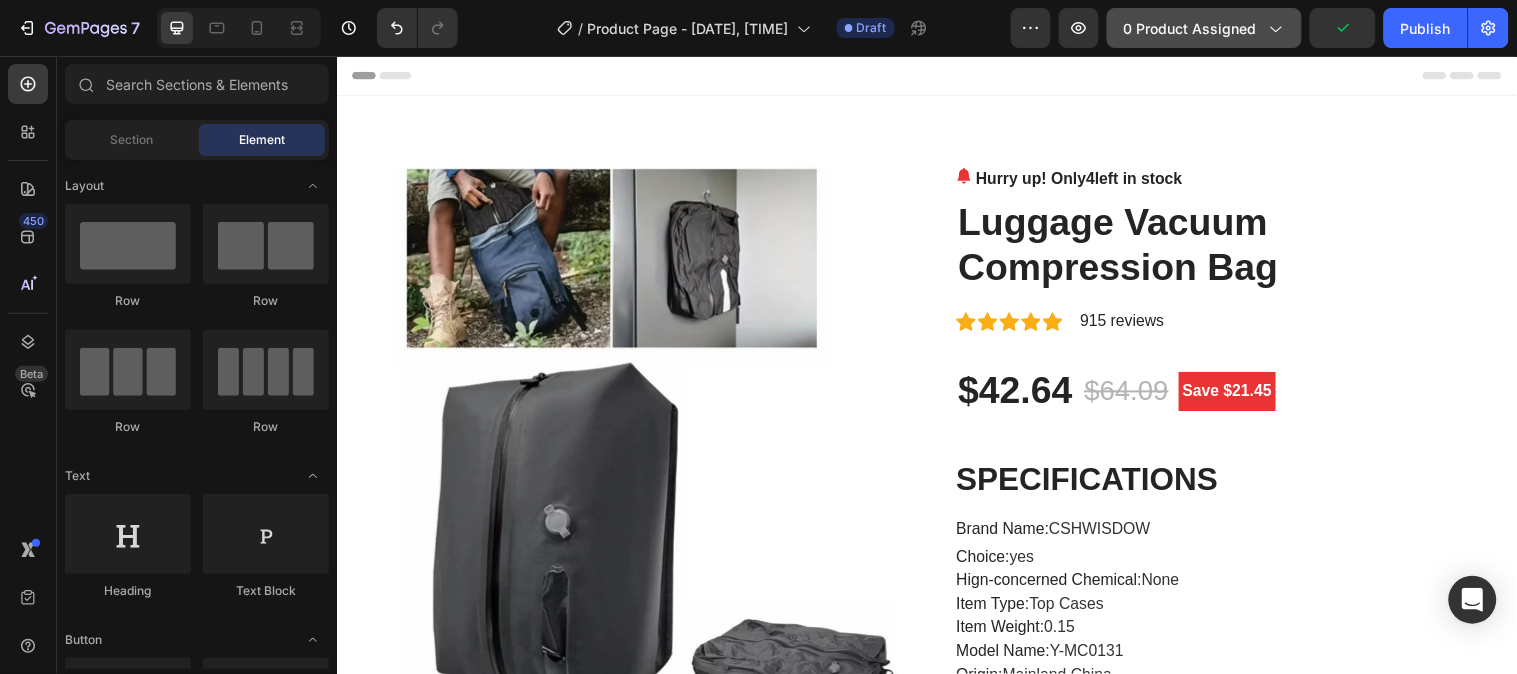 click on "0 product assigned" 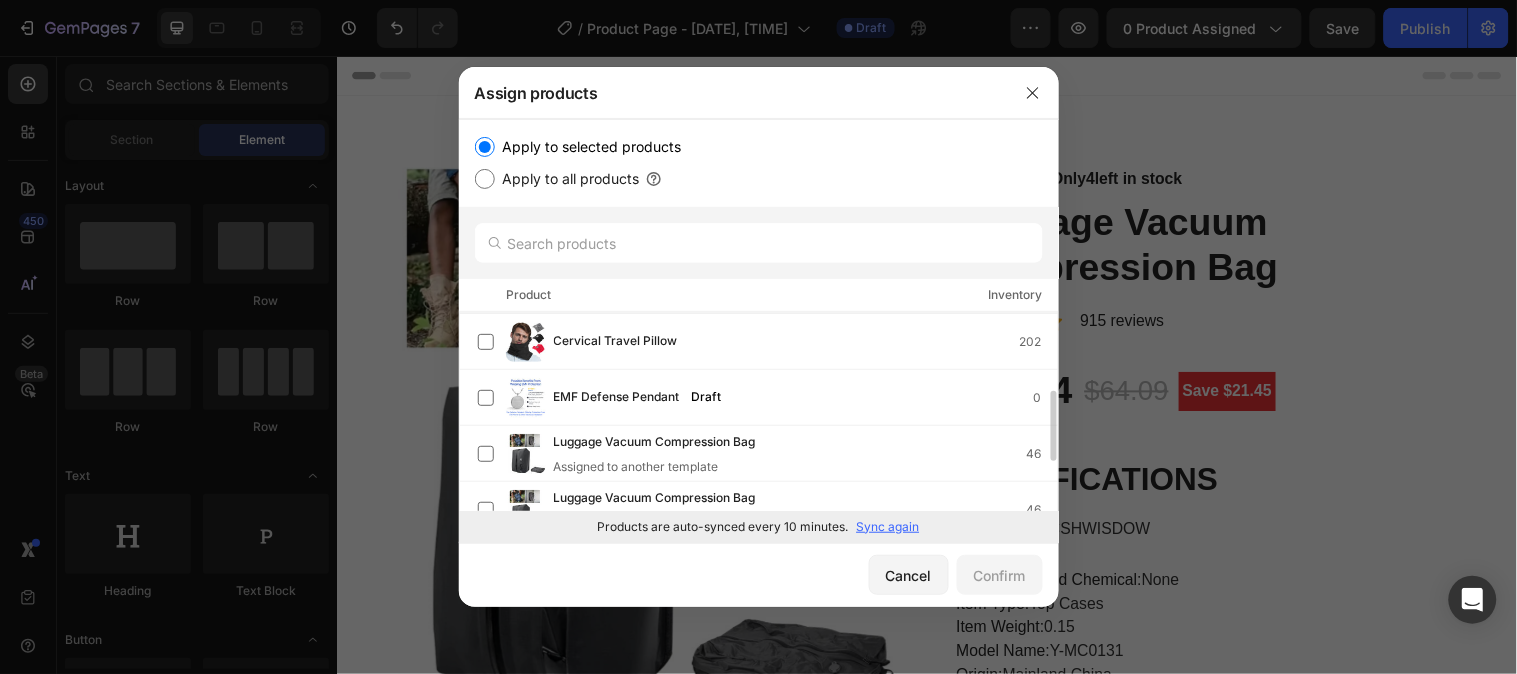 scroll, scrollTop: 0, scrollLeft: 0, axis: both 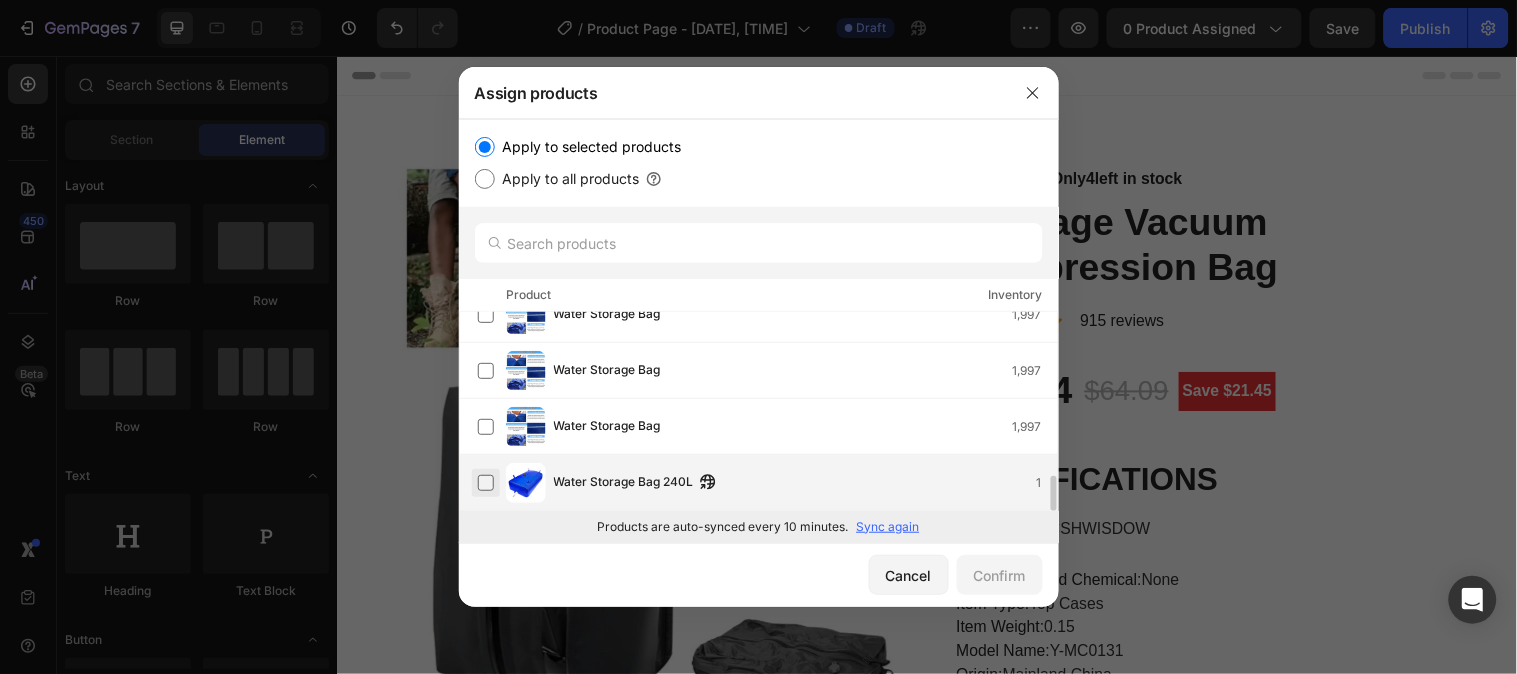 click at bounding box center [486, 483] 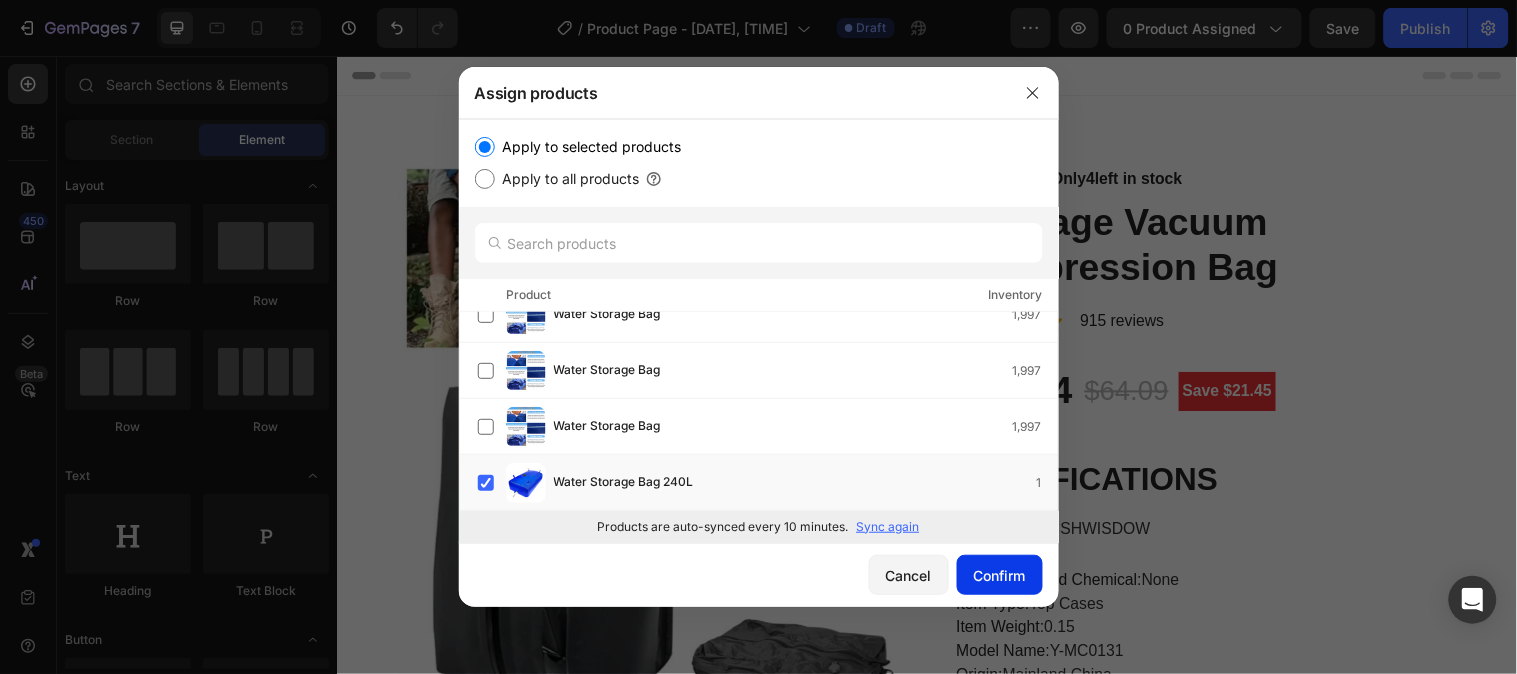 click on "Confirm" at bounding box center (1000, 575) 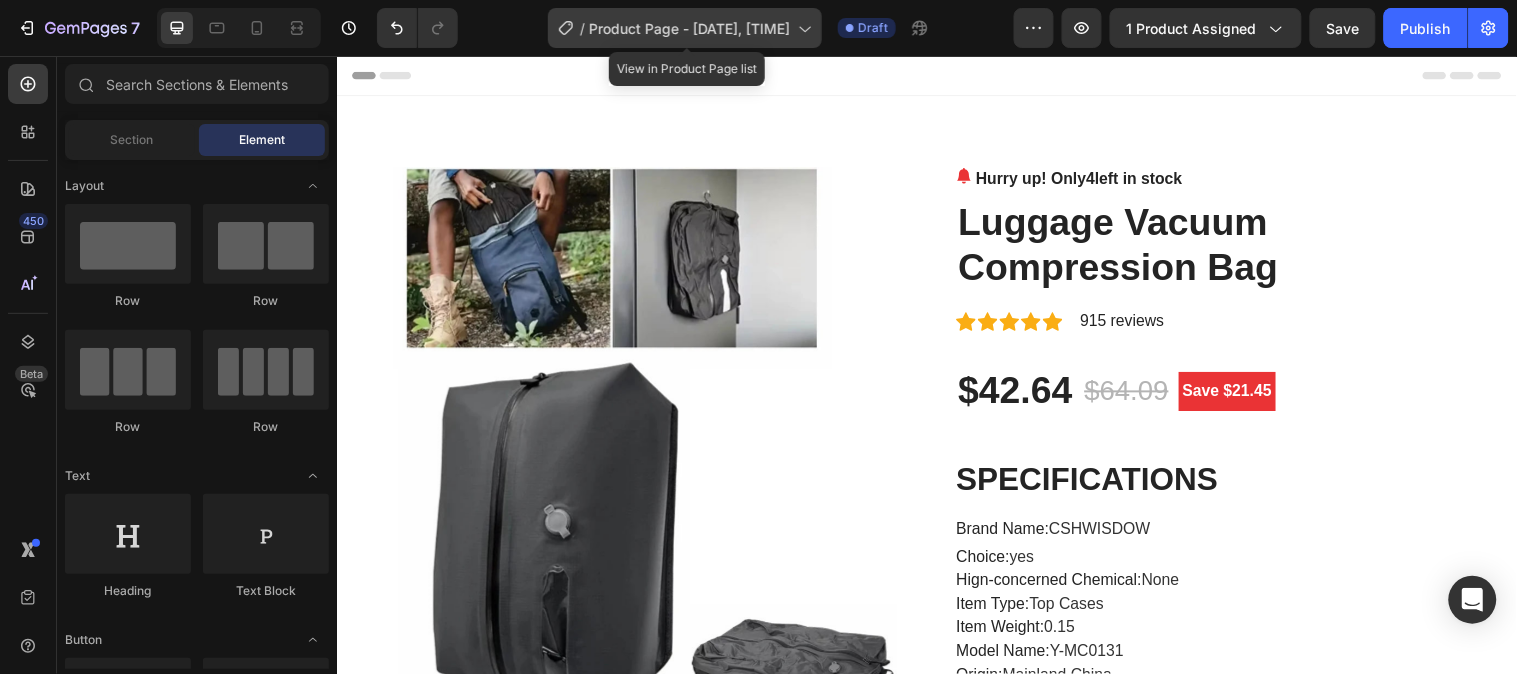 click 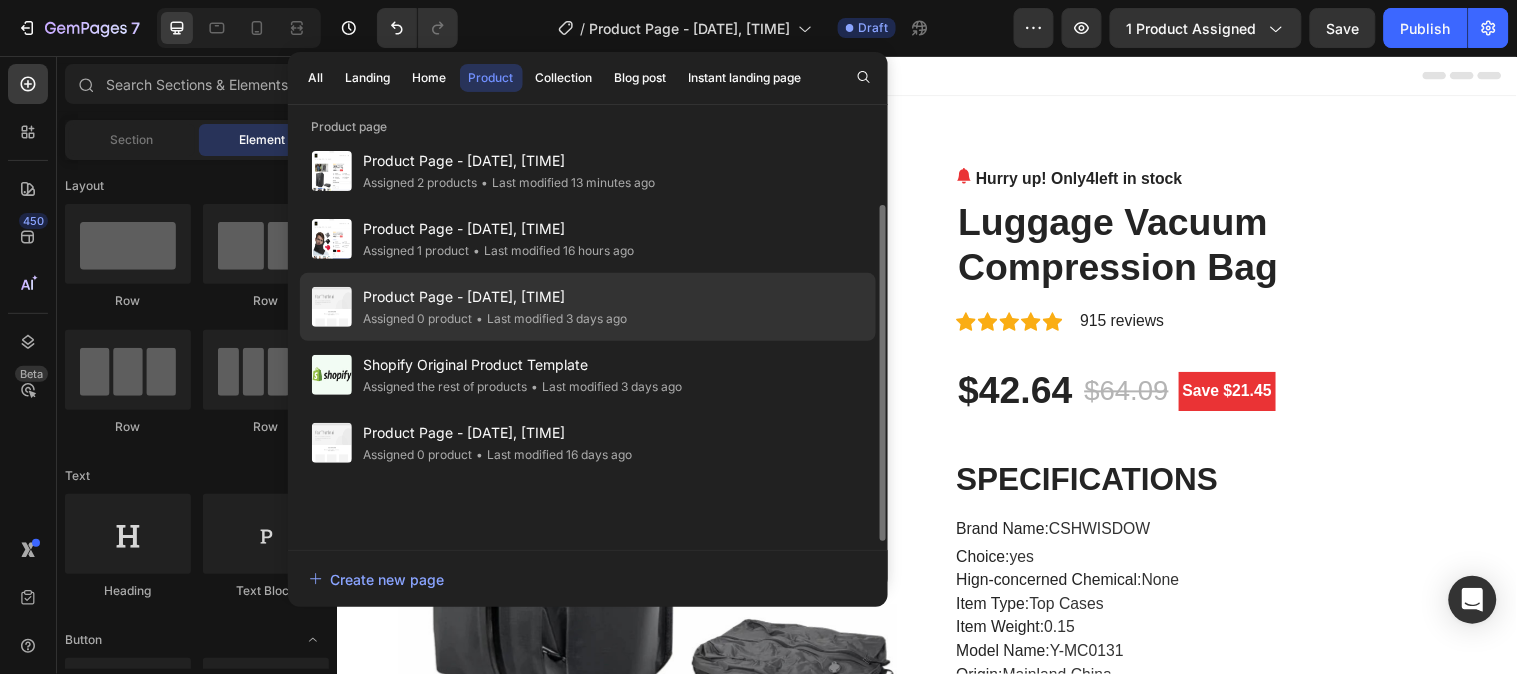 scroll, scrollTop: 0, scrollLeft: 0, axis: both 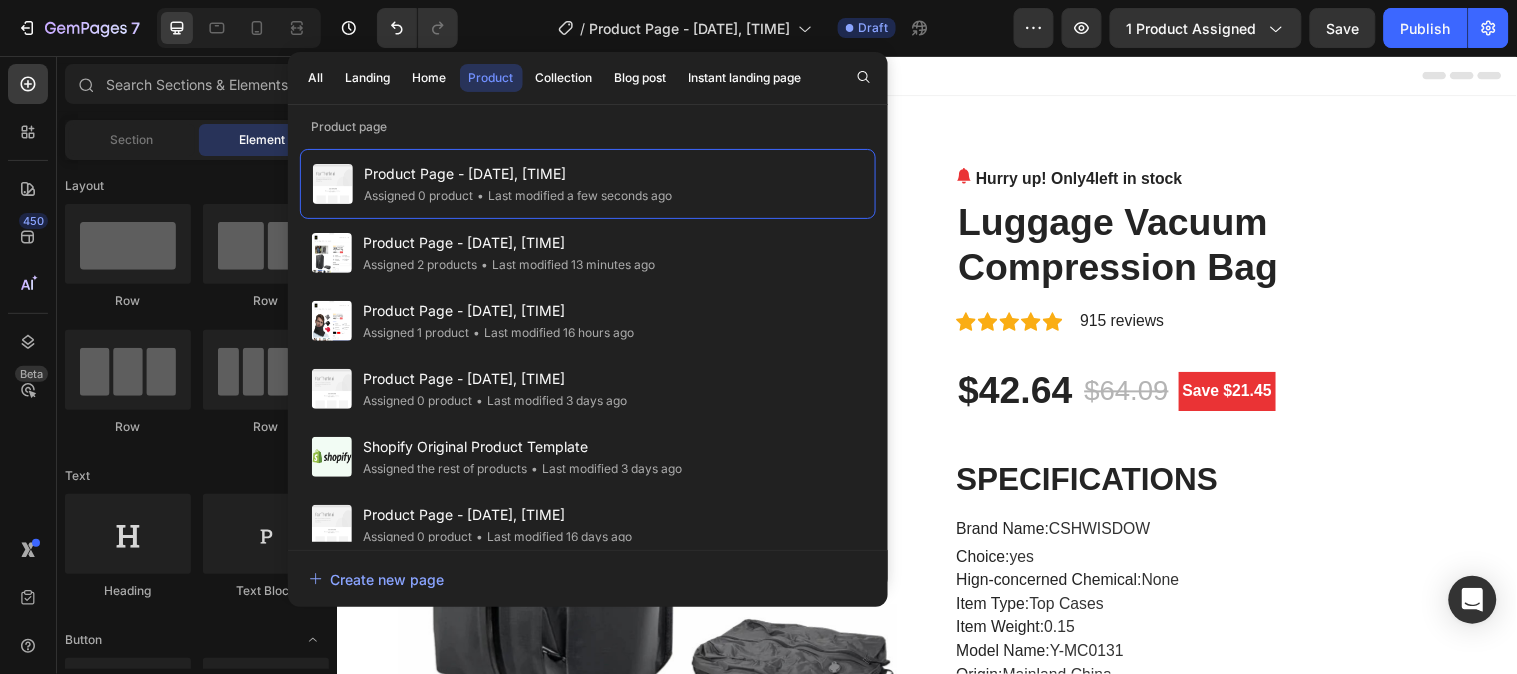 click on "/  Product Page - Aug 2, 14:47:51 Draft" 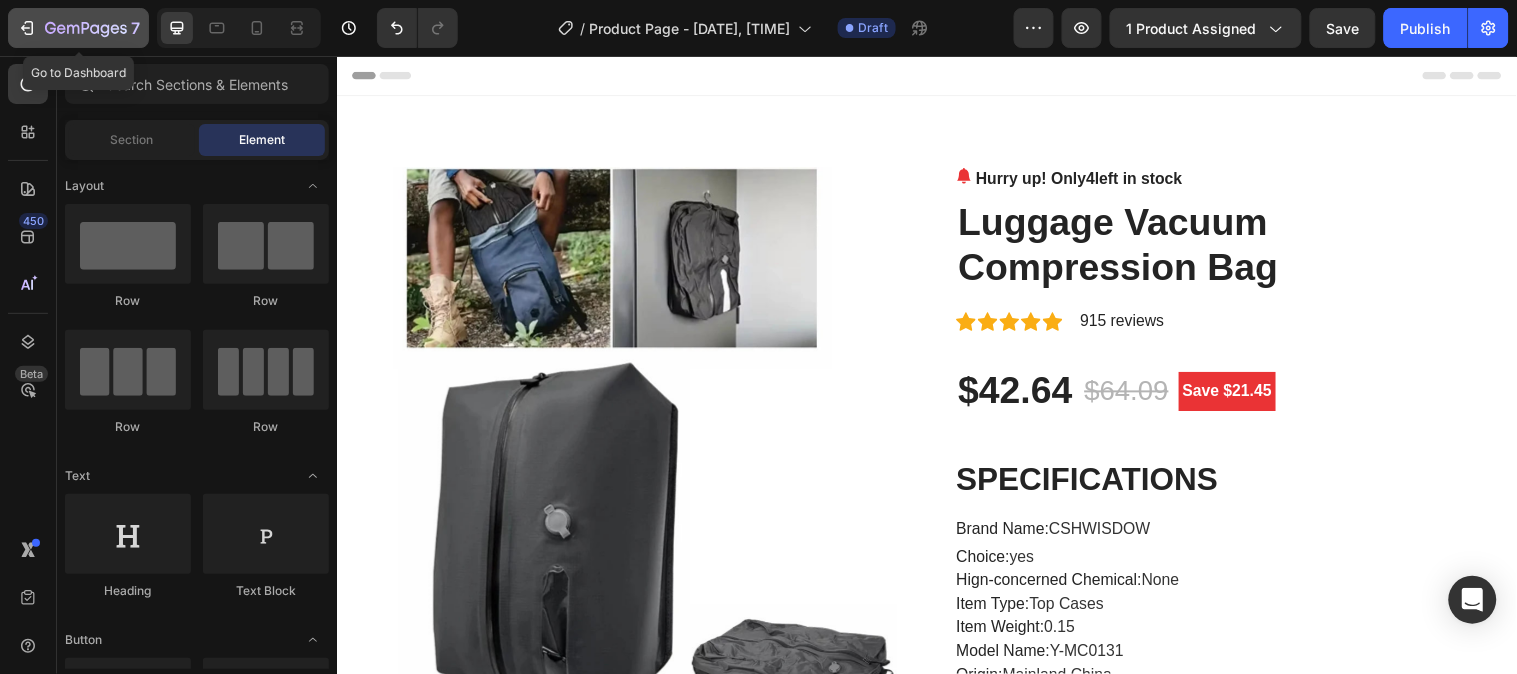 click 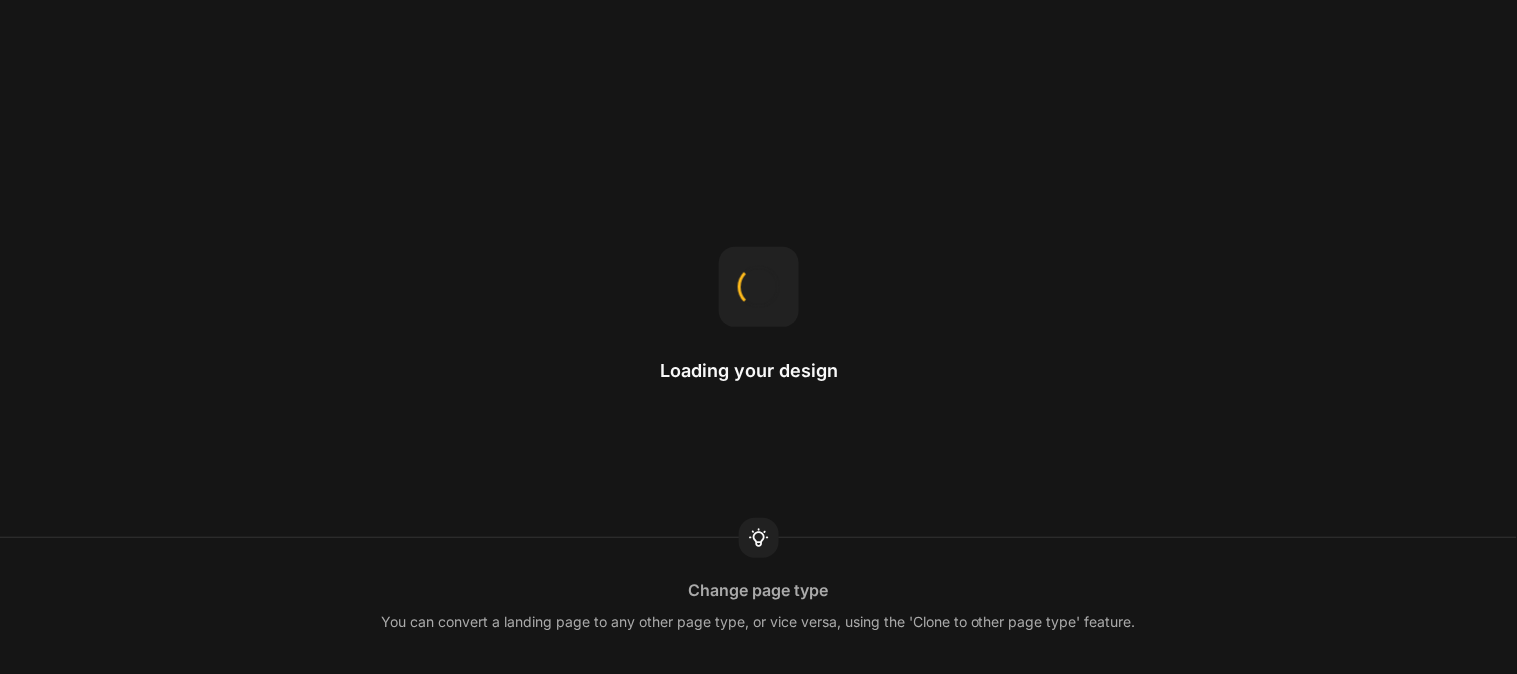 scroll, scrollTop: 0, scrollLeft: 0, axis: both 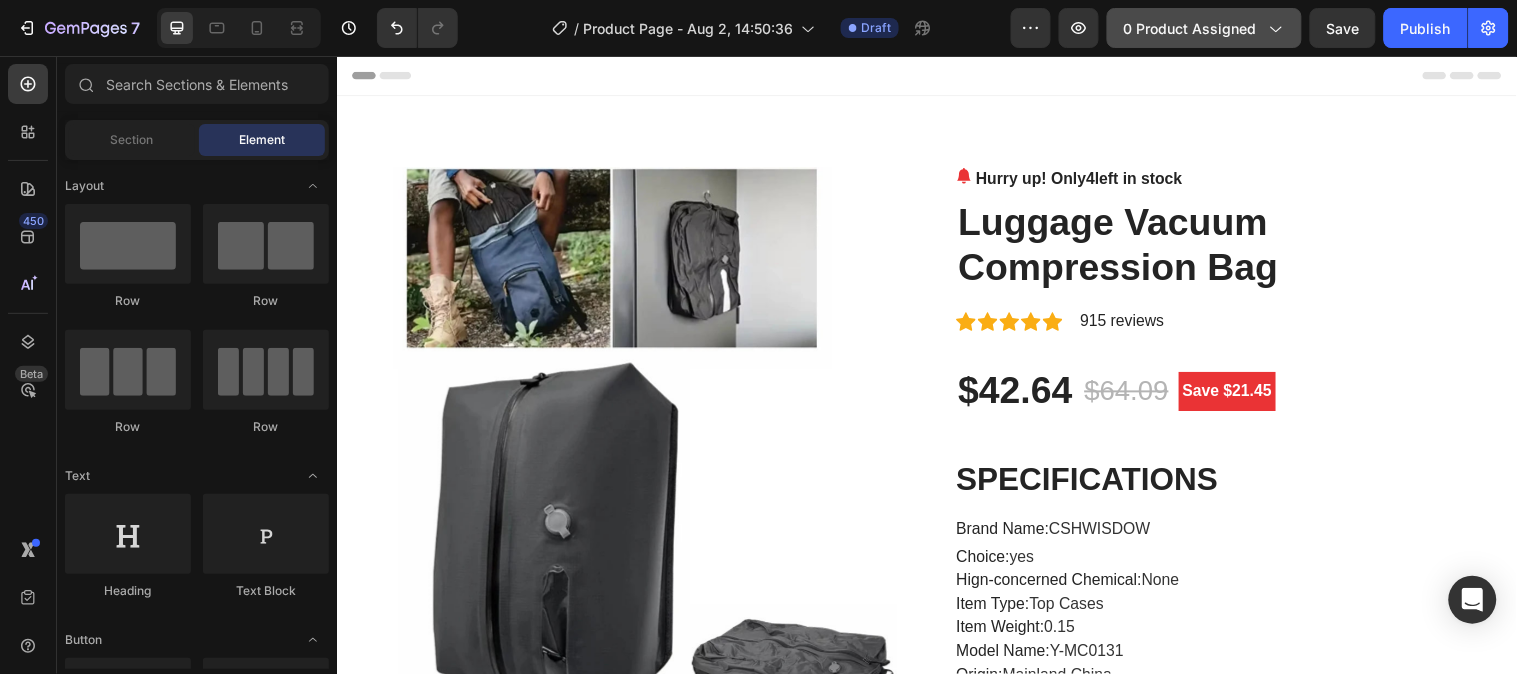 click 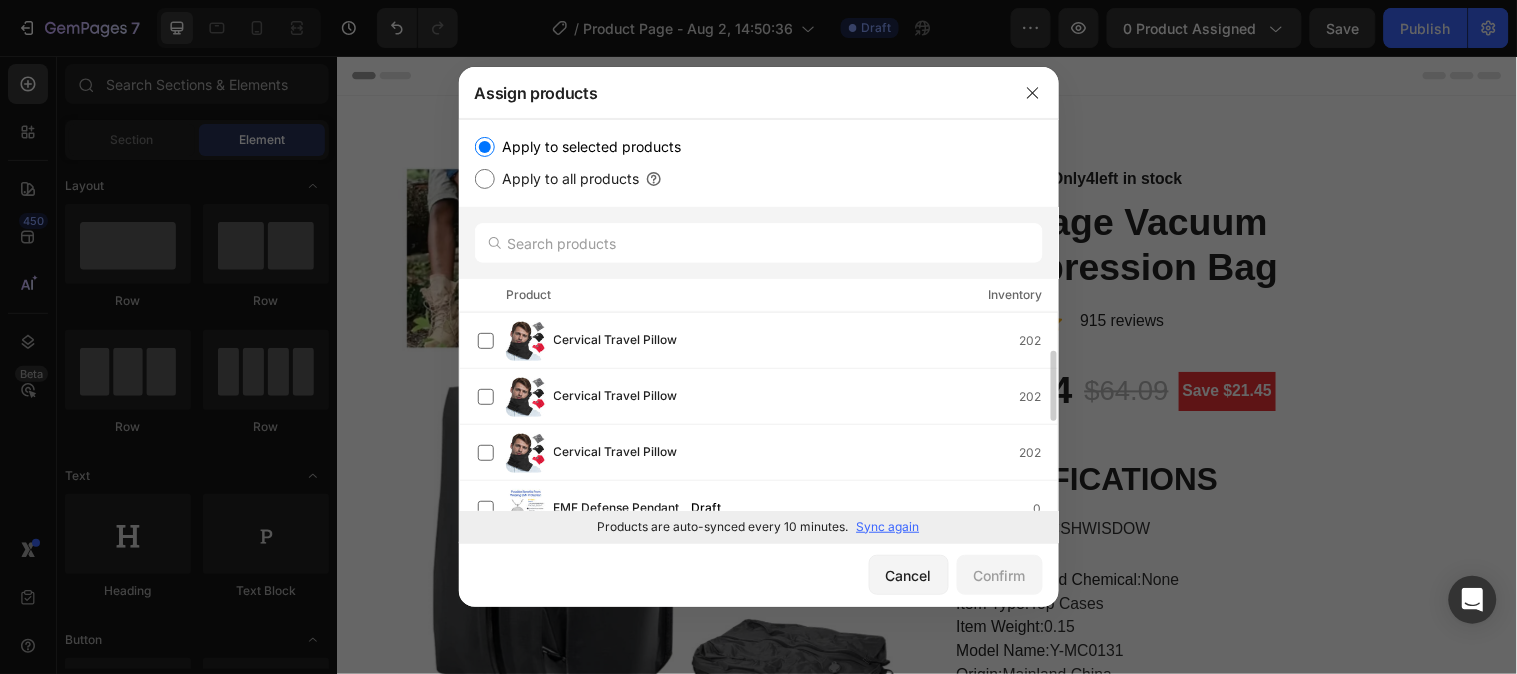 scroll, scrollTop: 0, scrollLeft: 0, axis: both 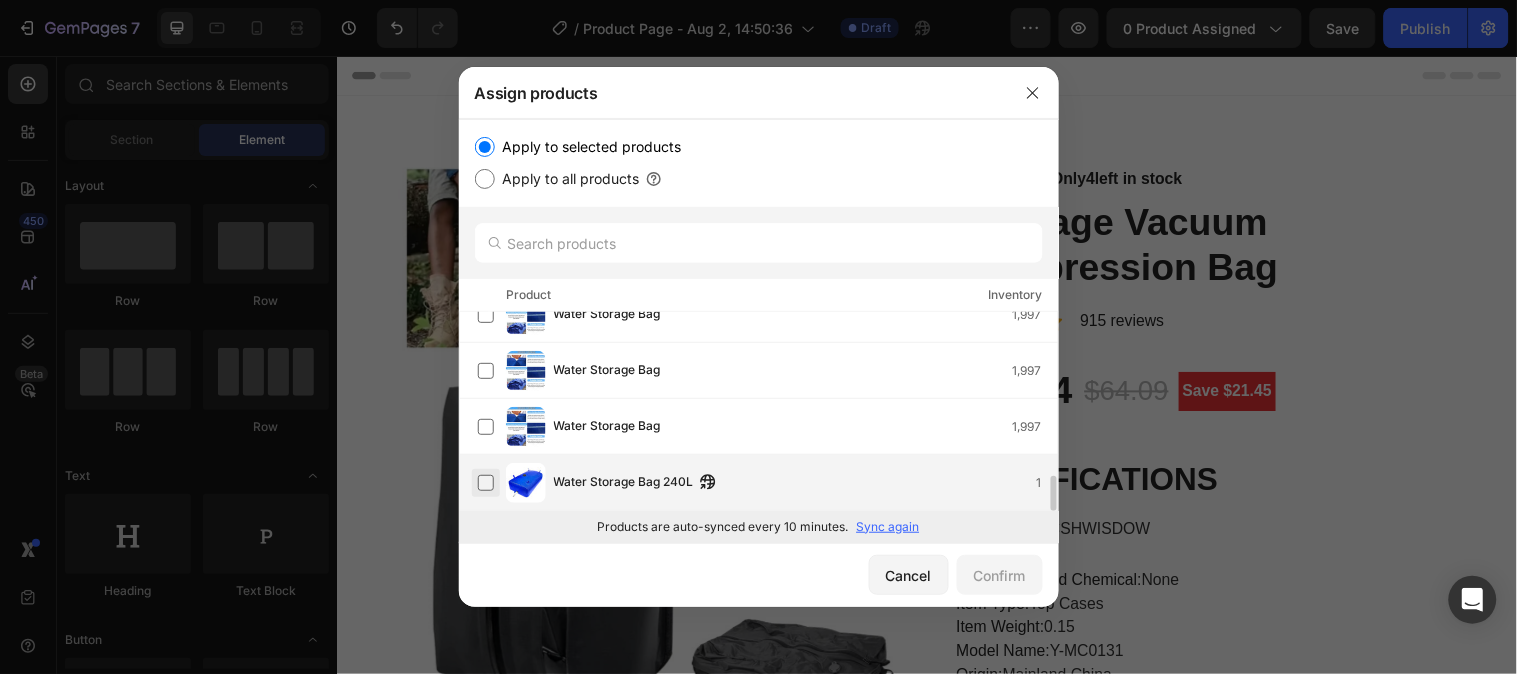 click at bounding box center (486, 483) 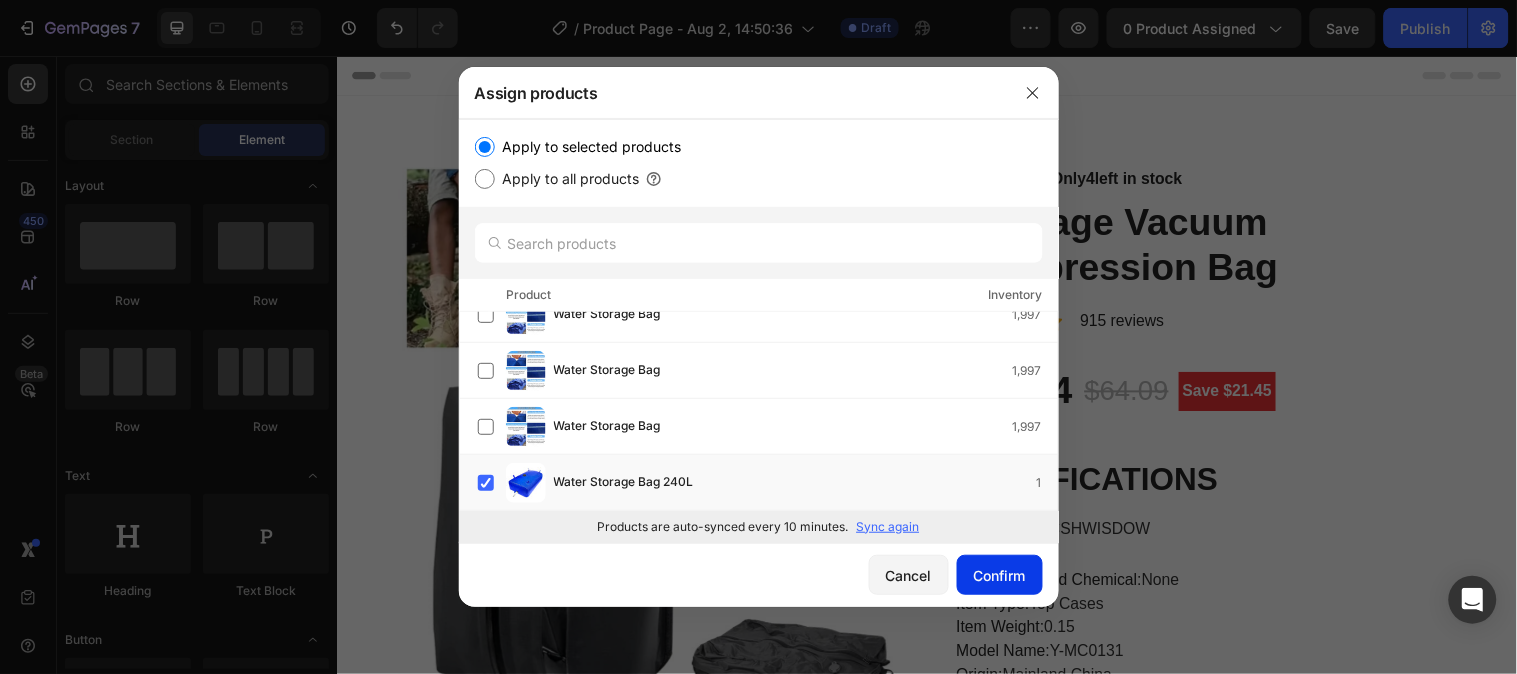 click on "Confirm" at bounding box center (1000, 575) 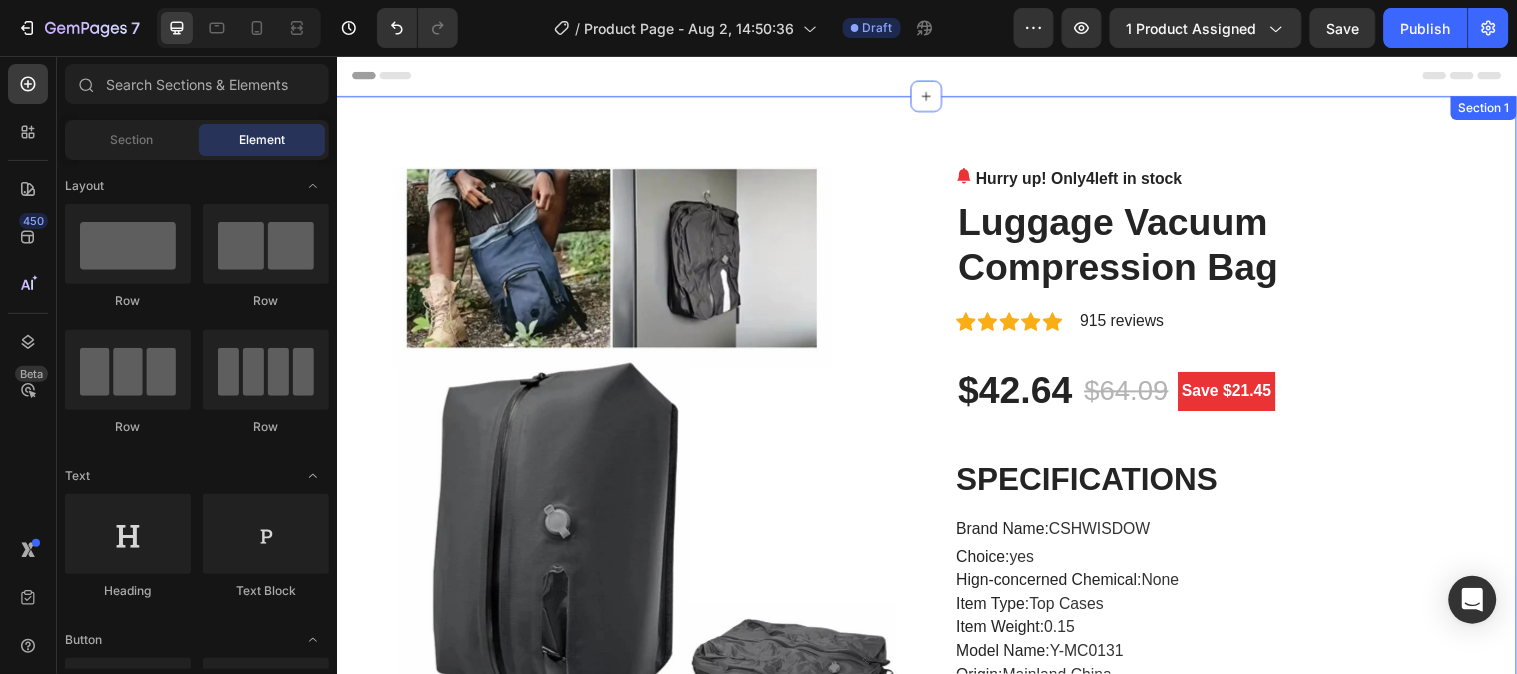 click on "Product Images
Hurry up! Only  4  left in stock (P) Stock Counter Luggage Vacuum Compression Bag (P) Title
Icon
Icon
Icon
Icon
Icon Icon List Hoz 915 reviews Text block Row $42.64 (P) Price (P) Price $64.09 (P) Price (P) Price Save $21.45 Product Badge Row SPECIFICATIONS Brand Name :  CSHWISDOW Choice :  yes Hign-concerned Chemical :  None Item Type :  Top Cases Item Weight :  0.15 Model Name :  Y-MC0131 Origin :  Mainland China Special Features :  Waterproof Description Brand new and high quality Material : TPU+Nylon Color: Black,Grey Type: Vacuum Bags for Travel Description: -This travel vacuum bag can be reused through a composite of polyester and TPU and IP67 closed zippers. Package Including: 1* 2*Vacuum Bags for Travel
Shipping and Handling
1.If the goods arrived local produce tariffs, need to customers pay.
3.If you are satisfied with the order,please leave us all 5 star good feedback.
Row" at bounding box center [936, 7472] 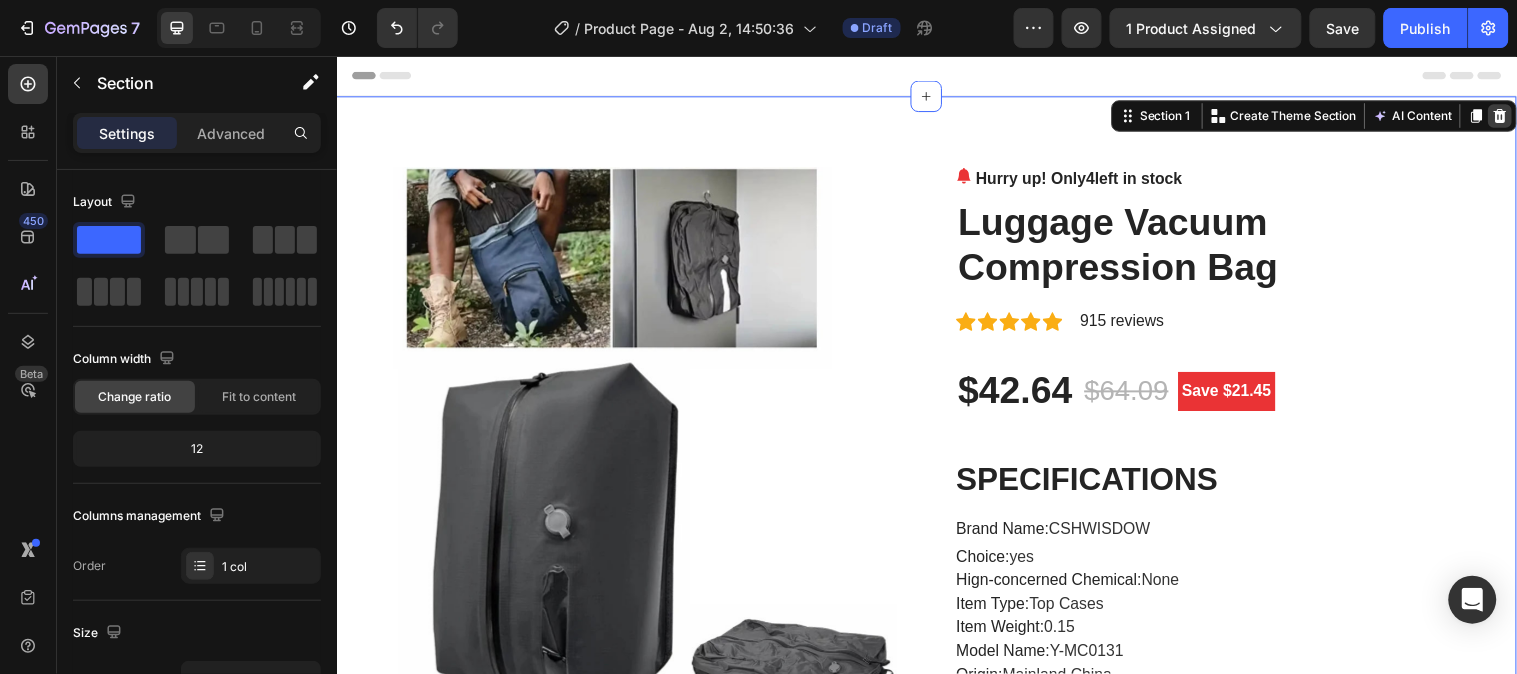 click 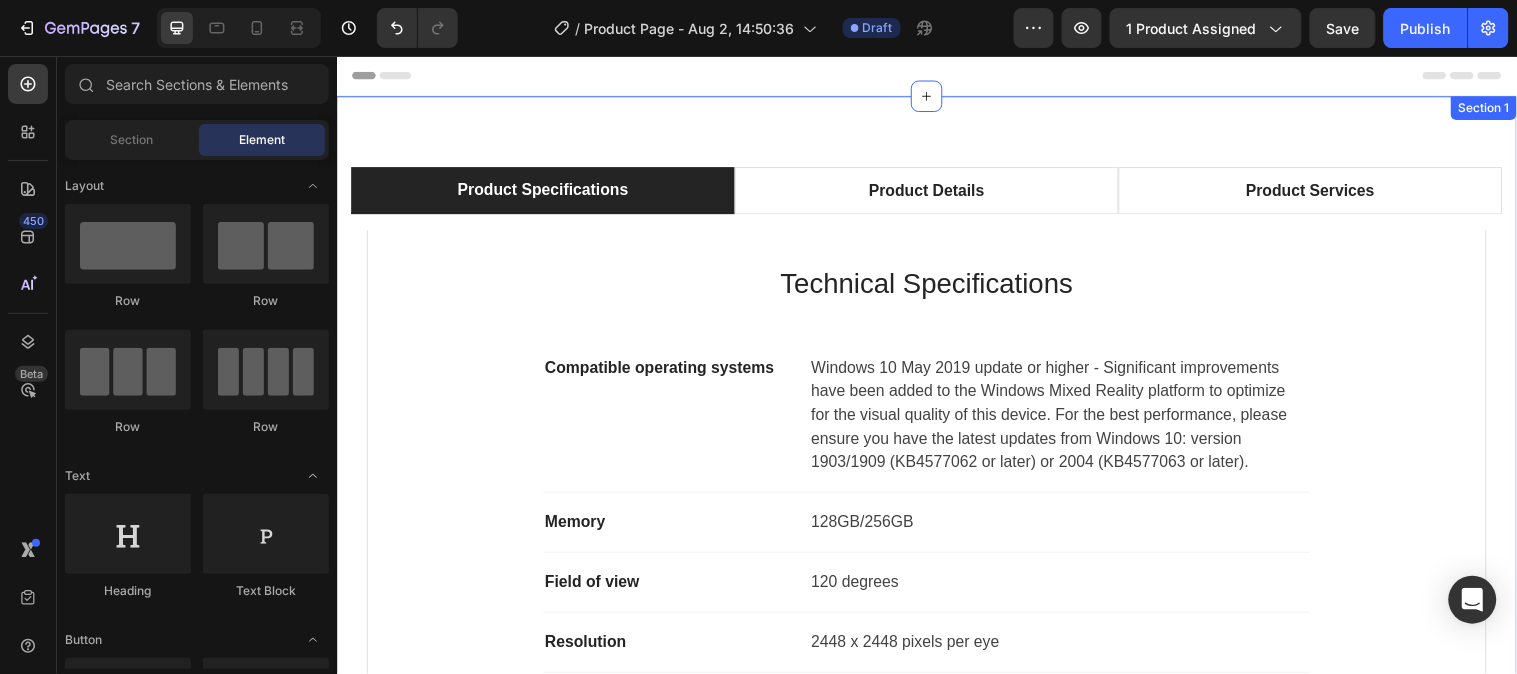 click on "Product Specifications Product Details Product Services Technical Specifications Heading Compatible operating systems Text block Windows 10 May 2019 update or higher - Significant improvements have been added to the Windows Mixed Reality platform to optimize for the visual quality of this device. For the best performance, please ensure you have the latest updates from Windows 10: version 1903/1909 (KB4577062 or later) or 2004 (KB4577063 or later). Text block Row Memory Text block 128GB/256GB Text block Row Field of view Text block 120 degrees Text block Row Resolution Text block 2448 x 2448 pixels per eye Text block Row Weight Text block 560 grams Text block Row Material Text block Magnesium alloy, plastic Text block Row Color Text block Black Text block Row Row What's Included Heading Image VR Headset Text block Image 2 Touch Controllers Text block Image Charging Cable Text block Image Power Adapter Text block Image Glasses Spacer Text block Icon List Image Row Row Professional Support Heading Image Image" at bounding box center (936, 540) 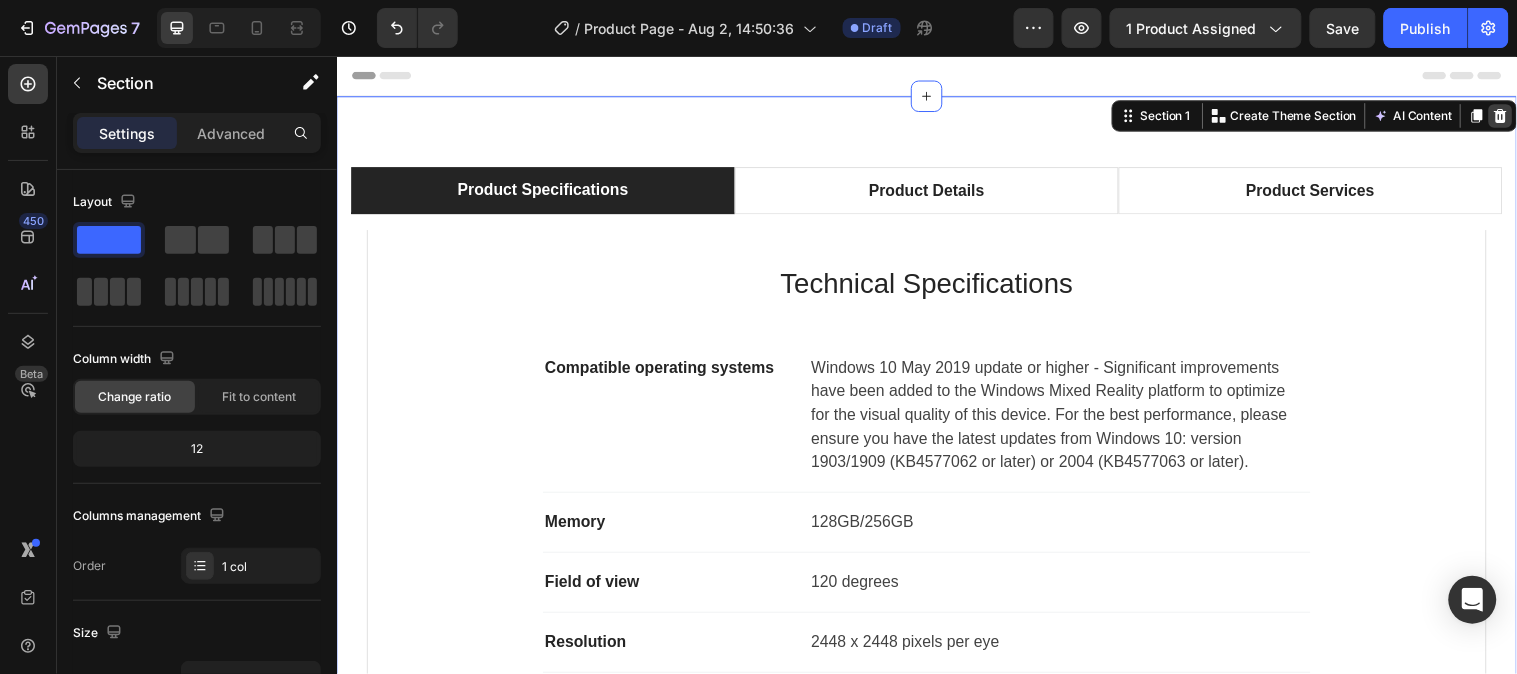 click 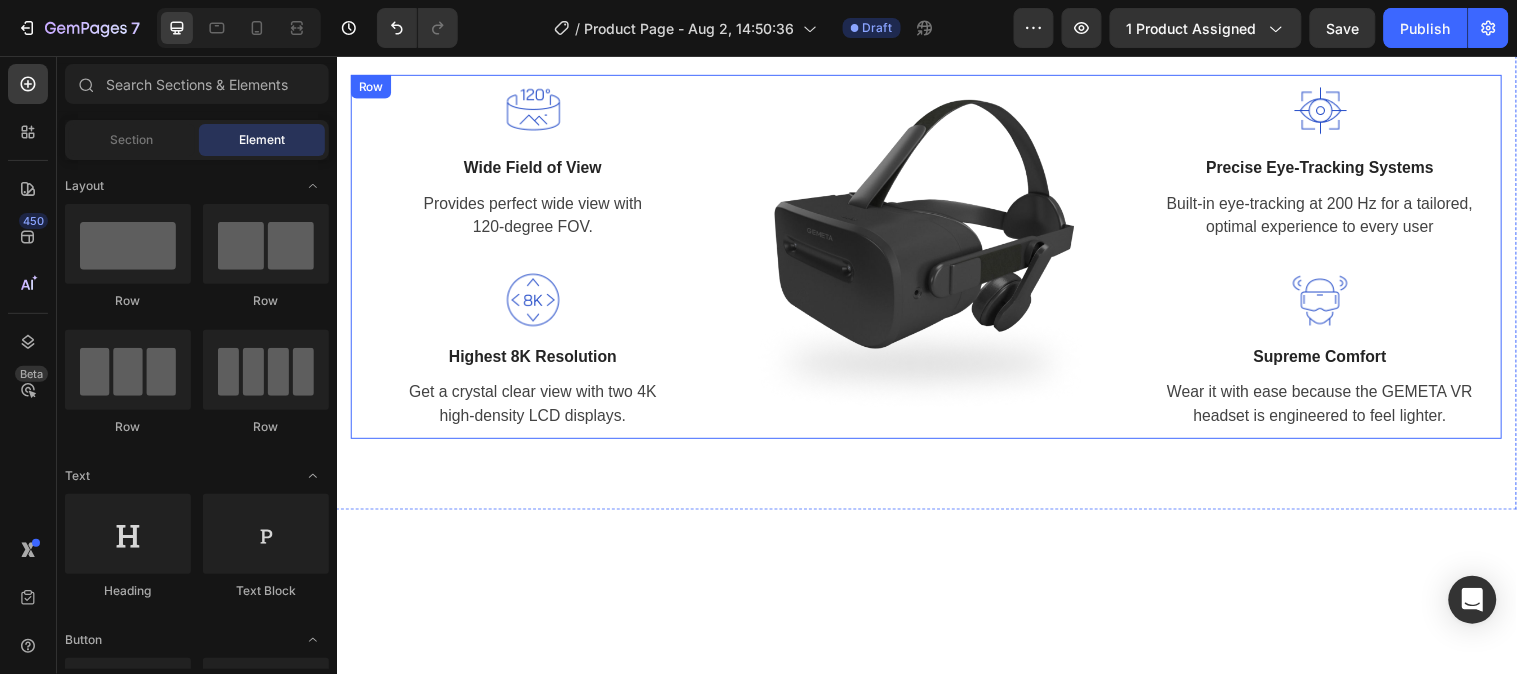 scroll, scrollTop: 0, scrollLeft: 0, axis: both 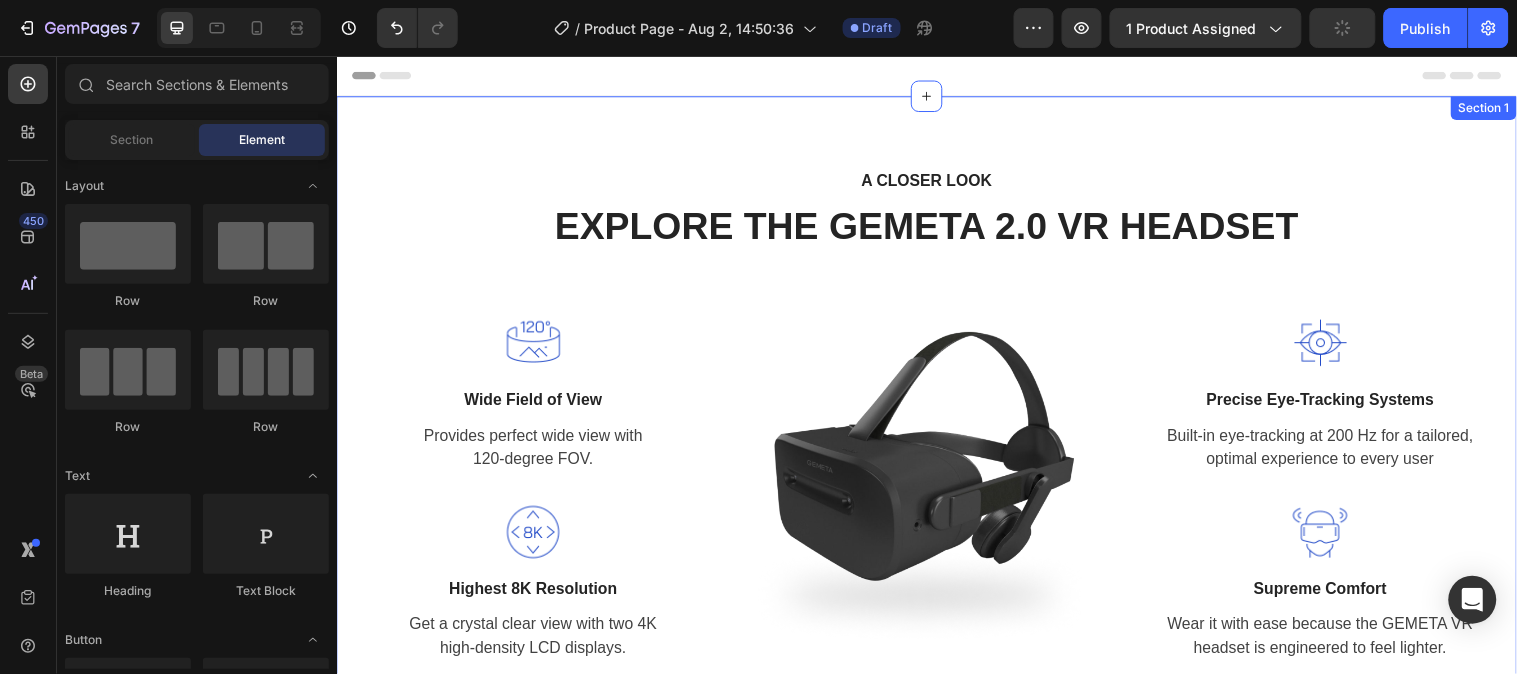 click on "A CLOSER LOOK Text block EXPLORE THE GEMETA 2.0 VR HEADSET Heading Row Image Wide Field of View Text block Provides perfect wide view with  120-degree FOV. Text block Row Image Highest 8K Resolution Text block Get a crystal clear view with two 4K  high-density LCD displays. Text block Row Image Image Precise Eye-Tracking Systems Text block Built-in eye-tracking at 200 Hz for a tailored, optimal experience to every user Text block Row Image Supreme Comfort  Text block Wear it with ease because the GEMETA VR headset is engineered to feel lighter. Text block Row Row Section 1" at bounding box center (936, 424) 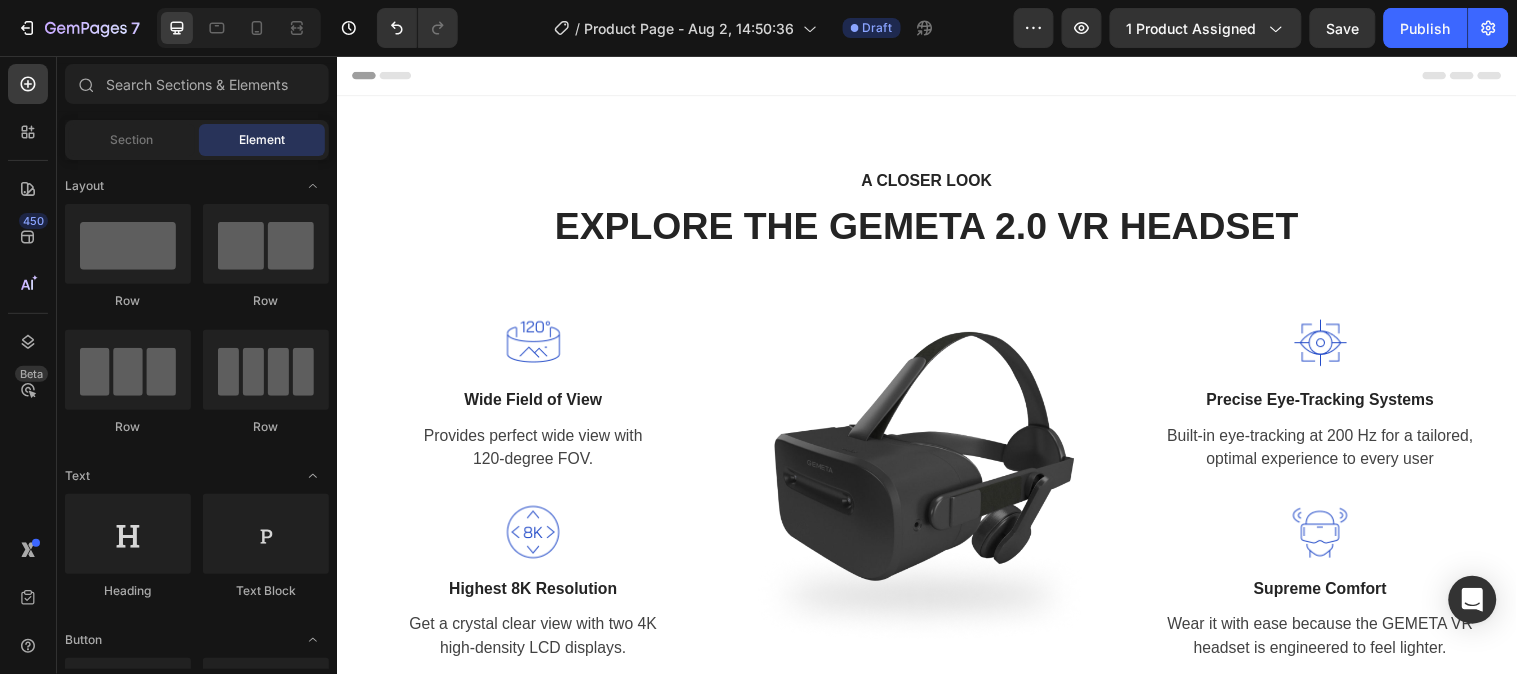 click on "Header" at bounding box center (936, 75) 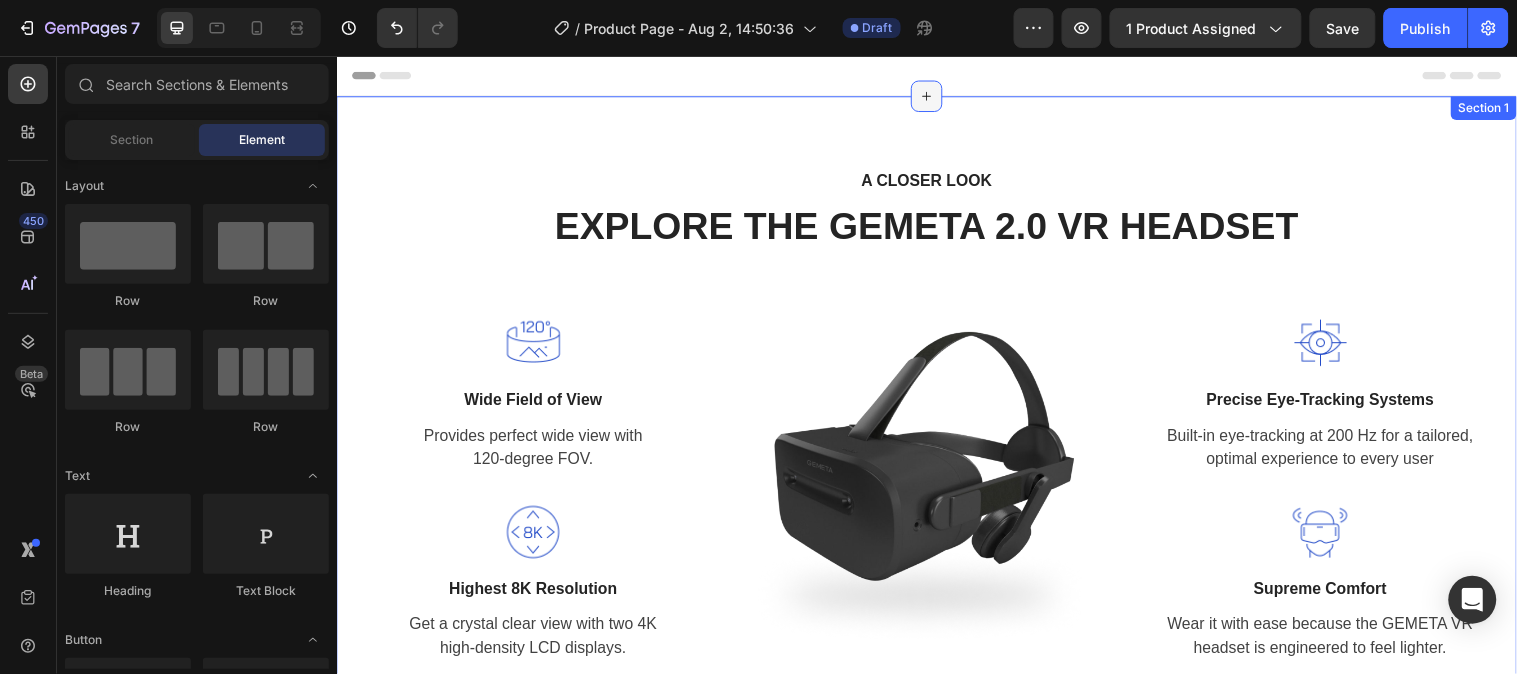 click 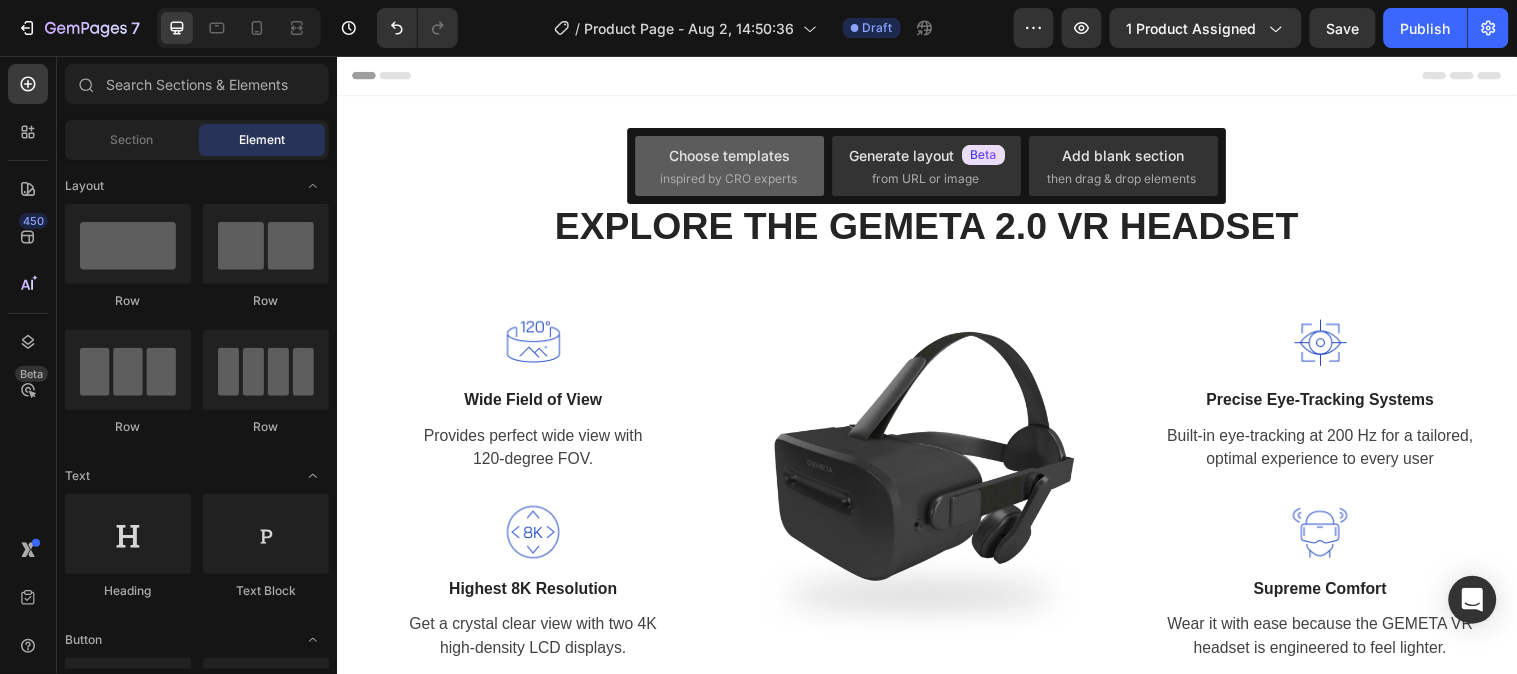 click on "Choose templates" at bounding box center [730, 155] 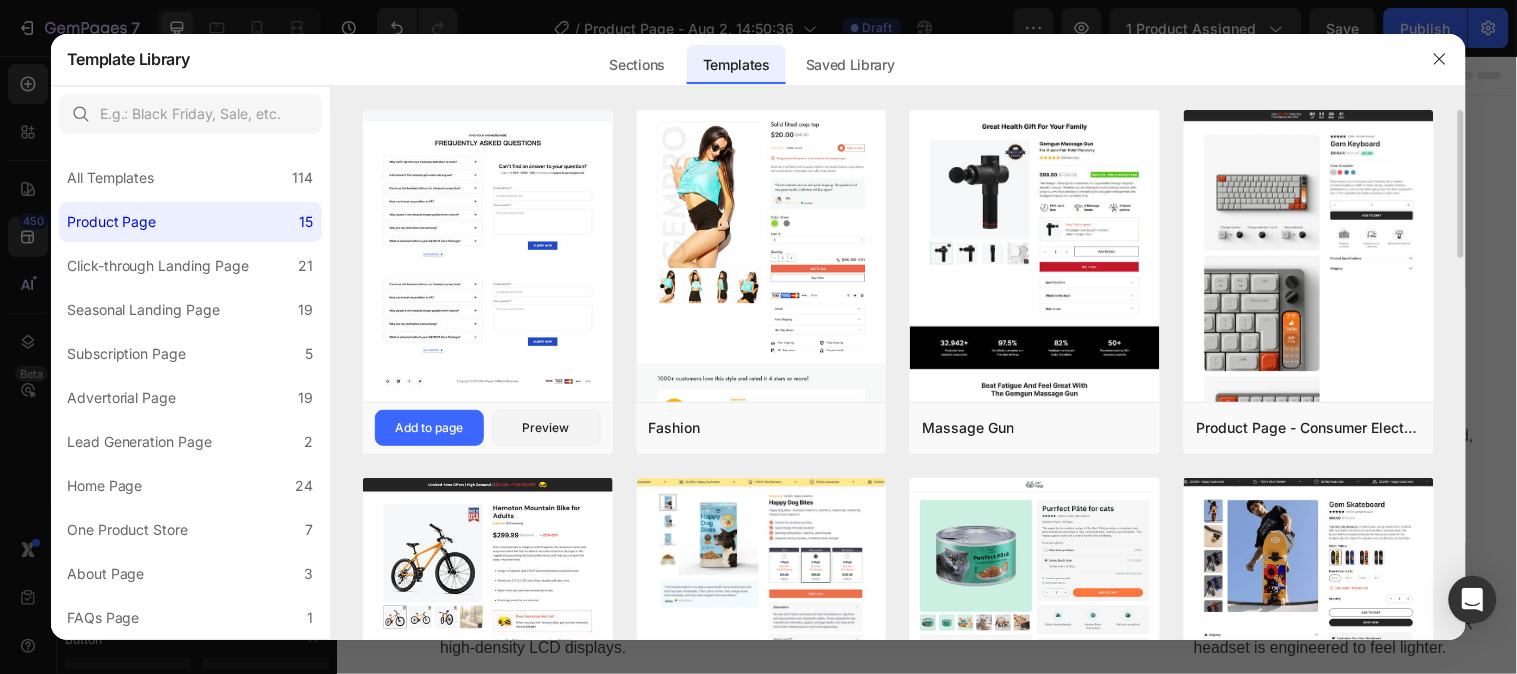 click at bounding box center [488, -412] 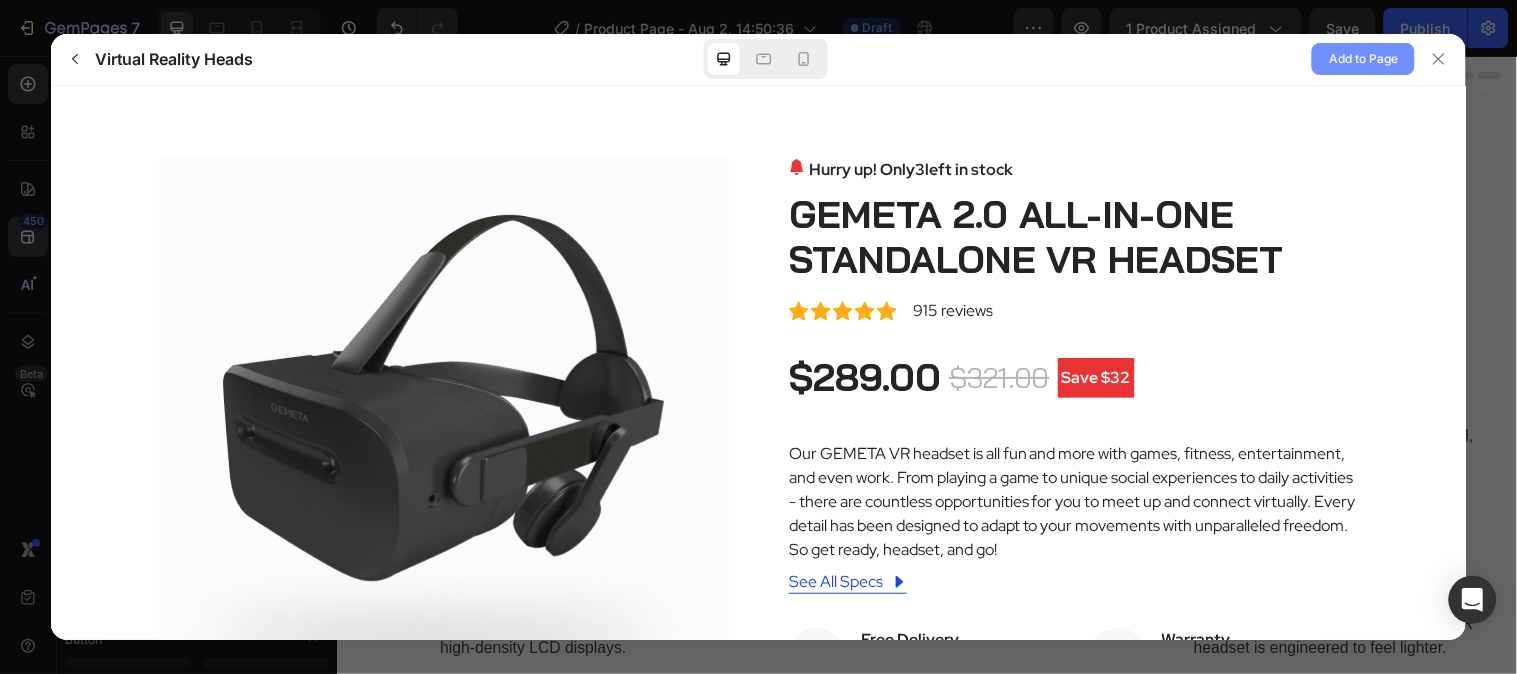 scroll, scrollTop: 0, scrollLeft: 0, axis: both 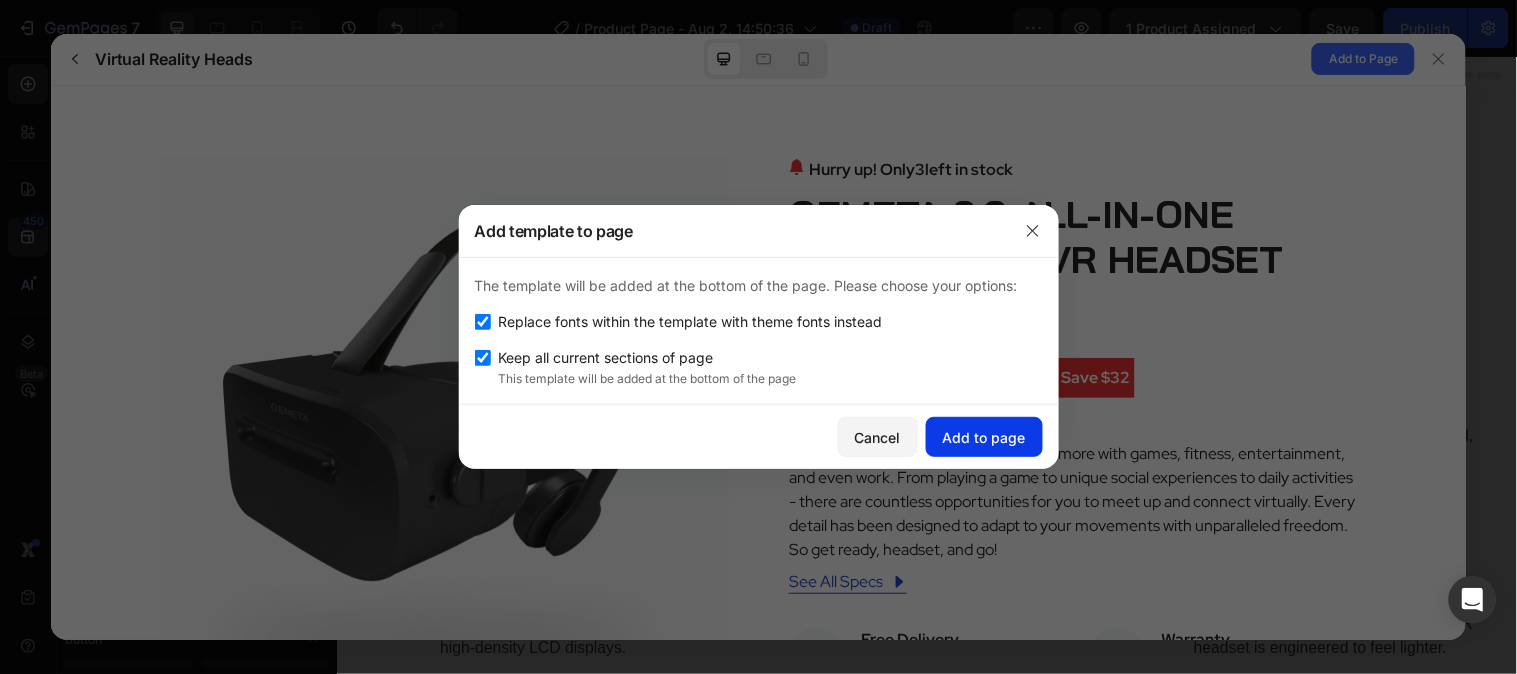 click on "Add to page" at bounding box center [984, 437] 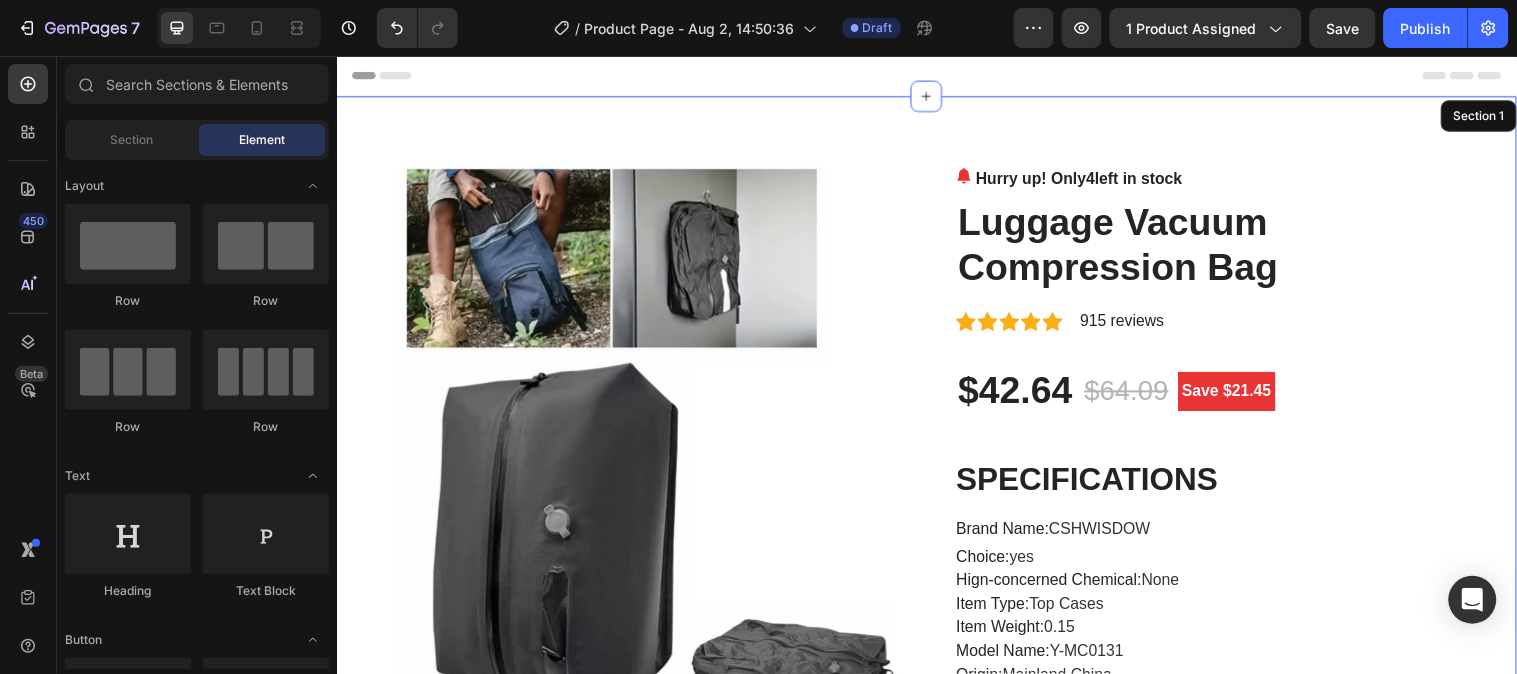scroll, scrollTop: 41, scrollLeft: 0, axis: vertical 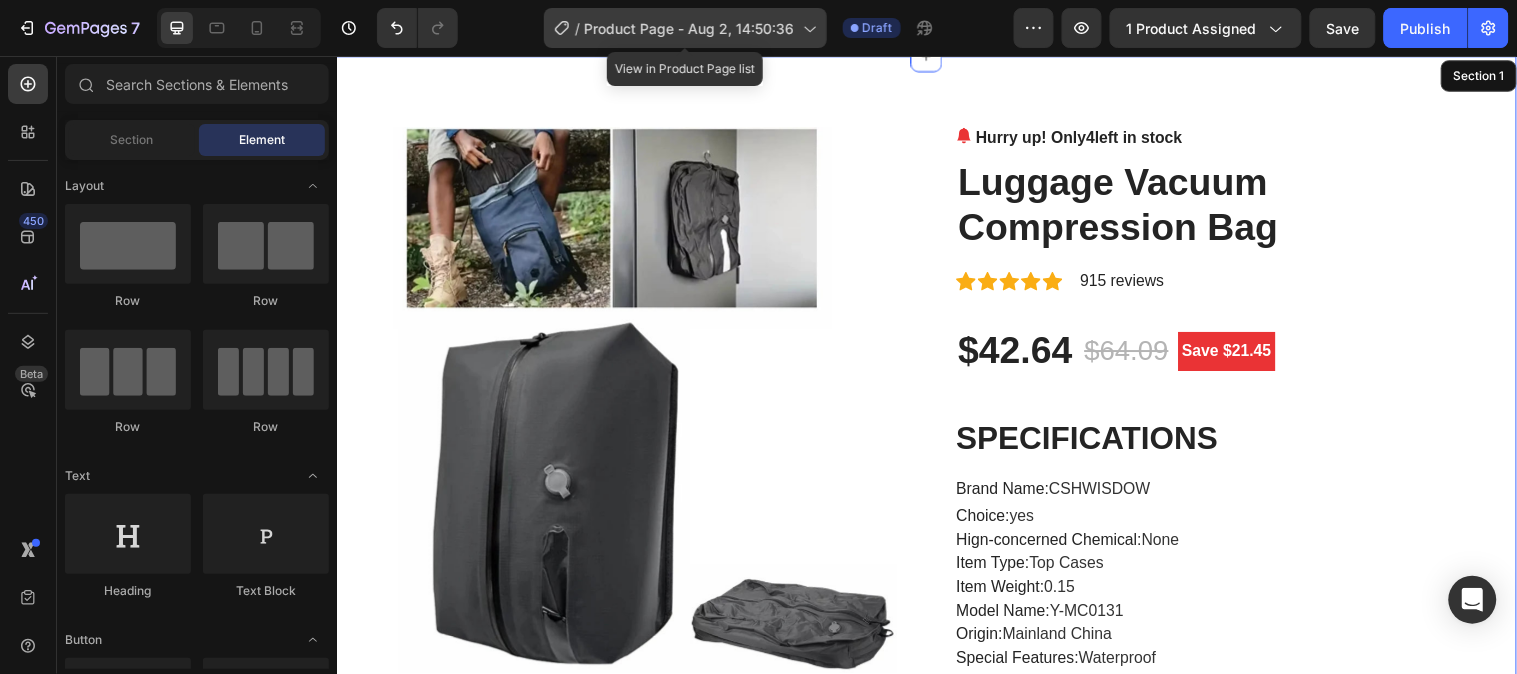 click 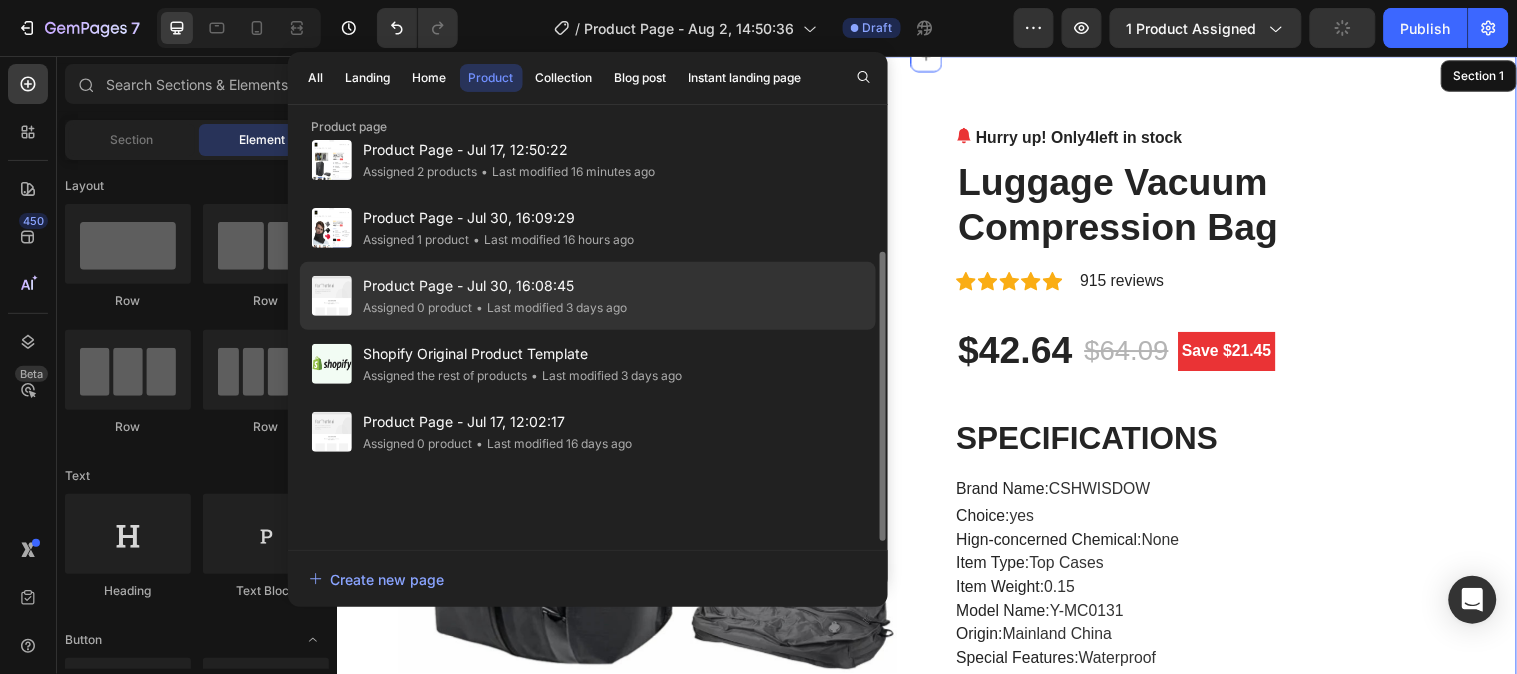 scroll, scrollTop: 0, scrollLeft: 0, axis: both 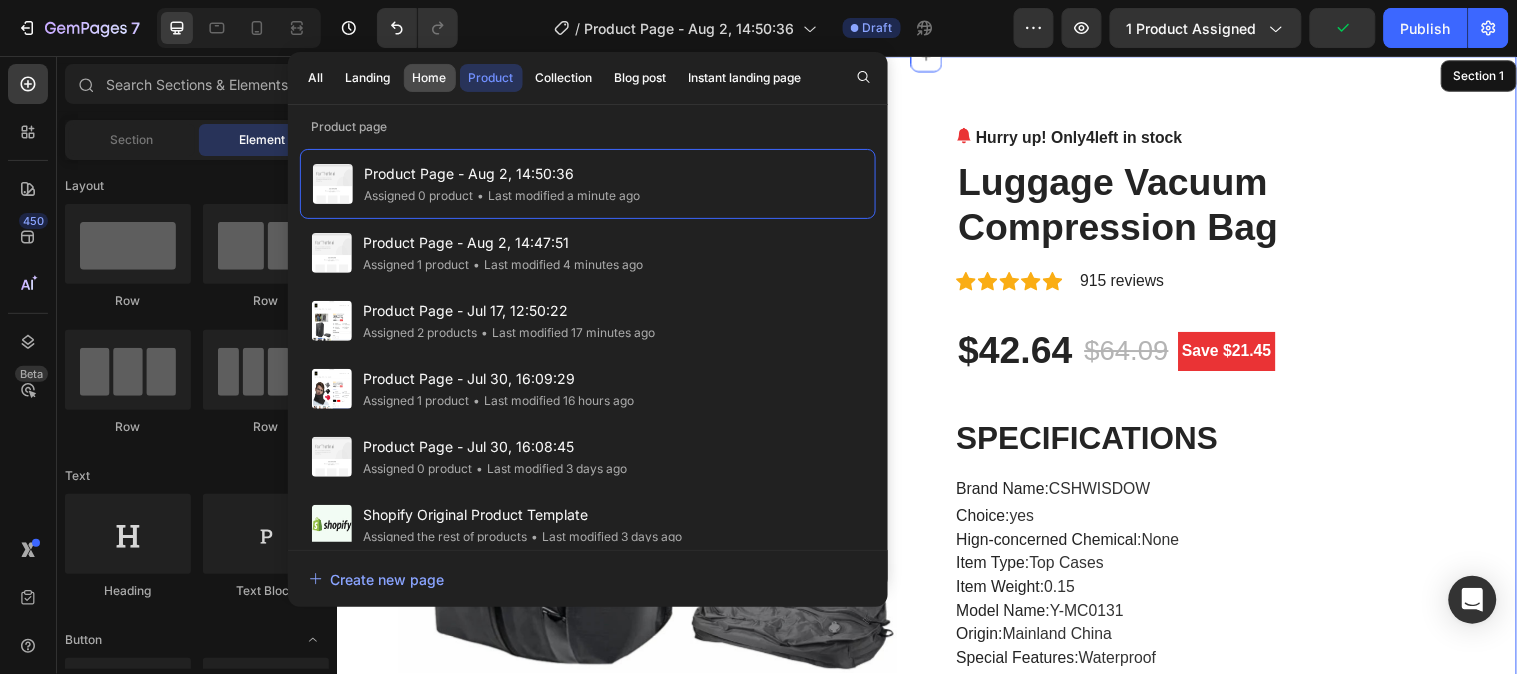 click on "Home" at bounding box center (430, 78) 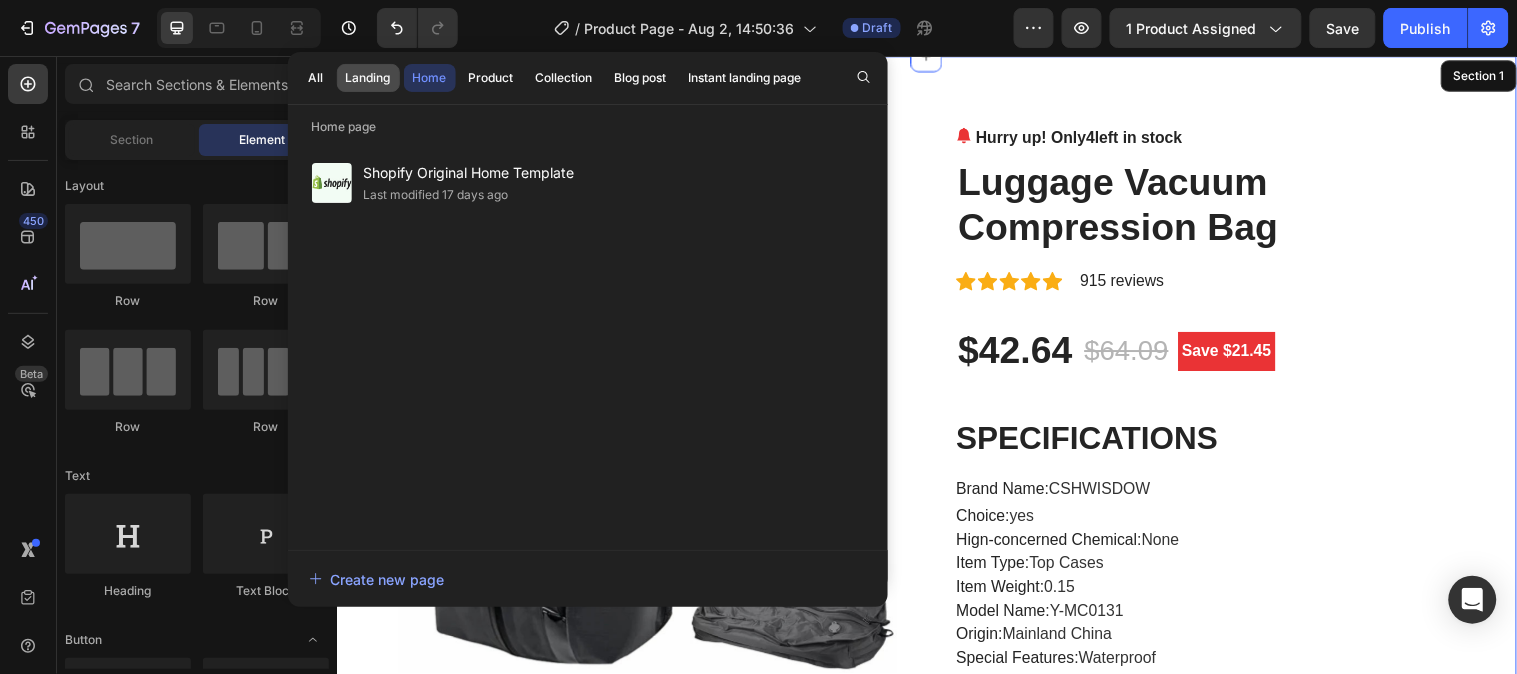 click on "Landing" at bounding box center (368, 78) 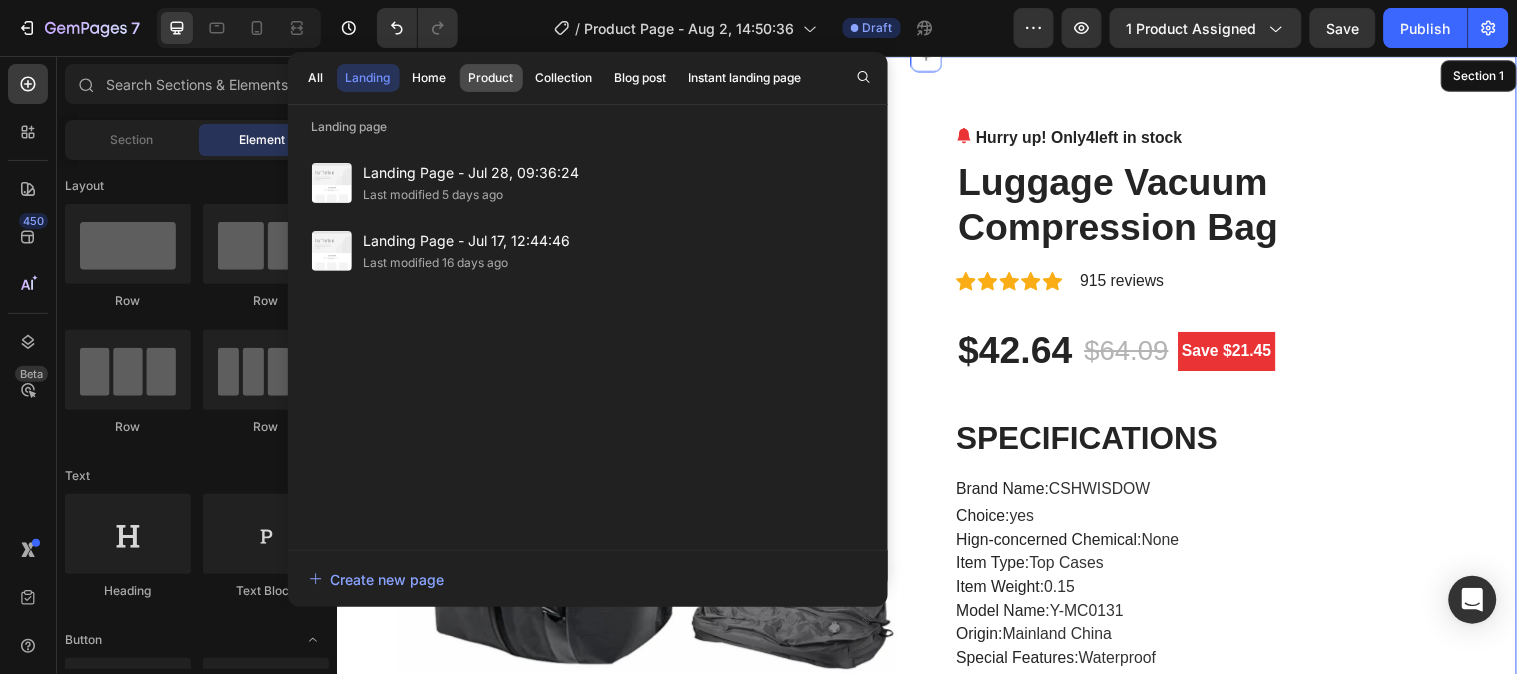 click on "Product" at bounding box center [491, 78] 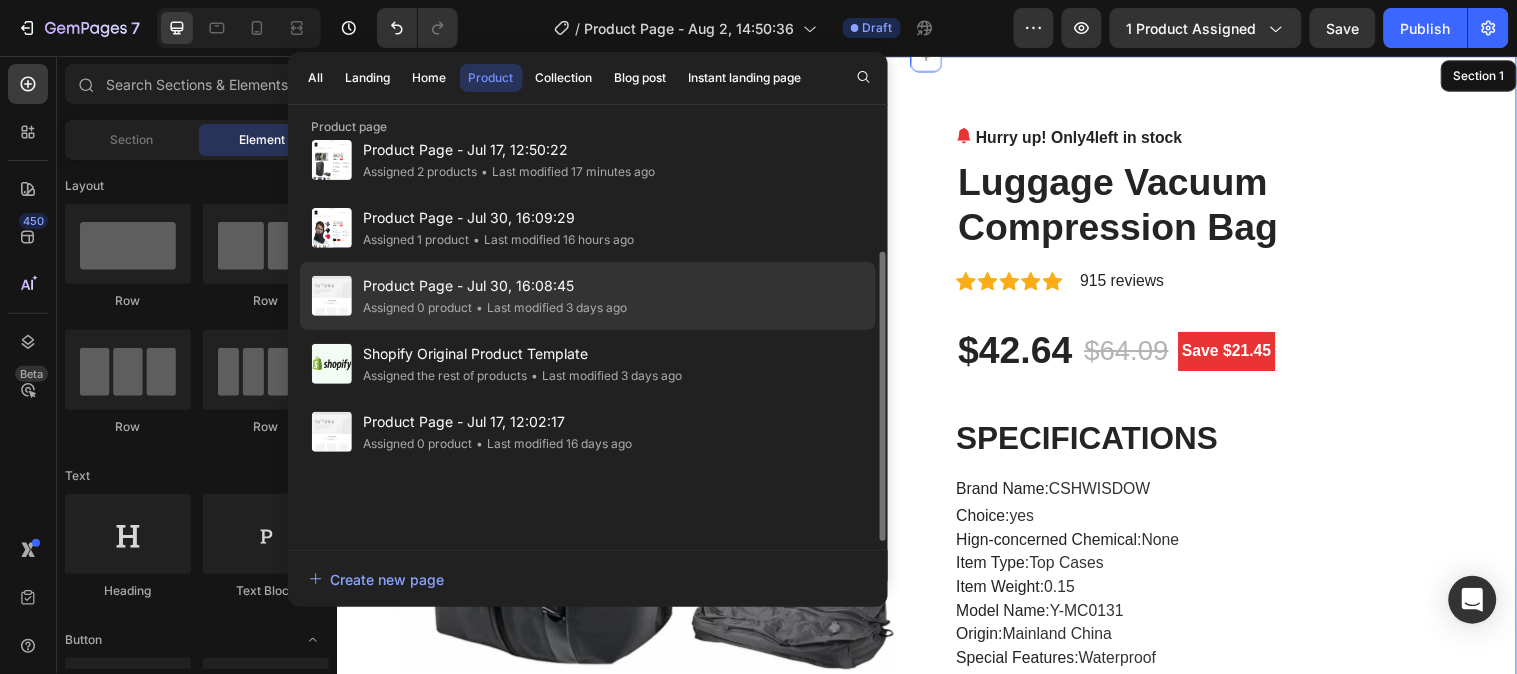 scroll, scrollTop: 0, scrollLeft: 0, axis: both 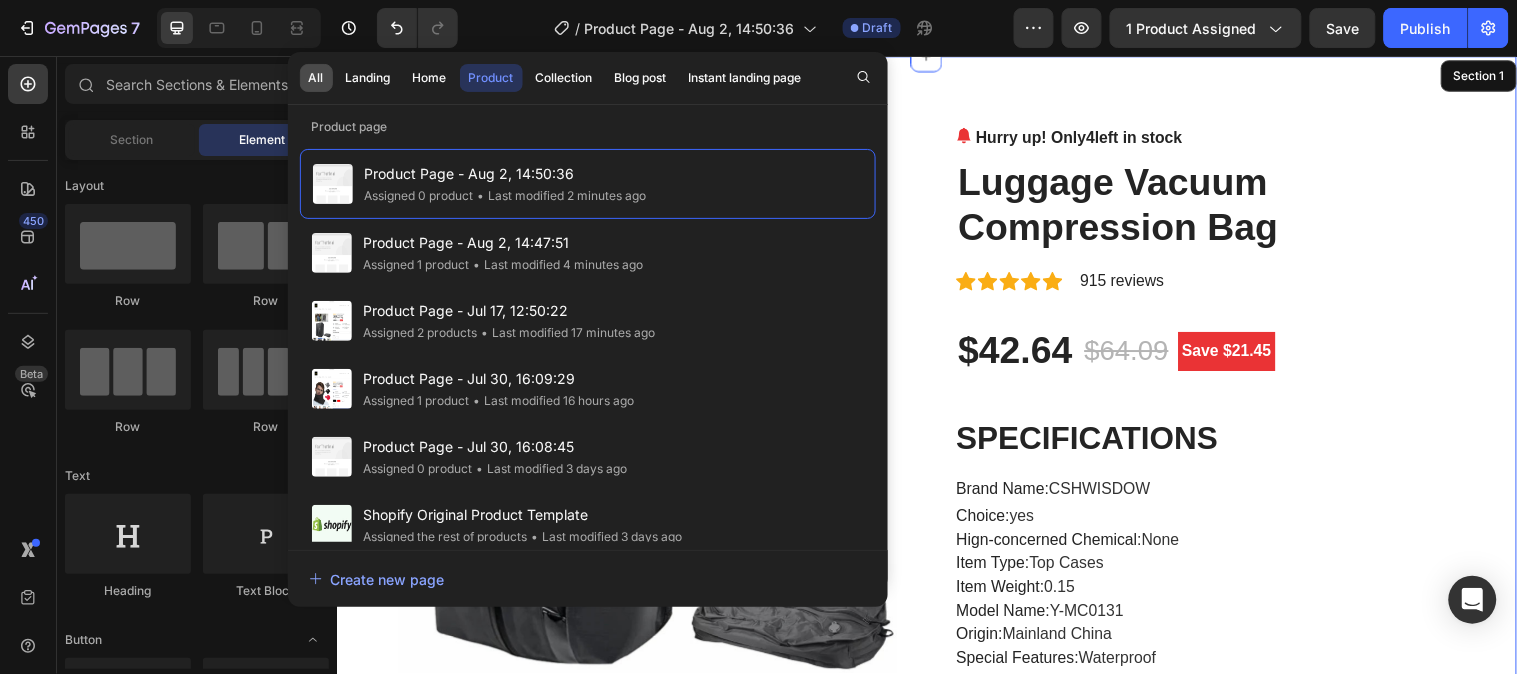click on "All" at bounding box center [316, 78] 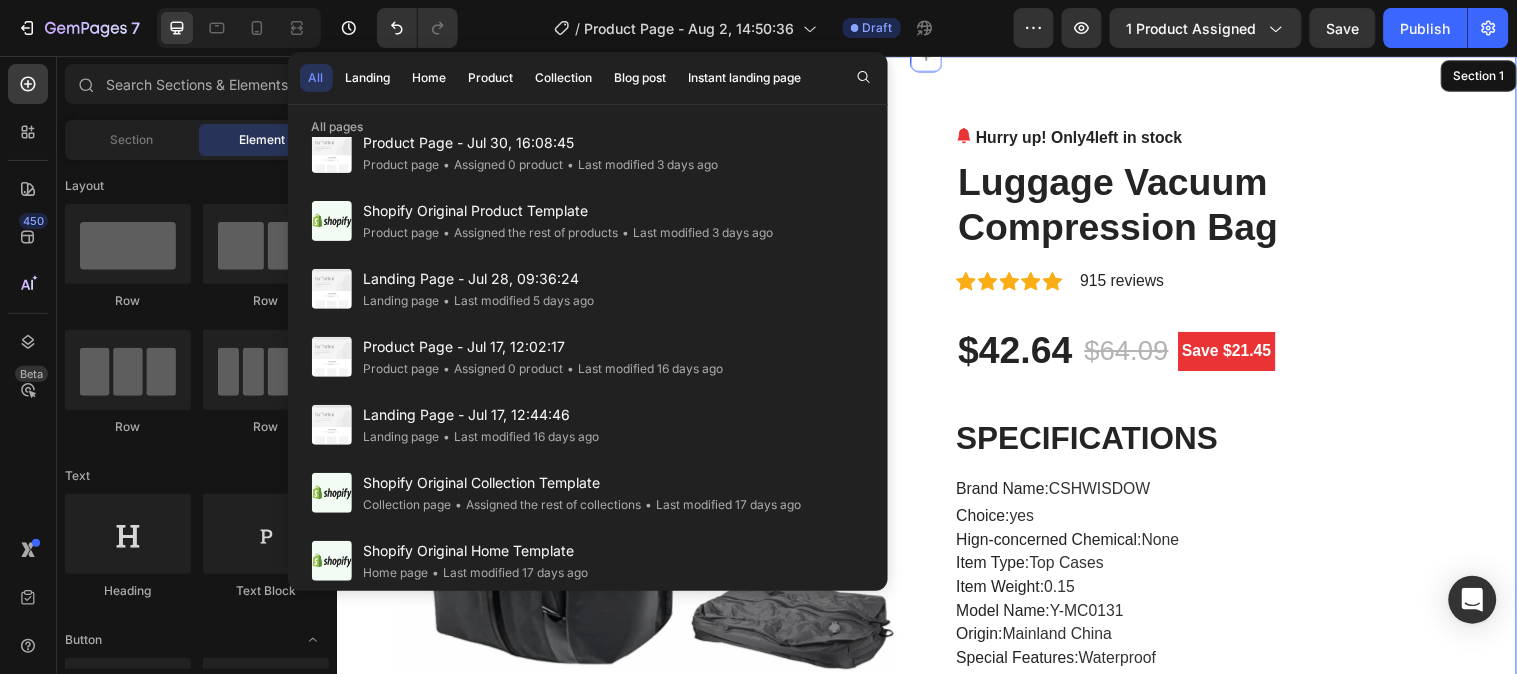 scroll, scrollTop: 0, scrollLeft: 0, axis: both 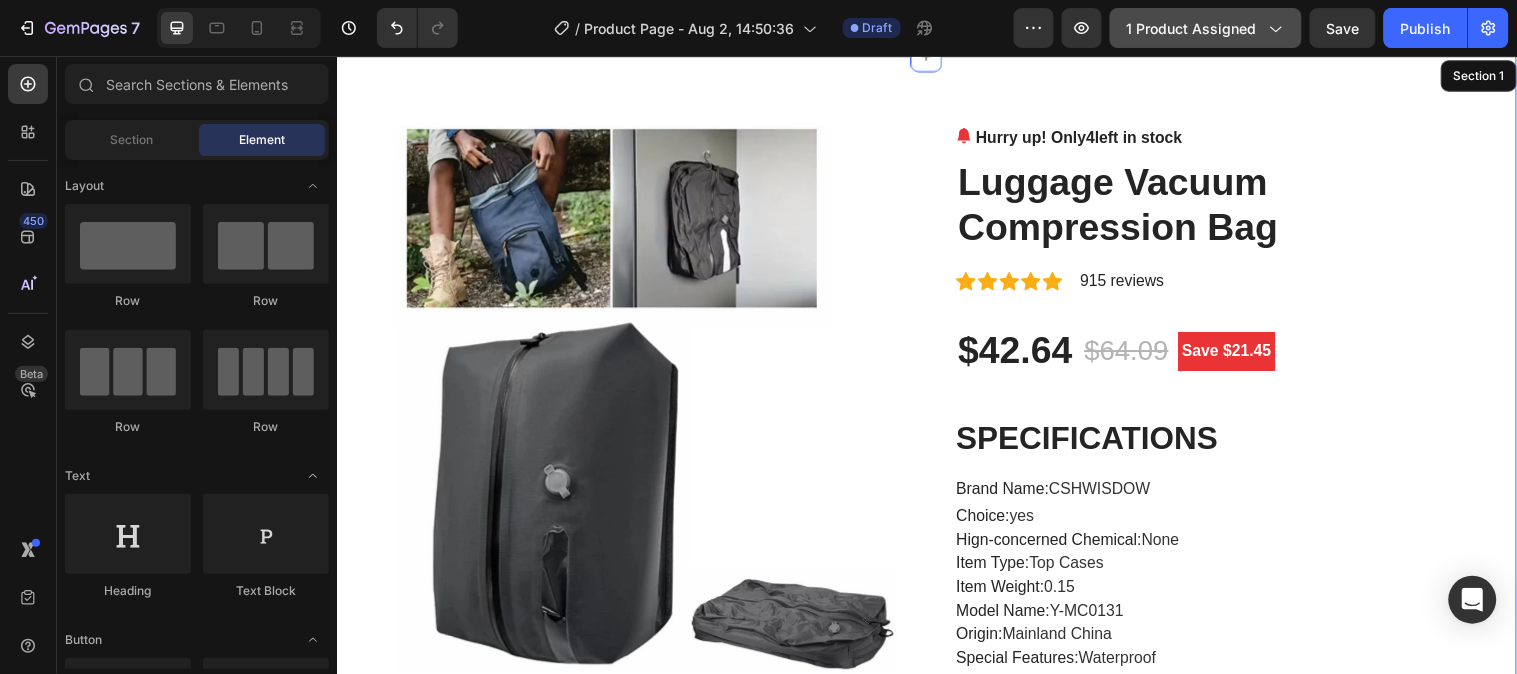 click 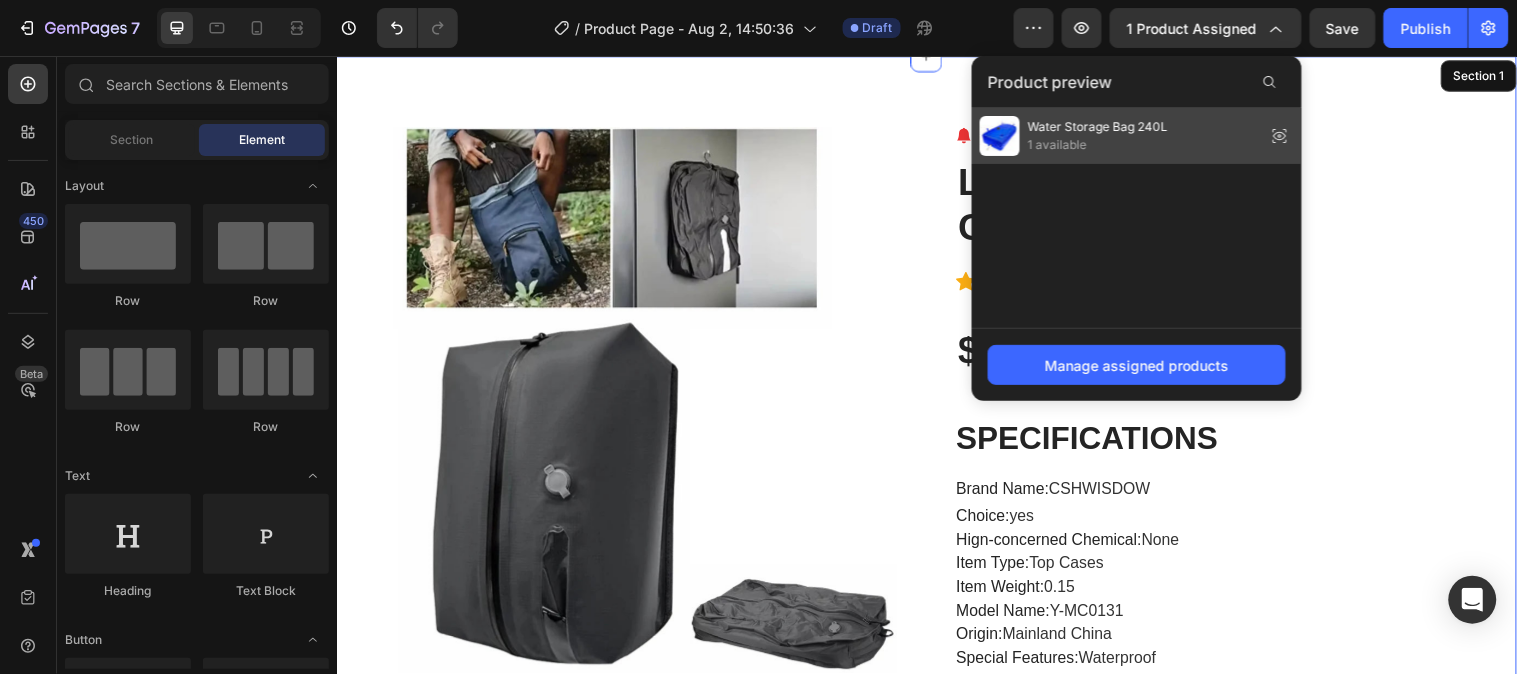 click on "Water Storage Bag 240L" at bounding box center [1098, 127] 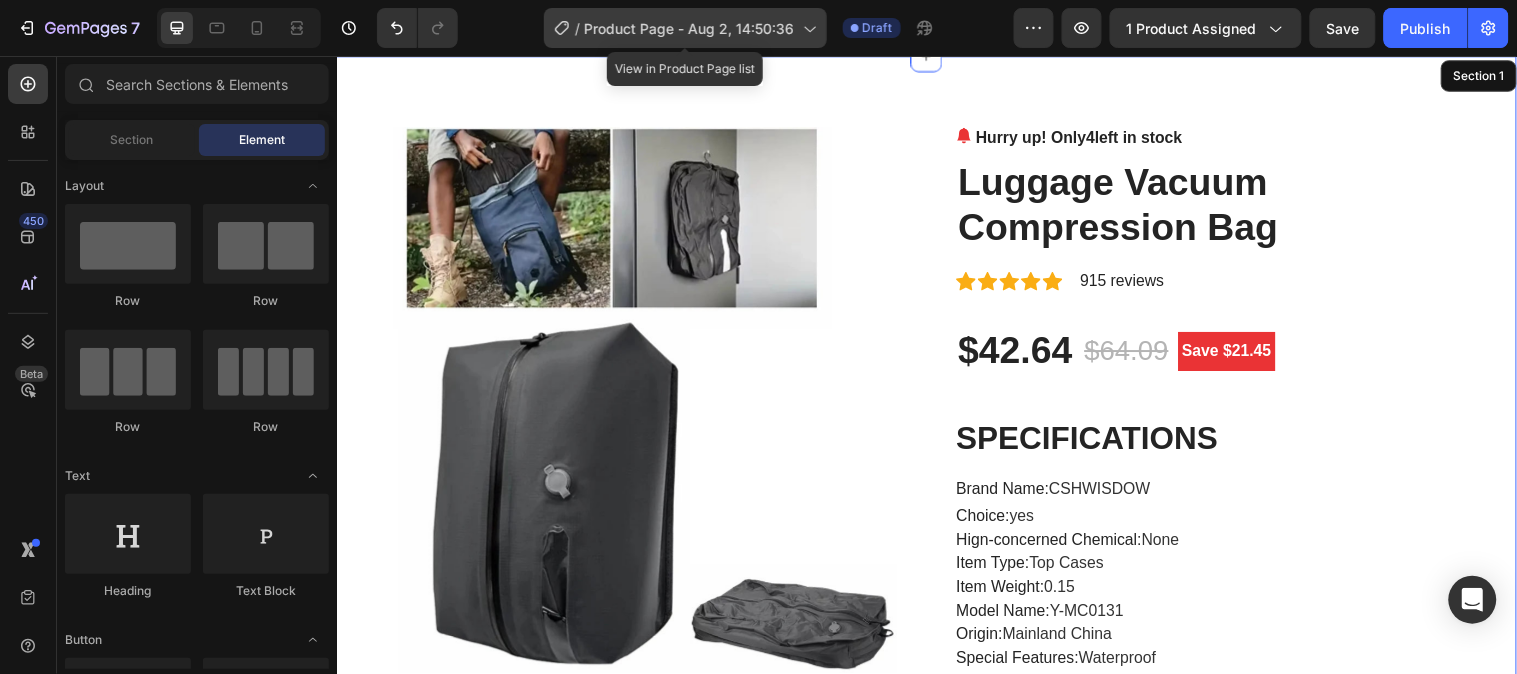 click 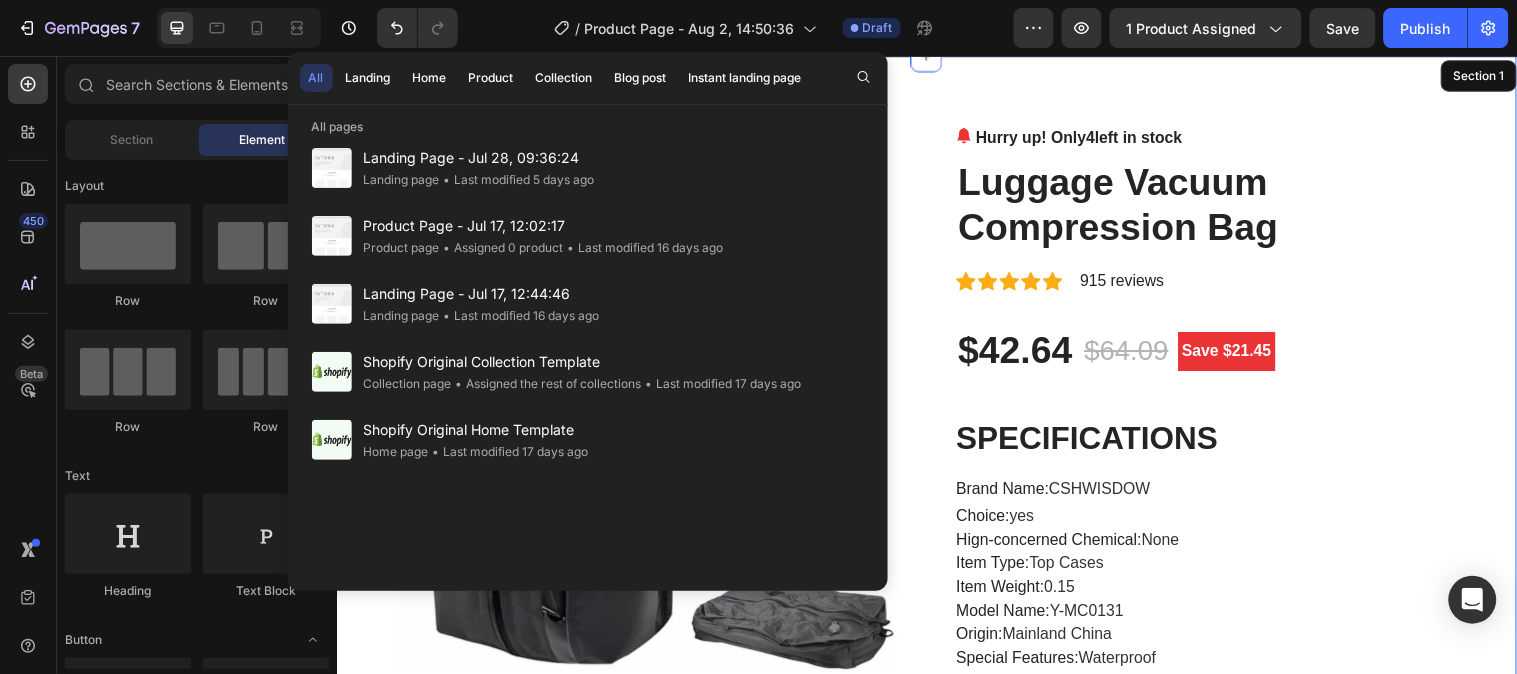 scroll, scrollTop: 92, scrollLeft: 0, axis: vertical 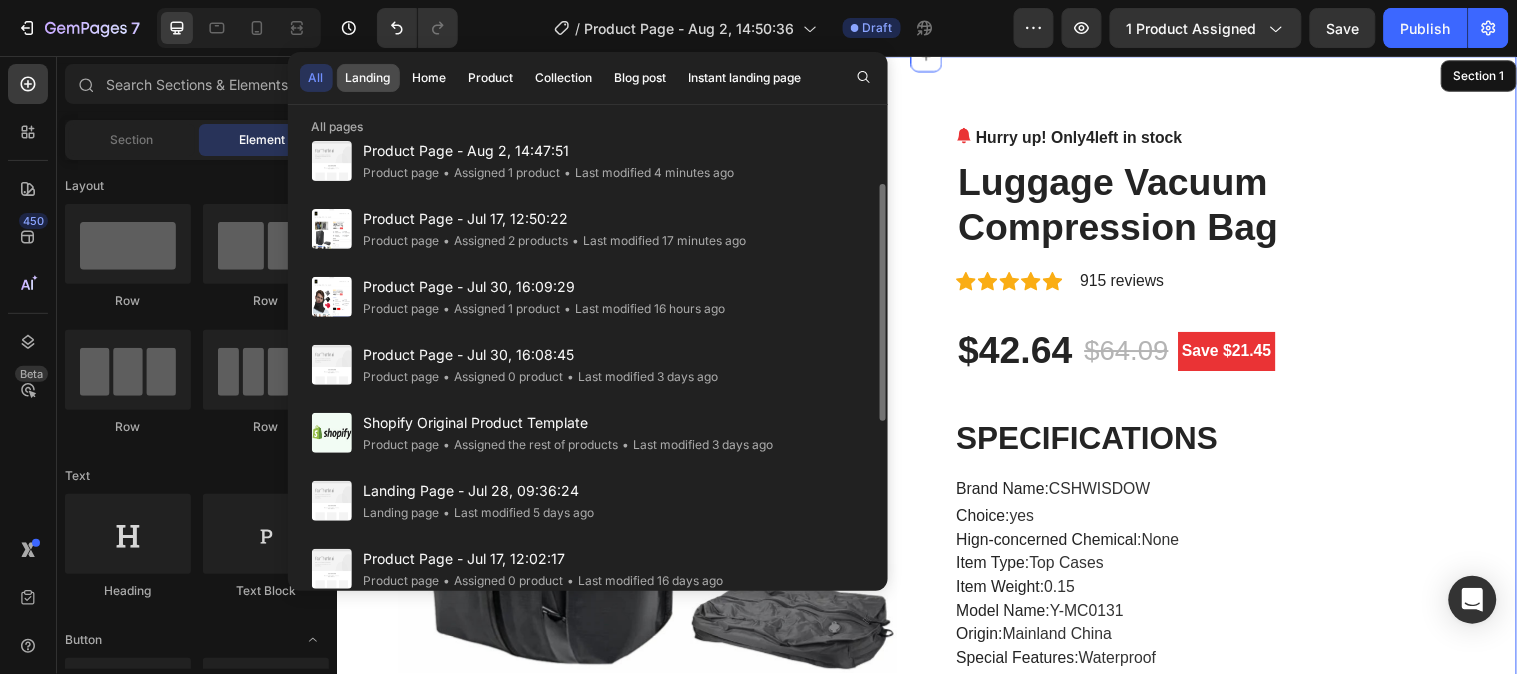 click on "Landing" at bounding box center [368, 78] 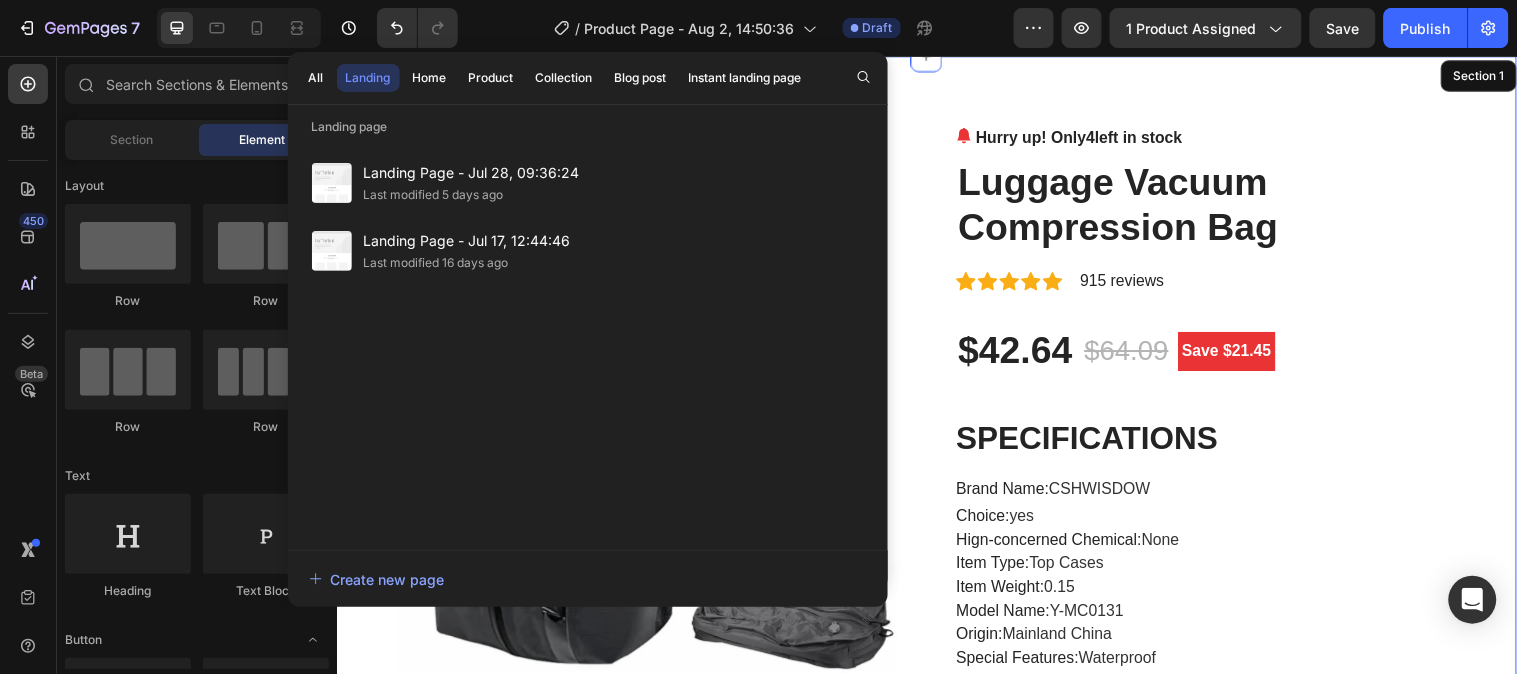 scroll, scrollTop: 0, scrollLeft: 0, axis: both 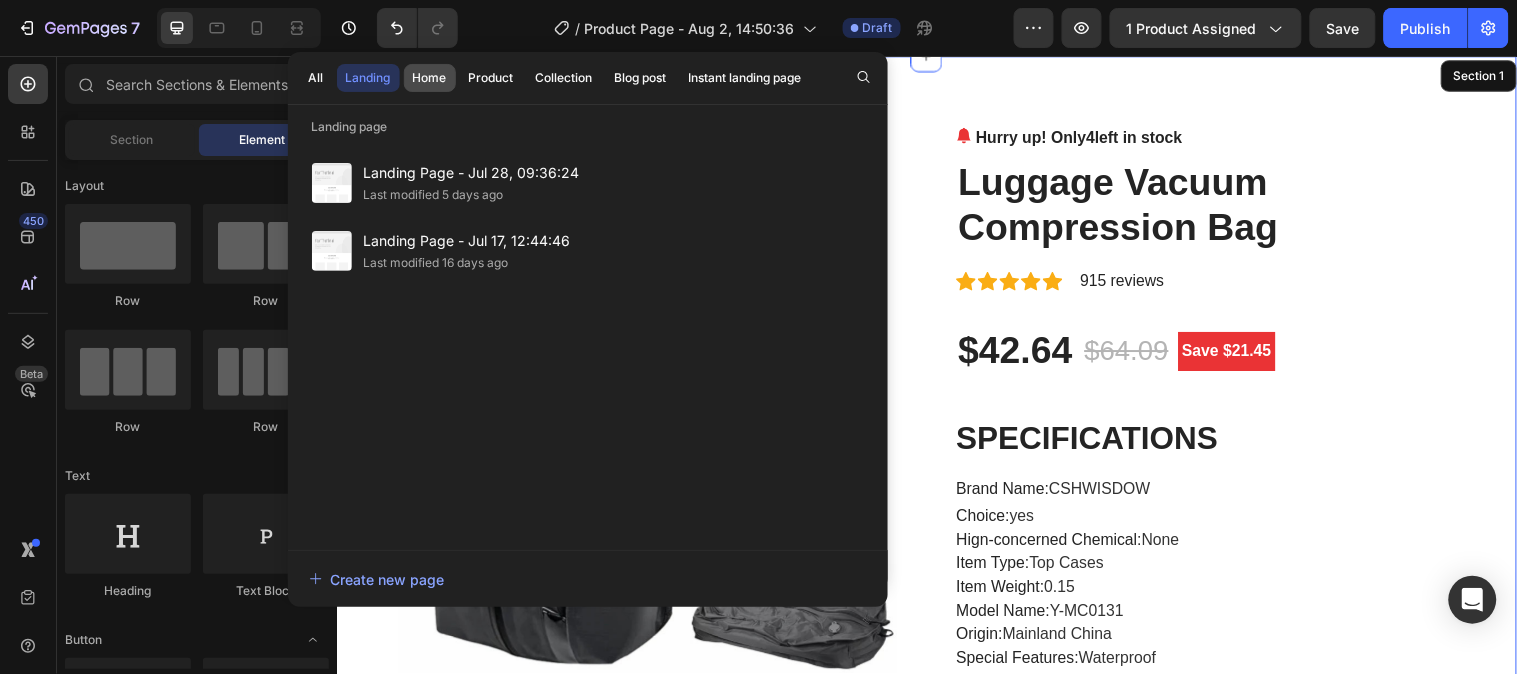 click on "Home" at bounding box center (430, 78) 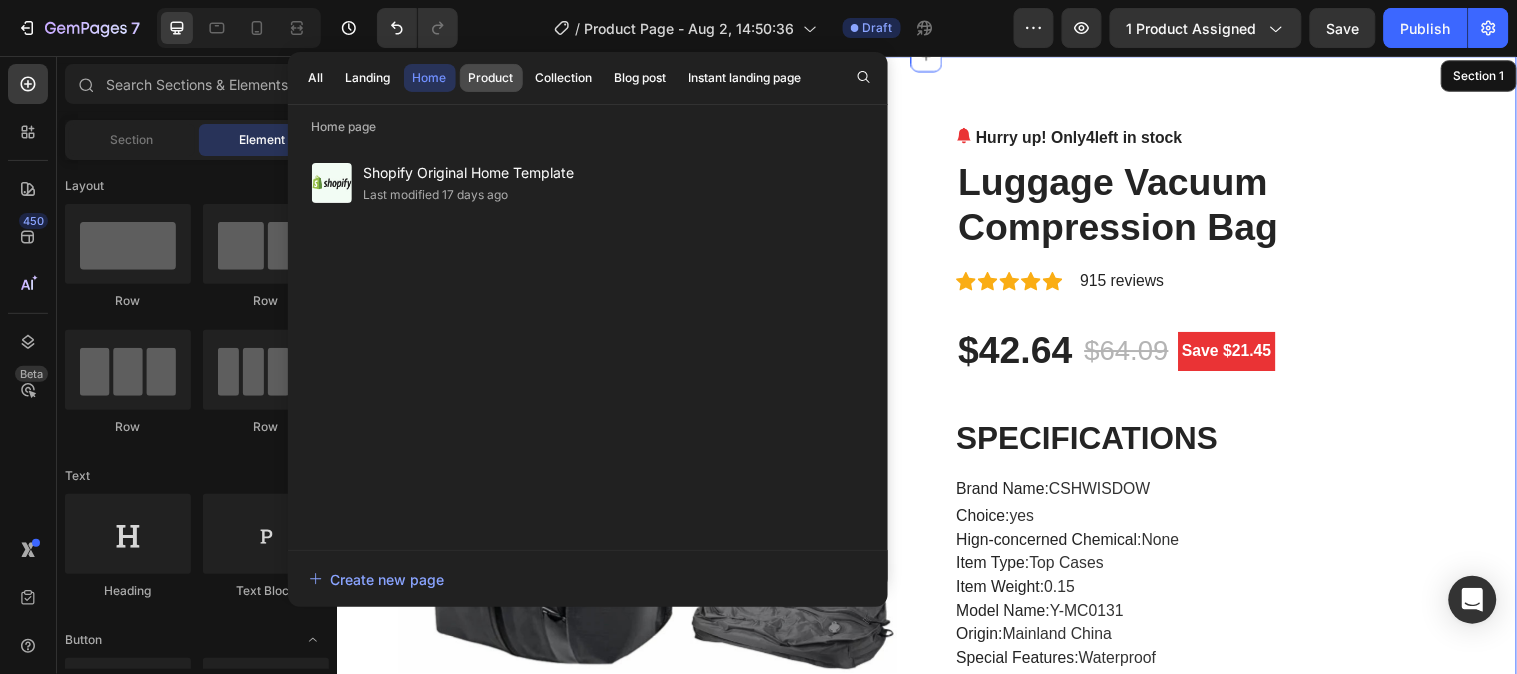 click on "Product" at bounding box center [491, 78] 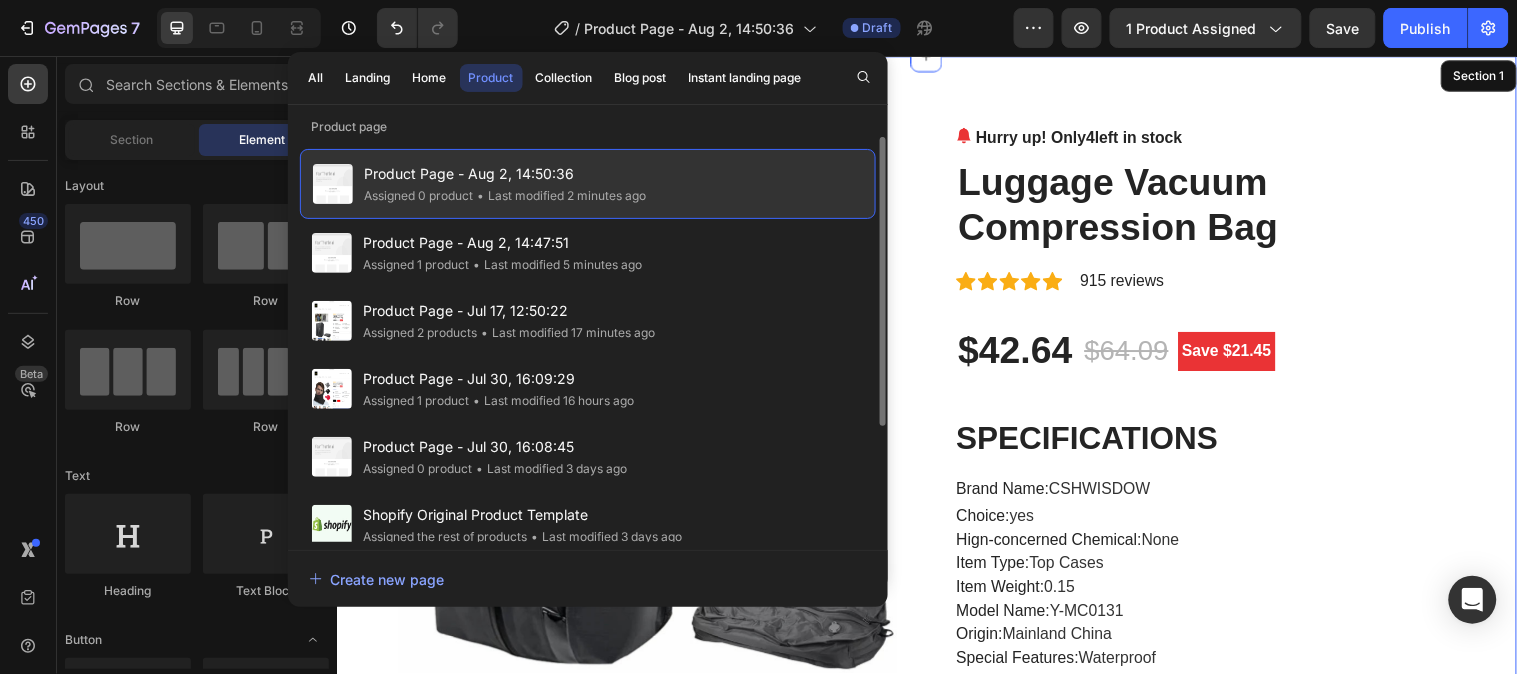 click on "Product Page - Aug 2, 14:50:36" at bounding box center [506, 174] 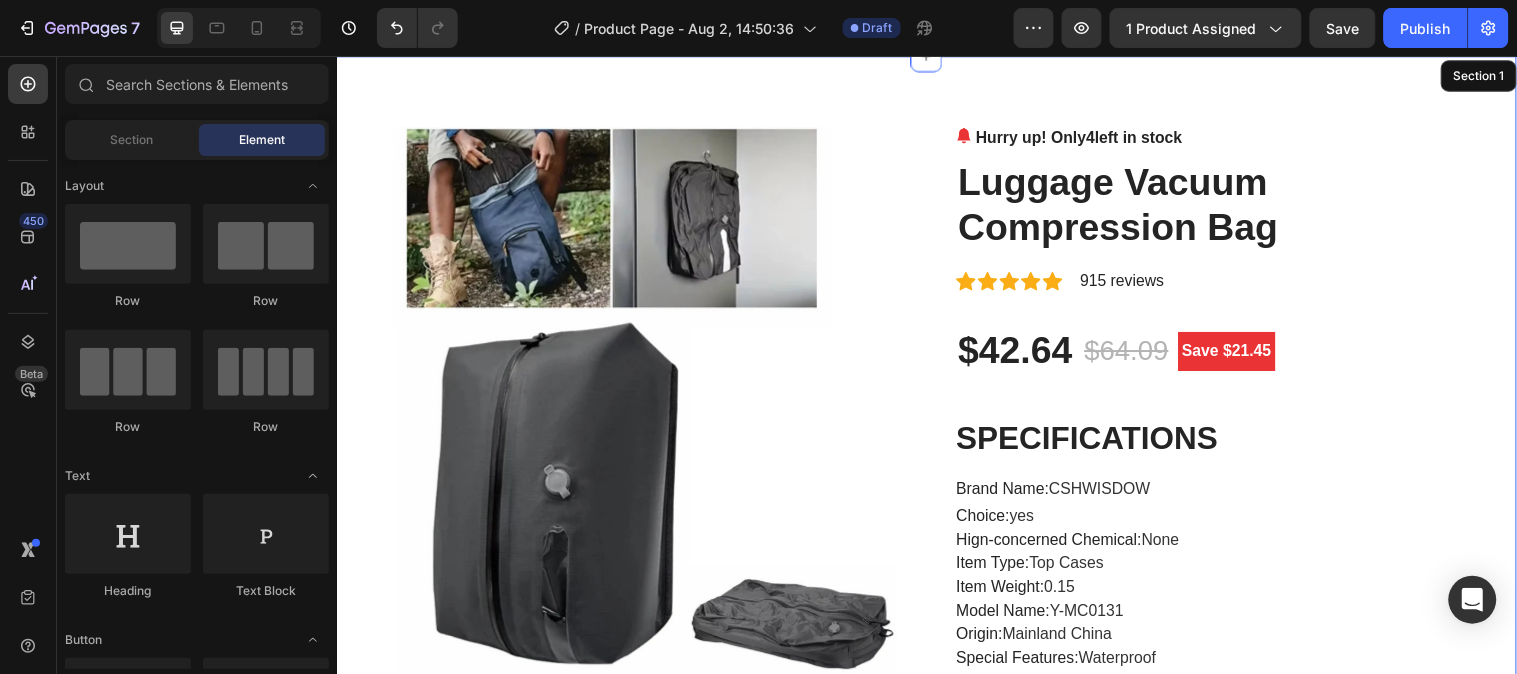 scroll, scrollTop: 0, scrollLeft: 0, axis: both 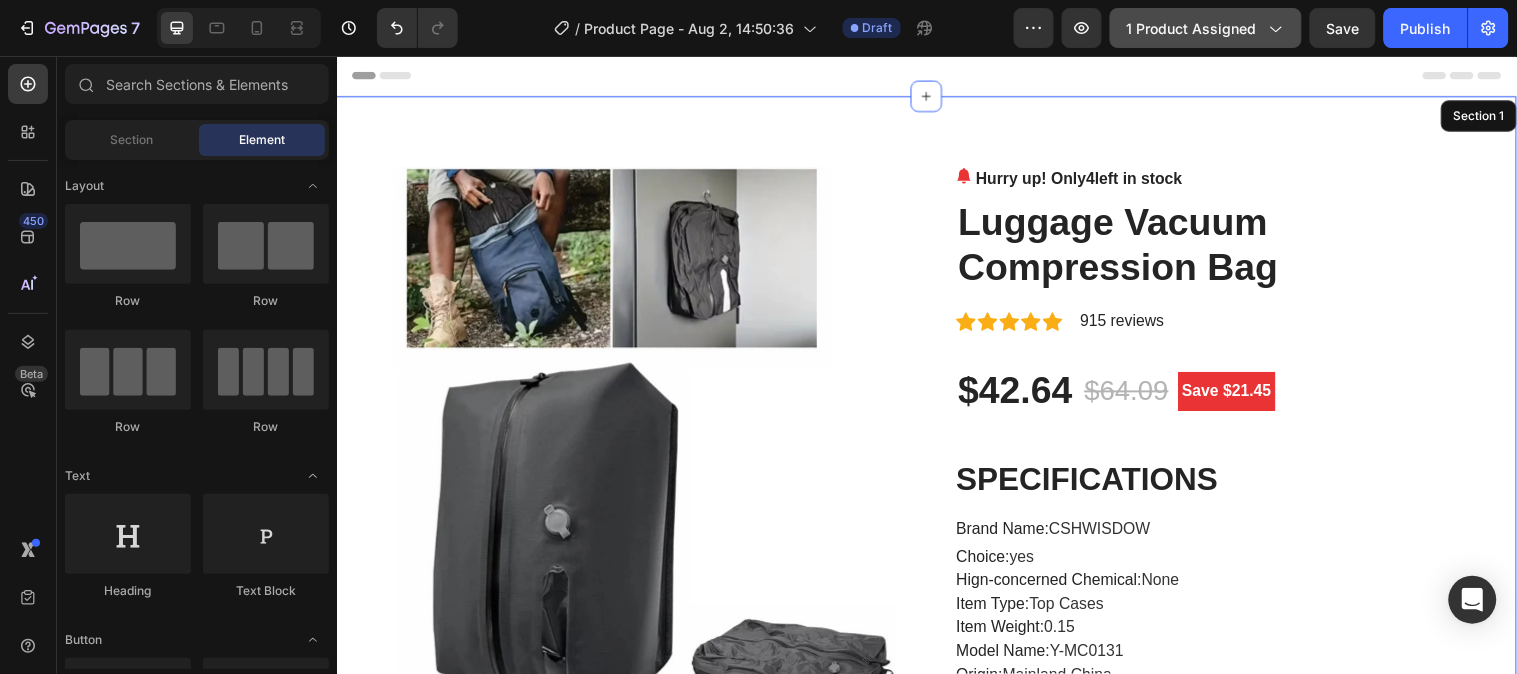 click 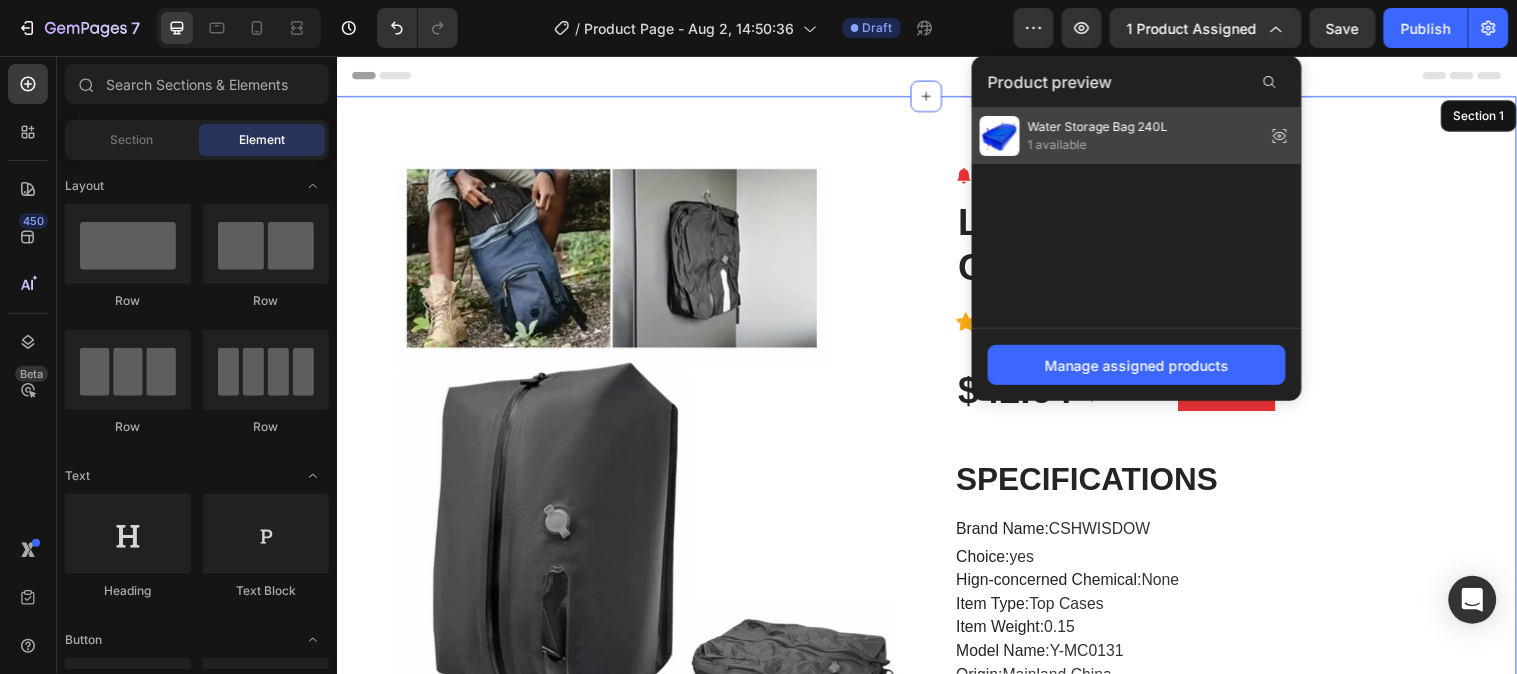 click on "1 available" at bounding box center [1098, 145] 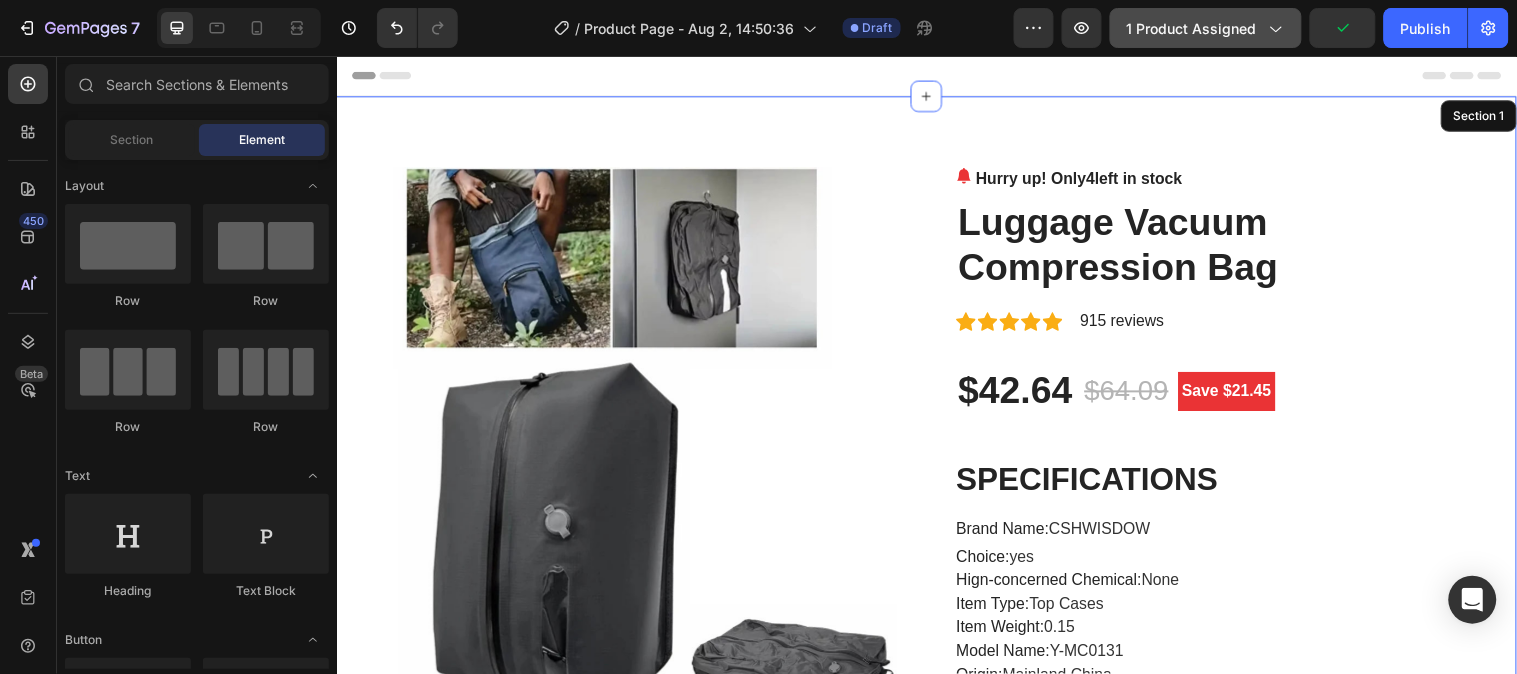 click on "1 product assigned" 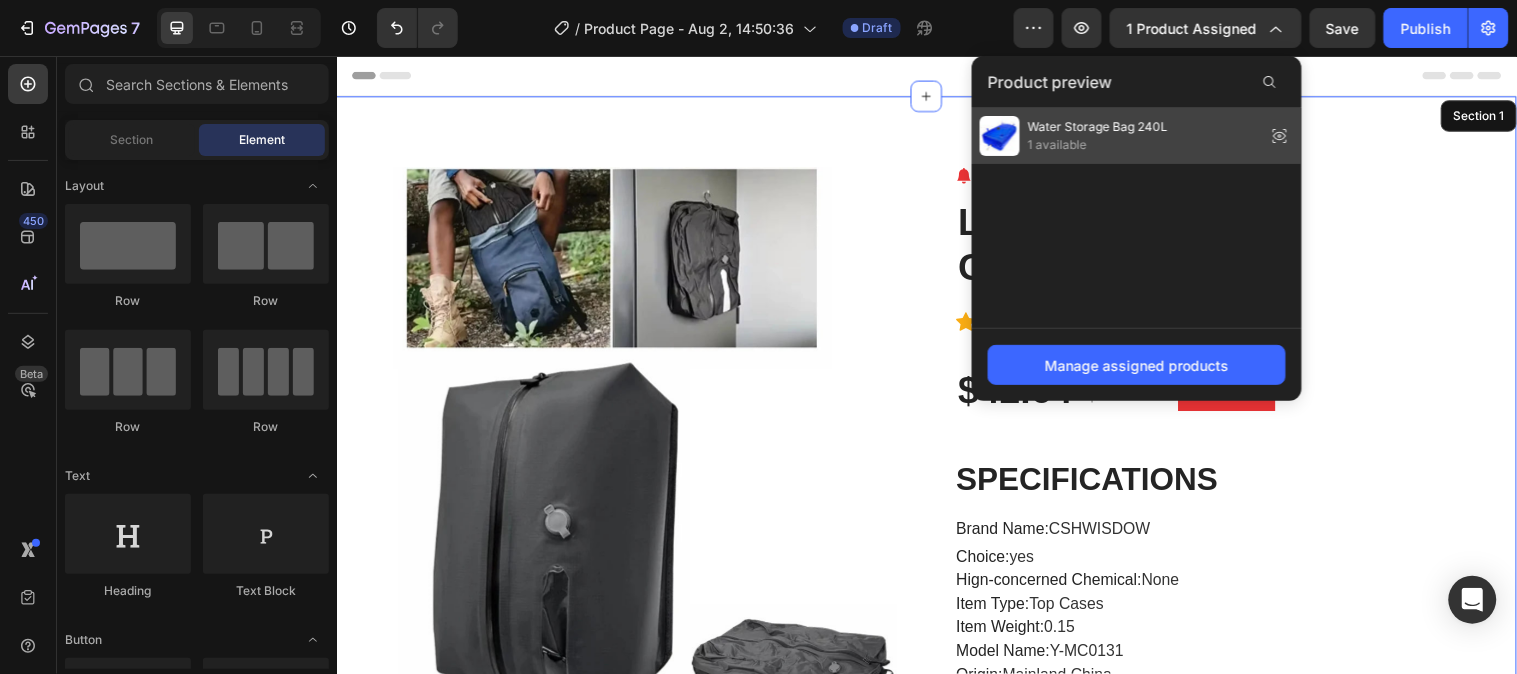 click 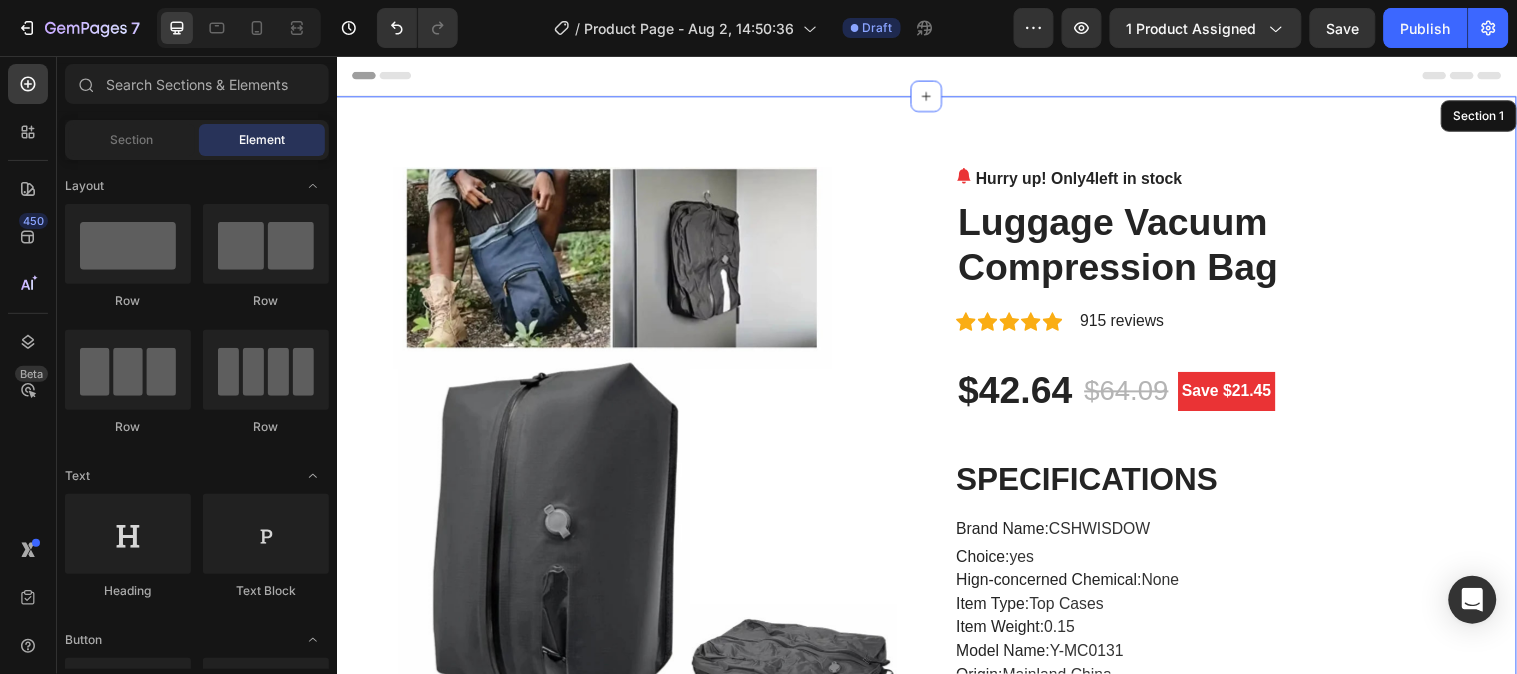 click on "Product Images
Hurry up! Only  4  left in stock (P) Stock Counter Luggage Vacuum Compression Bag (P) Title
Icon
Icon
Icon
Icon
Icon Icon List Hoz 915 reviews Text block Row $42.64 (P) Price (P) Price $64.09 (P) Price (P) Price Save $21.45 Product Badge Row SPECIFICATIONS Brand Name :  CSHWISDOW Choice :  yes Hign-concerned Chemical :  None Item Type :  Top Cases Item Weight :  0.15 Model Name :  Y-MC0131 Origin :  Mainland China Special Features :  Waterproof Description Brand new and high quality Material : TPU+Nylon Color: Black,Grey Type: Vacuum Bags for Travel Description: -This travel vacuum bag can be reused through a composite of polyester and TPU and IP67 closed zippers. Package Including: 1* 2*Vacuum Bags for Travel
Shipping and Handling
1.If the goods arrived local produce tariffs, need to customers pay.
3.If you are satisfied with the order,please leave us all 5 star good feedback.
Row" at bounding box center [936, 7472] 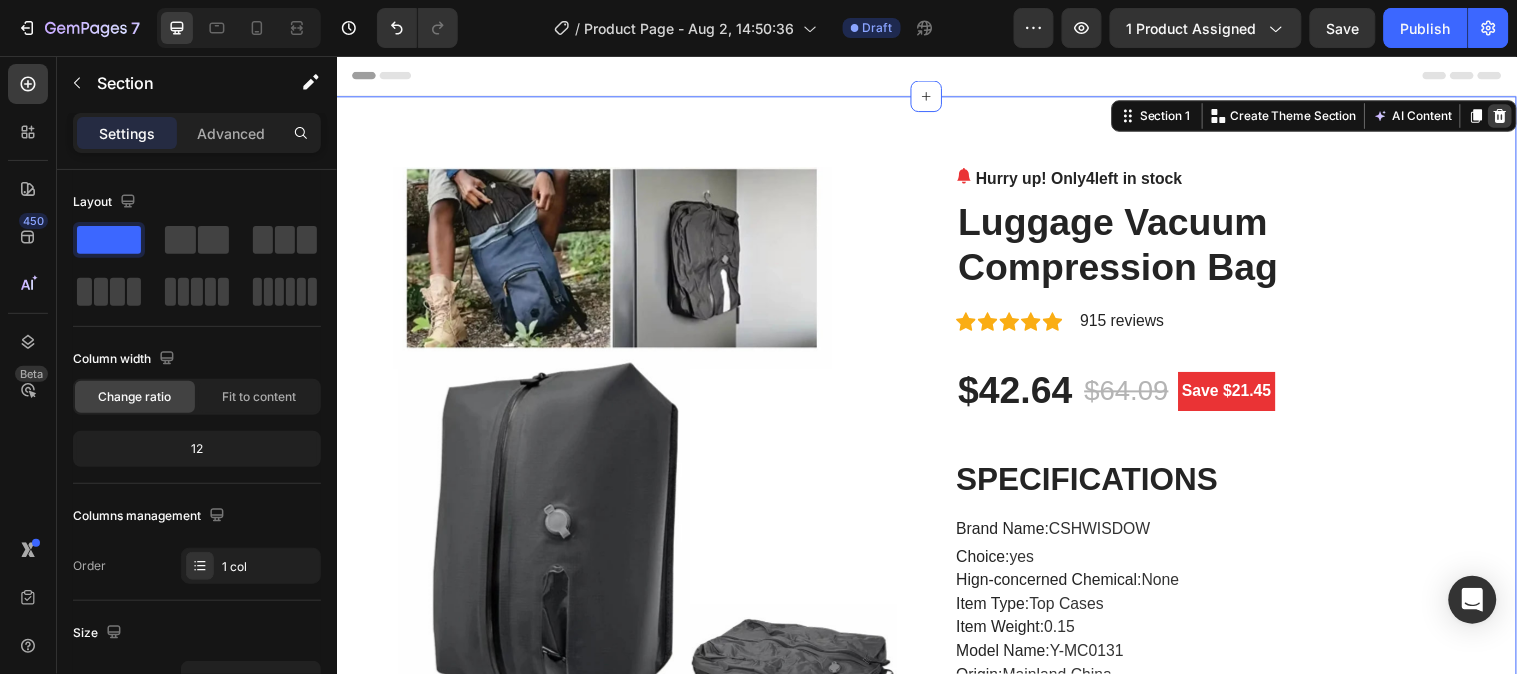click 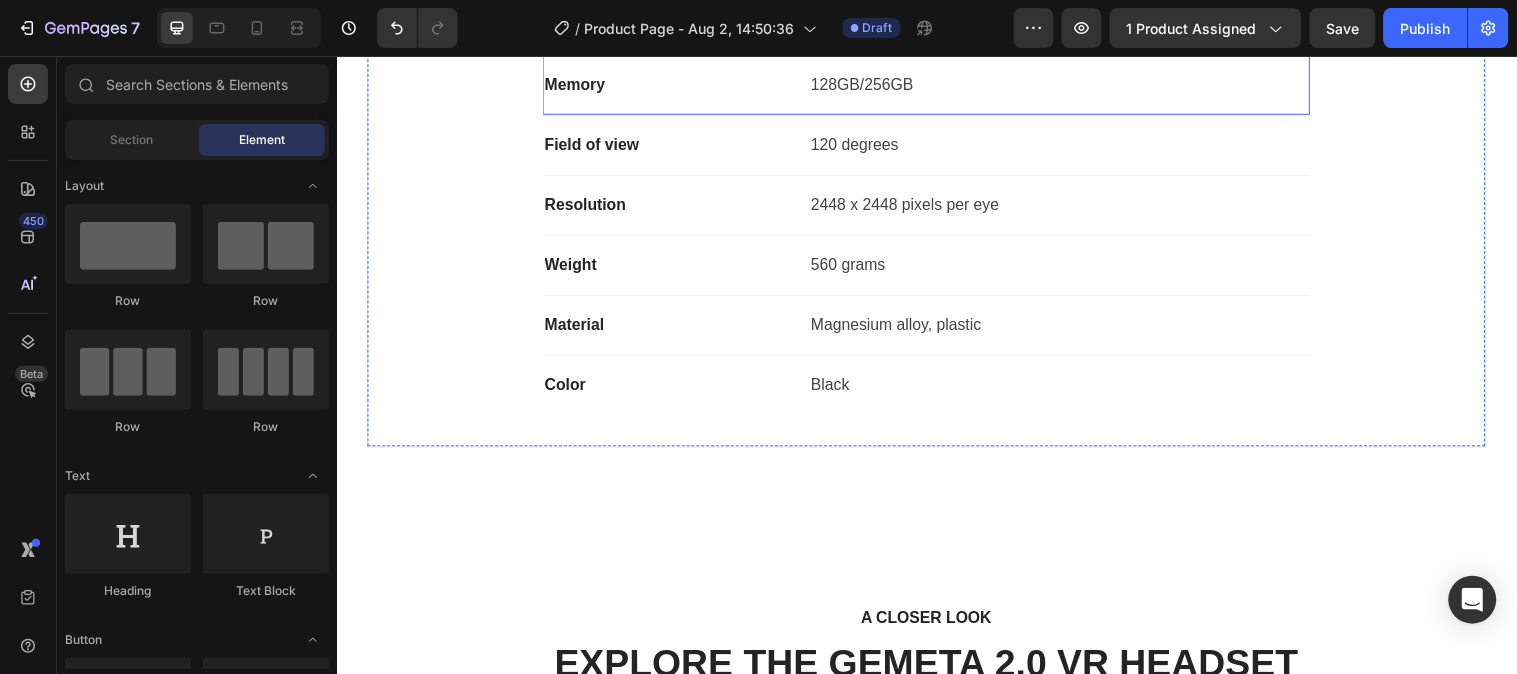 scroll, scrollTop: 0, scrollLeft: 0, axis: both 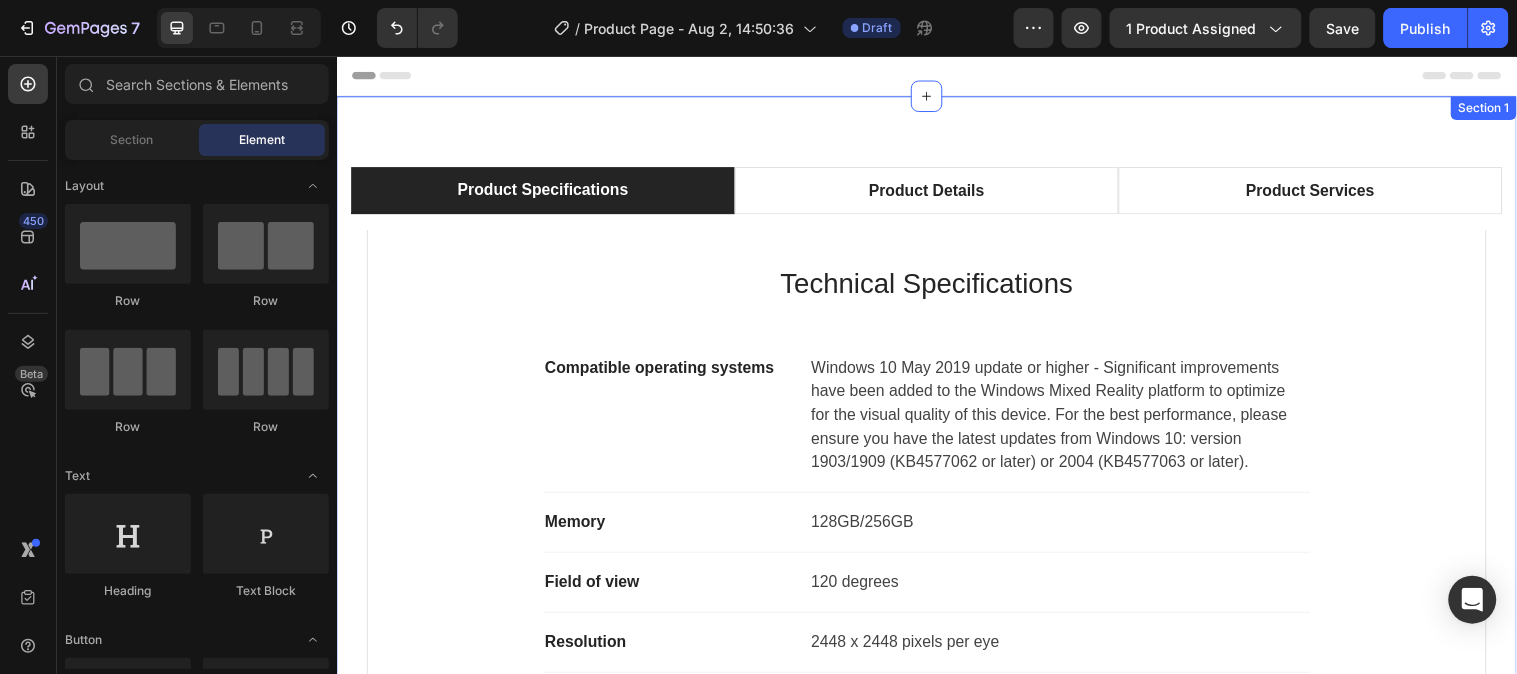 click on "Product Specifications Product Details Product Services Technical Specifications Heading Compatible operating systems Text block Windows 10 May 2019 update or higher - Significant improvements have been added to the Windows Mixed Reality platform to optimize for the visual quality of this device. For the best performance, please ensure you have the latest updates from Windows 10: version 1903/1909 (KB4577062 or later) or 2004 (KB4577063 or later). Text block Row Memory Text block 128GB/256GB Text block Row Field of view Text block 120 degrees Text block Row Resolution Text block 2448 x 2448 pixels per eye Text block Row Weight Text block 560 grams Text block Row Material Text block Magnesium alloy, plastic Text block Row Color Text block Black Text block Row Row What's Included Heading Image VR Headset Text block Image 2 Touch Controllers Text block Image Charging Cable Text block Image Power Adapter Text block Image Glasses Spacer Text block Icon List Image Row Row Professional Support Heading Image Image" at bounding box center (936, 540) 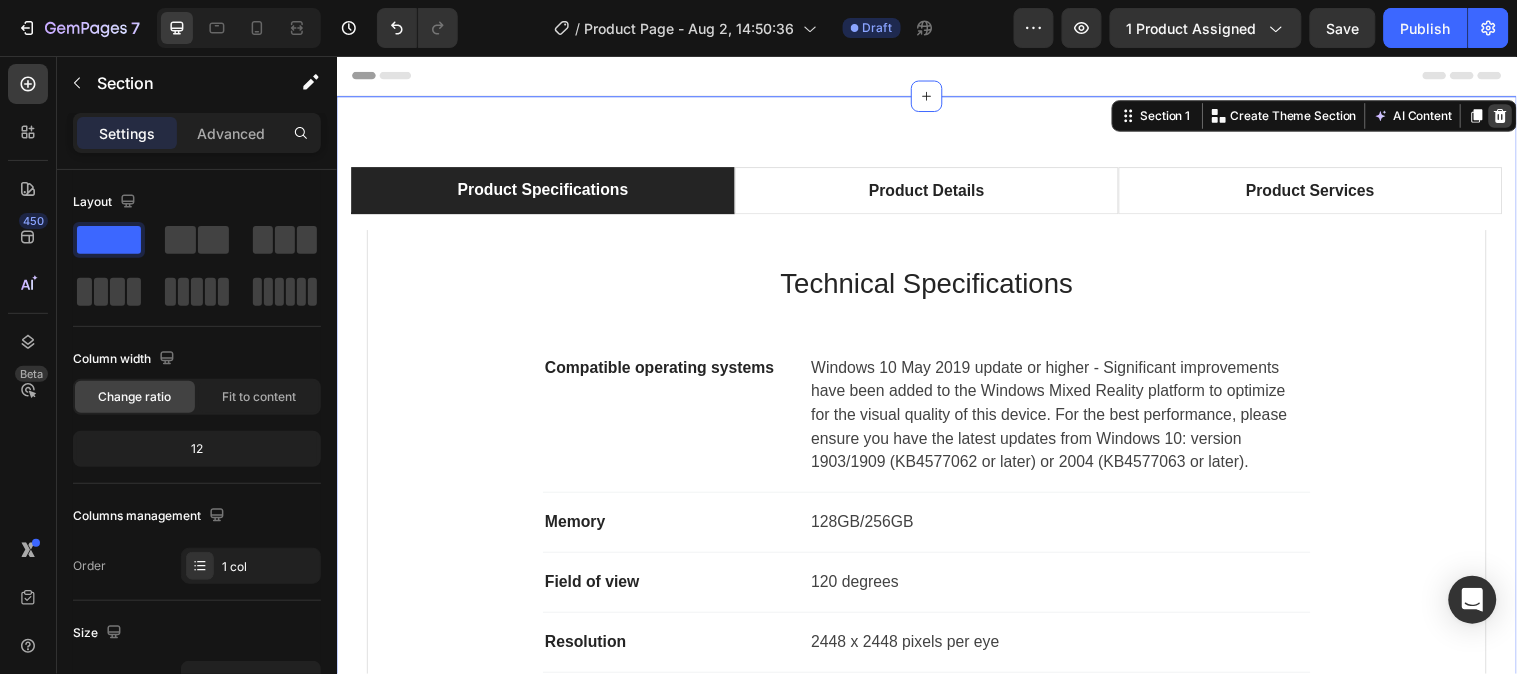click 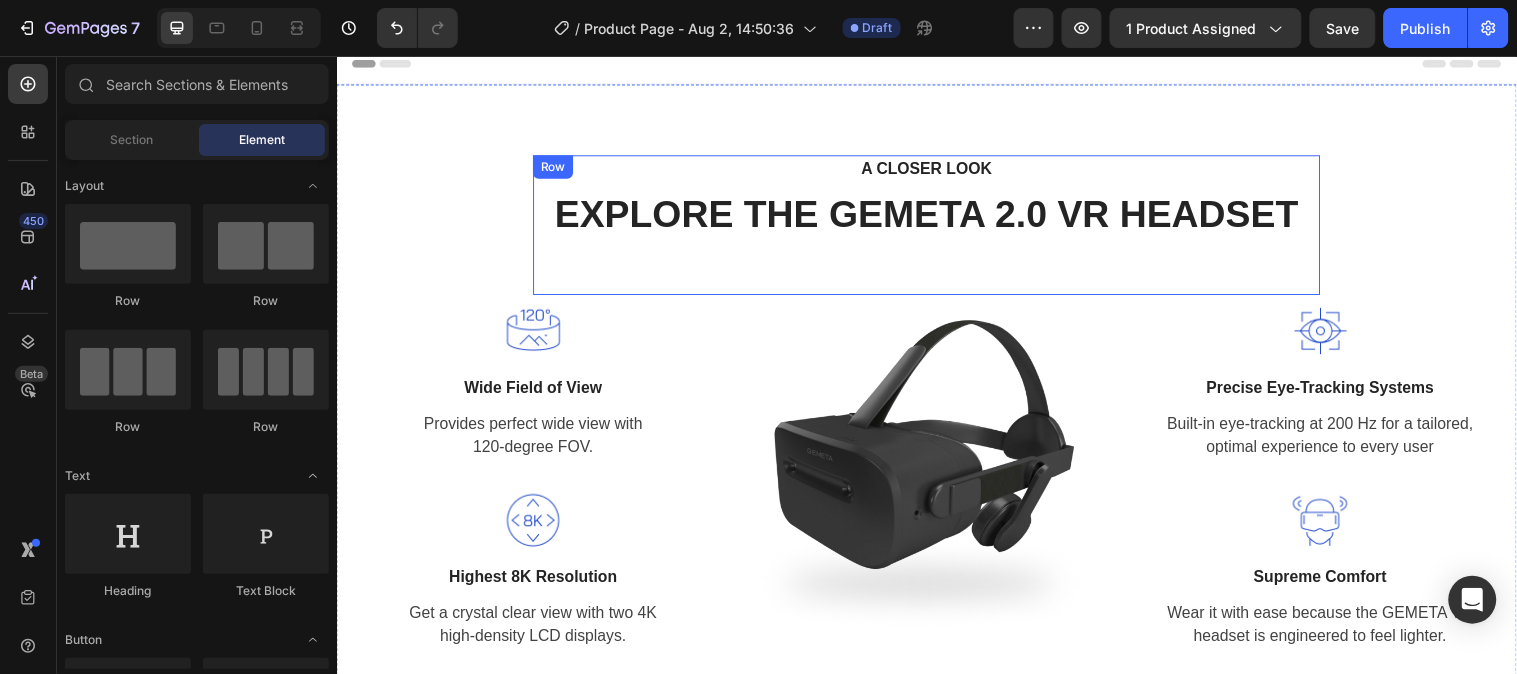 scroll, scrollTop: 0, scrollLeft: 0, axis: both 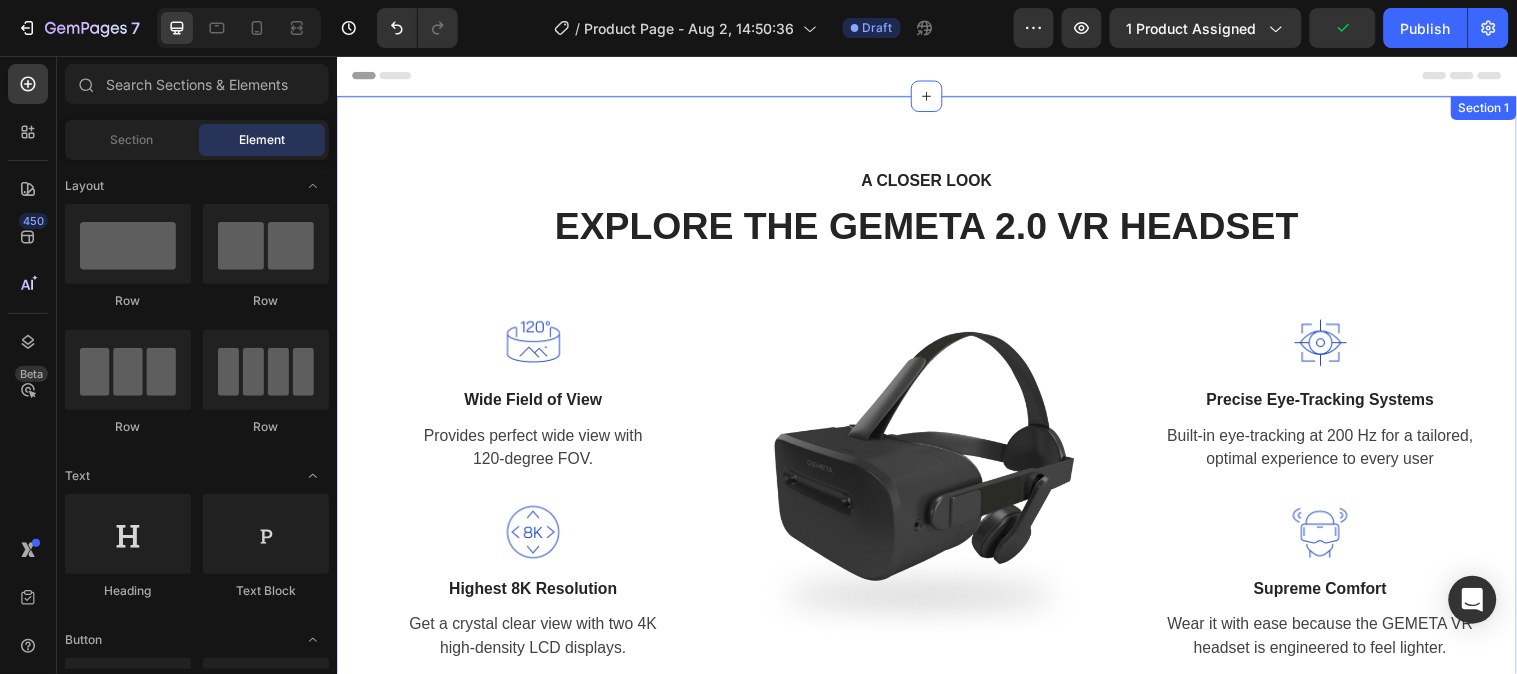 click on "A CLOSER LOOK Text block EXPLORE THE GEMETA 2.0 VR HEADSET Heading Row Image Wide Field of View Text block Provides perfect wide view with  120-degree FOV. Text block Row Image Highest 8K Resolution Text block Get a crystal clear view with two 4K  high-density LCD displays. Text block Row Image Image Precise Eye-Tracking Systems Text block Built-in eye-tracking at 200 Hz for a tailored, optimal experience to every user Text block Row Image Supreme Comfort  Text block Wear it with ease because the GEMETA VR headset is engineered to feel lighter. Text block Row Row Section 1" at bounding box center [936, 424] 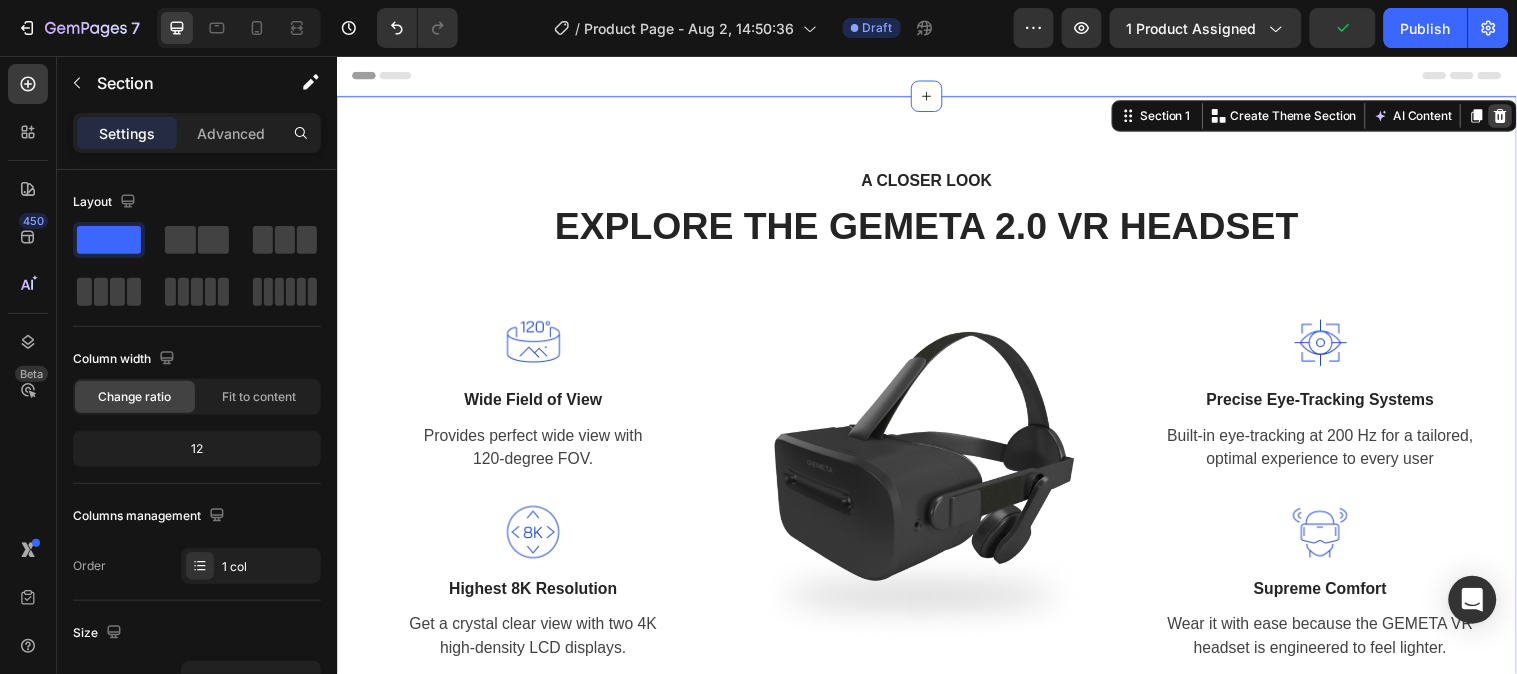 click at bounding box center (1519, 116) 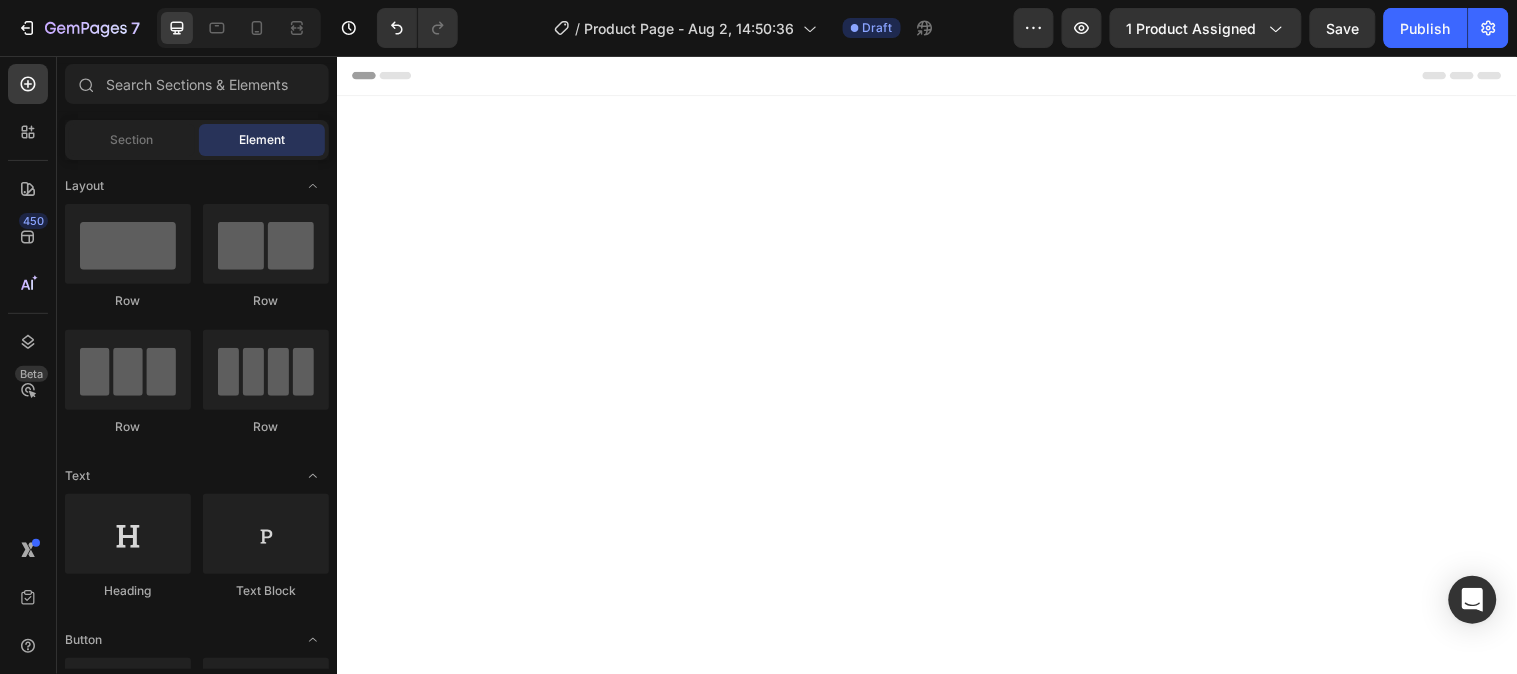 click at bounding box center (936, 799) 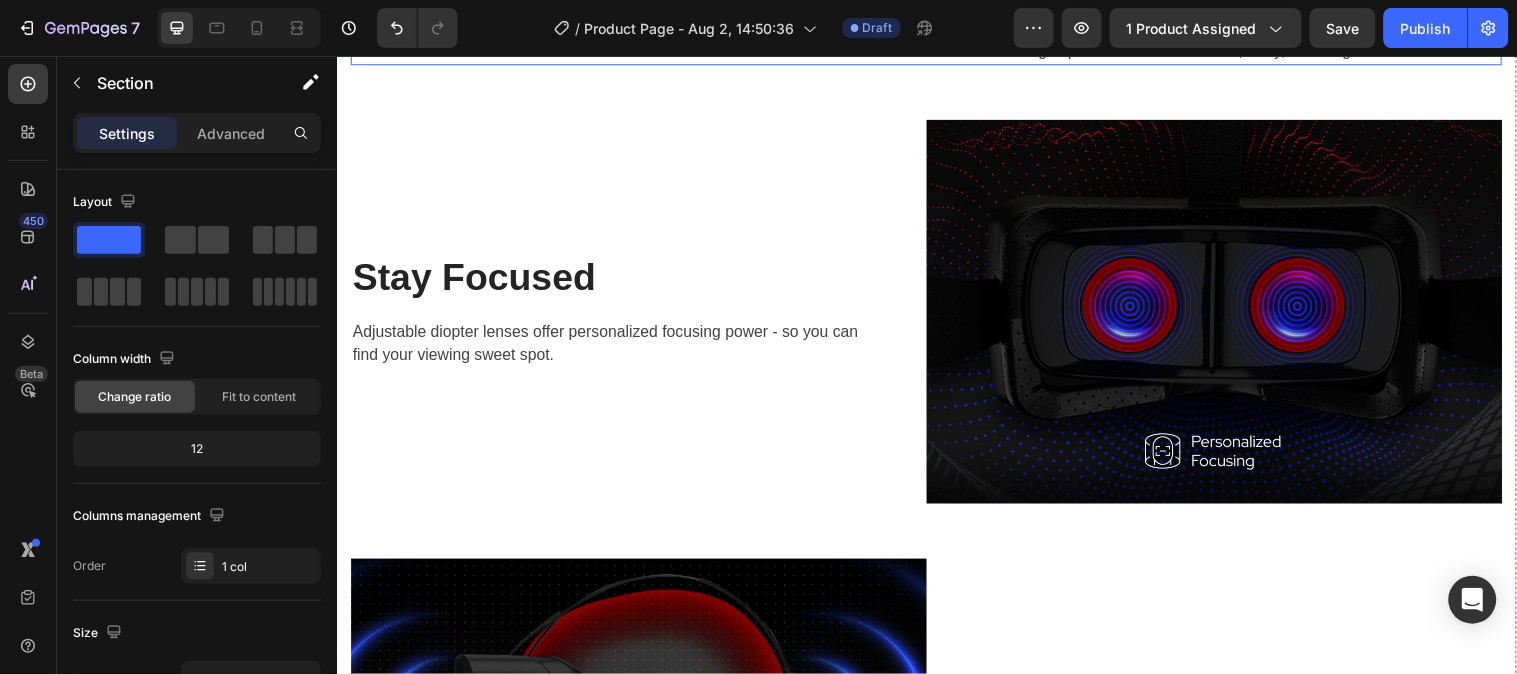 scroll, scrollTop: 0, scrollLeft: 0, axis: both 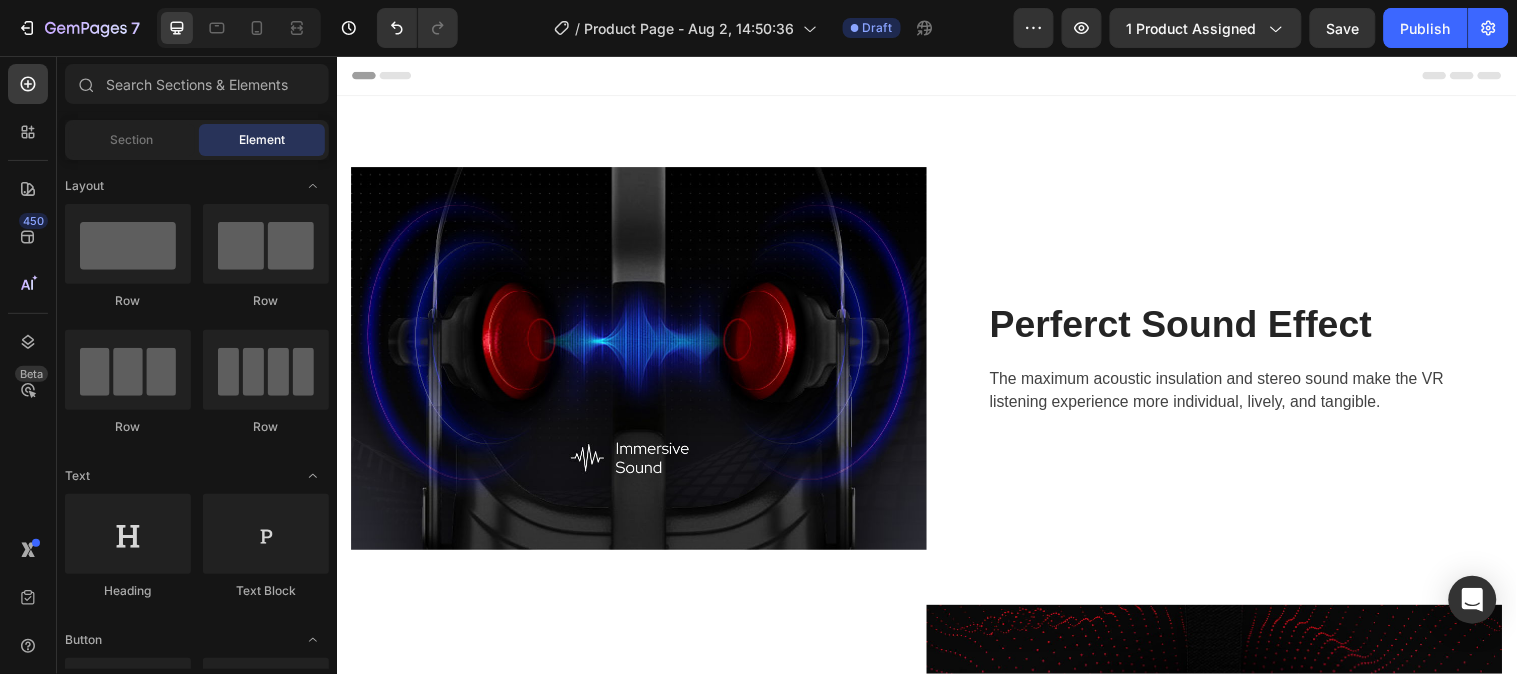 click on "Header" at bounding box center [936, 75] 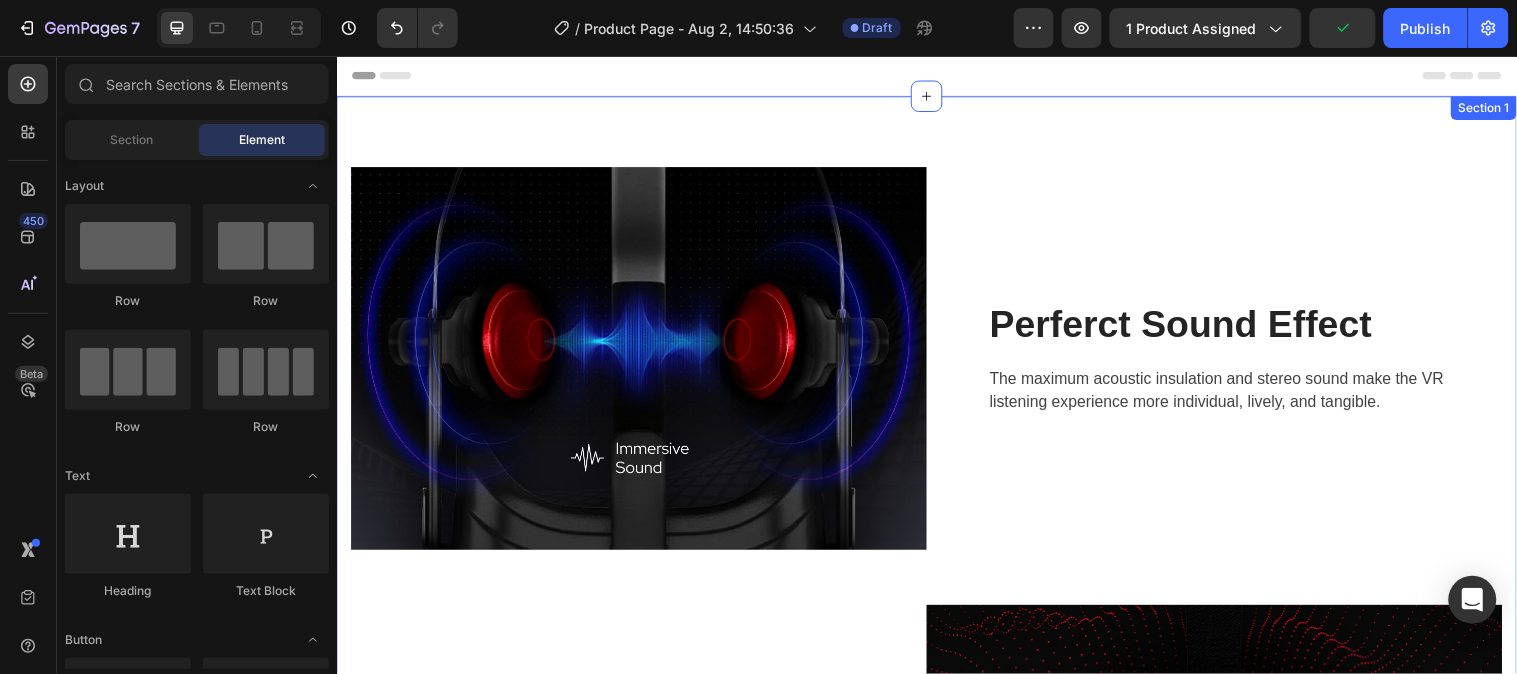click on "Image Perferct Sound Effect Heading The maximum acoustic insulation and stereo sound make the VR listening experience more individual, lively, and tangible. Text block Row Row Stay Focused Heading Adjustable diopter lenses offer personalized focusing power - so you can find your viewing sweet spot. Text block Row Image Row Image A Fitting Design Heading Easy to put on and take off. The proprietary dual-hinge fit design ensures both comfort and stability for different head shapes and sizes. Text block Row Row Section 1" at bounding box center [936, 808] 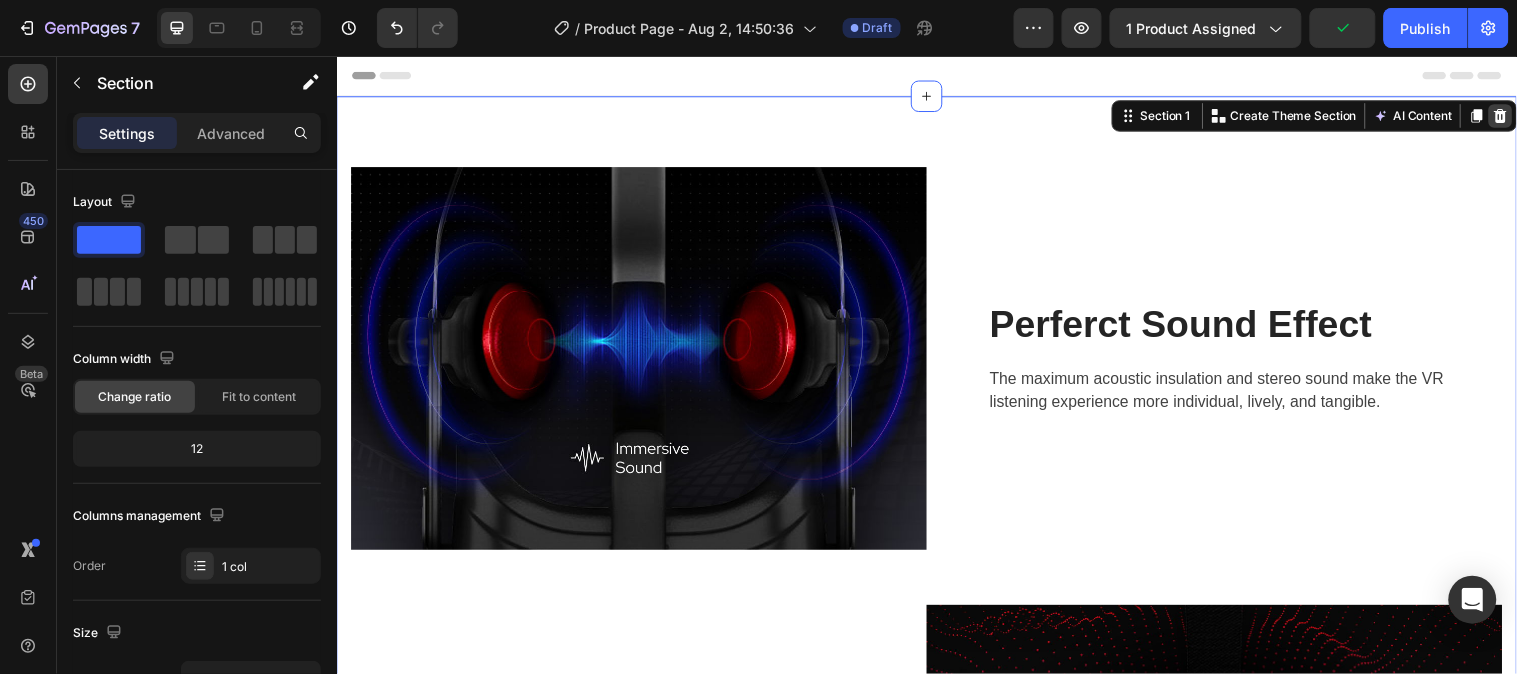 click 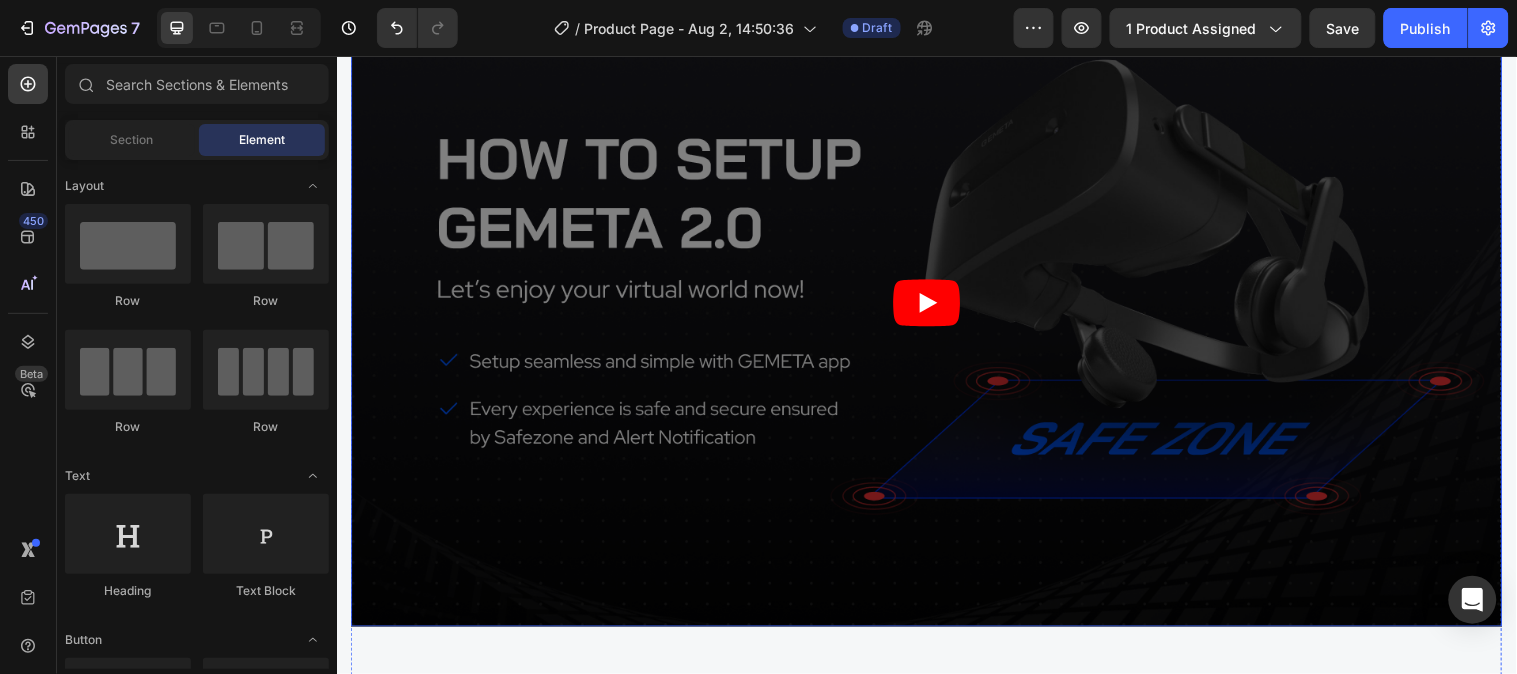 scroll, scrollTop: 0, scrollLeft: 0, axis: both 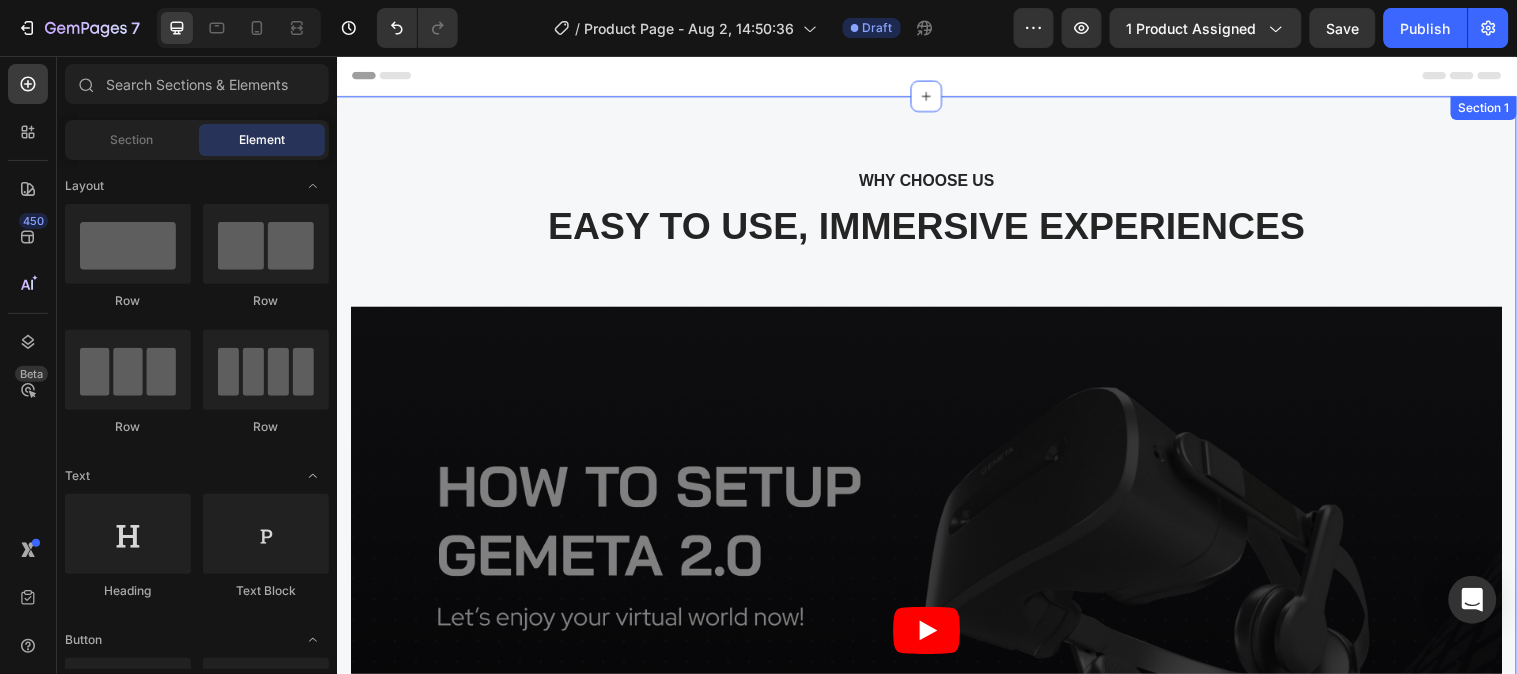click on "WHY CHOOSE US Text block EASY TO USE, IMMERSIVE EXPERIENCES Heading Video
Image “Best thing I ever bought for myself! Great VR experiences for exercise, doing 3D art, amazing visual puzzle games. I wear glasses and it’s even more clear amazing visual puzzle games. I wear glasses and it’s even more clear for me in VR then without!” Text block Eric Raymond Heading 5.0 Text block
Icon
Icon
Icon
Icon
Icon Icon List Hoz Row Row Row Image “Super cool device! Really happy about this VR. It’s great for people who don’t have PC, because you don’t need a PC to run any games. Moreover, very fast shipping, it came in the mail earlier than I thought it would. Thanks.” Text block Gabriella Holland Heading 5.0 Text block
Icon
Icon
Icon
Icon
Icon Icon List Hoz Row Row Row Image Text block Eric Raymond Heading 5.0 Text block Icon Icon" at bounding box center (936, 740) 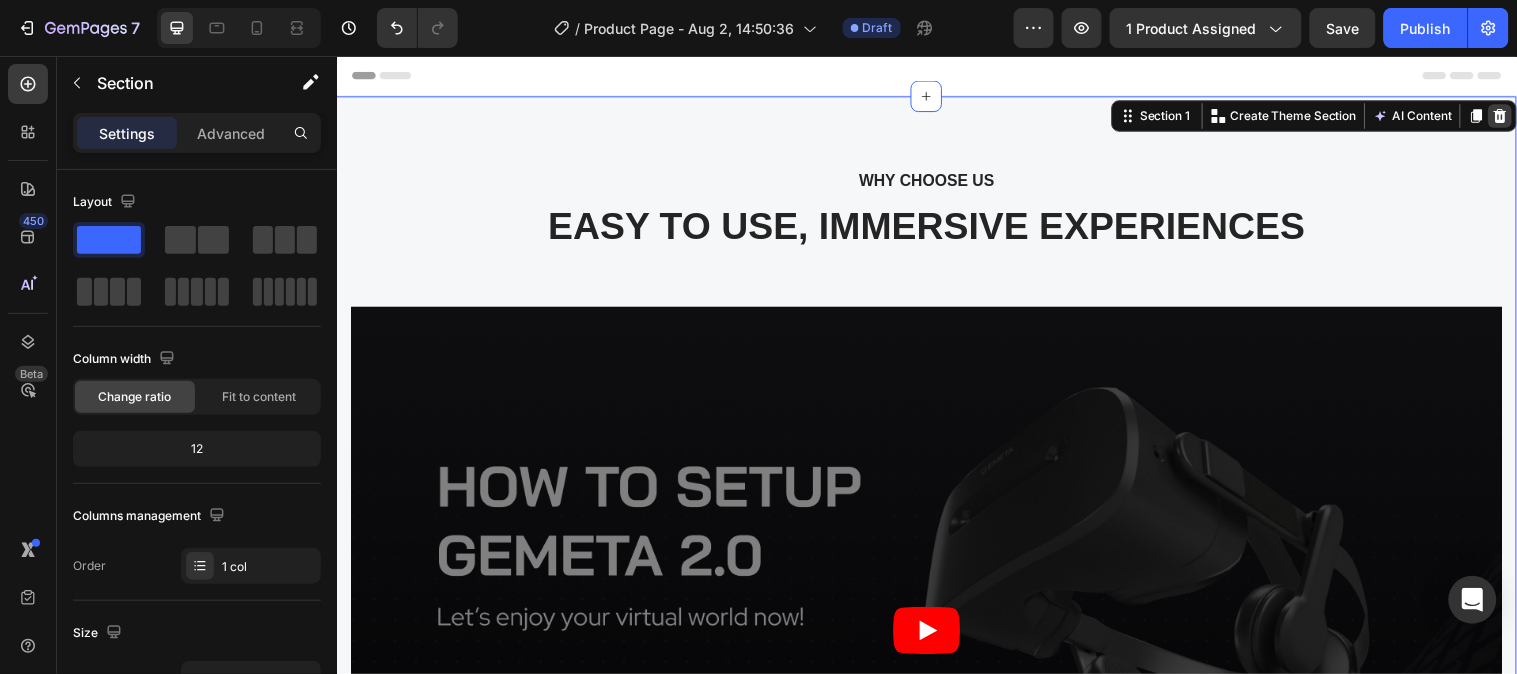click at bounding box center (1519, 116) 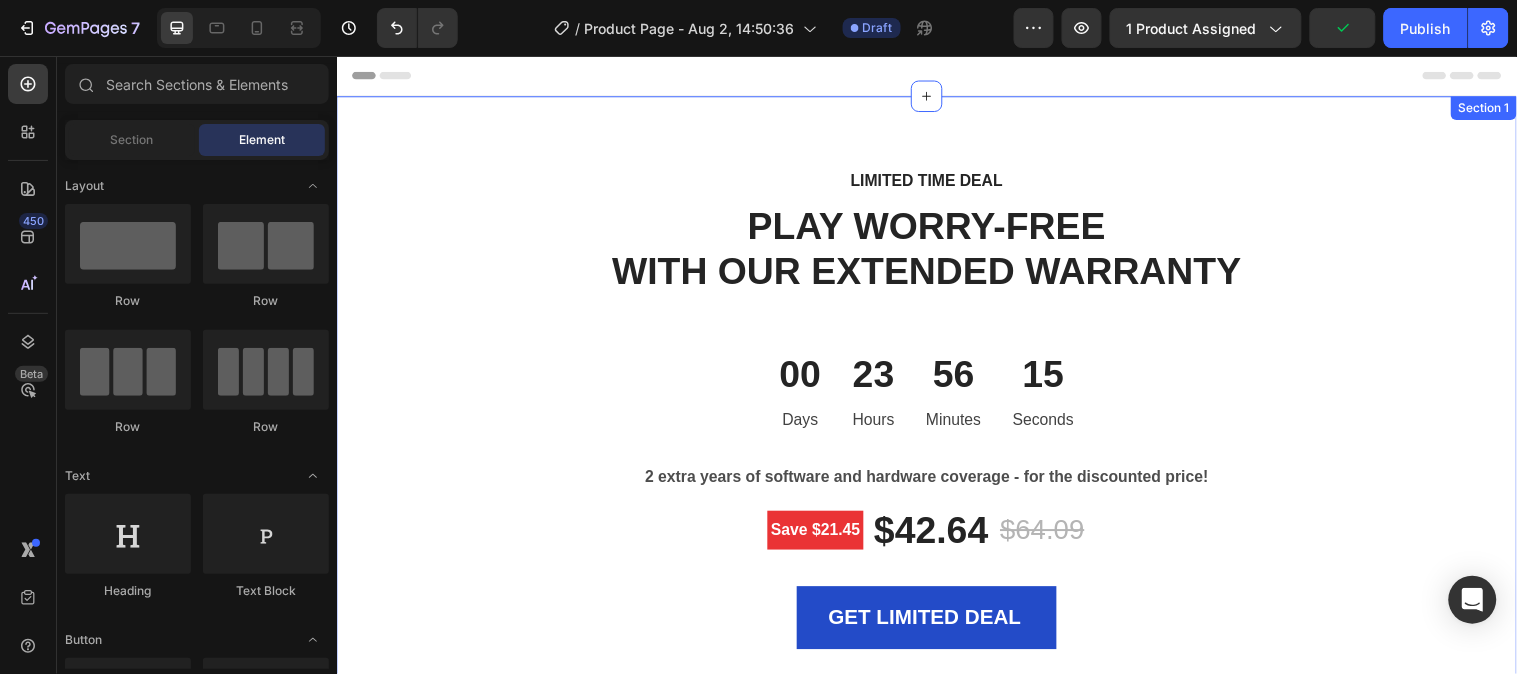 click on "LIMITED TIME DEAL Text block PLAY WORRY-FREE  WITH OUR EXTENDED WARRANTY Heading 00 Days 23 Hours 56 Minutes 15 Seconds CountDown Timer 2 extra years of software and hardware coverage - for the discounted price! Text block Save $21.45 Product Badge $42.64 (P) Price (P) Price $64.09 (P) Price (P) Price Row GET LIMITED DEAL (P) Cart Button Product Row Image Image 2-Year Care Pack Heading
Icon
Icon
Icon
Icon
Icon Icon List Hoz $60.00 Text block $72.00 Text block Row                Title Line Remote diagnostics and phone technical support. Prepaid shipping label, materials, and instructions. Convenient door-to-door service, protection against accidental damage. Next Business Day Exchange. Text block Row Row Section 1" at bounding box center (936, 441) 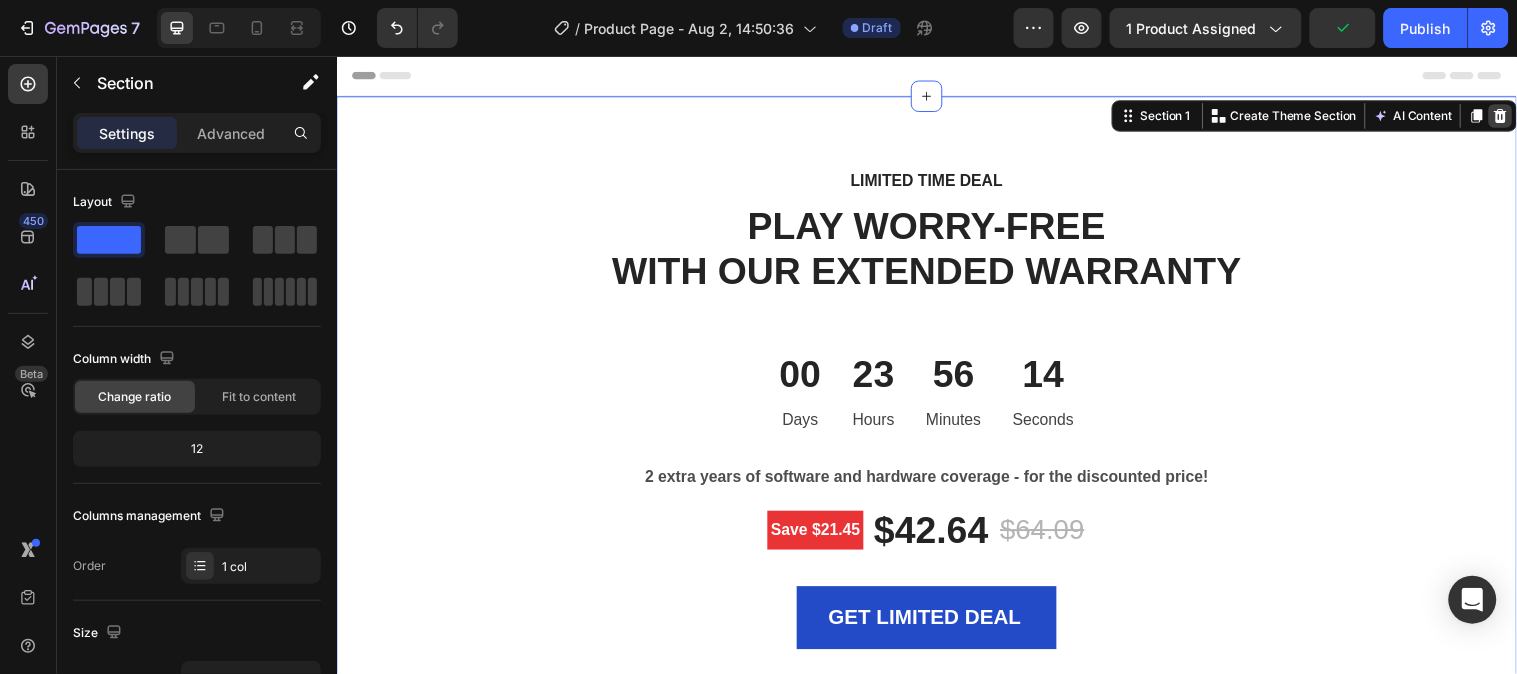 click 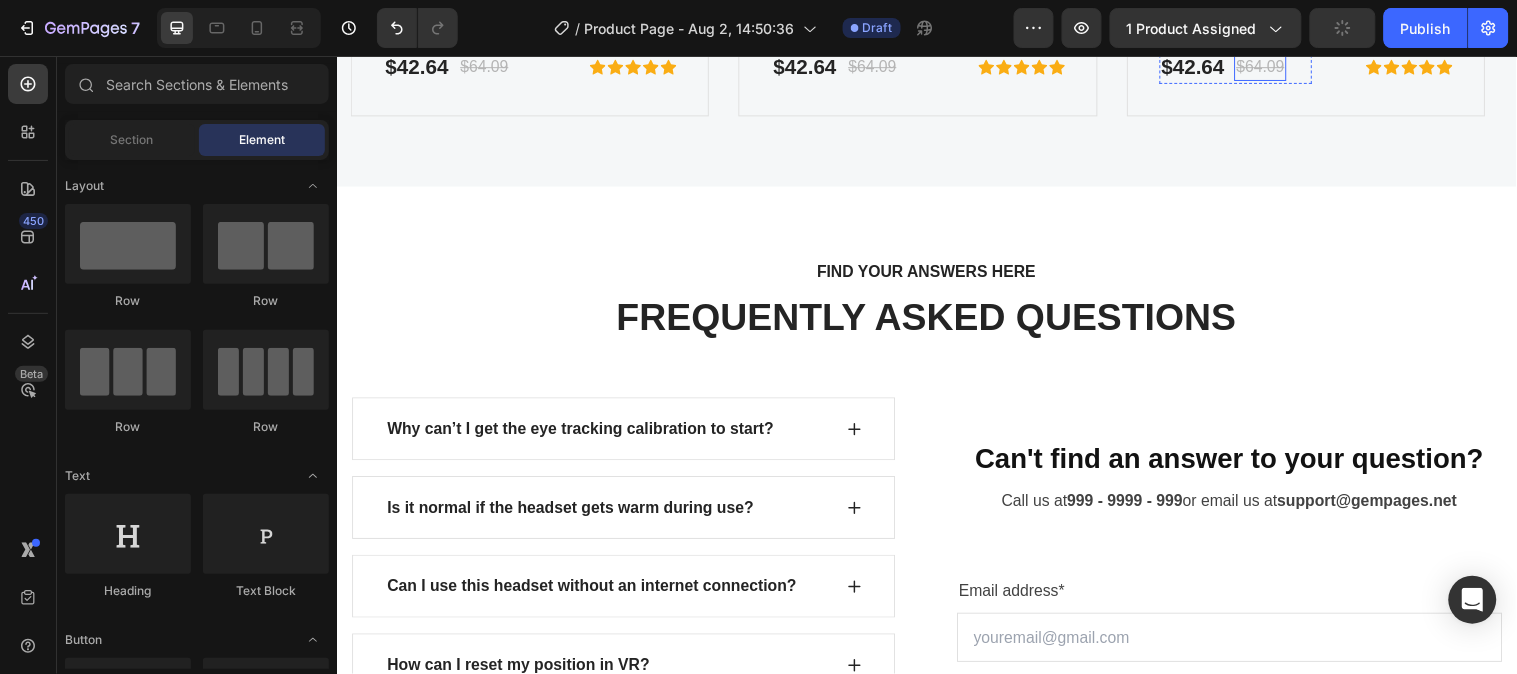scroll, scrollTop: 715, scrollLeft: 0, axis: vertical 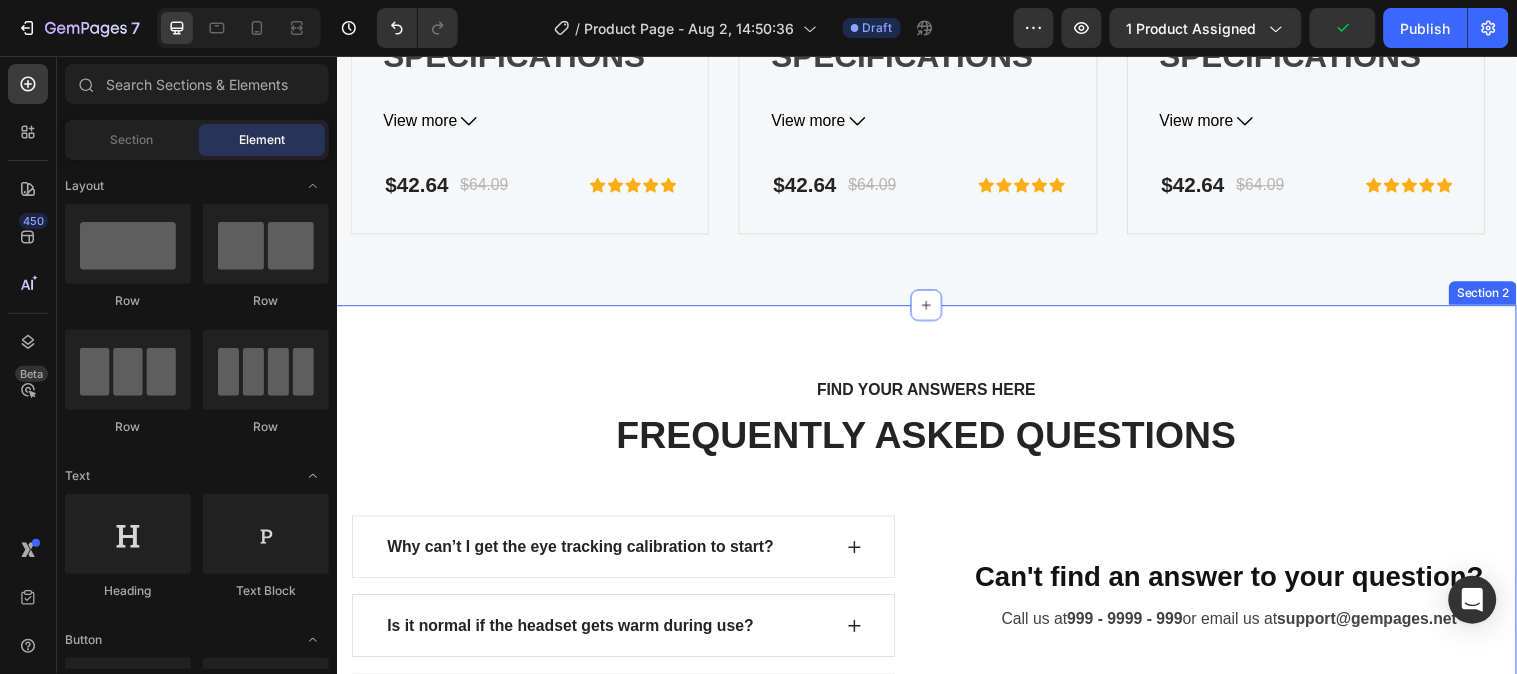 click on "FIND YOUR ANSWERS HERE Text block FREQUENTLY ASKED QUESTIONS Heading Row
Why can’t I get the eye tracking calibration to start?
Is it normal if the headset gets warm during use?
Can I use this headset without an internet connection?
How can I reset my position in VR?
Why doesn't the headset image update when I move?
Why are my controllers not working?
What is included in the 2-year GEMETA Care Package? Accordion
See All FAQs Button Row Can't find an answer to your question? Heading Call us at  999 - 9999 - 999  or email us at  support@gempages.net Text block Email address* Text block Email Field Your question* Text block Text Area SUBMIT NOW Submit Button Contact Form Row Section 2" at bounding box center [936, 751] 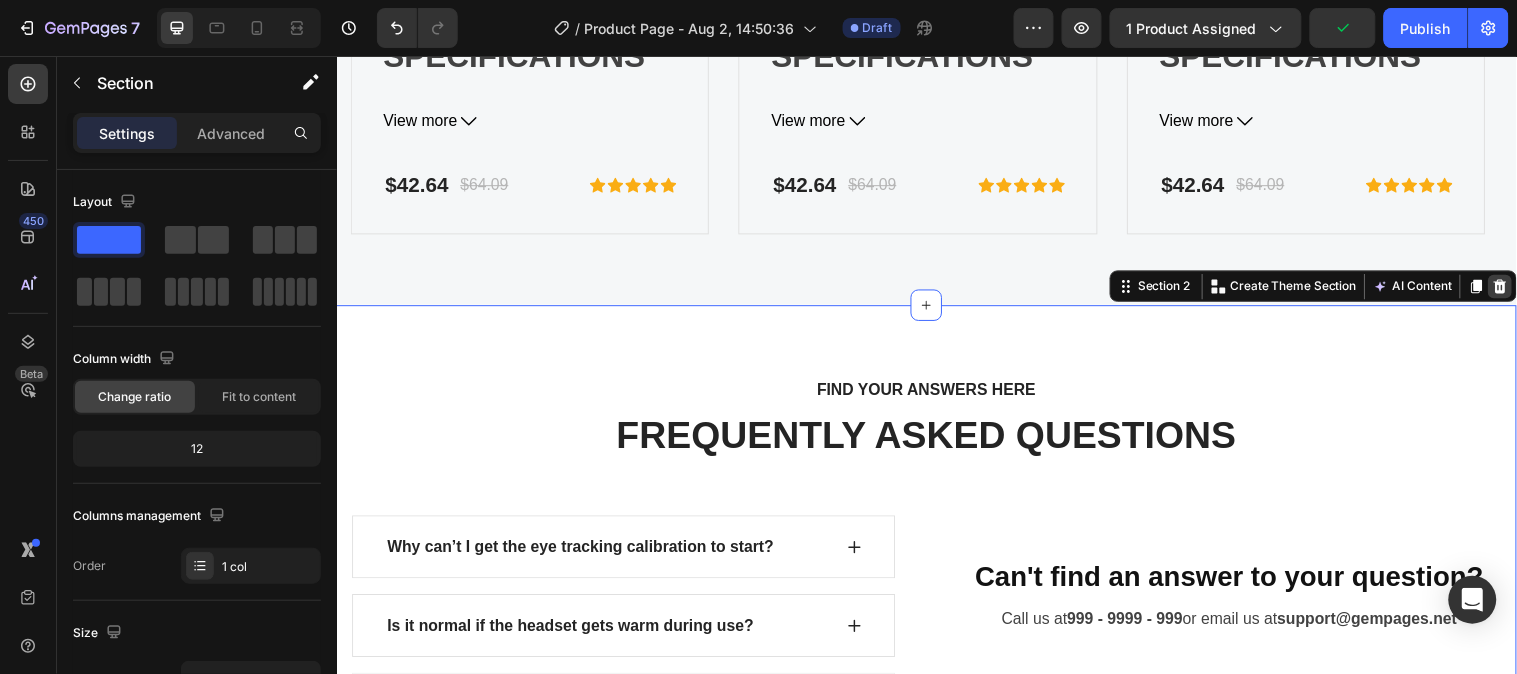 click 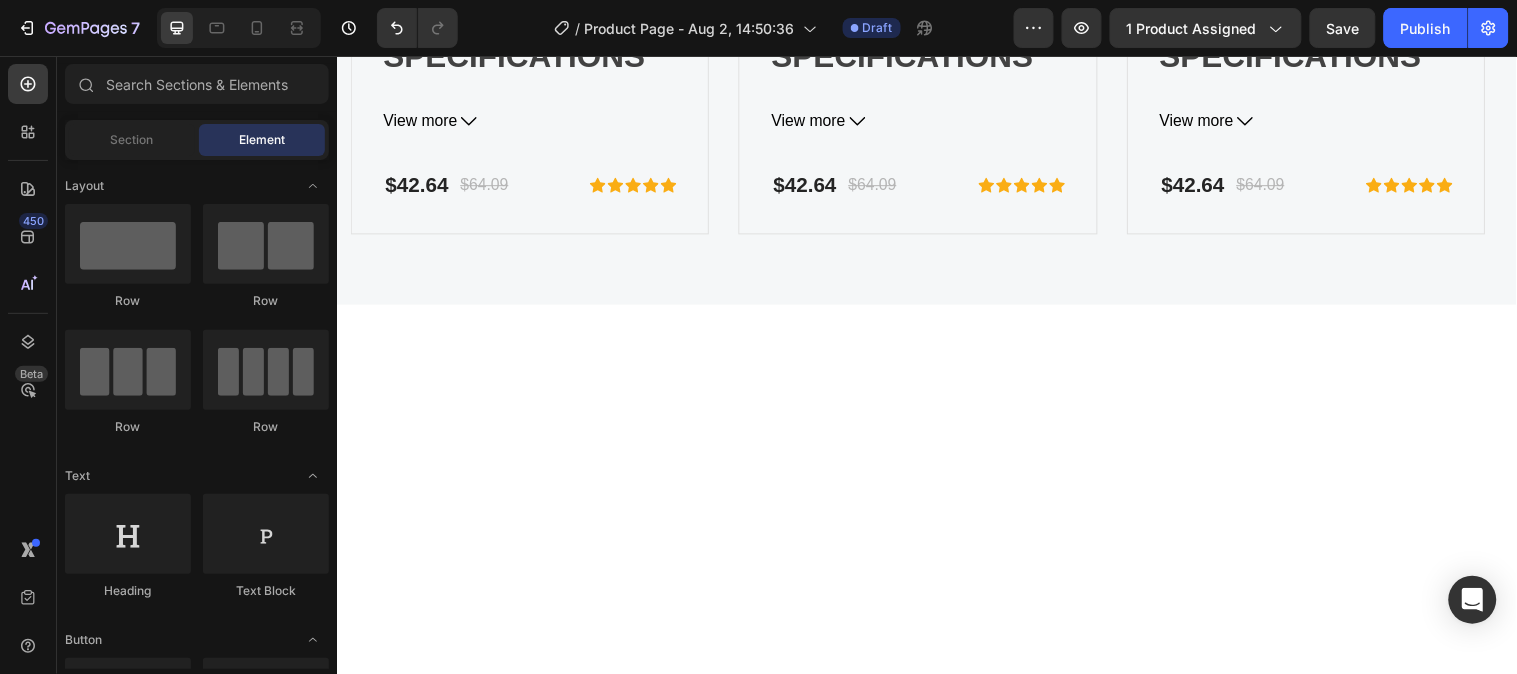 click at bounding box center [936, 403] 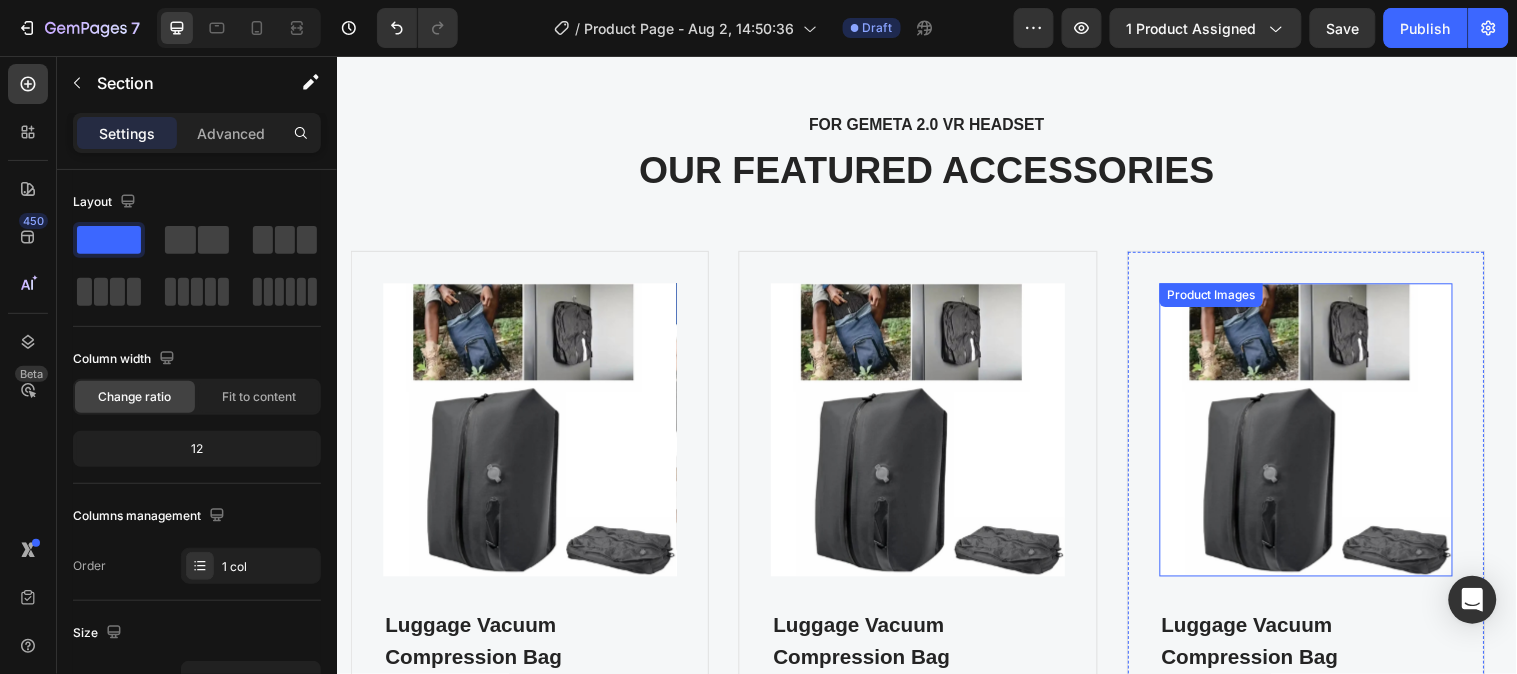 scroll, scrollTop: 0, scrollLeft: 0, axis: both 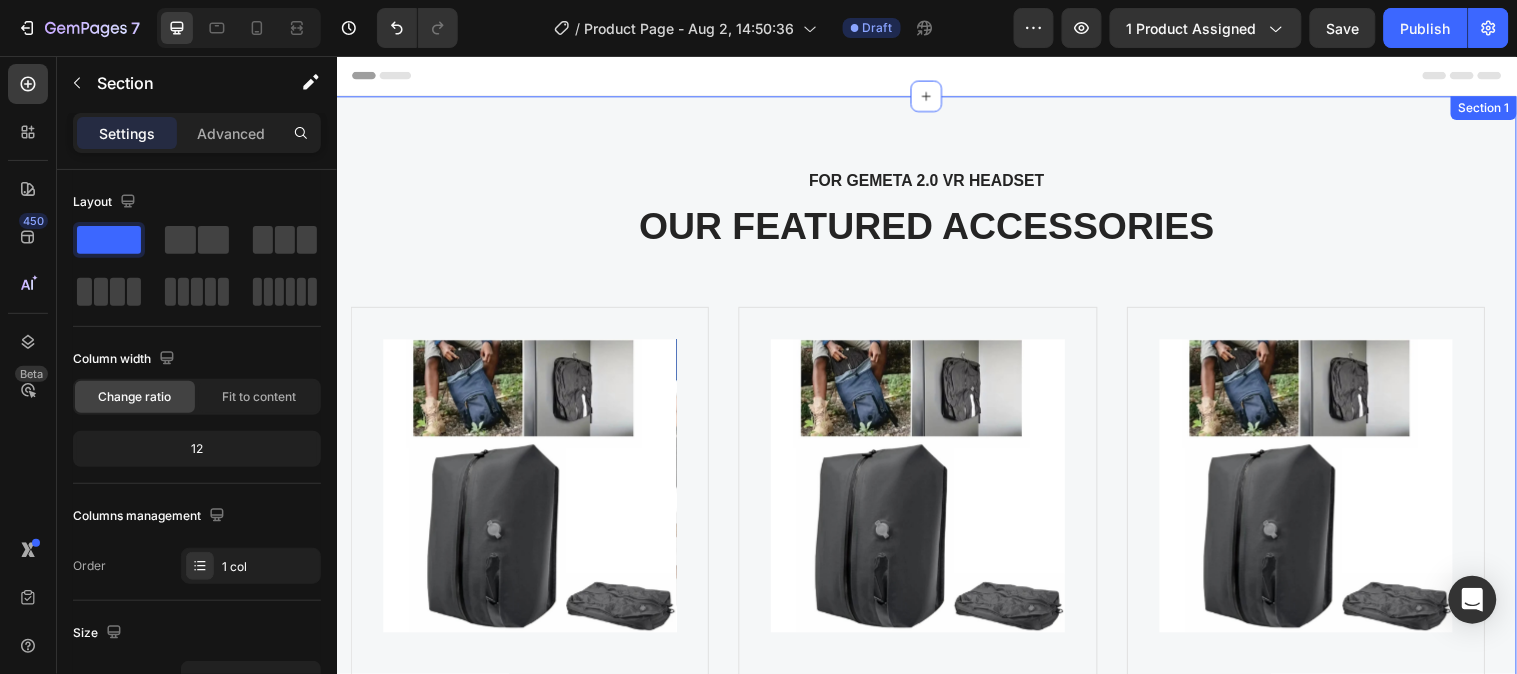 click on "FOR GEMETA 2.0 VR HEADSET Text block OUR FEATURED ACCESSORIES Heading Product Images Luggage Vacuum Compression Bag (P) Title SPECIFICATIONS Brand Name :  CSHWISDOW Choice :  yes Hign-concerned Chemical :  None Item Type :  Top Cases Item Weight :  0.15 Model Name :  Y-MC0131 Origin :  Mainland China Special Features :  Waterproof Description Brand new and high quality Material : TPU+Nylon Color: Black,Grey Type: Vacuum Bags for Travel Description: -This travel vacuum bag can be reused through a composite of polyester and TPU and IP67 closed zippers. -Travel space saving Bag Cube design reduces gap waste between raised vacuum bags. Not only does it maximize the utilization of luggage space, but it also leaves an organized space for other travel essentials. this travel vacuum storage bag is ideal for carrying a suitcase or as a compression bag for backpacking trips of 30 liters or more. Package Including: 1* 2*Vacuum Bags for Travel
Shipping and Handling
View more
(P) Description Row" at bounding box center [936, 559] 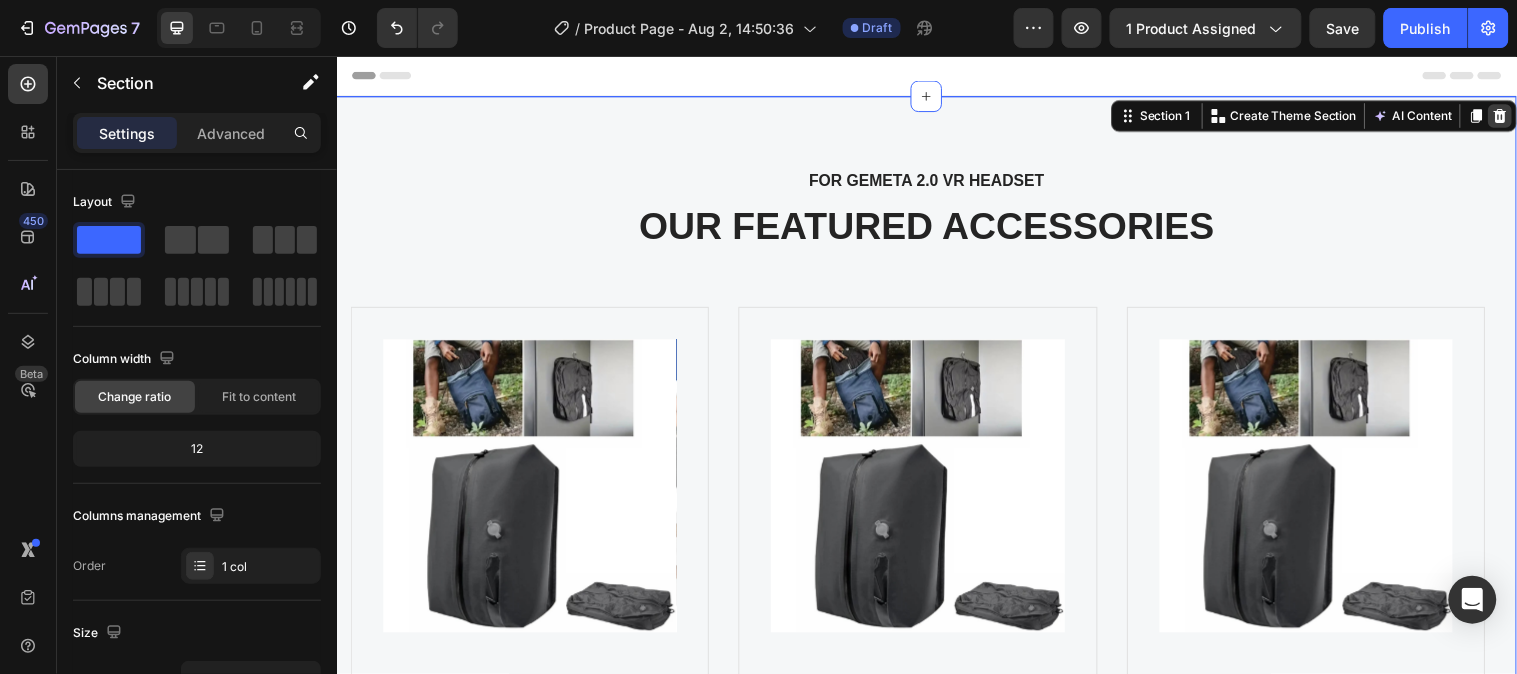 click 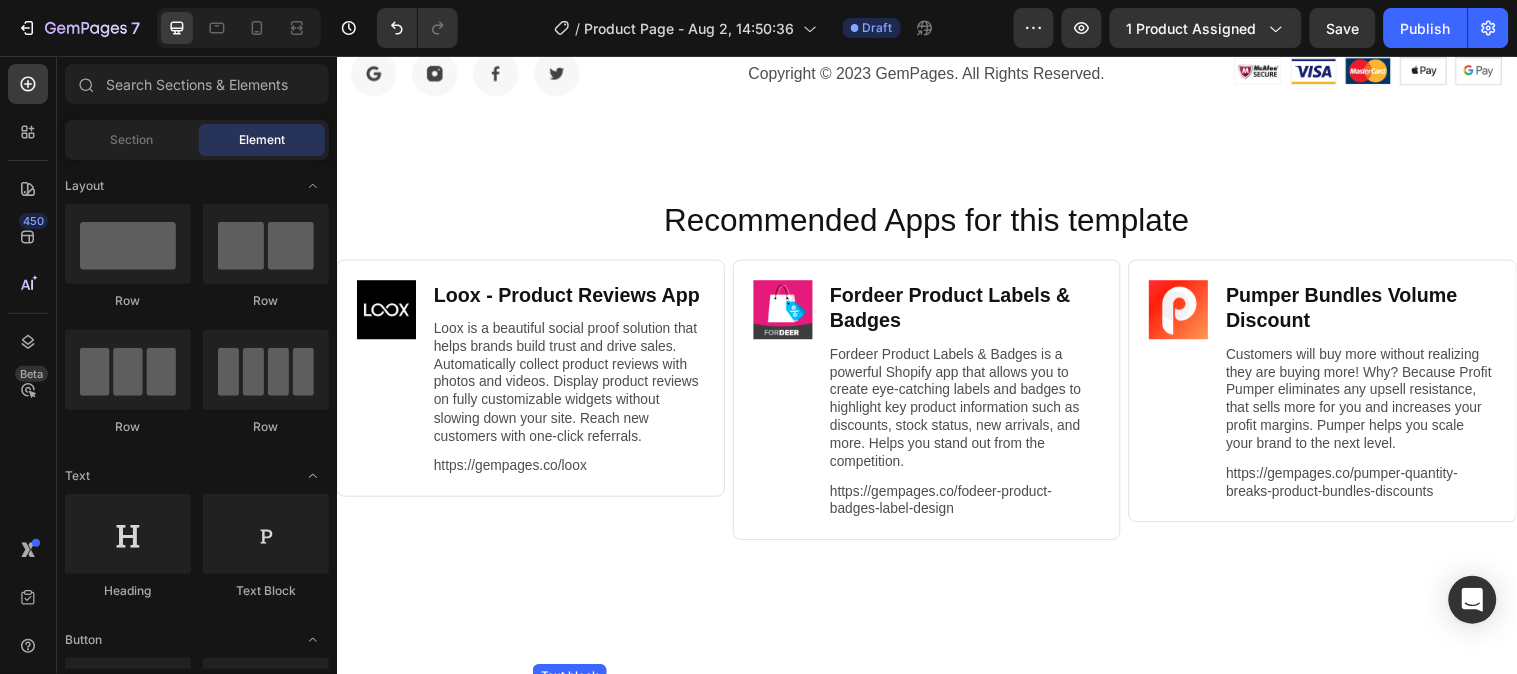 scroll, scrollTop: 0, scrollLeft: 0, axis: both 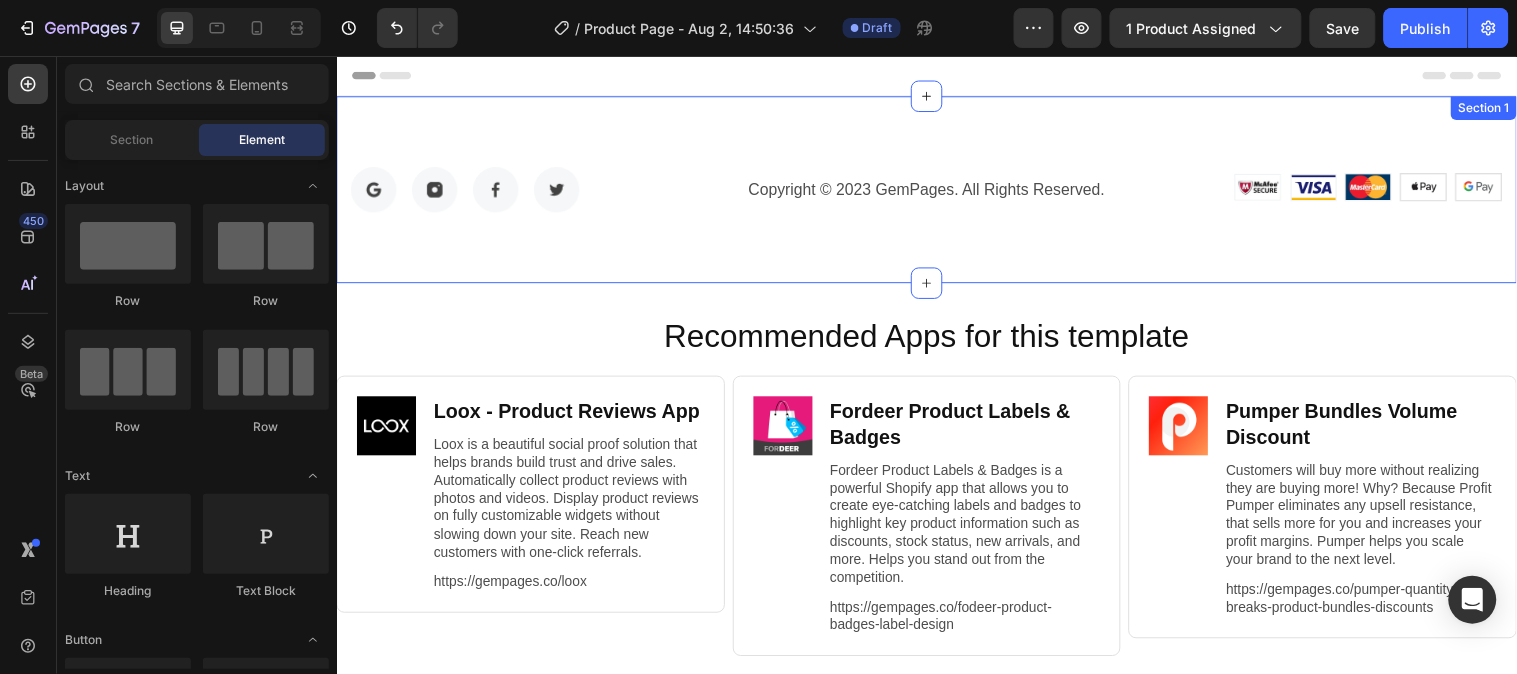 click on "Image Image Image Image Row Copyright © 2023 GemPages. All Rights Reserved. Text block Image Image Image Image Image Row Row Section 1" at bounding box center (936, 191) 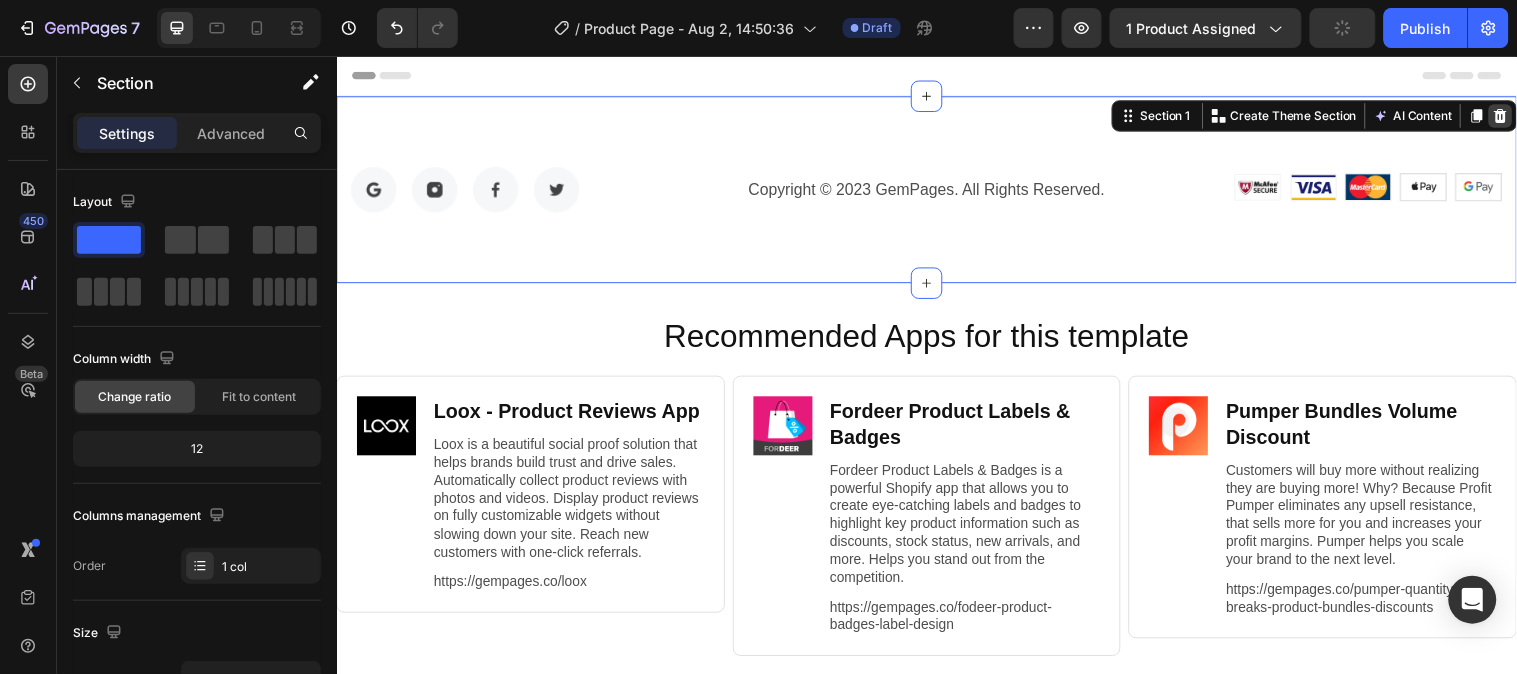 click 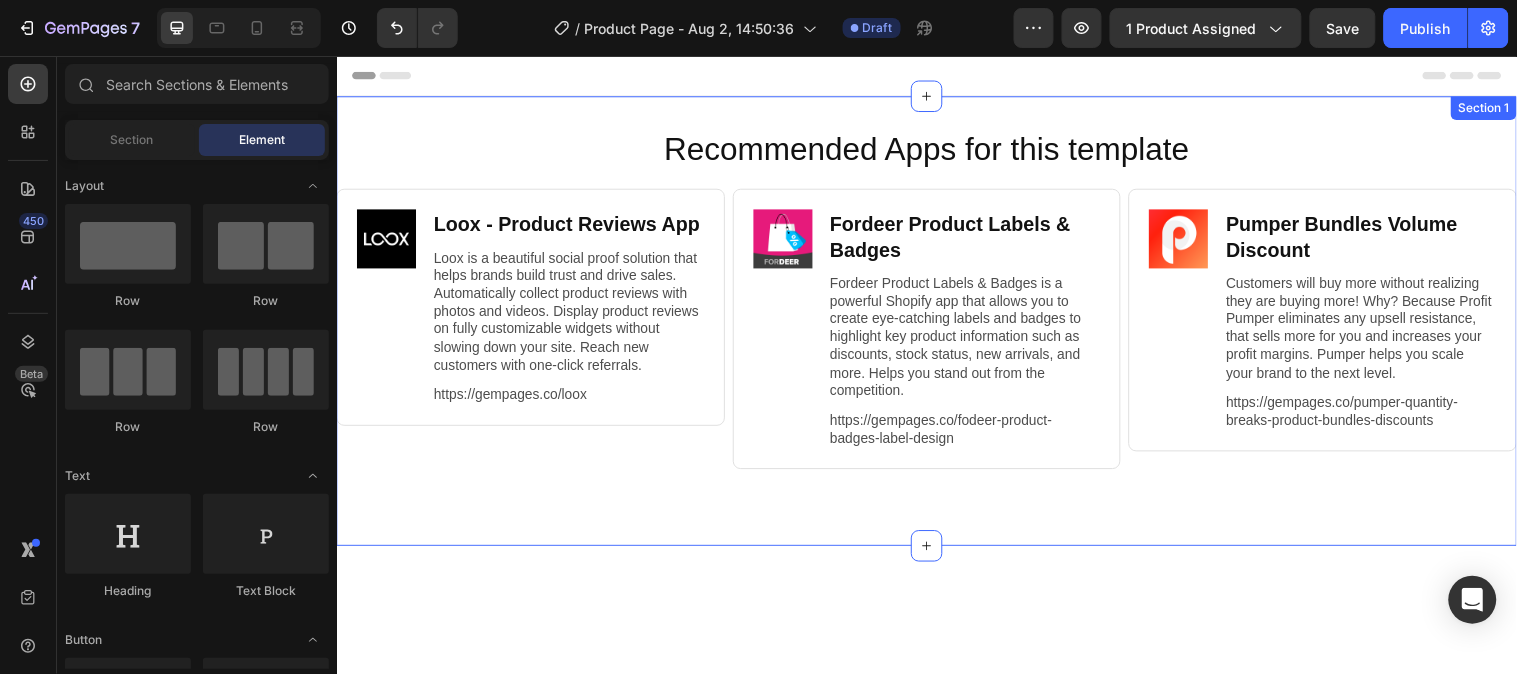 click on "Recommended Apps for this template Heading Image Loox ‑ Product Reviews App Heading Loox is a beautiful social proof solution that helps brands build trust and drive sales. Automatically collect product reviews with photos and videos. Display product reviews on fully customizable widgets without slowing down your site. Reach new customers with one-click referrals. Text Block https://gempages.co/loox Text Block Row Row Image Fordeer Product Labels & Badges Heading Fordeer Product Labels & Badges is a powerful Shopify app that allows you to create eye-catching labels and badges to highlight key product information such as discounts, stock status, new arrivals, and more. Helps you stand out from the competition. Text Block https://gempages.co/fodeer-product-badges-label-design Text Block Row Row Image Pumper Bundles Volume Discount Heading Text Block https://gempages.co/pumper-quantity-breaks-product-bundles-discounts Text Block Row Row Row Section 1" at bounding box center [936, 324] 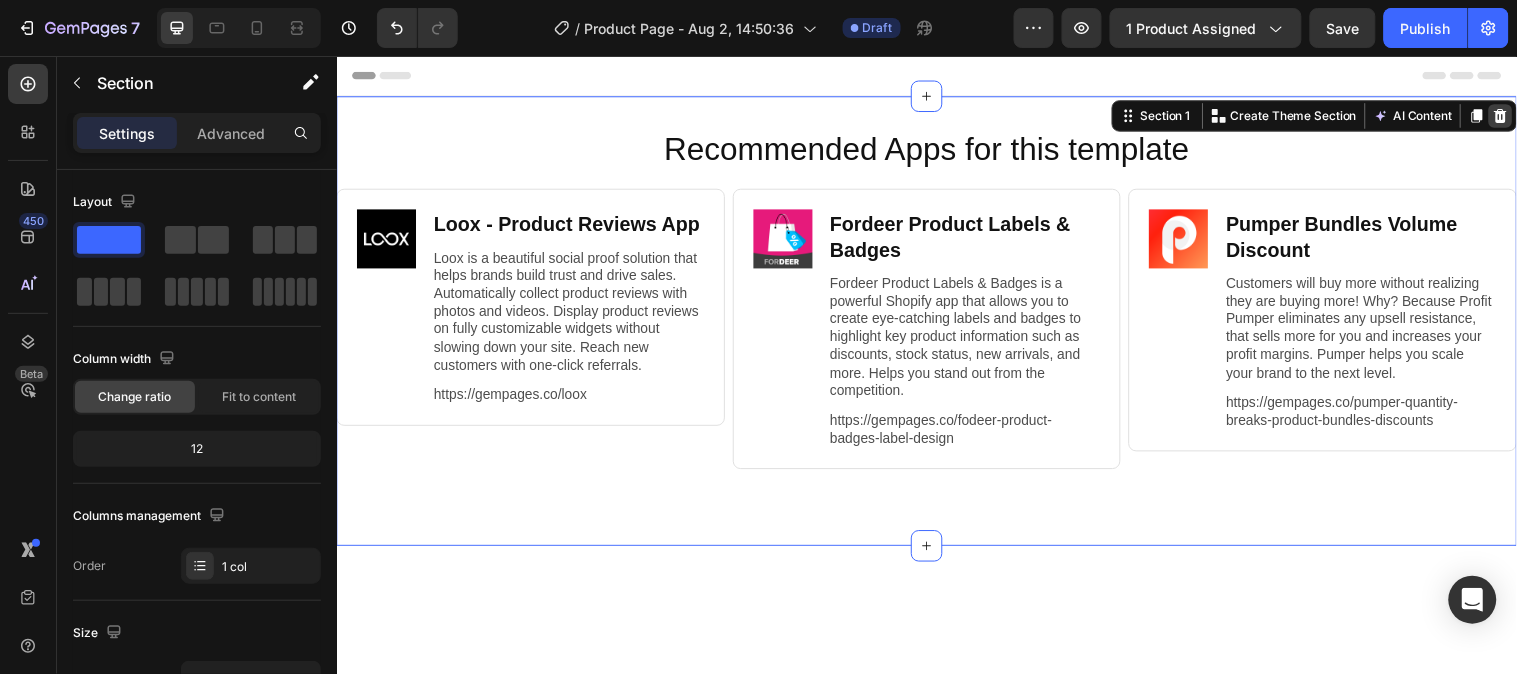 click 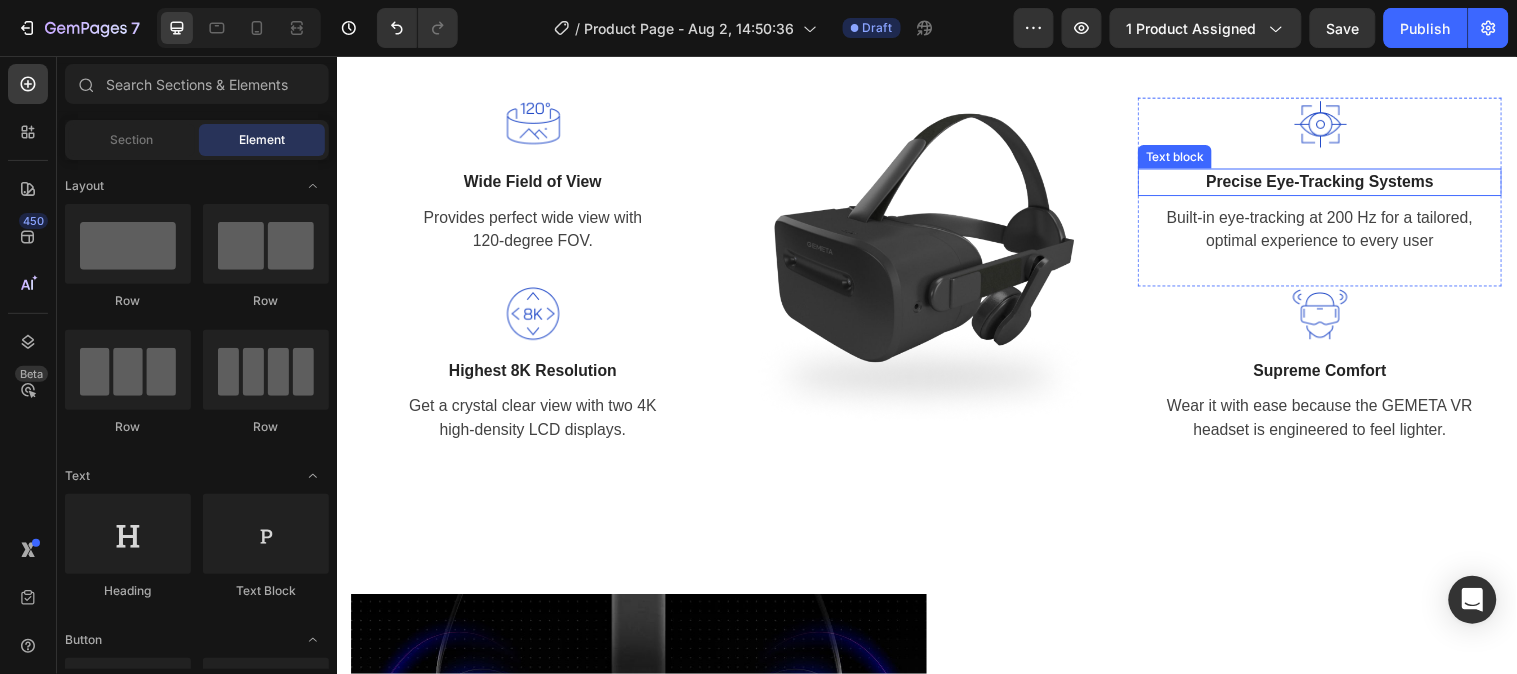 scroll, scrollTop: 0, scrollLeft: 0, axis: both 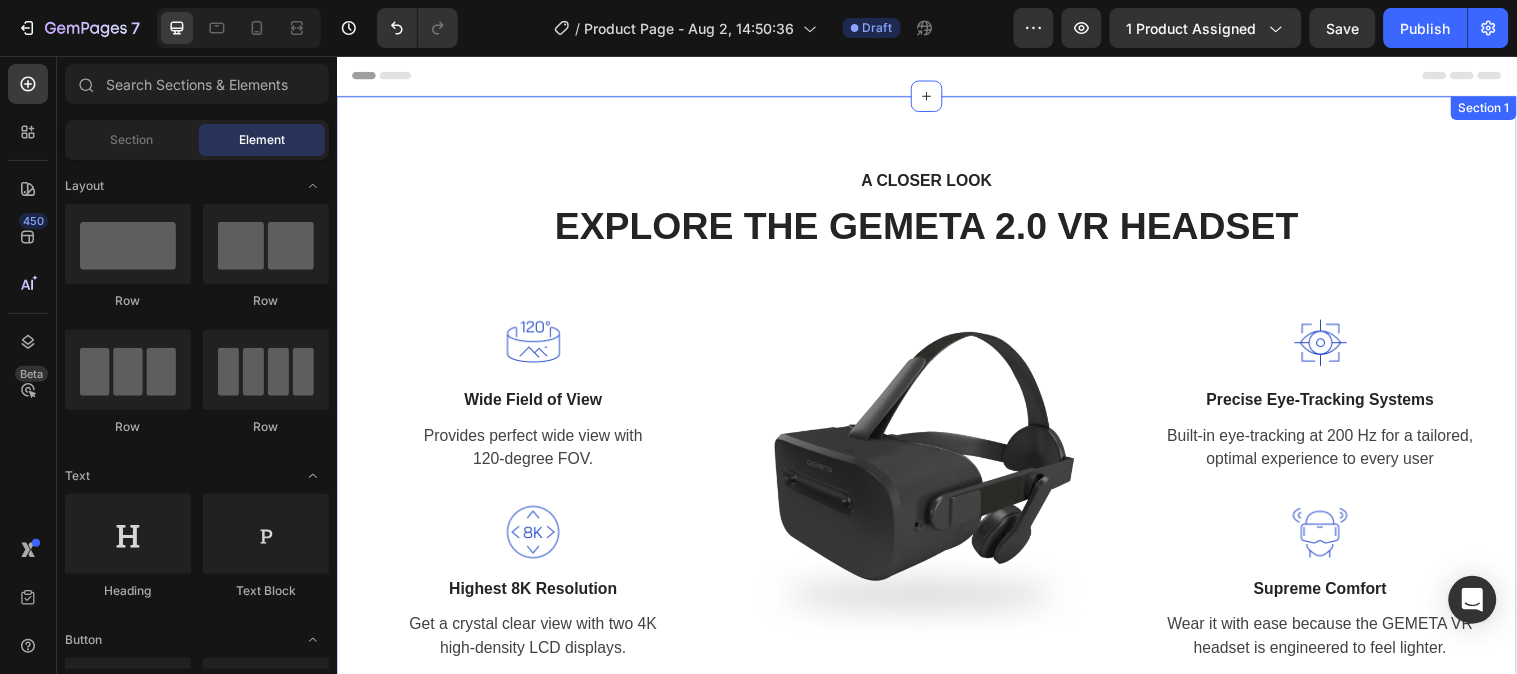 click on "A CLOSER LOOK Text block EXPLORE THE GEMETA 2.0 VR HEADSET Heading Row Image Wide Field of View Text block Provides perfect wide view with  120-degree FOV. Text block Row Image Highest 8K Resolution Text block Get a crystal clear view with two 4K  high-density LCD displays. Text block Row Image Image Precise Eye-Tracking Systems Text block Built-in eye-tracking at 200 Hz for a tailored, optimal experience to every user Text block Row Image Supreme Comfort  Text block Wear it with ease because the GEMETA VR headset is engineered to feel lighter. Text block Row Row Section 1" at bounding box center (936, 424) 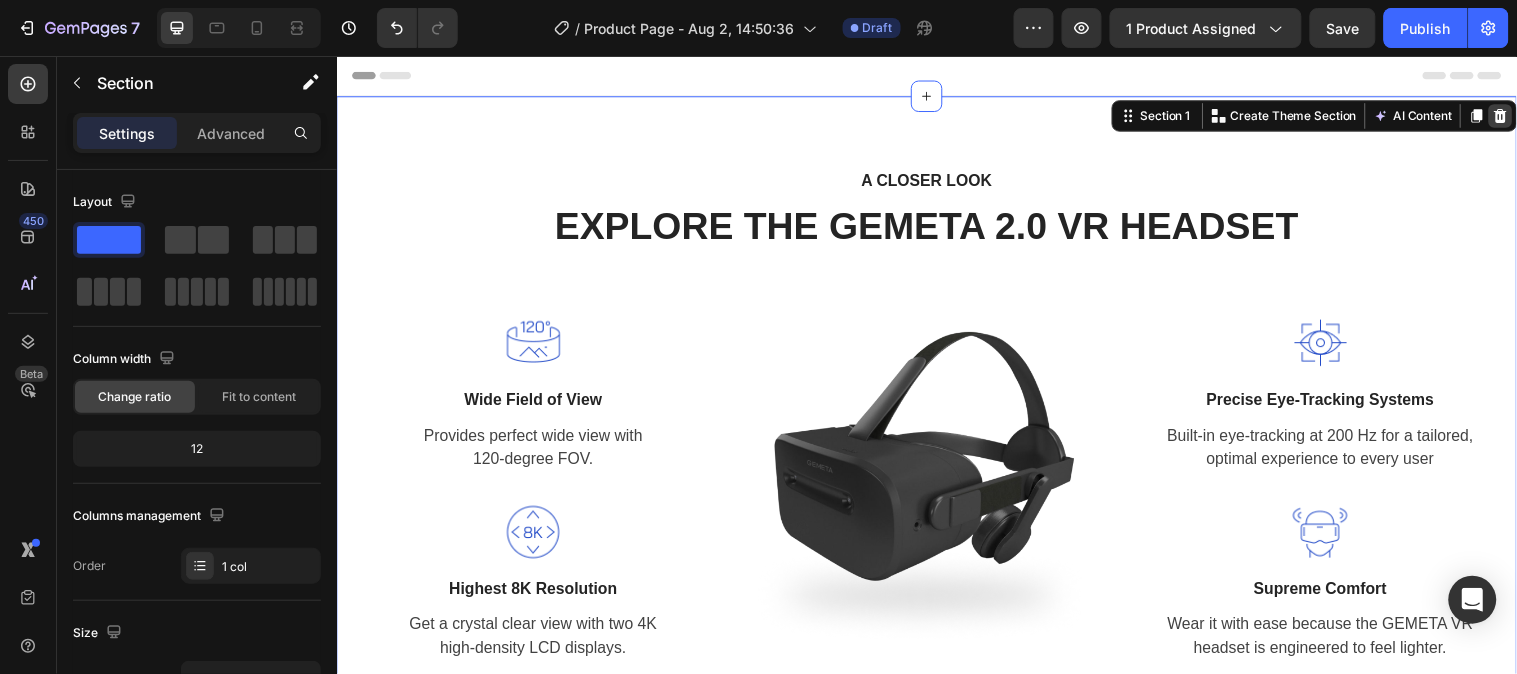 click at bounding box center [1519, 116] 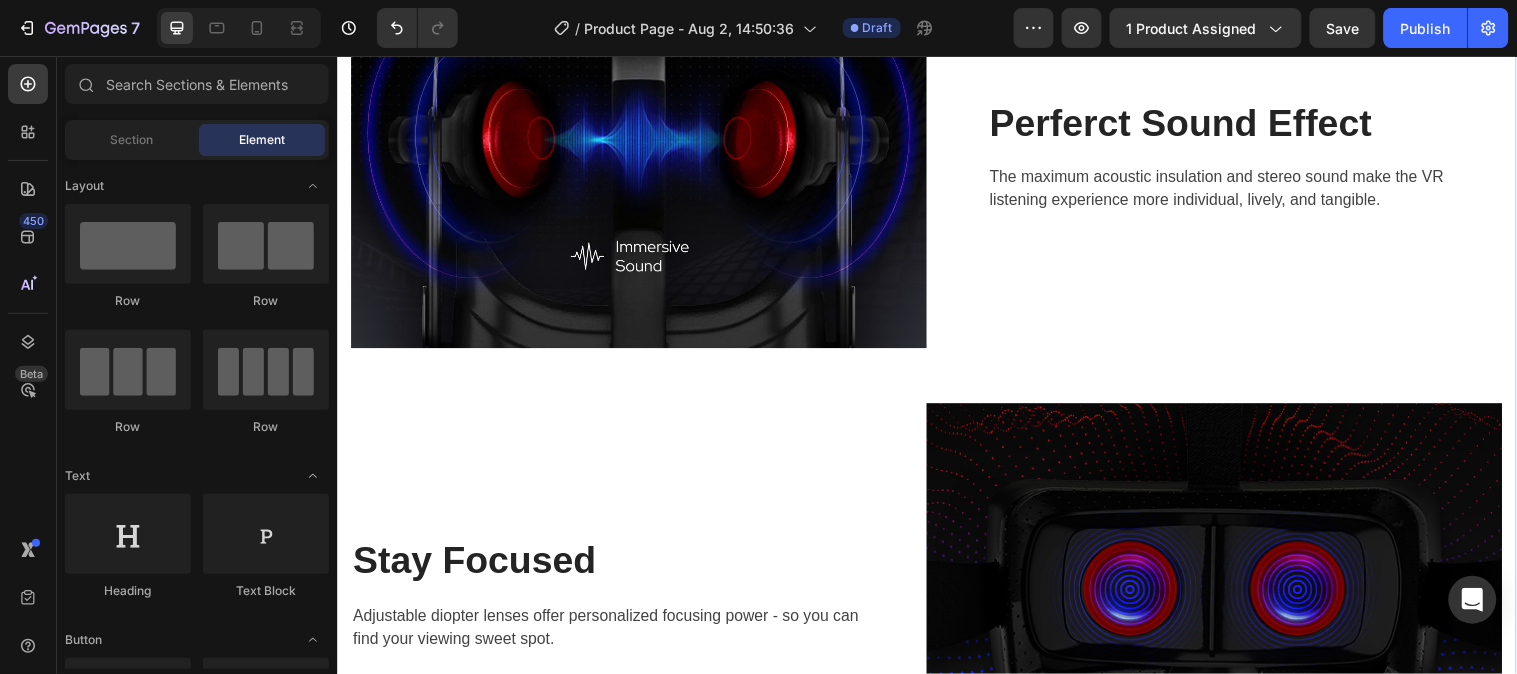 scroll, scrollTop: 0, scrollLeft: 0, axis: both 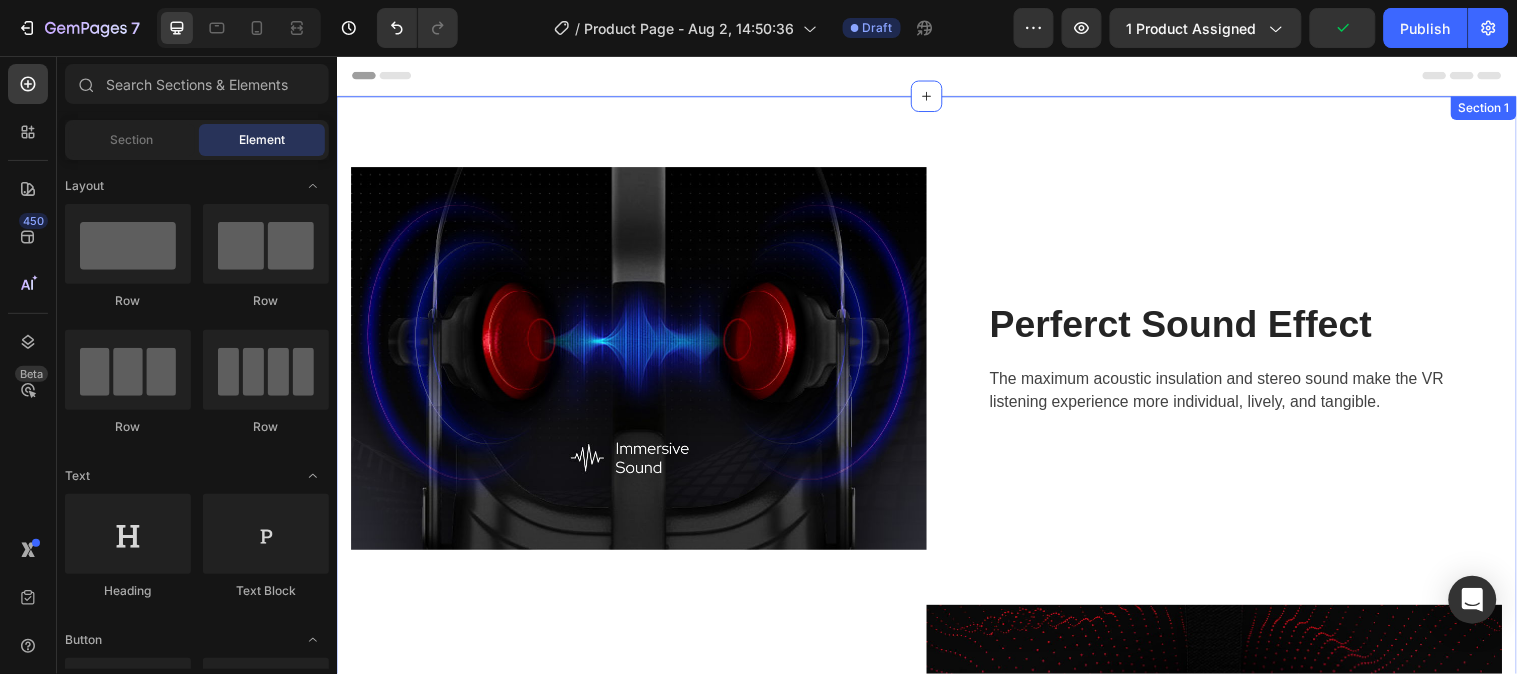 click on "Image Perferct Sound Effect Heading The maximum acoustic insulation and stereo sound make the VR listening experience more individual, lively, and tangible. Text block Row Row Stay Focused Heading Adjustable diopter lenses offer personalized focusing power - so you can find your viewing sweet spot. Text block Row Image Row Image A Fitting Design Heading Easy to put on and take off. The proprietary dual-hinge fit design ensures both comfort and stability for different head shapes and sizes. Text block Row Row Section 1" at bounding box center (936, 808) 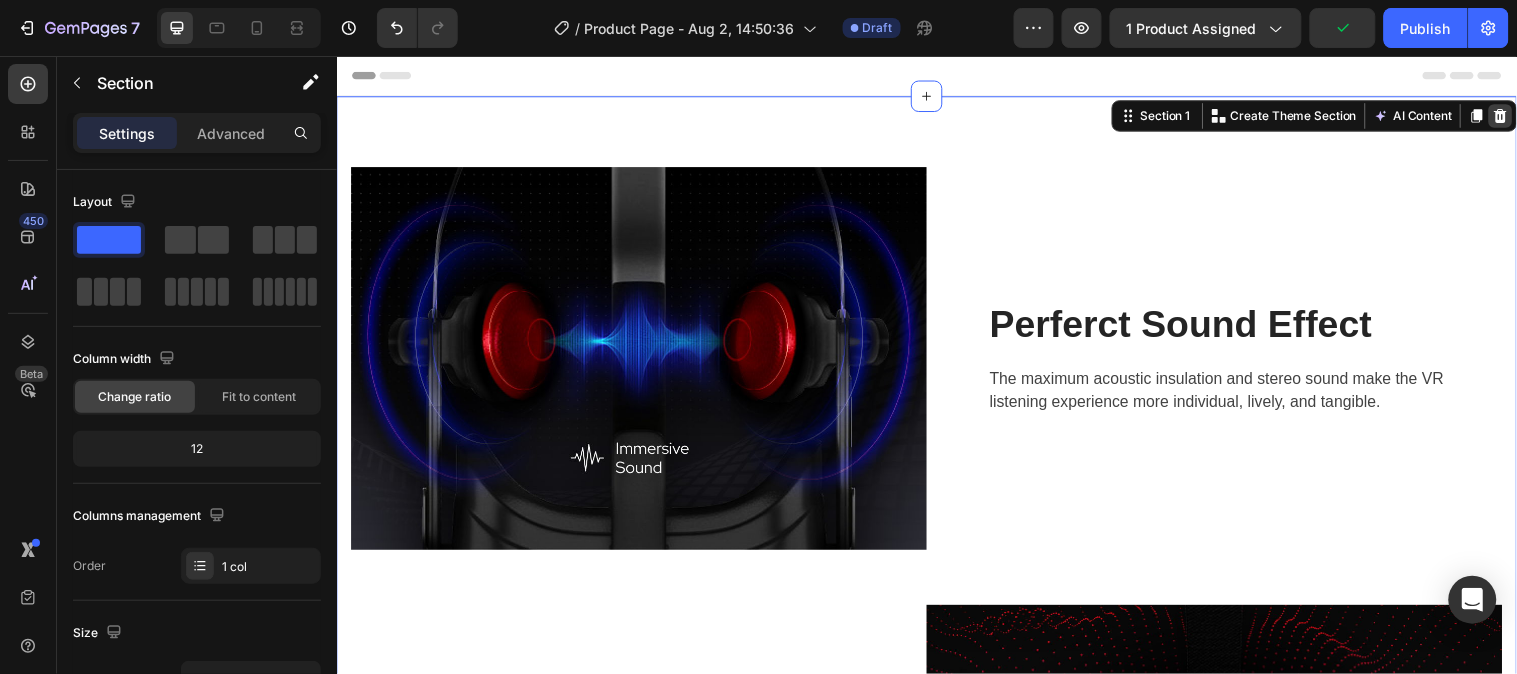 click 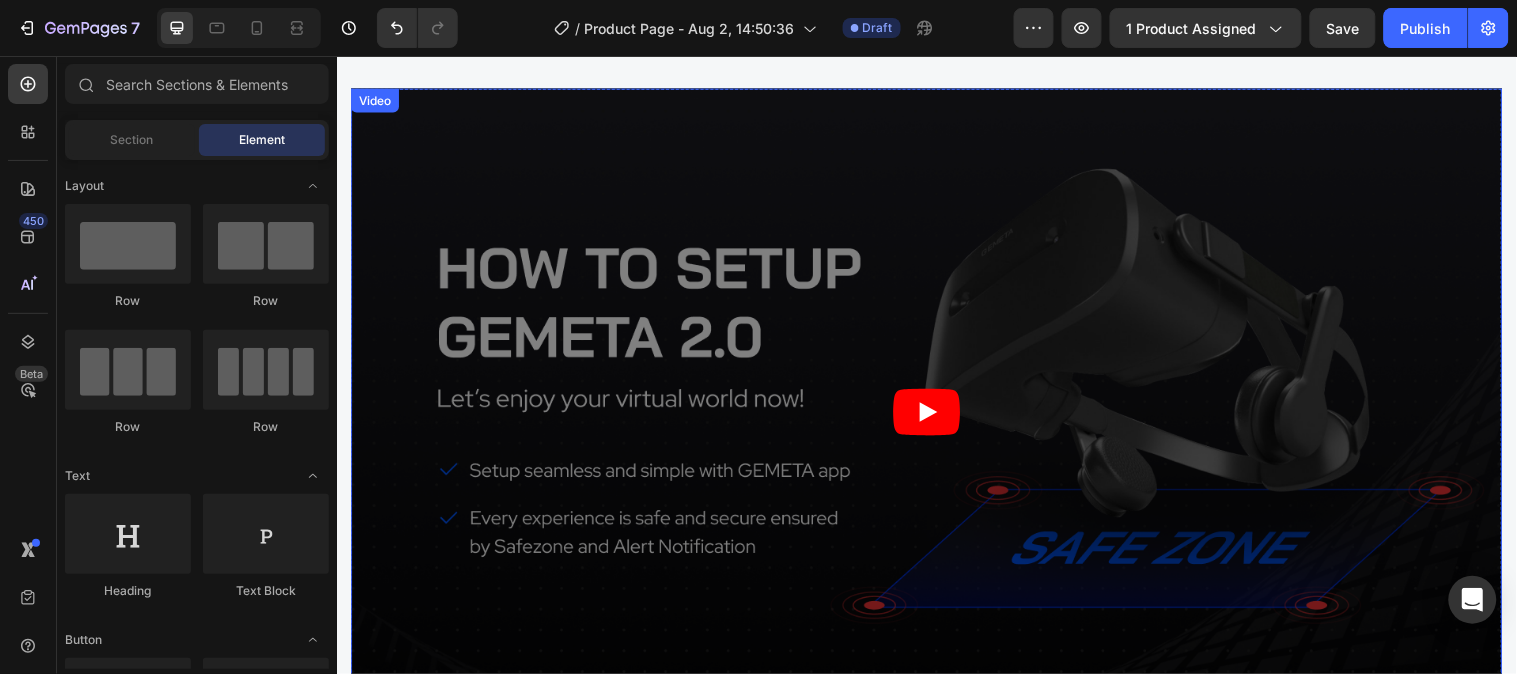 scroll, scrollTop: 0, scrollLeft: 0, axis: both 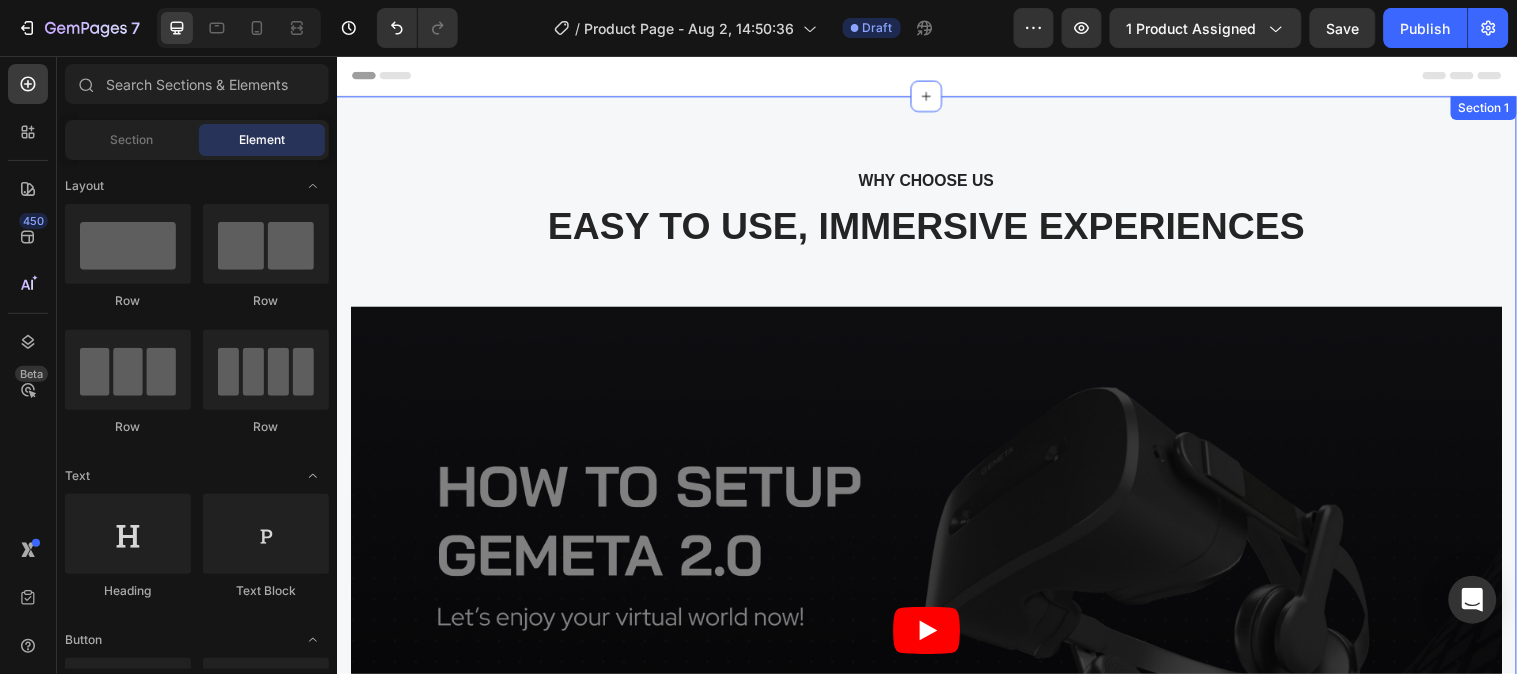 click on "WHY CHOOSE US Text block EASY TO USE, IMMERSIVE EXPERIENCES Heading Video
Image “Best thing I ever bought for myself! Great VR experiences for exercise, doing 3D art, amazing visual puzzle games. I wear glasses and it’s even more clear amazing visual puzzle games. I wear glasses and it’s even more clear for me in VR then without!” Text block Eric Raymond Heading 5.0 Text block
Icon
Icon
Icon
Icon
Icon Icon List Hoz Row Row Row Image “Super cool device! Really happy about this VR. It’s great for people who don’t have PC, because you don’t need a PC to run any games. Moreover, very fast shipping, it came in the mail earlier than I thought it would. Thanks.” Text block Gabriella Holland Heading 5.0 Text block
Icon
Icon
Icon
Icon
Icon Icon List Hoz Row Row Row Image Text block Eric Raymond Heading 5.0 Text block Icon Icon" at bounding box center (936, 740) 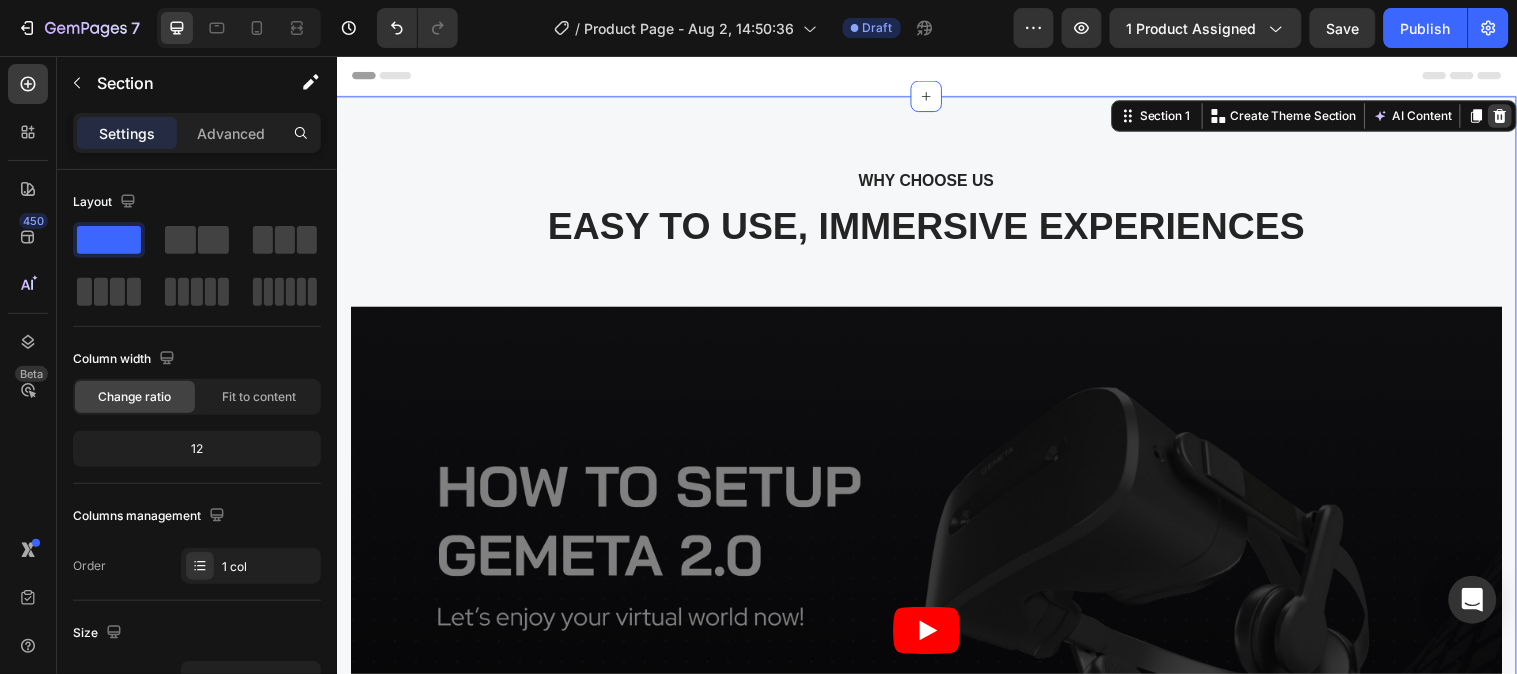 click 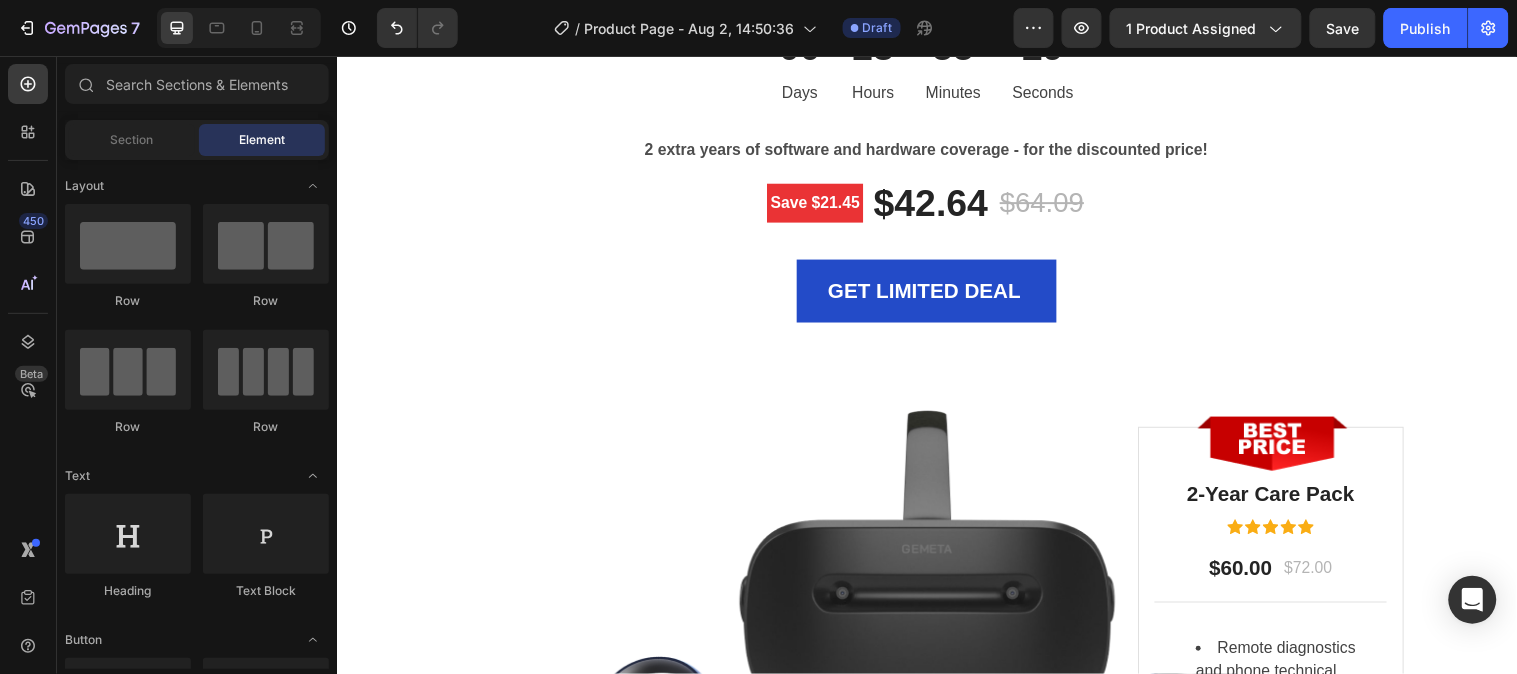 scroll, scrollTop: 0, scrollLeft: 0, axis: both 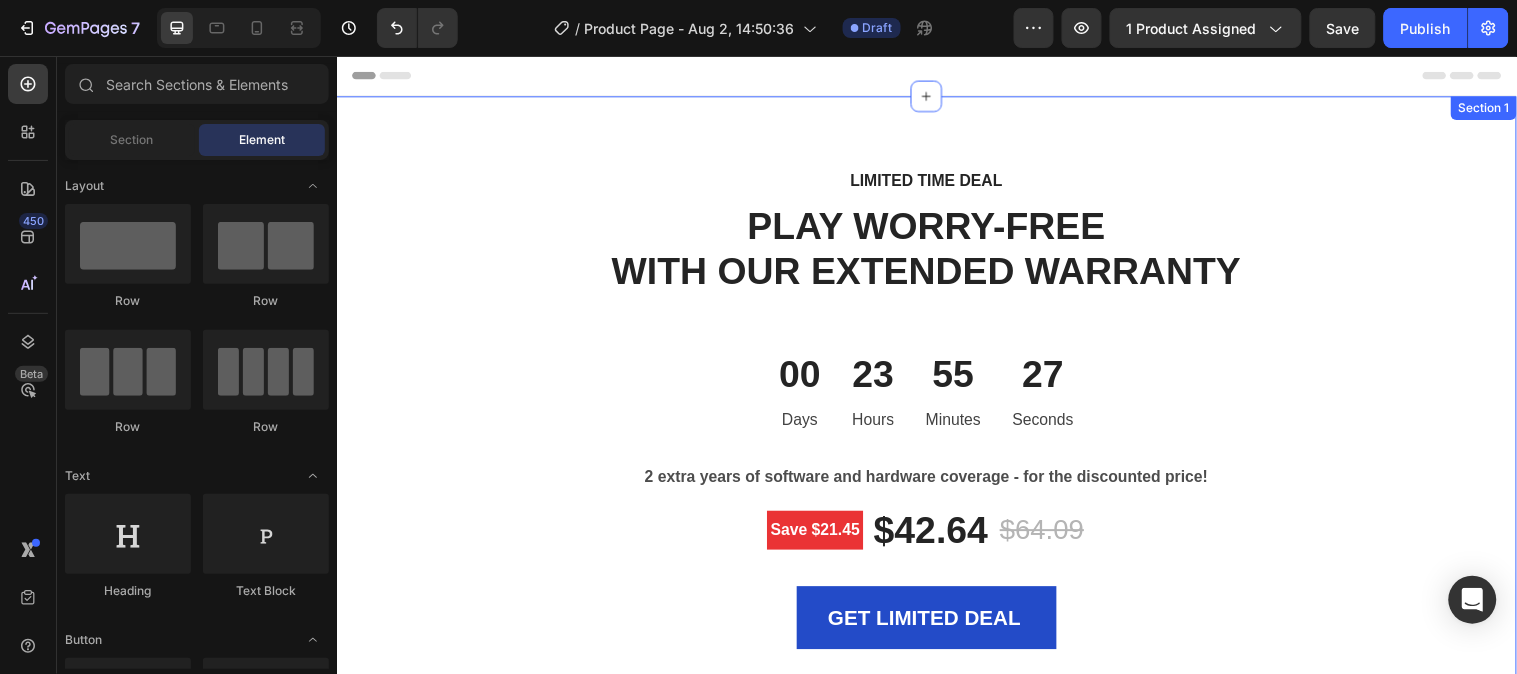click on "LIMITED TIME DEAL Text block PLAY WORRY-FREE  WITH OUR EXTENDED WARRANTY Heading 00 Days 23 Hours 55 Minutes 27 Seconds CountDown Timer 2 extra years of software and hardware coverage - for the discounted price! Text block Save $21.45 Product Badge $42.64 (P) Price (P) Price $64.09 (P) Price (P) Price Row GET LIMITED DEAL (P) Cart Button Product Row Image Image 2-Year Care Pack Heading
Icon
Icon
Icon
Icon
Icon Icon List Hoz $60.00 Text block $72.00 Text block Row                Title Line Remote diagnostics and phone technical support. Prepaid shipping label, materials, and instructions. Convenient door-to-door service, protection against accidental damage. Next Business Day Exchange. Text block Row Row Section 1" at bounding box center (936, 698) 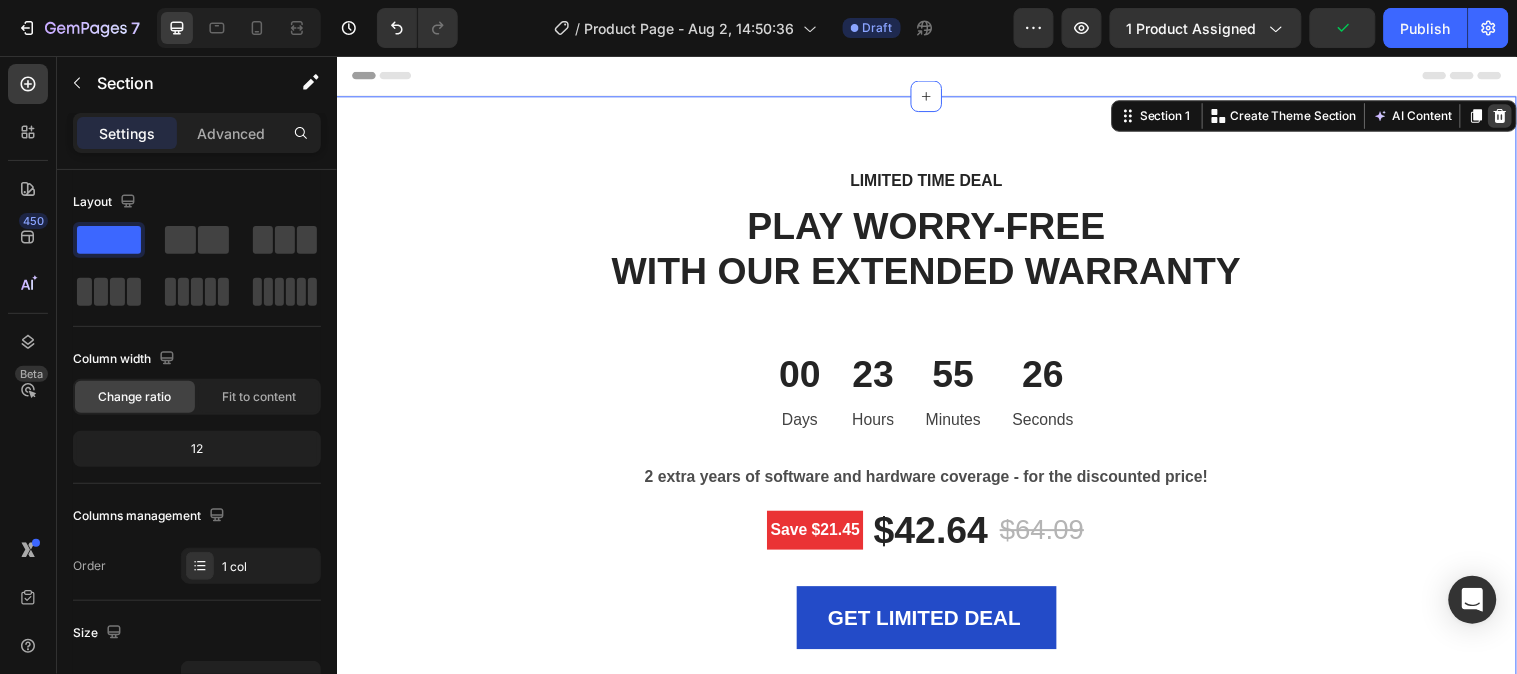 click 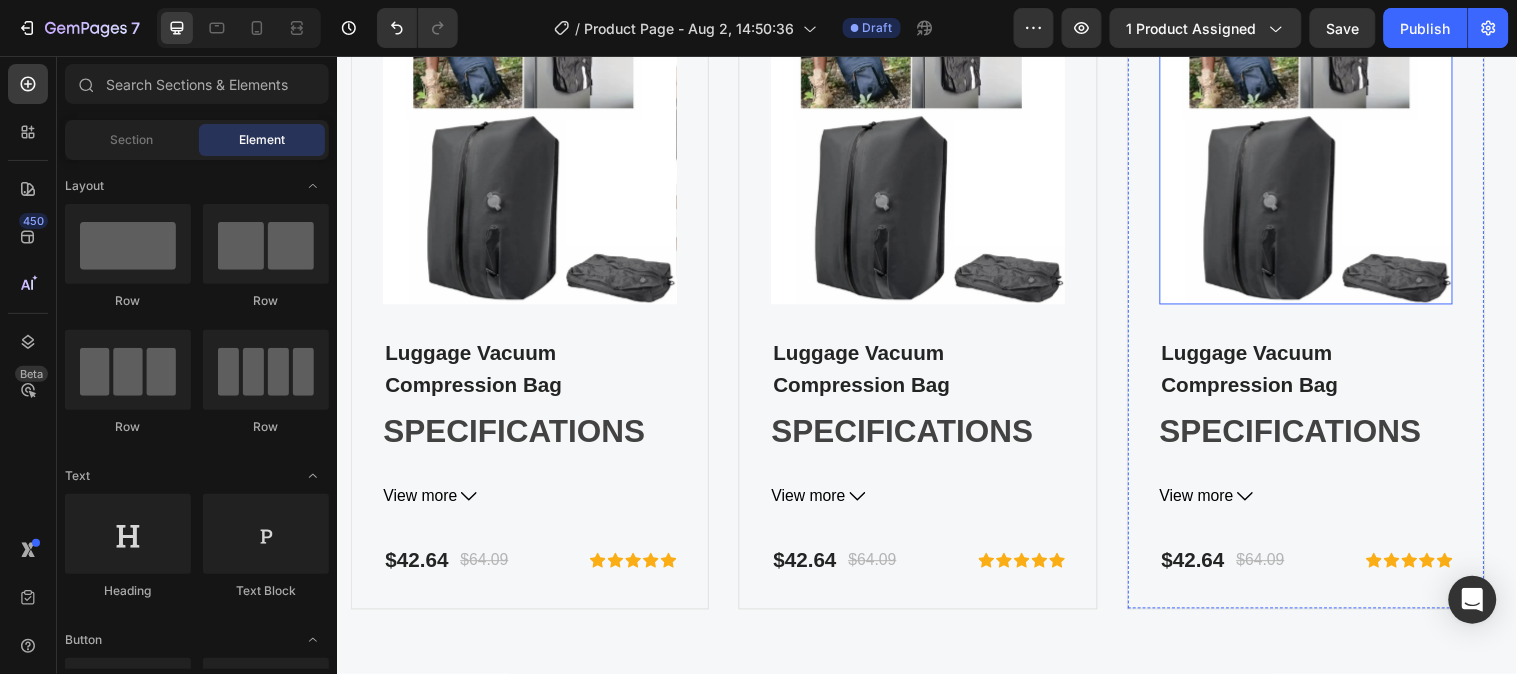 scroll, scrollTop: 0, scrollLeft: 0, axis: both 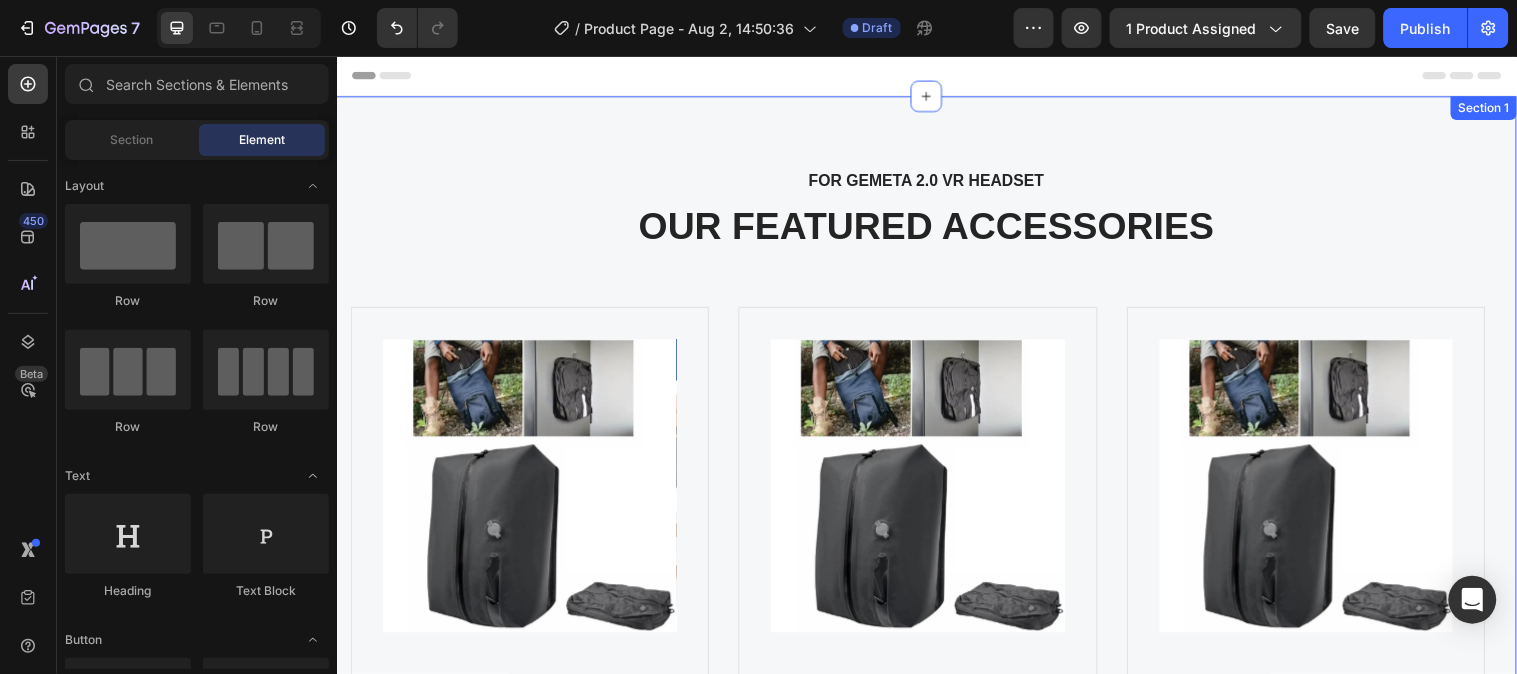 click on "FOR GEMETA 2.0 VR HEADSET Text block OUR FEATURED ACCESSORIES Heading Product Images Luggage Vacuum Compression Bag (P) Title SPECIFICATIONS Brand Name :  CSHWISDOW Choice :  yes Hign-concerned Chemical :  None Item Type :  Top Cases Item Weight :  0.15 Model Name :  Y-MC0131 Origin :  Mainland China Special Features :  Waterproof Description Brand new and high quality Material : TPU+Nylon Color: Black,Grey Type: Vacuum Bags for Travel Description: -This travel vacuum bag can be reused through a composite of polyester and TPU and IP67 closed zippers. -Travel space saving Bag Cube design reduces gap waste between raised vacuum bags. Not only does it maximize the utilization of luggage space, but it also leaves an organized space for other travel essentials. this travel vacuum storage bag is ideal for carrying a suitcase or as a compression bag for backpacking trips of 30 liters or more. Package Including: 1* 2*Vacuum Bags for Travel
Shipping and Handling
View more
(P) Description Row" at bounding box center [936, 559] 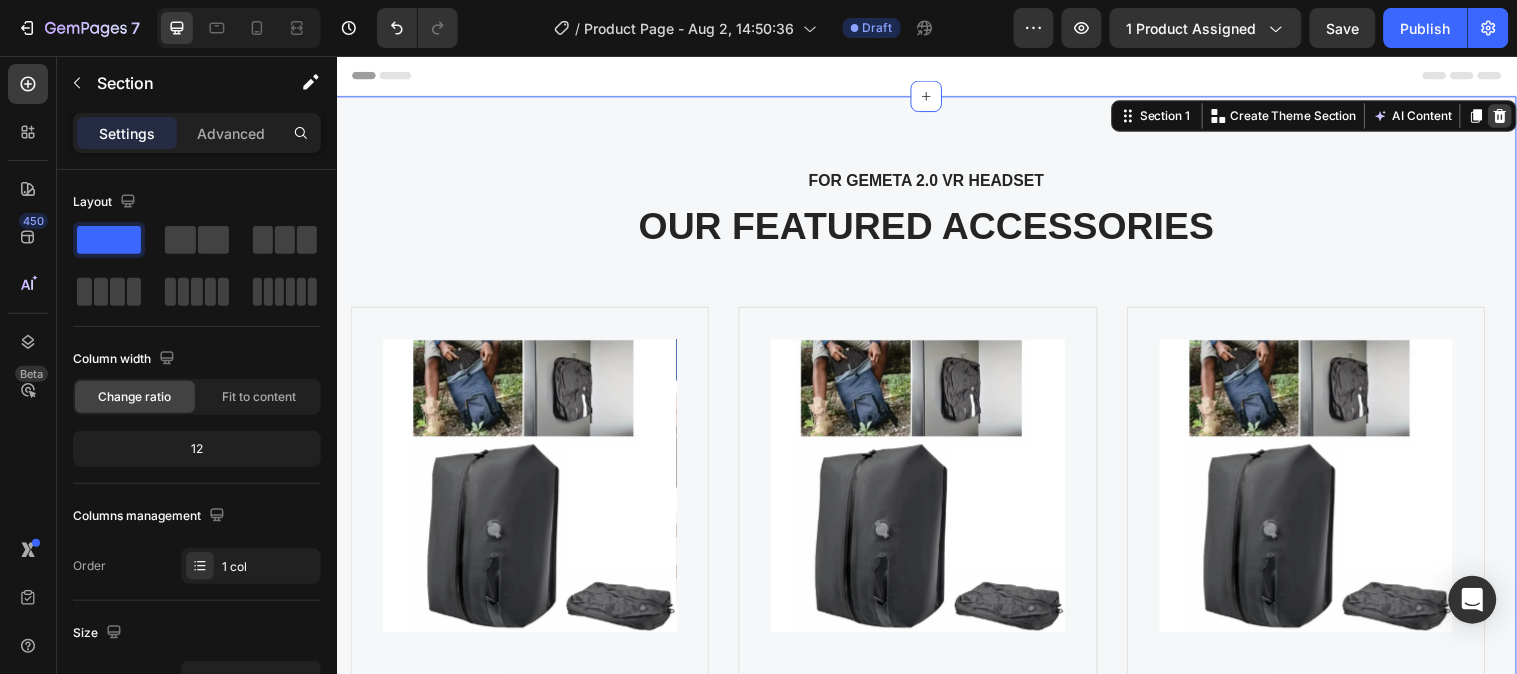 click 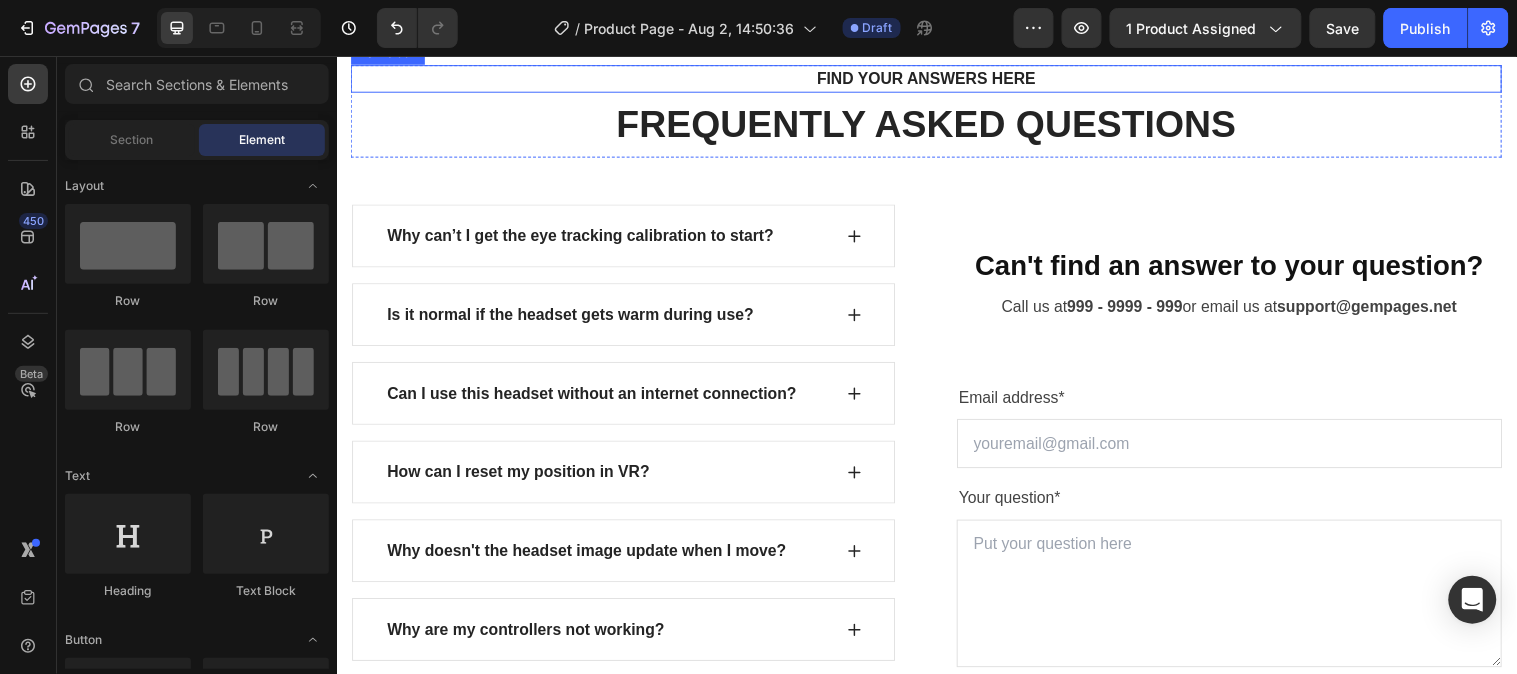 scroll, scrollTop: 0, scrollLeft: 0, axis: both 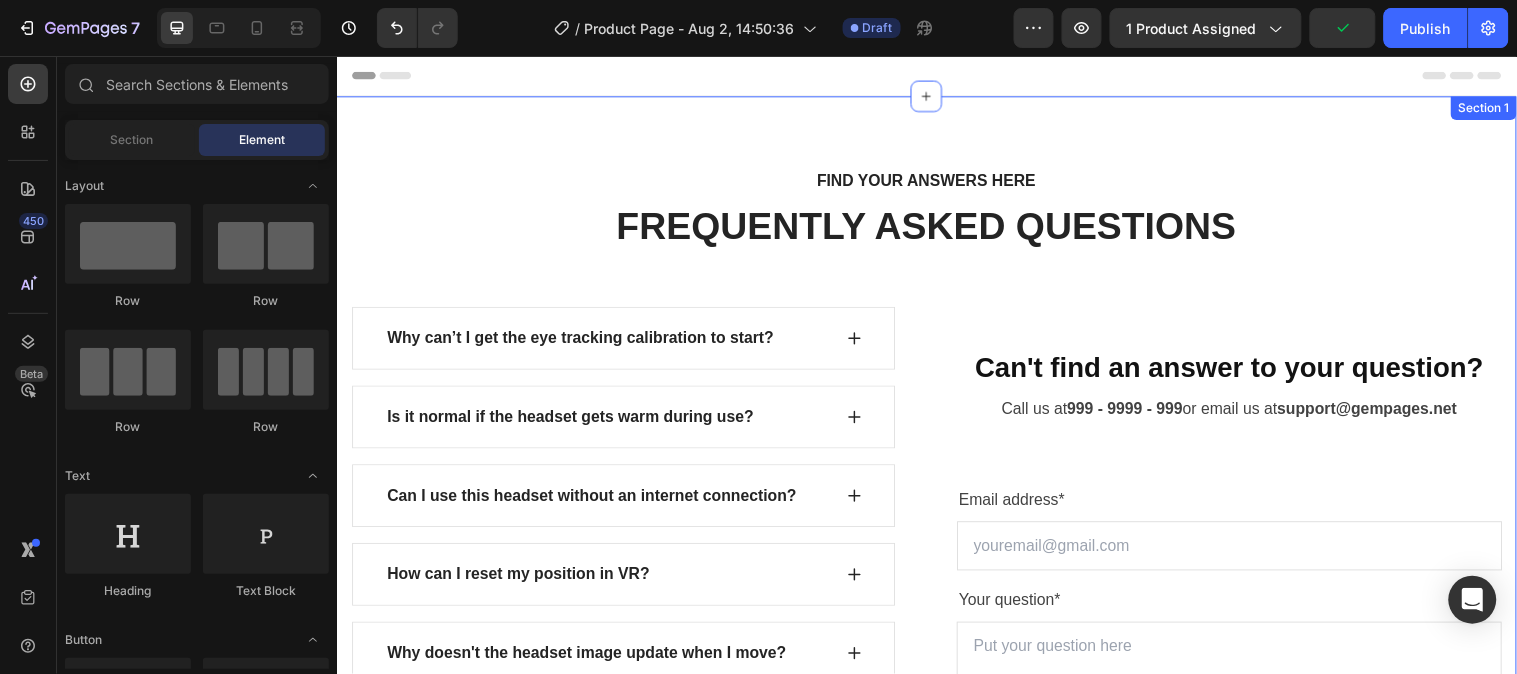 click on "FIND YOUR ANSWERS HERE Text block FREQUENTLY ASKED QUESTIONS Heading Row
Why can’t I get the eye tracking calibration to start?
Is it normal if the headset gets warm during use?
Can I use this headset without an internet connection?
How can I reset my position in VR?
Why doesn't the headset image update when I move?
Why are my controllers not working?
What is included in the 2-year GEMETA Care Package? Accordion
See All FAQs Button Row Can't find an answer to your question? Heading Call us at  999 - 9999 - 999  or email us at  support@gempages.net Text block Email address* Text block Email Field Your question* Text block Text Area SUBMIT NOW Submit Button Contact Form Row Section 1" at bounding box center [936, 539] 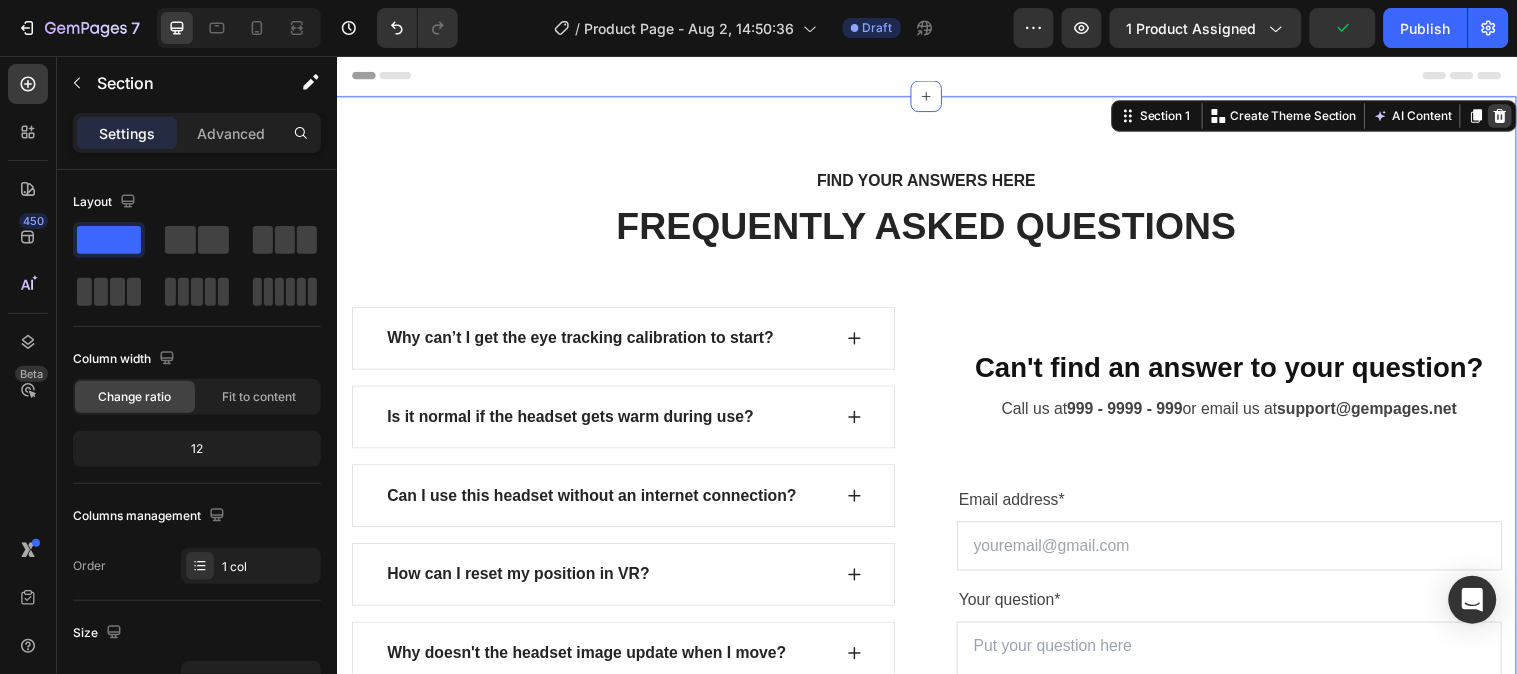 click 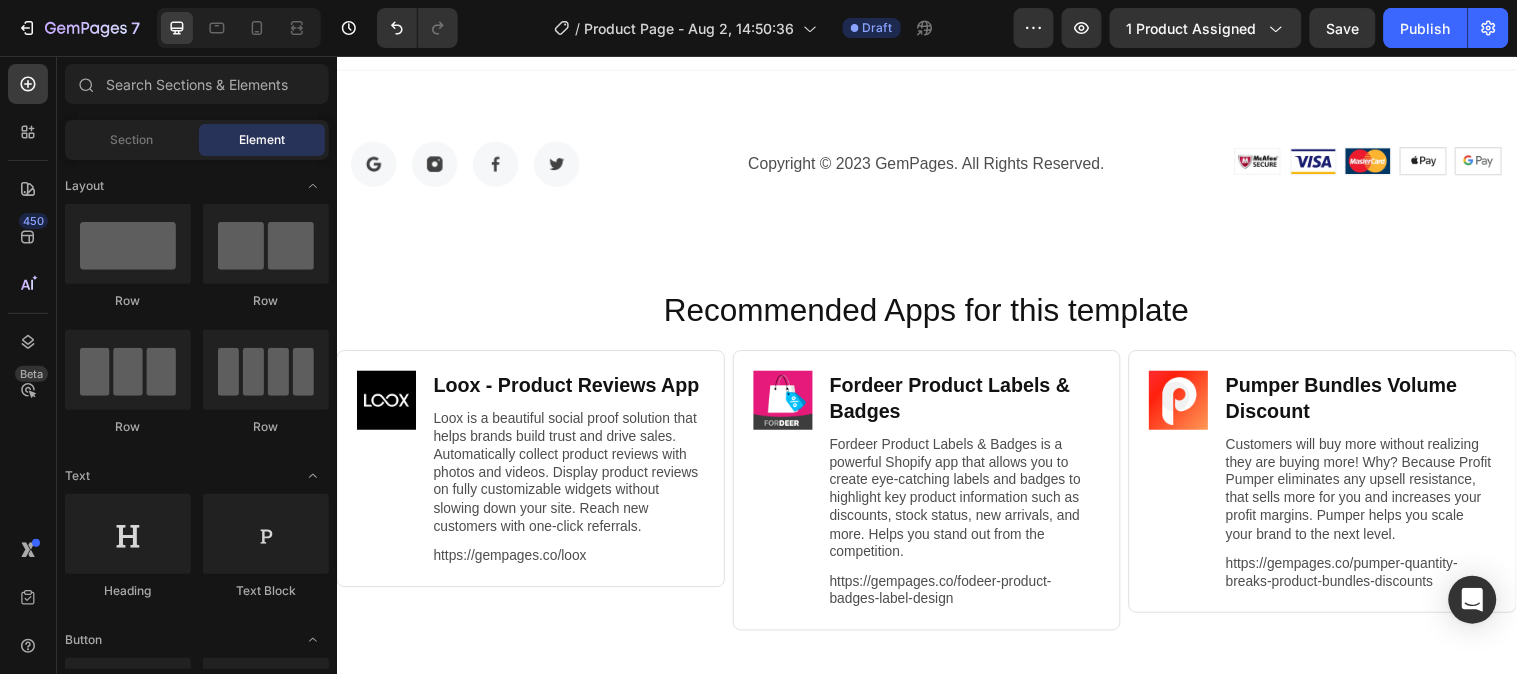 scroll, scrollTop: 0, scrollLeft: 0, axis: both 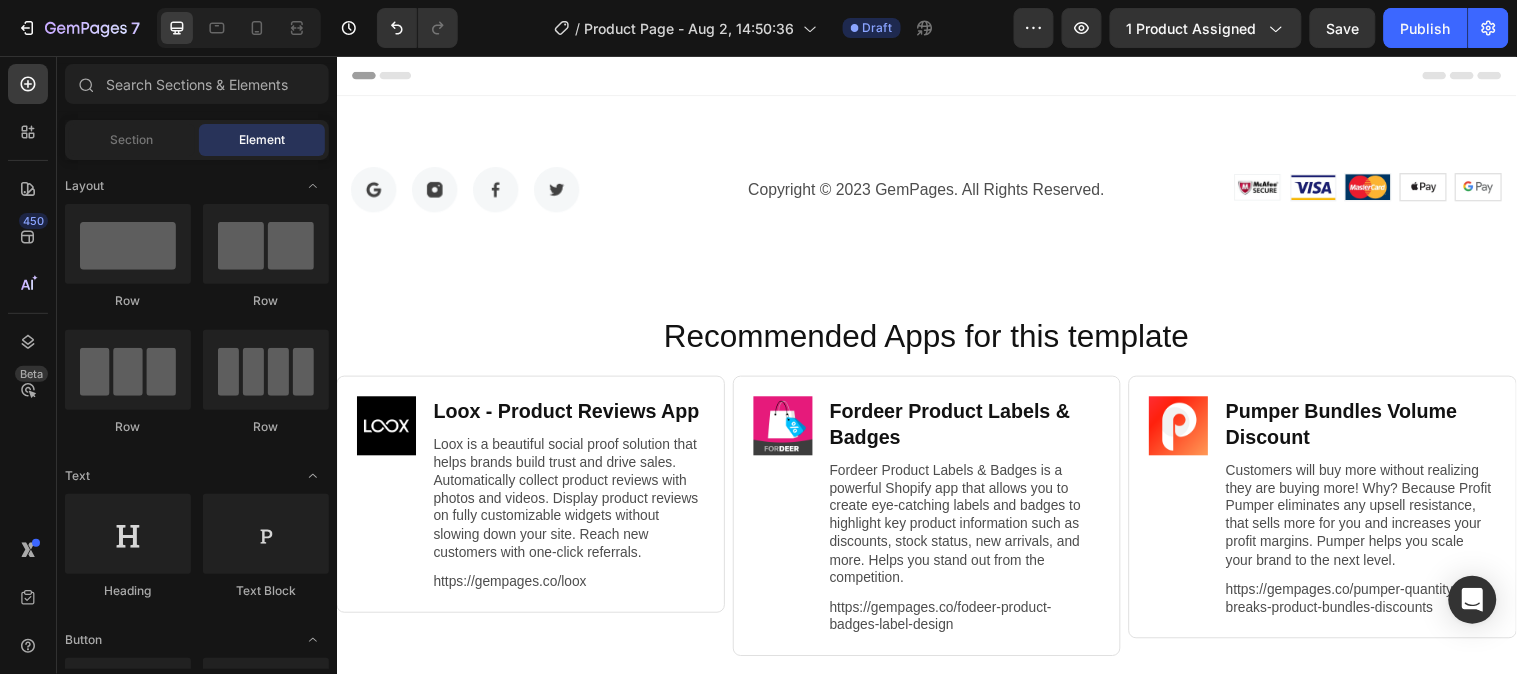 click on "Header" at bounding box center (936, 75) 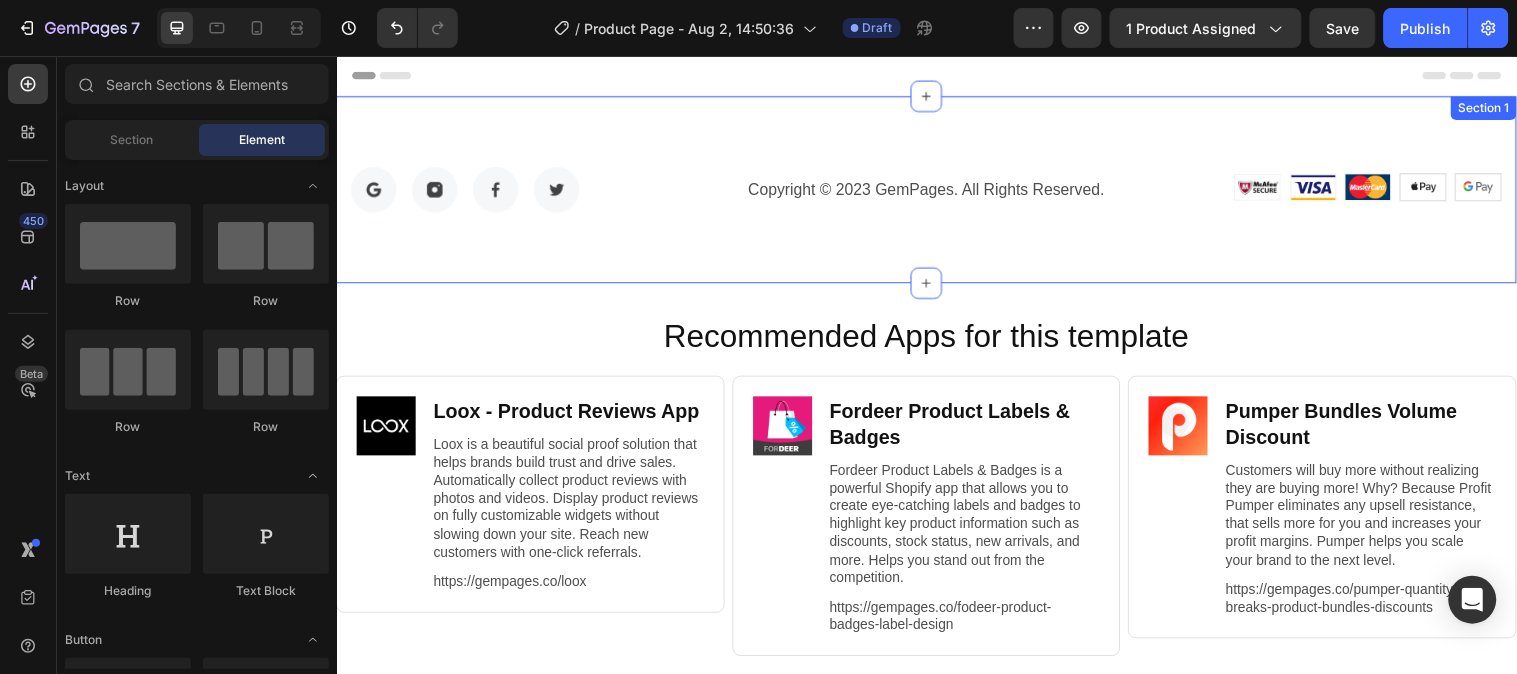 click on "Image Image Image Image Row Copyright © 2023 GemPages. All Rights Reserved. Text block Image Image Image Image Image Row Row Section 1" at bounding box center (936, 191) 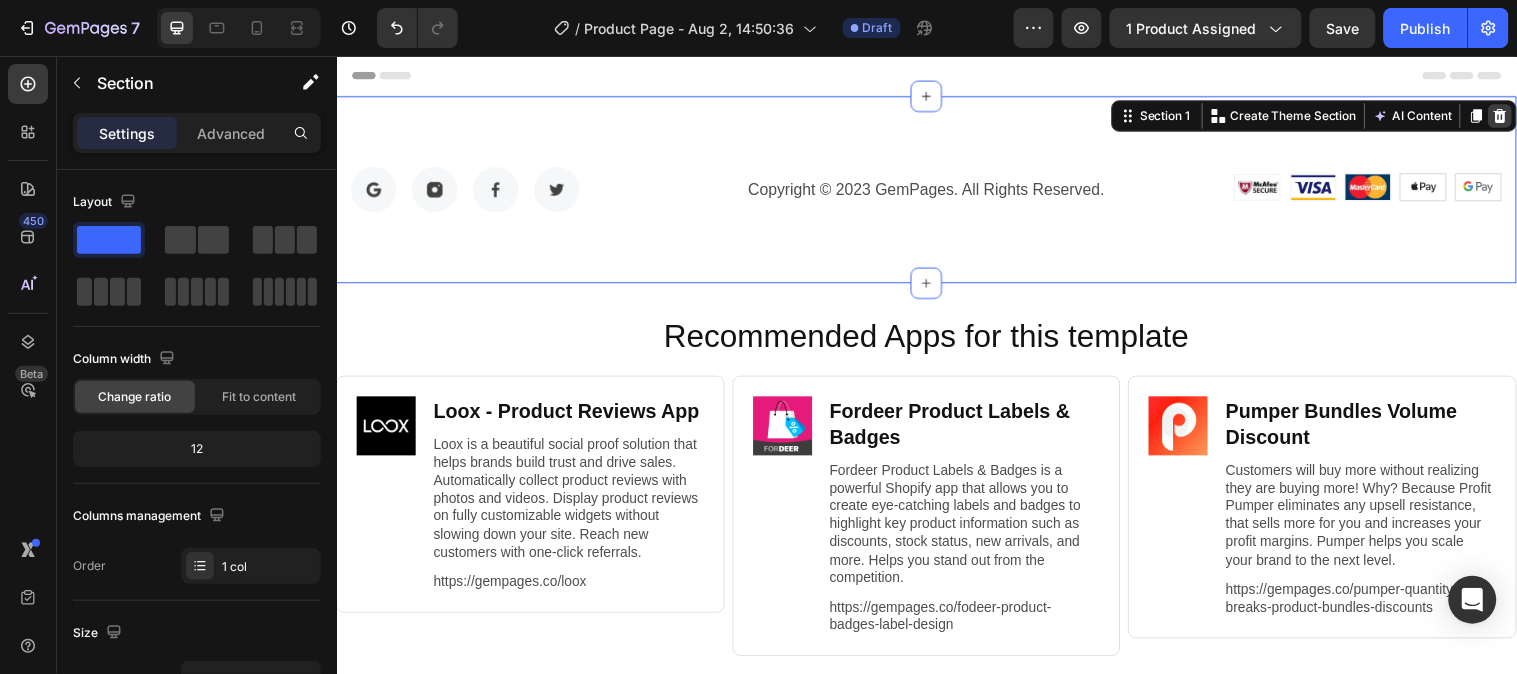 click 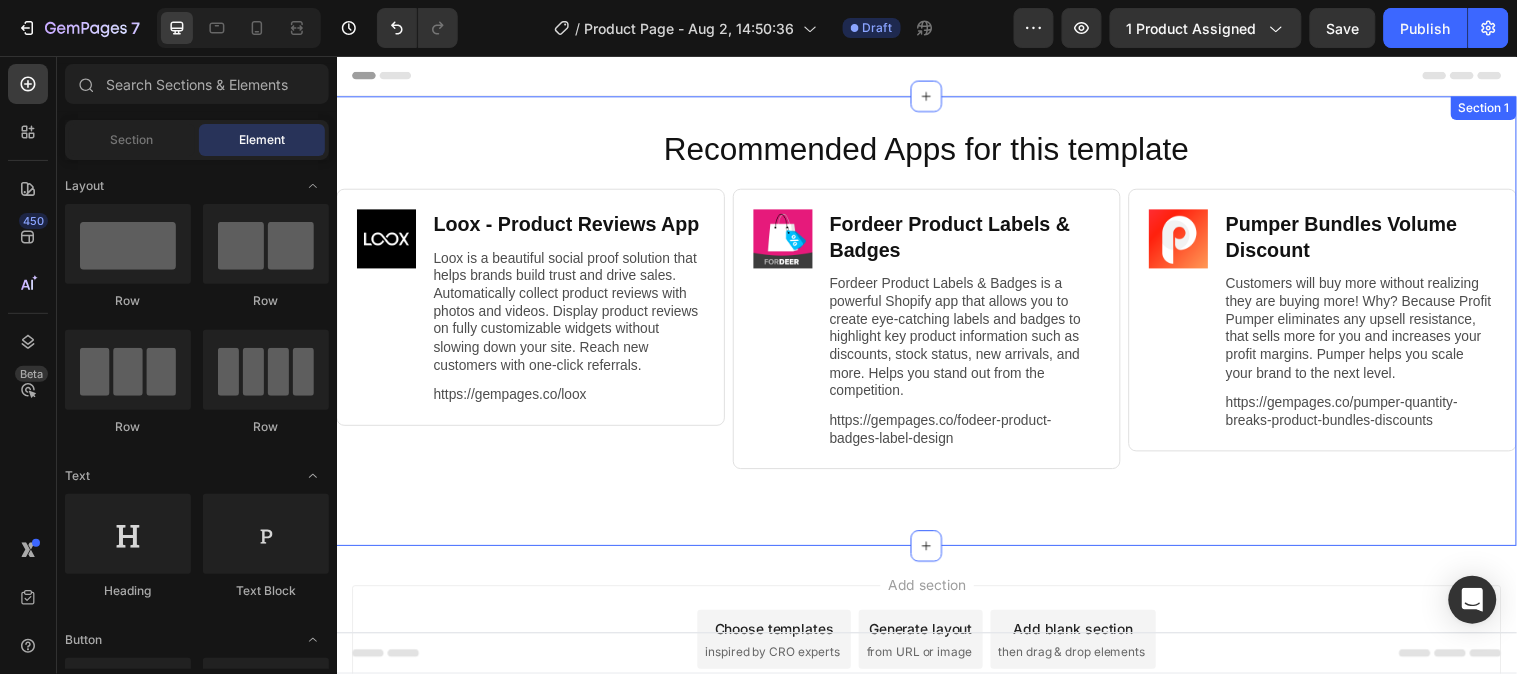 click on "Recommended Apps for this template Heading Image Loox ‑ Product Reviews App Heading Loox is a beautiful social proof solution that helps brands build trust and drive sales. Automatically collect product reviews with photos and videos. Display product reviews on fully customizable widgets without slowing down your site. Reach new customers with one-click referrals. Text Block https://gempages.co/loox Text Block Row Row Image Fordeer Product Labels & Badges Heading Fordeer Product Labels & Badges is a powerful Shopify app that allows you to create eye-catching labels and badges to highlight key product information such as discounts, stock status, new arrivals, and more. Helps you stand out from the competition. Text Block https://gempages.co/fodeer-product-badges-label-design Text Block Row Row Image Pumper Bundles Volume Discount Heading Text Block https://gempages.co/pumper-quantity-breaks-product-bundles-discounts Text Block Row Row Row Section 1" at bounding box center (936, 324) 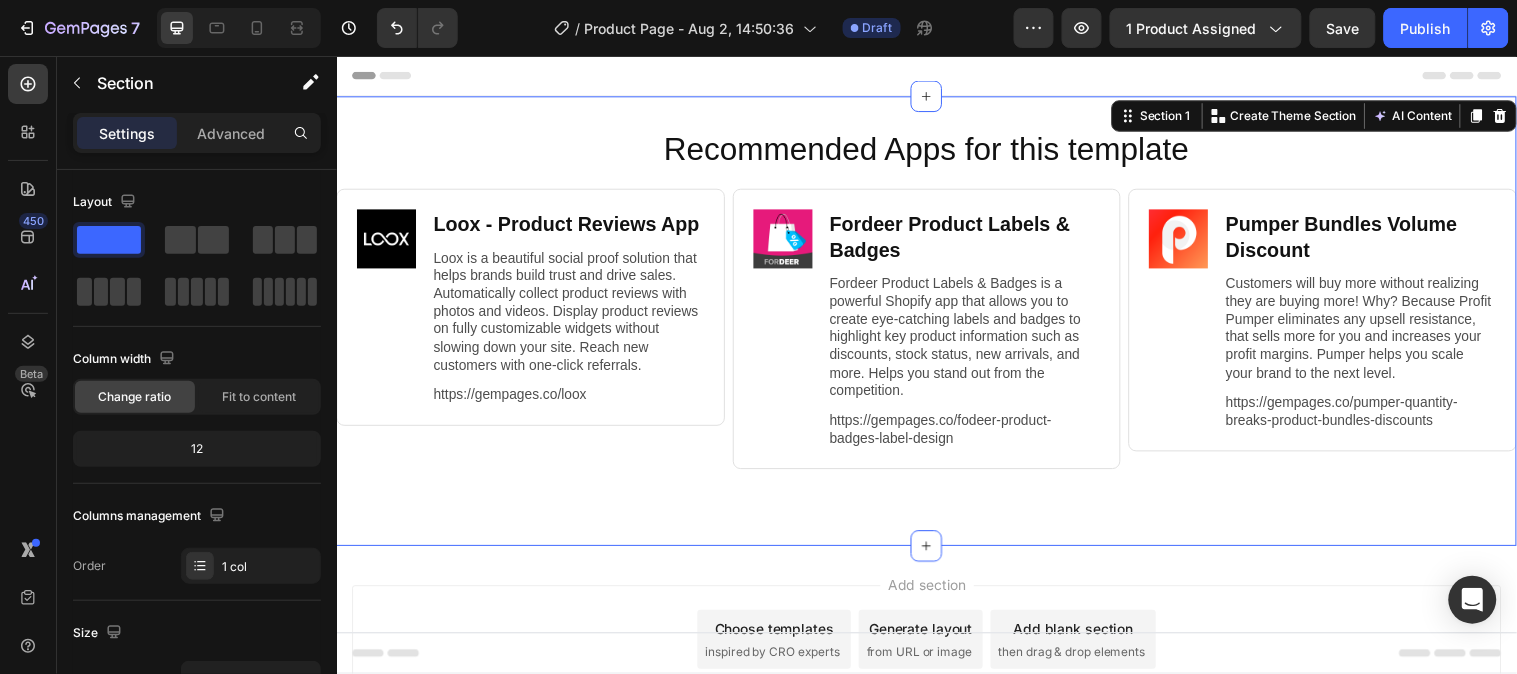 click 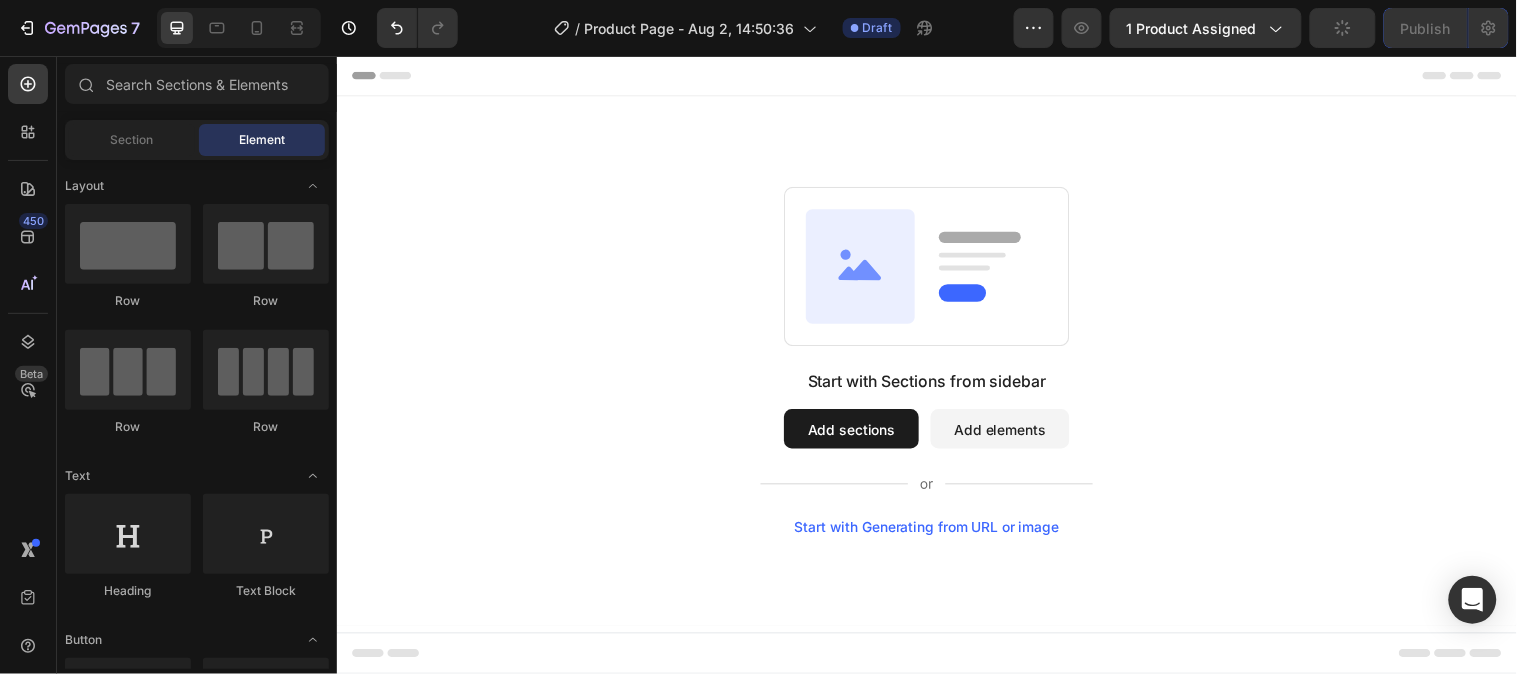 click on "Start with Sections from sidebar Add sections Add elements Start with Generating from URL or image" at bounding box center (936, 365) 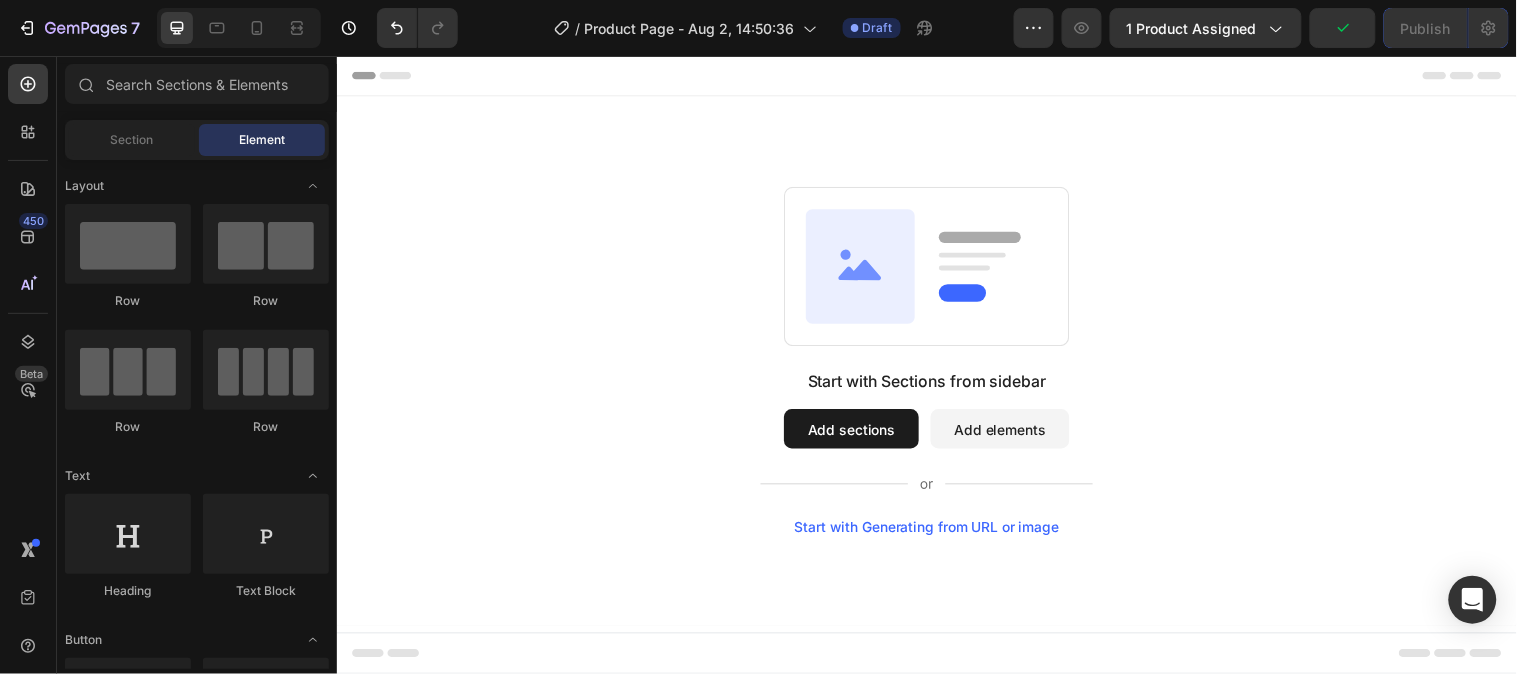 click on "Start with Sections from sidebar Add sections Add elements Start with Generating from URL or image" at bounding box center [936, 365] 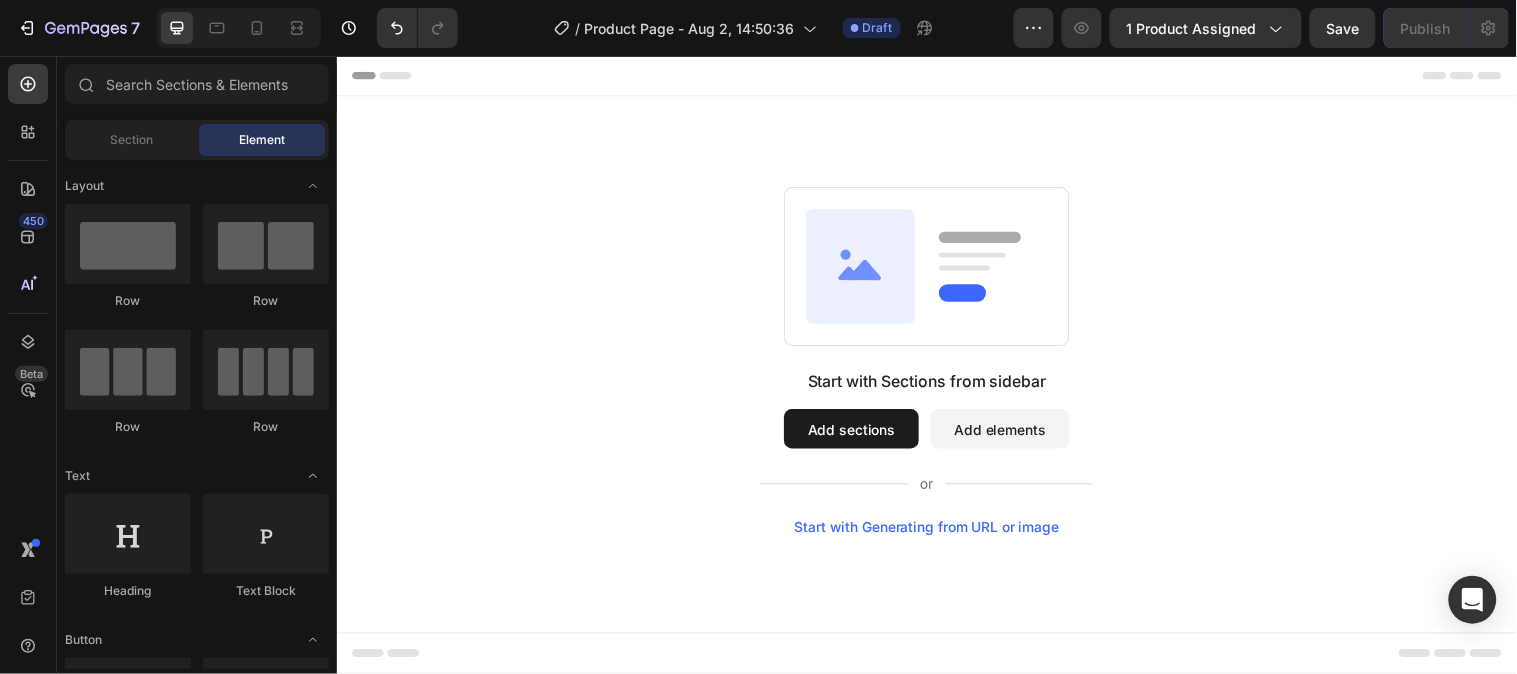 click on "Add elements" at bounding box center [1010, 434] 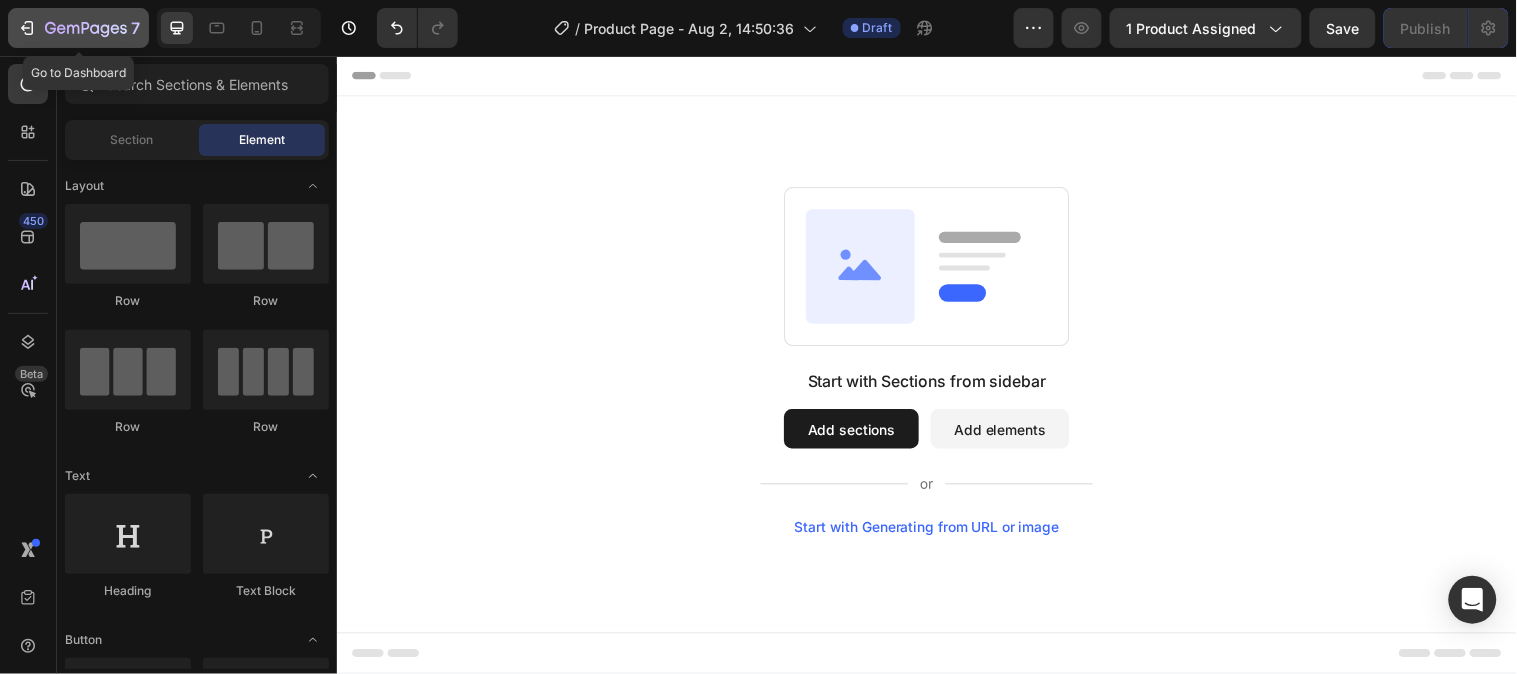 click 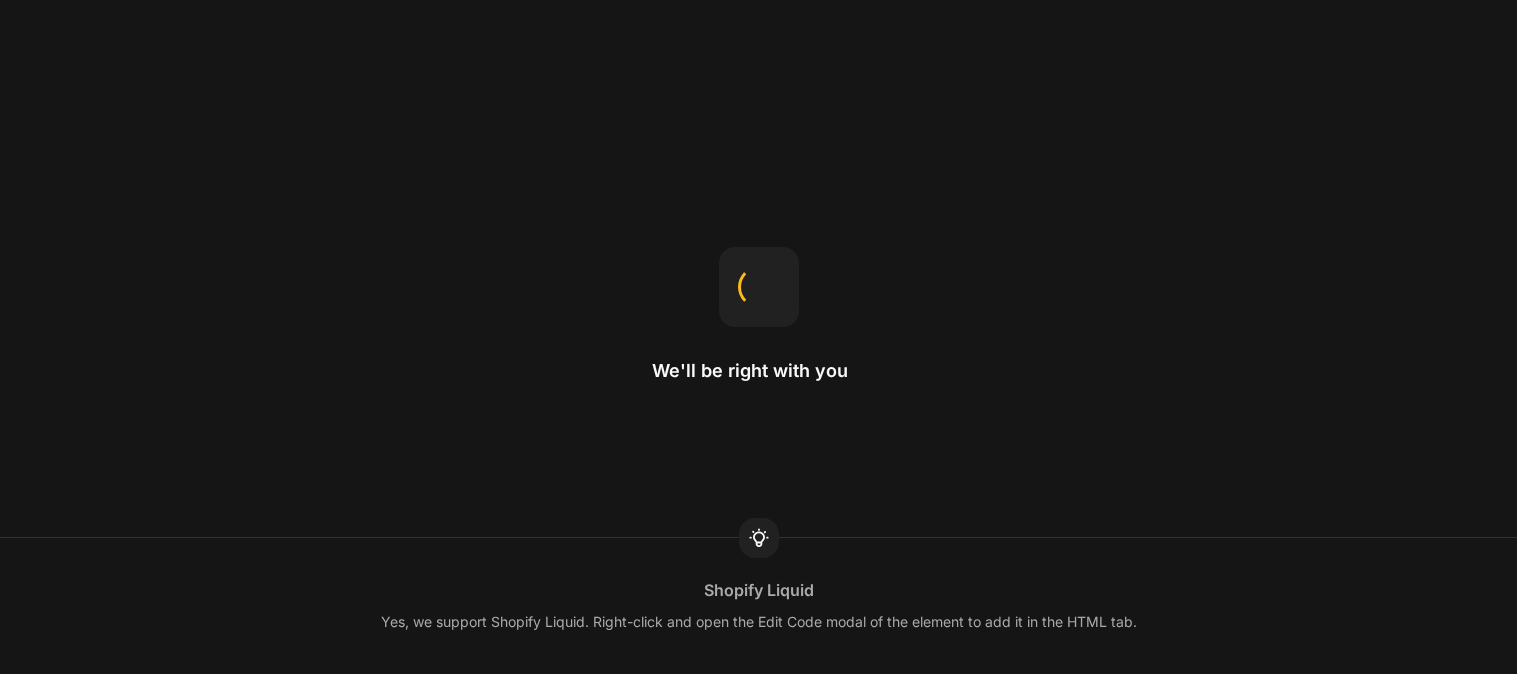 scroll, scrollTop: 0, scrollLeft: 0, axis: both 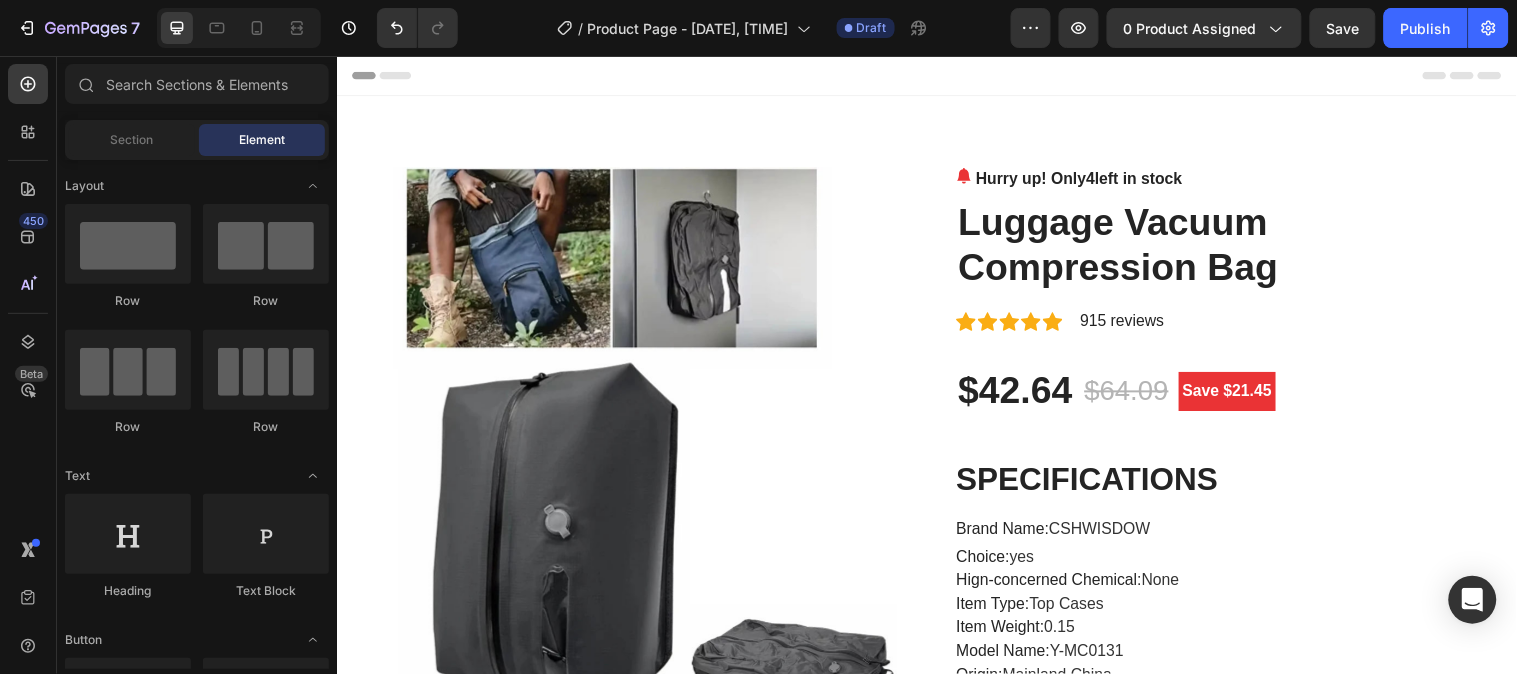 click on "Header" at bounding box center (936, 75) 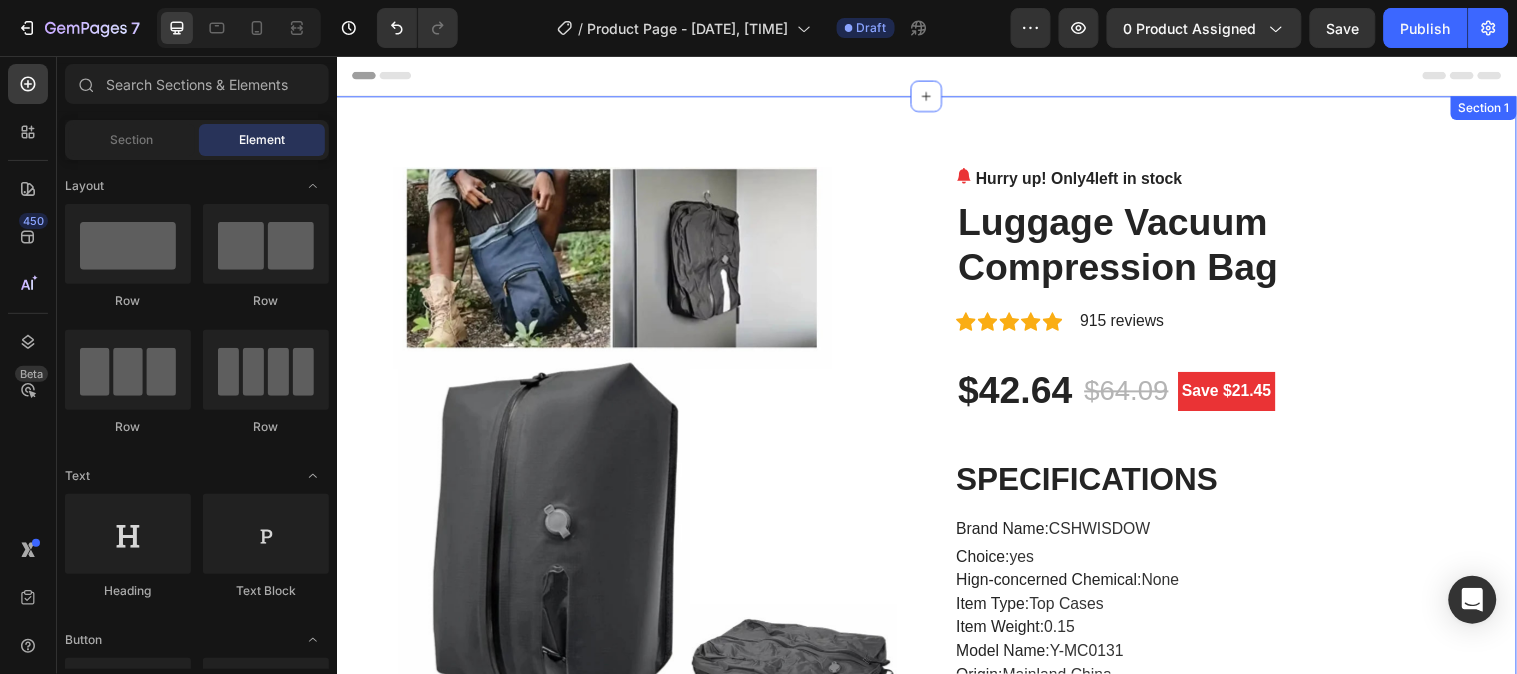 click on "Product Images
Hurry up! Only  4  left in stock (P) Stock Counter Luggage Vacuum Compression Bag (P) Title
Icon
Icon
Icon
Icon
Icon Icon List Hoz 915 reviews Text block Row $42.64 (P) Price (P) Price $64.09 (P) Price (P) Price Save $21.45 Product Badge Row SPECIFICATIONS Brand Name :  CSHWISDOW Choice :  yes Hign-concerned Chemical :  None Item Type :  Top Cases Item Weight :  0.15 Model Name :  Y-MC0131 Origin :  Mainland China Special Features :  Waterproof Description Brand new and high quality Material : TPU+Nylon Color: Black,Grey Type: Vacuum Bags for Travel Description: -This travel vacuum bag can be reused through a composite of polyester and TPU and IP67 closed zippers. Package Including: 1* 2*Vacuum Bags for Travel
Shipping and Handling
1.If the goods arrived local produce tariffs, need to customers pay.
3.If you are satisfied with the order,please leave us all 5 star good feedback.
Row" at bounding box center [936, 7472] 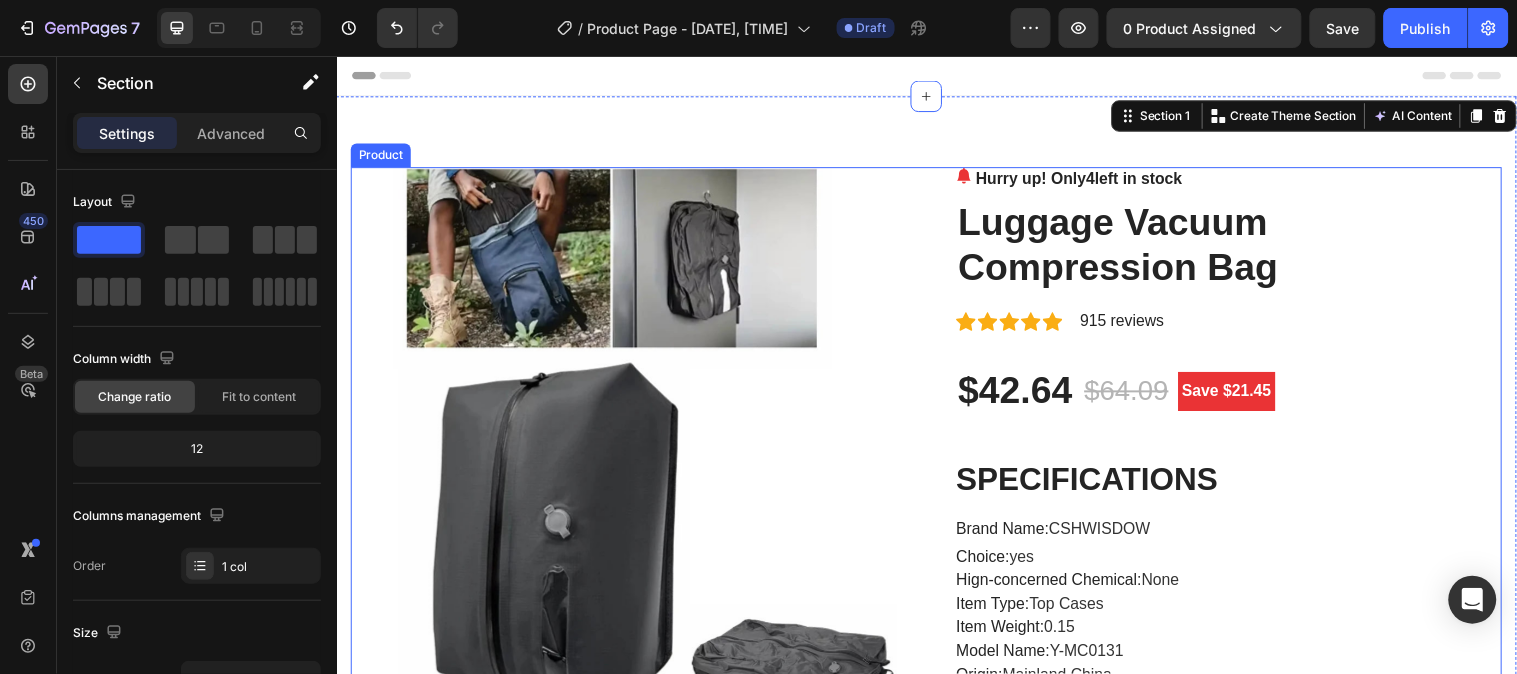 click on "Product Images
Hurry up! Only  4  left in stock (P) Stock Counter Luggage Vacuum Compression Bag (P) Title
Icon
Icon
Icon
Icon
Icon Icon List Hoz 915 reviews Text block Row $42.64 (P) Price (P) Price $64.09 (P) Price (P) Price Save $21.45 Product Badge Row SPECIFICATIONS Brand Name :  CSHWISDOW Choice :  yes Hign-concerned Chemical :  None Item Type :  Top Cases Item Weight :  0.15 Model Name :  Y-MC0131 Origin :  Mainland China Special Features :  Waterproof Description Brand new and high quality Material : TPU+Nylon Color: Black,Grey Type: Vacuum Bags for Travel Description: -This travel vacuum bag can be reused through a composite of polyester and TPU and IP67 closed zippers. Package Including: 1* 2*Vacuum Bags for Travel
Shipping and Handling
1.If the goods arrived local produce tariffs, need to customers pay.
3.If you are satisfied with the order,please leave us all 5 star good feedback.
Row" at bounding box center [936, 7472] 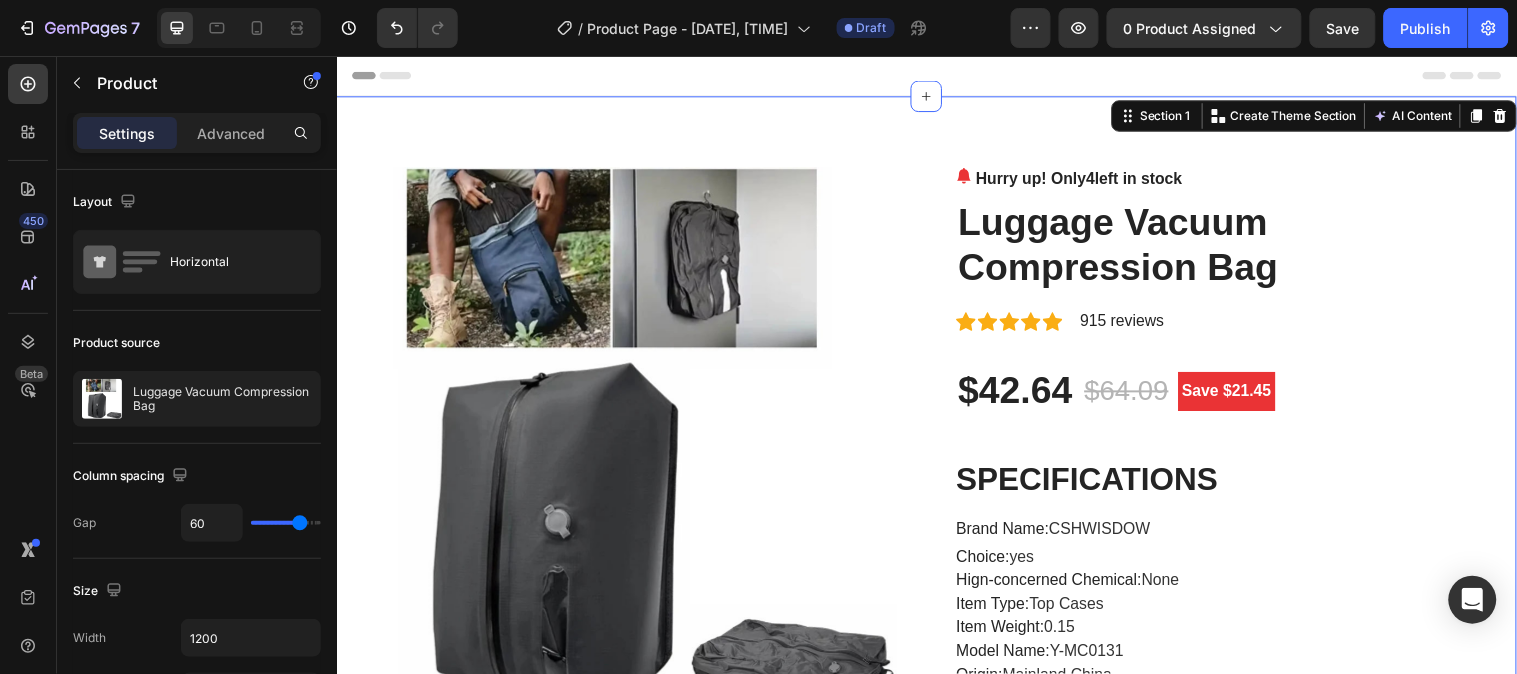click on "Product Images
Hurry up! Only  4  left in stock (P) Stock Counter Luggage Vacuum Compression Bag (P) Title
Icon
Icon
Icon
Icon
Icon Icon List Hoz 915 reviews Text block Row $42.64 (P) Price (P) Price $64.09 (P) Price (P) Price Save $21.45 Product Badge Row SPECIFICATIONS Brand Name :  CSHWISDOW Choice :  yes Hign-concerned Chemical :  None Item Type :  Top Cases Item Weight :  0.15 Model Name :  Y-MC0131 Origin :  Mainland China Special Features :  Waterproof Description Brand new and high quality Material : TPU+Nylon Color: Black,Grey Type: Vacuum Bags for Travel Description: -This travel vacuum bag can be reused through a composite of polyester and TPU and IP67 closed zippers. Package Including: 1* 2*Vacuum Bags for Travel
Shipping and Handling
1.If the goods arrived local produce tariffs, need to customers pay.
3.If you are satisfied with the order,please leave us all 5 star good feedback.
Row" at bounding box center (936, 7472) 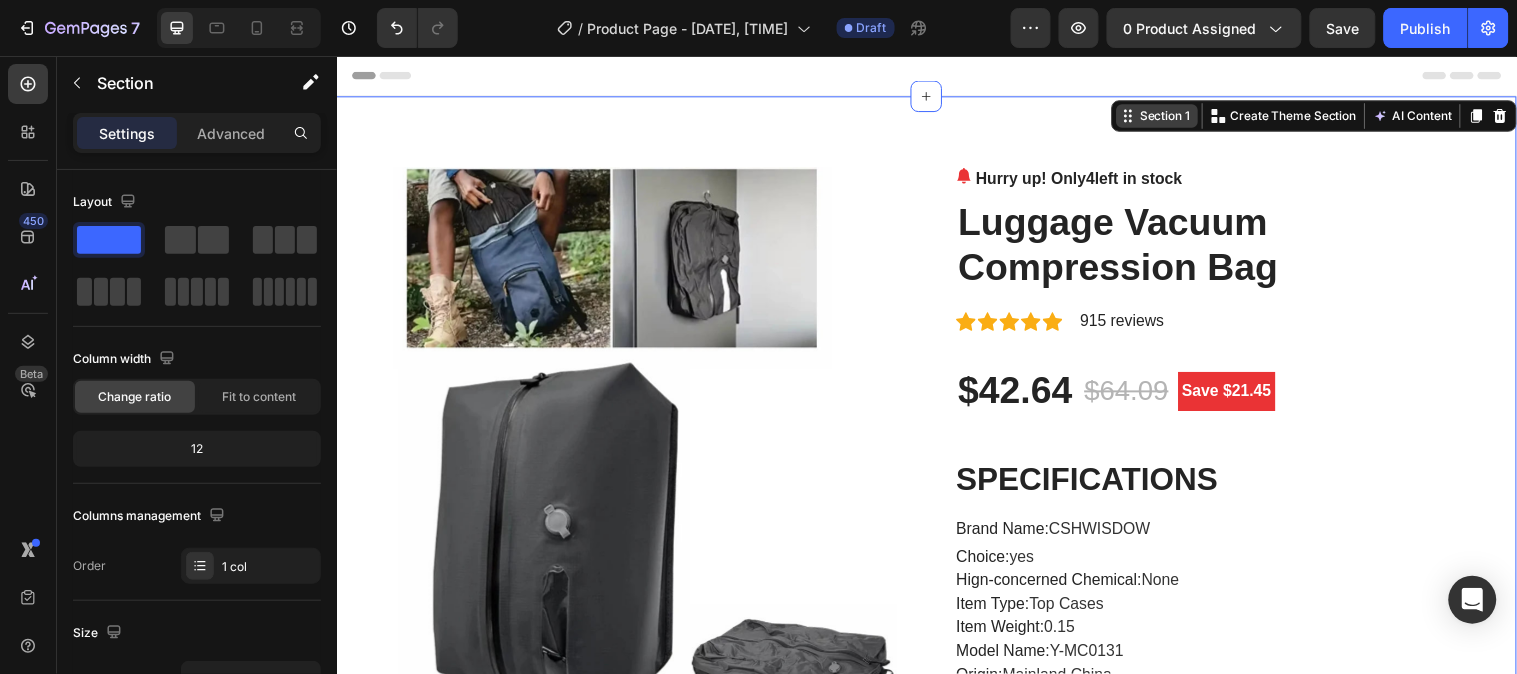 click on "Section 1" at bounding box center (1178, 116) 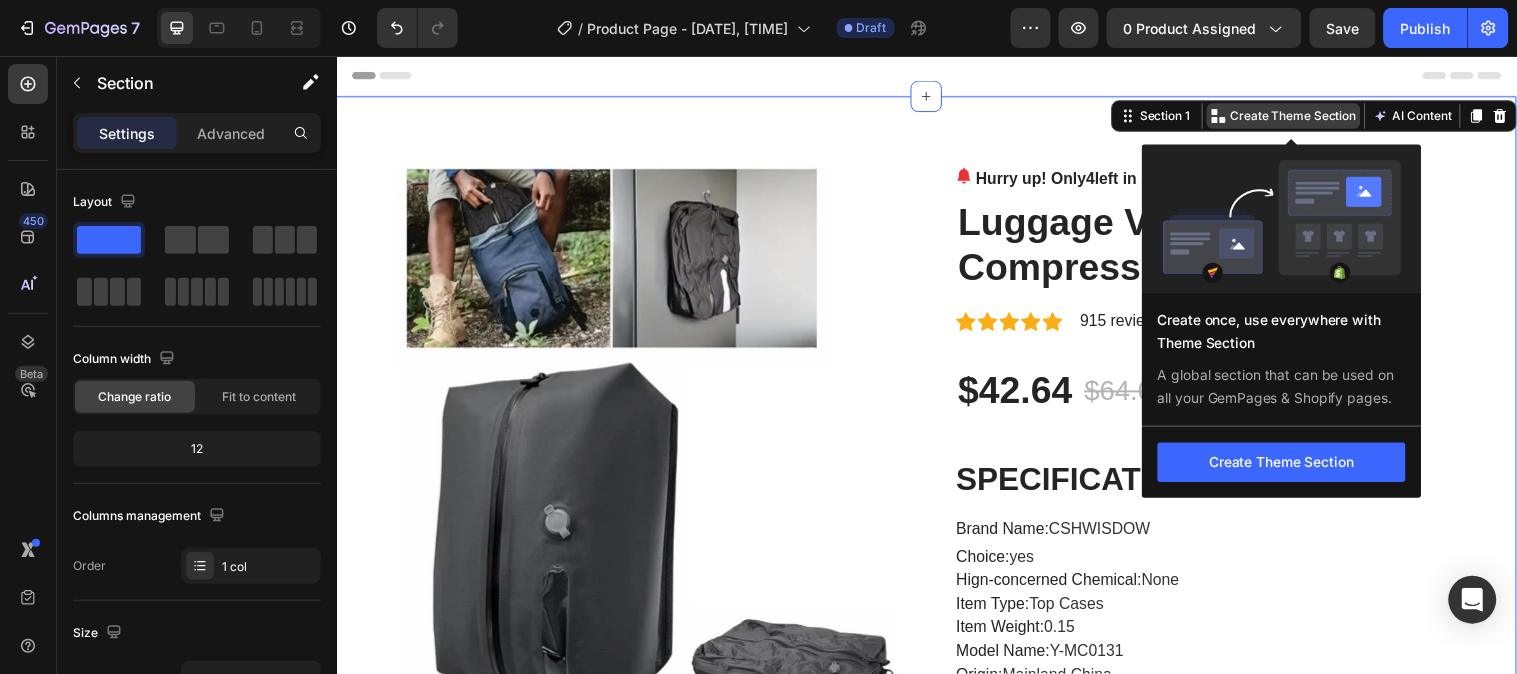 click on "Create Theme Section" at bounding box center (1309, 116) 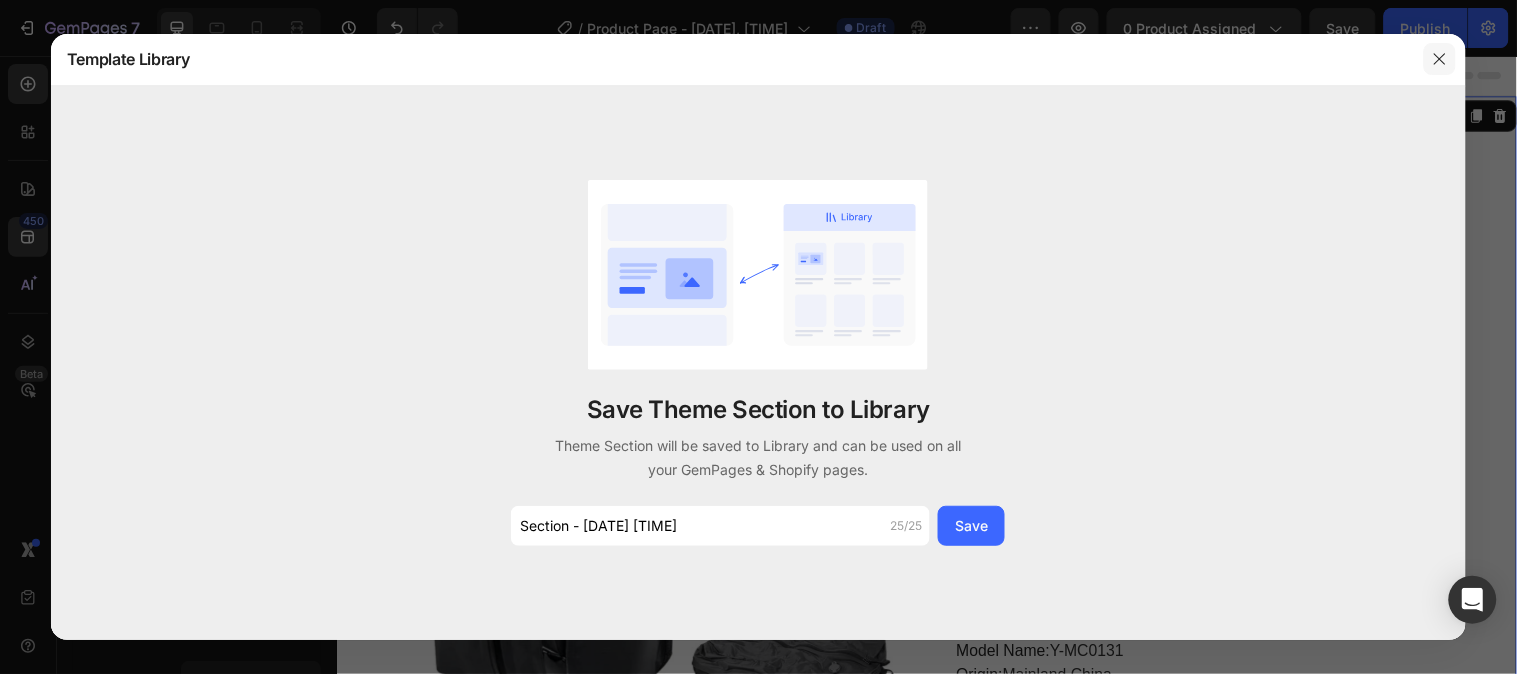 click 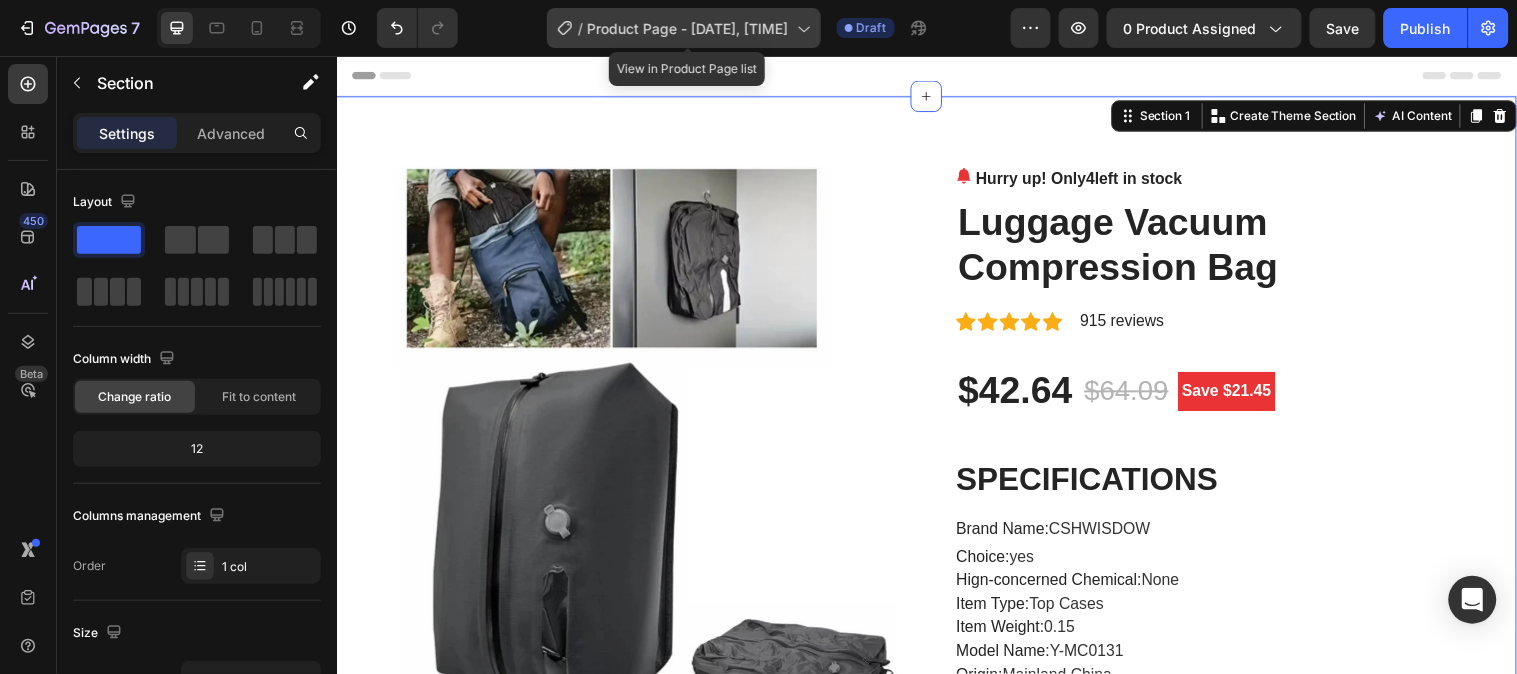 click 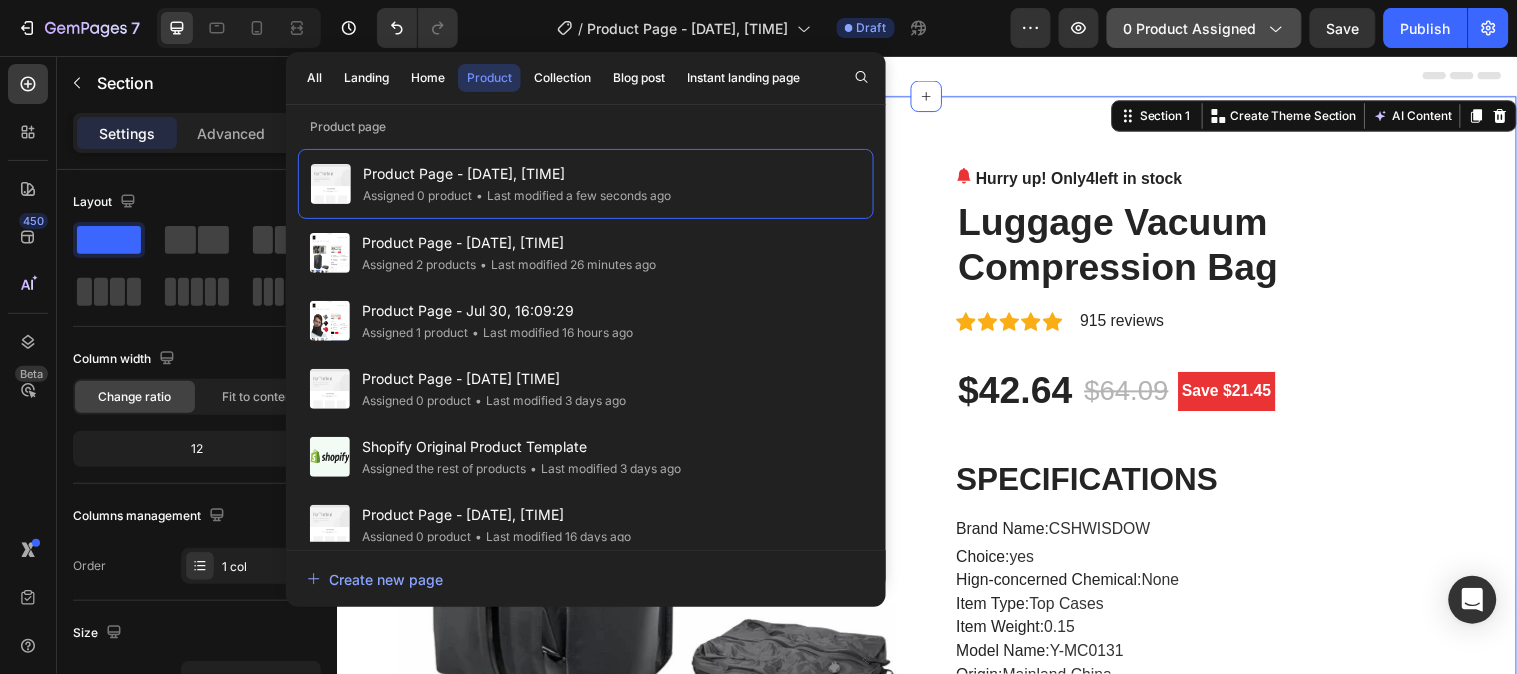 click on "0 product assigned" 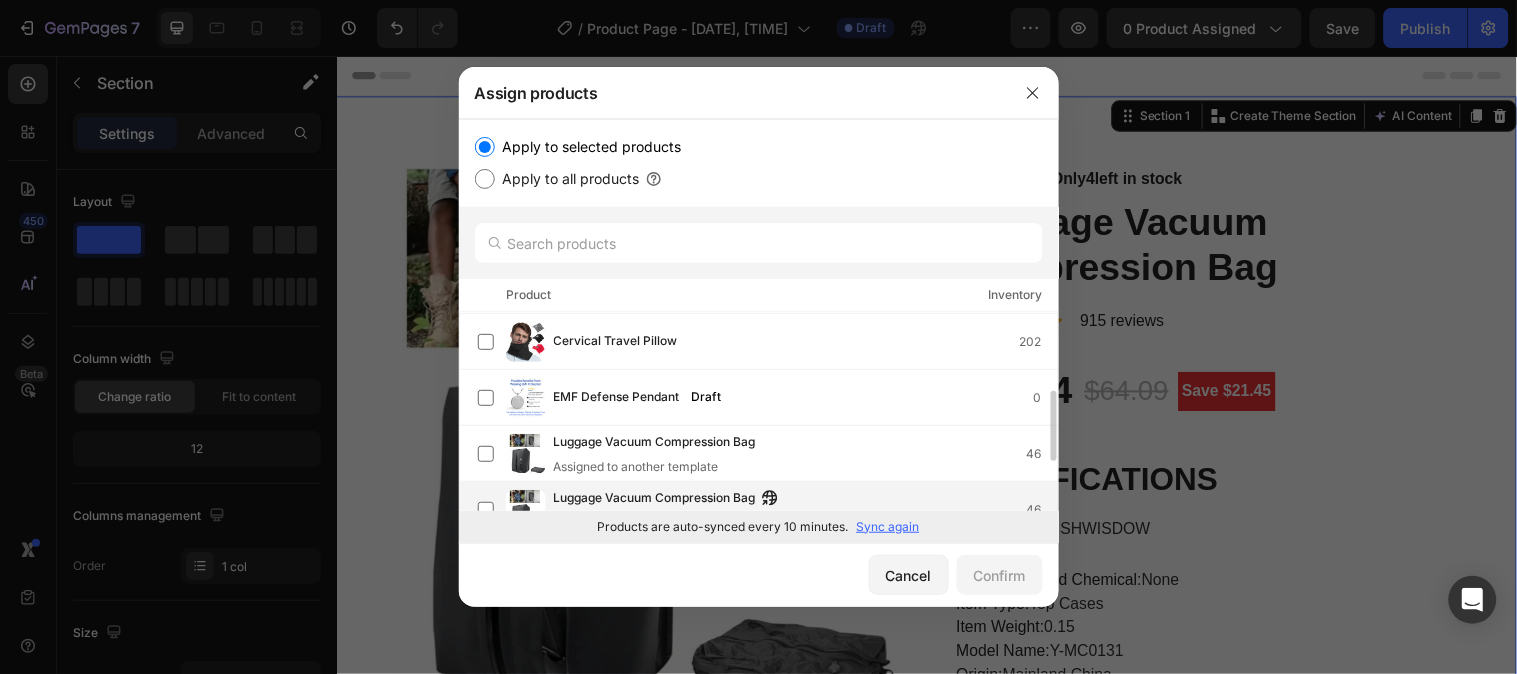 scroll, scrollTop: 0, scrollLeft: 0, axis: both 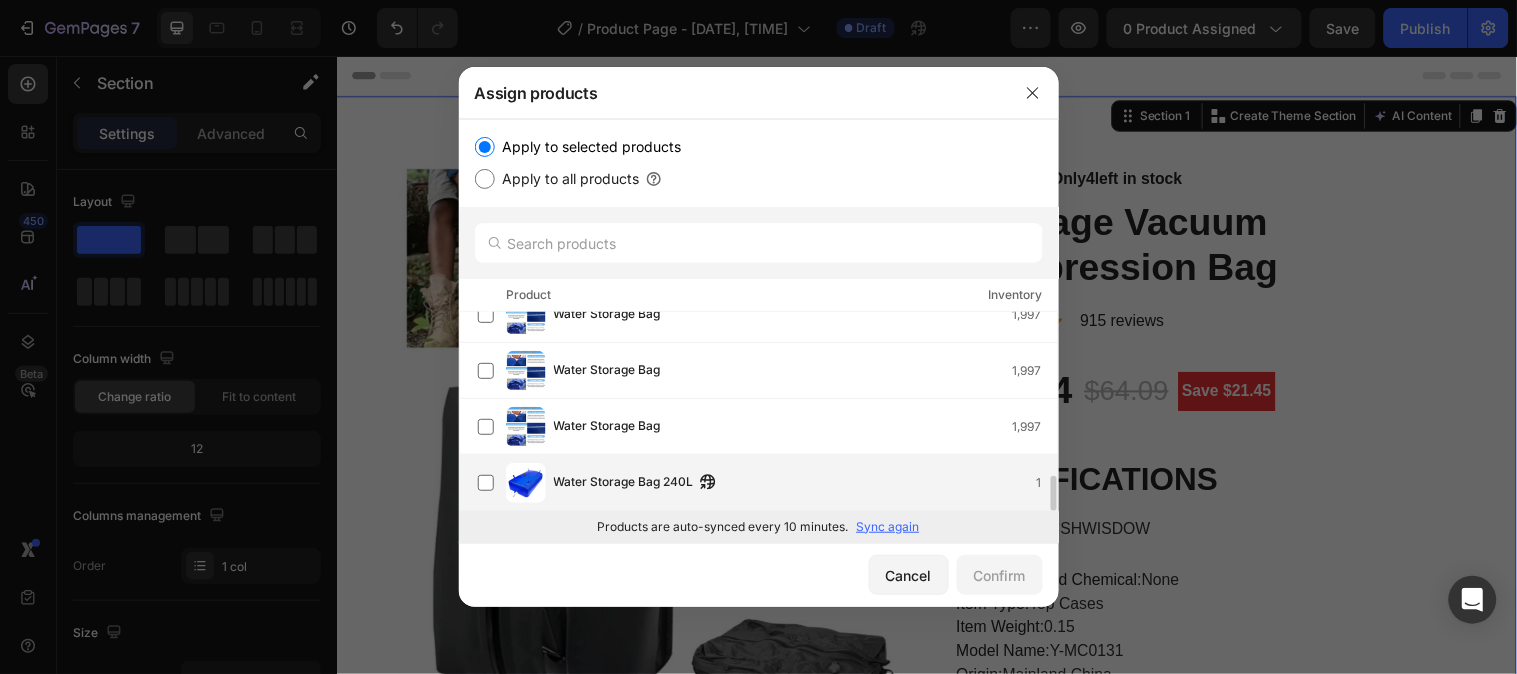click on "Water Storage Bag 240L" at bounding box center [624, 483] 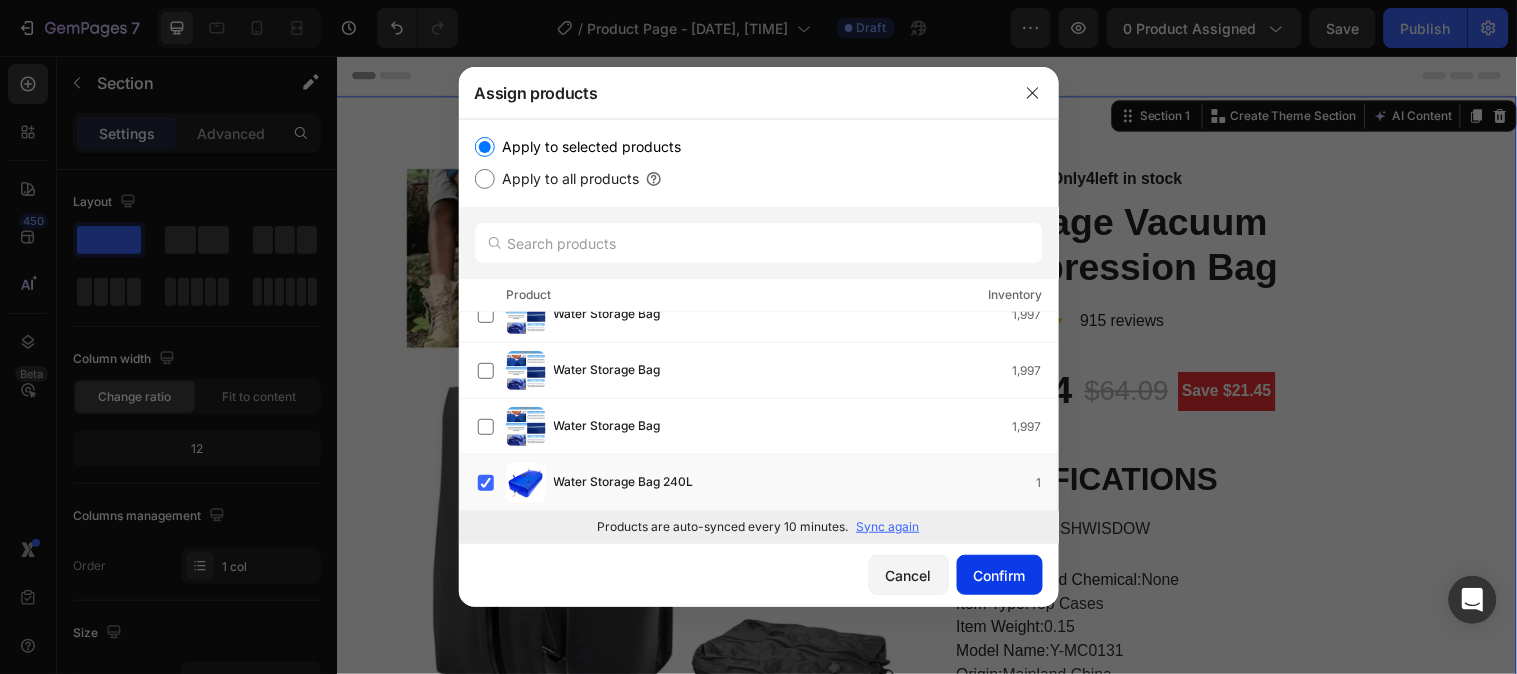 click on "Confirm" at bounding box center [1000, 575] 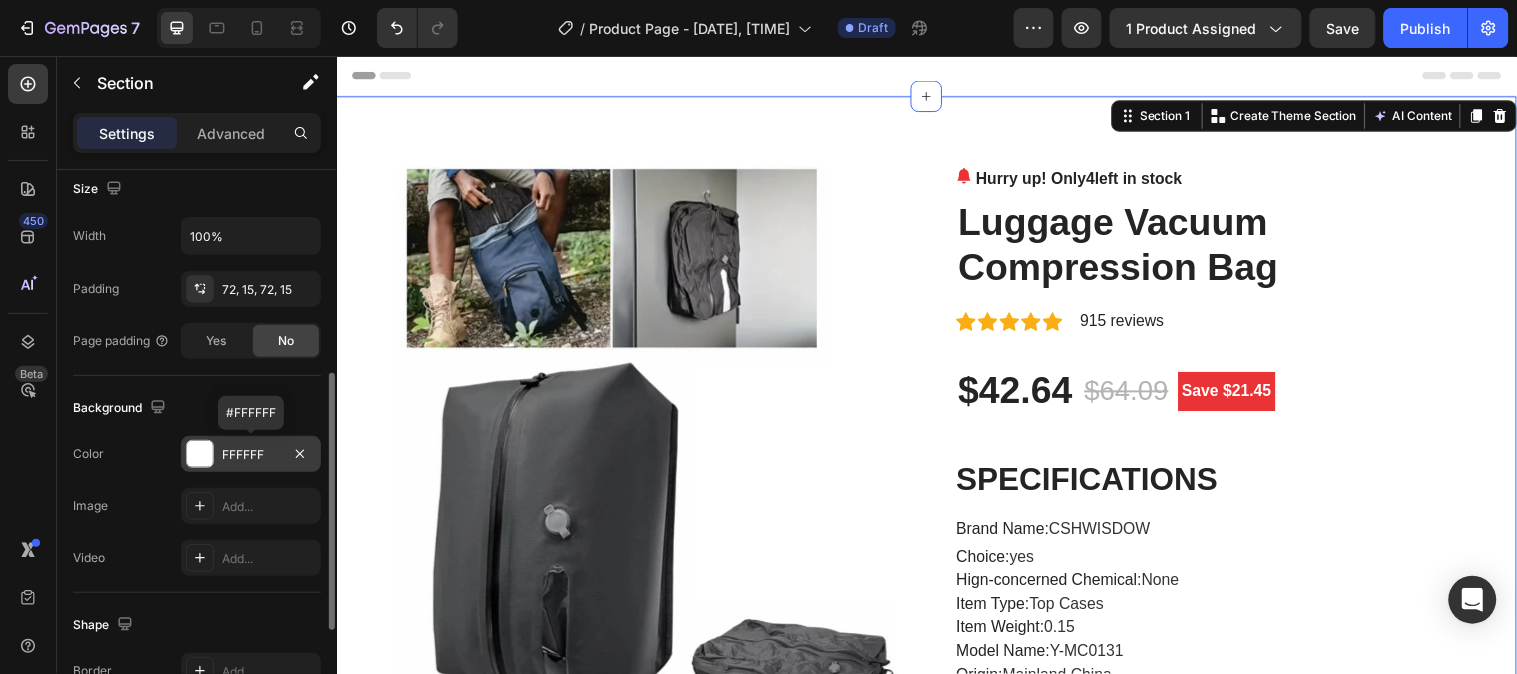 scroll, scrollTop: 663, scrollLeft: 0, axis: vertical 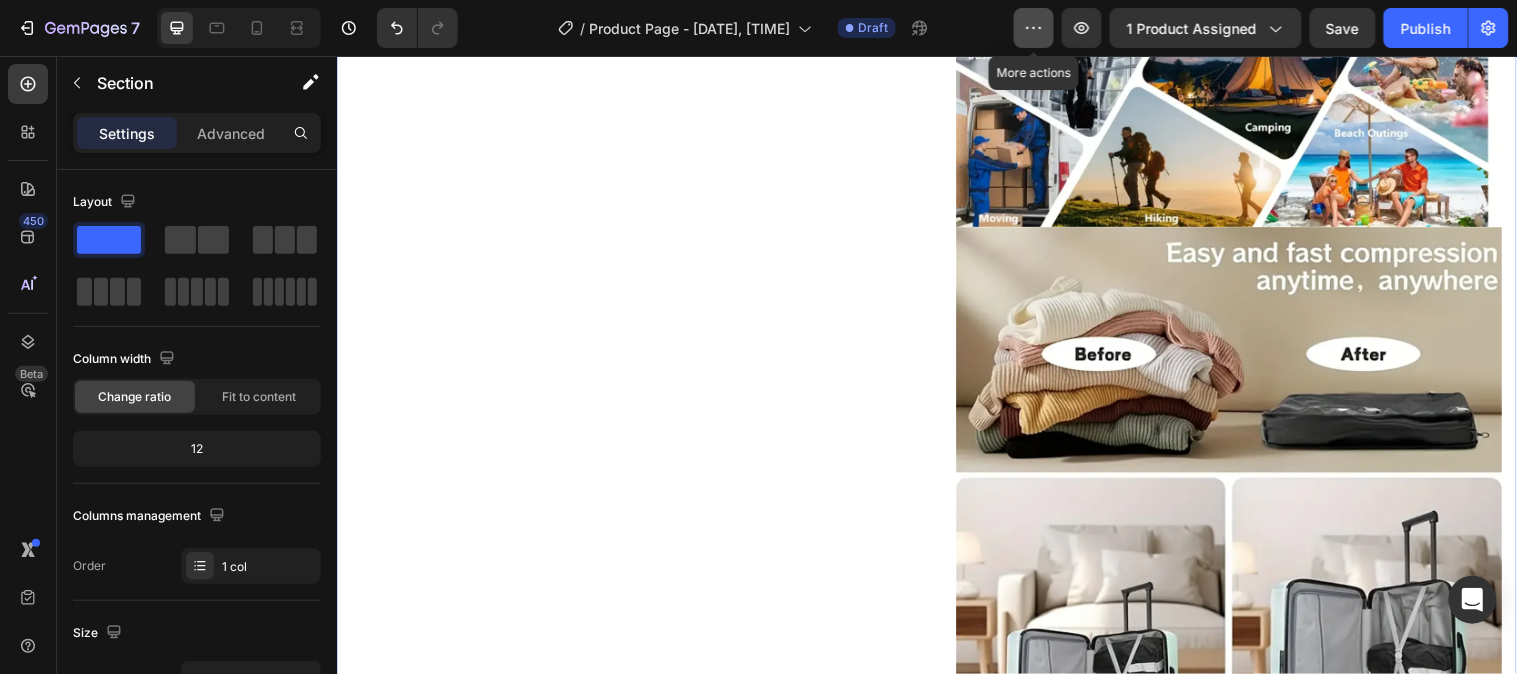 click 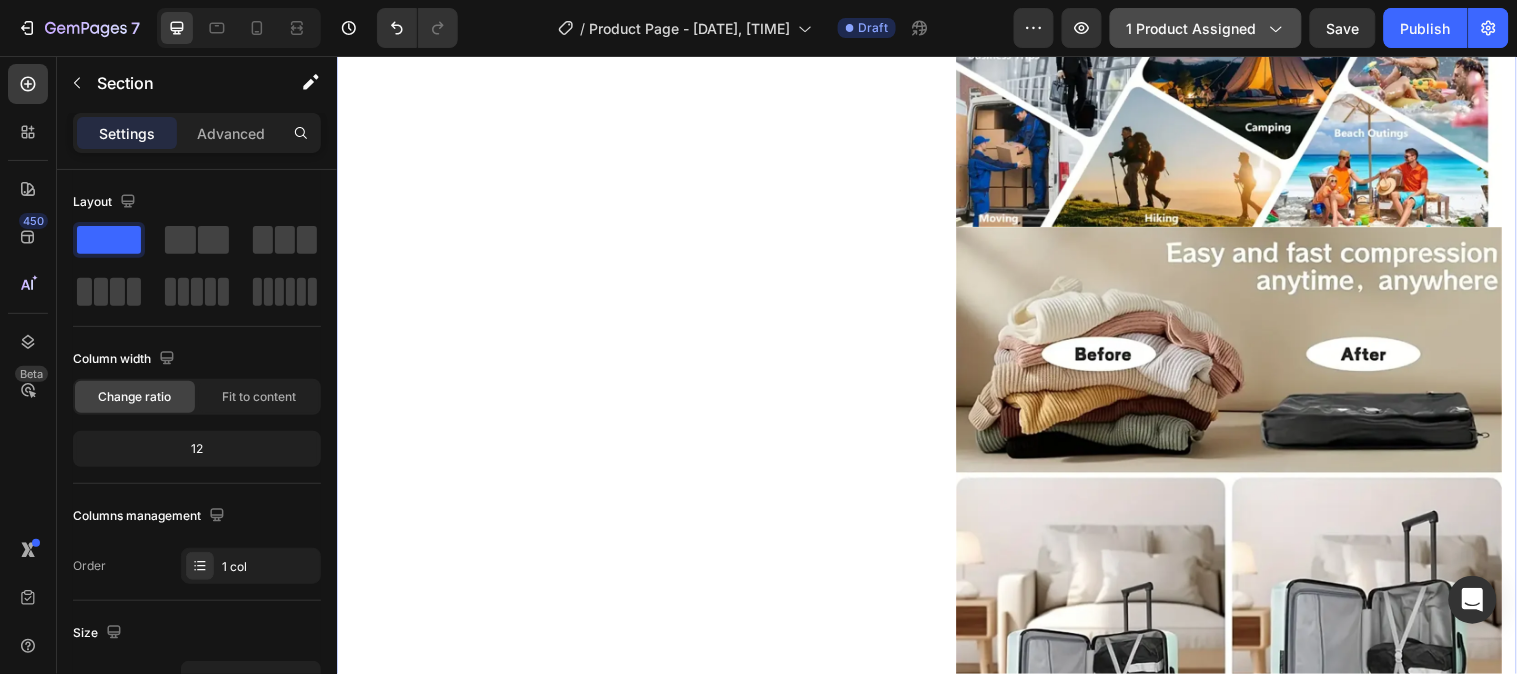 click on "1 product assigned" 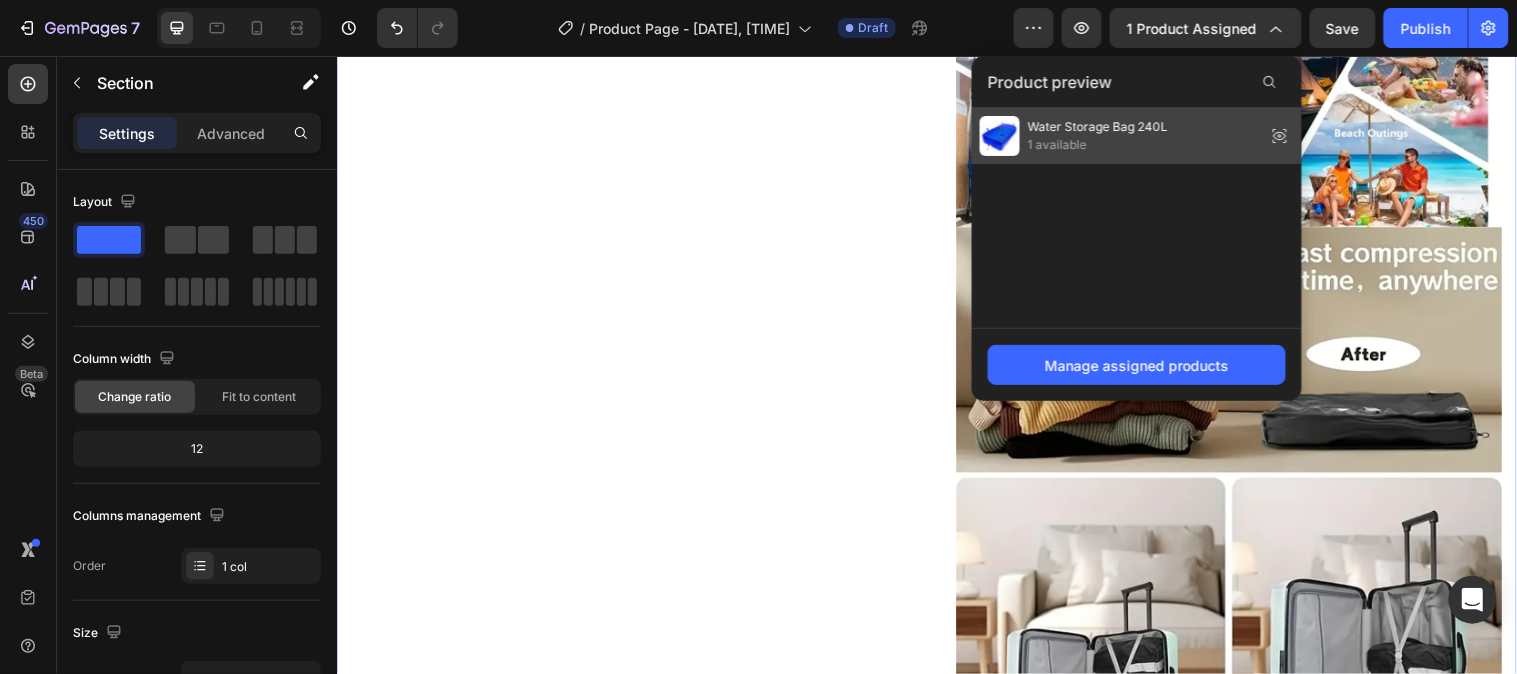 drag, startPoint x: 1023, startPoint y: 135, endPoint x: 613, endPoint y: 69, distance: 415.27823 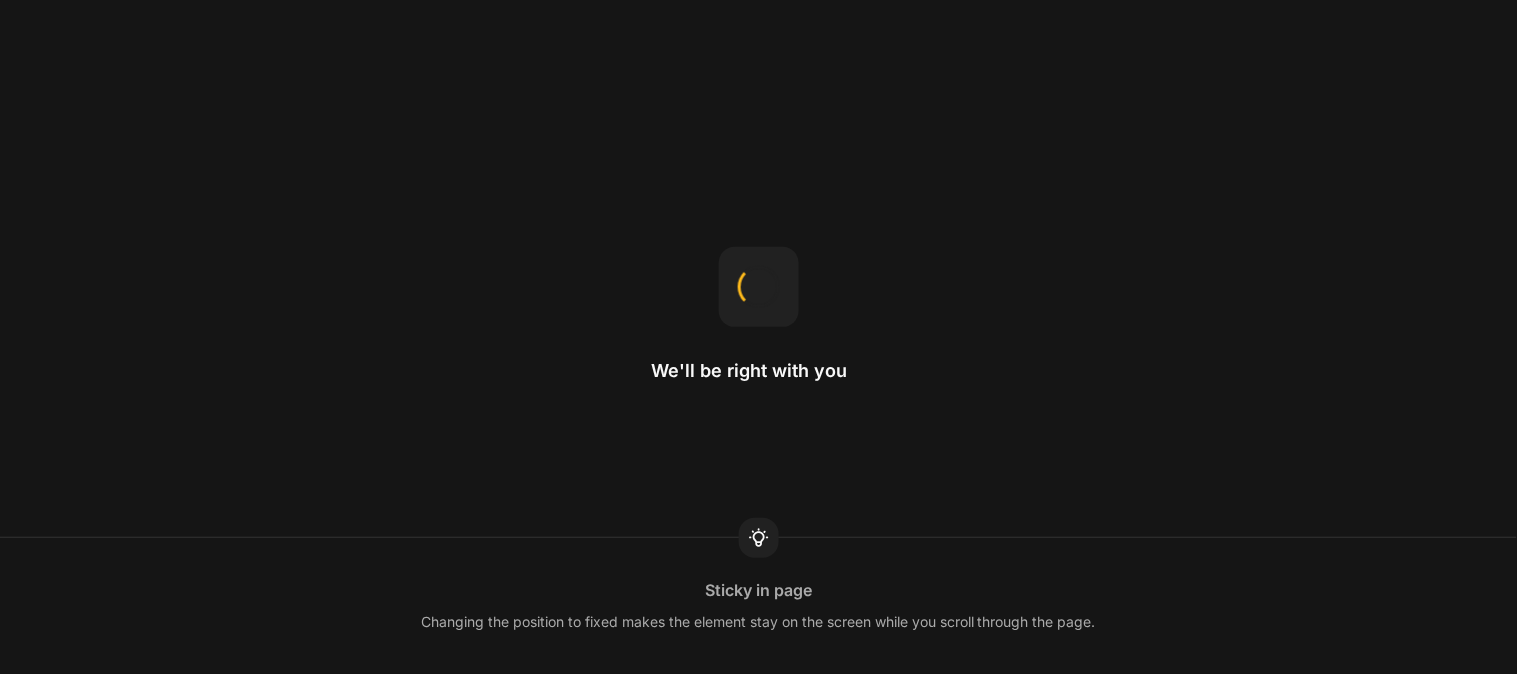 scroll, scrollTop: 0, scrollLeft: 0, axis: both 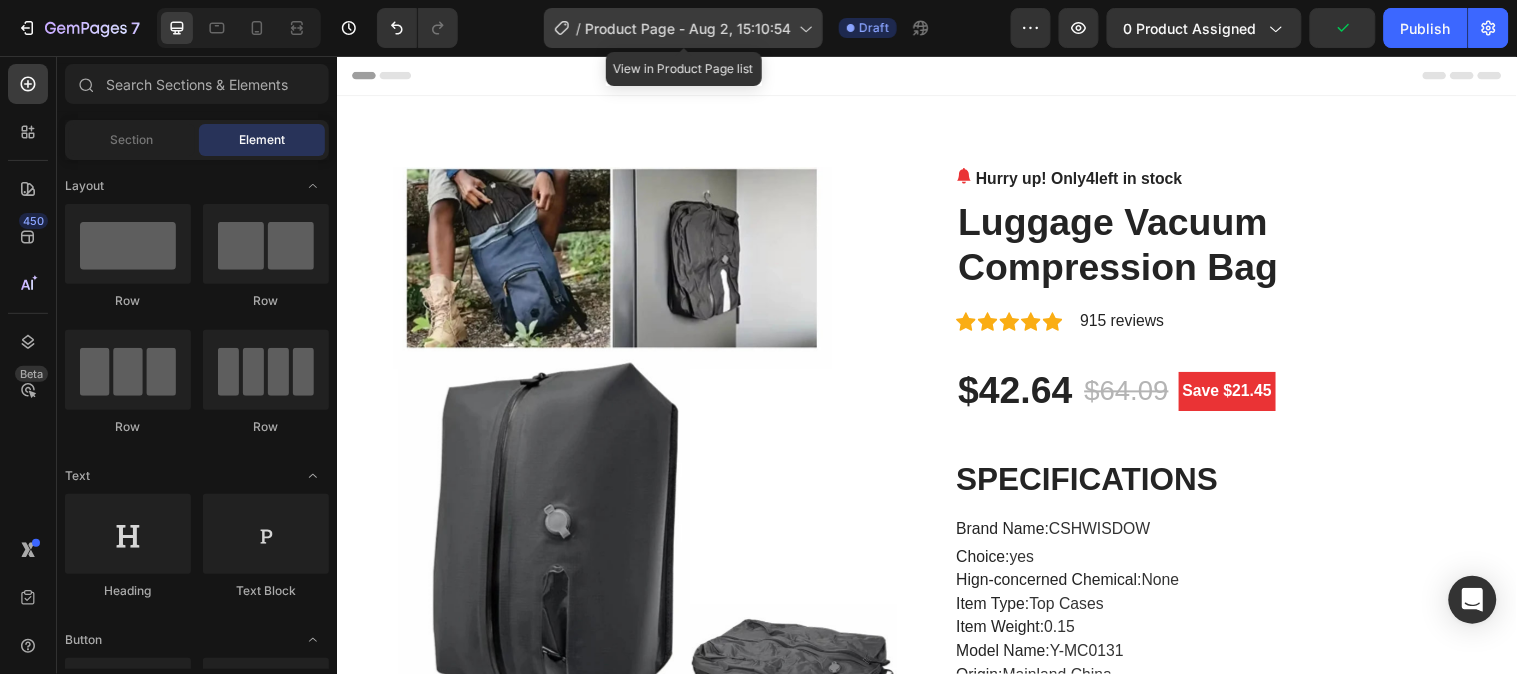 click 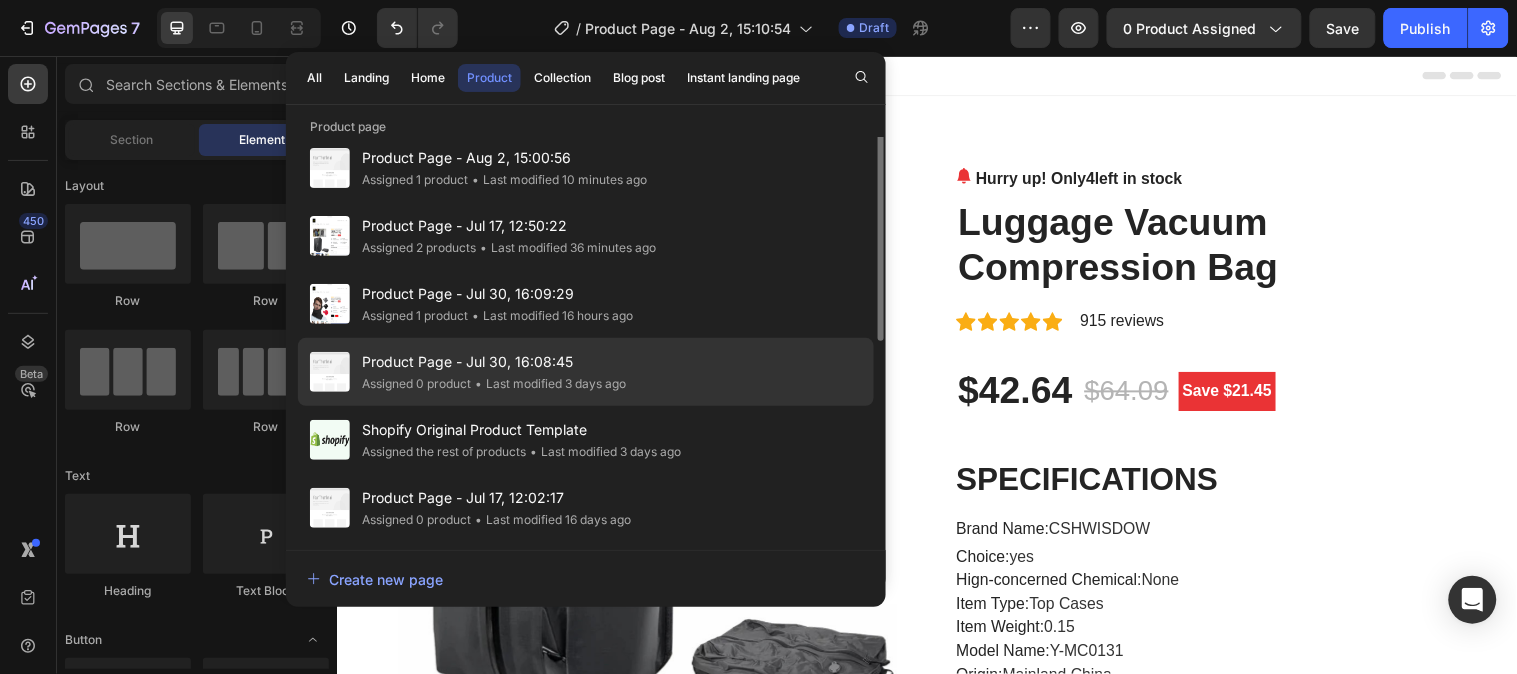 scroll, scrollTop: 0, scrollLeft: 0, axis: both 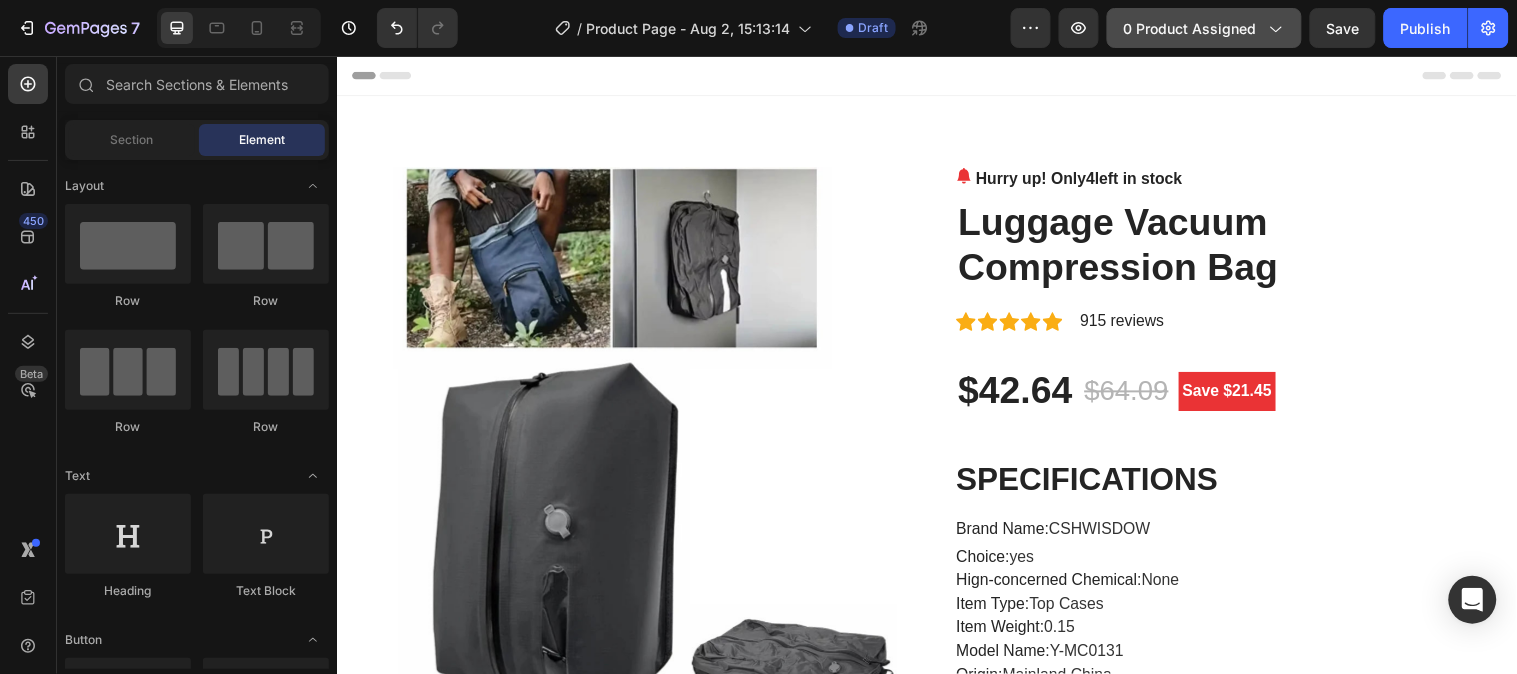 click on "0 product assigned" 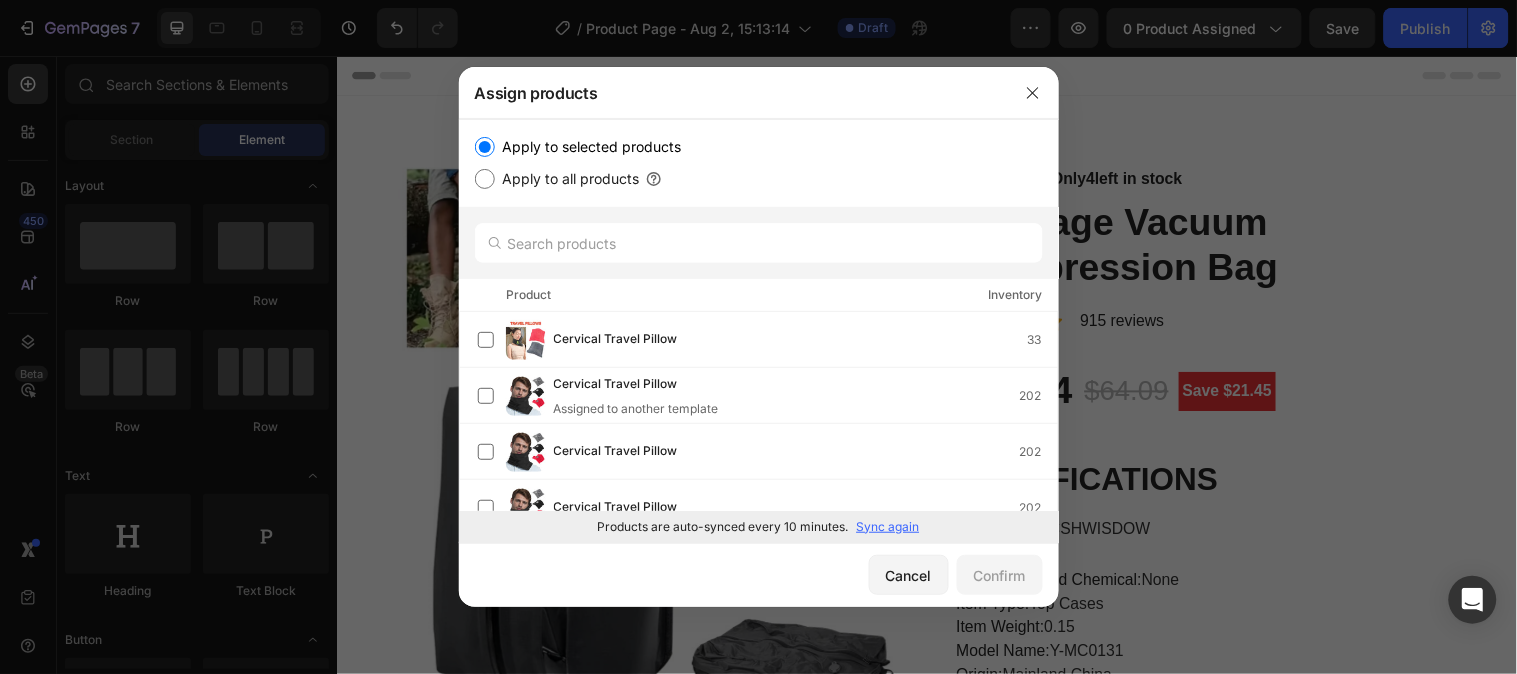 scroll, scrollTop: 0, scrollLeft: 0, axis: both 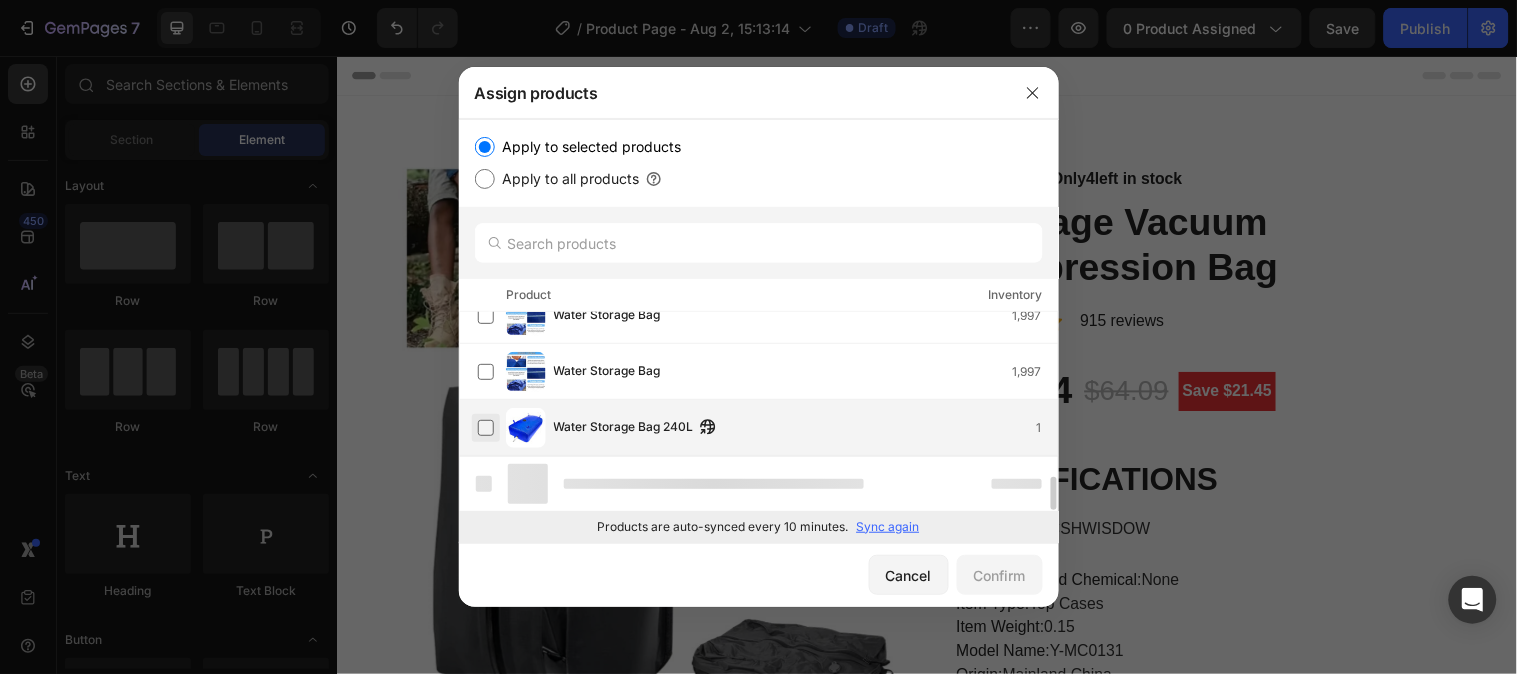 click at bounding box center [486, 428] 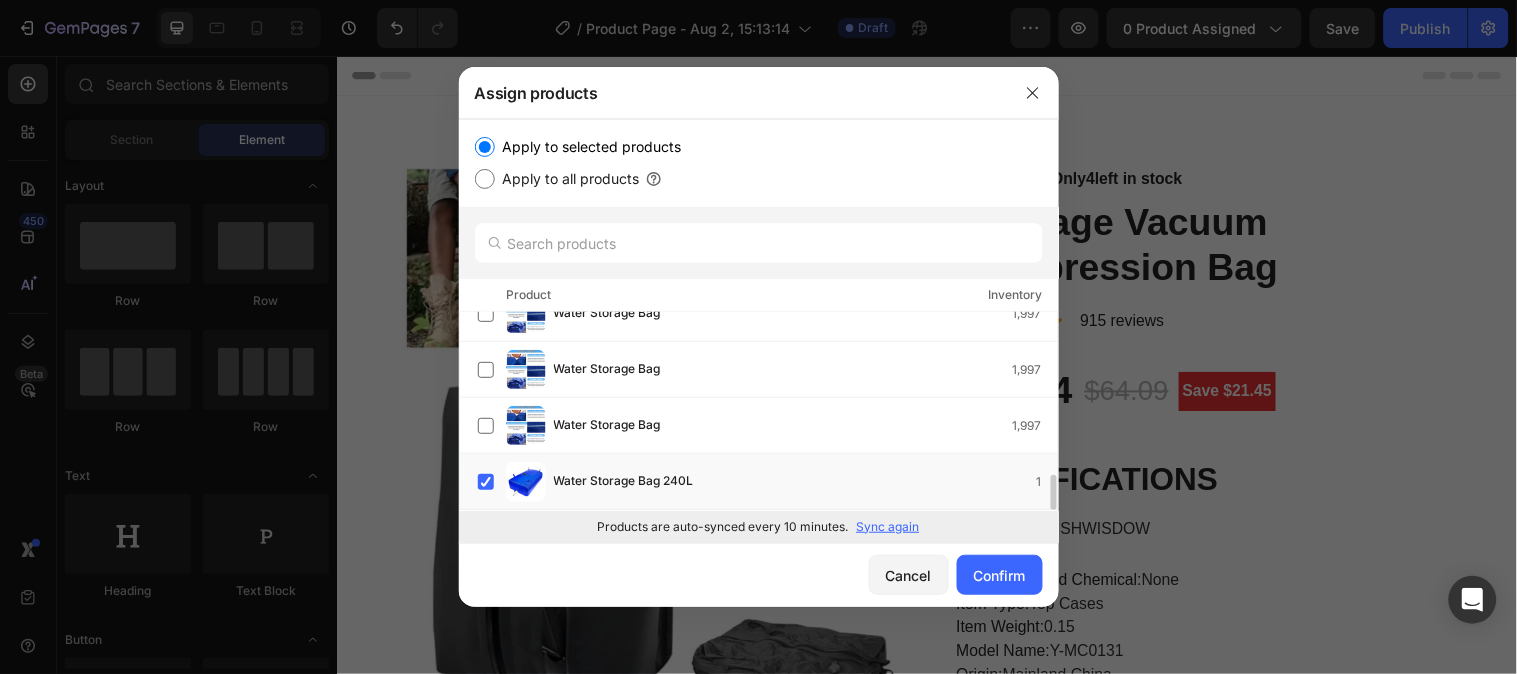 scroll, scrollTop: 921, scrollLeft: 0, axis: vertical 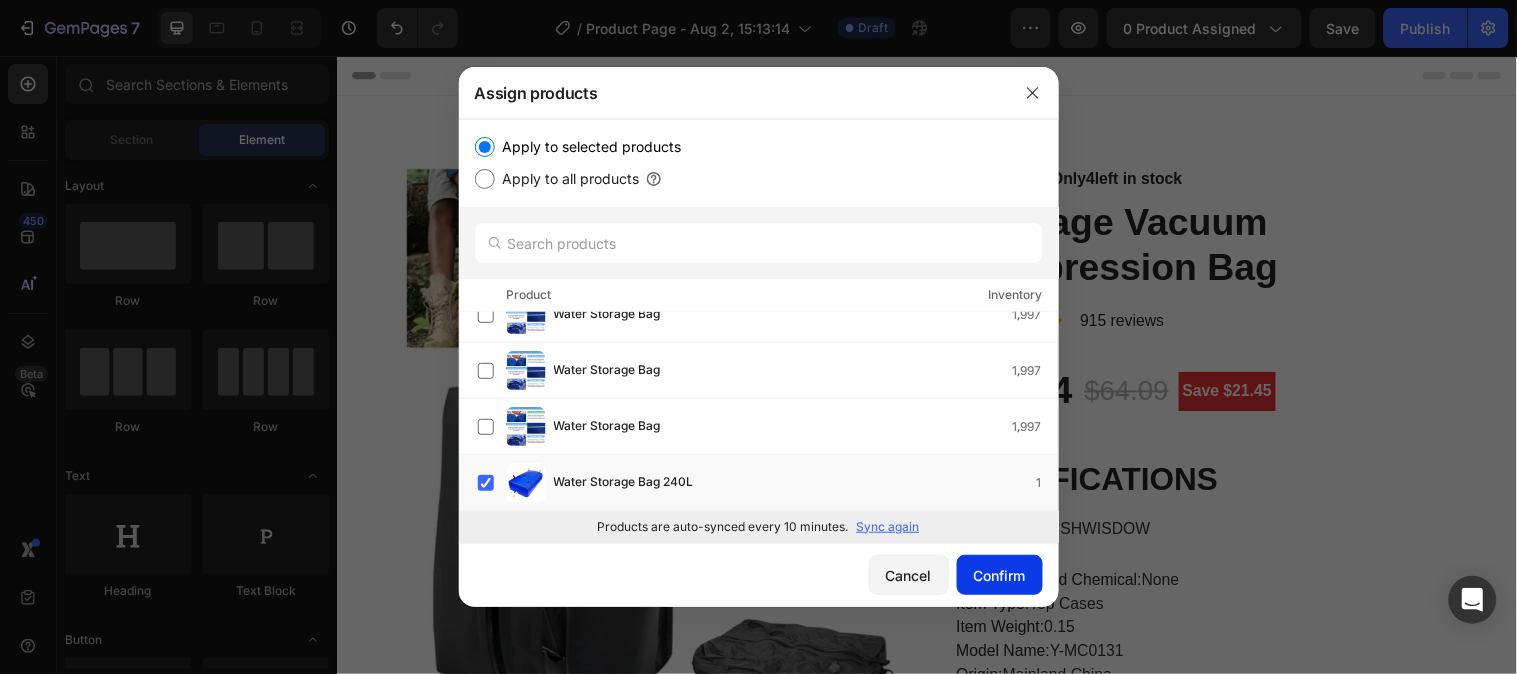click on "Confirm" at bounding box center (1000, 575) 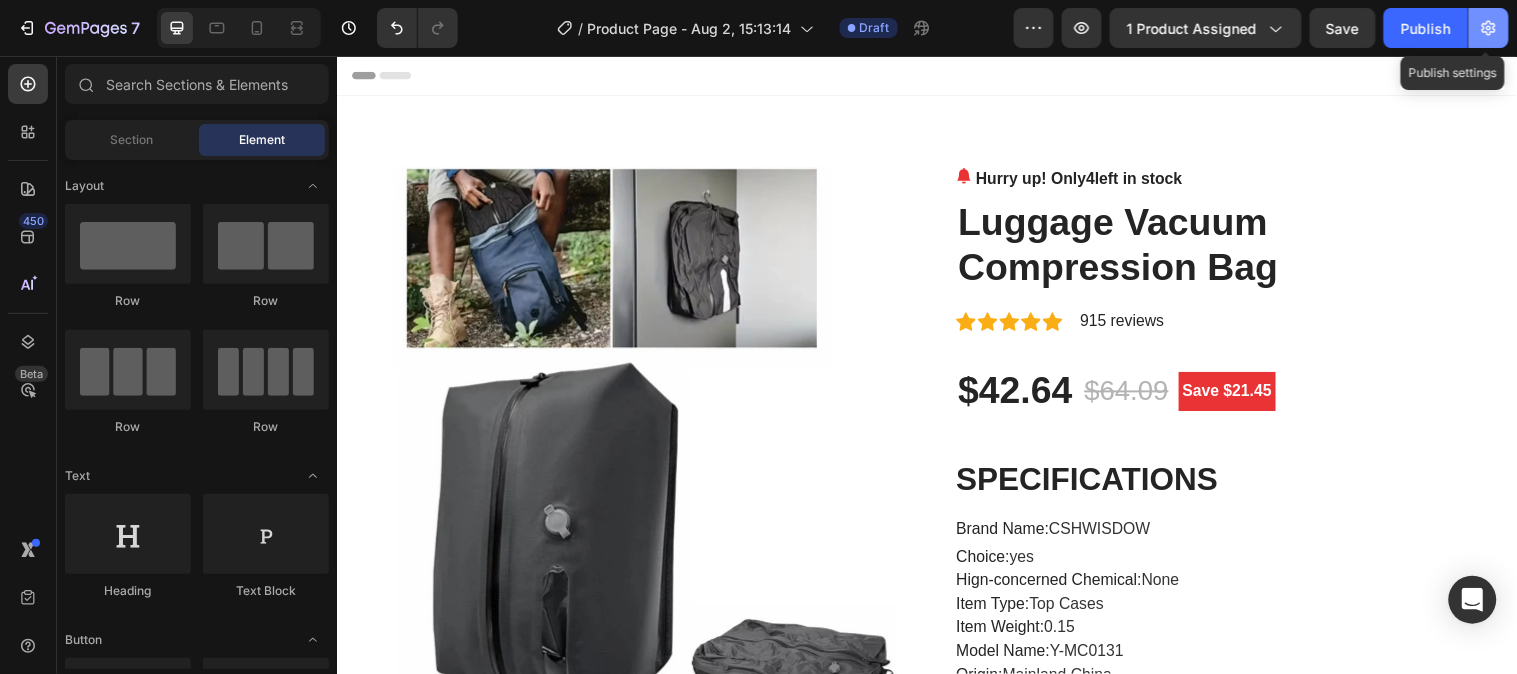 click 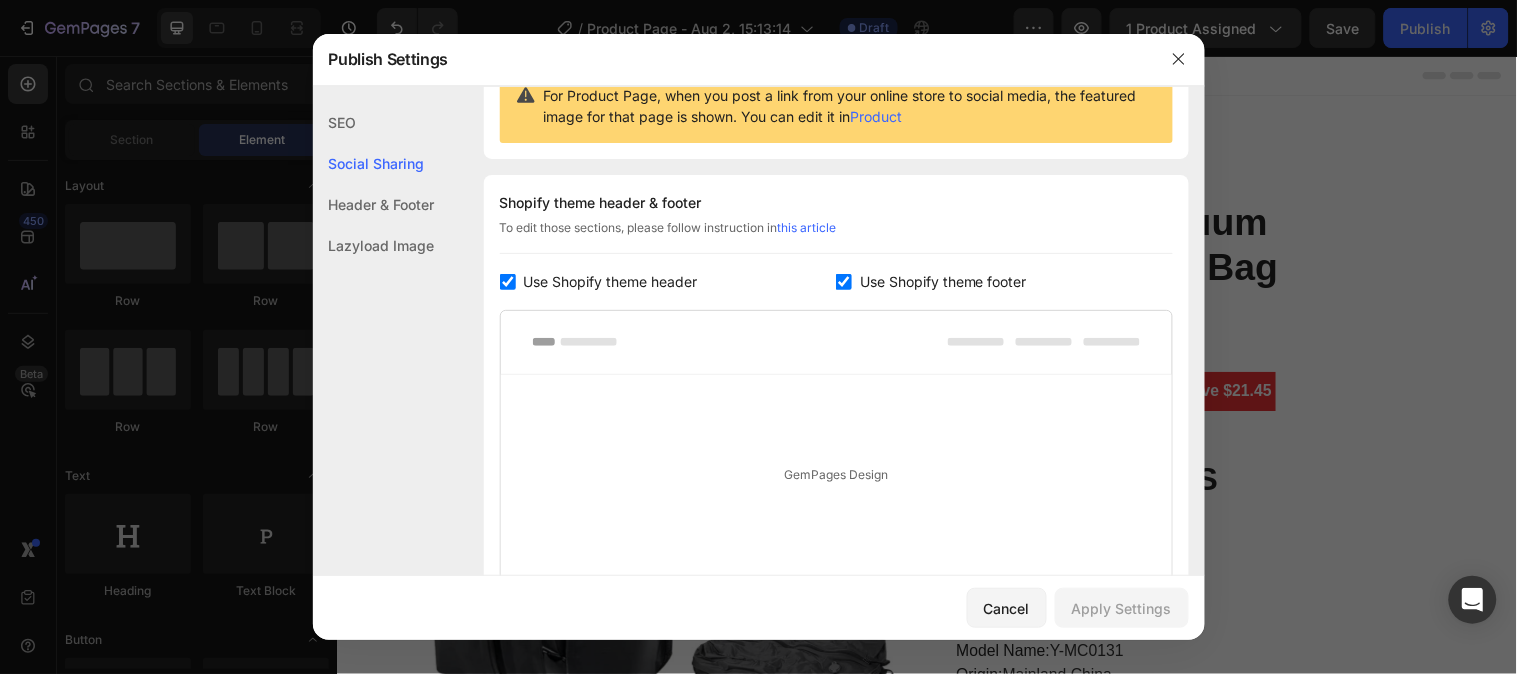 scroll, scrollTop: 0, scrollLeft: 0, axis: both 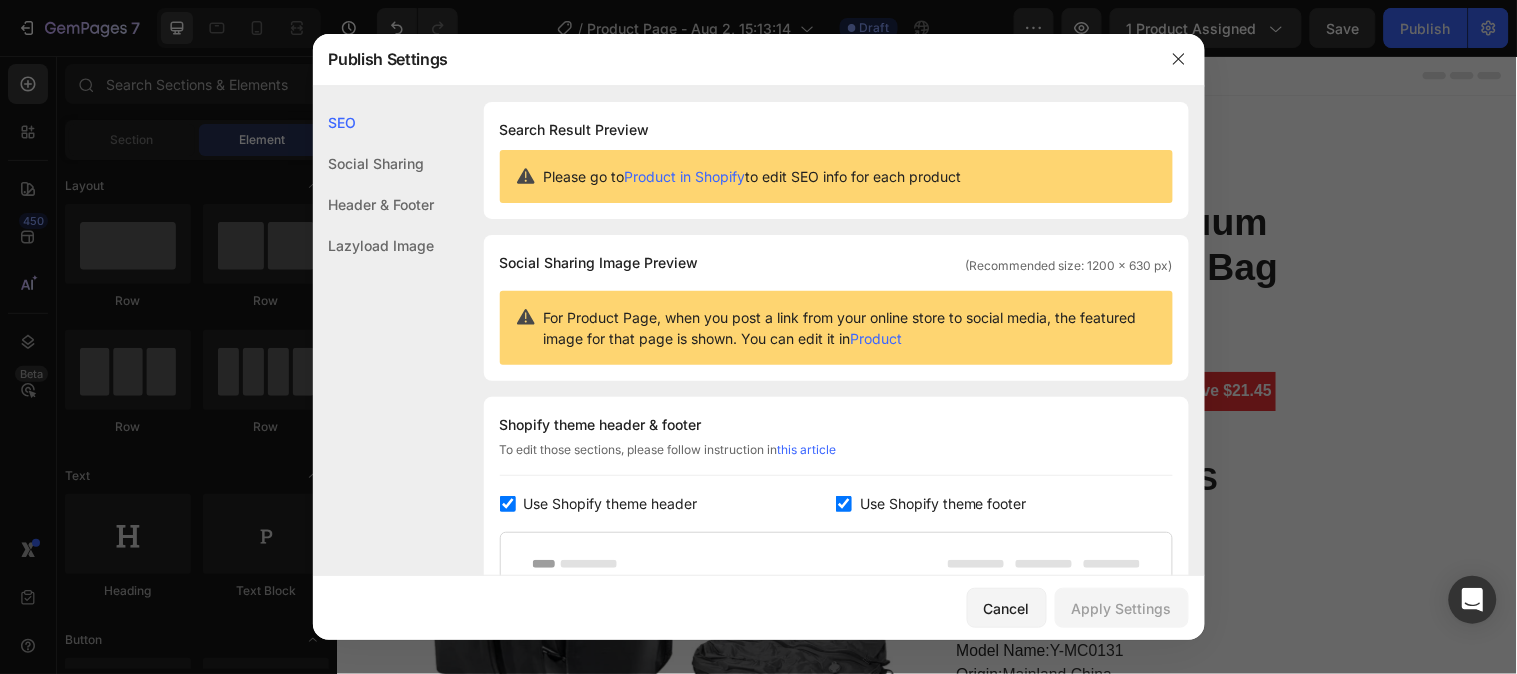 click on "Social Sharing" 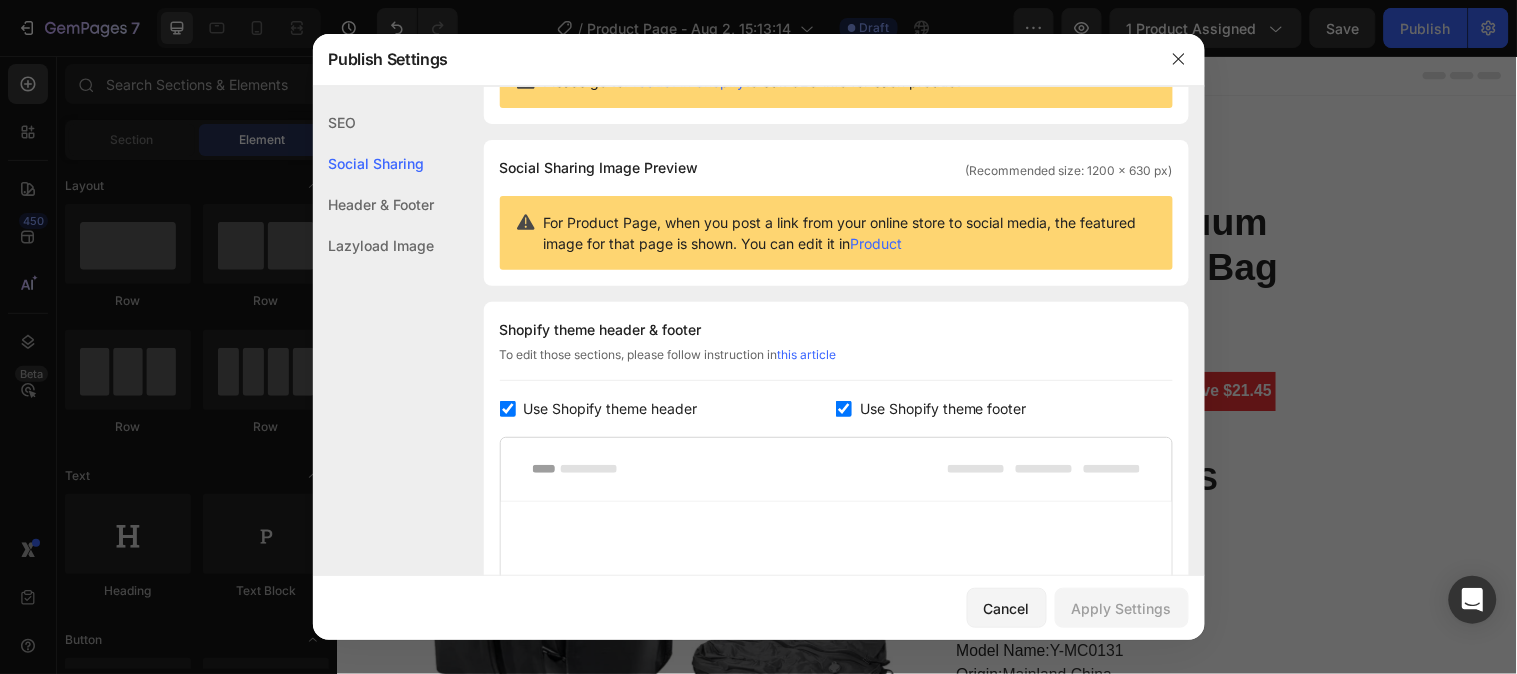 scroll, scrollTop: 128, scrollLeft: 0, axis: vertical 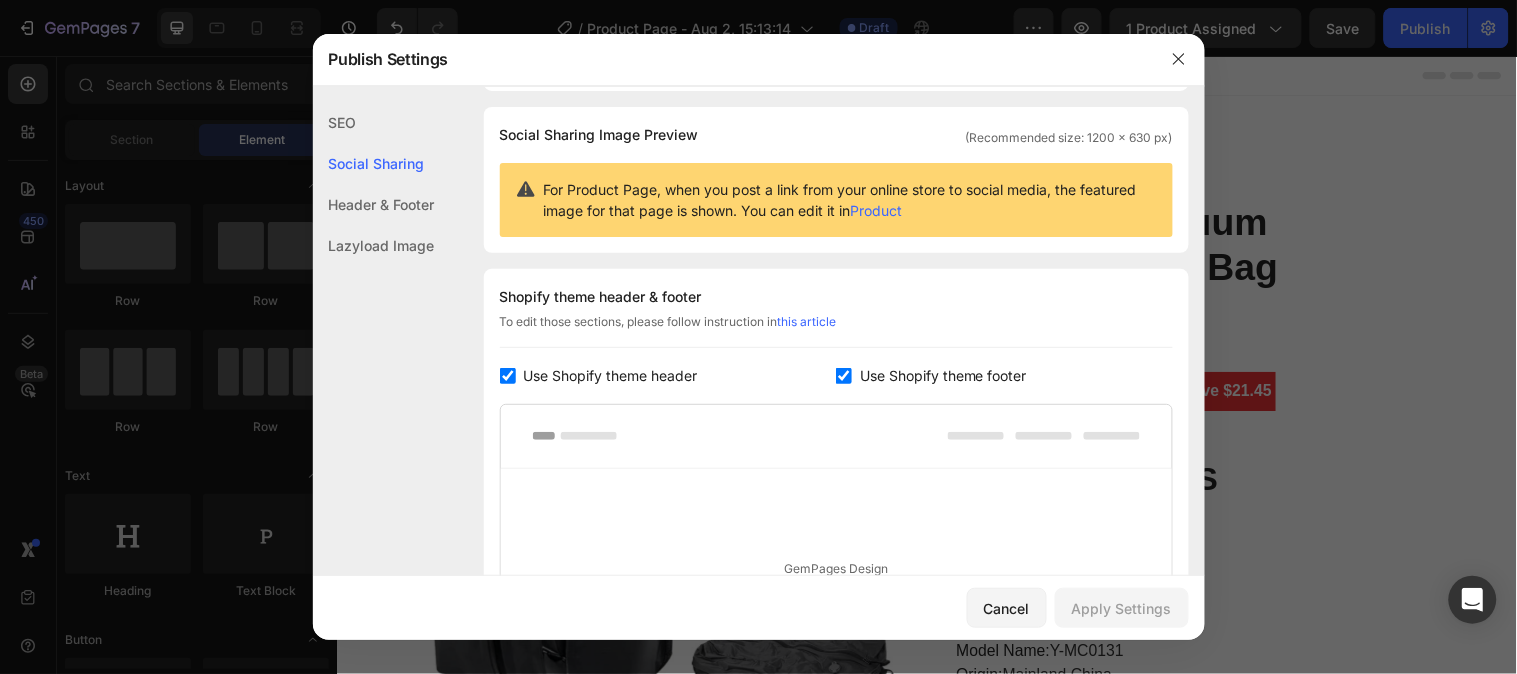 click on "Header & Footer" 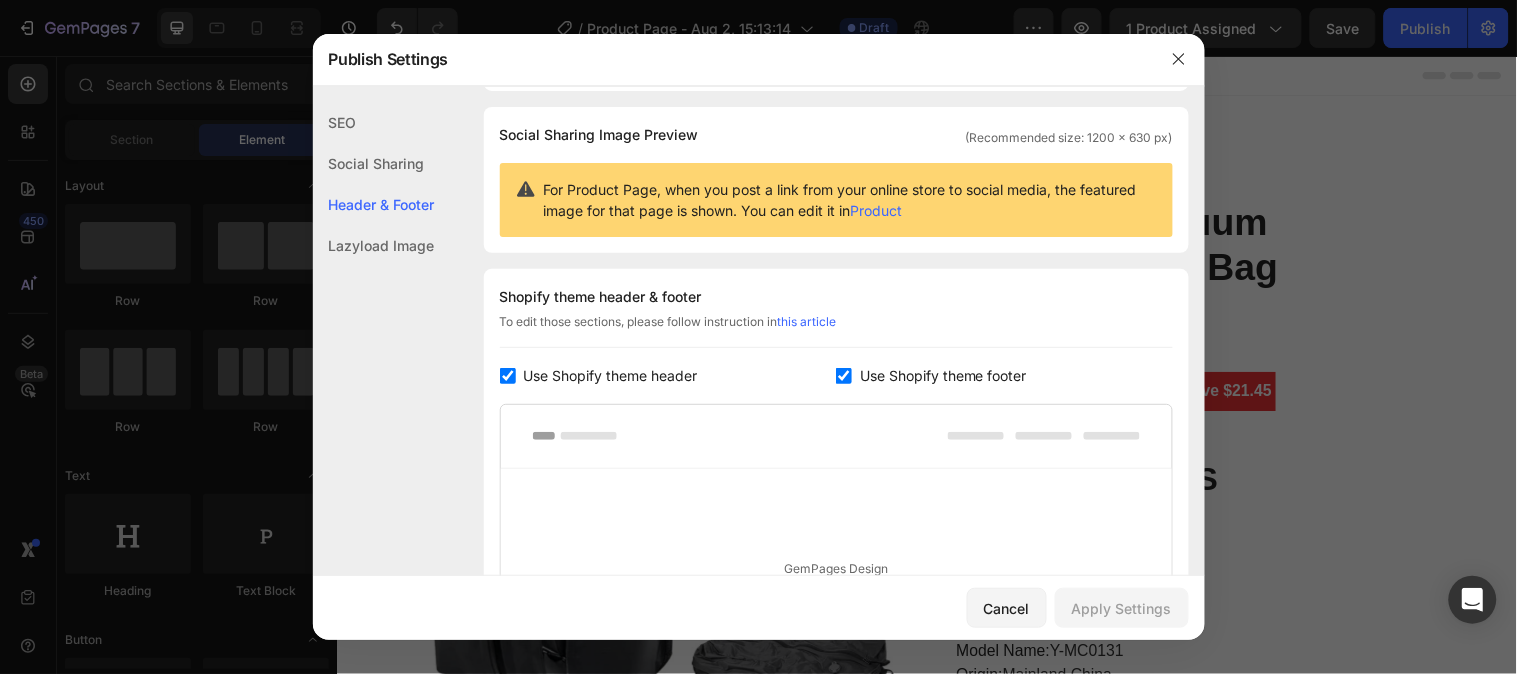 scroll, scrollTop: 291, scrollLeft: 0, axis: vertical 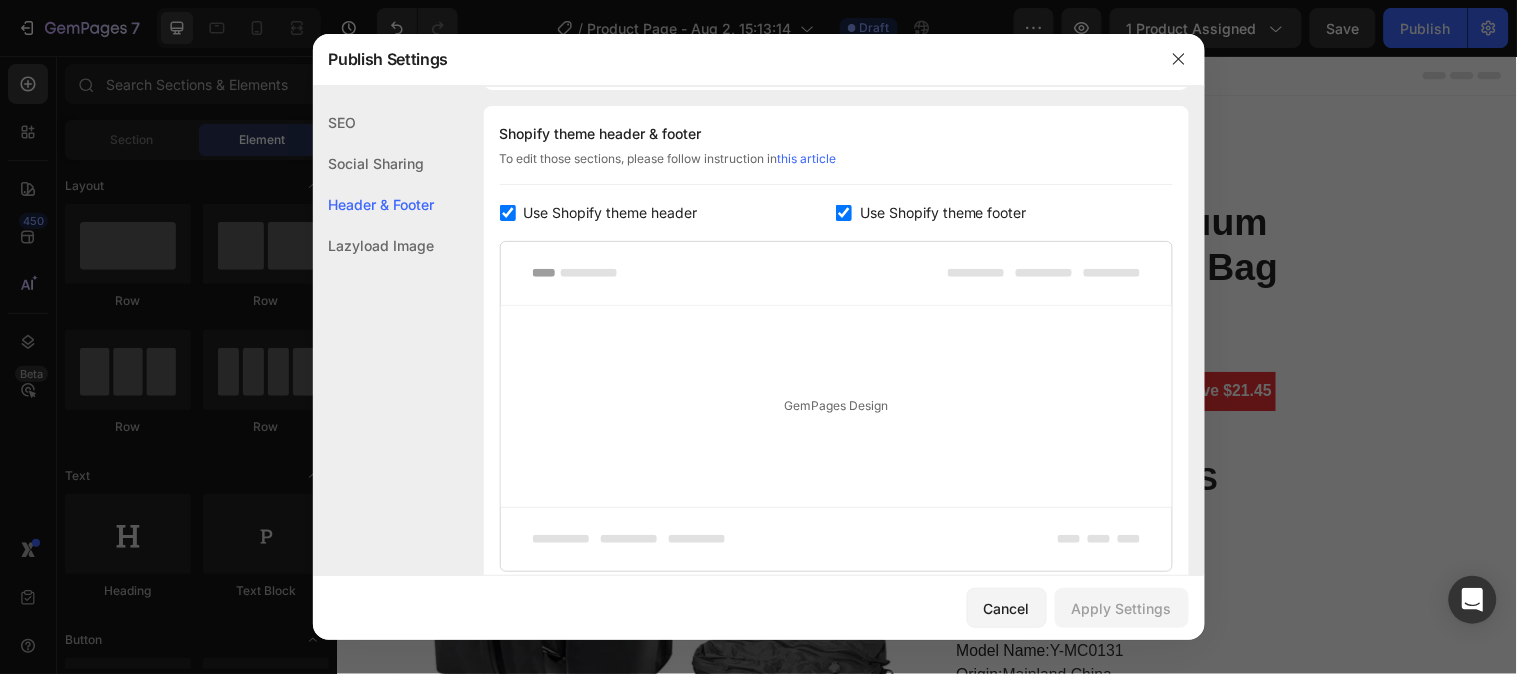 click on "Lazyload Image" 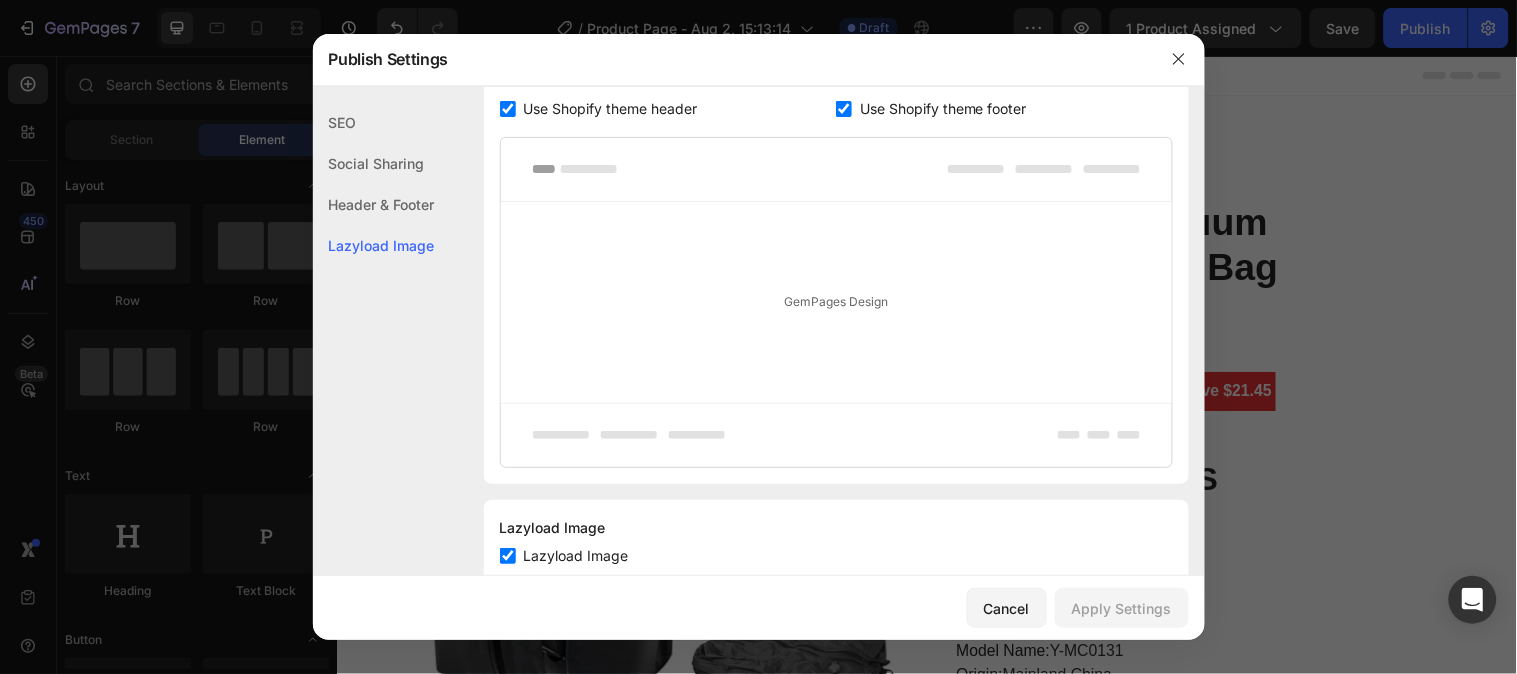 scroll, scrollTop: 462, scrollLeft: 0, axis: vertical 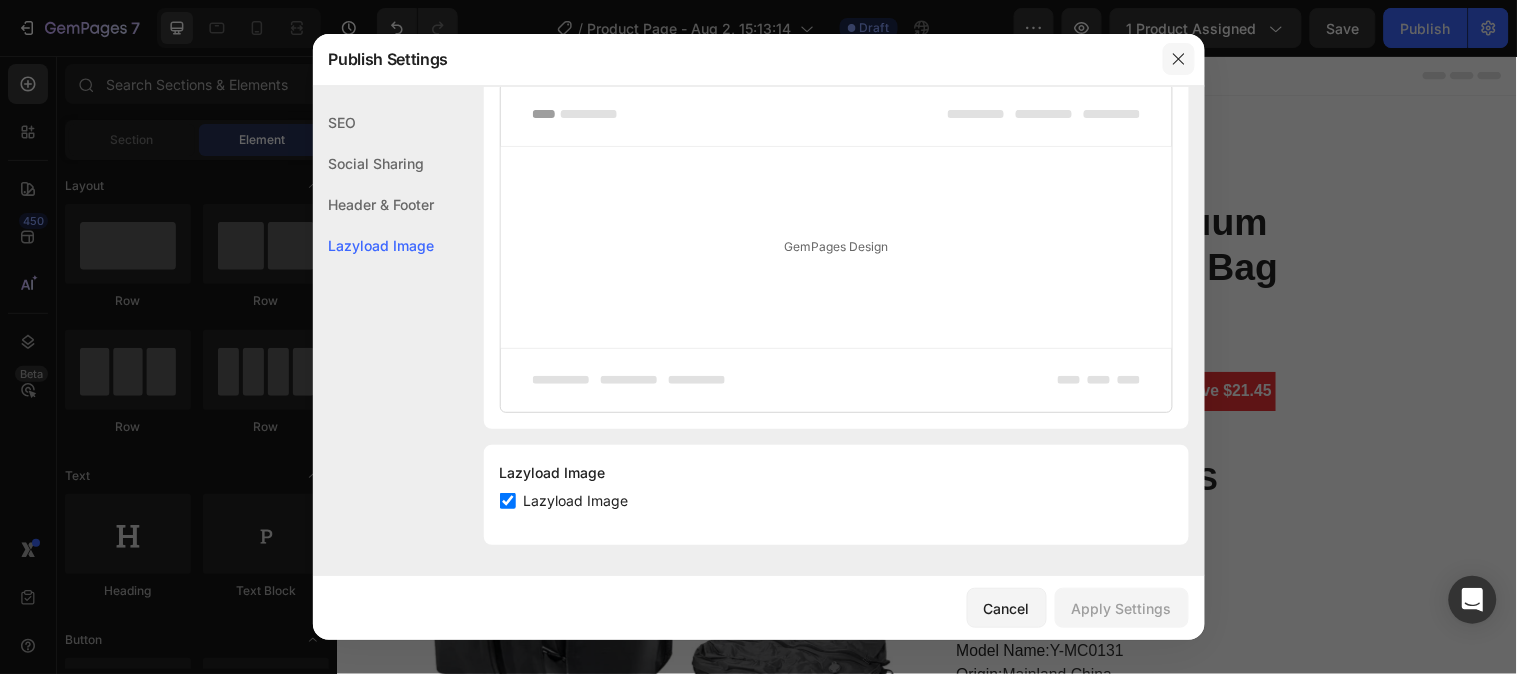 click 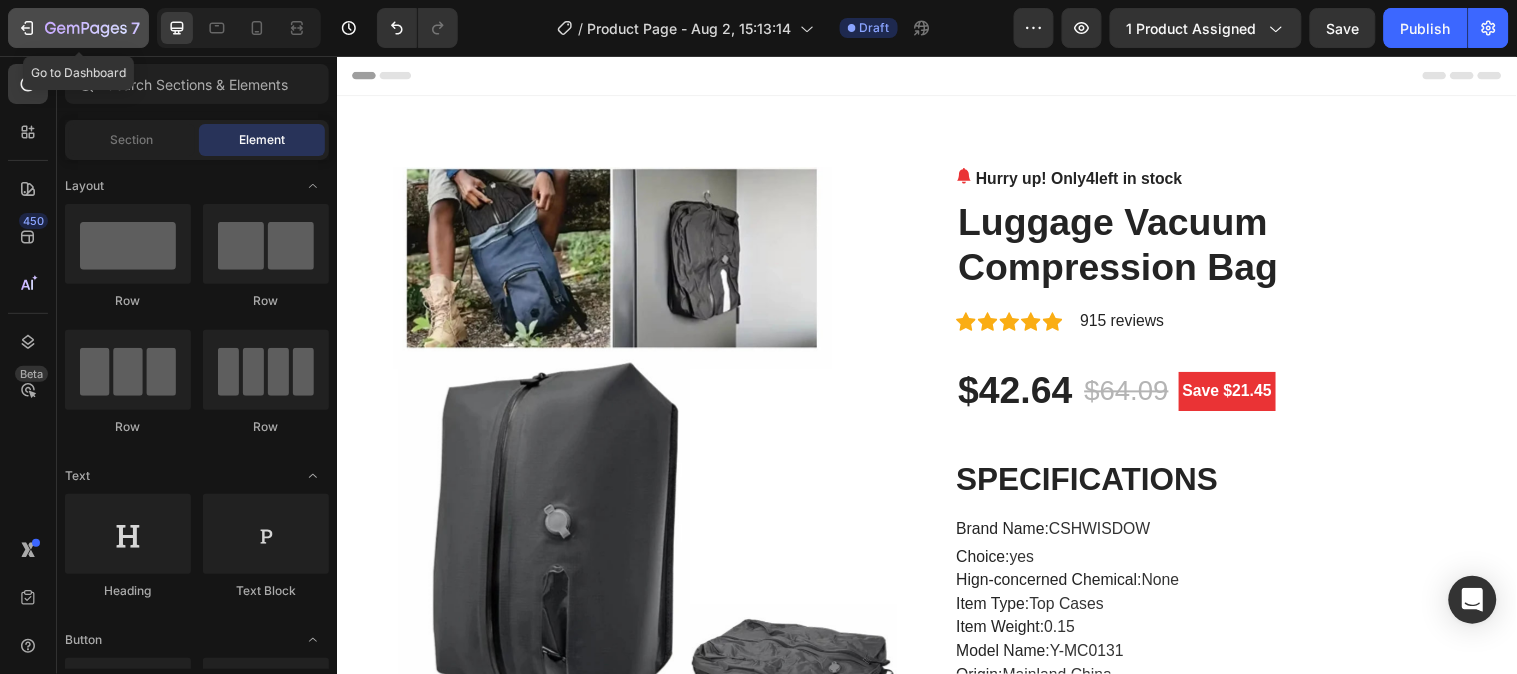 click 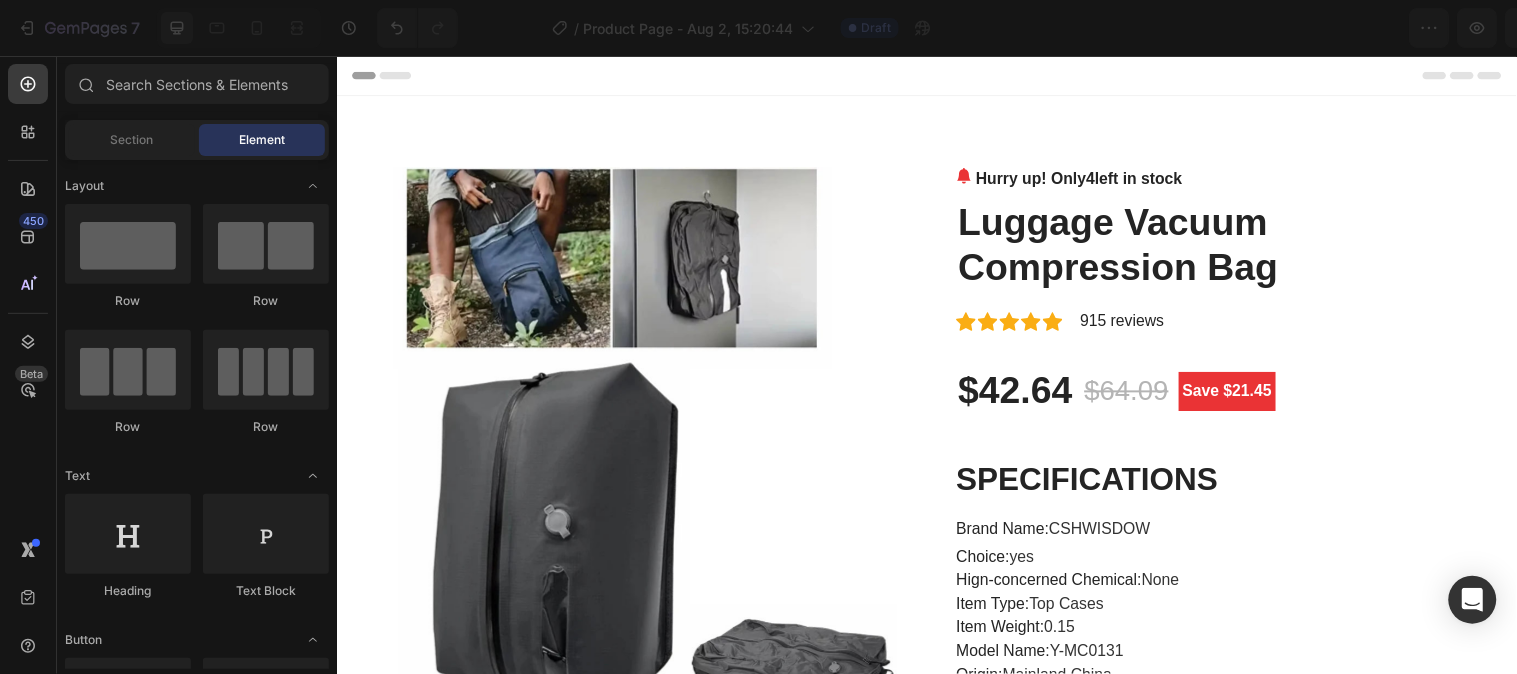 scroll, scrollTop: 0, scrollLeft: 0, axis: both 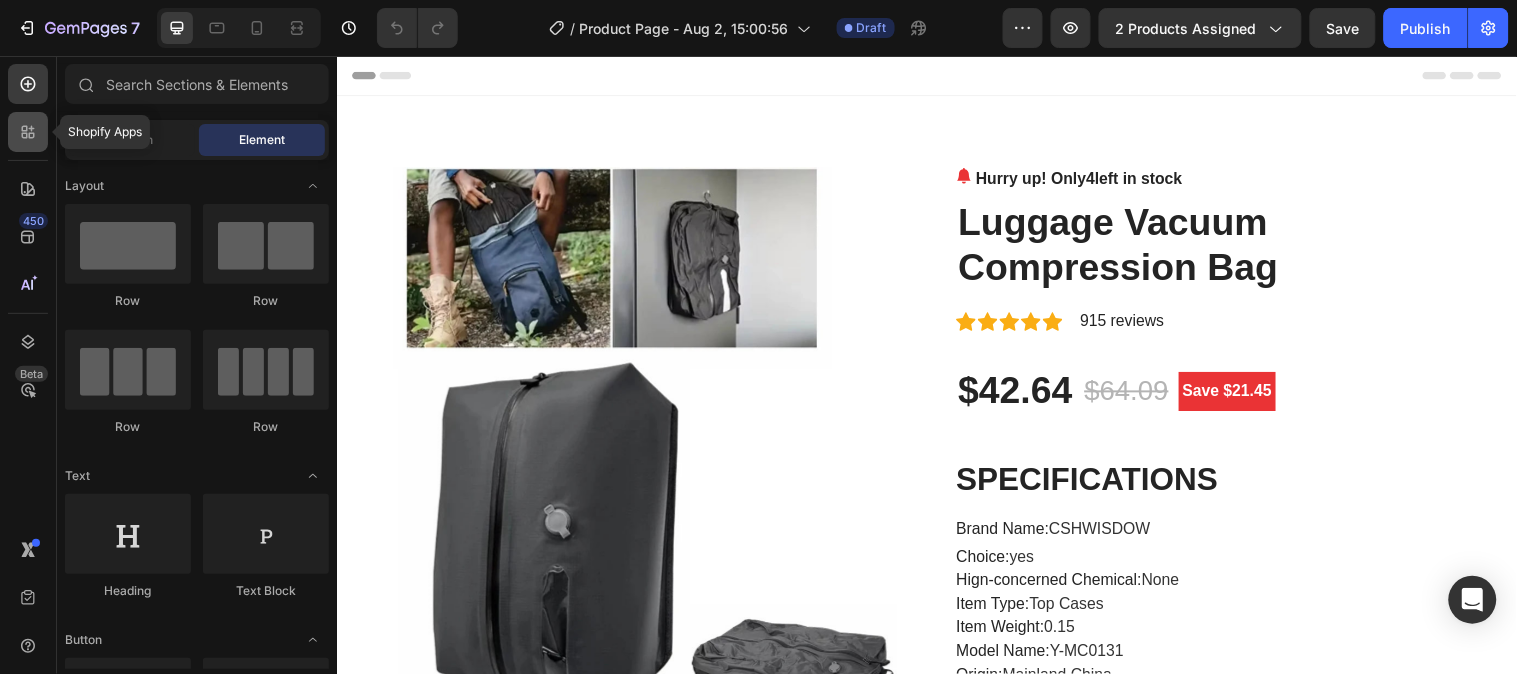 click 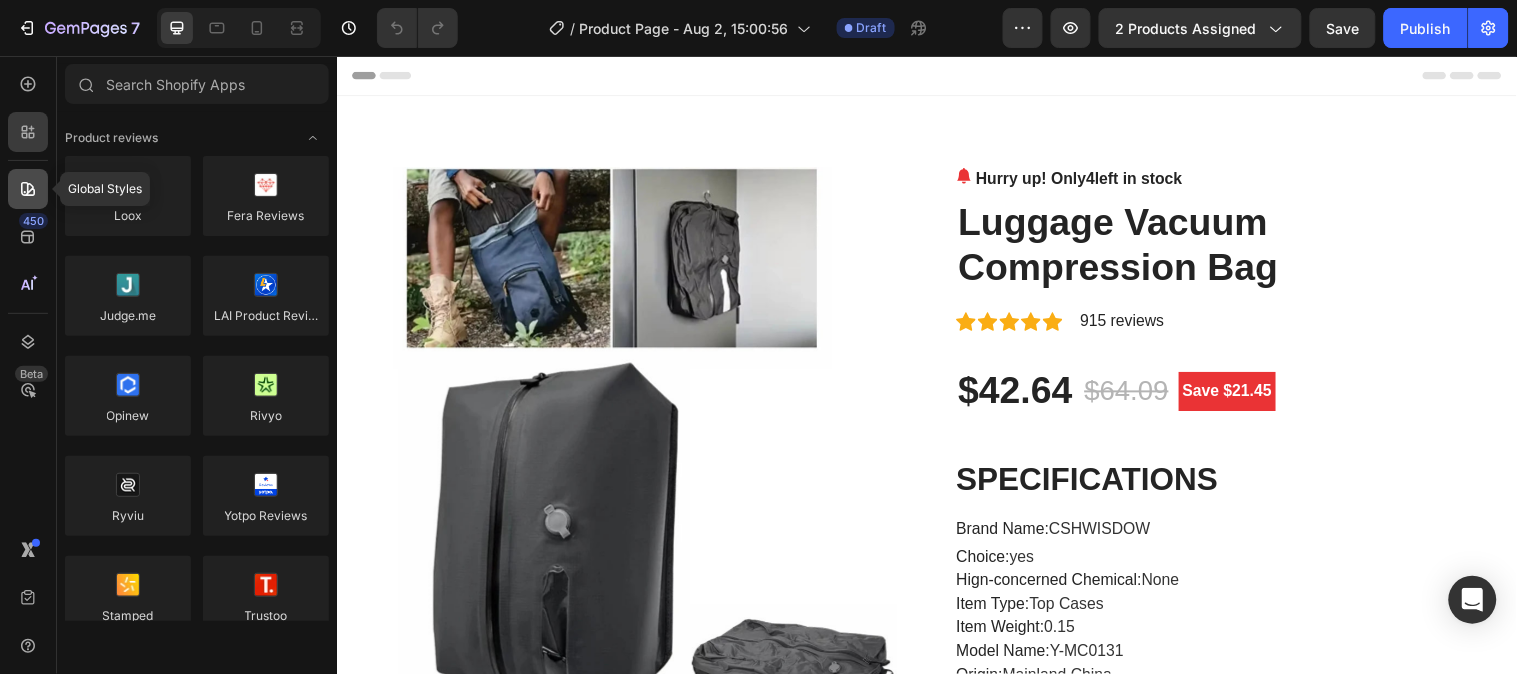 click 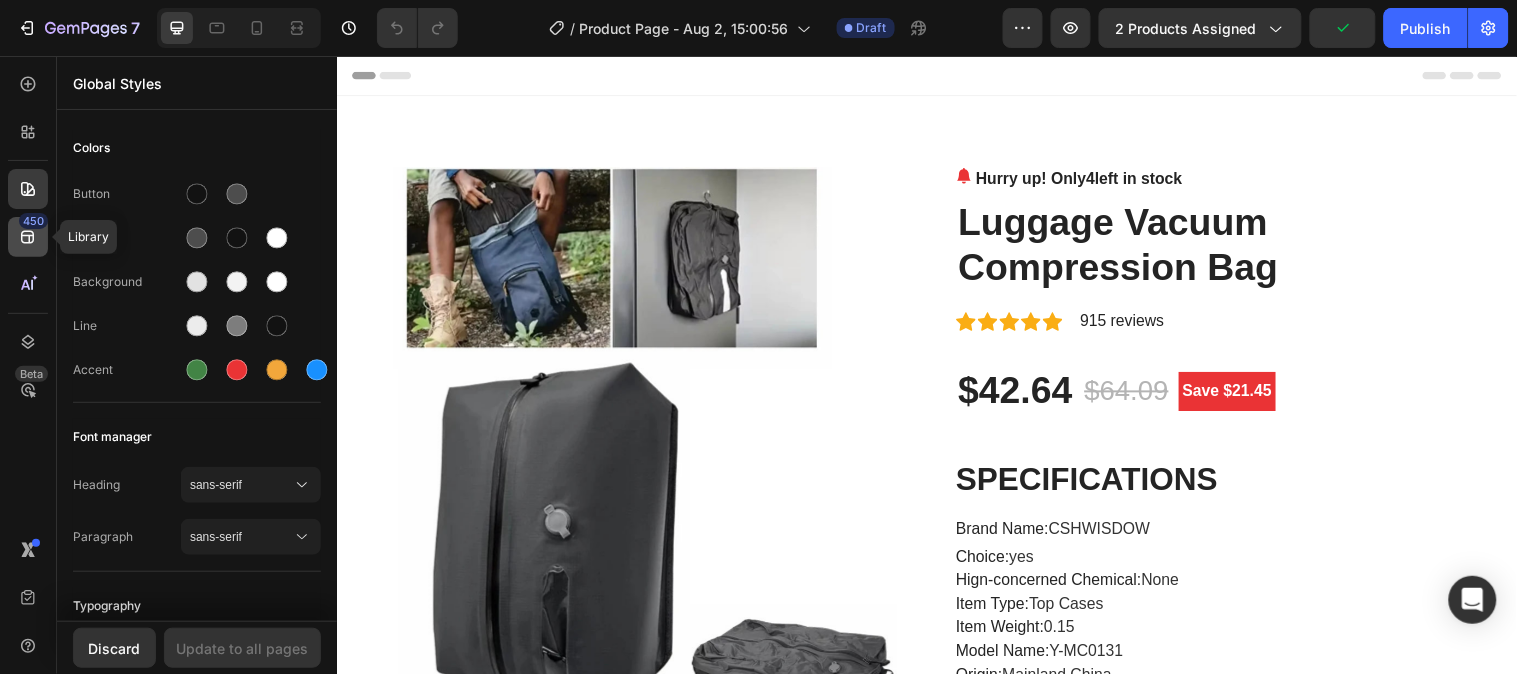 click on "450" 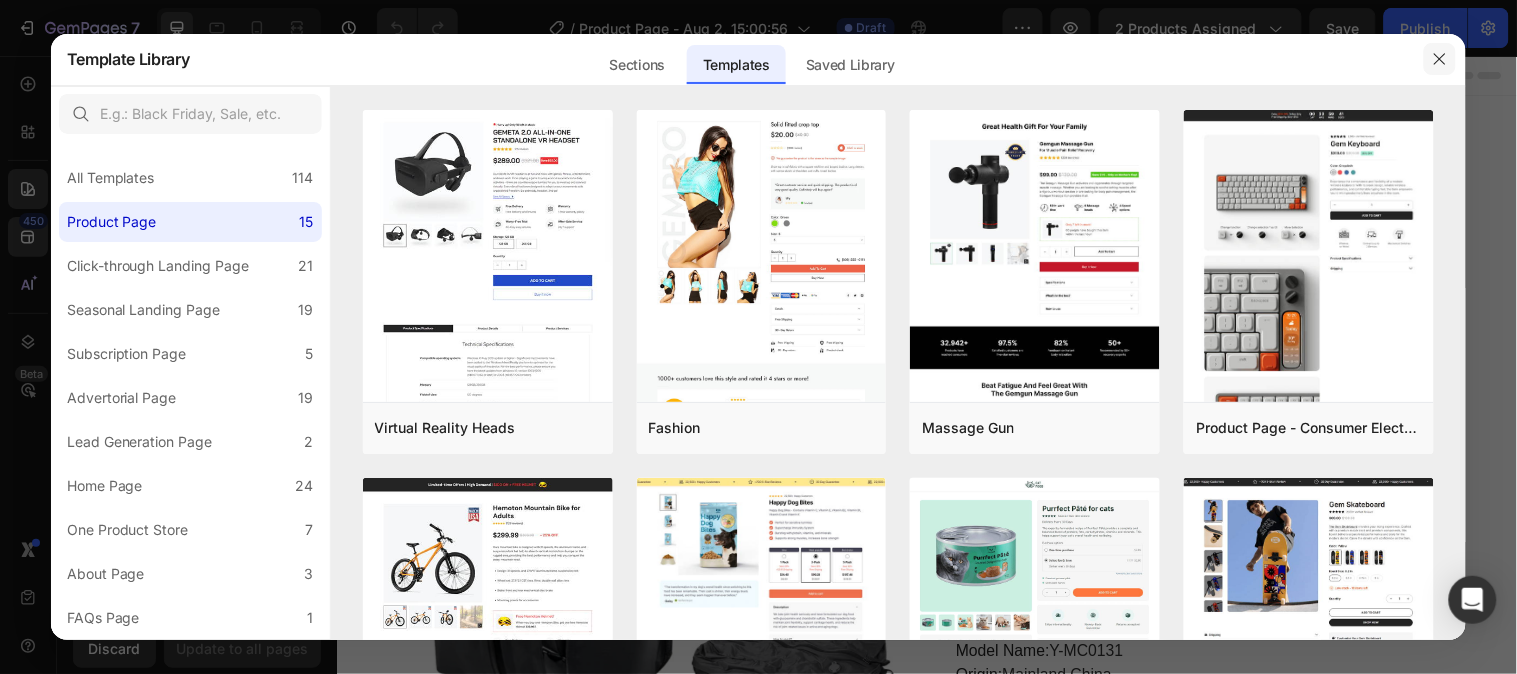 click 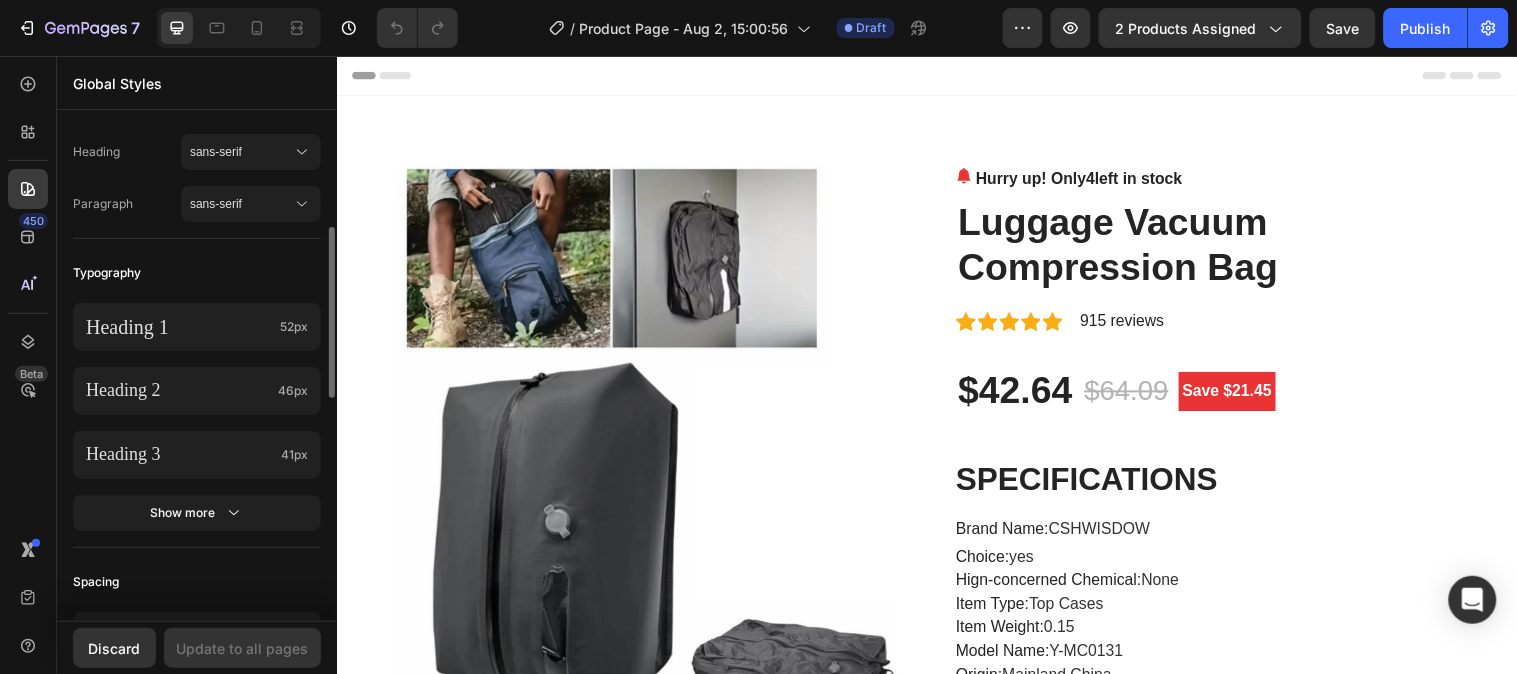 scroll, scrollTop: 444, scrollLeft: 0, axis: vertical 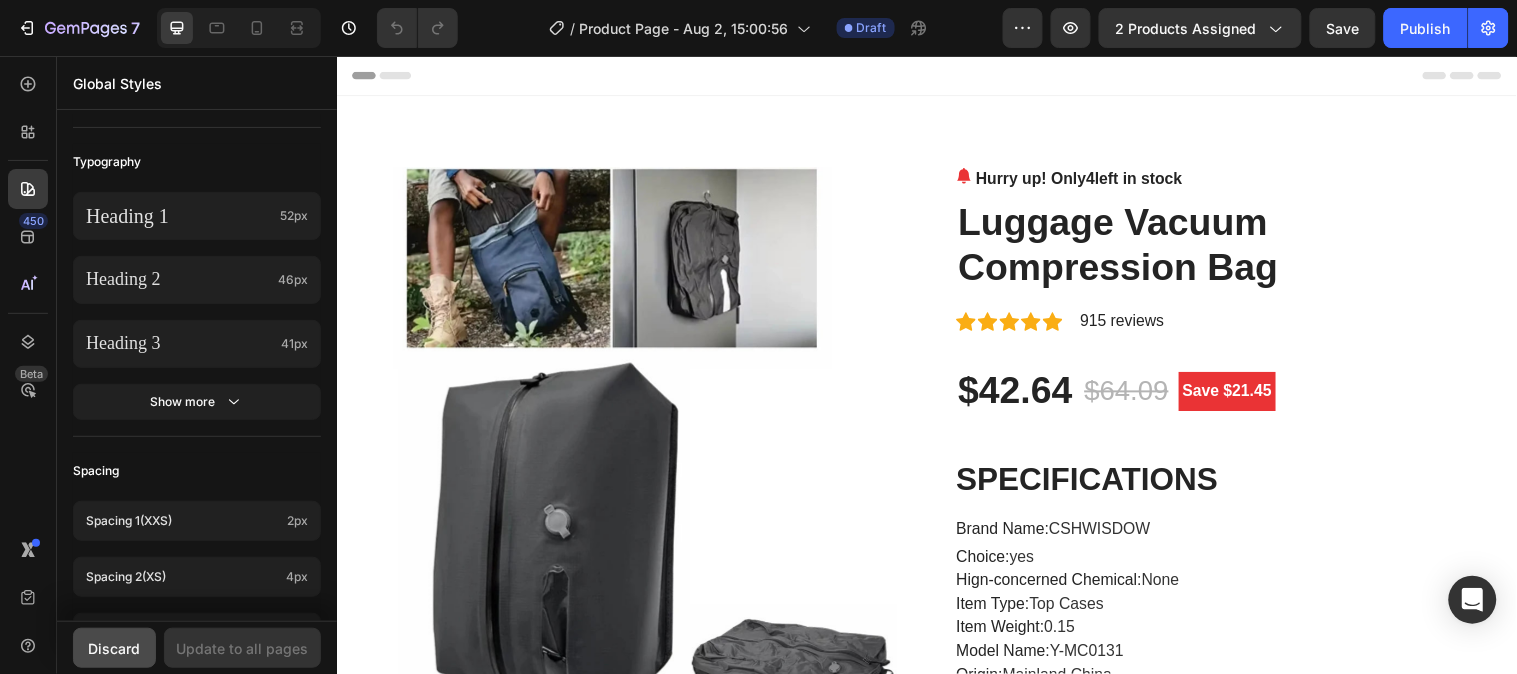 click on "Discard" at bounding box center (115, 648) 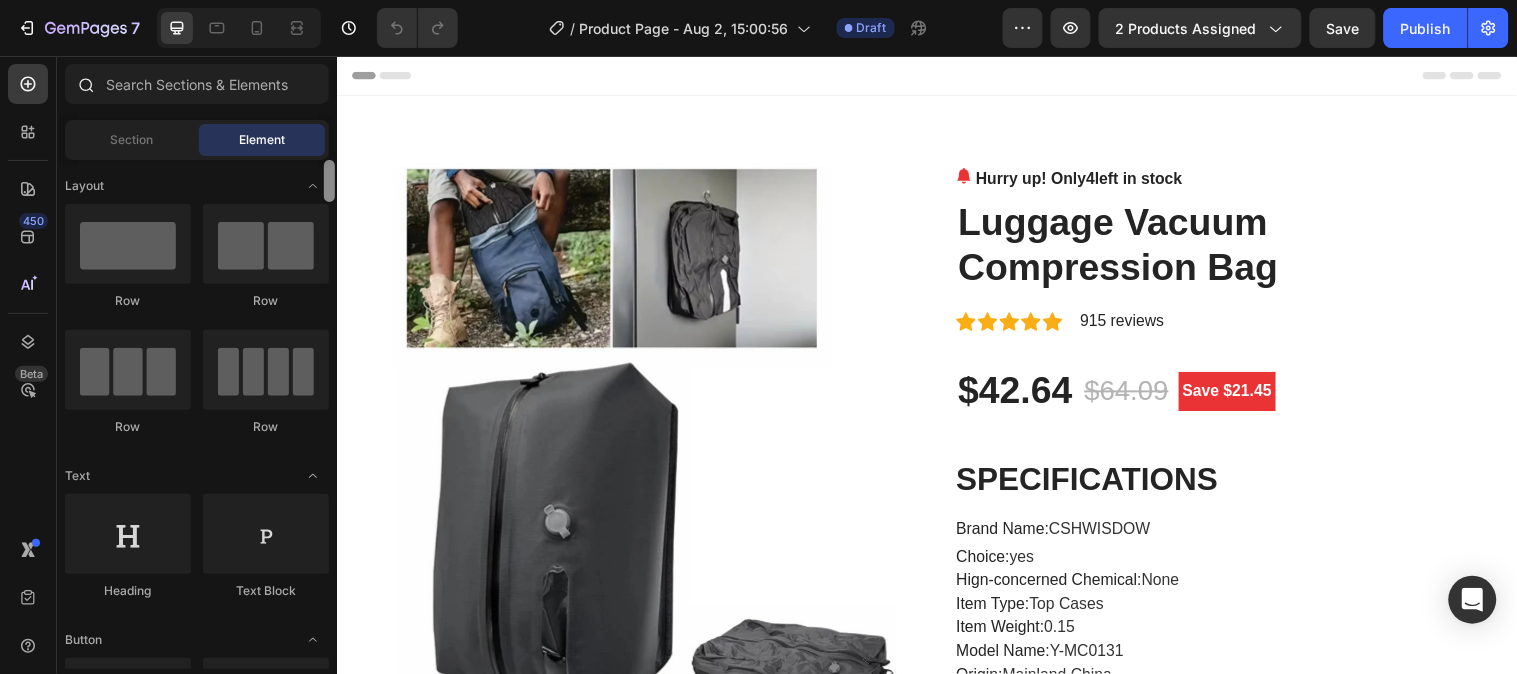 drag, startPoint x: 327, startPoint y: 187, endPoint x: 325, endPoint y: 105, distance: 82.02438 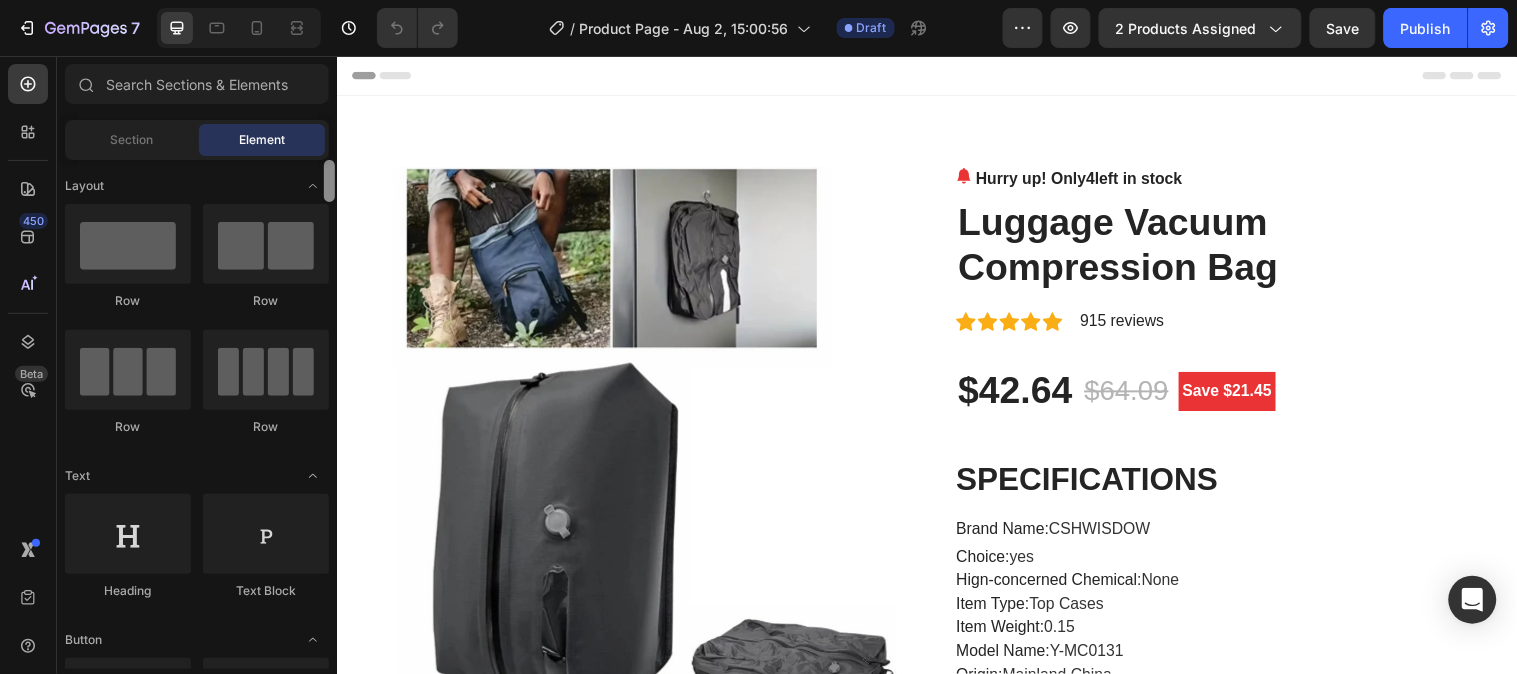 drag, startPoint x: 334, startPoint y: 183, endPoint x: 323, endPoint y: 118, distance: 65.9242 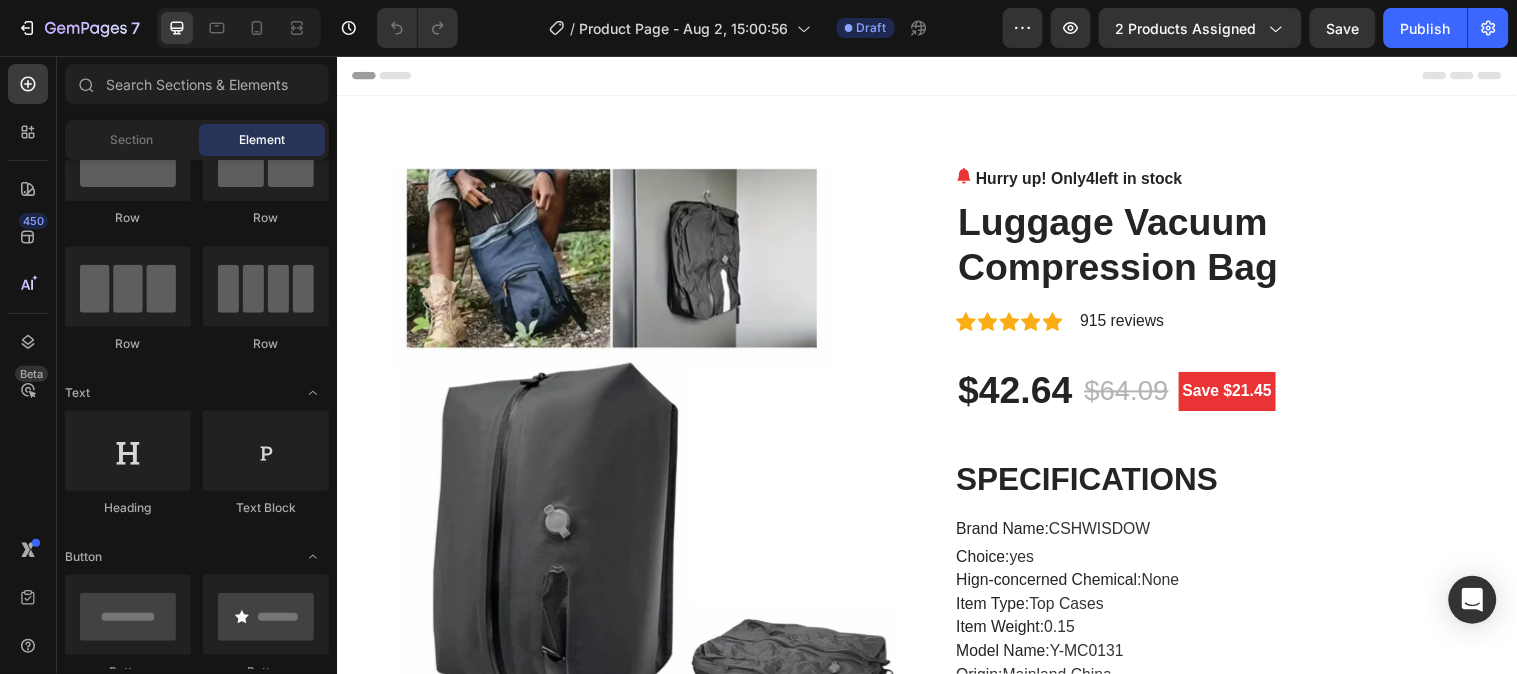scroll, scrollTop: 0, scrollLeft: 0, axis: both 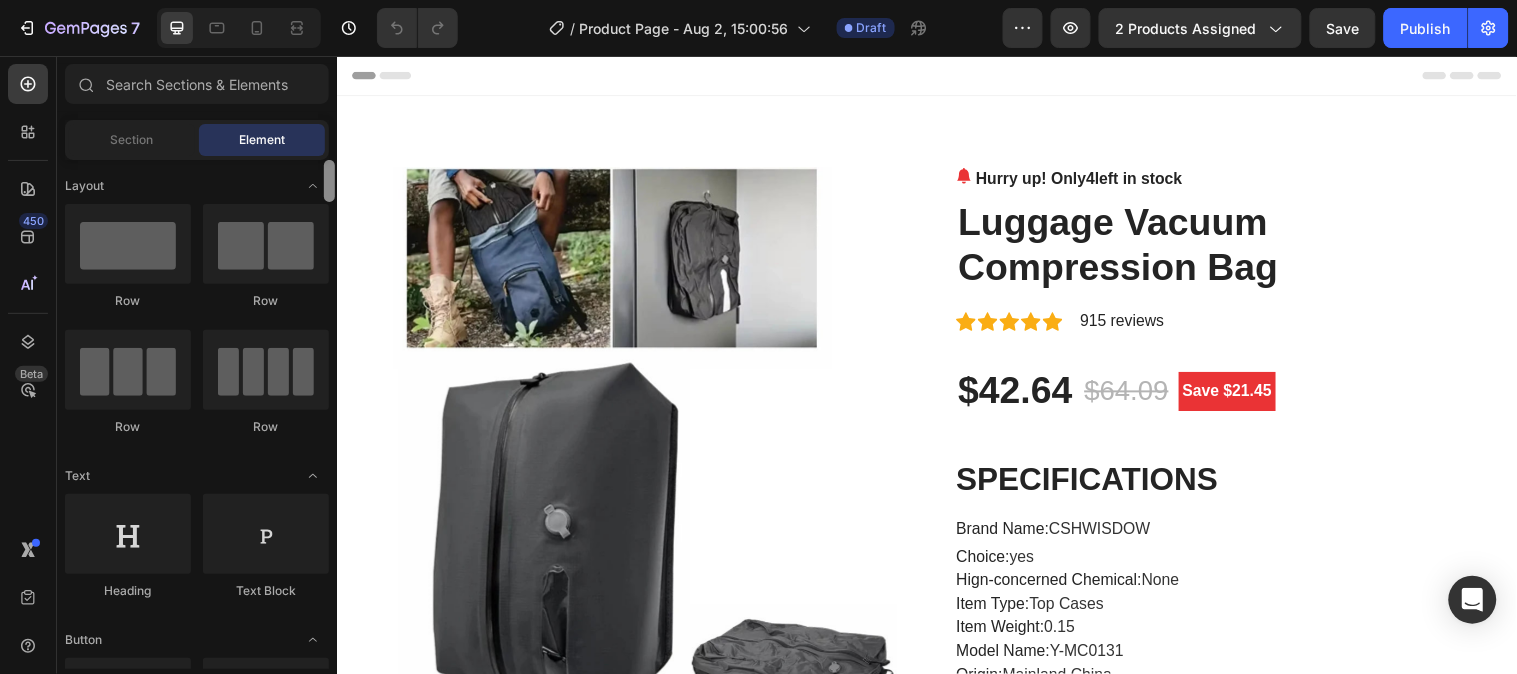 drag, startPoint x: 326, startPoint y: 173, endPoint x: 304, endPoint y: 144, distance: 36.40055 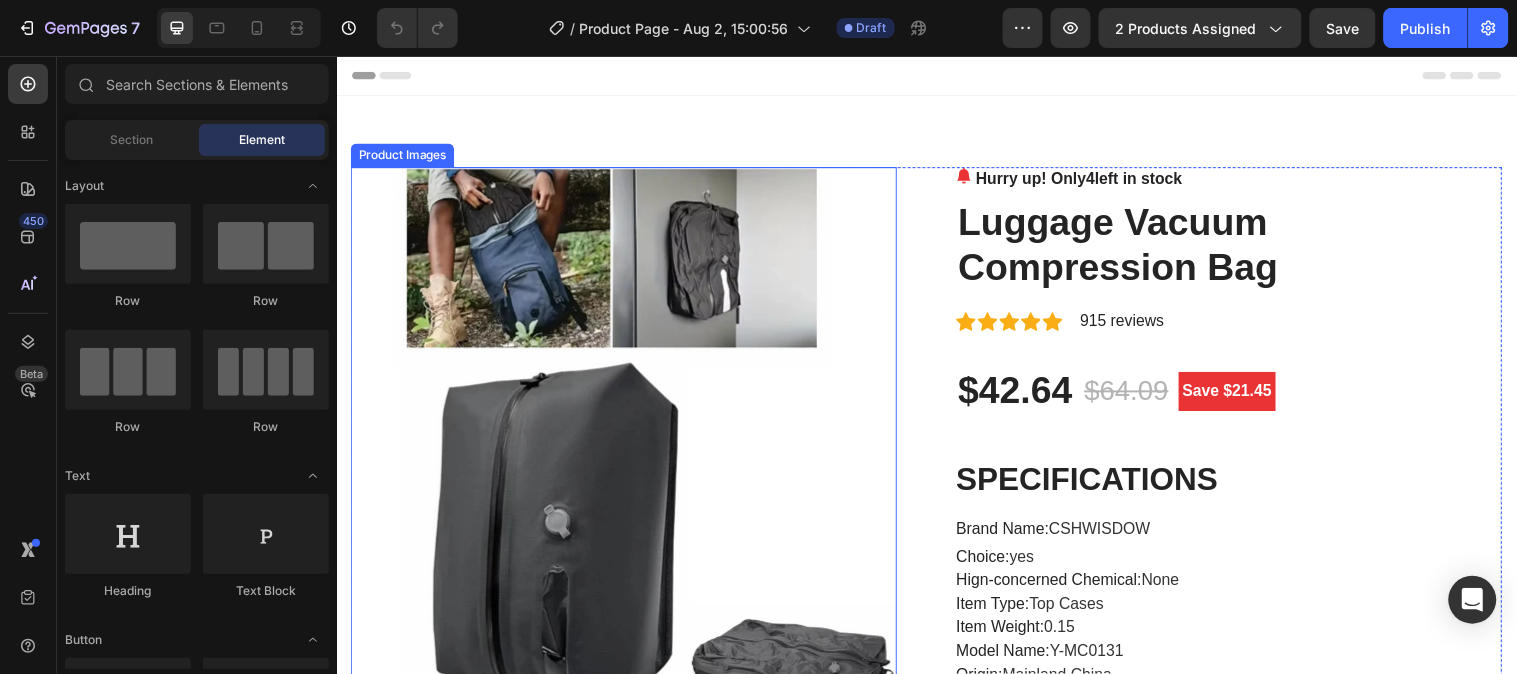 click at bounding box center (628, 445) 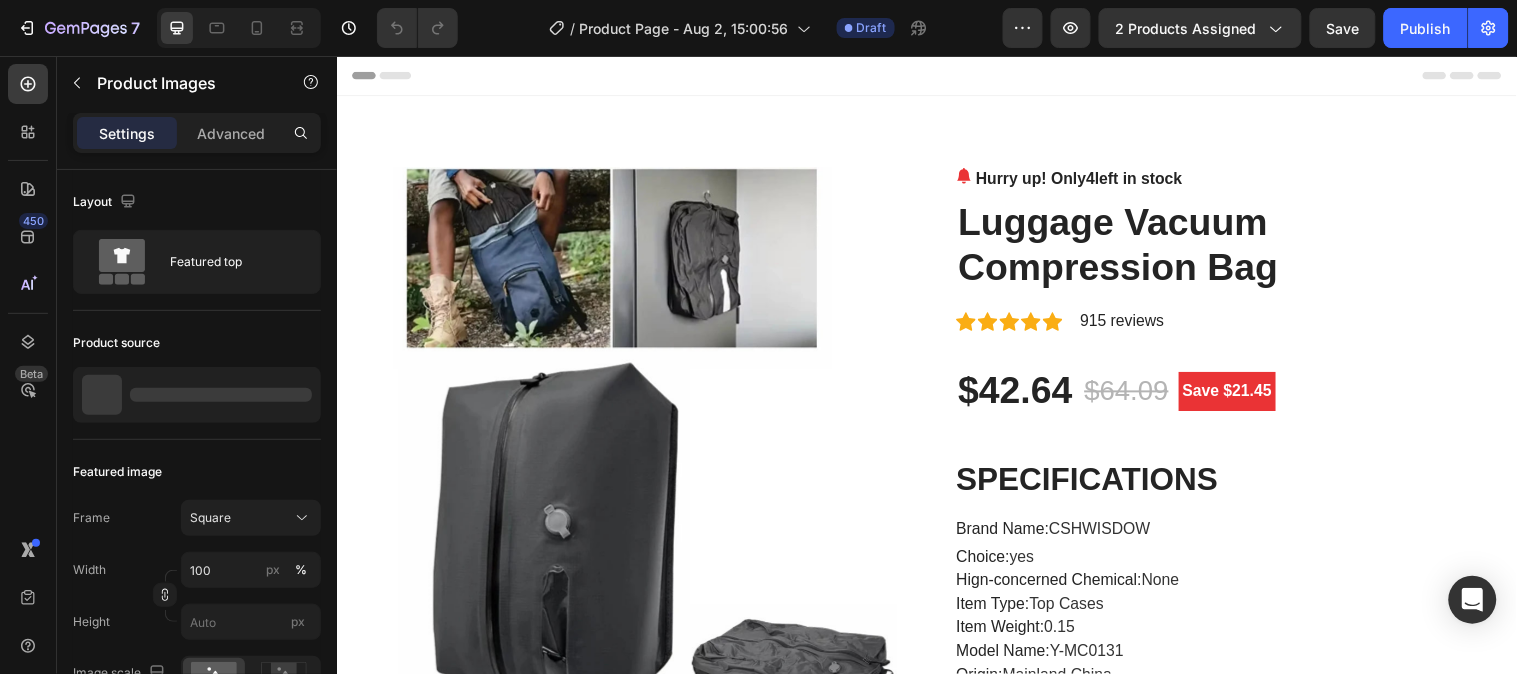 click on "Header" at bounding box center [936, 75] 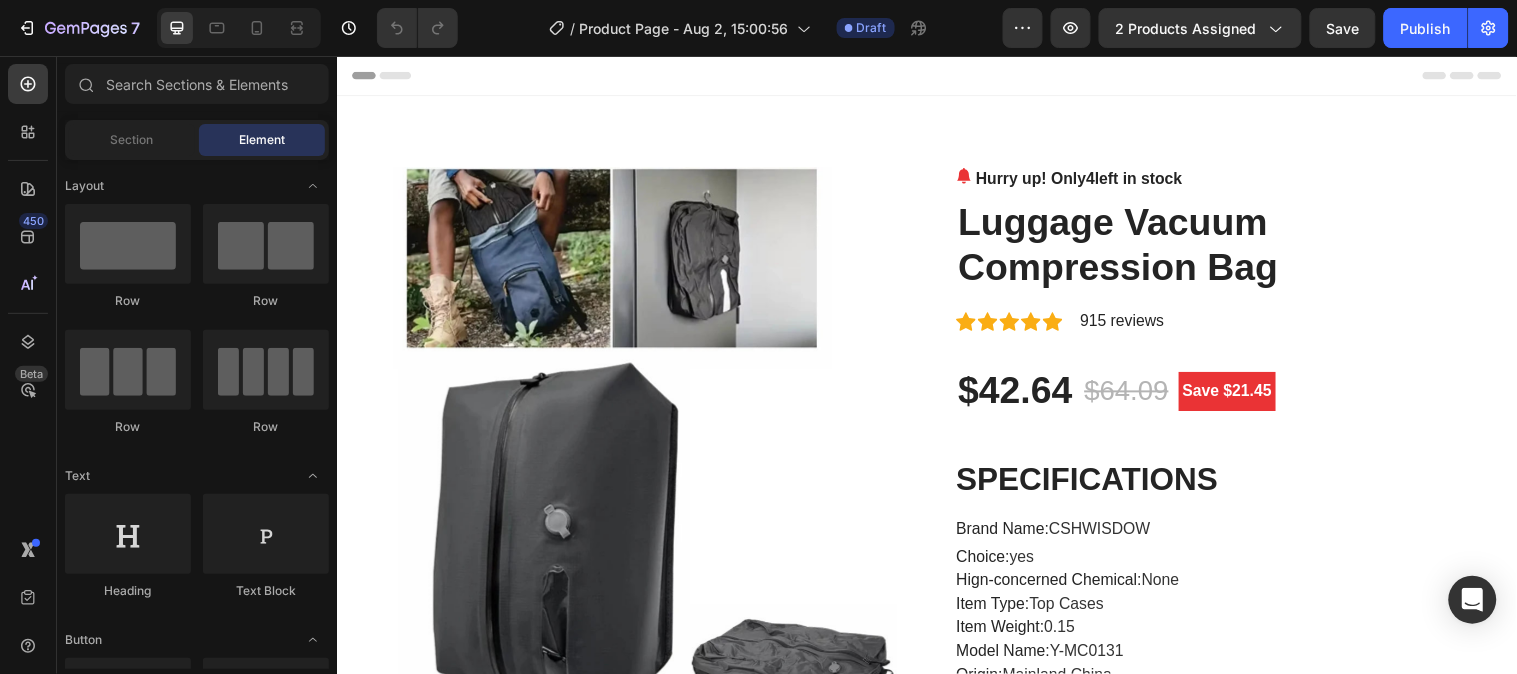 click on "Header" at bounding box center (393, 75) 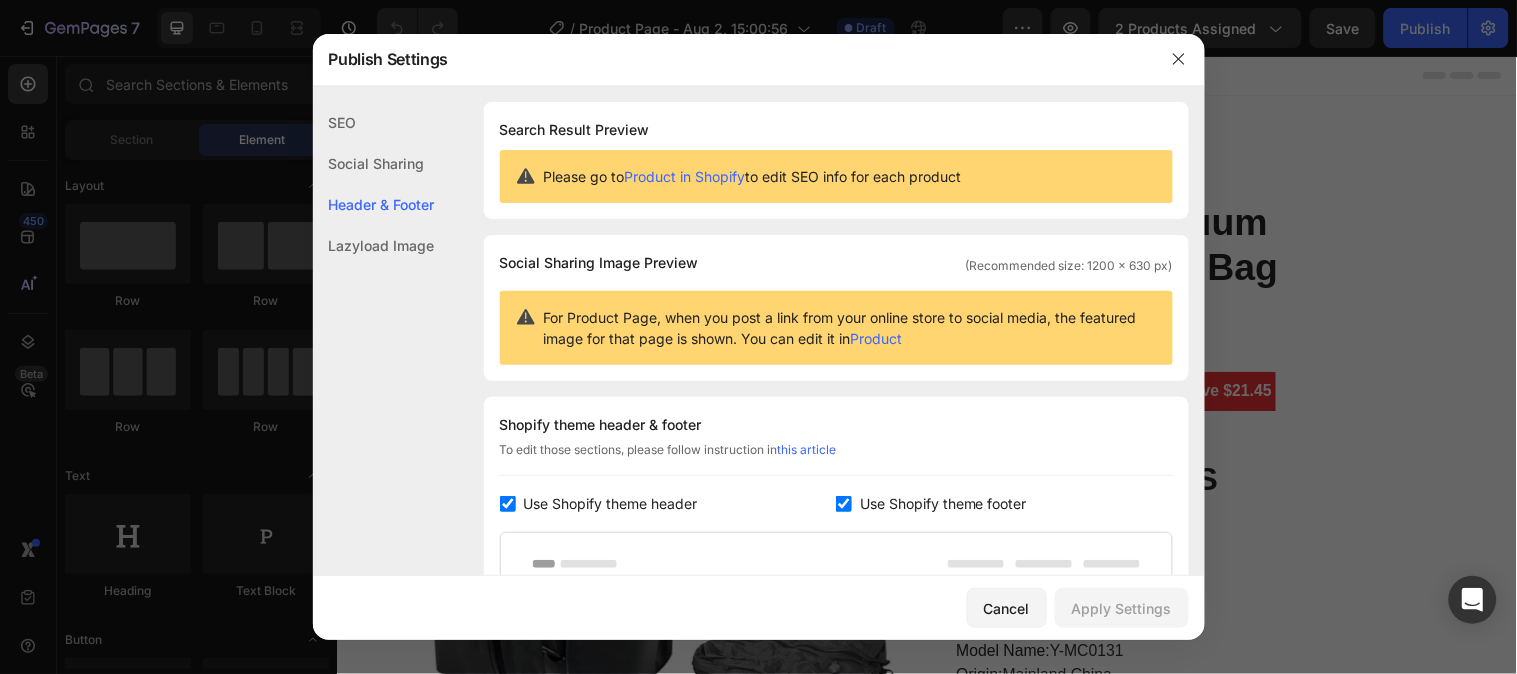 scroll, scrollTop: 291, scrollLeft: 0, axis: vertical 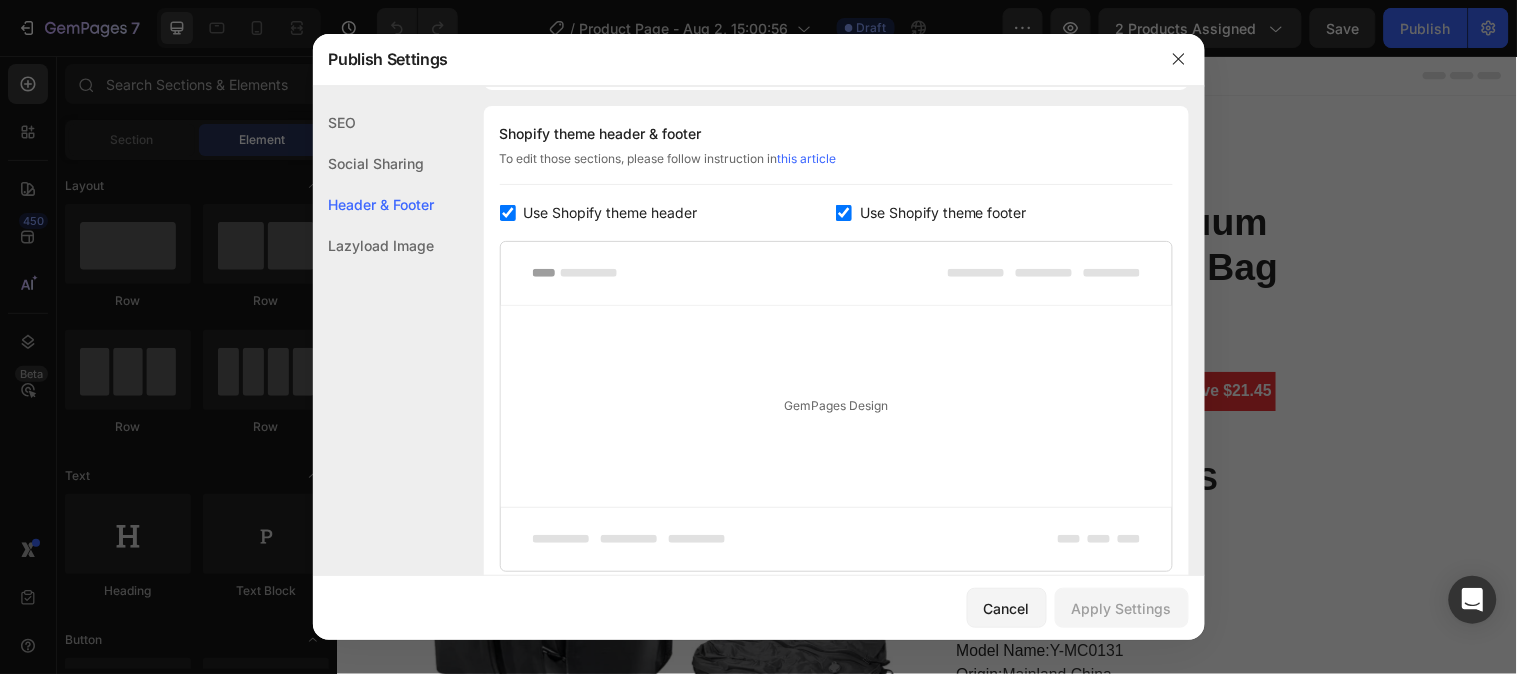 click on "Social Sharing" 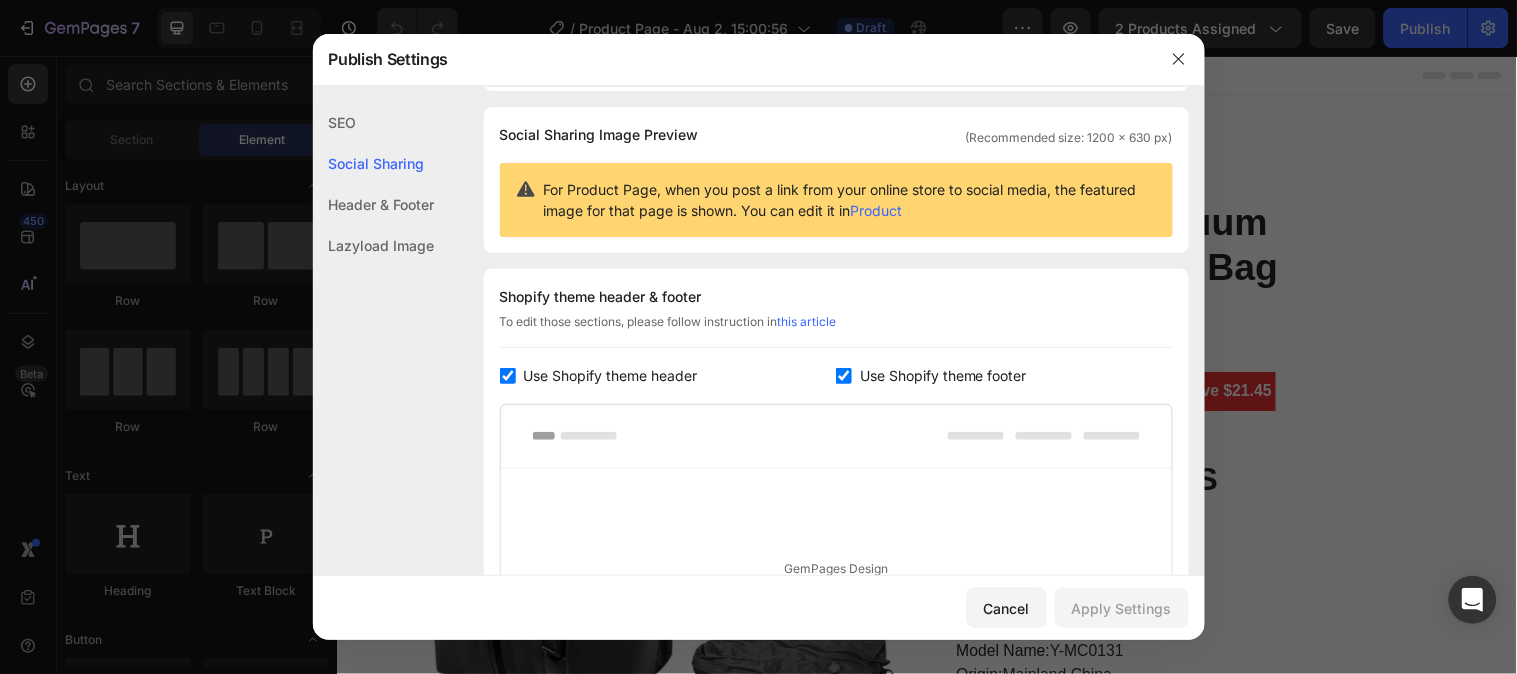 click on "Lazyload Image" 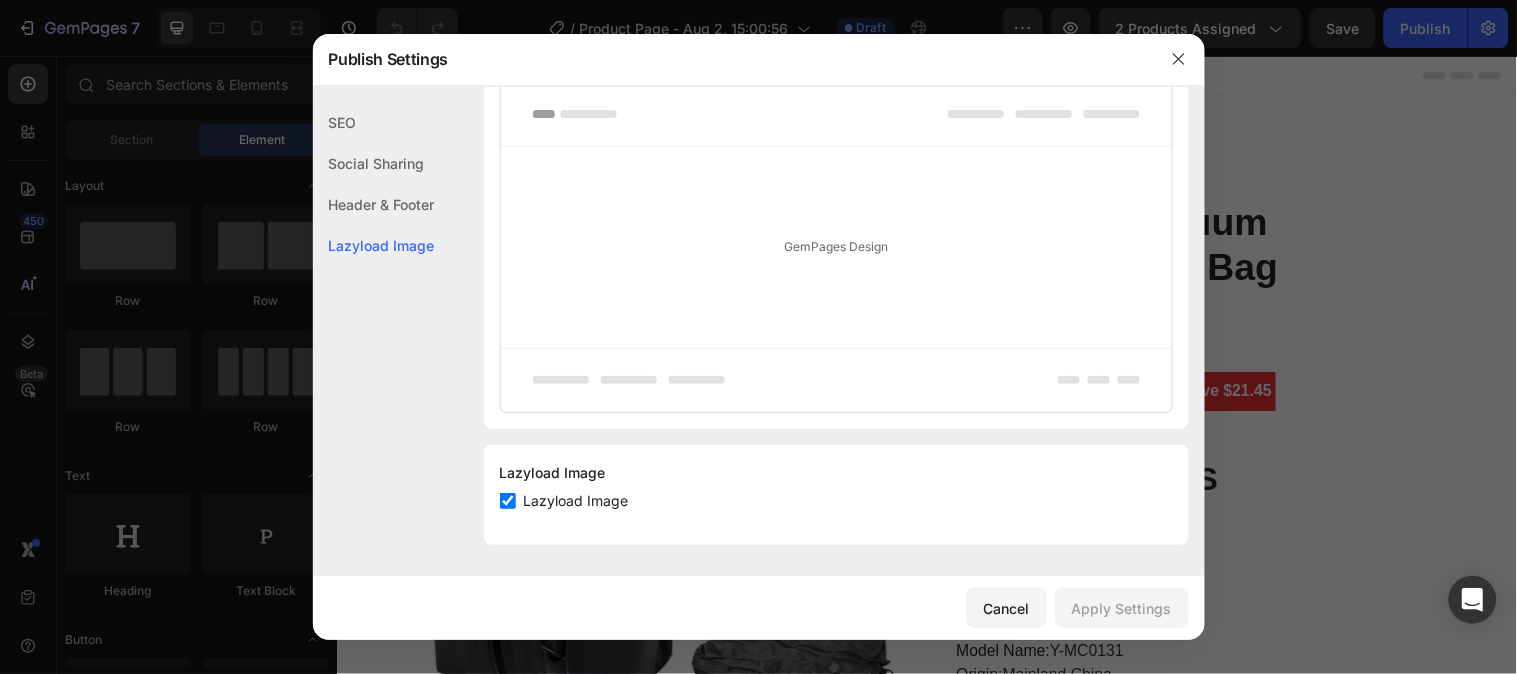 click on "SEO" 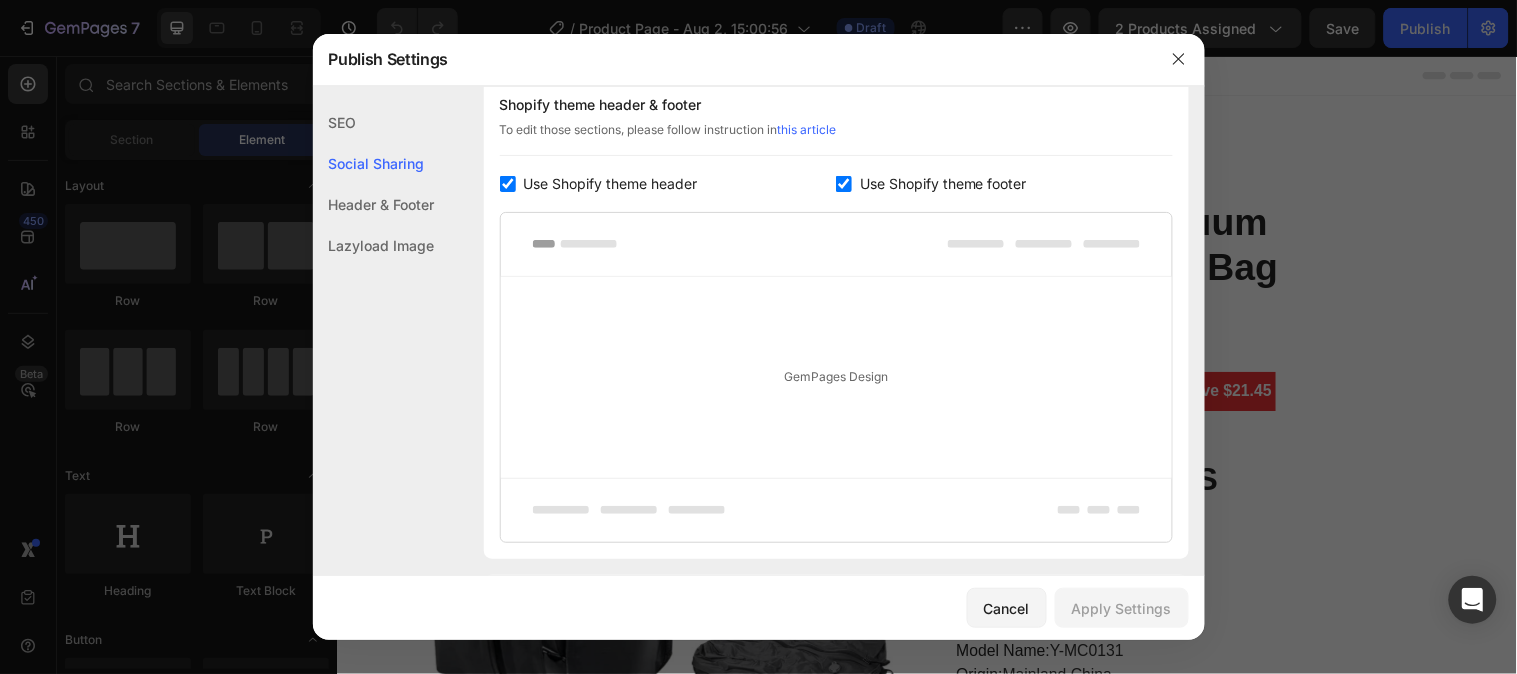 scroll, scrollTop: 333, scrollLeft: 0, axis: vertical 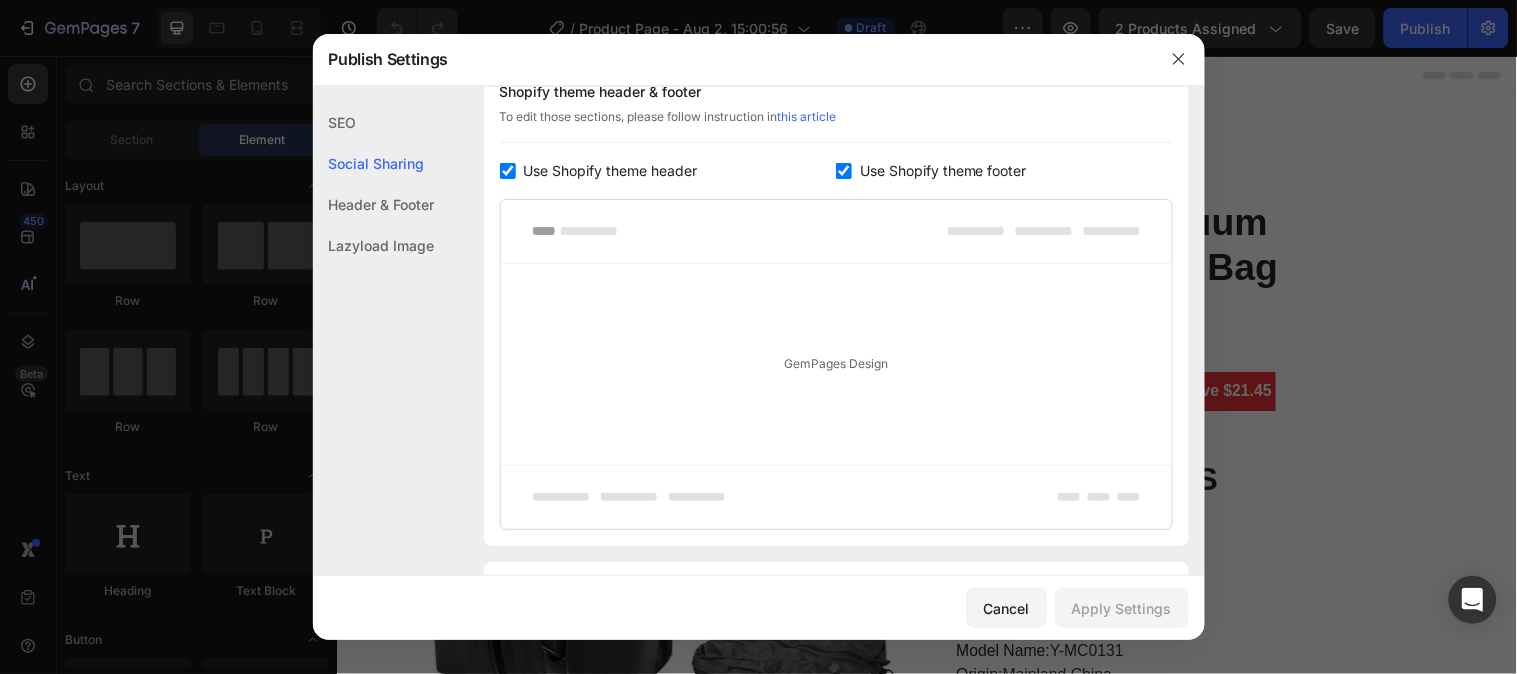 click 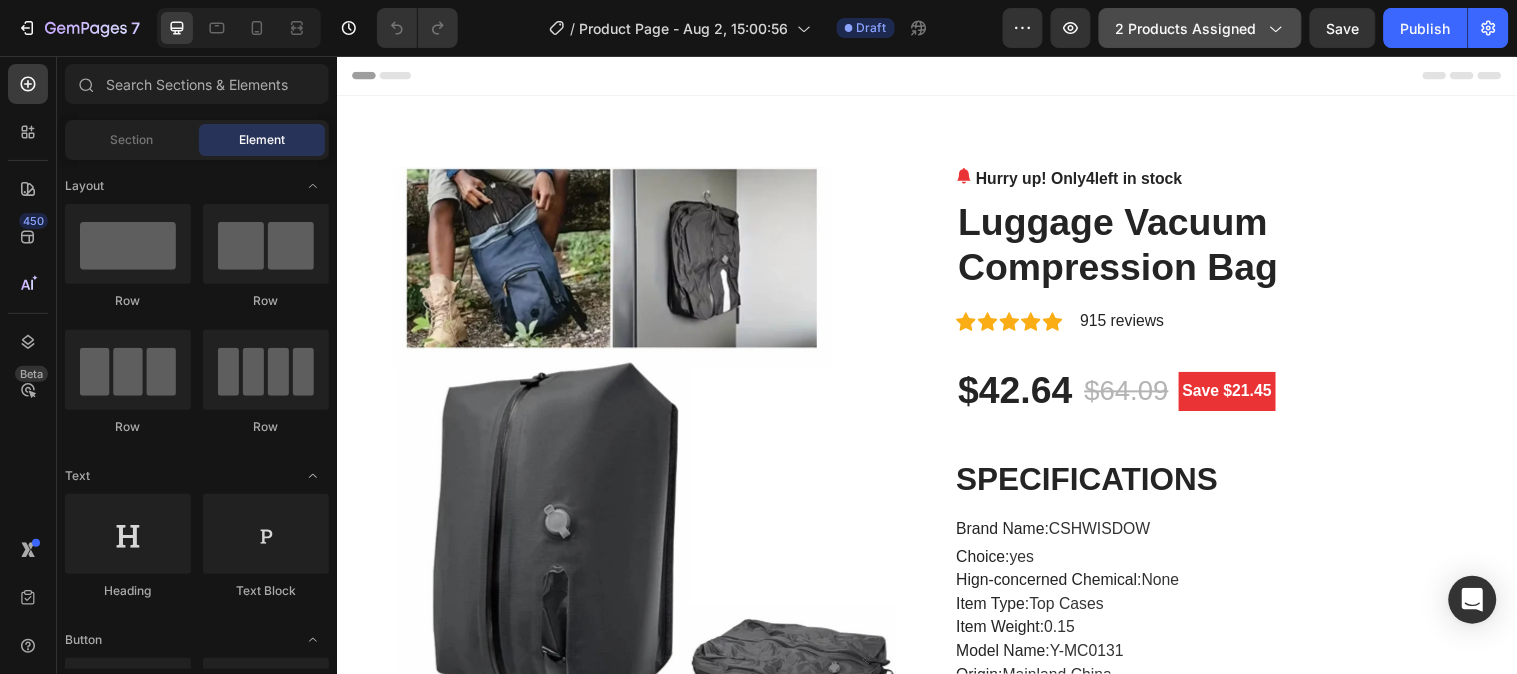 click on "2 products assigned" 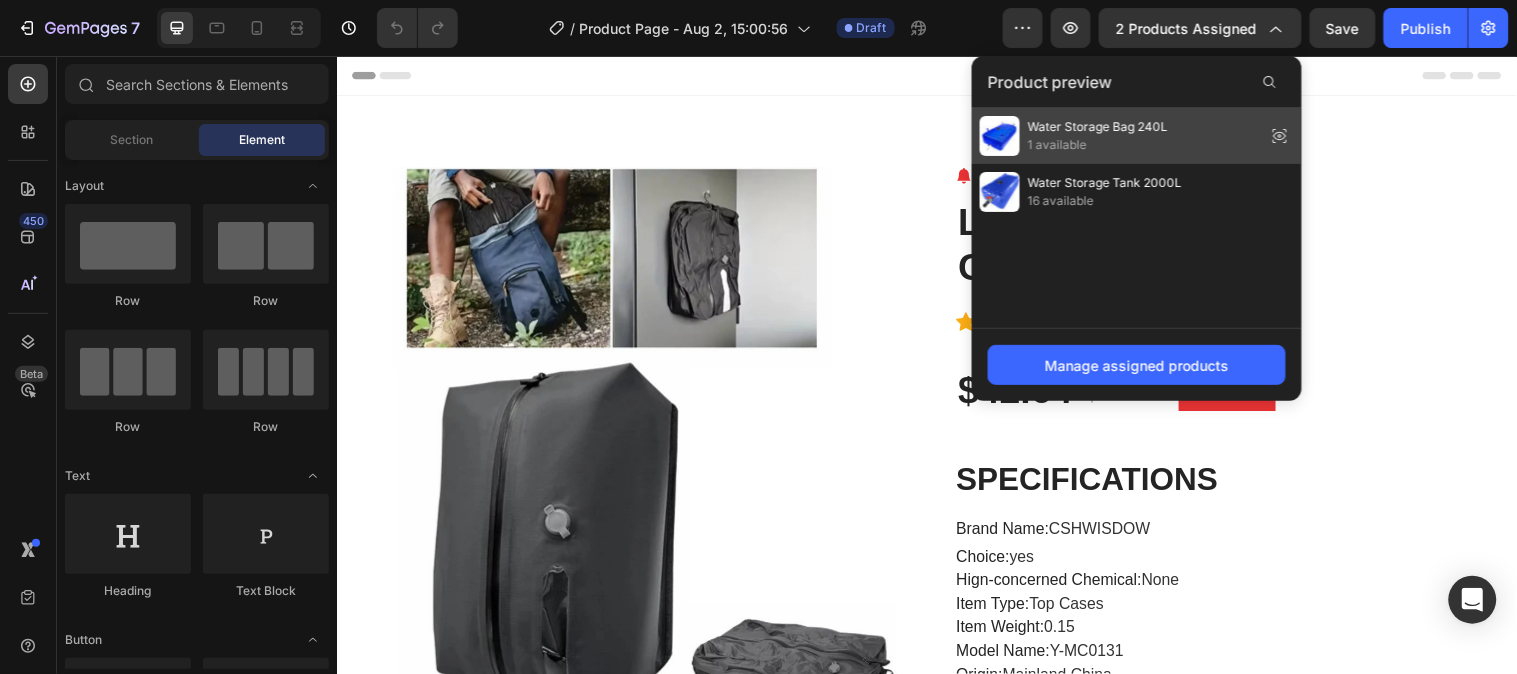 click at bounding box center (1000, 136) 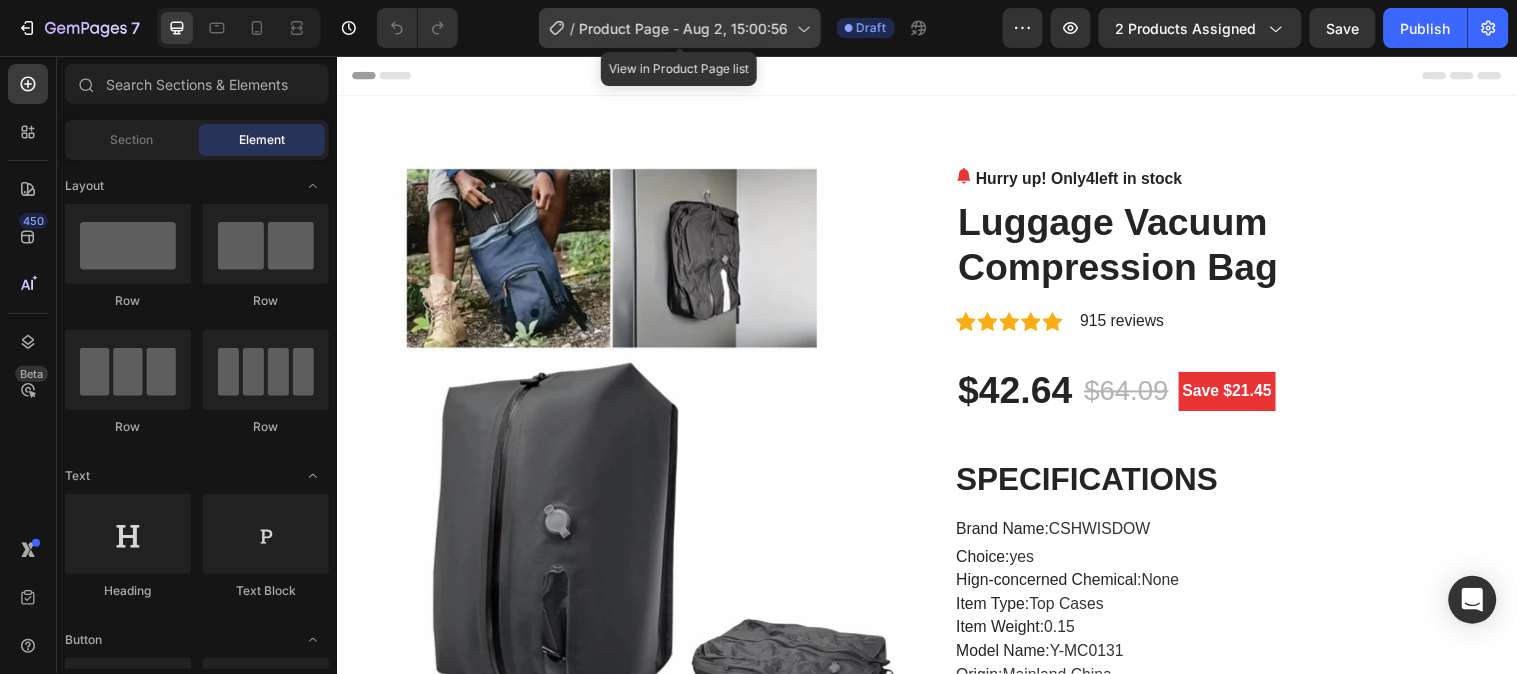 click 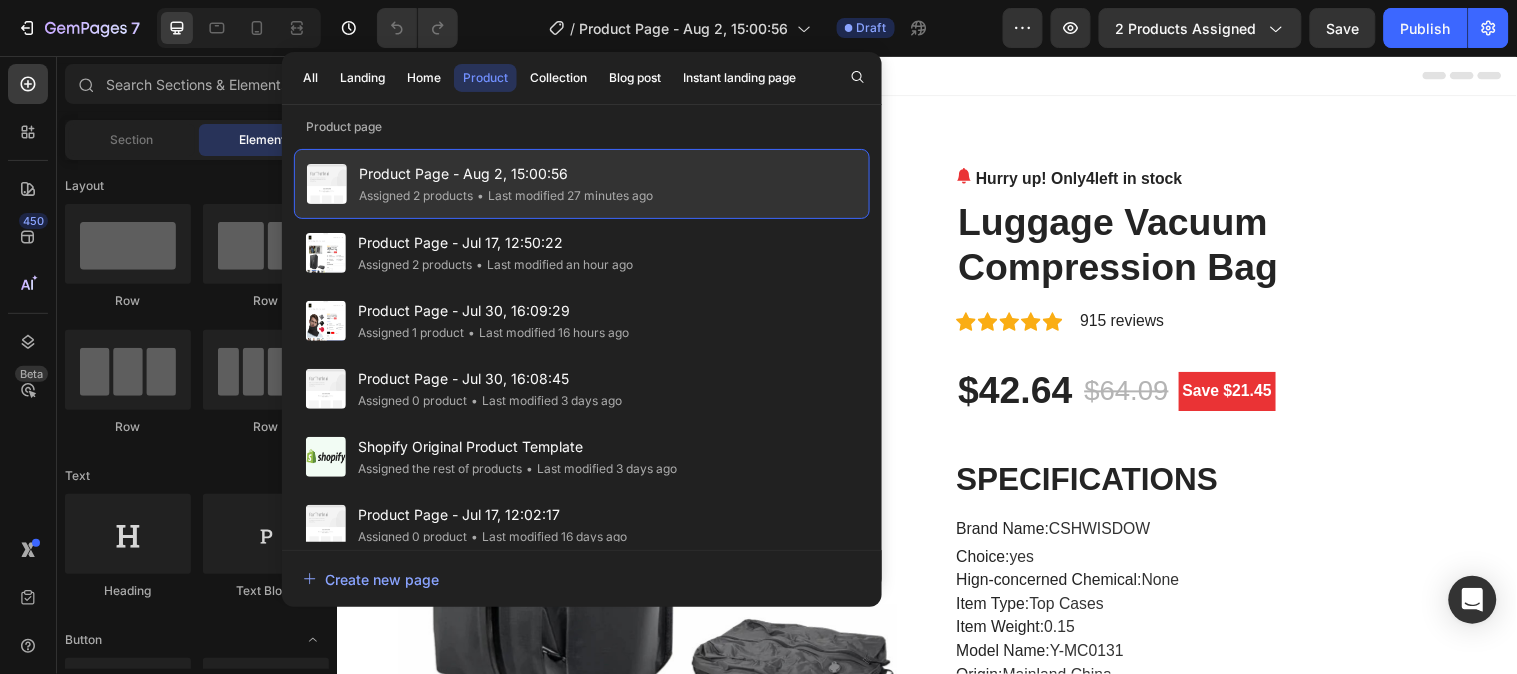 click on "Product Page - Aug 2, 15:00:56" at bounding box center (506, 174) 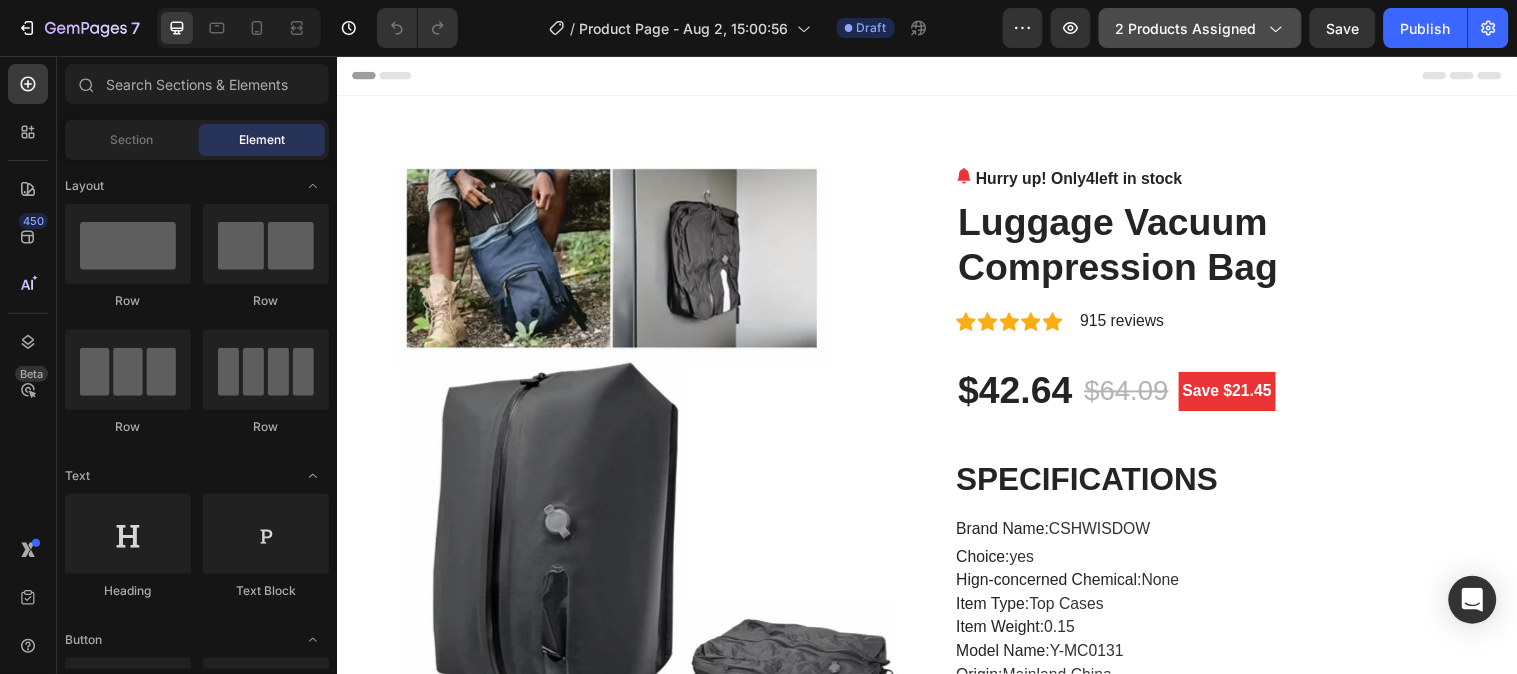 click on "2 products assigned" at bounding box center [1200, 28] 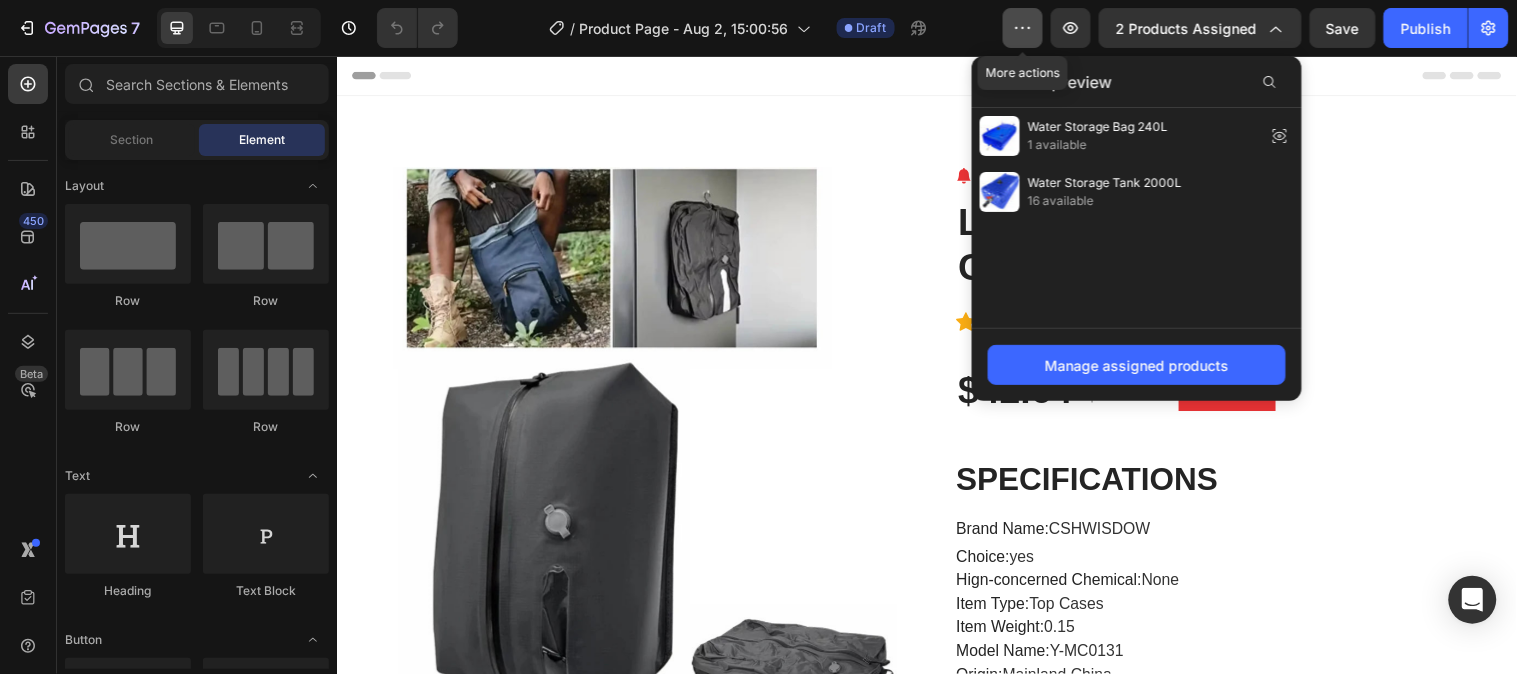 click 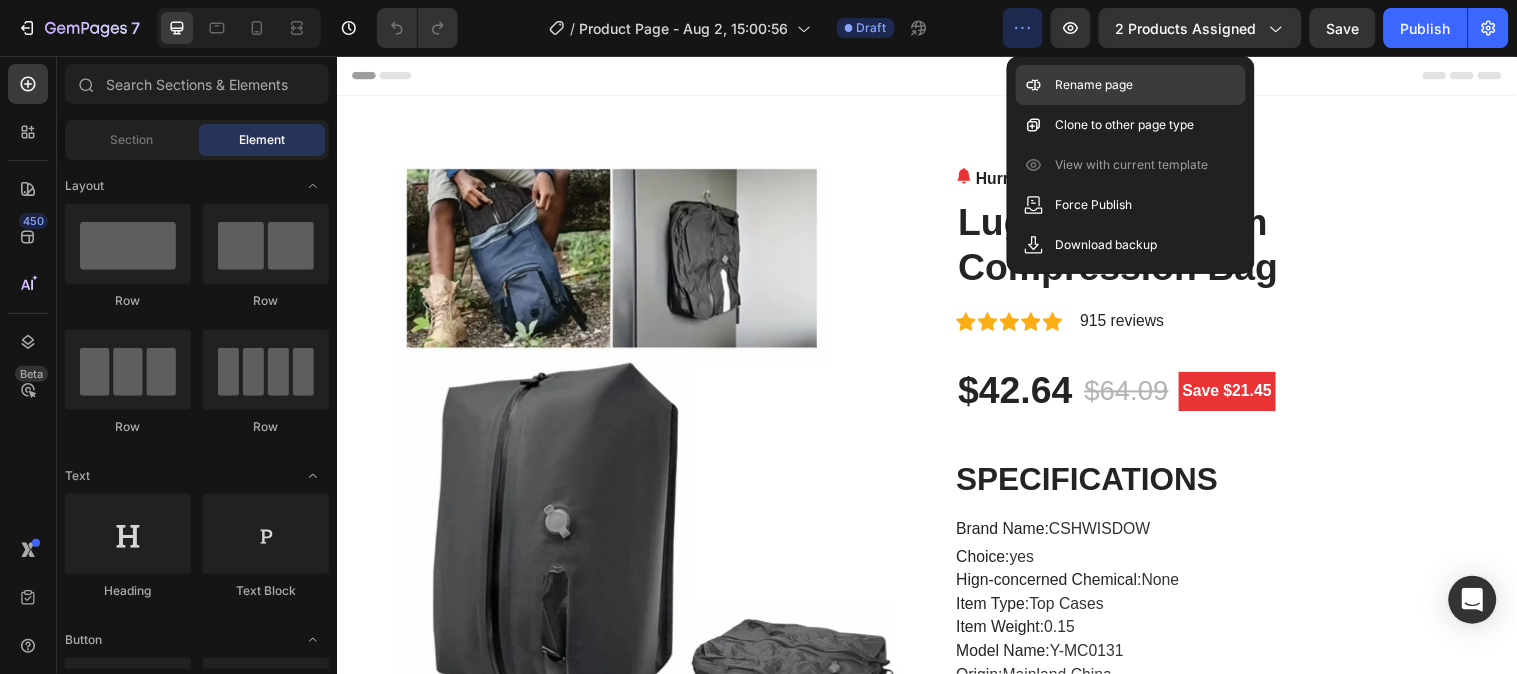 click on "Rename page" at bounding box center [1095, 85] 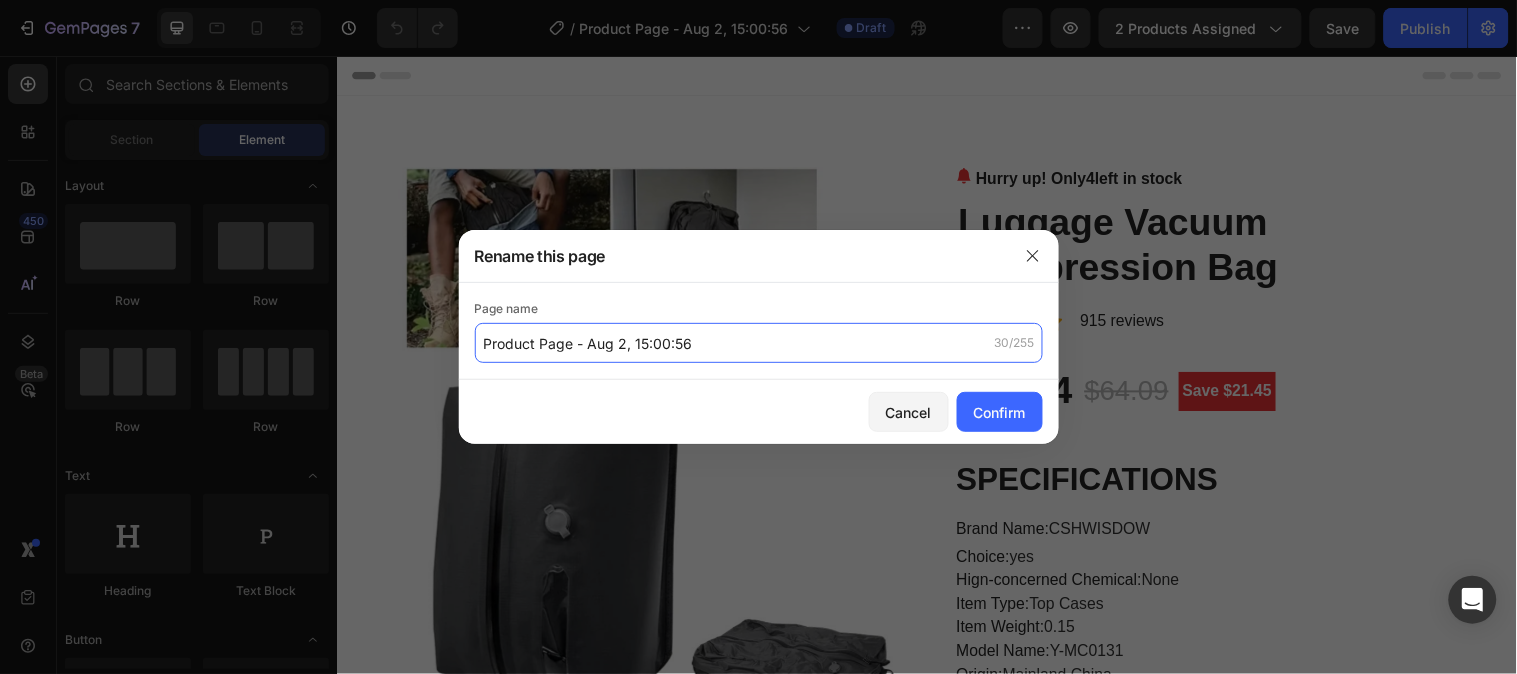 click on "Product Page - Aug 2, 15:00:56" 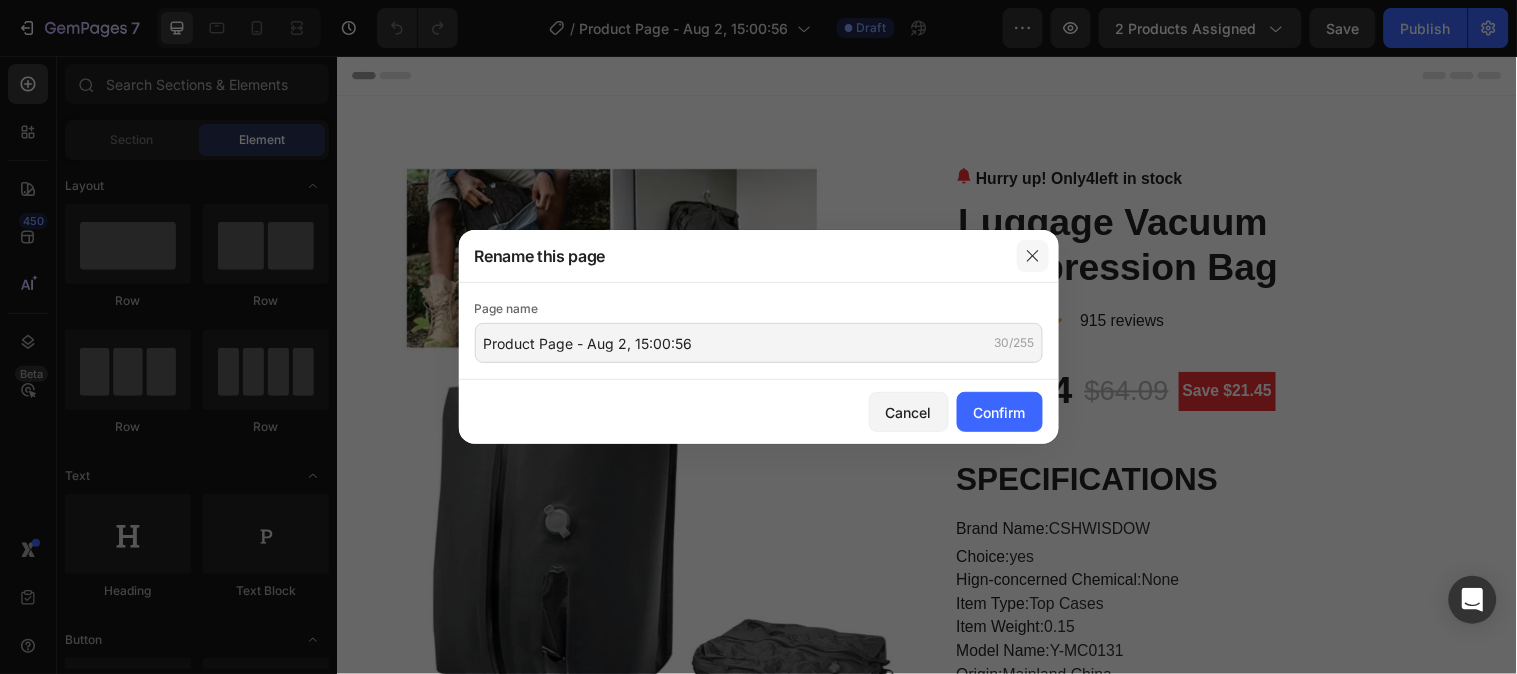 click 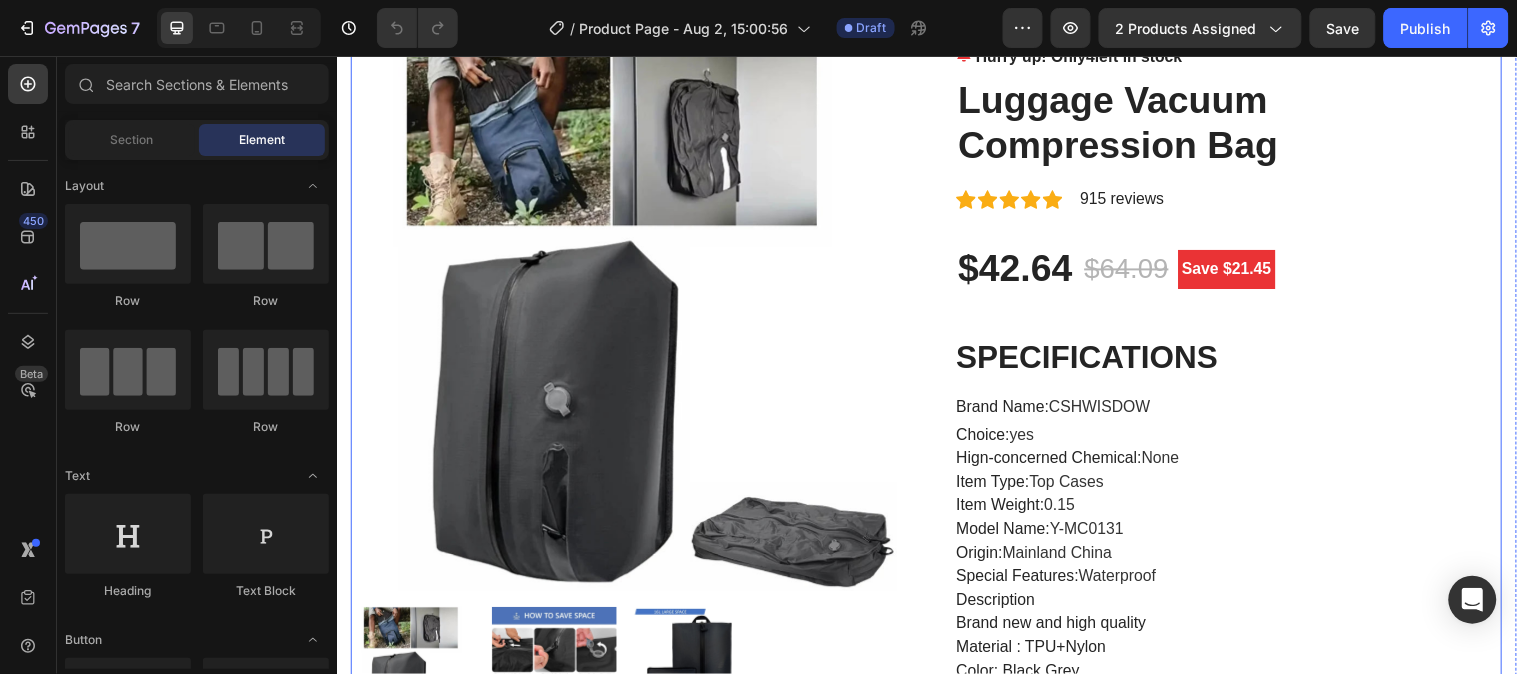 scroll, scrollTop: 0, scrollLeft: 0, axis: both 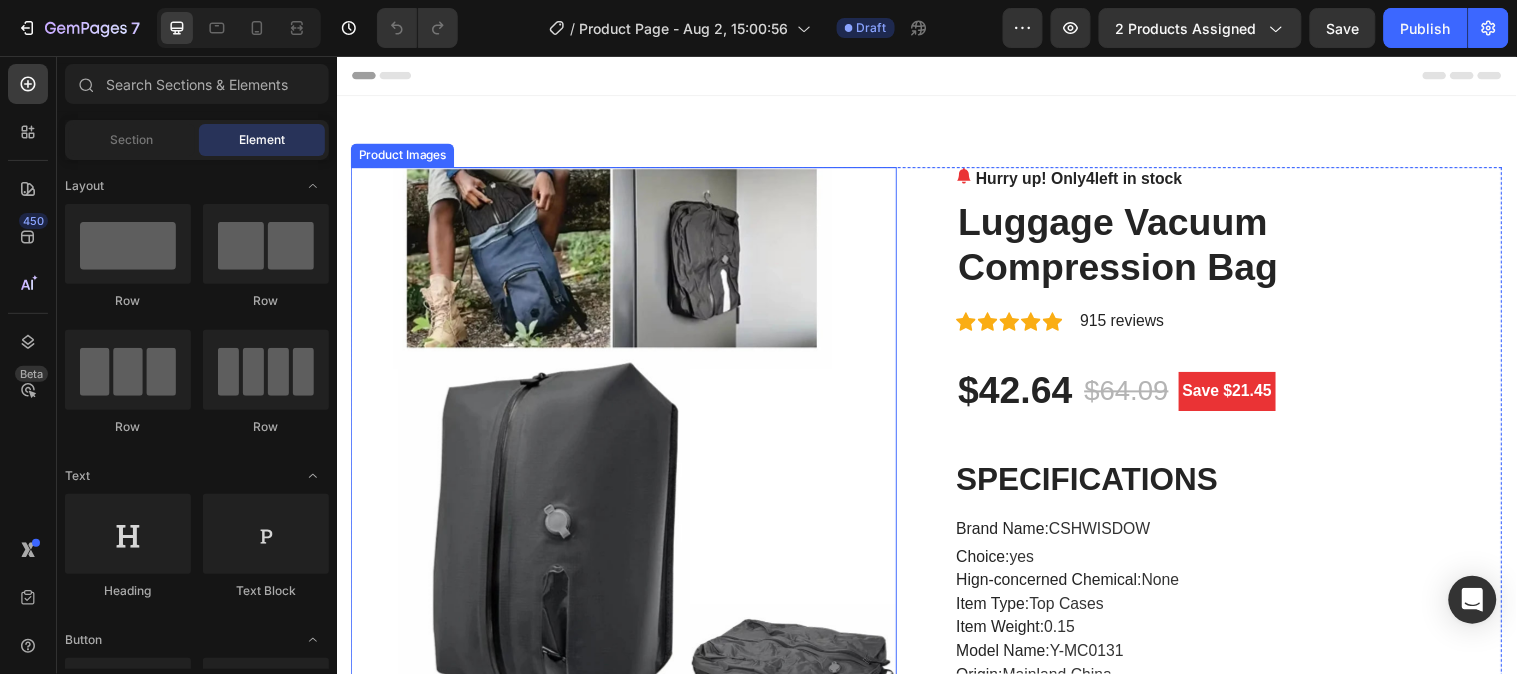 click at bounding box center (628, 445) 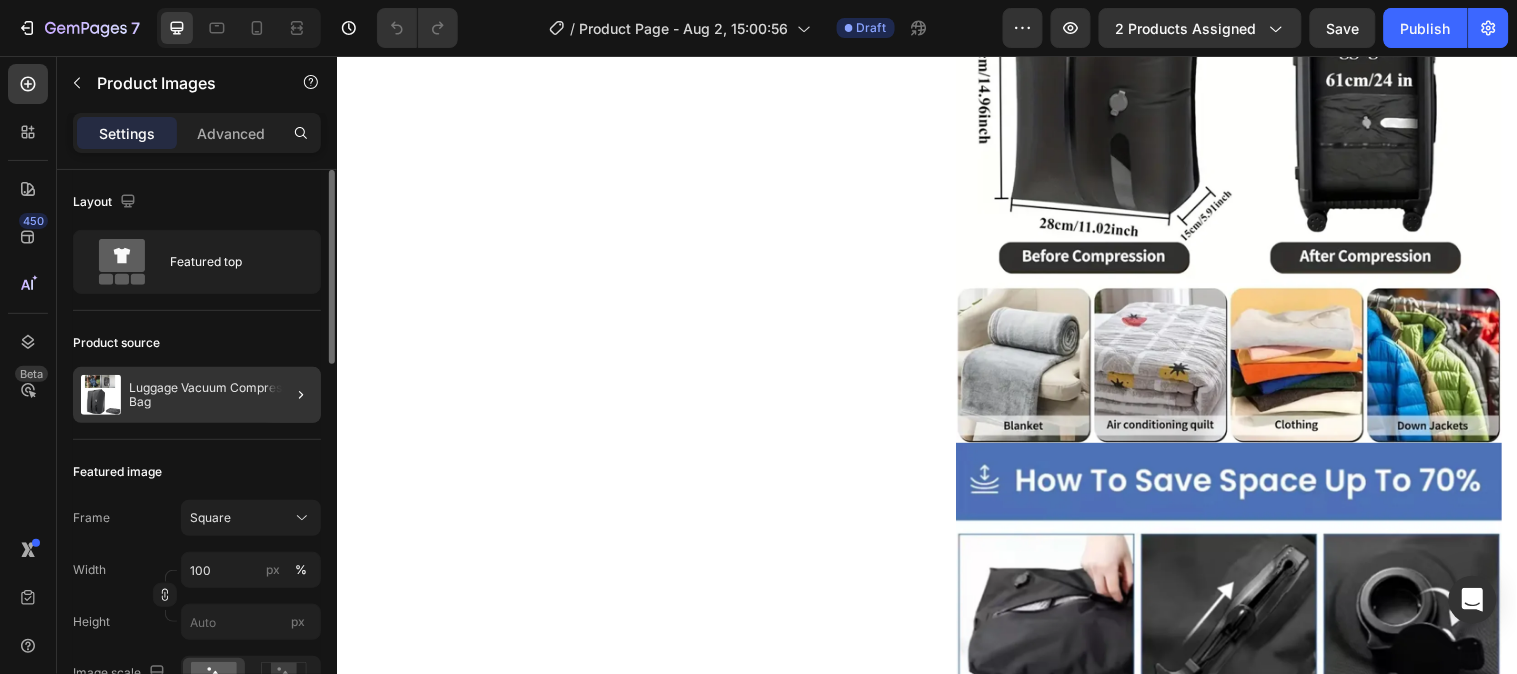 scroll, scrollTop: 2000, scrollLeft: 0, axis: vertical 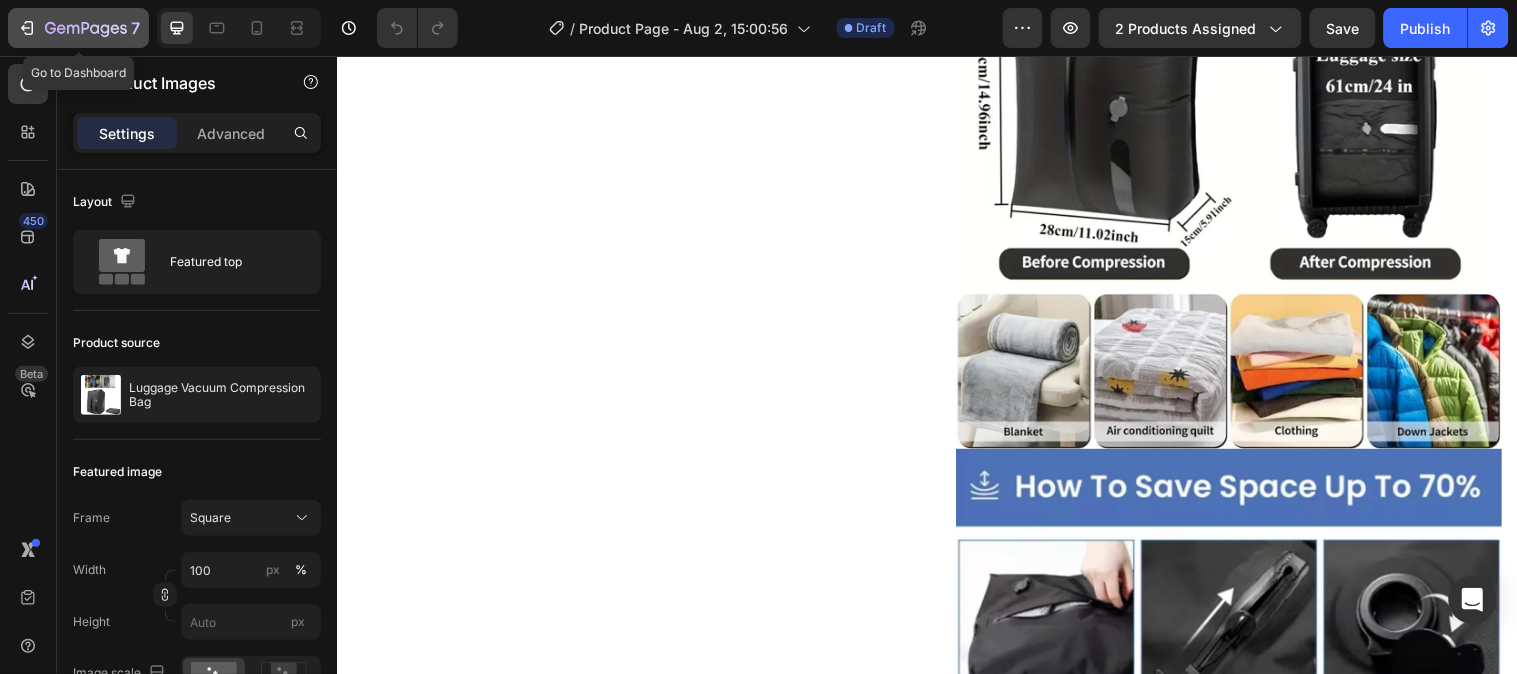click 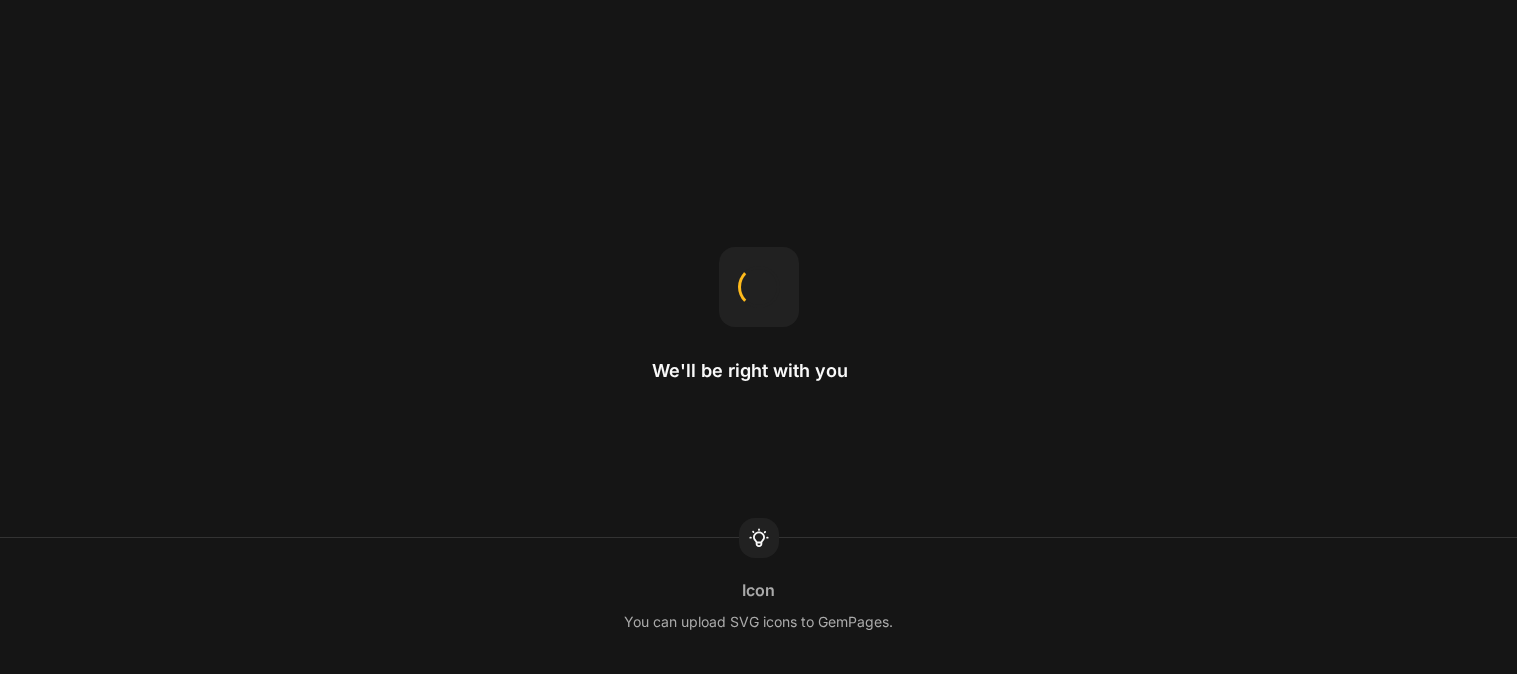 scroll, scrollTop: 0, scrollLeft: 0, axis: both 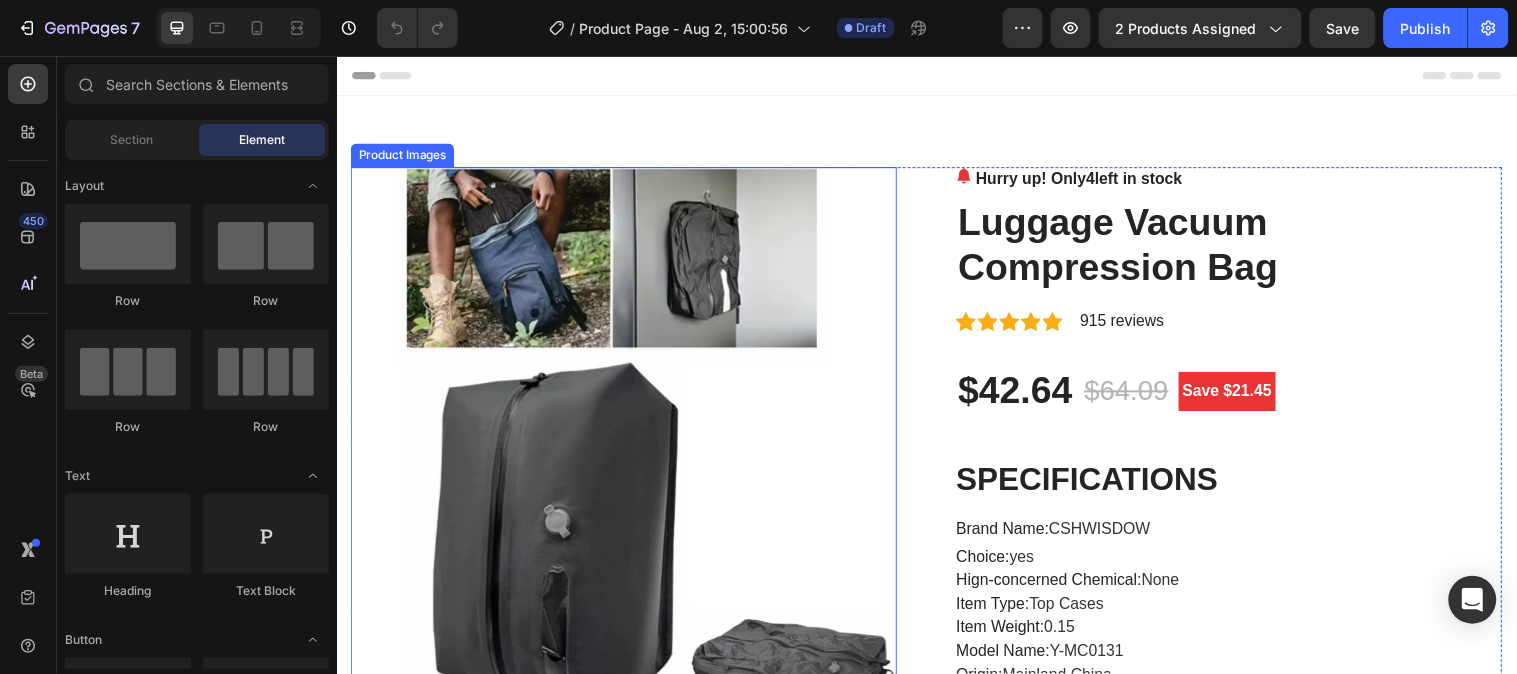 click on "Product Images" at bounding box center (403, 156) 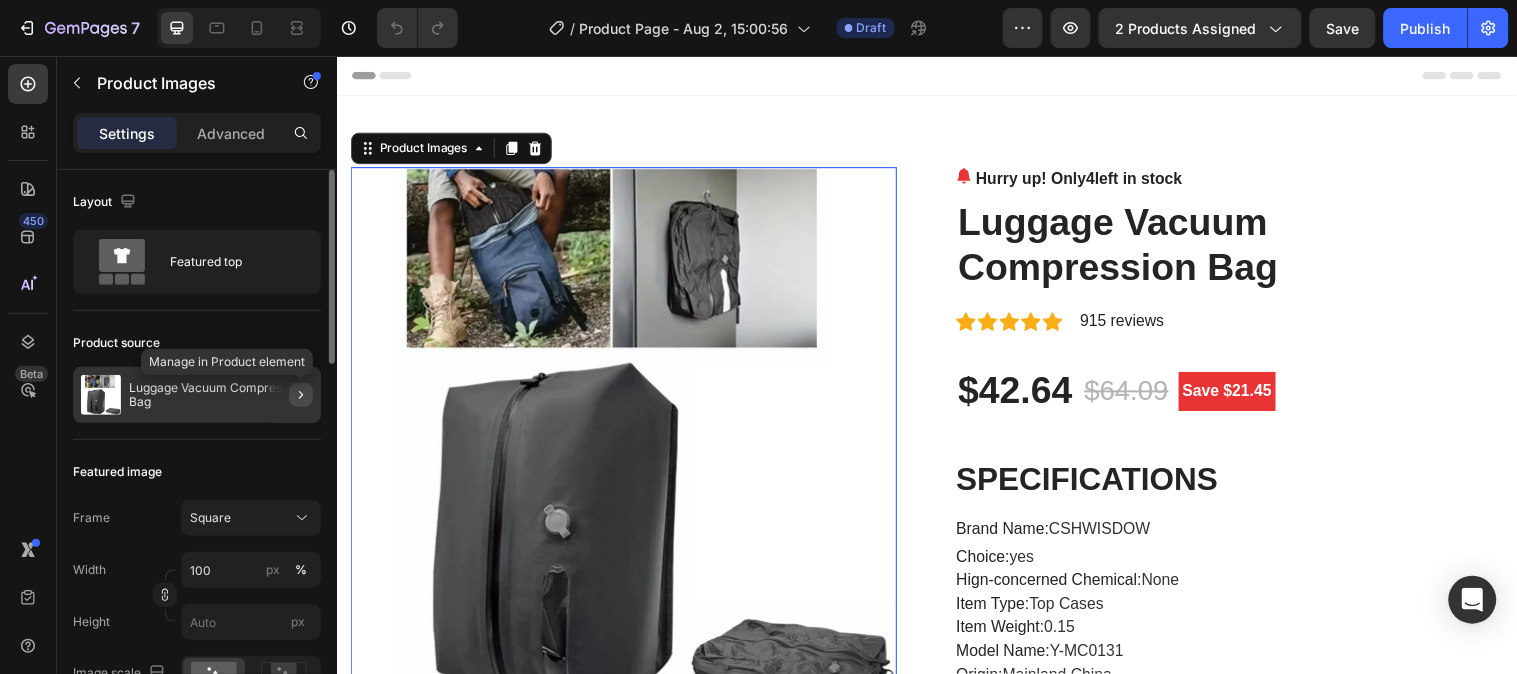 click 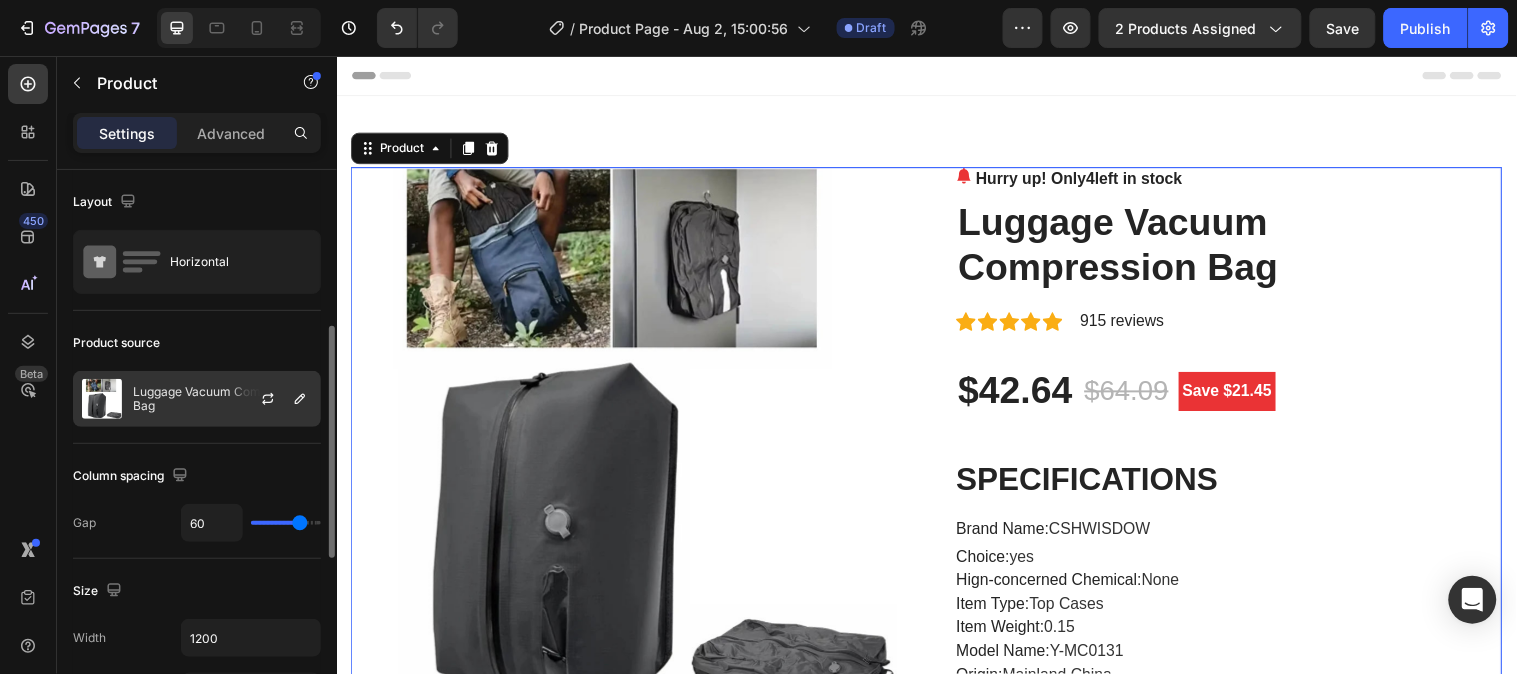 scroll, scrollTop: 111, scrollLeft: 0, axis: vertical 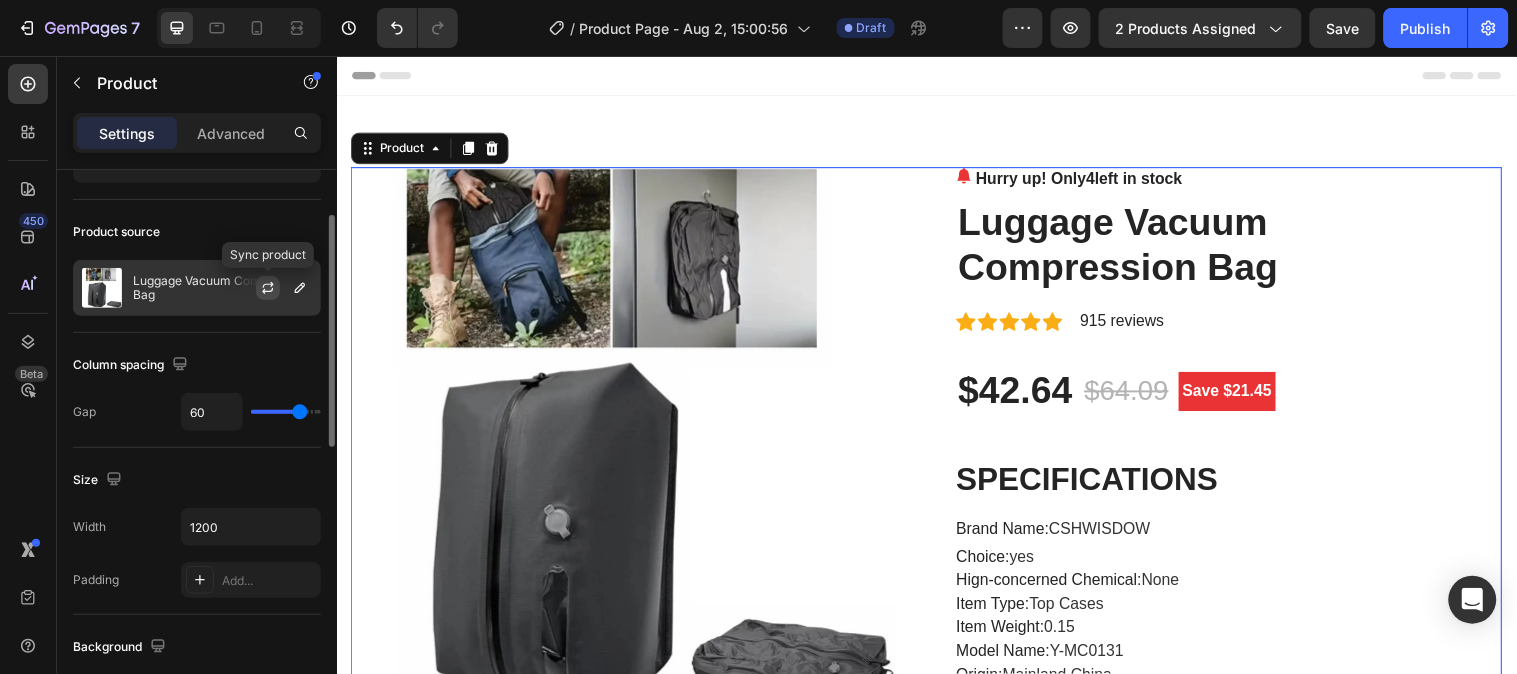 click 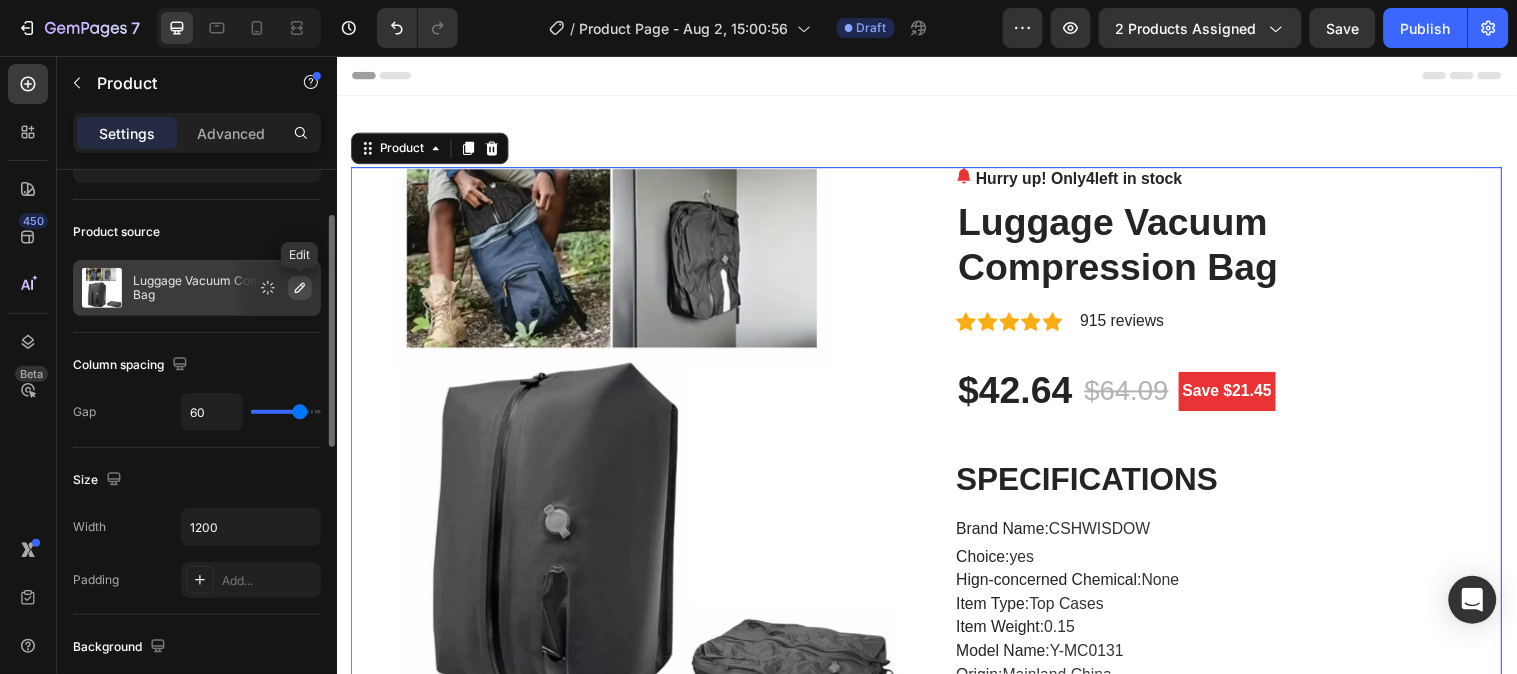 click 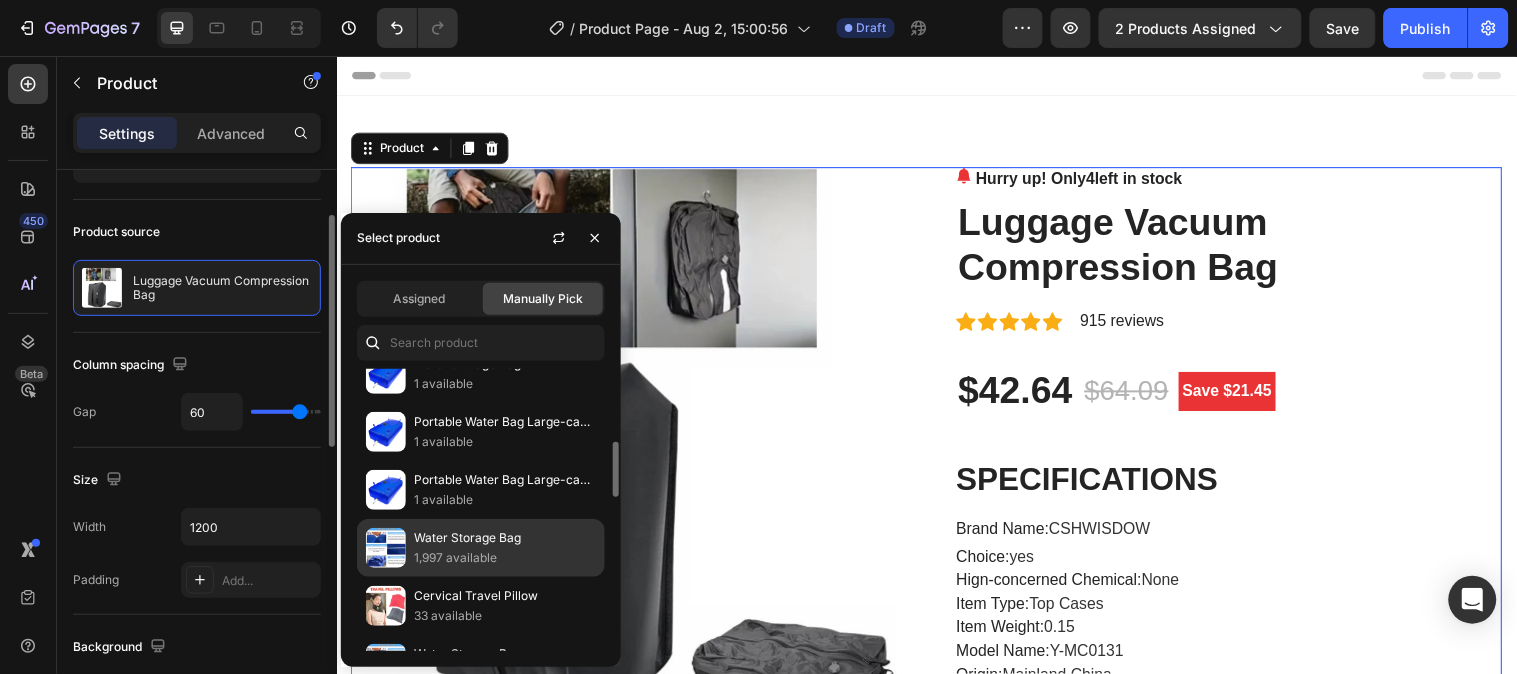 scroll, scrollTop: 261, scrollLeft: 0, axis: vertical 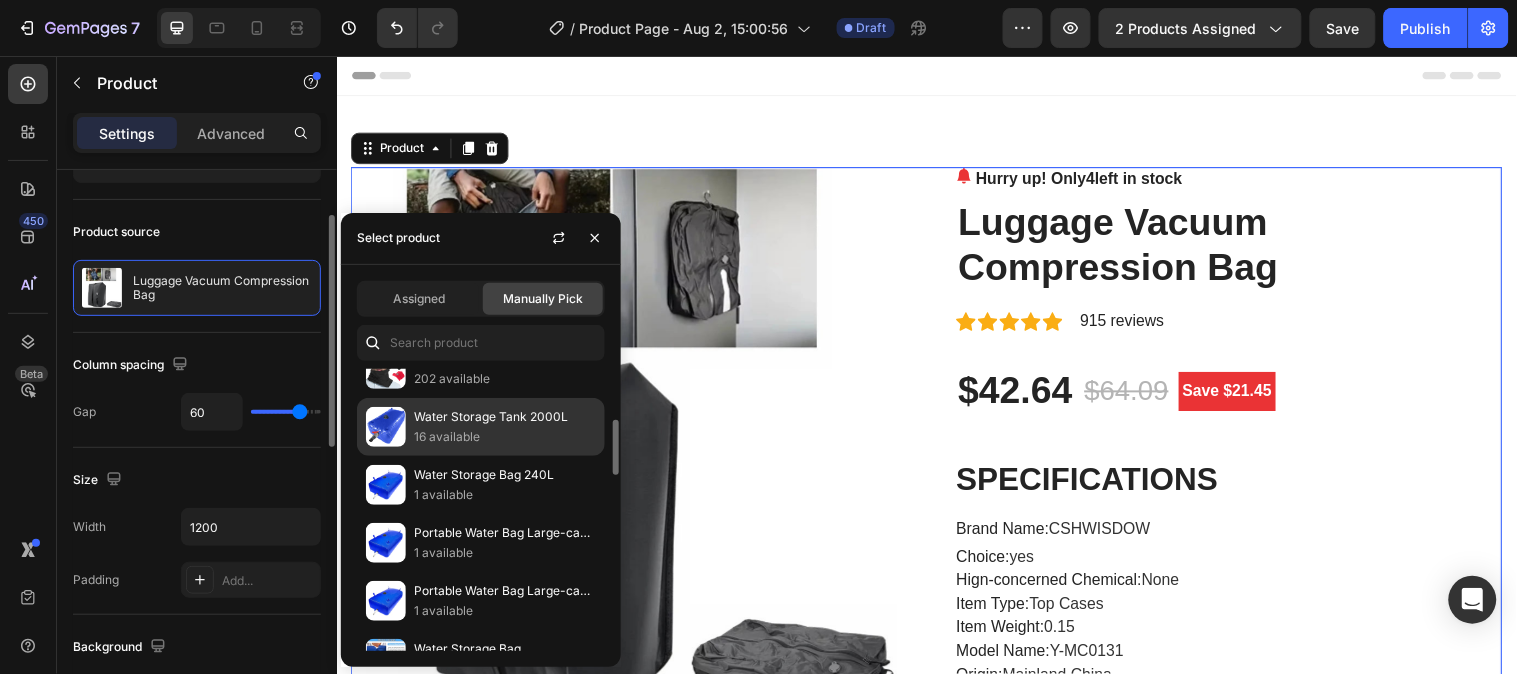 click on "Water Storage Tank 2000L" at bounding box center [505, 417] 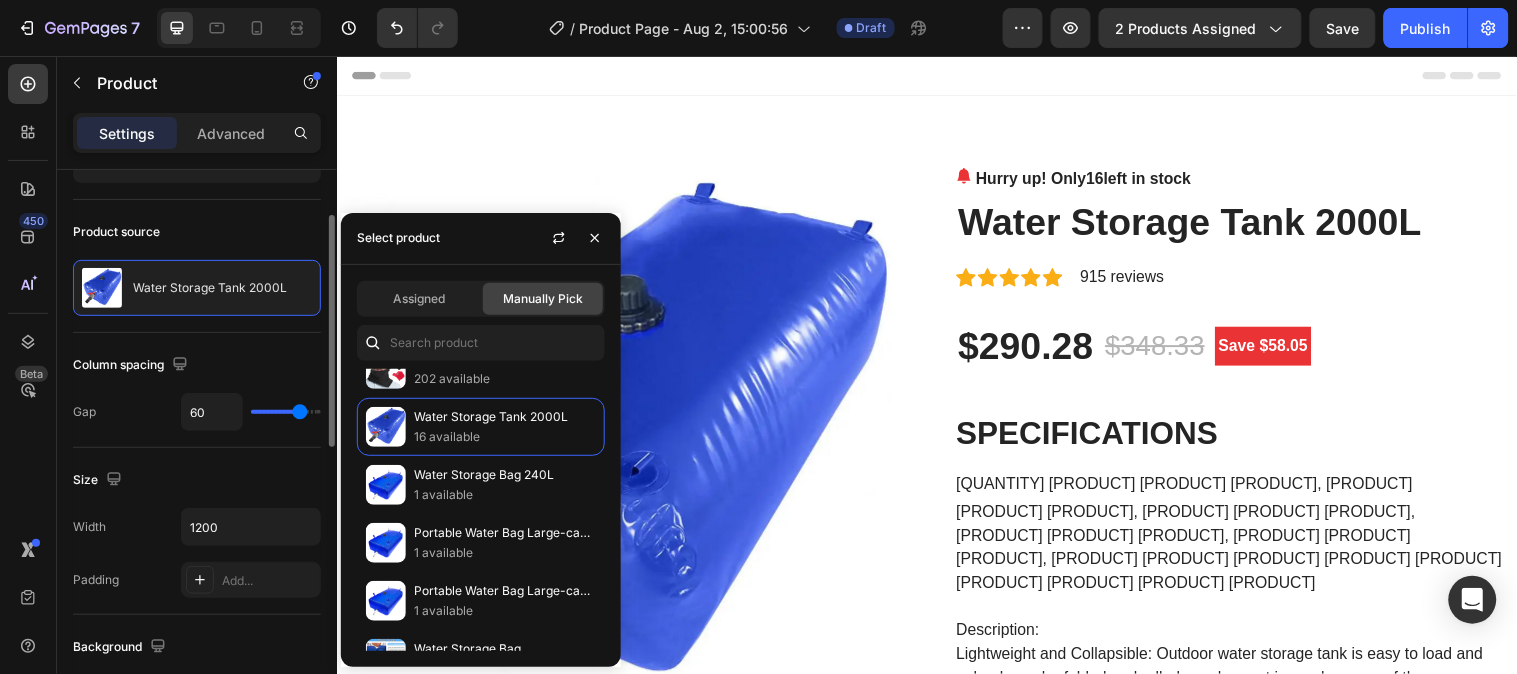 click on "Manually Pick" 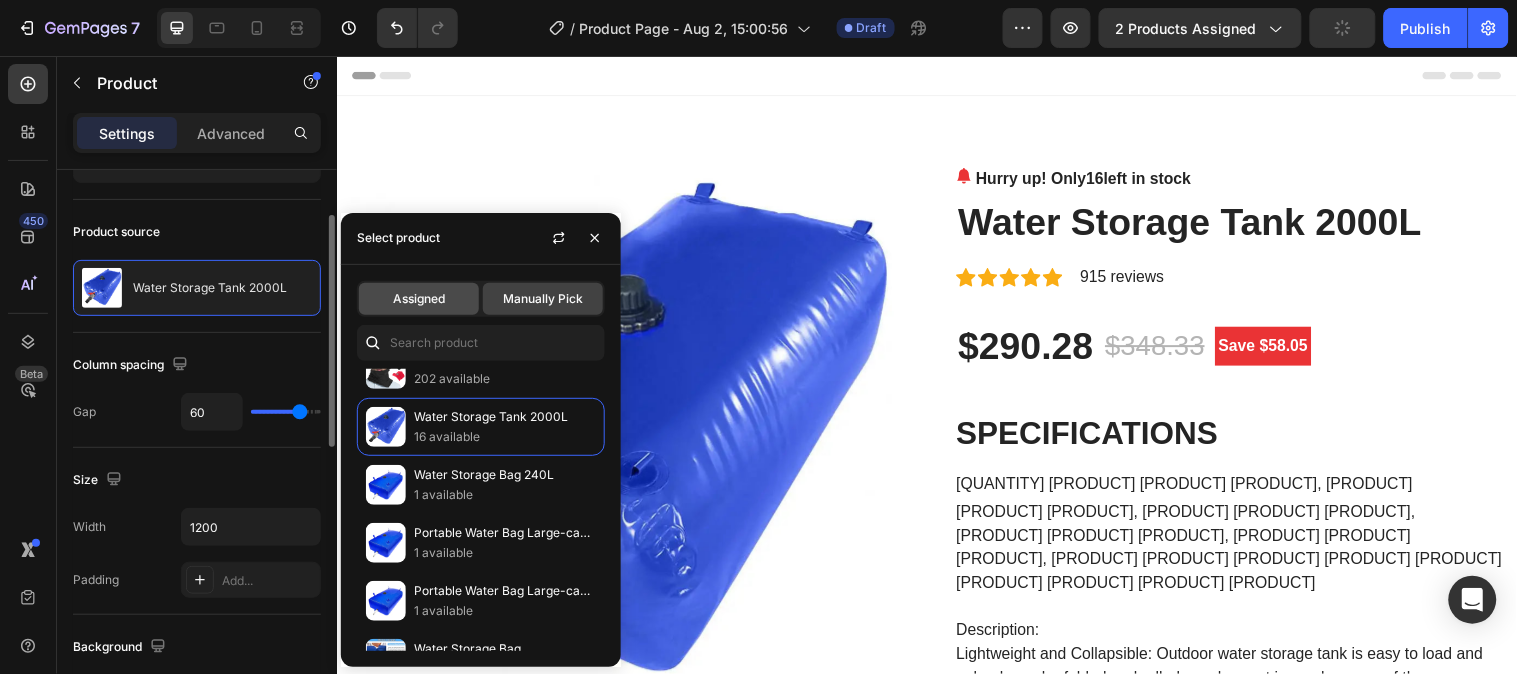 click on "Assigned" 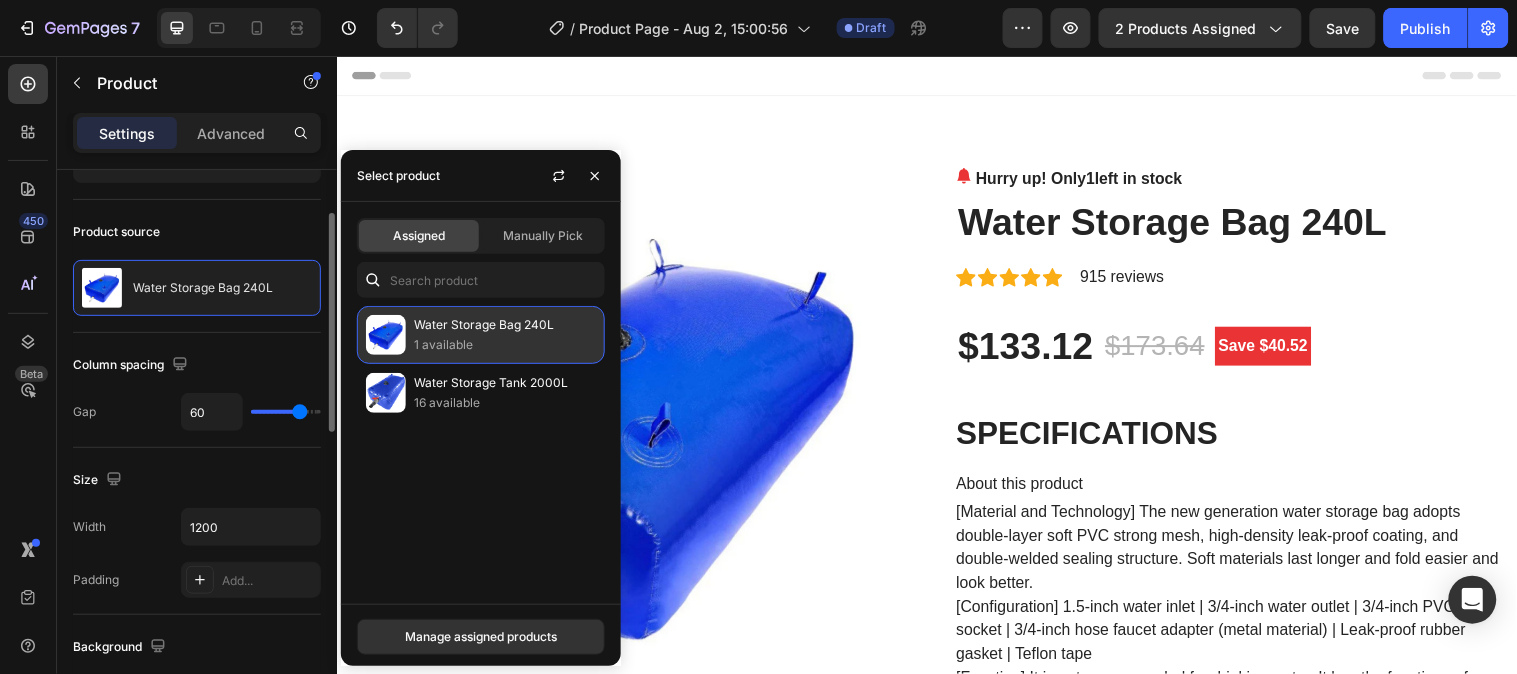 click on "Water Storage Bag 240L" at bounding box center [505, 325] 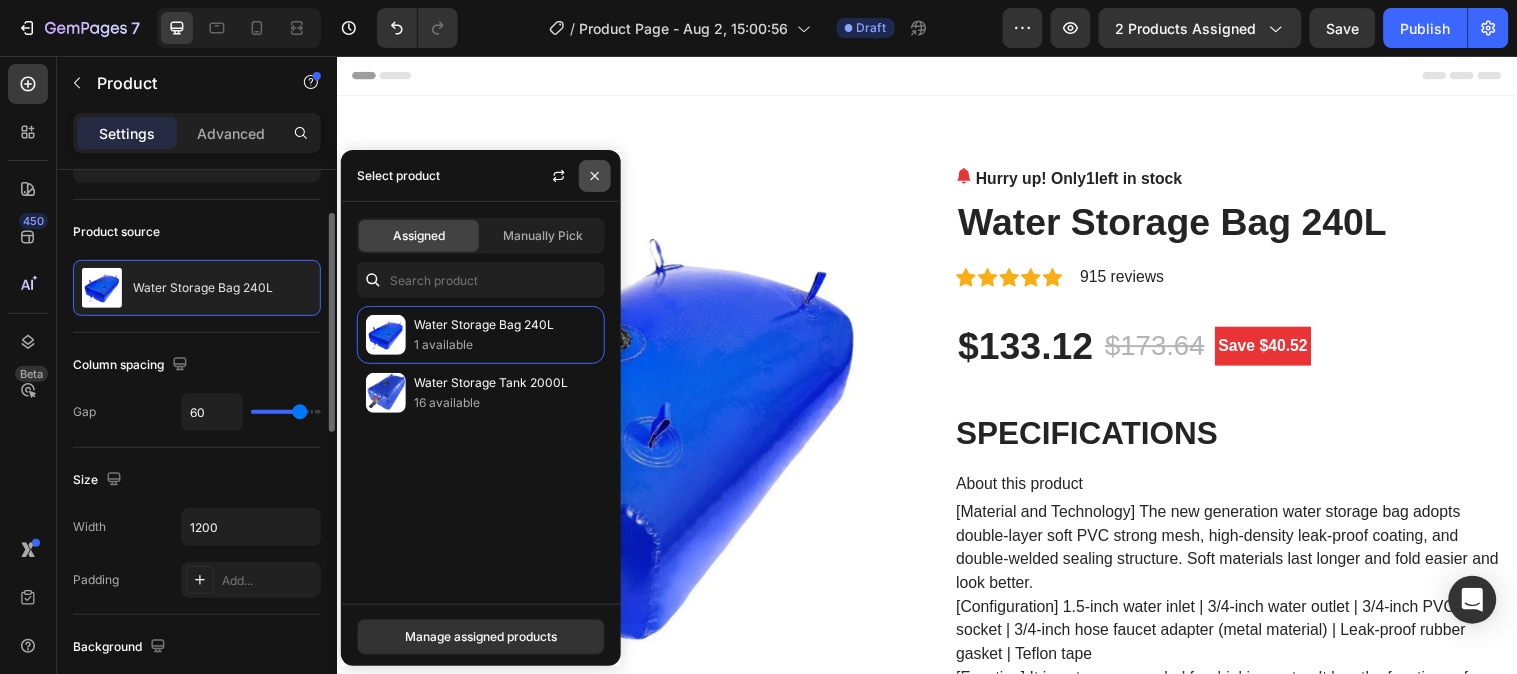 click 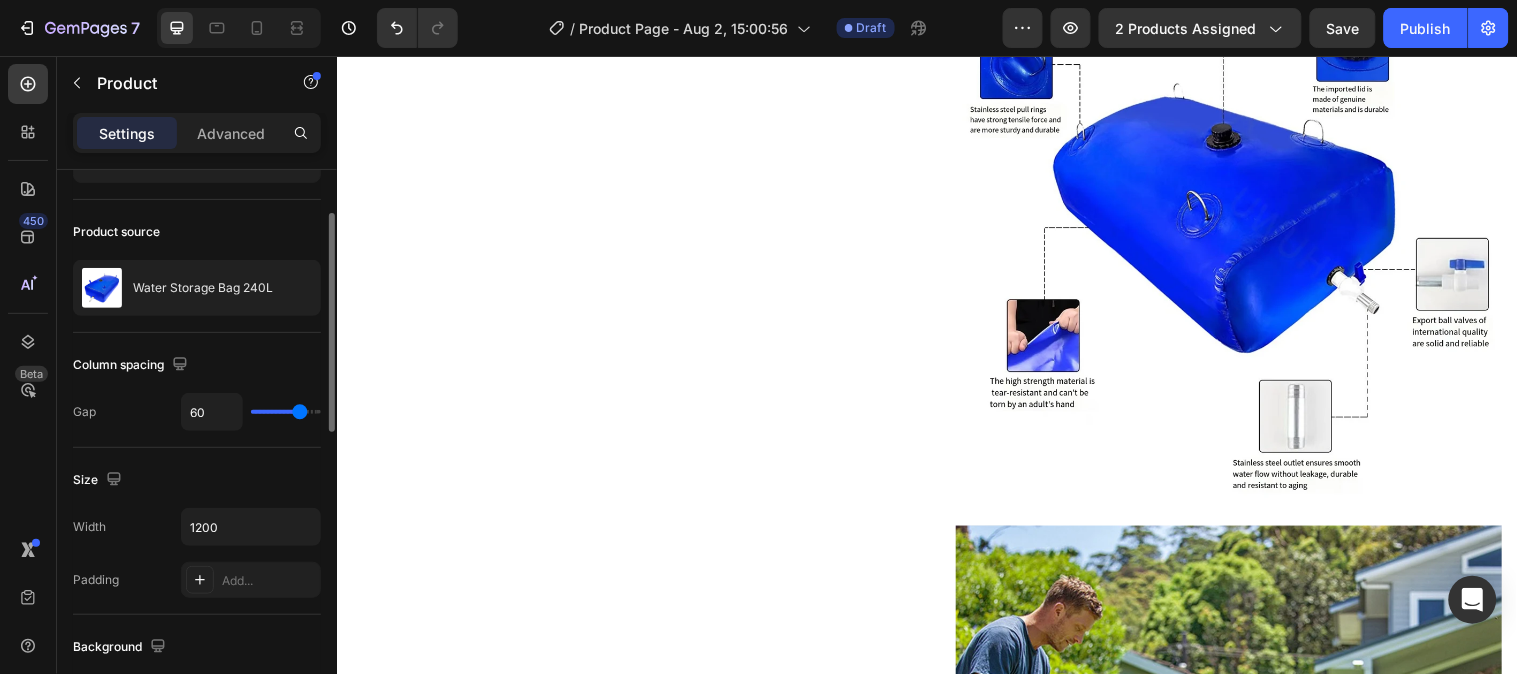 scroll, scrollTop: 2333, scrollLeft: 0, axis: vertical 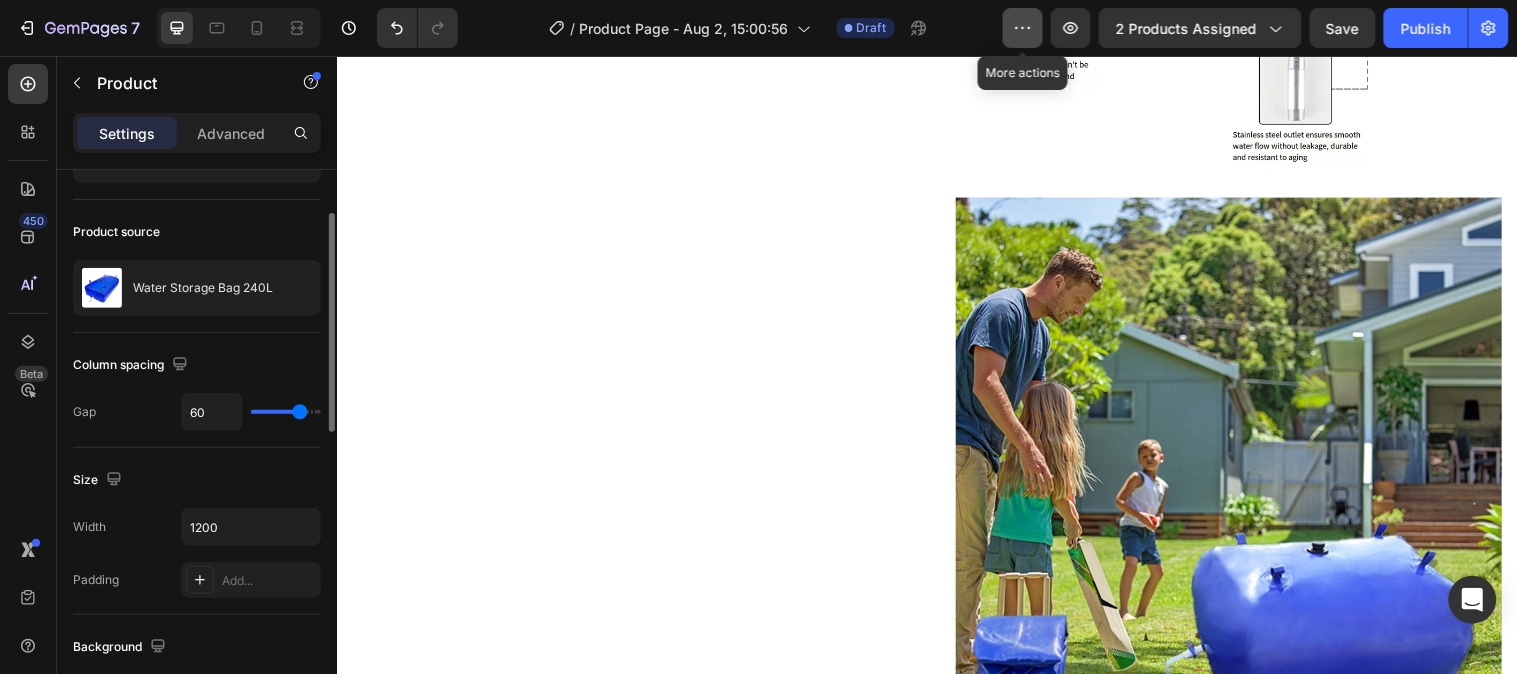 click 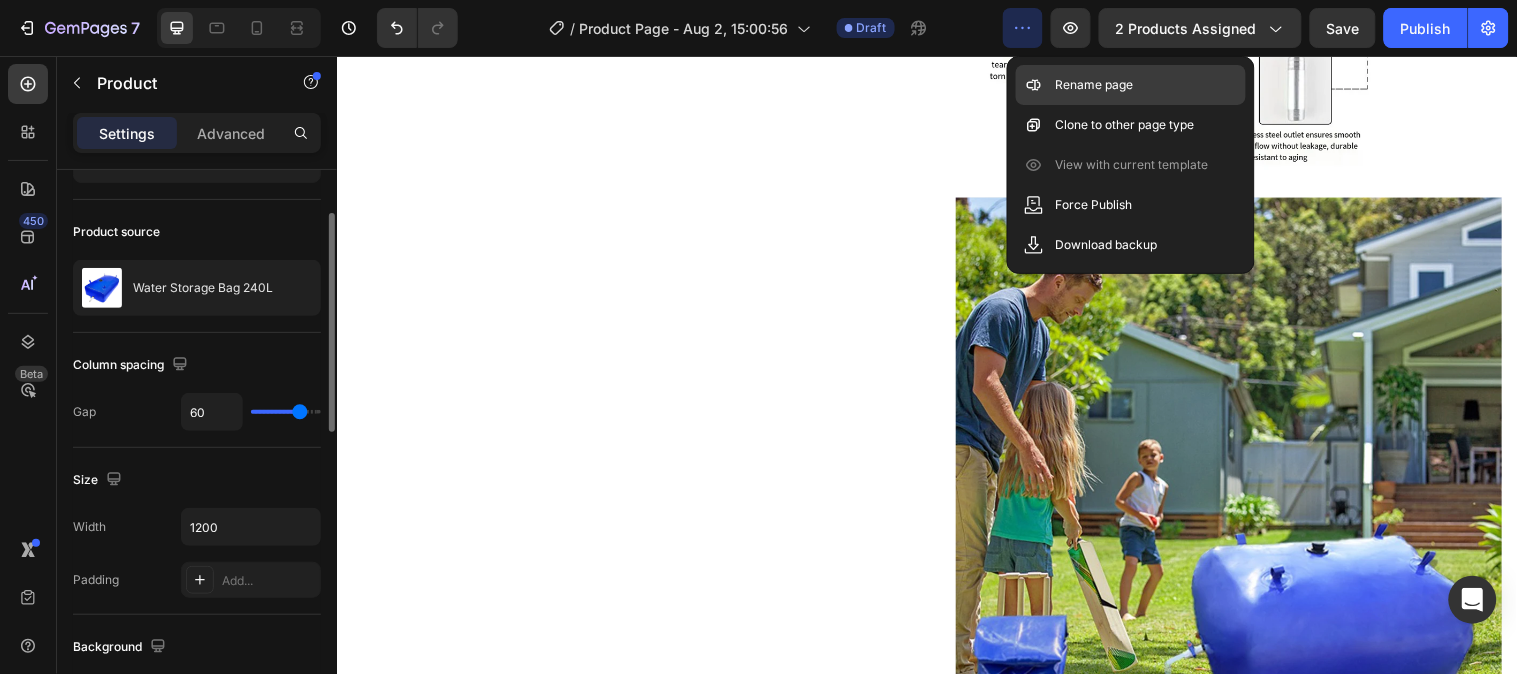 click on "Rename page" at bounding box center [1095, 85] 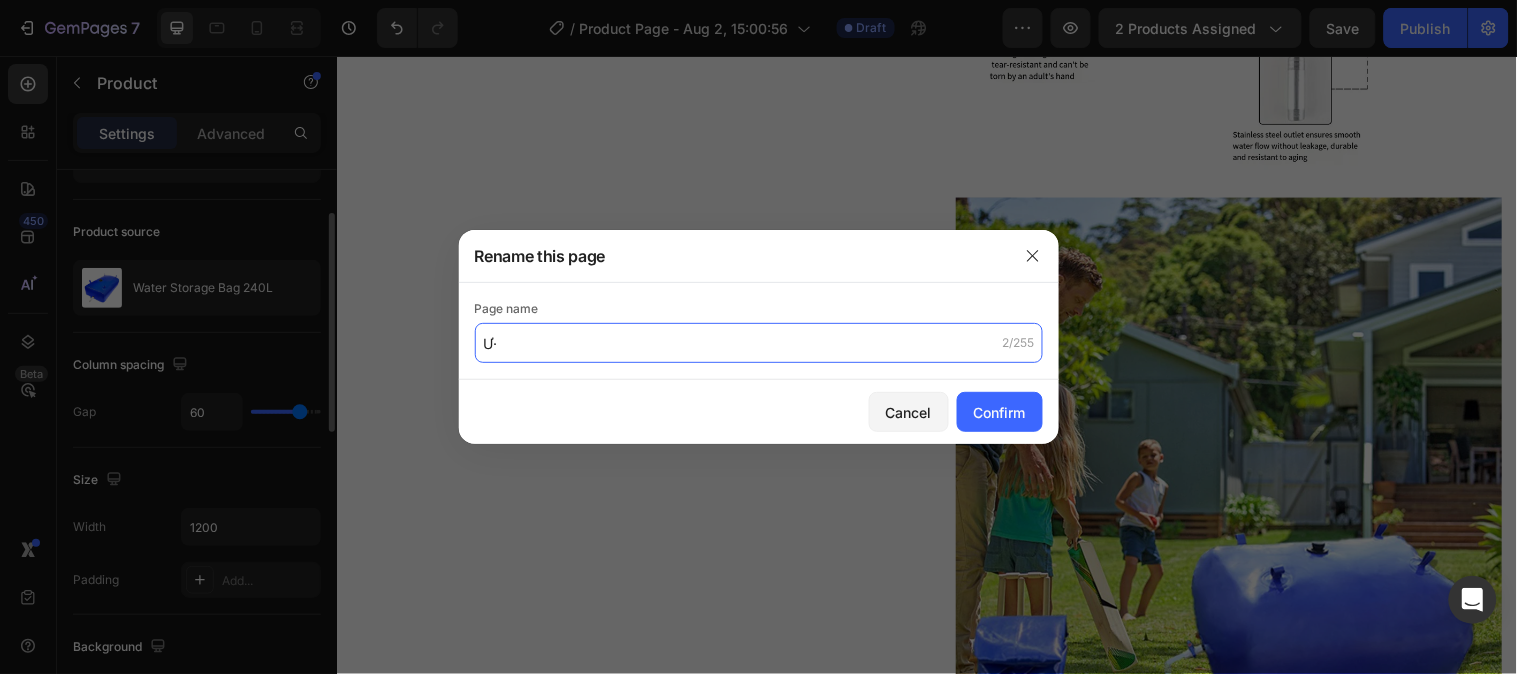 type on "Ư" 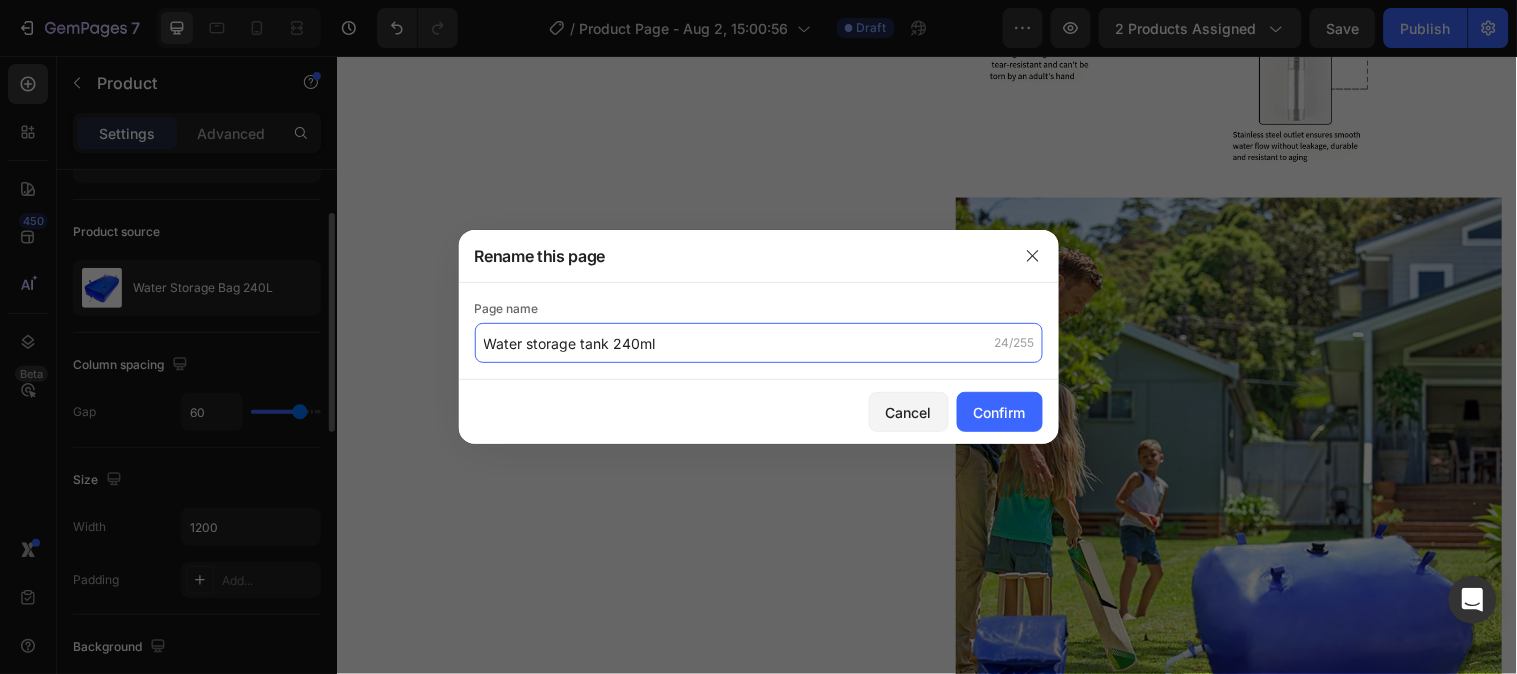 click on "Water storage tank 240ml" 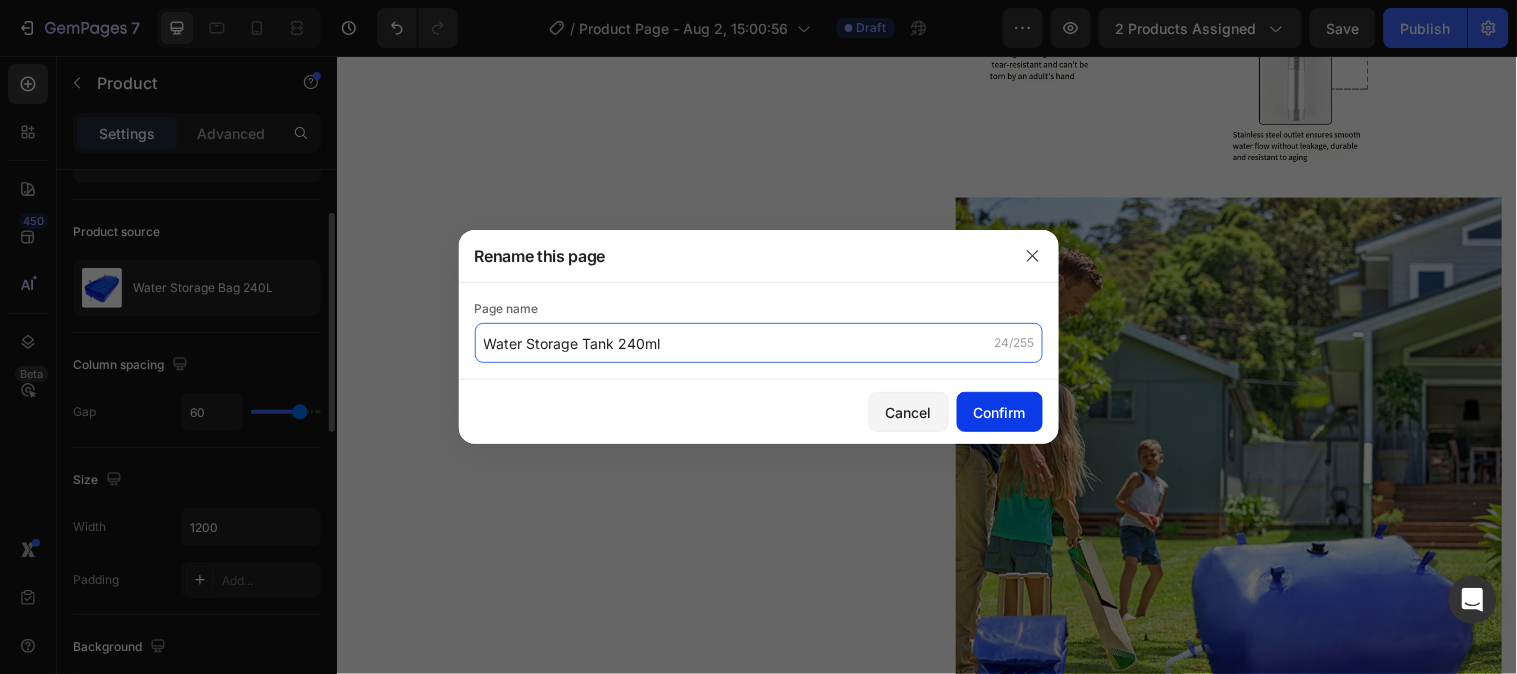 type on "Water Storage Tank 240ml" 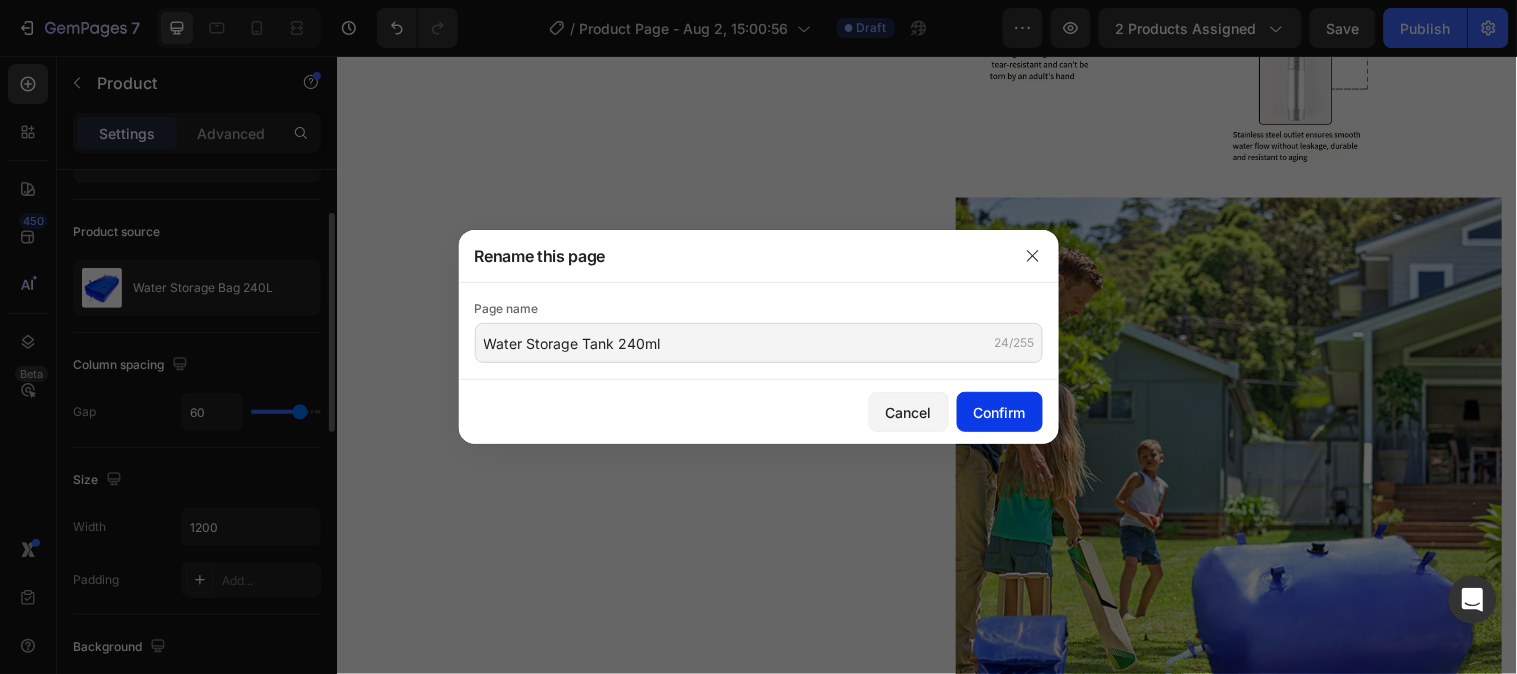 click on "Confirm" at bounding box center (1000, 412) 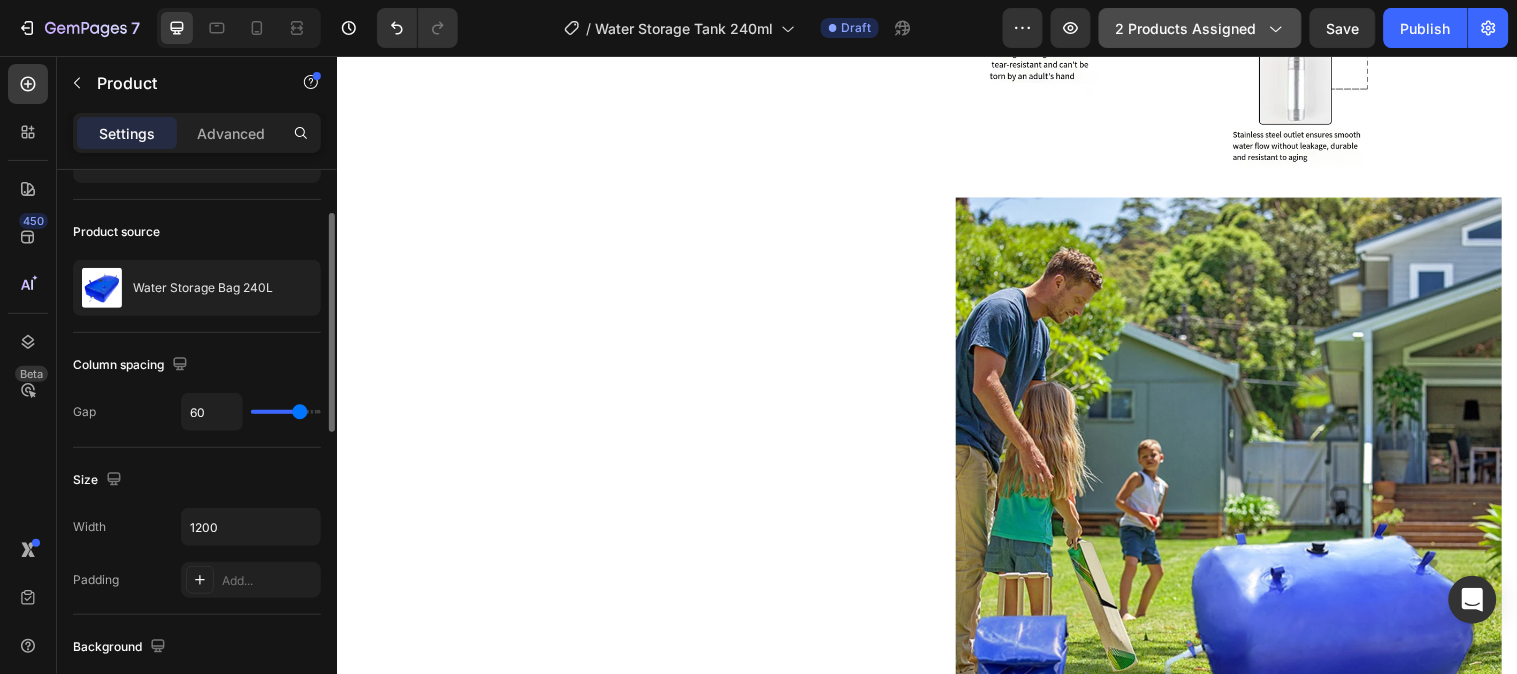 click 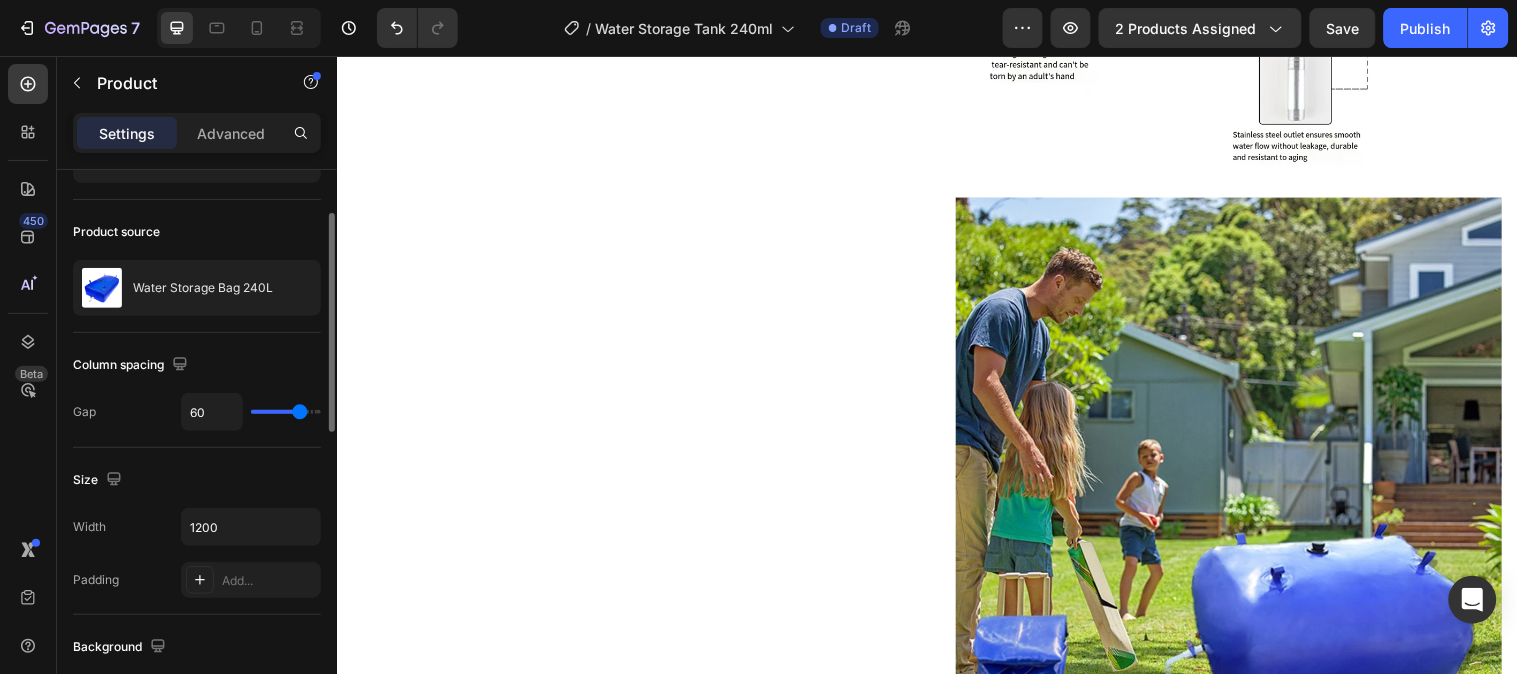click on "Product Images" at bounding box center [628, 1835] 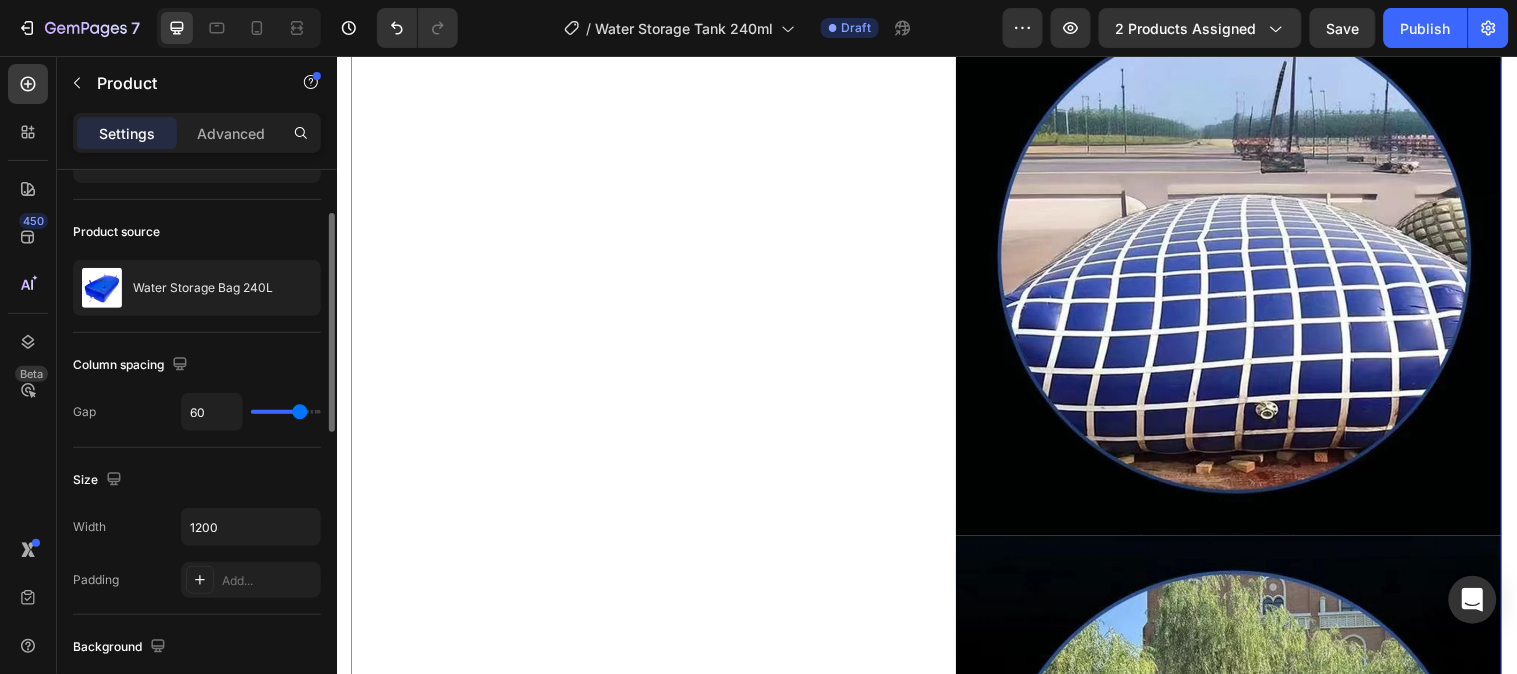 scroll, scrollTop: 4222, scrollLeft: 0, axis: vertical 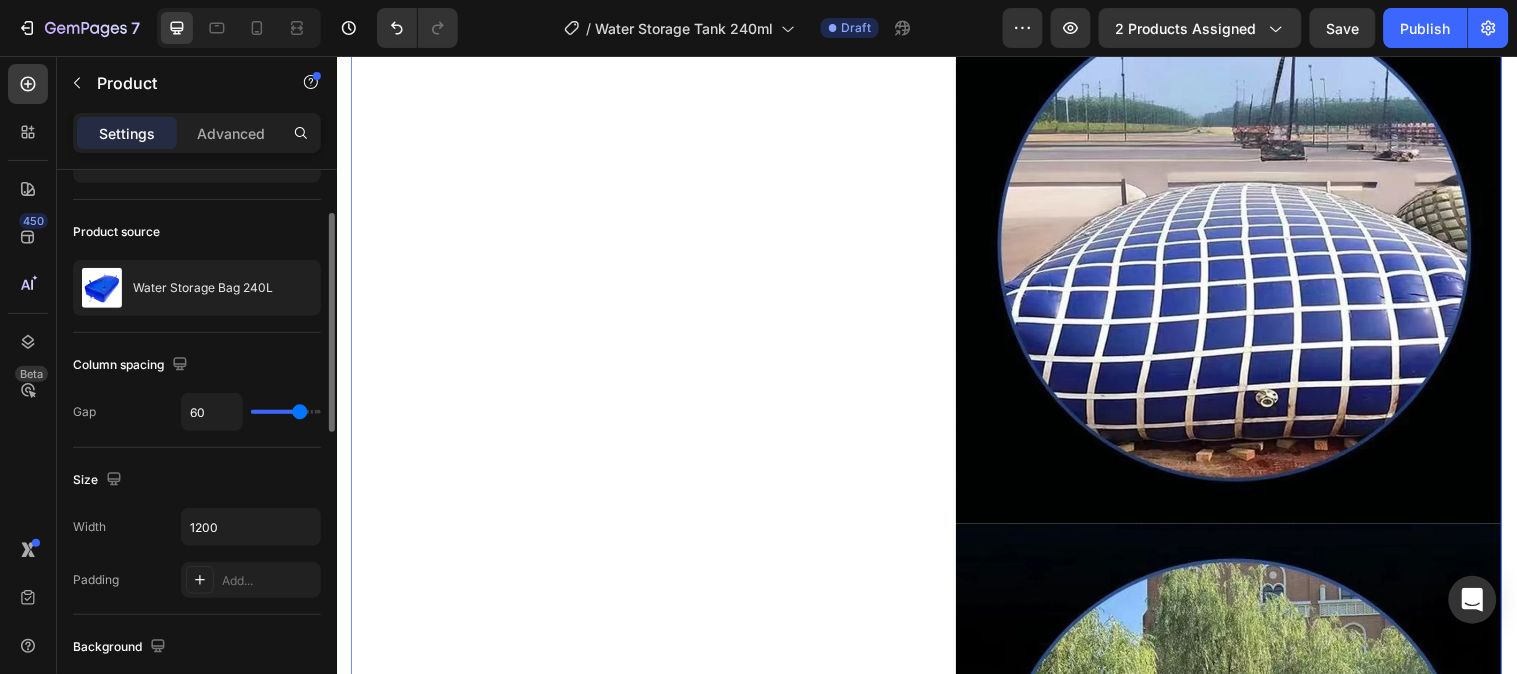 click on "Product Images" at bounding box center [628, -54] 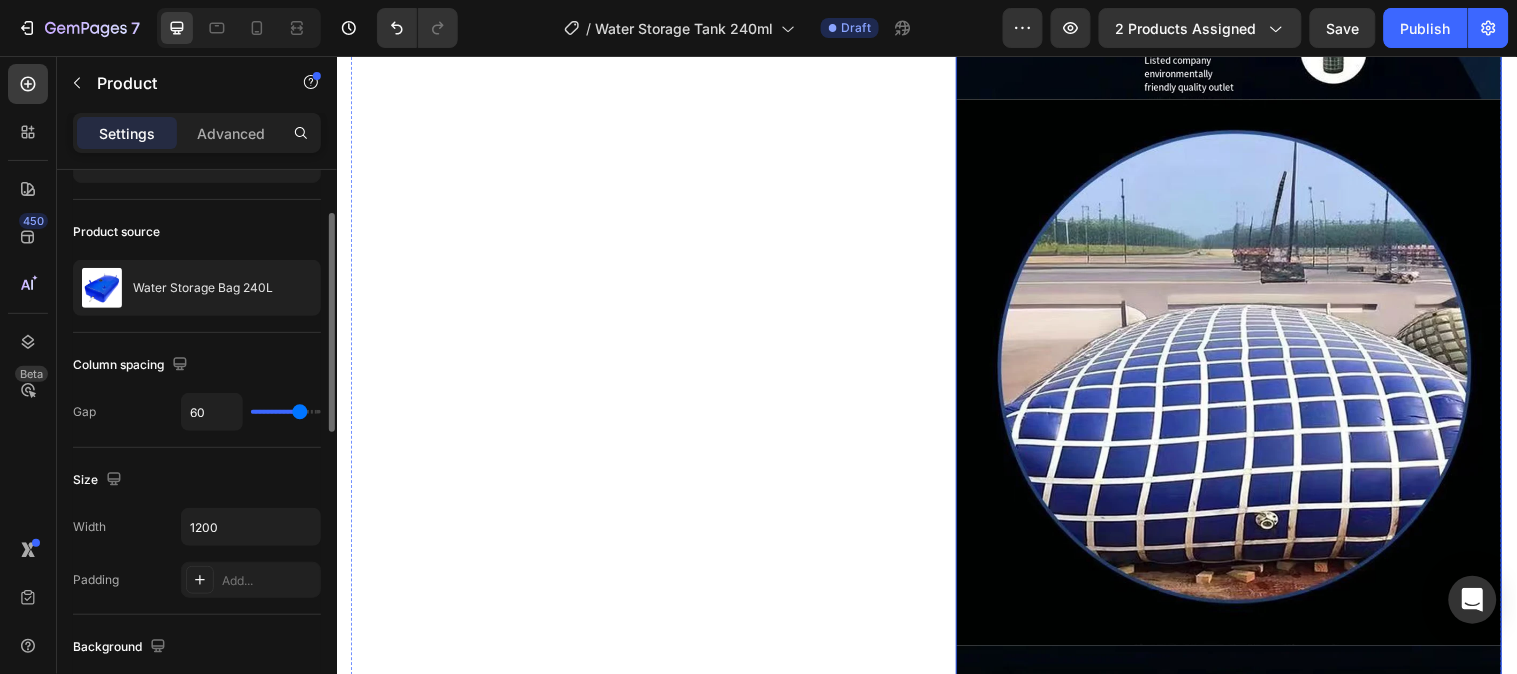 scroll, scrollTop: 3777, scrollLeft: 0, axis: vertical 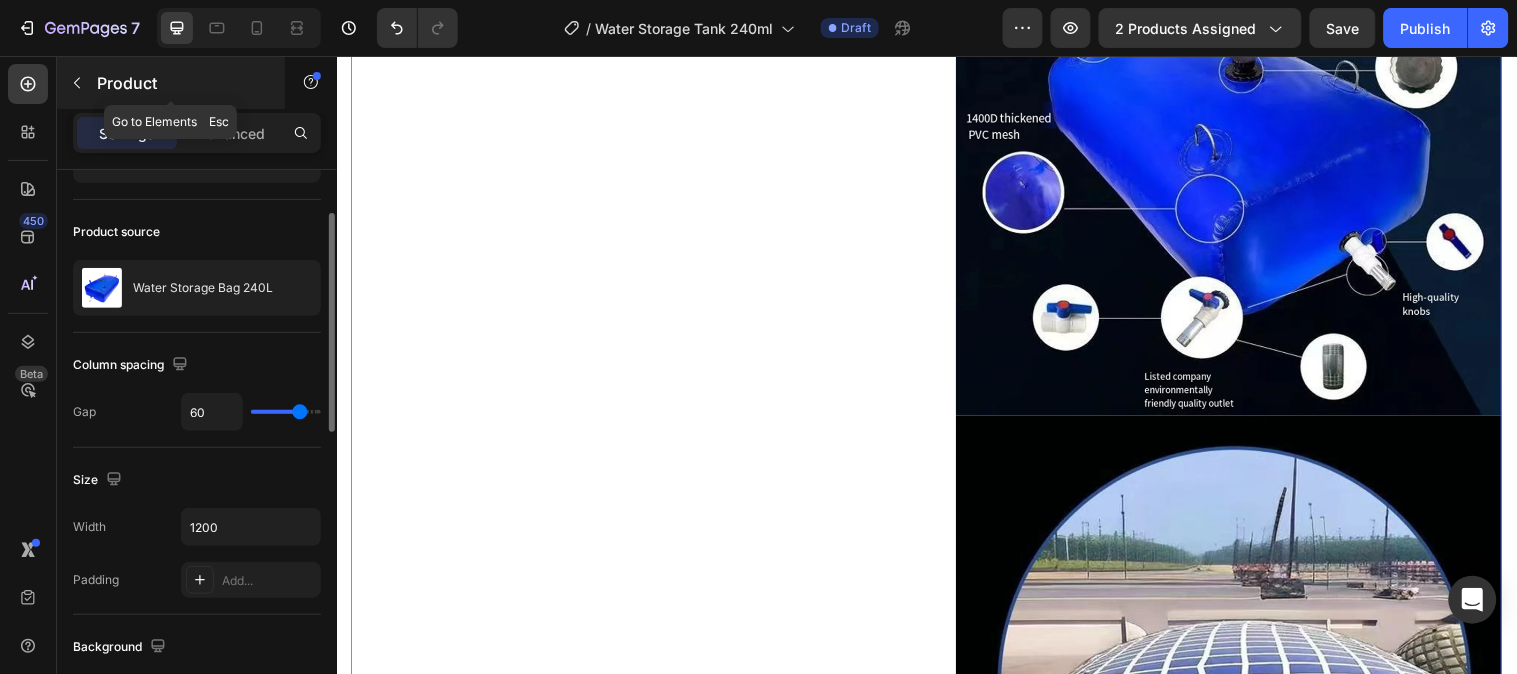 click 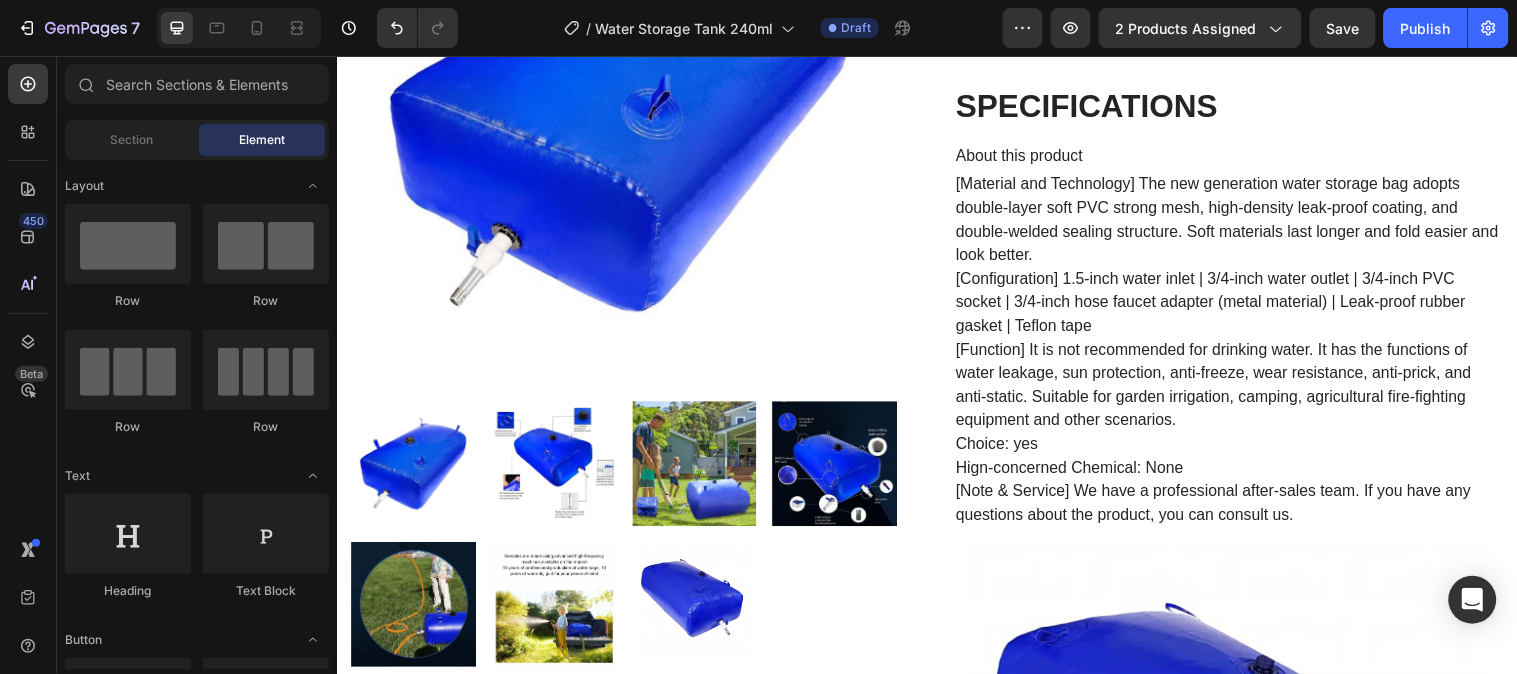 scroll, scrollTop: 0, scrollLeft: 0, axis: both 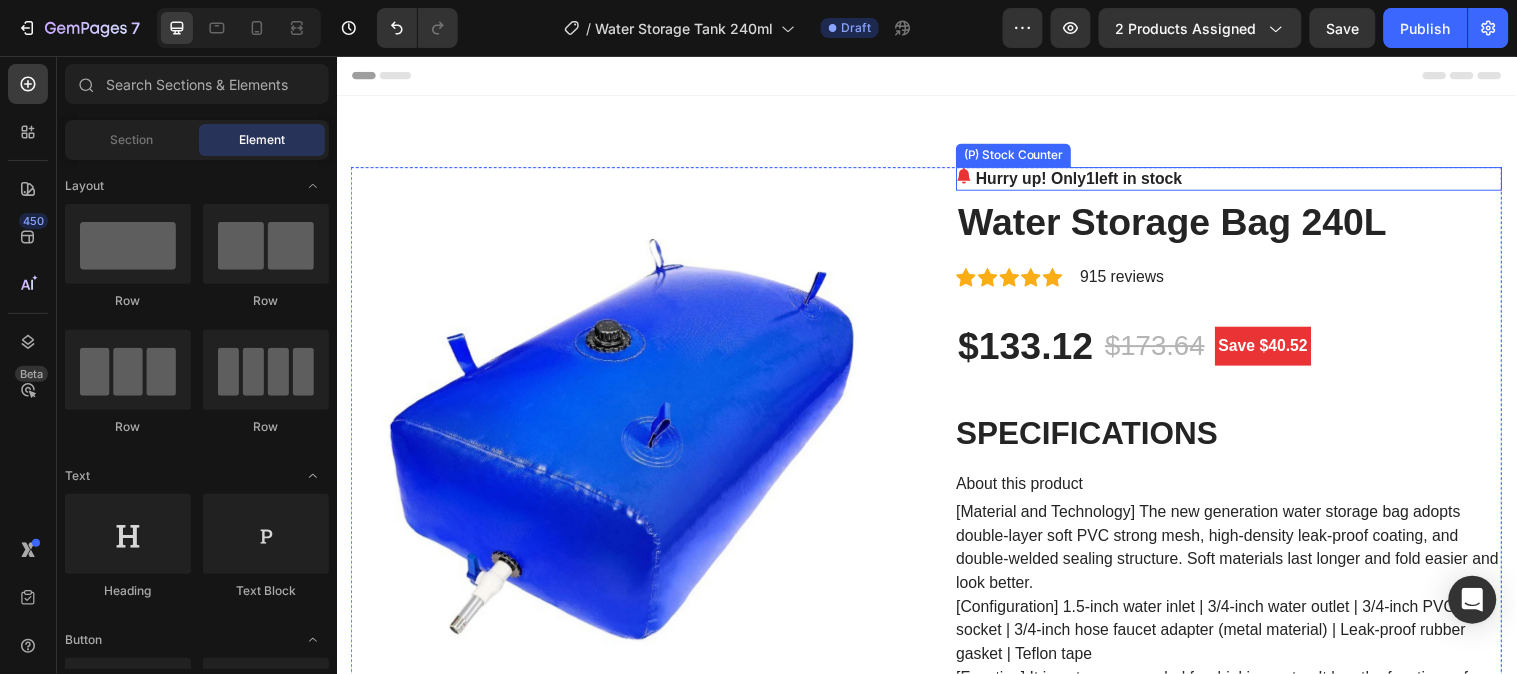 click on "Hurry up! Only  1  left in stock" at bounding box center (1091, 180) 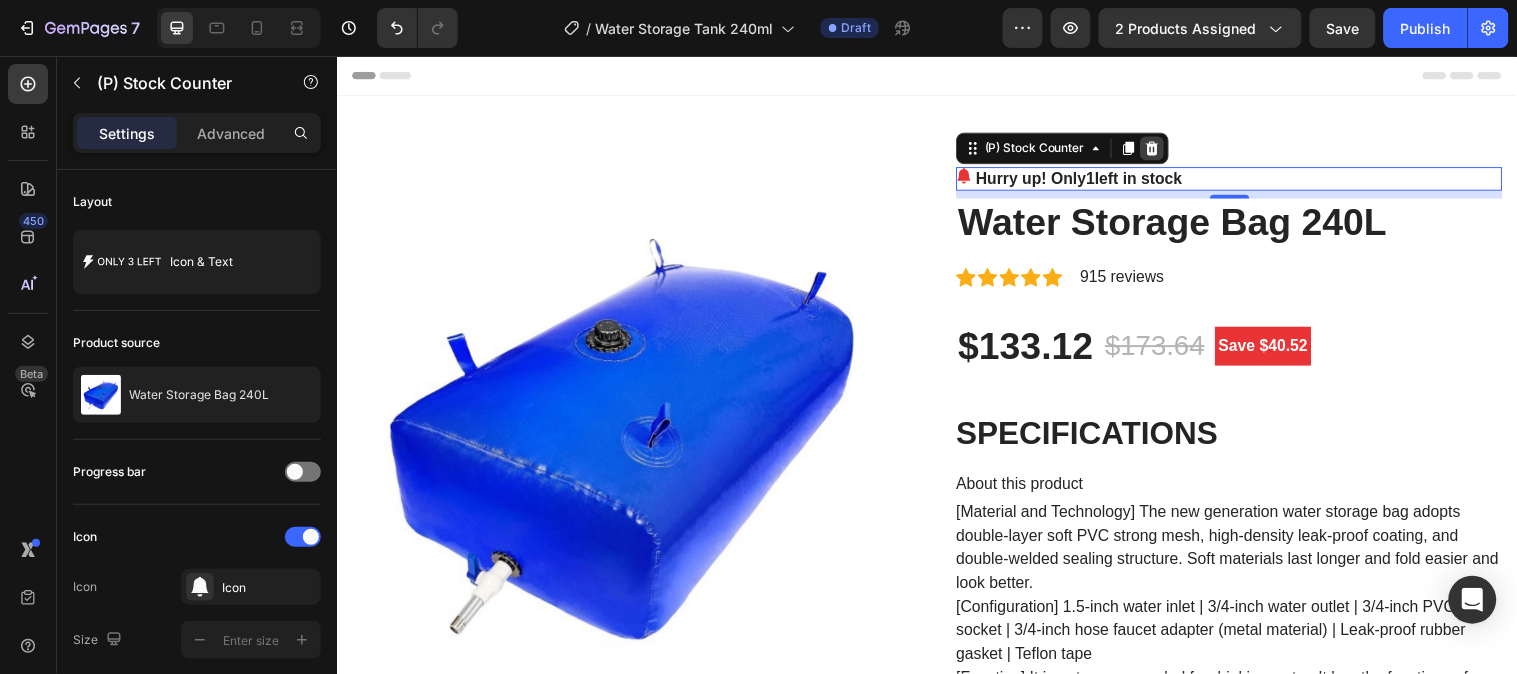 click 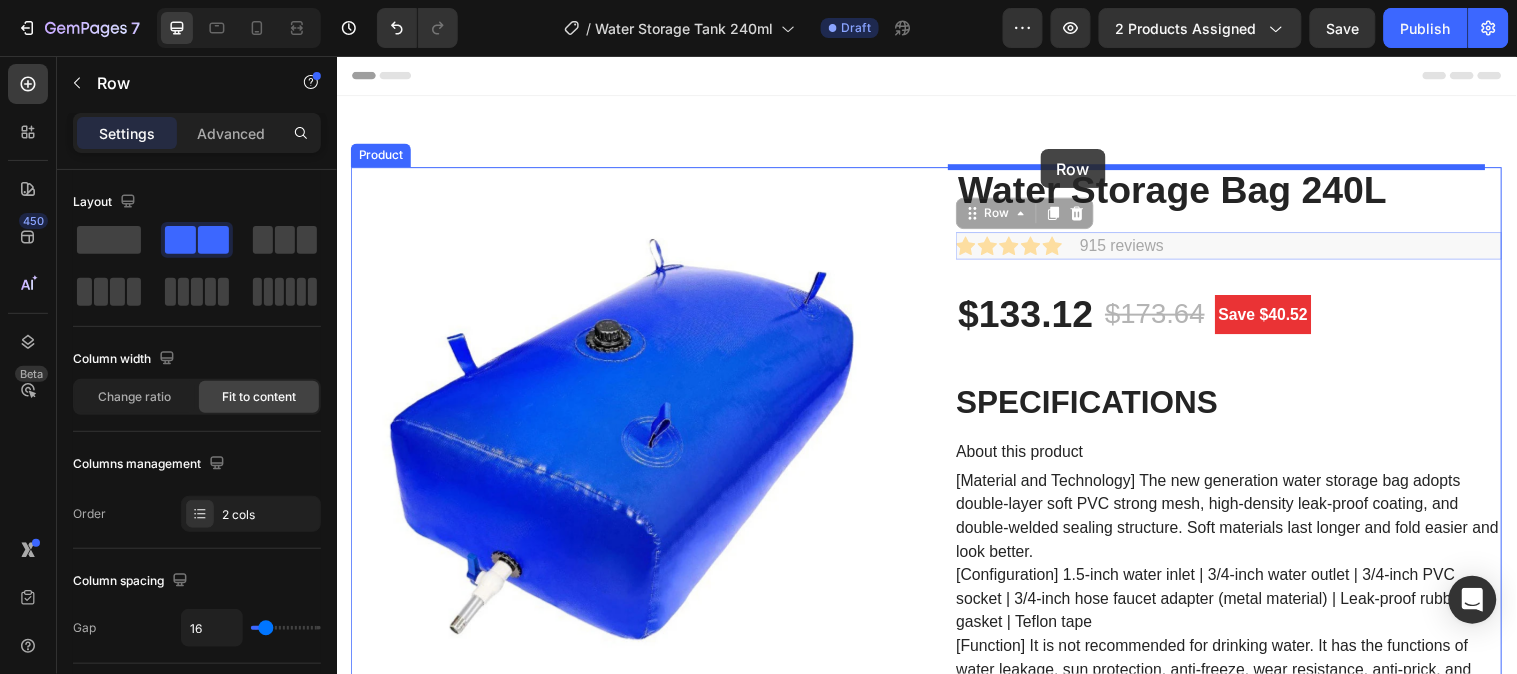 drag, startPoint x: 1062, startPoint y: 257, endPoint x: 1051, endPoint y: 150, distance: 107.563934 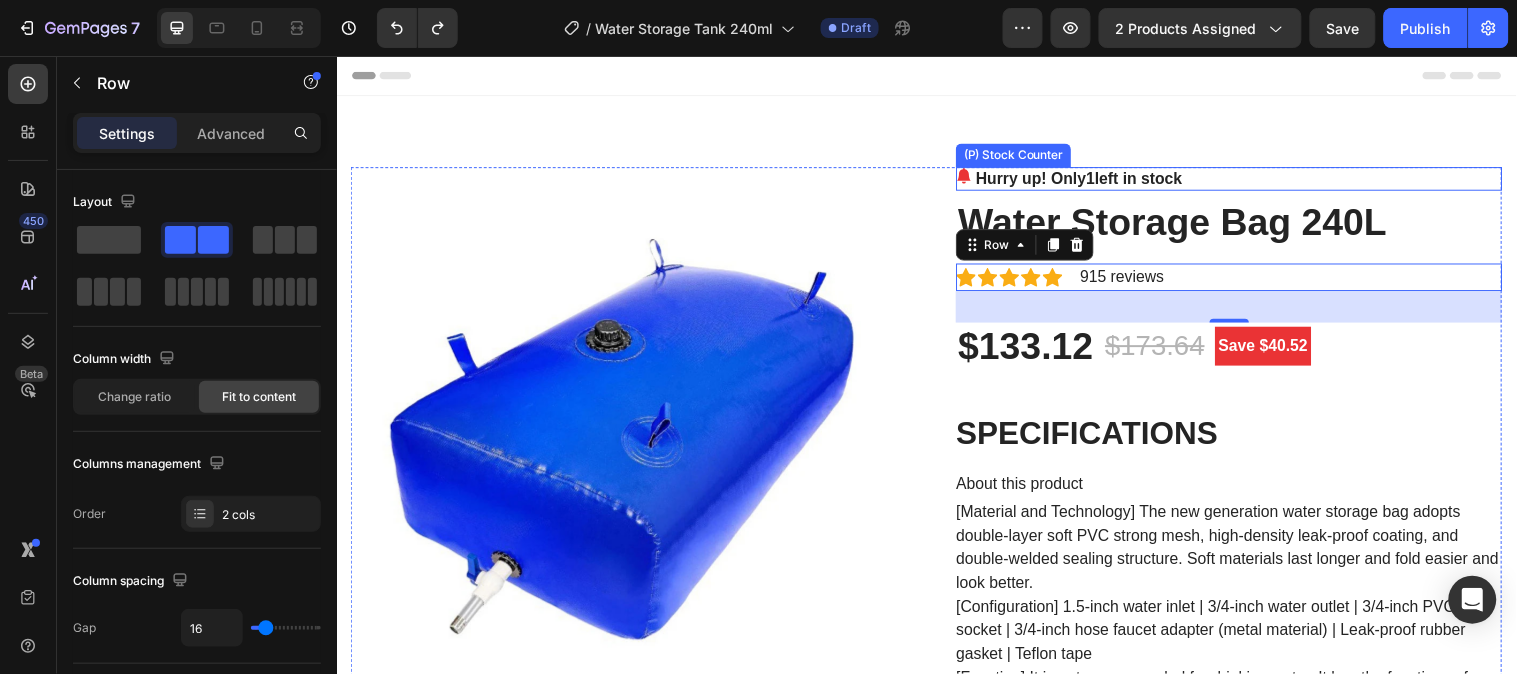 click on "Hurry up! Only  1  left in stock" at bounding box center [1091, 180] 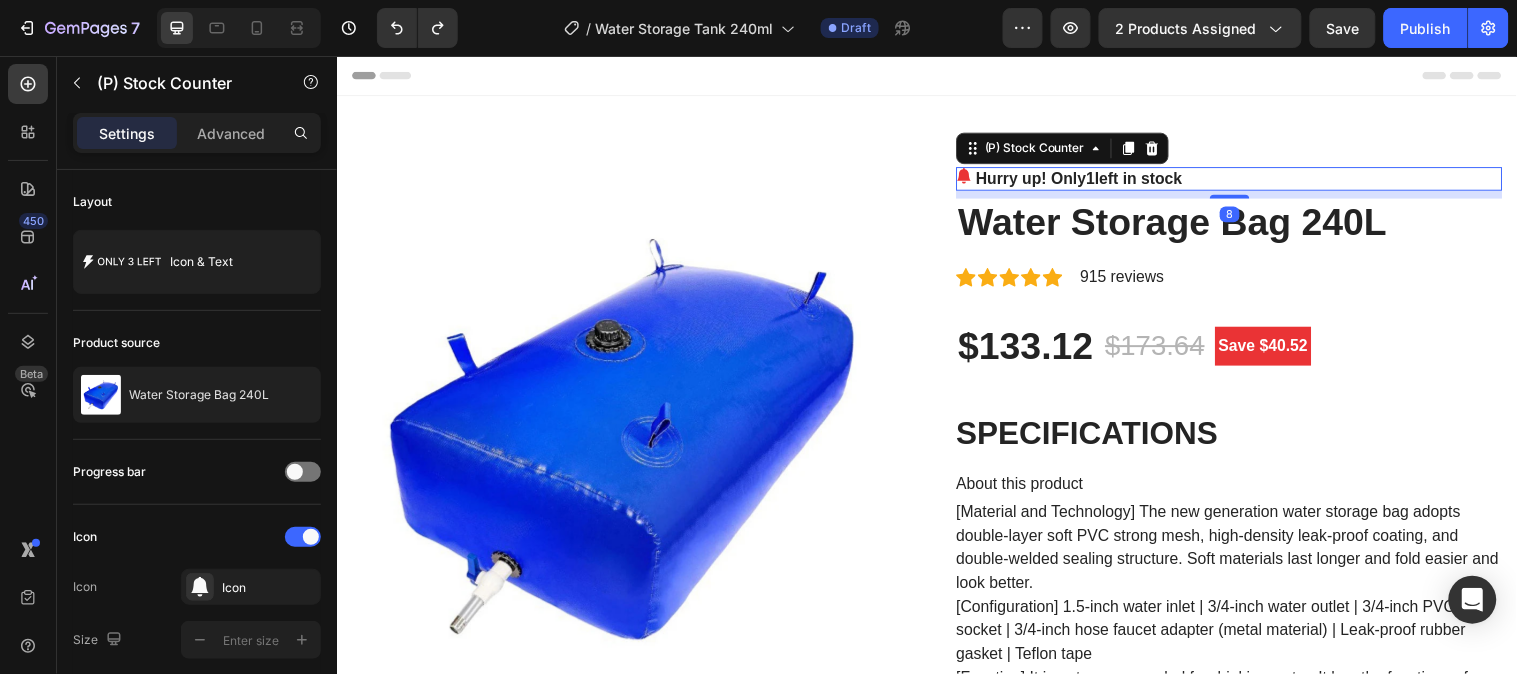 click on "Hurry up! Only  1  left in stock" at bounding box center (1091, 180) 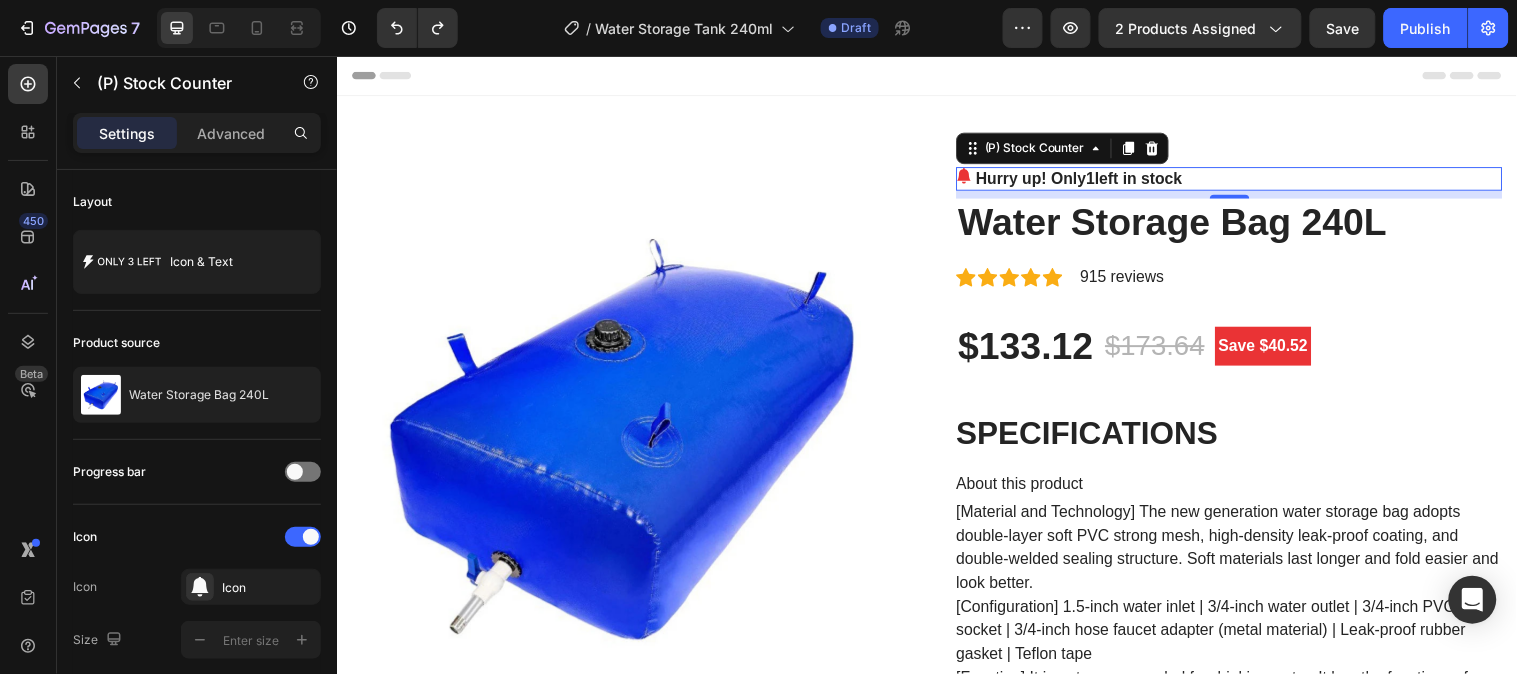 click on "Hurry up! Only  1  left in stock" at bounding box center [1091, 180] 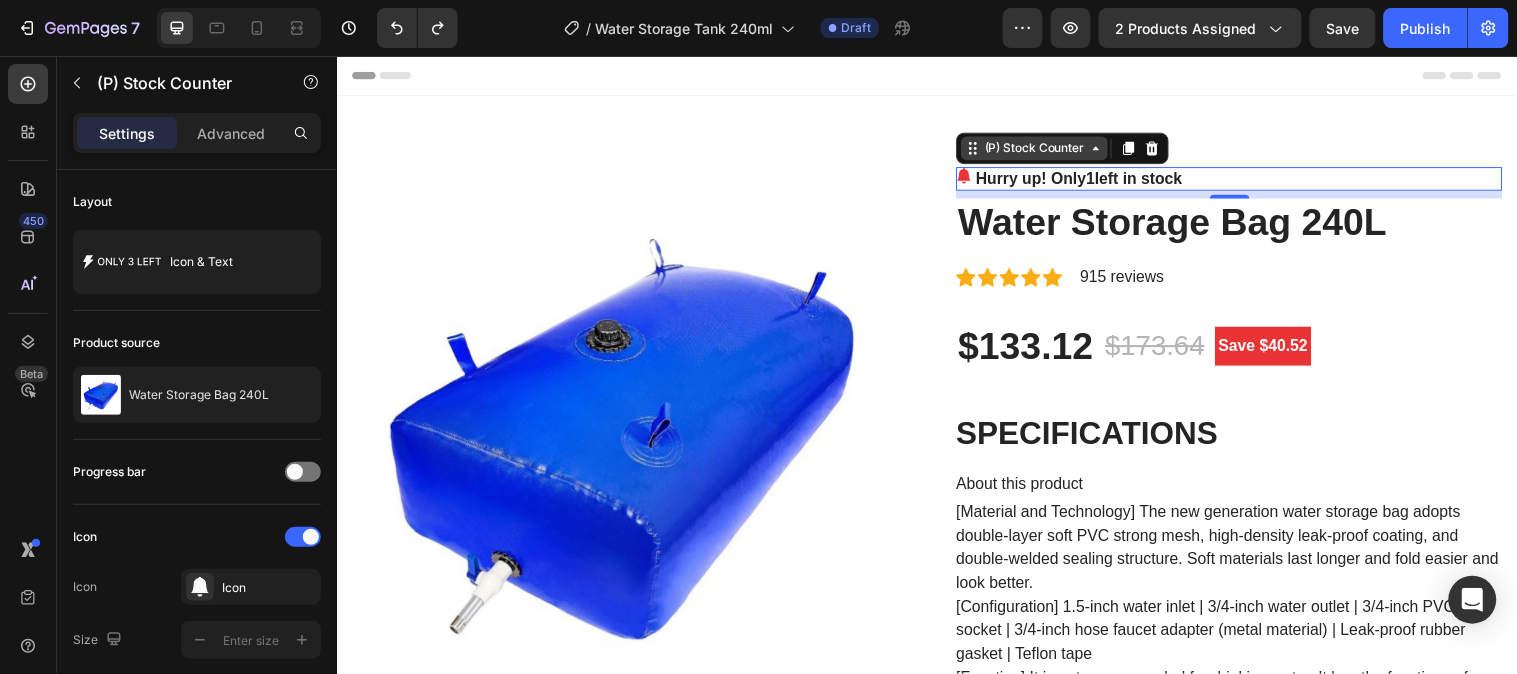 click 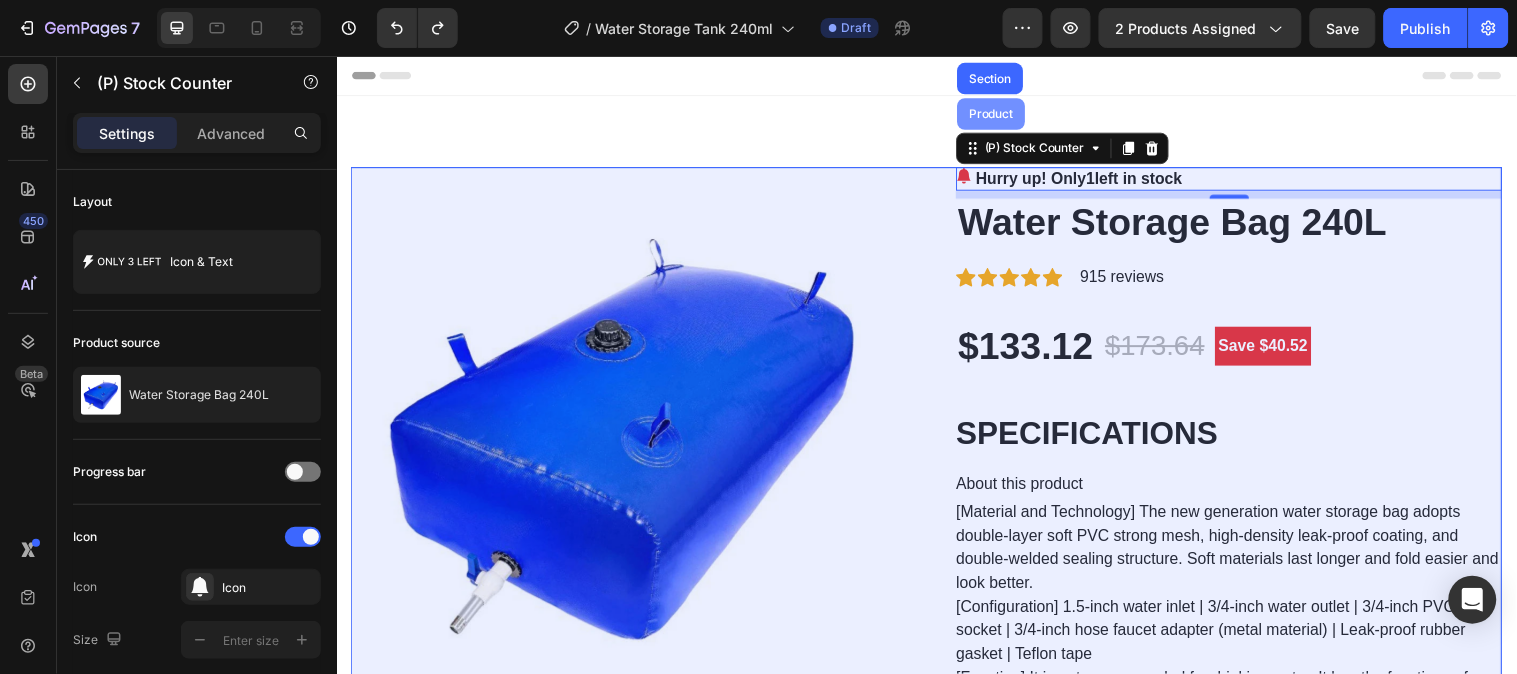 click on "Product" at bounding box center [1001, 114] 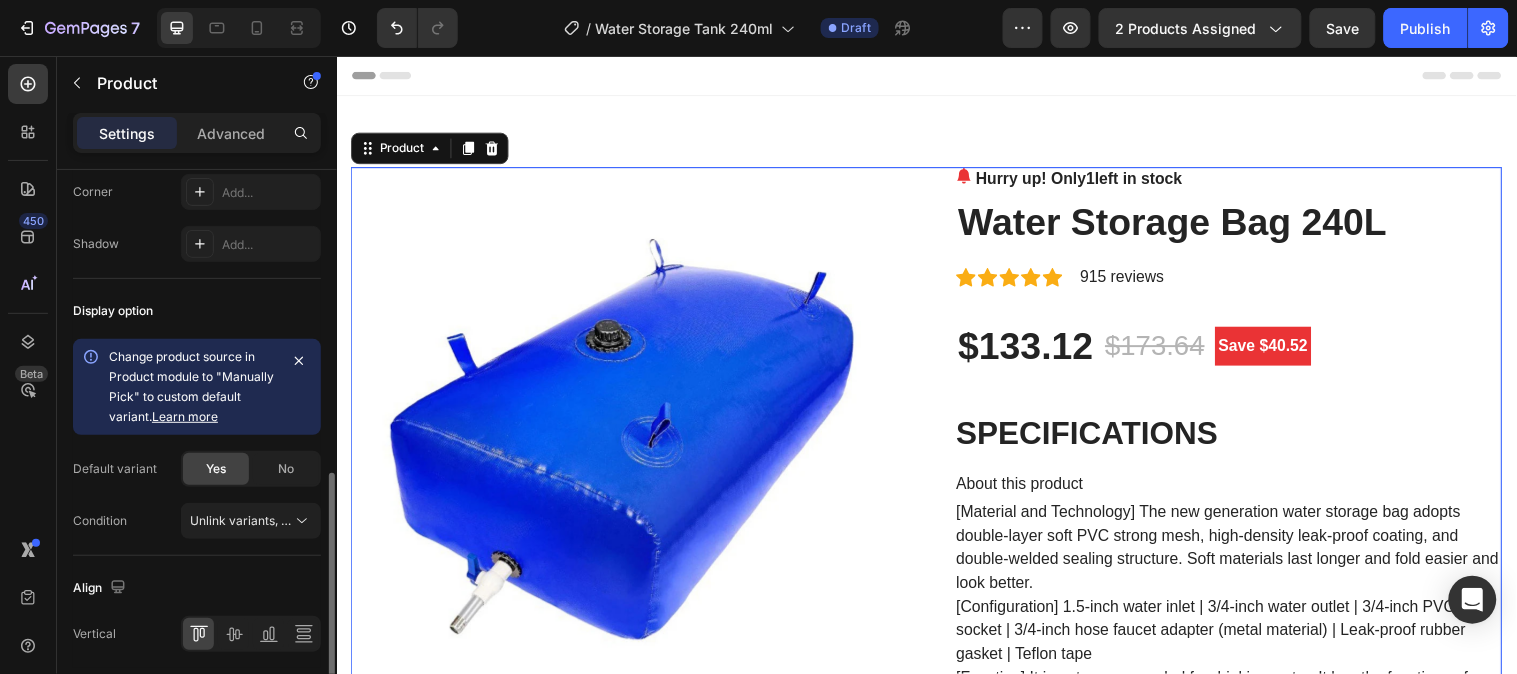 scroll, scrollTop: 875, scrollLeft: 0, axis: vertical 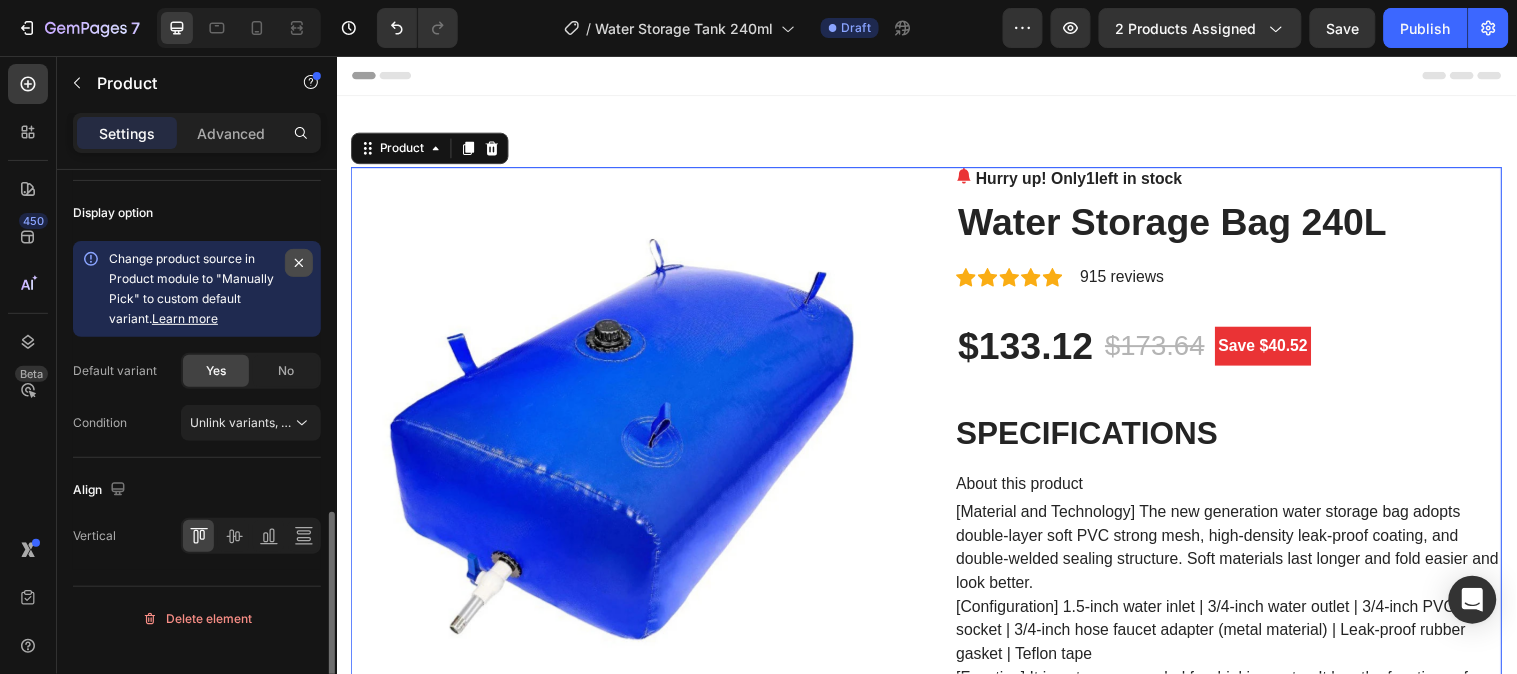 click 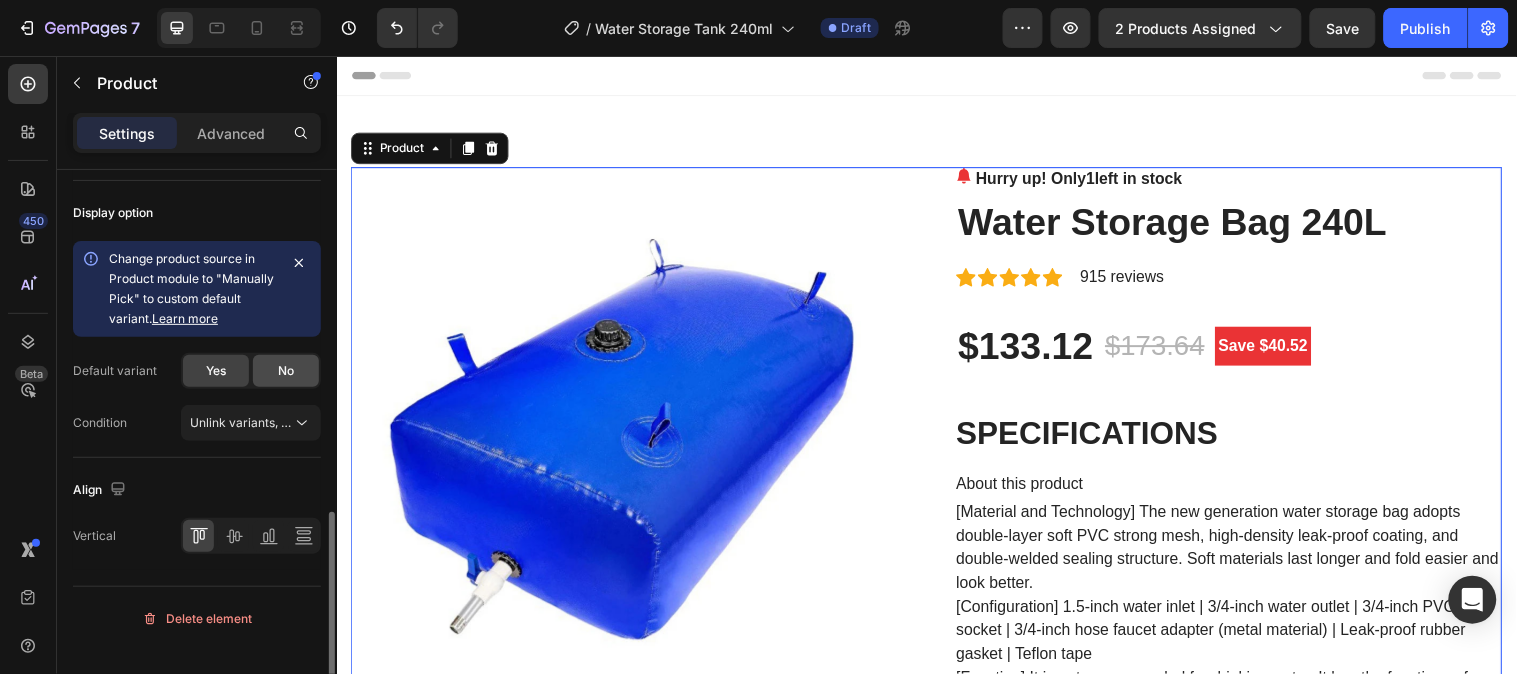 scroll, scrollTop: 873, scrollLeft: 0, axis: vertical 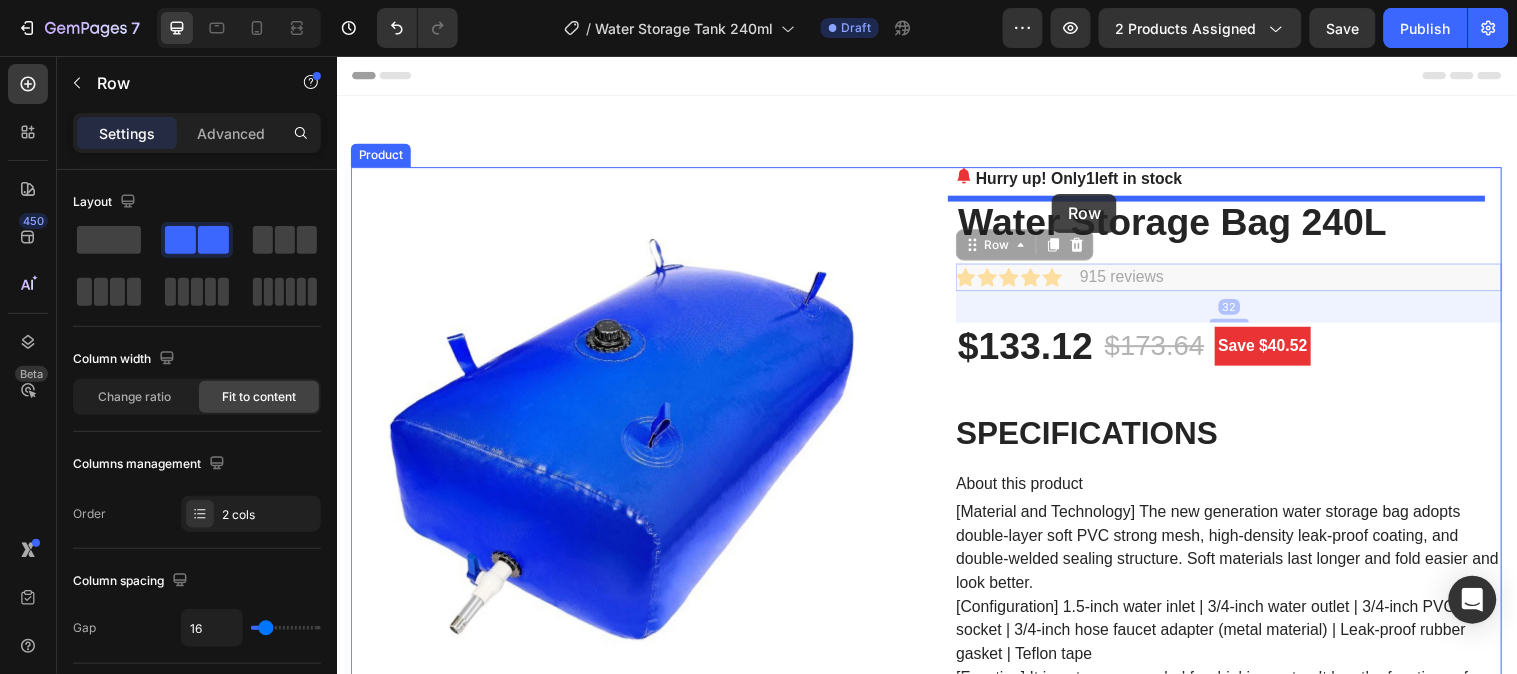 drag, startPoint x: 1067, startPoint y: 290, endPoint x: 1063, endPoint y: 195, distance: 95.084175 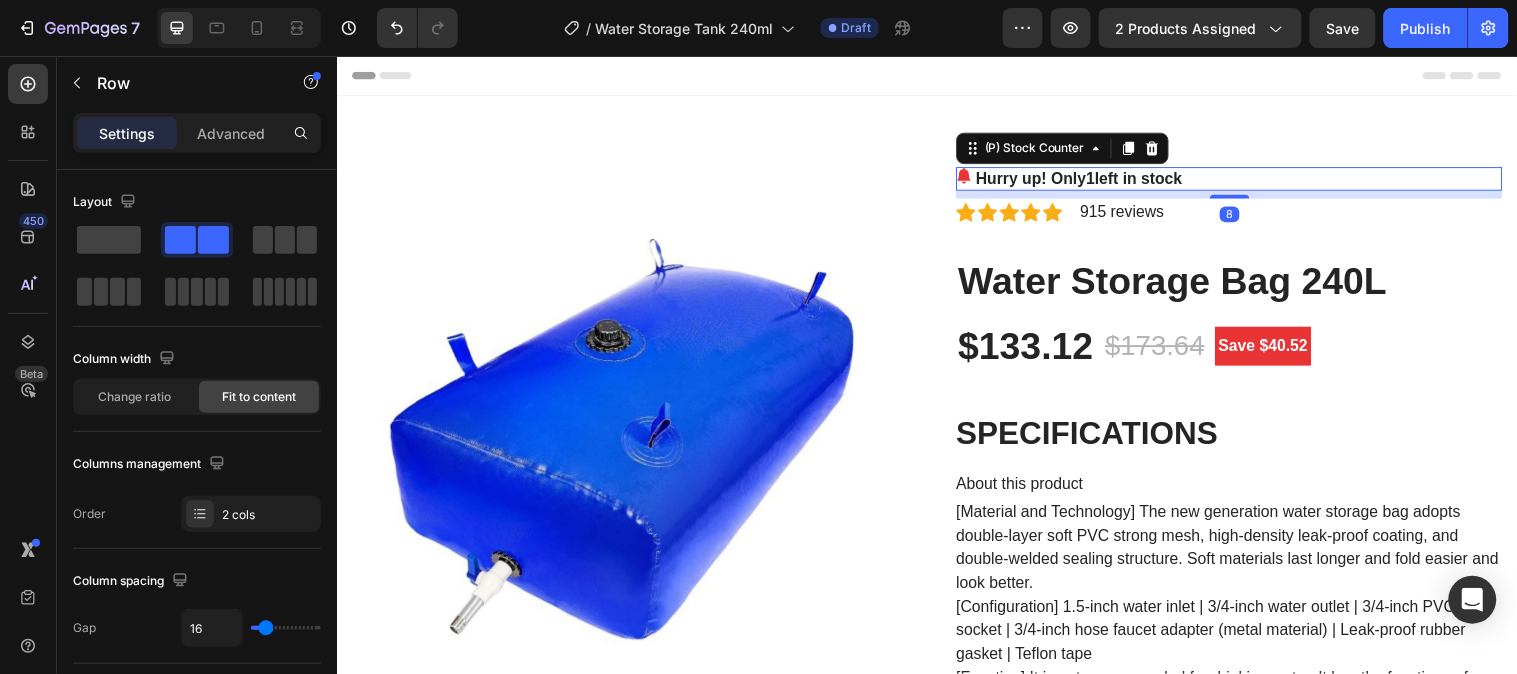 click on "Hurry up! Only  1  left in stock" at bounding box center [1091, 180] 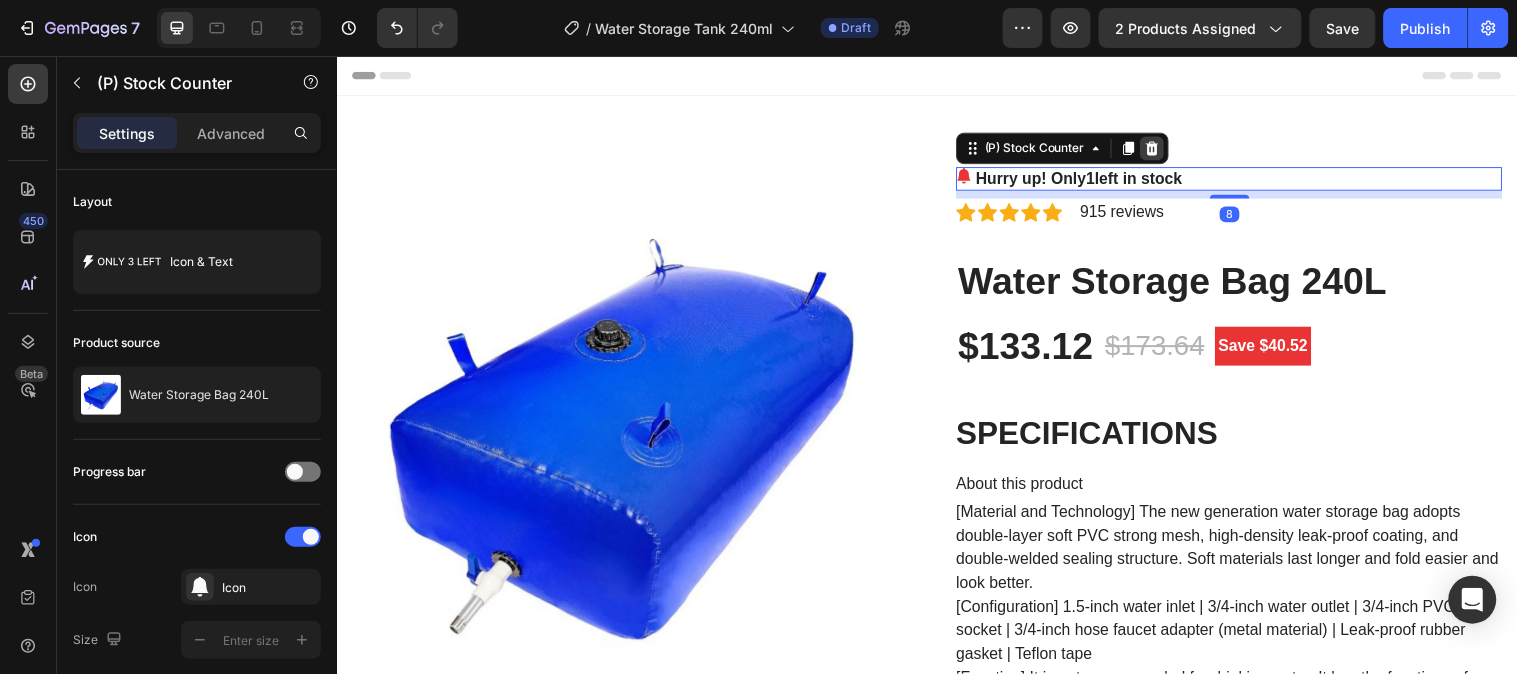click 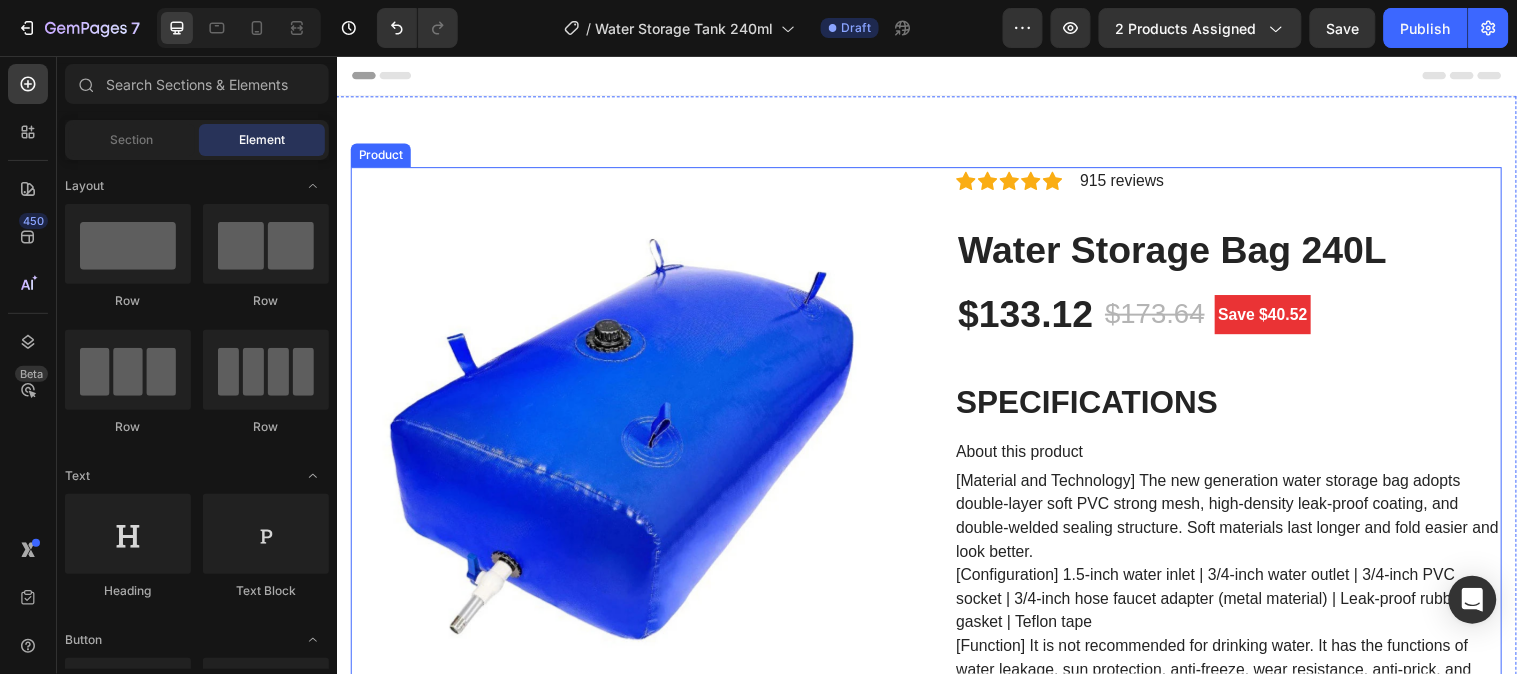 click on "Icon
Icon
Icon
Icon
Icon Icon List Hoz 915 reviews Text block Row Water Storage Bag 240L (P) Title $133.12 (P) Price (P) Price $173.64 (P) Price (P) Price Save $40.52 Product Badge Row
SPECIFICATIONS
About this product
[Material and Technology] The new generation water storage bag adopts double-layer soft PVC strong mesh, high-density leak-proof coating, and double-welded sealing structure. Soft materials last longer and fold easier and look better.
[Configuration] 1.5-inch water inlet | 3/4-inch water outlet | 3/4-inch PVC socket | 3/4-inch hose faucet adapter (metal material) | Leak-proof rubber gasket | Teflon tape
[Function] It is not recommended for drinking water. It has the functions of water leakage, sun protection, anti-freeze, wear resistance, anti-prick, and anti-static. Suitable for garden irrigation, camping, agricultural fire-fighting equipment and other scenarios.
Choice: yes" at bounding box center (1243, 4152) 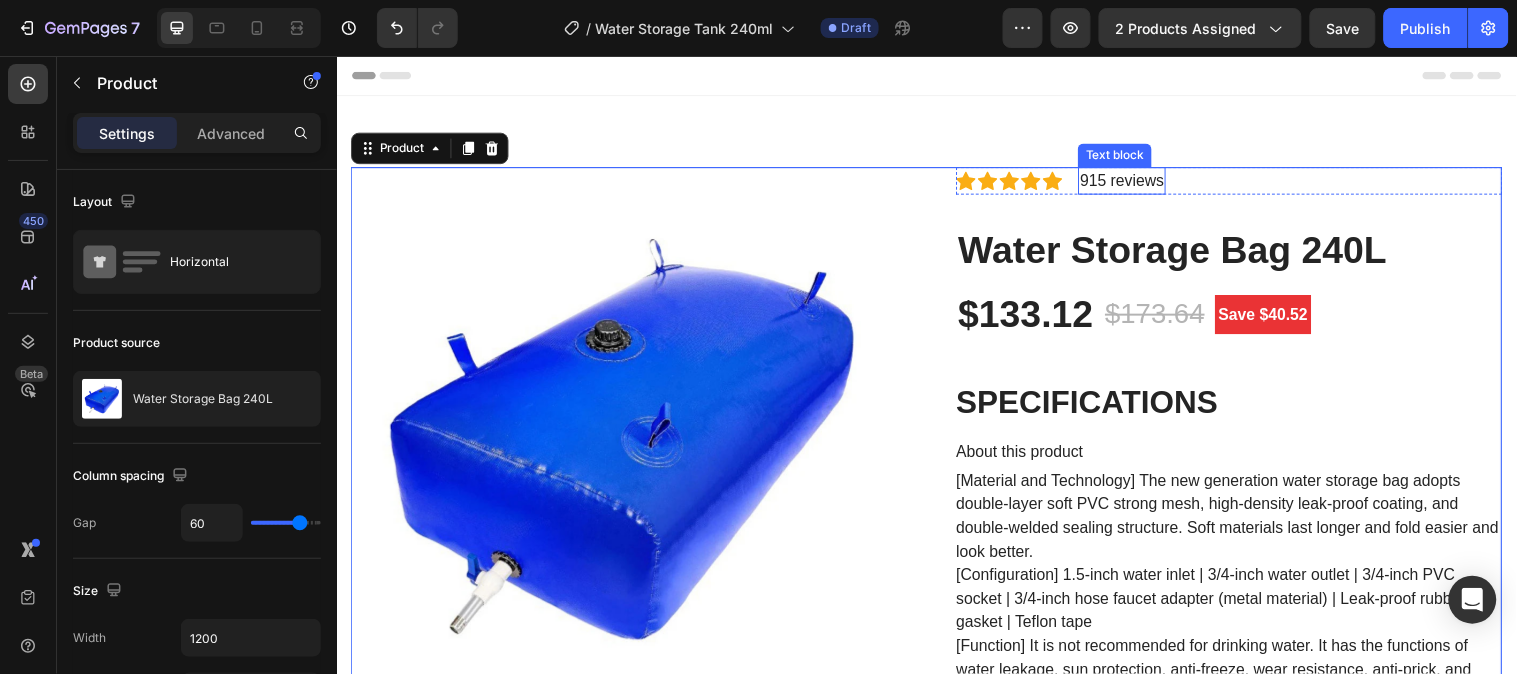click on "915 reviews" at bounding box center (1134, 182) 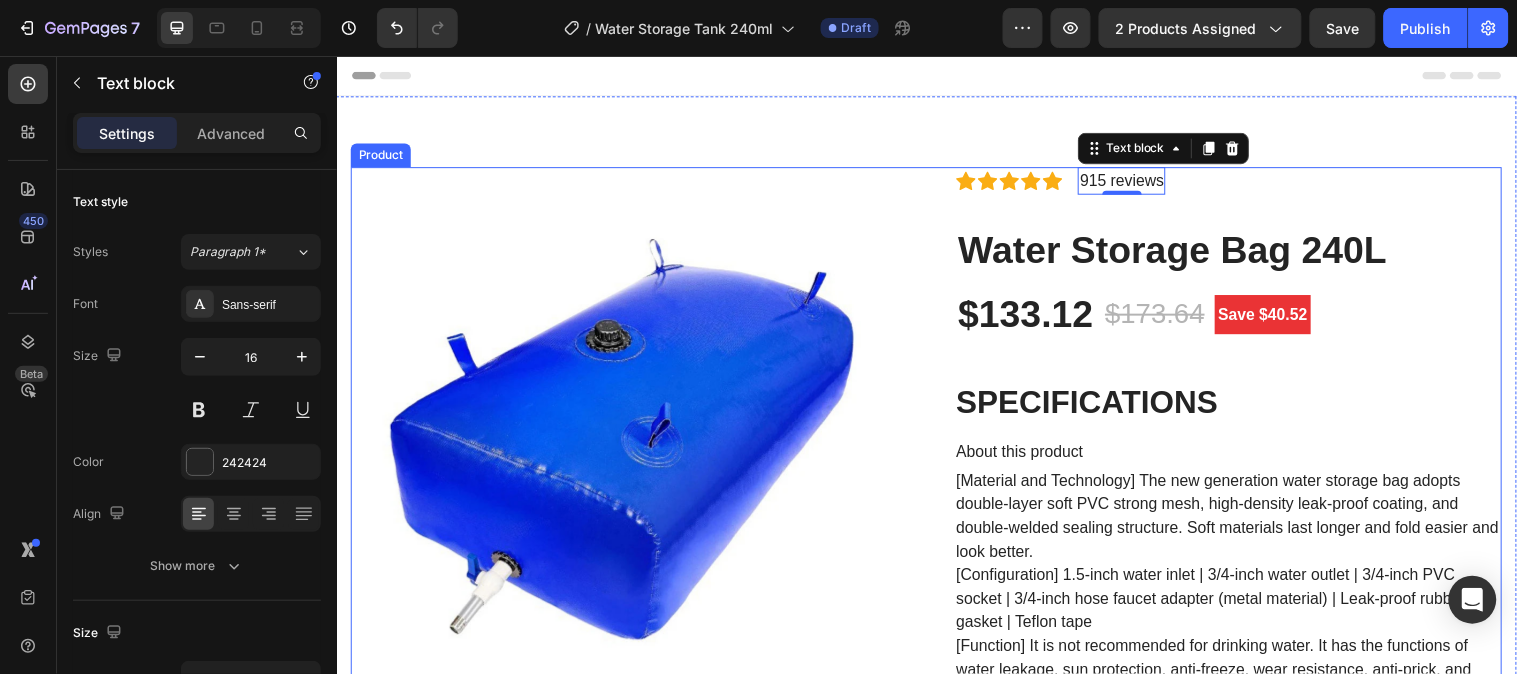 click on "Icon
Icon
Icon
Icon
Icon Icon List Hoz 915 reviews Text block   0 Row Water Storage Bag 240L (P) Title $133.12 (P) Price (P) Price $173.64 (P) Price (P) Price Save $40.52 Product Badge Row
SPECIFICATIONS
About this product
[Material and Technology] The new generation water storage bag adopts double-layer soft PVC strong mesh, high-density leak-proof coating, and double-welded sealing structure. Soft materials last longer and fold easier and look better.
[Configuration] 1.5-inch water inlet | 3/4-inch water outlet | 3/4-inch PVC socket | 3/4-inch hose faucet adapter (metal material) | Leak-proof rubber gasket | Teflon tape
[Function] It is not recommended for drinking water. It has the functions of water leakage, sun protection, anti-freeze, wear resistance, anti-prick, and anti-static. Suitable for garden irrigation, camping, agricultural fire-fighting equipment and other scenarios.
Choice: yes" at bounding box center (1243, 4152) 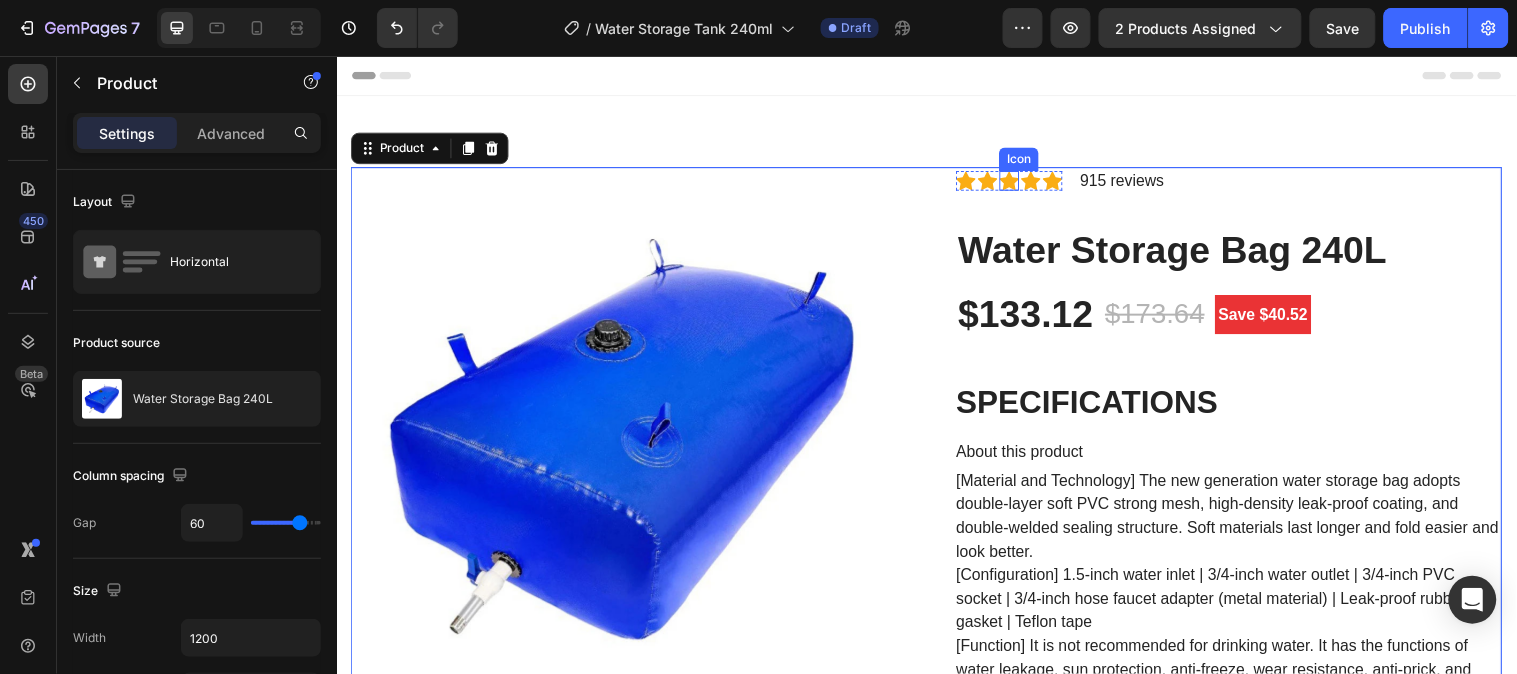 click 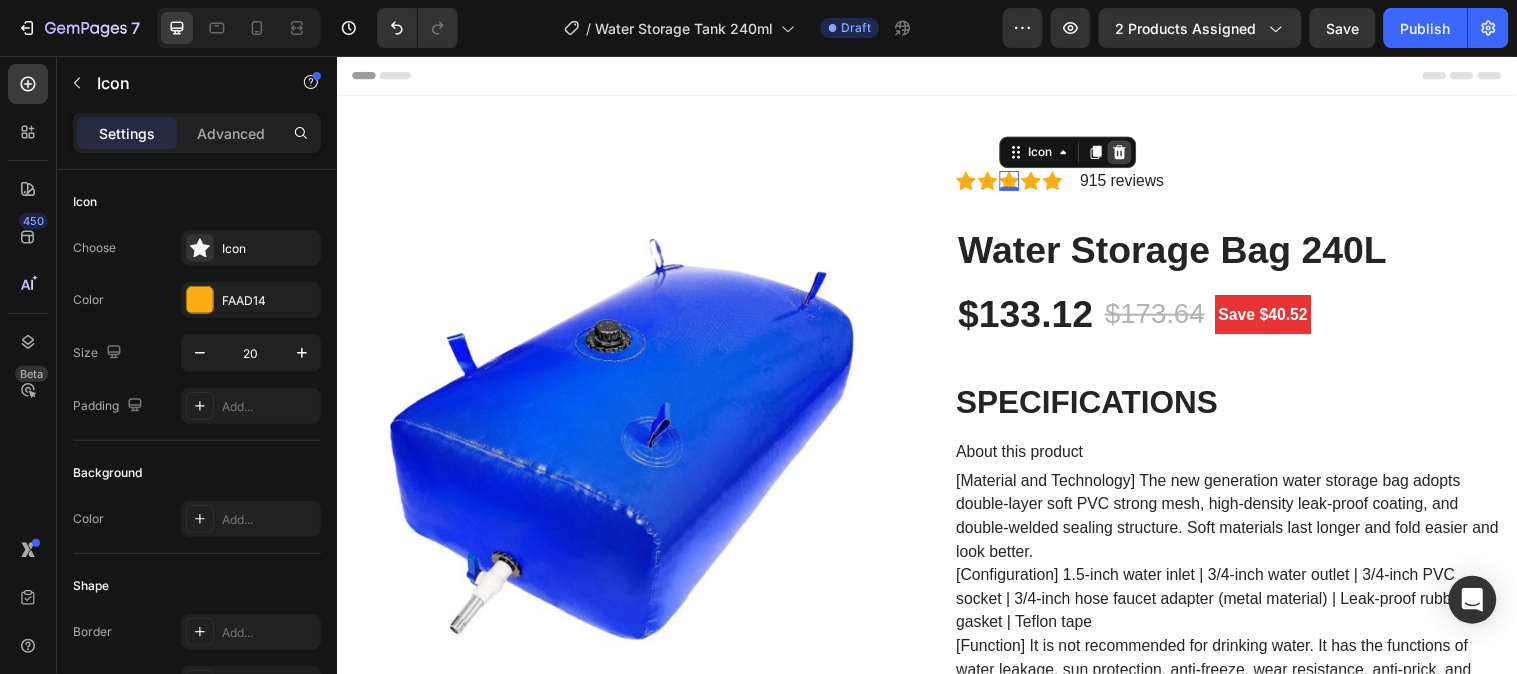 click 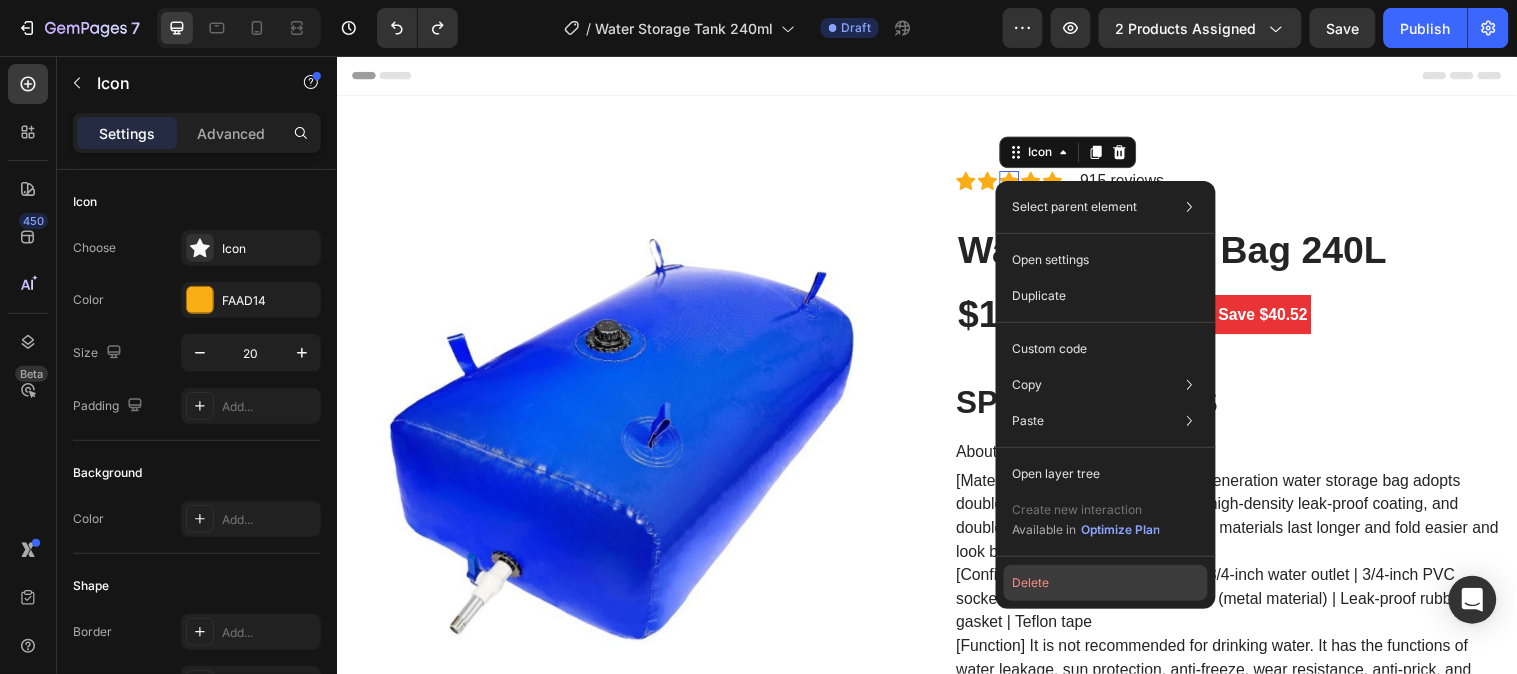 click on "Delete" 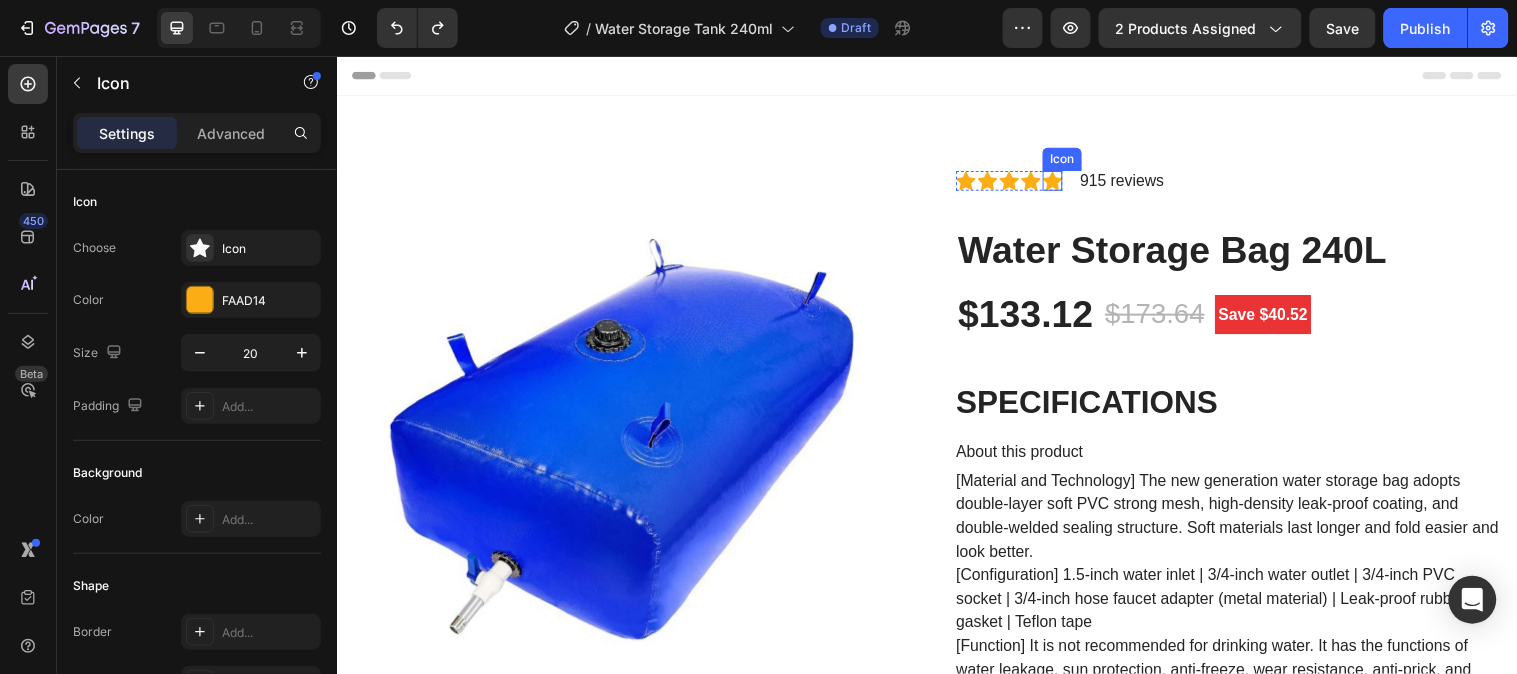 click 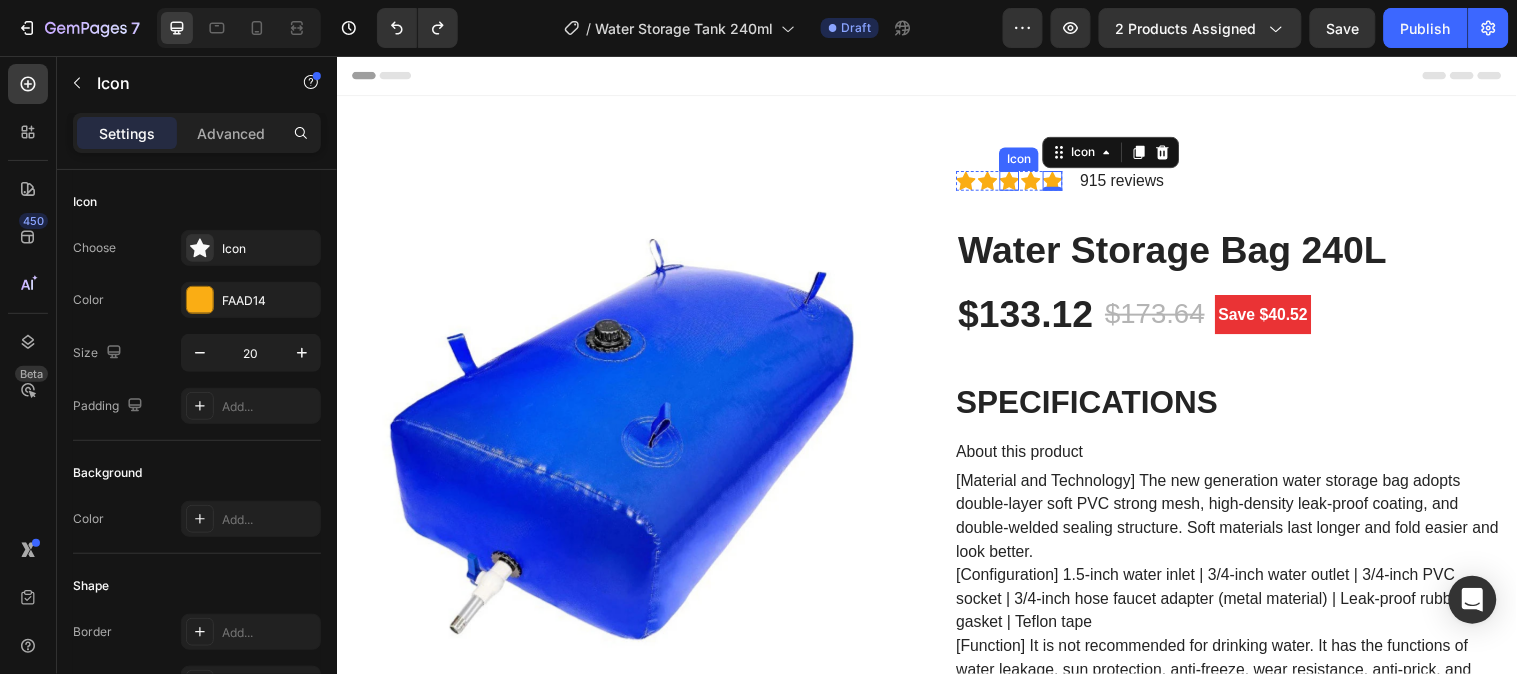 click 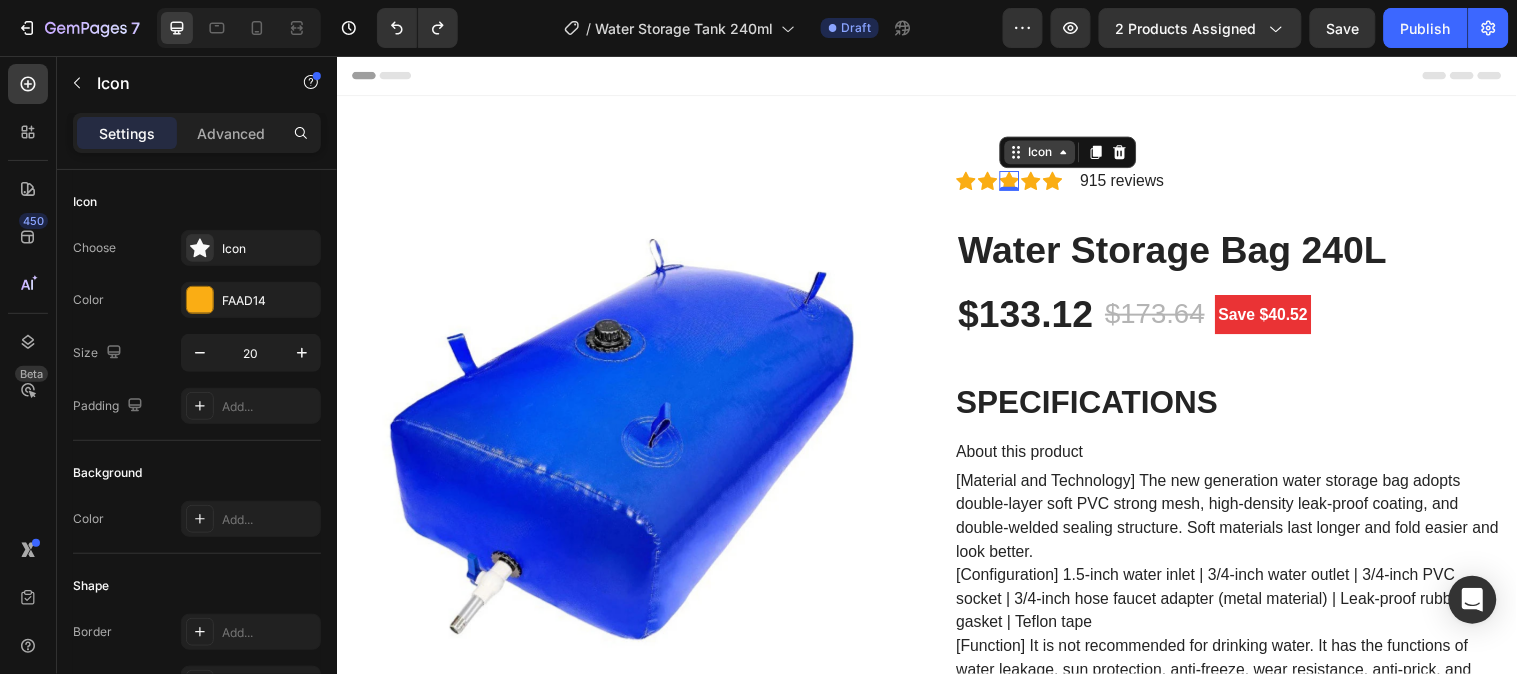 click 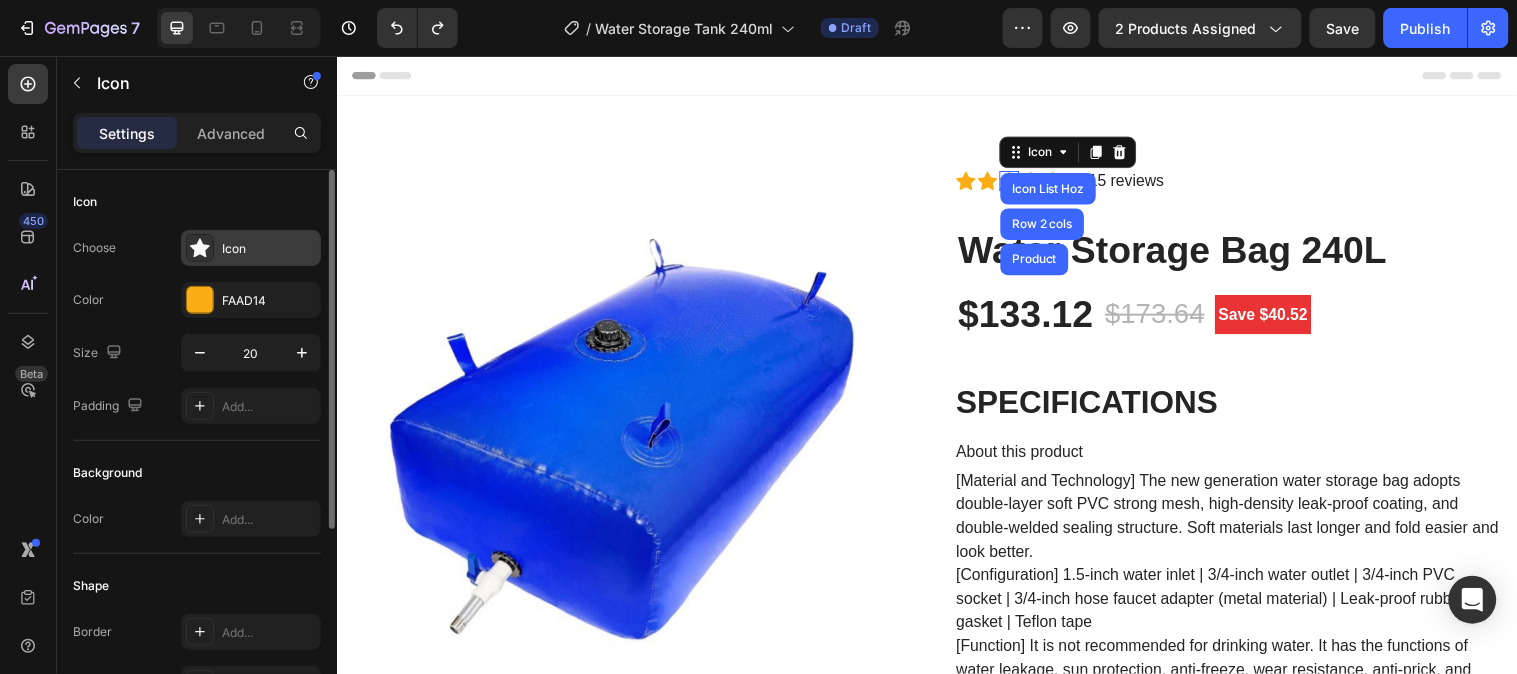 click on "Icon" at bounding box center [269, 249] 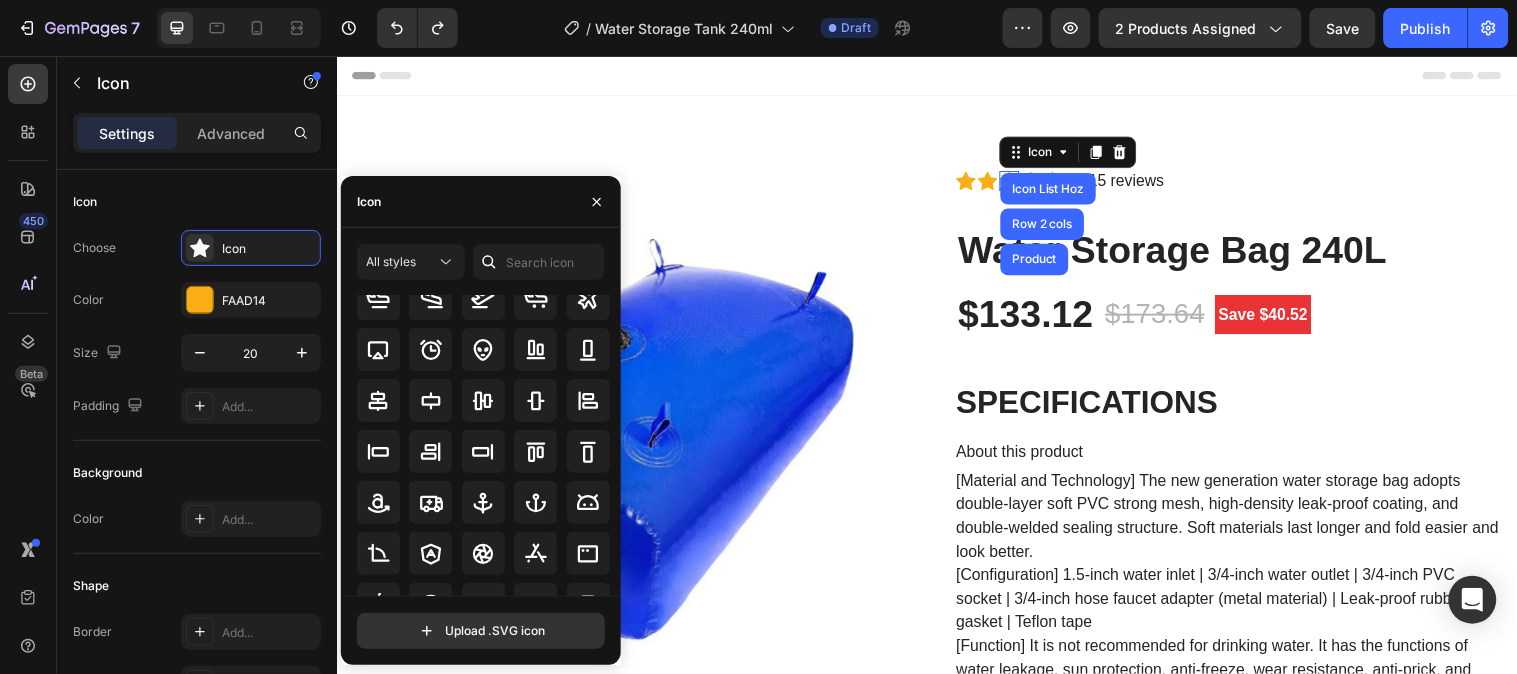 scroll, scrollTop: 111, scrollLeft: 0, axis: vertical 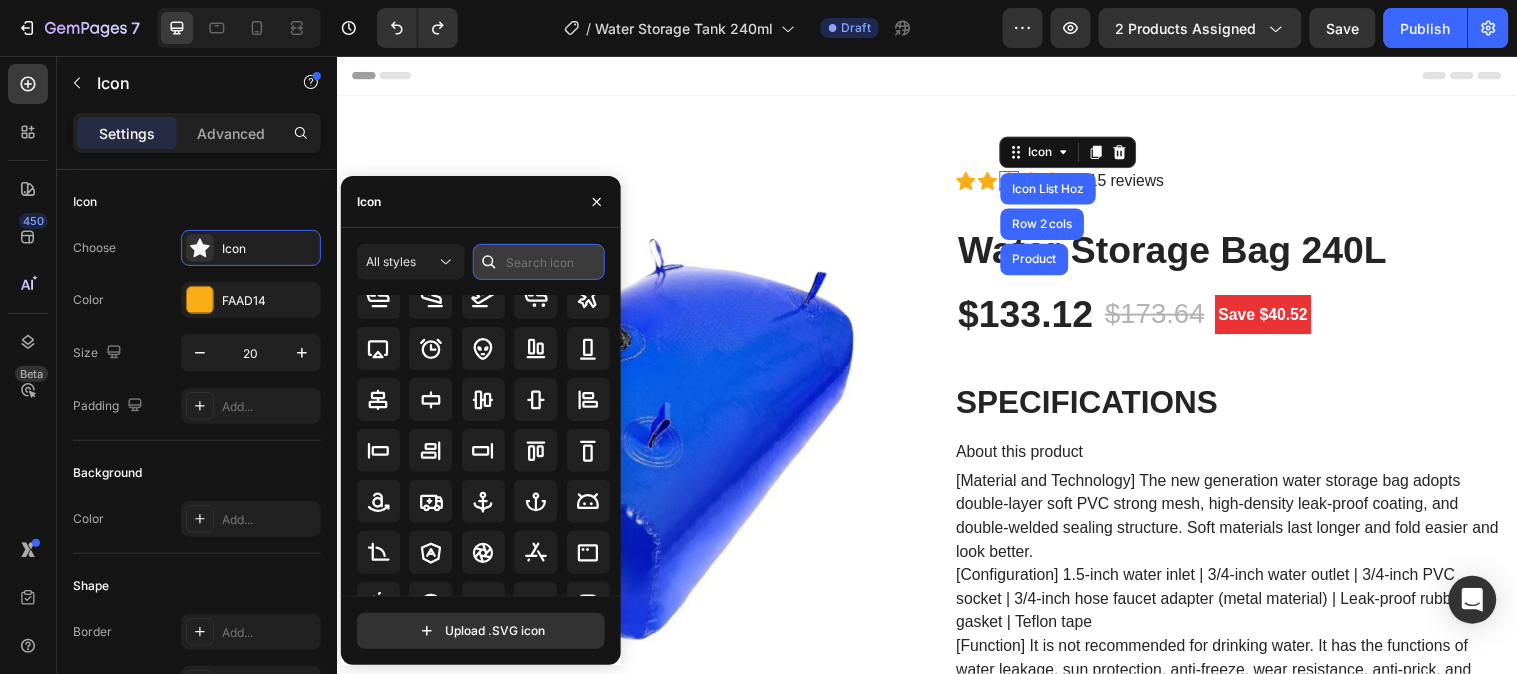 click at bounding box center (539, 262) 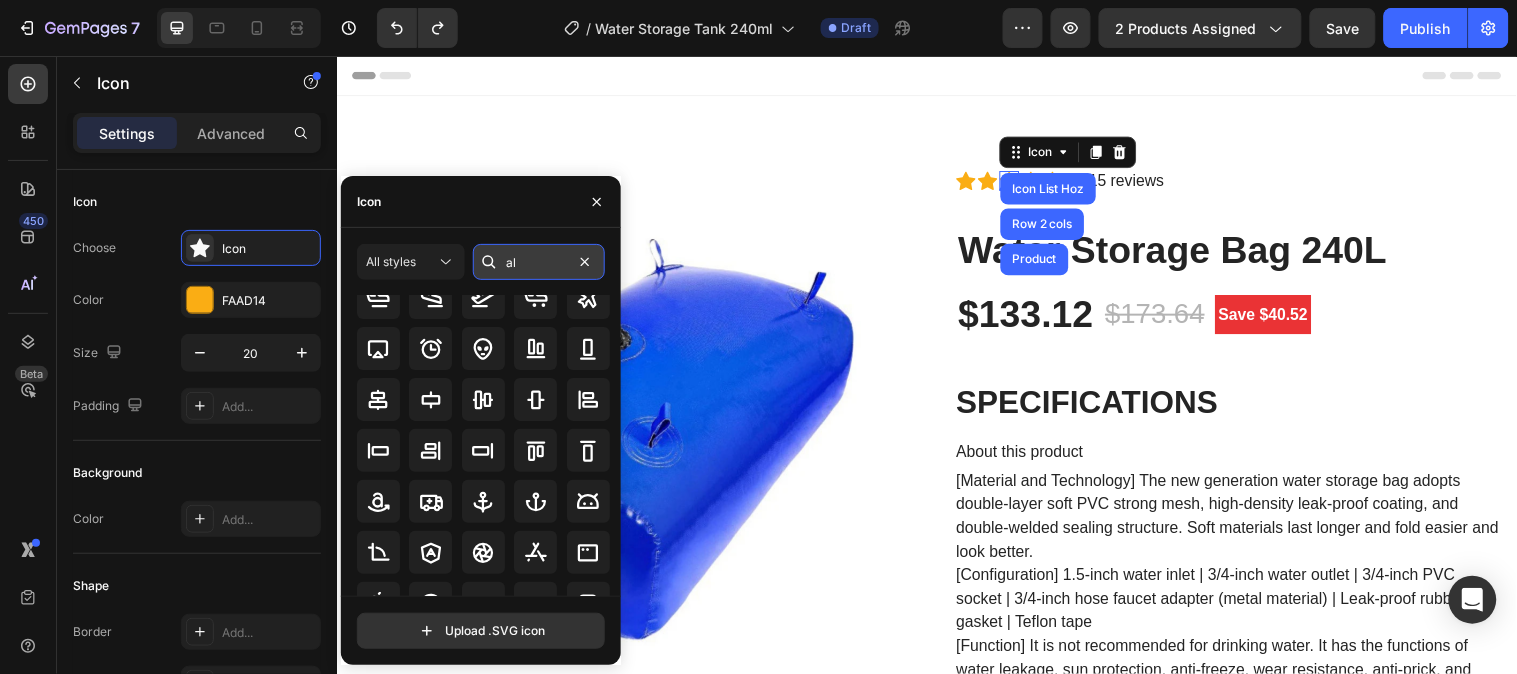 scroll, scrollTop: 0, scrollLeft: 0, axis: both 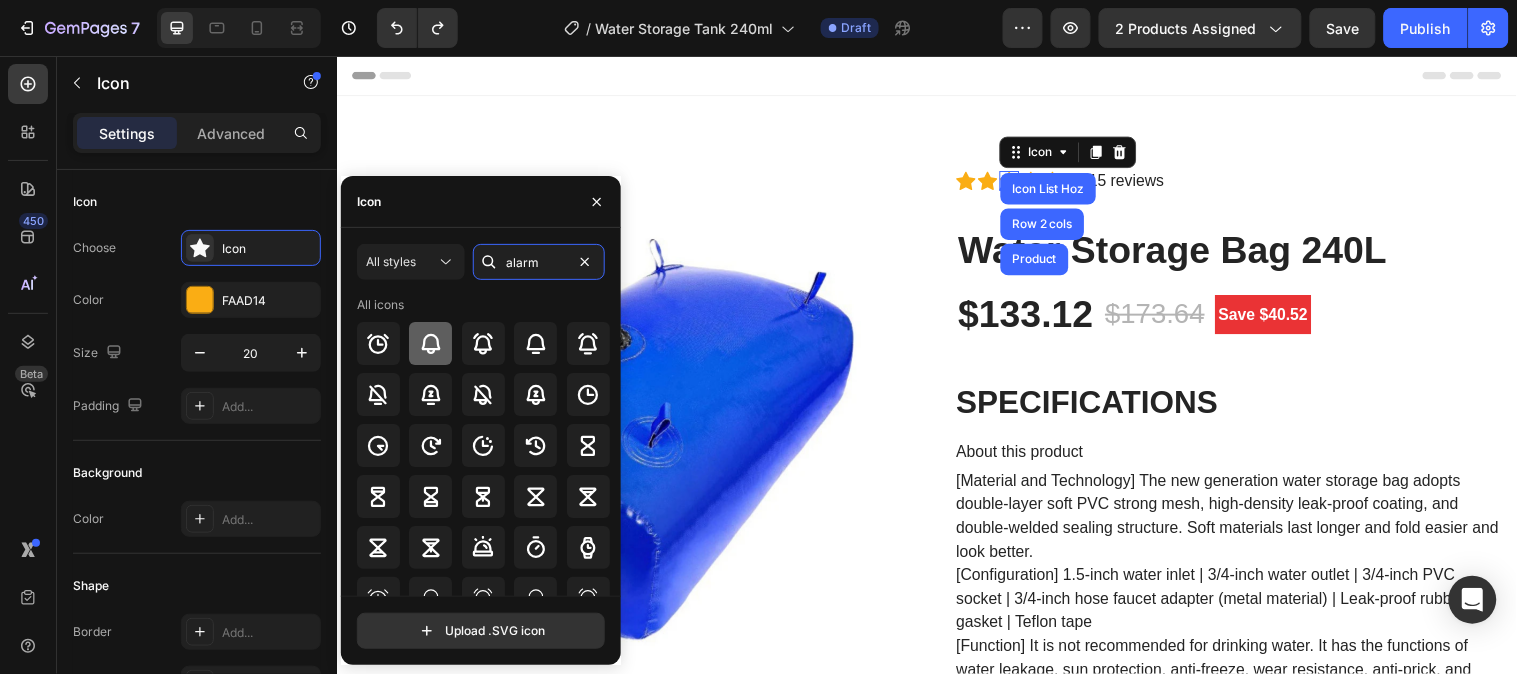type on "alarm" 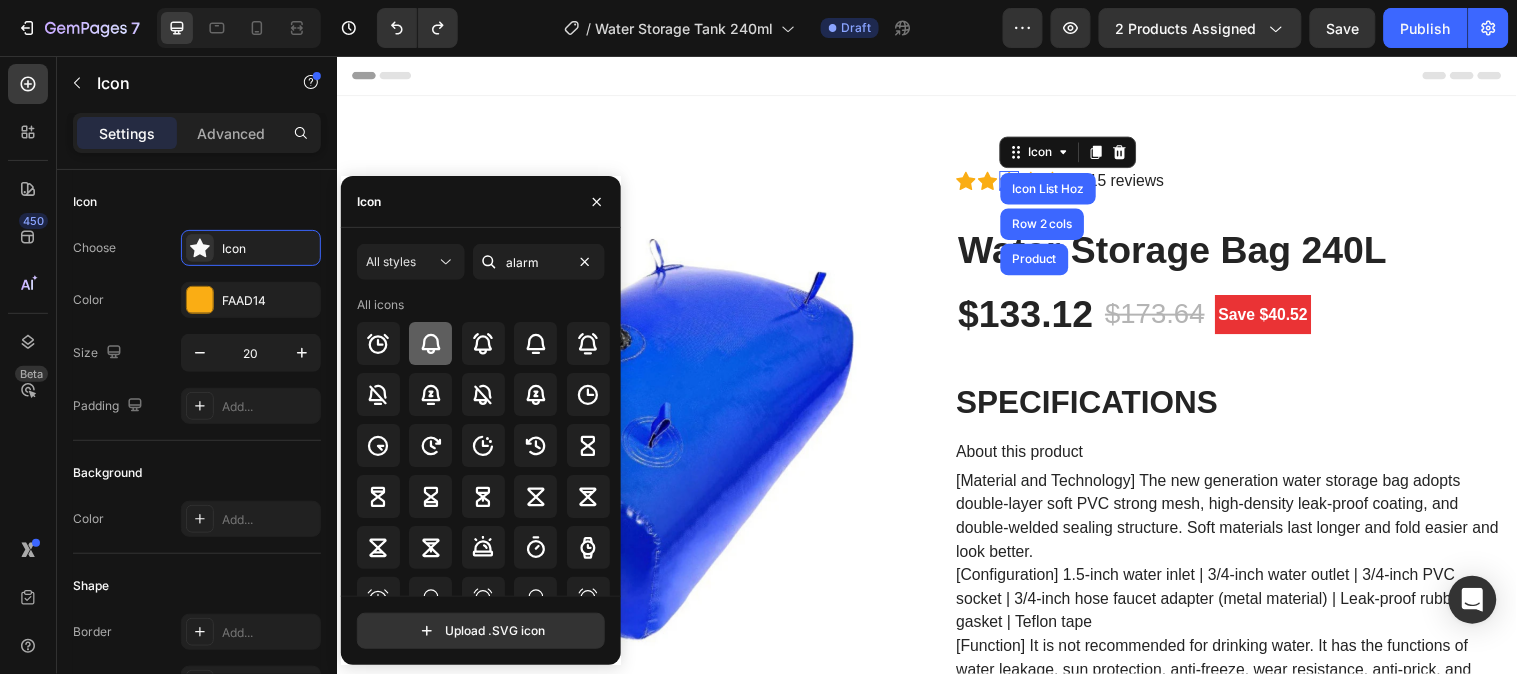 click 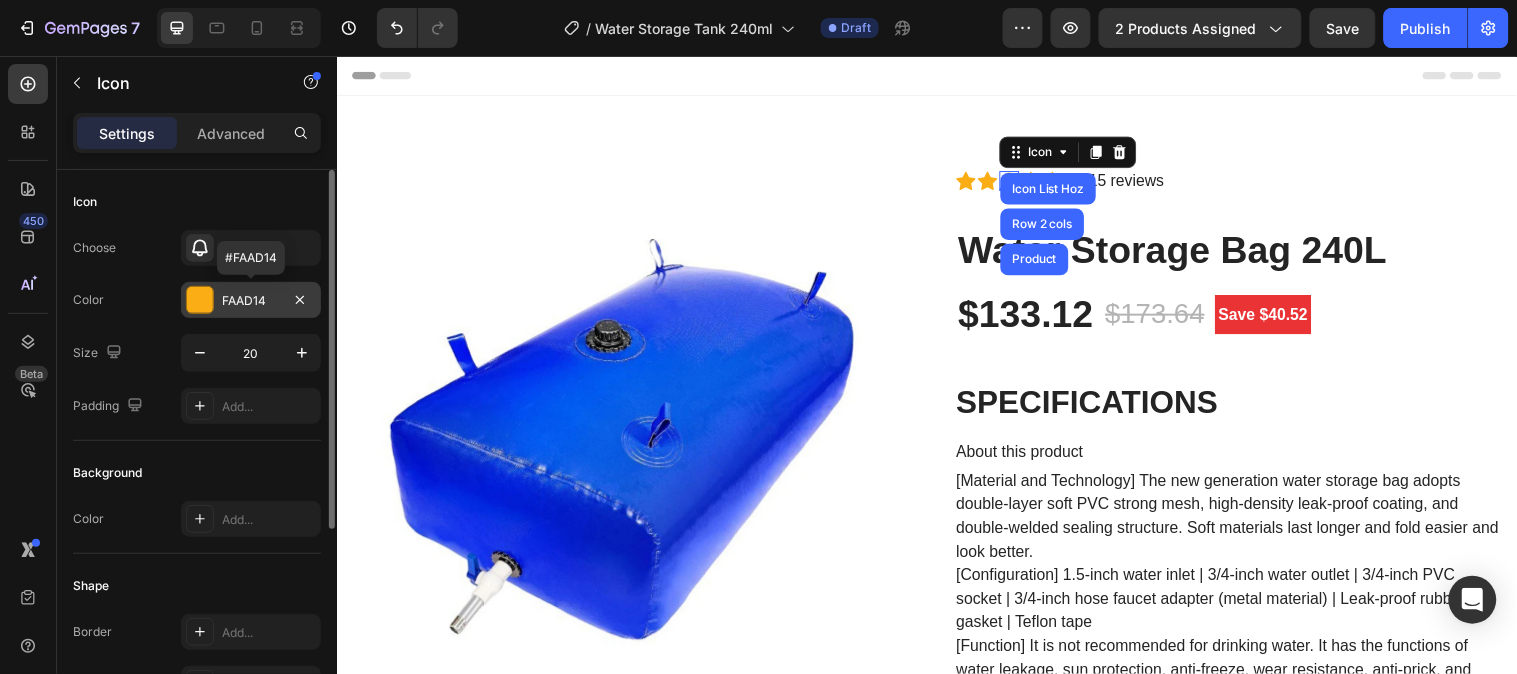 click at bounding box center (200, 300) 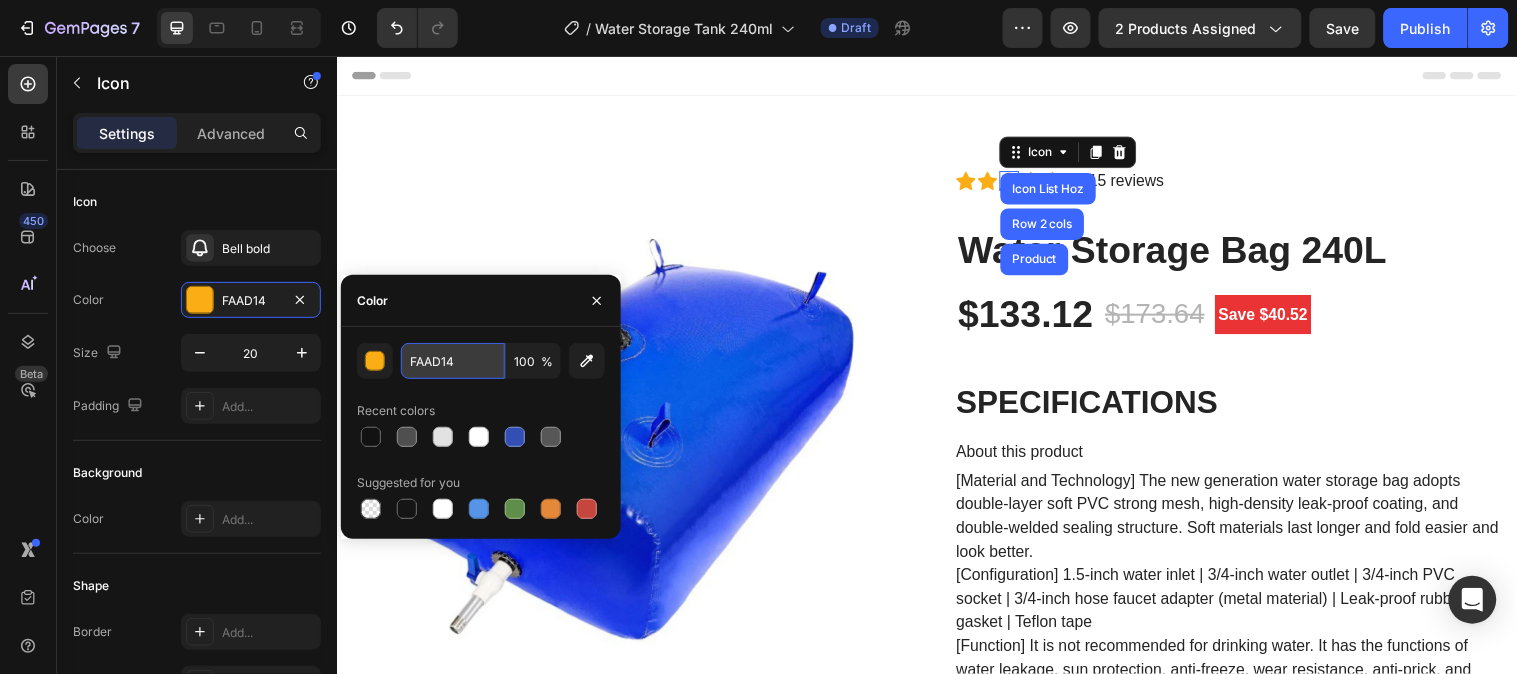 click on "FAAD14" at bounding box center [453, 361] 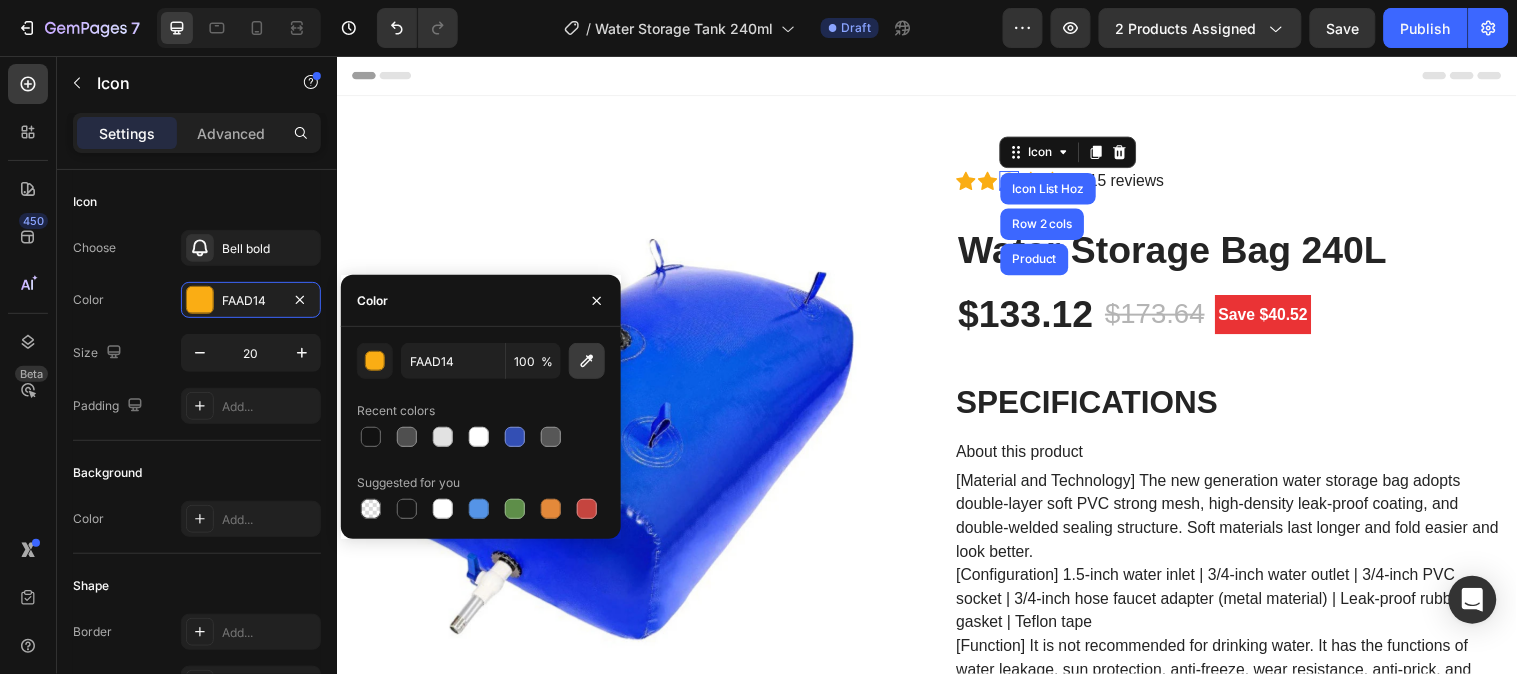 click 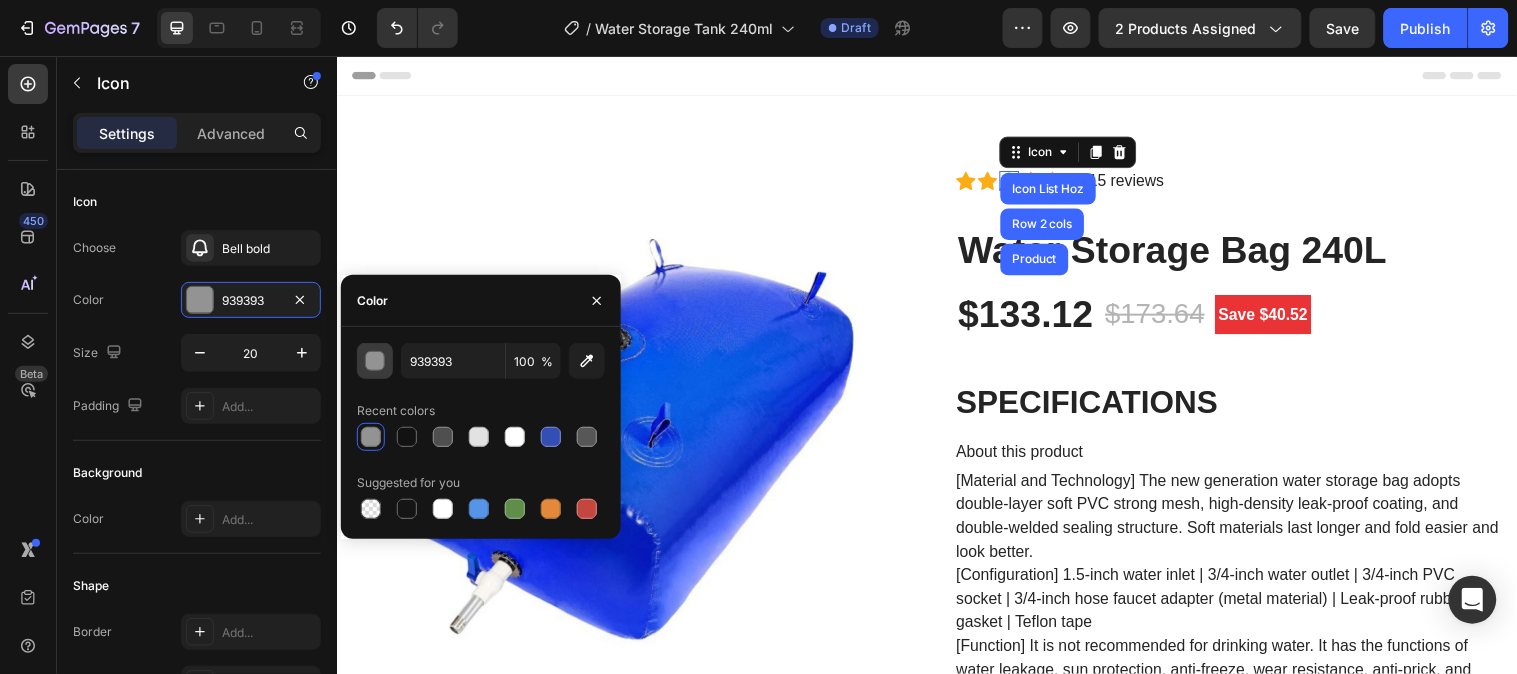 click at bounding box center (376, 362) 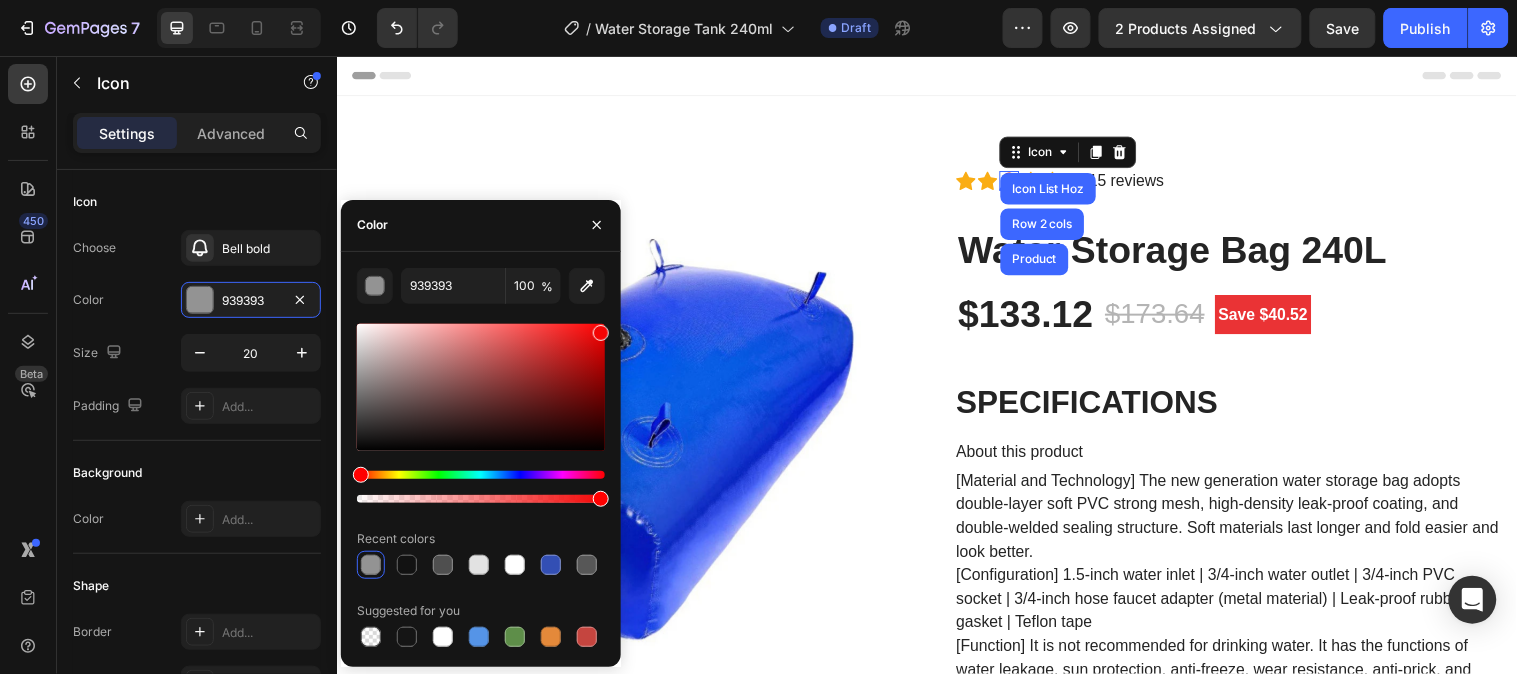 click at bounding box center [481, 387] 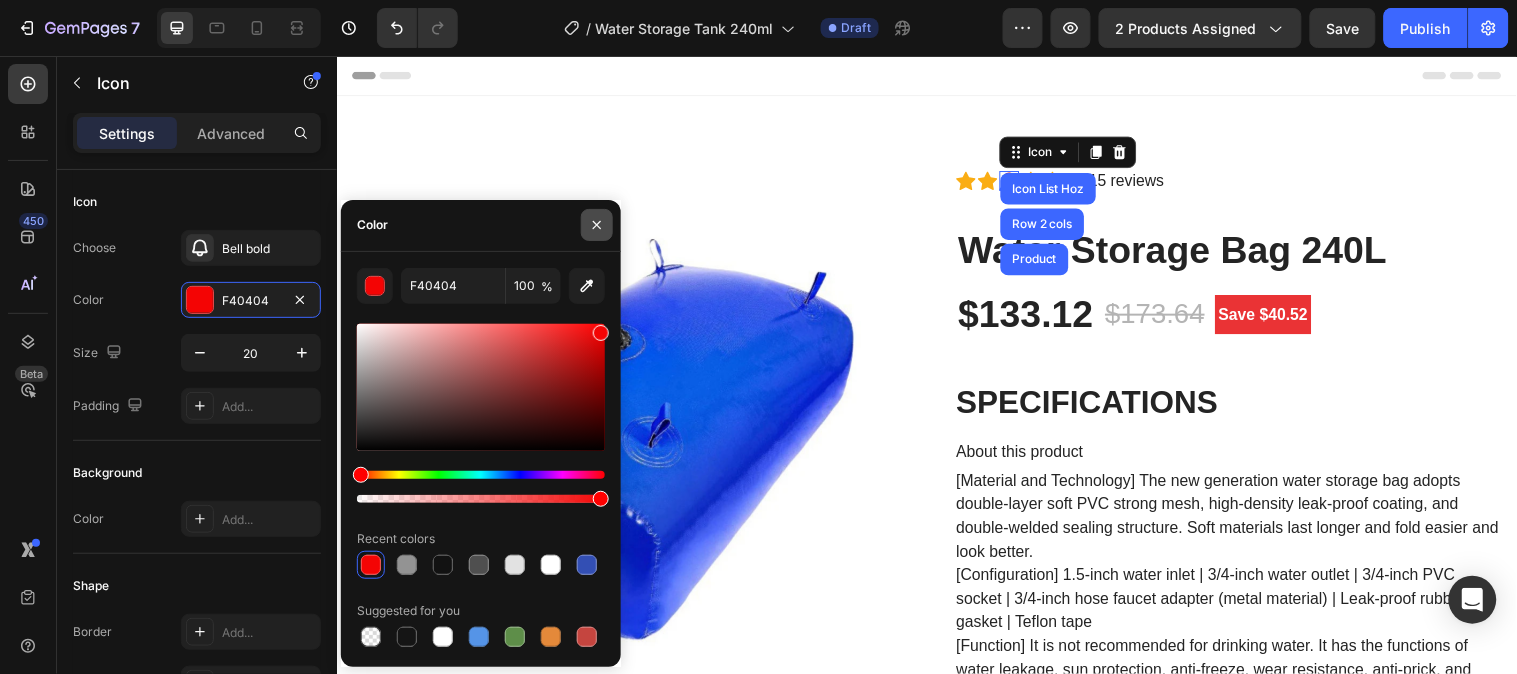 click 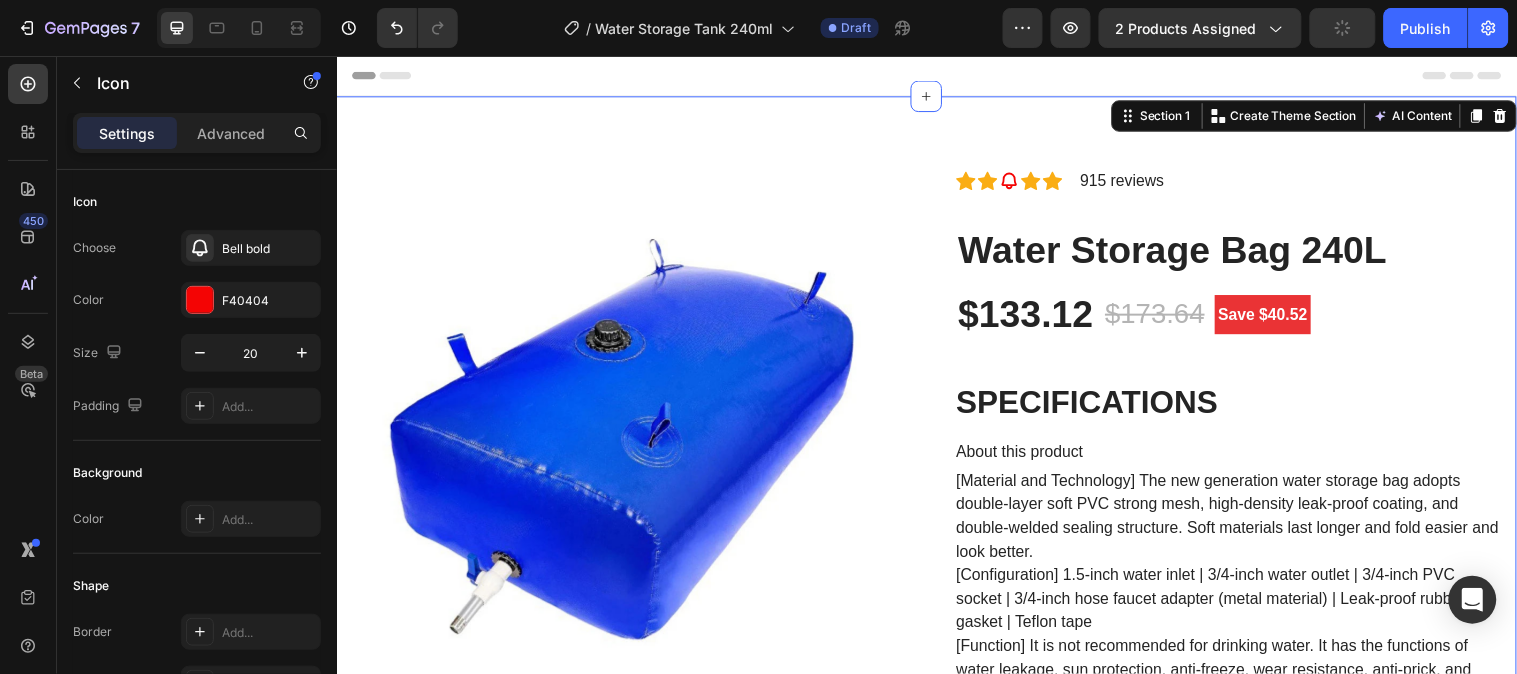 click on "Product Images
Icon
Icon
Icon
Icon
Icon Icon List Hoz 915 reviews Text block Row Water Storage Bag 240L (P) Title $133.12 (P) Price (P) Price $173.64 (P) Price (P) Price Save $40.52 Product Badge Row
SPECIFICATIONS
About this product
[Material and Technology] The new generation water storage bag adopts double-layer soft PVC strong mesh, high-density leak-proof coating, and double-welded sealing structure. Soft materials last longer and fold easier and look better.
[Configuration] 1.5-inch water inlet | 3/4-inch water outlet | 3/4-inch PVC socket | 3/4-inch hose faucet adapter (metal material) | Leak-proof rubber gasket | Teflon tape
[Function] It is not recommended for drinking water. It has the functions of water leakage, sun protection, anti-freeze, wear resistance, anti-prick, and anti-static. Suitable for garden irrigation, camping, agricultural fire-fighting equipment and other scenarios.
Choice: yes" at bounding box center (936, 4152) 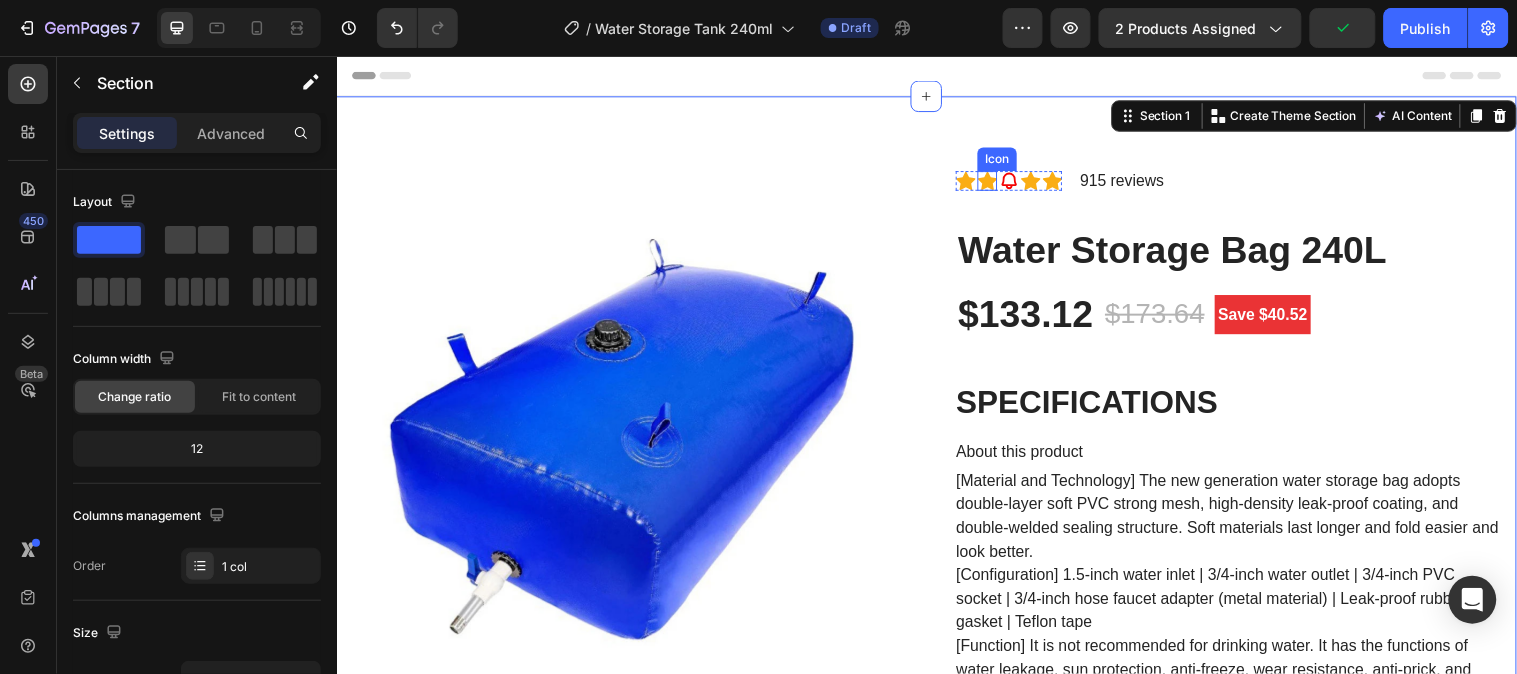 click 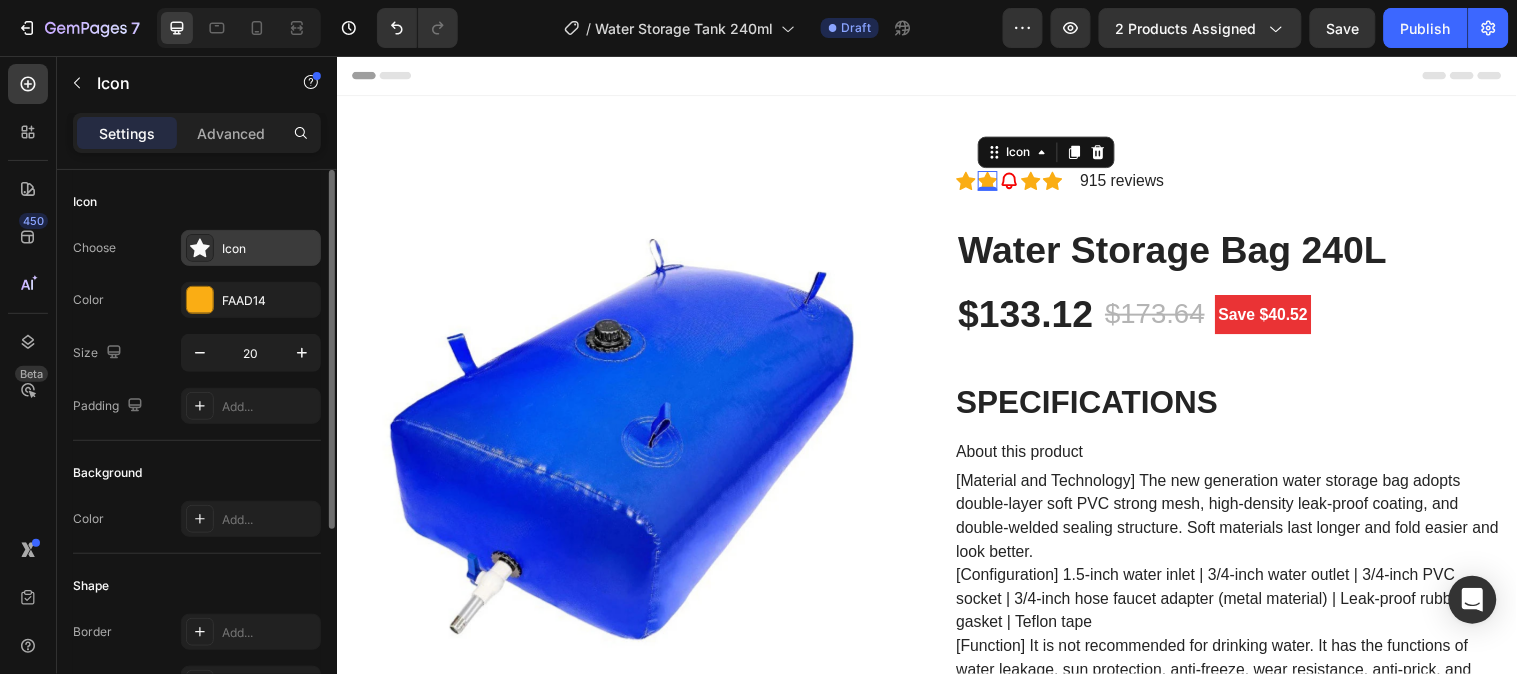 click on "Icon" at bounding box center (269, 249) 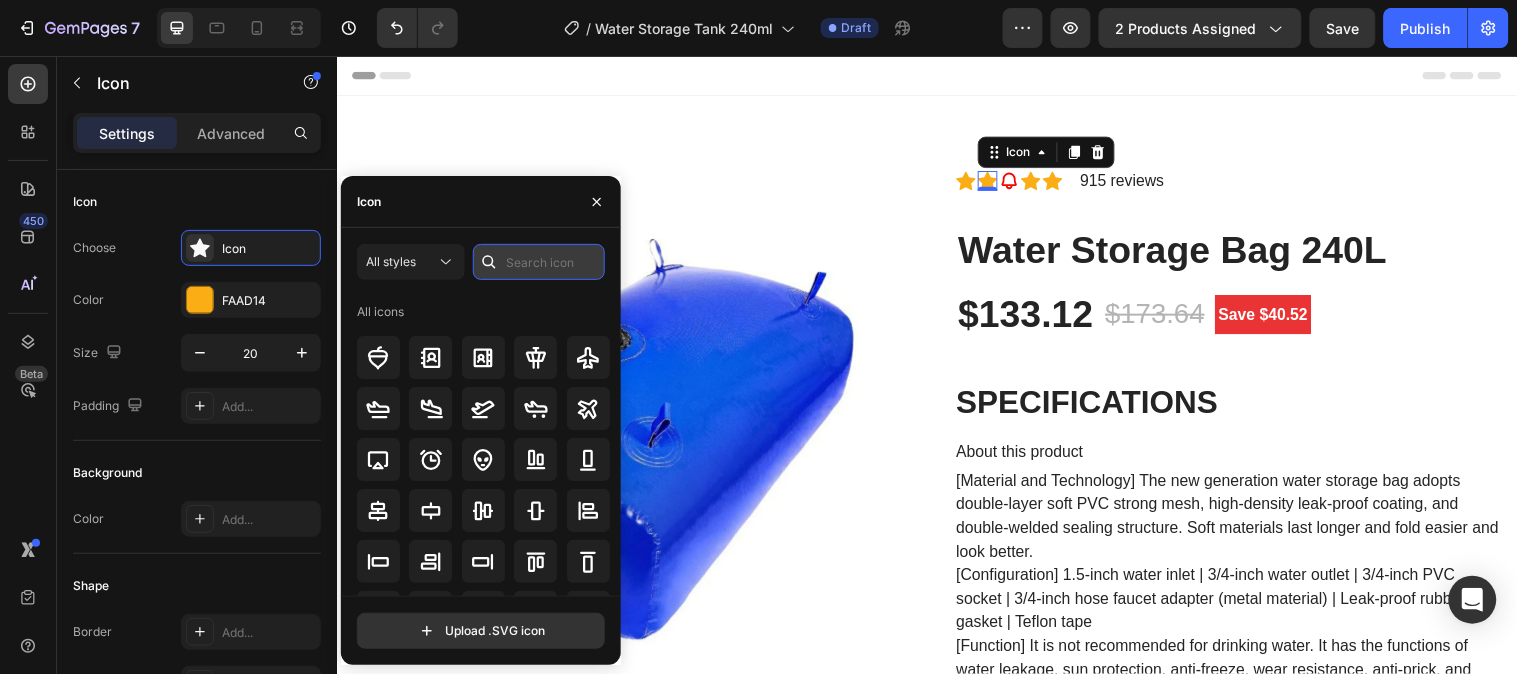 click at bounding box center [539, 262] 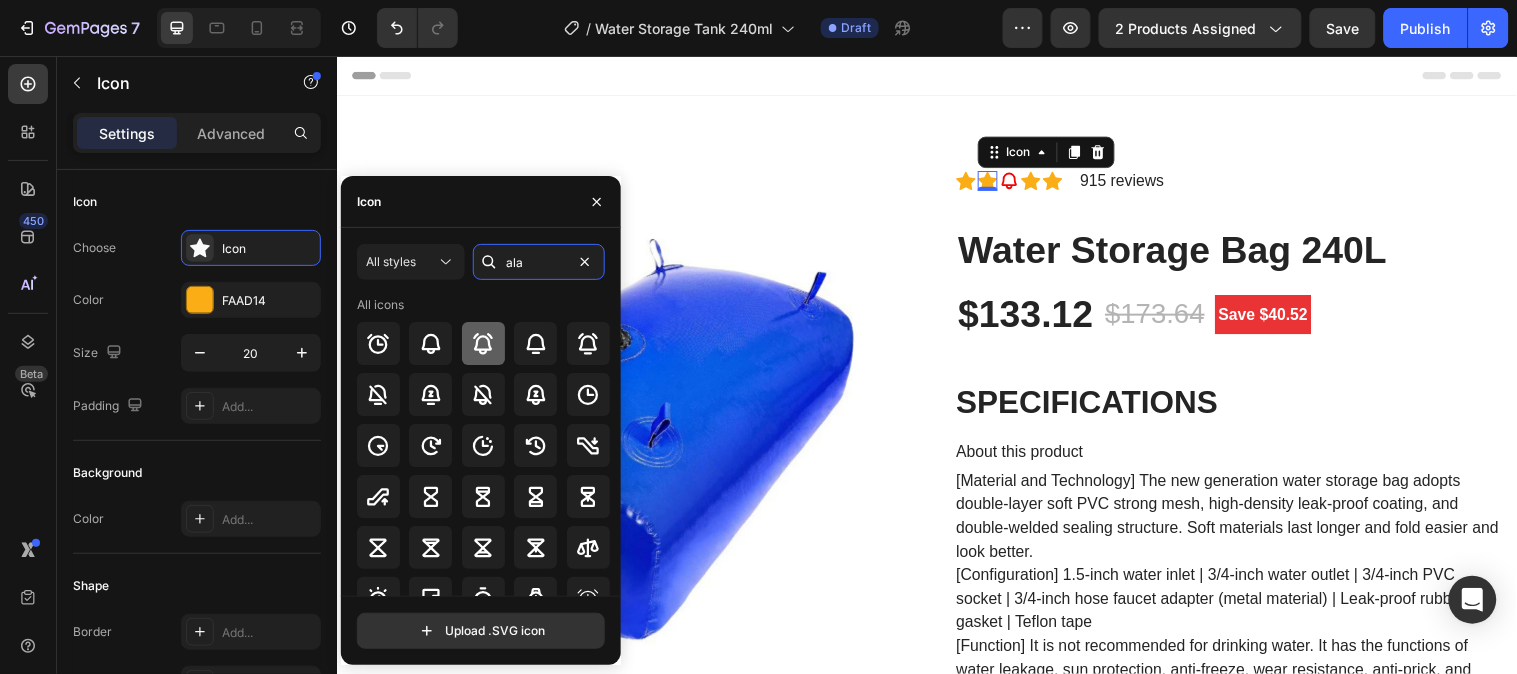 type on "ala" 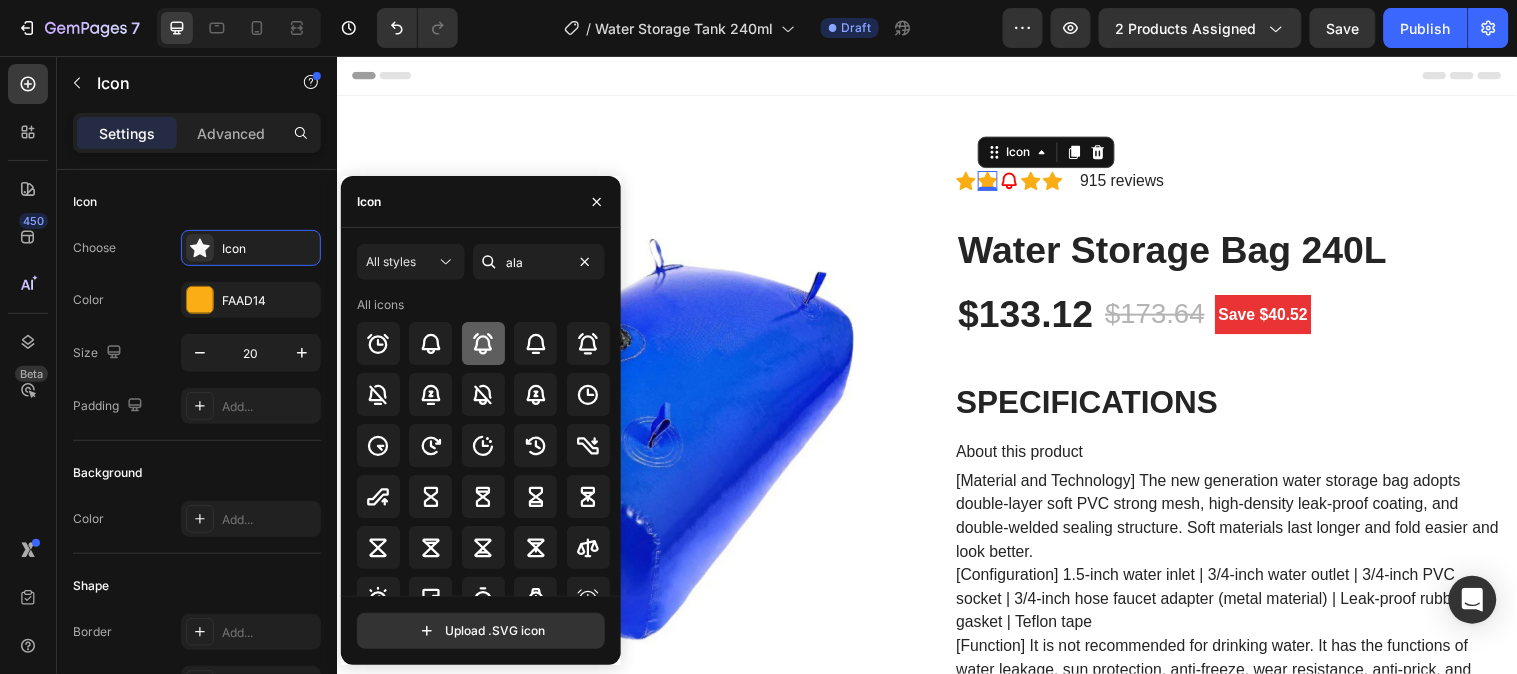 click 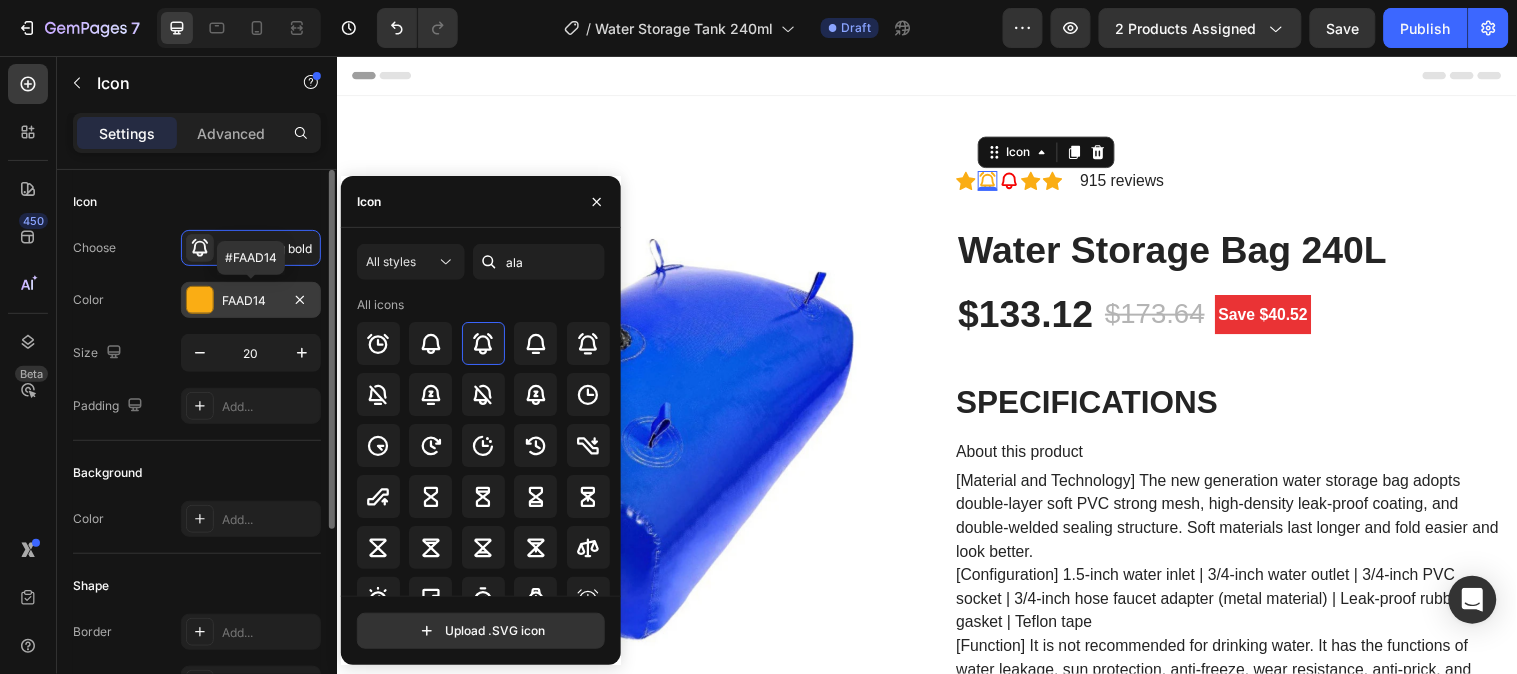 click at bounding box center (200, 300) 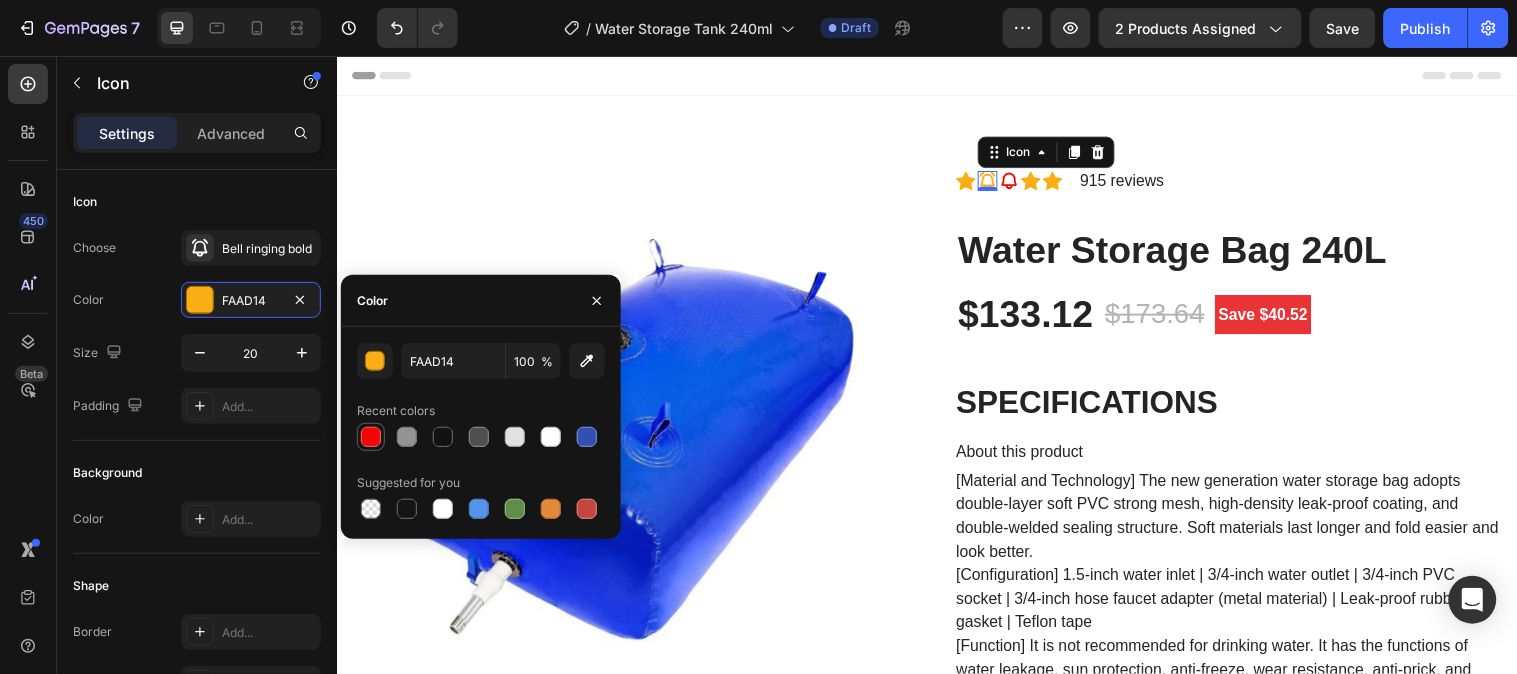 click at bounding box center [371, 437] 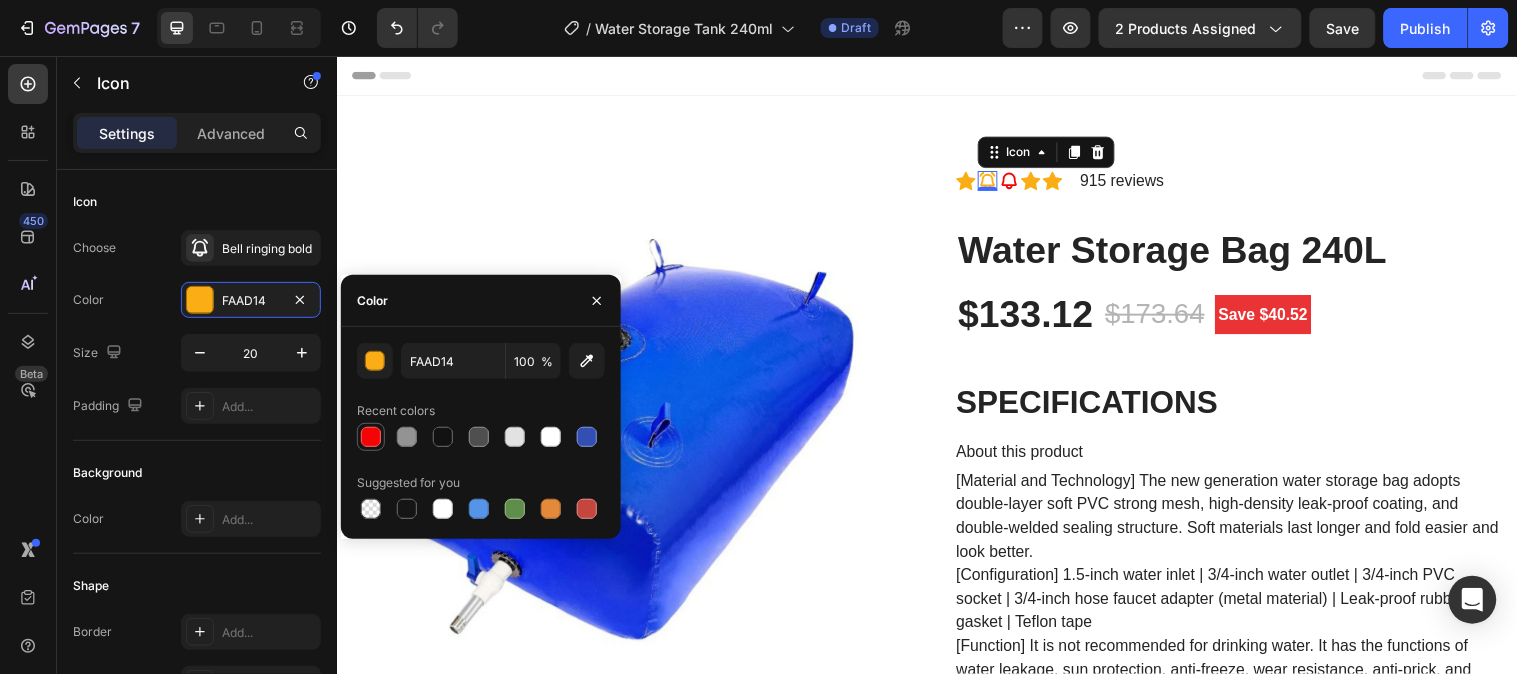 type on "F40404" 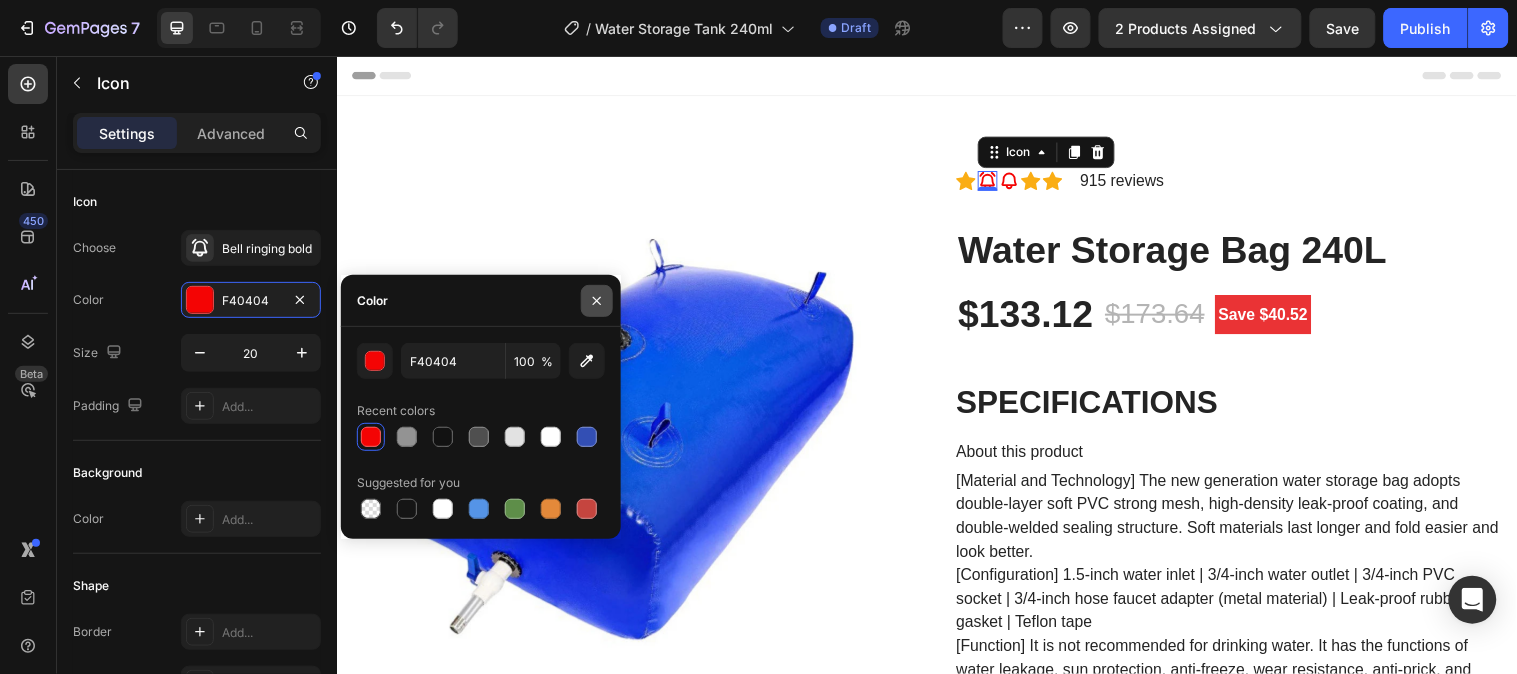 click 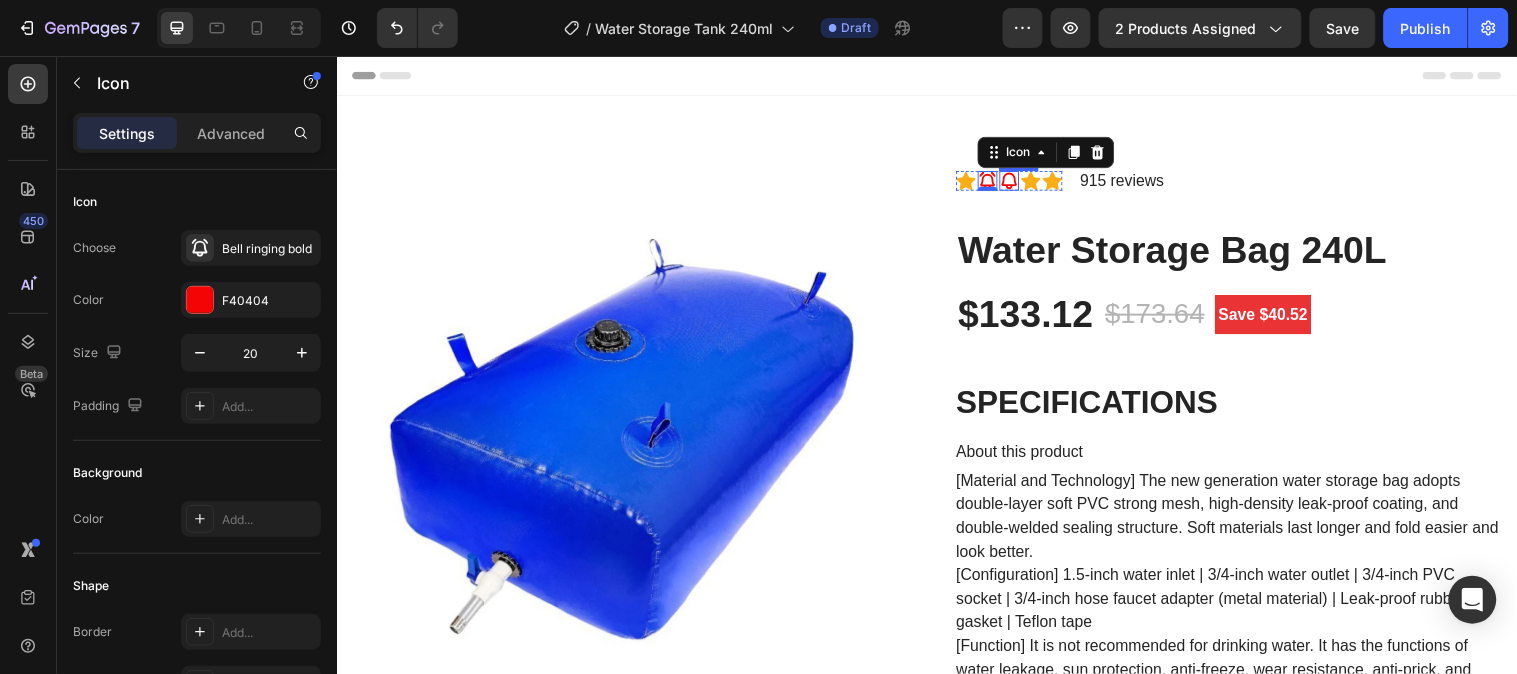 click 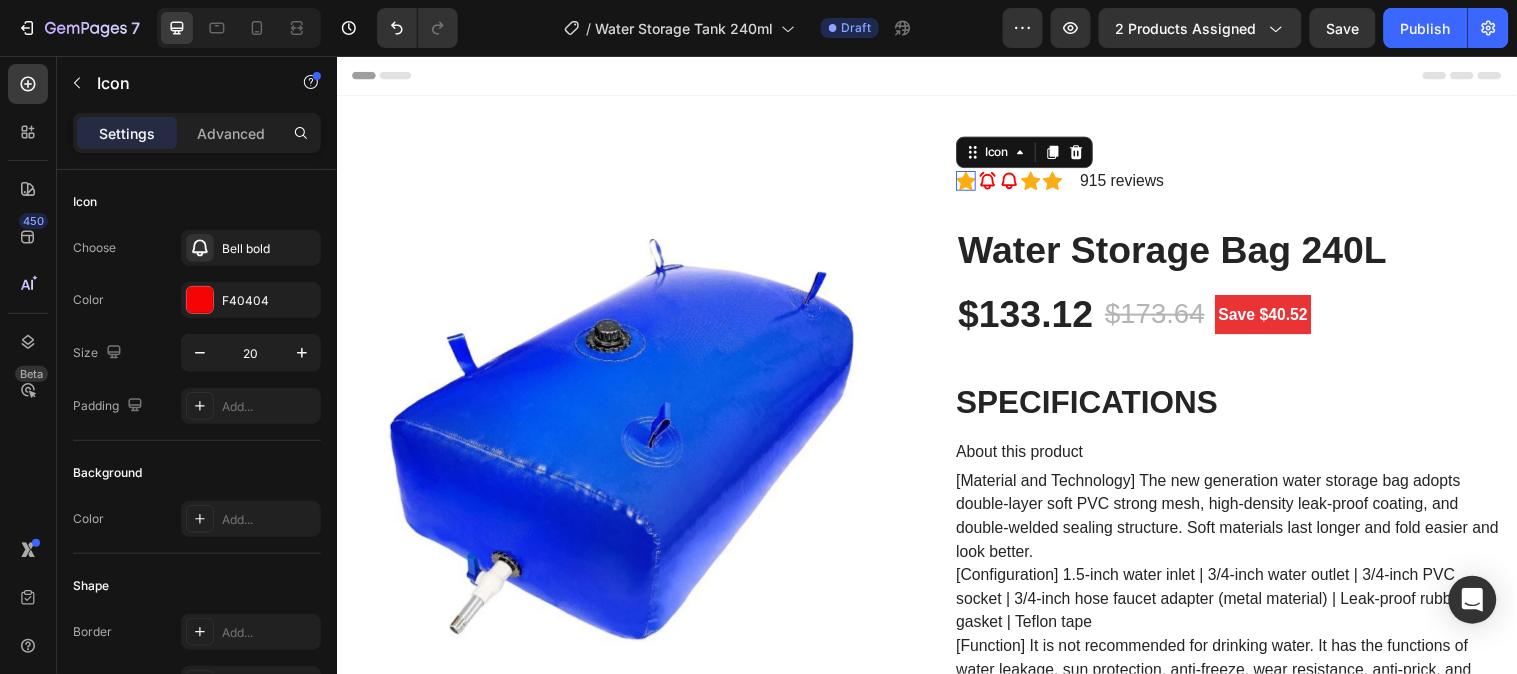 click 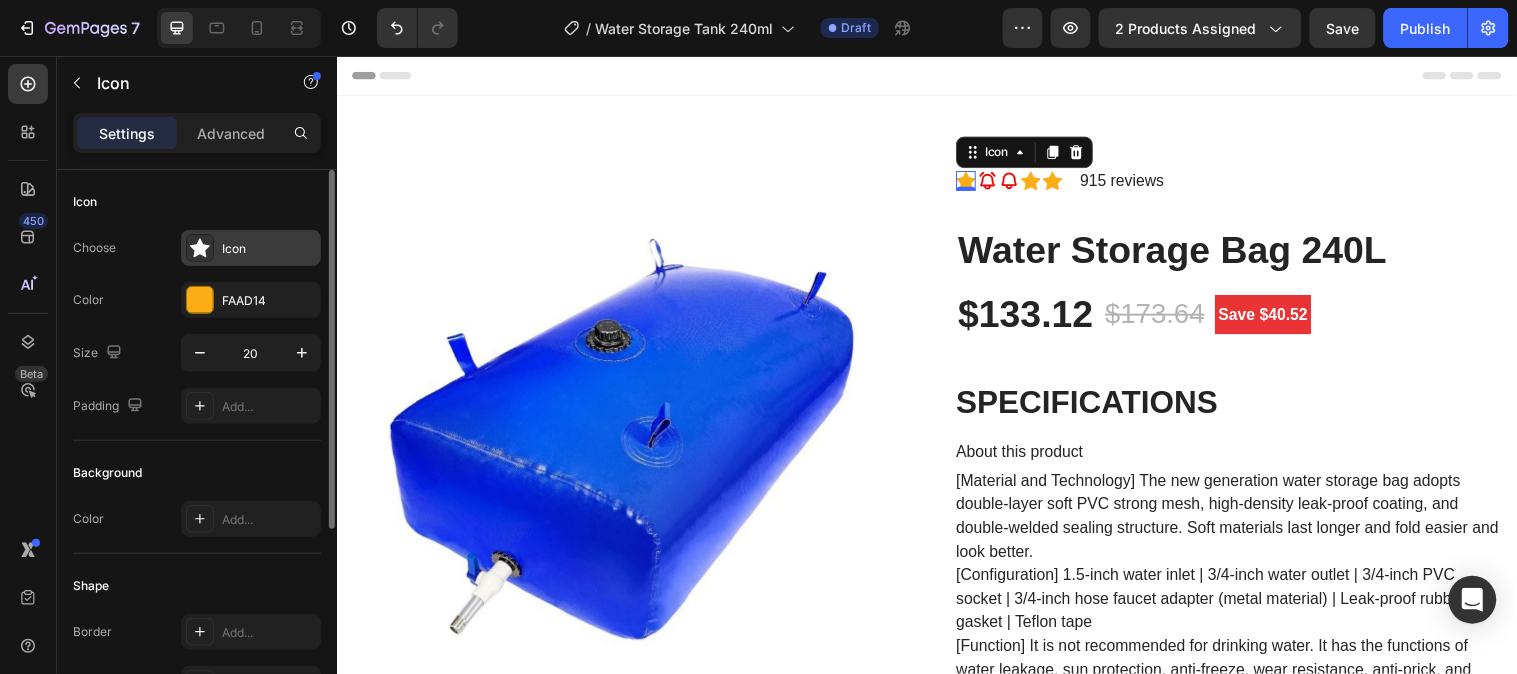 click on "Icon" at bounding box center [269, 249] 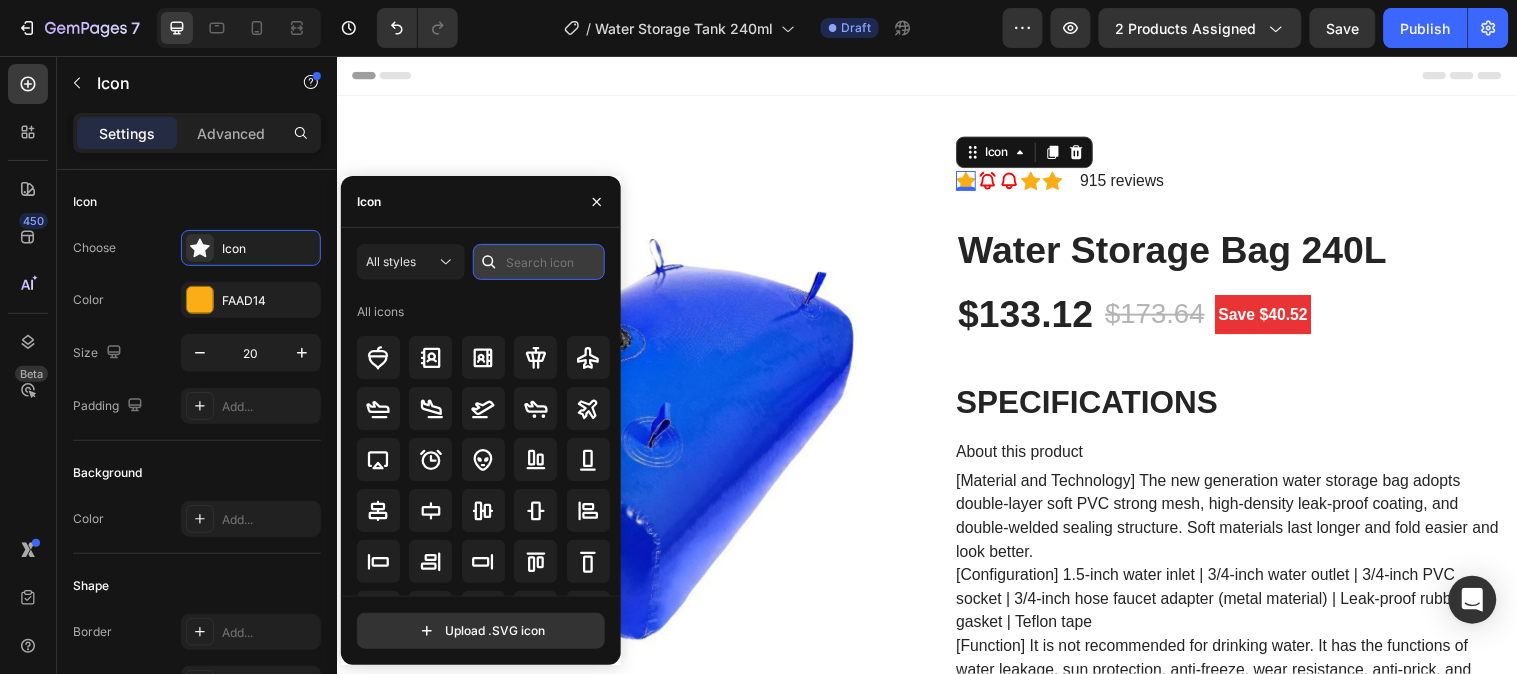 click at bounding box center [539, 262] 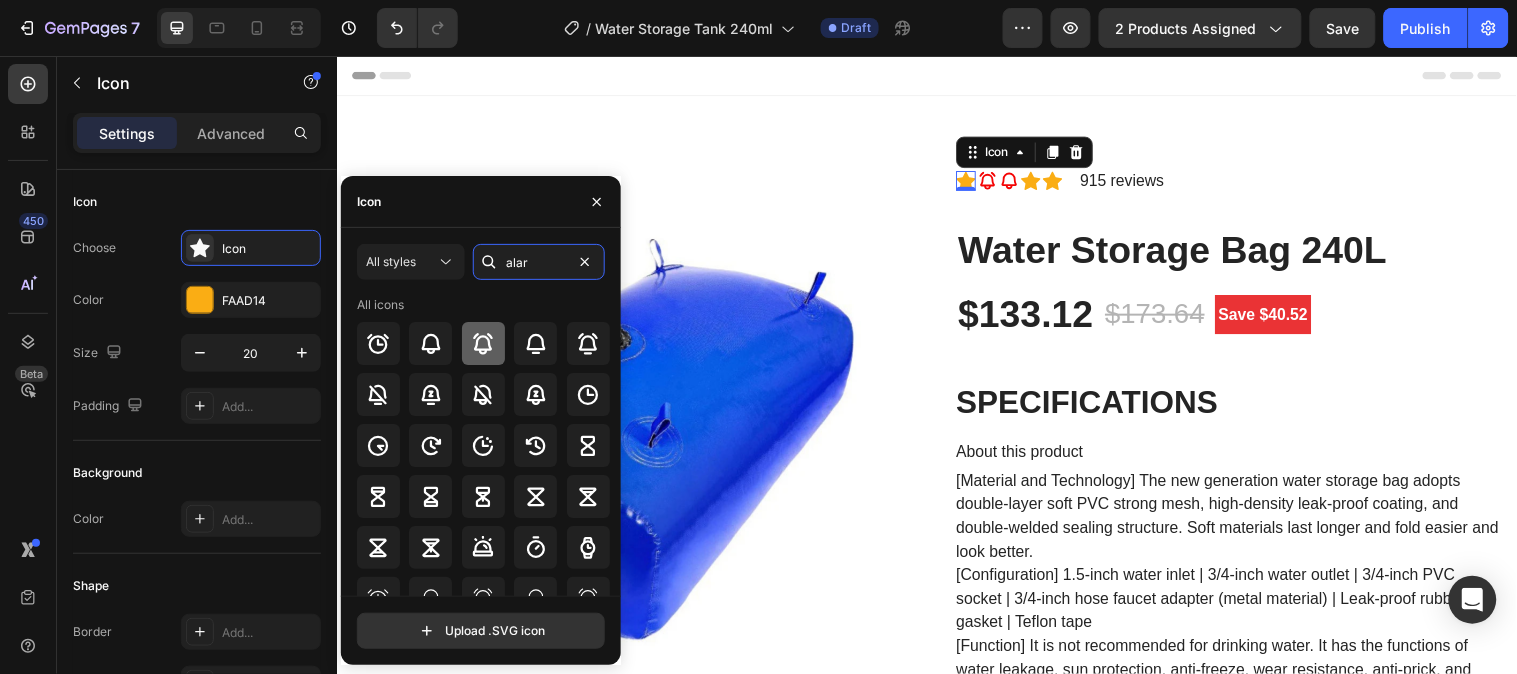 type on "alar" 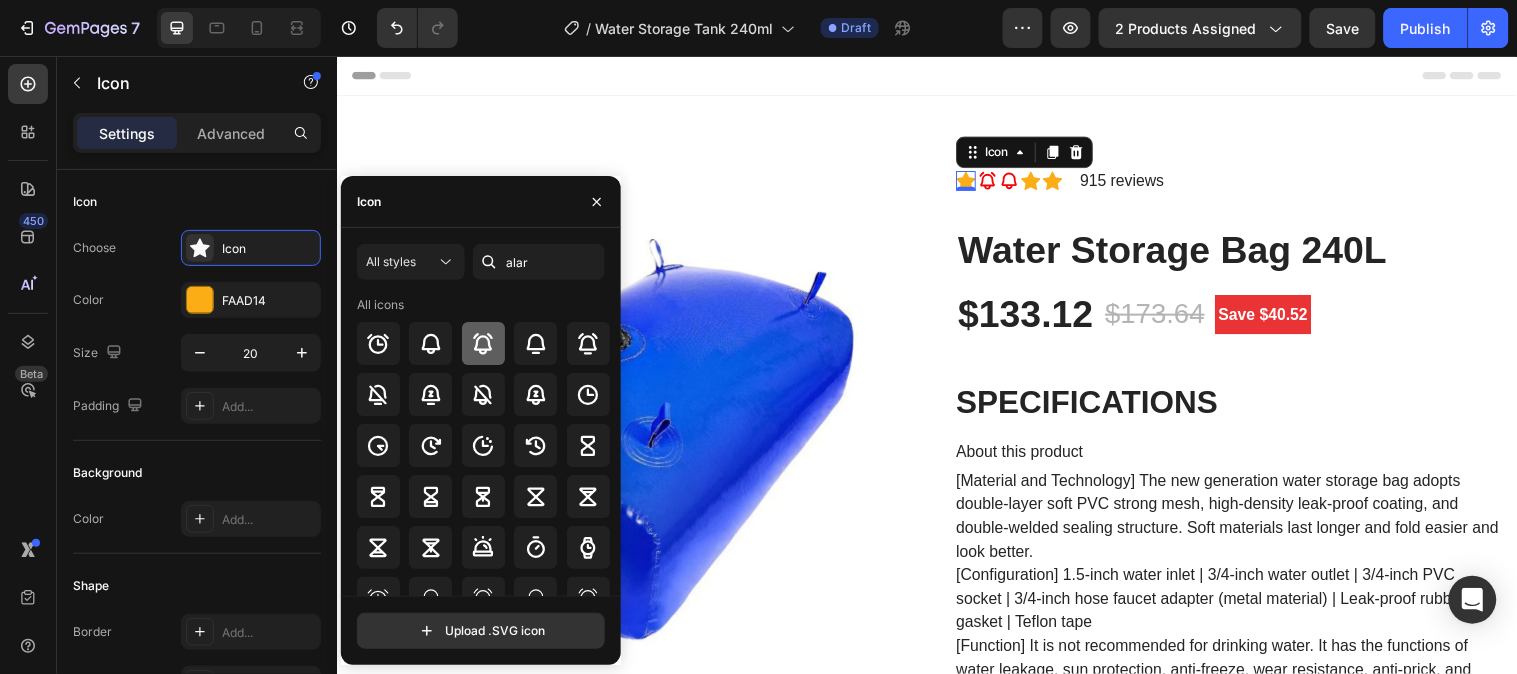 click 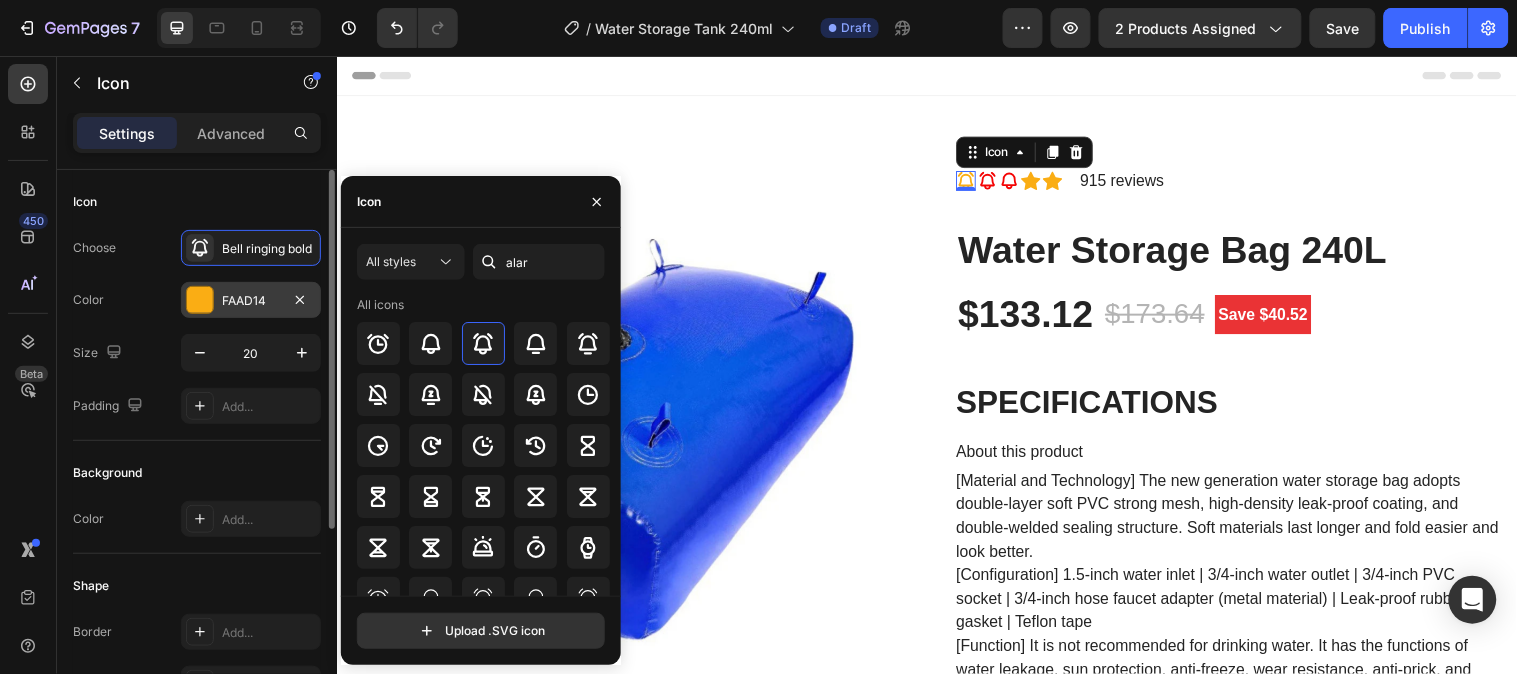 click at bounding box center (200, 300) 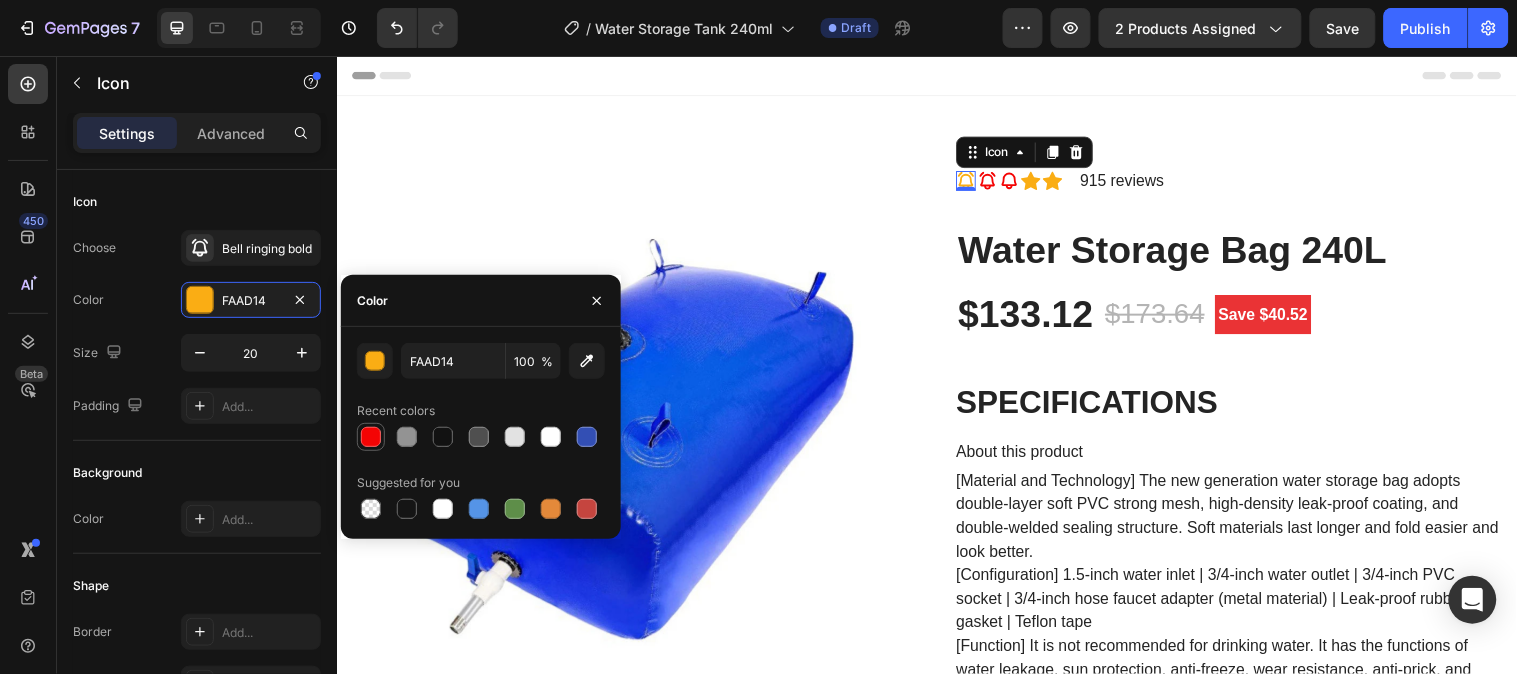 click at bounding box center (371, 437) 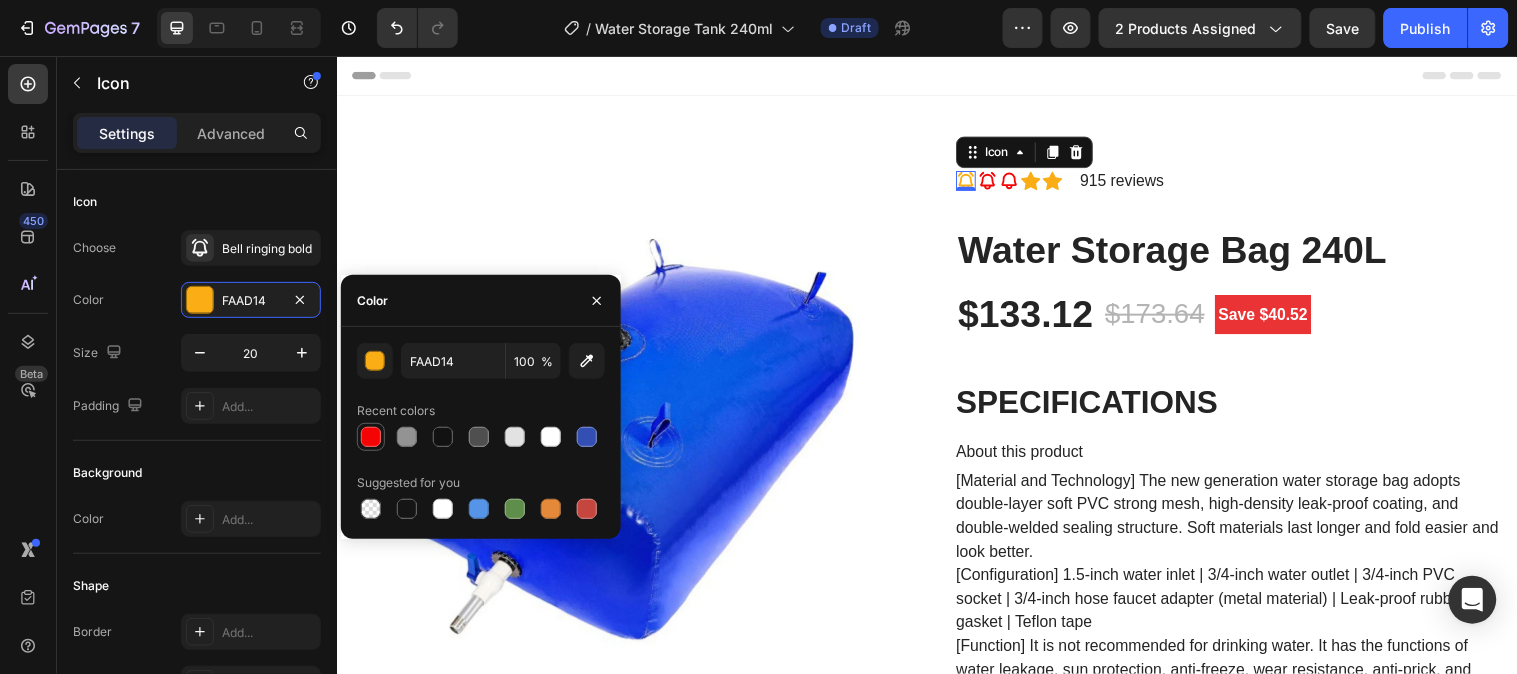 type on "F40404" 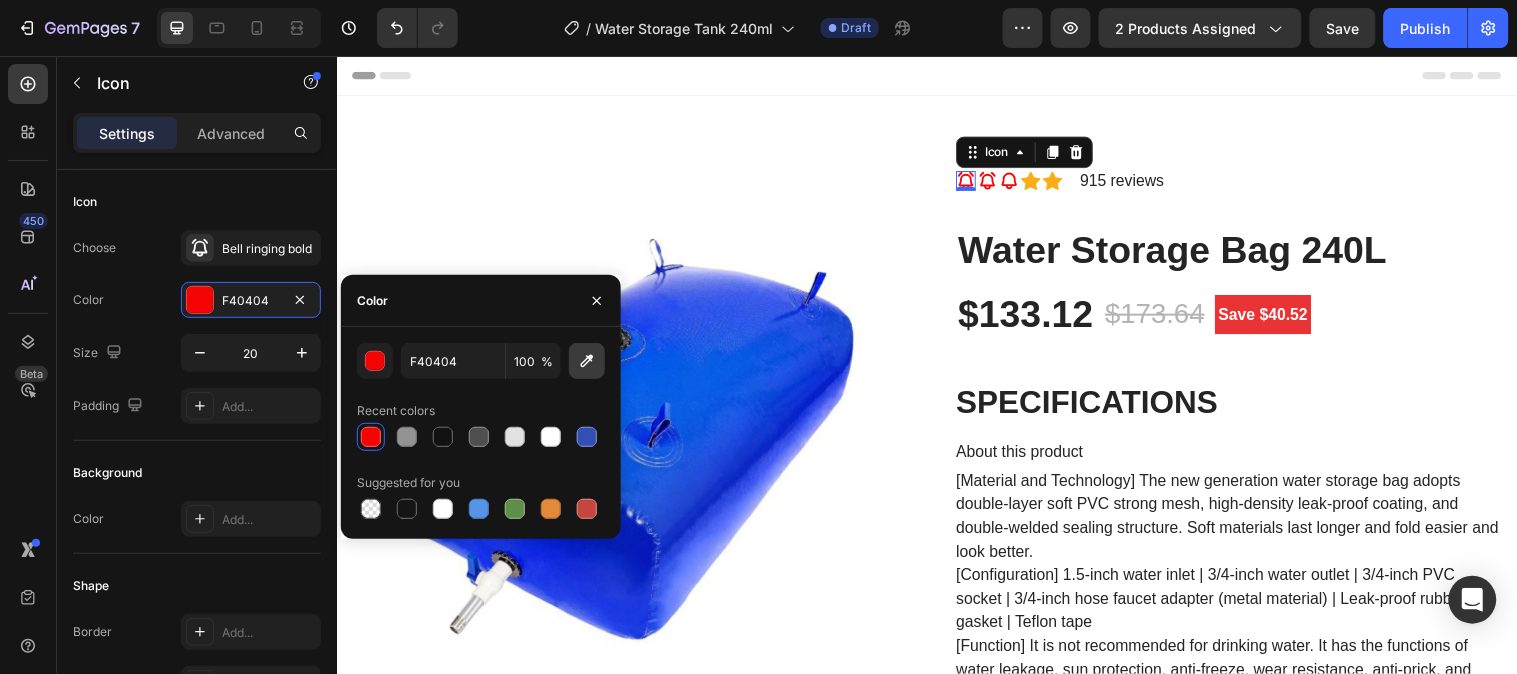 click 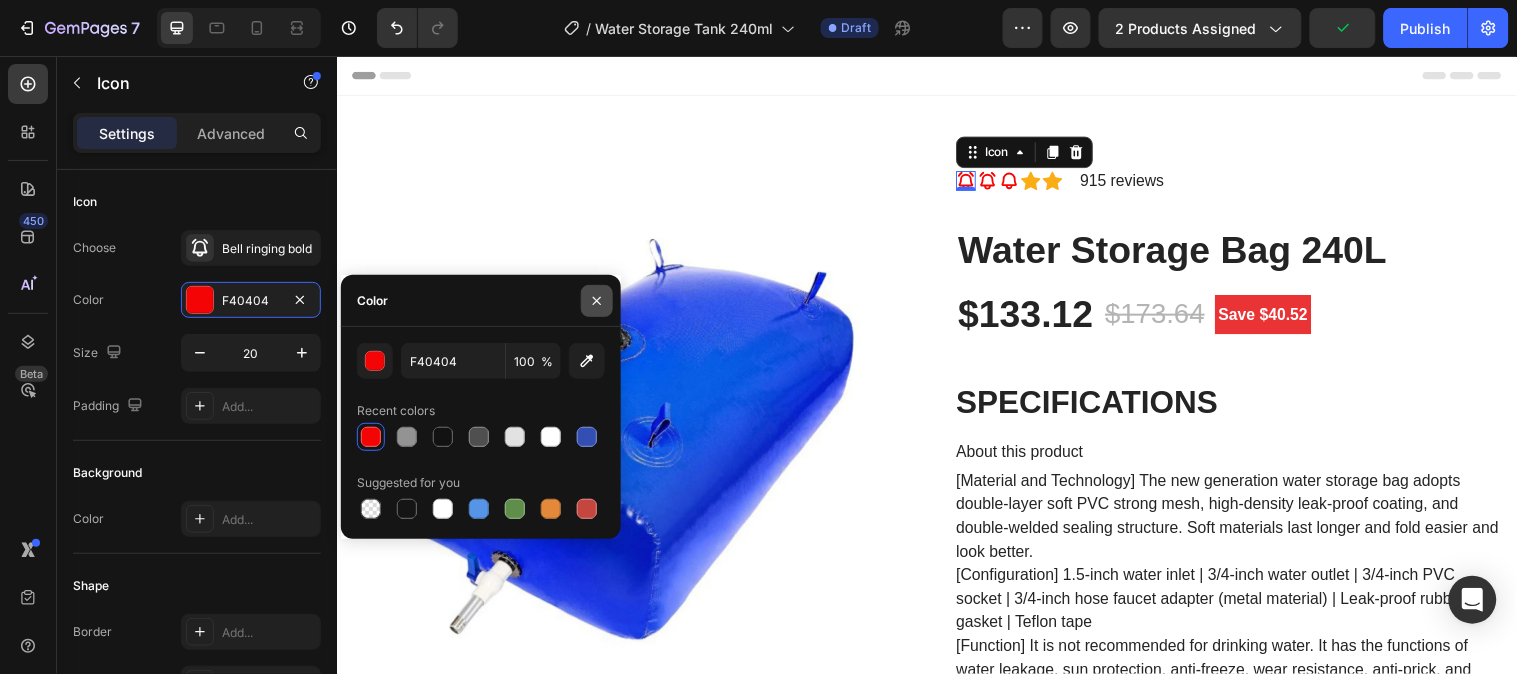 click 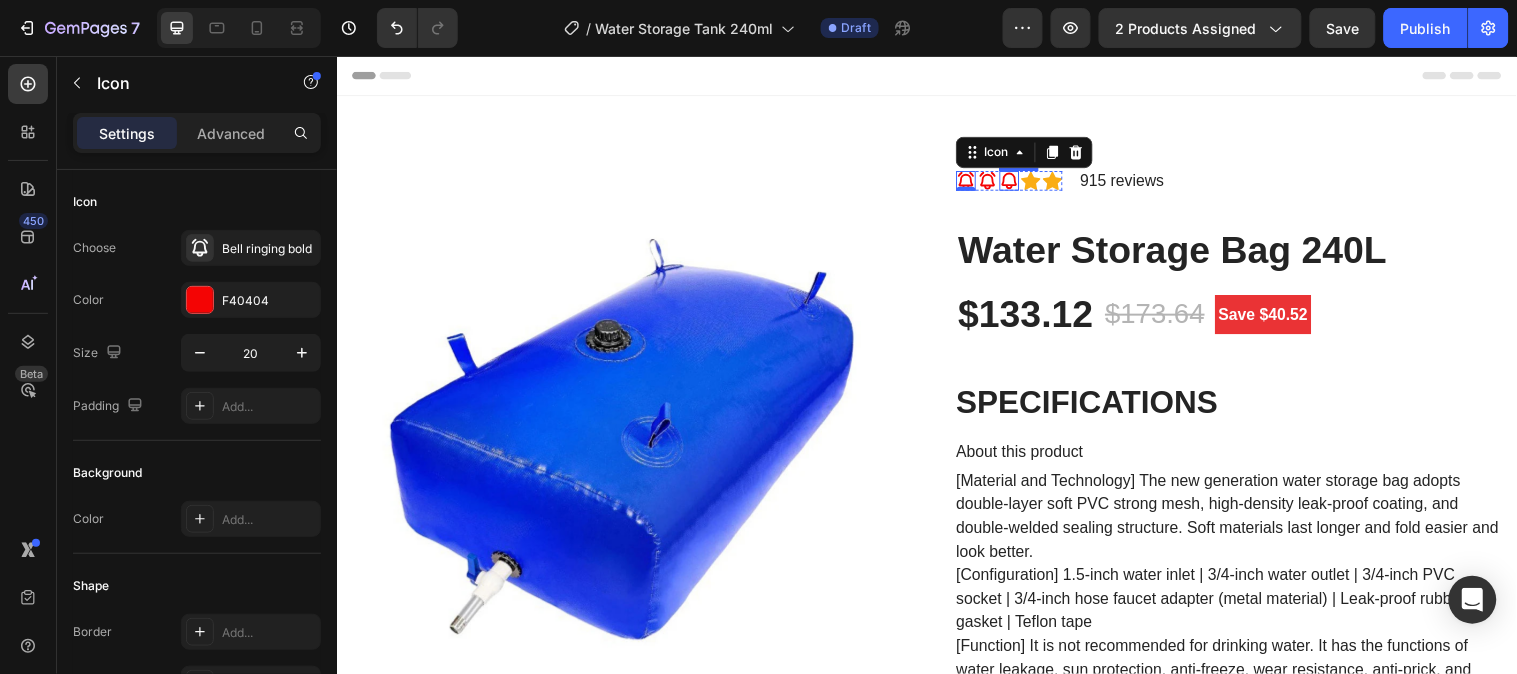 click 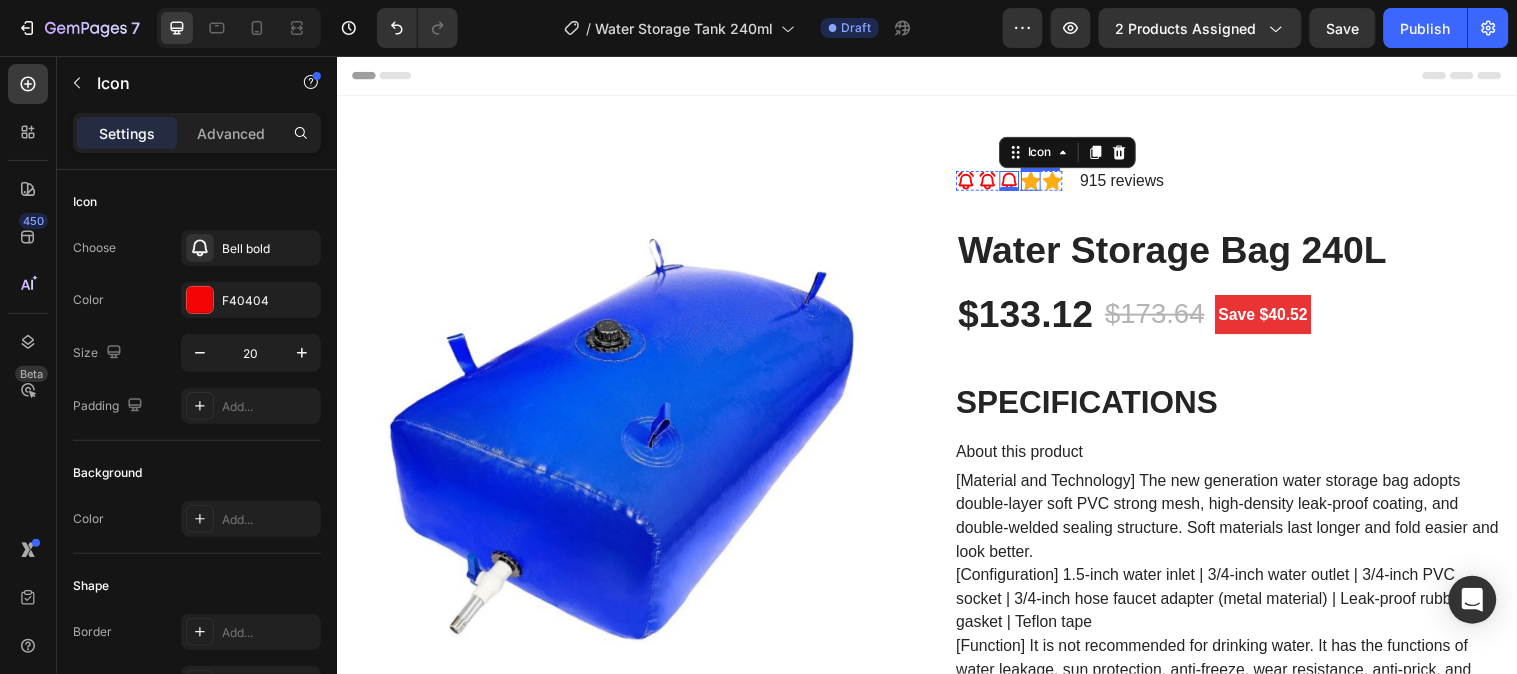 click 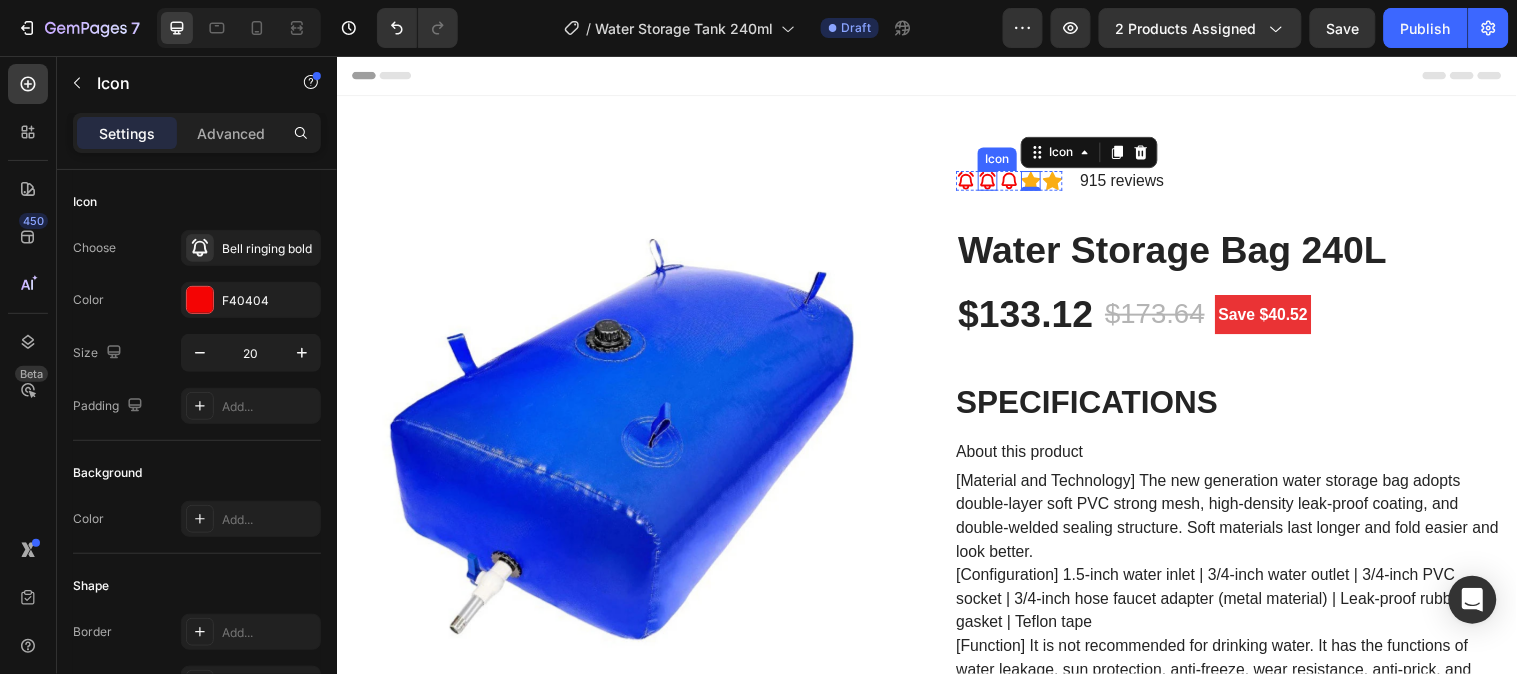 click 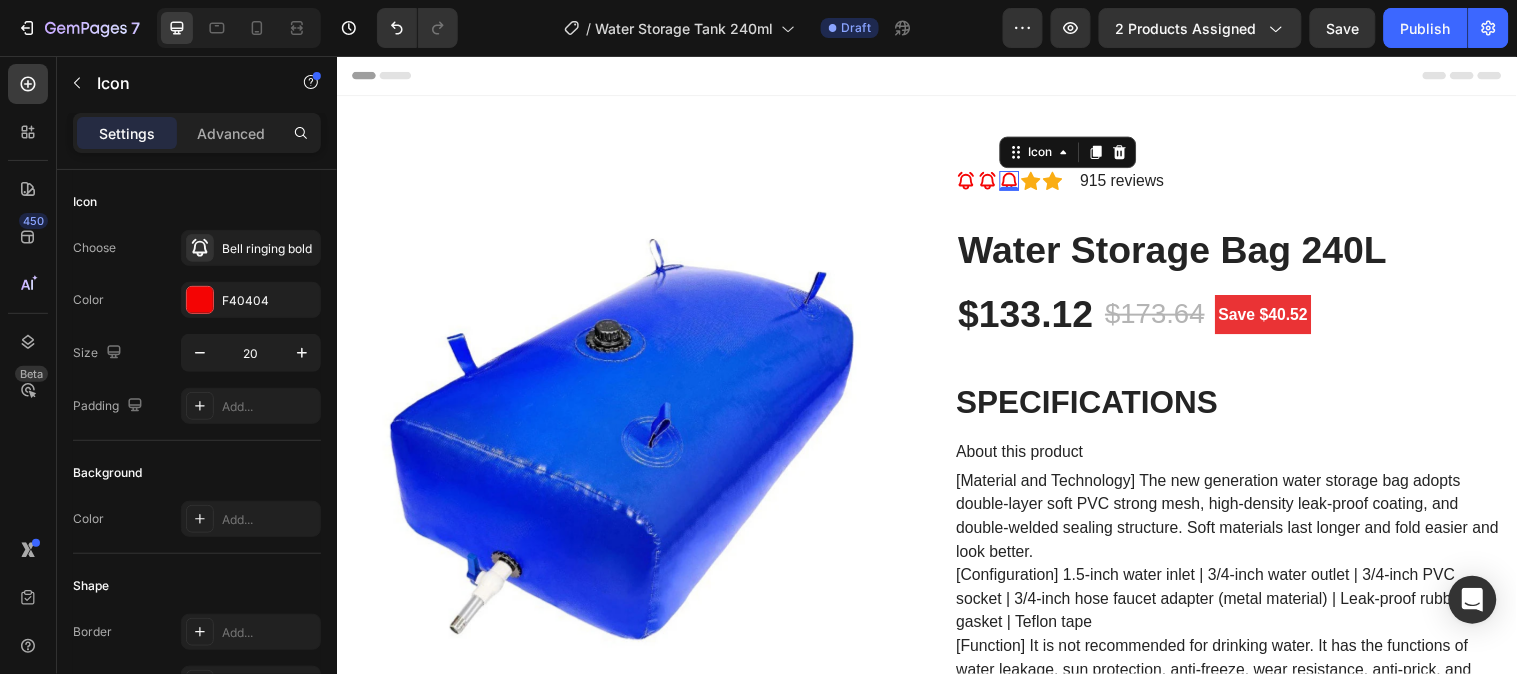 click on "Icon   0" at bounding box center [1020, 182] 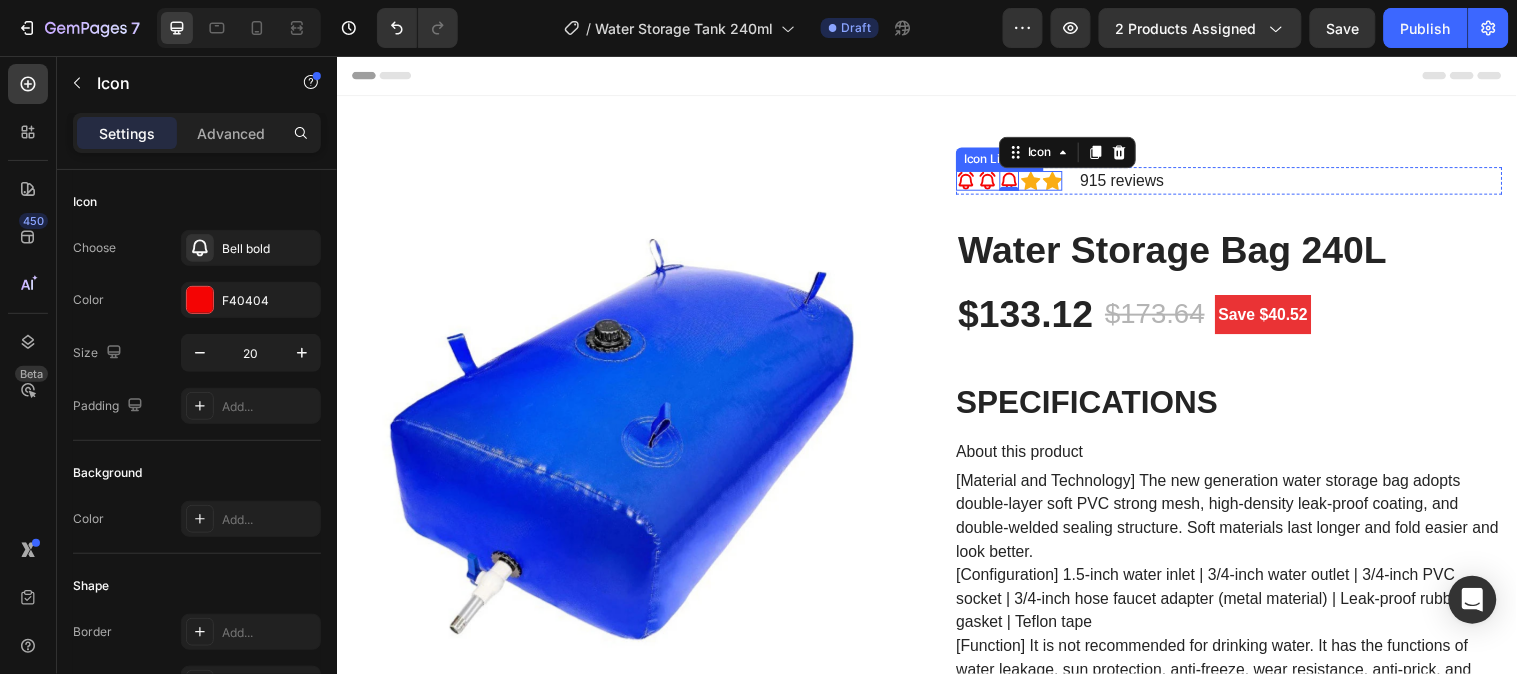 click on "Icon
Icon
Icon   0
Icon
Icon" at bounding box center (1020, 182) 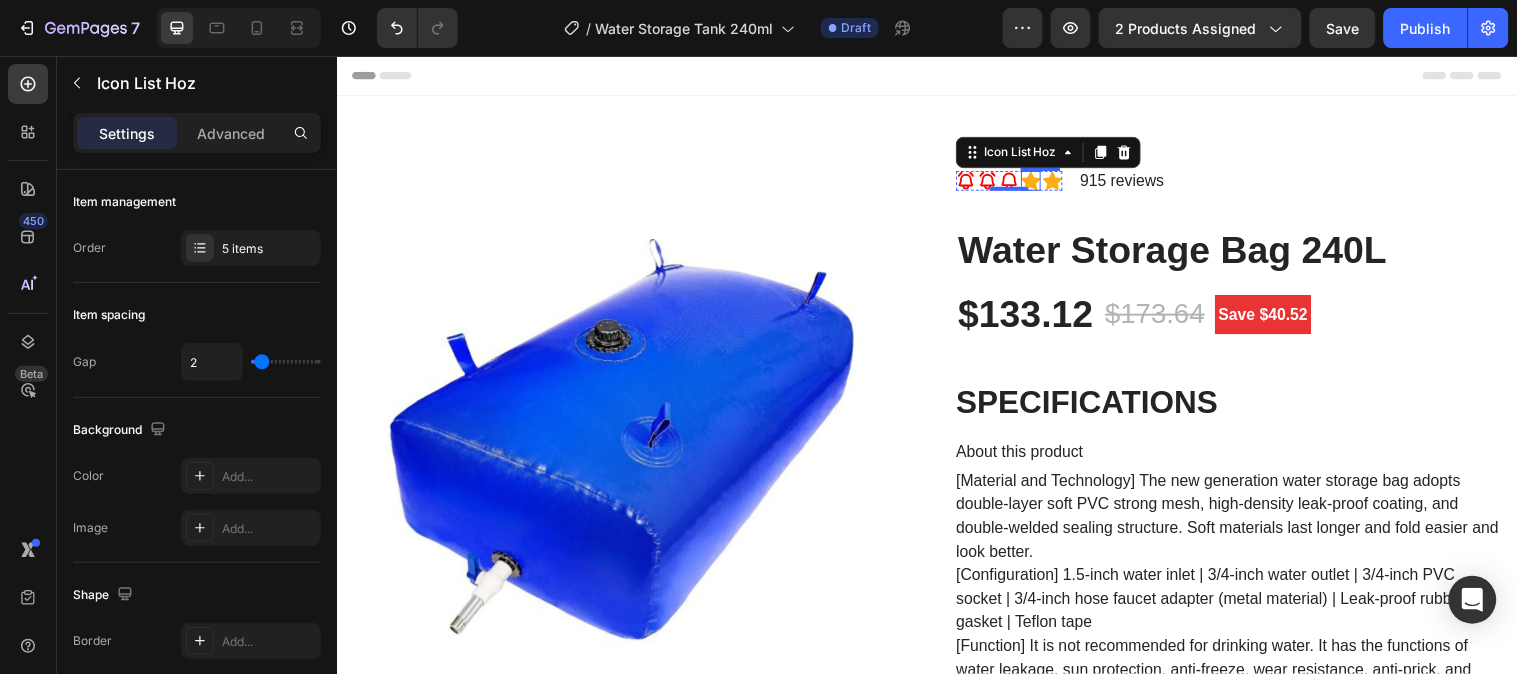 click 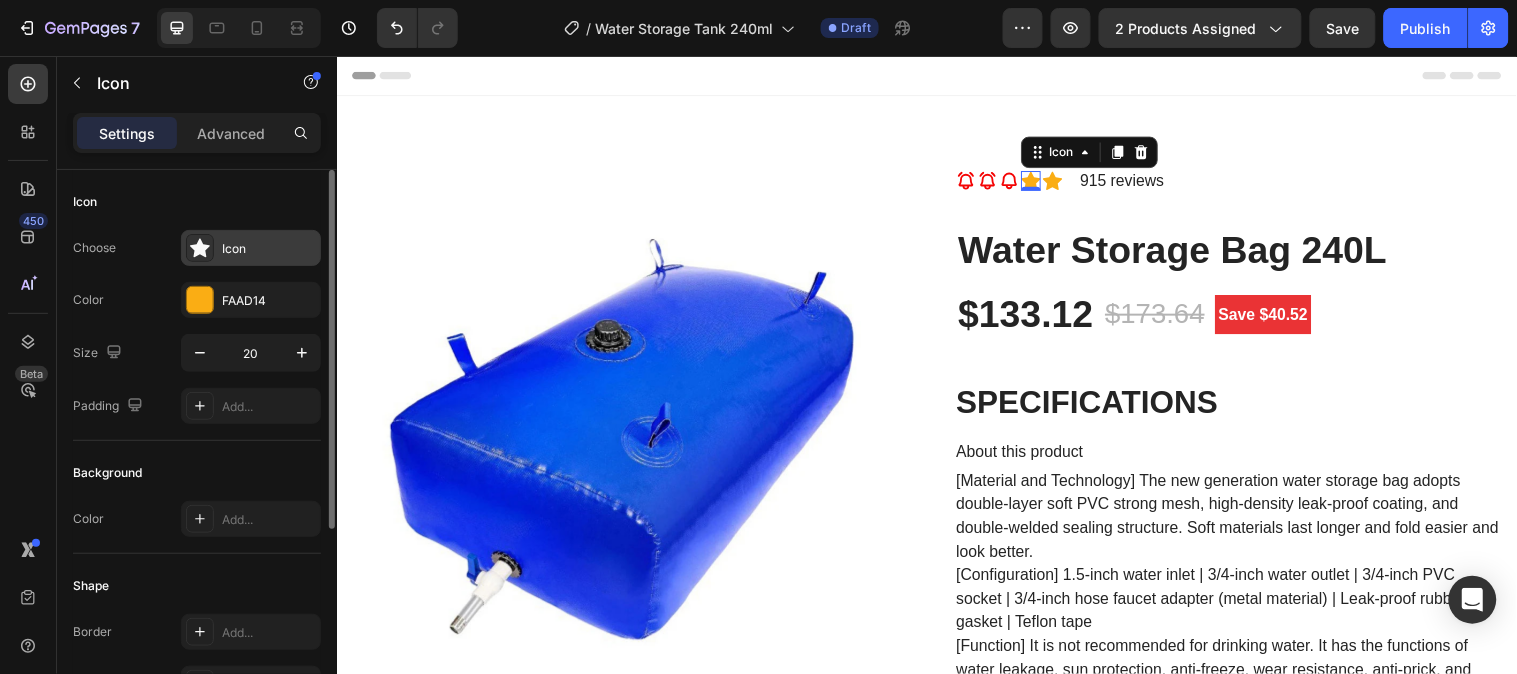 click on "Icon" at bounding box center [269, 249] 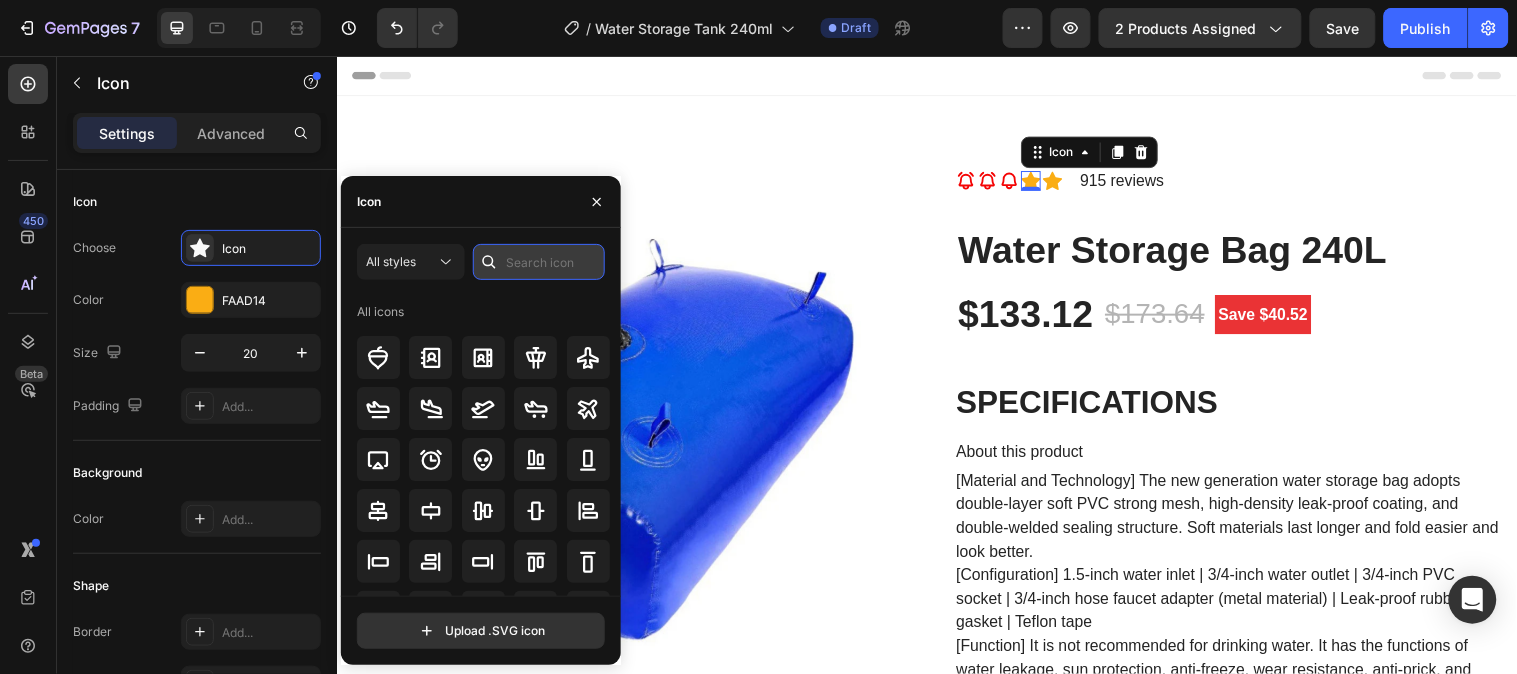 click at bounding box center (539, 262) 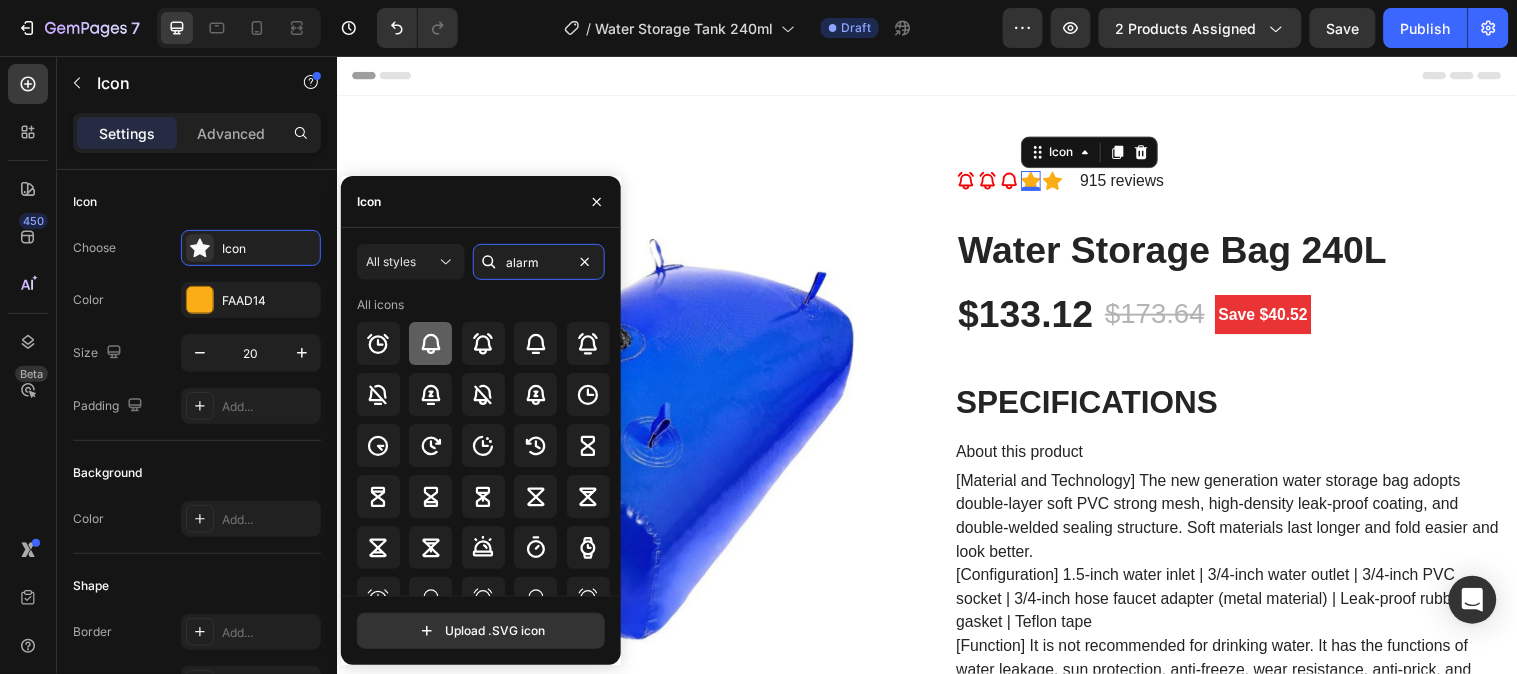 type on "alarm" 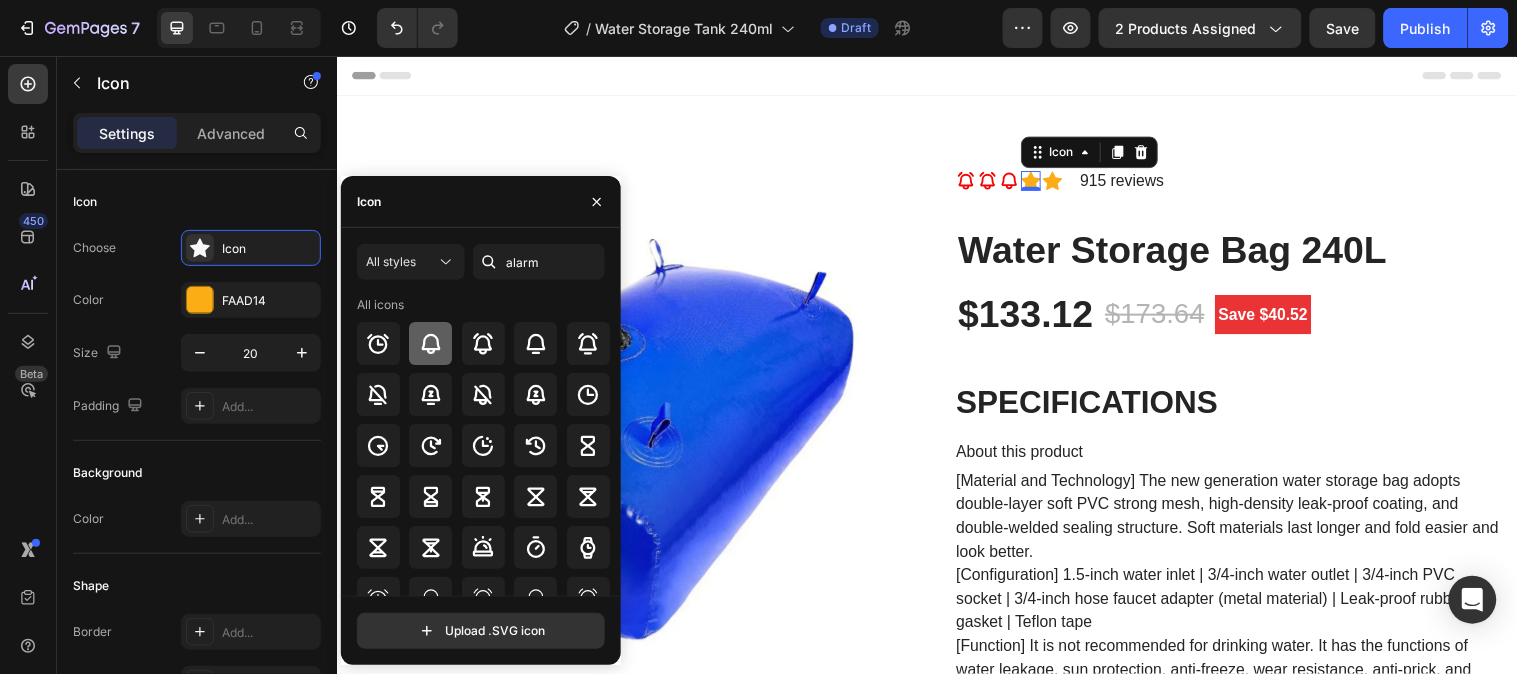 click 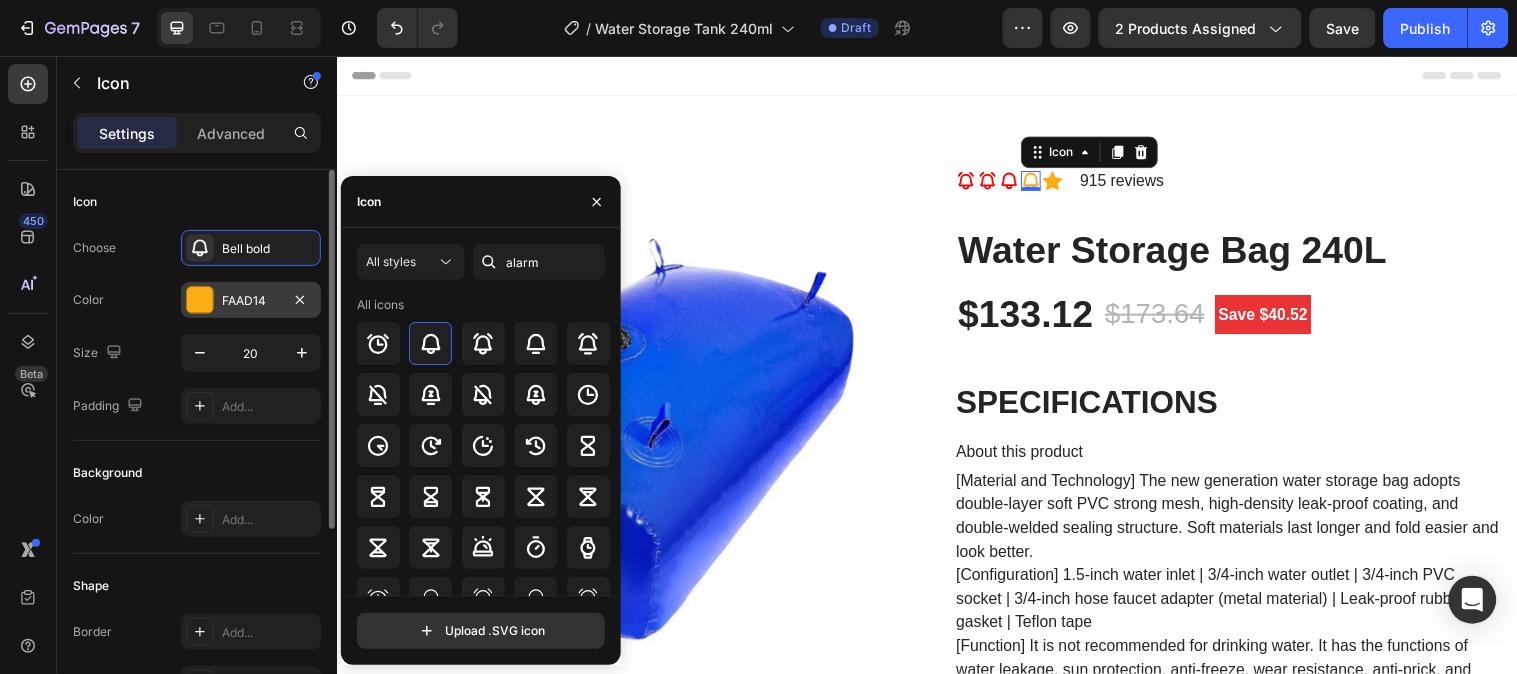 click at bounding box center [200, 300] 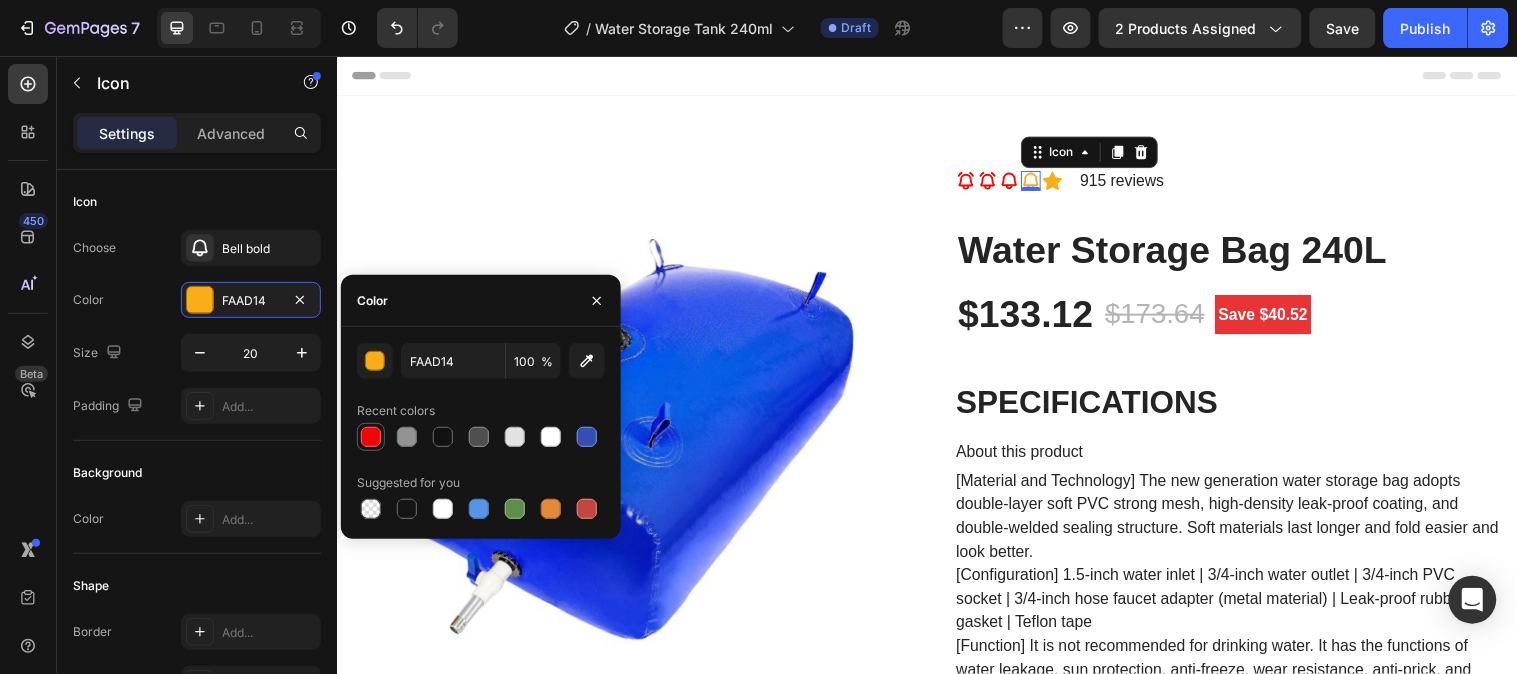 click at bounding box center [371, 437] 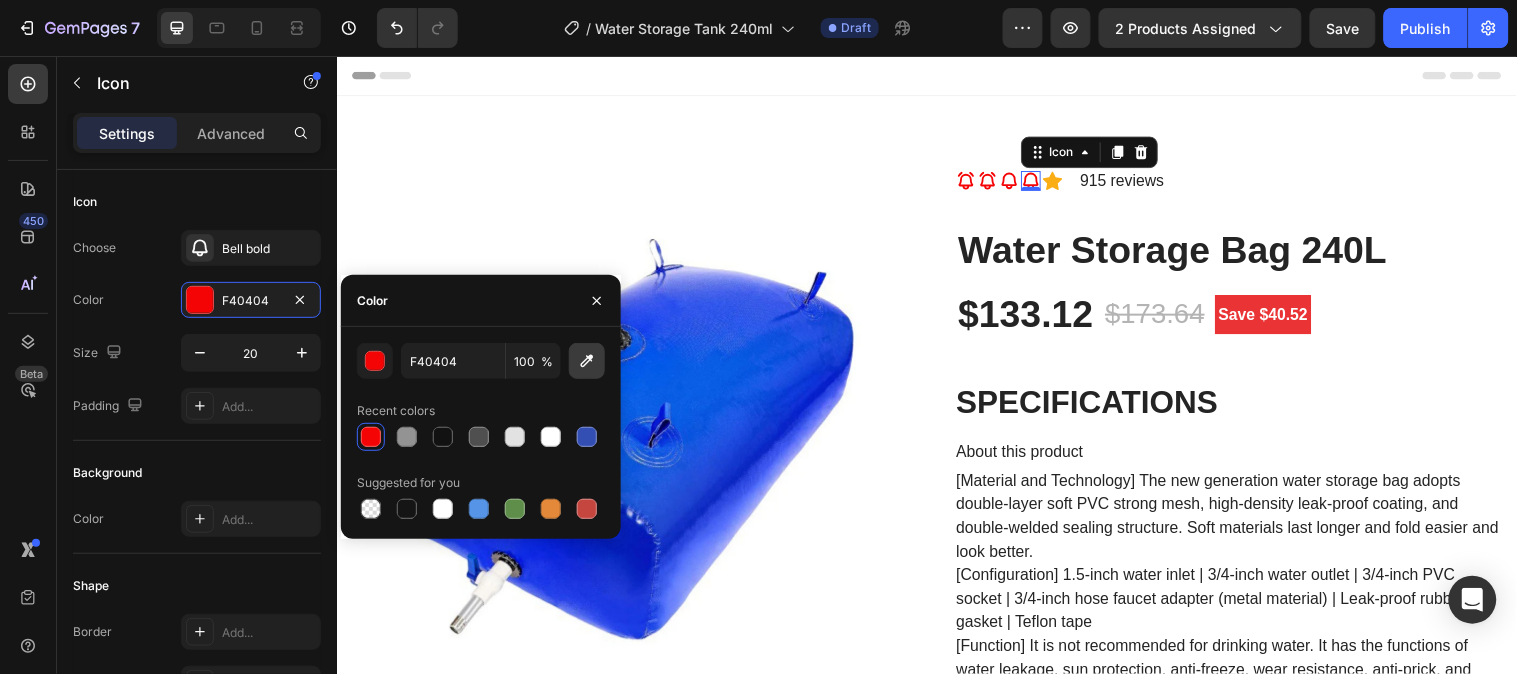 click 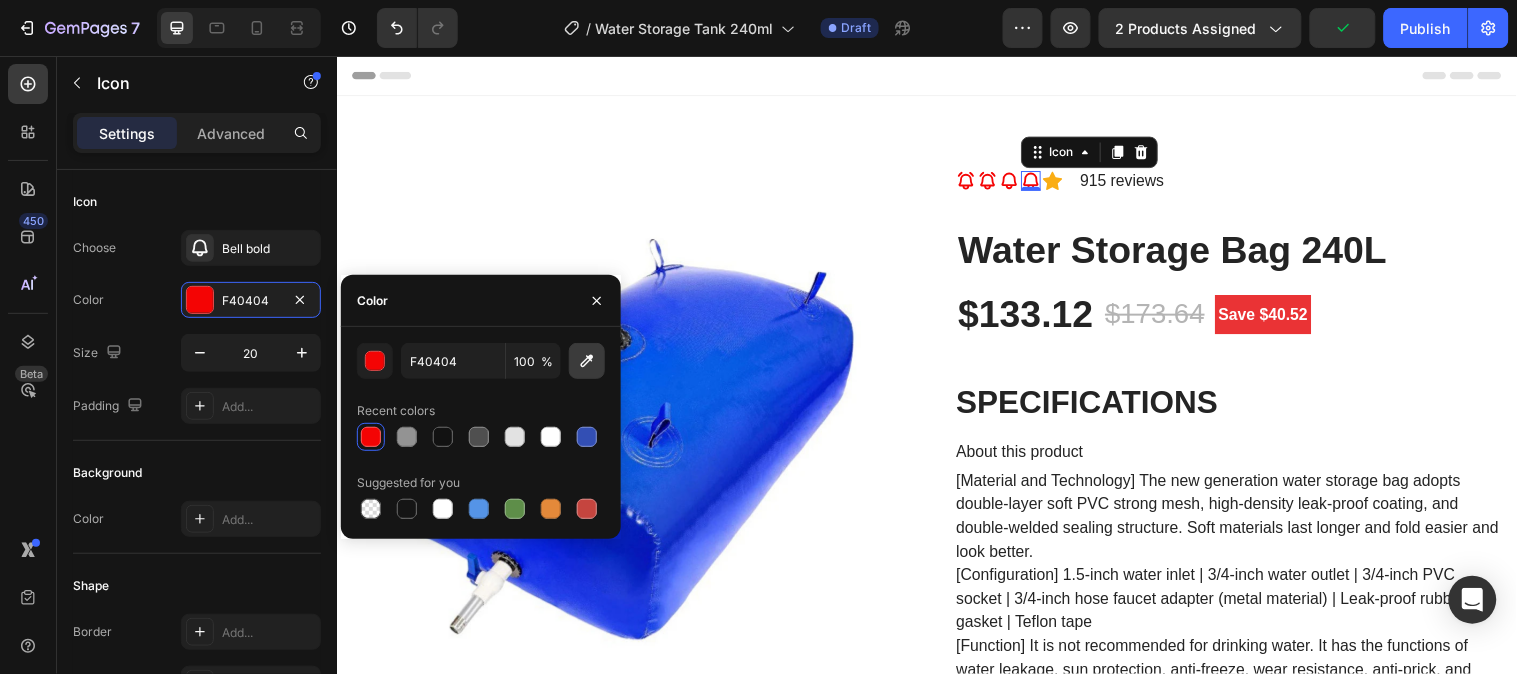 click 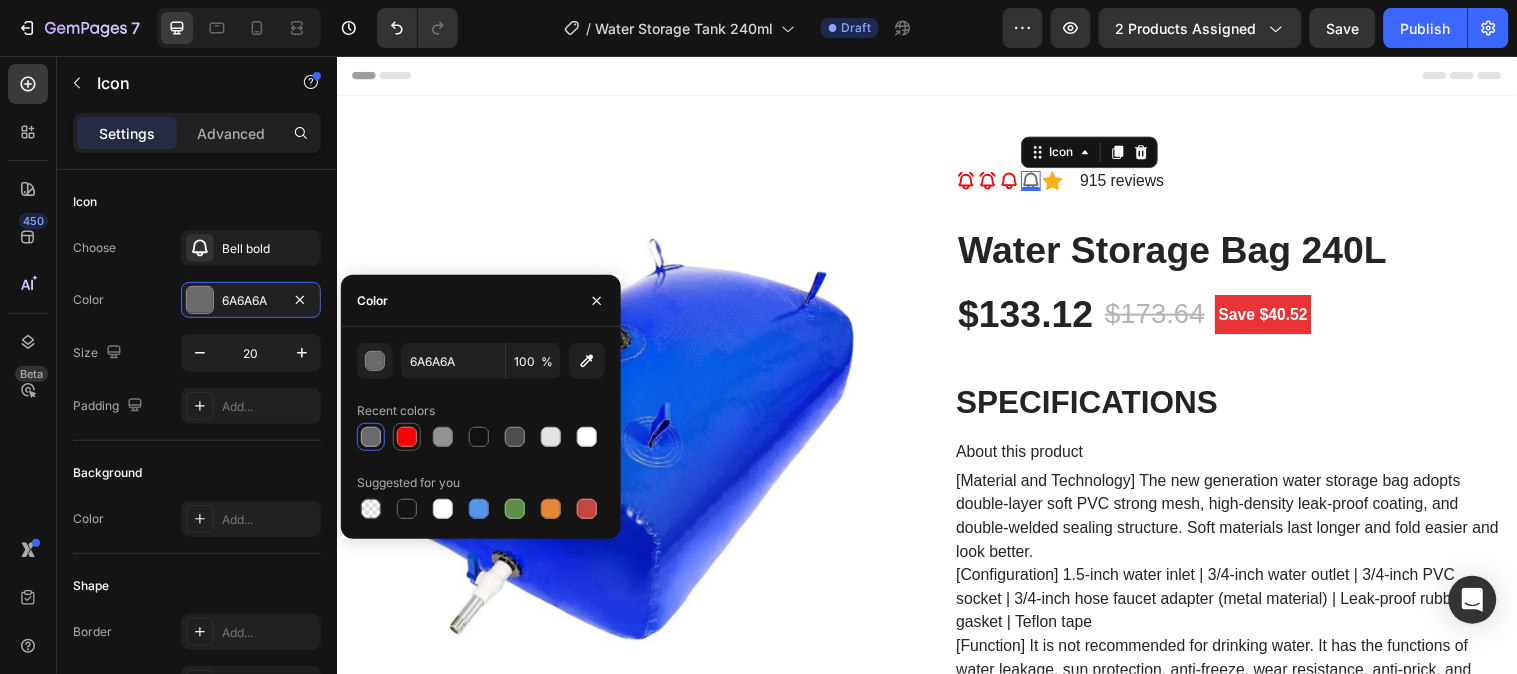 click at bounding box center [407, 437] 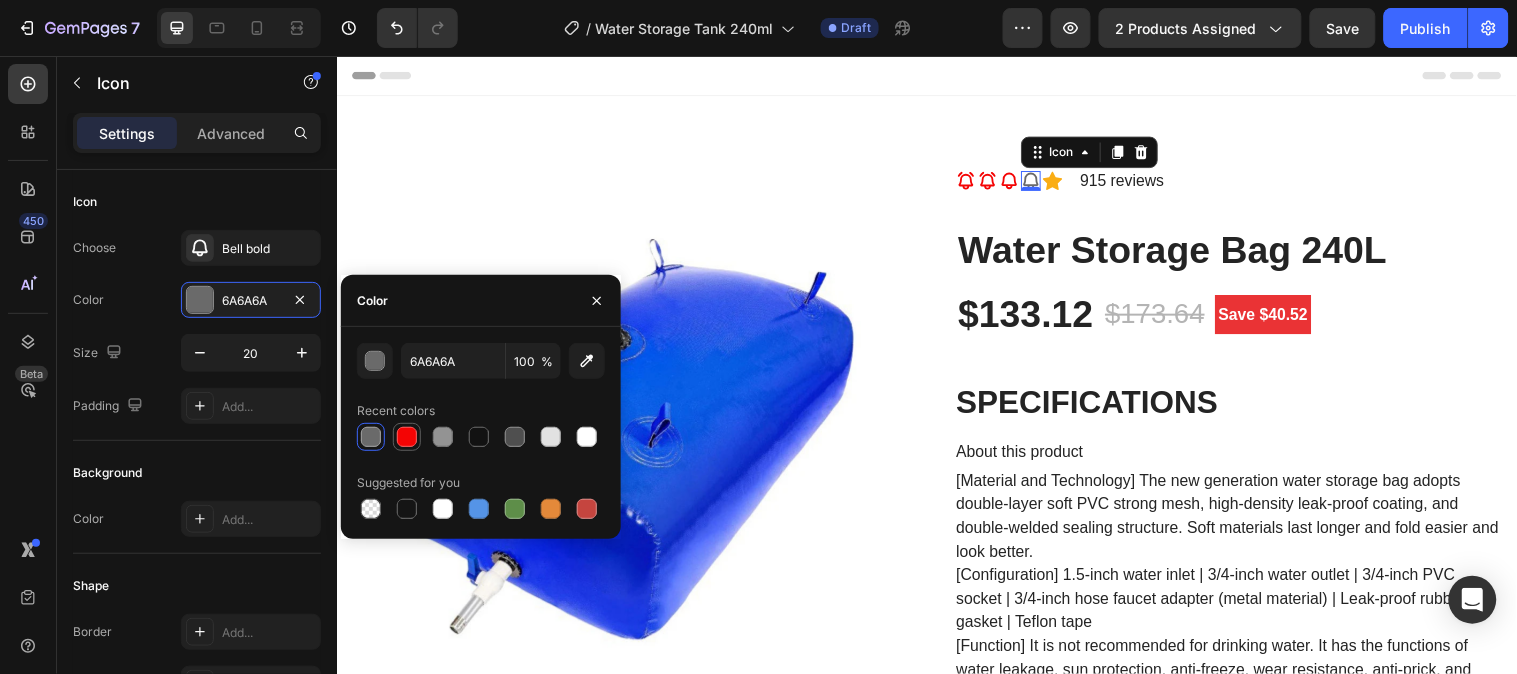 type on "F40404" 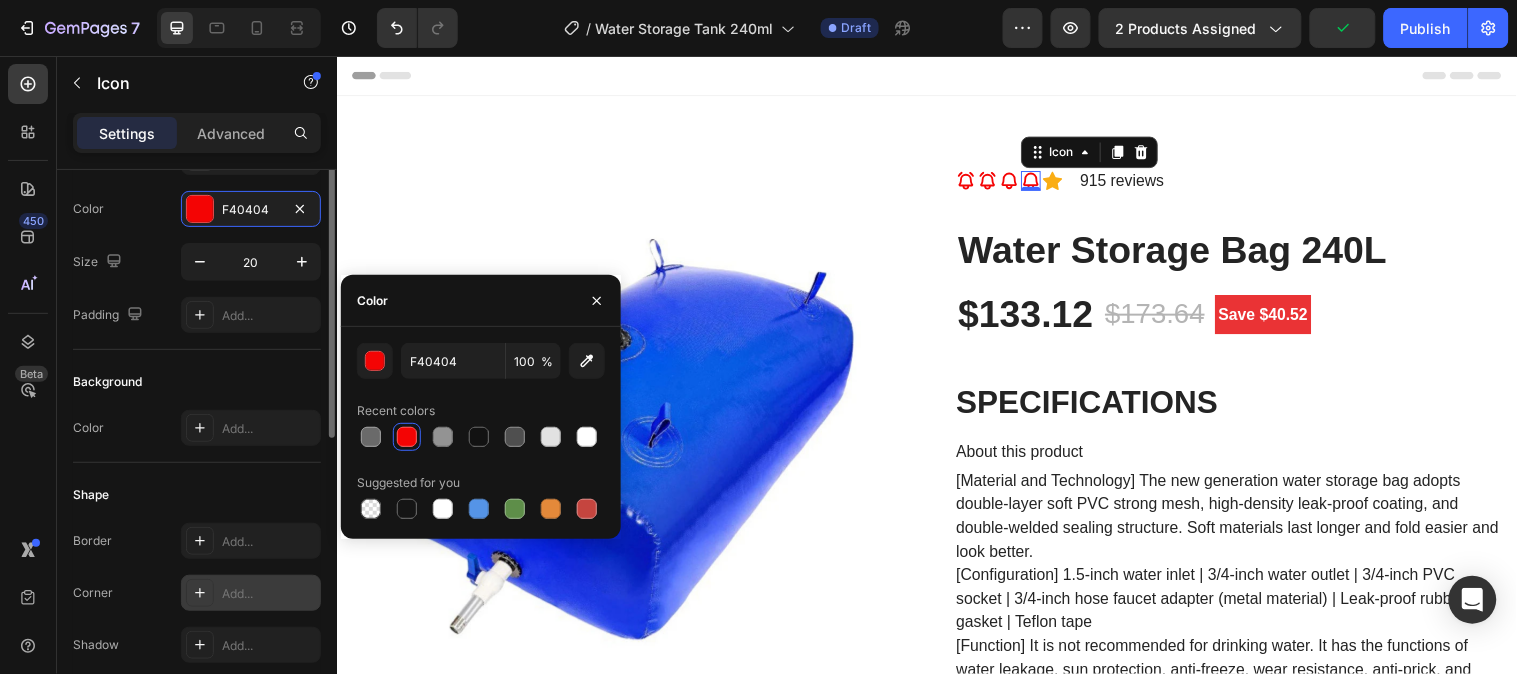 scroll, scrollTop: 0, scrollLeft: 0, axis: both 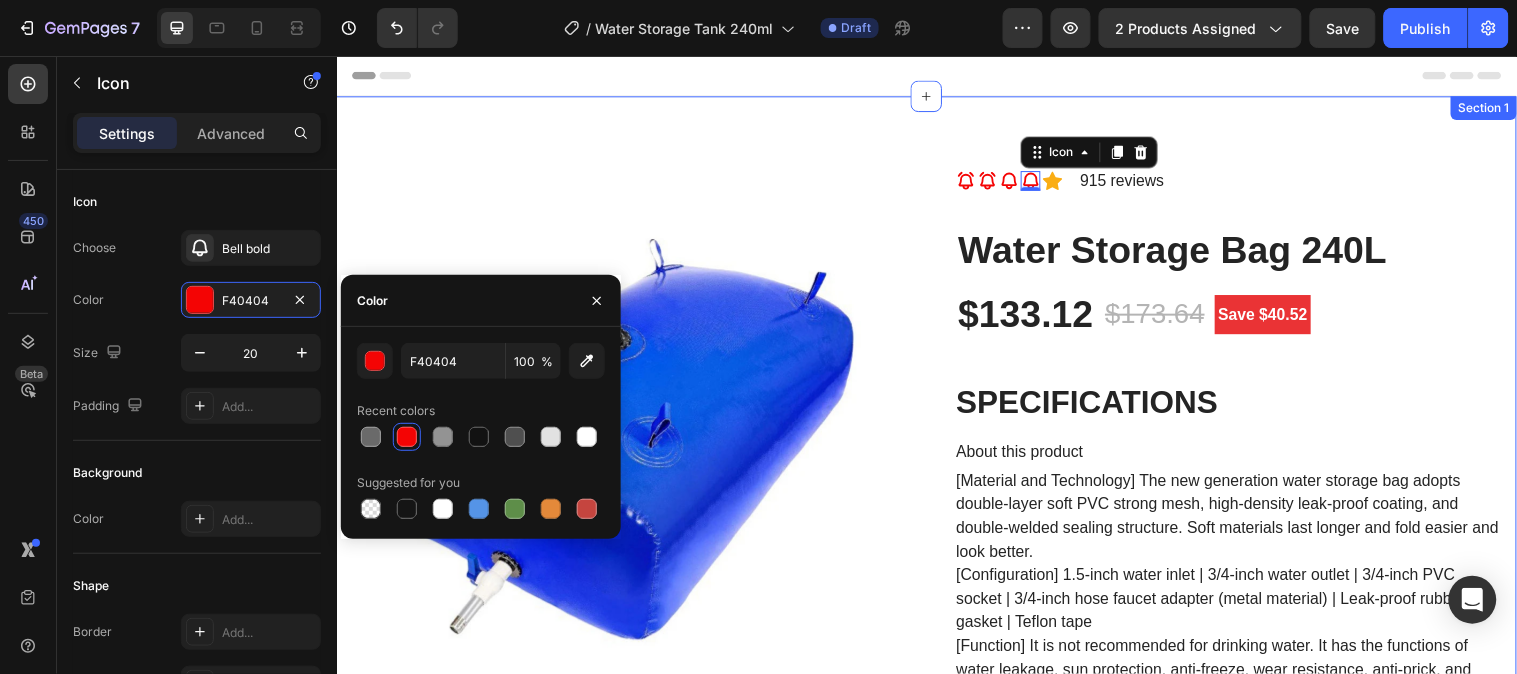 click on "Product Images
Icon
Icon
Icon
Icon   0
Icon Icon List Hoz 915 reviews Text block Row Water Storage Bag 240L (P) Title $133.12 (P) Price (P) Price $173.64 (P) Price (P) Price Save $40.52 Product Badge Row
SPECIFICATIONS
About this product
[Material and Technology] The new generation water storage bag adopts double-layer soft PVC strong mesh, high-density leak-proof coating, and double-welded sealing structure. Soft materials last longer and fold easier and look better.
[Configuration] 1.5-inch water inlet | 3/4-inch water outlet | 3/4-inch PVC socket | 3/4-inch hose faucet adapter (metal material) | Leak-proof rubber gasket | Teflon tape
[Function] It is not recommended for drinking water. It has the functions of water leakage, sun protection, anti-freeze, wear resistance, anti-prick, and anti-static. Suitable for garden irrigation, camping, agricultural fire-fighting equipment and other scenarios.
Choice: yes" at bounding box center (936, 4152) 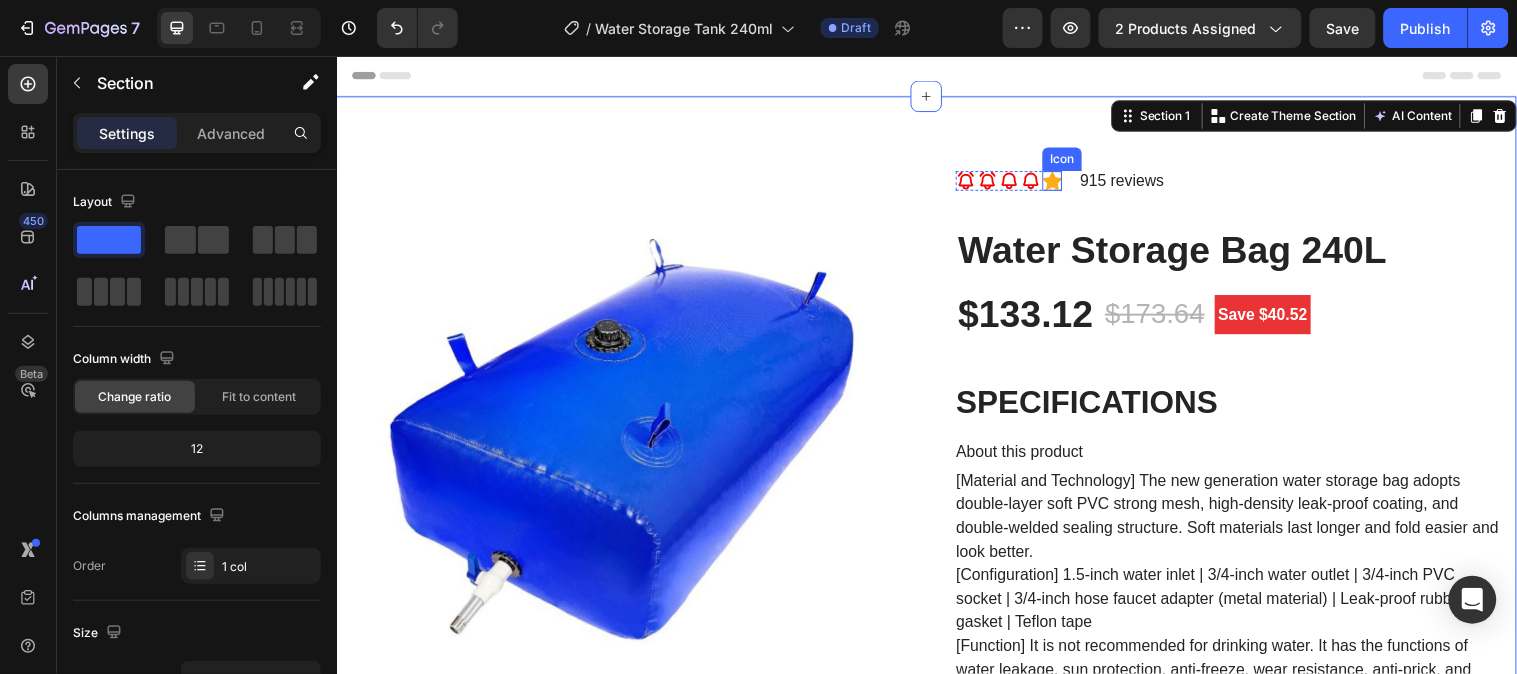 click on "Icon" at bounding box center (1064, 182) 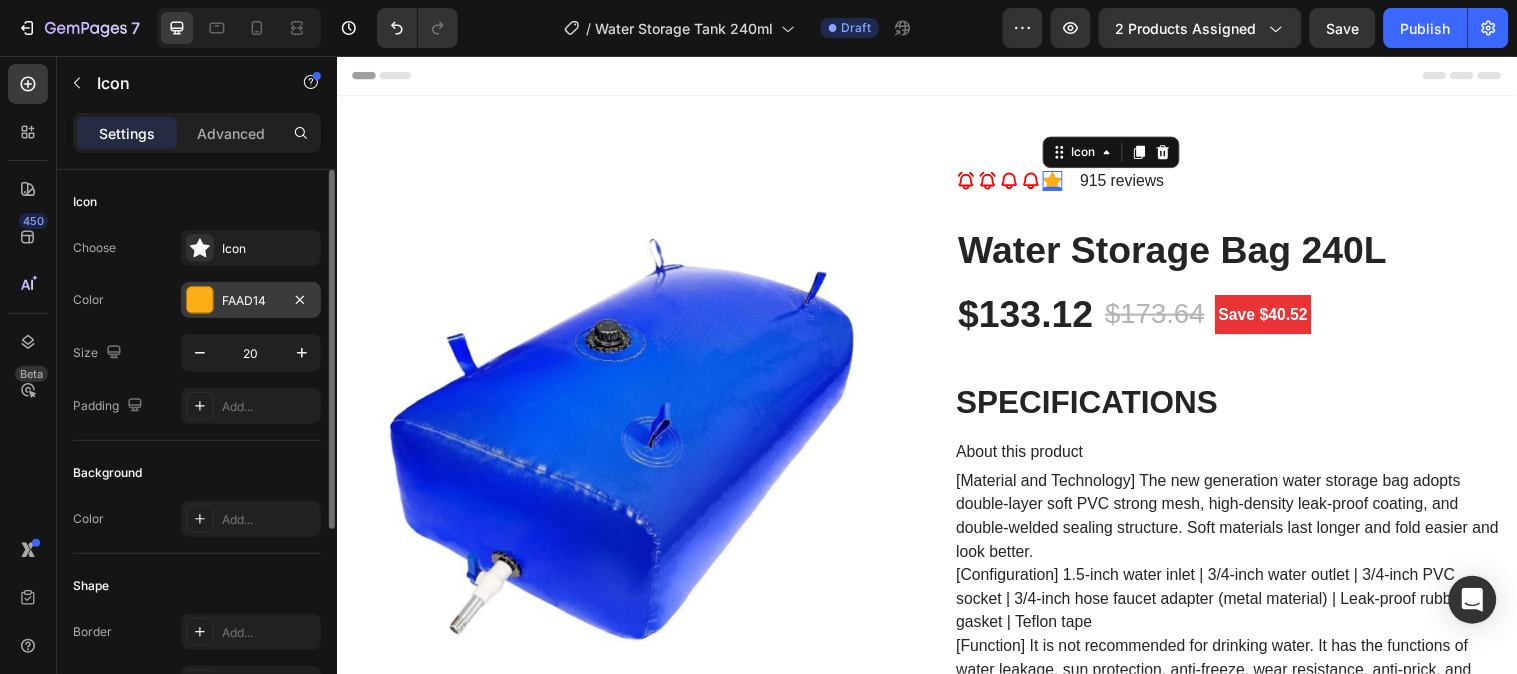 click at bounding box center [200, 300] 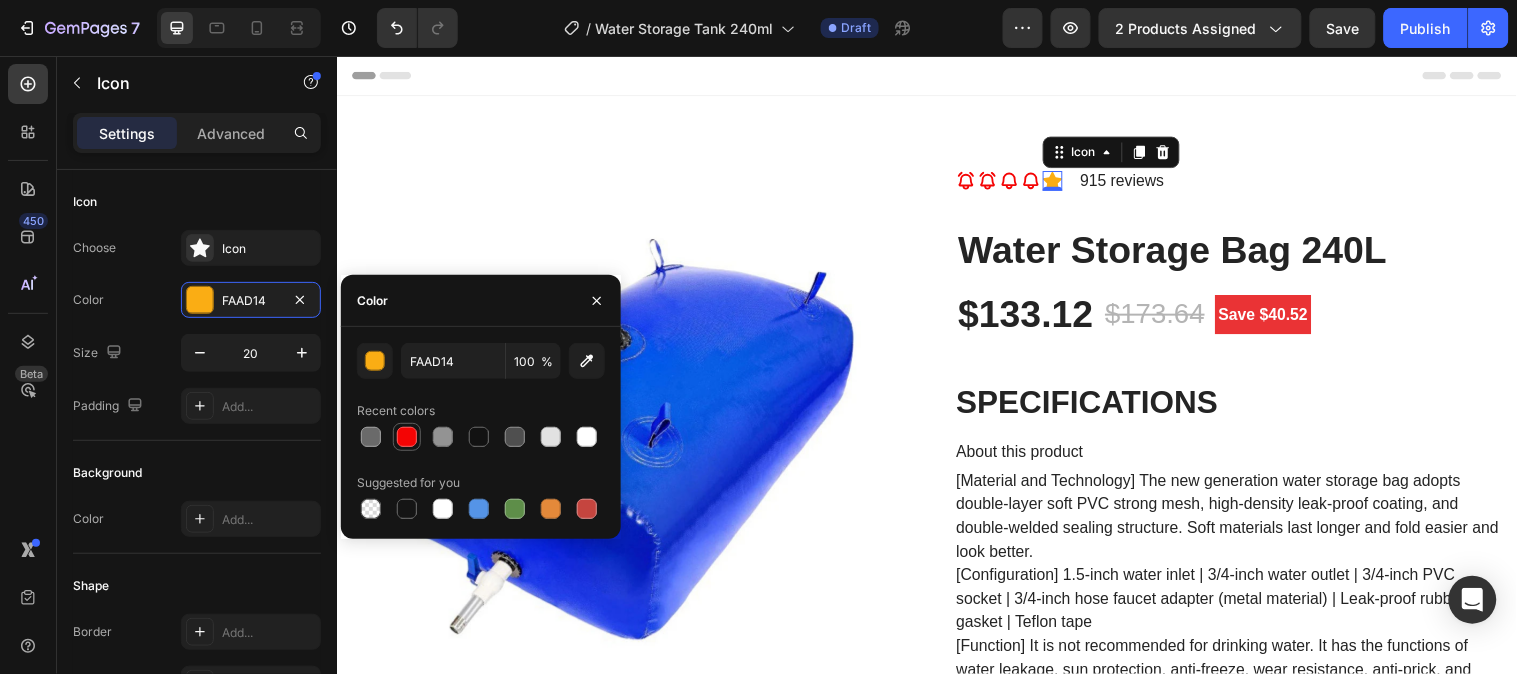 click at bounding box center (407, 437) 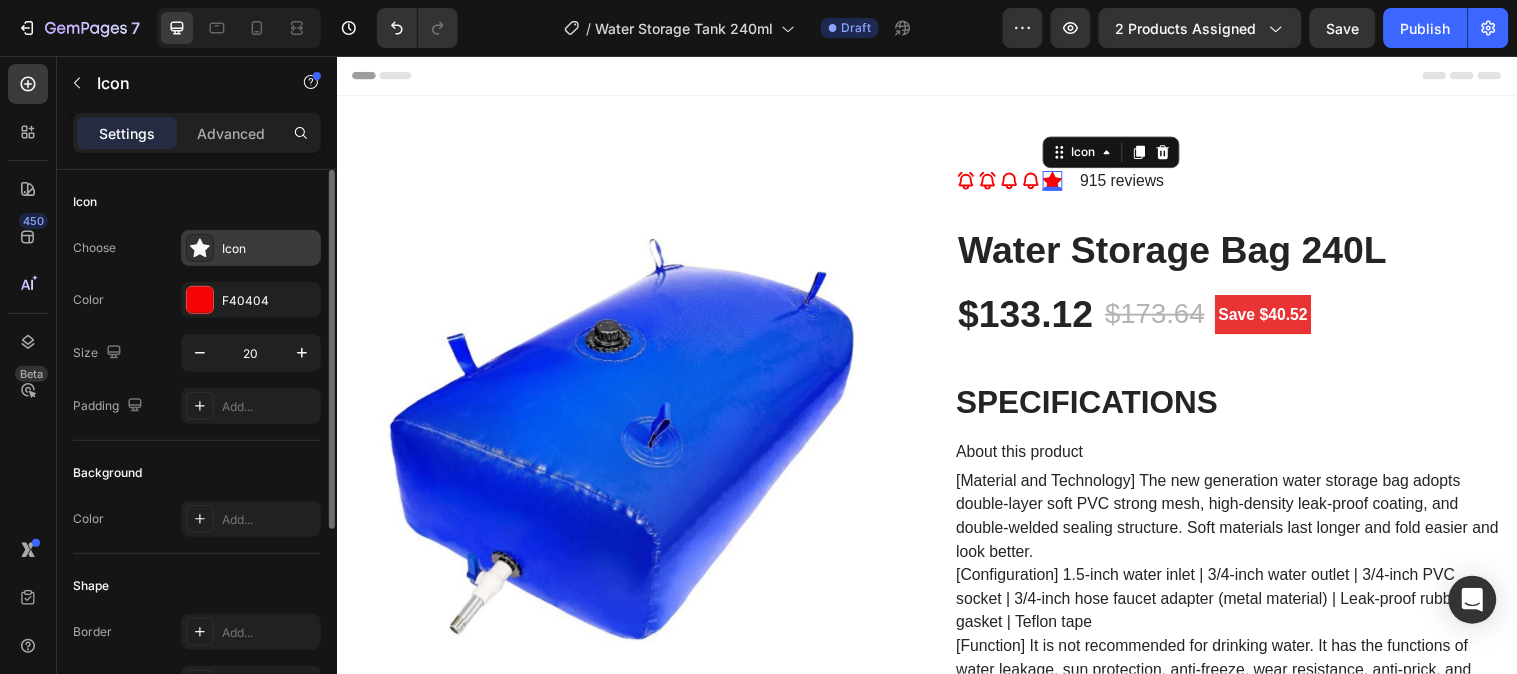 click 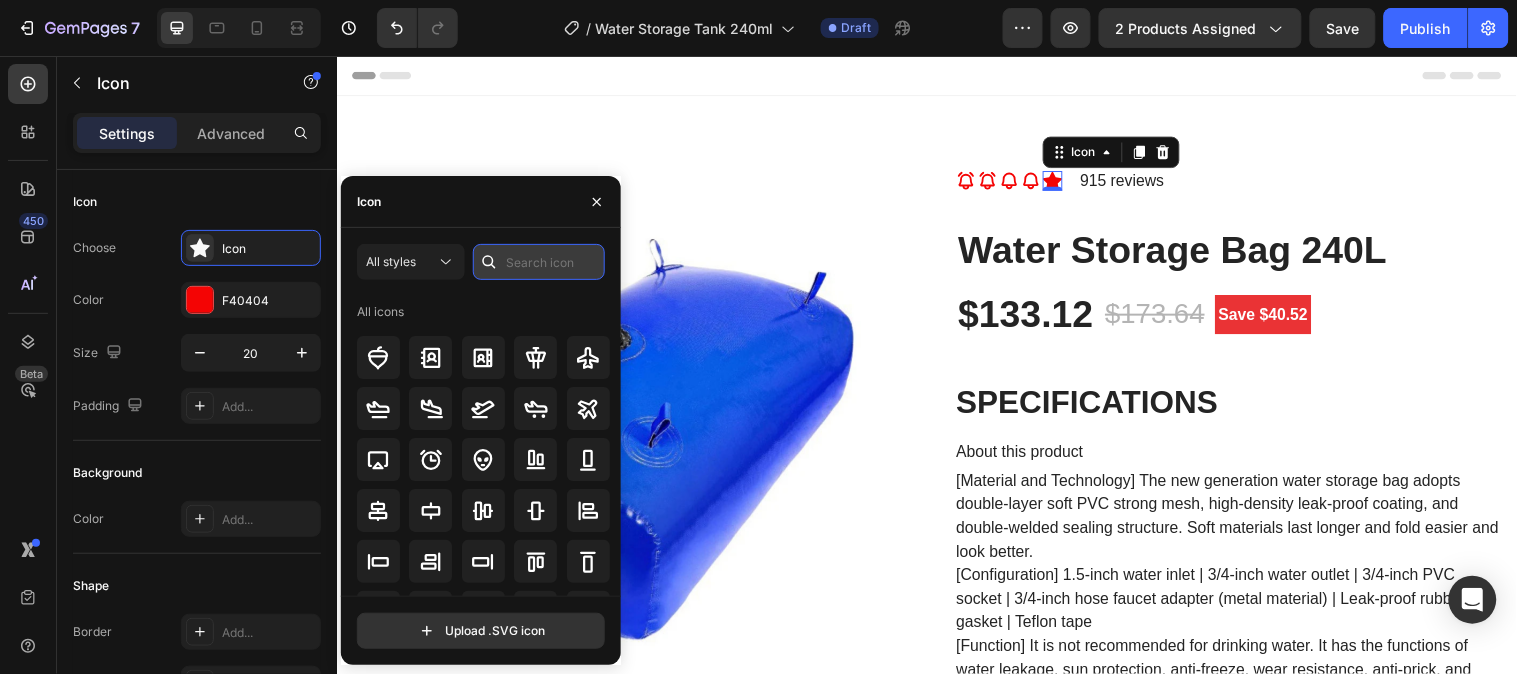 click at bounding box center (539, 262) 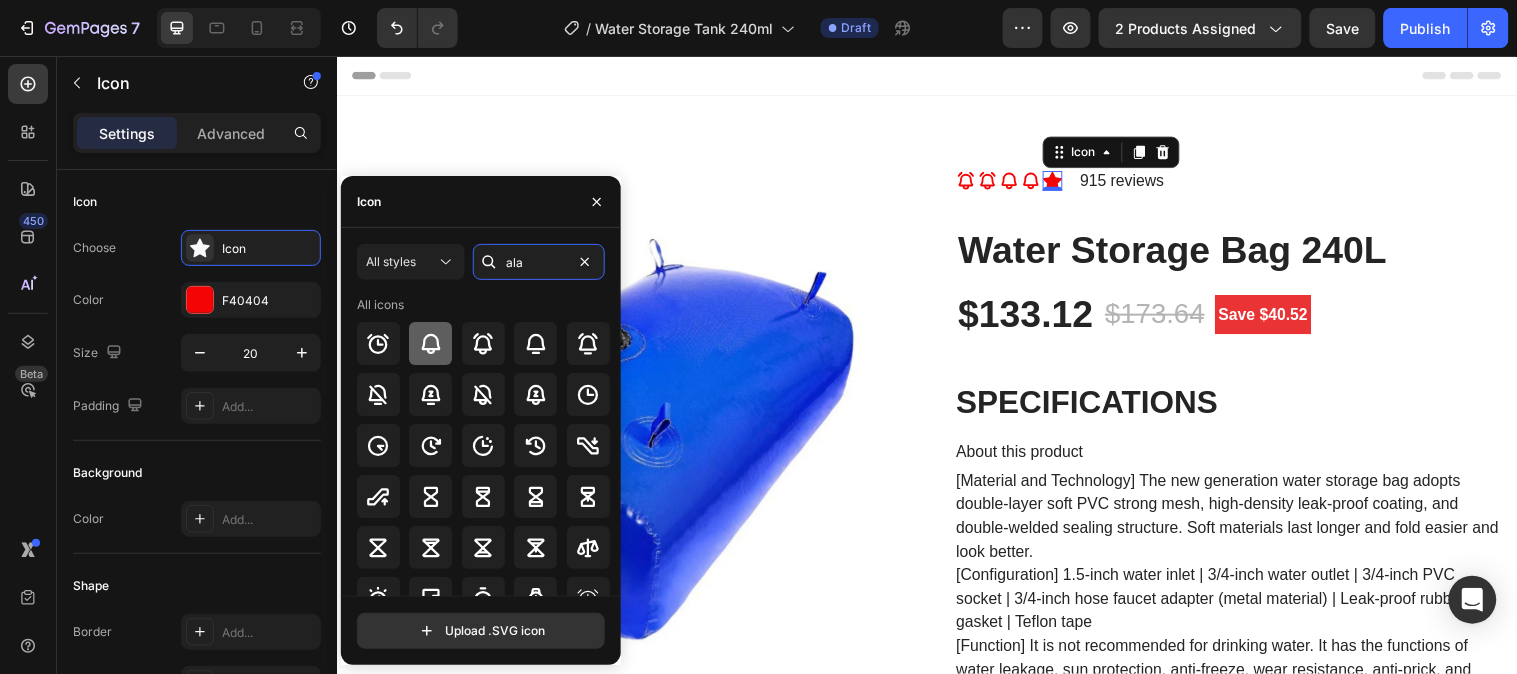 type on "ala" 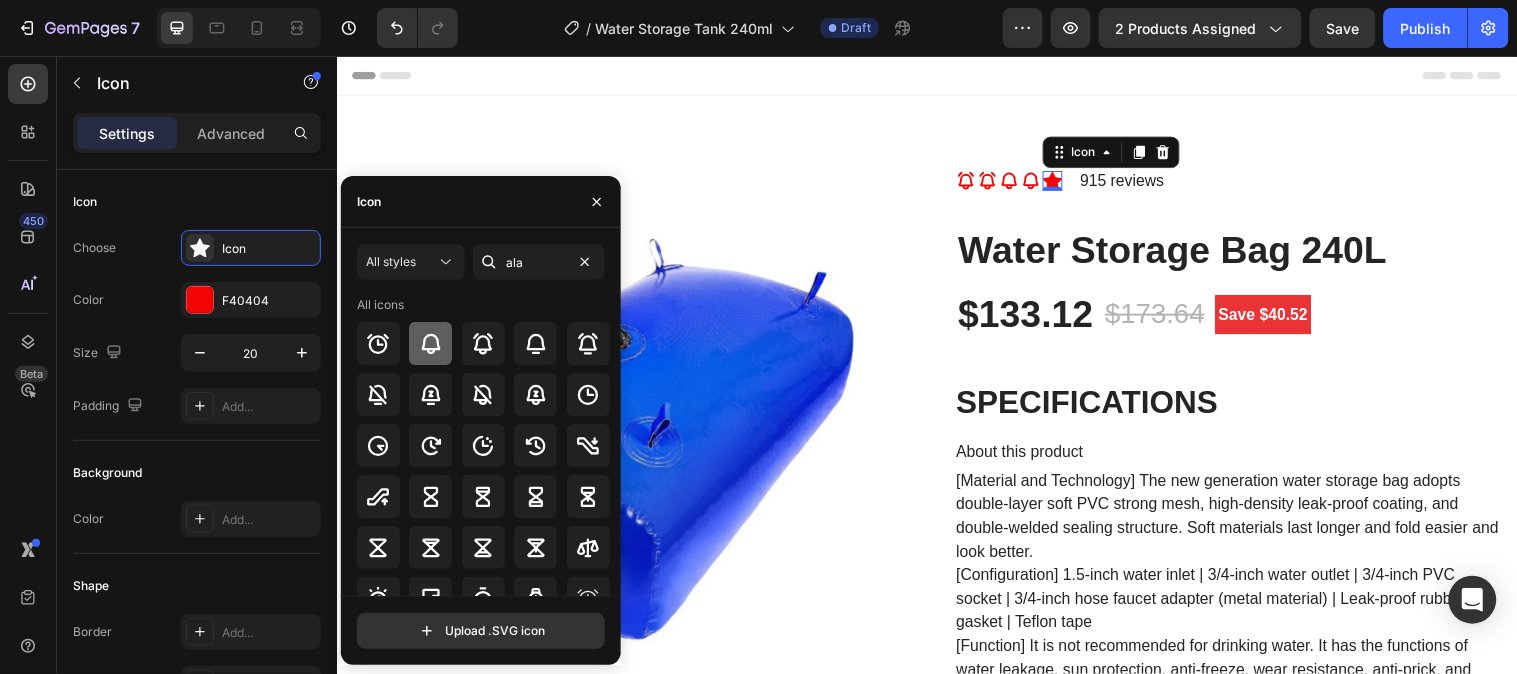 click 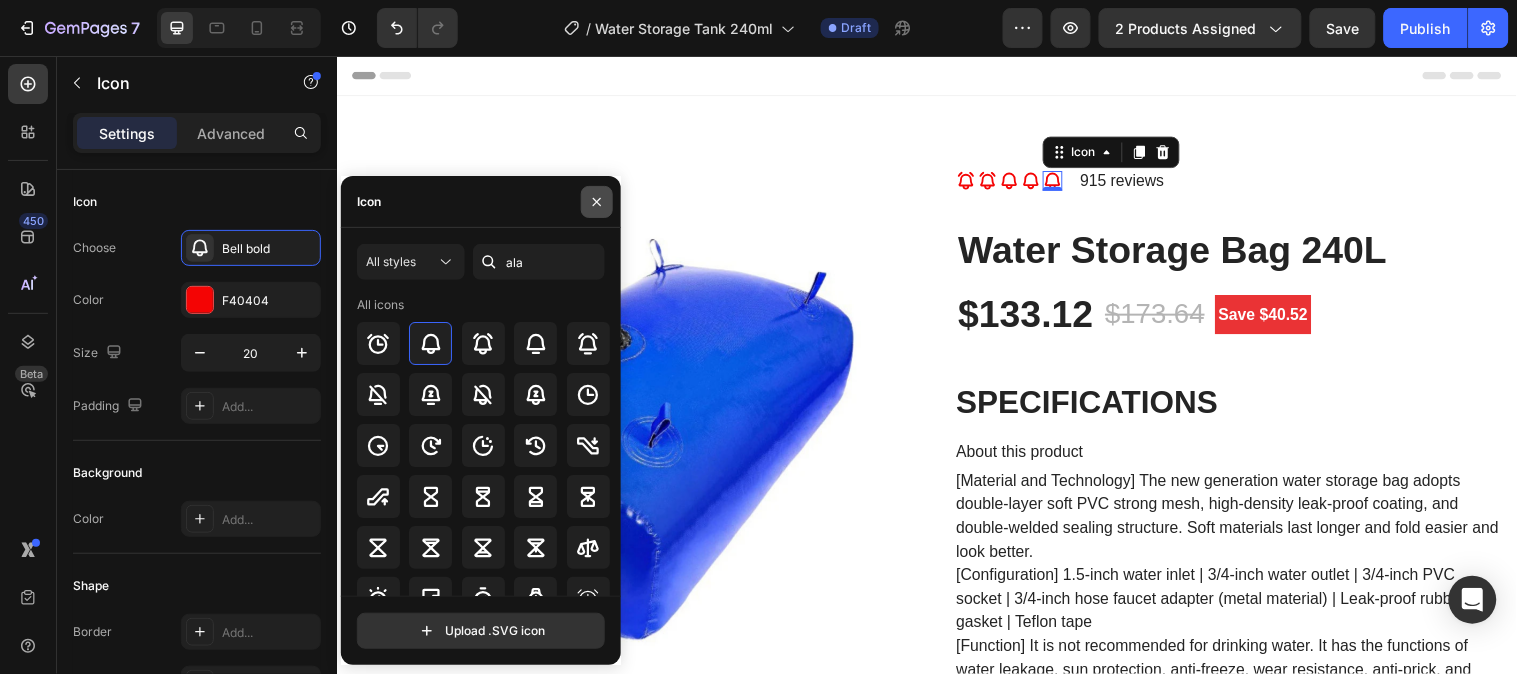 drag, startPoint x: 600, startPoint y: 196, endPoint x: 34, endPoint y: 185, distance: 566.1069 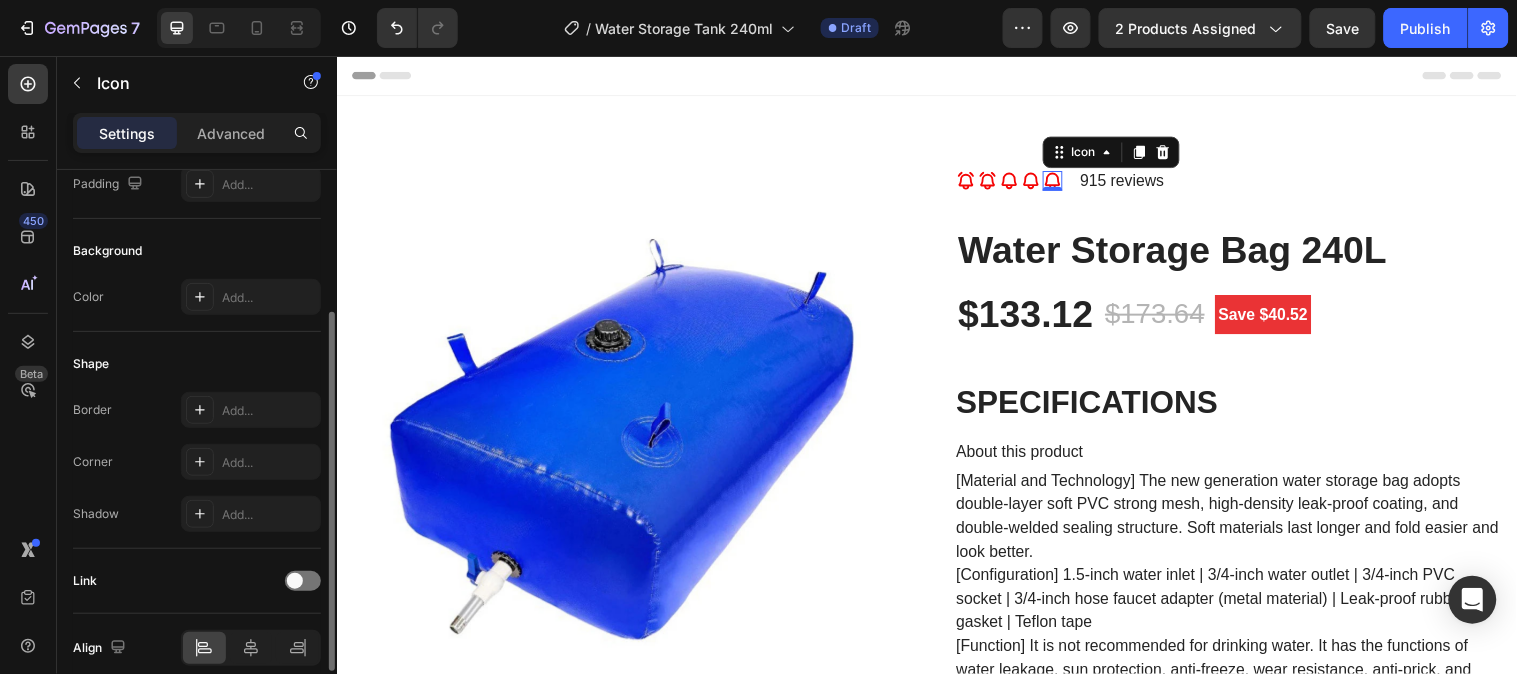 scroll, scrollTop: 313, scrollLeft: 0, axis: vertical 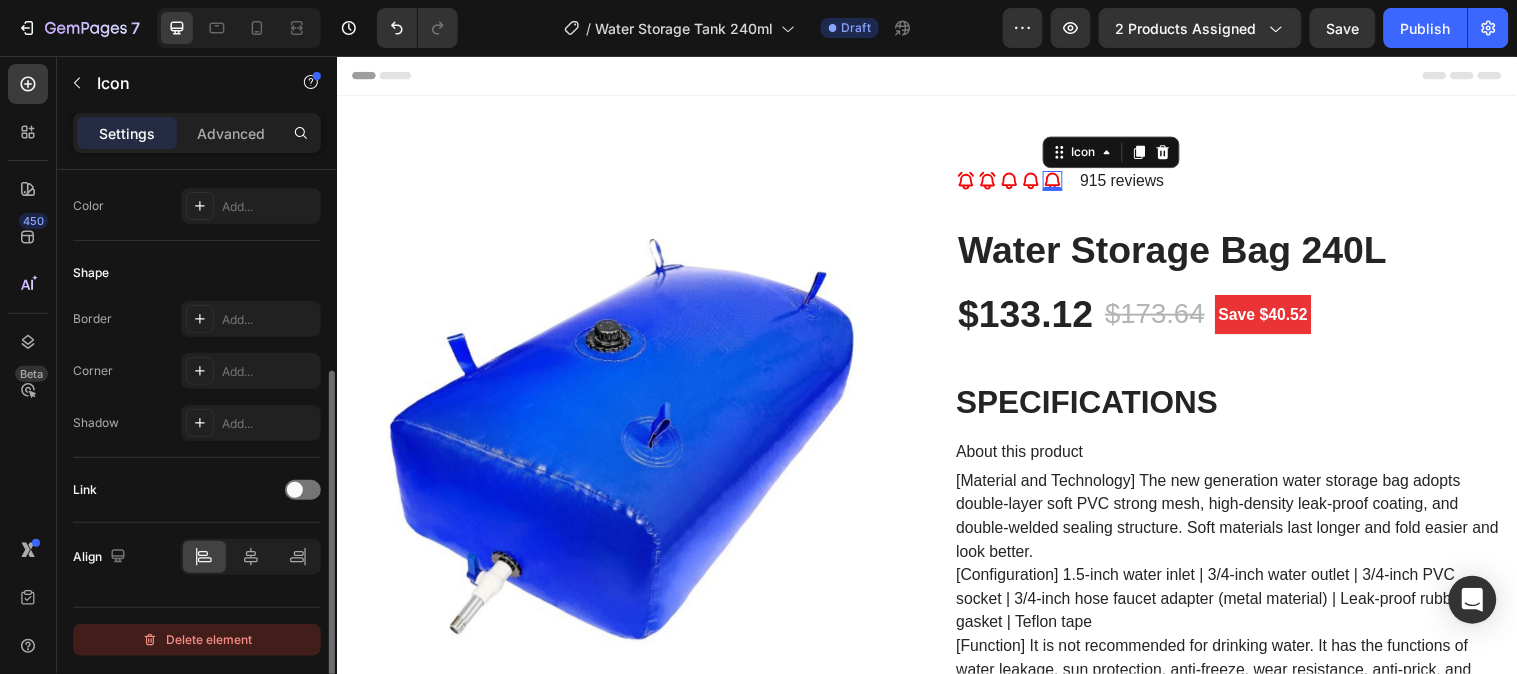 click on "Delete element" at bounding box center [197, 640] 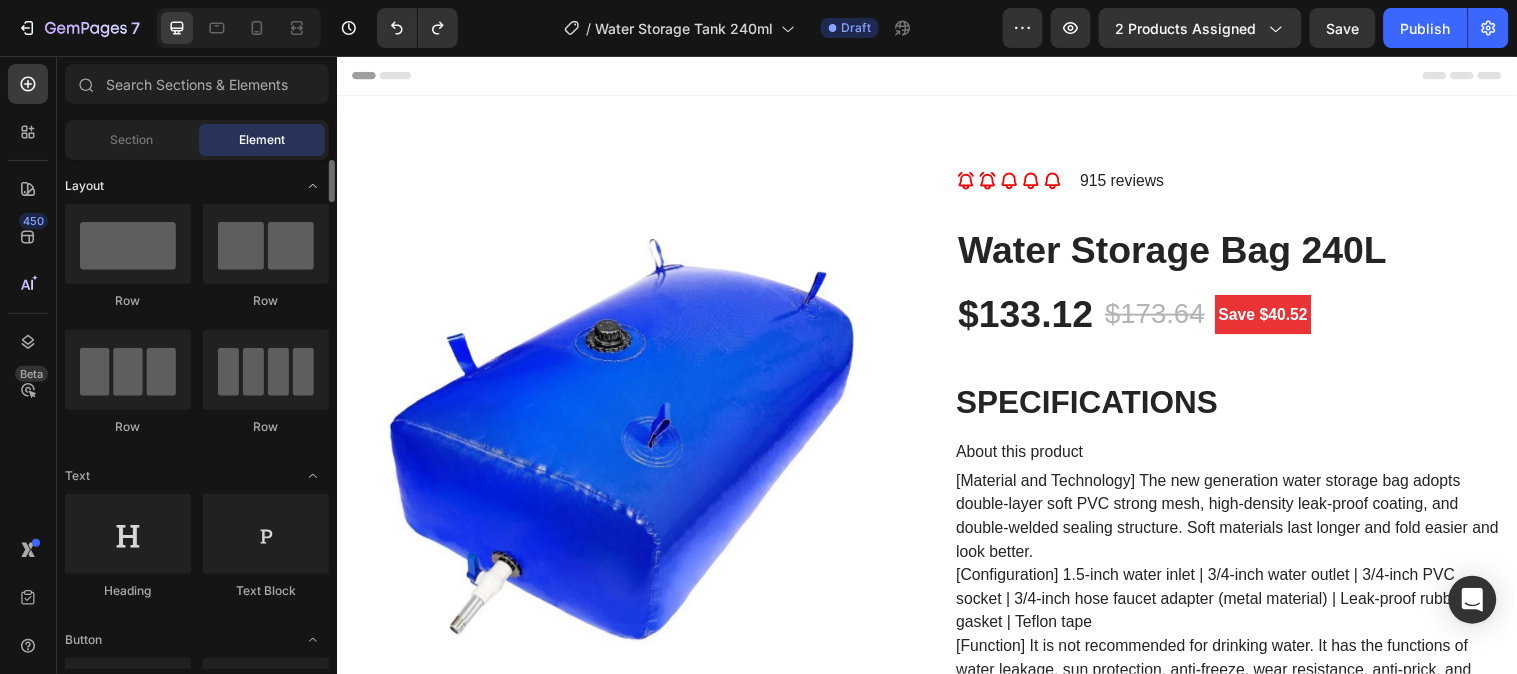 click on "Layout" 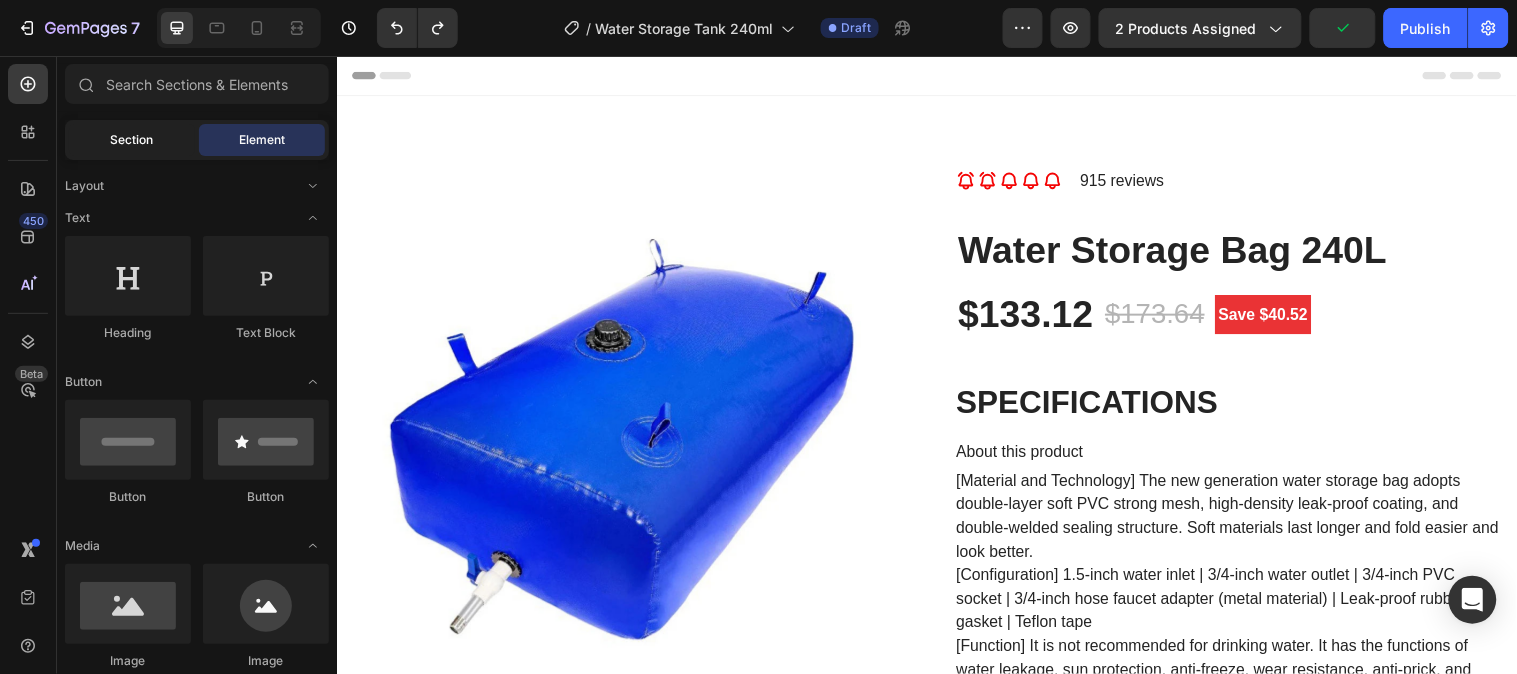 click on "Section" at bounding box center (132, 140) 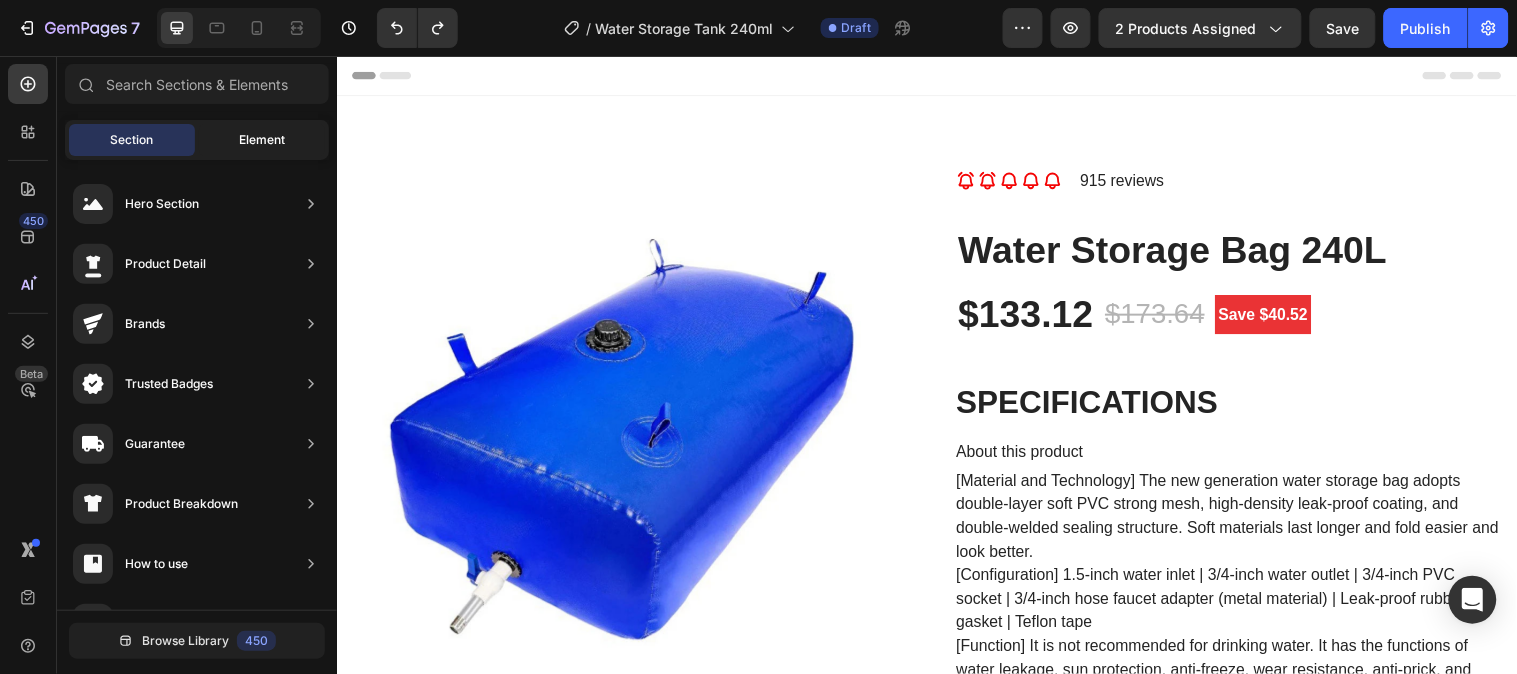 click on "Element" at bounding box center (262, 140) 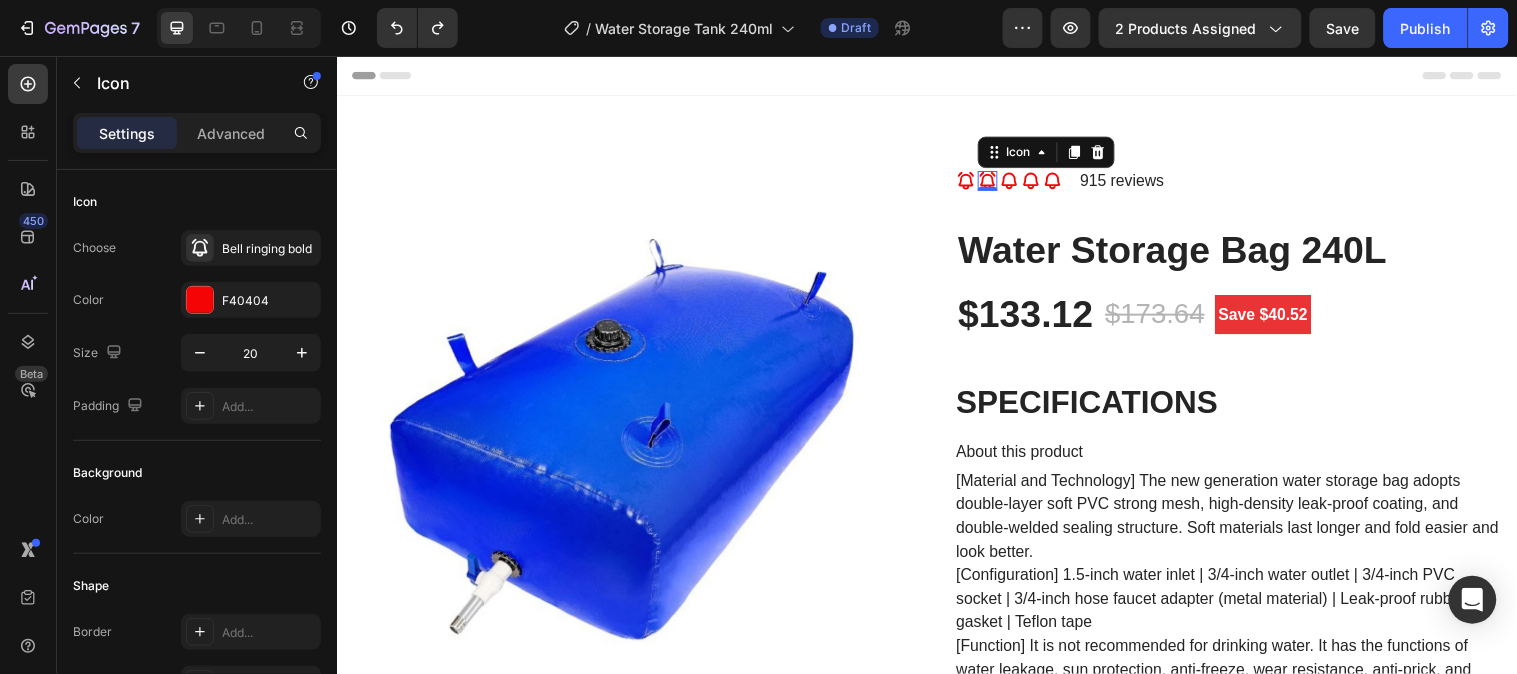 click 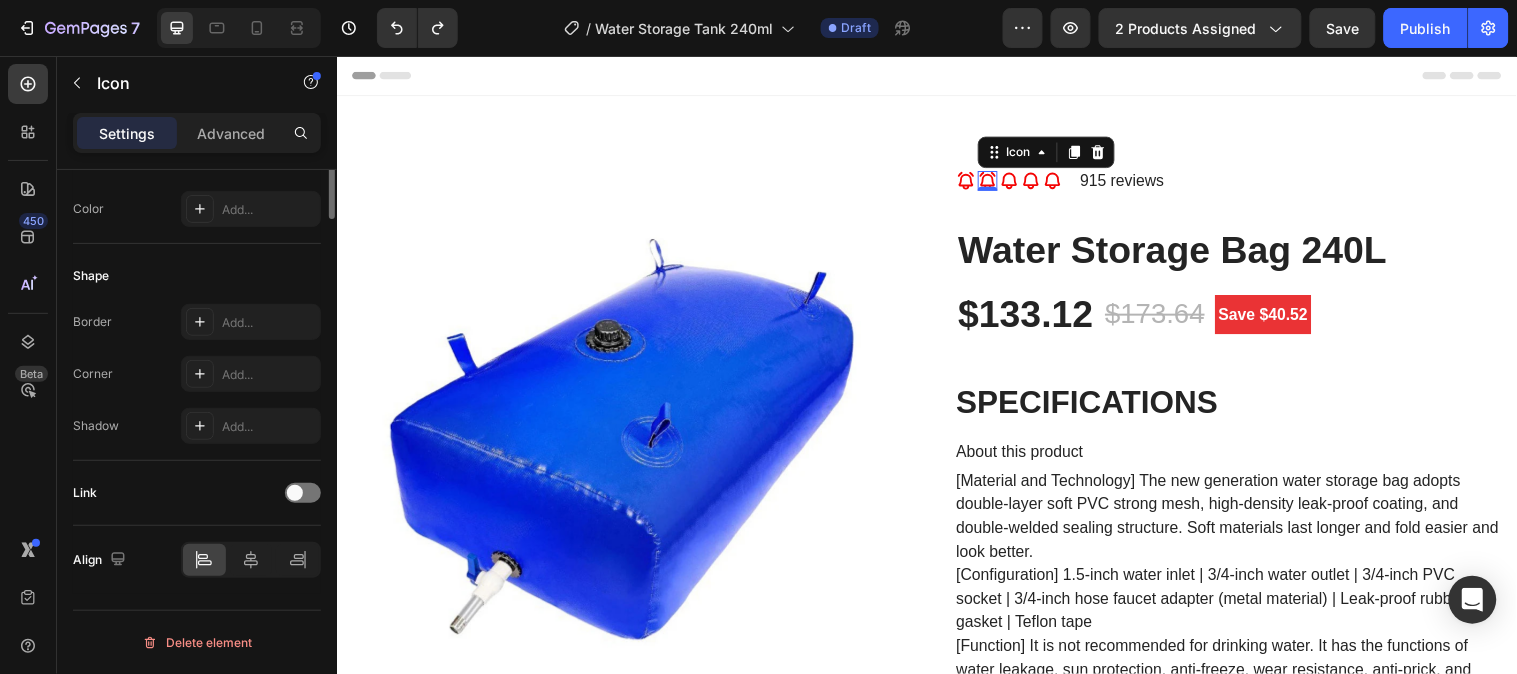 scroll, scrollTop: 0, scrollLeft: 0, axis: both 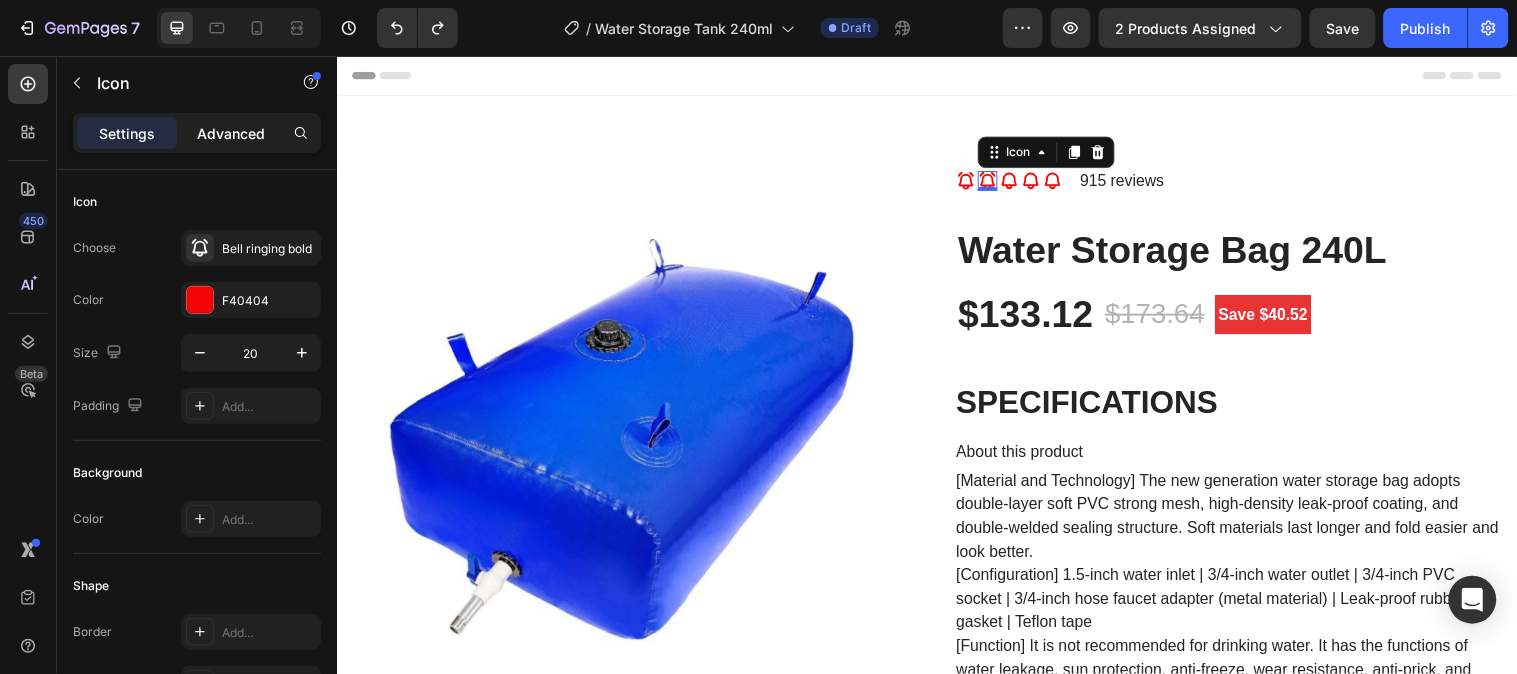 click on "Advanced" at bounding box center [231, 133] 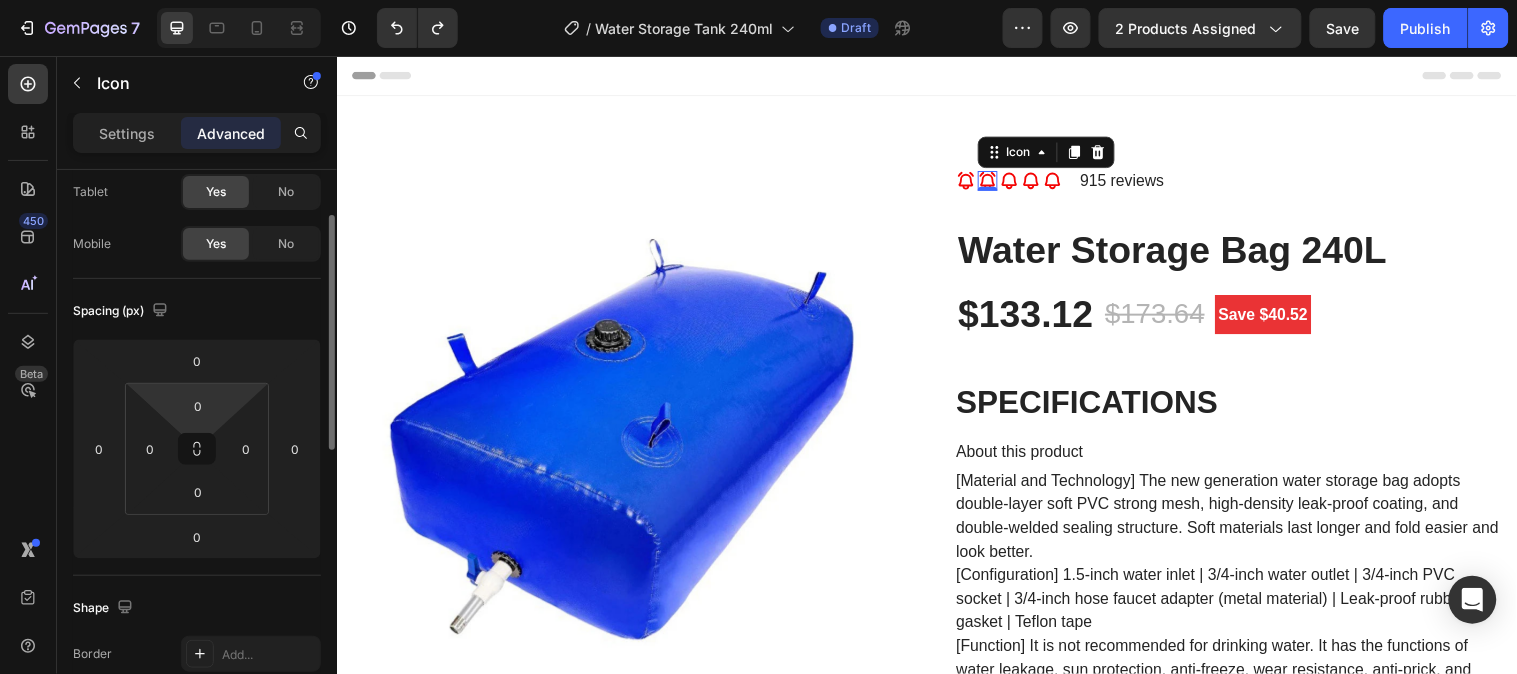 scroll, scrollTop: 0, scrollLeft: 0, axis: both 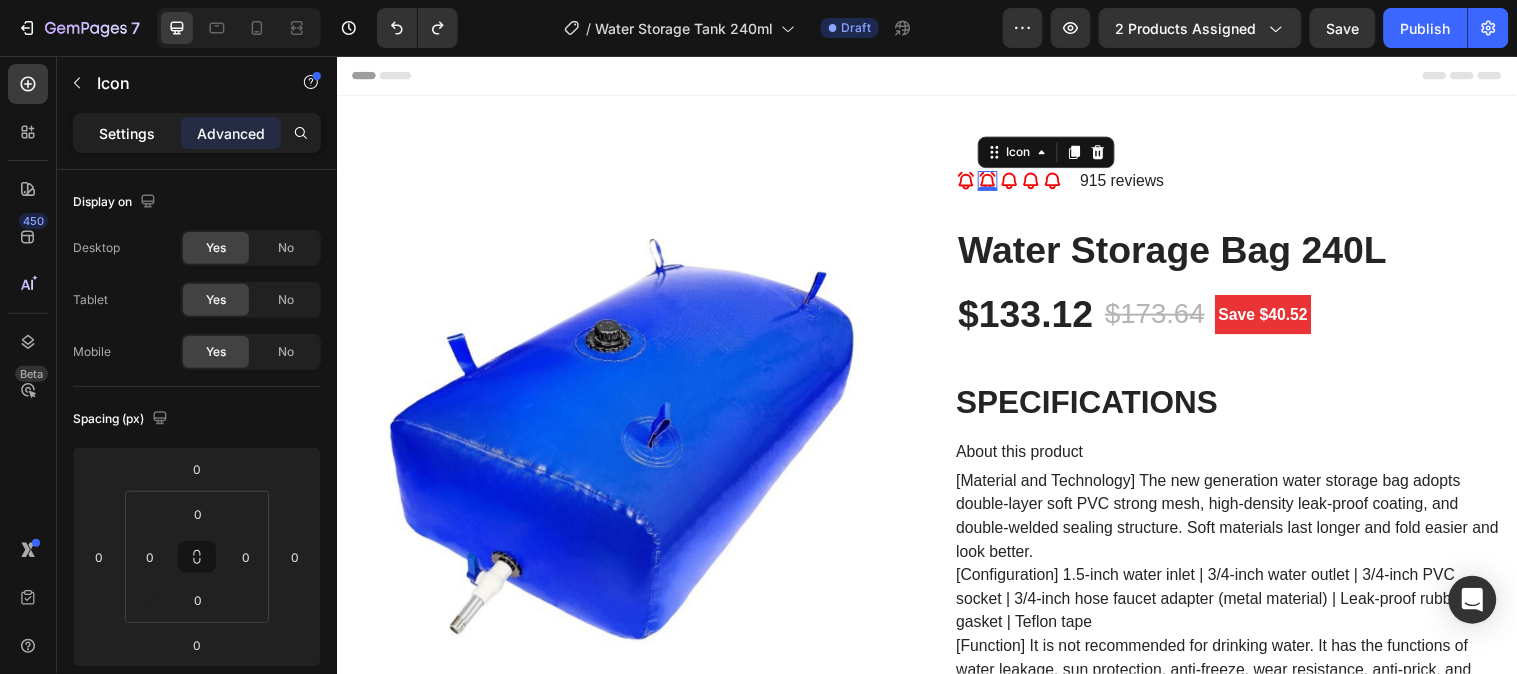 click on "Settings" at bounding box center (127, 133) 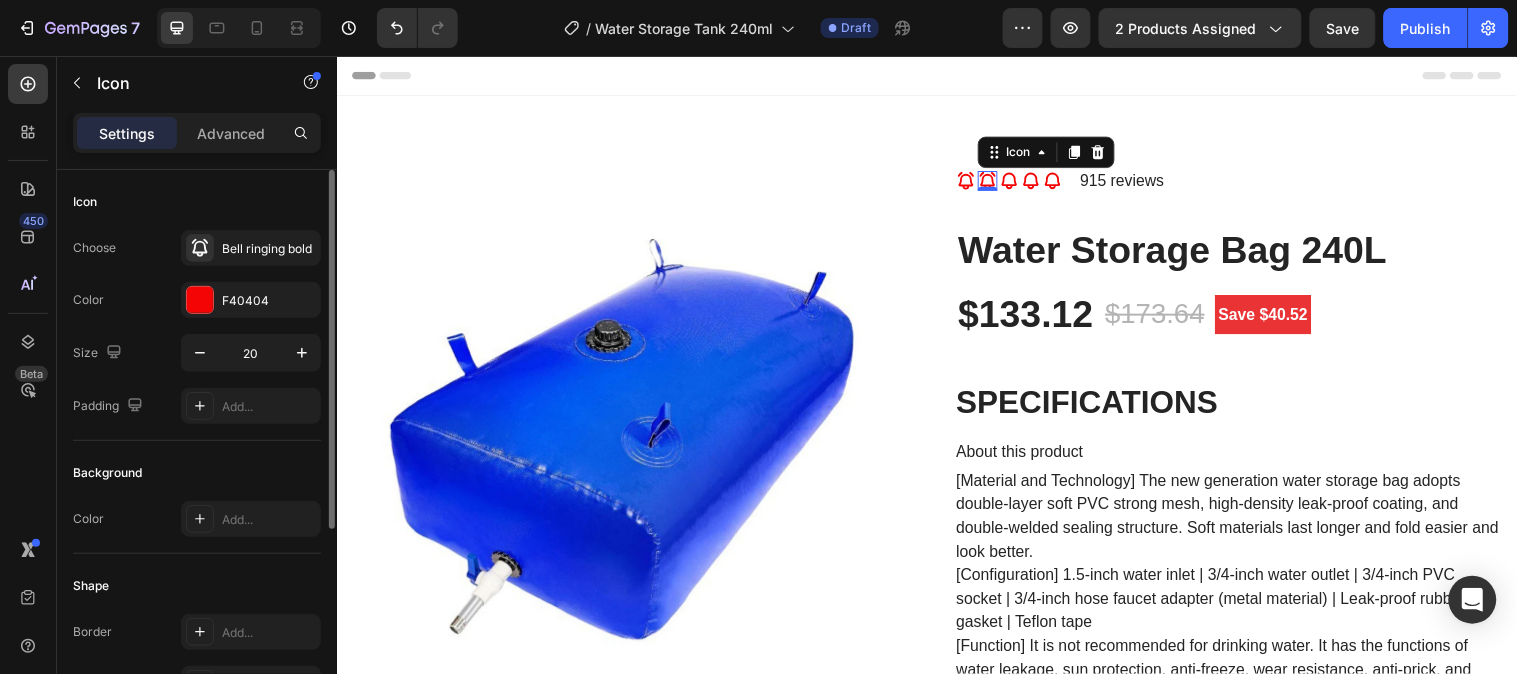 scroll, scrollTop: 111, scrollLeft: 0, axis: vertical 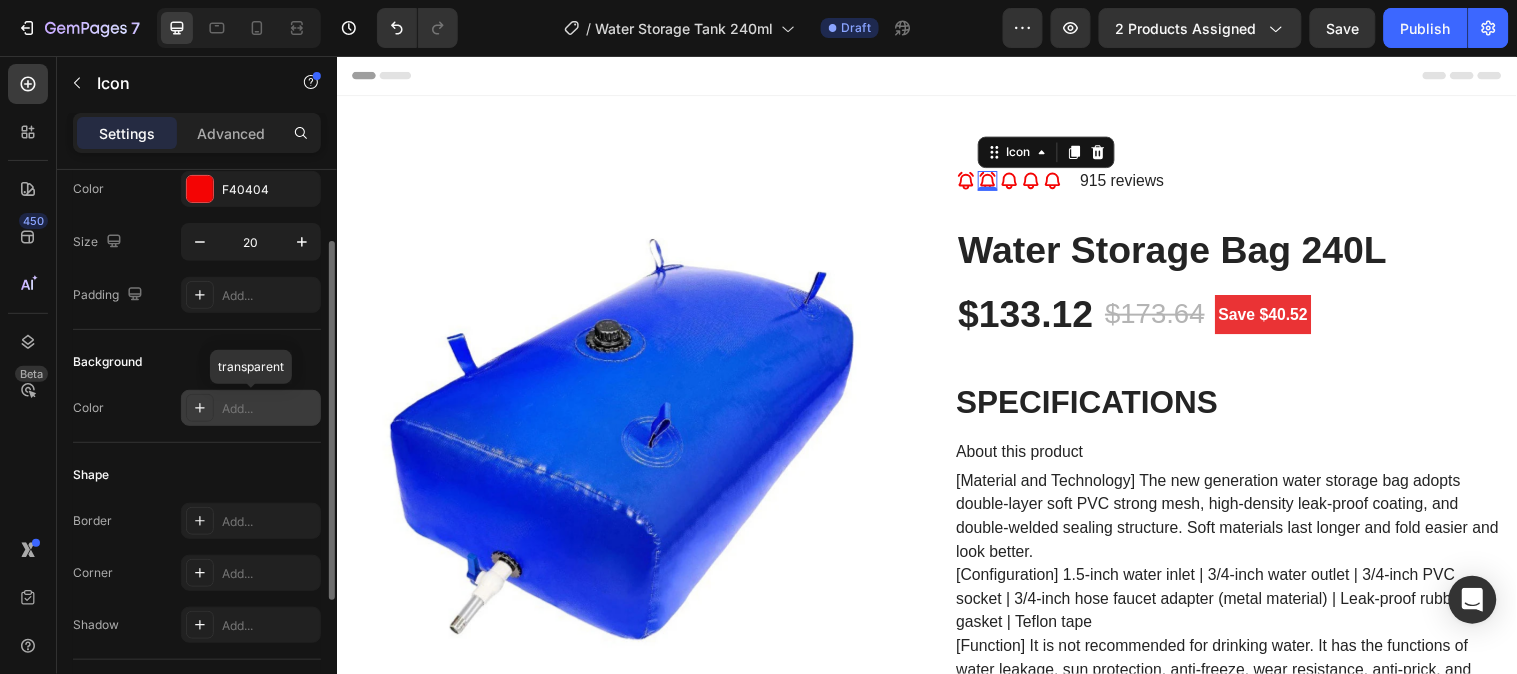 click on "Add..." at bounding box center [269, 409] 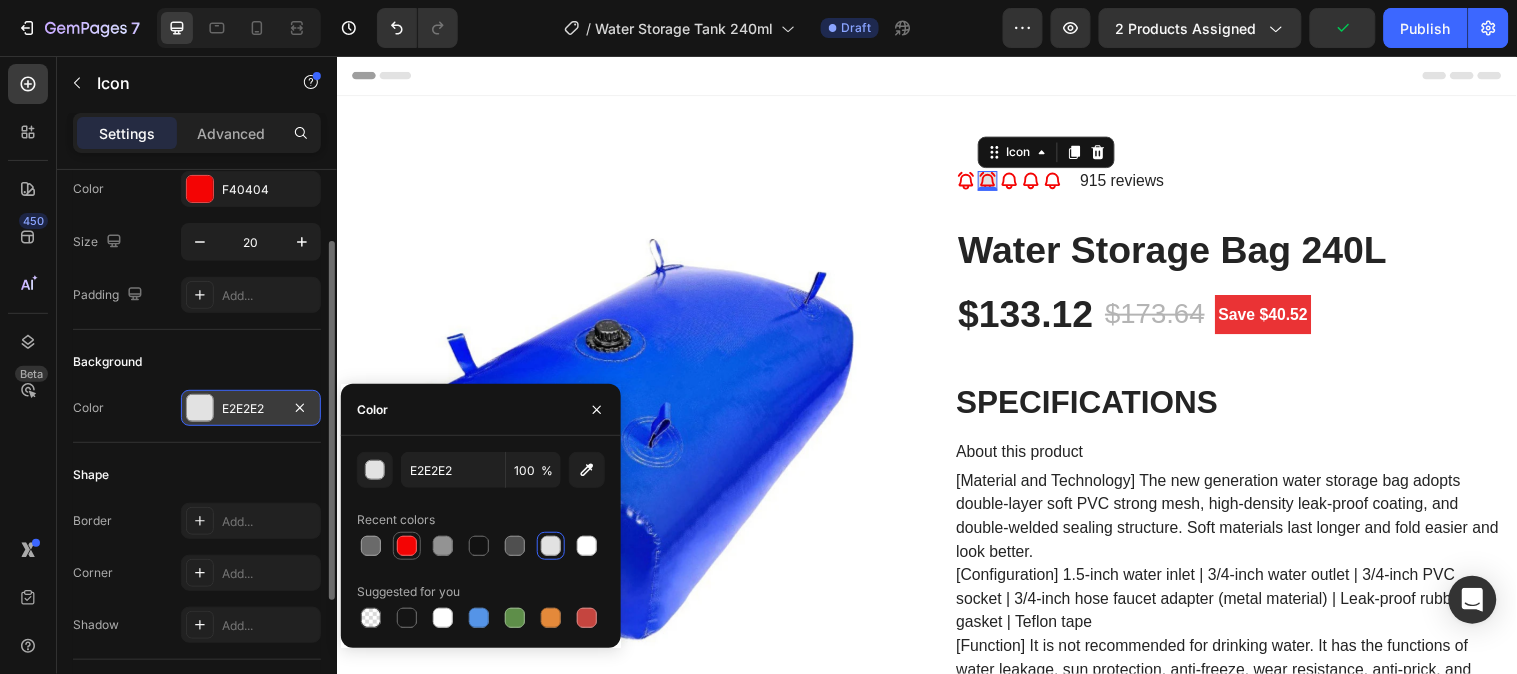click at bounding box center [407, 546] 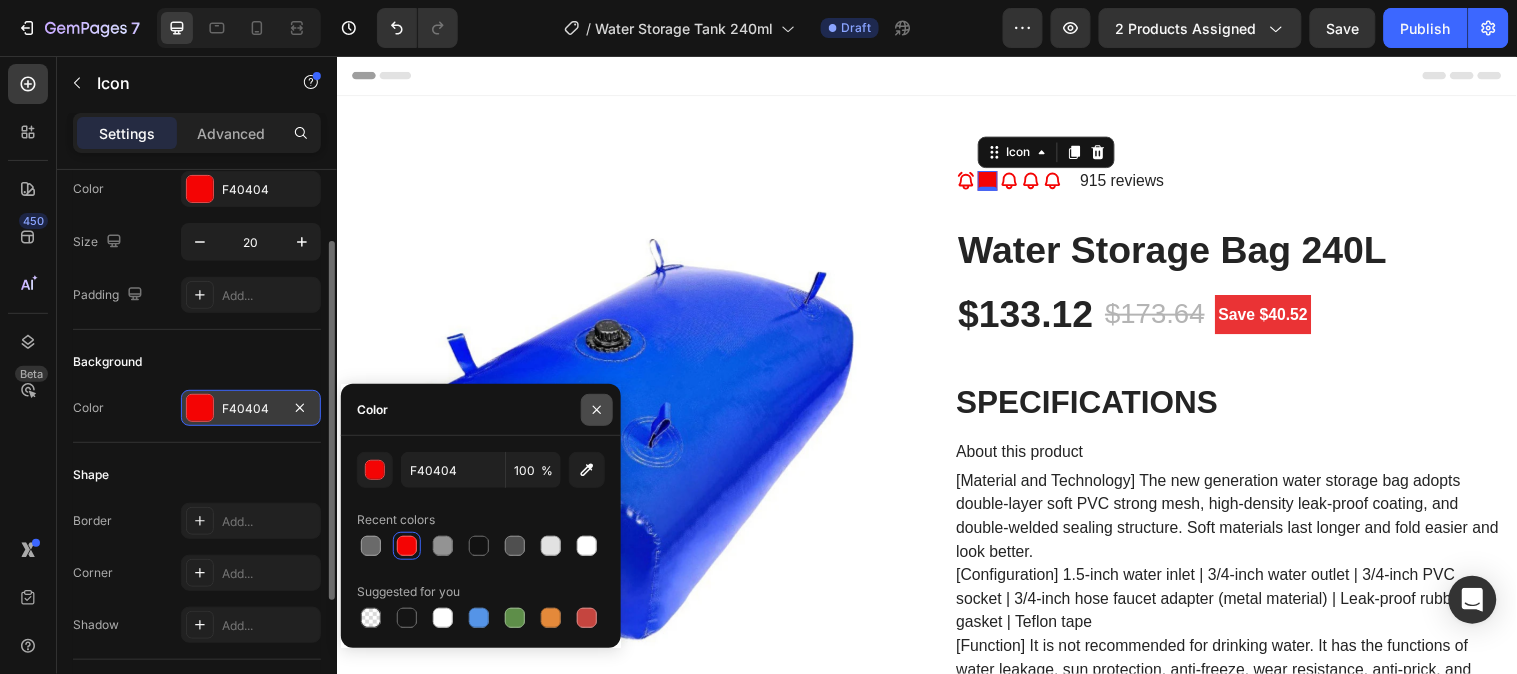 click 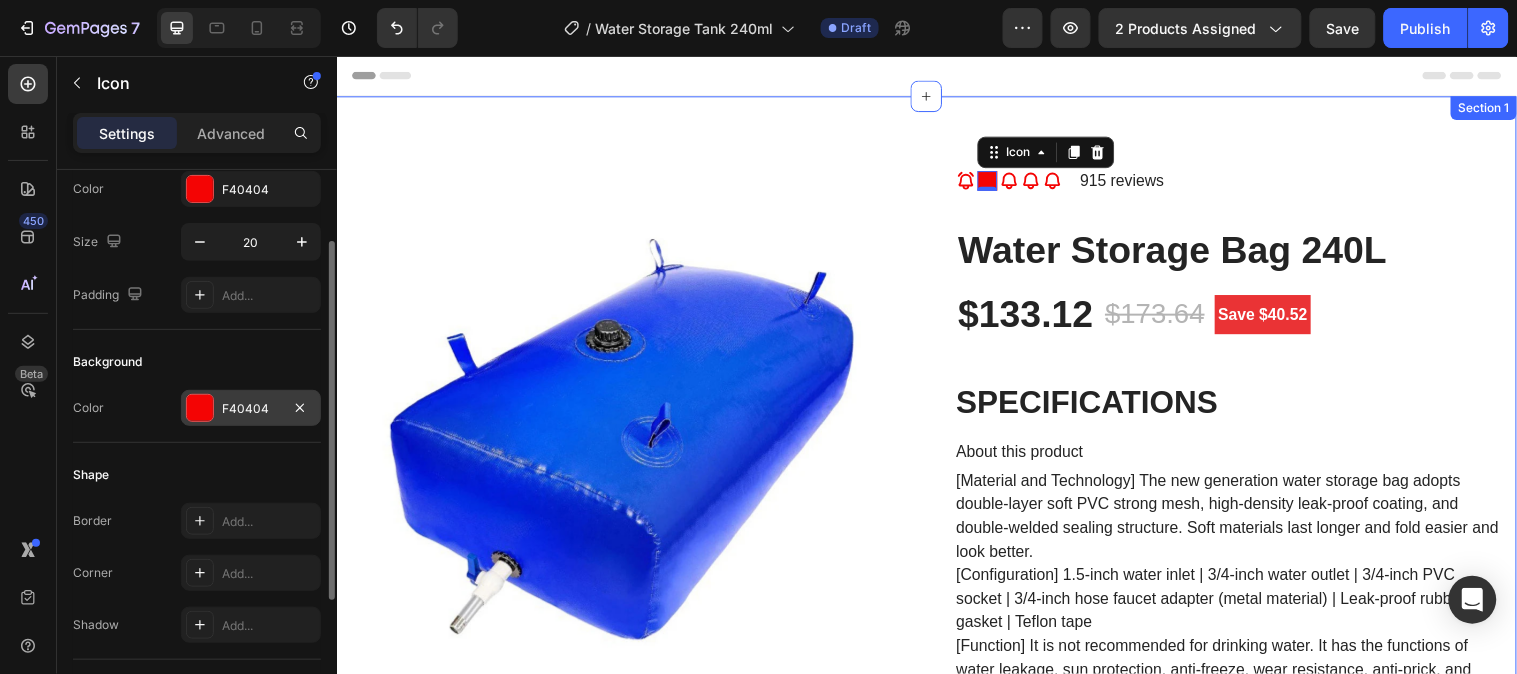 click on "Product Images
Icon
Icon   0
Icon
Icon
Icon Icon List Hoz 915 reviews Text block Row Water Storage Bag 240L (P) Title $133.12 (P) Price (P) Price $173.64 (P) Price (P) Price Save $40.52 Product Badge Row
SPECIFICATIONS
About this product
[Material and Technology] The new generation water storage bag adopts double-layer soft PVC strong mesh, high-density leak-proof coating, and double-welded sealing structure. Soft materials last longer and fold easier and look better.
[Configuration] 1.5-inch water inlet | 3/4-inch water outlet | 3/4-inch PVC socket | 3/4-inch hose faucet adapter (metal material) | Leak-proof rubber gasket | Teflon tape
[Function] It is not recommended for drinking water. It has the functions of water leakage, sun protection, anti-freeze, wear resistance, anti-prick, and anti-static. Suitable for garden irrigation, camping, agricultural fire-fighting equipment and other scenarios.
Choice: yes" at bounding box center [936, 4152] 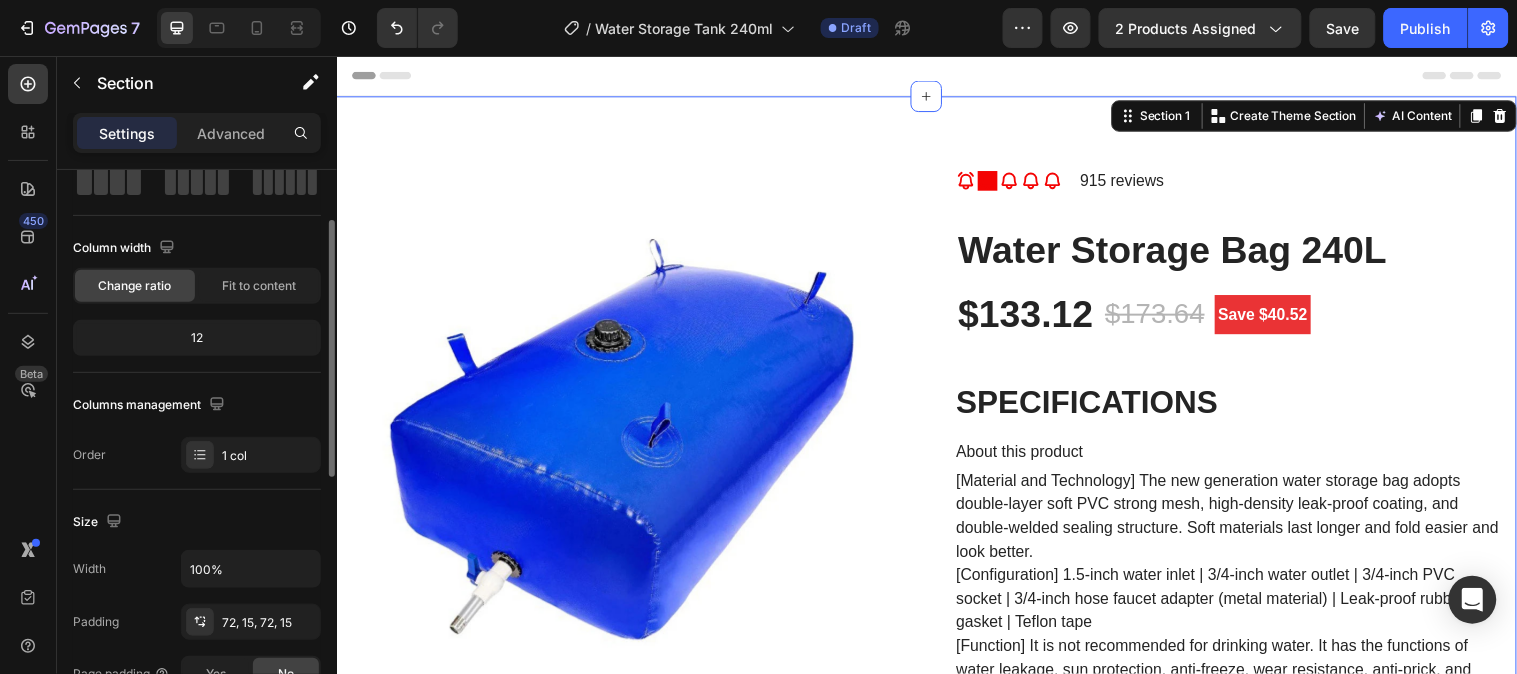 scroll, scrollTop: 0, scrollLeft: 0, axis: both 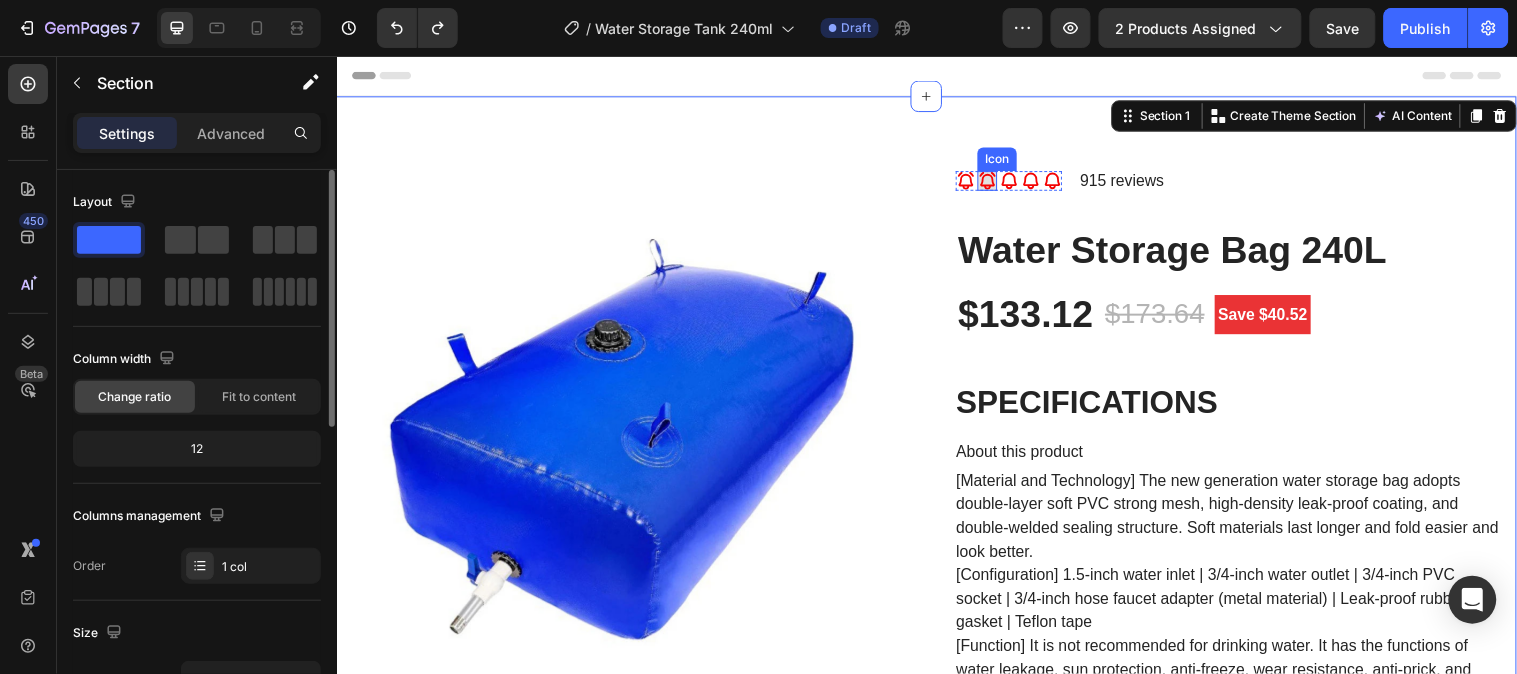click 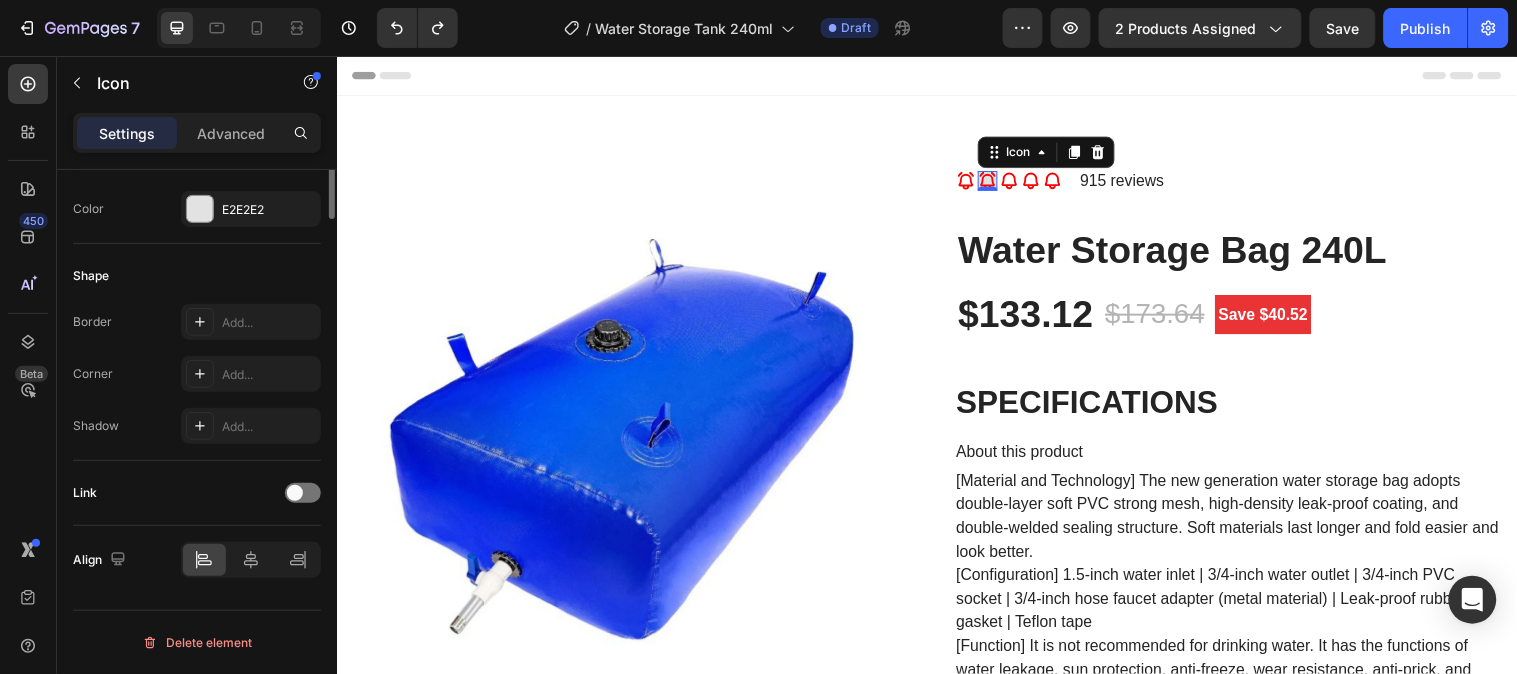 scroll, scrollTop: 0, scrollLeft: 0, axis: both 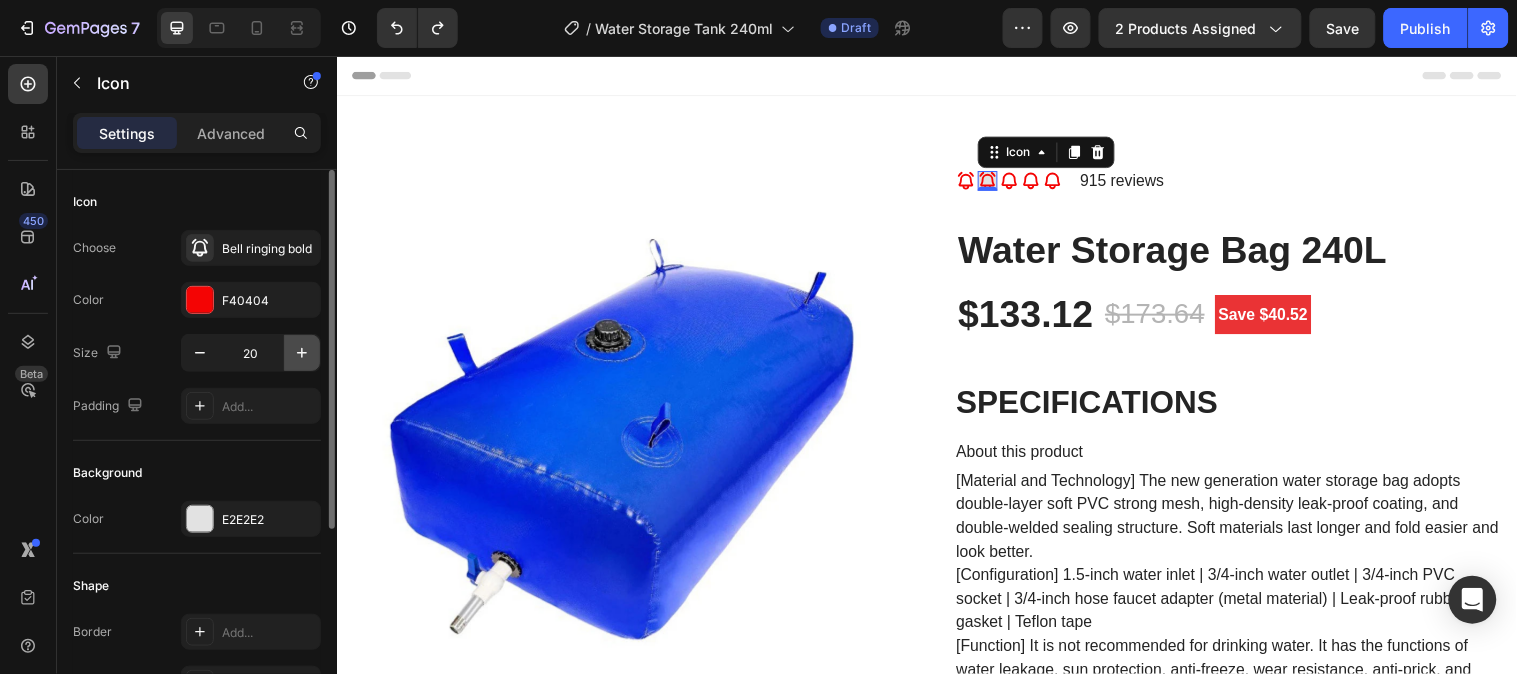 click 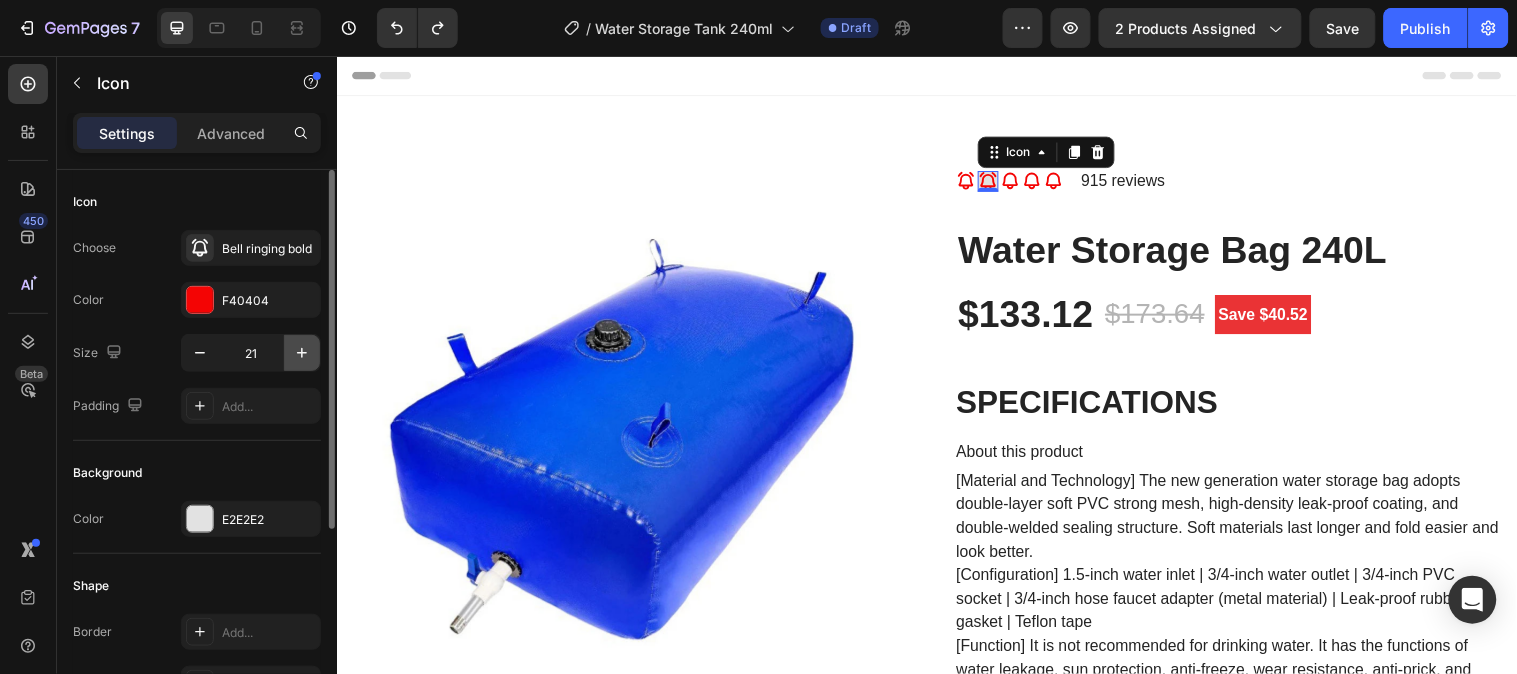 click 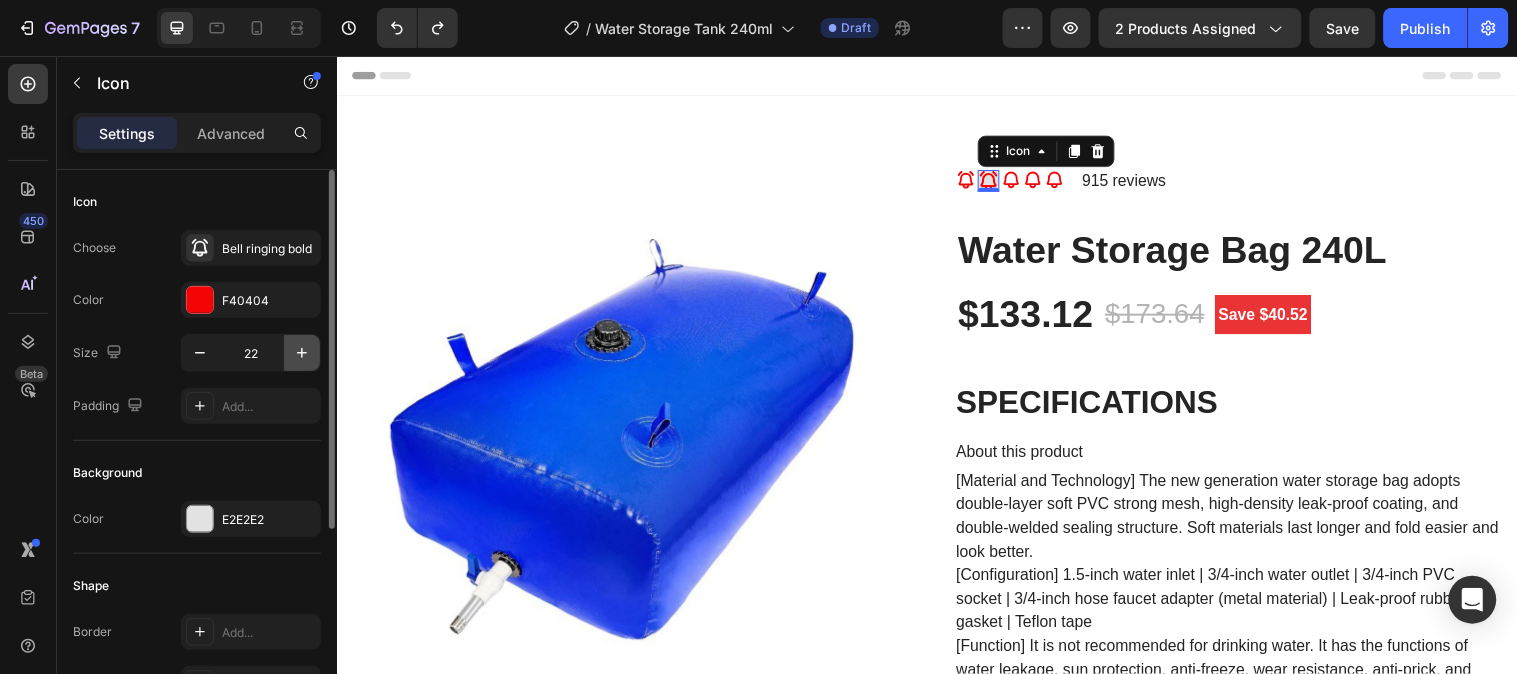 click 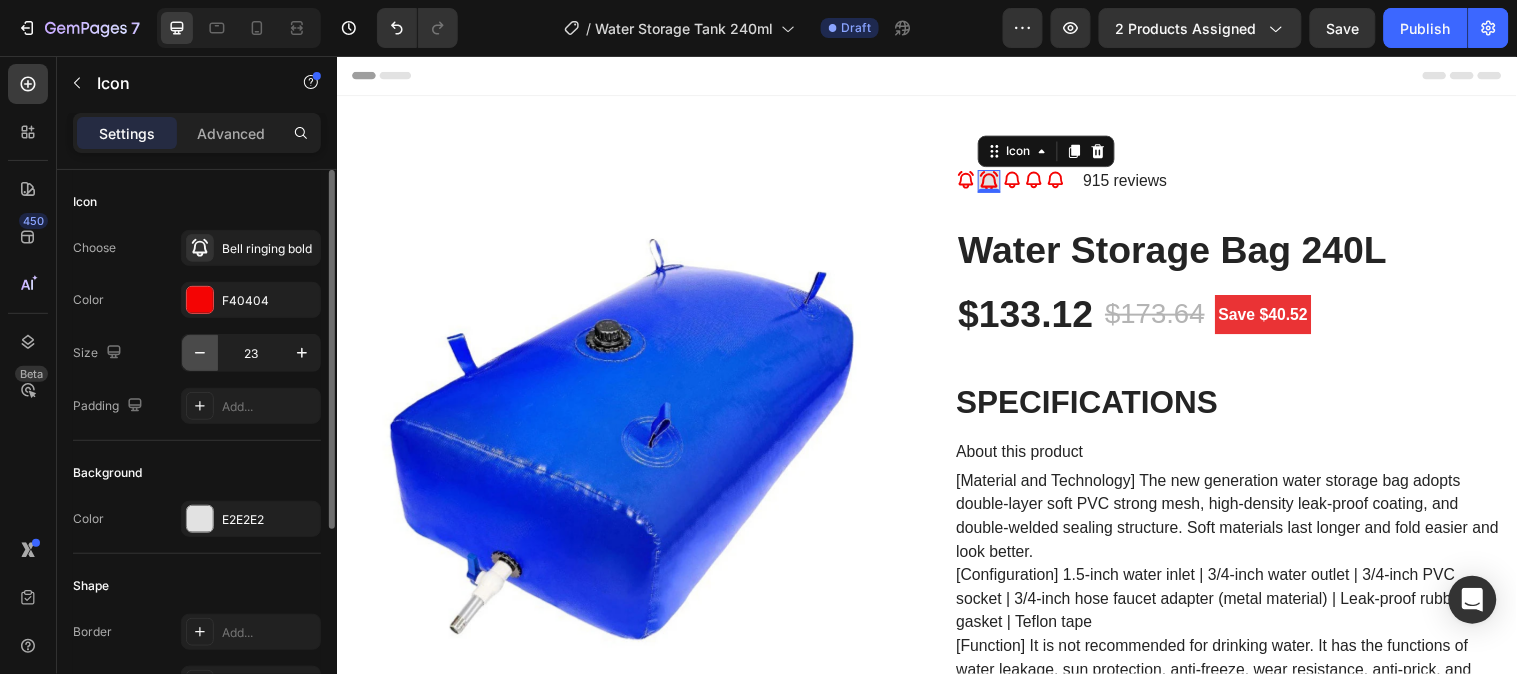 click 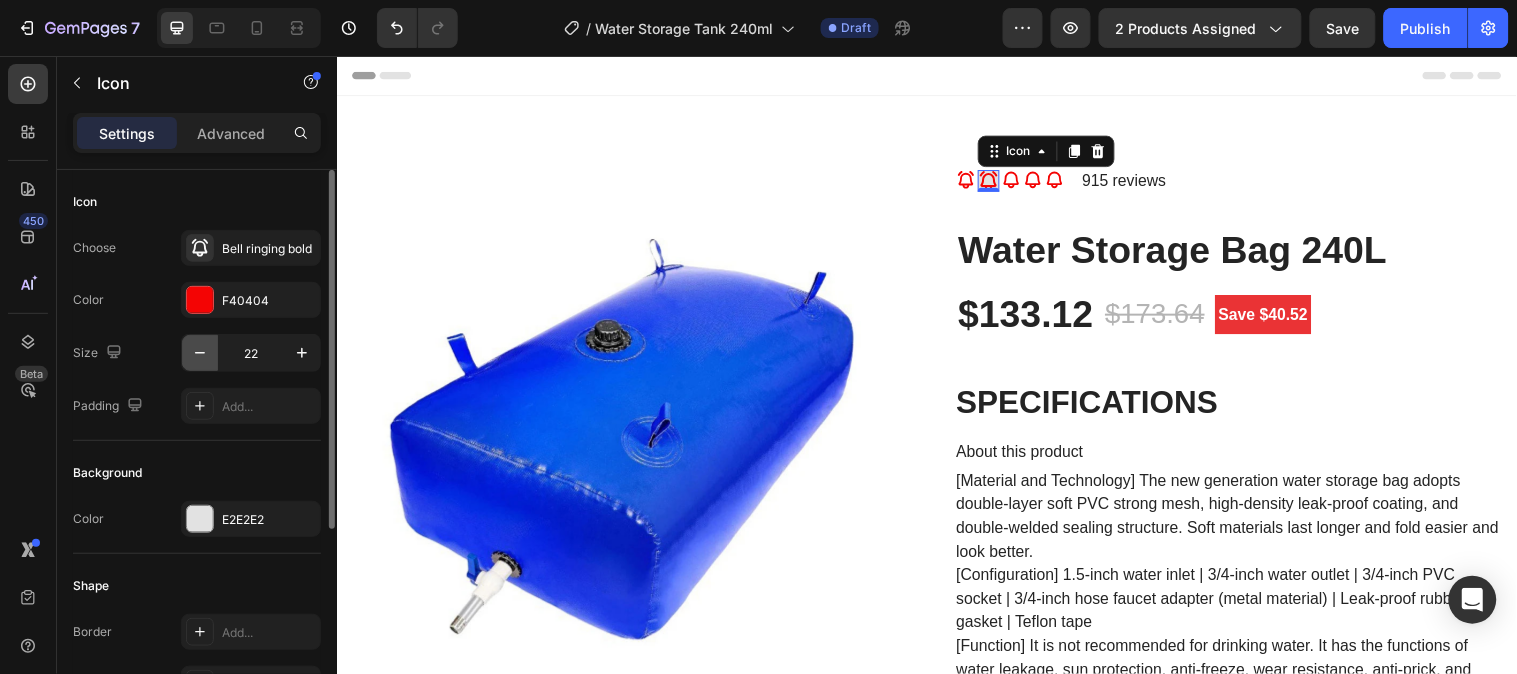 click 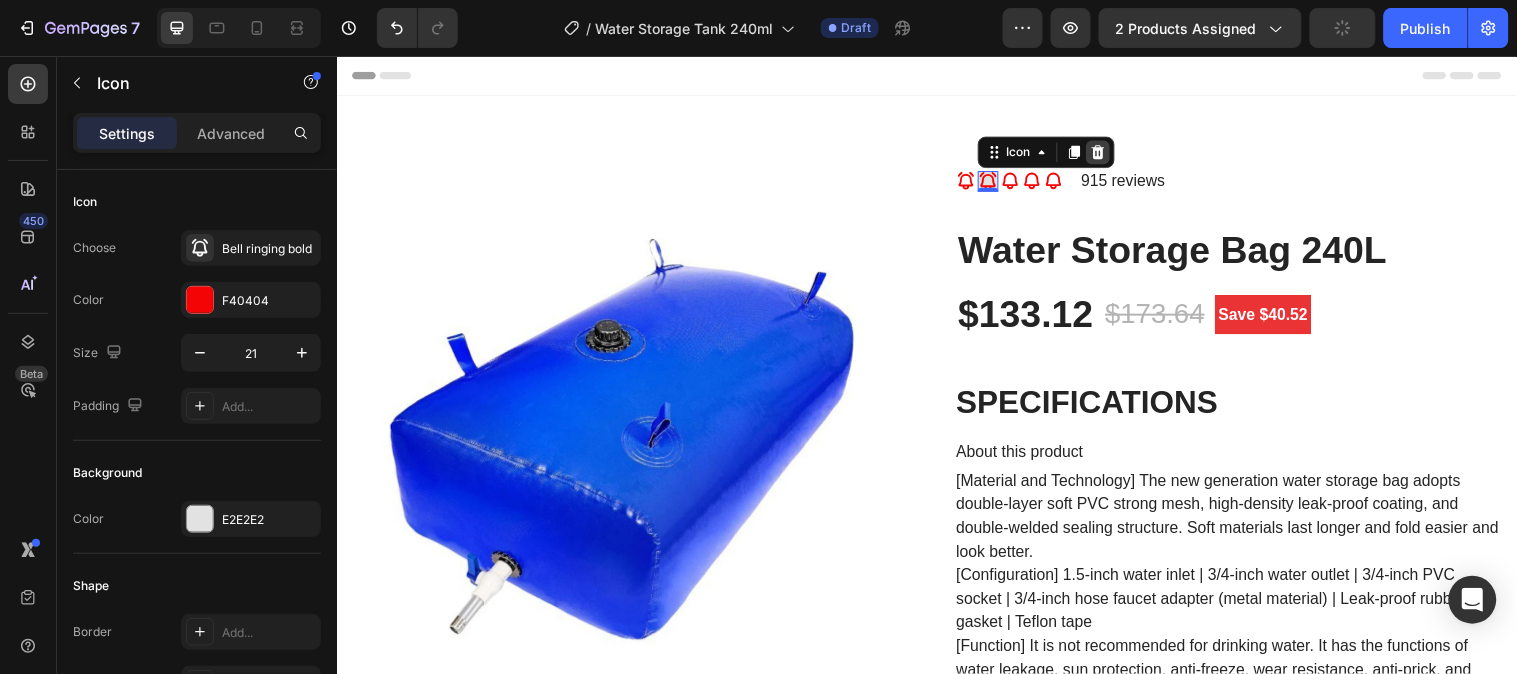 click 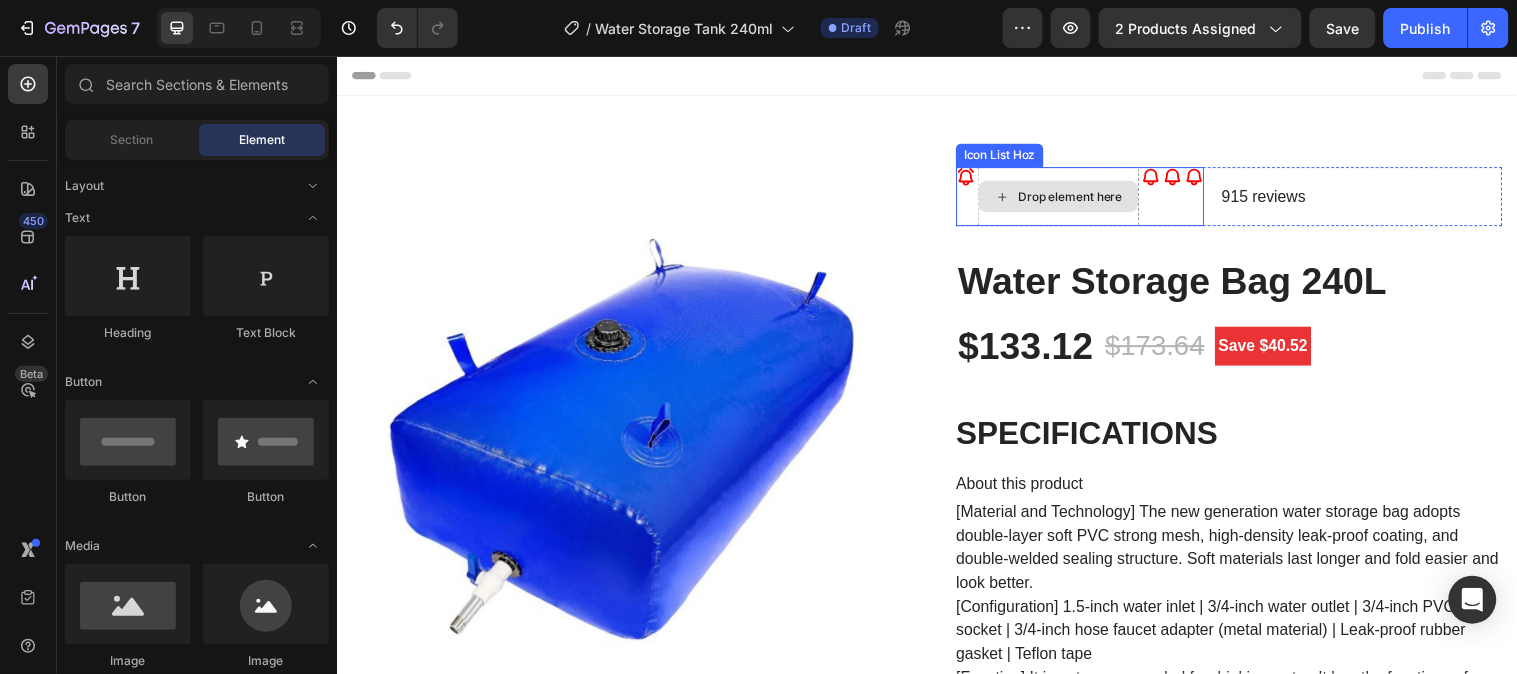 click on "Drop element here" at bounding box center [1082, 198] 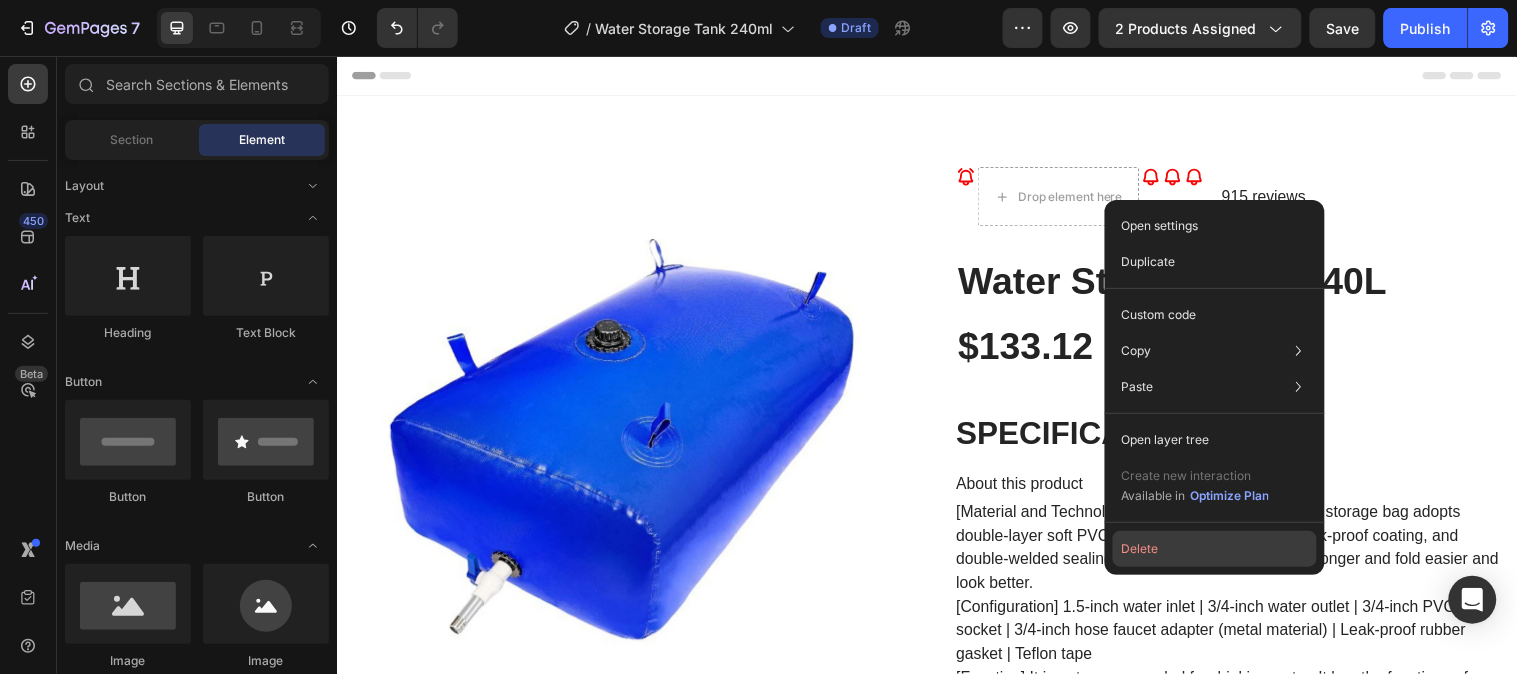 click on "Delete" 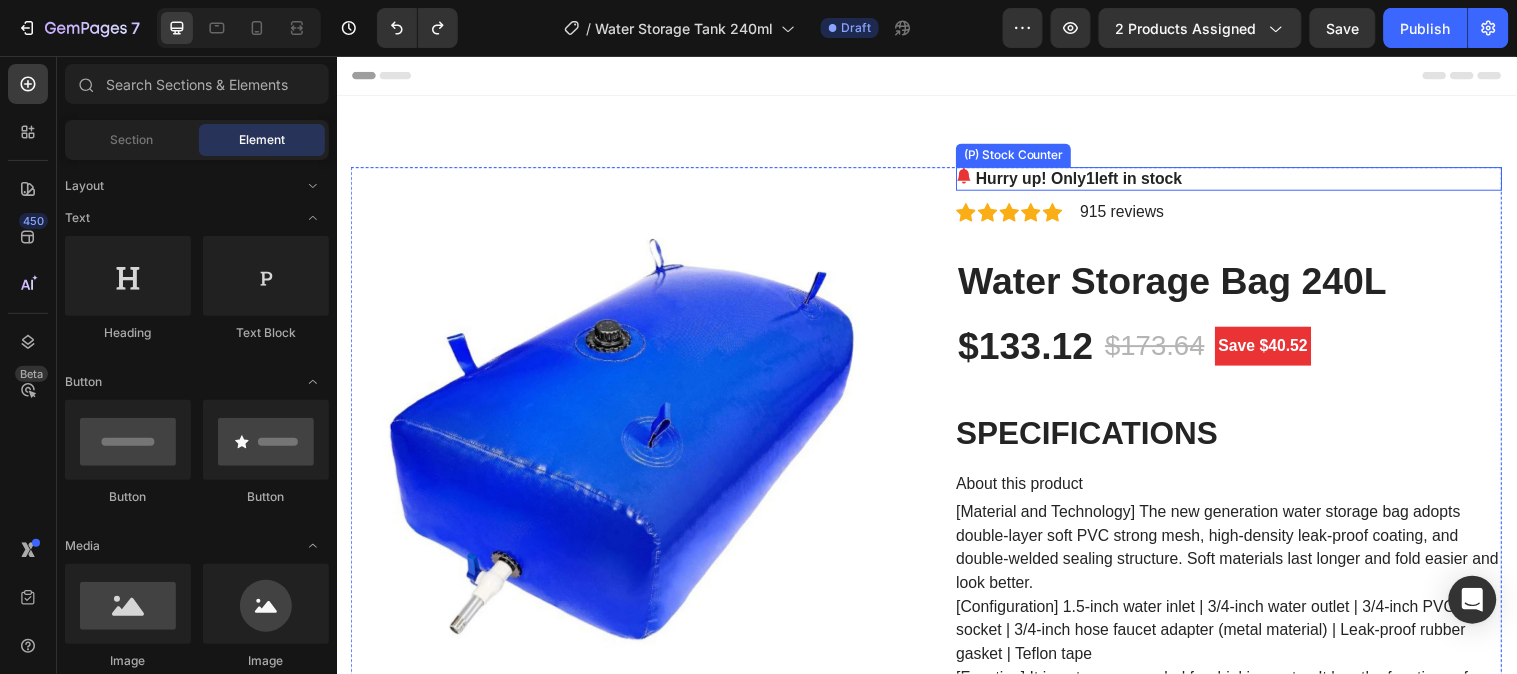 click on "Hurry up! Only  1  left in stock" at bounding box center [1091, 180] 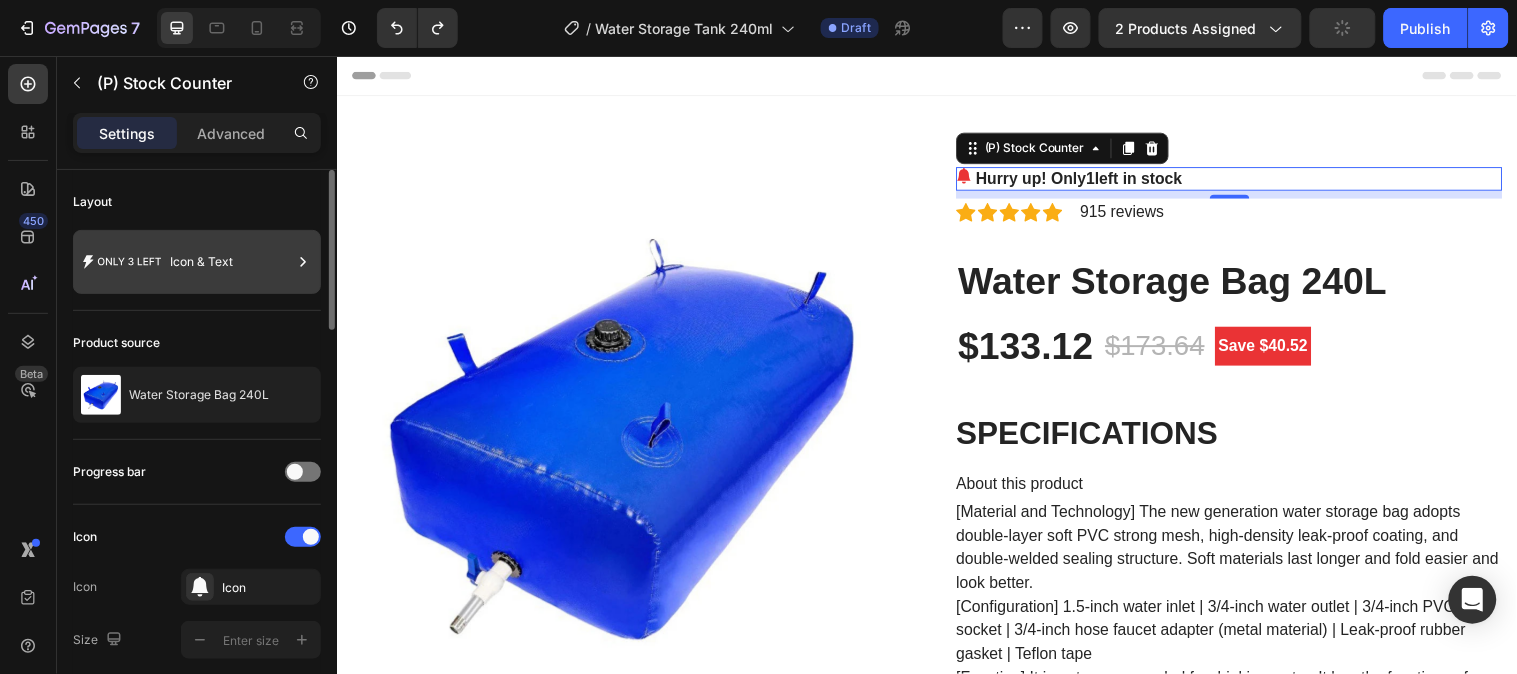 click on "Icon & Text" at bounding box center [231, 262] 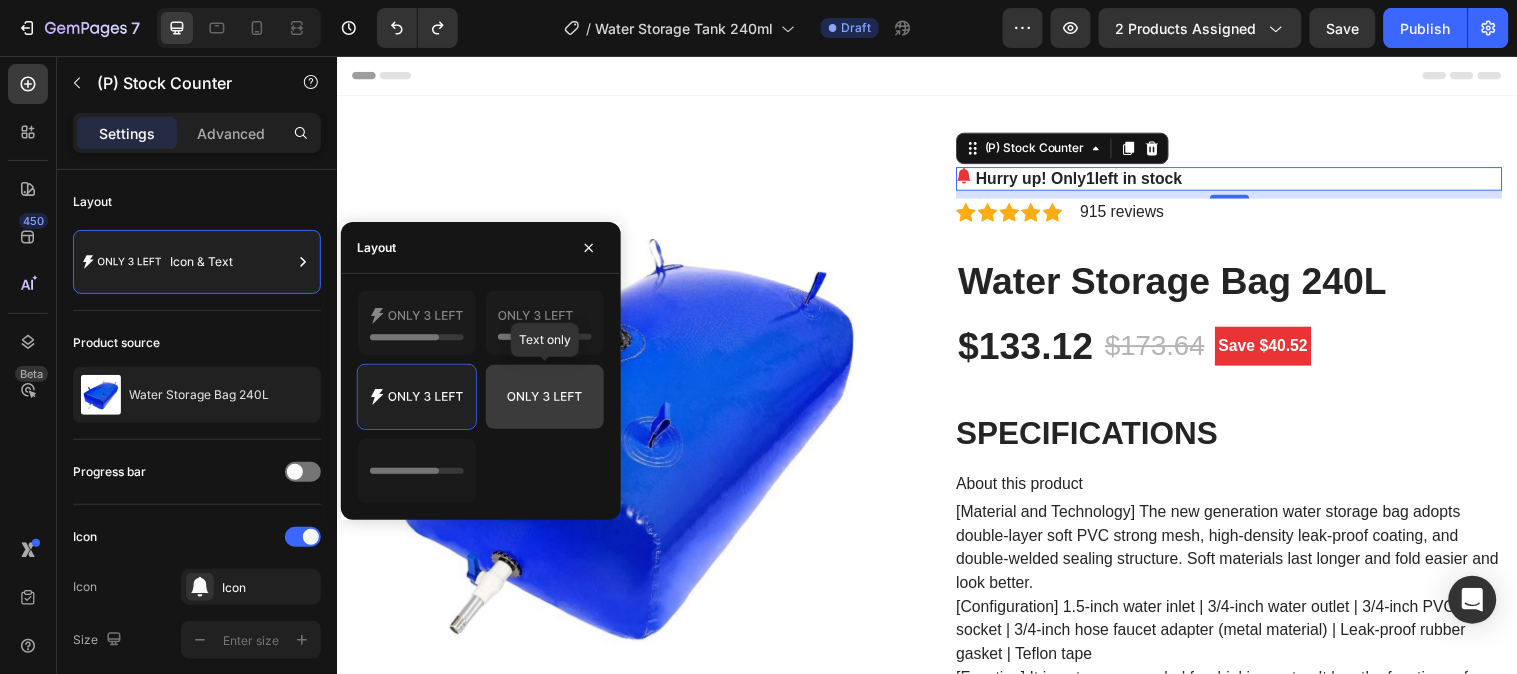 click 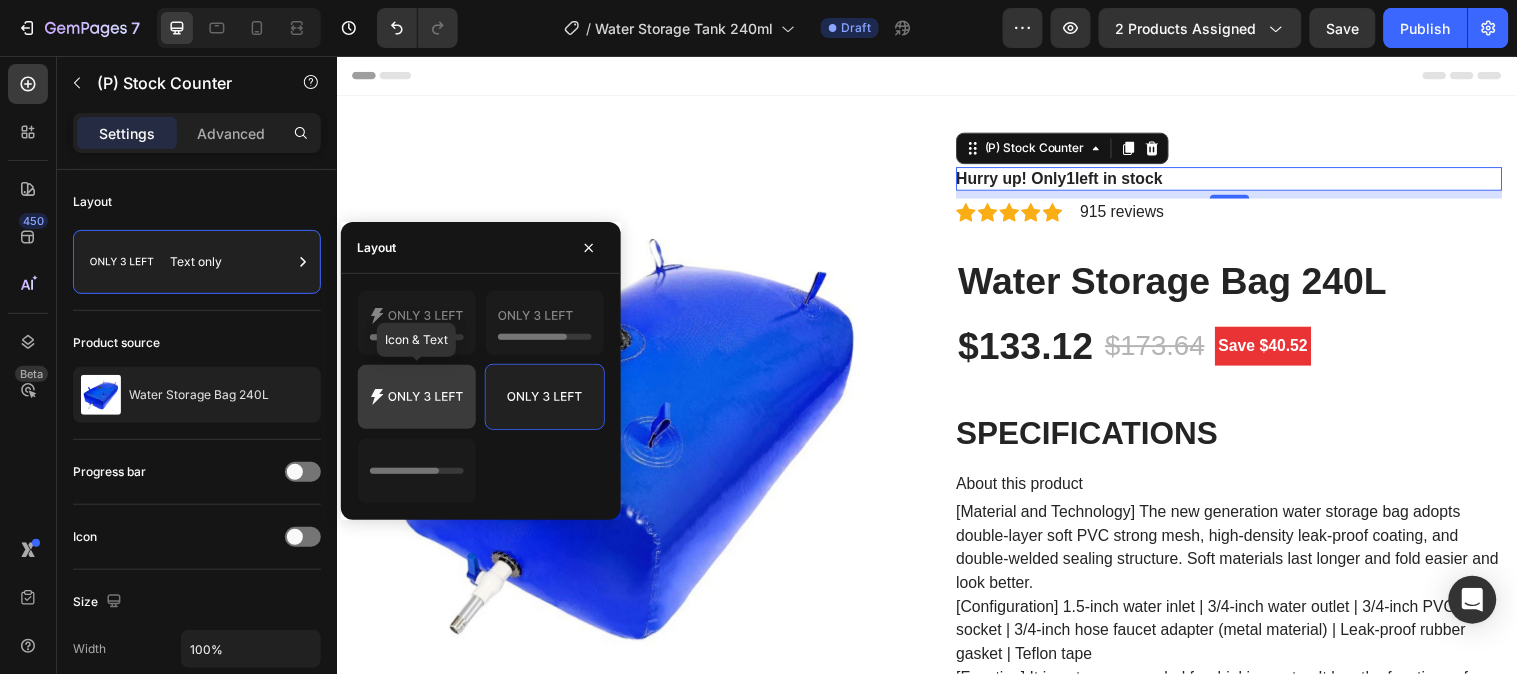click 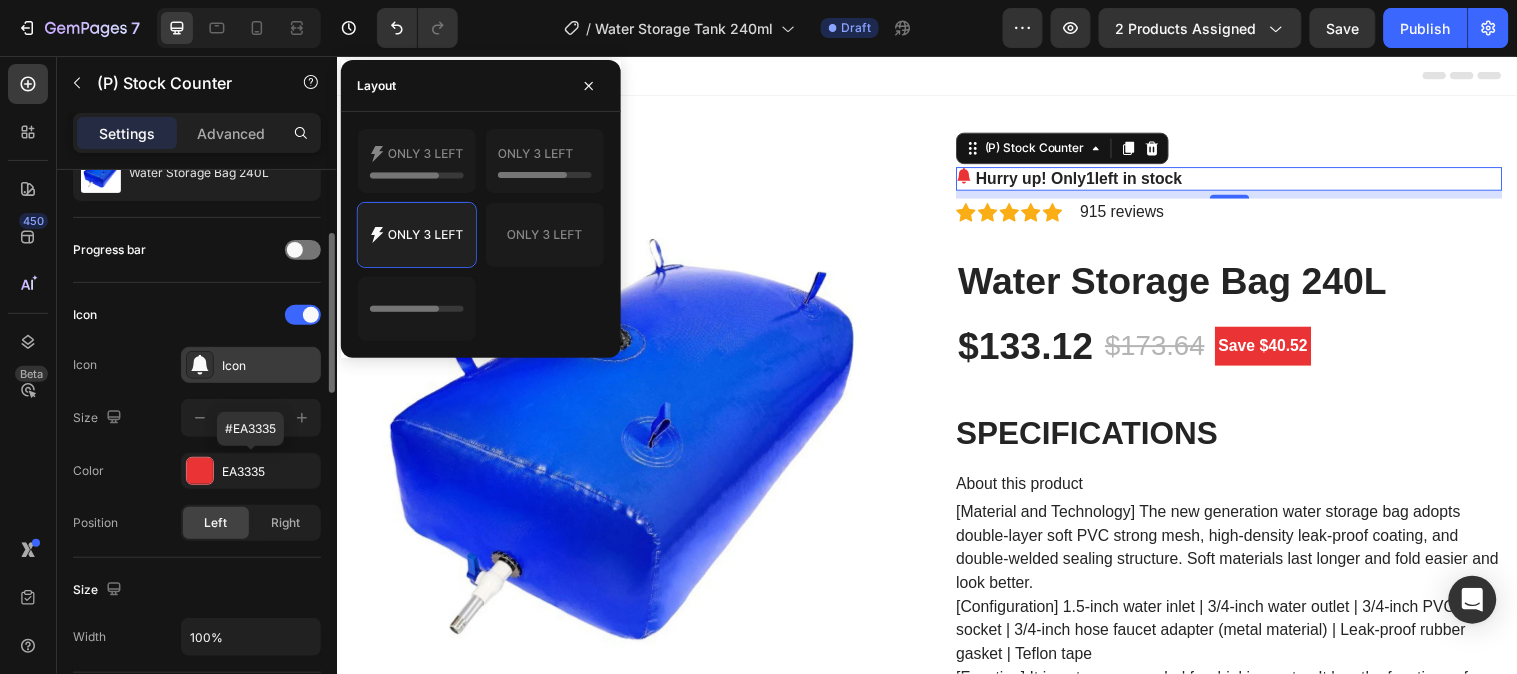 scroll, scrollTop: 333, scrollLeft: 0, axis: vertical 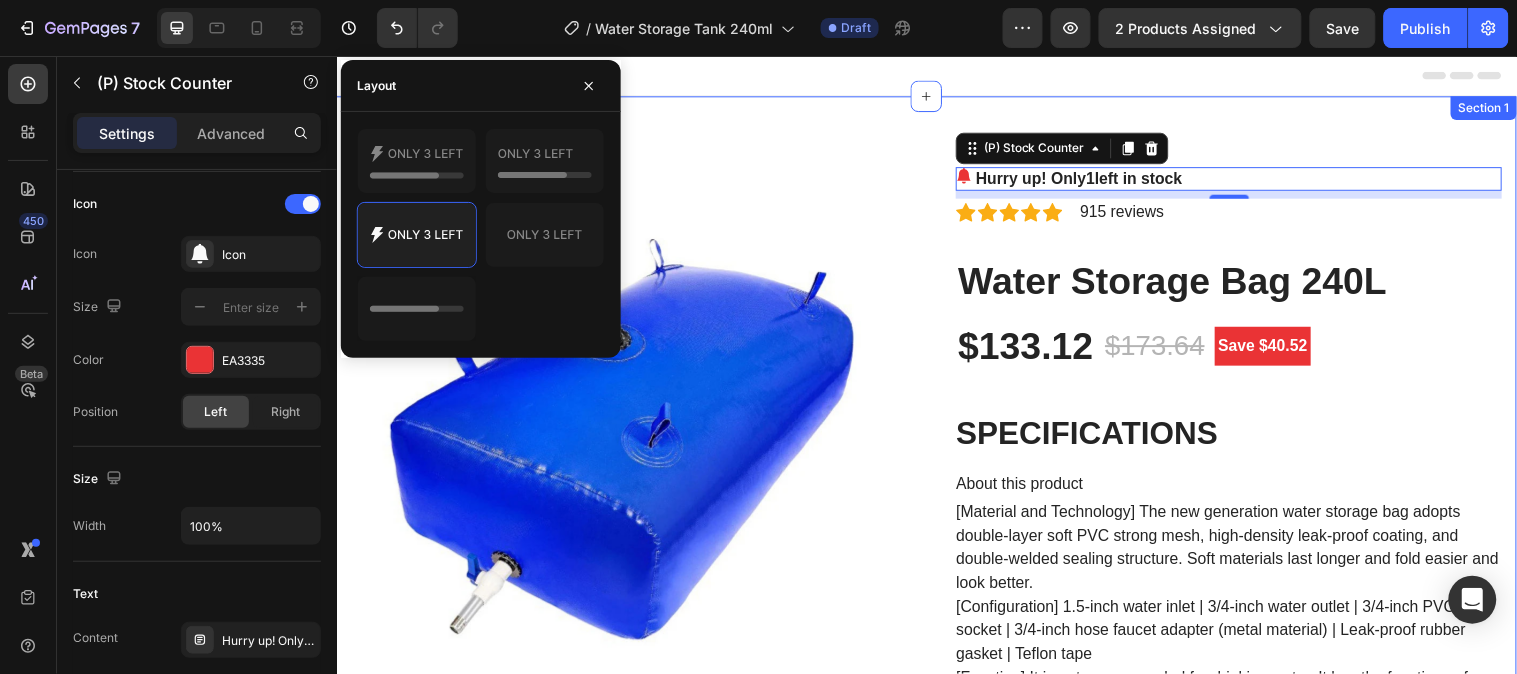 click on "Product Images
Hurry up! Only  1  left in stock (P) Stock Counter   8
Icon
Icon
Icon
Icon
Icon Icon List Hoz 915 reviews Text block Row Water Storage Bag 240L (P) Title $133.12 (P) Price (P) Price $173.64 (P) Price (P) Price Save $40.52 Product Badge Row
SPECIFICATIONS
About this product
[Material and Technology] The new generation water storage bag adopts double-layer soft PVC strong mesh, high-density leak-proof coating, and double-welded sealing structure. Soft materials last longer and fold easier and look better.
[Configuration] 1.5-inch water inlet | 3/4-inch water outlet | 3/4-inch PVC socket | 3/4-inch hose faucet adapter (metal material) | Leak-proof rubber gasket | Teflon tape
Choice: yes
Hign-concerned Chemical: None
[Note & Service] We have a professional after-sales team. If you have any questions about the product, you can consult us.
(P) Description See All Specs" at bounding box center (936, 4168) 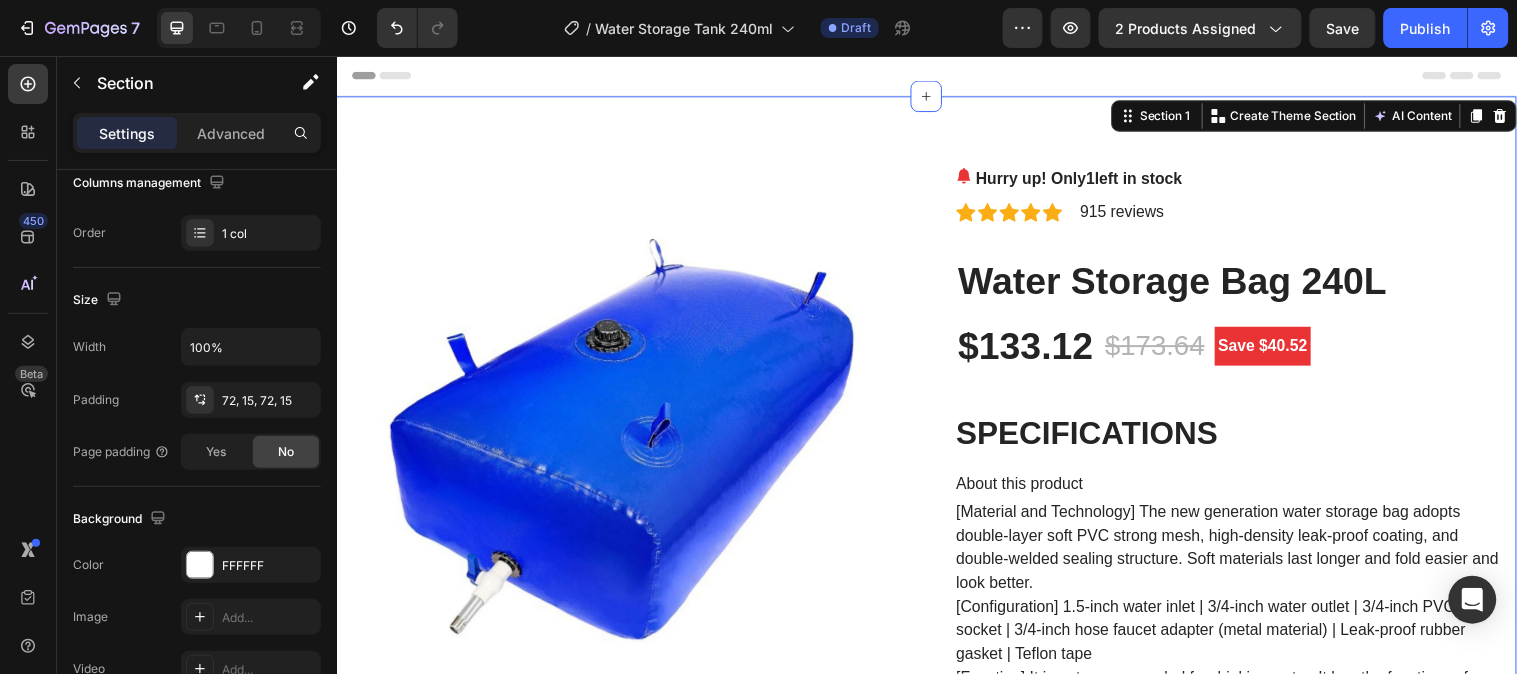 scroll, scrollTop: 0, scrollLeft: 0, axis: both 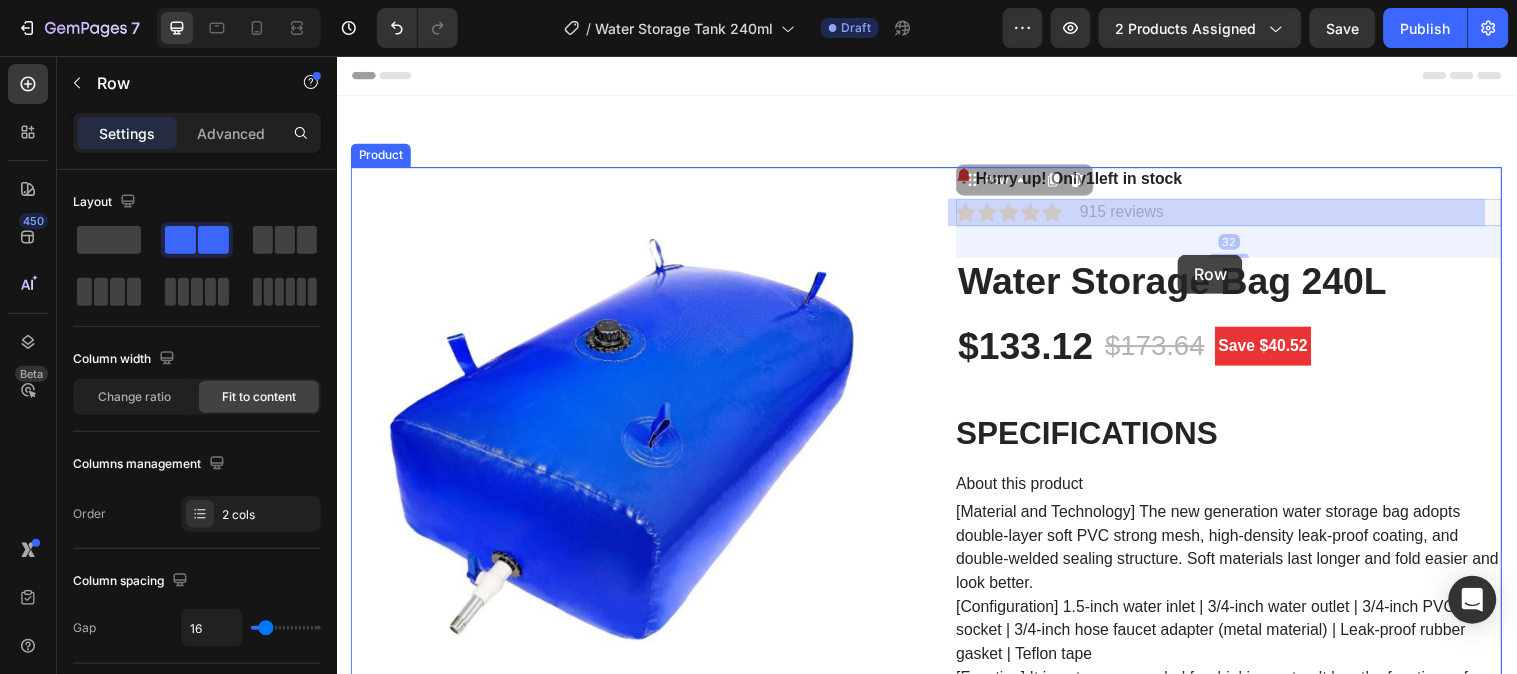 drag, startPoint x: 1202, startPoint y: 215, endPoint x: 1191, endPoint y: 257, distance: 43.416588 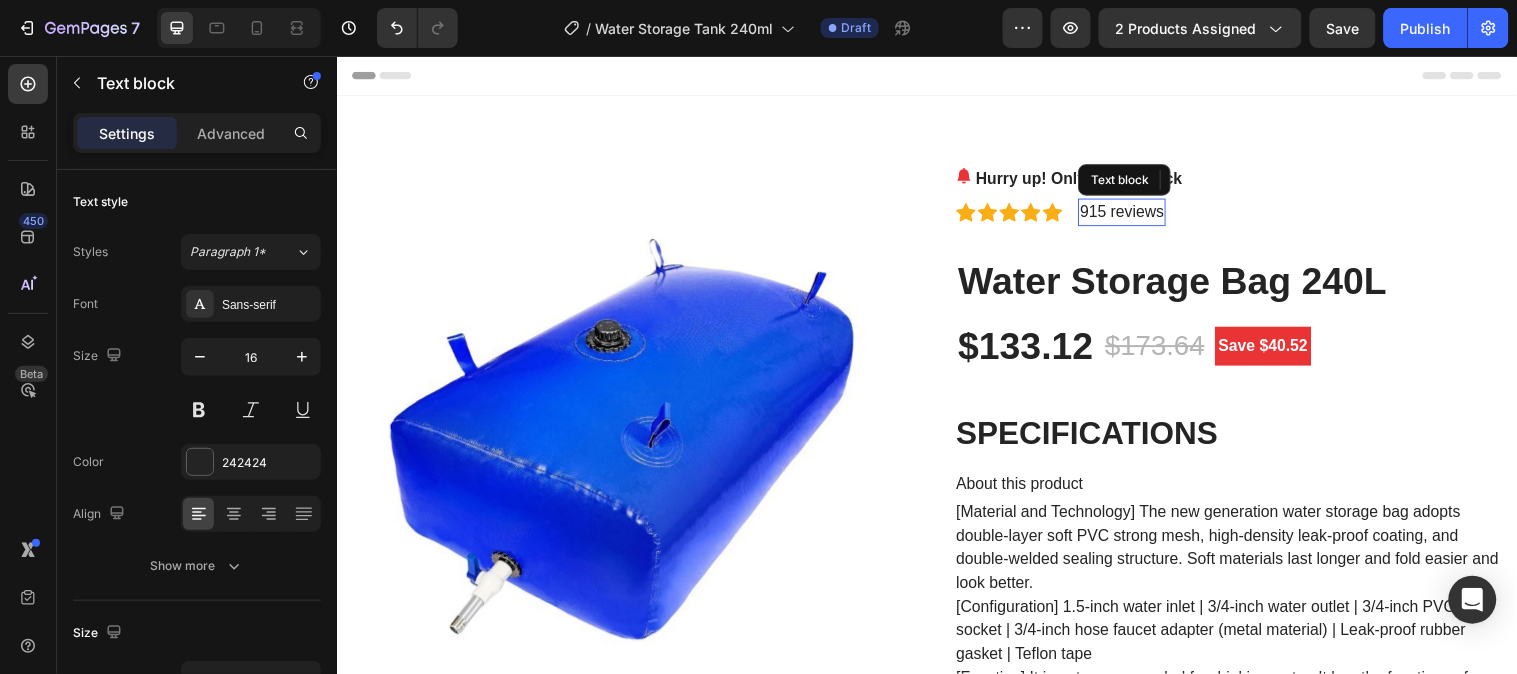 click on "915 reviews" at bounding box center (1134, 214) 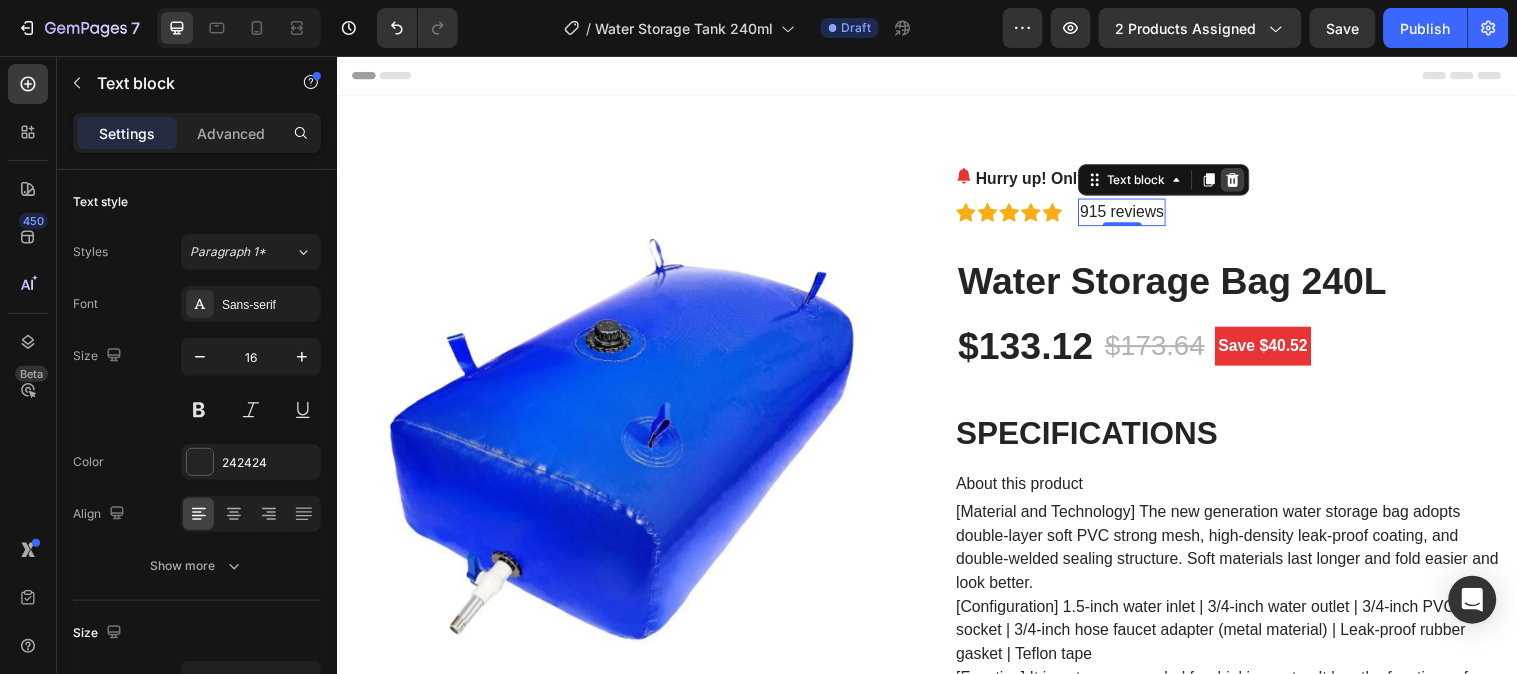 click 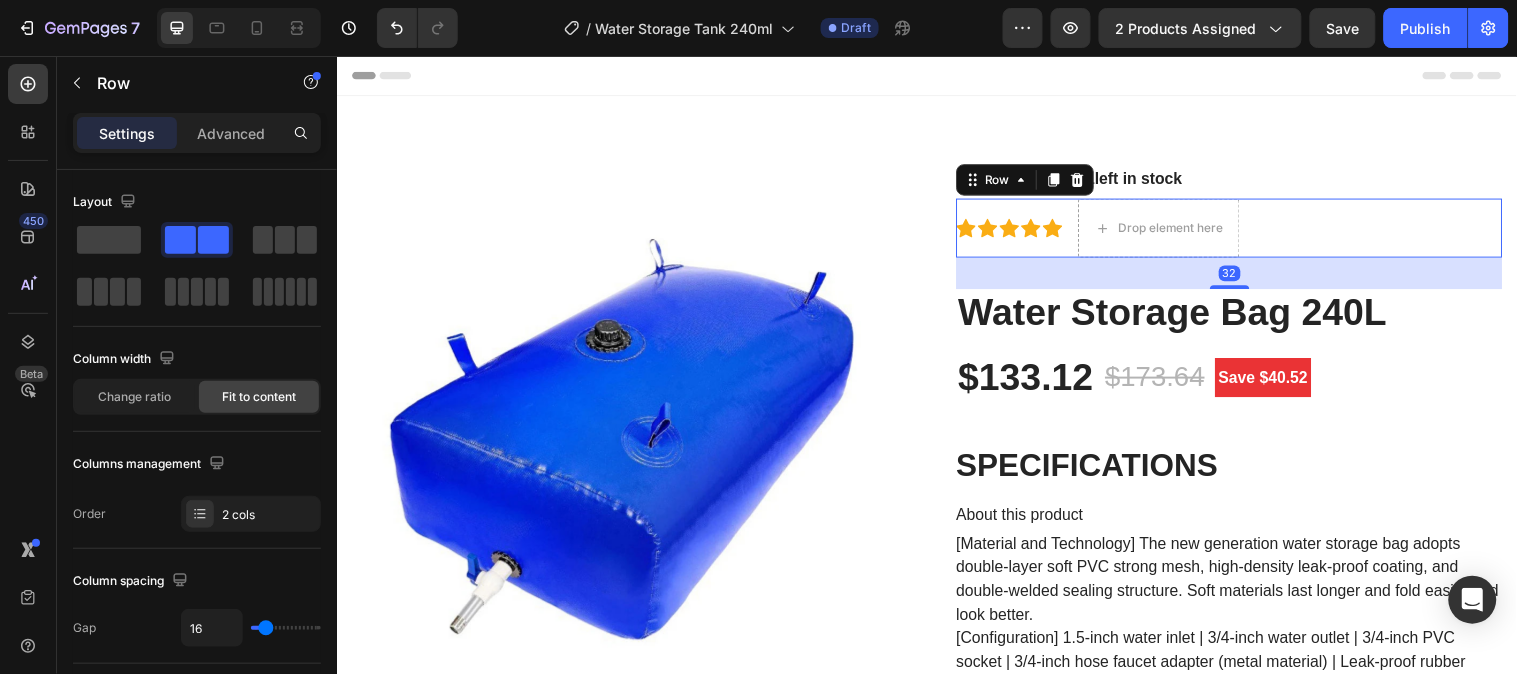 click on "Icon
Icon
Icon
Icon
Icon Icon List Hoz" at bounding box center (1020, 230) 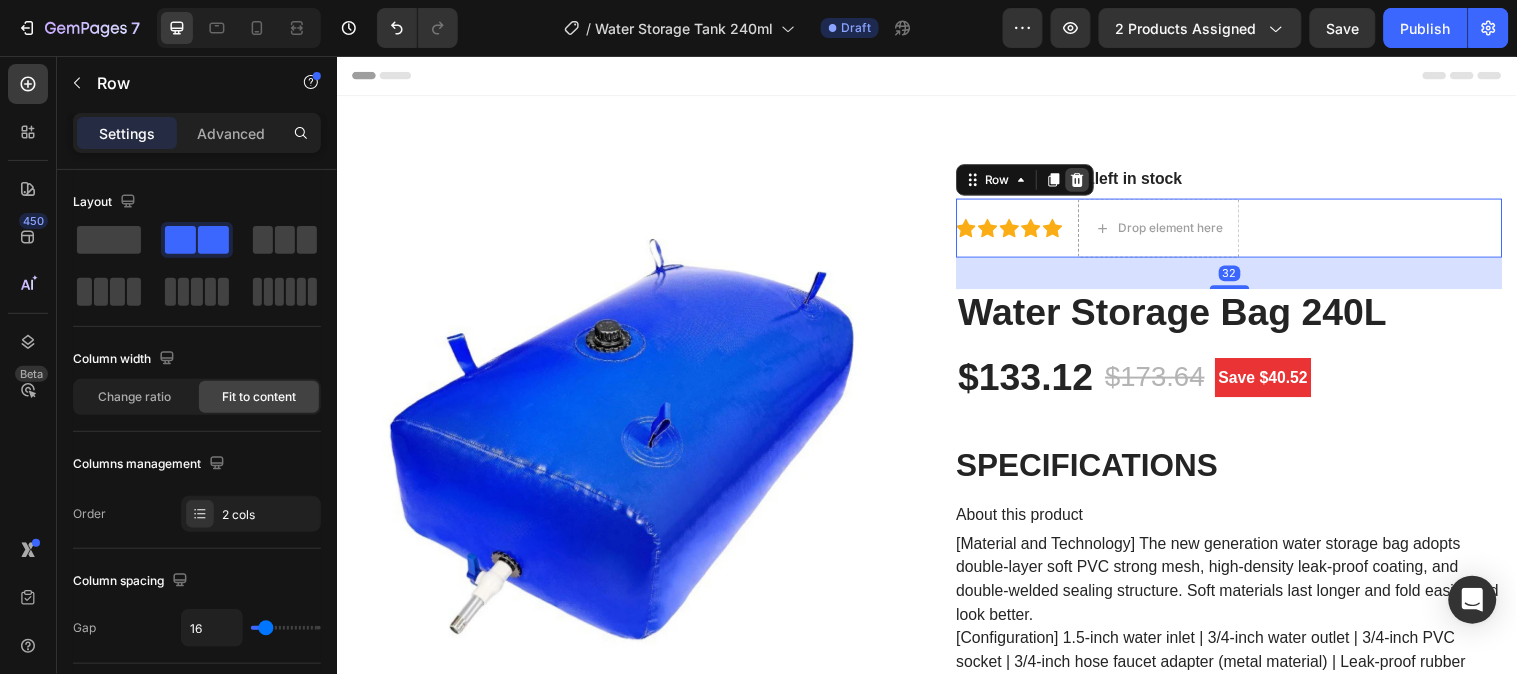 click 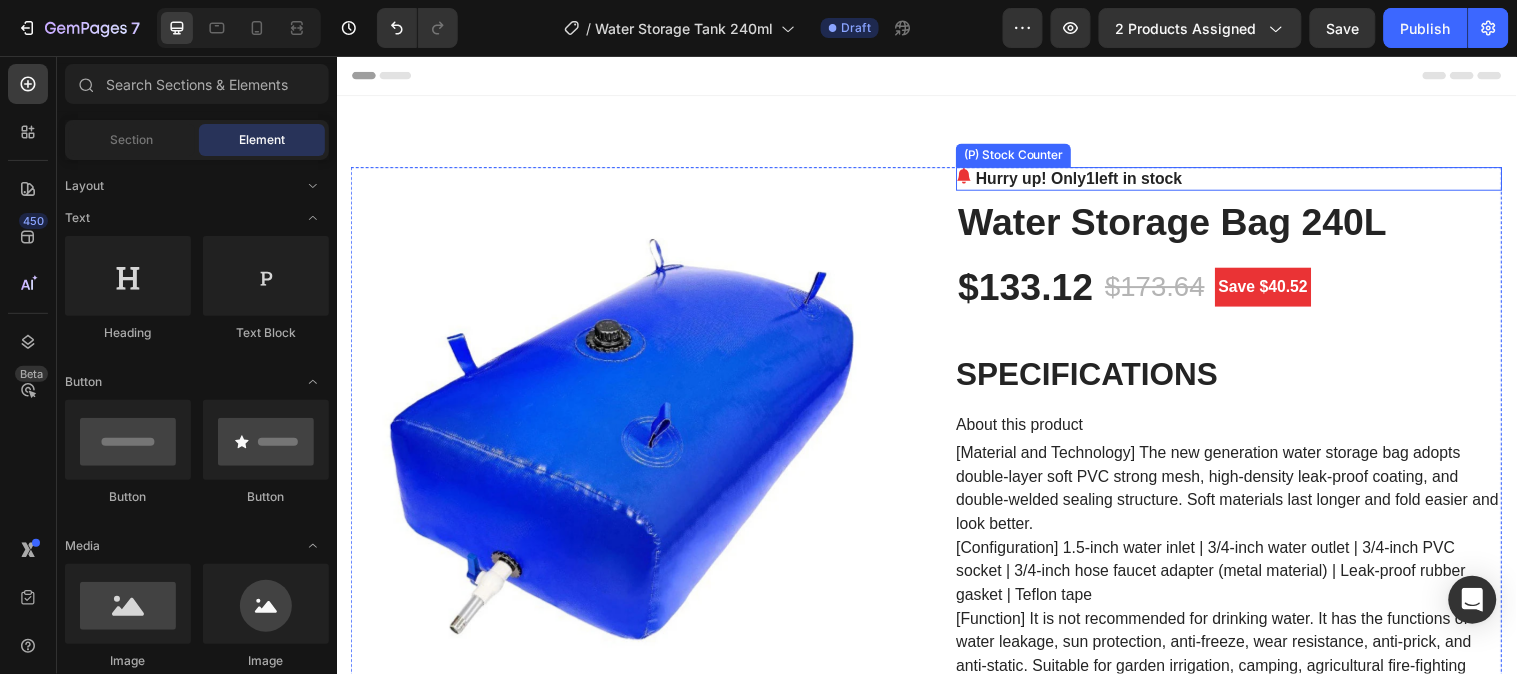 click on "1" at bounding box center (1102, 179) 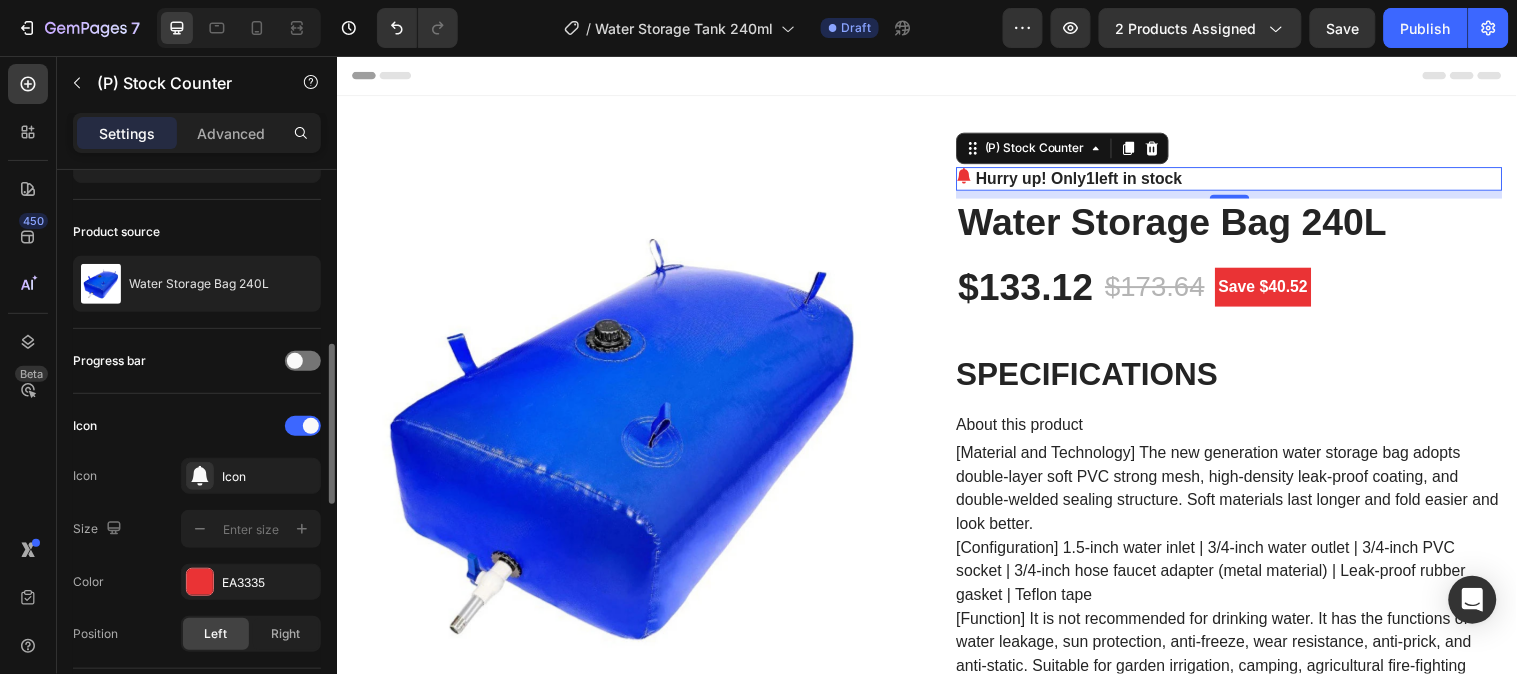scroll, scrollTop: 222, scrollLeft: 0, axis: vertical 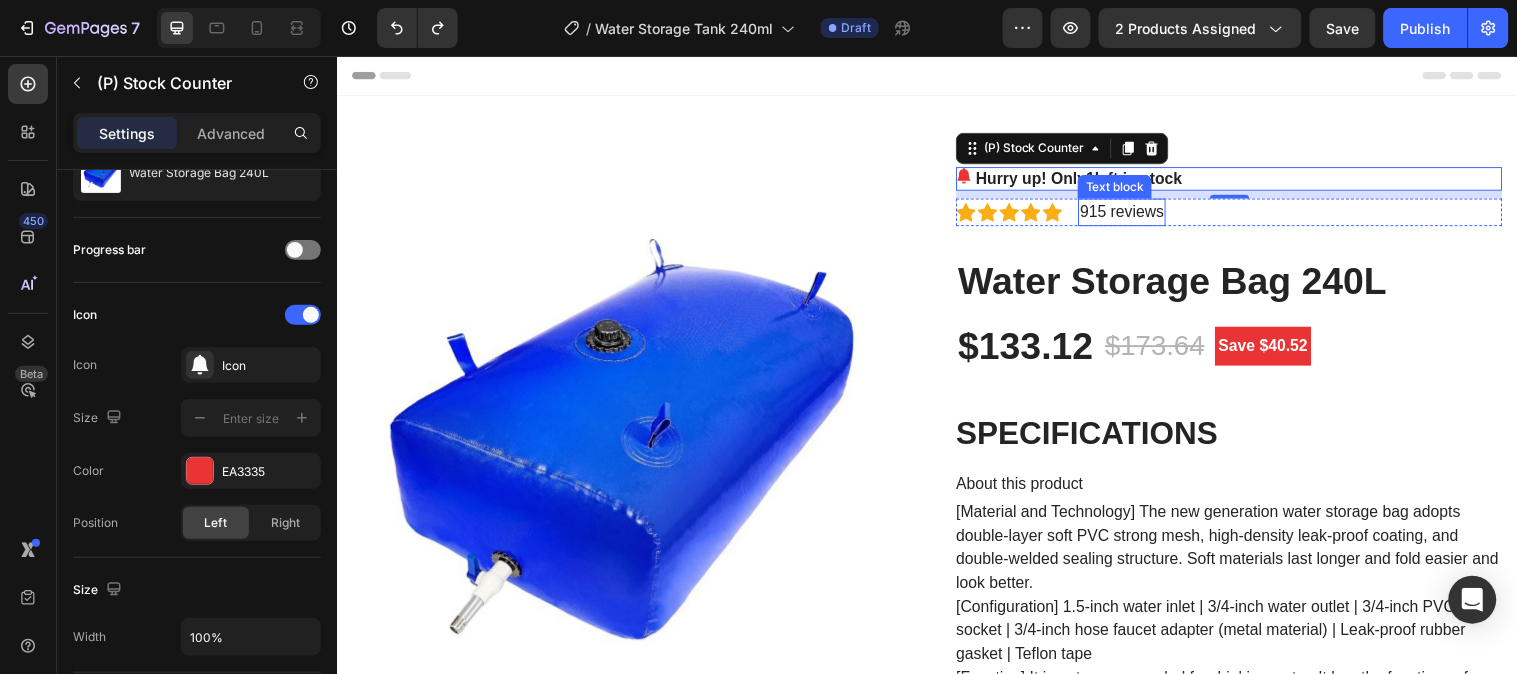 click on "915 reviews" at bounding box center [1134, 214] 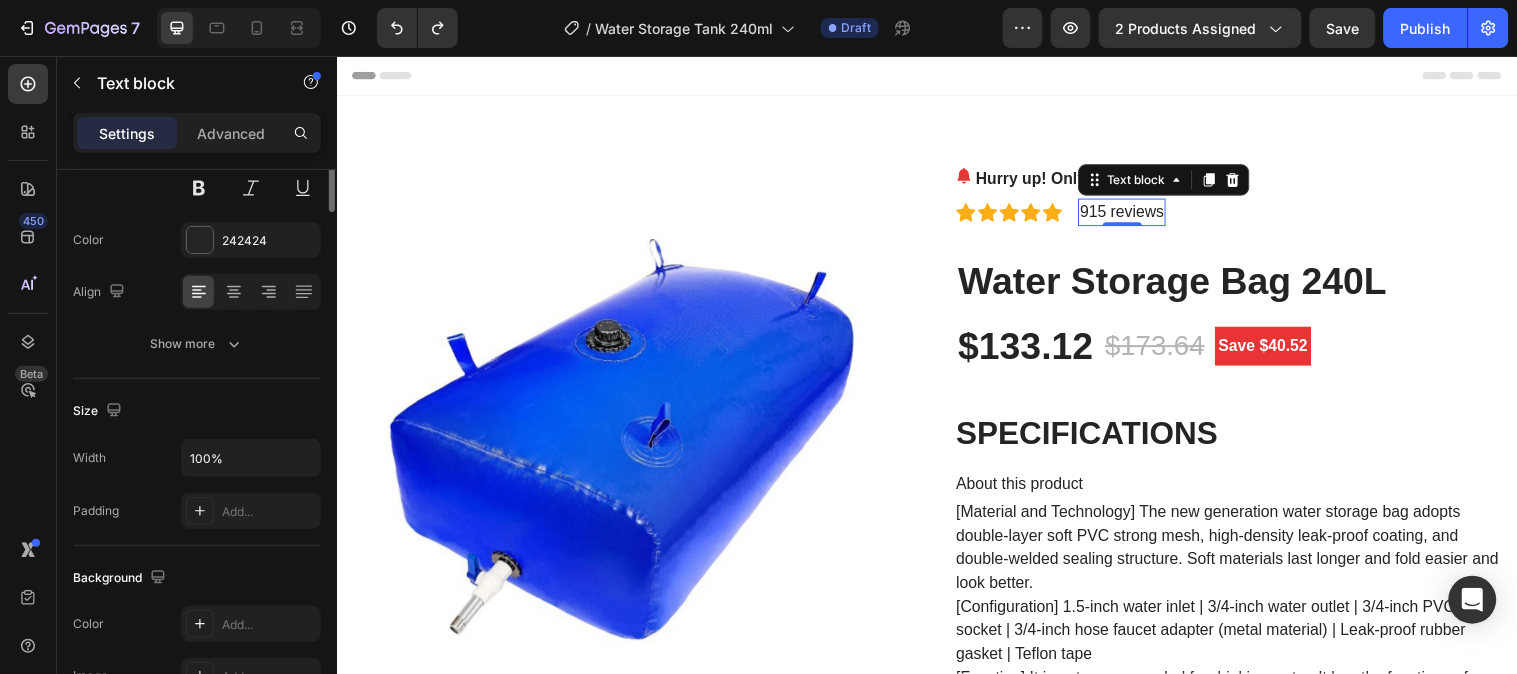 scroll, scrollTop: 0, scrollLeft: 0, axis: both 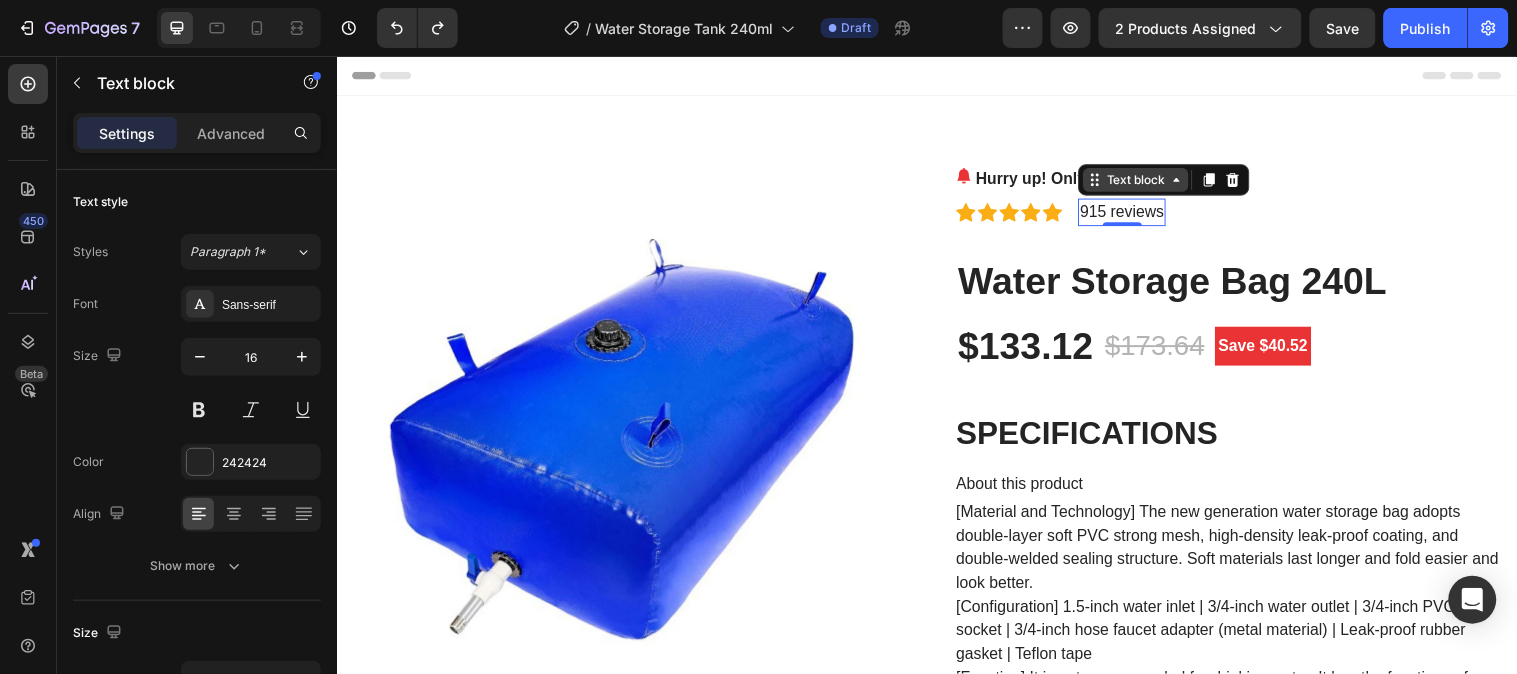 click on "Text block" at bounding box center [1148, 181] 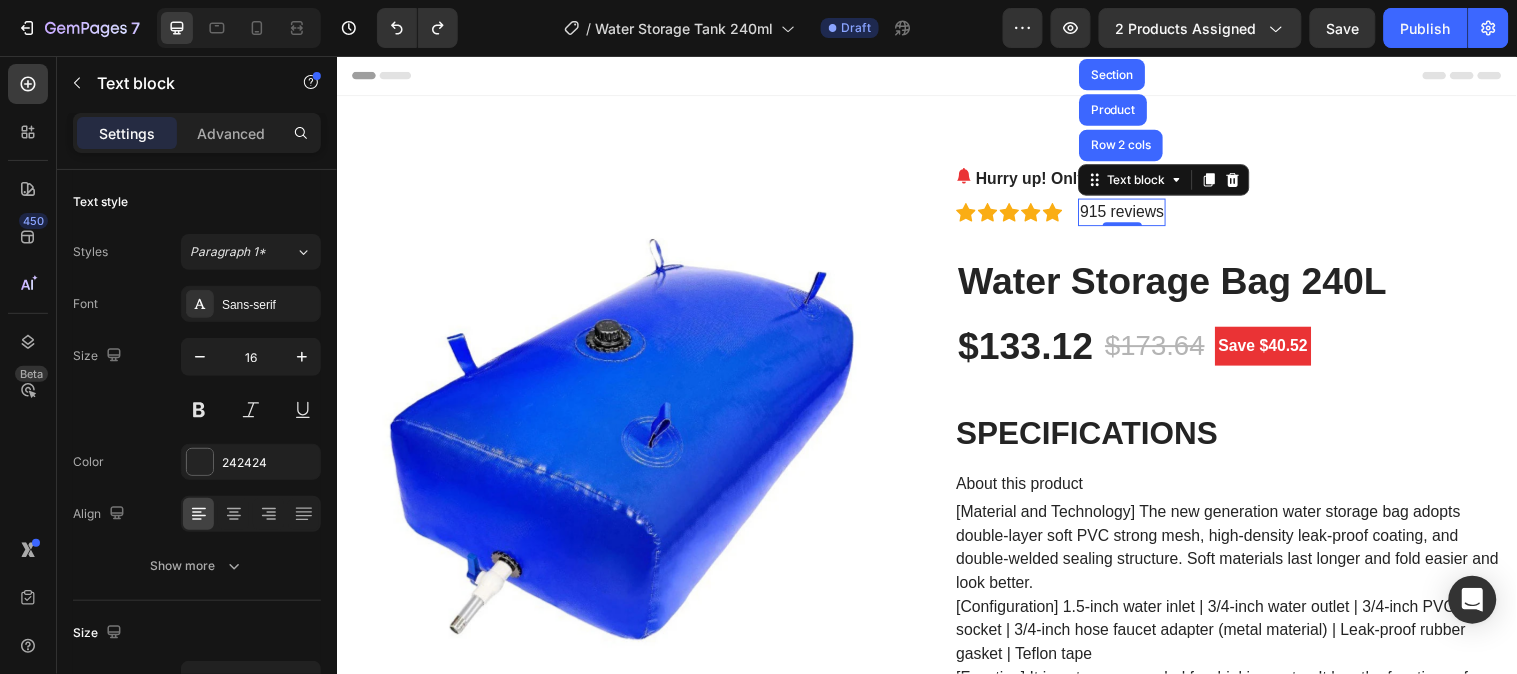 click on "915 reviews" at bounding box center (1134, 214) 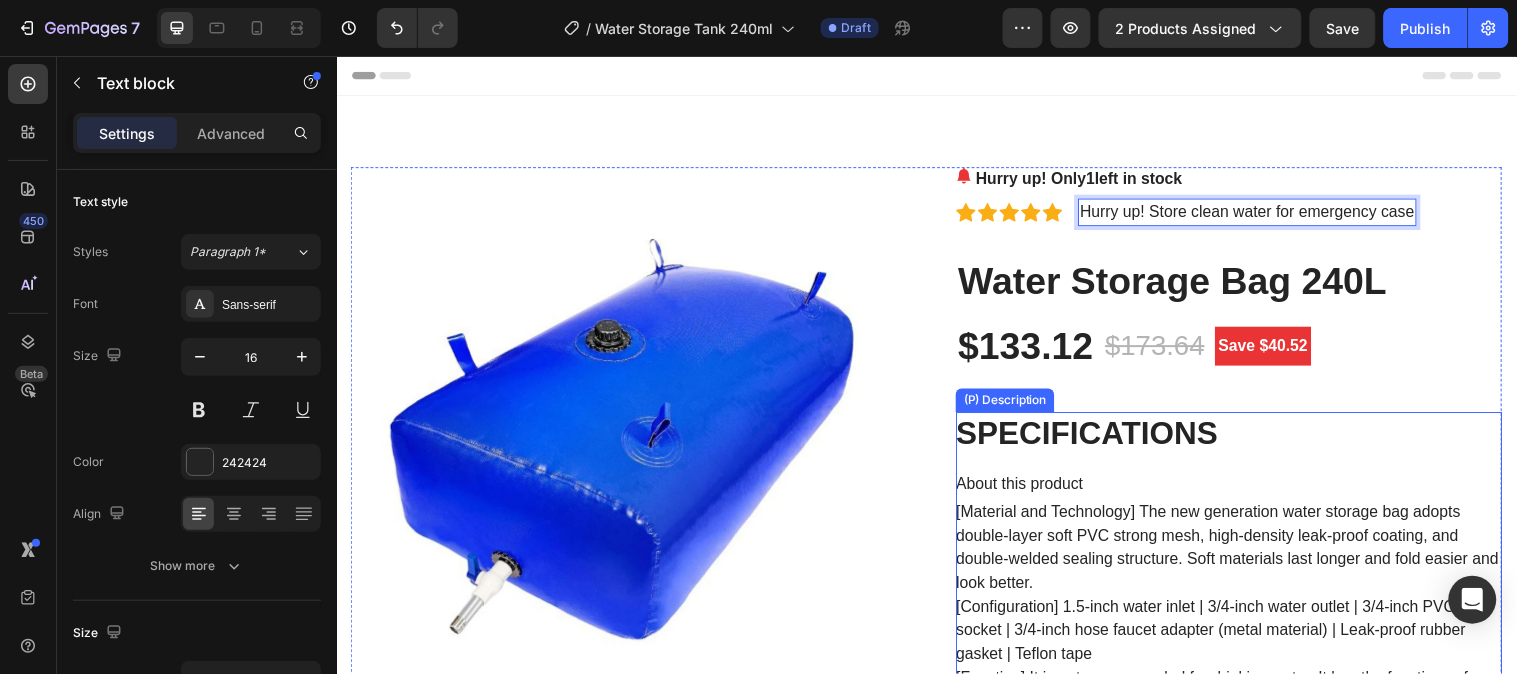 click on "SPECIFICATIONS
About this product
[Material and Technology] The new generation water storage bag adopts double-layer soft PVC strong mesh, high-density leak-proof coating, and double-welded sealing structure. Soft materials last longer and fold easier and look better.
[Configuration] 1.5-inch water inlet | 3/4-inch water outlet | 3/4-inch PVC socket | 3/4-inch hose faucet adapter (metal material) | Leak-proof rubber gasket | Teflon tape
[Function] It is not recommended for drinking water. It has the functions of water leakage, sun protection, anti-freeze, wear resistance, anti-prick, and anti-static. Suitable for garden irrigation, camping, agricultural fire-fighting equipment and other scenarios.
Choice: yes
Hign-concerned Chemical: None
[Note & Service] We have a professional after-sales team. If you have any questions about the product, you can consult us." at bounding box center (1243, 3972) 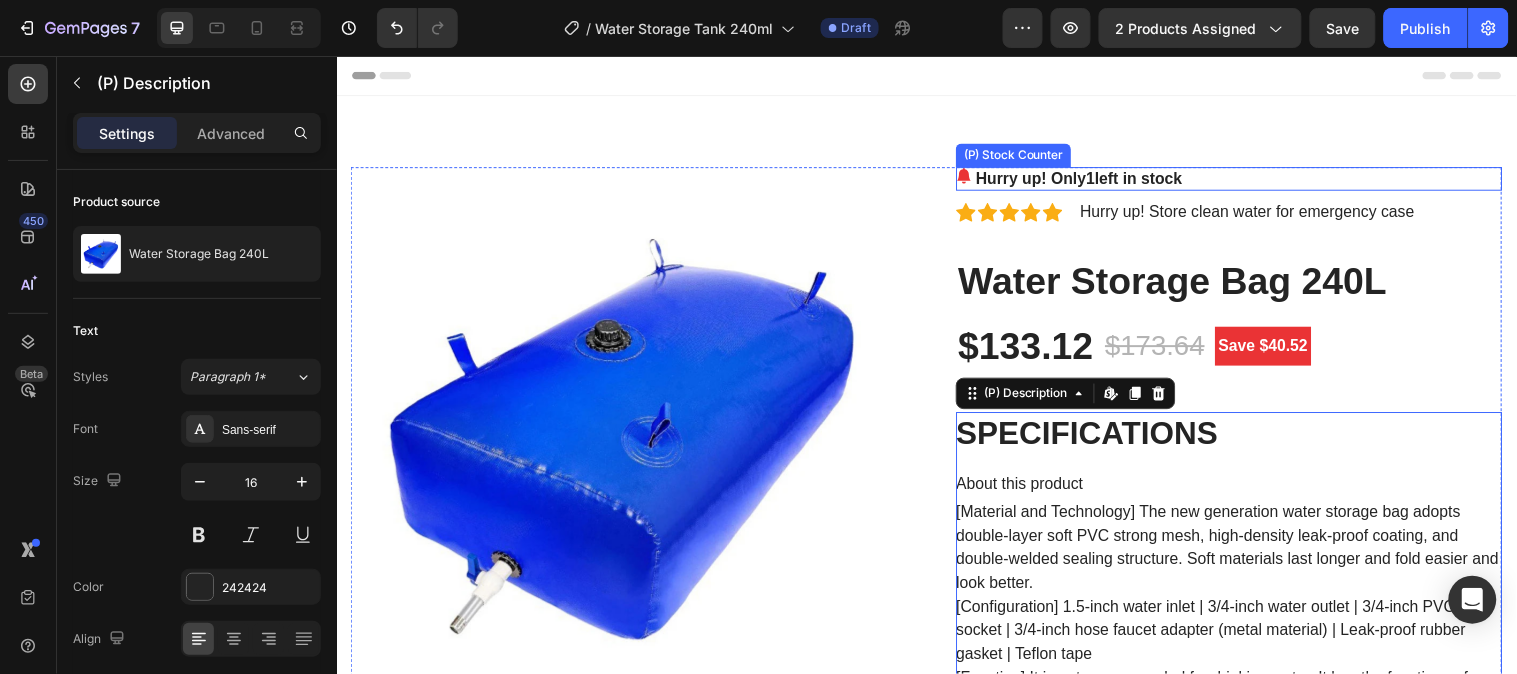 click on "Hurry up! Only  1  left in stock" at bounding box center (1243, 180) 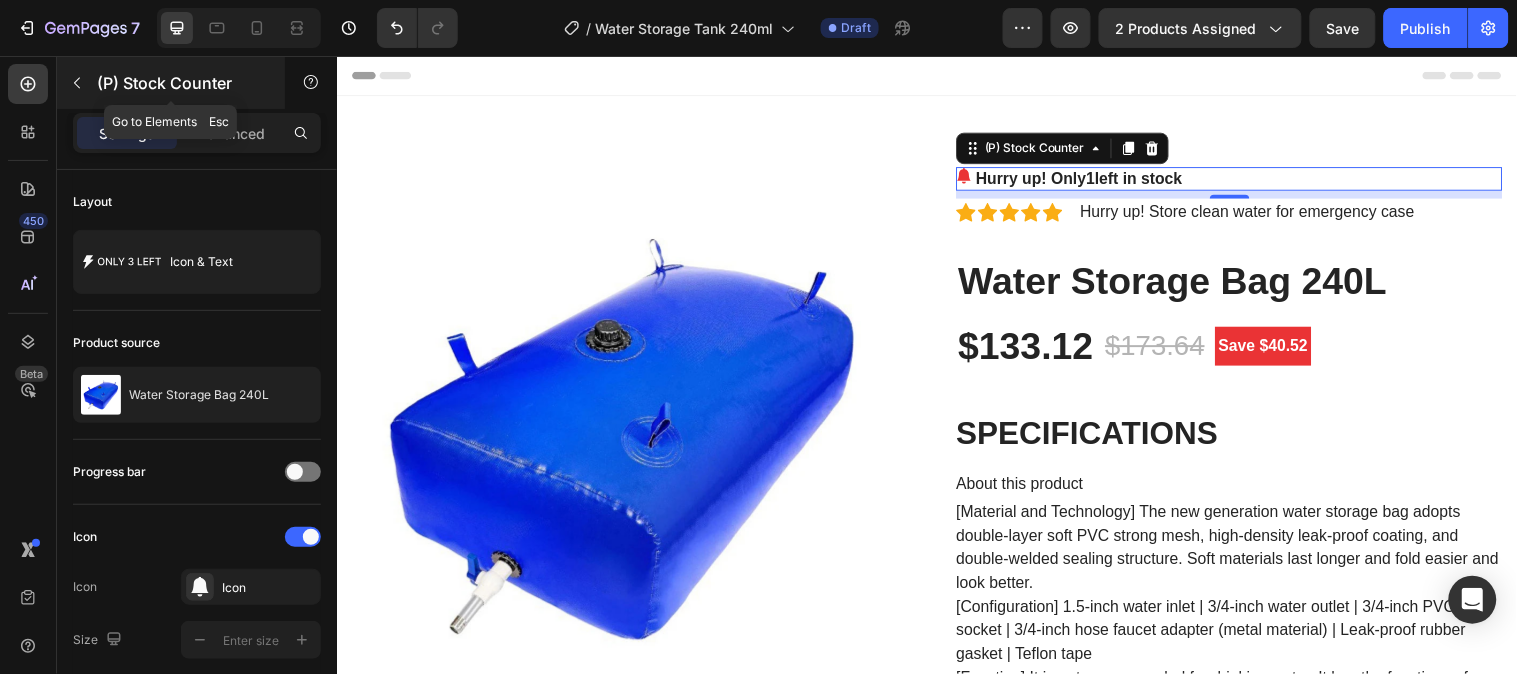 click at bounding box center [77, 83] 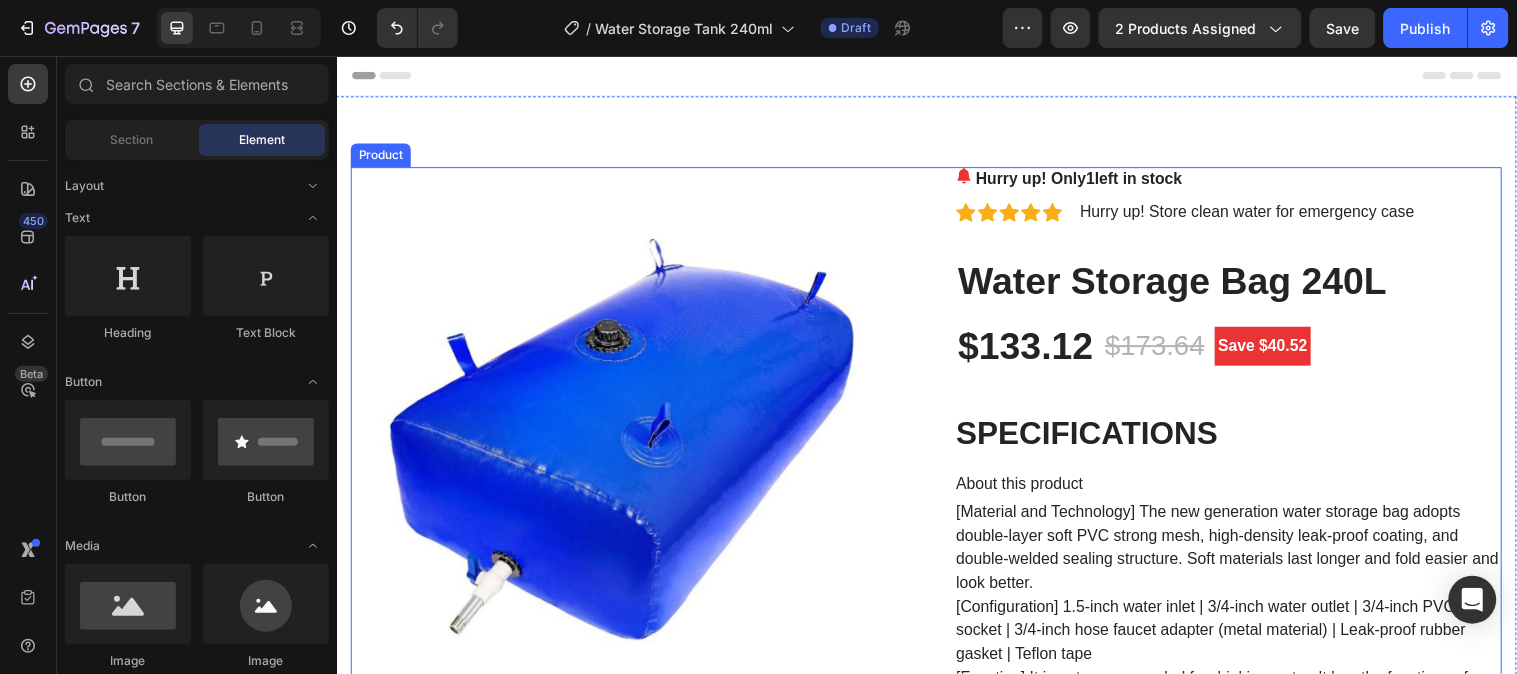drag, startPoint x: 576, startPoint y: 195, endPoint x: 1051, endPoint y: 384, distance: 511.22012 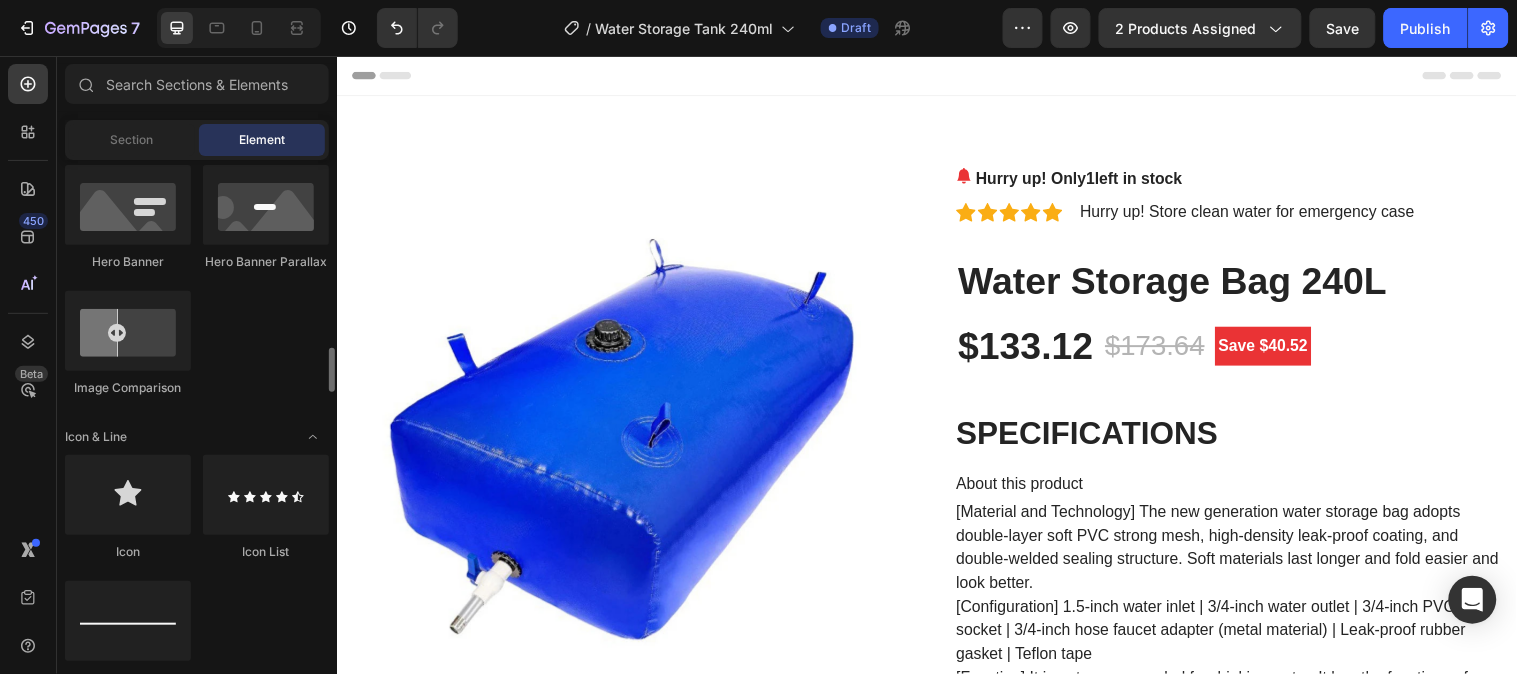 scroll, scrollTop: 888, scrollLeft: 0, axis: vertical 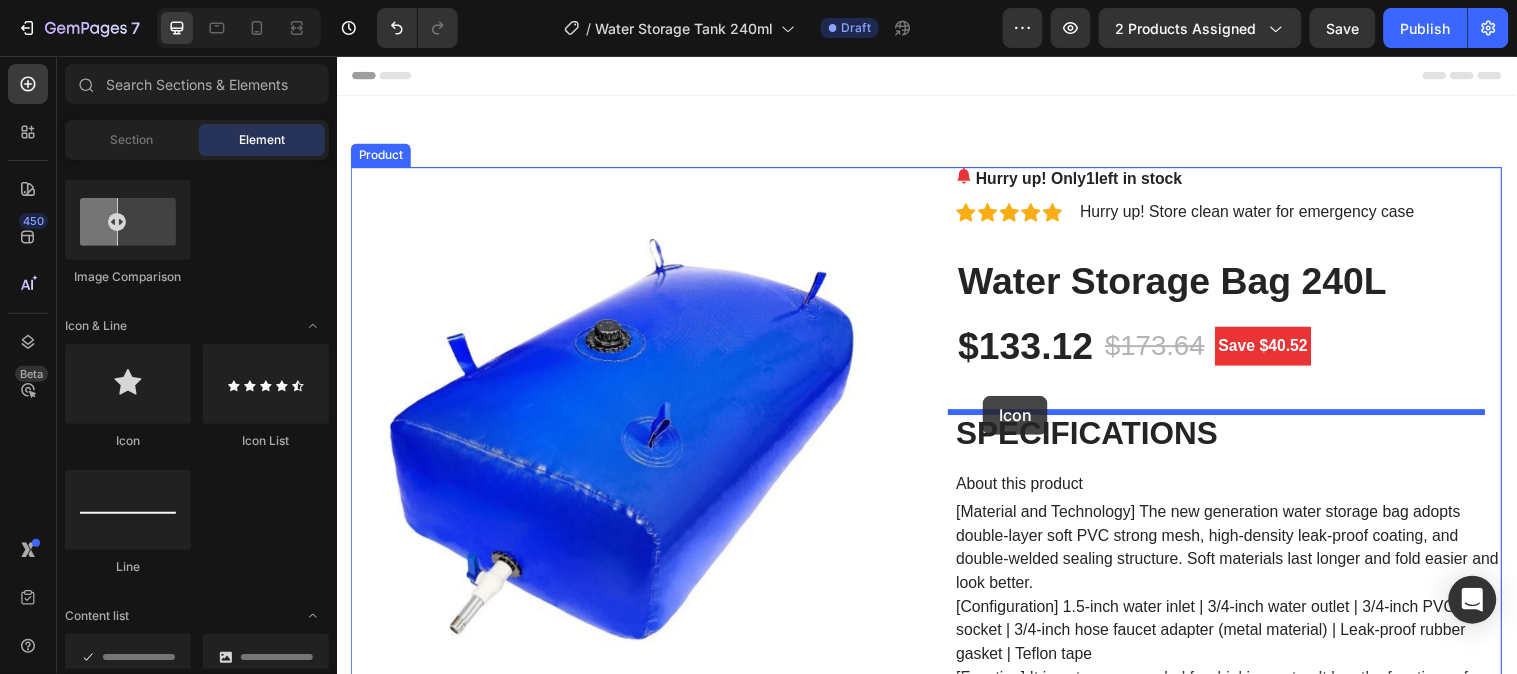 drag, startPoint x: 450, startPoint y: 471, endPoint x: 993, endPoint y: 400, distance: 547.62213 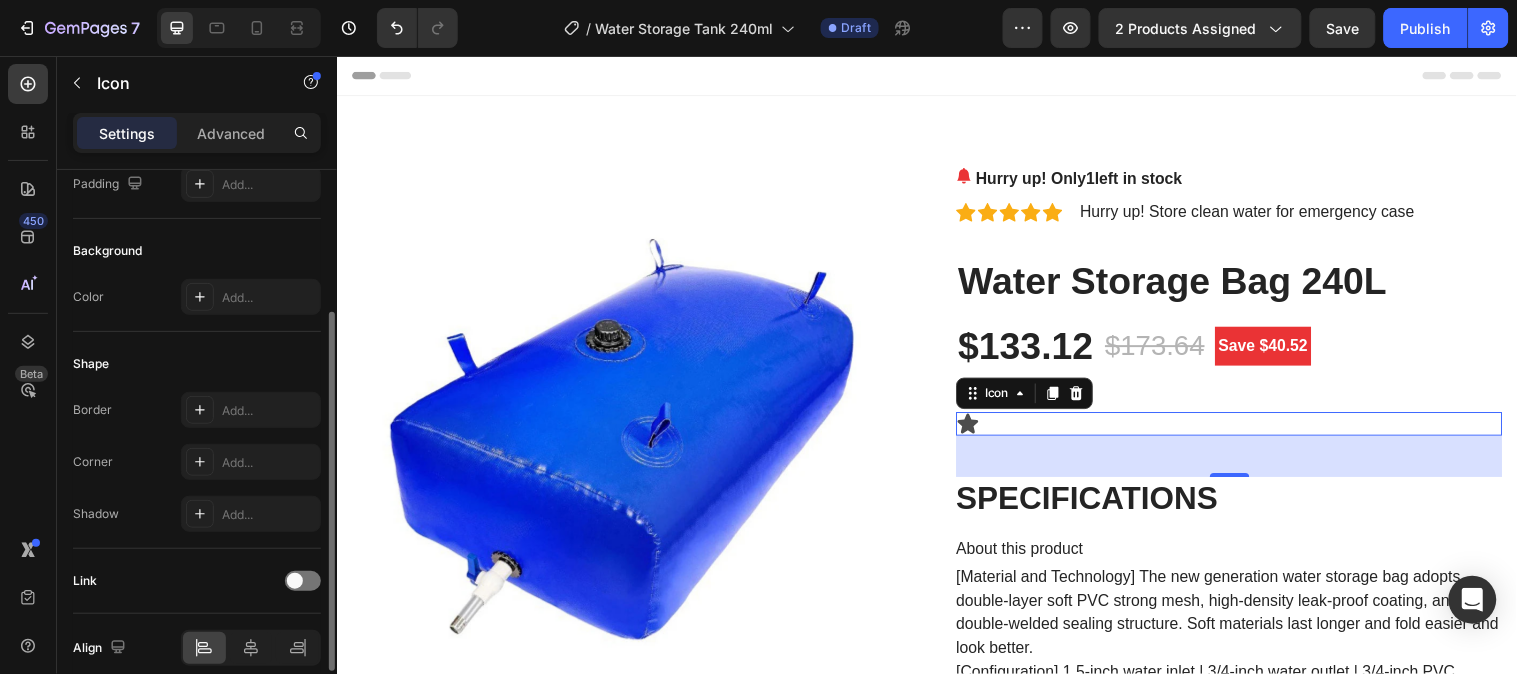 scroll, scrollTop: 0, scrollLeft: 0, axis: both 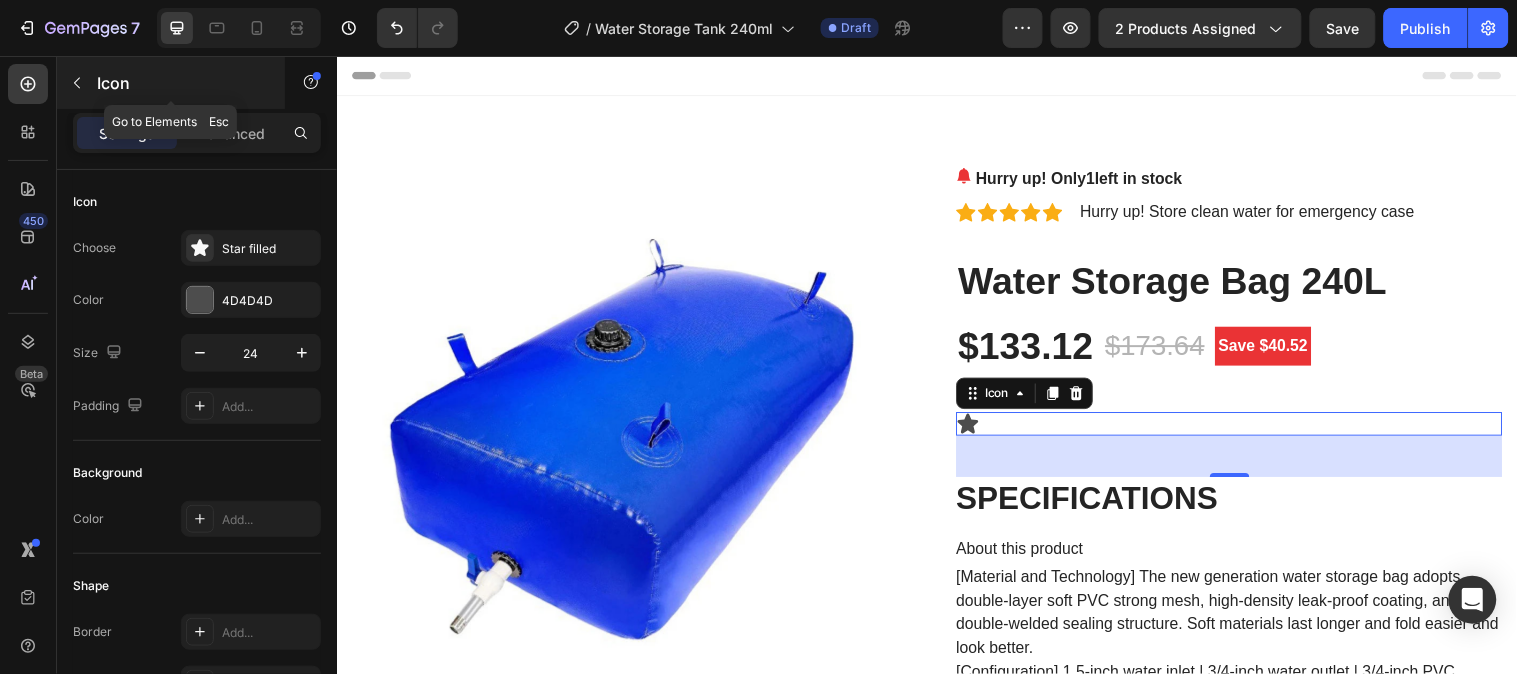 click 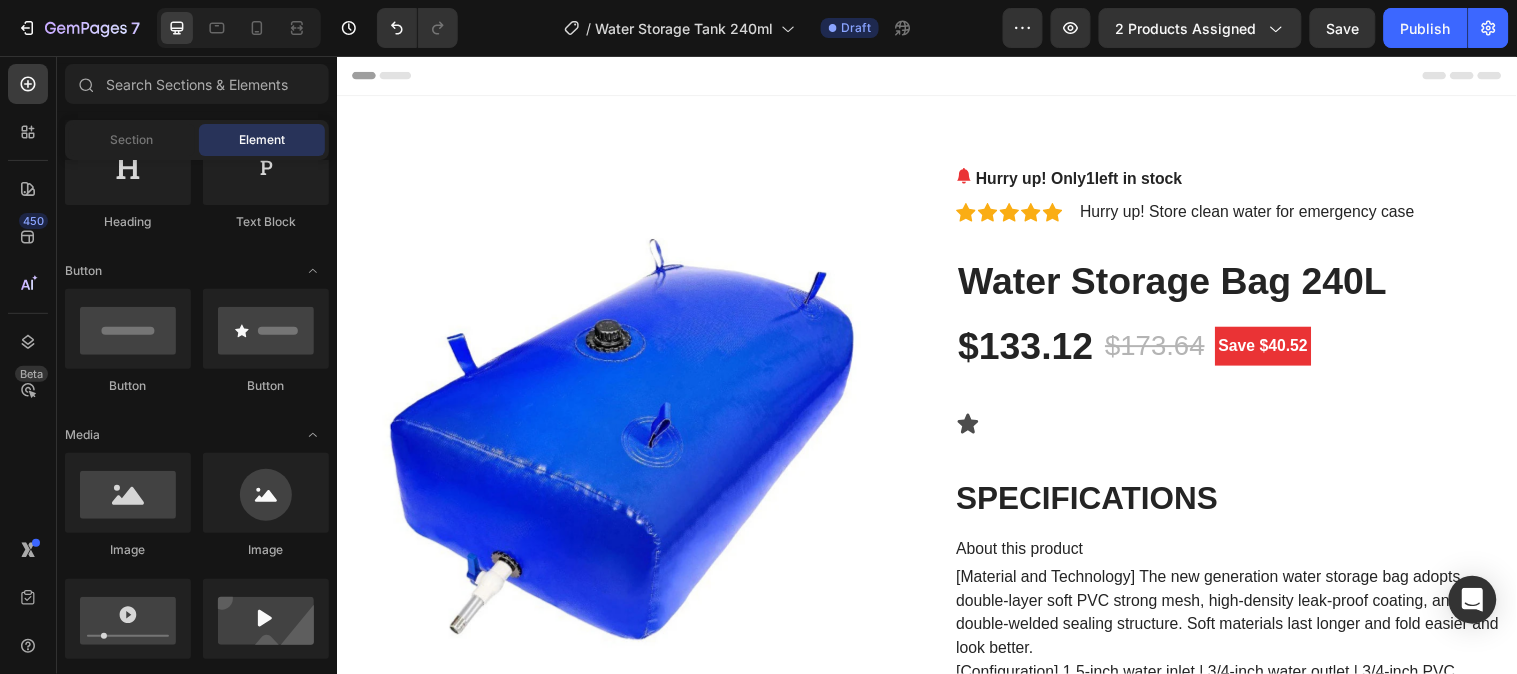 scroll, scrollTop: 0, scrollLeft: 0, axis: both 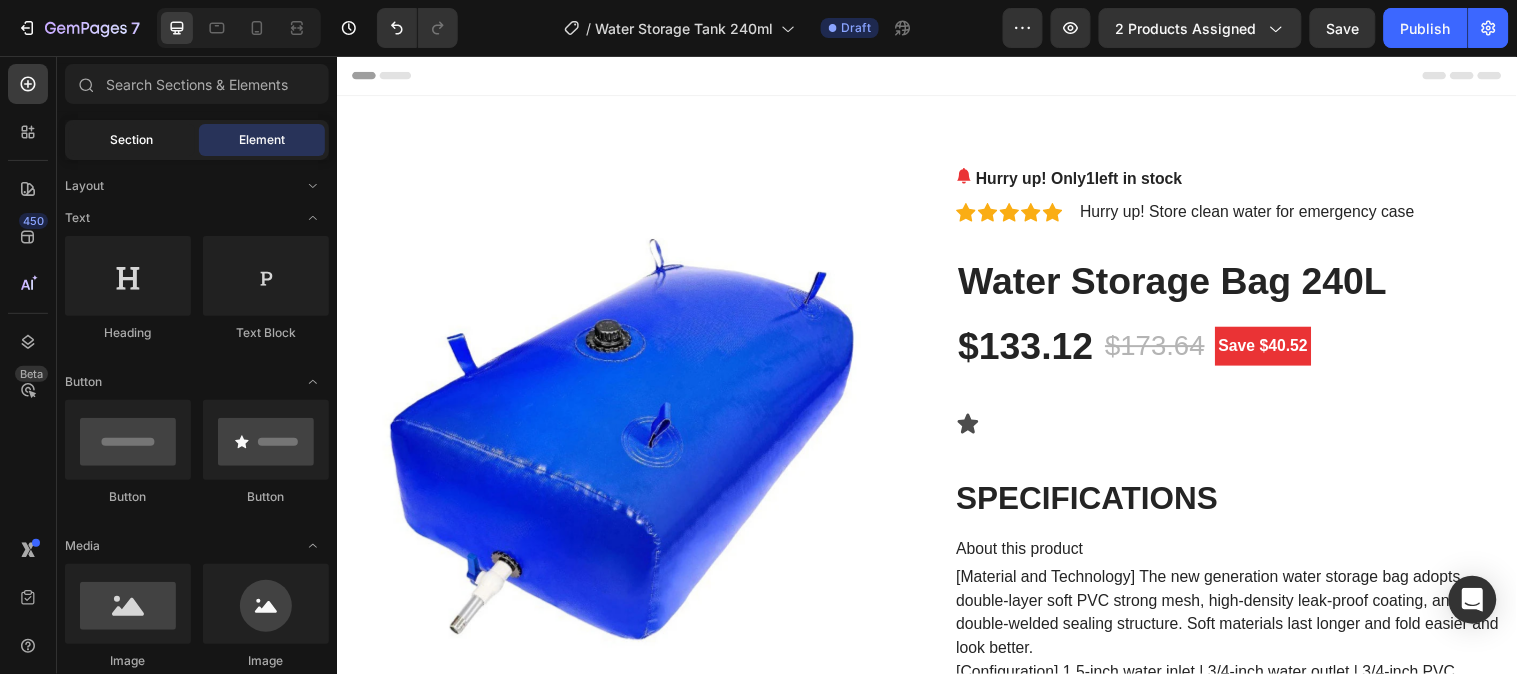 click on "Section" at bounding box center [132, 140] 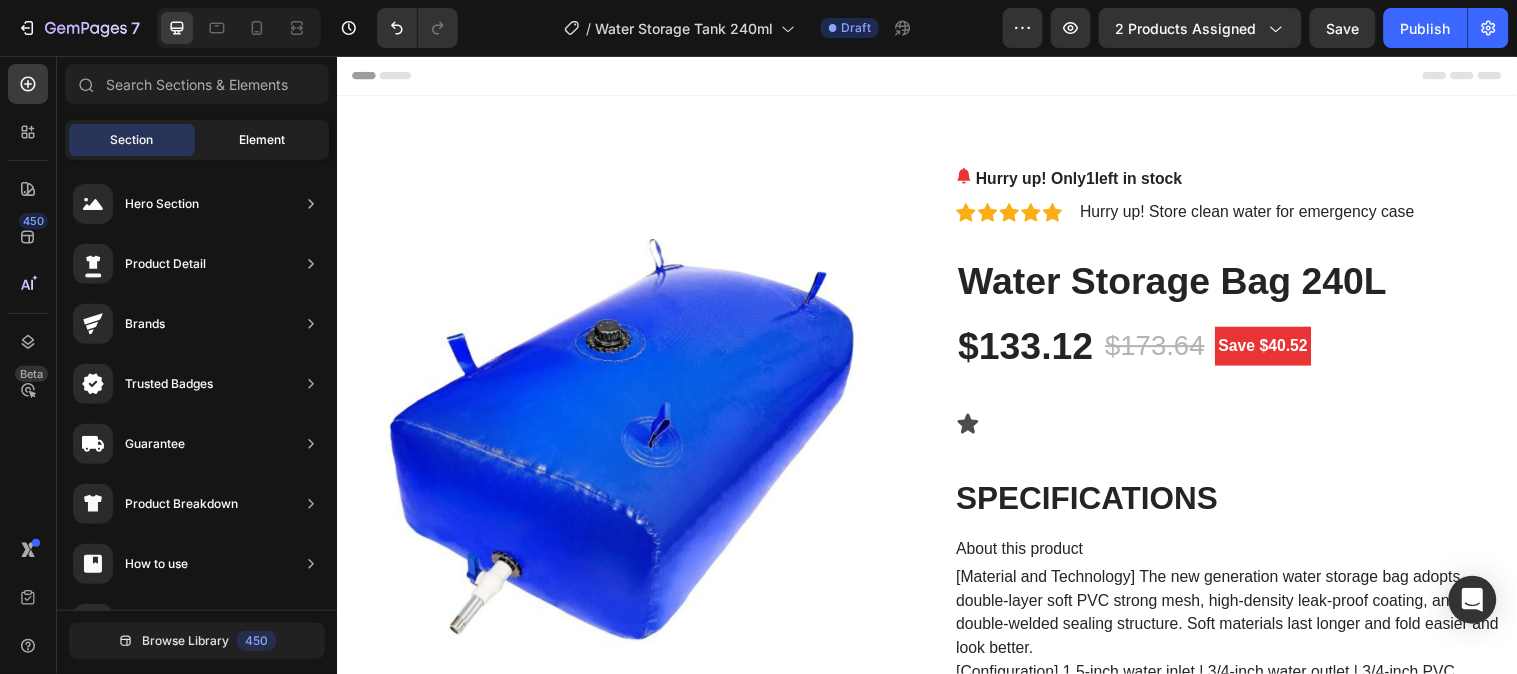 click on "Element" at bounding box center [262, 140] 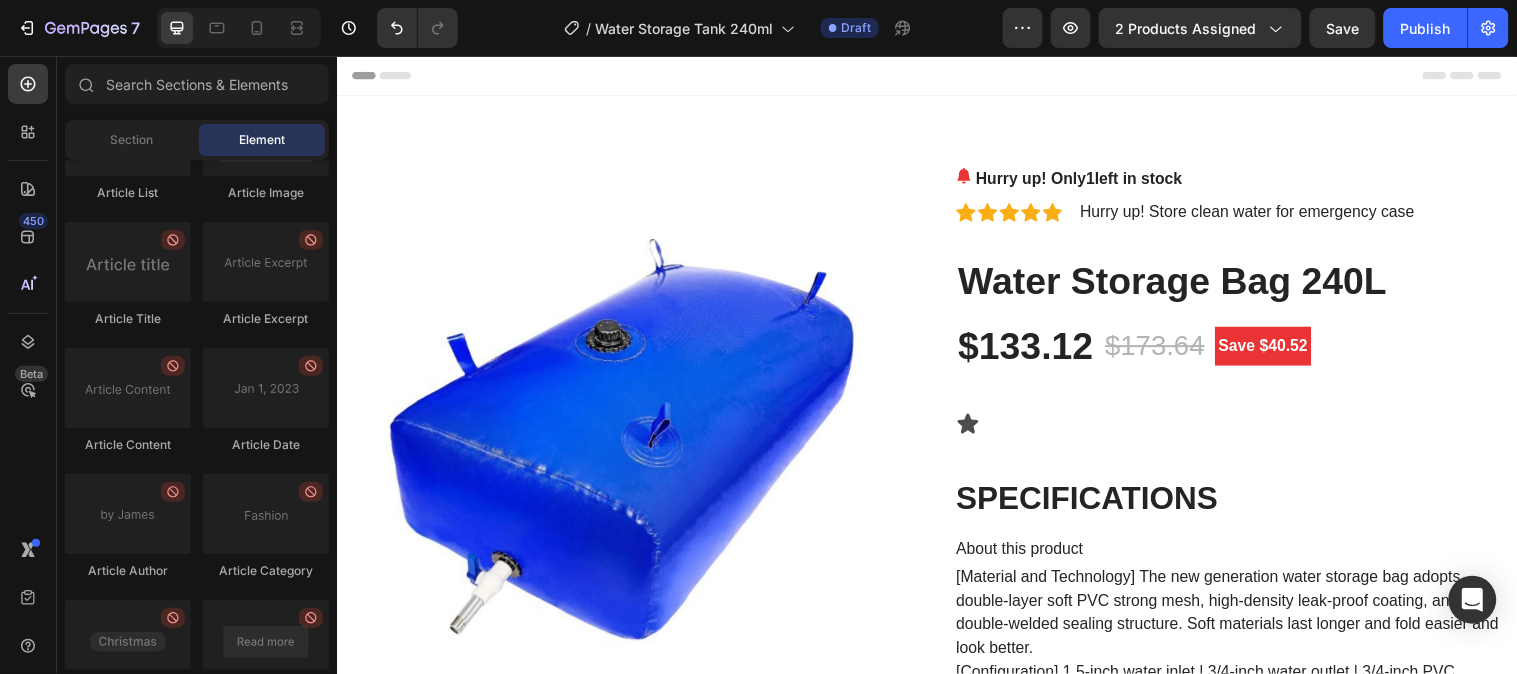scroll, scrollTop: 5183, scrollLeft: 0, axis: vertical 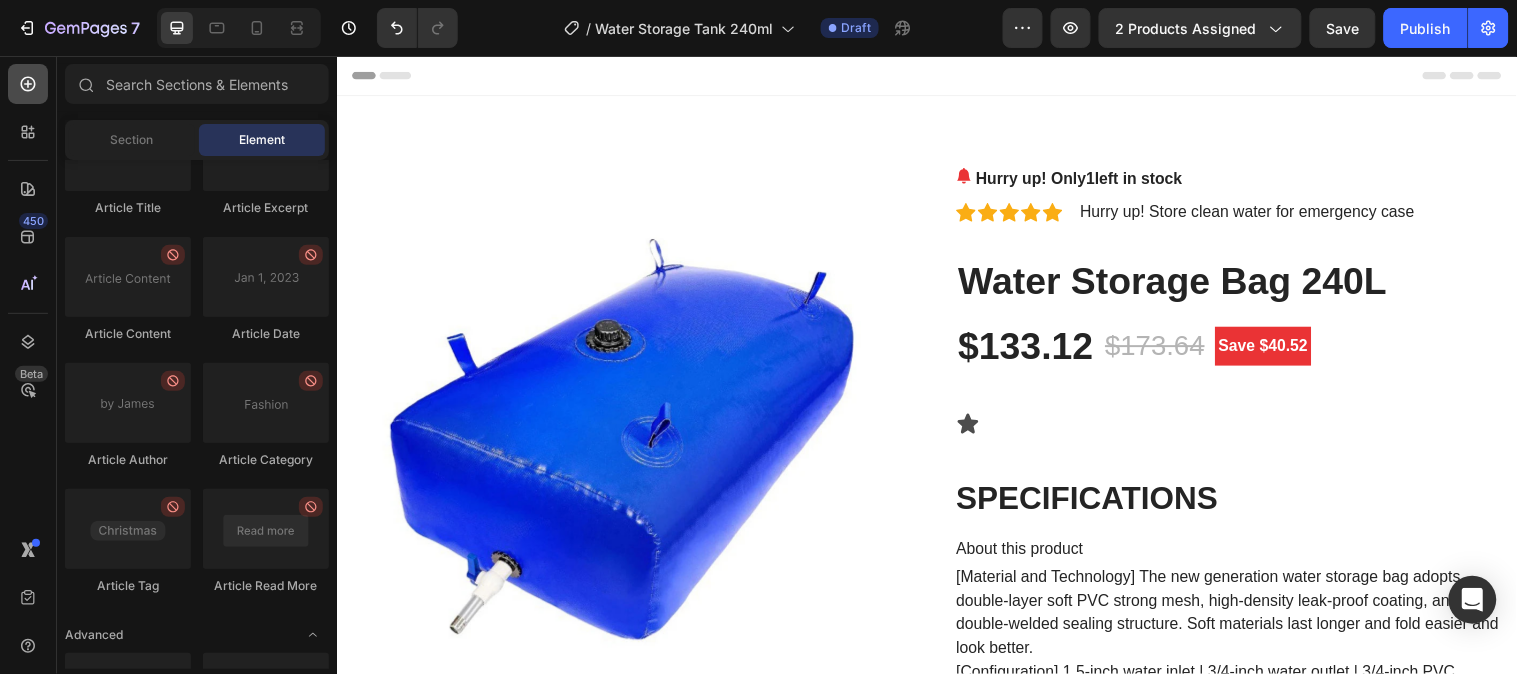 click 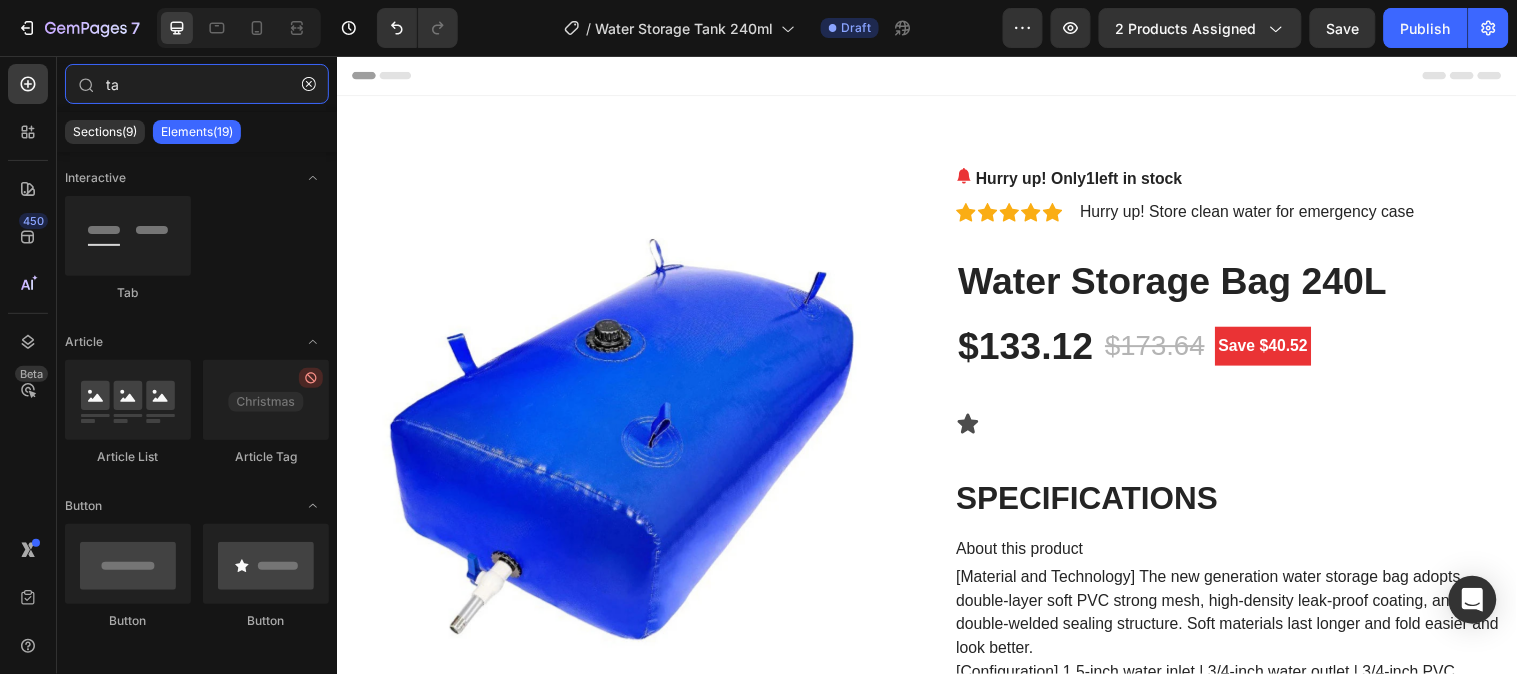 type on "t" 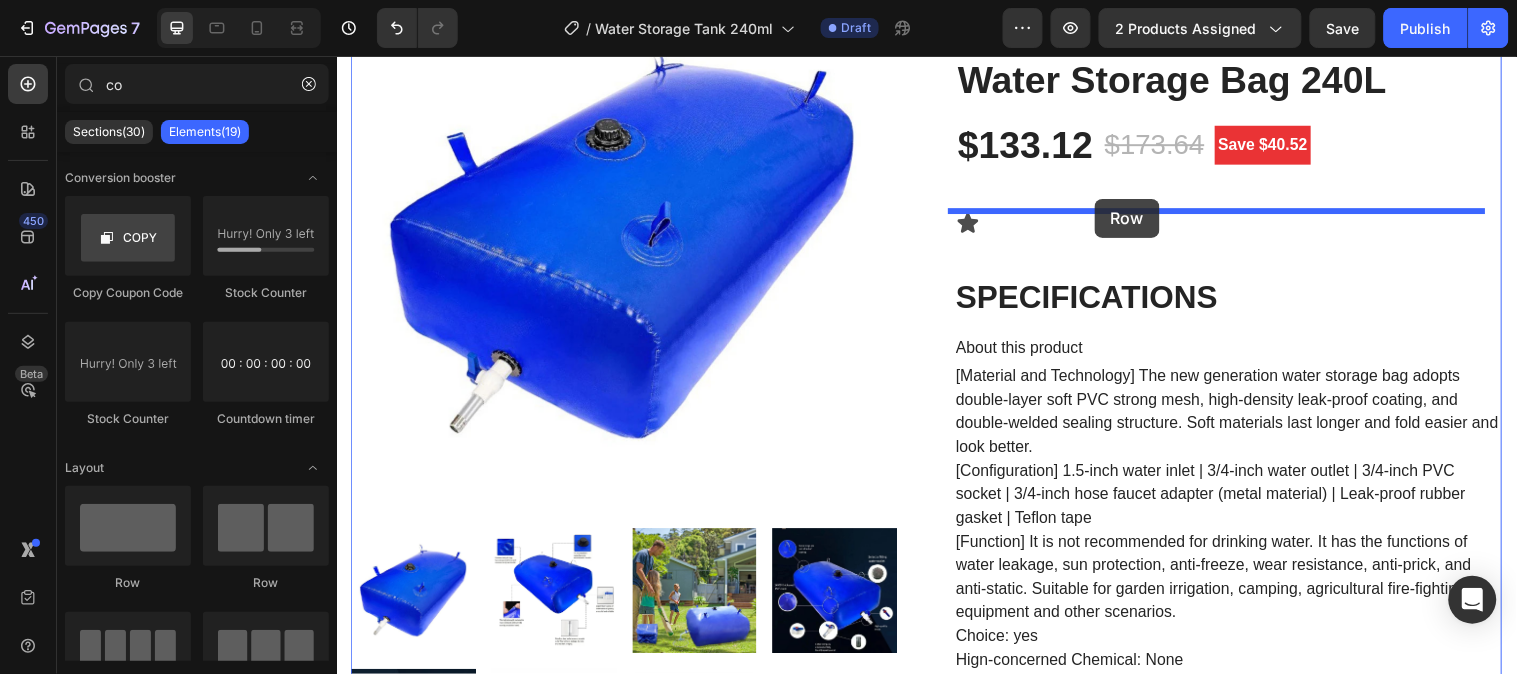 scroll, scrollTop: 217, scrollLeft: 0, axis: vertical 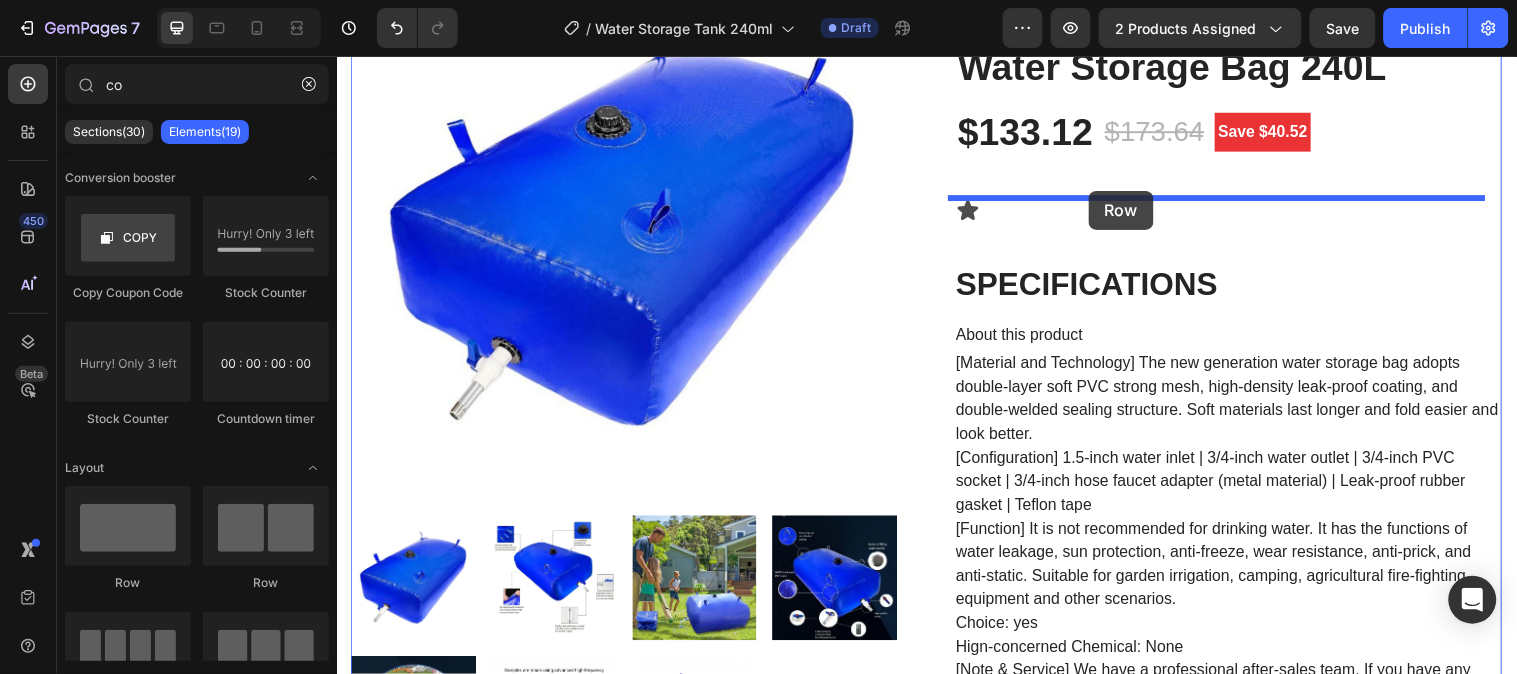 drag, startPoint x: 577, startPoint y: 603, endPoint x: 1100, endPoint y: 192, distance: 665.1691 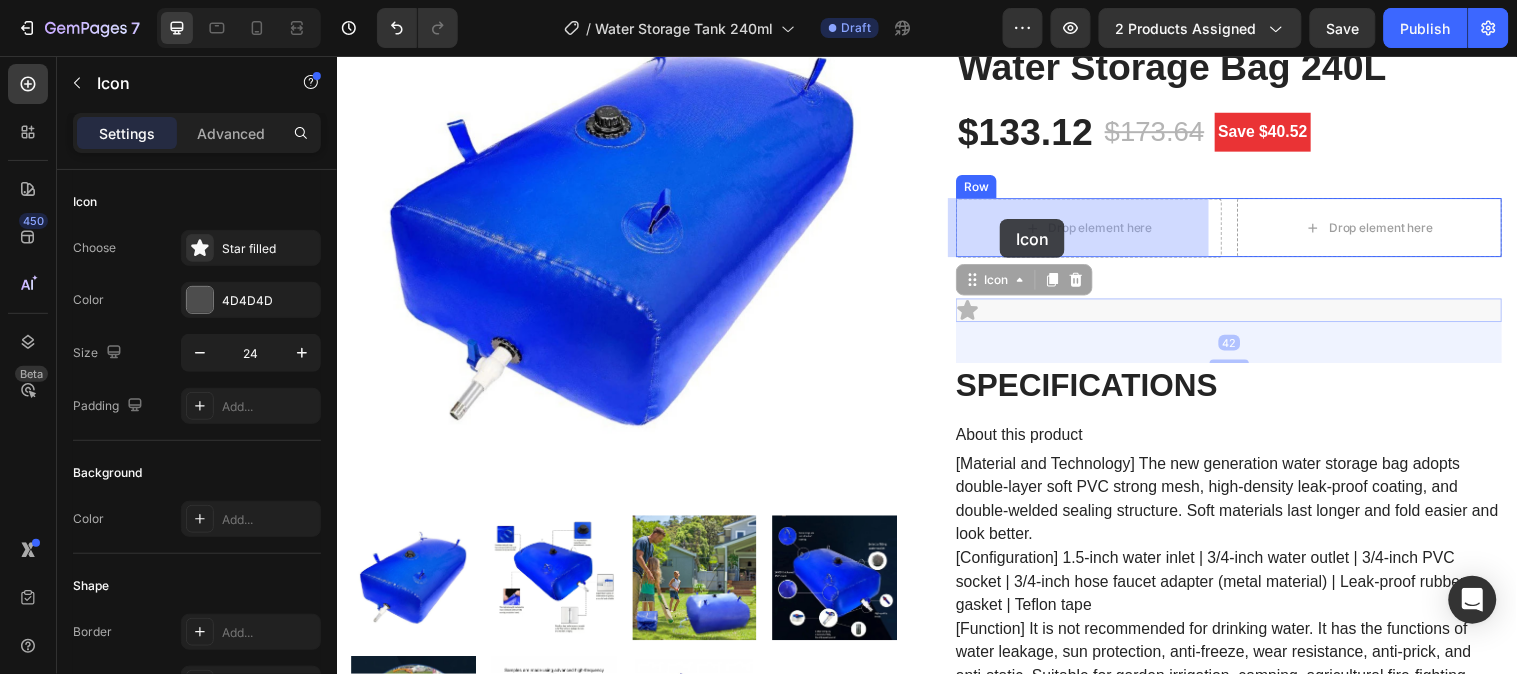 drag, startPoint x: 973, startPoint y: 318, endPoint x: 1010, endPoint y: 221, distance: 103.81715 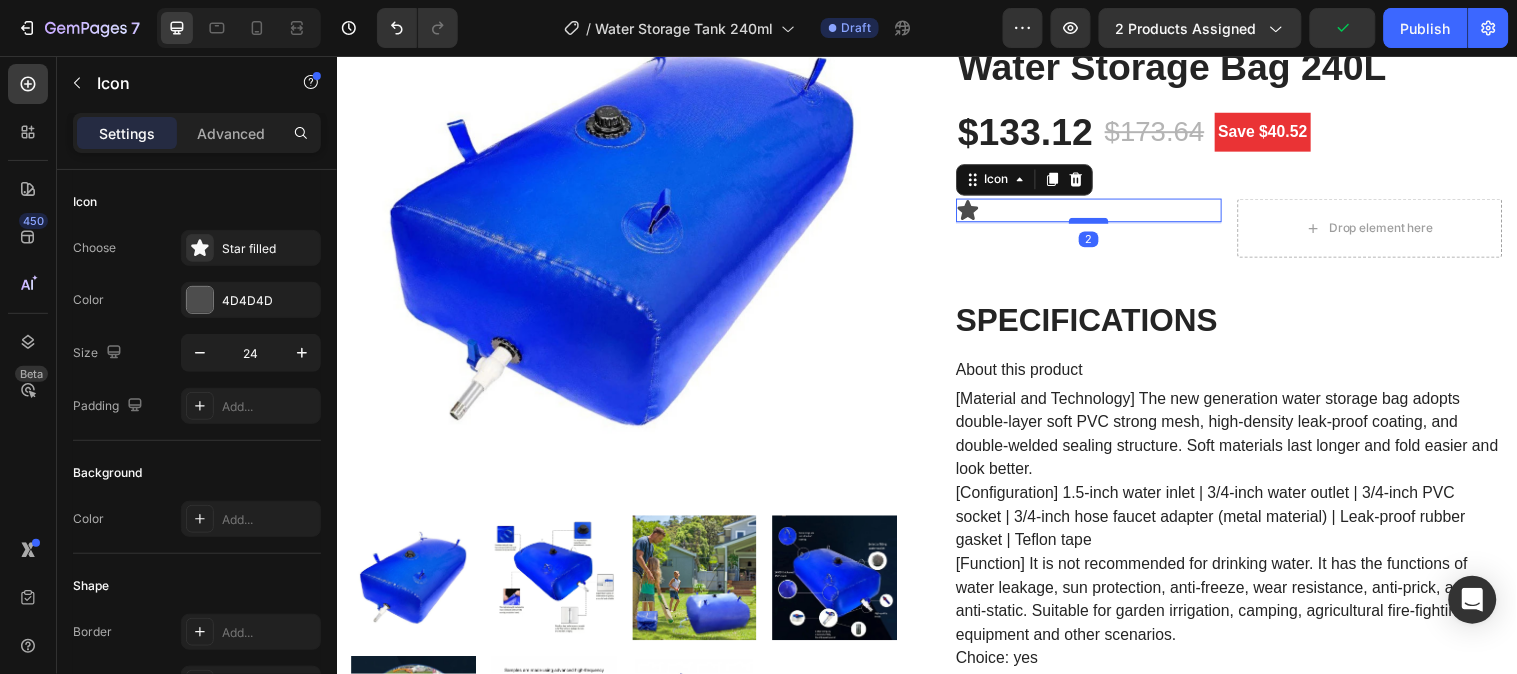 drag, startPoint x: 1091, startPoint y: 263, endPoint x: 1110, endPoint y: 223, distance: 44.28318 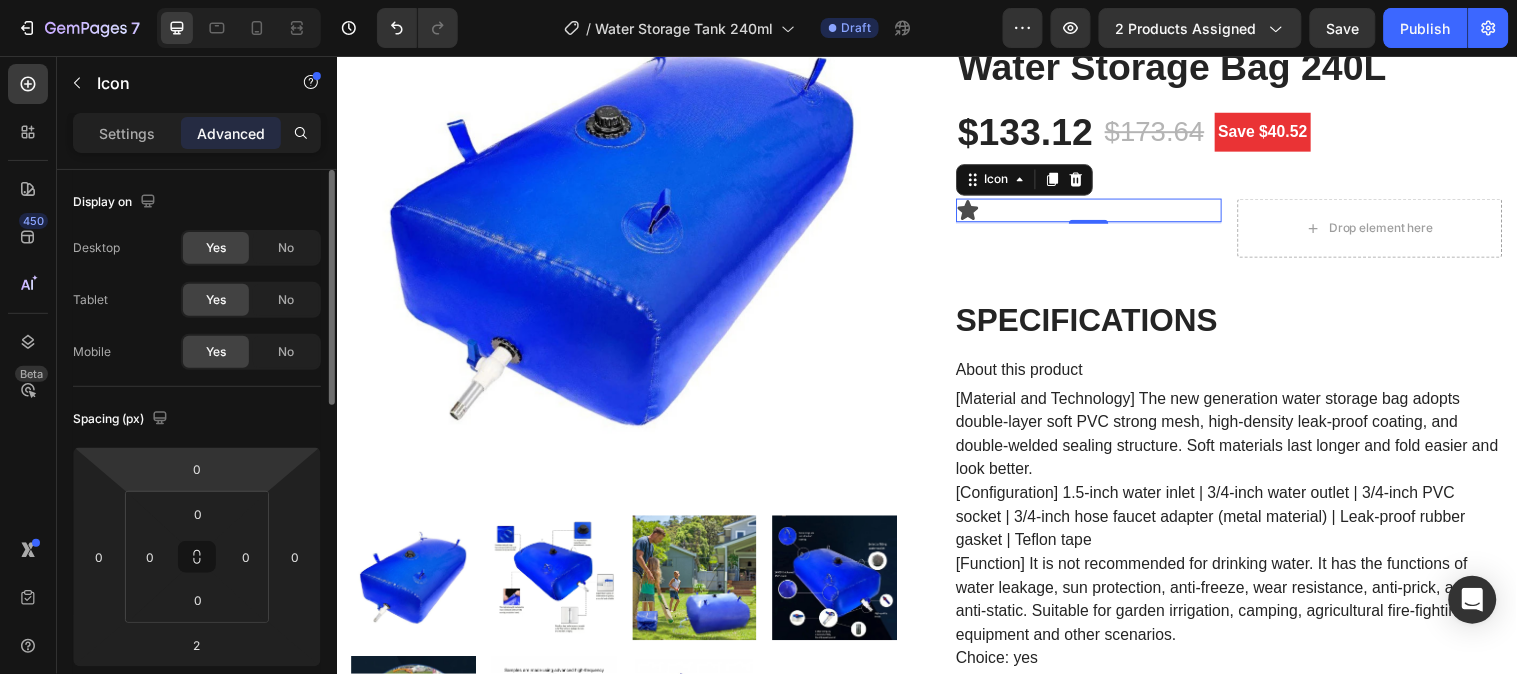 drag, startPoint x: 856, startPoint y: 195, endPoint x: 244, endPoint y: 192, distance: 612.0073 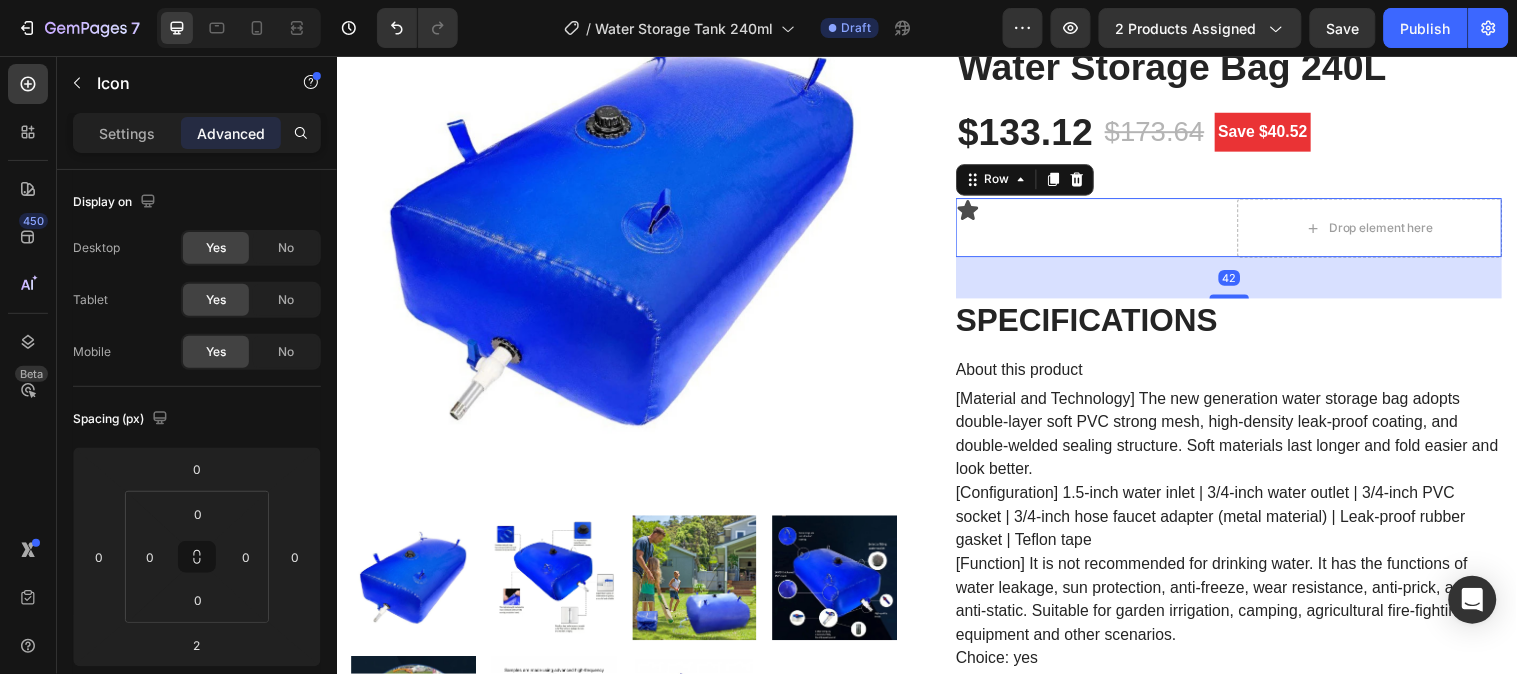 click on "Icon" at bounding box center [1101, 230] 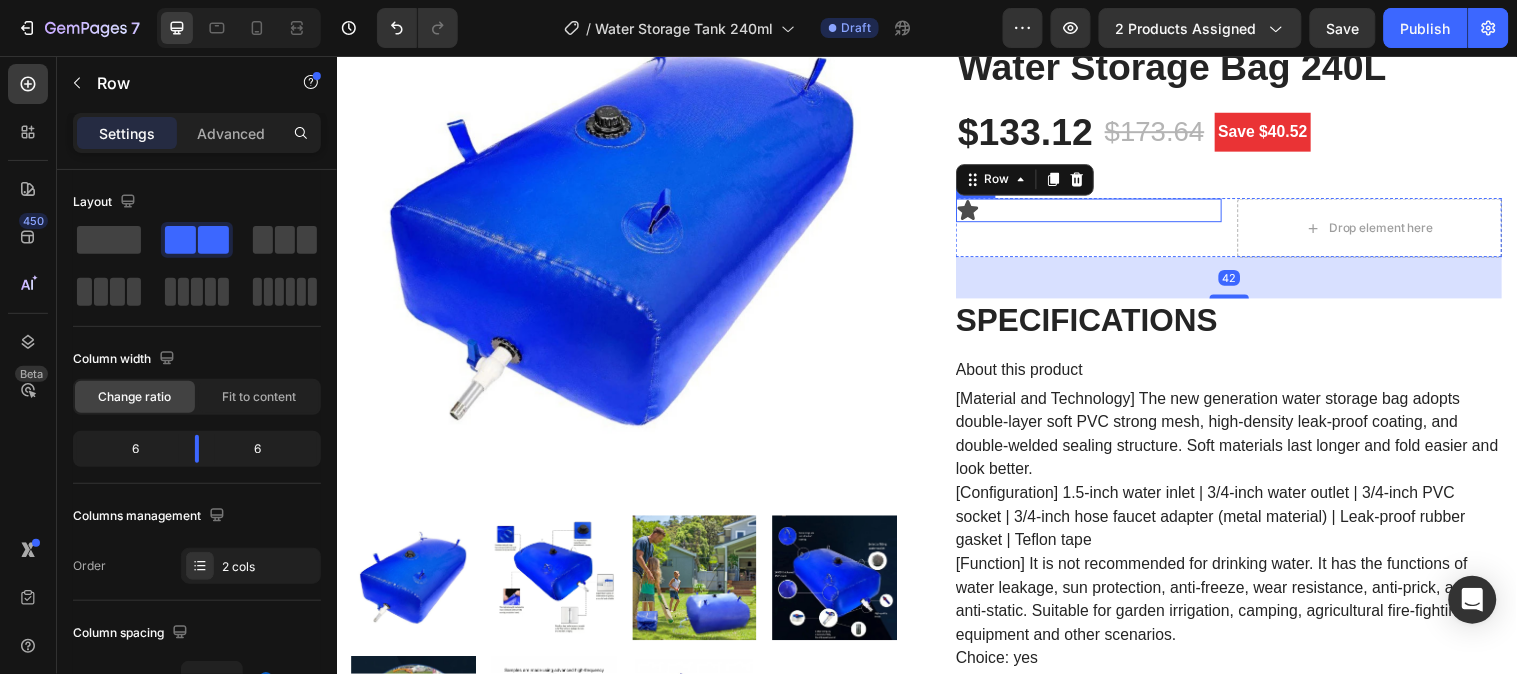 click on "Icon" at bounding box center (1101, 212) 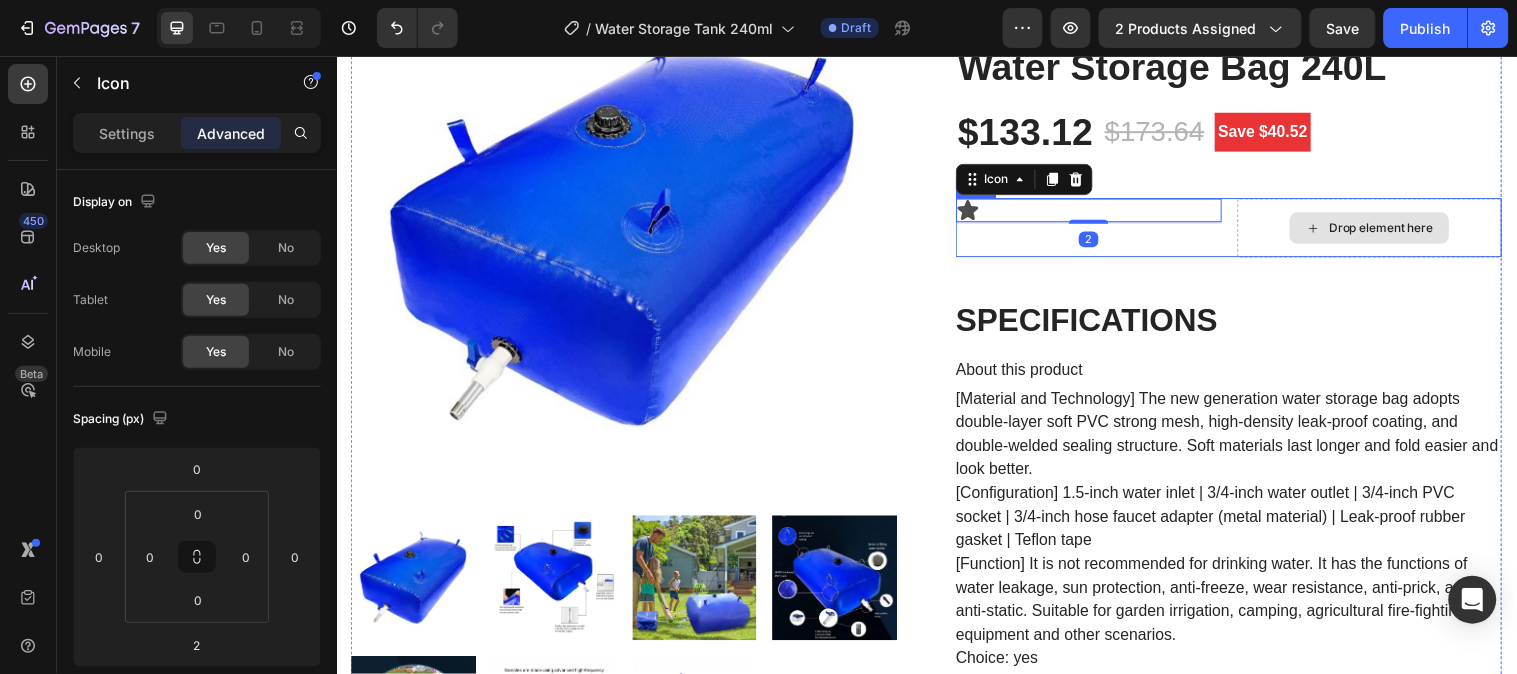 click on "Drop element here" at bounding box center [1387, 230] 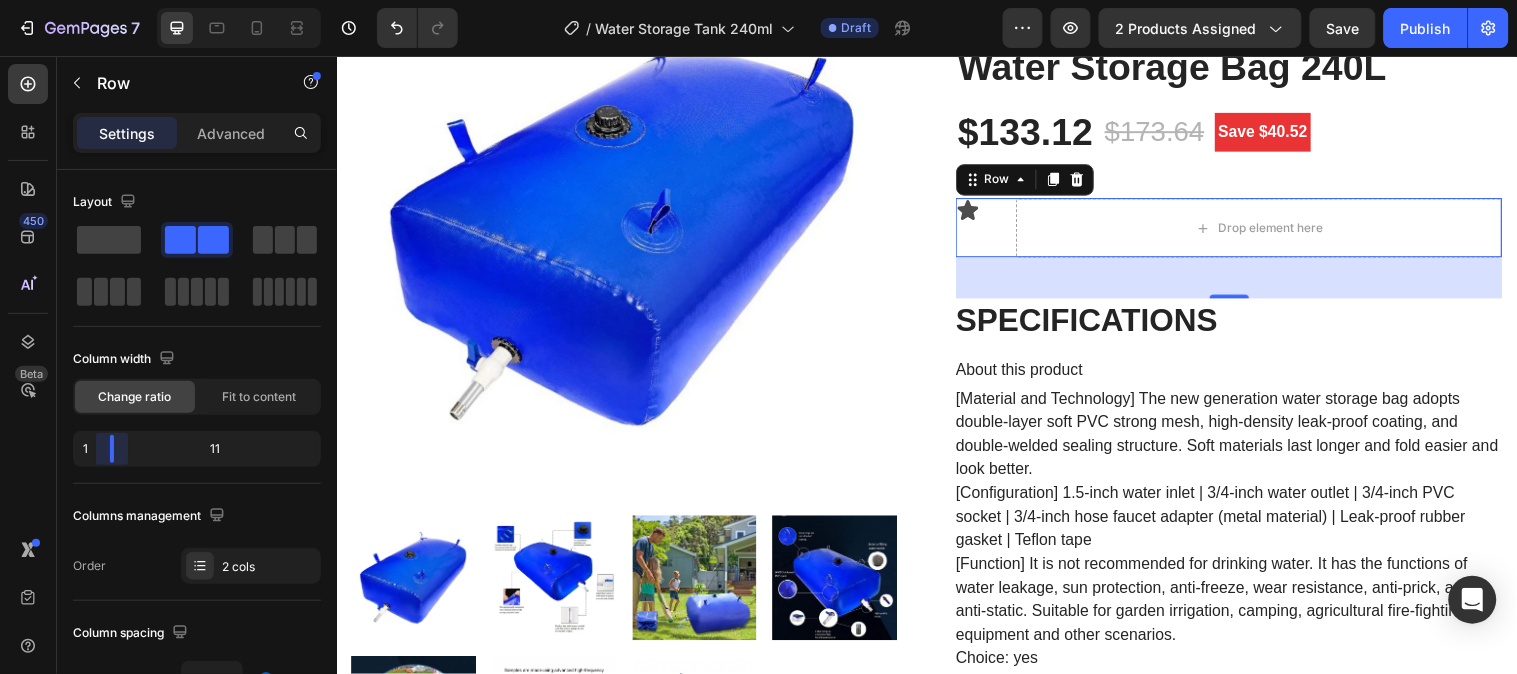 drag, startPoint x: 196, startPoint y: 457, endPoint x: 100, endPoint y: 458, distance: 96.00521 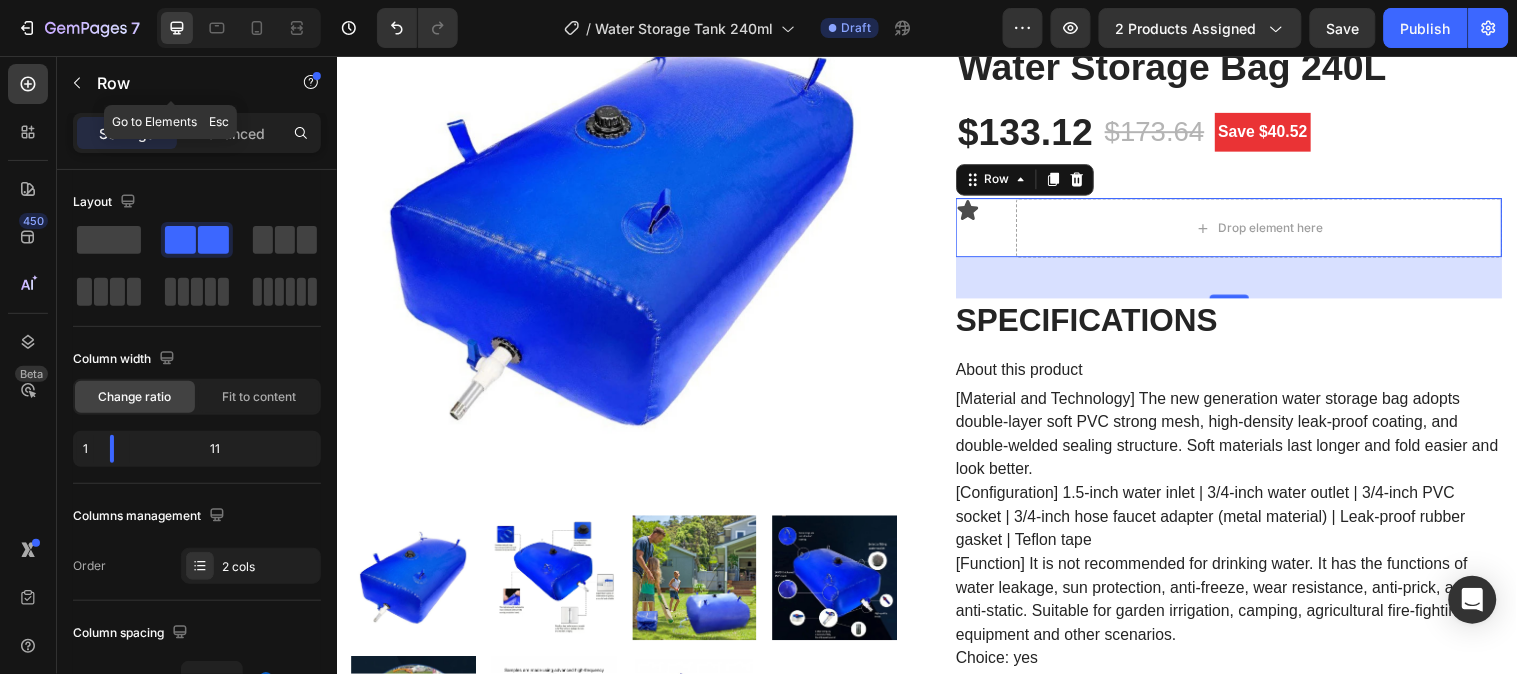 drag, startPoint x: 80, startPoint y: 88, endPoint x: 102, endPoint y: 98, distance: 24.166092 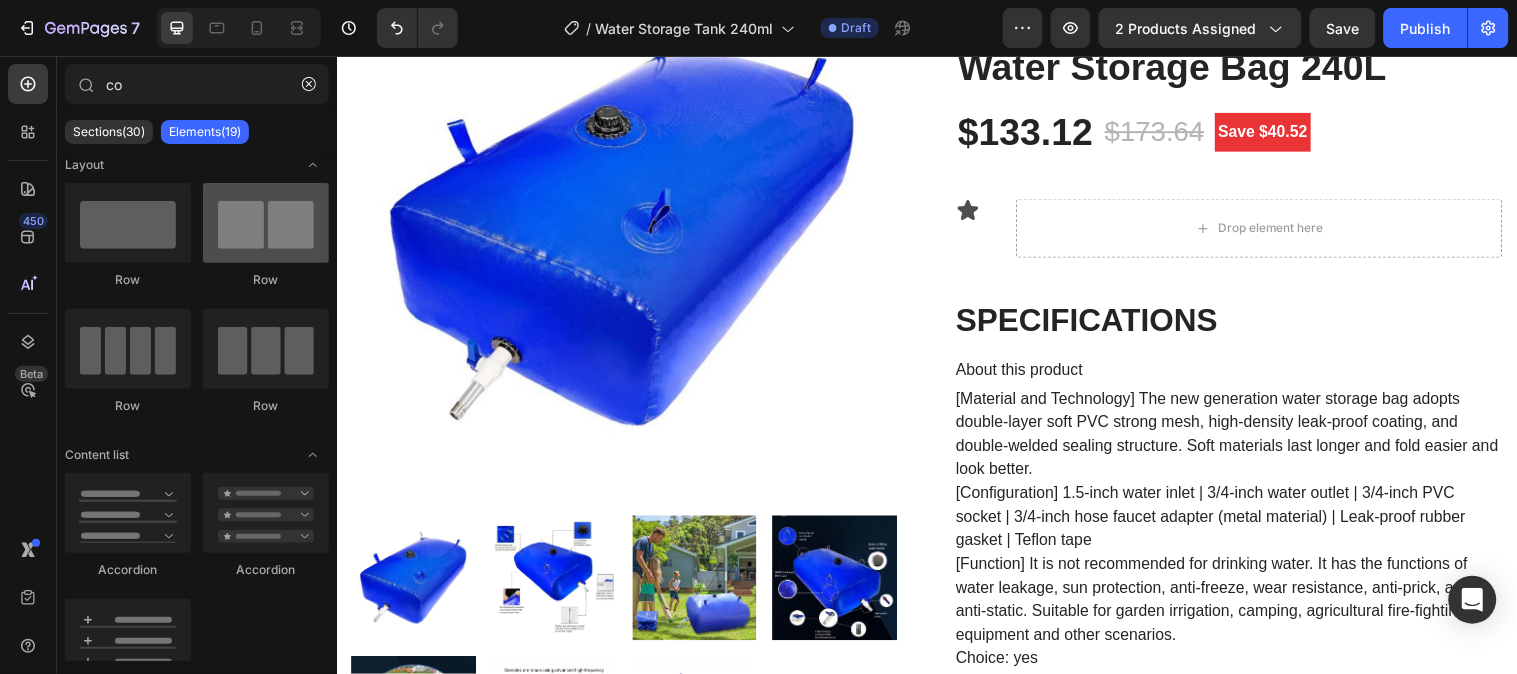 scroll, scrollTop: 0, scrollLeft: 0, axis: both 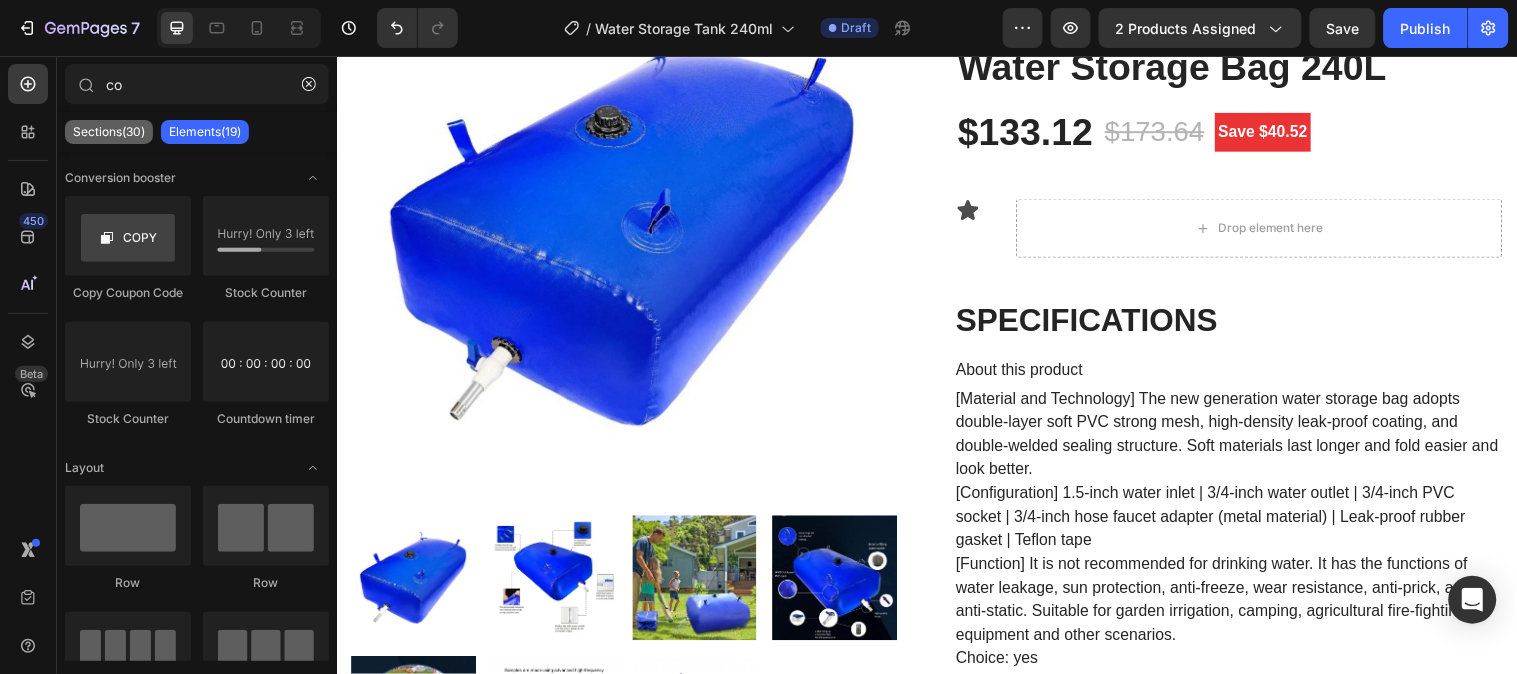 click on "Sections(30)" at bounding box center (109, 132) 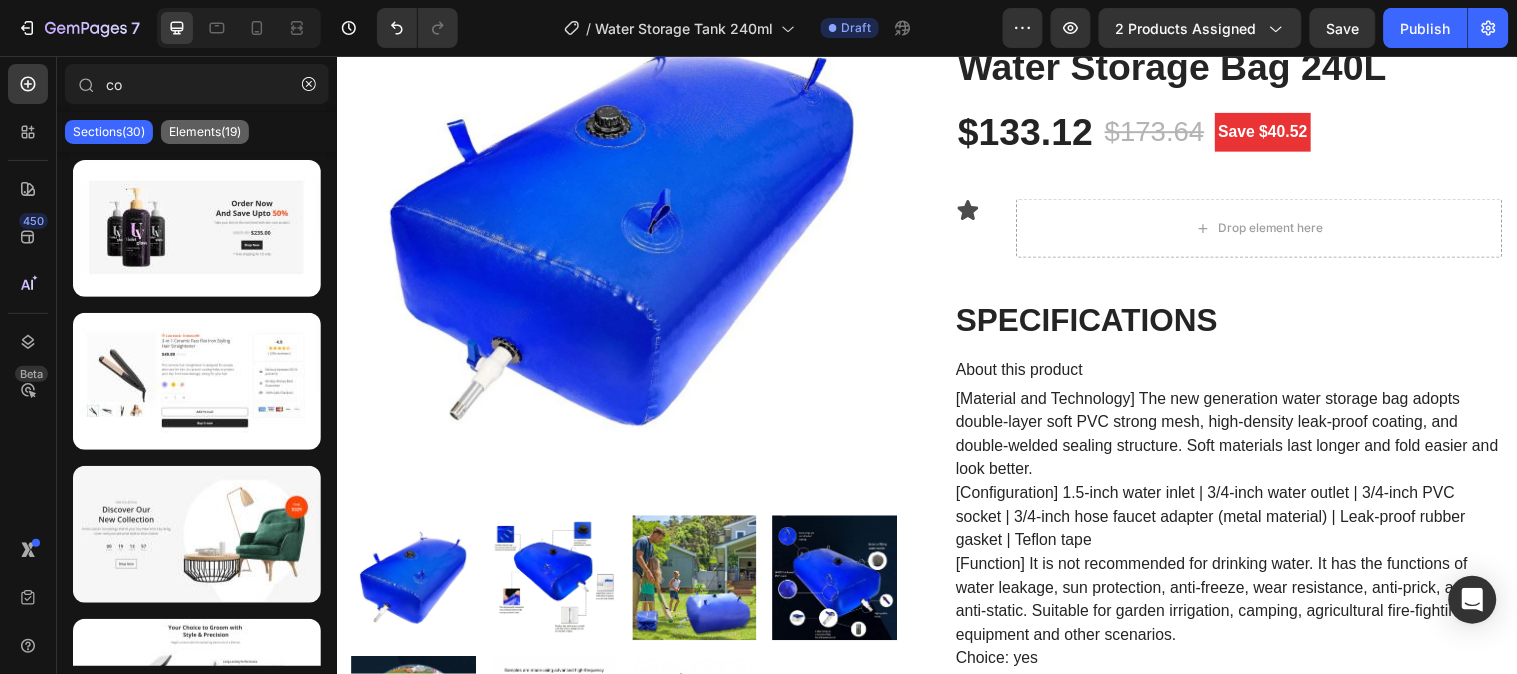 click on "Elements(19)" at bounding box center (205, 132) 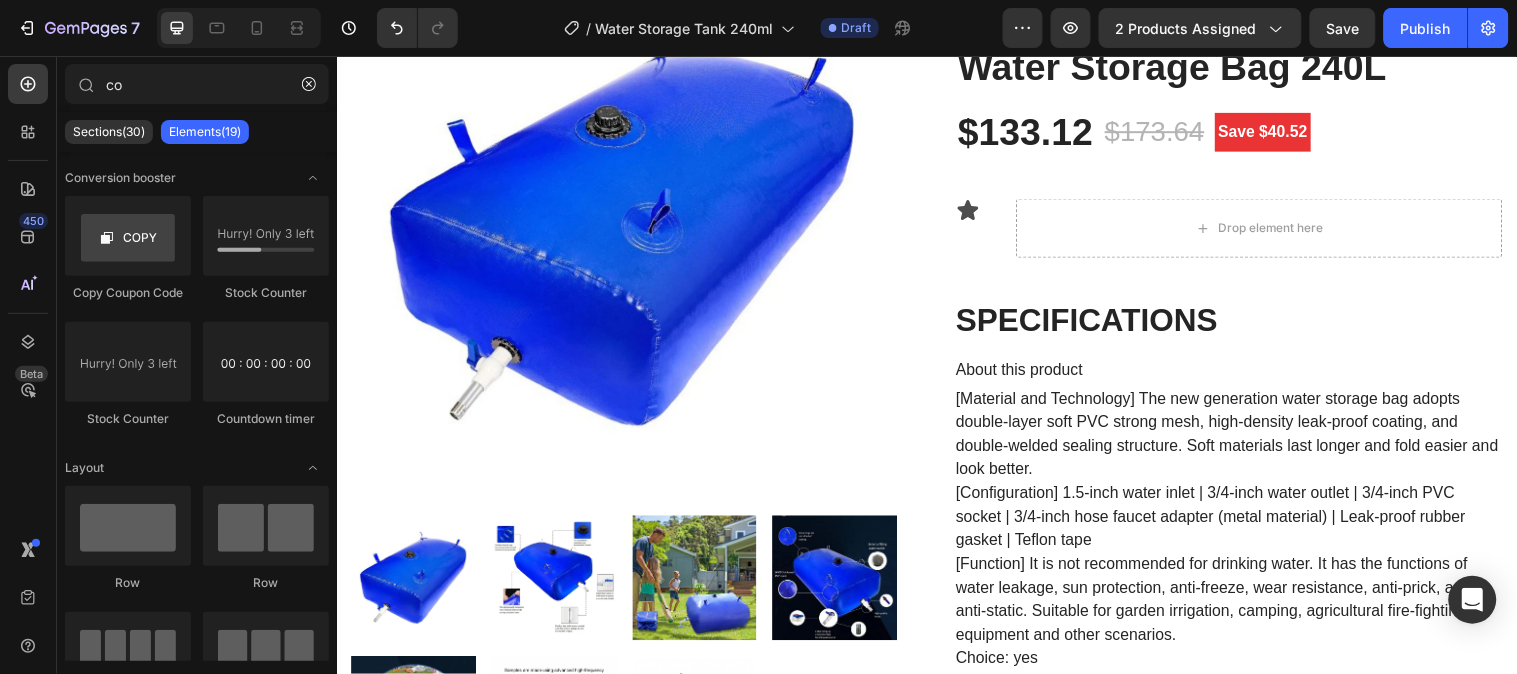 click on "Sections(30) Elements(19)" 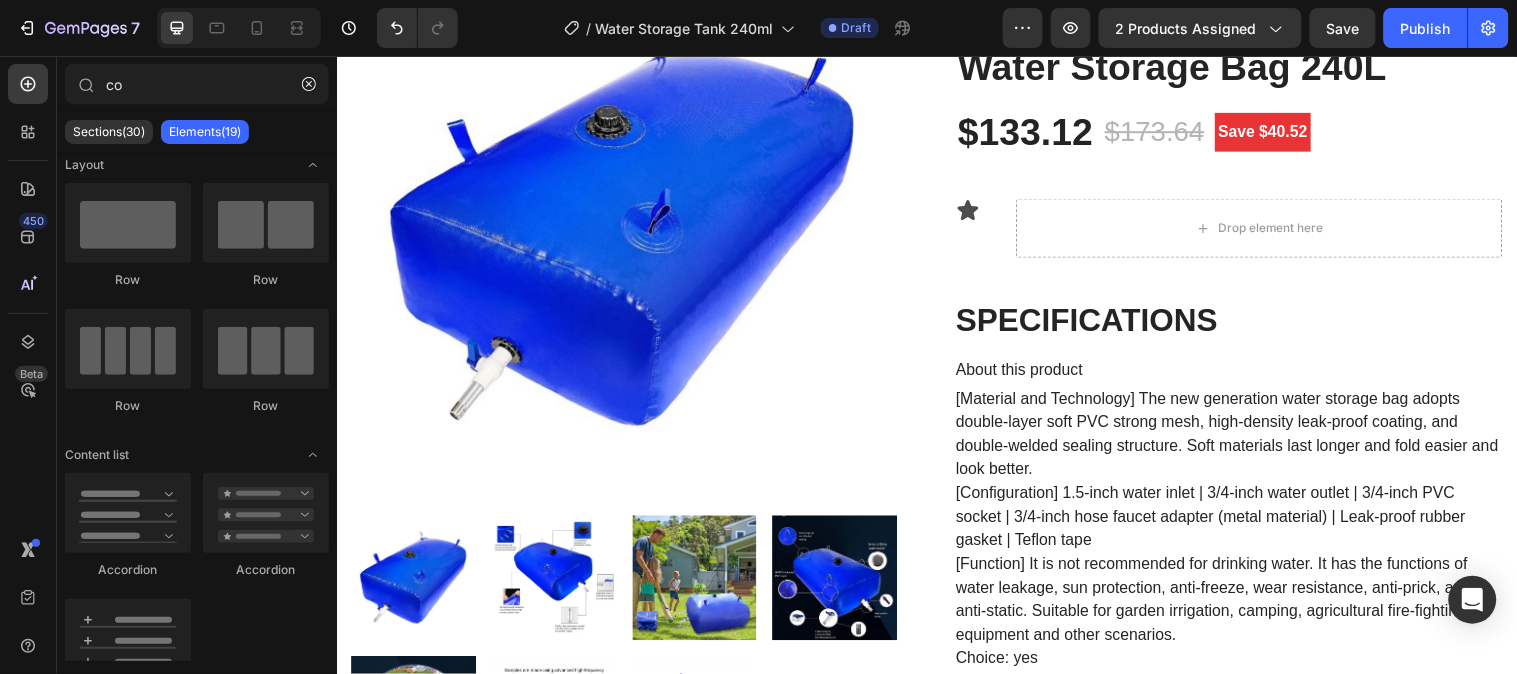 scroll, scrollTop: 0, scrollLeft: 0, axis: both 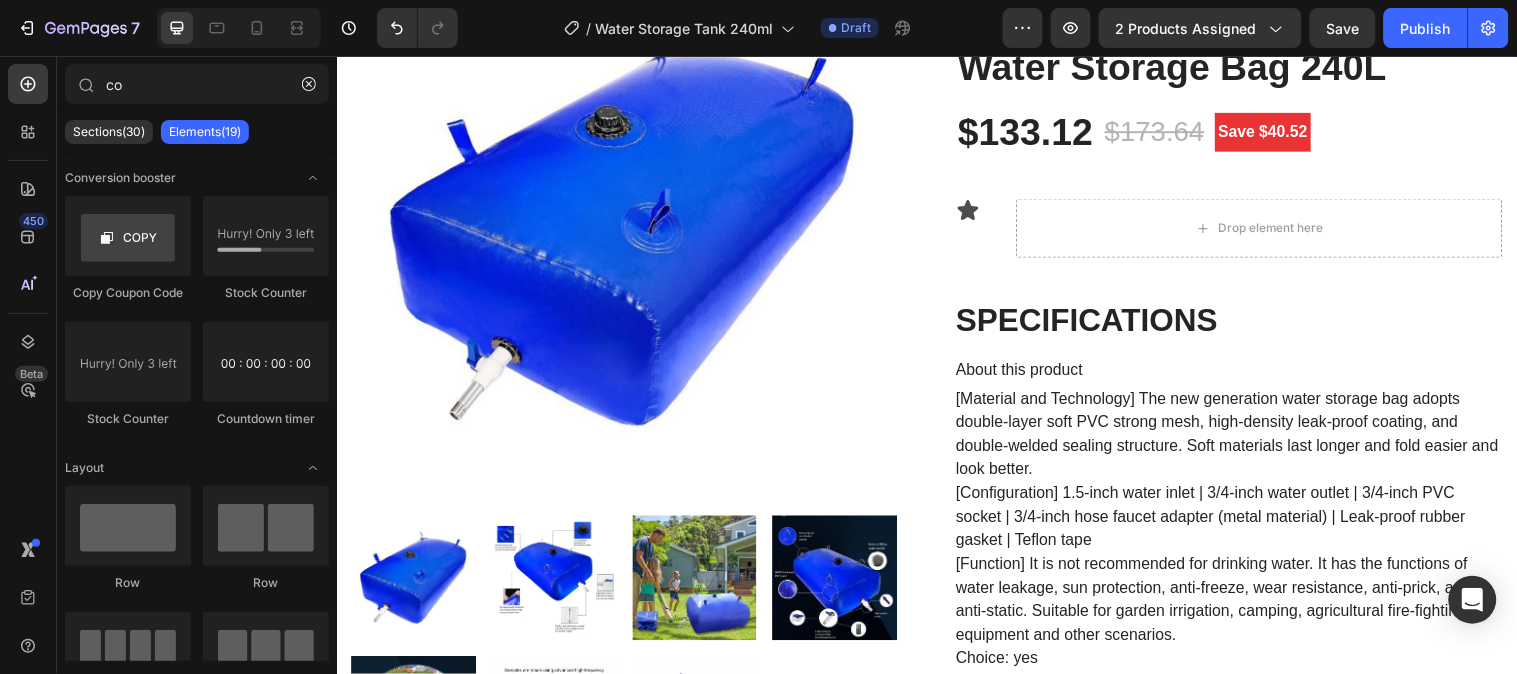 click on "Sections(30) Elements(19)" 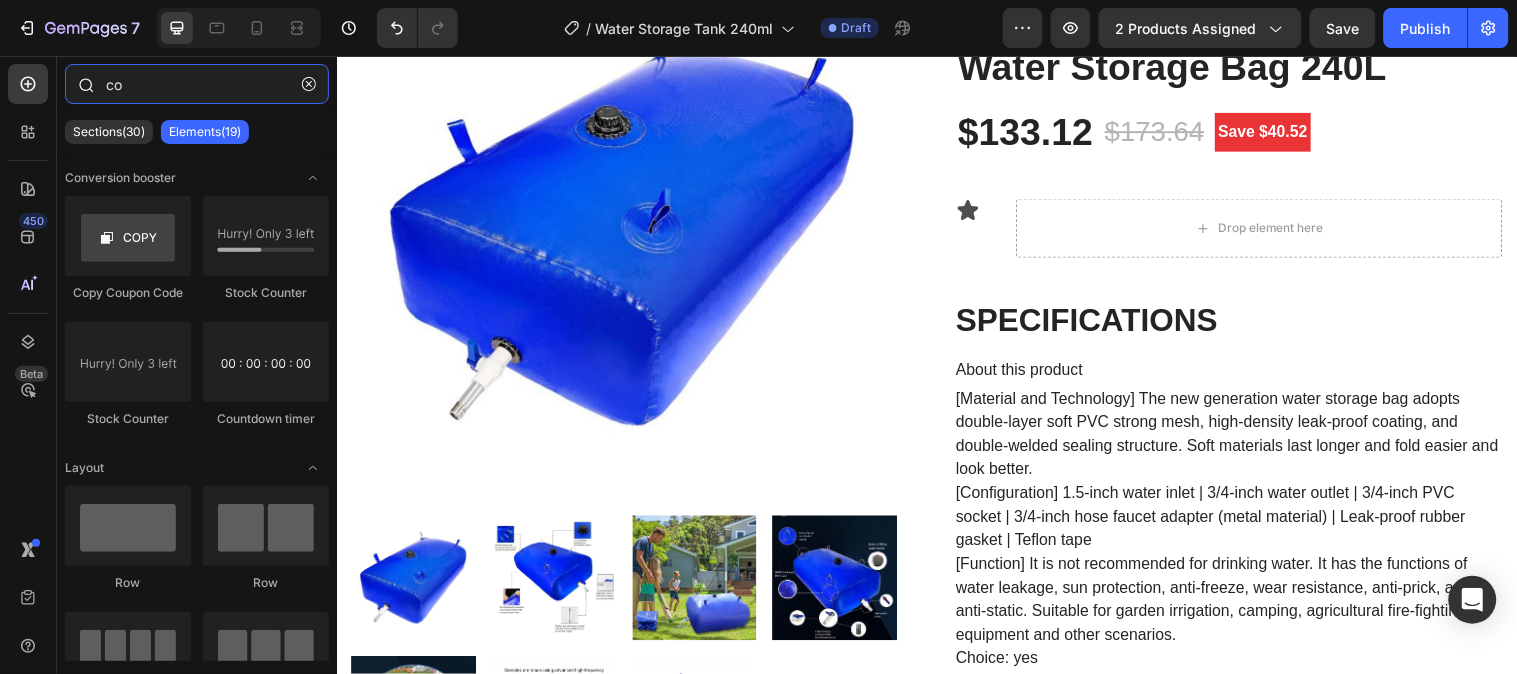 click on "co" at bounding box center [197, 84] 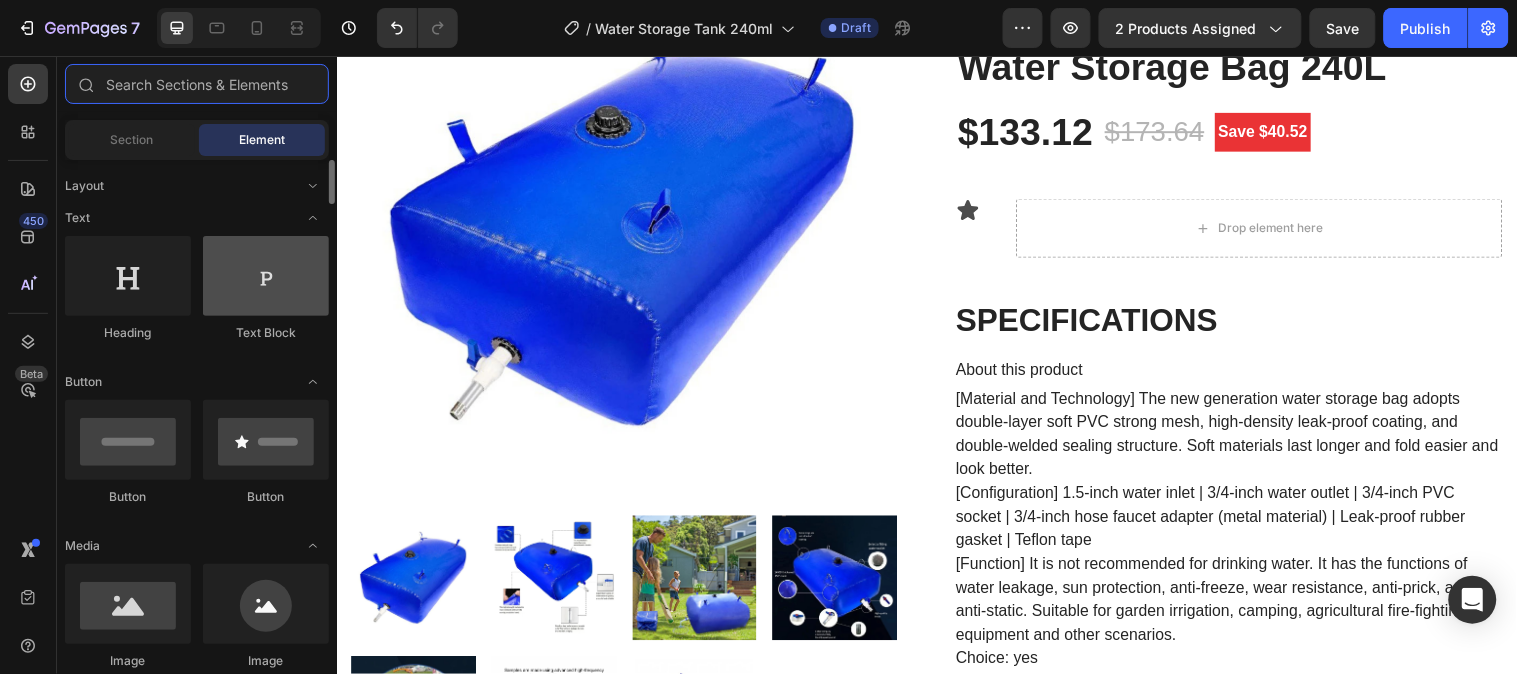 type 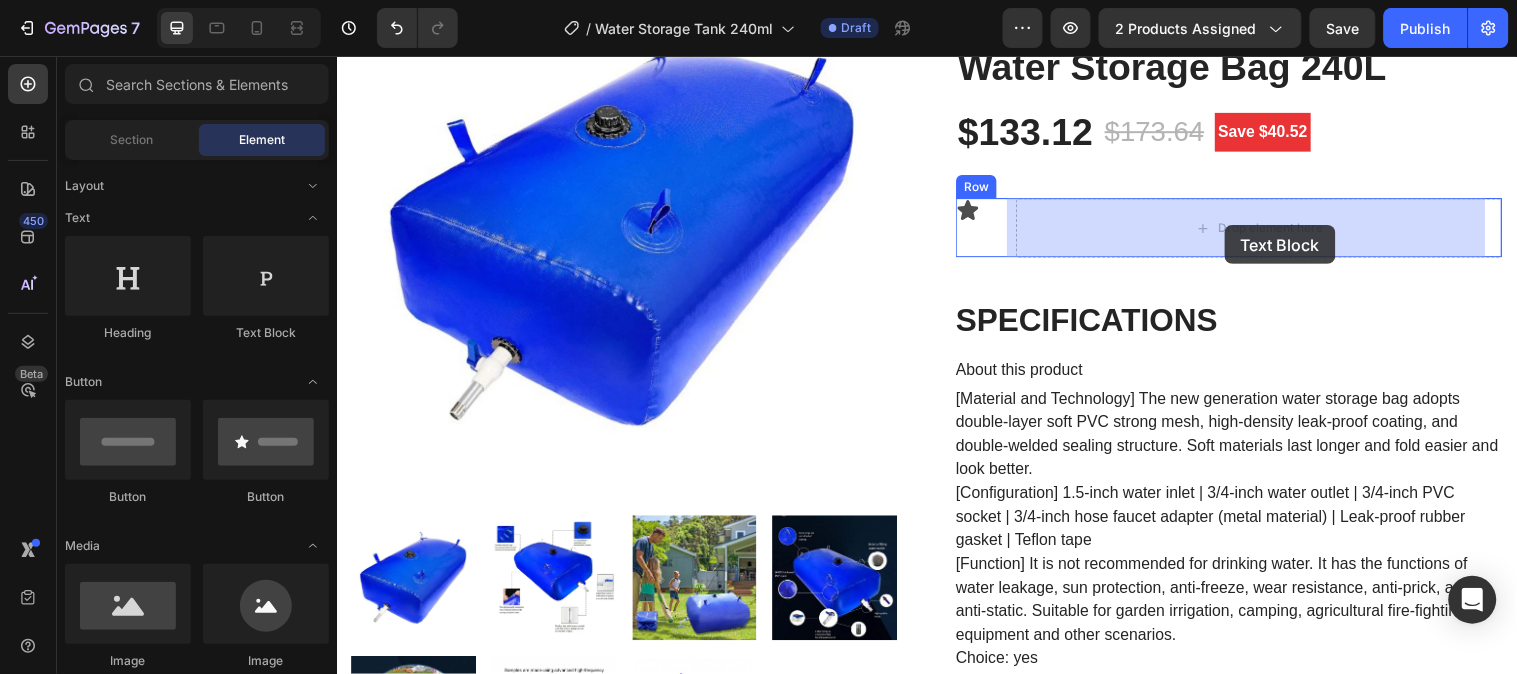 drag, startPoint x: 590, startPoint y: 366, endPoint x: 1238, endPoint y: 227, distance: 662.74054 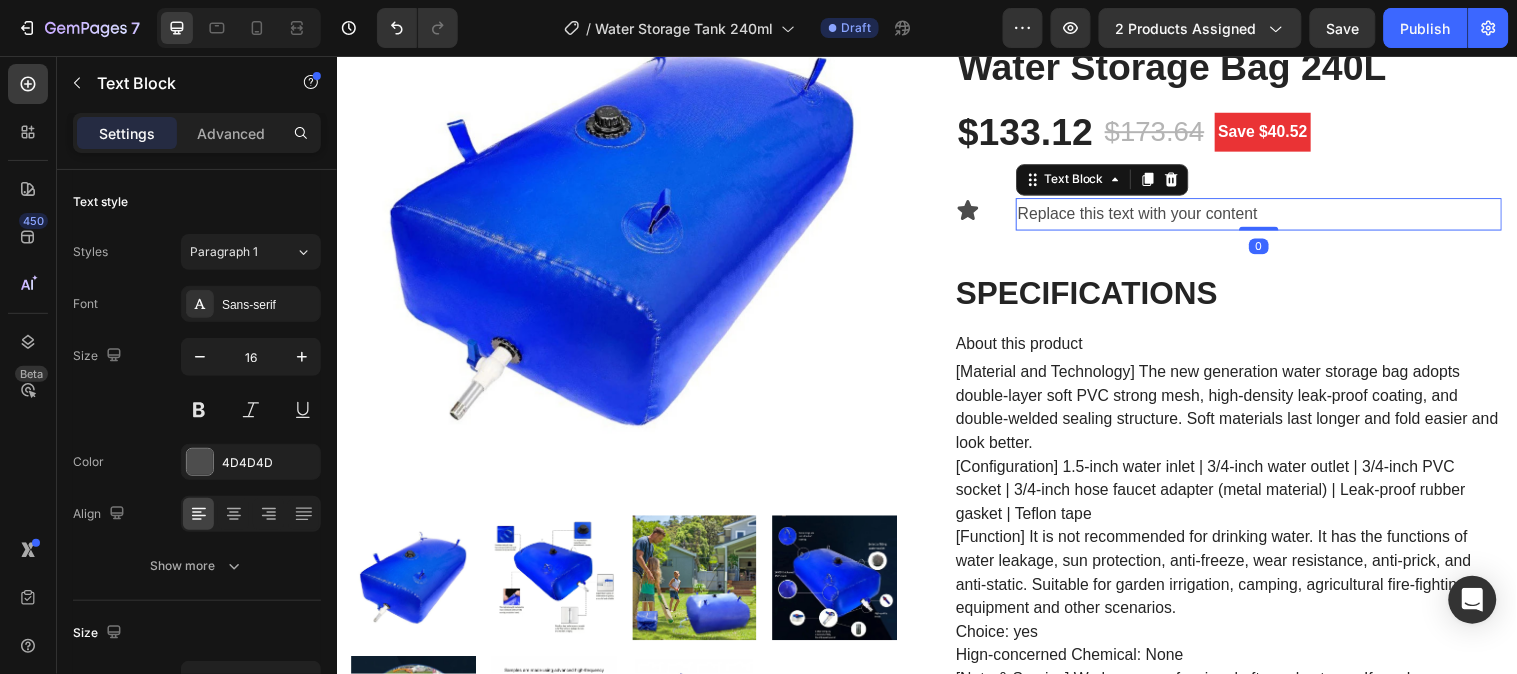 click on "Replace this text with your content" at bounding box center [1274, 216] 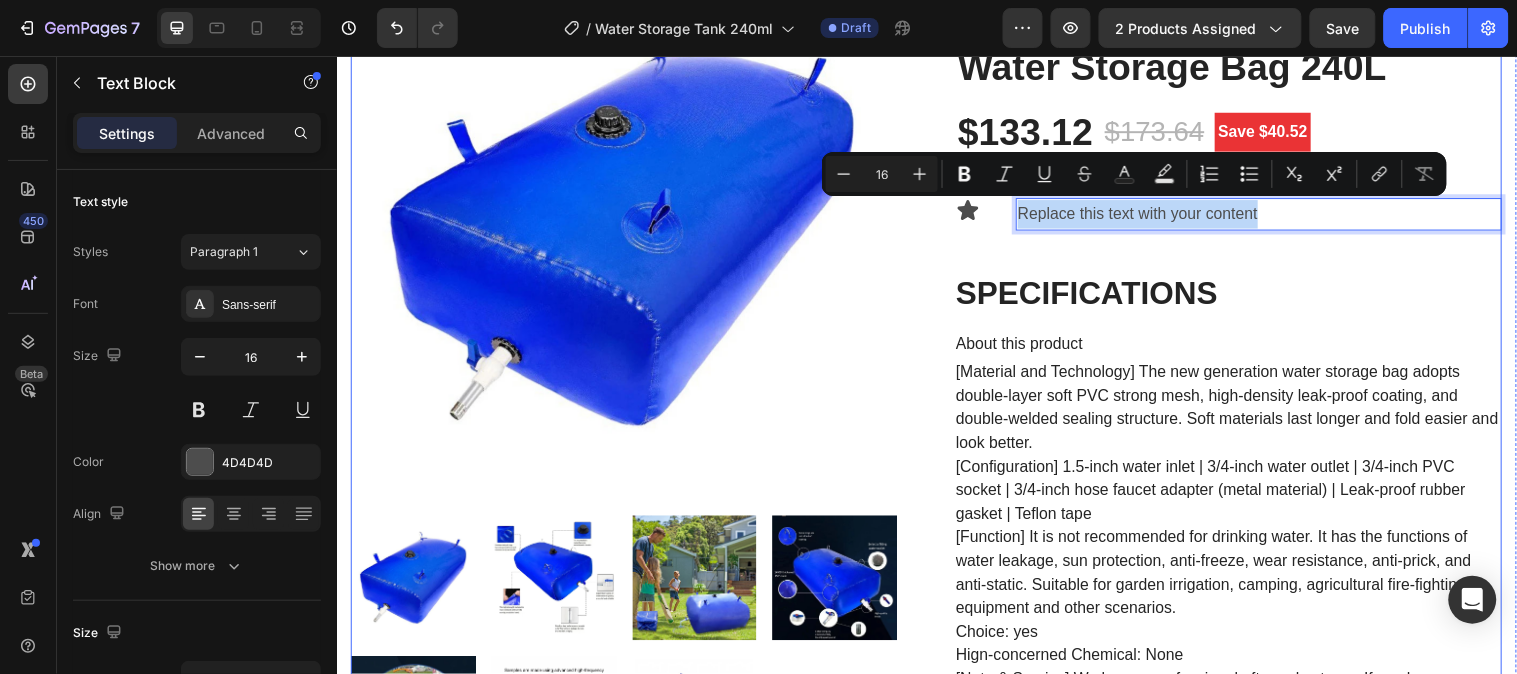 drag, startPoint x: 1269, startPoint y: 214, endPoint x: 1023, endPoint y: 241, distance: 247.47726 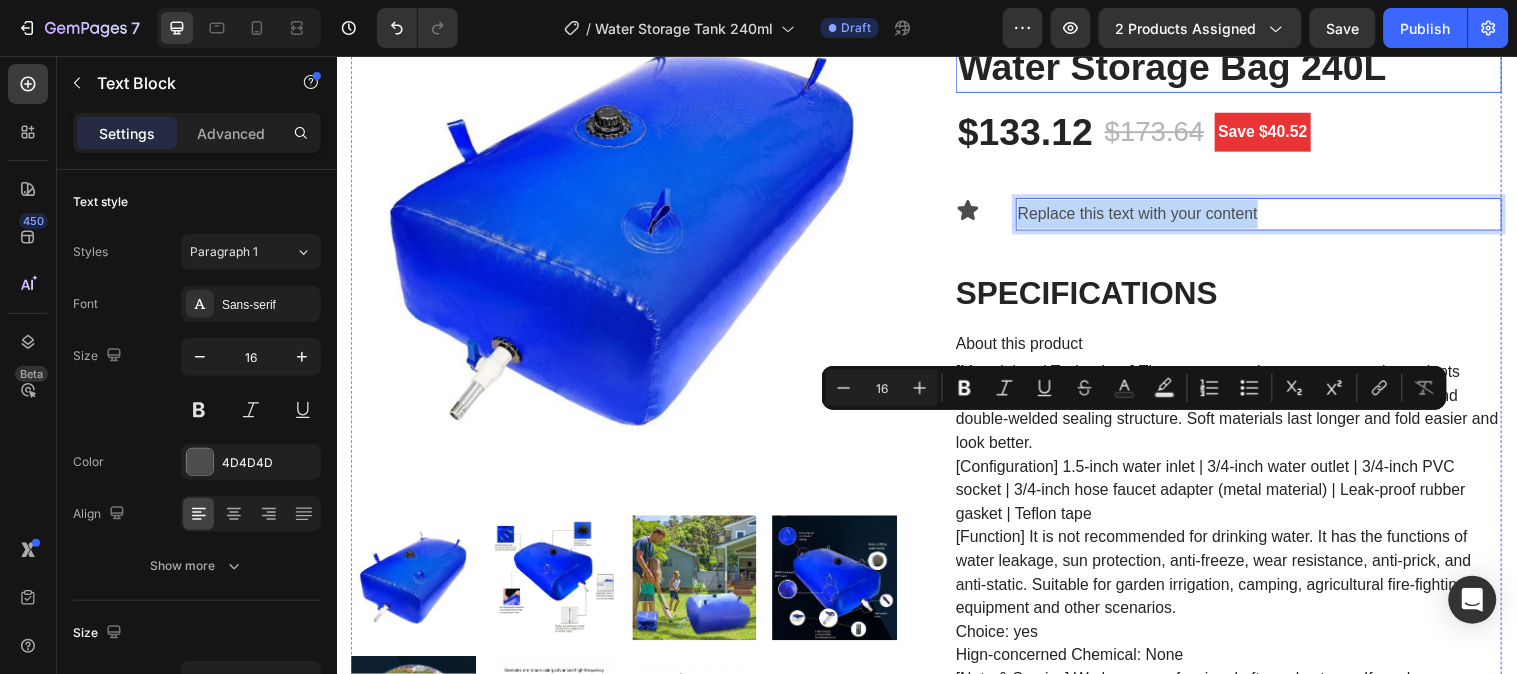 scroll, scrollTop: 0, scrollLeft: 0, axis: both 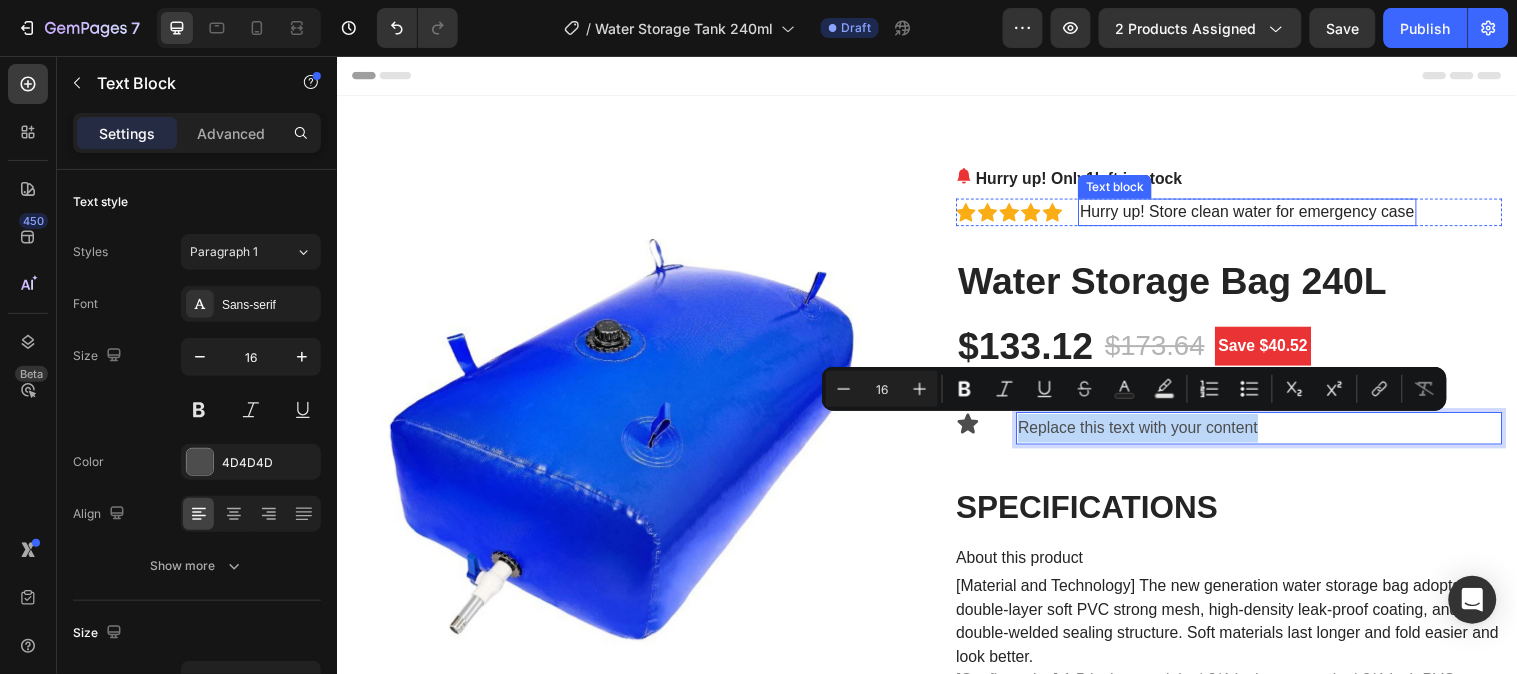 click on "Hurry up! Store clean water for emergency case" at bounding box center [1262, 214] 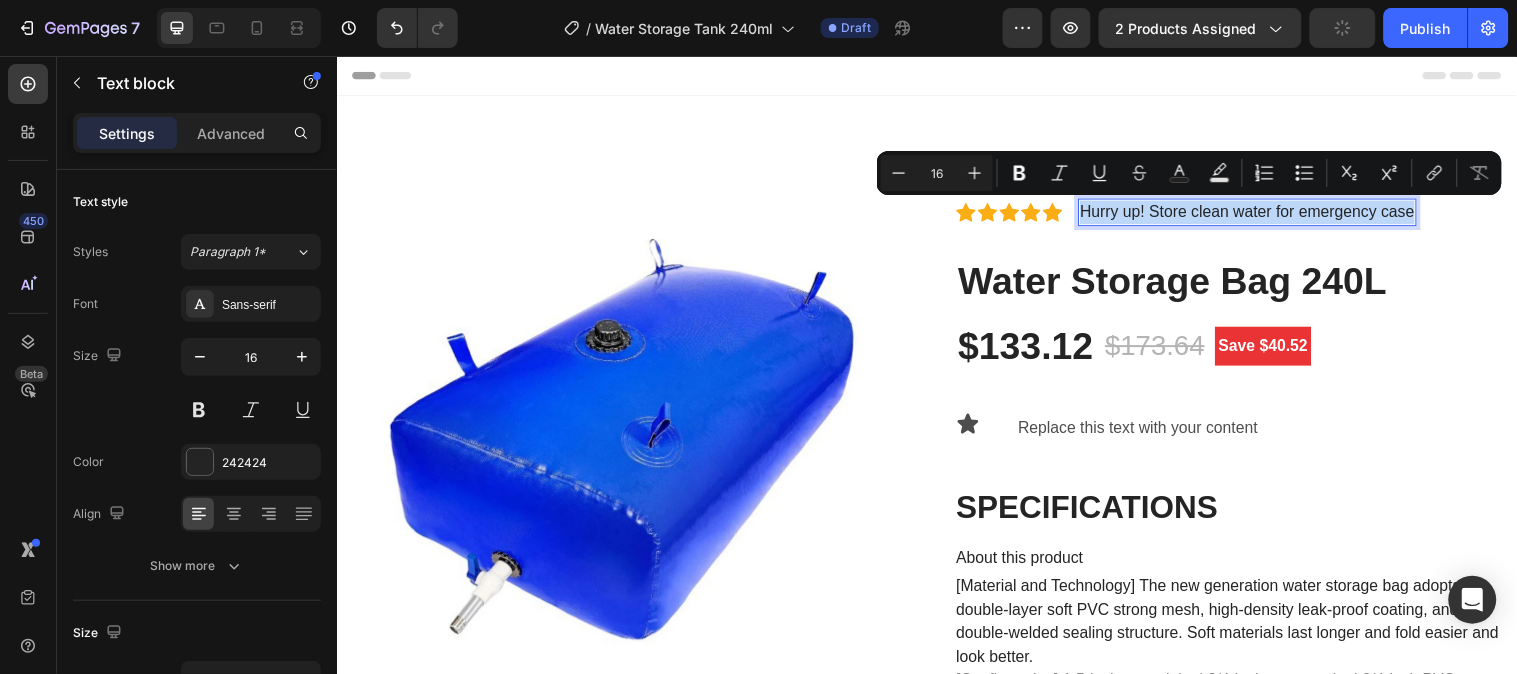 drag, startPoint x: 1088, startPoint y: 210, endPoint x: 1413, endPoint y: 212, distance: 325.00616 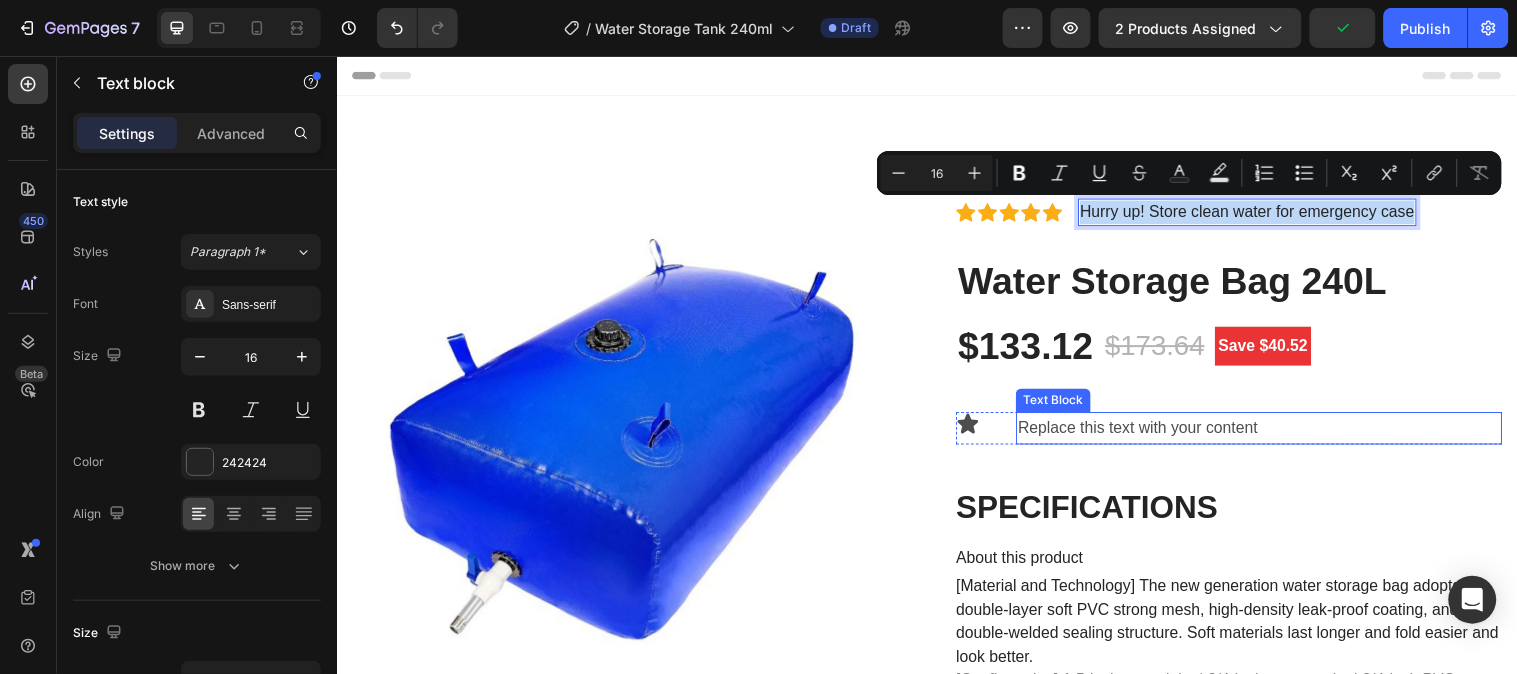 click on "Replace this text with your content" at bounding box center [1274, 433] 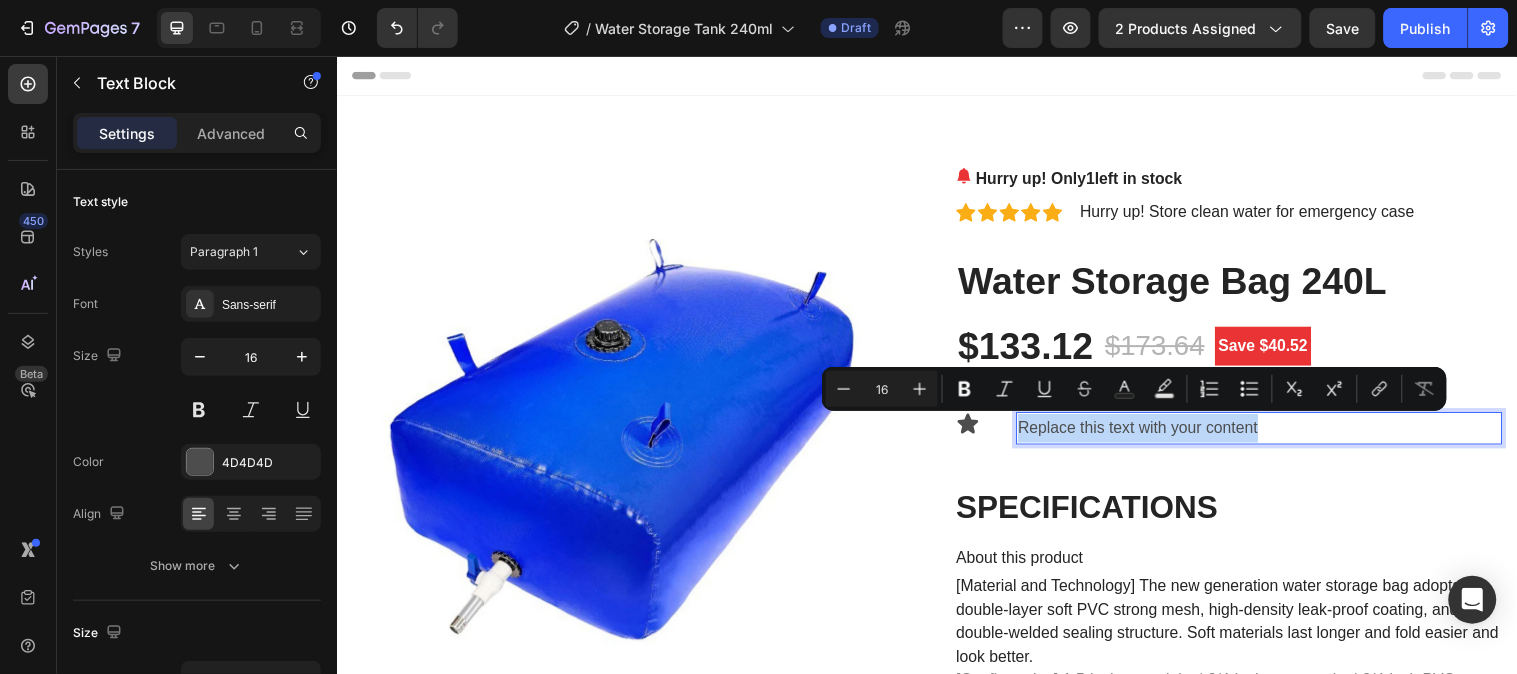 drag, startPoint x: 1302, startPoint y: 437, endPoint x: 1023, endPoint y: 439, distance: 279.00717 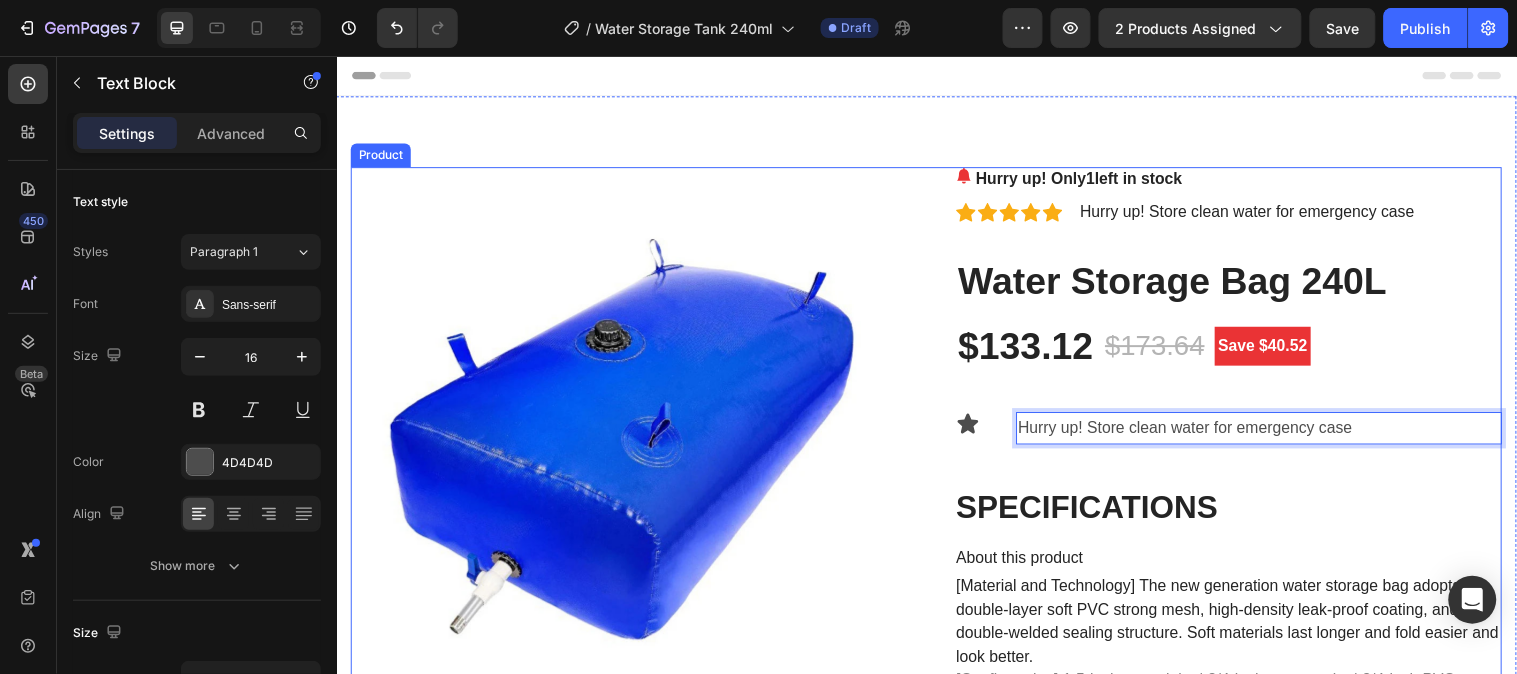 click on "Hurry up! Only  1  left in stock (P) Stock Counter
Icon
Icon
Icon
Icon
Icon Icon List Hoz Hurry up! Store clean water for emergency case Text block Row Water Storage Bag 240L (P) Title $133.12 (P) Price (P) Price $173.64 (P) Price (P) Price Save $40.52 Product Badge Row
Icon Hurry up! Store clean water for emergency case Text Block   0 Row
SPECIFICATIONS
About this product
[Material and Technology] The new generation water storage bag adopts double-layer soft PVC strong mesh, high-density leak-proof coating, and double-welded sealing structure. Soft materials last longer and fold easier and look better.
[Configuration] 1.5-inch water inlet | 3/4-inch water outlet | 3/4-inch PVC socket | 3/4-inch hose faucet adapter (metal material) | Leak-proof rubber gasket | Teflon tape
Choice: yes
Hign-concerned Chemical: None
(P) Description
See All Specs Button" at bounding box center [1243, 4205] 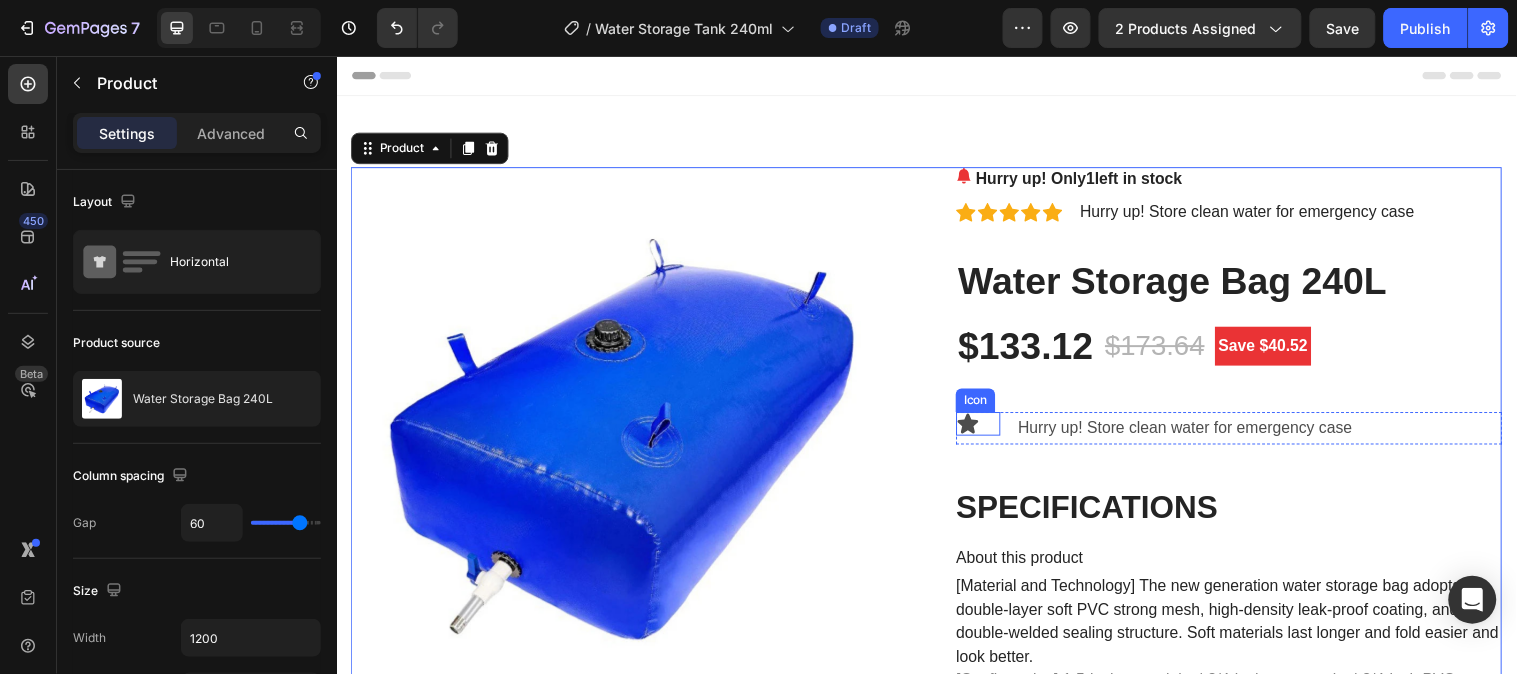 click 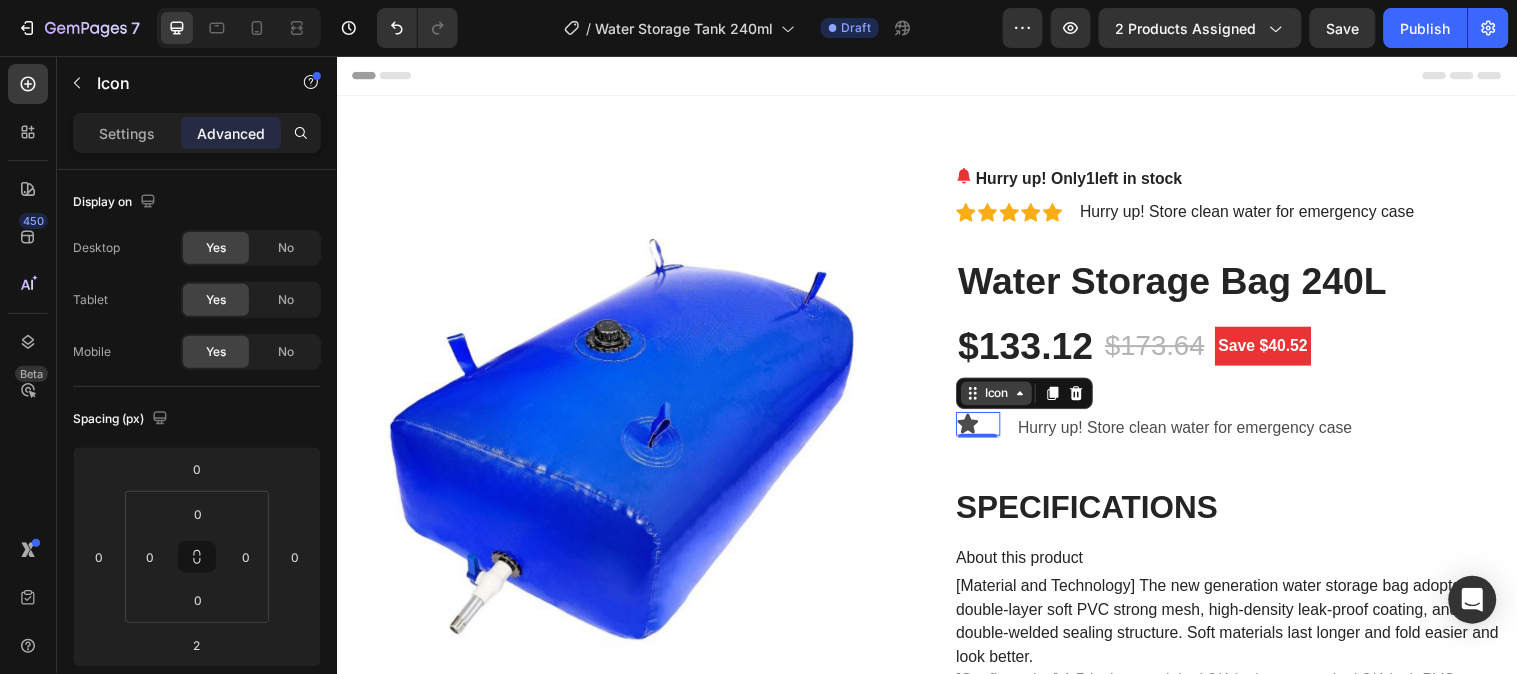 click on "Icon" at bounding box center (1007, 398) 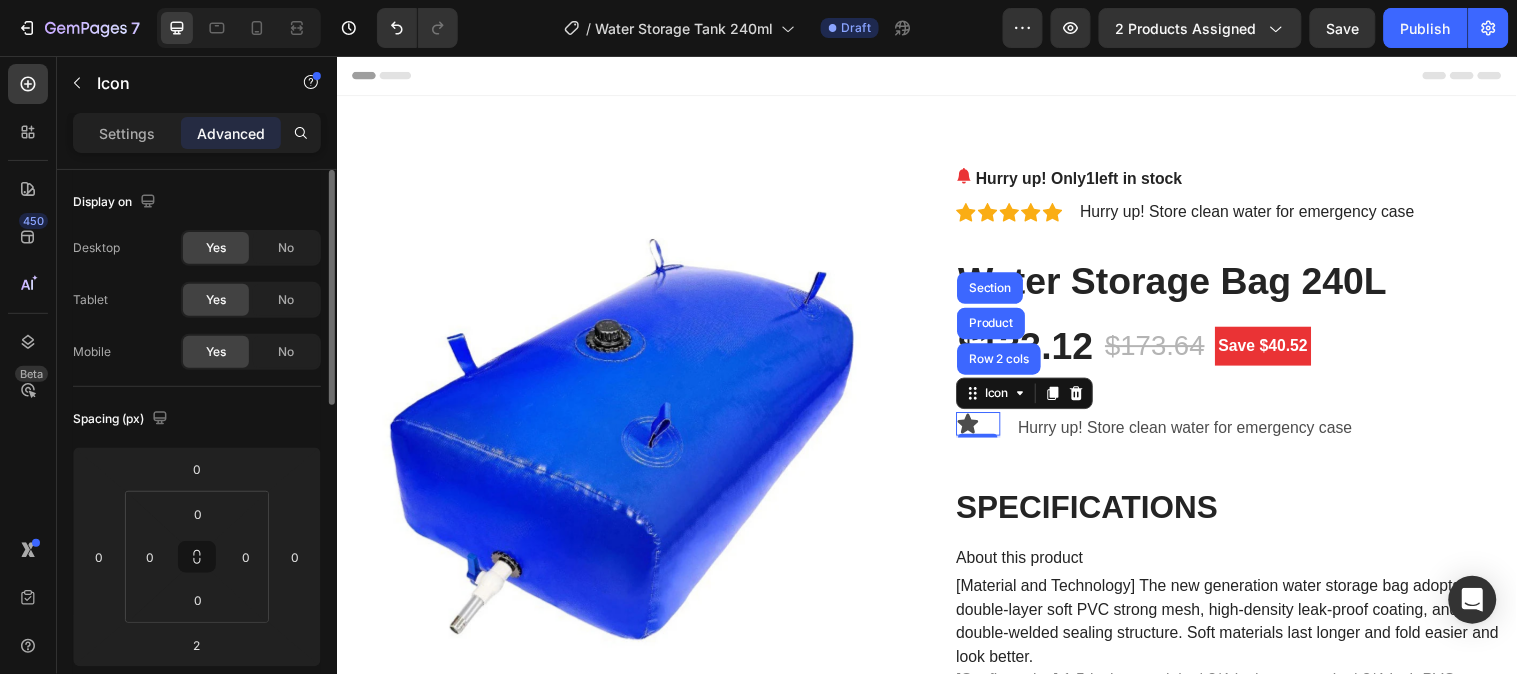 click on "Spacing (px) 0 0 2 0 0 0 0 0" 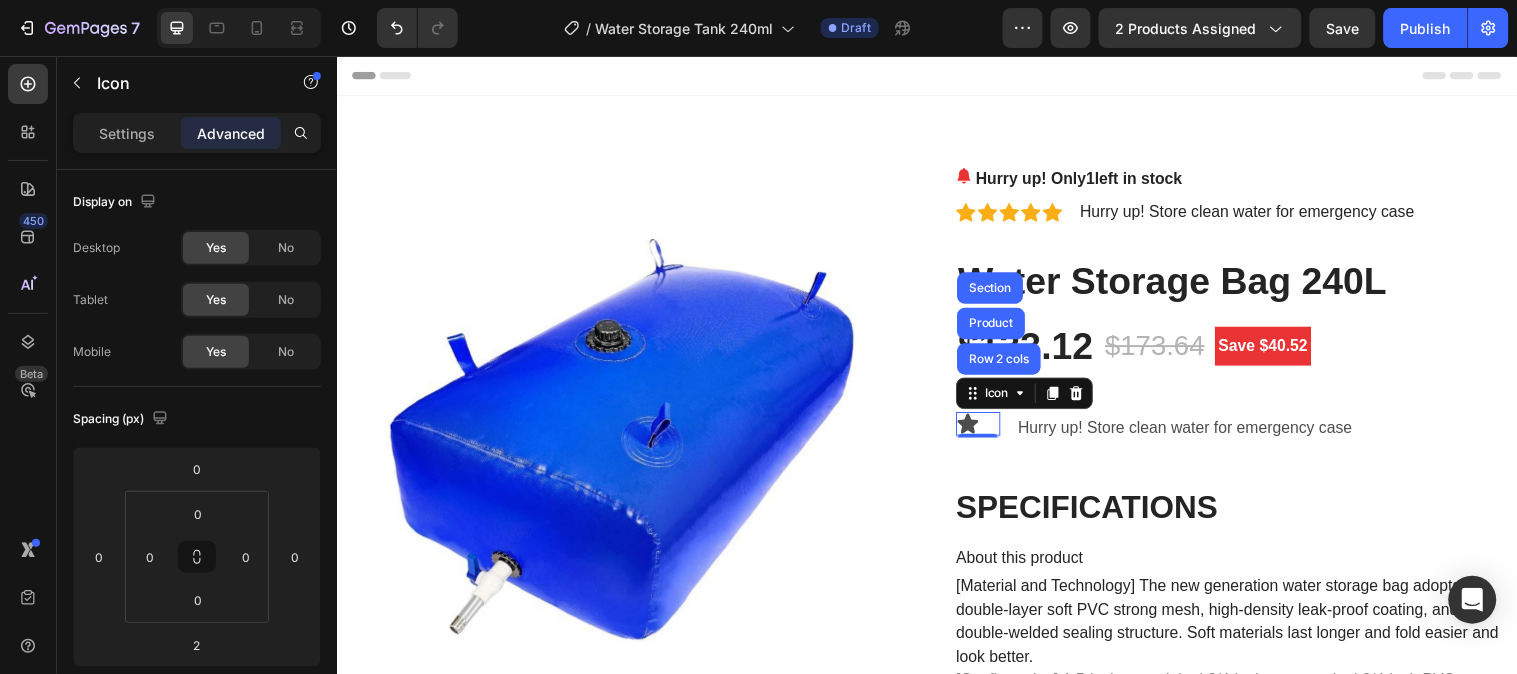 click 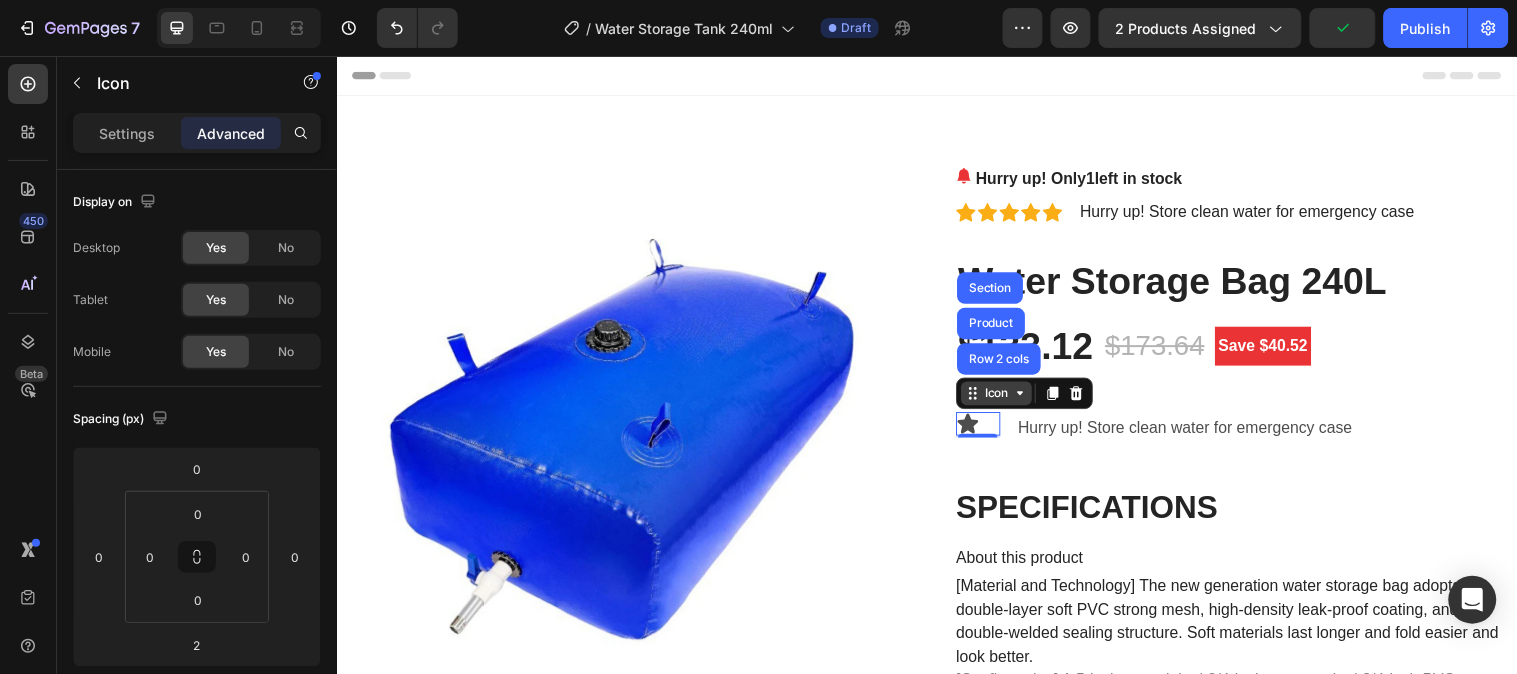 click on "Icon" at bounding box center [1007, 398] 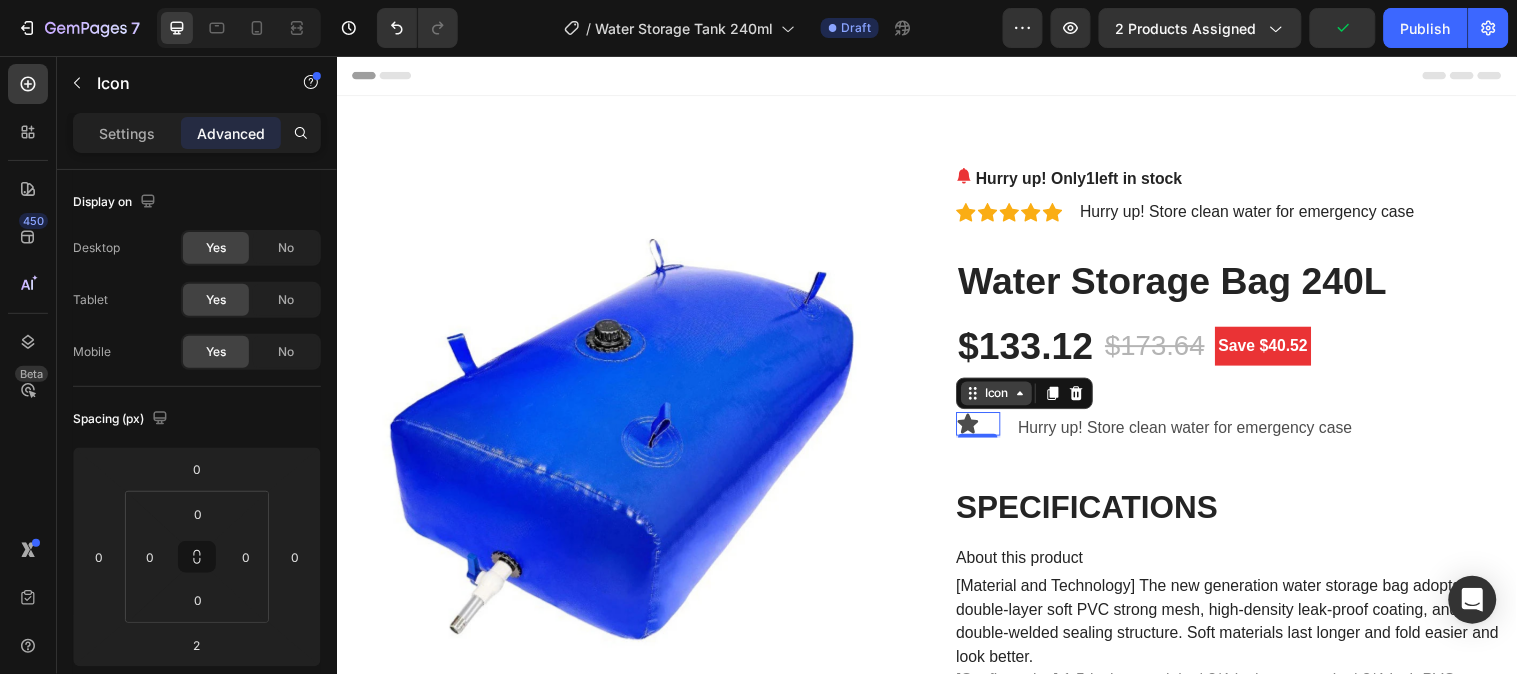 click on "Icon" at bounding box center (1007, 398) 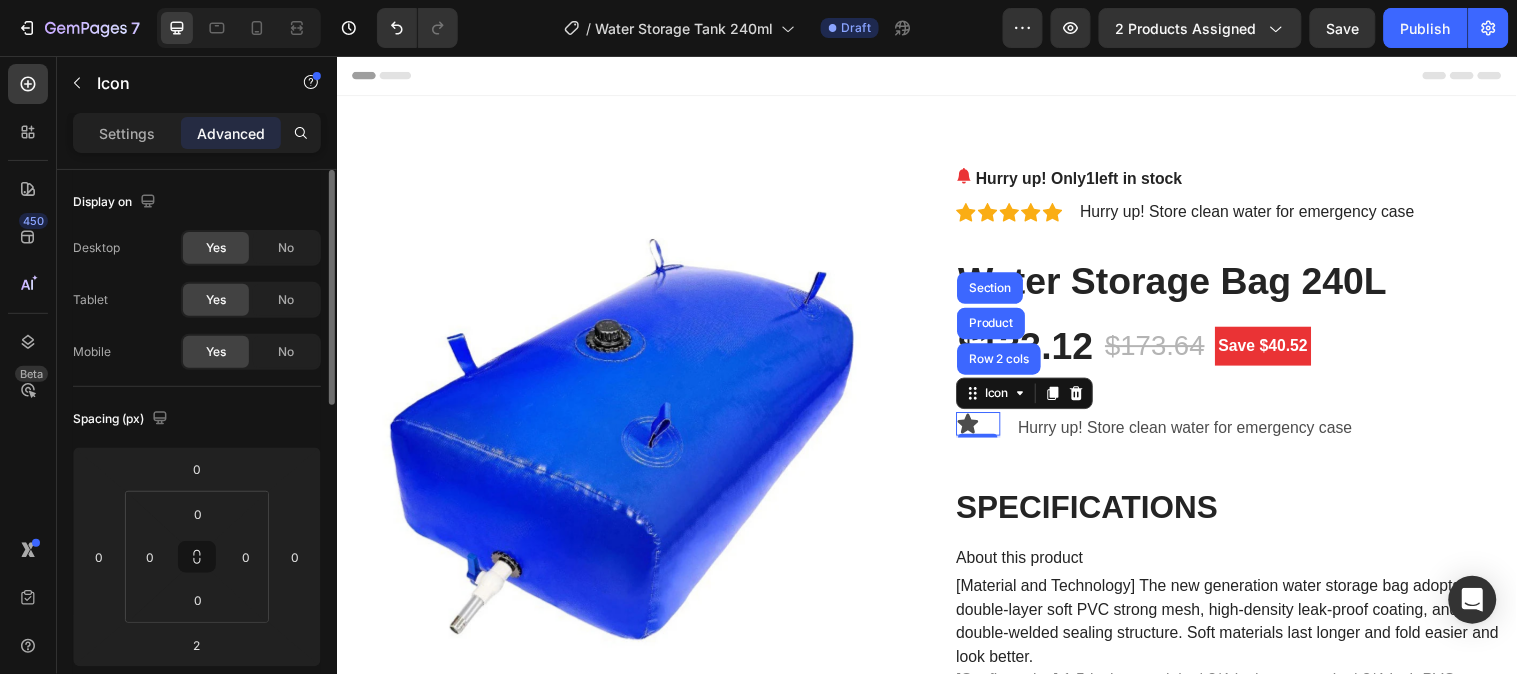 click on "Spacing (px) 0 0 2 0 0 0 0 0" 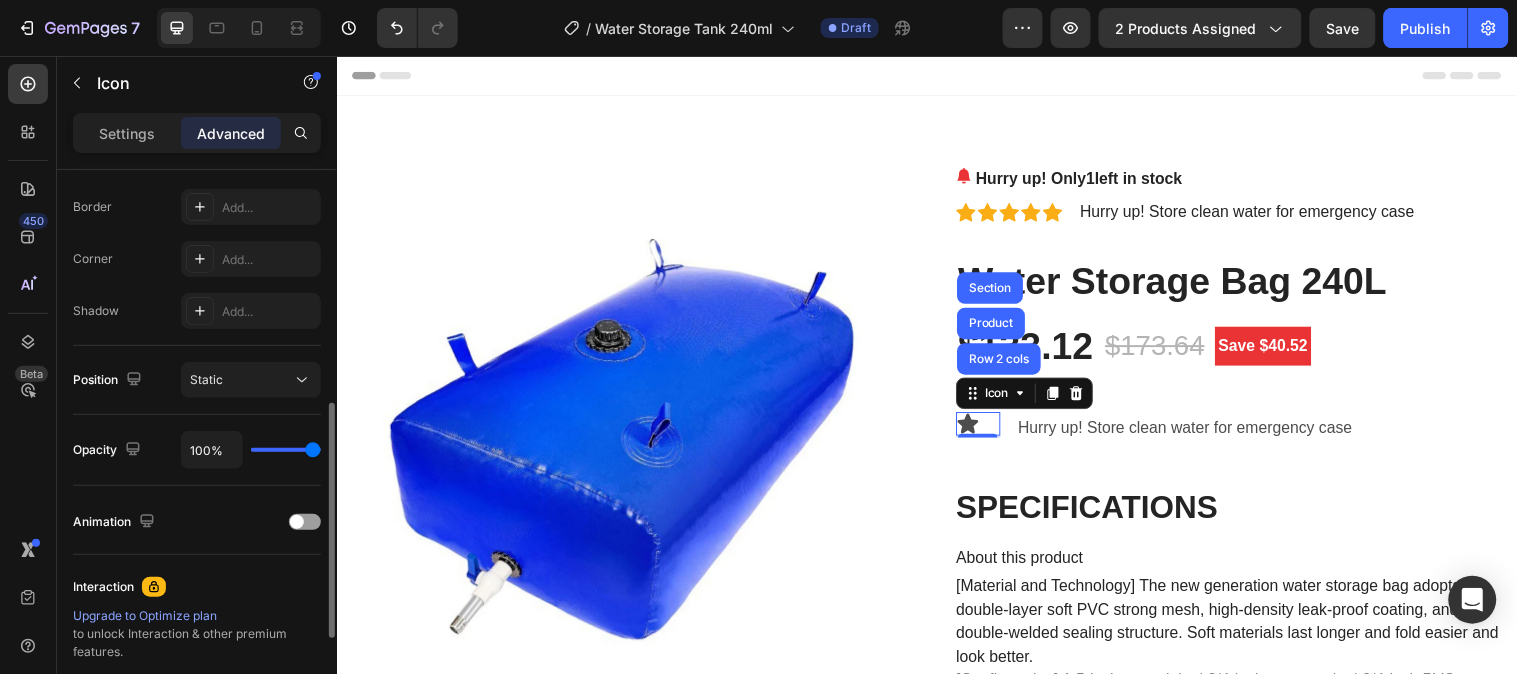 scroll, scrollTop: 775, scrollLeft: 0, axis: vertical 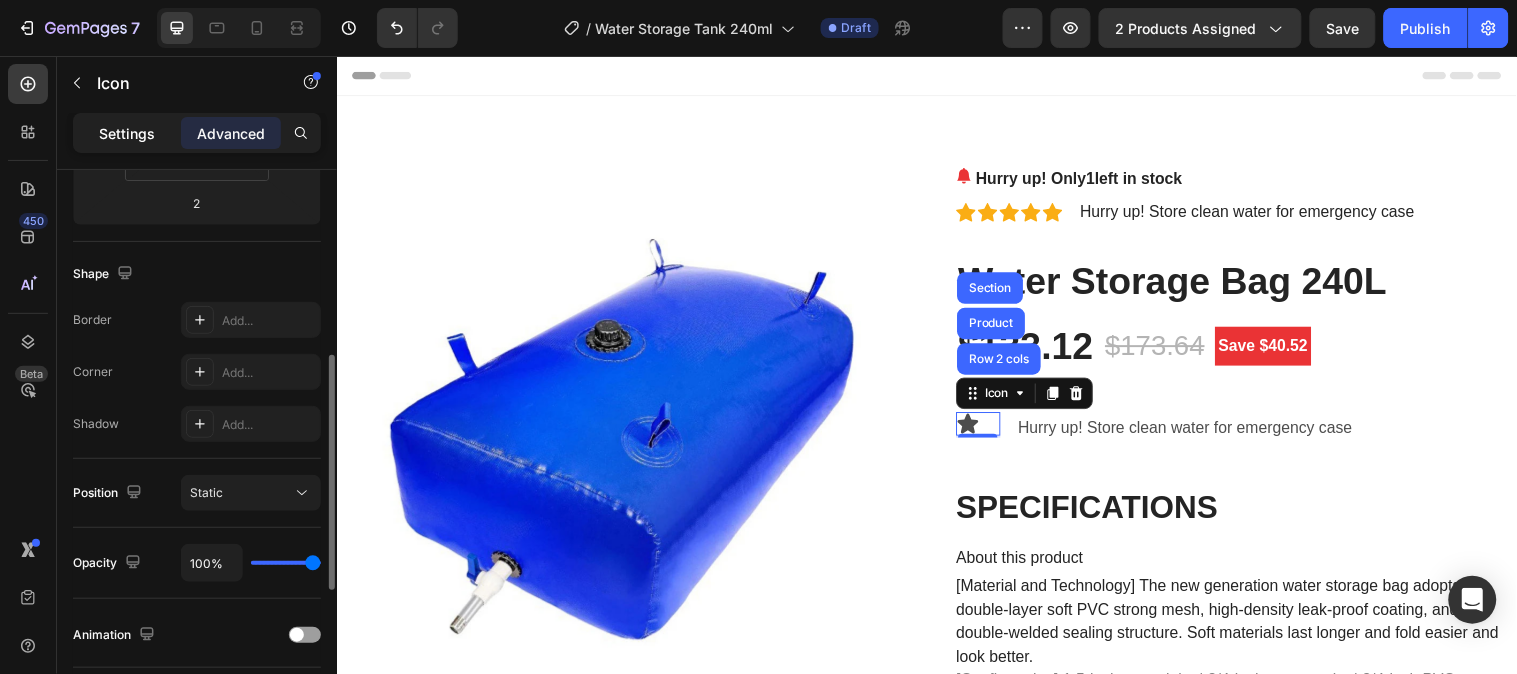 click on "Settings" at bounding box center [127, 133] 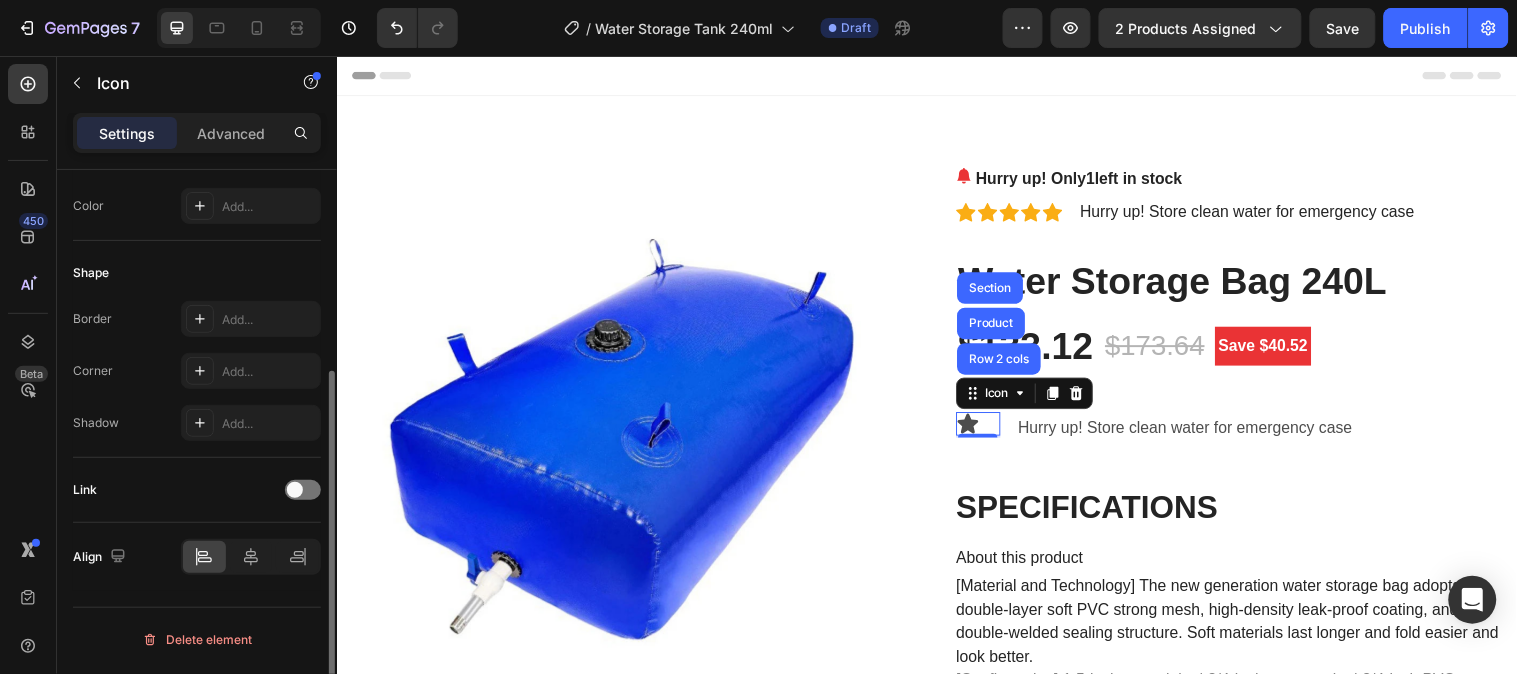 scroll, scrollTop: 0, scrollLeft: 0, axis: both 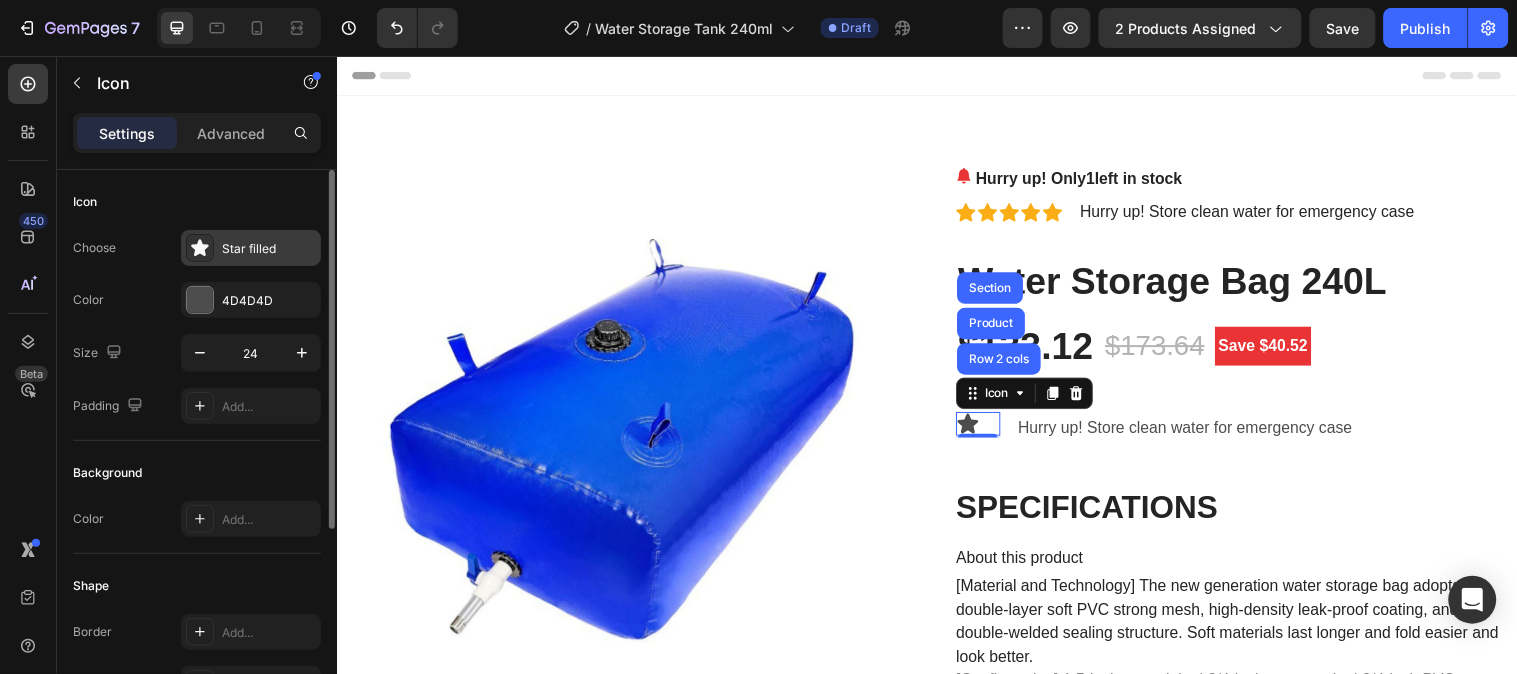 click on "Star filled" at bounding box center (269, 249) 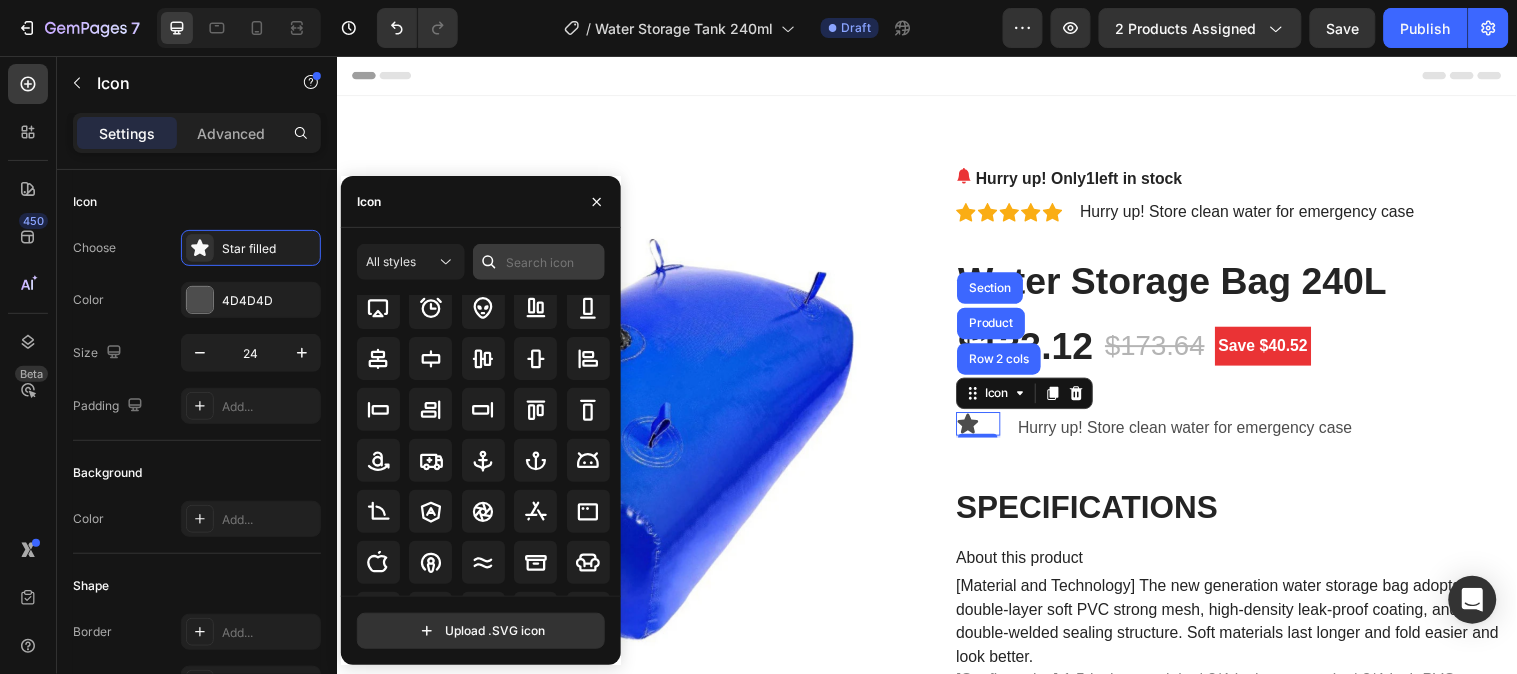 scroll, scrollTop: 222, scrollLeft: 0, axis: vertical 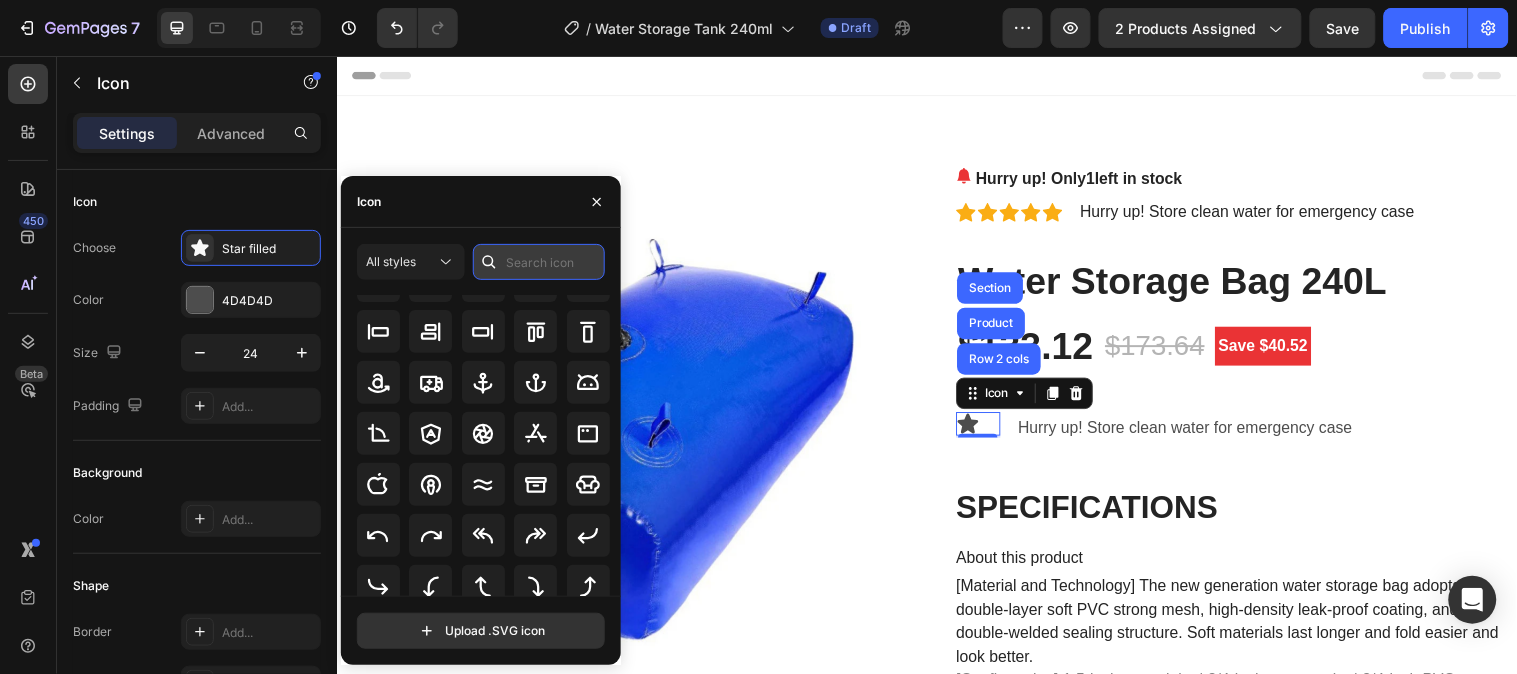 click at bounding box center (539, 262) 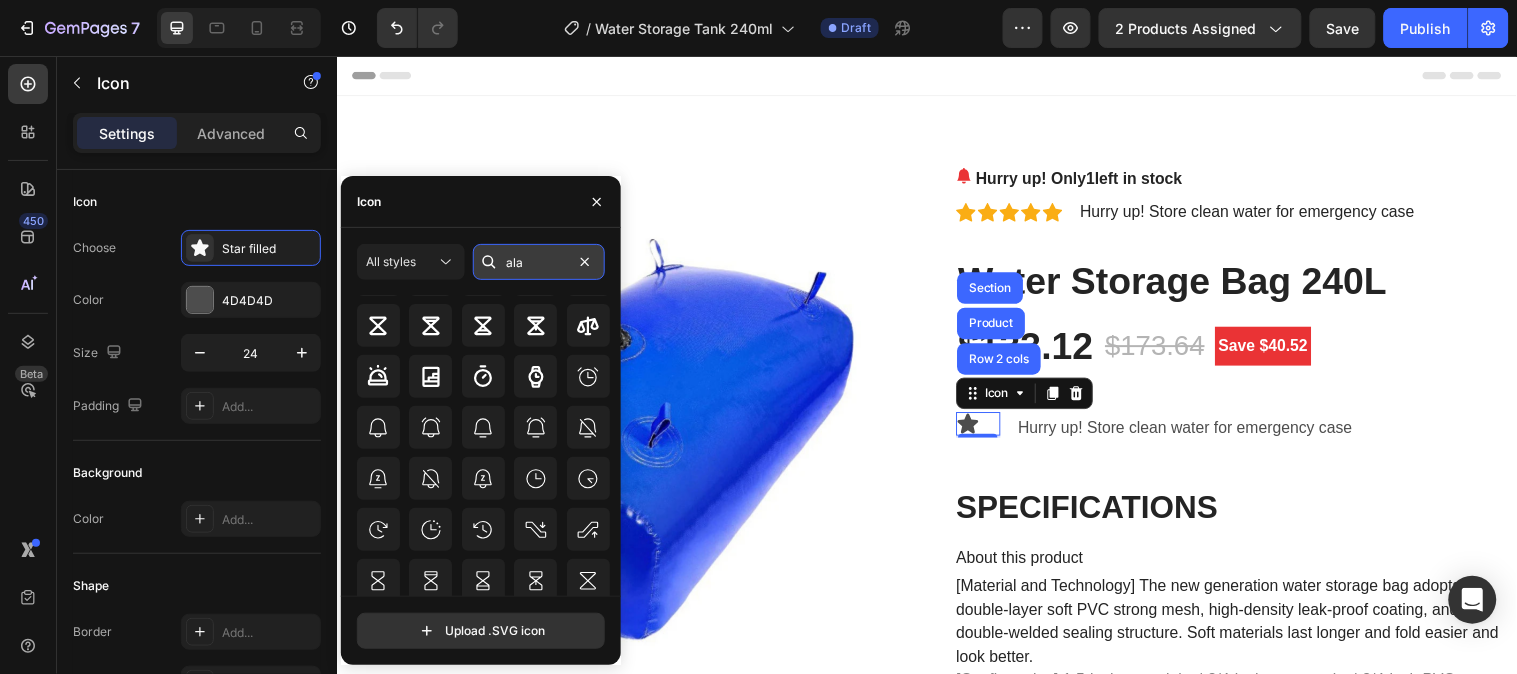 scroll, scrollTop: 0, scrollLeft: 0, axis: both 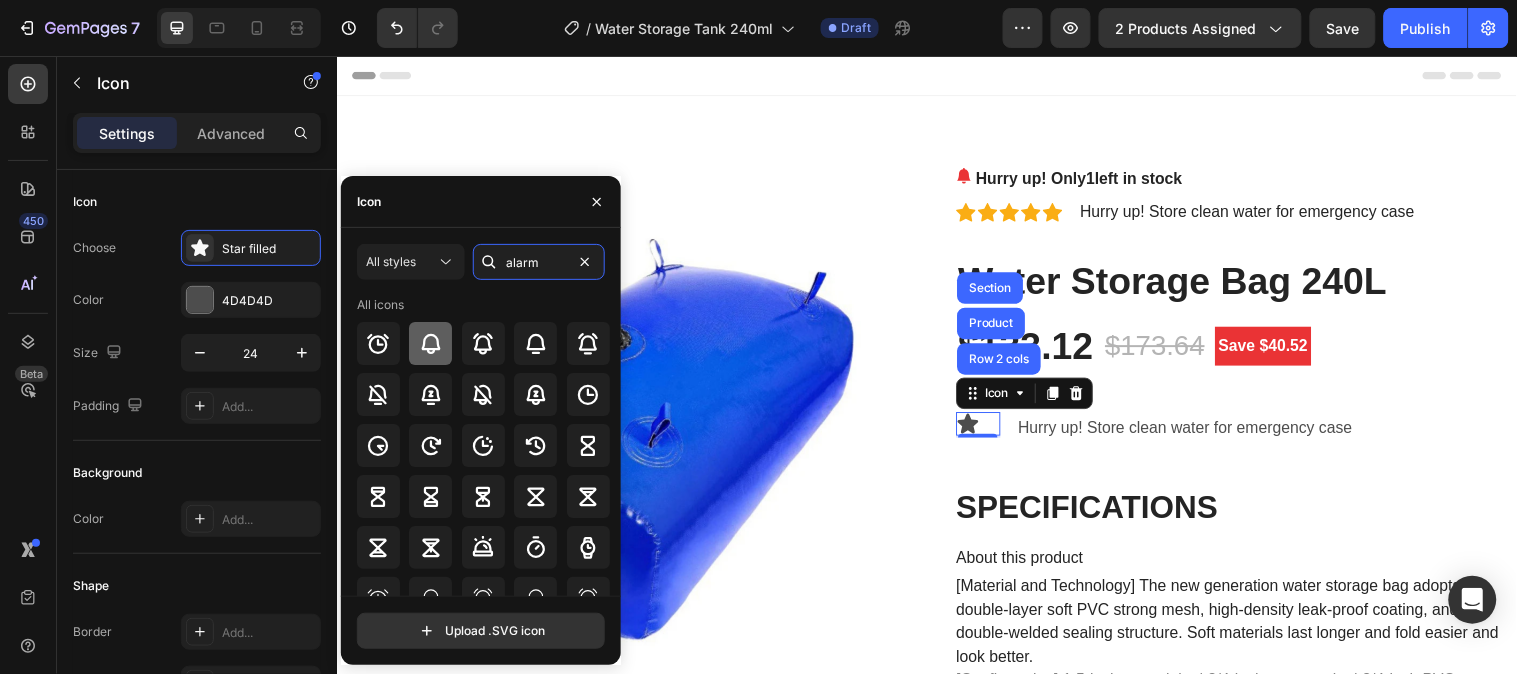 type on "alarm" 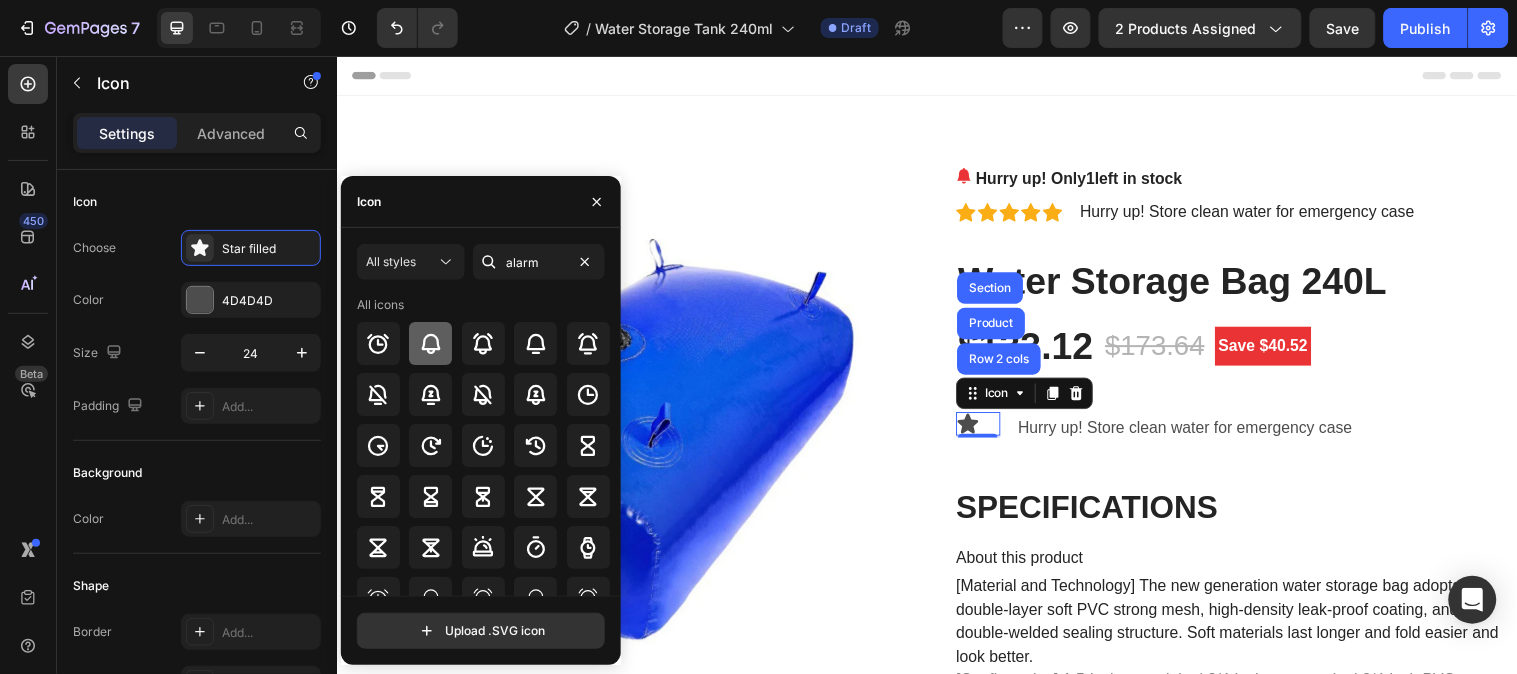 click 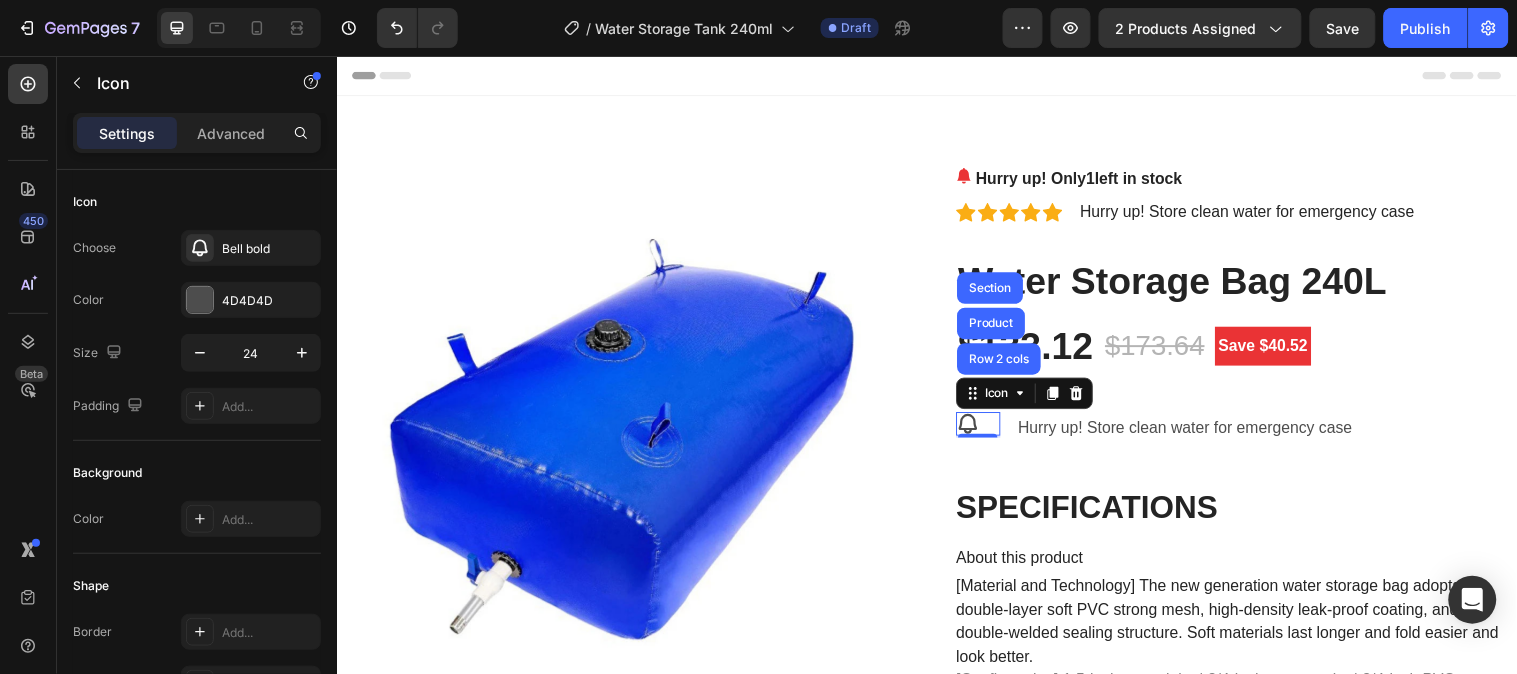 click 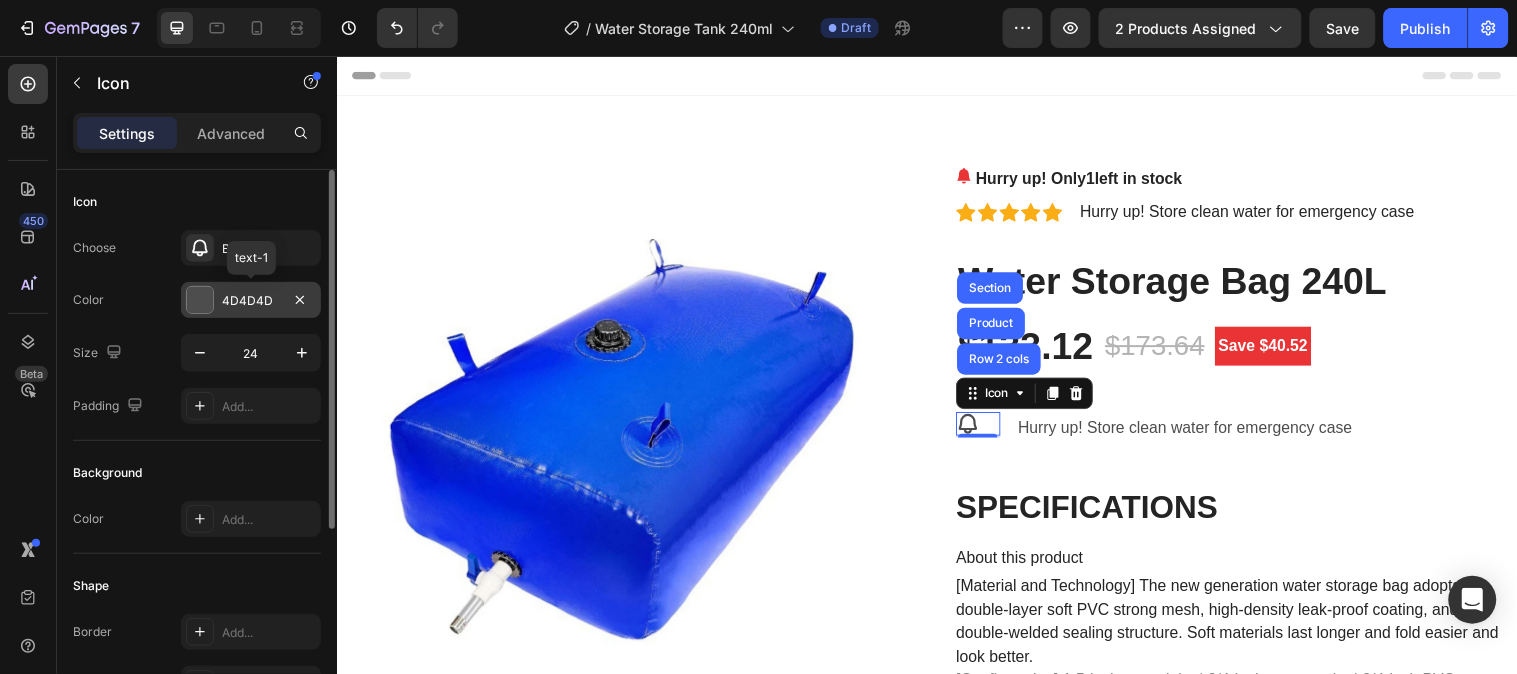 click at bounding box center [200, 300] 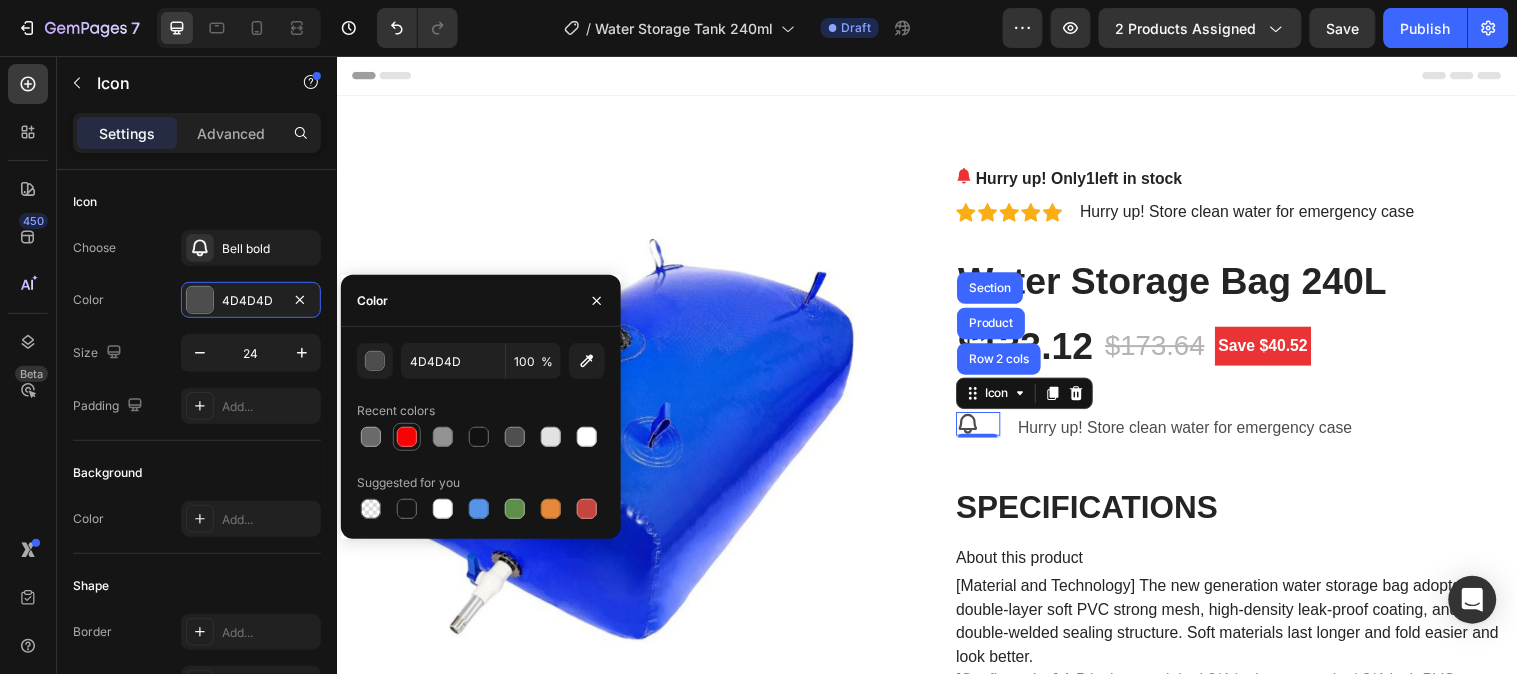 click at bounding box center [407, 437] 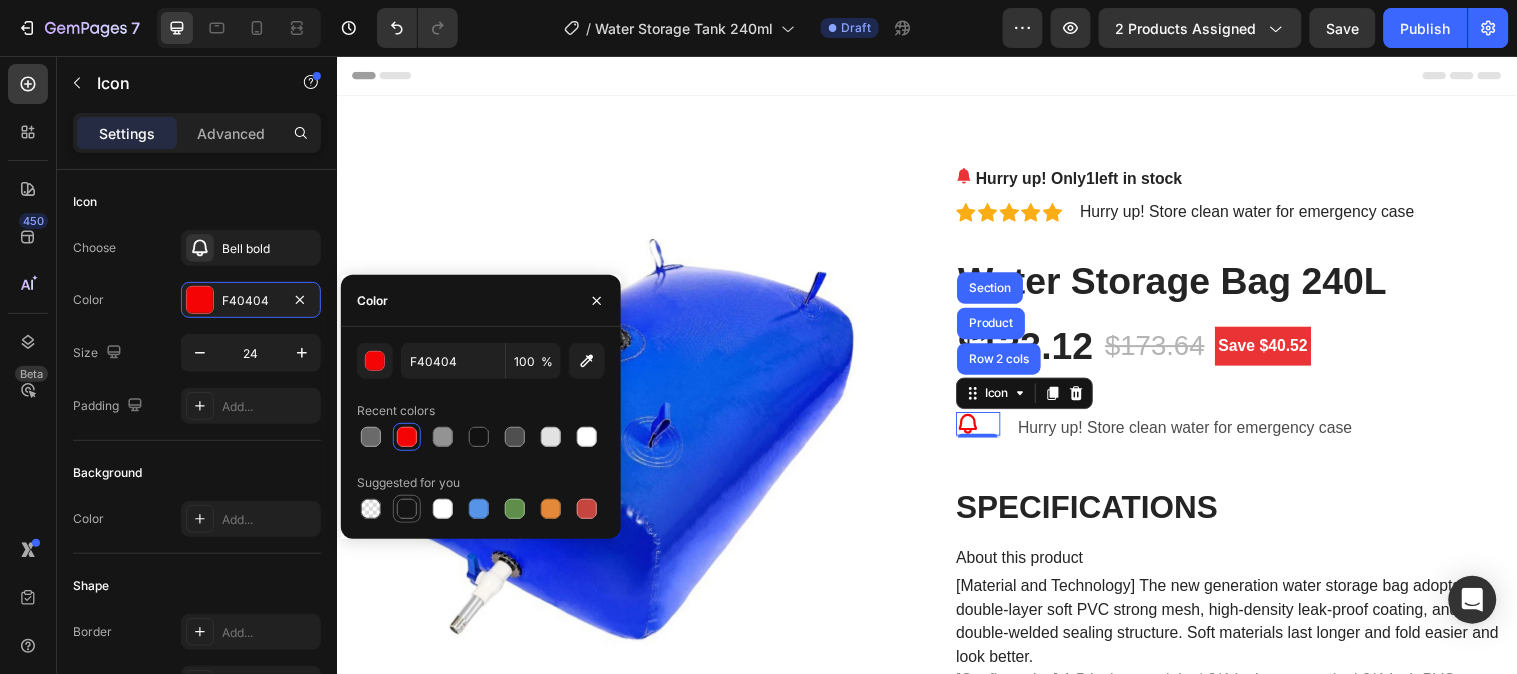 click at bounding box center (407, 509) 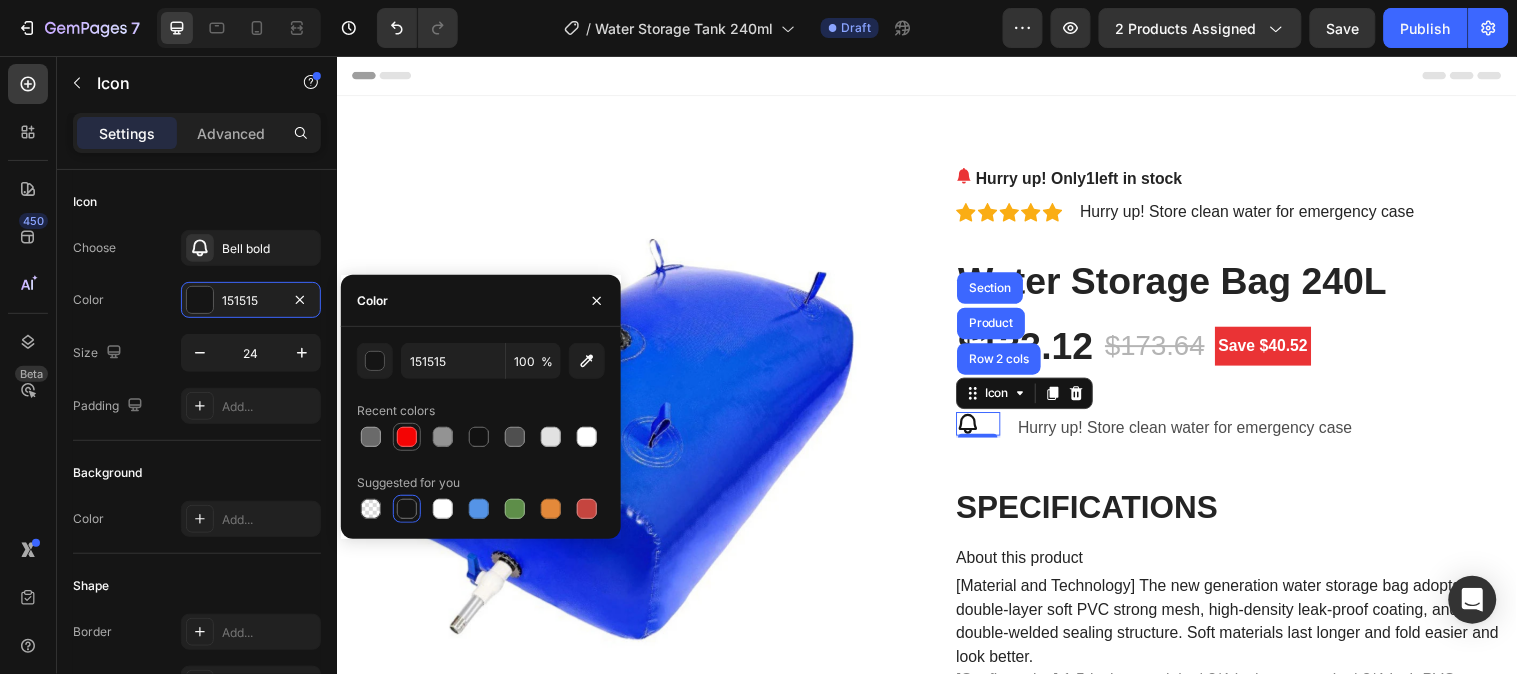 click at bounding box center (407, 437) 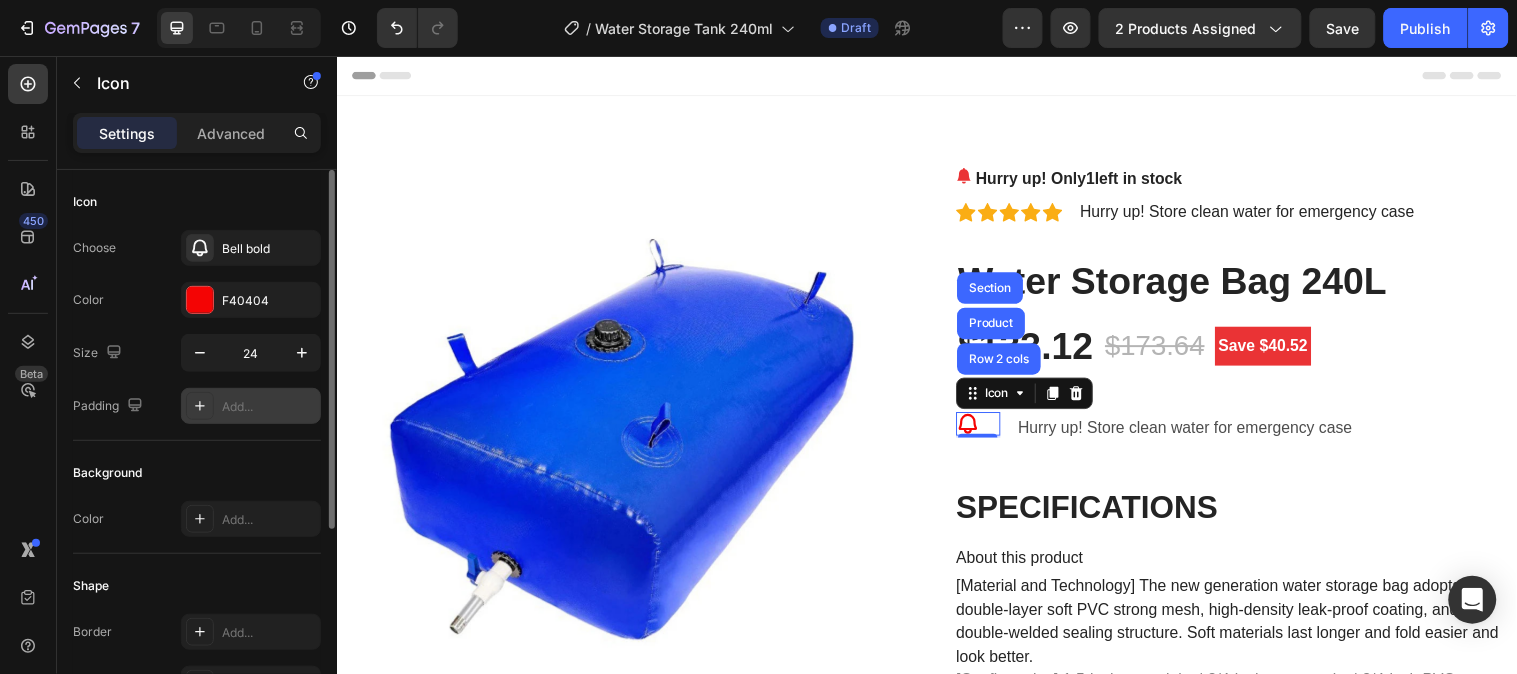 click on "Add..." at bounding box center (269, 407) 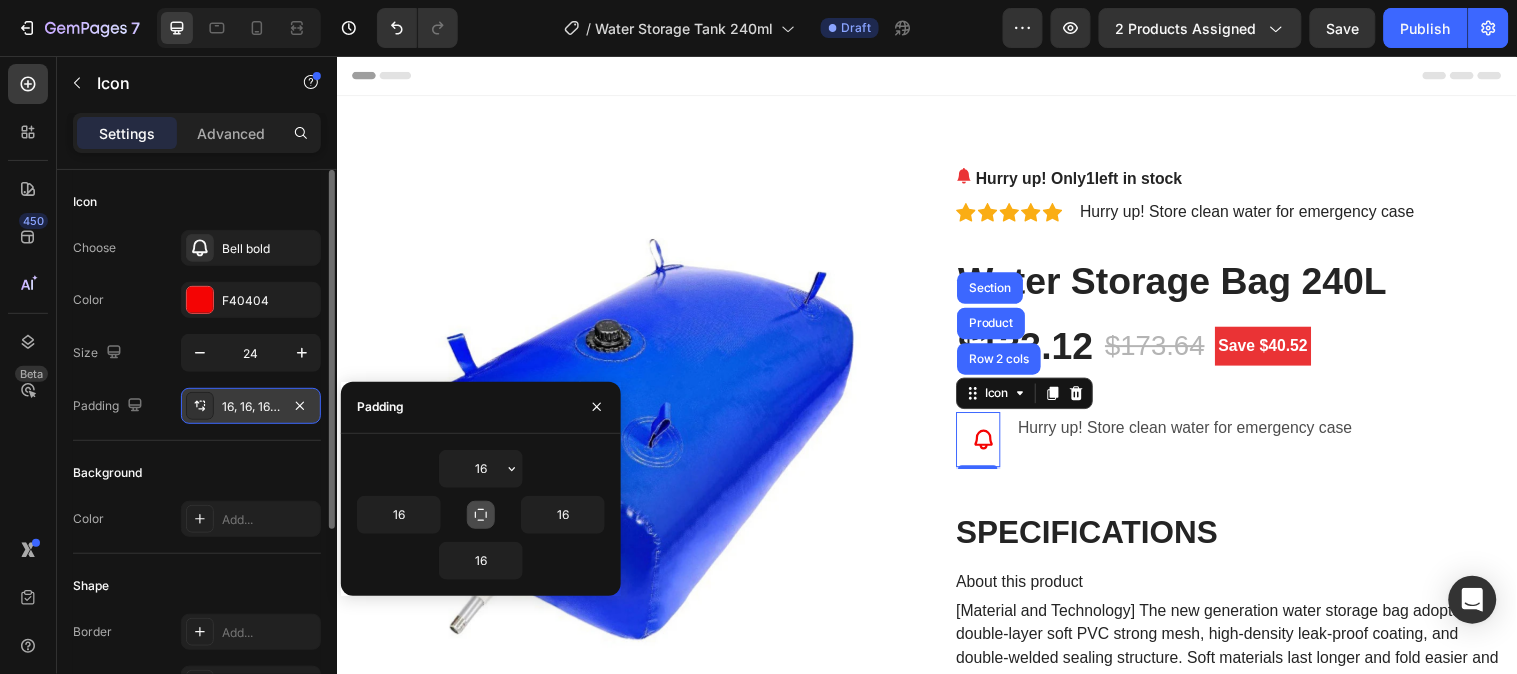 click 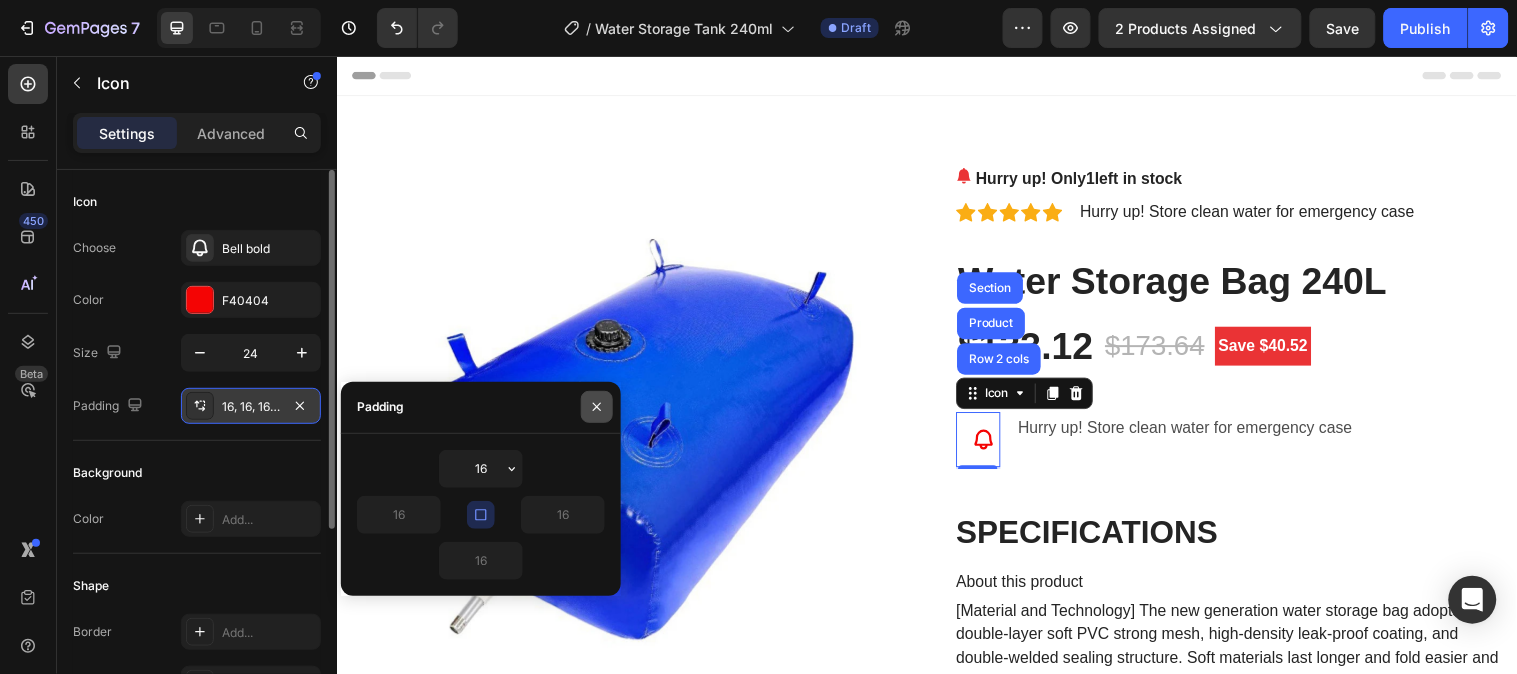 click 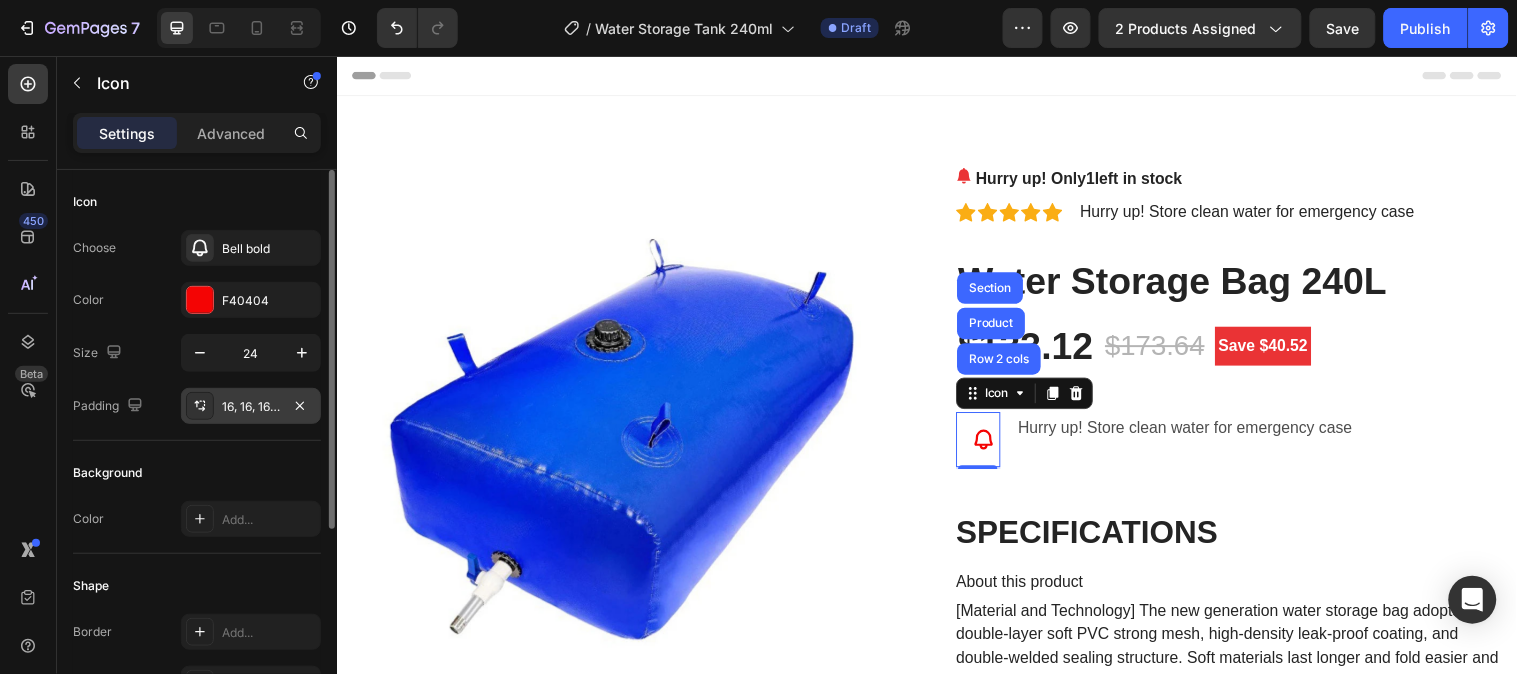 click 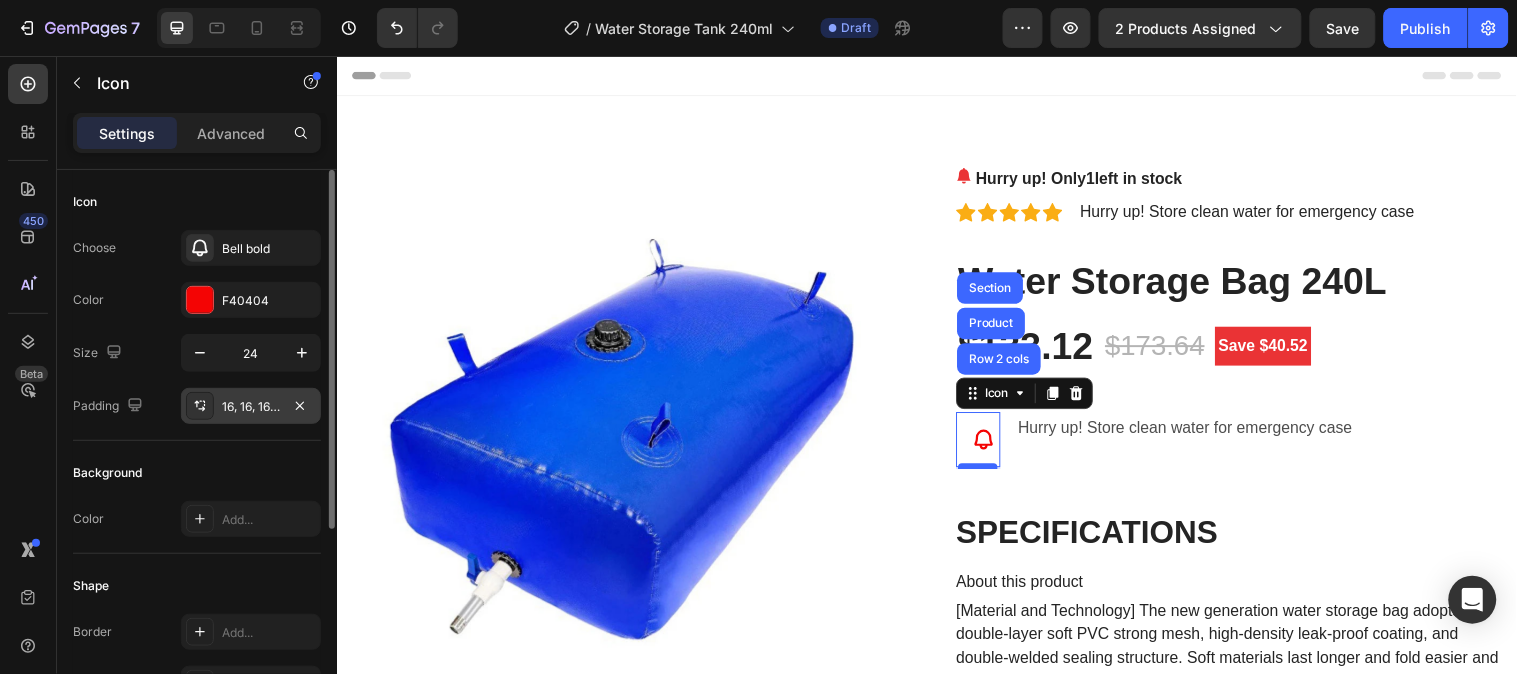 click at bounding box center [988, 472] 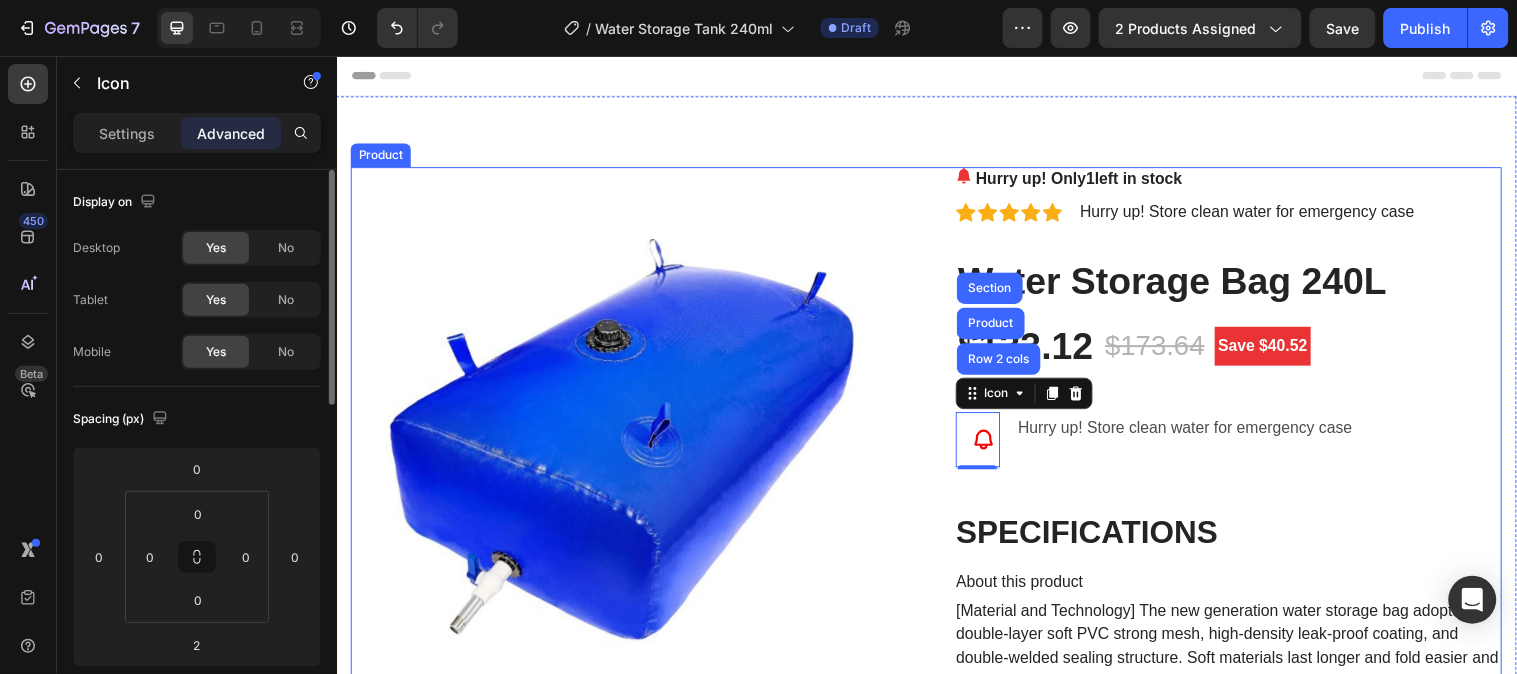 click on "Hurry up! Only  1  left in stock (P) Stock Counter
Icon
Icon
Icon
Icon
Icon Icon List Hoz Hurry up! Store clean water for emergency case Text block Row Water Storage Bag 240L (P) Title $133.12 (P) Price (P) Price $173.64 (P) Price (P) Price Save $40.52 Product Badge Row
Icon Row 2 cols Product Section   2 Hurry up! Store clean water for emergency case Text Block Row
SPECIFICATIONS
About this product
[Material and Technology] The new generation water storage bag adopts double-layer soft PVC strong mesh, high-density leak-proof coating, and double-welded sealing structure. Soft materials last longer and fold easier and look better.
[Configuration] 1.5-inch water inlet | 3/4-inch water outlet | 3/4-inch PVC socket | 3/4-inch hose faucet adapter (metal material) | Leak-proof rubber gasket | Teflon tape
Choice: yes
Hign-concerned Chemical: None
(P) Description Button" at bounding box center (1243, 4218) 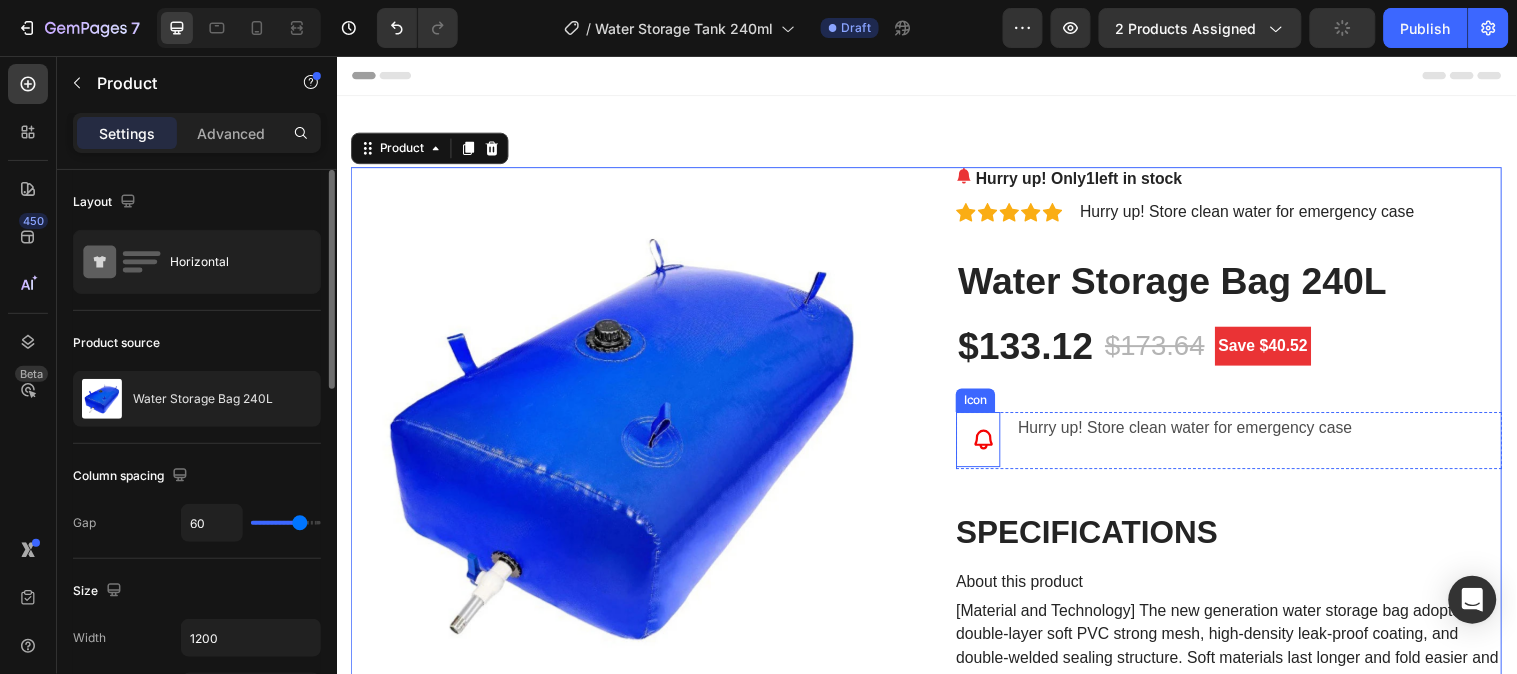 click 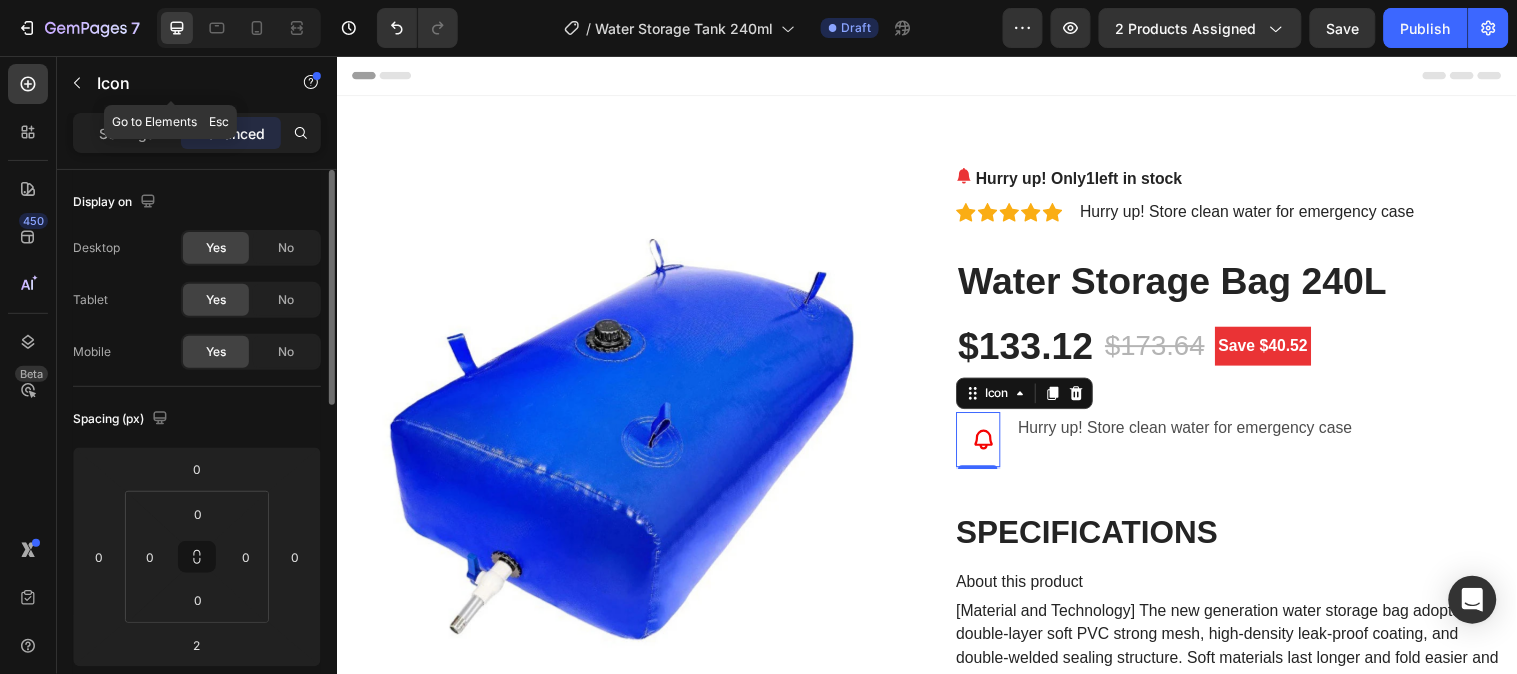 click at bounding box center (77, 83) 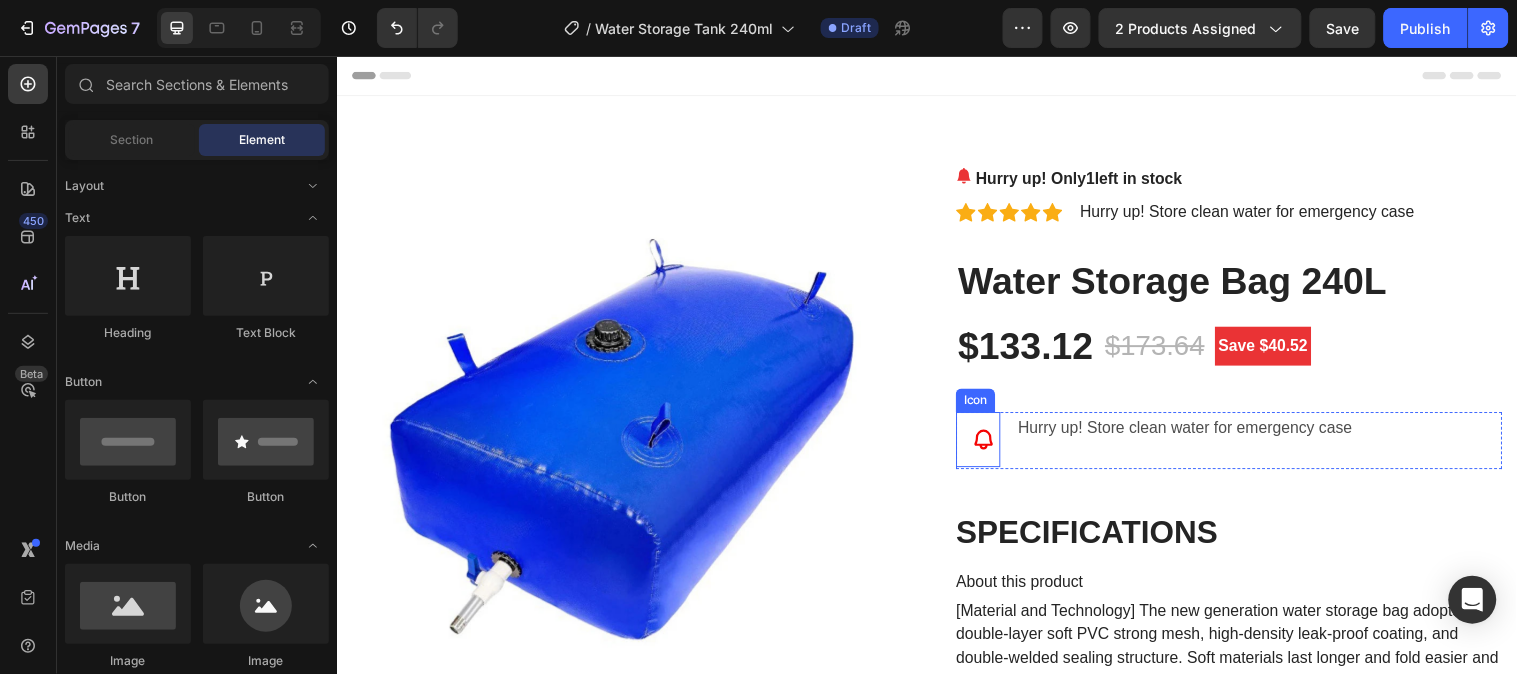 click 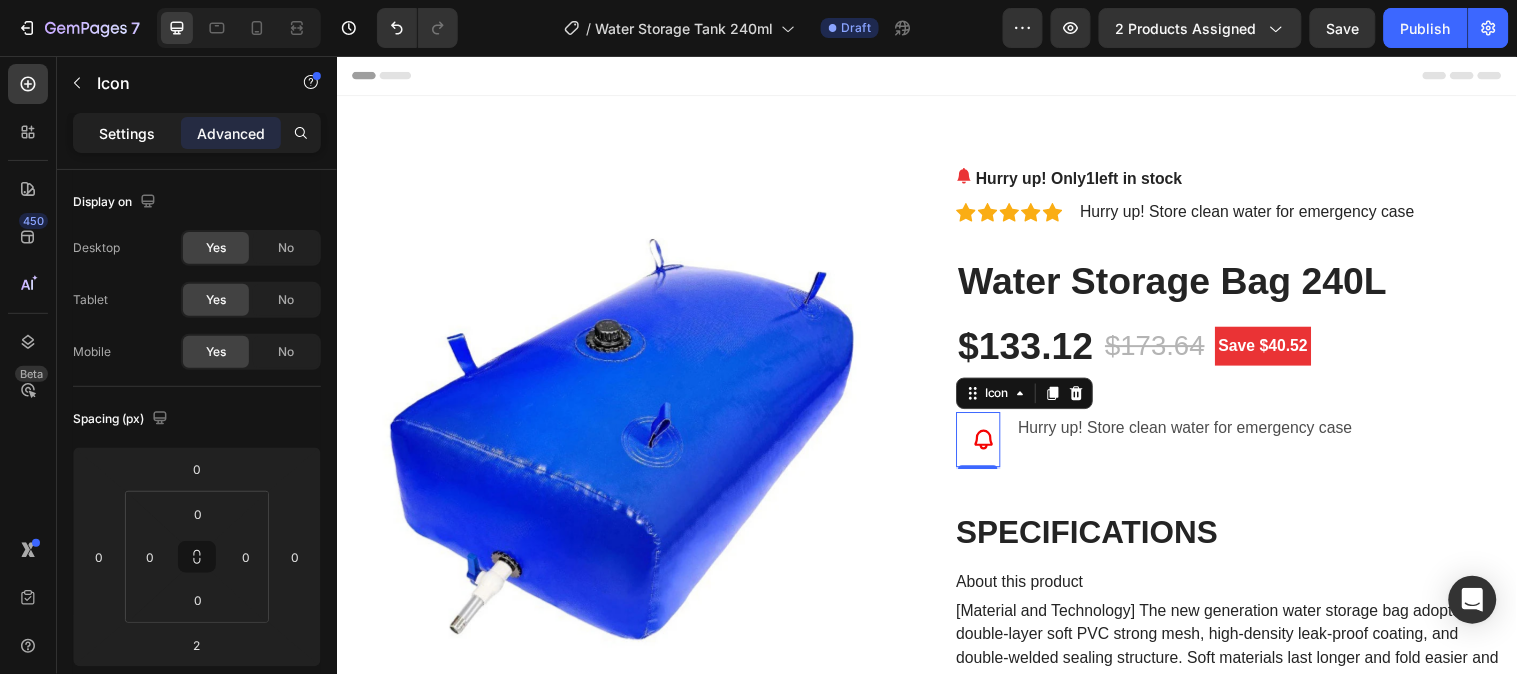click on "Settings" at bounding box center (127, 133) 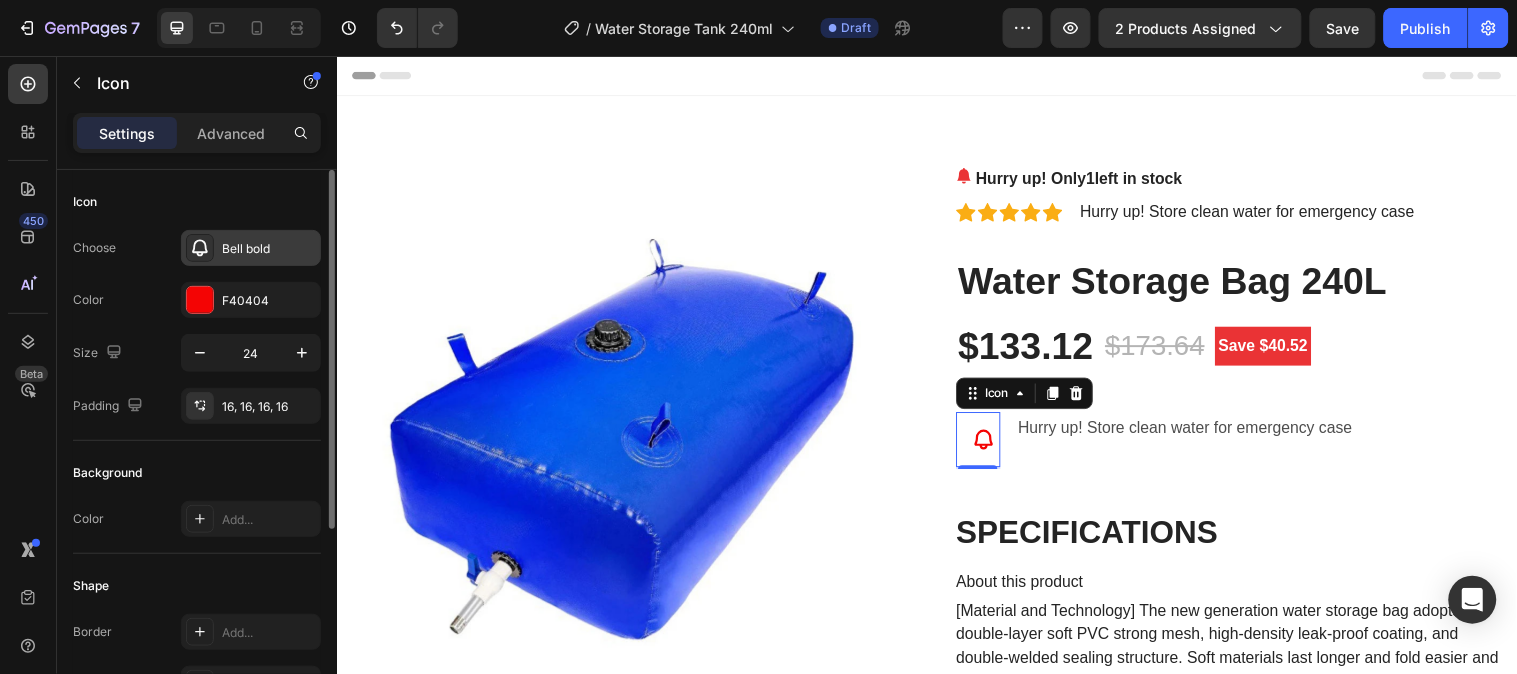 click on "Bell bold" at bounding box center [269, 249] 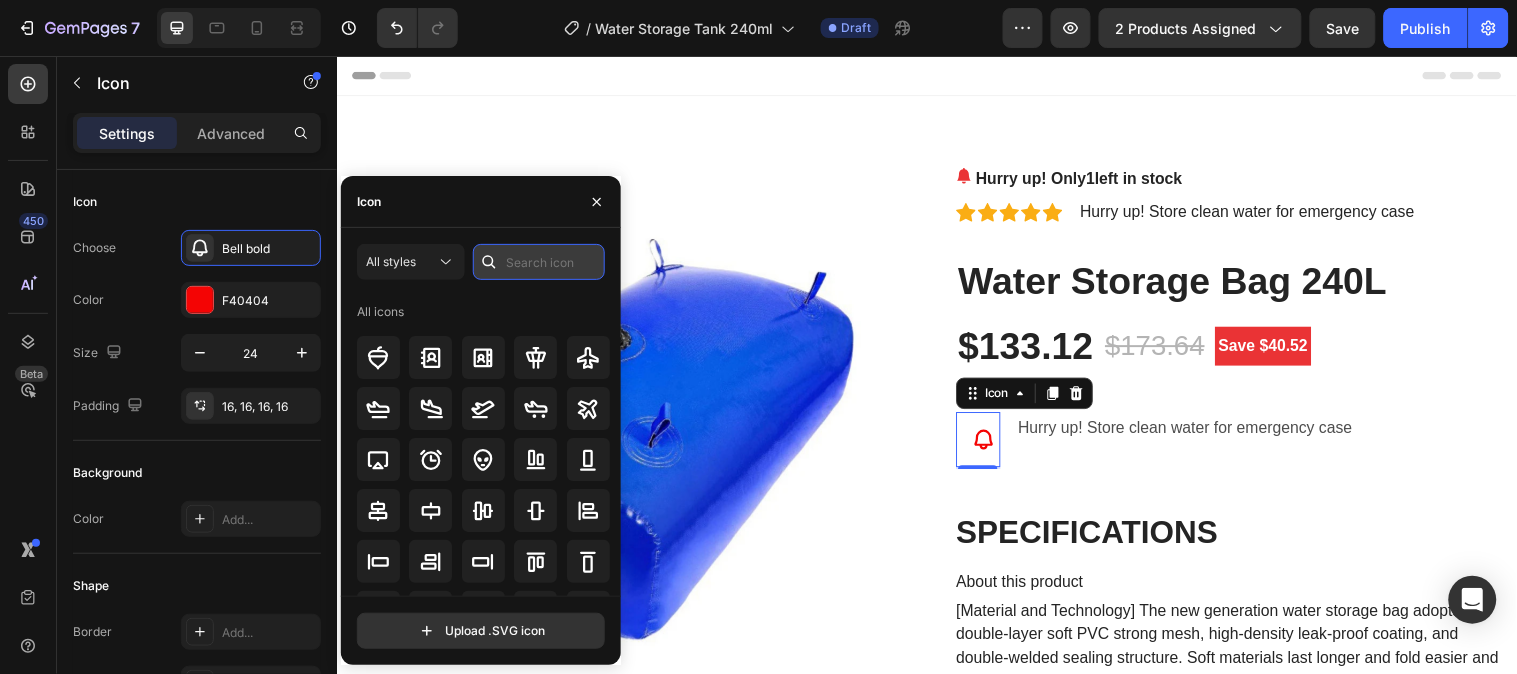 click at bounding box center [539, 262] 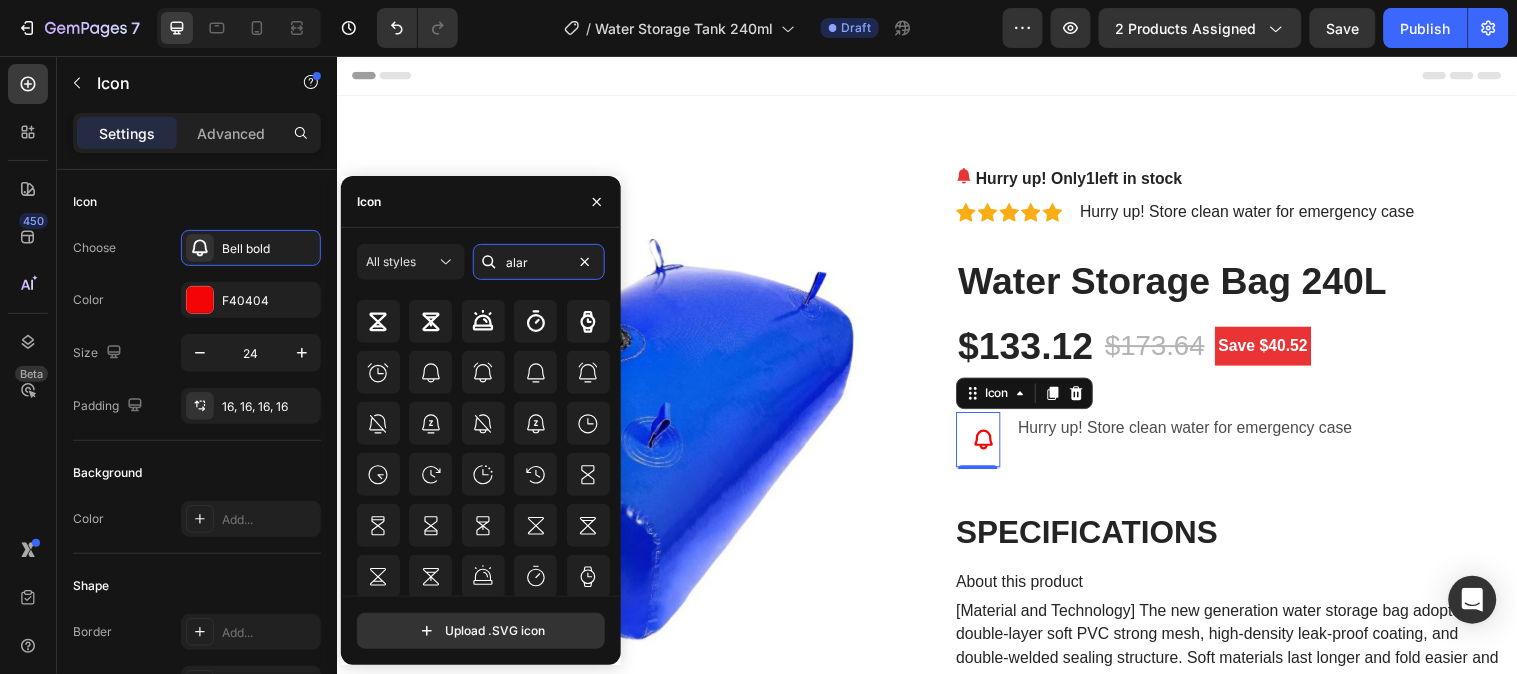 scroll, scrollTop: 220, scrollLeft: 0, axis: vertical 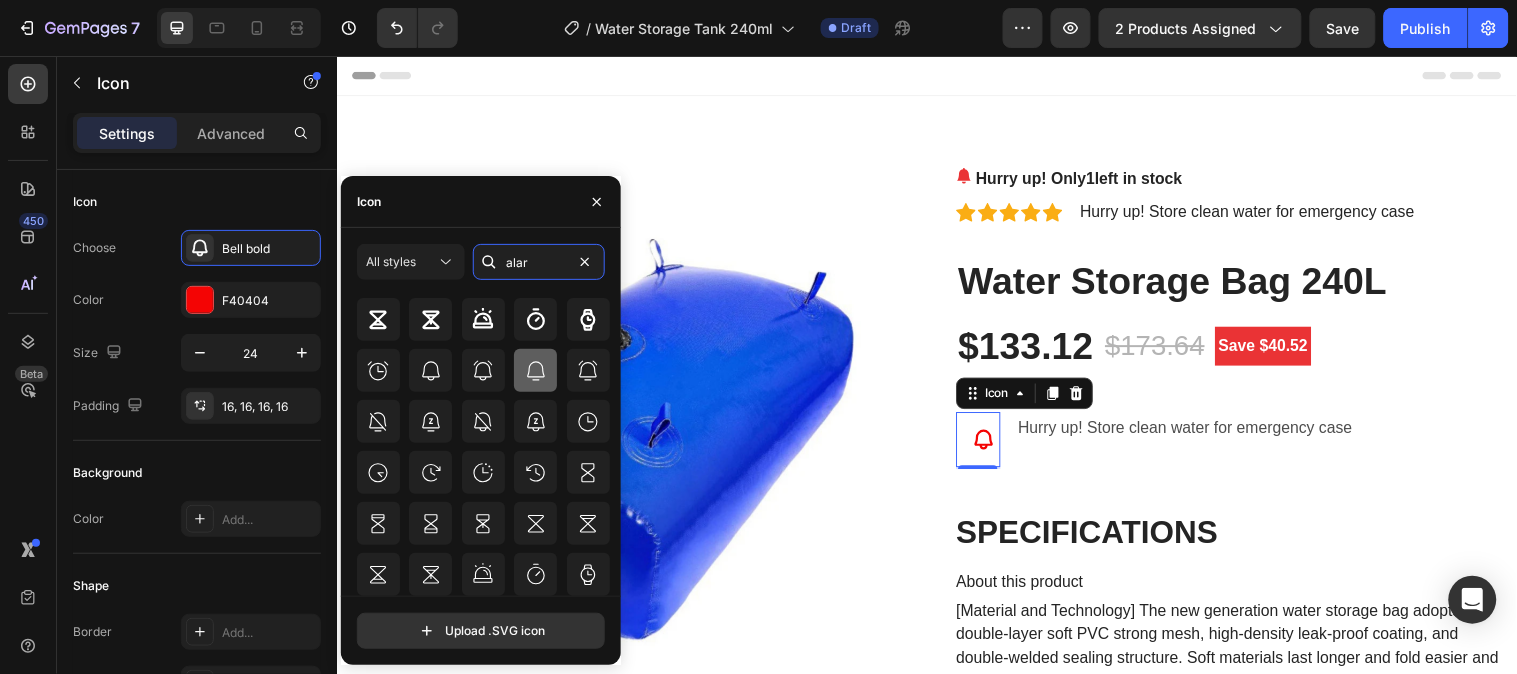 type on "alar" 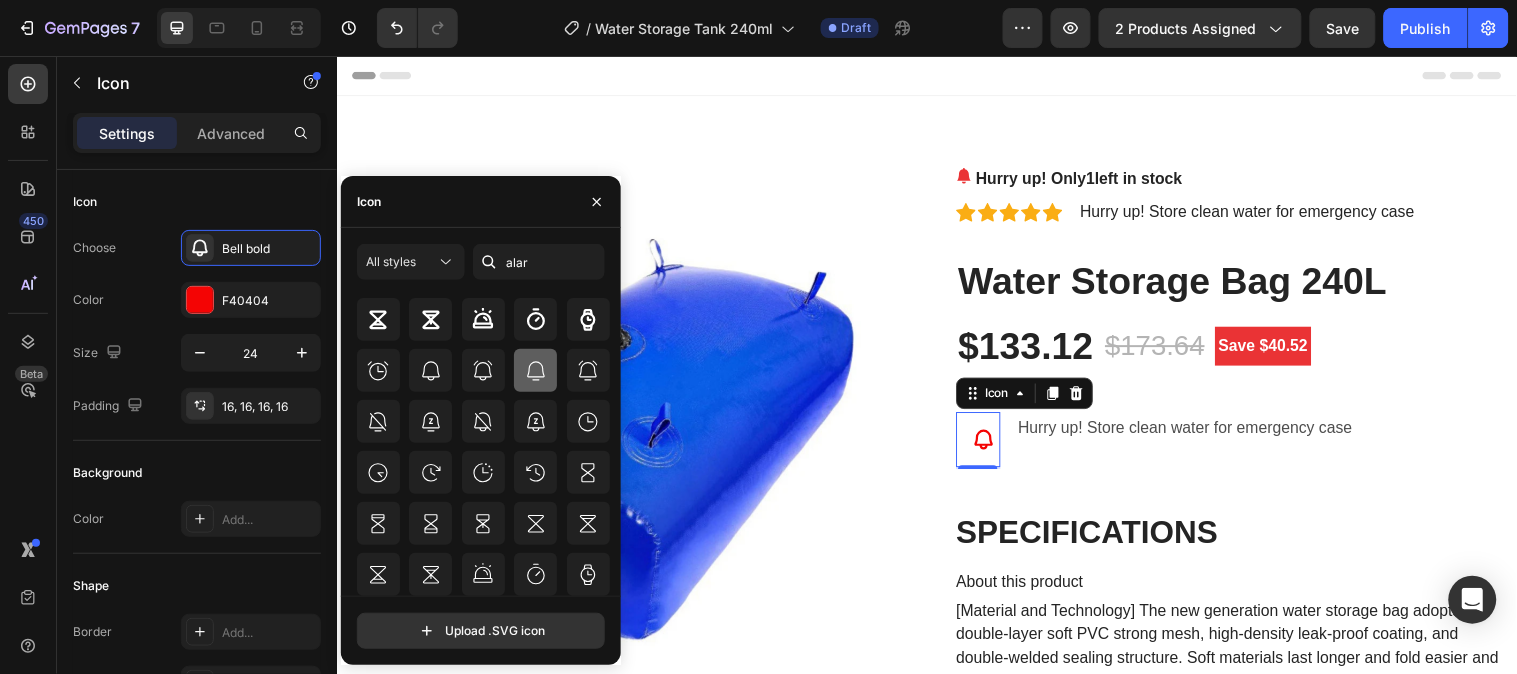 click 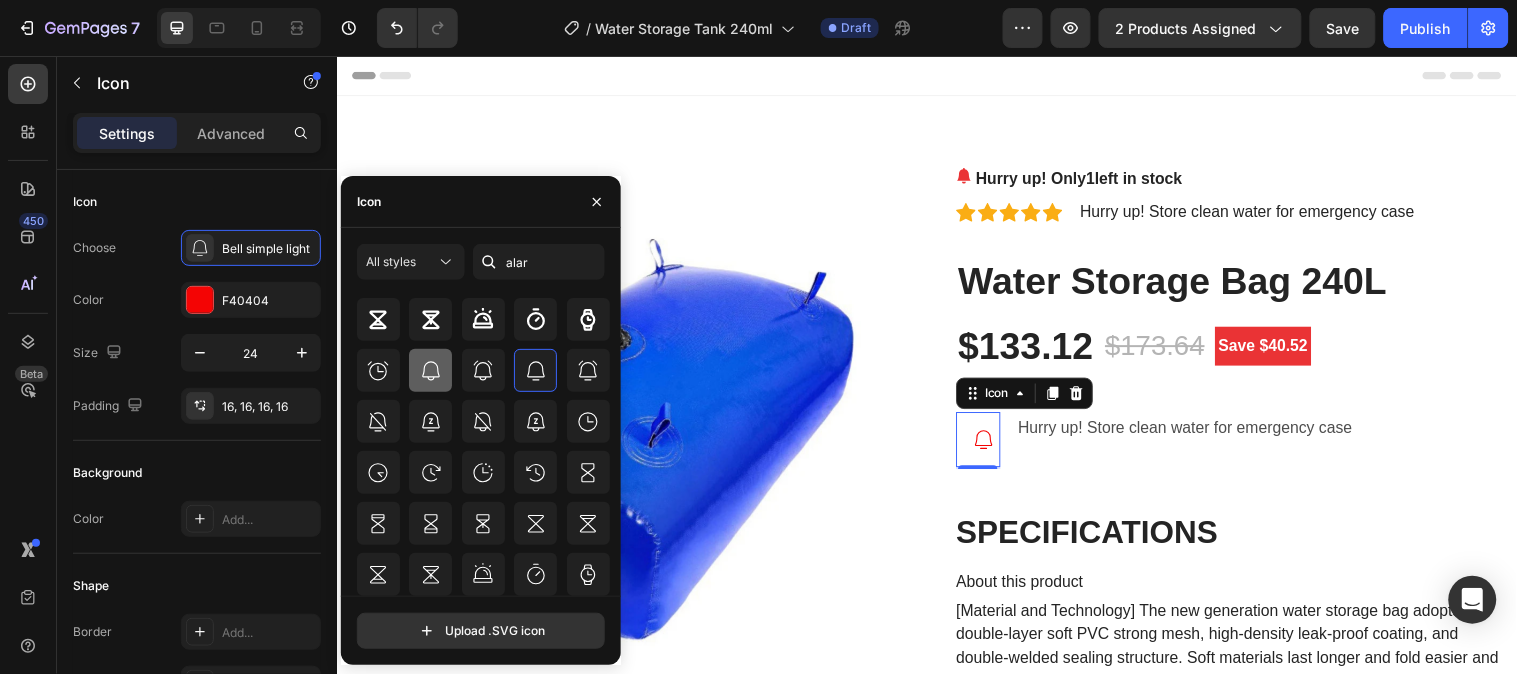 click 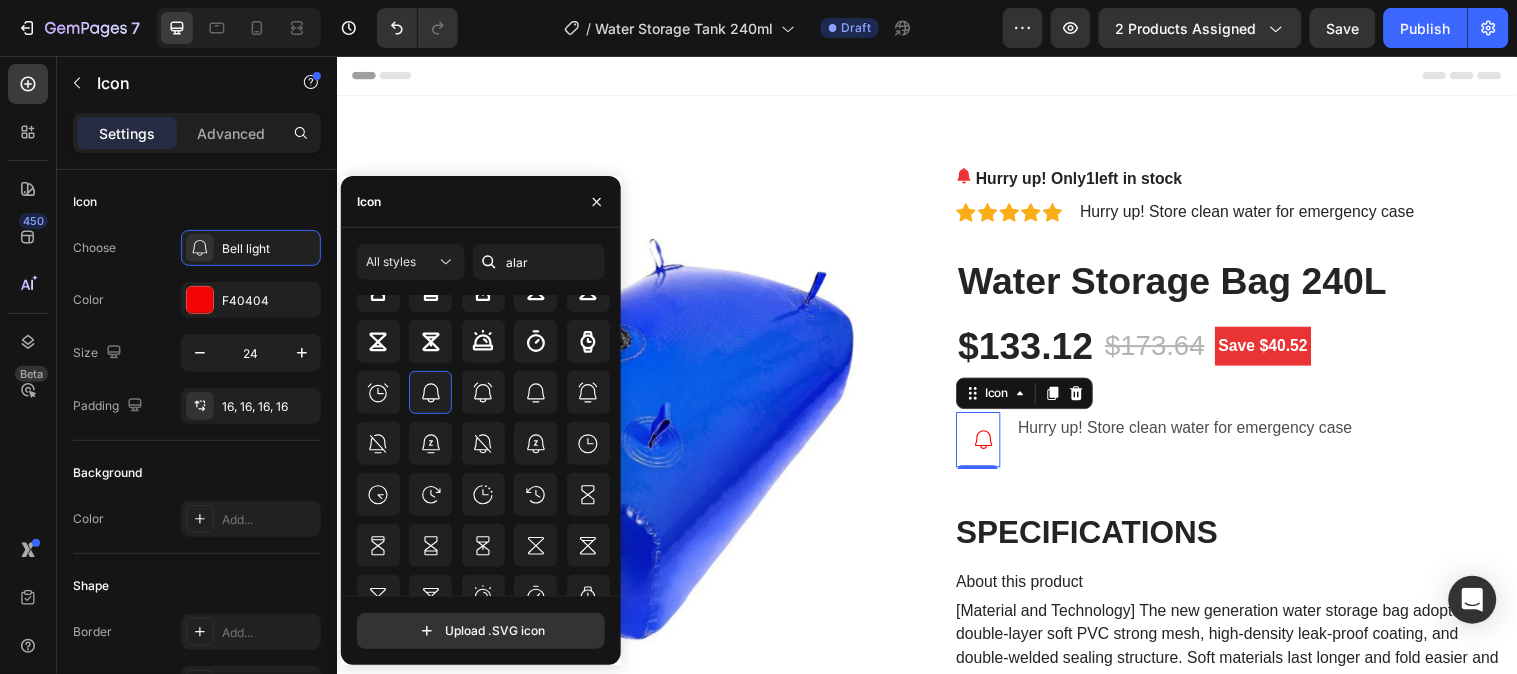 scroll, scrollTop: 0, scrollLeft: 0, axis: both 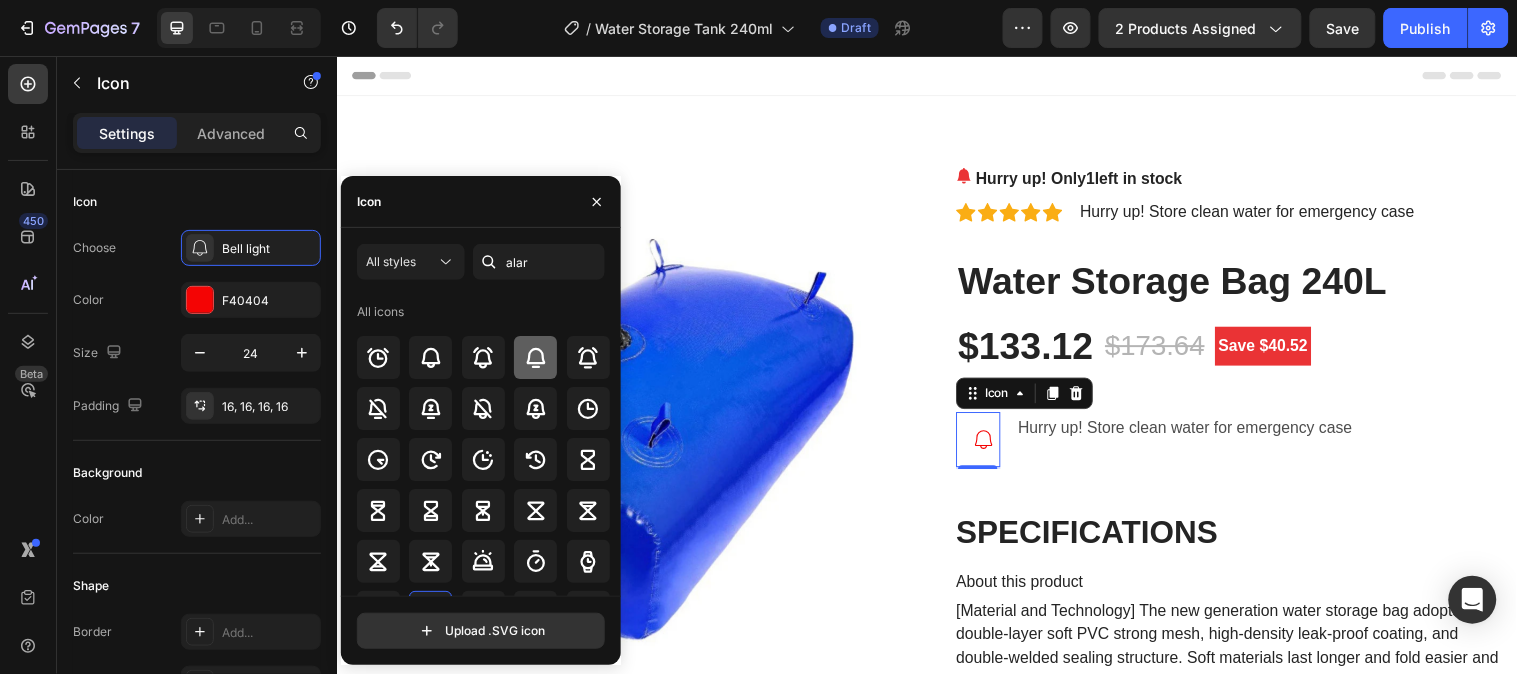 click 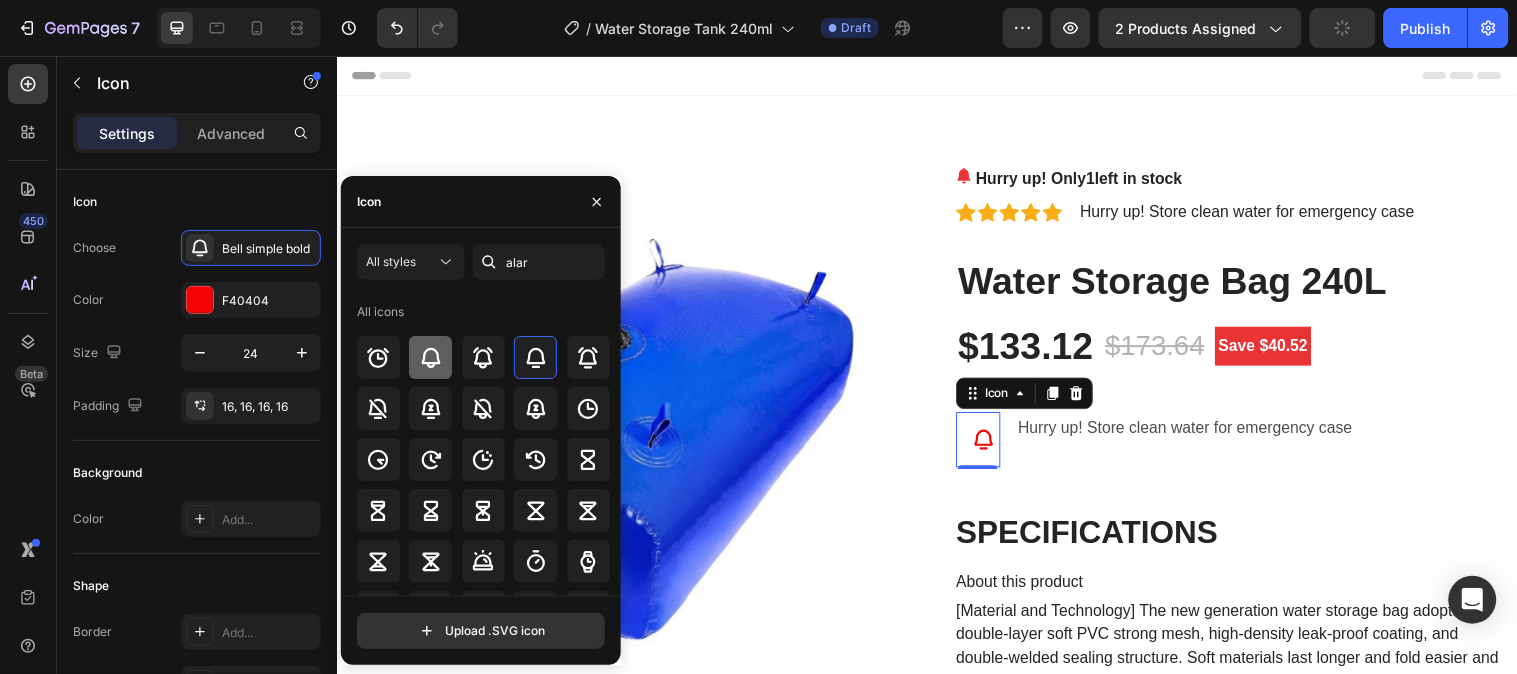 click 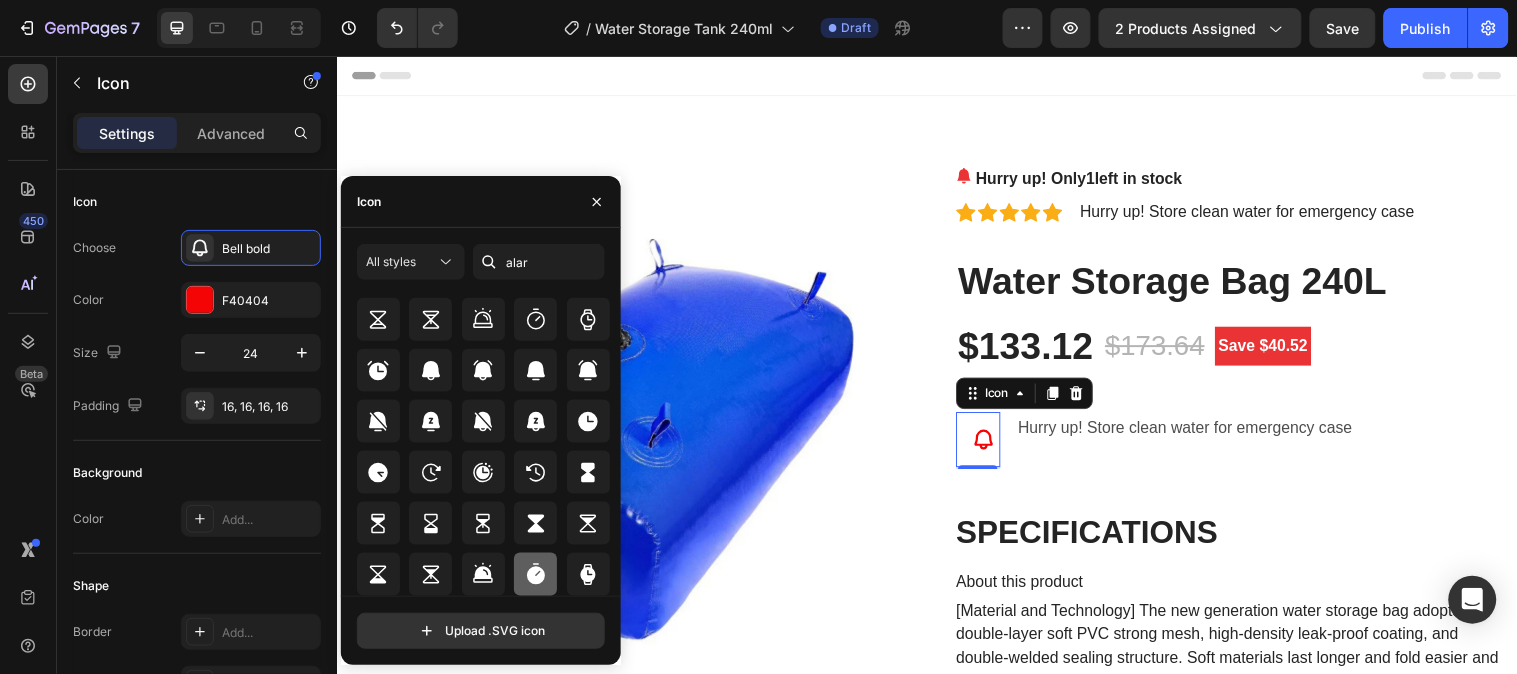scroll, scrollTop: 648, scrollLeft: 0, axis: vertical 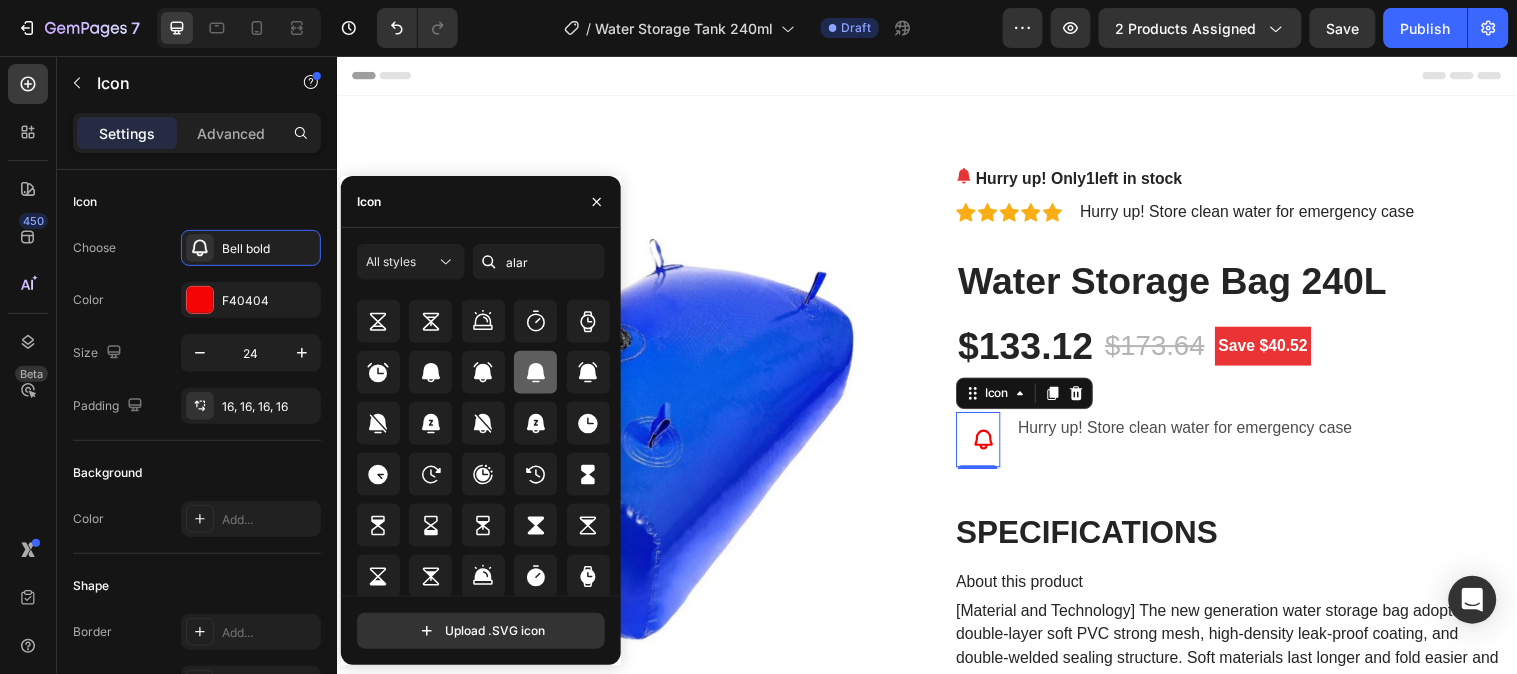 click 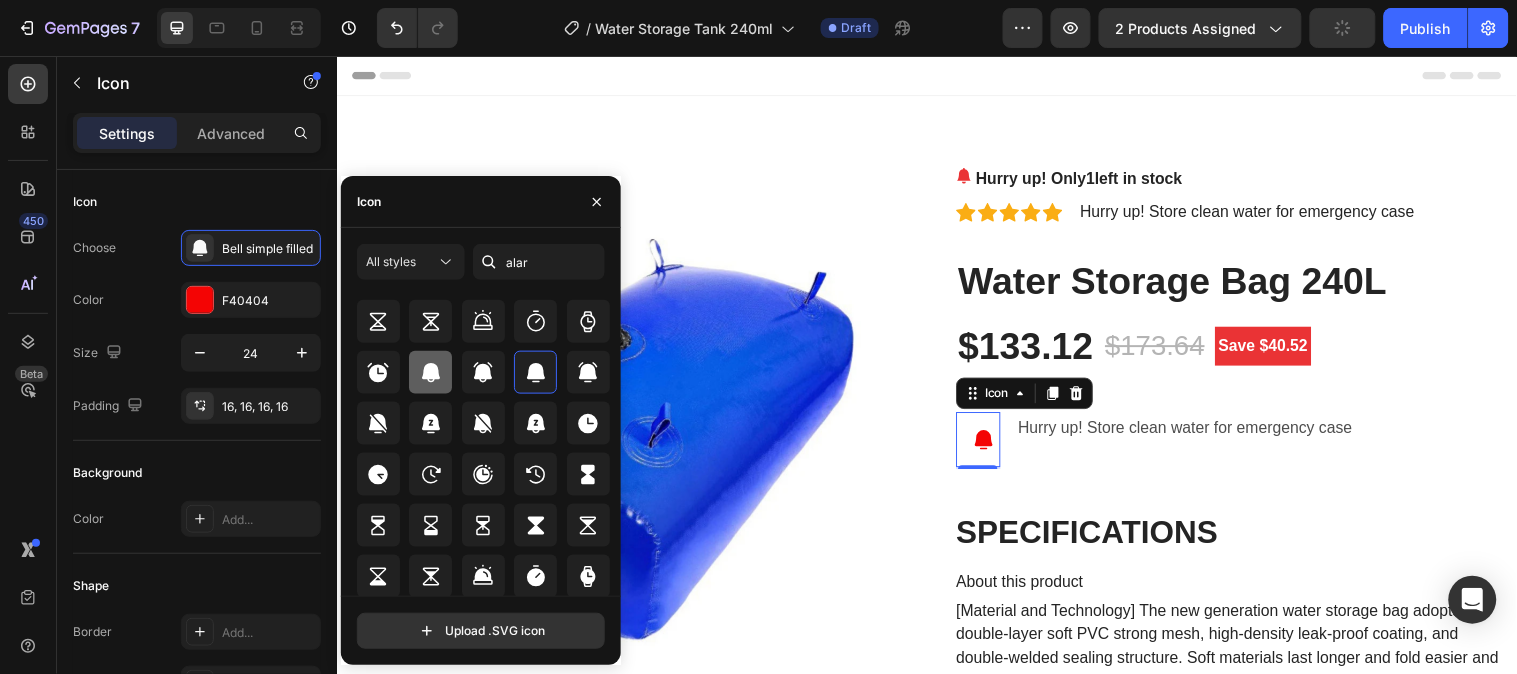 click 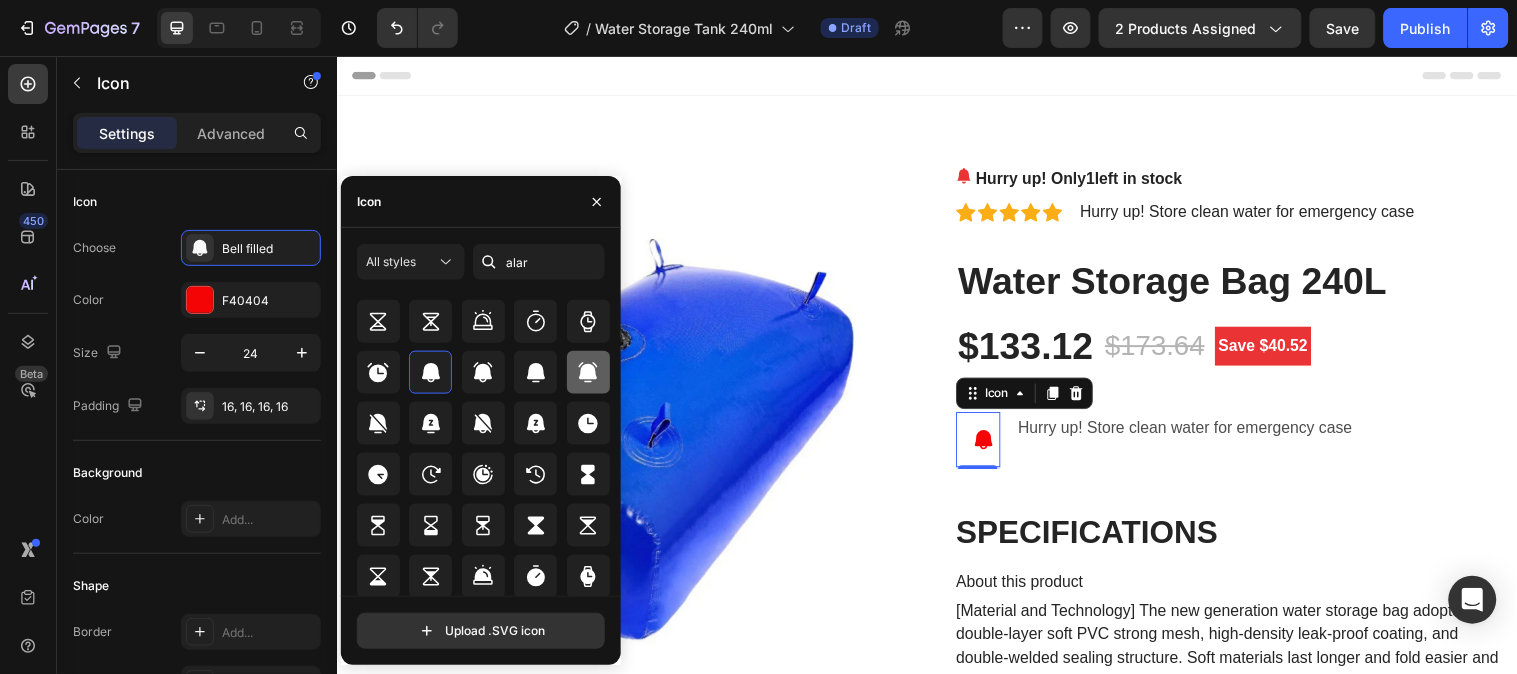 click 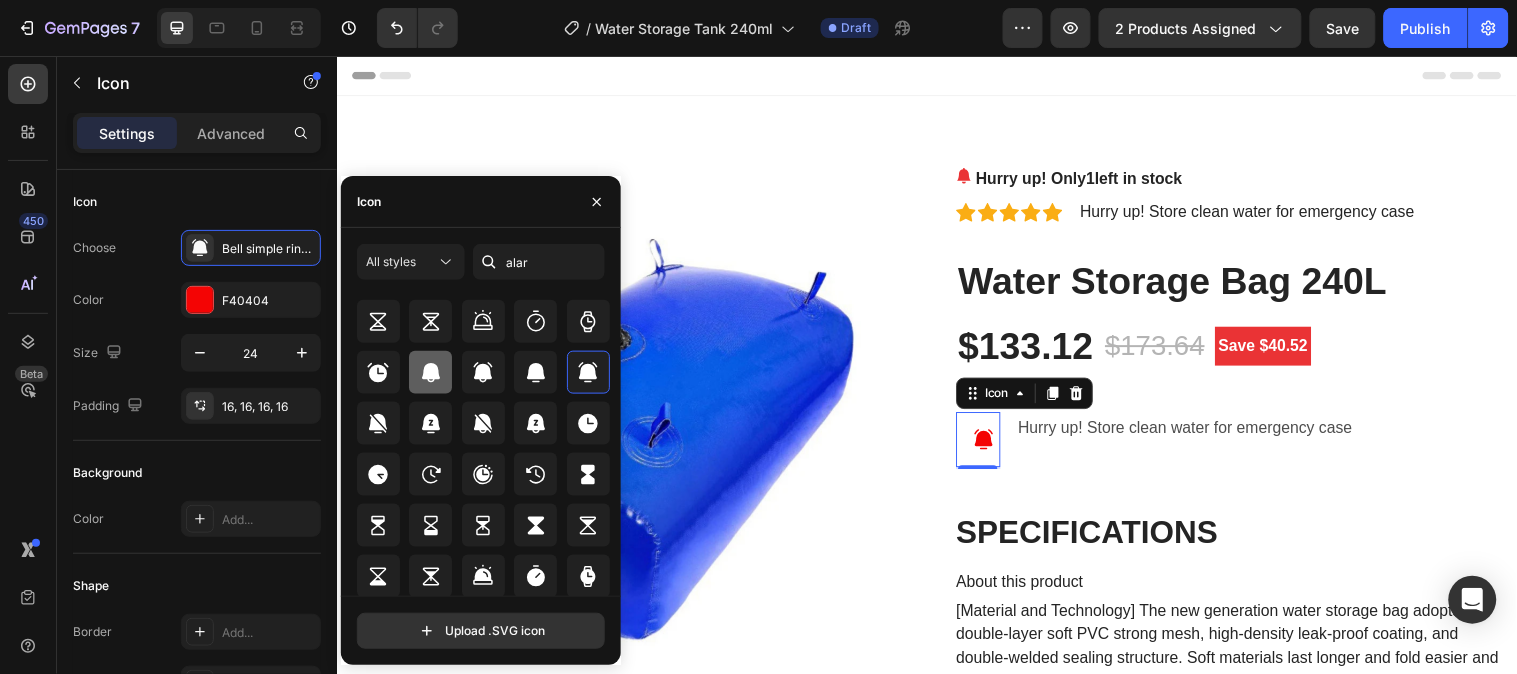 click 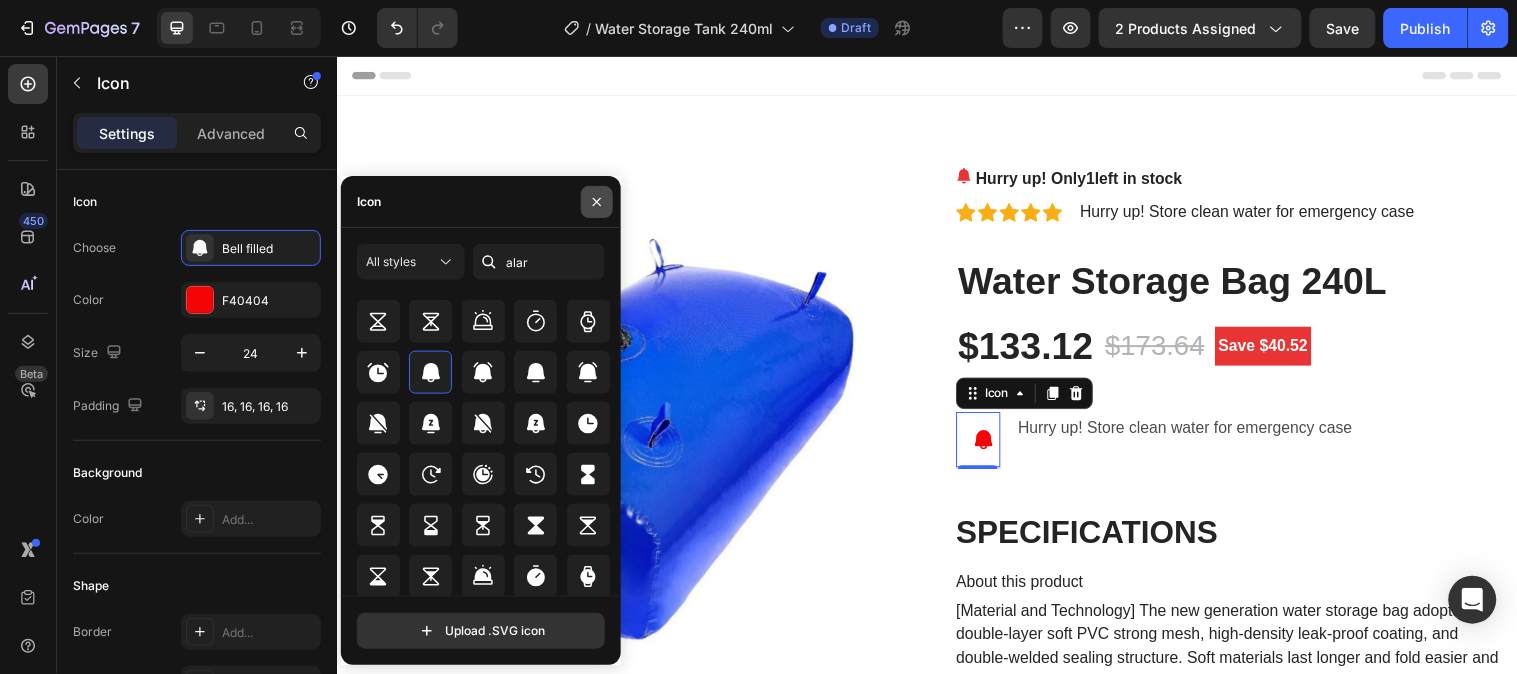 click at bounding box center [597, 202] 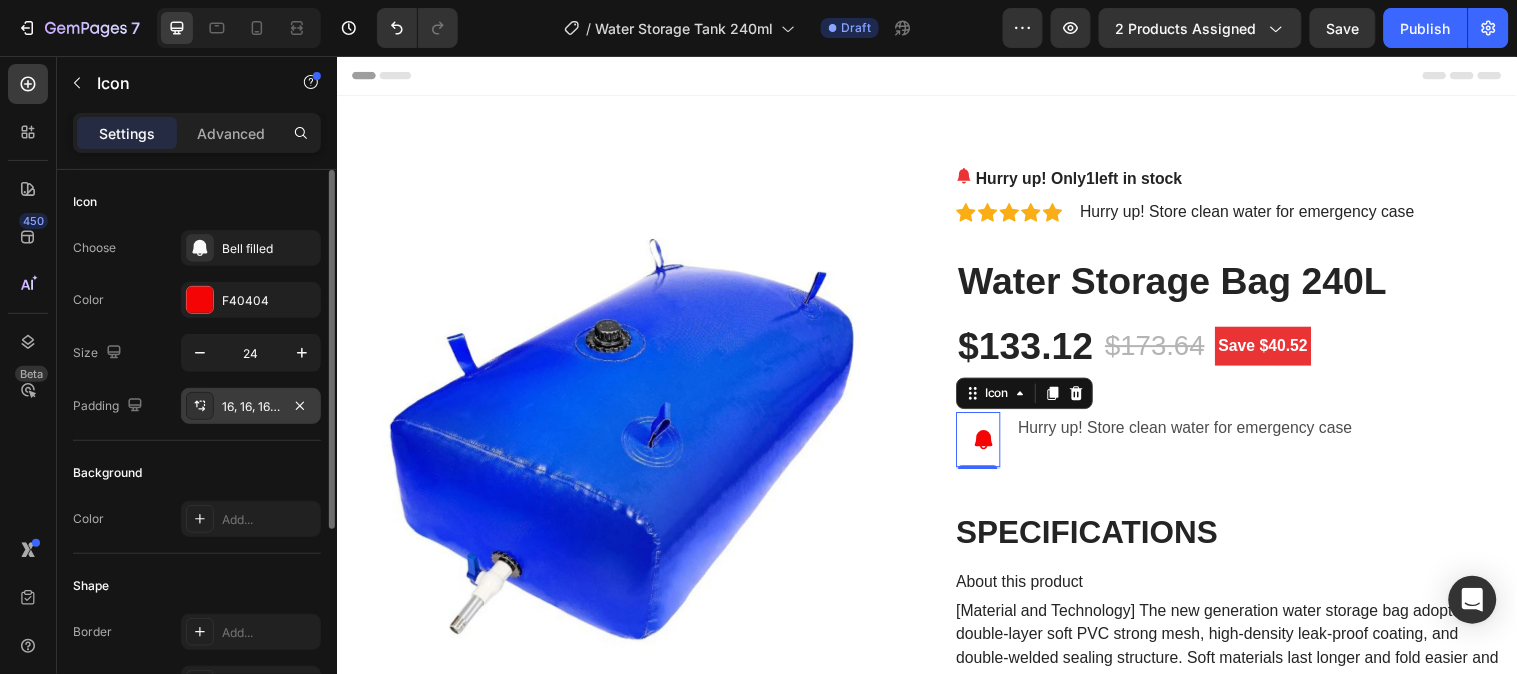click on "16, 16, 16, 16" at bounding box center (251, 407) 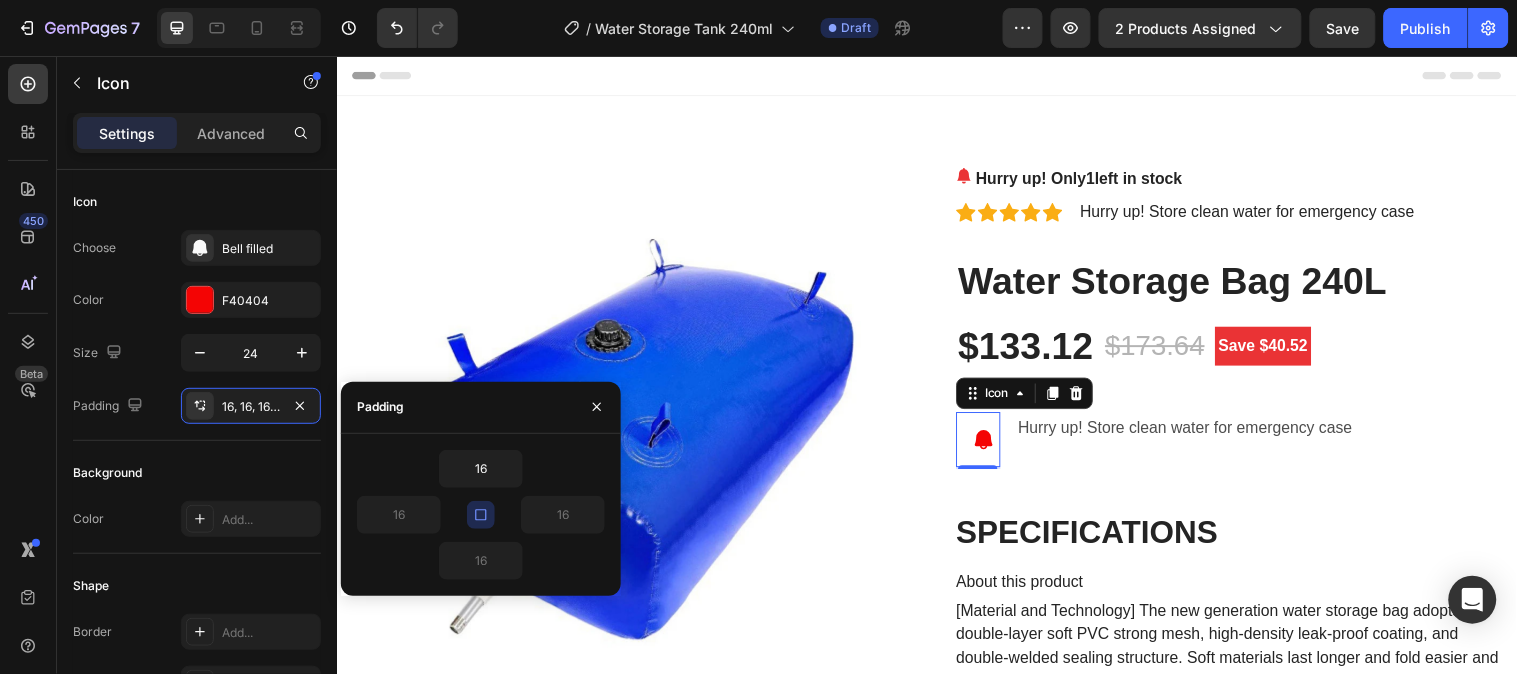 click 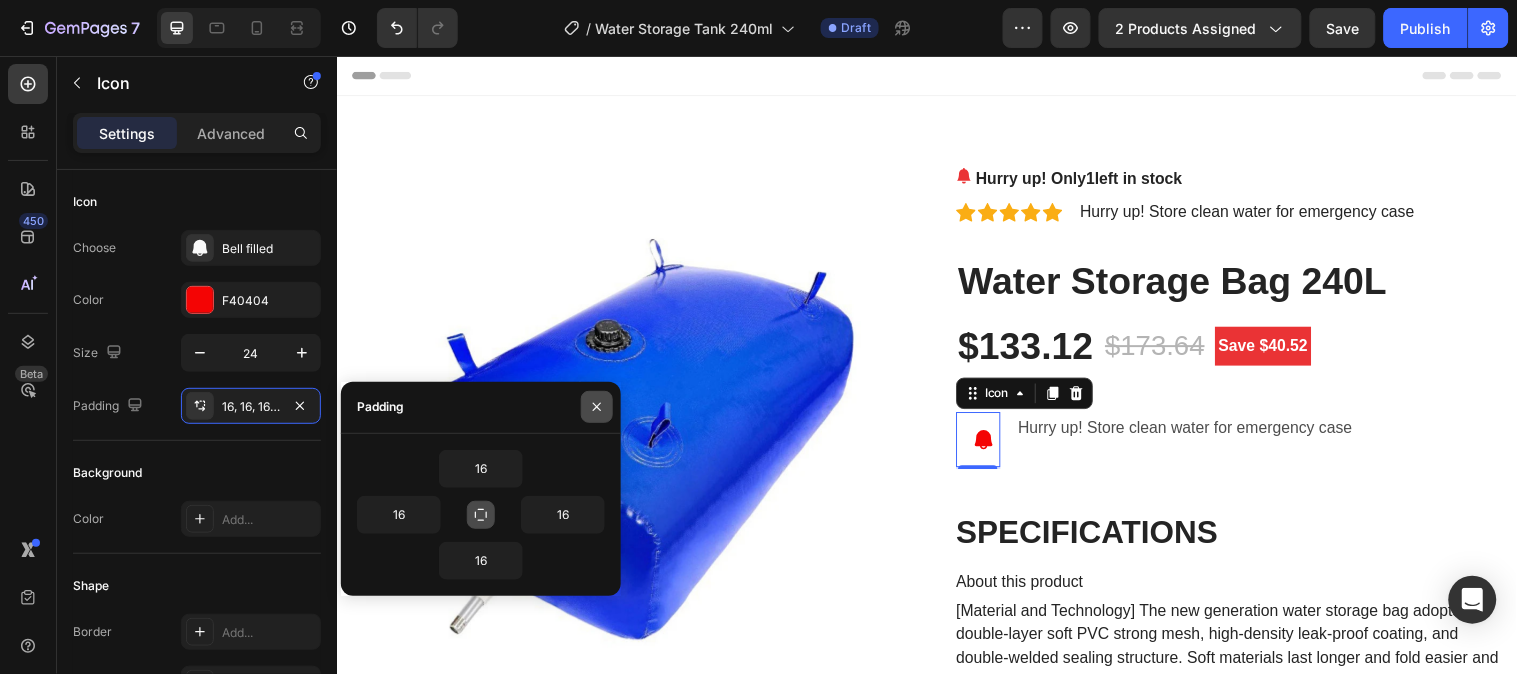 click 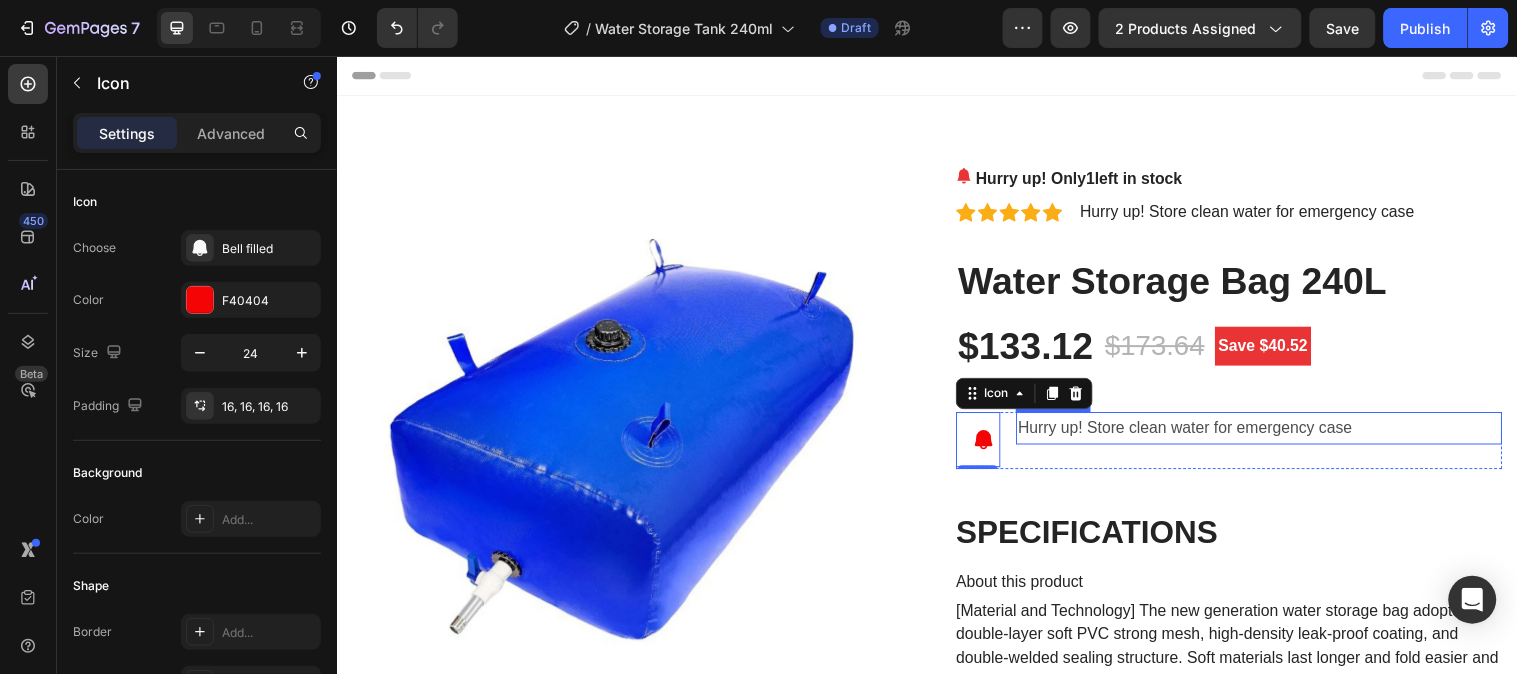 click on "Hurry up! Store clean water for emergency case" at bounding box center (1274, 433) 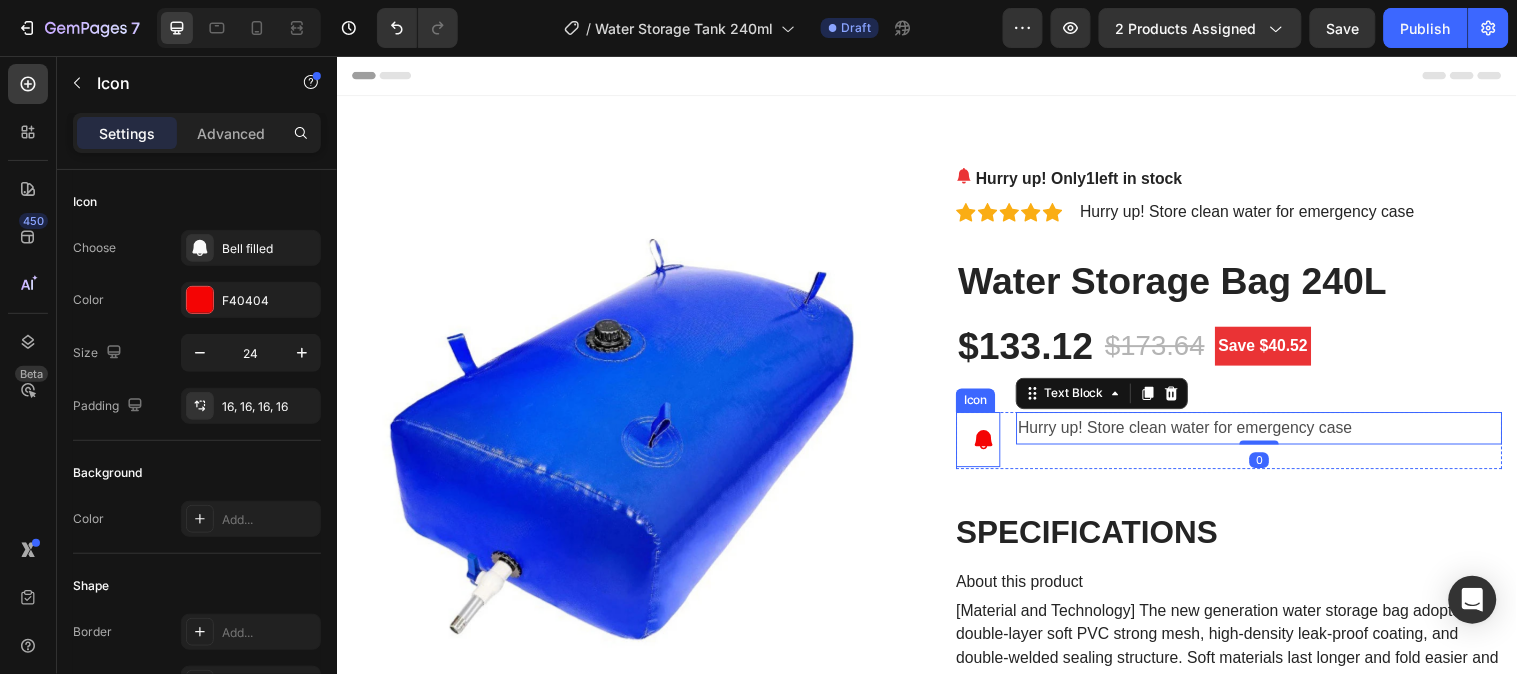 click 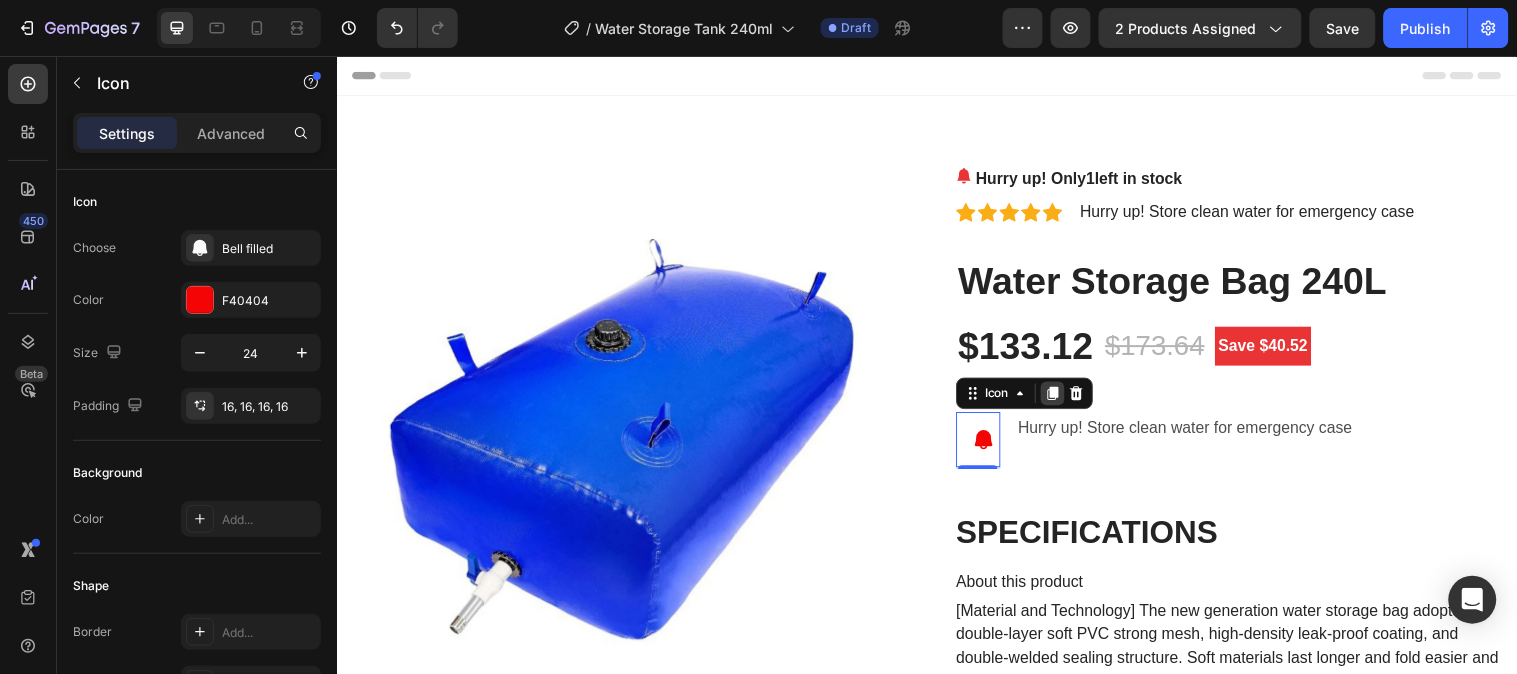 click 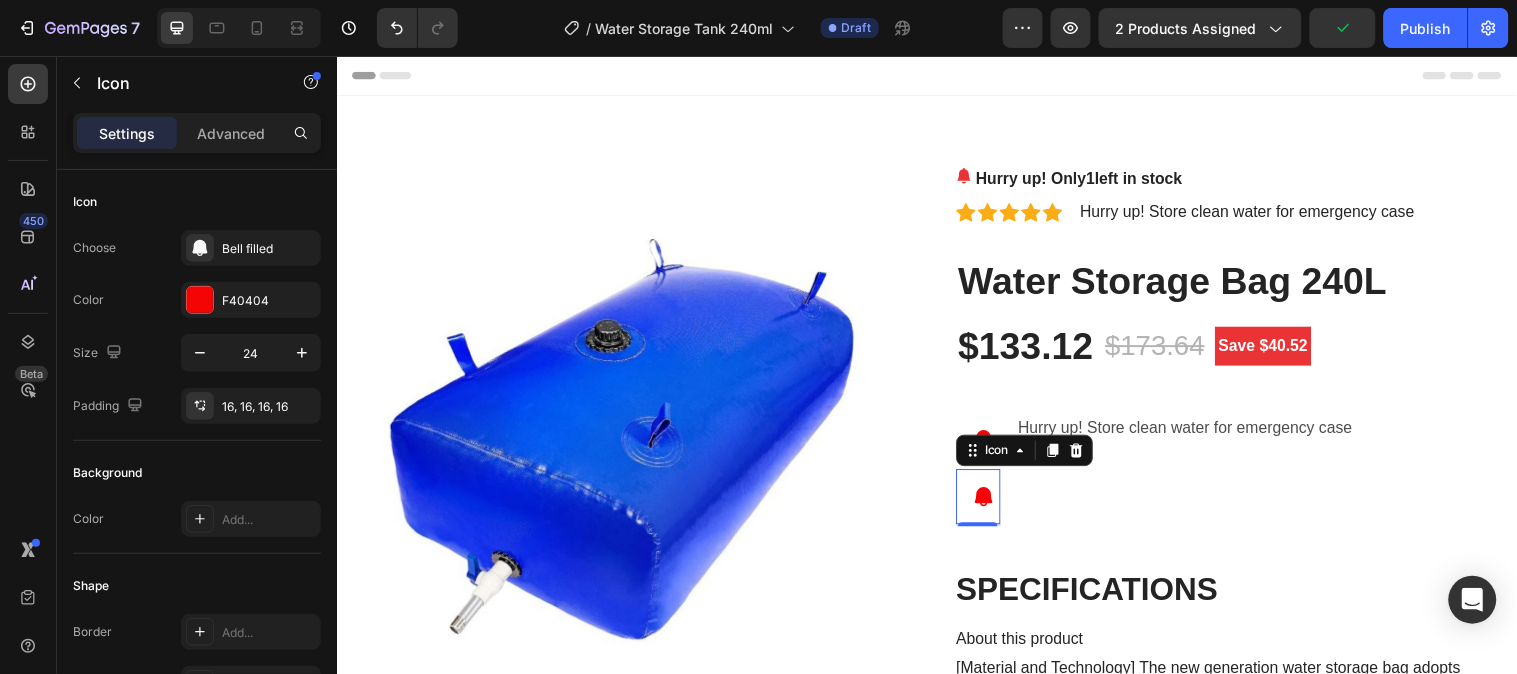 drag, startPoint x: 1061, startPoint y: 459, endPoint x: 1015, endPoint y: 503, distance: 63.655323 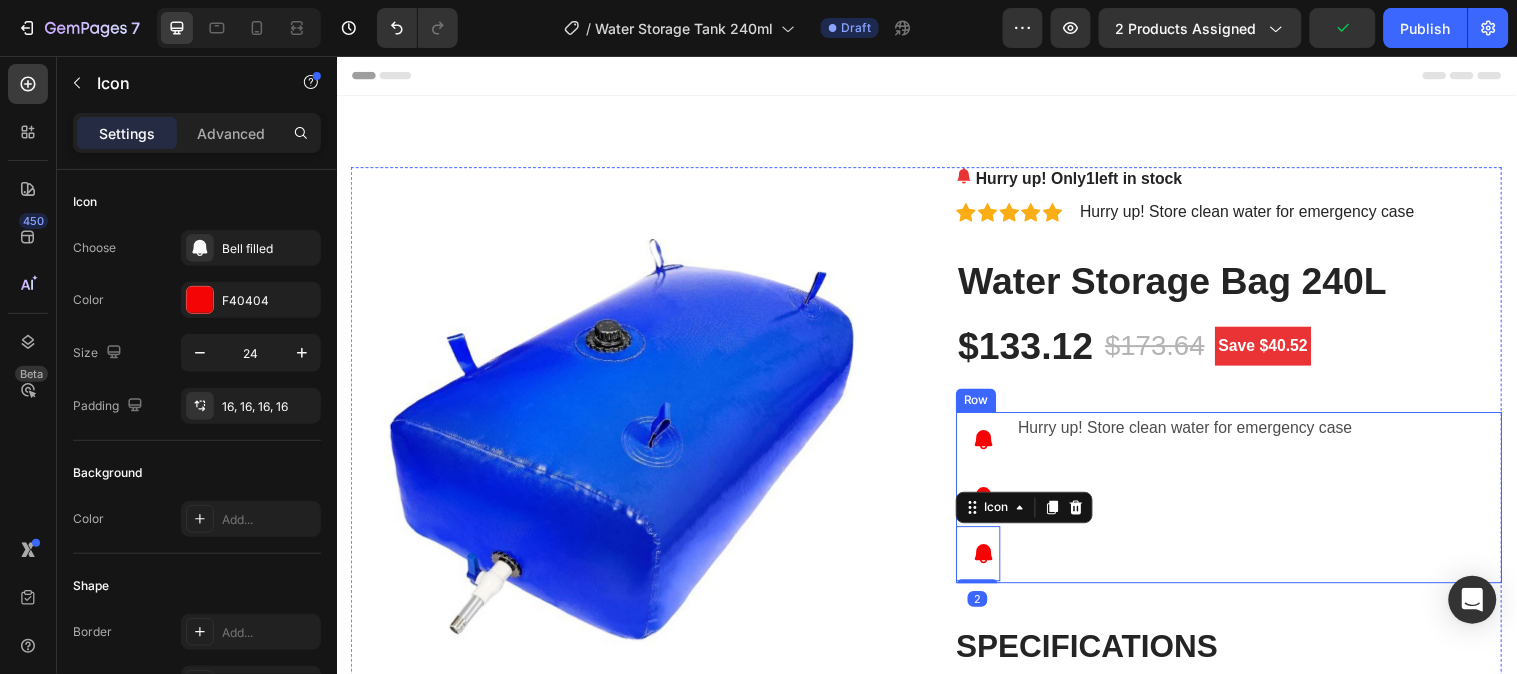drag, startPoint x: 1243, startPoint y: 536, endPoint x: 1266, endPoint y: 527, distance: 24.698177 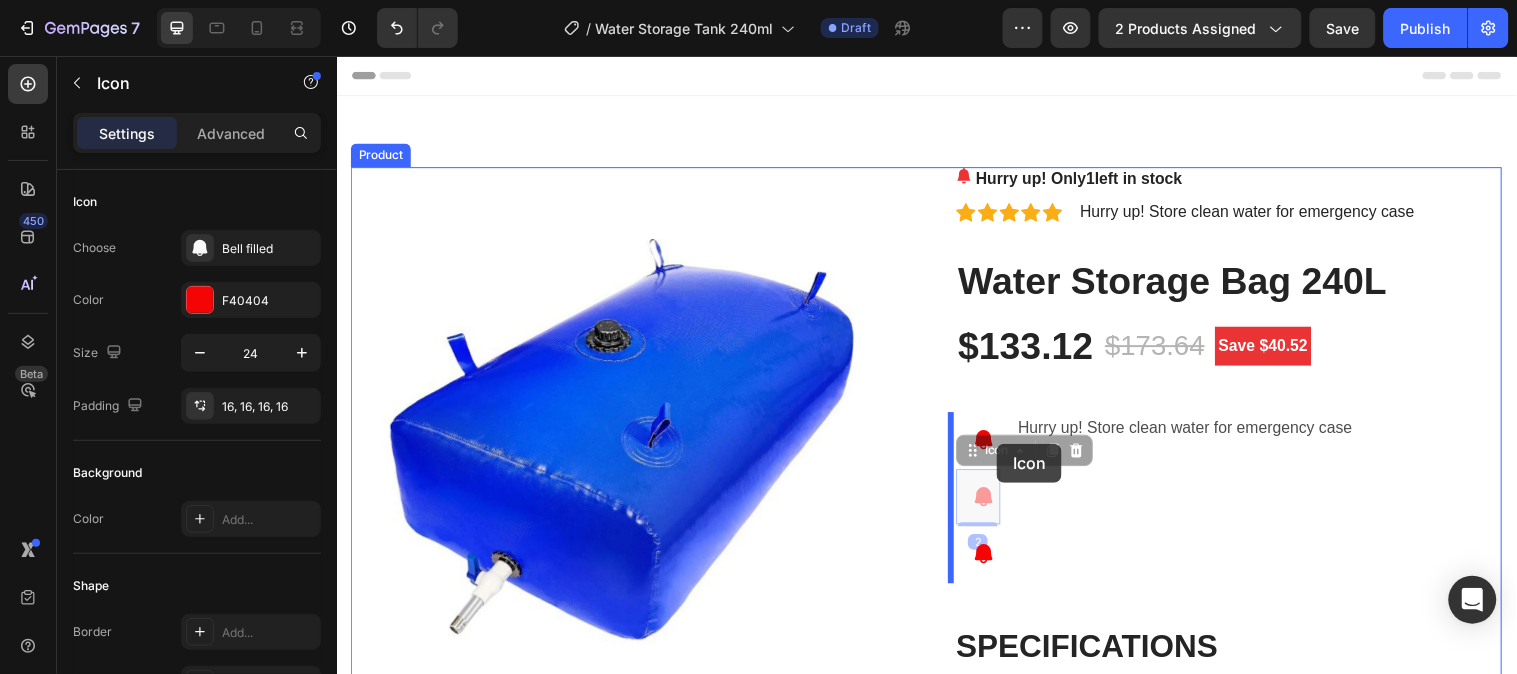 drag, startPoint x: 990, startPoint y: 501, endPoint x: 1007, endPoint y: 449, distance: 54.708317 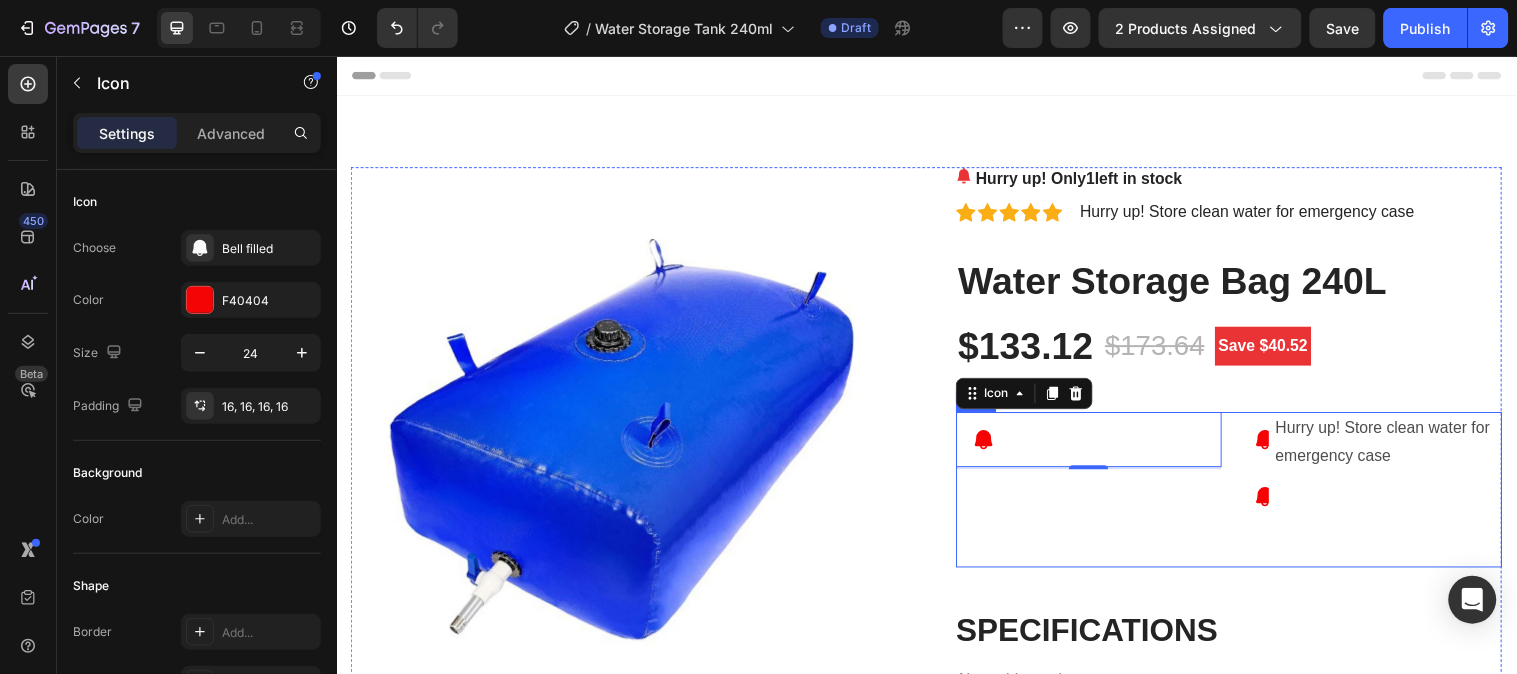 click on "Icon   2" at bounding box center [1101, 496] 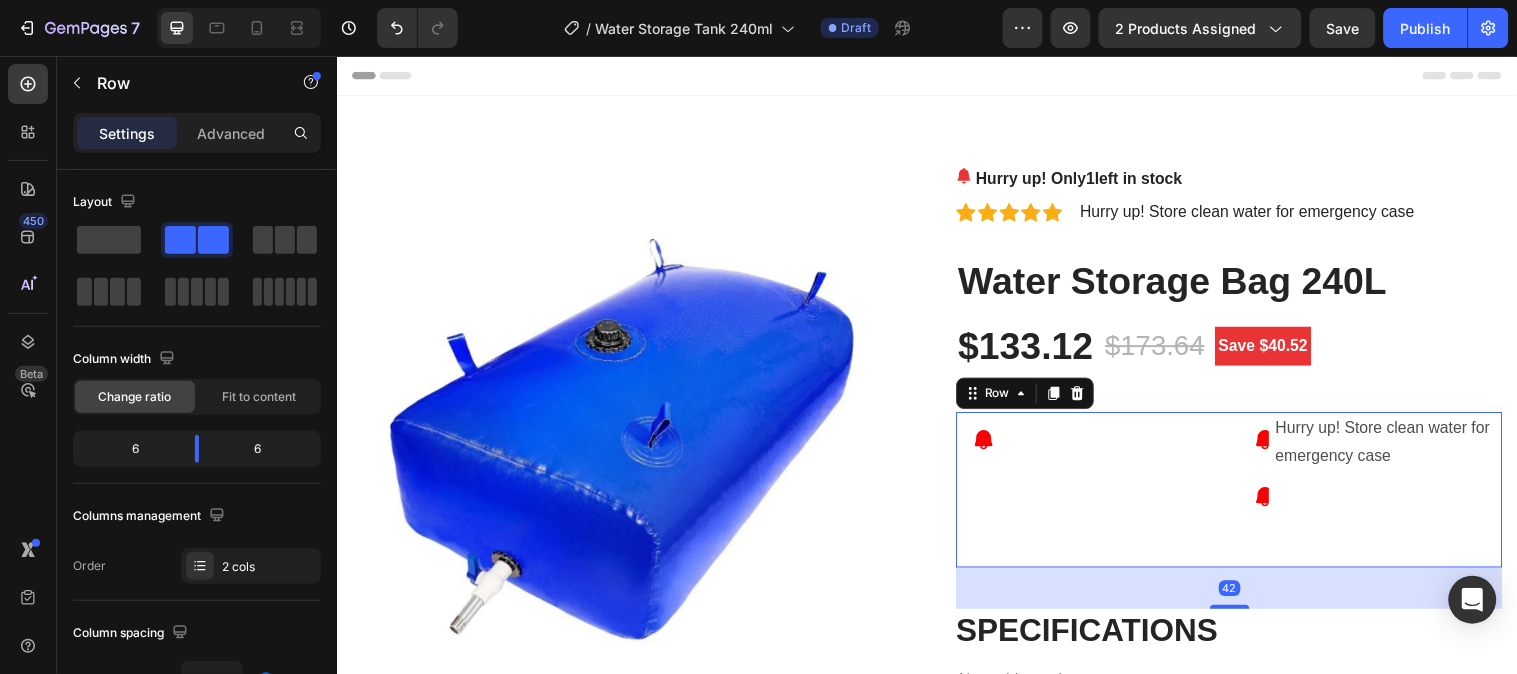 click on "Hurry up! Store clean water for emergency case Text Block" at bounding box center [1405, 475] 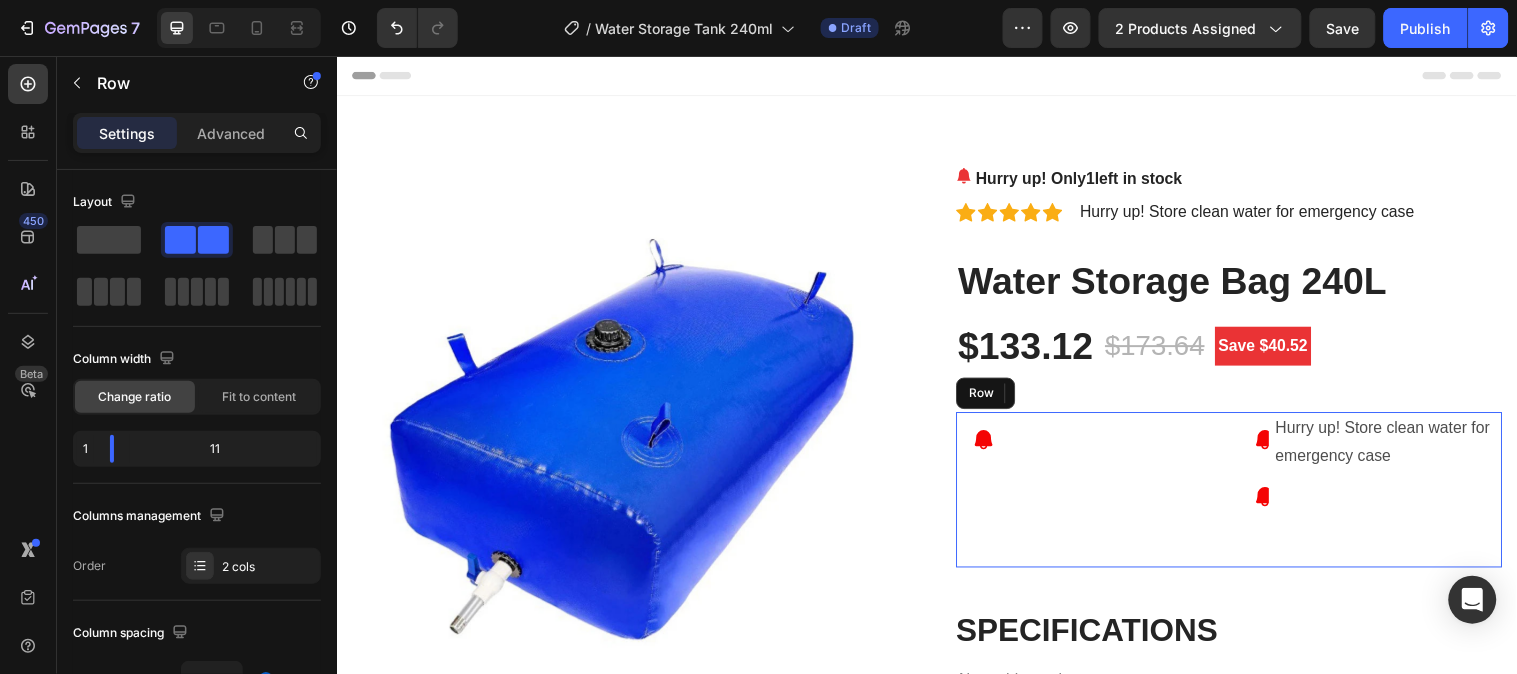 click on "Icon" at bounding box center (1101, 496) 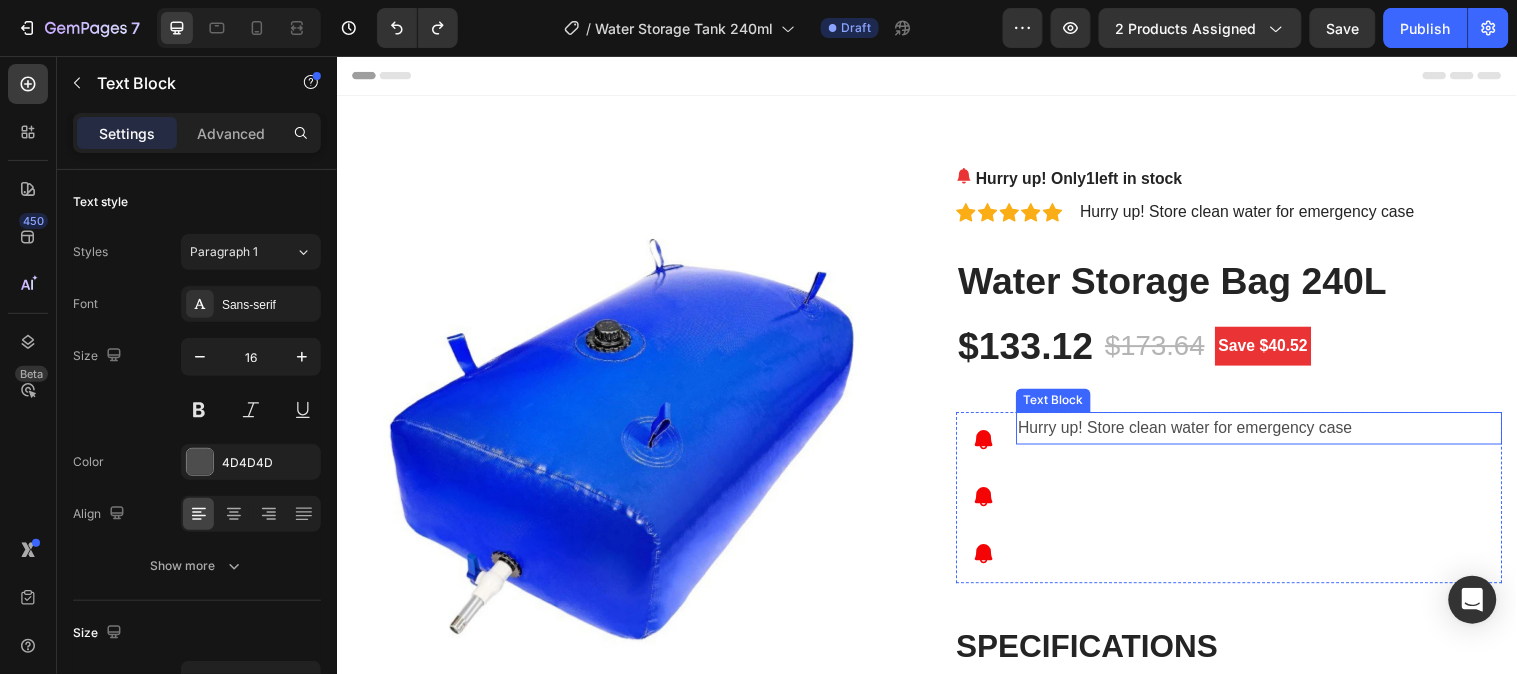 click on "Hurry up! Store clean water for emergency case" at bounding box center (1274, 433) 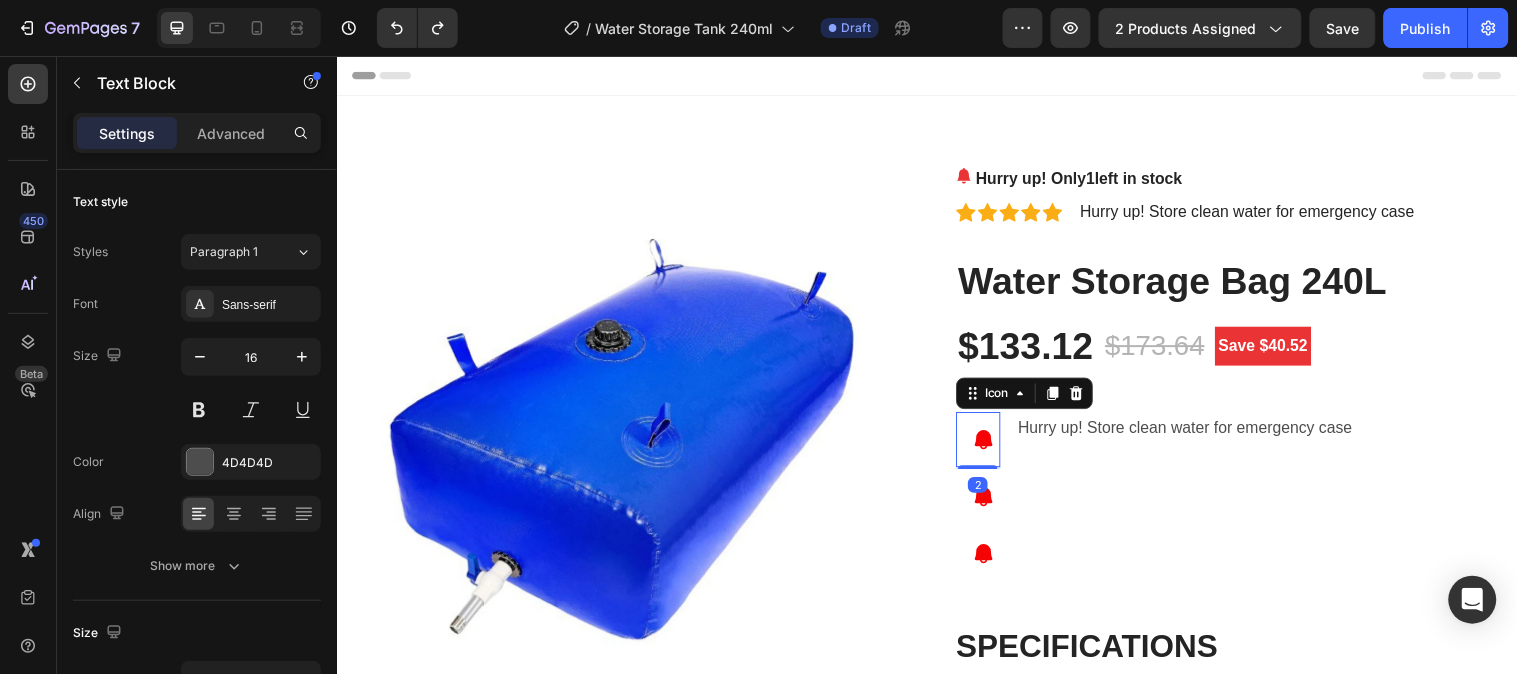 click at bounding box center (988, 445) 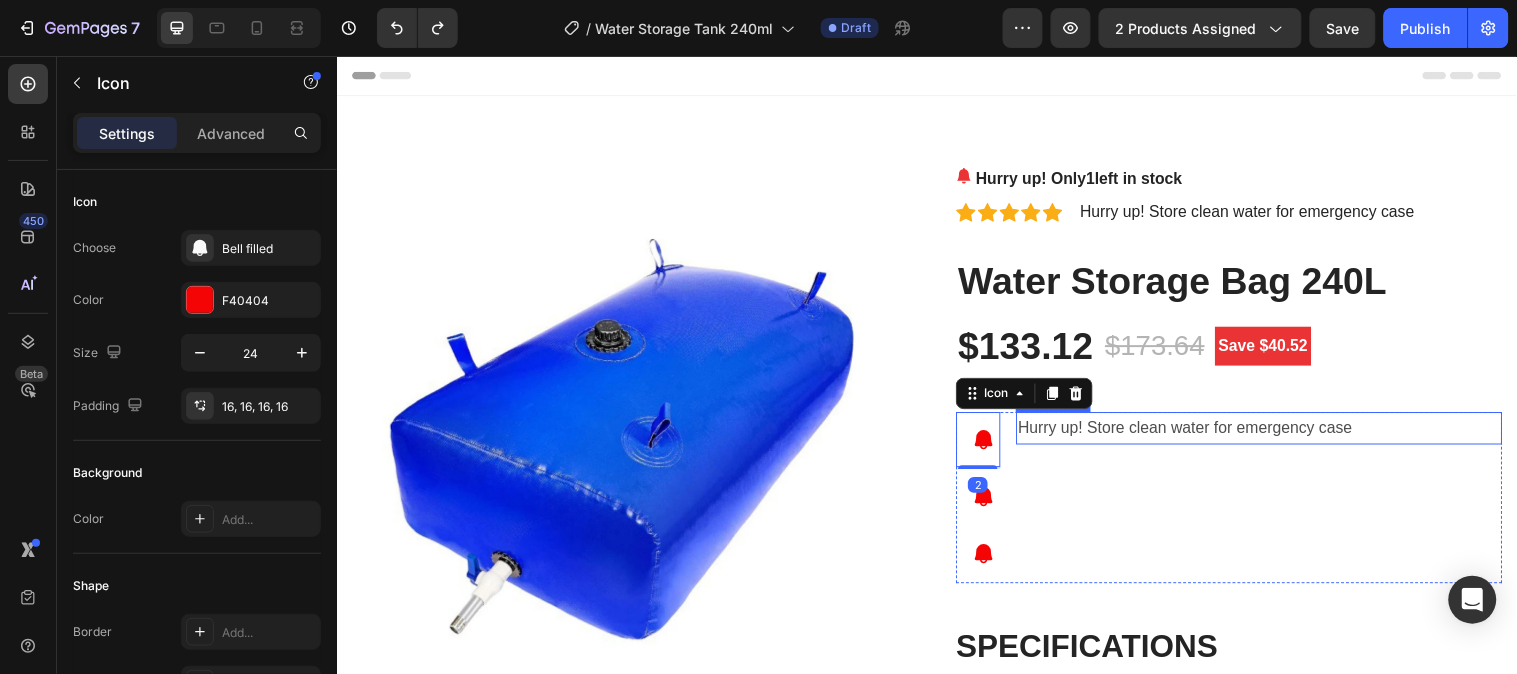 click on "Hurry up! Store clean water for emergency case" at bounding box center (1274, 433) 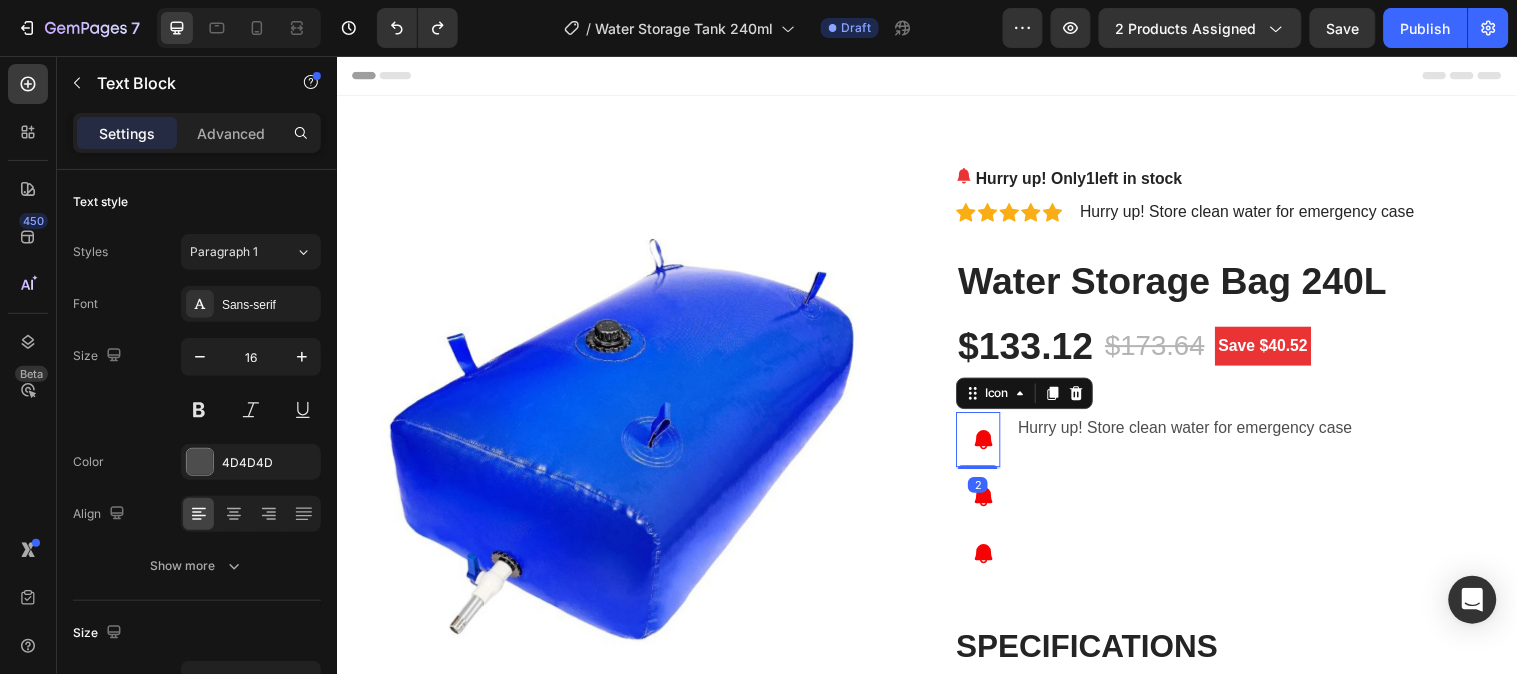 click at bounding box center (988, 445) 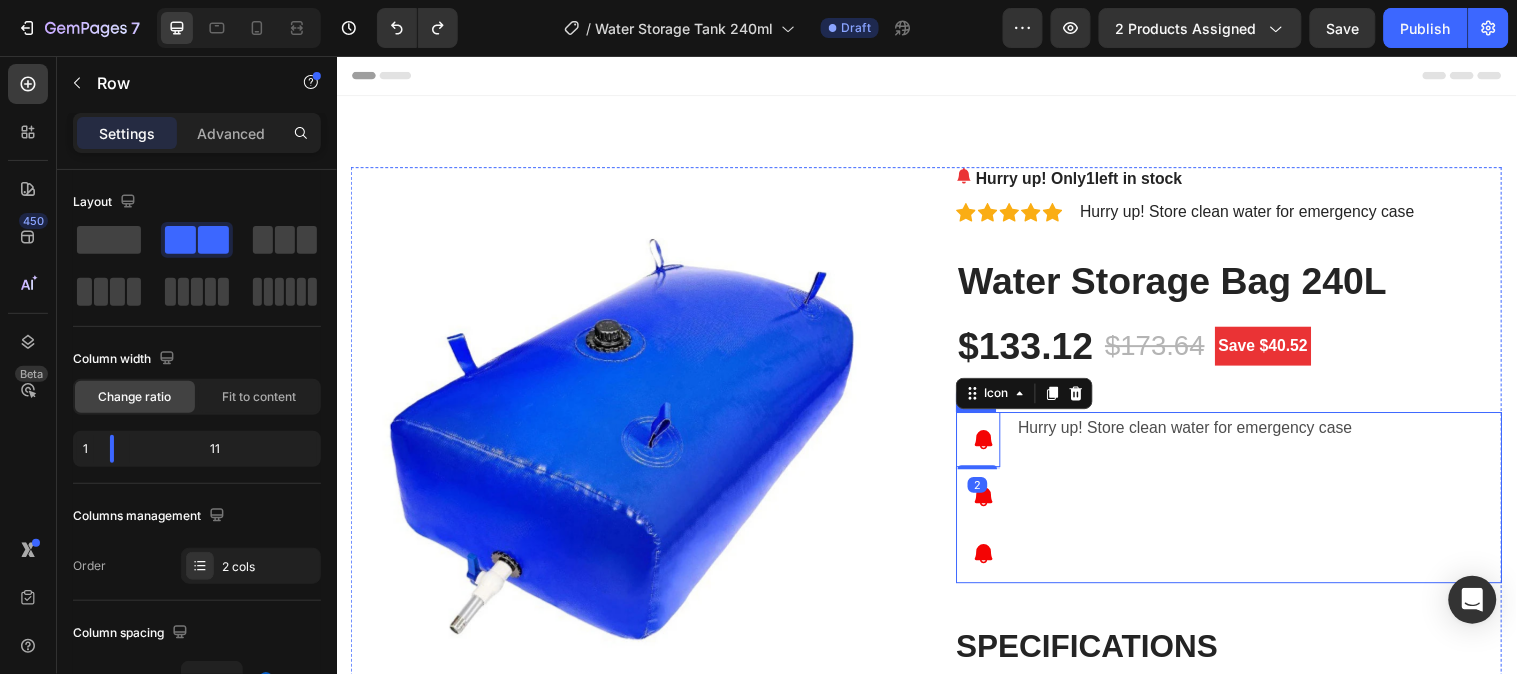 click on "Hurry up! Store clean water for emergency case Text Block" at bounding box center (1274, 504) 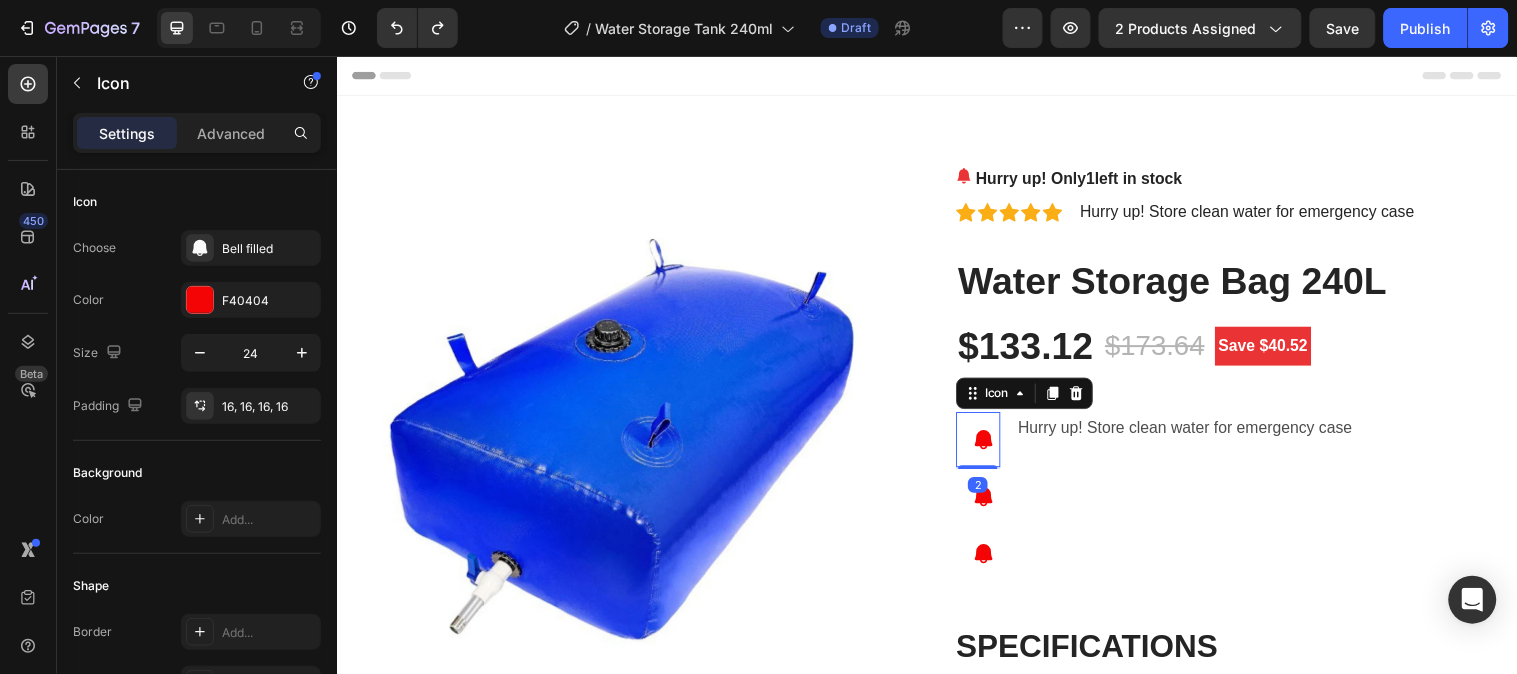 click at bounding box center [988, 445] 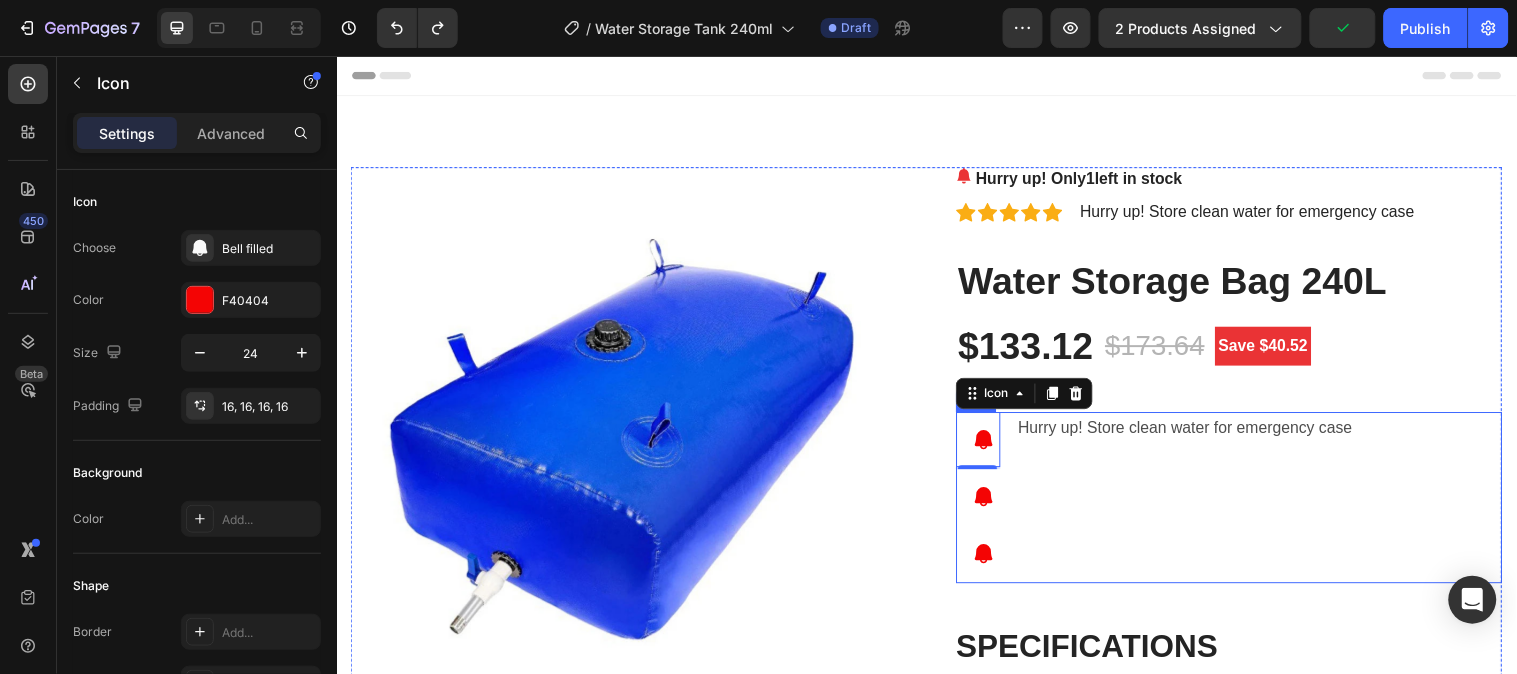 click on "Hurry up! Store clean water for emergency case Text Block" at bounding box center (1274, 504) 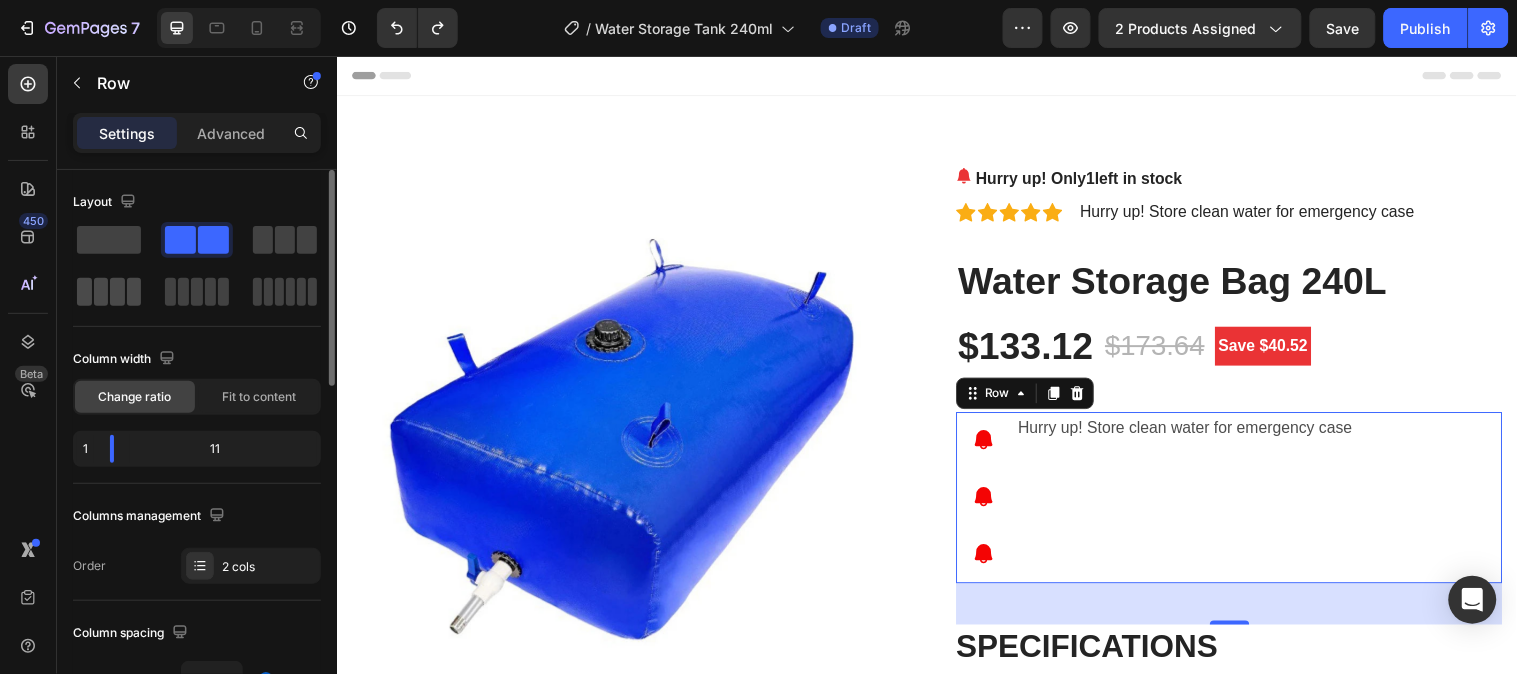 click 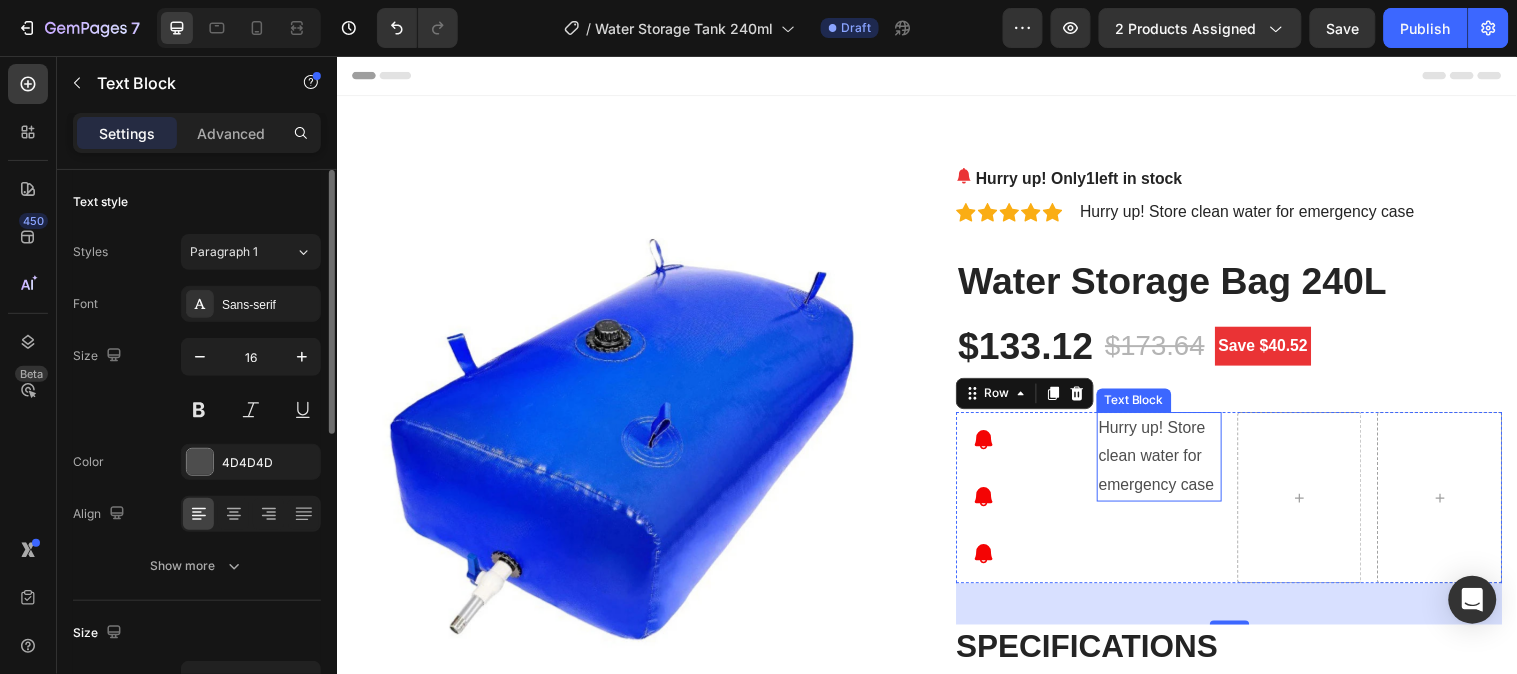 click on "Hurry up! Store clean water for emergency case" at bounding box center (1172, 462) 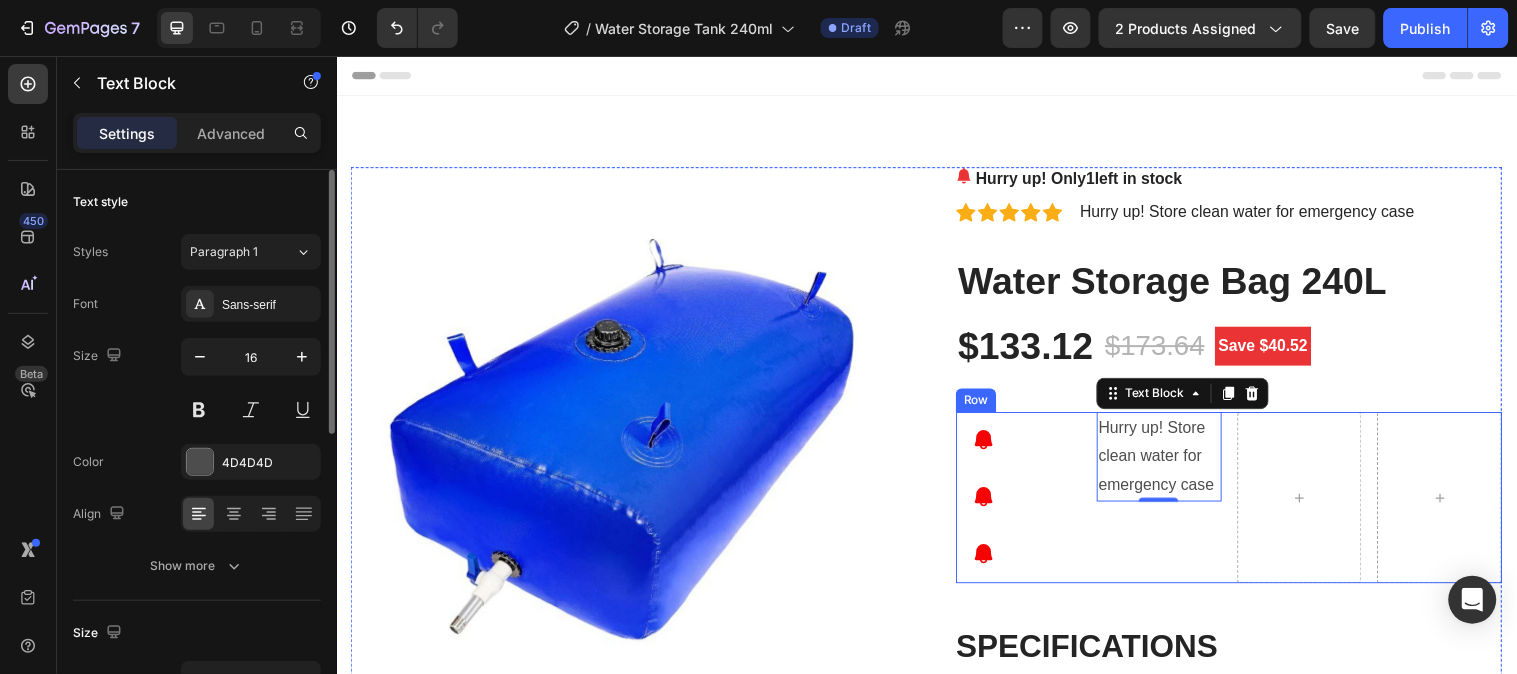 drag, startPoint x: 1083, startPoint y: 503, endPoint x: 1133, endPoint y: 501, distance: 50.039986 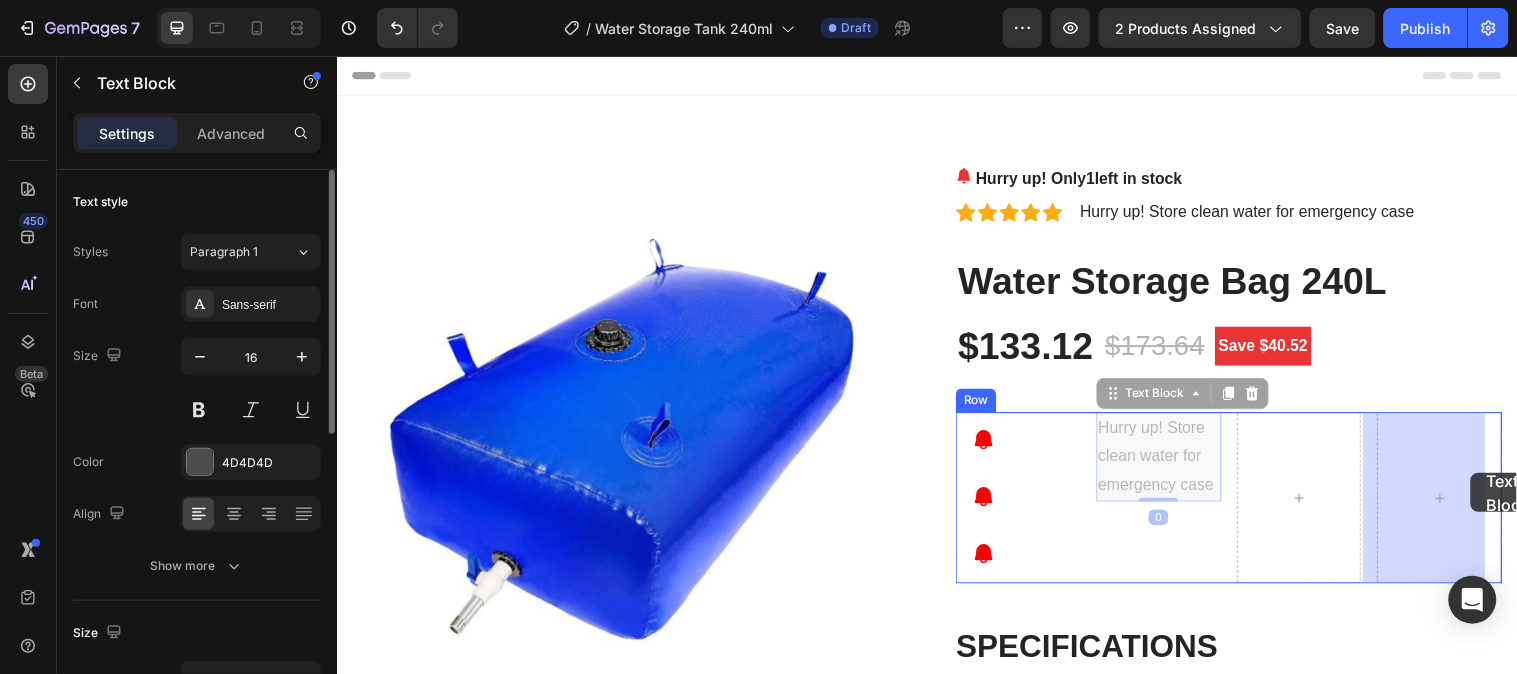 drag, startPoint x: 1136, startPoint y: 489, endPoint x: 1488, endPoint y: 479, distance: 352.14203 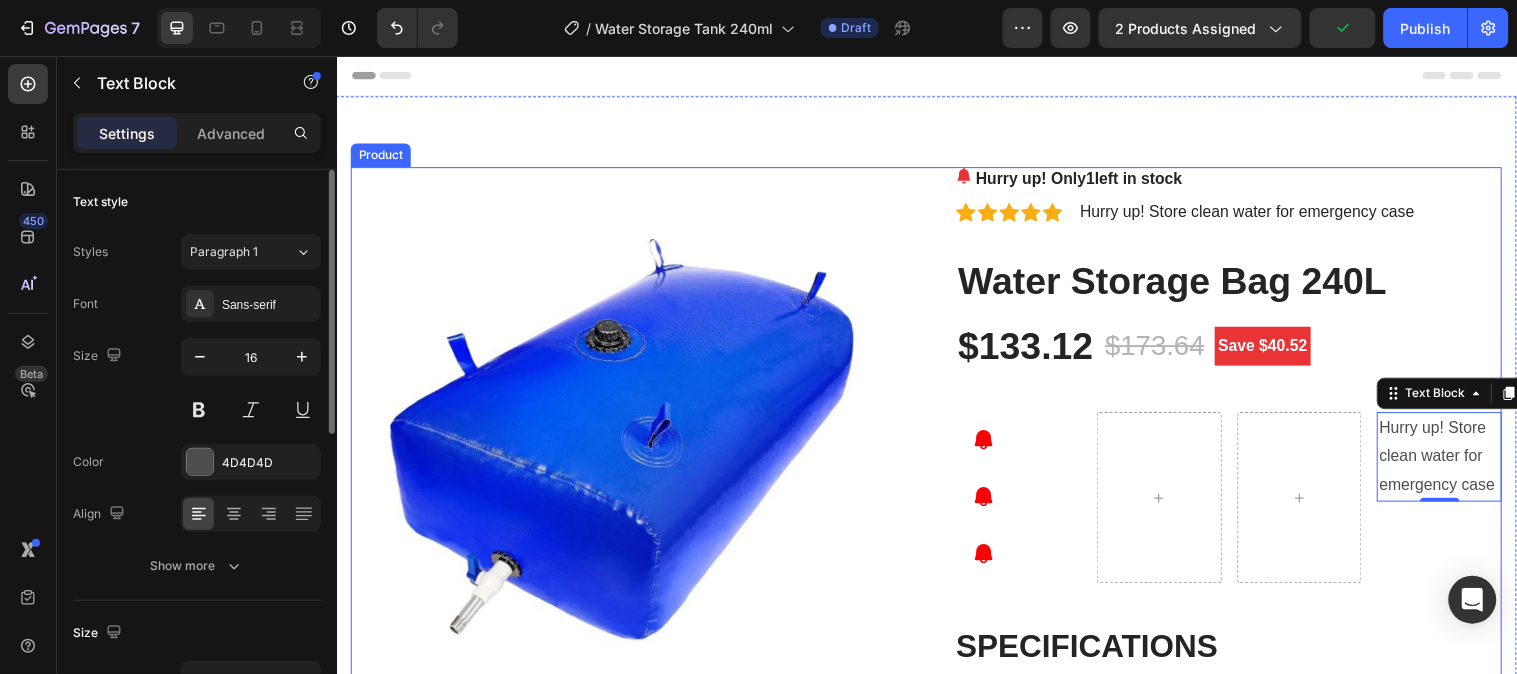 click on "Hurry up! Only  1  left in stock (P) Stock Counter
Icon
Icon
Icon
Icon
Icon Icon List Hoz Hurry up! Store clean water for emergency case Text block Row Water Storage Bag 240L (P) Title $133.12 (P) Price (P) Price $173.64 (P) Price (P) Price Save $40.52 Product Badge Row
Icon
Icon
Icon
Hurry up! Store clean water for emergency case Text Block   0 Row
SPECIFICATIONS
About this product
[Material and Technology] The new generation water storage bag adopts double-layer soft PVC strong mesh, high-density leak-proof coating, and double-welded sealing structure. Soft materials last longer and fold easier and look better.
[Configuration] 1.5-inch water inlet | 3/4-inch water outlet | 3/4-inch PVC socket | 3/4-inch hose faucet adapter (metal material) | Leak-proof rubber gasket | Teflon tape
Choice: yes" at bounding box center (1243, 4276) 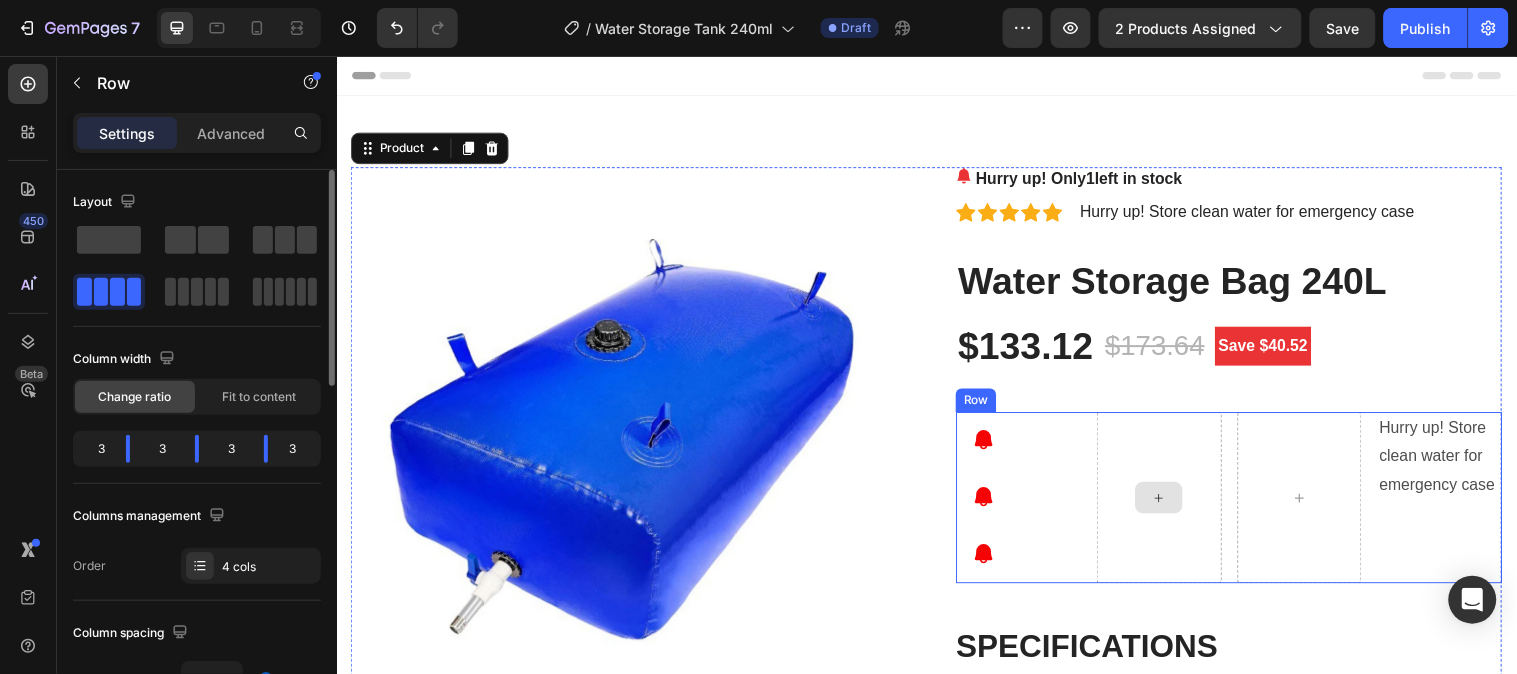 click at bounding box center (1172, 504) 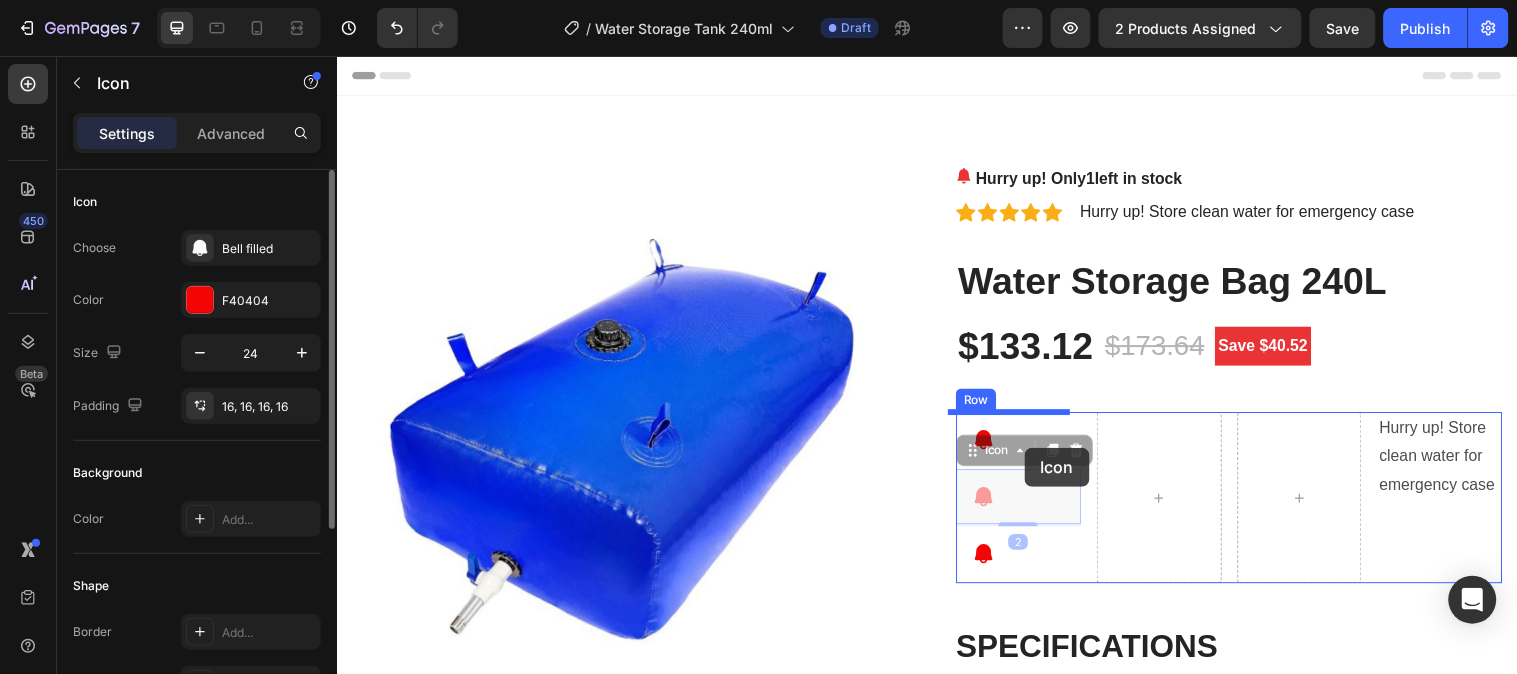 drag, startPoint x: 991, startPoint y: 499, endPoint x: 1035, endPoint y: 453, distance: 63.655323 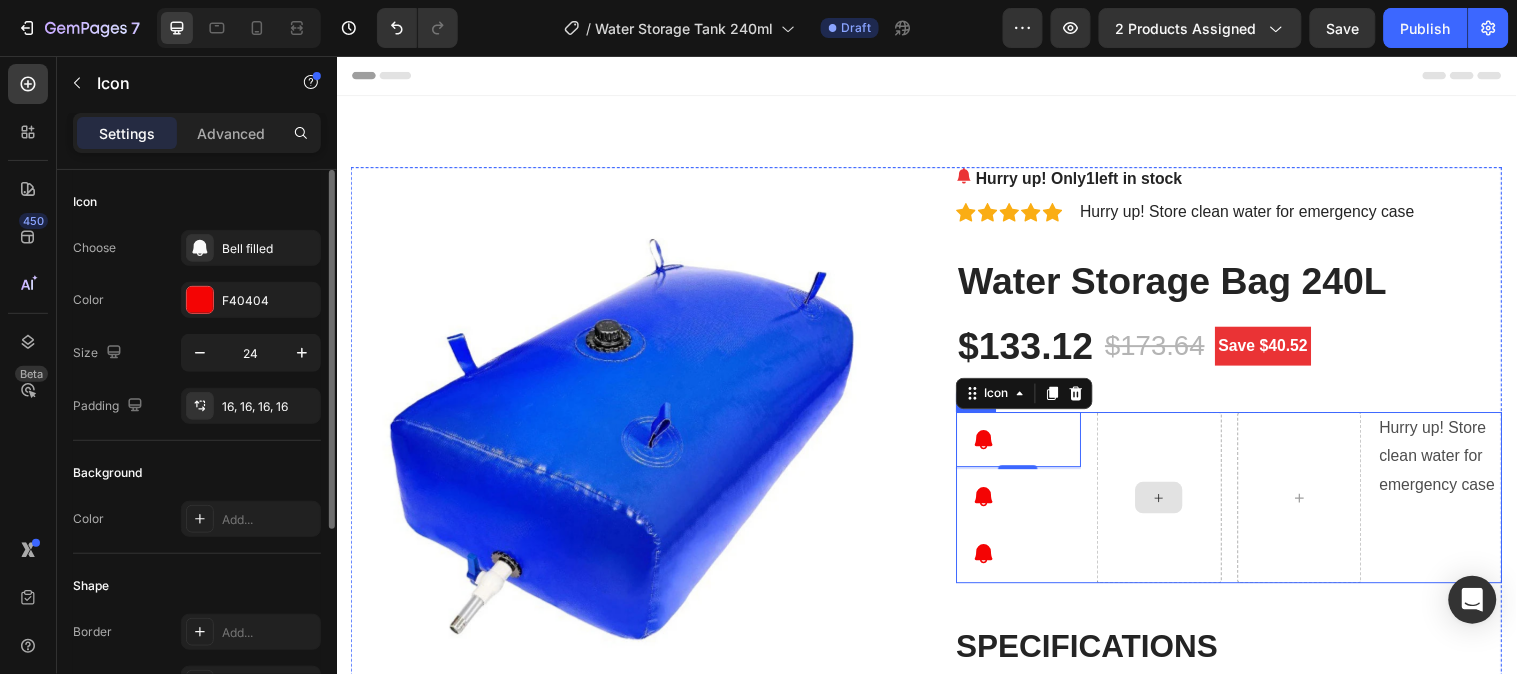 click at bounding box center (1172, 504) 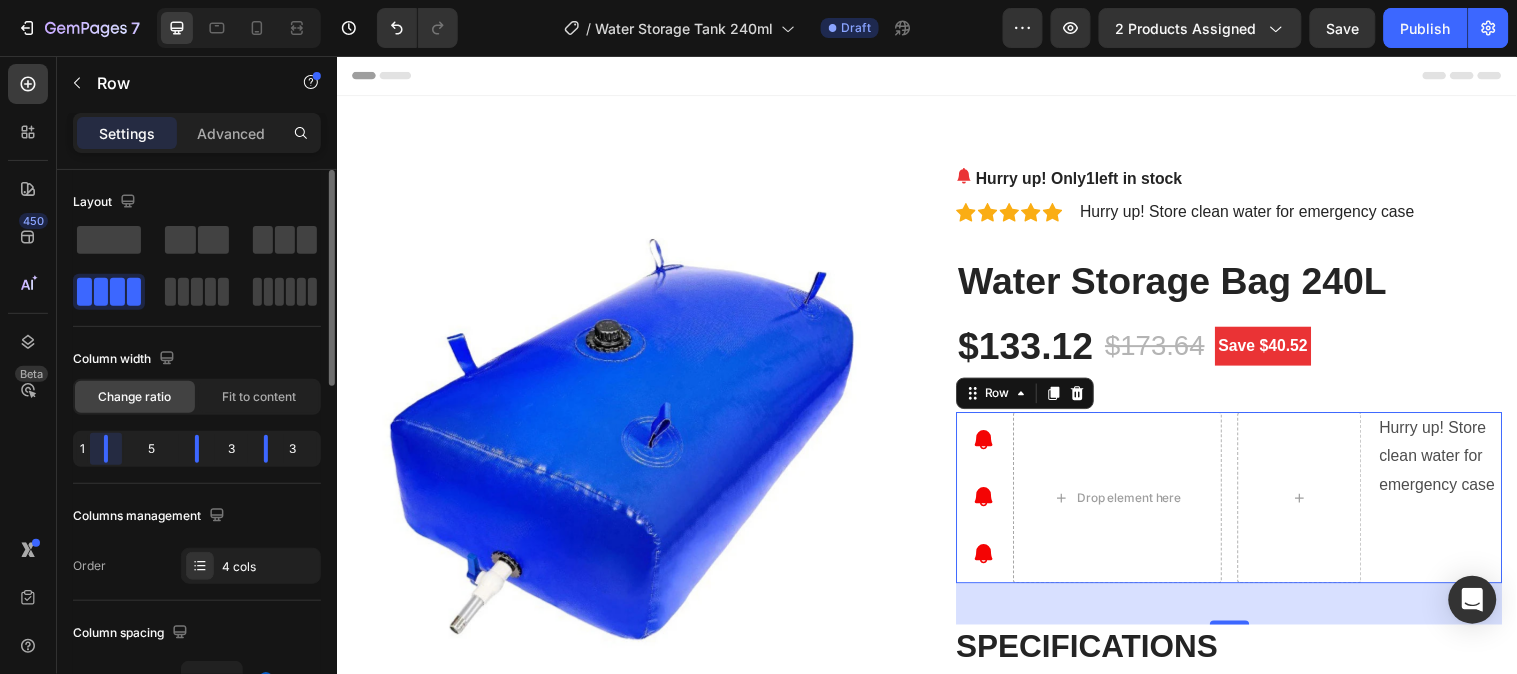 drag, startPoint x: 131, startPoint y: 458, endPoint x: 82, endPoint y: 465, distance: 49.497475 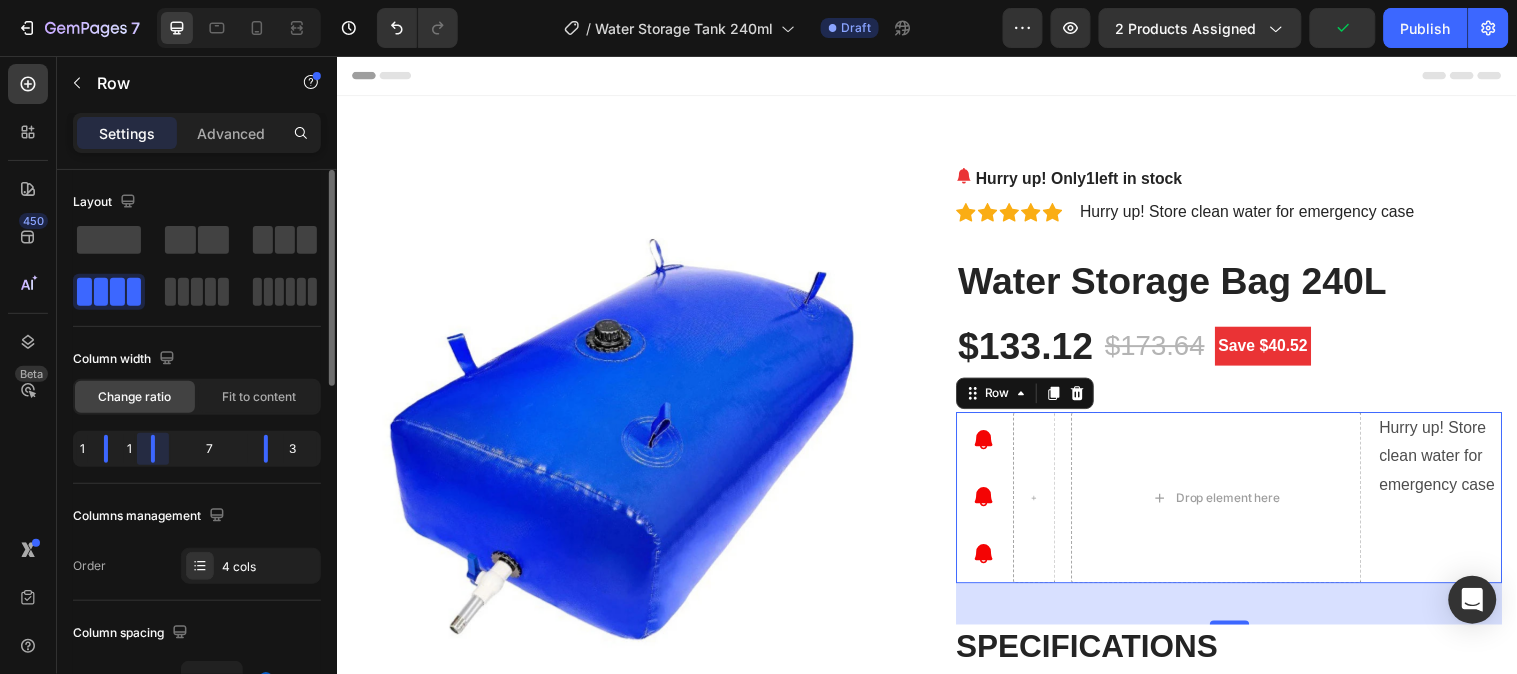 drag, startPoint x: 193, startPoint y: 456, endPoint x: 116, endPoint y: 460, distance: 77.10383 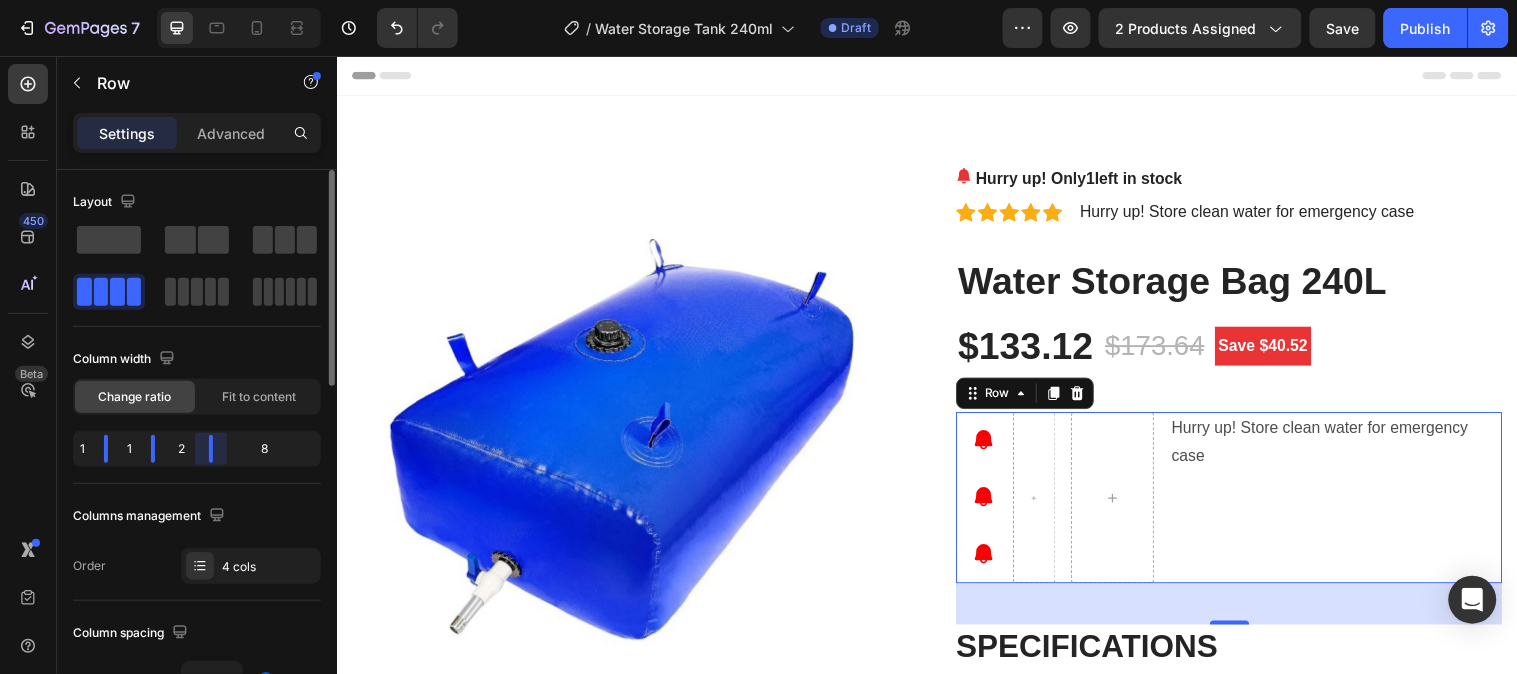 drag, startPoint x: 265, startPoint y: 456, endPoint x: 151, endPoint y: 456, distance: 114 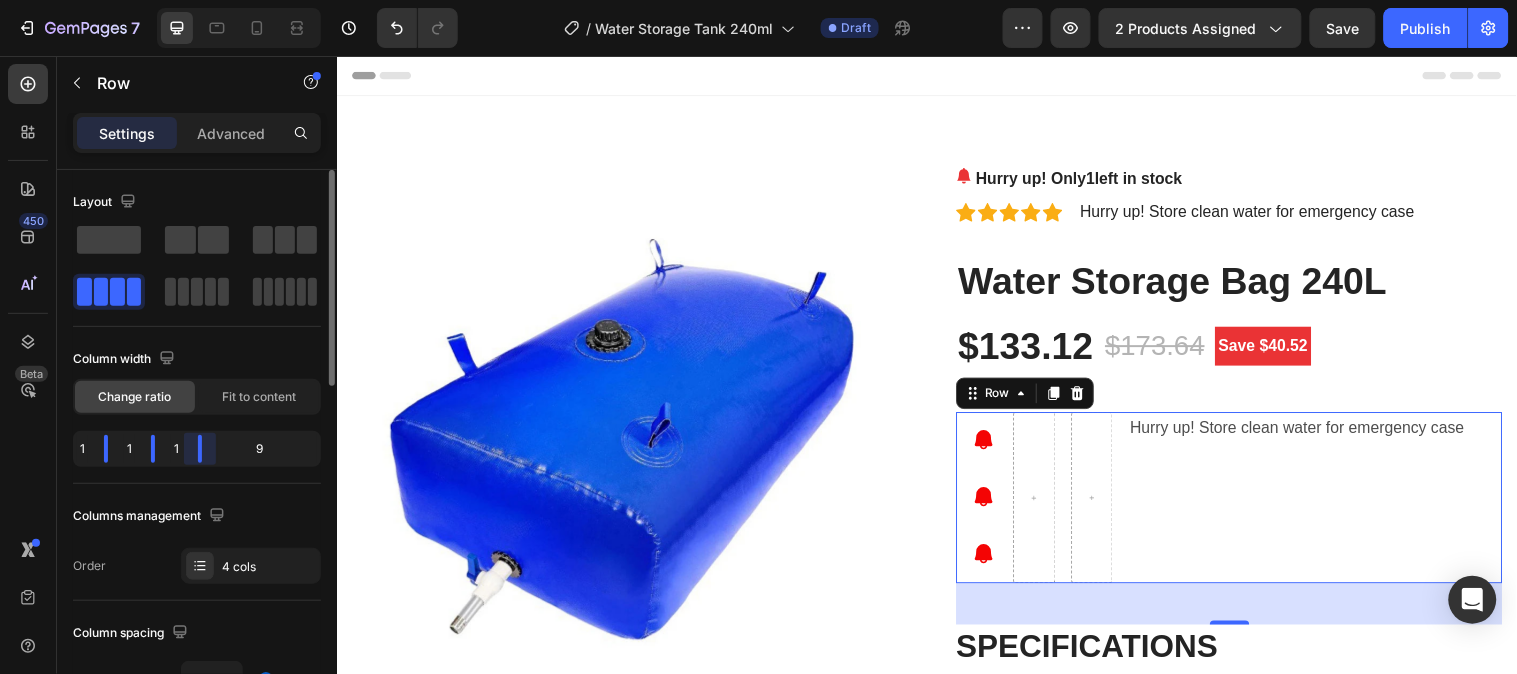 drag, startPoint x: 206, startPoint y: 448, endPoint x: 111, endPoint y: 437, distance: 95.63472 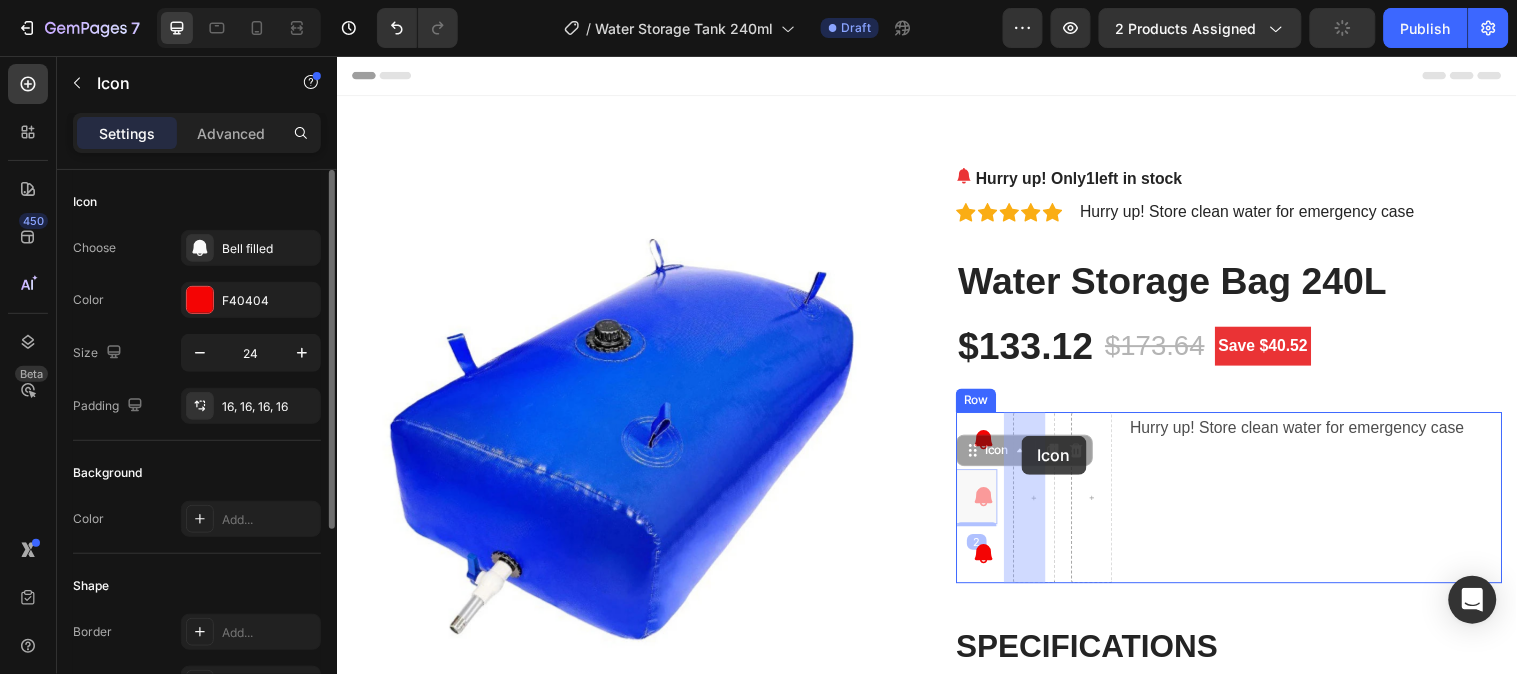 drag, startPoint x: 989, startPoint y: 502, endPoint x: 1032, endPoint y: 441, distance: 74.63243 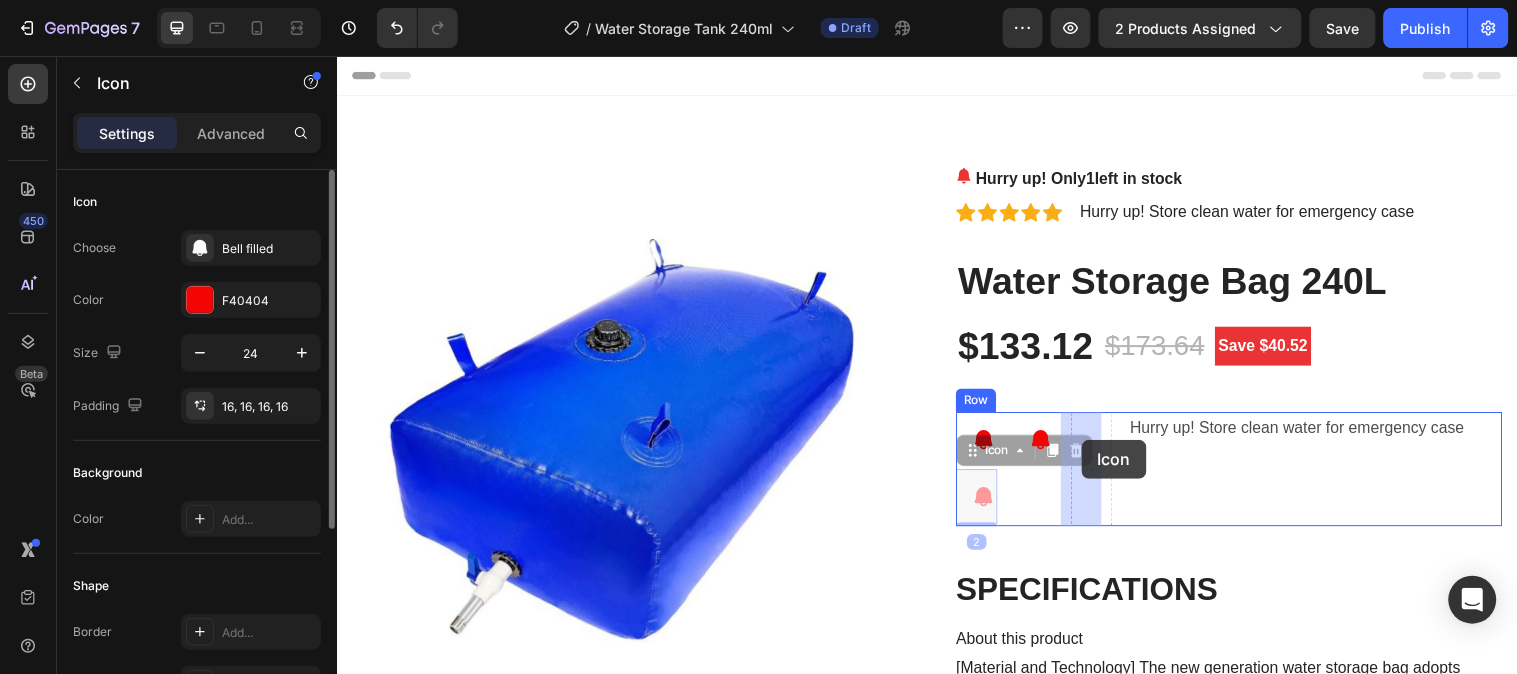drag, startPoint x: 984, startPoint y: 508, endPoint x: 1093, endPoint y: 445, distance: 125.89678 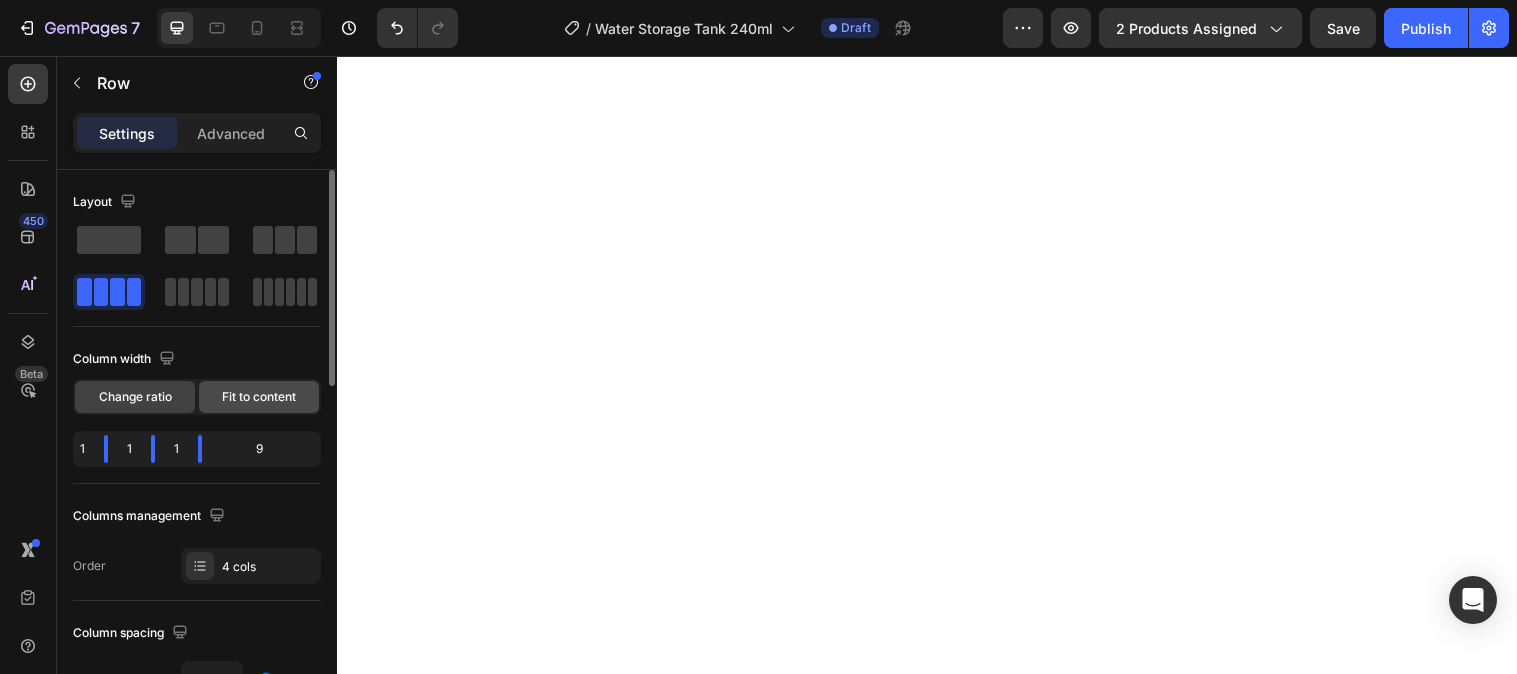 scroll, scrollTop: 0, scrollLeft: 0, axis: both 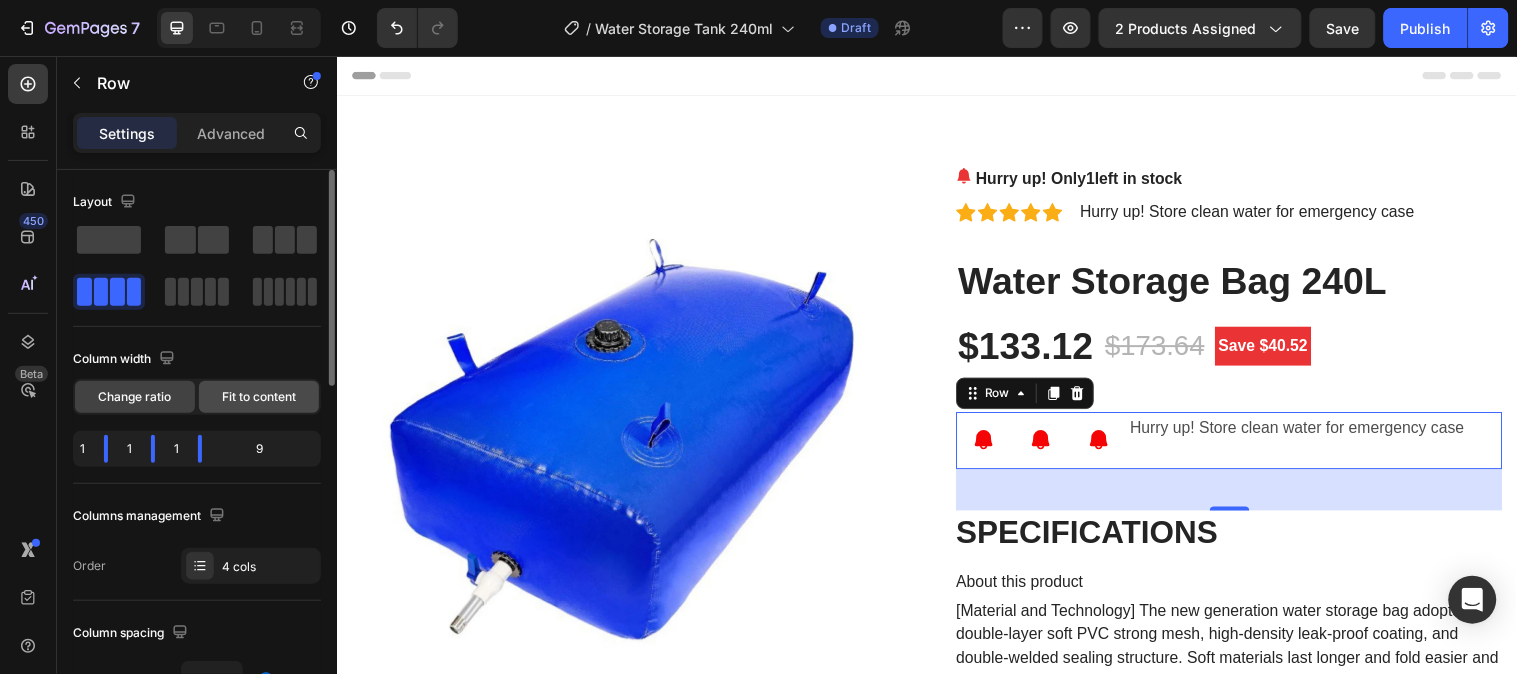 click on "Fit to content" 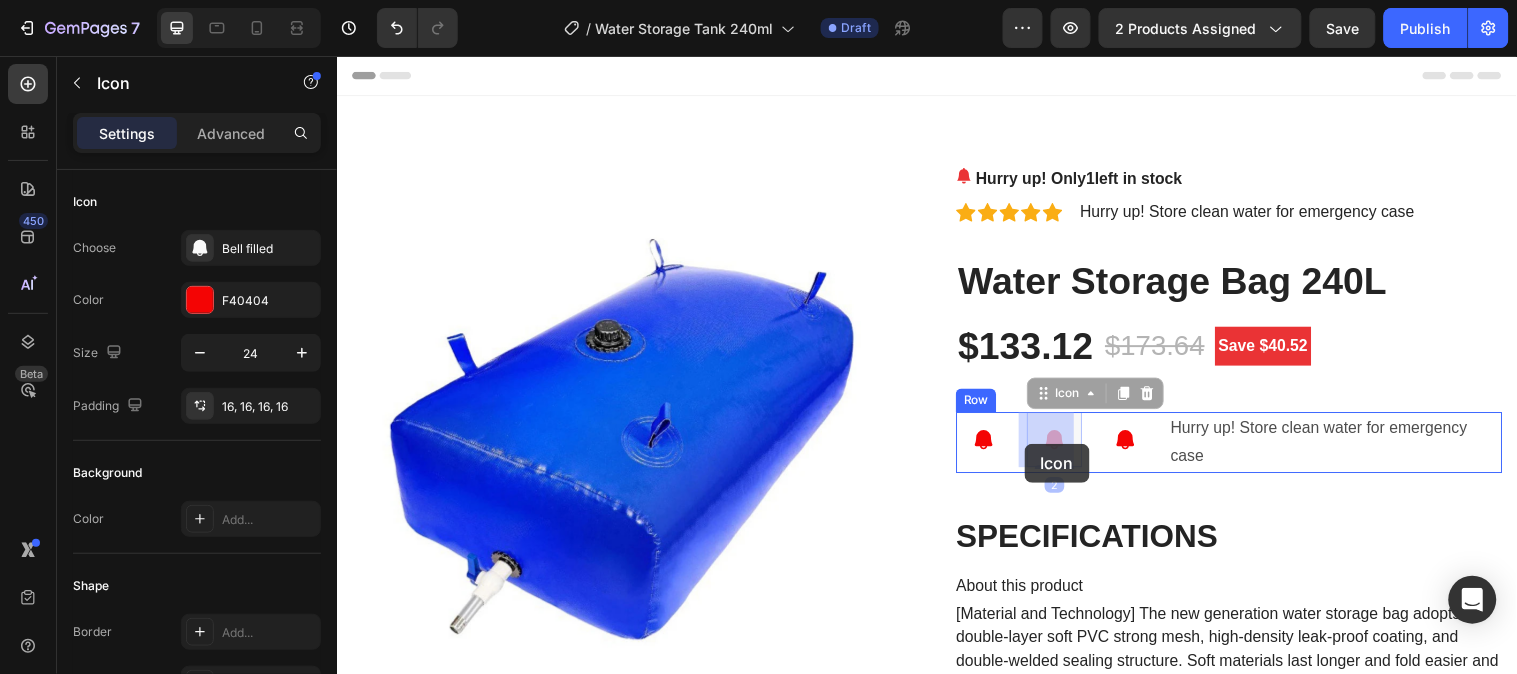 drag, startPoint x: 1067, startPoint y: 447, endPoint x: 1035, endPoint y: 449, distance: 32.06244 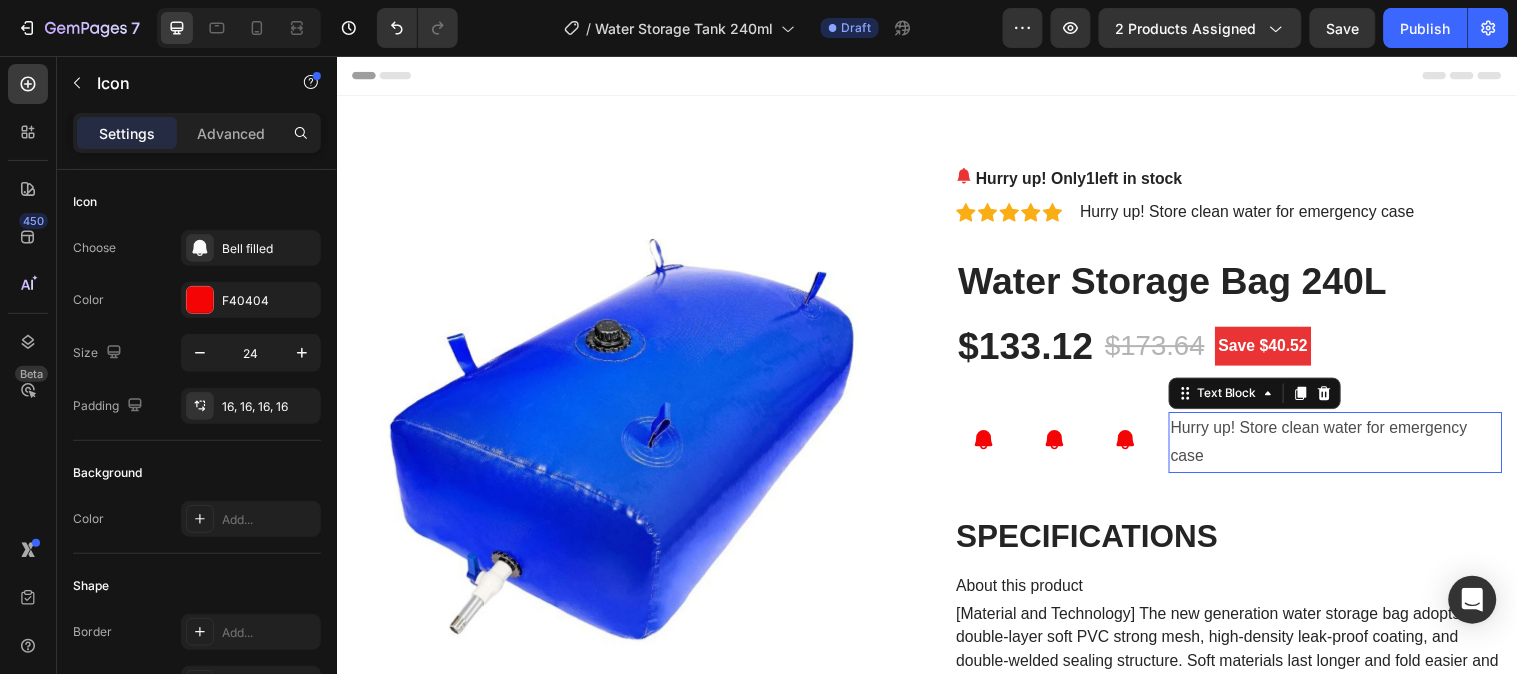 click on "Hurry up! Store clean water for emergency case" at bounding box center (1351, 448) 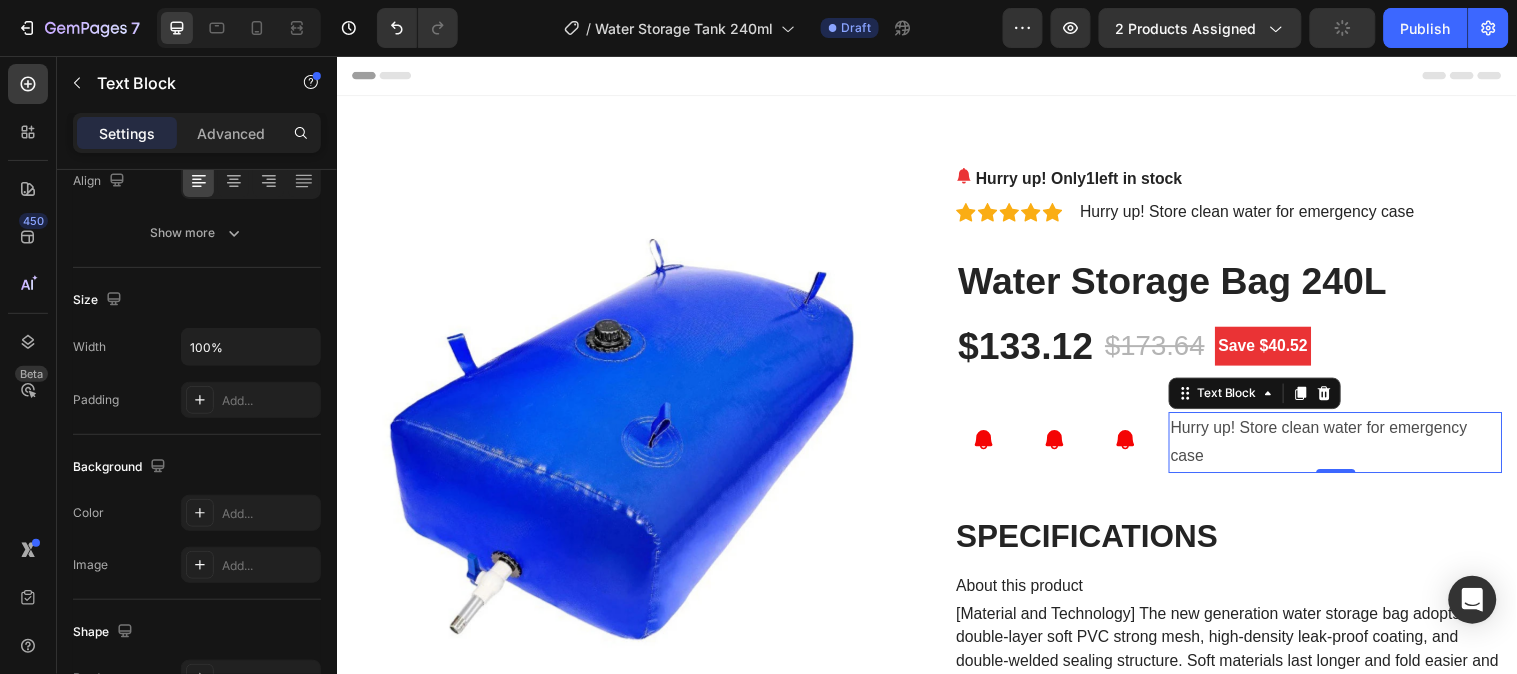 scroll, scrollTop: 0, scrollLeft: 0, axis: both 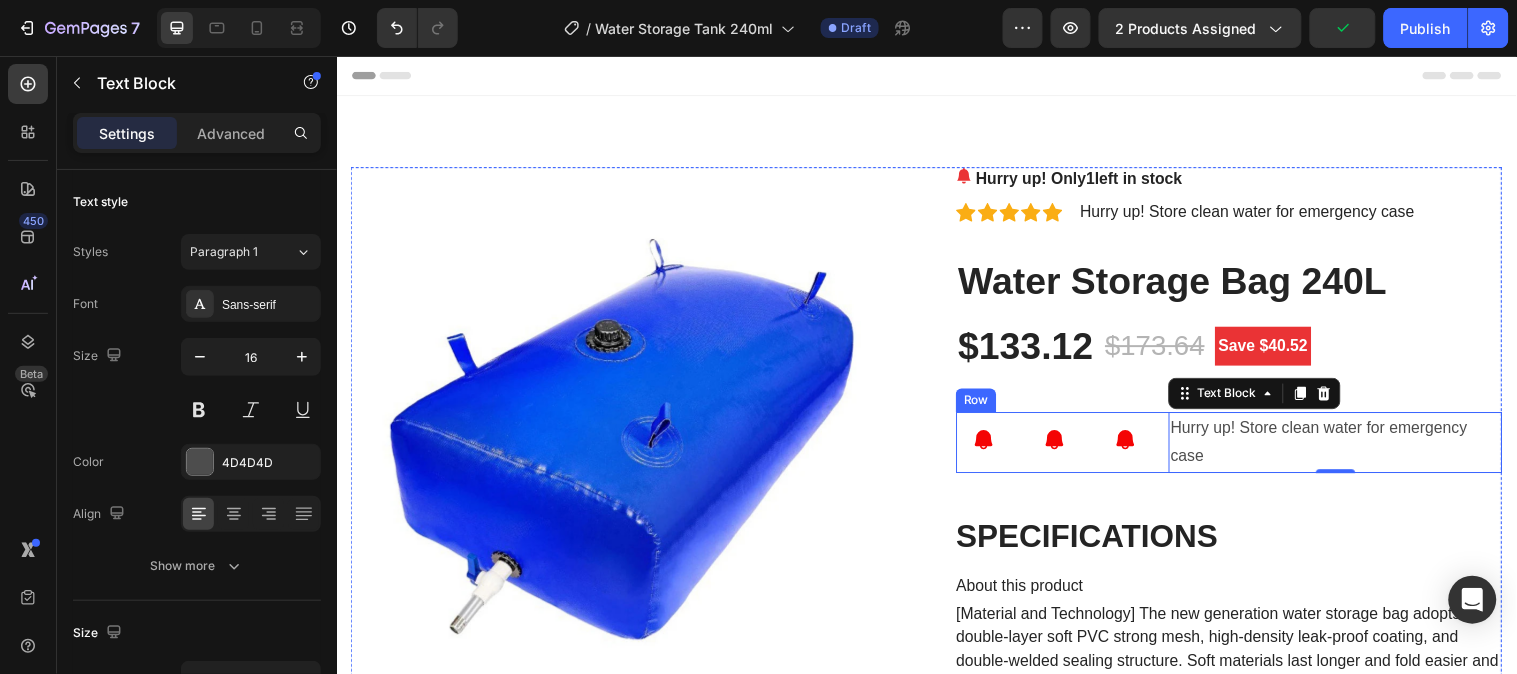 click on "Hurry up! Only  1  left in stock (P) Stock Counter
Icon
Icon
Icon
Icon
Icon Icon List Hoz Hurry up! Store clean water for emergency case Text block Row Water Storage Bag 240L (P) Title $133.12 (P) Price (P) Price $173.64 (P) Price (P) Price Save $40.52 Product Badge Row
Icon
Icon
Icon Hurry up! Store clean water for emergency case Text Block   0 Row
SPECIFICATIONS
About this product
[Material and Technology] The new generation water storage bag adopts double-layer soft PVC strong mesh, high-density leak-proof coating, and double-welded sealing structure. Soft materials last longer and fold easier and look better.
[Configuration] 1.5-inch water inlet | 3/4-inch water outlet | 3/4-inch PVC socket | 3/4-inch hose faucet adapter (metal material) | Leak-proof rubber gasket | Teflon tape
Choice: yes
Hign-concerned Chemical: None
Button" at bounding box center [1243, 4219] 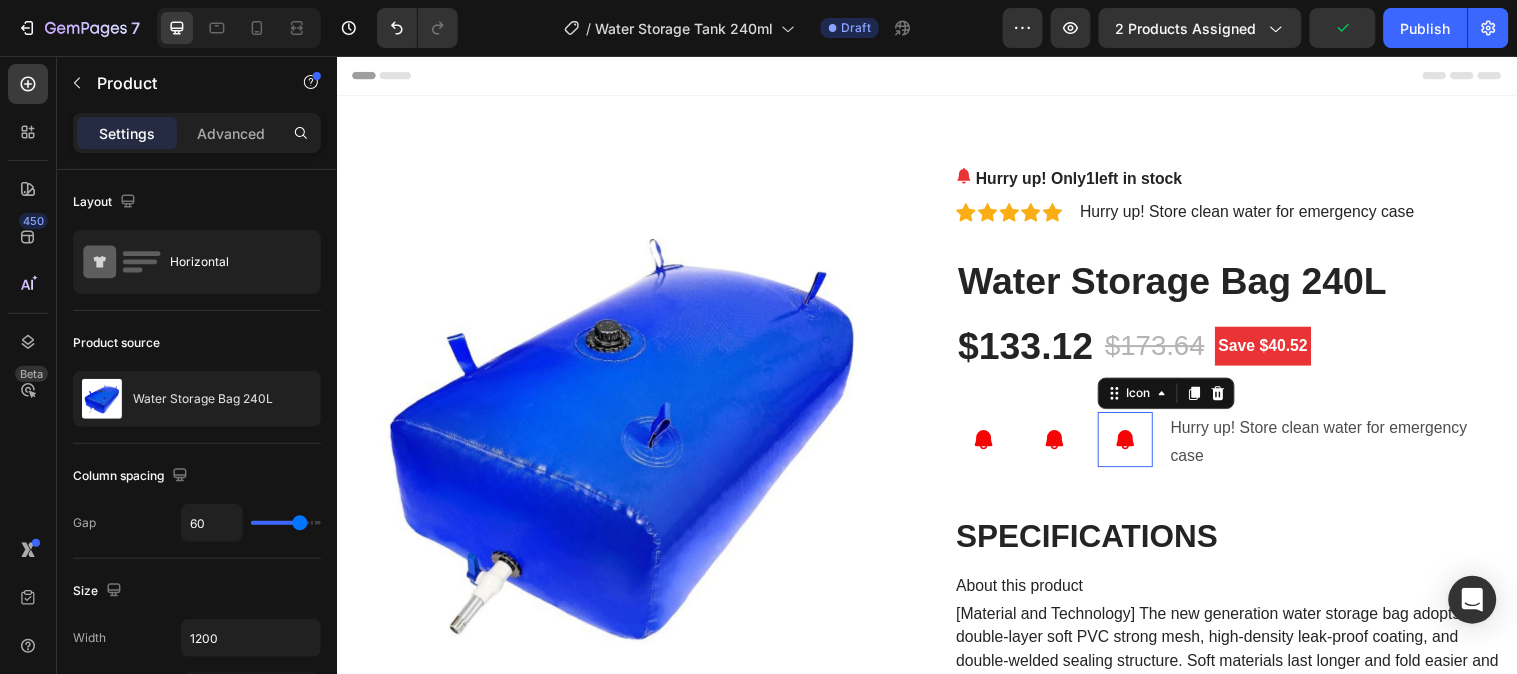 click at bounding box center [1138, 445] 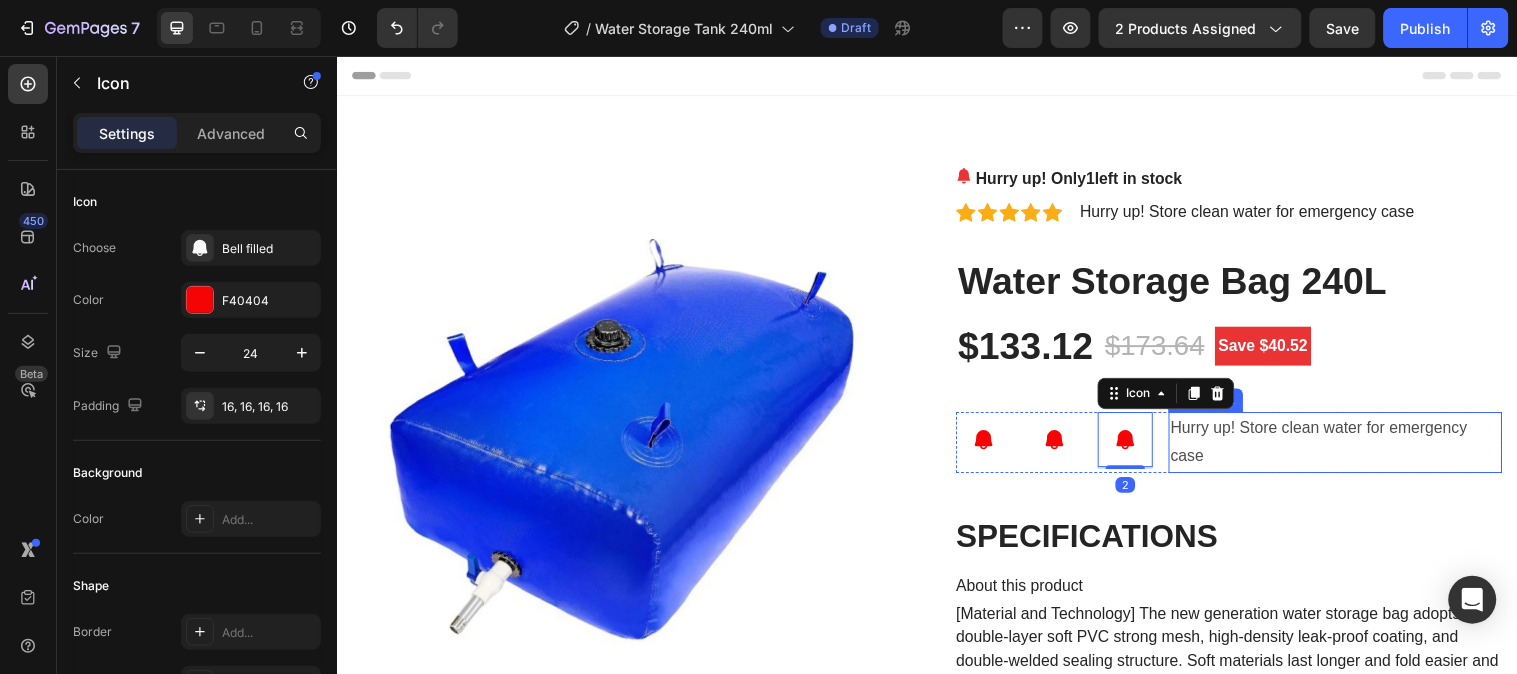 click on "Hurry up! Store clean water for emergency case" at bounding box center (1351, 448) 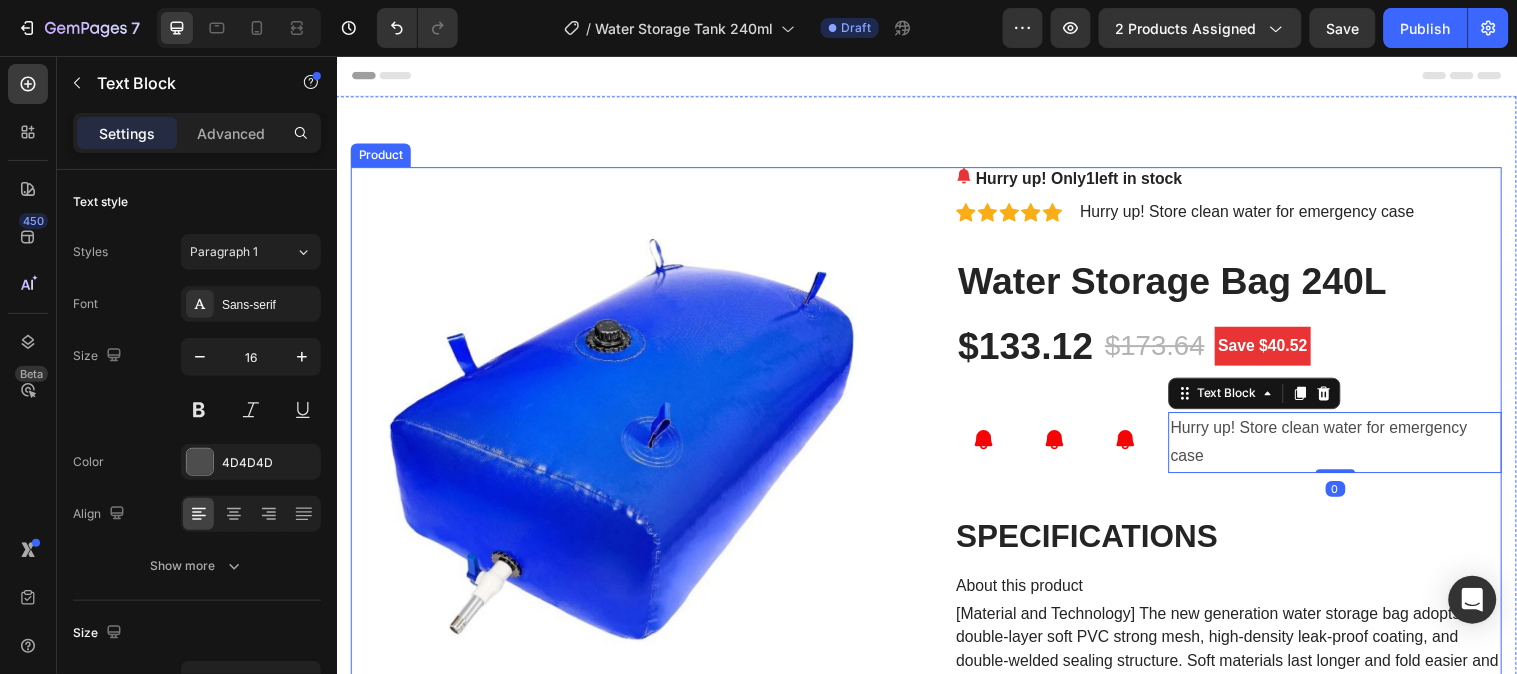 click on "Hurry up! Only  1  left in stock (P) Stock Counter
Icon
Icon
Icon
Icon
Icon Icon List Hoz Hurry up! Store clean water for emergency case Text block Row Water Storage Bag 240L (P) Title $133.12 (P) Price (P) Price $173.64 (P) Price (P) Price Save $40.52 Product Badge Row
Icon
Icon
Icon Hurry up! Store clean water for emergency case Text Block   0 Row
SPECIFICATIONS
About this product
[Material and Technology] The new generation water storage bag adopts double-layer soft PVC strong mesh, high-density leak-proof coating, and double-welded sealing structure. Soft materials last longer and fold easier and look better.
[Configuration] 1.5-inch water inlet | 3/4-inch water outlet | 3/4-inch PVC socket | 3/4-inch hose faucet adapter (metal material) | Leak-proof rubber gasket | Teflon tape
Choice: yes
Hign-concerned Chemical: None
Button" at bounding box center [1243, 4219] 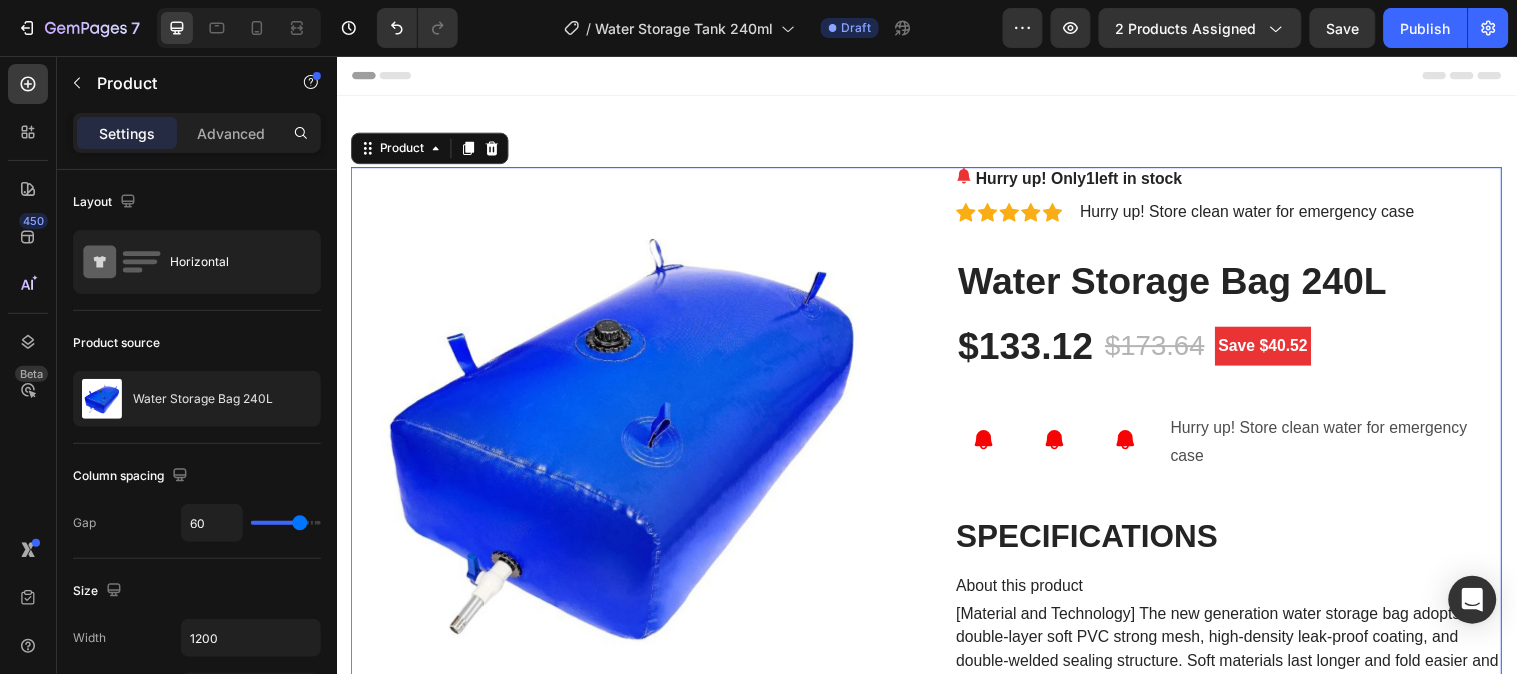 click on "Hurry up! Only  1  left in stock (P) Stock Counter
Icon
Icon
Icon
Icon
Icon Icon List Hoz Hurry up! Store clean water for emergency case Text block Row Water Storage Bag 240L (P) Title $133.12 (P) Price (P) Price $173.64 (P) Price (P) Price Save $40.52 Product Badge Row
Icon
Icon
Icon Hurry up! Store clean water for emergency case Text Block Row
SPECIFICATIONS
About this product
[Material and Technology] The new generation water storage bag adopts double-layer soft PVC strong mesh, high-density leak-proof coating, and double-welded sealing structure. Soft materials last longer and fold easier and look better.
[Configuration] 1.5-inch water inlet | 3/4-inch water outlet | 3/4-inch PVC socket | 3/4-inch hose faucet adapter (metal material) | Leak-proof rubber gasket | Teflon tape
Choice: yes
Hign-concerned Chemical: None
Button Row" at bounding box center (1243, 4219) 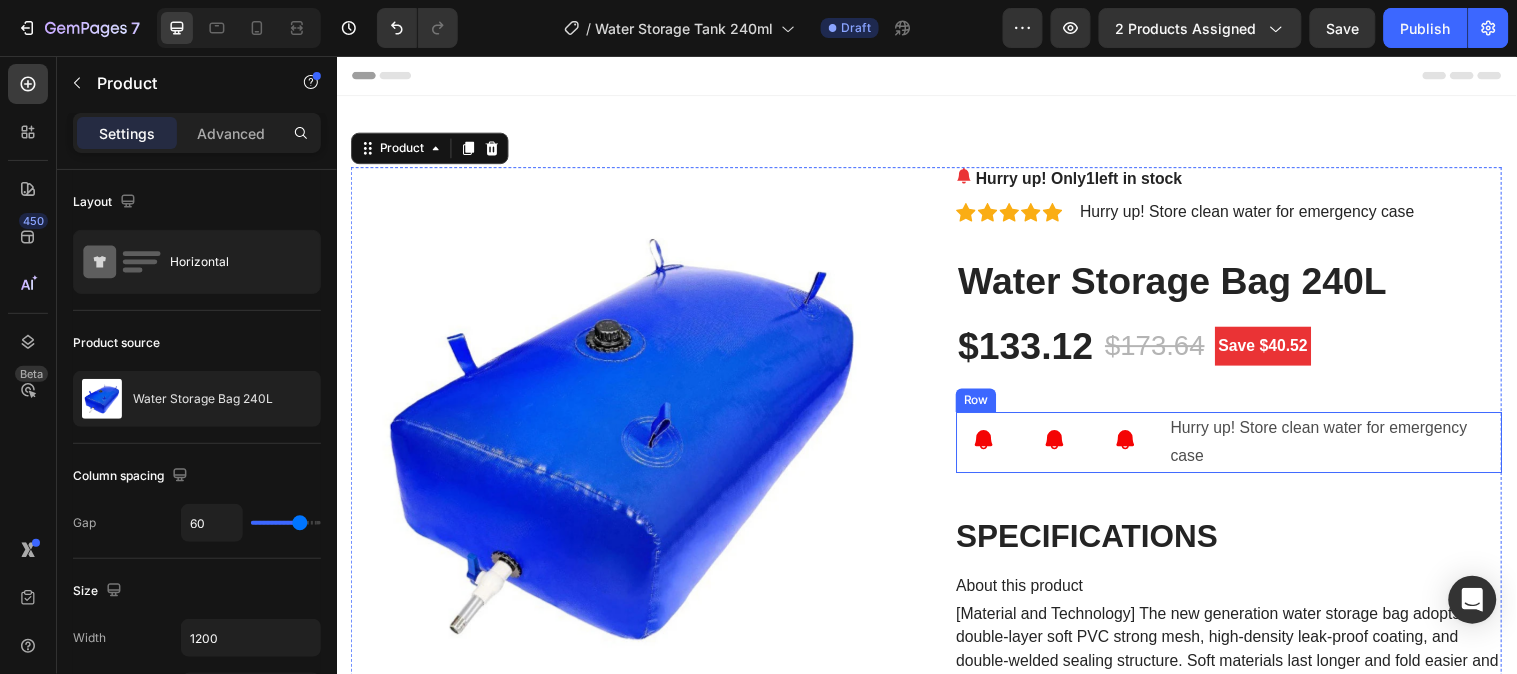 click on "Icon
Icon
Icon Hurry up! Store clean water for emergency case Text Block Row" at bounding box center (1243, 448) 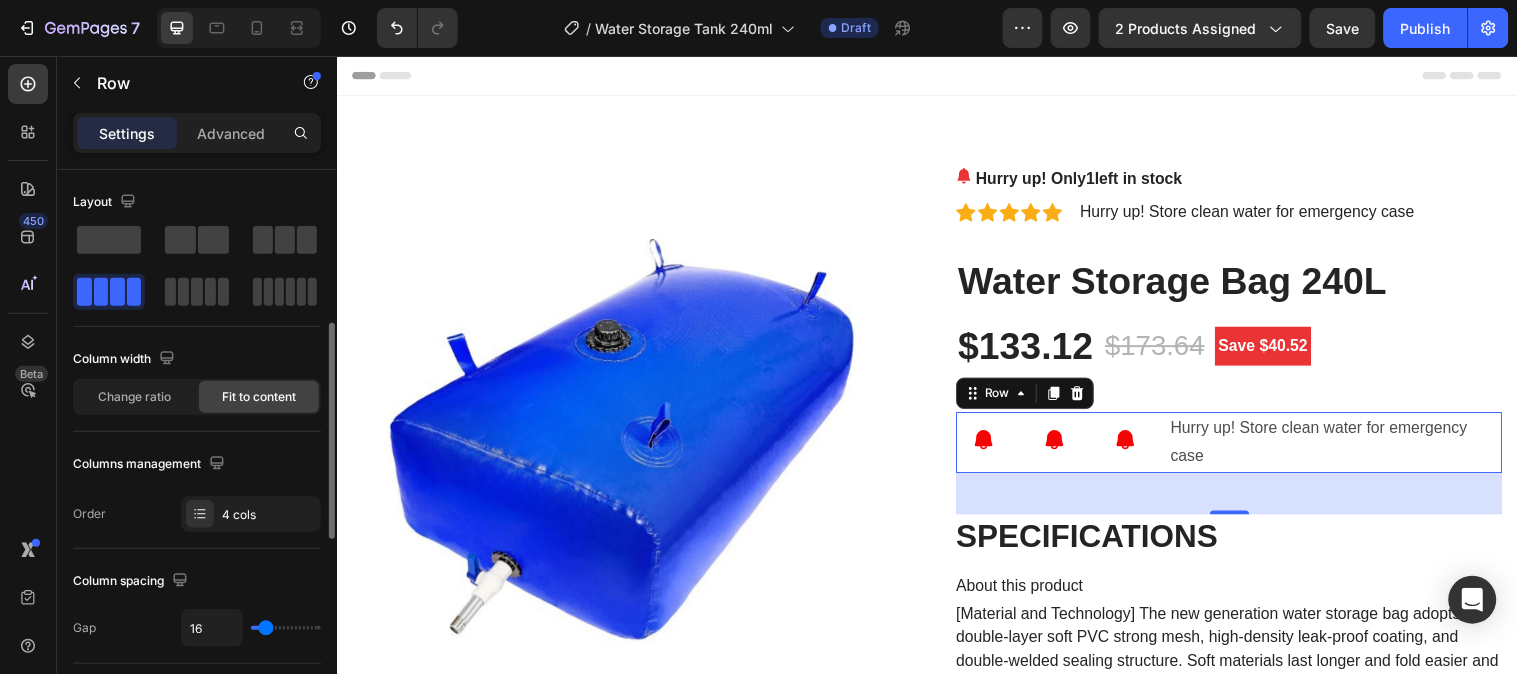 scroll, scrollTop: 111, scrollLeft: 0, axis: vertical 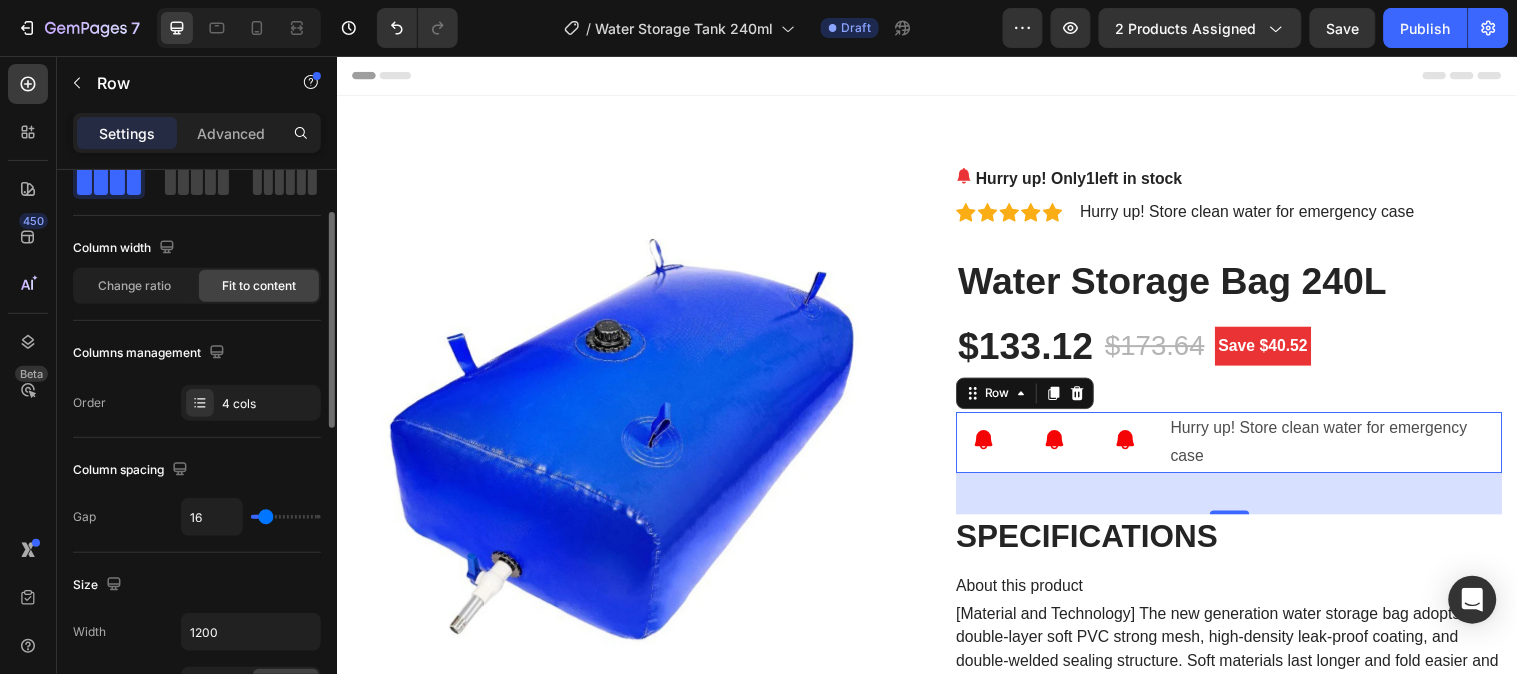 type on "10" 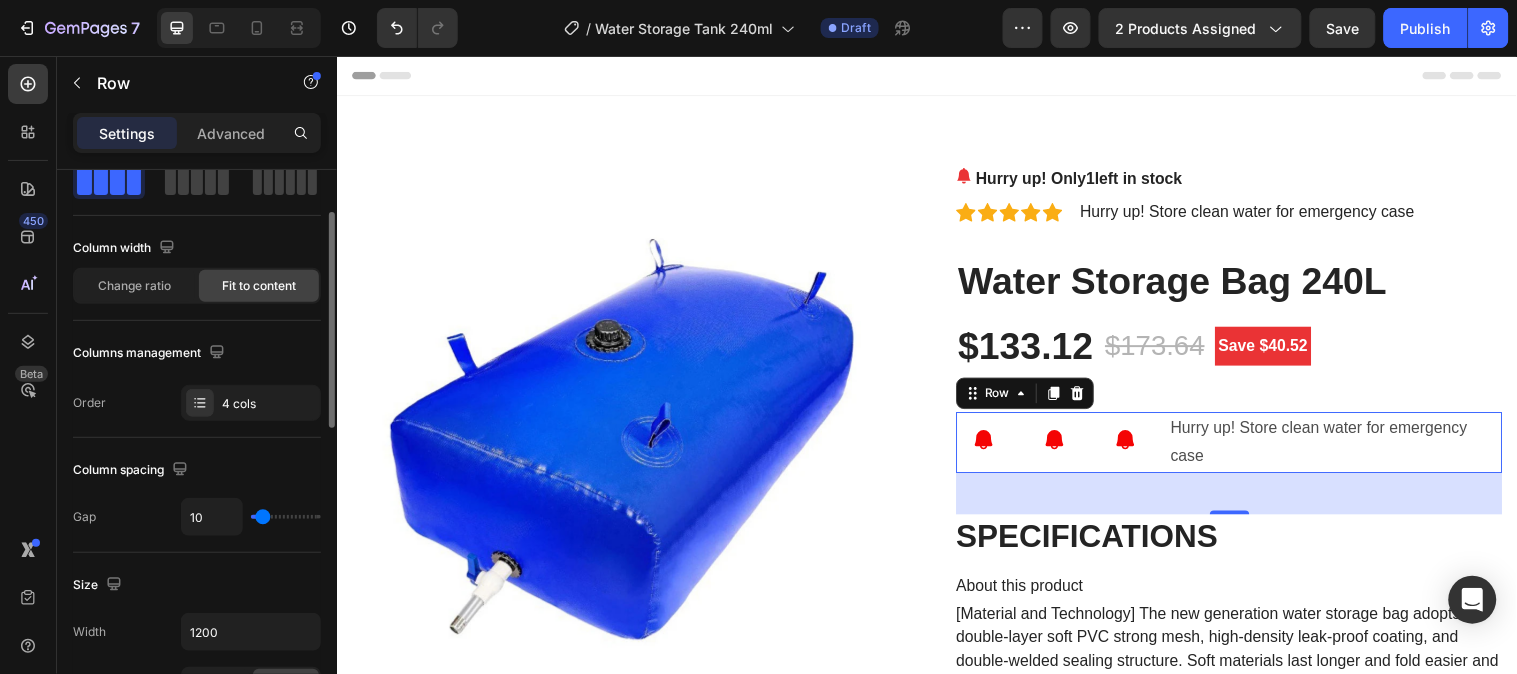 type on "5" 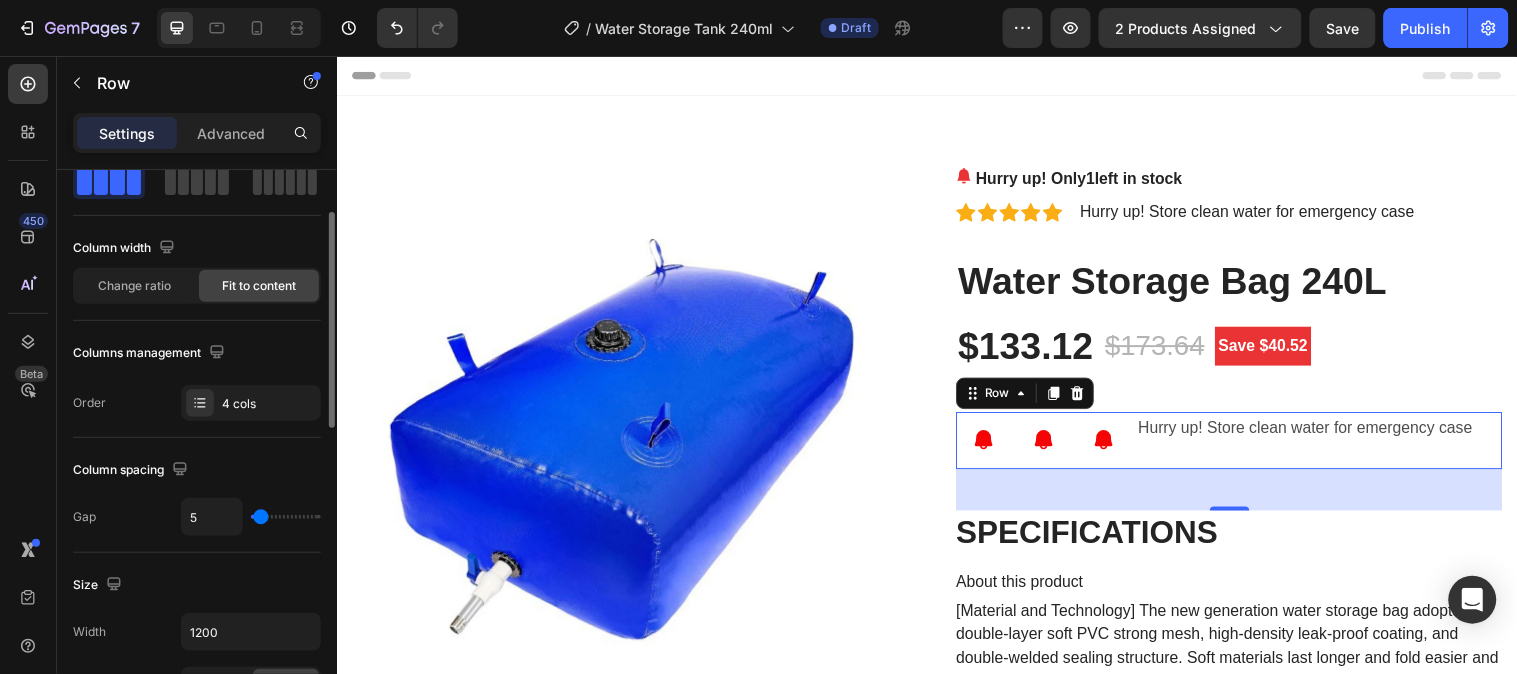 type on "0" 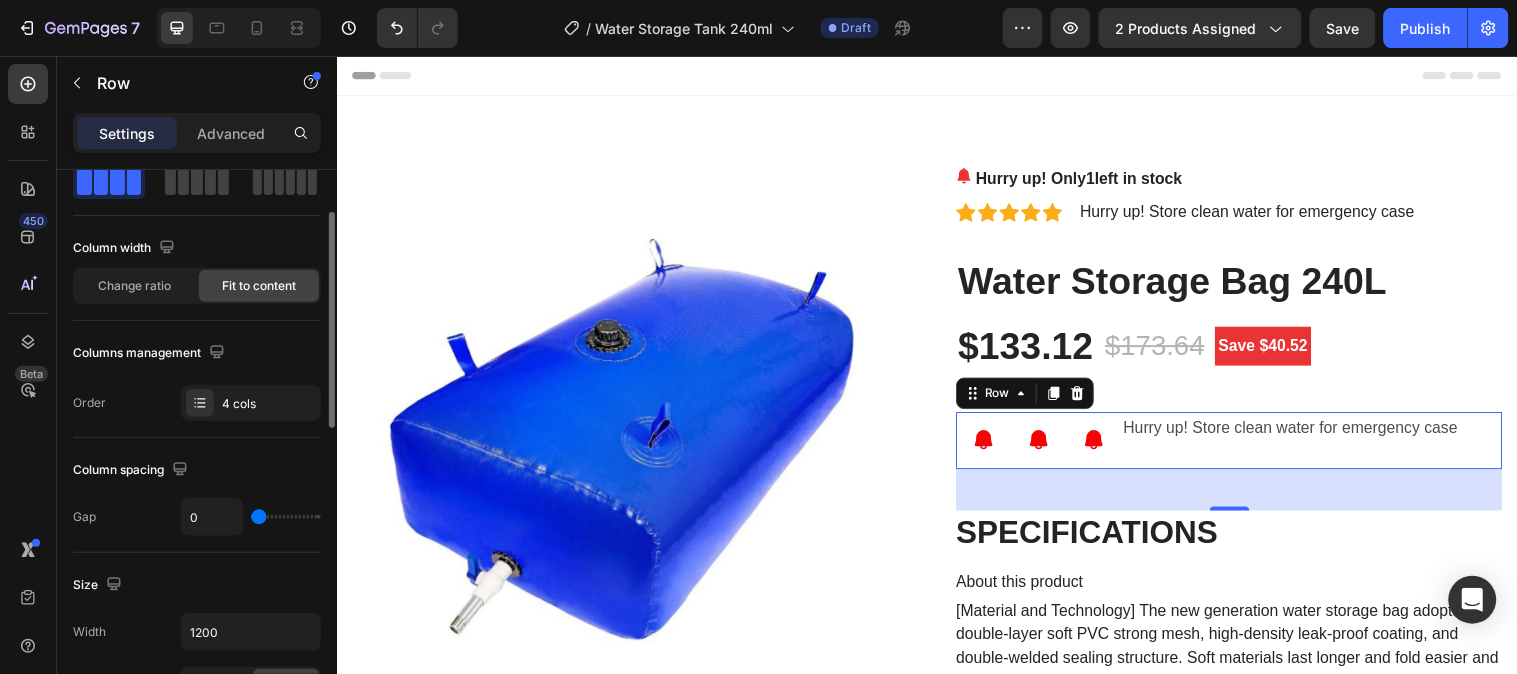 drag, startPoint x: 267, startPoint y: 513, endPoint x: 258, endPoint y: 530, distance: 19.235384 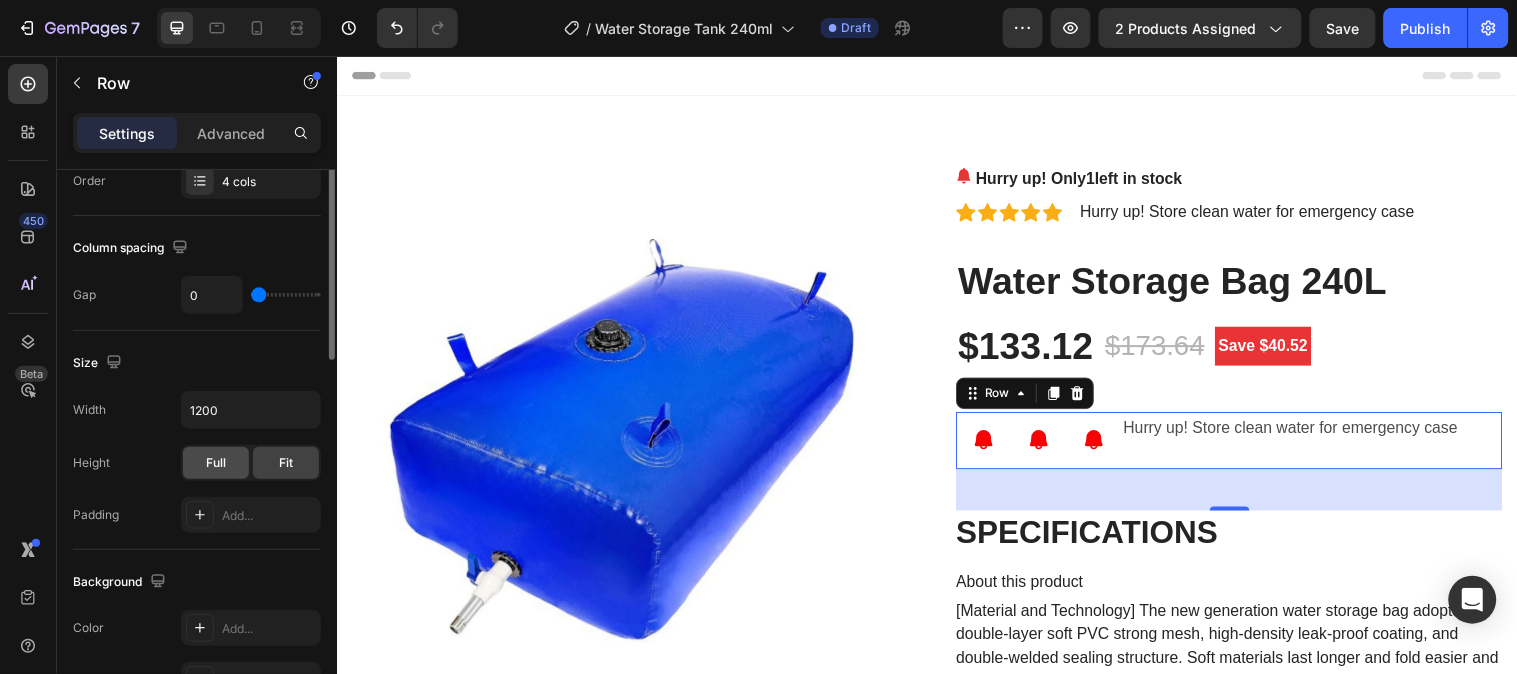 scroll, scrollTop: 111, scrollLeft: 0, axis: vertical 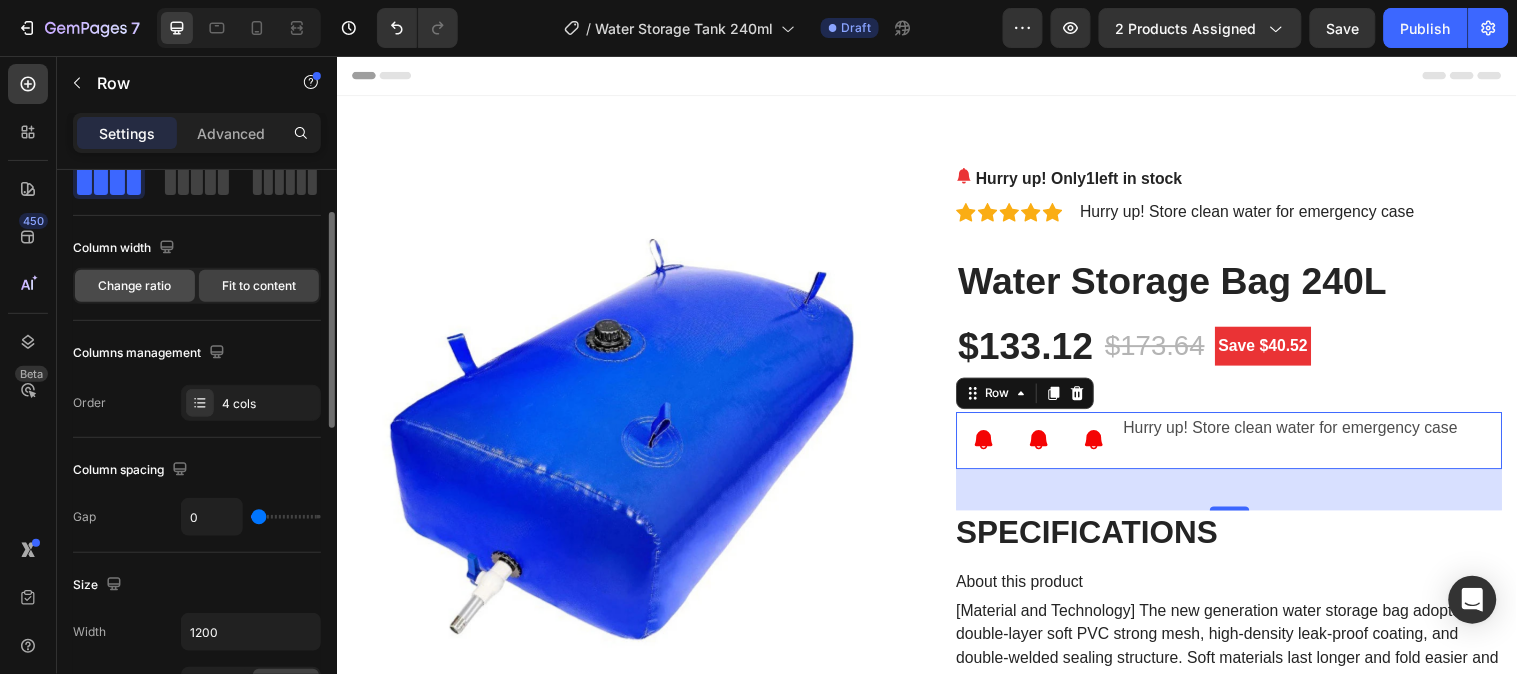click on "Change ratio" 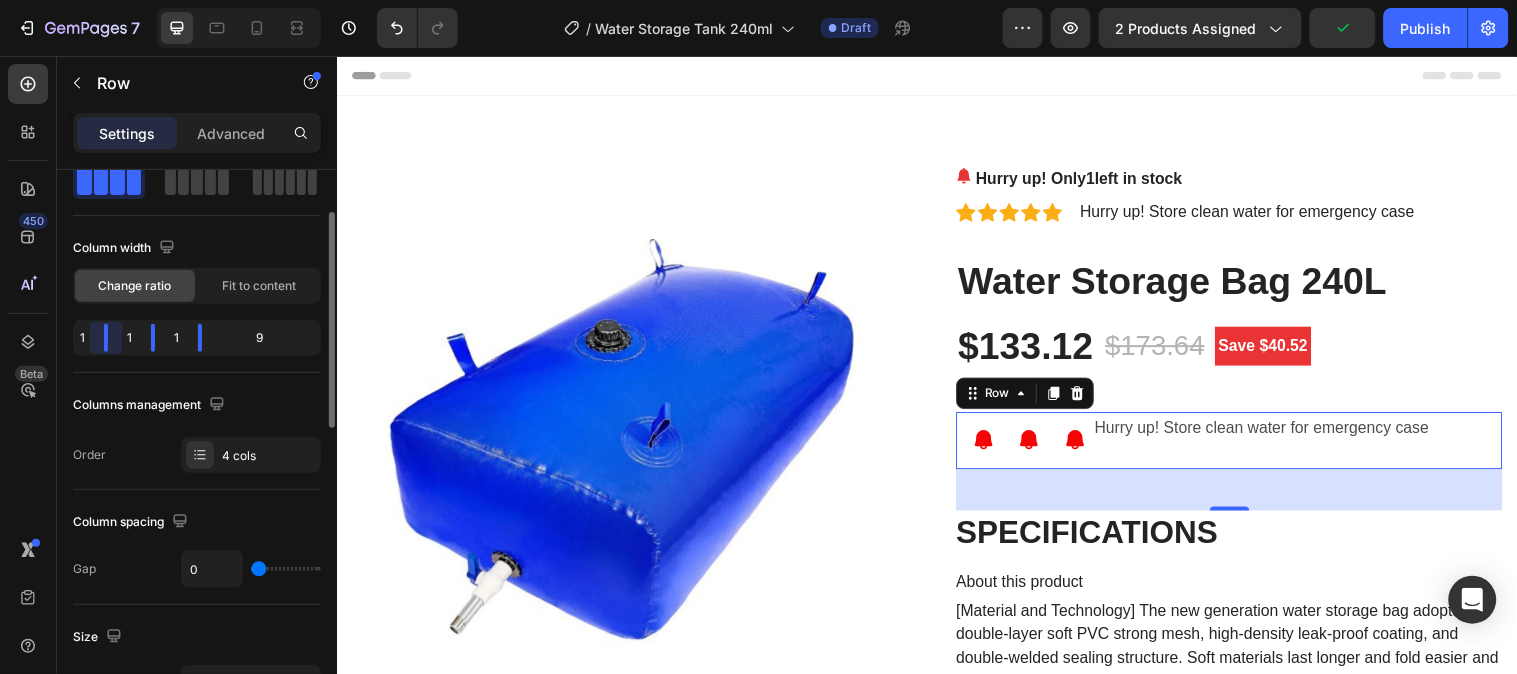 drag, startPoint x: 105, startPoint y: 344, endPoint x: 262, endPoint y: 328, distance: 157.81319 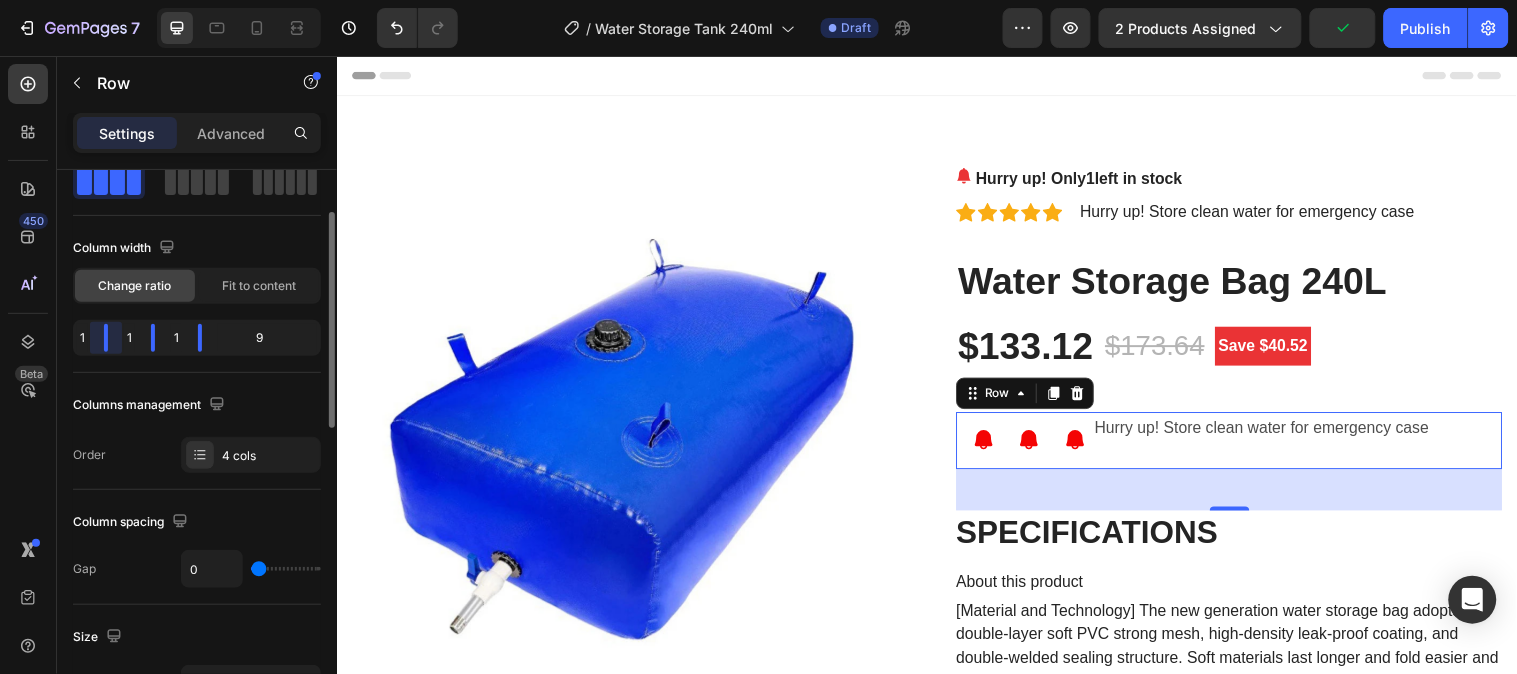 click on "7  Version history  /  Water Storage Tank 240ml Draft Preview 2 products assigned  Publish  450 Beta Sections(30) Elements(84) Section Element Hero Section Product Detail Brands Trusted Badges Guarantee Product Breakdown How to use Testimonials Compare Bundle FAQs Social Proof Brand Story Product List Collection Blog List Contact Sticky Add to Cart Custom Footer Browse Library 450 Layout Text
Heading
Text Block Button
Button
Button Media
Image
Image
Video
Video Banner" at bounding box center (758, 0) 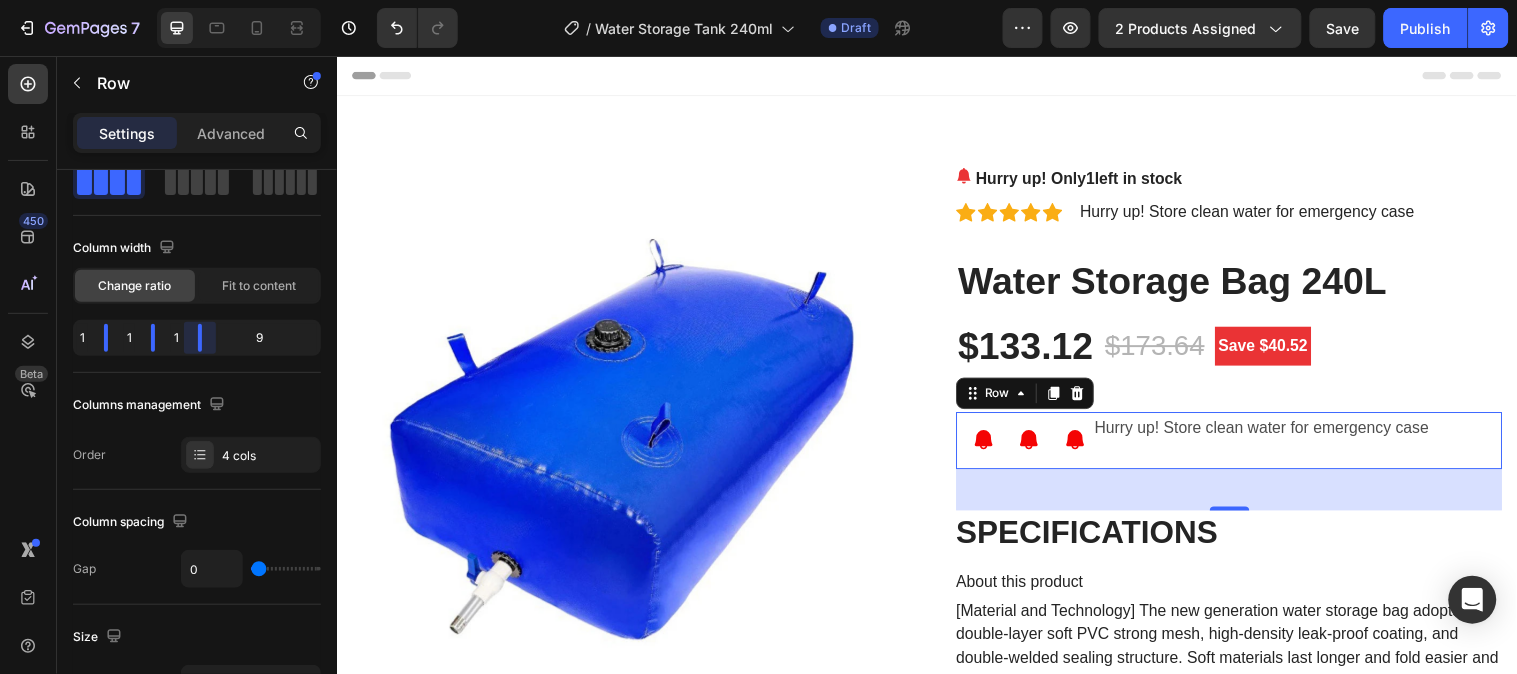 drag, startPoint x: 196, startPoint y: 337, endPoint x: 127, endPoint y: 335, distance: 69.02898 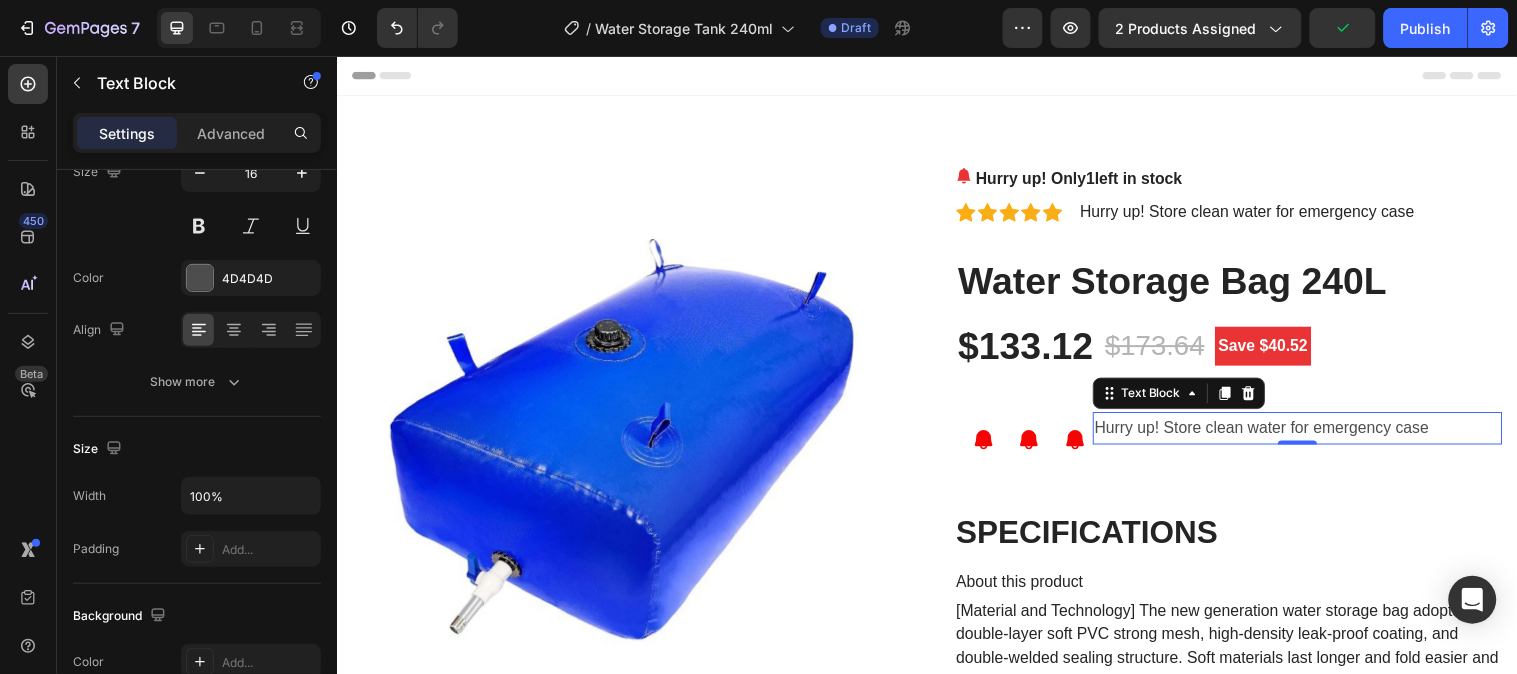 scroll, scrollTop: 628, scrollLeft: 0, axis: vertical 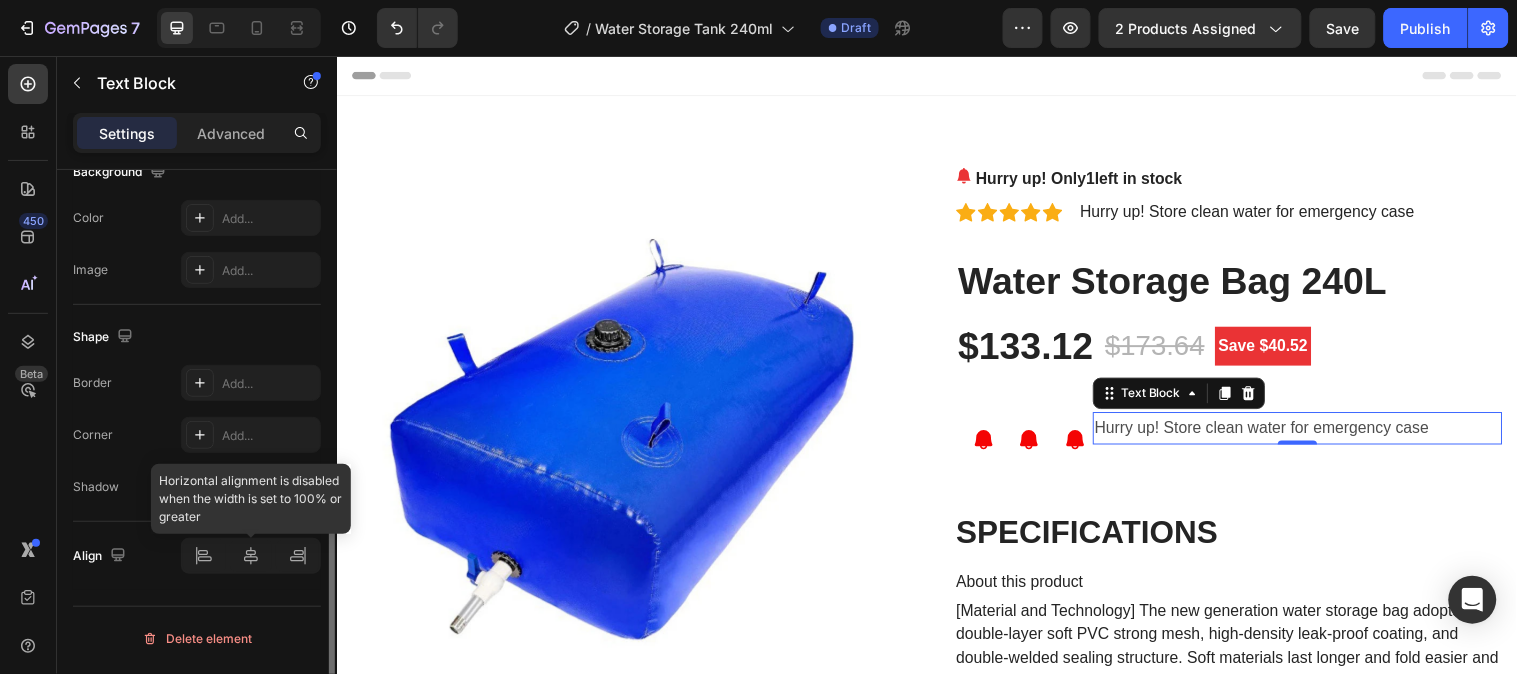 click 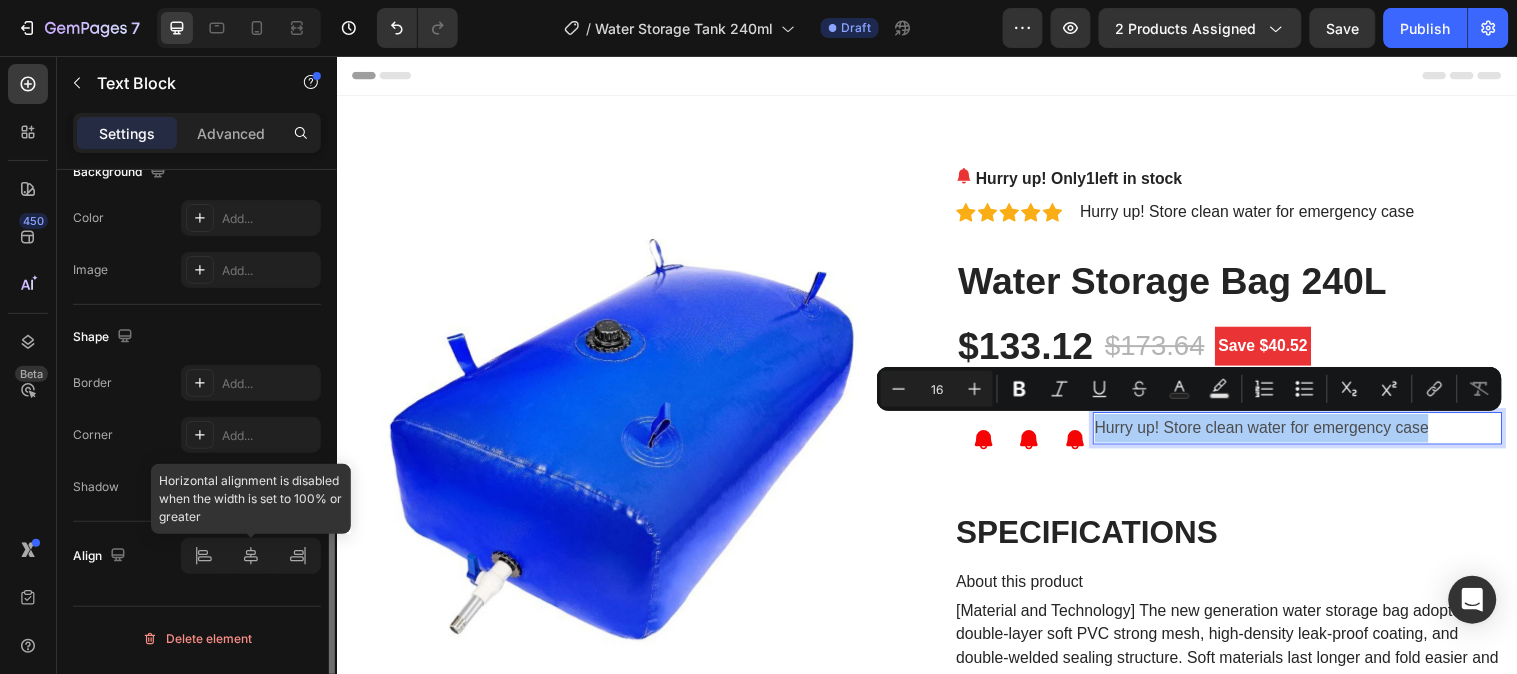click 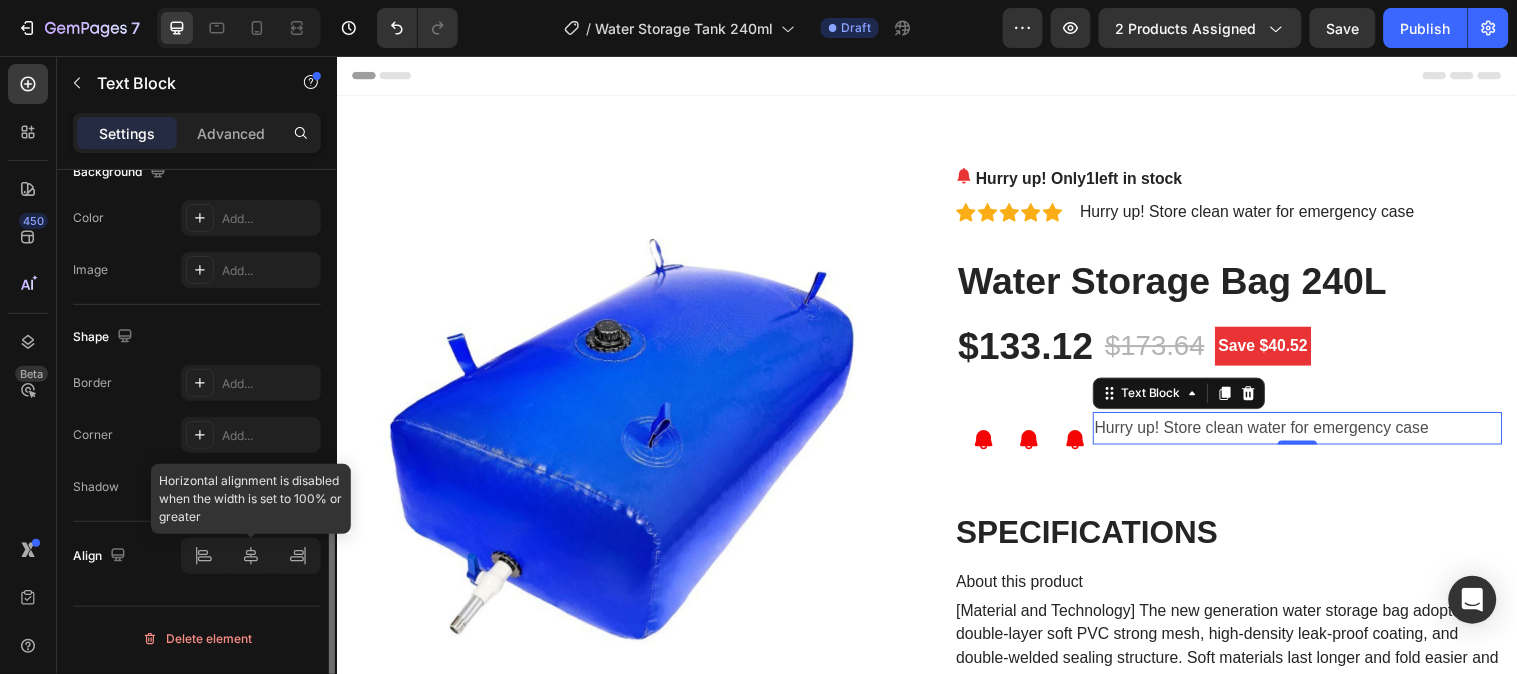 click 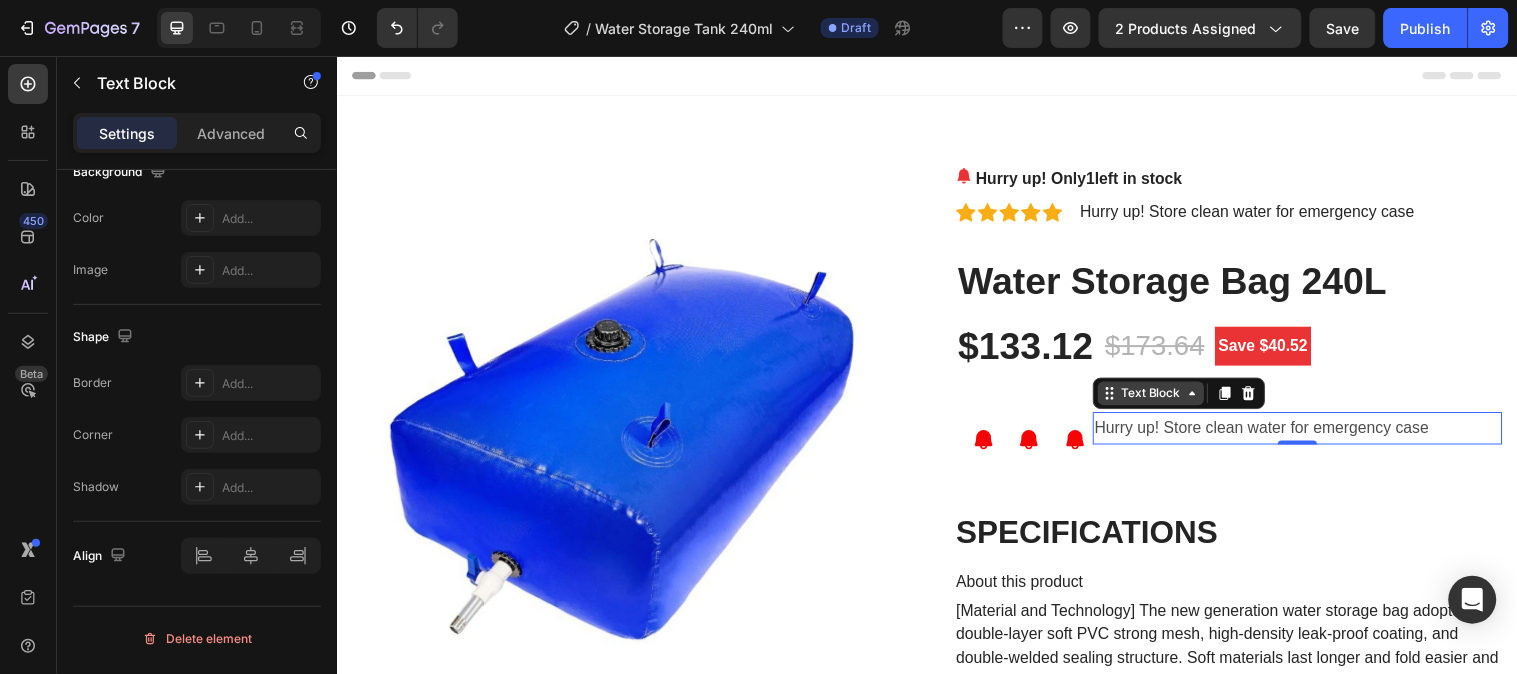 click 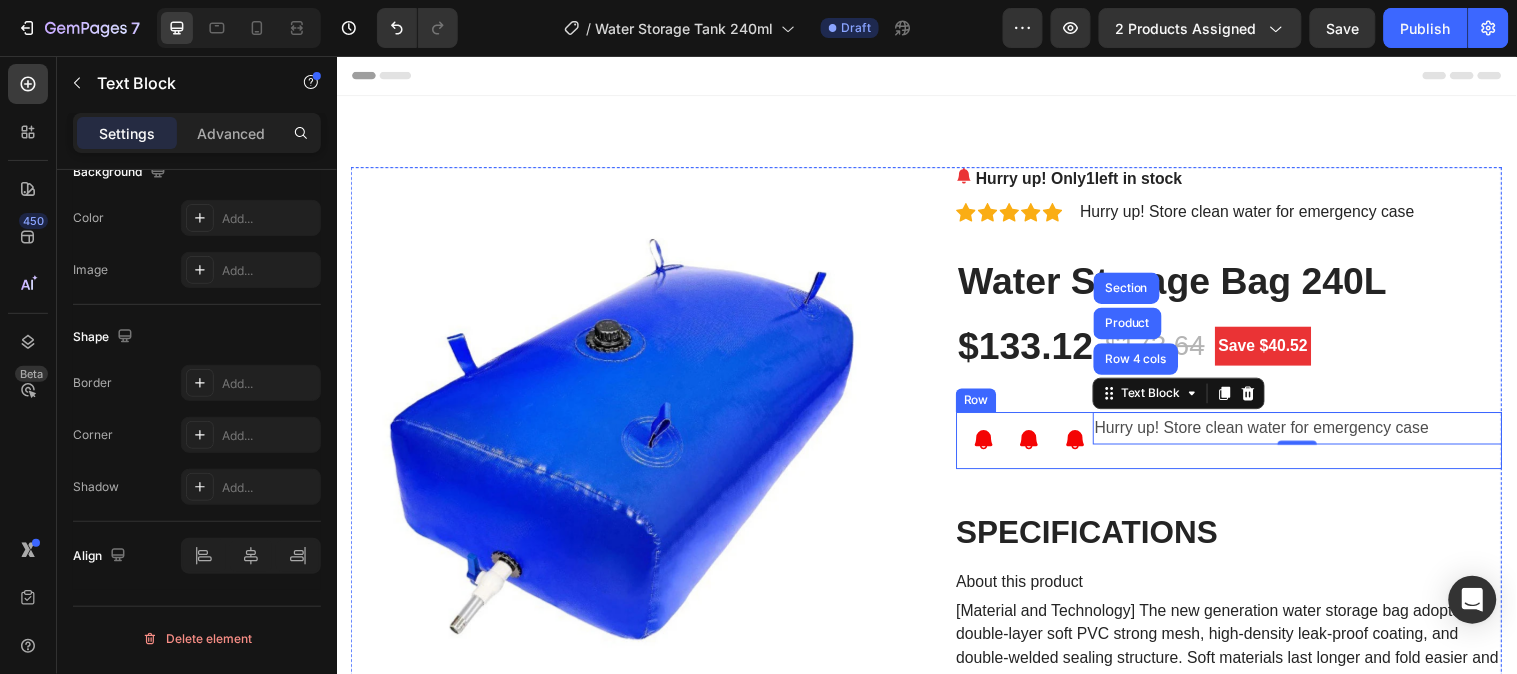 click on "Hurry up! Store clean water for emergency case Text Block Row 4 cols Product Section   0" at bounding box center [1313, 446] 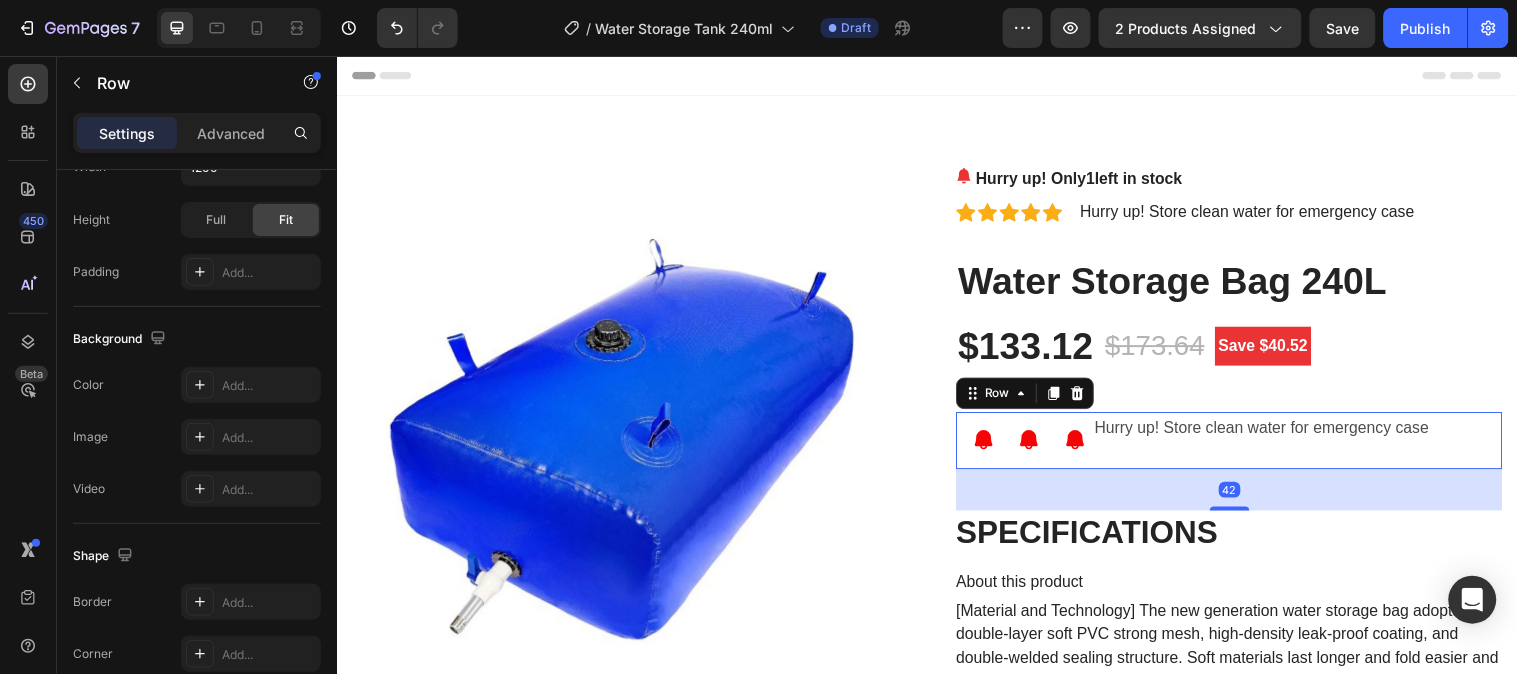 scroll, scrollTop: 0, scrollLeft: 0, axis: both 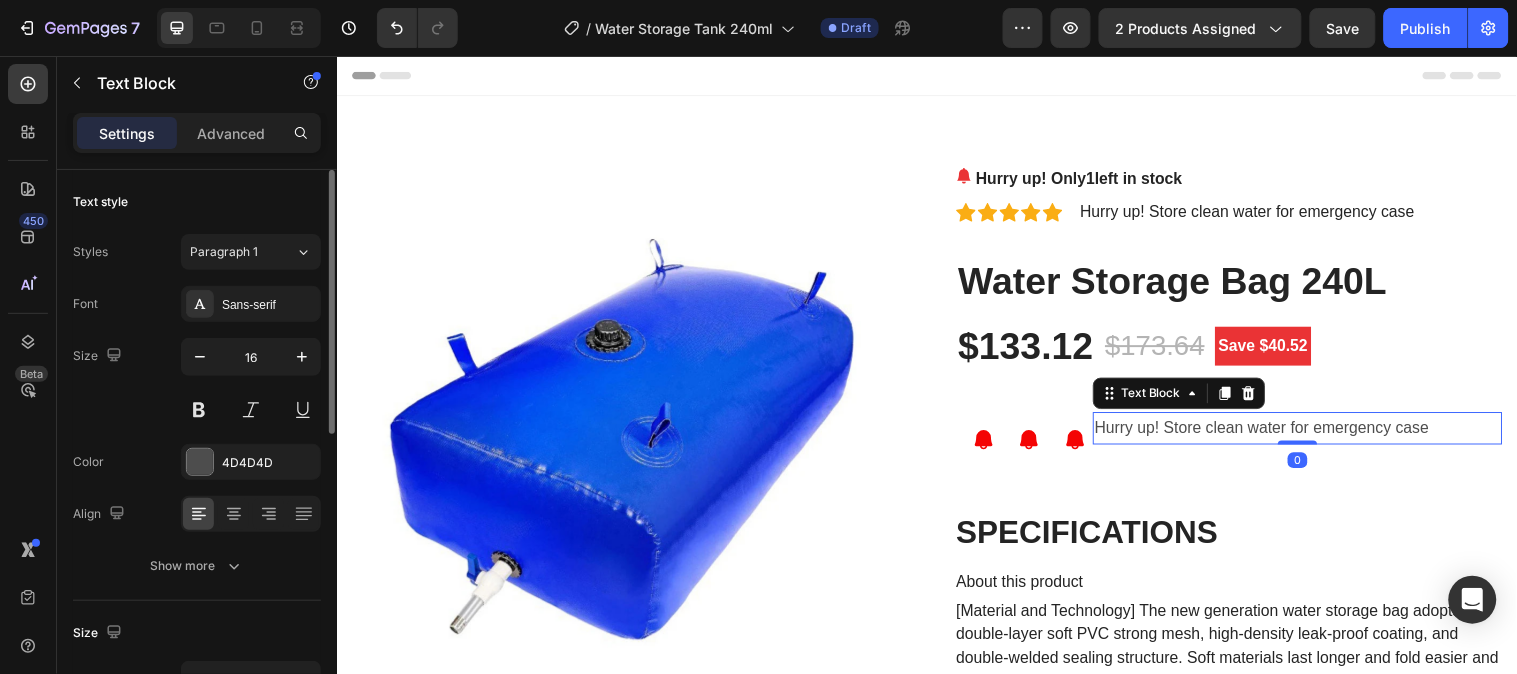 click on "Hurry up! Store clean water for emergency case" at bounding box center (1313, 433) 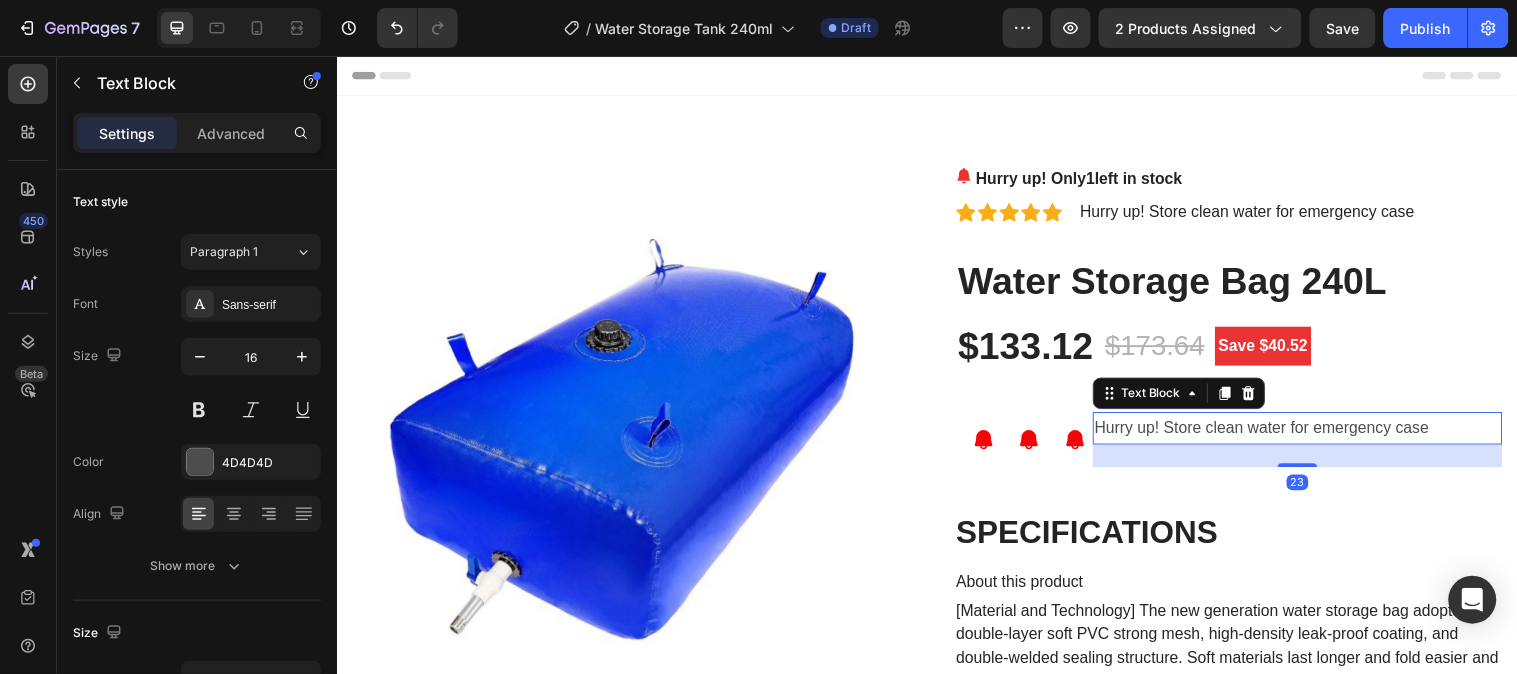 drag, startPoint x: 1295, startPoint y: 448, endPoint x: 1297, endPoint y: 471, distance: 23.086792 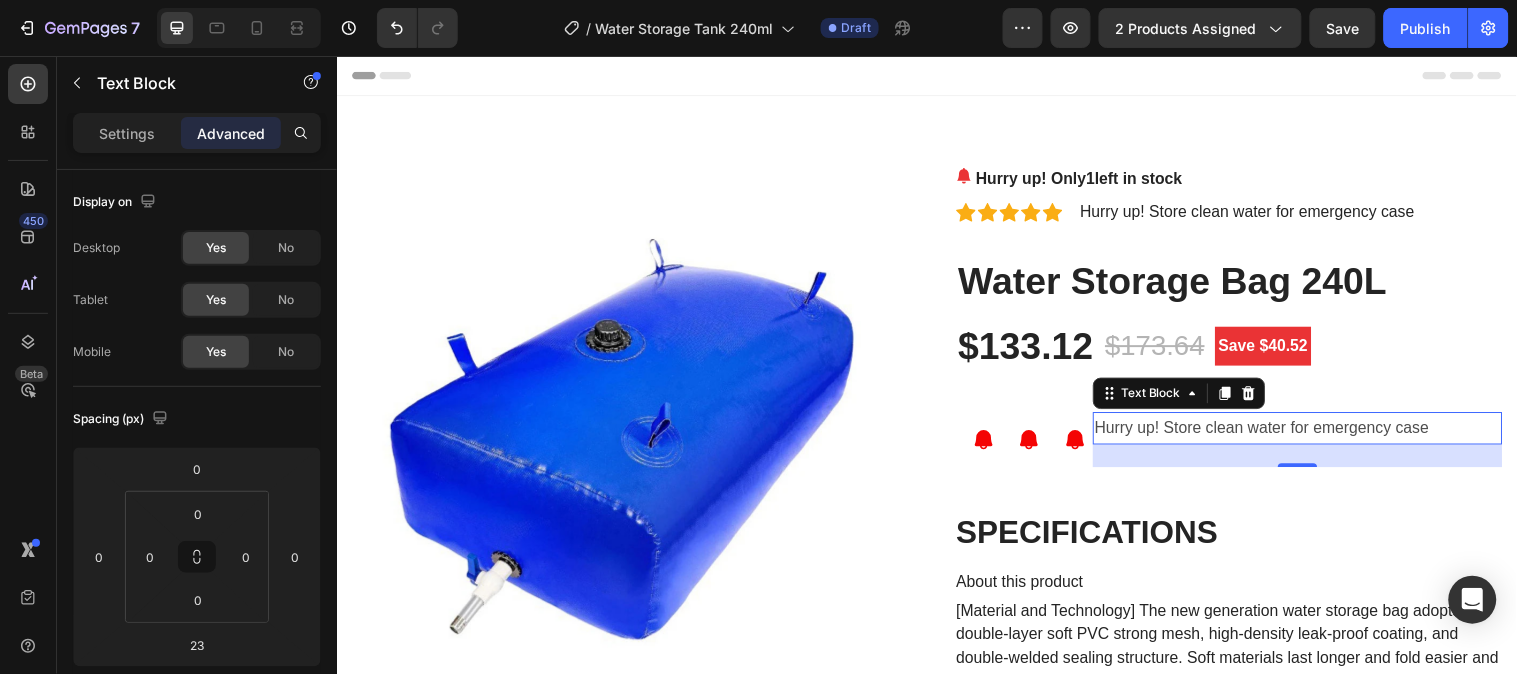 click on "23" at bounding box center [1313, 461] 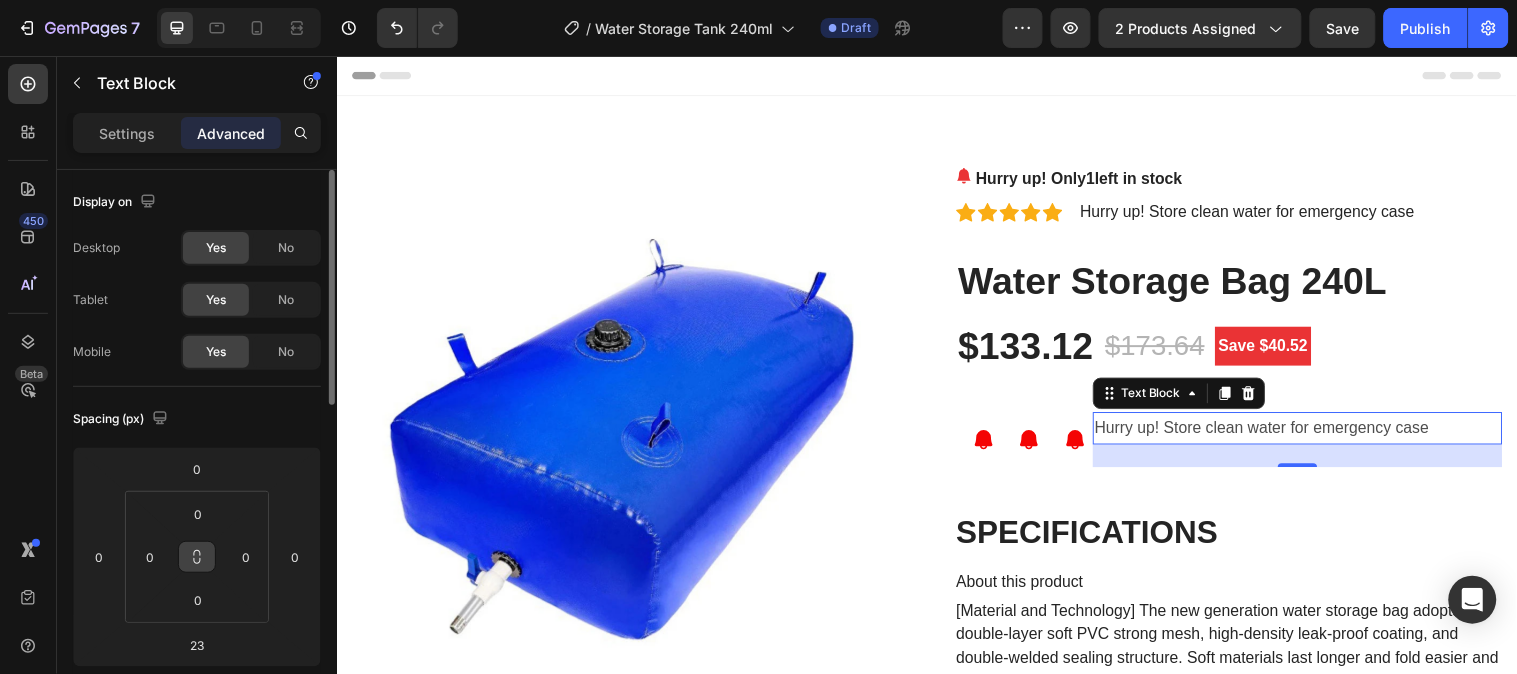 click 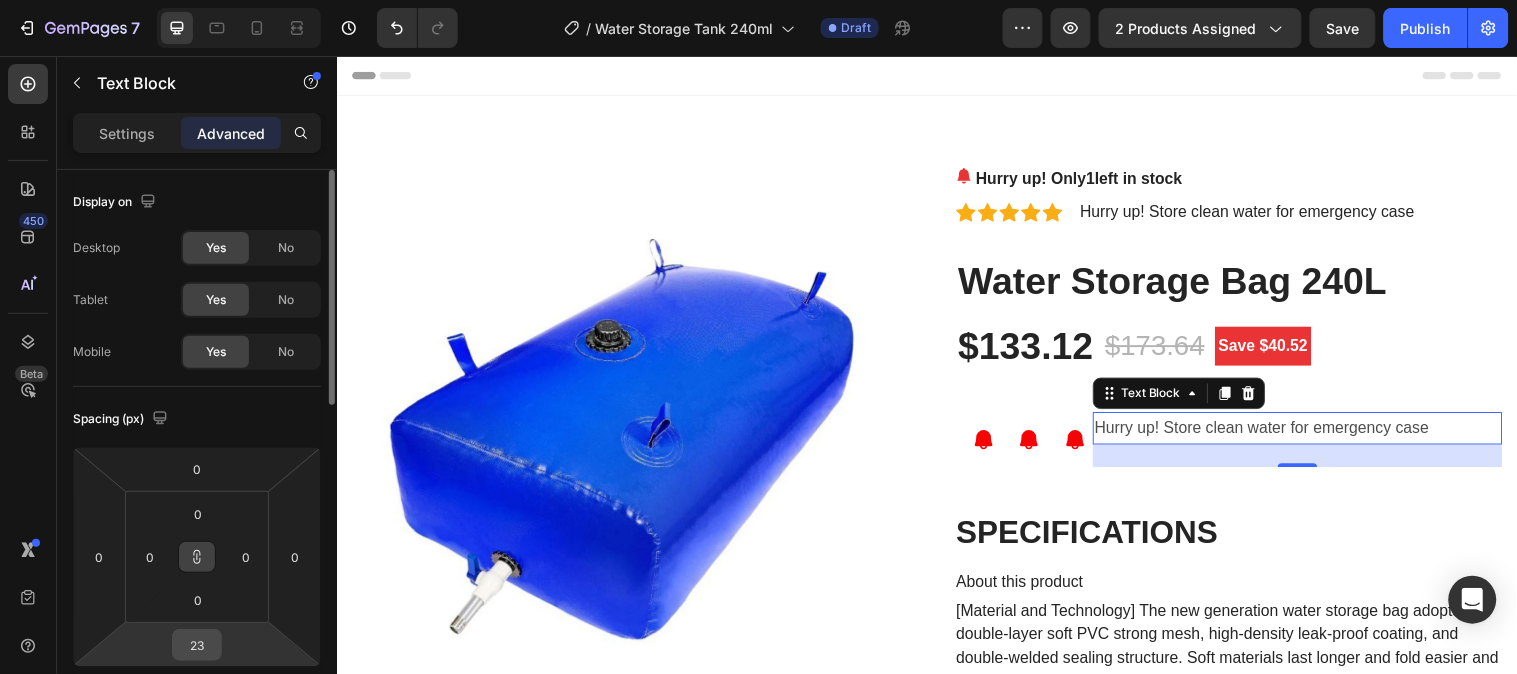 click on "23" at bounding box center [197, 645] 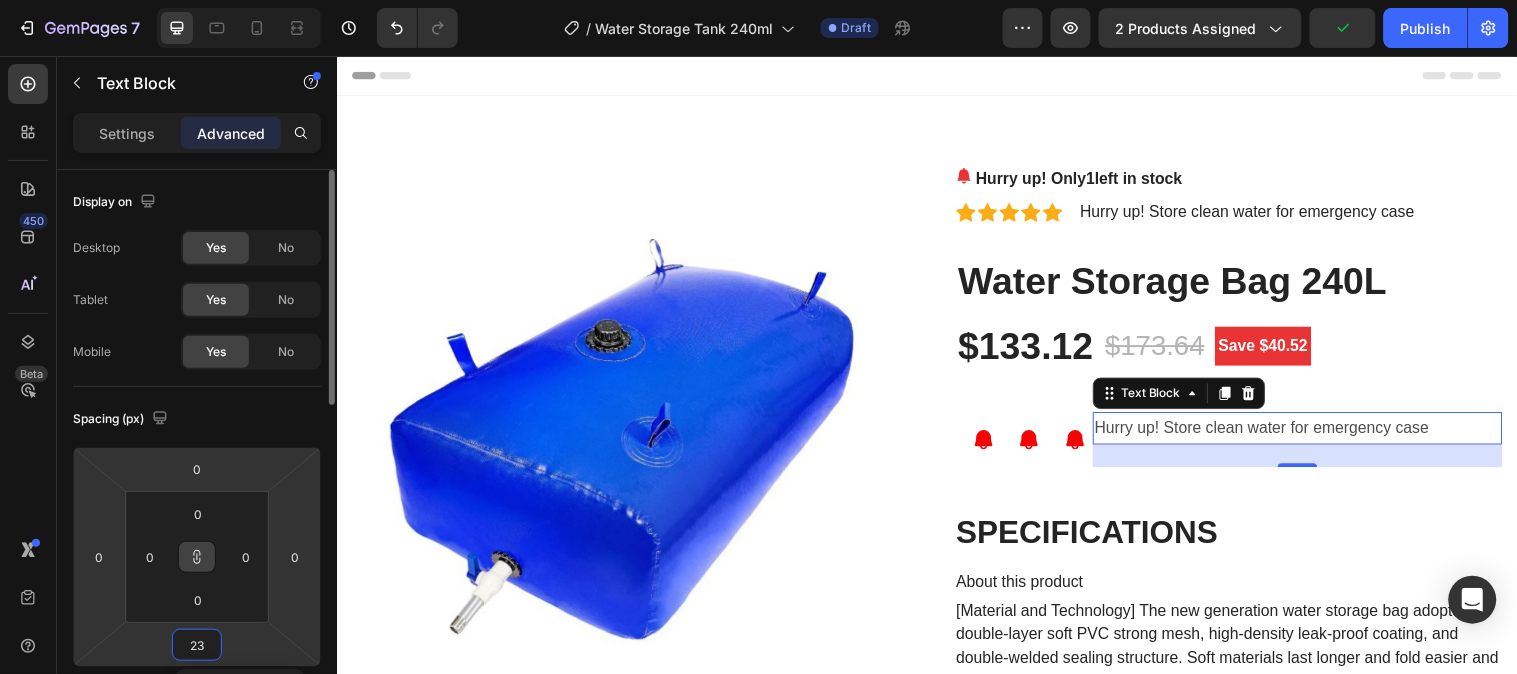 type on "0" 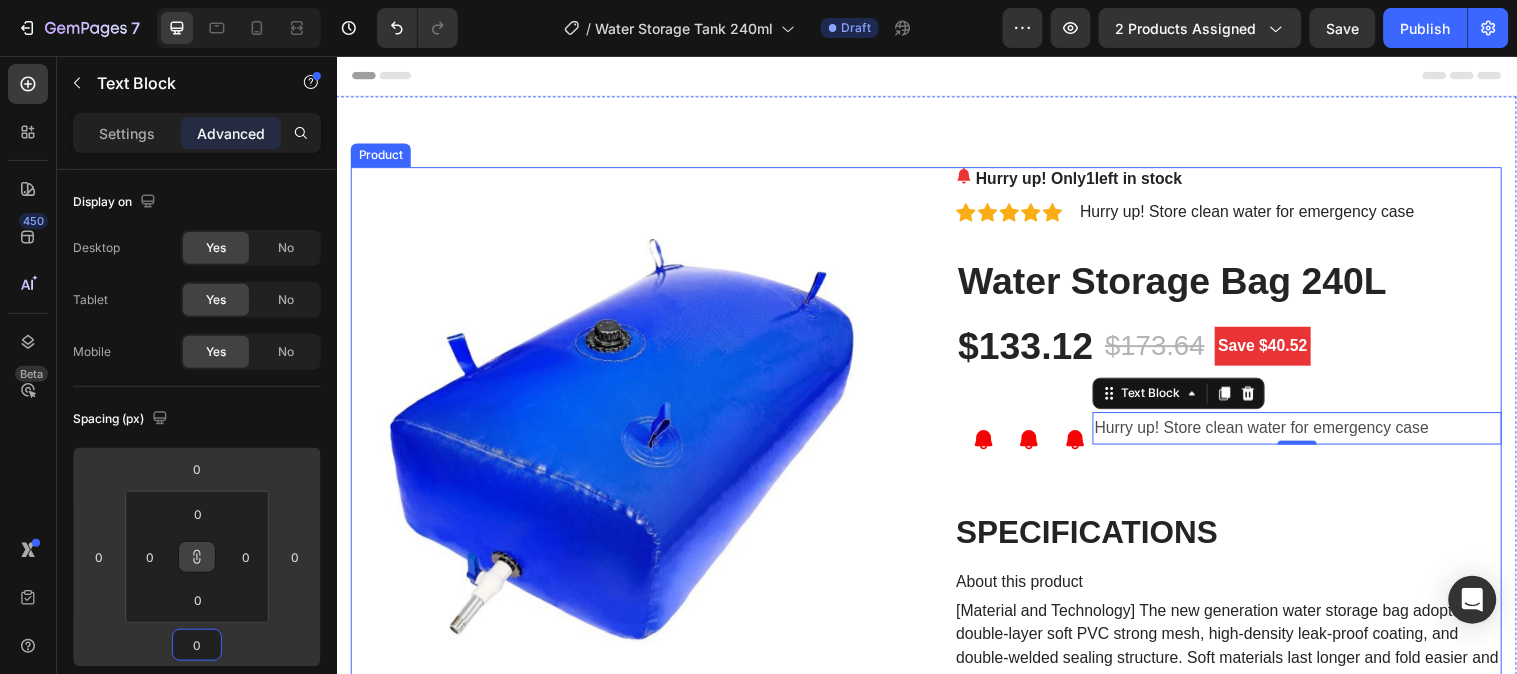 click on "Hurry up! Only  1  left in stock (P) Stock Counter
Icon
Icon
Icon
Icon
Icon Icon List Hoz Hurry up! Store clean water for emergency case Text block Row Water Storage Bag 240L (P) Title $133.12 (P) Price (P) Price $173.64 (P) Price (P) Price Save $40.52 Product Badge Row
Icon
Icon
Icon Hurry up! Store clean water for emergency case Text Block   0 Row
SPECIFICATIONS
About this product
[Material and Technology] The new generation water storage bag adopts double-layer soft PVC strong mesh, high-density leak-proof coating, and double-welded sealing structure. Soft materials last longer and fold easier and look better.
[Configuration] 1.5-inch water inlet | 3/4-inch water outlet | 3/4-inch PVC socket | 3/4-inch hose faucet adapter (metal material) | Leak-proof rubber gasket | Teflon tape
Choice: yes
Hign-concerned Chemical: None
Button" at bounding box center [1243, 4218] 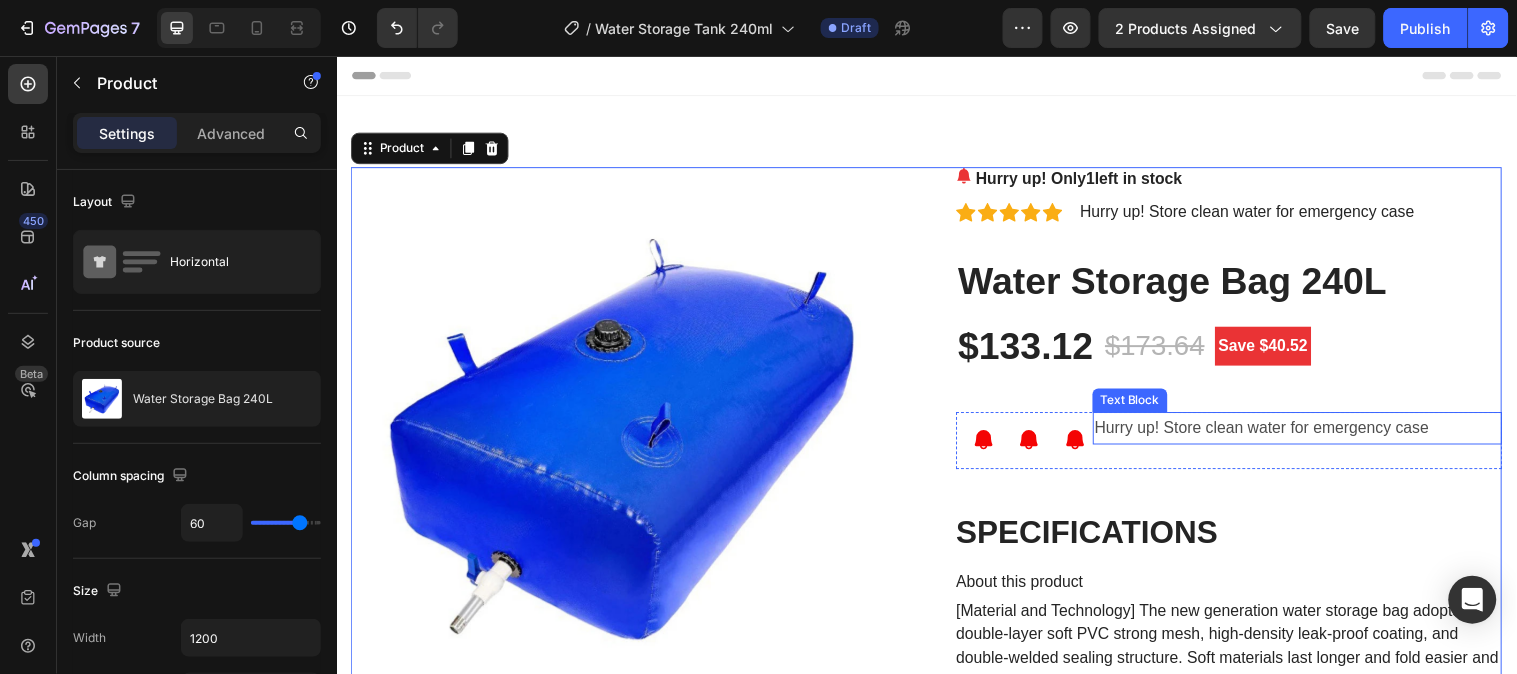 click on "Hurry up! Store clean water for emergency case" at bounding box center [1313, 433] 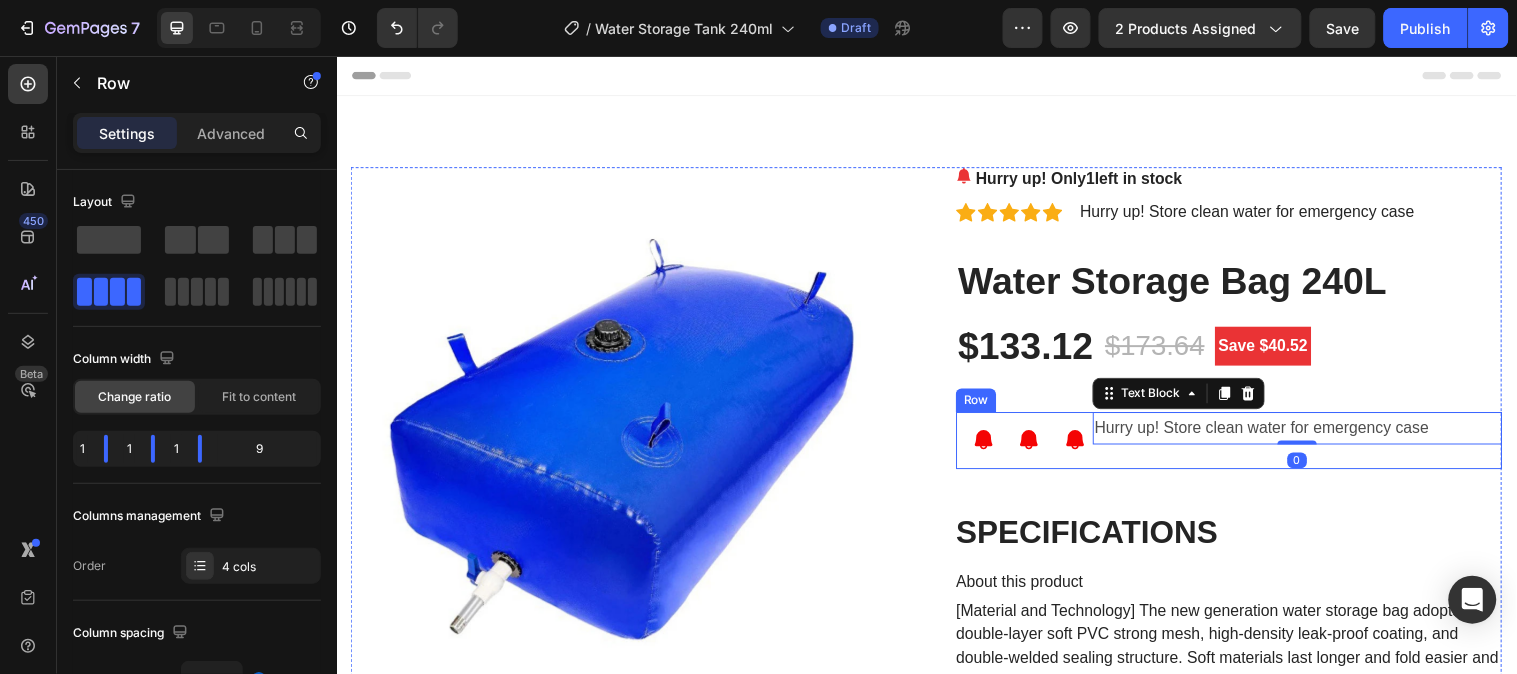 click on "Hurry up! Store clean water for emergency case Text Block   0" at bounding box center [1313, 446] 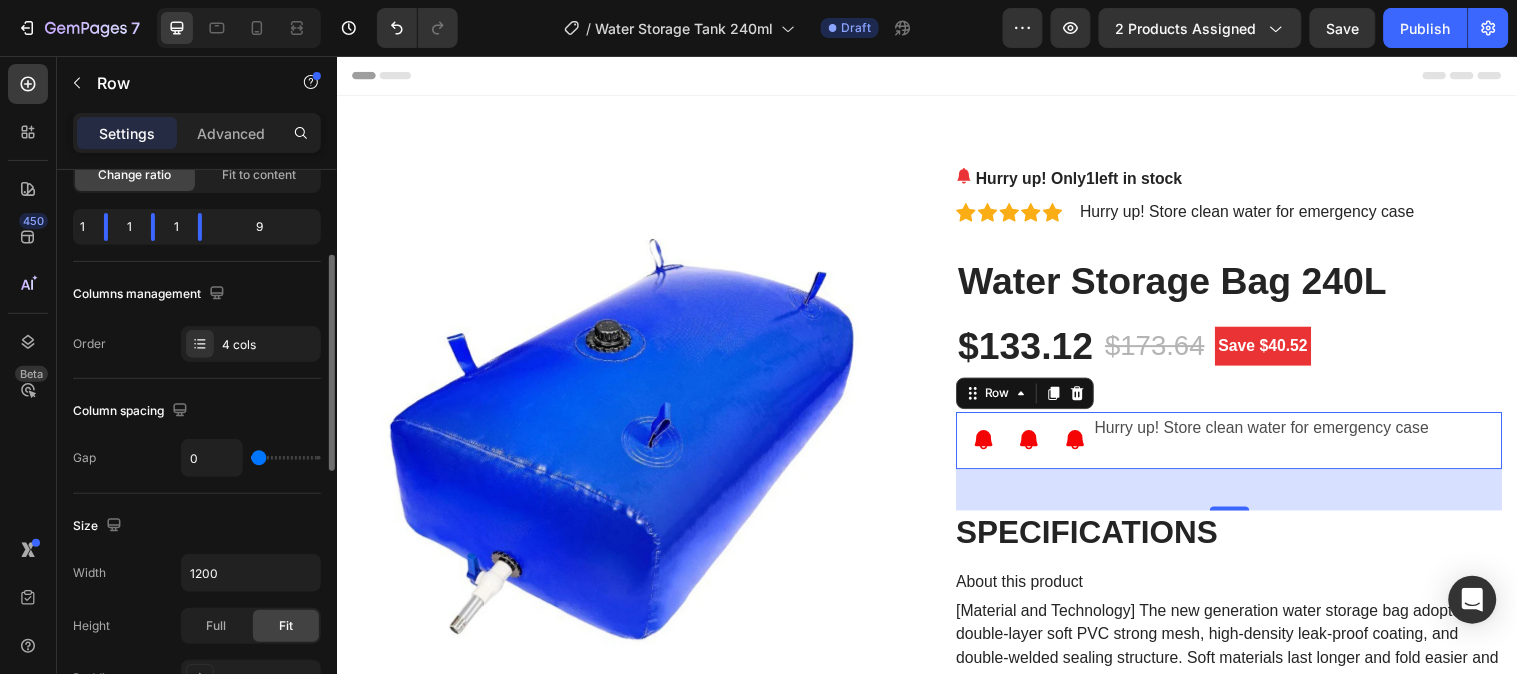 scroll, scrollTop: 333, scrollLeft: 0, axis: vertical 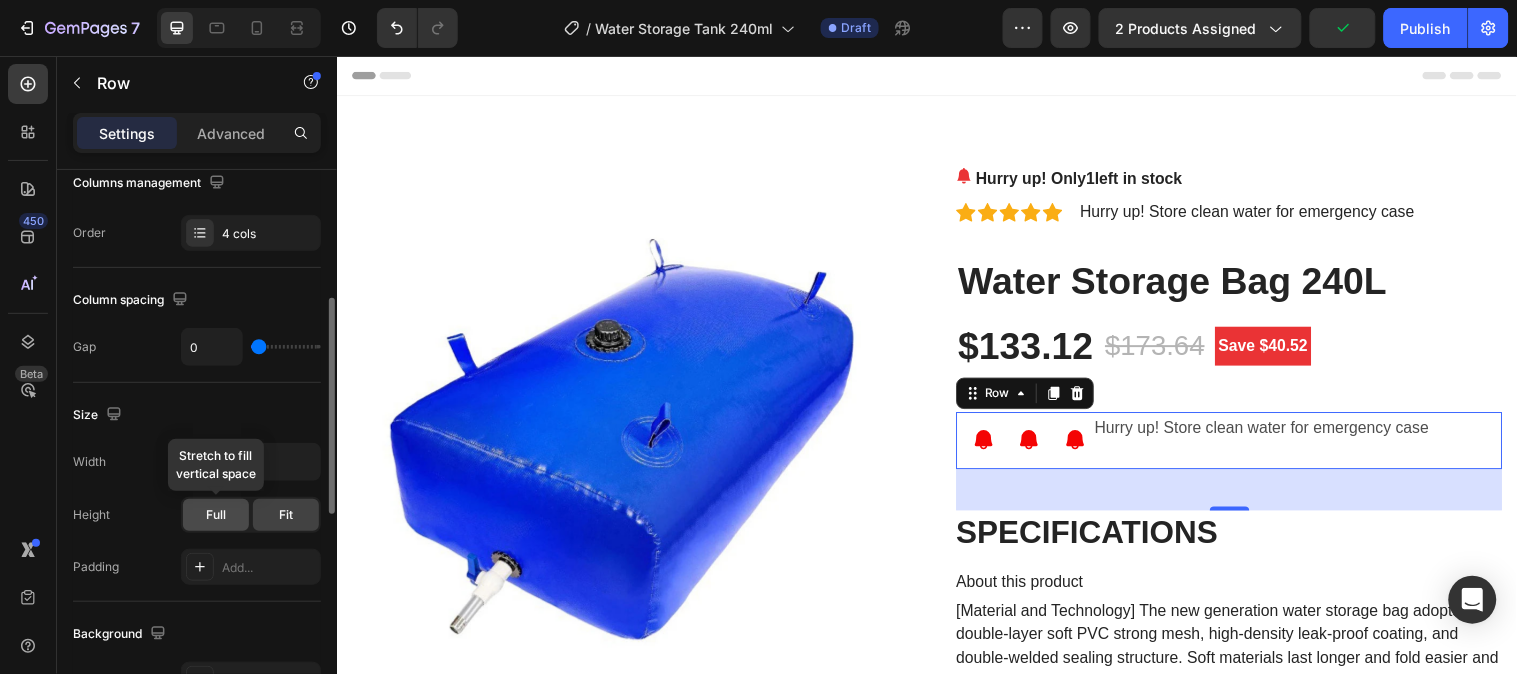 click on "Full" 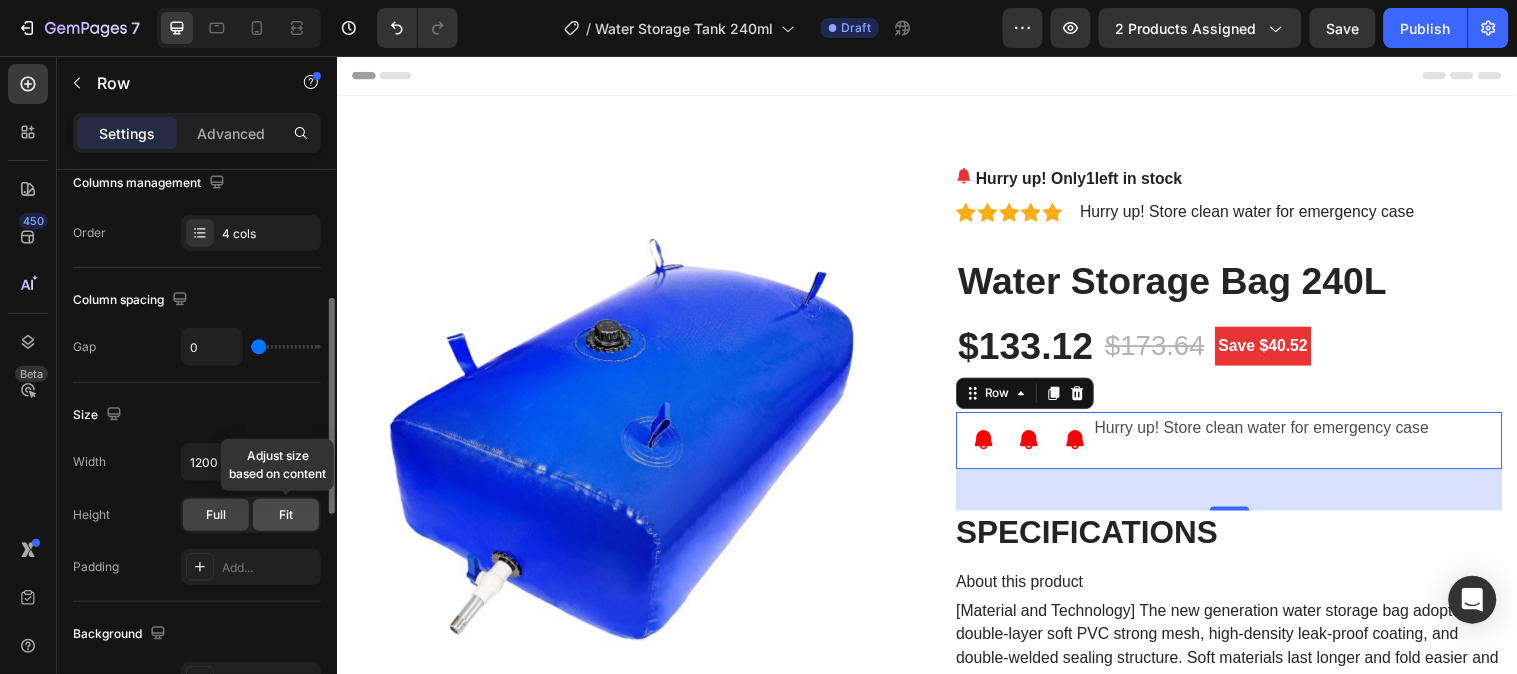 click on "Fit" 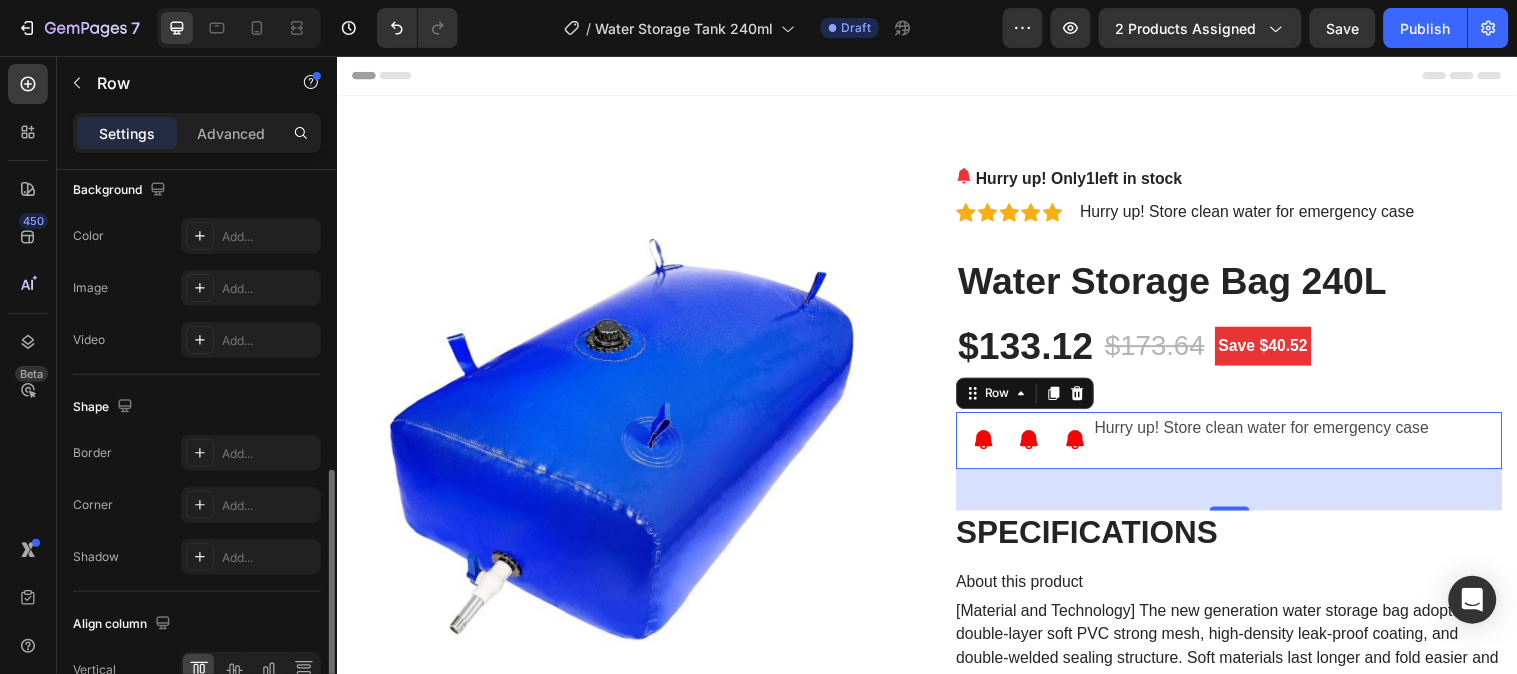 scroll, scrollTop: 891, scrollLeft: 0, axis: vertical 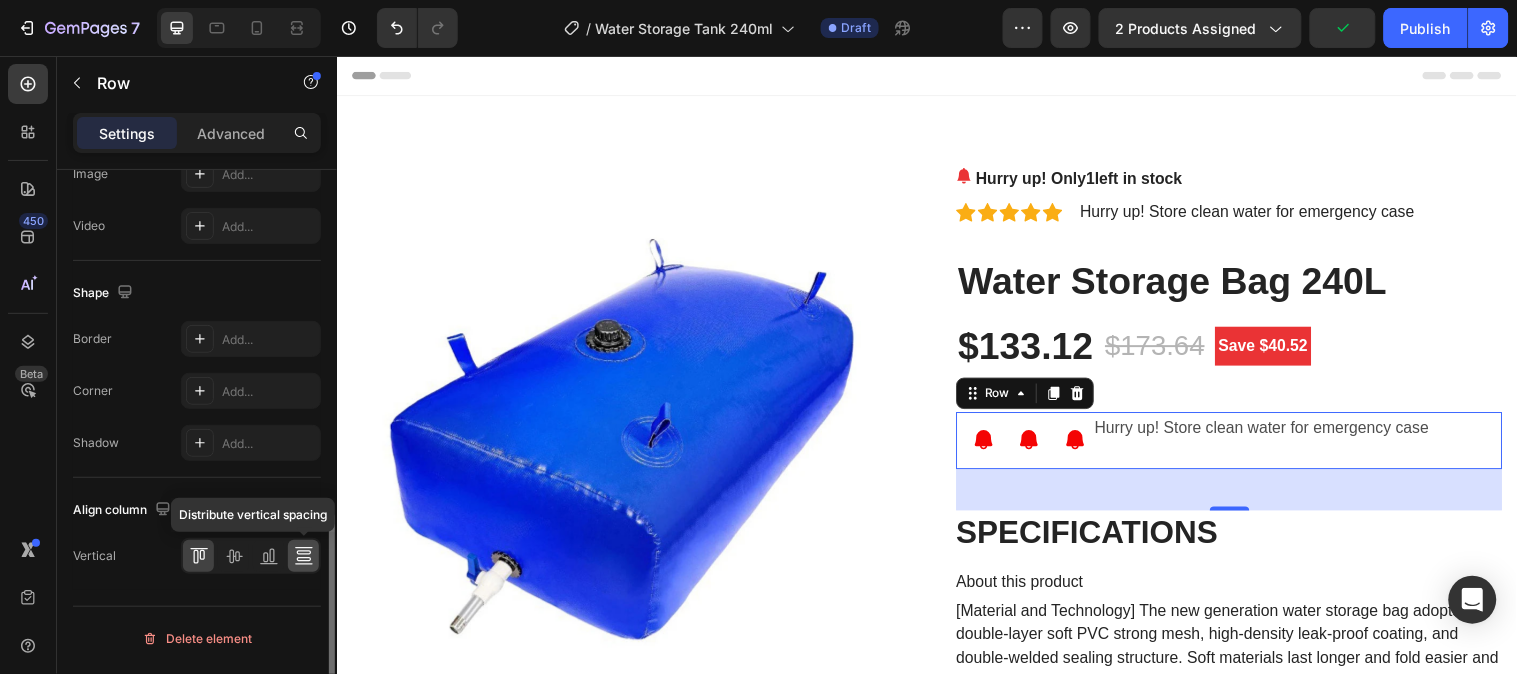 click 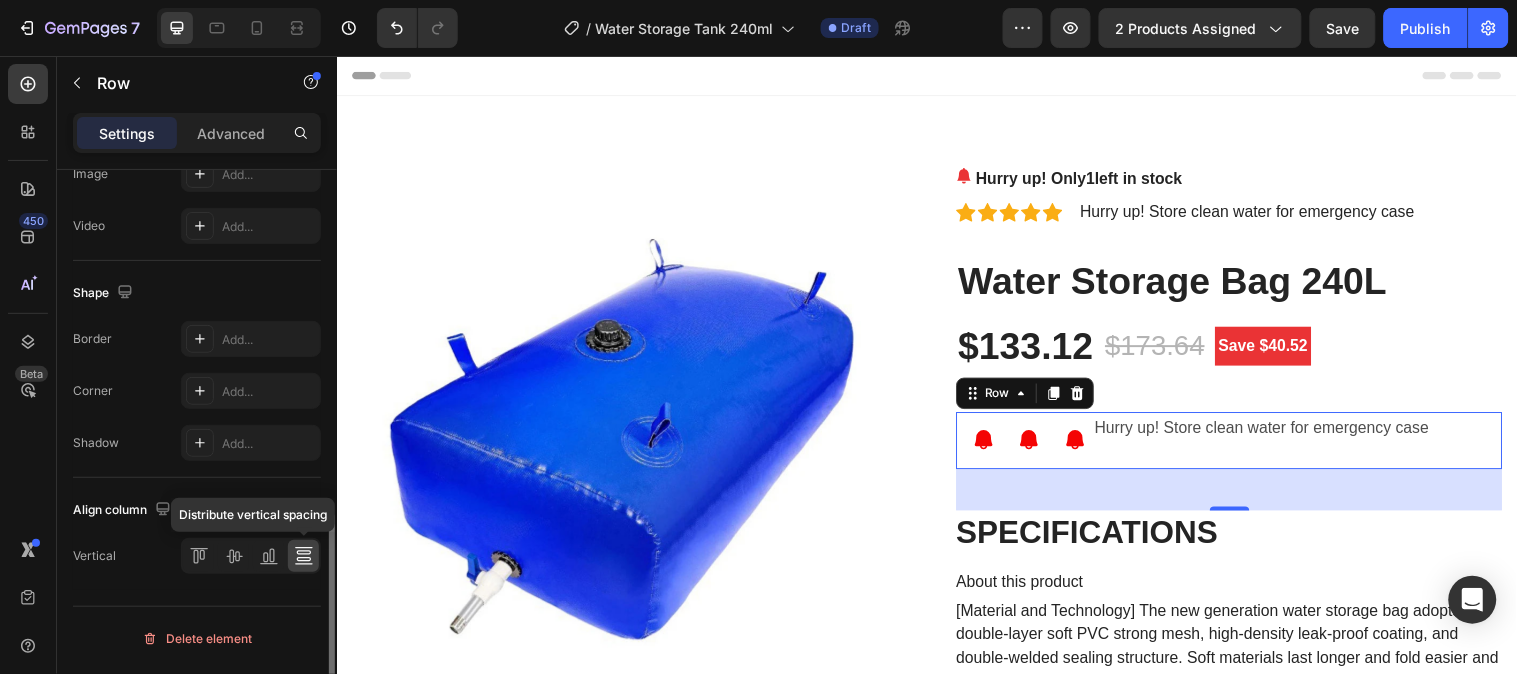 click 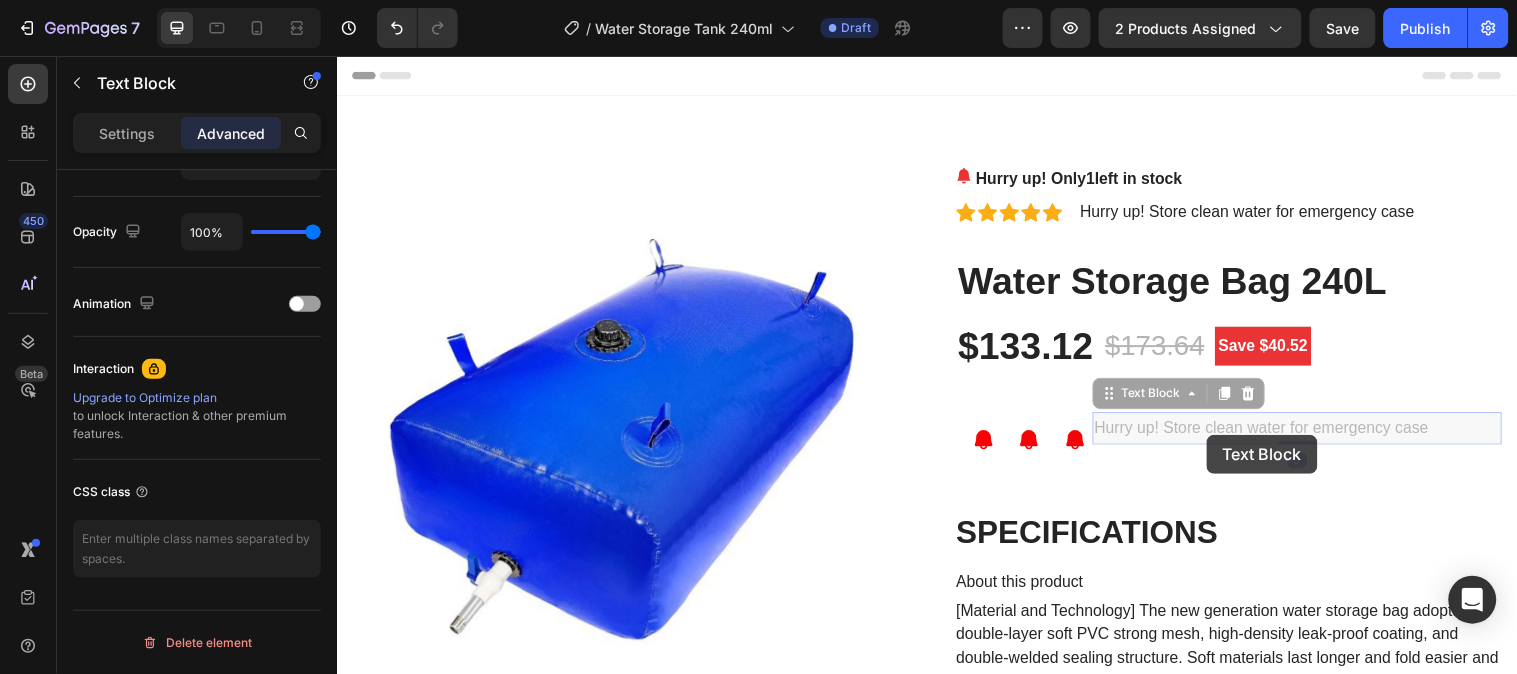 scroll, scrollTop: 0, scrollLeft: 0, axis: both 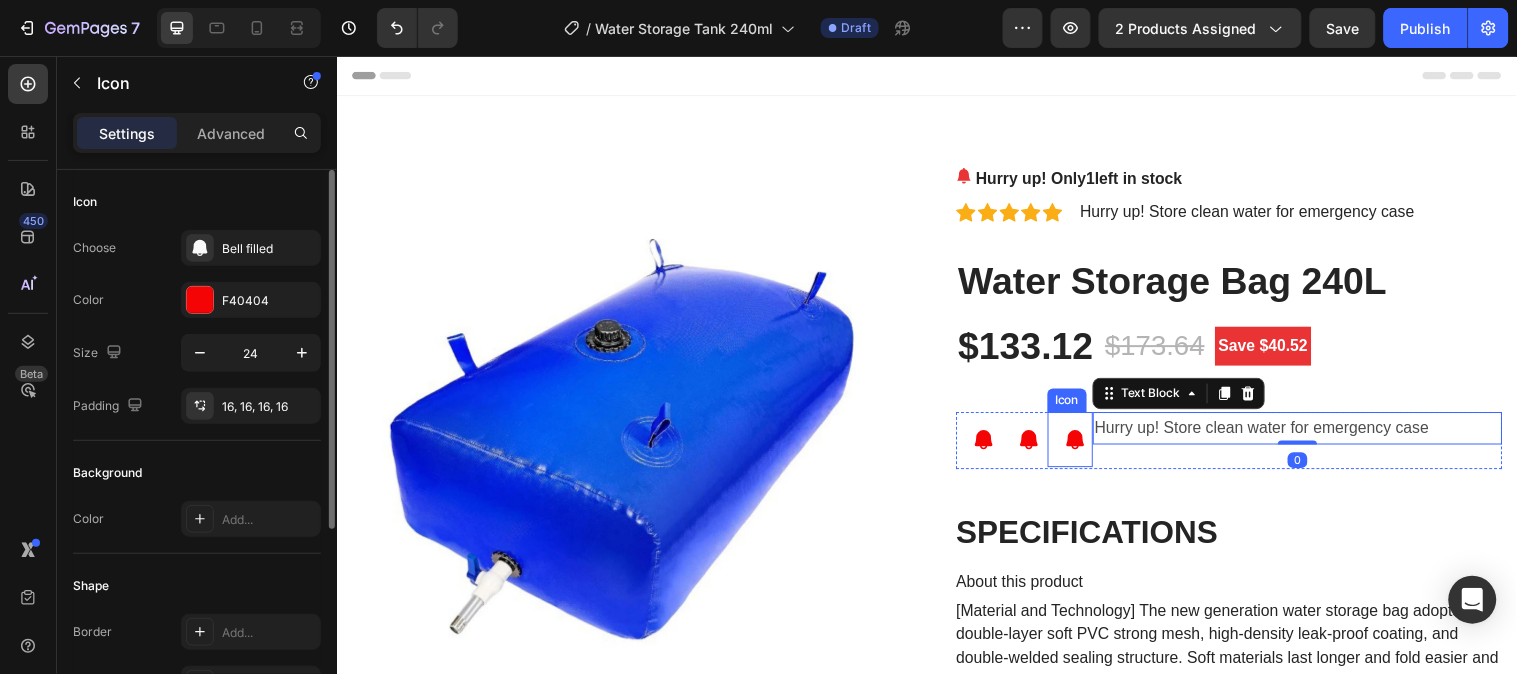 click 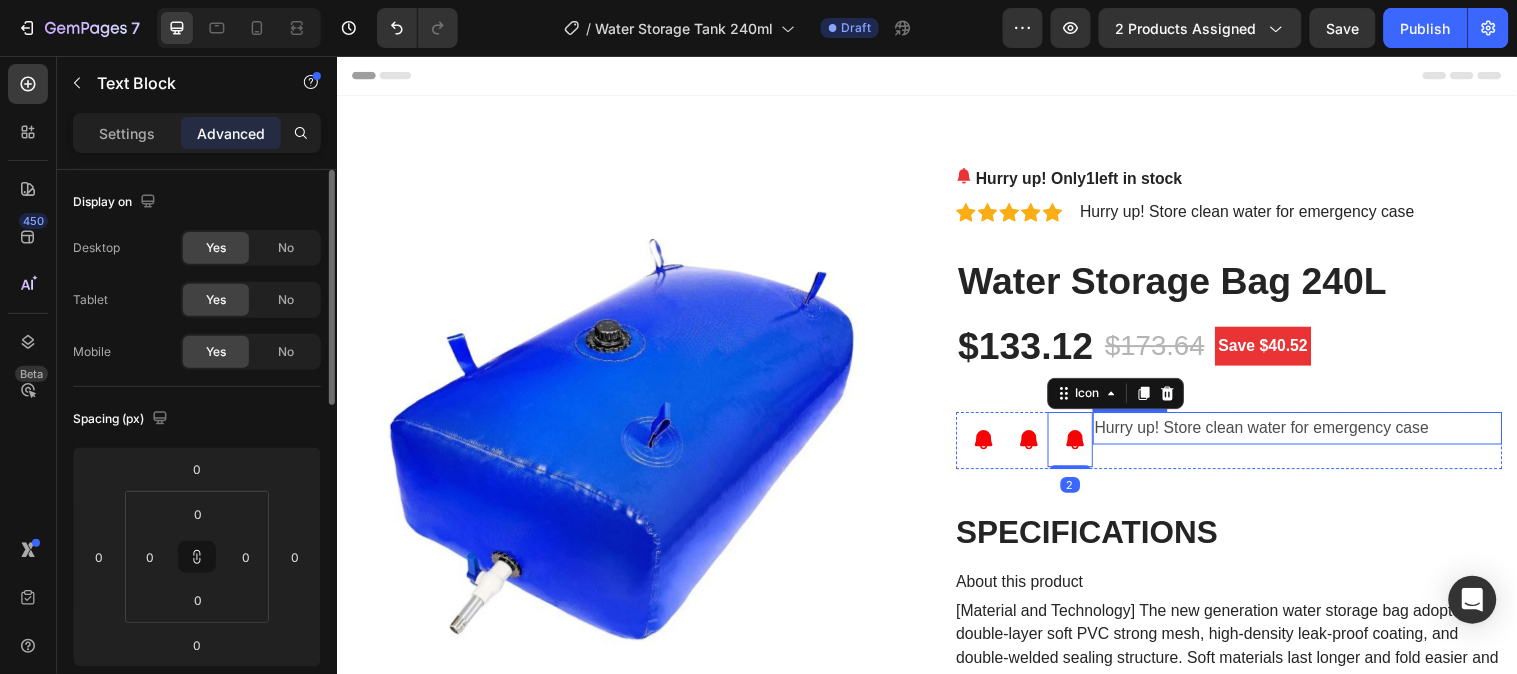 click on "Hurry up! Store clean water for emergency case" at bounding box center (1313, 433) 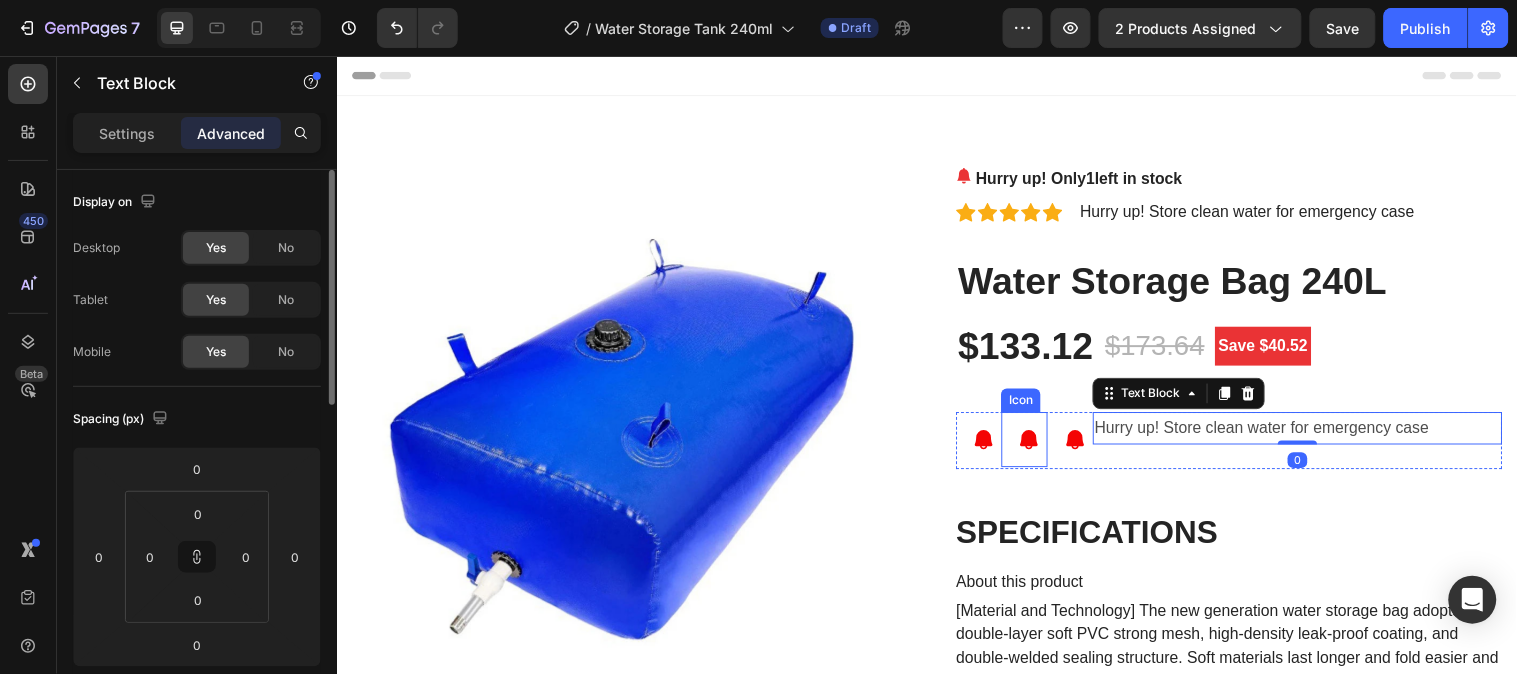 click 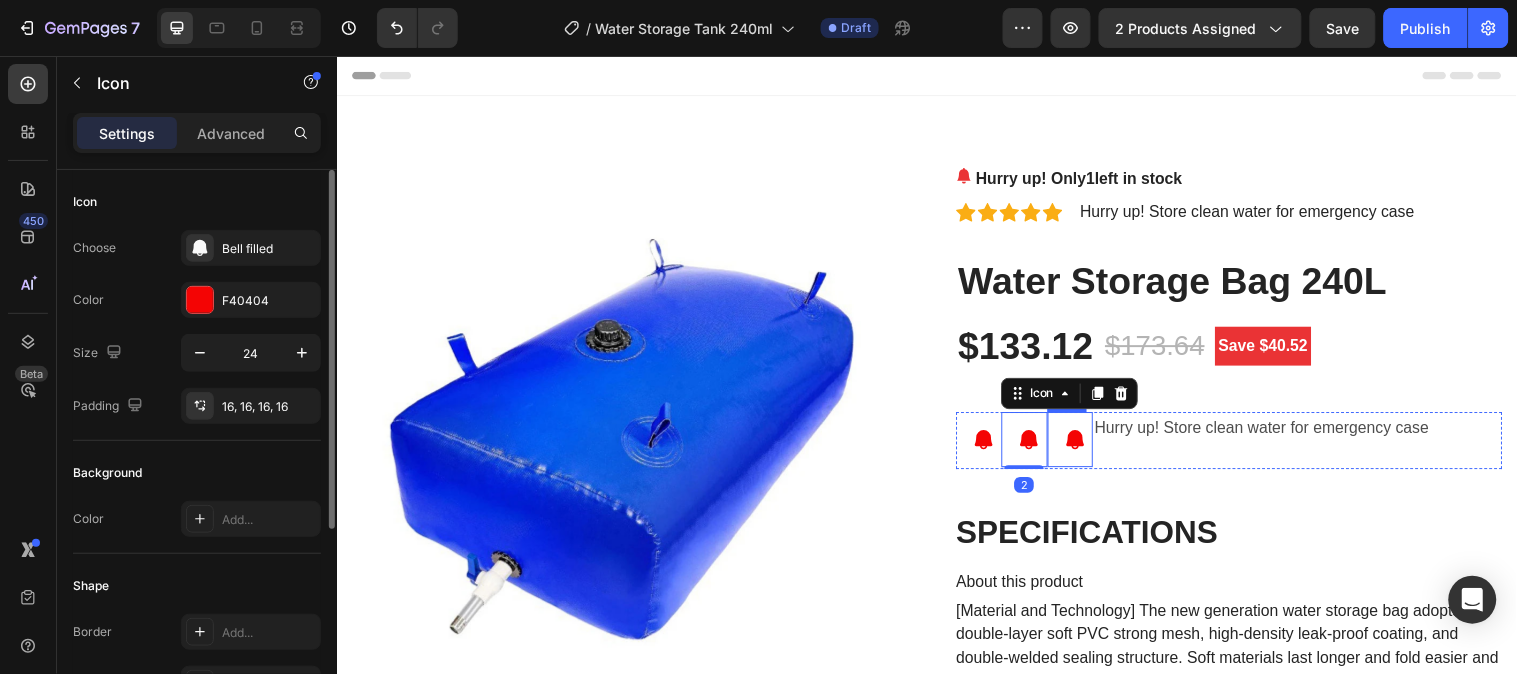 click 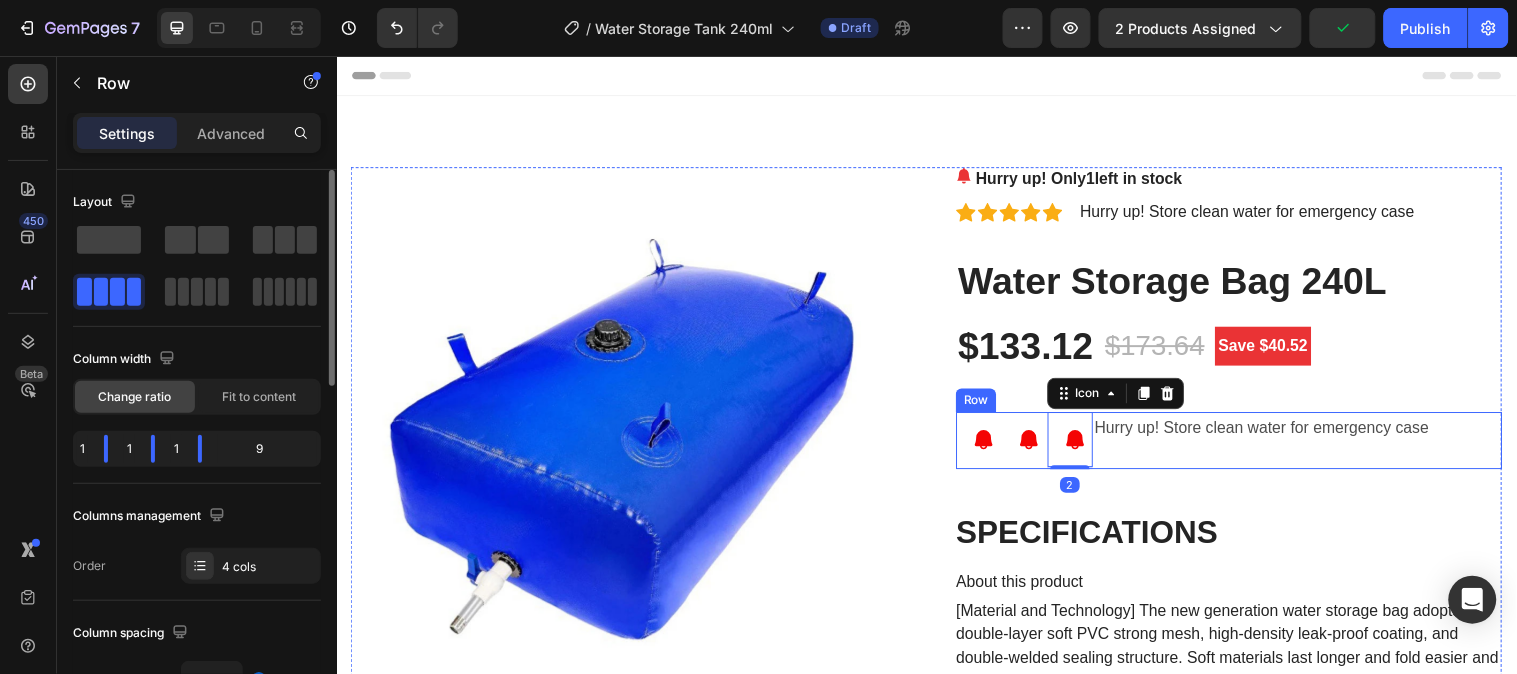 click on "Hurry up! Store clean water for emergency case Text Block" at bounding box center [1313, 446] 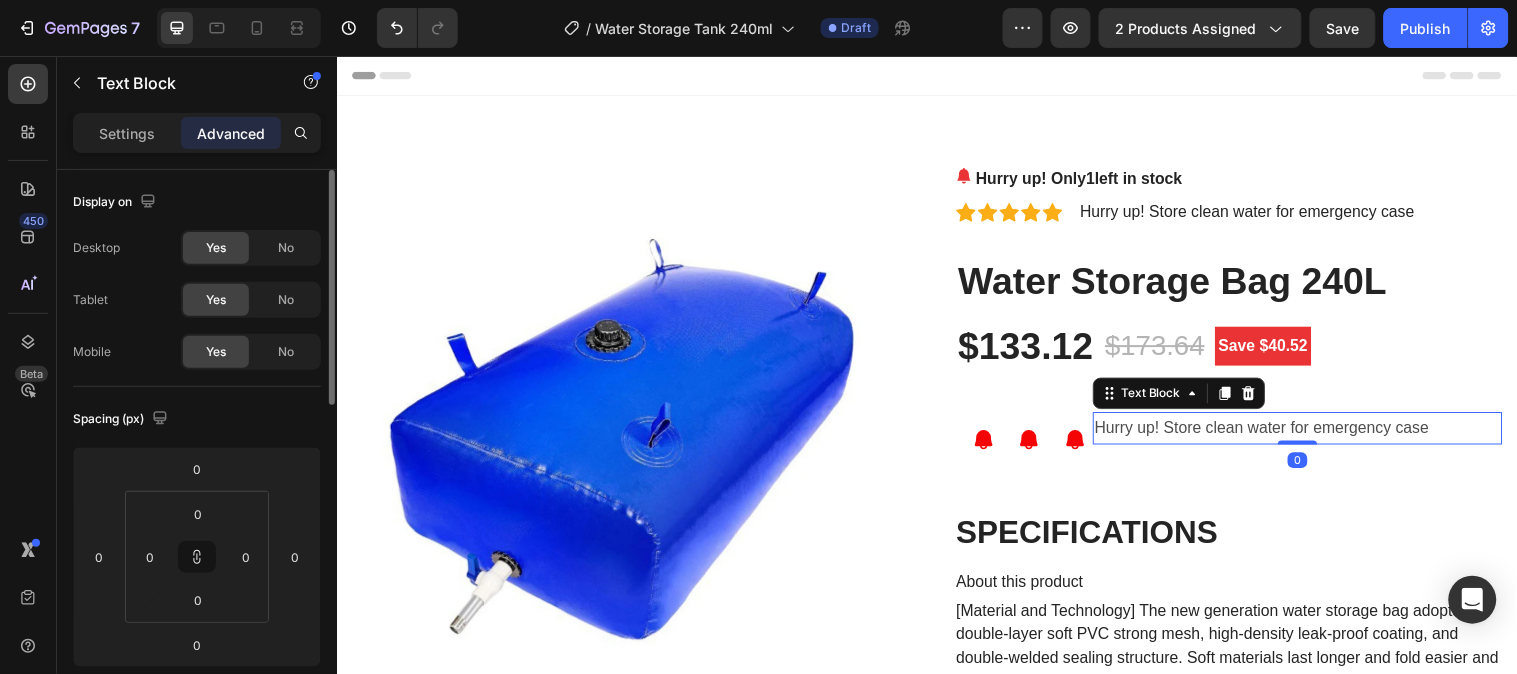 click on "Hurry up! Store clean water for emergency case" at bounding box center [1313, 433] 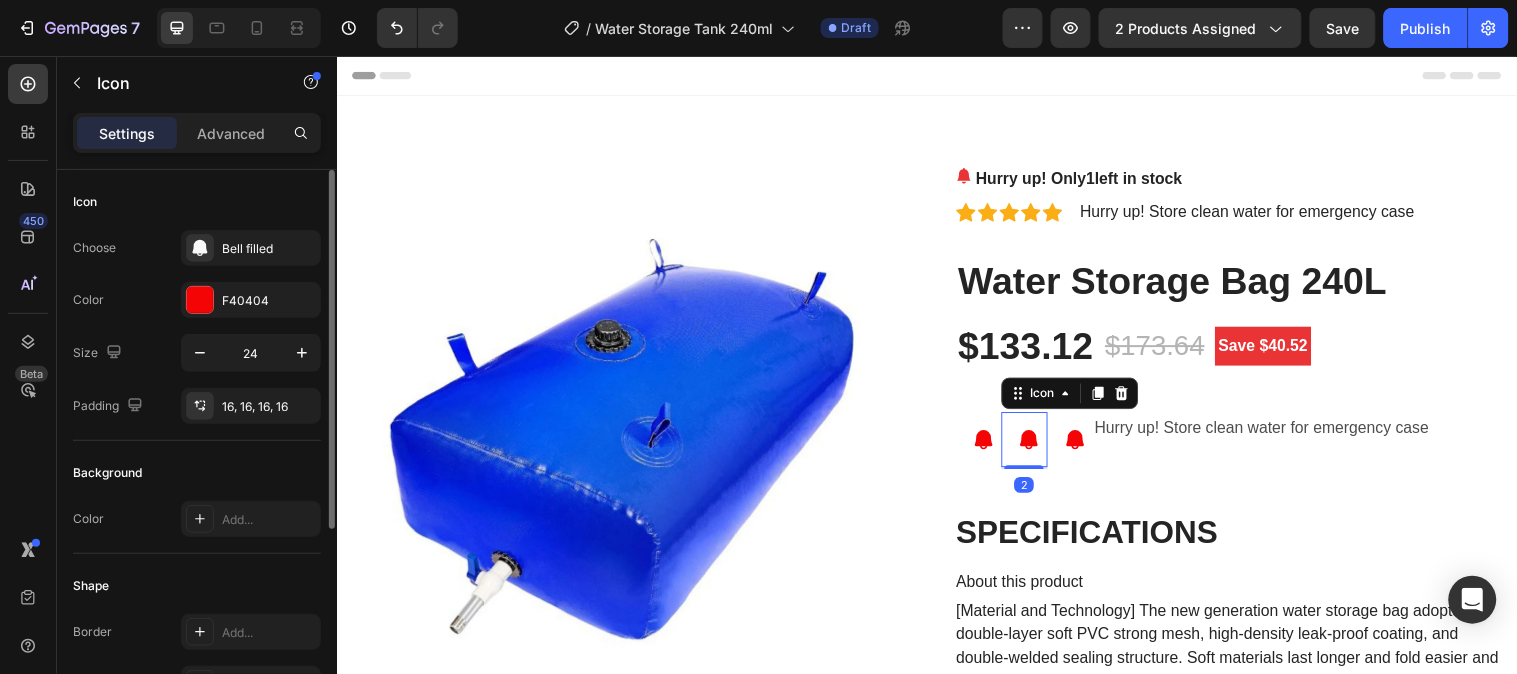click 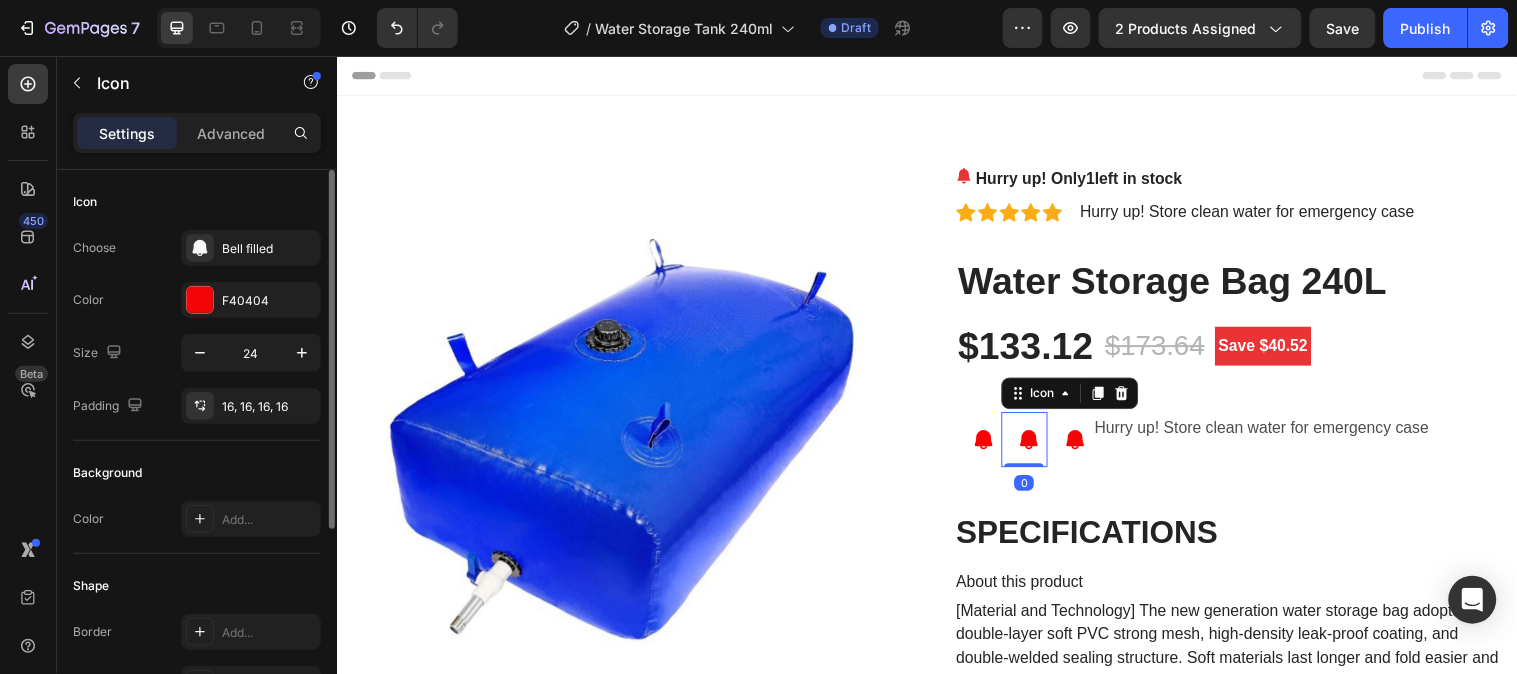 drag, startPoint x: 1039, startPoint y: 472, endPoint x: 1044, endPoint y: 445, distance: 27.45906 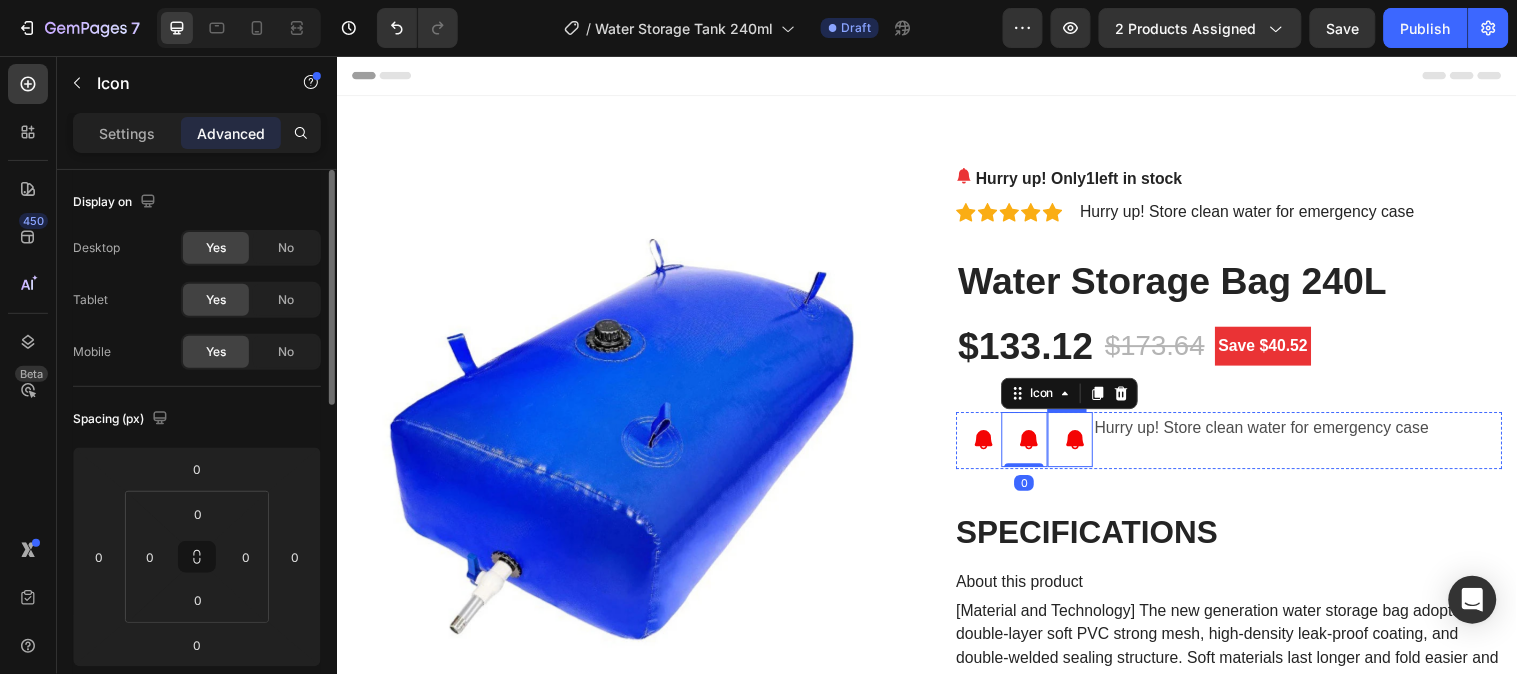 click 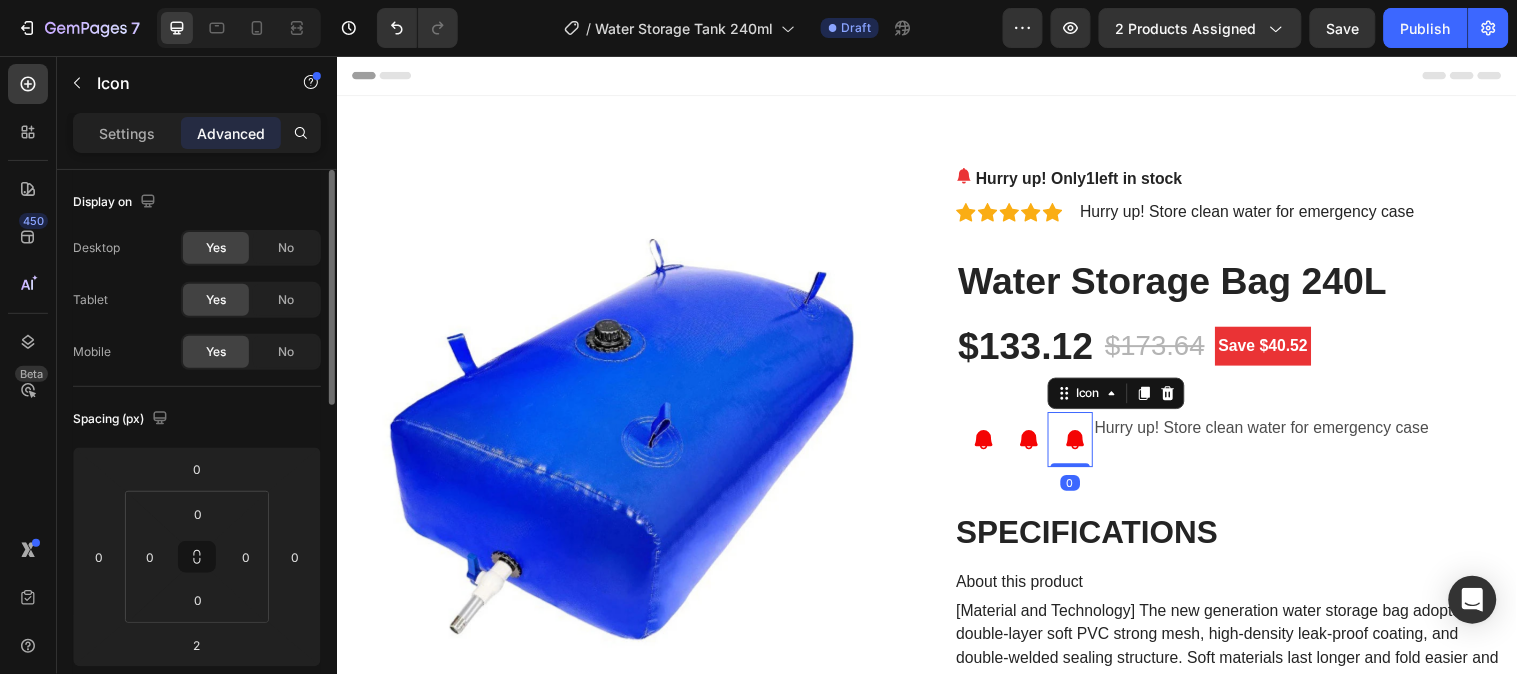 drag, startPoint x: 1075, startPoint y: 473, endPoint x: 1080, endPoint y: 454, distance: 19.646883 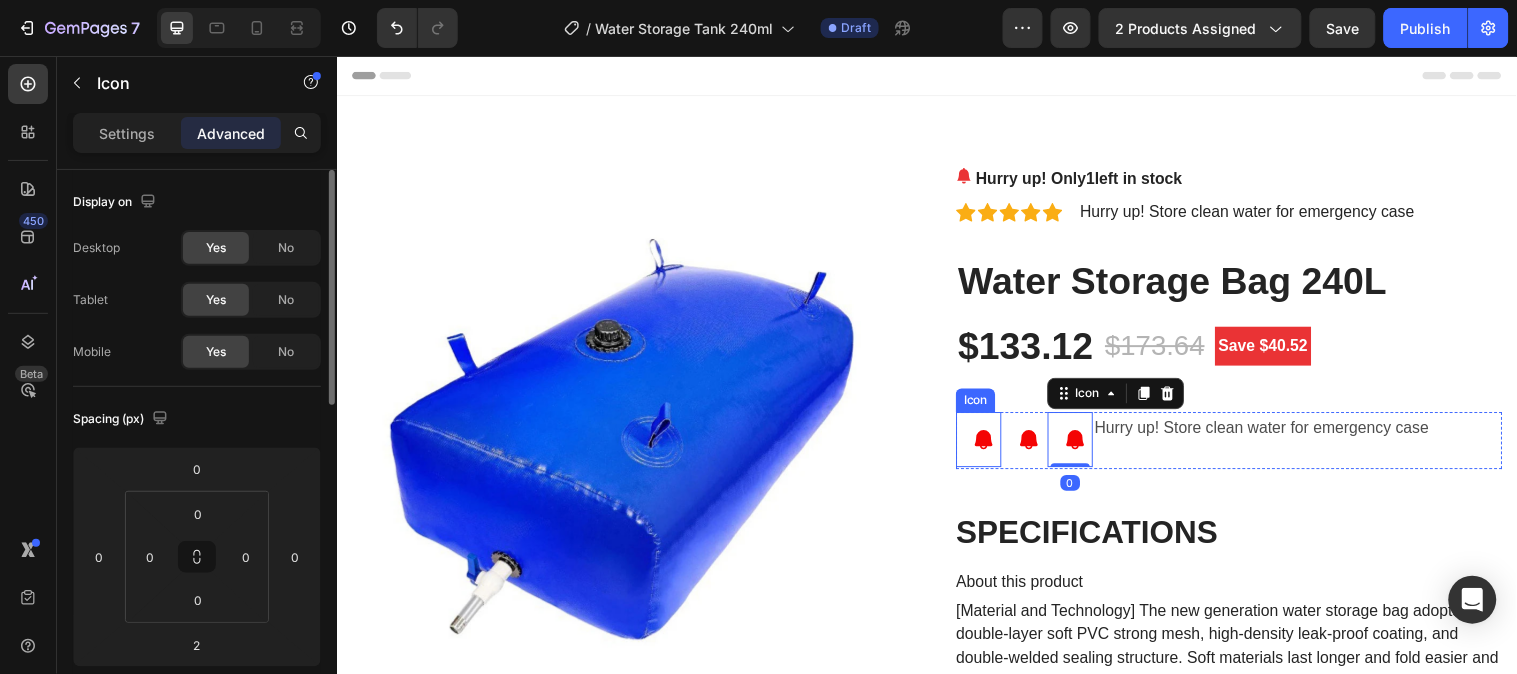 click 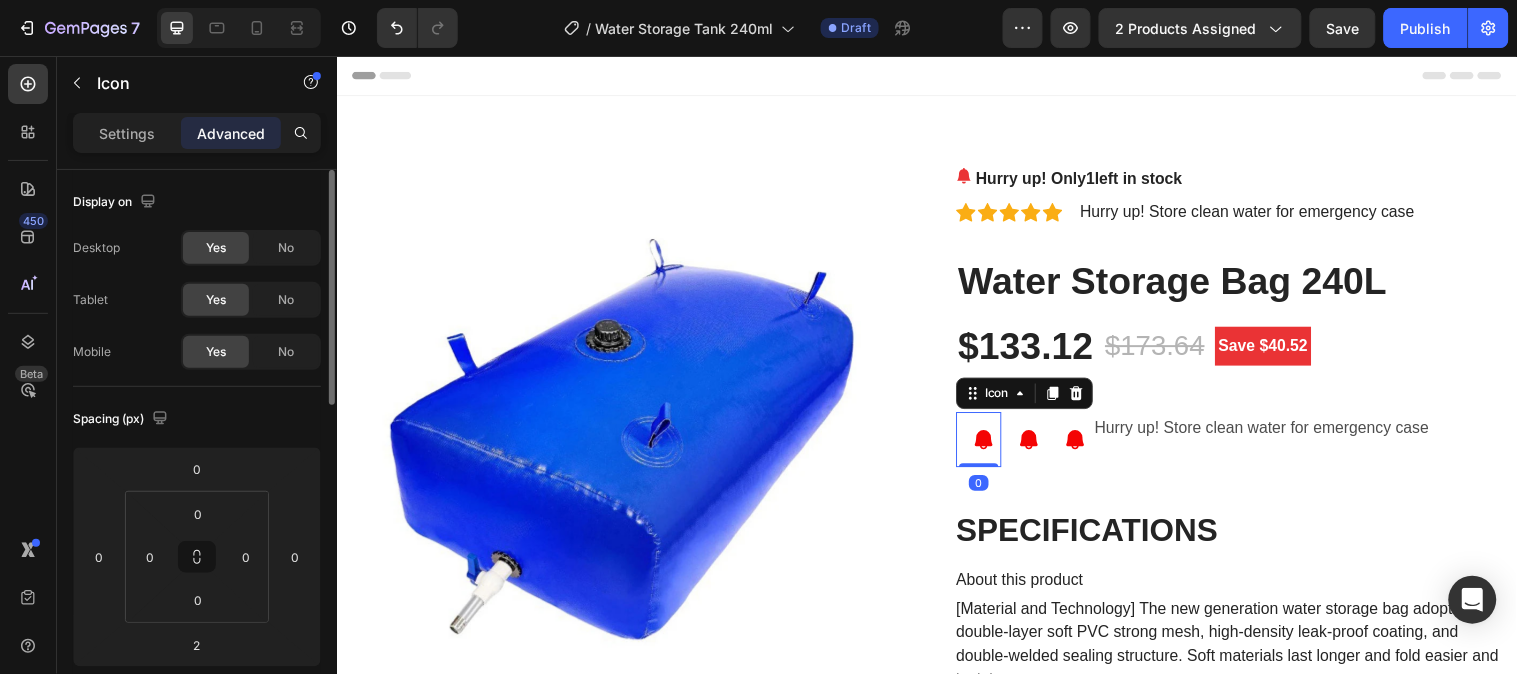 drag, startPoint x: 983, startPoint y: 474, endPoint x: 988, endPoint y: 459, distance: 15.811388 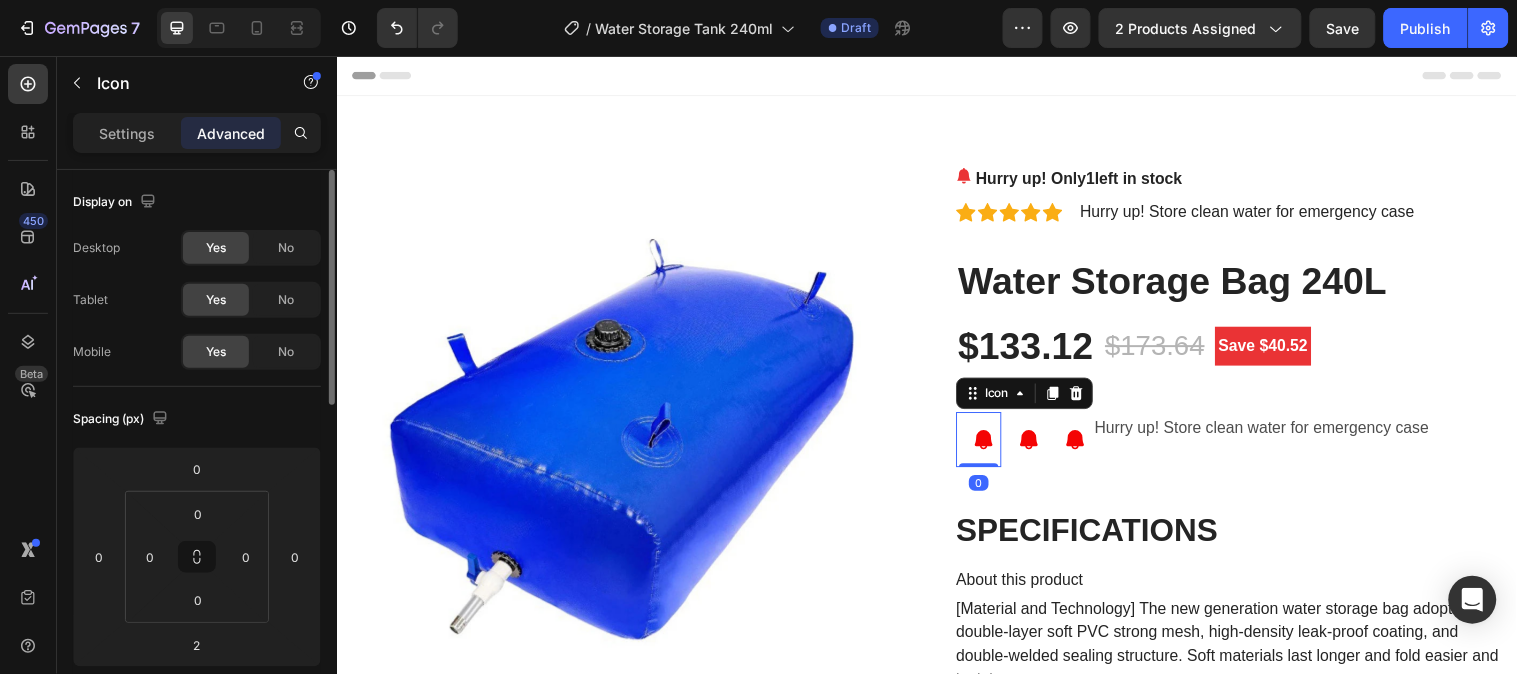 type on "0" 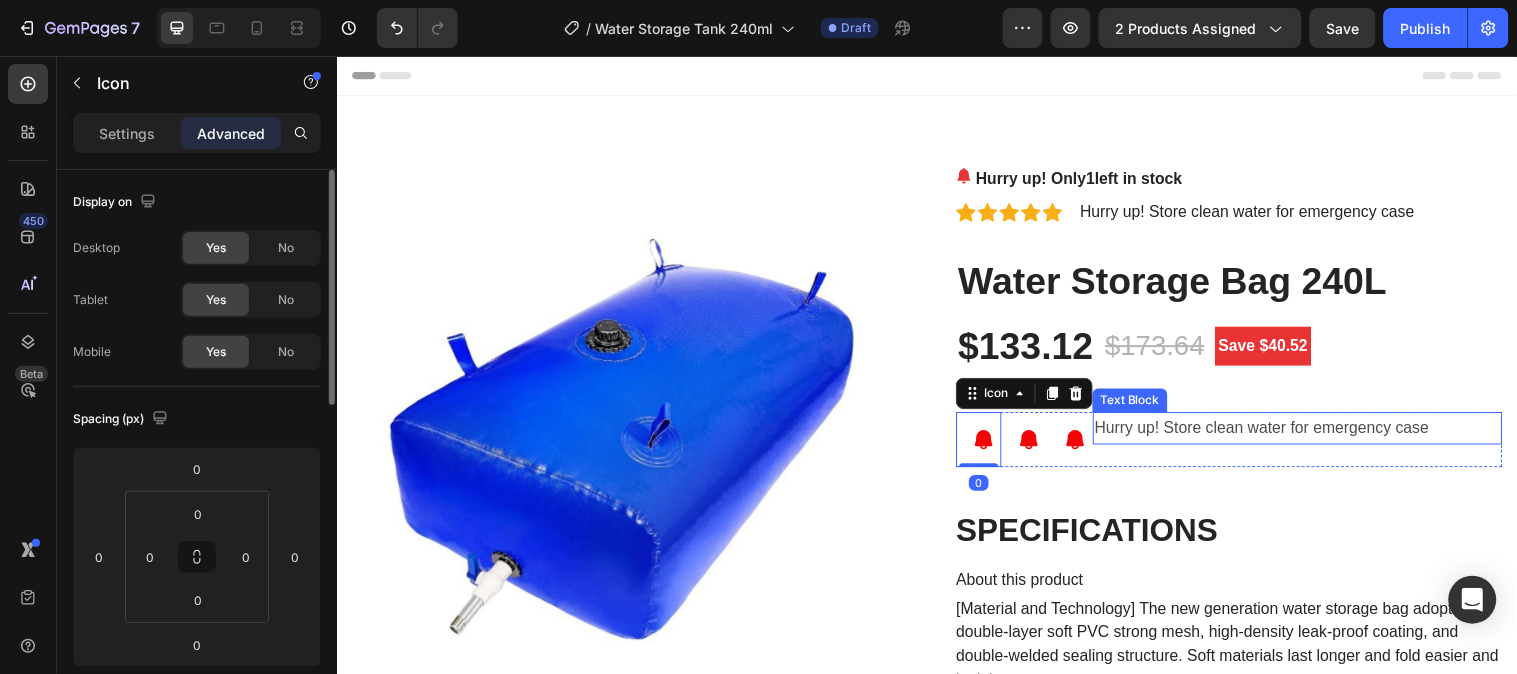 click on "Hurry up! Store clean water for emergency case" at bounding box center [1313, 433] 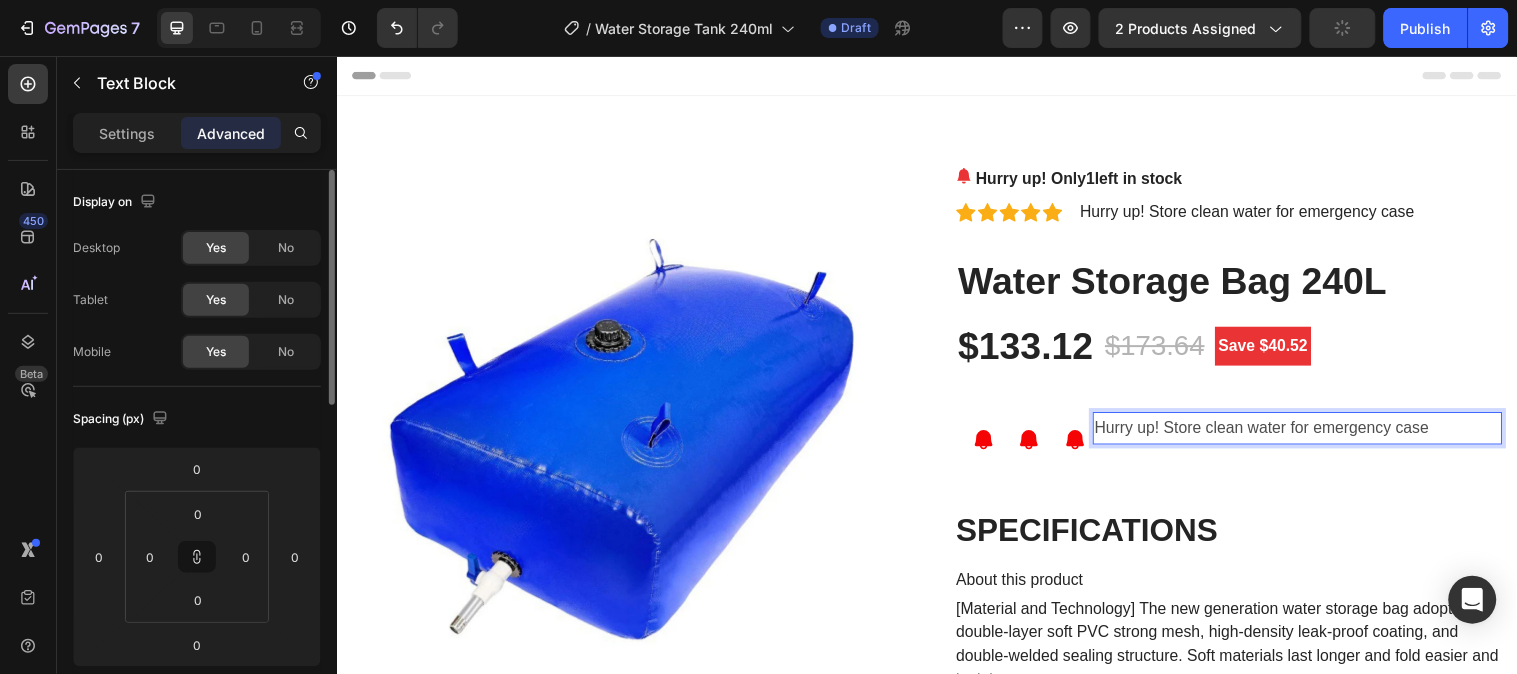 click on "Hurry up! Store clean water for emergency case" at bounding box center (1313, 433) 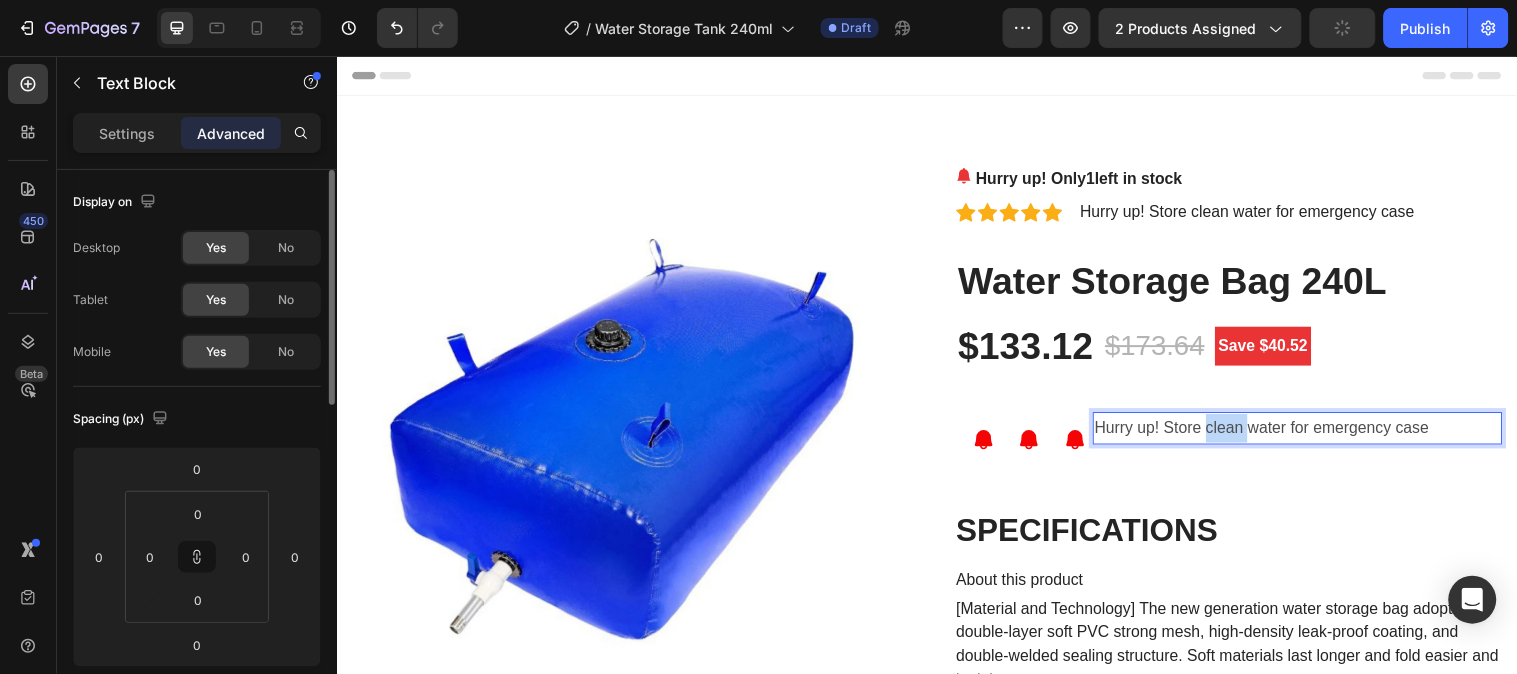 click on "Hurry up! Store clean water for emergency case" at bounding box center (1313, 433) 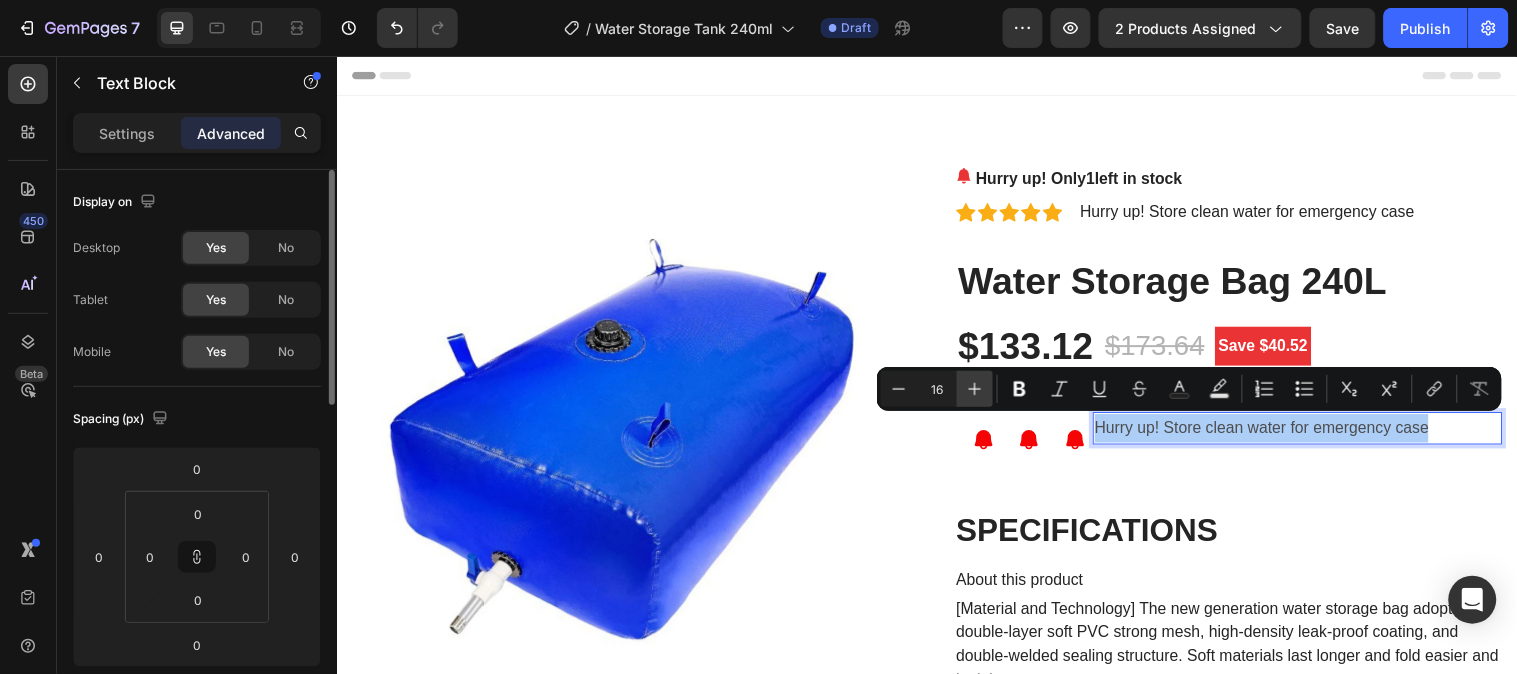click 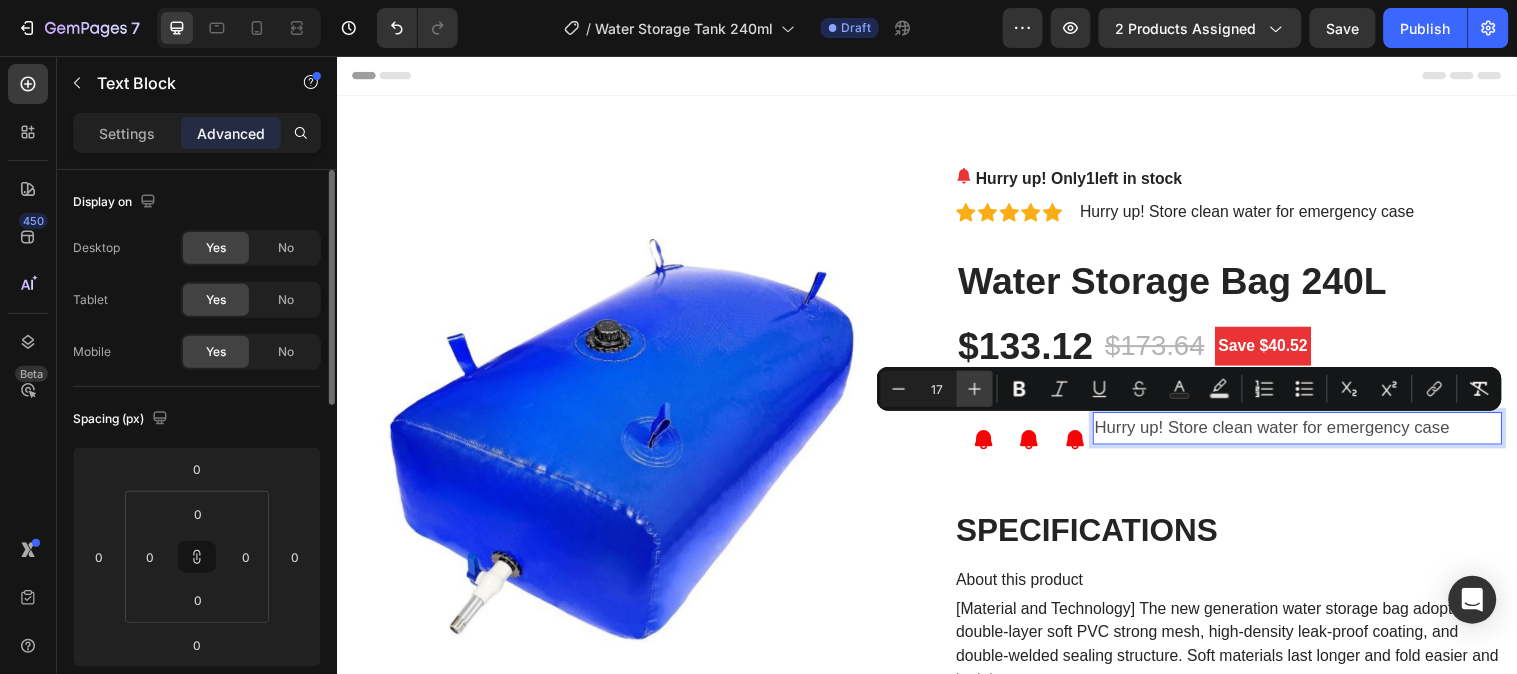 click 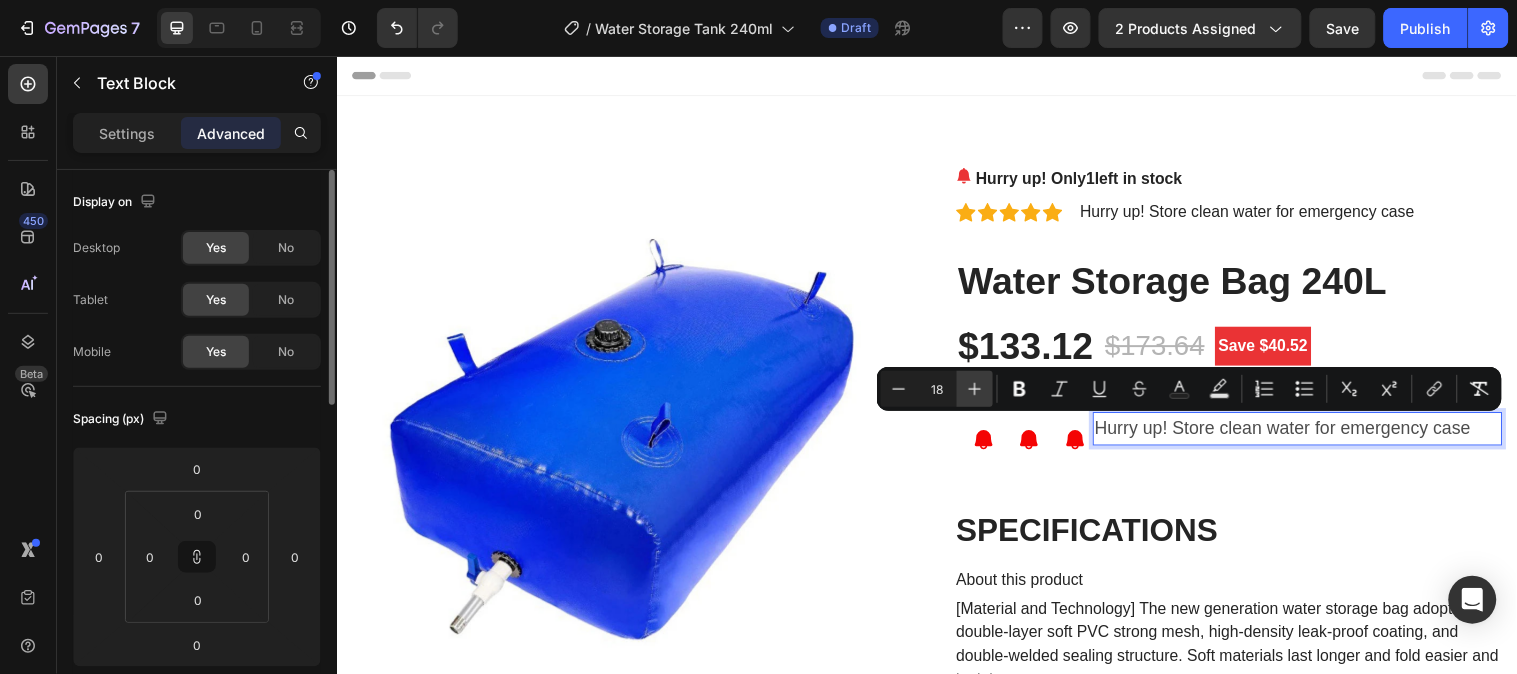 click 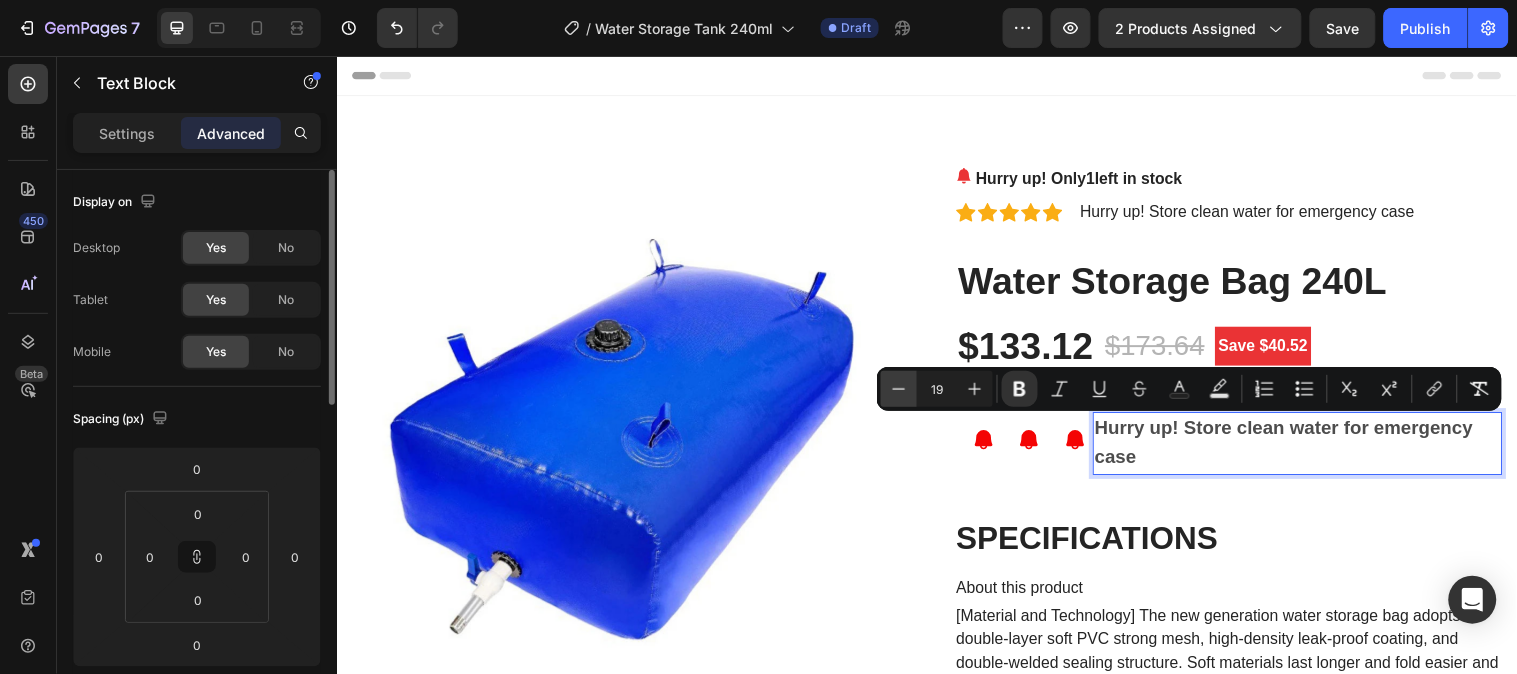 click 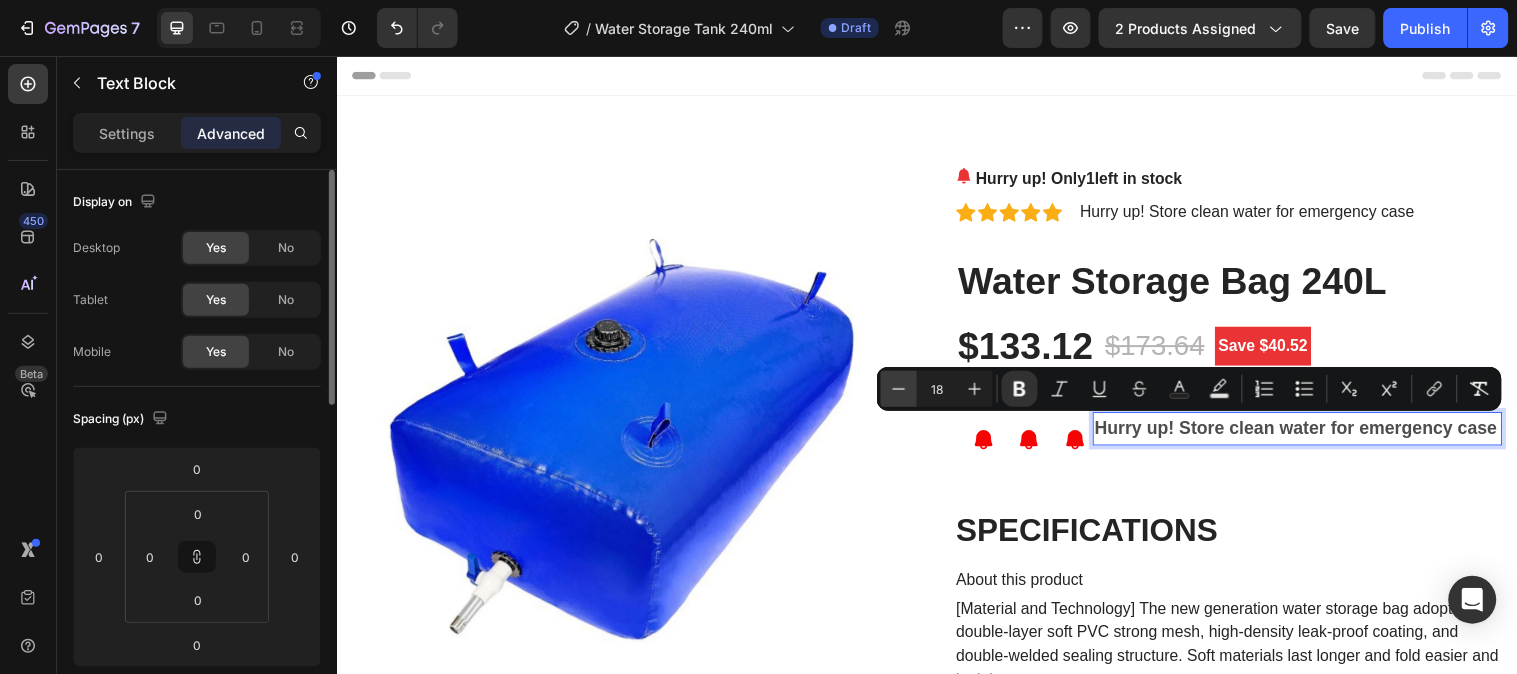 click 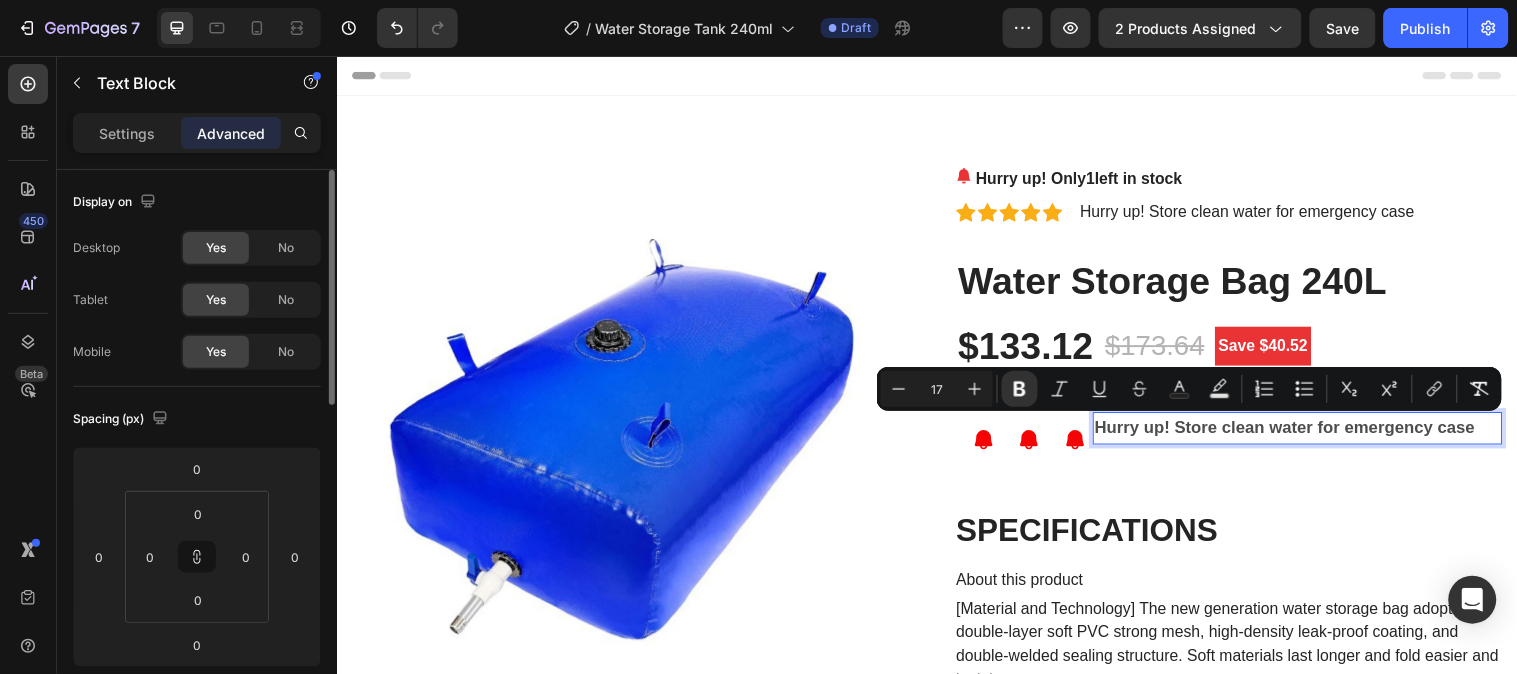 click on "Hurry up! Store clean water for emergency case" at bounding box center [1313, 433] 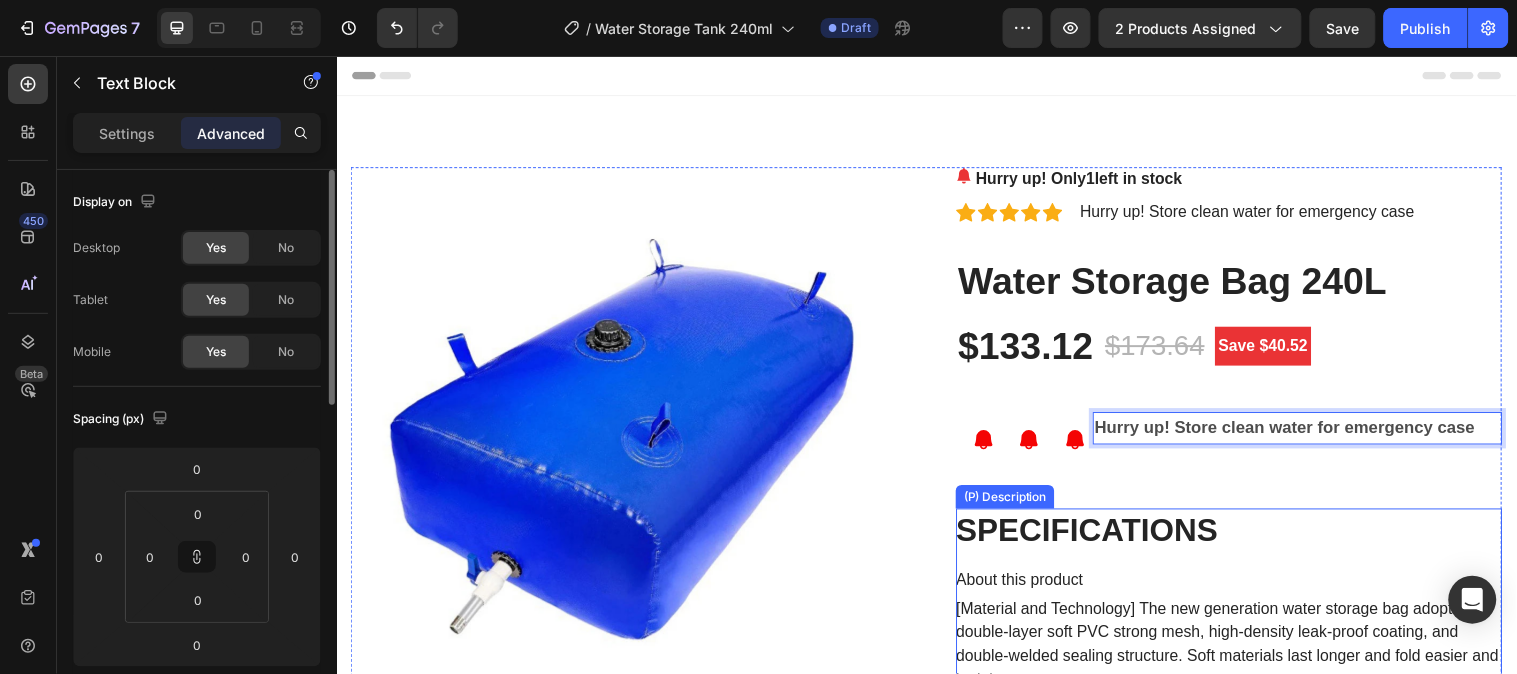 click on "SPECIFICATIONS
About this product
[Material and Technology] The new generation water storage bag adopts double-layer soft PVC strong mesh, high-density leak-proof coating, and double-welded sealing structure. Soft materials last longer and fold easier and look better.
[Configuration] 1.5-inch water inlet | 3/4-inch water outlet | 3/4-inch PVC socket | 3/4-inch hose faucet adapter (metal material) | Leak-proof rubber gasket | Teflon tape
[Function] It is not recommended for drinking water. It has the functions of water leakage, sun protection, anti-freeze, wear resistance, anti-prick, and anti-static. Suitable for garden irrigation, camping, agricultural fire-fighting equipment and other scenarios.
Choice: yes
Hign-concerned Chemical: None
[Note & Service] We have a professional after-sales team. If you have any questions about the product, you can consult us." at bounding box center [1243, 4070] 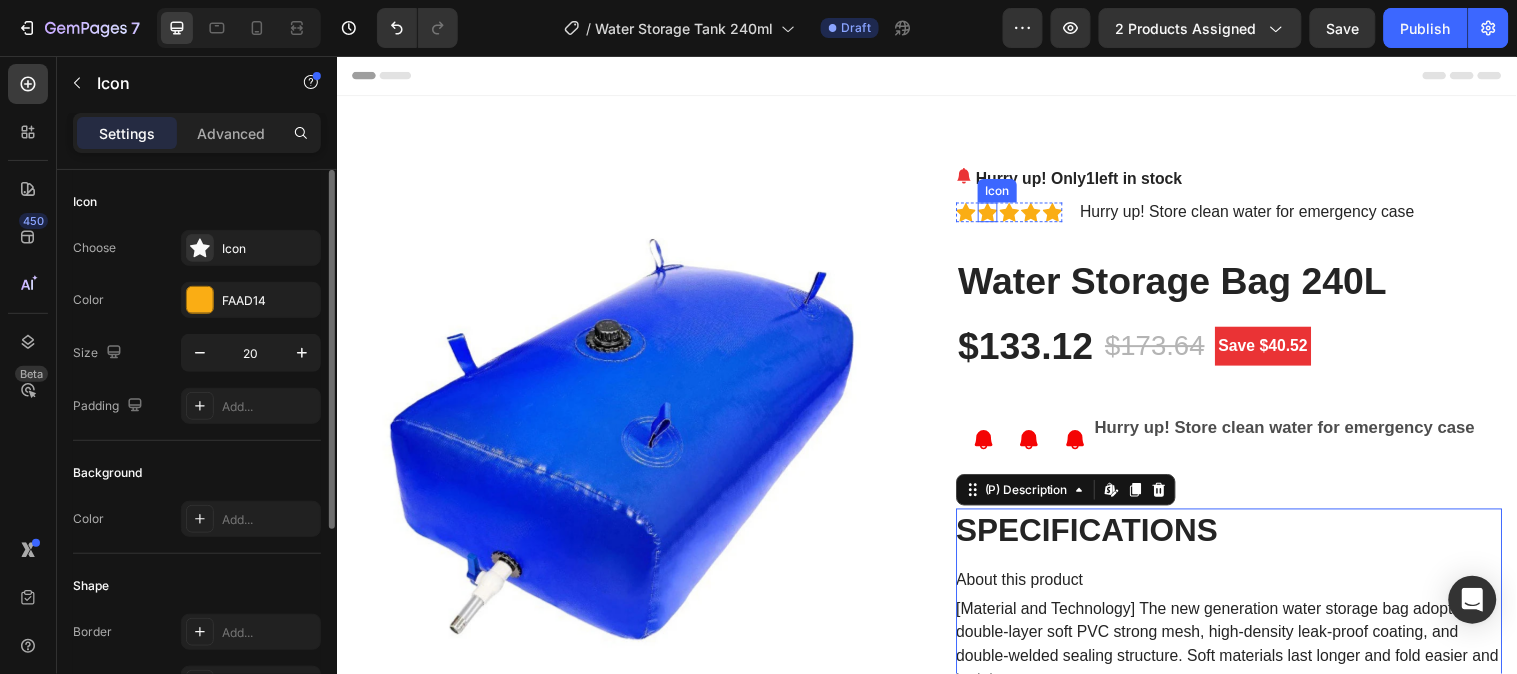 click on "Icon" at bounding box center [998, 214] 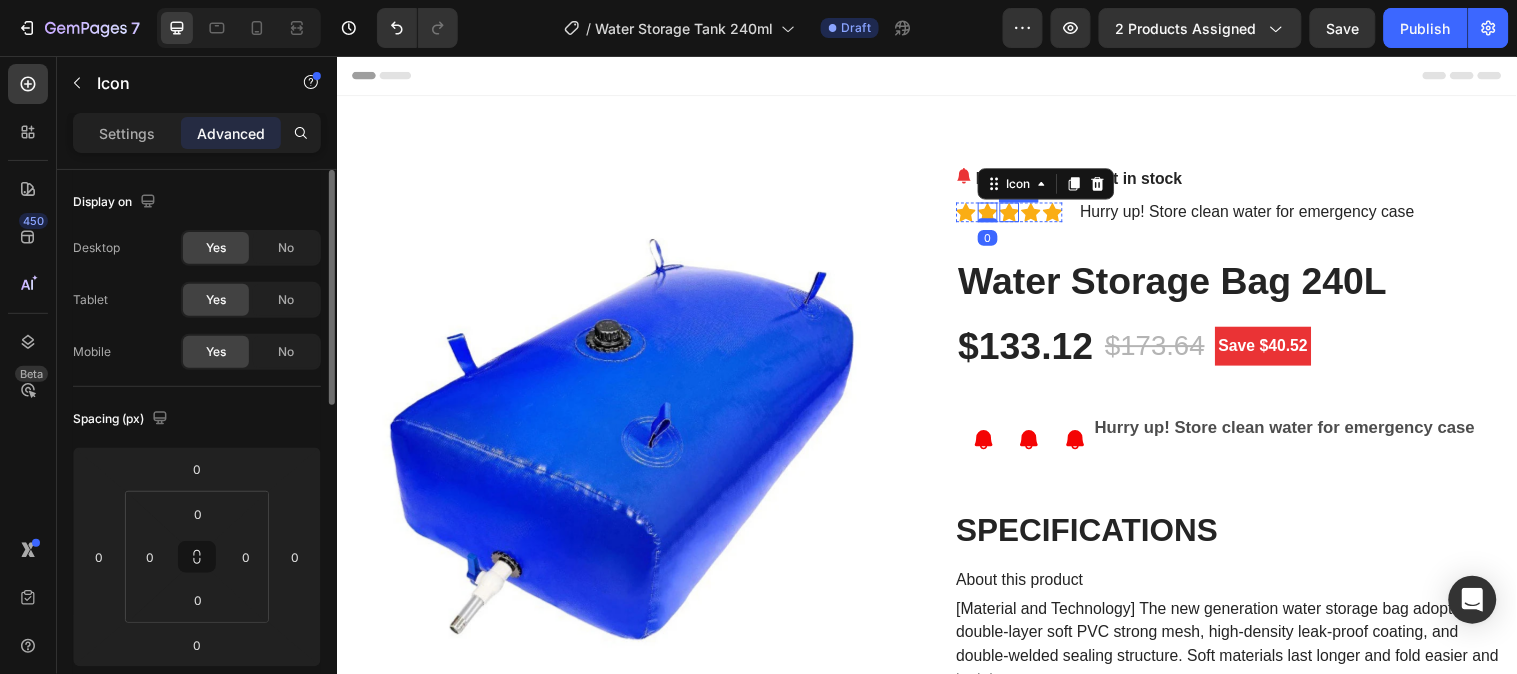 click 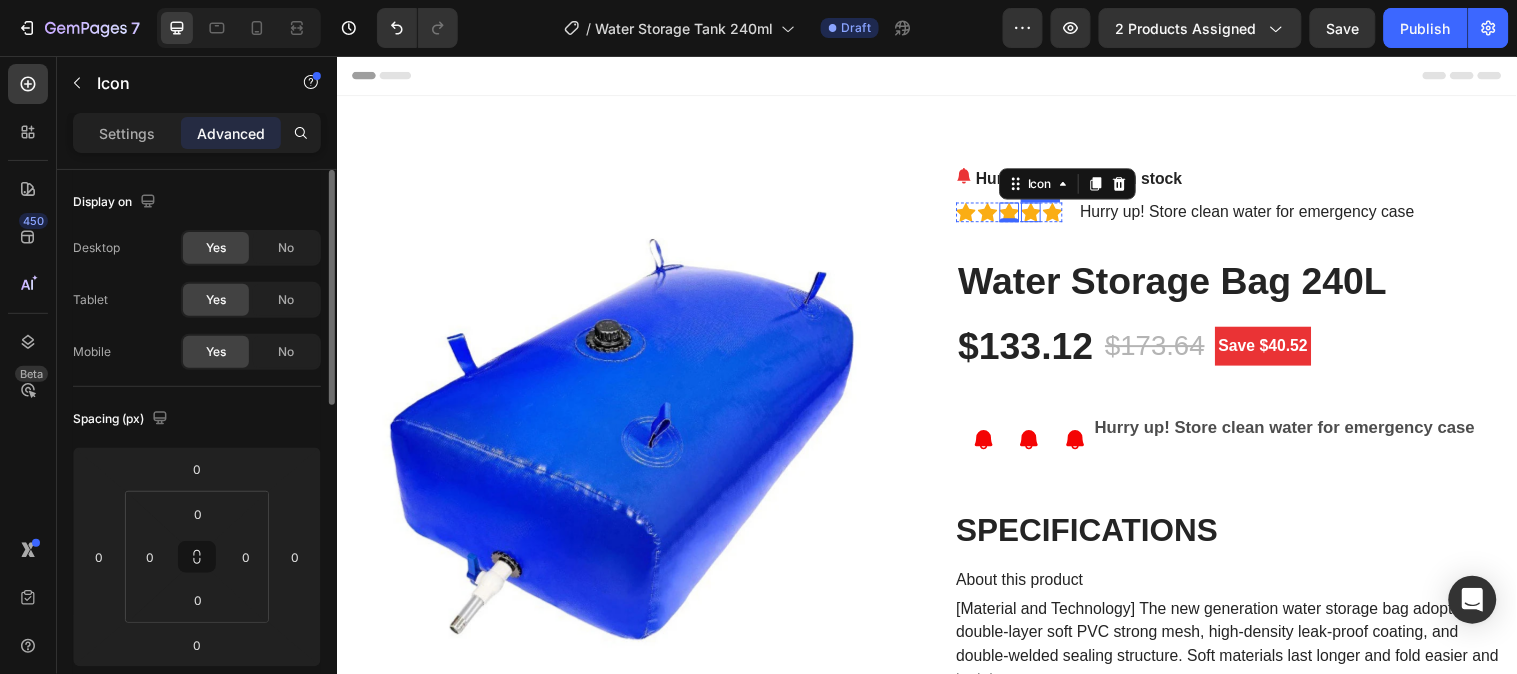 click 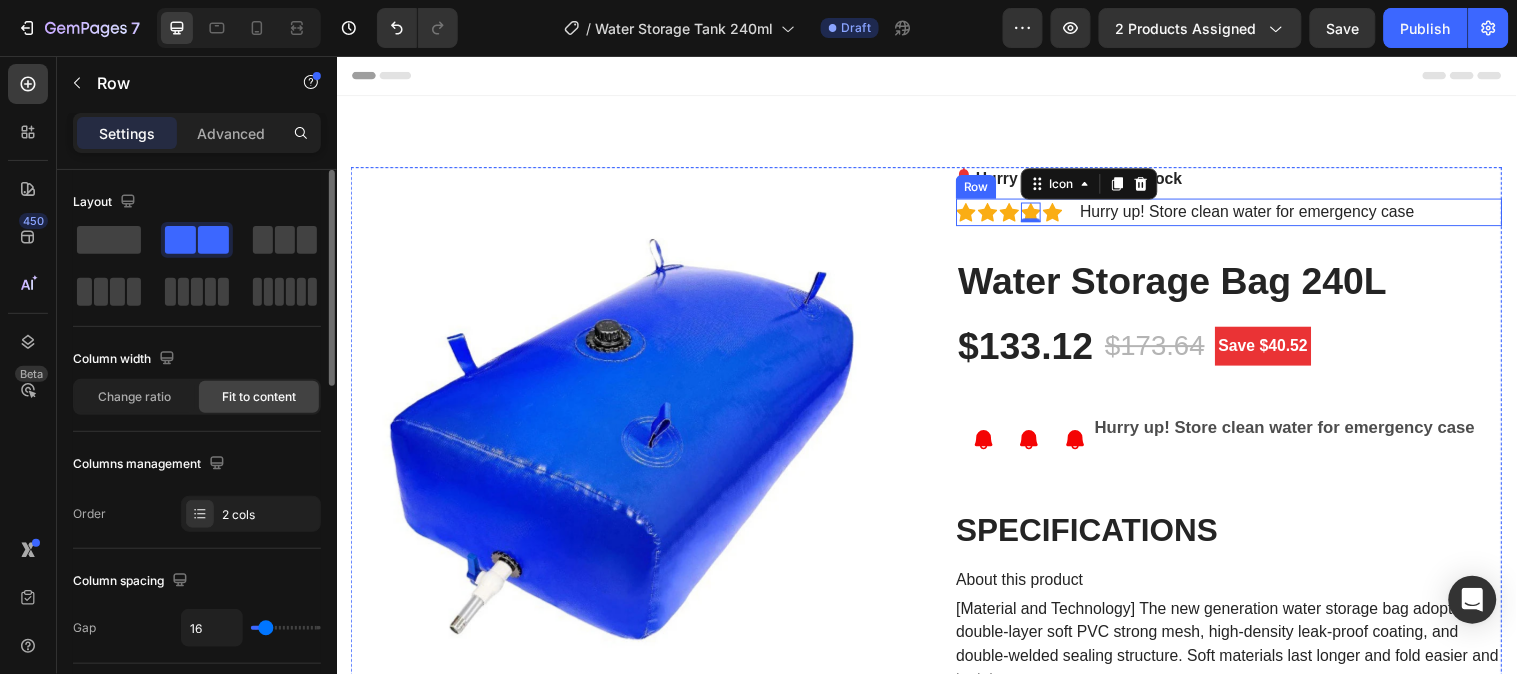 click on "Icon
Icon
Icon
Icon   0
Icon Icon List Hoz Hurry up! Store clean water for emergency case Text block Row" at bounding box center (1243, 214) 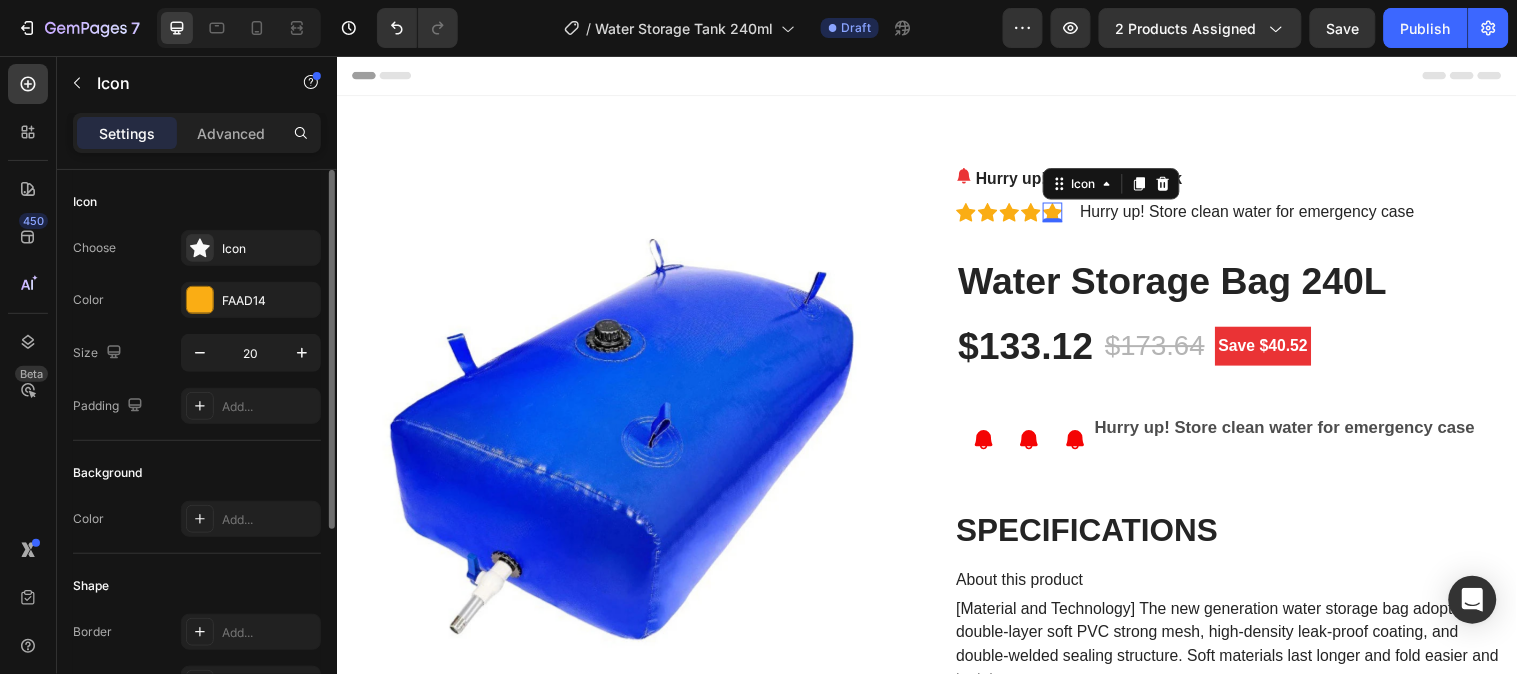 click 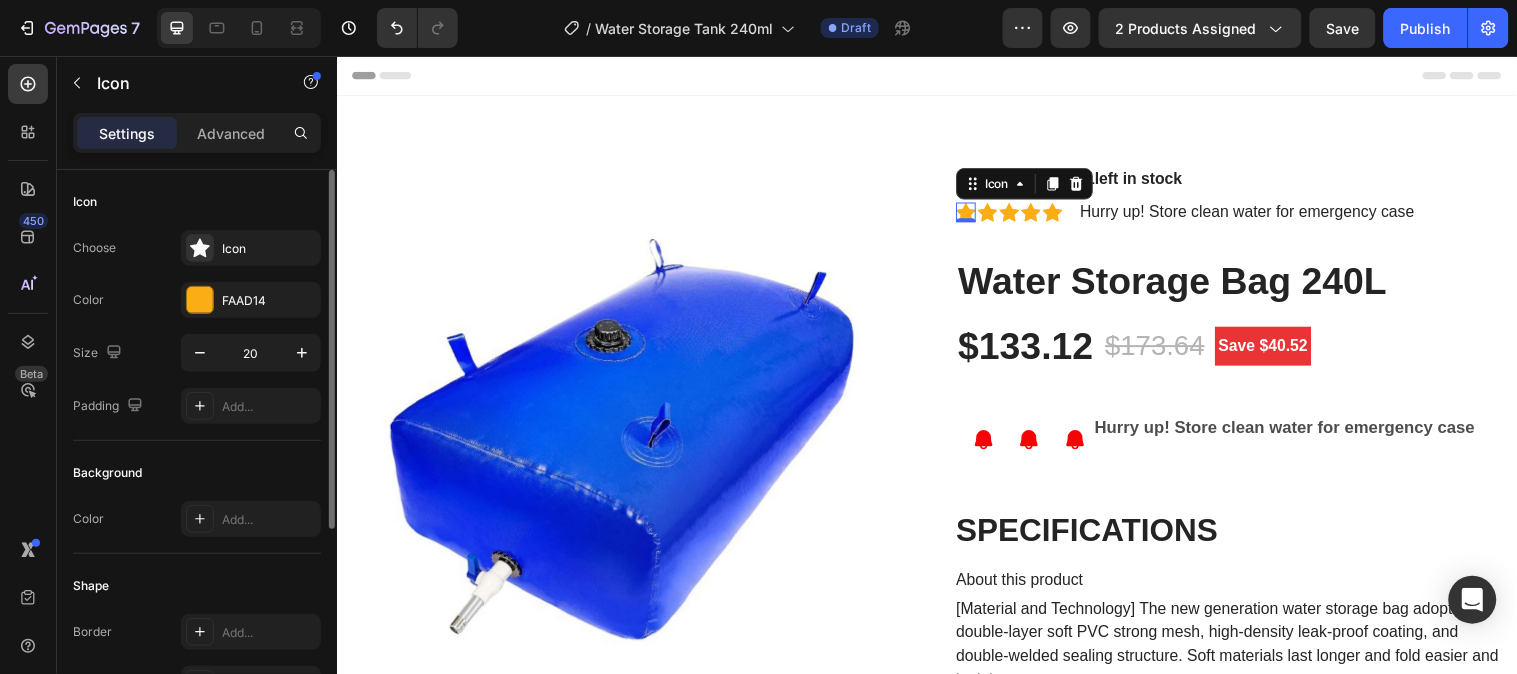 click 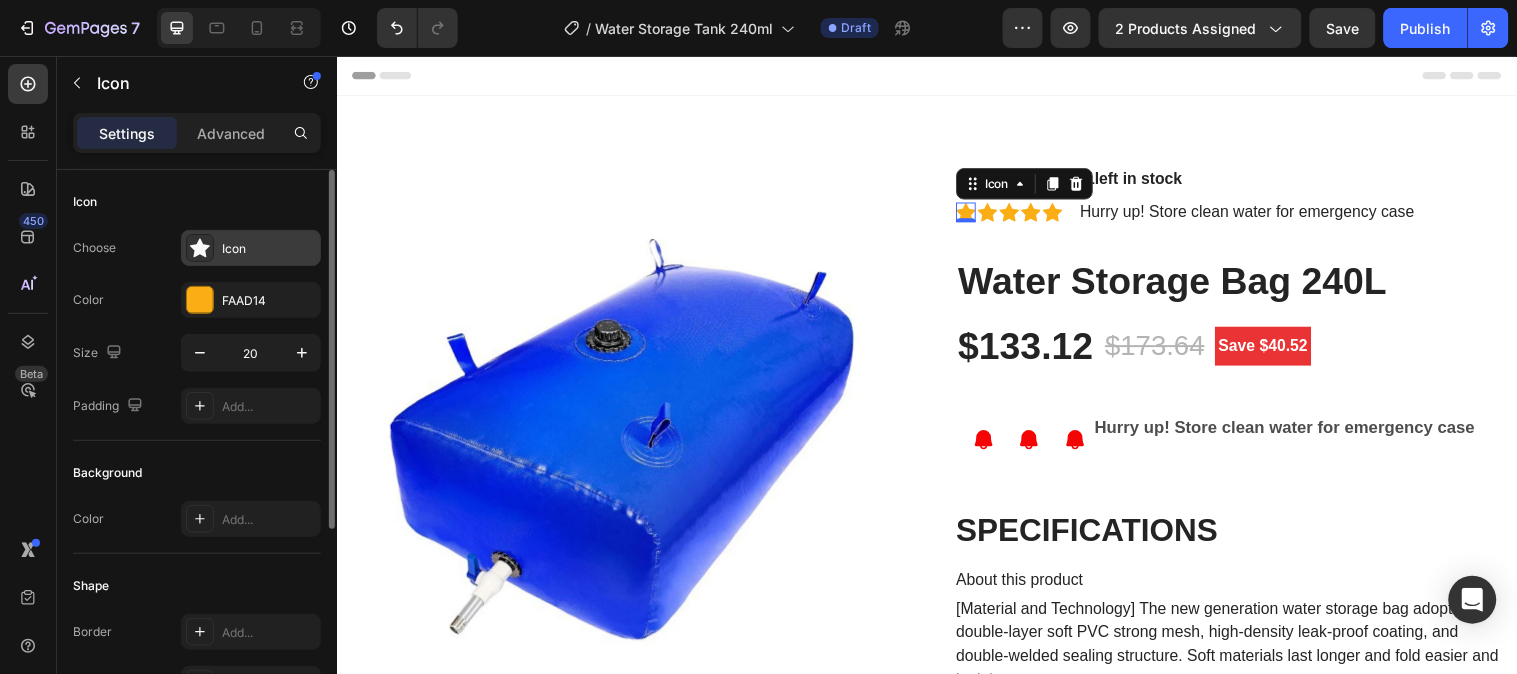 click on "Icon" at bounding box center [269, 249] 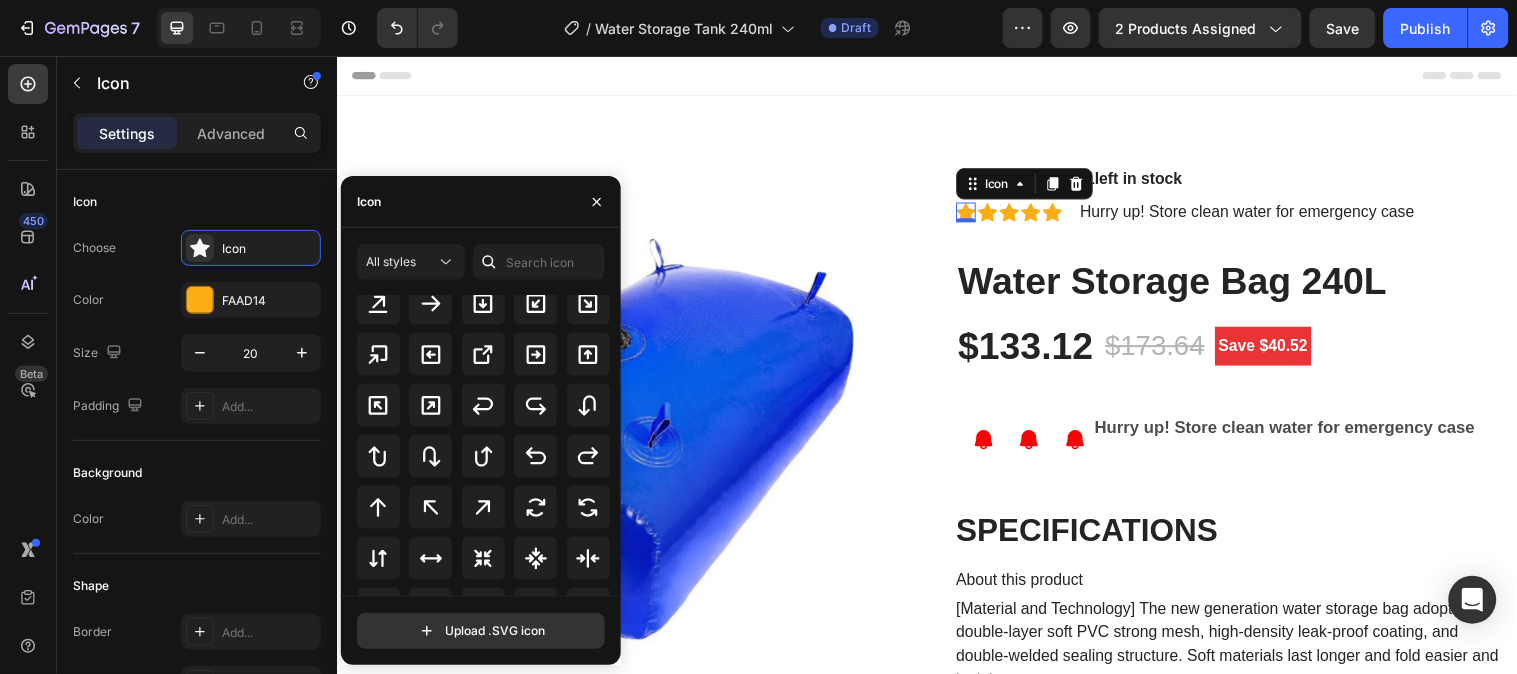 scroll, scrollTop: 888, scrollLeft: 0, axis: vertical 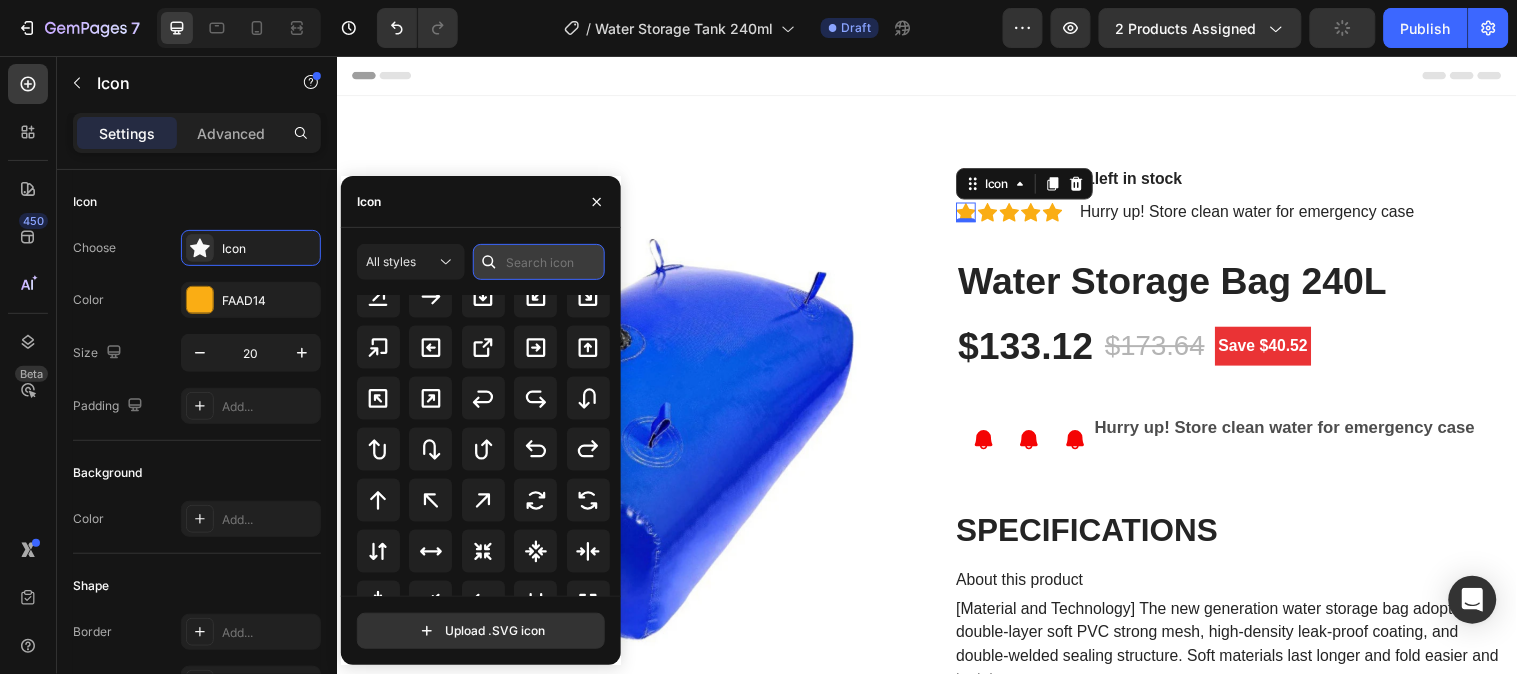drag, startPoint x: 537, startPoint y: 267, endPoint x: 536, endPoint y: 257, distance: 10.049875 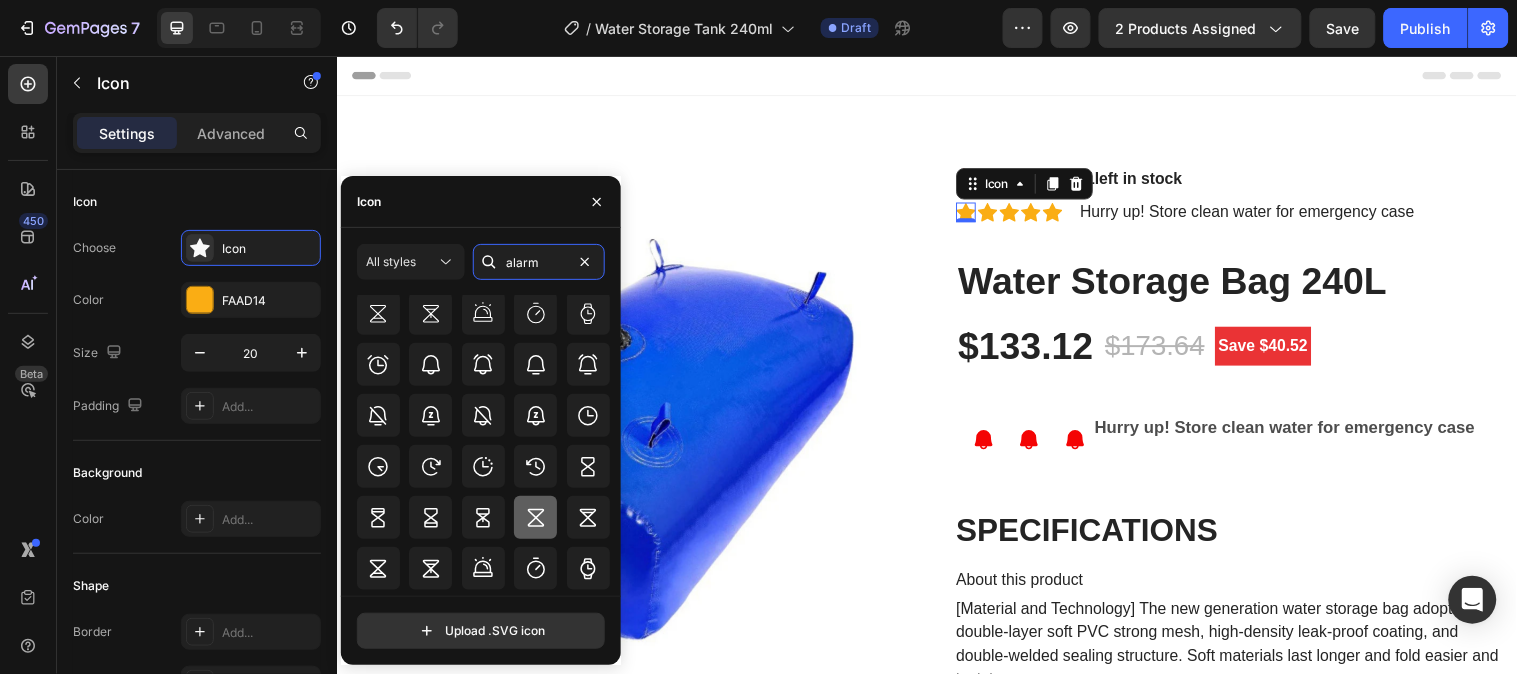 scroll, scrollTop: 552, scrollLeft: 0, axis: vertical 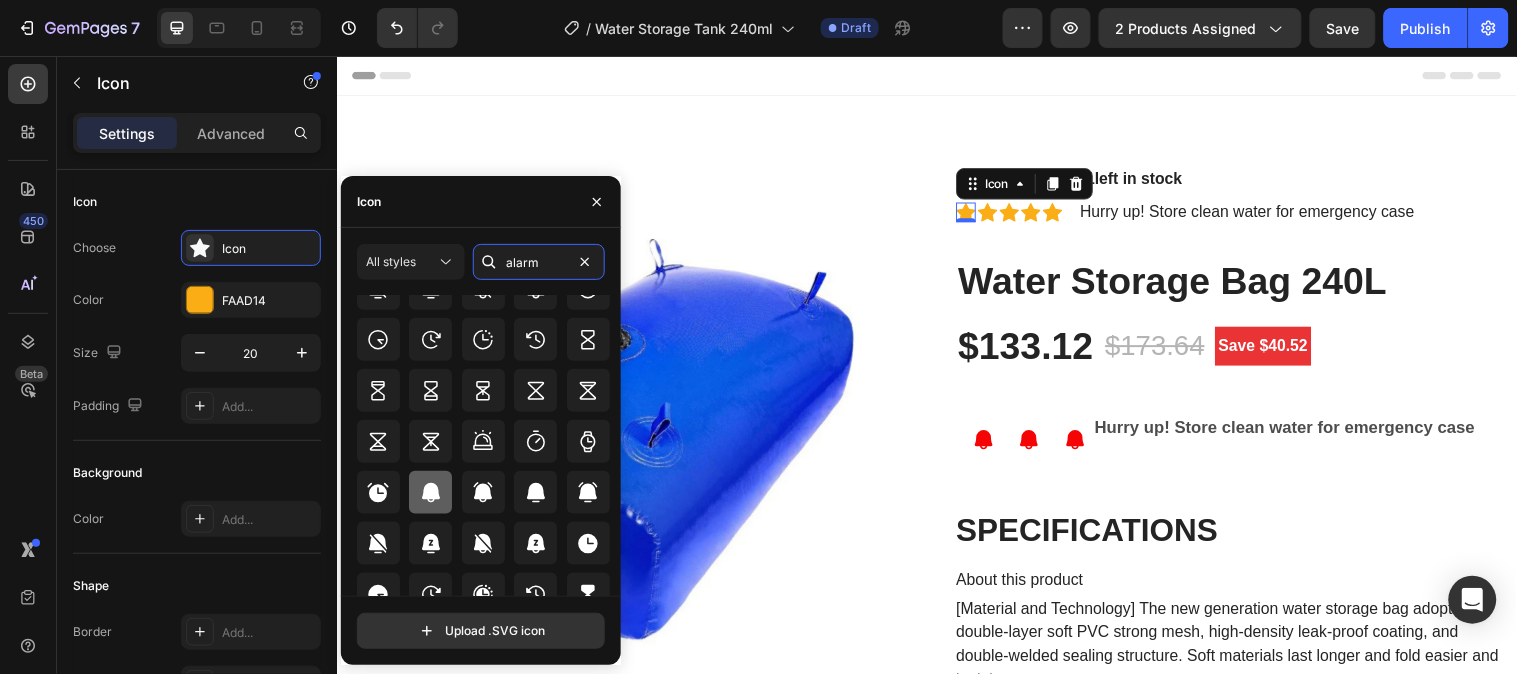 type on "alarm" 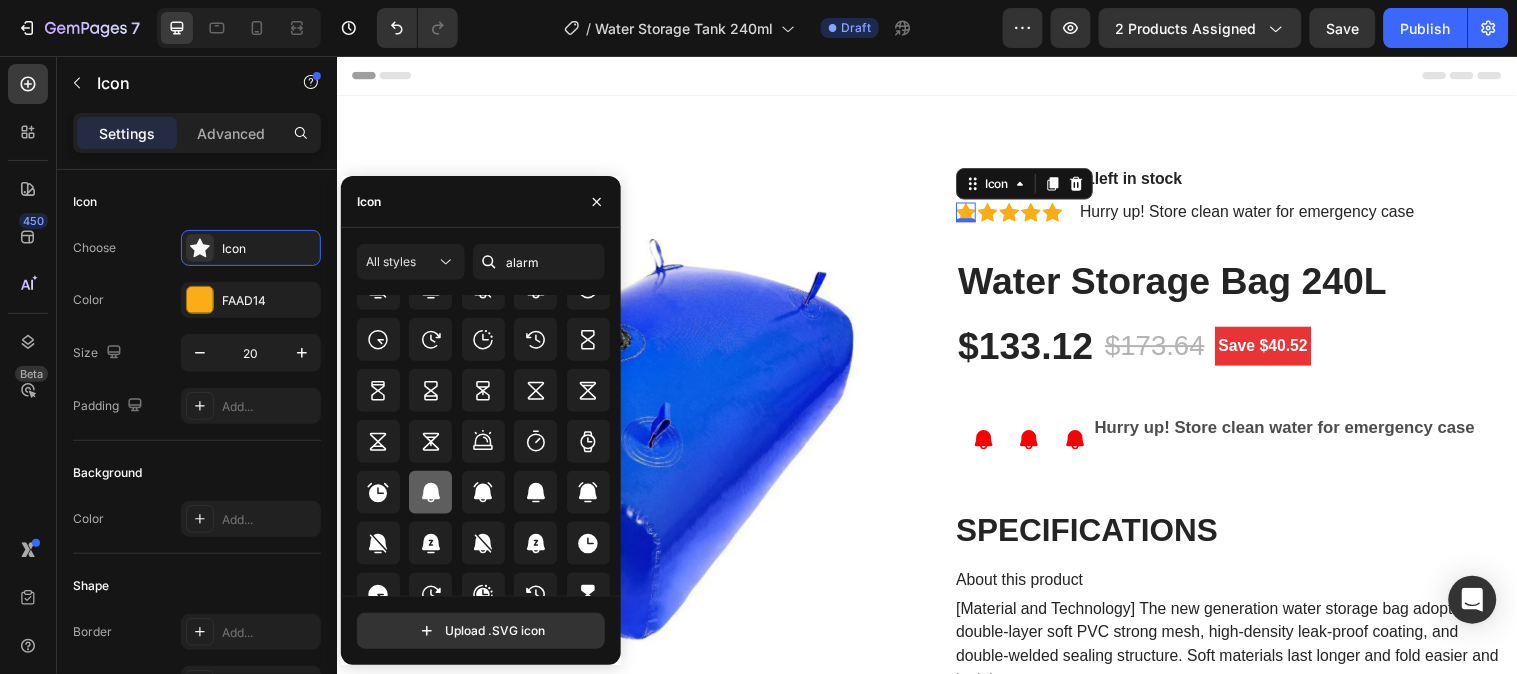click 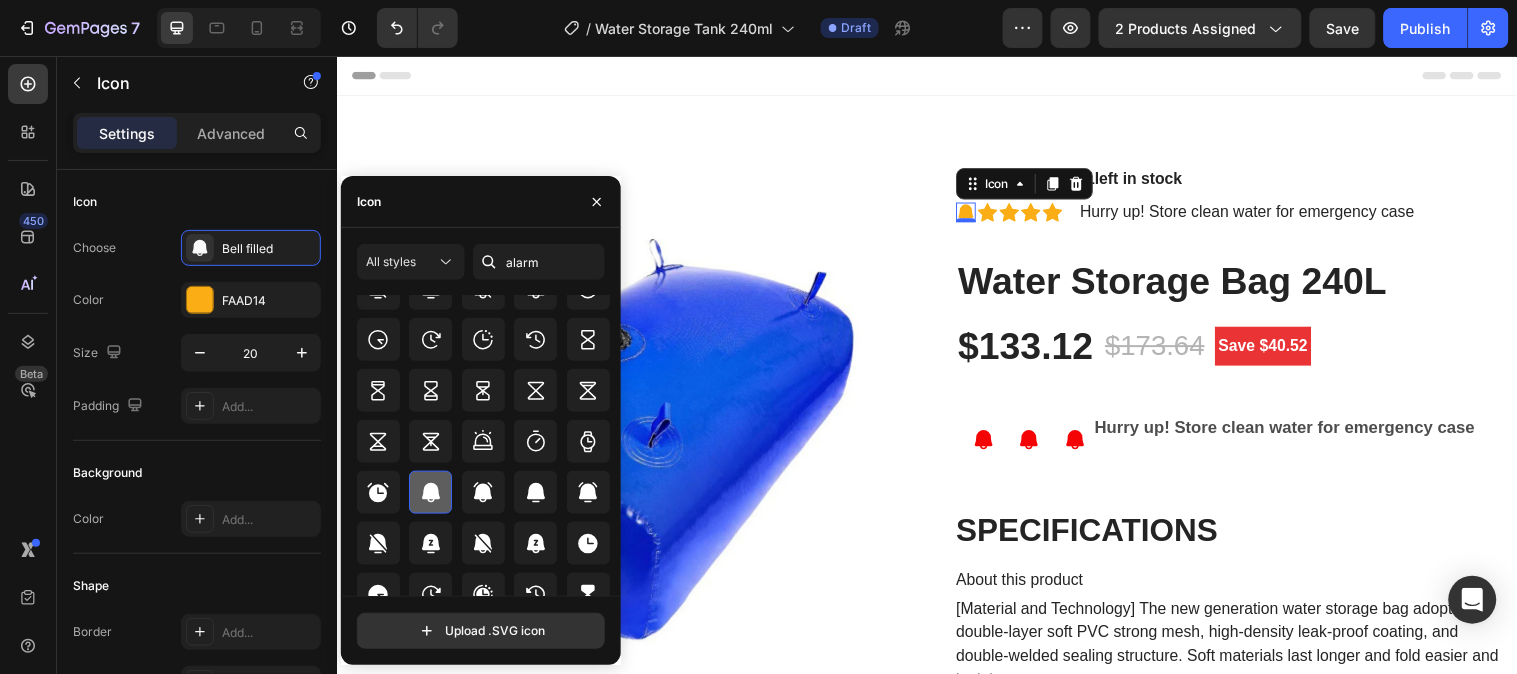 click 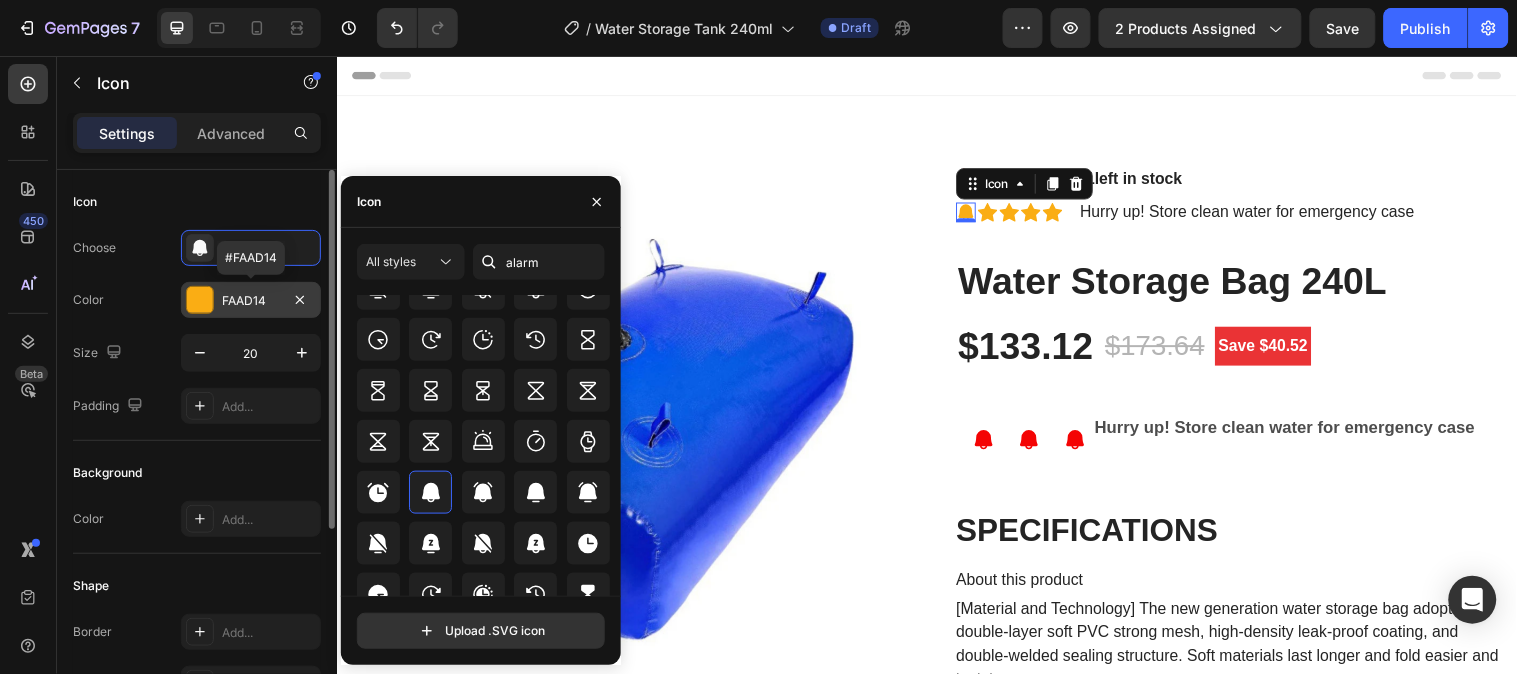 click at bounding box center (200, 300) 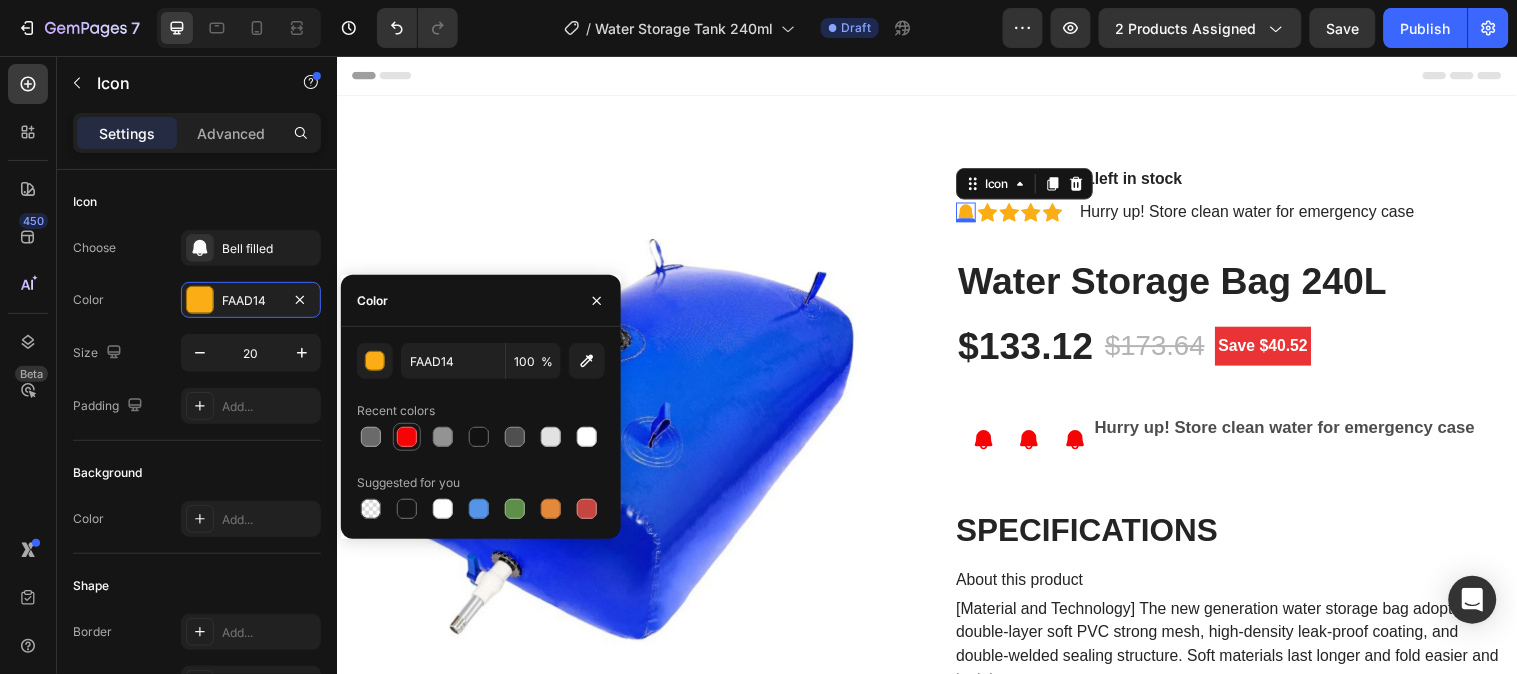 click at bounding box center (407, 437) 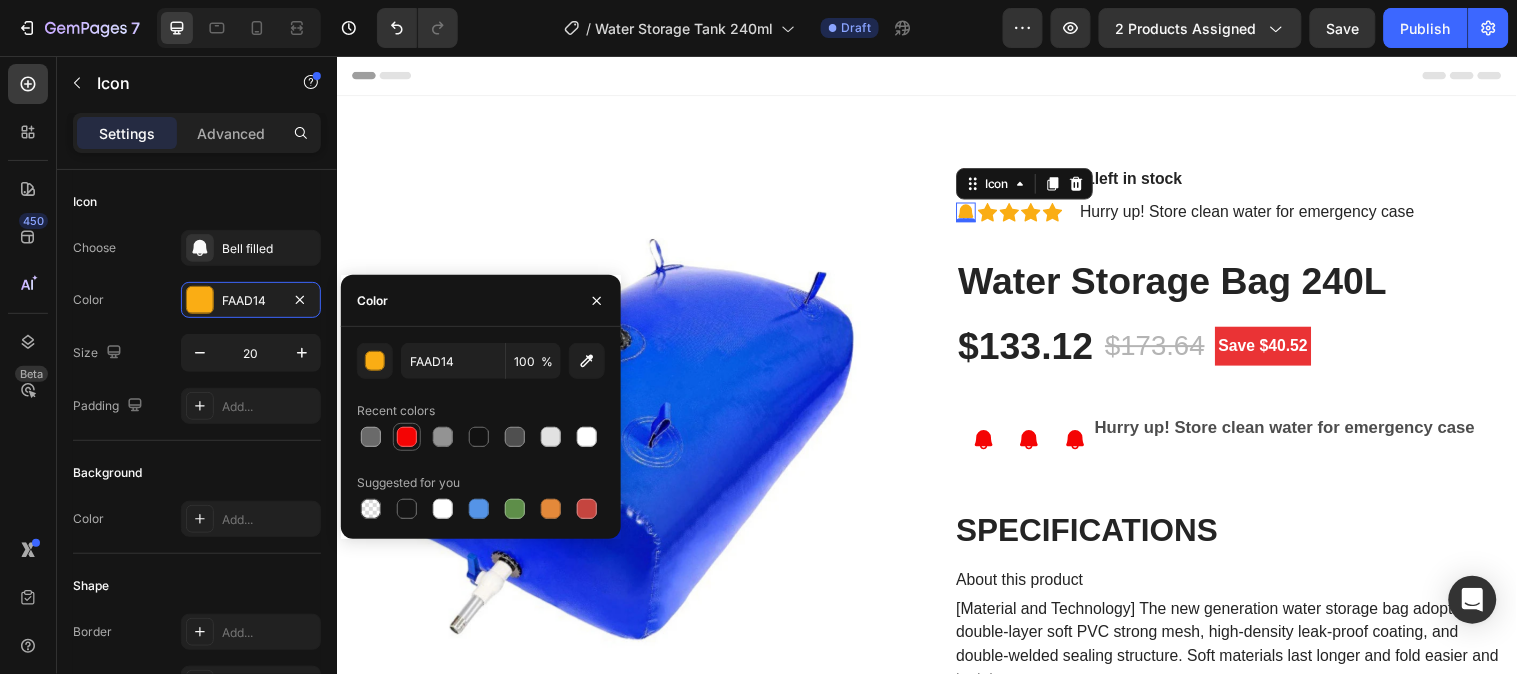 type on "F40404" 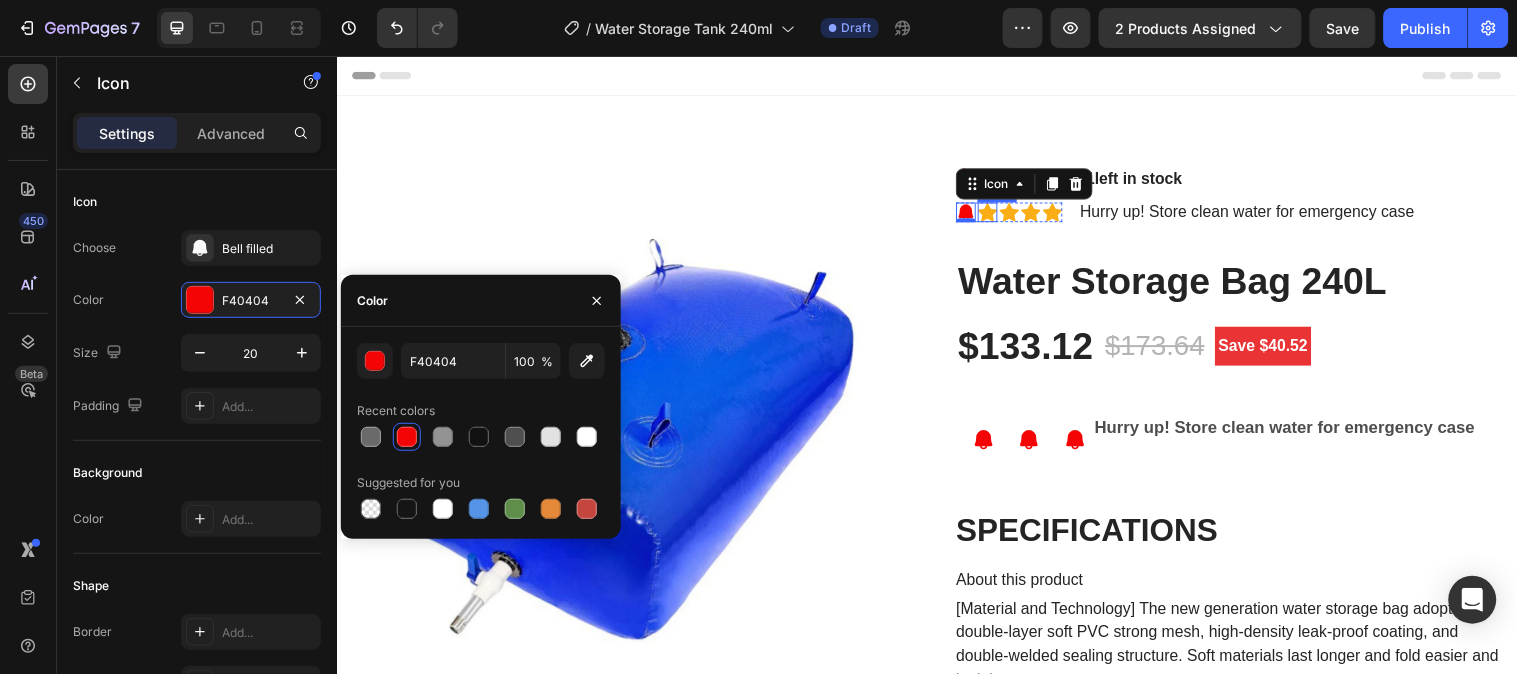 click 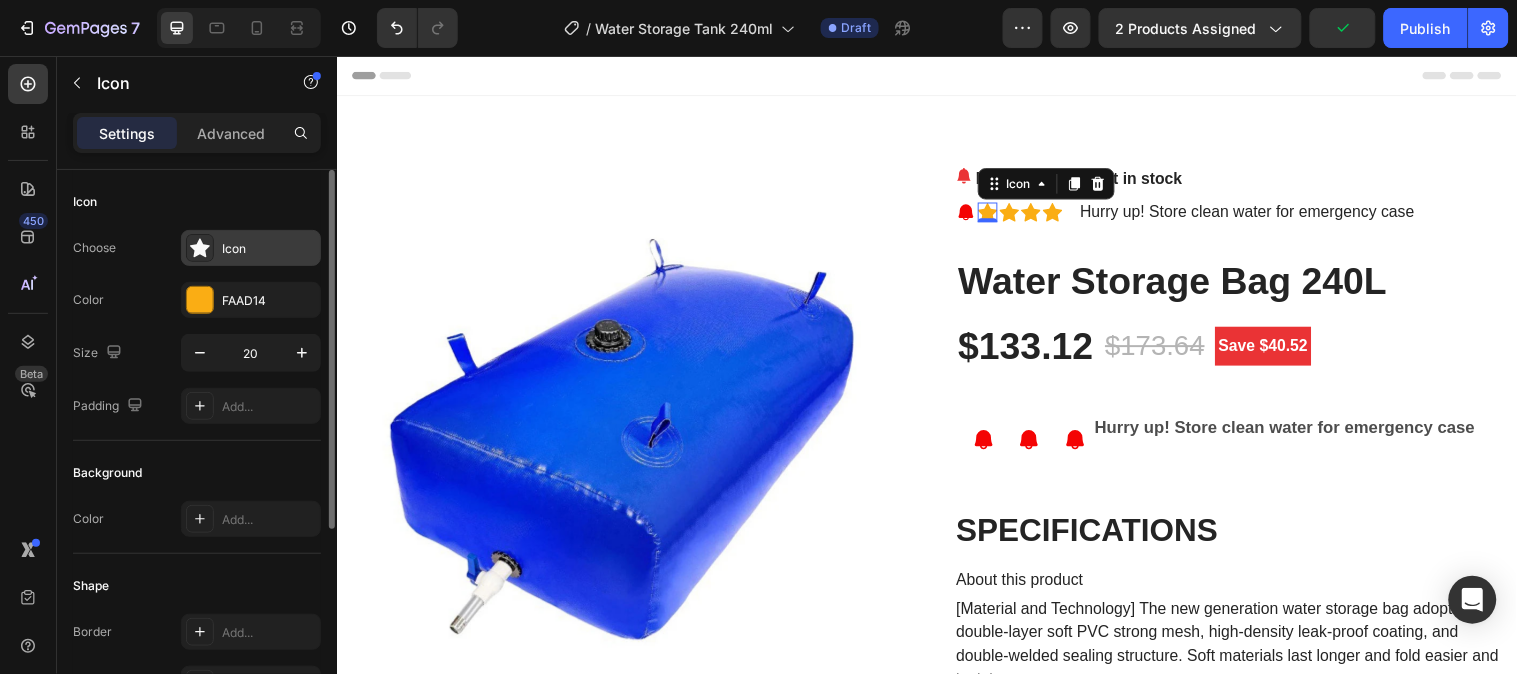 click 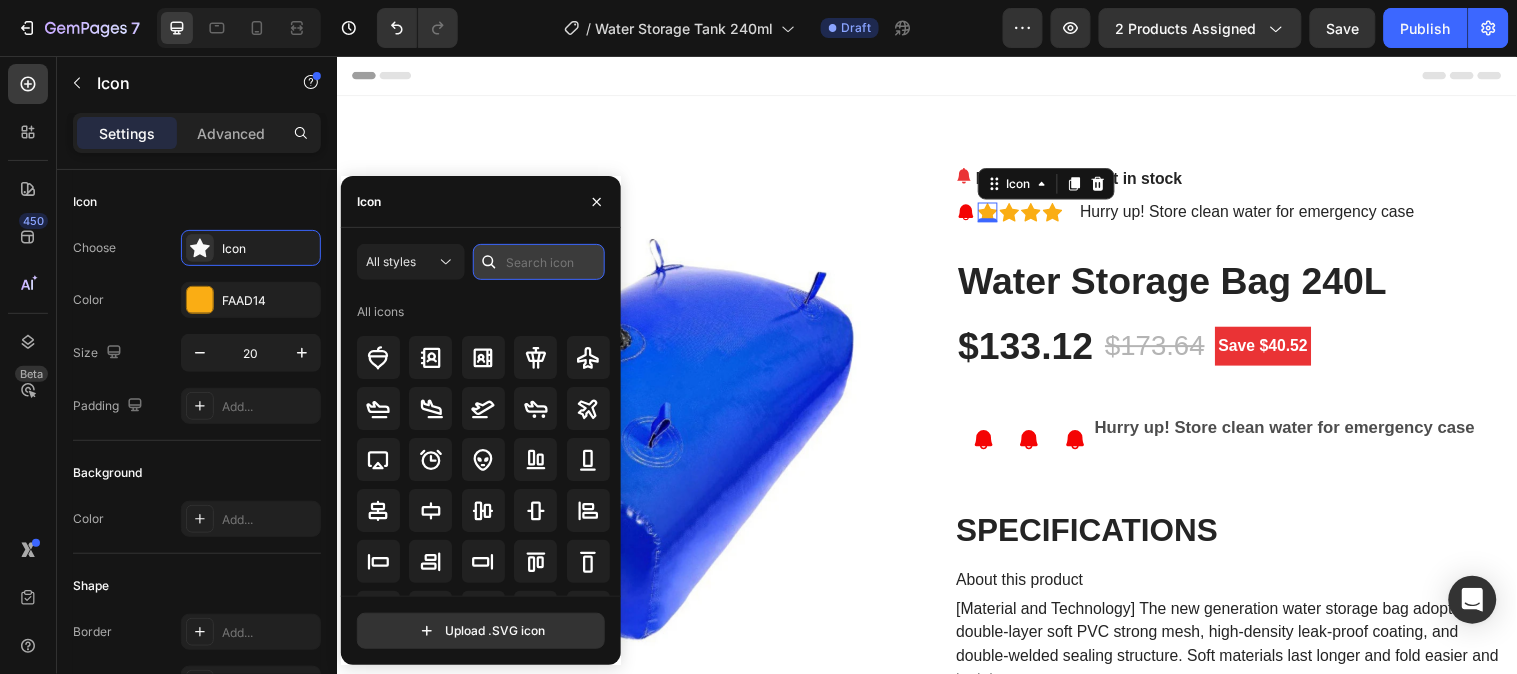 click at bounding box center (539, 262) 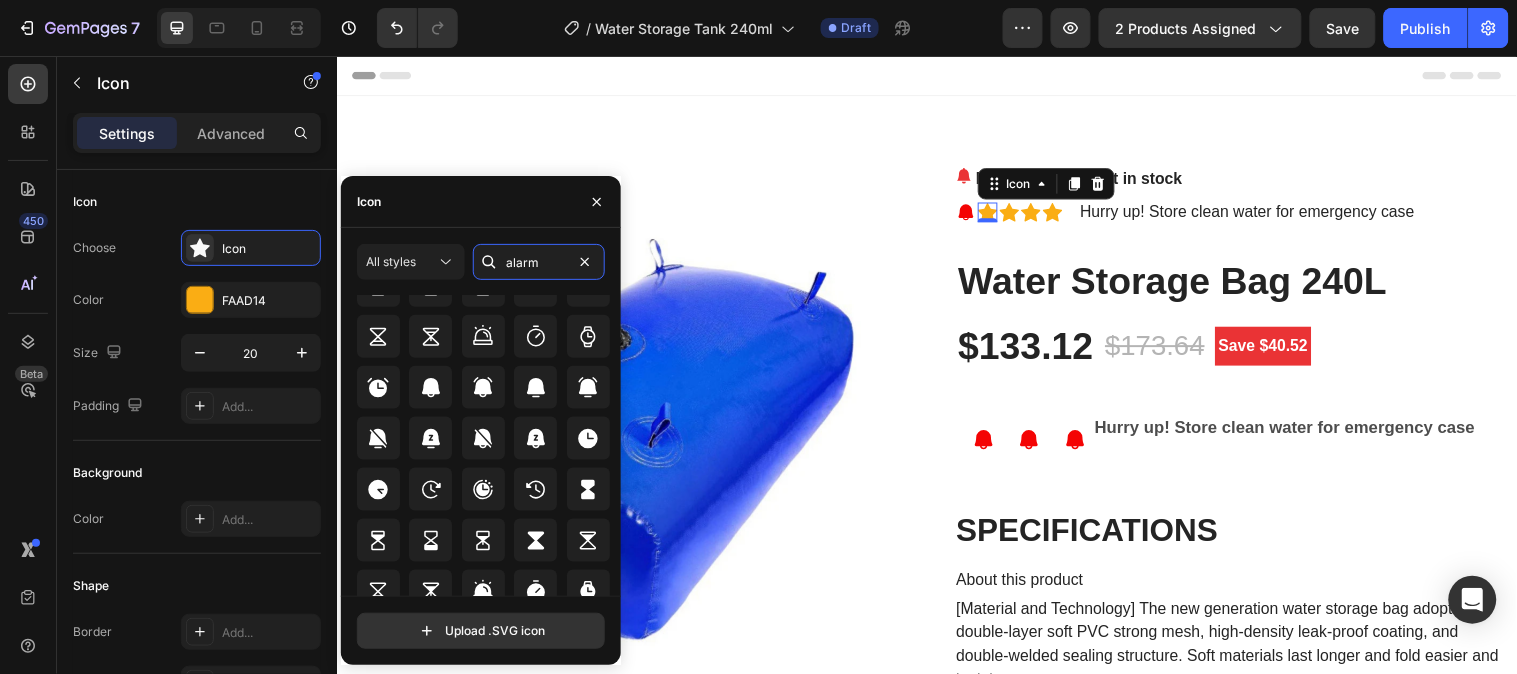 scroll, scrollTop: 641, scrollLeft: 0, axis: vertical 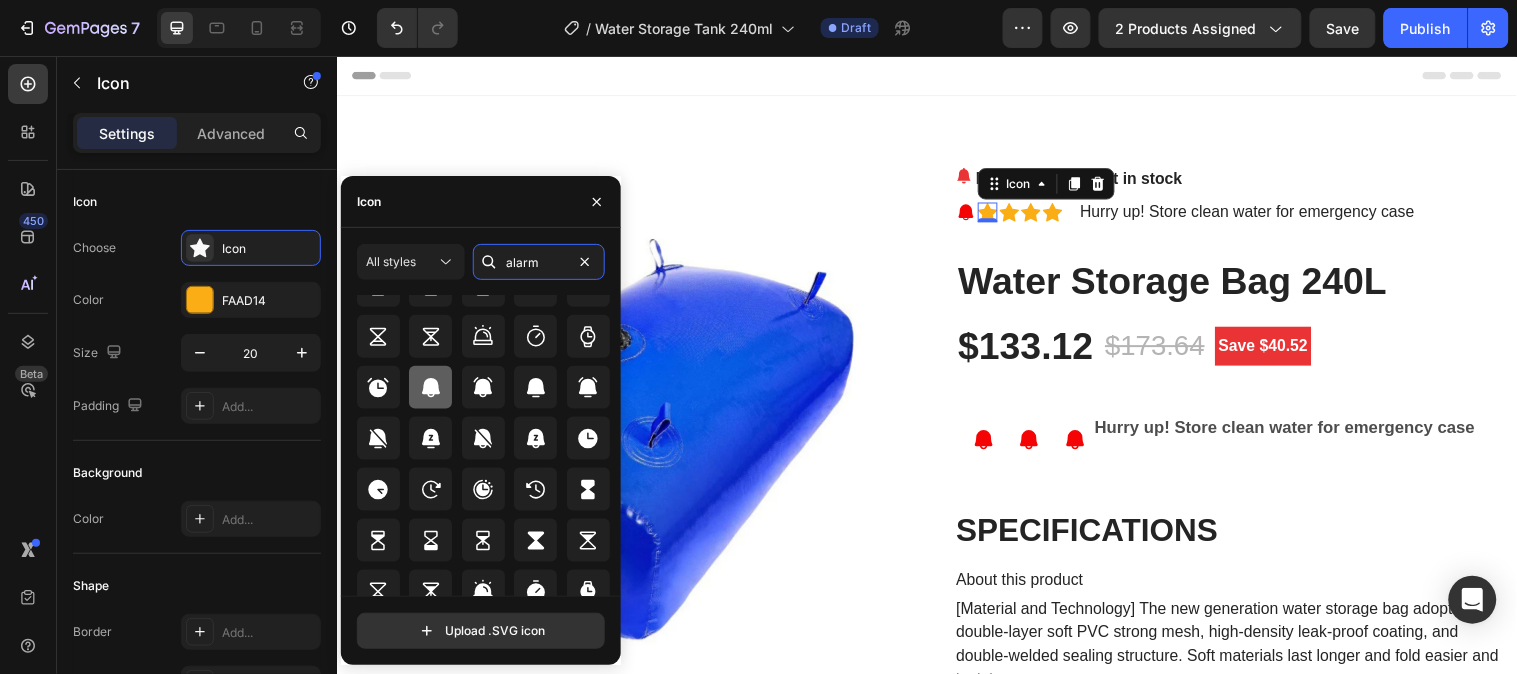 type on "alarm" 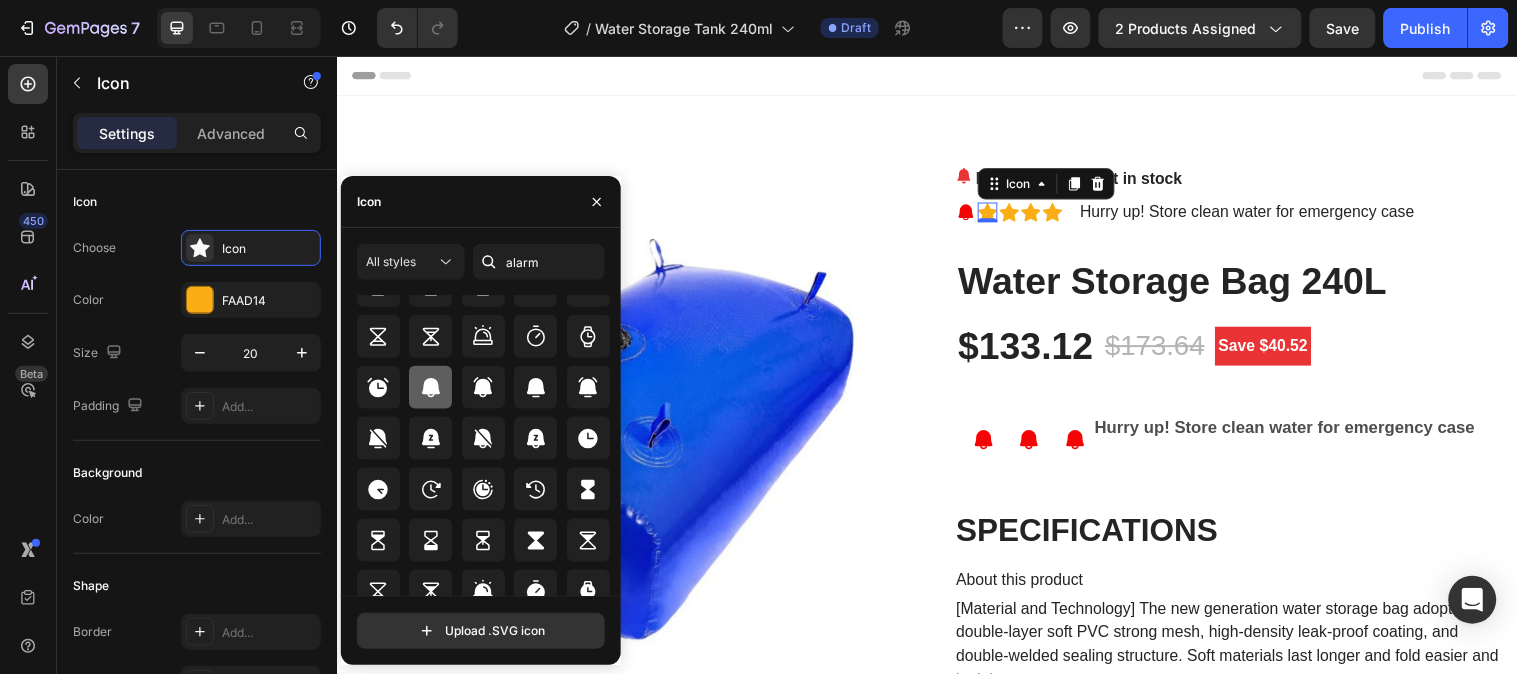 click 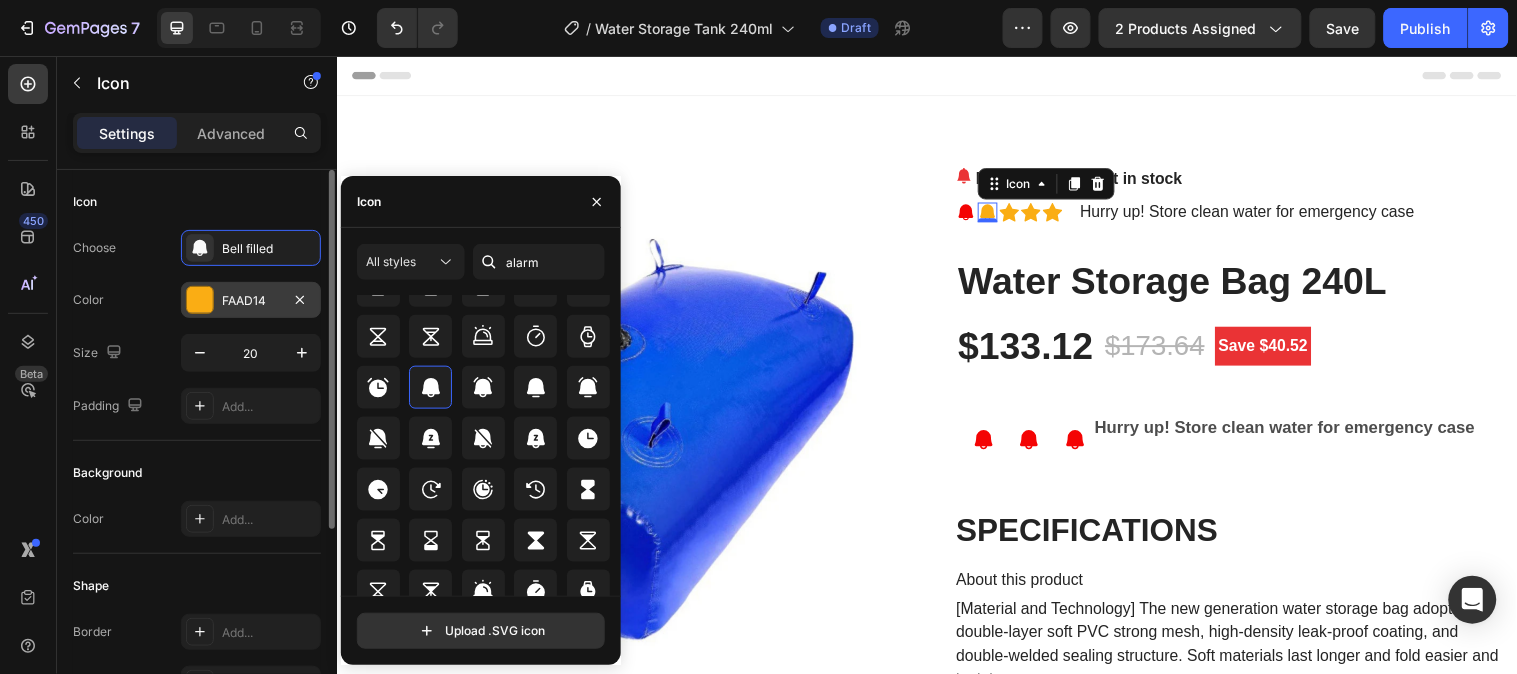 click at bounding box center (200, 300) 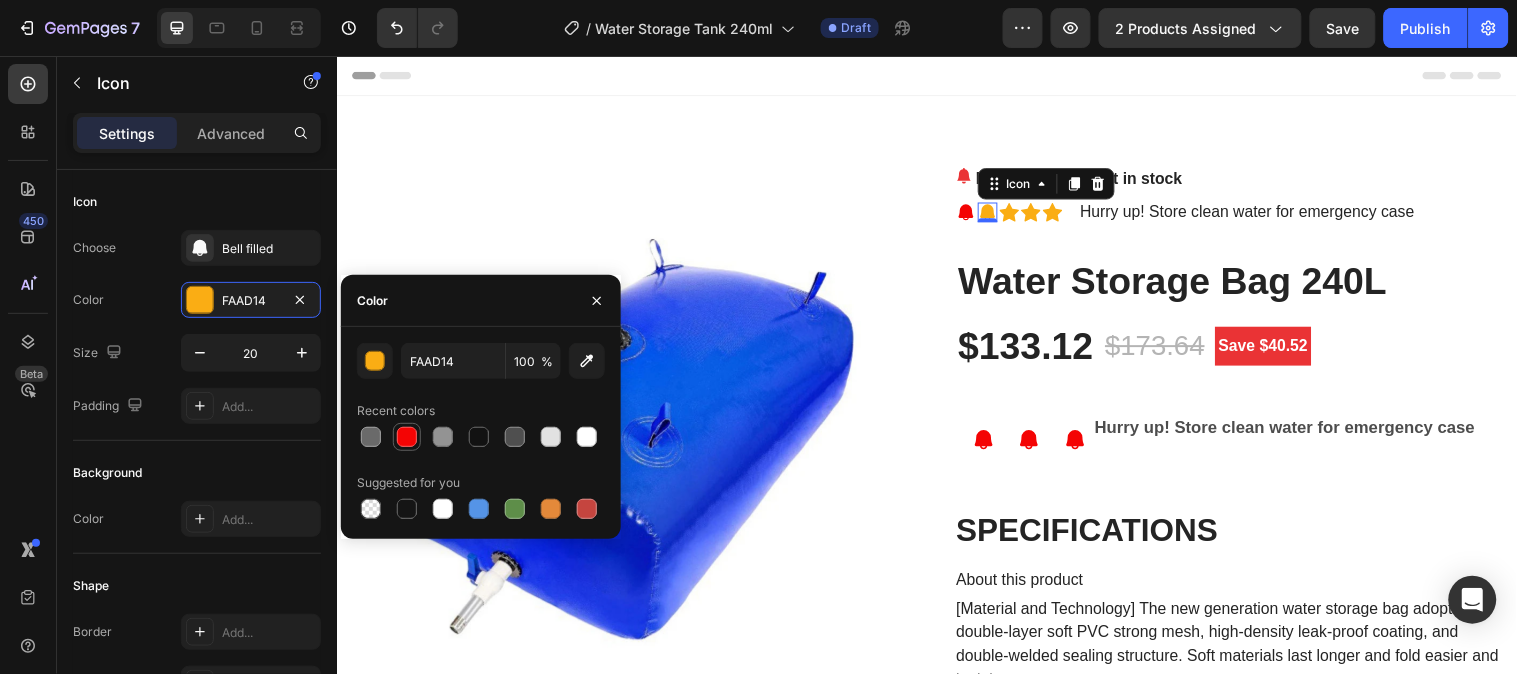 drag, startPoint x: 407, startPoint y: 443, endPoint x: 628, endPoint y: 221, distance: 313.2491 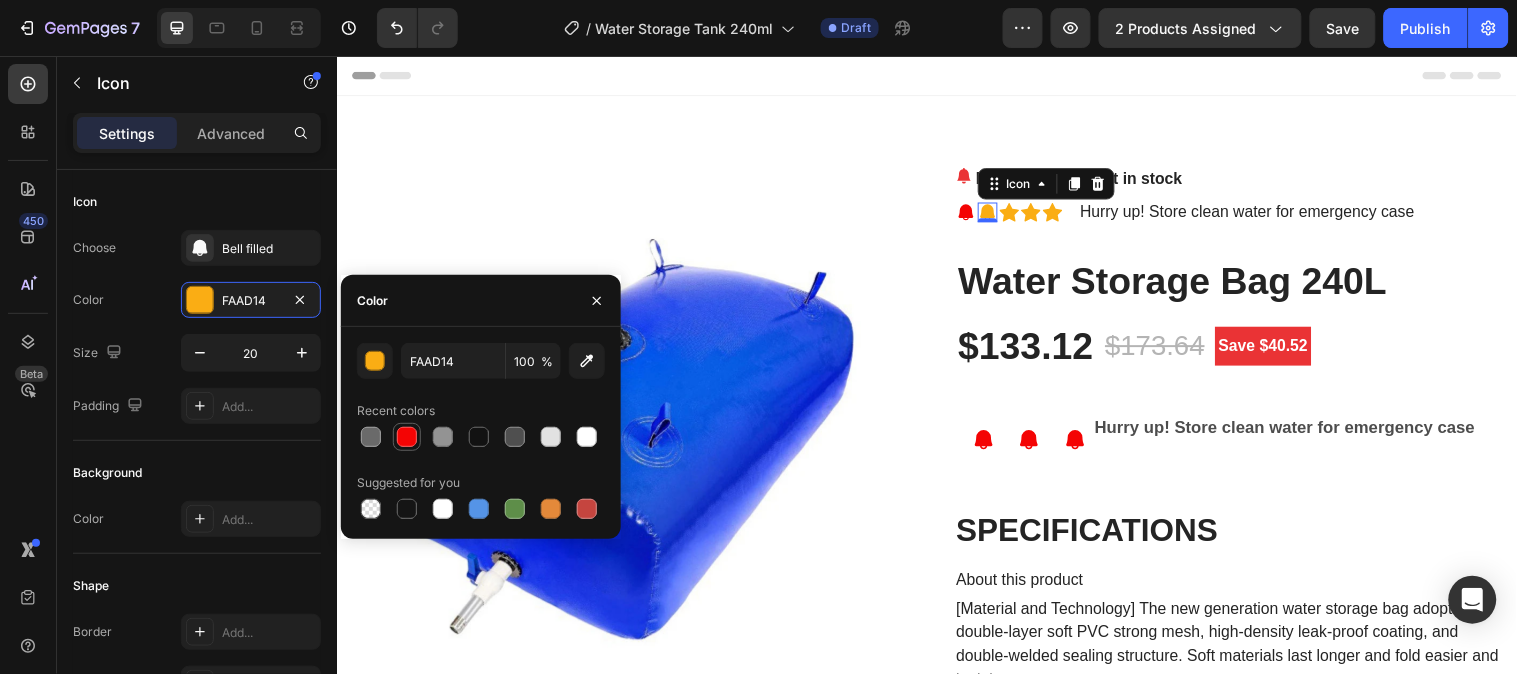 click at bounding box center [407, 437] 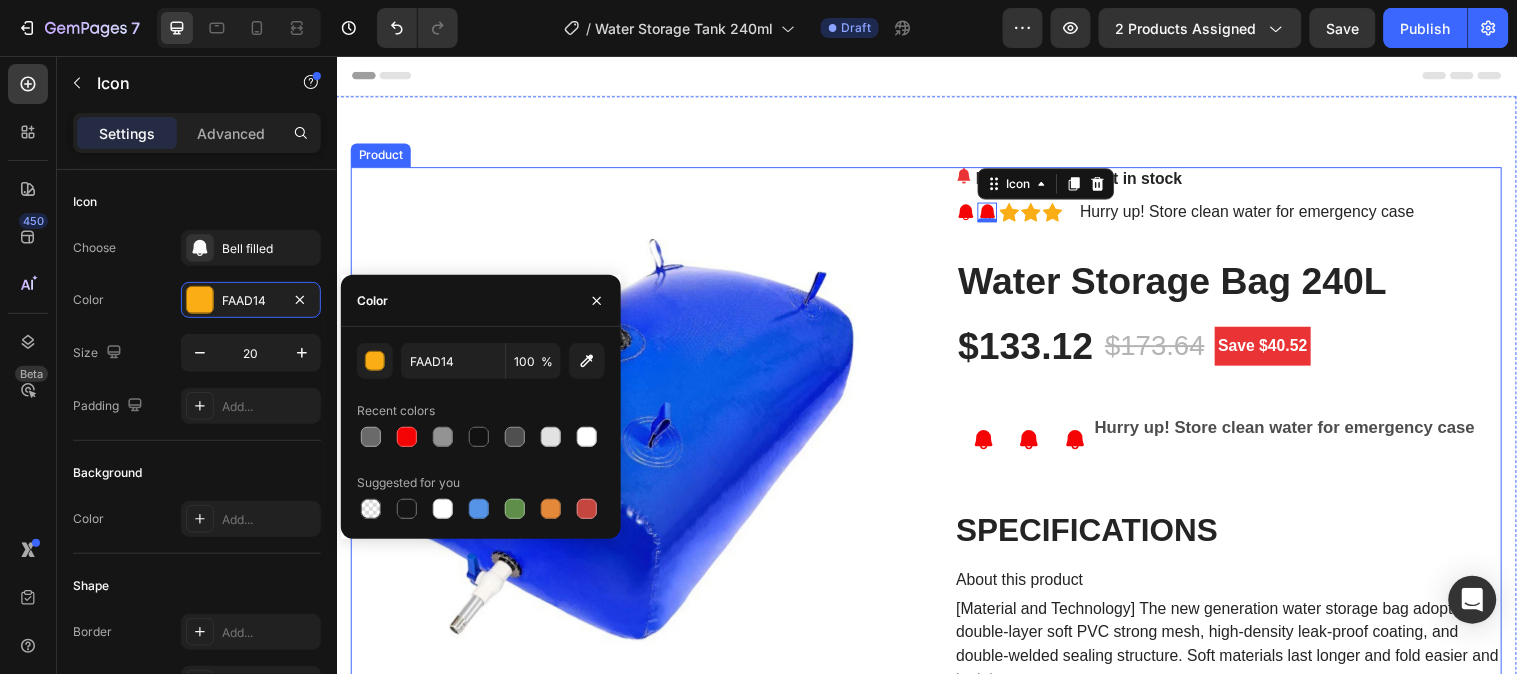 type on "F40404" 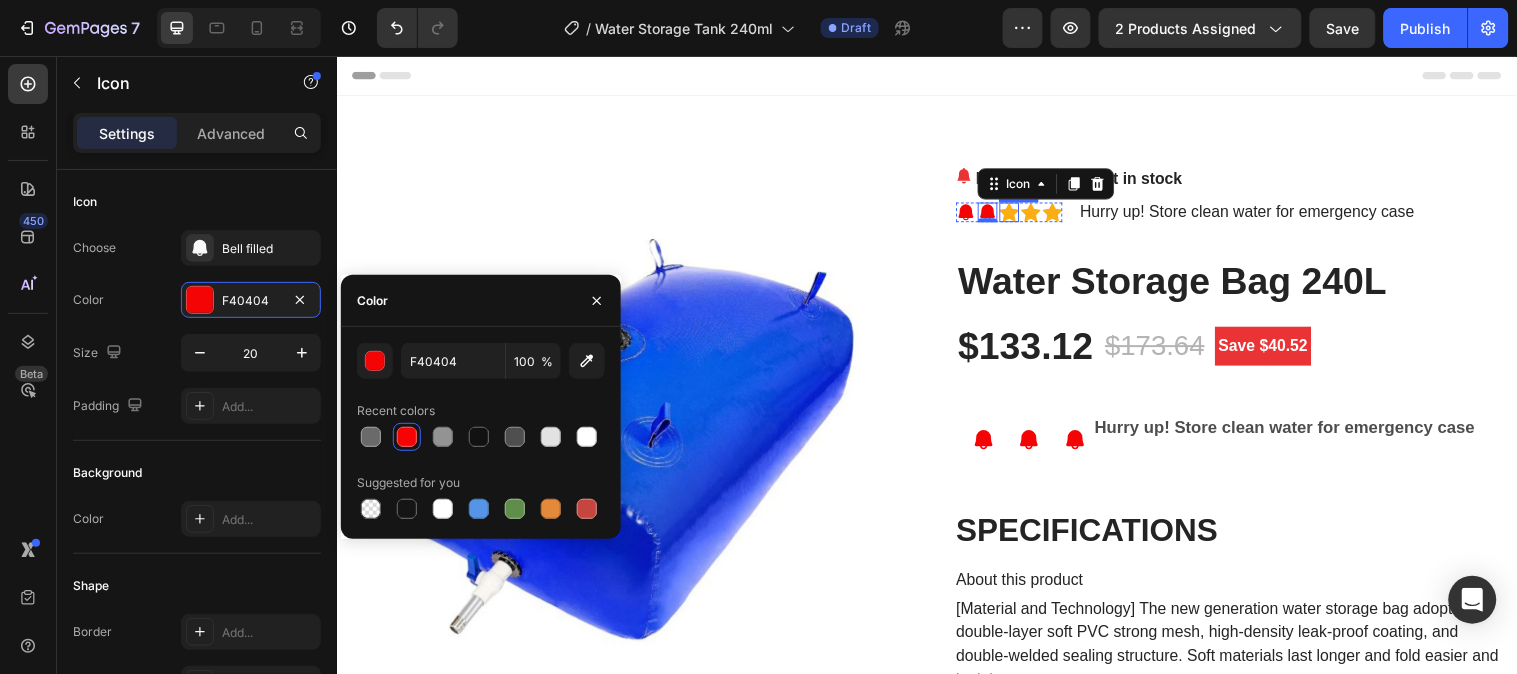 click 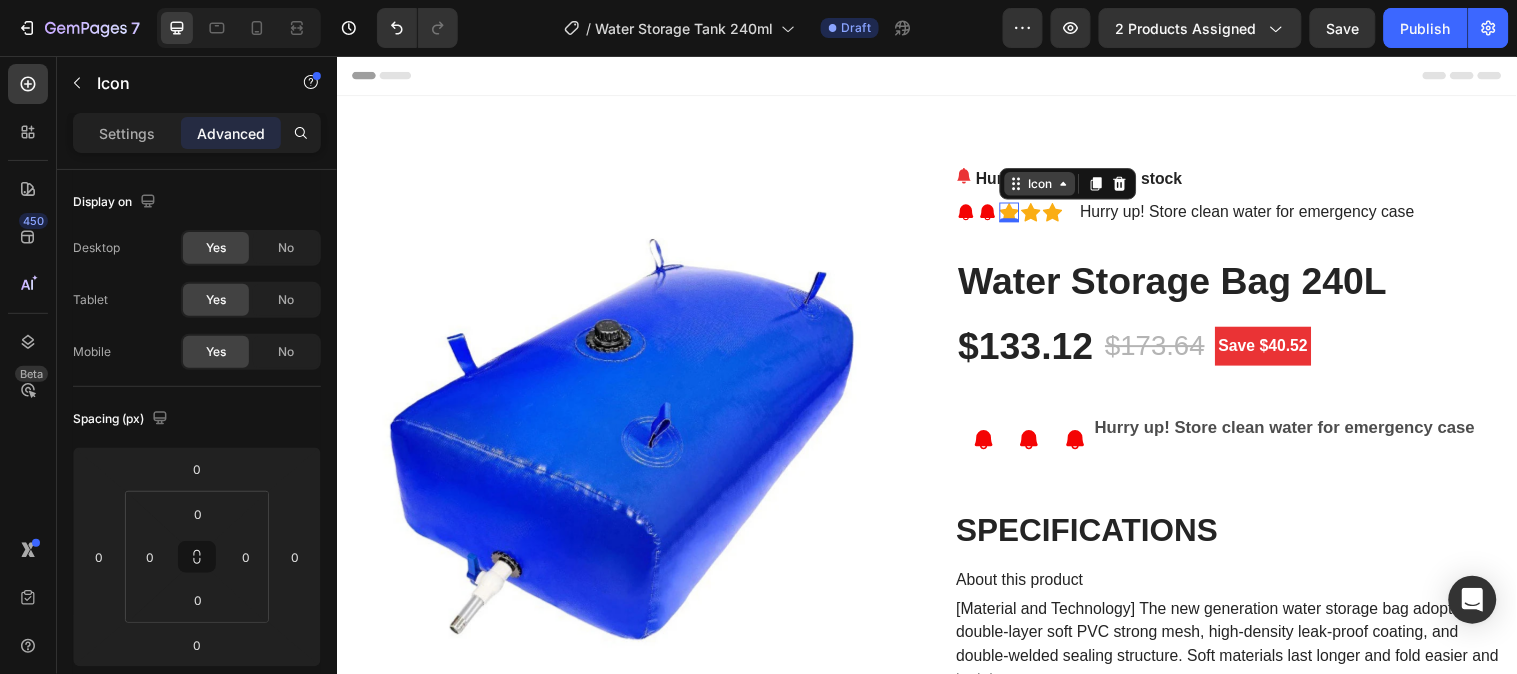 click on "Icon" at bounding box center (1051, 185) 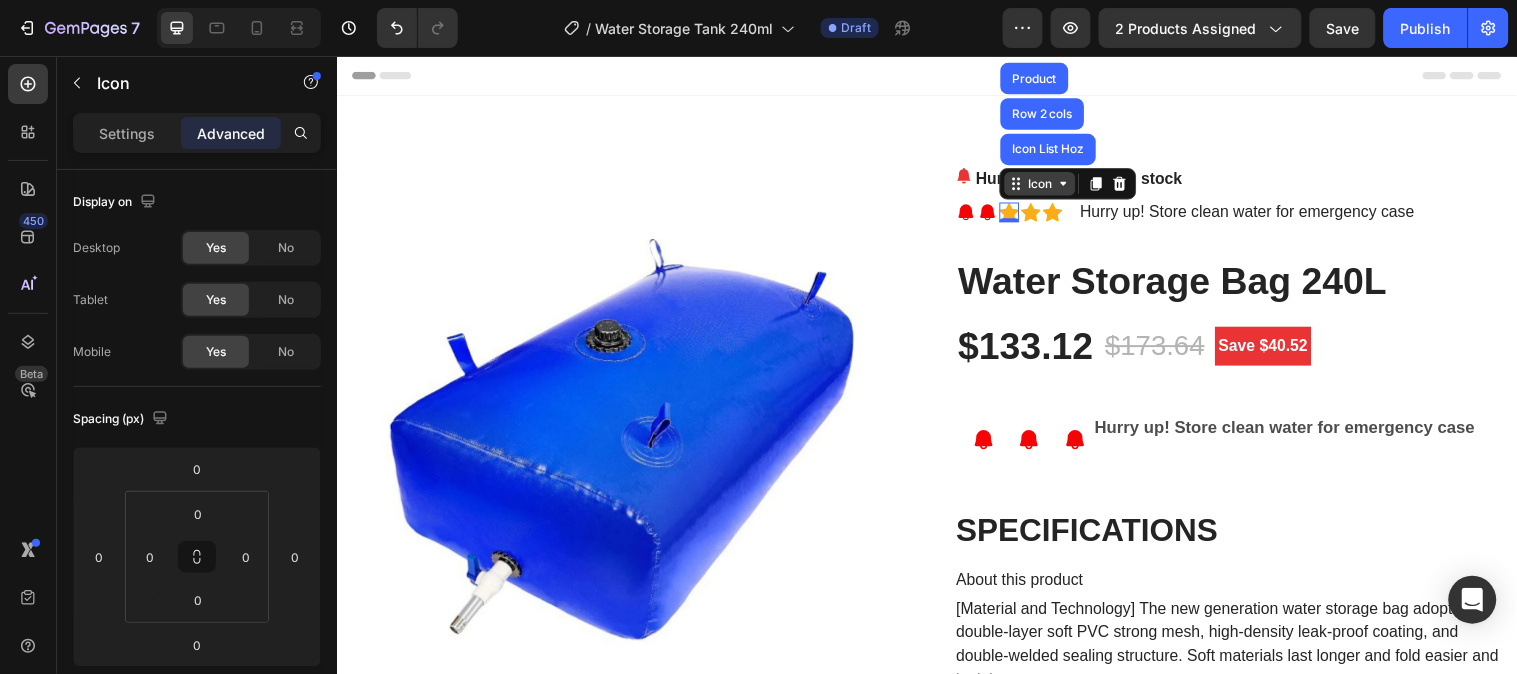 click on "Icon" at bounding box center [1051, 185] 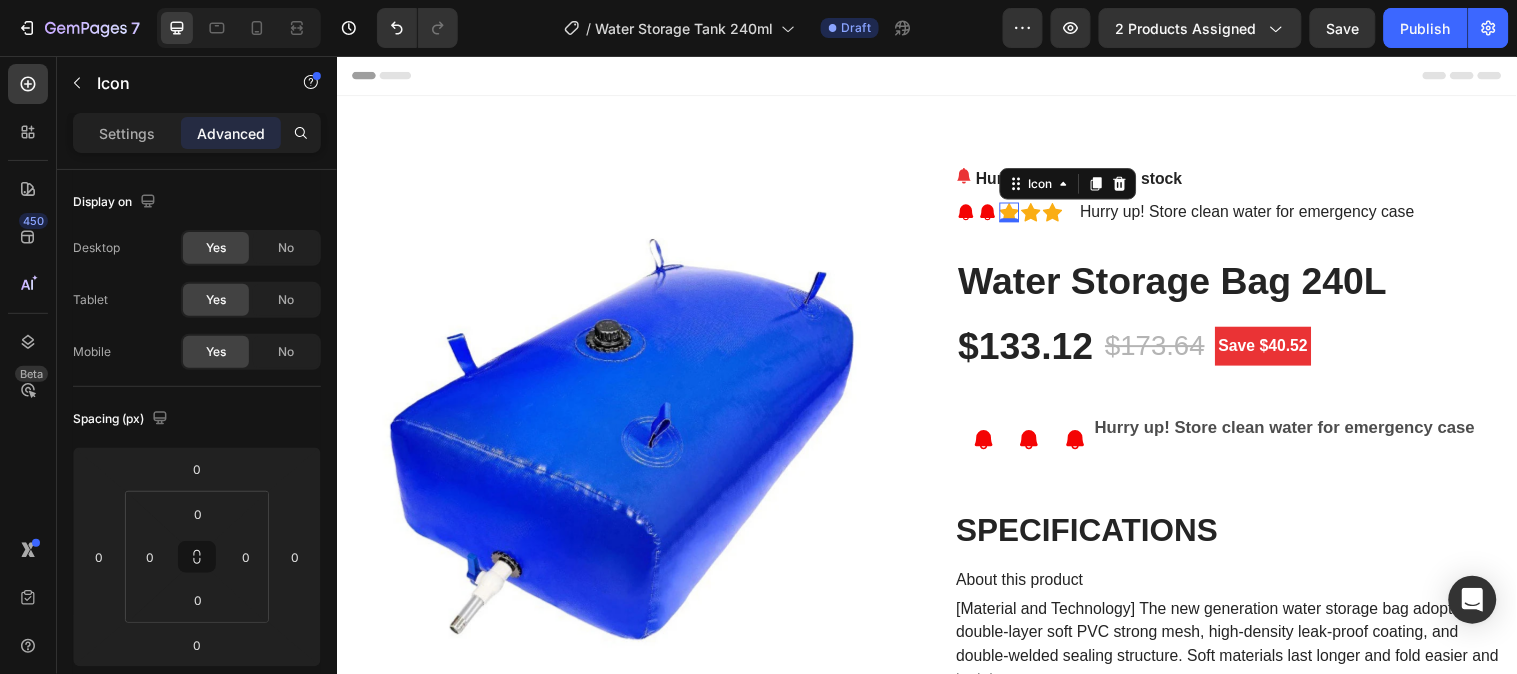 click 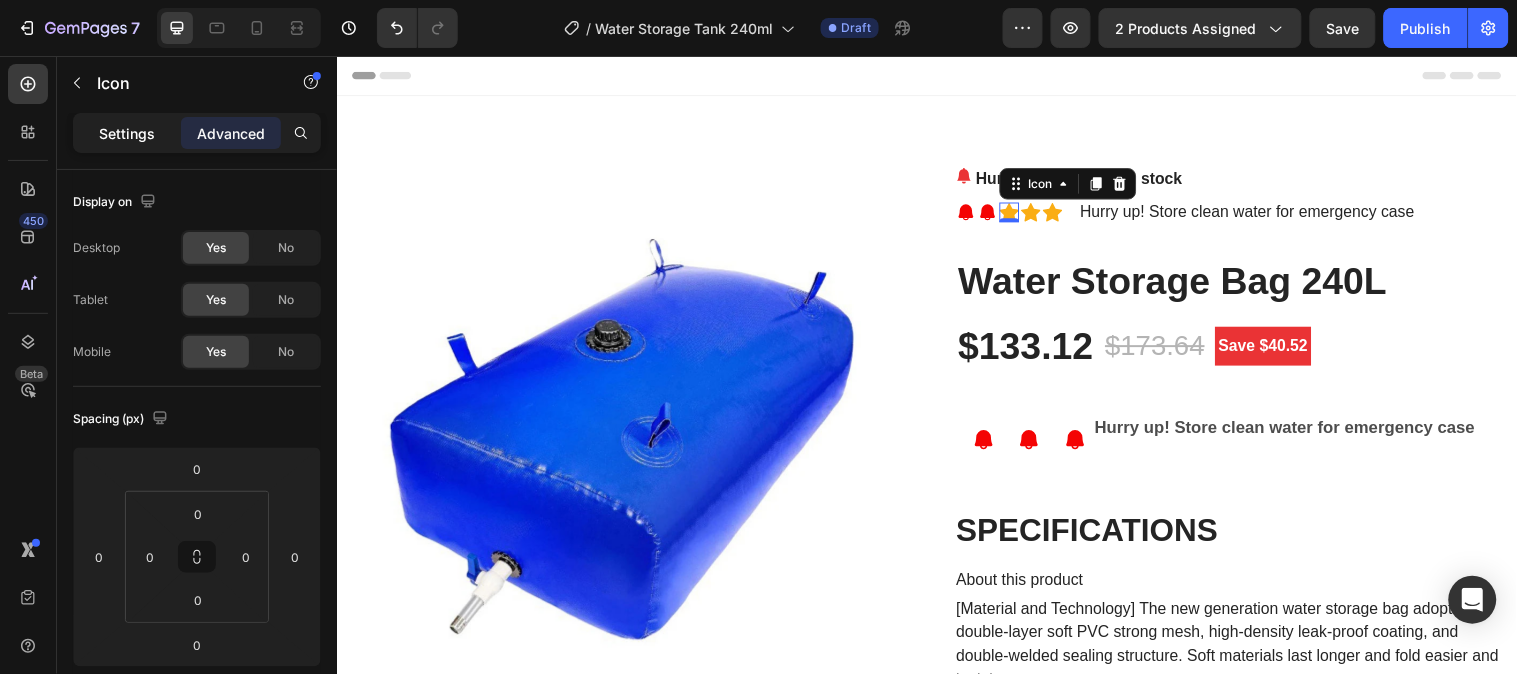click on "Settings" at bounding box center (127, 133) 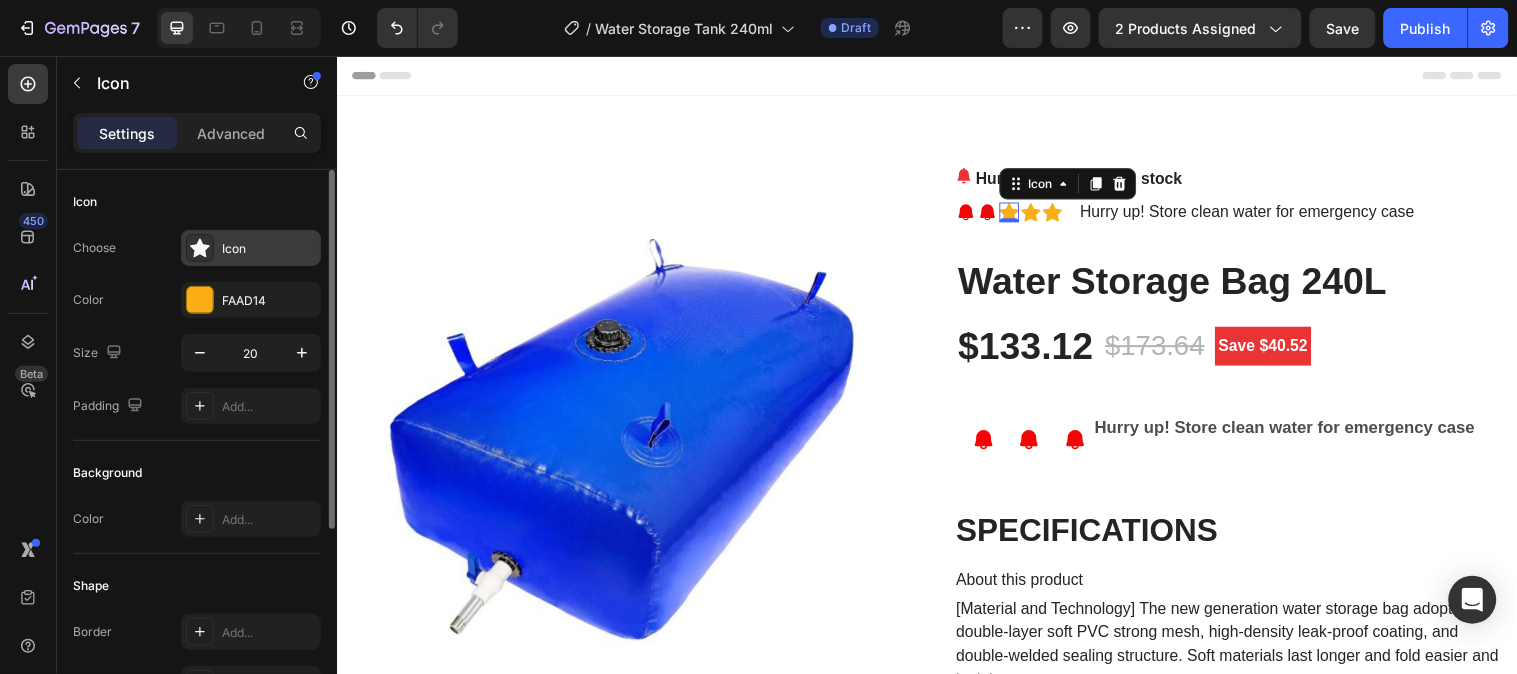 click on "Icon" at bounding box center (251, 248) 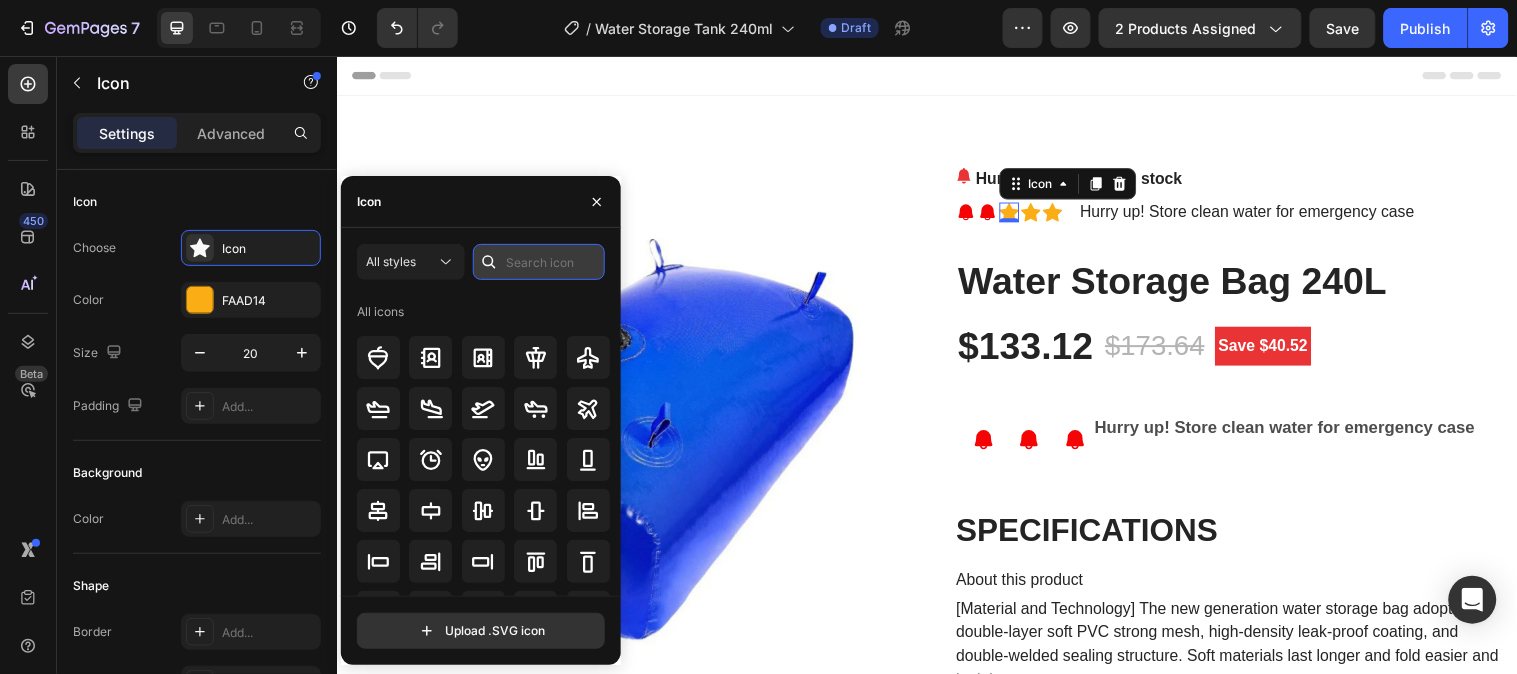 drag, startPoint x: 522, startPoint y: 267, endPoint x: 512, endPoint y: 260, distance: 12.206555 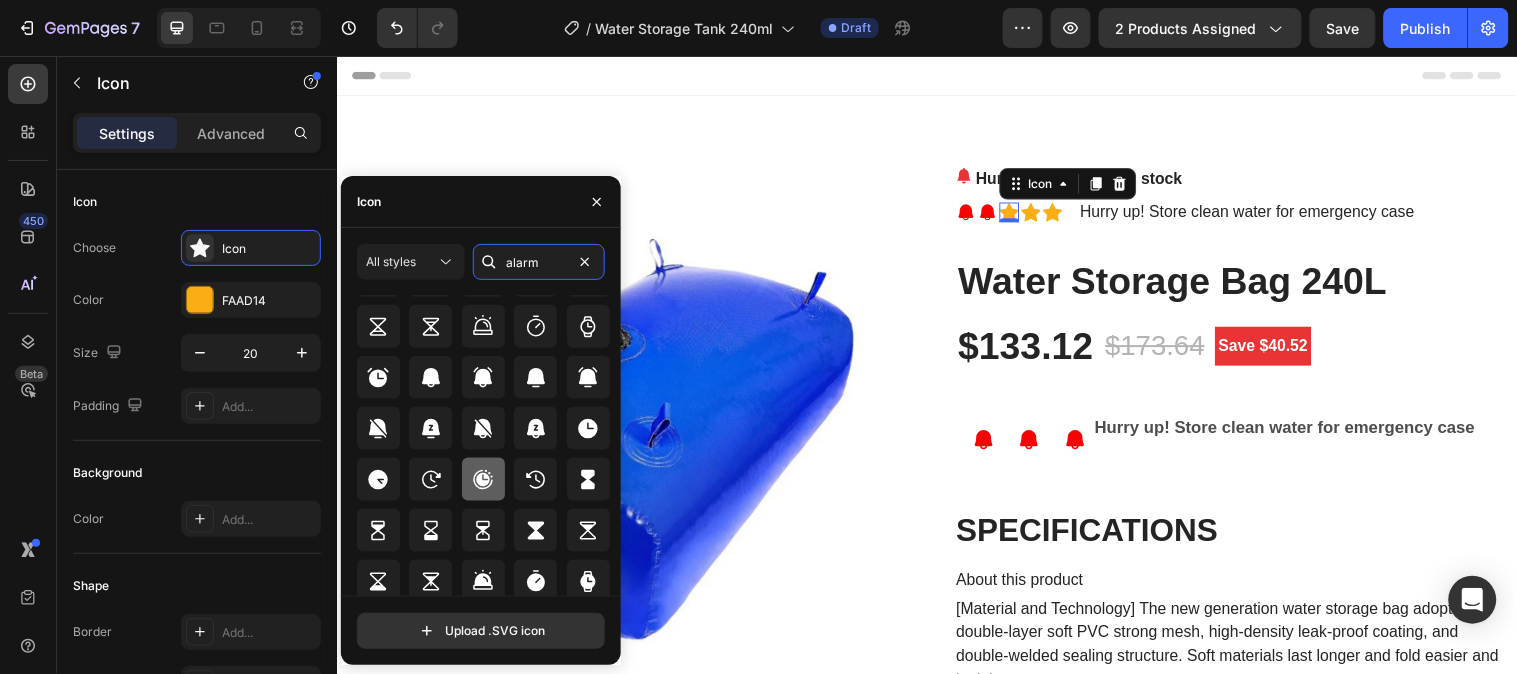 scroll, scrollTop: 648, scrollLeft: 0, axis: vertical 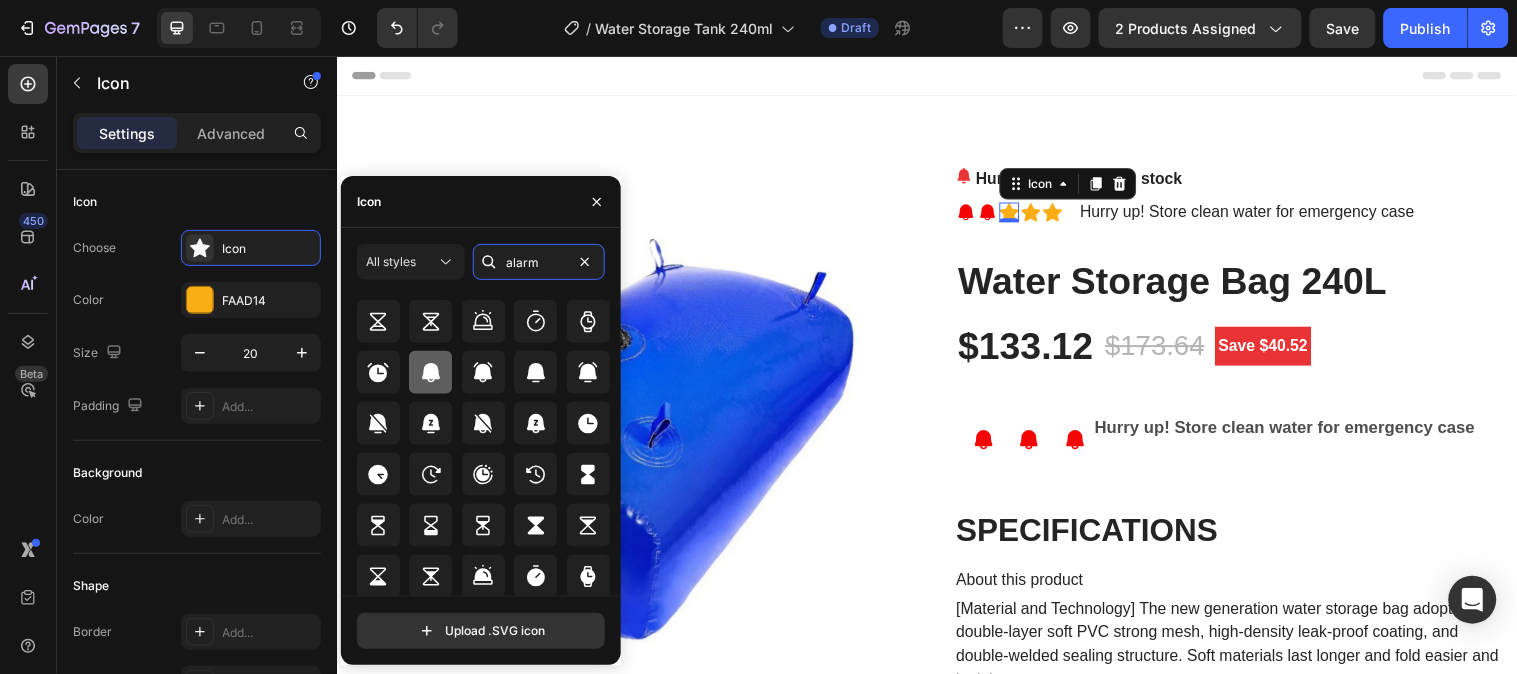 type on "alarm" 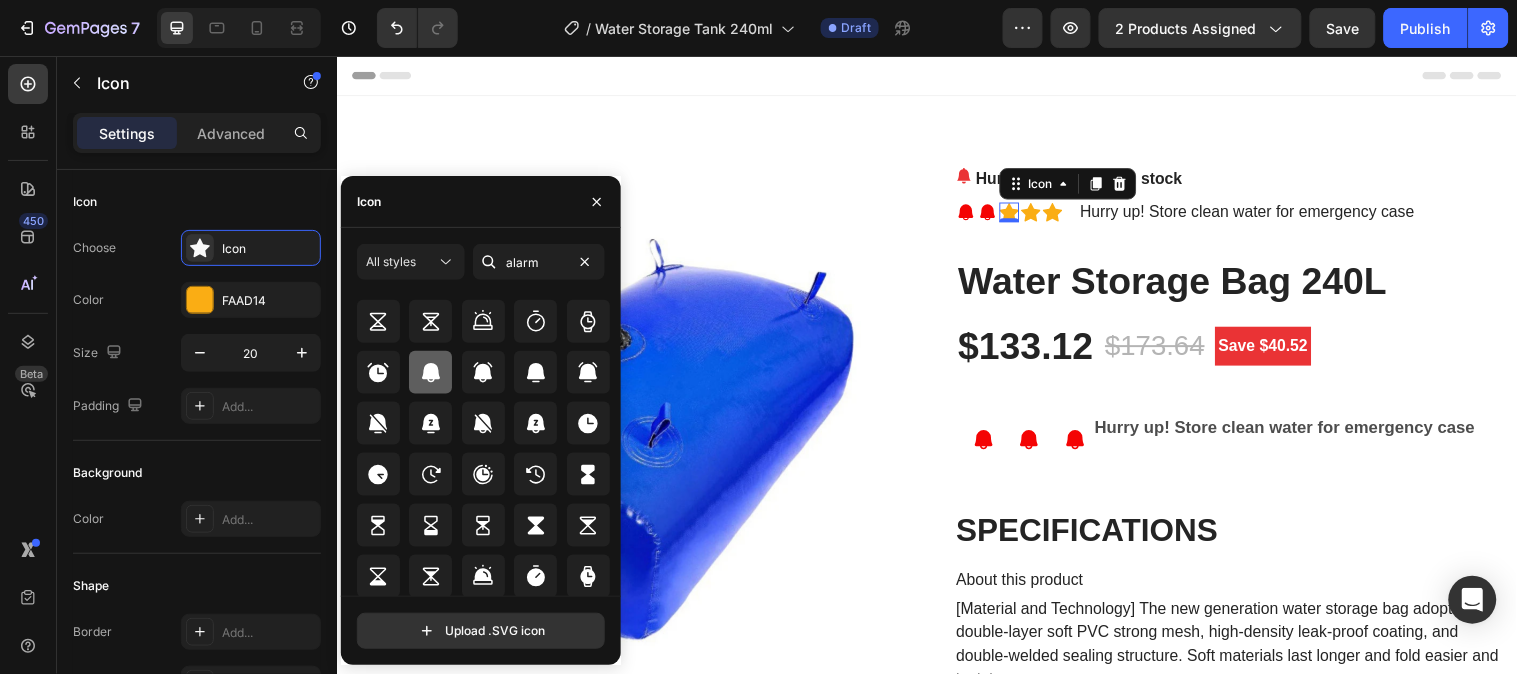 click 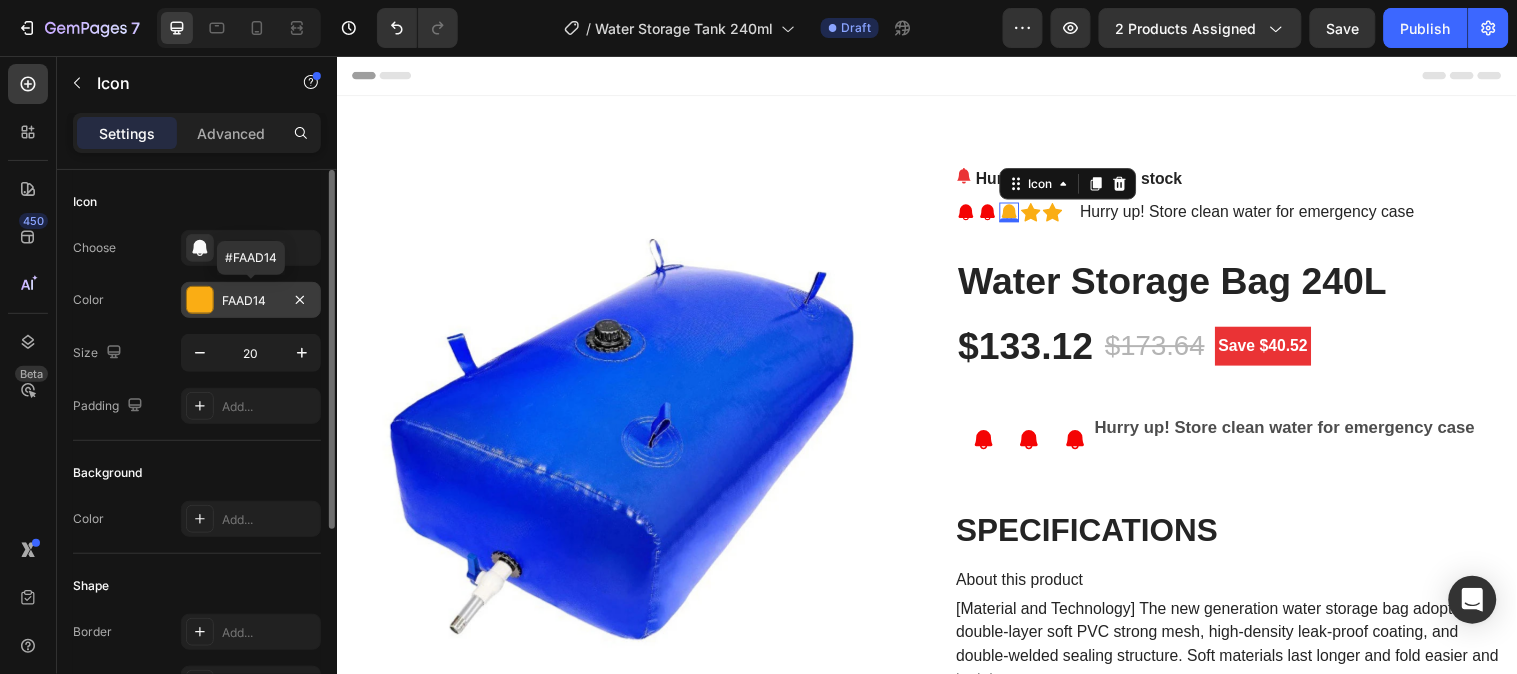 click at bounding box center [200, 300] 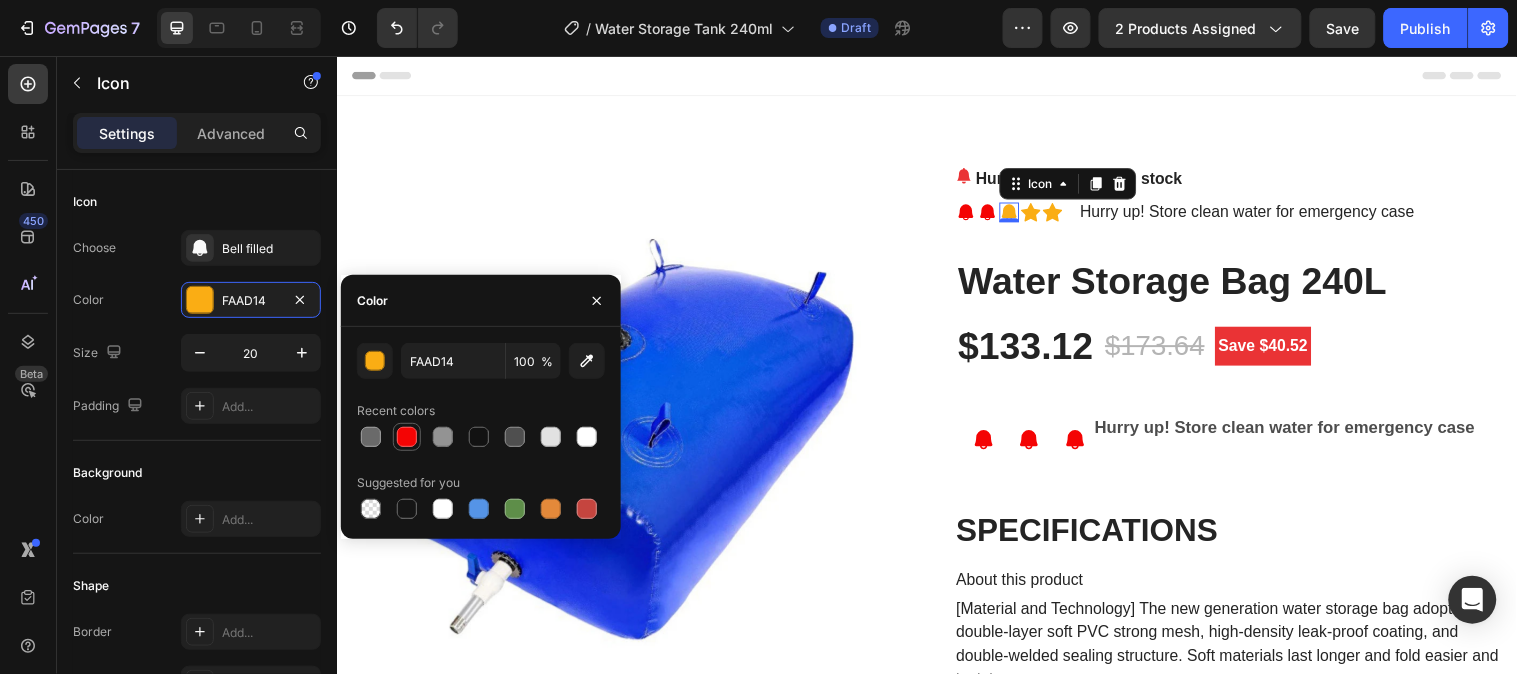 click at bounding box center (407, 437) 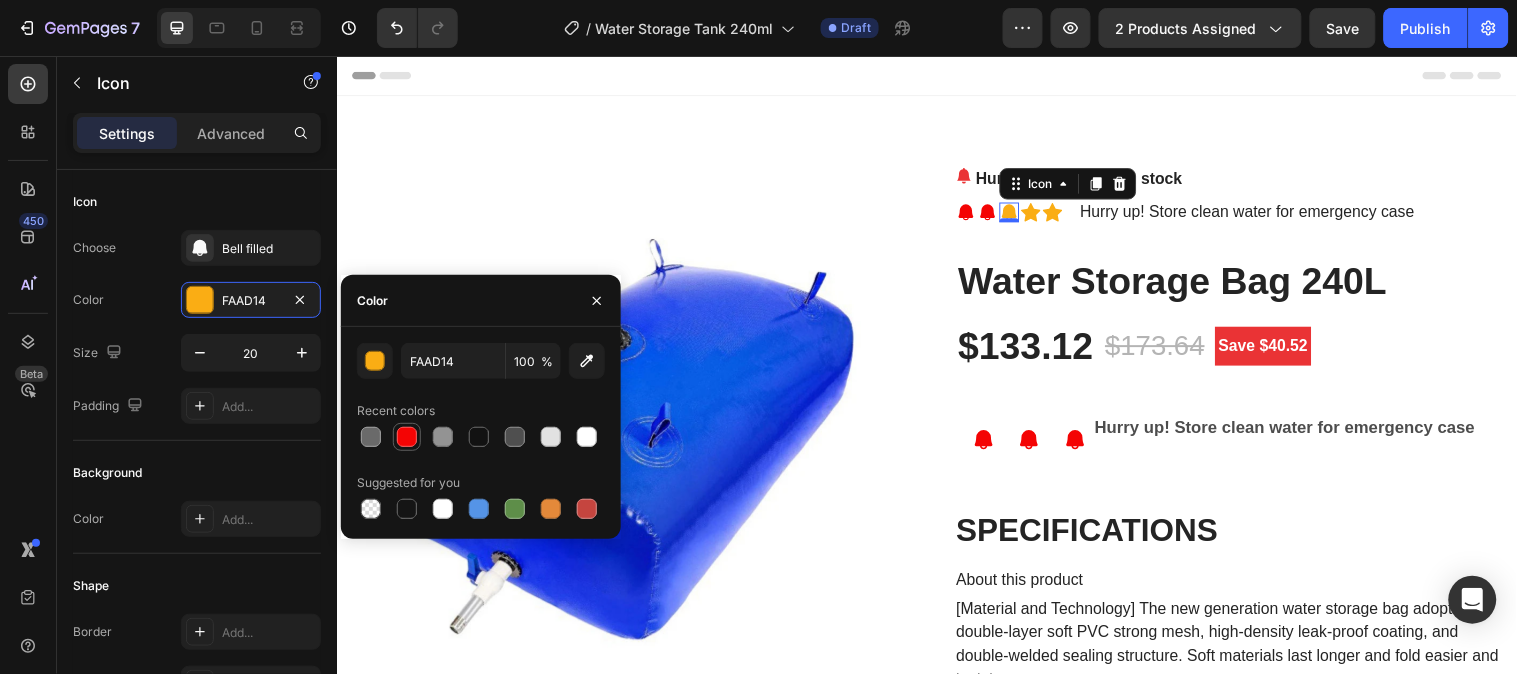 type on "F40404" 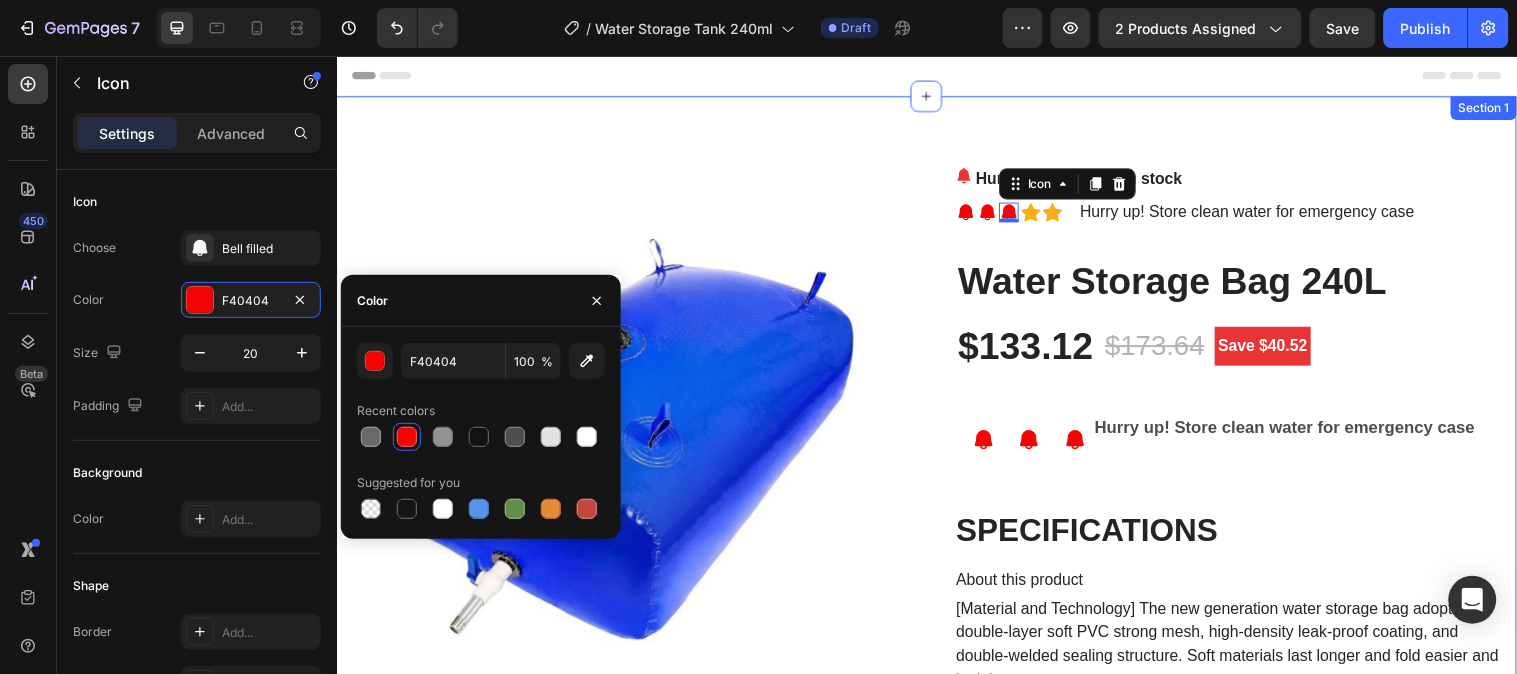 click at bounding box center [628, 445] 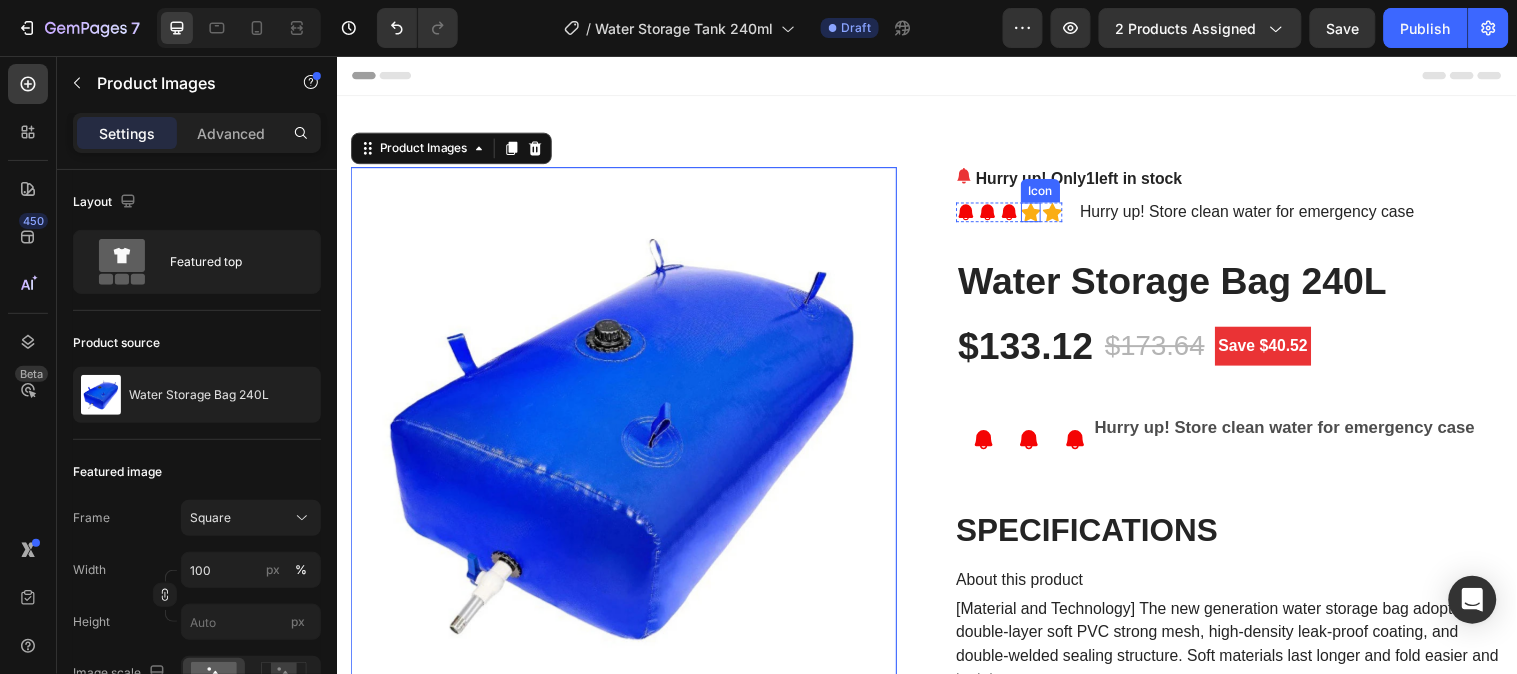 click 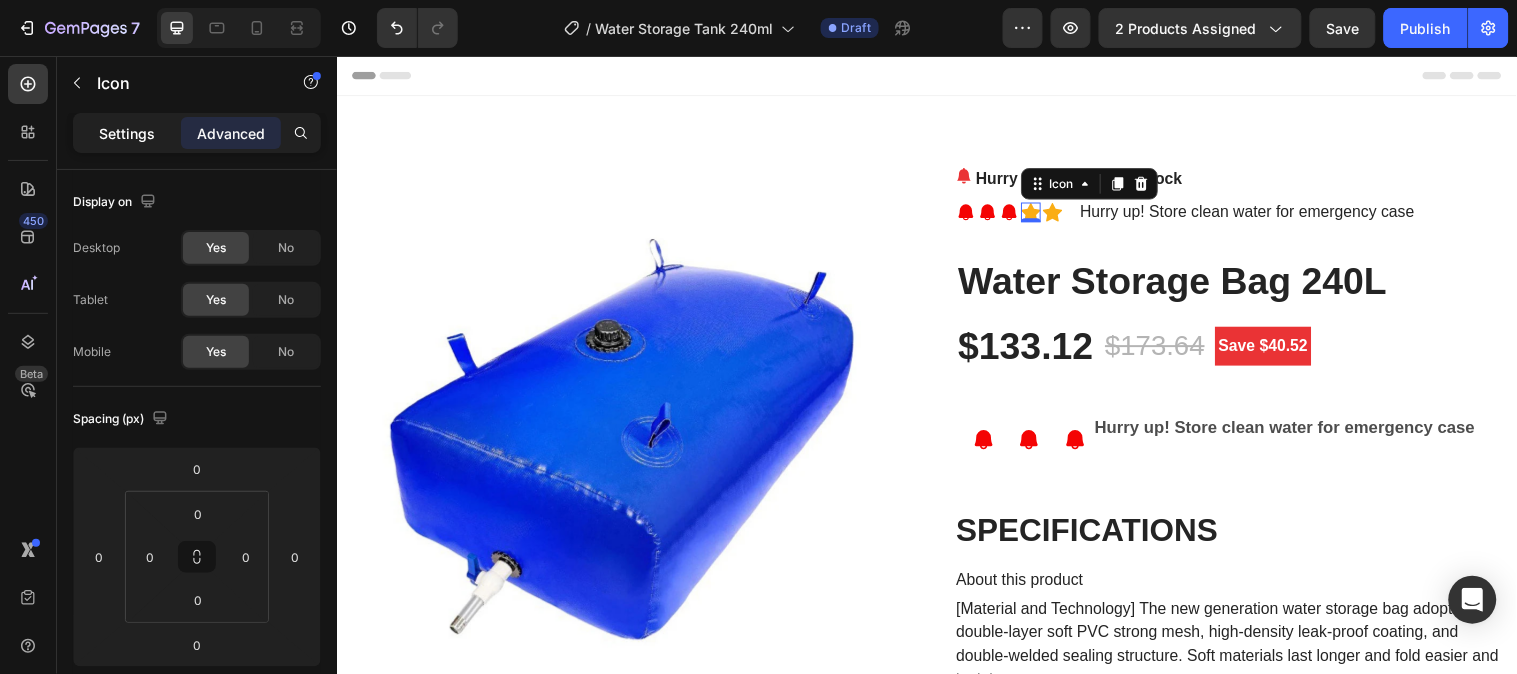 click on "Settings" at bounding box center (127, 133) 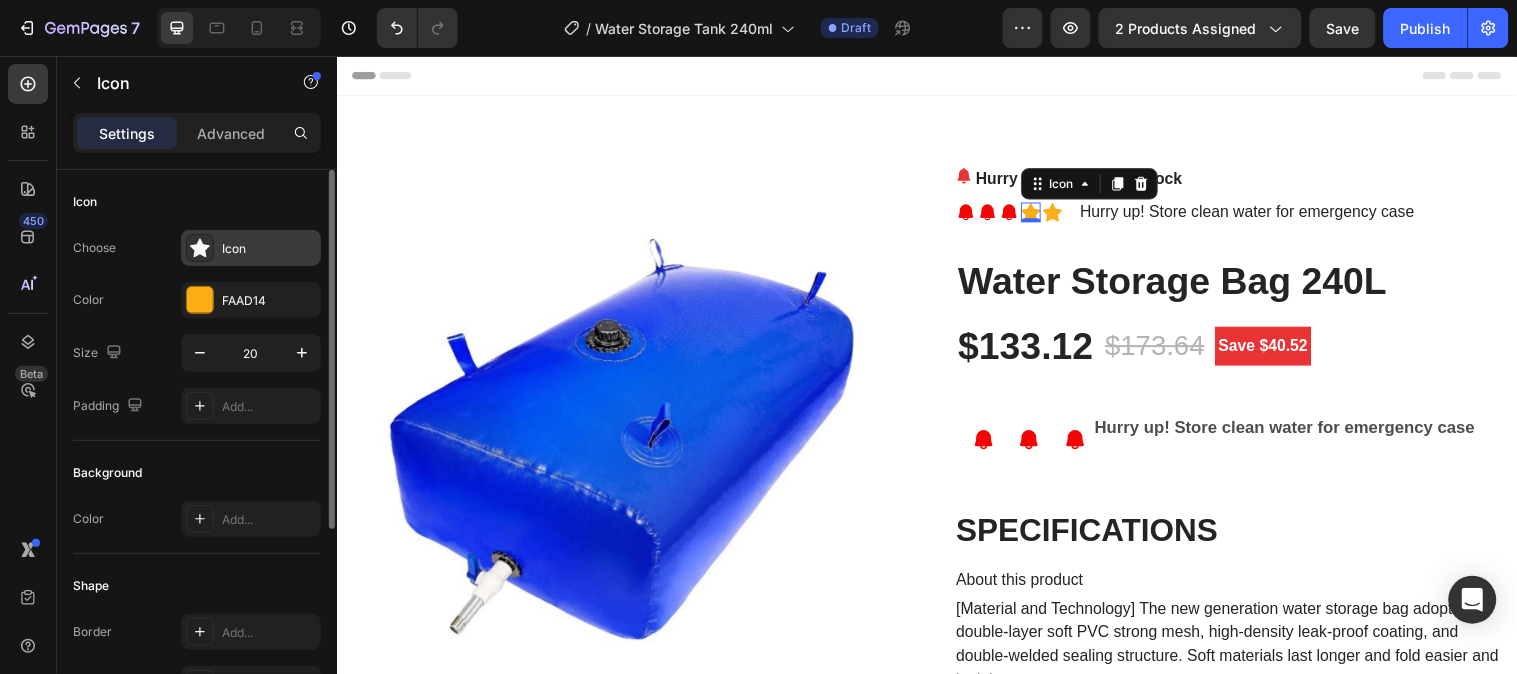 click on "Icon" at bounding box center [269, 249] 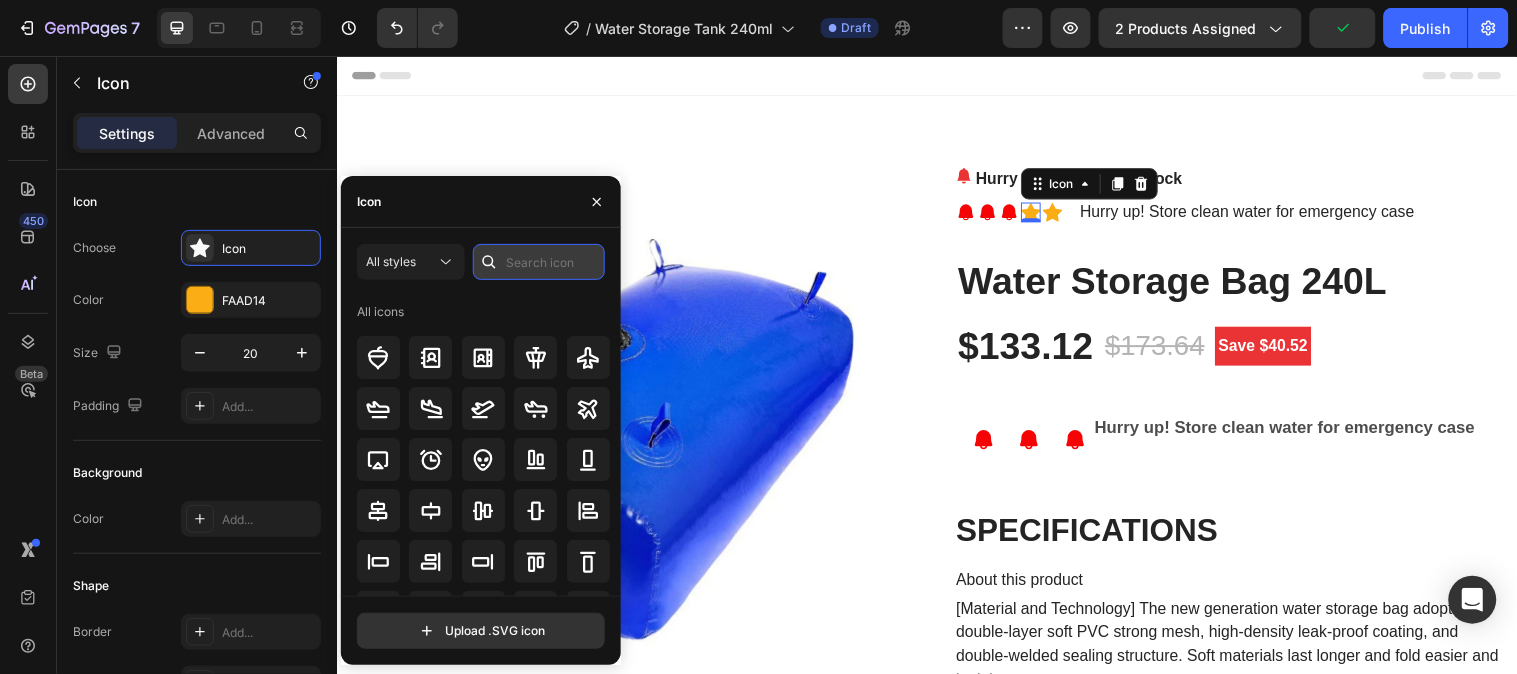 click at bounding box center [539, 262] 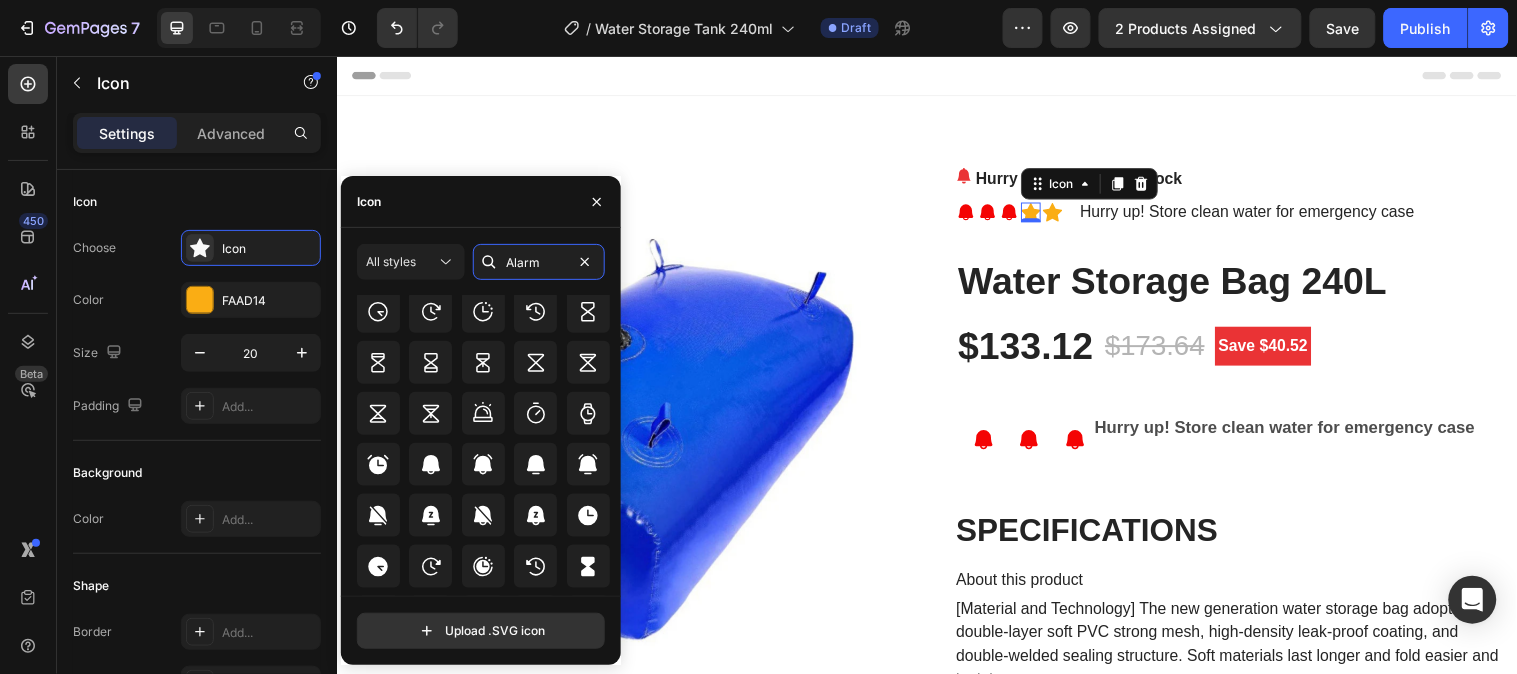 scroll, scrollTop: 648, scrollLeft: 0, axis: vertical 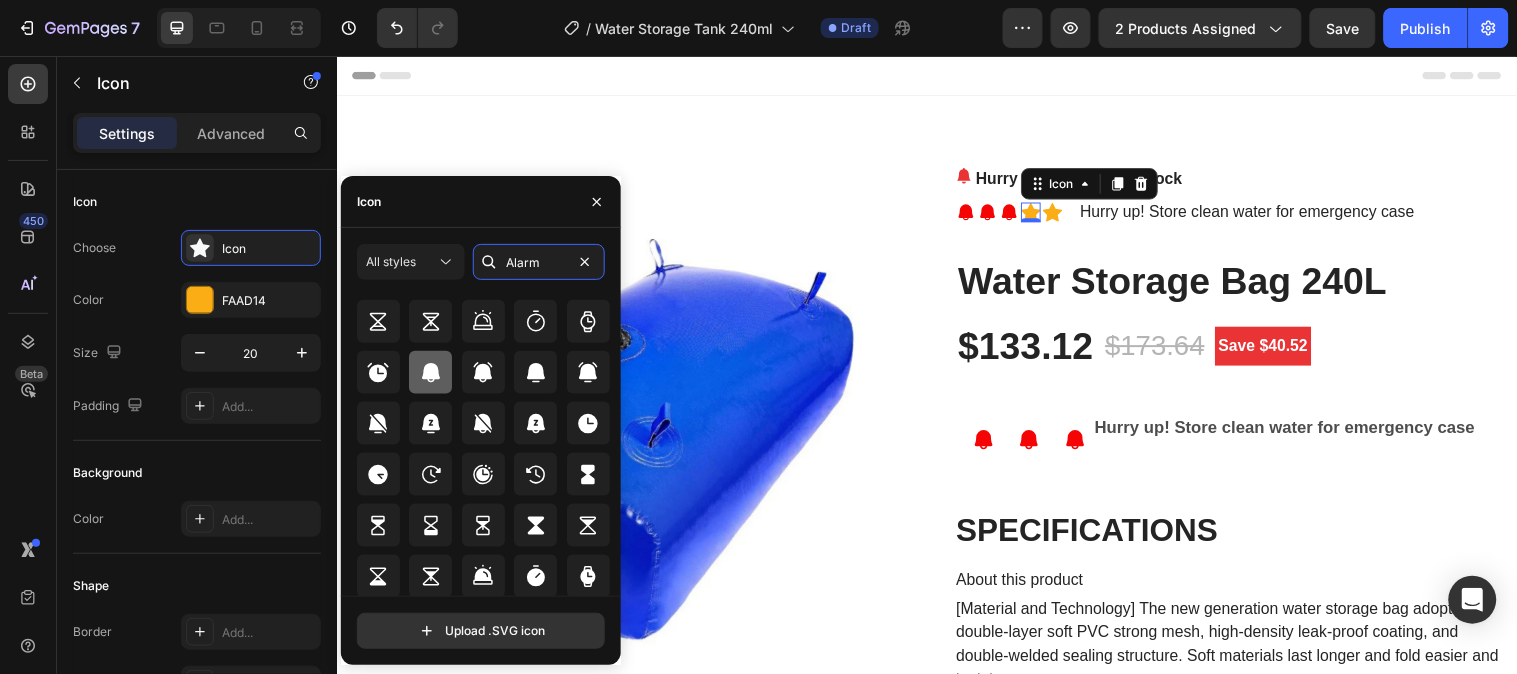 type on "Alarm" 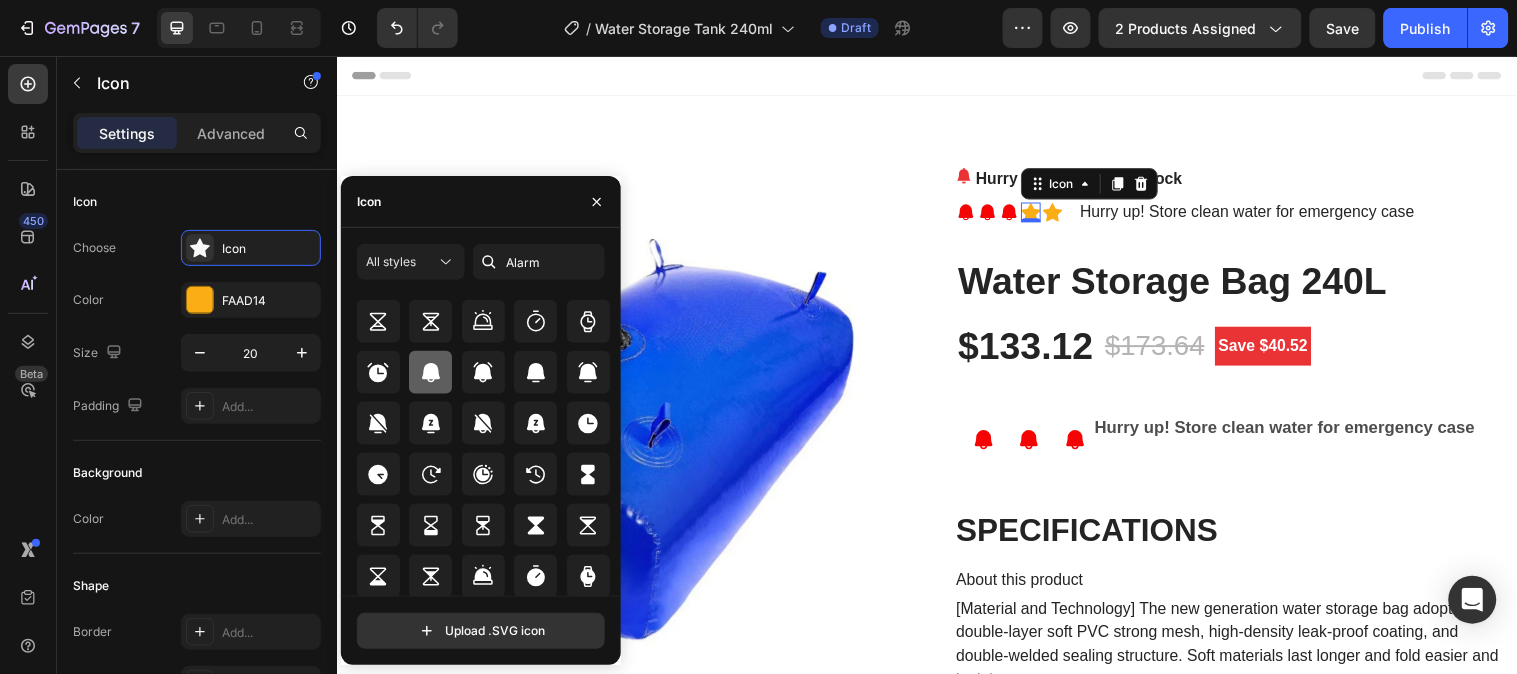 click 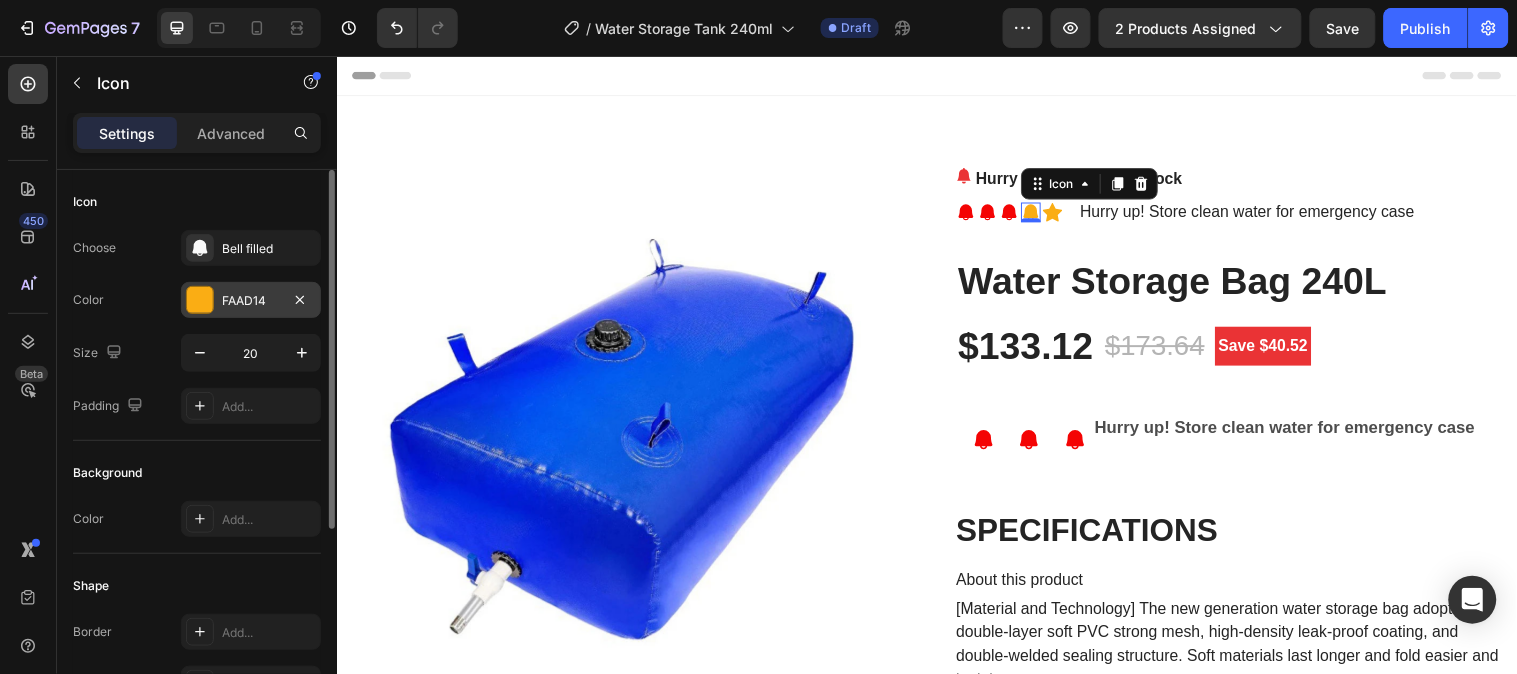click at bounding box center (200, 300) 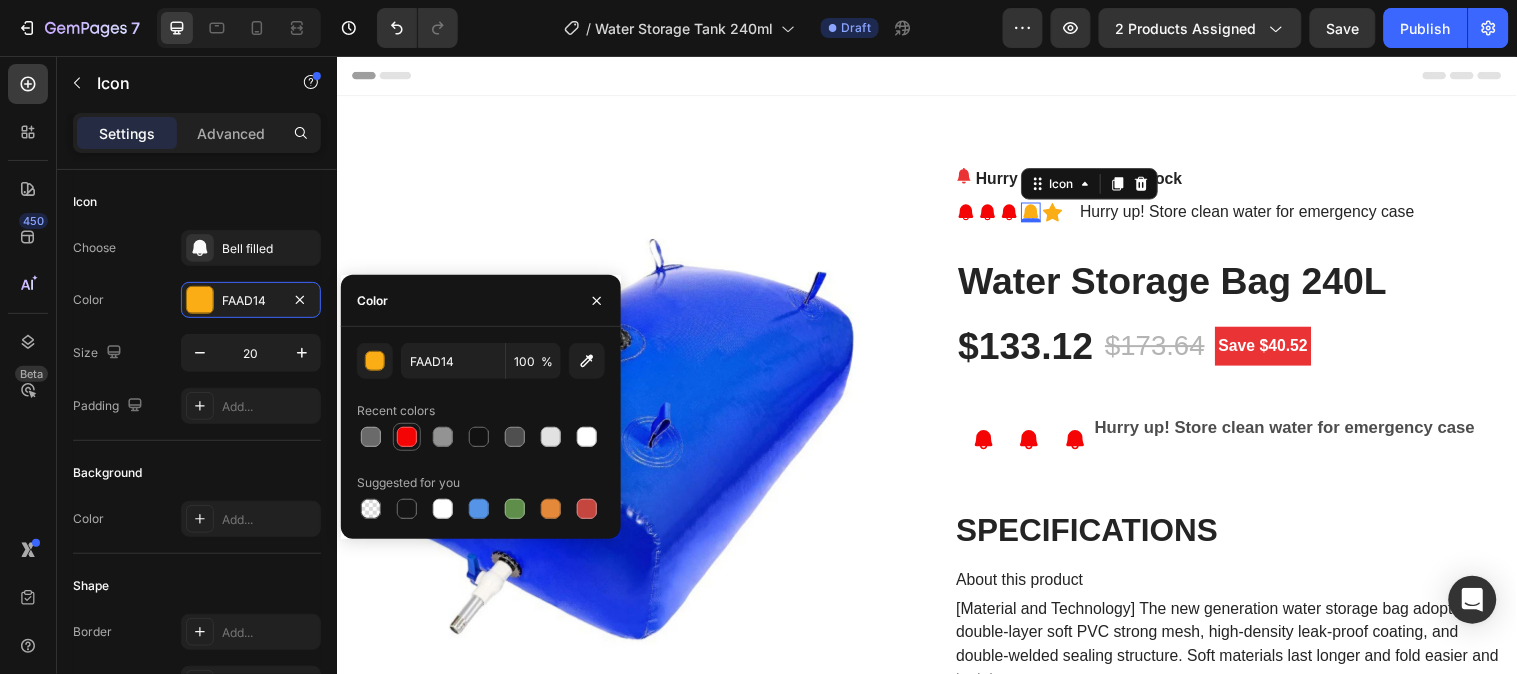 click at bounding box center (407, 437) 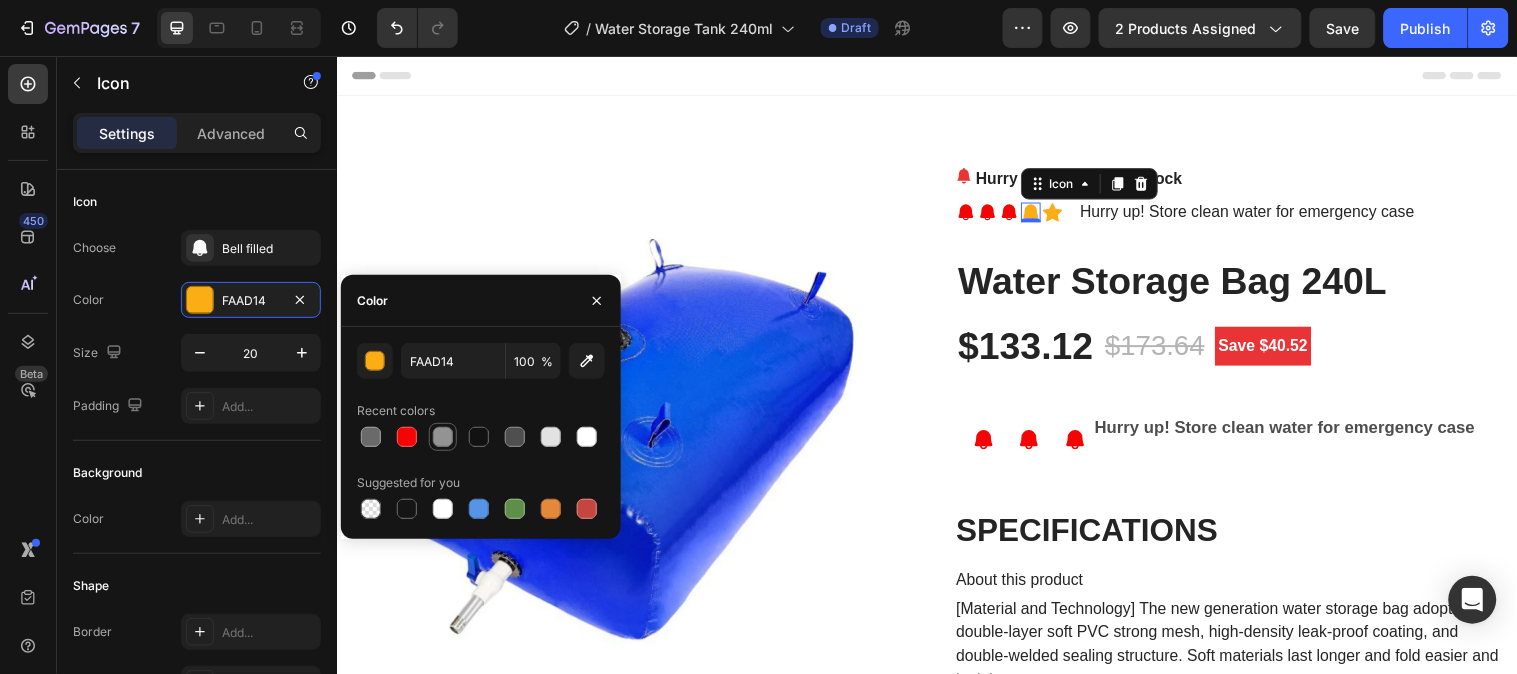 type on "F40404" 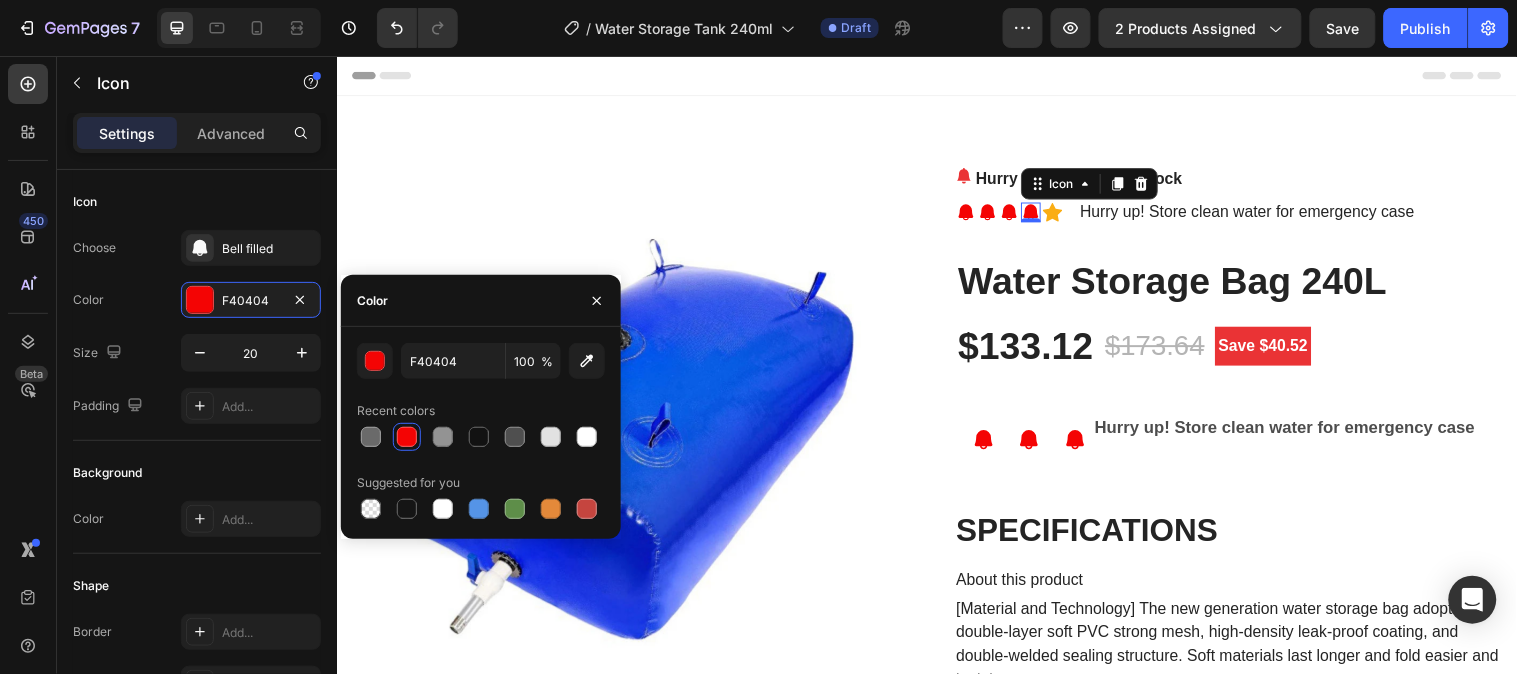 drag, startPoint x: 600, startPoint y: 300, endPoint x: 617, endPoint y: 300, distance: 17 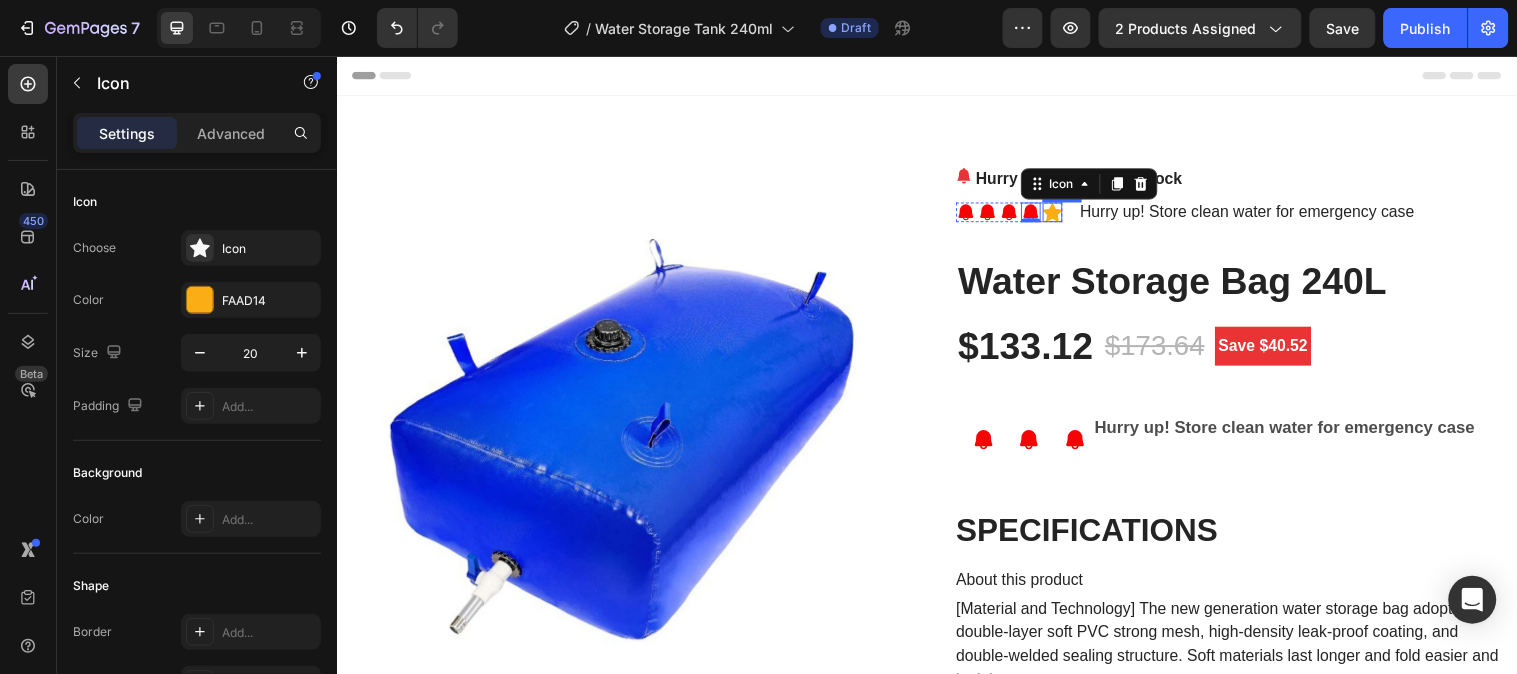 click on "Icon" at bounding box center [1064, 214] 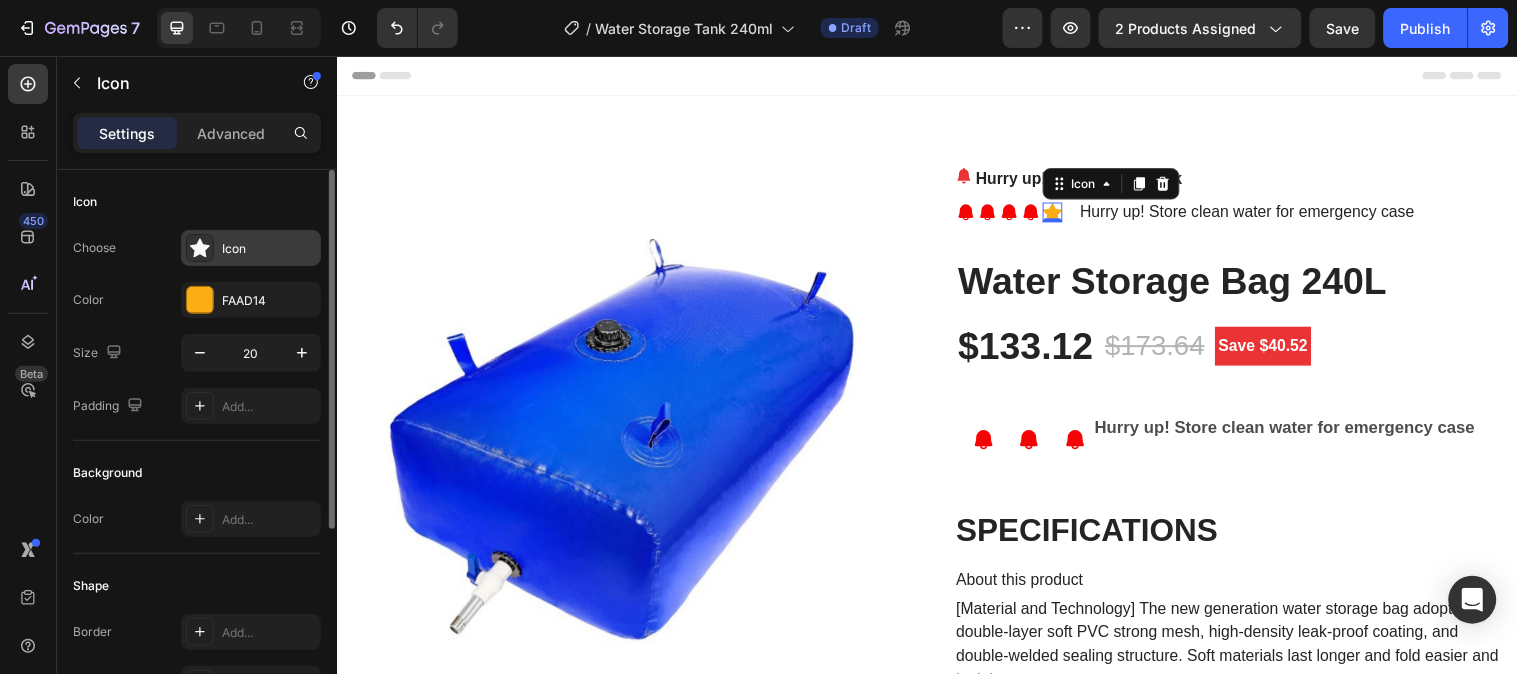 click on "Icon" at bounding box center (269, 249) 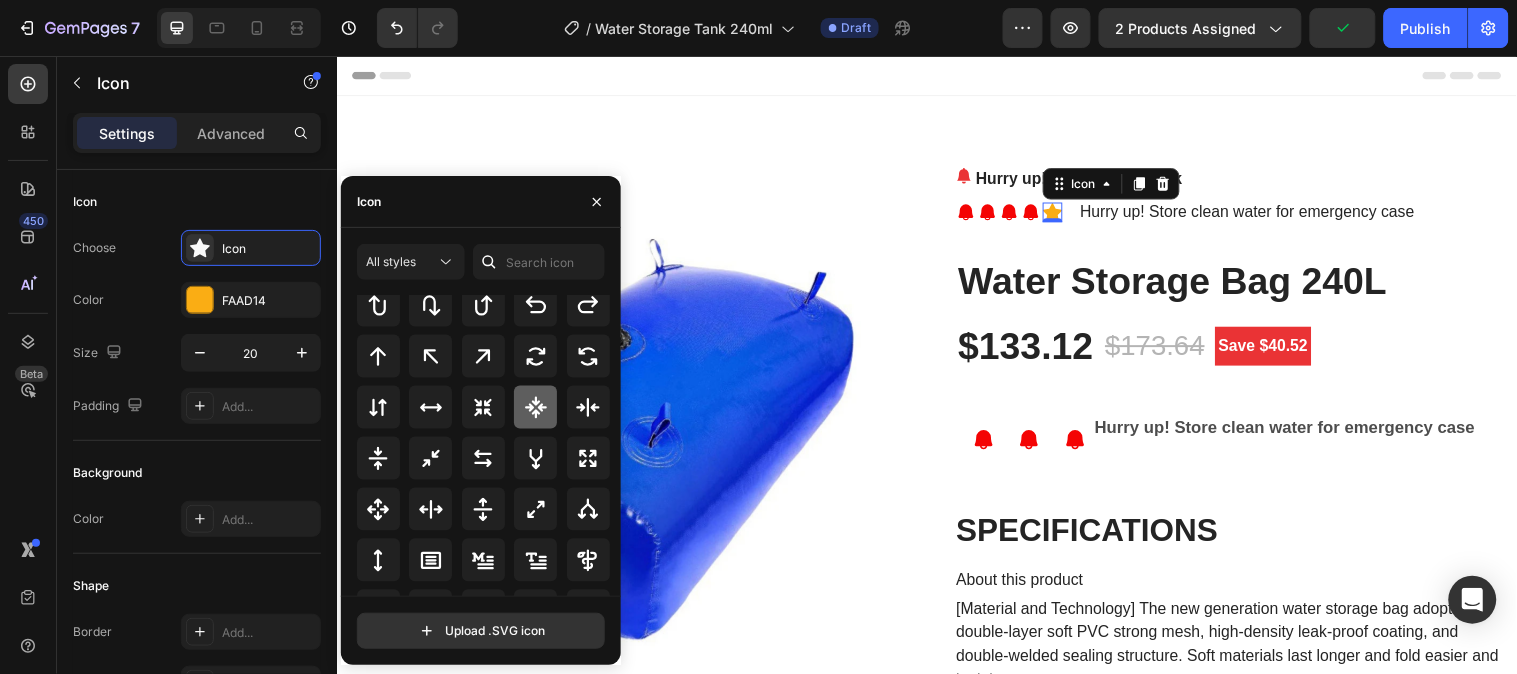 scroll, scrollTop: 1078, scrollLeft: 0, axis: vertical 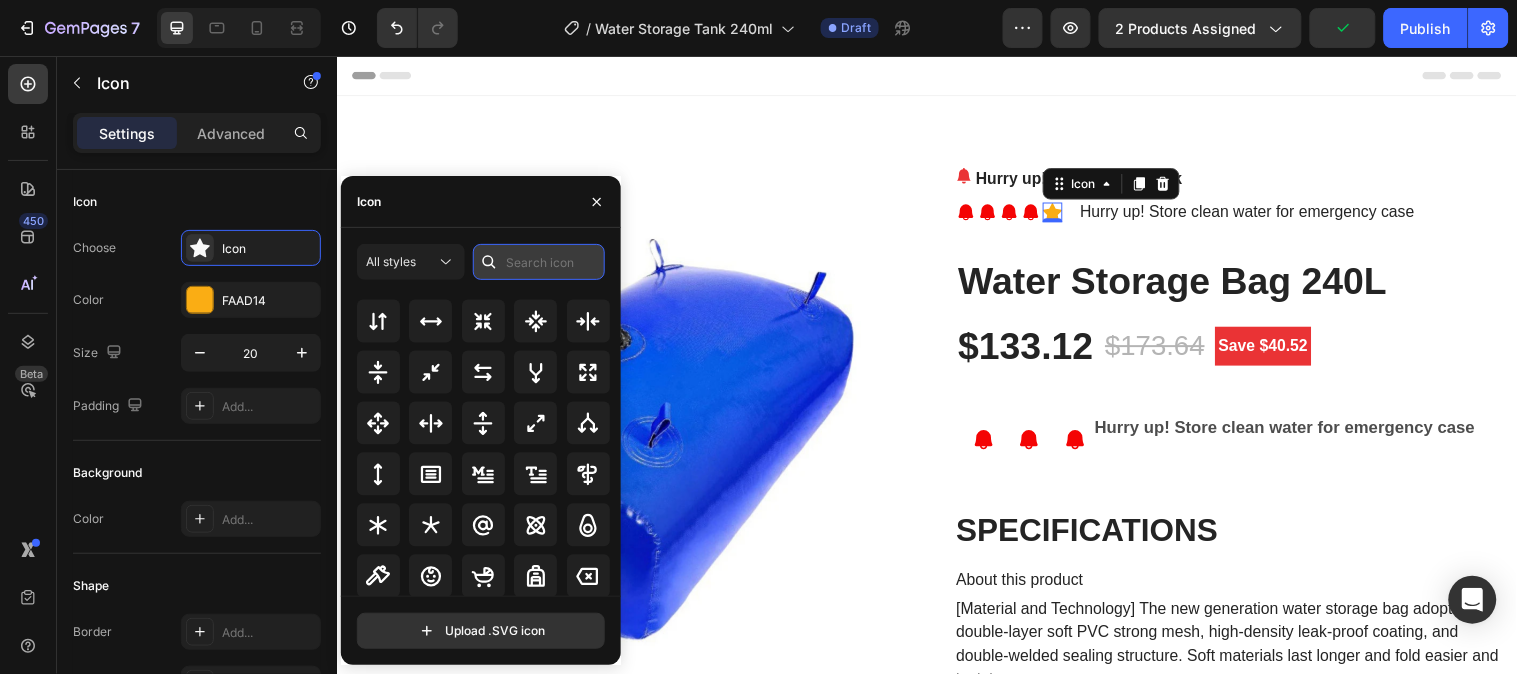 click at bounding box center (539, 262) 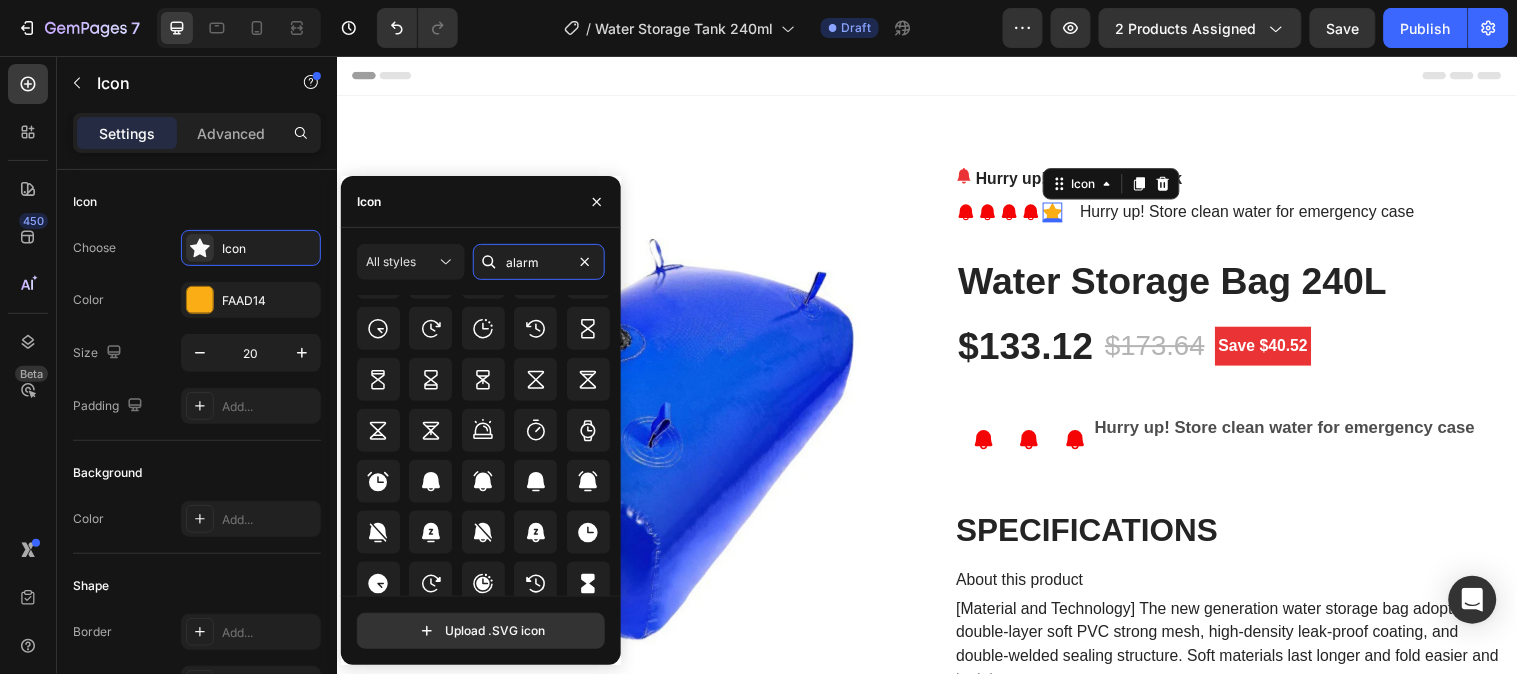 scroll, scrollTop: 648, scrollLeft: 0, axis: vertical 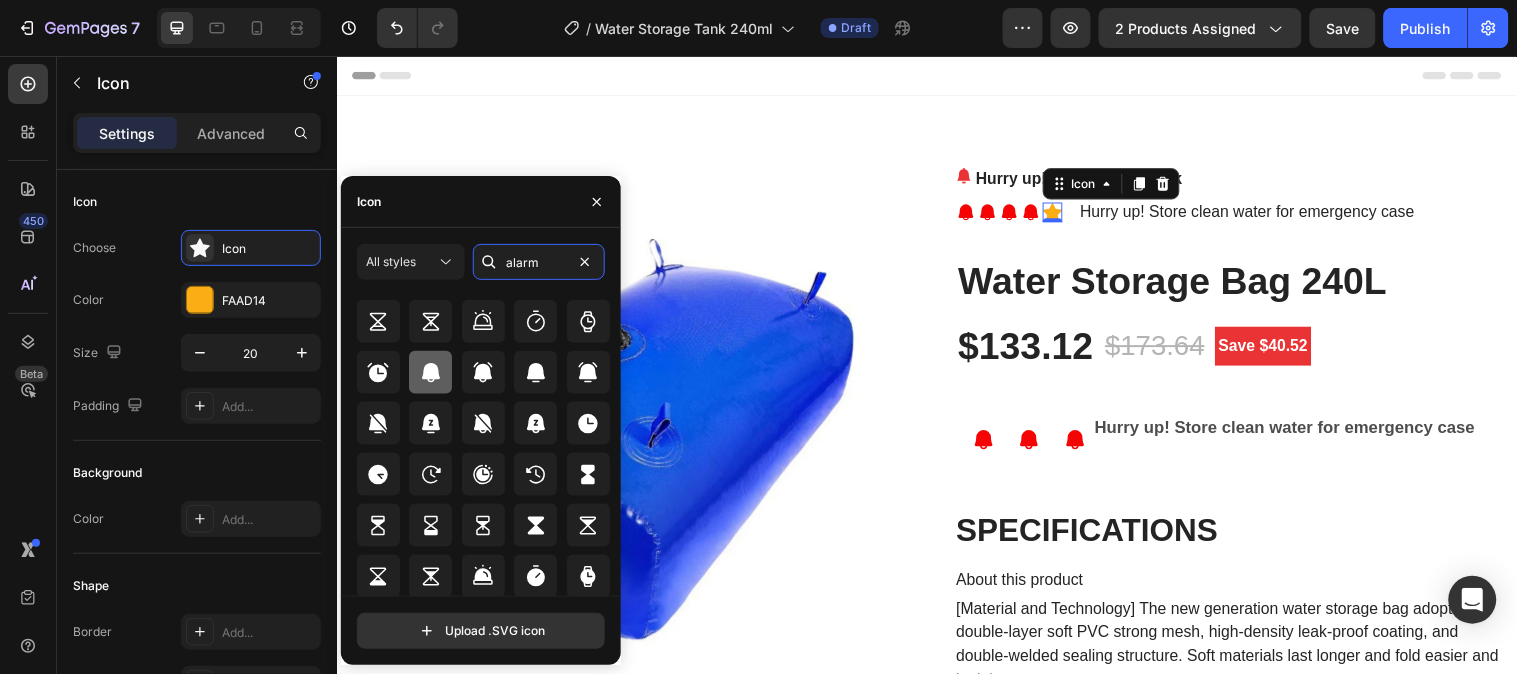 type on "alarm" 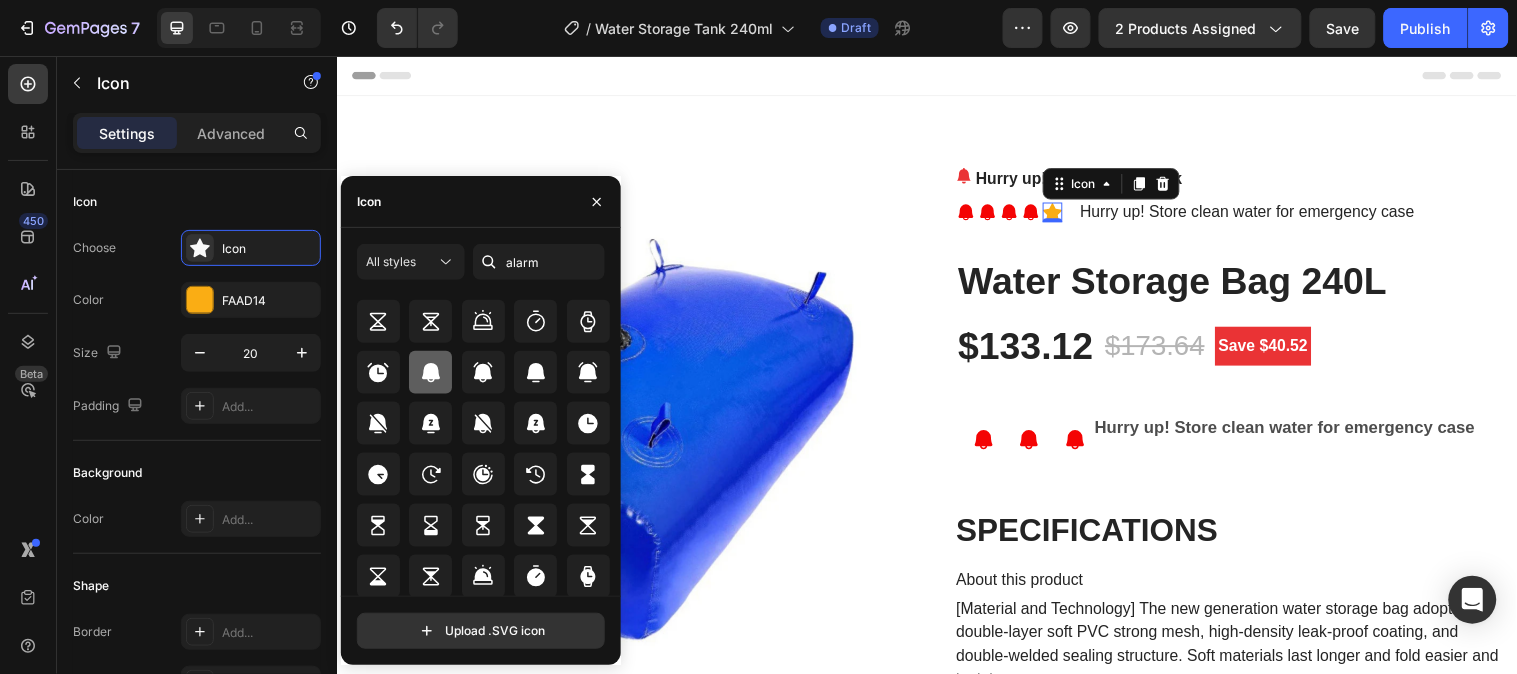 click 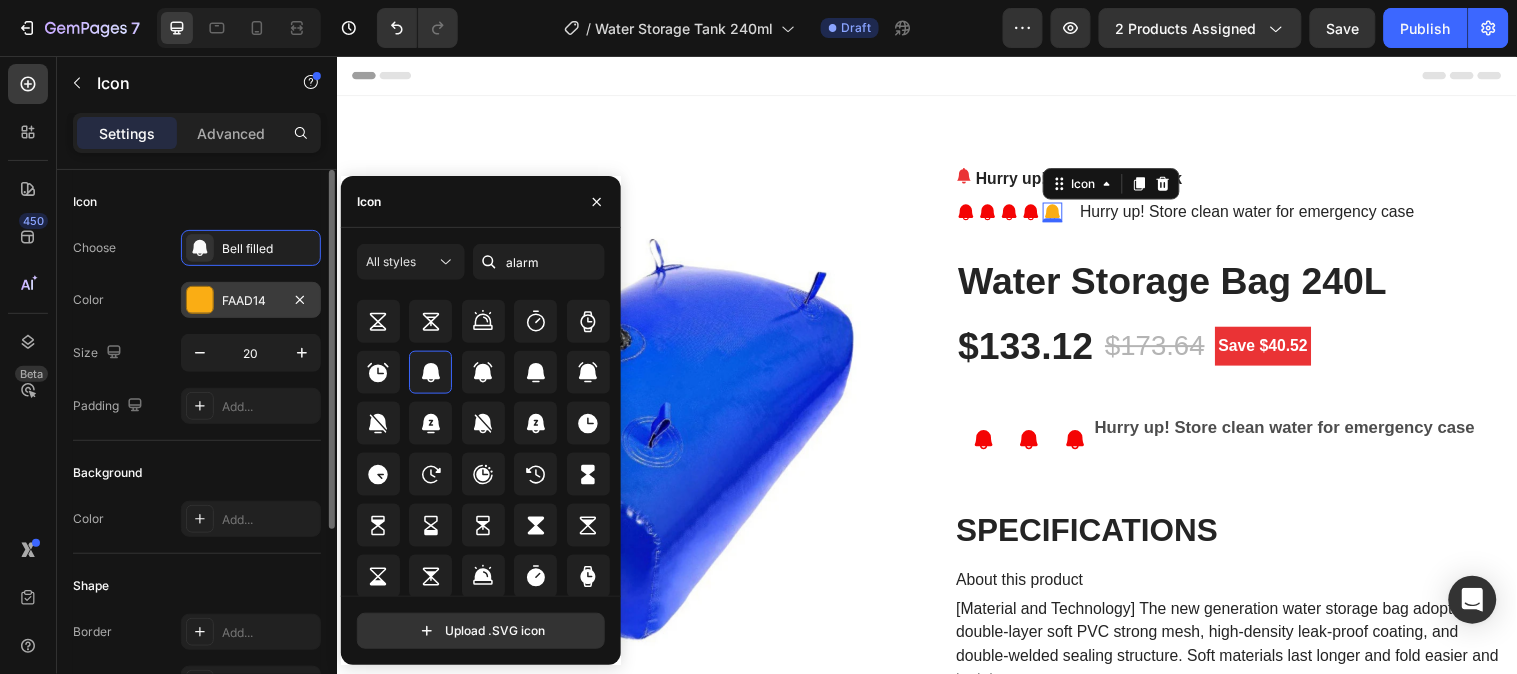 click at bounding box center [200, 300] 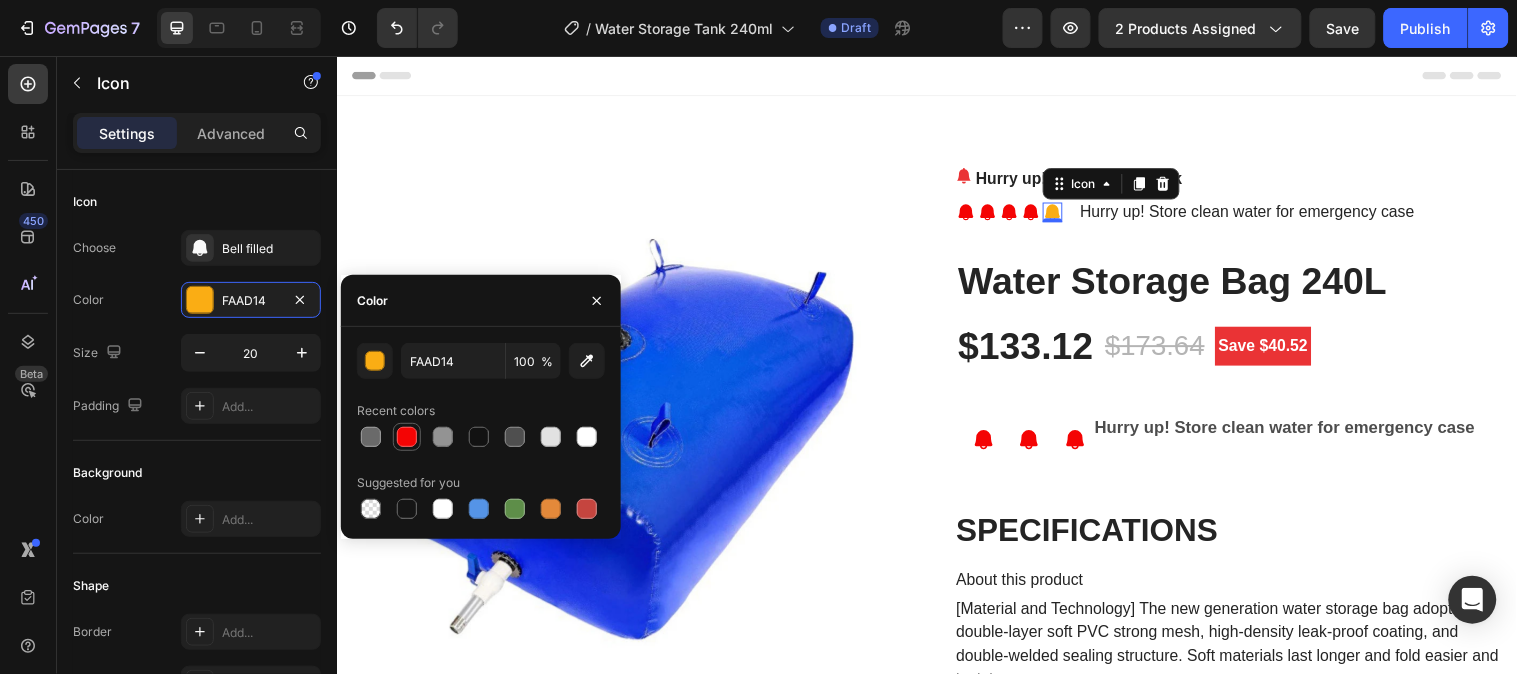 click at bounding box center [407, 437] 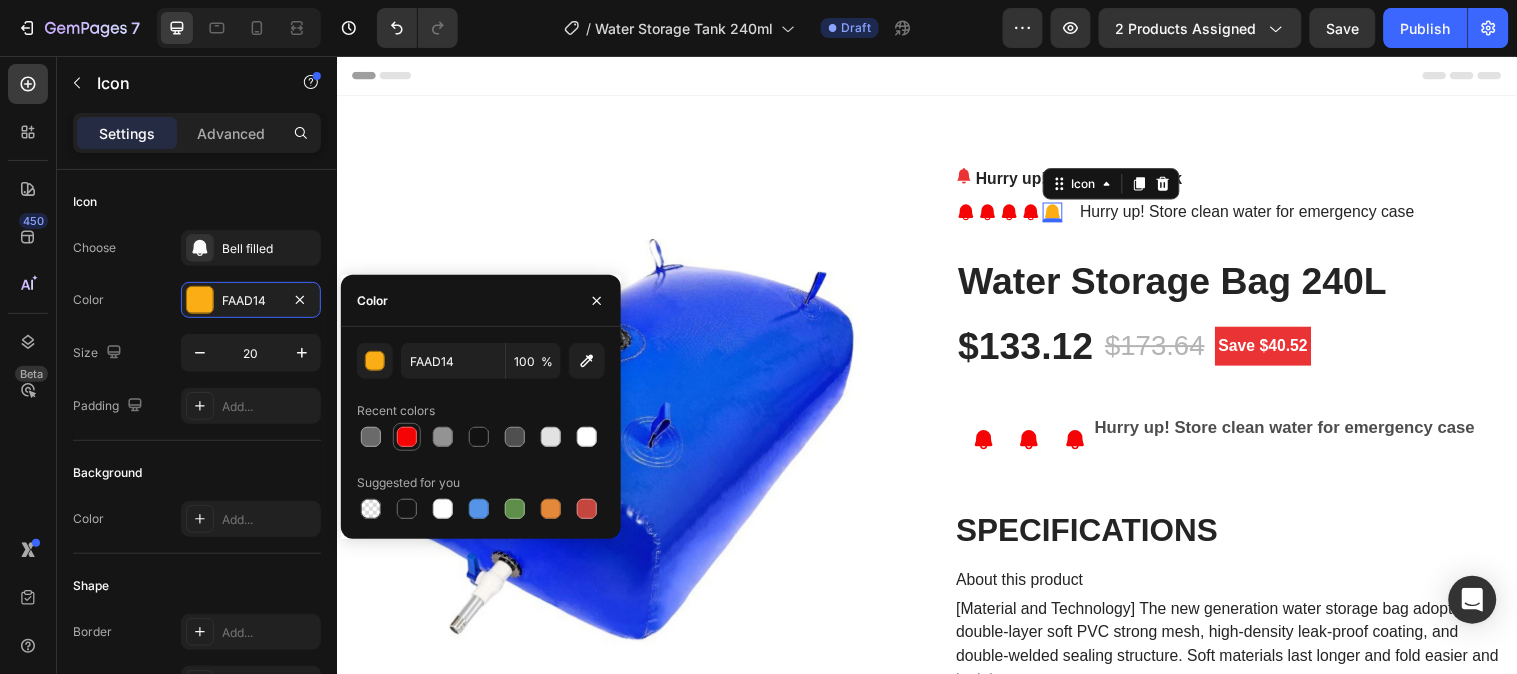 type on "F40404" 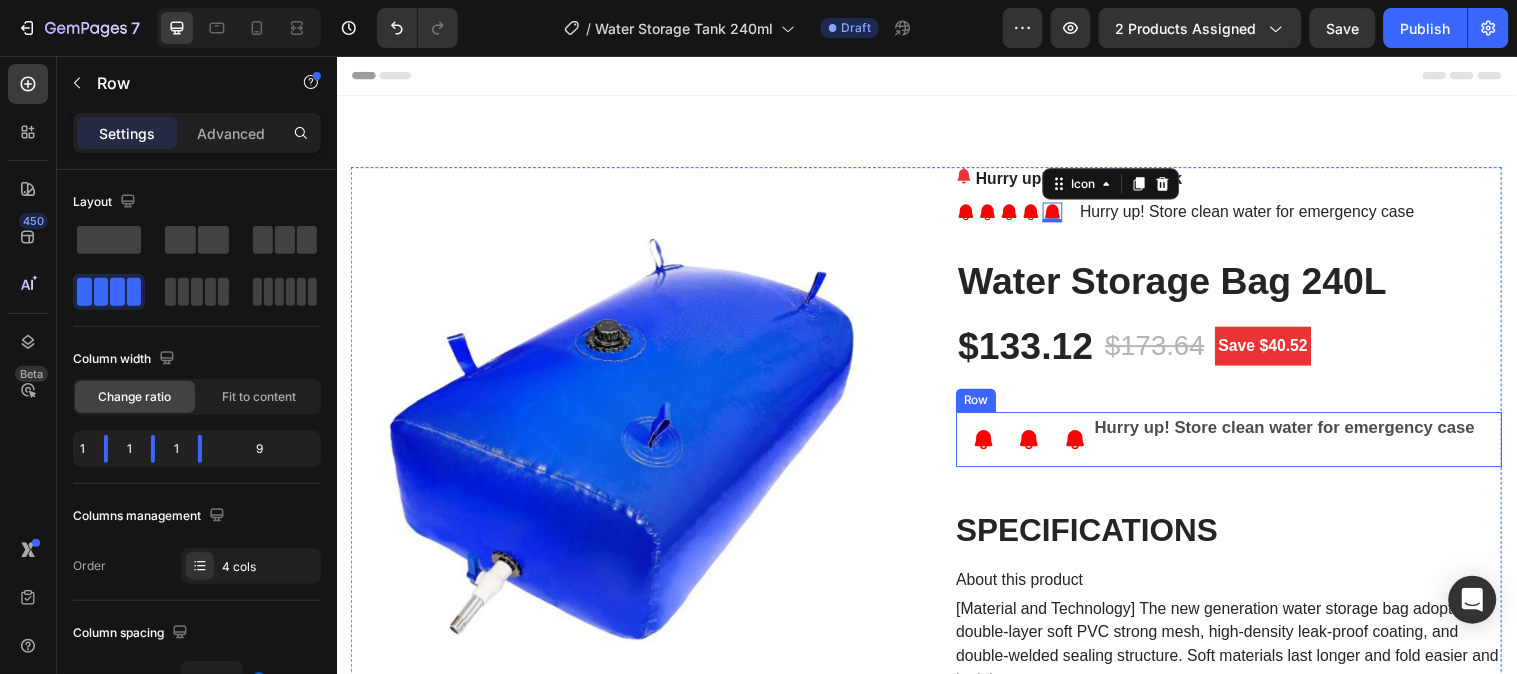 click on "Hurry up! Store clean water for emergency case Text Block" at bounding box center (1313, 445) 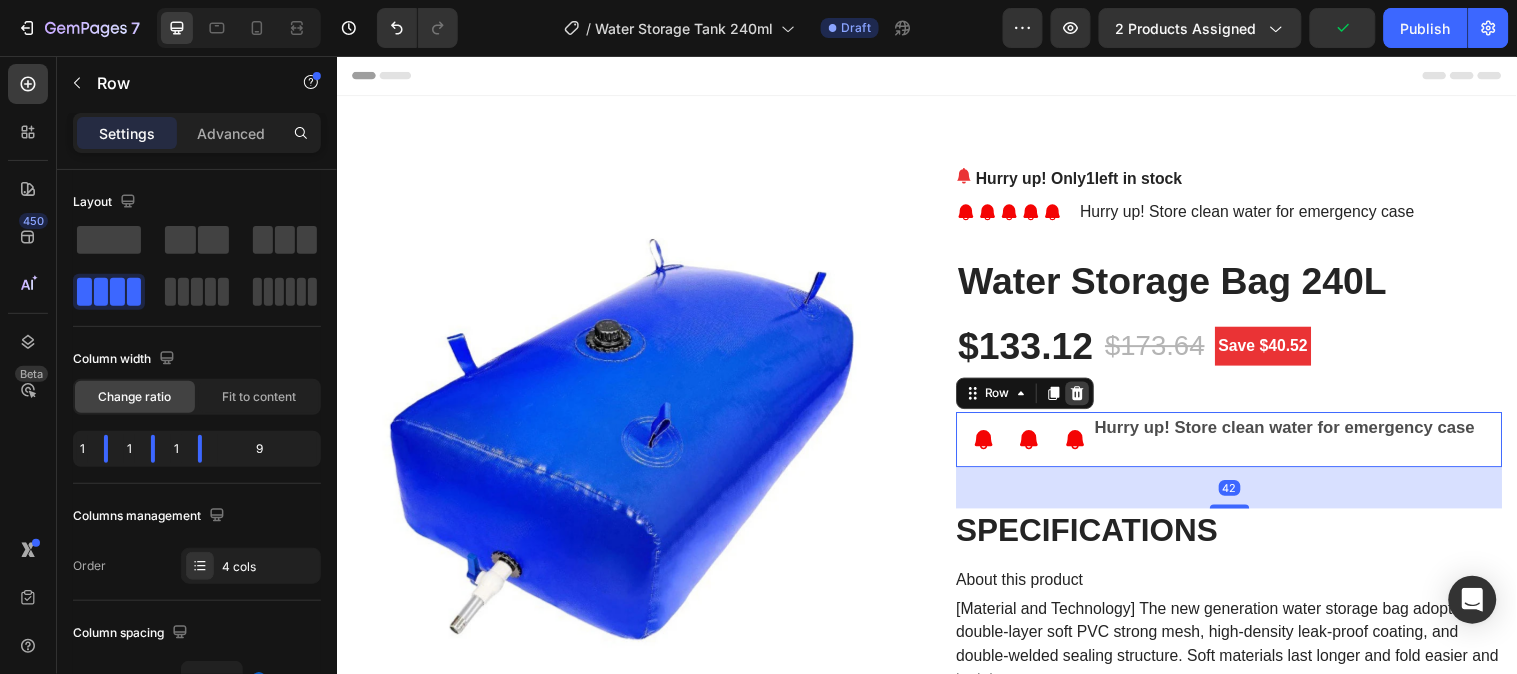 click 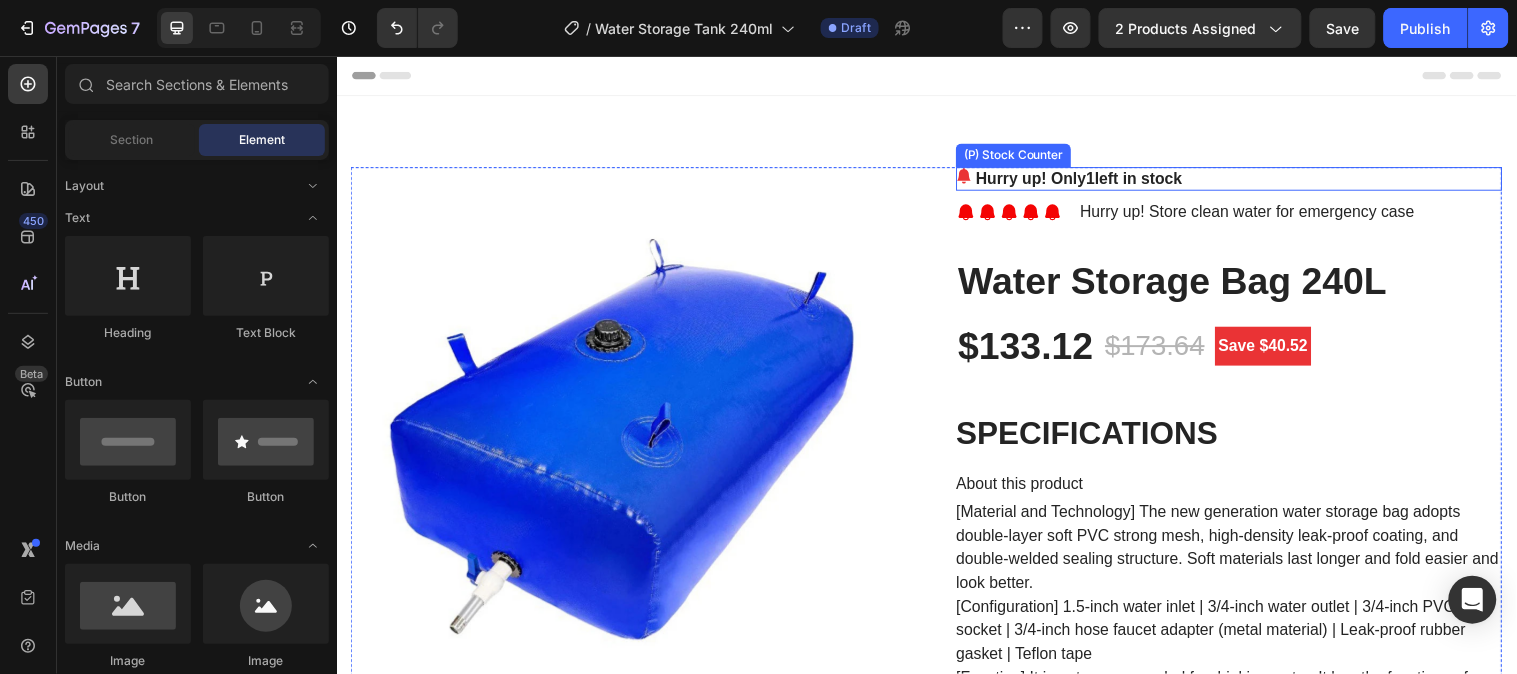 click on "Hurry up! Only  1  left in stock" at bounding box center [1091, 180] 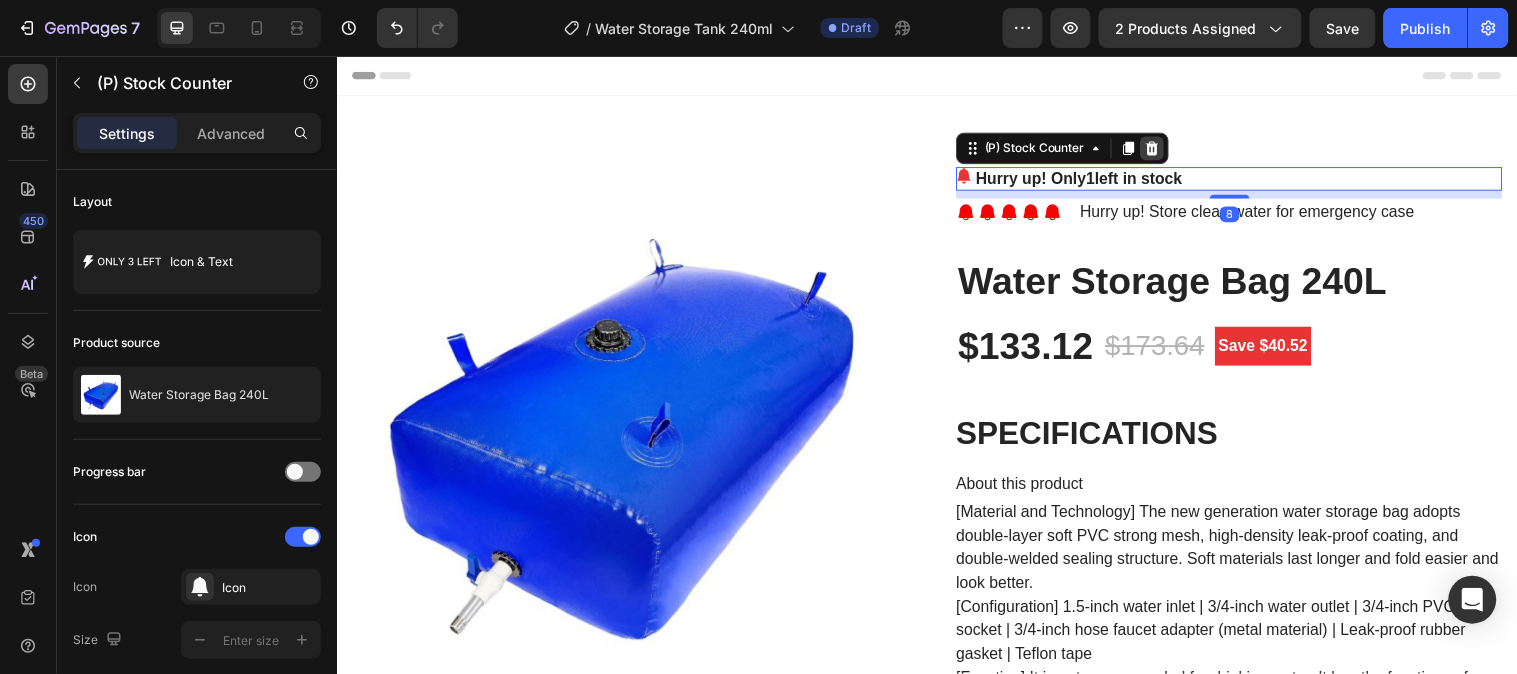 click 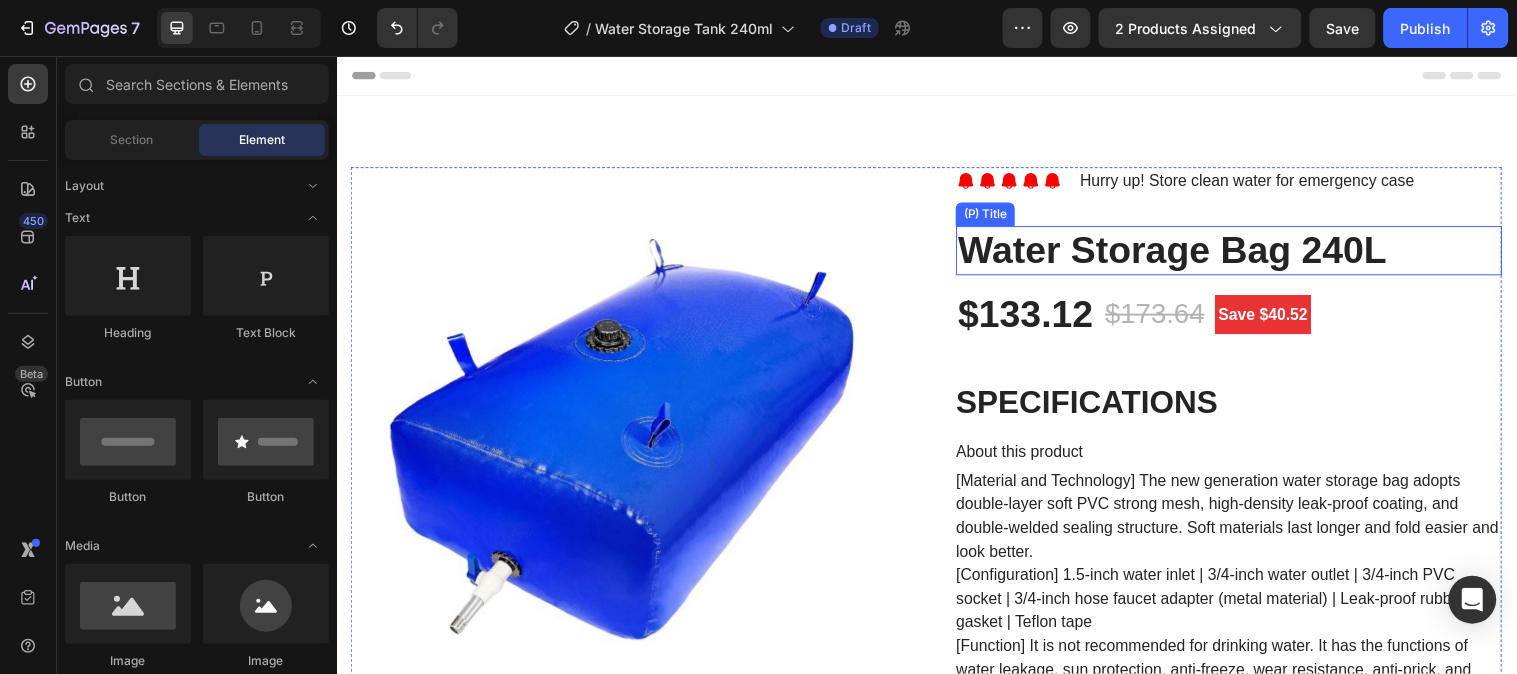 click on "Icon
Icon
Icon
Icon
Icon Icon List Hoz Hurry up! Store clean water for emergency case Text block Row Water Storage Bag 240L (P) Title $133.12 (P) Price (P) Price $173.64 (P) Price (P) Price Save $40.52 Product Badge Row
SPECIFICATIONS
About this product
[Material and Technology] The new generation water storage bag adopts double-layer soft PVC strong mesh, high-density leak-proof coating, and double-welded sealing structure. Soft materials last longer and fold easier and look better.
[Configuration] 1.5-inch water inlet | 3/4-inch water outlet | 3/4-inch PVC socket | 3/4-inch hose faucet adapter (metal material) | Leak-proof rubber gasket | Teflon tape
[Function] It is not recommended for drinking water. It has the functions of water leakage, sun protection, anti-freeze, wear resistance, anti-prick, and anti-static. Suitable for garden irrigation, camping, agricultural fire-fighting equipment and other scenarios." at bounding box center [1243, 4152] 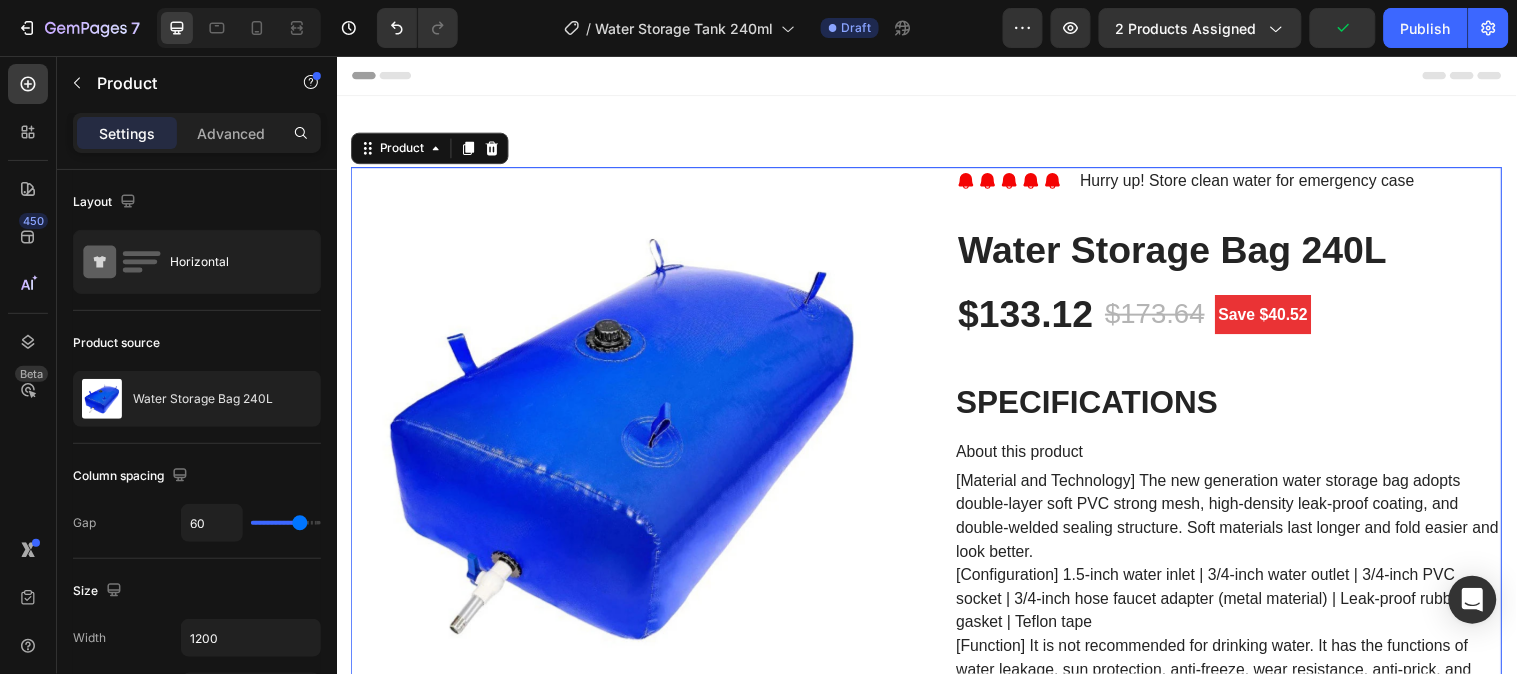 click on "Icon
Icon
Icon
Icon
Icon Icon List Hoz Hurry up! Store clean water for emergency case Text block Row Water Storage Bag 240L (P) Title $133.12 (P) Price (P) Price $173.64 (P) Price (P) Price Save $40.52 Product Badge Row
SPECIFICATIONS
About this product
[Material and Technology] The new generation water storage bag adopts double-layer soft PVC strong mesh, high-density leak-proof coating, and double-welded sealing structure. Soft materials last longer and fold easier and look better.
[Configuration] 1.5-inch water inlet | 3/4-inch water outlet | 3/4-inch PVC socket | 3/4-inch hose faucet adapter (metal material) | Leak-proof rubber gasket | Teflon tape
[Function] It is not recommended for drinking water. It has the functions of water leakage, sun protection, anti-freeze, wear resistance, anti-prick, and anti-static. Suitable for garden irrigation, camping, agricultural fire-fighting equipment and other scenarios." at bounding box center (1243, 4152) 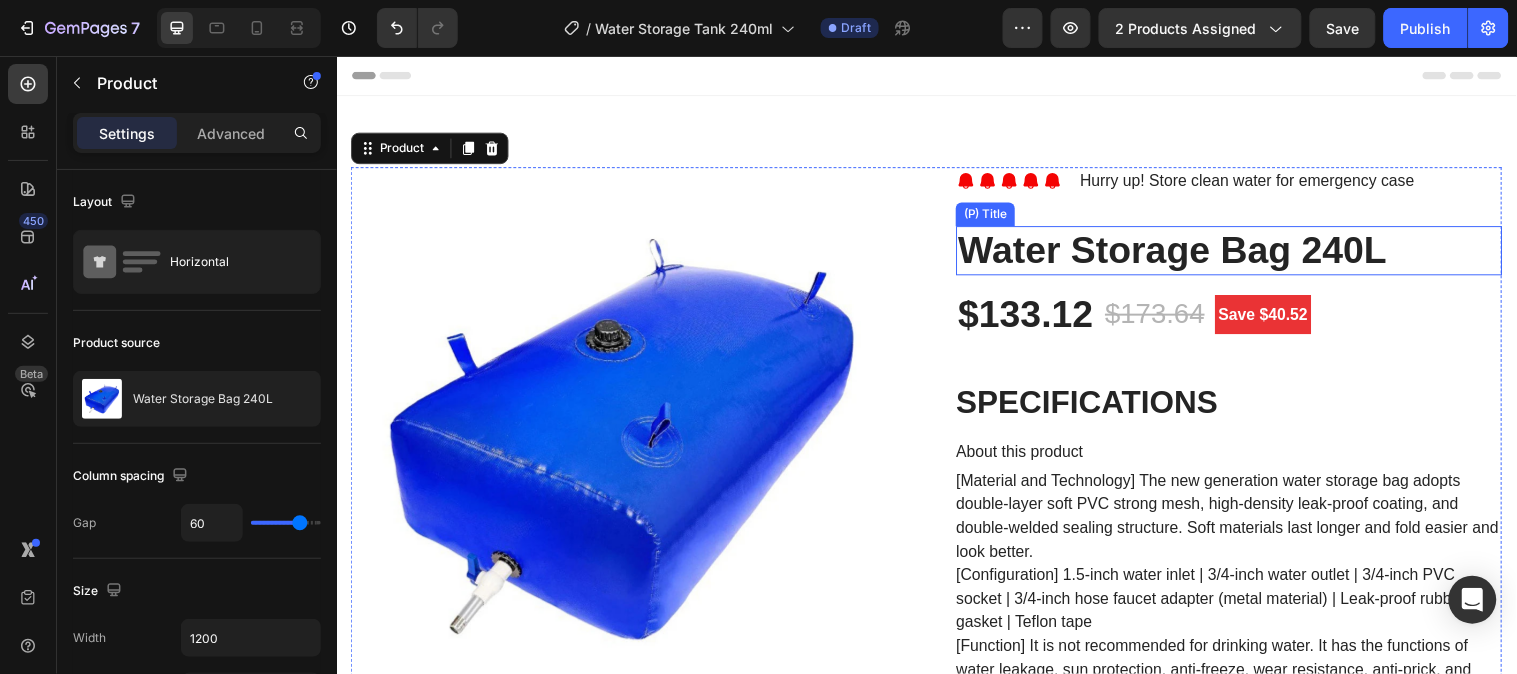 click on "Water Storage Bag 240L" at bounding box center [1243, 253] 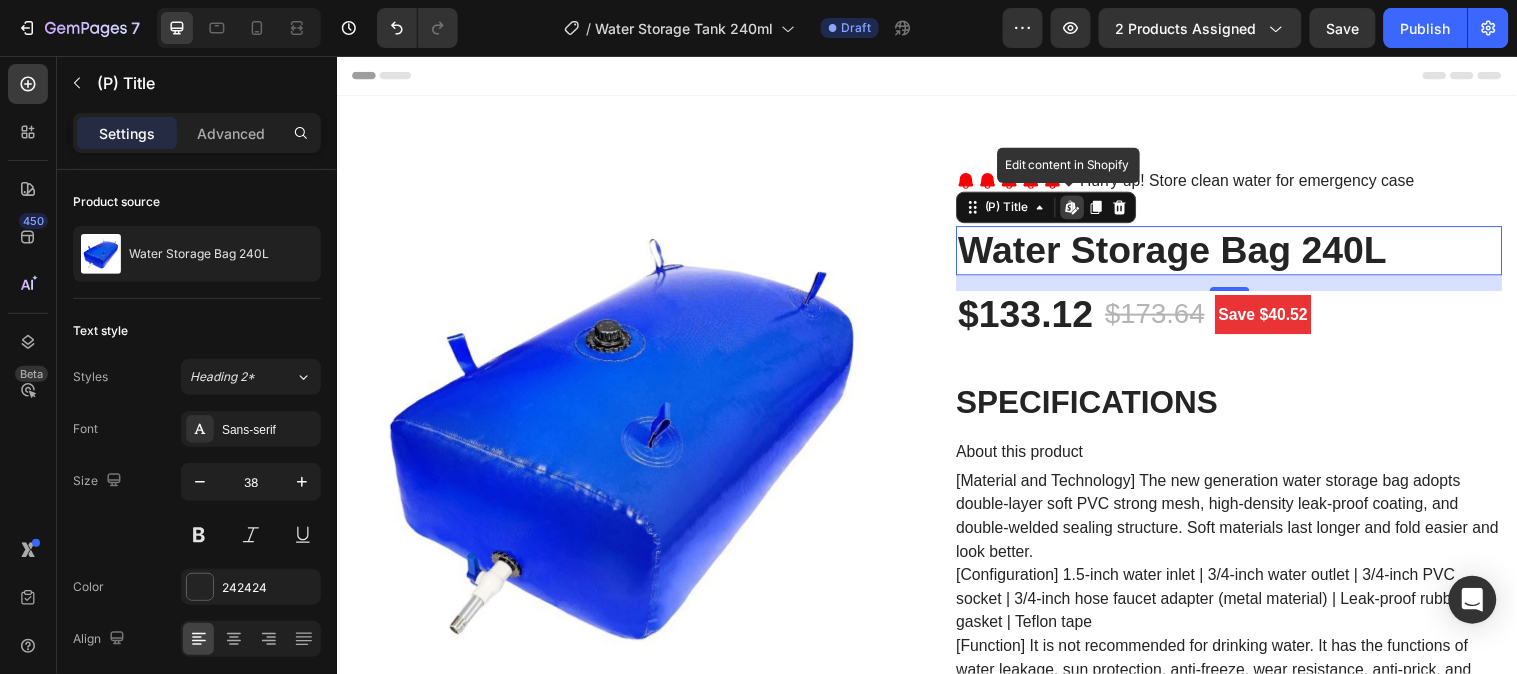 click 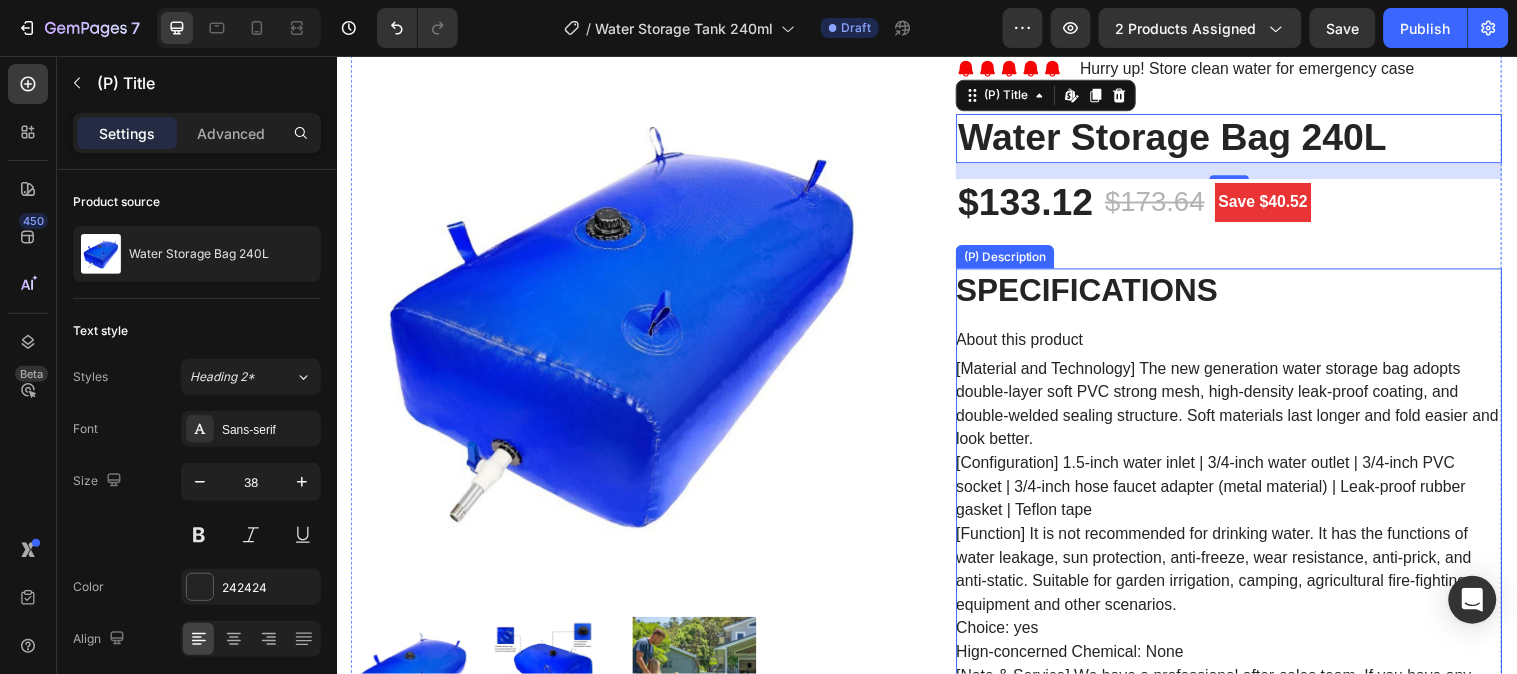 scroll, scrollTop: 111, scrollLeft: 0, axis: vertical 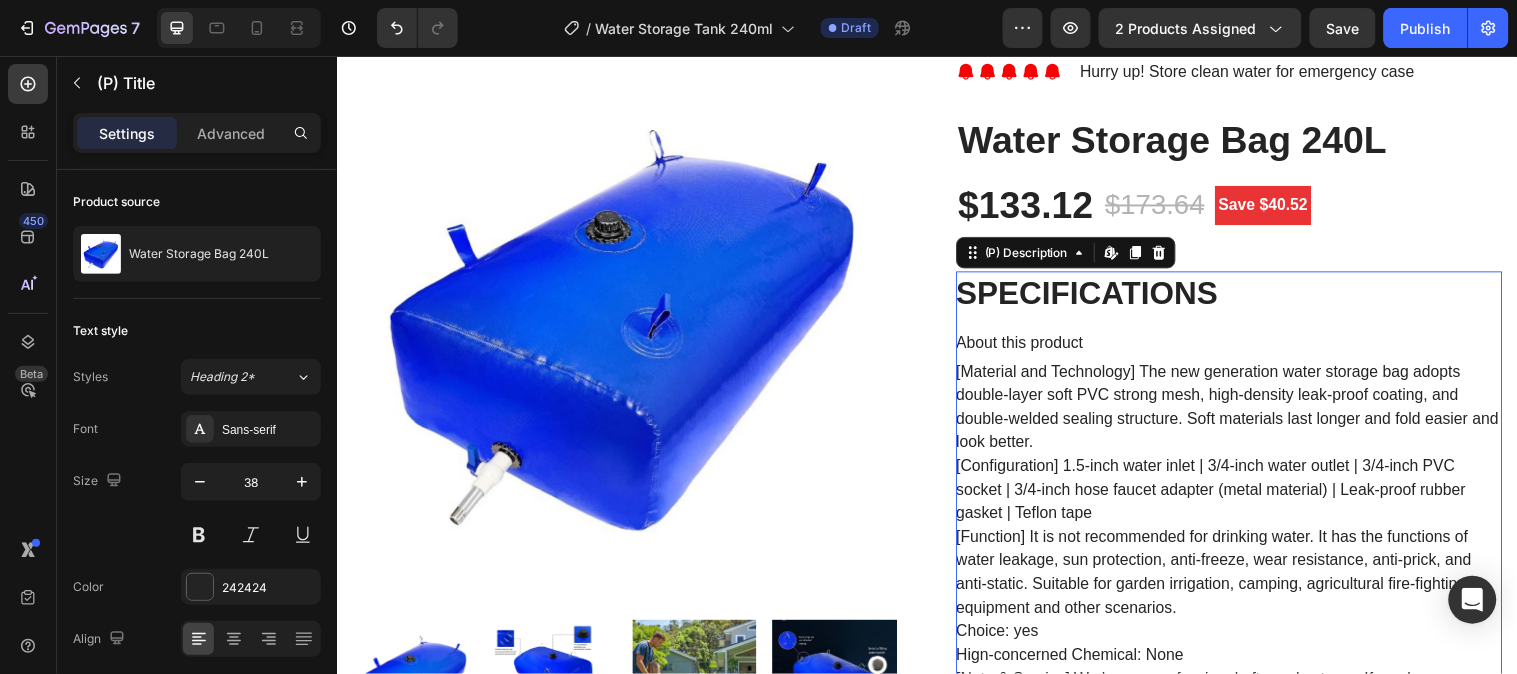 click on "SPECIFICATIONS
About this product
[Material and Technology] The new generation water storage bag adopts double-layer soft PVC strong mesh, high-density leak-proof coating, and double-welded sealing structure. Soft materials last longer and fold easier and look better.
[Configuration] 1.5-inch water inlet | 3/4-inch water outlet | 3/4-inch PVC socket | 3/4-inch hose faucet adapter (metal material) | Leak-proof rubber gasket | Teflon tape
[Function] It is not recommended for drinking water. It has the functions of water leakage, sun protection, anti-freeze, wear resistance, anti-prick, and anti-static. Suitable for garden irrigation, camping, agricultural fire-fighting equipment and other scenarios.
Choice: yes
Hign-concerned Chemical: None
[Note & Service] We have a professional after-sales team. If you have any questions about the product, you can consult us." at bounding box center (1243, 3829) 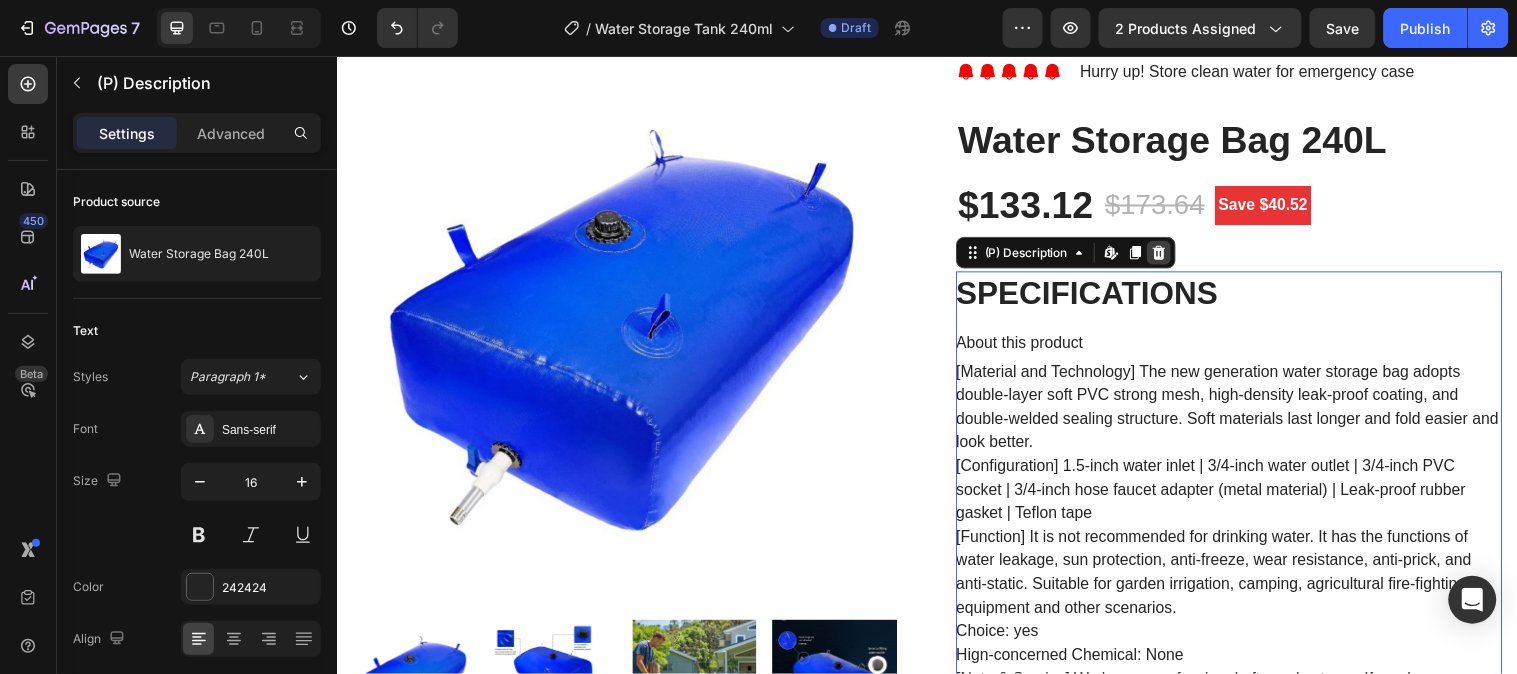 click 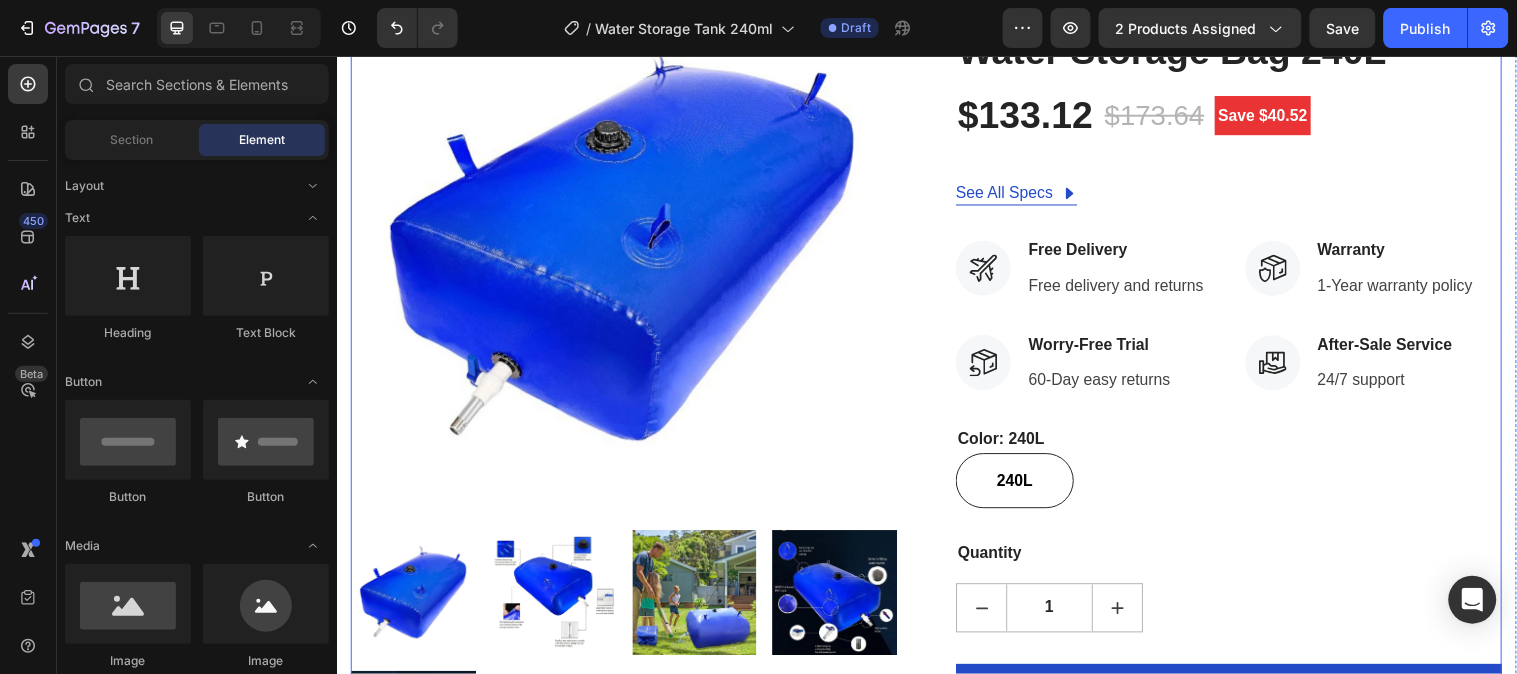 scroll, scrollTop: 222, scrollLeft: 0, axis: vertical 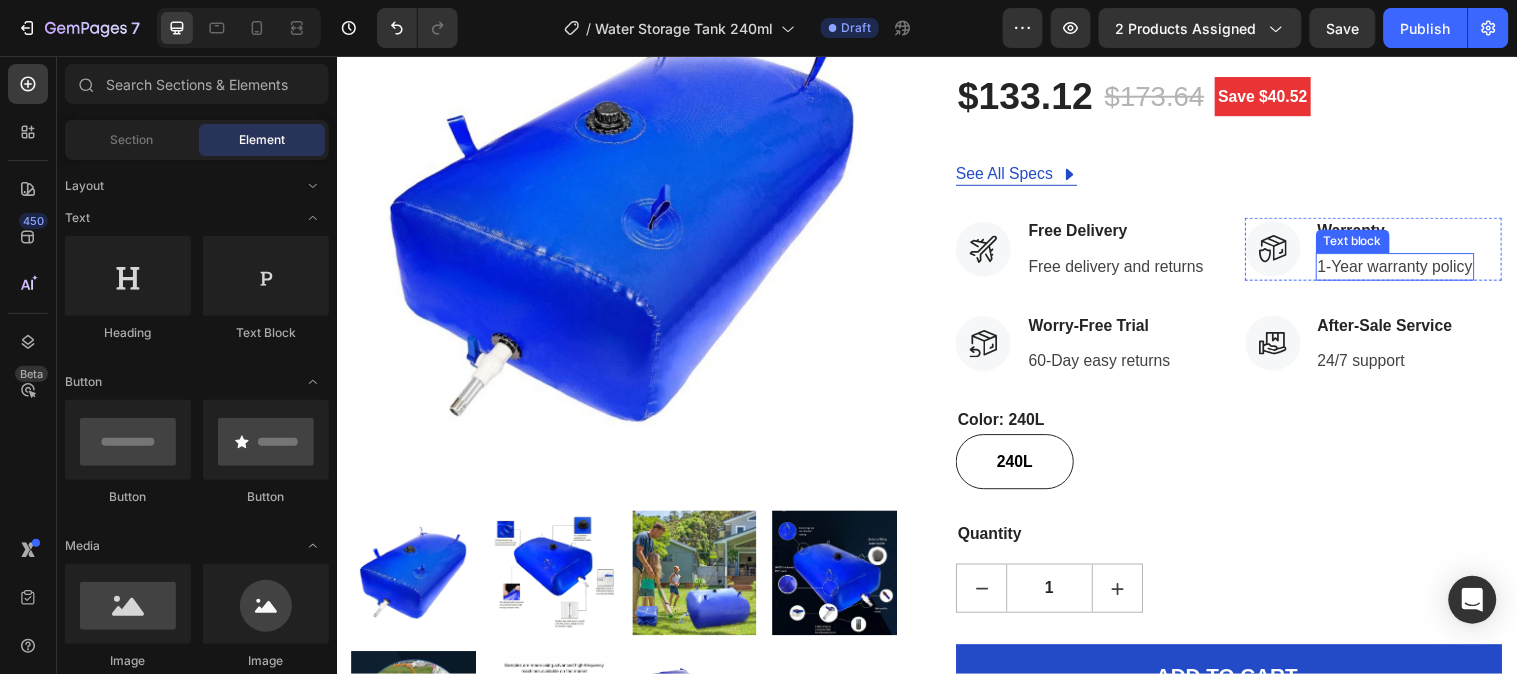 click on "1-Year warranty policy" at bounding box center [1413, 269] 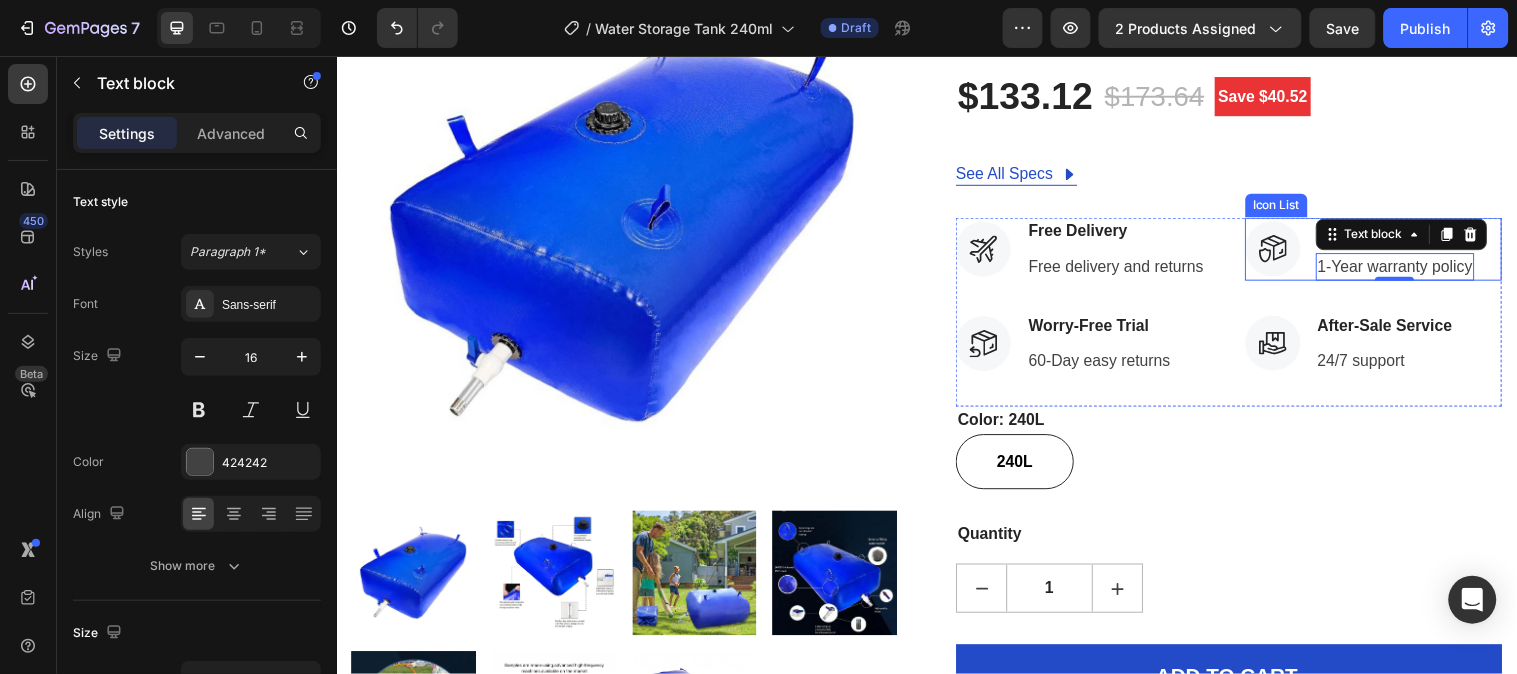 click on "Icon Warranty Text block 1-Year warranty policy Text block   0" at bounding box center (1377, 251) 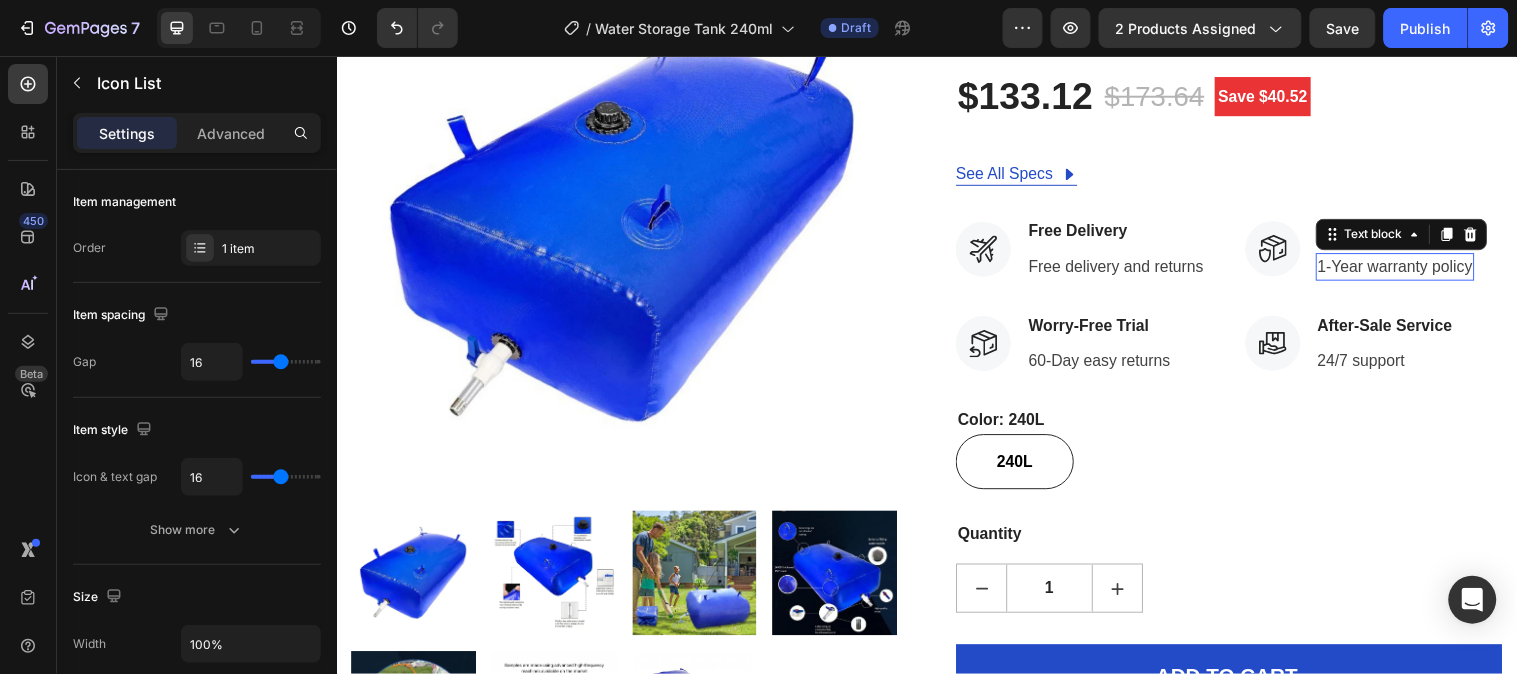 click on "1-Year warranty policy" at bounding box center [1413, 269] 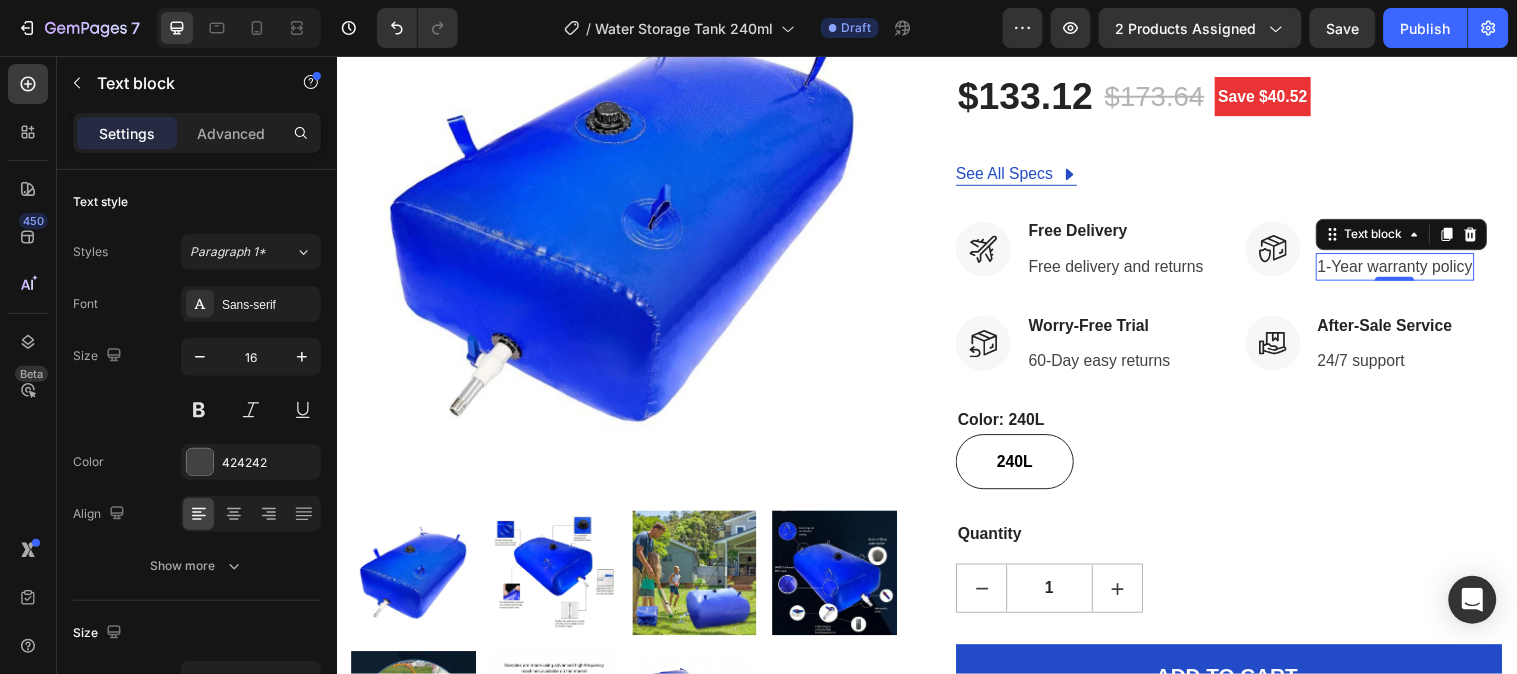 click on "1-Year warranty policy" at bounding box center [1413, 269] 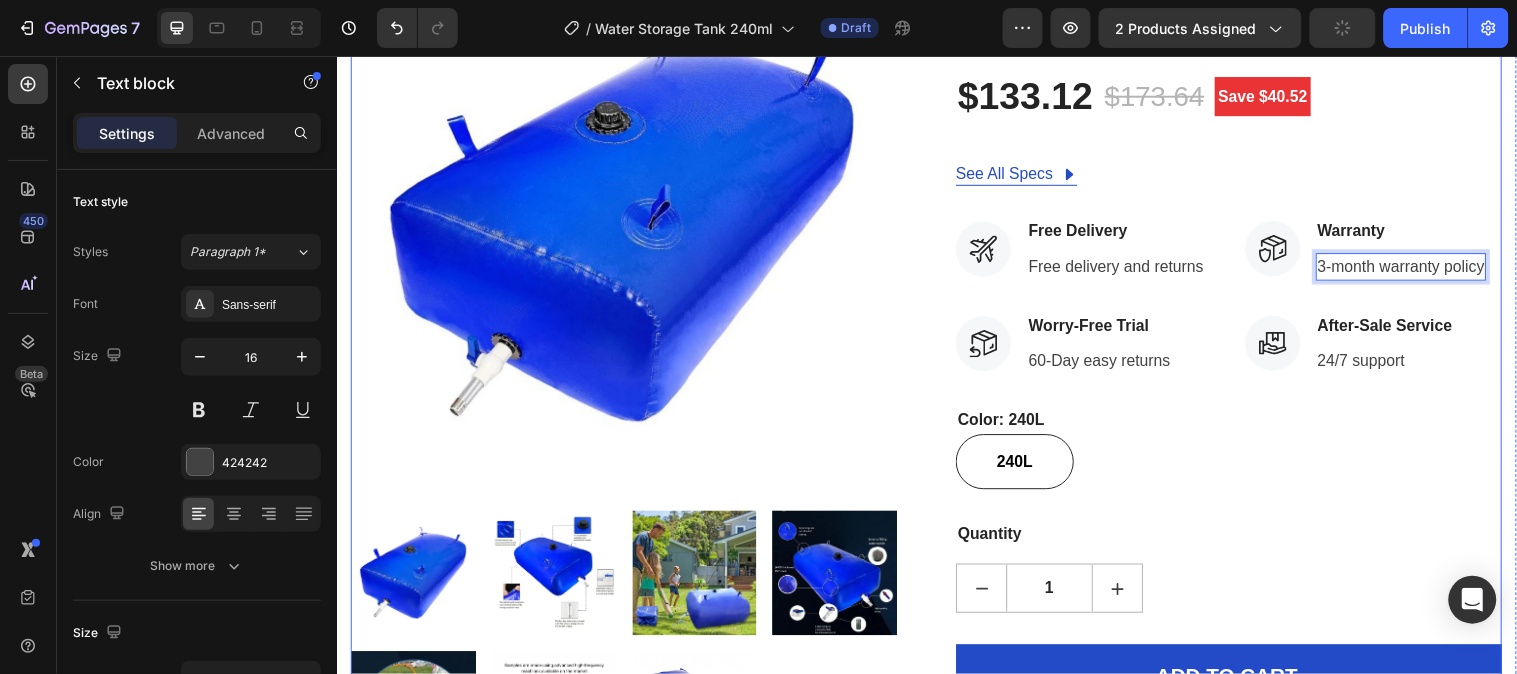 click on "Icon
Icon
Icon
Icon
Icon Icon List Hoz Hurry up! Store clean water for emergency case Text block Row Water Storage Bag 240L (P) Title $133.12 (P) Price (P) Price $173.64 (P) Price (P) Price Save $40.52 Product Badge Row
See All Specs Button Row
Icon Free Delivery Text block Free delivery and returns Text block Icon List
Icon Worry-Free Trial Text block 60-Day easy returns Text block Icon List
Icon Warranty Text block 3-month warranty policy Text block   0 Icon List
Icon After-Sale Service Text block 24/7 support Text block Icon List Row Color: 240L 240L 240L 240L (P) Variants & Swatches Quantity Text block
1
(P) Quantity ADD TO CART (P) Cart Button Buy it now (P) Dynamic Checkout" at bounding box center [1243, 371] 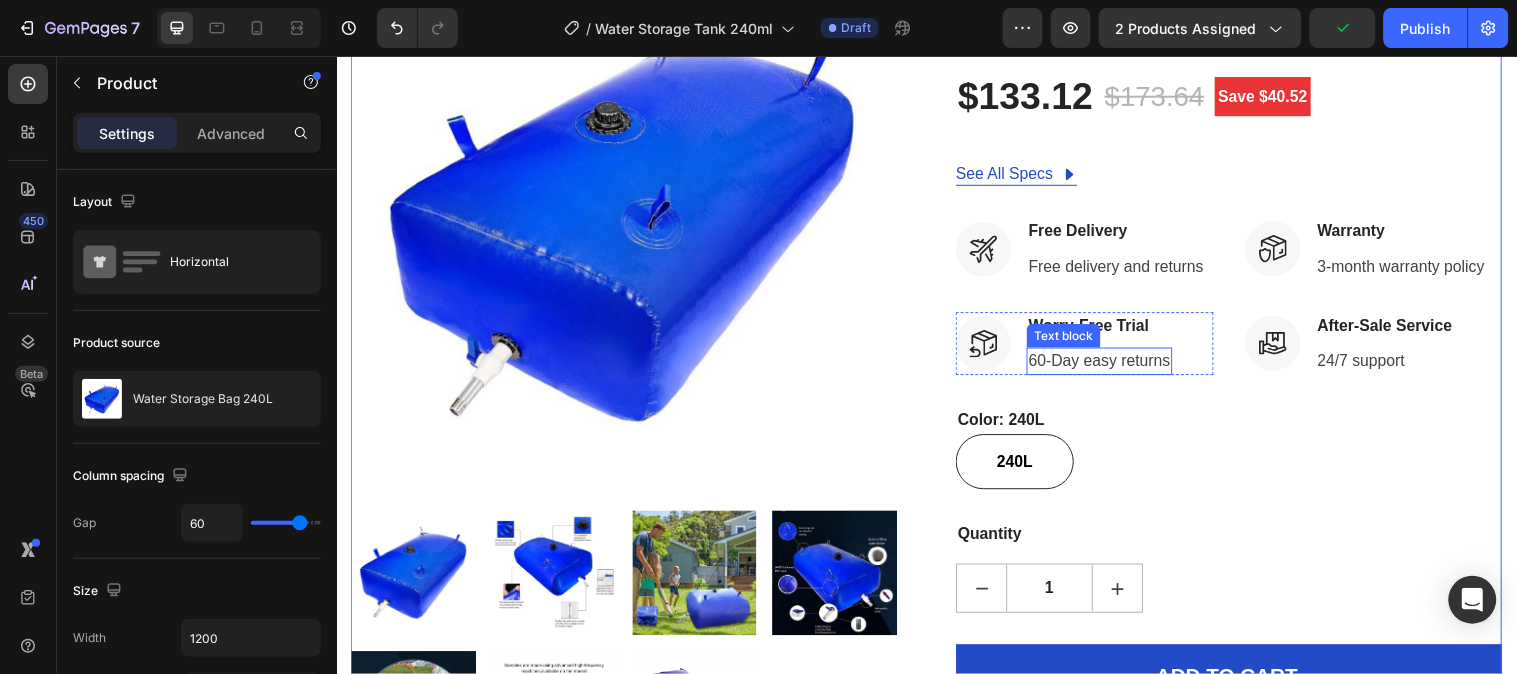click on "60-Day easy returns" at bounding box center [1112, 365] 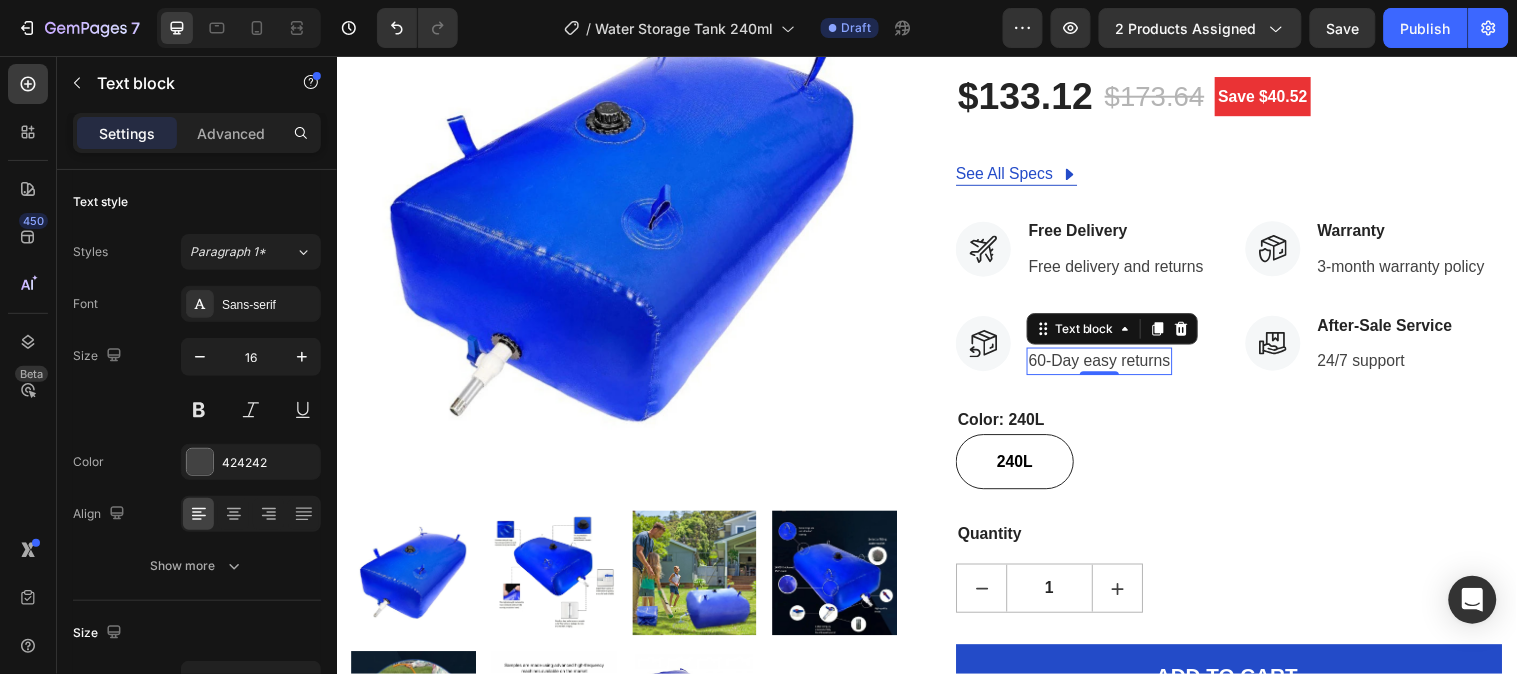 click on "60-Day easy returns" at bounding box center [1112, 365] 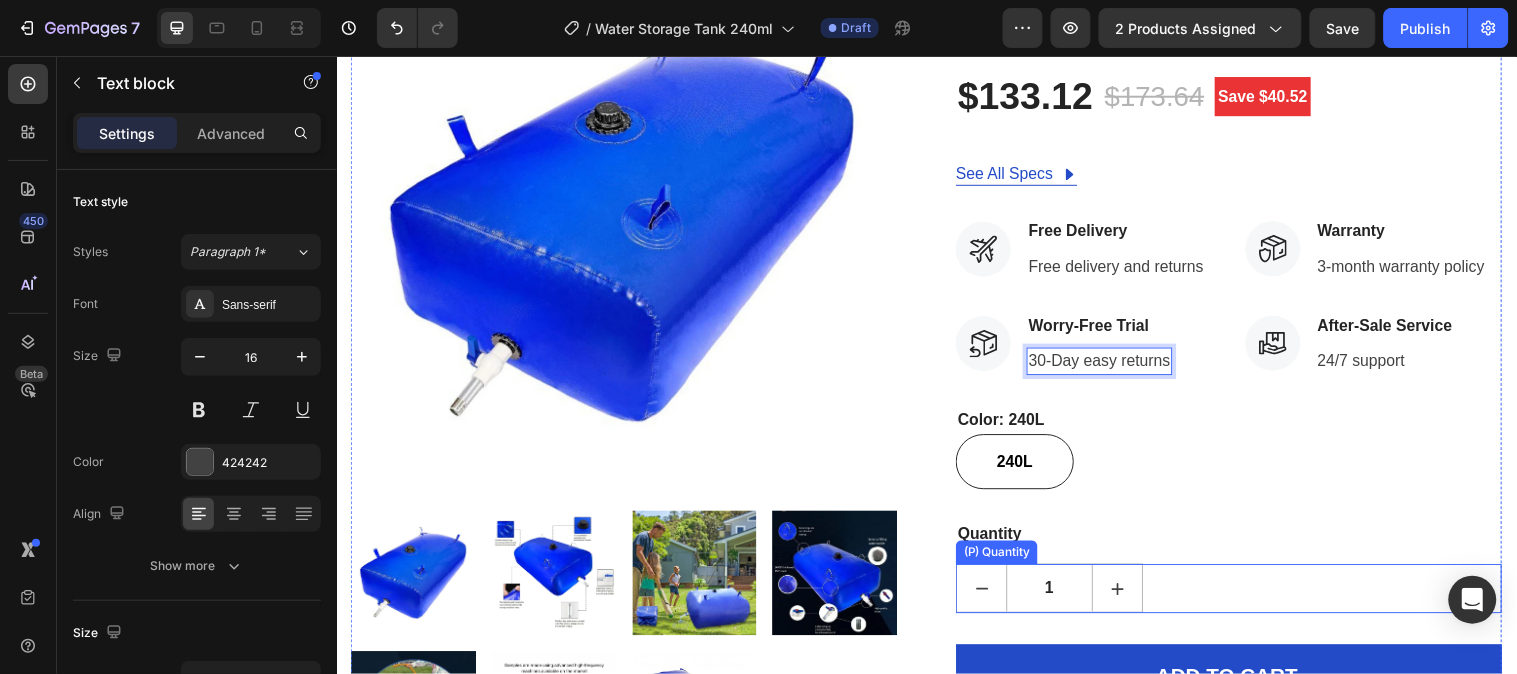 click on "1" at bounding box center [1243, 596] 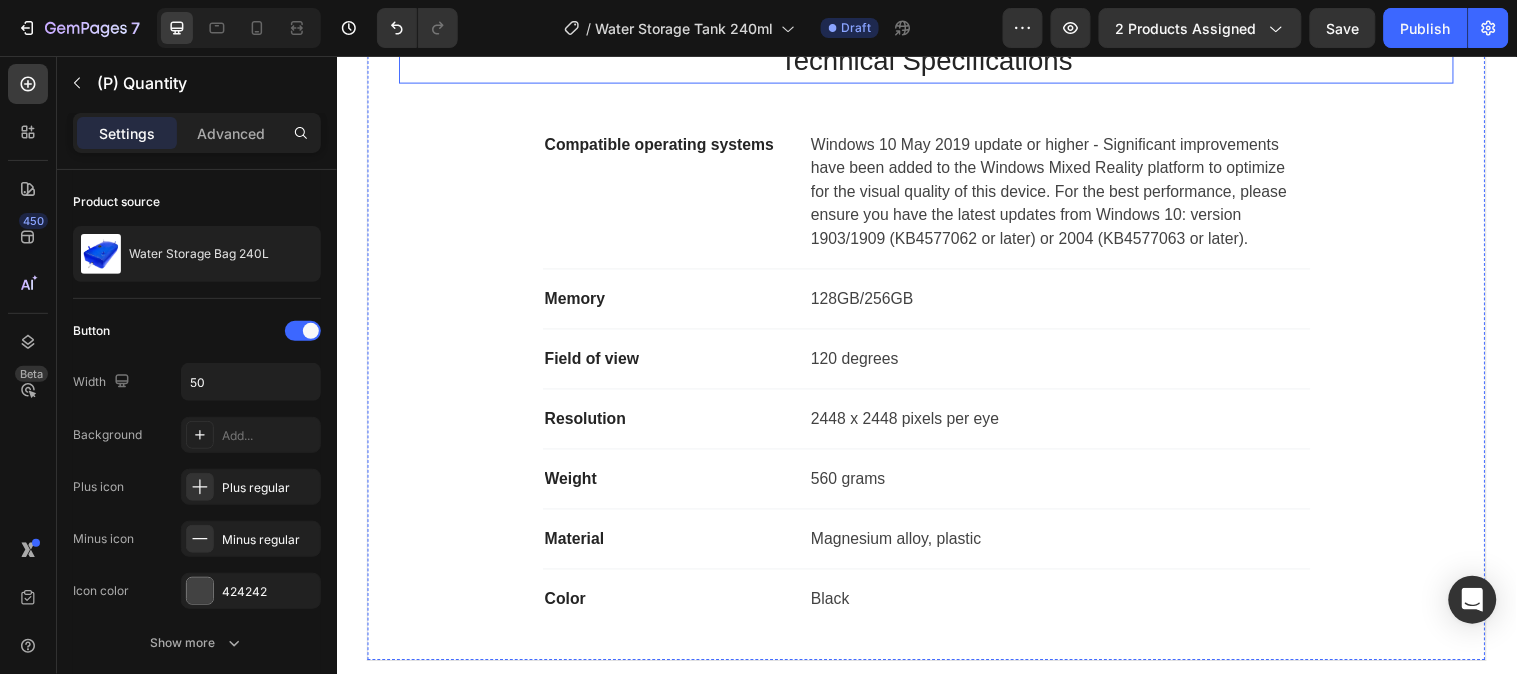 scroll, scrollTop: 1000, scrollLeft: 0, axis: vertical 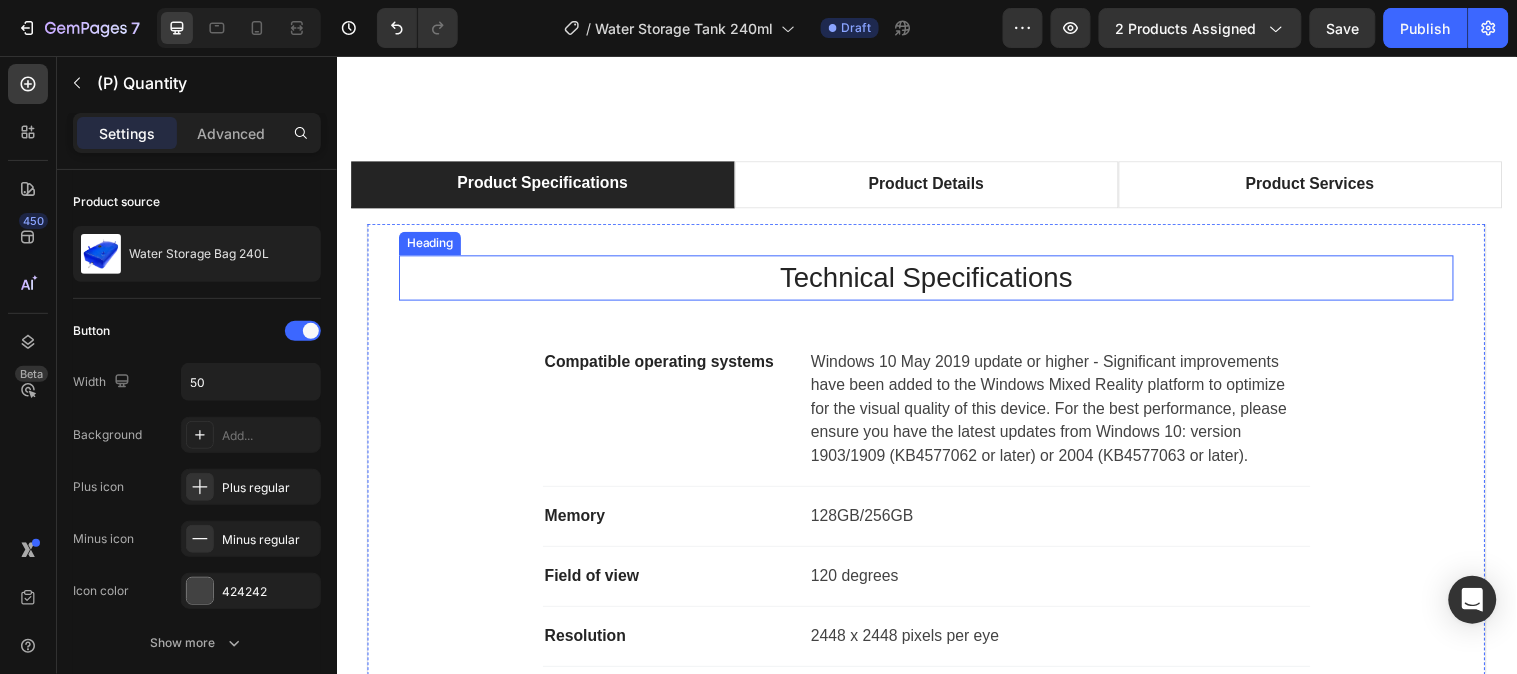 click on "Technical Specifications" at bounding box center [936, 281] 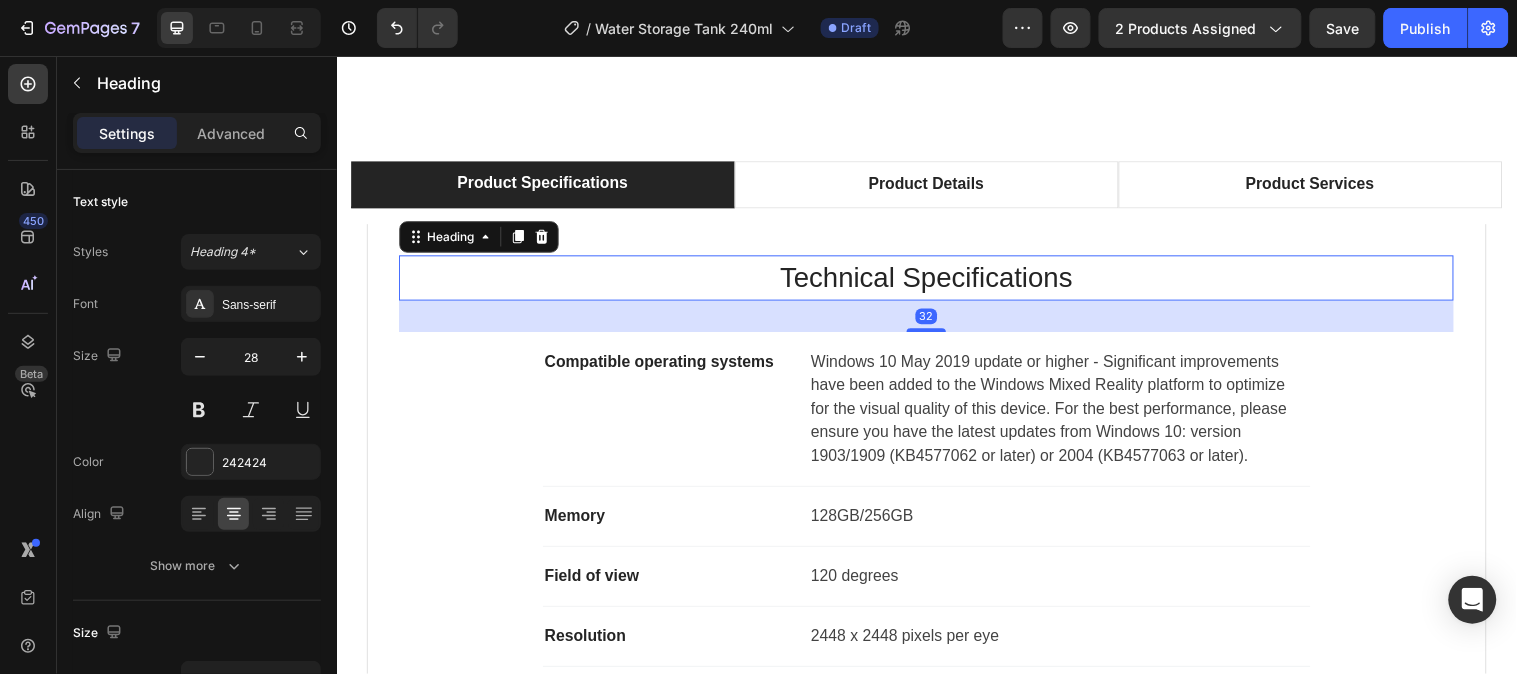 click on "Technical Specifications" at bounding box center (936, 281) 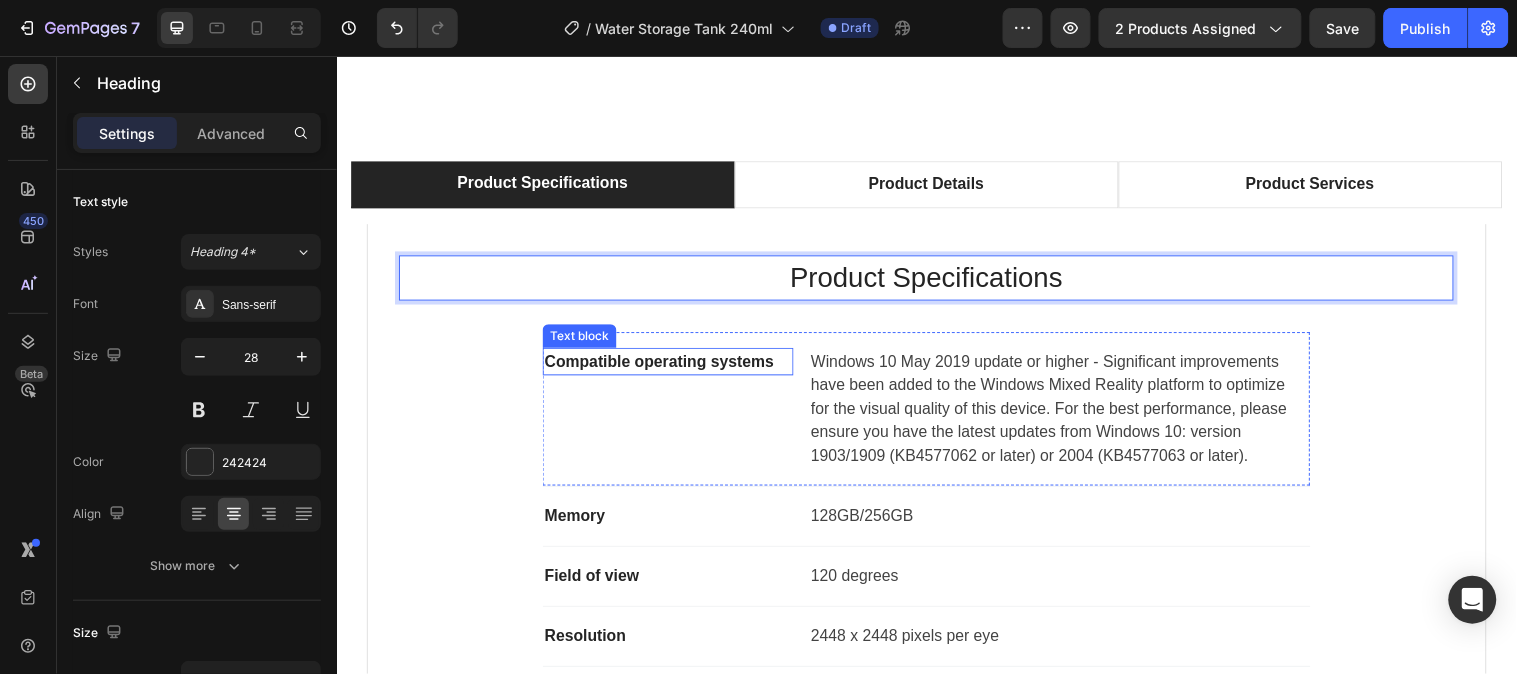 click on "Compatible operating systems" at bounding box center (673, 366) 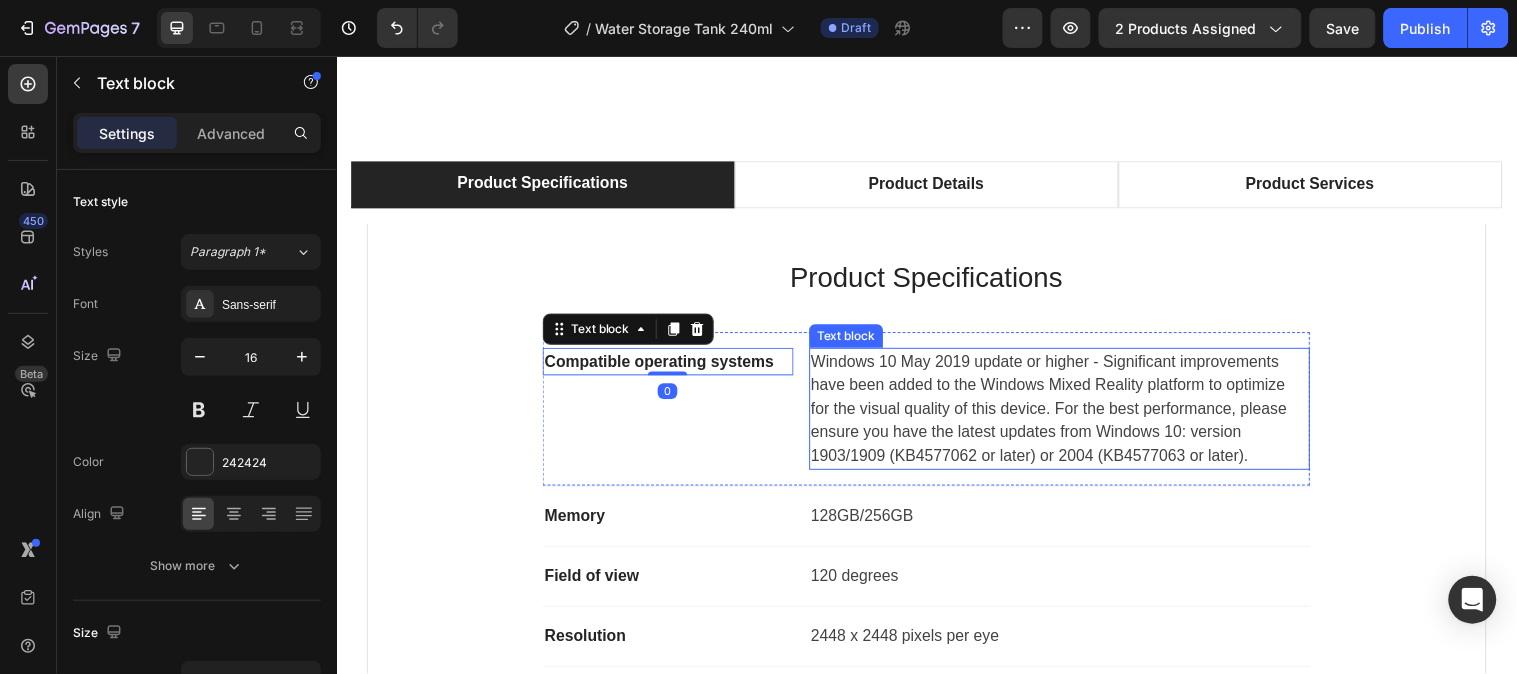 click on "Windows 10 May 2019 update or higher - Significant improvements have been added to the Windows Mixed Reality platform to optimize for the visual quality of this device. For the best performance, please ensure you have the latest updates from Windows 10: version 1903/1909 (KB4577062 or later) or 2004 (KB4577063 or later)." at bounding box center (1071, 414) 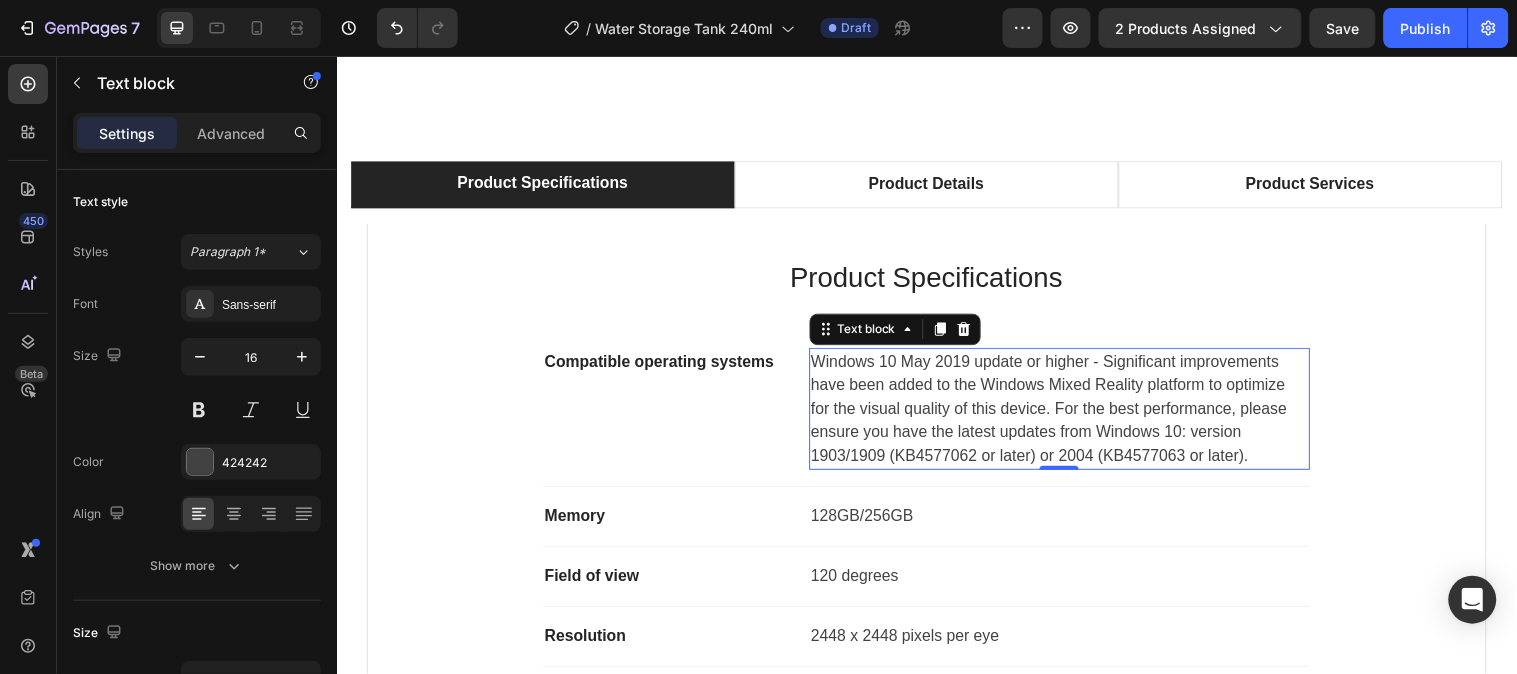 click on "Windows 10 May 2019 update or higher - Significant improvements have been added to the Windows Mixed Reality platform to optimize for the visual quality of this device. For the best performance, please ensure you have the latest updates from Windows 10: version 1903/1909 (KB4577062 or later) or 2004 (KB4577063 or later)." at bounding box center [1071, 414] 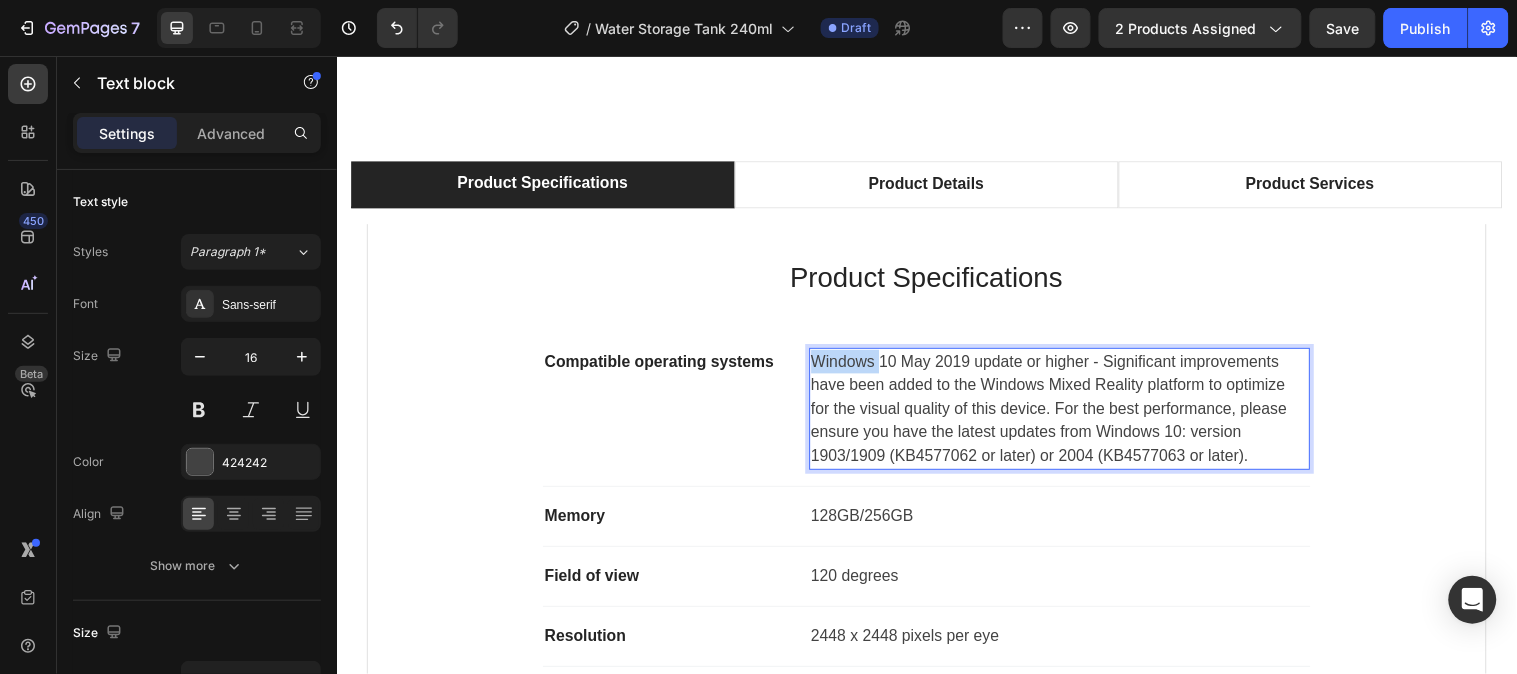 click on "Windows 10 May 2019 update or higher - Significant improvements have been added to the Windows Mixed Reality platform to optimize for the visual quality of this device. For the best performance, please ensure you have the latest updates from Windows 10: version 1903/1909 (KB4577062 or later) or 2004 (KB4577063 or later)." at bounding box center [1071, 414] 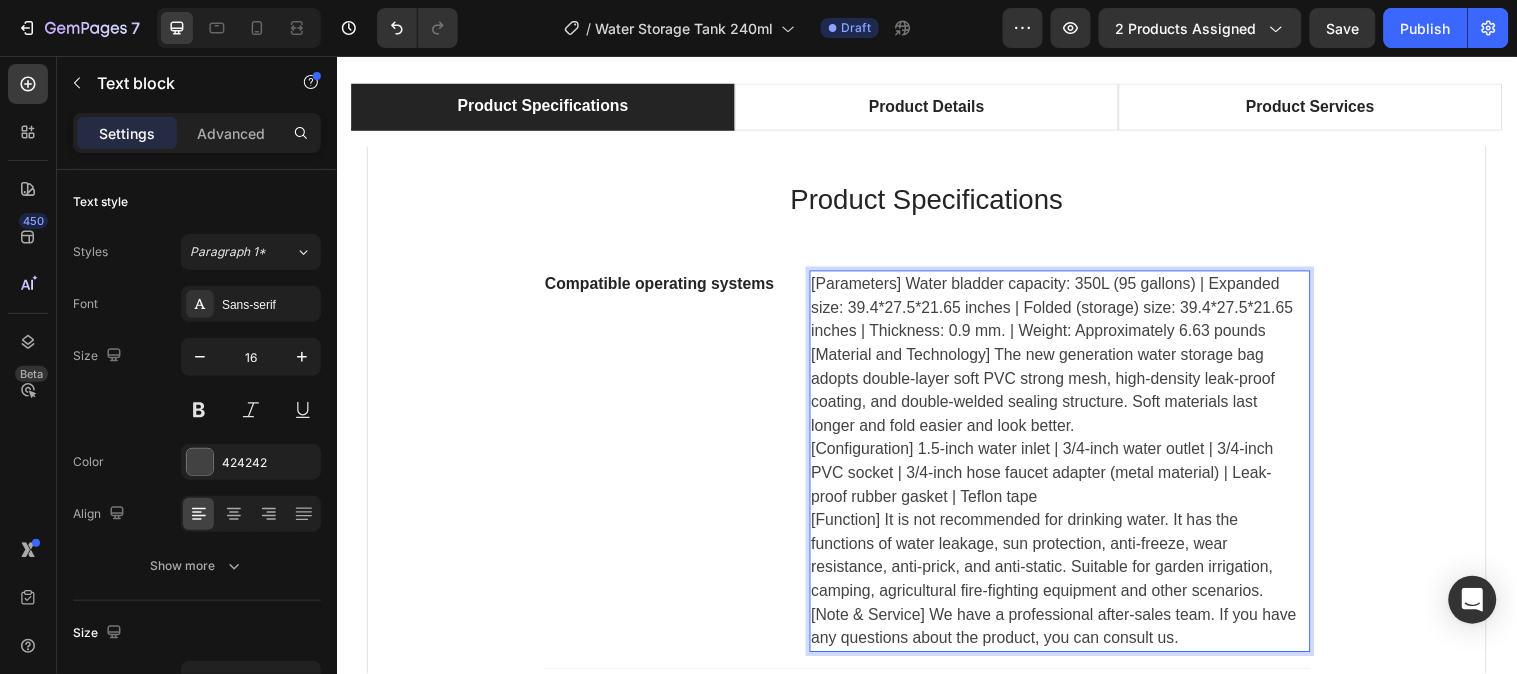 scroll, scrollTop: 1086, scrollLeft: 0, axis: vertical 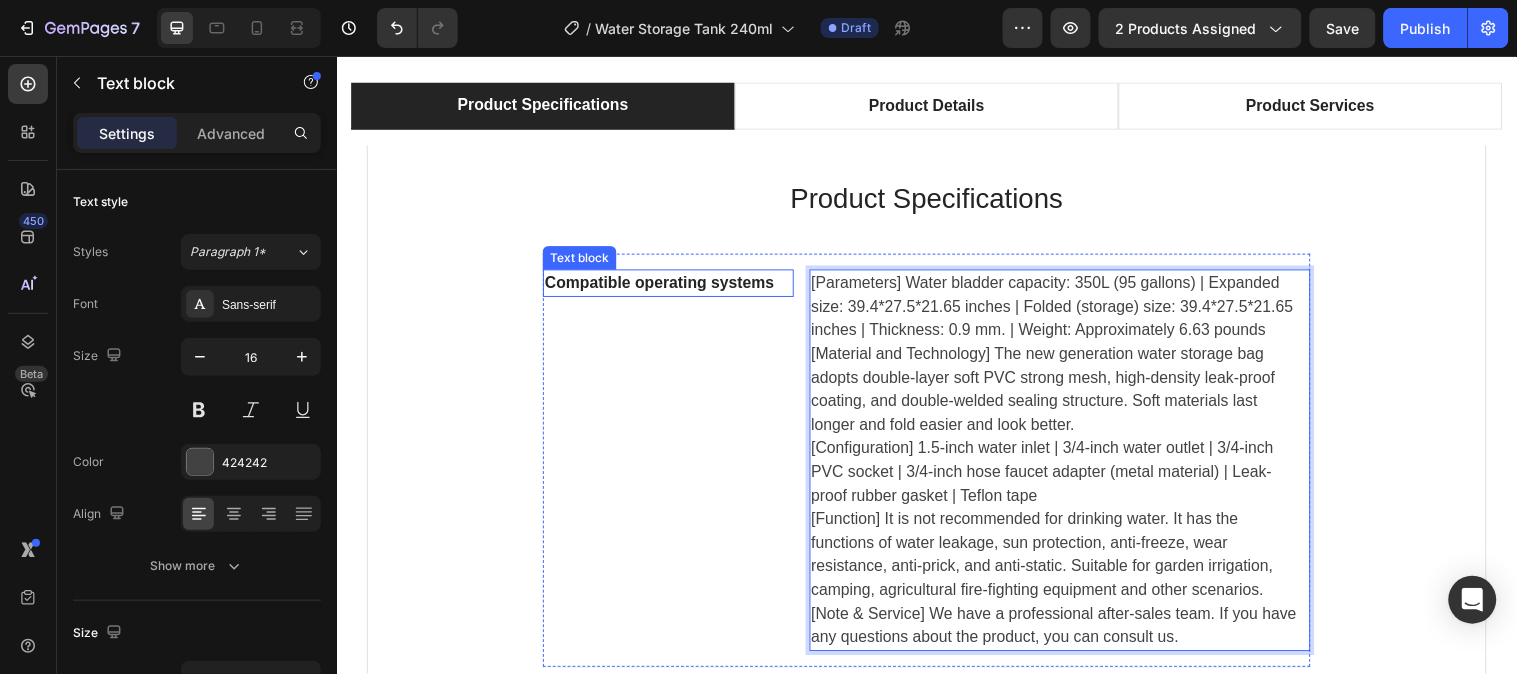 click on "Compatible operating systems" at bounding box center [673, 286] 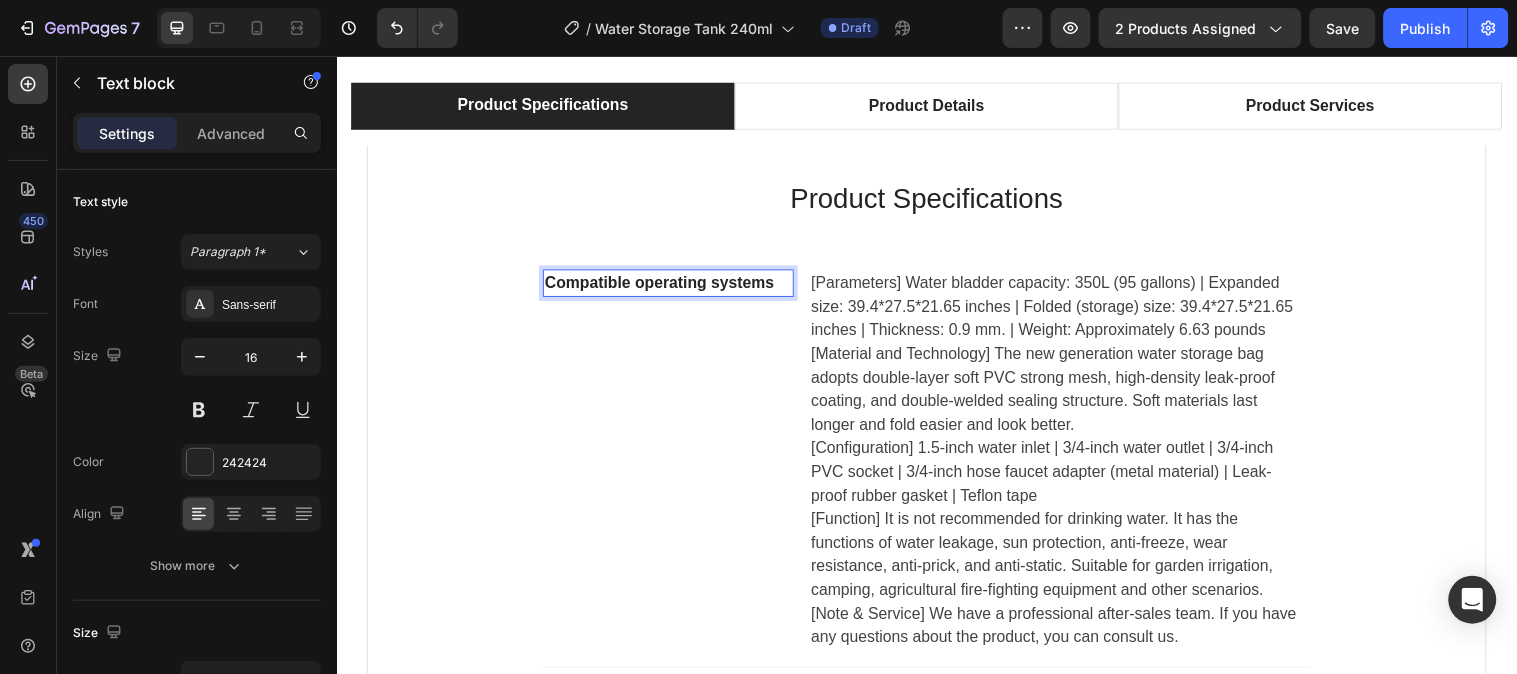 click on "Compatible operating systems" at bounding box center (673, 286) 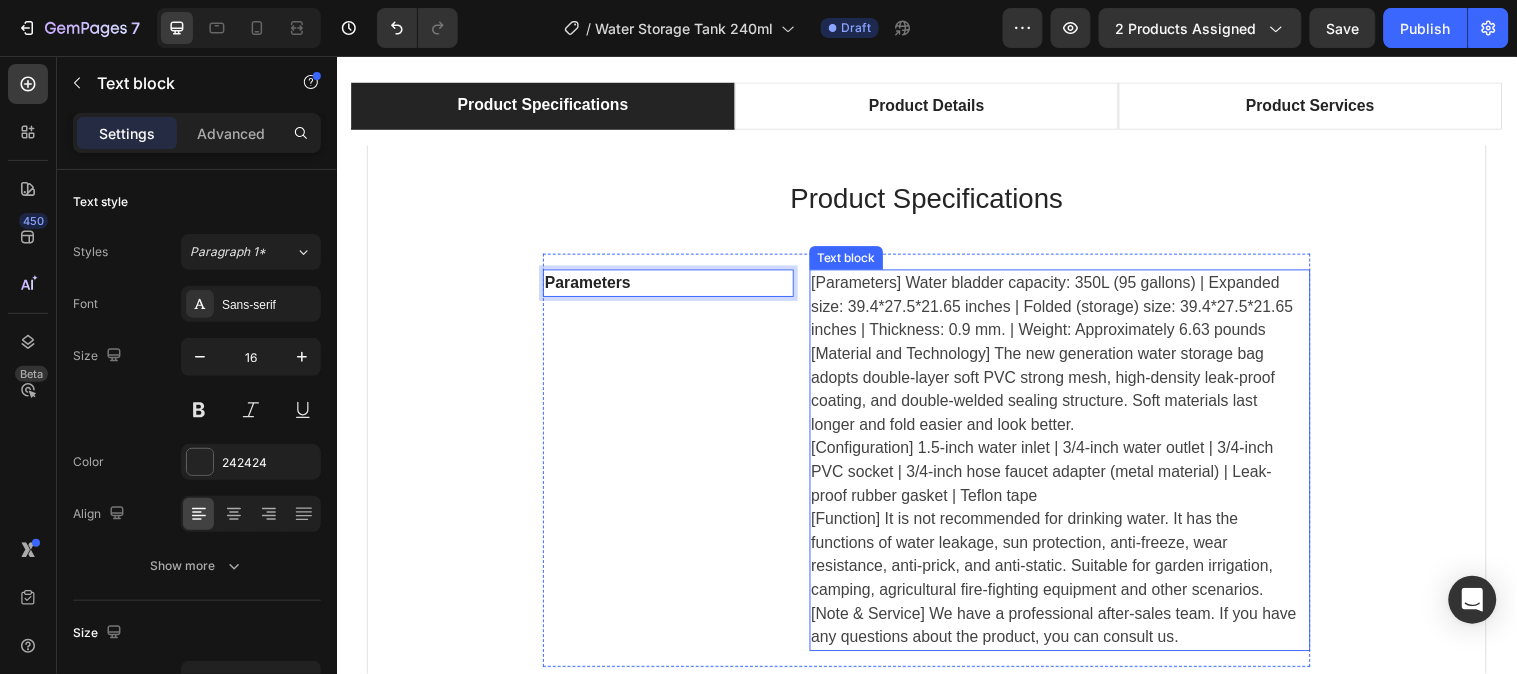 click on "[Parameters] Water bladder capacity: 350L (95 gallons) | Expanded size: 39.4*27.5*21.65 inches | Folded (storage) size: 39.4*27.5*21.65 inches | Thickness: 0.9 mm. | Weight: Approximately 6.63 pounds" at bounding box center (1071, 310) 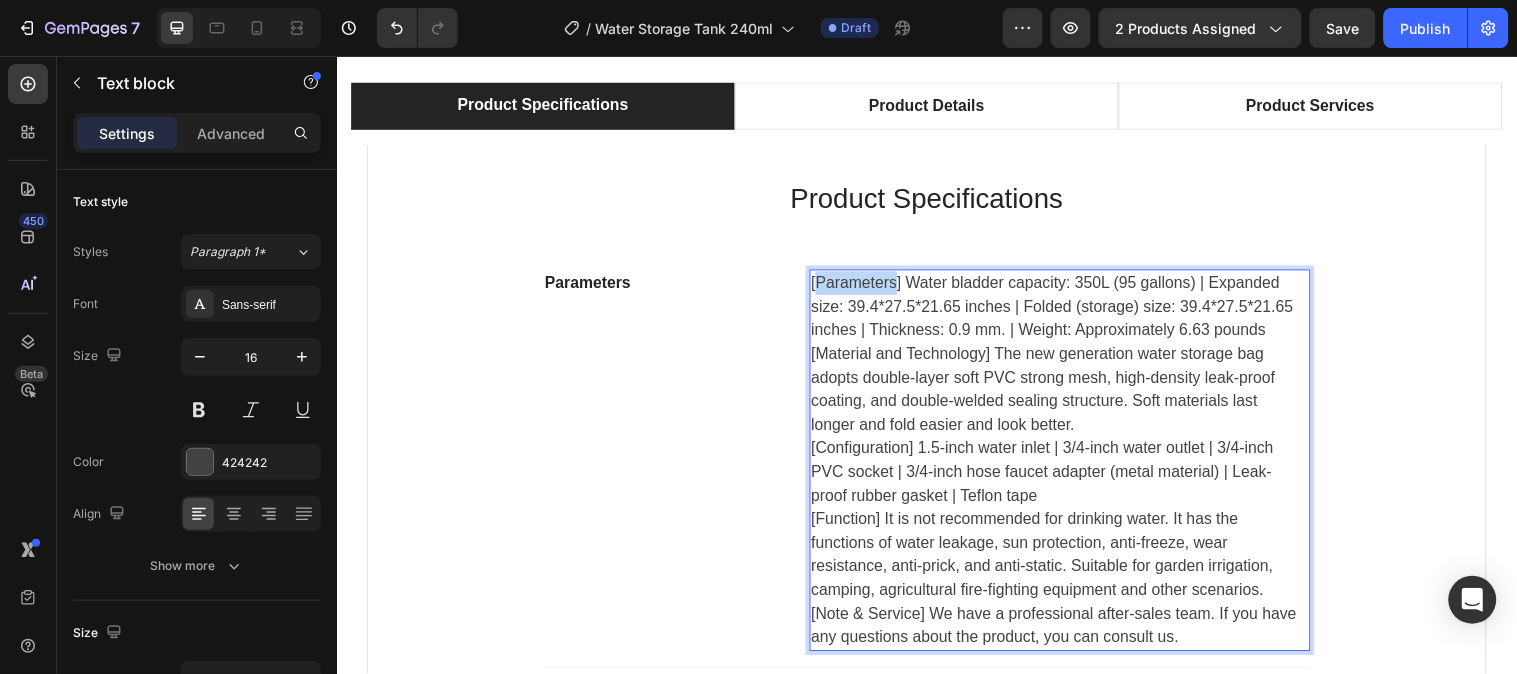 click on "[Parameters] Water bladder capacity: 350L (95 gallons) | Expanded size: 39.4*27.5*21.65 inches | Folded (storage) size: 39.4*27.5*21.65 inches | Thickness: 0.9 mm. | Weight: Approximately 6.63 pounds" at bounding box center (1071, 310) 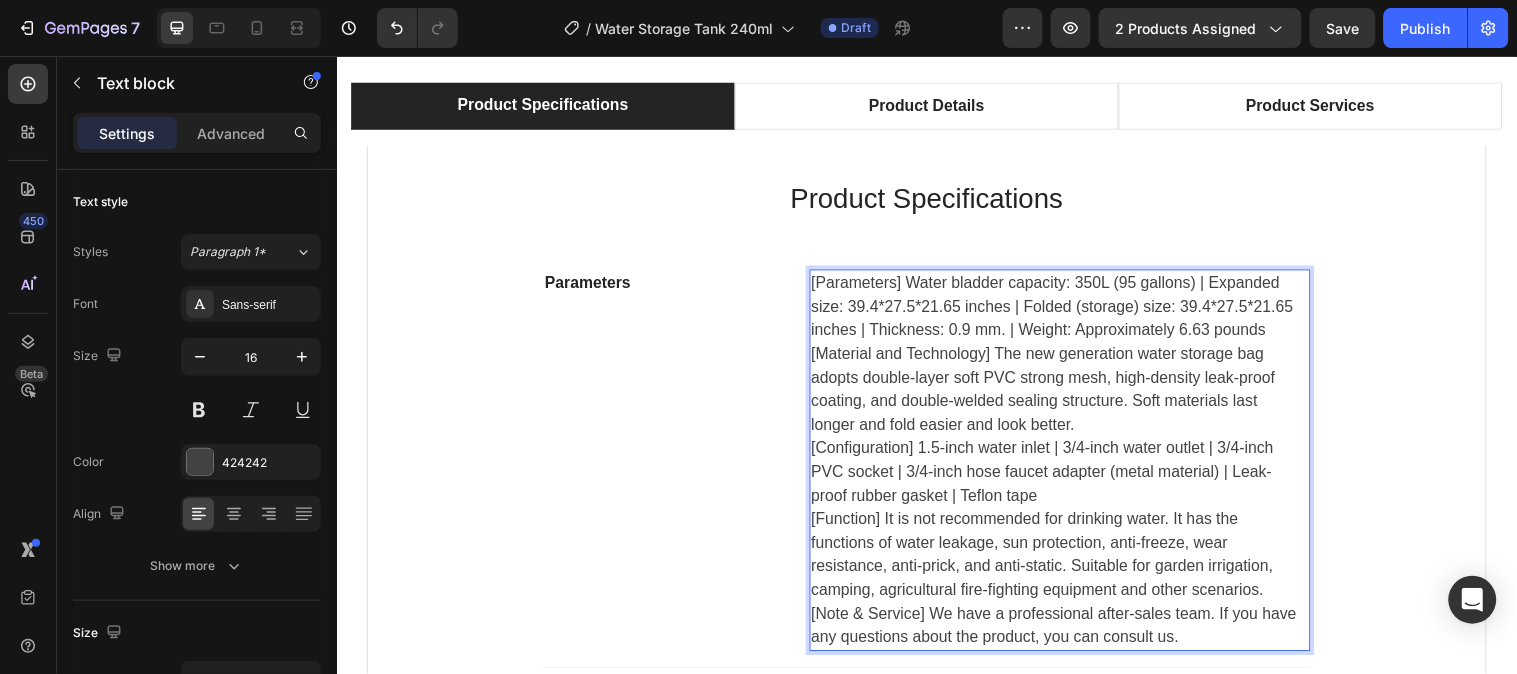 click on "[Parameters] Water bladder capacity: 350L (95 gallons) | Expanded size: 39.4*27.5*21.65 inches | Folded (storage) size: 39.4*27.5*21.65 inches | Thickness: 0.9 mm. | Weight: Approximately 6.63 pounds" at bounding box center [1071, 310] 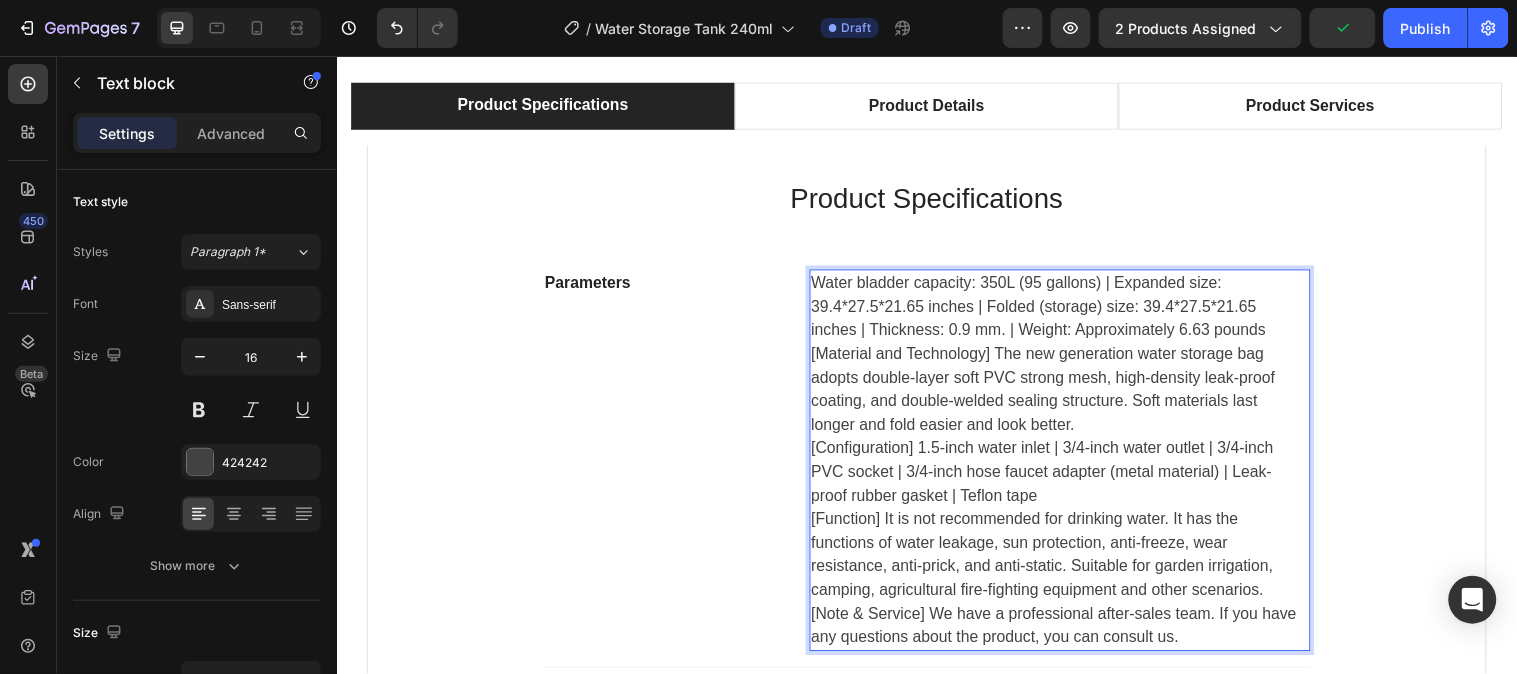 click on "Water bladder capacity: 350L (95 gallons) | Expanded size: 39.4*27.5*21.65 inches | Folded (storage) size: 39.4*27.5*21.65 inches | Thickness: 0.9 mm. | Weight: Approximately 6.63 pounds" at bounding box center [1071, 310] 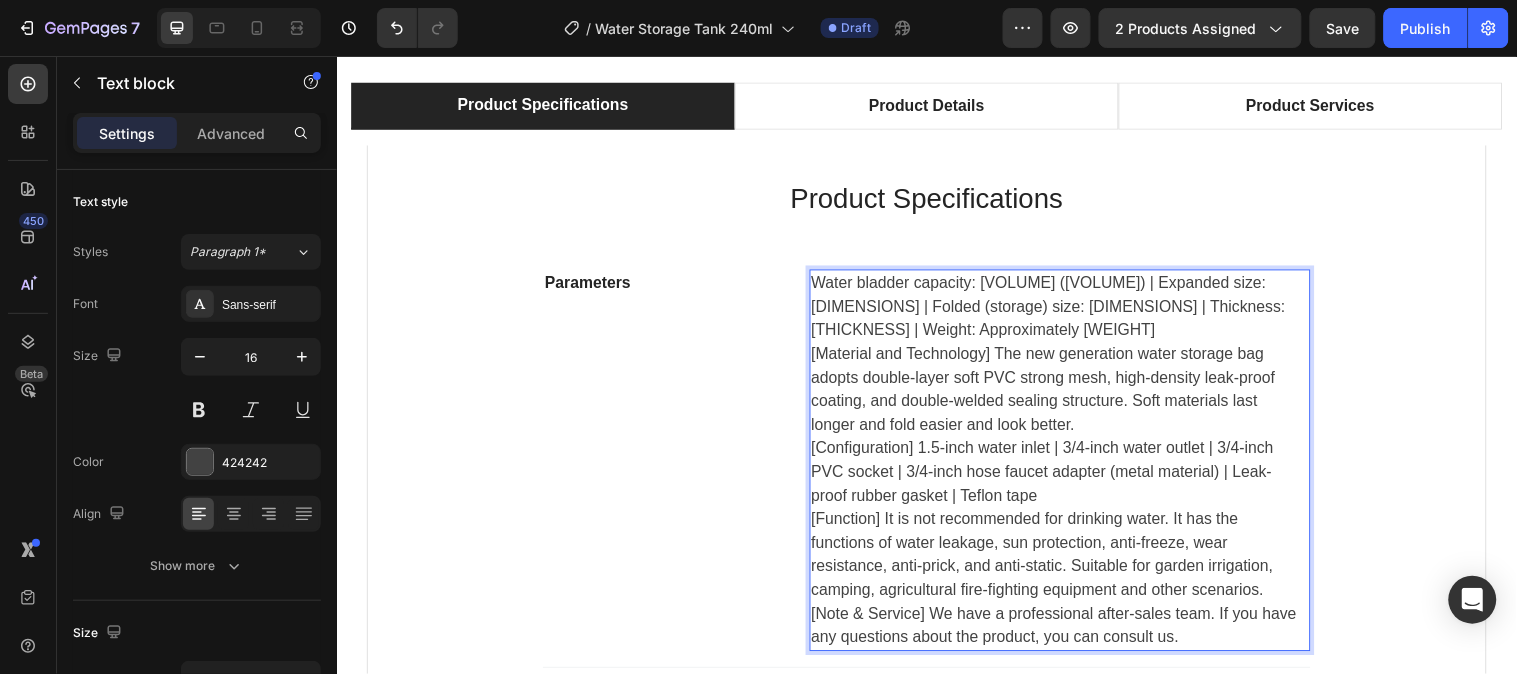 click on "Water bladder capacity: 240L (95 gallons) | Expanded size: 39.4*27.5*21.65 inches | Folded (storage) size: 39.4*27.5*21.65 inches | Thickness: 0.9 mm. | Weight: Approximately 6.63 pounds" at bounding box center [1071, 310] 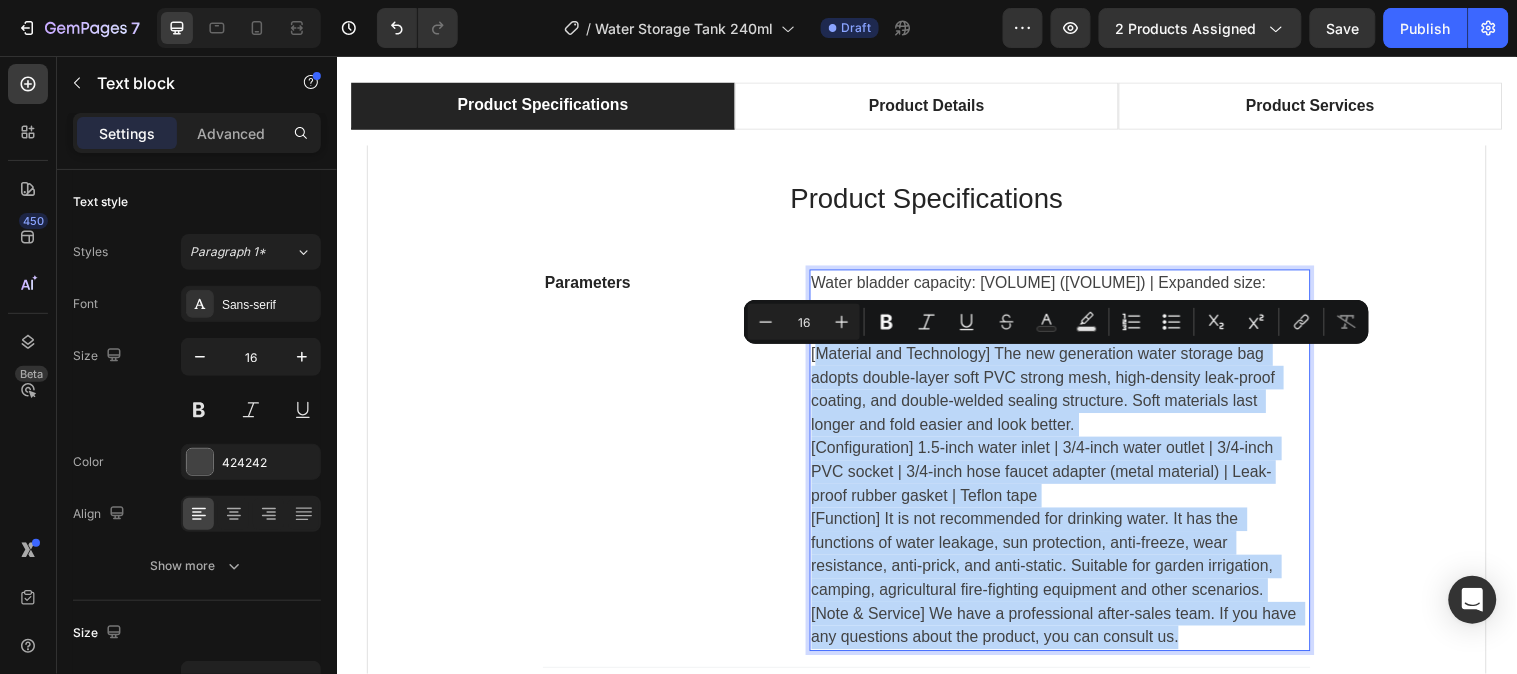 drag, startPoint x: 815, startPoint y: 365, endPoint x: 1215, endPoint y: 660, distance: 497.01608 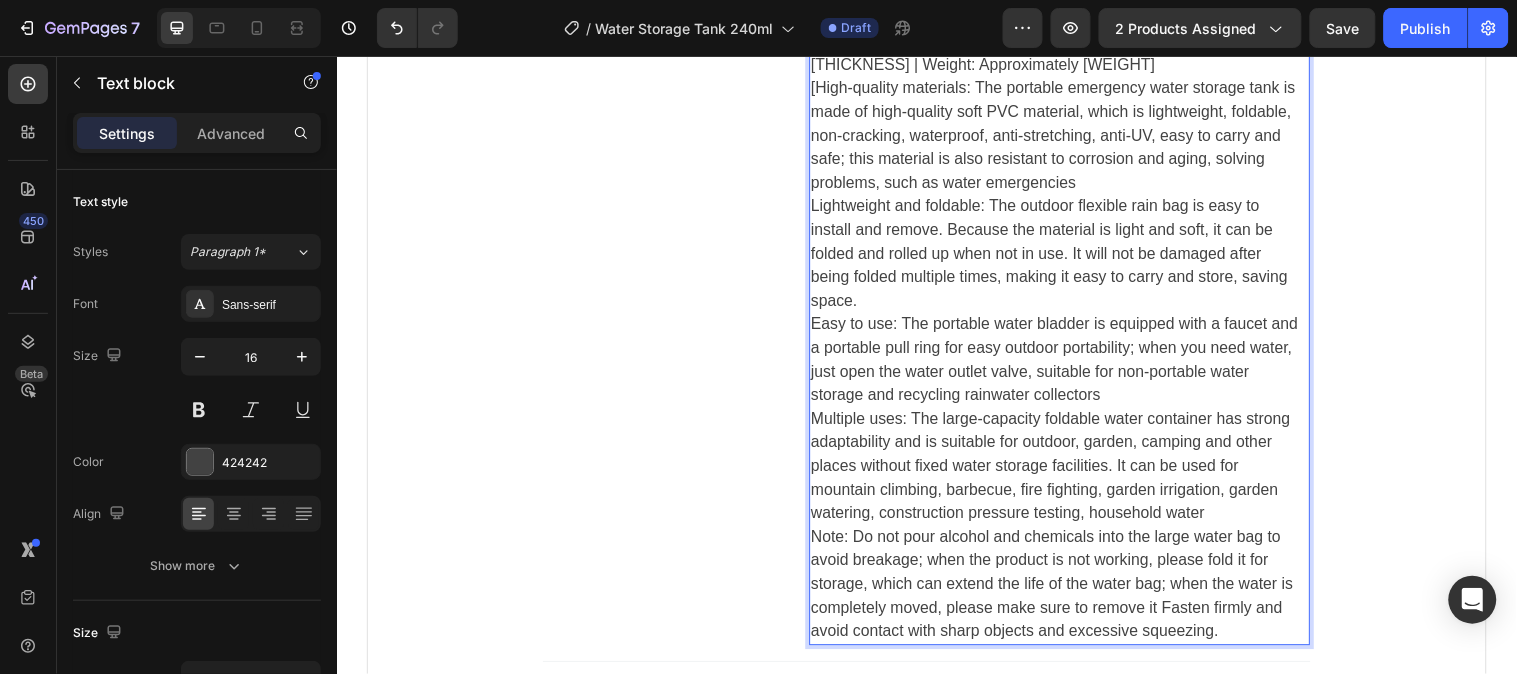 scroll, scrollTop: 1016, scrollLeft: 0, axis: vertical 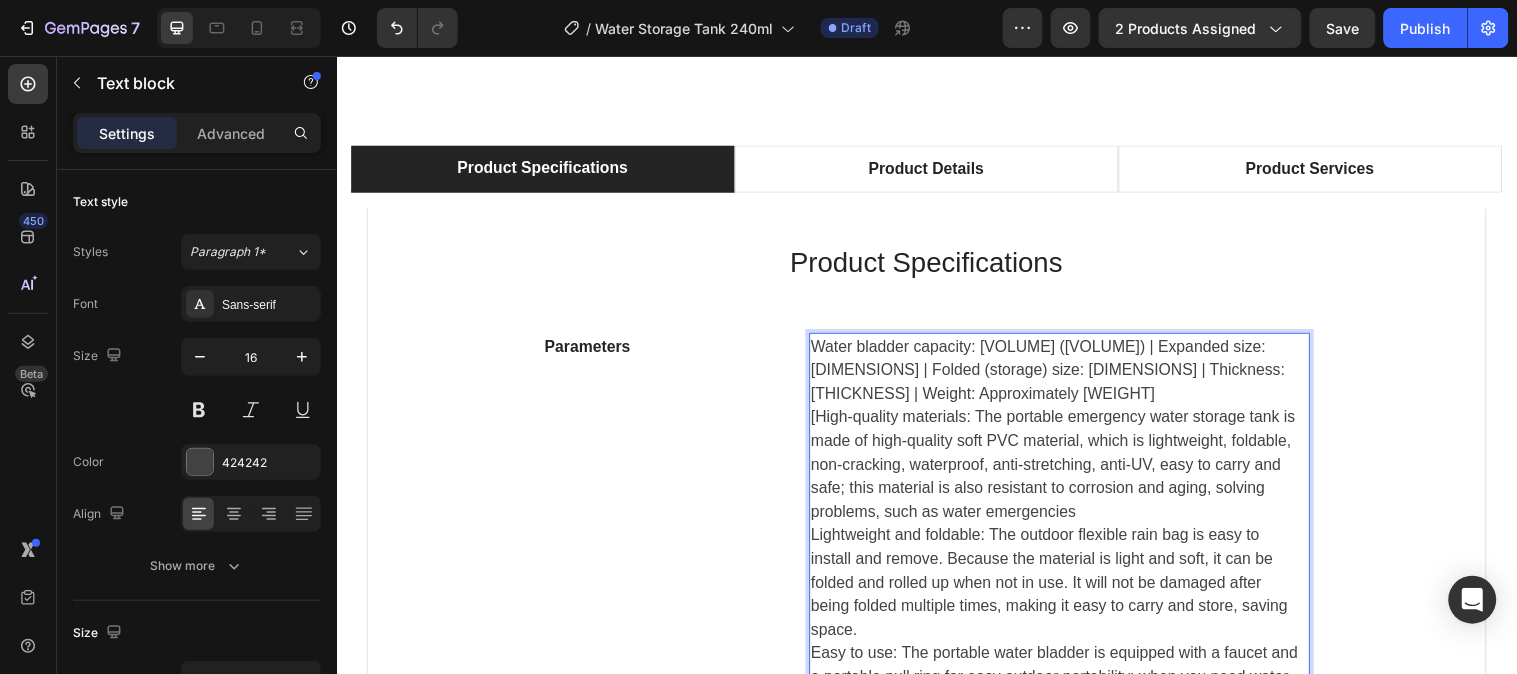 click on "[High-quality materials: The portable emergency water storage tank is made of high-quality soft PVC material, which is lightweight, foldable, non-cracking, waterproof, anti-stretching, anti-UV, easy to carry and safe; this material is also resistant to corrosion and aging, solving problems, such as water emergencies" at bounding box center (1071, 470) 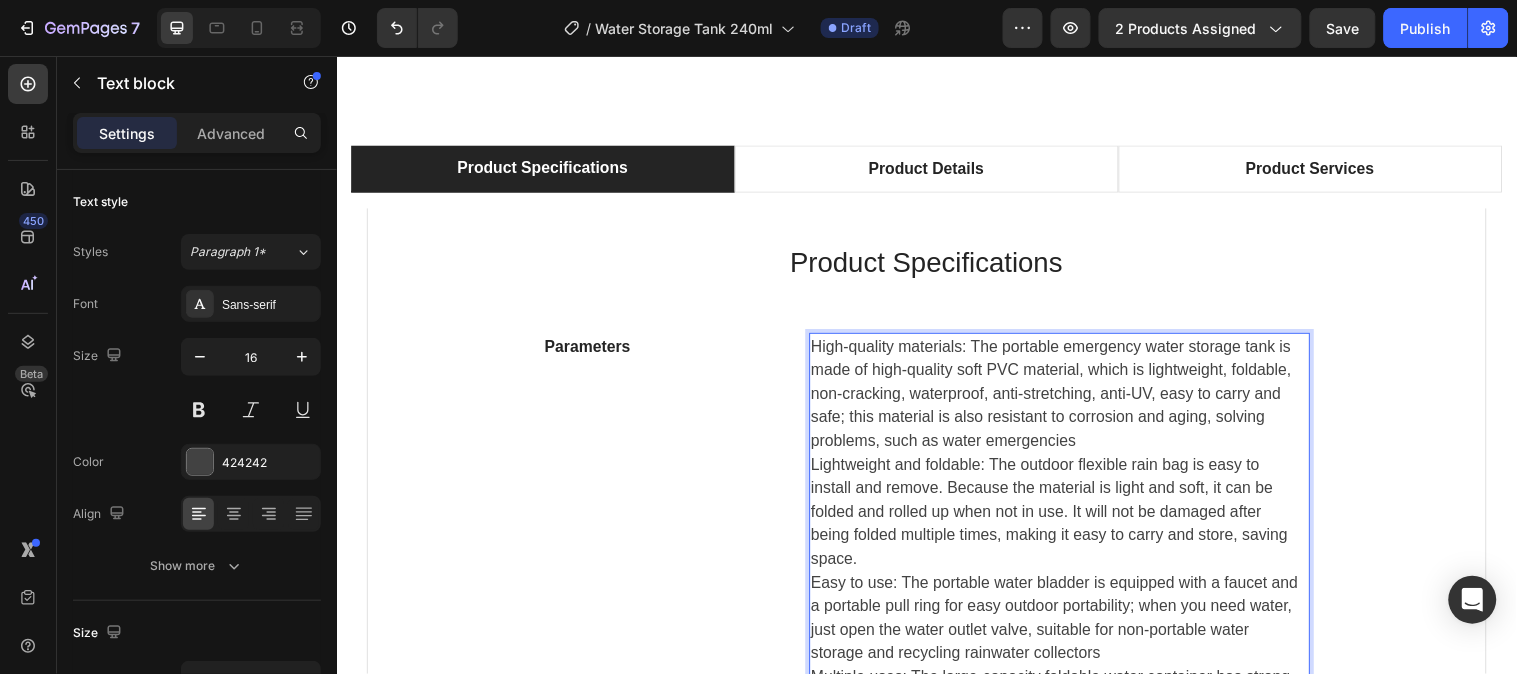 click on "High-quality materials: The portable emergency water storage tank is made of high-quality soft PVC material, which is lightweight, foldable, non-cracking, waterproof, anti-stretching, anti-UV, easy to carry and safe; this material is also resistant to corrosion and aging, solving problems, such as water emergencies" at bounding box center (1071, 398) 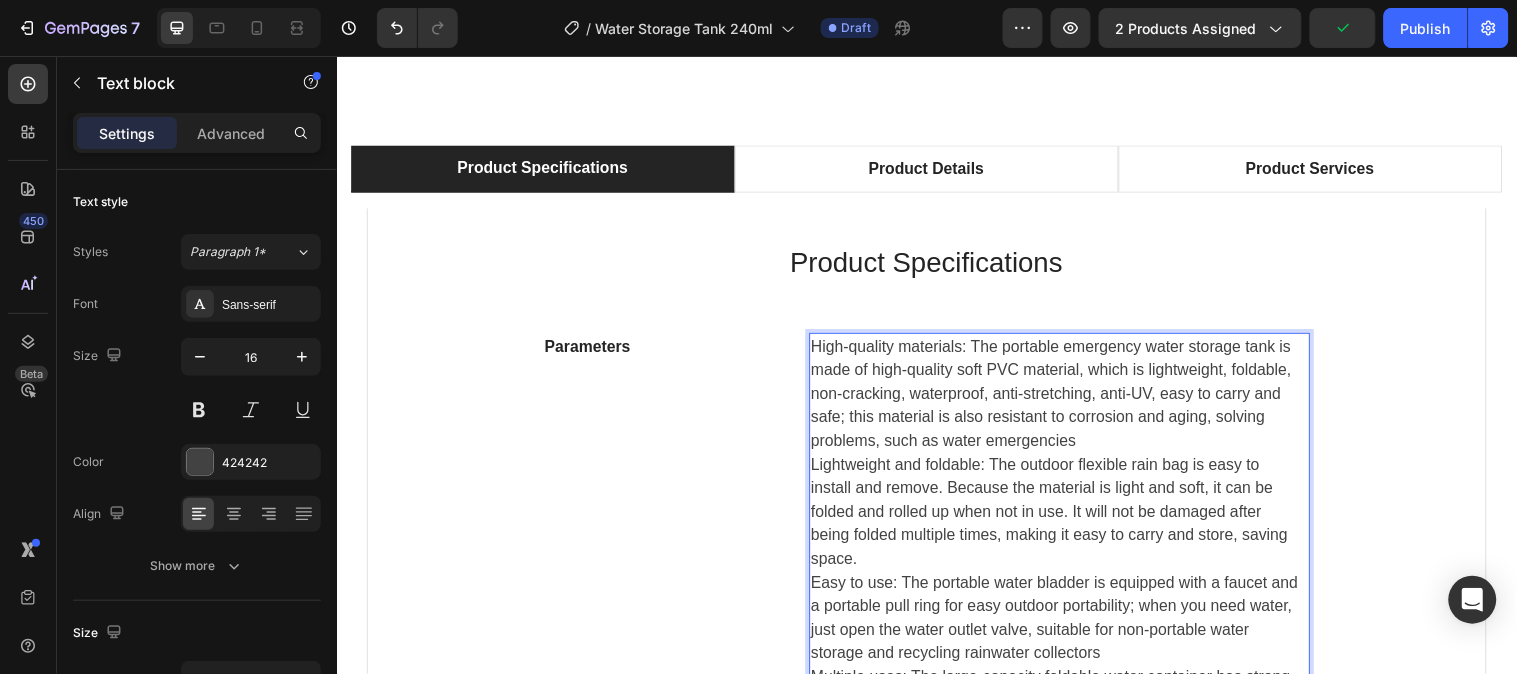scroll, scrollTop: 1127, scrollLeft: 0, axis: vertical 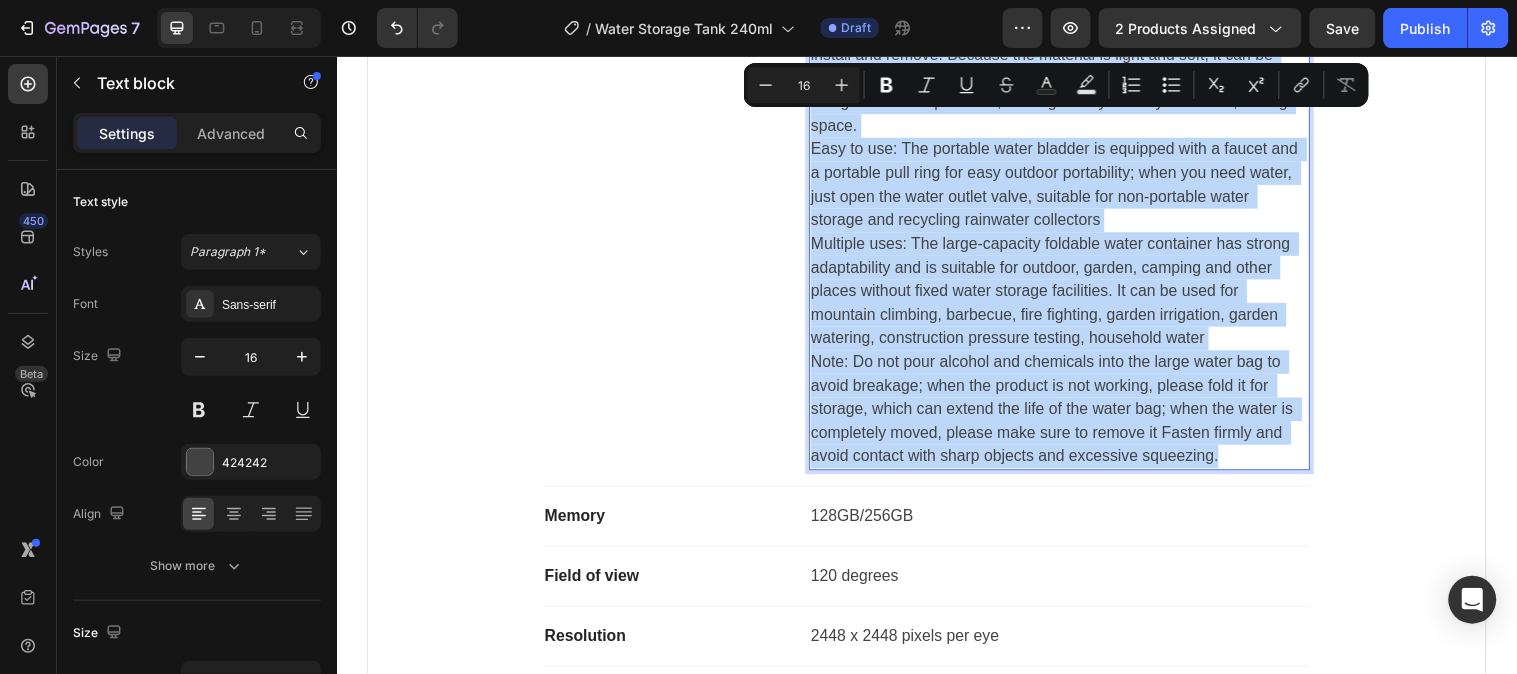 drag, startPoint x: 812, startPoint y: 368, endPoint x: 1249, endPoint y: 483, distance: 451.8783 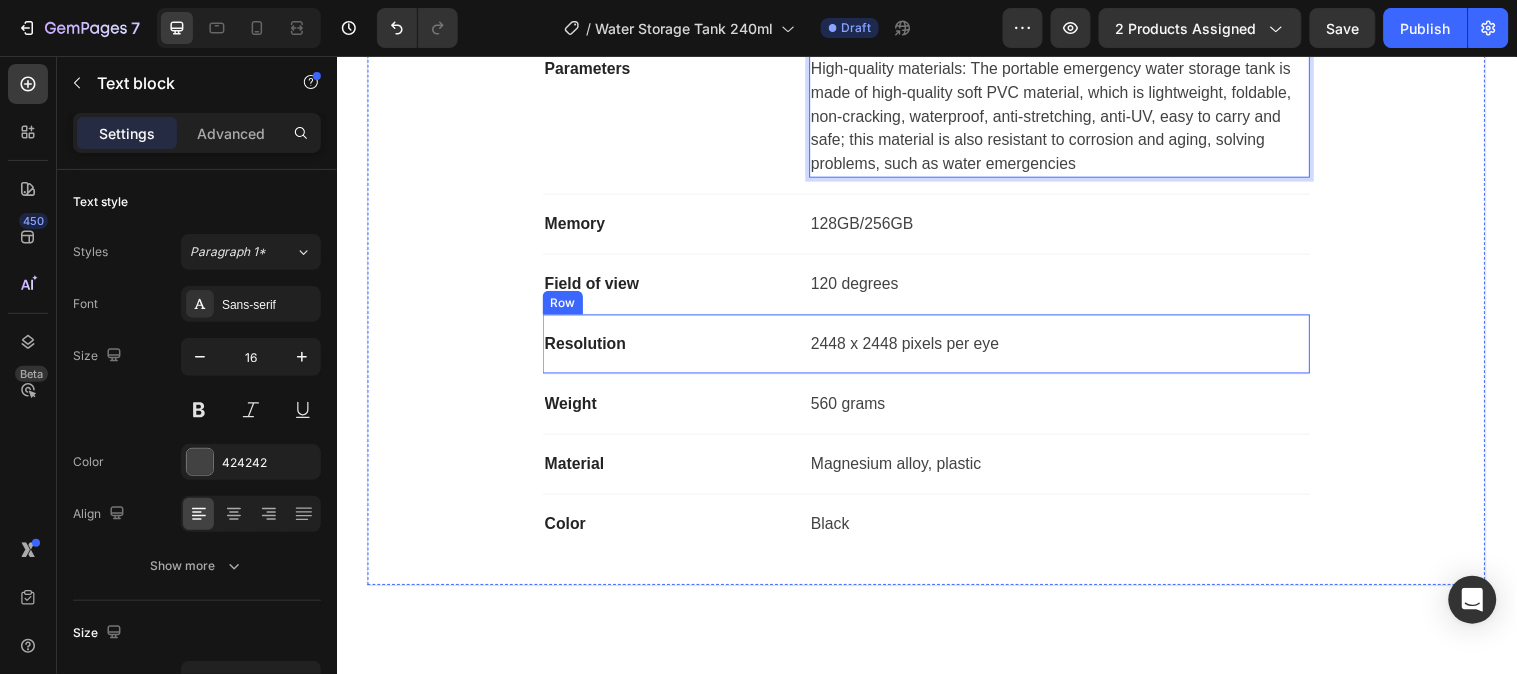 scroll, scrollTop: 1168, scrollLeft: 0, axis: vertical 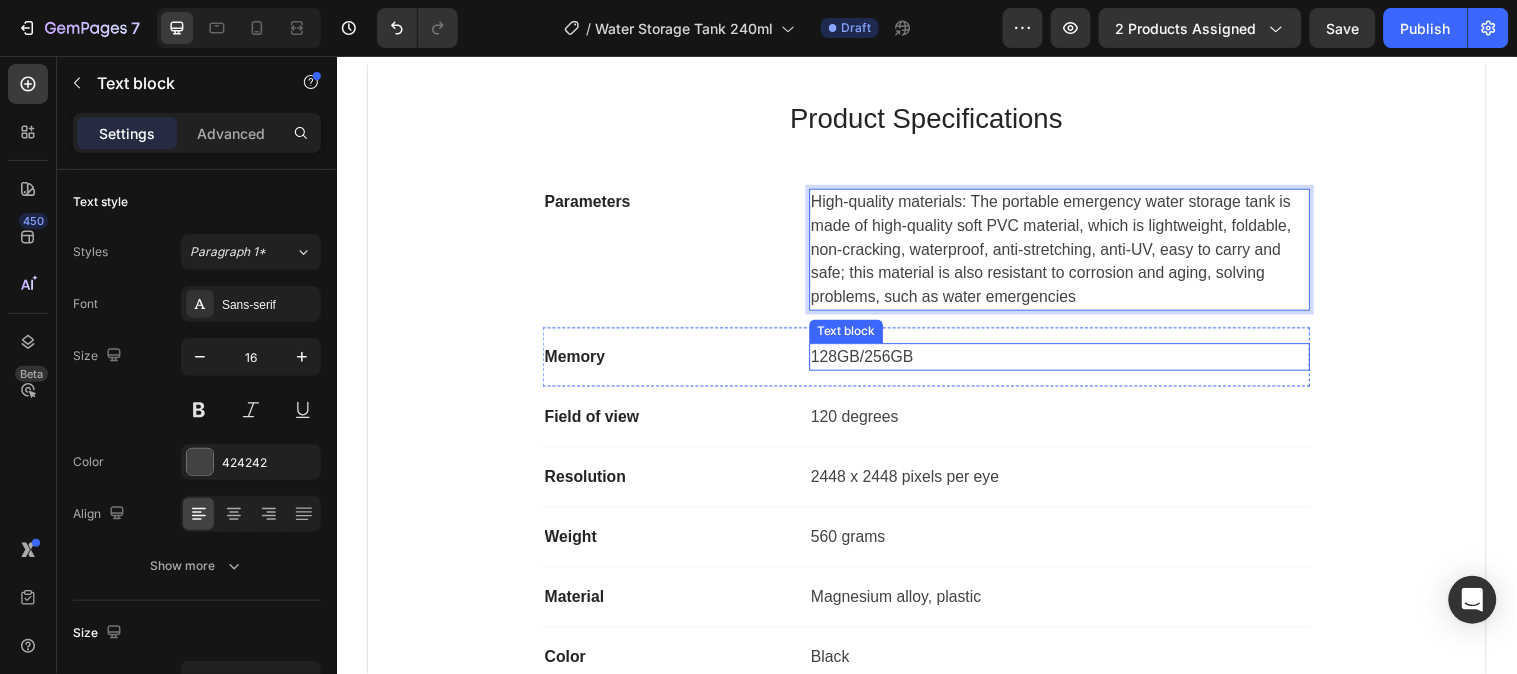 click on "128GB/256GB" at bounding box center (1071, 361) 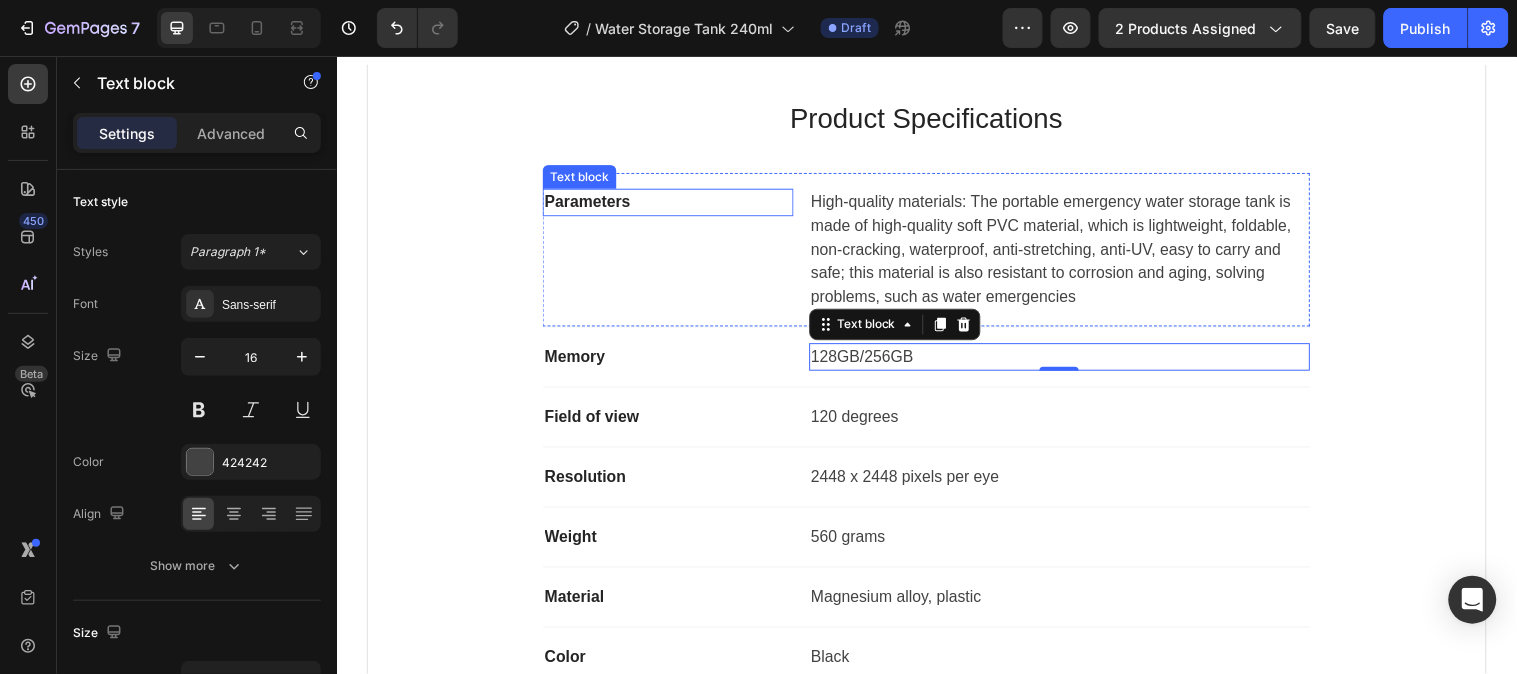 click on "Parameters" at bounding box center [673, 204] 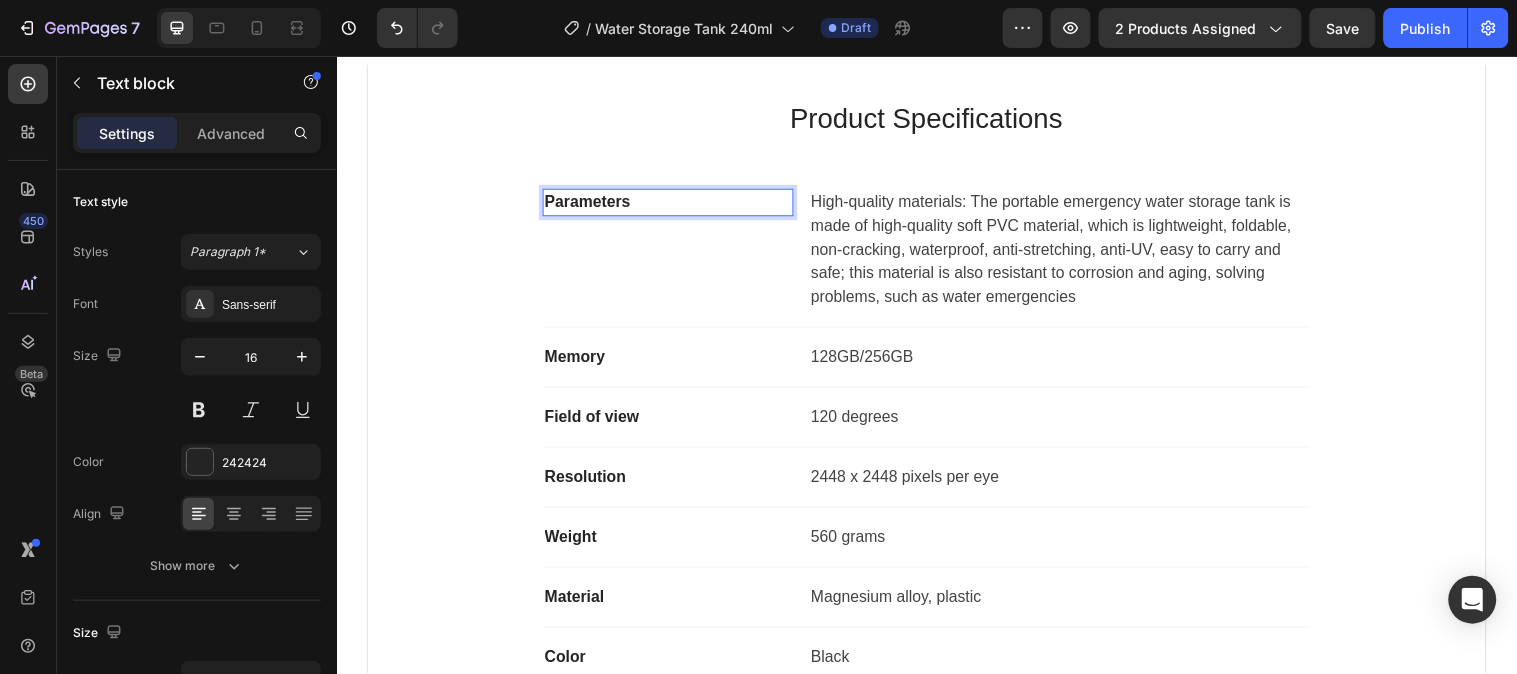 click on "Parameters" at bounding box center [673, 204] 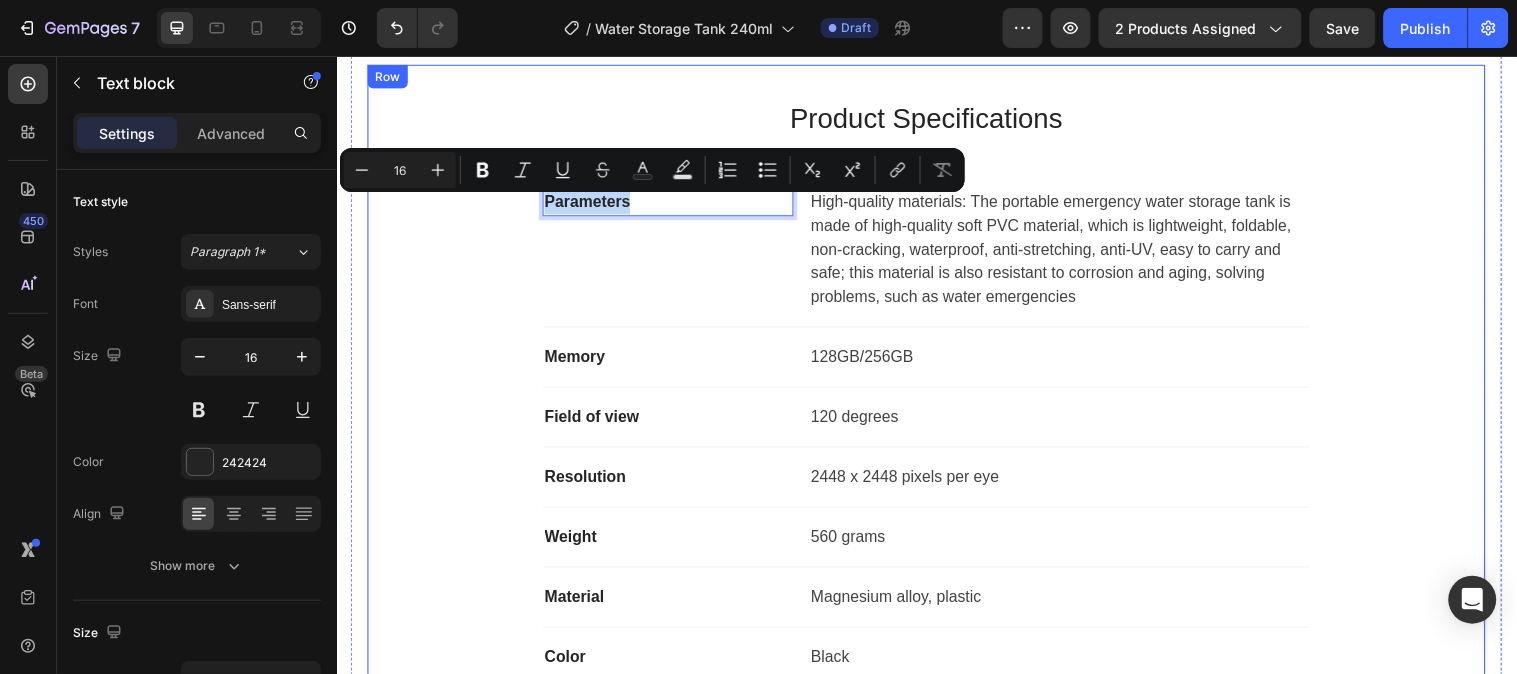 drag, startPoint x: 643, startPoint y: 213, endPoint x: 533, endPoint y: 203, distance: 110.45361 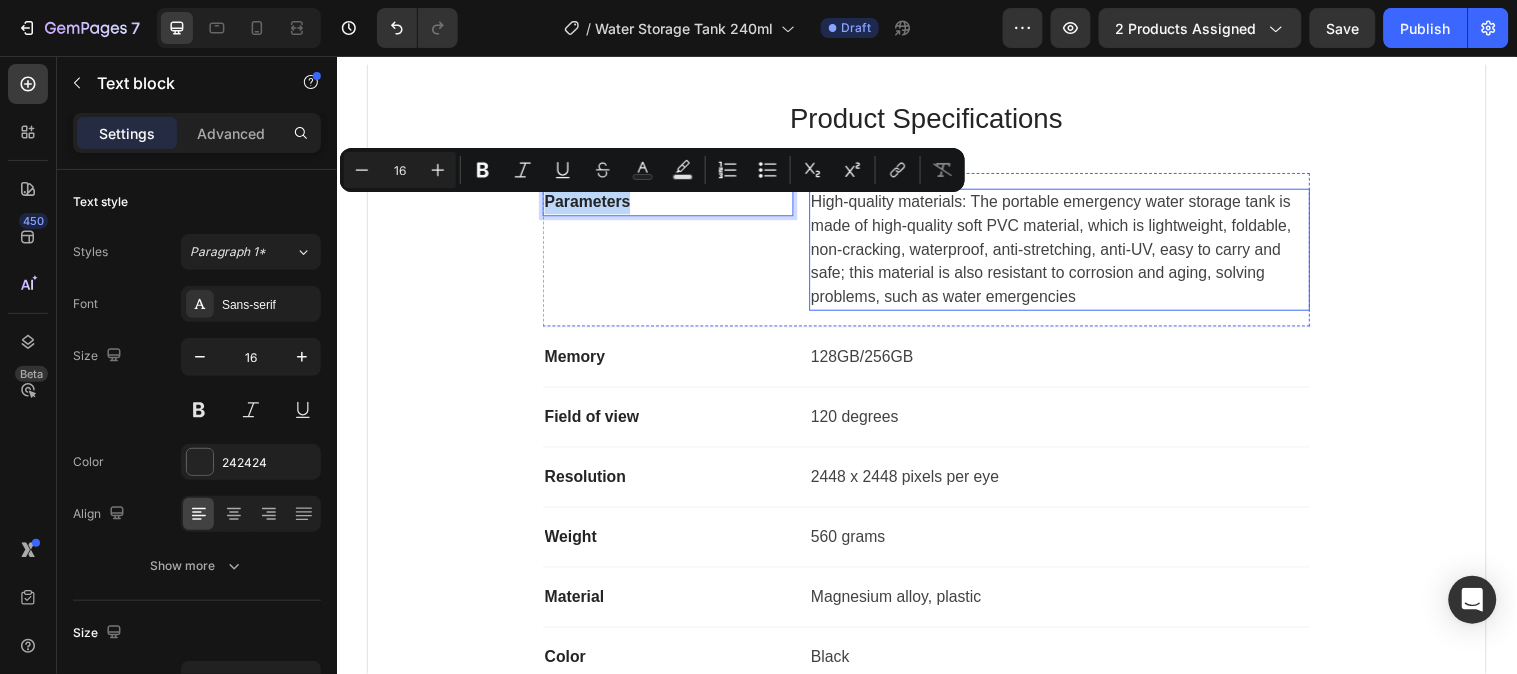 click on "High-quality materials: The portable emergency water storage tank is made of high-quality soft PVC material, which is lightweight, foldable, non-cracking, waterproof, anti-stretching, anti-UV, easy to carry and safe; this material is also resistant to corrosion and aging, solving problems, such as water emergencies" at bounding box center (1071, 252) 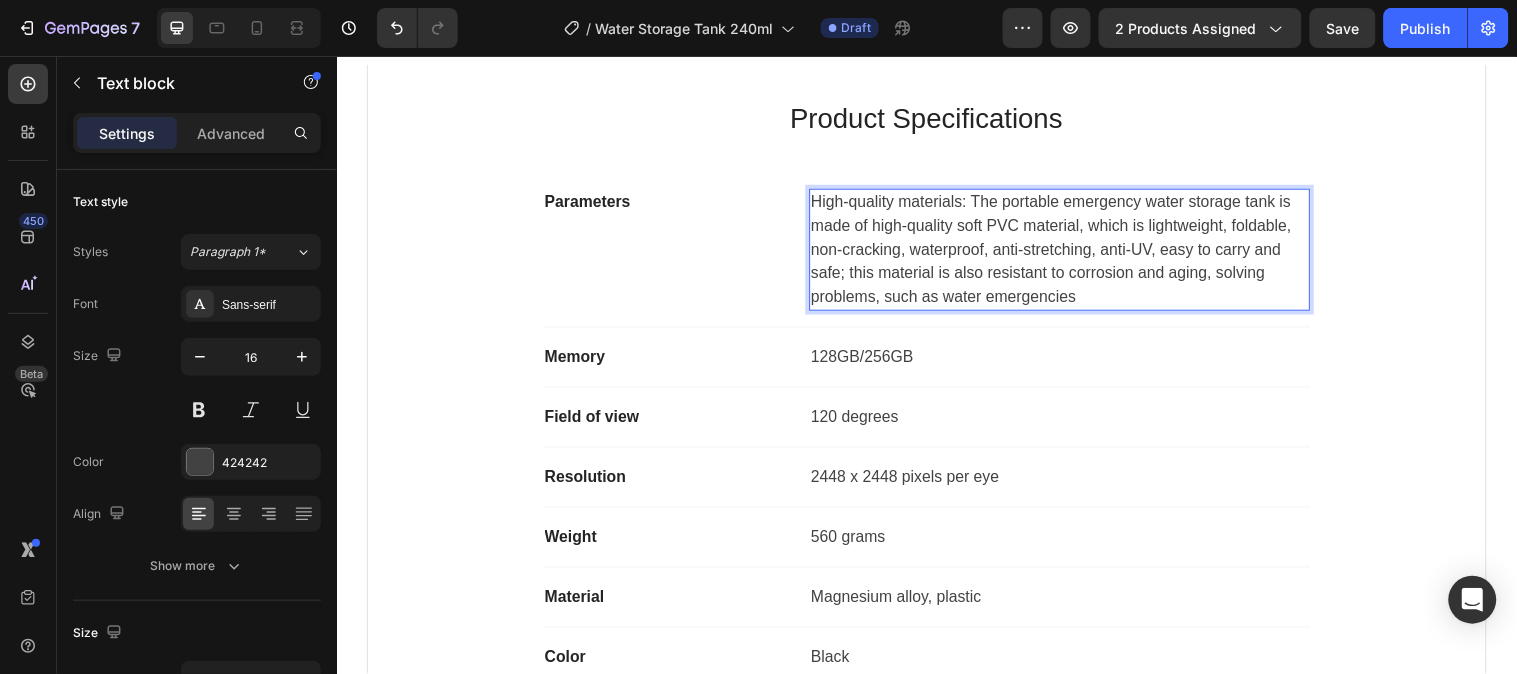 click on "High-quality materials: The portable emergency water storage tank is made of high-quality soft PVC material, which is lightweight, foldable, non-cracking, waterproof, anti-stretching, anti-UV, easy to carry and safe; this material is also resistant to corrosion and aging, solving problems, such as water emergencies" at bounding box center (1071, 252) 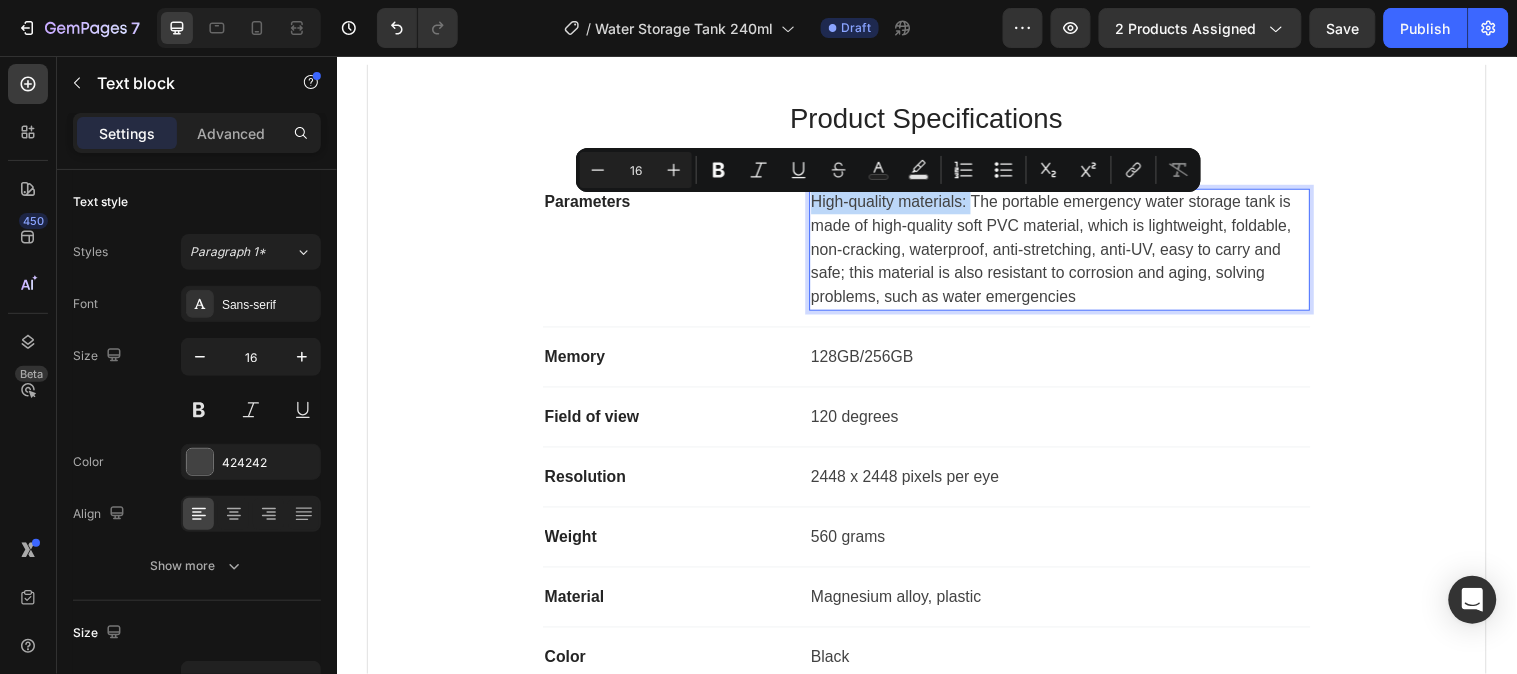 drag, startPoint x: 966, startPoint y: 210, endPoint x: 816, endPoint y: 211, distance: 150.00333 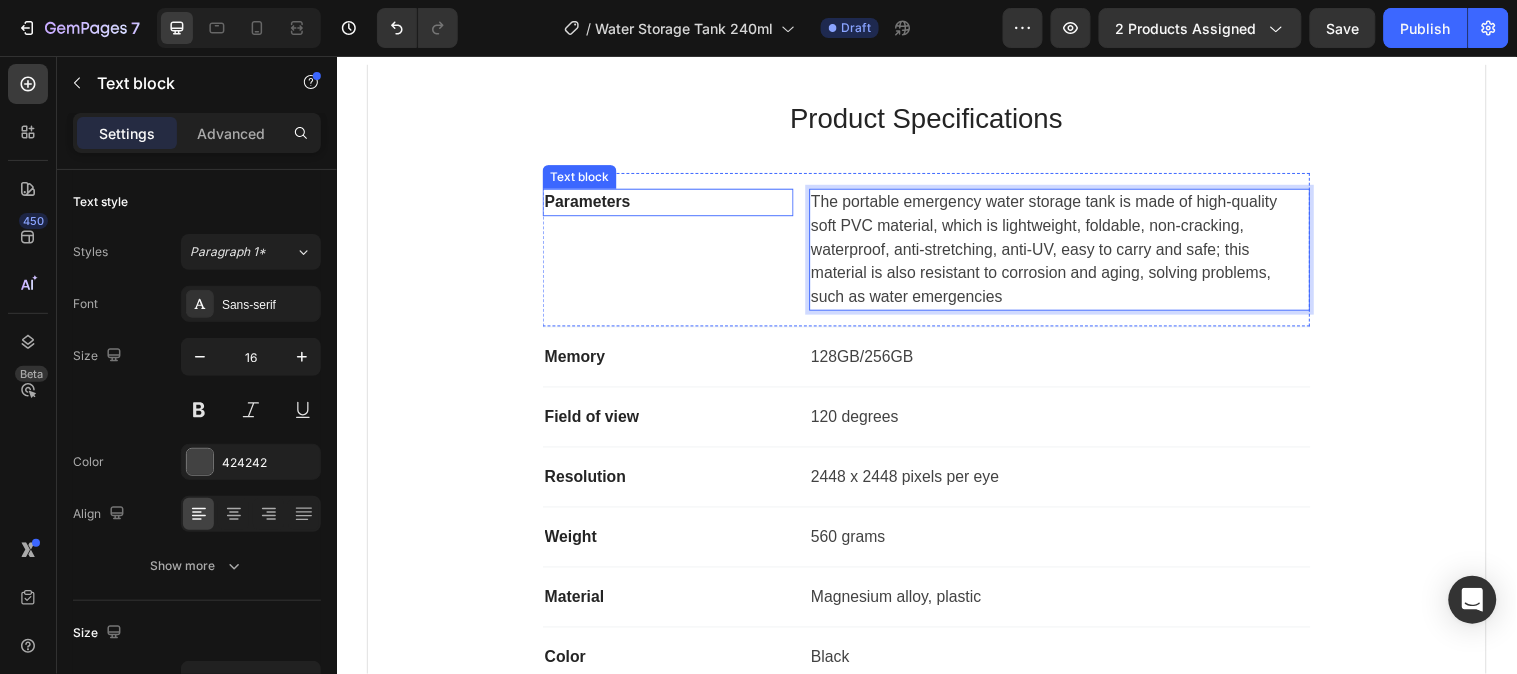 click on "Parameters" at bounding box center (673, 204) 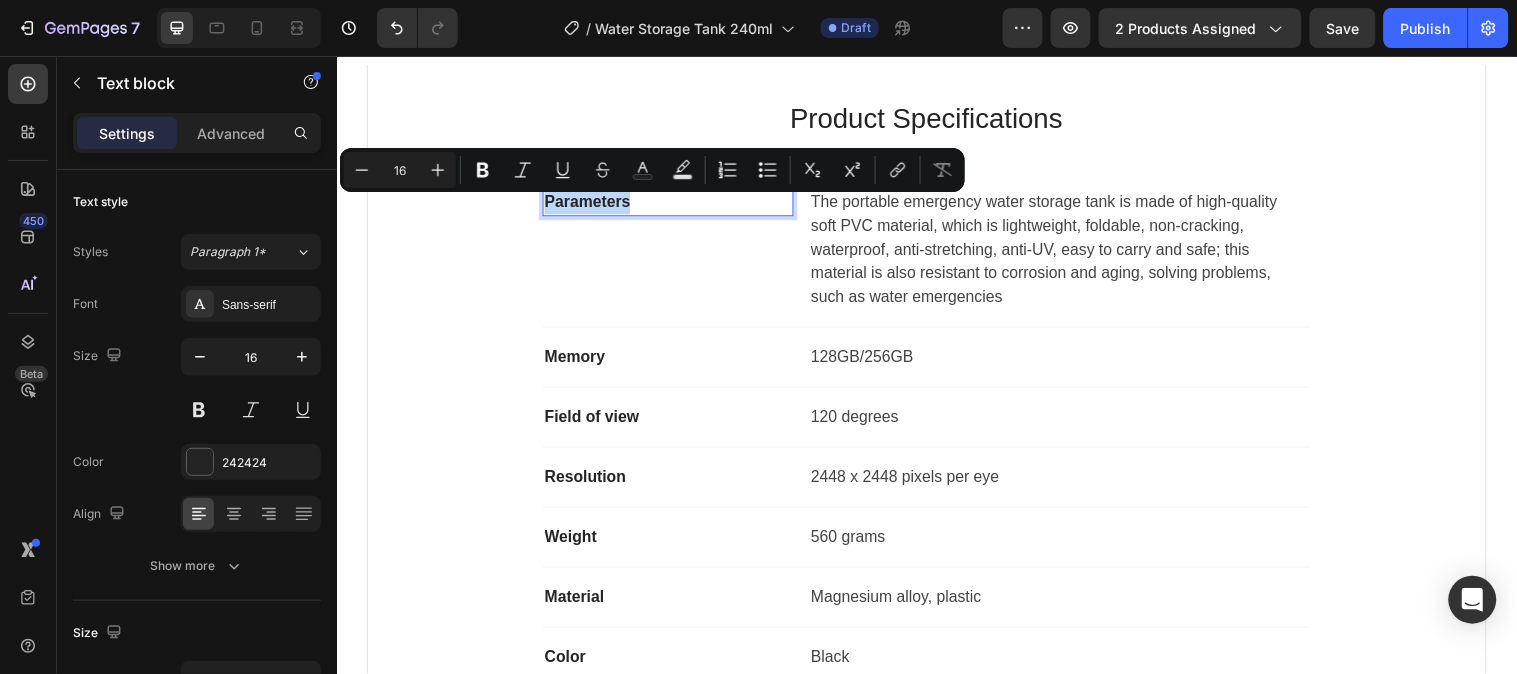 drag, startPoint x: 631, startPoint y: 209, endPoint x: 536, endPoint y: 211, distance: 95.02105 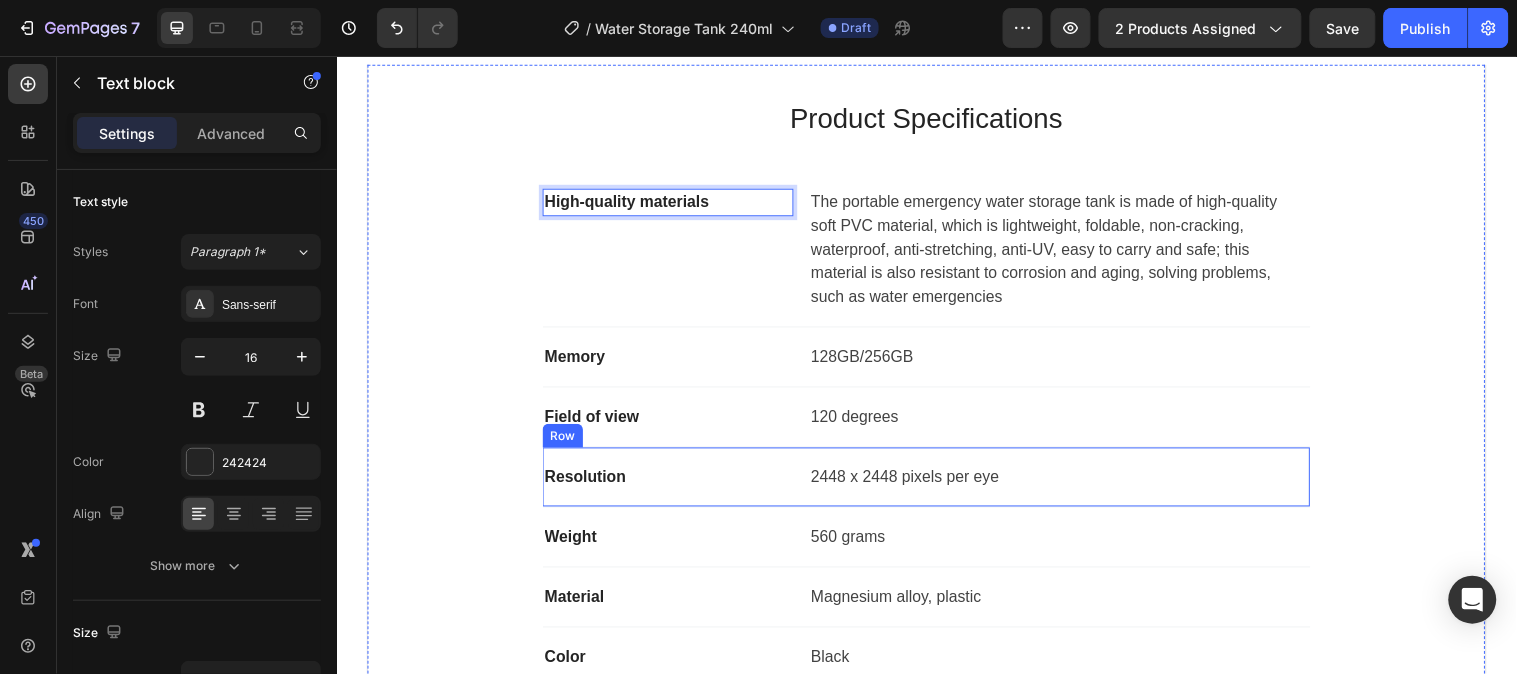 click on "2448 x 2448 pixels per eye" at bounding box center [1071, 483] 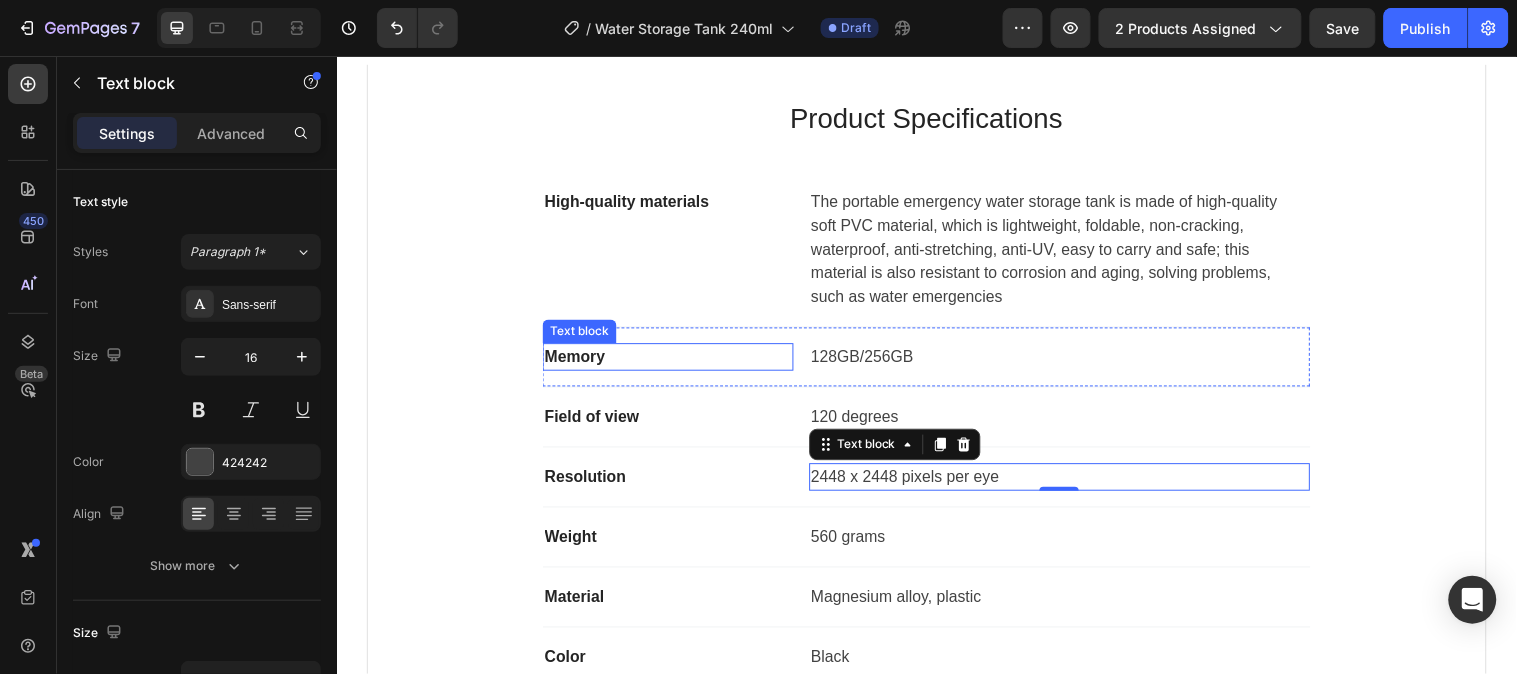 click on "Memory" at bounding box center (673, 361) 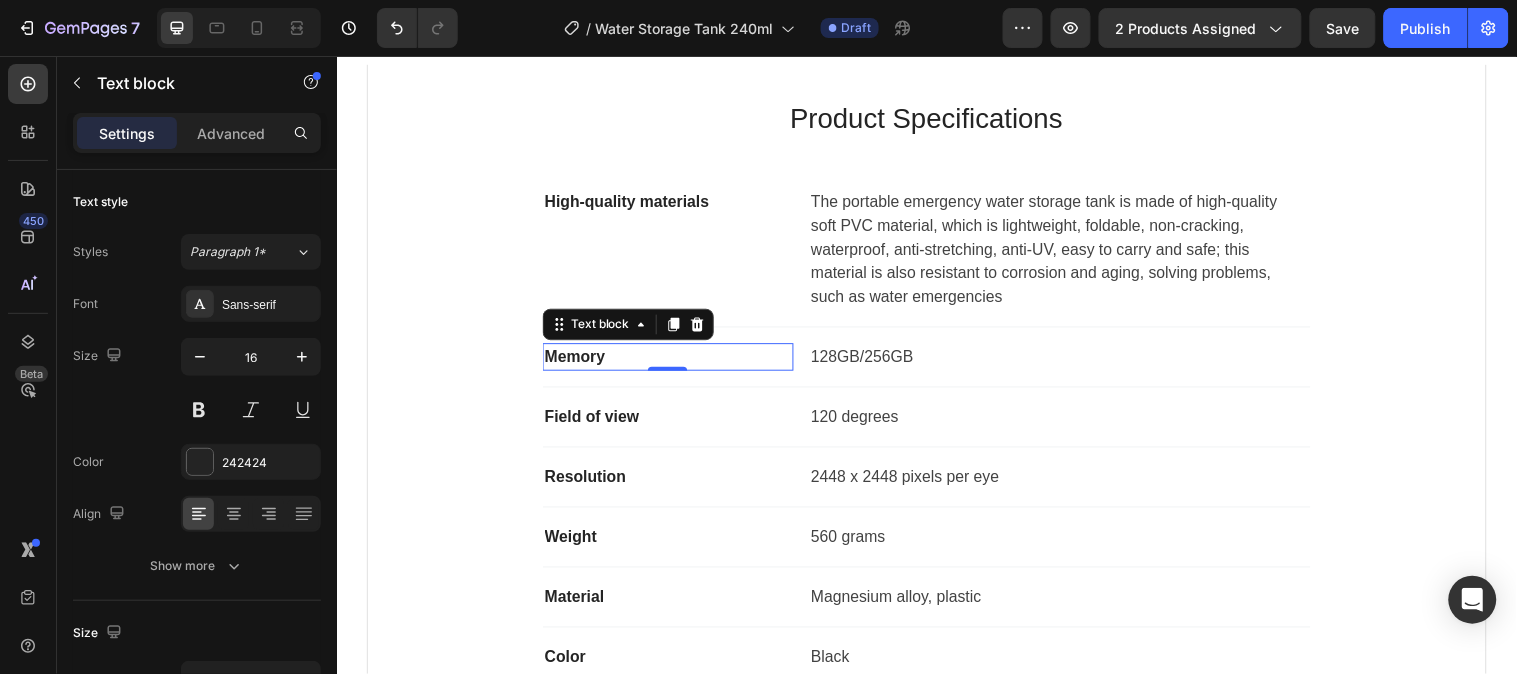 click on "Memory" at bounding box center [673, 361] 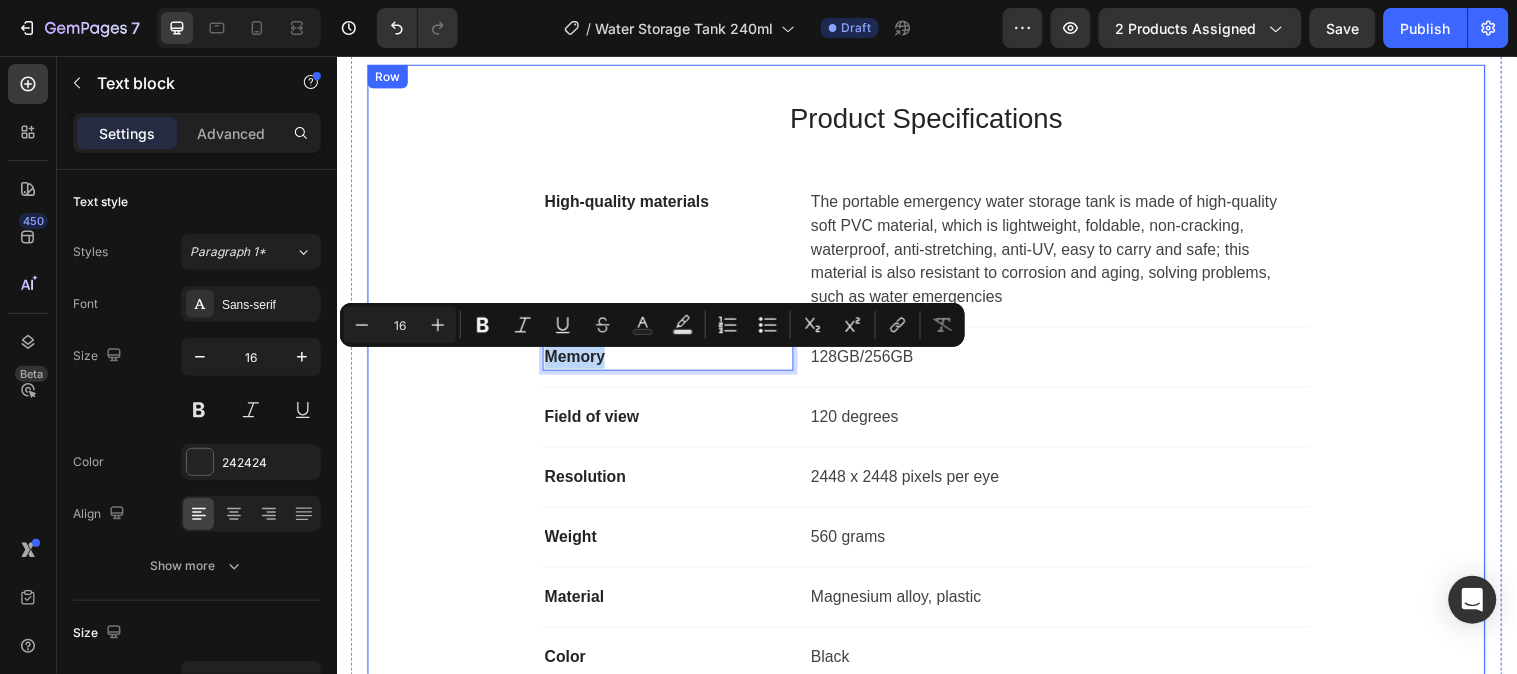 drag, startPoint x: 603, startPoint y: 369, endPoint x: 508, endPoint y: 366, distance: 95.047356 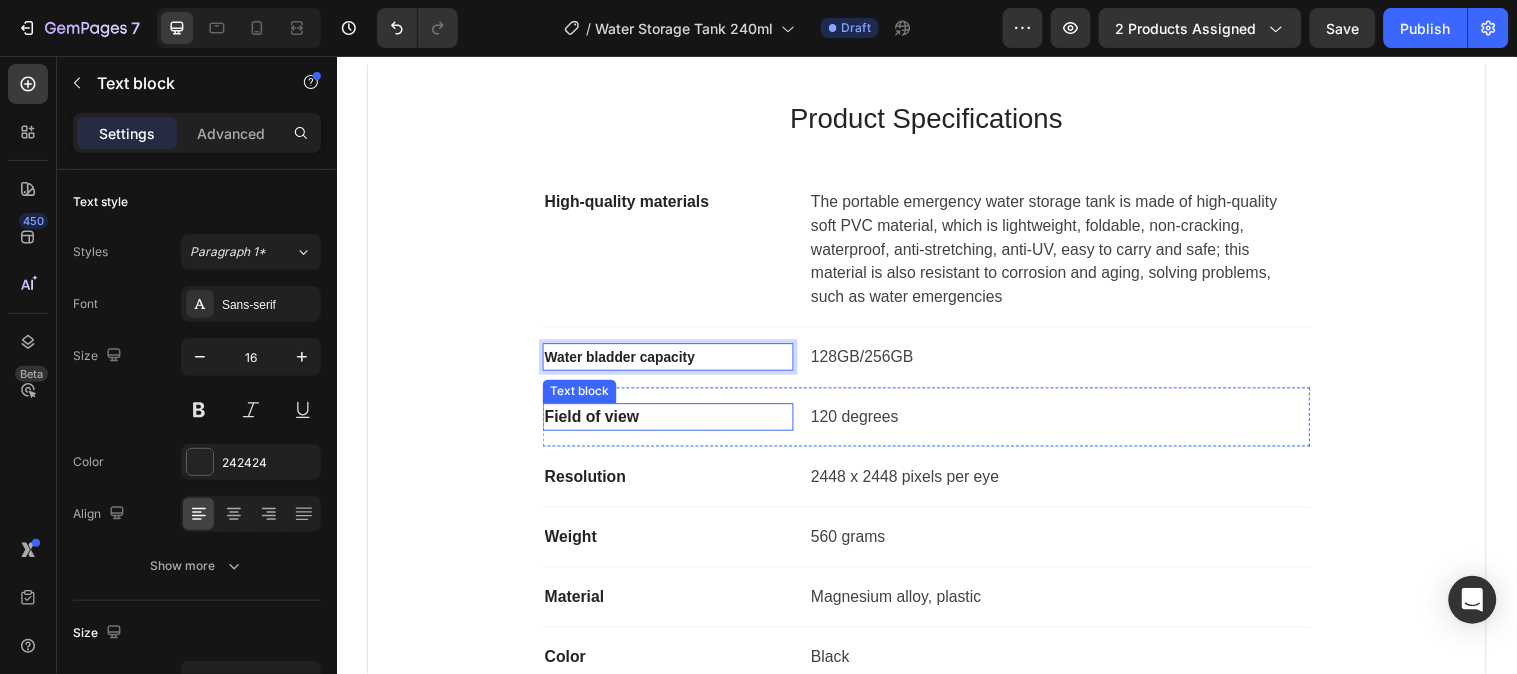 click on "Field of view" at bounding box center (673, 422) 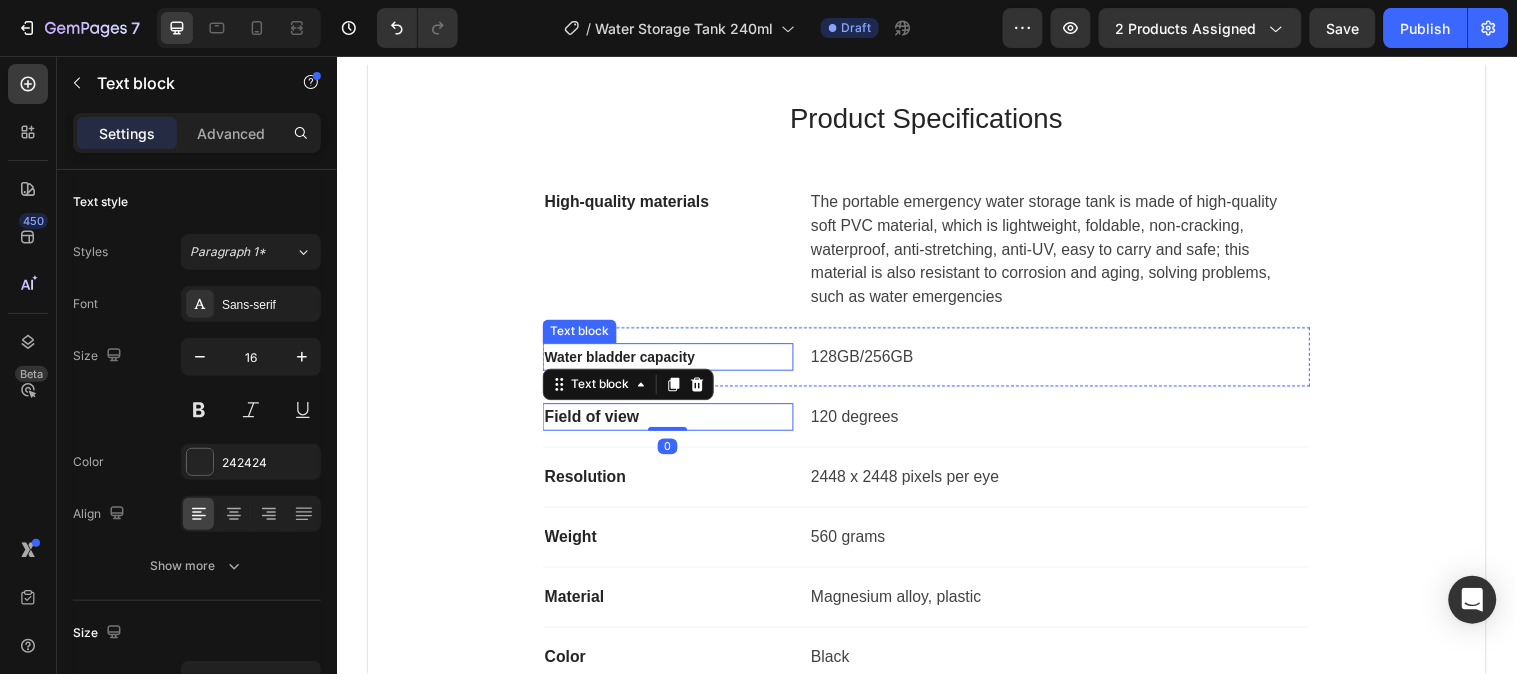 click on "Water bladder capacity" at bounding box center [624, 361] 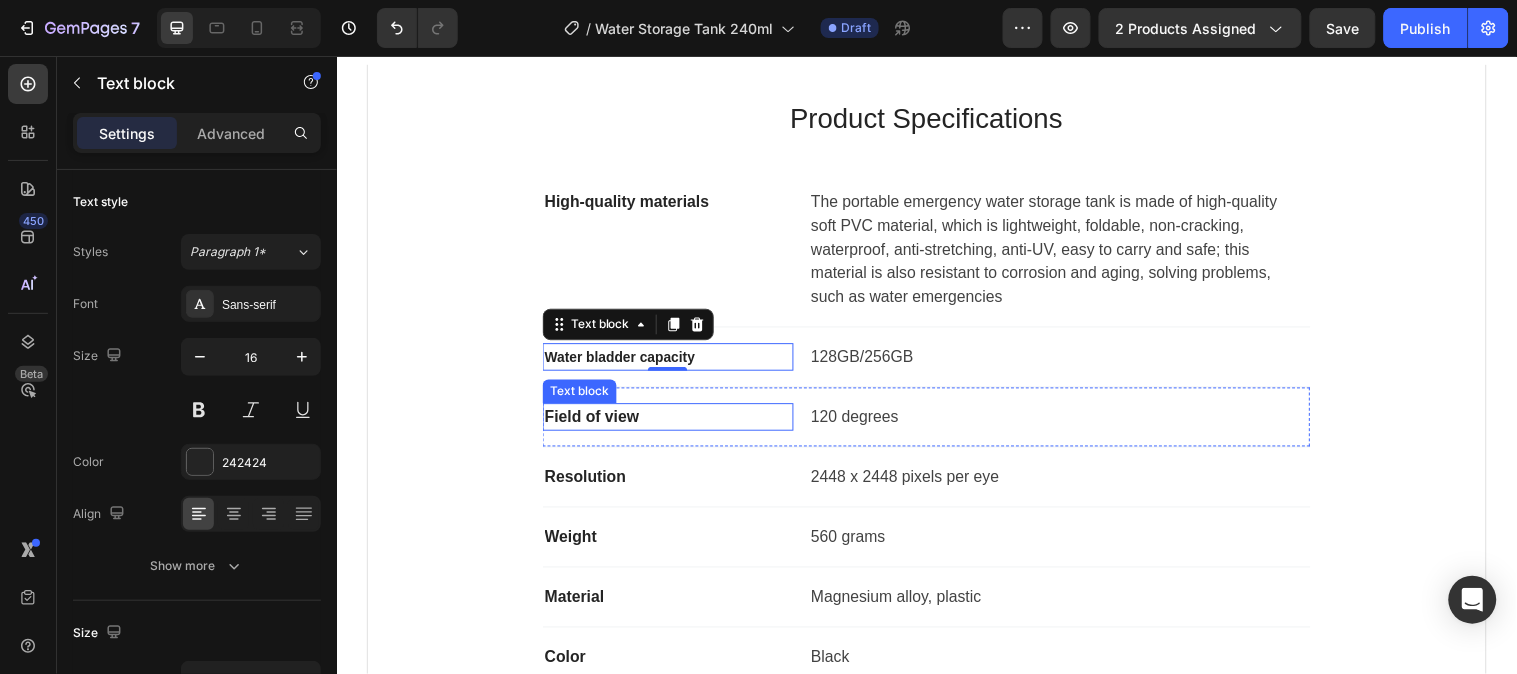 click on "Field of view" at bounding box center [673, 422] 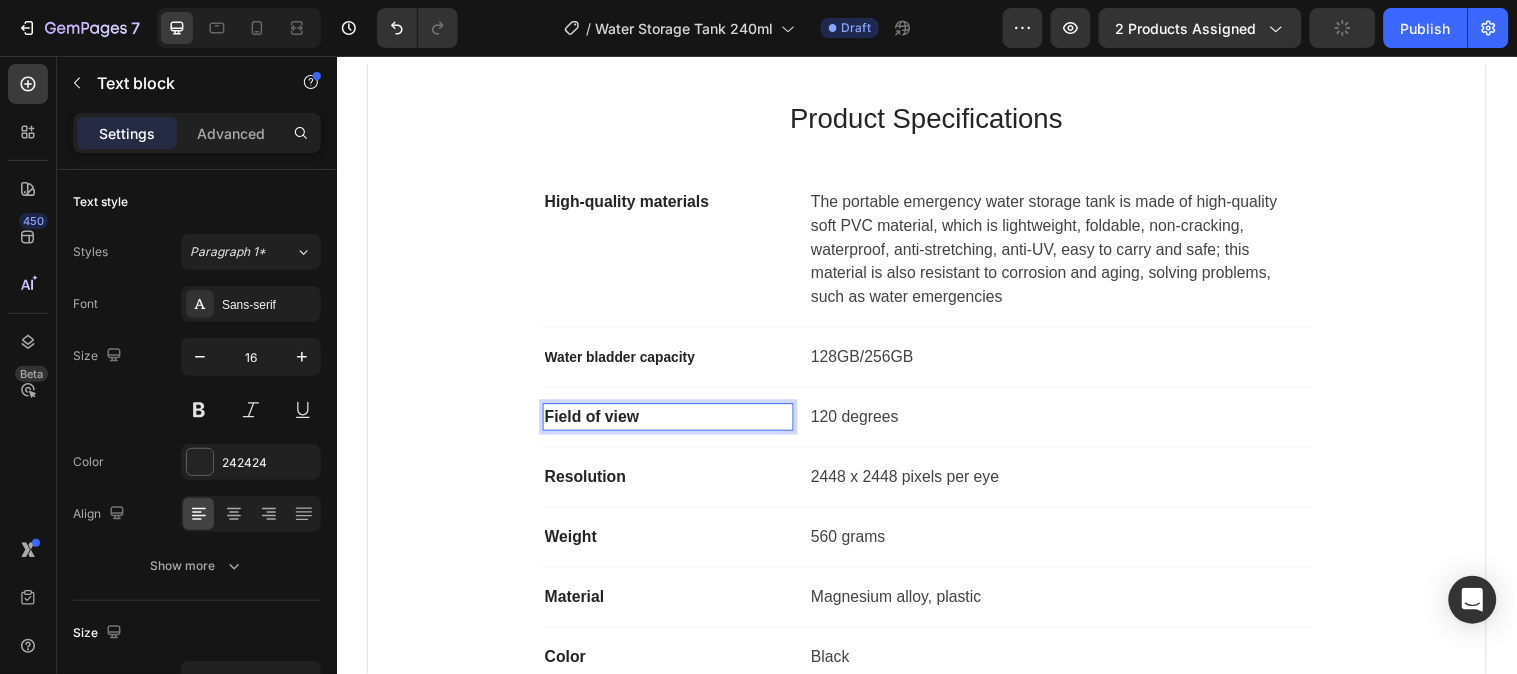 click on "Field of view" at bounding box center [673, 422] 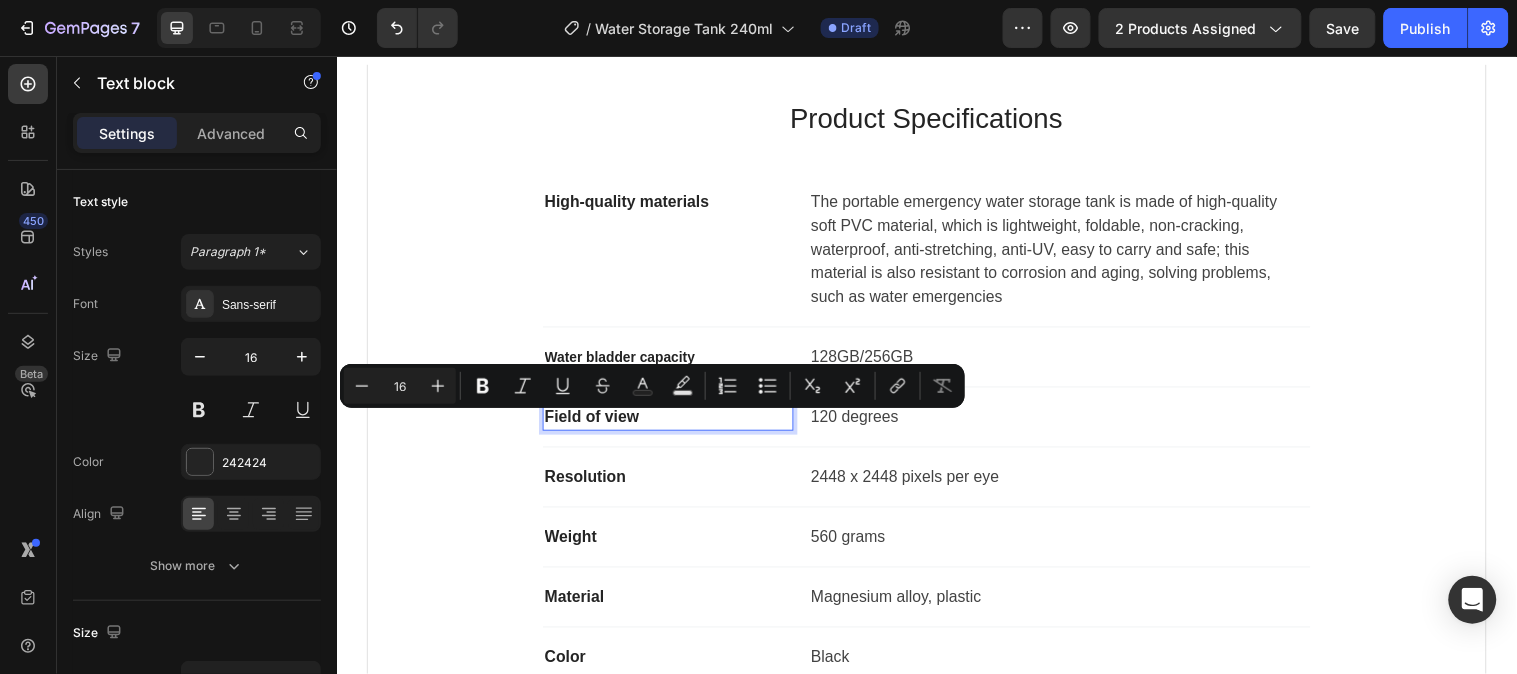 click on "Field of view" at bounding box center (673, 422) 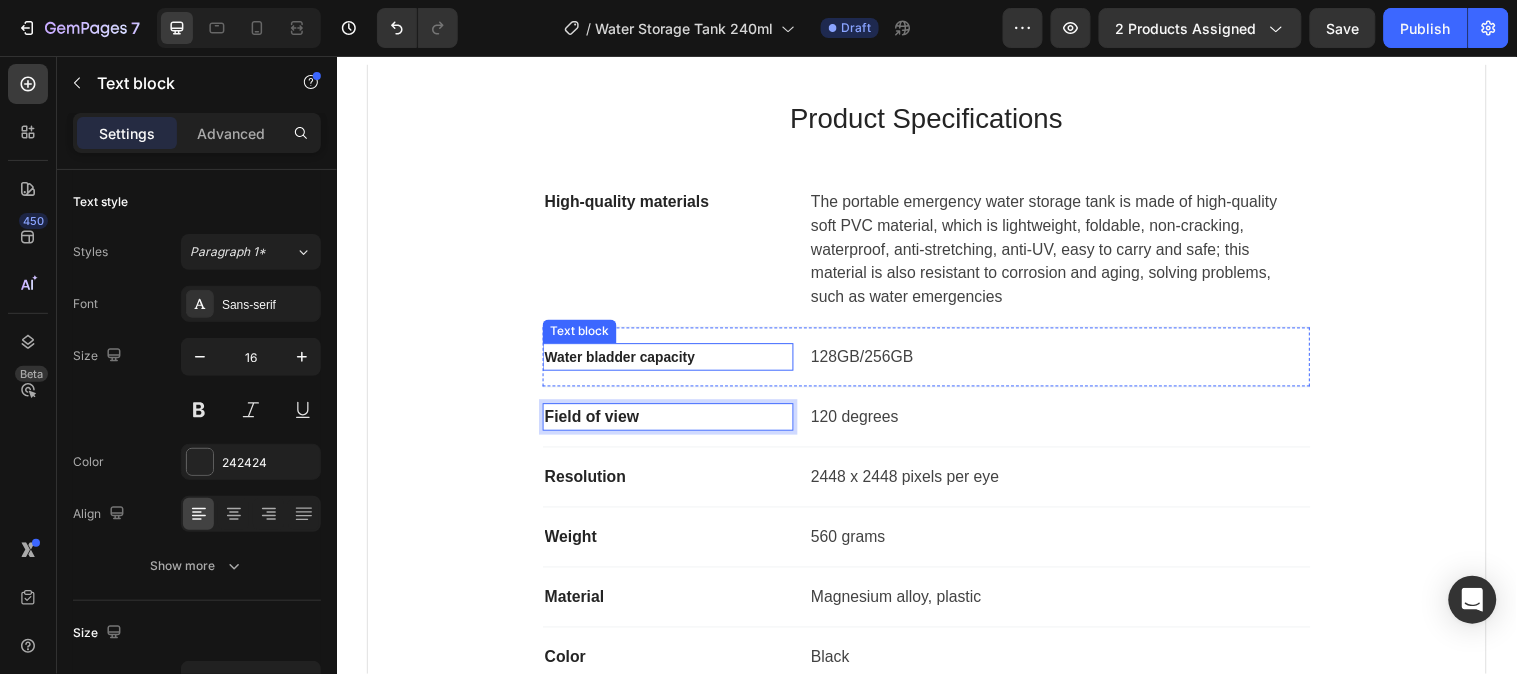 click on "Water bladder capacity" at bounding box center (624, 361) 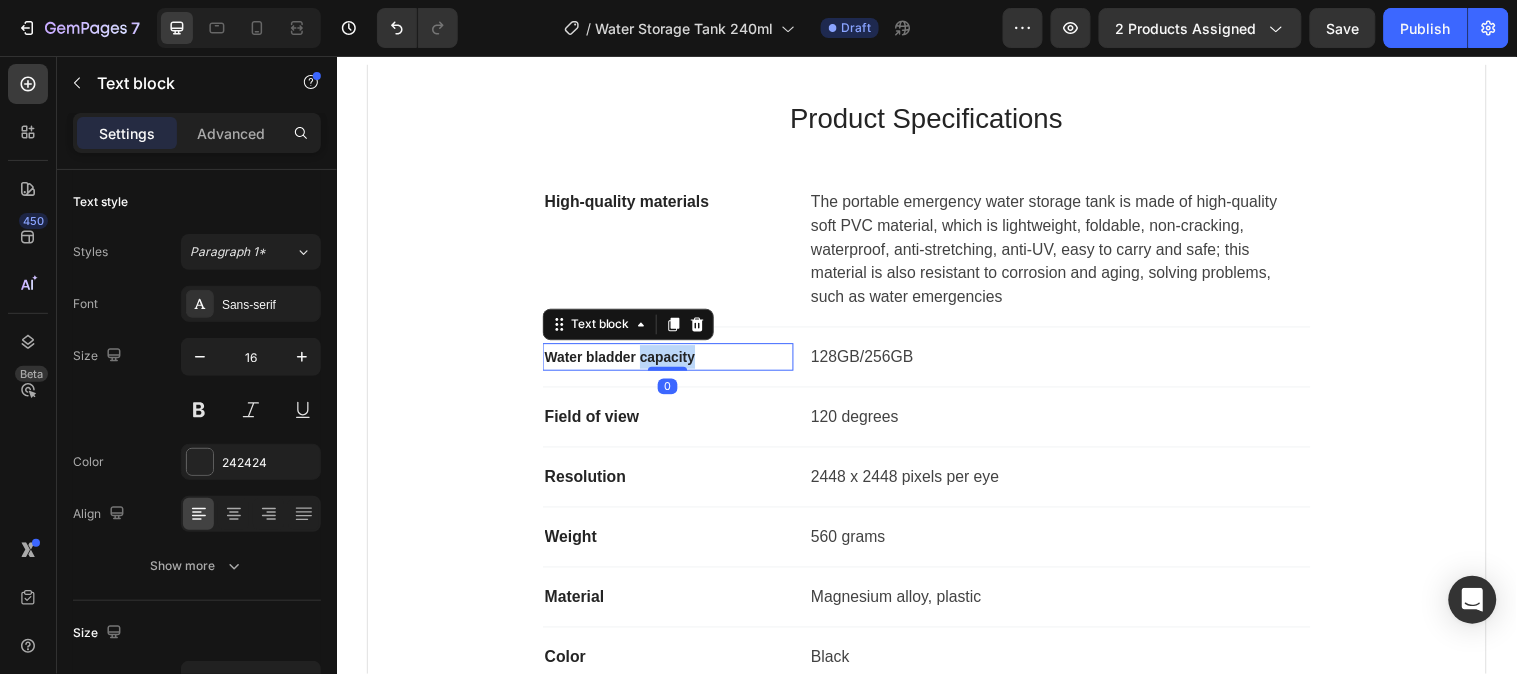 click on "Water bladder capacity" at bounding box center (624, 361) 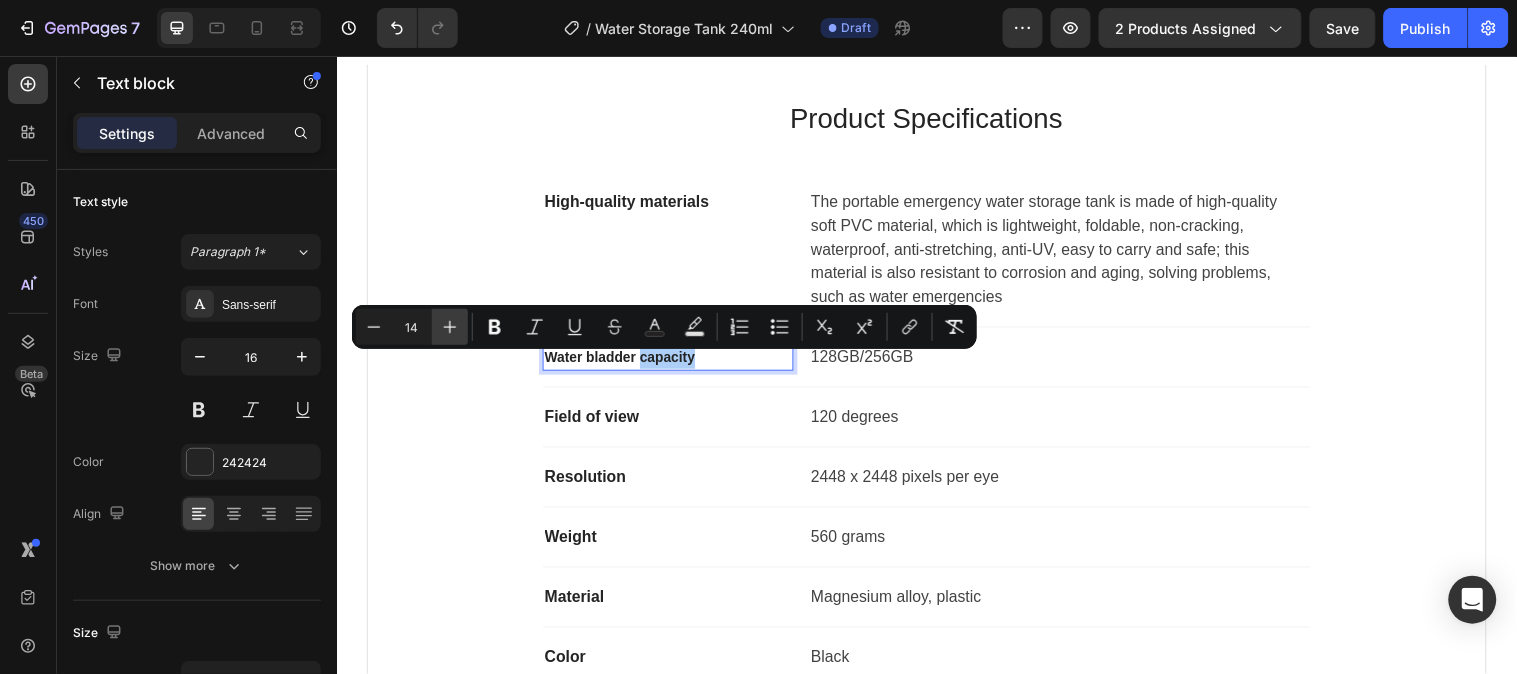 click 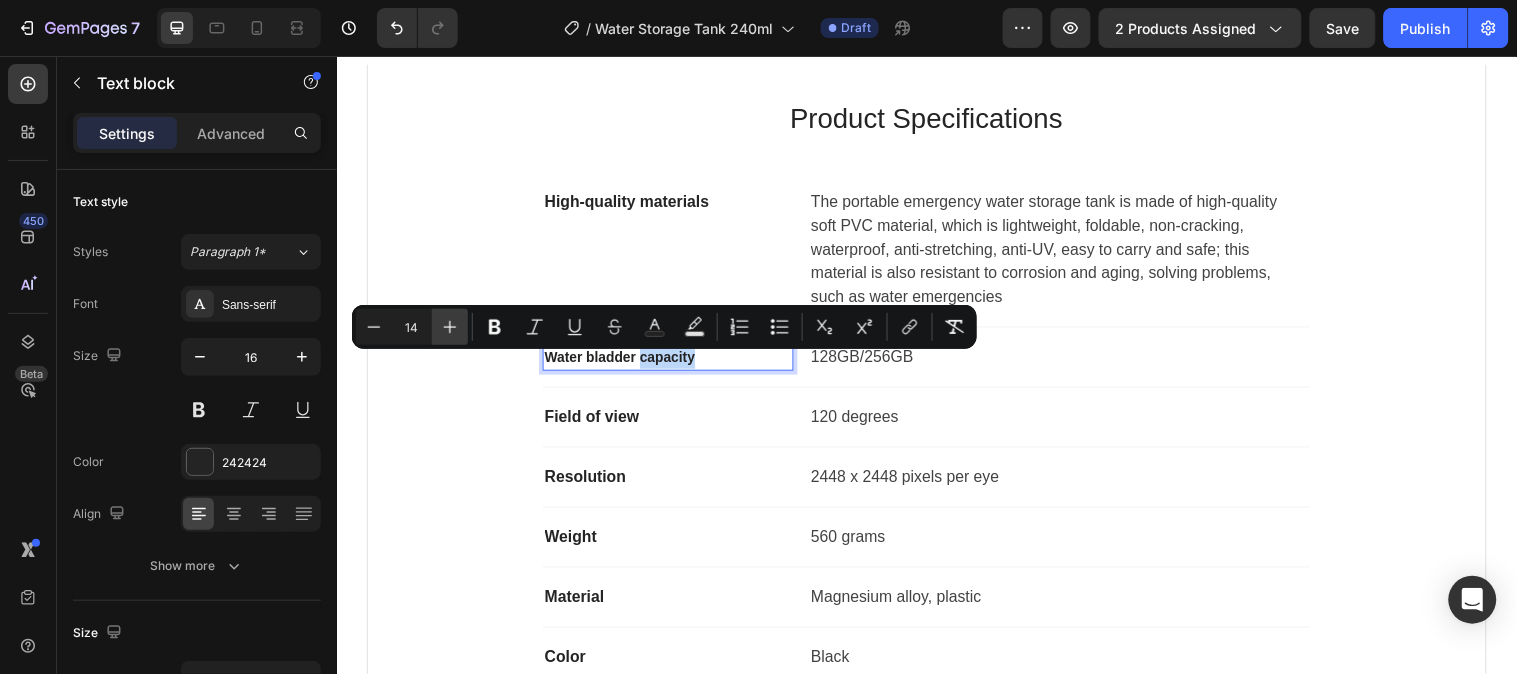 type on "15" 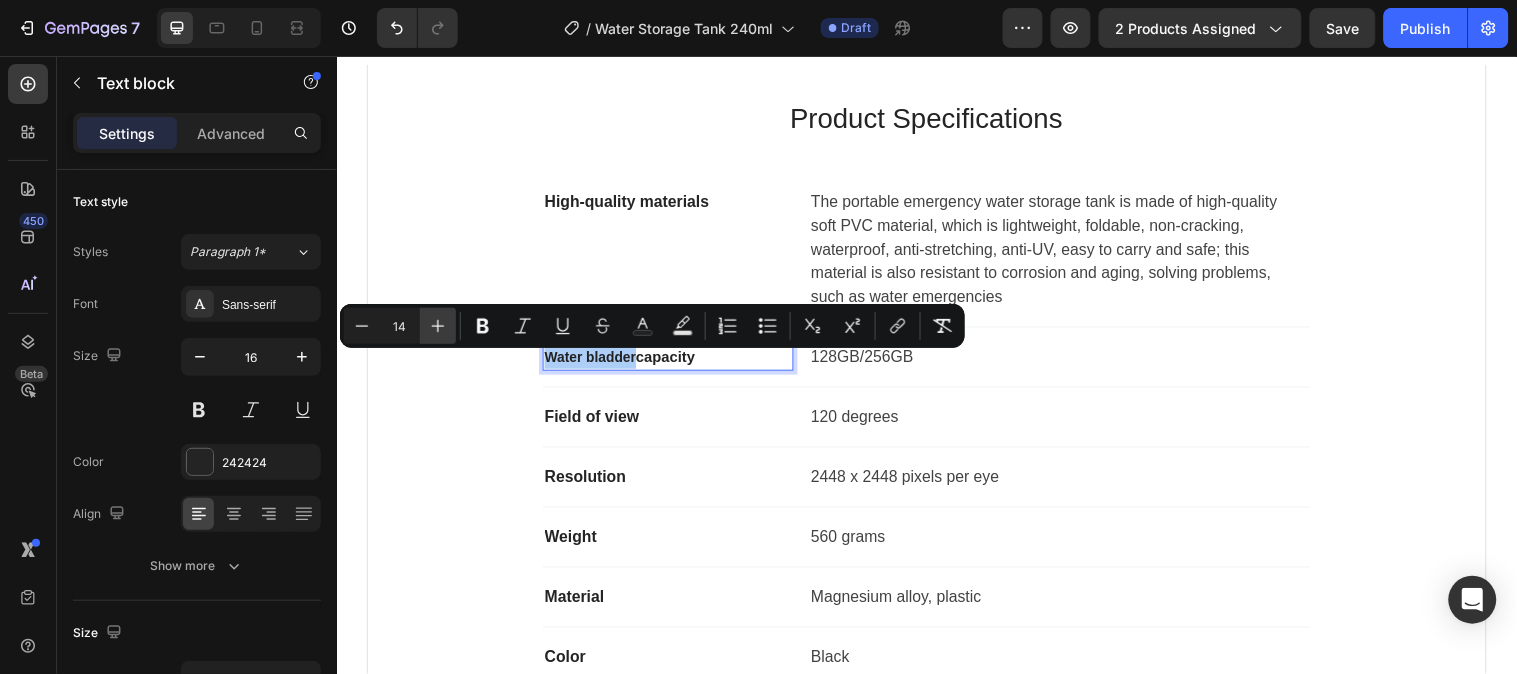 click 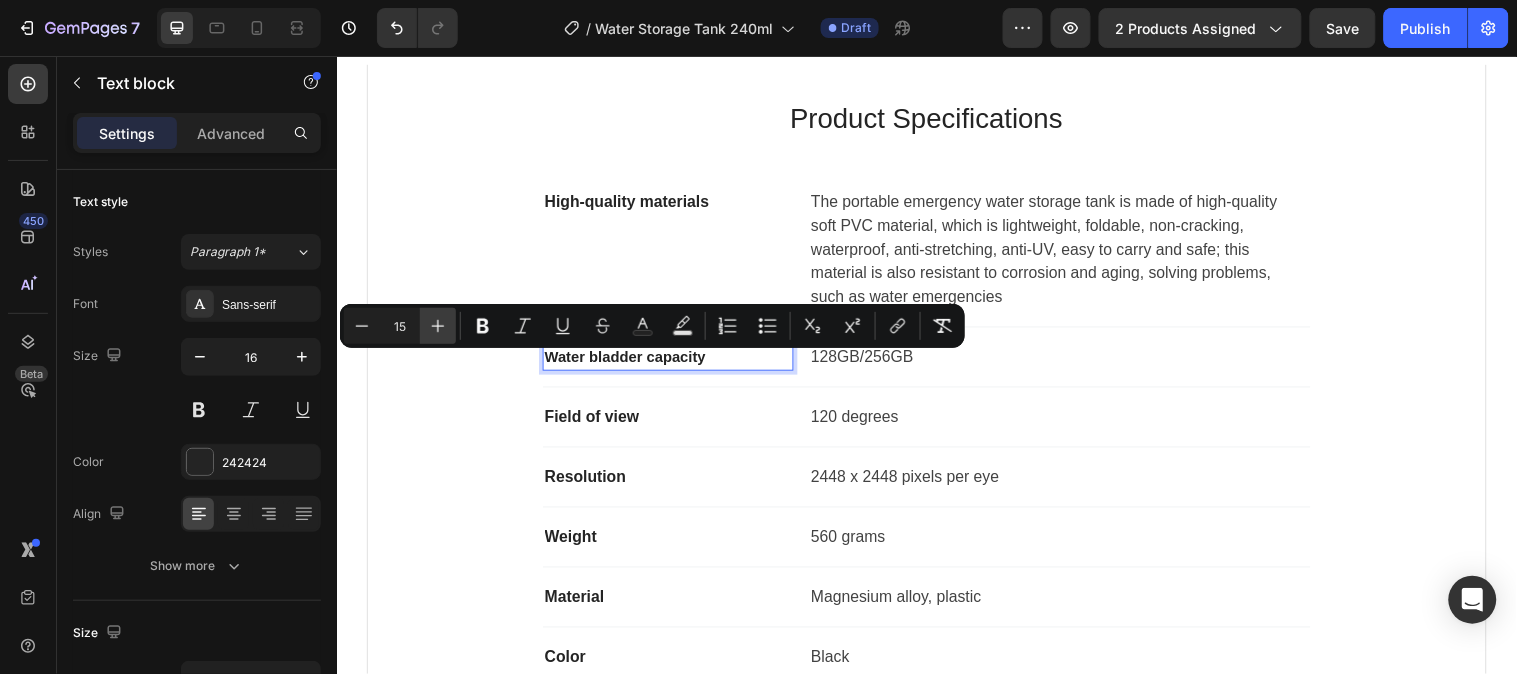 click 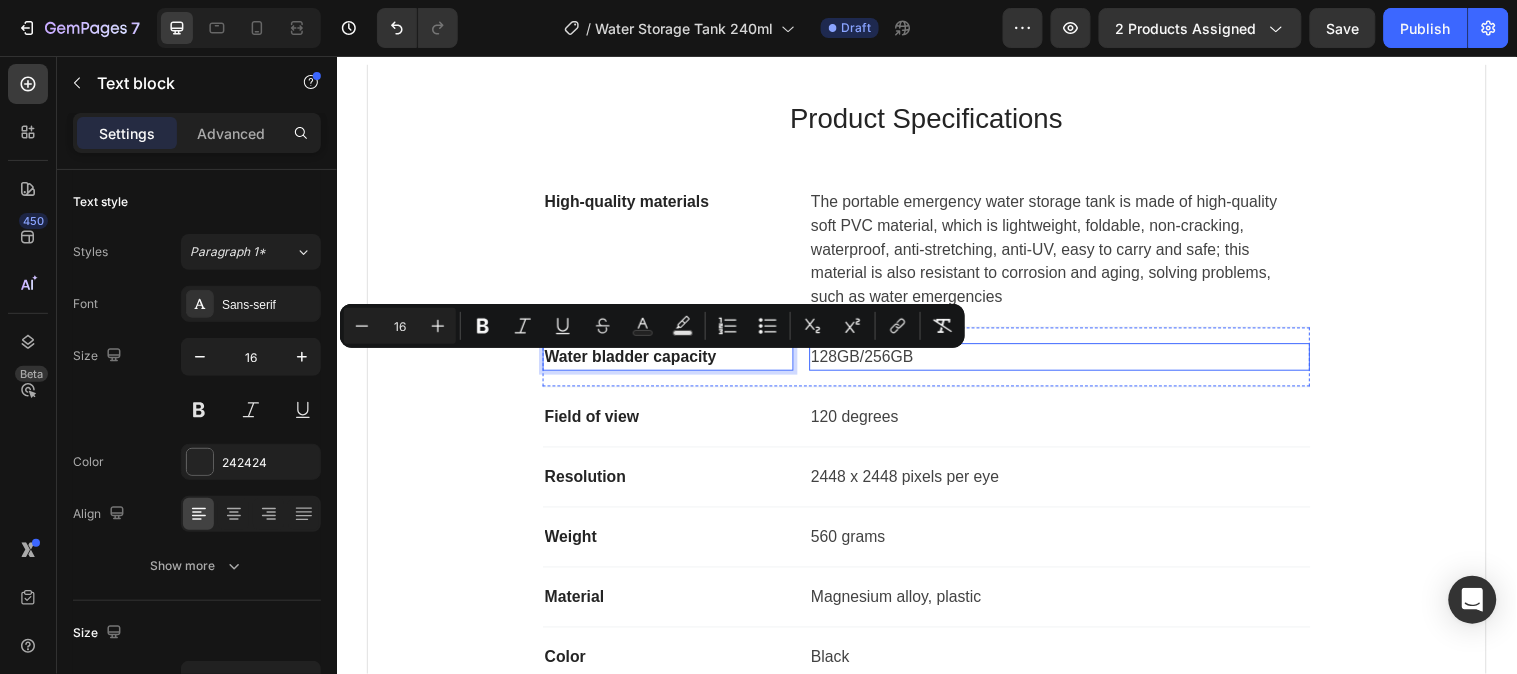 click on "128GB/256GB" at bounding box center (1071, 361) 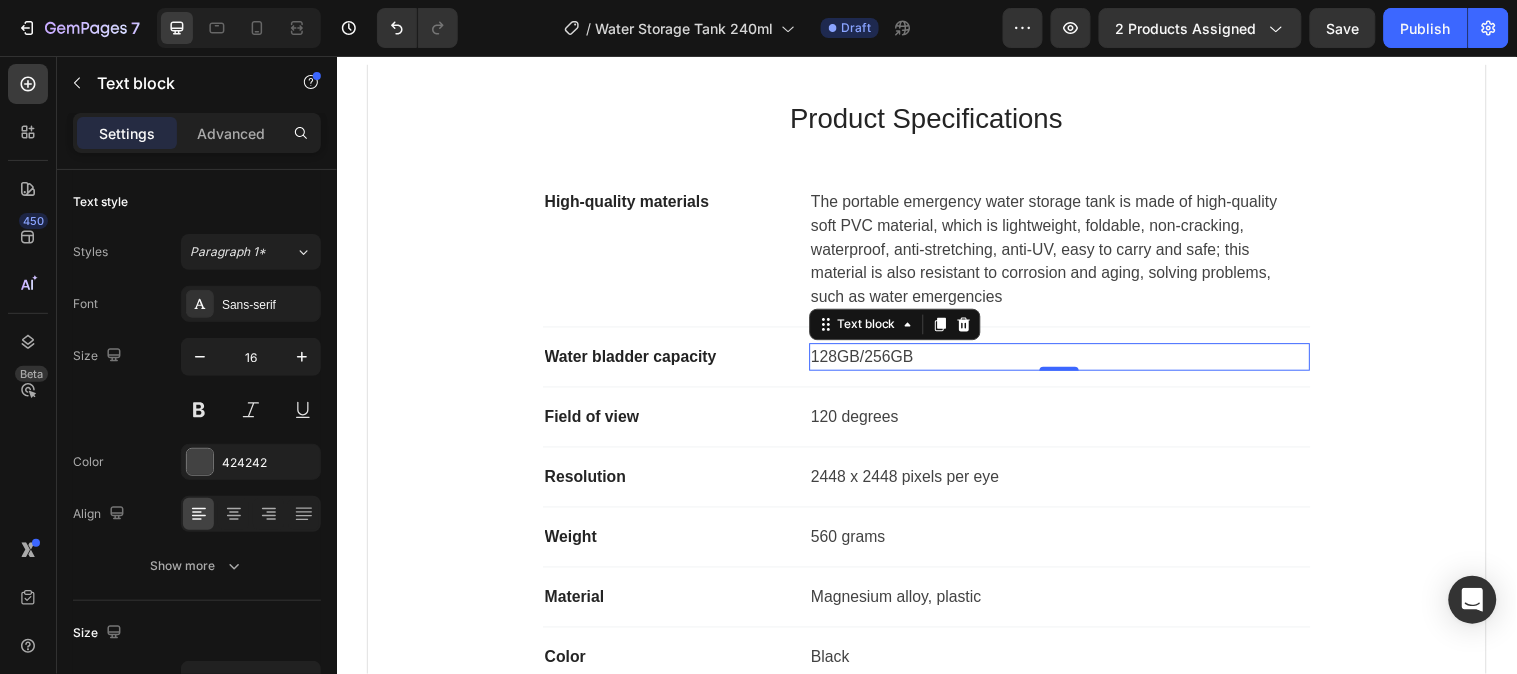 click on "128GB/256GB" at bounding box center (1071, 361) 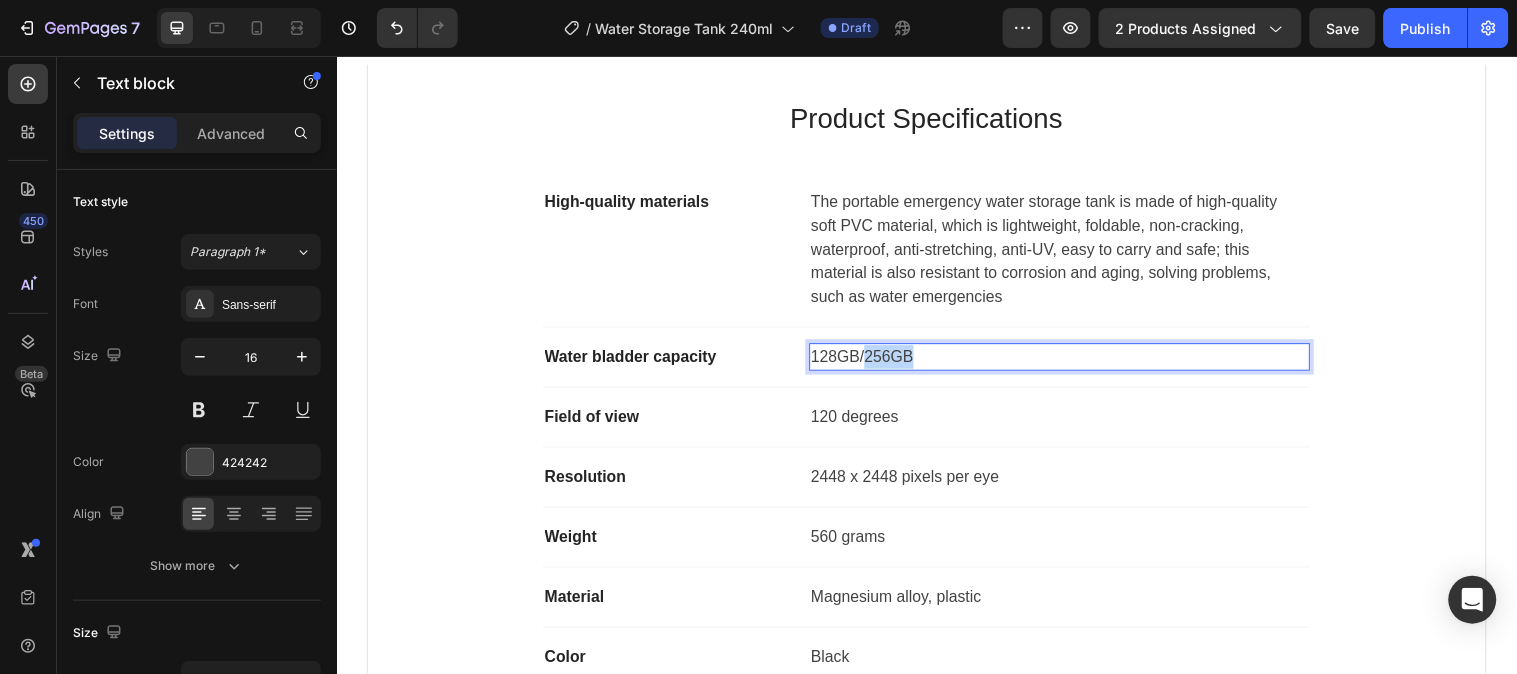 click on "128GB/256GB" at bounding box center (1071, 361) 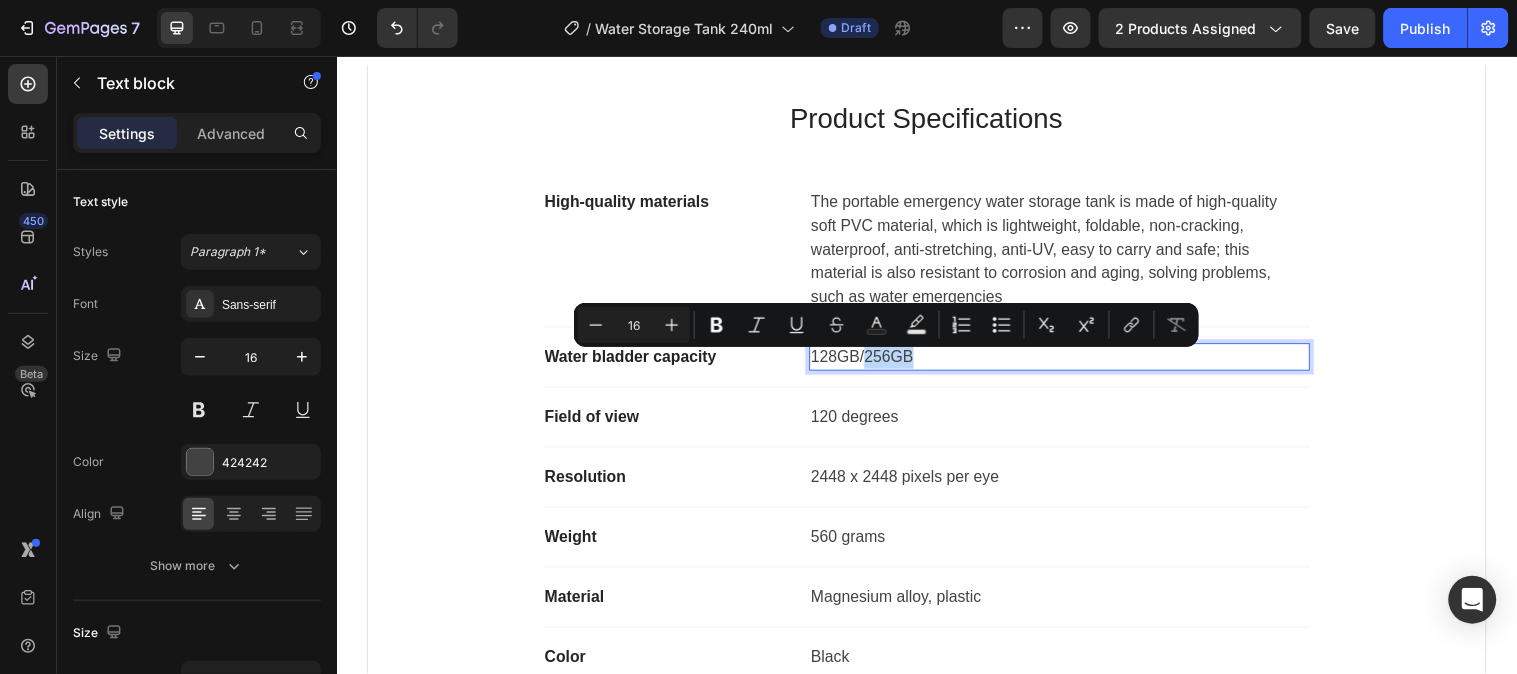 click on "128GB/256GB" at bounding box center [1071, 361] 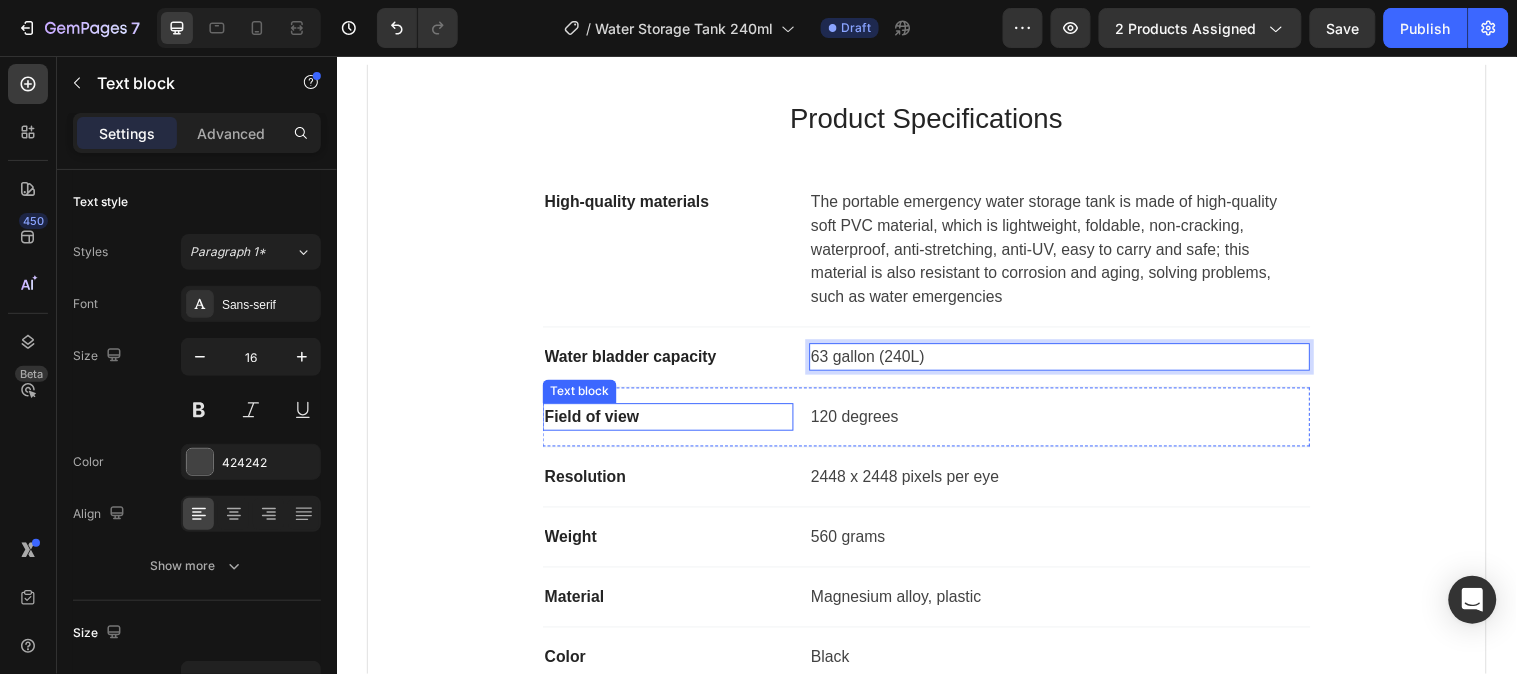 click on "Field of view" at bounding box center (673, 422) 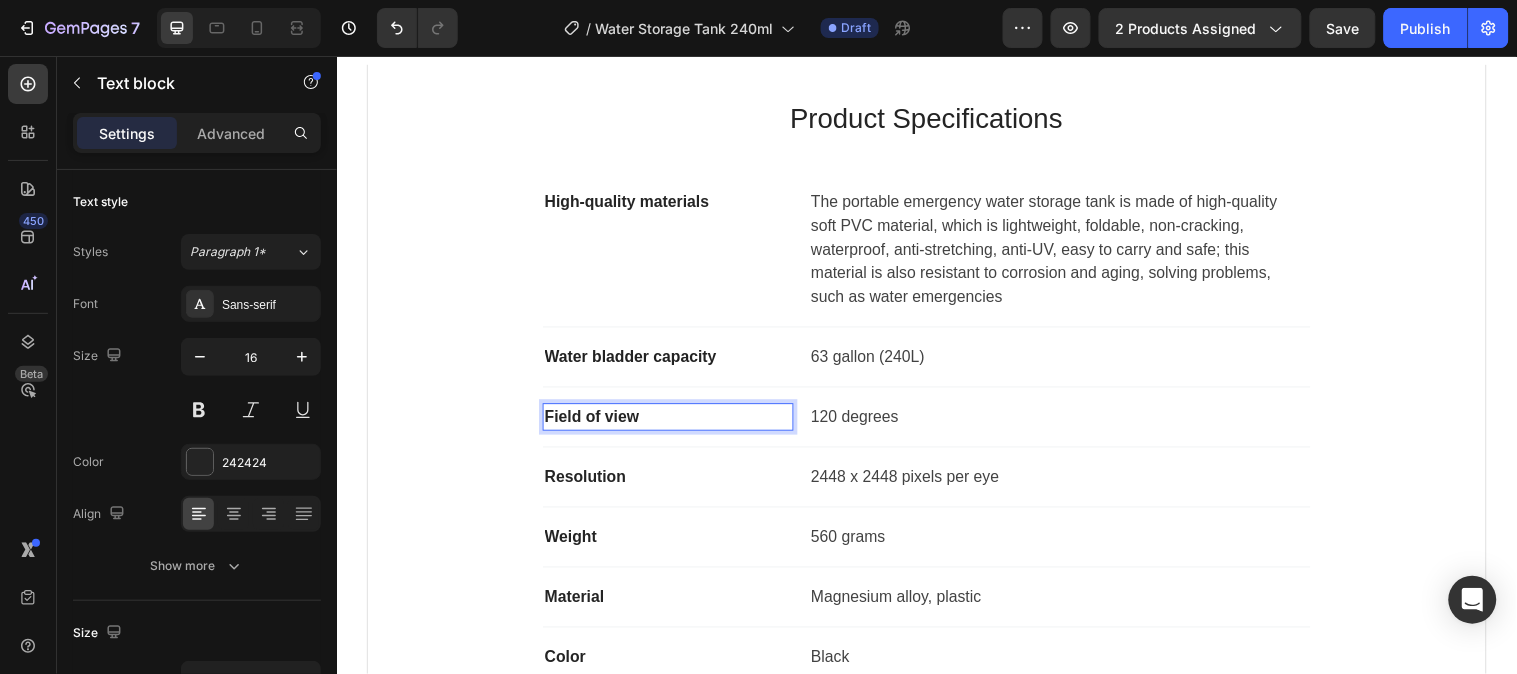 click on "Field of view" at bounding box center [673, 422] 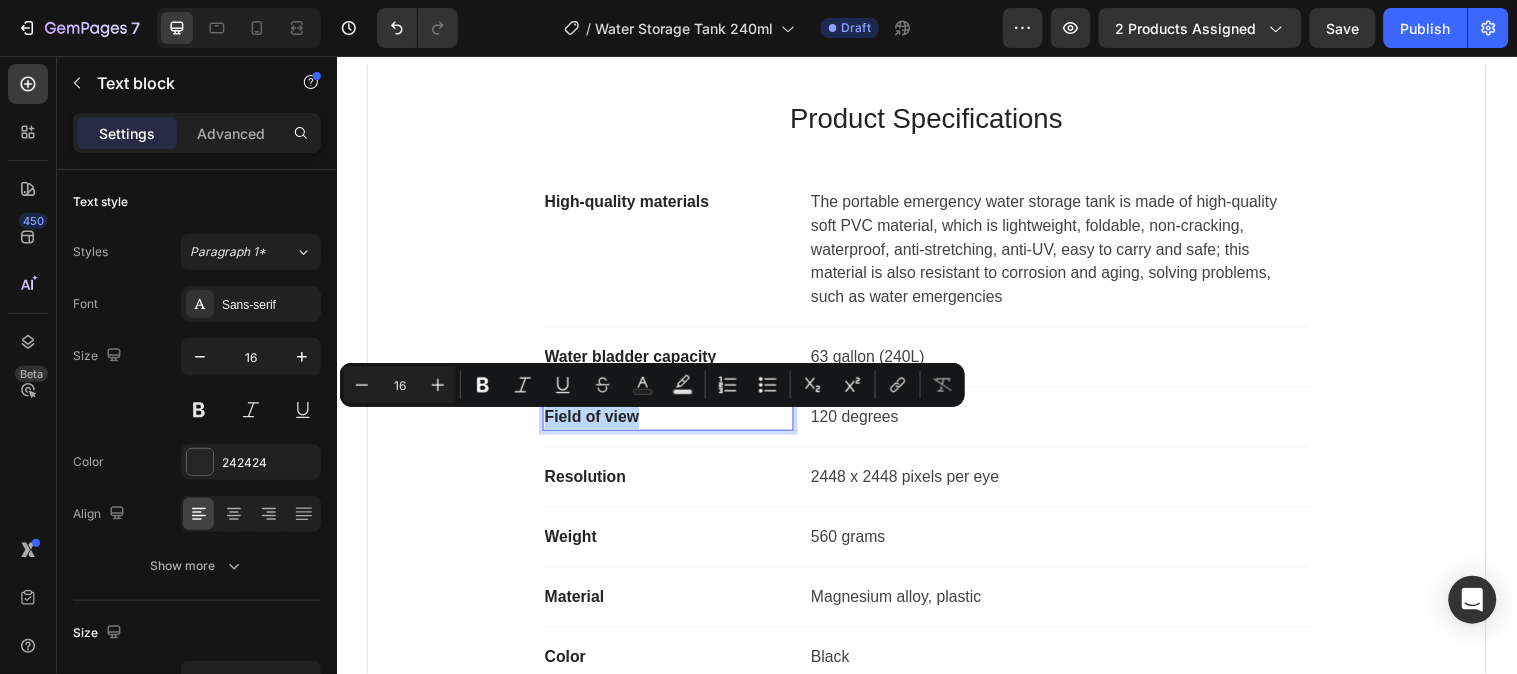 drag, startPoint x: 641, startPoint y: 429, endPoint x: 536, endPoint y: 427, distance: 105.01904 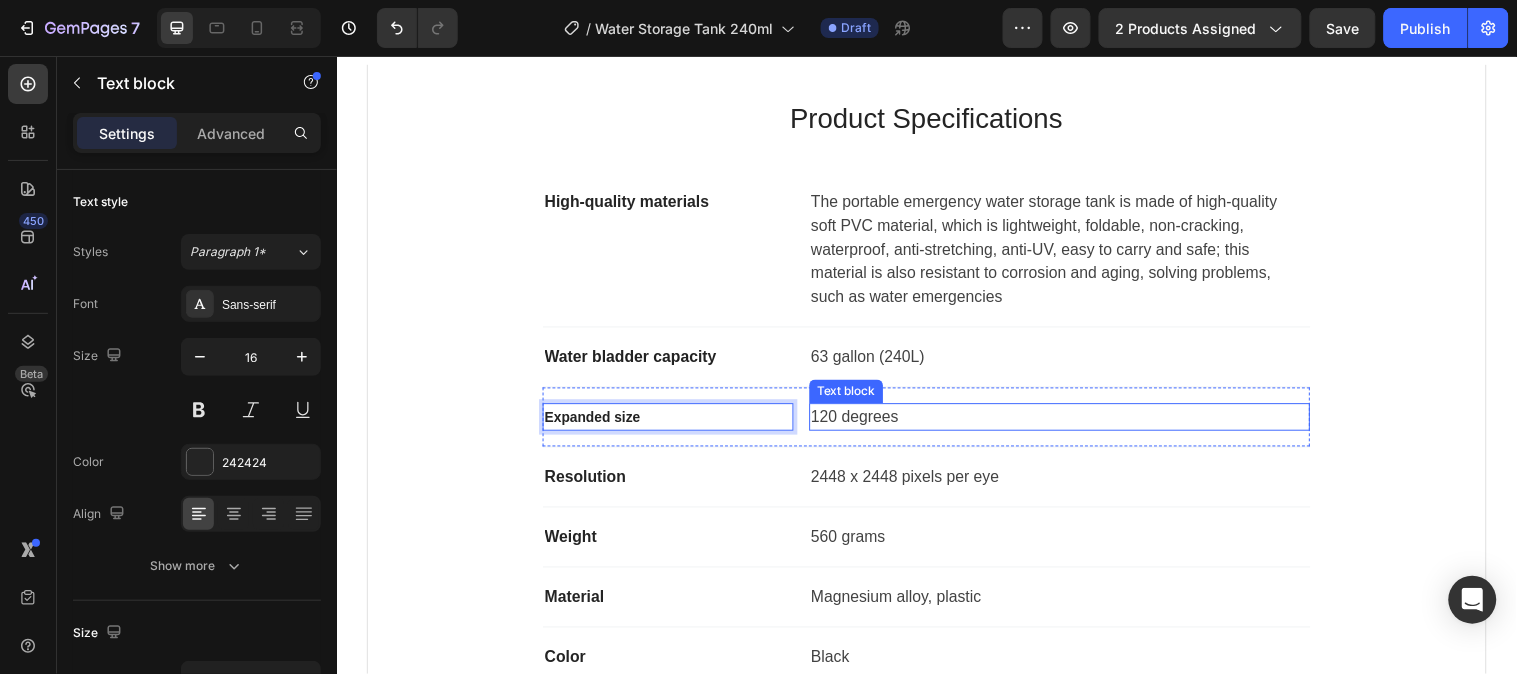 click on "120 degrees" at bounding box center (1071, 422) 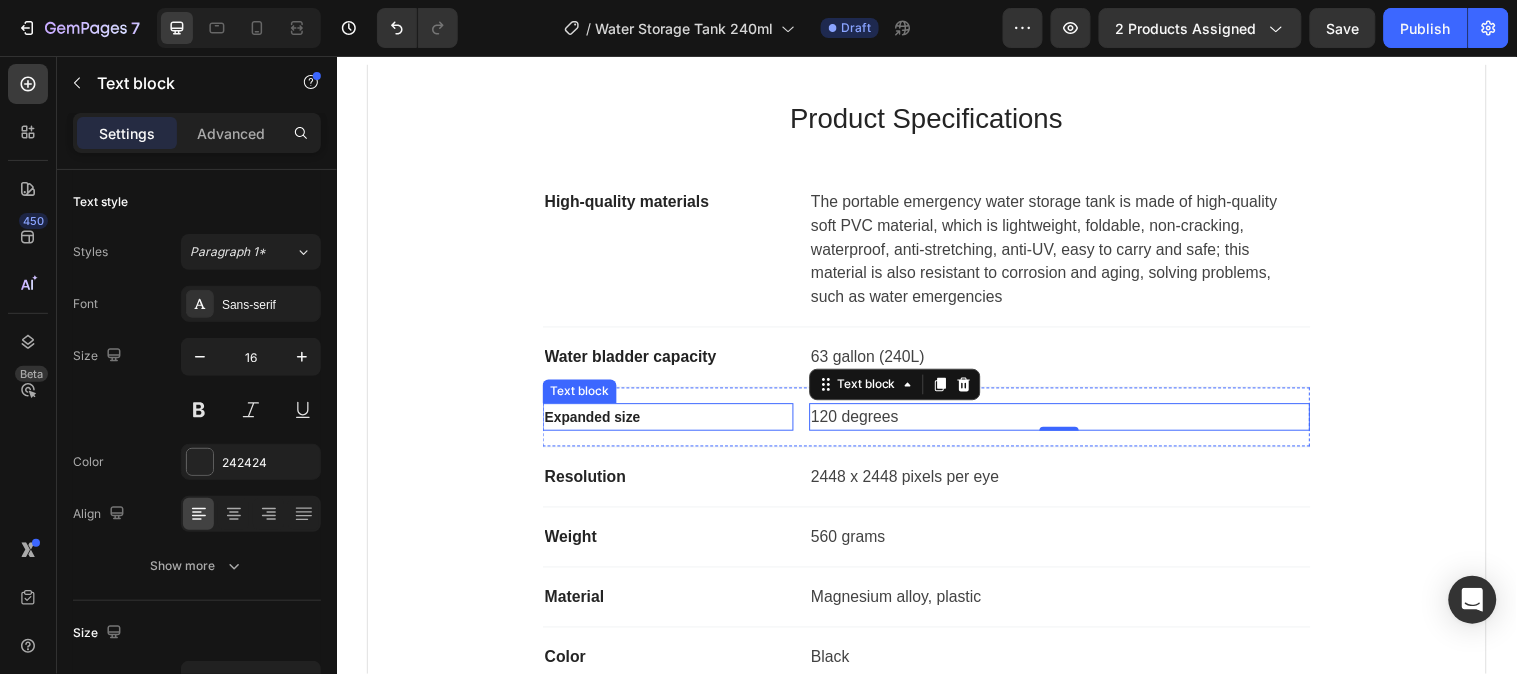 click on "Expanded size" at bounding box center (596, 422) 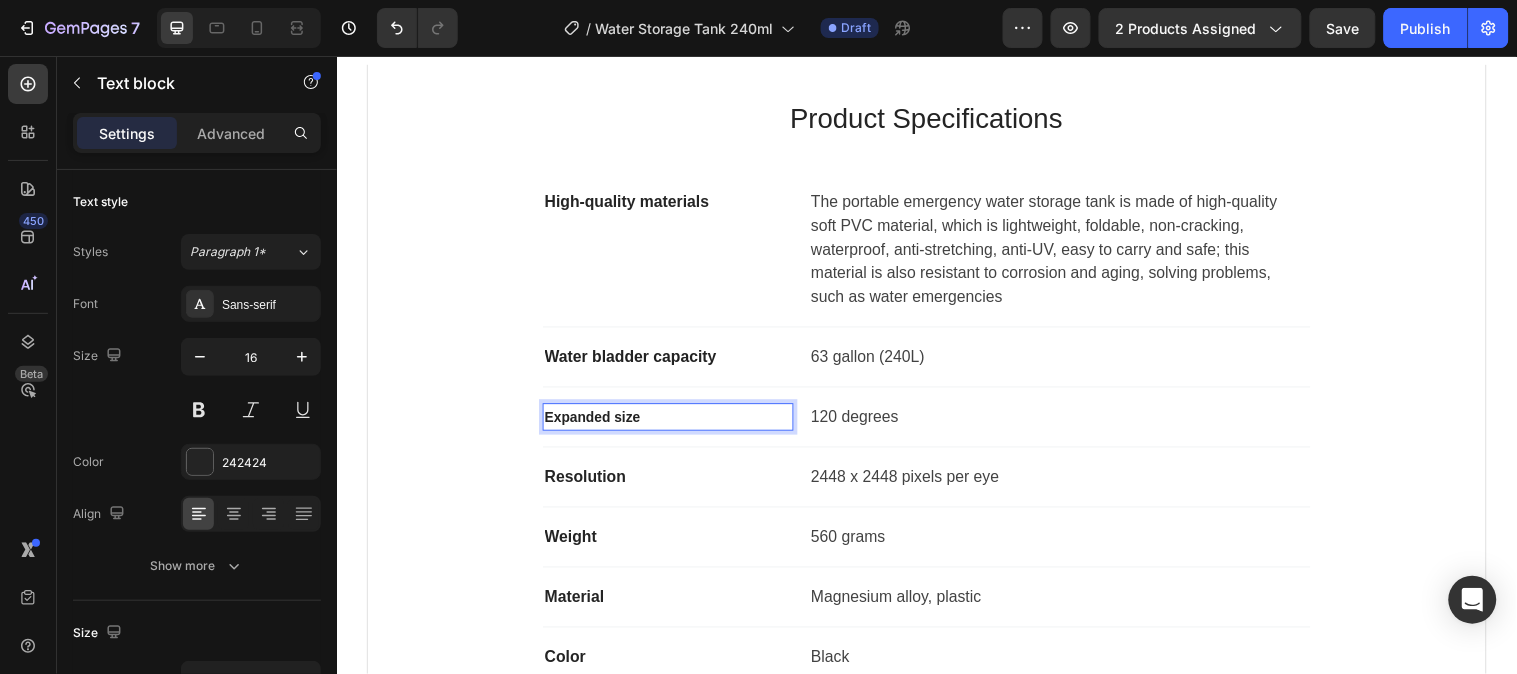click on "Expanded size" at bounding box center [596, 422] 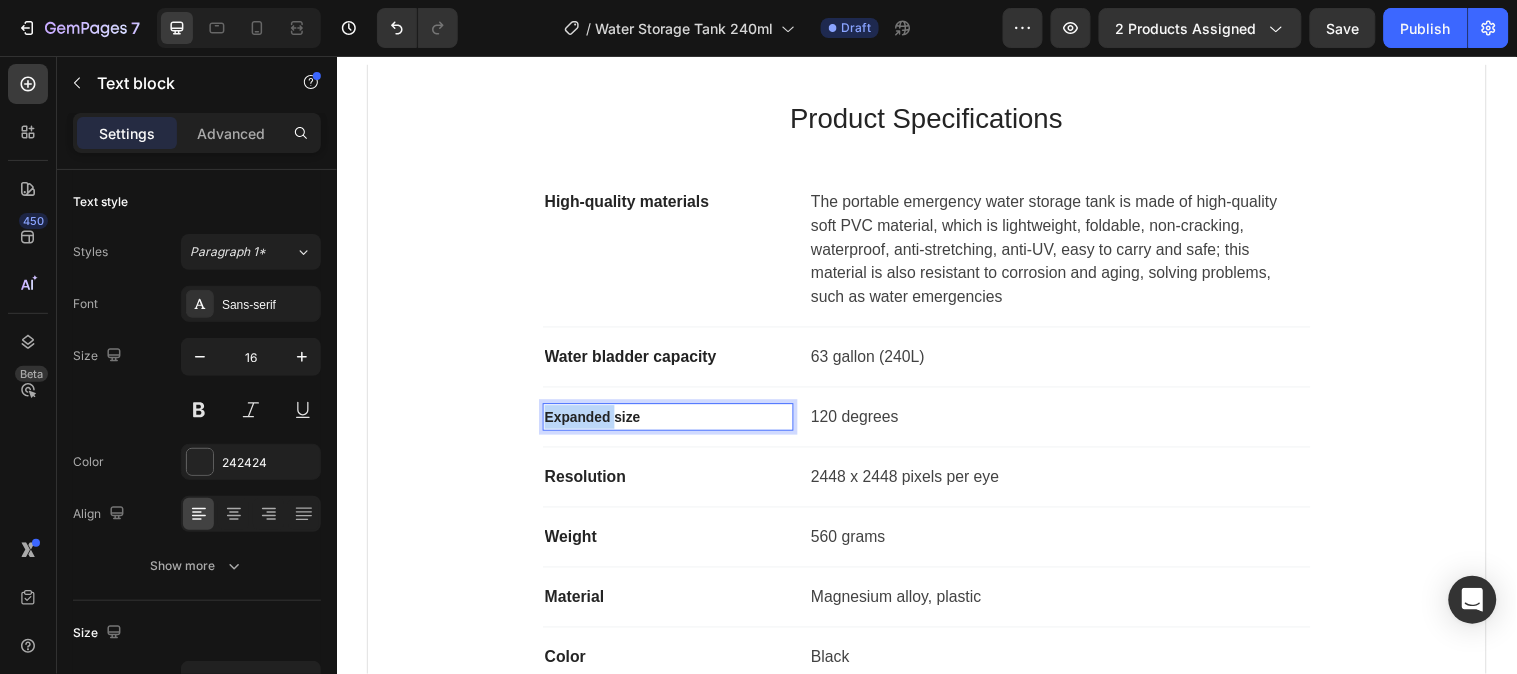 click on "Expanded size" at bounding box center (596, 422) 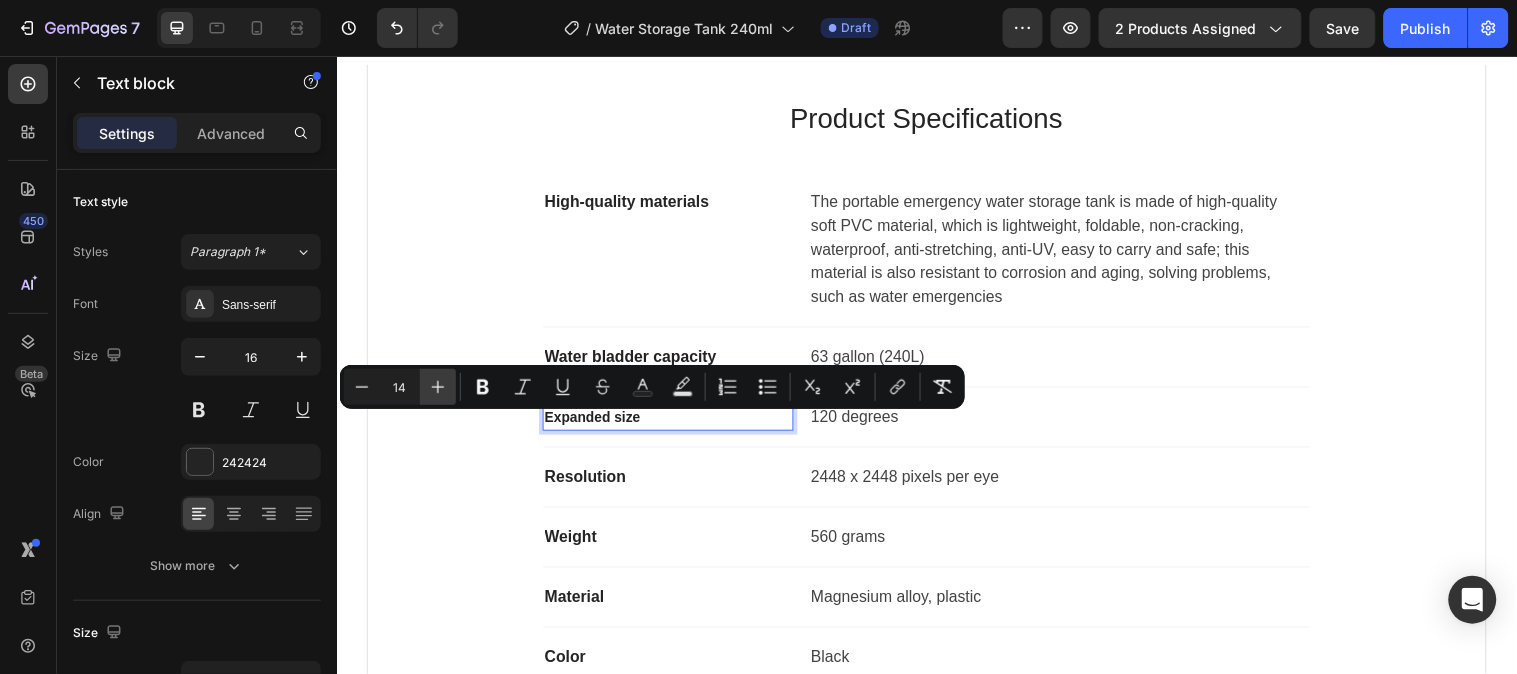 click 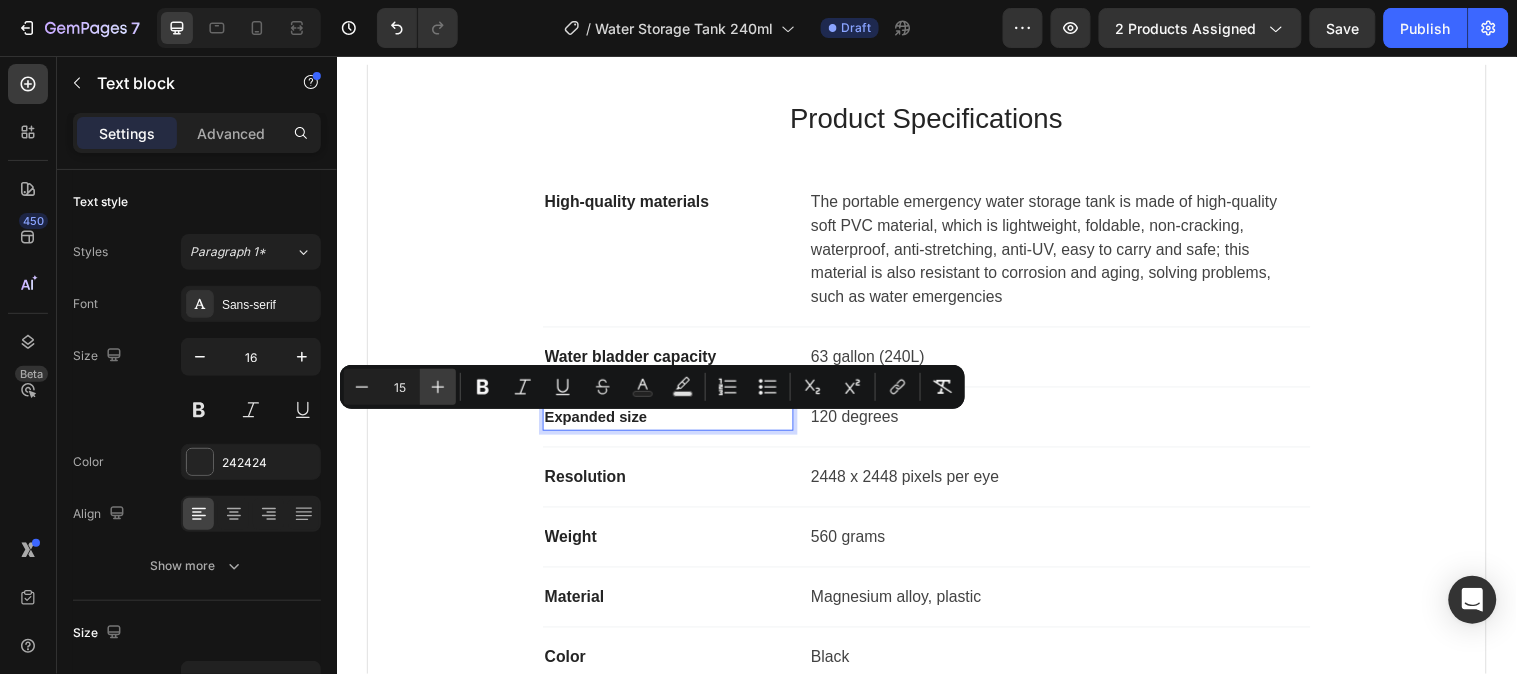 click 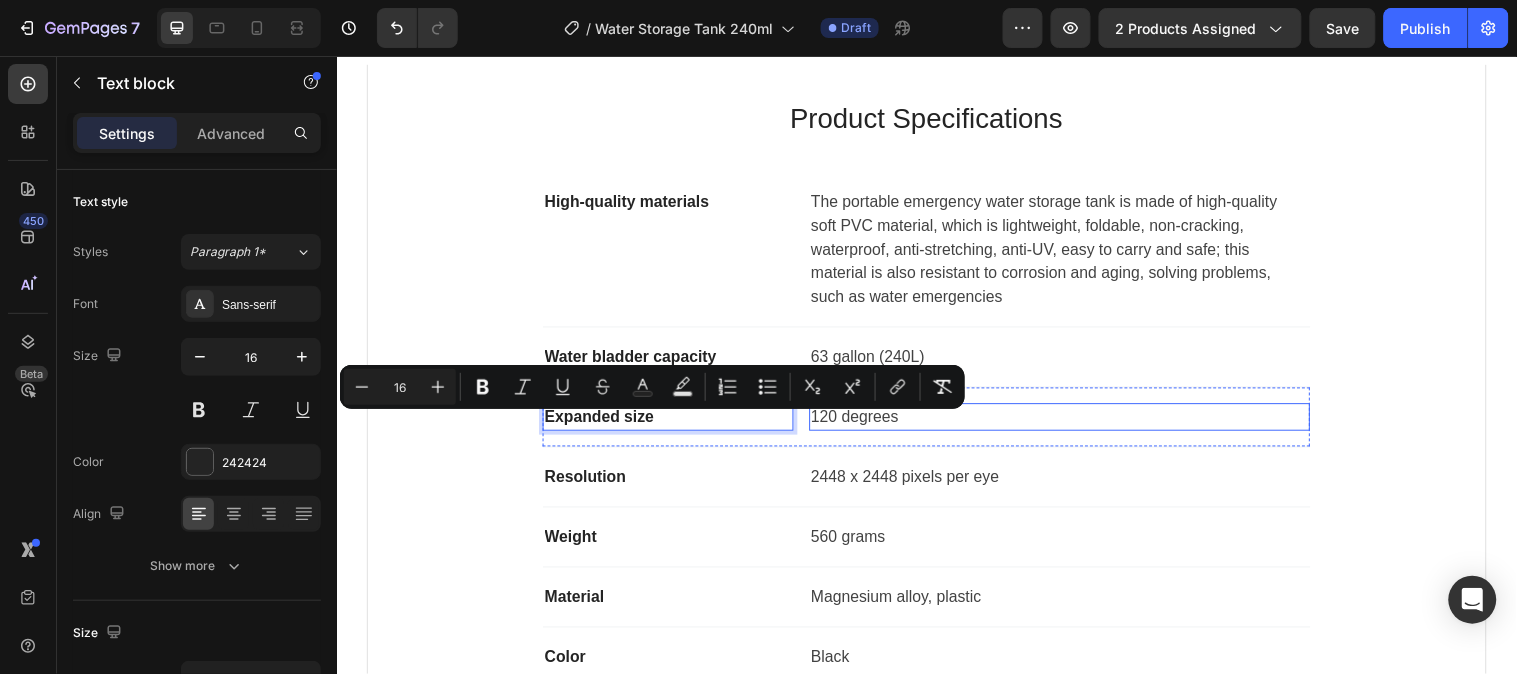 click on "120 degrees" at bounding box center [1071, 422] 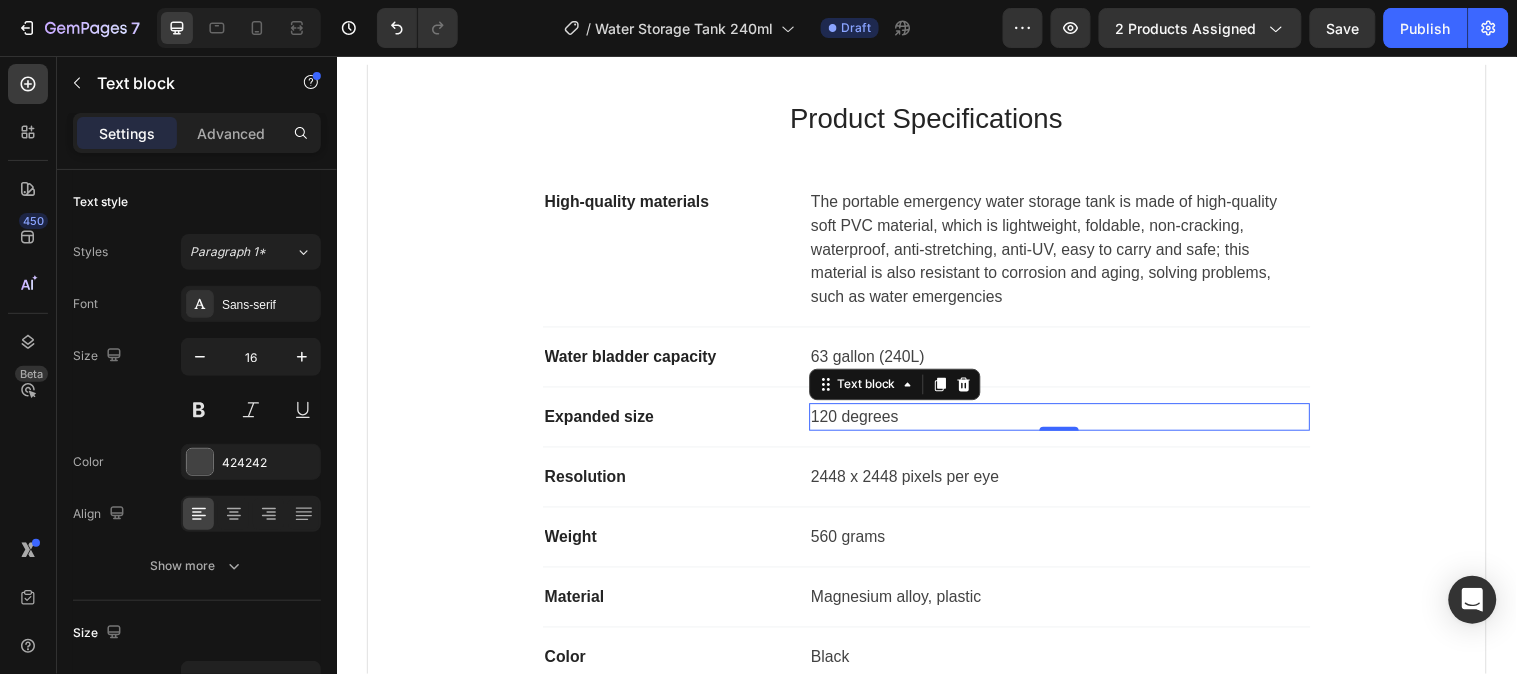click on "120 degrees" at bounding box center (1071, 422) 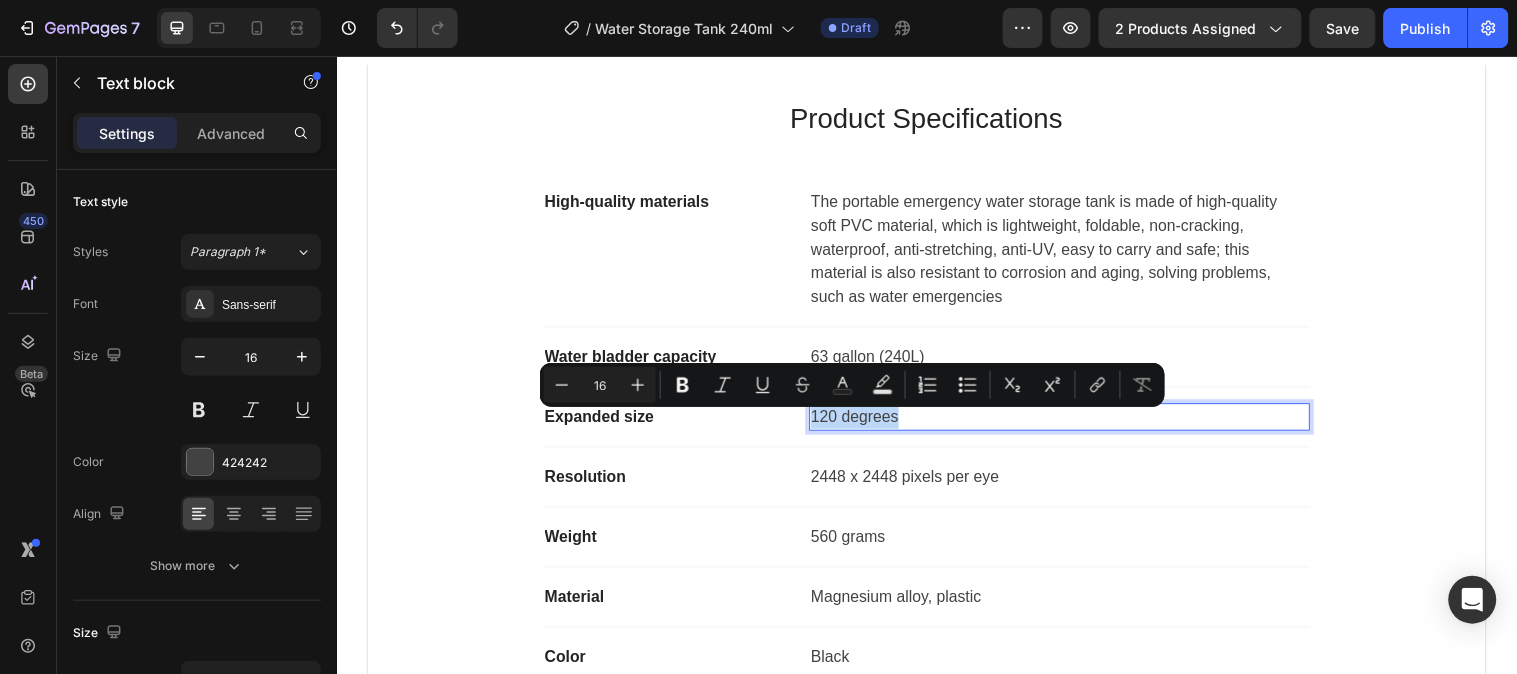 drag, startPoint x: 921, startPoint y: 429, endPoint x: 809, endPoint y: 428, distance: 112.00446 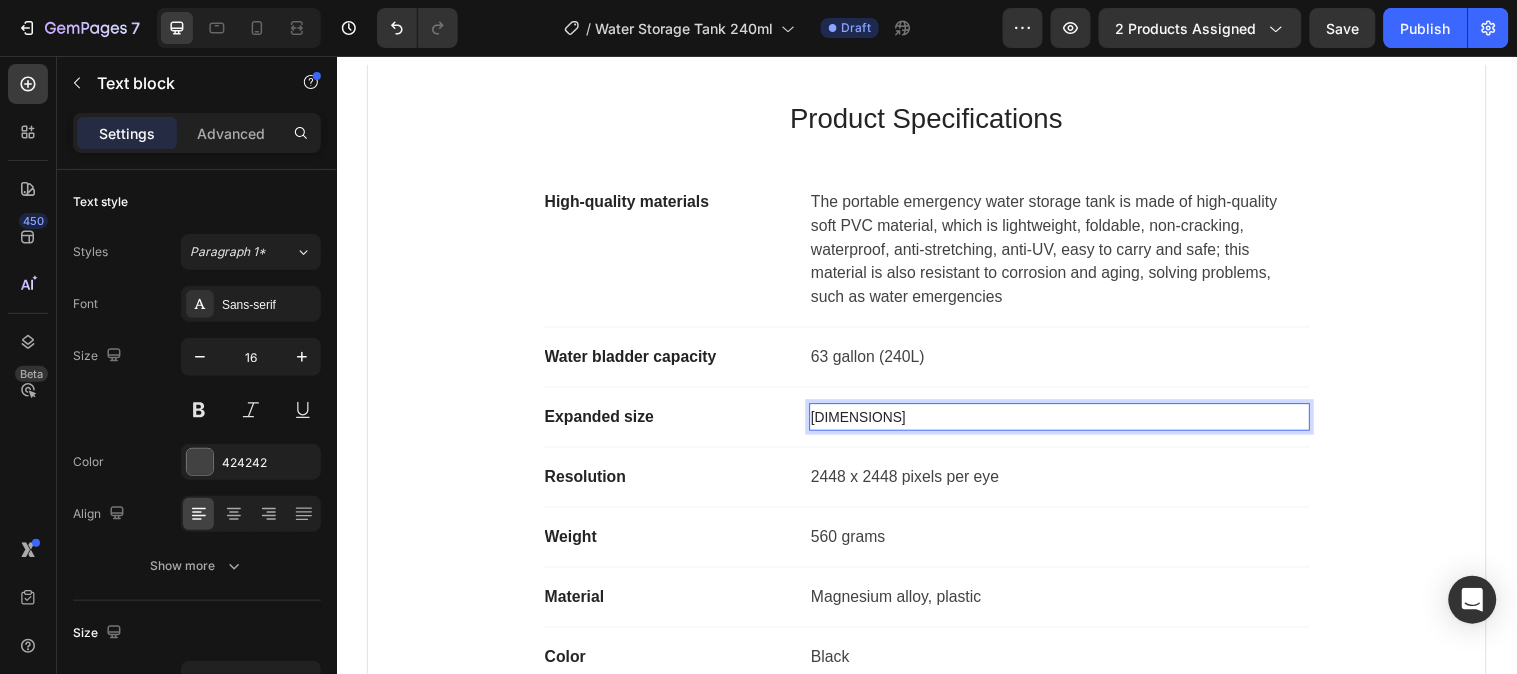 click on "39.4*27.5*21.65 inches" at bounding box center [1071, 422] 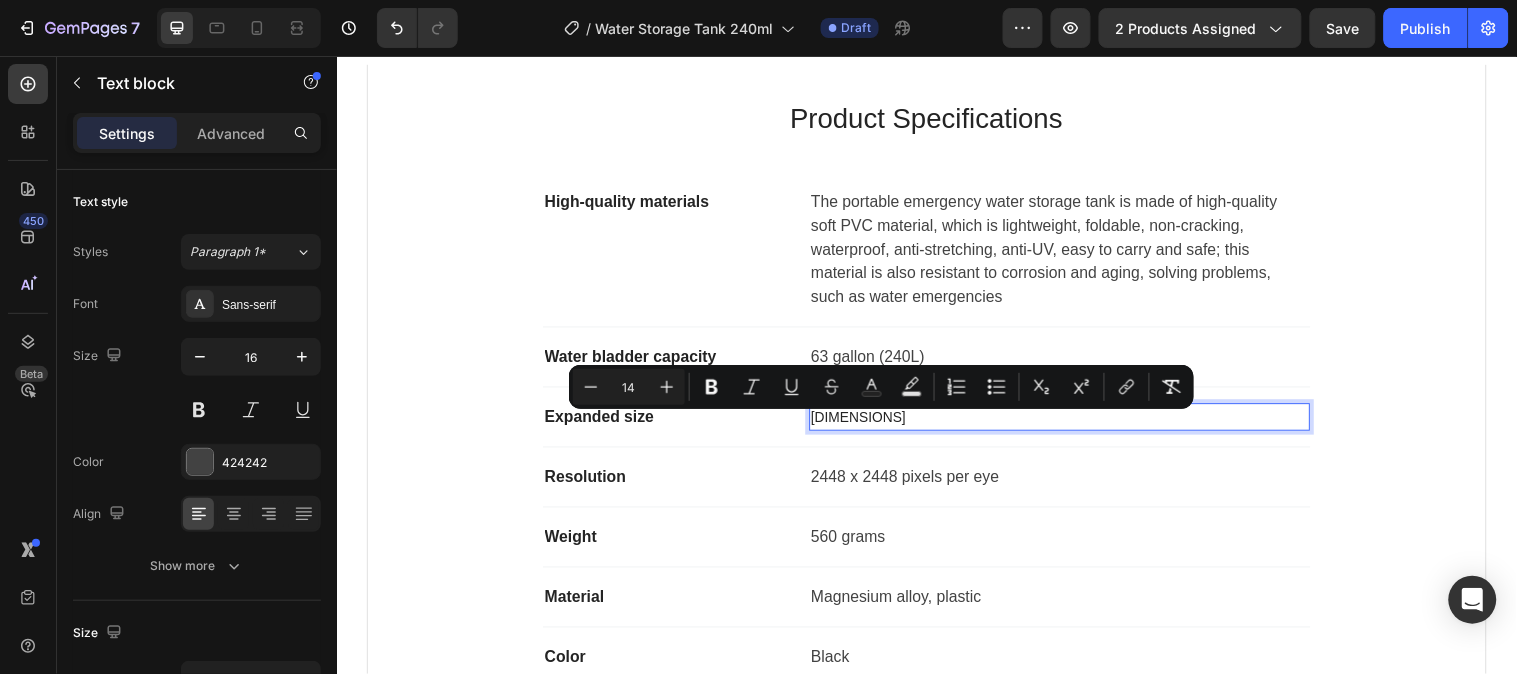 drag, startPoint x: 964, startPoint y: 429, endPoint x: 811, endPoint y: 433, distance: 153.05228 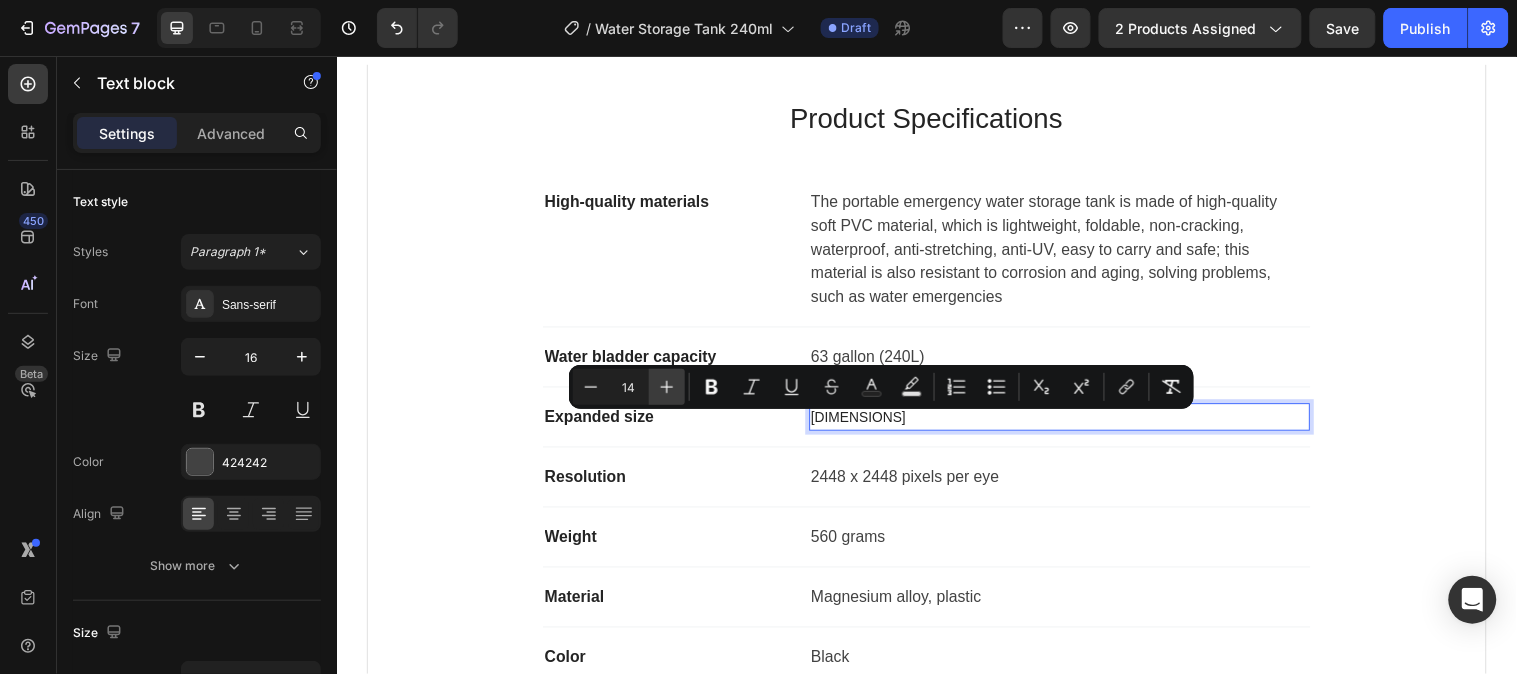 click 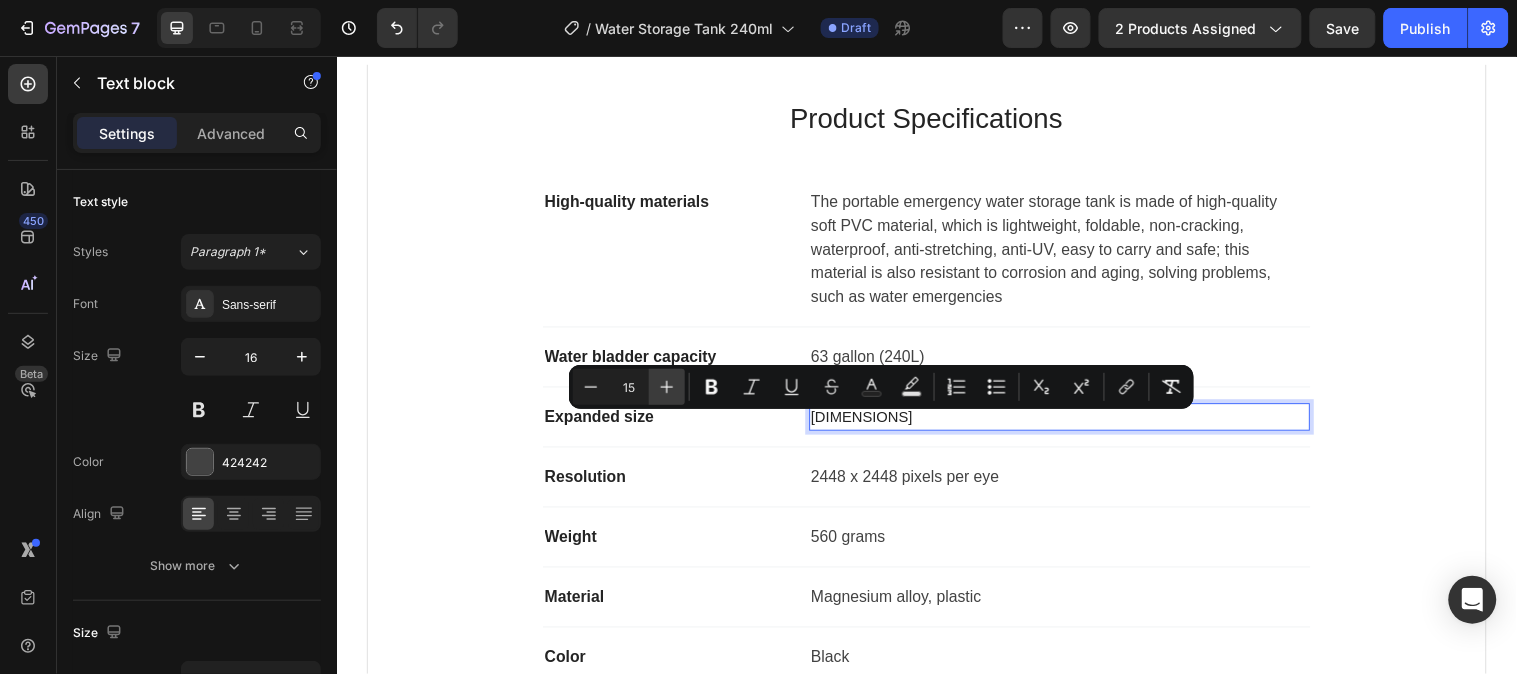 click 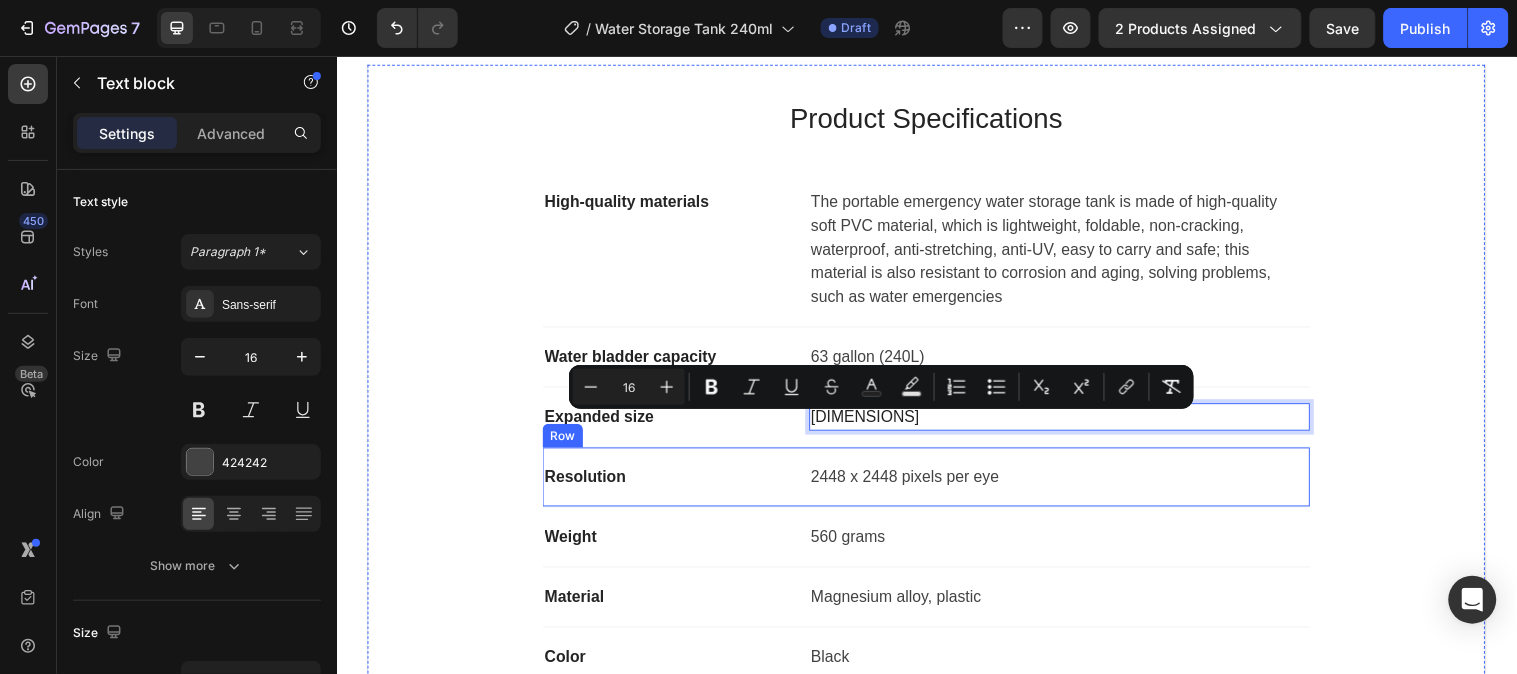 click on "Resolution Text block 2448 x 2448 pixels per eye Text block Row" at bounding box center [936, 483] 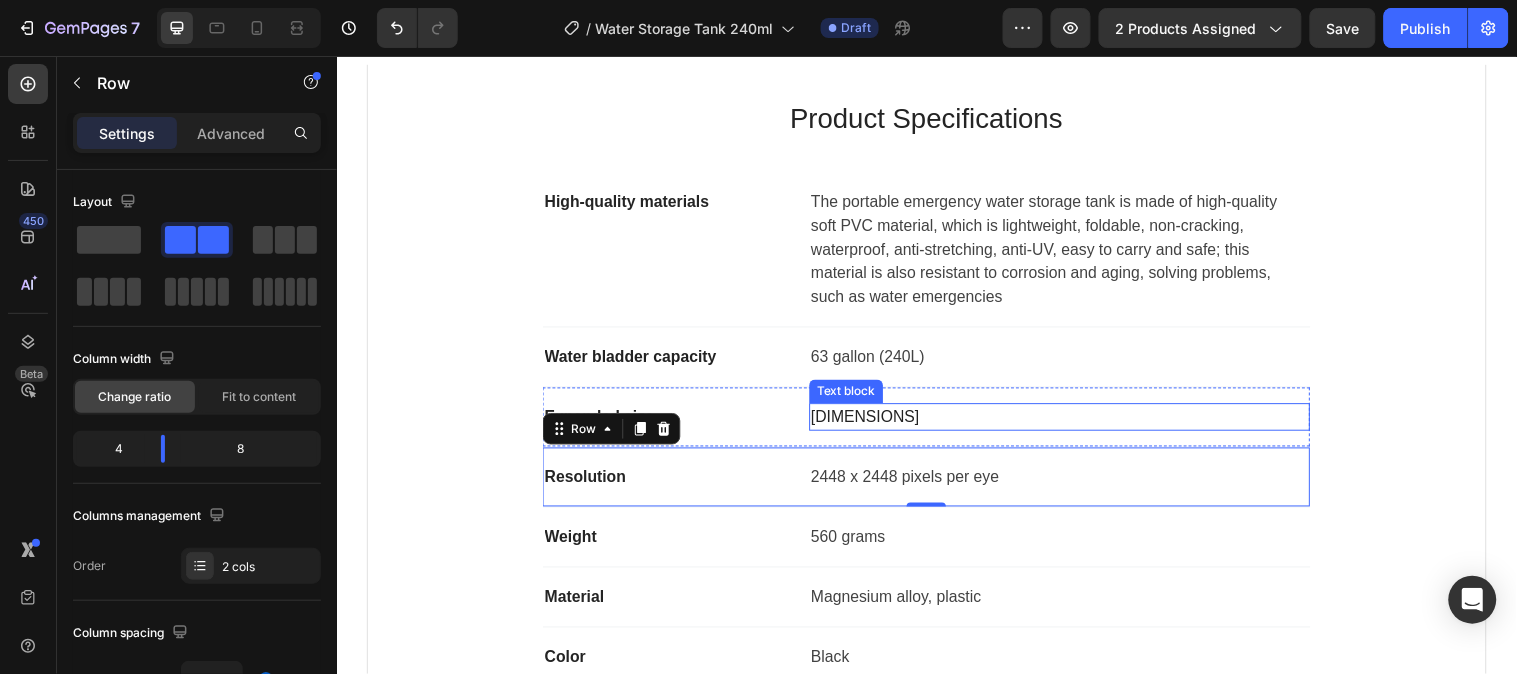 click on "39.4*27.5*21.65 inches" at bounding box center [874, 421] 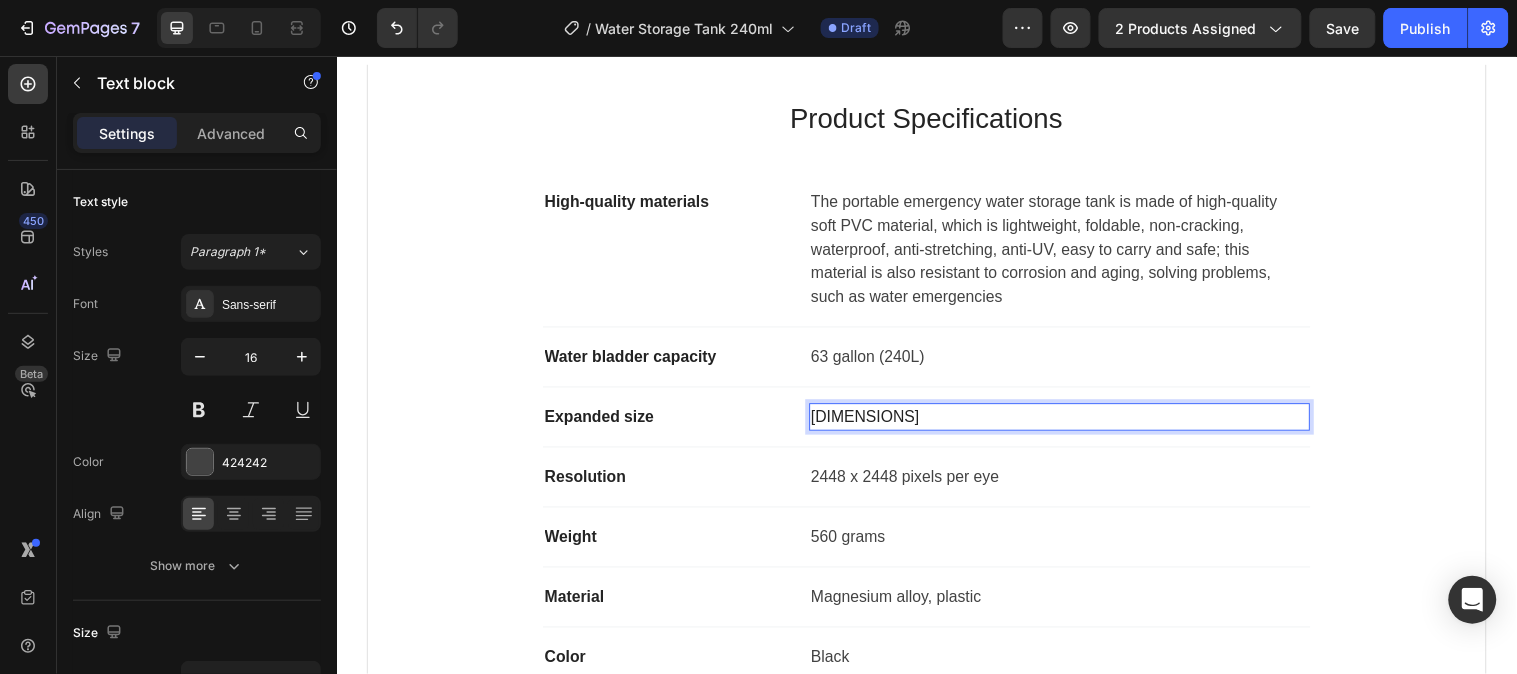 click on "39.4*27.5*21.65 inches" at bounding box center [874, 421] 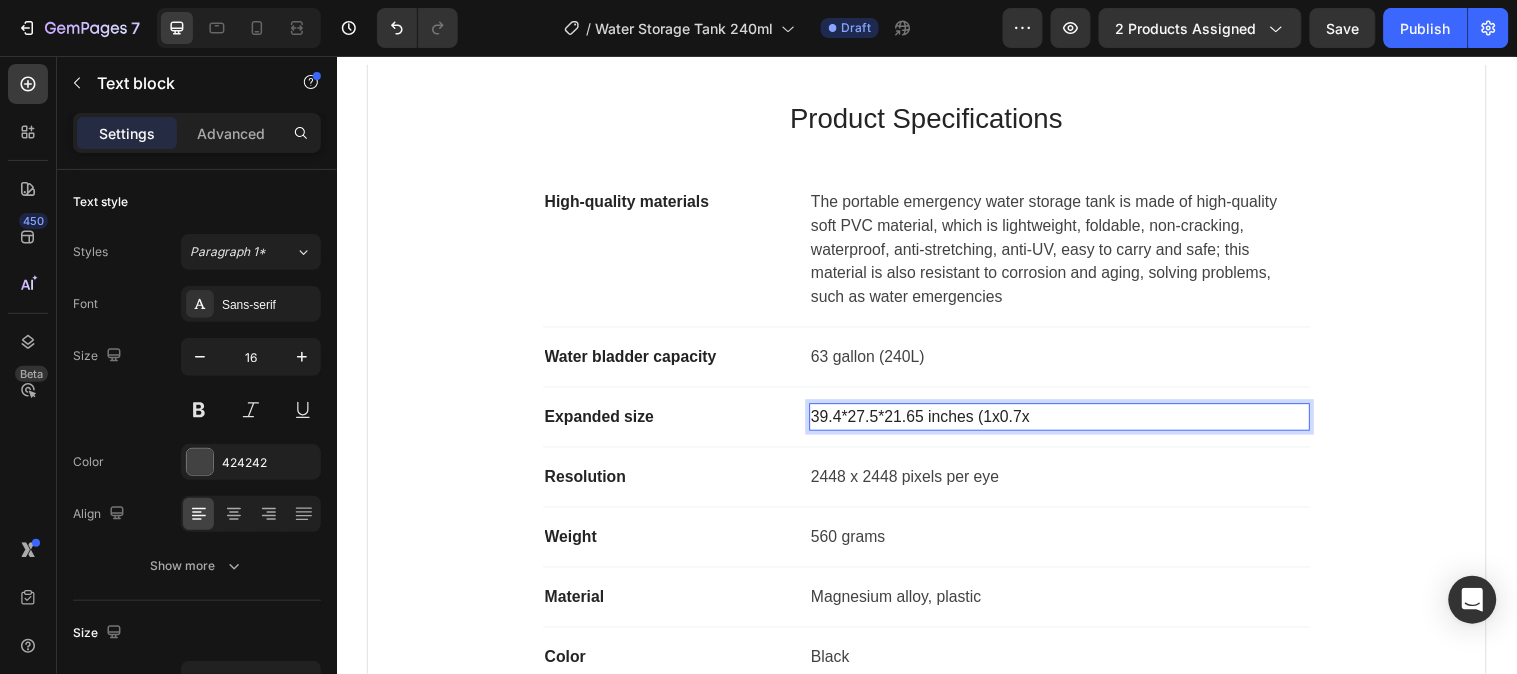 click on "39.4*27.5*21.65 inches (1x0.7x" at bounding box center (930, 421) 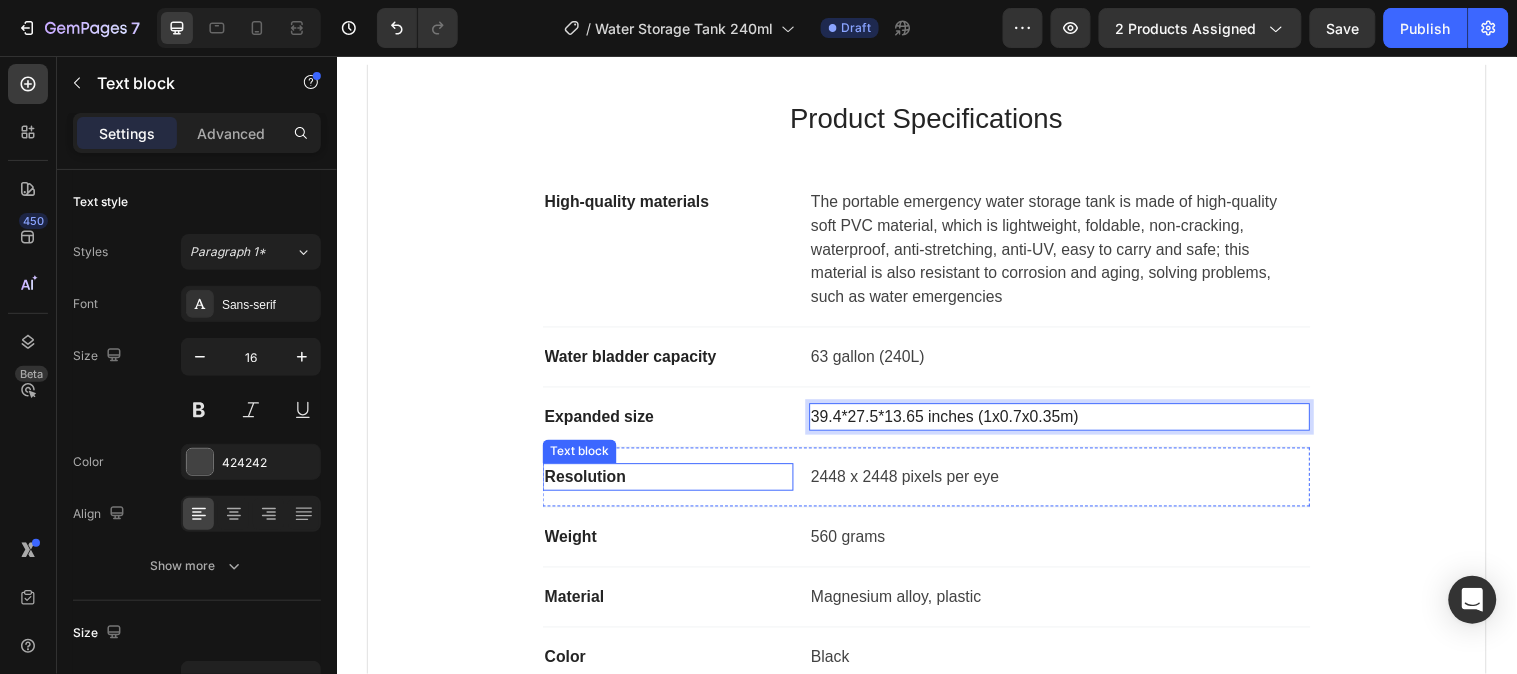 click on "Resolution" at bounding box center (673, 483) 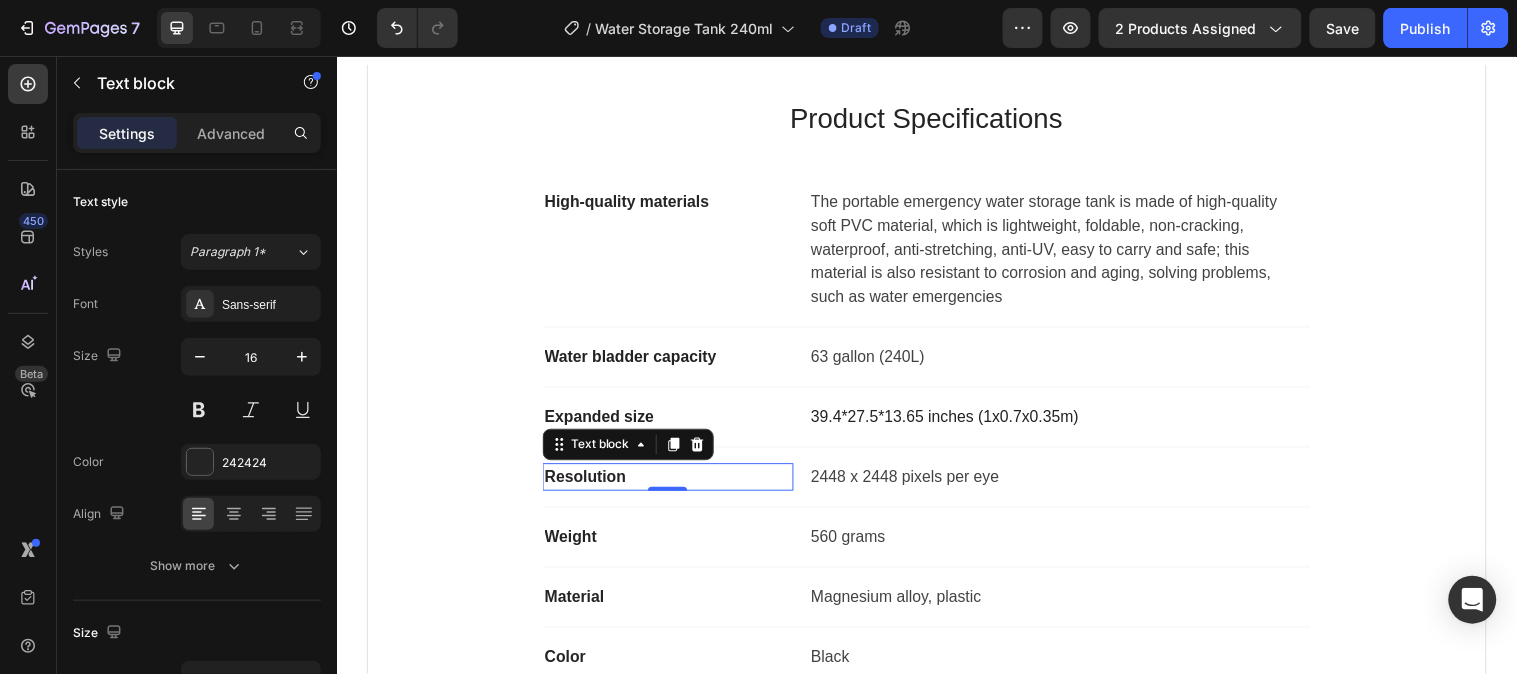 click on "Resolution" at bounding box center (673, 483) 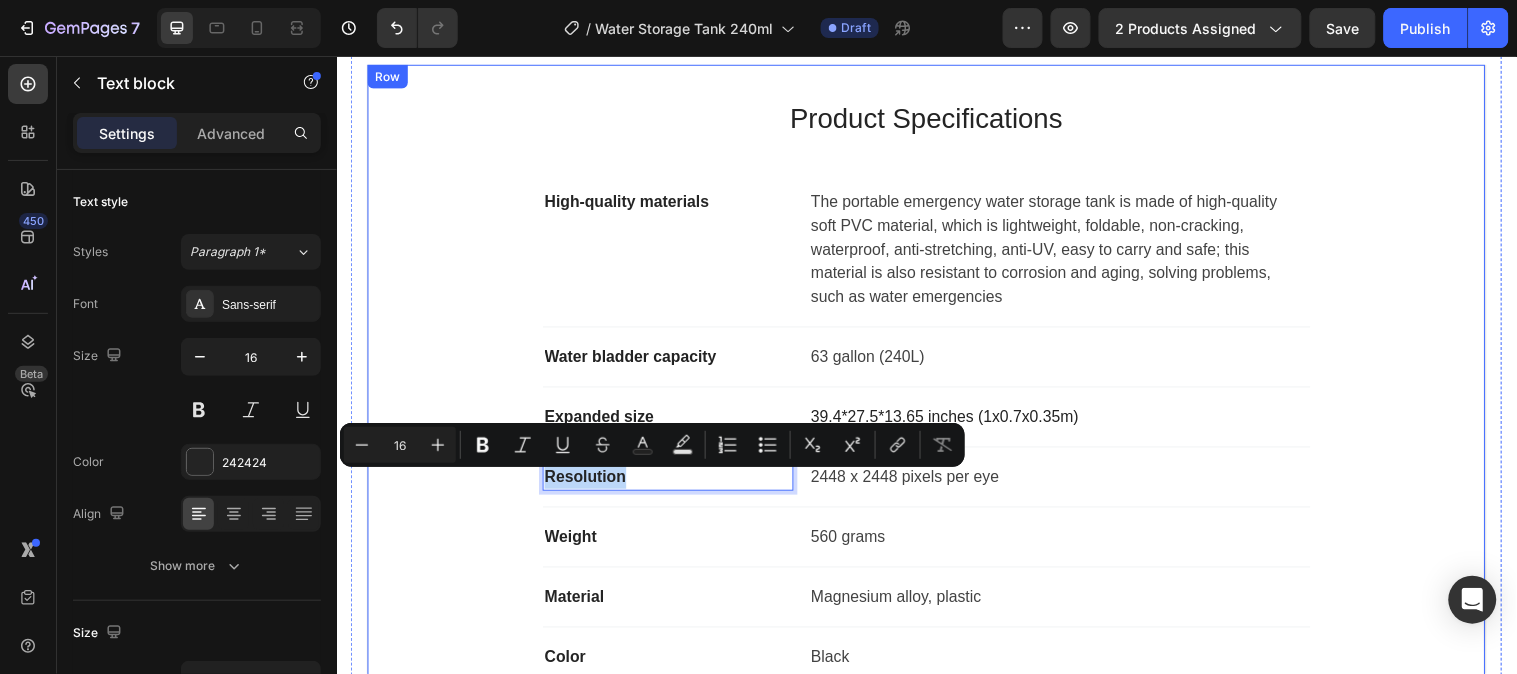 drag, startPoint x: 634, startPoint y: 492, endPoint x: 526, endPoint y: 488, distance: 108.07405 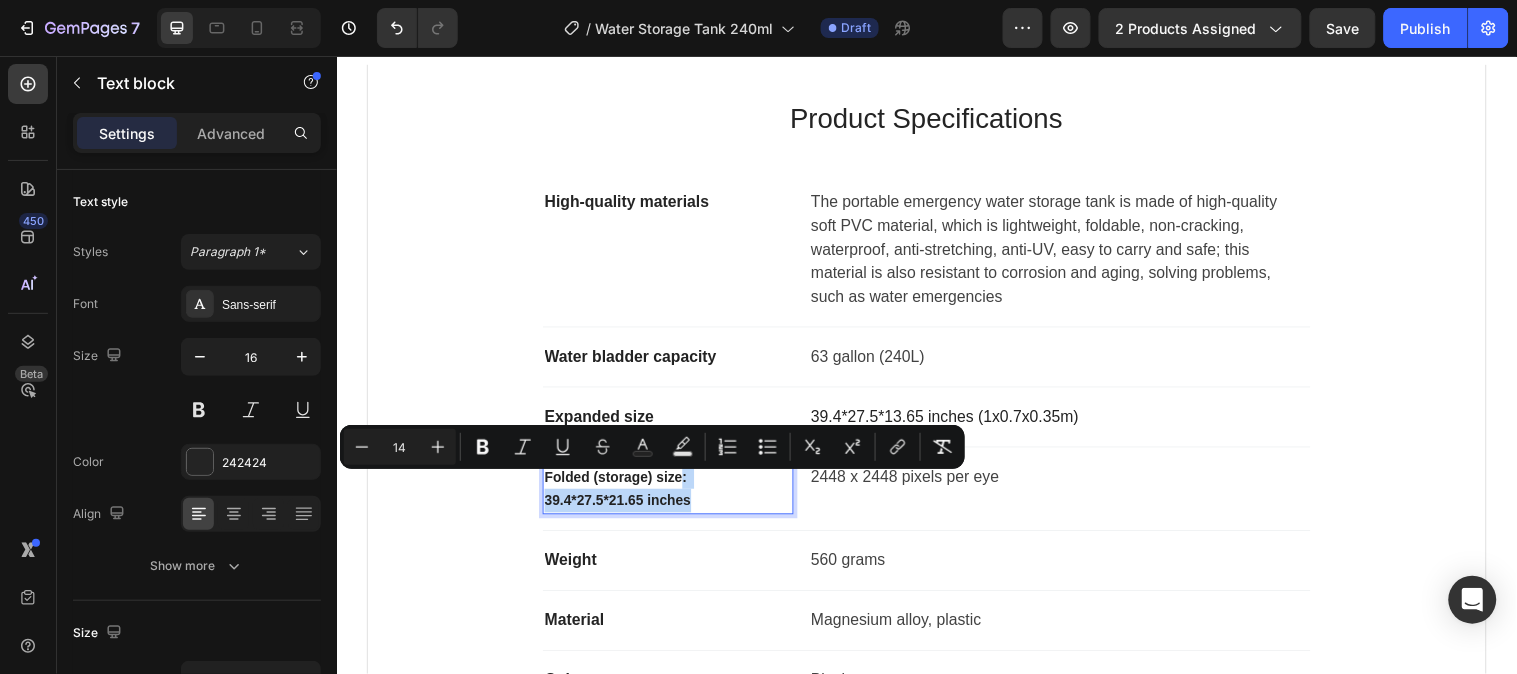 drag, startPoint x: 699, startPoint y: 510, endPoint x: 677, endPoint y: 500, distance: 24.166092 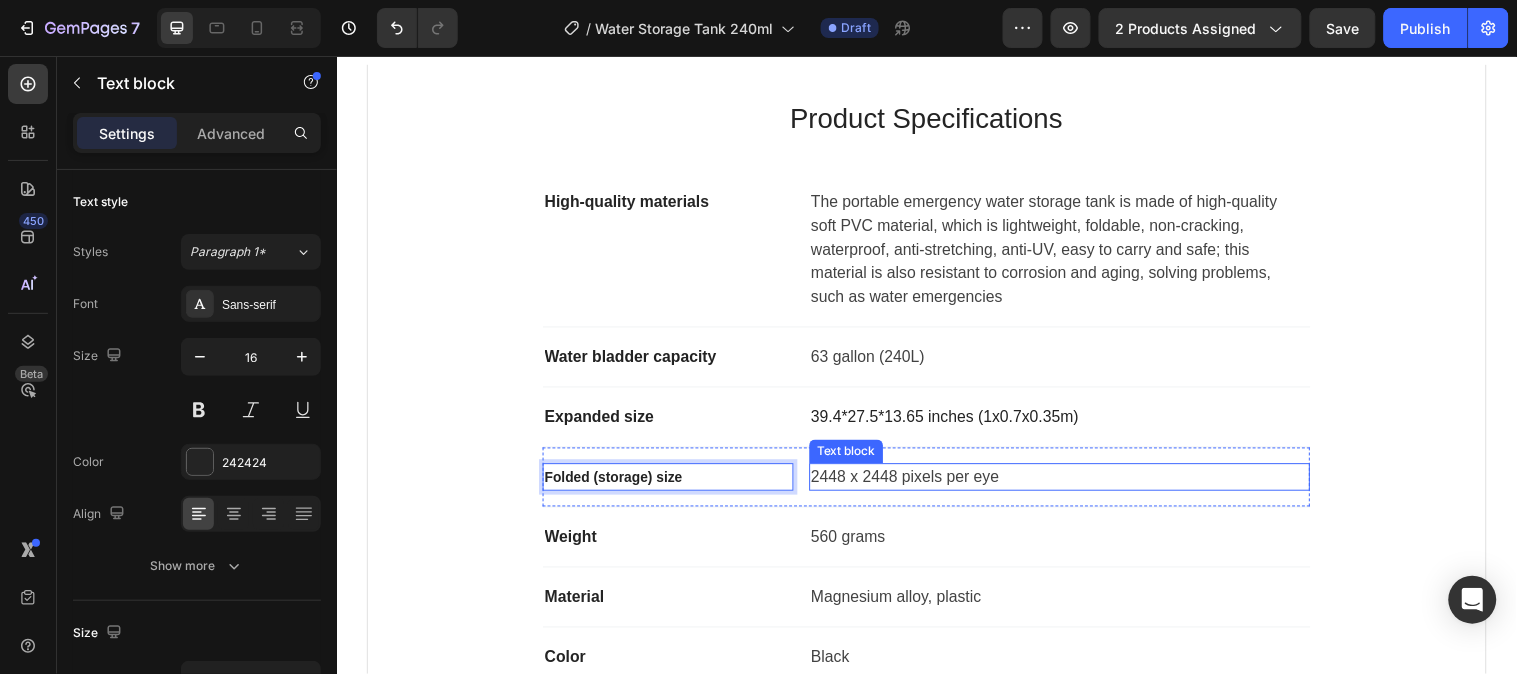 click on "2448 x 2448 pixels per eye" at bounding box center (1071, 483) 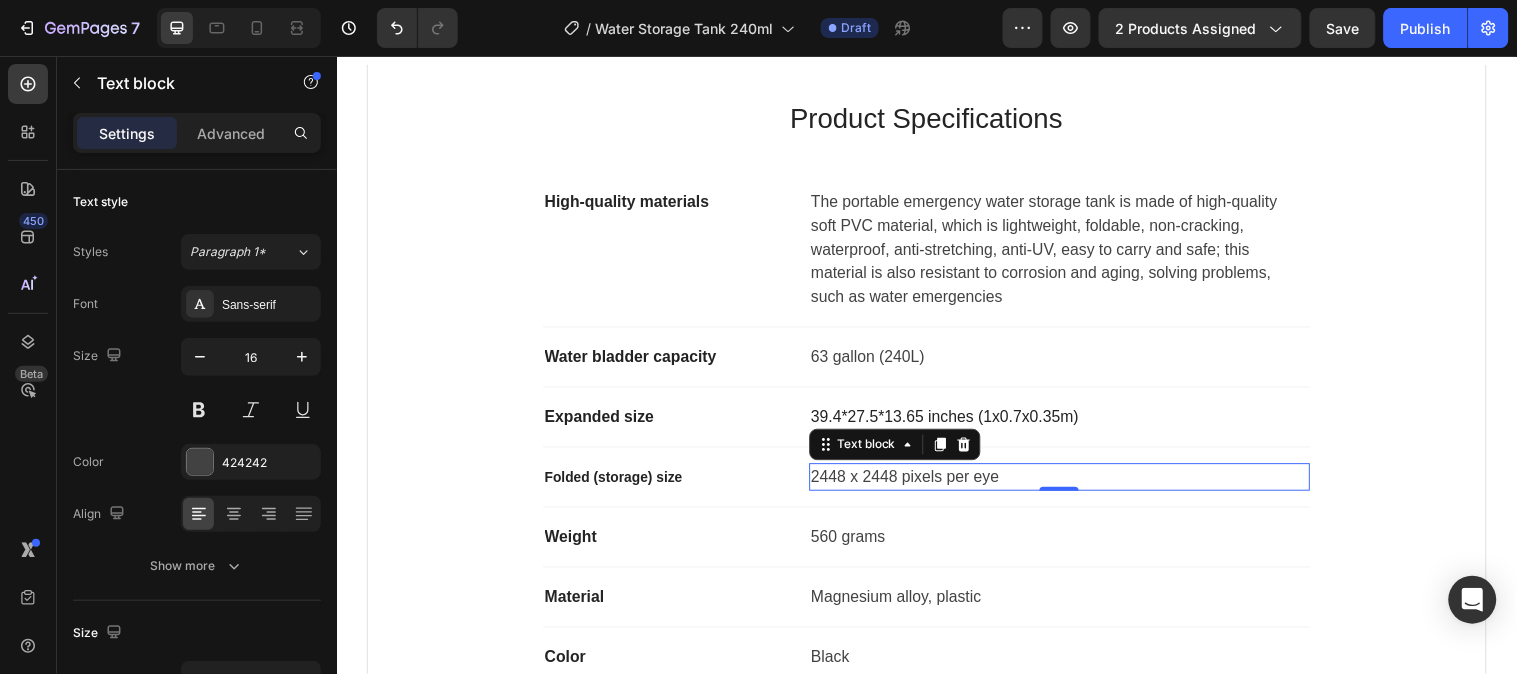 click on "2448 x 2448 pixels per eye" at bounding box center (1071, 483) 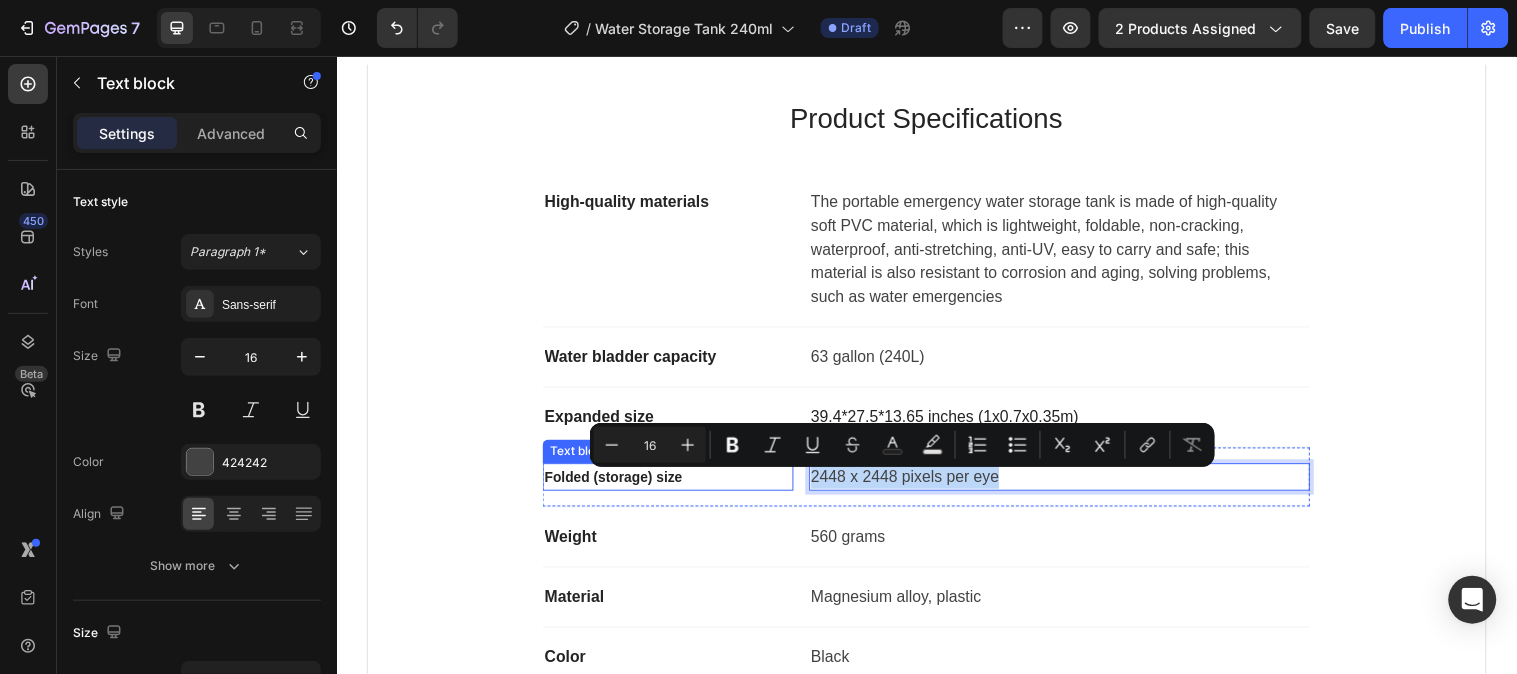 drag, startPoint x: 1008, startPoint y: 489, endPoint x: 777, endPoint y: 489, distance: 231 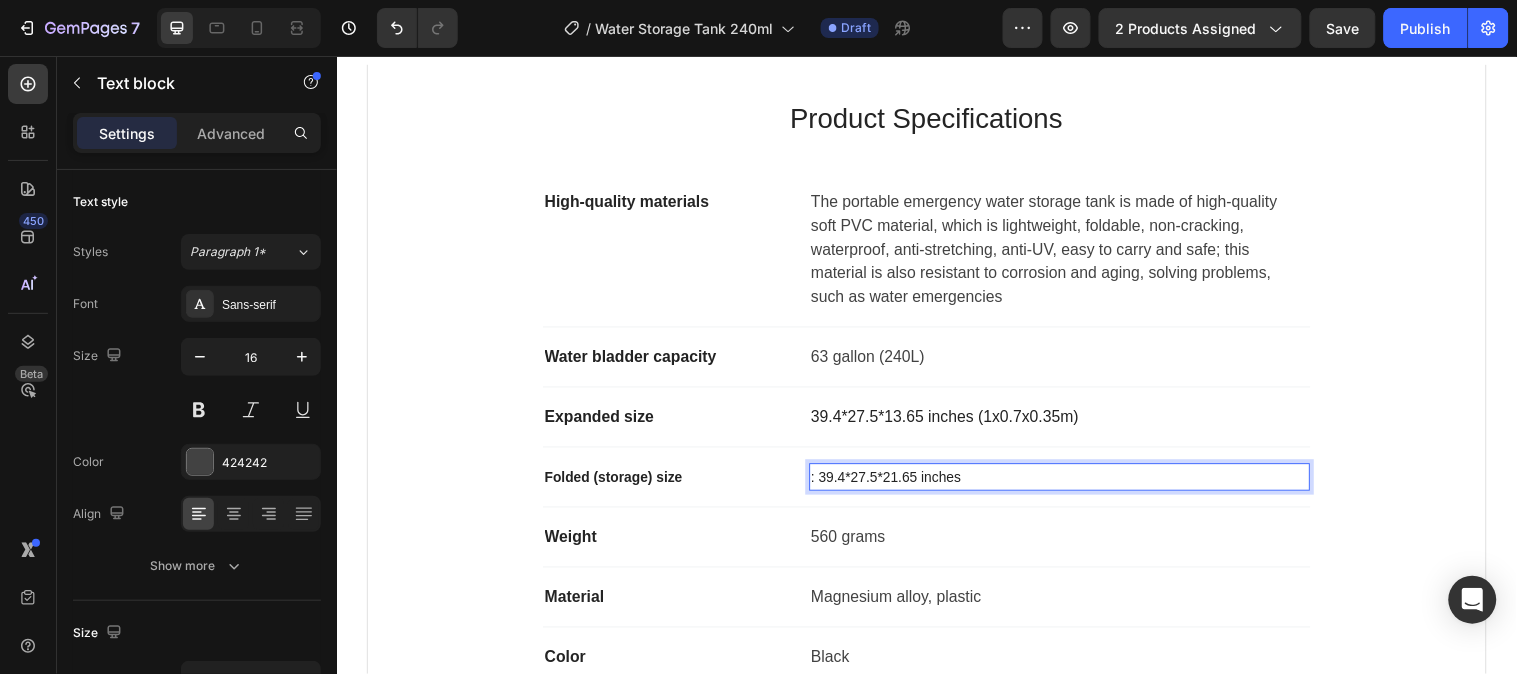 click on ": 39.4*27.5*21.65 inches" at bounding box center [895, 483] 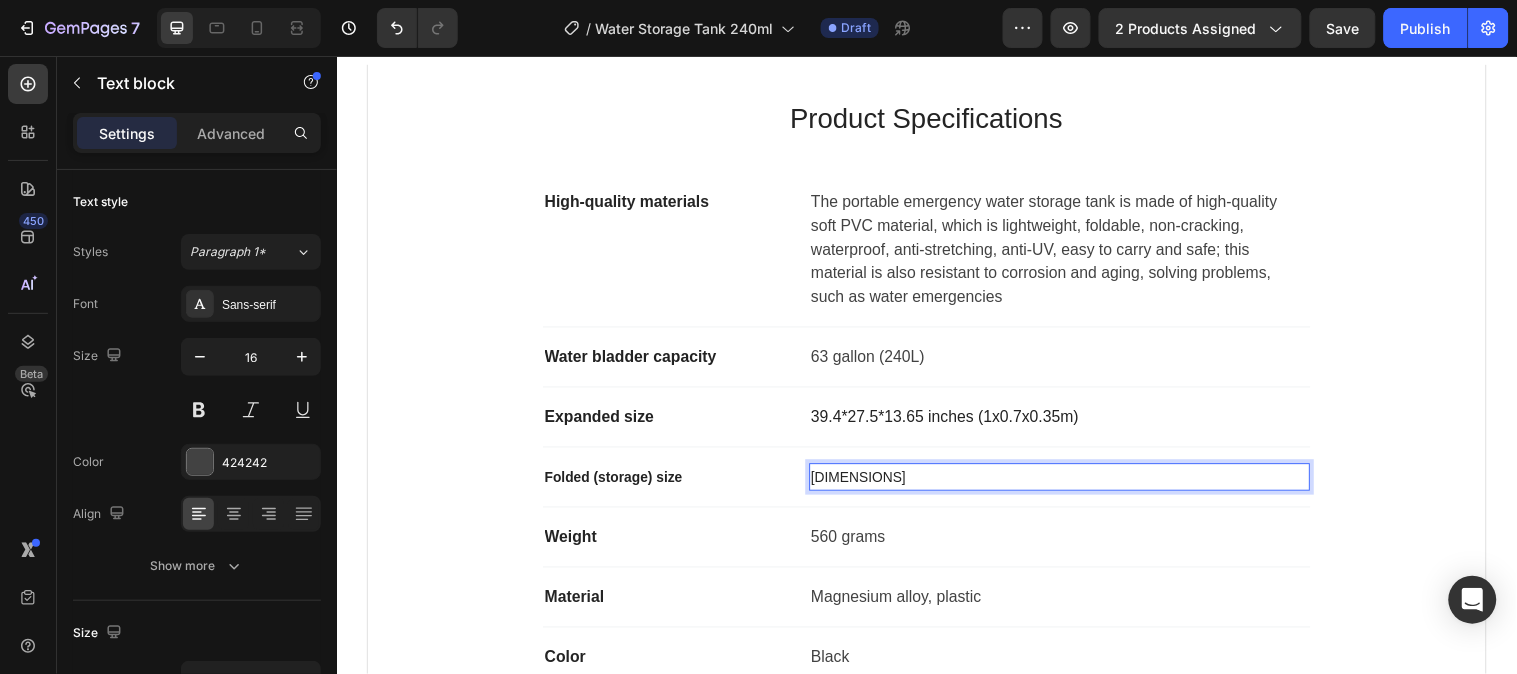 click on "39.4*27.5*21.65 inches" at bounding box center (867, 483) 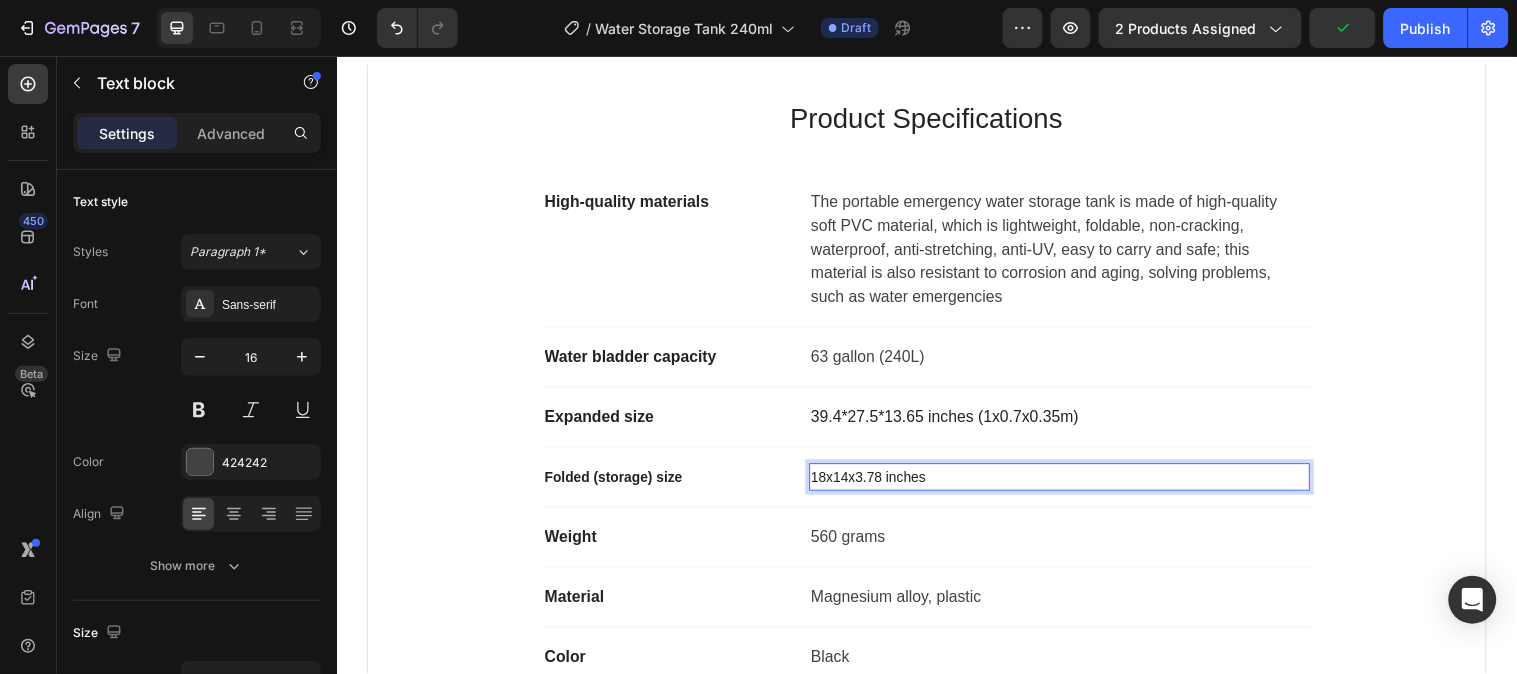 click on "18x14x3.78 inches" at bounding box center (1071, 483) 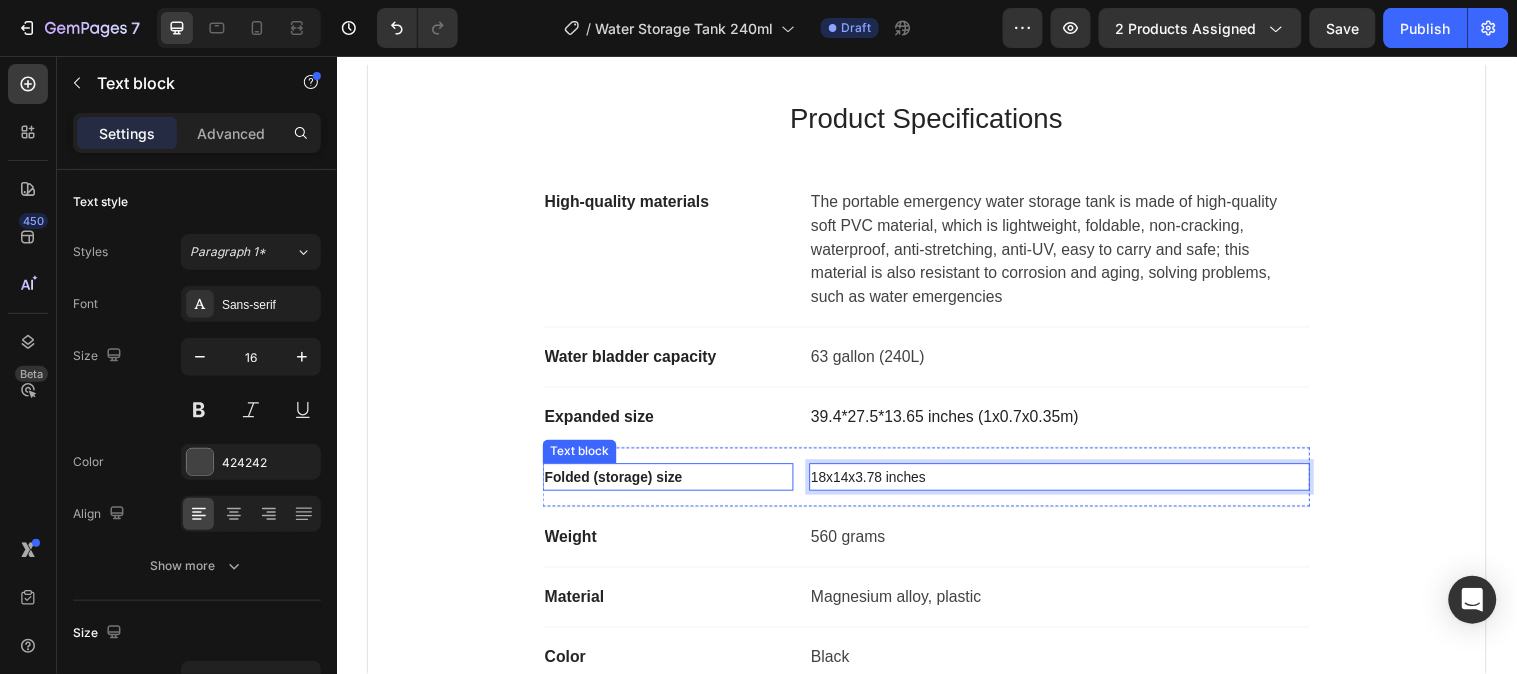 click on "Folded (storage) size" at bounding box center [618, 483] 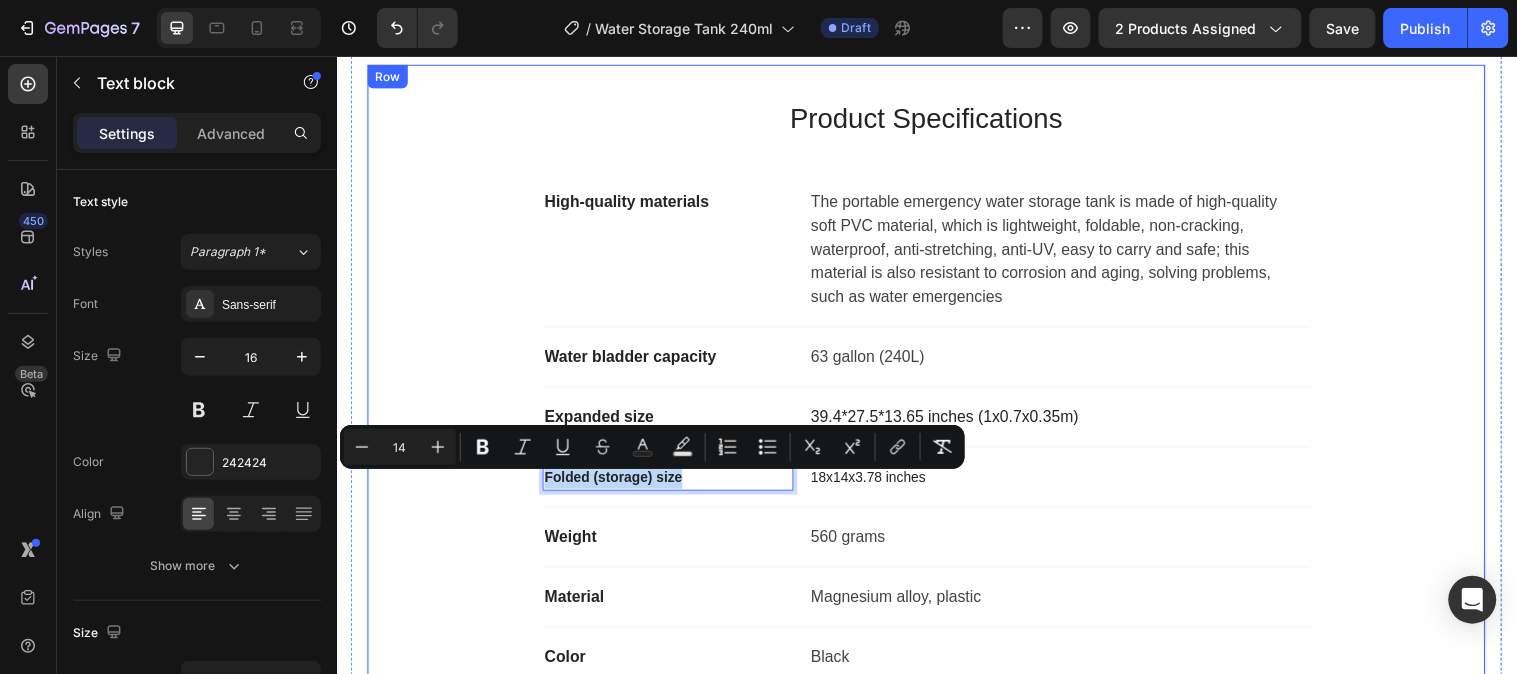 drag, startPoint x: 707, startPoint y: 488, endPoint x: 527, endPoint y: 500, distance: 180.39955 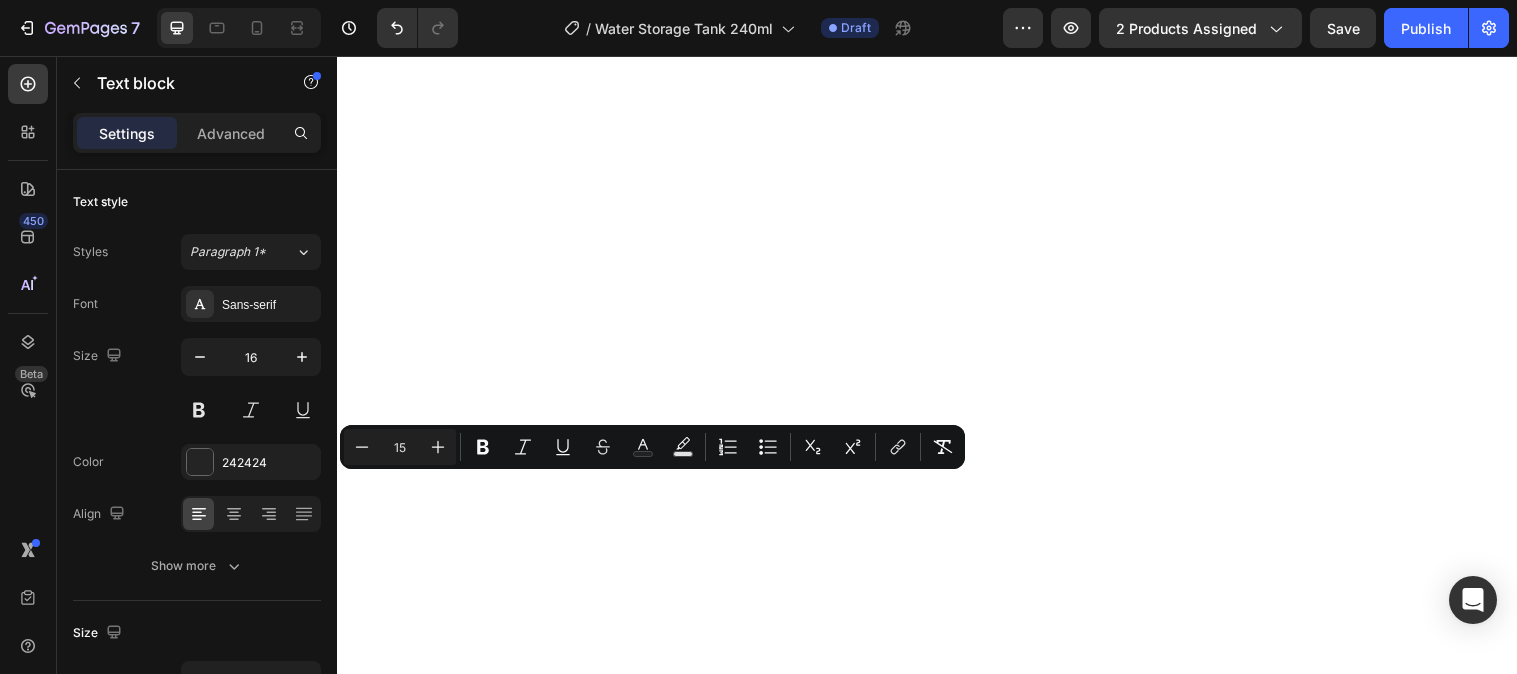 scroll, scrollTop: 0, scrollLeft: 0, axis: both 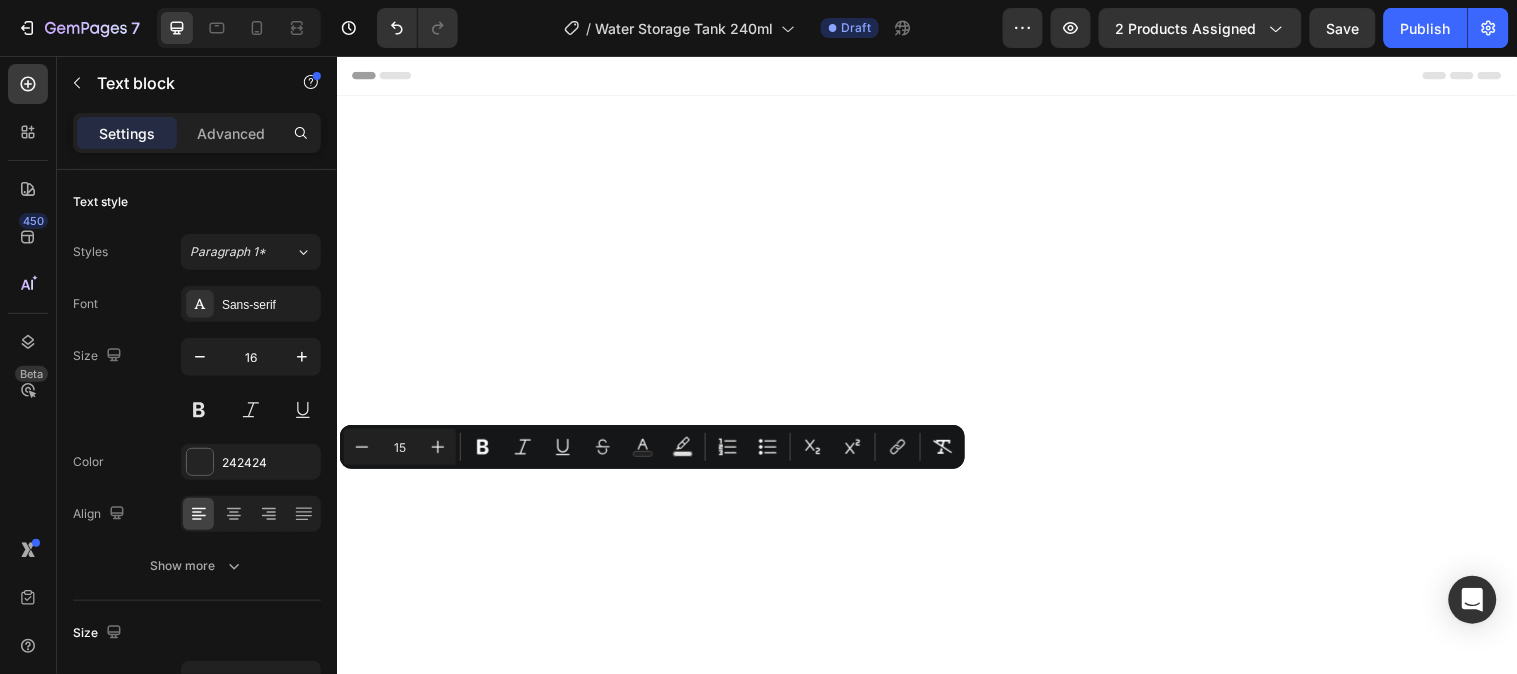 click 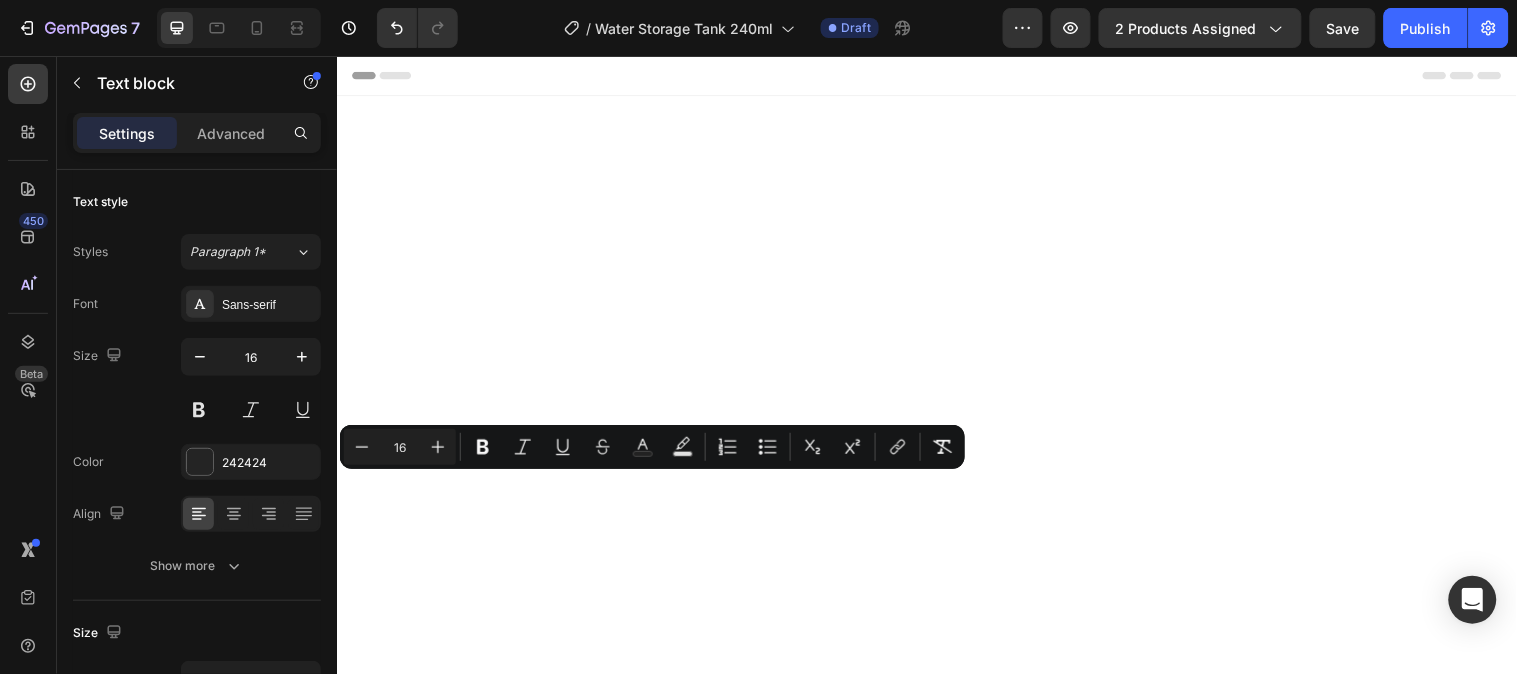 scroll, scrollTop: 0, scrollLeft: 0, axis: both 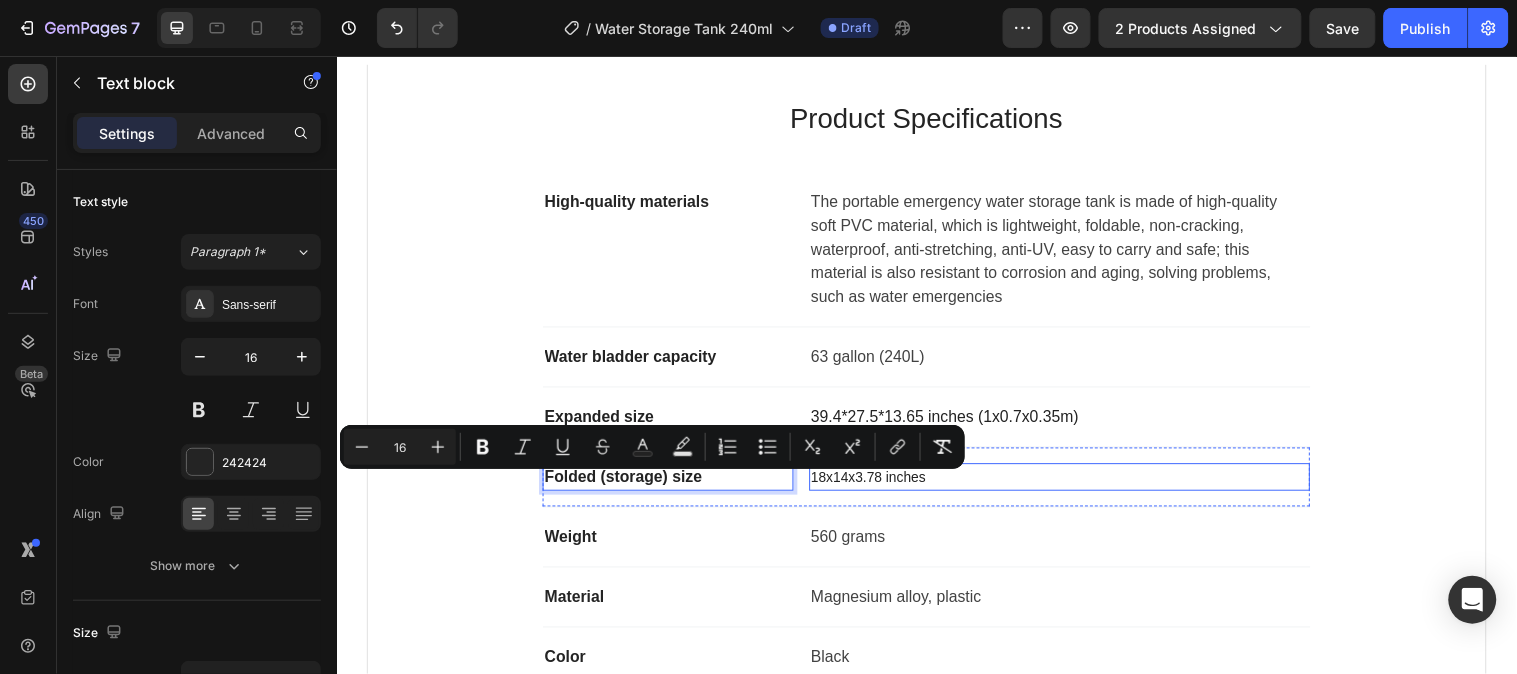 click on "18x14x3.78 inches" at bounding box center [877, 483] 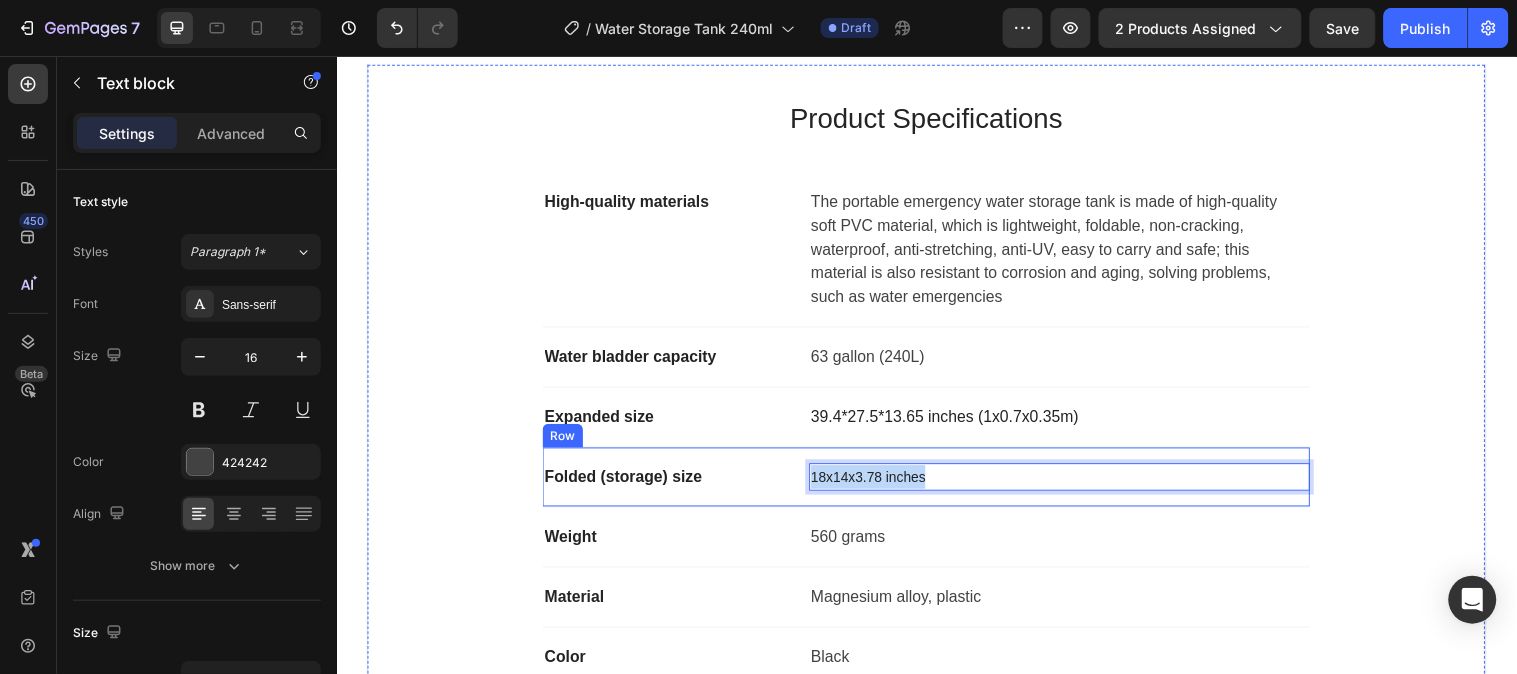 drag, startPoint x: 940, startPoint y: 489, endPoint x: 797, endPoint y: 494, distance: 143.08739 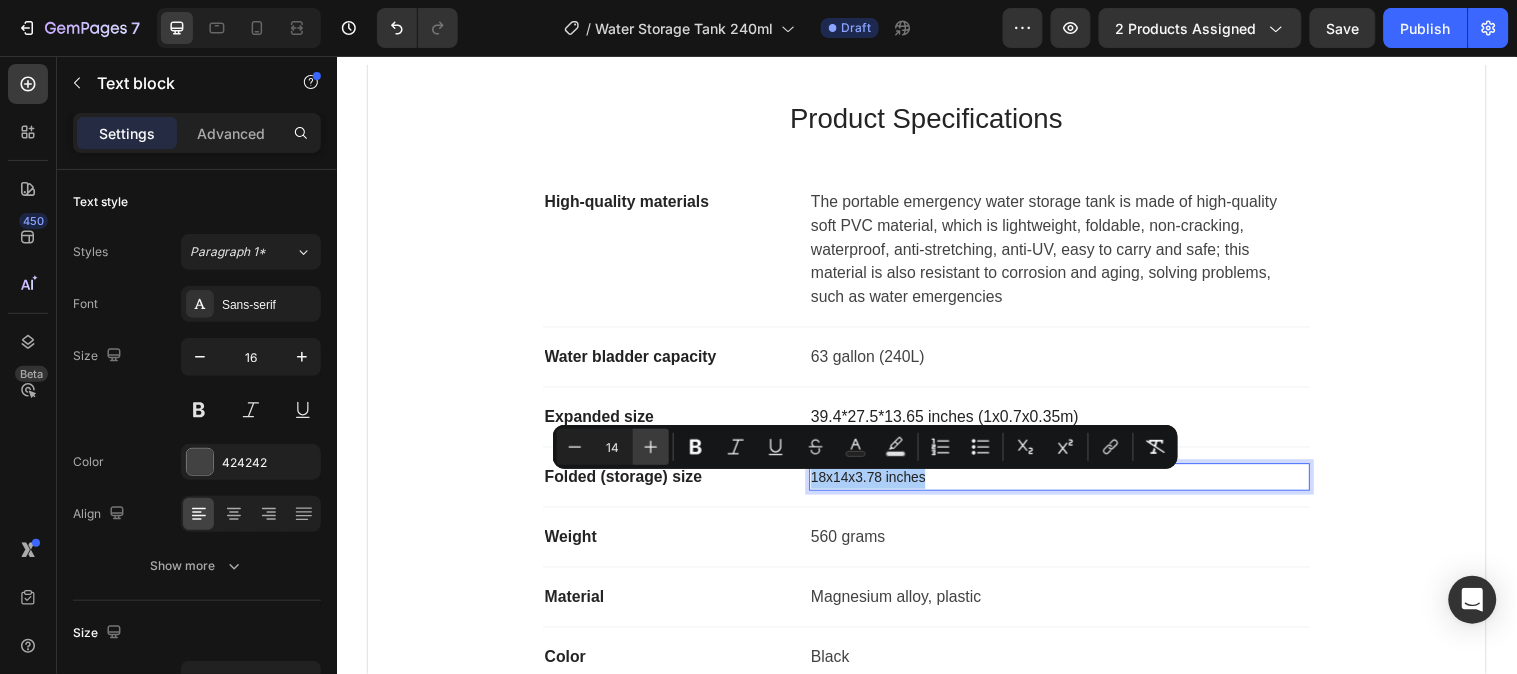 click 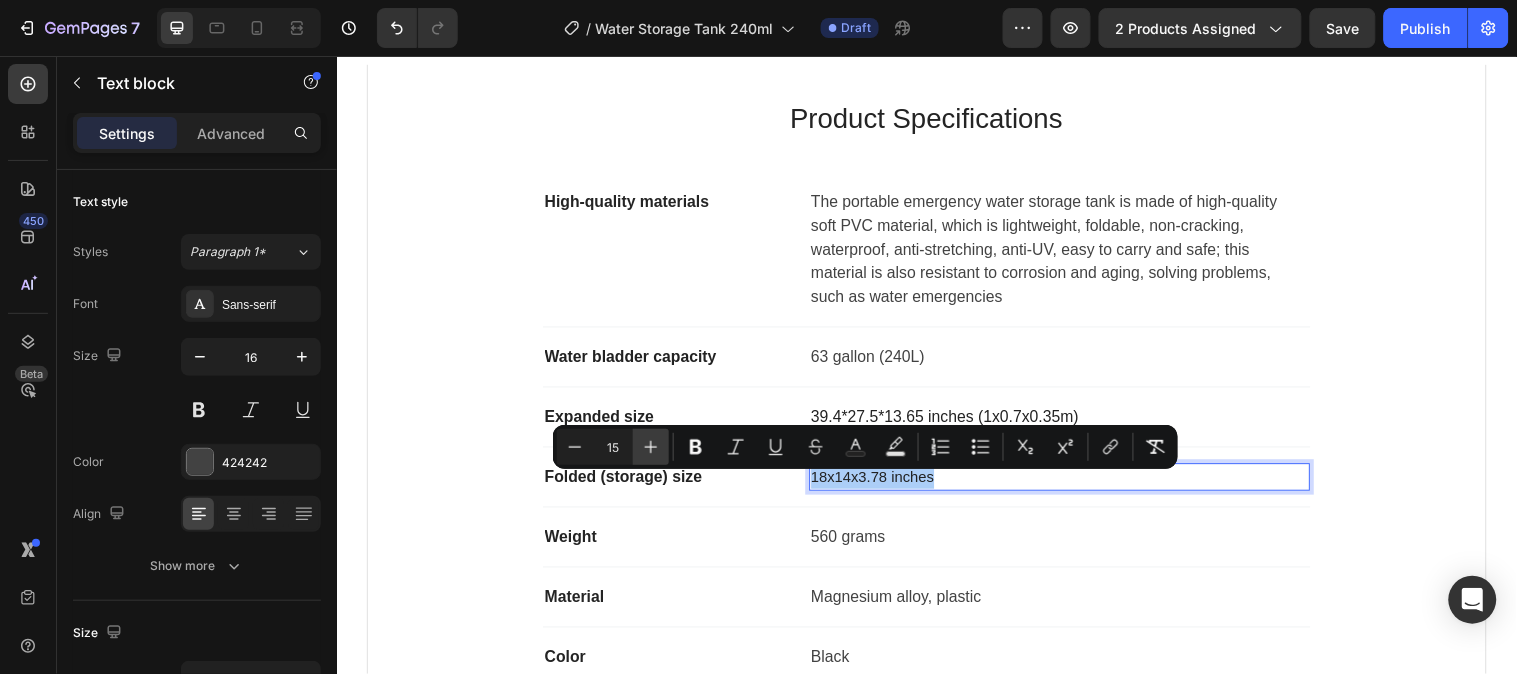 click 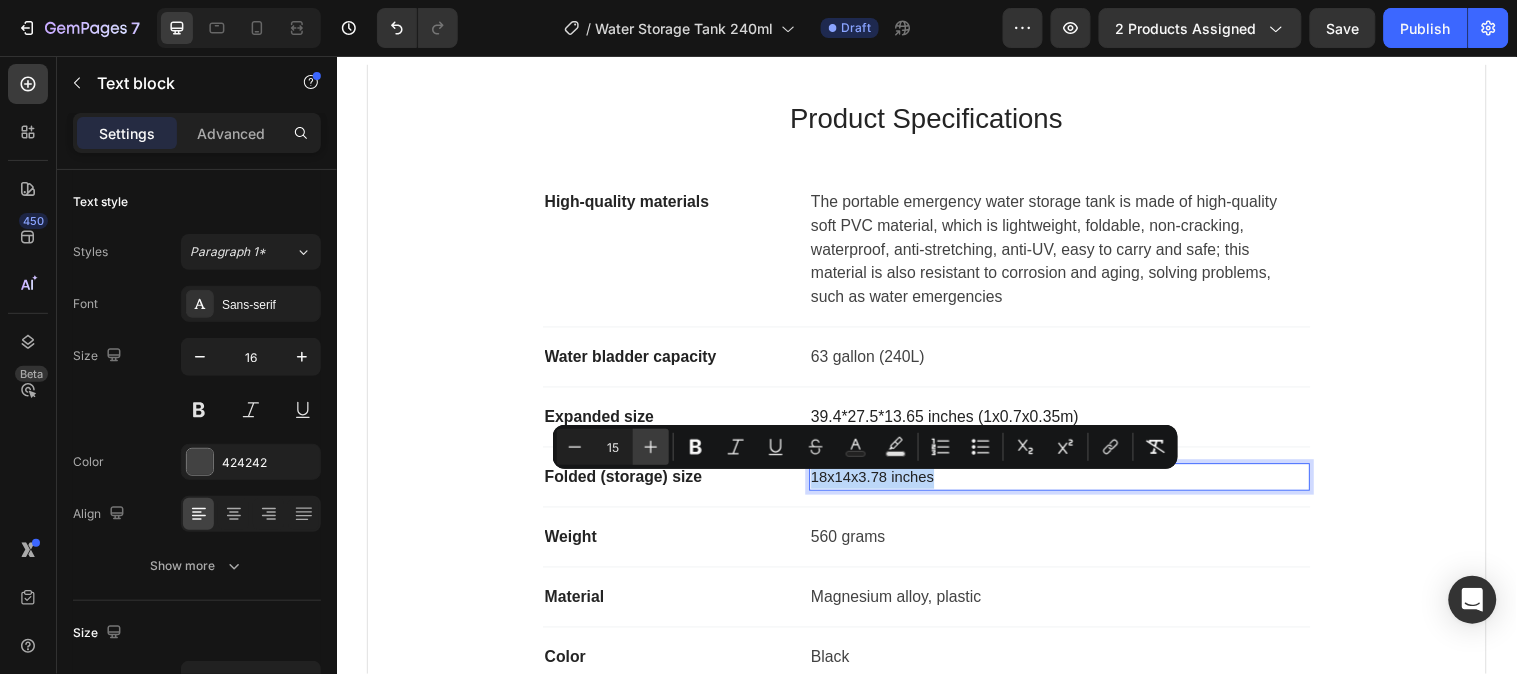 type on "16" 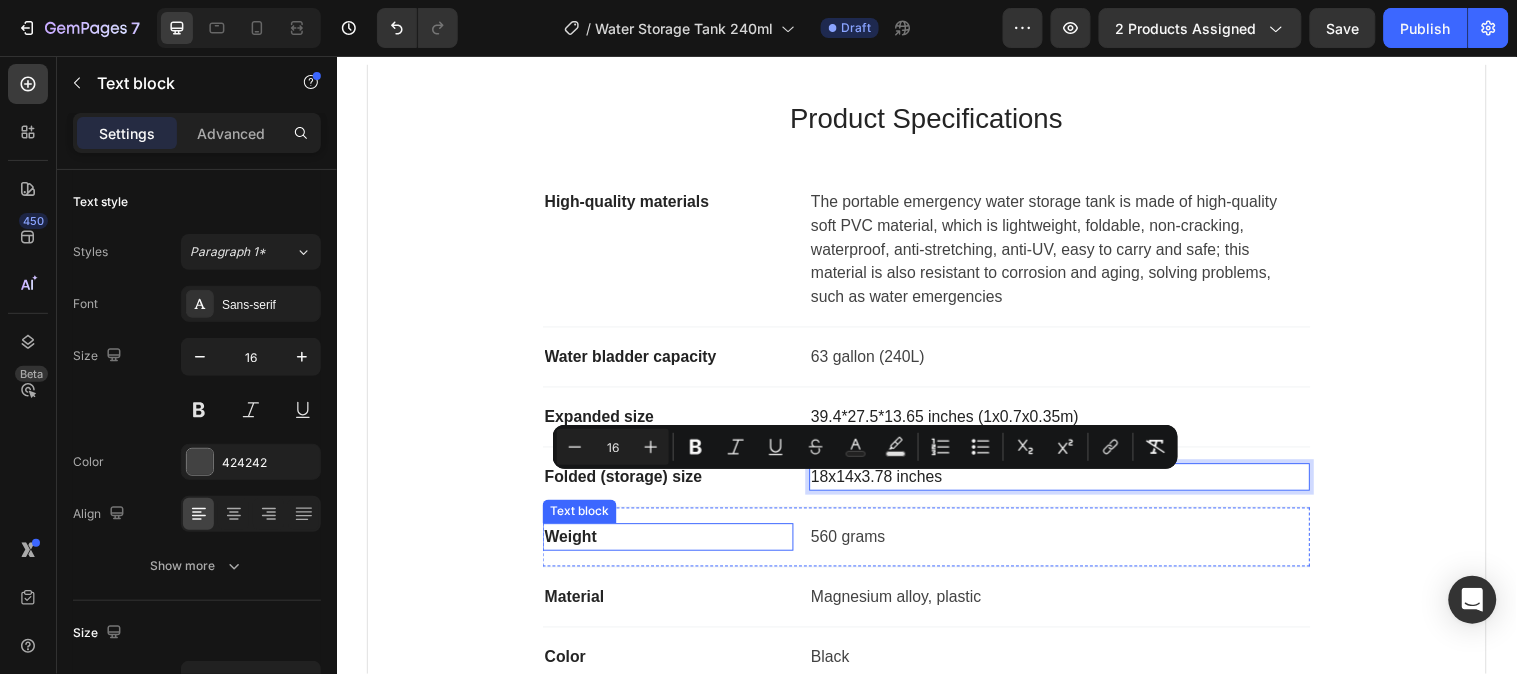click on "Weight" at bounding box center [673, 544] 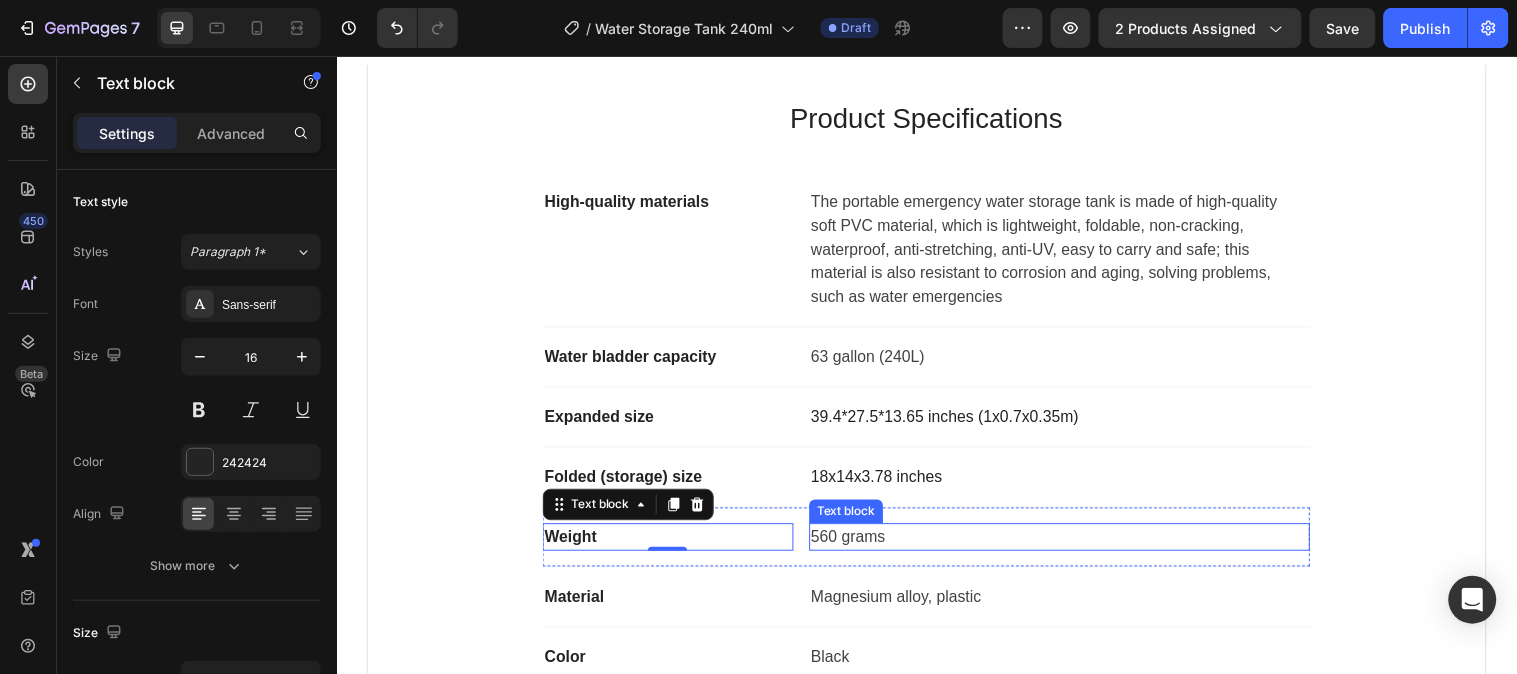 click on "560 grams" at bounding box center (1071, 544) 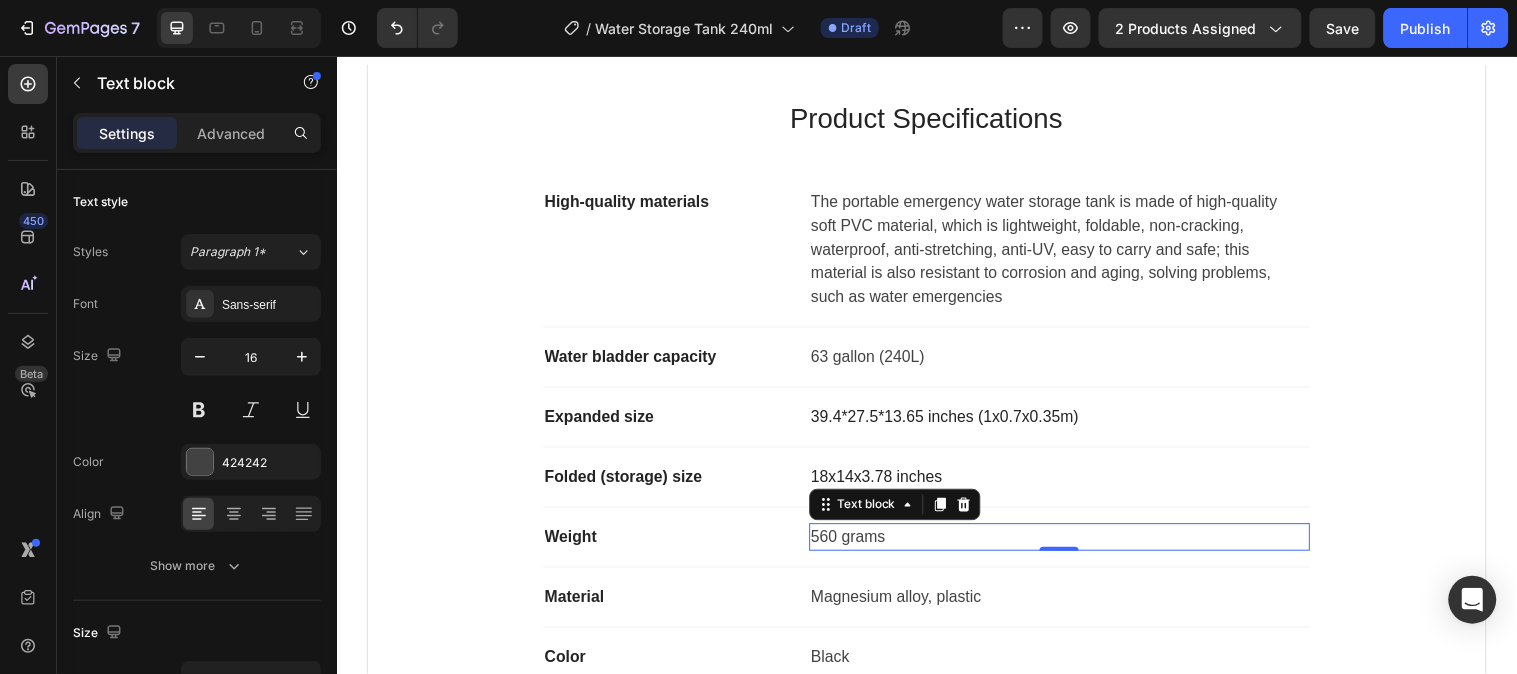 click on "560 grams" at bounding box center (1071, 544) 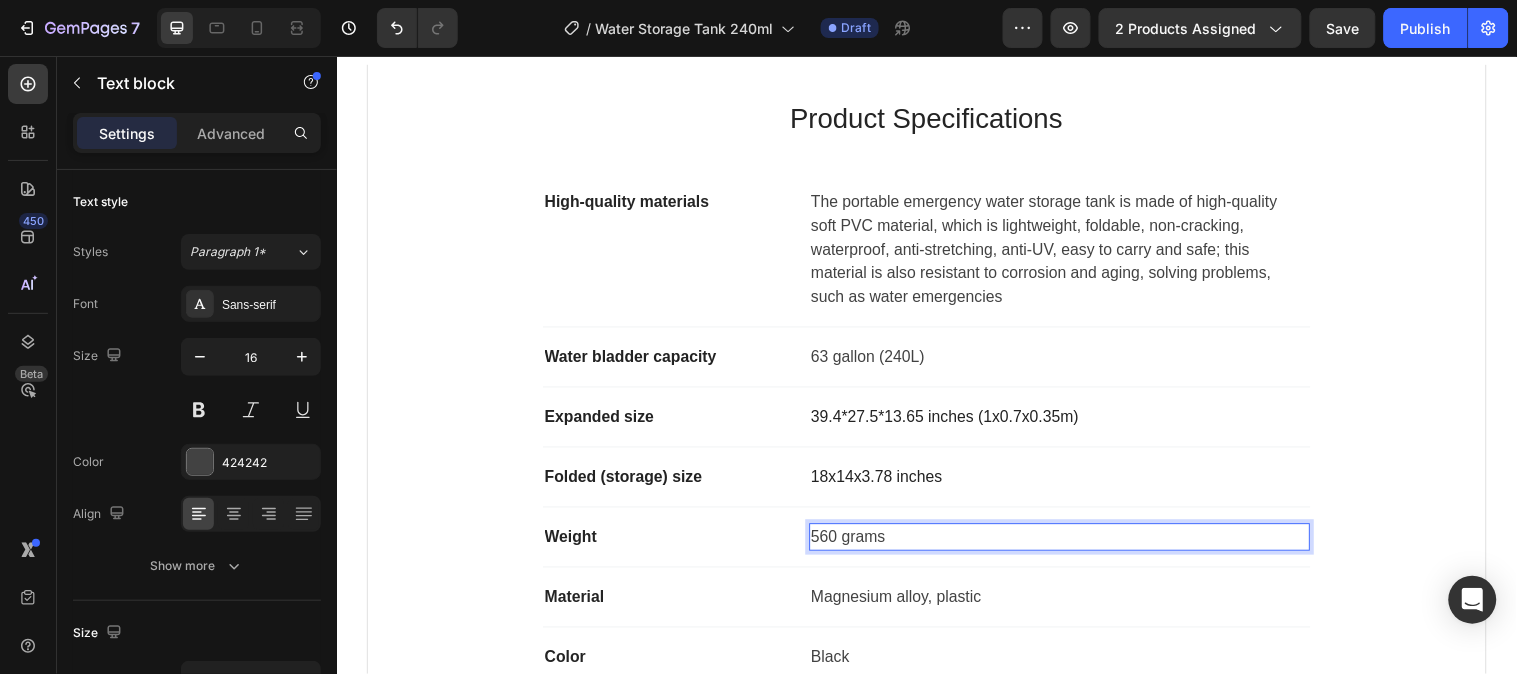 click on "560 grams" at bounding box center [1071, 544] 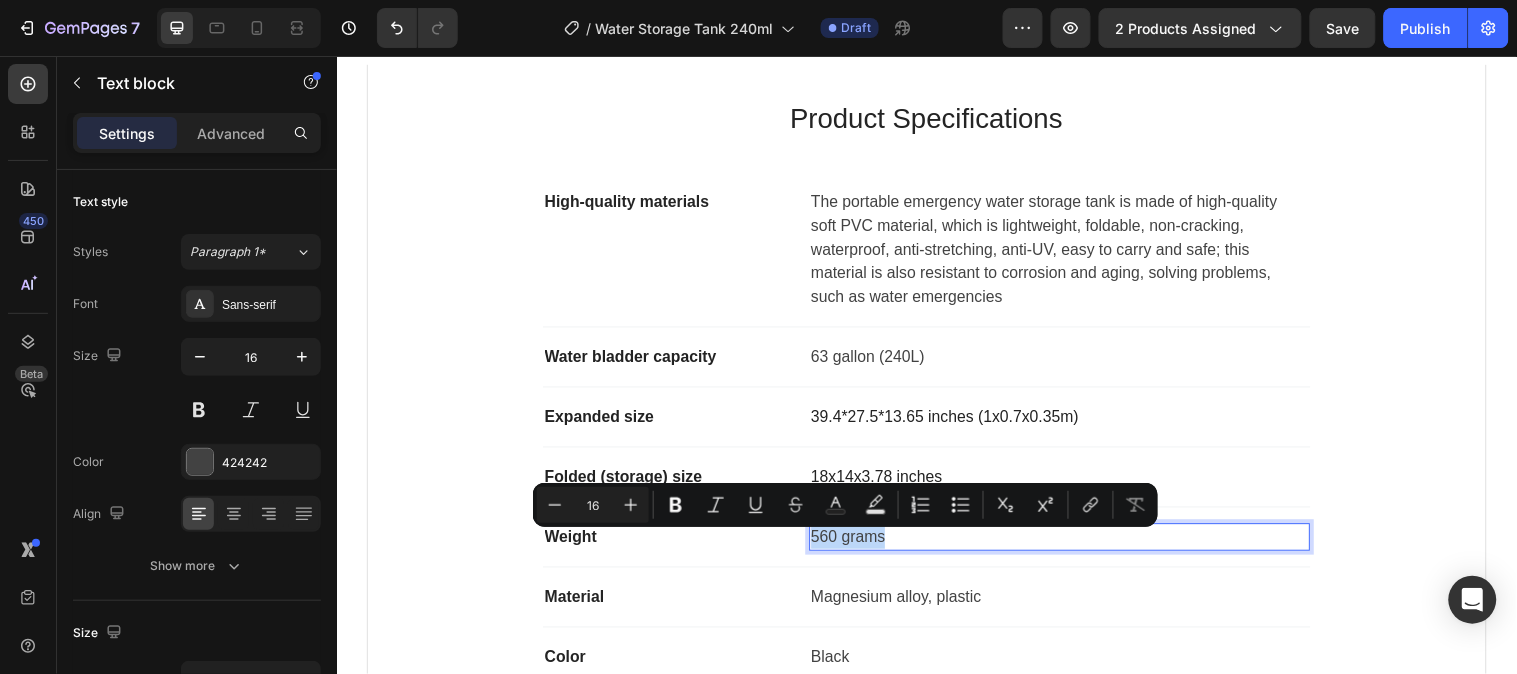 drag, startPoint x: 892, startPoint y: 553, endPoint x: 814, endPoint y: 551, distance: 78.025635 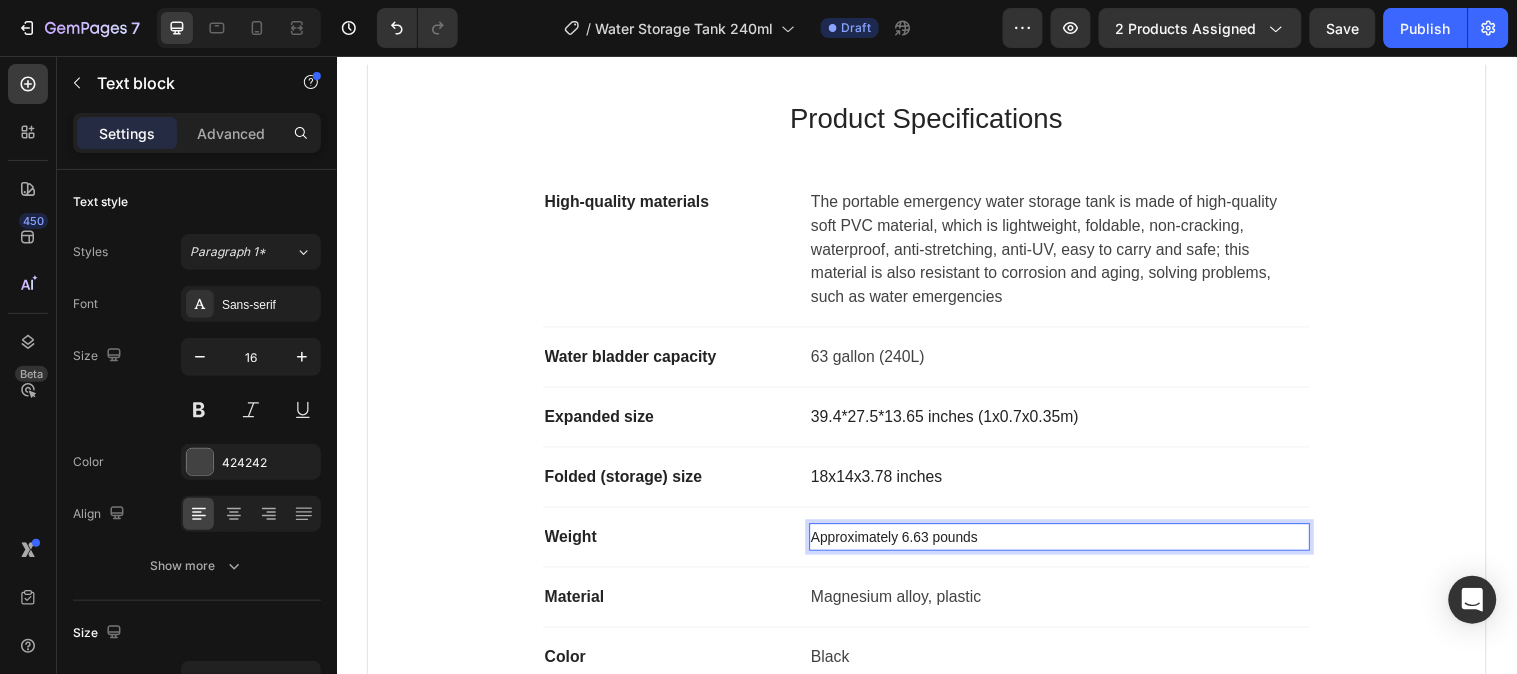 click on "Approximately 6.63 pounds" at bounding box center (1071, 544) 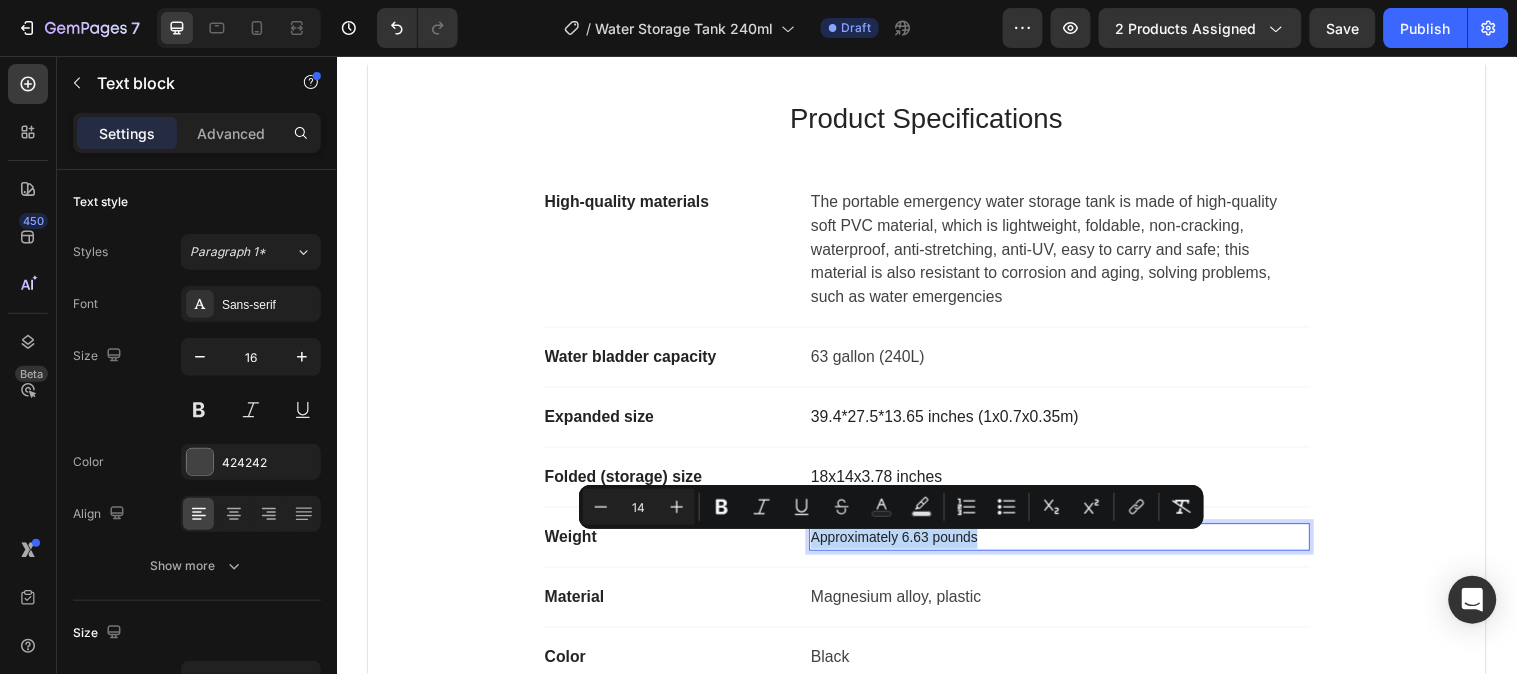 drag, startPoint x: 1003, startPoint y: 554, endPoint x: 813, endPoint y: 561, distance: 190.1289 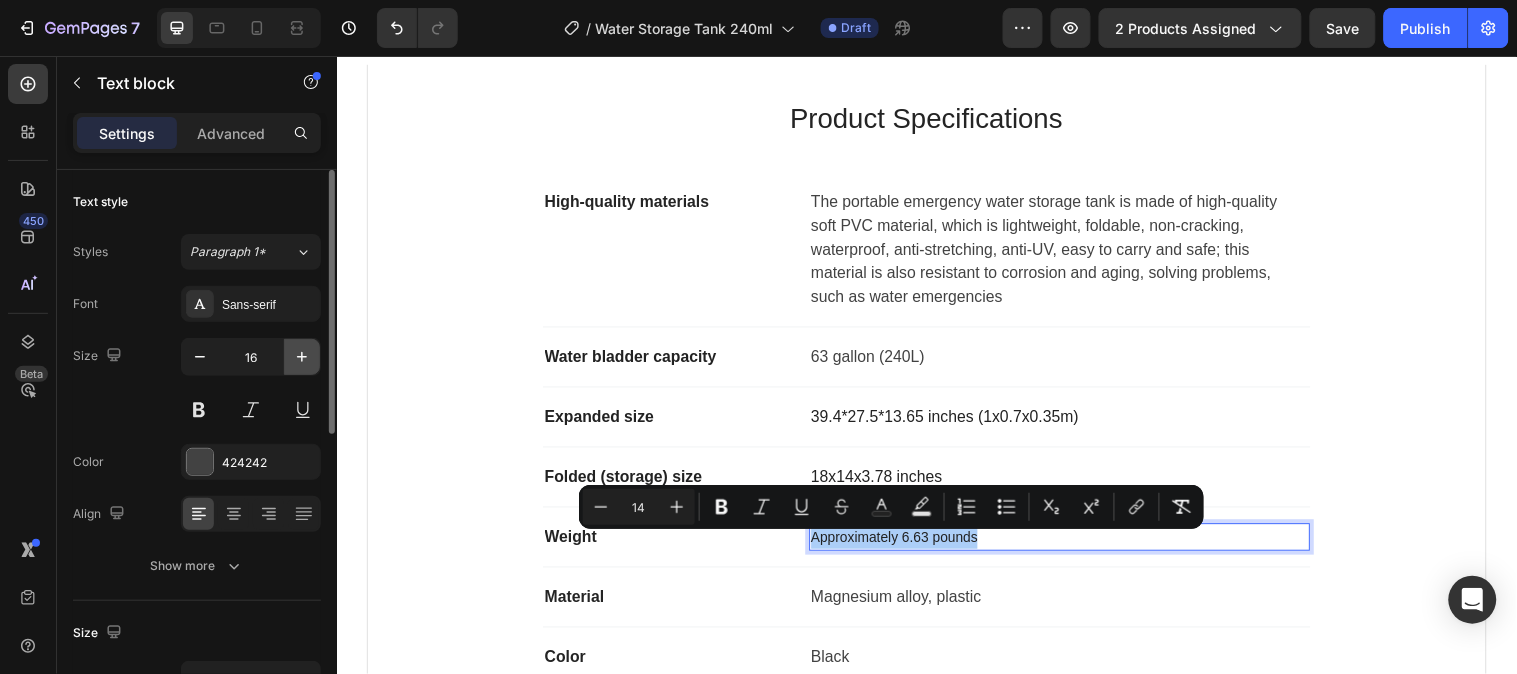 click 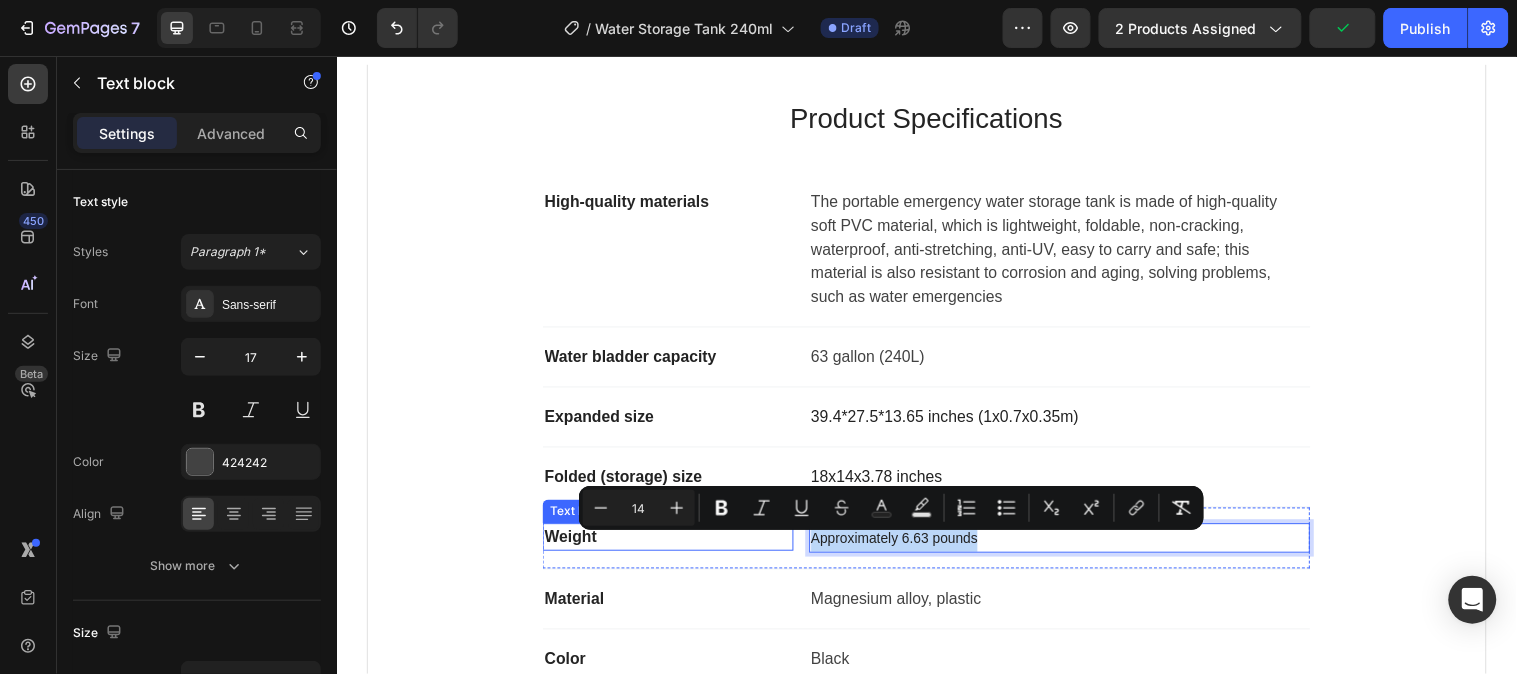 drag, startPoint x: 995, startPoint y: 551, endPoint x: 781, endPoint y: 543, distance: 214.14948 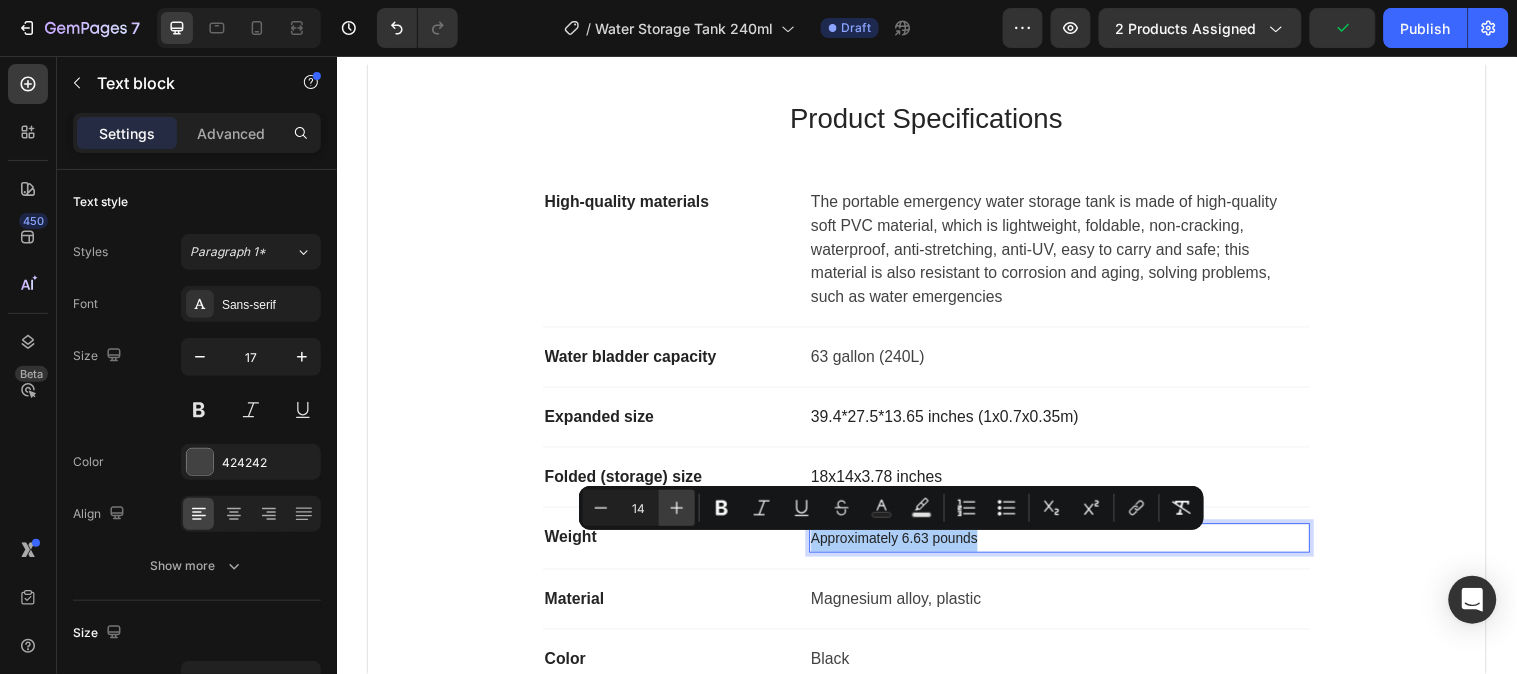 click 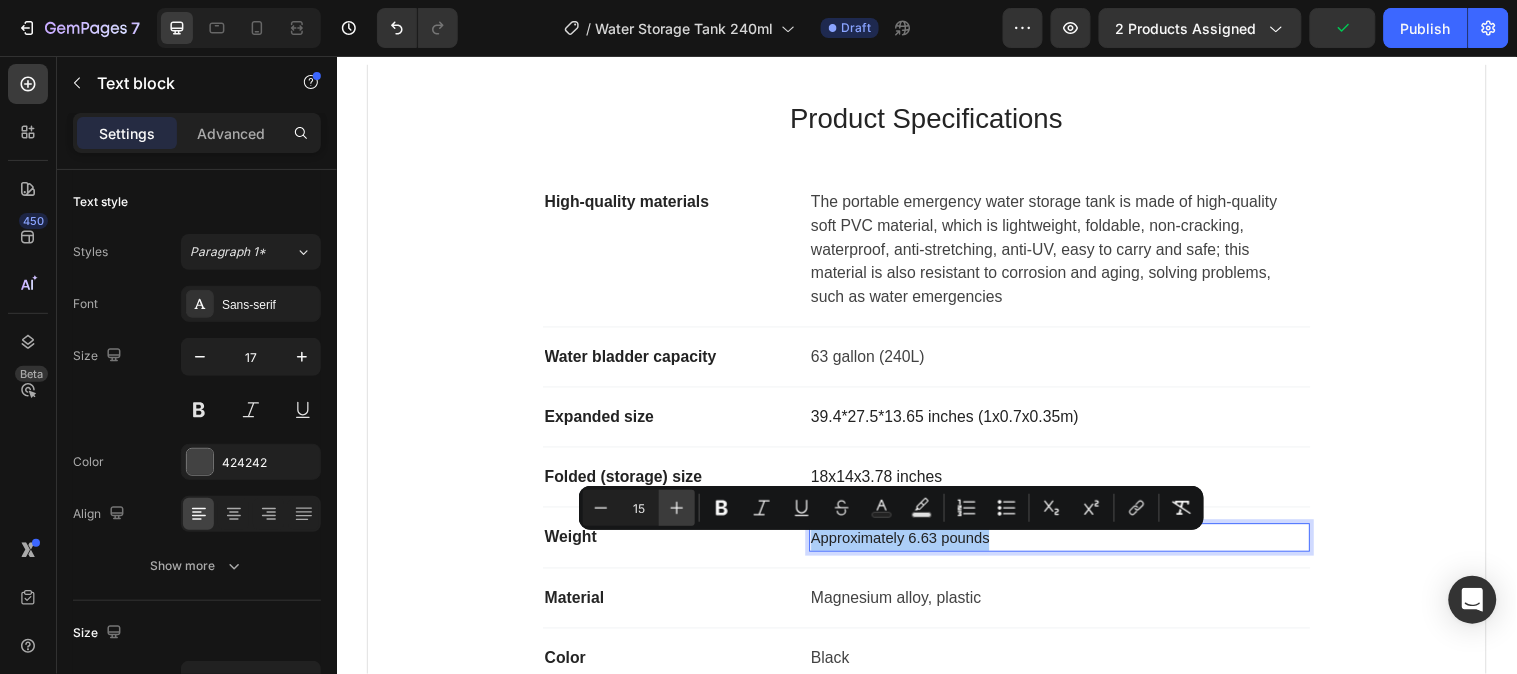 click 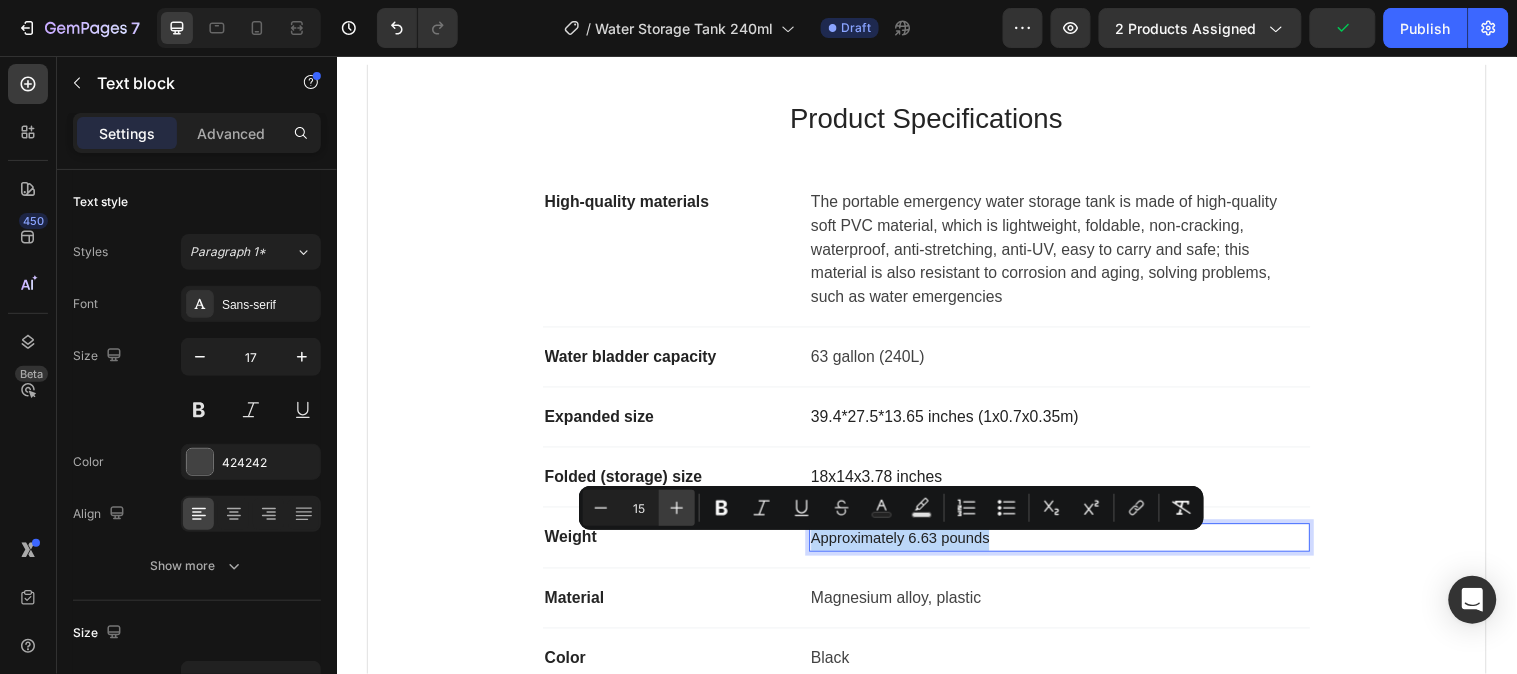 type on "16" 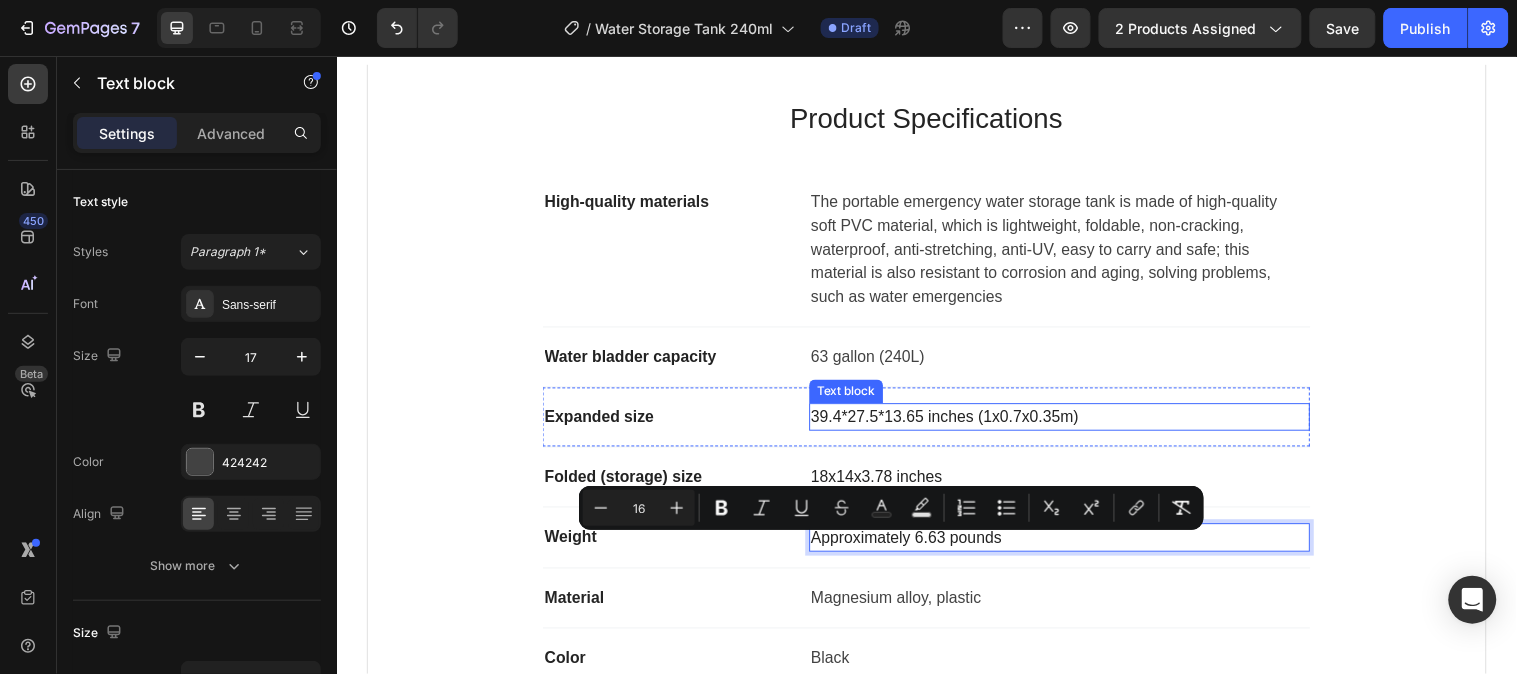 click on "39.4*27.5*13.65 inches (1x0.7x0.35m)" at bounding box center (1071, 422) 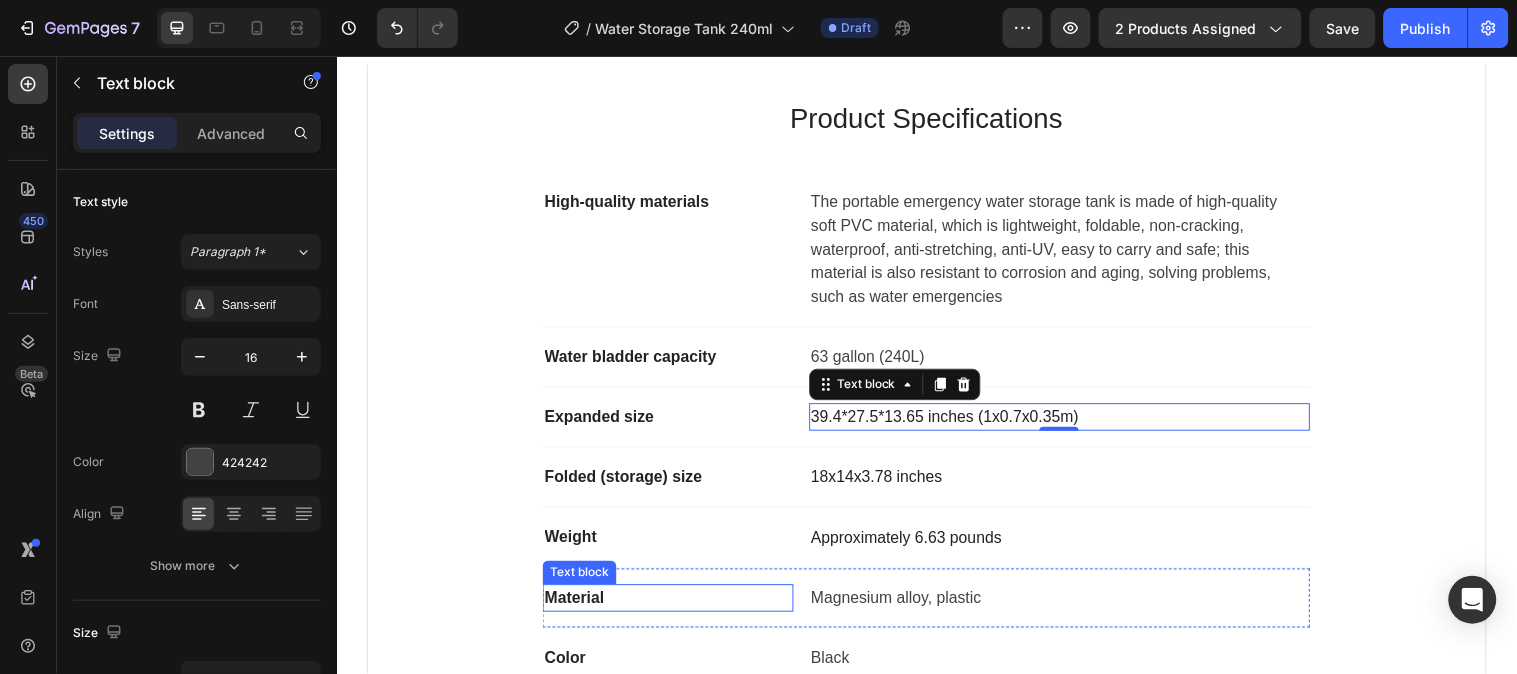 click on "Material" at bounding box center [673, 606] 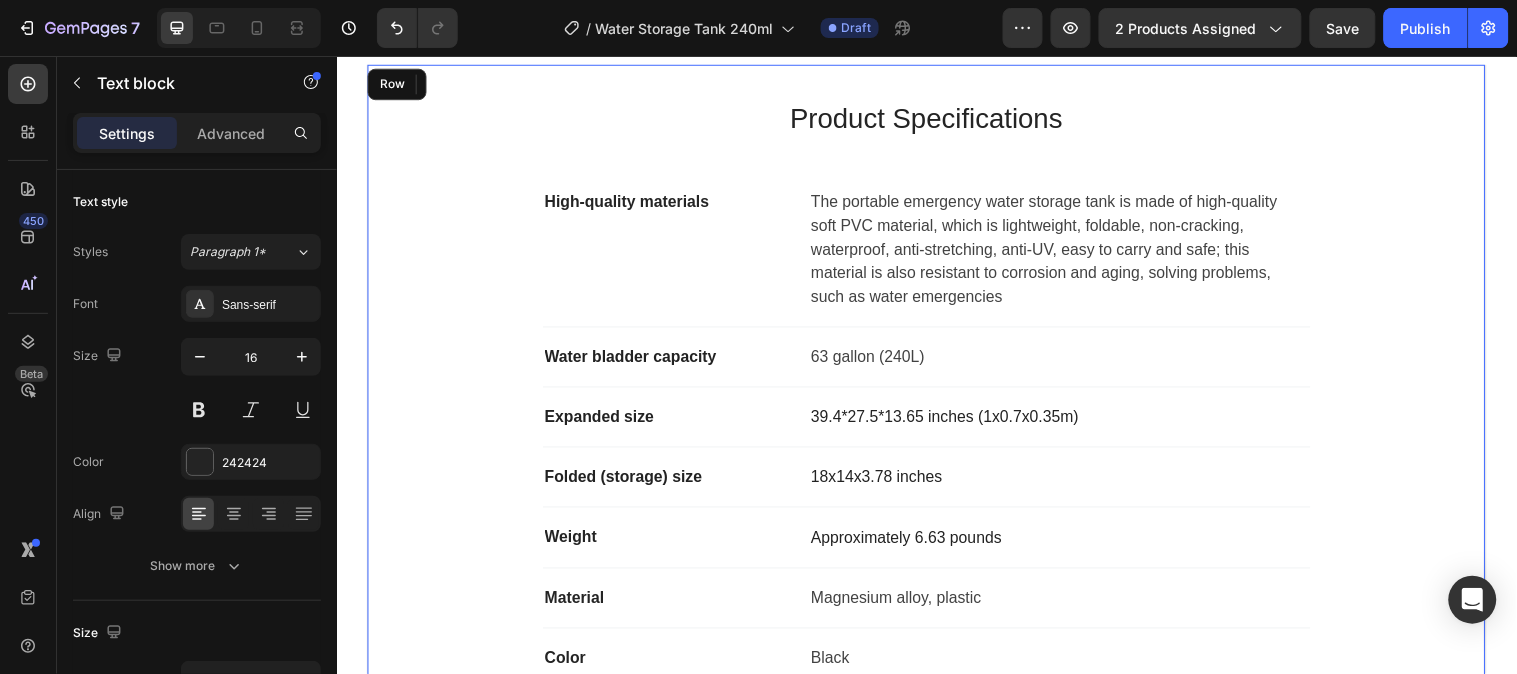 click on "Product Specifications Heading High-quality materials Text block The portable emergency water storage tank is made of high-quality soft PVC material, which is lightweight, foldable, non-cracking, waterproof, anti-stretching, anti-UV, easy to carry and safe; this material is also resistant to corrosion and aging, solving problems, such as water emergencies Text block Row Water bladder capacity Text block 63 gallon (240L) Text block Row Expanded size Text block 39.4*27.5*13.65 inches (1x0.7x0.35m) Text block Row Folded (storage) size Text block 18x14x3.78 inches Text block Row Weight Text block Approximately 6.63 pounds Text block Row Material Text block   0 Magnesium alloy, plastic Text block Row Color Text block Black Text block Row" at bounding box center [936, 397] 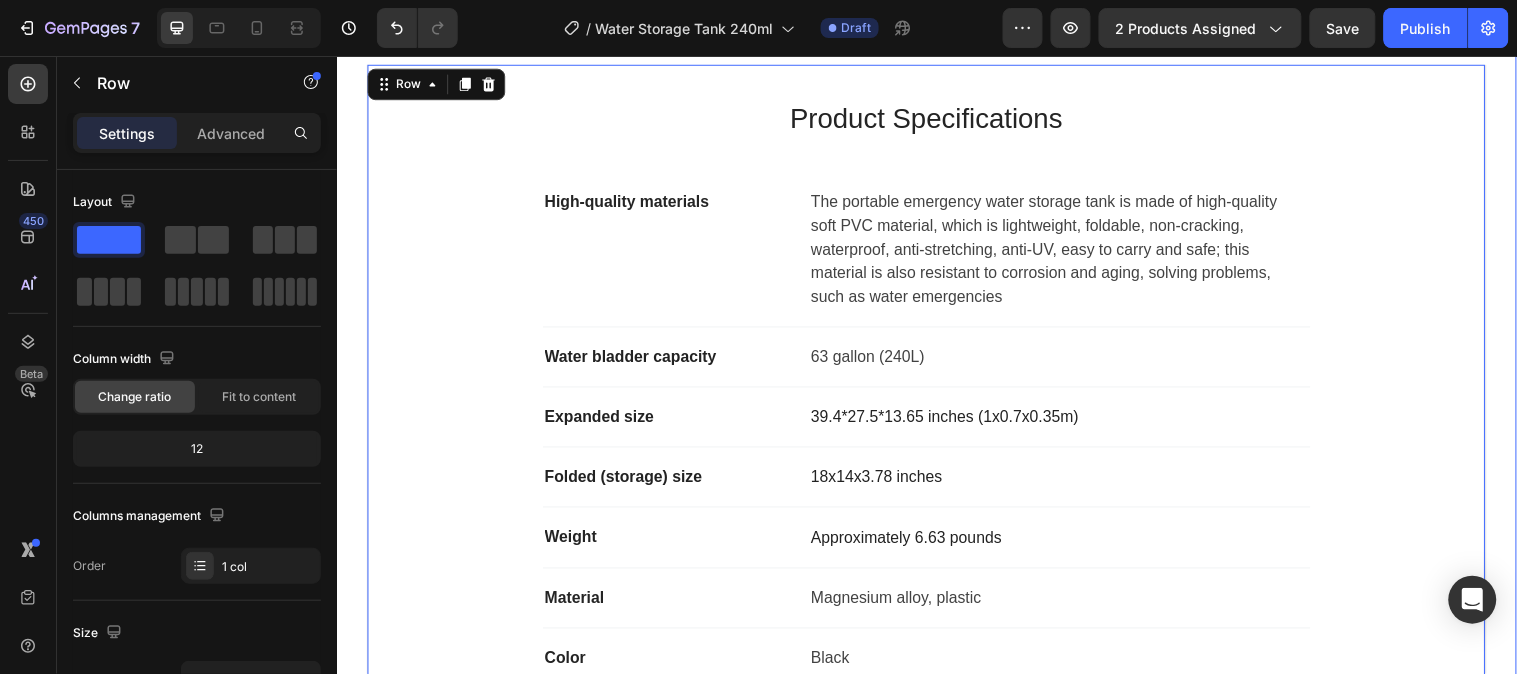 scroll, scrollTop: 1391, scrollLeft: 0, axis: vertical 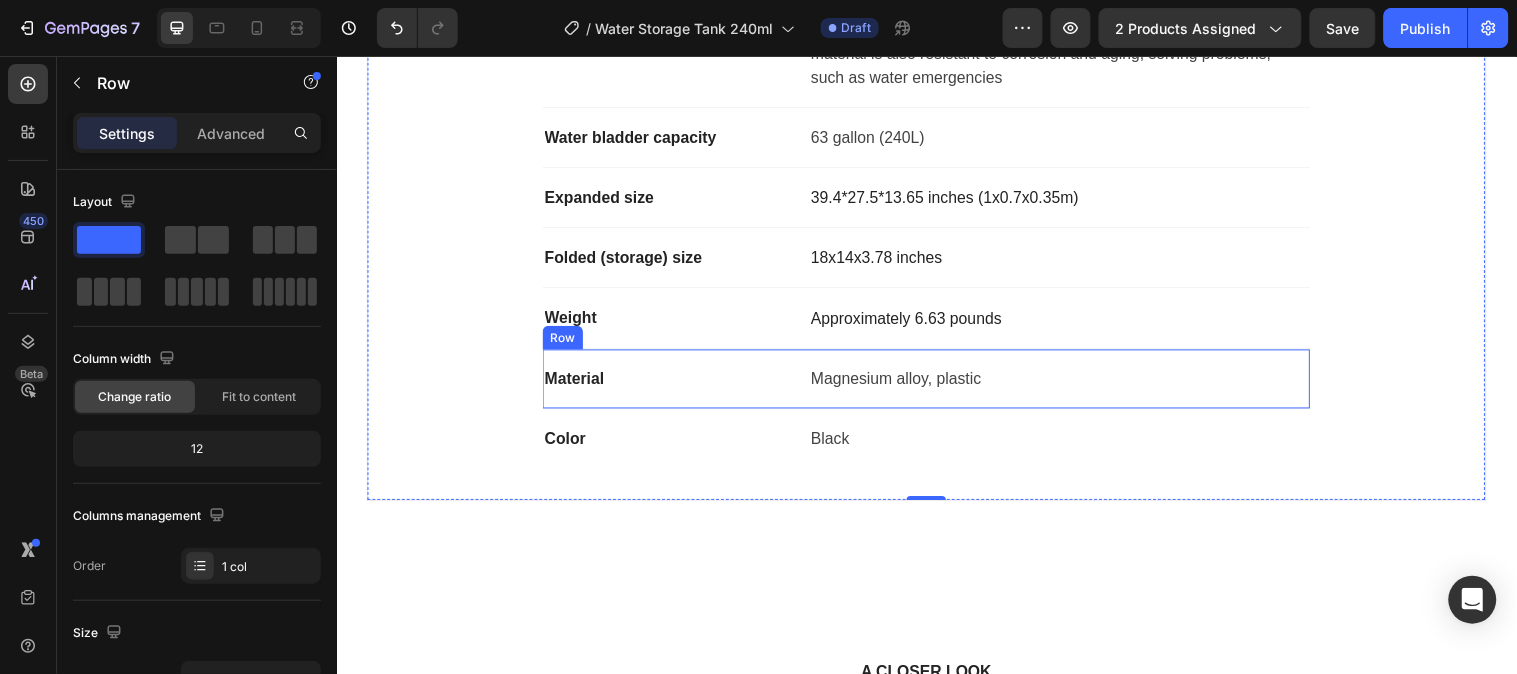 click on "Material Text block Magnesium alloy, plastic Text block Row" at bounding box center (936, 383) 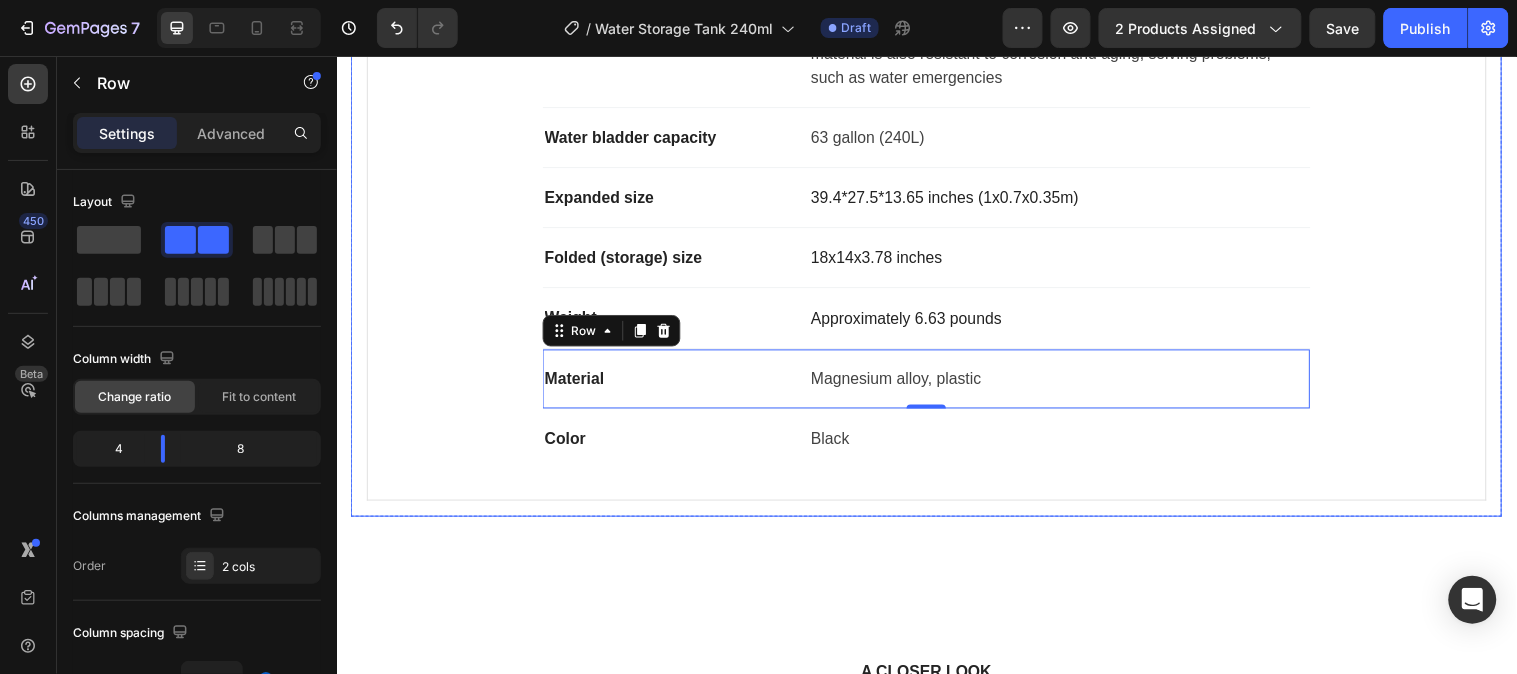 scroll, scrollTop: 1613, scrollLeft: 0, axis: vertical 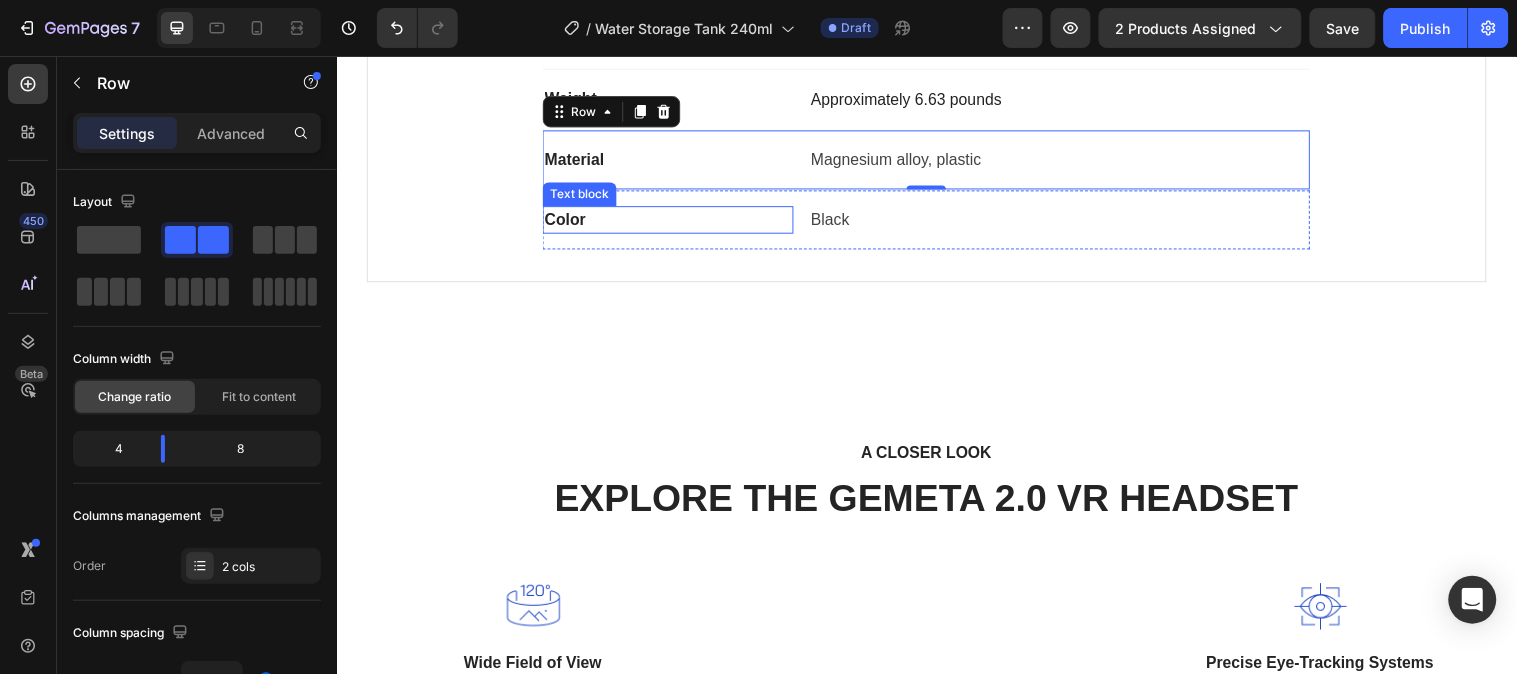 click on "Color" at bounding box center (673, 222) 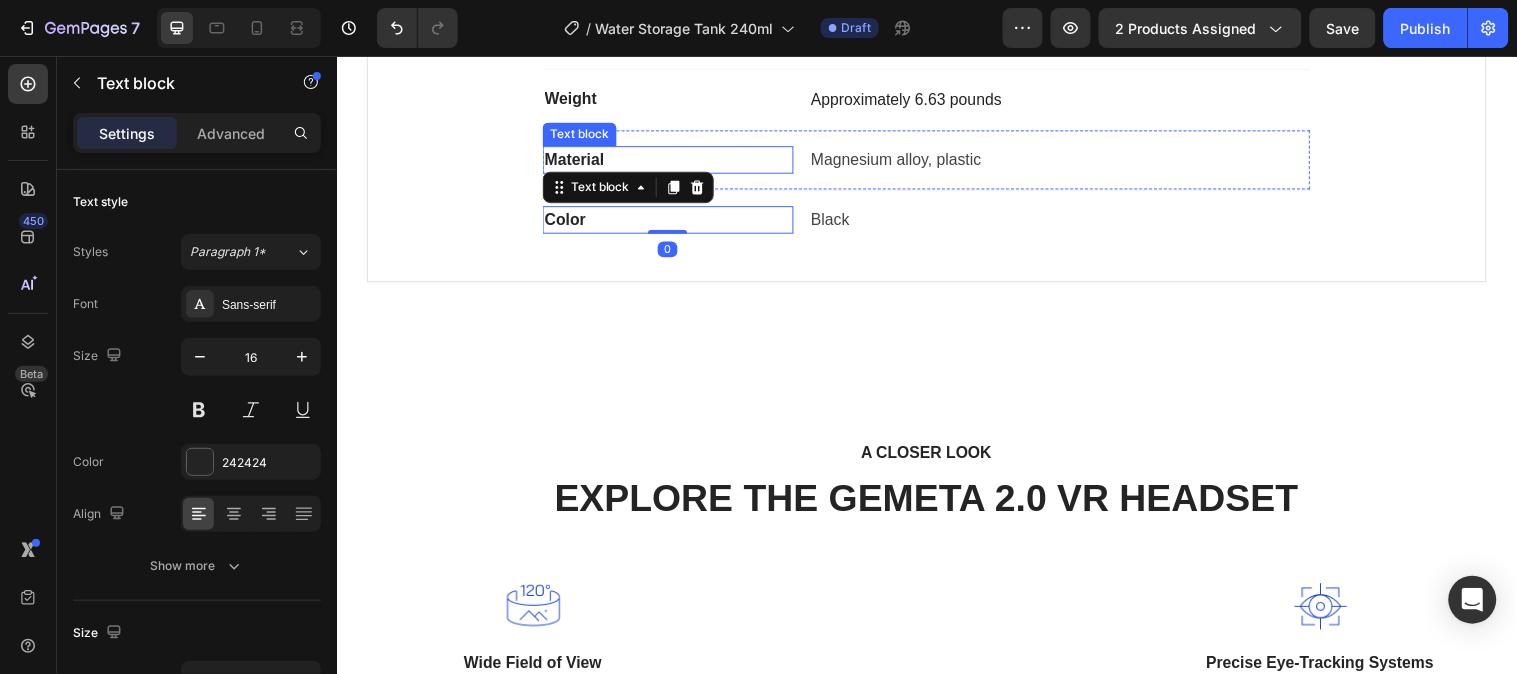 click on "Material" at bounding box center (673, 161) 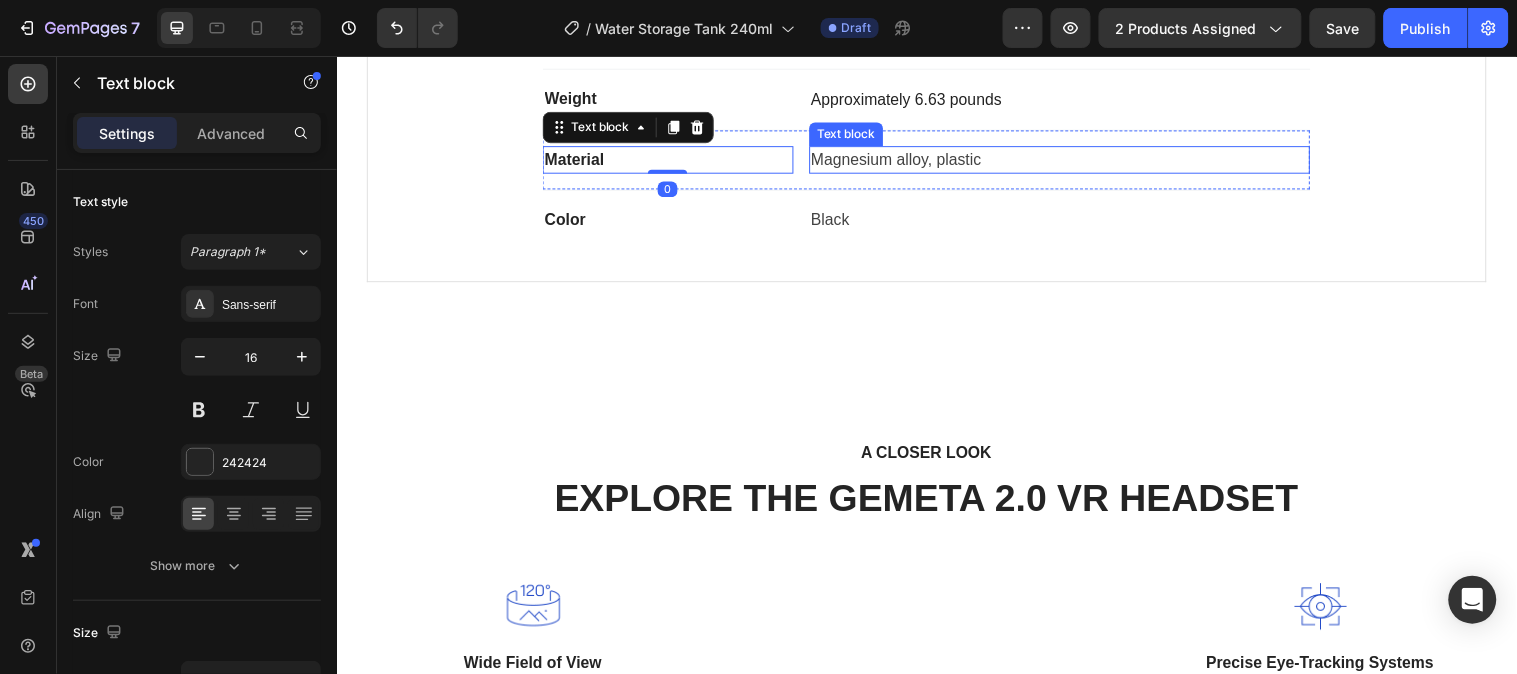 click on "Magnesium alloy, plastic" at bounding box center [1071, 161] 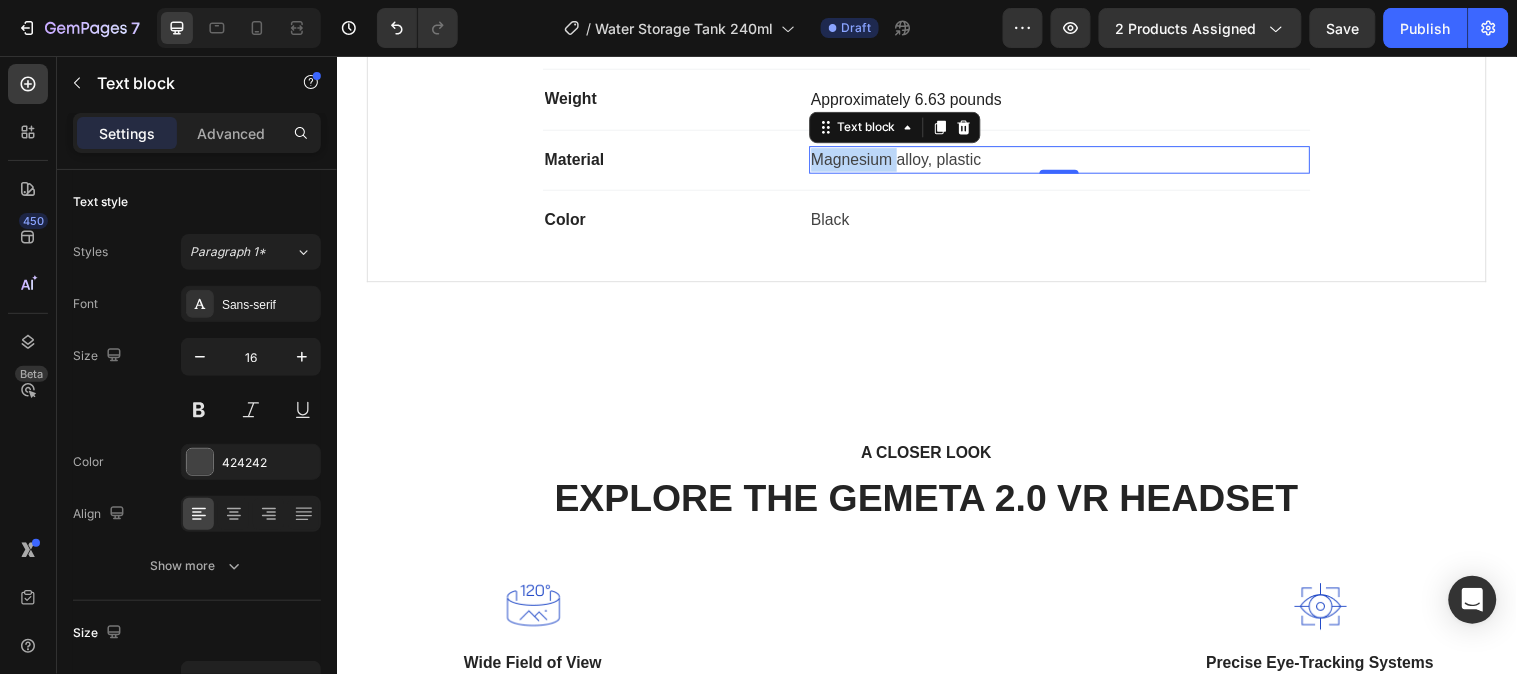 click on "Magnesium alloy, plastic" at bounding box center [1071, 161] 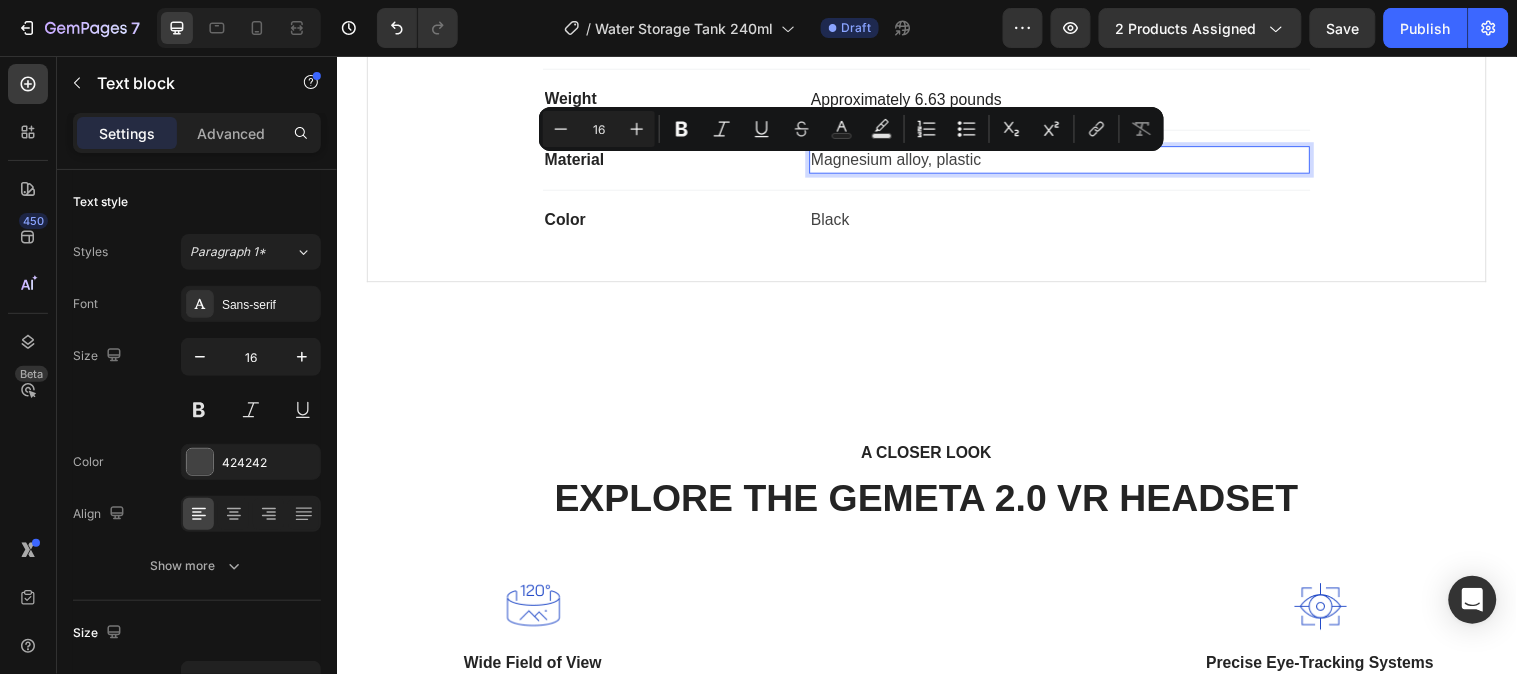 click on "Magnesium alloy, plastic" at bounding box center (1071, 161) 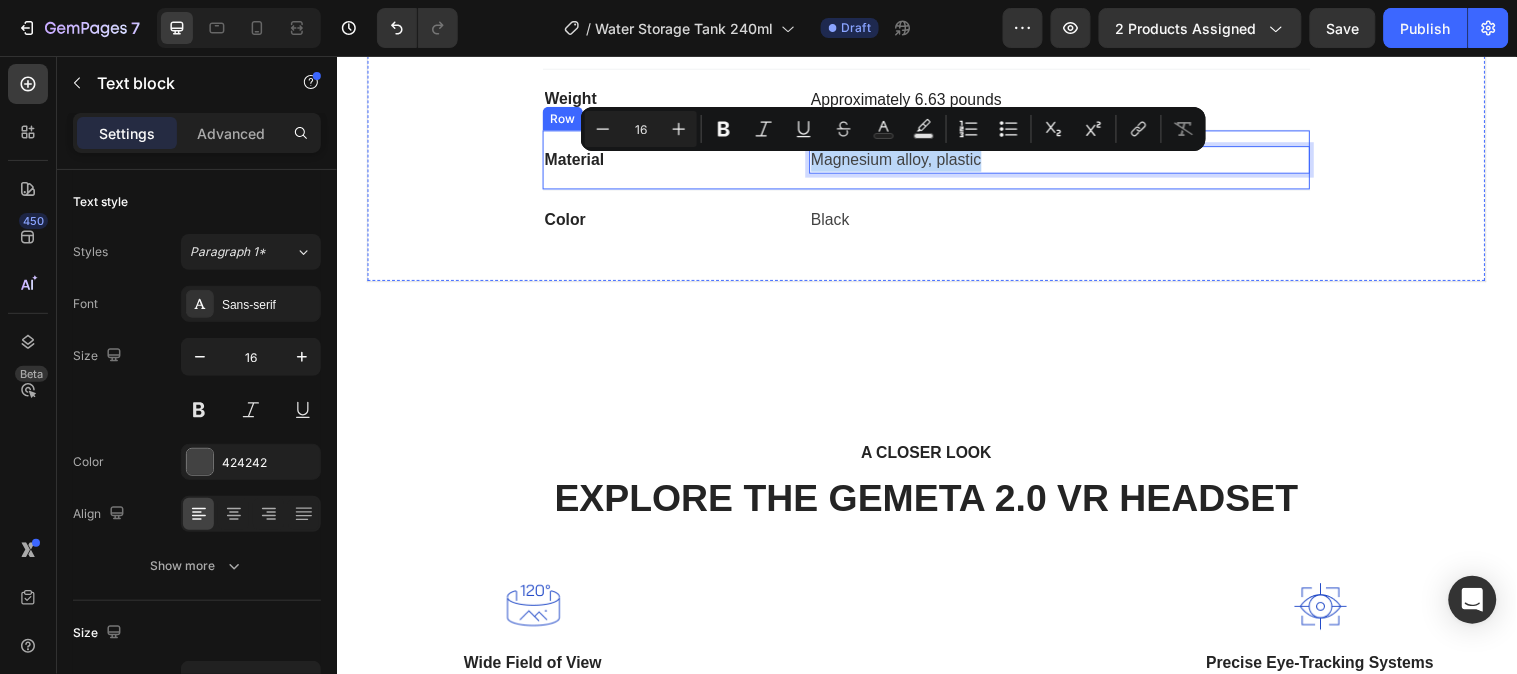 drag, startPoint x: 1003, startPoint y: 168, endPoint x: 804, endPoint y: 175, distance: 199.12308 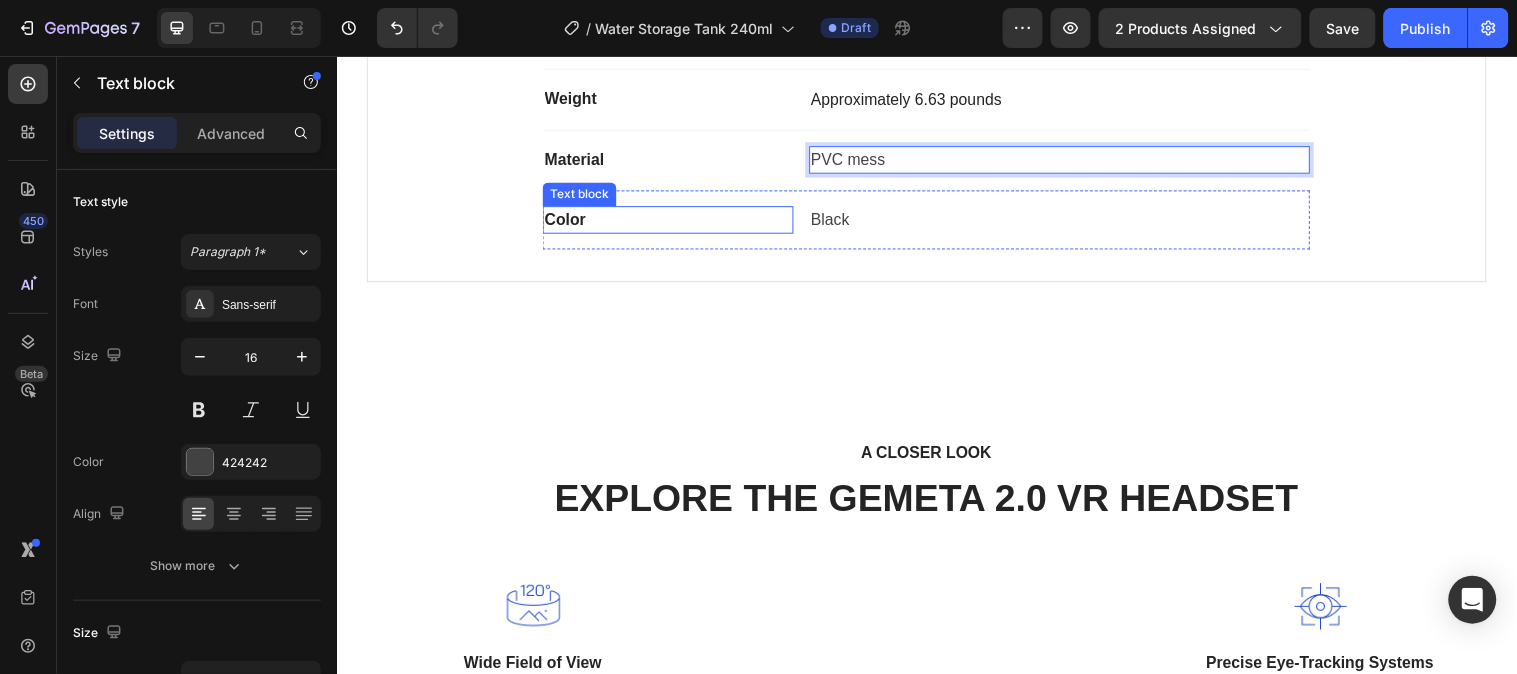 click on "Color" at bounding box center [673, 222] 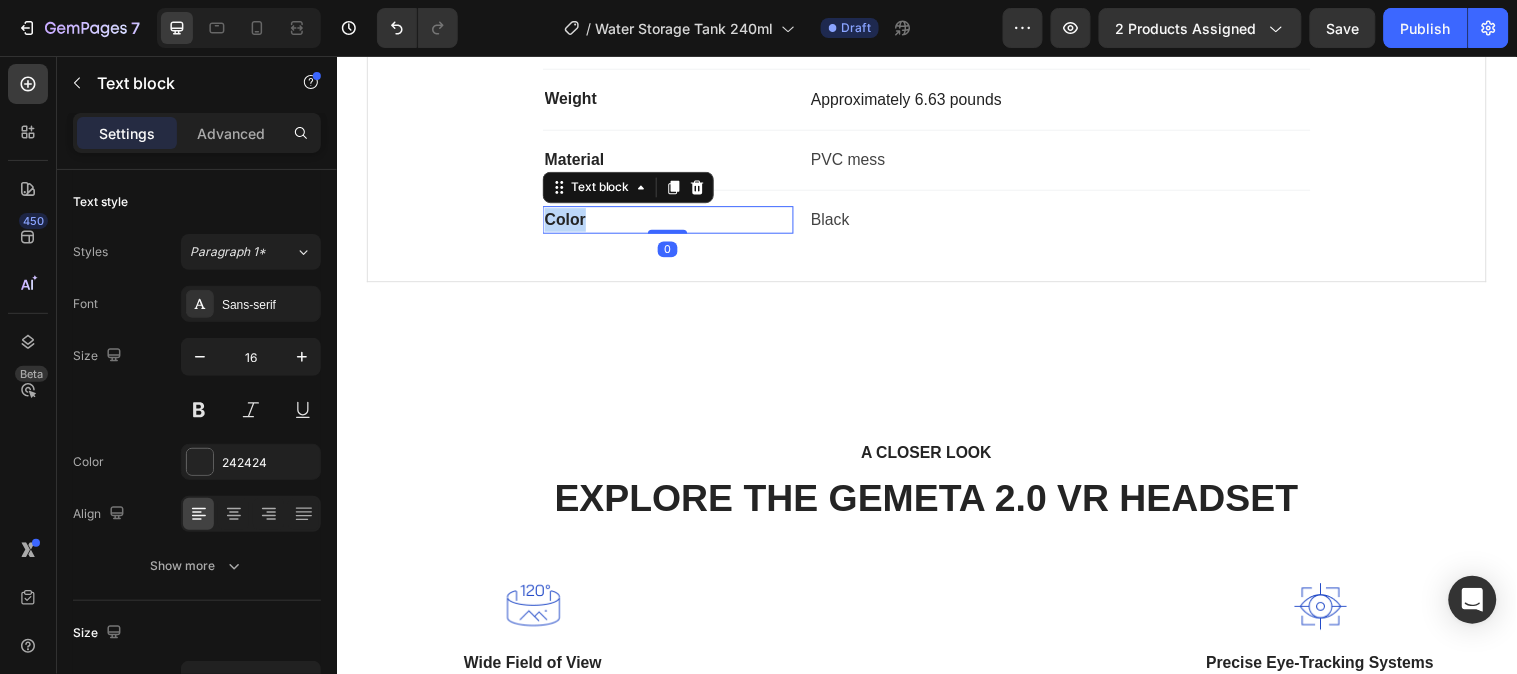 click on "Color" at bounding box center [673, 222] 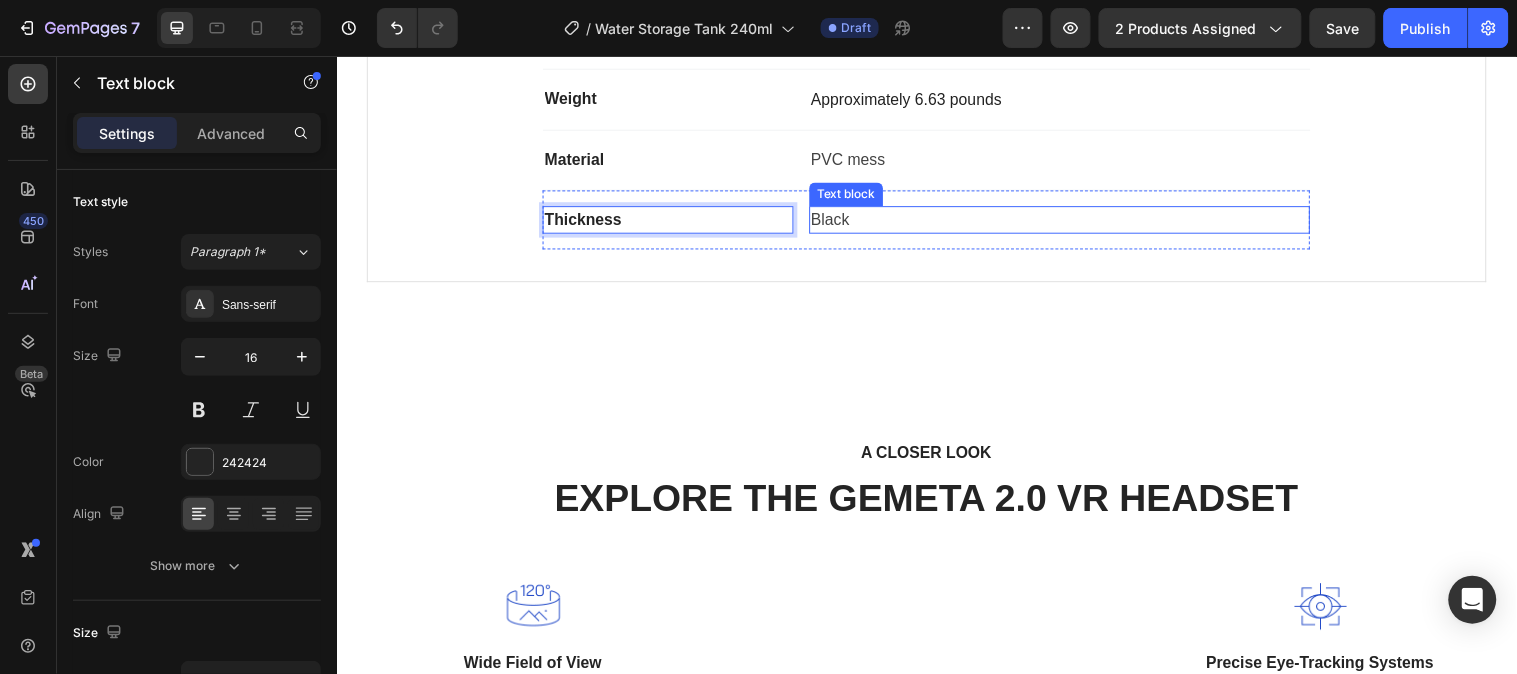 click on "Black" at bounding box center [1071, 222] 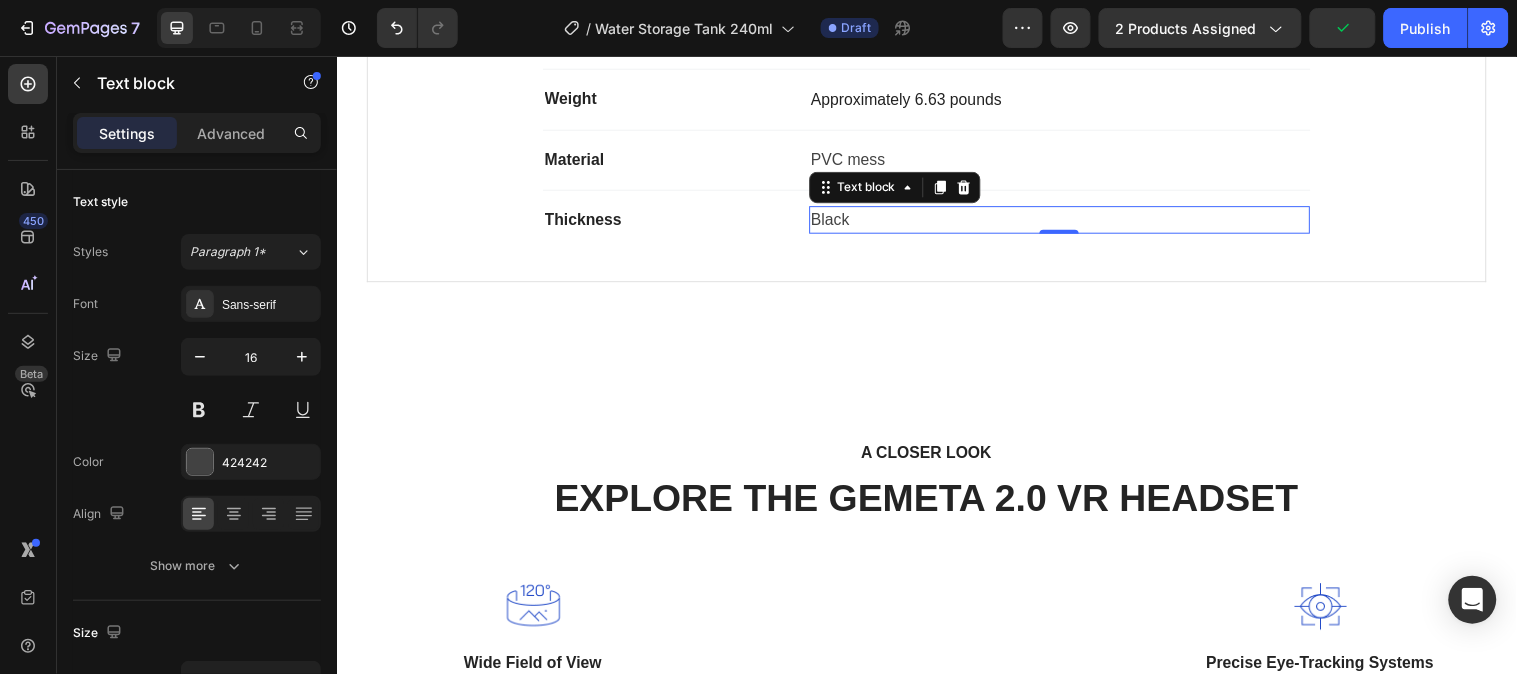 click on "Black" at bounding box center [1071, 222] 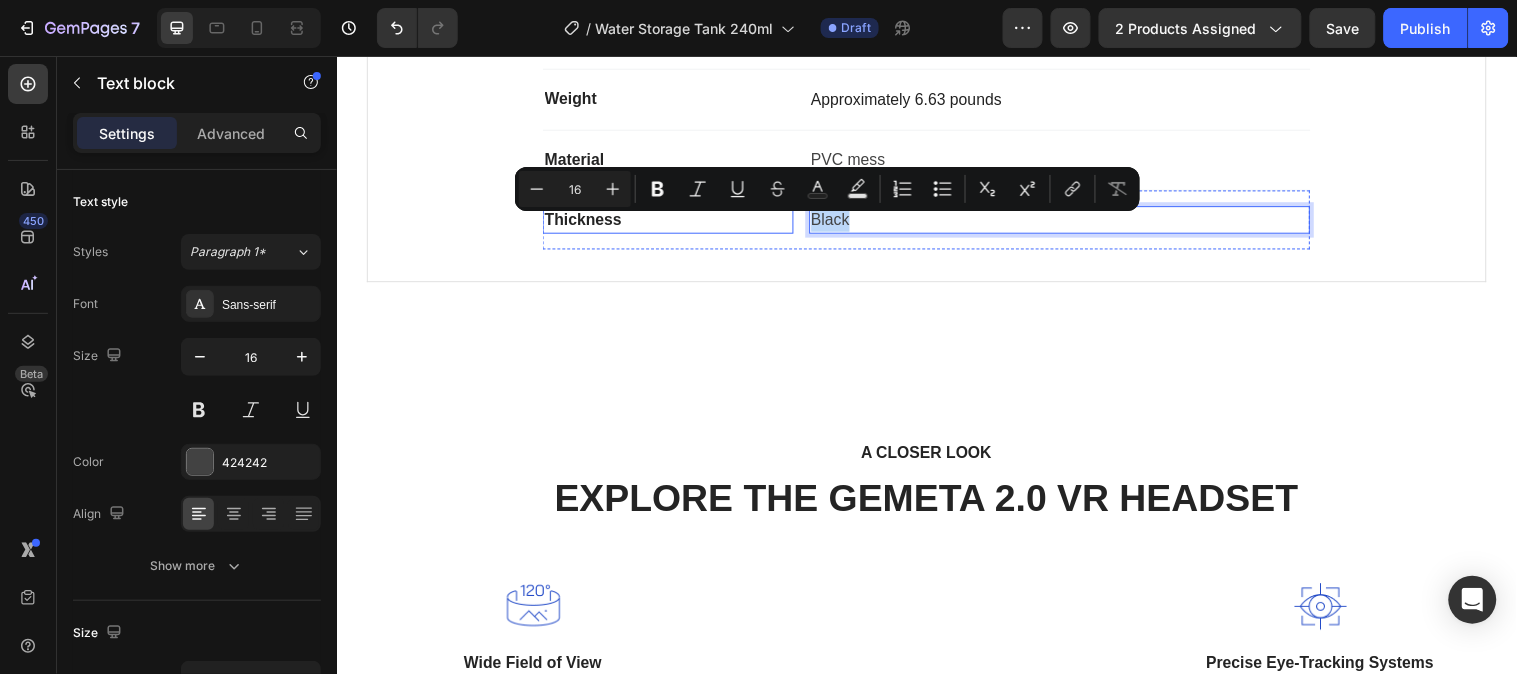 drag, startPoint x: 877, startPoint y: 228, endPoint x: 763, endPoint y: 227, distance: 114.00439 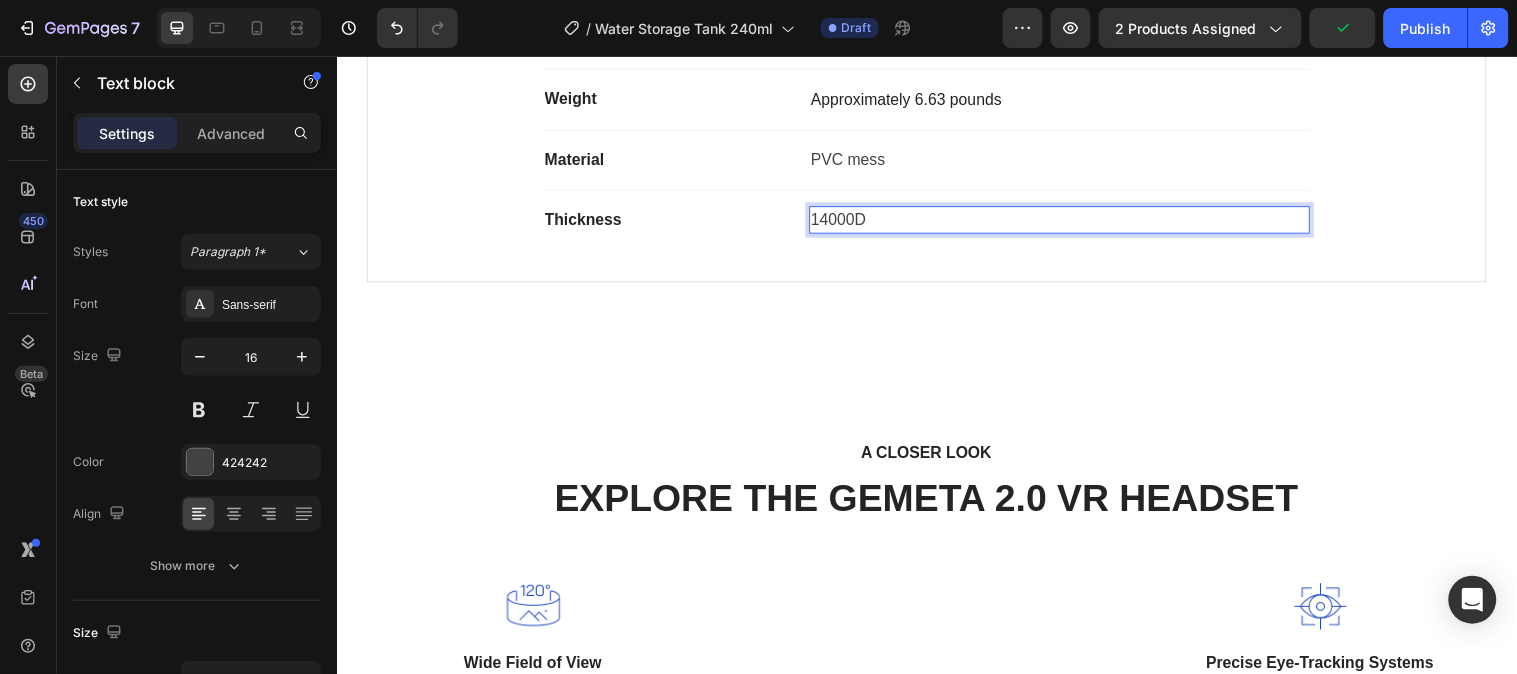click on "14000D" at bounding box center (1071, 222) 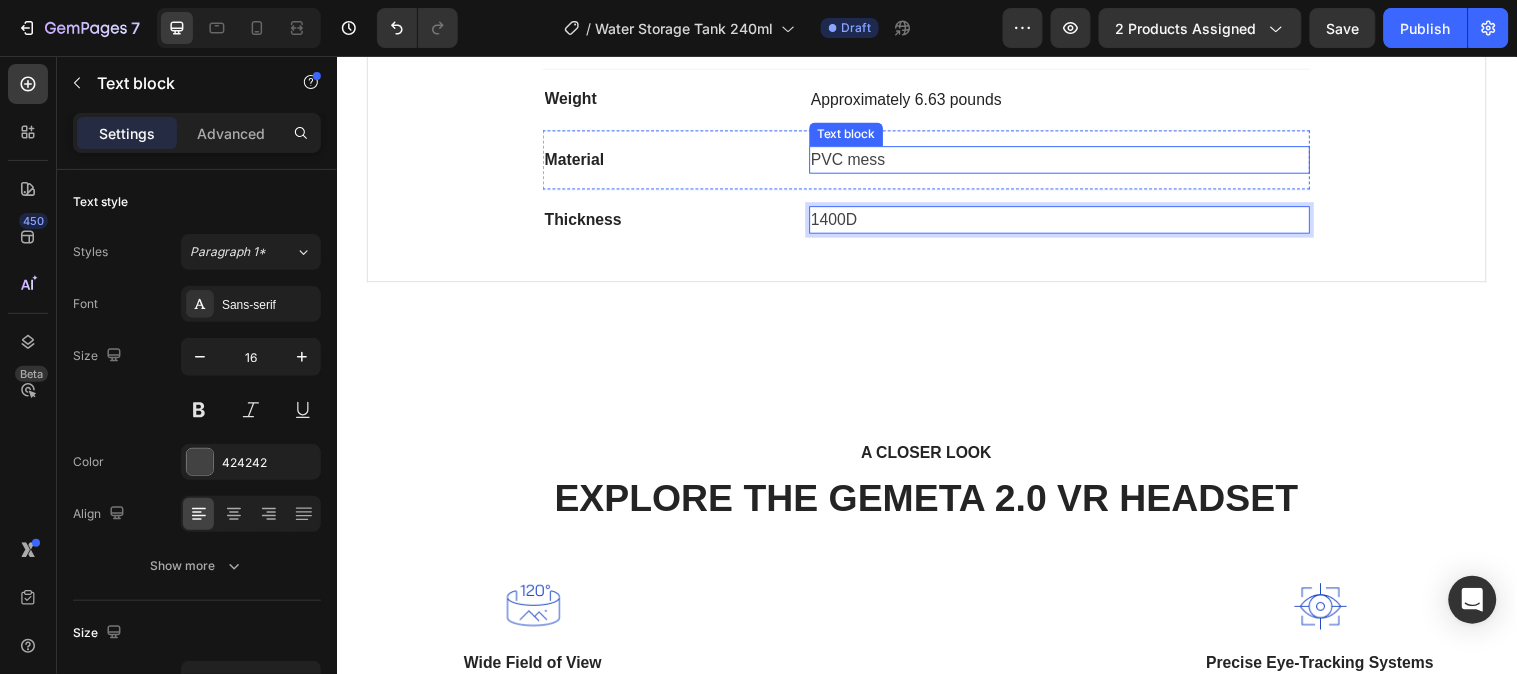 click on "PVC mess" at bounding box center [1071, 161] 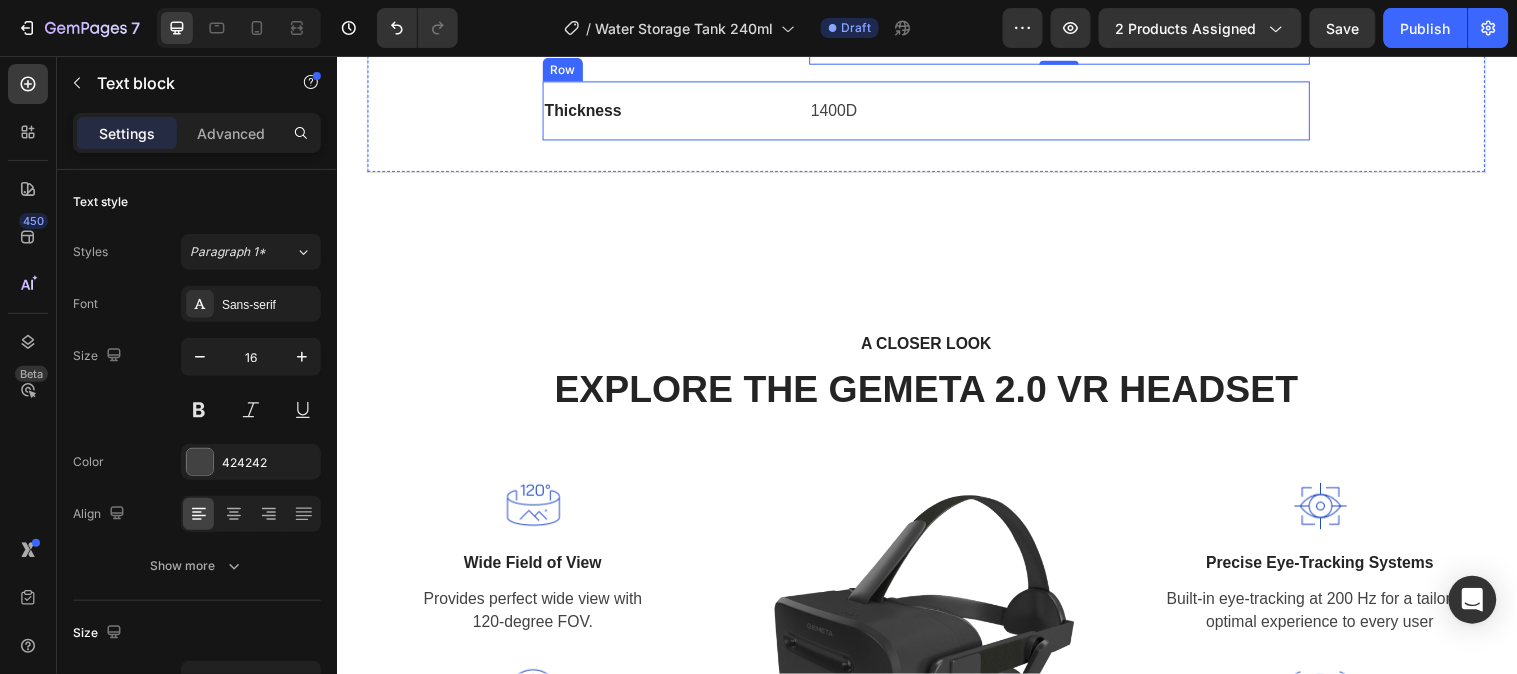 scroll, scrollTop: 1613, scrollLeft: 0, axis: vertical 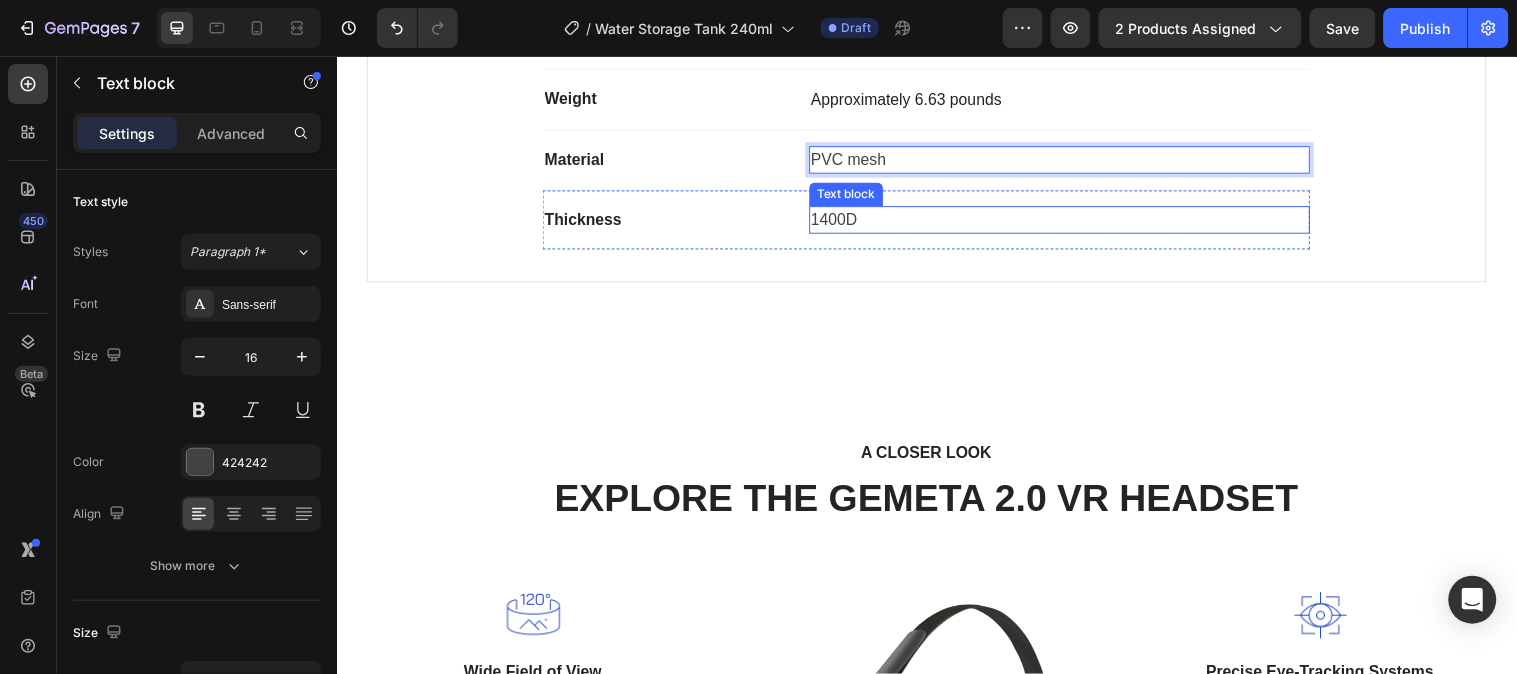 click on "1400D" at bounding box center (1071, 222) 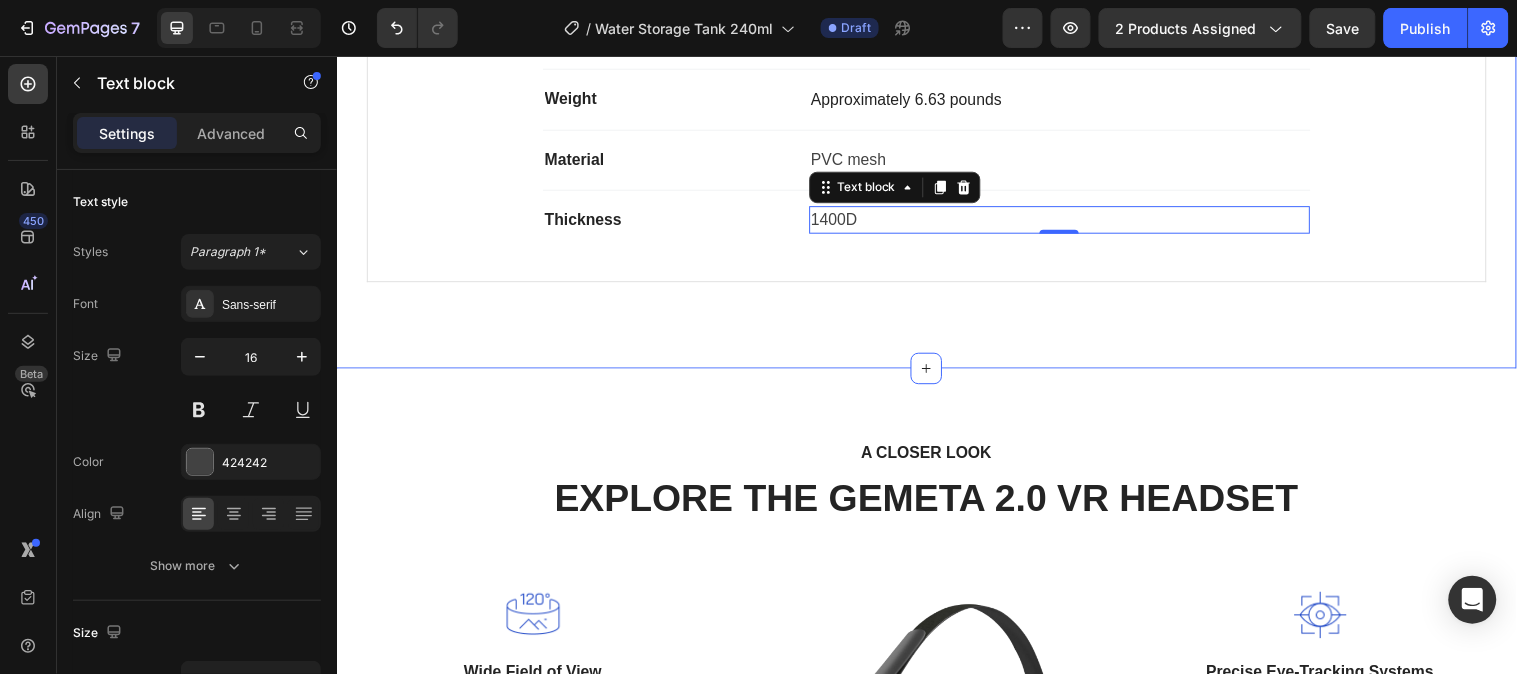 click on "Product Specifications Product Details Product Services Product Specifications Heading High-quality materials Text block The portable emergency water storage tank is made of high-quality soft PVC material, which is lightweight, foldable, non-cracking, waterproof, anti-stretching, anti-UV, easy to carry and safe; this material is also resistant to corrosion and aging, solving problems, such as water emergencies Text block Row Water bladder capacity Text block 63 gallon (240L) Text block Row Expanded size Text block 39.4*27.5*13.65 inches (1x0.7x0.35m) Text block Row Folded (storage) size Text block 18x14x3.78 inches Text block Row Weight Text block Approximately 6.63 pounds Text block Row Material Text block PVC mesh Text block Row Thickness Text block 1400D Text block   0 Row Row What's Included Heading Image VR Headset Text block Image 2 Touch Controllers Text block Image Charging Cable Text block Image Power Adapter Text block Image Glasses Spacer Text block Icon List Image Row Row Professional Support Row" at bounding box center [936, -72] 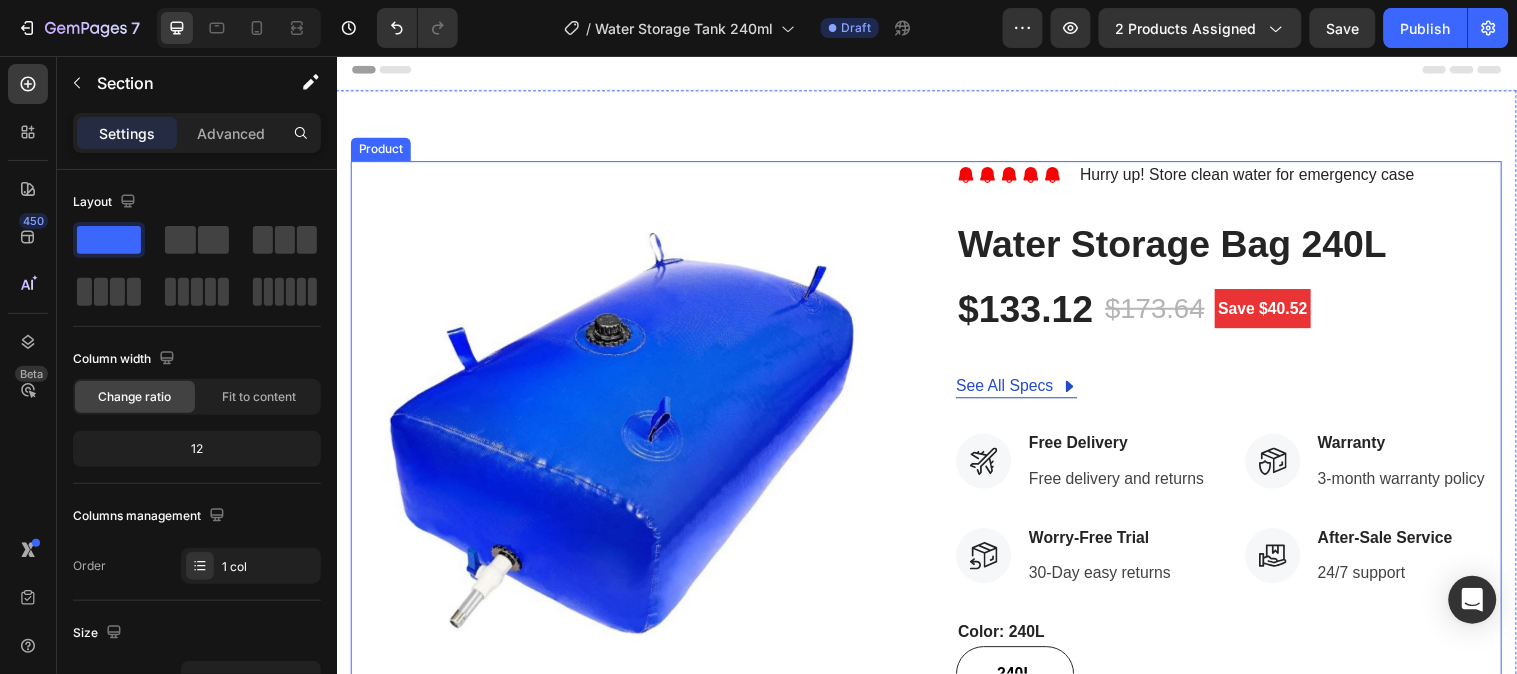 scroll, scrollTop: 0, scrollLeft: 0, axis: both 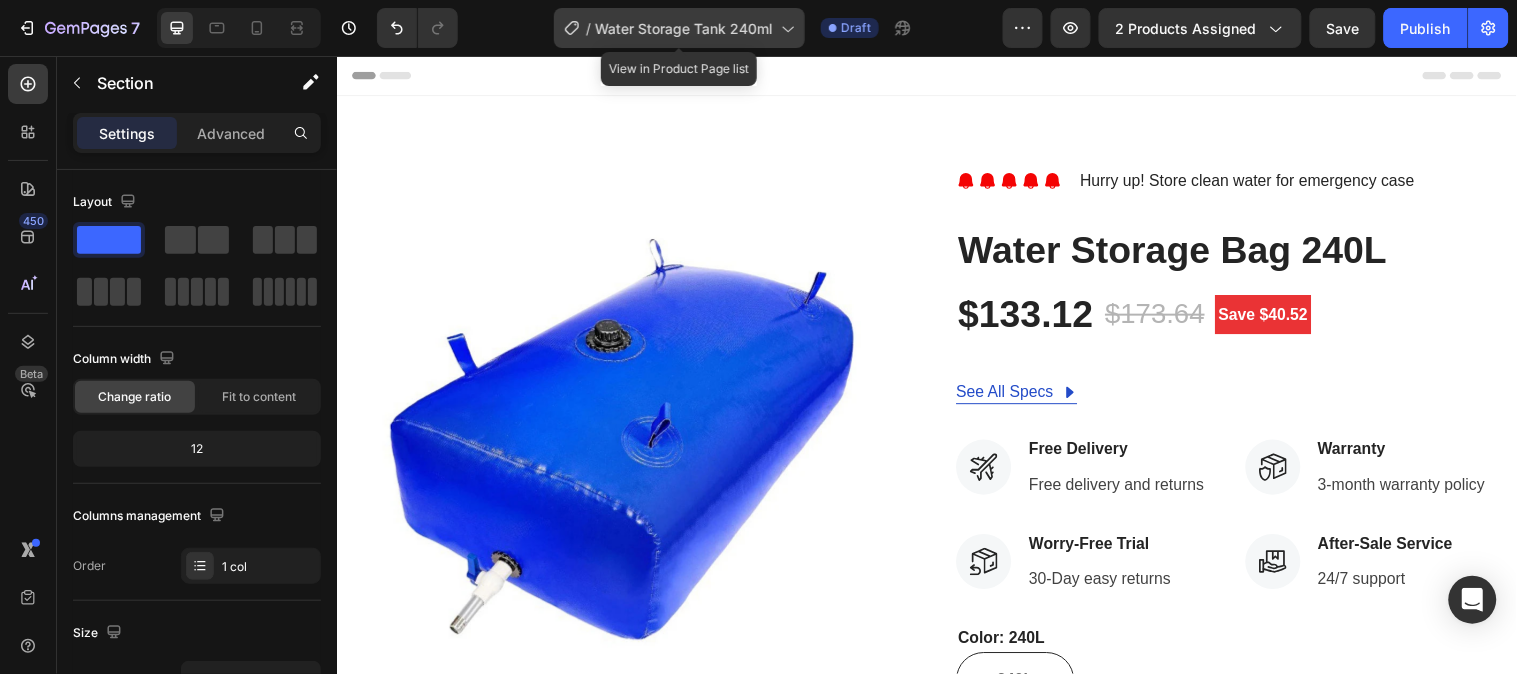 click 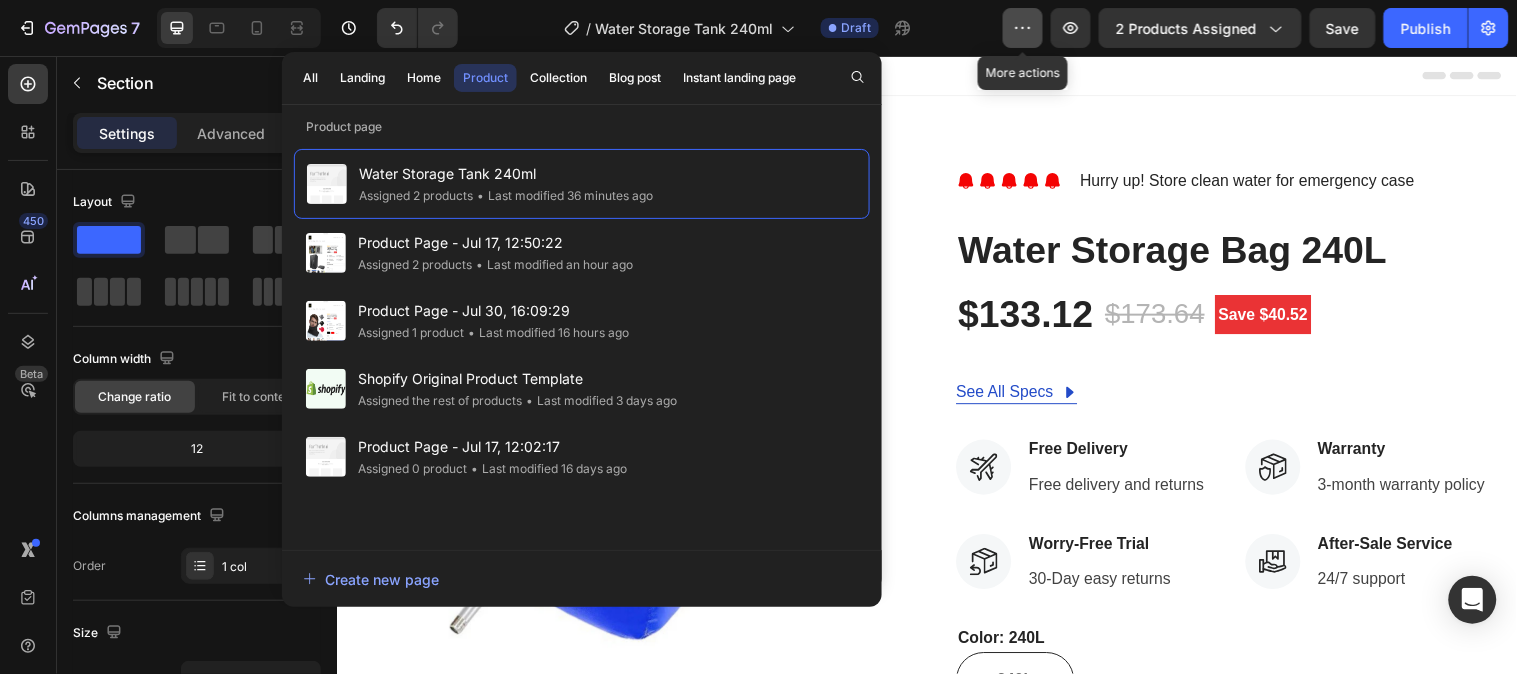 click 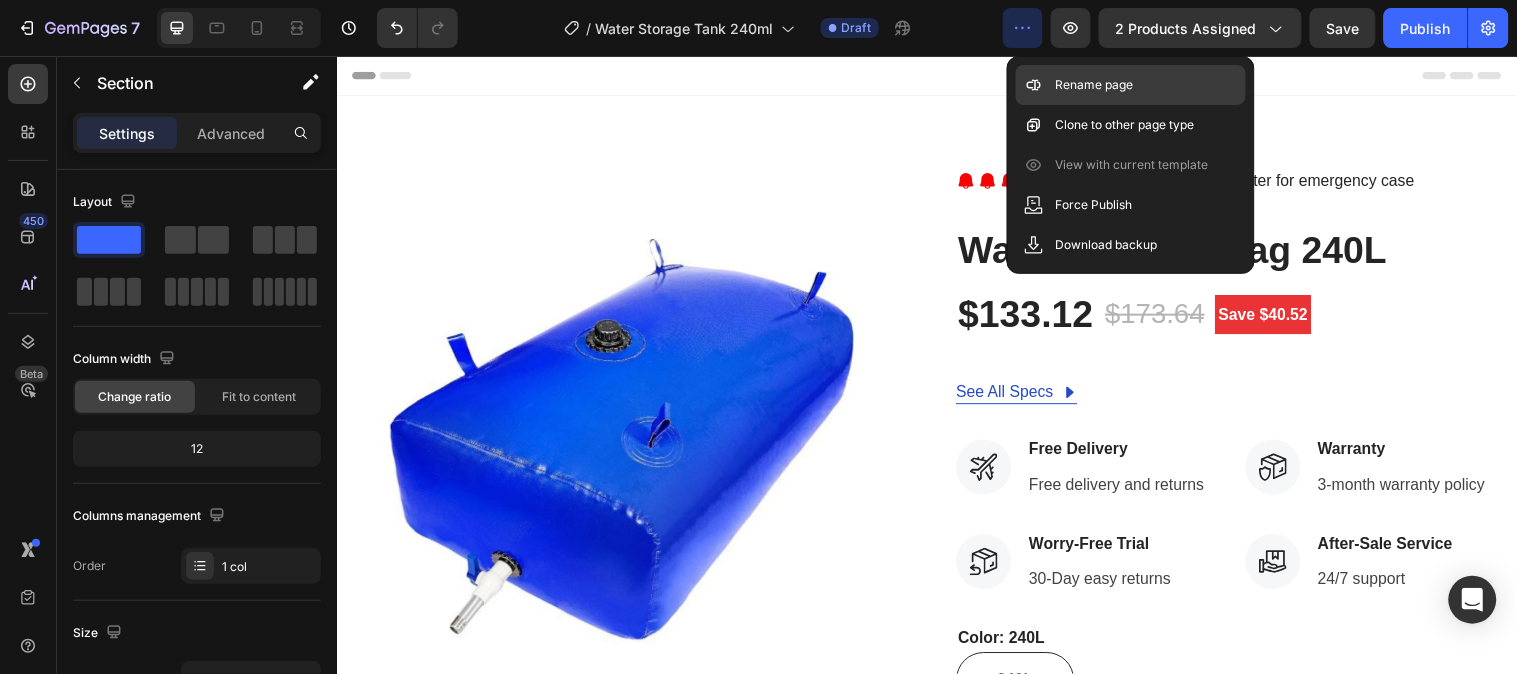 click on "Rename page" at bounding box center [1095, 85] 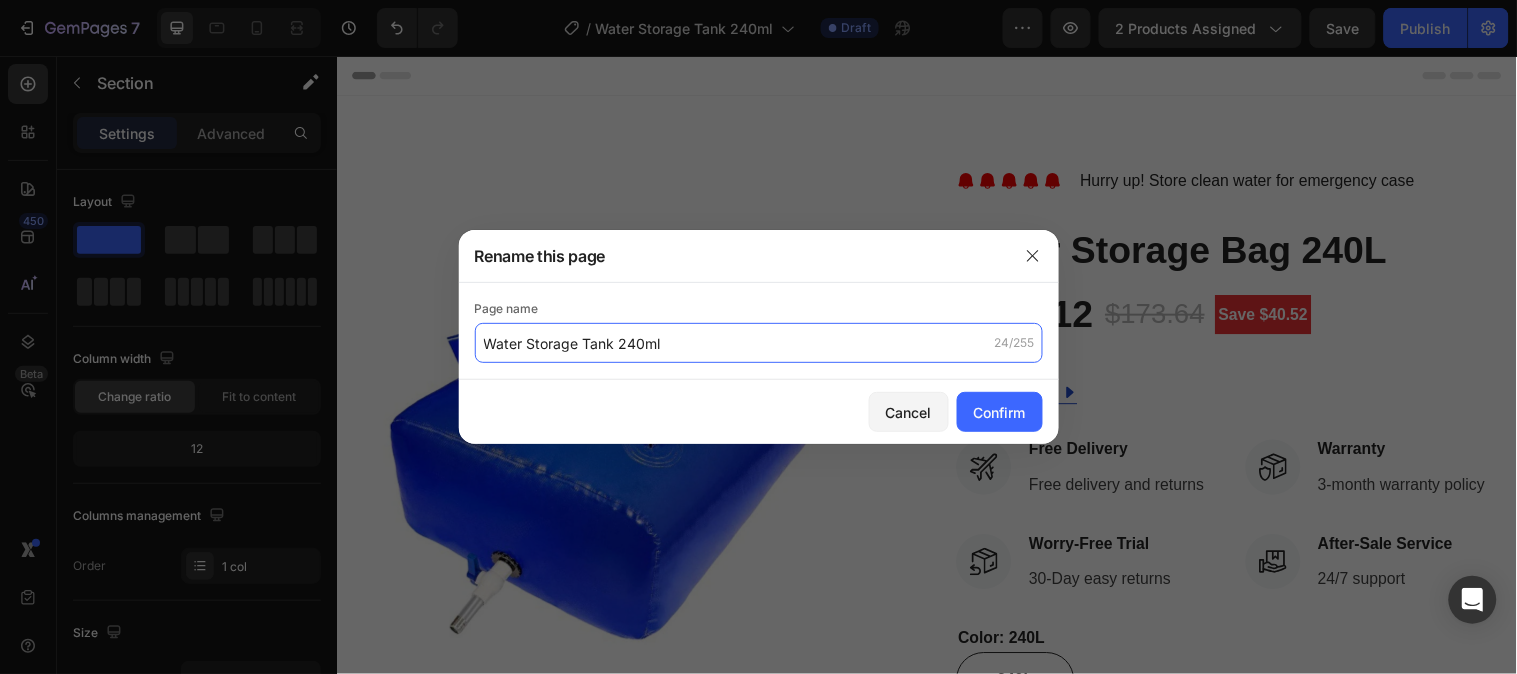 click on "Water Storage Tank 240ml" 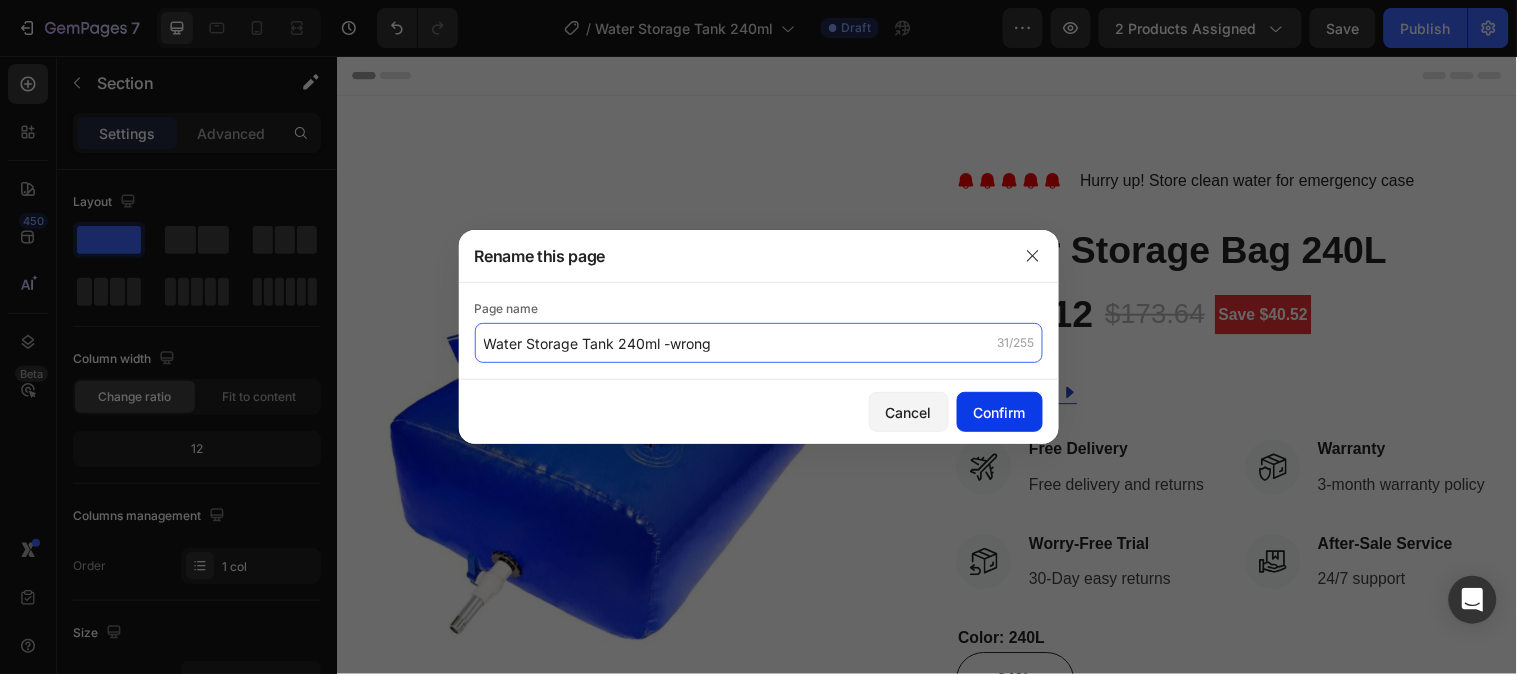 type on "Water Storage Tank 240ml -wrong" 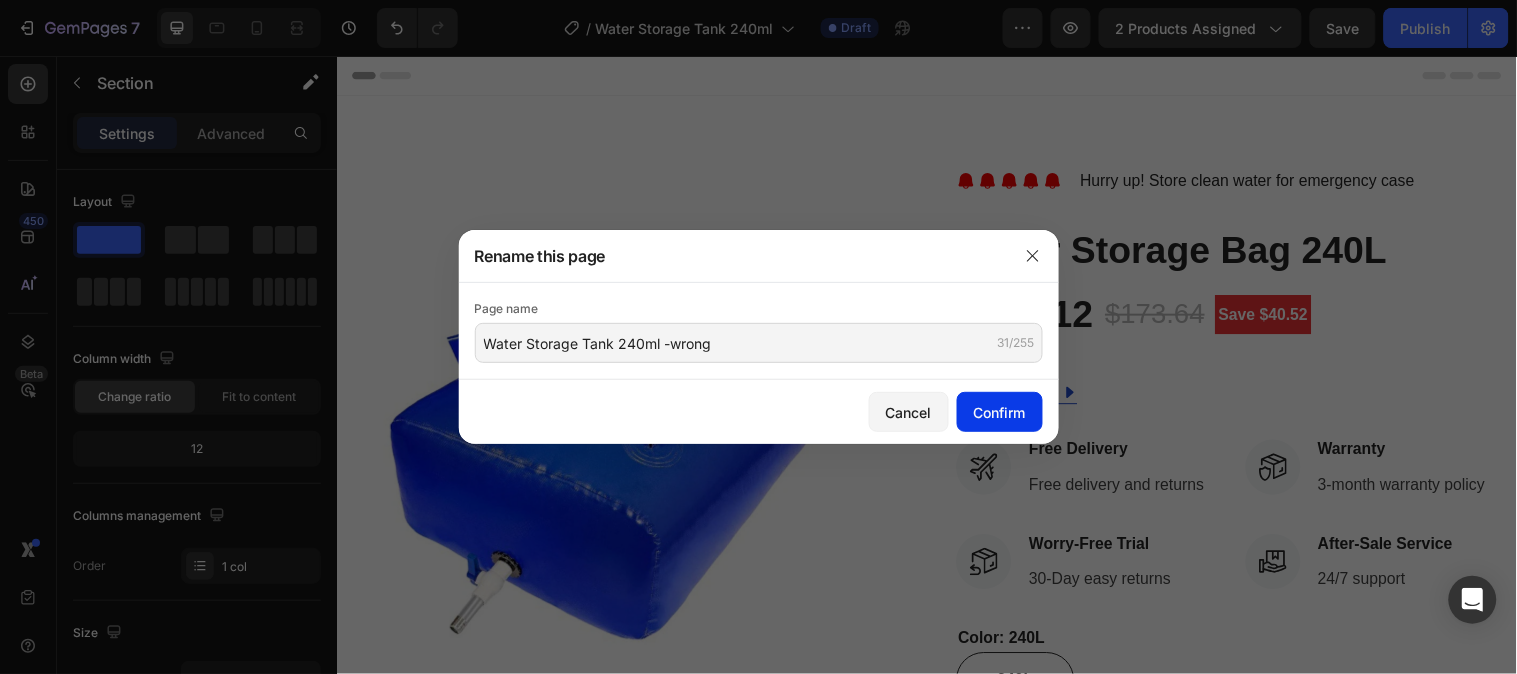 click on "Confirm" 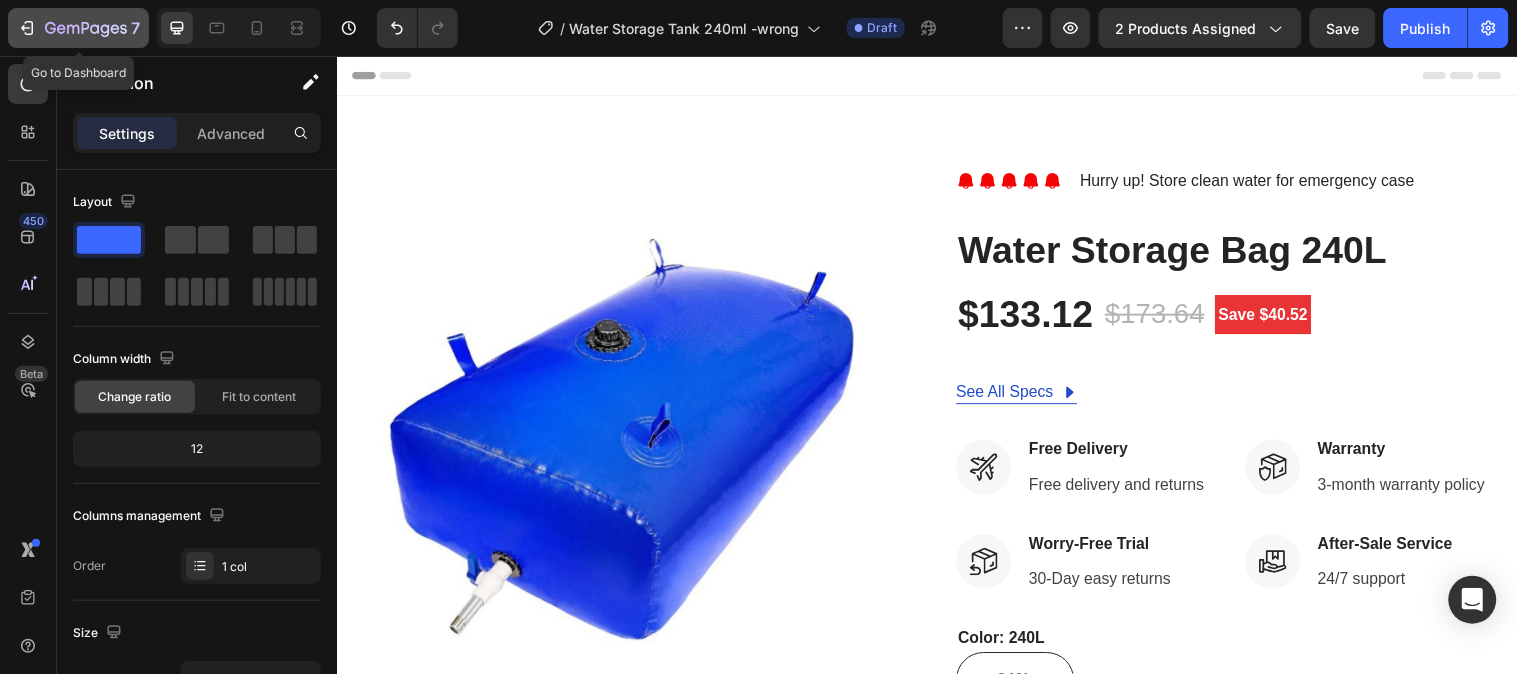click on "7" at bounding box center (78, 28) 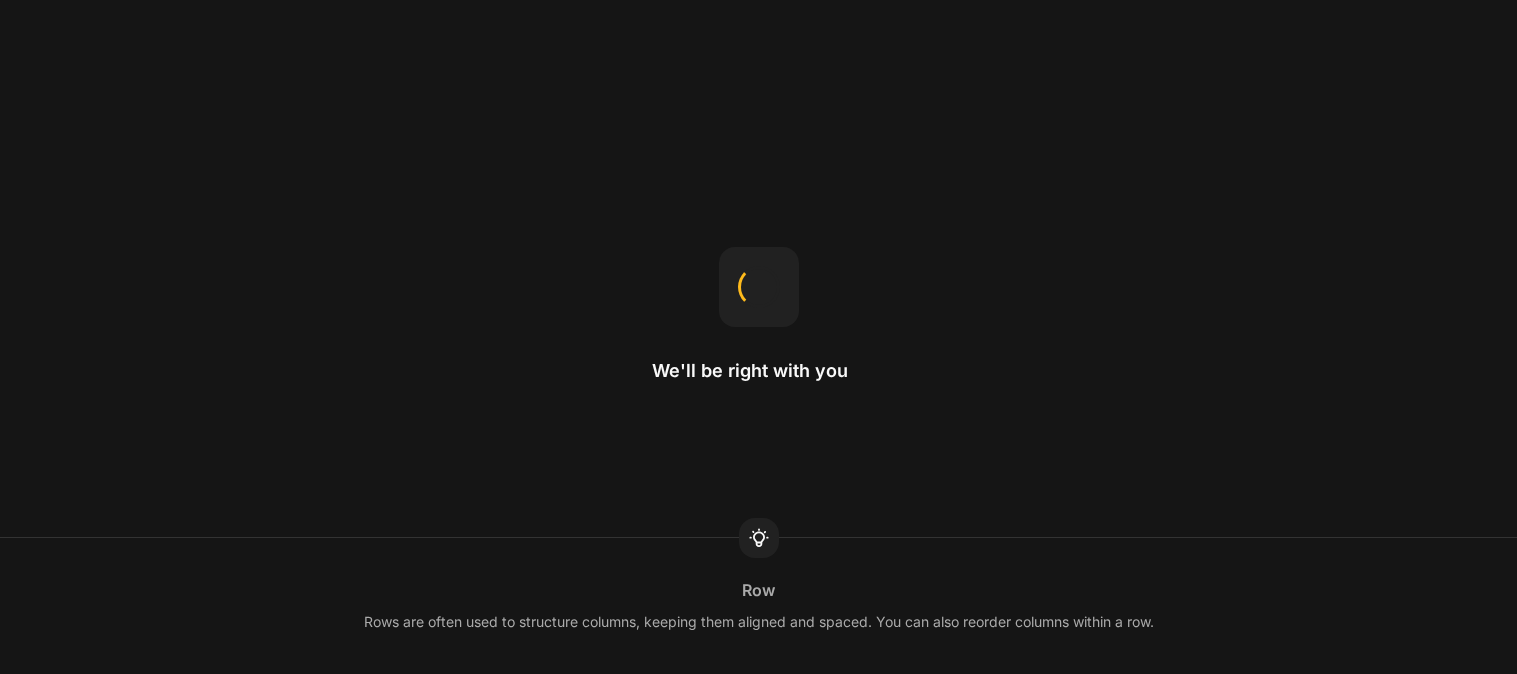 scroll, scrollTop: 0, scrollLeft: 0, axis: both 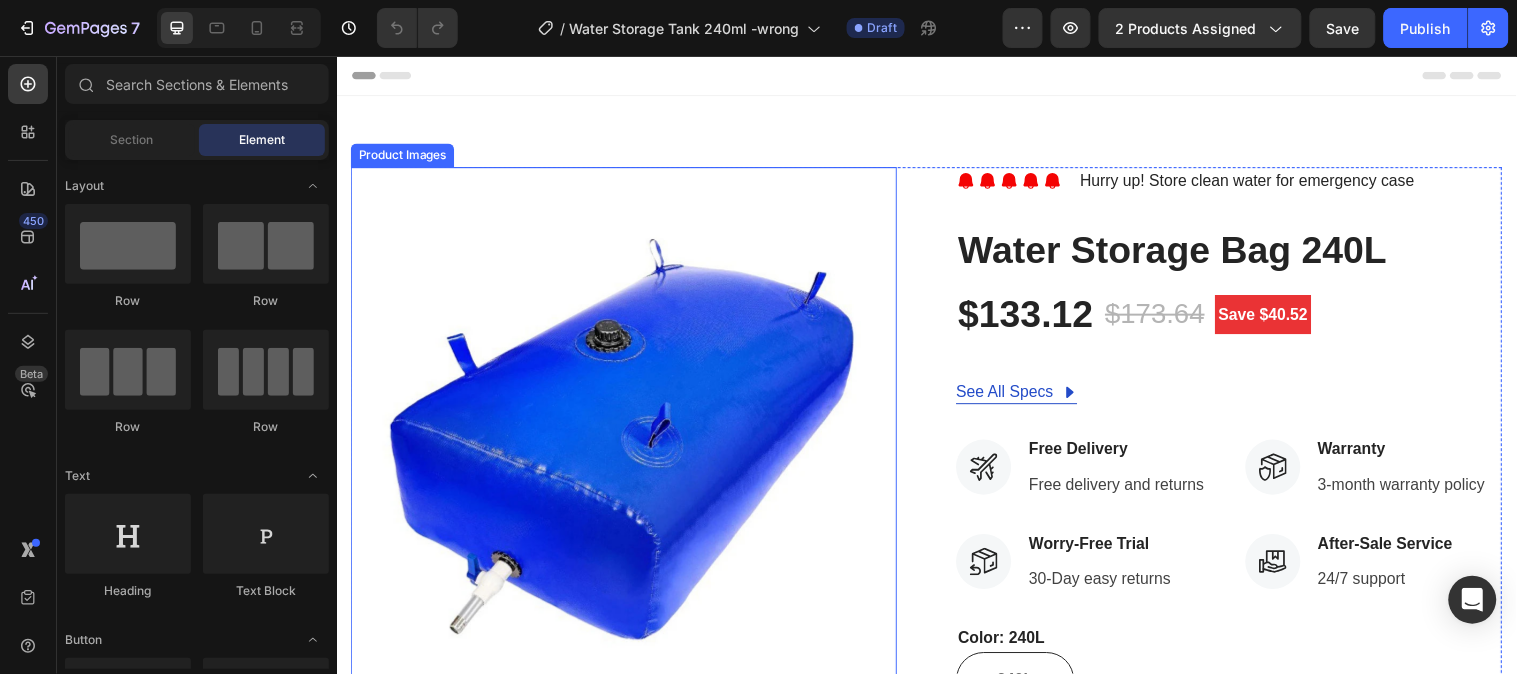 click at bounding box center (628, 445) 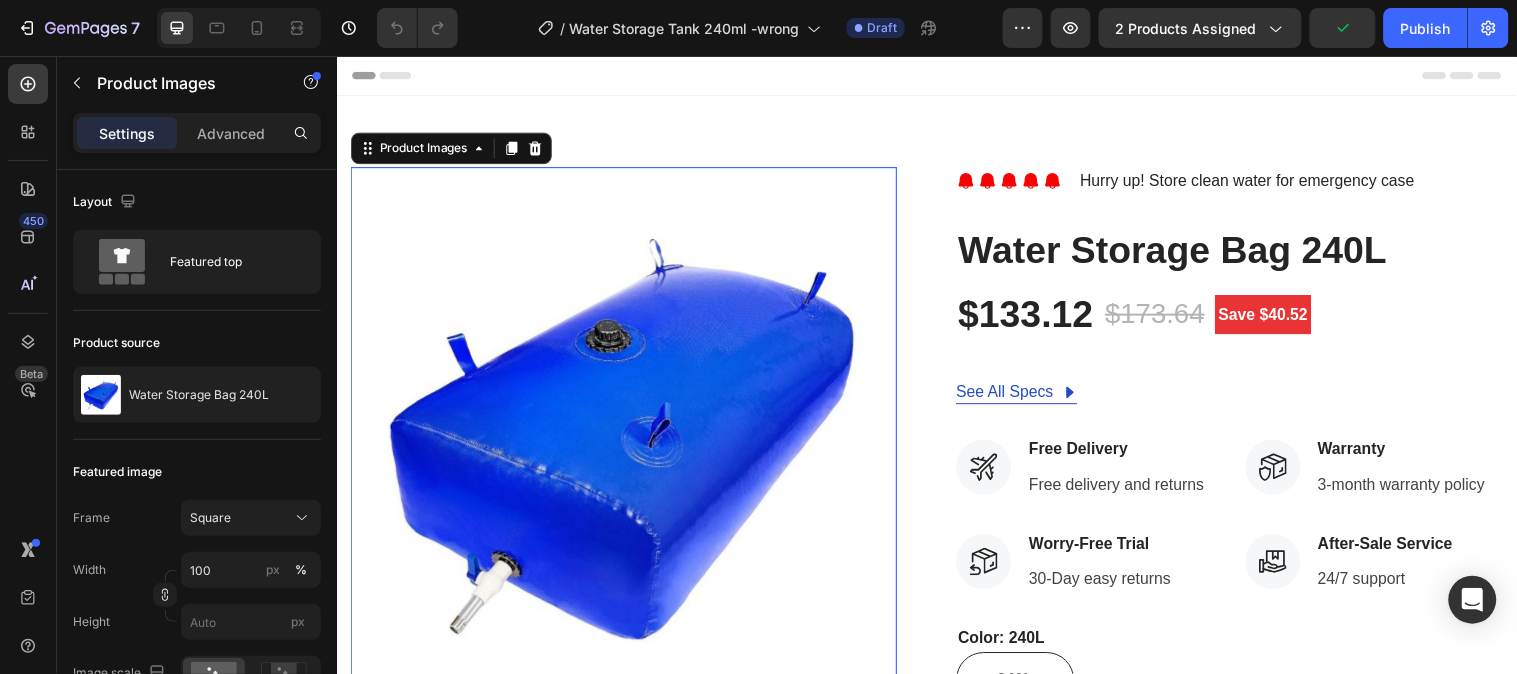 click on "Settings" at bounding box center (127, 133) 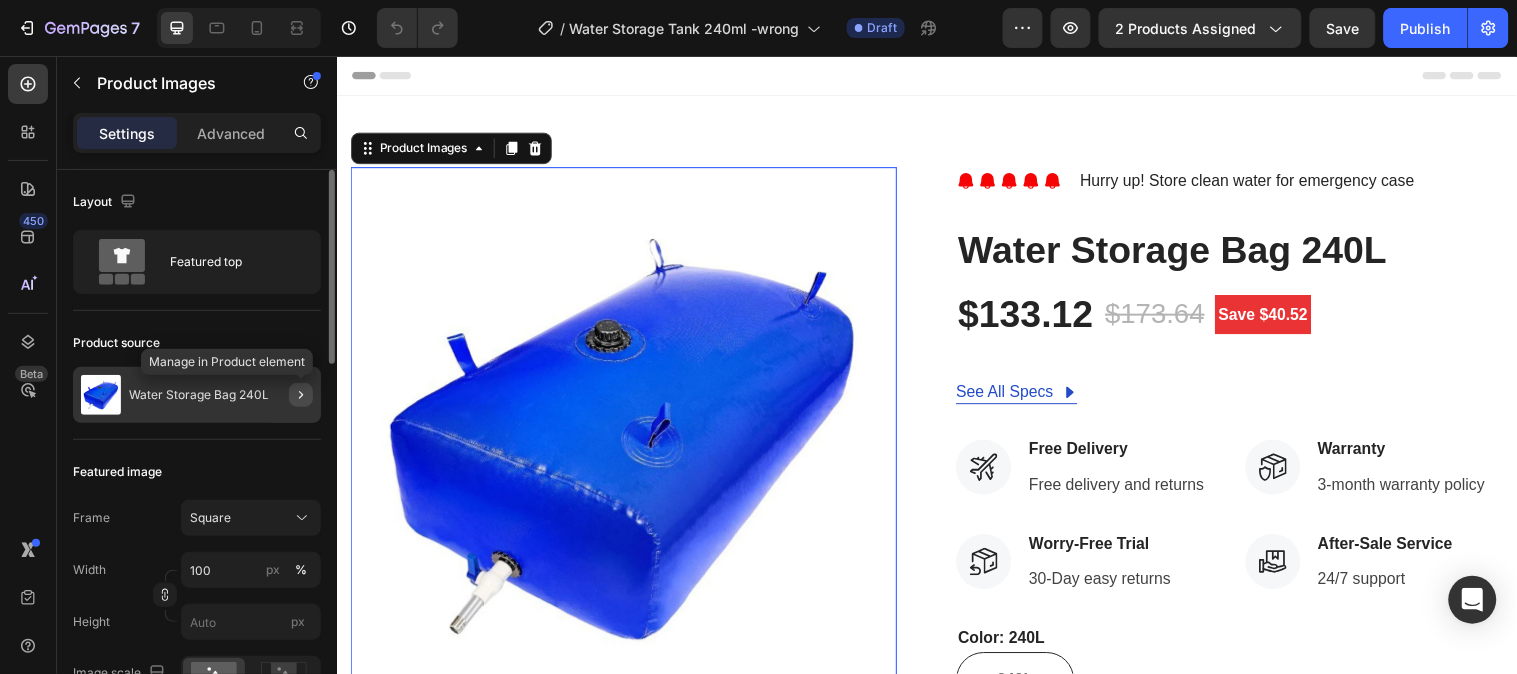 click 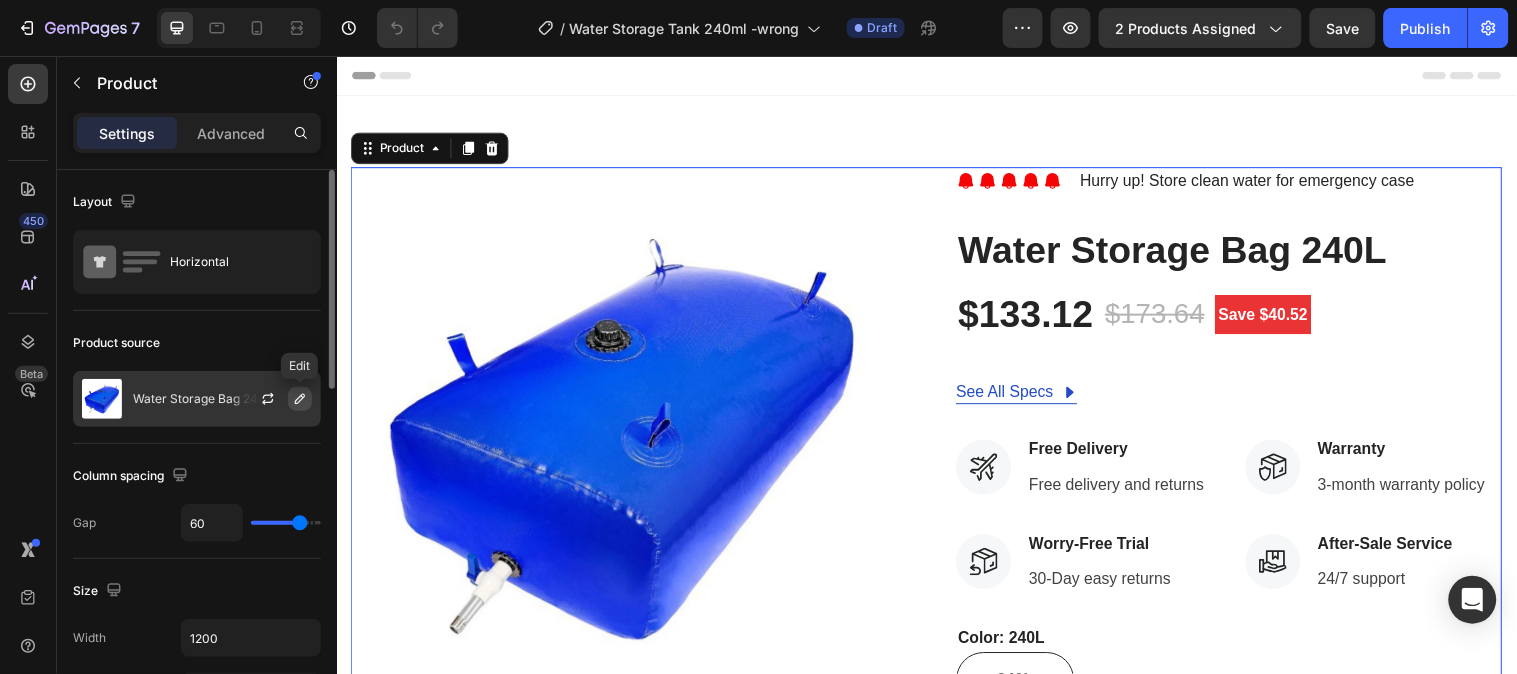click 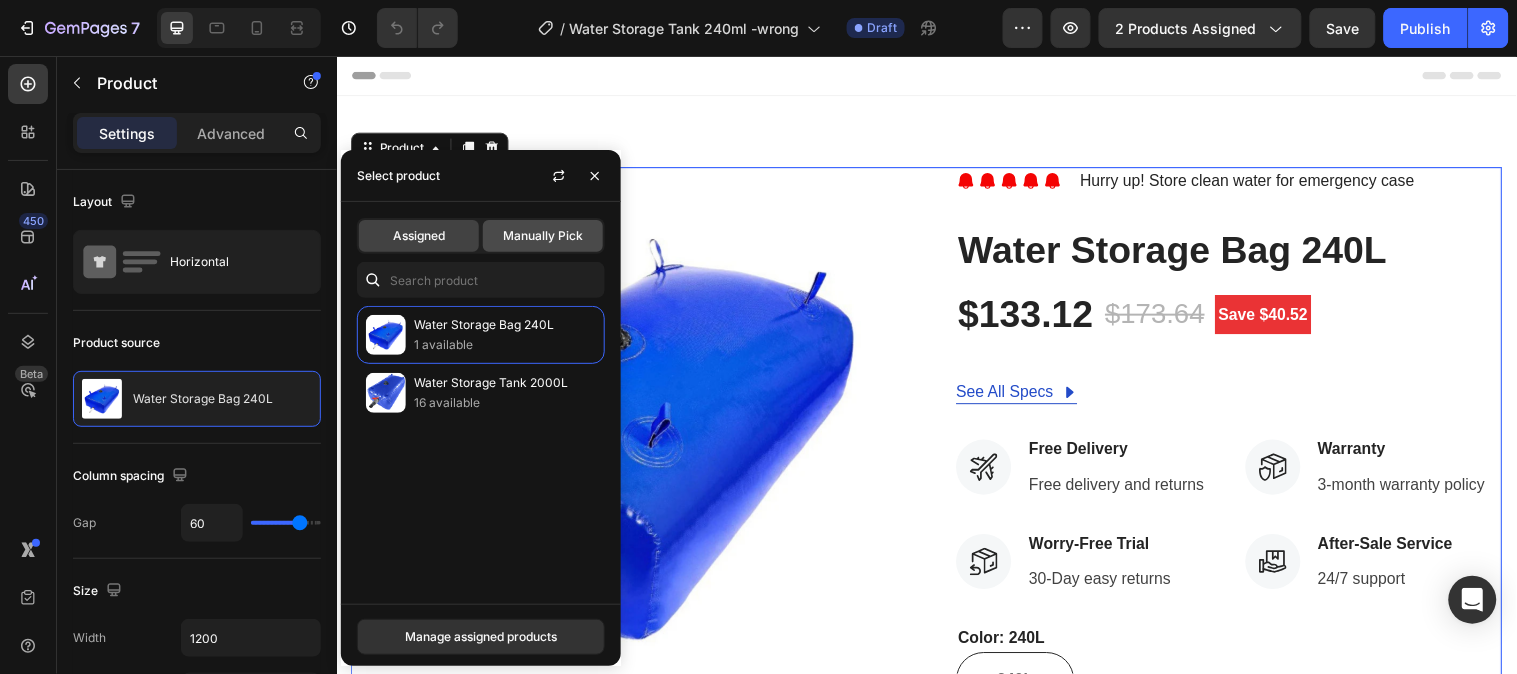 click on "Manually Pick" 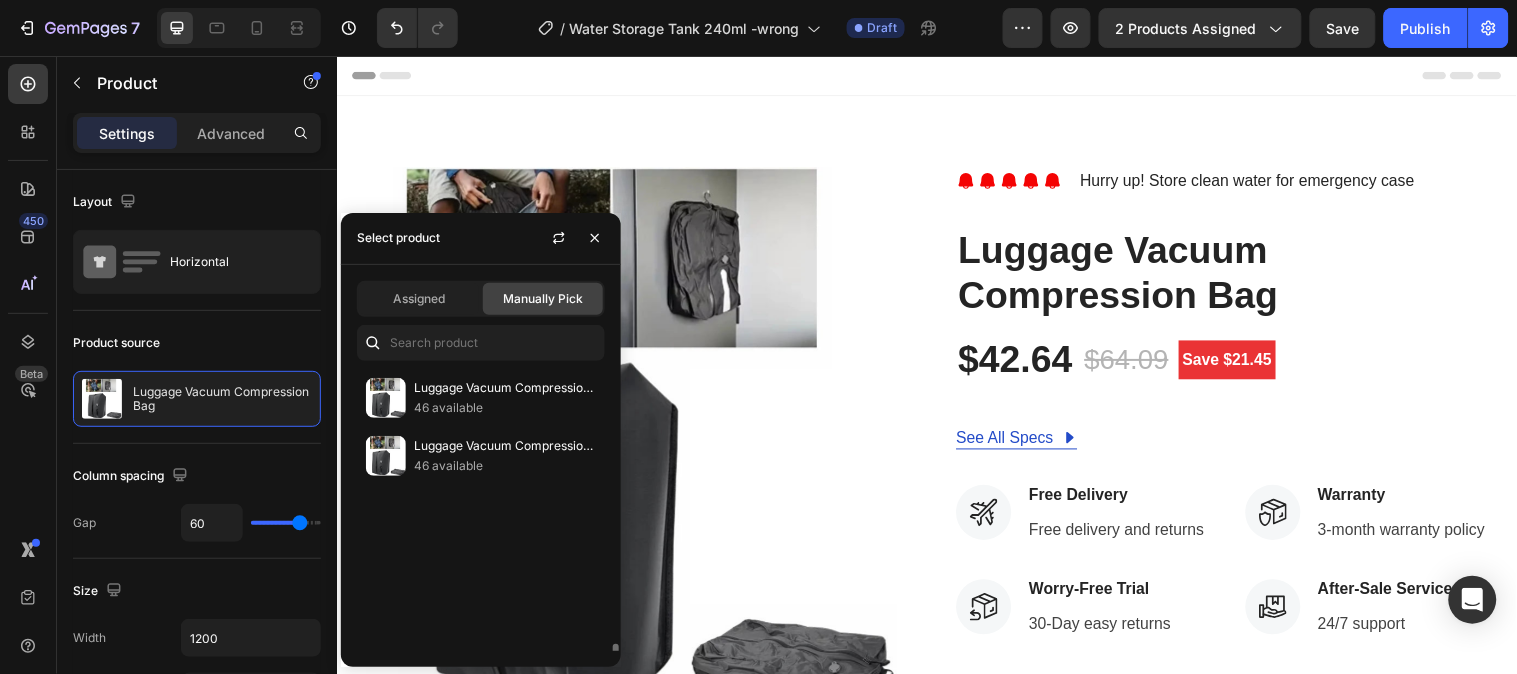 scroll, scrollTop: 1150, scrollLeft: 0, axis: vertical 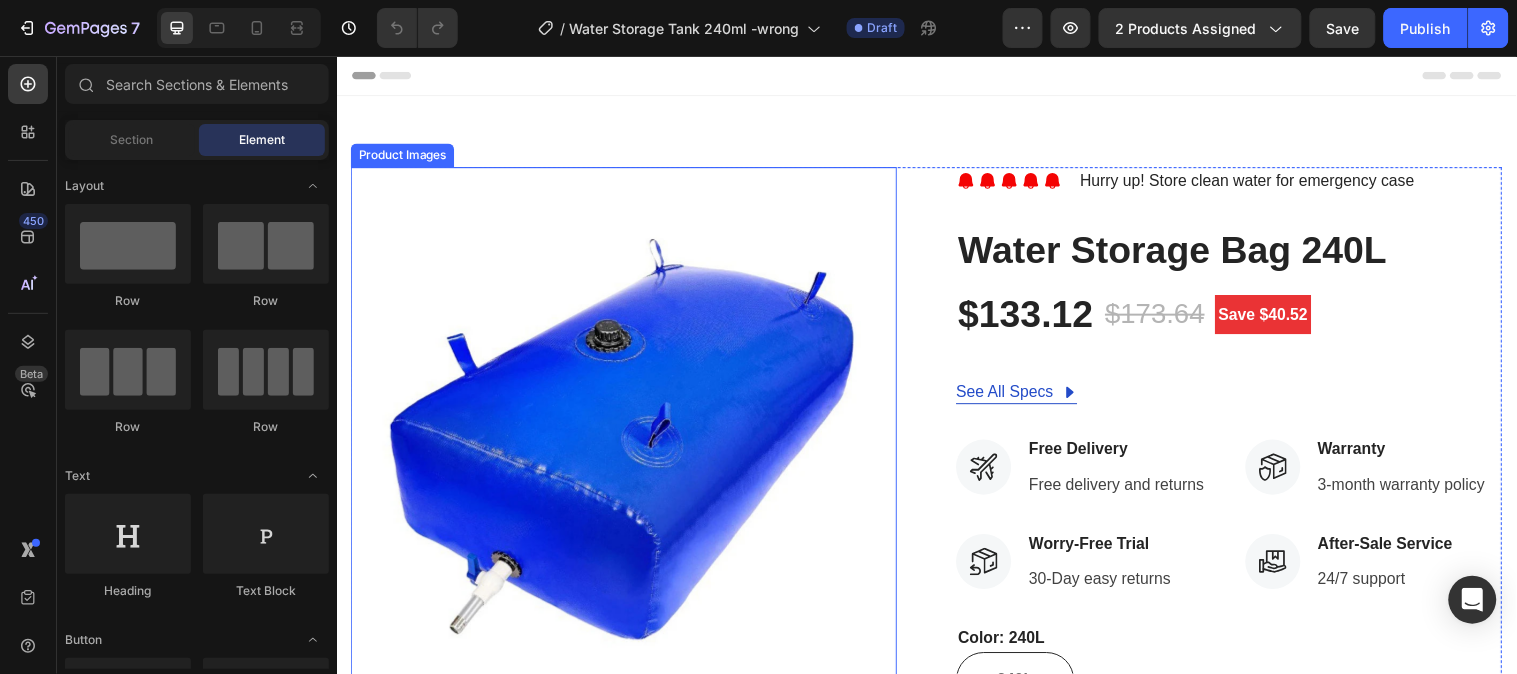 click at bounding box center (628, 445) 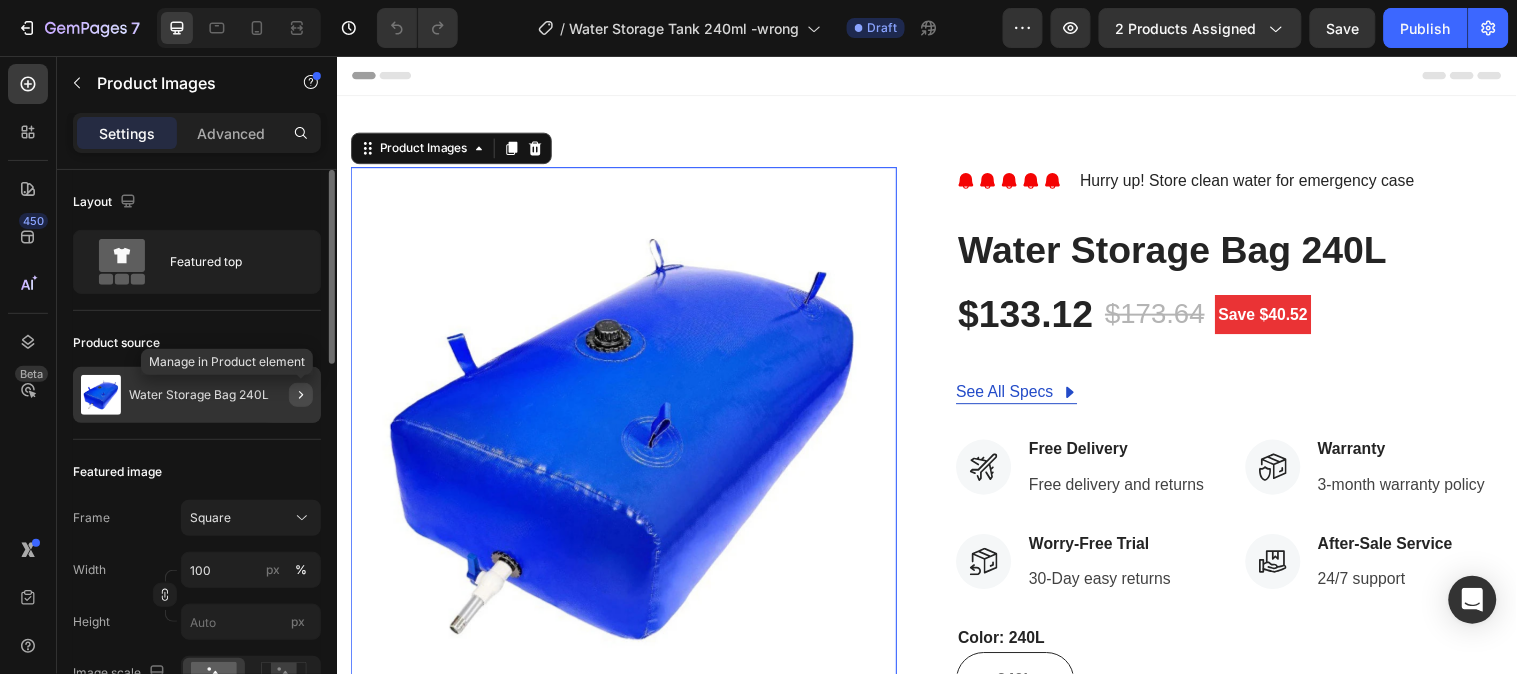 click 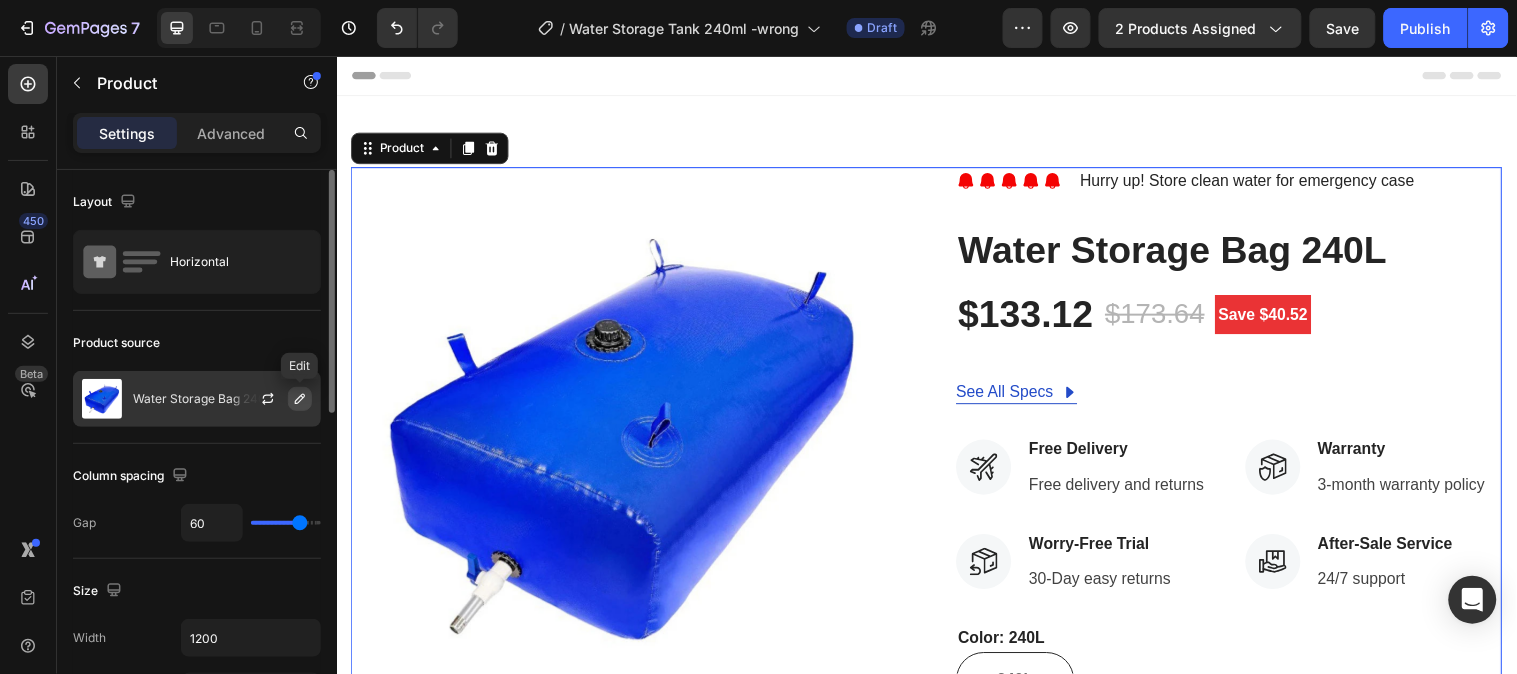 click 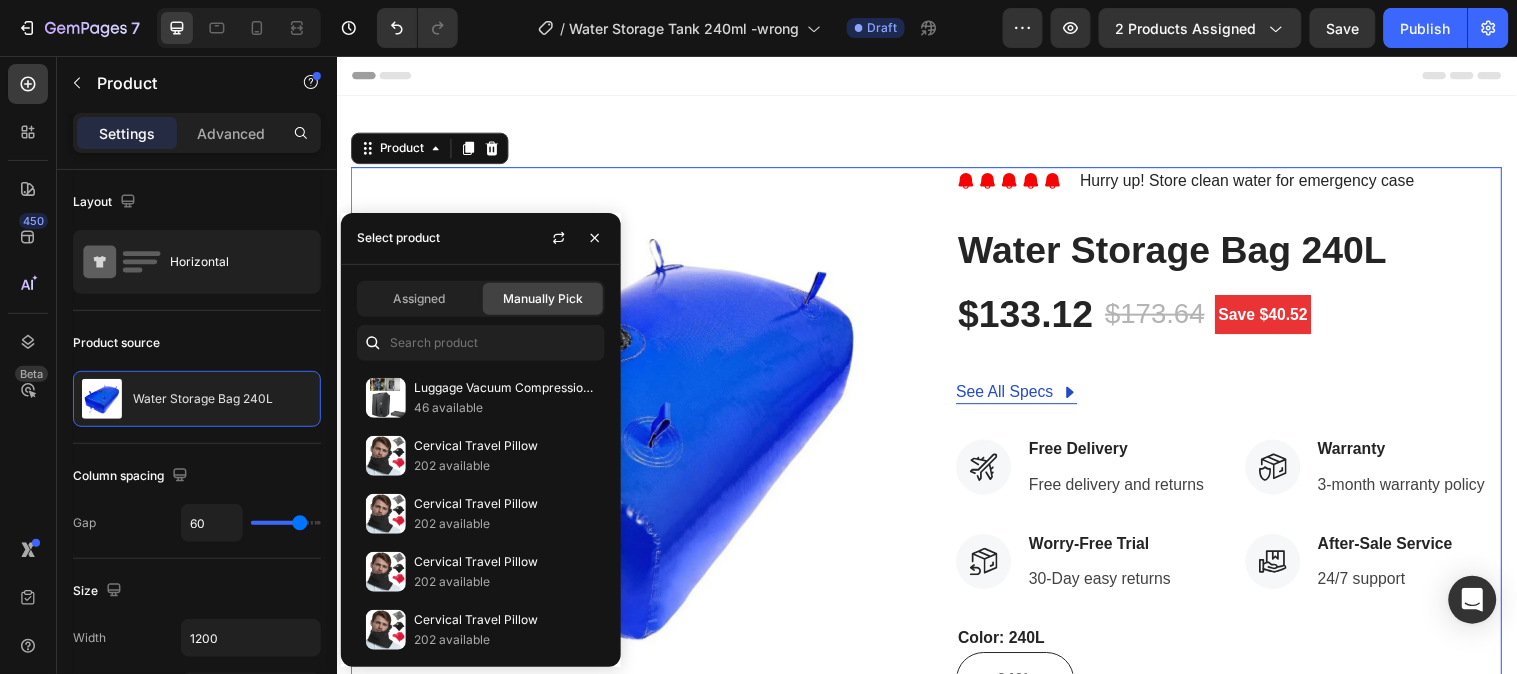click on "Manually Pick" 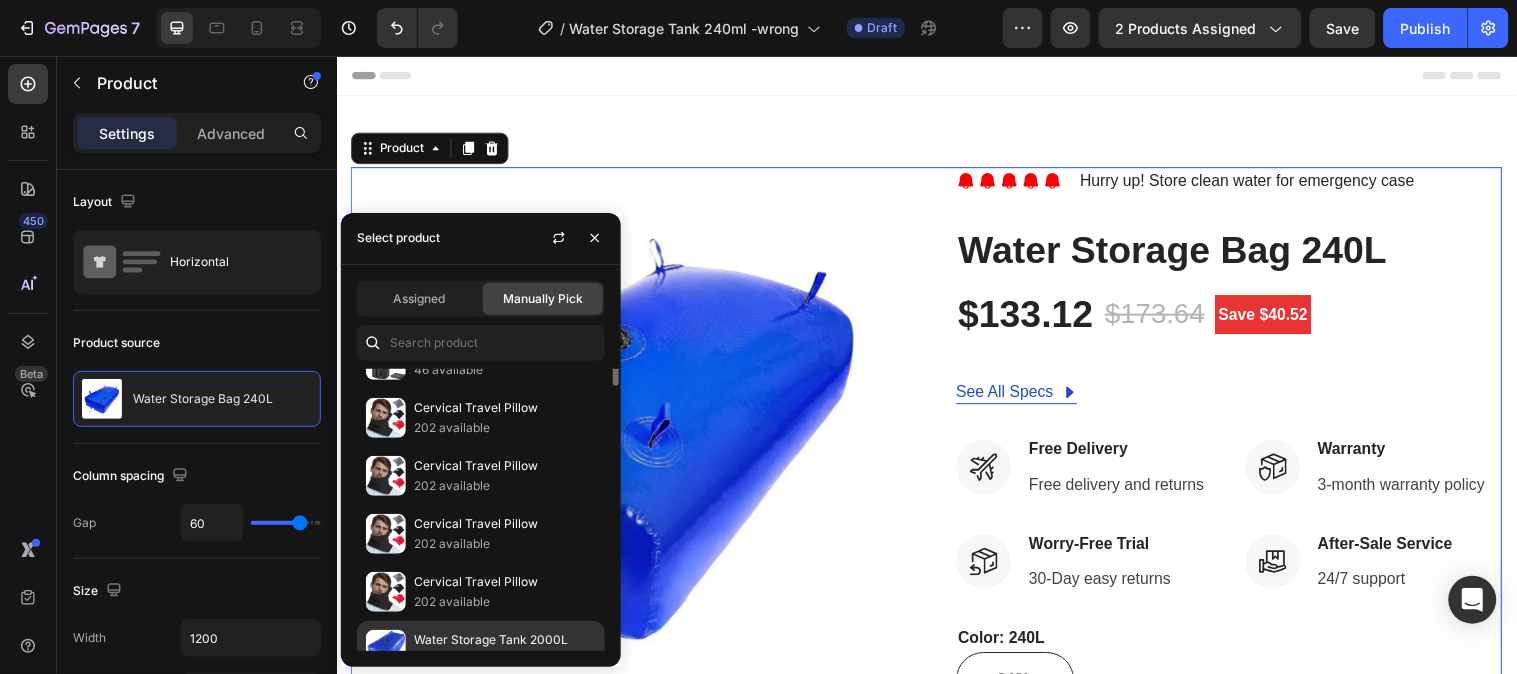 scroll, scrollTop: 0, scrollLeft: 0, axis: both 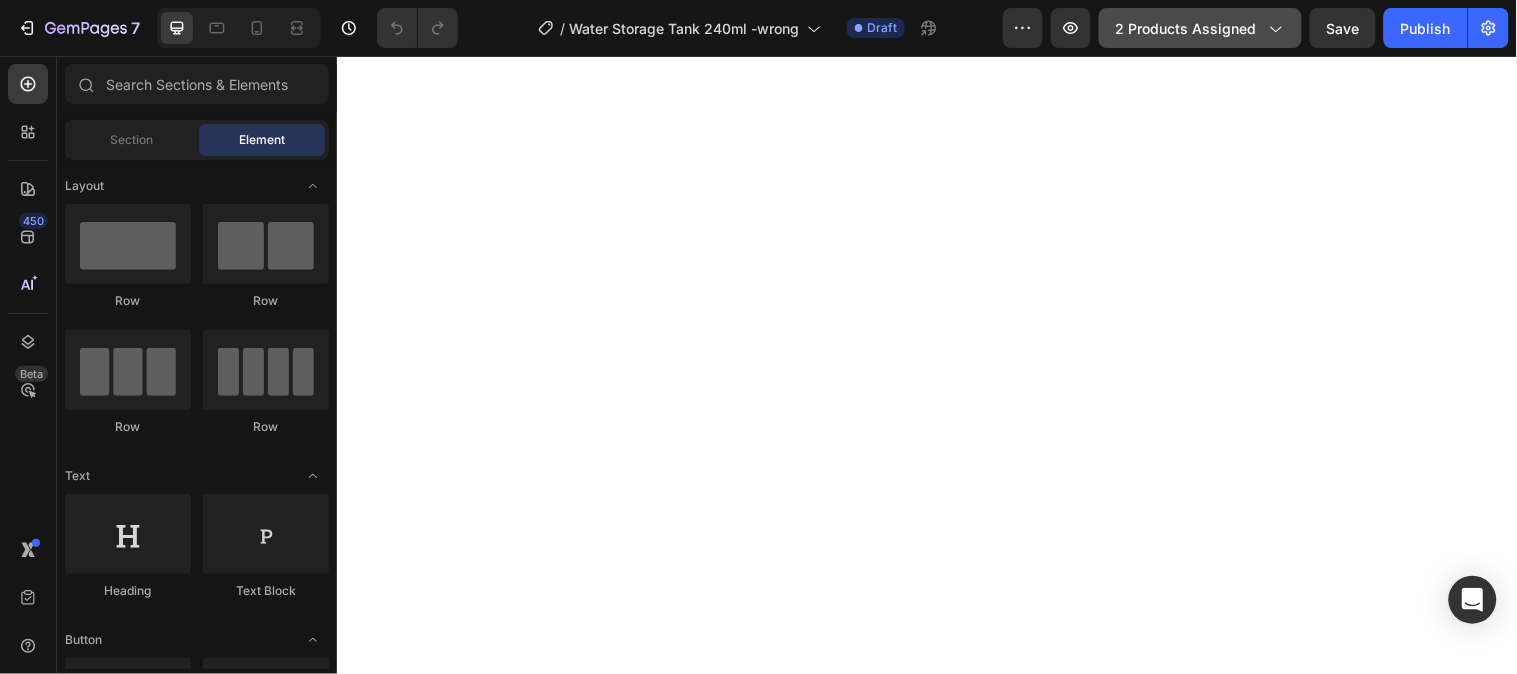 click 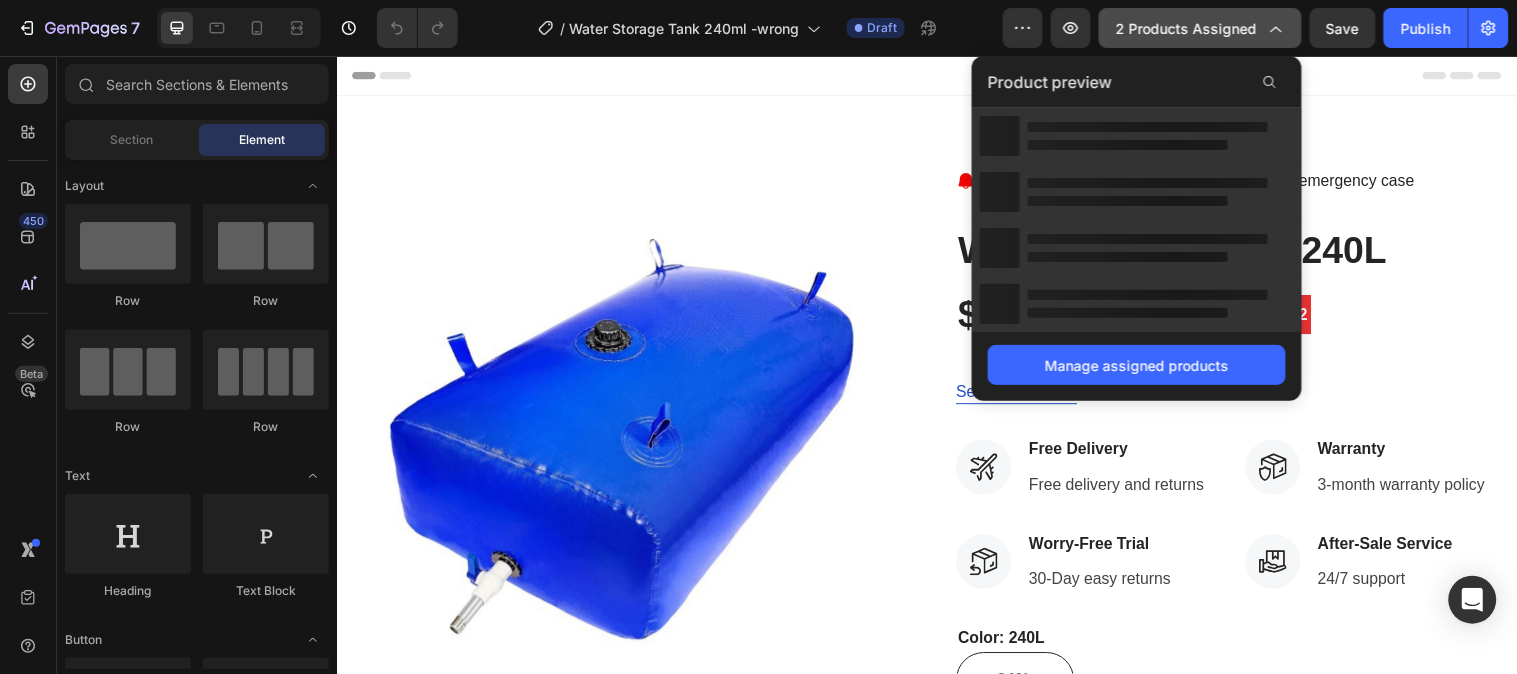 scroll, scrollTop: 0, scrollLeft: 0, axis: both 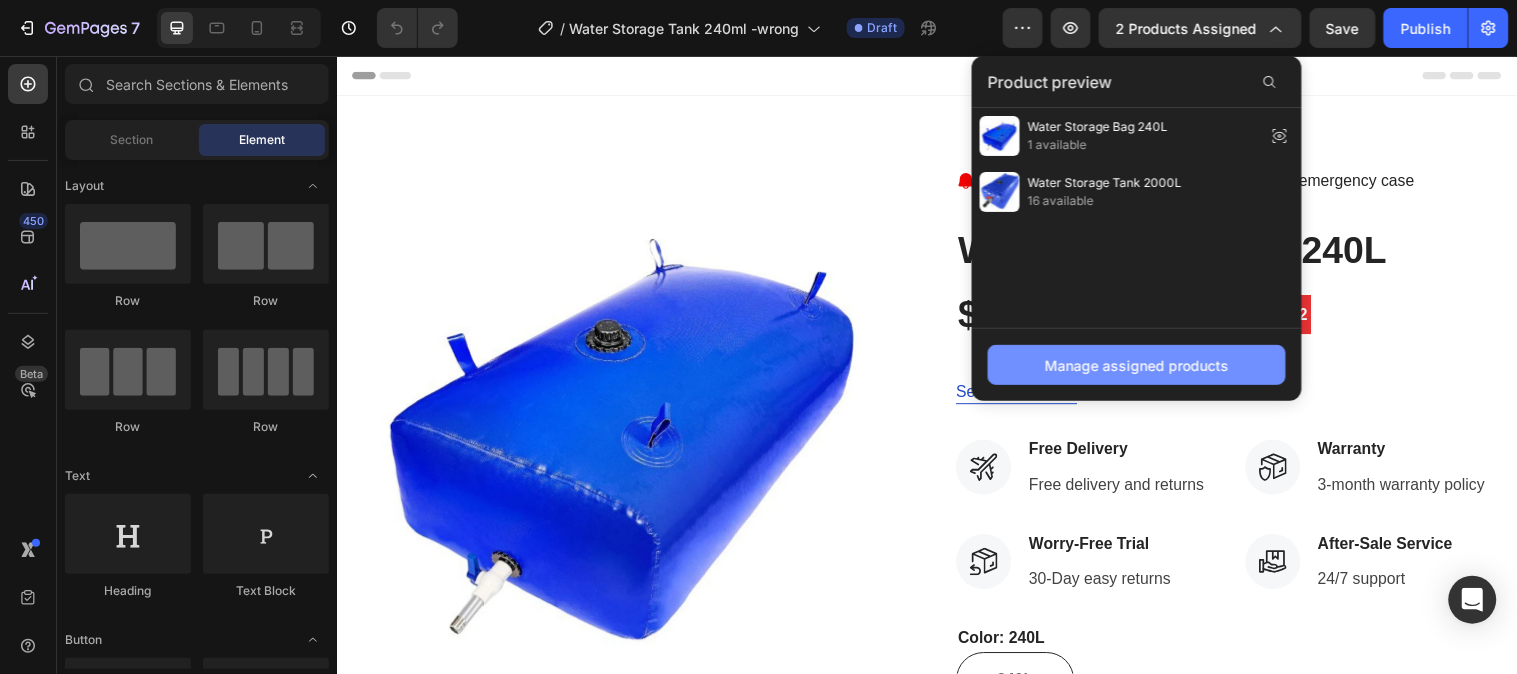 click on "Manage assigned products" at bounding box center [1137, 365] 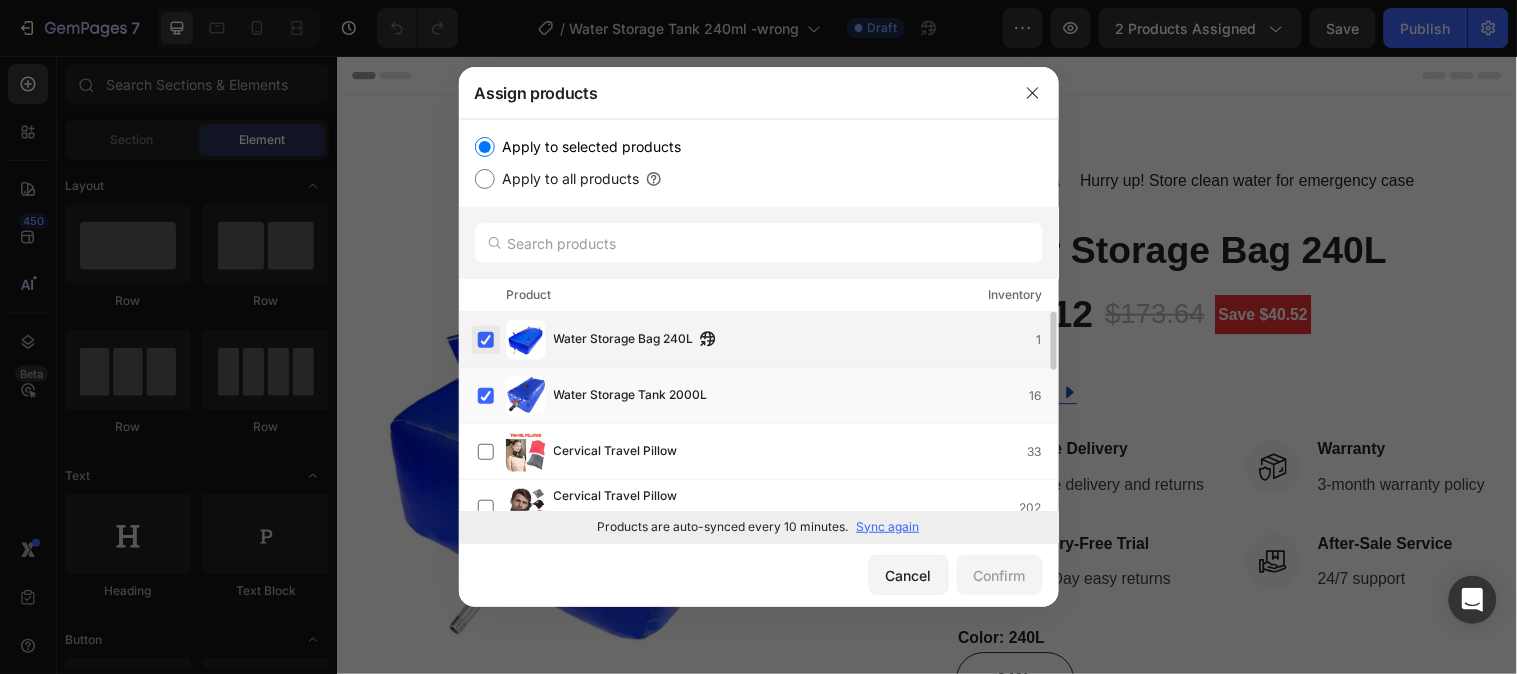 click at bounding box center (486, 340) 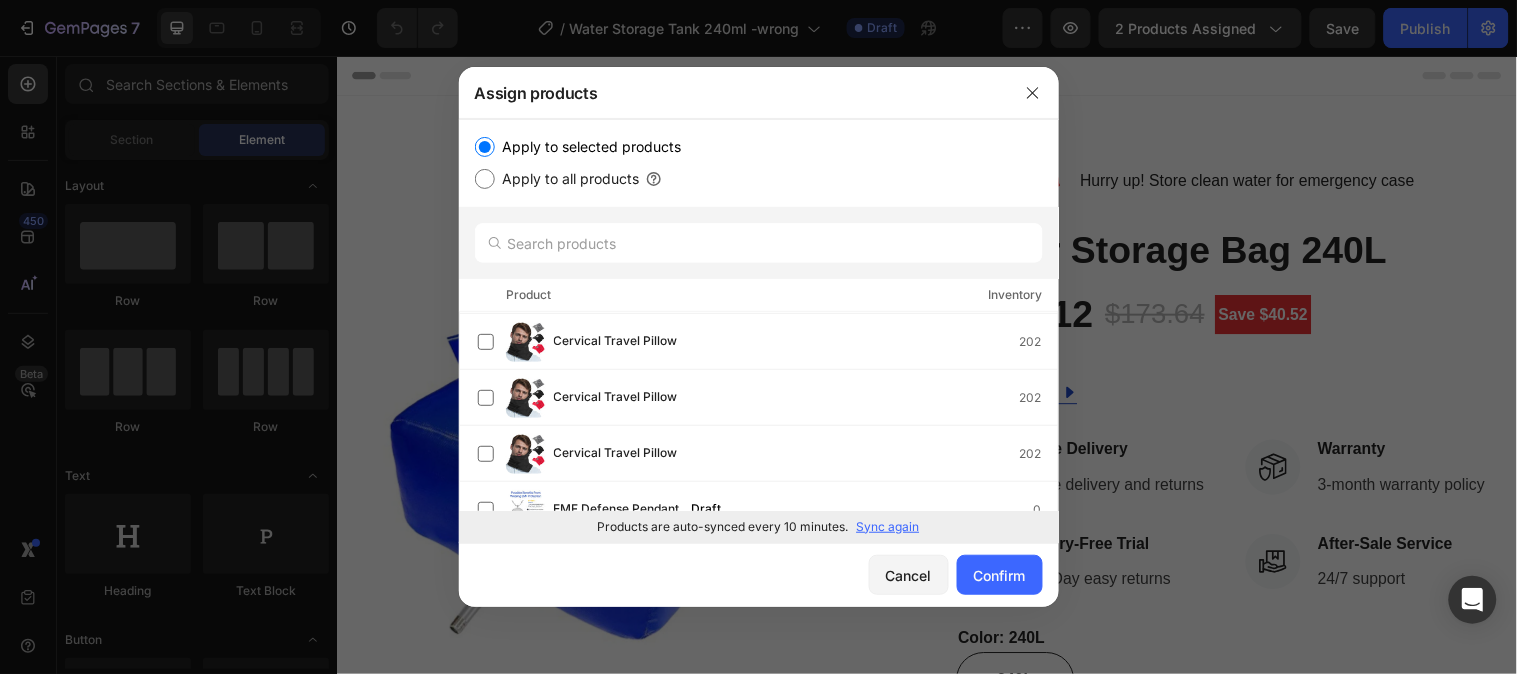 scroll, scrollTop: 333, scrollLeft: 0, axis: vertical 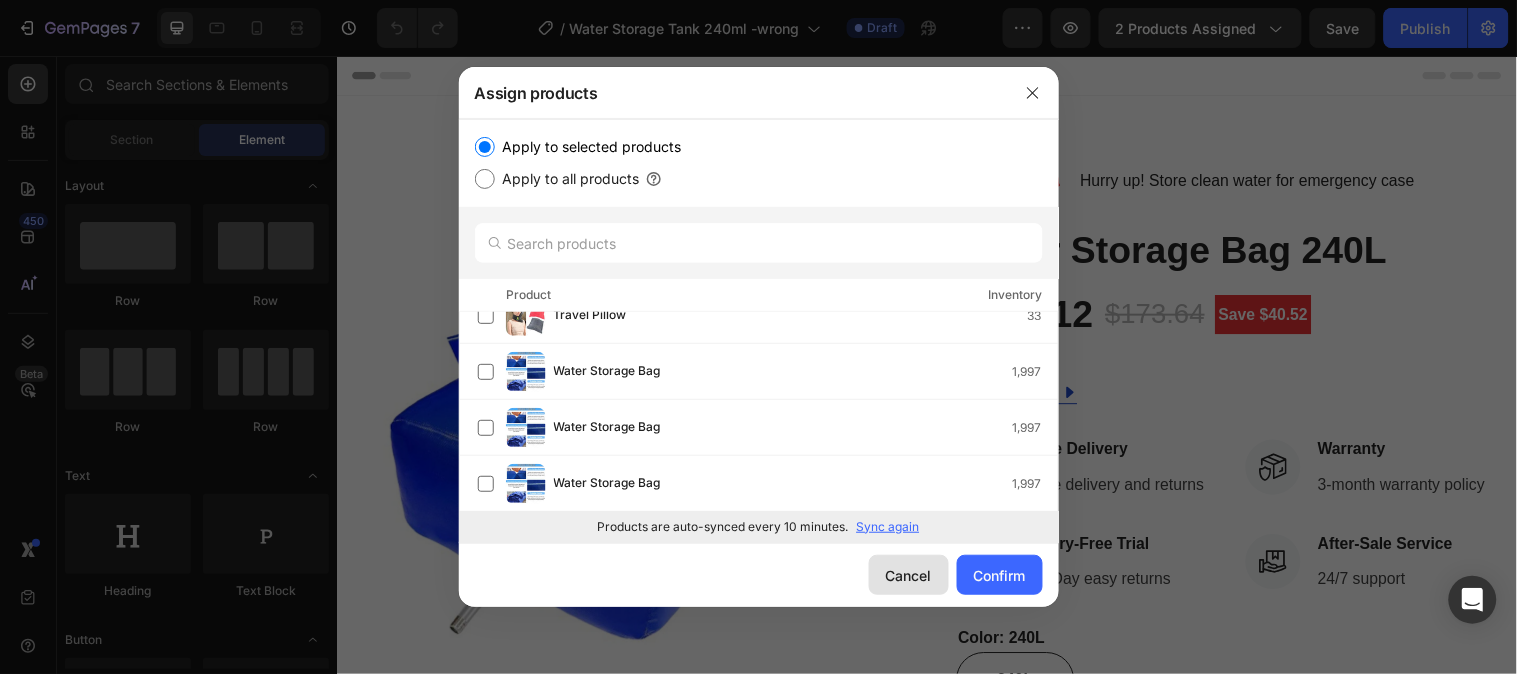 drag, startPoint x: 916, startPoint y: 573, endPoint x: 590, endPoint y: 525, distance: 329.5148 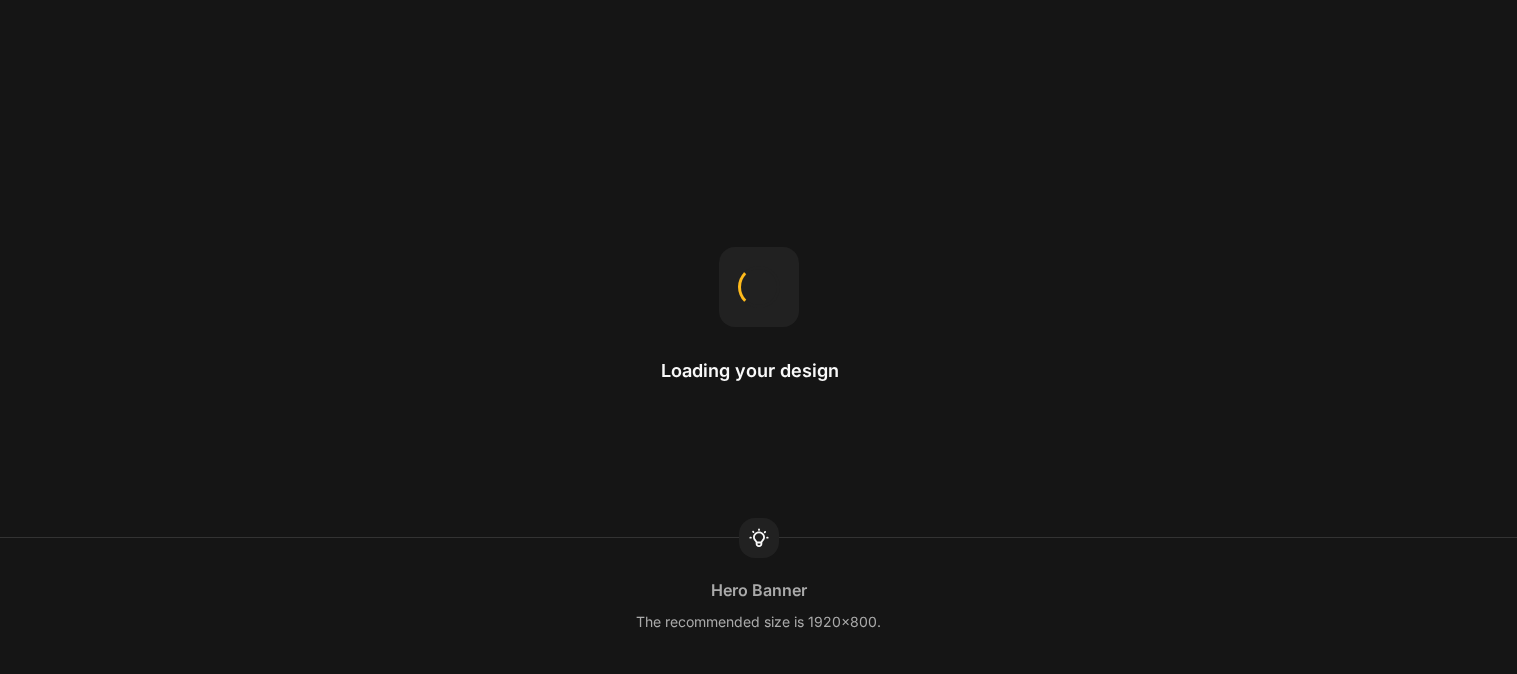 scroll, scrollTop: 0, scrollLeft: 0, axis: both 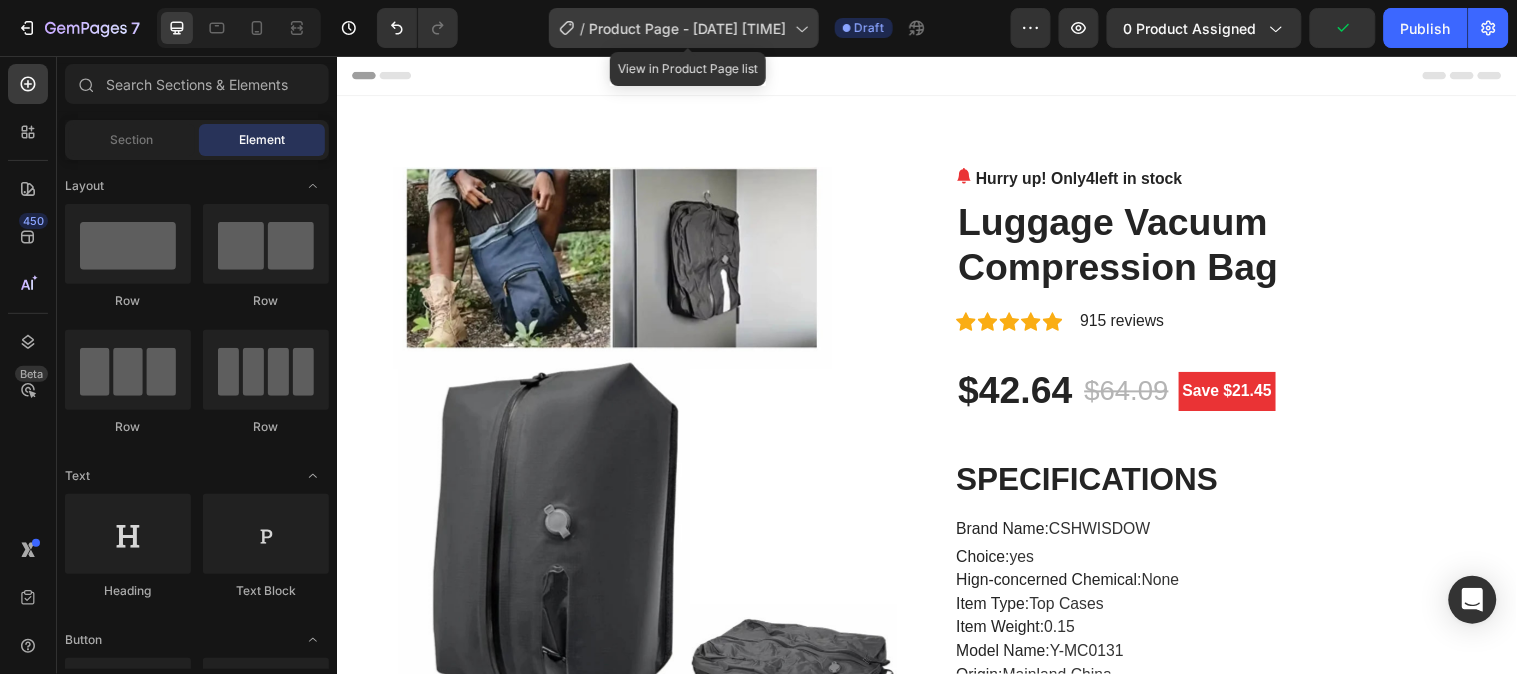 click 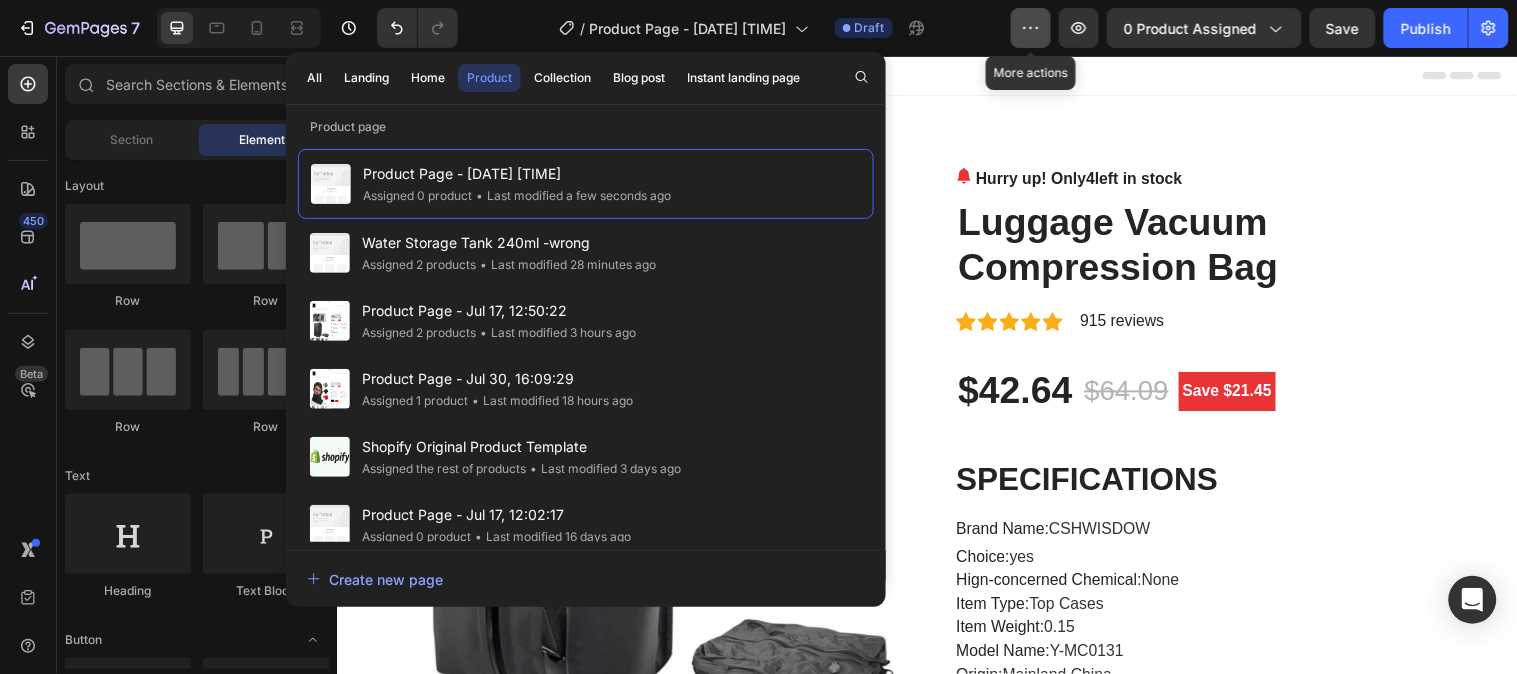 click 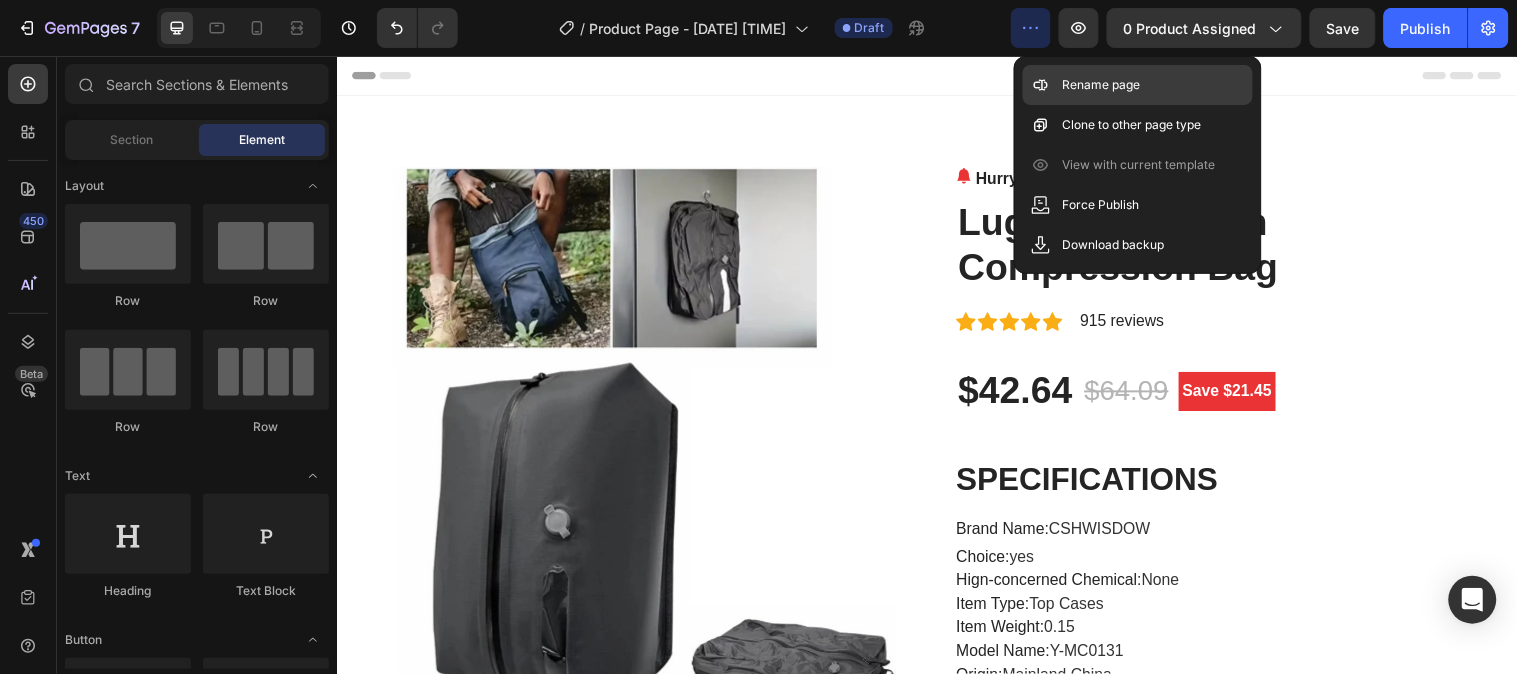 click on "Rename page" at bounding box center (1102, 85) 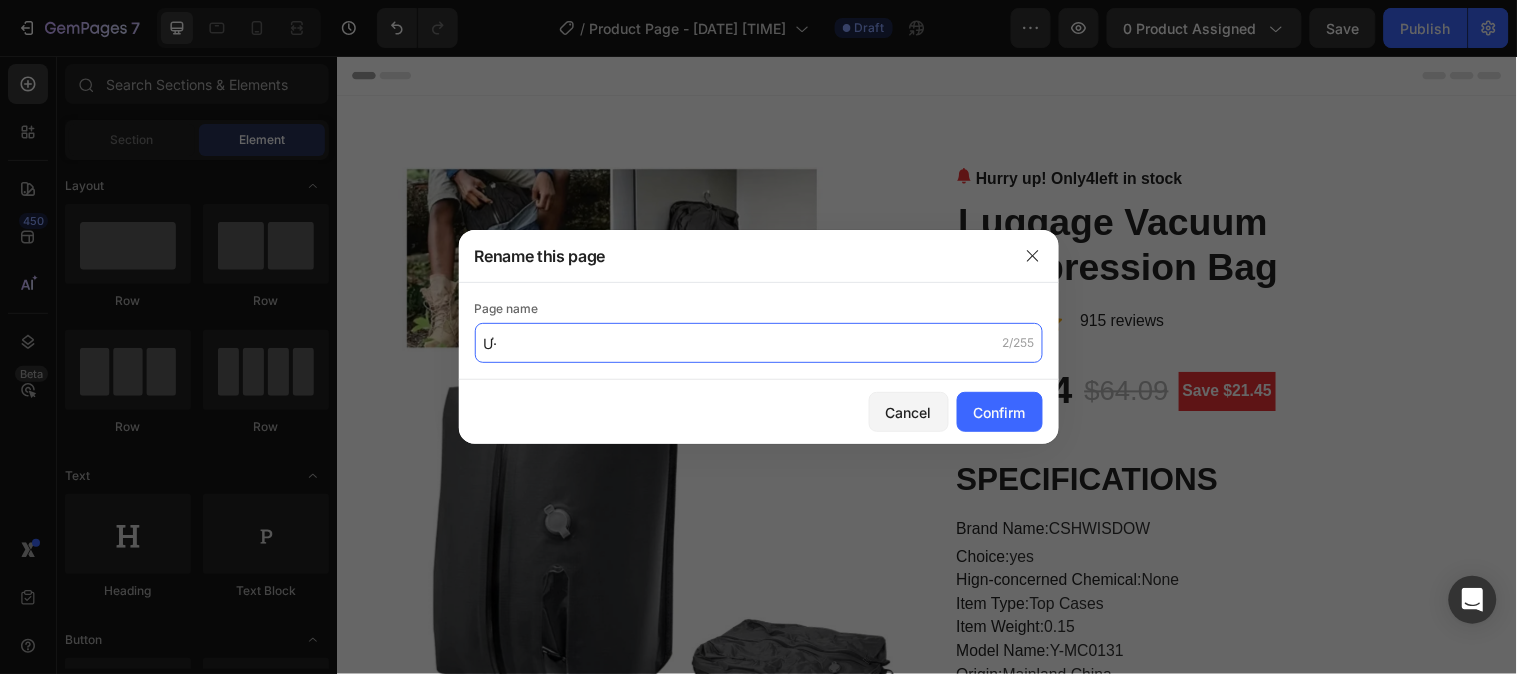 type on "Ư" 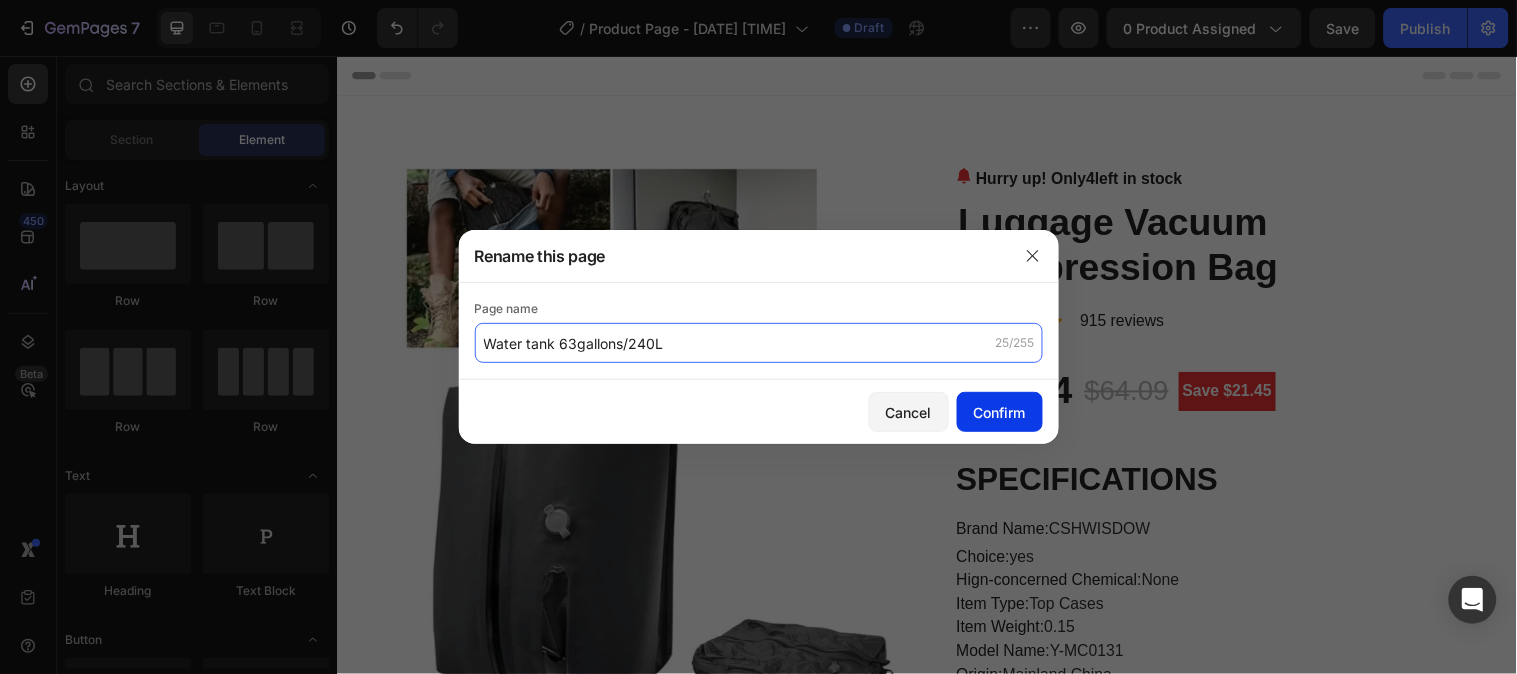 type on "Water tank 63gallons/240L" 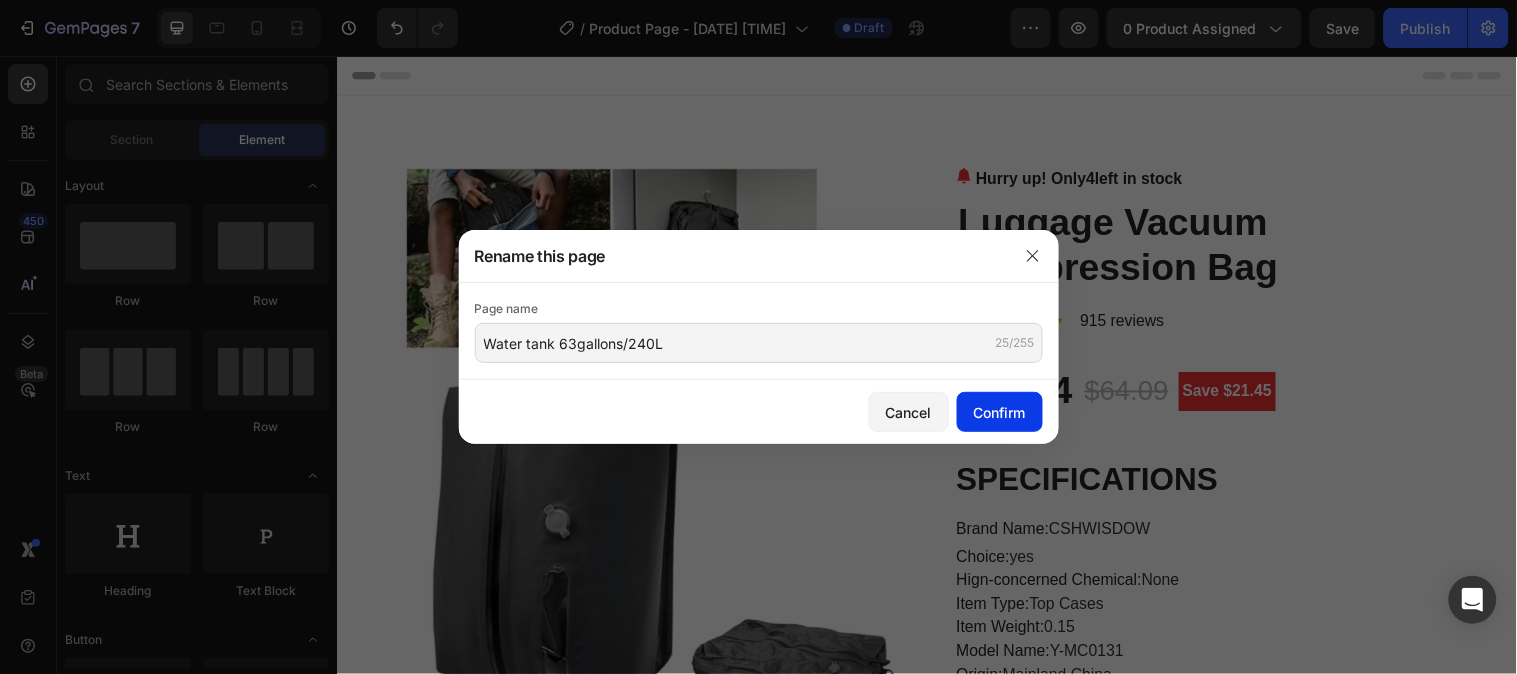 click on "Confirm" at bounding box center [1000, 412] 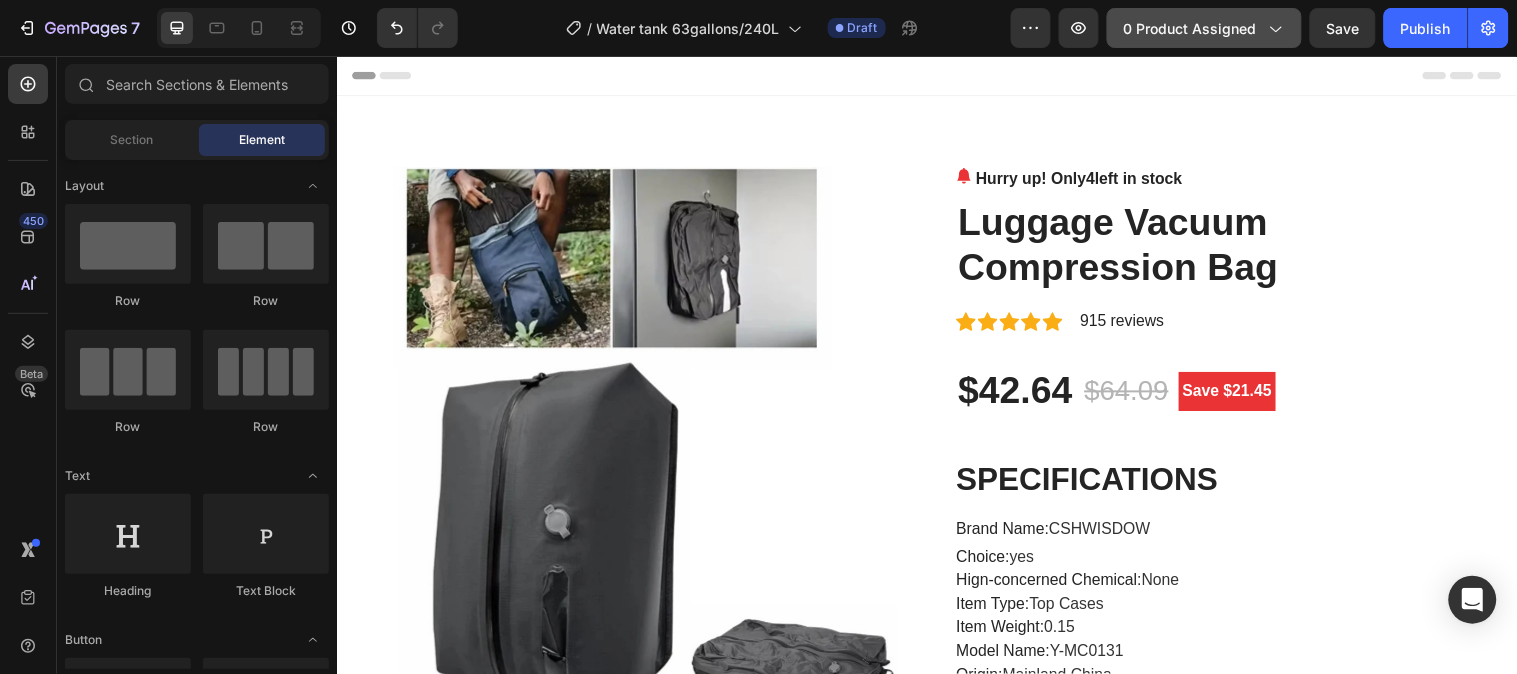 click 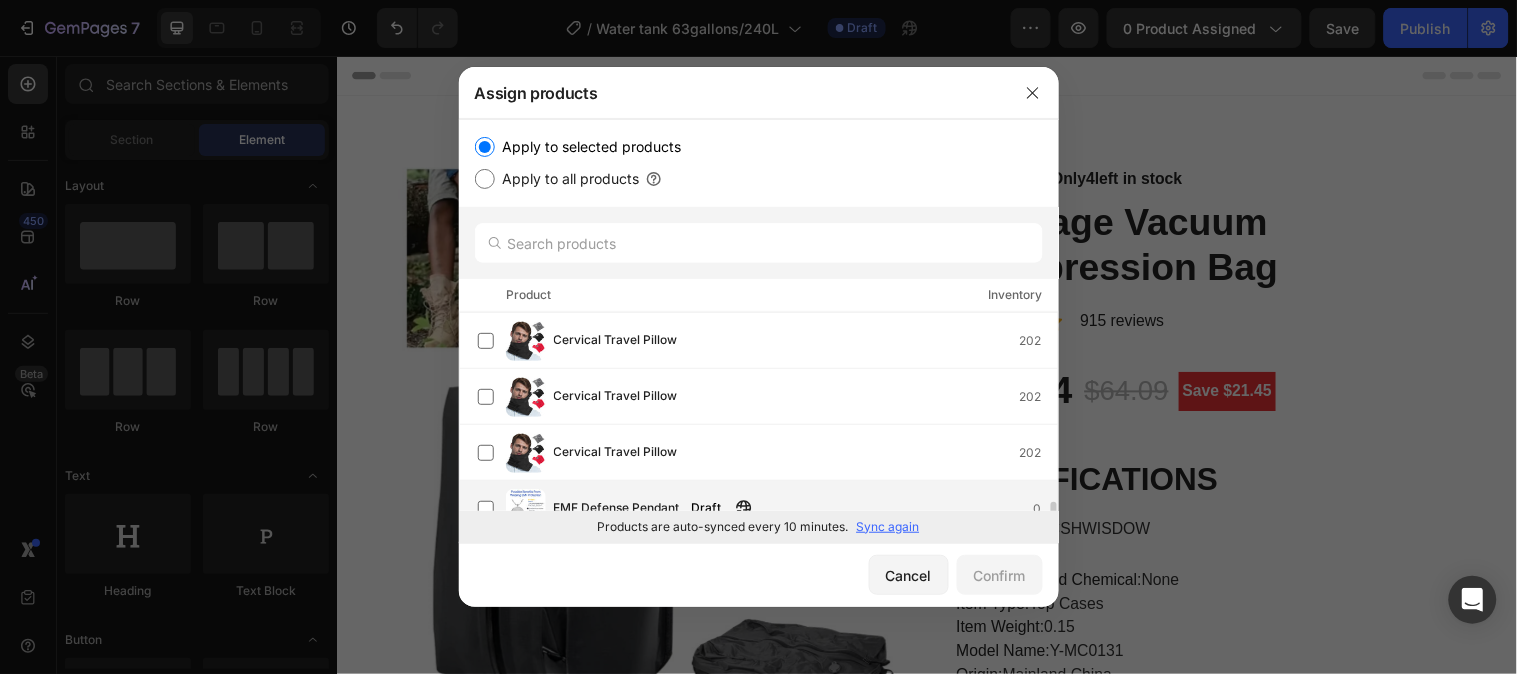 scroll, scrollTop: 0, scrollLeft: 0, axis: both 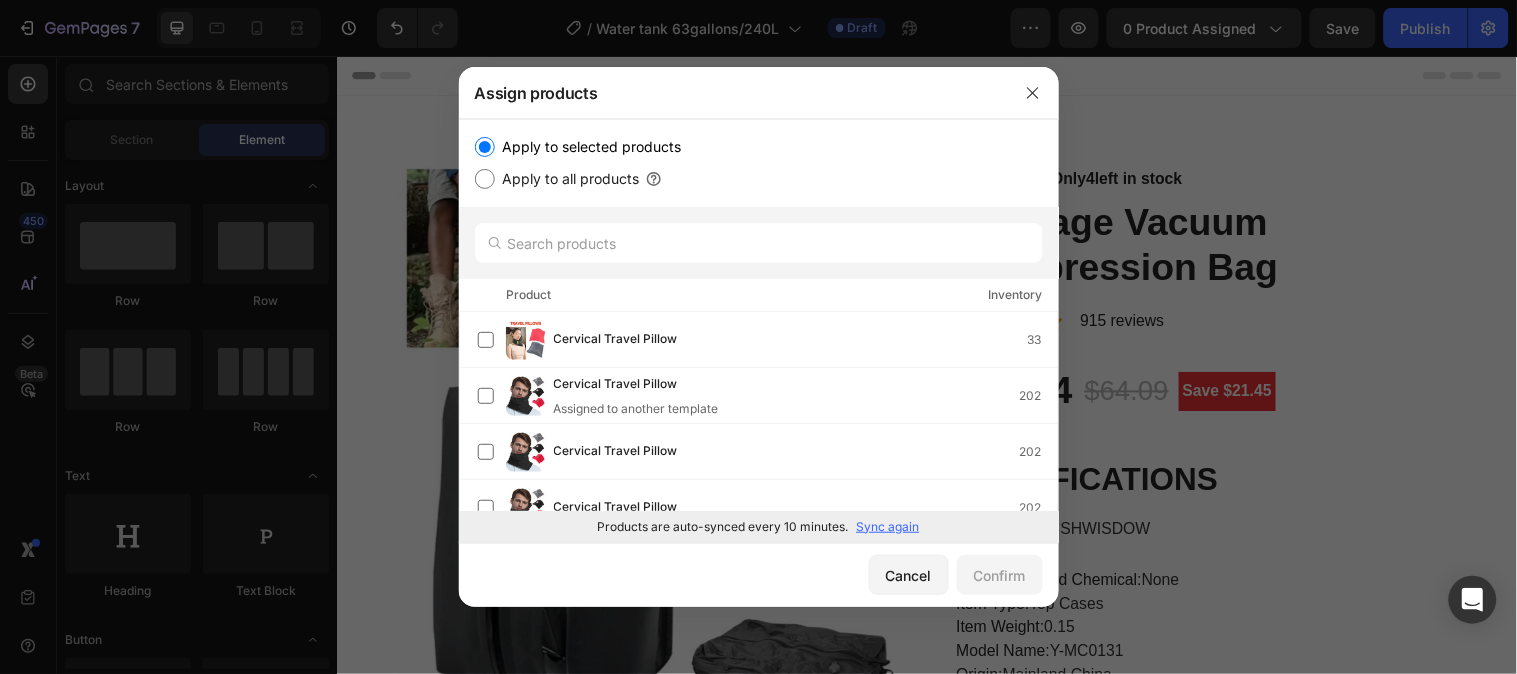 click on "Apply to all products" at bounding box center [485, 179] 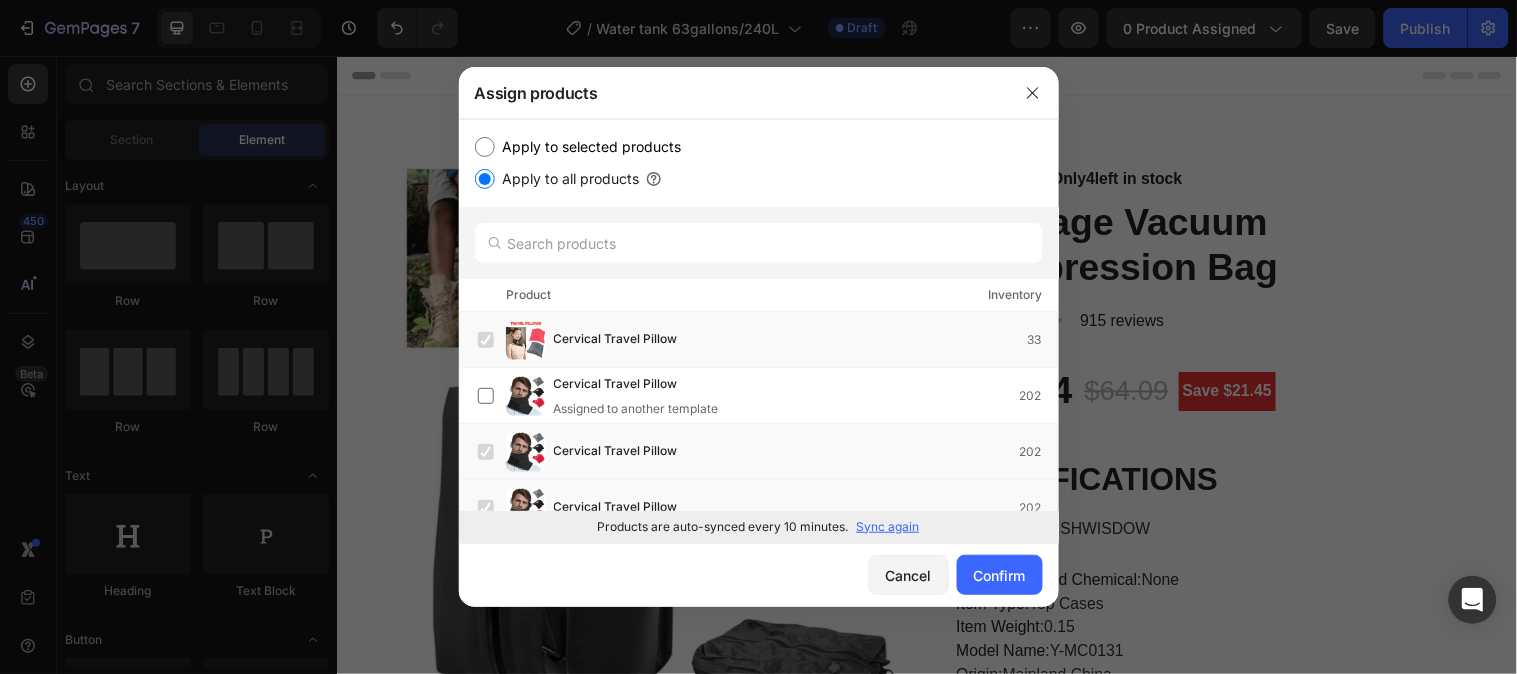 click on "Apply to selected products" at bounding box center (485, 147) 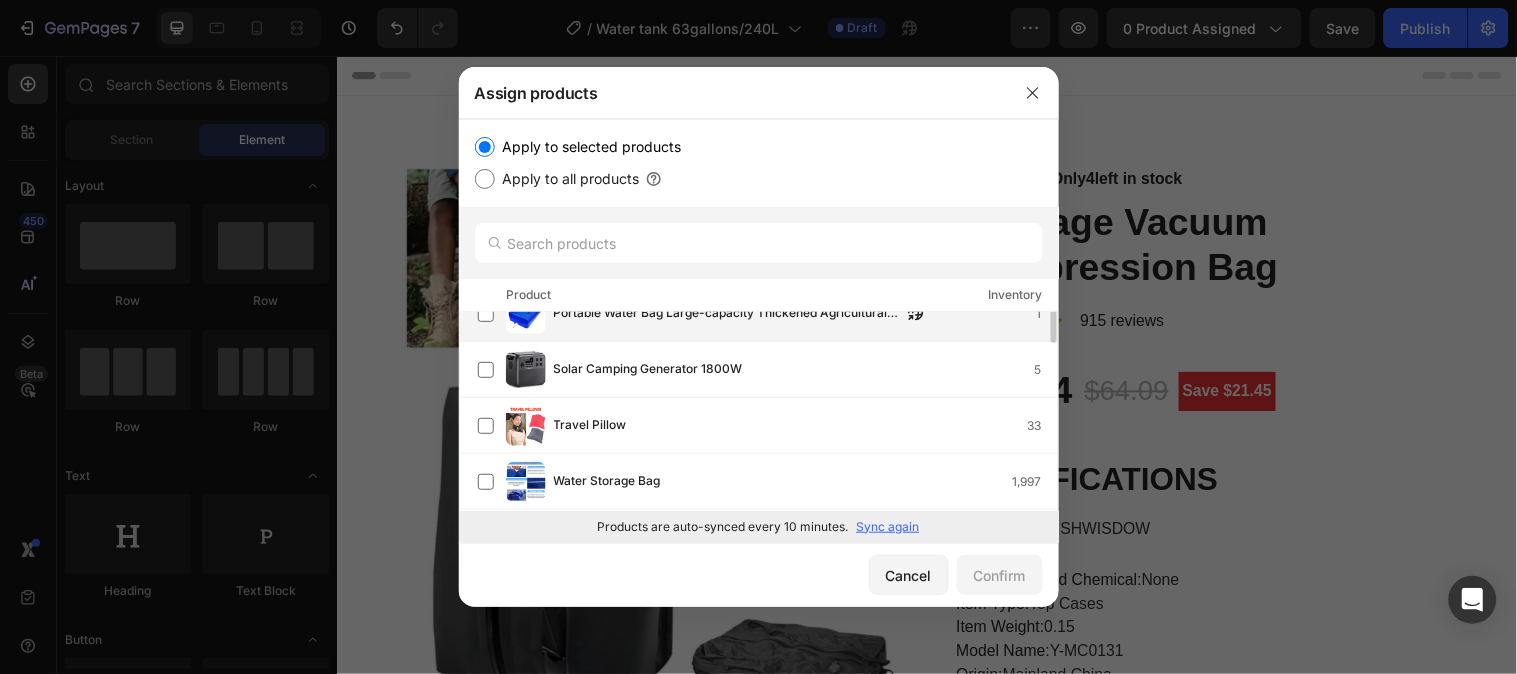 scroll, scrollTop: 643, scrollLeft: 0, axis: vertical 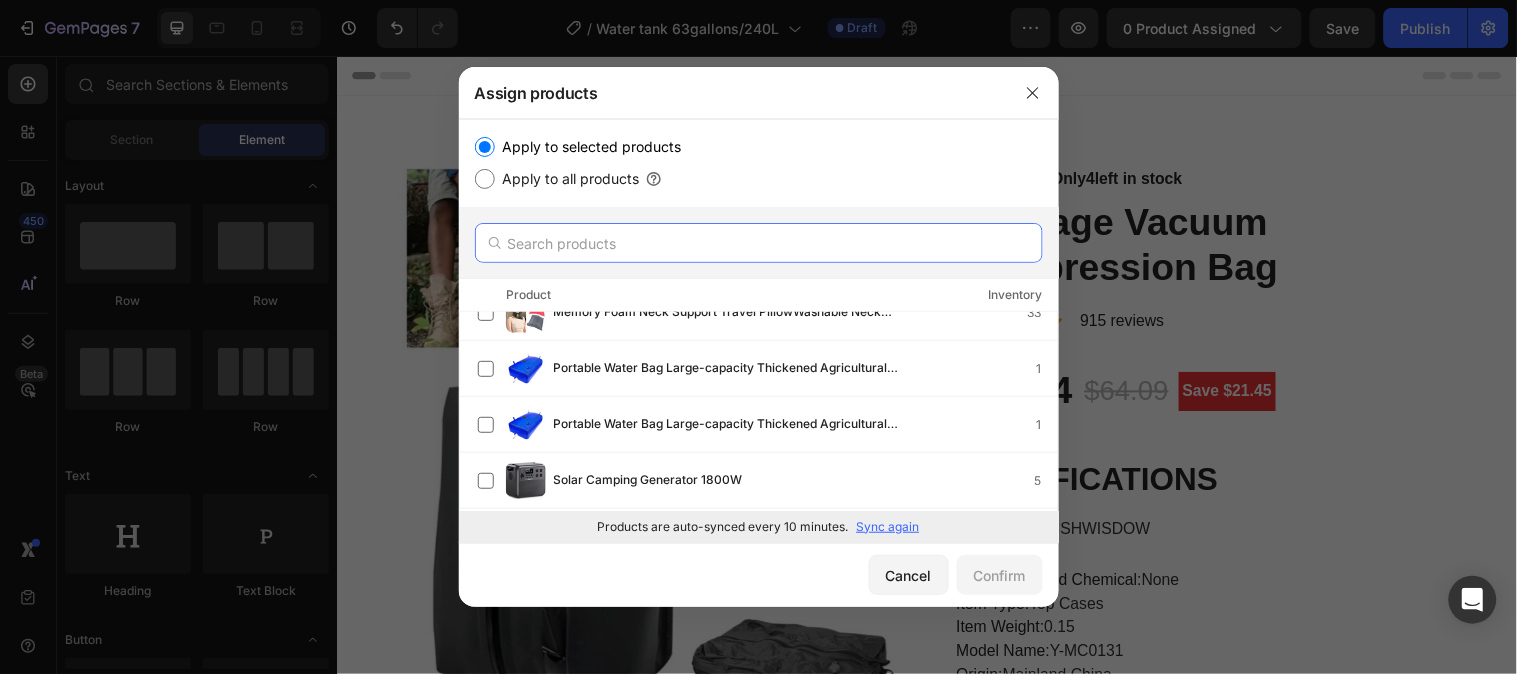 click at bounding box center [759, 243] 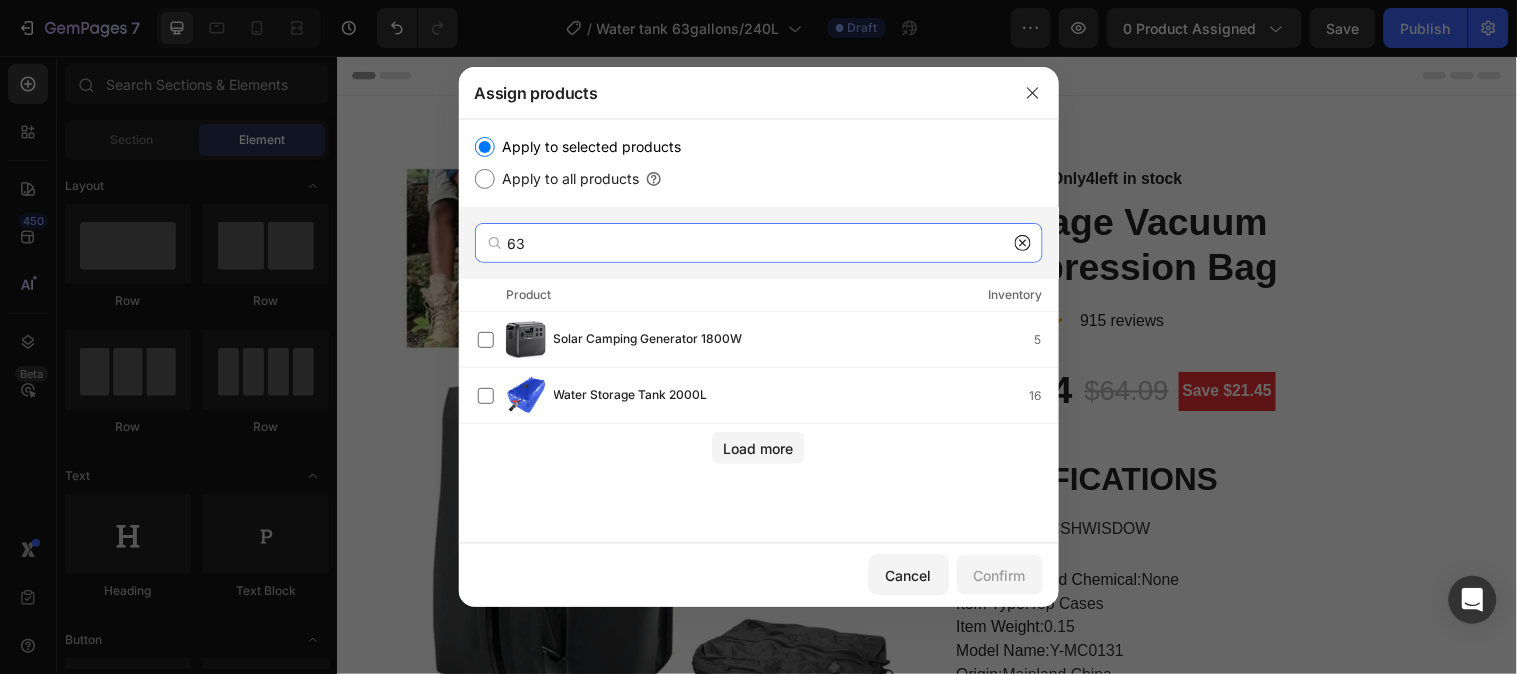type on "6" 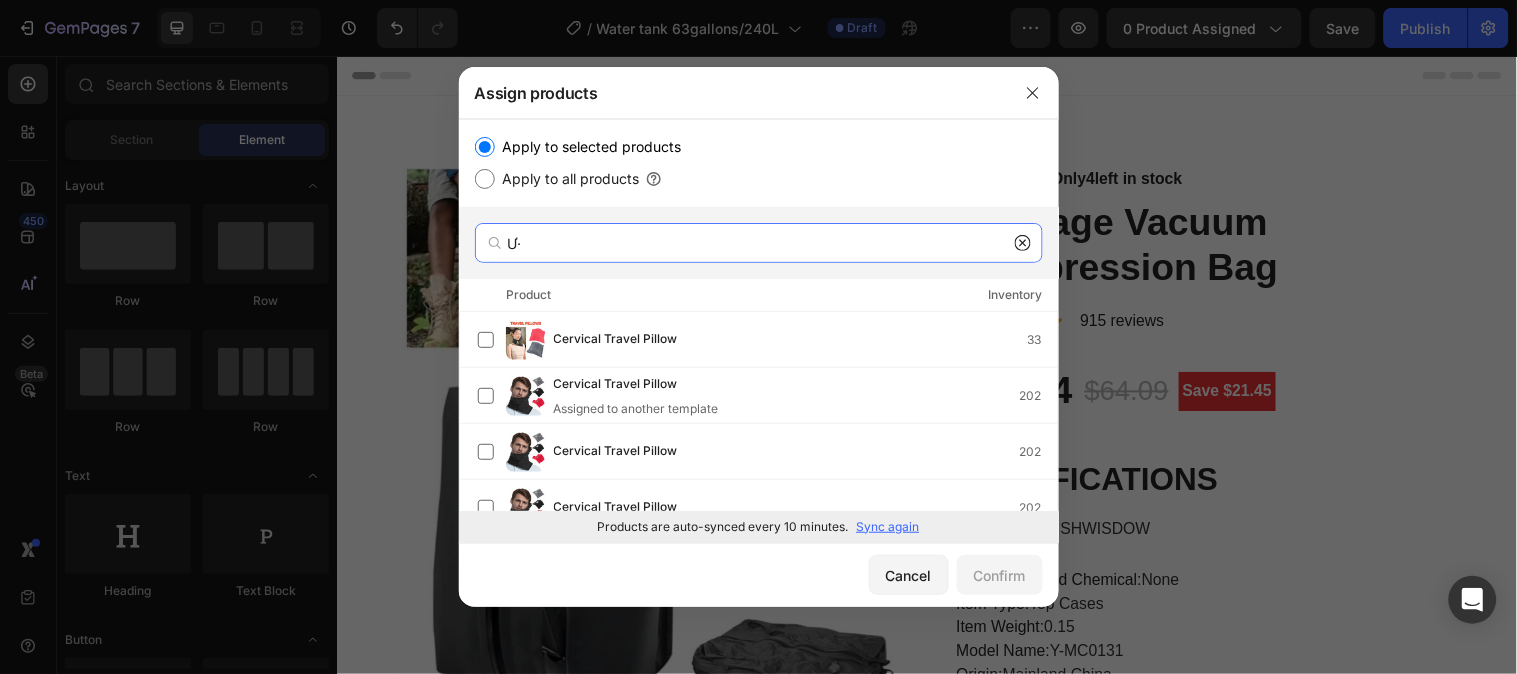type on "Ư" 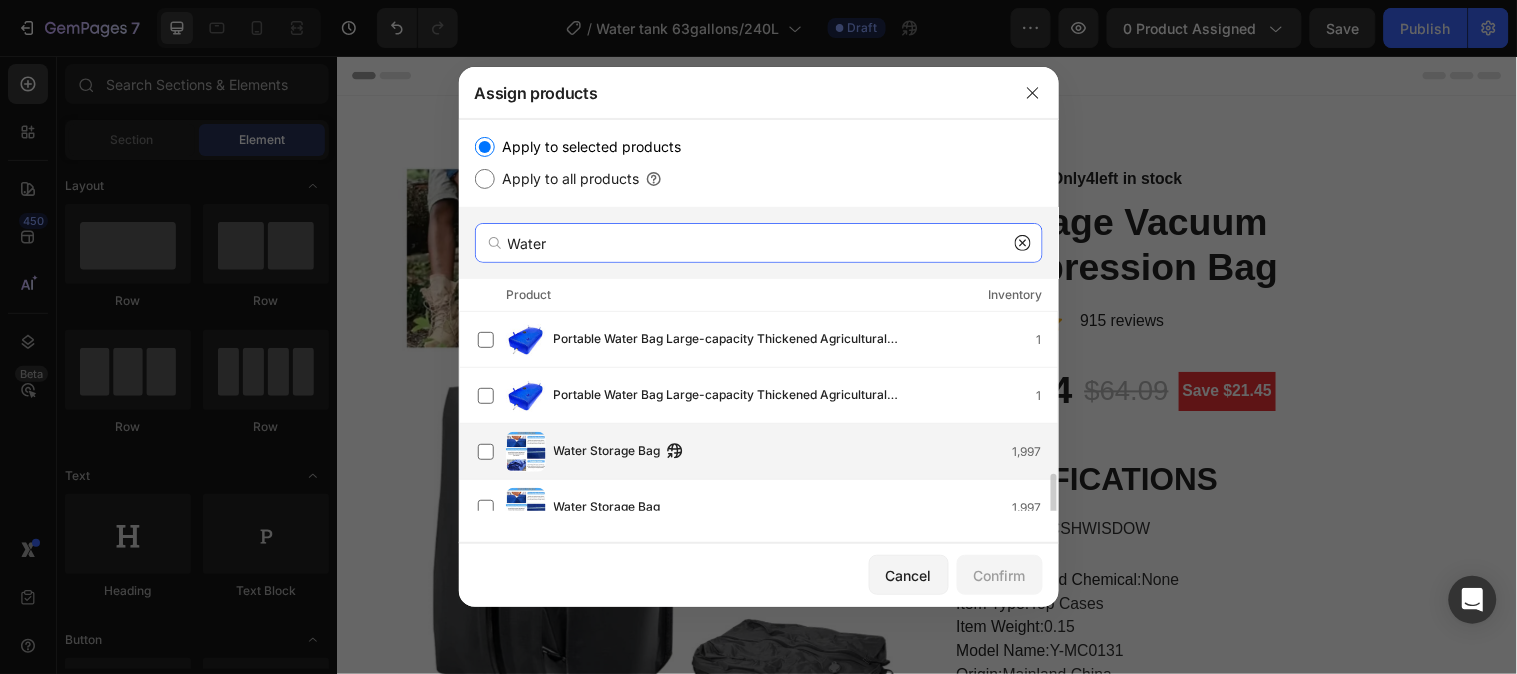 scroll, scrollTop: 222, scrollLeft: 0, axis: vertical 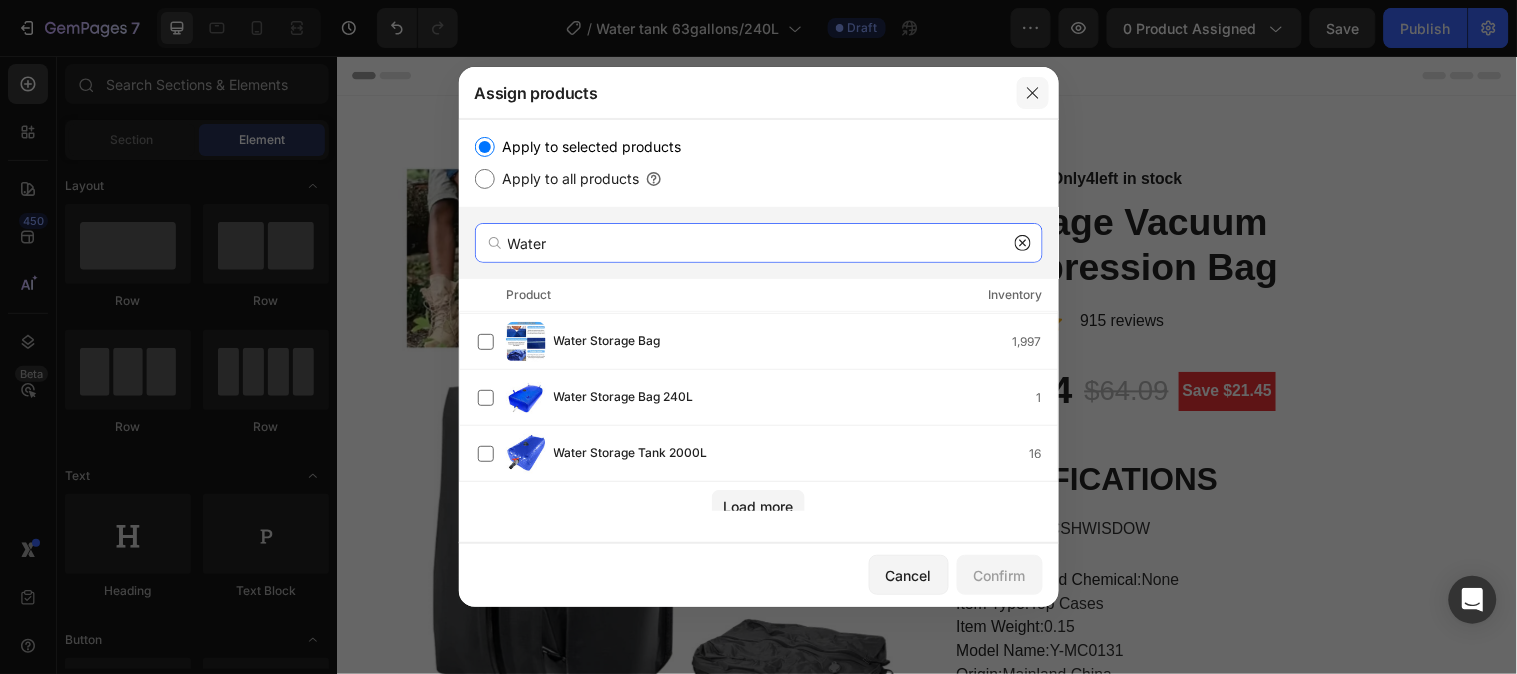 type on "Water" 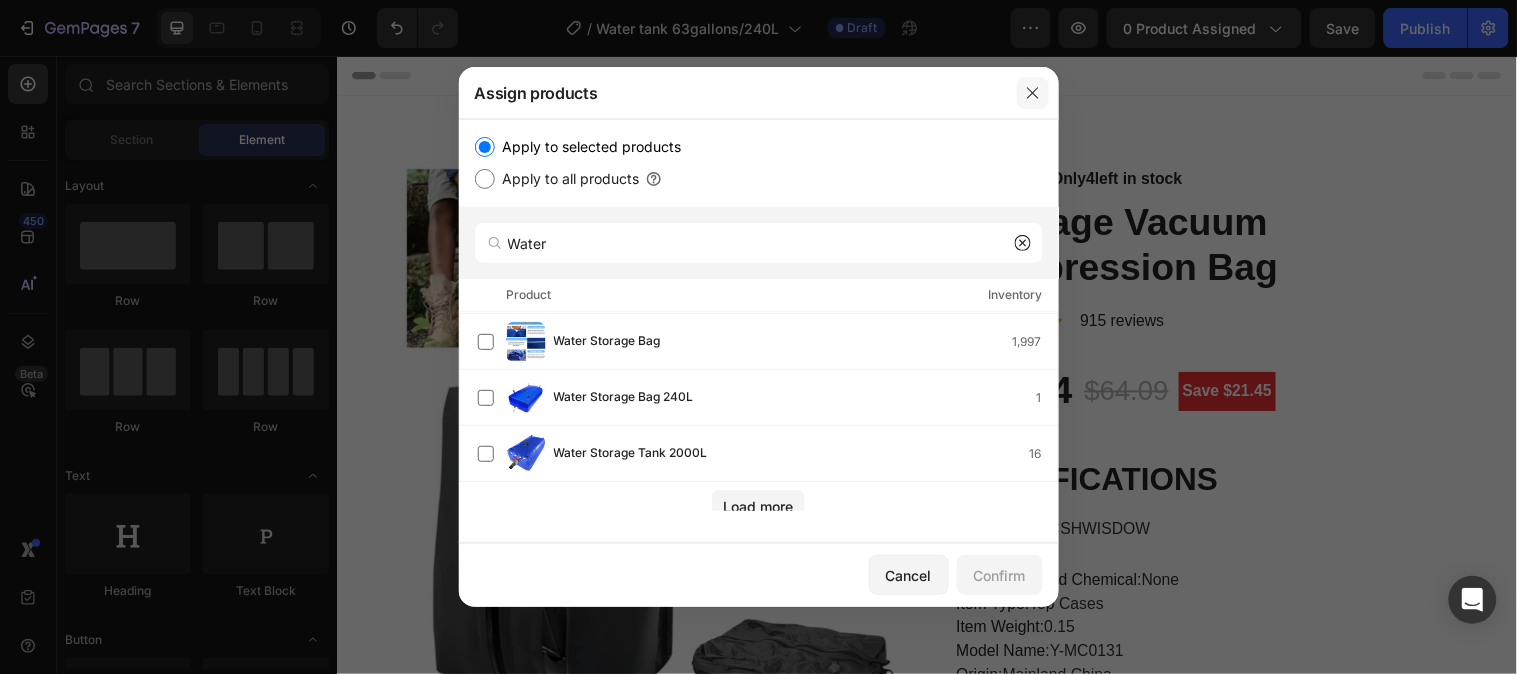 click 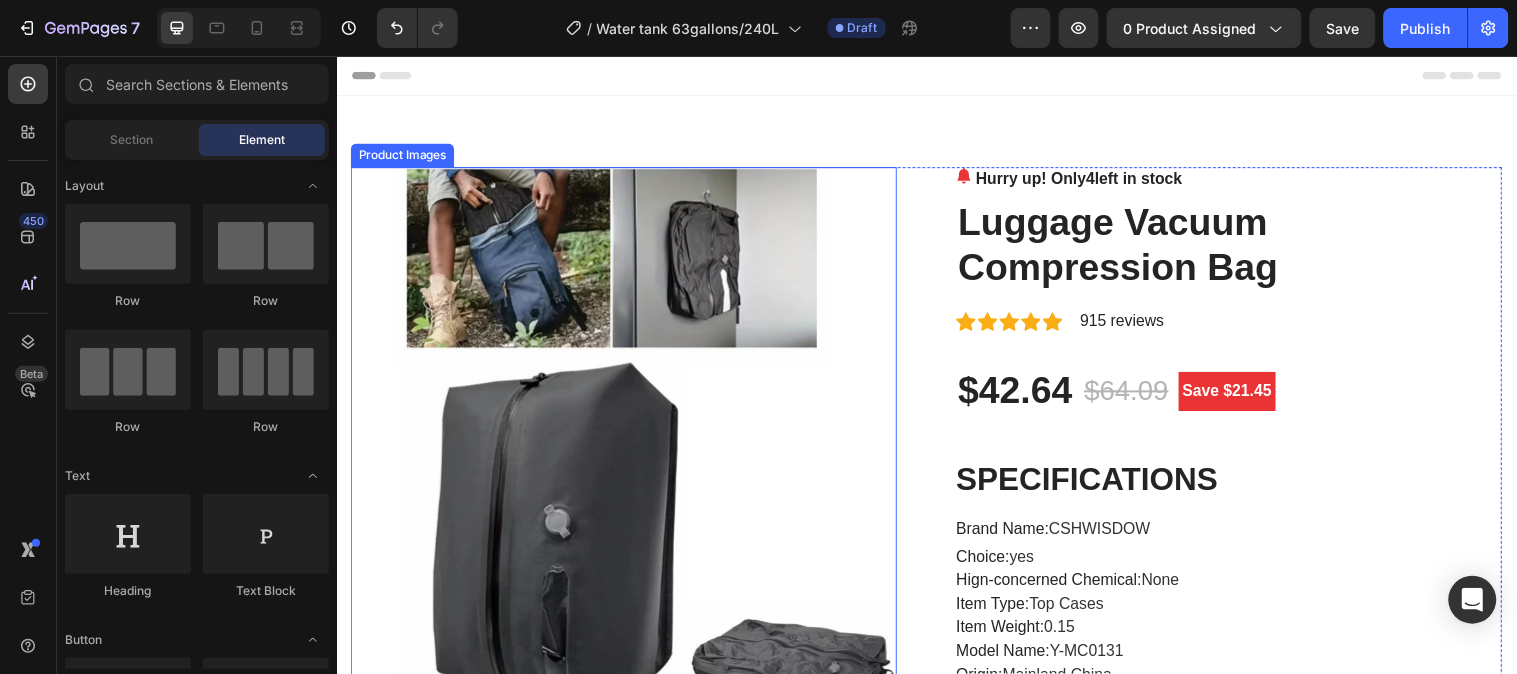 click at bounding box center (628, 445) 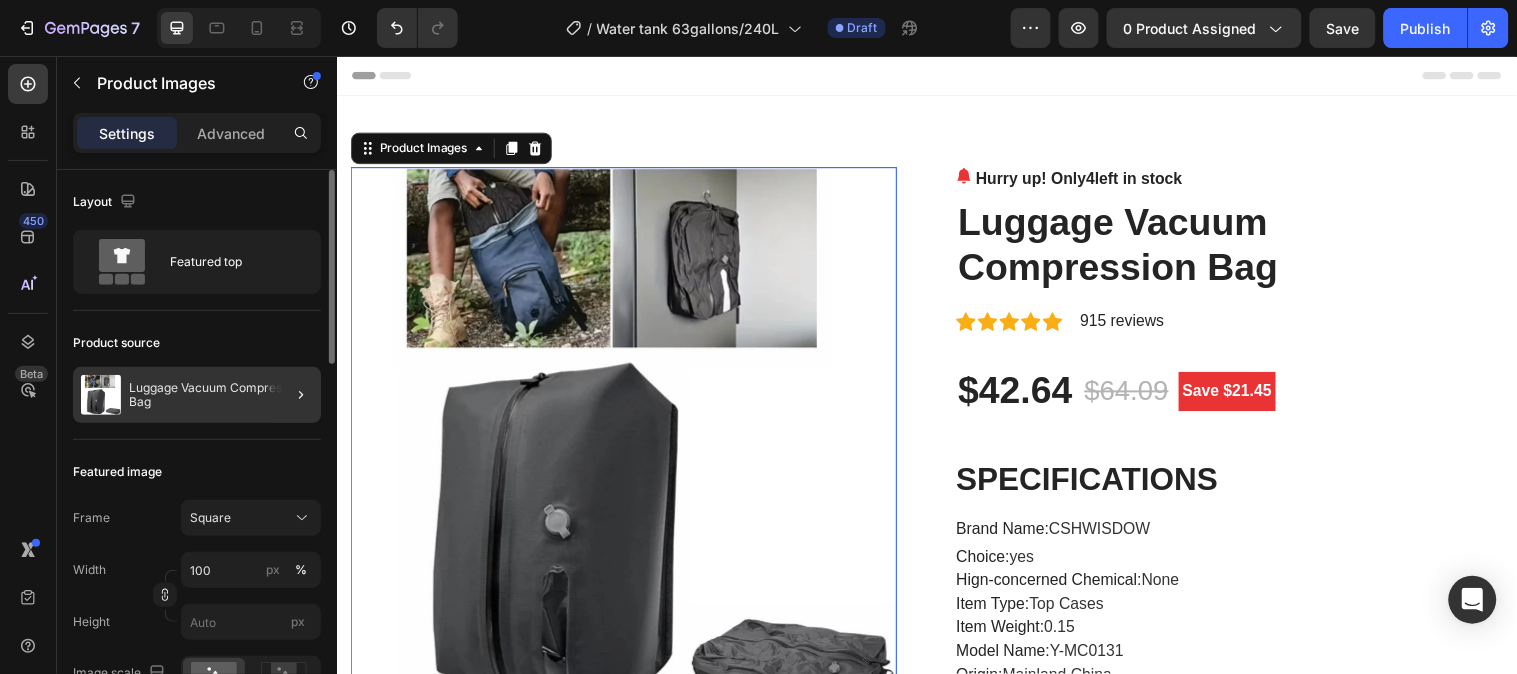 click 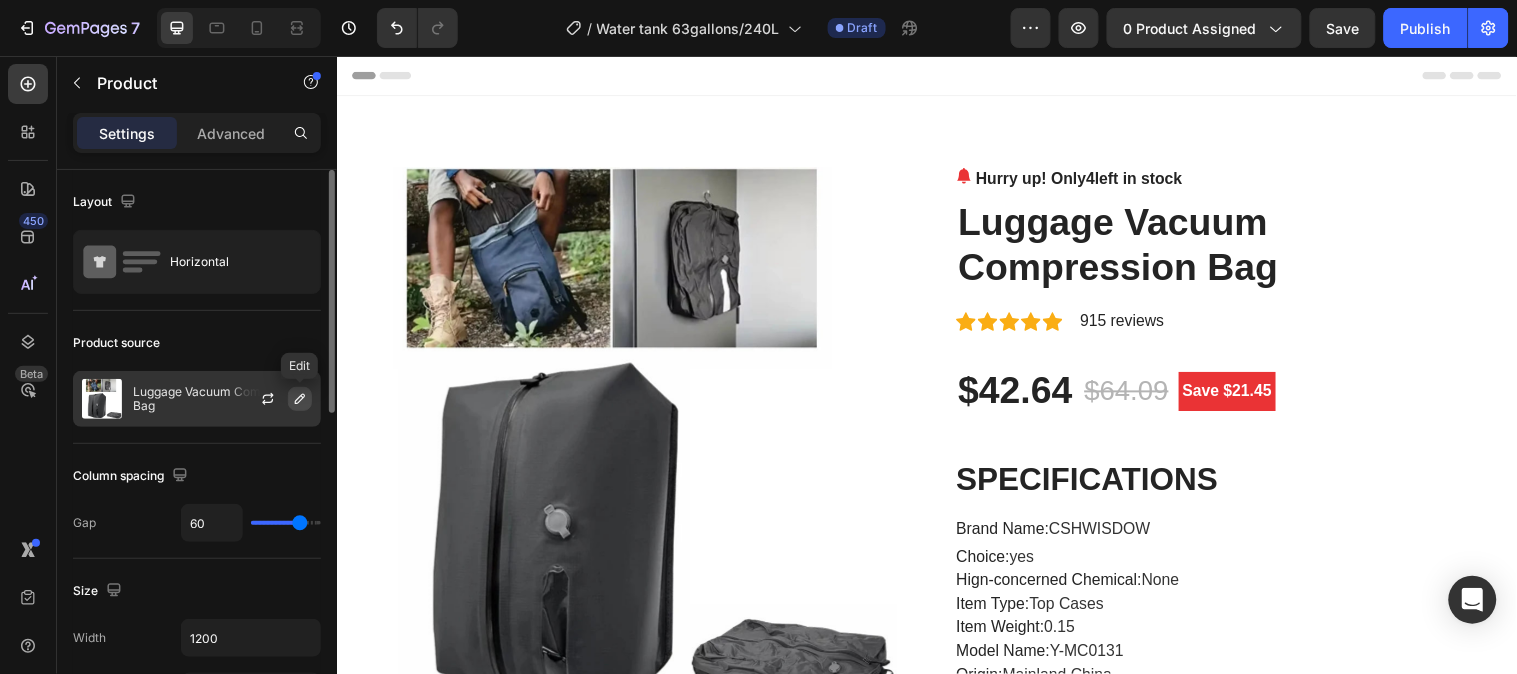 click 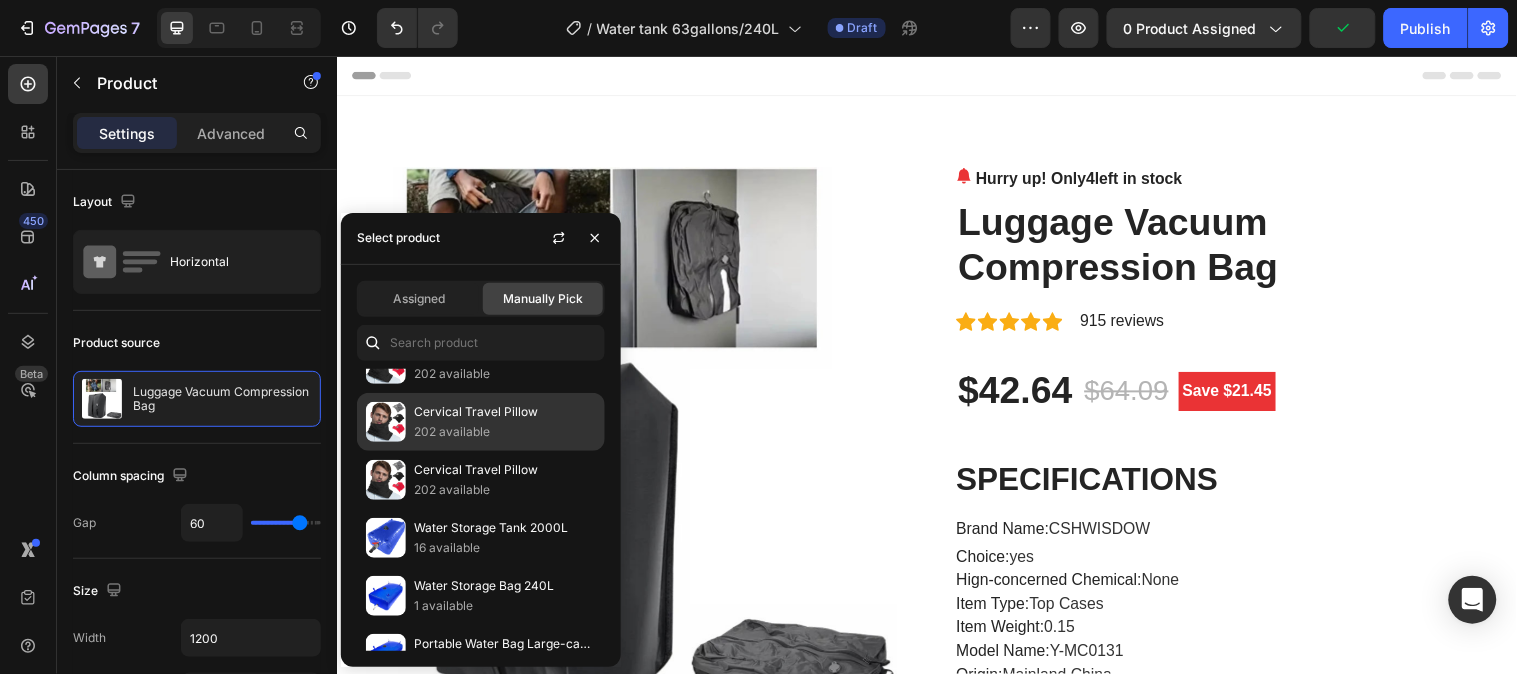 scroll, scrollTop: 0, scrollLeft: 0, axis: both 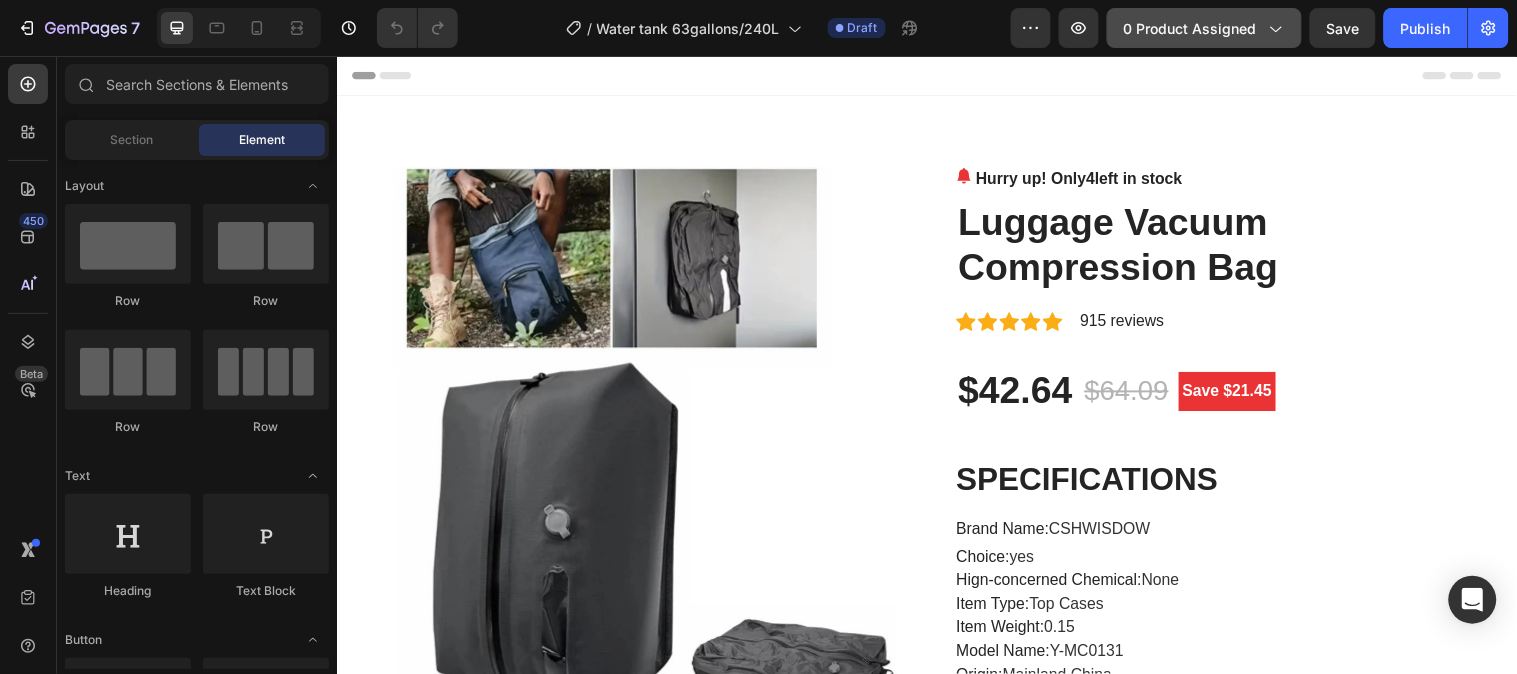 click 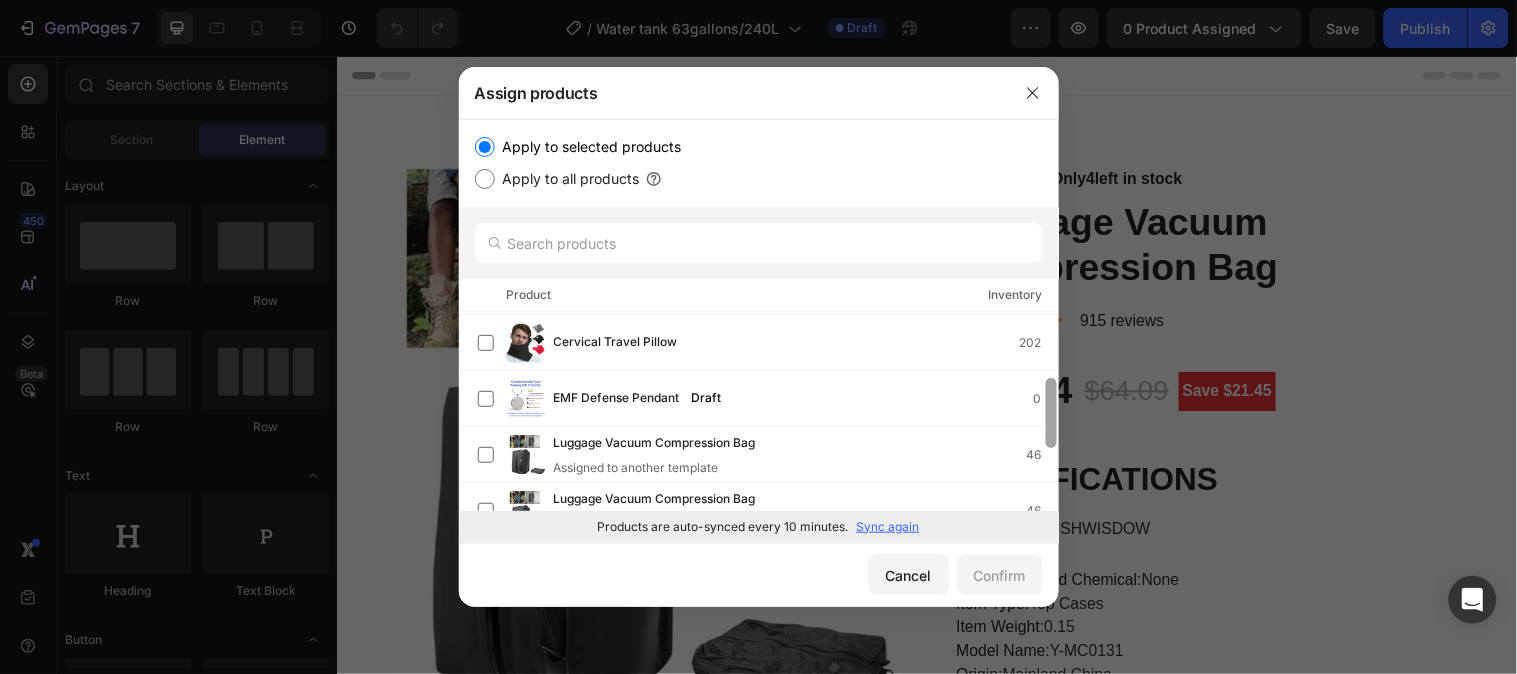 scroll, scrollTop: 0, scrollLeft: 0, axis: both 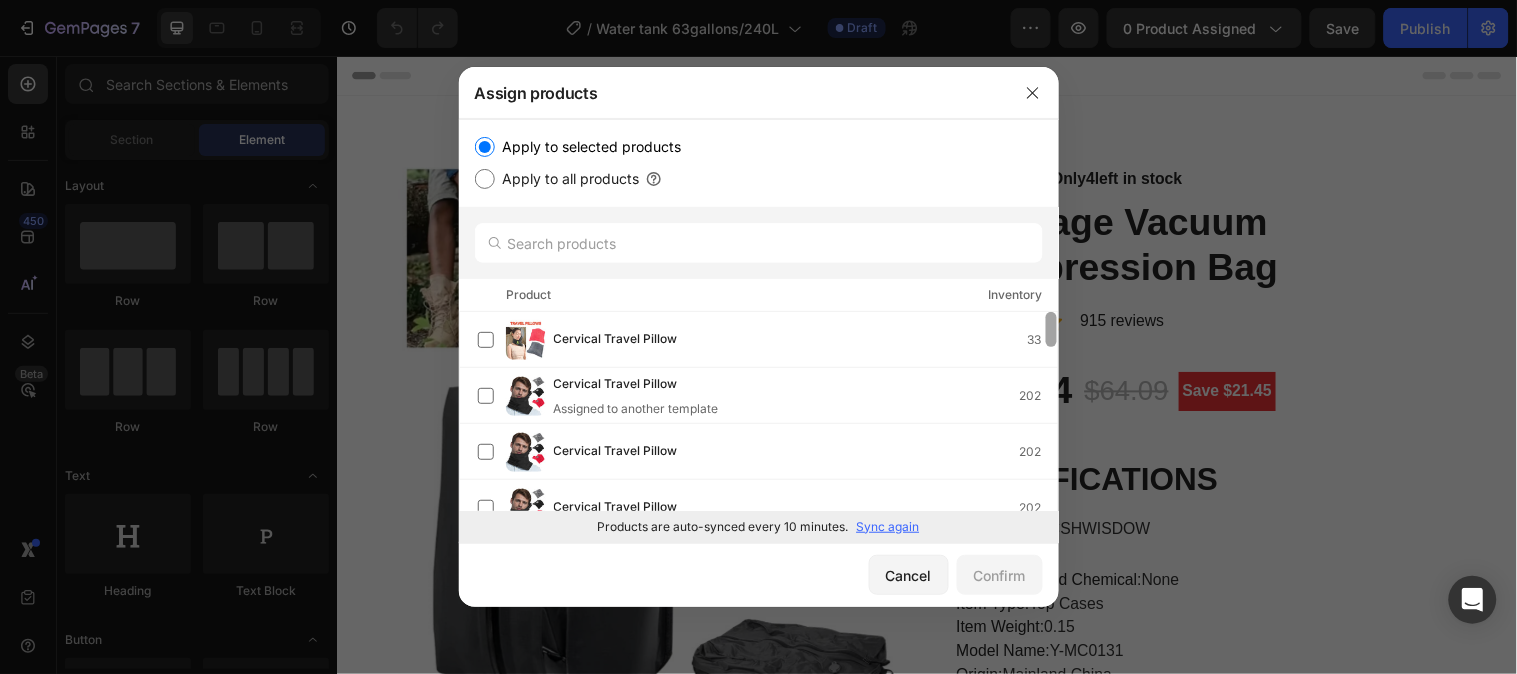 drag, startPoint x: 1050, startPoint y: 358, endPoint x: 1054, endPoint y: 384, distance: 26.305893 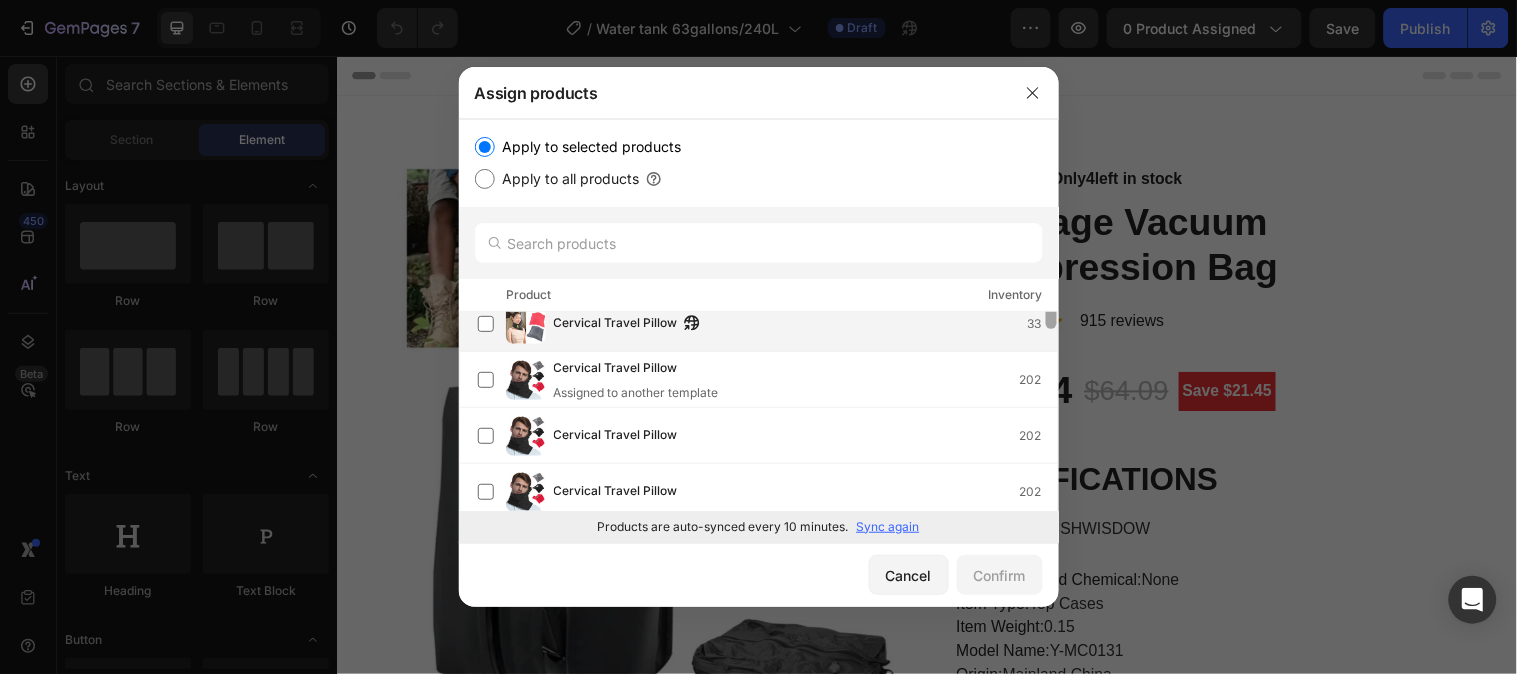 scroll, scrollTop: 0, scrollLeft: 0, axis: both 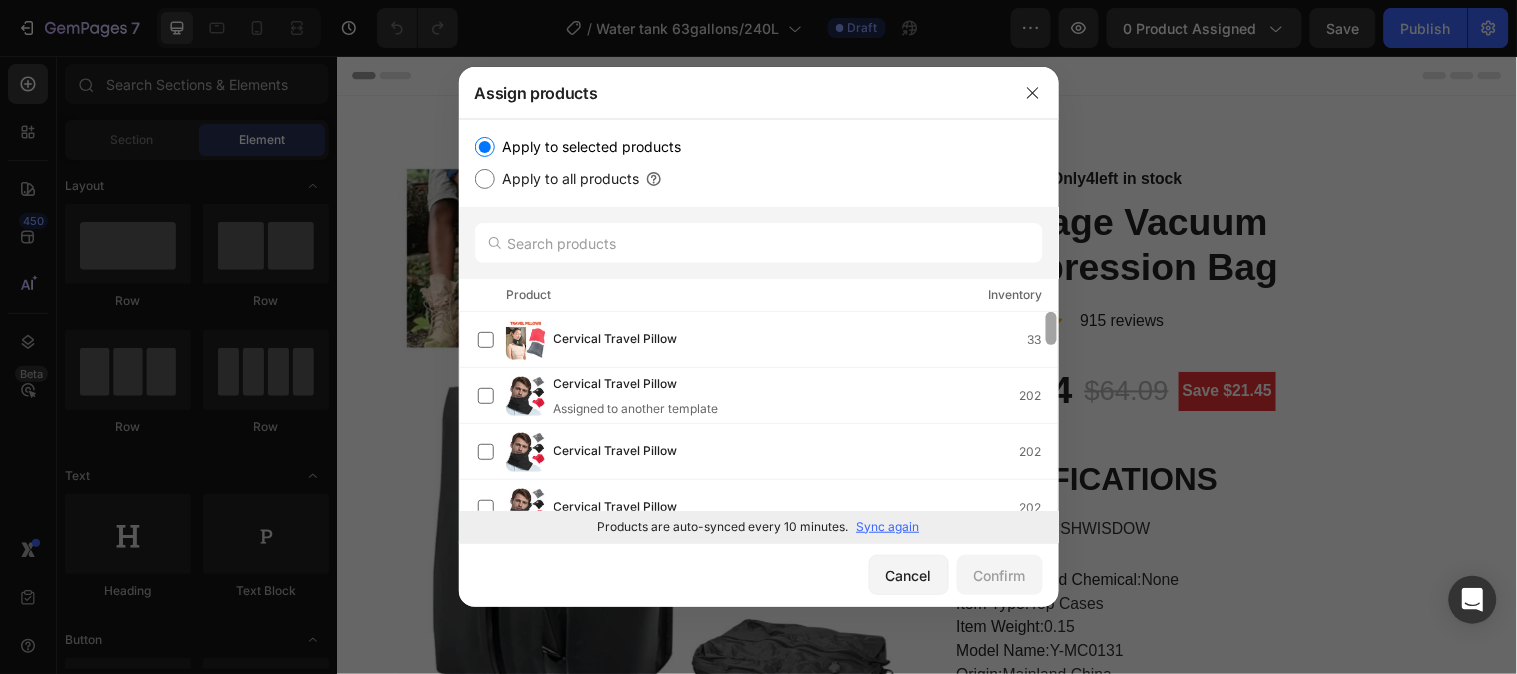 drag, startPoint x: 1048, startPoint y: 345, endPoint x: 1034, endPoint y: 327, distance: 22.803509 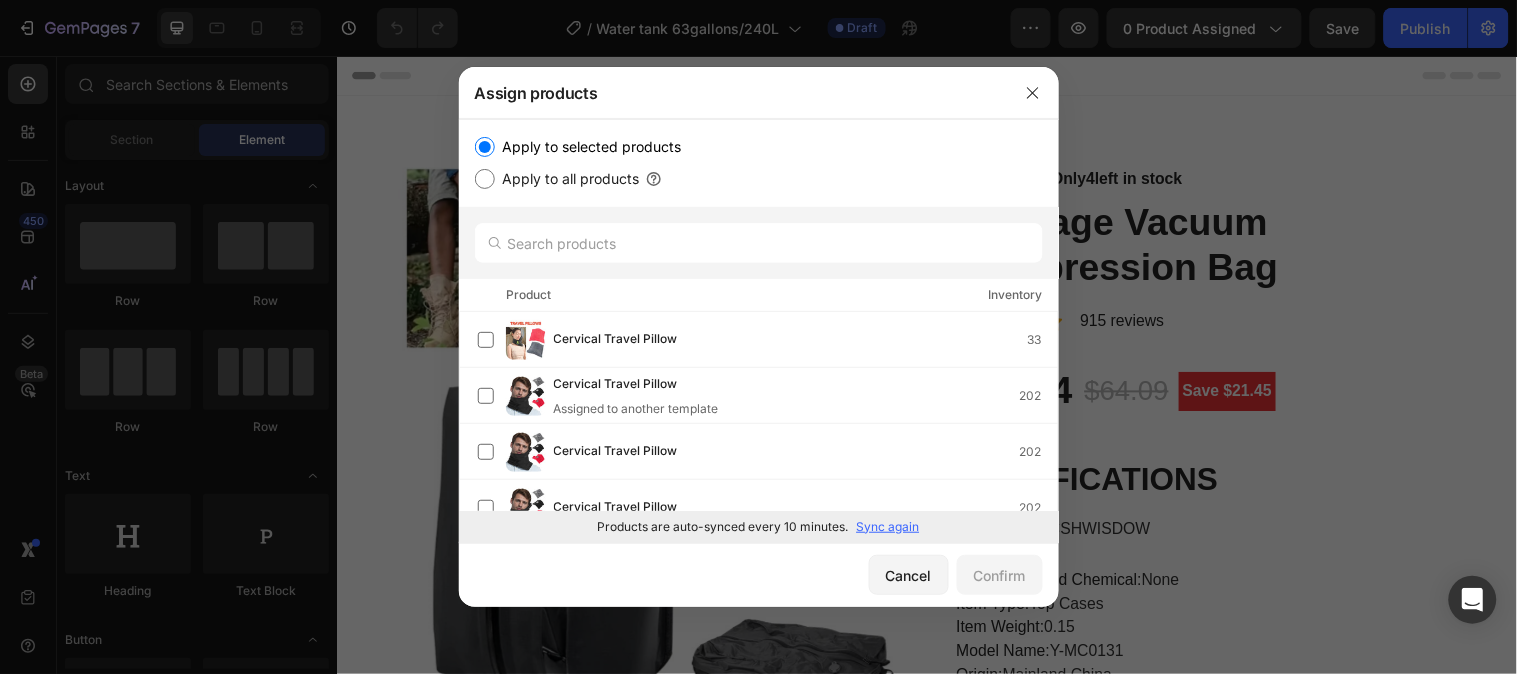 click on "Sync again" at bounding box center [888, 527] 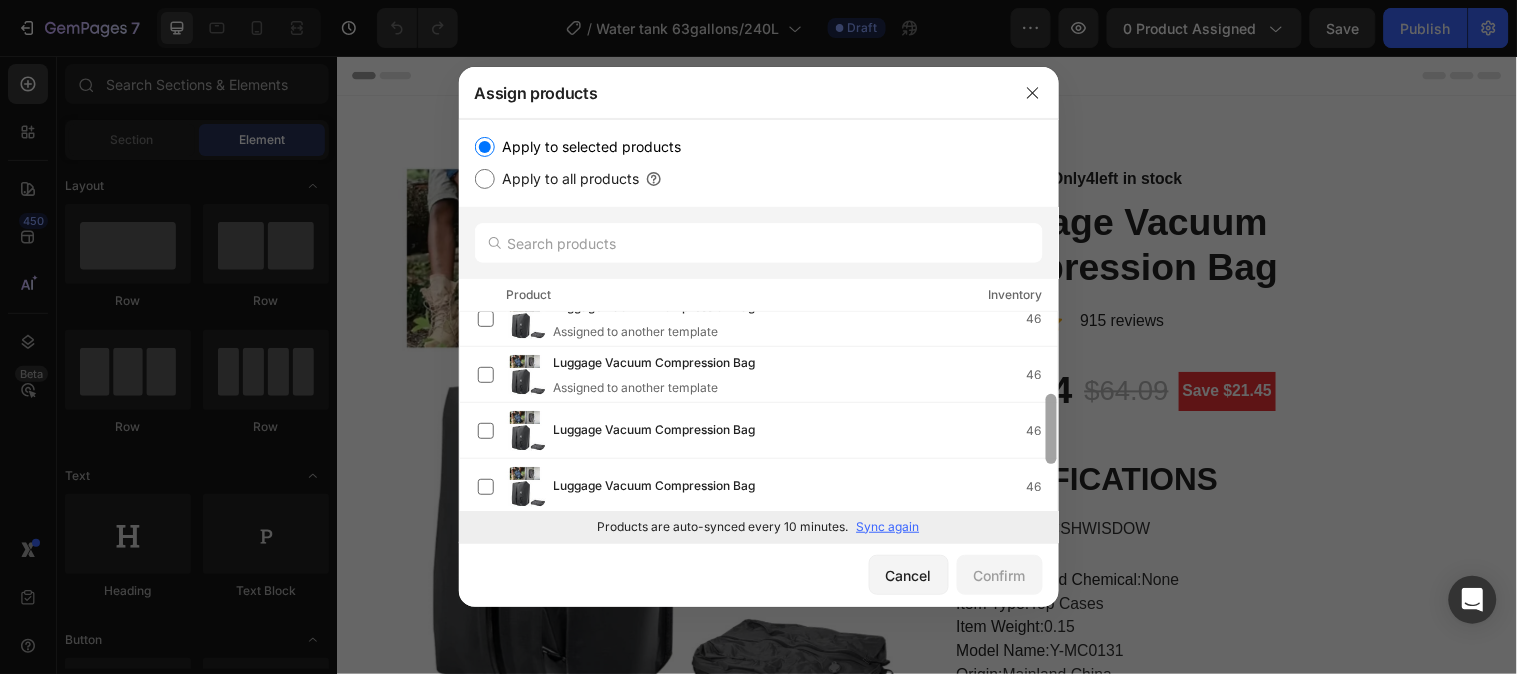 scroll, scrollTop: 361, scrollLeft: 0, axis: vertical 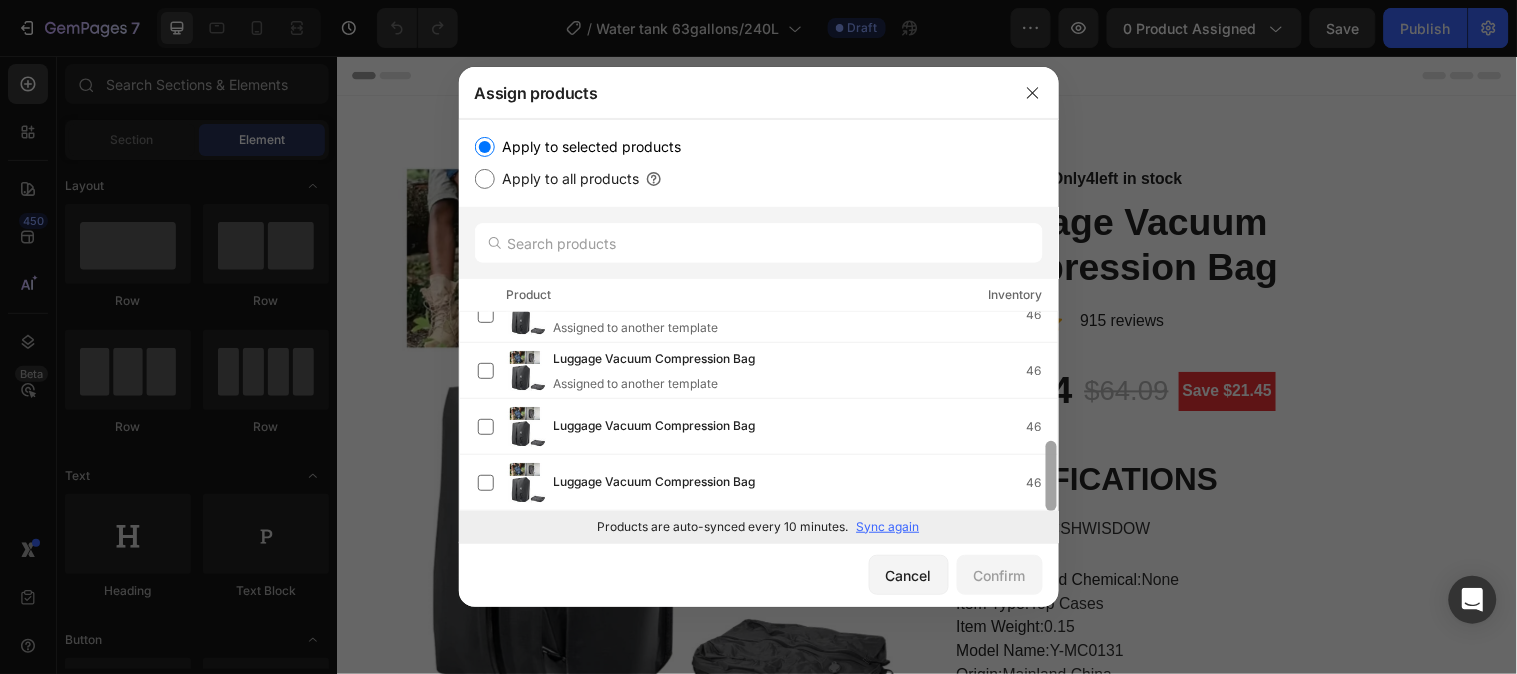 click on "Assign products Apply to selected products Apply to all products Product Inventory Cervical Travel Pillow 33 Cervical Travel Pillow  Assigned to another template  202 Cervical Travel Pillow 202 Cervical Travel Pillow 202 Cervical Travel Pillow 202 EMF Defense Pendant Draft 0 Luggage Vacuum Compression Bag  Assigned to another template  46 Luggage Vacuum Compression Bag  Assigned to another template  46 Luggage Vacuum Compression Bag 46 Luggage Vacuum Compression Bag 46  /\u003e  Products are auto-synced every 10 minutes. Sync again Cancel Confirm" at bounding box center (759, 336) 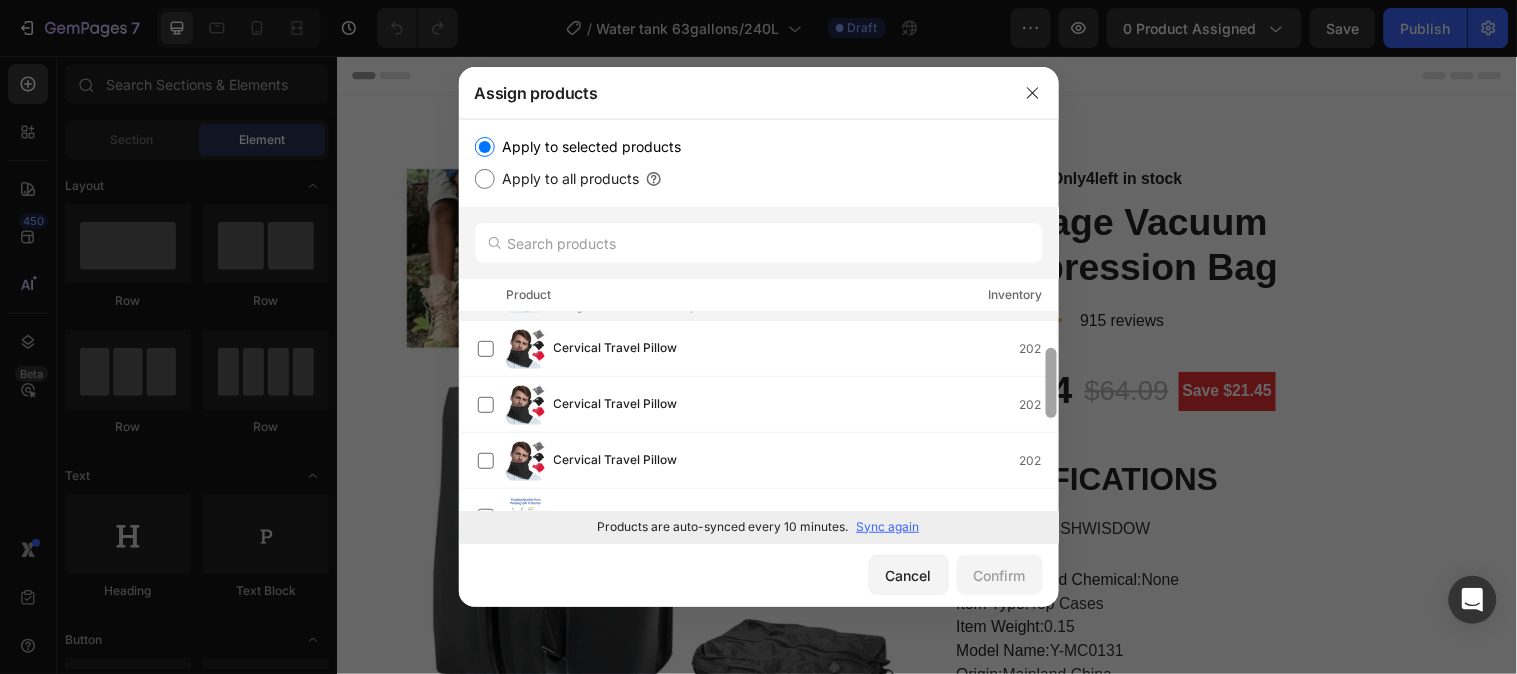 scroll, scrollTop: 0, scrollLeft: 0, axis: both 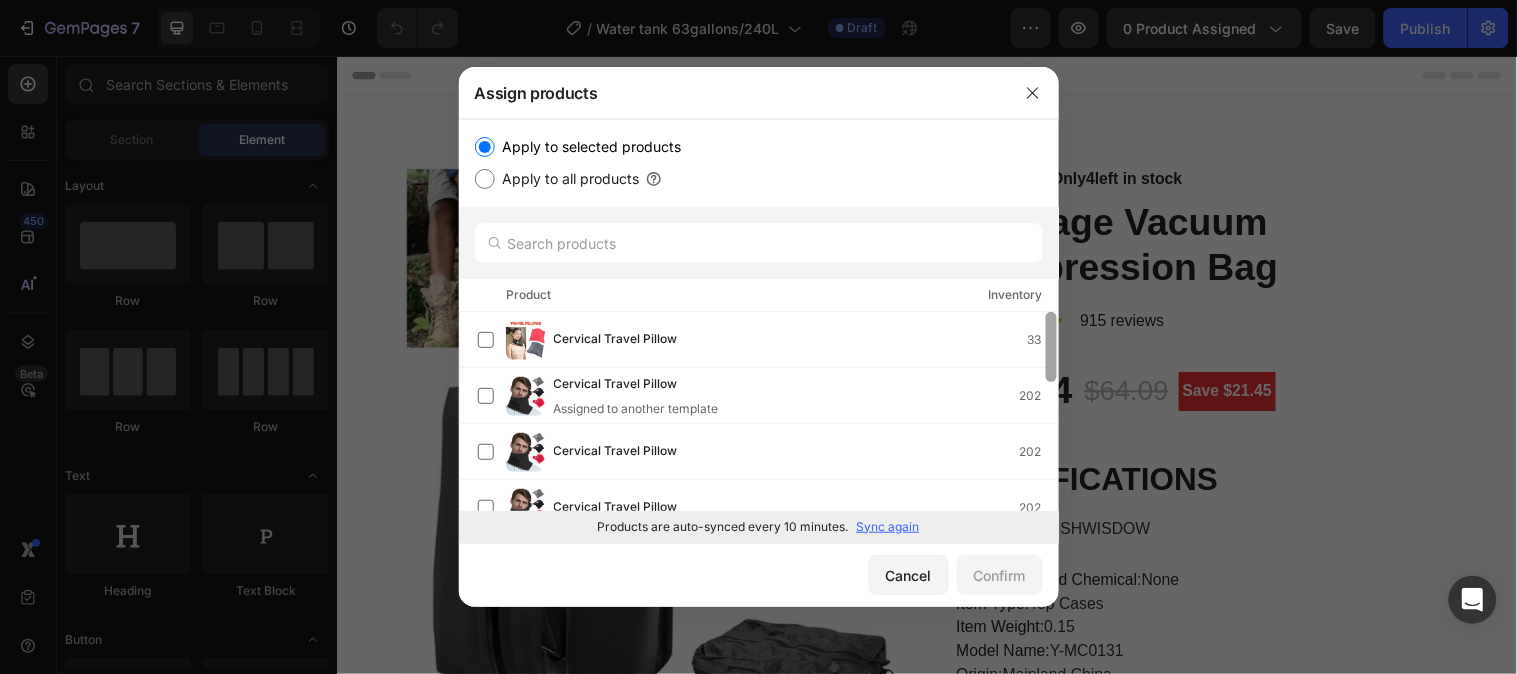 drag, startPoint x: 1050, startPoint y: 461, endPoint x: 1061, endPoint y: 278, distance: 183.3303 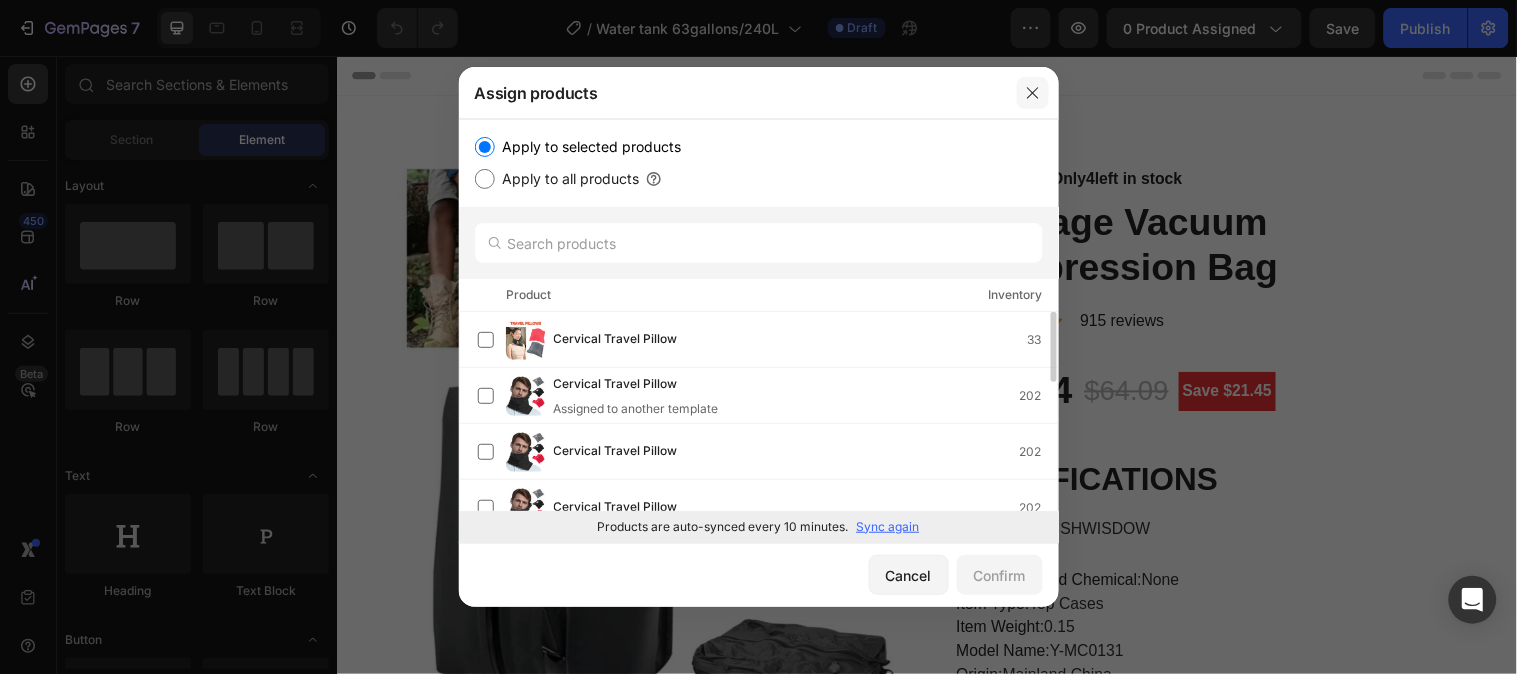 click 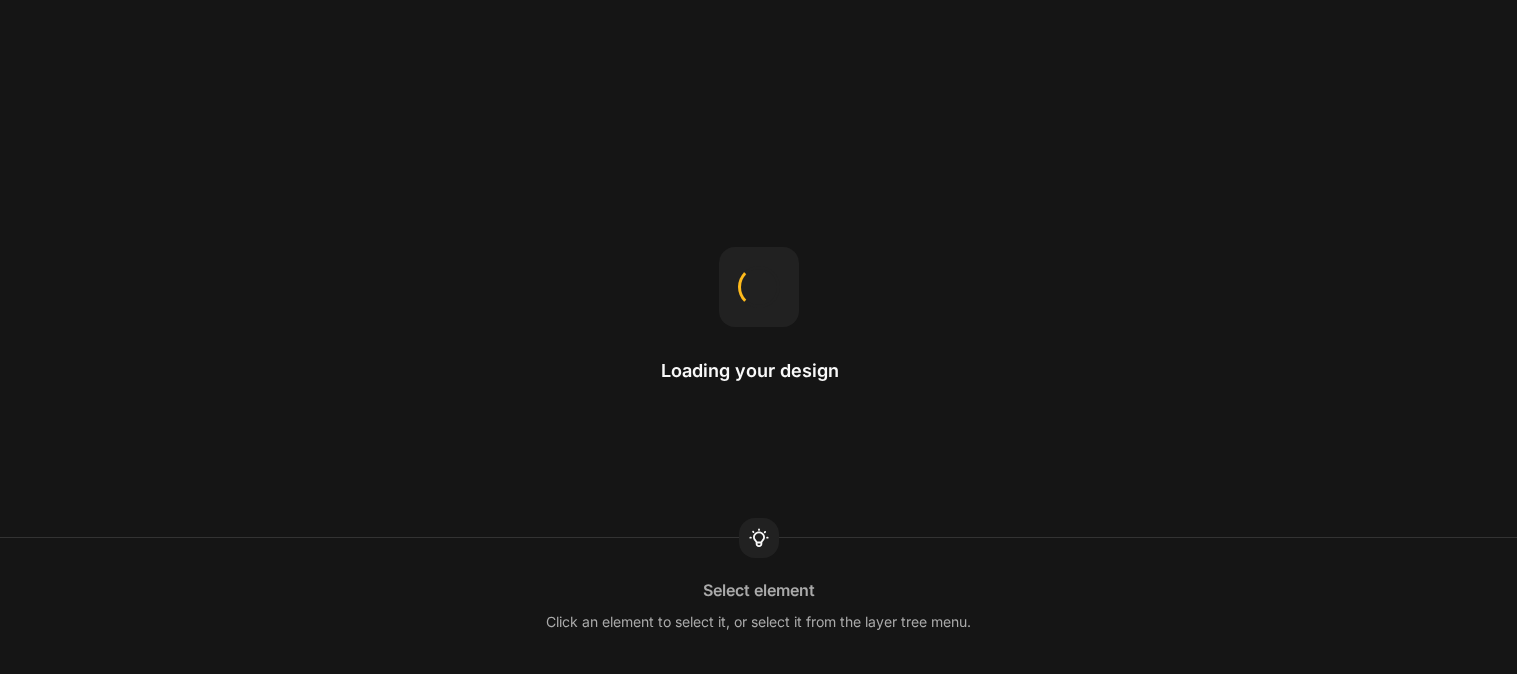 scroll, scrollTop: 0, scrollLeft: 0, axis: both 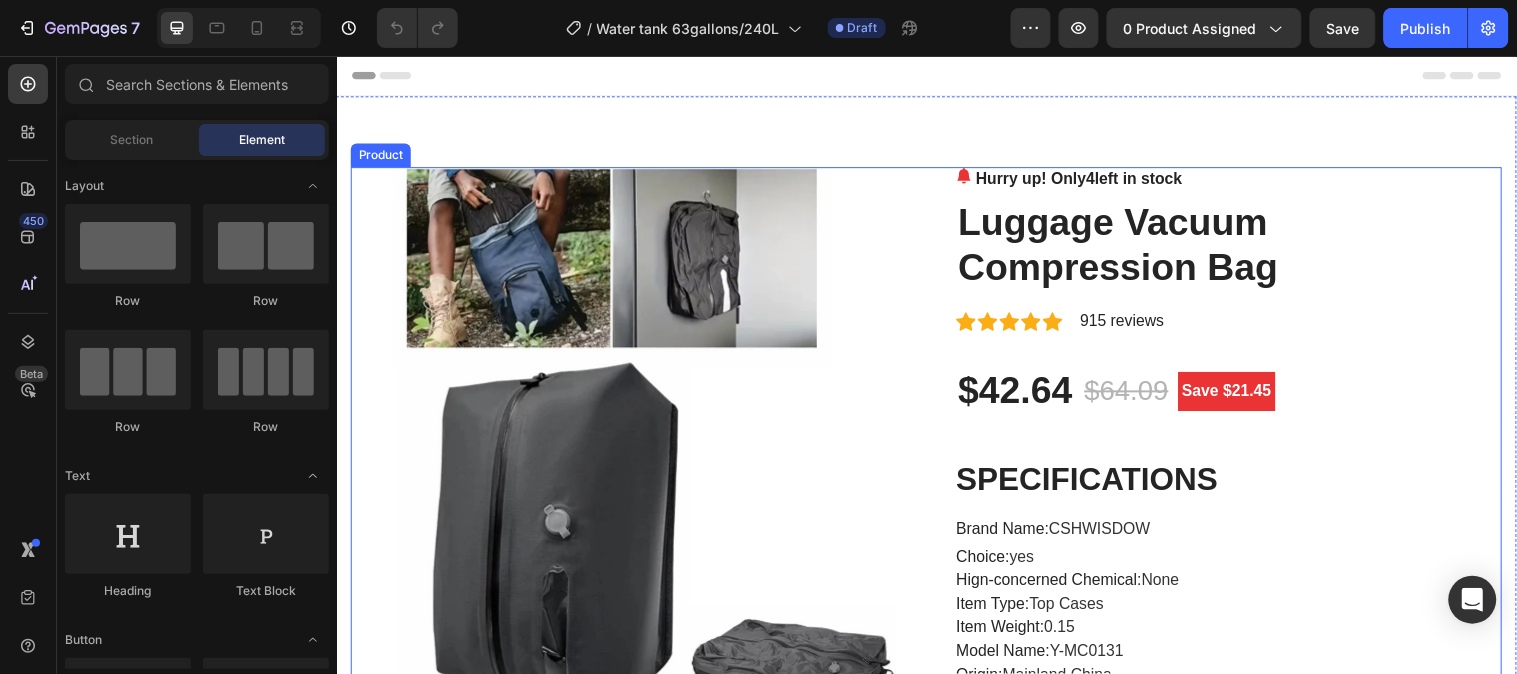 click on "Product Images
Hurry up! Only  4  left in stock (P) Stock Counter Luggage Vacuum Compression Bag (P) Title
Icon
Icon
Icon
Icon
Icon Icon List Hoz 915 reviews Text block Row $42.64 (P) Price (P) Price $64.09 (P) Price (P) Price Save $21.45 Product Badge Row SPECIFICATIONS Brand Name :  CSHWISDOW Choice :  yes Hign-concerned Chemical :  None Item Type :  Top Cases Item Weight :  0.15 Model Name :  Y-MC0131 Origin :  Mainland China Special Features :  Waterproof Description Brand new and high quality Material : TPU+Nylon Color: Black,Grey Type: Vacuum Bags for Travel Description: -This travel vacuum bag can be reused through a composite of polyester and TPU and IP67 closed zippers. Package Including: 1* 2*Vacuum Bags for Travel
Shipping and Handling
1.If the goods arrived local produce tariffs, need to customers pay.
3.If you are satisfied with the order,please leave us all 5 star good feedback.
Row" at bounding box center [936, 7472] 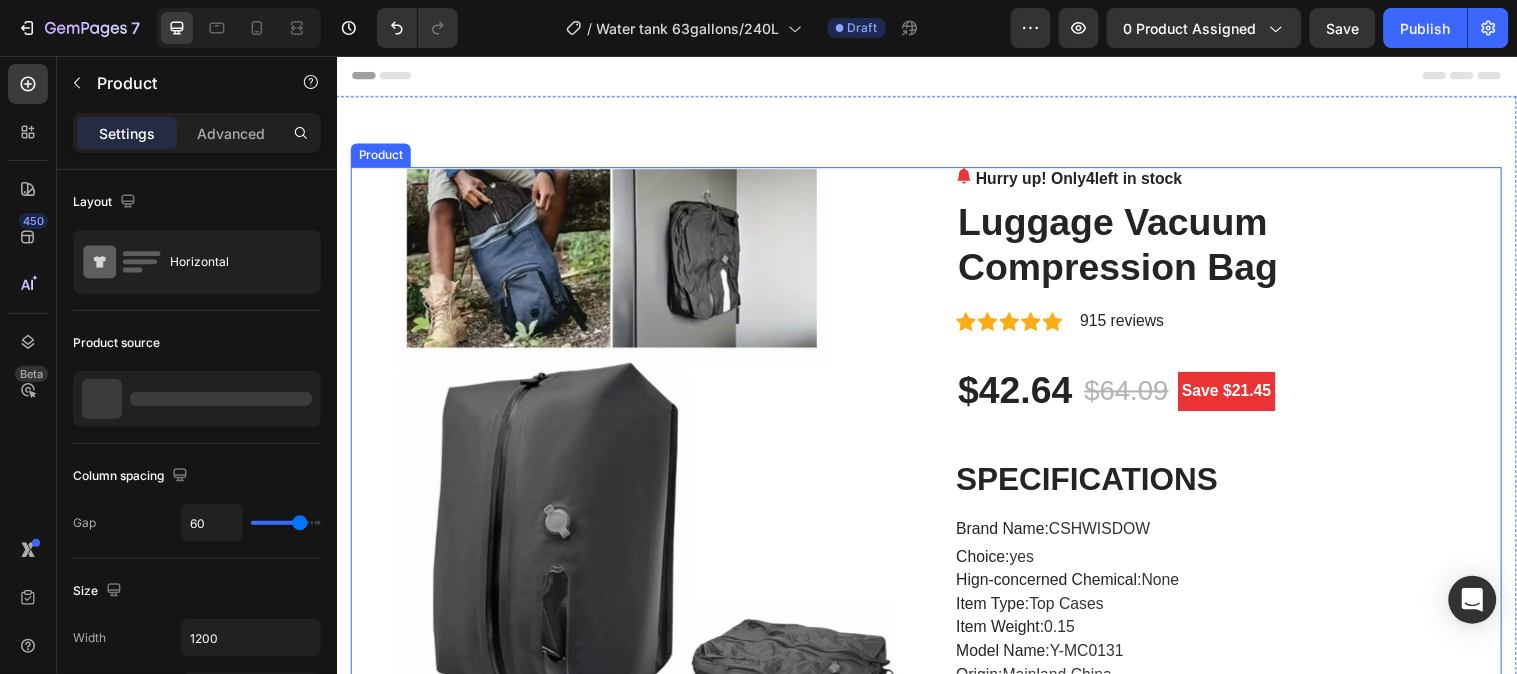 click at bounding box center [628, 445] 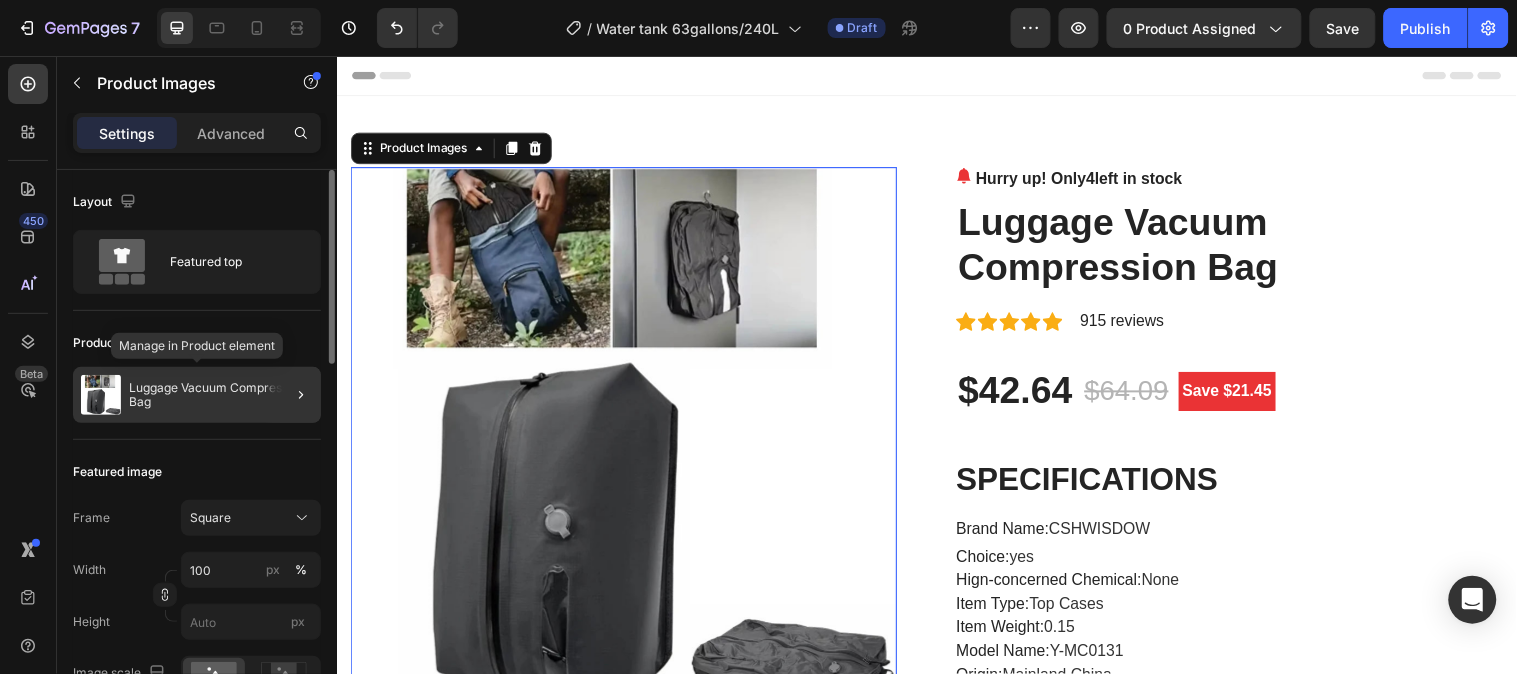 click on "Luggage Vacuum Compression Bag" at bounding box center (221, 395) 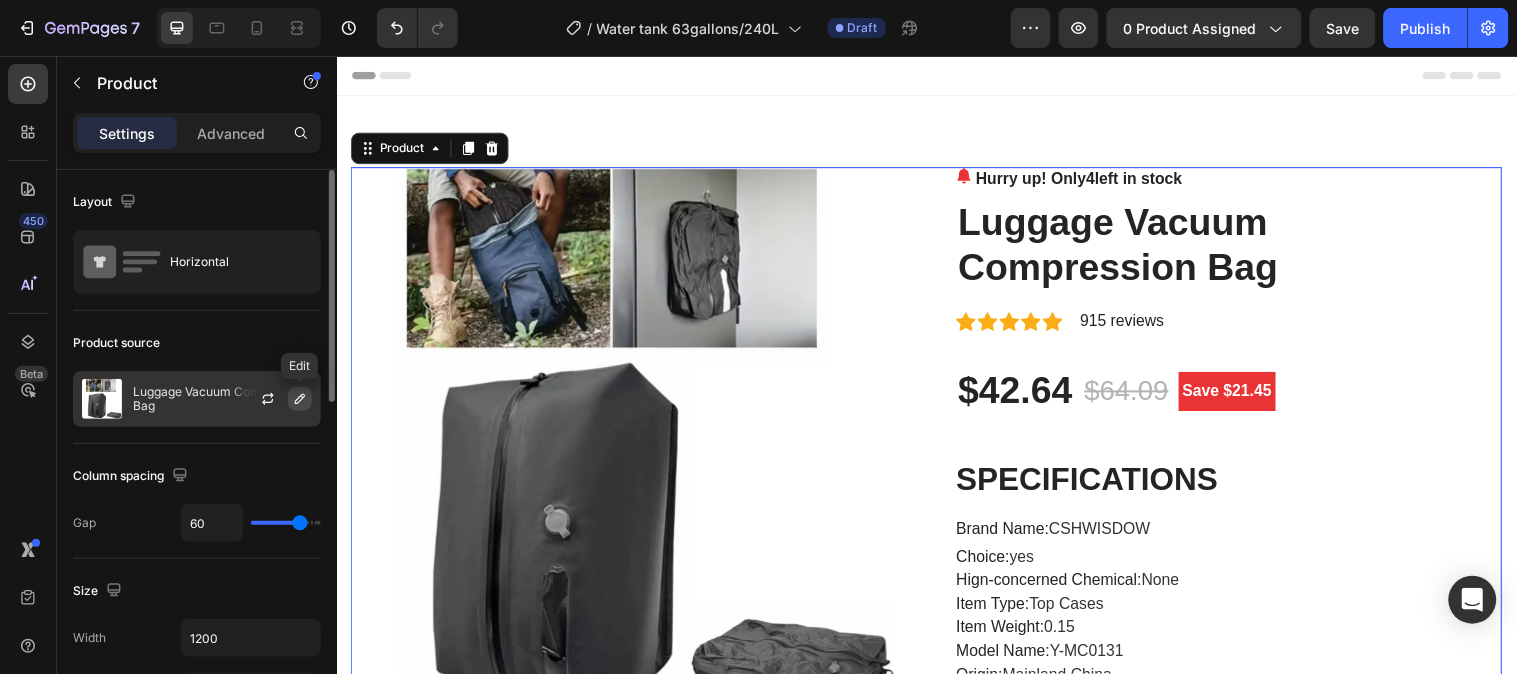click 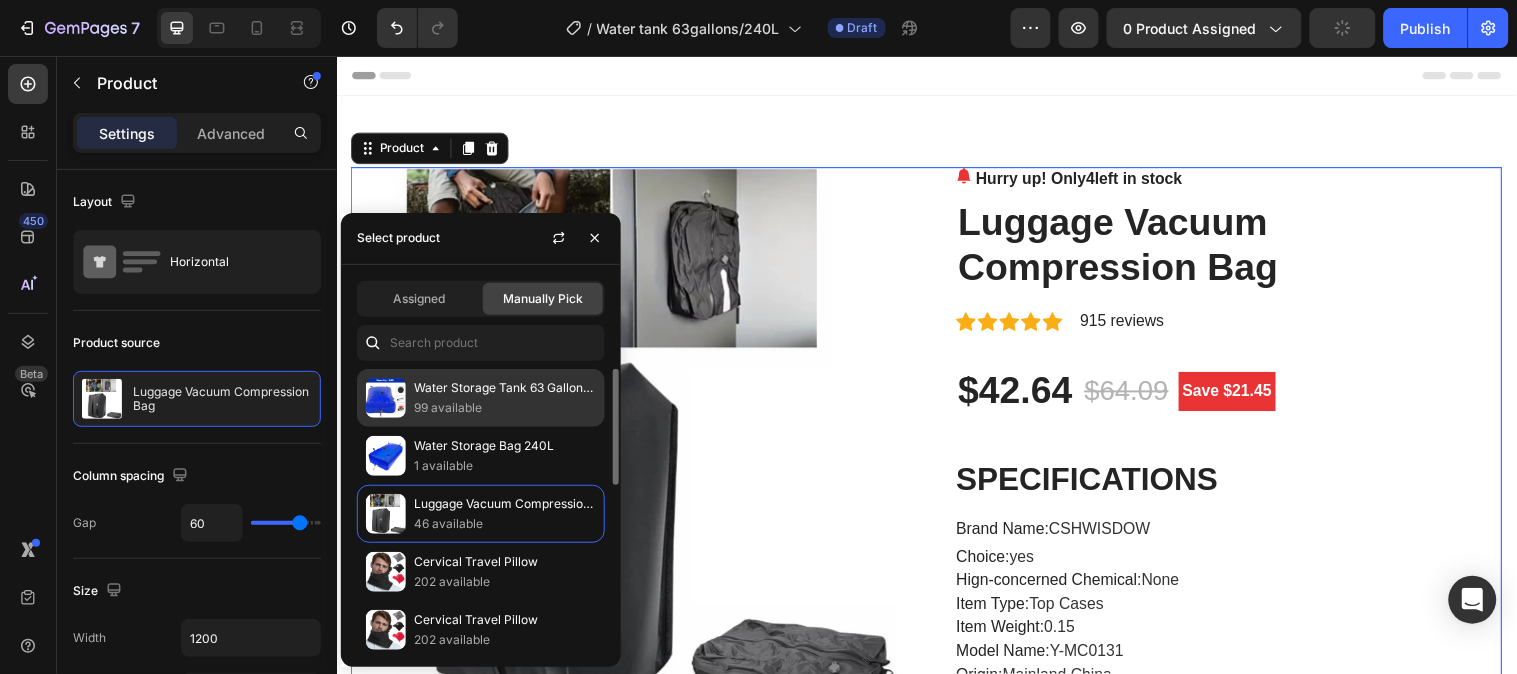 click on "Water Storage Tank 63 Gallon/240L" at bounding box center (505, 388) 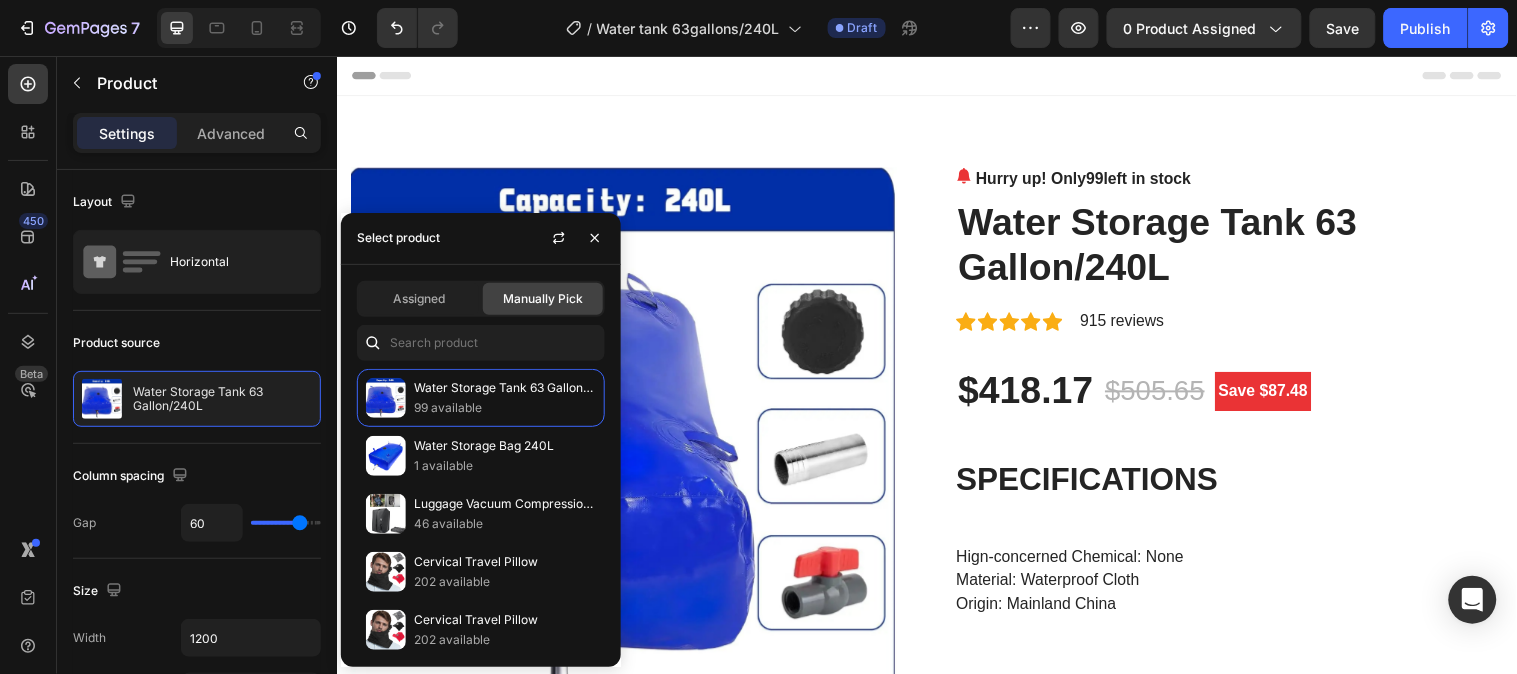 click on "Header" at bounding box center [936, 75] 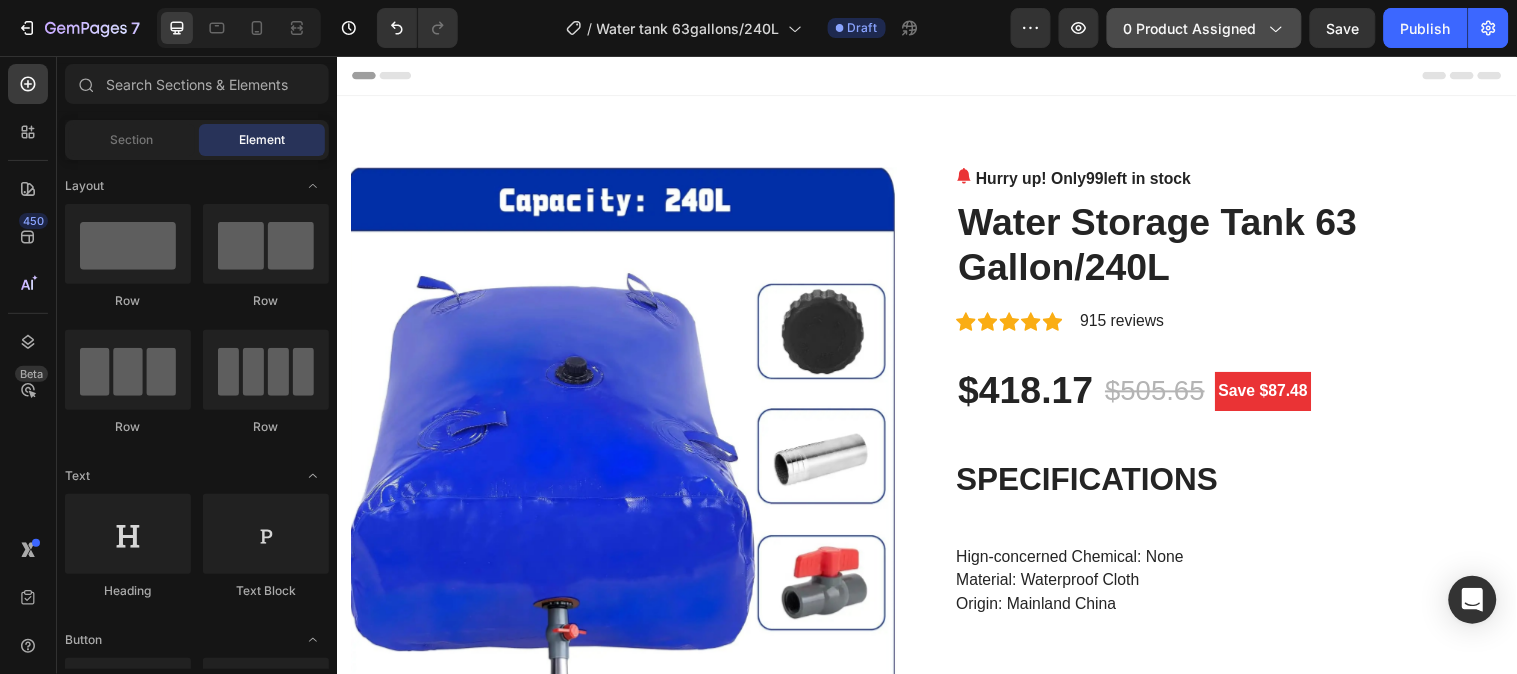 click 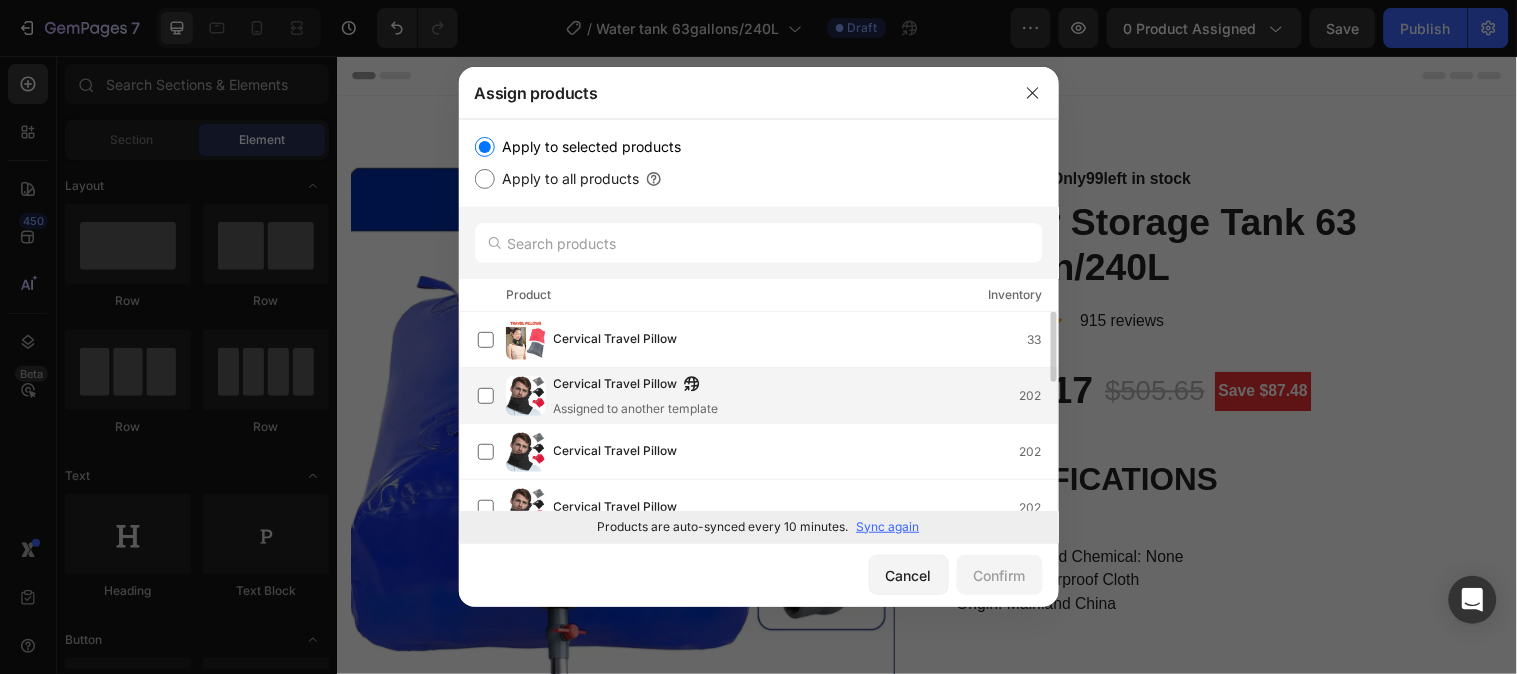 scroll, scrollTop: 0, scrollLeft: 0, axis: both 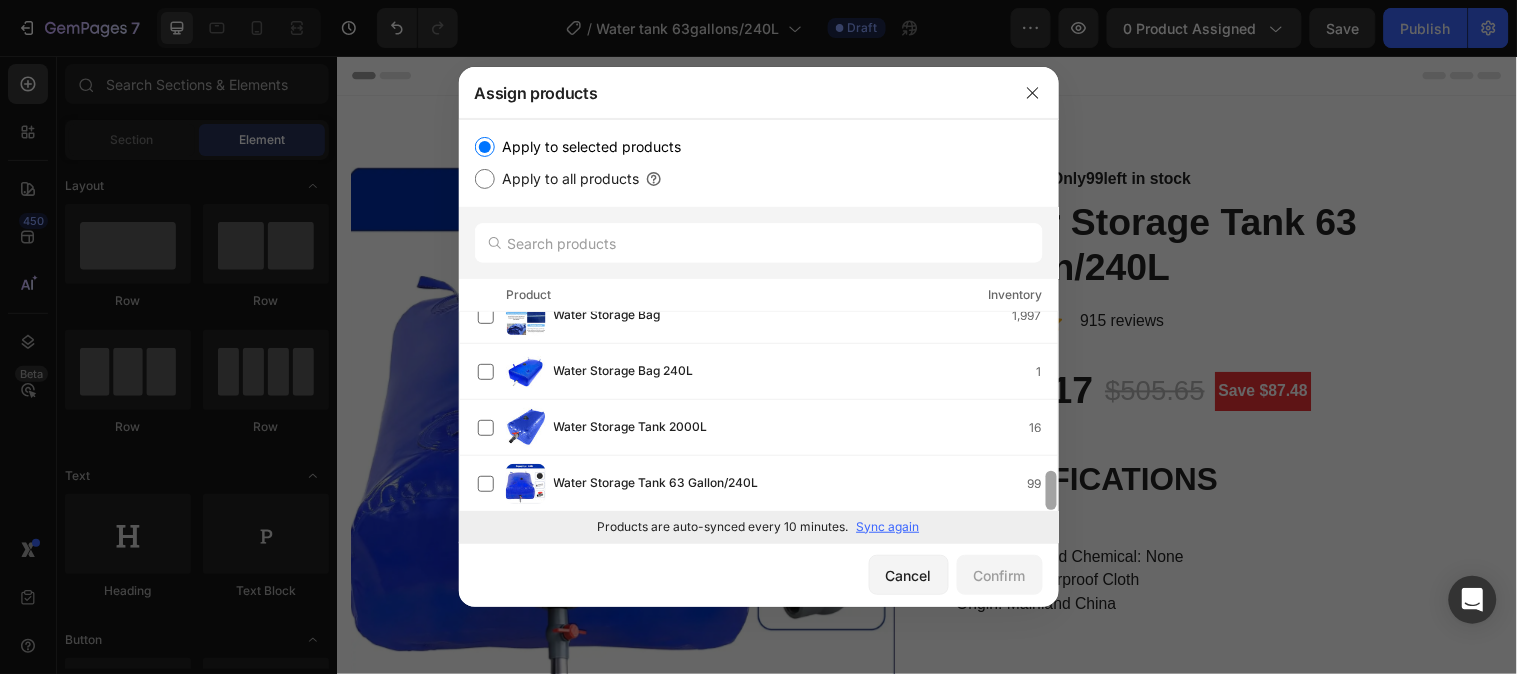 drag, startPoint x: 1050, startPoint y: 394, endPoint x: 1045, endPoint y: 524, distance: 130.09612 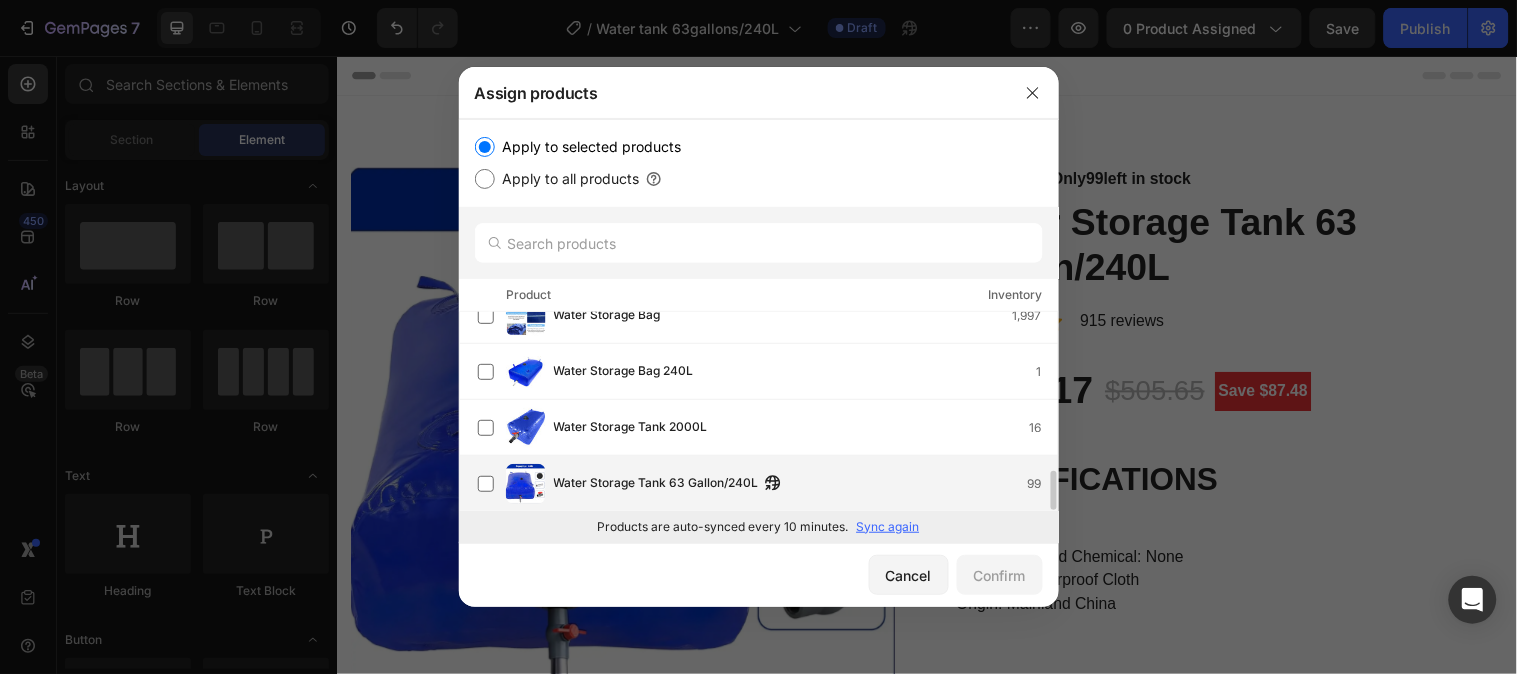 click on "Water Storage Tank 63 Gallon/240L" at bounding box center (656, 484) 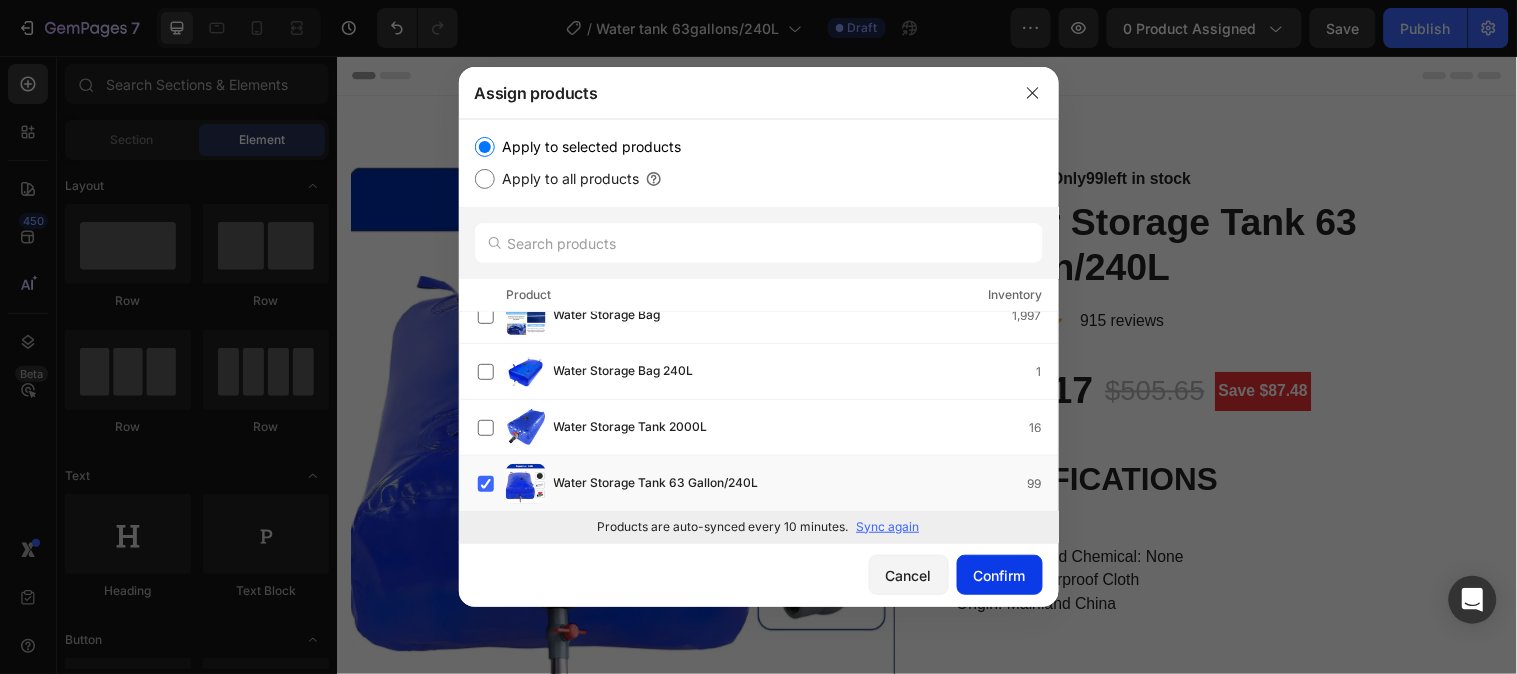 click on "Confirm" at bounding box center (1000, 575) 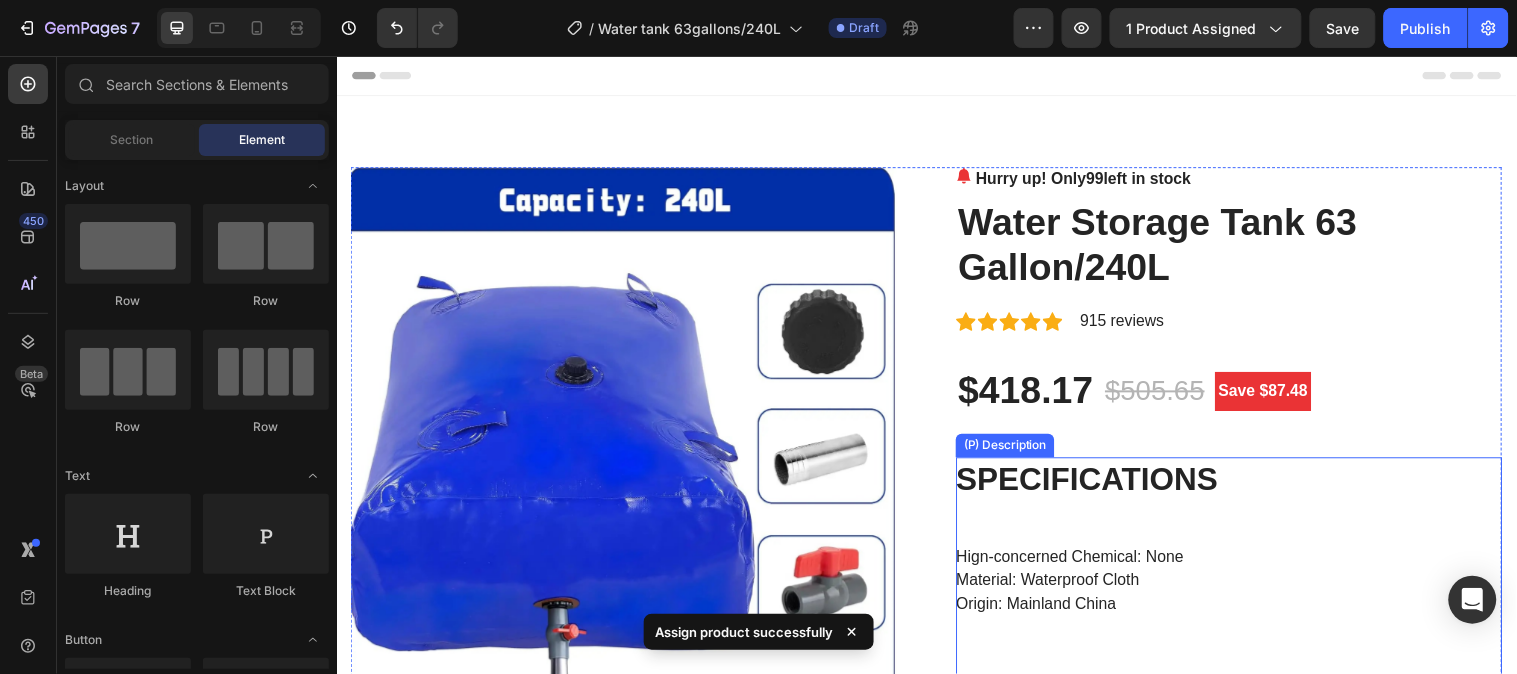 click on "SPECIFICATIONS
Hign-concerned Chemical: None
Material: Waterproof Cloth
Origin: Mainland China
High-quality materials: The portable emergency water storage tank is made of high-quality soft PVC material, which is lightweight, foldable, non-cracking, waterproof, anti-stretching, anti-UV, easy to carry and safe; this material is also resistant to corrosion and aging, solving problems, such as water emergencies
Lightweight and foldable: The outdoor flexible rain bag is easy to install and remove. Because the material is light and soft, it can be folded and rolled up when not in use. It will not be damaged after being folded multiple times, making it easy to carry and store, saving space.
Easy to use: The portable water bladder is equipped with a faucet and a portable pull ring for easy outdoor portability; when you need water, just open the water outlet valve, suitable for non-portable water storage and recycling rainwater collectors" at bounding box center [1243, 3332] 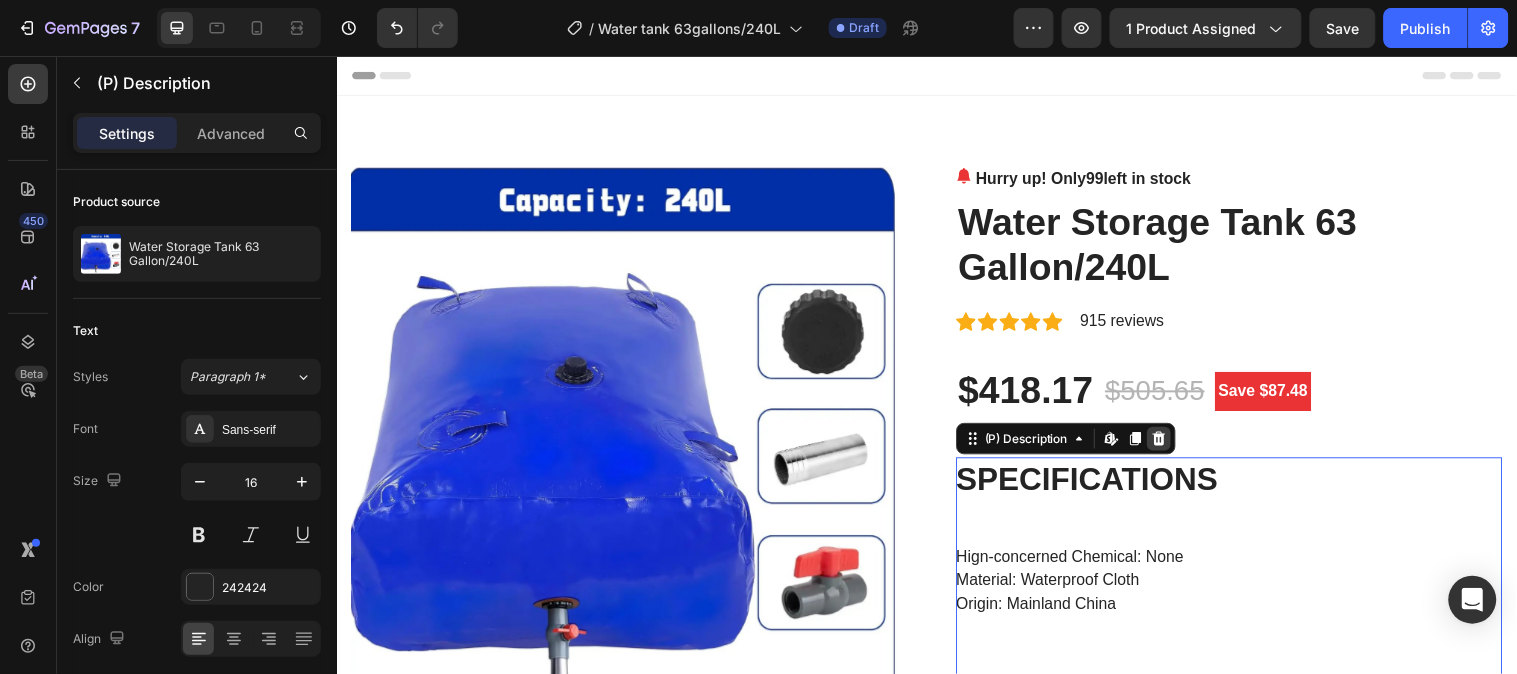 click 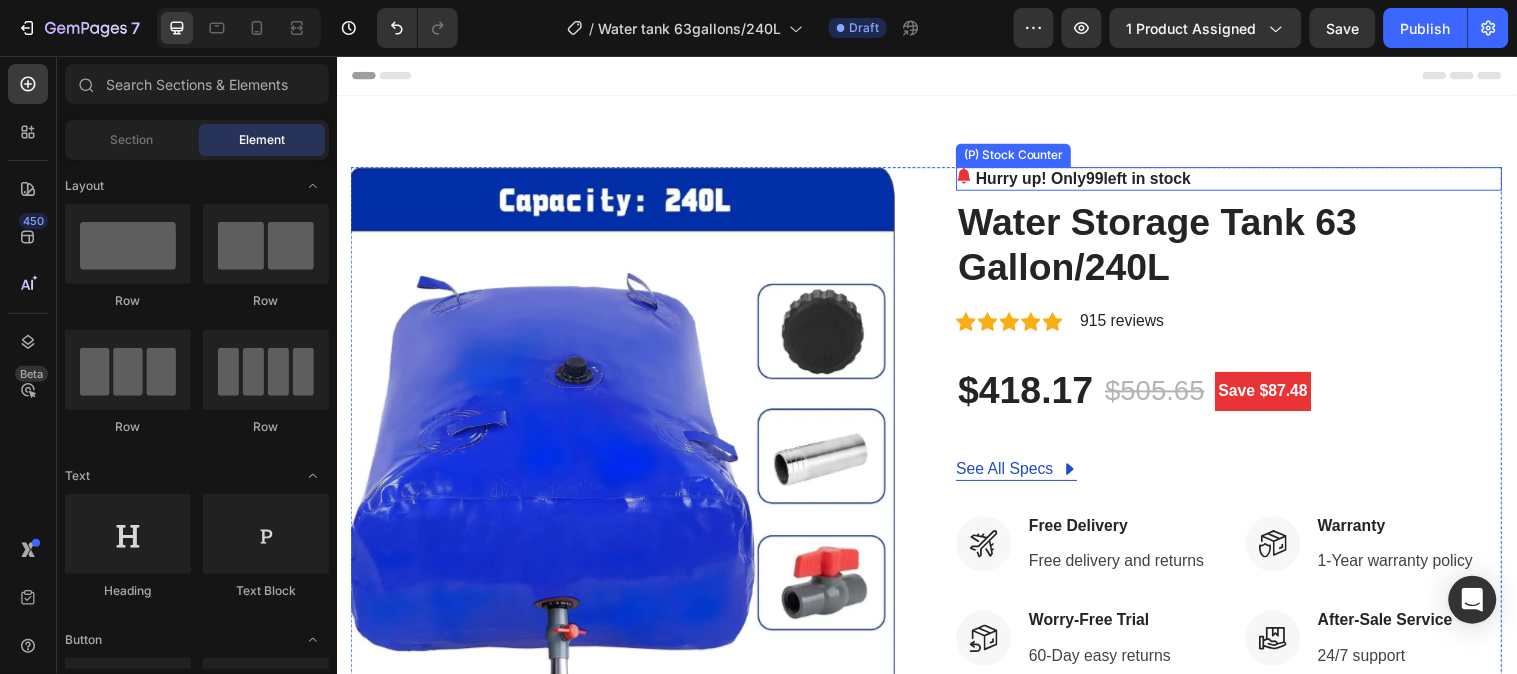click on "Hurry up! Only  99  left in stock" at bounding box center (1095, 180) 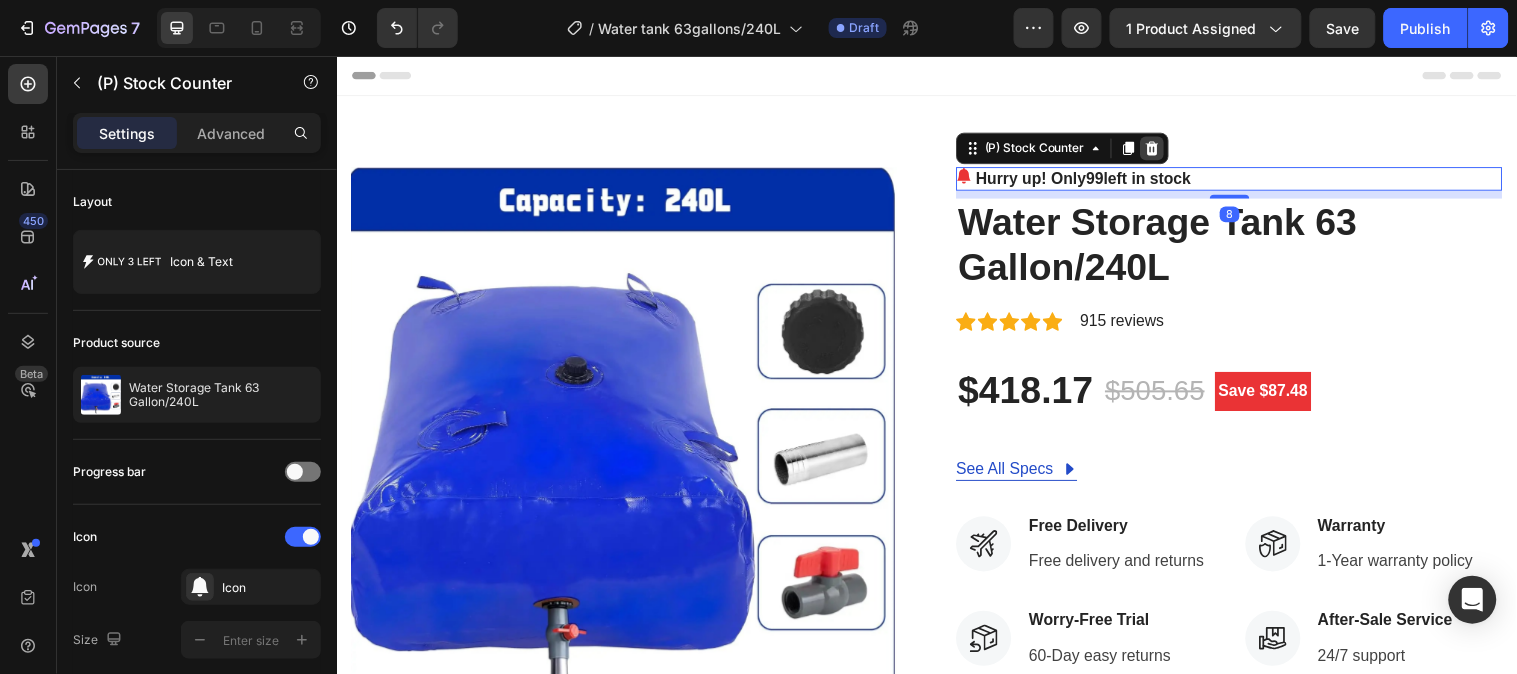 click 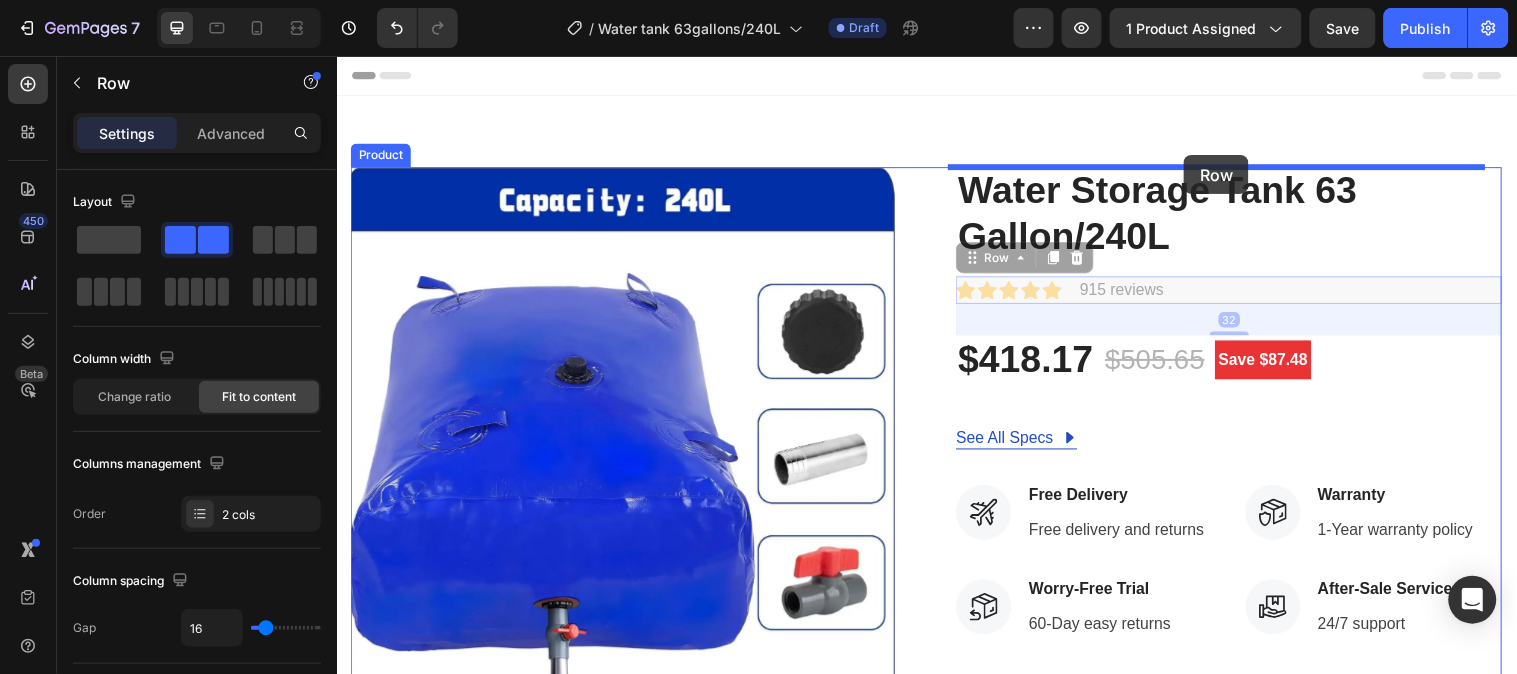 drag, startPoint x: 1225, startPoint y: 298, endPoint x: 1196, endPoint y: 157, distance: 143.95139 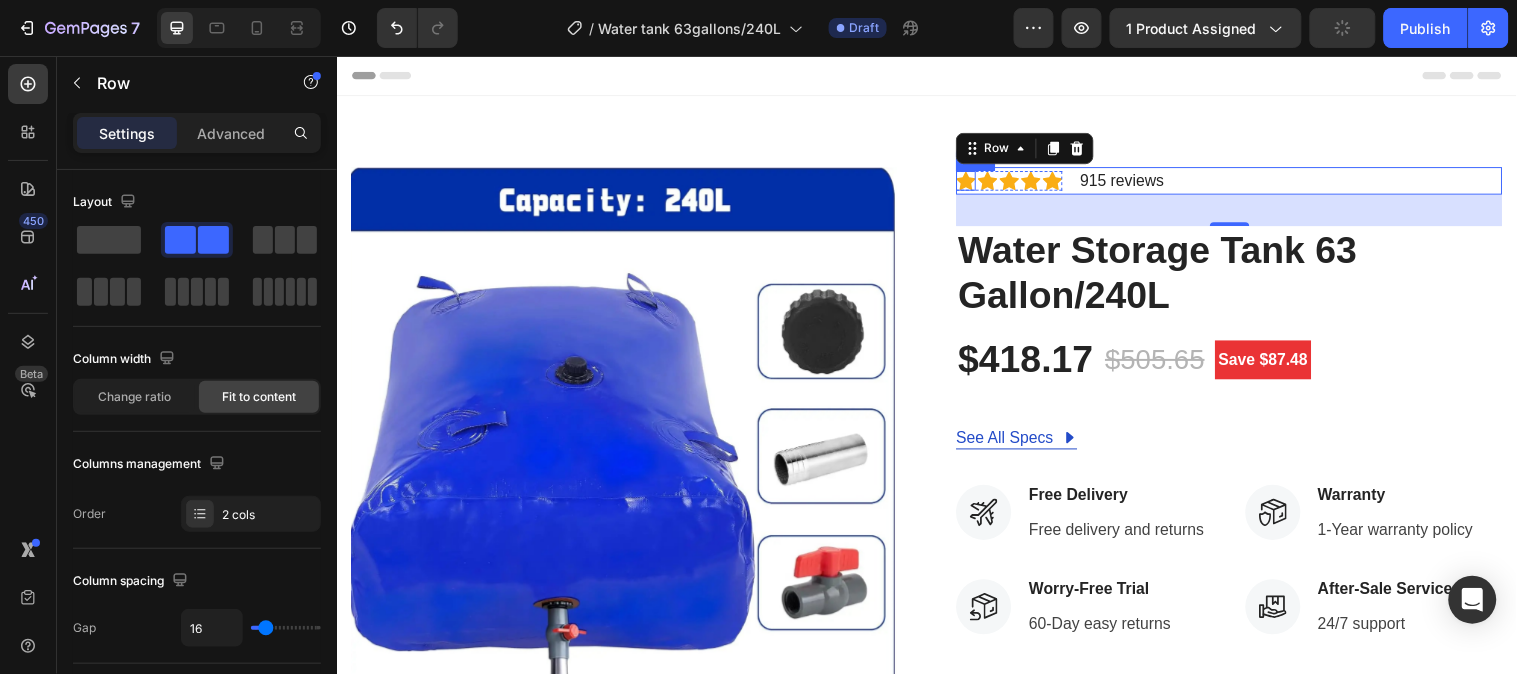 click 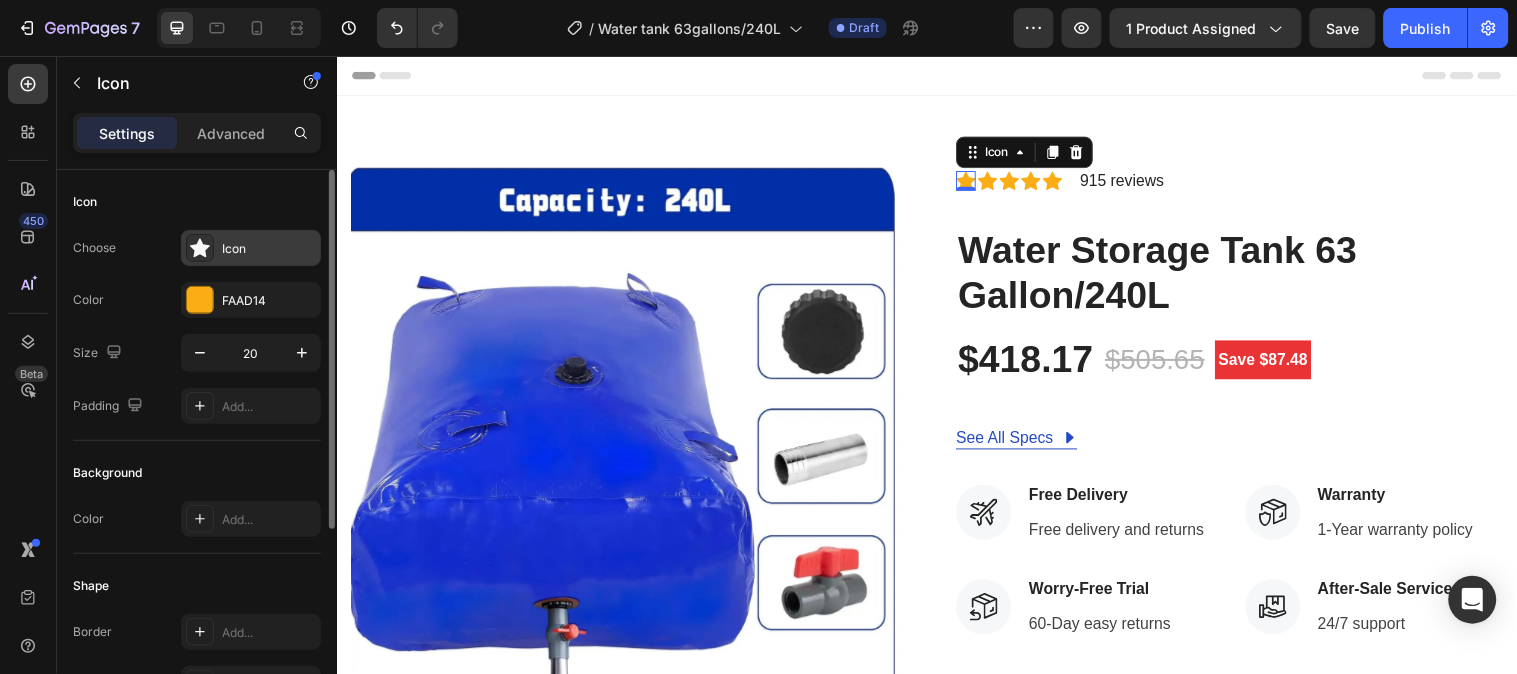 click on "Icon" at bounding box center (269, 249) 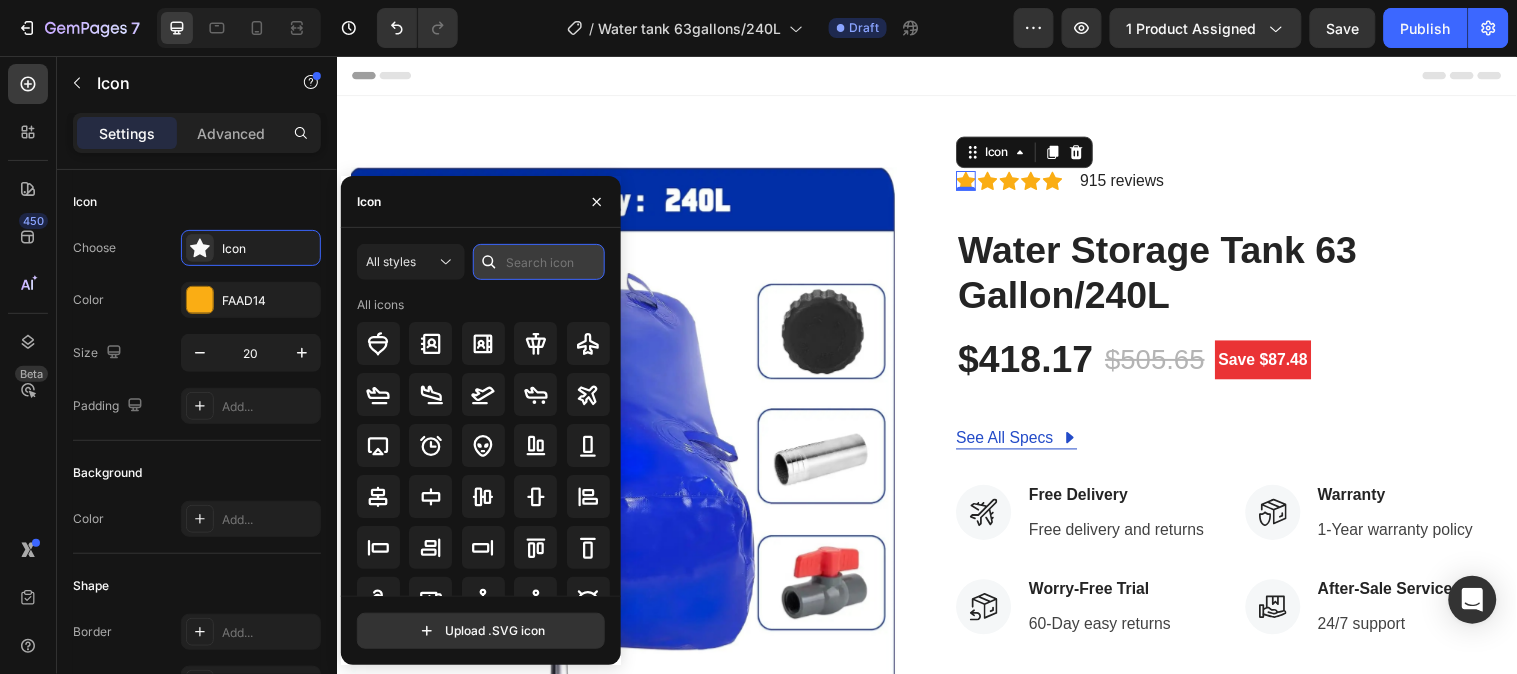 click at bounding box center [539, 262] 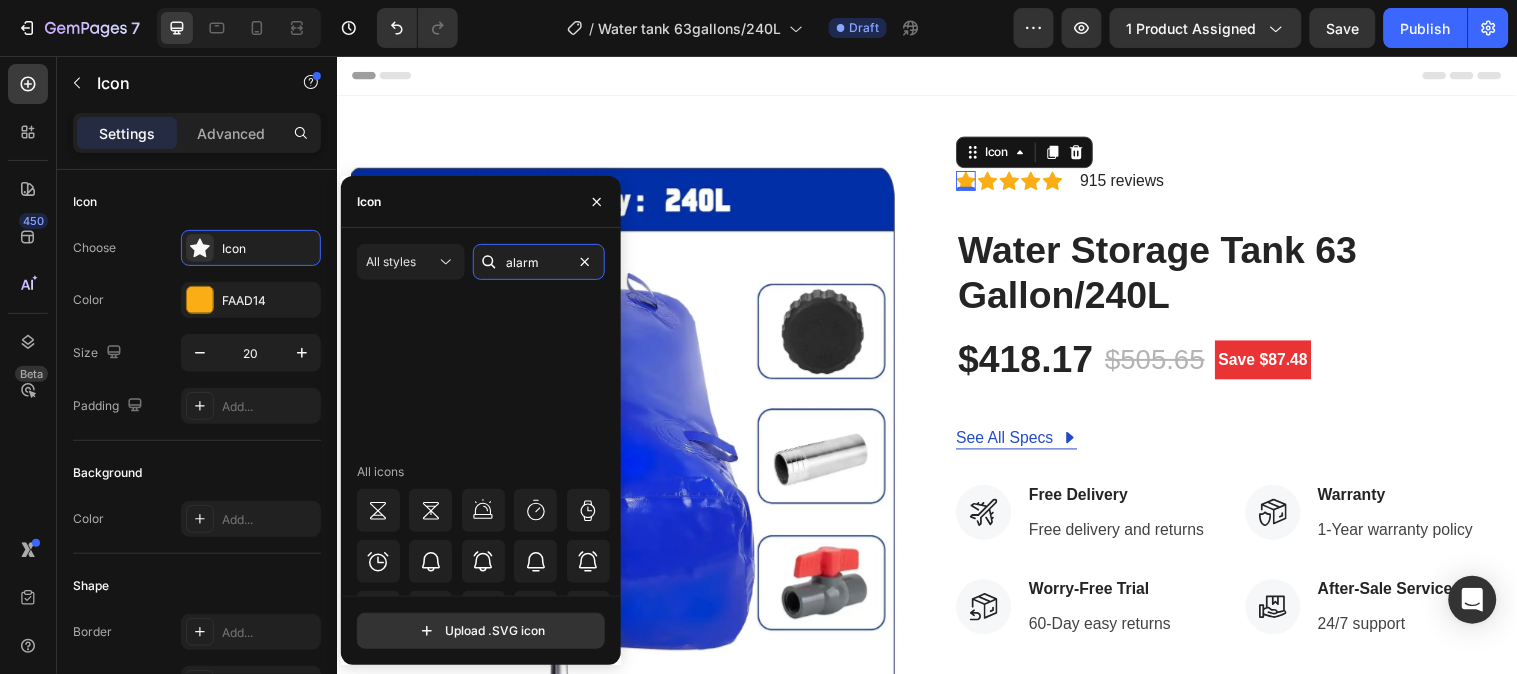 scroll, scrollTop: 626, scrollLeft: 0, axis: vertical 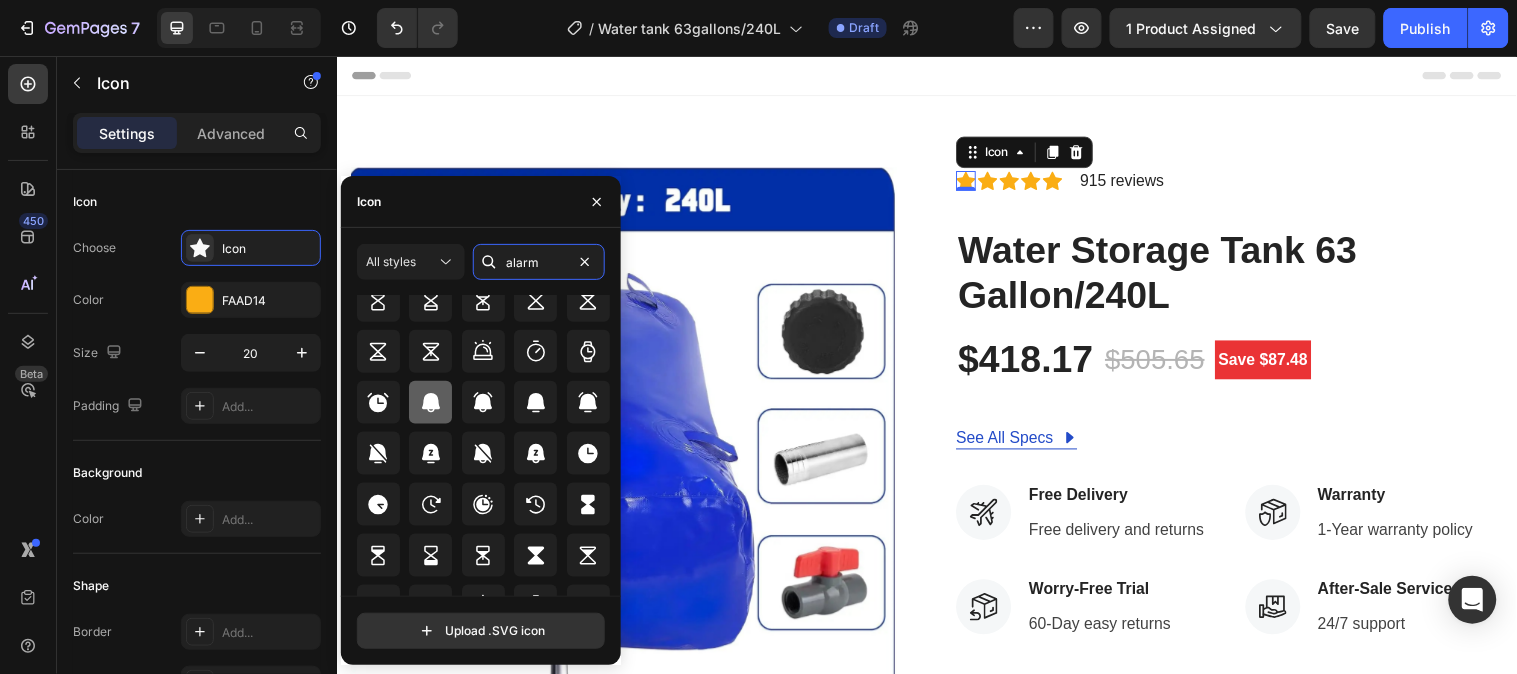 type on "alarm" 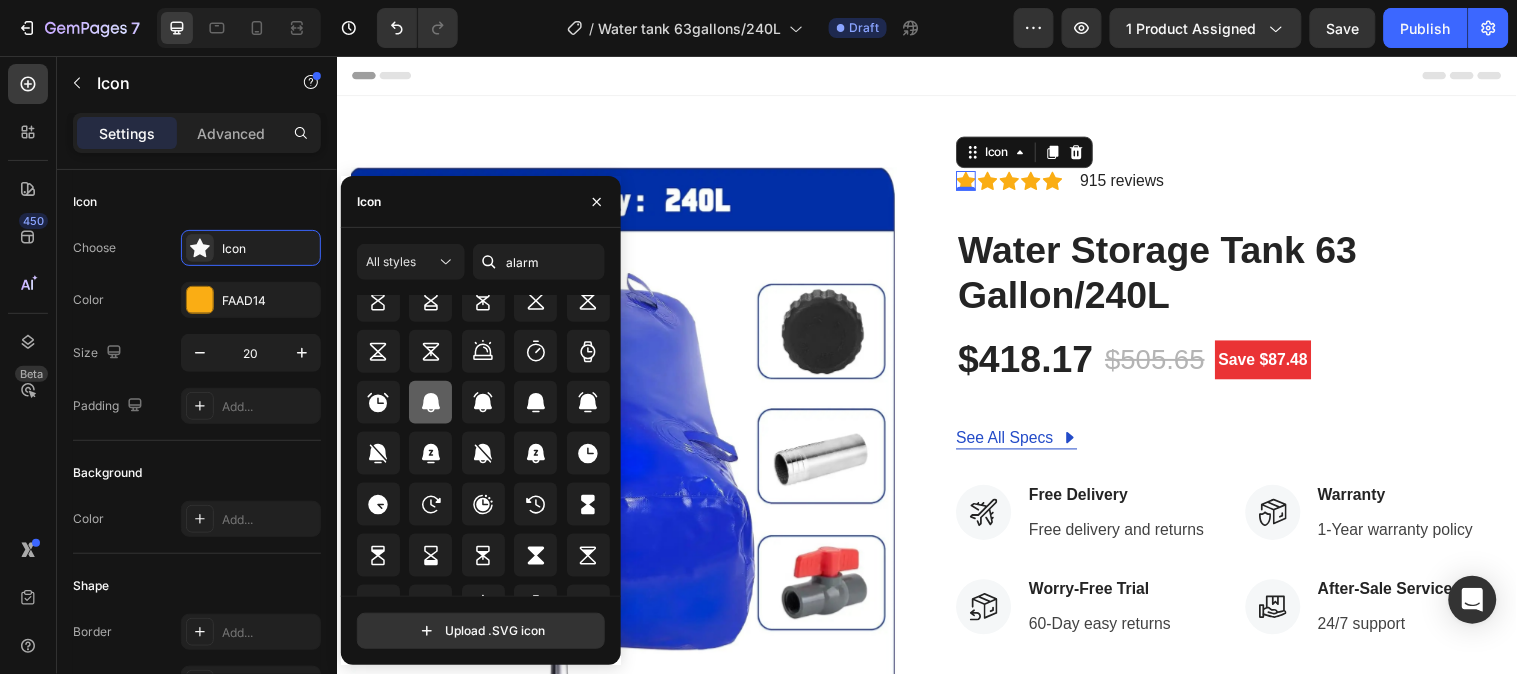 click 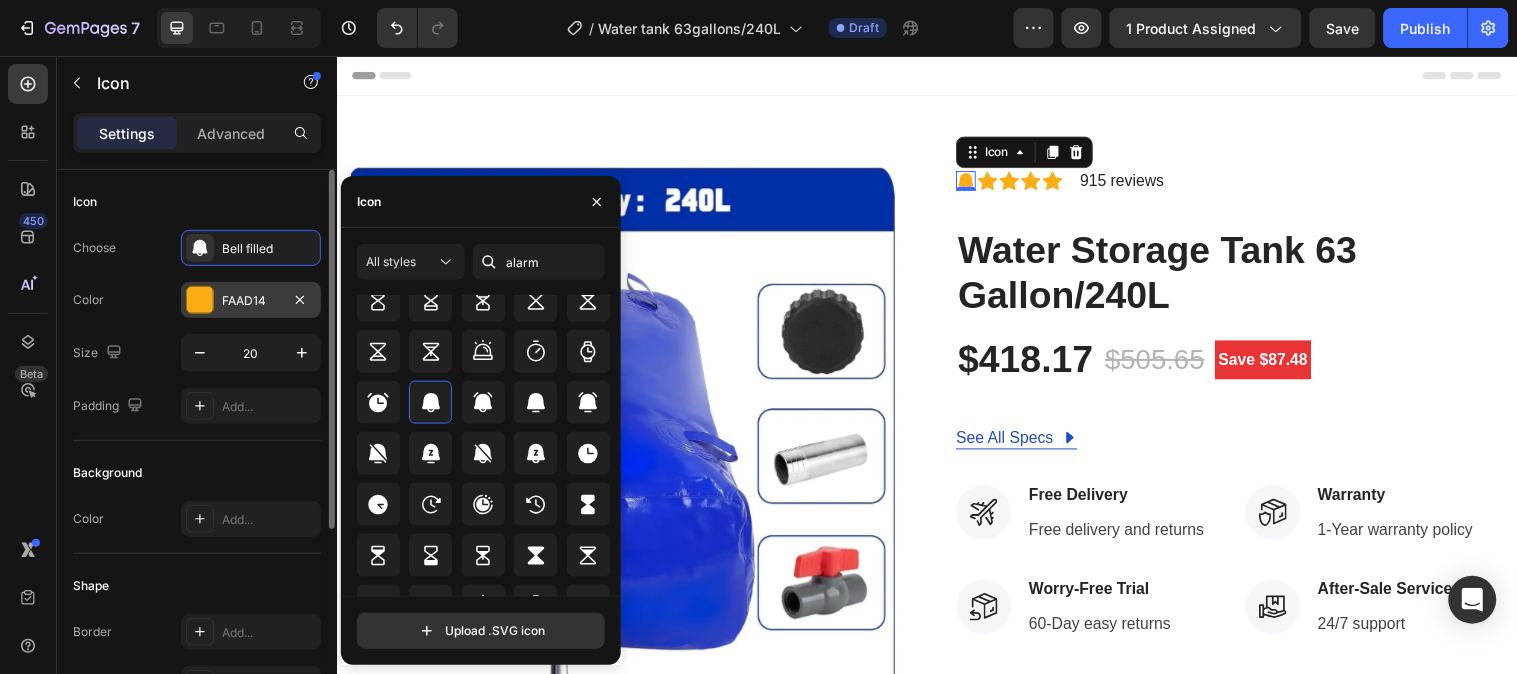 click at bounding box center [200, 300] 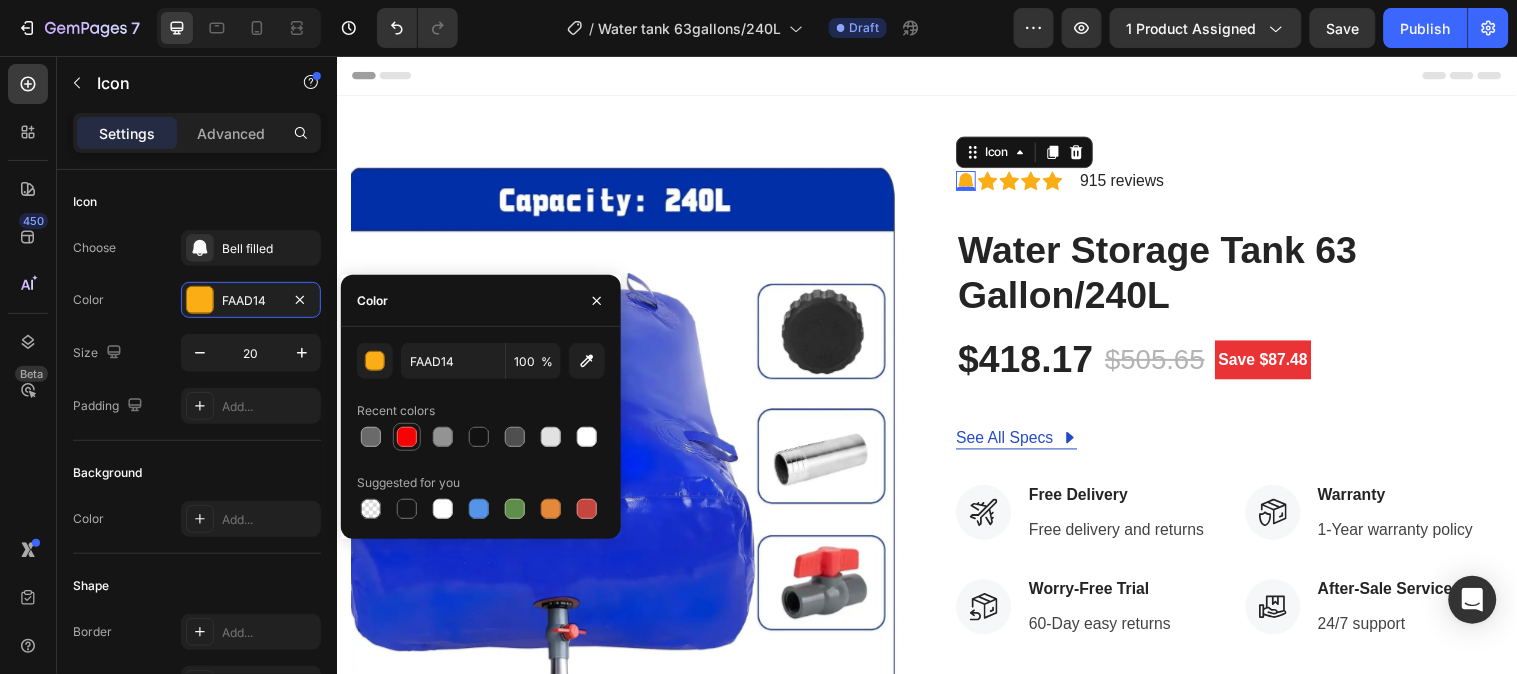 click at bounding box center [407, 437] 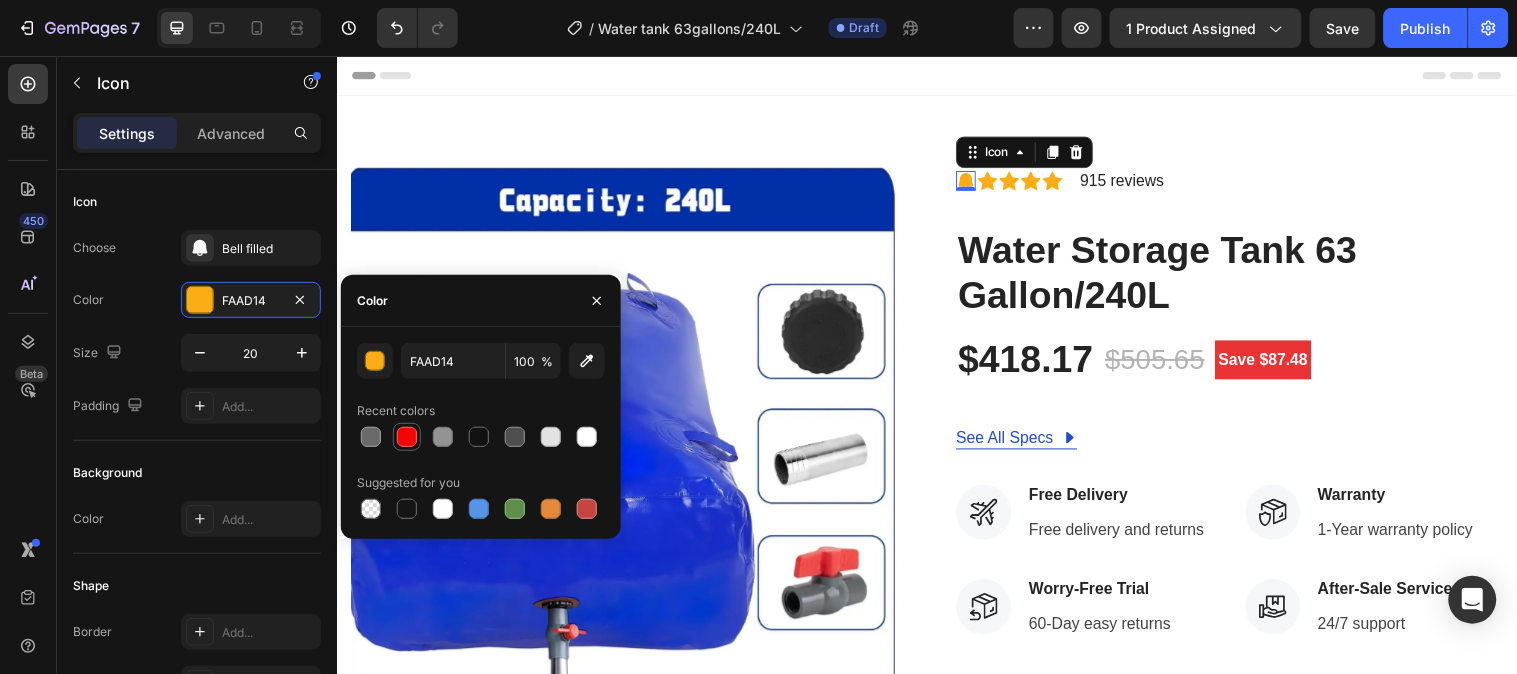 type on "F40404" 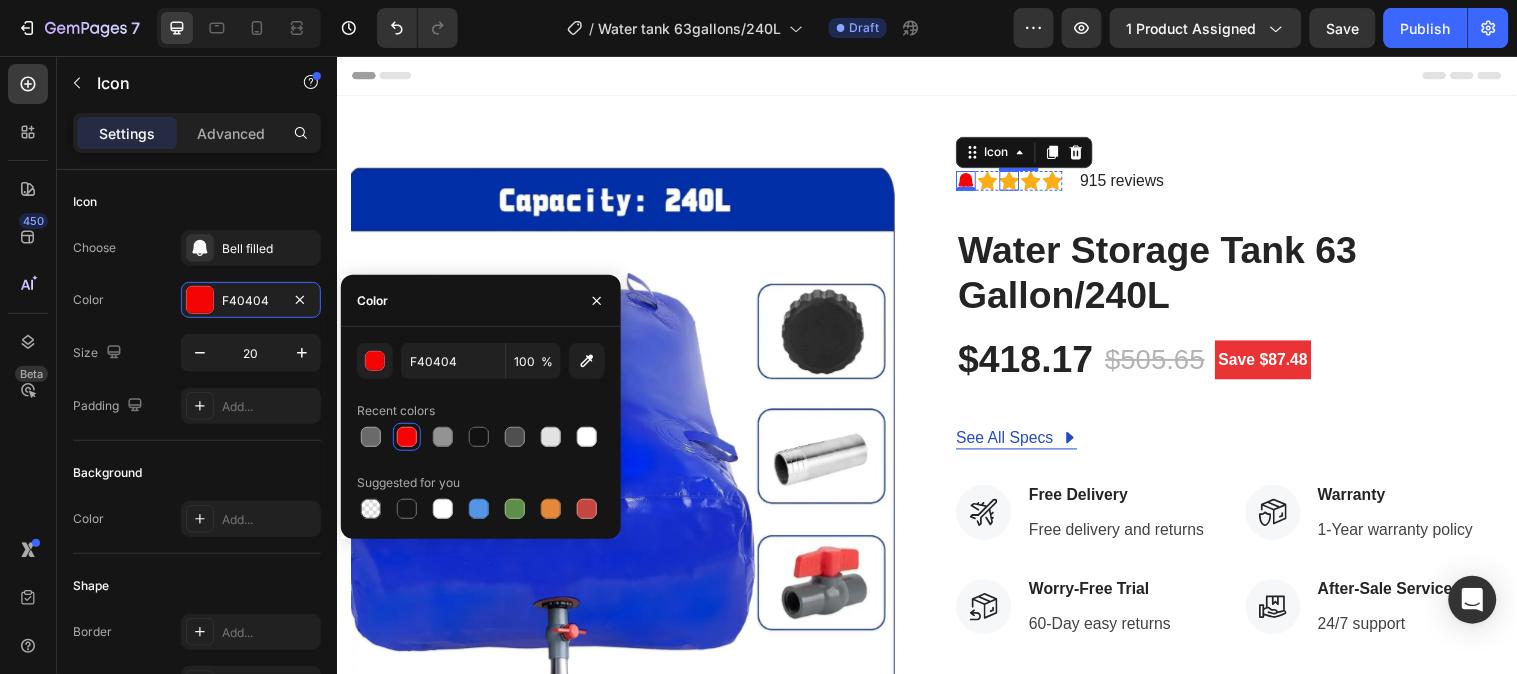 click 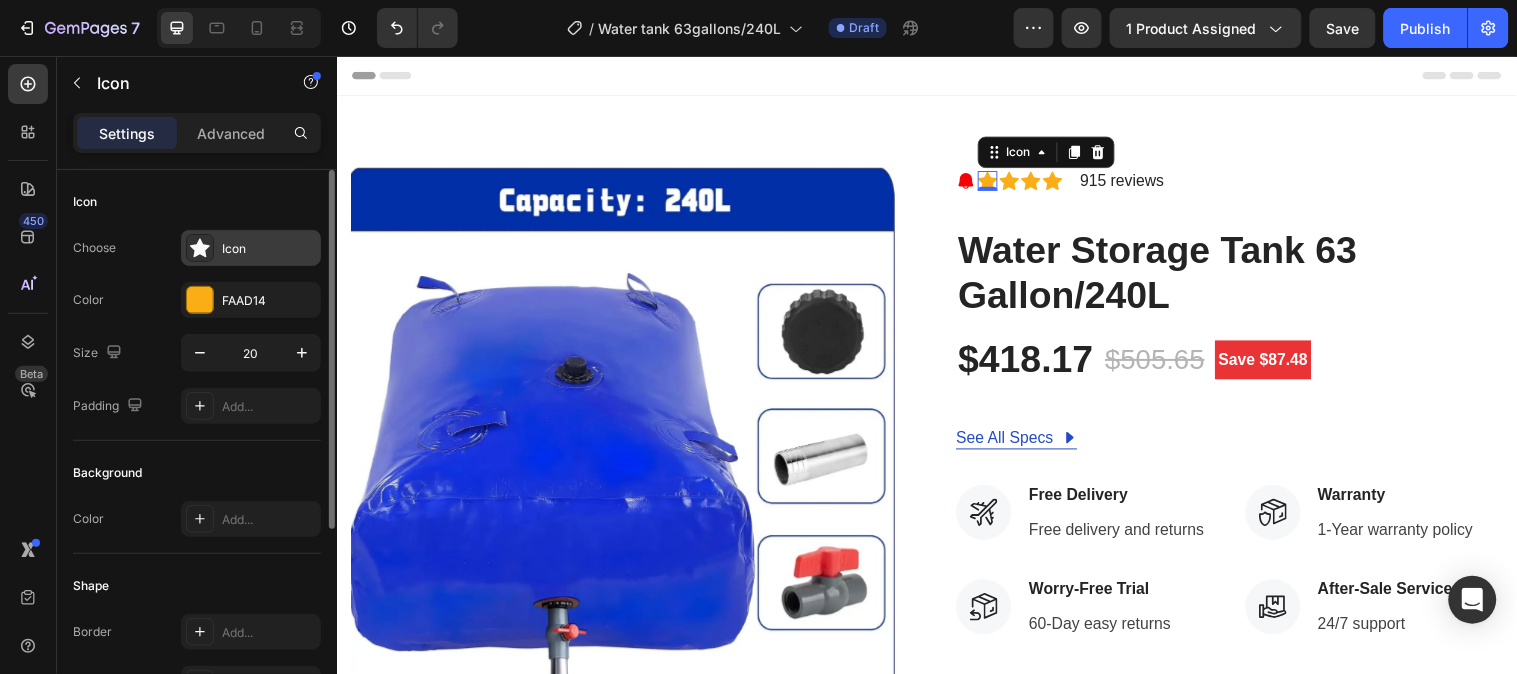 click on "Icon" at bounding box center (269, 249) 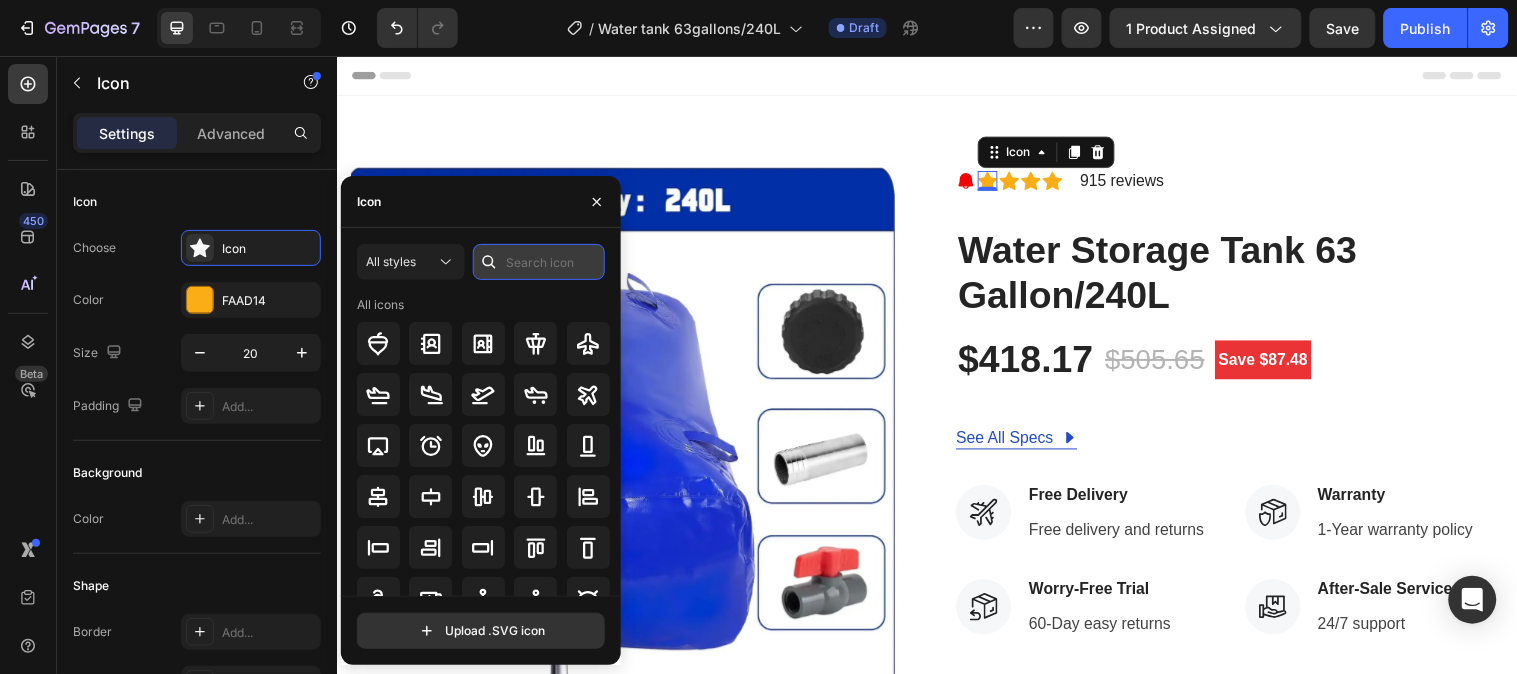 click at bounding box center [539, 262] 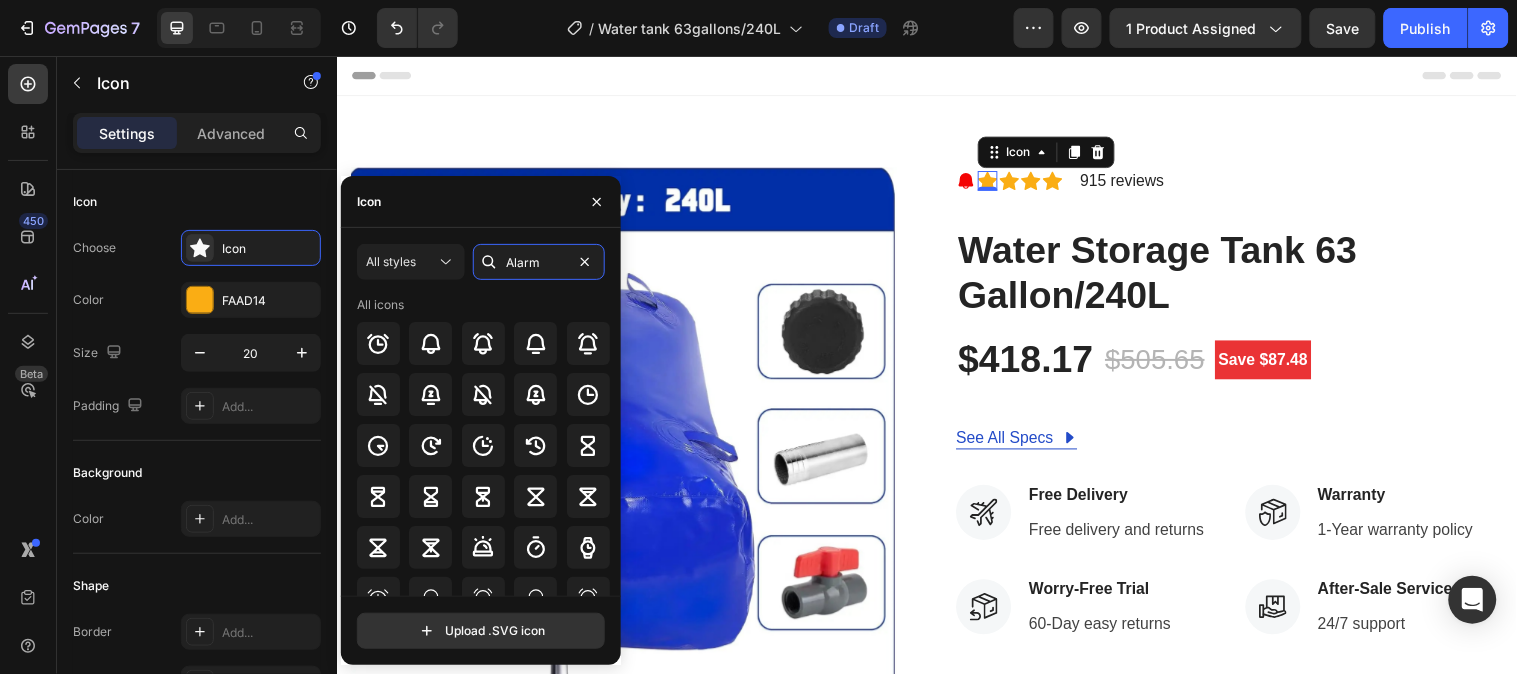 drag, startPoint x: 562, startPoint y: 264, endPoint x: 474, endPoint y: 264, distance: 88 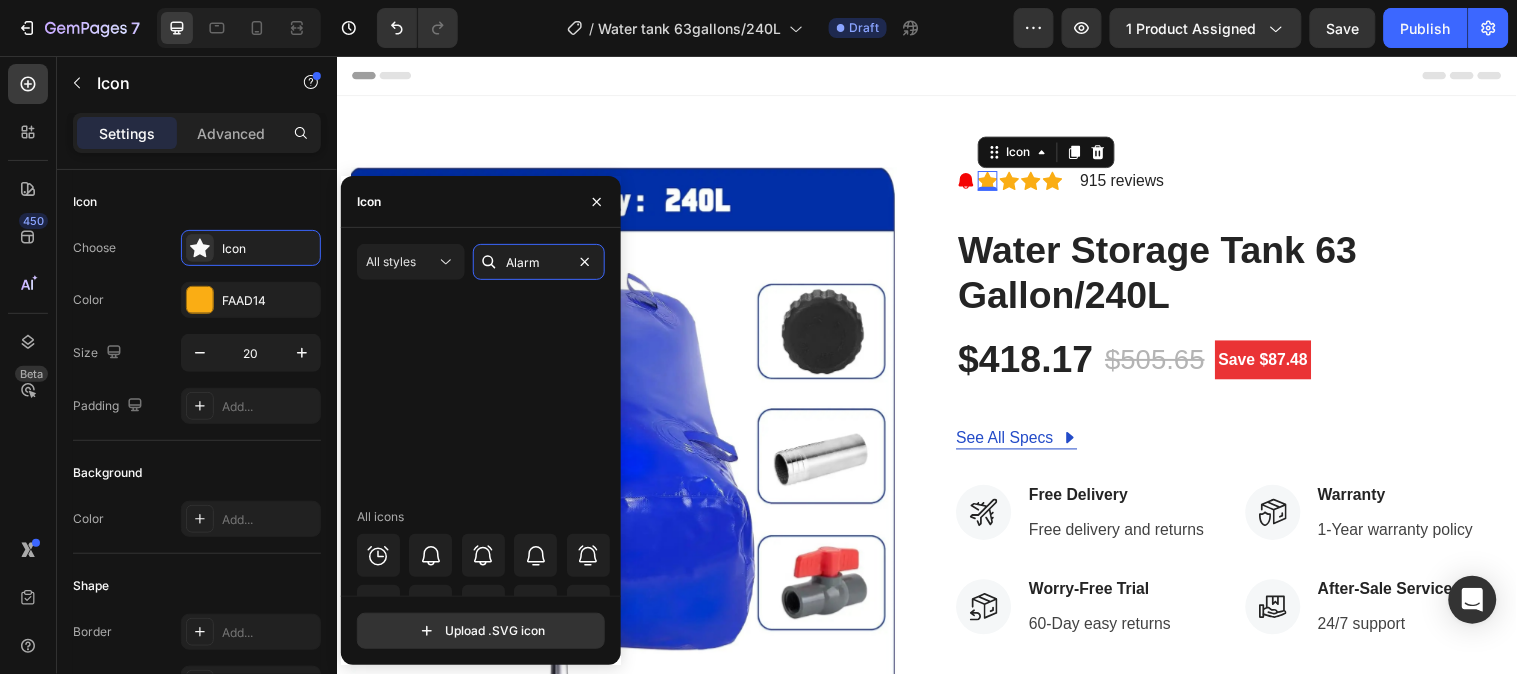 scroll, scrollTop: 626, scrollLeft: 0, axis: vertical 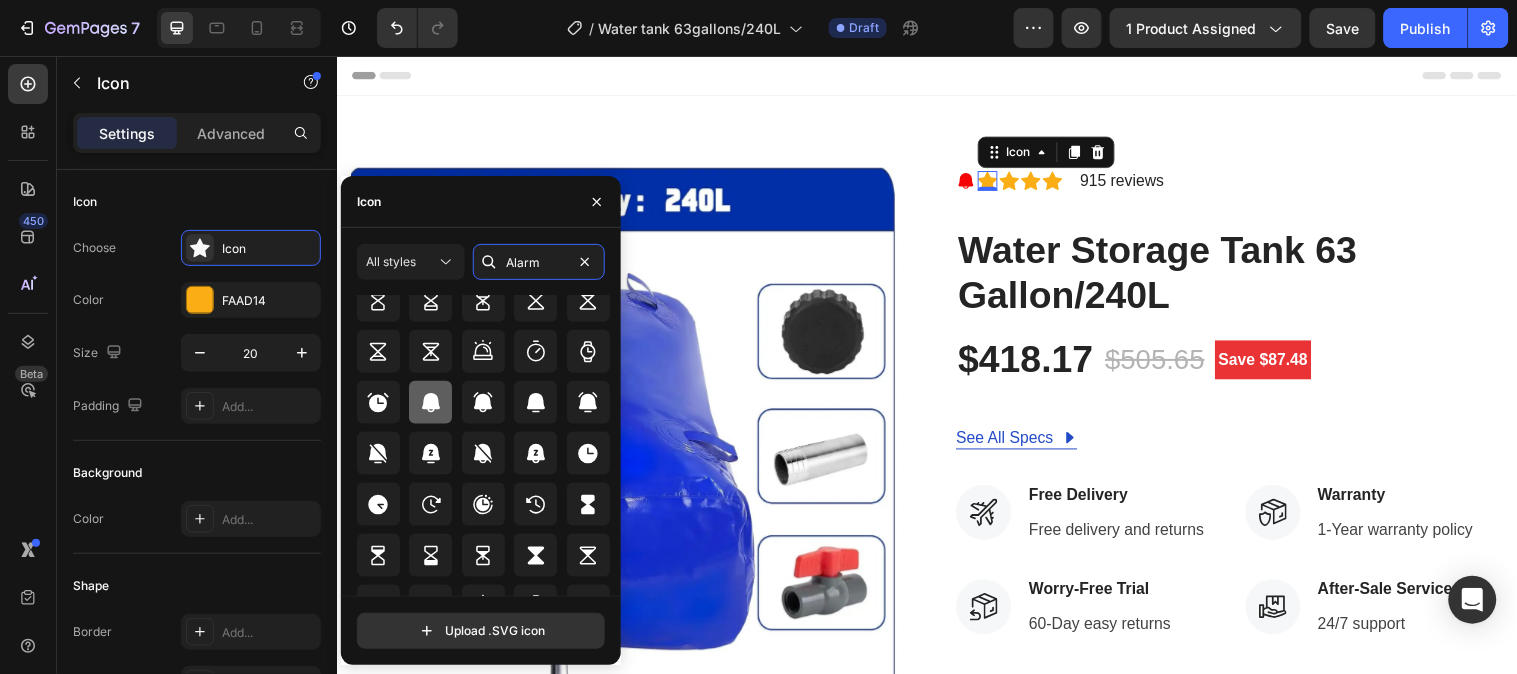 type on "Alarm" 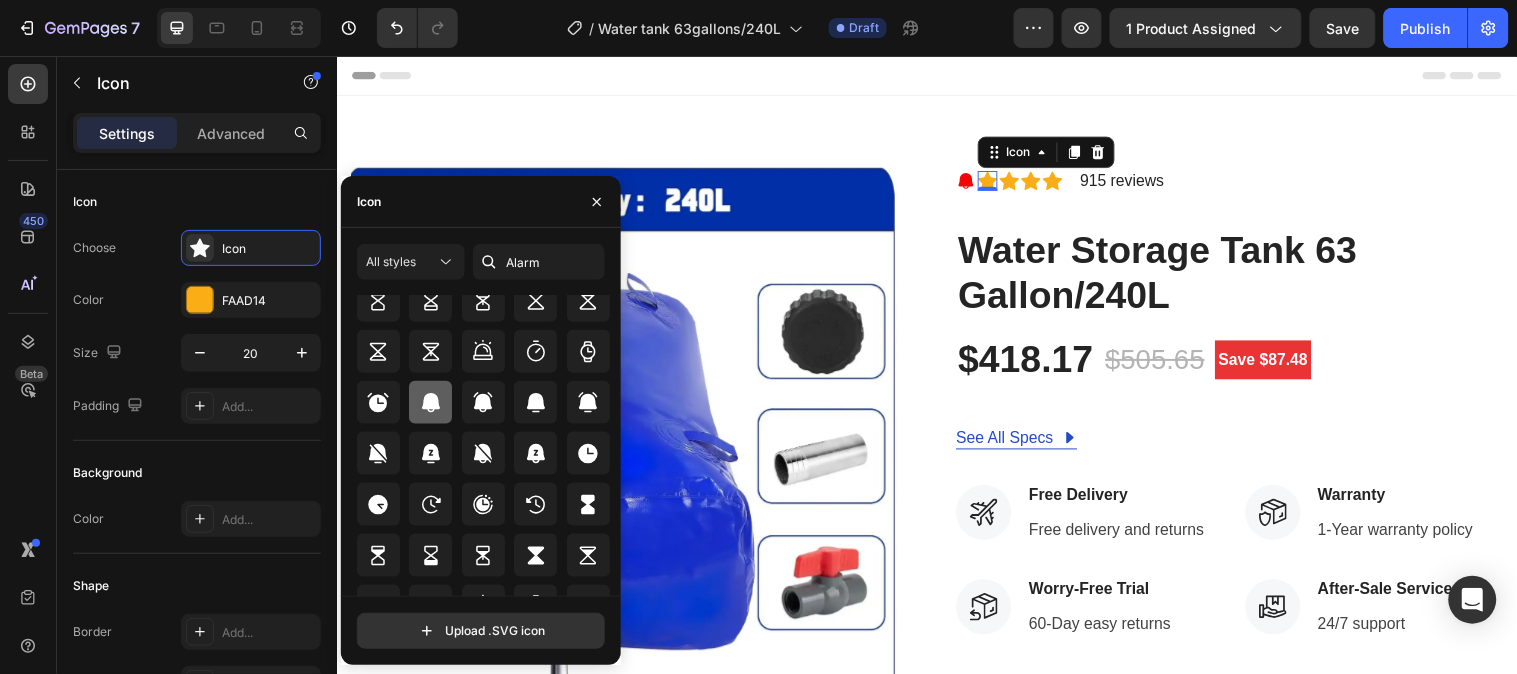 click 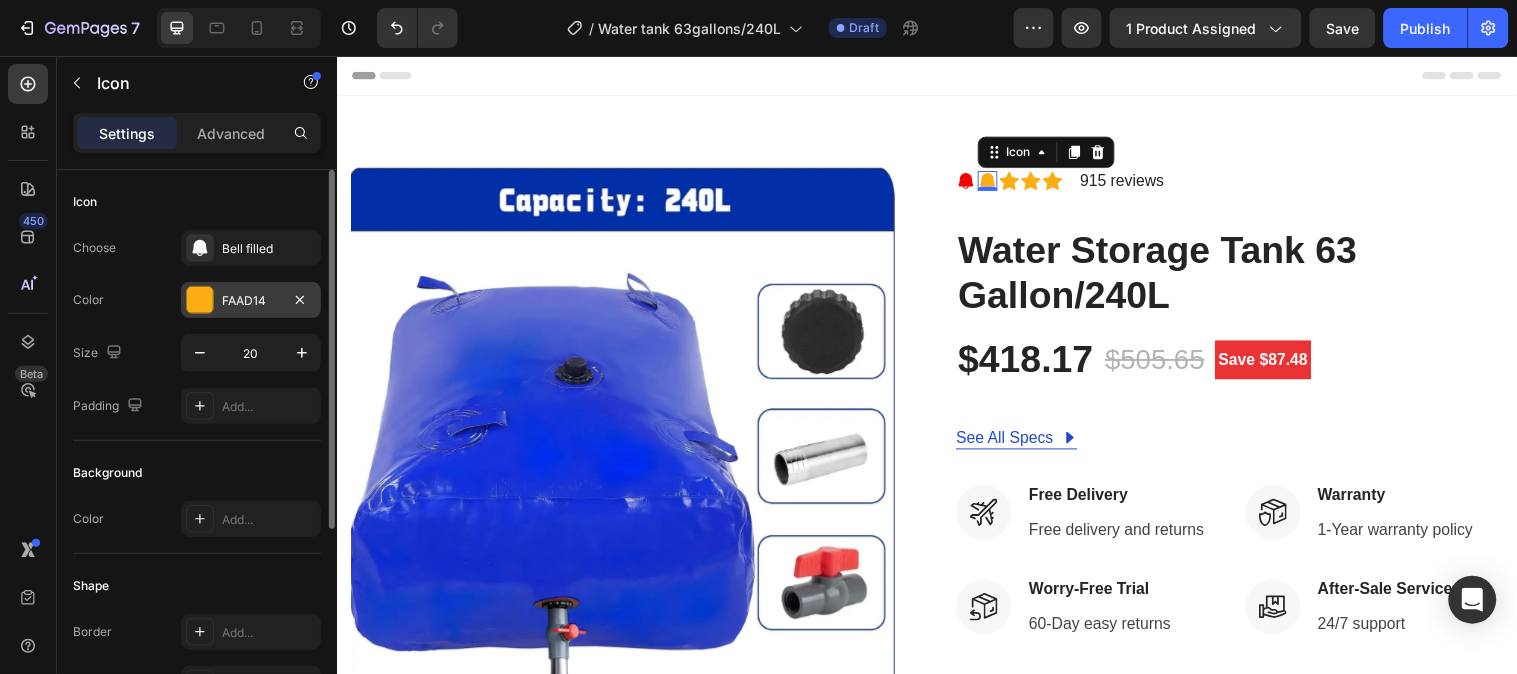 click at bounding box center [200, 300] 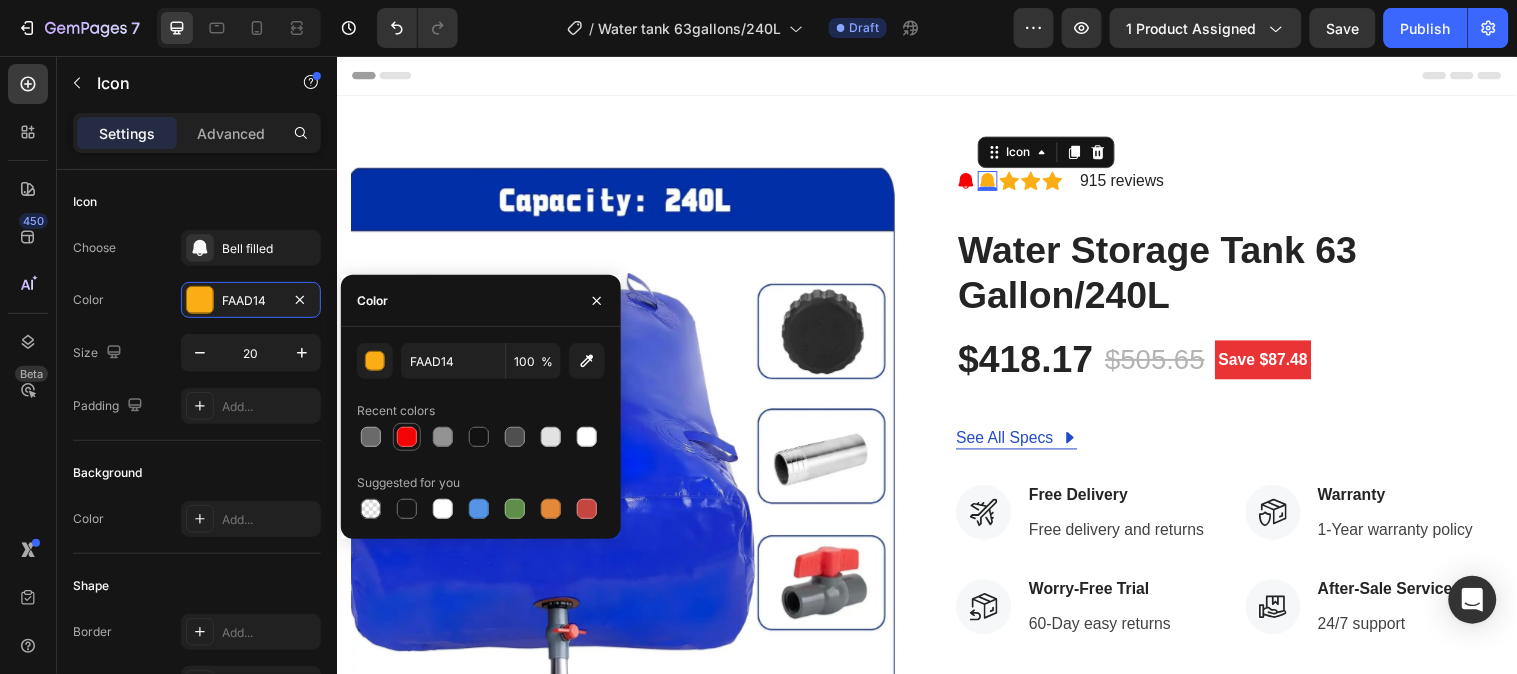 click at bounding box center (407, 437) 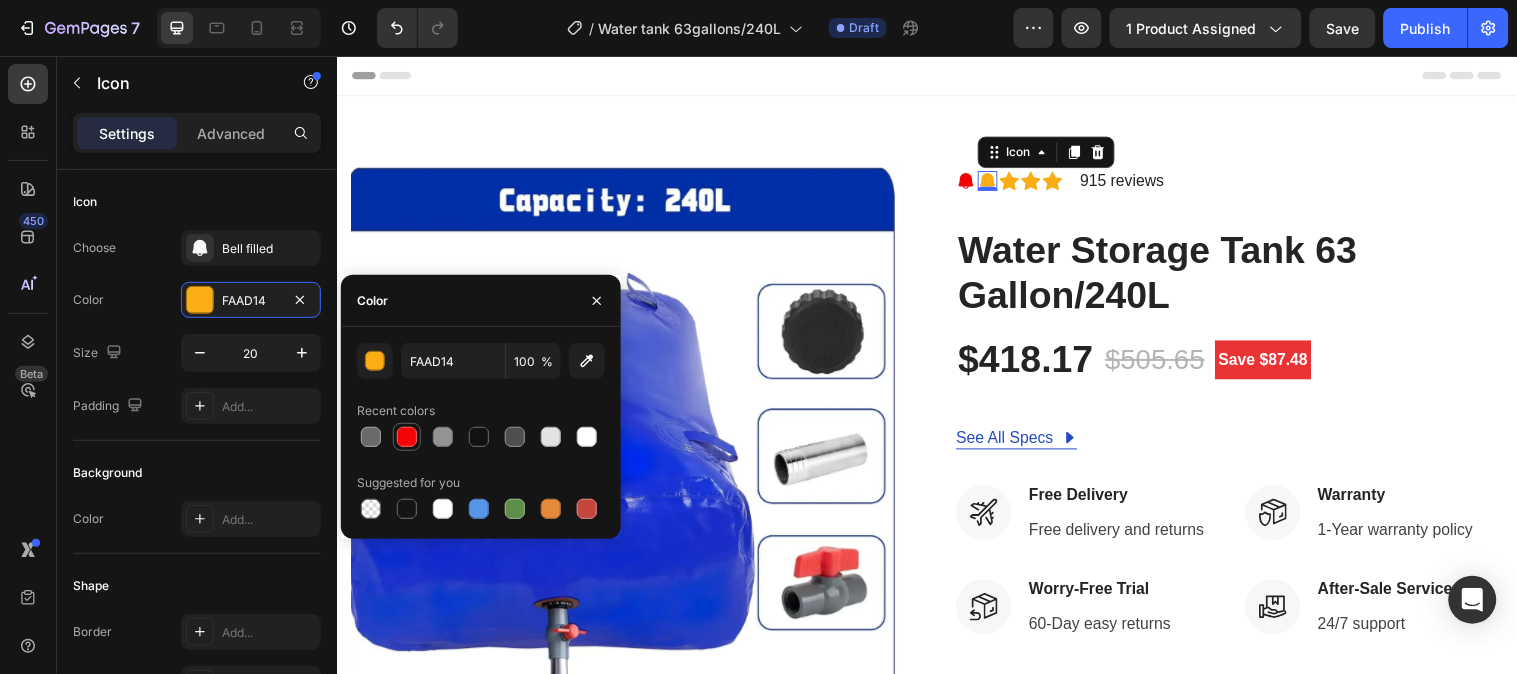 type on "F40404" 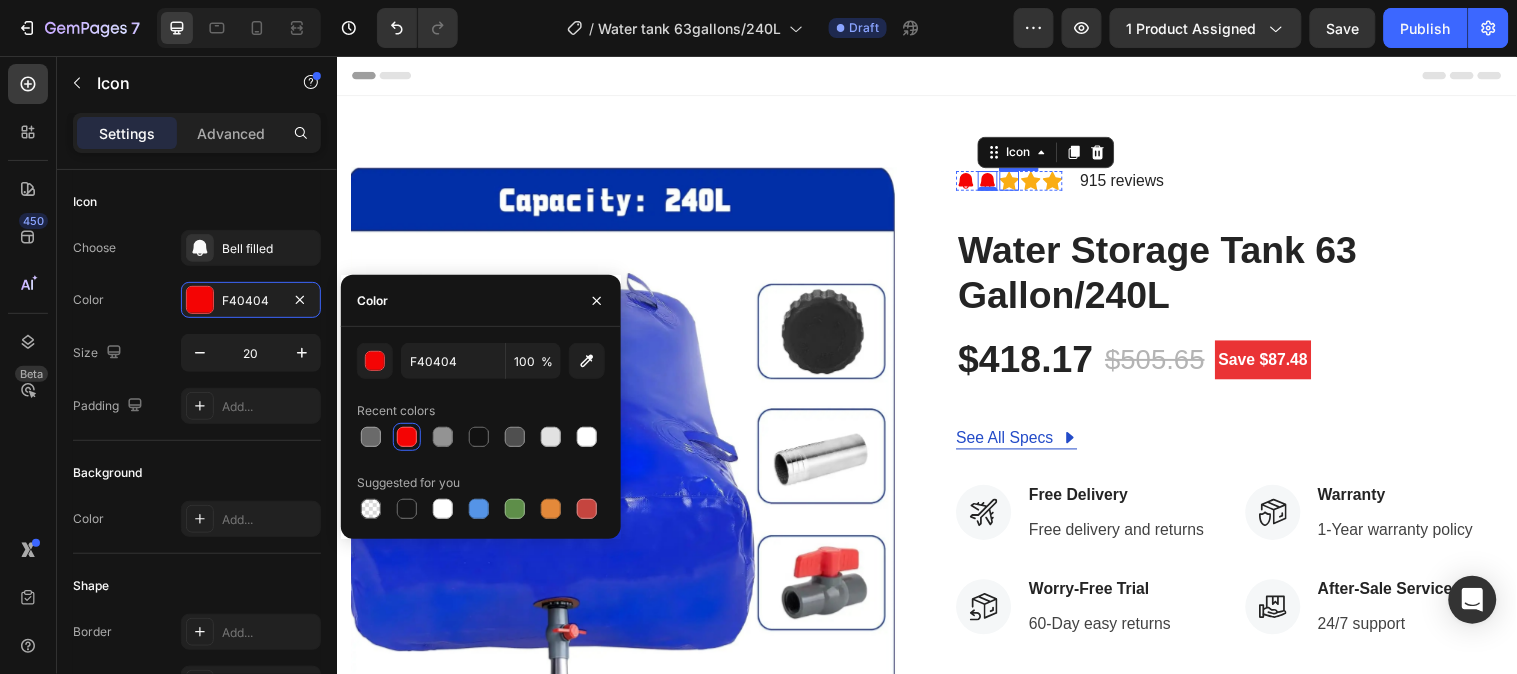 click 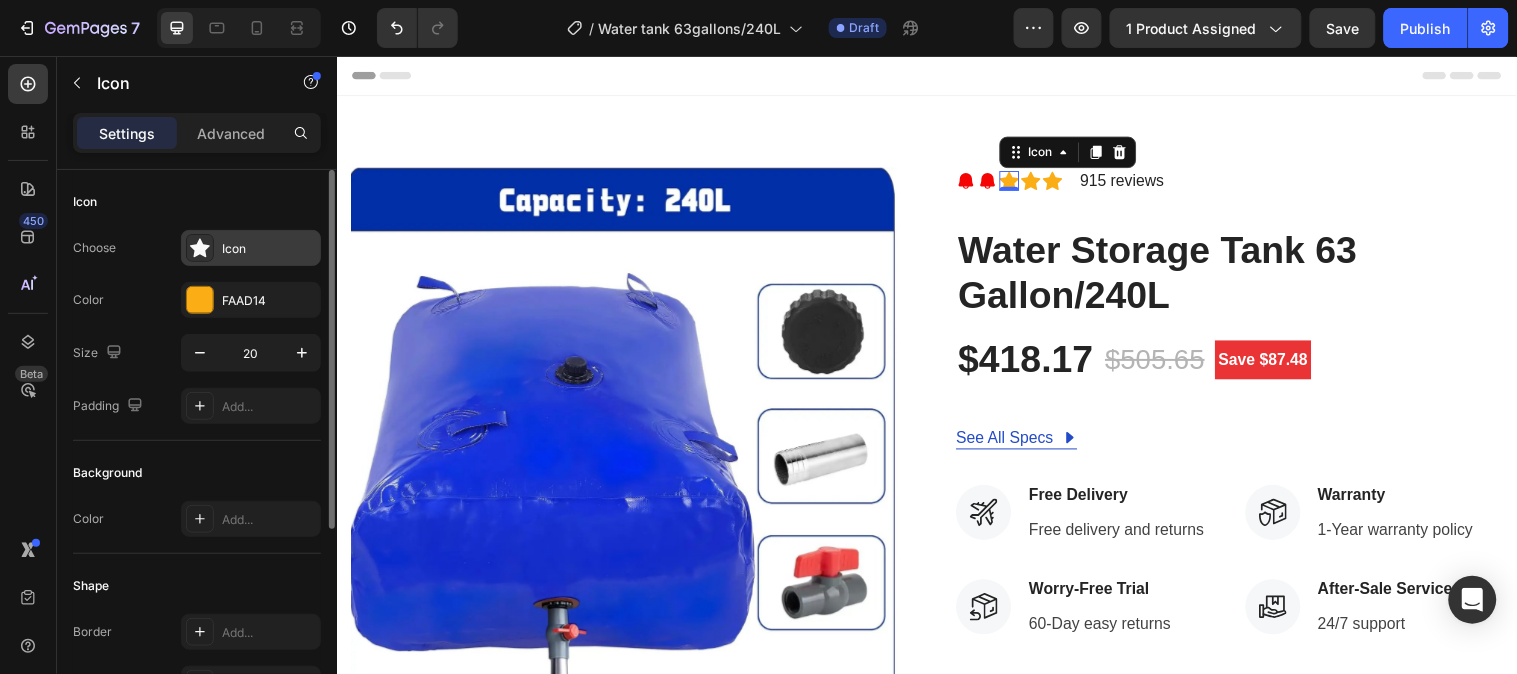 click on "Icon" at bounding box center (269, 249) 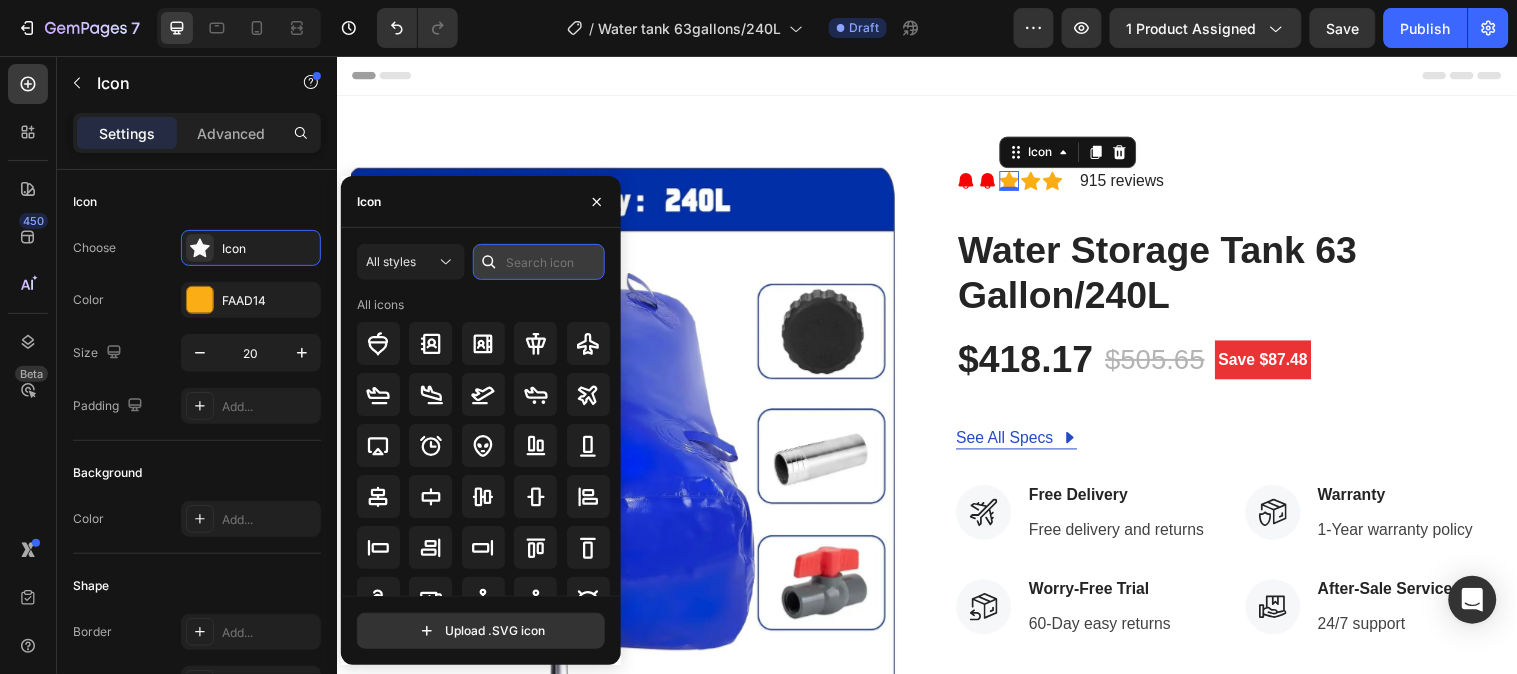 click at bounding box center [539, 262] 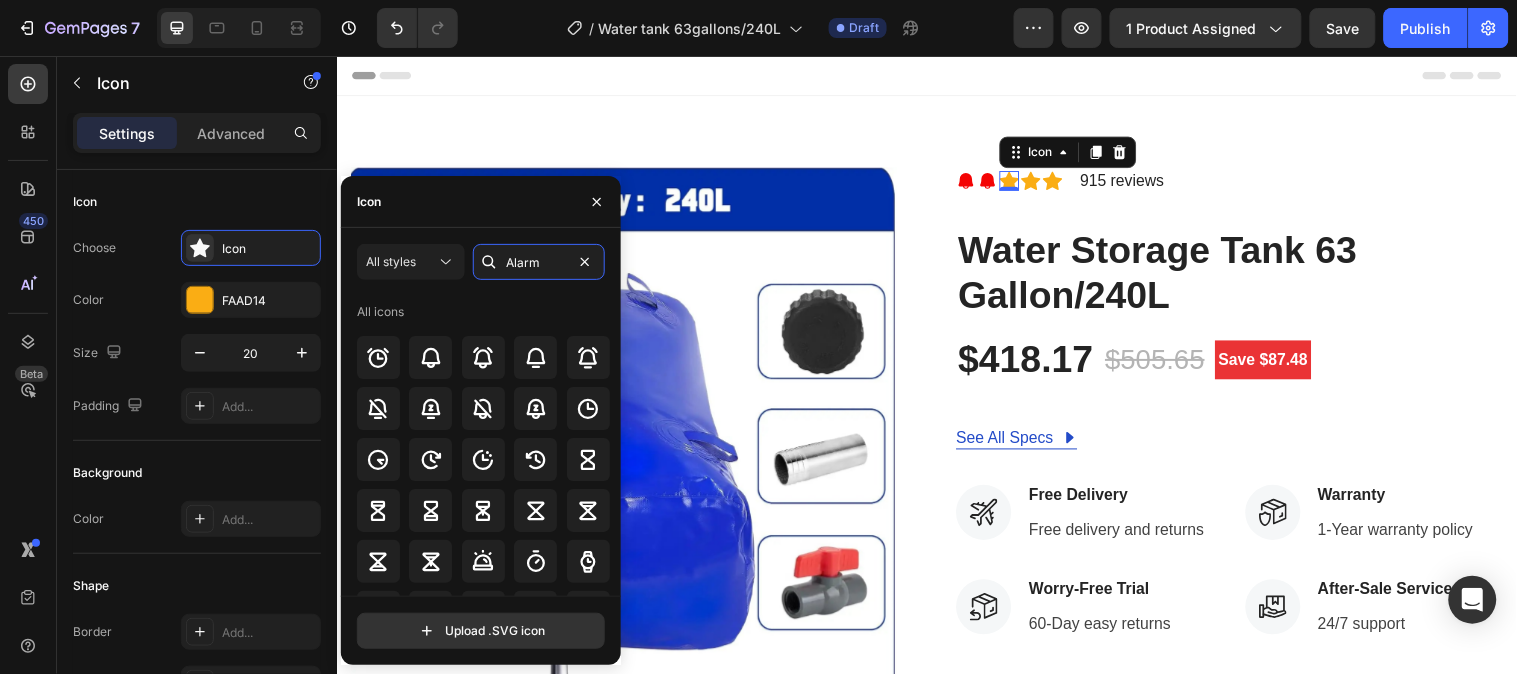 type on "Alarm" 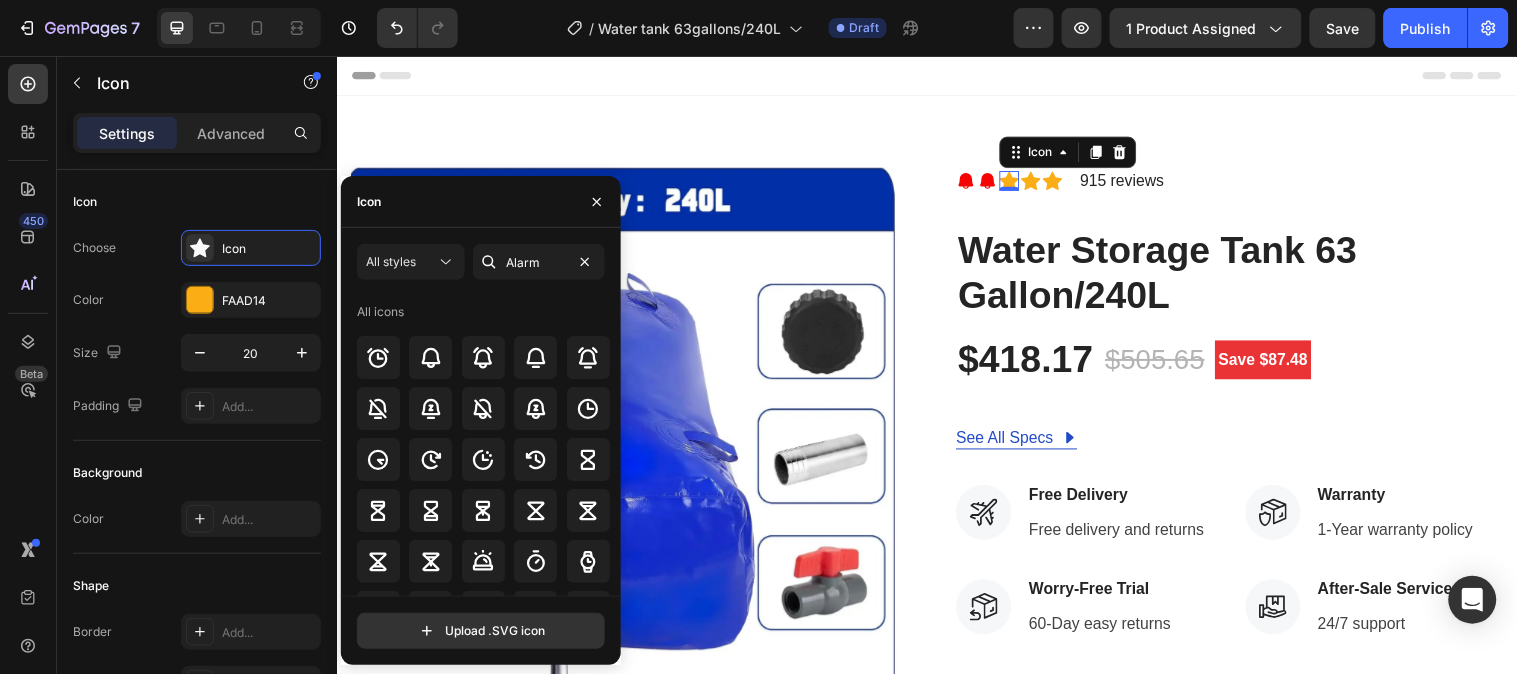 click on "All icons" 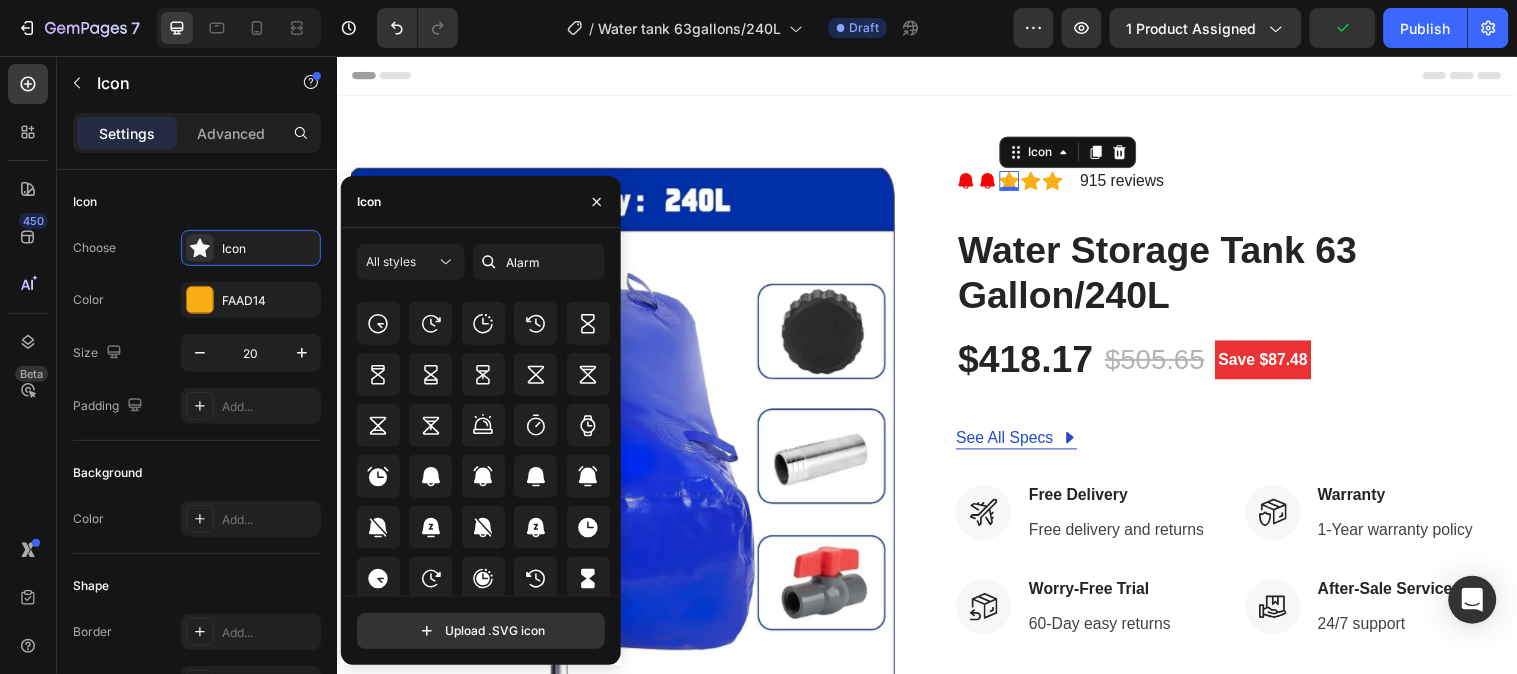 scroll, scrollTop: 650, scrollLeft: 0, axis: vertical 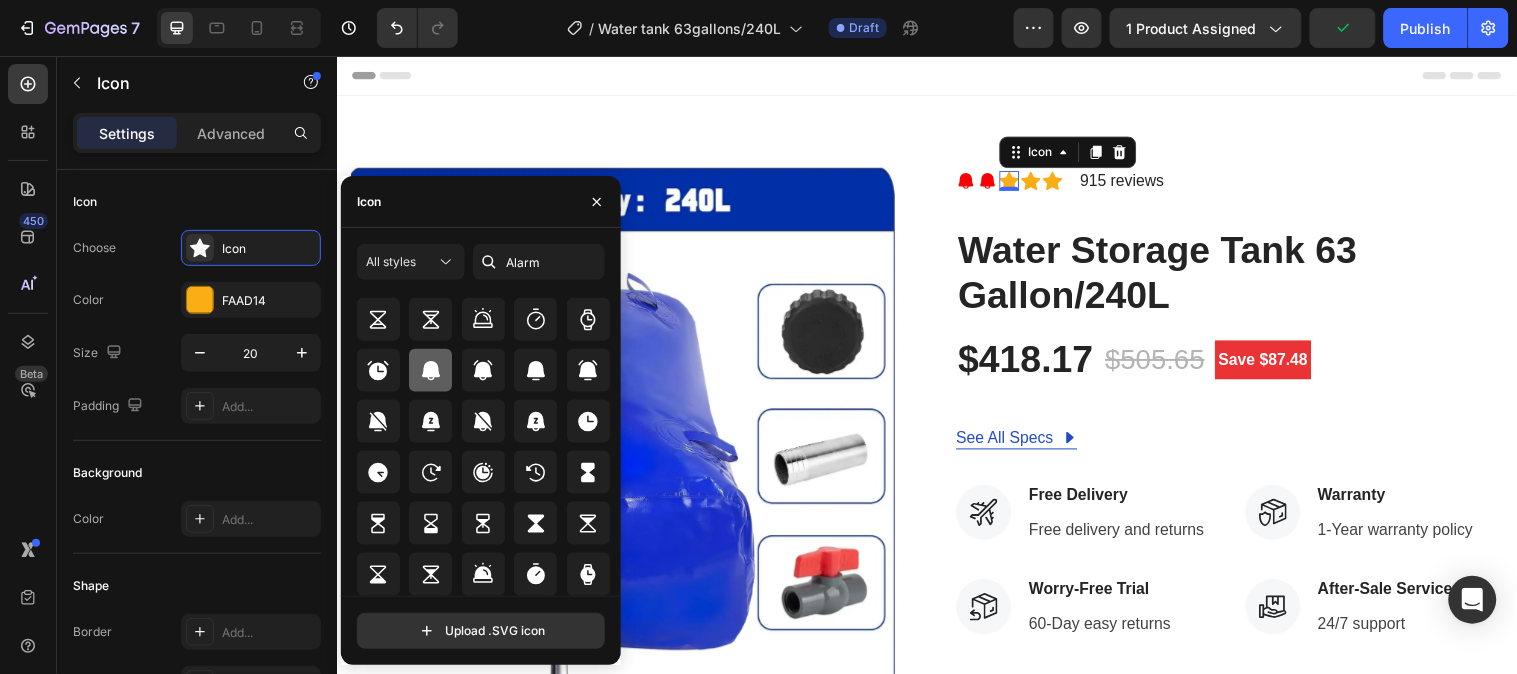click 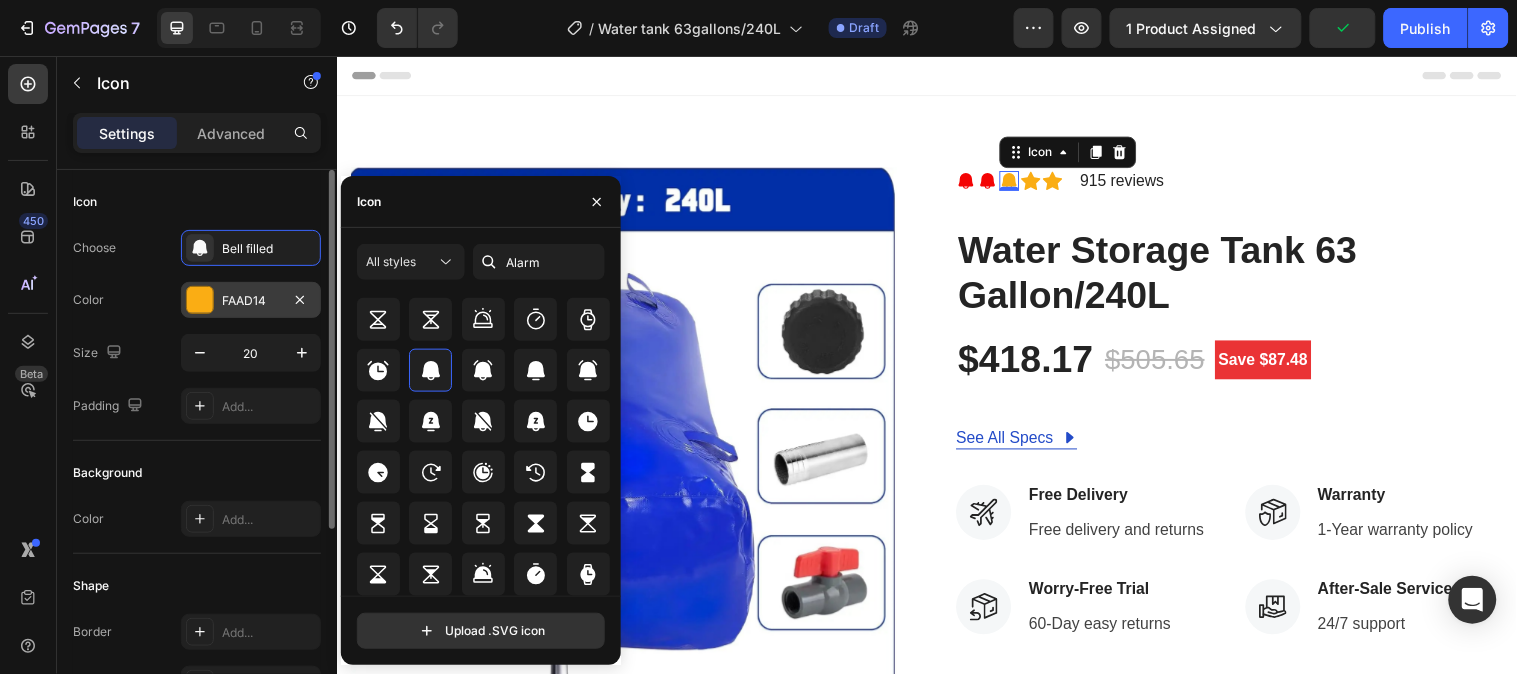 click at bounding box center [200, 300] 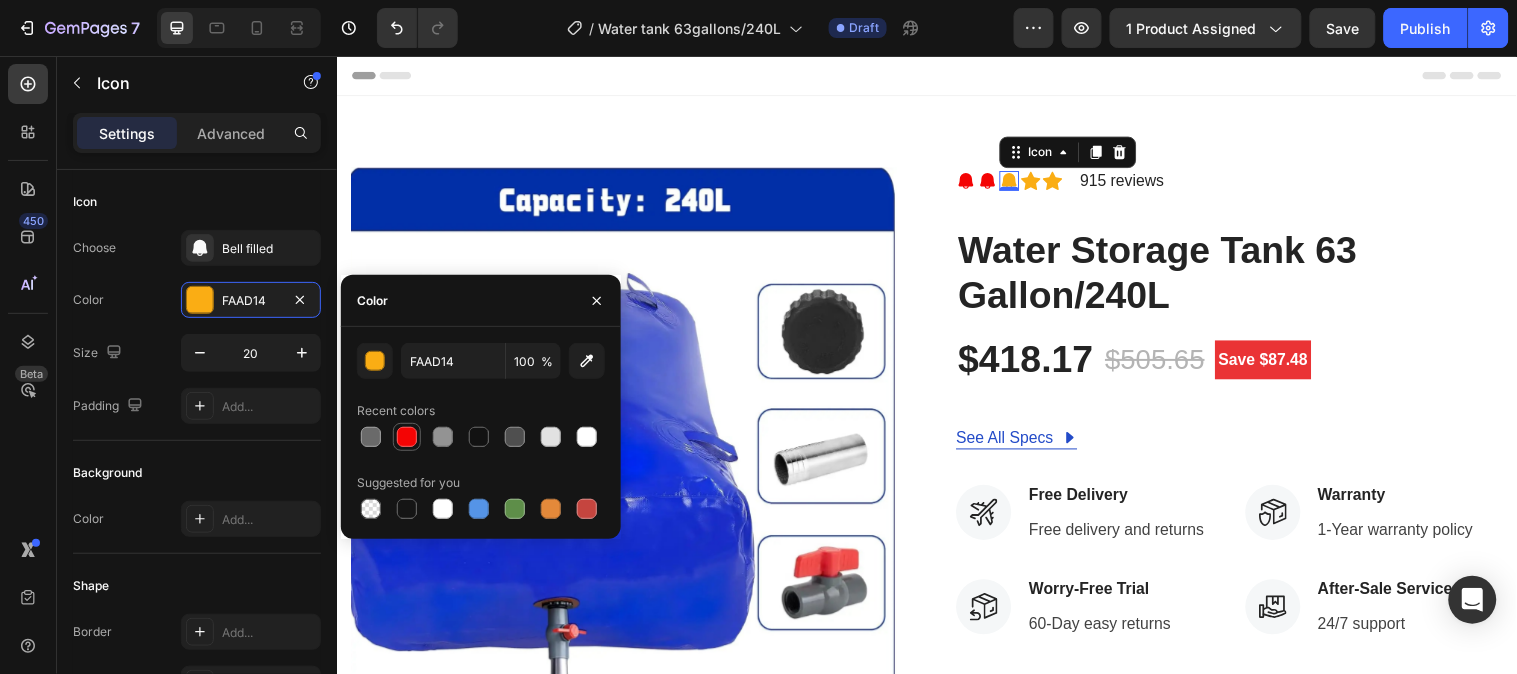 click at bounding box center [407, 437] 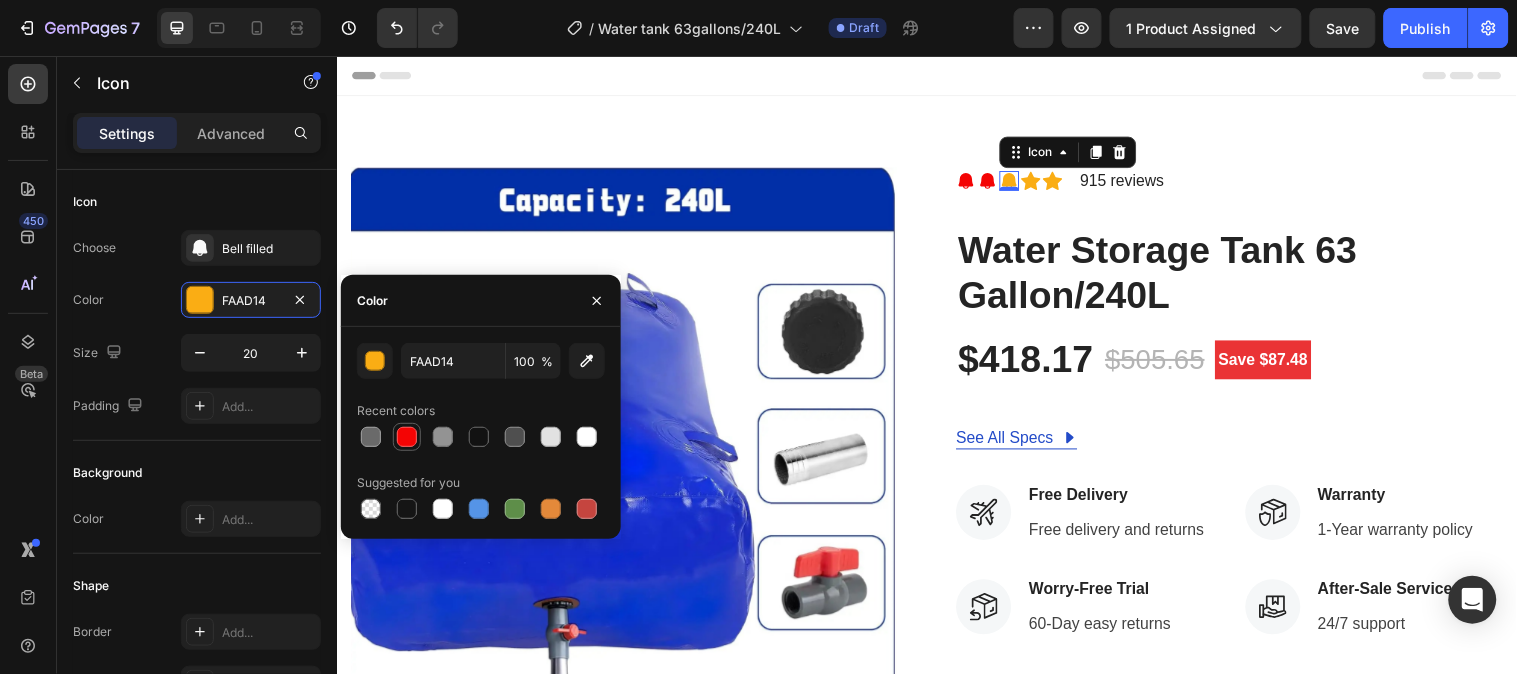 type on "F40404" 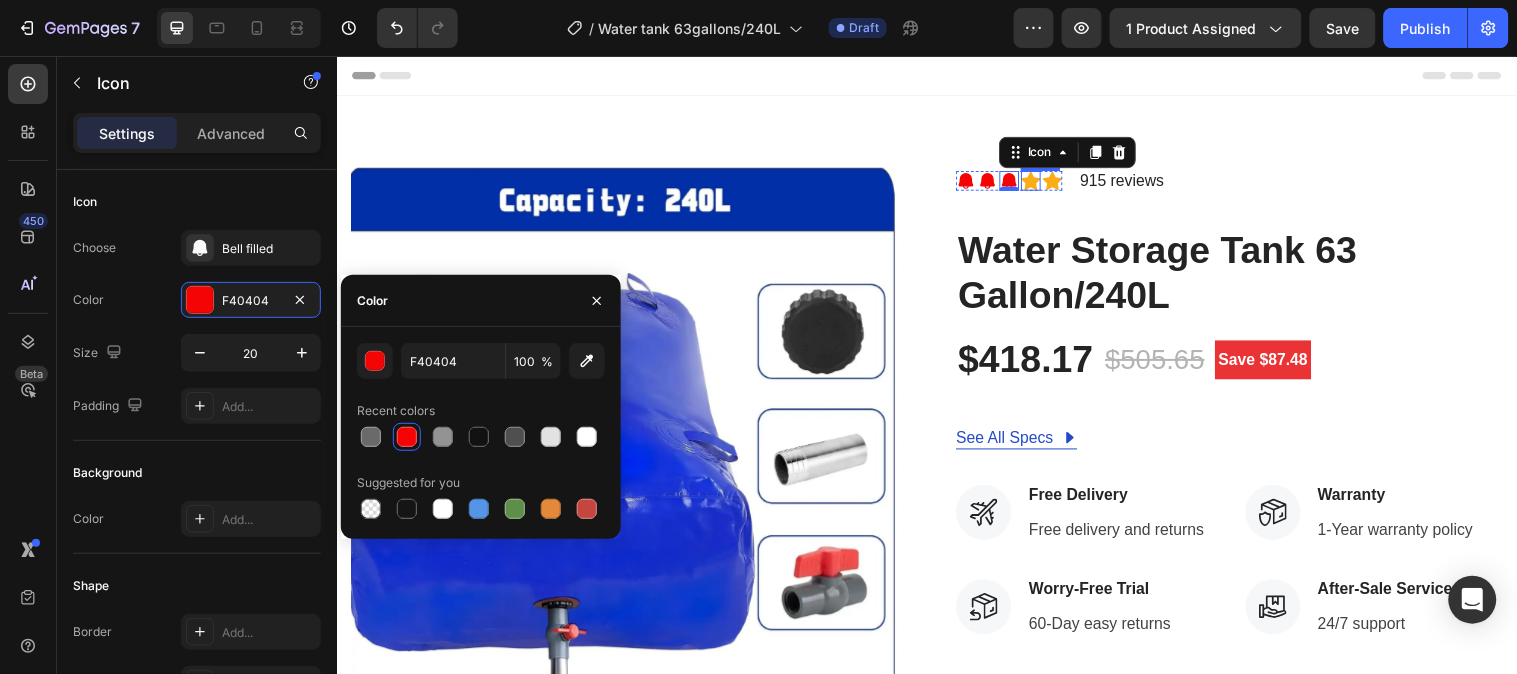 click 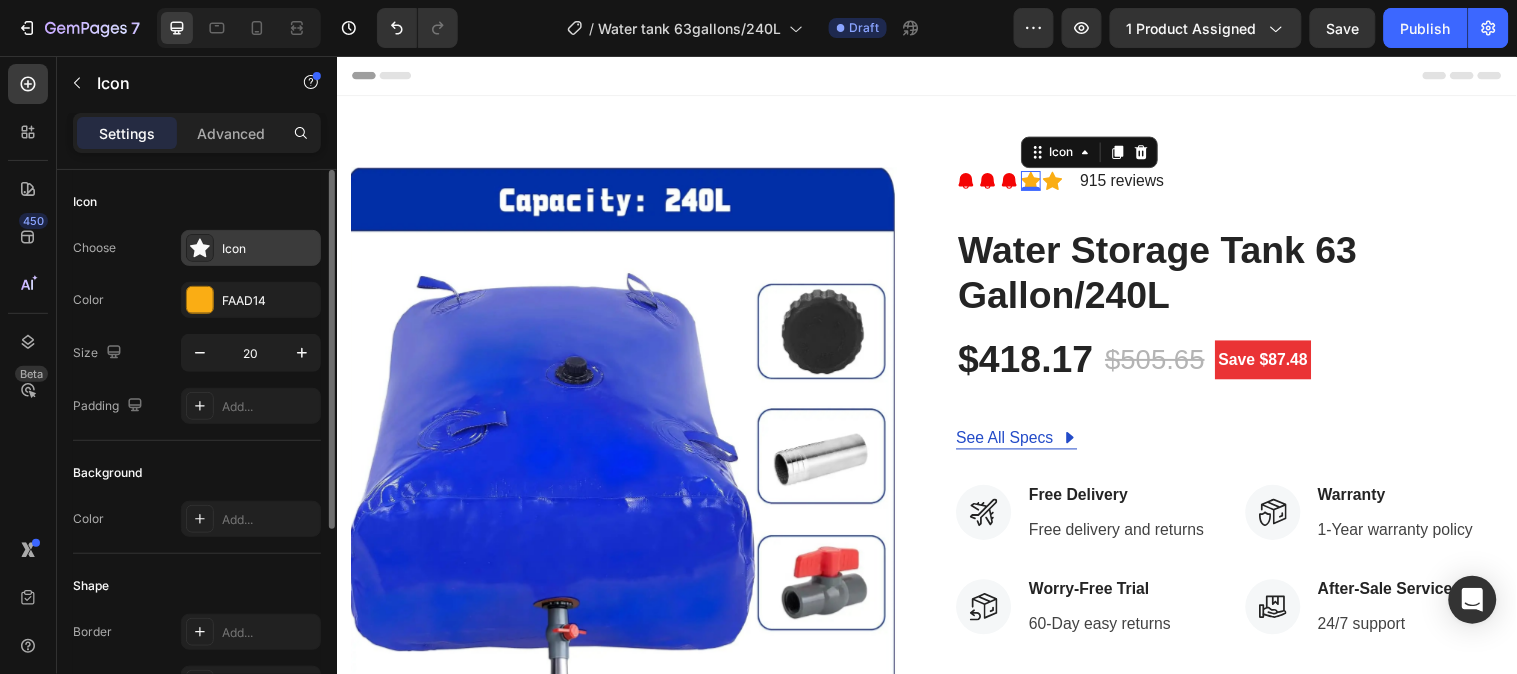 click on "Icon" at bounding box center (269, 249) 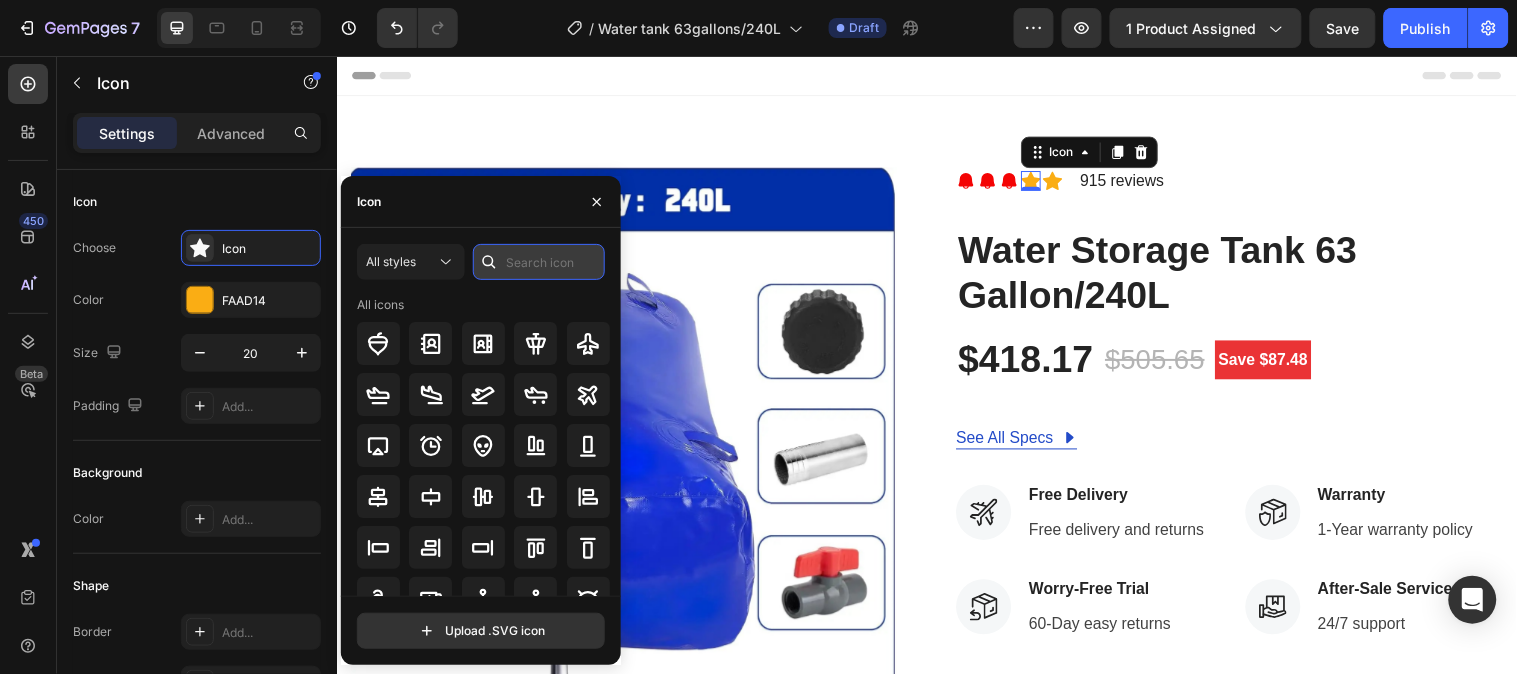 click at bounding box center [539, 262] 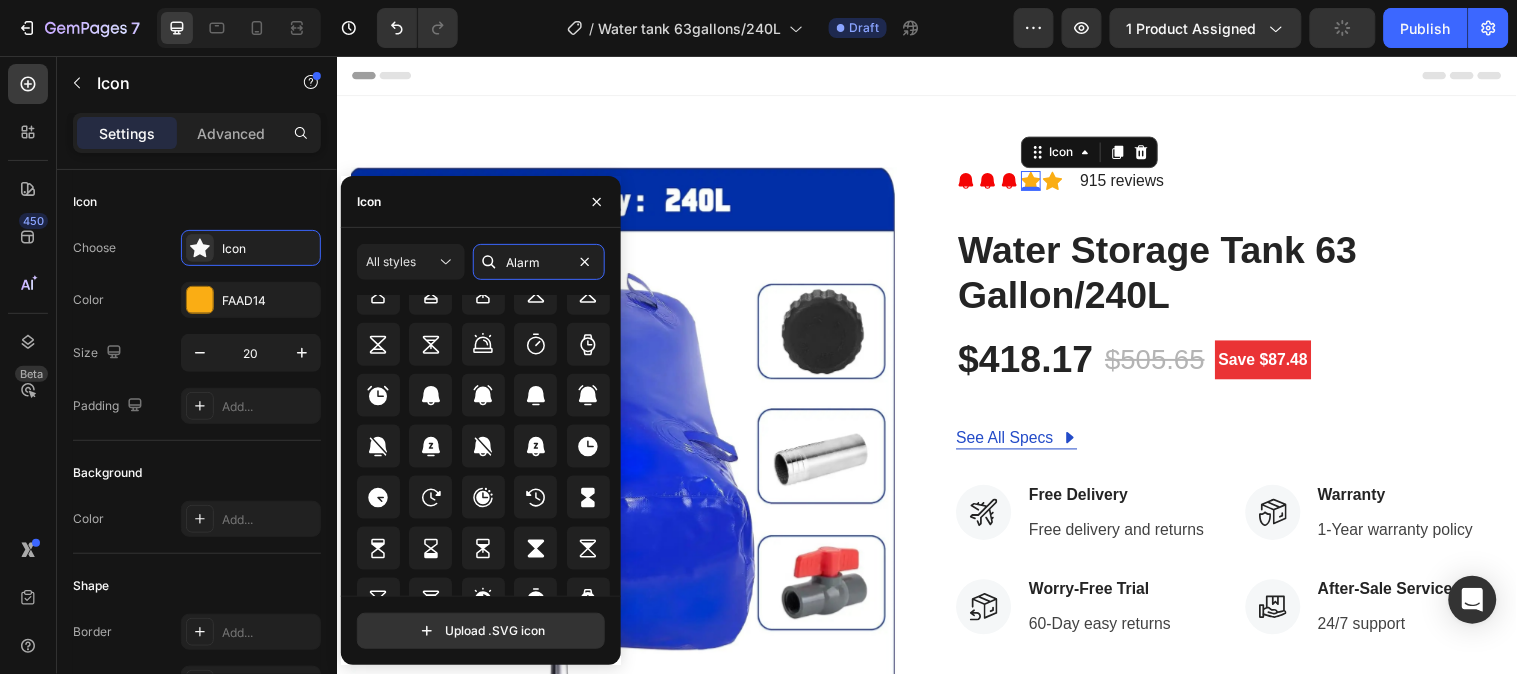 scroll, scrollTop: 530, scrollLeft: 0, axis: vertical 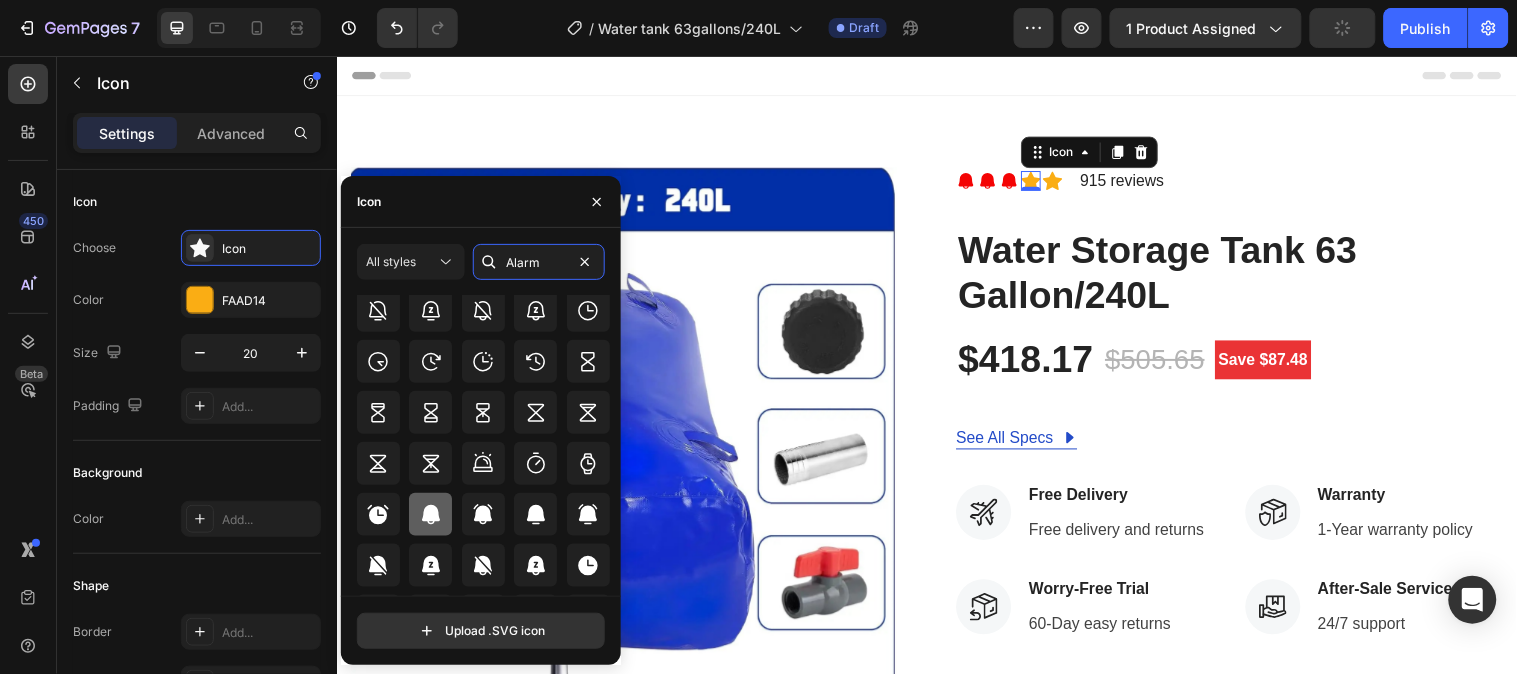 type on "Alarm" 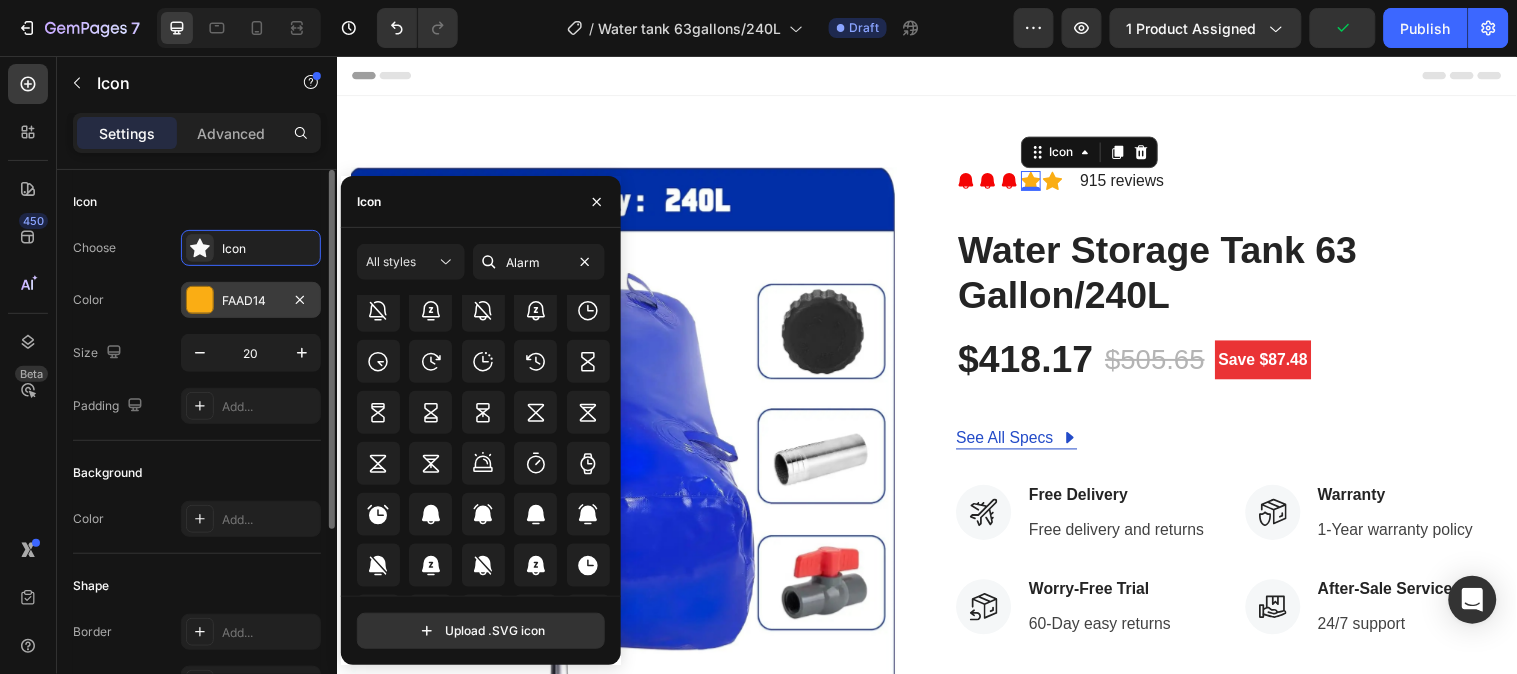 drag, startPoint x: 428, startPoint y: 516, endPoint x: 208, endPoint y: 293, distance: 313.2555 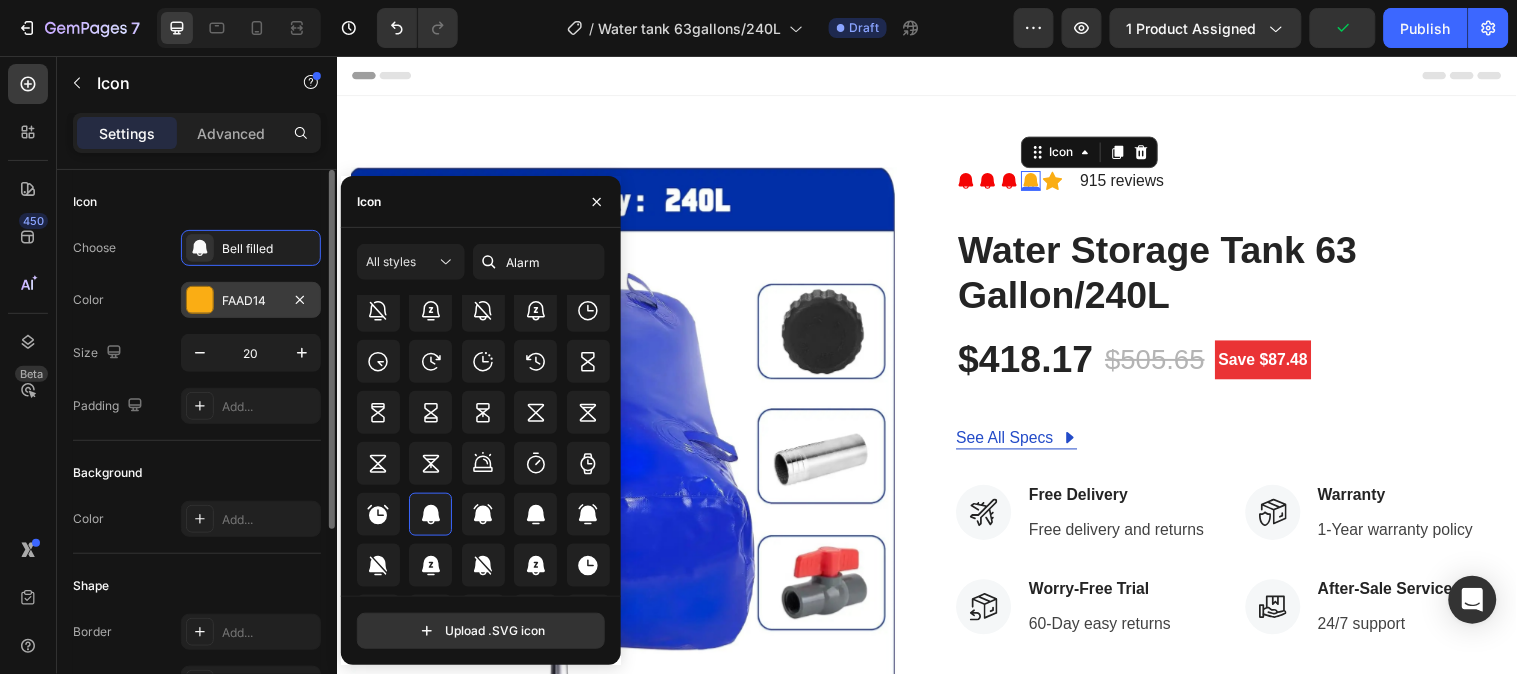 click at bounding box center [200, 300] 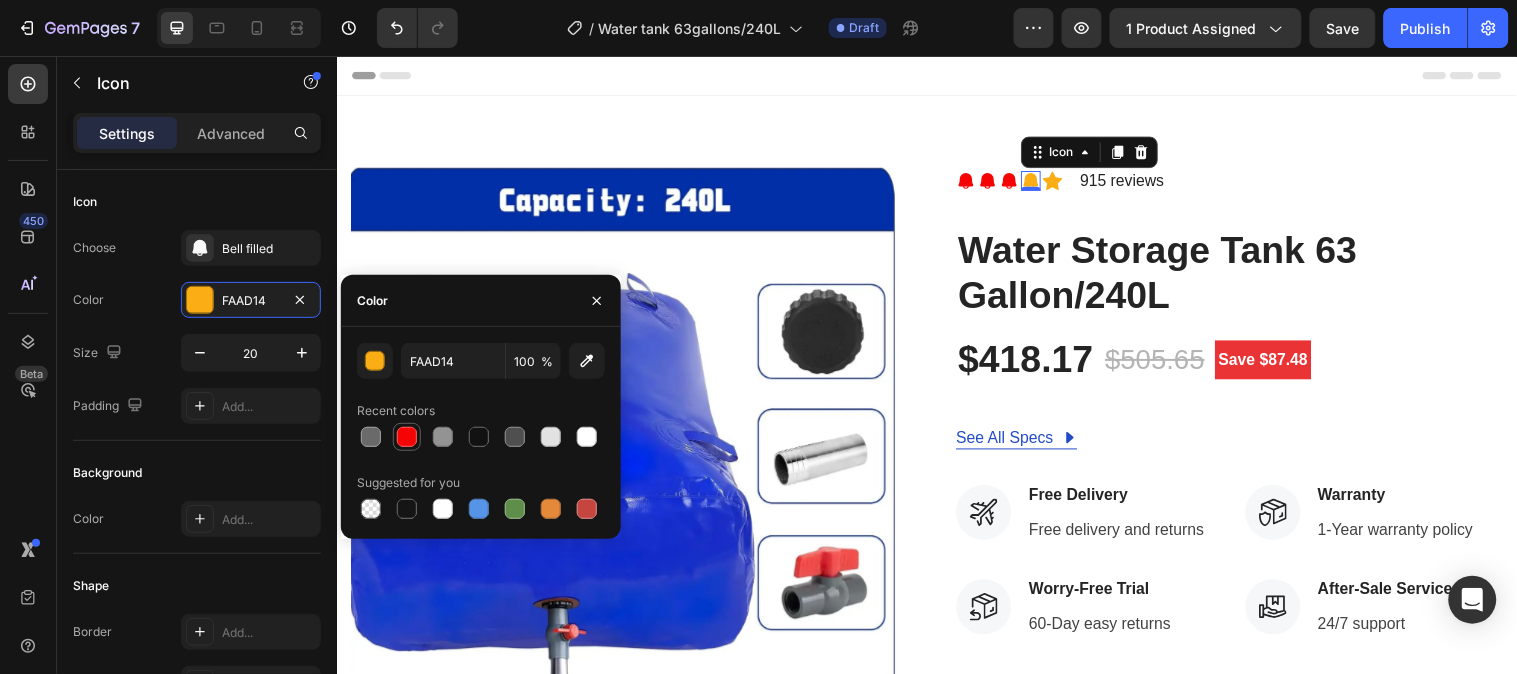 click at bounding box center [407, 437] 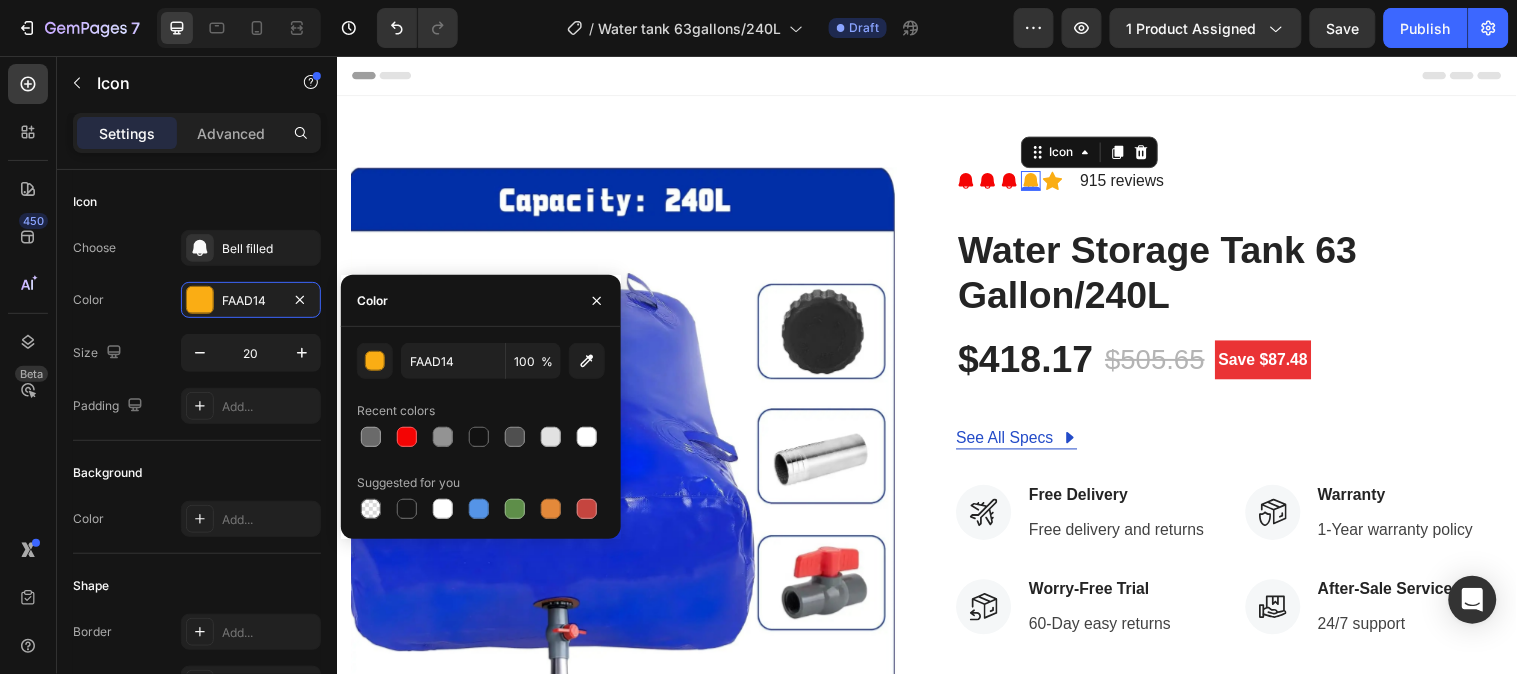 type on "F40404" 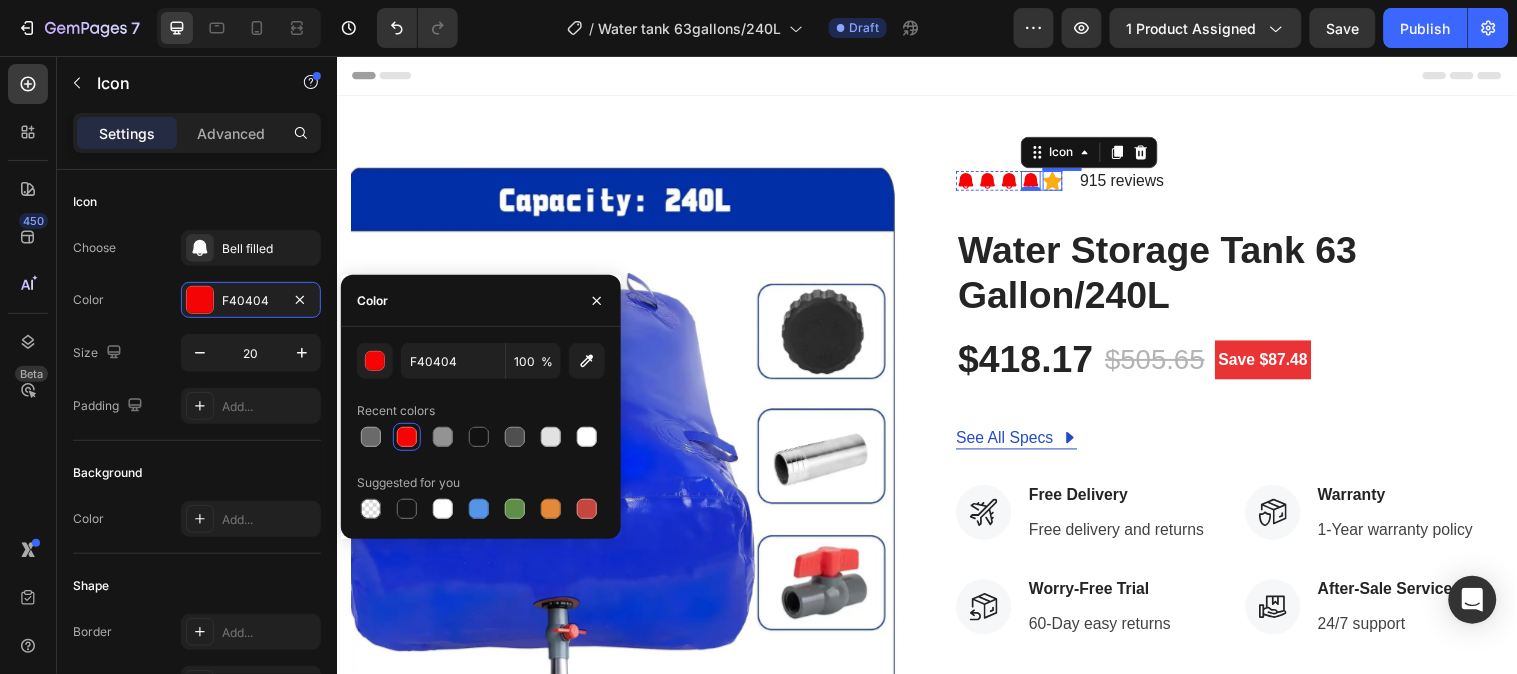click 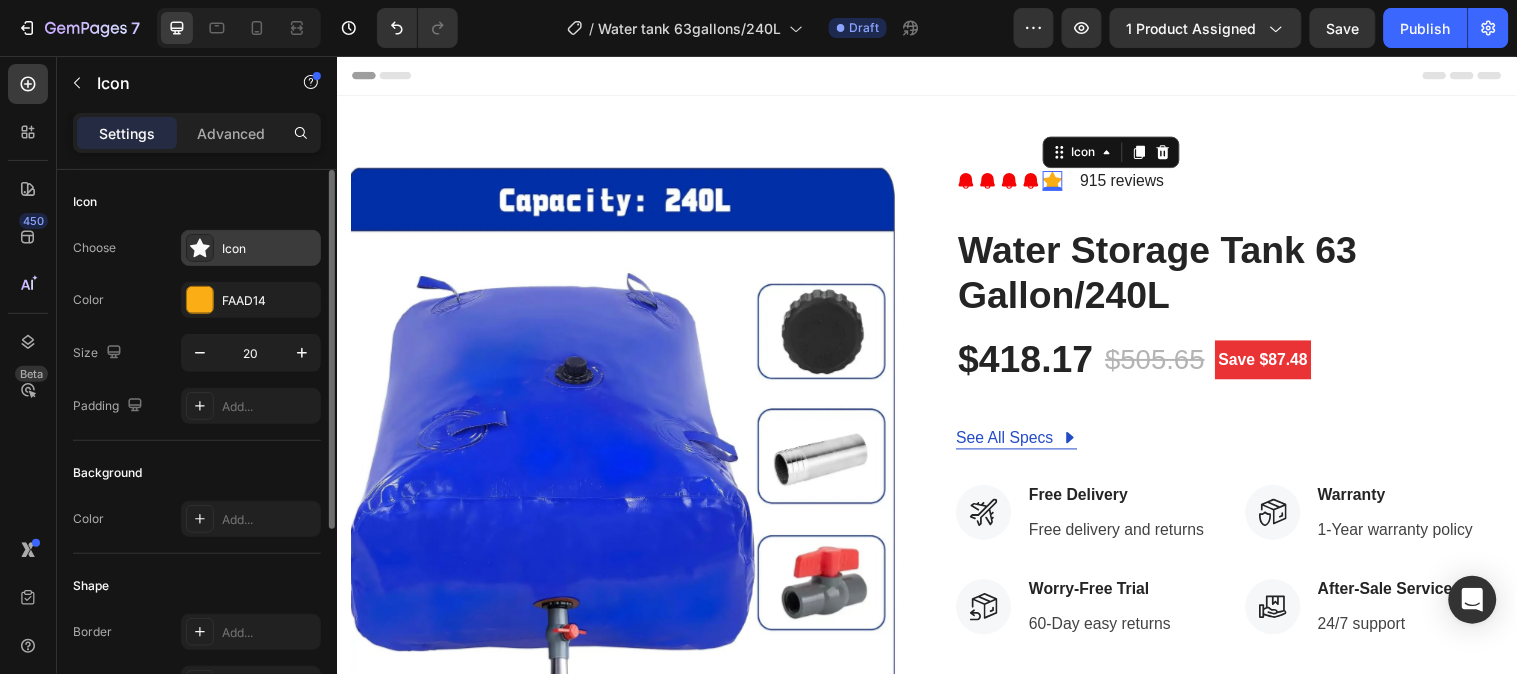 click on "Icon" at bounding box center (269, 249) 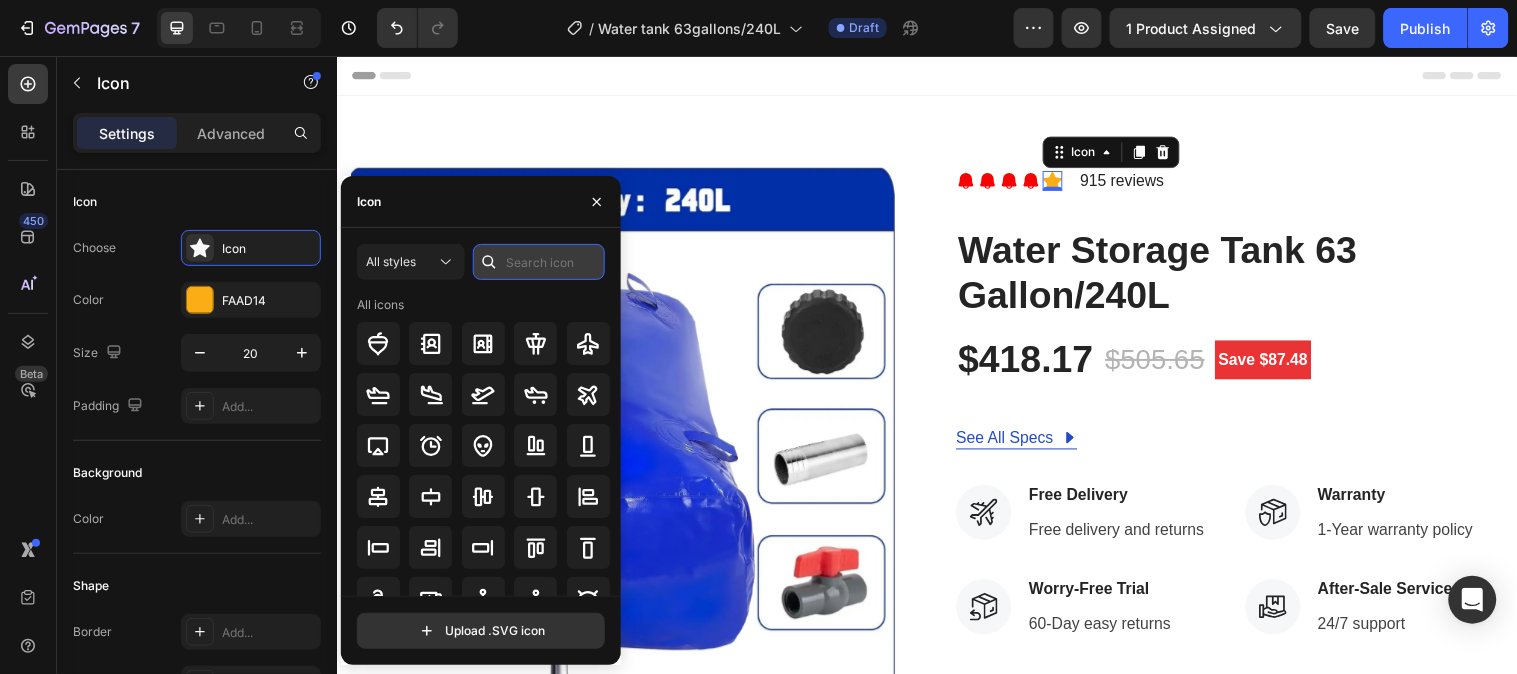 click at bounding box center [539, 262] 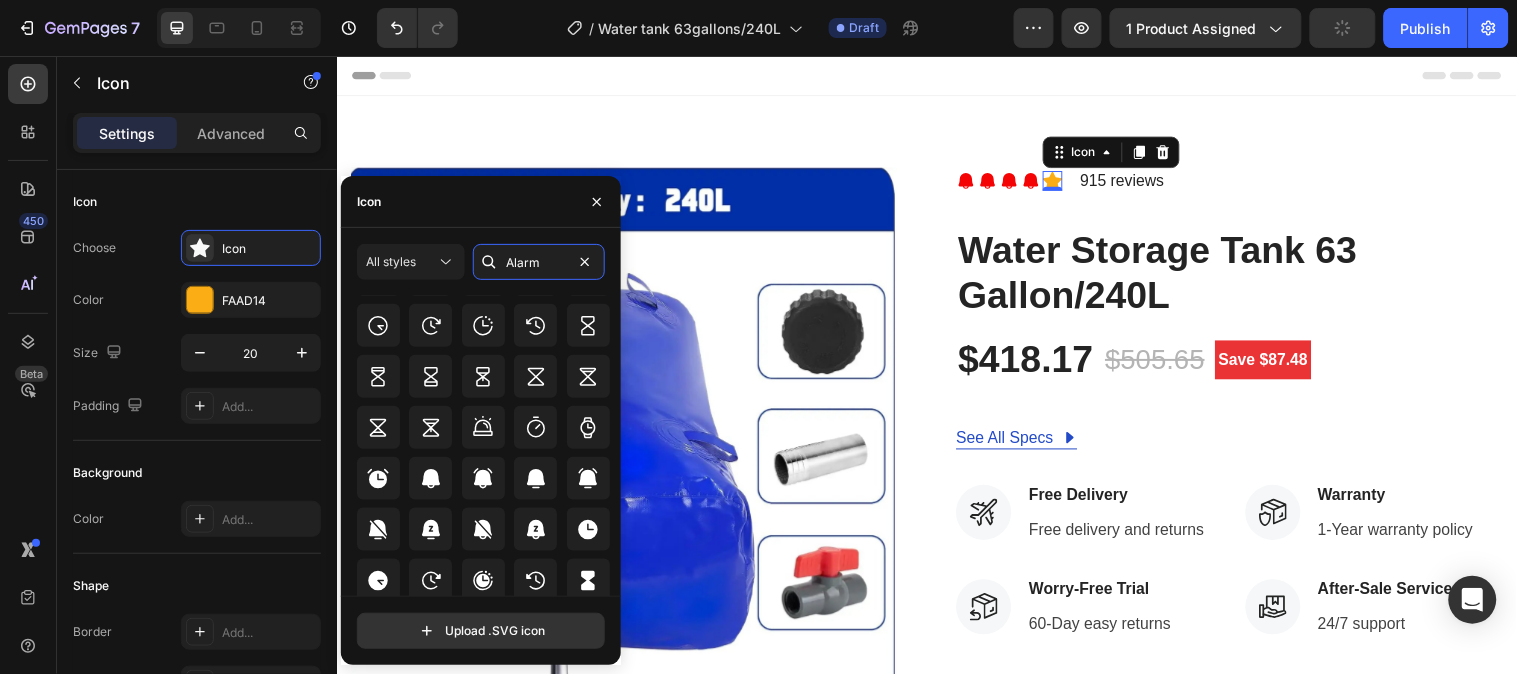 scroll, scrollTop: 650, scrollLeft: 0, axis: vertical 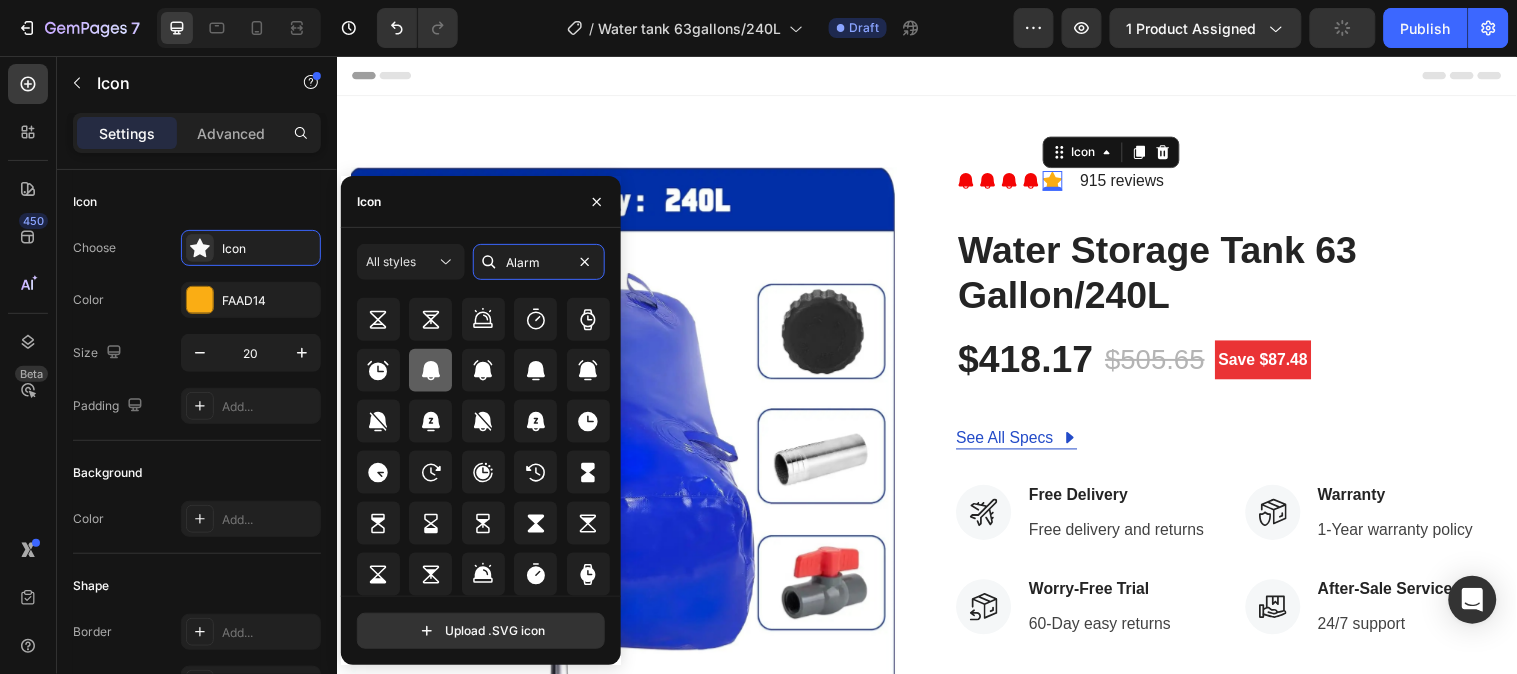 type on "Alarm" 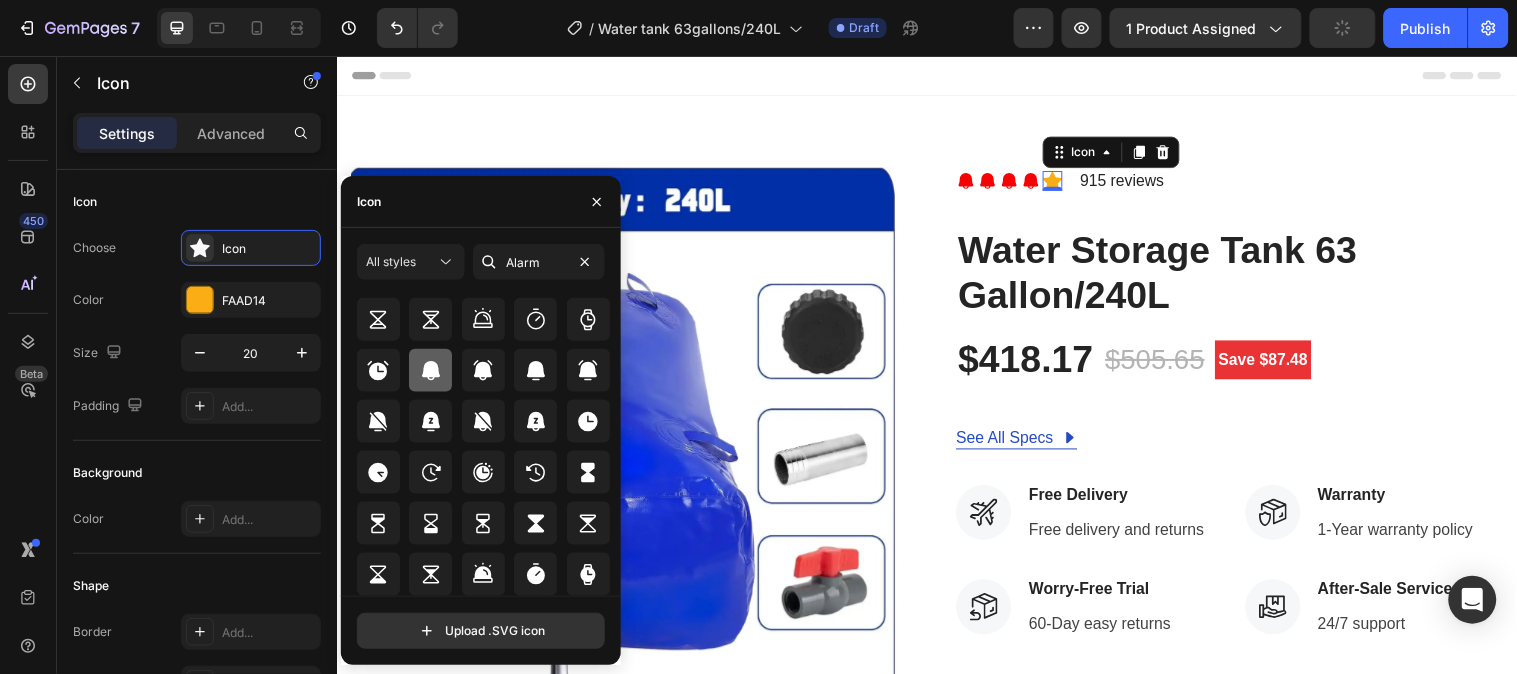 click 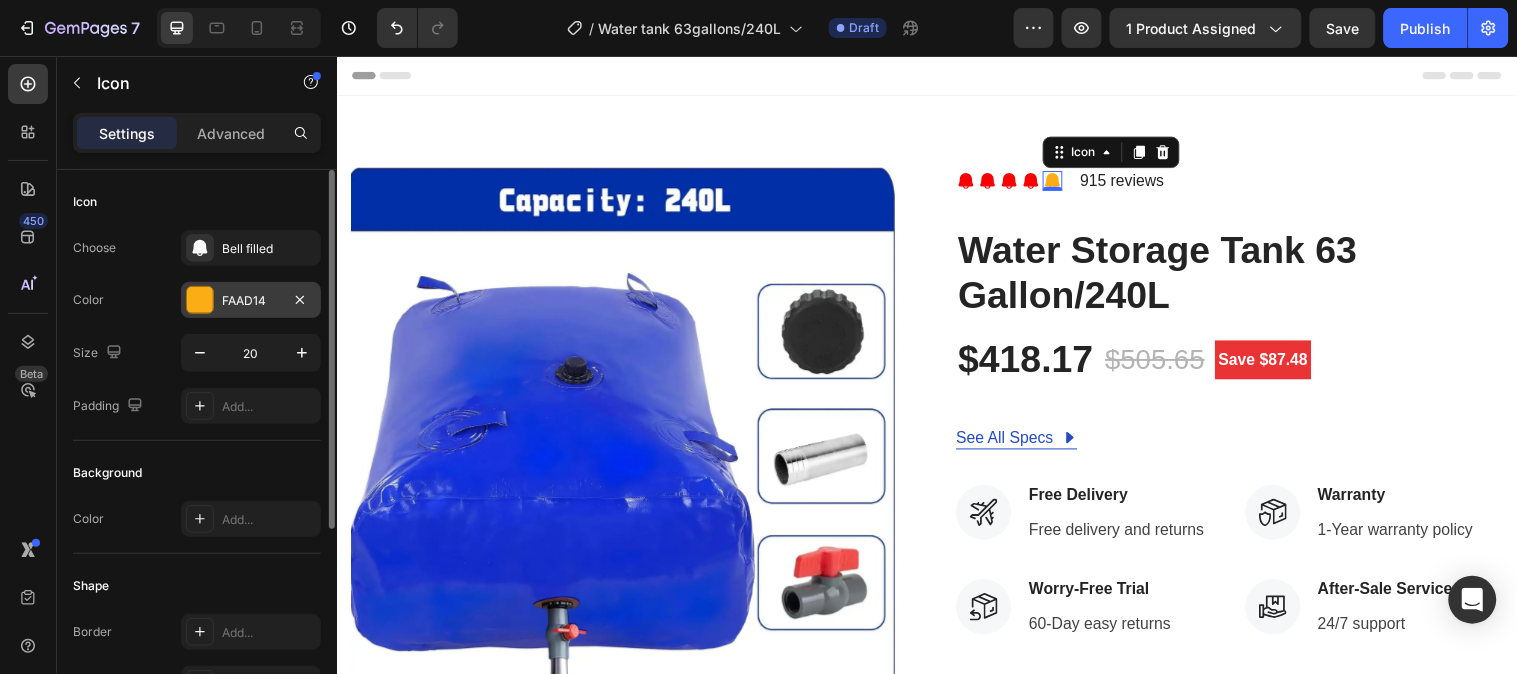 click at bounding box center [200, 300] 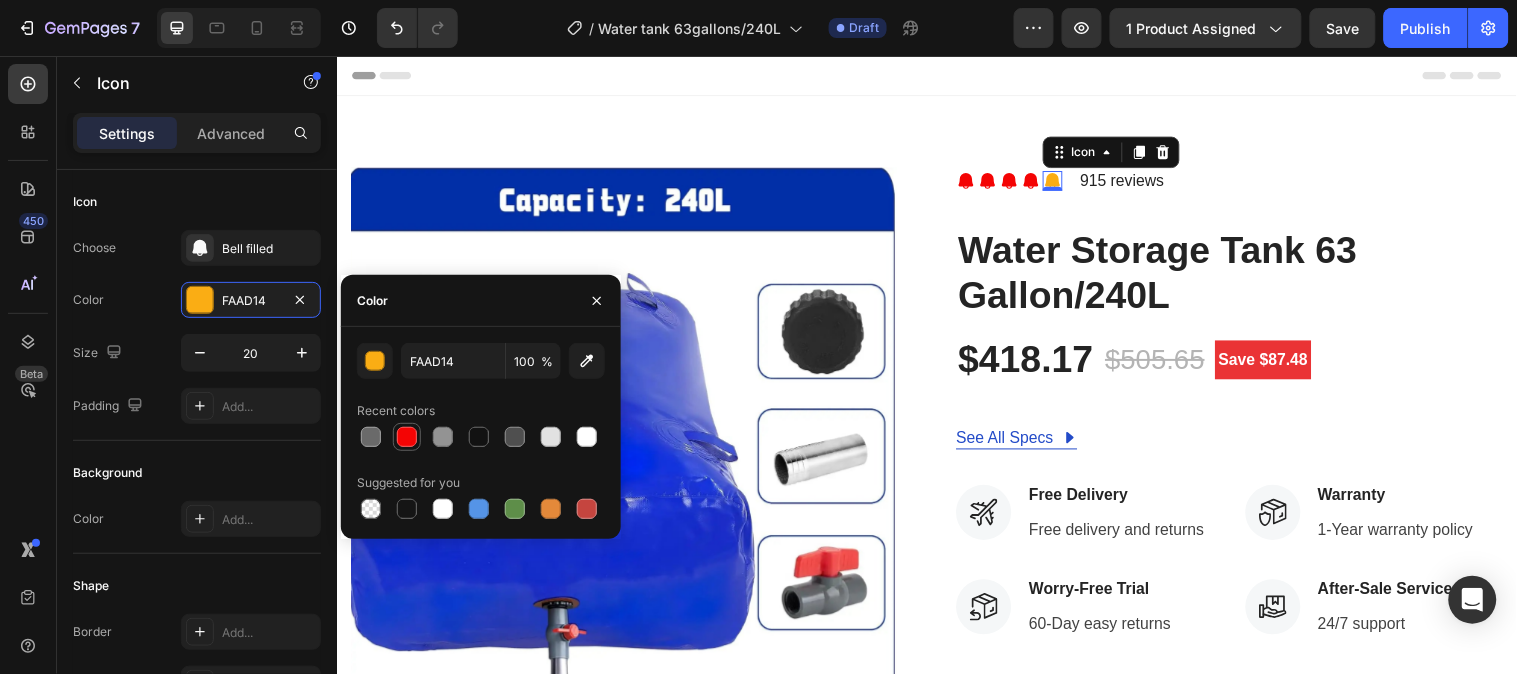 click at bounding box center (407, 437) 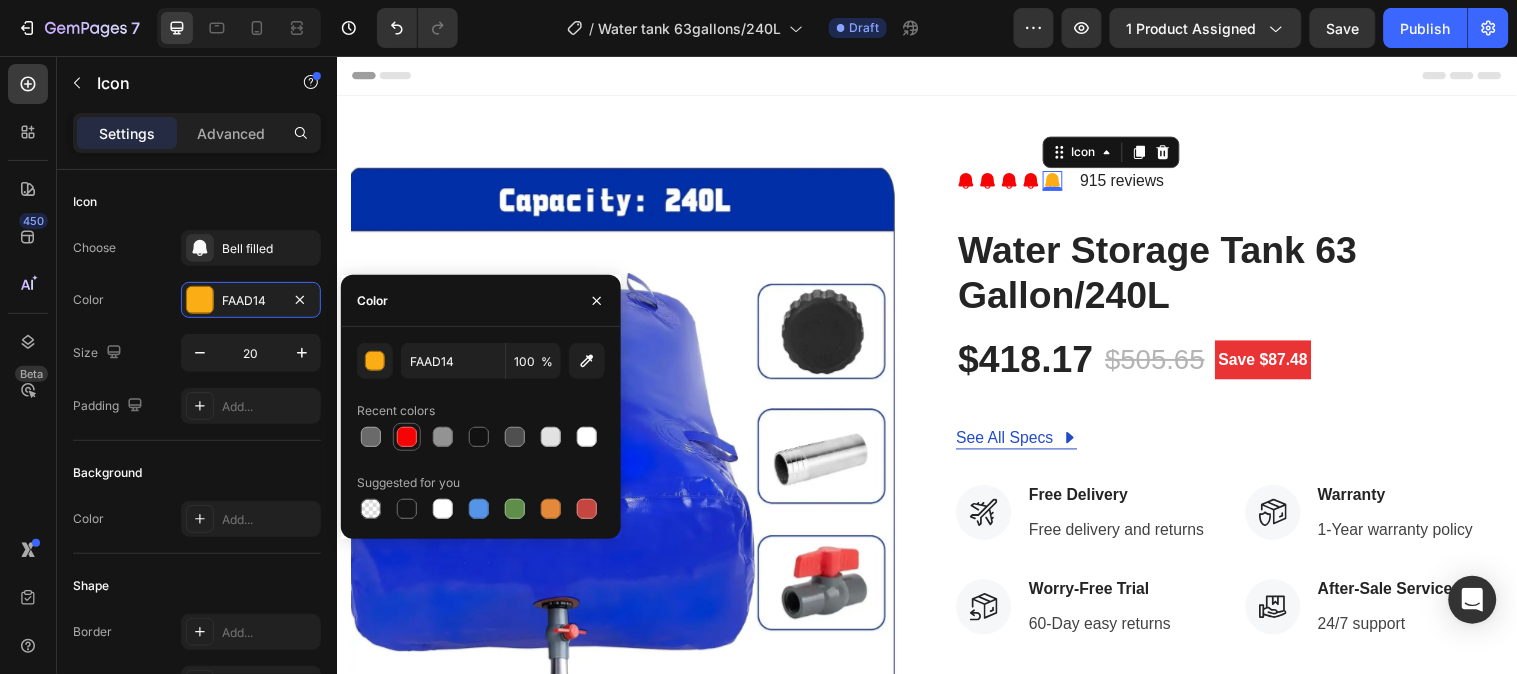 type on "F40404" 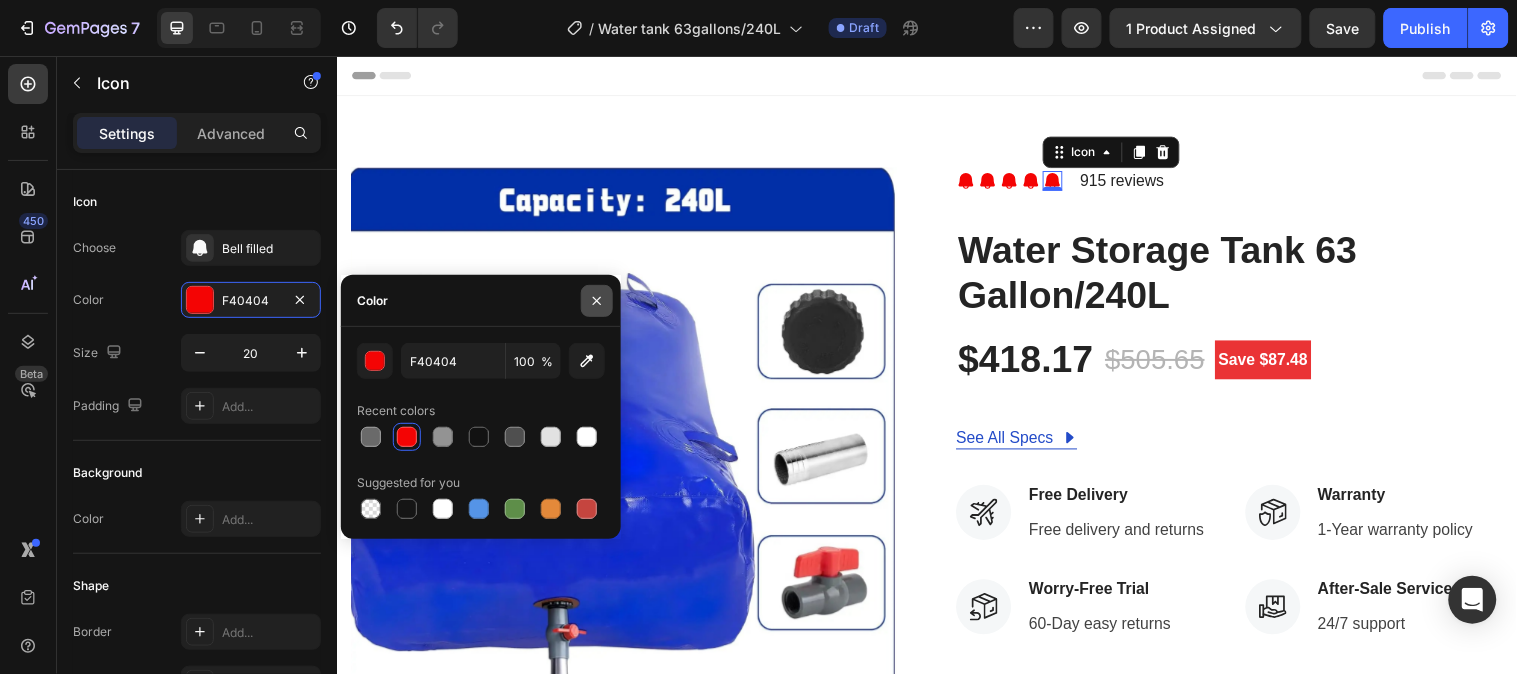 click 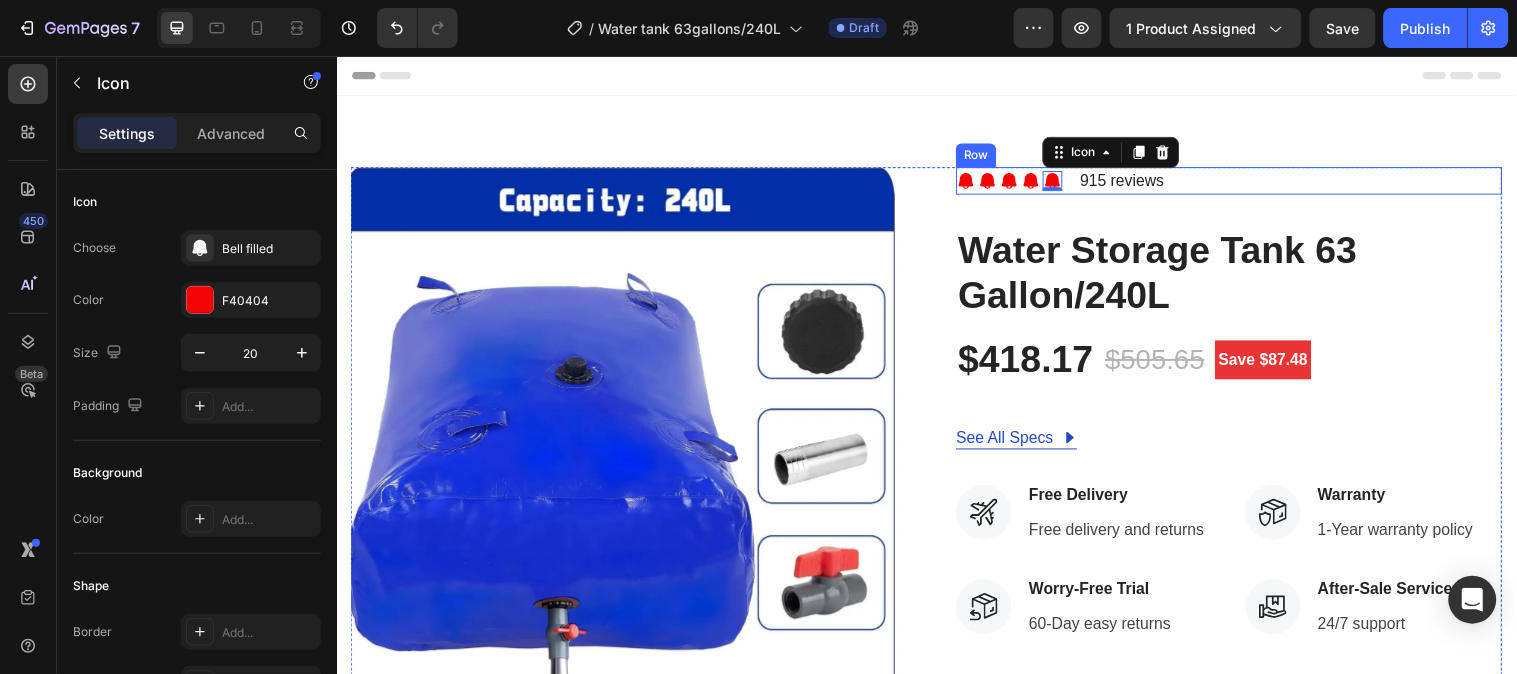 click on "Icon
Icon
Icon
Icon
Icon   0 Icon List Hoz 915 reviews Text block Row" at bounding box center [1243, 182] 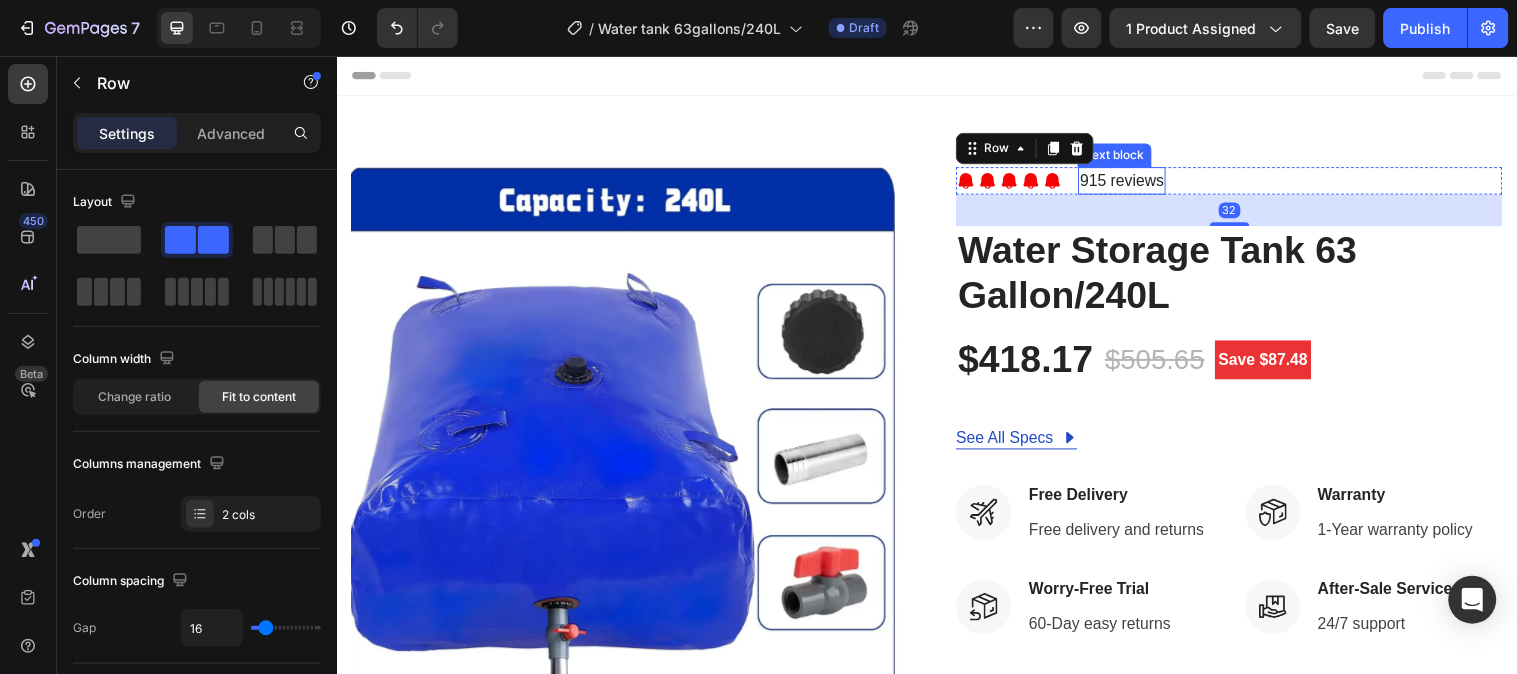 click on "915 reviews" at bounding box center (1134, 182) 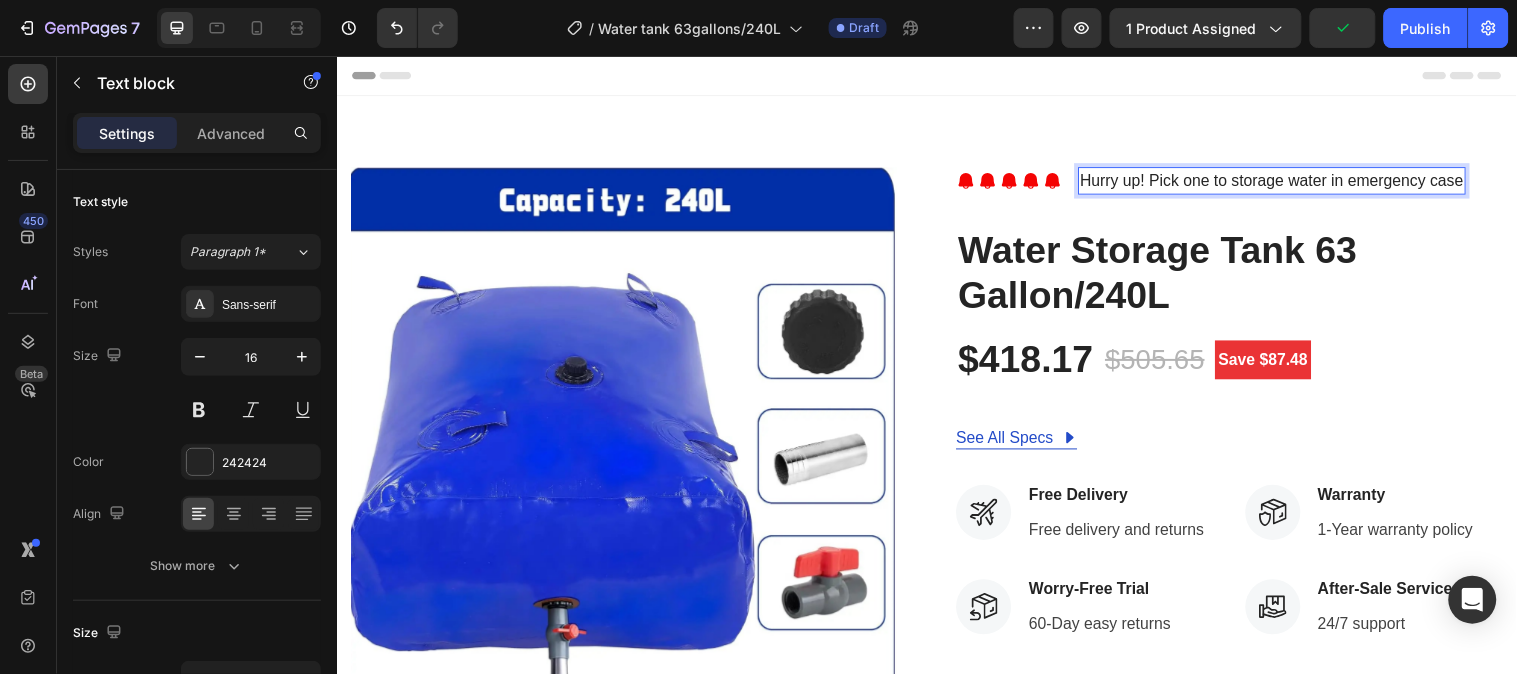 click on "Hurry up! Pick one to storage water in emergency case" at bounding box center (1287, 182) 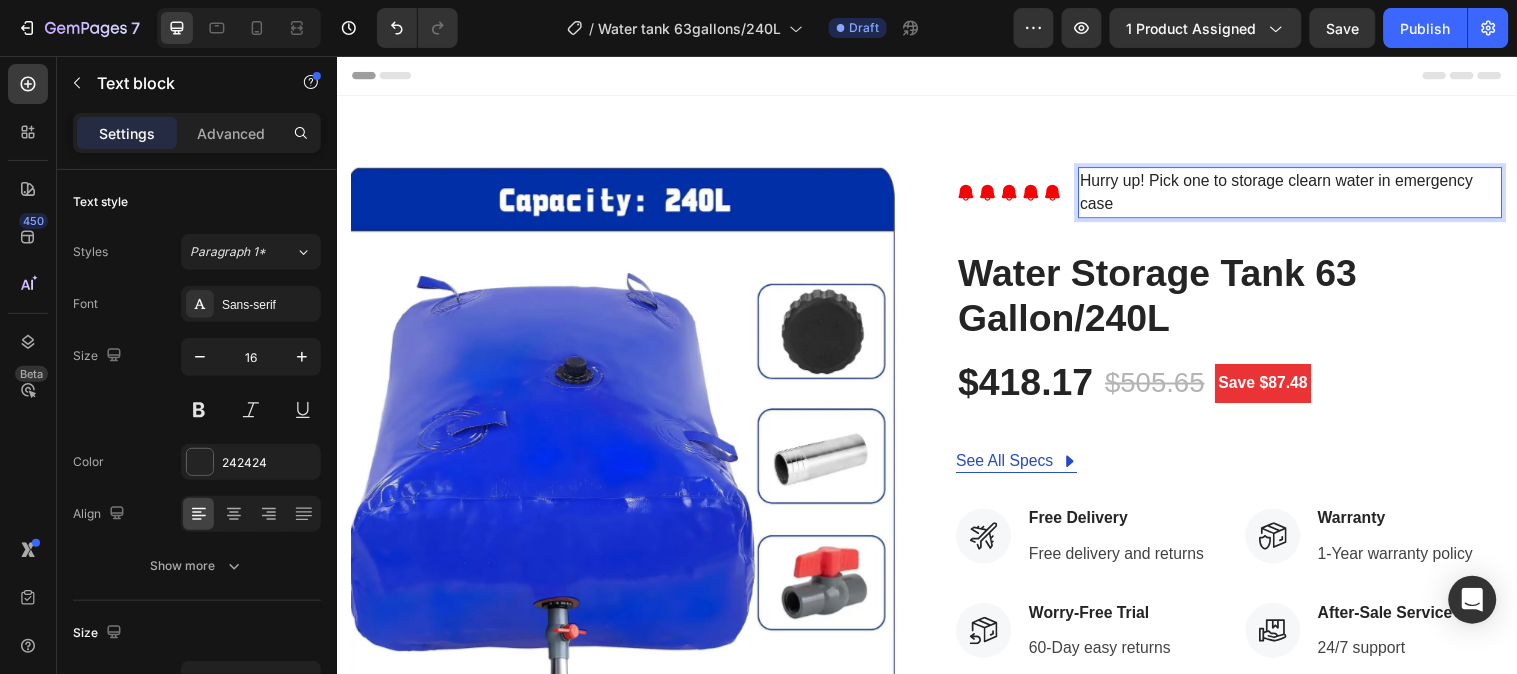 click on "Hurry up! Pick one to storage clearn water in emergency case" at bounding box center [1305, 194] 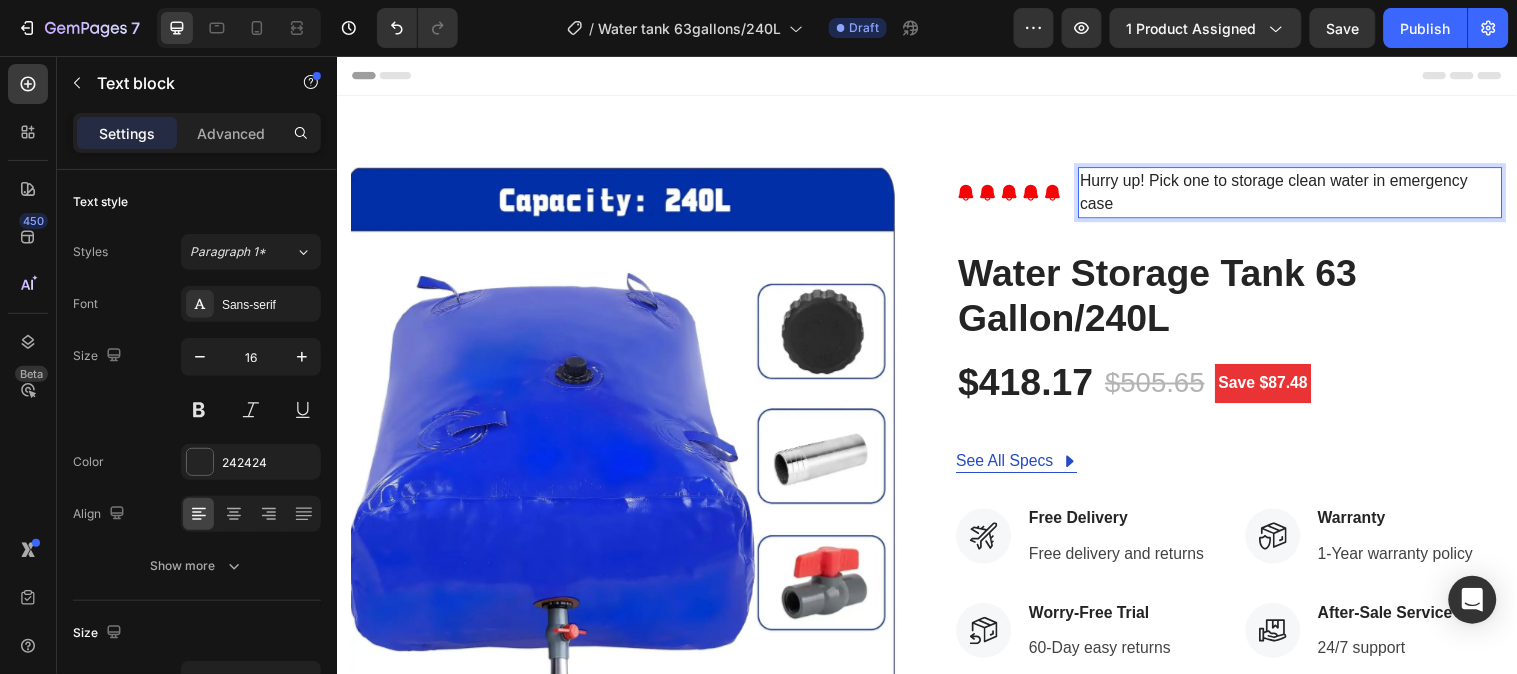 click on "Hurry up! Pick one to storage clean water in emergency case" at bounding box center [1305, 194] 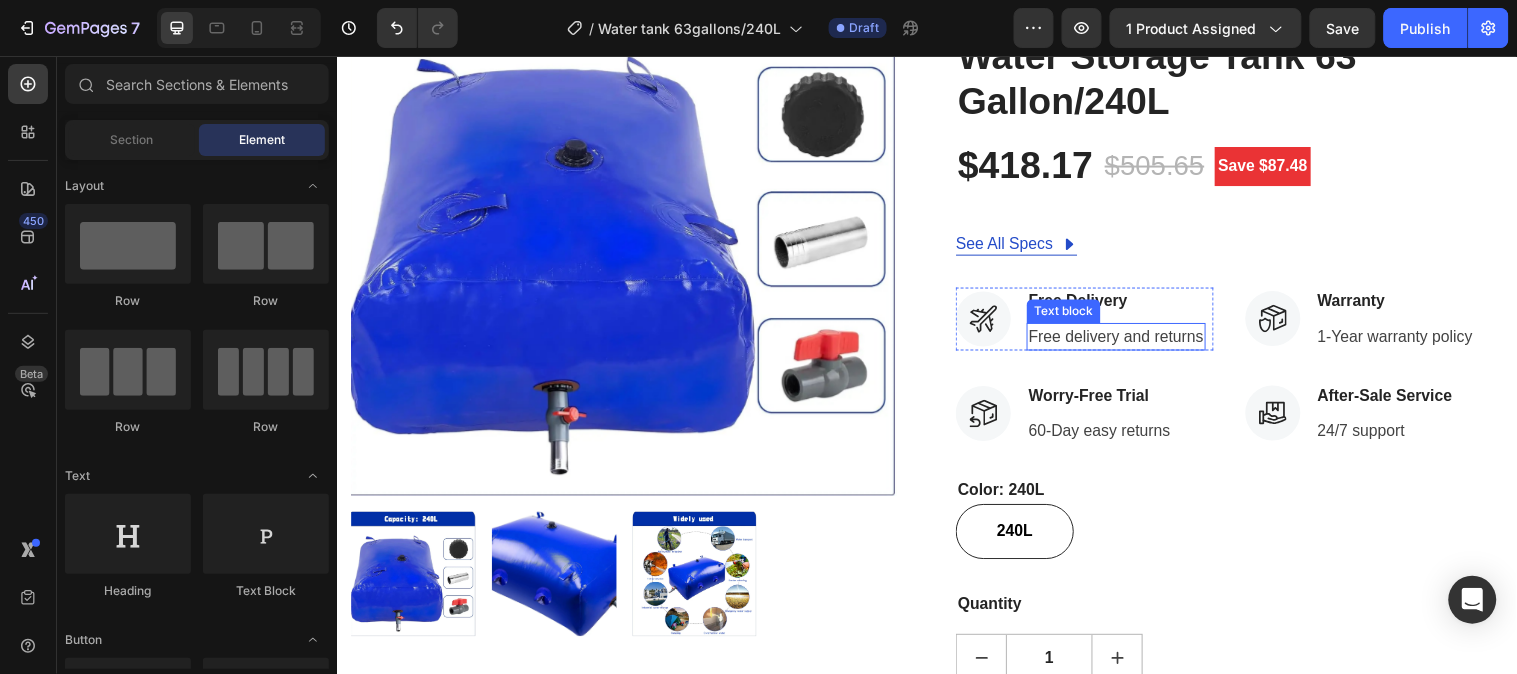 scroll, scrollTop: 222, scrollLeft: 0, axis: vertical 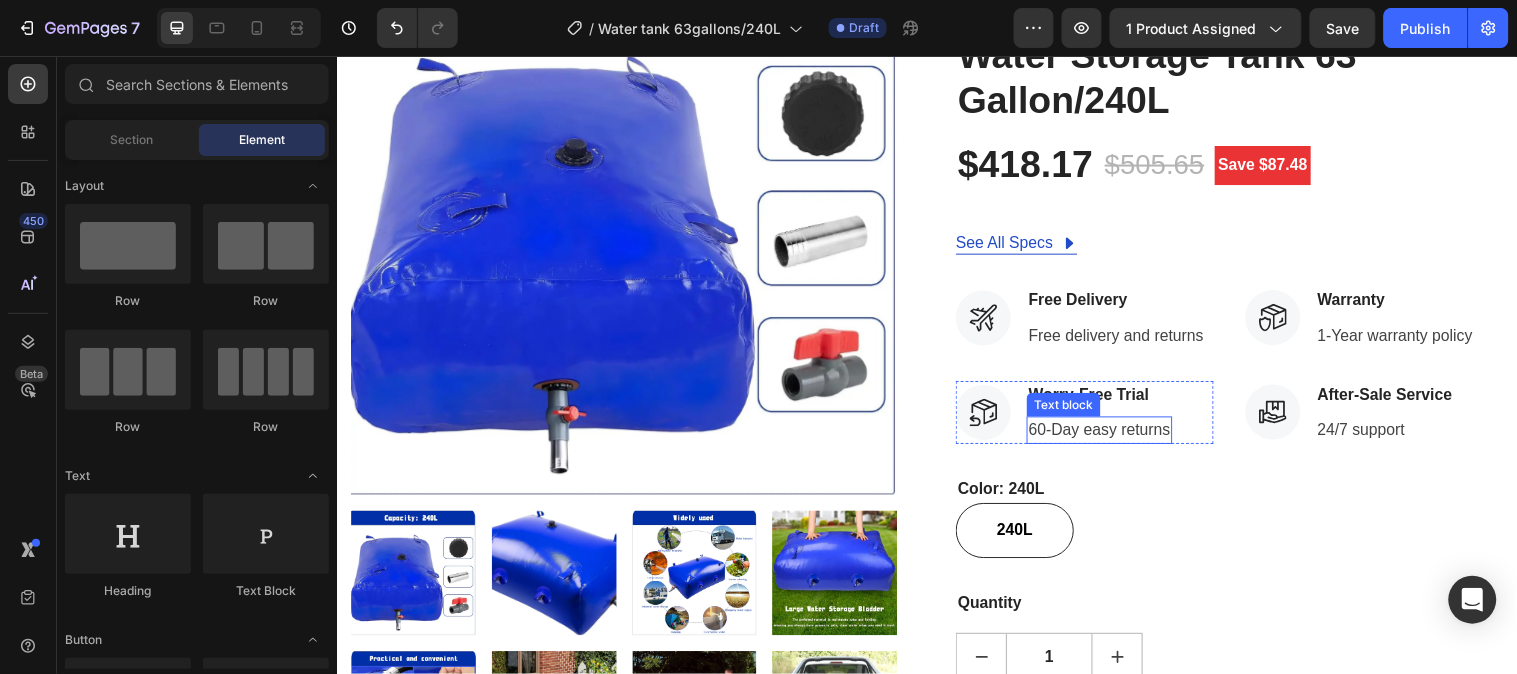 click on "60-Day easy returns" at bounding box center [1112, 435] 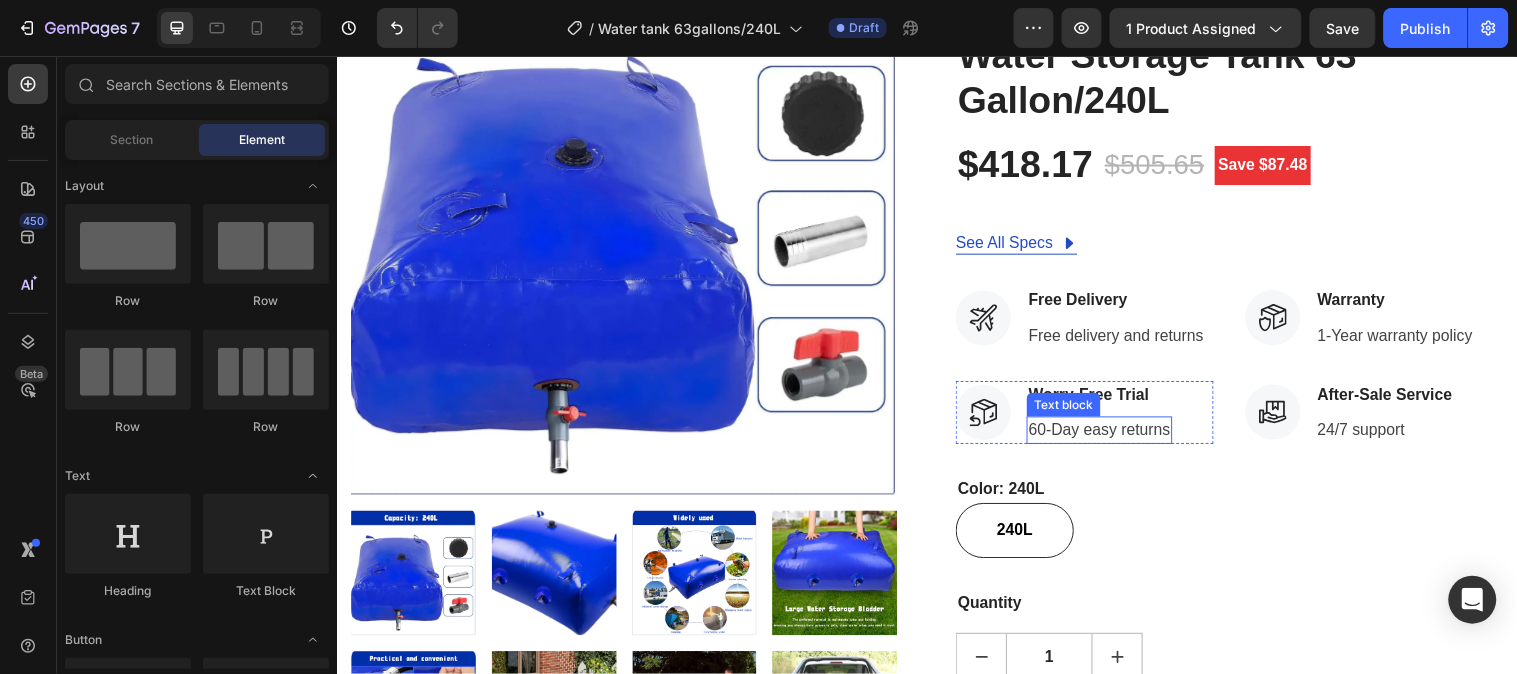 click on "60-Day easy returns" at bounding box center (1112, 435) 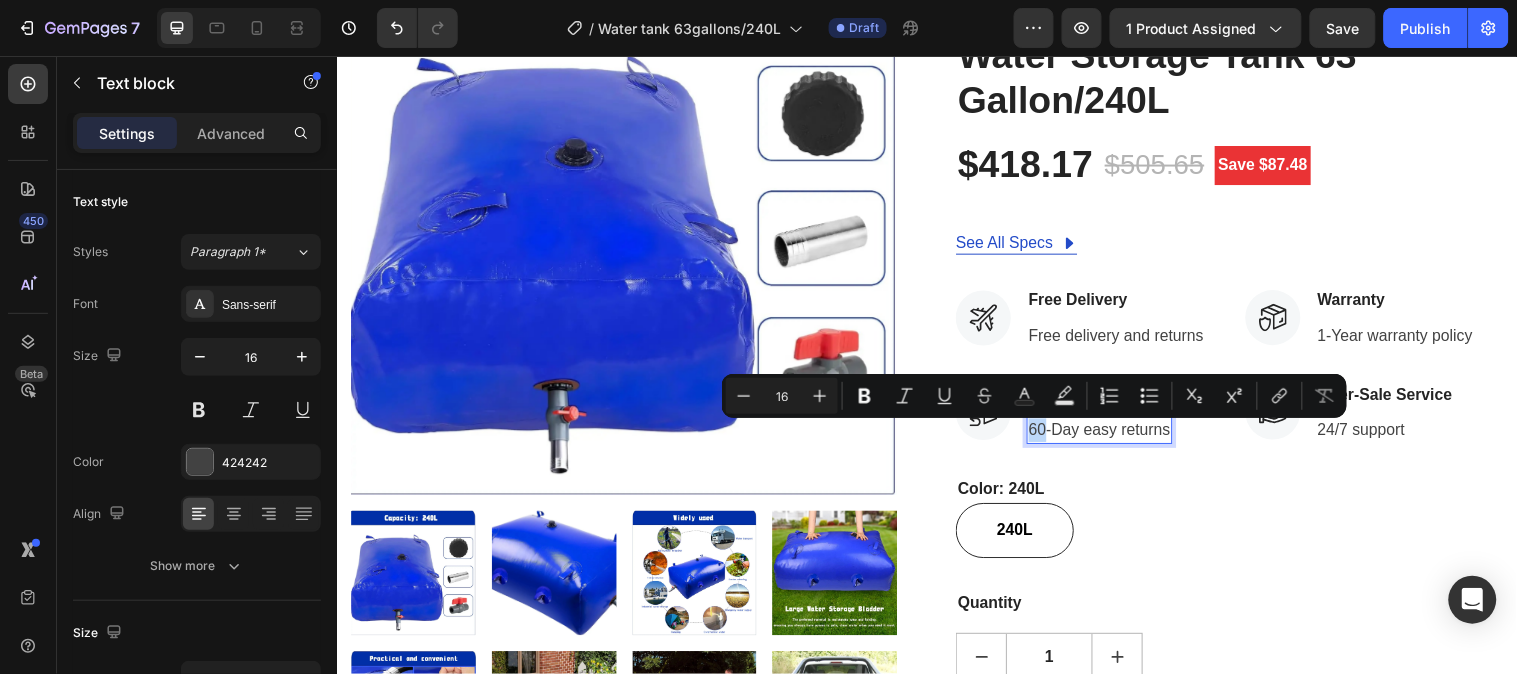 click on "60-Day easy returns" at bounding box center (1112, 435) 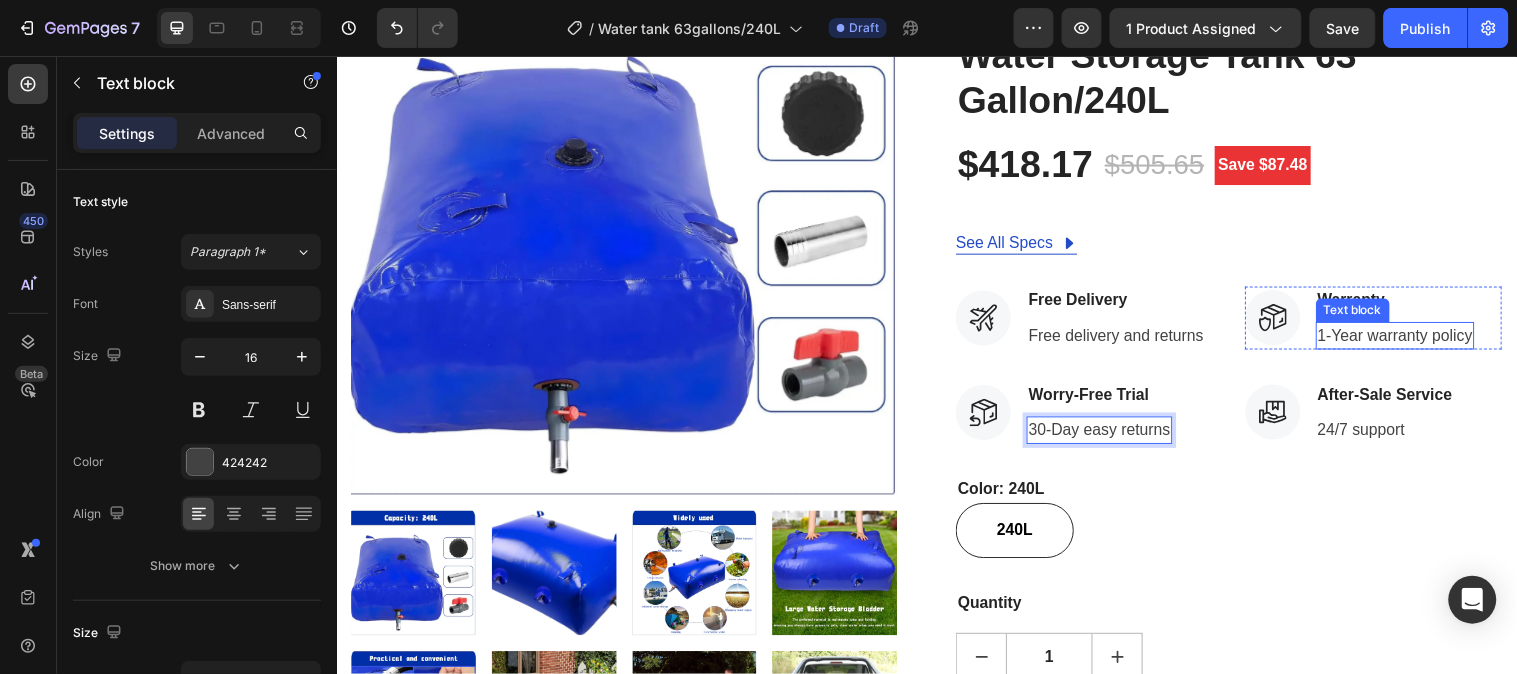 click on "1-Year warranty policy" at bounding box center [1413, 339] 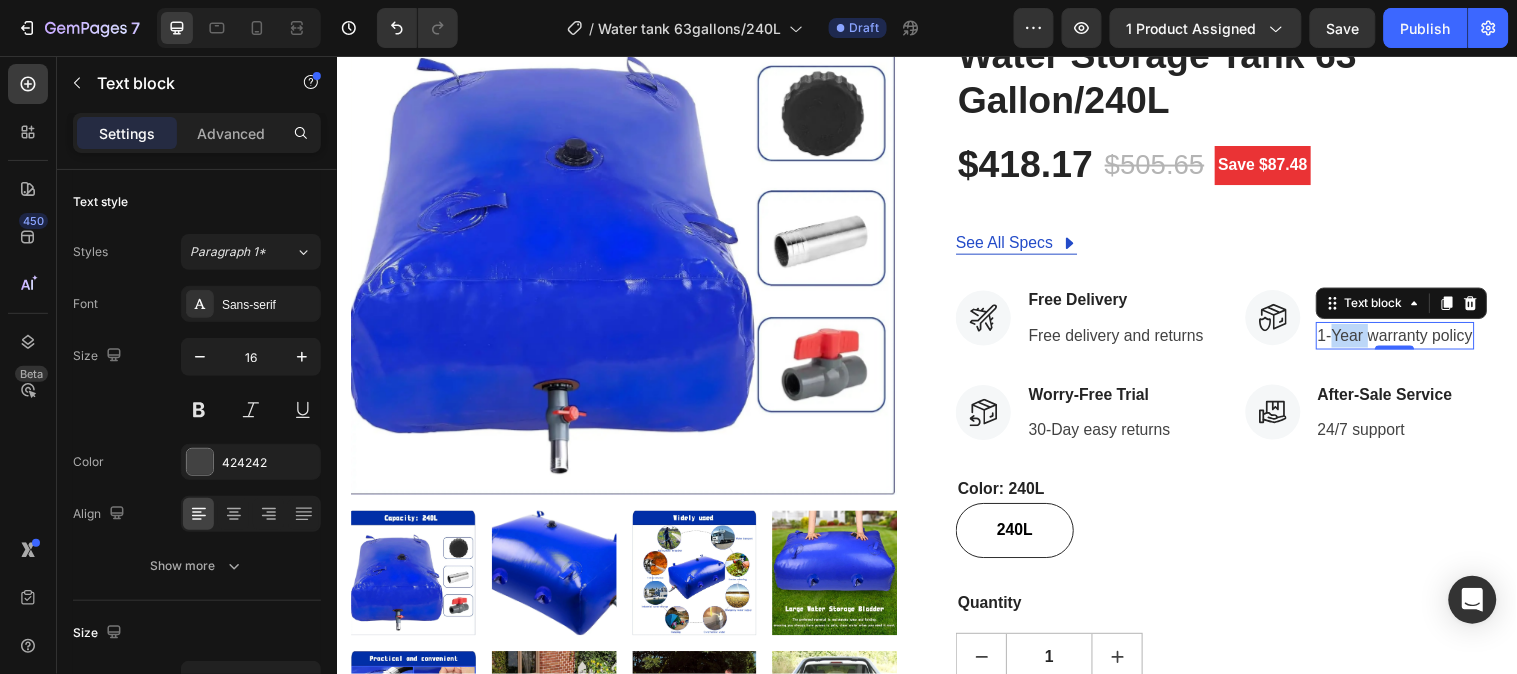 click on "1-Year warranty policy" at bounding box center [1413, 339] 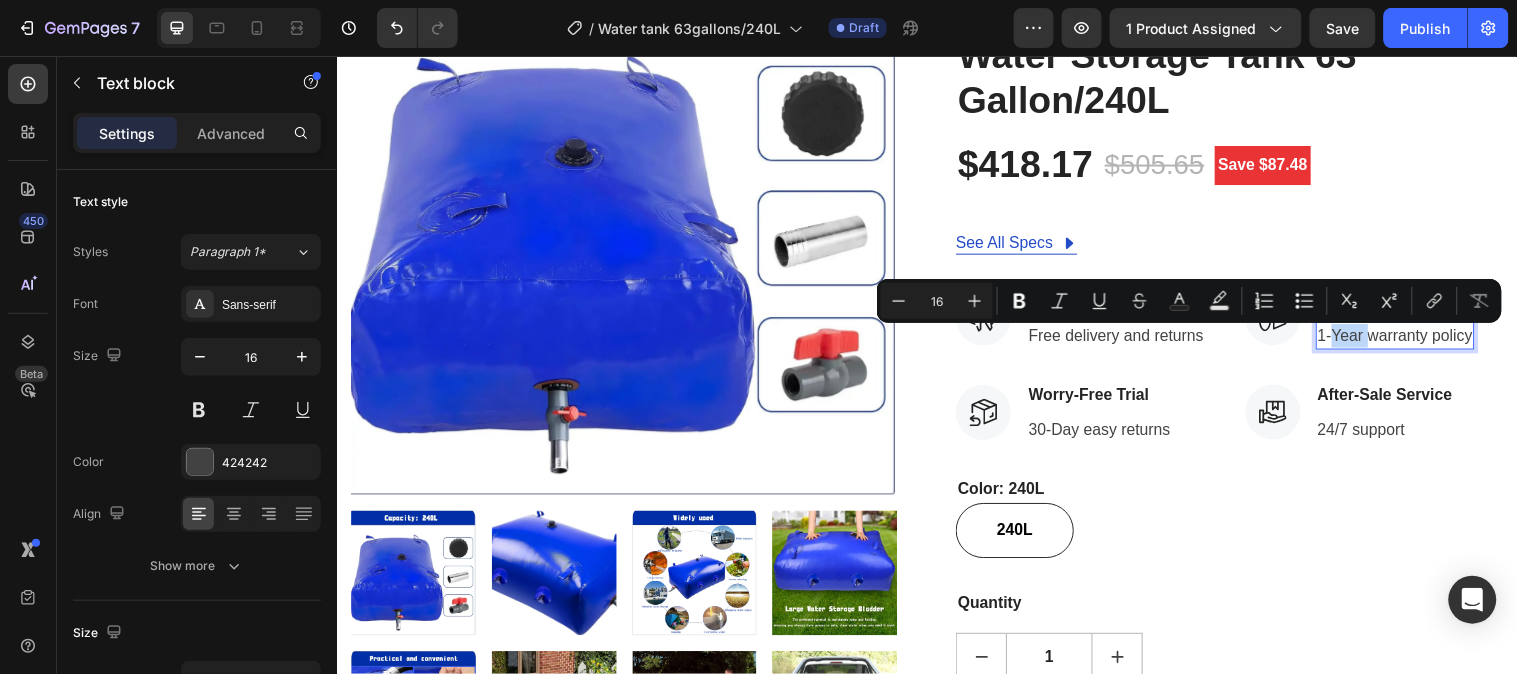 click on "1-Year warranty policy" at bounding box center (1413, 339) 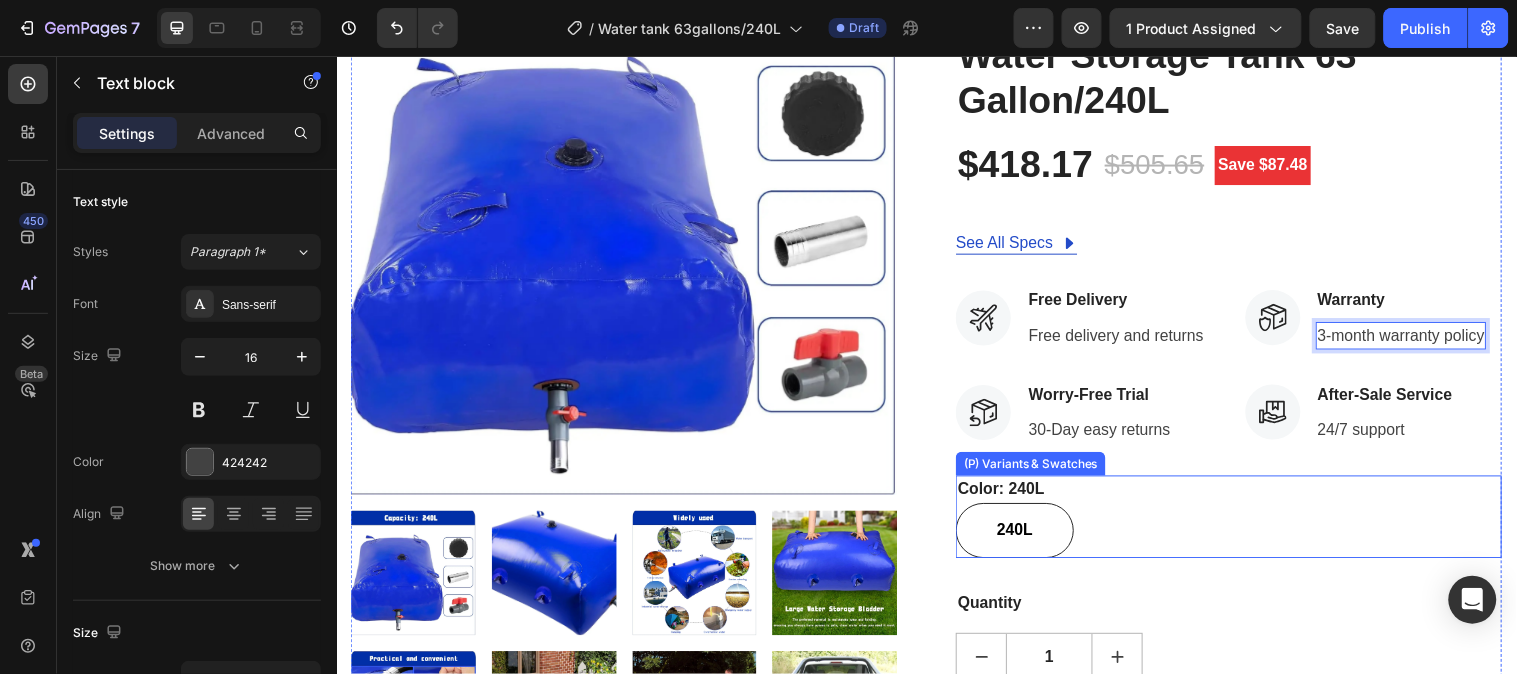 click on "Color: 240L 240L 240L 240L" at bounding box center (1243, 523) 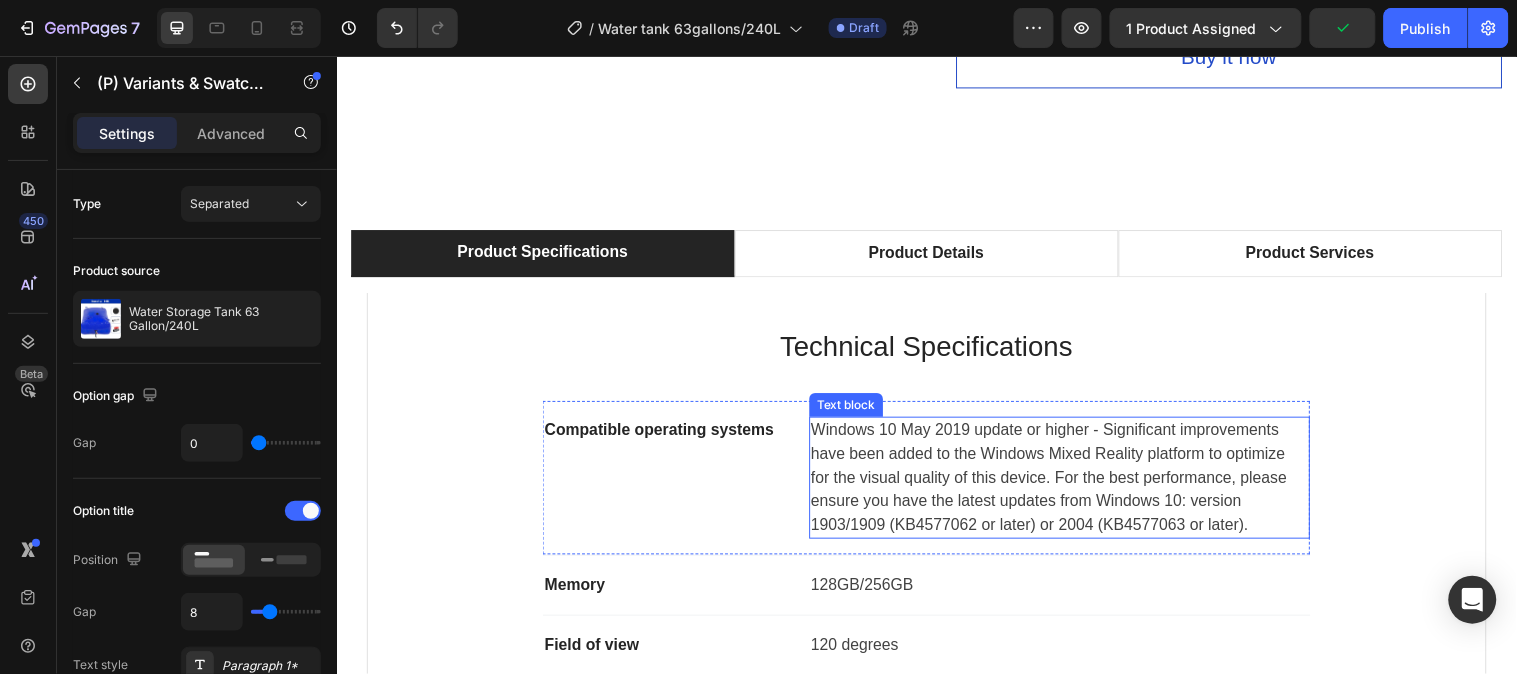 scroll, scrollTop: 1111, scrollLeft: 0, axis: vertical 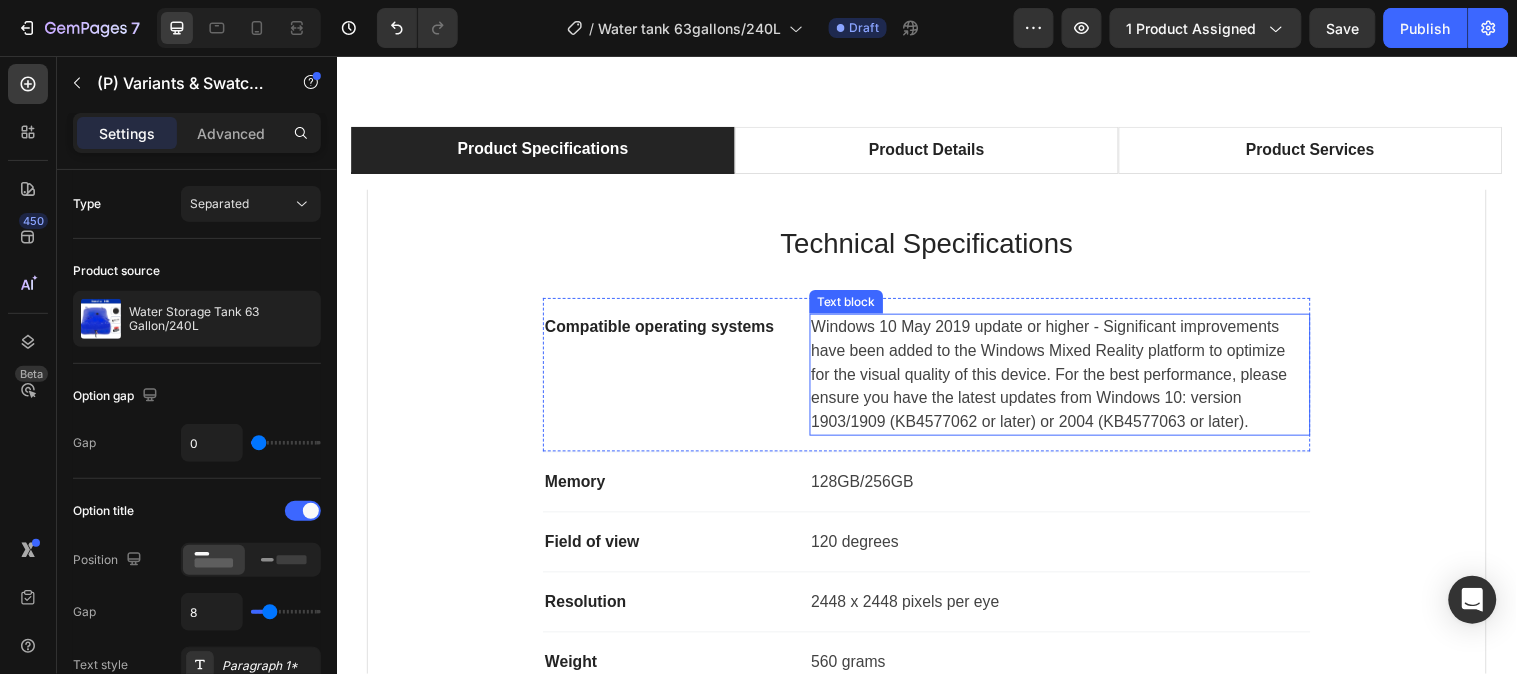 click on "Windows 10 May 2019 update or higher - Significant improvements have been added to the Windows Mixed Reality platform to optimize for the visual quality of this device. For the best performance, please ensure you have the latest updates from Windows 10: version 1903/1909 (KB4577062 or later) or 2004 (KB4577063 or later)." at bounding box center (1071, 379) 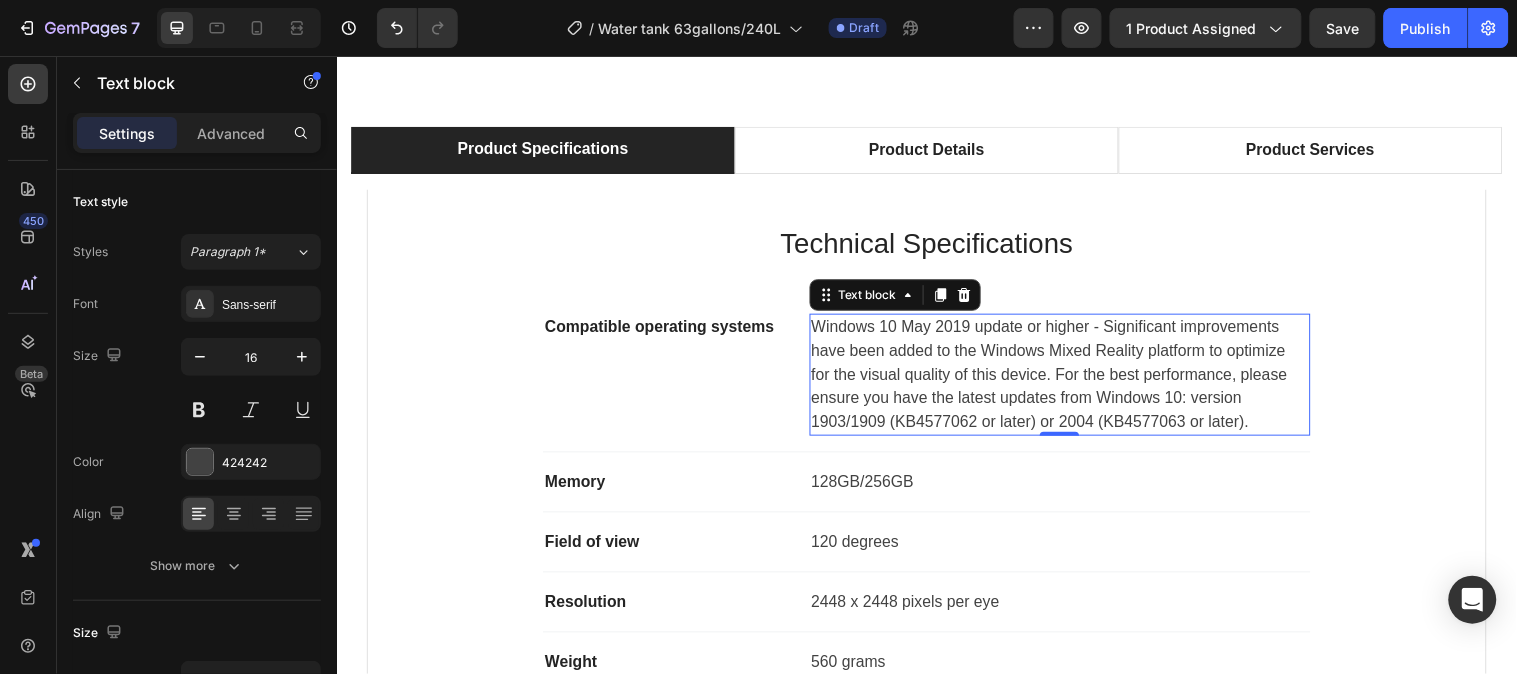 click on "Windows 10 May 2019 update or higher - Significant improvements have been added to the Windows Mixed Reality platform to optimize for the visual quality of this device. For the best performance, please ensure you have the latest updates from Windows 10: version 1903/1909 (KB4577062 or later) or 2004 (KB4577063 or later)." at bounding box center (1071, 379) 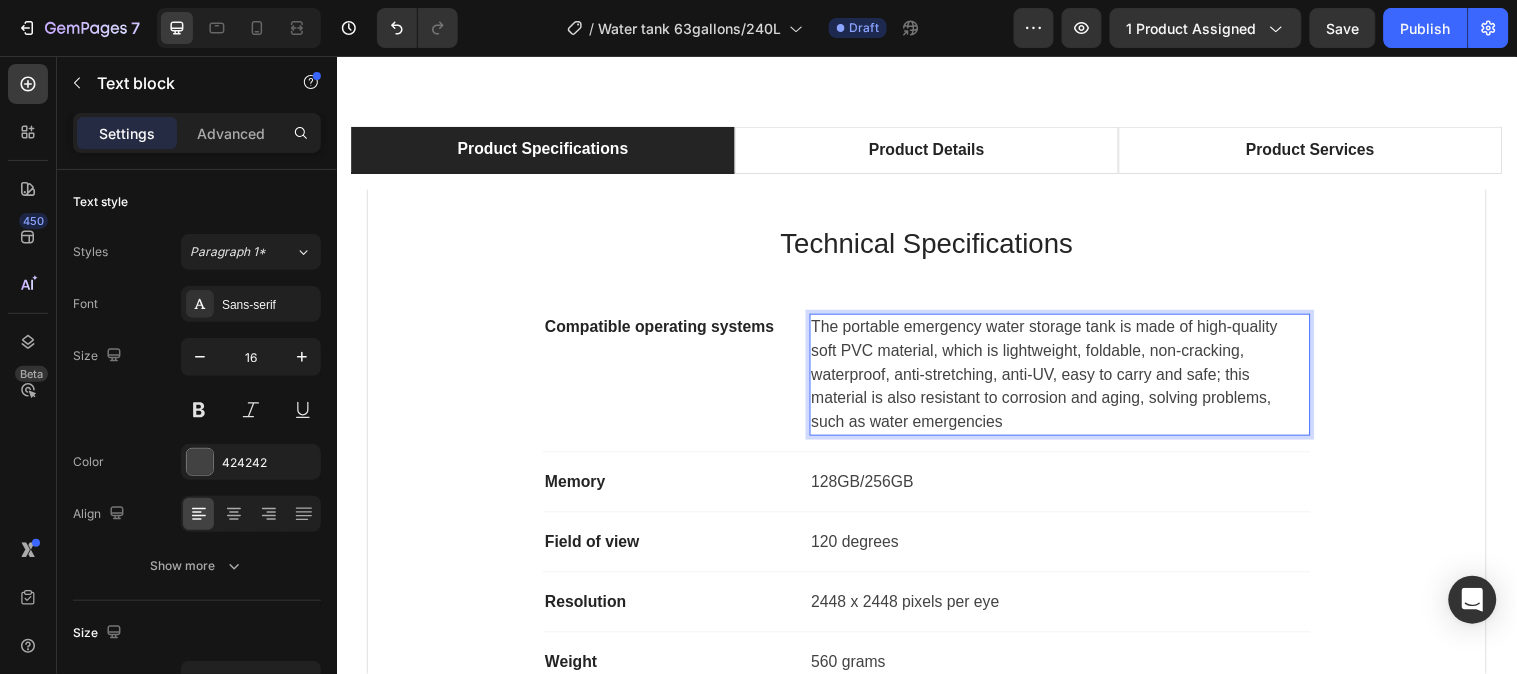 click on "The portable emergency water storage tank is made of high-quality soft PVC material, which is lightweight, foldable, non-cracking, waterproof, anti-stretching, anti-UV, easy to carry and safe; this material is also resistant to corrosion and aging, solving problems, such as water emergencies" at bounding box center [1071, 379] 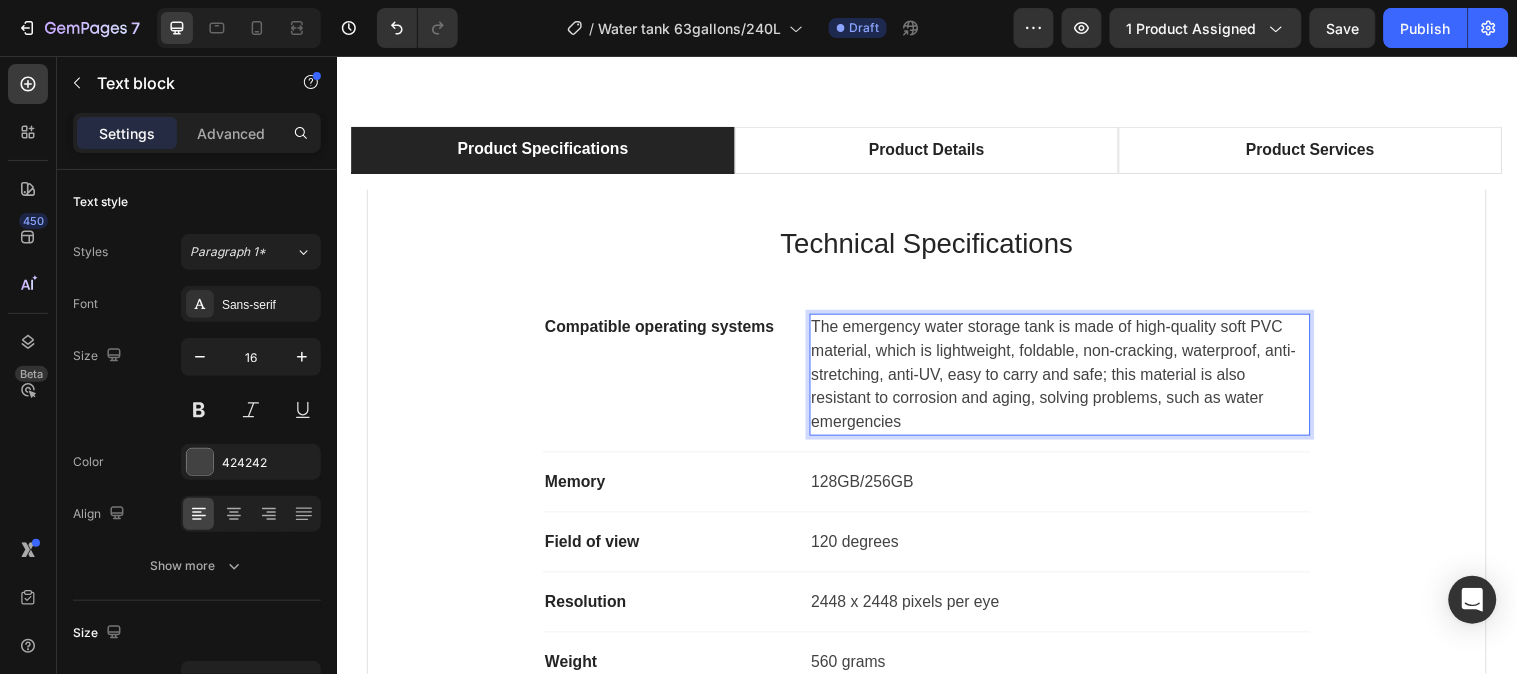 click on "The emergency water storage tank is made of high-quality soft PVC material, which is lightweight, foldable, non-cracking, waterproof, anti-stretching, anti-UV, easy to carry and safe; this material is also resistant to corrosion and aging, solving problems, such as water emergencies" at bounding box center (1071, 379) 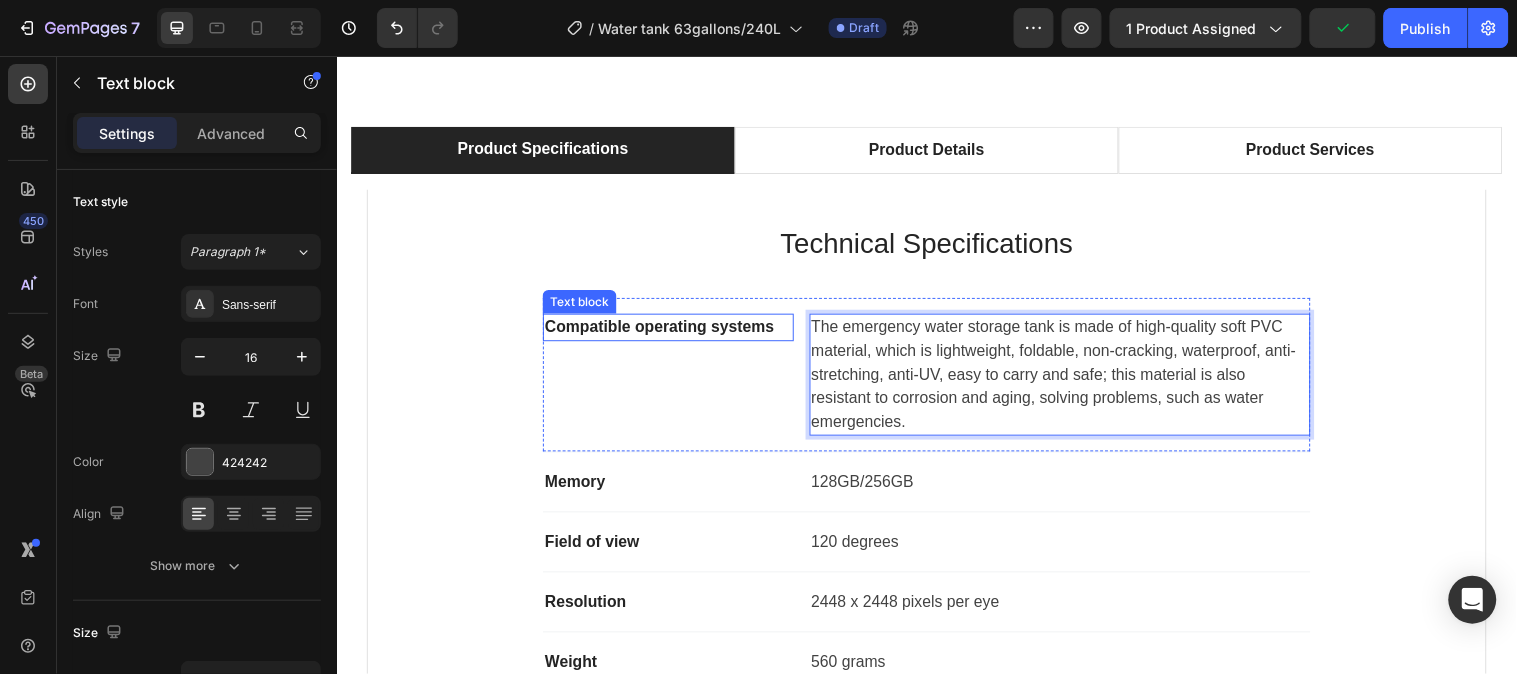 click on "Compatible operating systems" at bounding box center [673, 331] 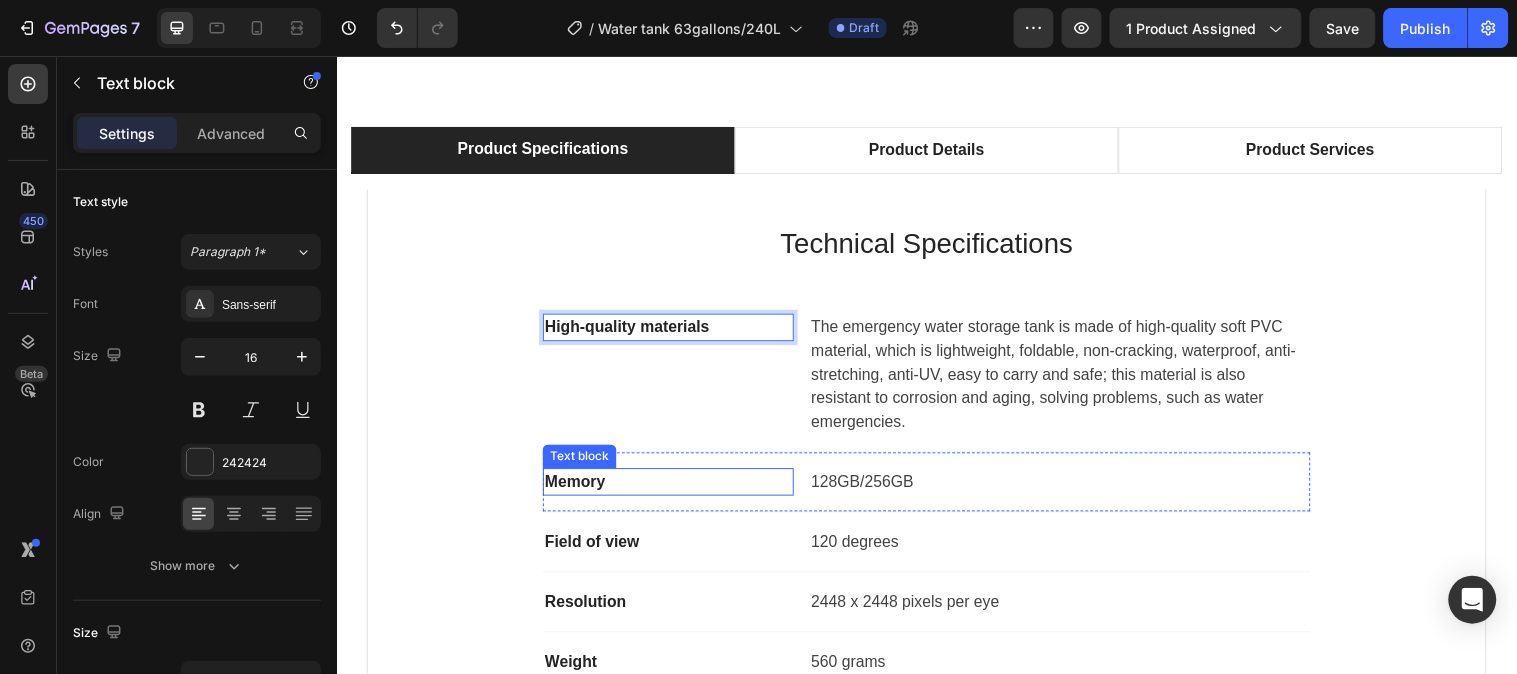 click on "Memory" at bounding box center [673, 488] 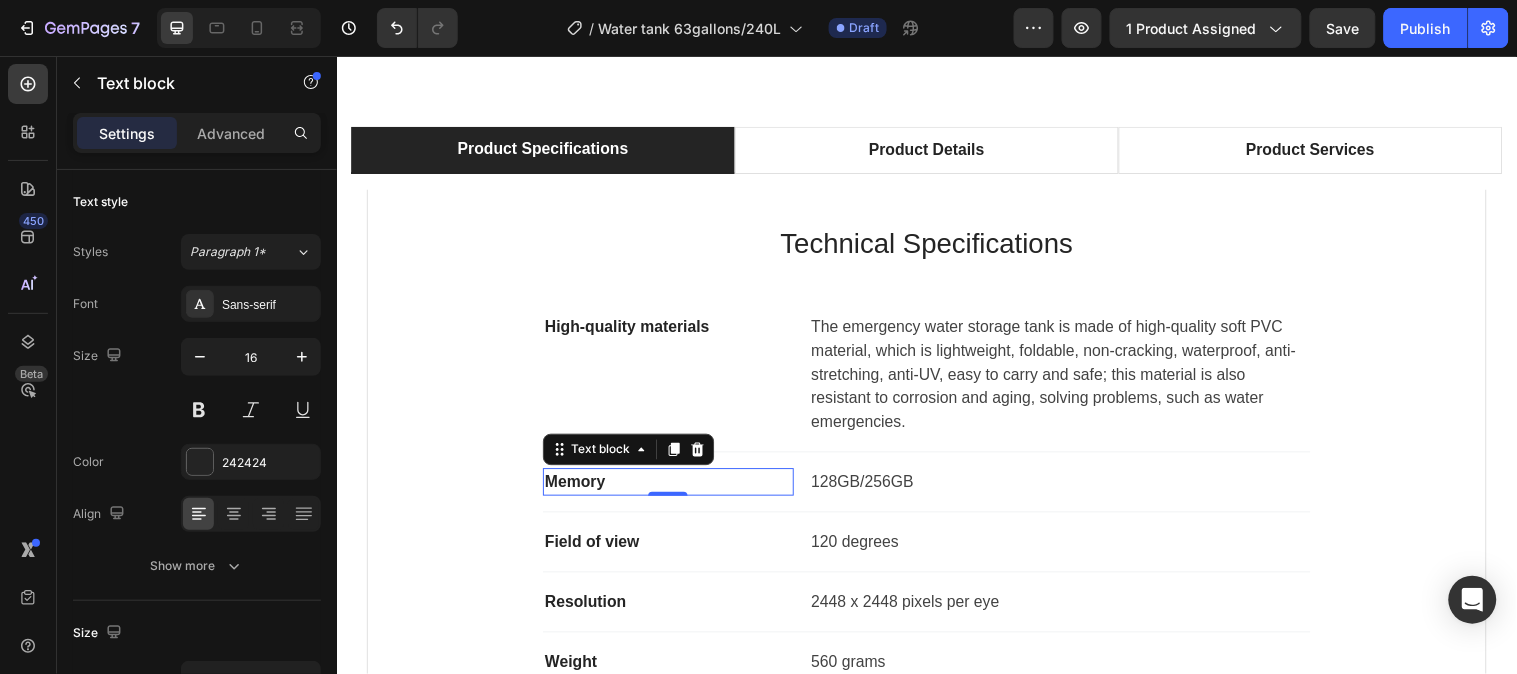 click on "Memory" at bounding box center (673, 488) 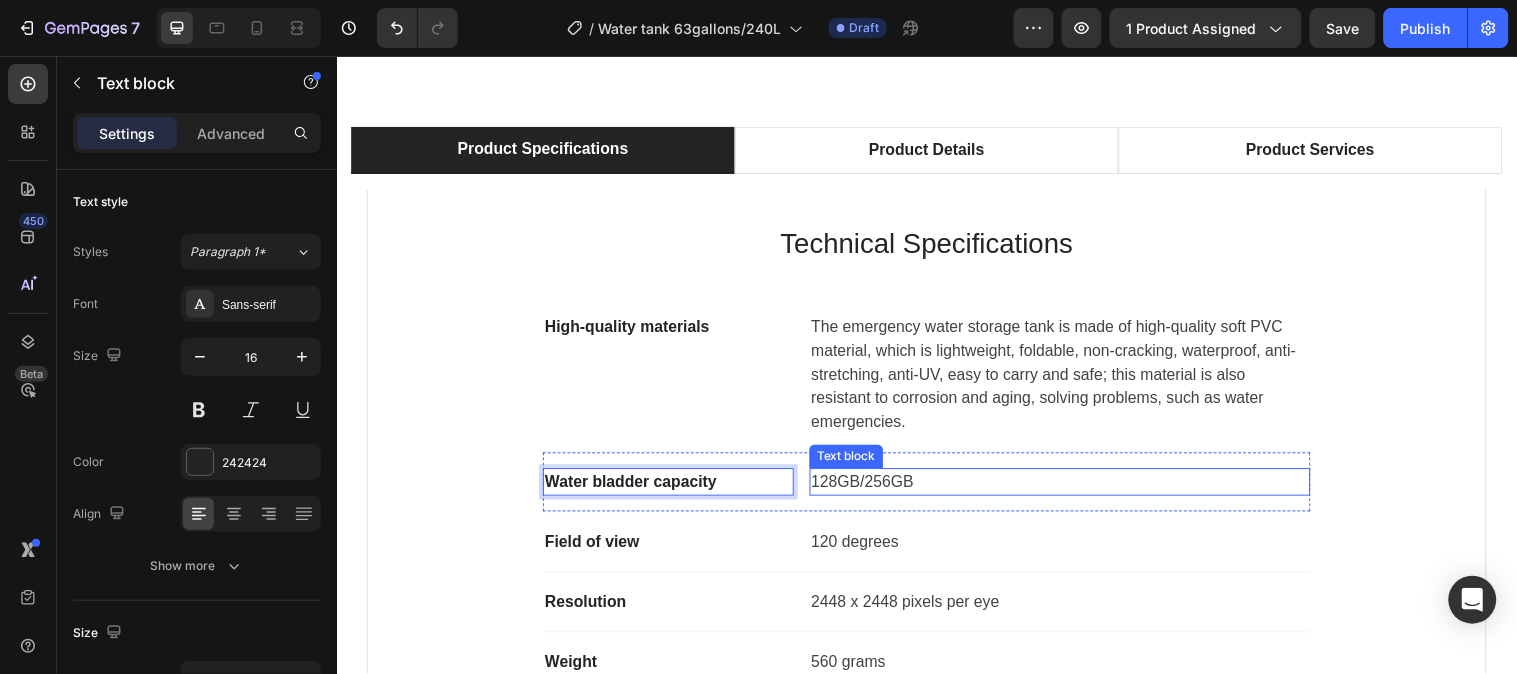 click on "128GB/256GB" at bounding box center [1071, 488] 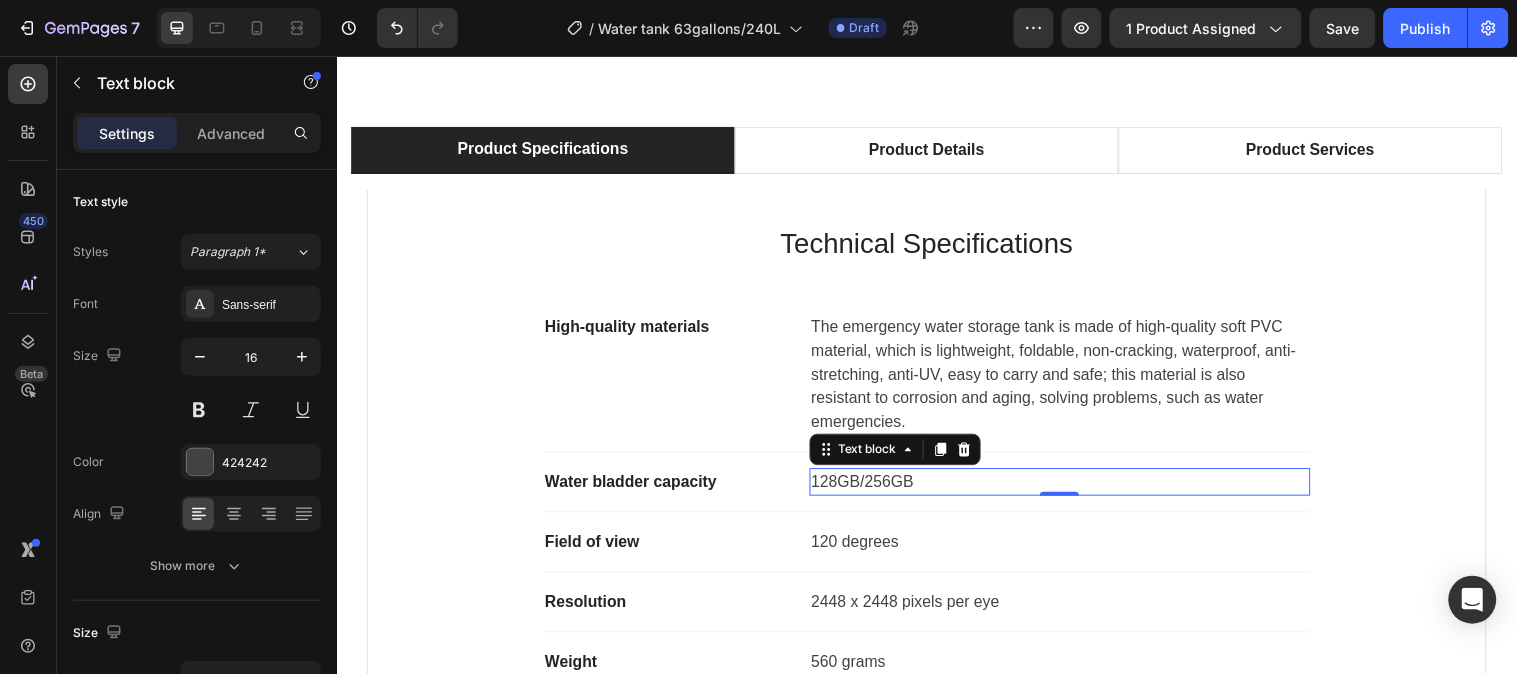 click on "128GB/256GB" at bounding box center (1071, 488) 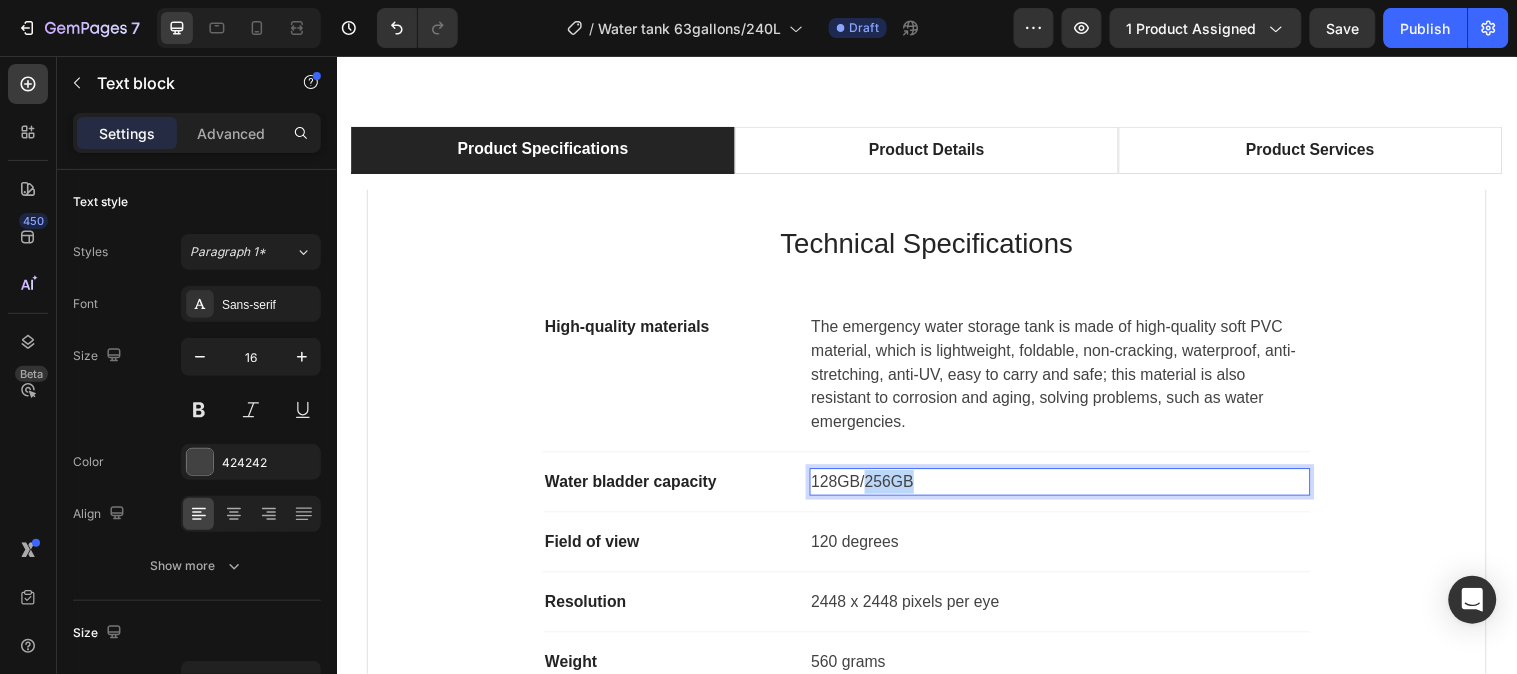 click on "128GB/256GB" at bounding box center [1071, 488] 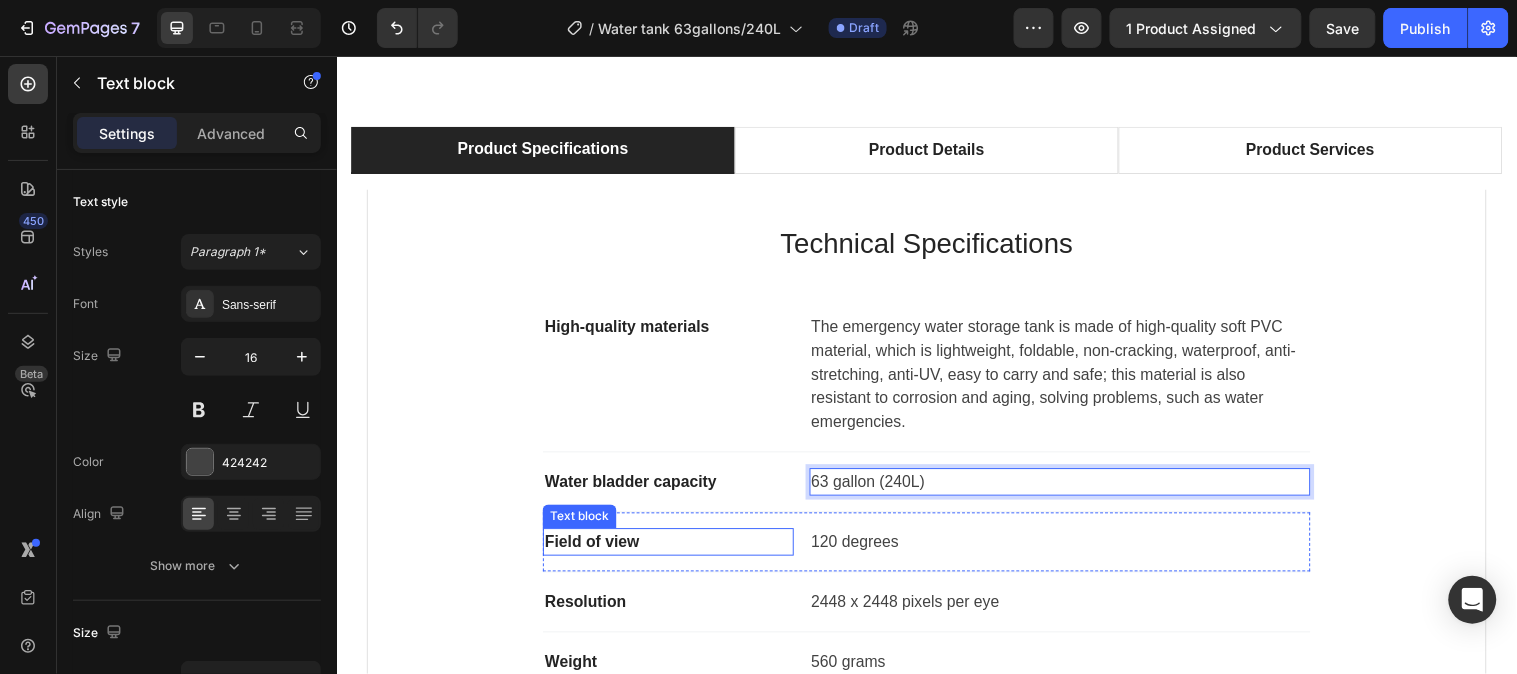 click on "Field of view" at bounding box center [673, 549] 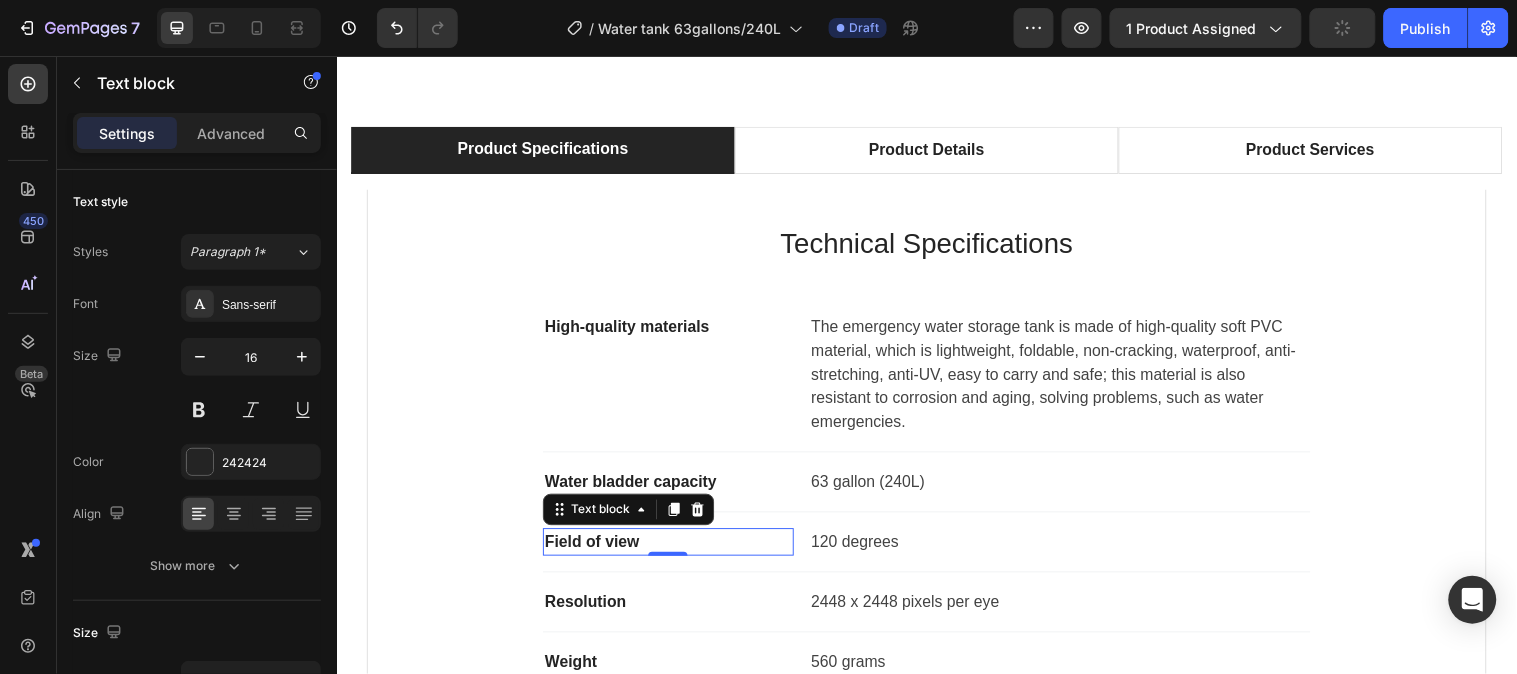 click on "Field of view" at bounding box center (673, 549) 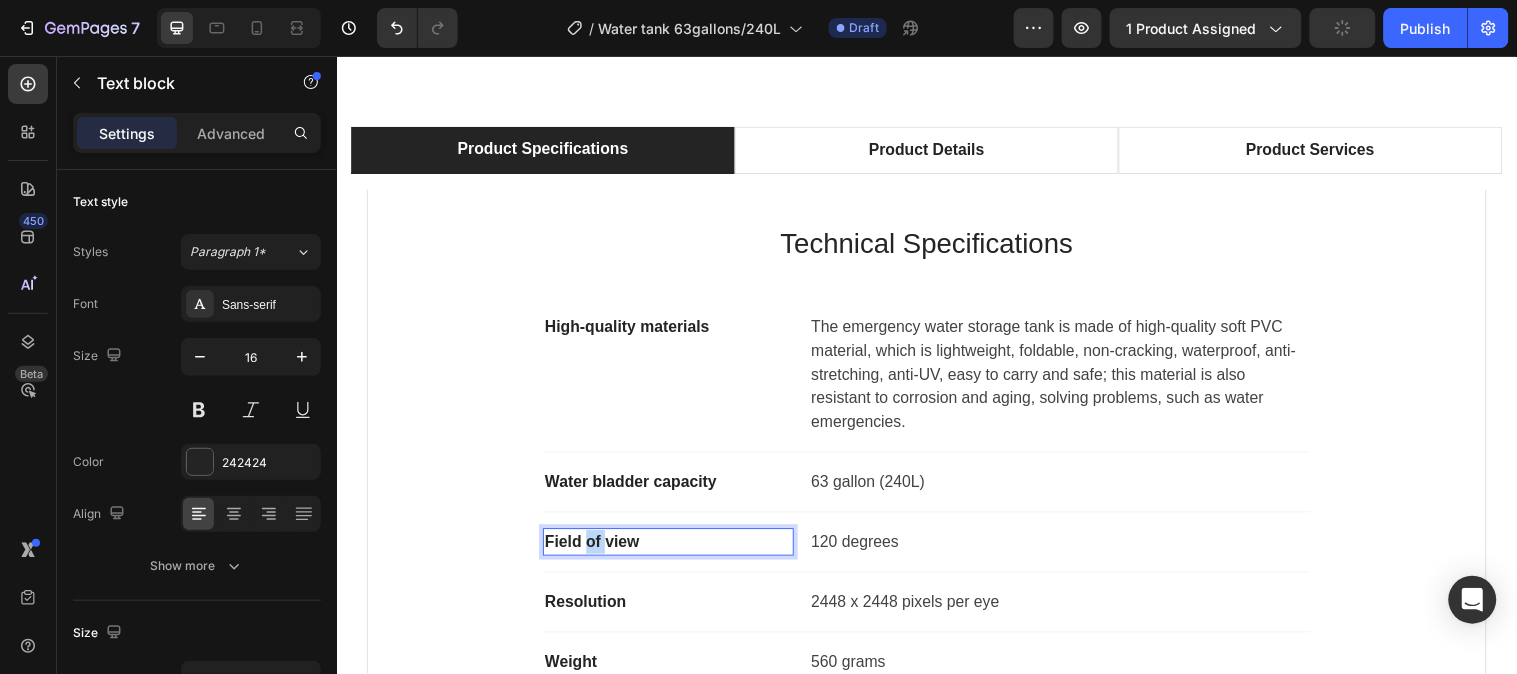 click on "Field of view" at bounding box center [673, 549] 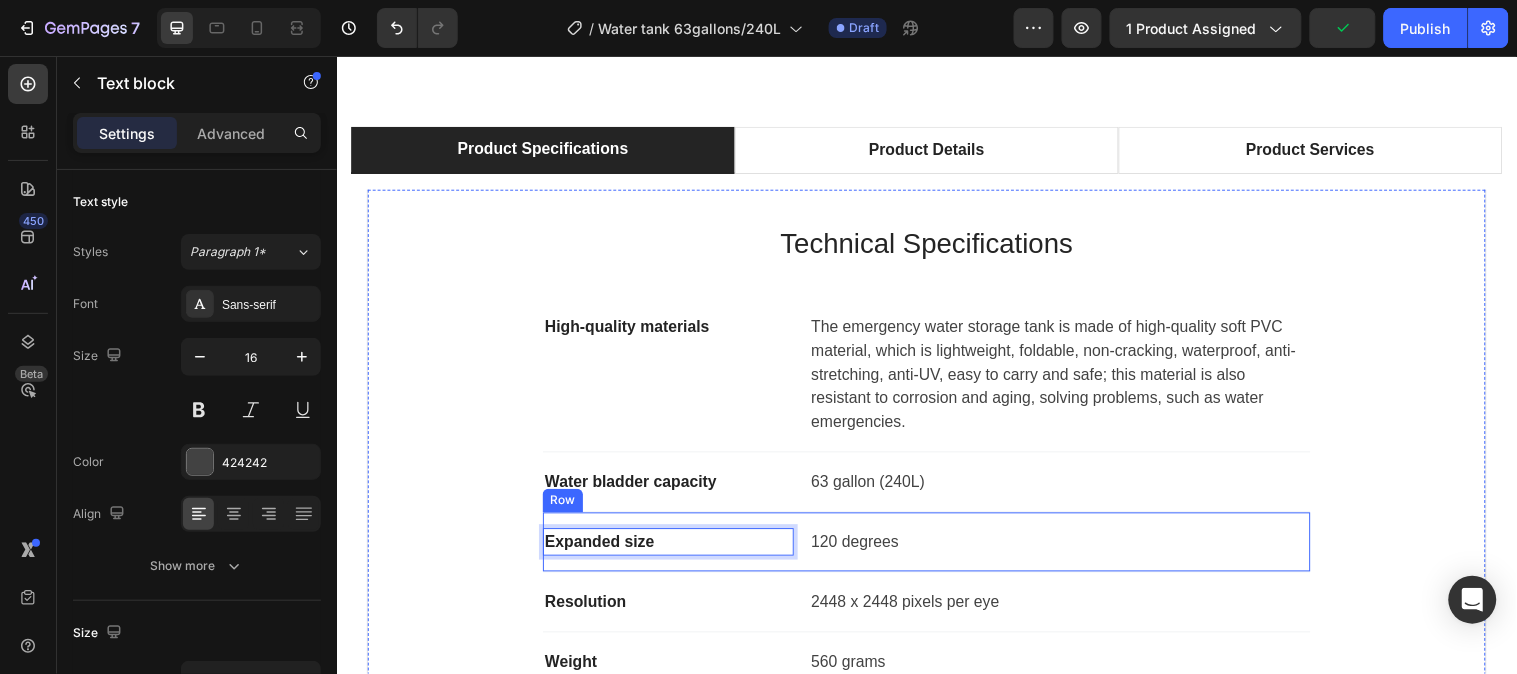 click on "120 degrees" at bounding box center (1071, 549) 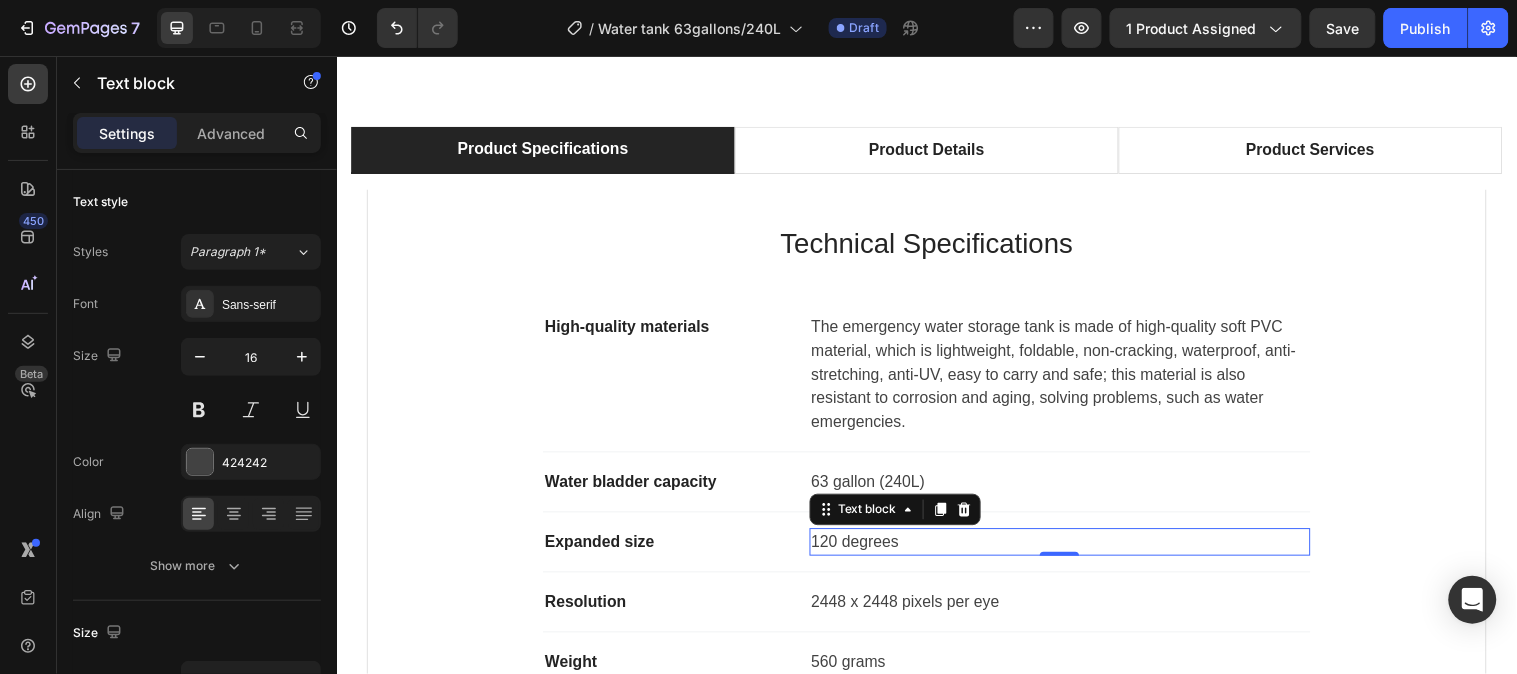 click on "120 degrees" at bounding box center (1071, 549) 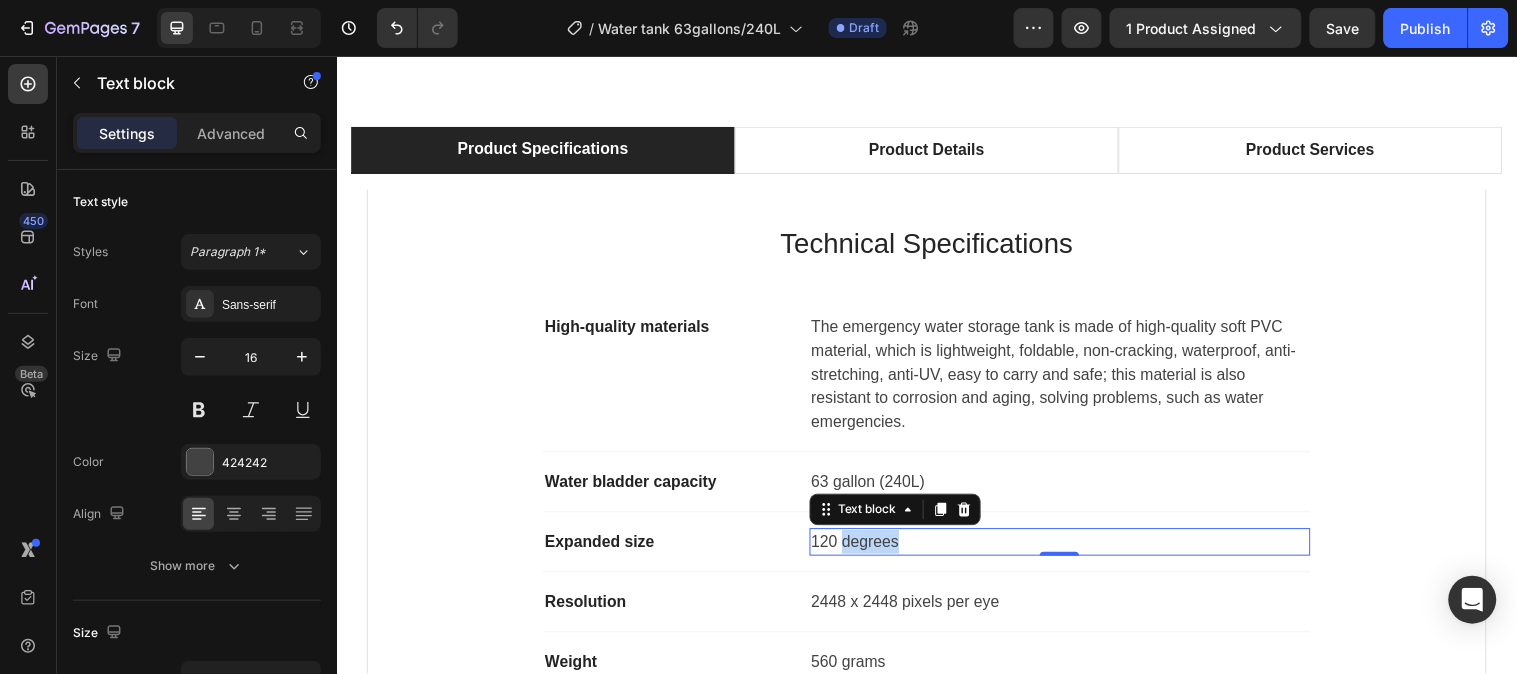 click on "120 degrees" at bounding box center (1071, 549) 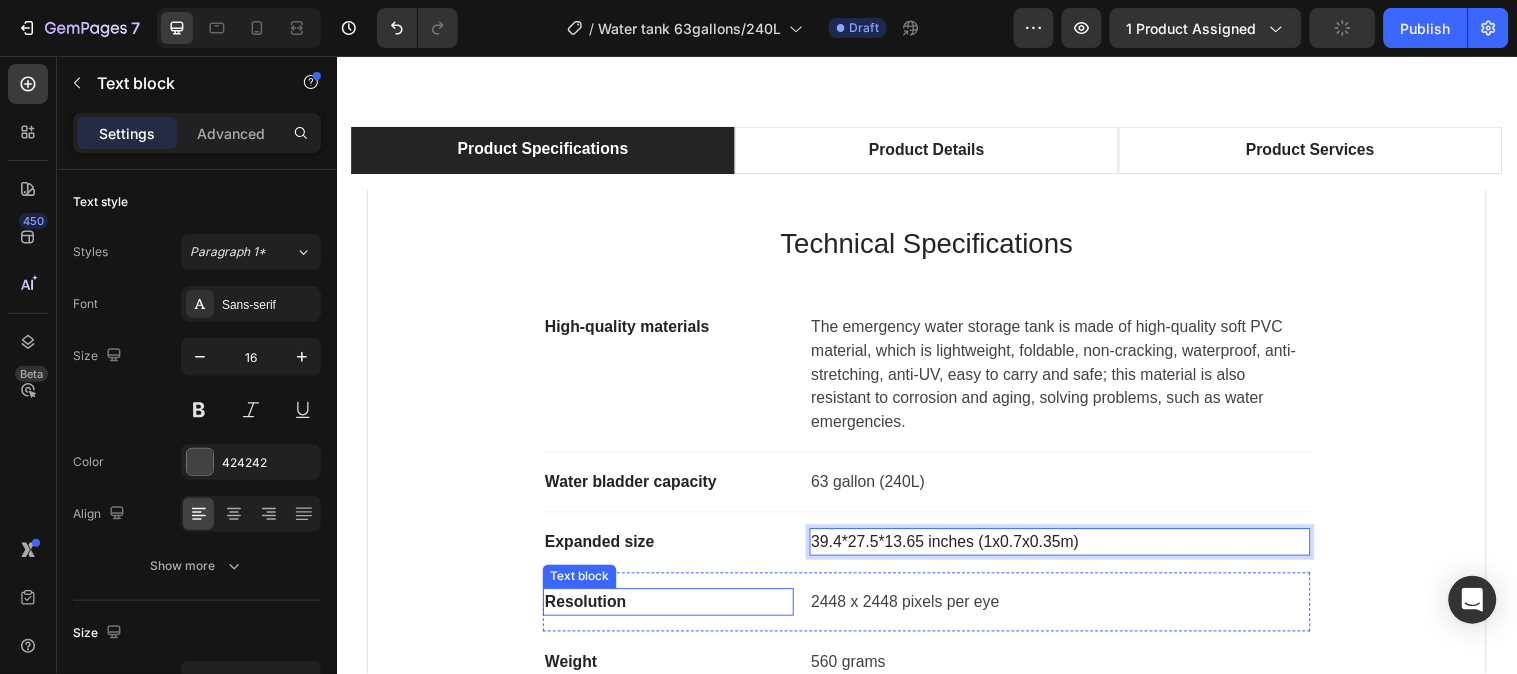 click on "Resolution" at bounding box center (673, 610) 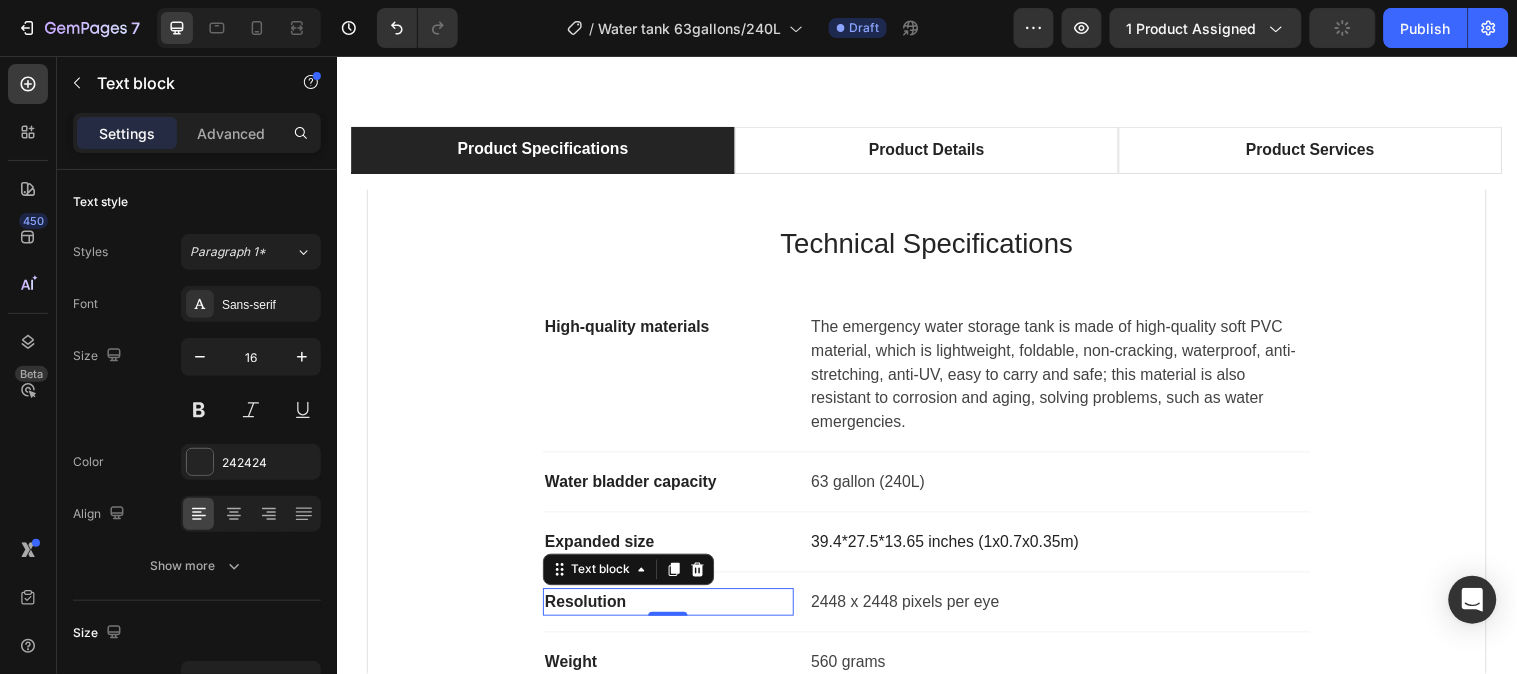 click on "Resolution" at bounding box center (673, 610) 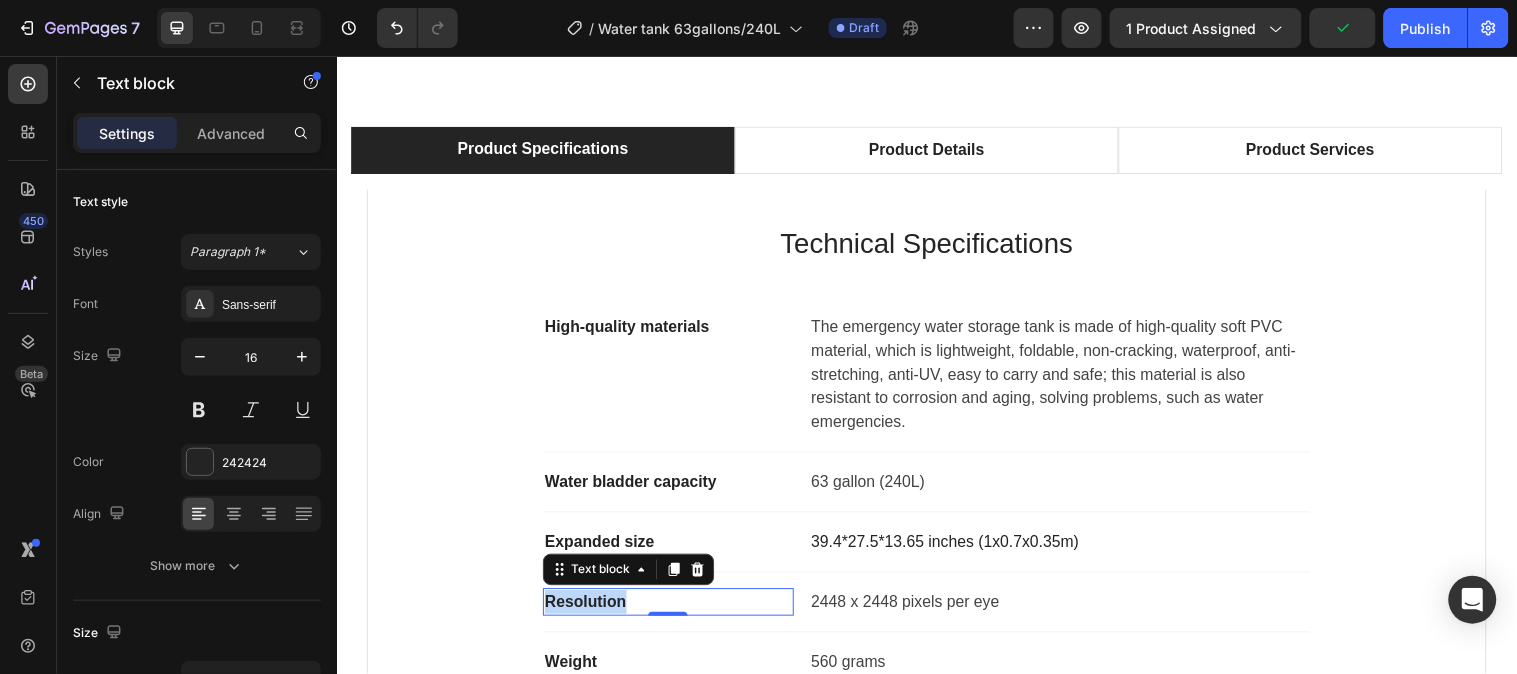 click on "Resolution" at bounding box center (673, 610) 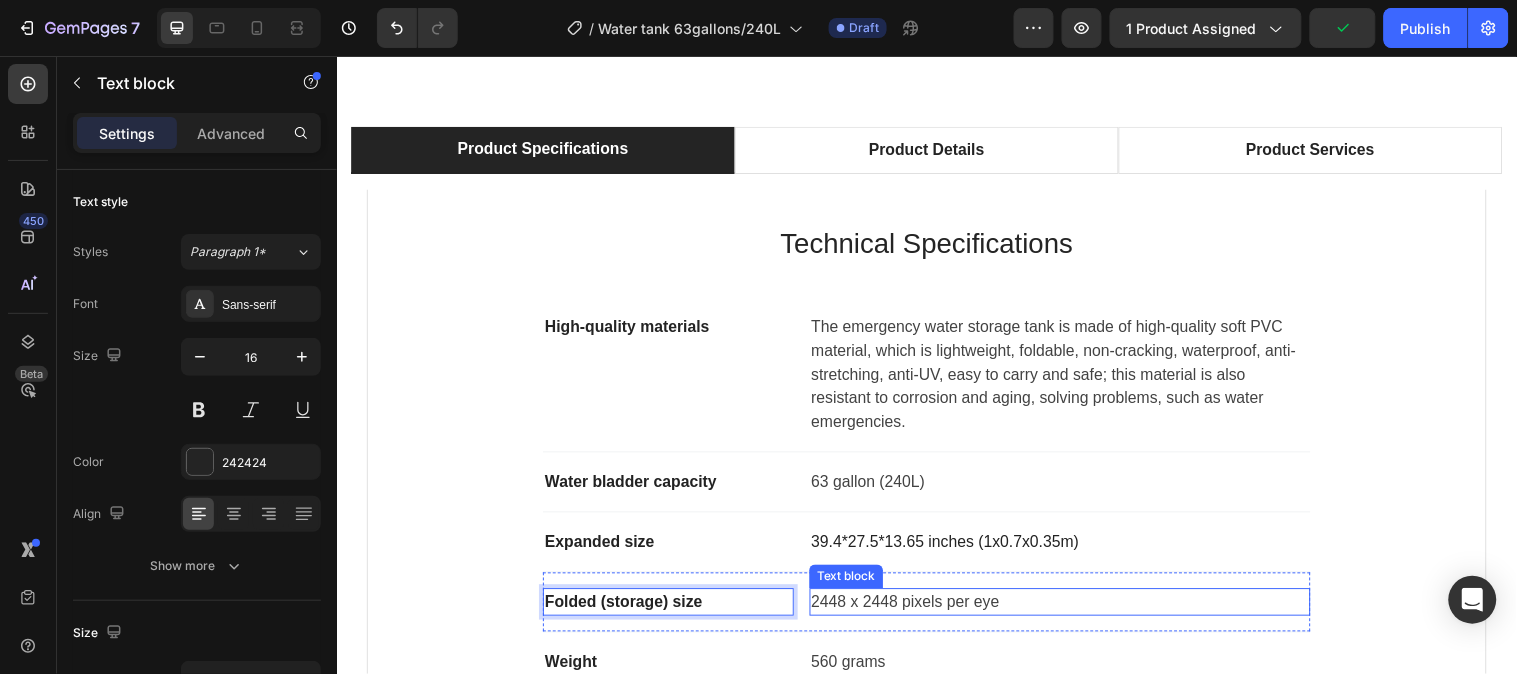 click on "2448 x 2448 pixels per eye" at bounding box center (1071, 610) 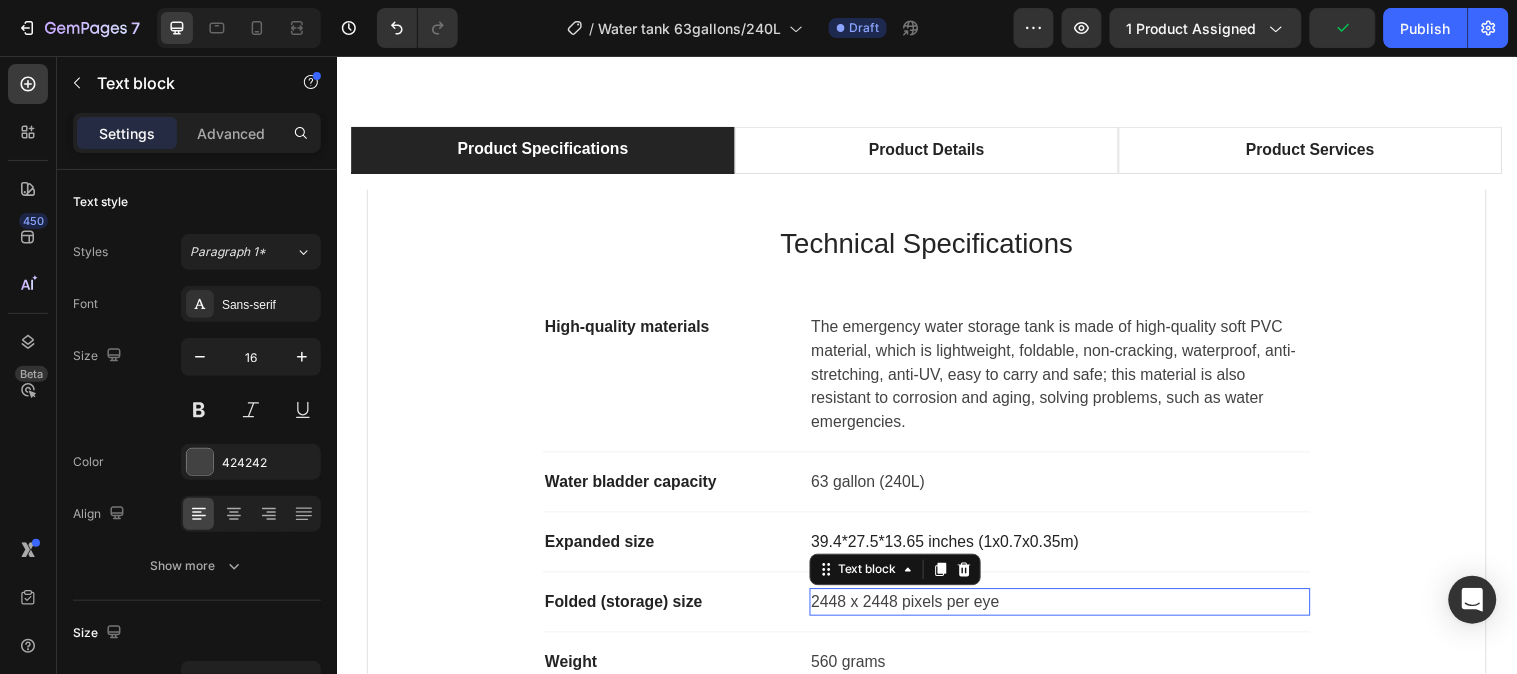 click on "2448 x 2448 pixels per eye" at bounding box center [1071, 610] 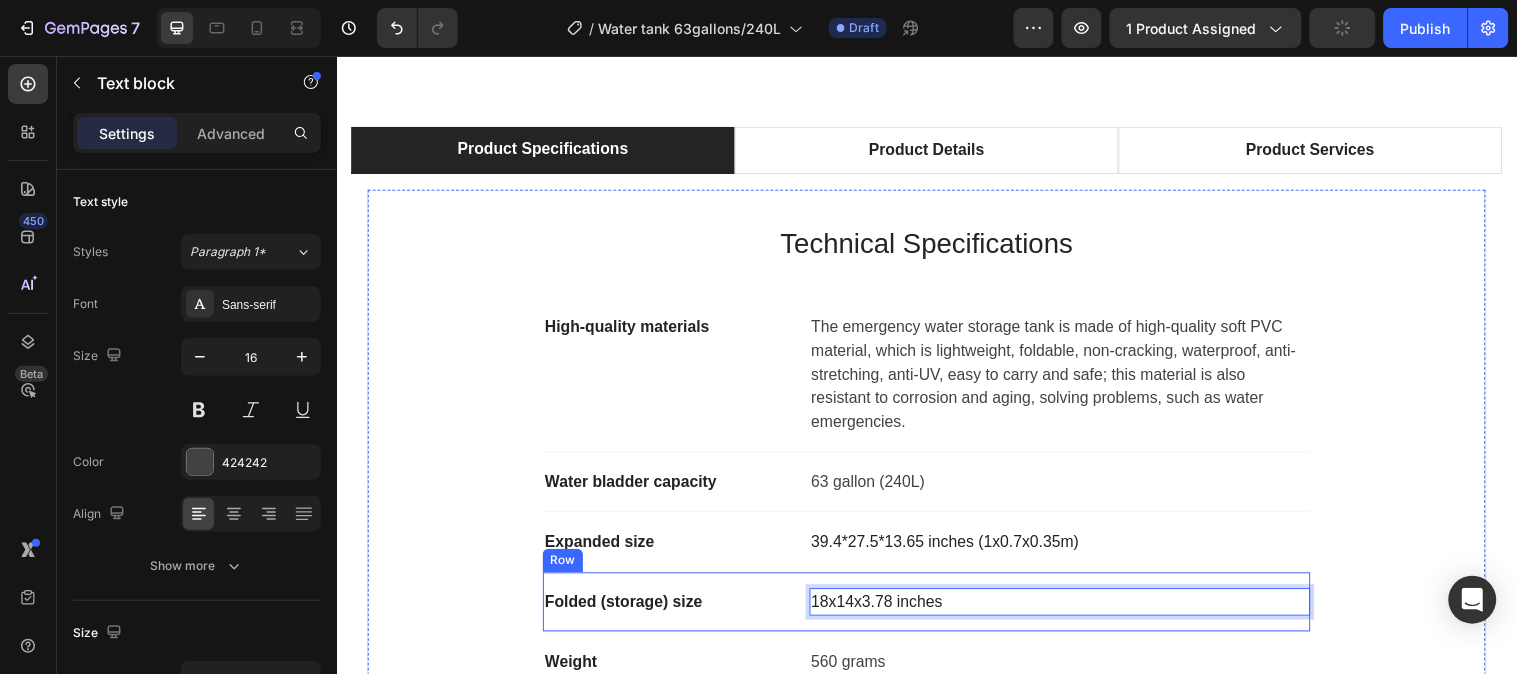 scroll, scrollTop: 1222, scrollLeft: 0, axis: vertical 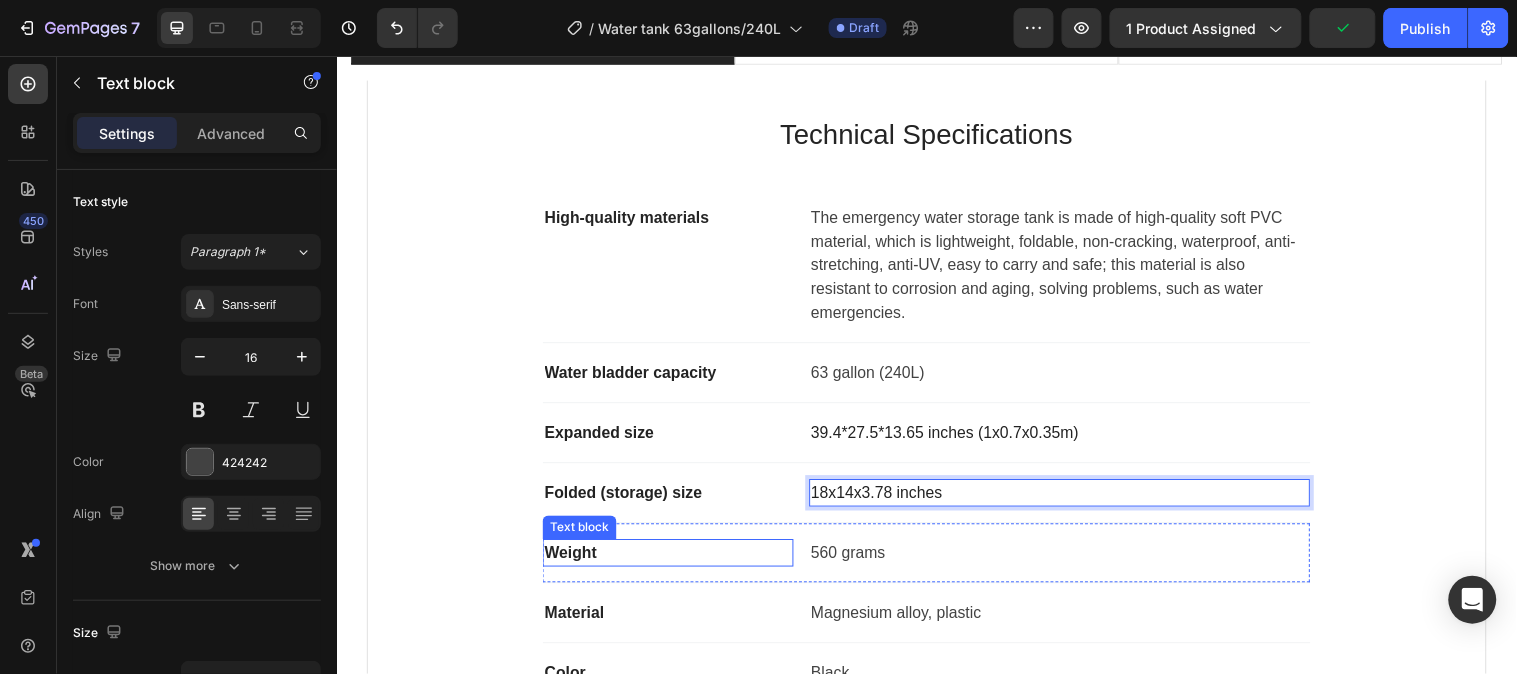 click on "Weight" at bounding box center (673, 560) 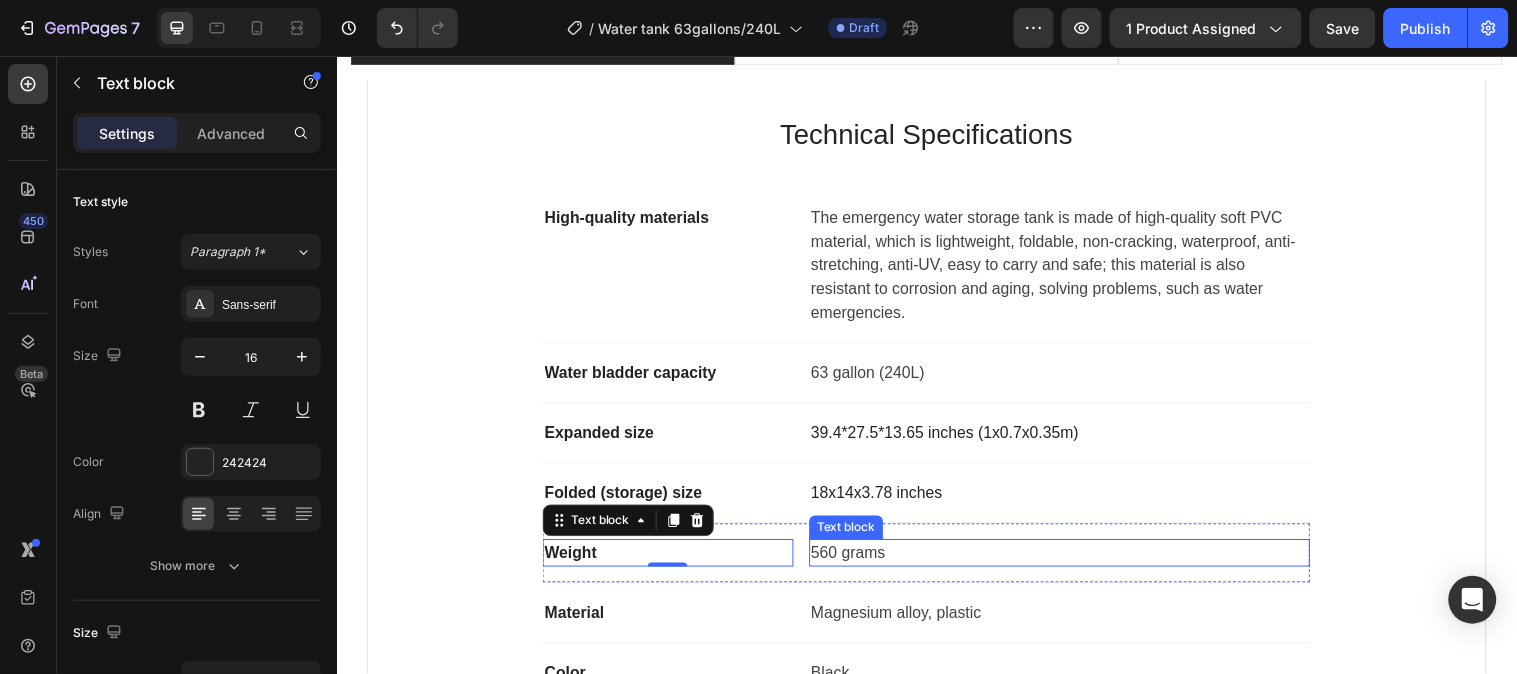 click on "560 grams" at bounding box center (1071, 560) 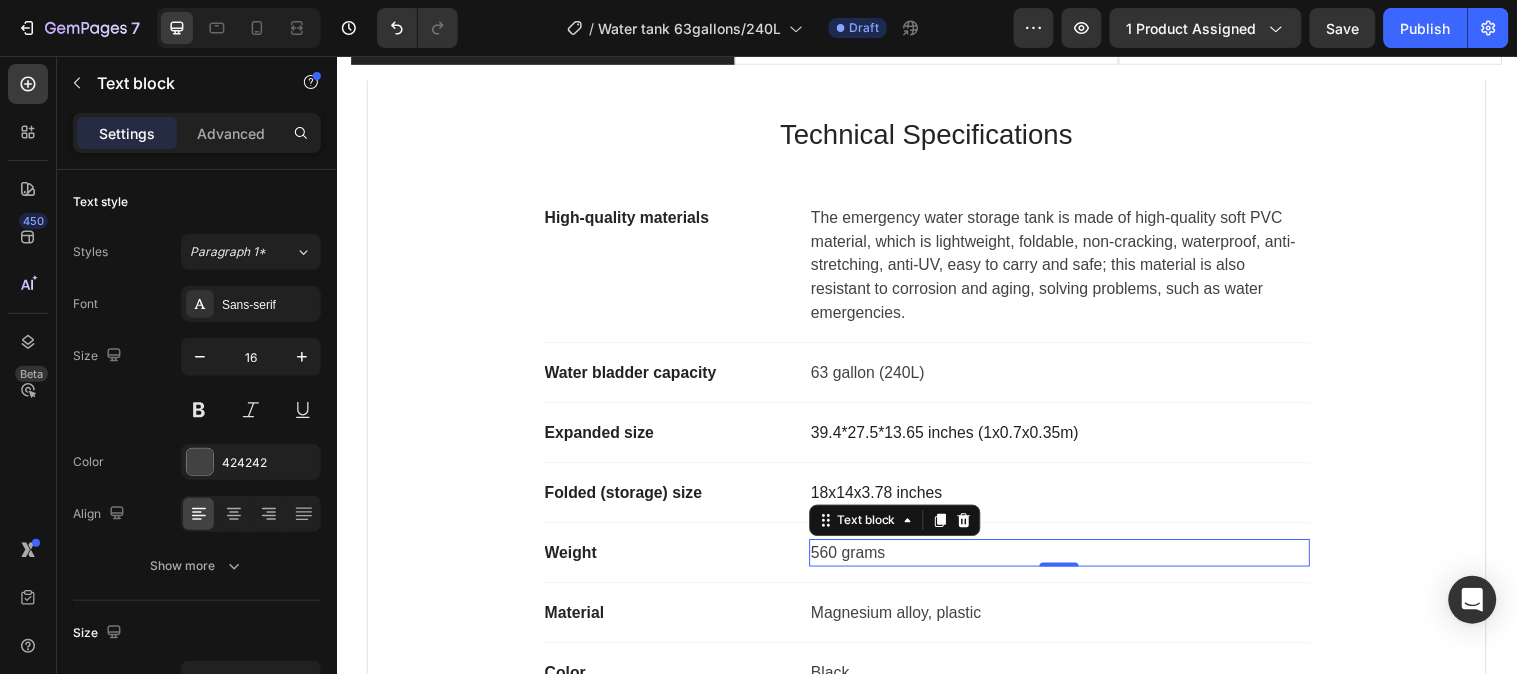 click on "560 grams" at bounding box center [1071, 560] 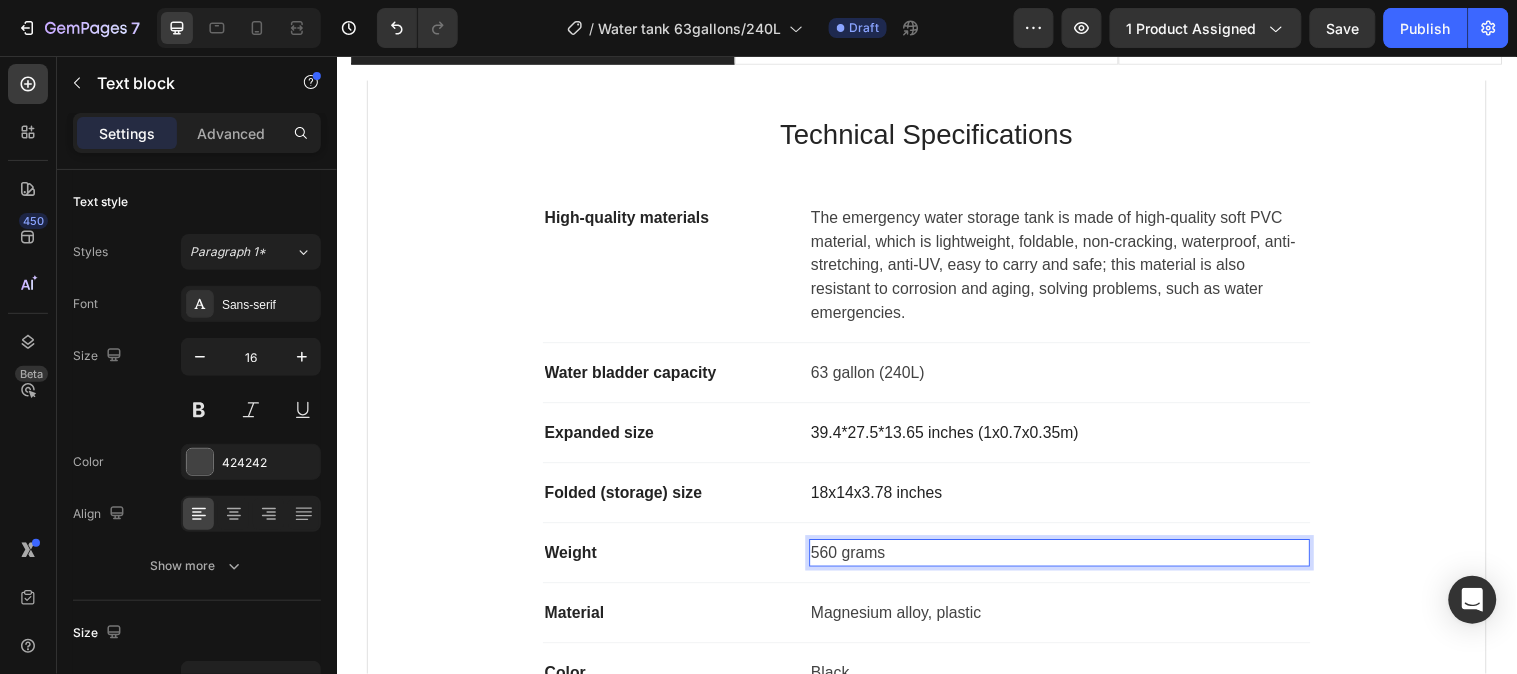 click on "560 grams" at bounding box center [1071, 560] 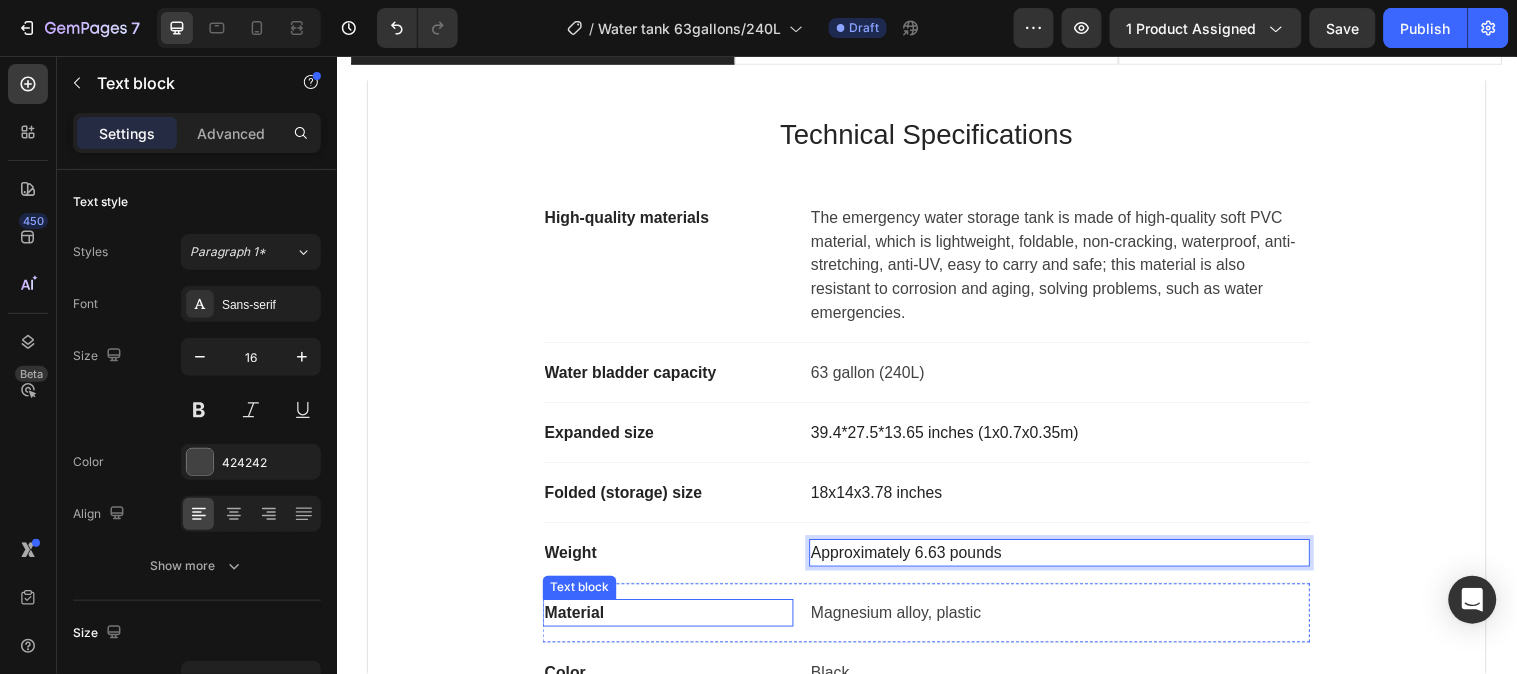 click on "Material" at bounding box center (673, 621) 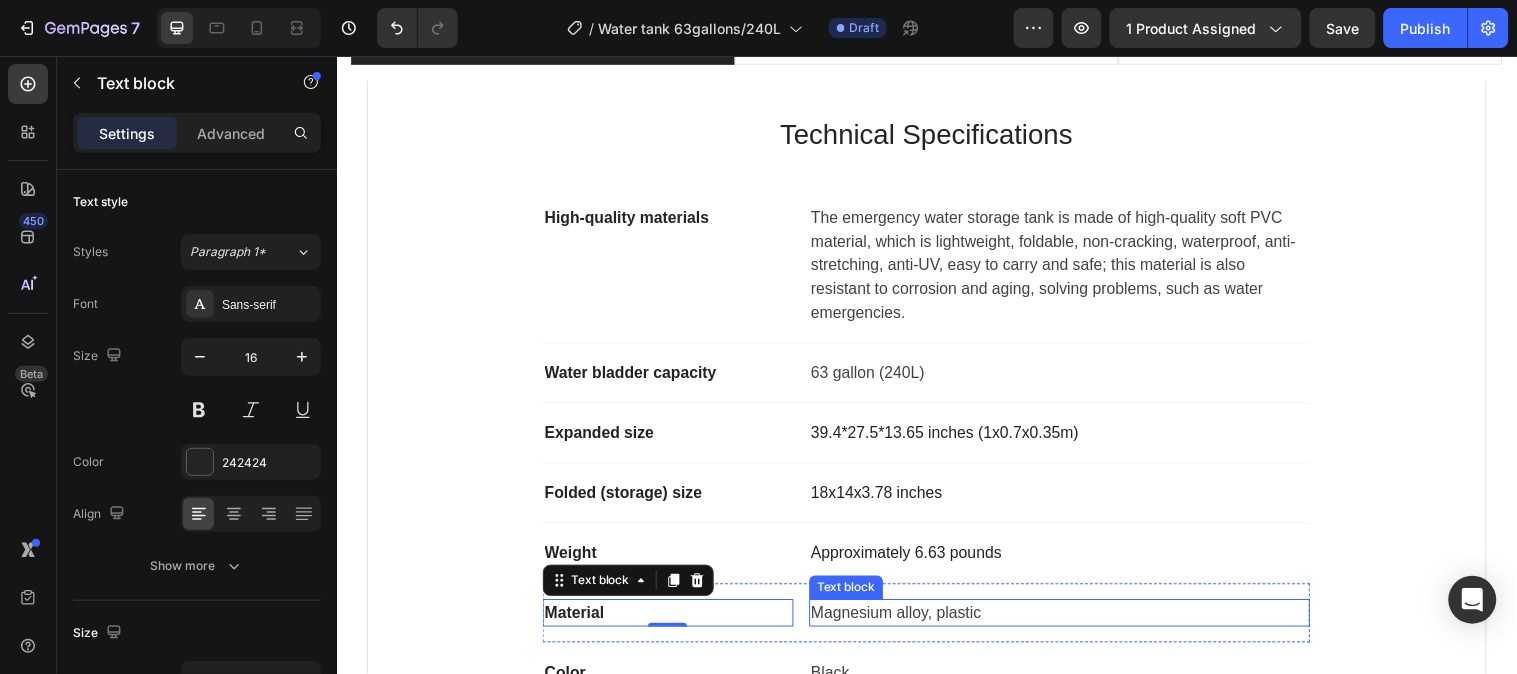 click on "Magnesium alloy, plastic" at bounding box center [1071, 621] 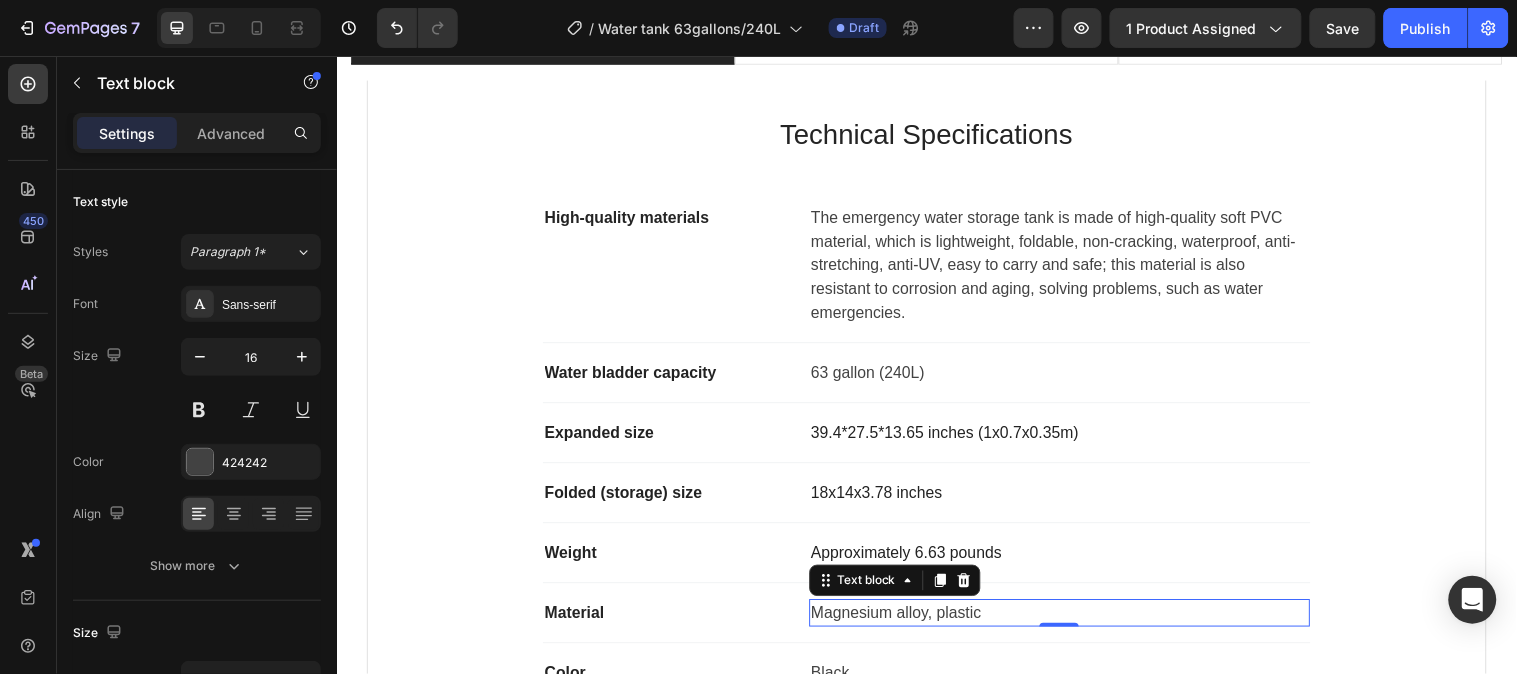 click on "Magnesium alloy, plastic" at bounding box center (1071, 621) 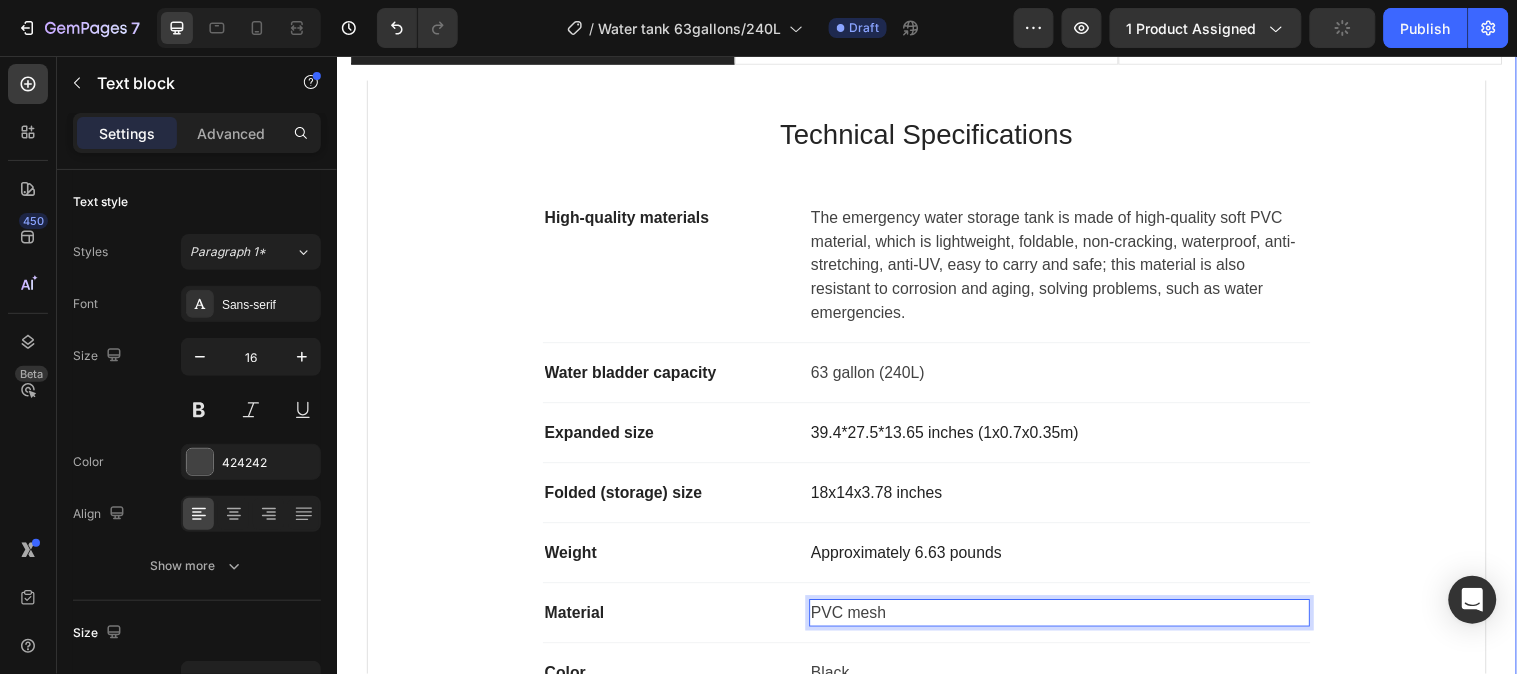 scroll, scrollTop: 1444, scrollLeft: 0, axis: vertical 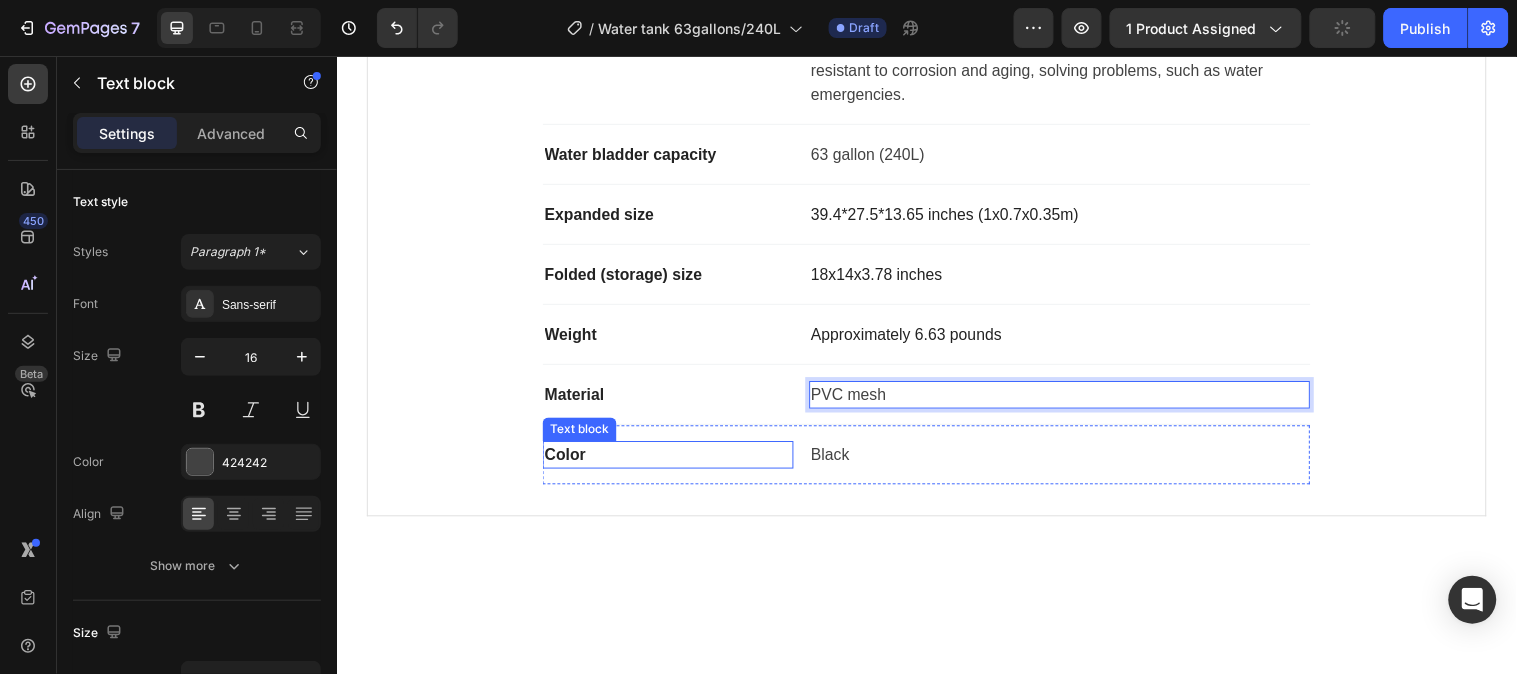 click on "Color" at bounding box center (673, 460) 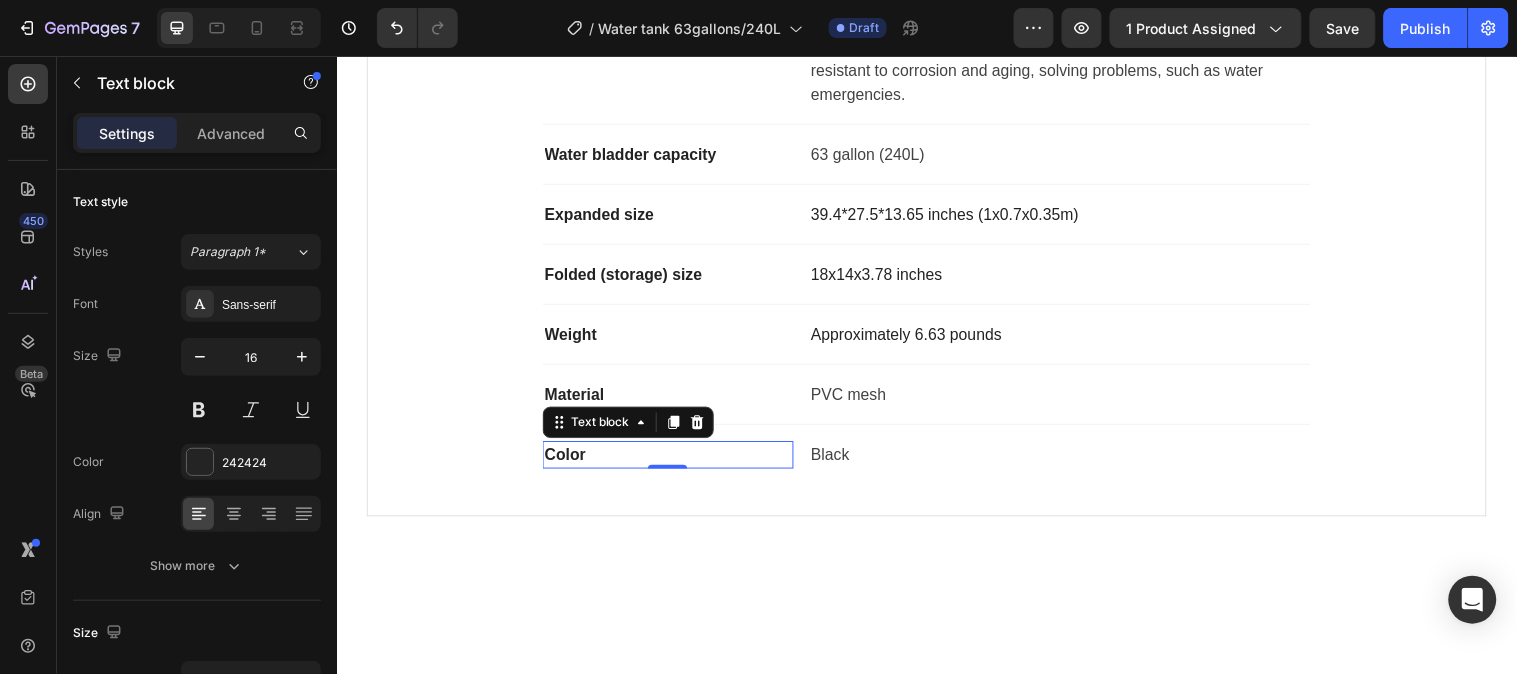click on "Color" at bounding box center [673, 460] 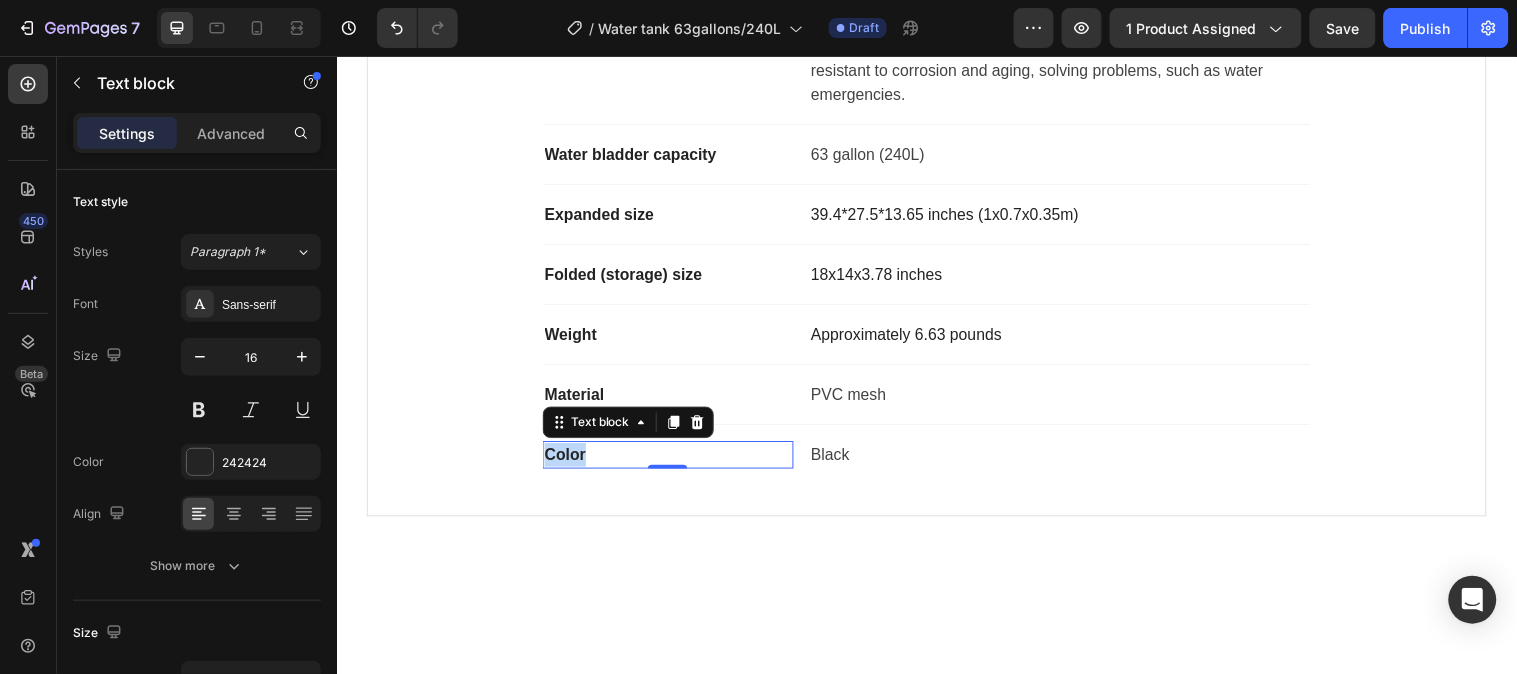 click on "Color" at bounding box center (673, 460) 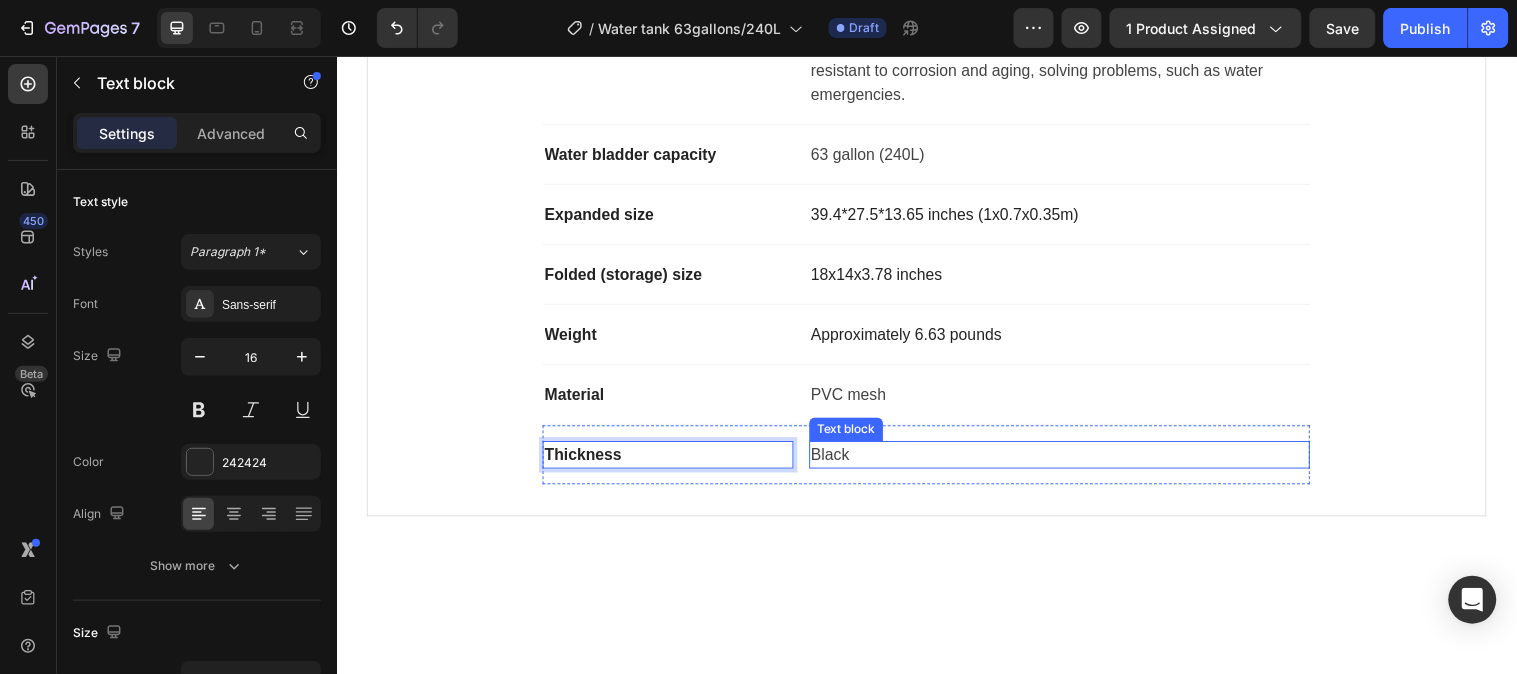 click on "Black" at bounding box center [1071, 460] 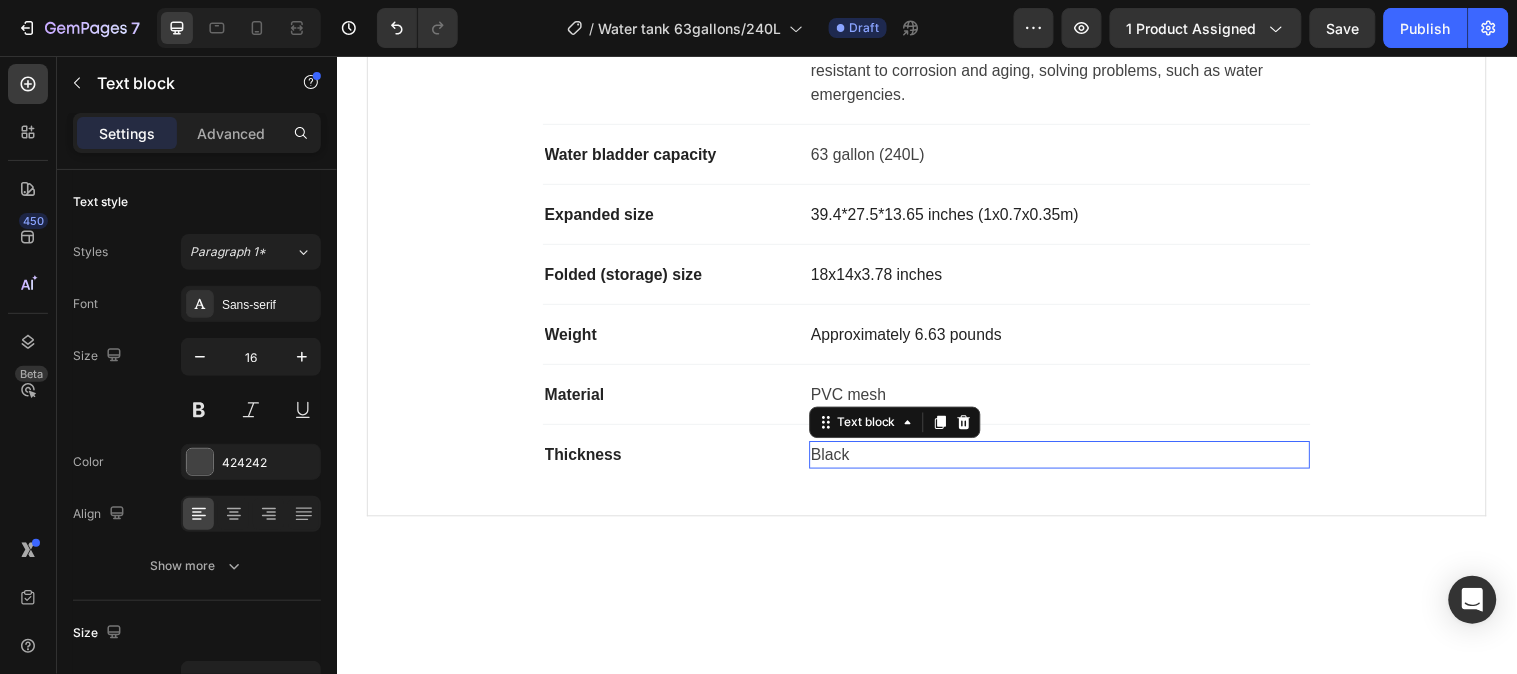click on "Black" at bounding box center [1071, 460] 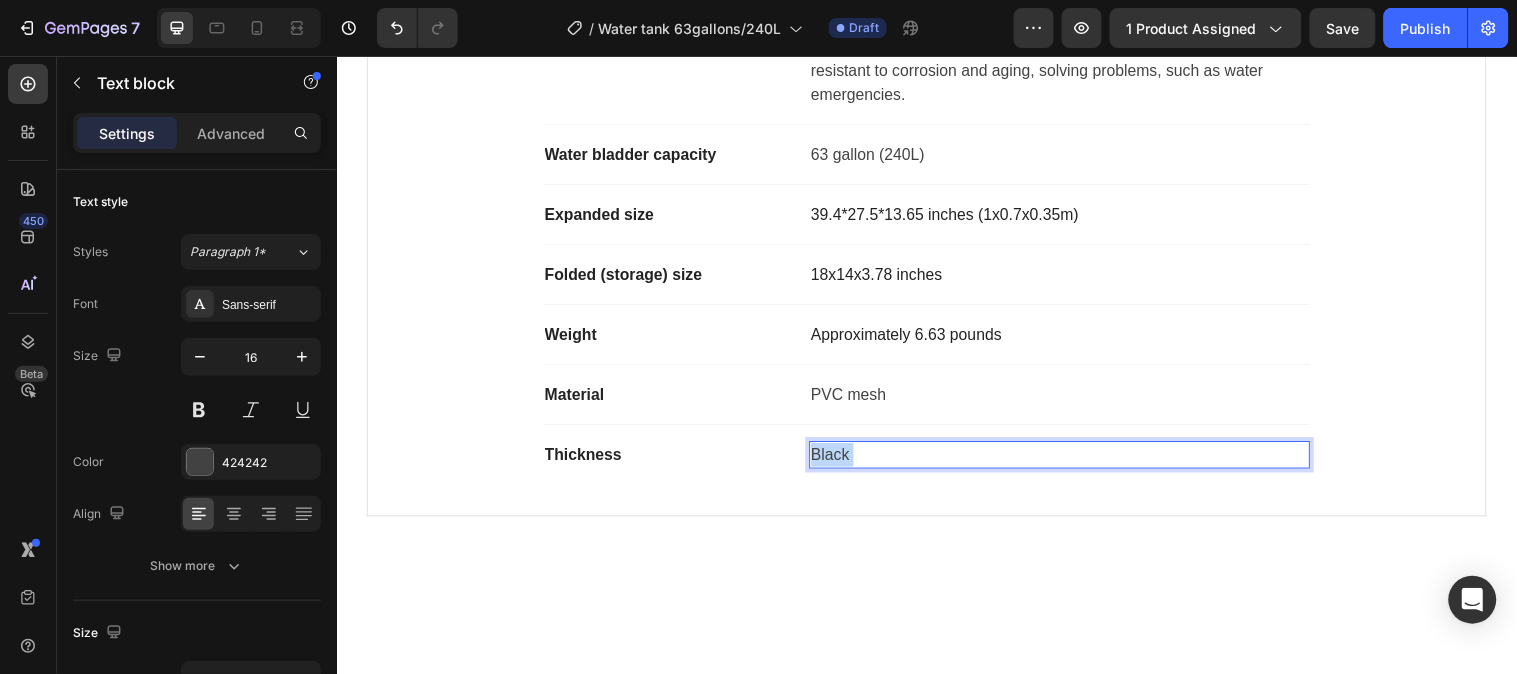 drag, startPoint x: 899, startPoint y: 462, endPoint x: 902, endPoint y: 472, distance: 10.440307 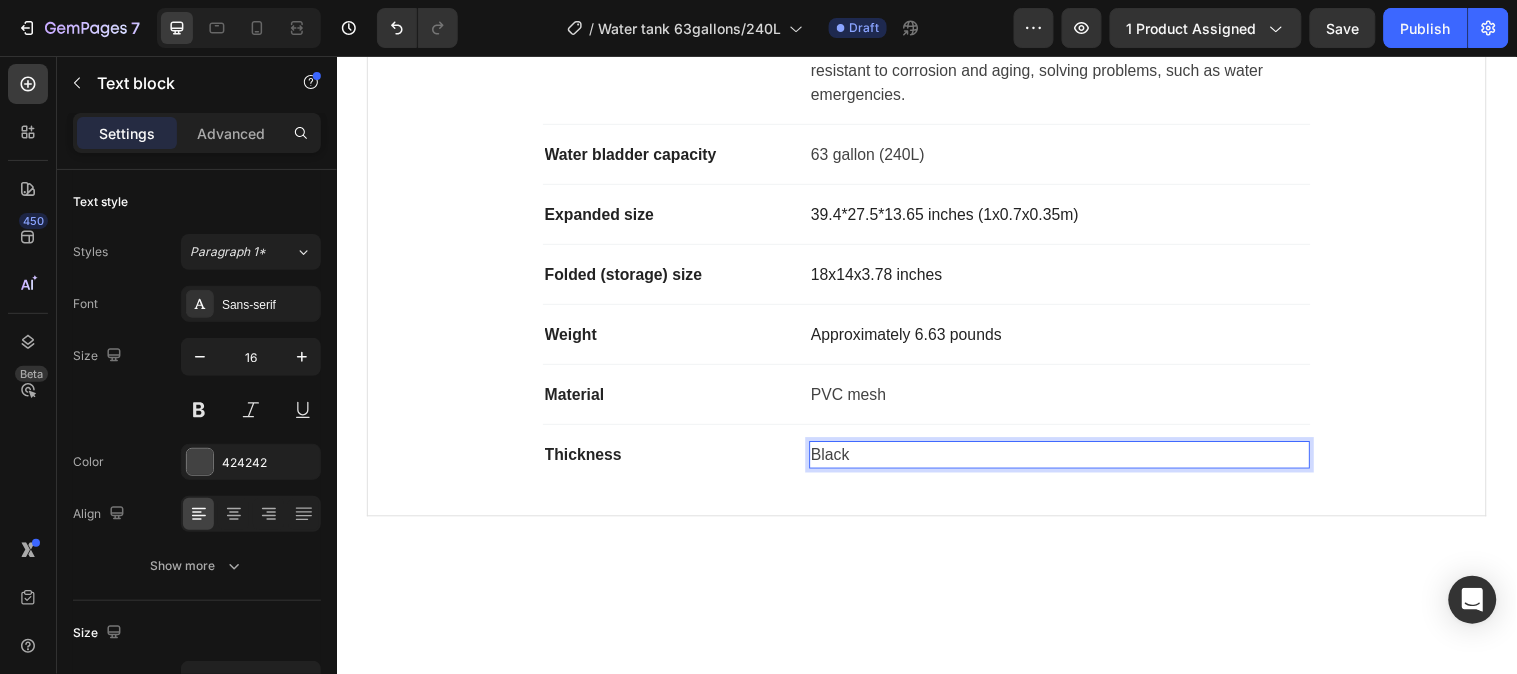 click on "Black" at bounding box center [1071, 460] 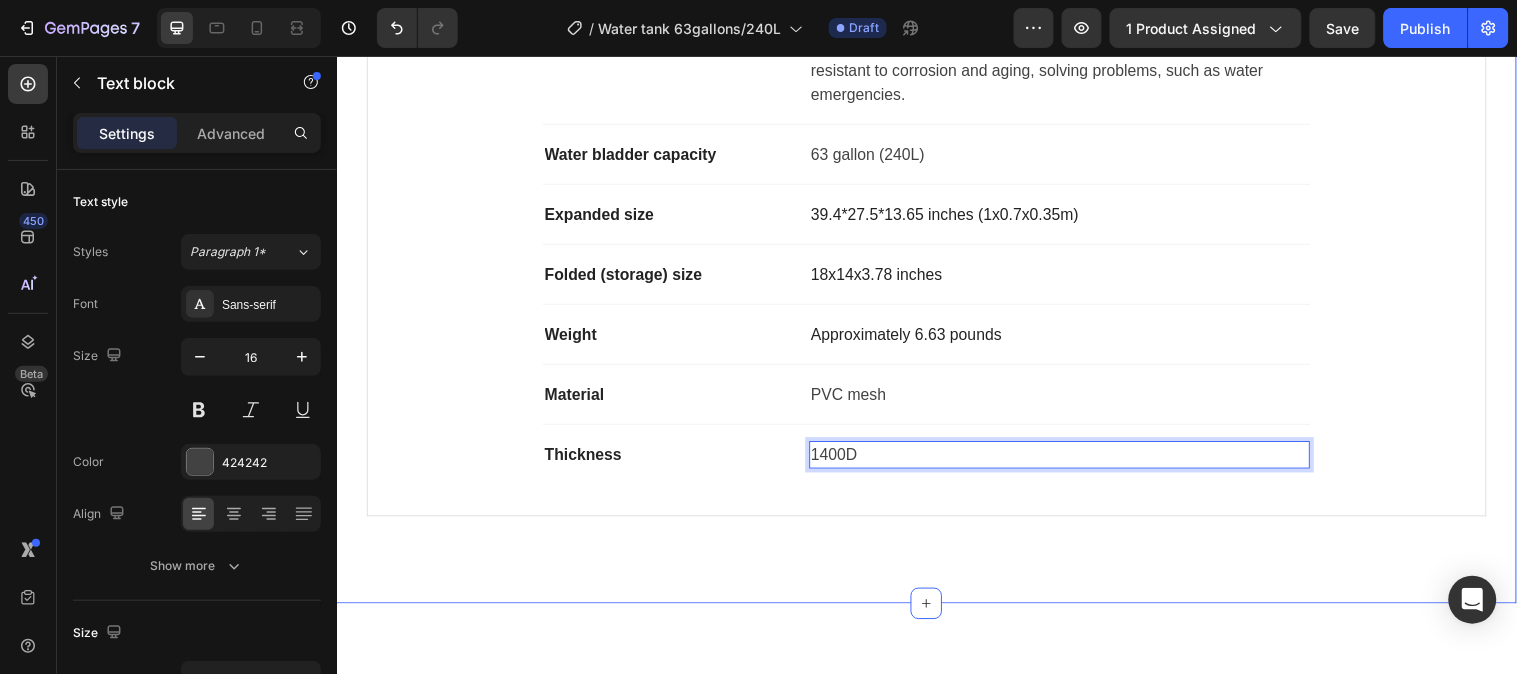 click on "Product Specifications Product Details Product Services Technical Specifications Heading High-quality materials Text block The emergency water storage tank is made of high-quality soft PVC material, which is lightweight, foldable, non-cracking, waterproof, anti-stretching, anti-UV, easy to carry and safe; this material is also resistant to corrosion and aging, solving problems, such as water emergencies. Text block Row Water bladder capacity Text block 63 gallon (240L) Text block Row Expanded size Text block 39.4*27.5*13.65 inches (1x0.7x0.35m) Text block Row Folded (storage) size Text block 18x14x3.78 inches Text block Row Weight Text block Approximately 6.63 pounds Text block Row Material Text block PVC mesh Text block Row Thickness Text block 1400D Text block   0 Row Row What's Included Heading Image VR Headset Text block Image 2 Touch Controllers Text block Image Charging Cable Text block Image Power Adapter Text block Image Glasses Spacer Text block Icon List Image Row Row Professional Support Heading" at bounding box center (936, 166) 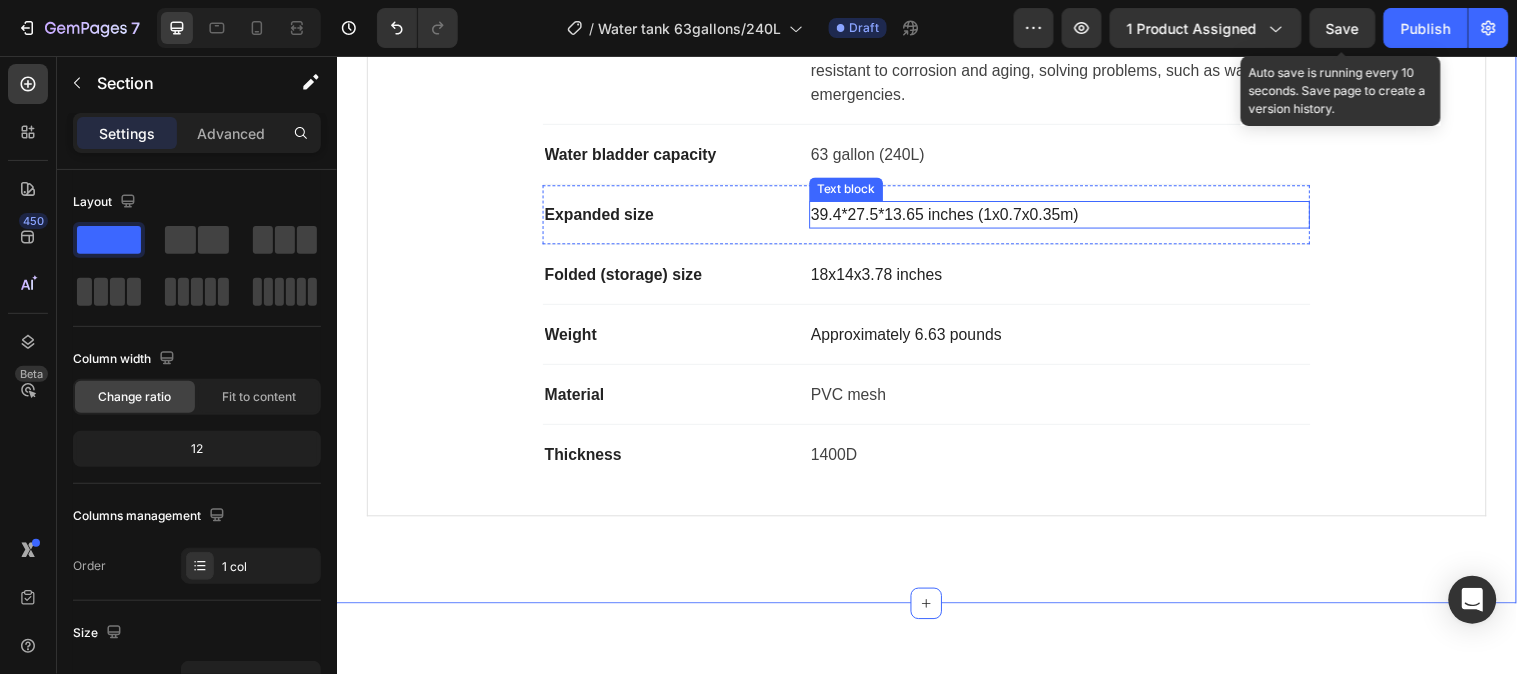 click on "39.4*27.5*13.65 inches (1x0.7x0.35m)" at bounding box center [955, 215] 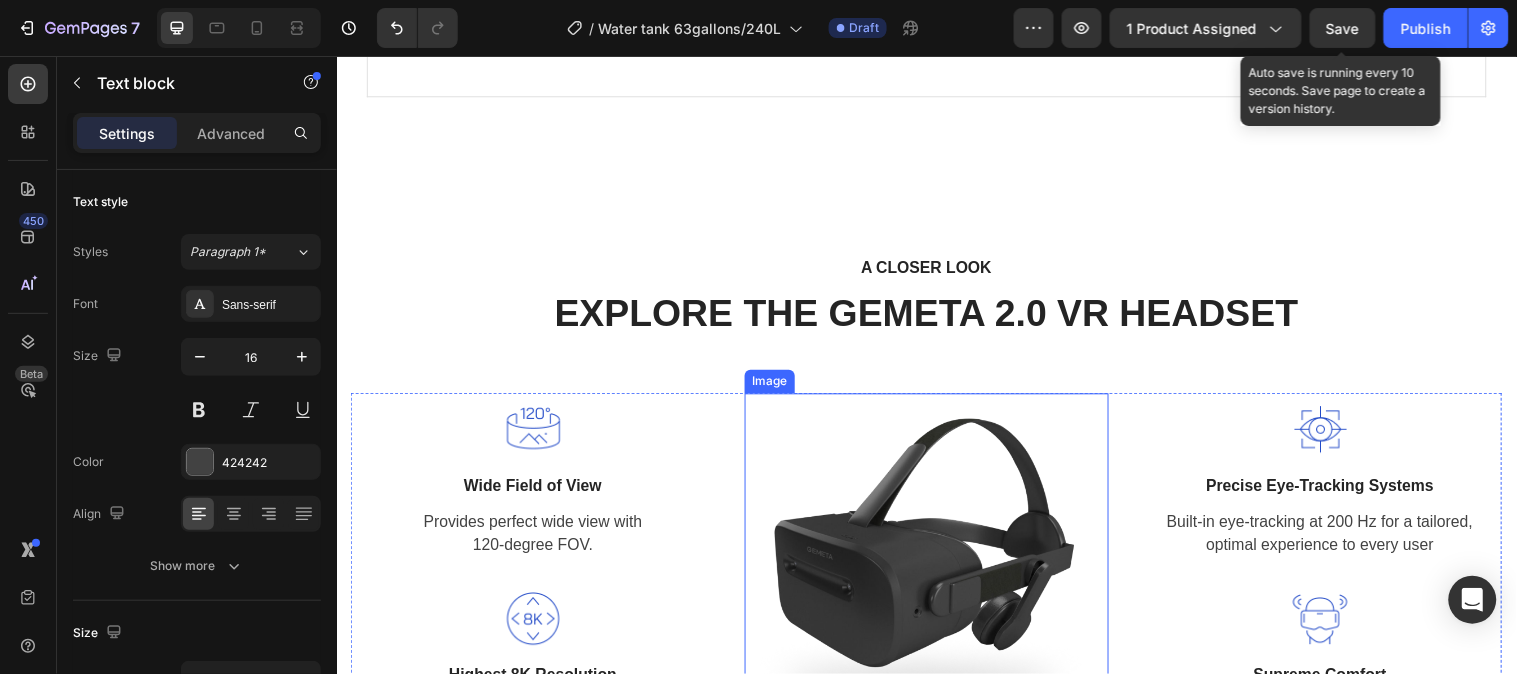 scroll, scrollTop: 1888, scrollLeft: 0, axis: vertical 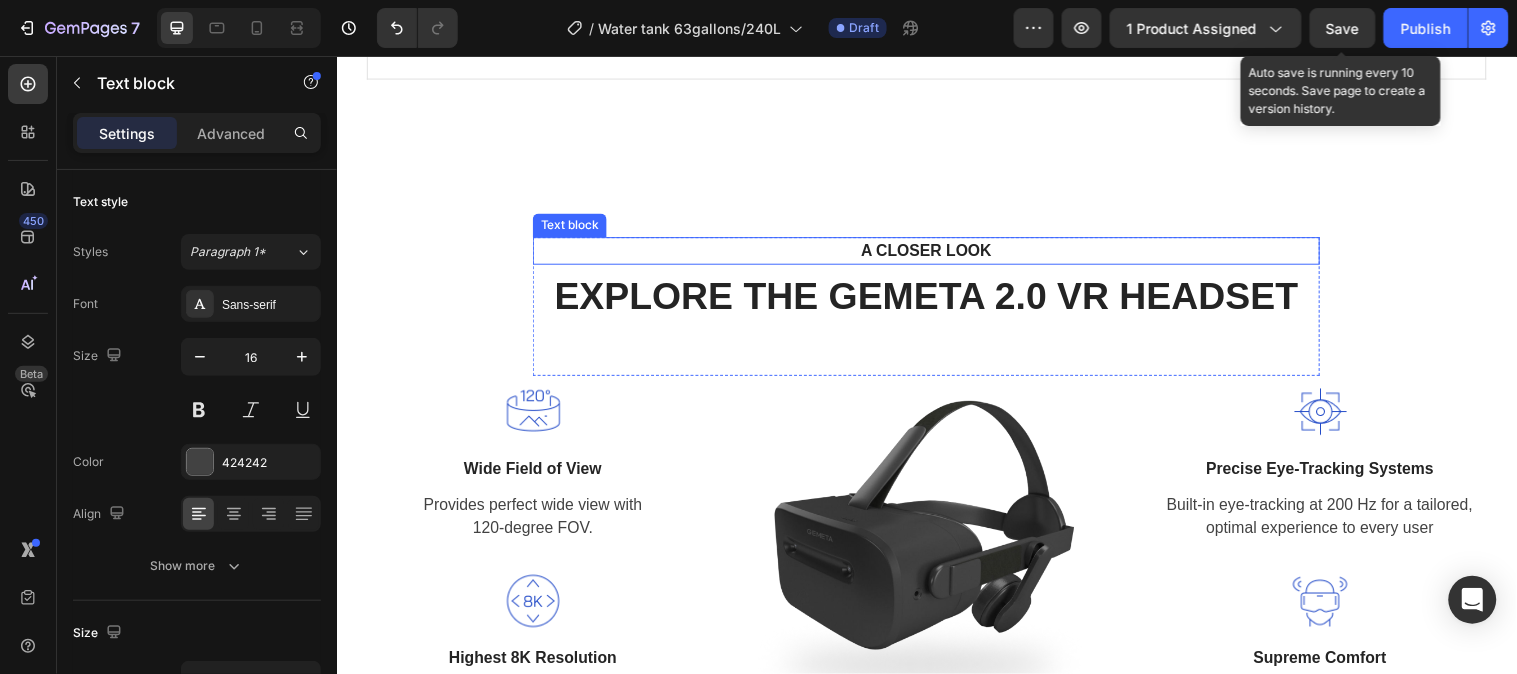 click on "A CLOSER LOOK" at bounding box center (936, 253) 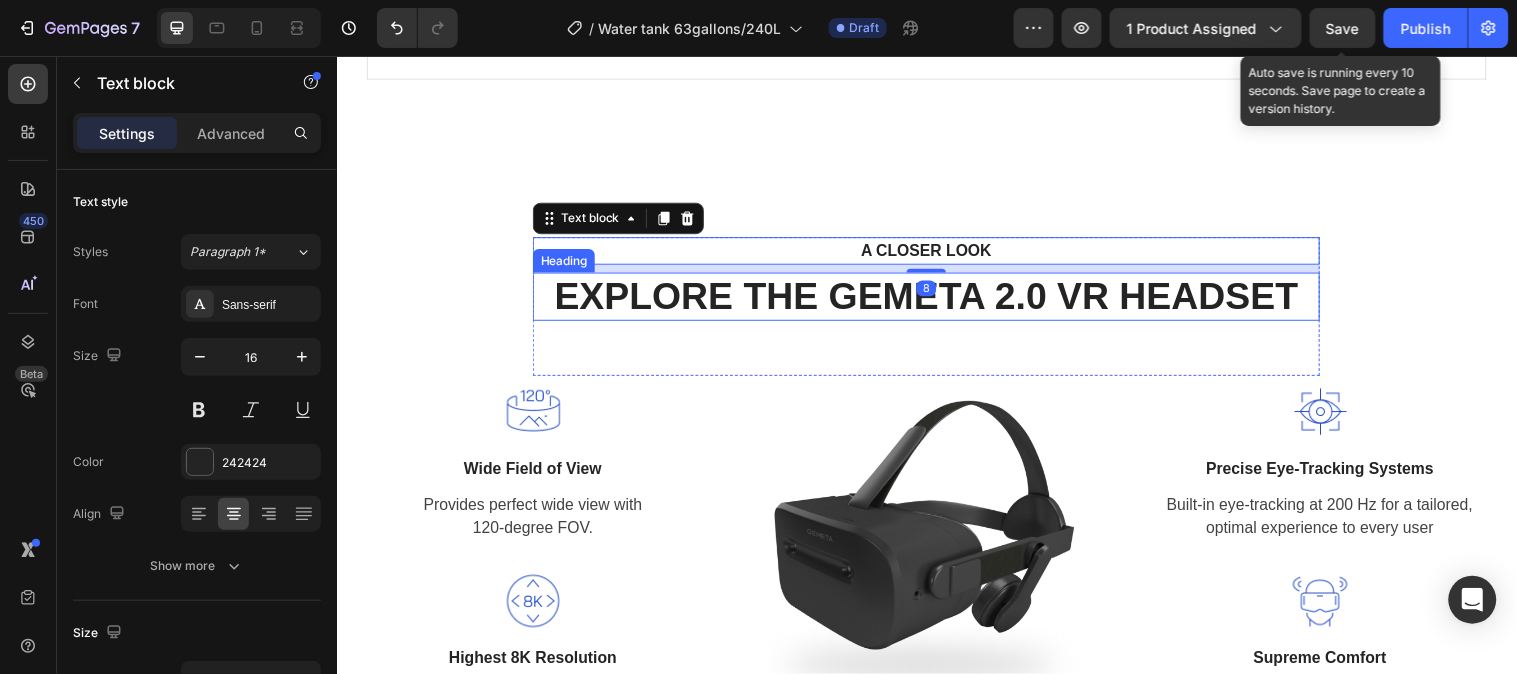 click on "EXPLORE THE GEMETA 2.0 VR HEADSET" at bounding box center [936, 300] 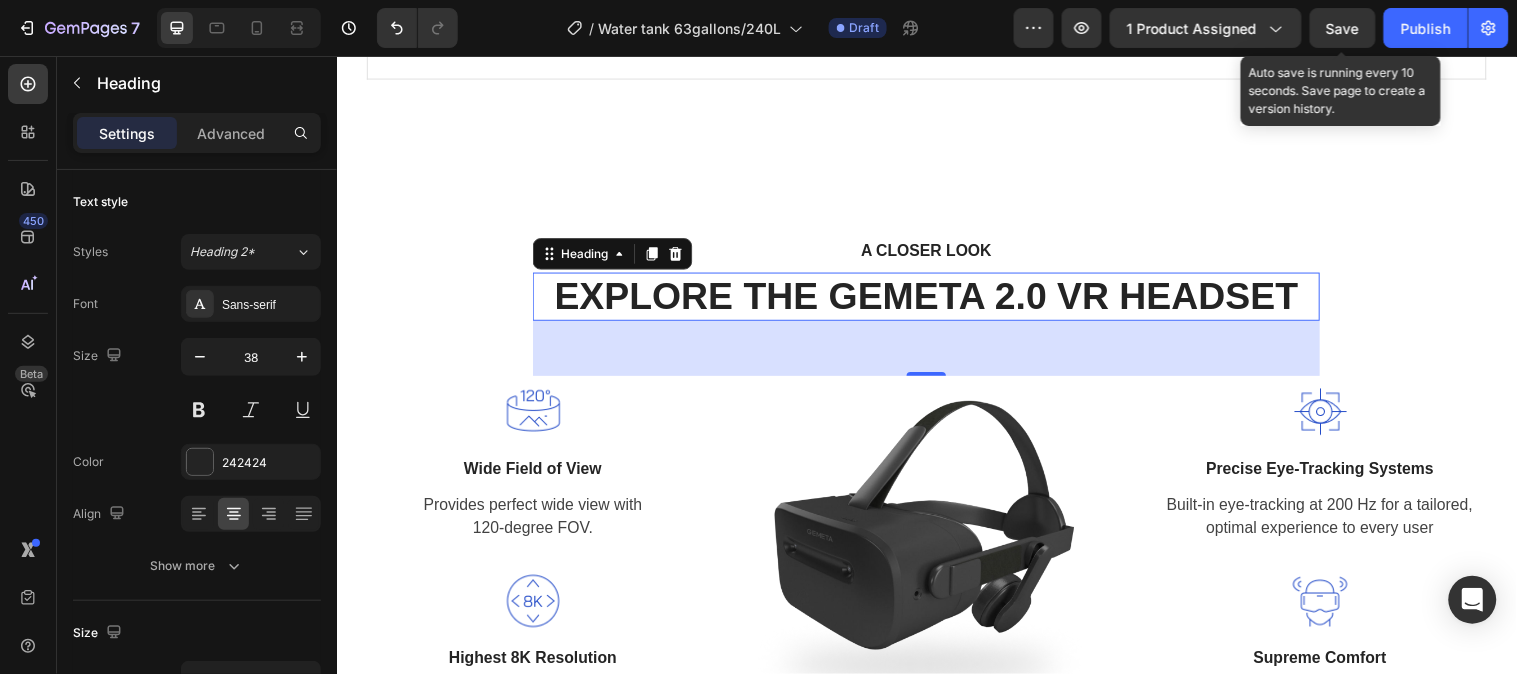 click on "EXPLORE THE GEMETA 2.0 VR HEADSET" at bounding box center [936, 300] 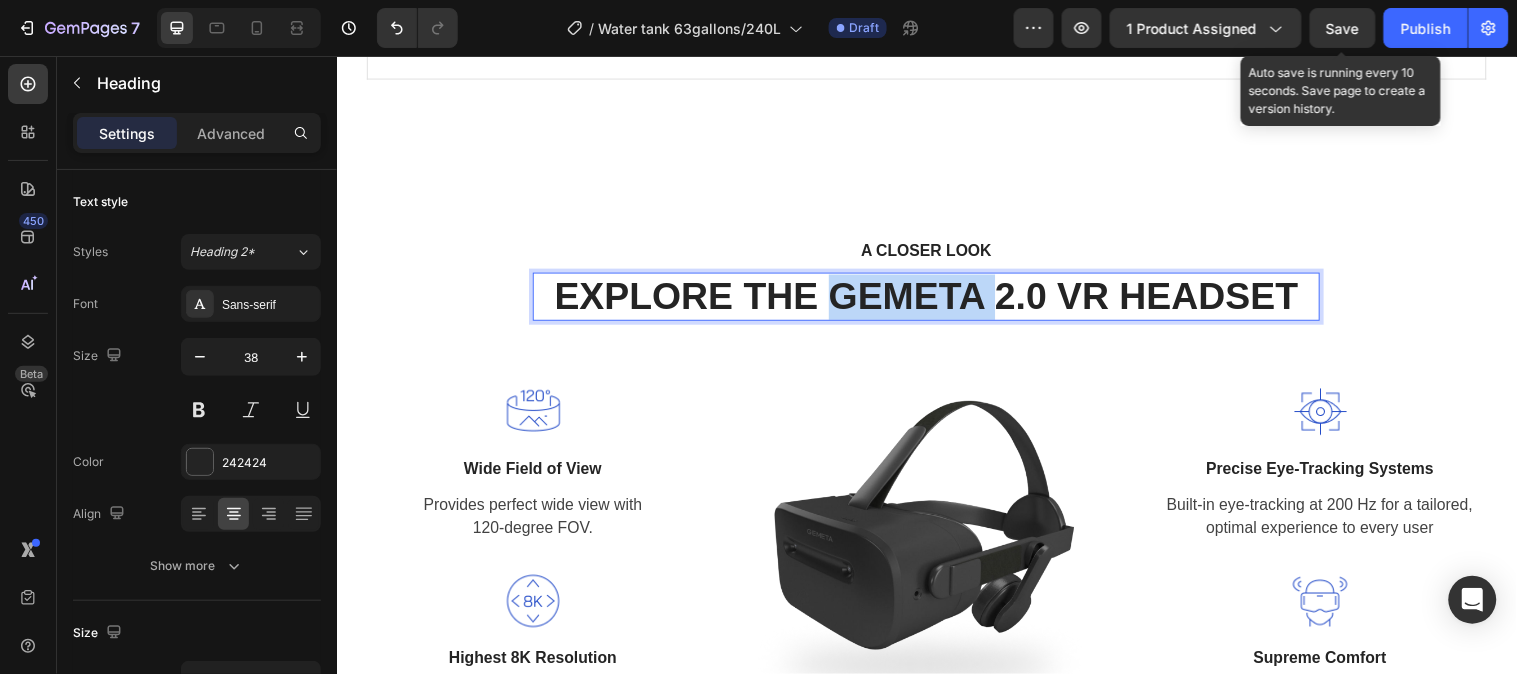 click on "EXPLORE THE GEMETA 2.0 VR HEADSET" at bounding box center (936, 300) 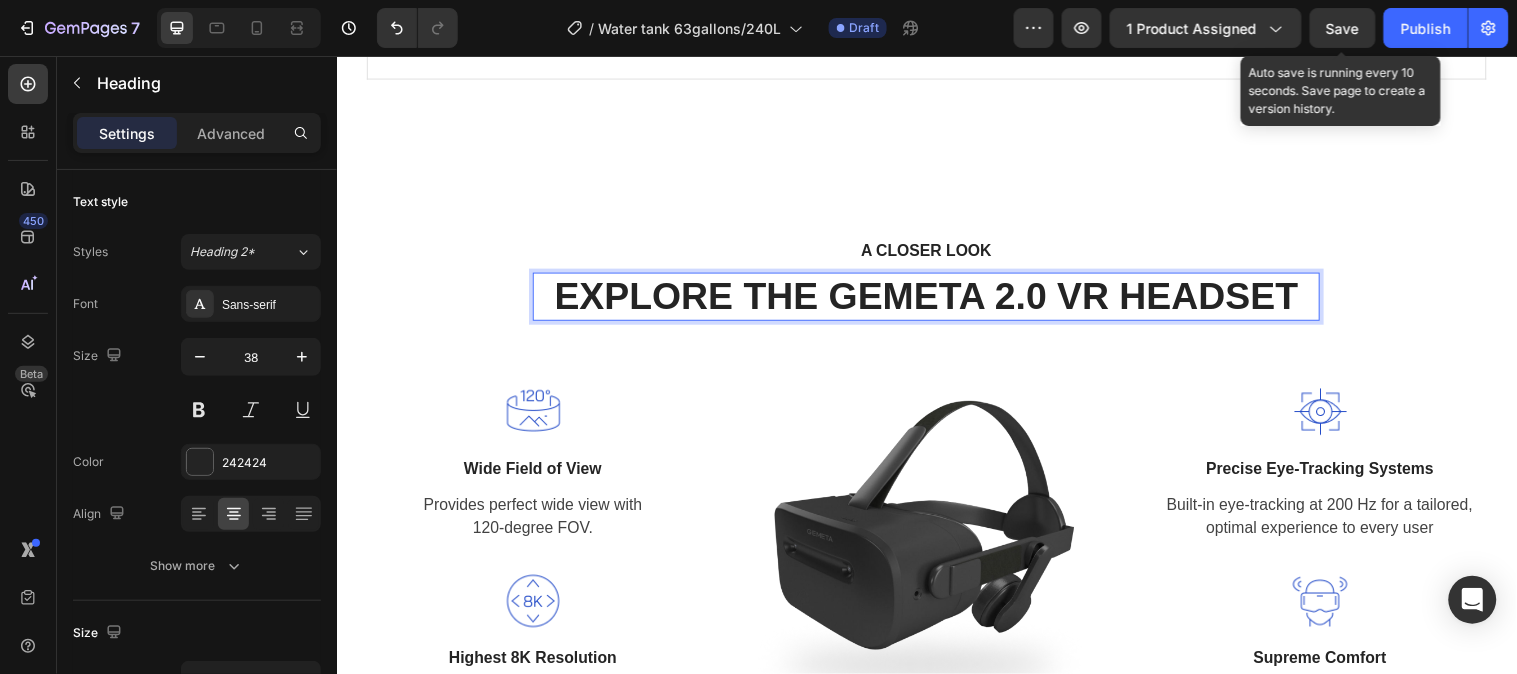 click on "EXPLORE THE GEMETA 2.0 VR HEADSET" at bounding box center (936, 300) 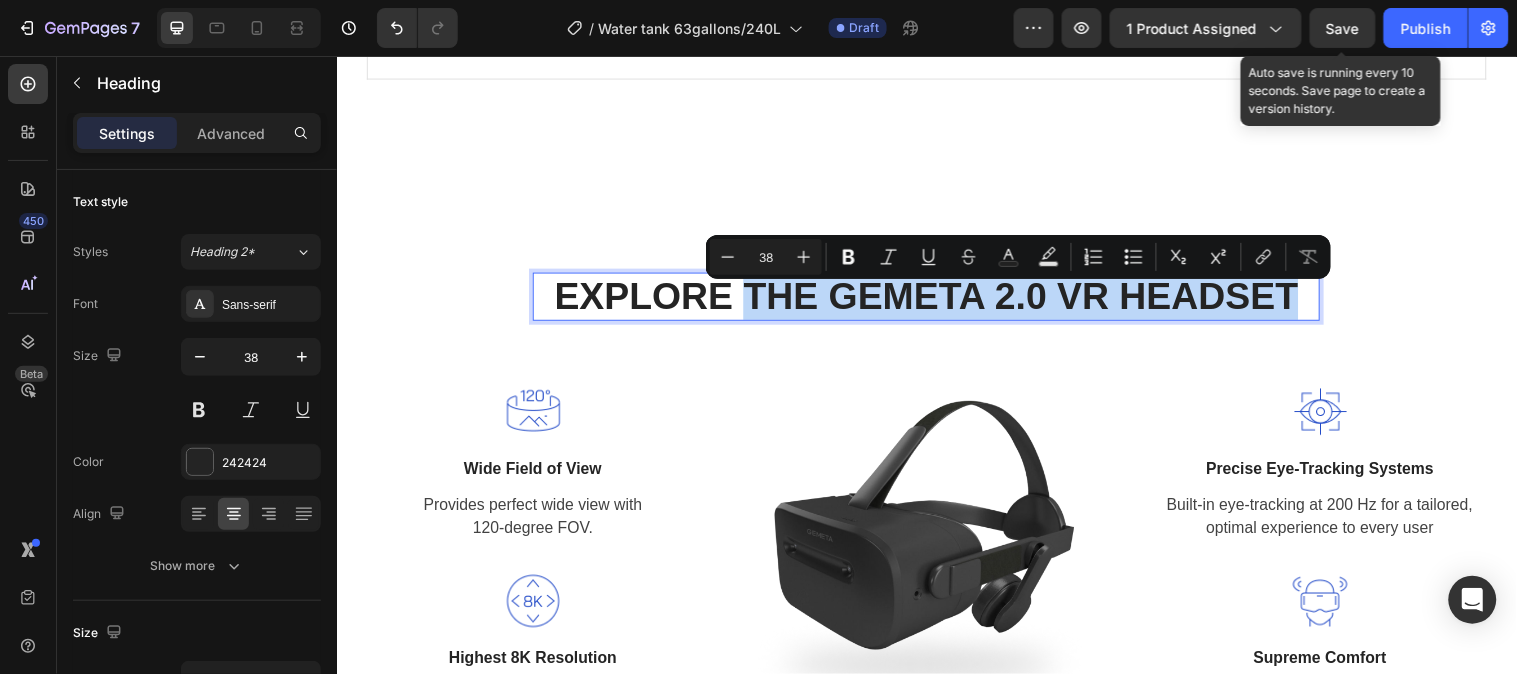drag, startPoint x: 752, startPoint y: 310, endPoint x: 1298, endPoint y: 304, distance: 546.03296 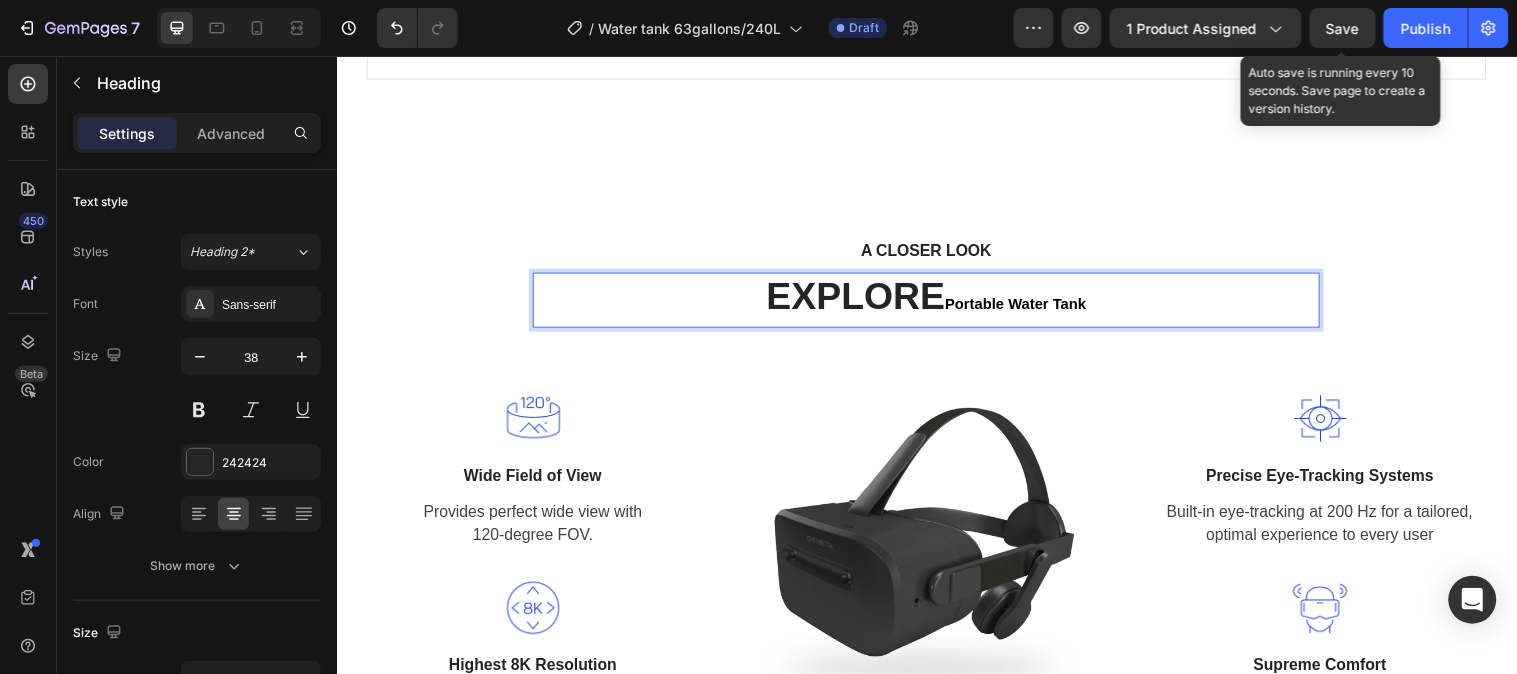 drag, startPoint x: 945, startPoint y: 316, endPoint x: 983, endPoint y: 322, distance: 38.470768 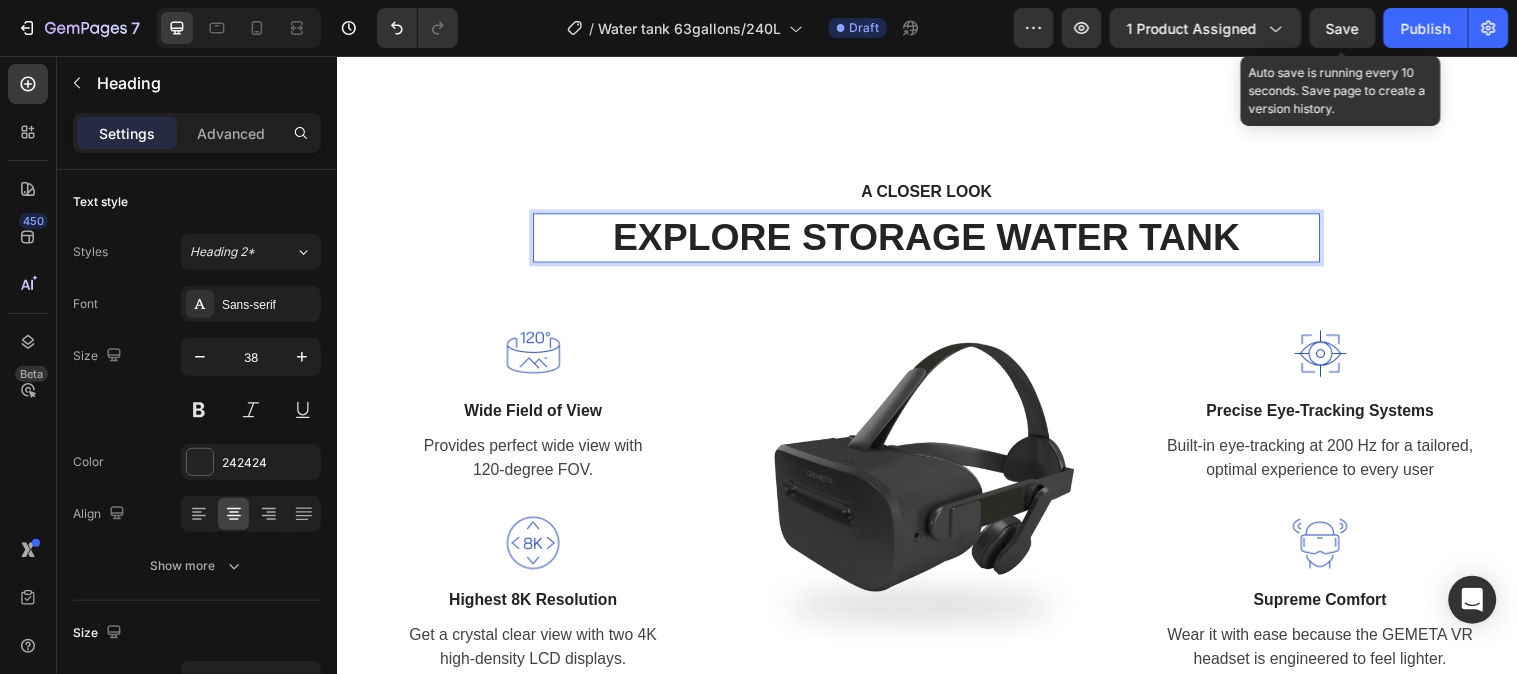 scroll, scrollTop: 2111, scrollLeft: 0, axis: vertical 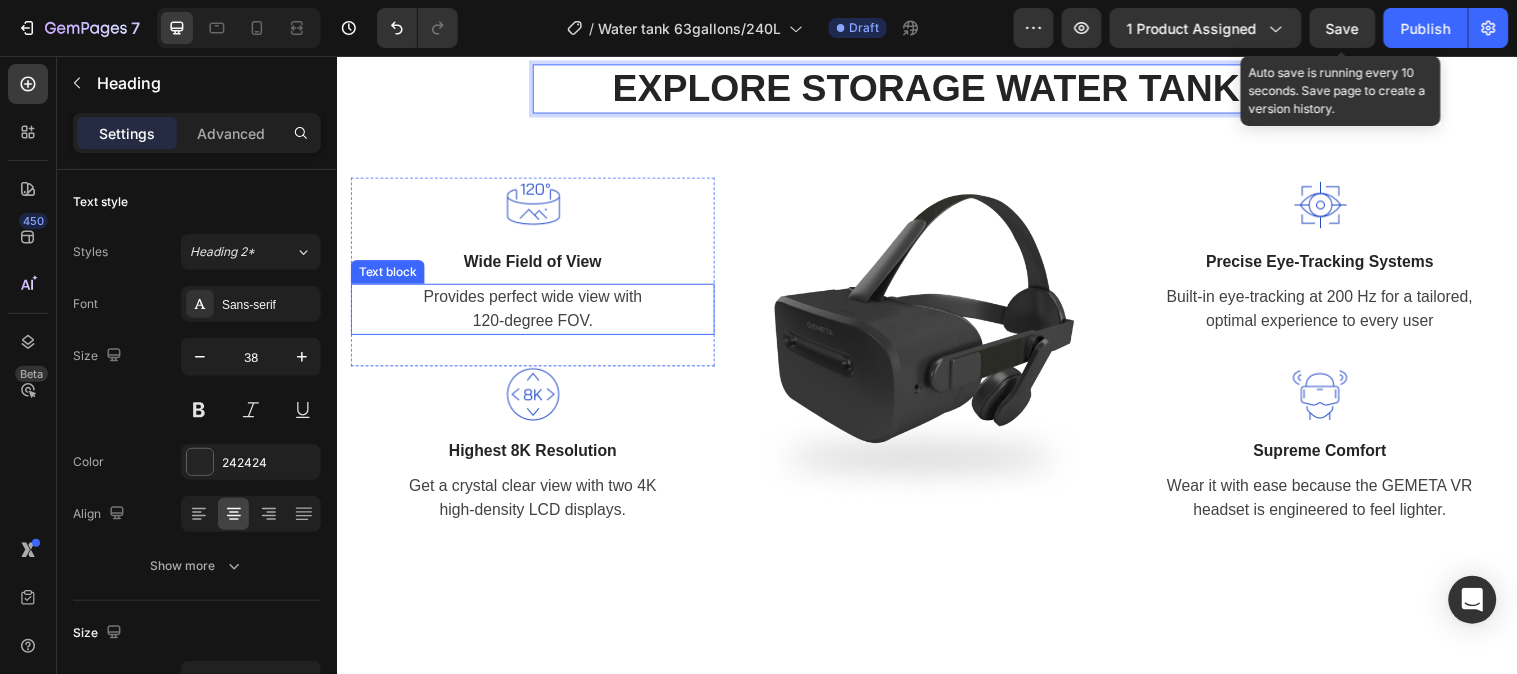 click on "Provides perfect wide view with  120-degree FOV." at bounding box center (536, 313) 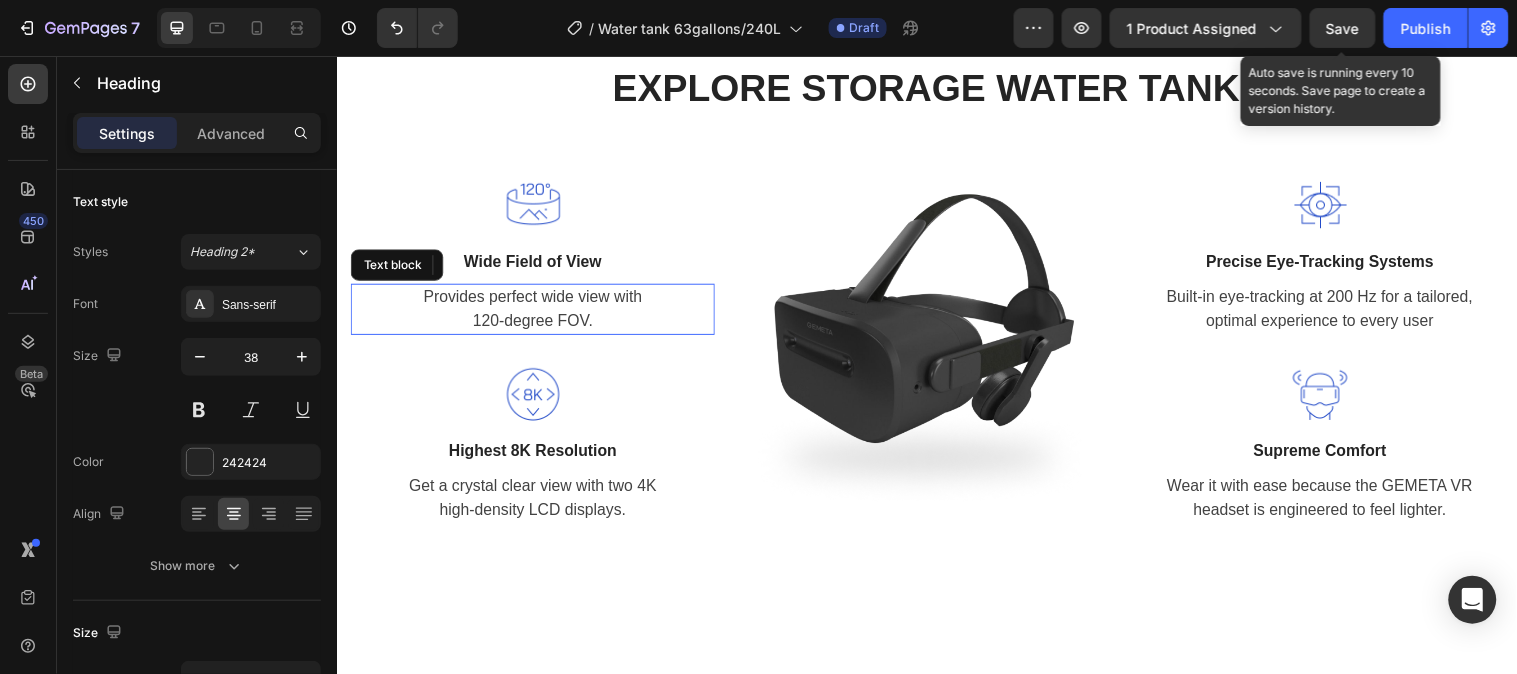 click on "Provides perfect wide view with  120-degree FOV." at bounding box center (536, 313) 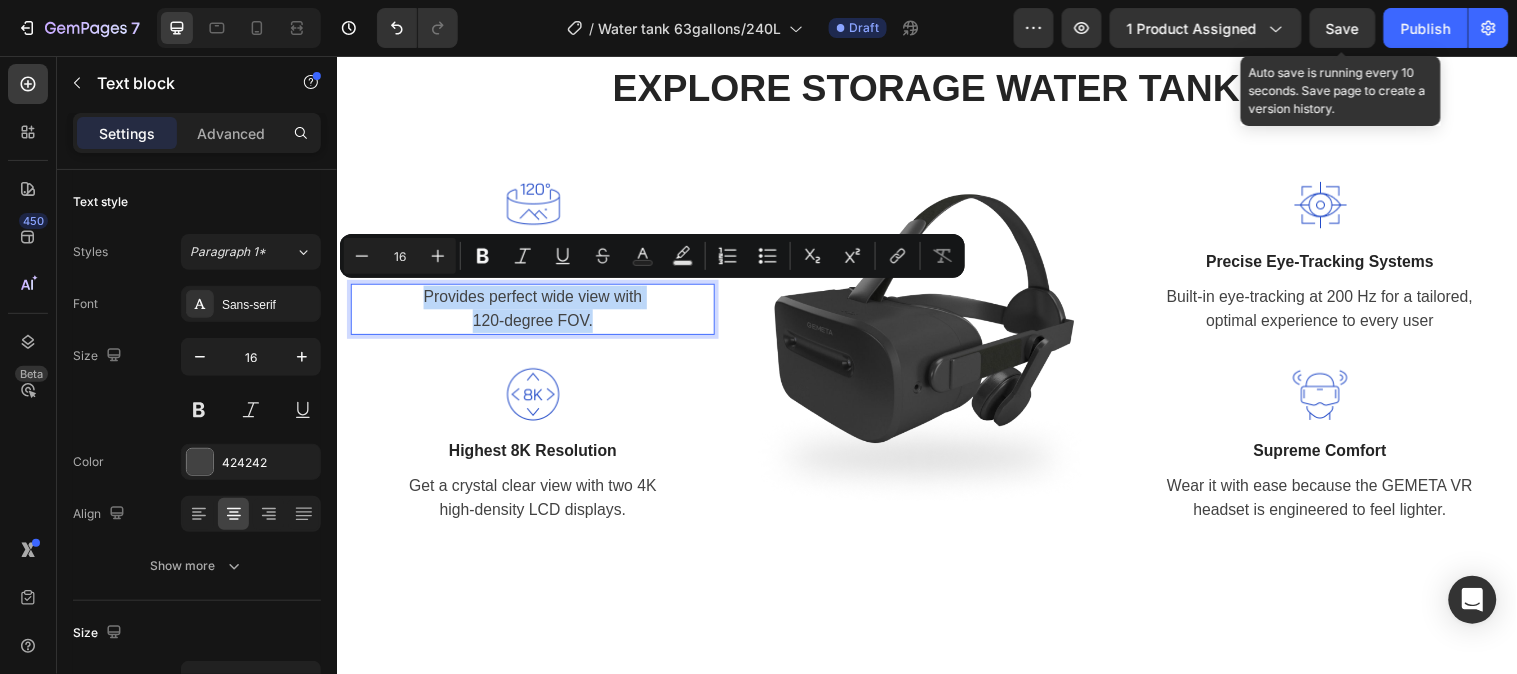 drag, startPoint x: 612, startPoint y: 320, endPoint x: 418, endPoint y: 301, distance: 194.92819 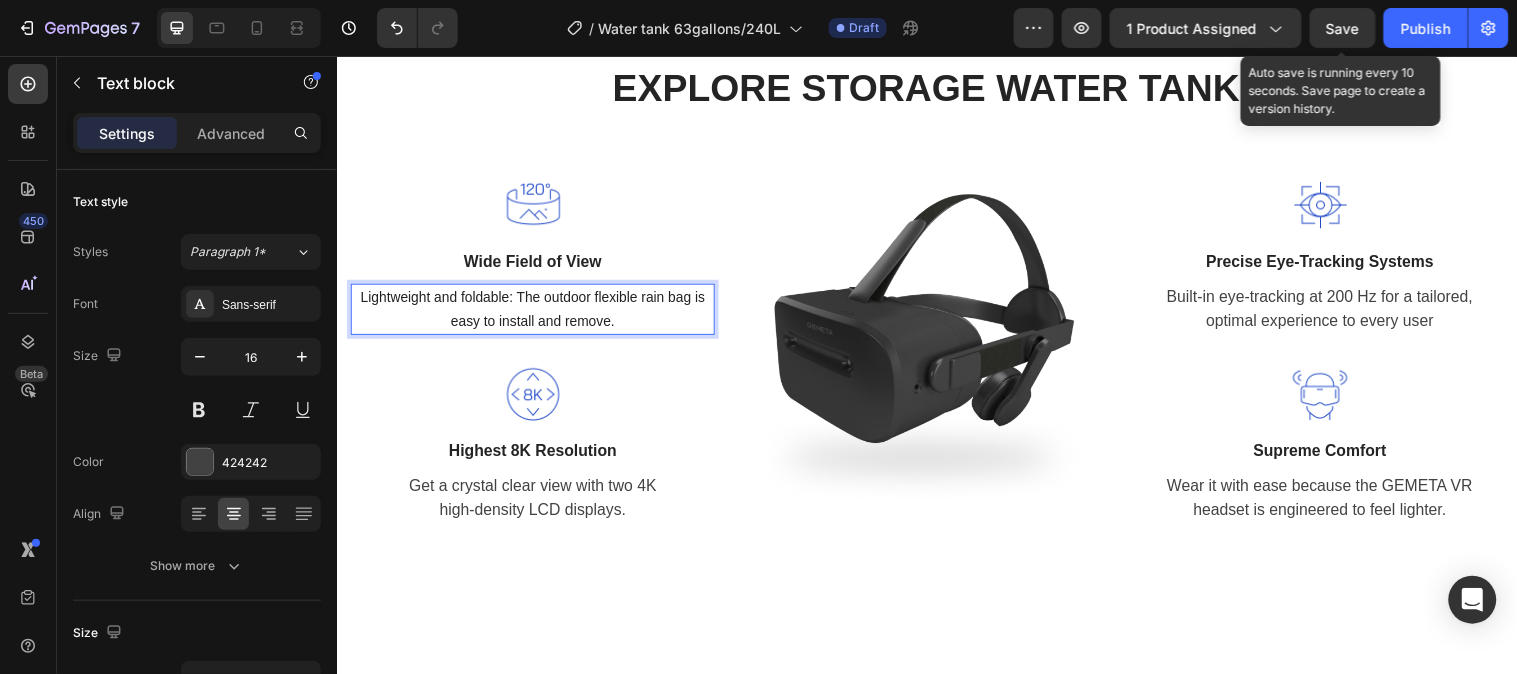 scroll, scrollTop: 2110, scrollLeft: 0, axis: vertical 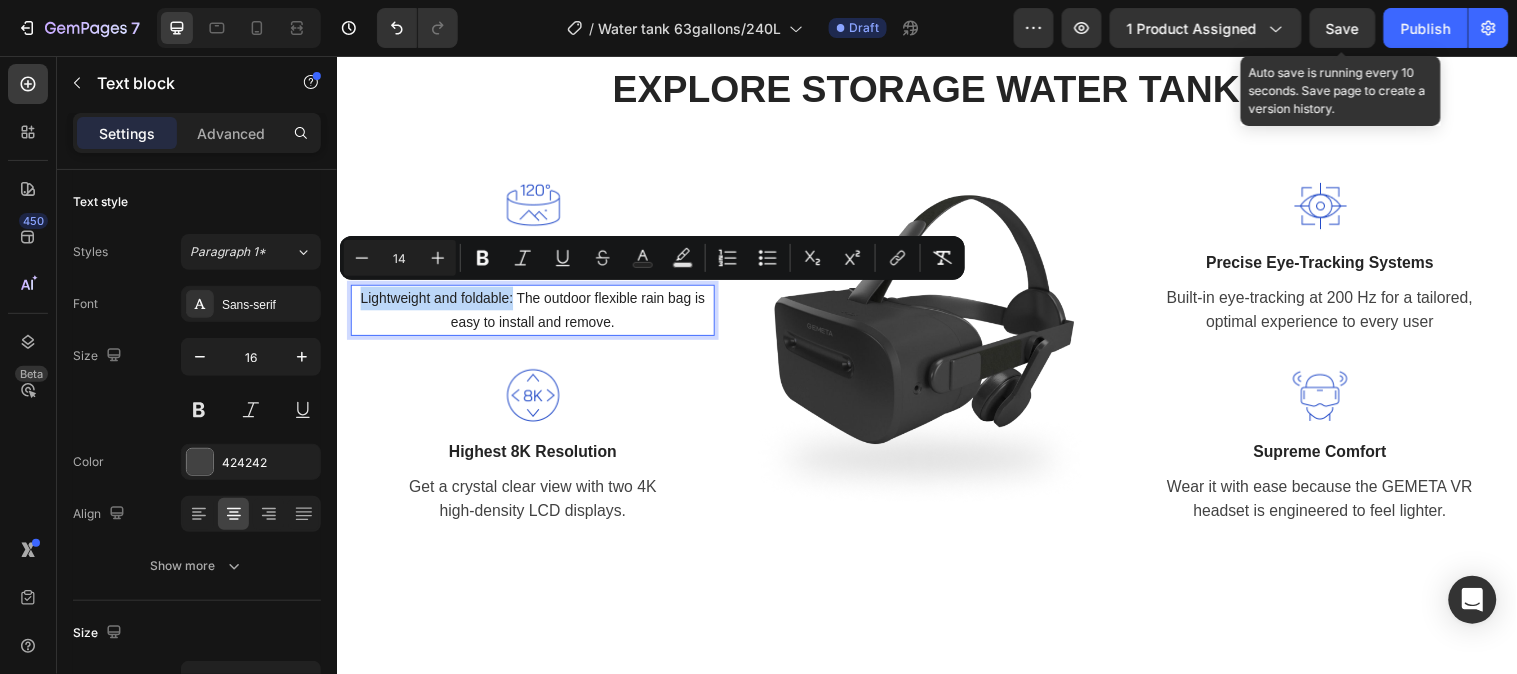 drag, startPoint x: 515, startPoint y: 299, endPoint x: 356, endPoint y: 308, distance: 159.25452 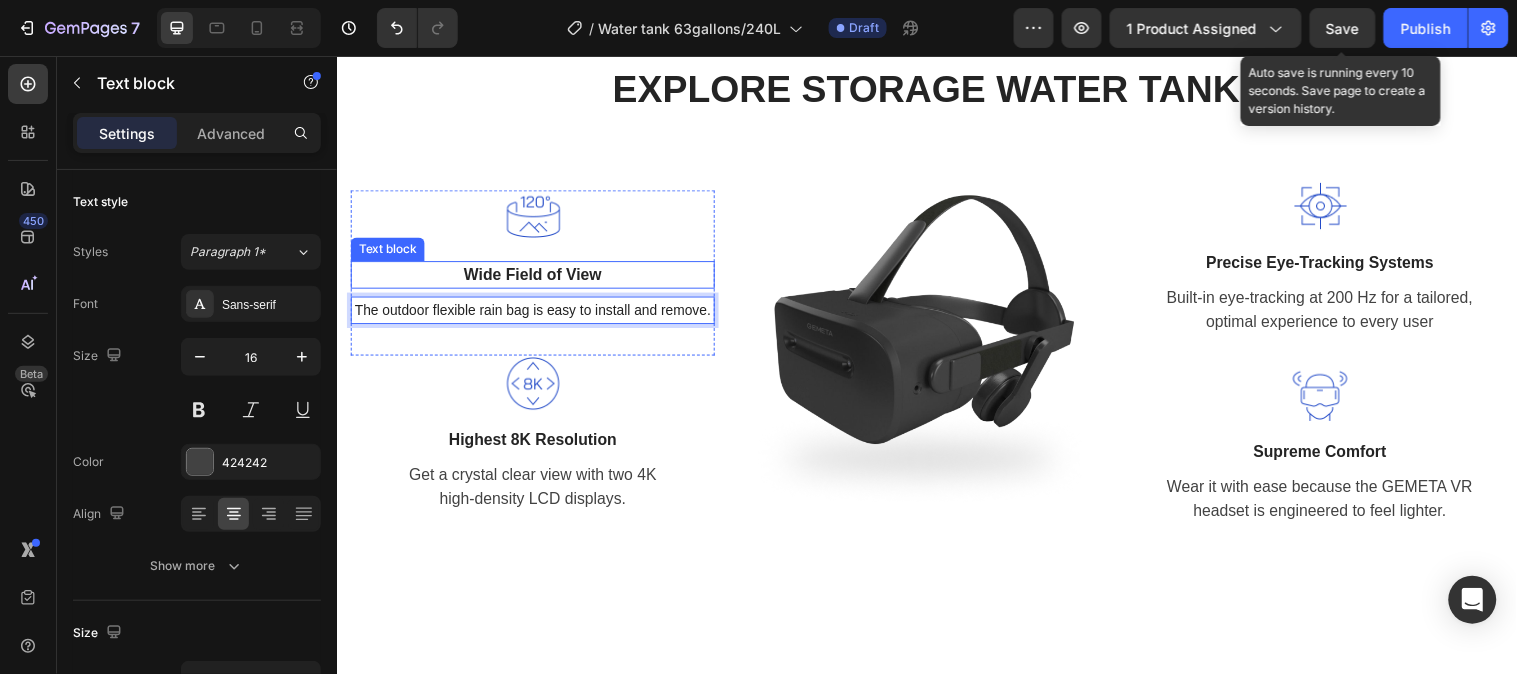 click on "Wide Field of View" at bounding box center [536, 278] 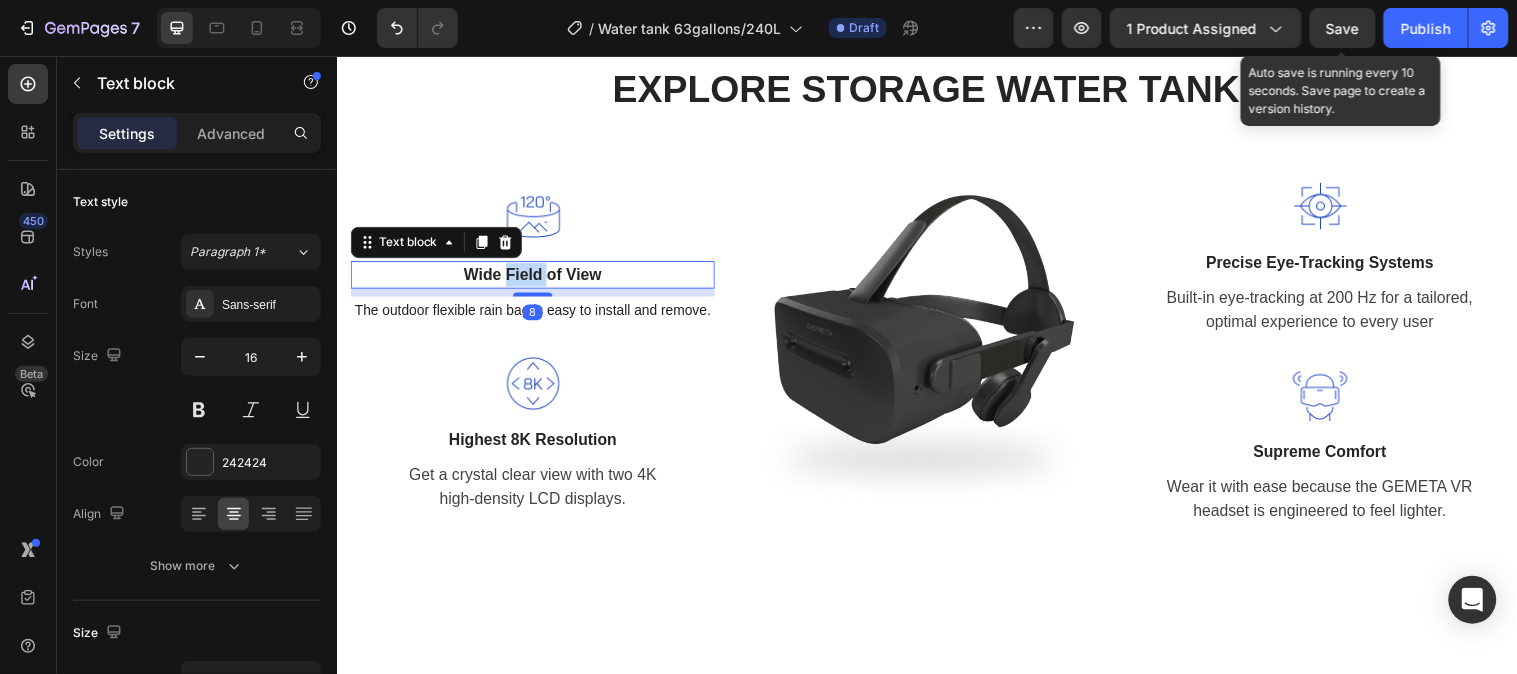 click on "Wide Field of View" at bounding box center [536, 278] 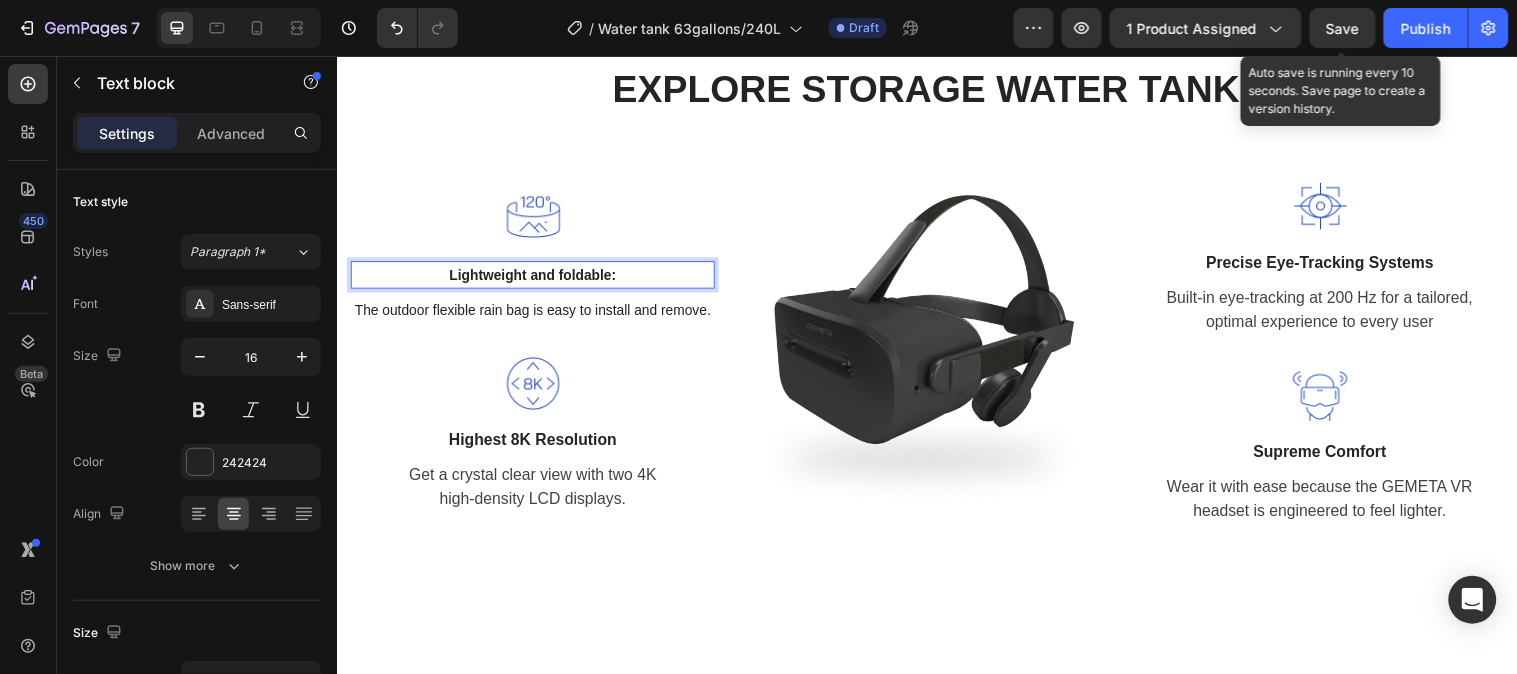 scroll, scrollTop: 2108, scrollLeft: 0, axis: vertical 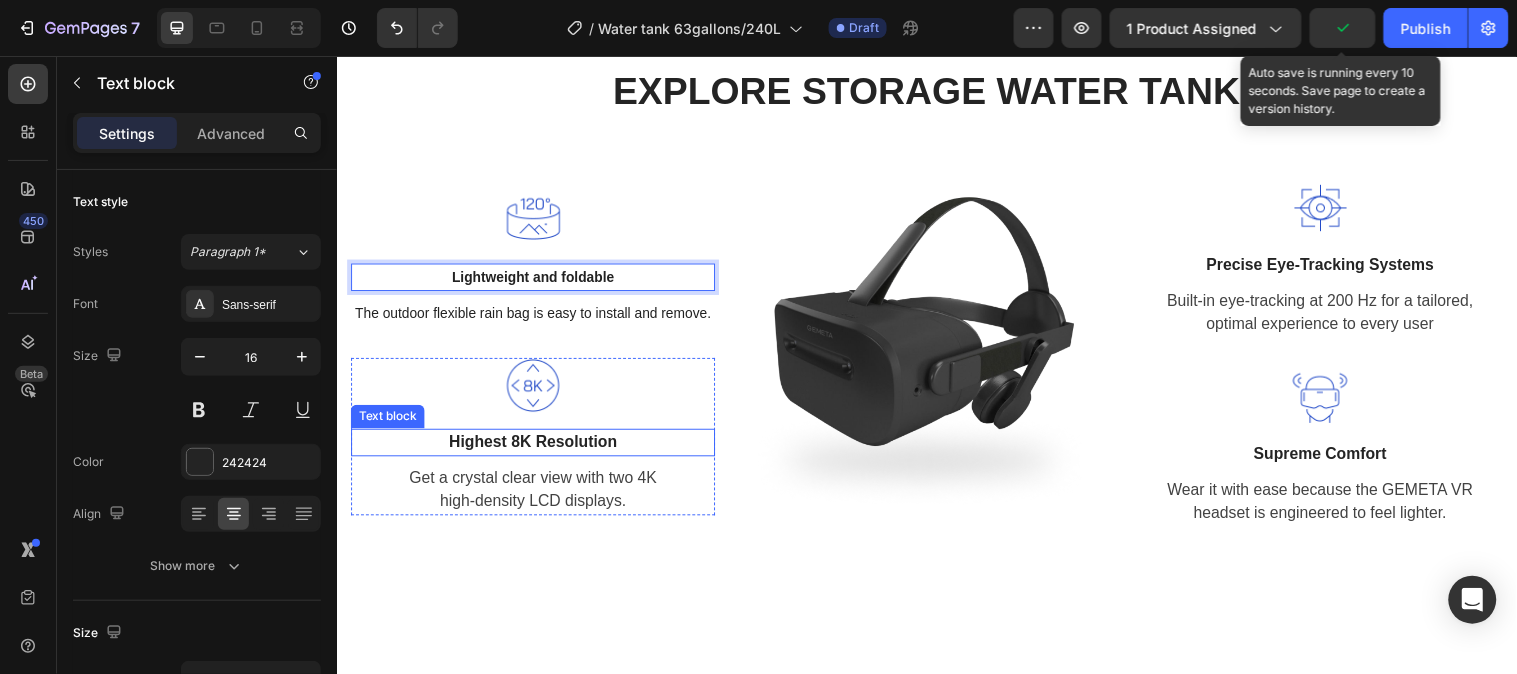 click on "Highest 8K Resolution" at bounding box center (536, 448) 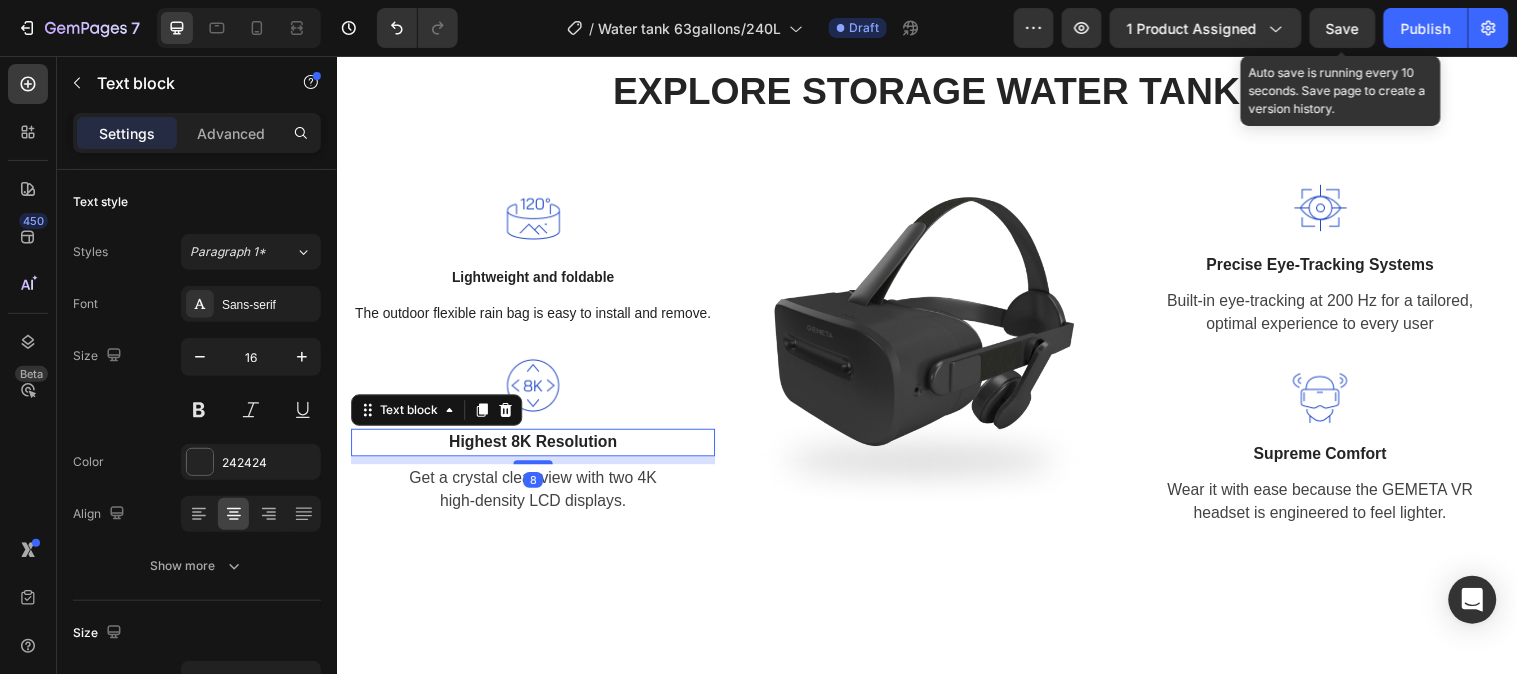 click on "Highest 8K Resolution" at bounding box center (536, 448) 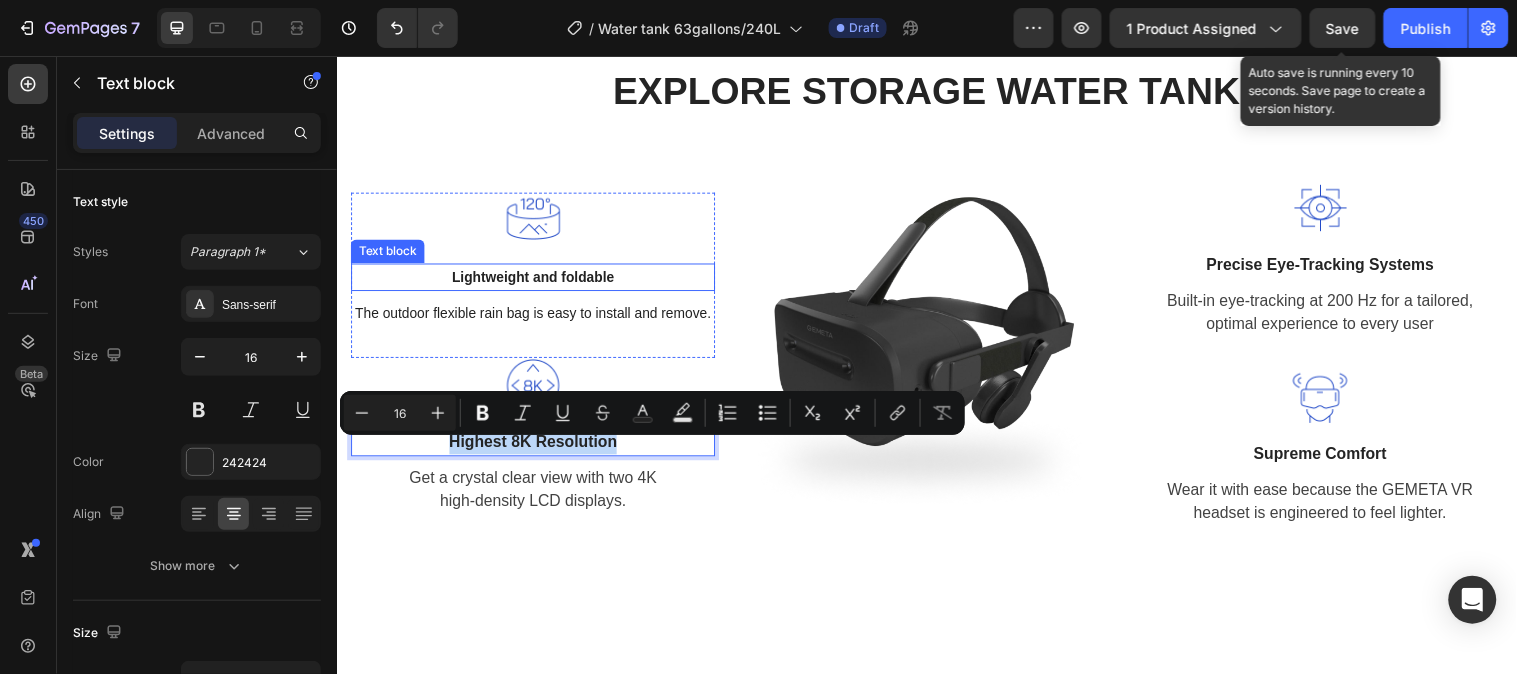 click on "Lightweight and foldable" at bounding box center (536, 280) 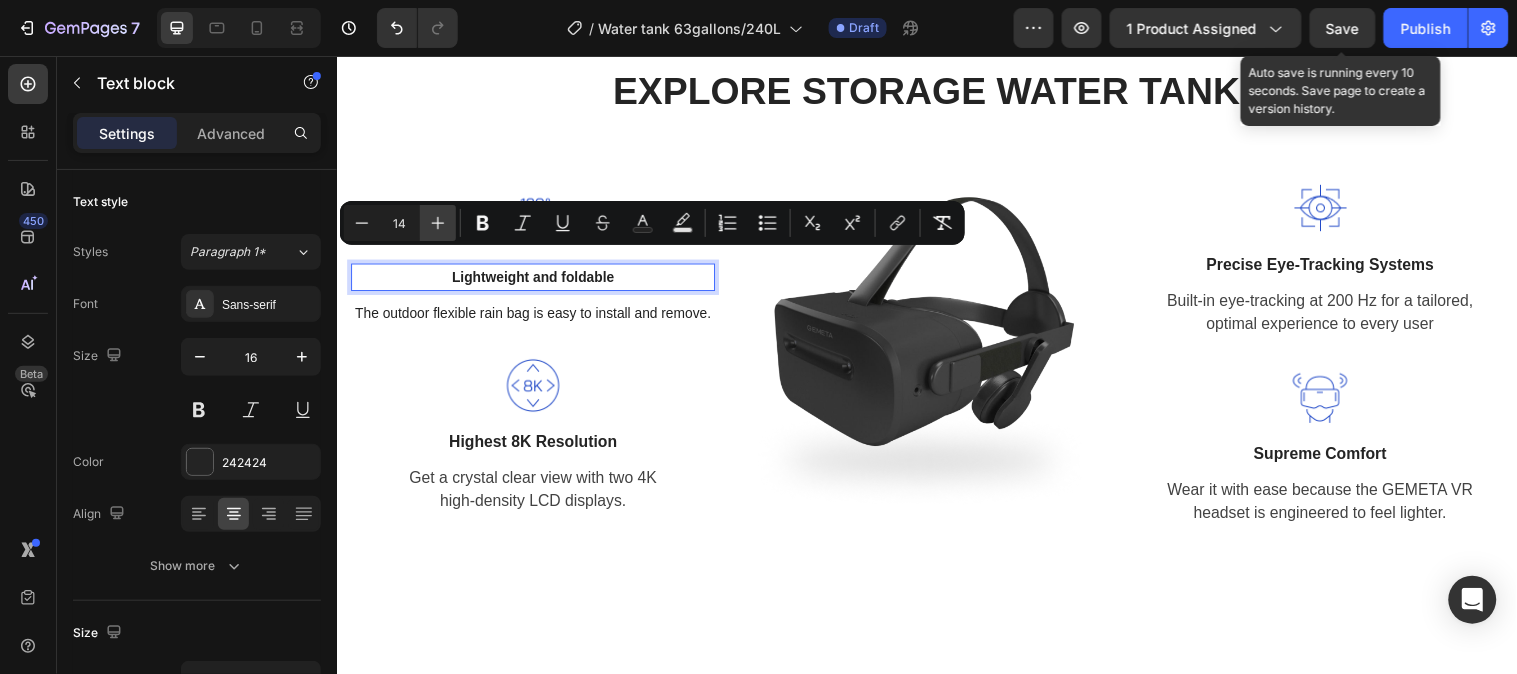 click 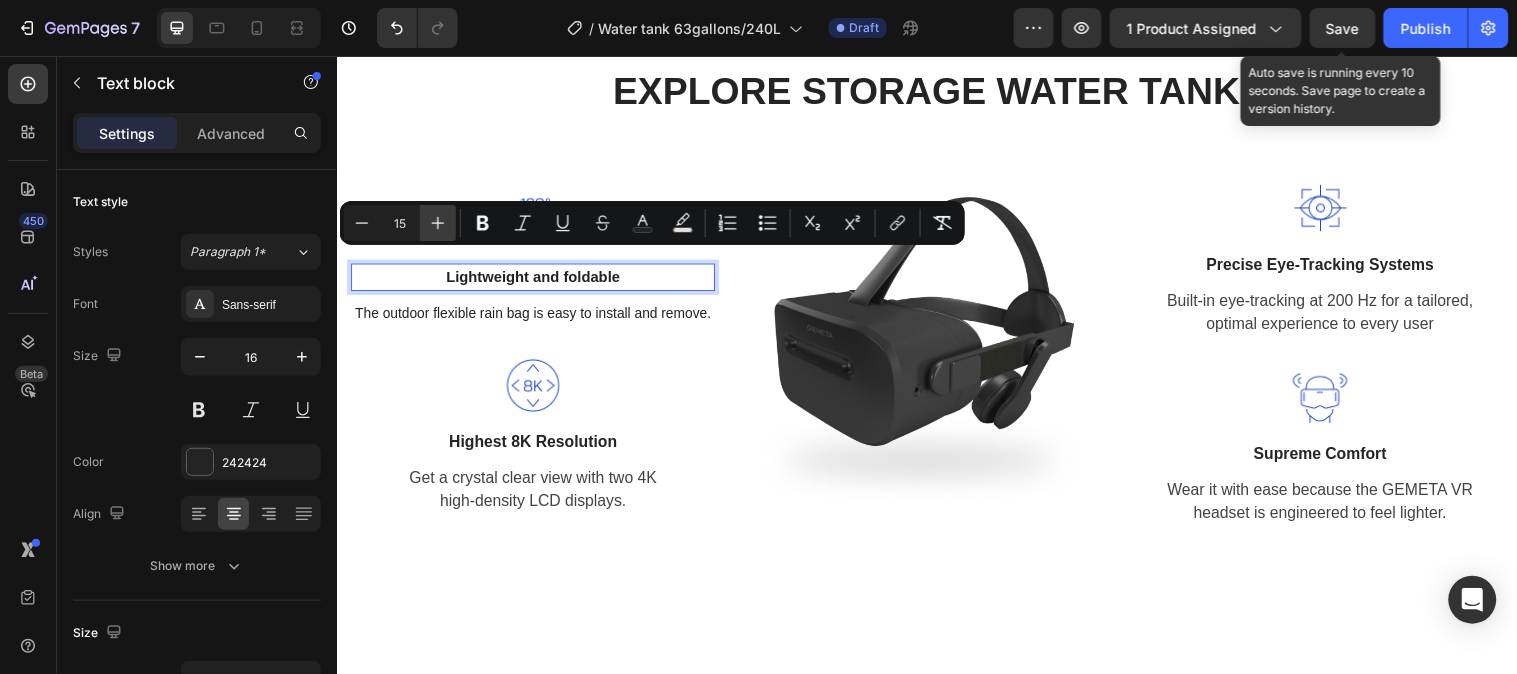 click 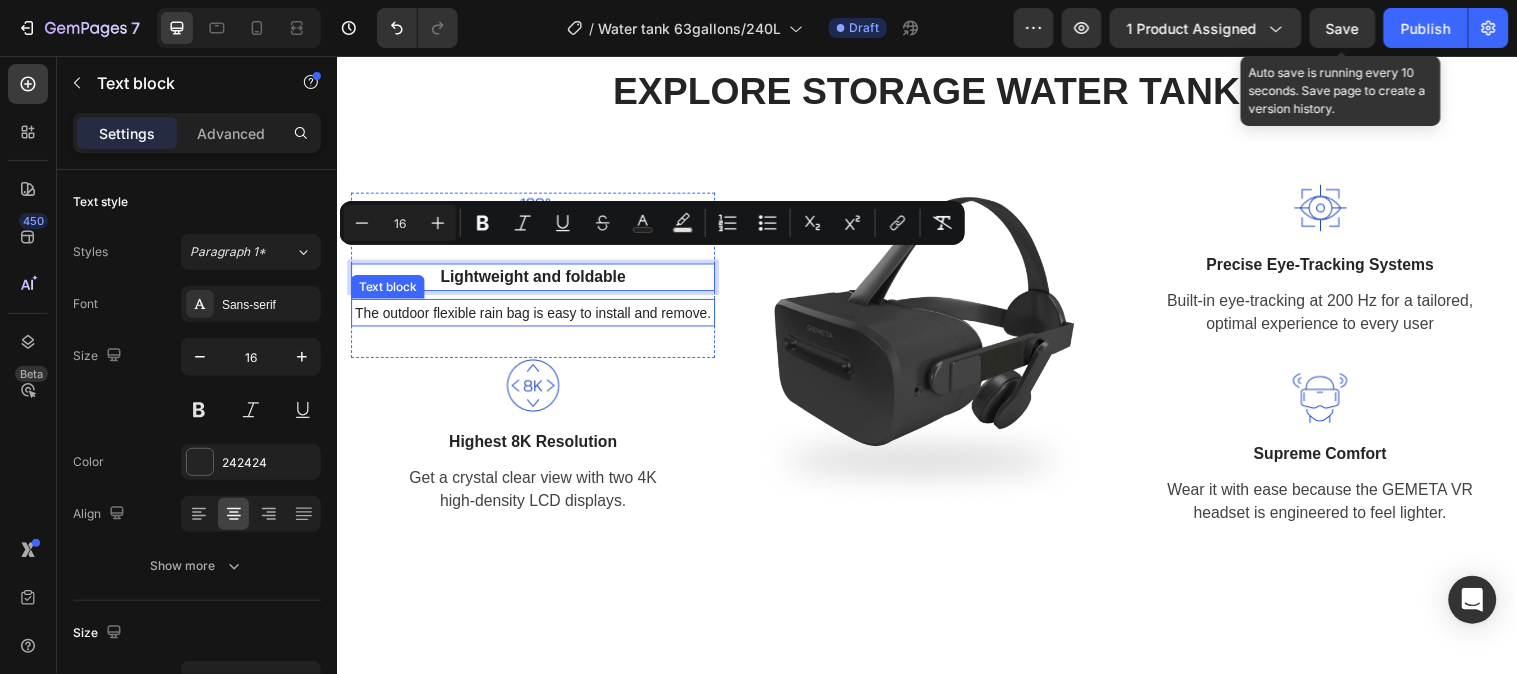 click on "The outdoor flexible rain bag is easy to install and remove." at bounding box center (536, 316) 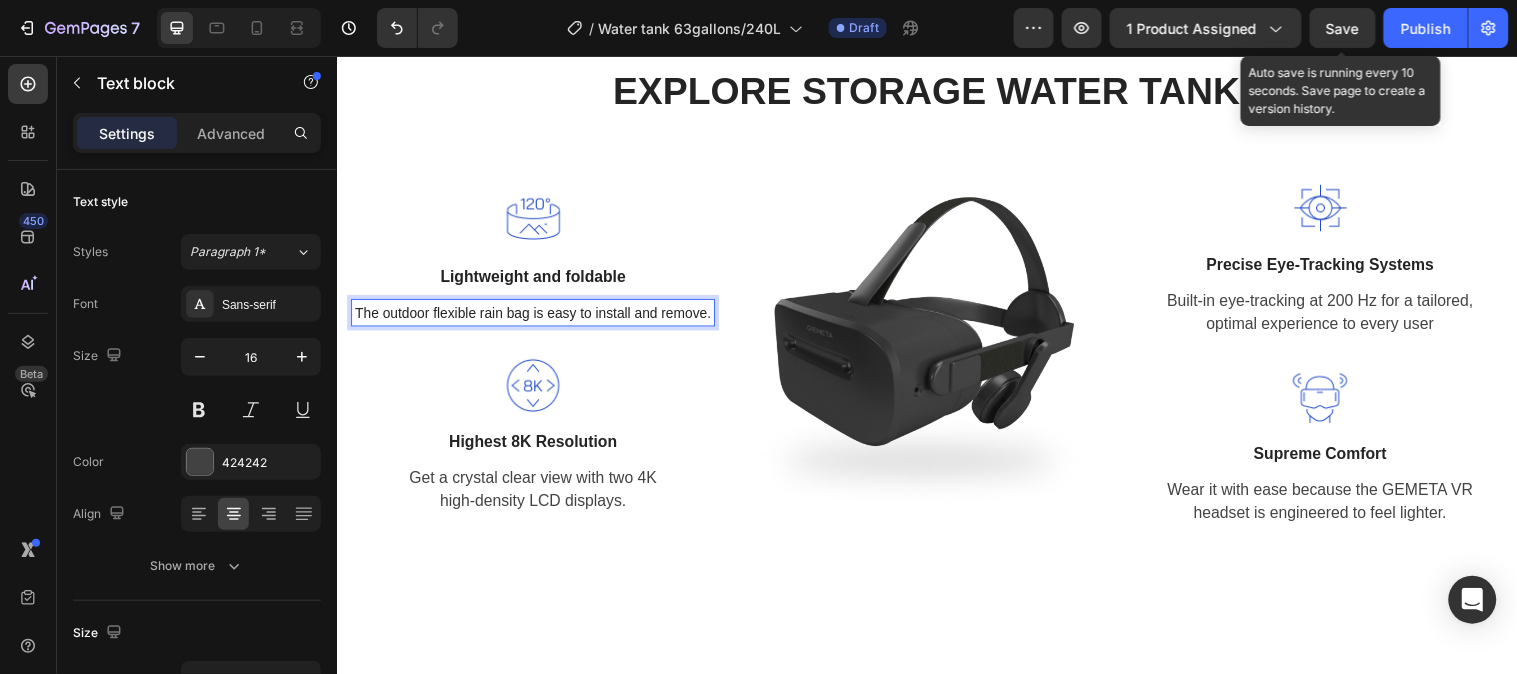 click on "The outdoor flexible rain bag is easy to install and remove." at bounding box center [536, 316] 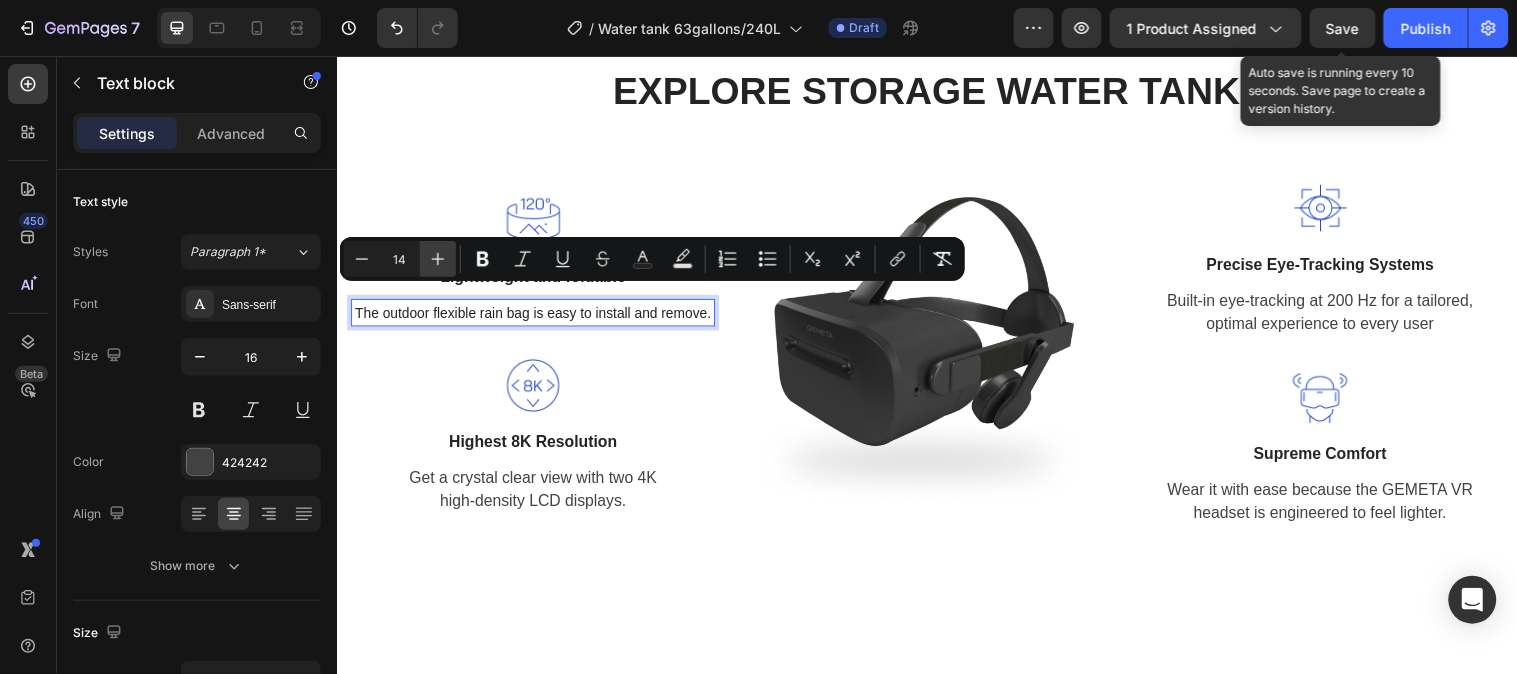click 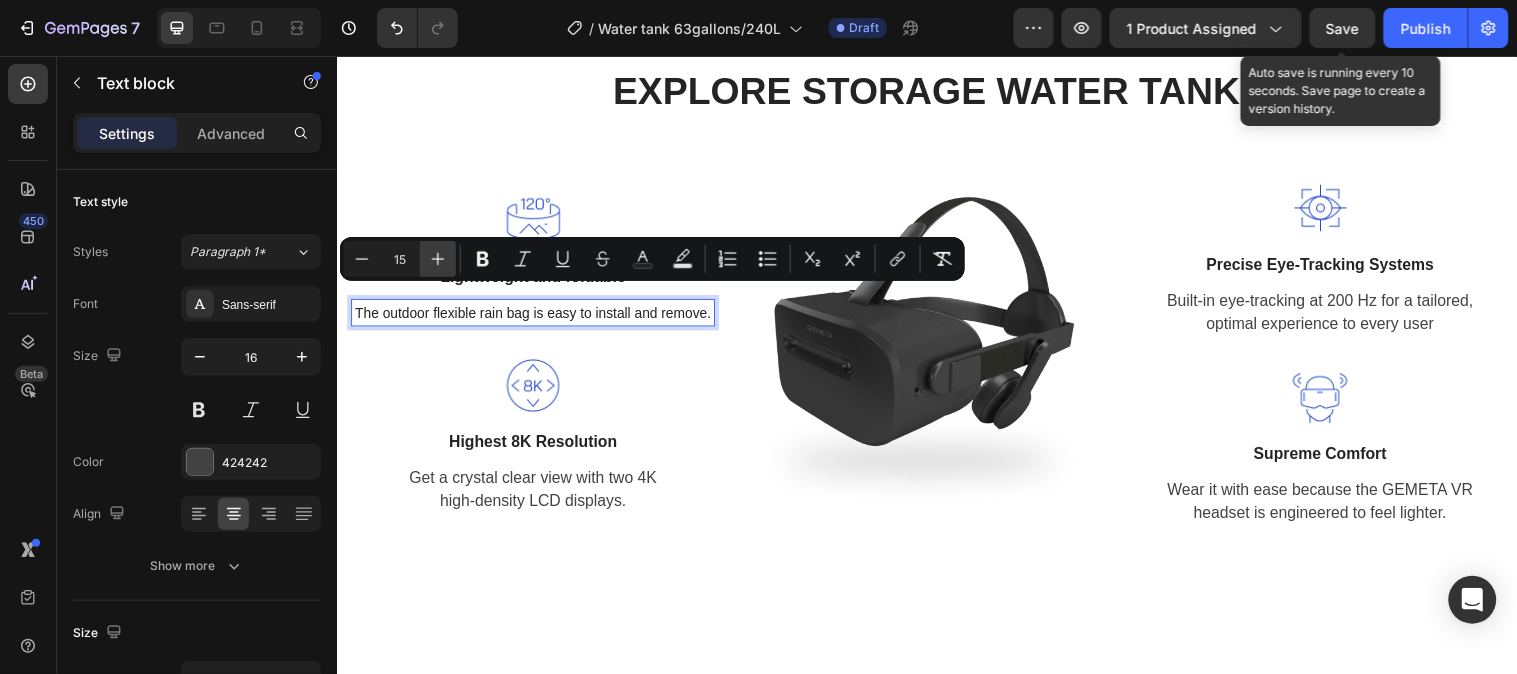 click 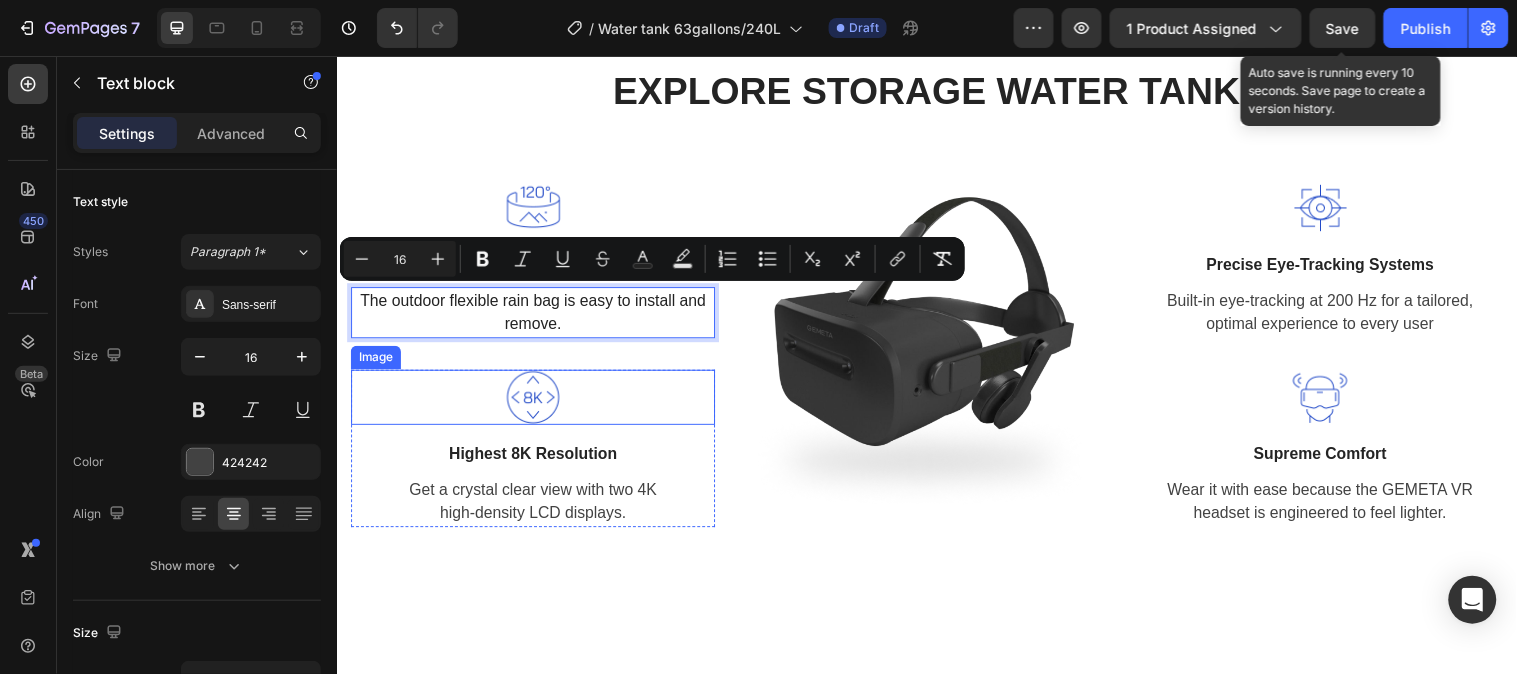 click at bounding box center (536, 402) 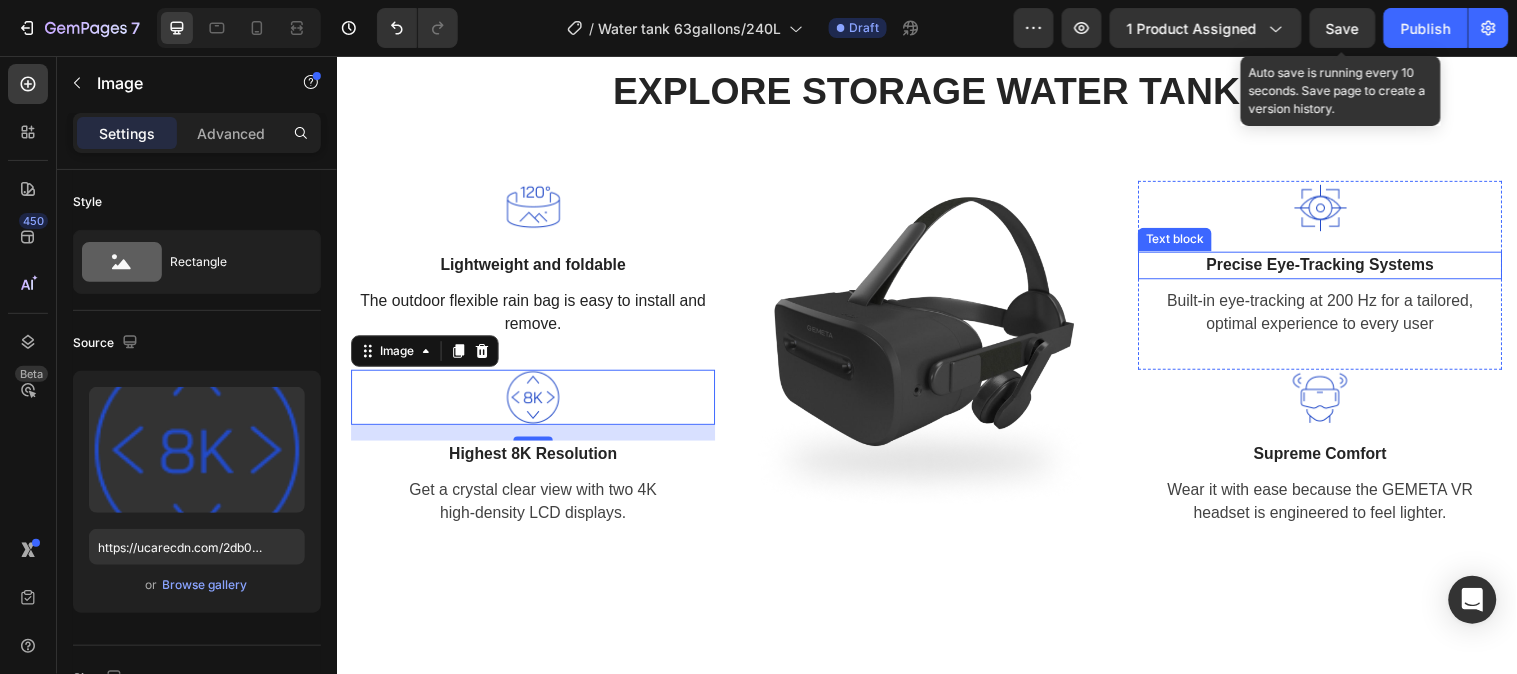 click on "Precise Eye-Tracking Systems" at bounding box center (1336, 268) 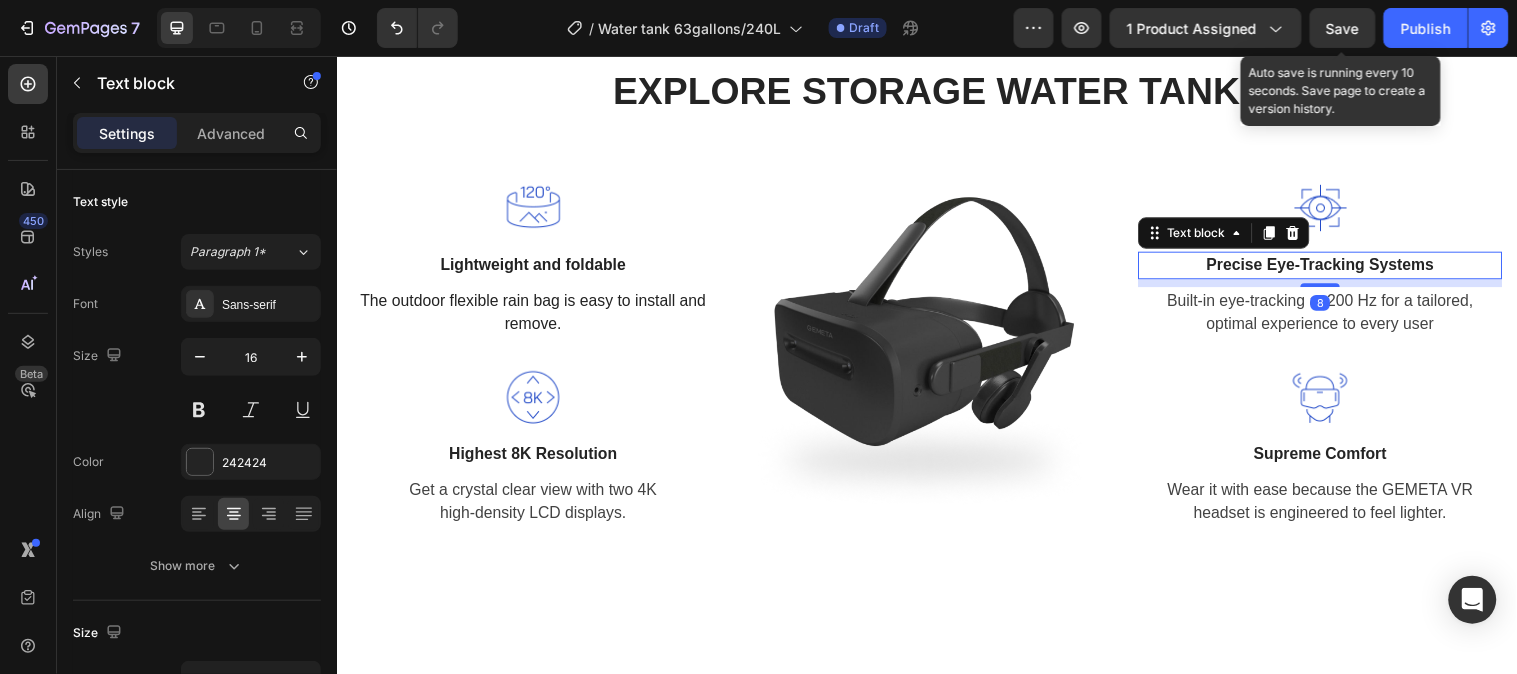 click on "Precise Eye-Tracking Systems" at bounding box center (1336, 268) 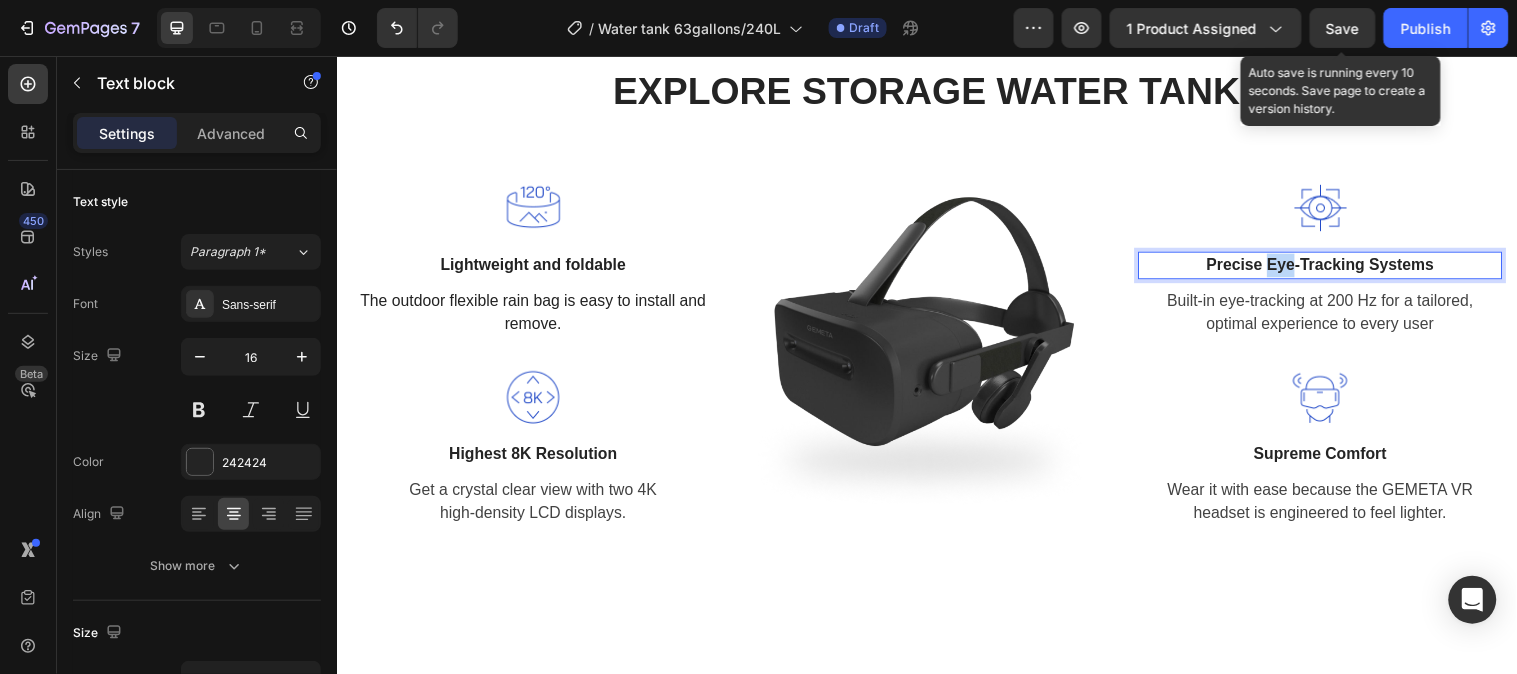 click on "Precise Eye-Tracking Systems" at bounding box center [1336, 268] 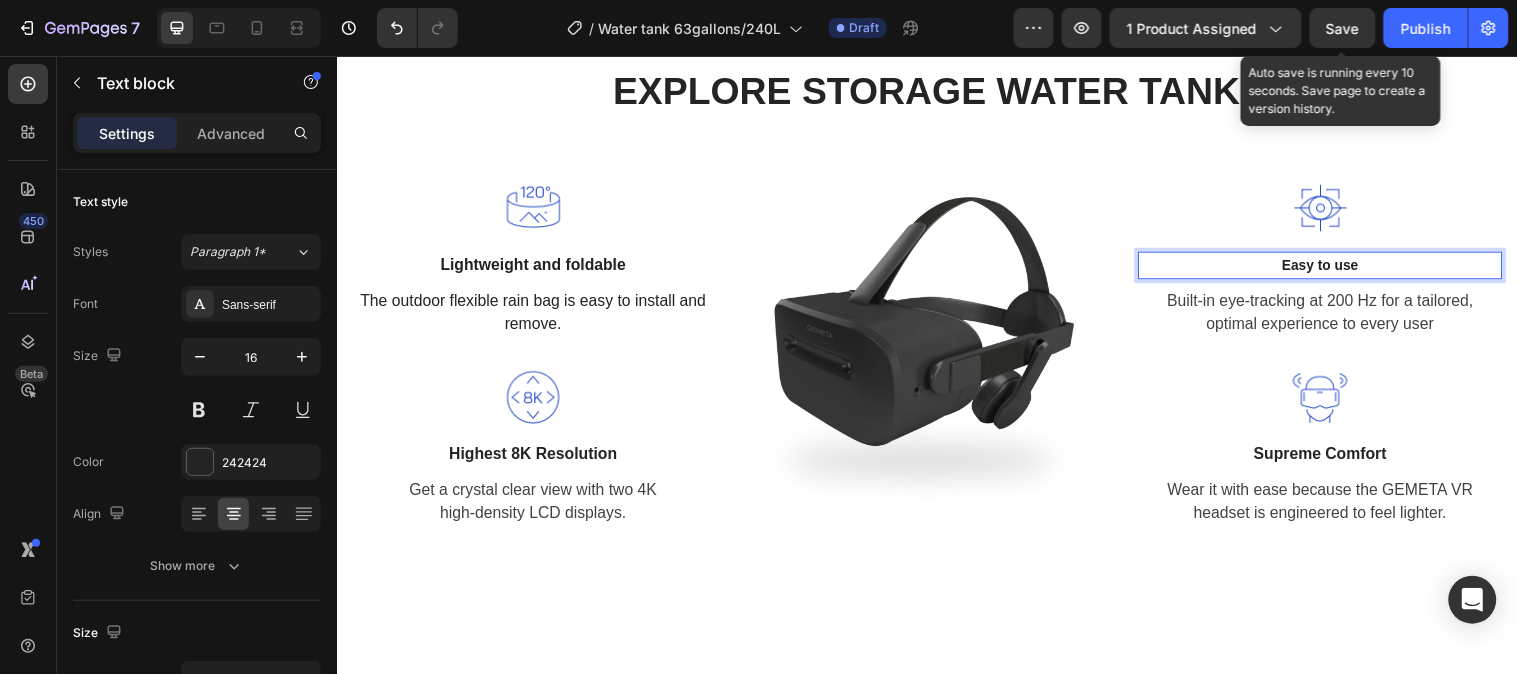 scroll, scrollTop: 2107, scrollLeft: 0, axis: vertical 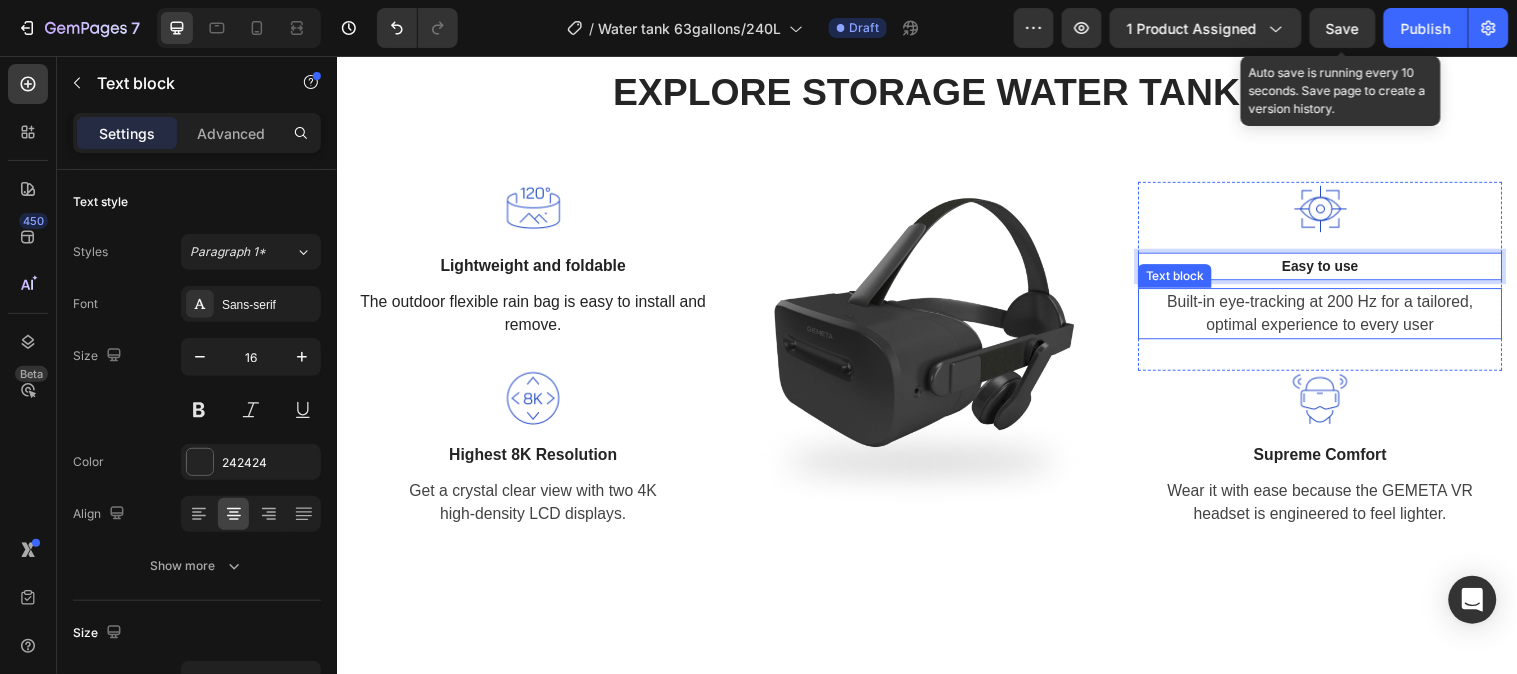 click on "Built-in eye-tracking at 200 Hz for a tailored, optimal experience to every user" at bounding box center [1336, 317] 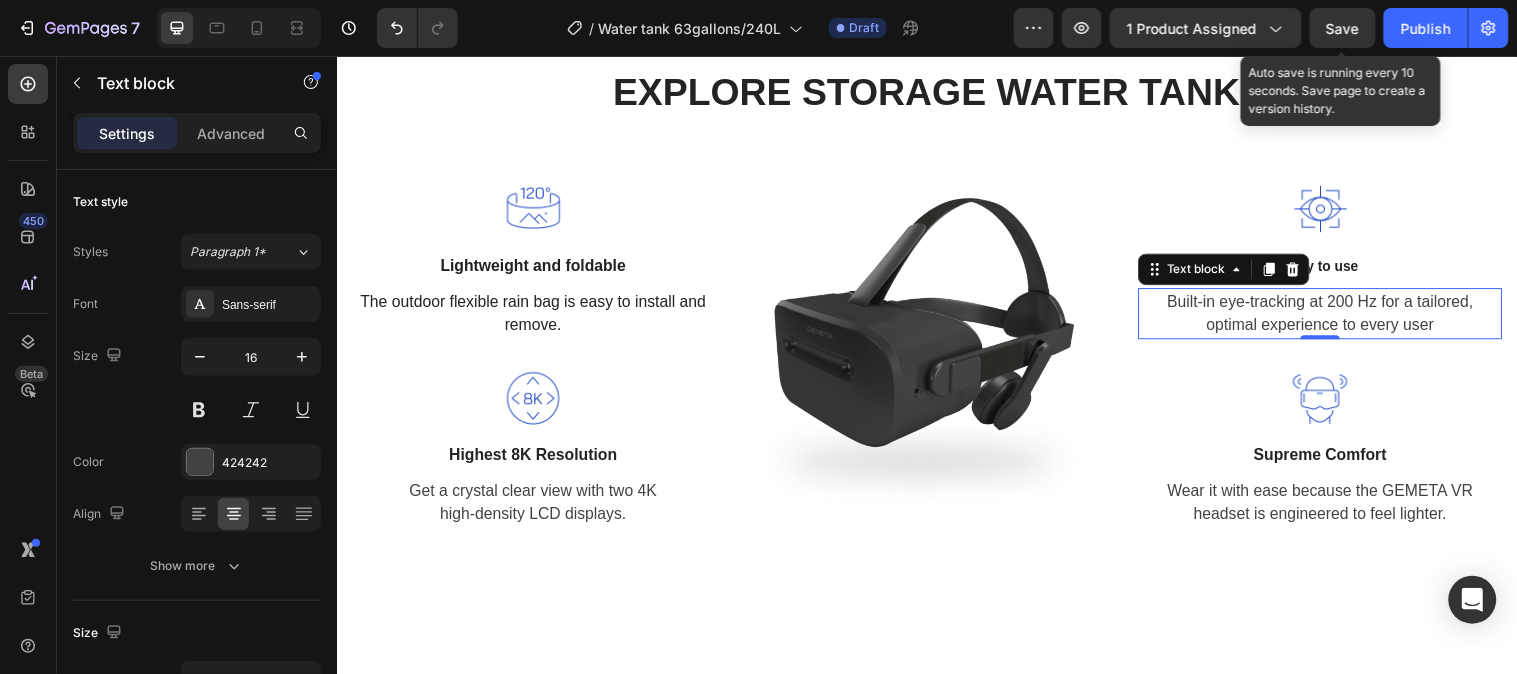 click on "Built-in eye-tracking at 200 Hz for a tailored, optimal experience to every user" at bounding box center [1336, 317] 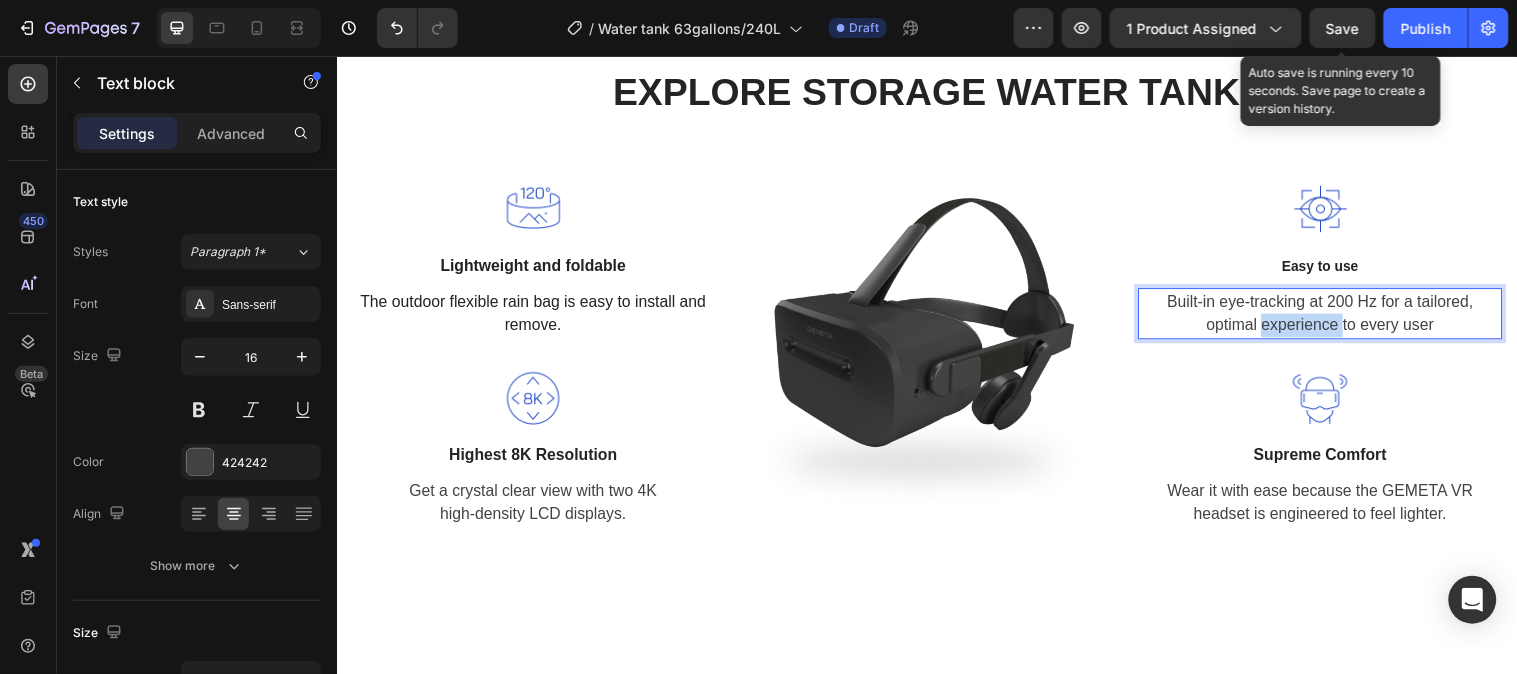 click on "Built-in eye-tracking at 200 Hz for a tailored, optimal experience to every user" at bounding box center (1336, 317) 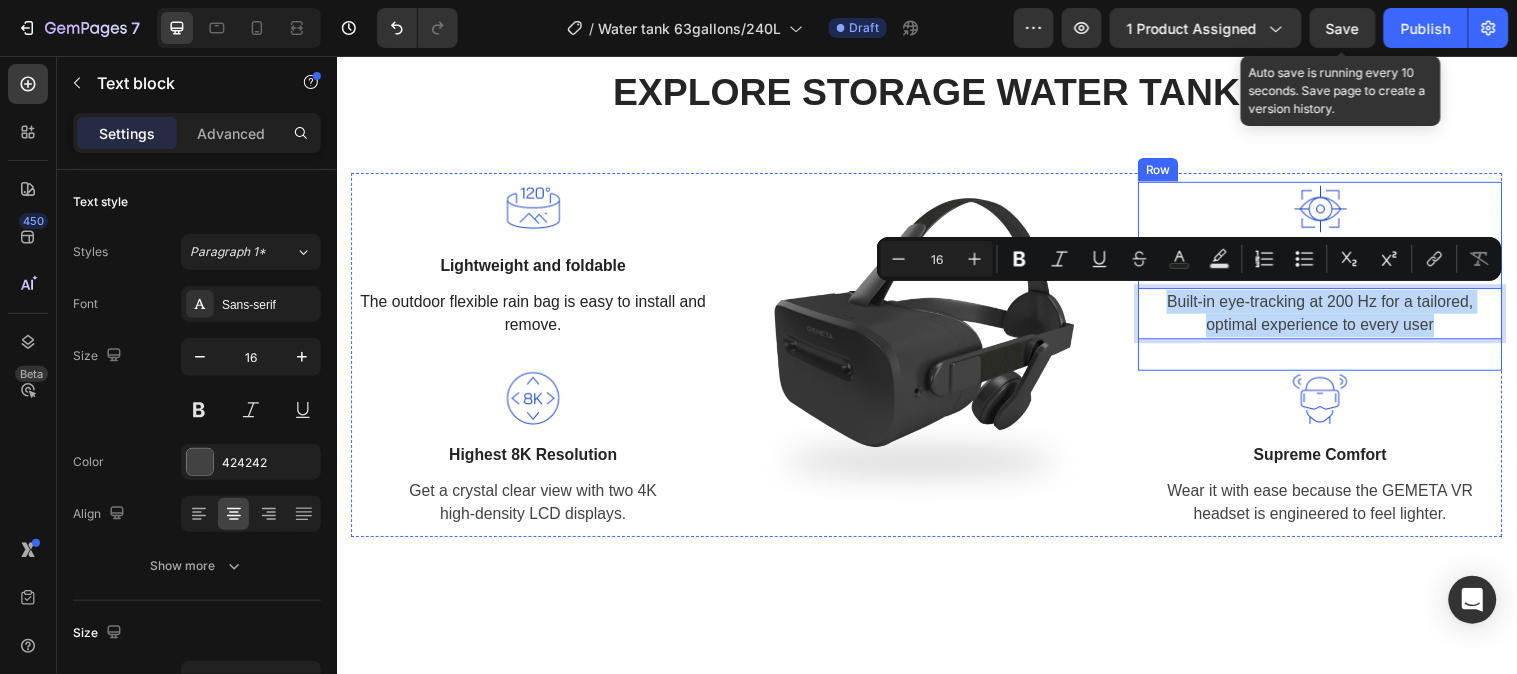scroll, scrollTop: 2102, scrollLeft: 0, axis: vertical 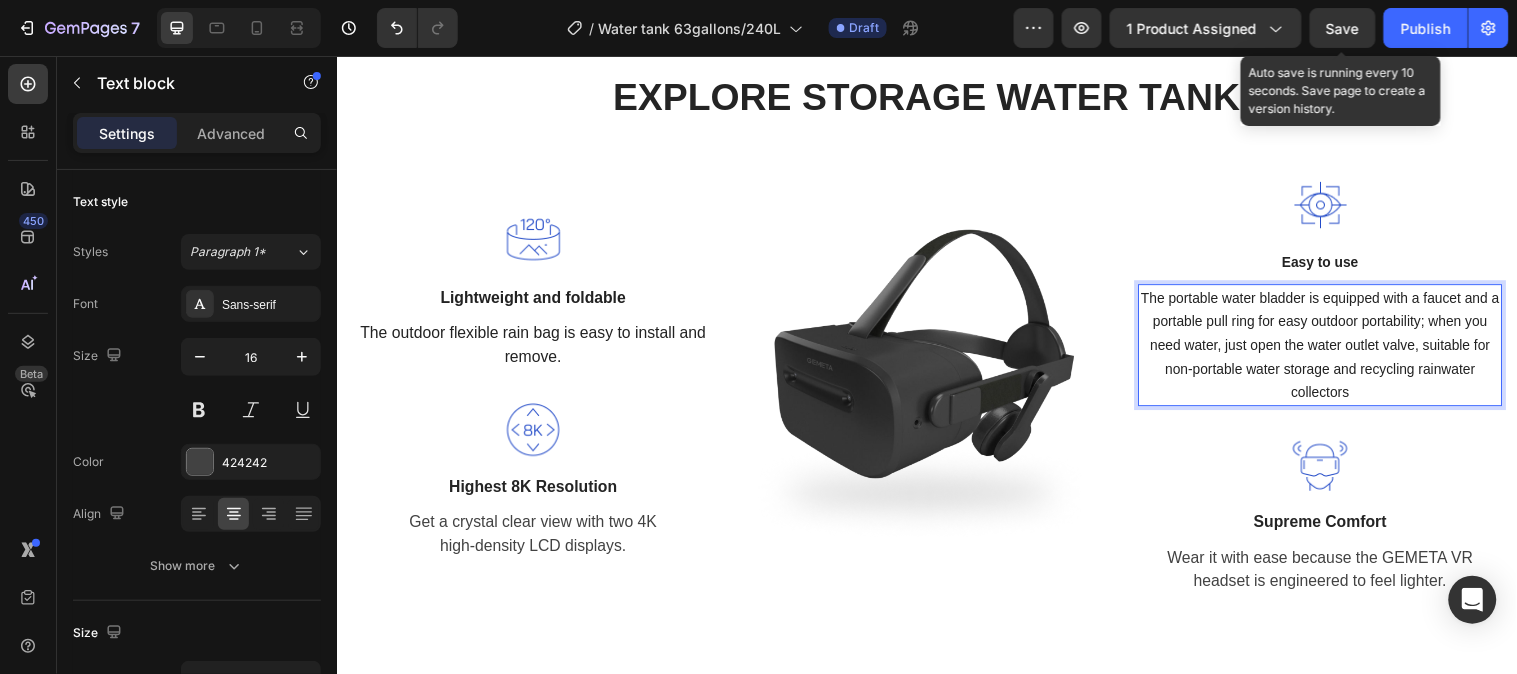 click on "The portable water bladder is equipped with a faucet and a portable pull ring for easy outdoor portability; when you need water, just open the water outlet valve, suitable for non-portable water storage and recycling rainwater collectors" at bounding box center [1336, 349] 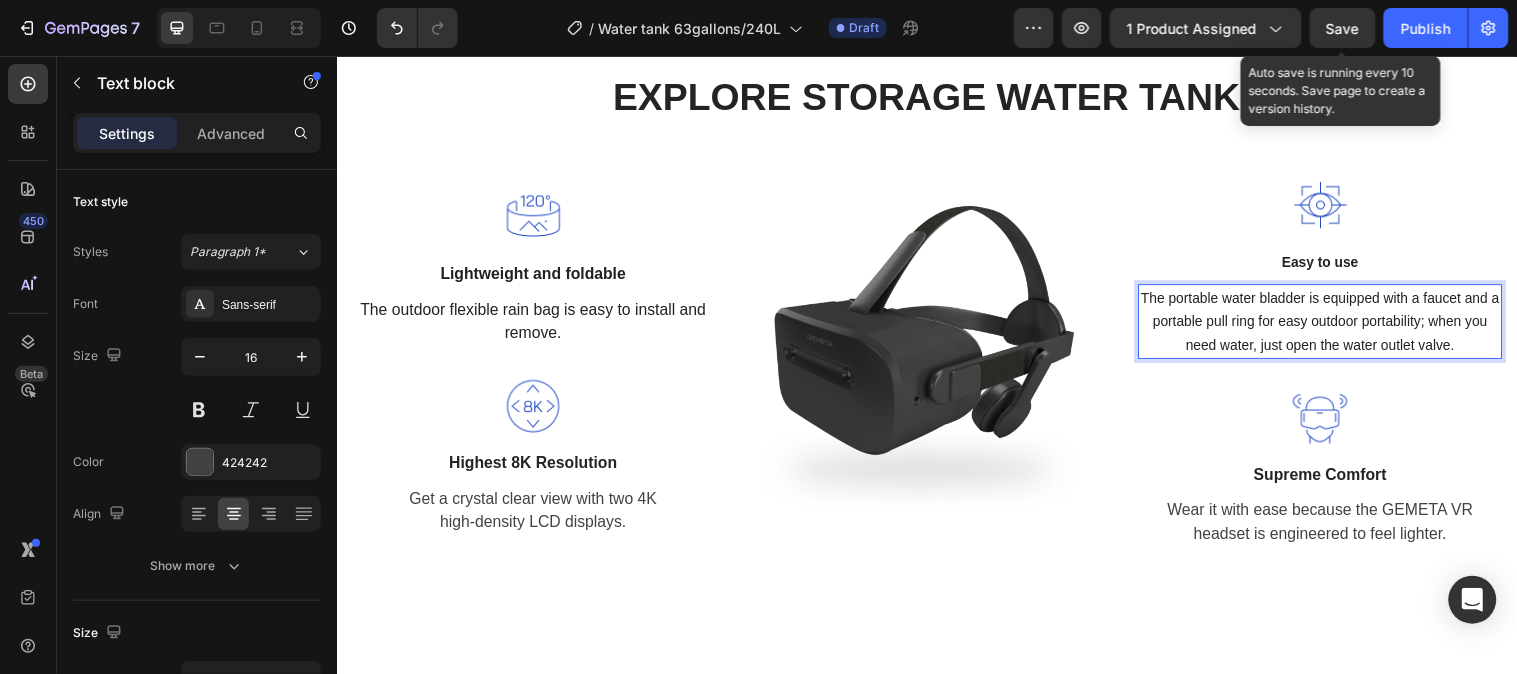 click on "The portable water bladder is equipped with a faucet and a portable pull ring for easy outdoor portability; when you need water, just open the water outlet valve." at bounding box center (1336, 325) 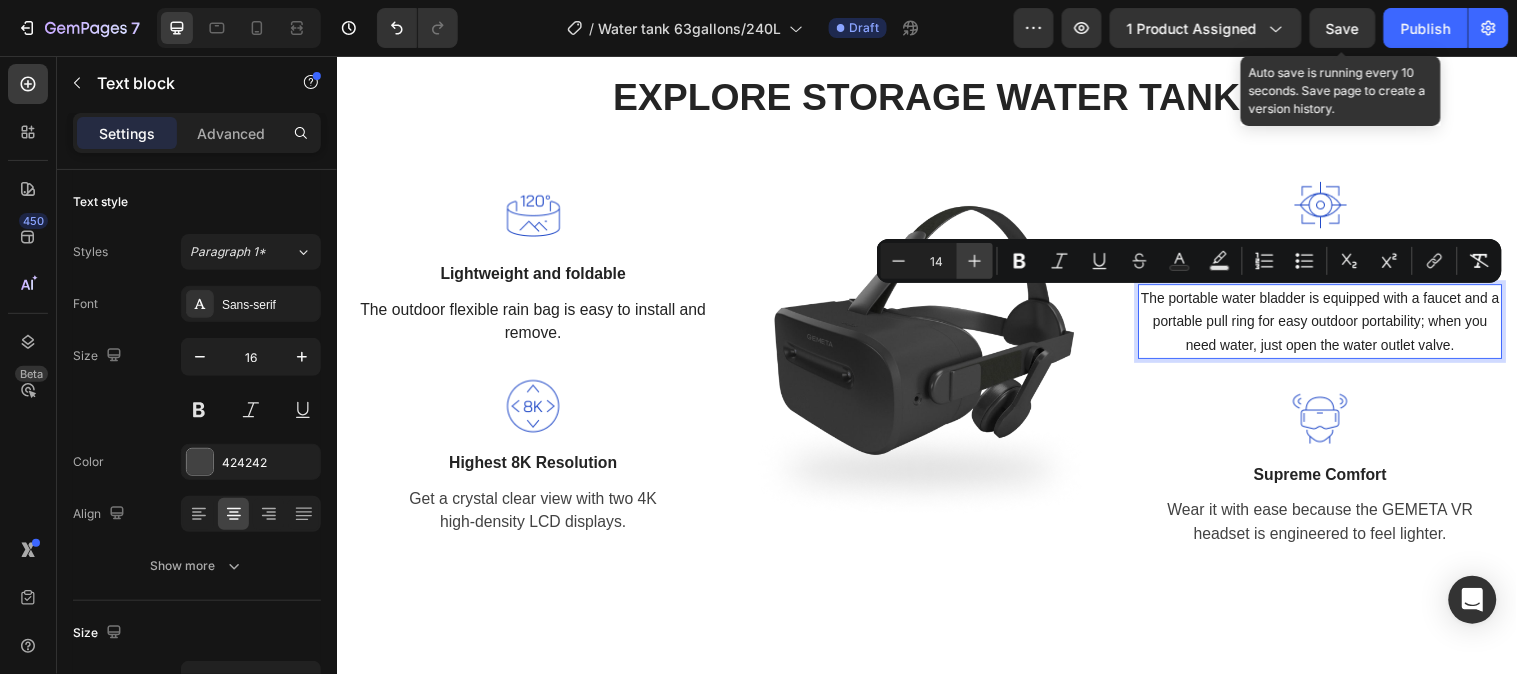 click 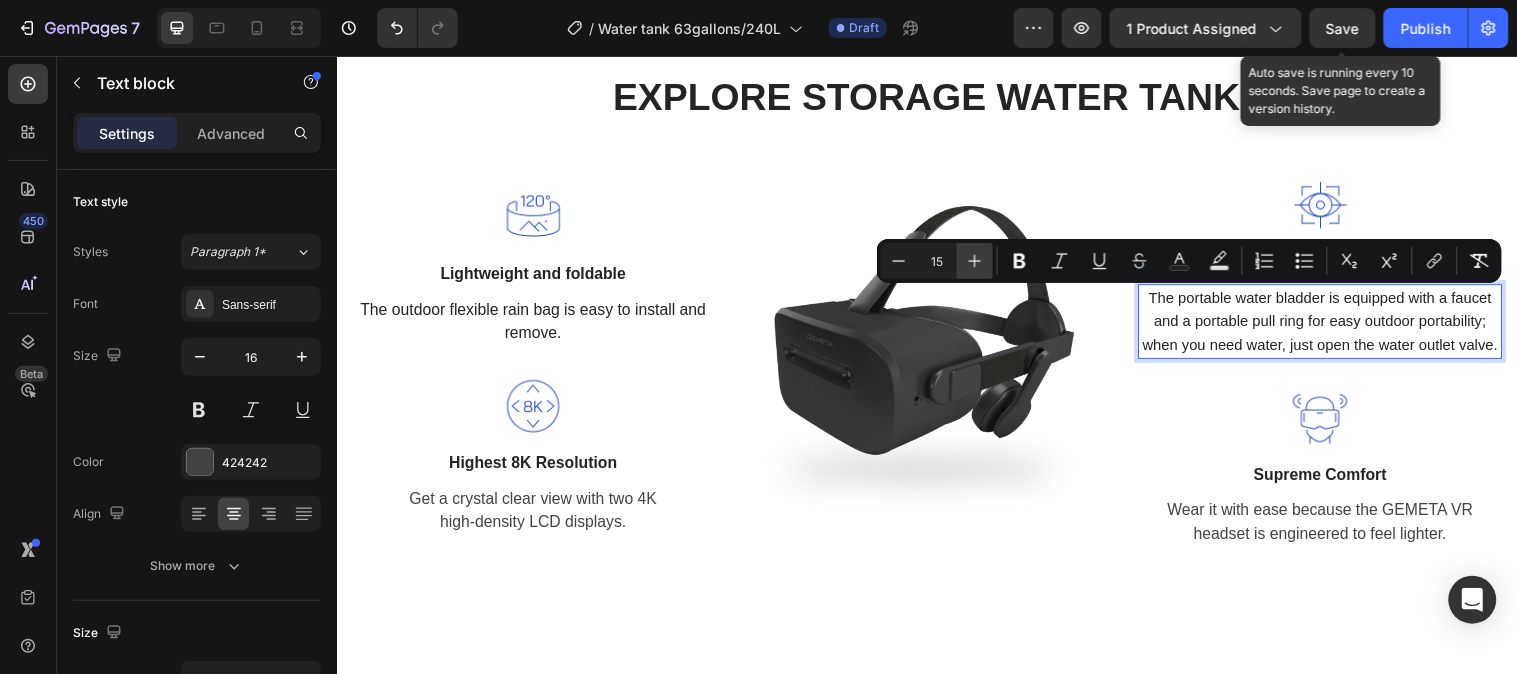 click 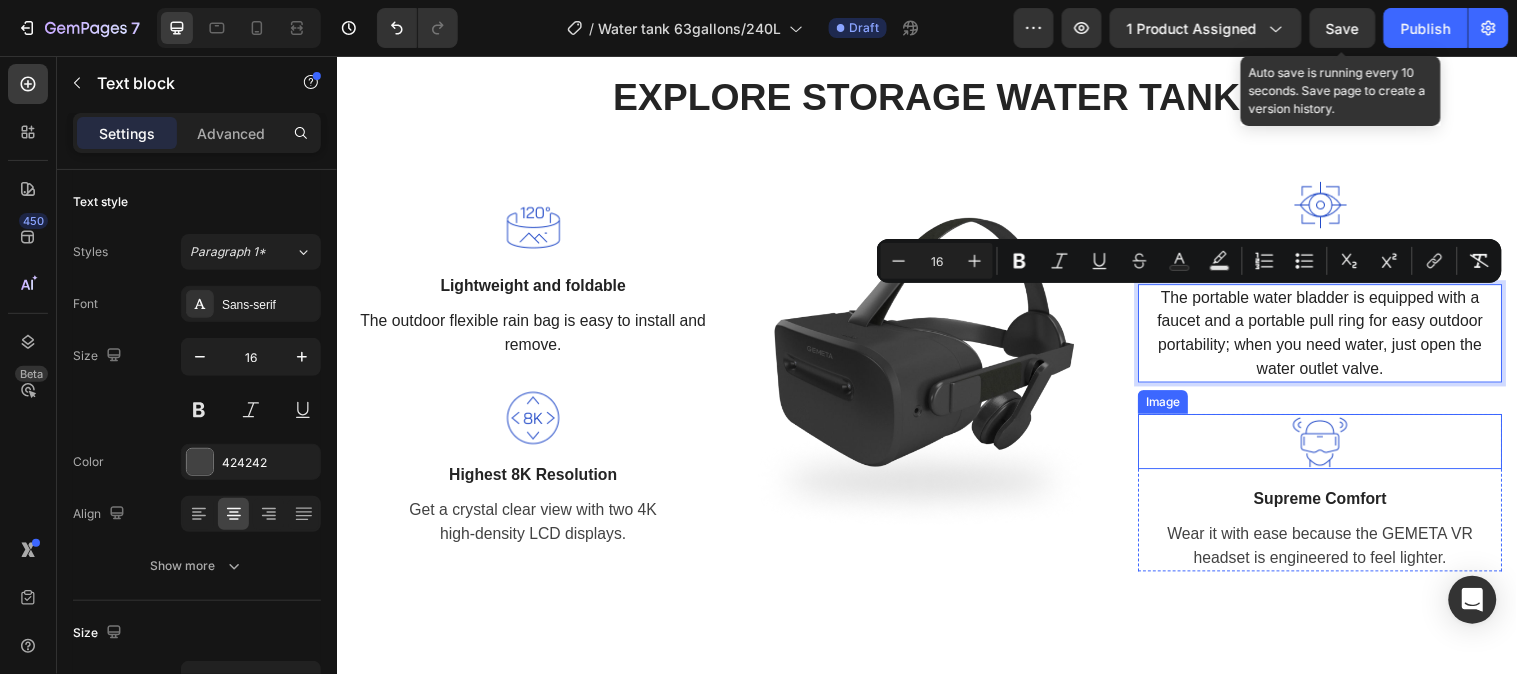 click at bounding box center (1336, 447) 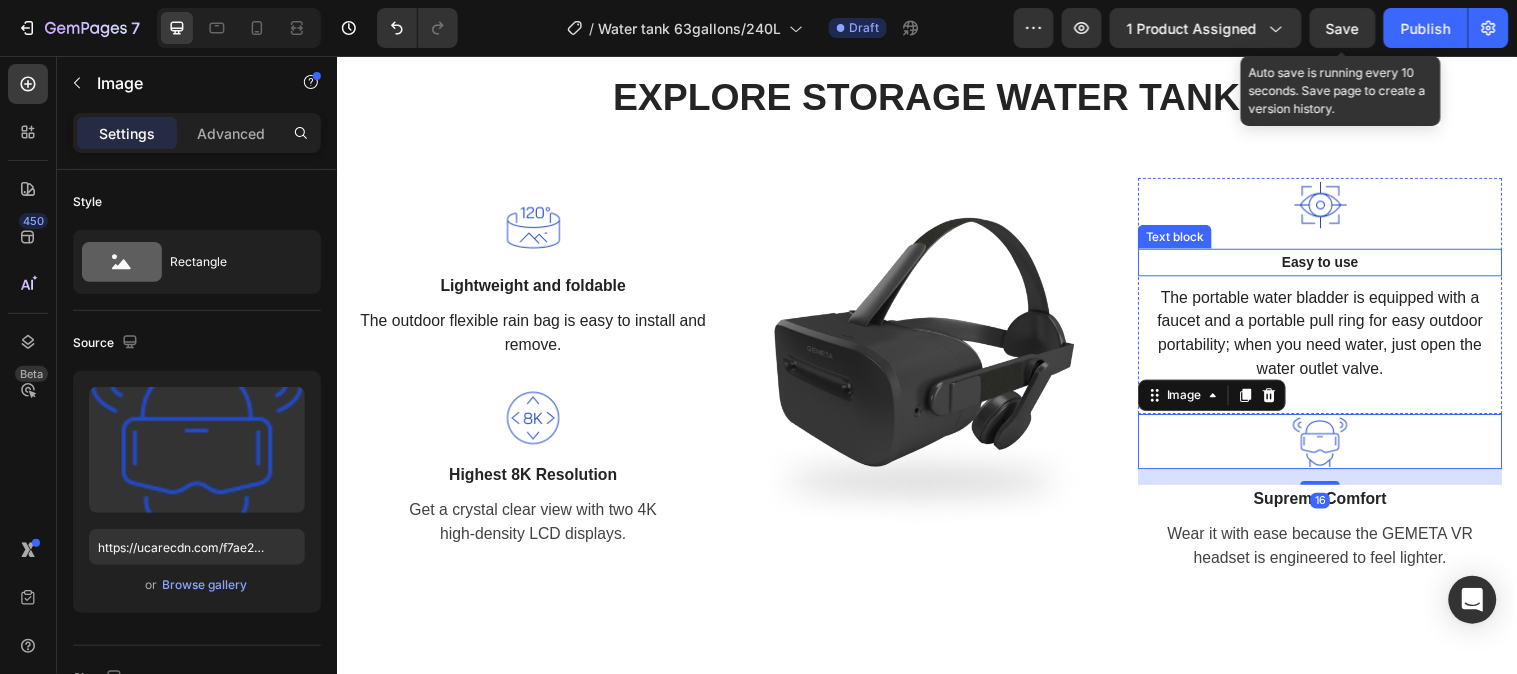 click on "Easy to use" at bounding box center (1336, 265) 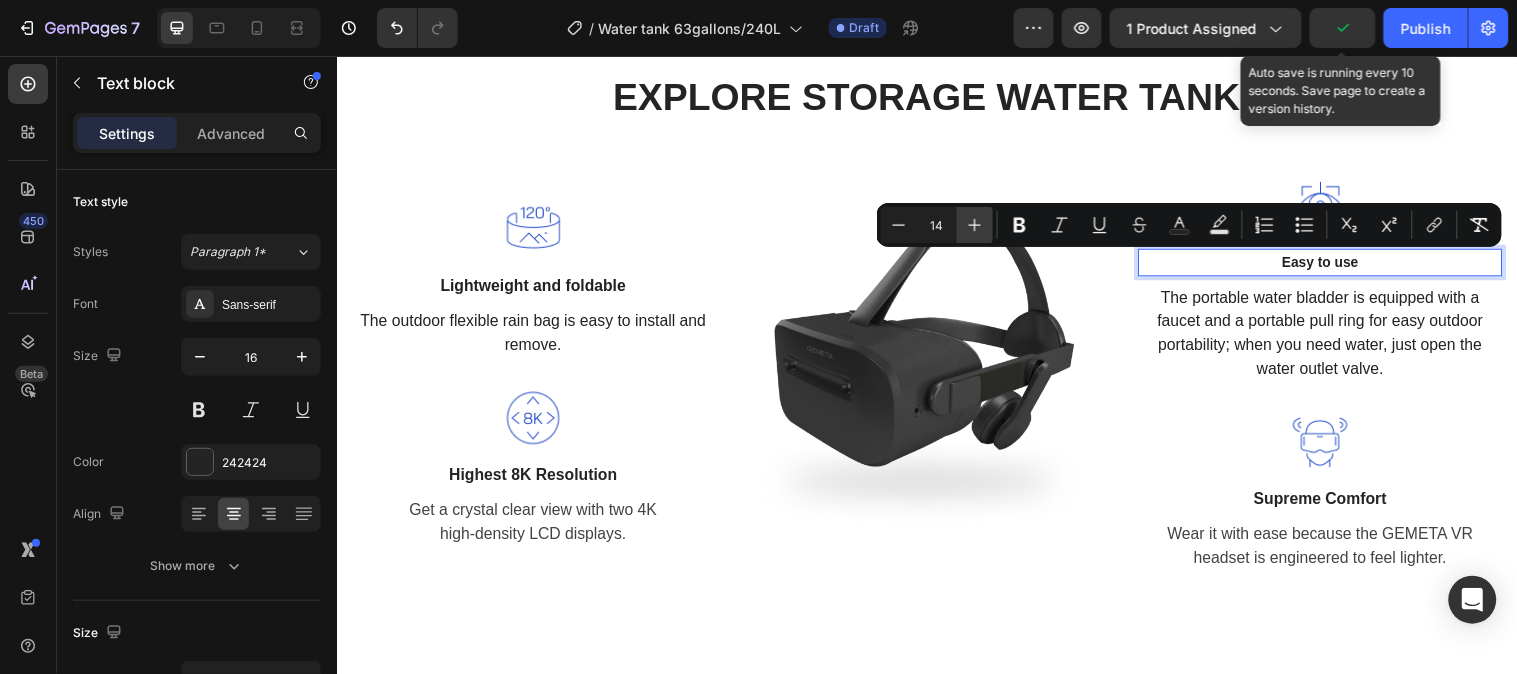 click 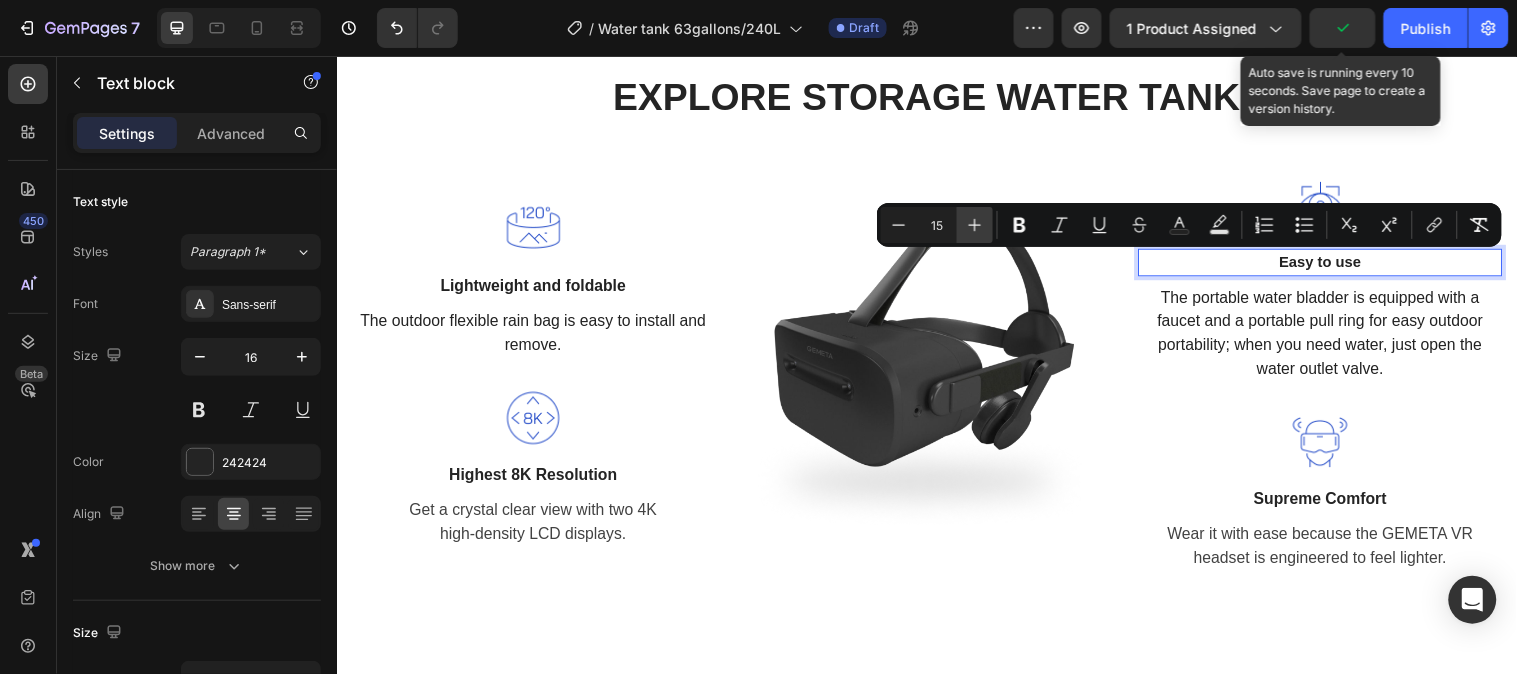 click 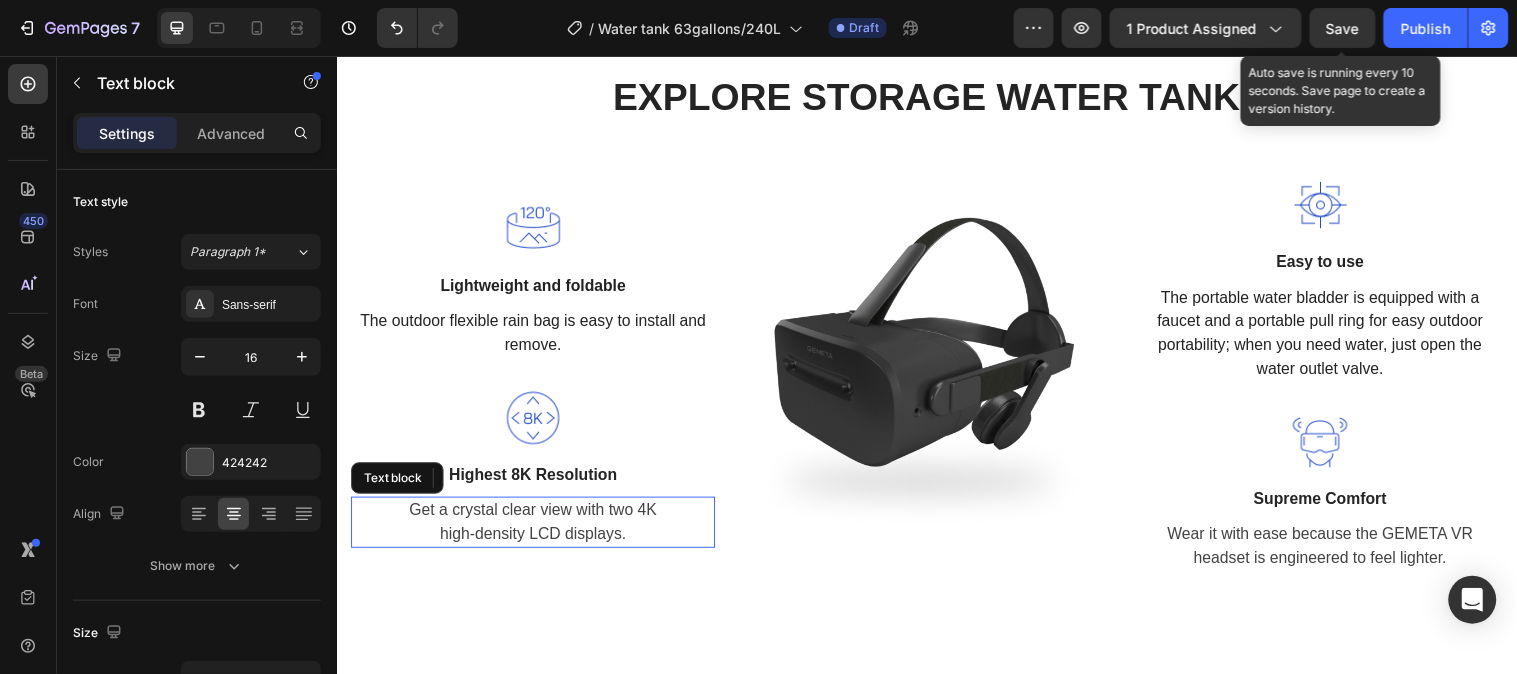 click on "Get a crystal clear view with two 4K  high-density LCD displays." at bounding box center [536, 529] 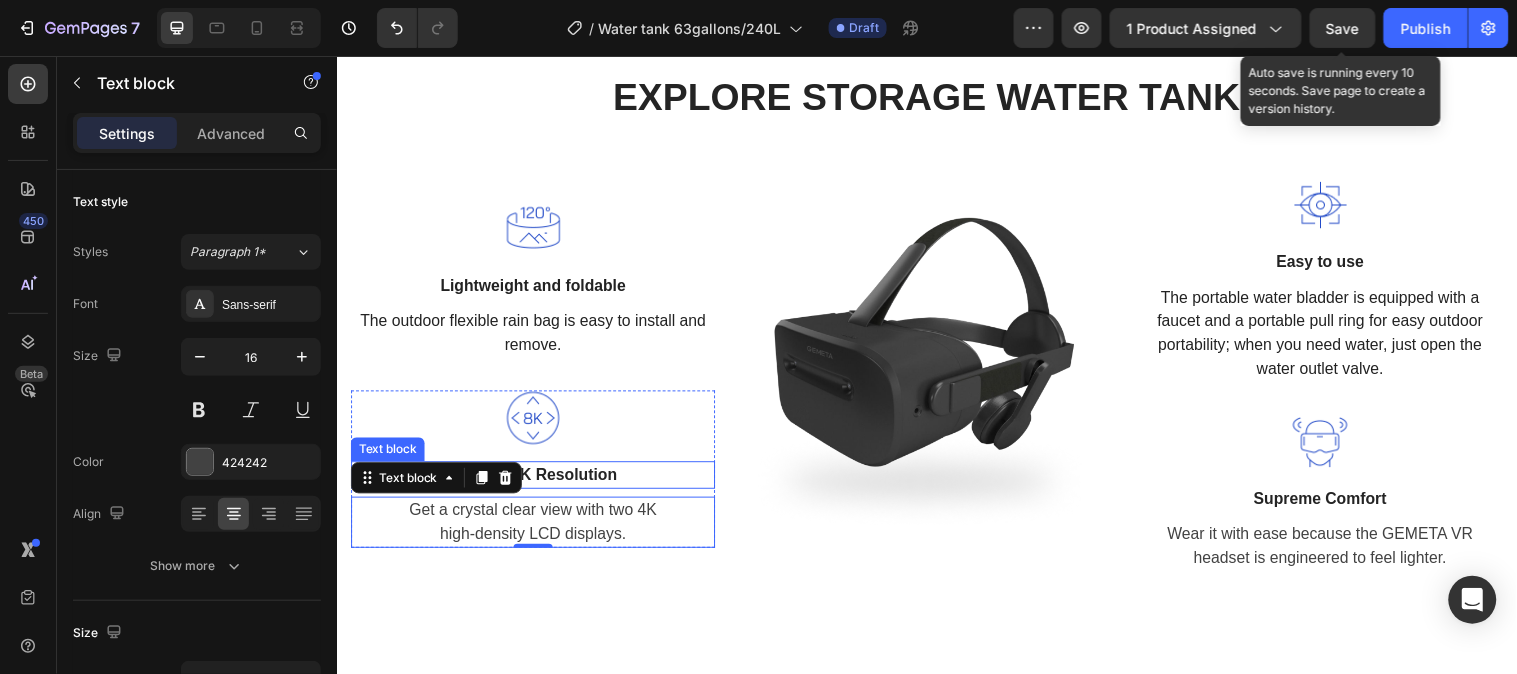 click on "Highest 8K Resolution" at bounding box center [536, 481] 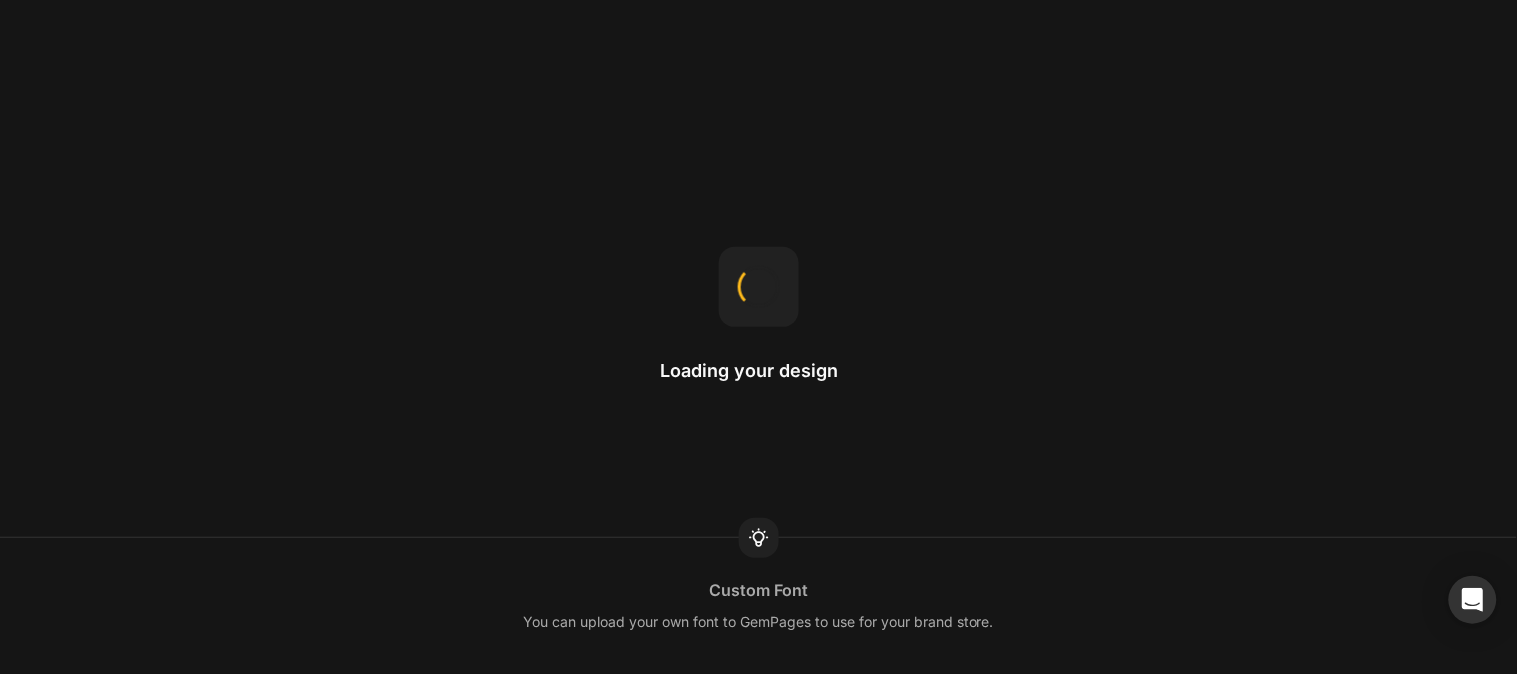 scroll, scrollTop: 0, scrollLeft: 0, axis: both 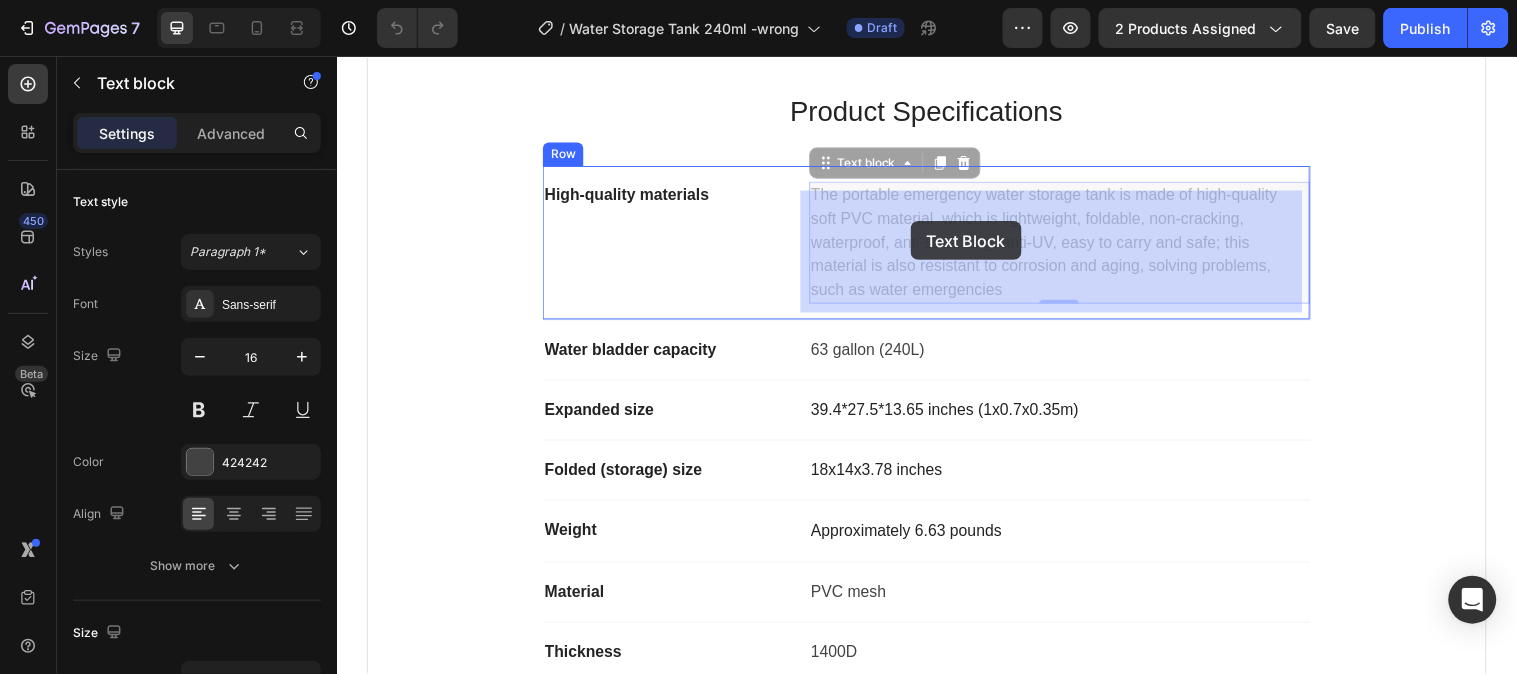 drag, startPoint x: 815, startPoint y: 204, endPoint x: 919, endPoint y: 223, distance: 105.72133 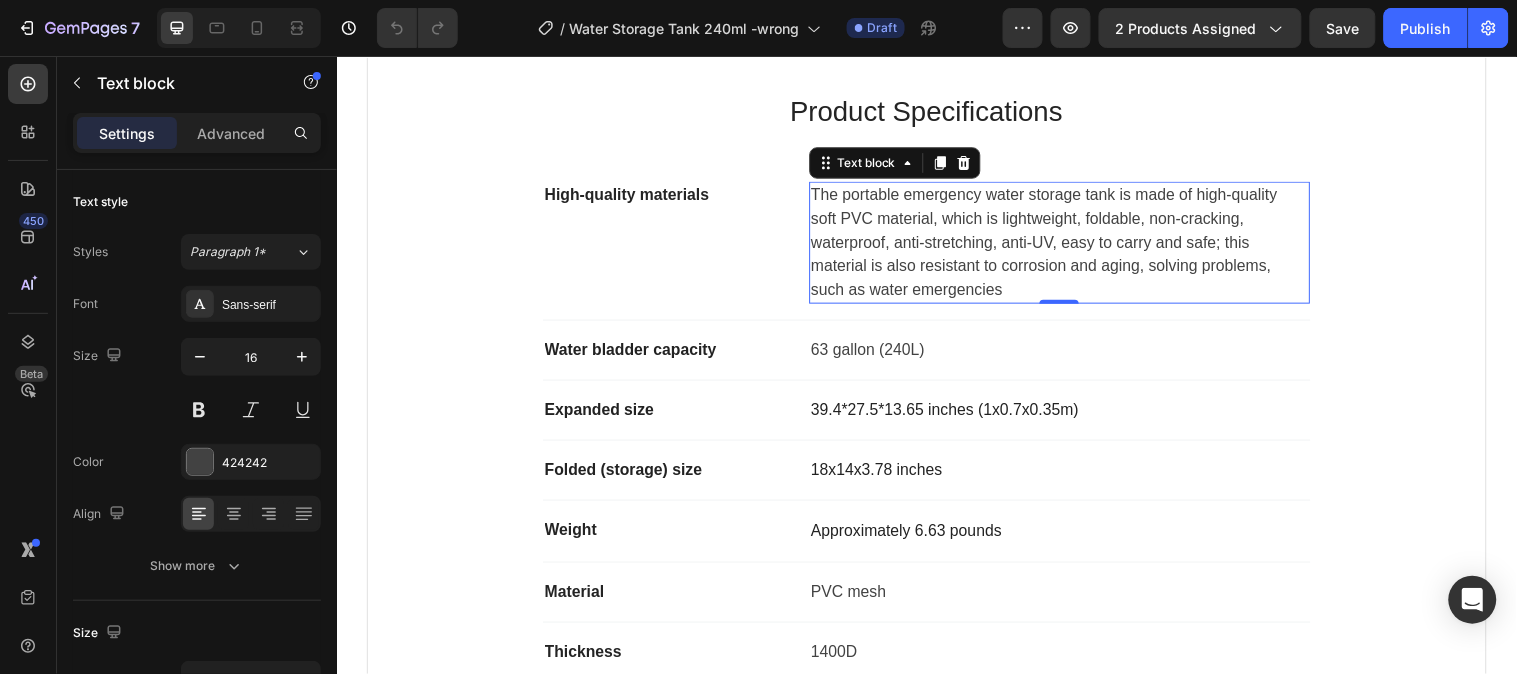 click on "The portable emergency water storage tank is made of high-quality soft PVC material, which is lightweight, foldable, non-cracking, waterproof, anti-stretching, anti-UV, easy to carry and safe; this material is also resistant to corrosion and aging, solving problems, such as water emergencies" at bounding box center (1071, 245) 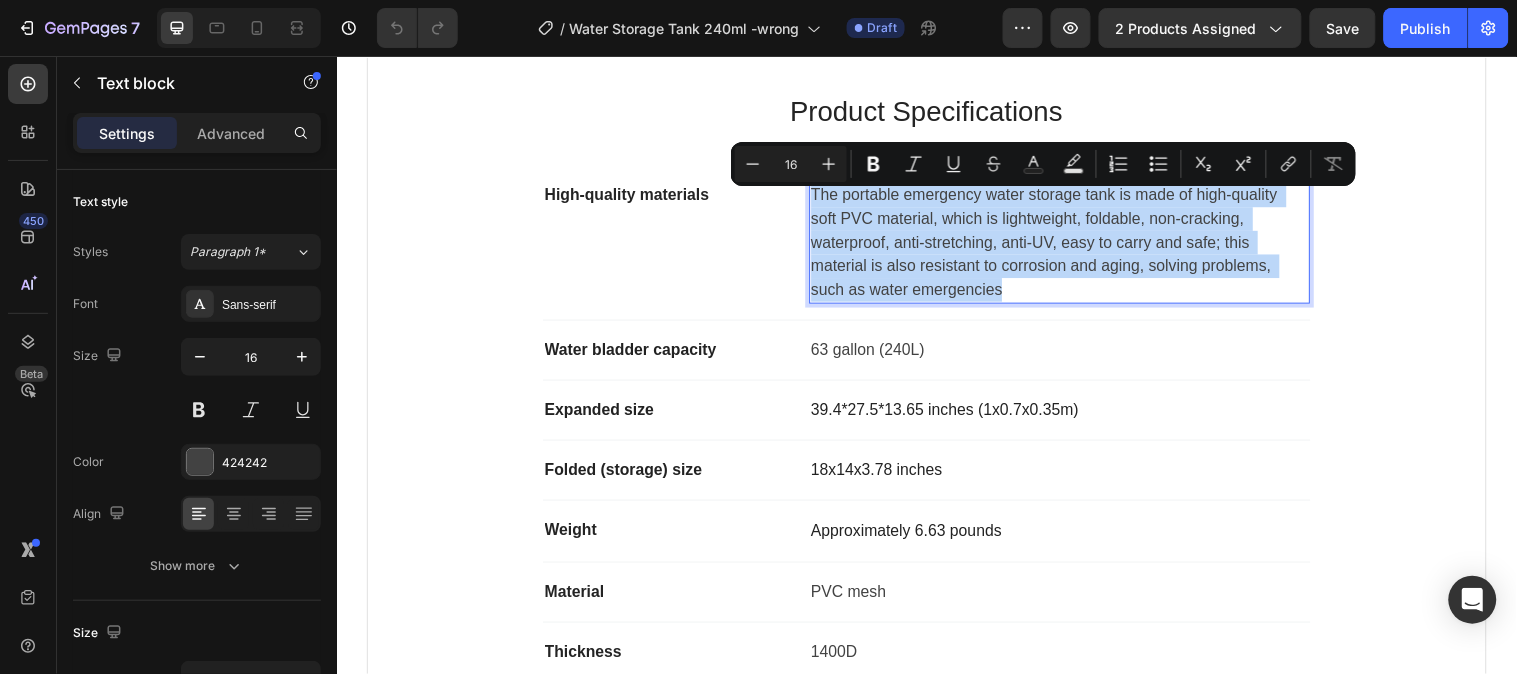 drag, startPoint x: 1031, startPoint y: 300, endPoint x: 808, endPoint y: 206, distance: 242.00206 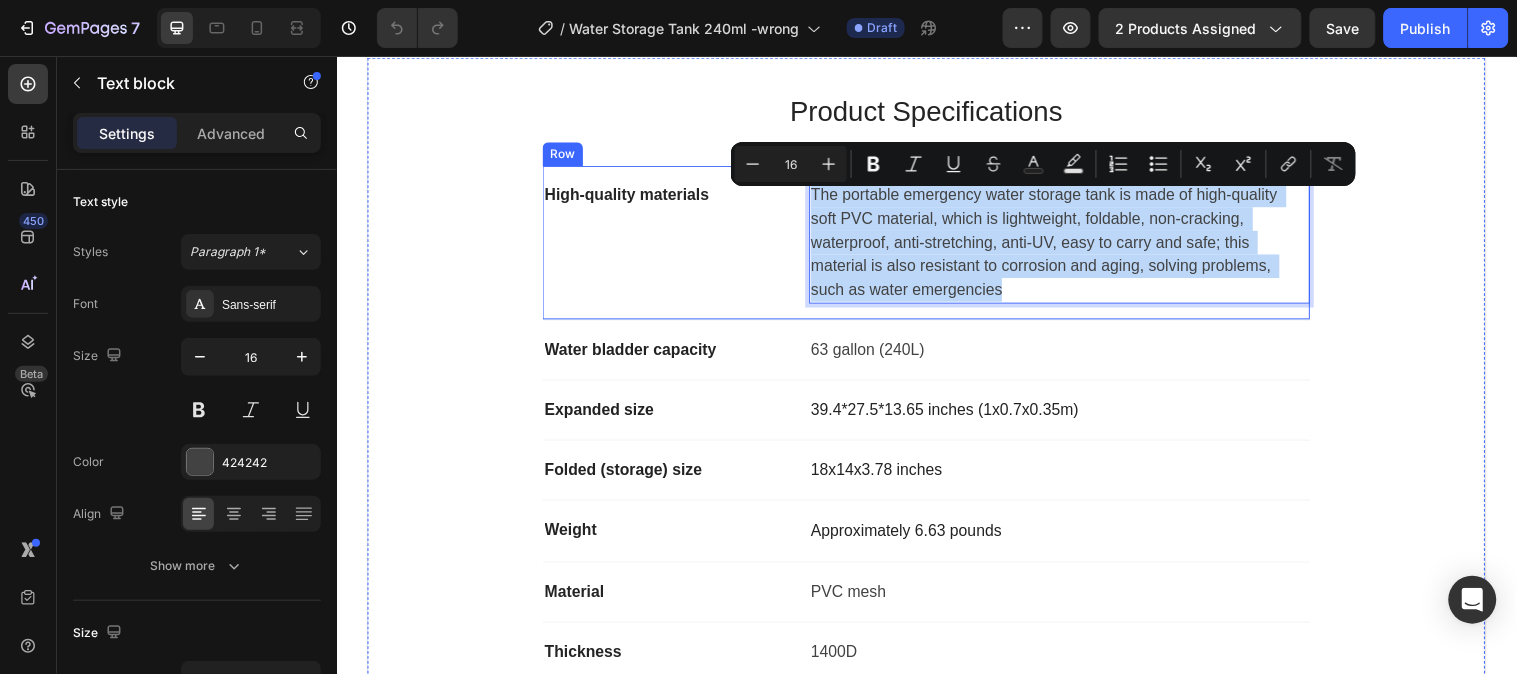 copy on "The portable emergency water storage tank is made of high-quality soft PVC material, which is lightweight, foldable, non-cracking, waterproof, anti-stretching, anti-UV, easy to carry and safe; this material is also resistant to corrosion and aging, solving problems, such as water emergencies" 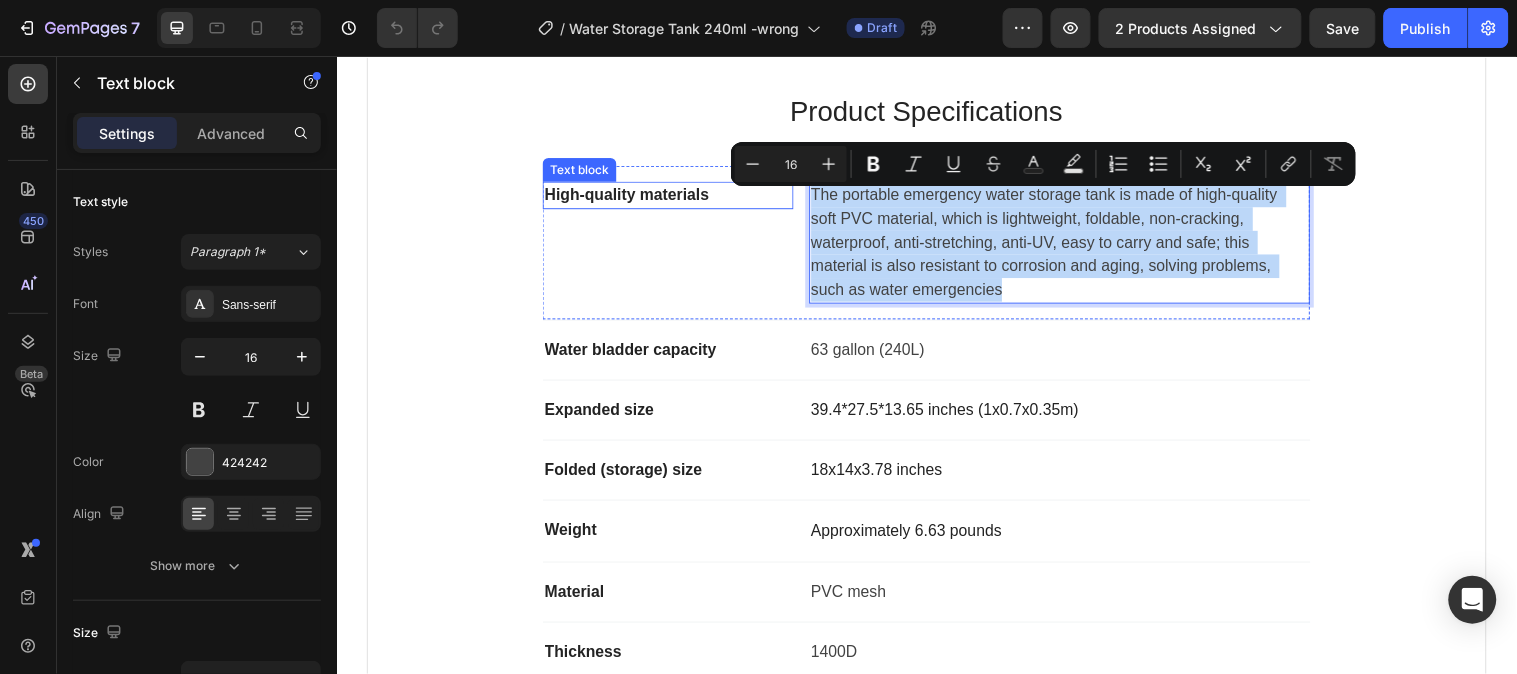 click on "High-quality materials" at bounding box center [673, 197] 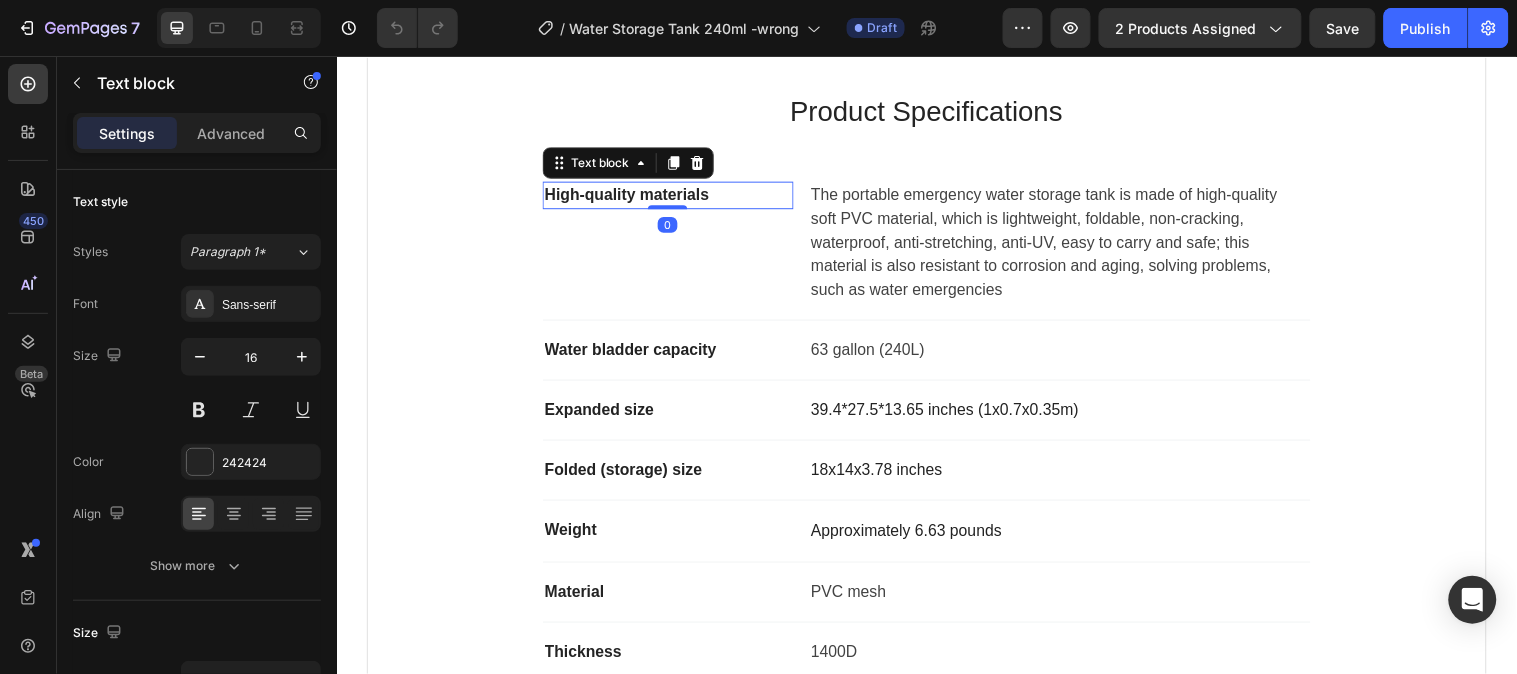 click on "High-quality materials" at bounding box center (673, 197) 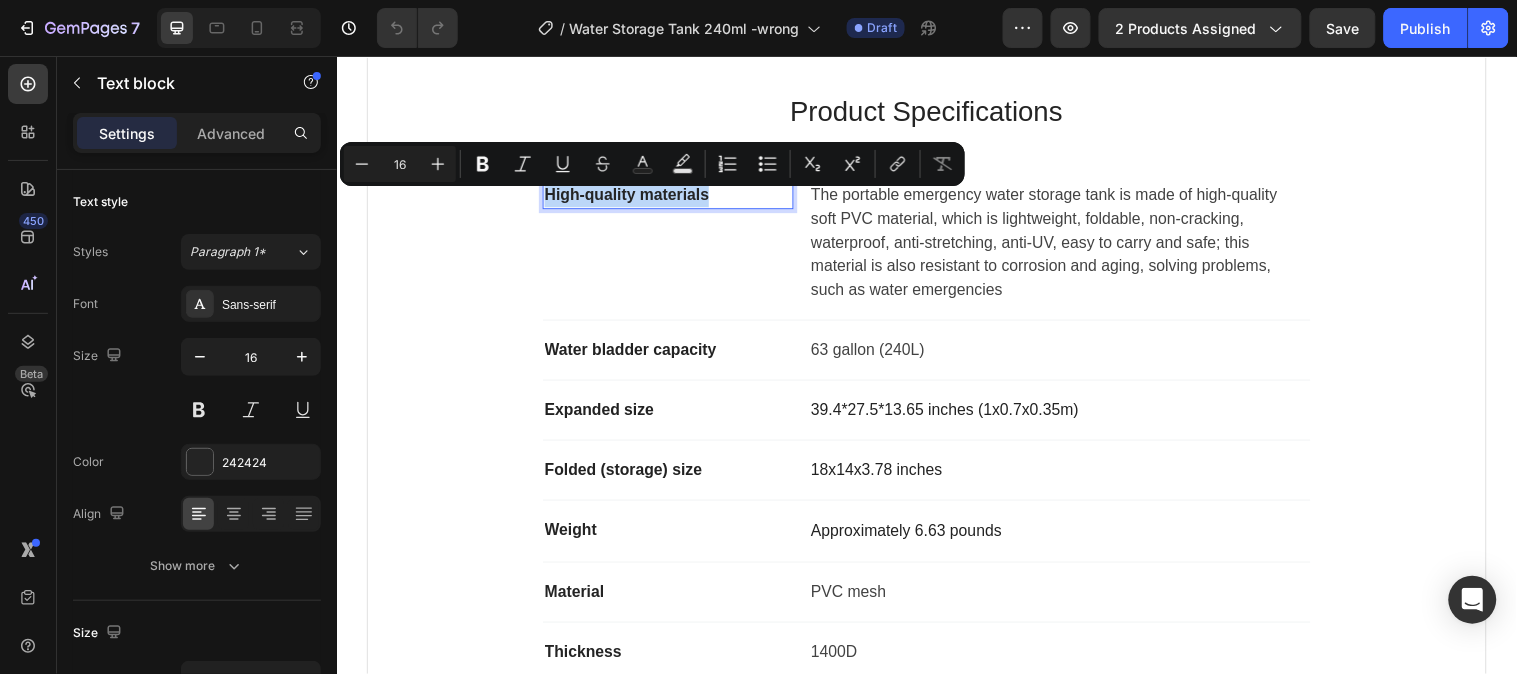 copy on "High-quality materials" 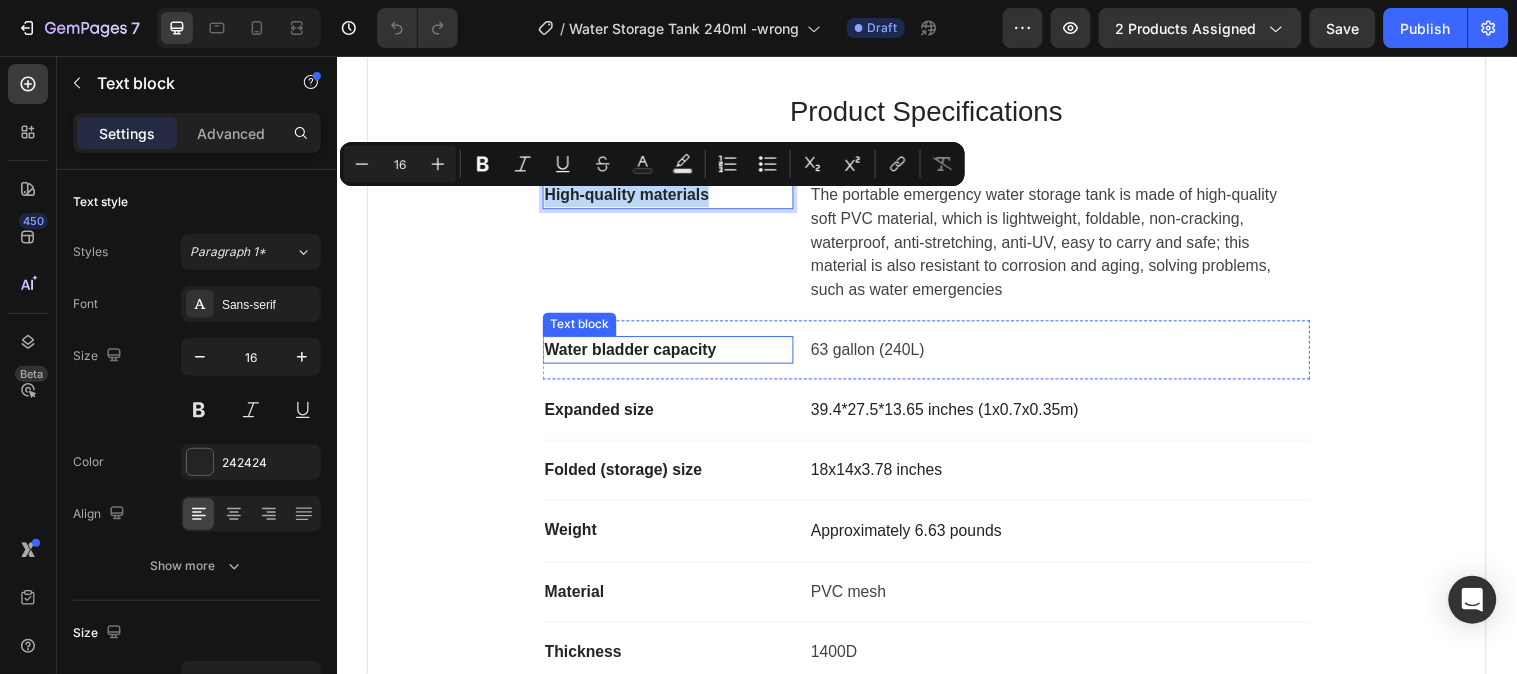 click on "Water bladder capacity" at bounding box center [635, 353] 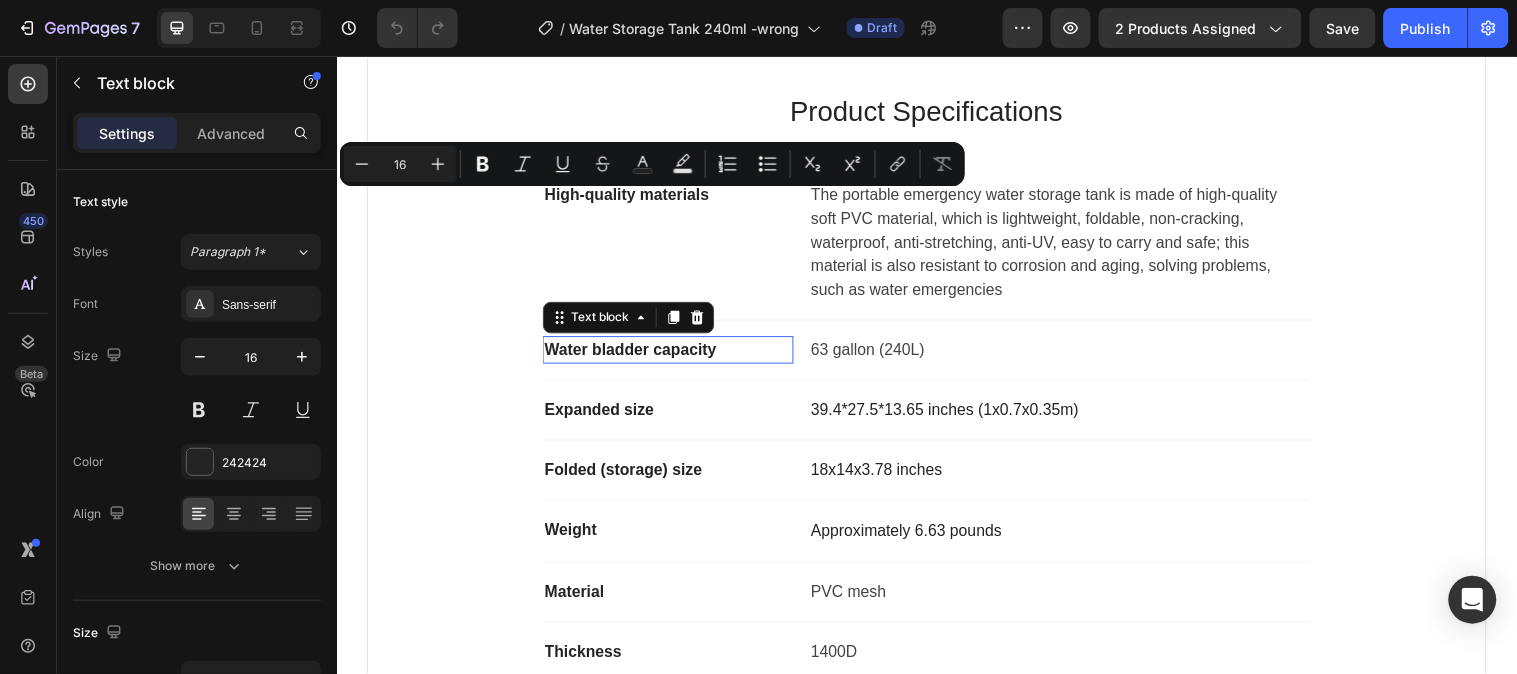 click on "Water bladder capacity" at bounding box center (635, 353) 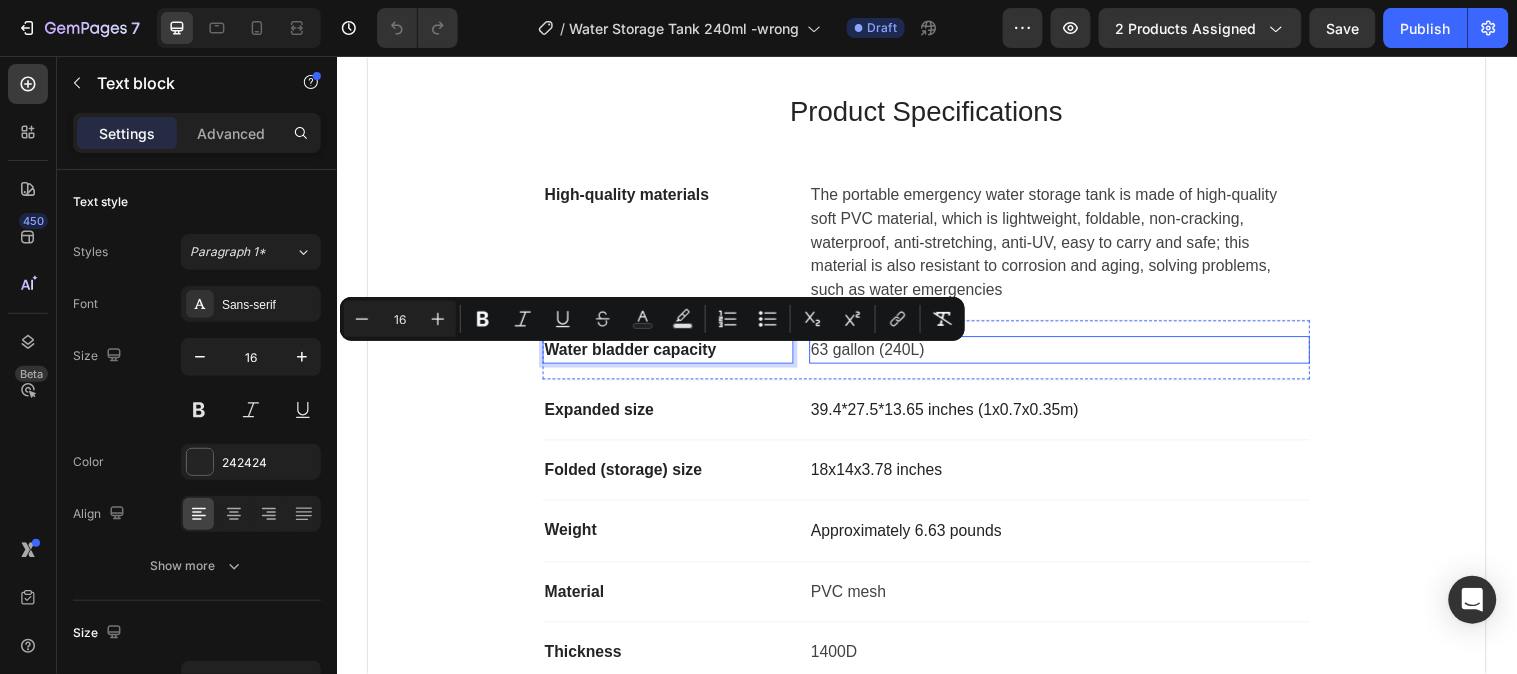 click on "63 gallon (240L)" at bounding box center (1071, 354) 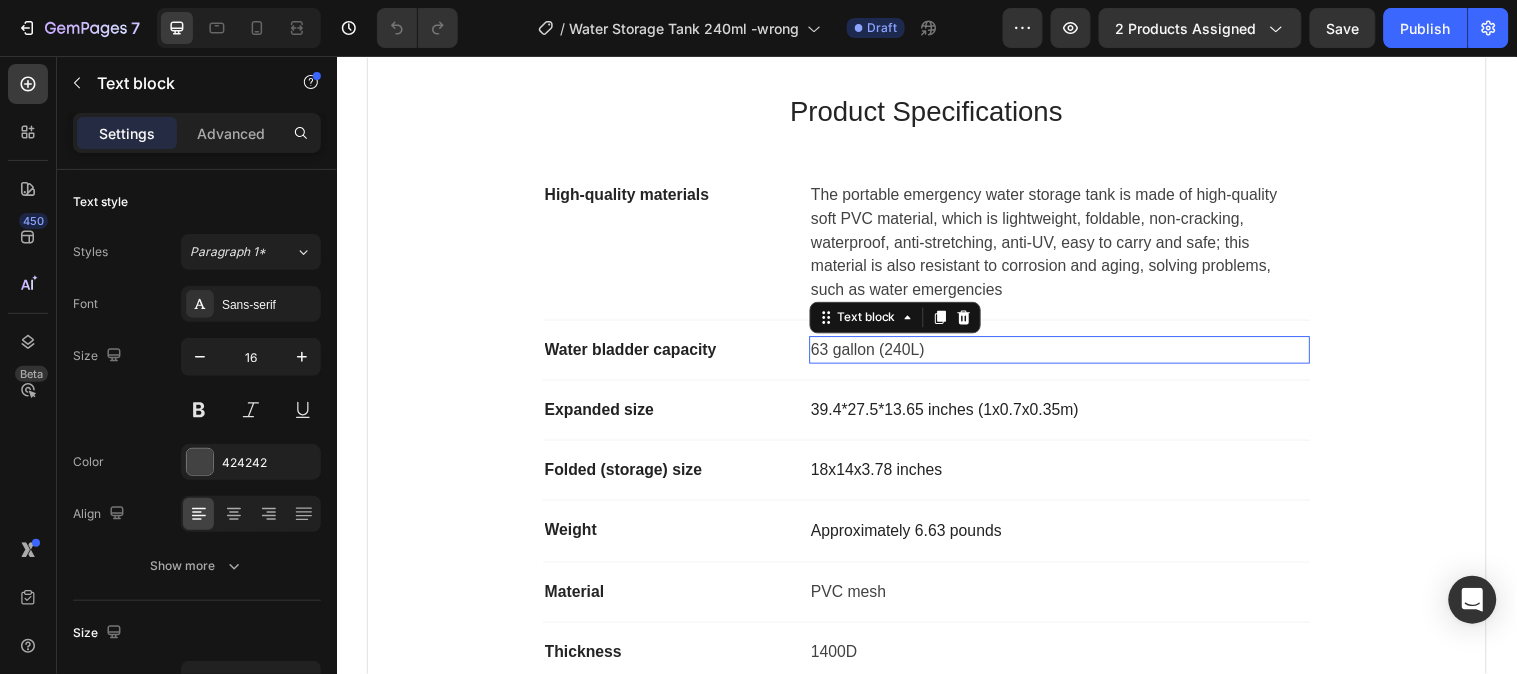 click on "63 gallon (240L)" at bounding box center [1071, 354] 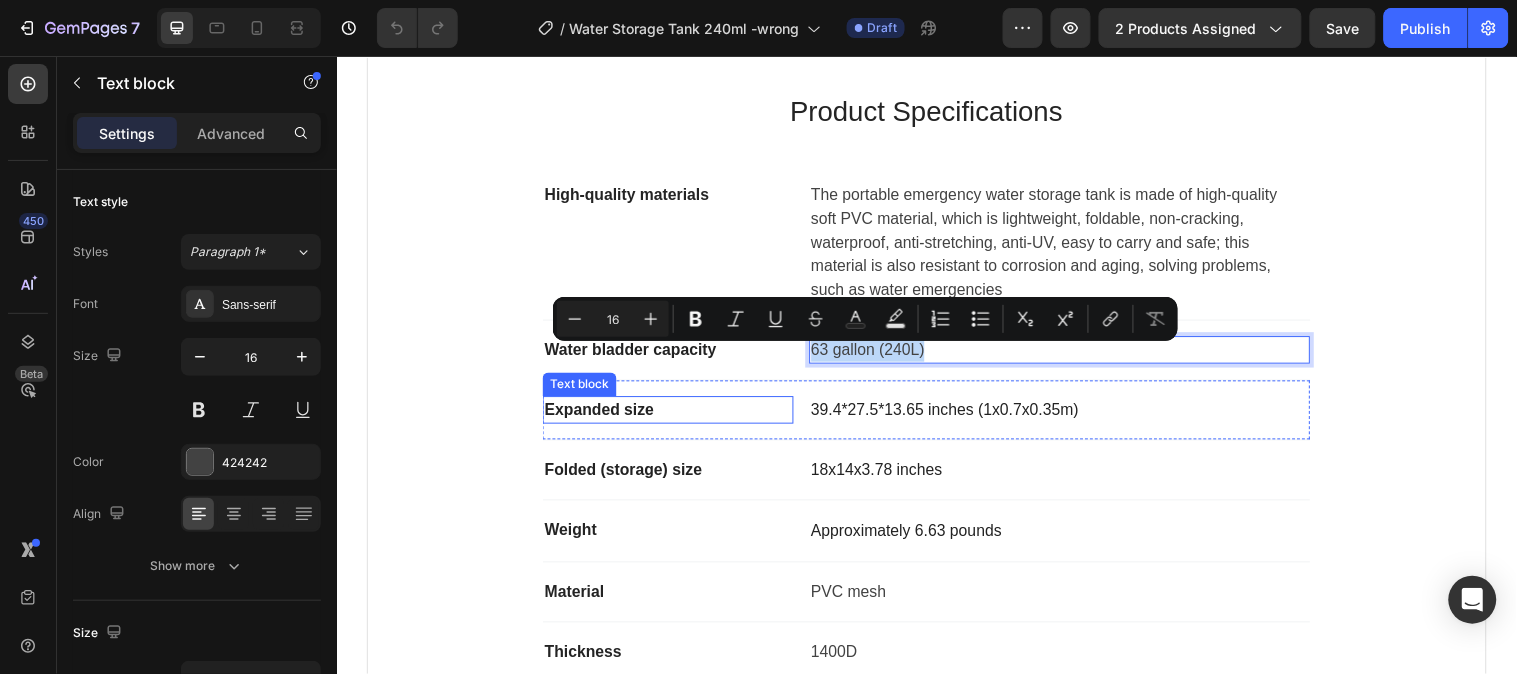 click on "Expanded size" at bounding box center [603, 414] 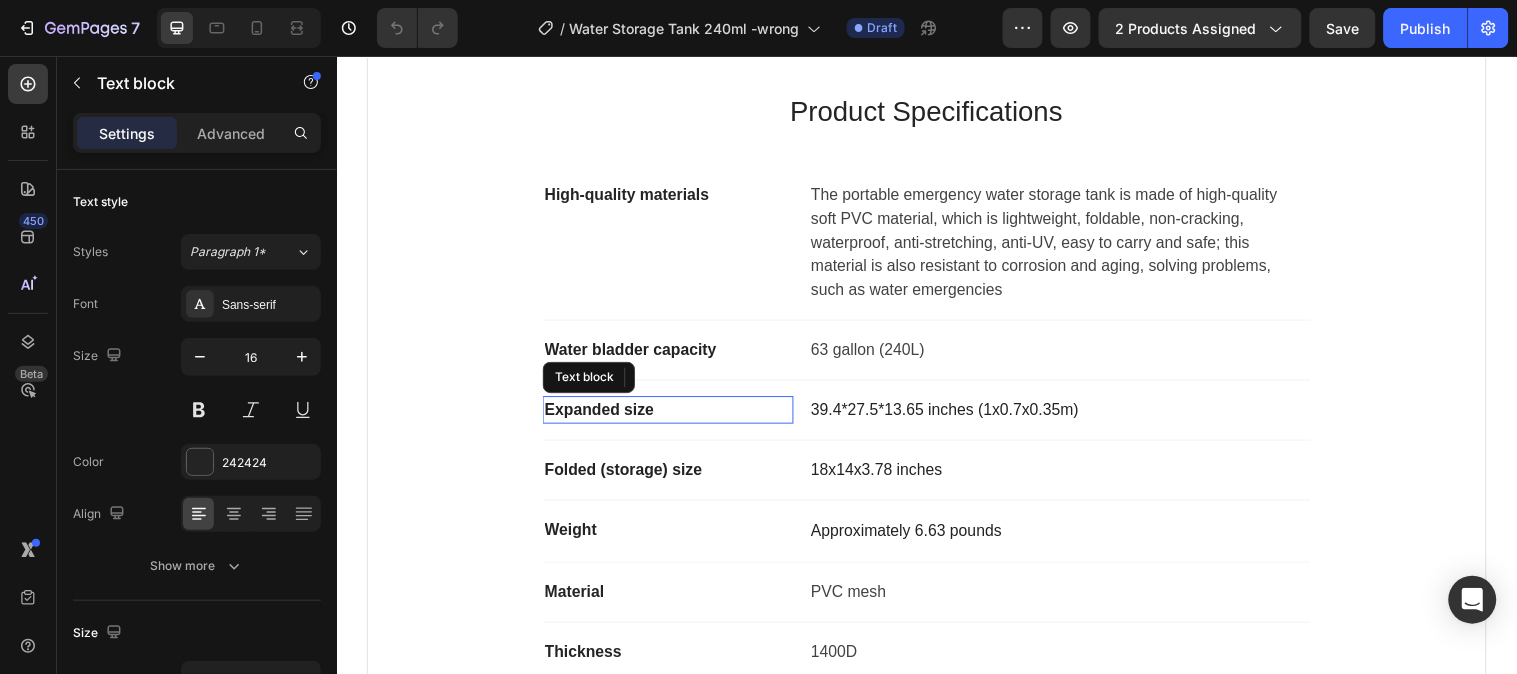 click on "Expanded size" at bounding box center (603, 414) 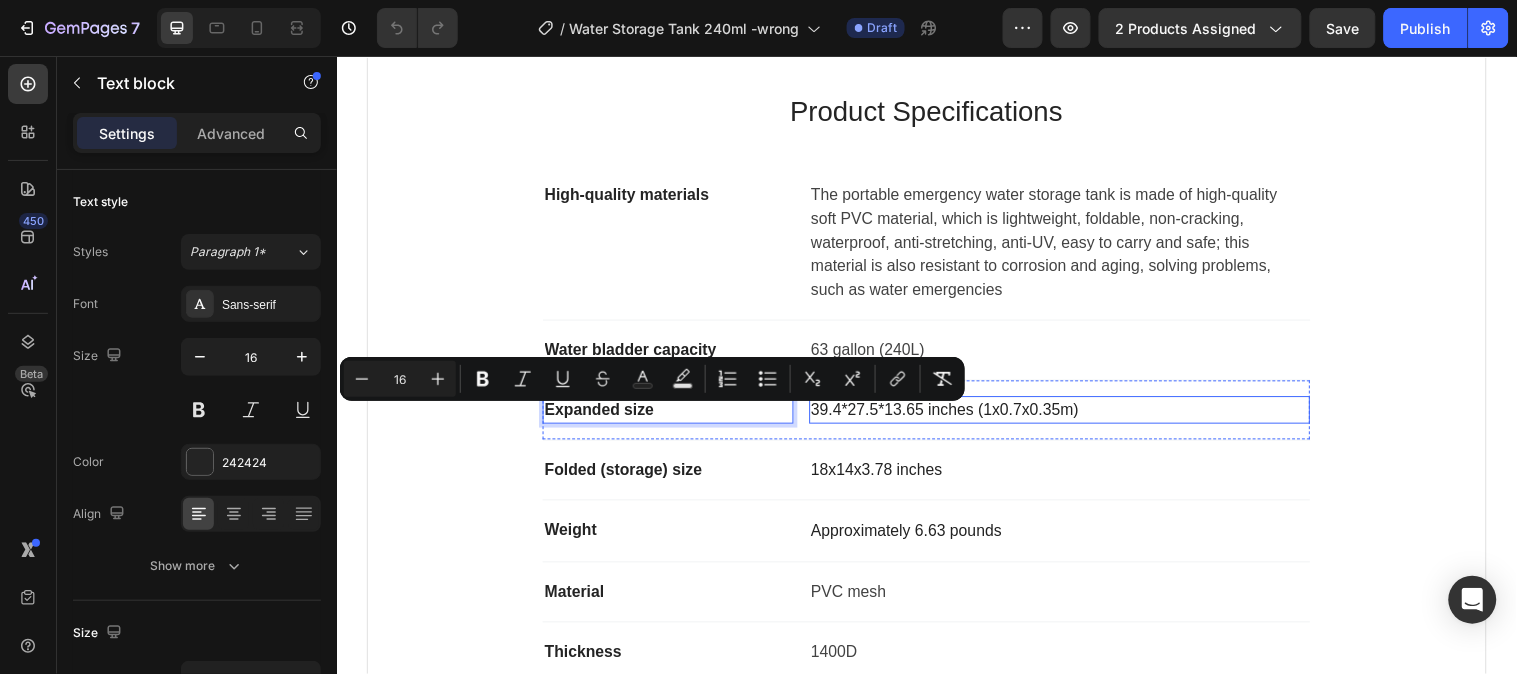 click on "39.4*27.5*13.65 inches (1x0.7x0.35m)" at bounding box center [955, 414] 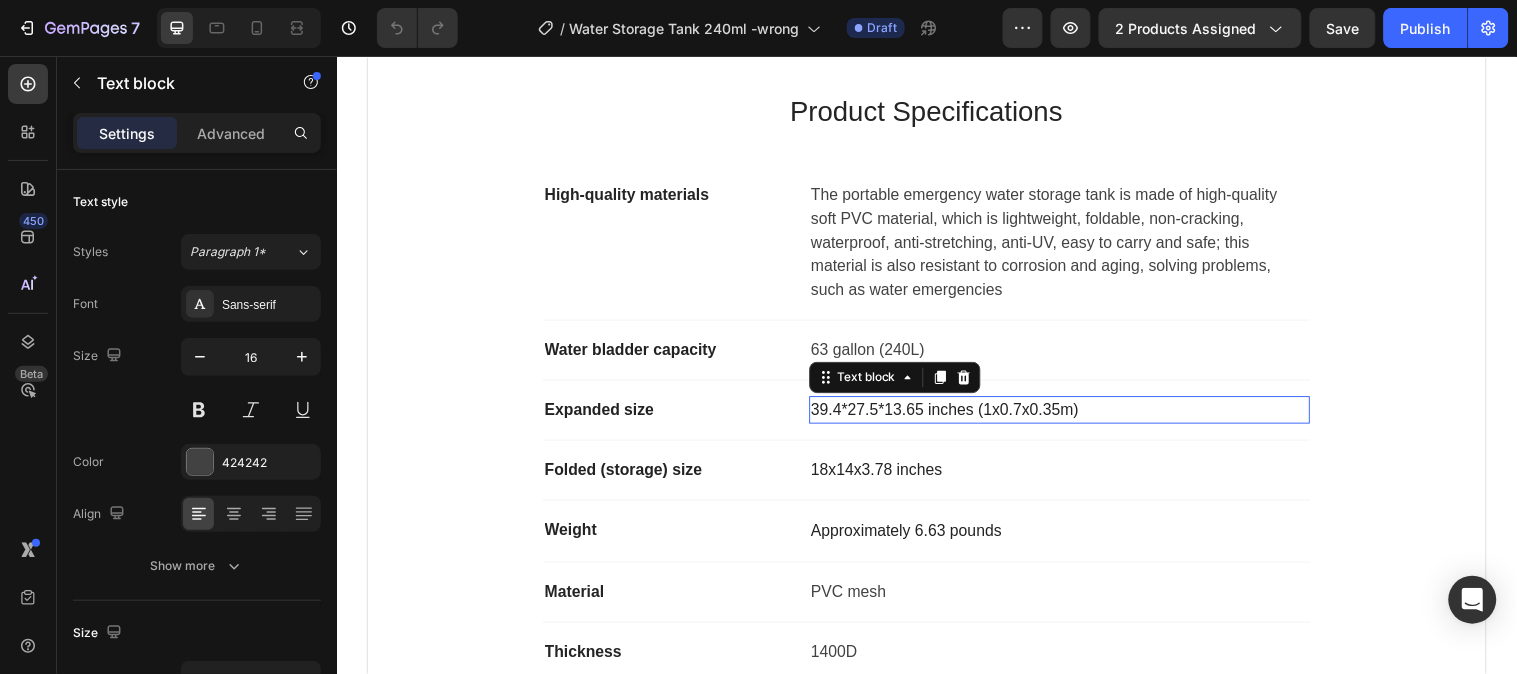 click on "39.4*27.5*13.65 inches (1x0.7x0.35m)" at bounding box center [955, 414] 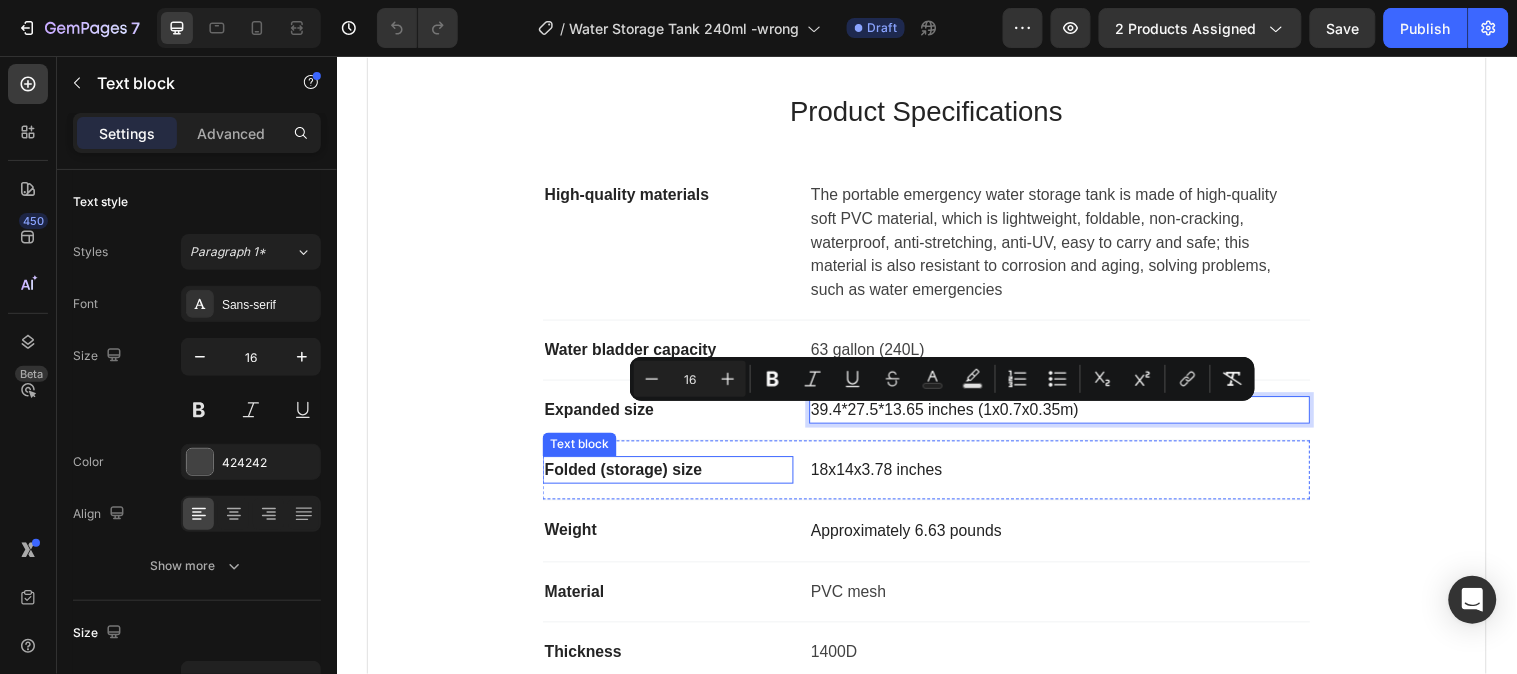 click on "Folded (storage) size" at bounding box center (628, 475) 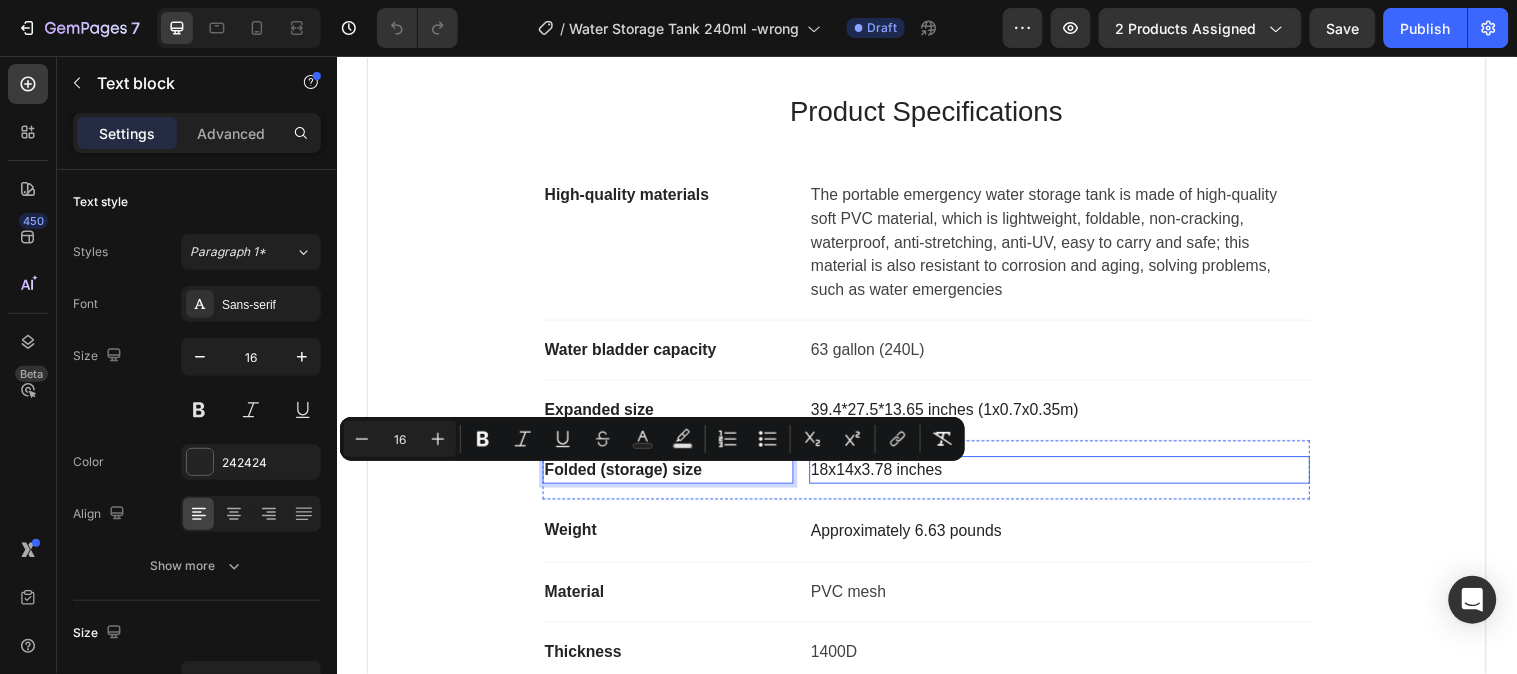 click on "18x14x3.78 inches" at bounding box center (885, 475) 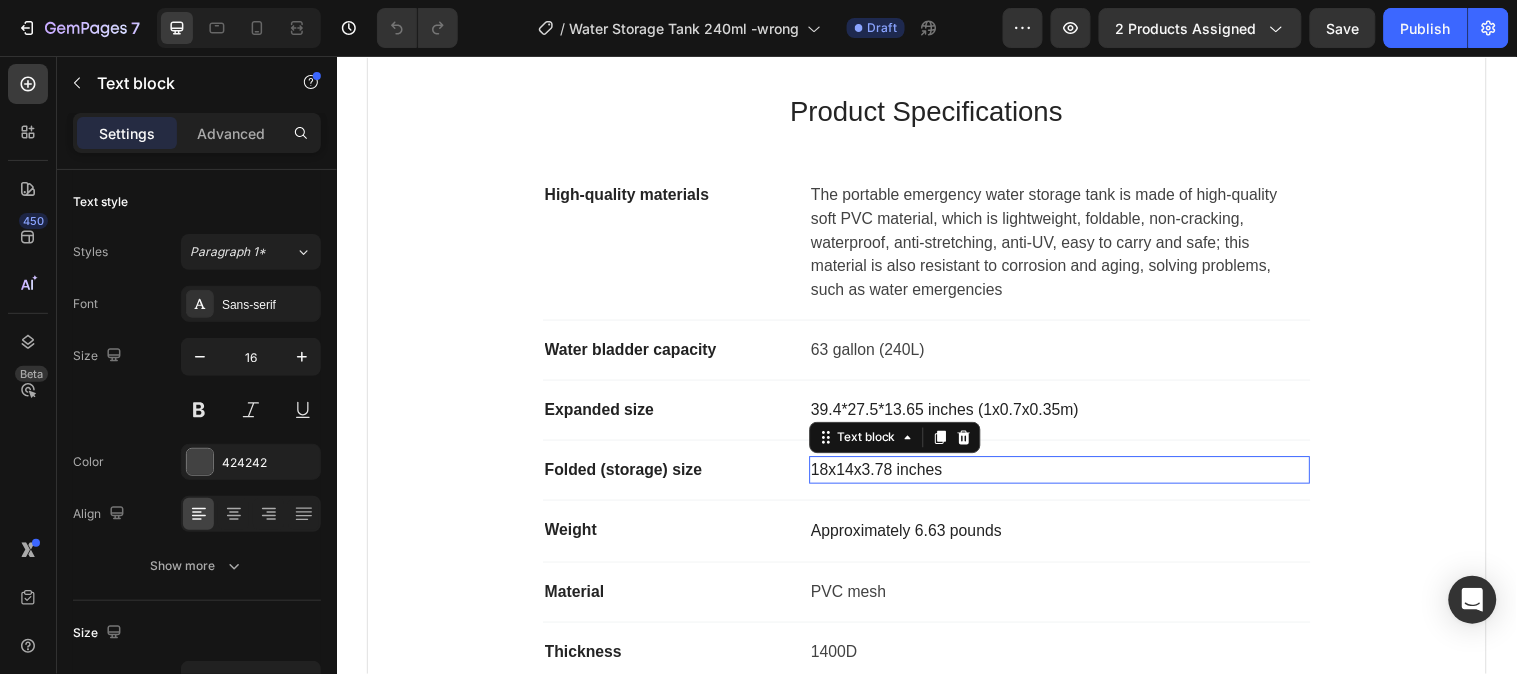 click on "18x14x3.78 inches" at bounding box center (885, 475) 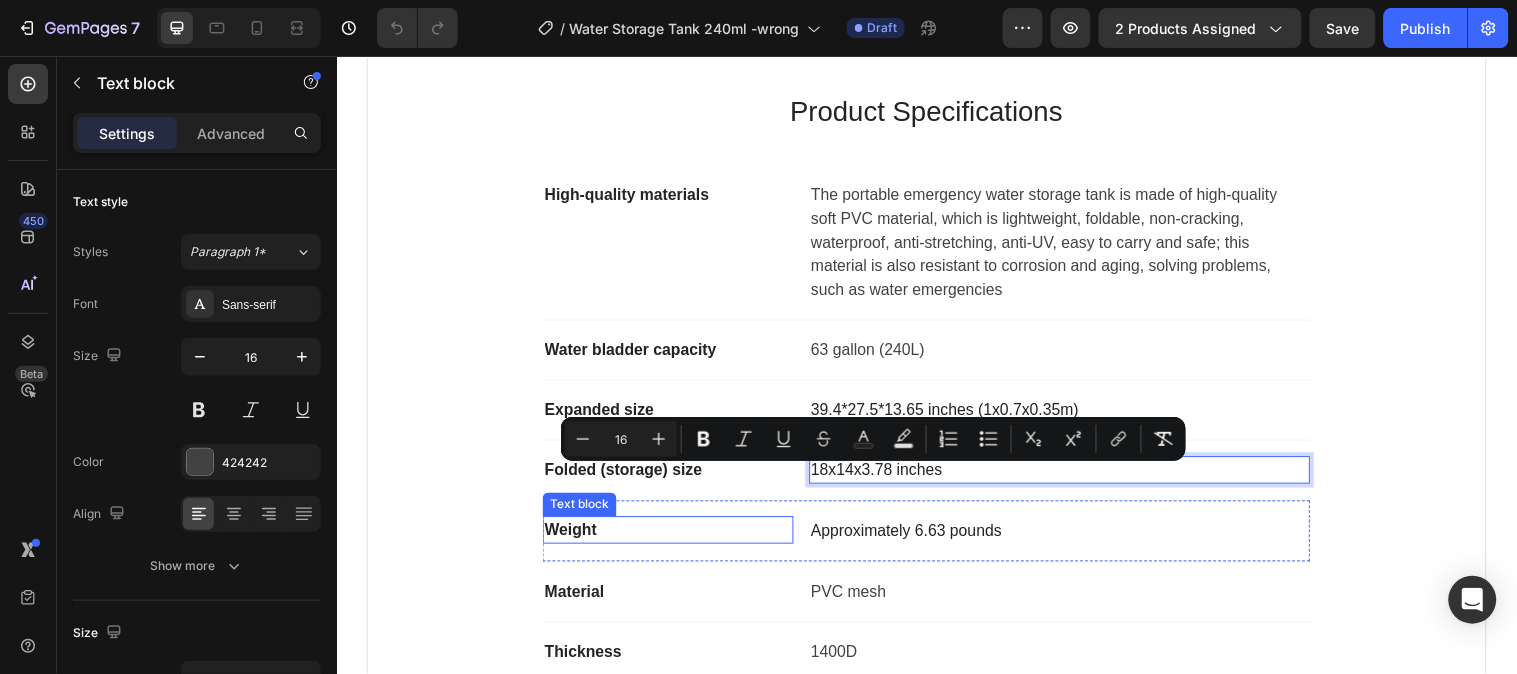 click on "Weight" at bounding box center [673, 537] 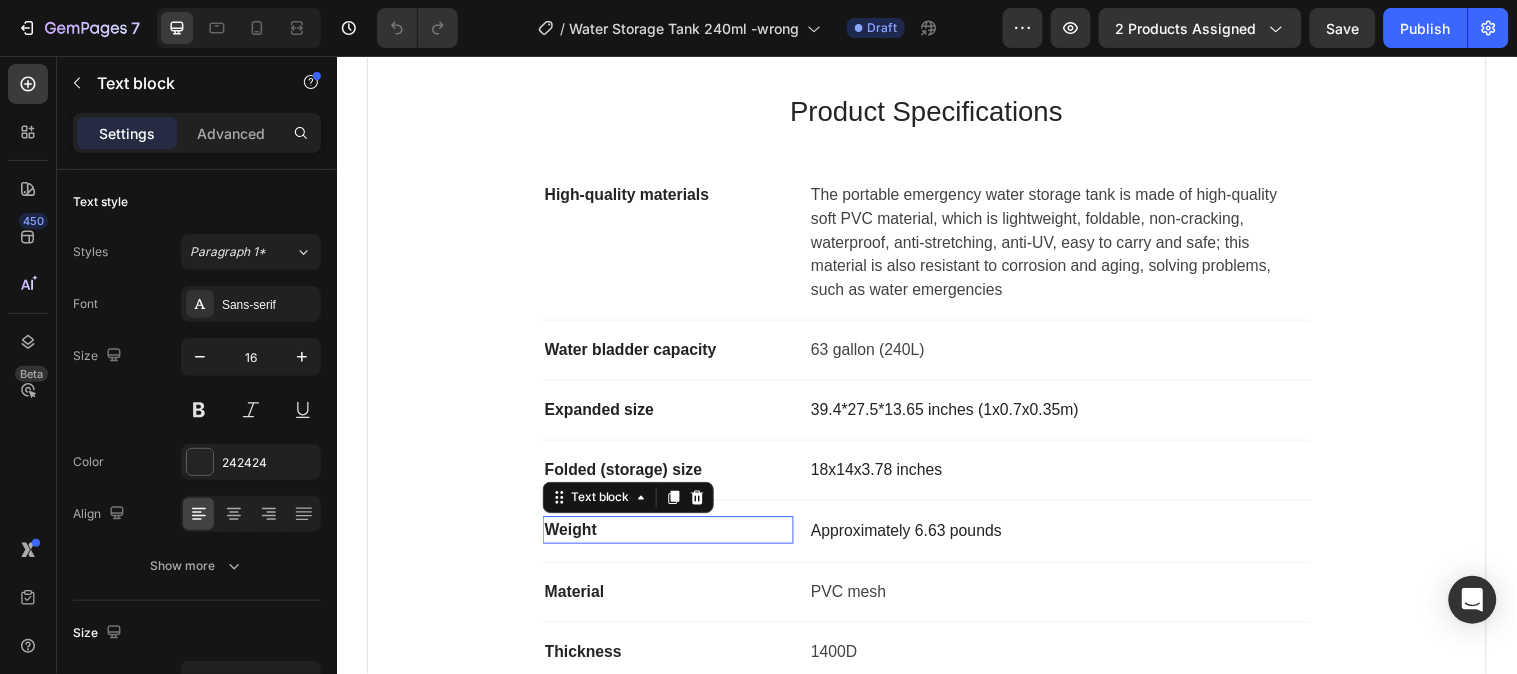 click on "Weight" at bounding box center [673, 537] 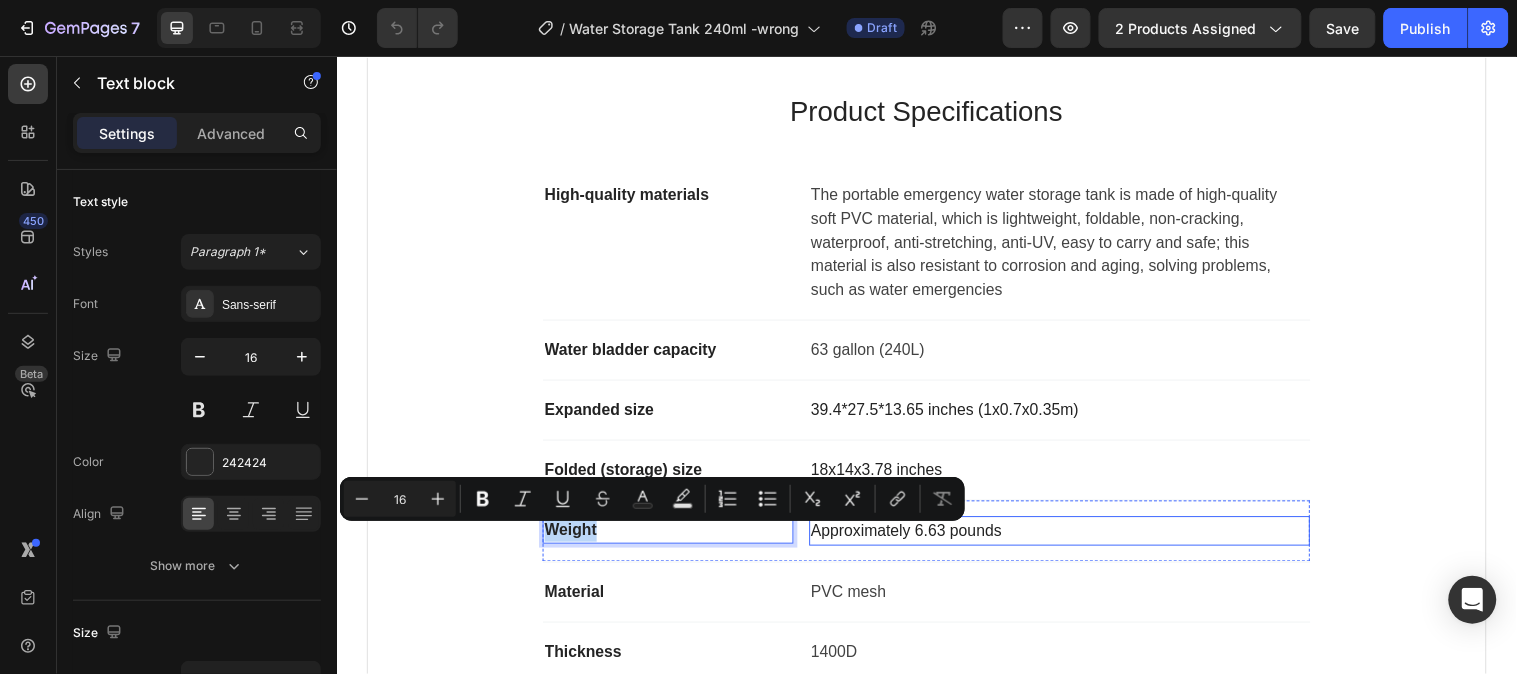 click on "Approximately 6.63 pounds" at bounding box center [916, 537] 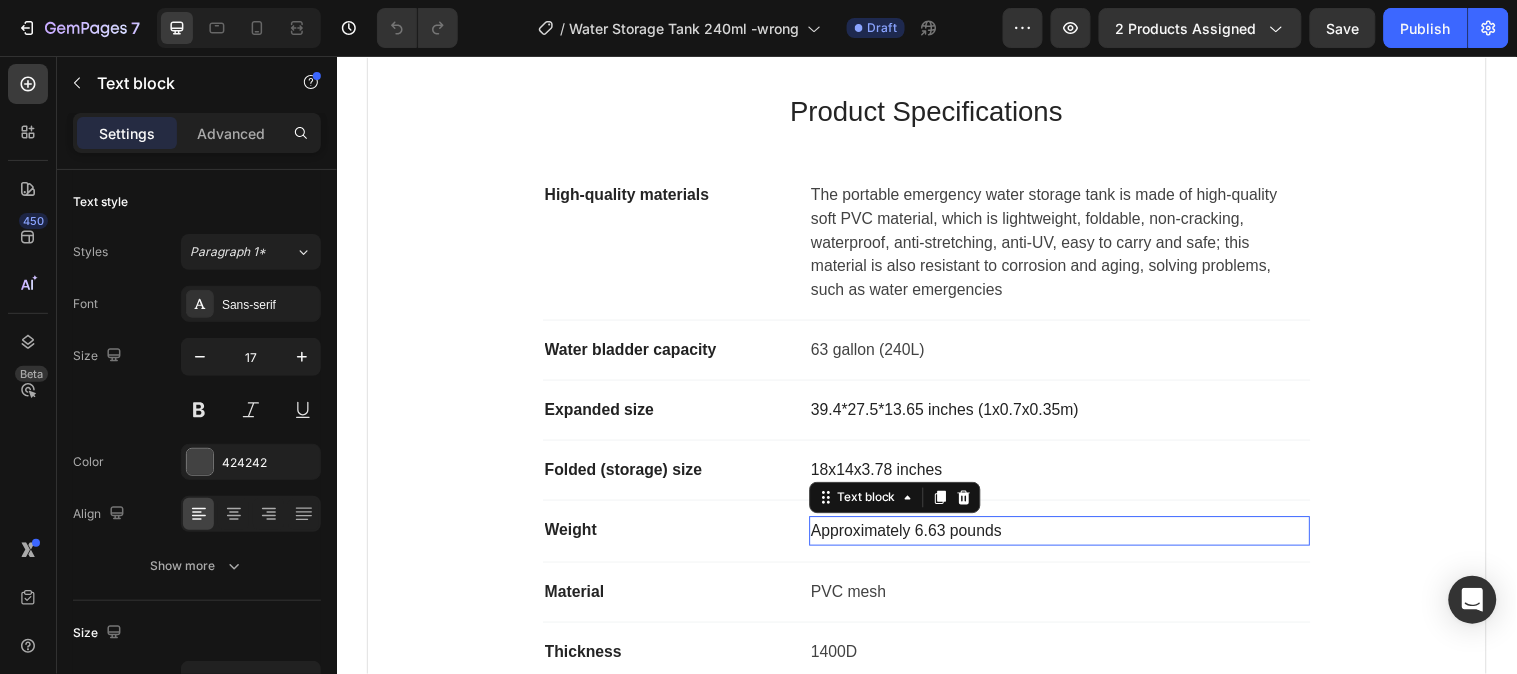 click on "Approximately 6.63 pounds" at bounding box center (916, 537) 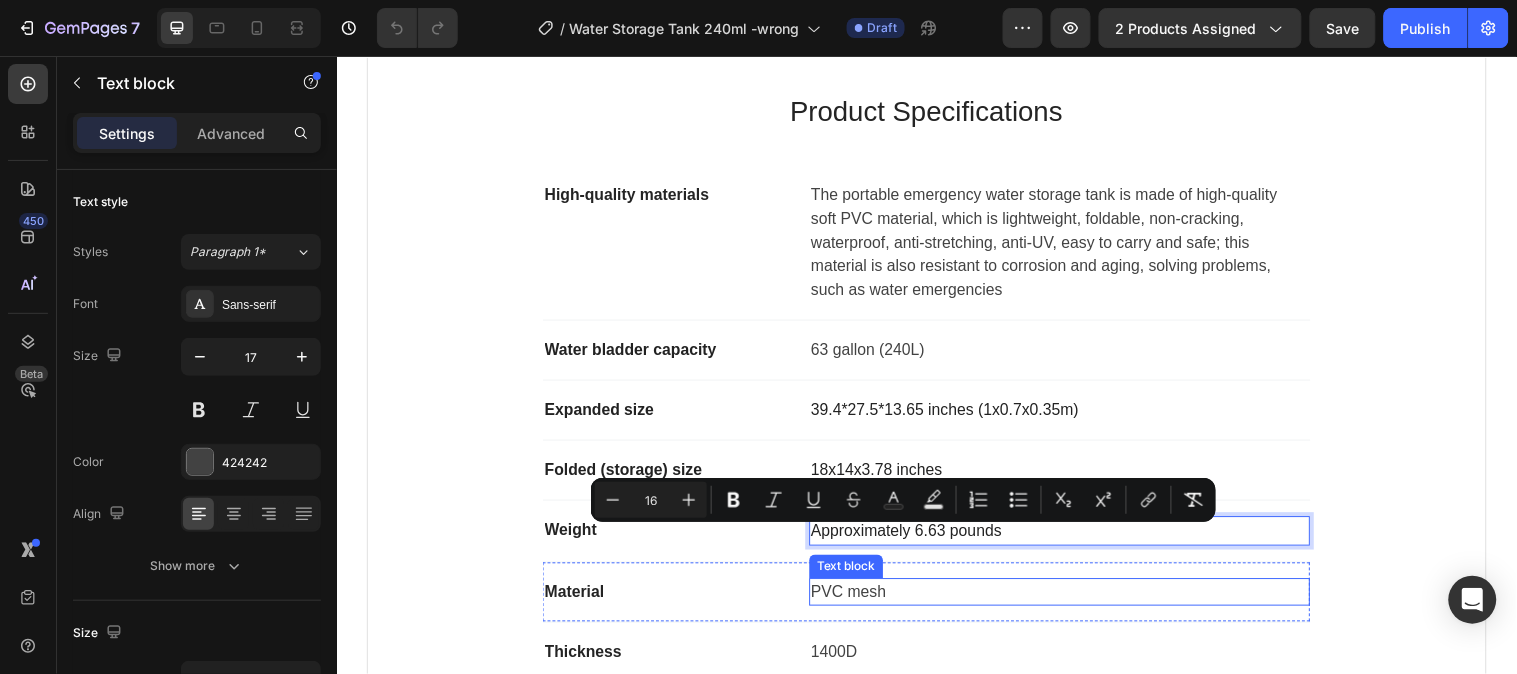 click on "PVC mesh" at bounding box center (1071, 600) 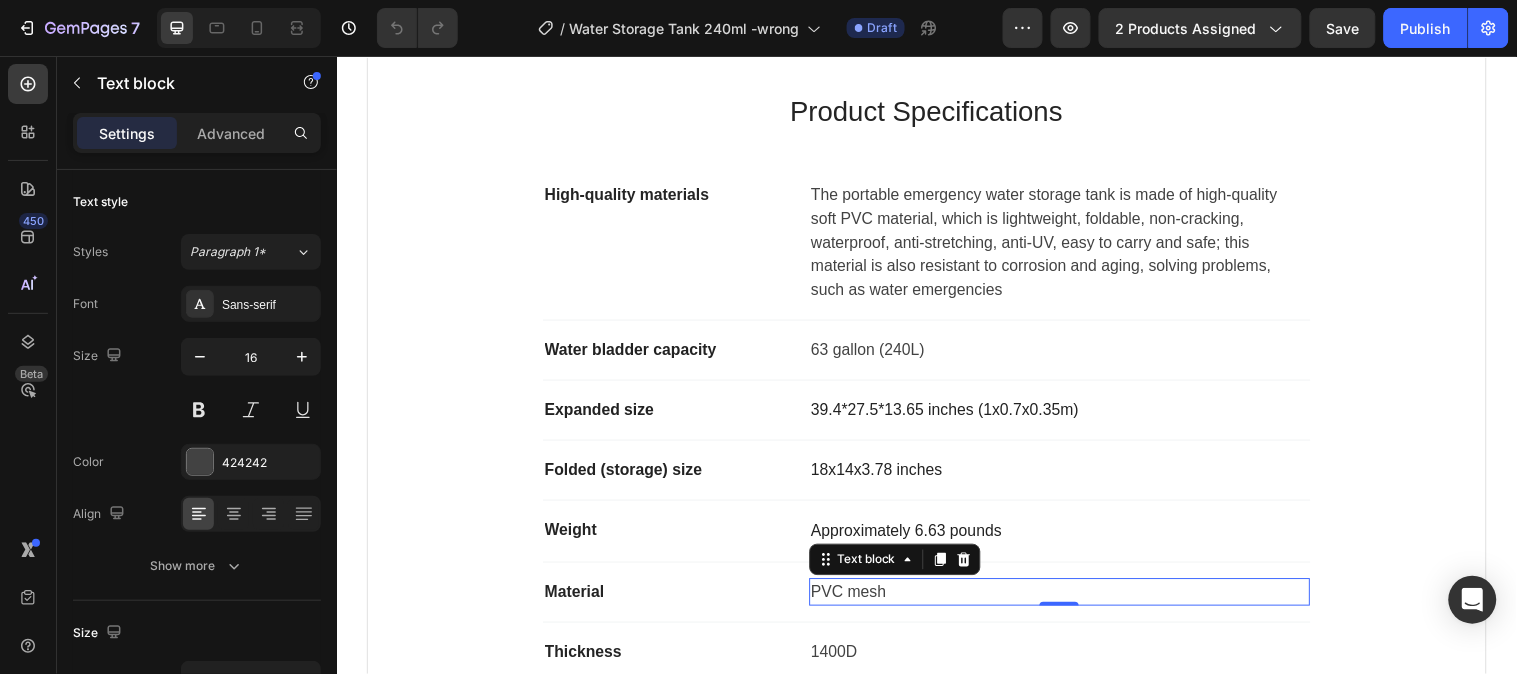 click on "PVC mesh" at bounding box center [1071, 600] 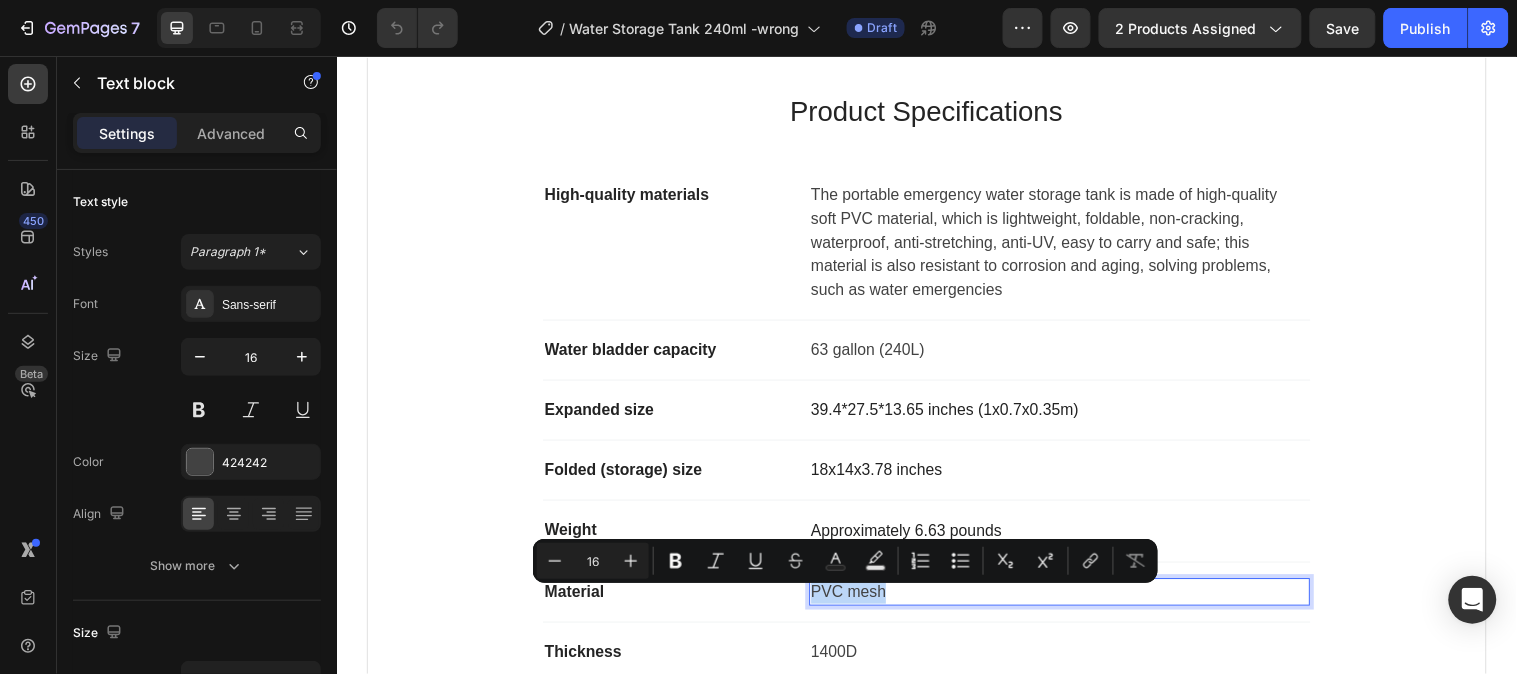 copy on "PVC mesh" 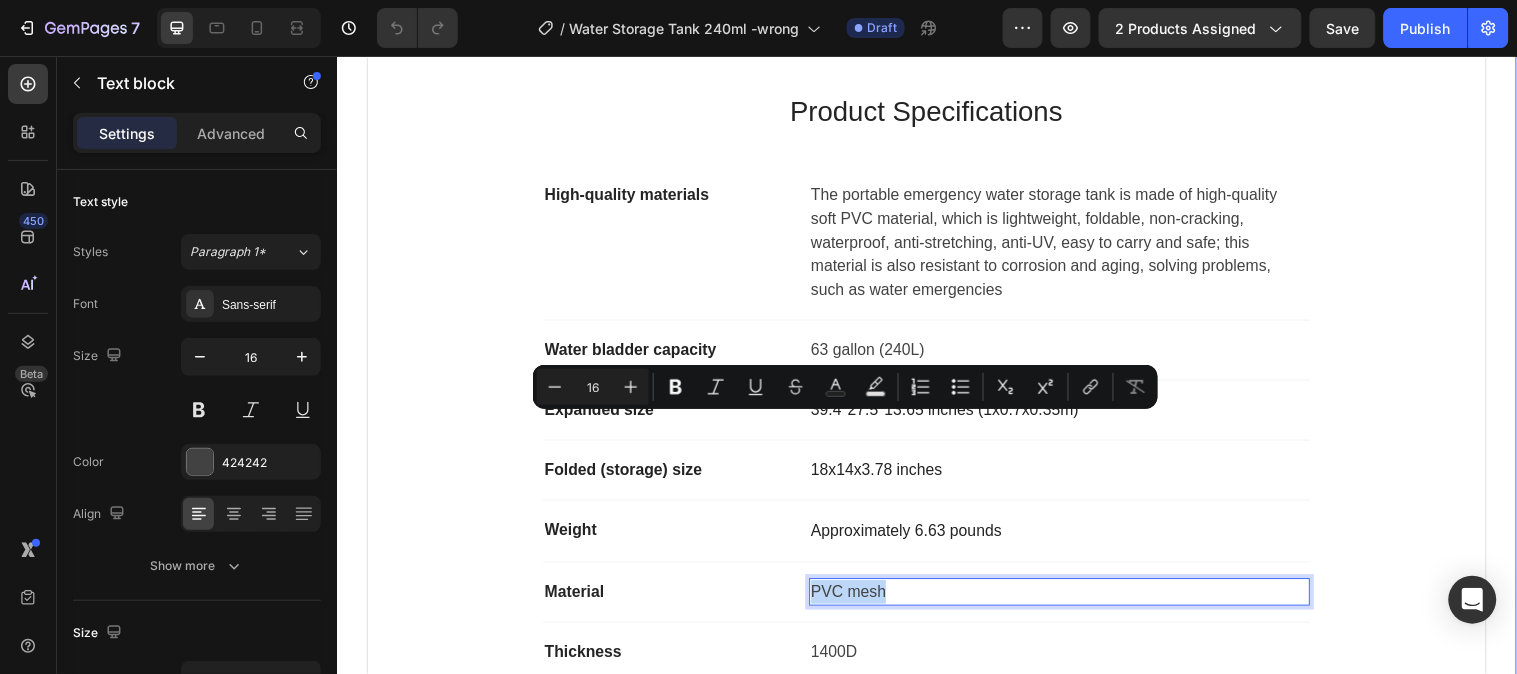 scroll, scrollTop: 666, scrollLeft: 0, axis: vertical 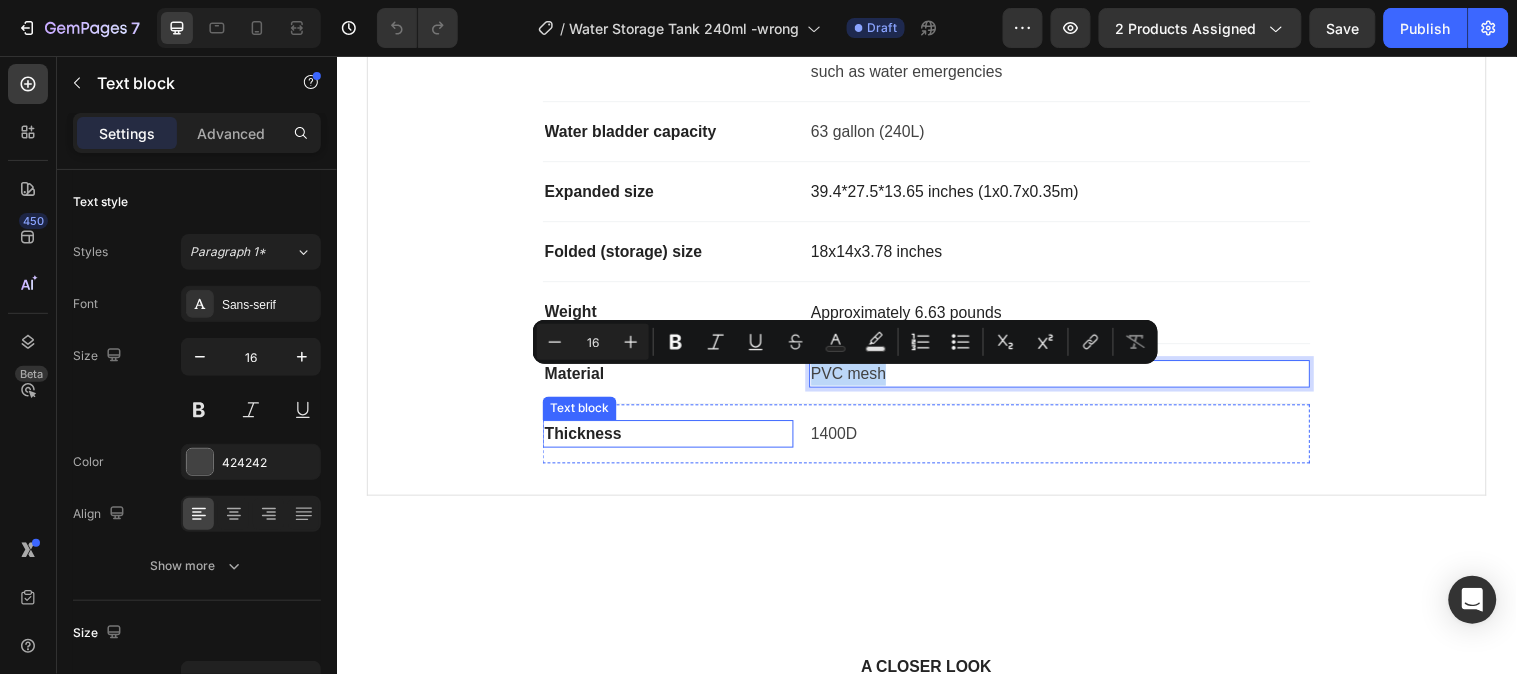 click on "Thickness" at bounding box center [673, 439] 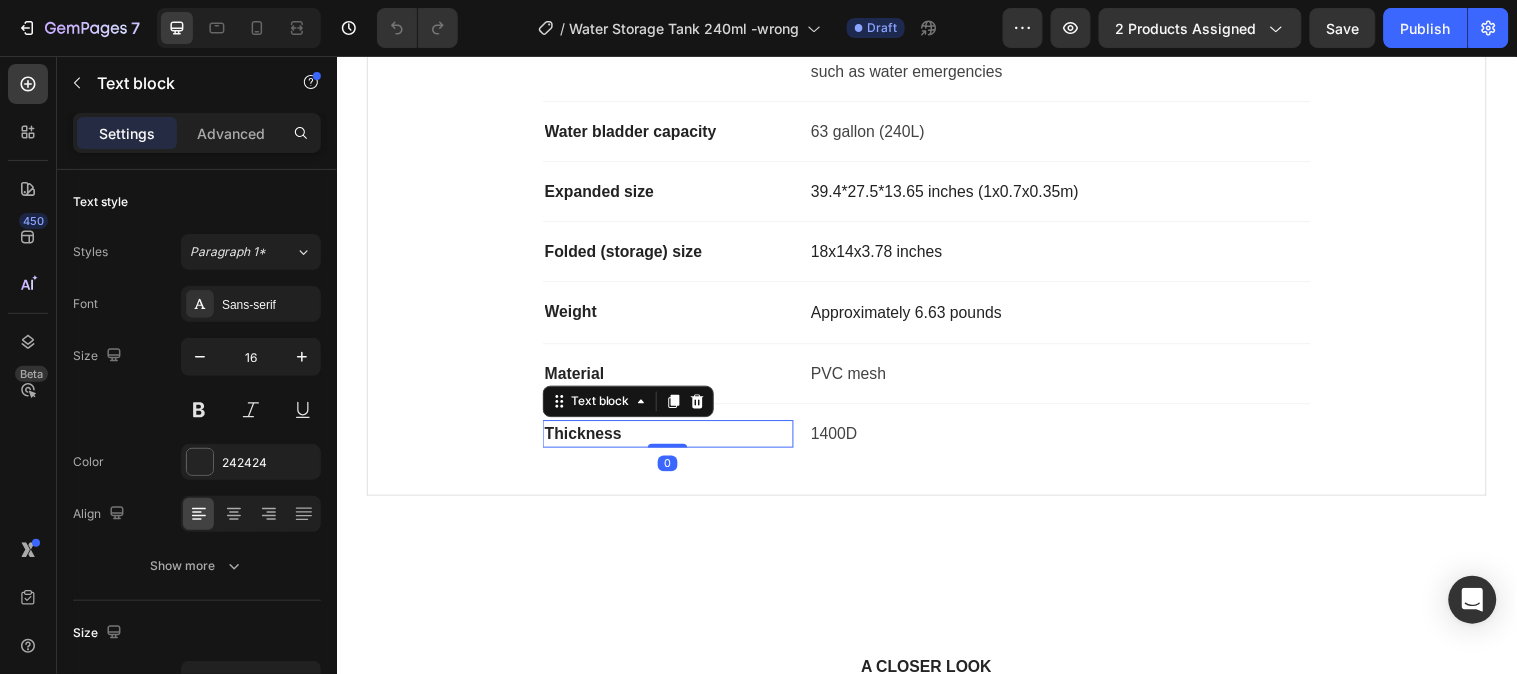 click on "Thickness" at bounding box center (673, 439) 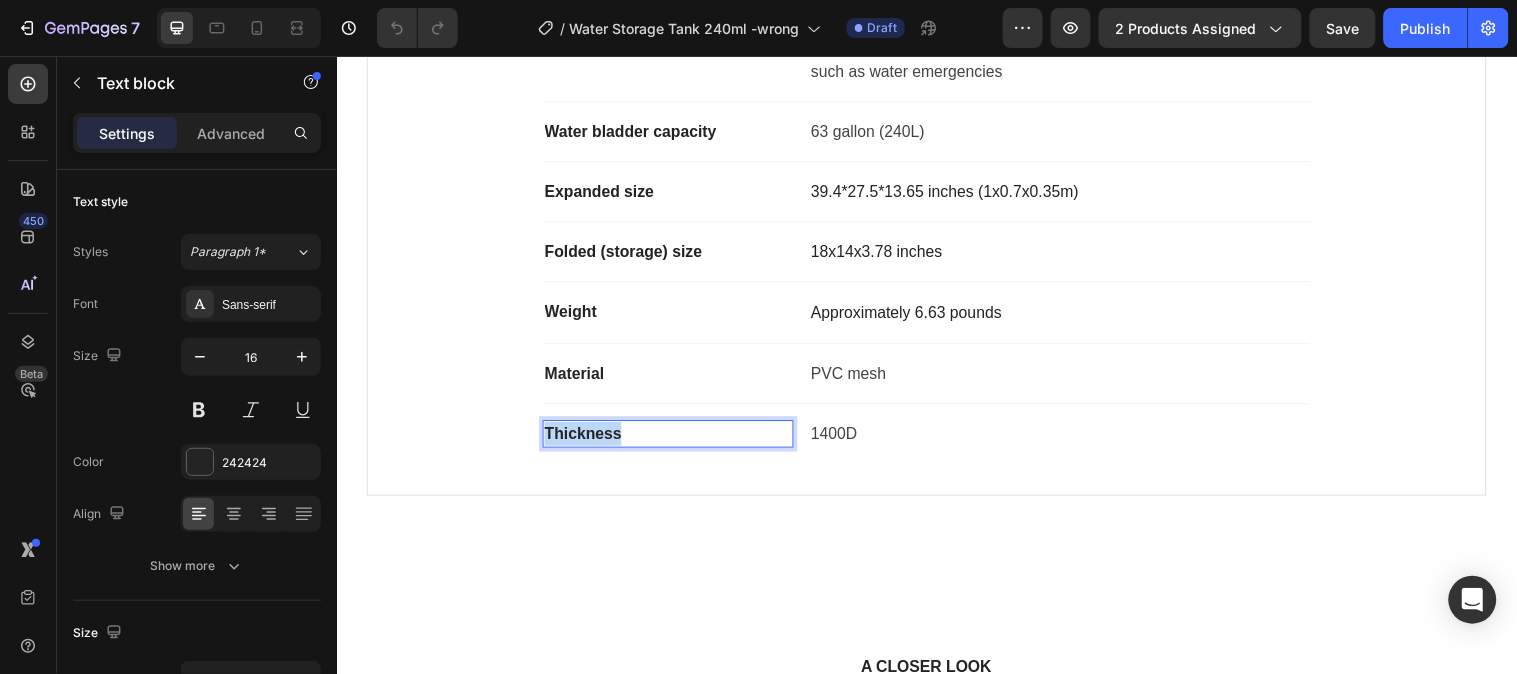 click on "Thickness" at bounding box center (673, 439) 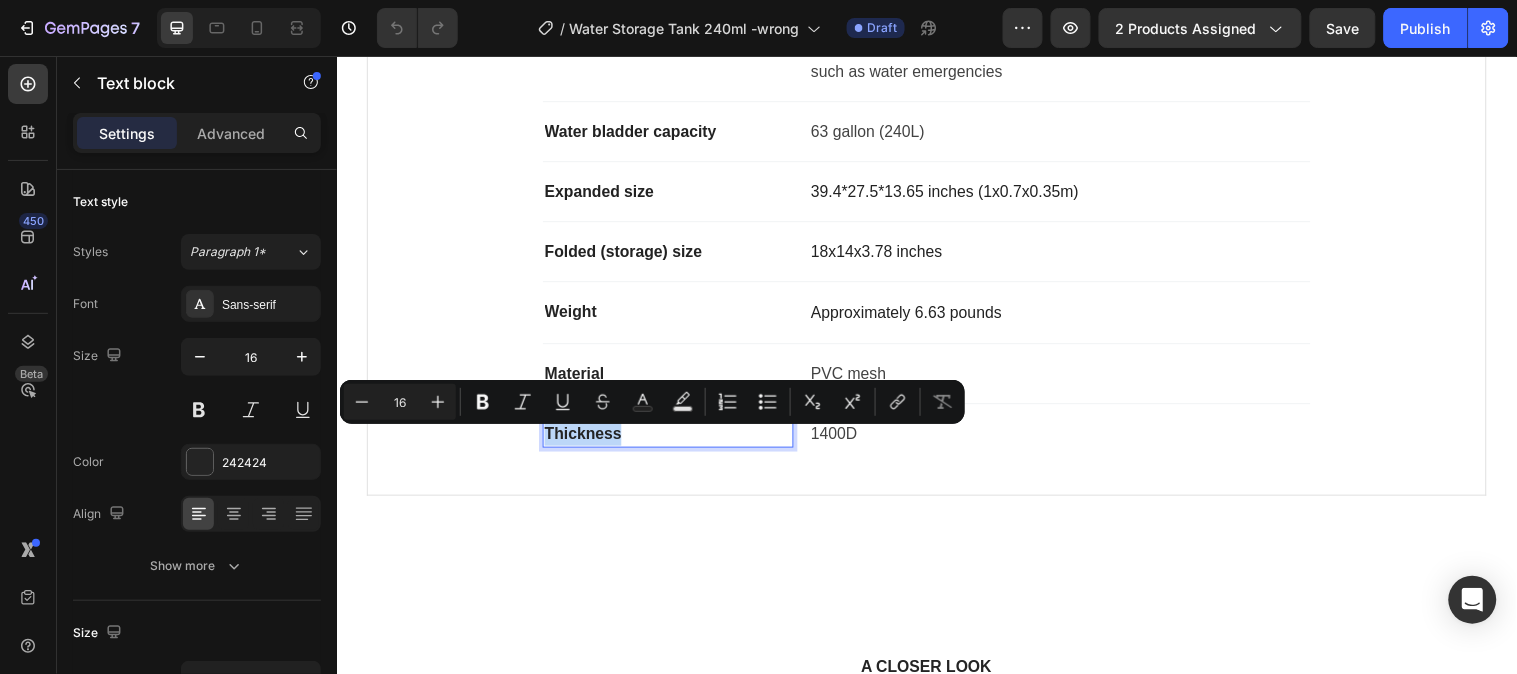 copy on "Thickness" 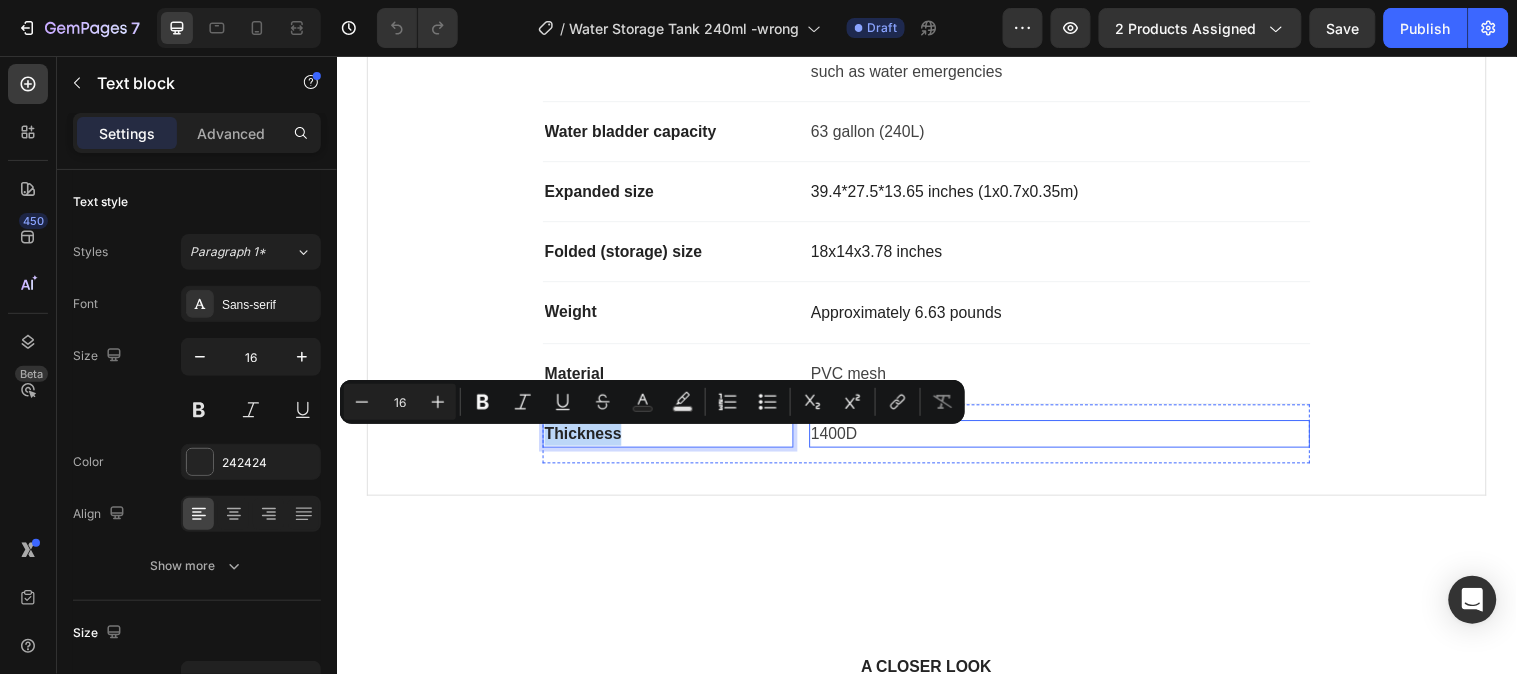 click on "1400D" at bounding box center [1071, 439] 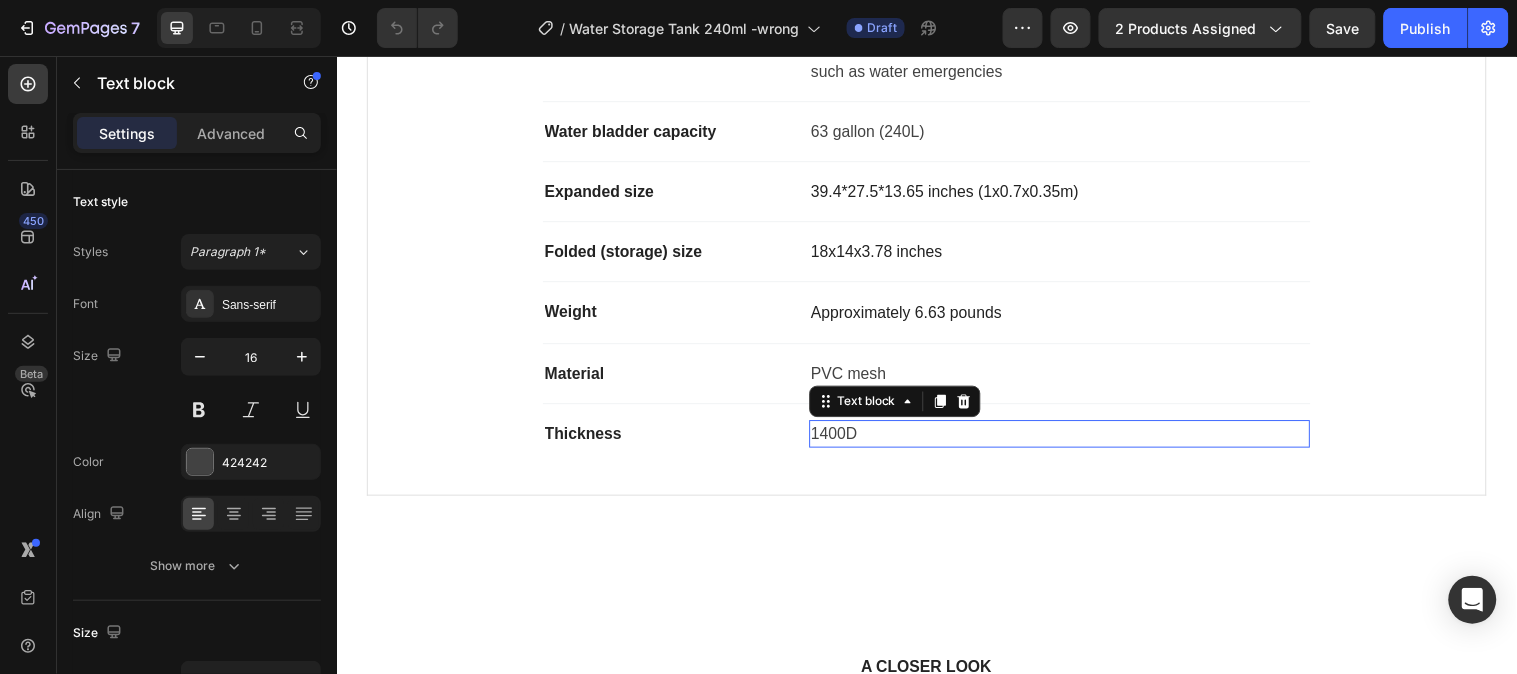 click on "1400D" at bounding box center (1071, 439) 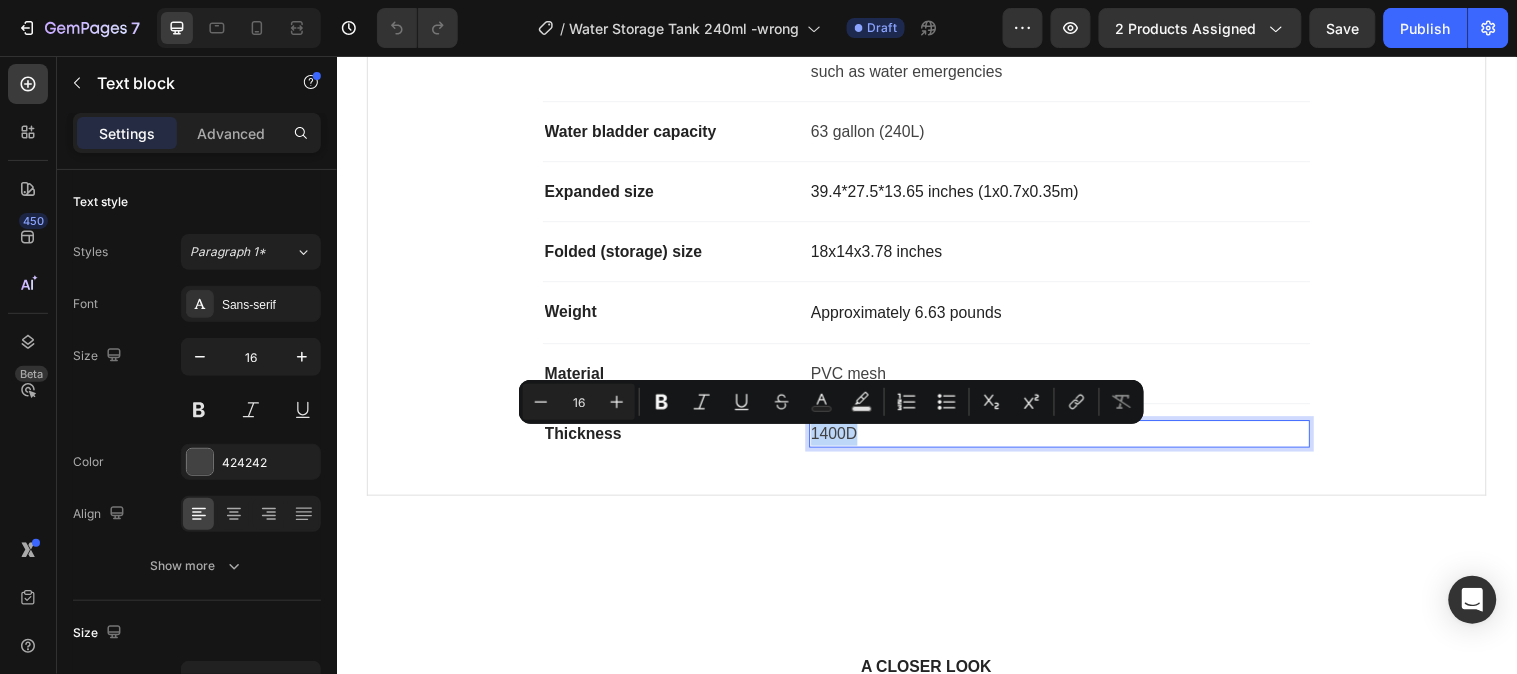 copy on "1400D" 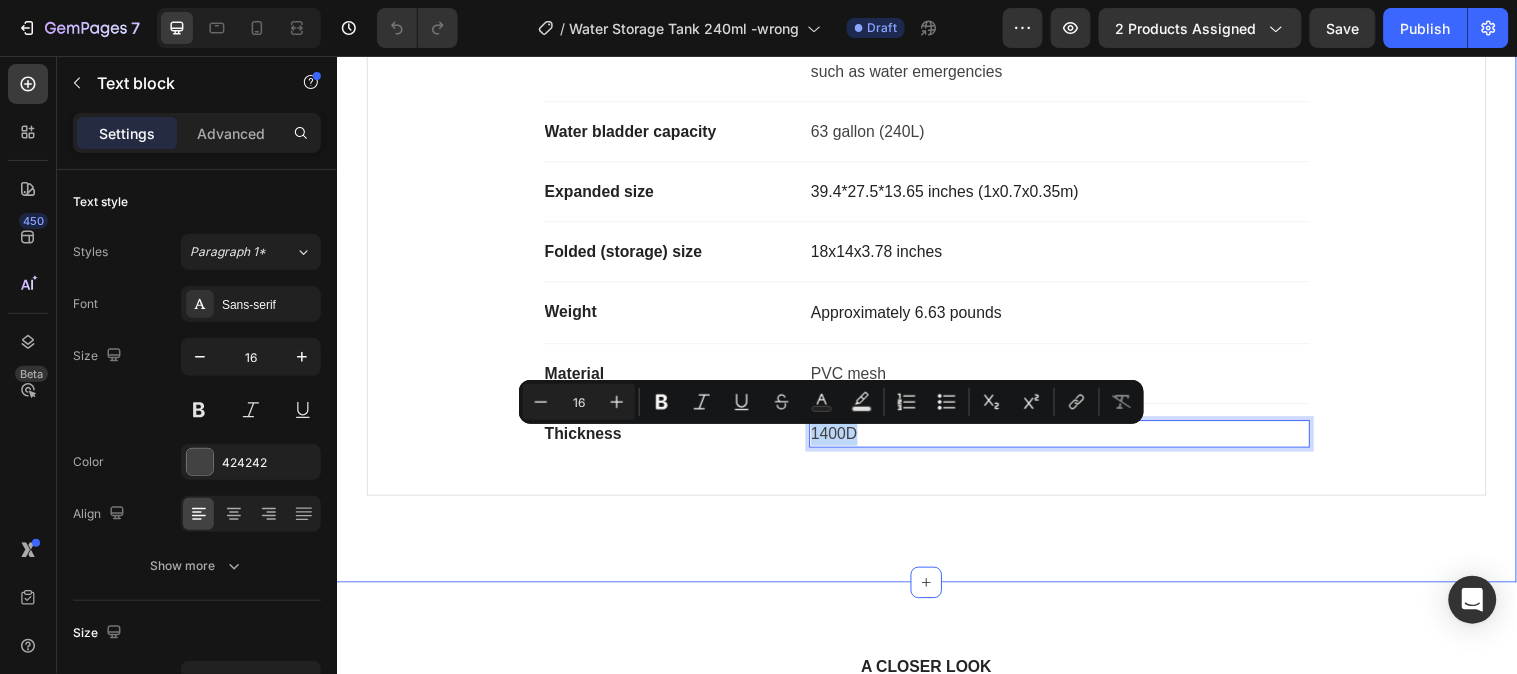 click on "Product Specifications Product Details Product Services Product Specifications Heading High-quality materials Text block The portable emergency water storage tank is made of high-quality soft PVC material, which is lightweight, foldable, non-cracking, waterproof, anti-stretching, anti-UV, easy to carry and safe; this material is also resistant to corrosion and aging, solving problems, such as water emergencies Text block Row Water bladder capacity Text block 63 gallon (240L) Text block Row Expanded size Text block 39.4*27.5*13.65 inches (1x0.7x0.35m) Text block Row Folded (storage) size Text block 18x14x3.78 inches Text block Row Weight Text block Approximately 6.63 pounds Text block Row Material Text block PVC mesh Text block Row Thickness Text block 1400D Text block   0 Row Row What's Included Heading Image VR Headset Text block Image 2 Touch Controllers Text block Image Charging Cable Text block Image Power Adapter Text block Image Glasses Spacer Text block Icon List Image Row Row Professional Support Row" at bounding box center [936, 144] 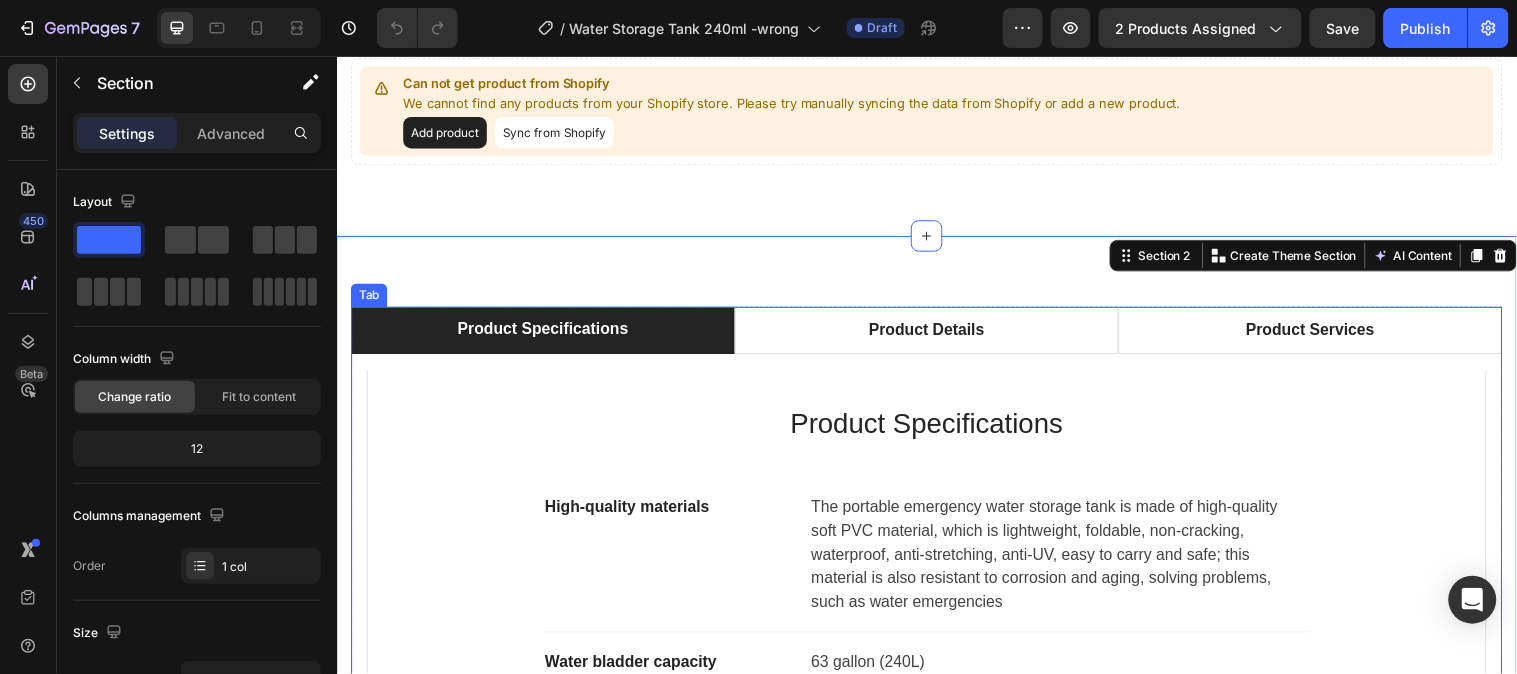 scroll, scrollTop: 0, scrollLeft: 0, axis: both 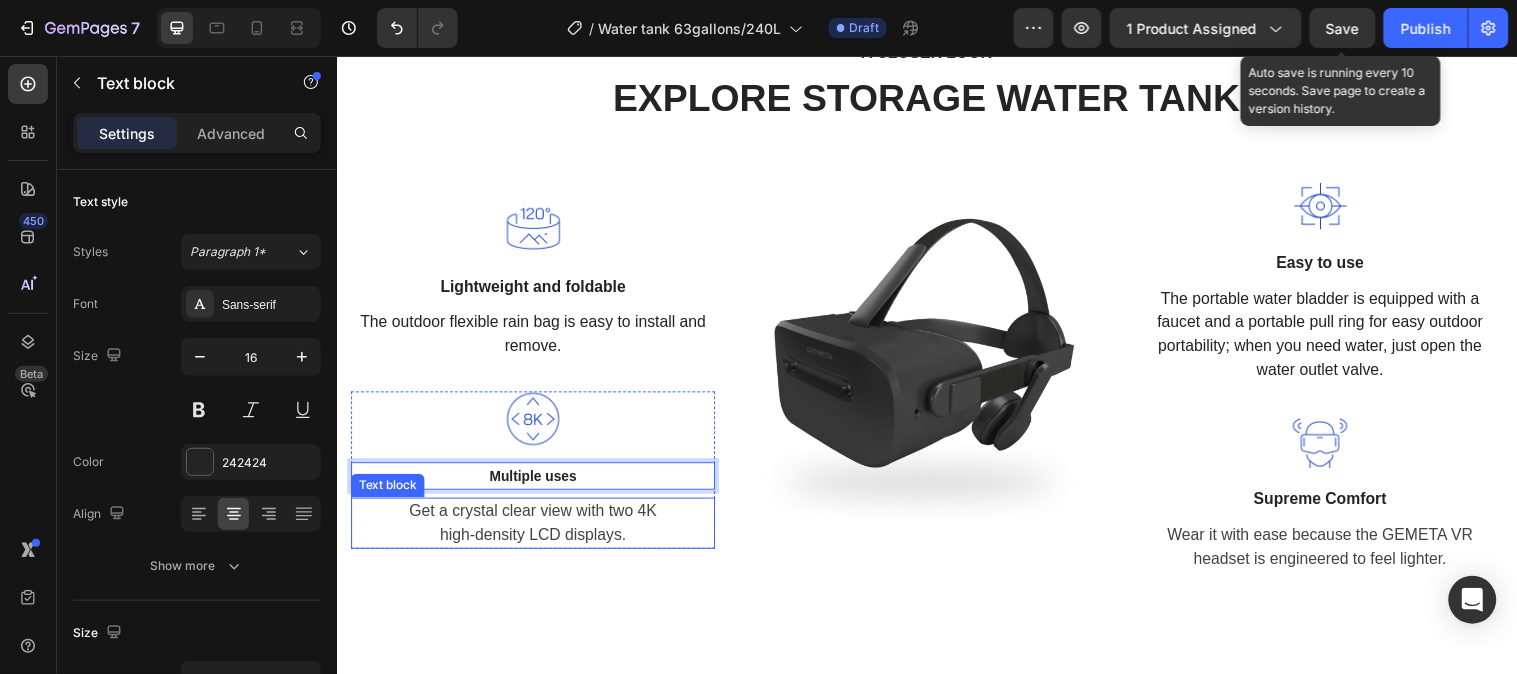 click on "Get a crystal clear view with two 4K  high-density LCD displays." at bounding box center (536, 530) 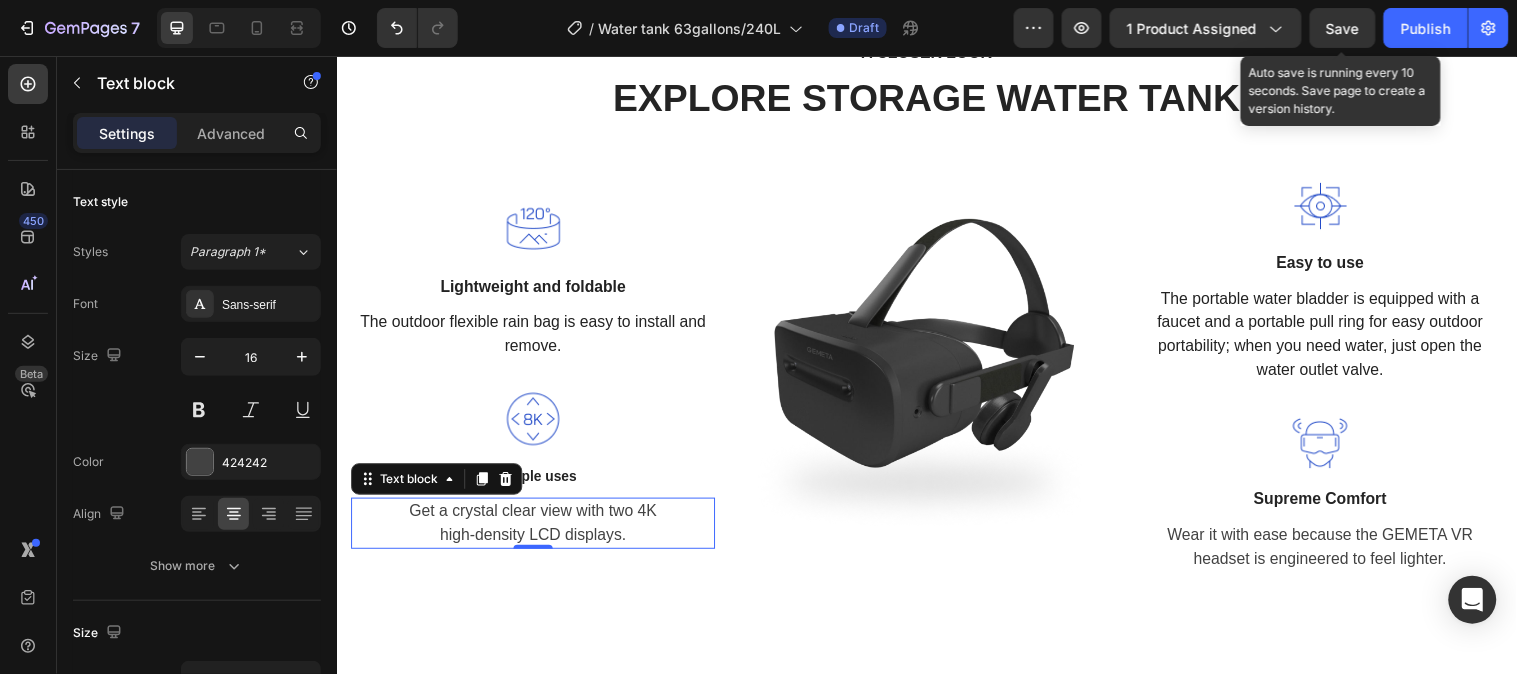 click on "Get a crystal clear view with two 4K  high-density LCD displays." at bounding box center [536, 530] 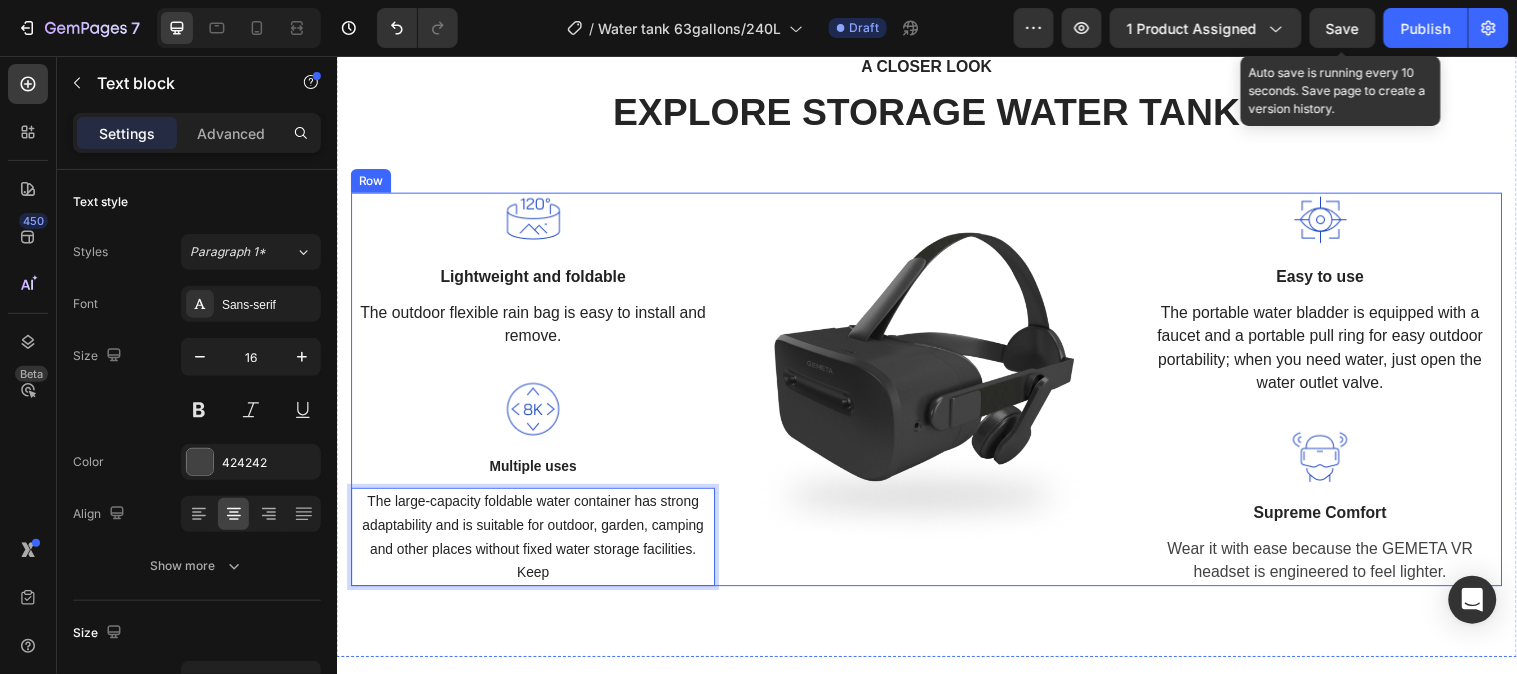 scroll, scrollTop: 2077, scrollLeft: 0, axis: vertical 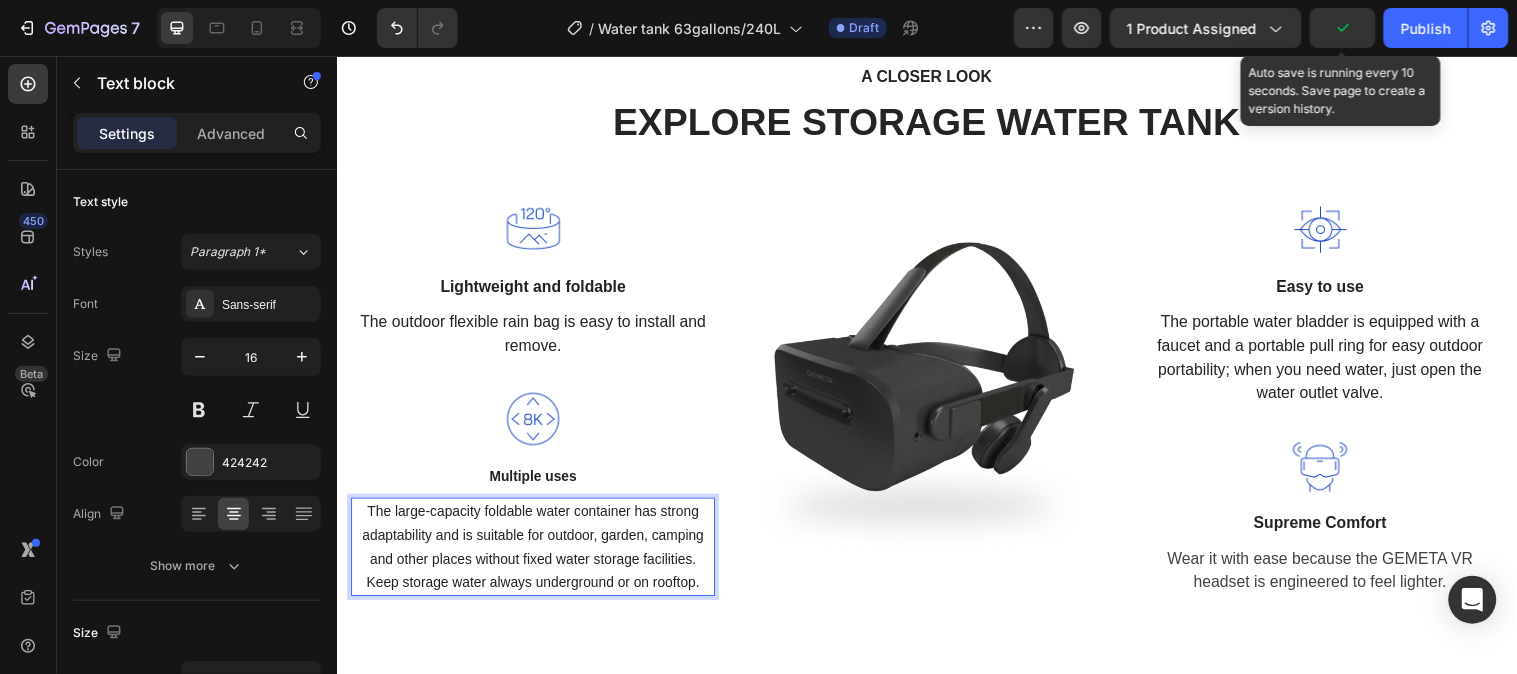 click on "The large-capacity foldable water container has strong adaptability and is suitable for outdoor, garden, camping and other places without fixed water storage facilities. Keep storage water always underground or on rooftop." at bounding box center [535, 554] 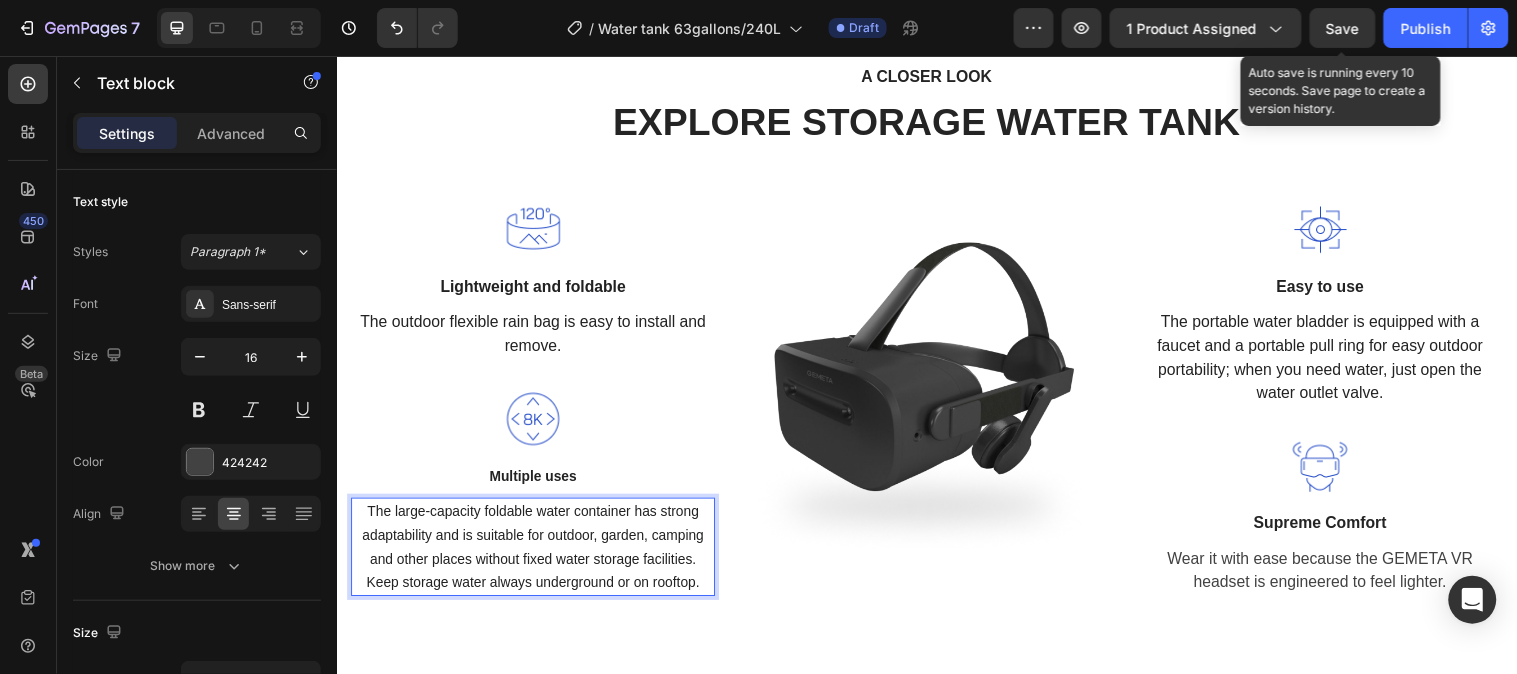 click on "The large-capacity foldable water container has strong adaptability and is suitable for outdoor, garden, camping and other places without fixed water storage facilities. Keep storage water always underground or on rooftop." at bounding box center [536, 554] 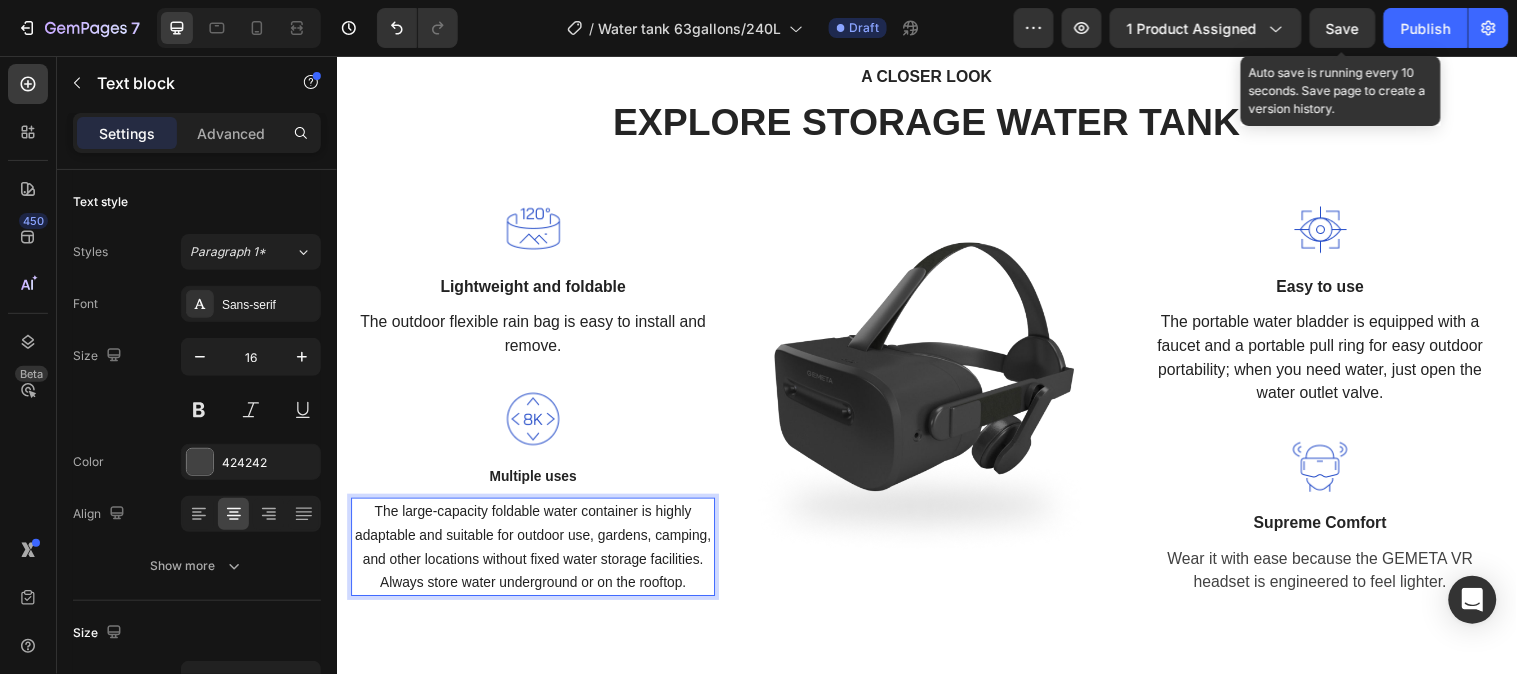 click on "The large-capacity foldable water container is highly adaptable and suitable for outdoor use, gardens, camping, and other locations without fixed water storage facilities. Always store water underground or on the rooftop." at bounding box center (536, 554) 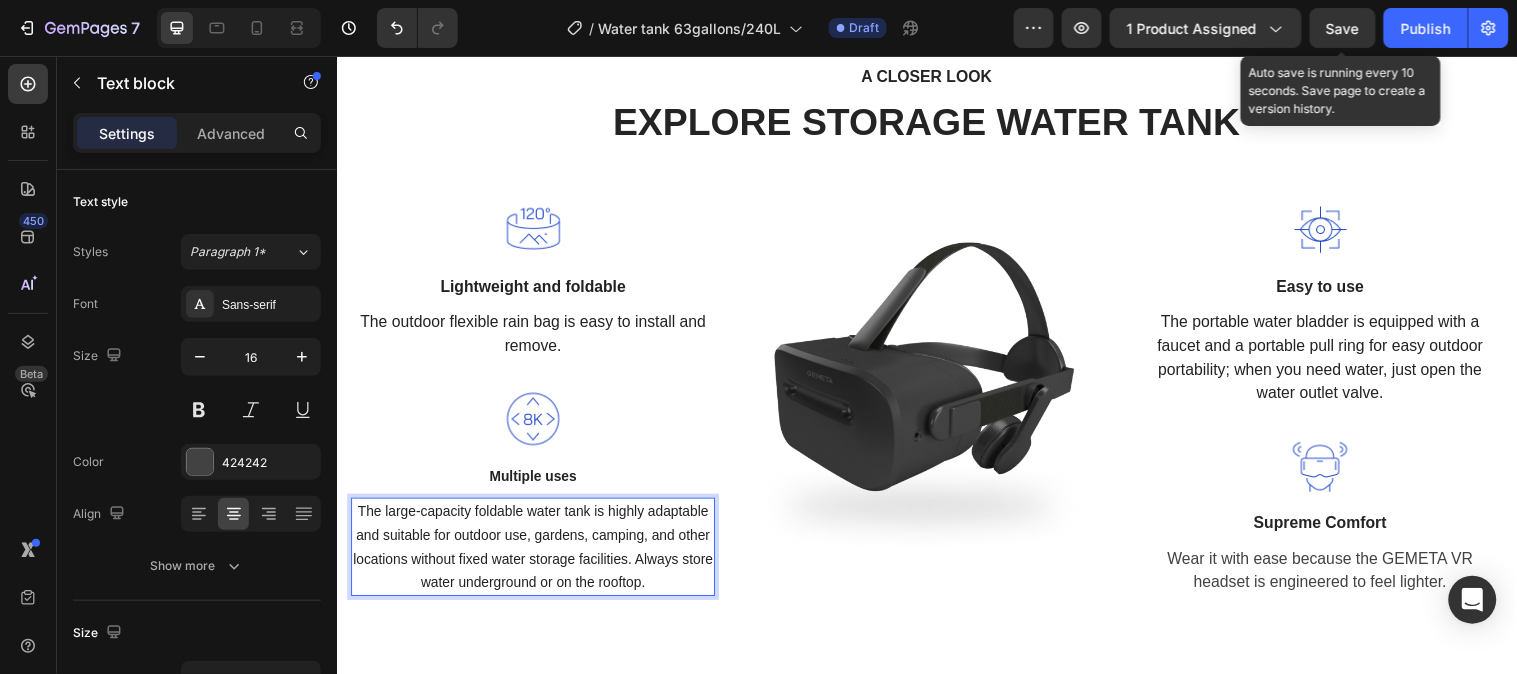 click on "The large-capacity foldable water tank is highly adaptable and suitable for outdoor use, gardens, camping, and other locations without fixed water storage facilities. Always store water underground or on the rooftop." at bounding box center [536, 554] 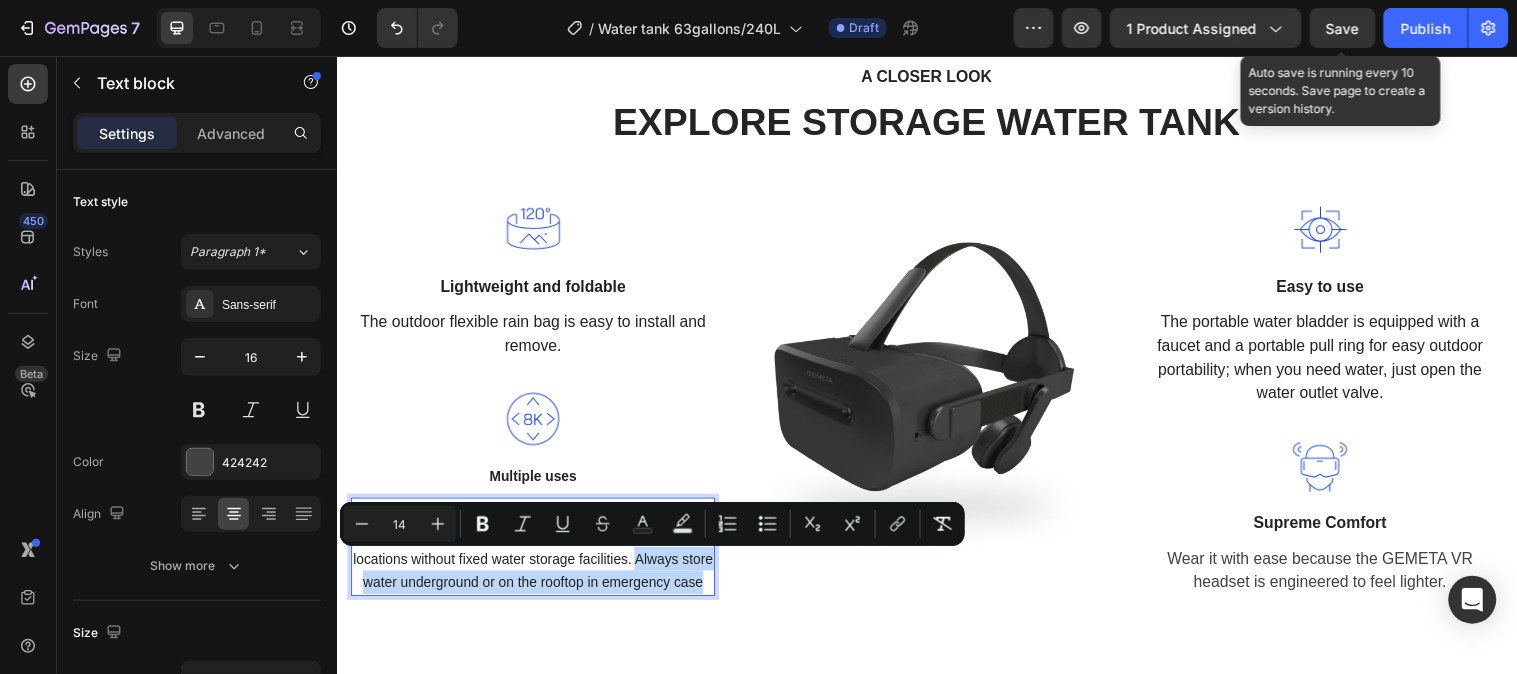 drag, startPoint x: 657, startPoint y: 568, endPoint x: 678, endPoint y: 614, distance: 50.566788 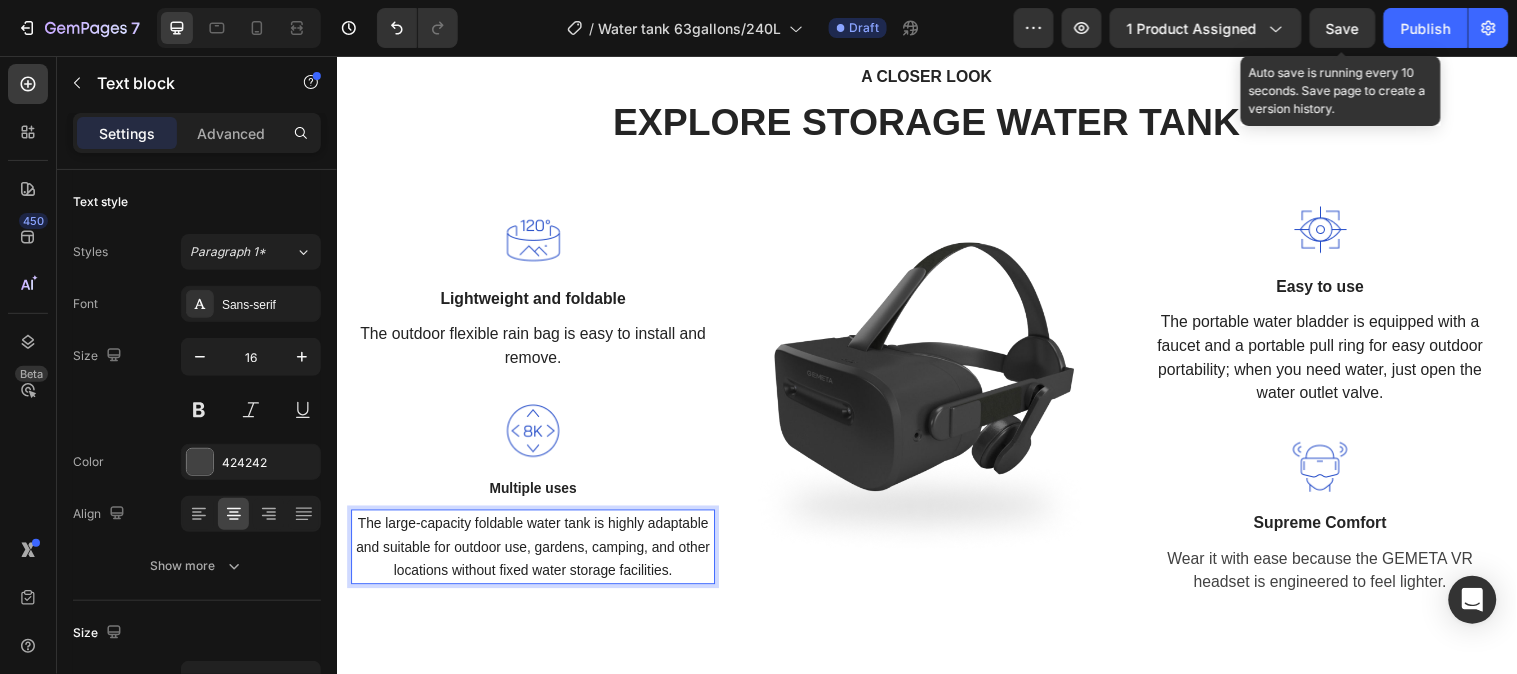 scroll, scrollTop: 2087, scrollLeft: 0, axis: vertical 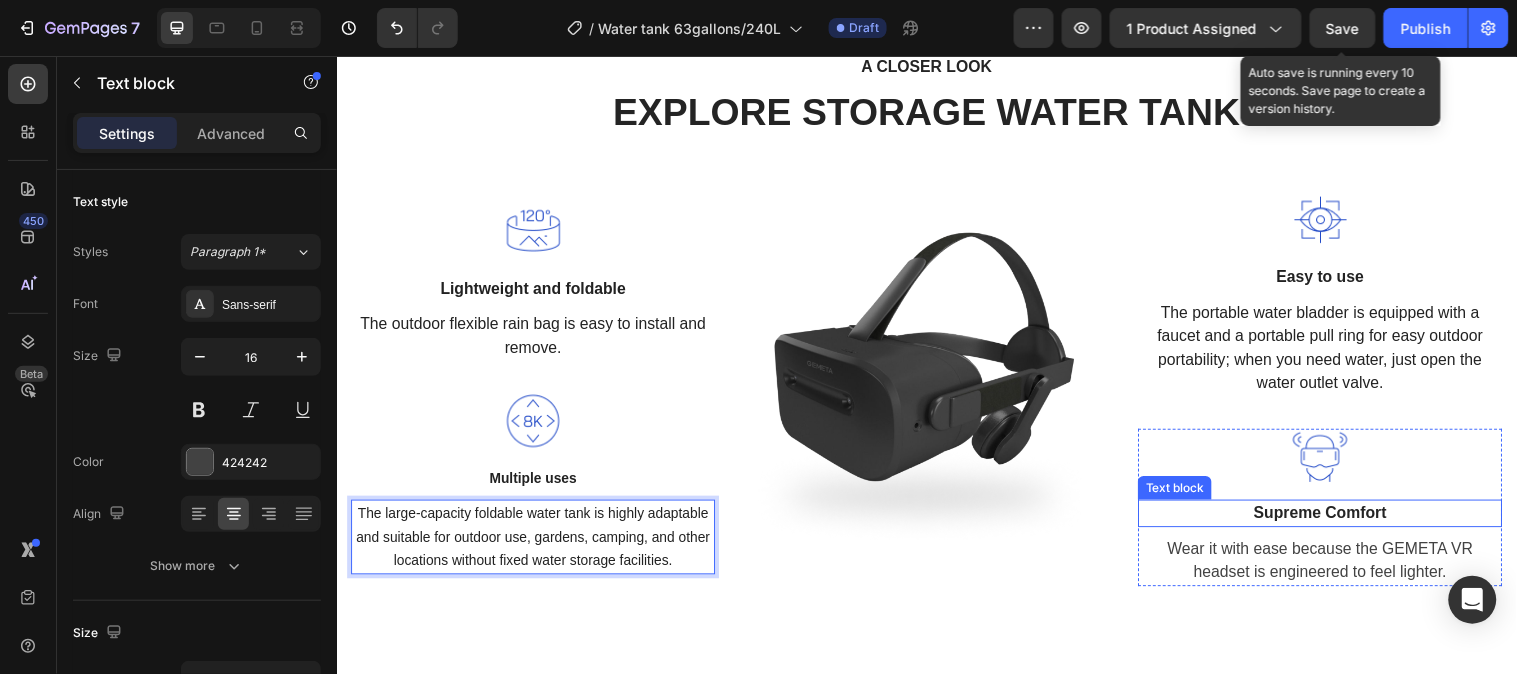 click on "Supreme Comfort" at bounding box center (1336, 520) 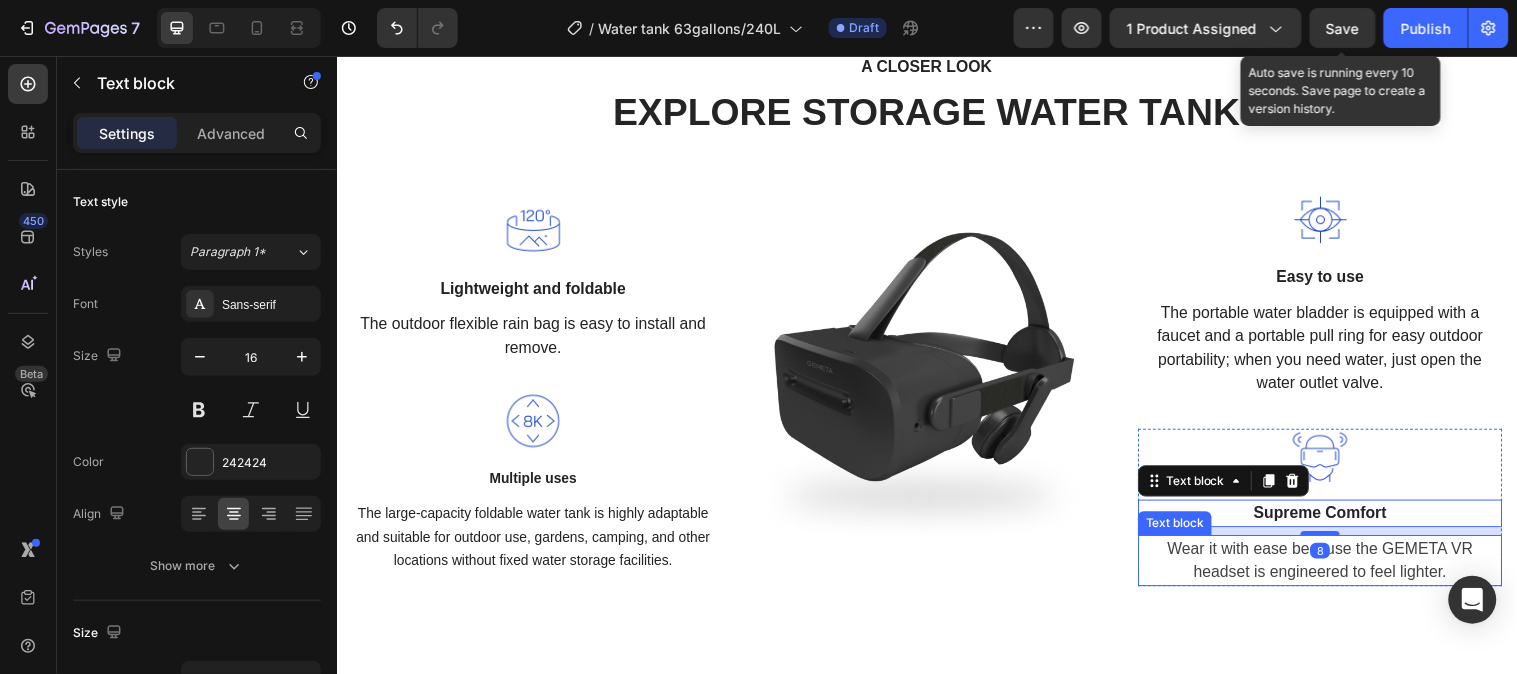 click on "Wear it with ease because the GEMETA VR headset is engineered to feel lighter." at bounding box center [1336, 568] 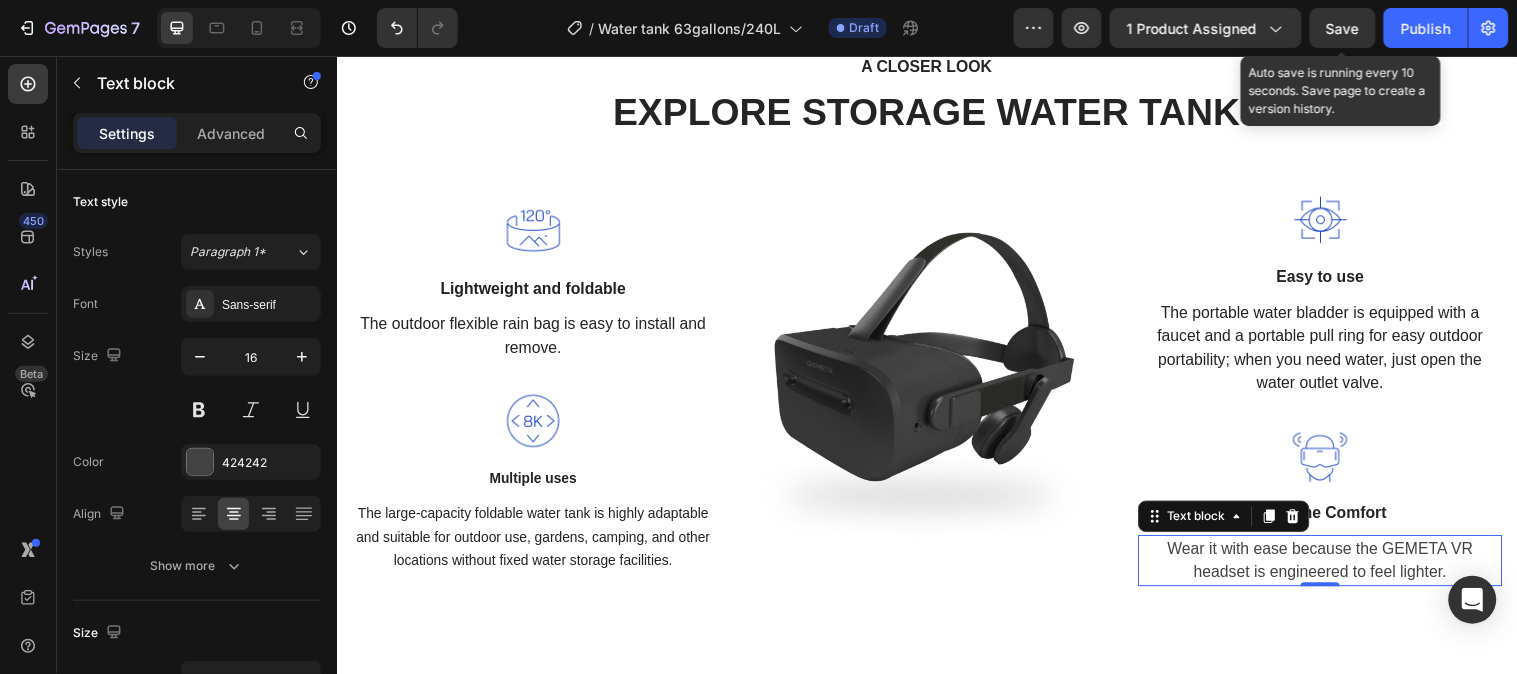 click on "Wear it with ease because the GEMETA VR headset is engineered to feel lighter." at bounding box center [1336, 568] 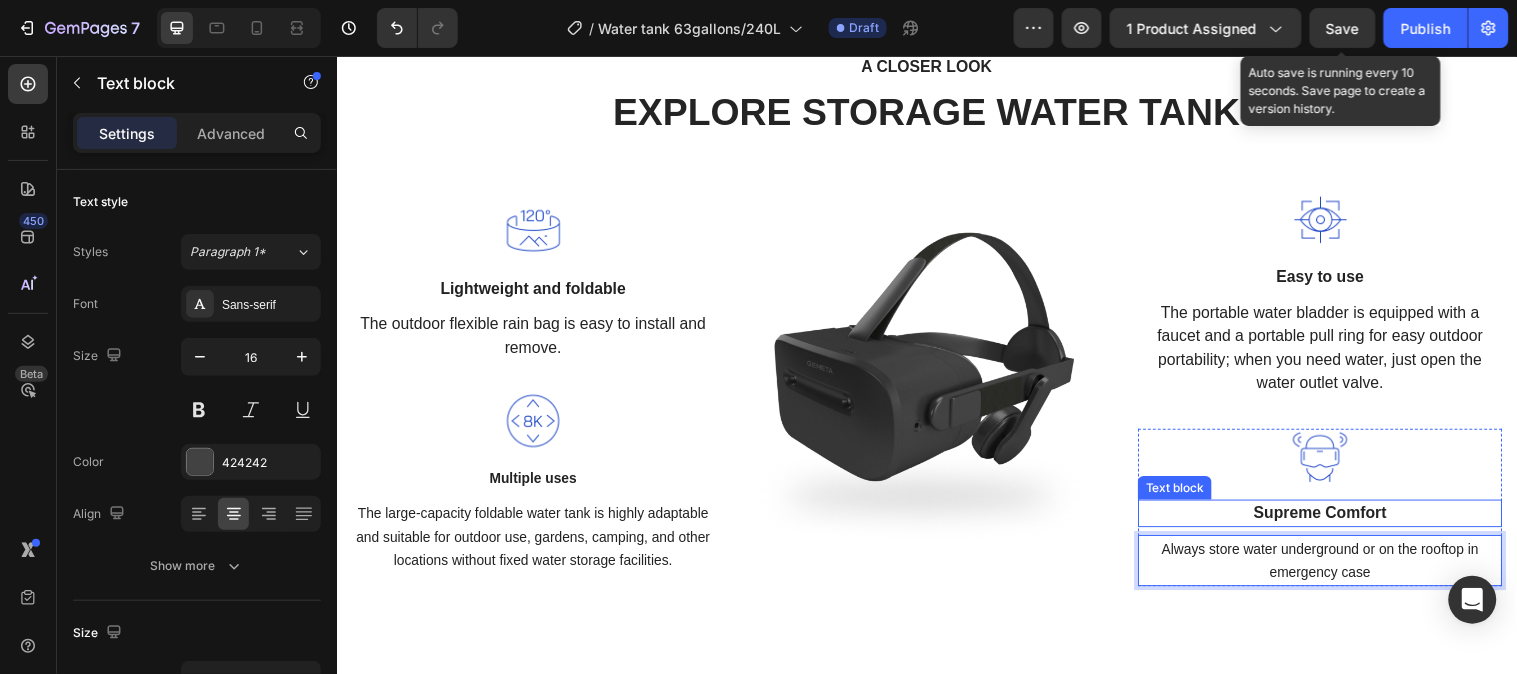 click on "Supreme Comfort" at bounding box center [1336, 520] 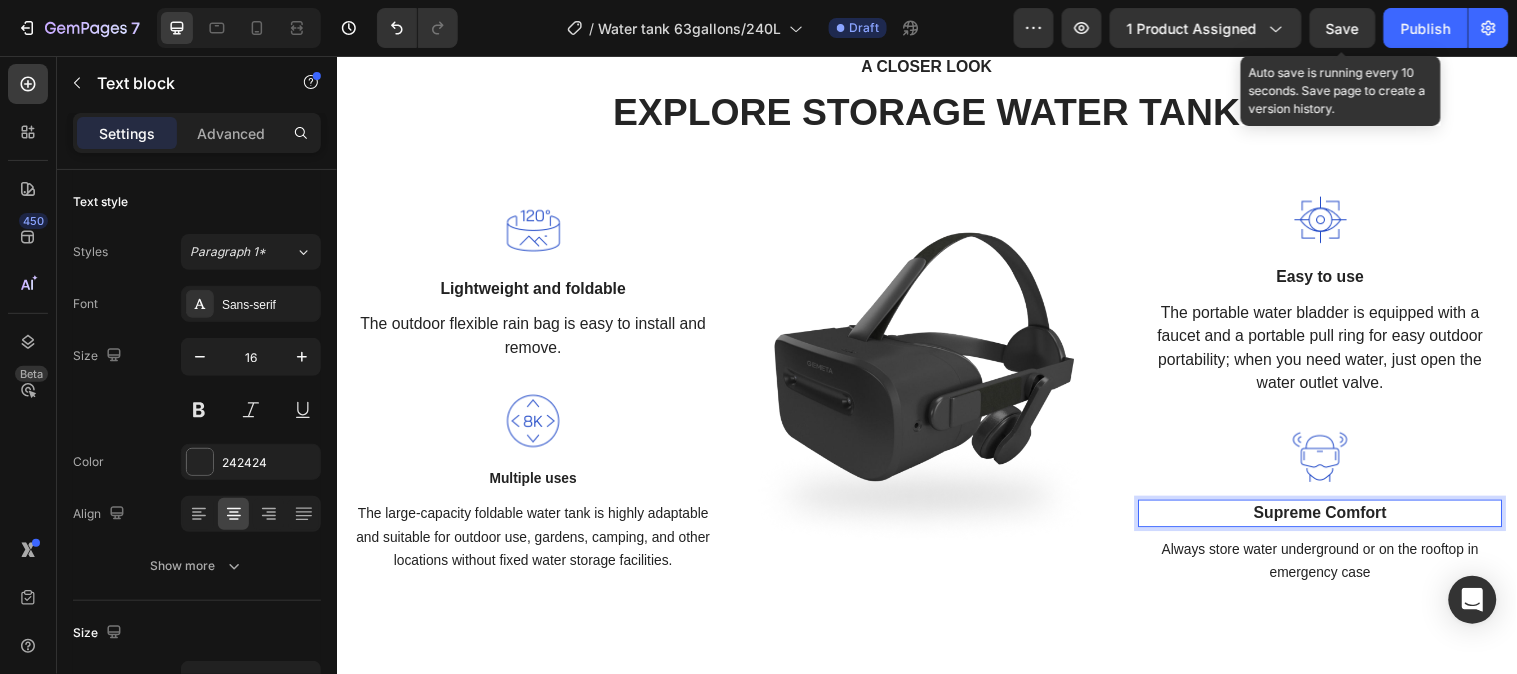 click on "Supreme Comfort" at bounding box center [1336, 520] 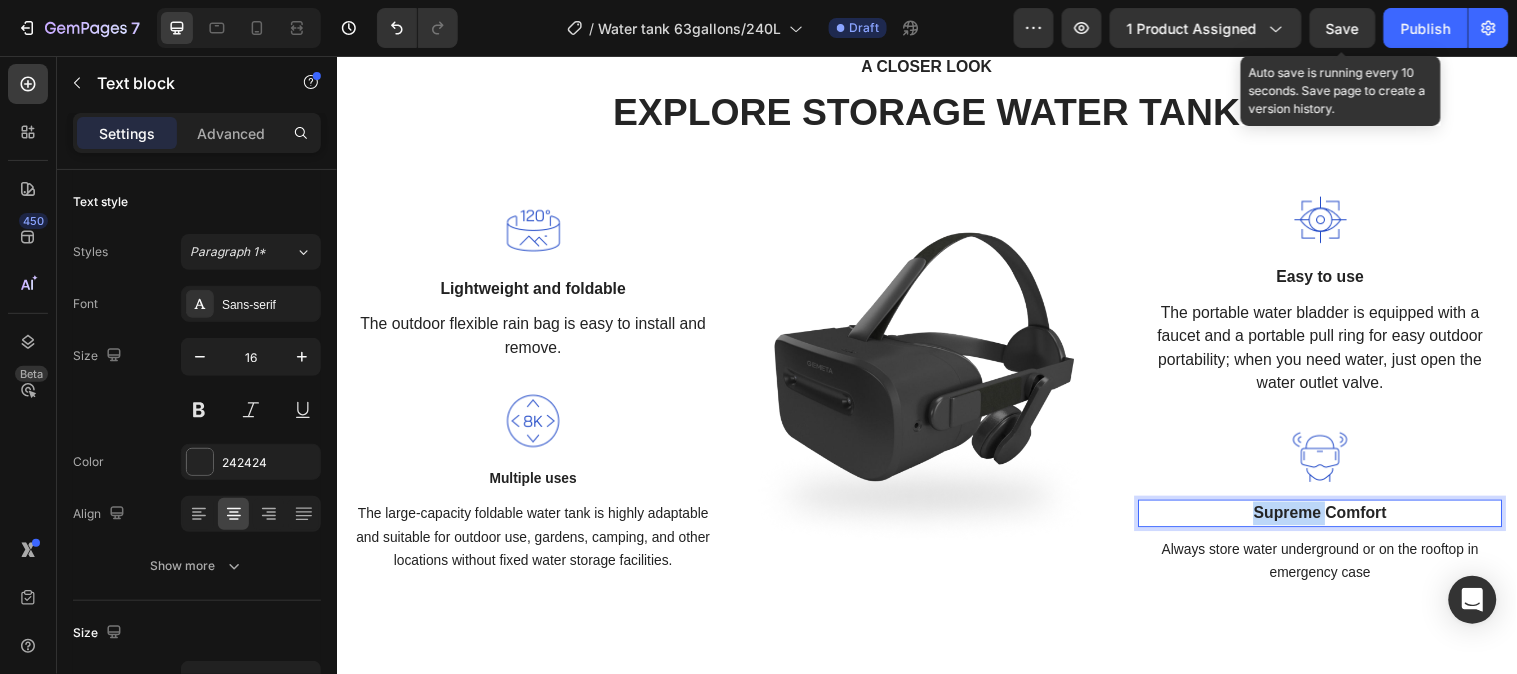 click on "Supreme Comfort" at bounding box center [1336, 520] 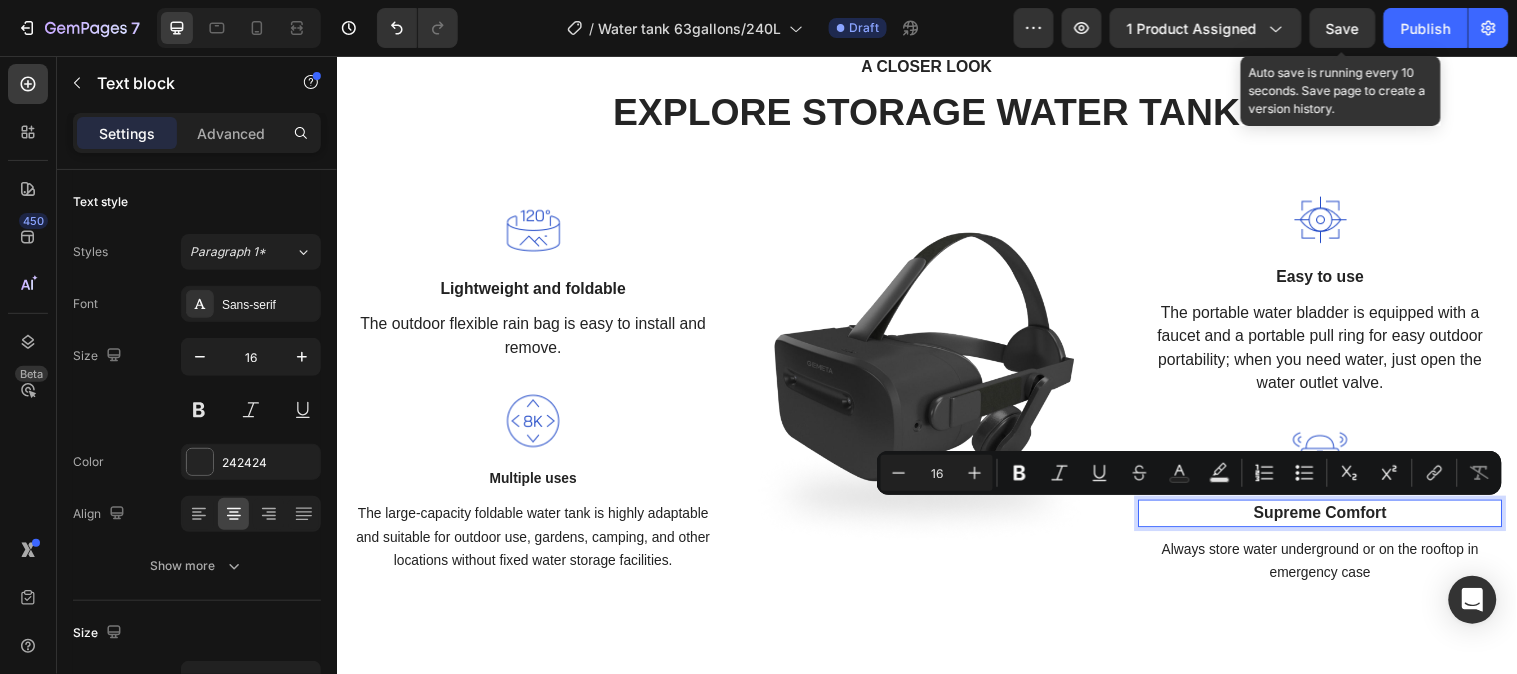 click on "Supreme Comfort" at bounding box center [1336, 520] 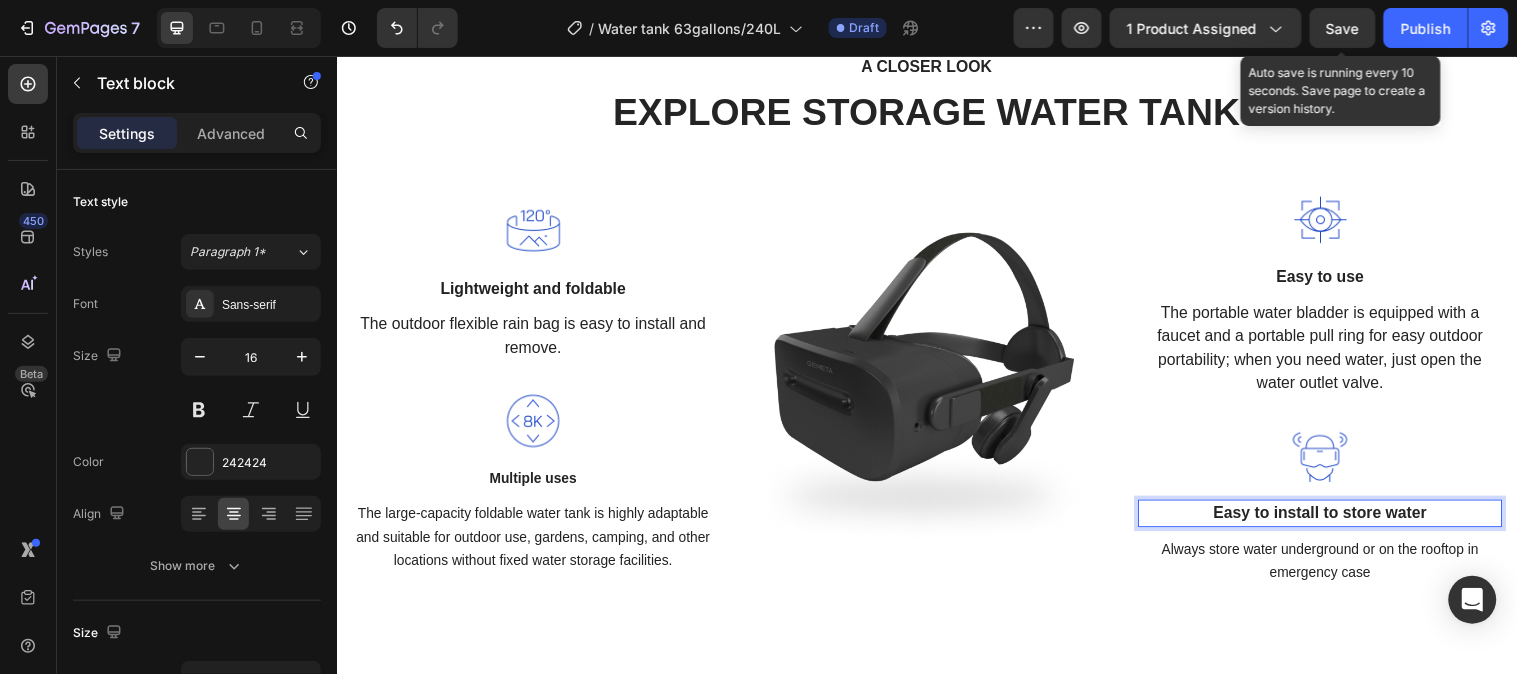 click on "Easy to install to store water" at bounding box center (1336, 520) 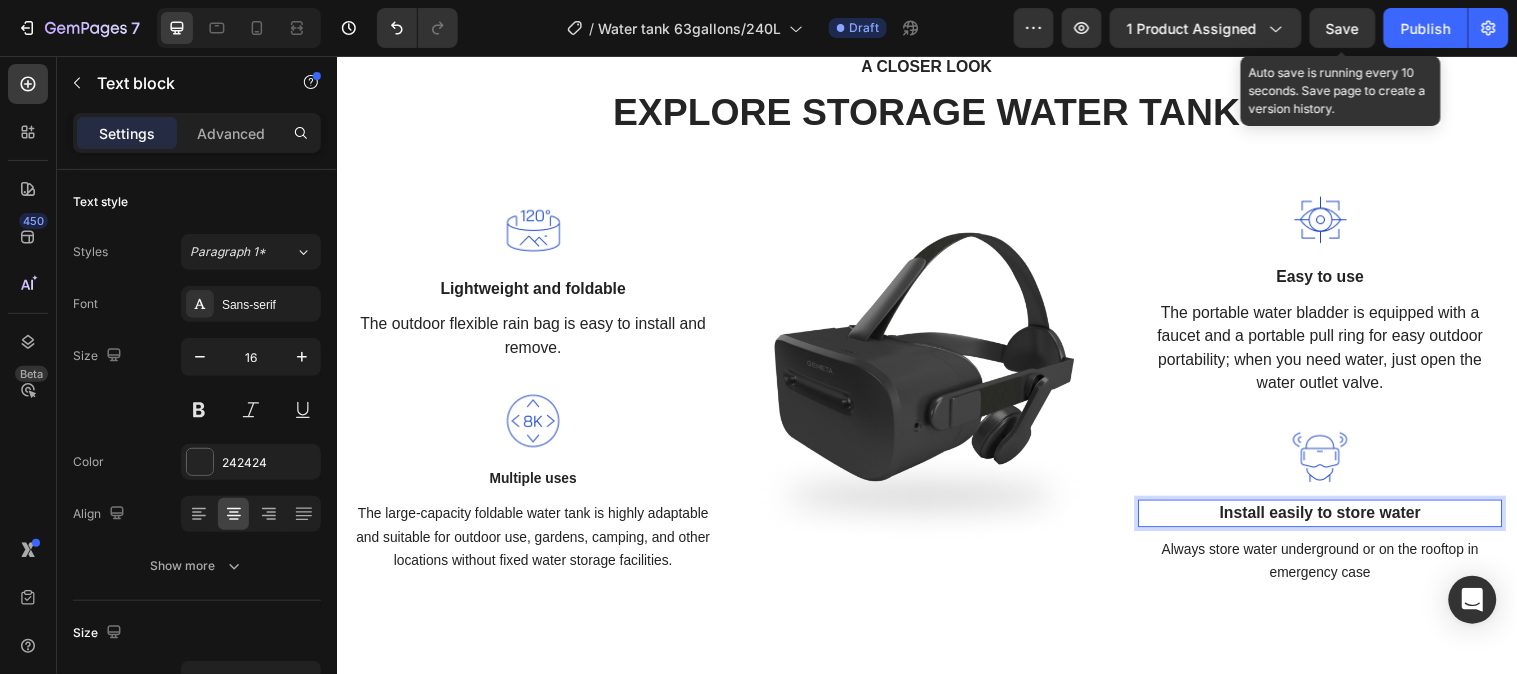 click on "Install easily to store water" at bounding box center [1336, 520] 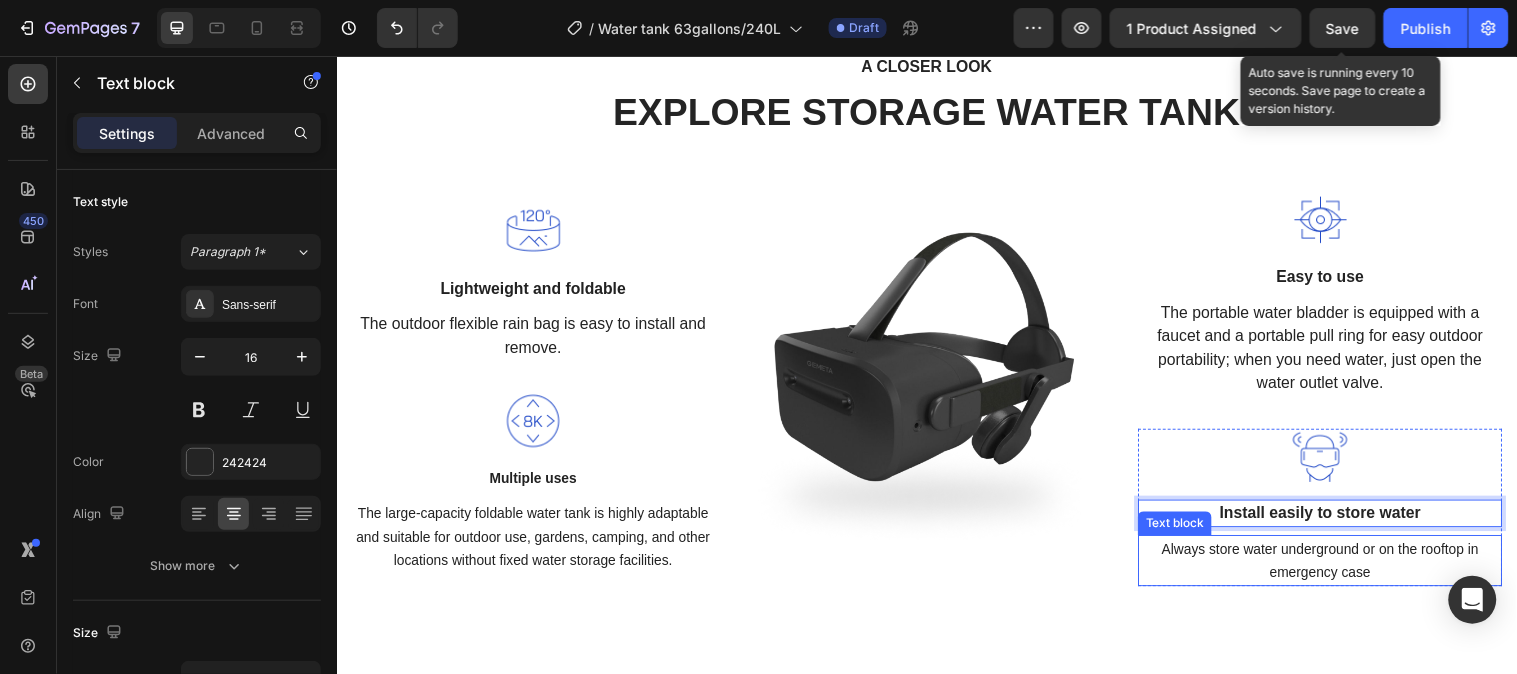 click on "Always store water underground or on the rooftop in emergency case" at bounding box center [1336, 568] 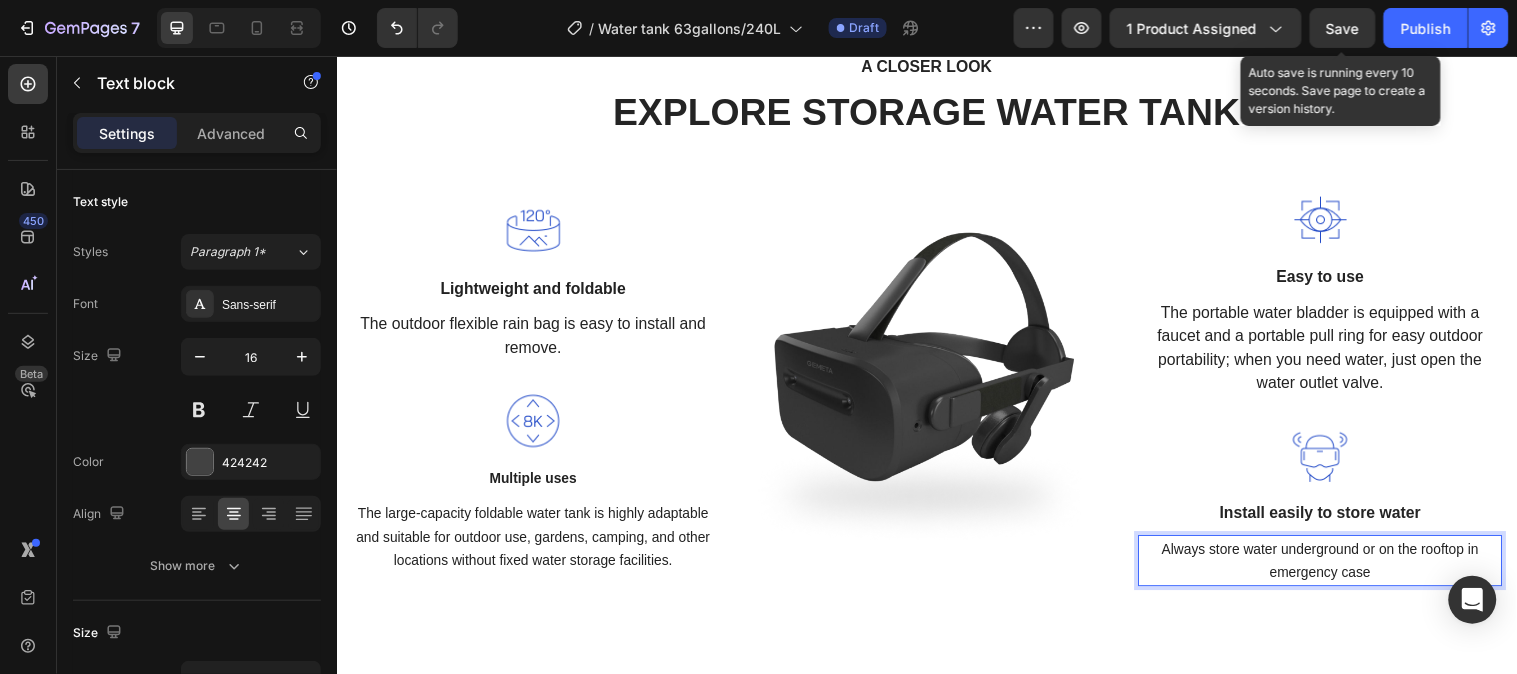click on "Always store water underground or on the rooftop in emergency case" at bounding box center [1336, 568] 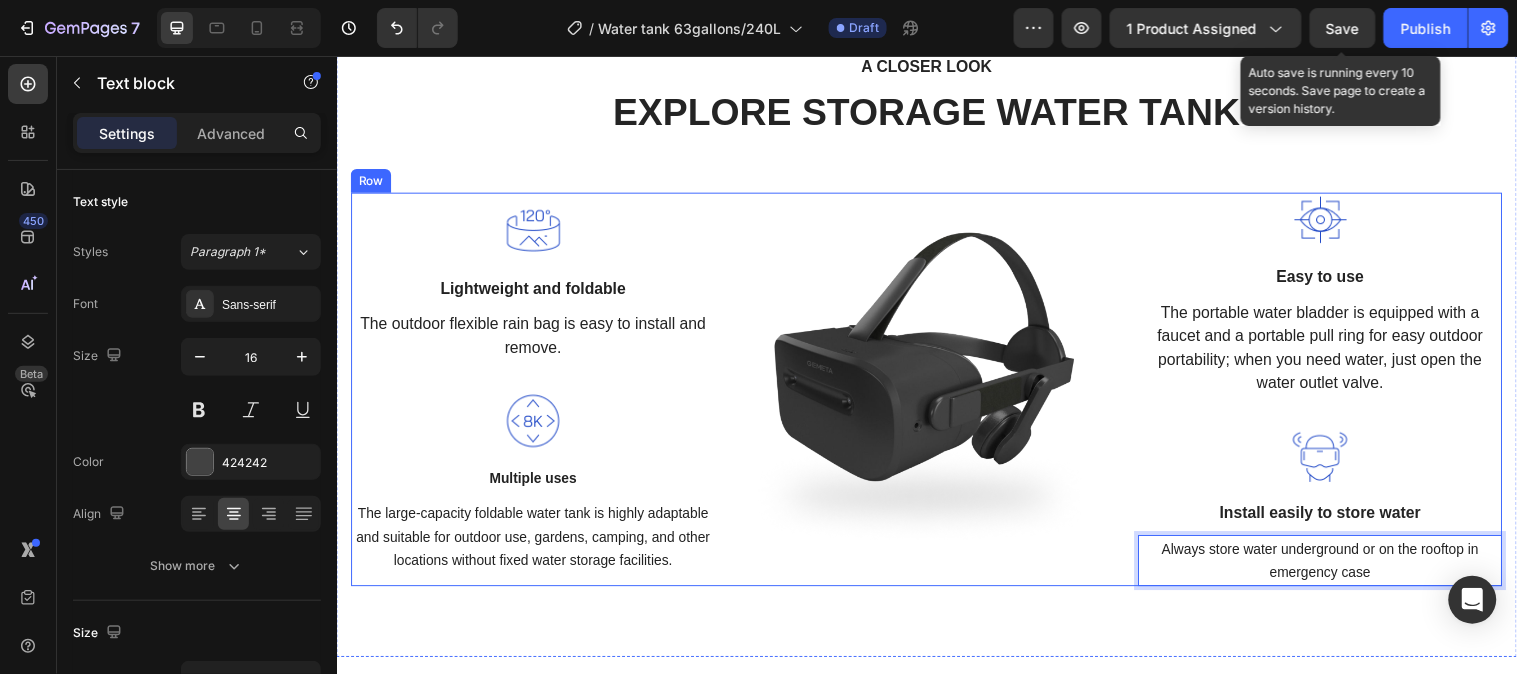 click on "Image" at bounding box center [936, 394] 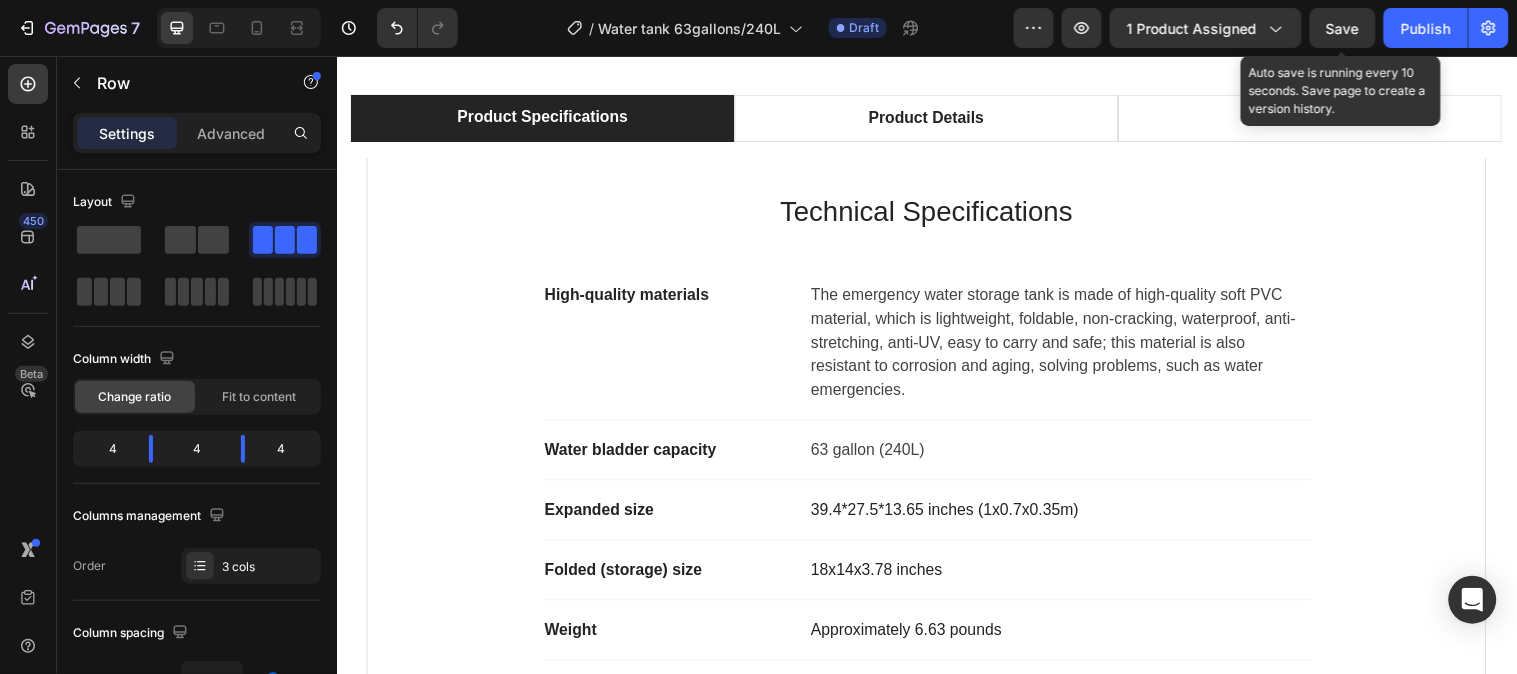 scroll, scrollTop: 976, scrollLeft: 0, axis: vertical 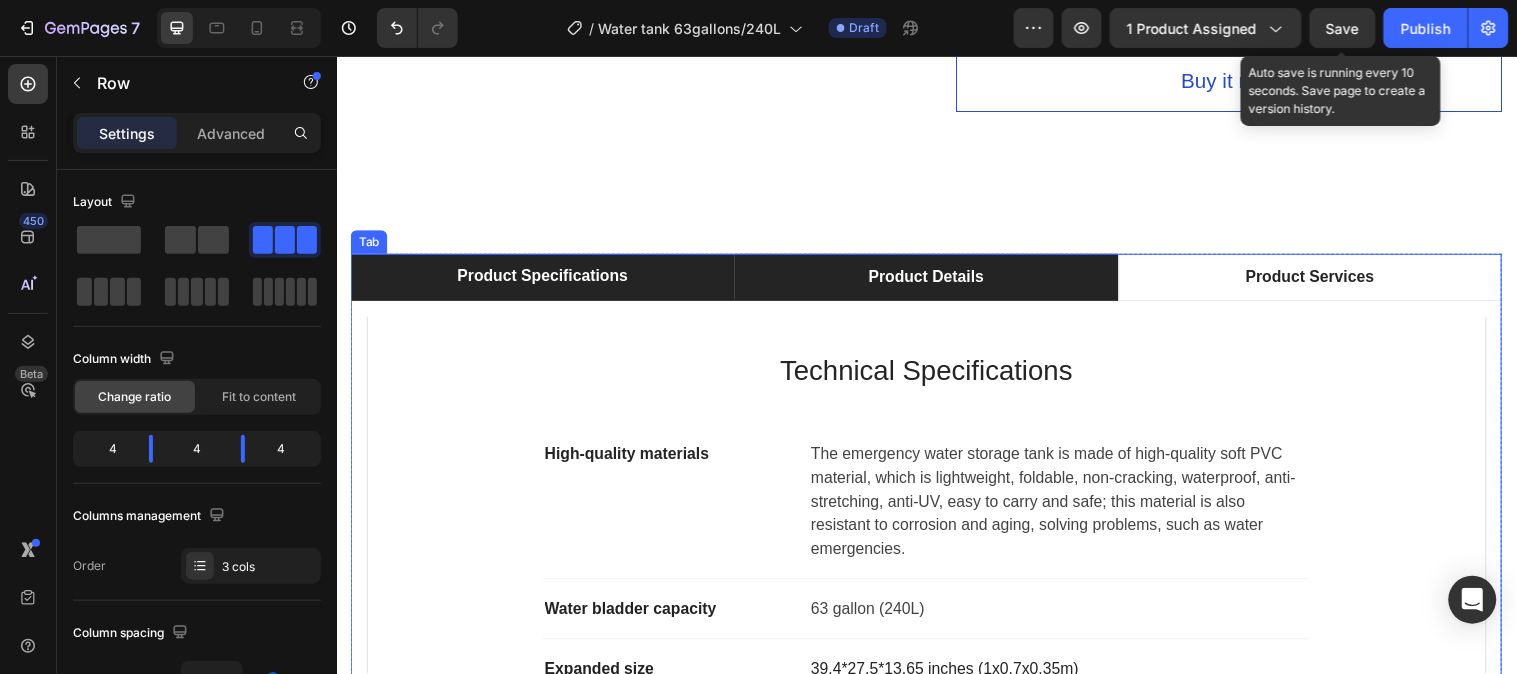 click on "Product Details" at bounding box center [935, 280] 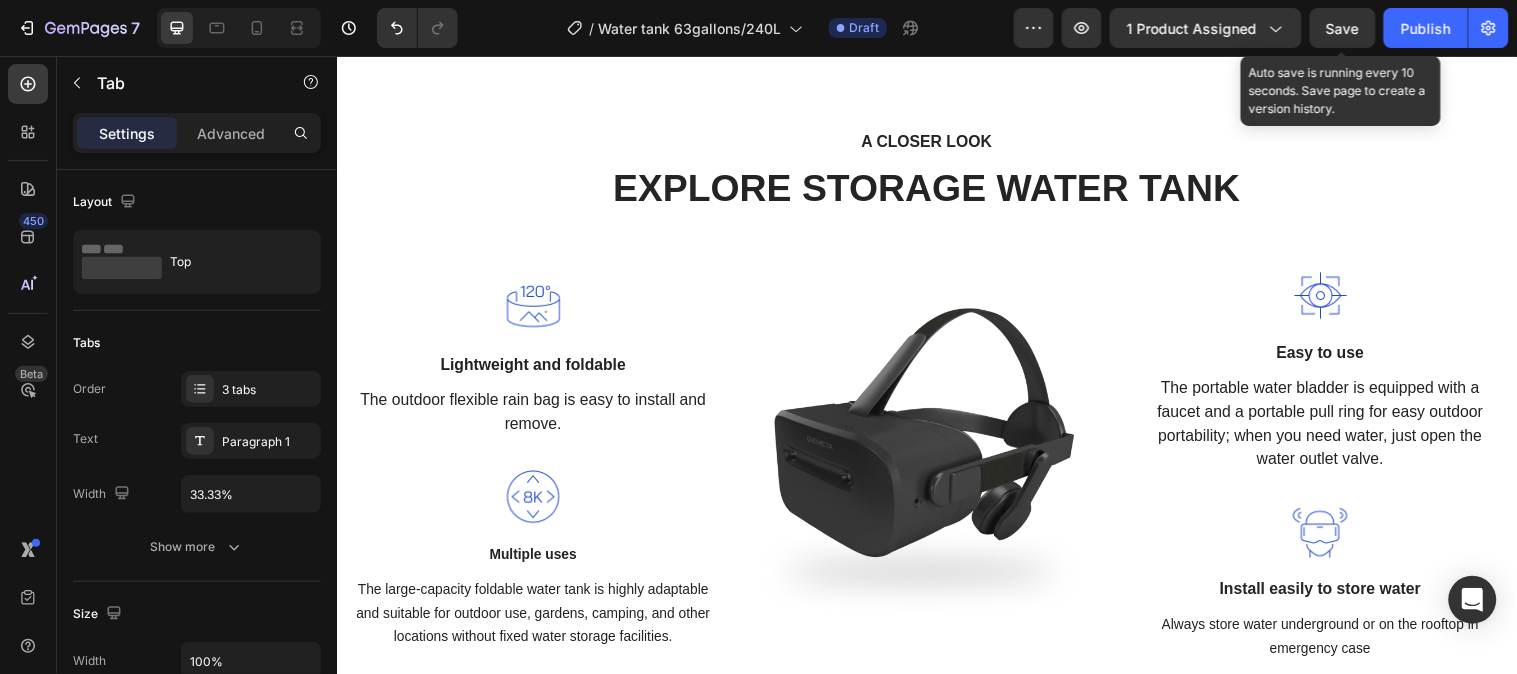 scroll, scrollTop: 2198, scrollLeft: 0, axis: vertical 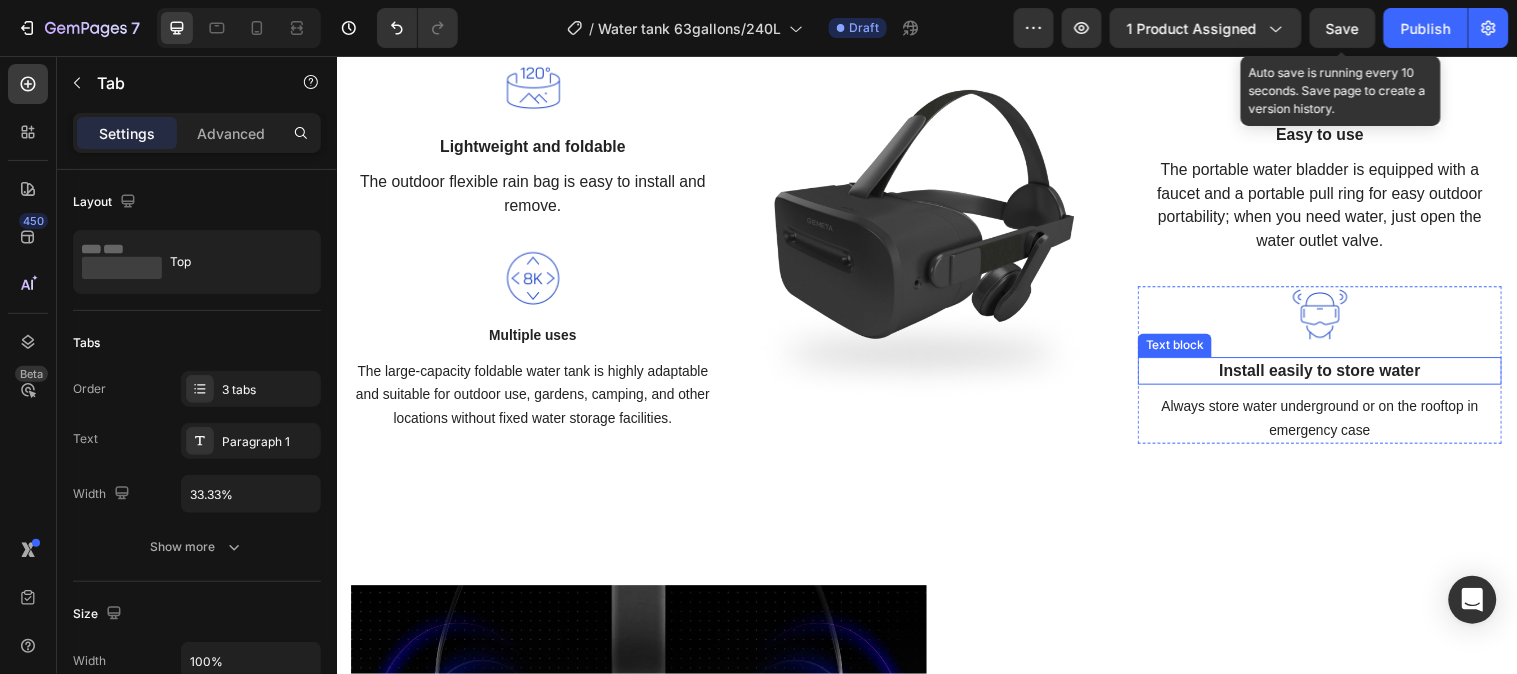 click on "Install easily to store water" at bounding box center (1336, 375) 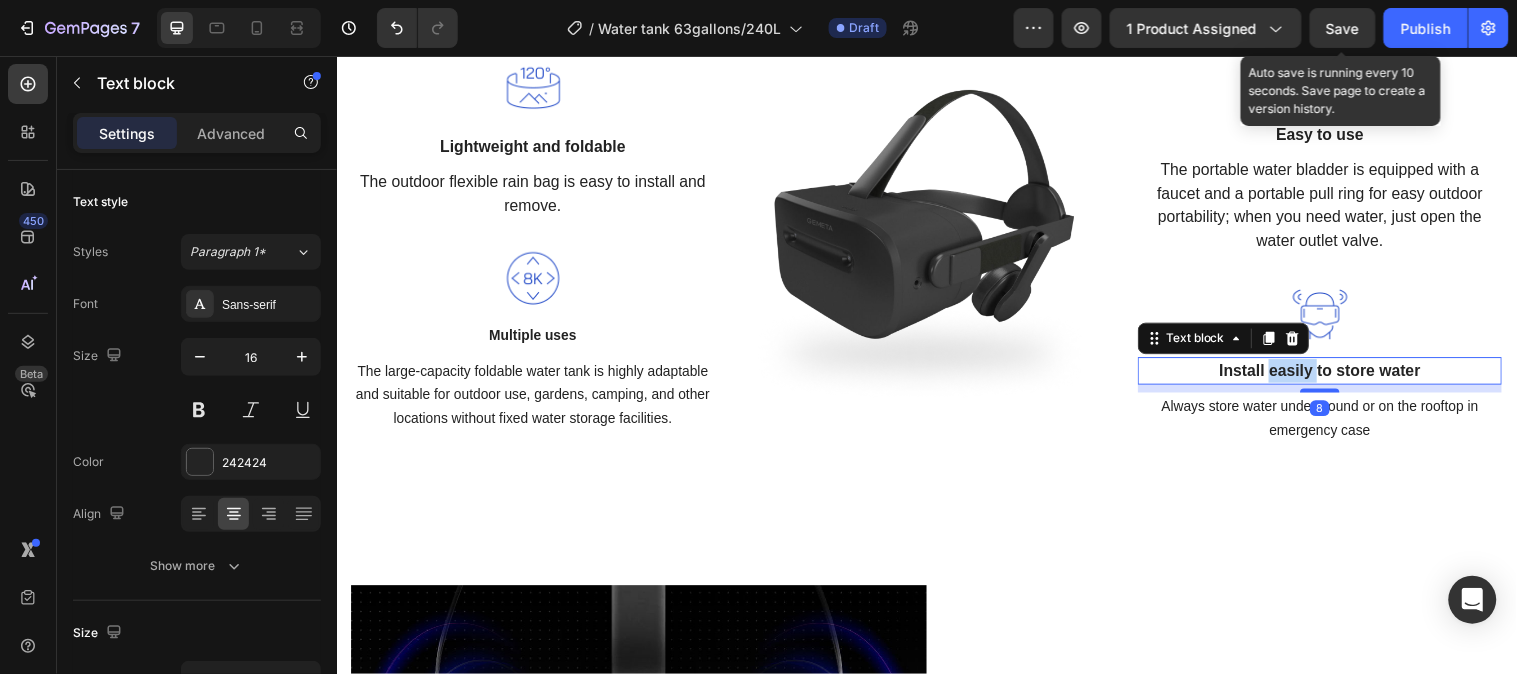 click on "Install easily to store water" at bounding box center (1336, 375) 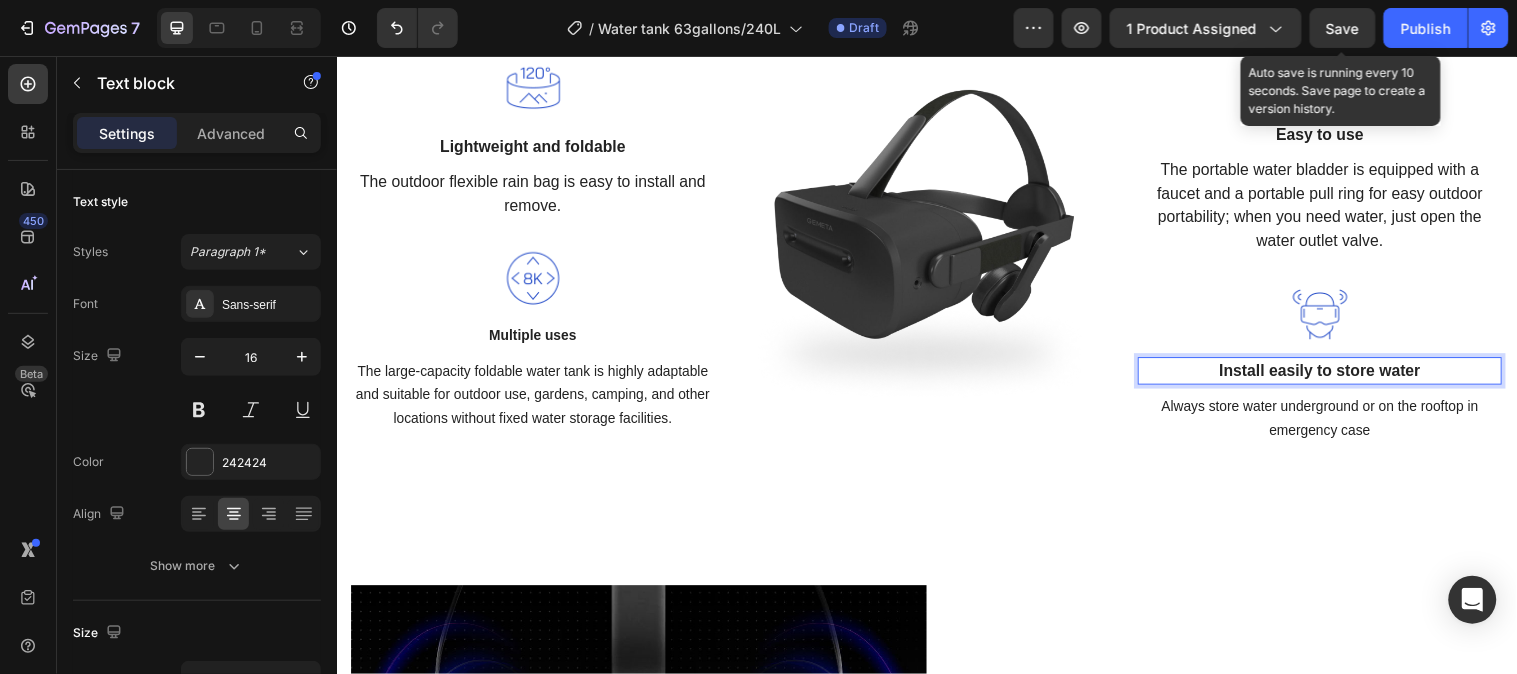 click on "Install easily to store water" at bounding box center [1336, 375] 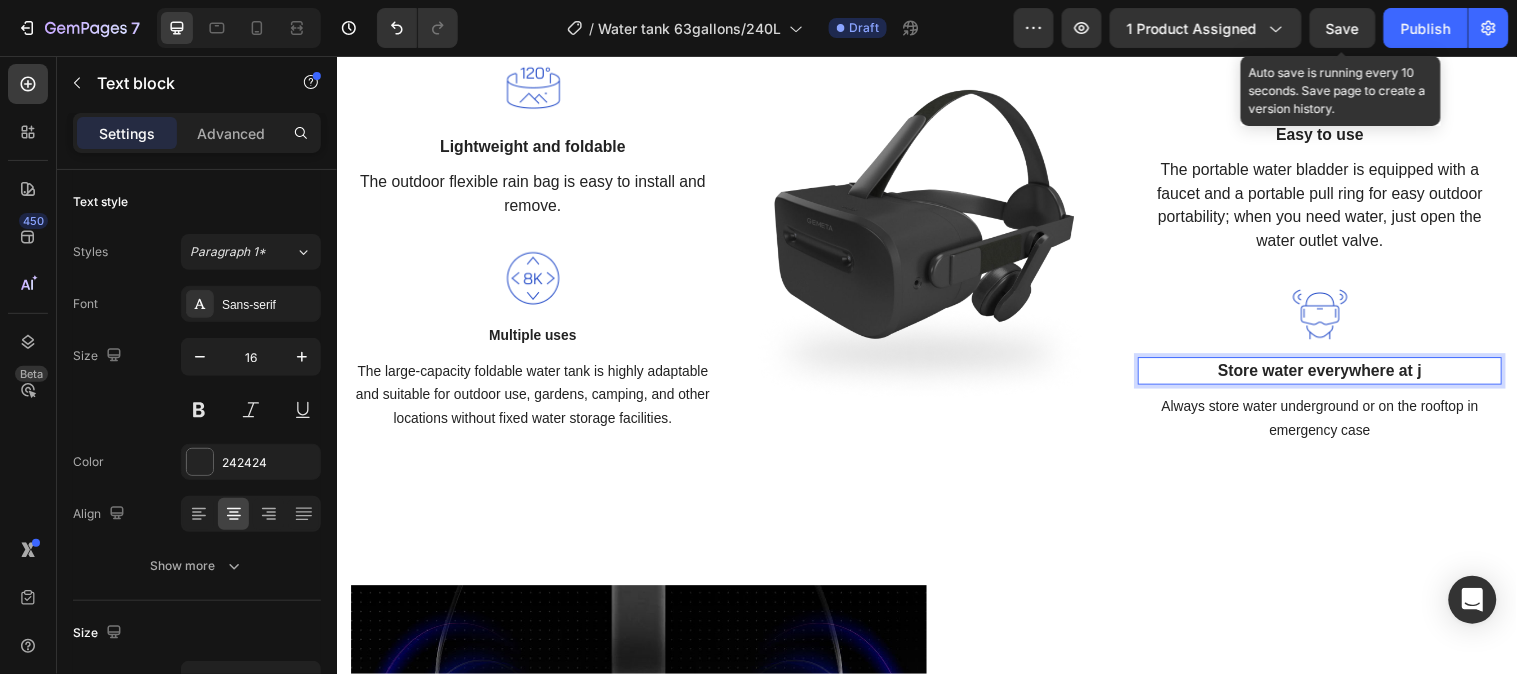 click on "Store water everywhere at j" at bounding box center (1336, 375) 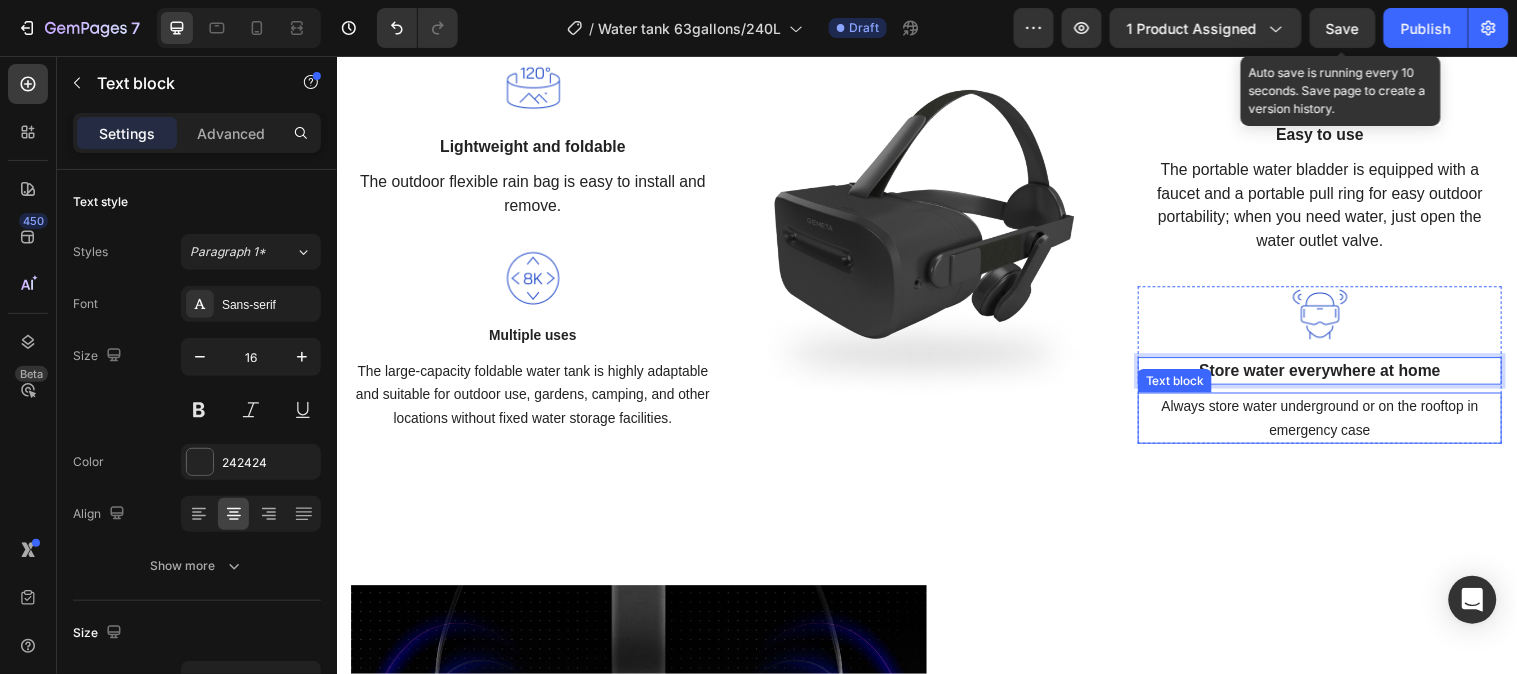 click on "Always store water underground or on the rooftop in emergency case" at bounding box center (1336, 423) 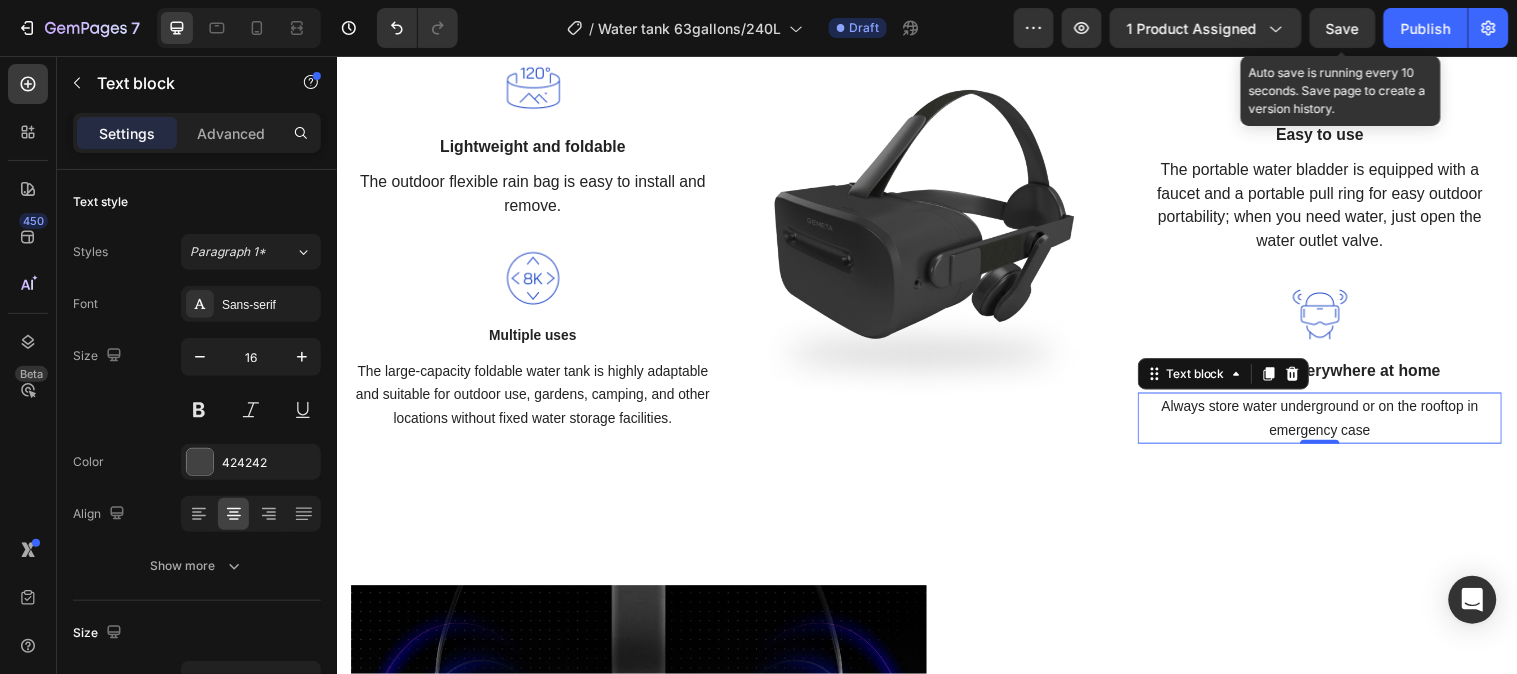 click on "Always store water underground or on the rooftop in emergency case" at bounding box center [1336, 423] 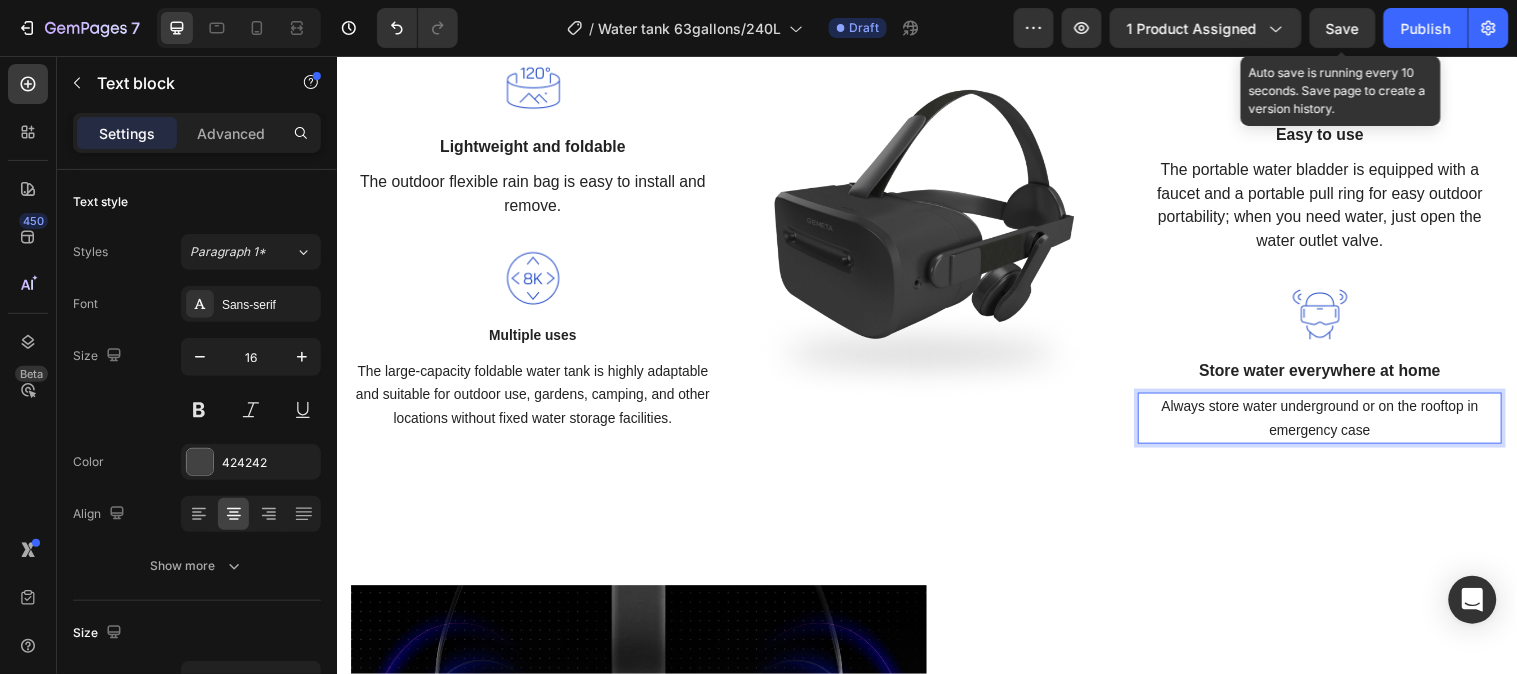 click on "Always store water underground or on the rooftop in emergency case" at bounding box center [1336, 423] 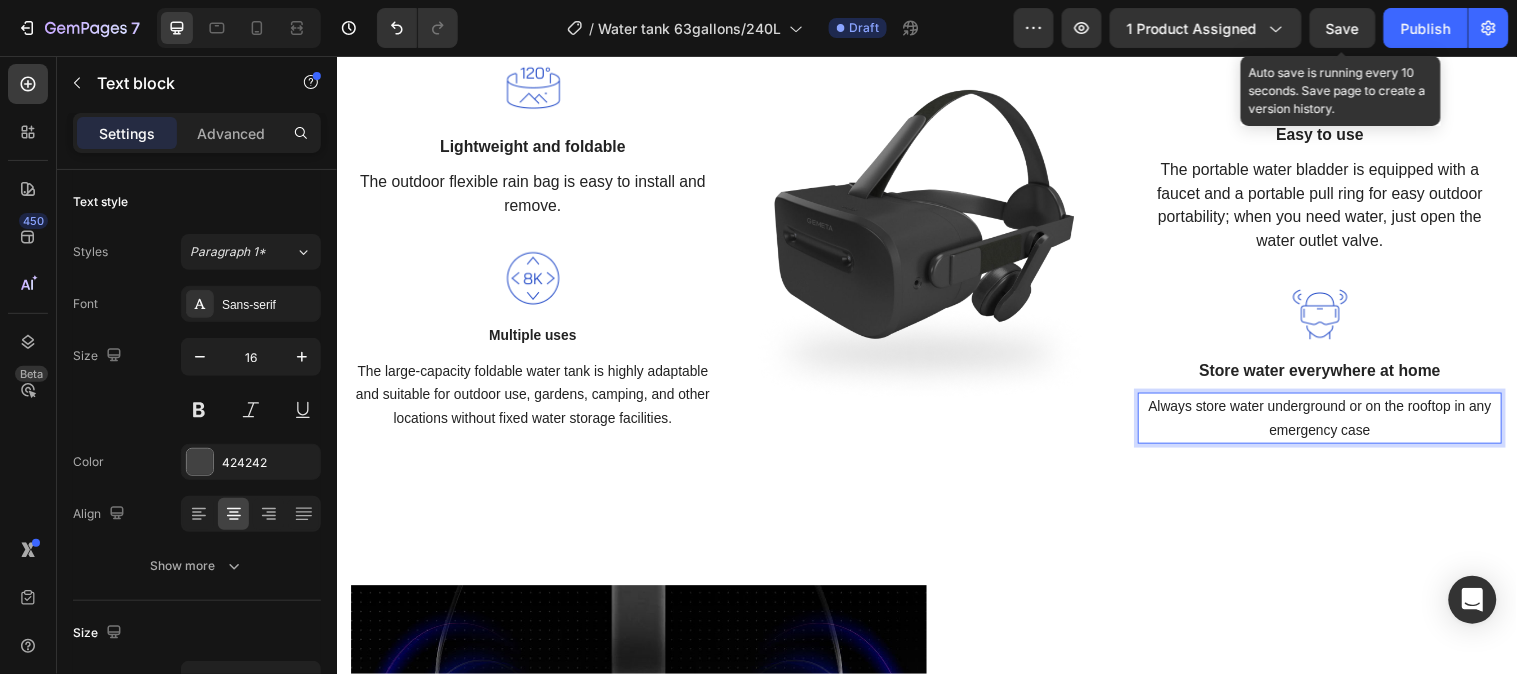 click on "Always store water underground or on the rooftop in any emergency case" at bounding box center [1336, 423] 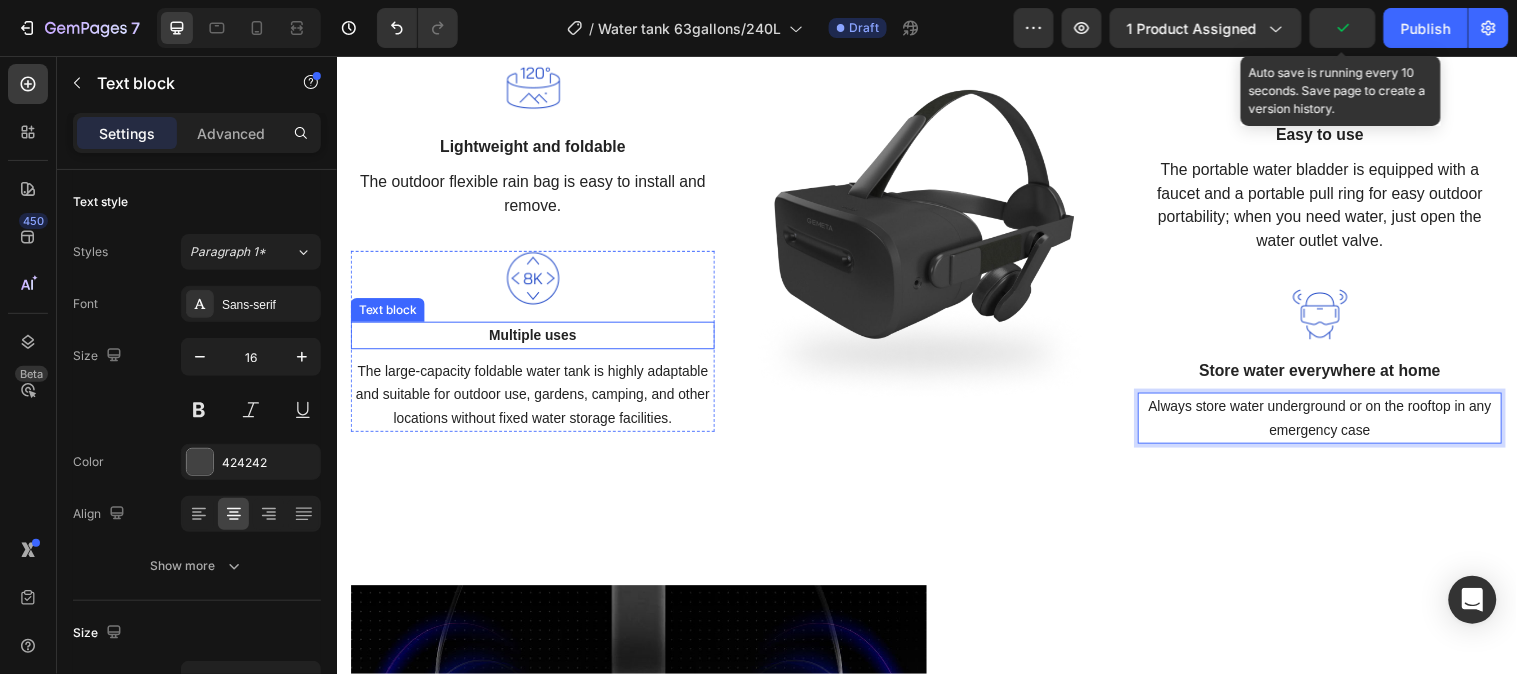 click on "Multiple uses" at bounding box center [536, 339] 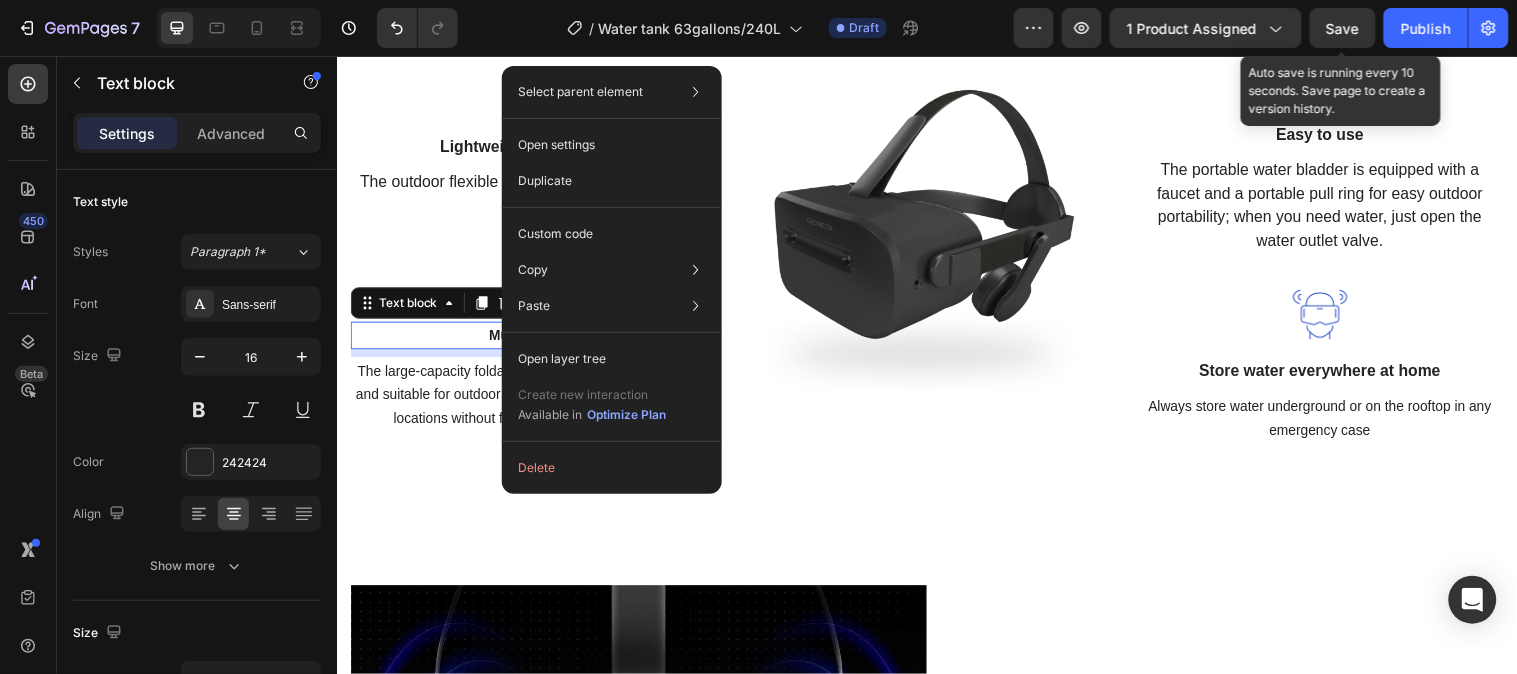 click on "Multiple uses" at bounding box center [536, 339] 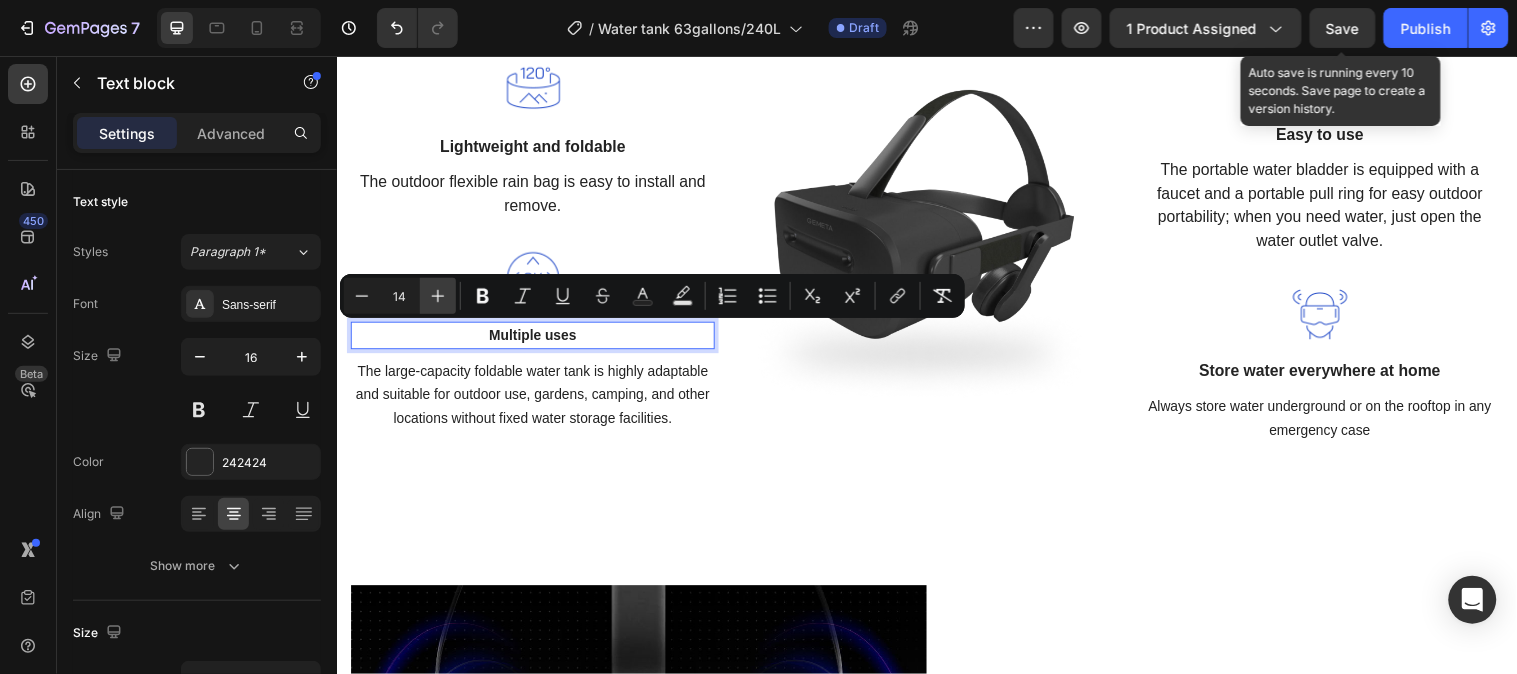 click 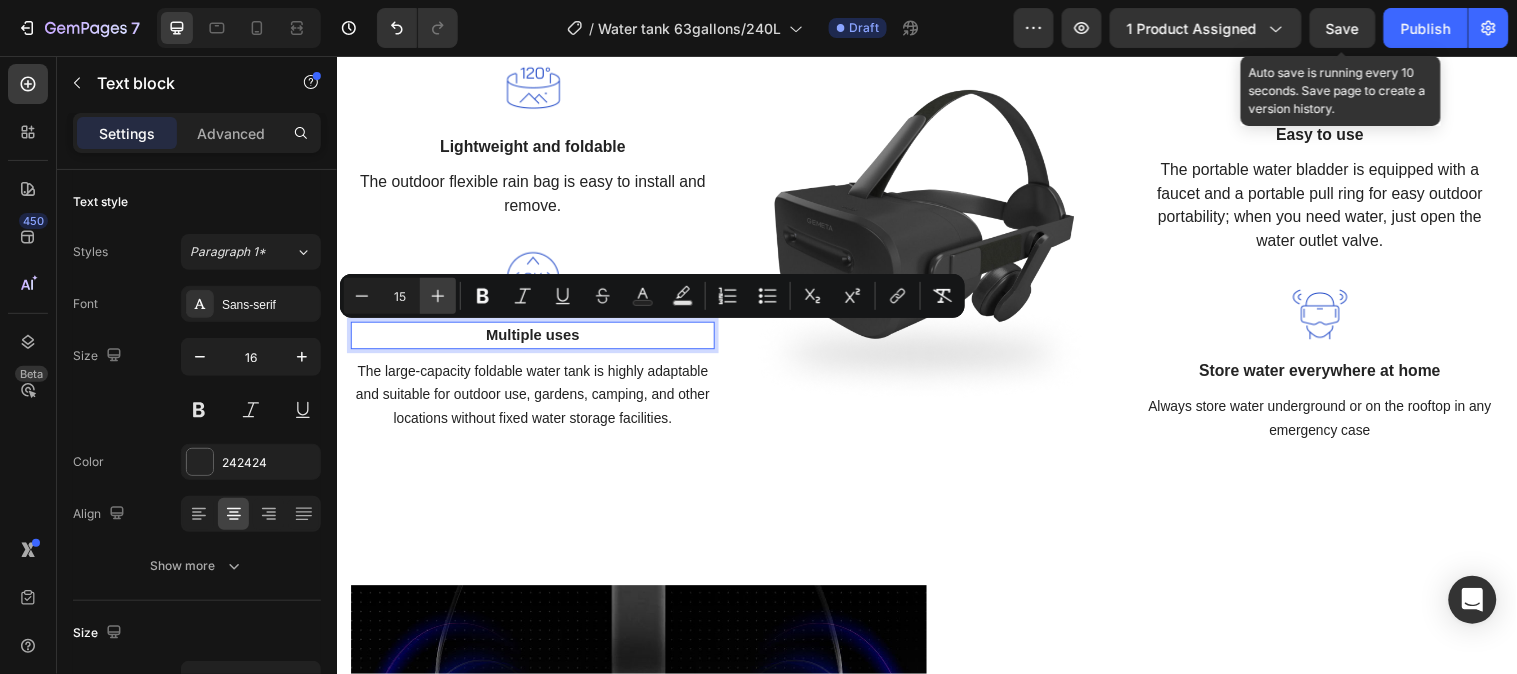 click 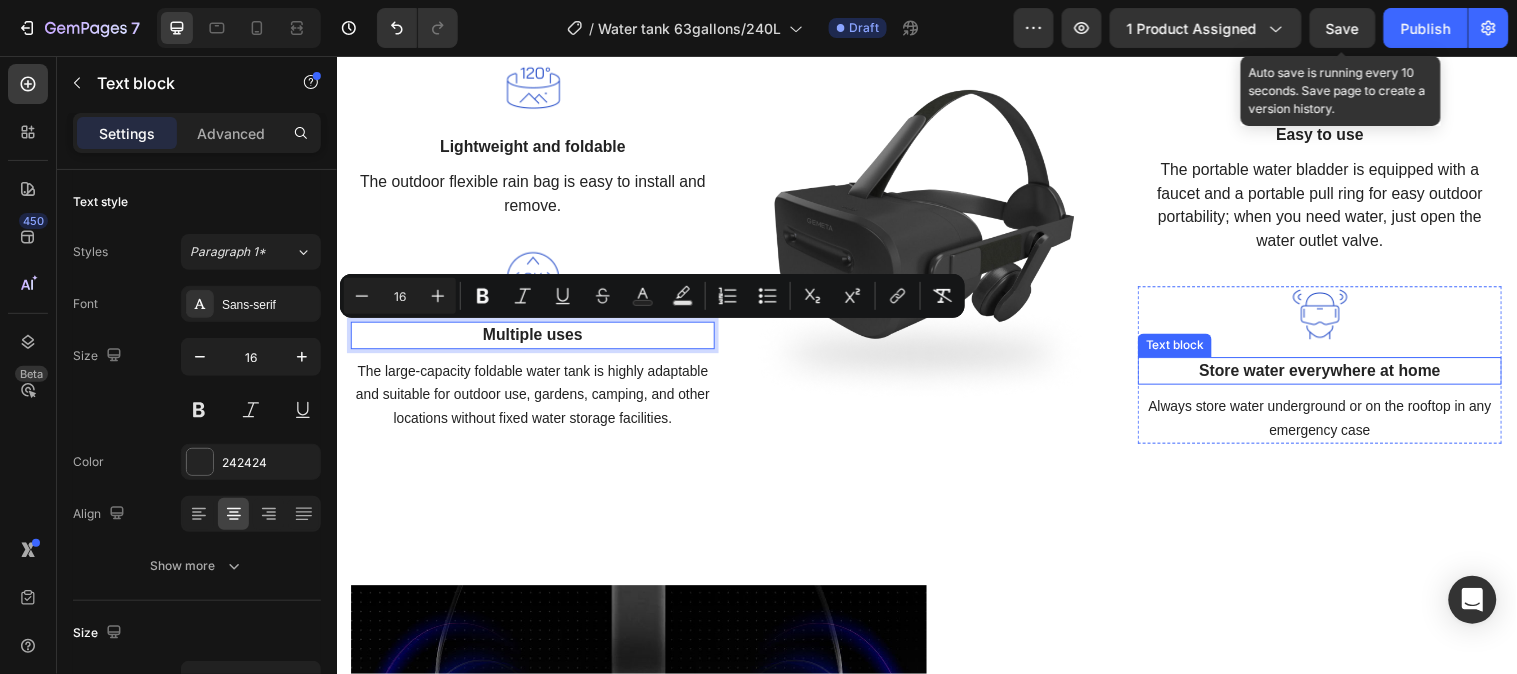 click on "Store water everywhere at home" at bounding box center [1336, 375] 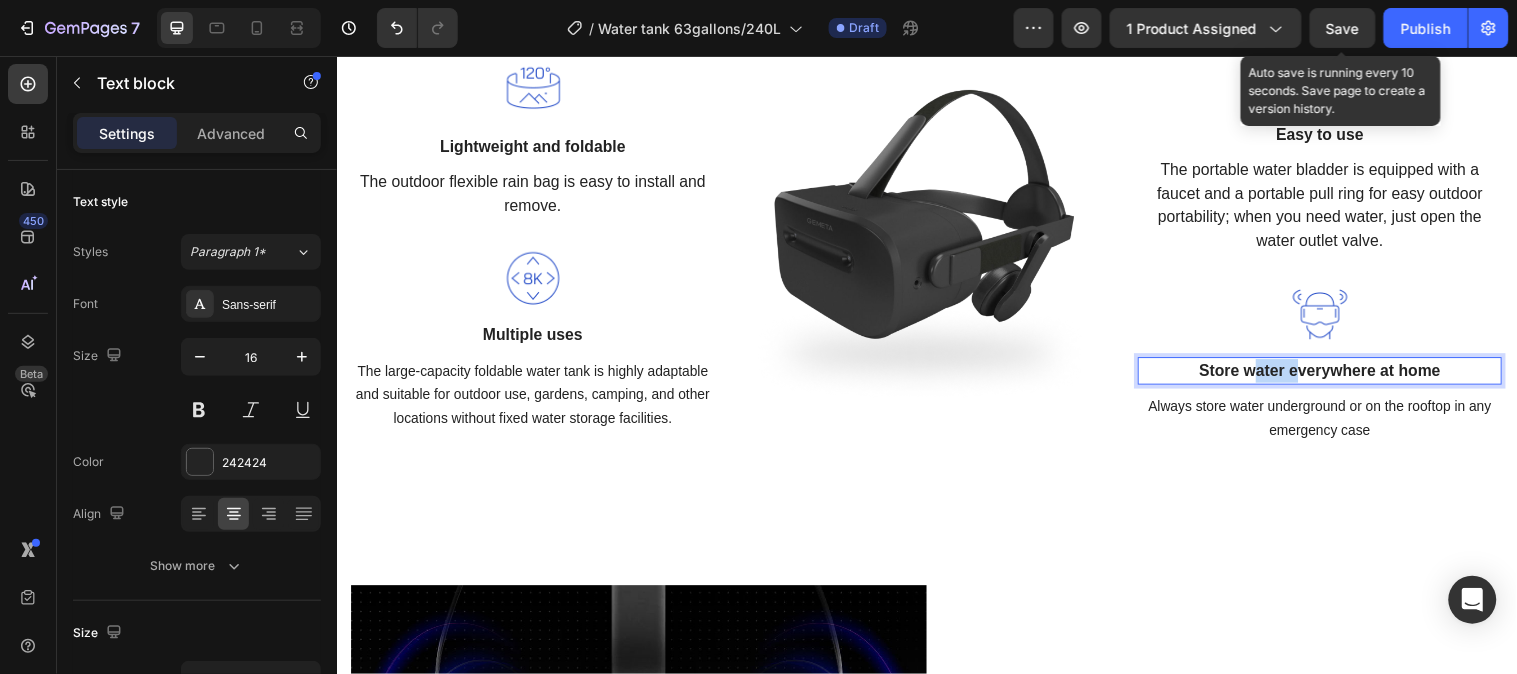 click on "Store water everywhere at home" at bounding box center [1336, 375] 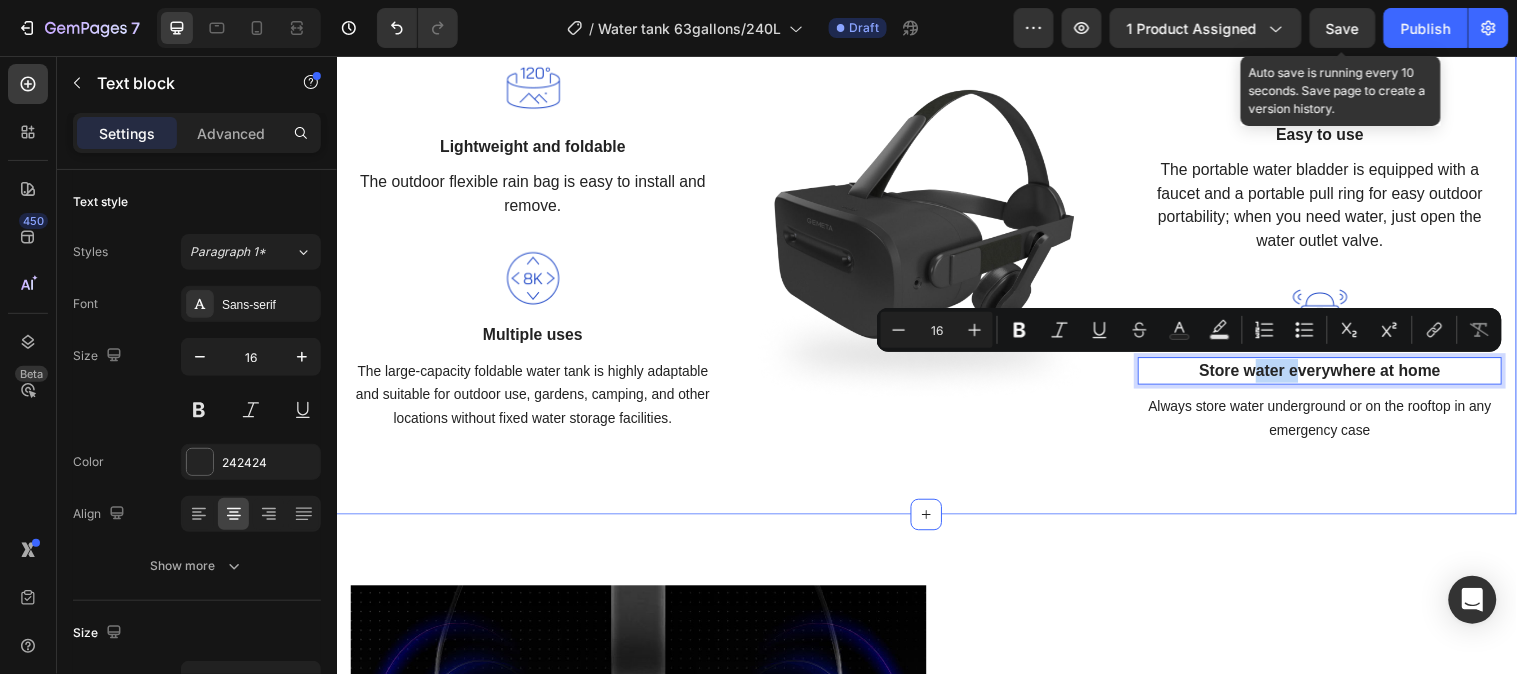 drag, startPoint x: 1056, startPoint y: 497, endPoint x: 1313, endPoint y: 397, distance: 275.76984 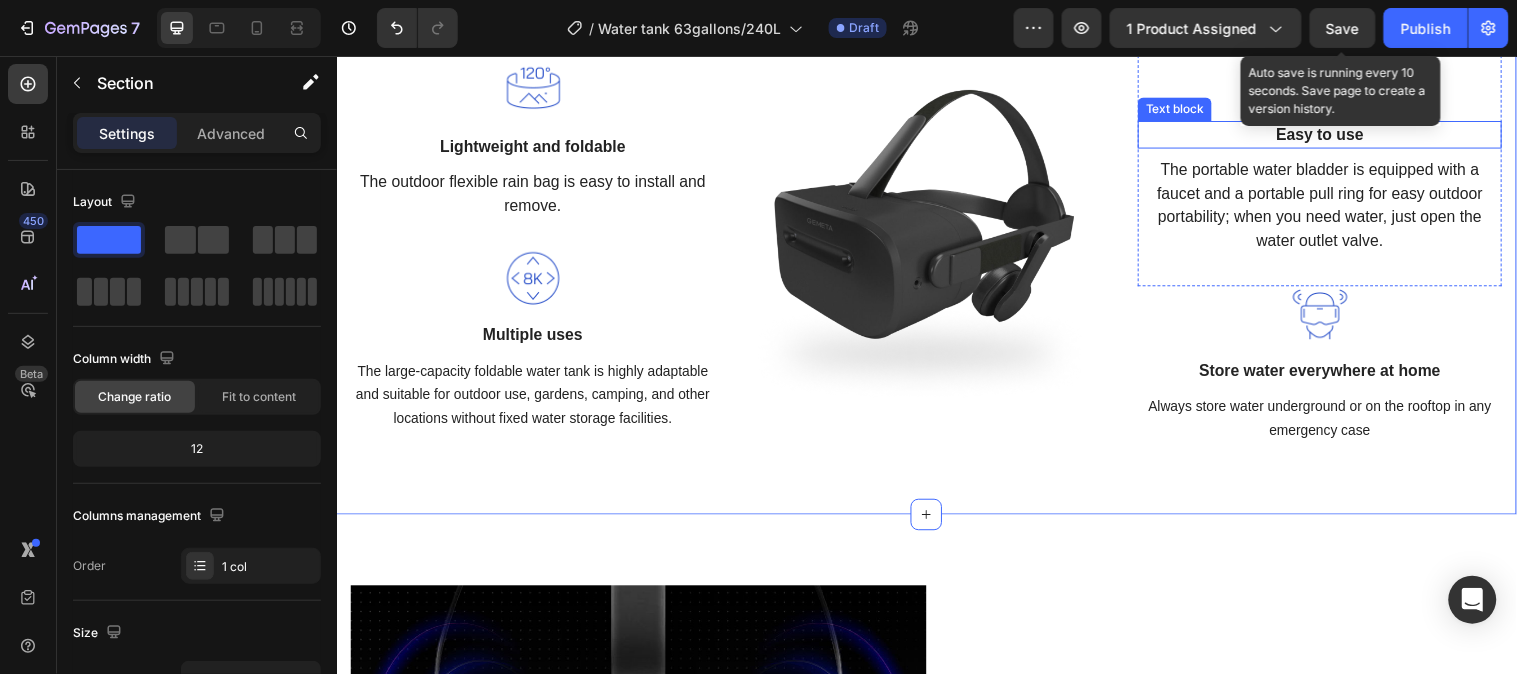 click on "Easy to use" at bounding box center (1336, 134) 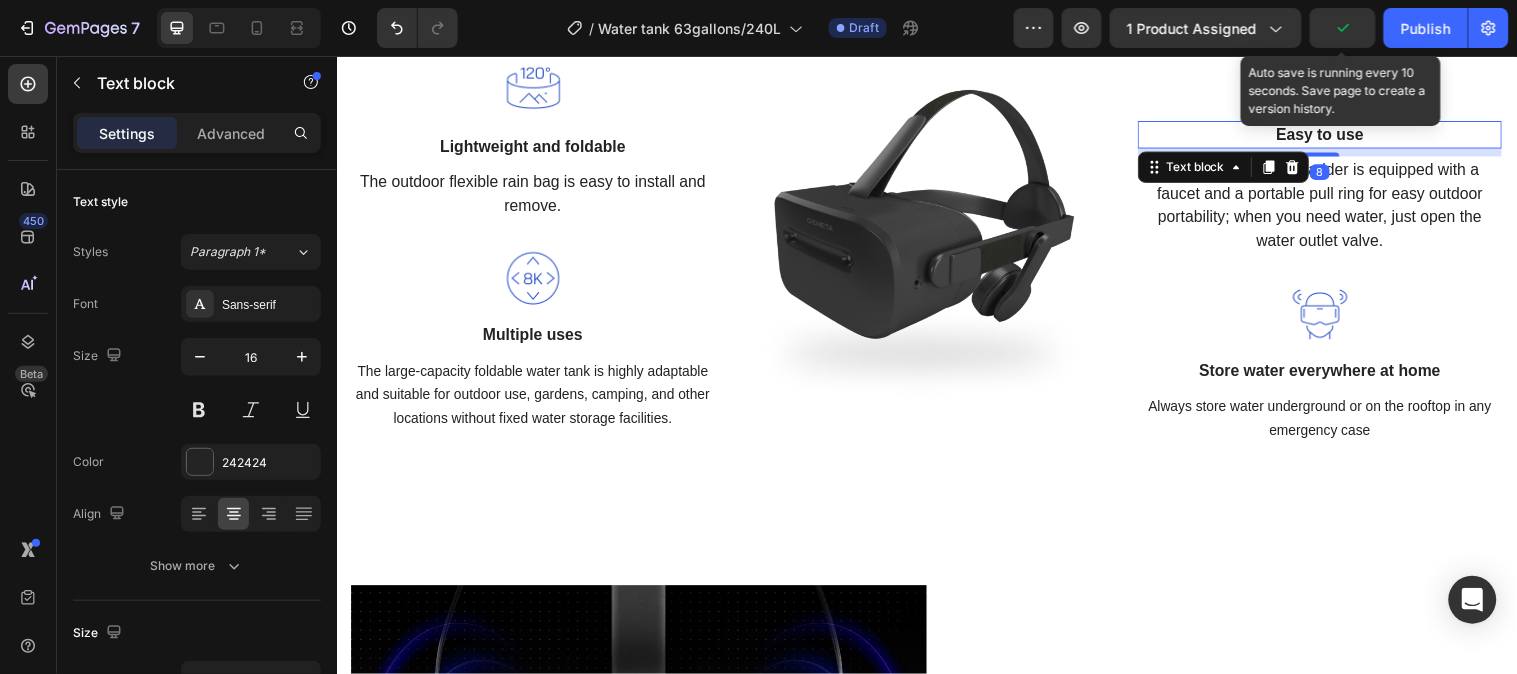 click on "Easy to use" at bounding box center (1336, 134) 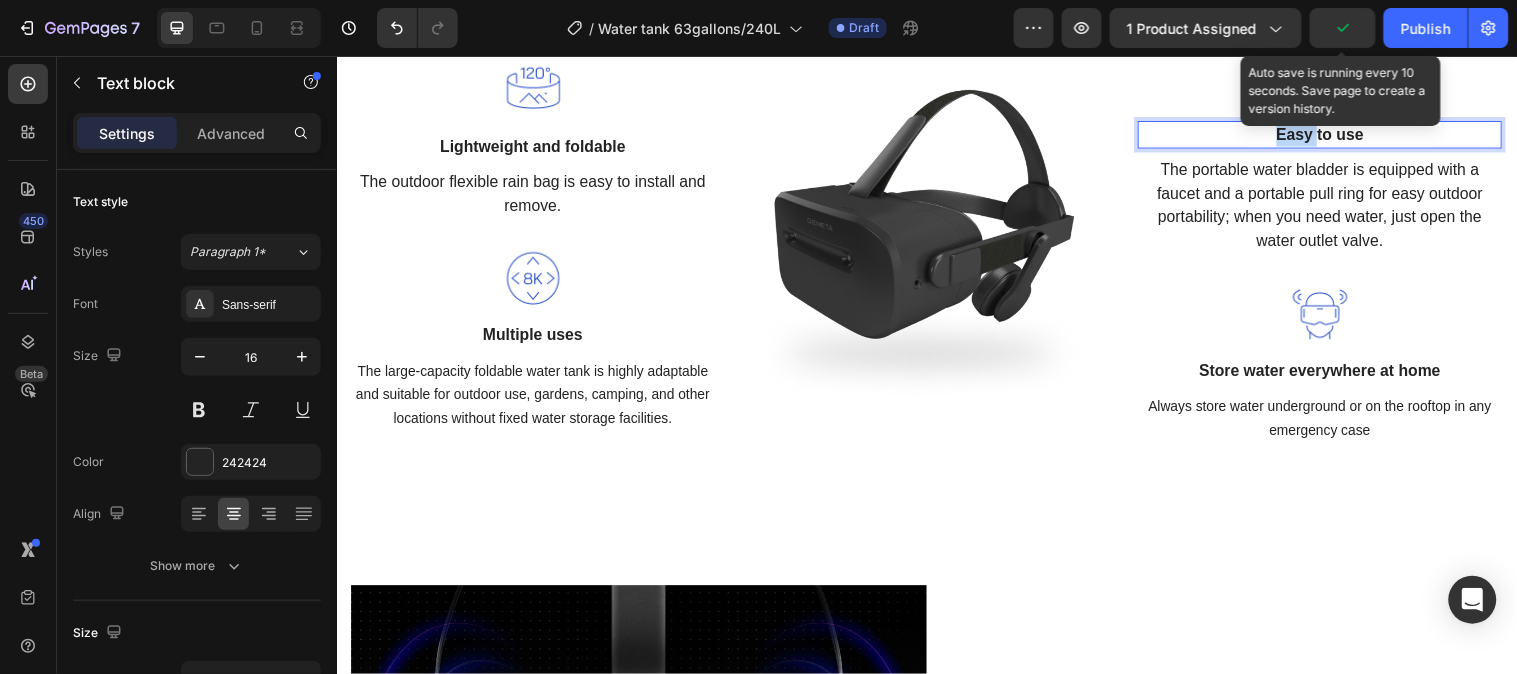 click on "Easy to use" at bounding box center (1336, 134) 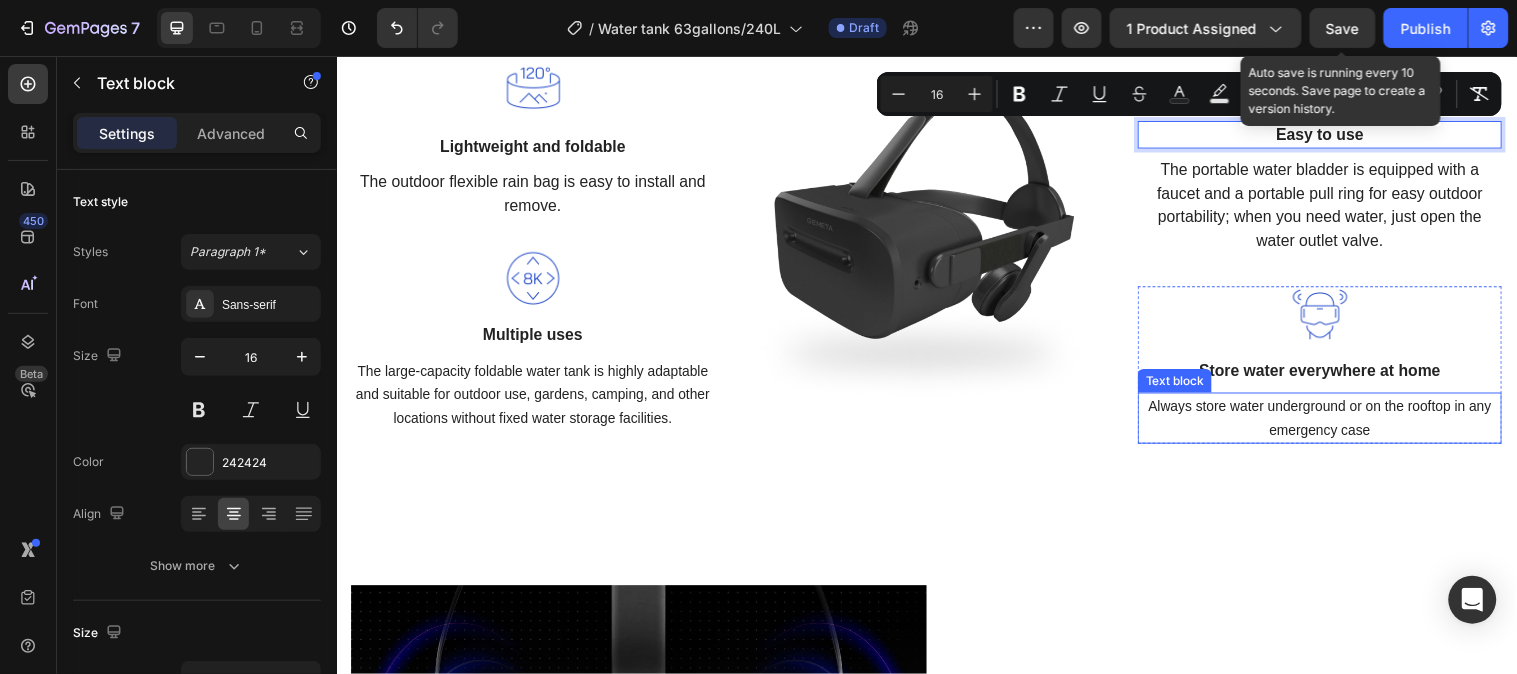 click on "Always store water underground or on the rooftop in any emergency case" at bounding box center [1336, 423] 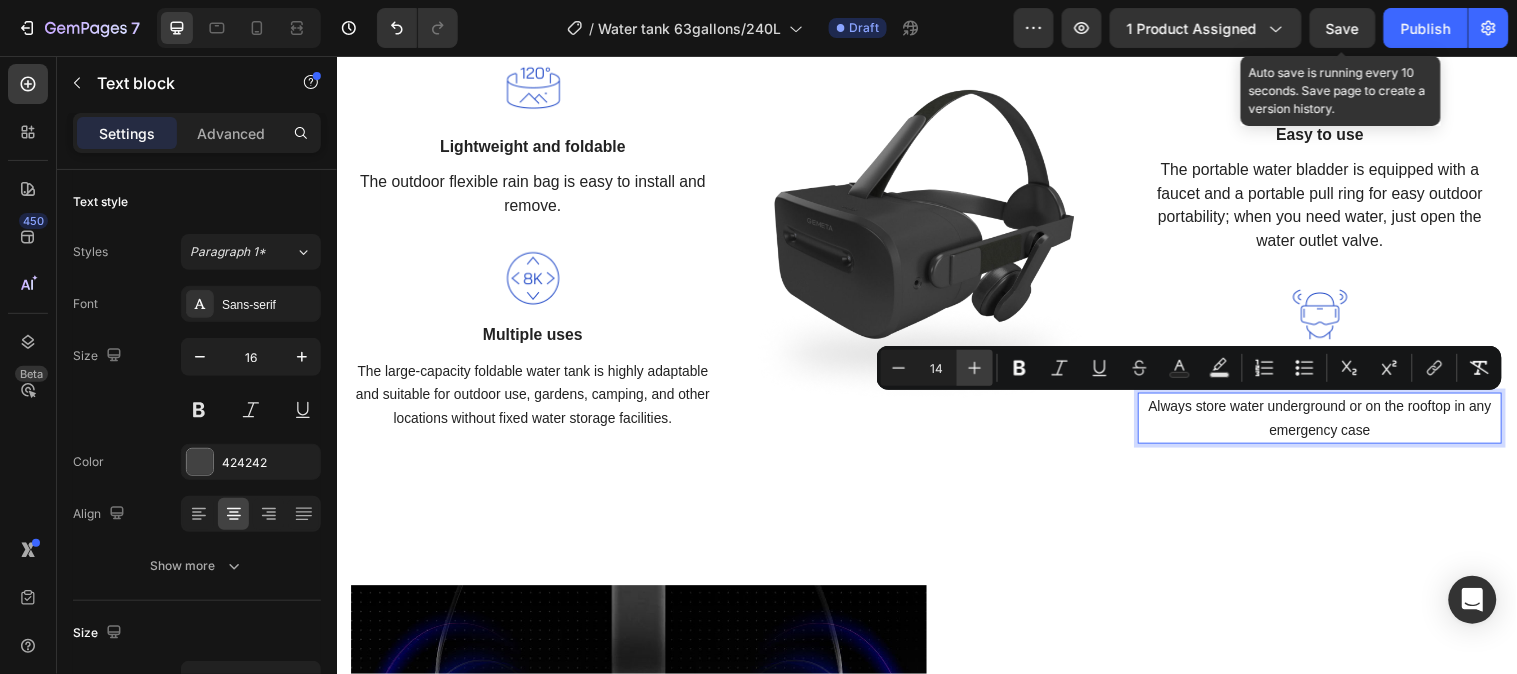 click 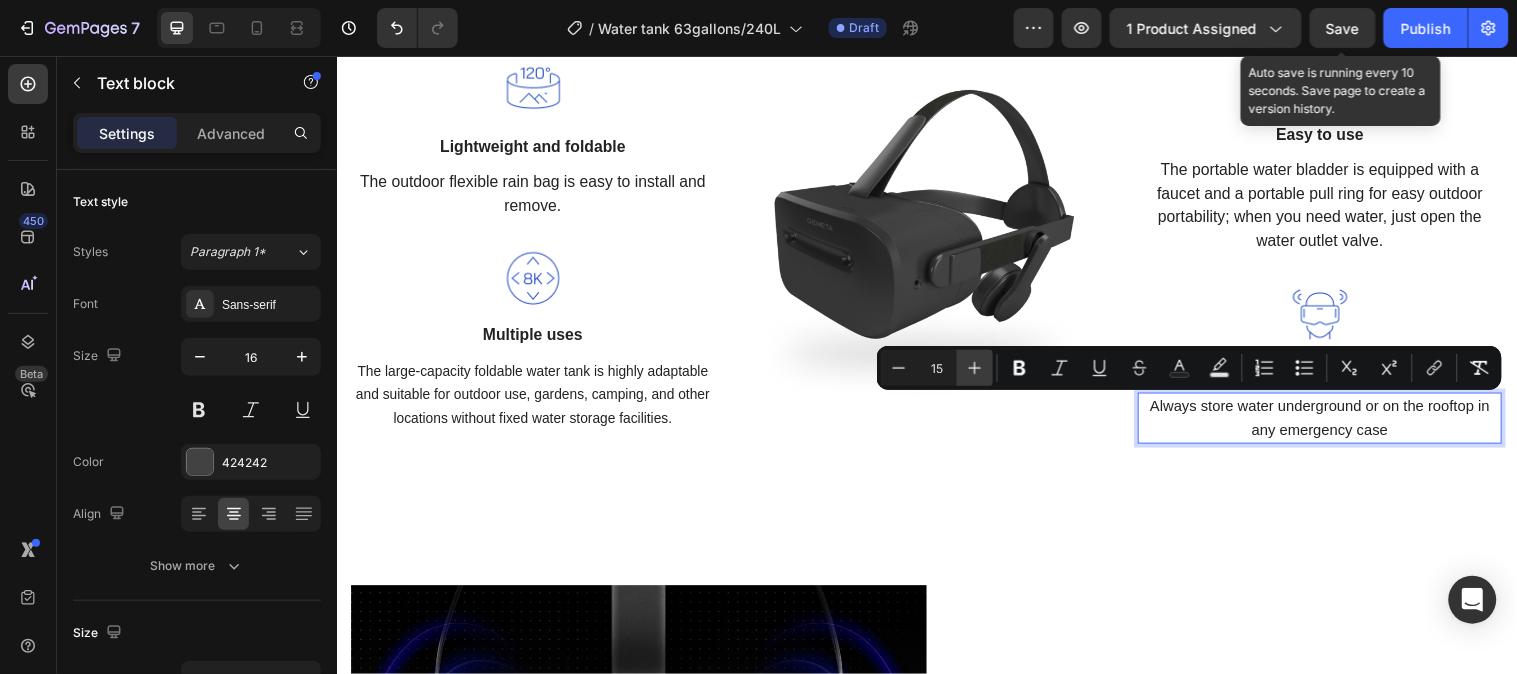 scroll, scrollTop: 2197, scrollLeft: 0, axis: vertical 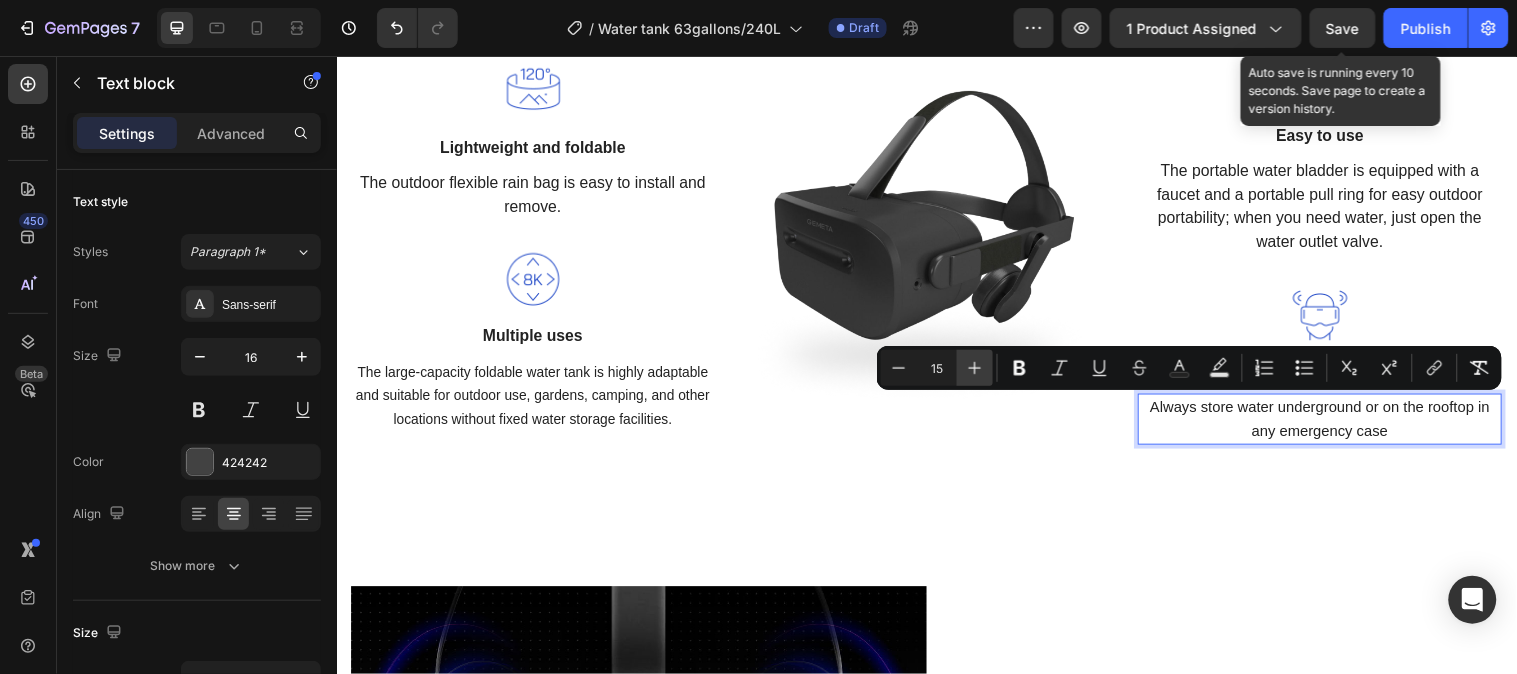 click 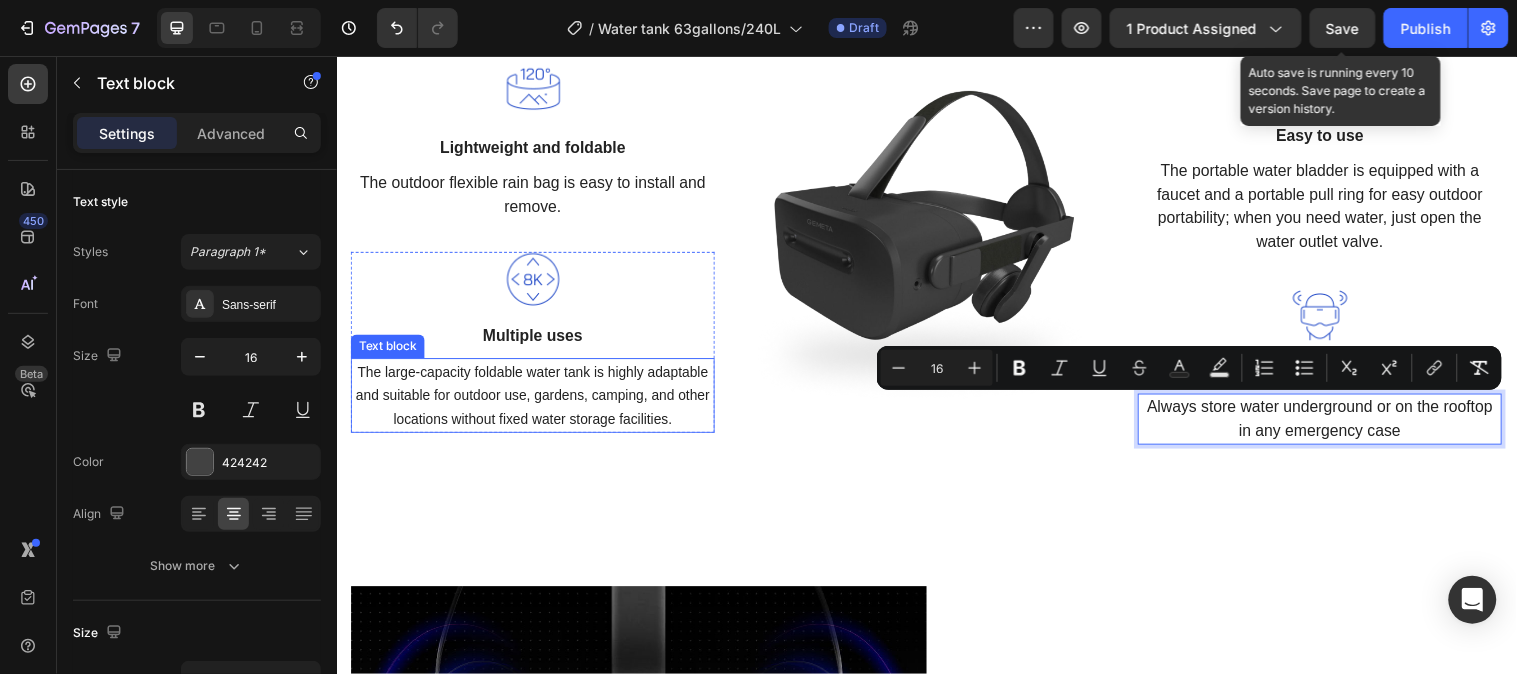 click on "The large-capacity foldable water tank is highly adaptable and suitable for outdoor use, gardens, camping, and other locations without fixed water storage facilities." at bounding box center (536, 400) 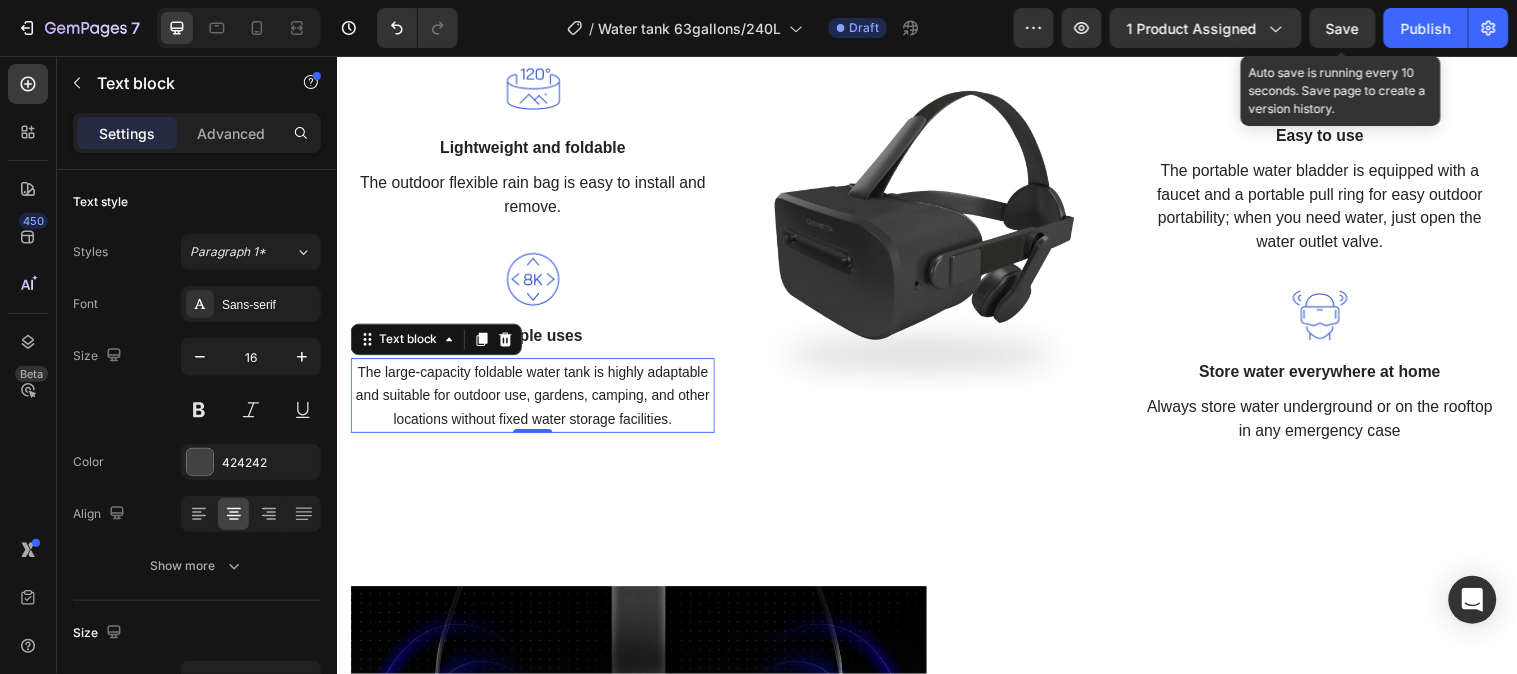 click on "The large-capacity foldable water tank is highly adaptable and suitable for outdoor use, gardens, camping, and other locations without fixed water storage facilities." at bounding box center [536, 400] 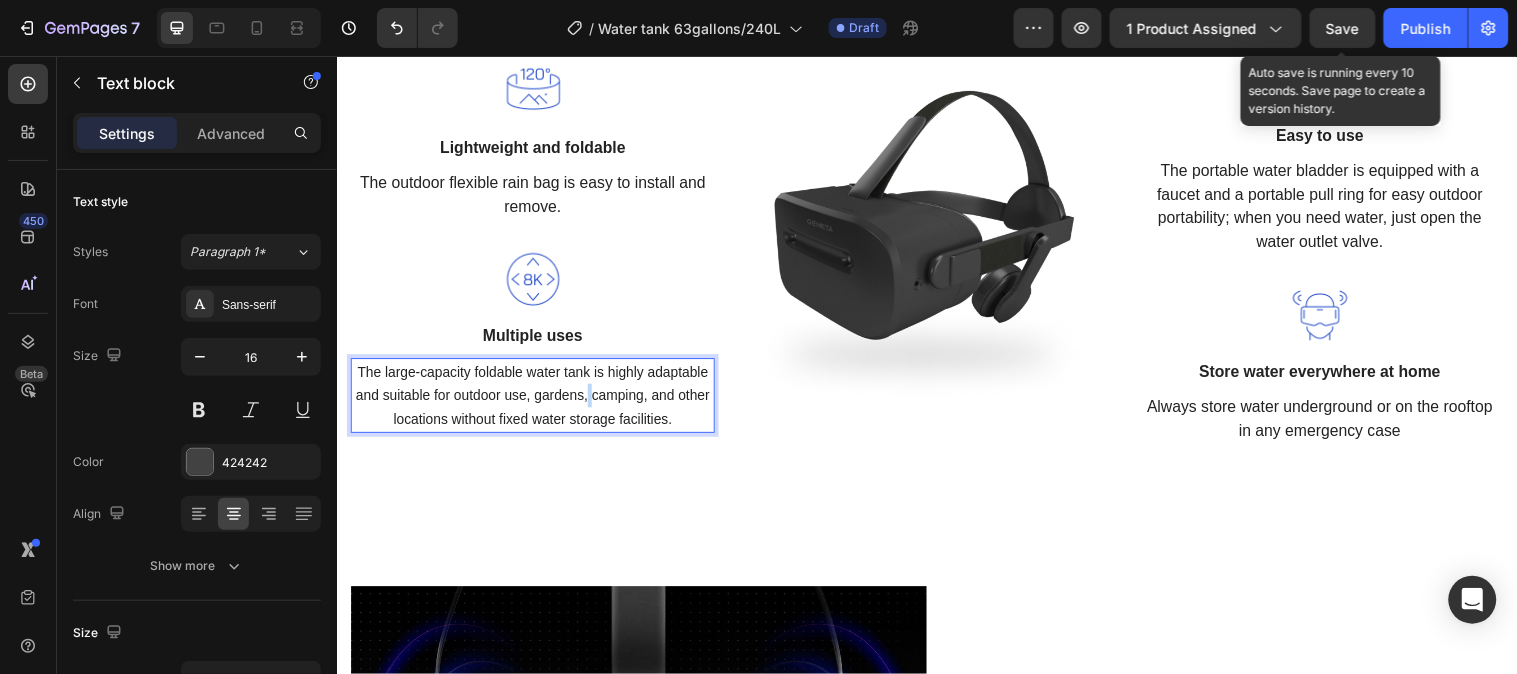 click on "The large-capacity foldable water tank is highly adaptable and suitable for outdoor use, gardens, camping, and other locations without fixed water storage facilities." at bounding box center (536, 400) 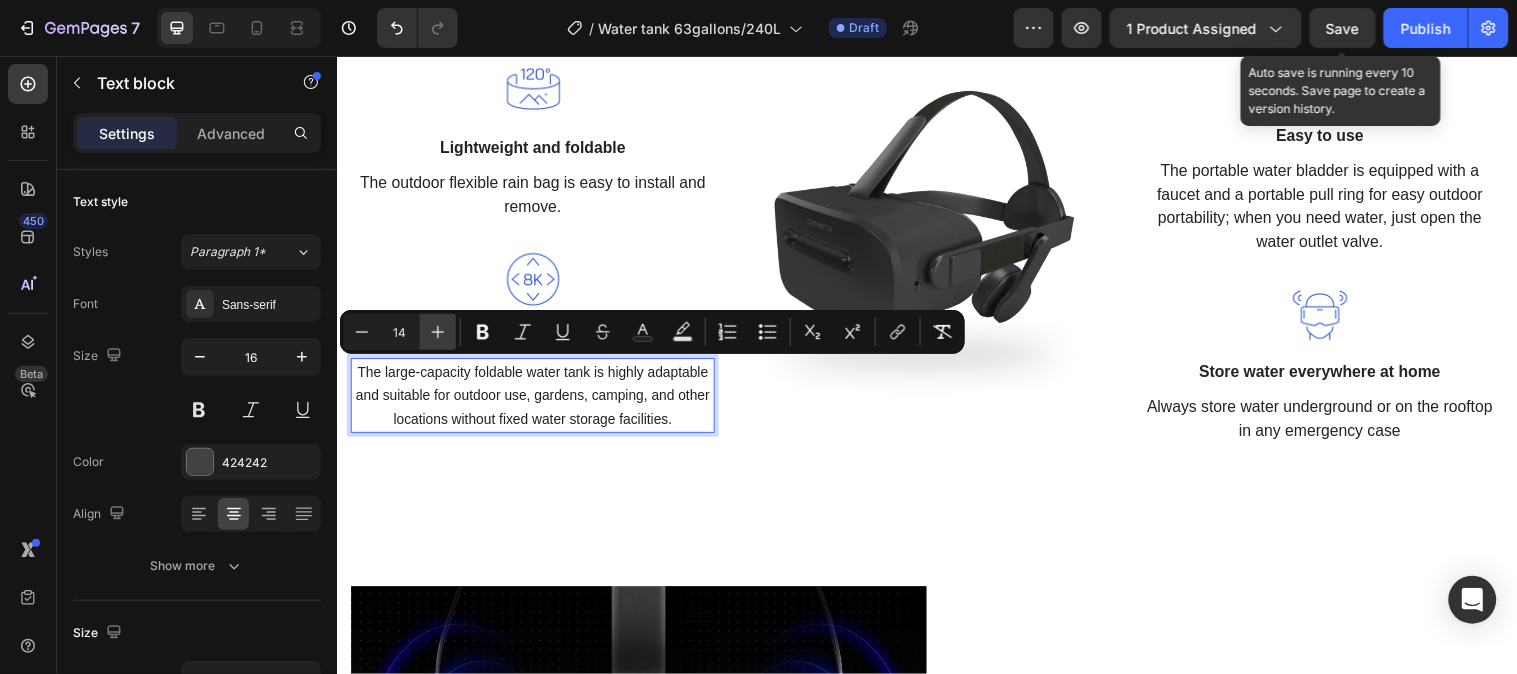 click 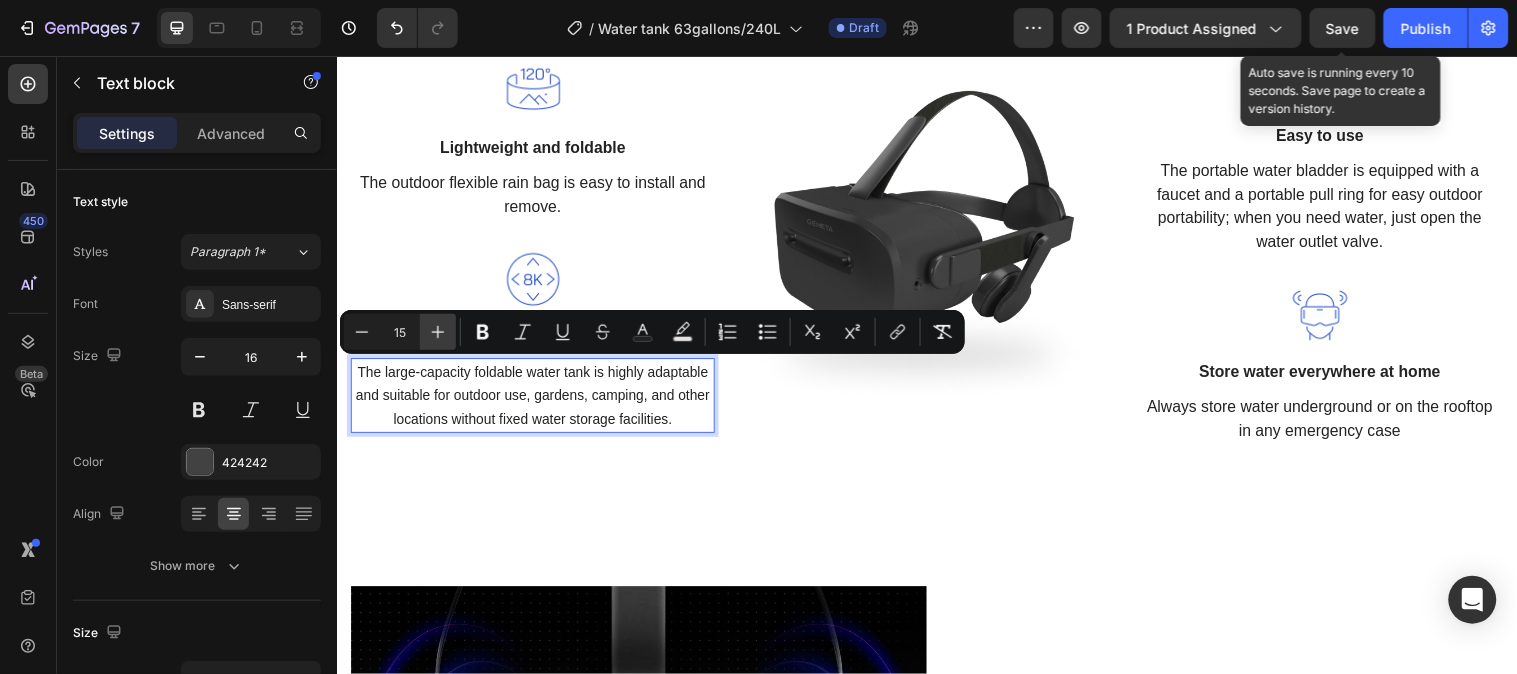 scroll, scrollTop: 2187, scrollLeft: 0, axis: vertical 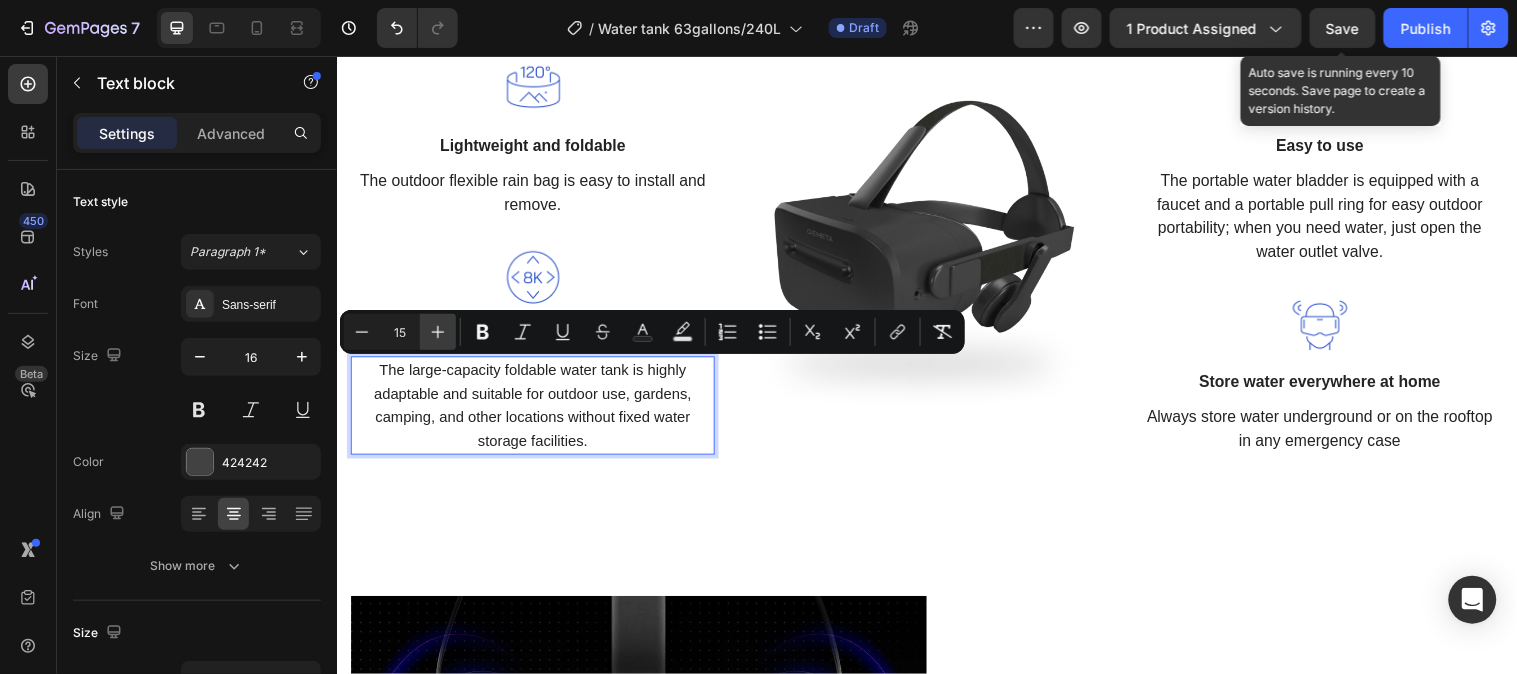 click 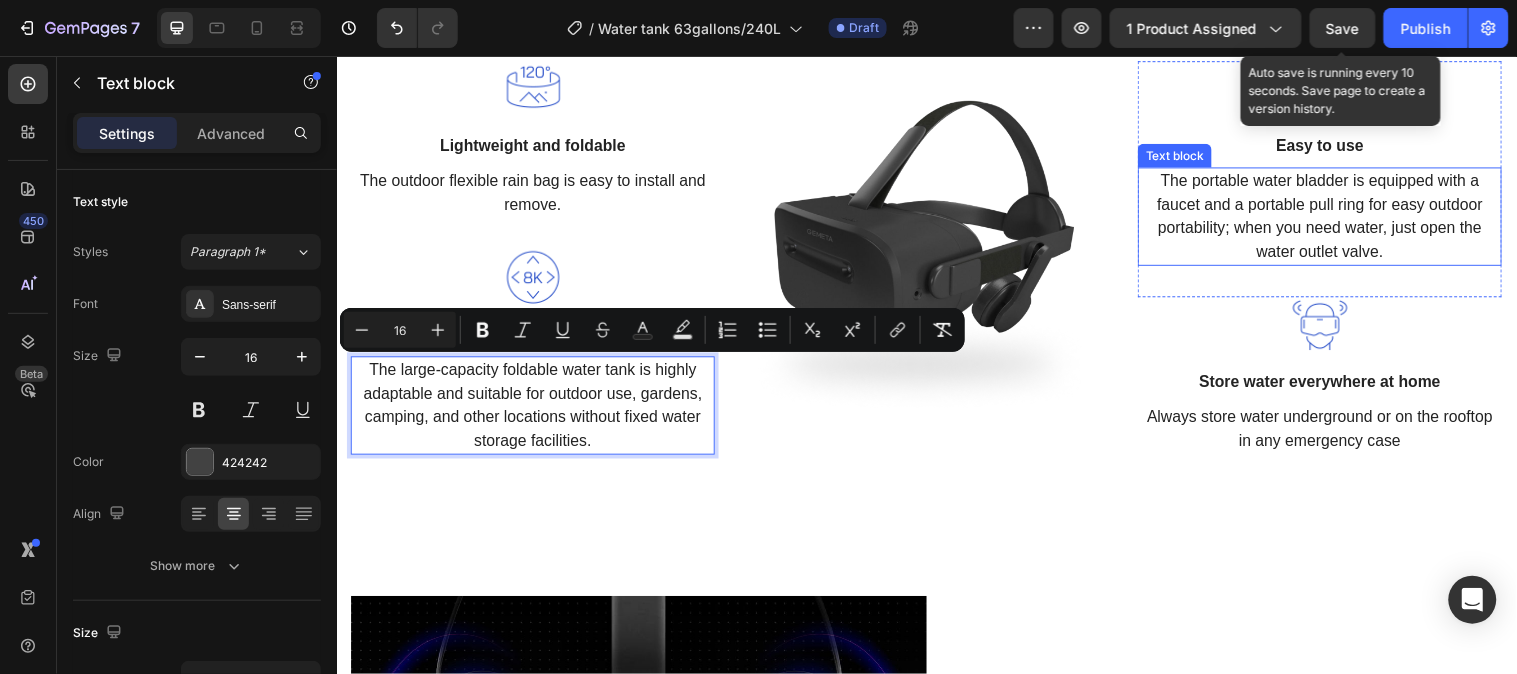 click on "The portable water bladder is equipped with a faucet and a portable pull ring for easy outdoor portability; when you need water, just open the water outlet valve." at bounding box center [1336, 217] 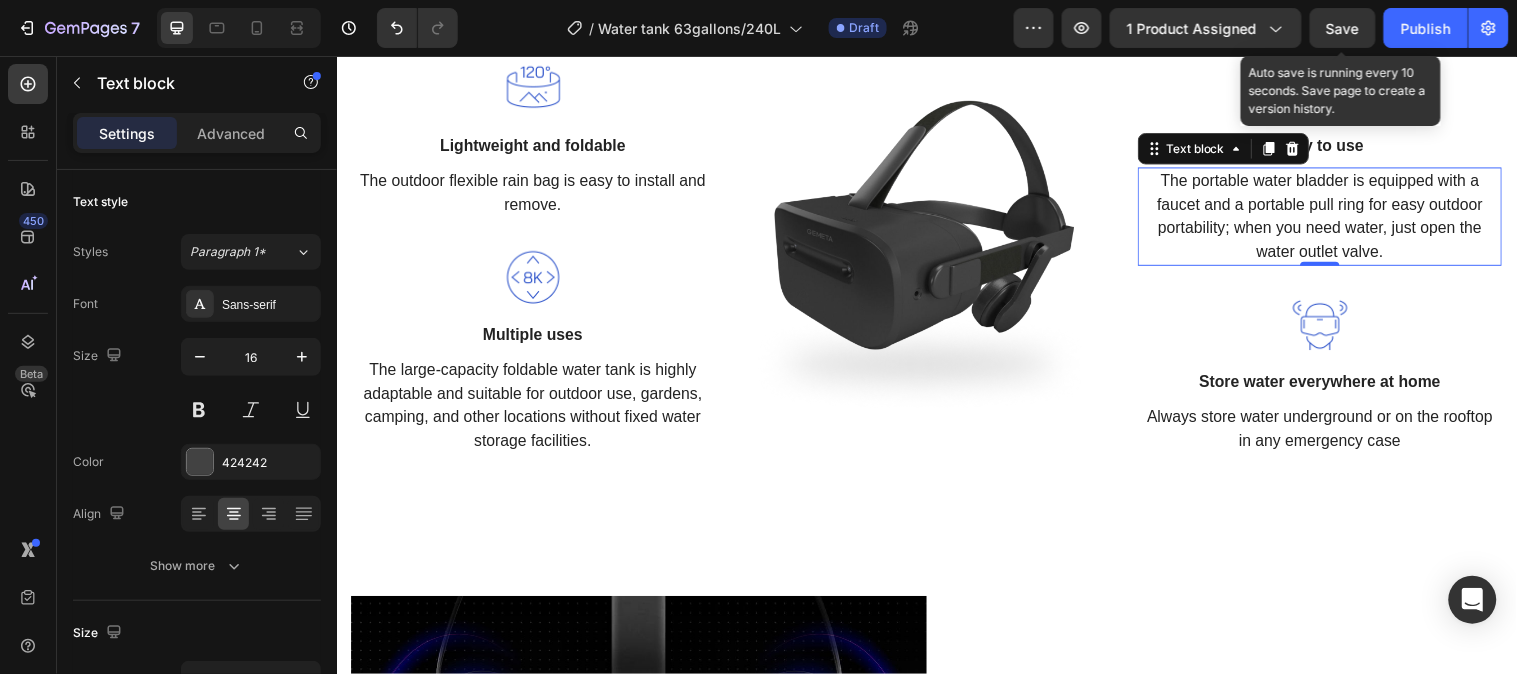 click on "The portable water bladder is equipped with a faucet and a portable pull ring for easy outdoor portability; when you need water, just open the water outlet valve." at bounding box center (1336, 217) 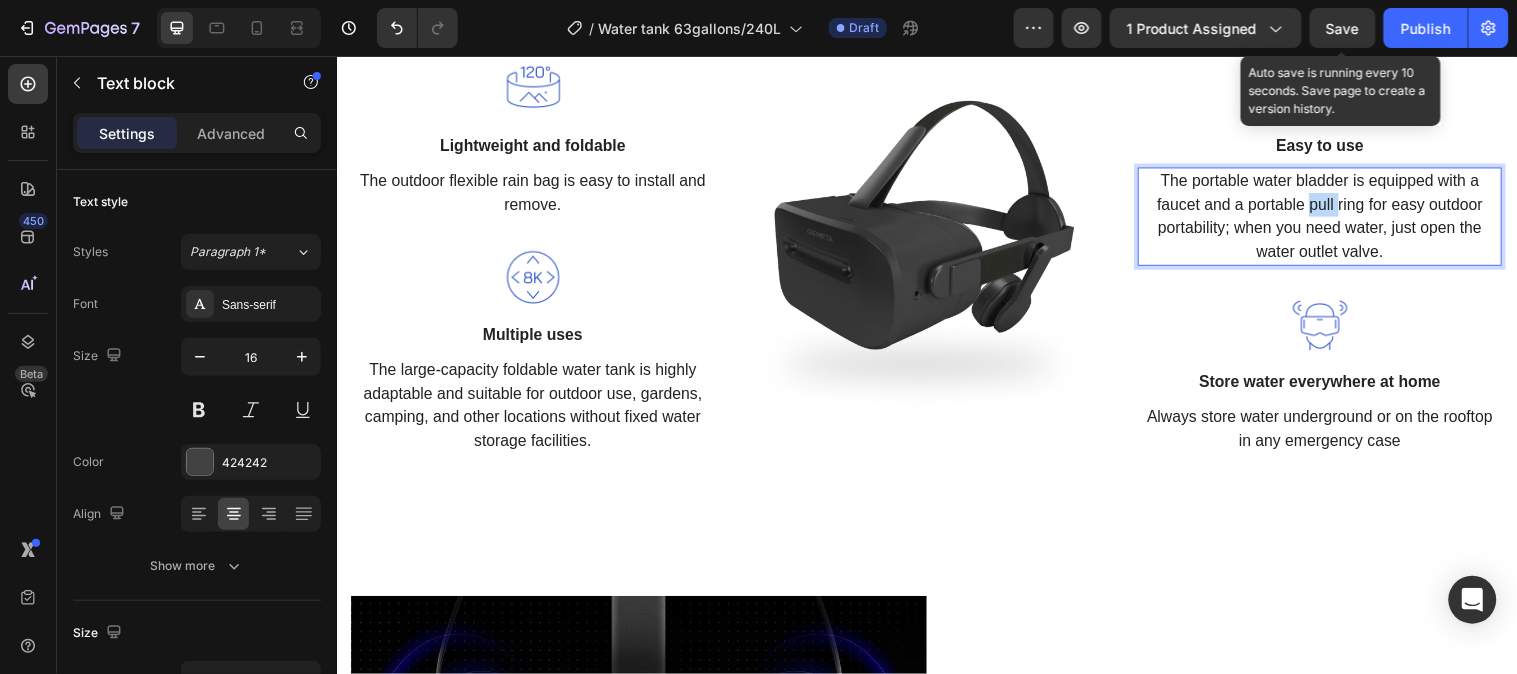 click on "The portable water bladder is equipped with a faucet and a portable pull ring for easy outdoor portability; when you need water, just open the water outlet valve." at bounding box center [1336, 217] 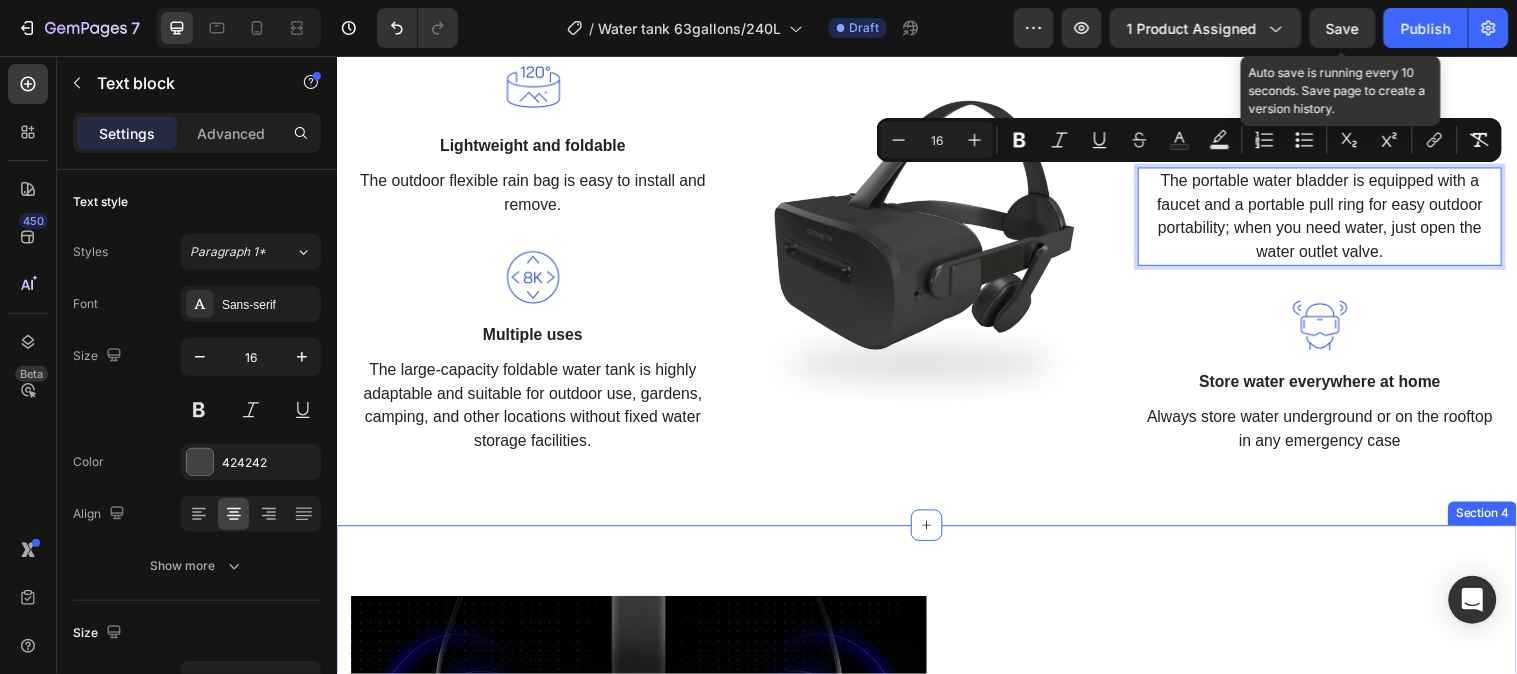 click on "Image Perferct Sound Effect Heading The maximum acoustic insulation and stereo sound make the VR listening experience more individual, lively, and tangible. Text block Row Row Stay Focused Heading Adjustable diopter lenses offer personalized focusing power - so you can find your viewing sweet spot. Text block Row Image Row Image A Fitting Design Heading Easy to put on and take off. The proprietary dual-hinge fit design ensures both comfort and stability for different head shapes and sizes. Text block Row Row Section 4" at bounding box center [936, 972] 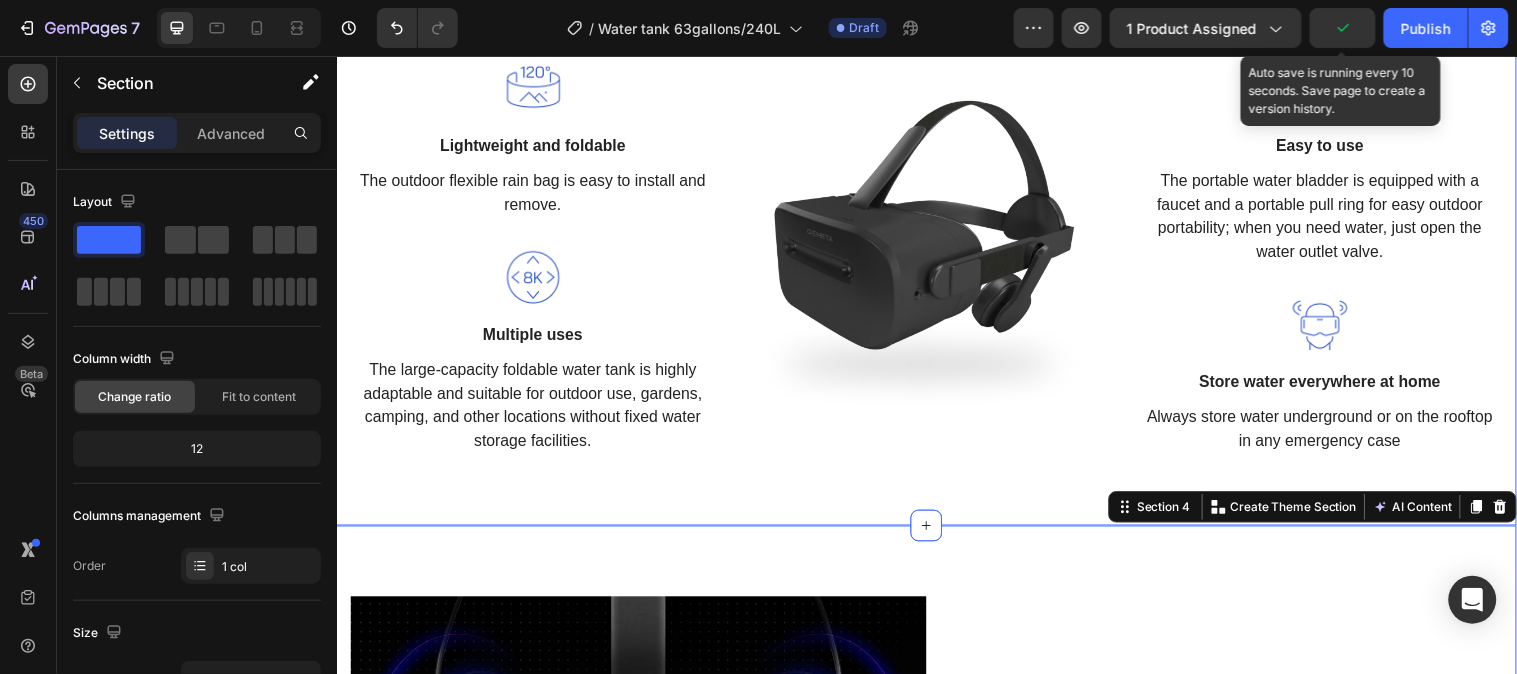 click on "A CLOSER LOOK Text block EXPLORE STORAGE WATER TANK Heading Row Image Lightweight and foldable Text block  The outdoor flexible rain bag is easy to install and remove. Text block Row Image Multiple uses Text block The large-capacity foldable water tank is highly adaptable and suitable for outdoor use, gardens, camping, and other locations without fixed water storage facilities.  Text block Row Image Image Easy to use Text block The portable water bladder is equipped with a faucet and a portable pull ring for easy outdoor portability; when you need water, just open the water outlet valve. Text block Row Image  Store water everywhere at home Text block Always store water underground or on the rooftop in any emergency case Text block Row Row Section 3" at bounding box center (936, 189) 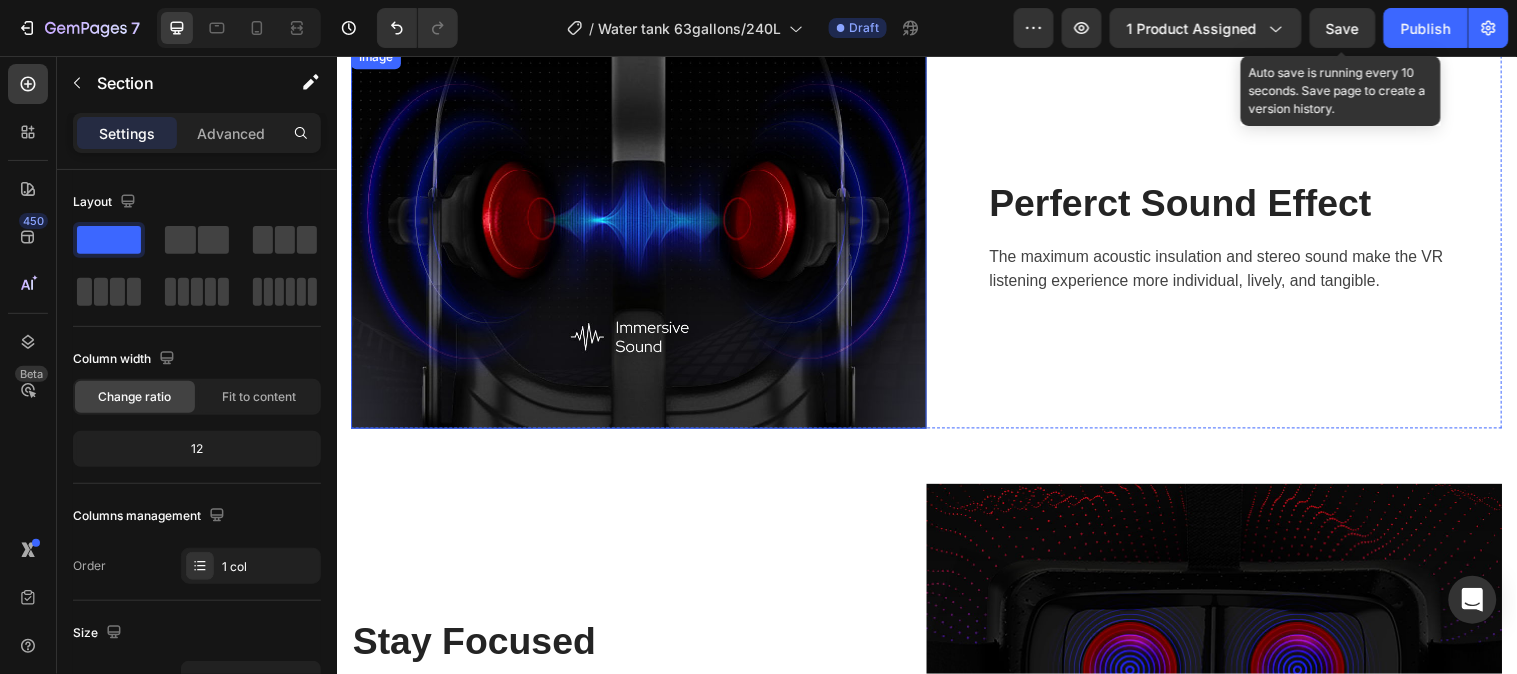 scroll, scrollTop: 2298, scrollLeft: 0, axis: vertical 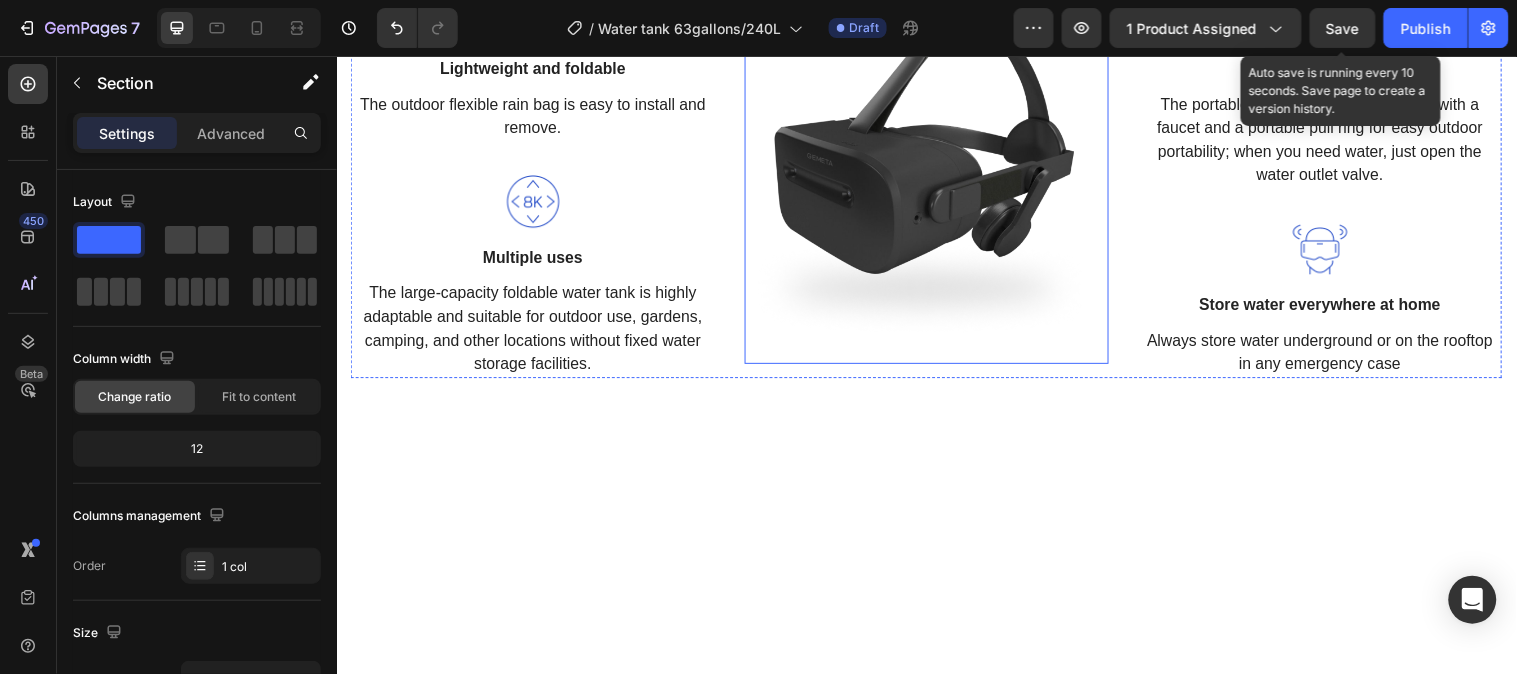 click at bounding box center (936, 183) 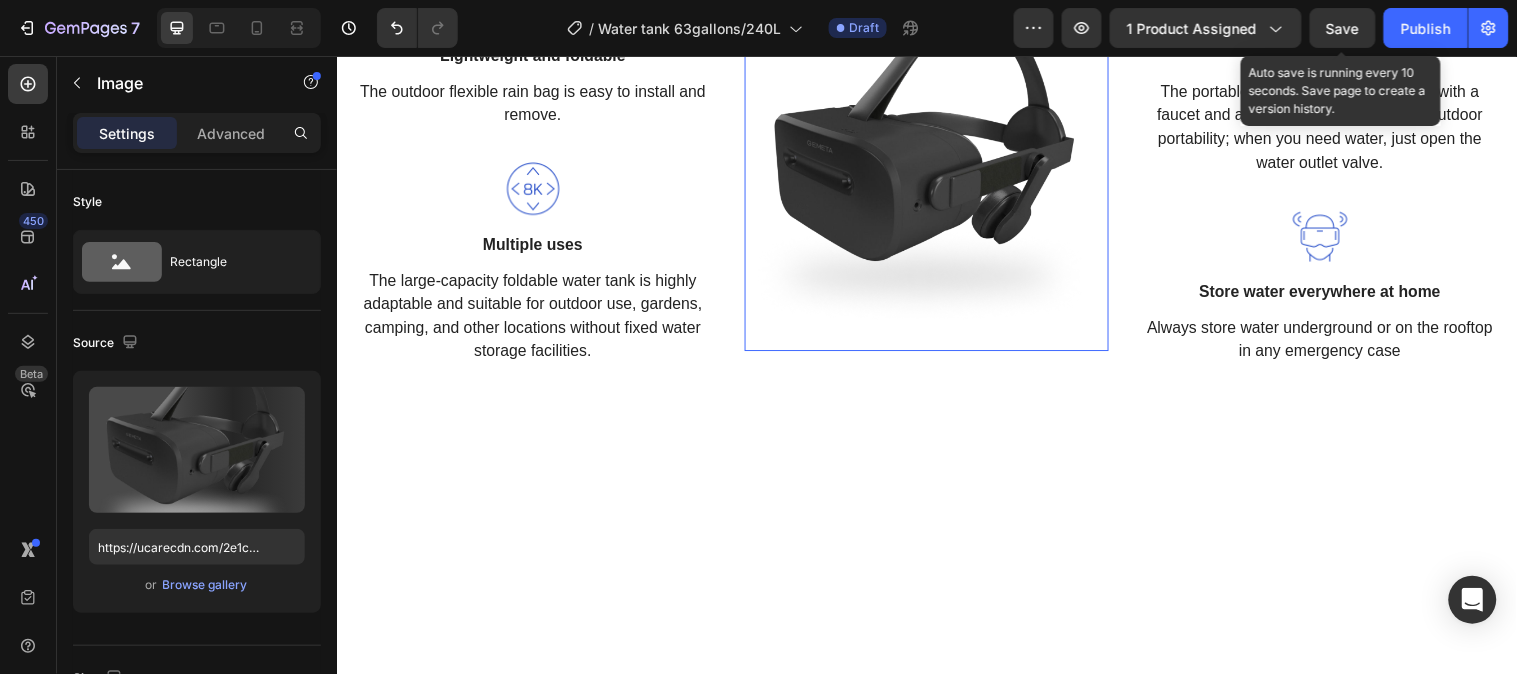 scroll, scrollTop: 1965, scrollLeft: 0, axis: vertical 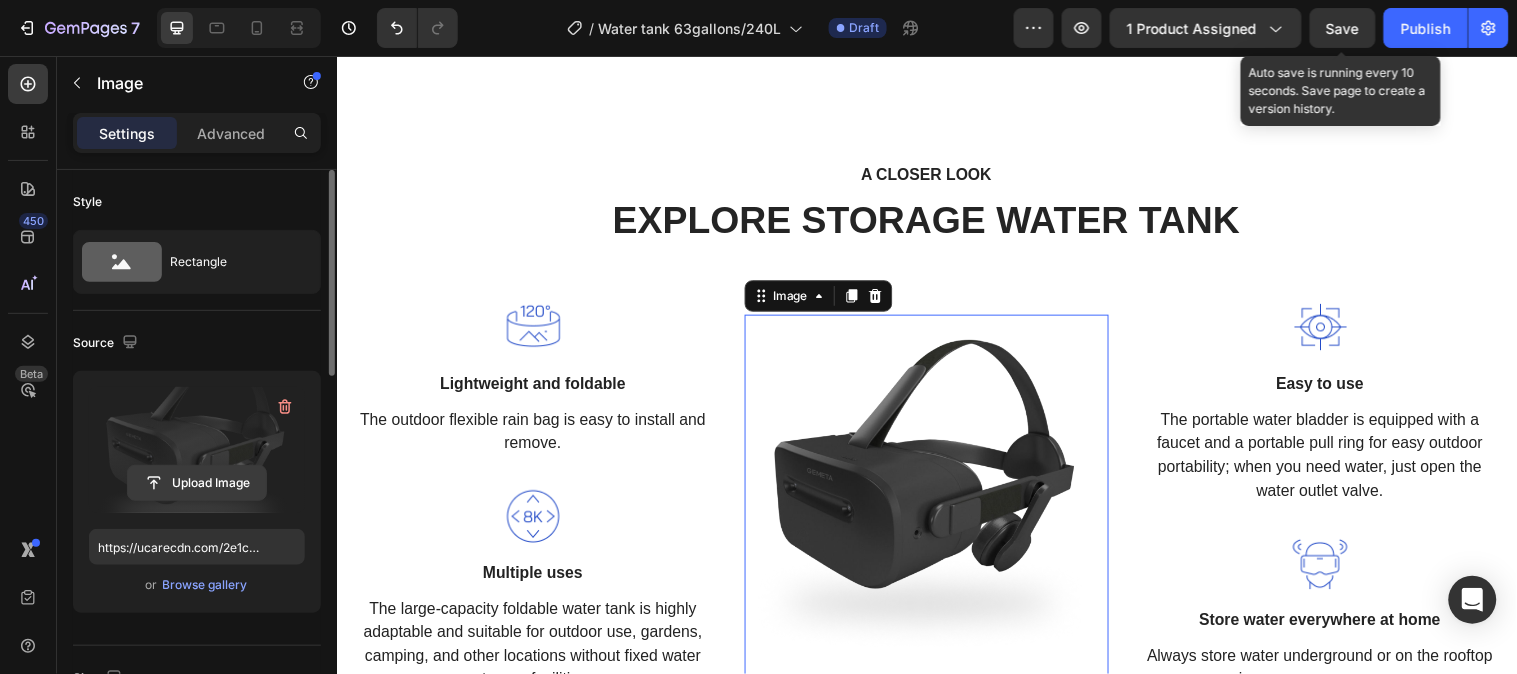 click 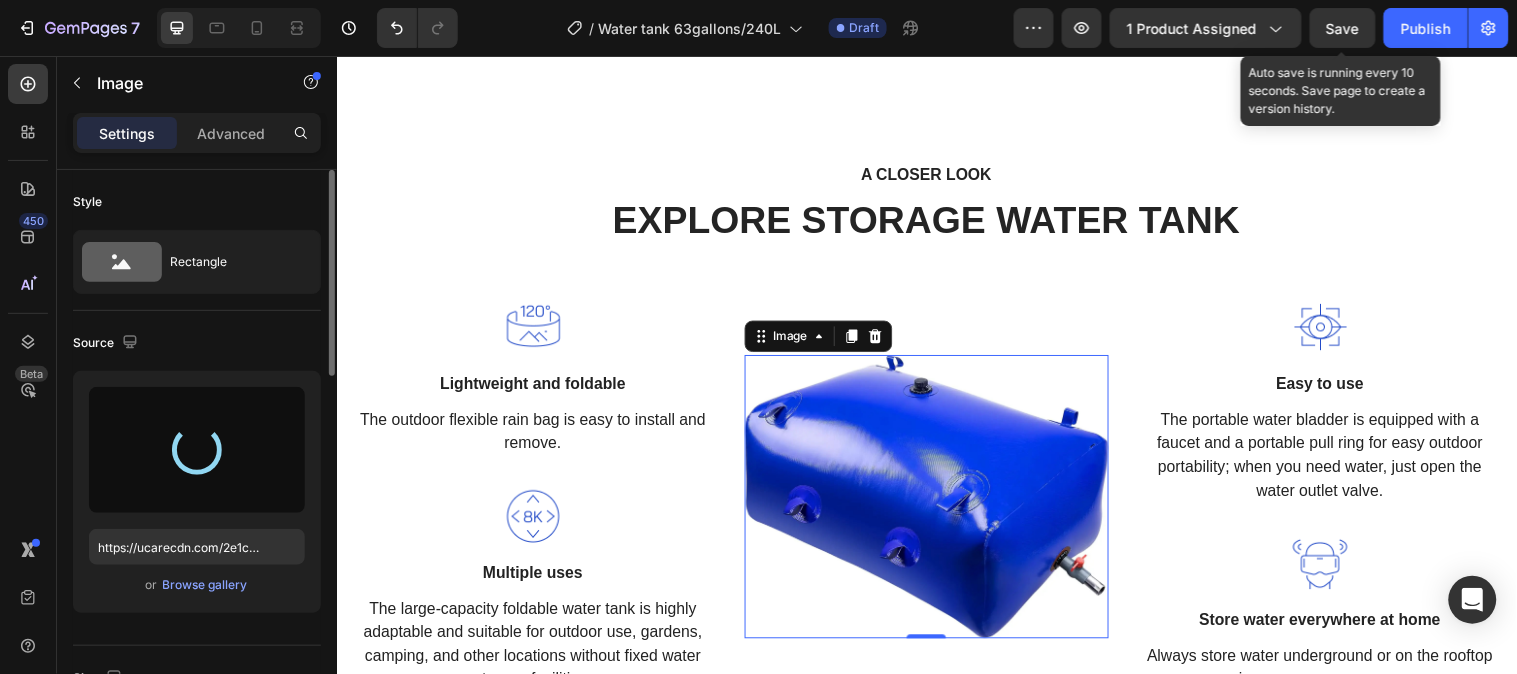 type on "https://cdn.shopify.com/s/files/1/0641/3543/0253/files/gempages_575700525207520195-ec45e822-03c7-4e90-a656-1a8f47e96494.webp" 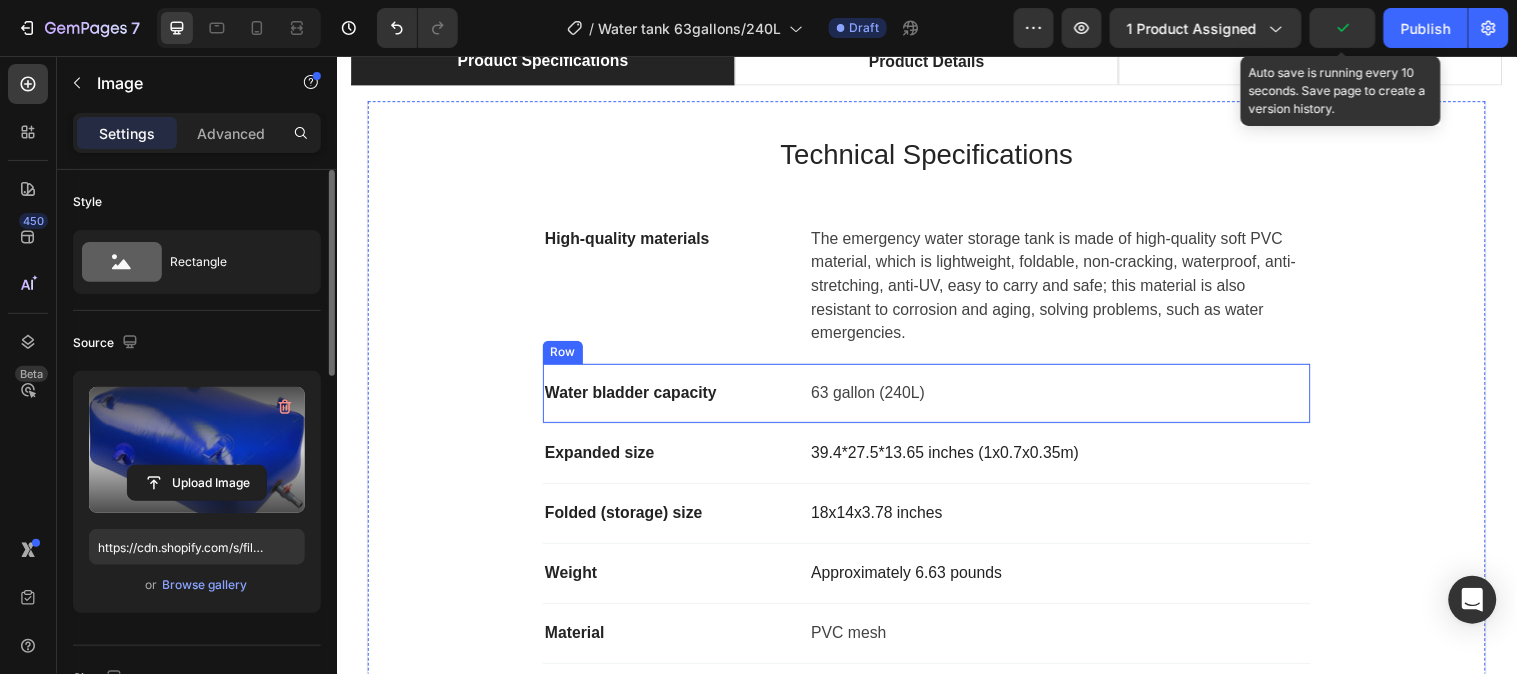 scroll, scrollTop: 1186, scrollLeft: 0, axis: vertical 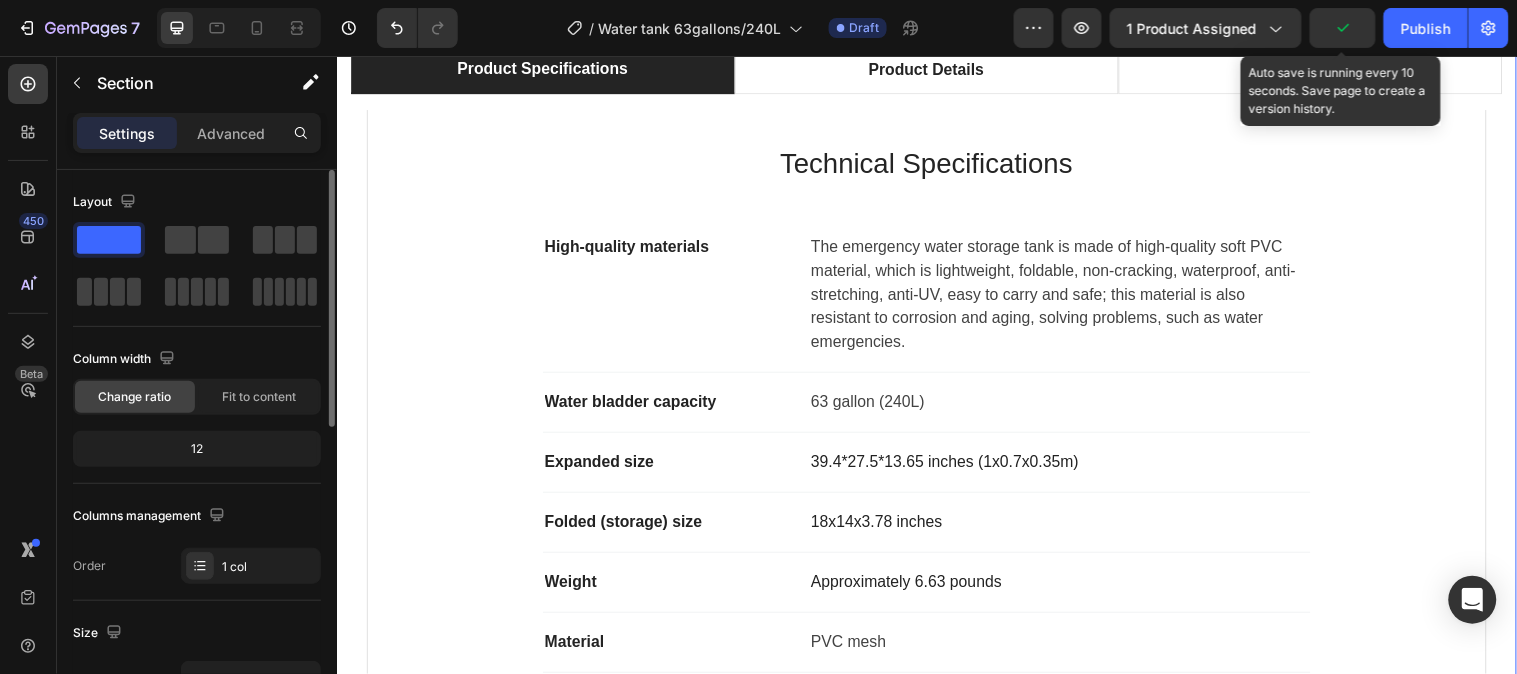click on "Product Specifications Product Details Product Services Technical Specifications Heading High-quality materials Text block The emergency water storage tank is made of high-quality soft PVC material, which is lightweight, foldable, non-cracking, waterproof, anti-stretching, anti-UV, easy to carry and safe; this material is also resistant to corrosion and aging, solving problems, such as water emergencies. Text block Row Water bladder capacity Text block 63 gallon (240L) Text block Row Expanded size Text block 39.4*27.5*13.65 inches (1x0.7x0.35m) Text block Row Folded (storage) size Text block 18x14x3.78 inches Text block Row Weight Text block Approximately 6.63 pounds Text block Row Material Text block PVC mesh Text block Row Thickness Text block 1400D Text block Row Row What's Included Heading Image VR Headset Text block Image 2 Touch Controllers Text block Image Charging Cable Text block Image Power Adapter Text block Image Glasses Spacer Text block Icon List Image Row Row Professional Support Heading Image" at bounding box center (936, 418) 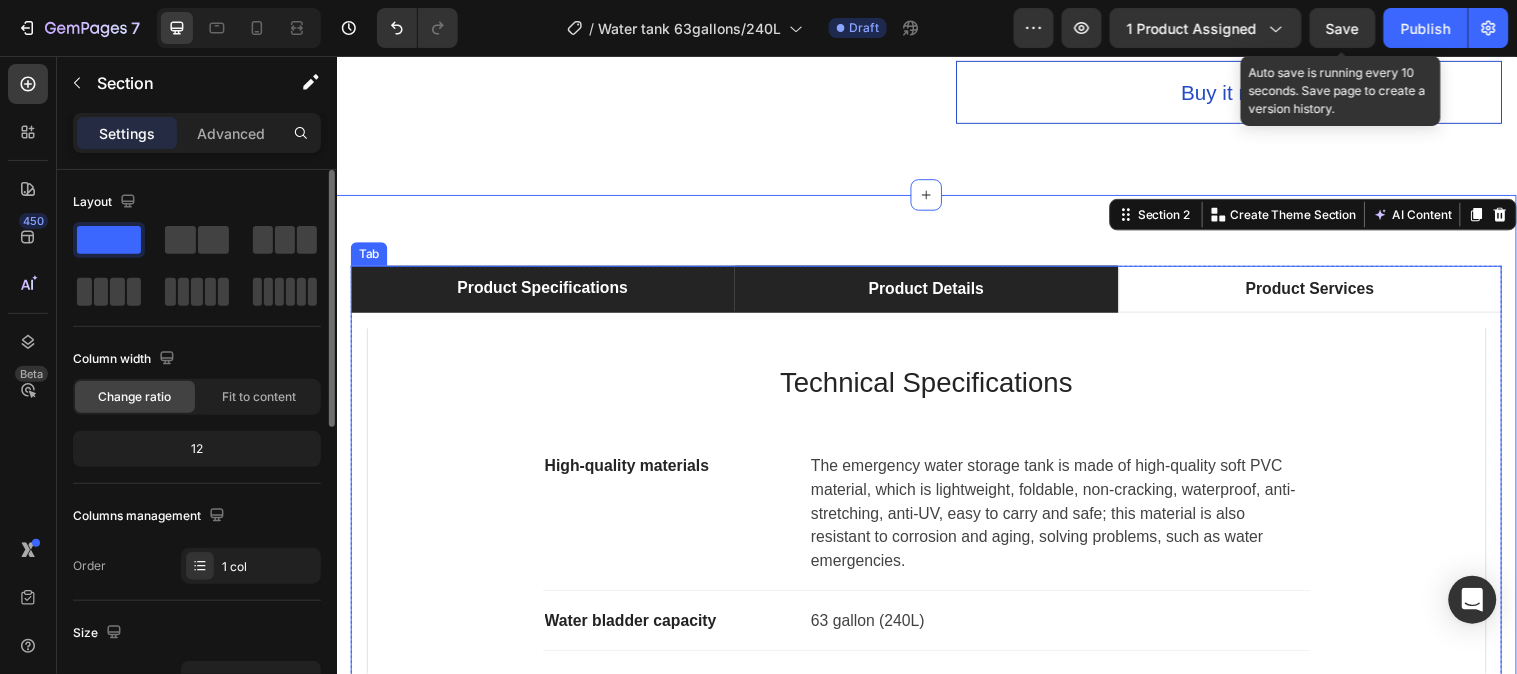 click on "Product Details" at bounding box center (935, 292) 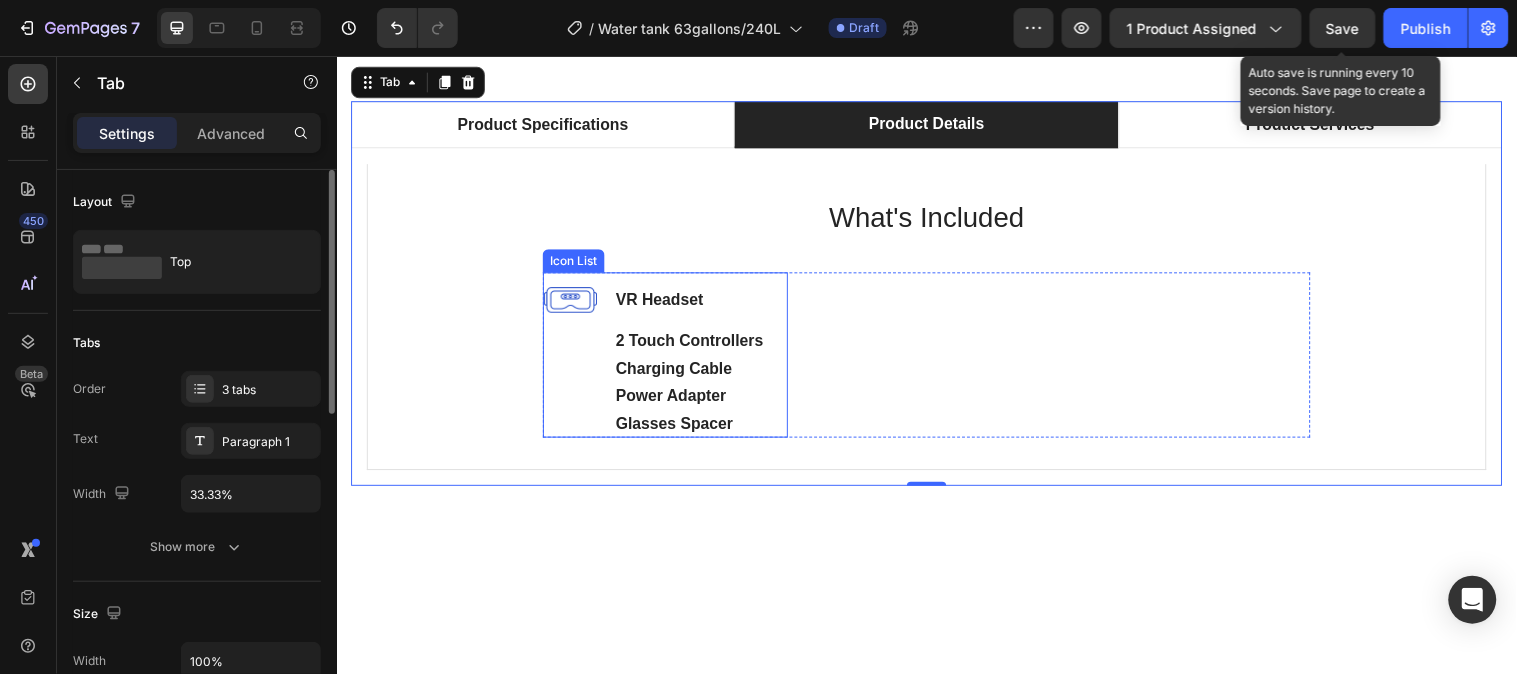 scroll, scrollTop: 1186, scrollLeft: 0, axis: vertical 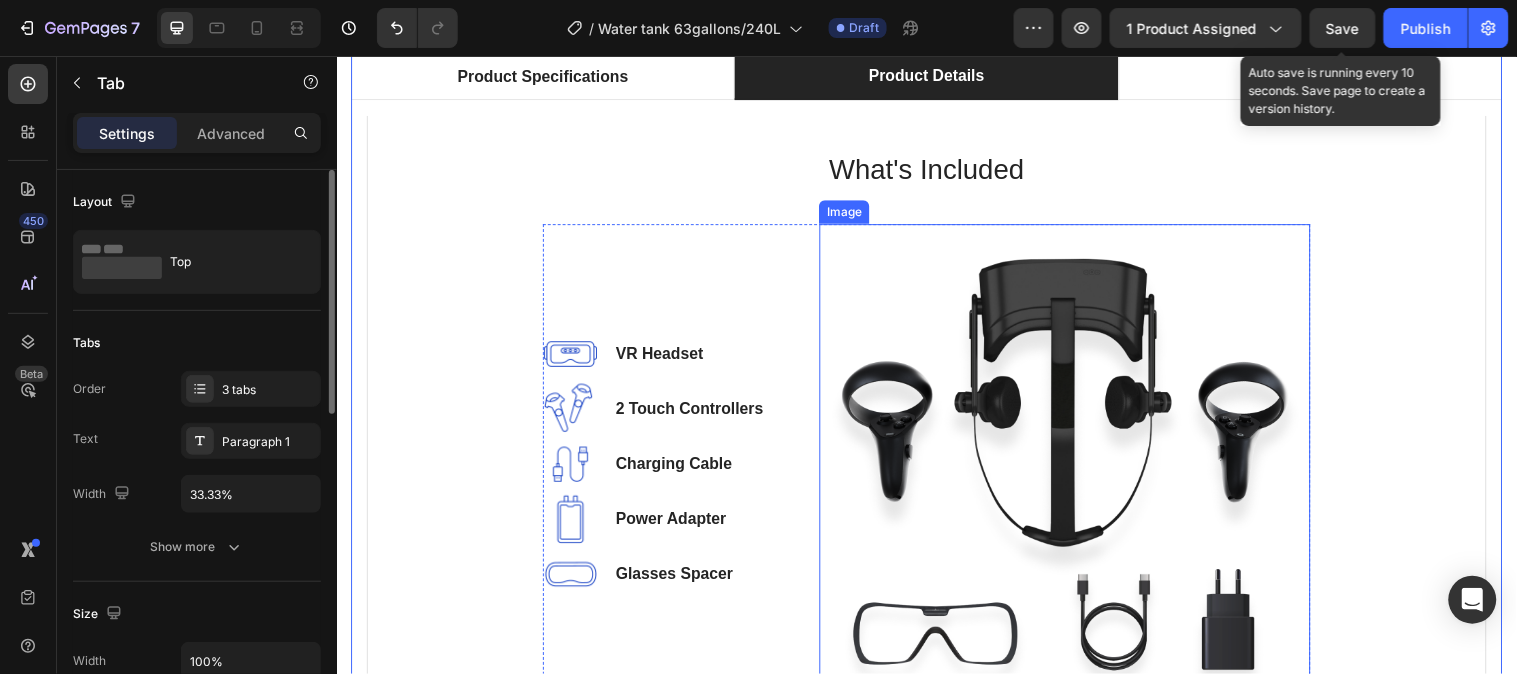 click at bounding box center (1076, 470) 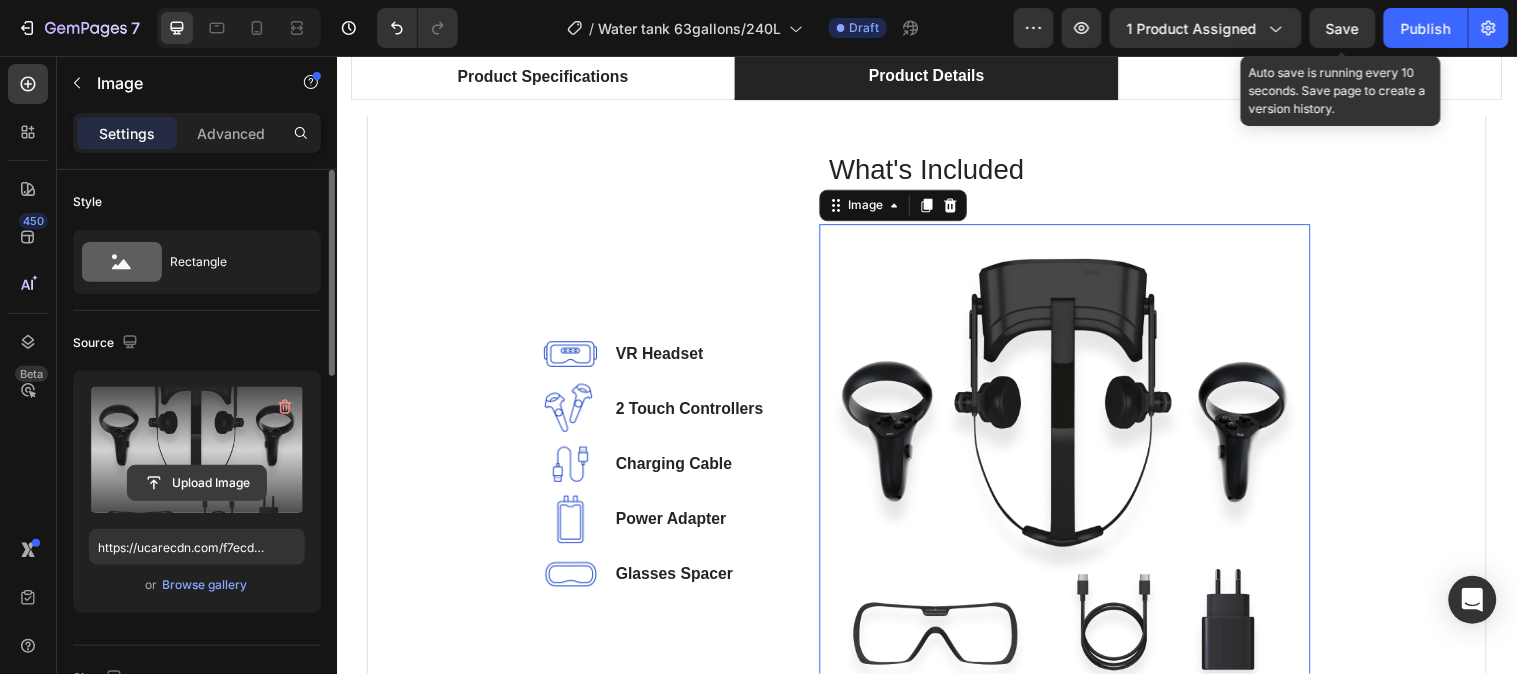 click 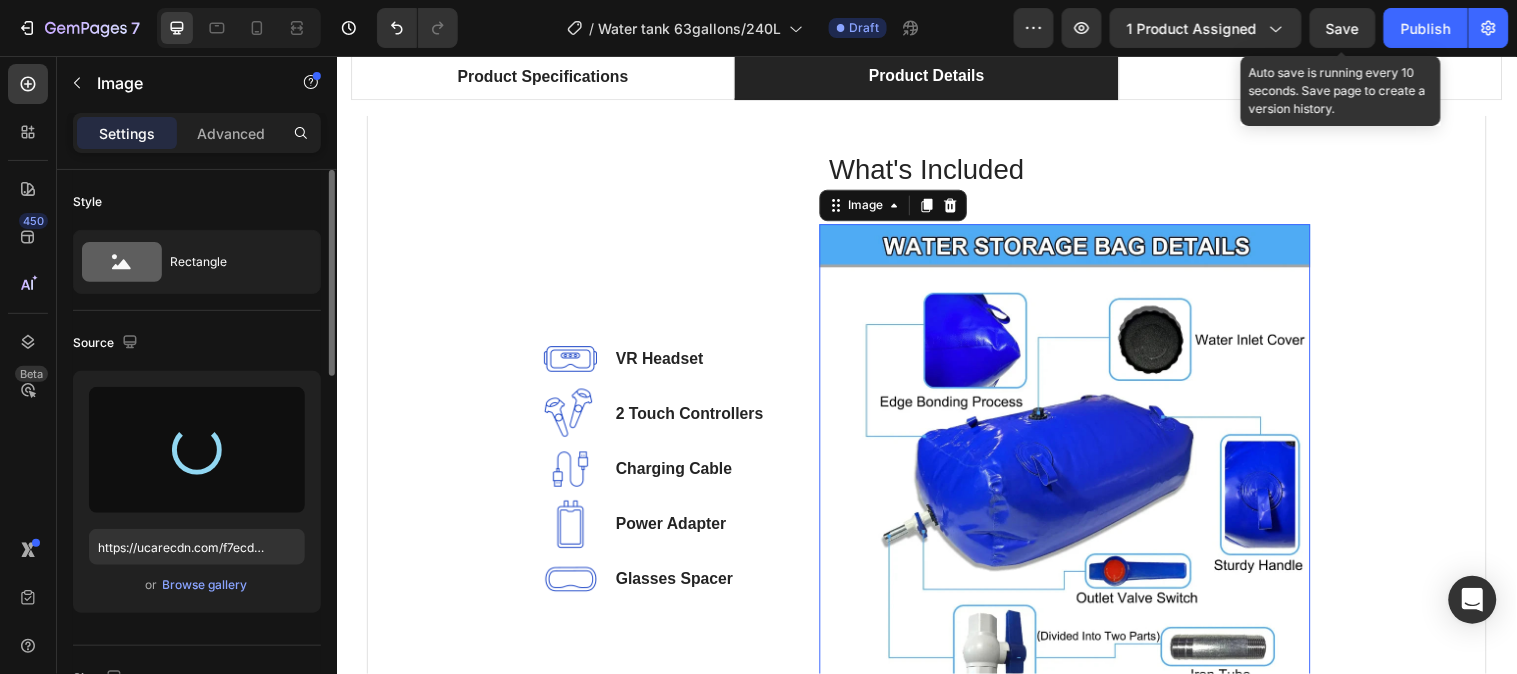 type on "https://cdn.shopify.com/s/files/1/0641/3543/0253/files/gempages_575700525207520195-479ea34e-ba9d-4881-8eac-544d8af9588e.webp" 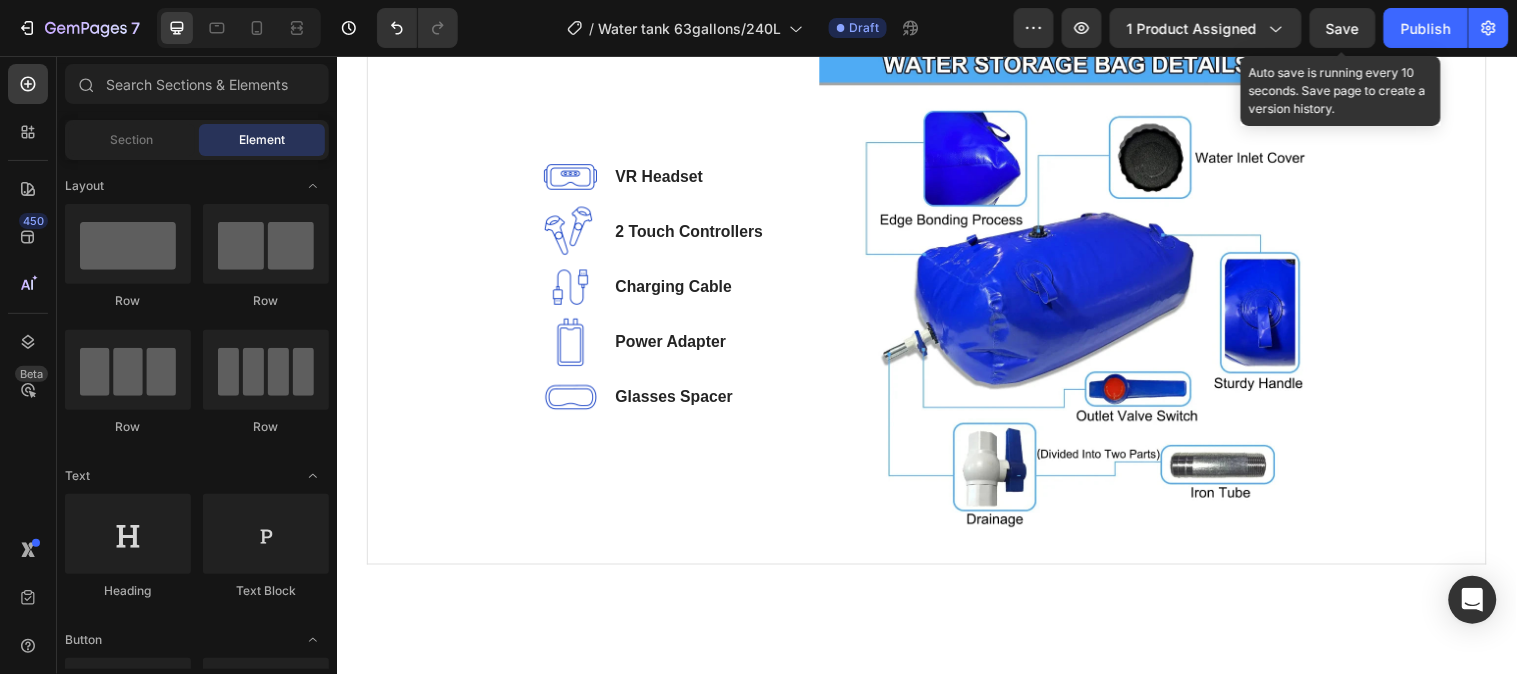 scroll, scrollTop: 1341, scrollLeft: 0, axis: vertical 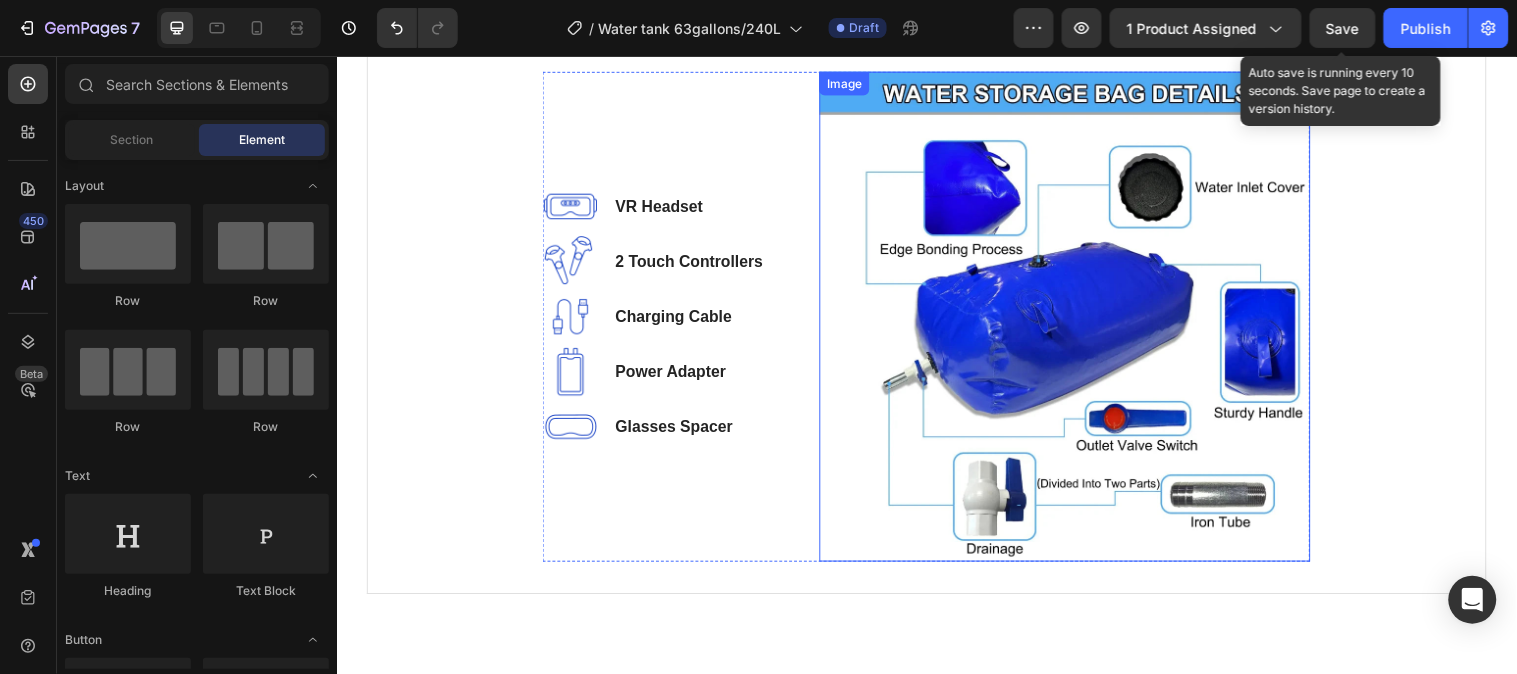 click at bounding box center [1076, 320] 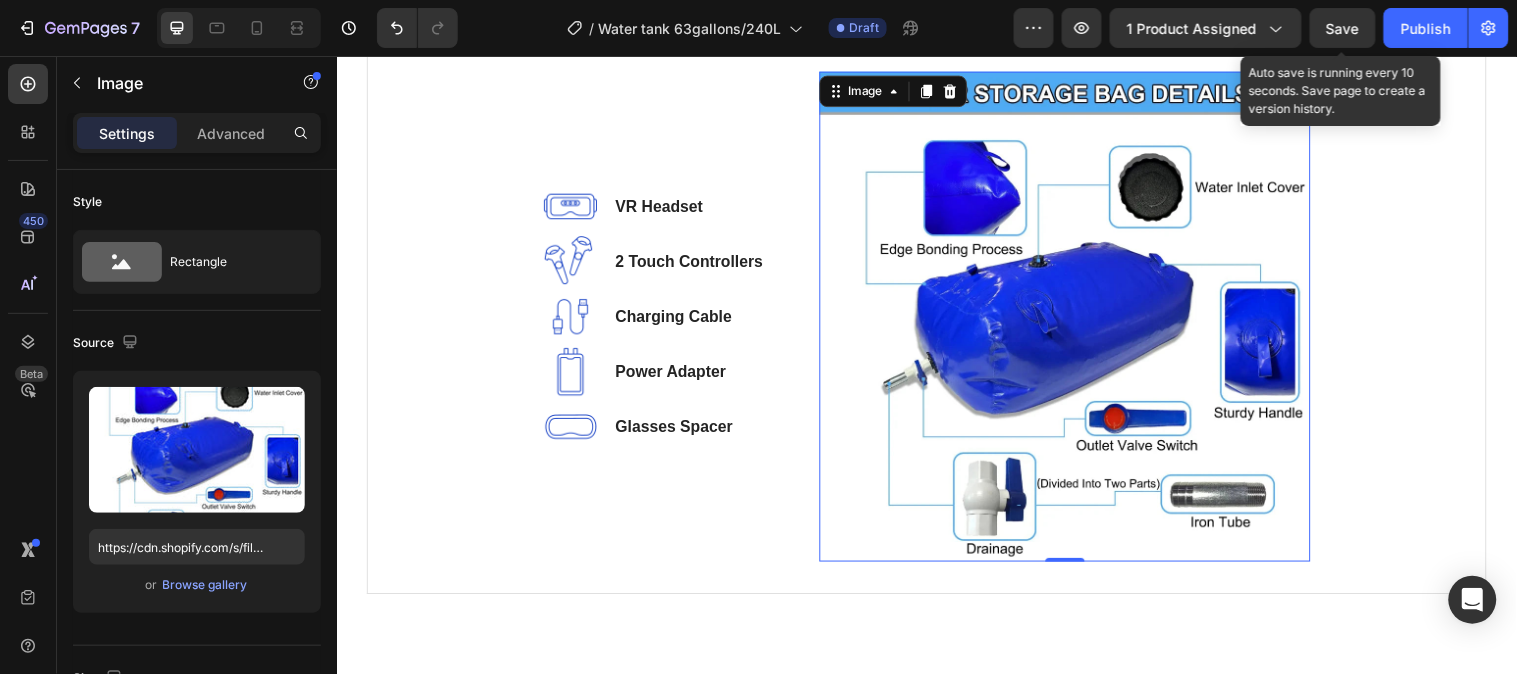 click at bounding box center (1076, 320) 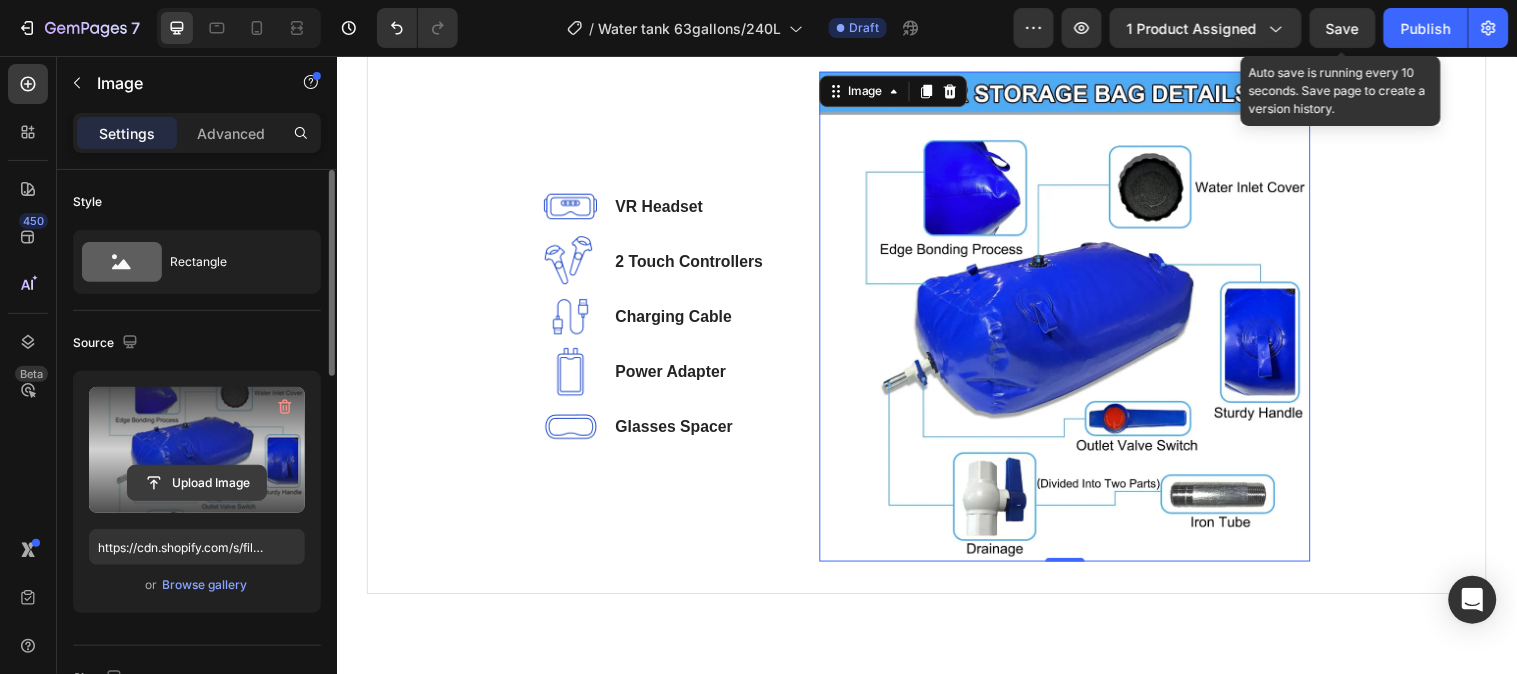 click 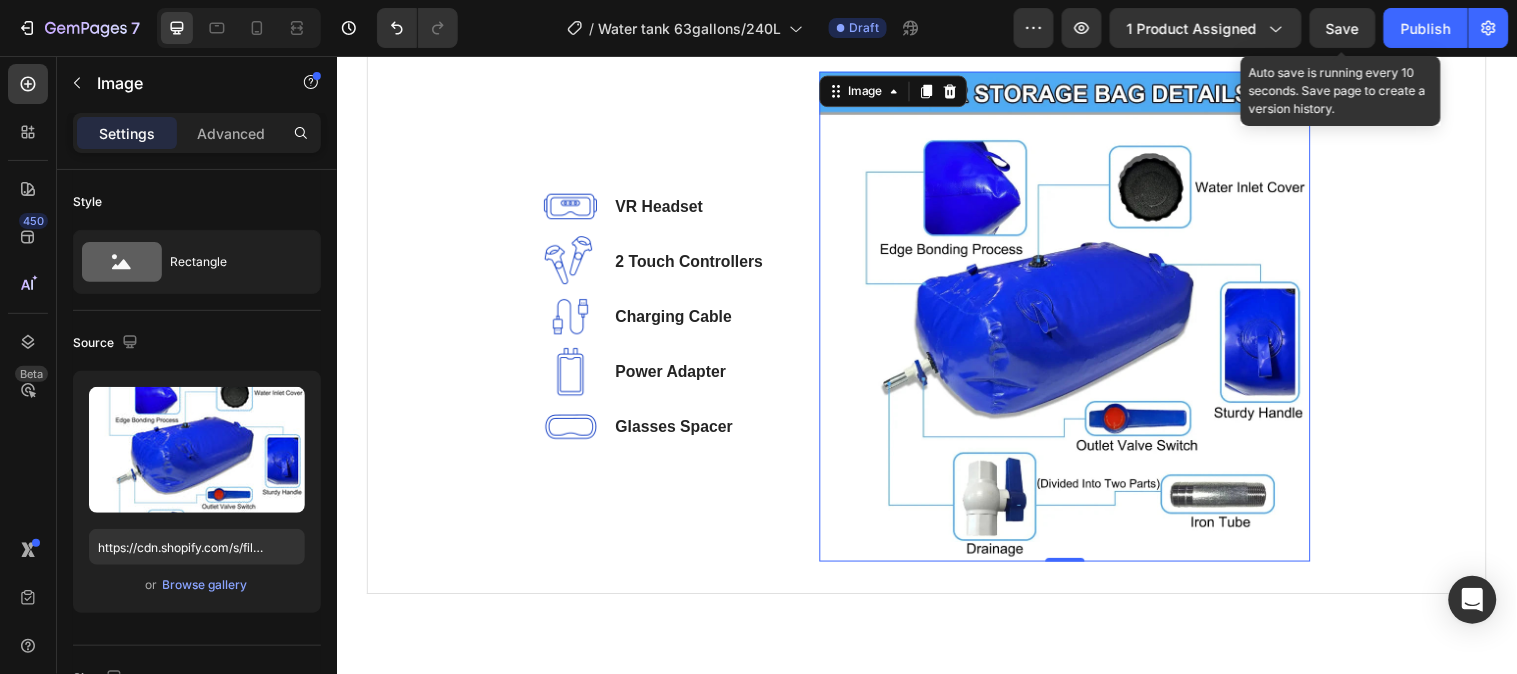 drag, startPoint x: 999, startPoint y: 298, endPoint x: 499, endPoint y: 297, distance: 500.001 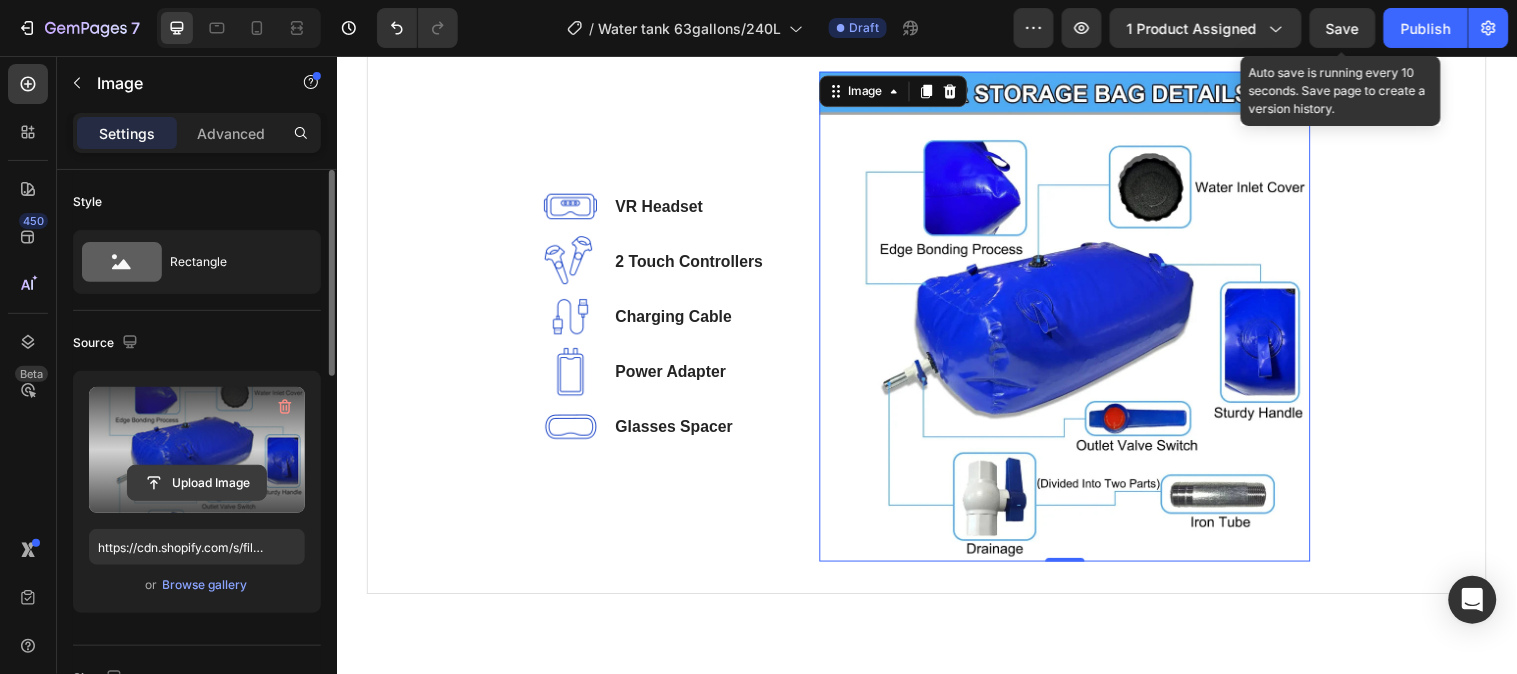 click 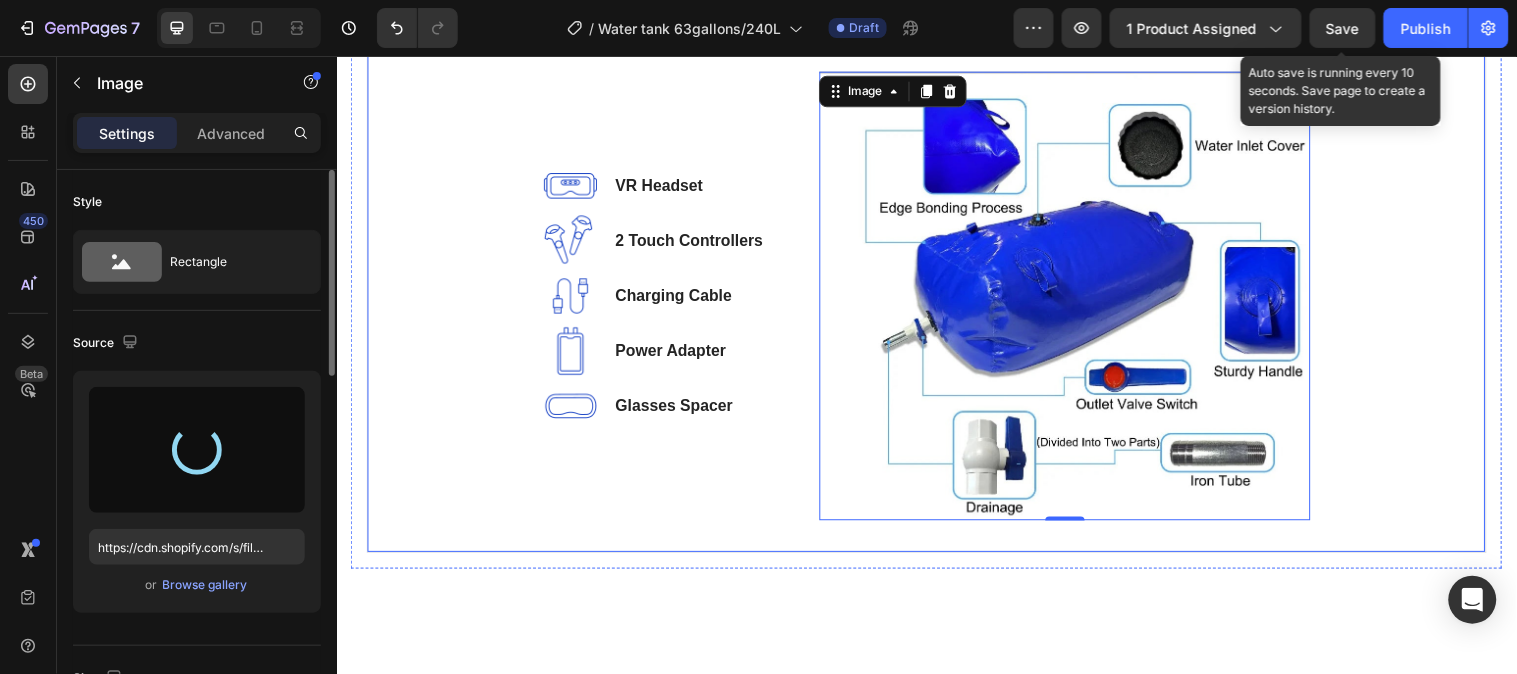 type on "https://cdn.shopify.com/s/files/1/0641/3543/0253/files/gempages_575700525207520195-5d1d3e15-a6dd-4cf3-ad6a-8af746bf8220.jpg" 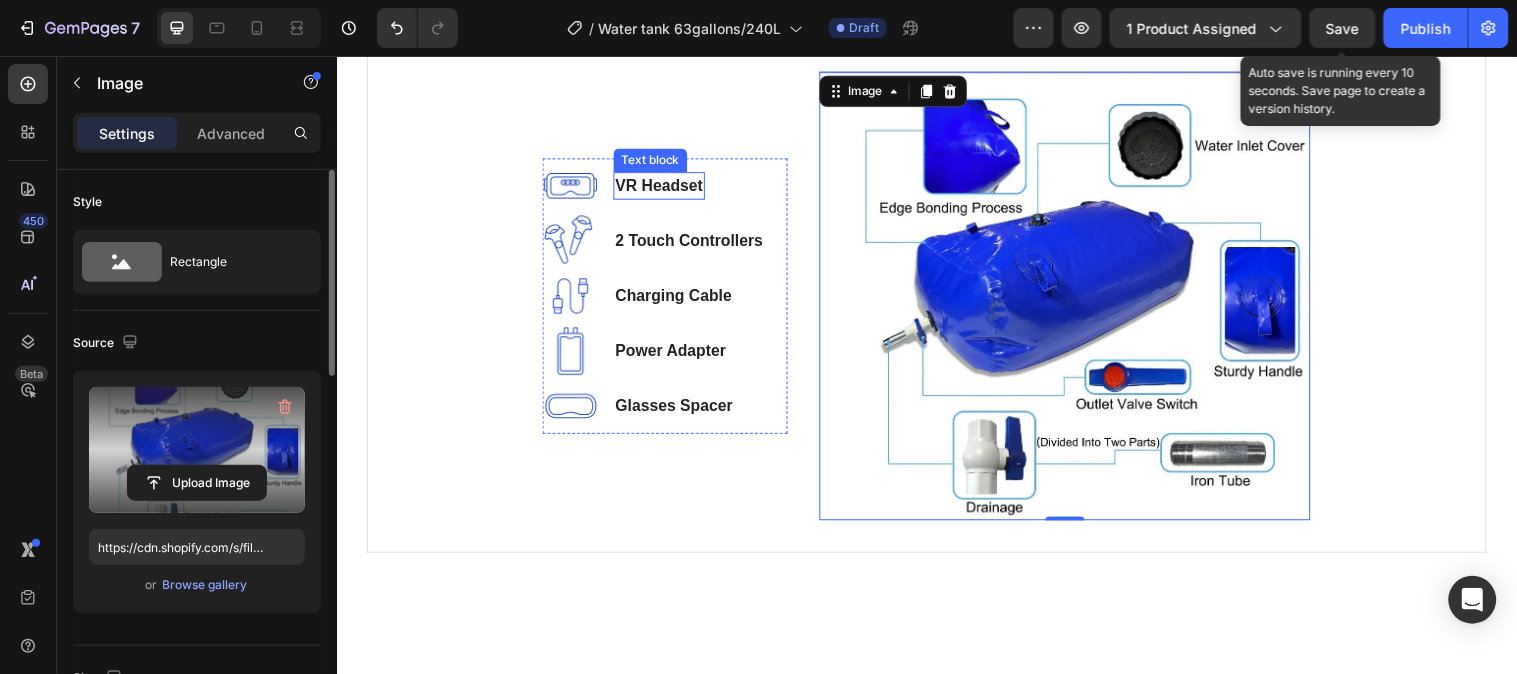 click on "VR Headset" at bounding box center [664, 187] 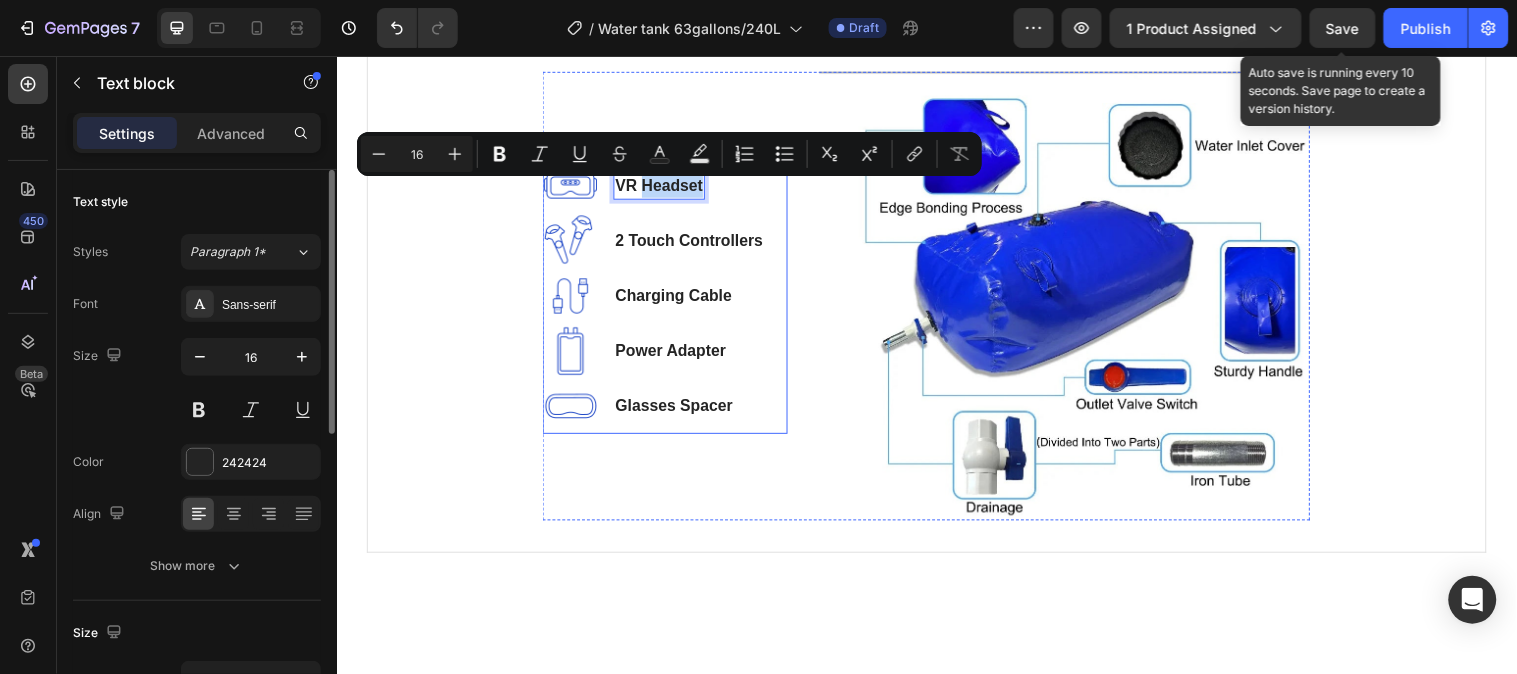 click on "Image VR Headset Text block   0 Image 2 Touch Controllers Text block Image Charging Cable Text block Image Power Adapter Text block Image Glasses Spacer Text block" at bounding box center [670, 299] 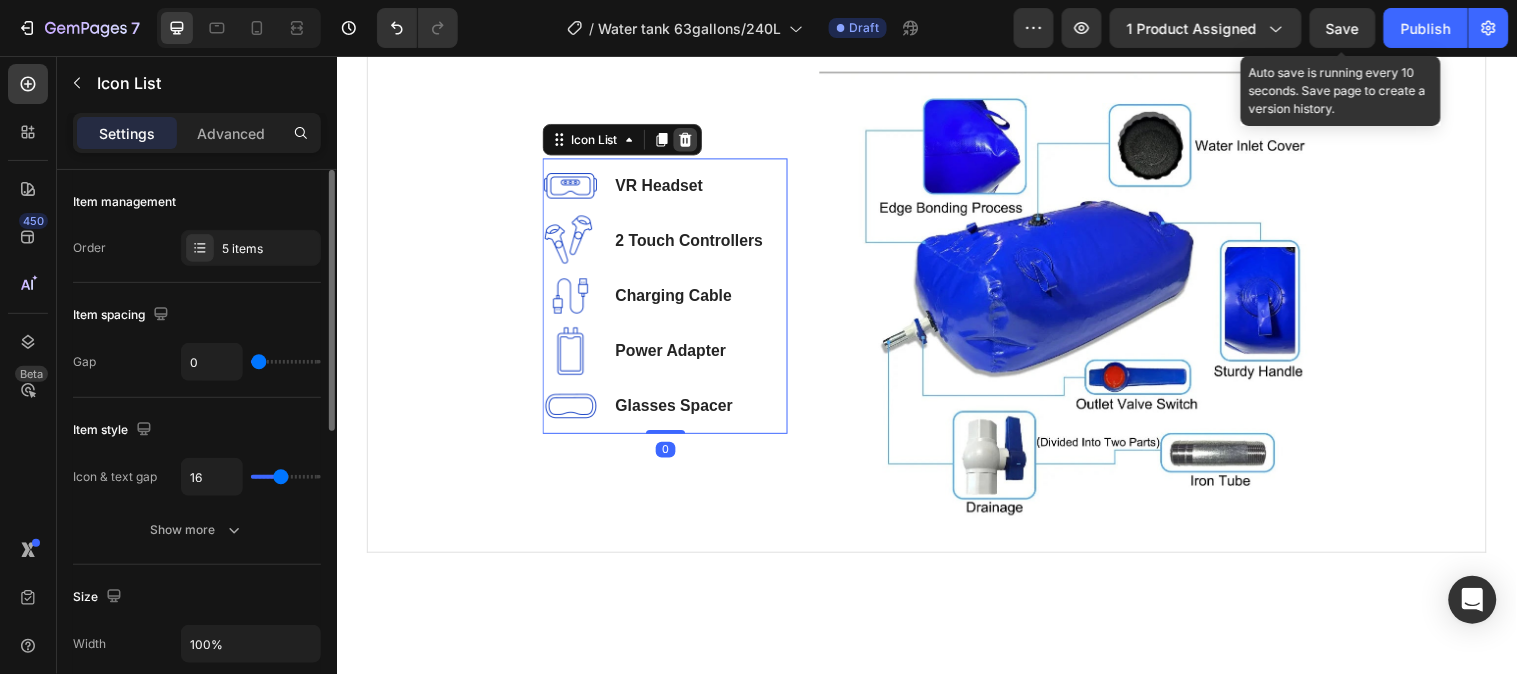 click 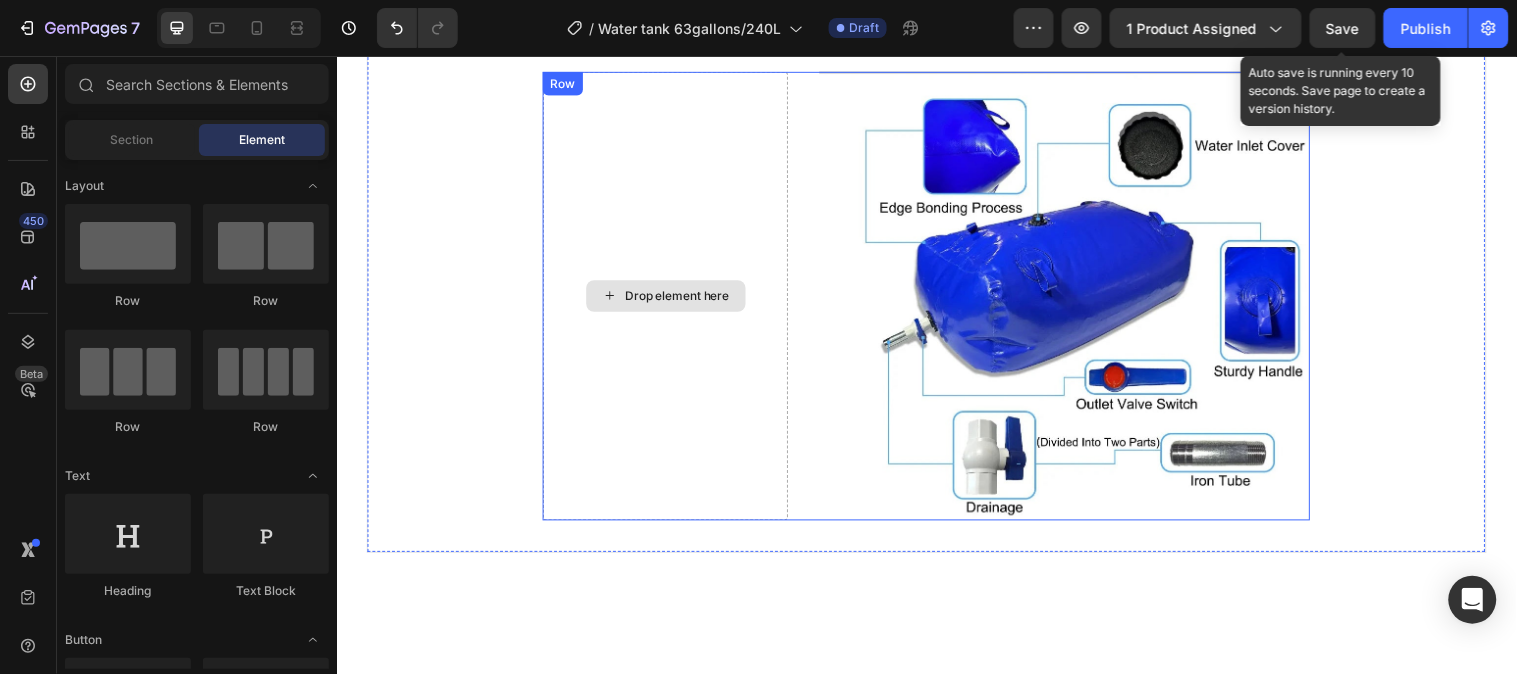 click on "Drop element here" at bounding box center (670, 299) 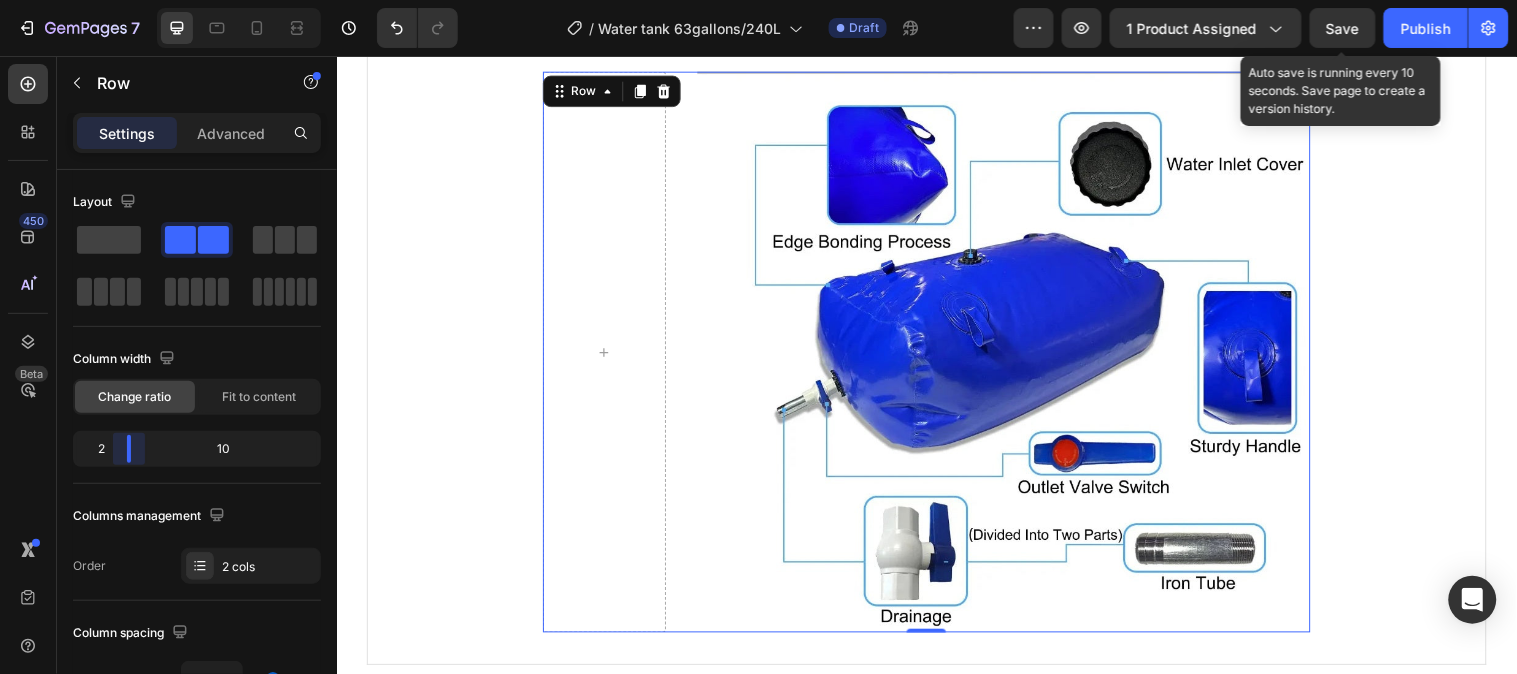 drag, startPoint x: 165, startPoint y: 453, endPoint x: 54, endPoint y: 452, distance: 111.0045 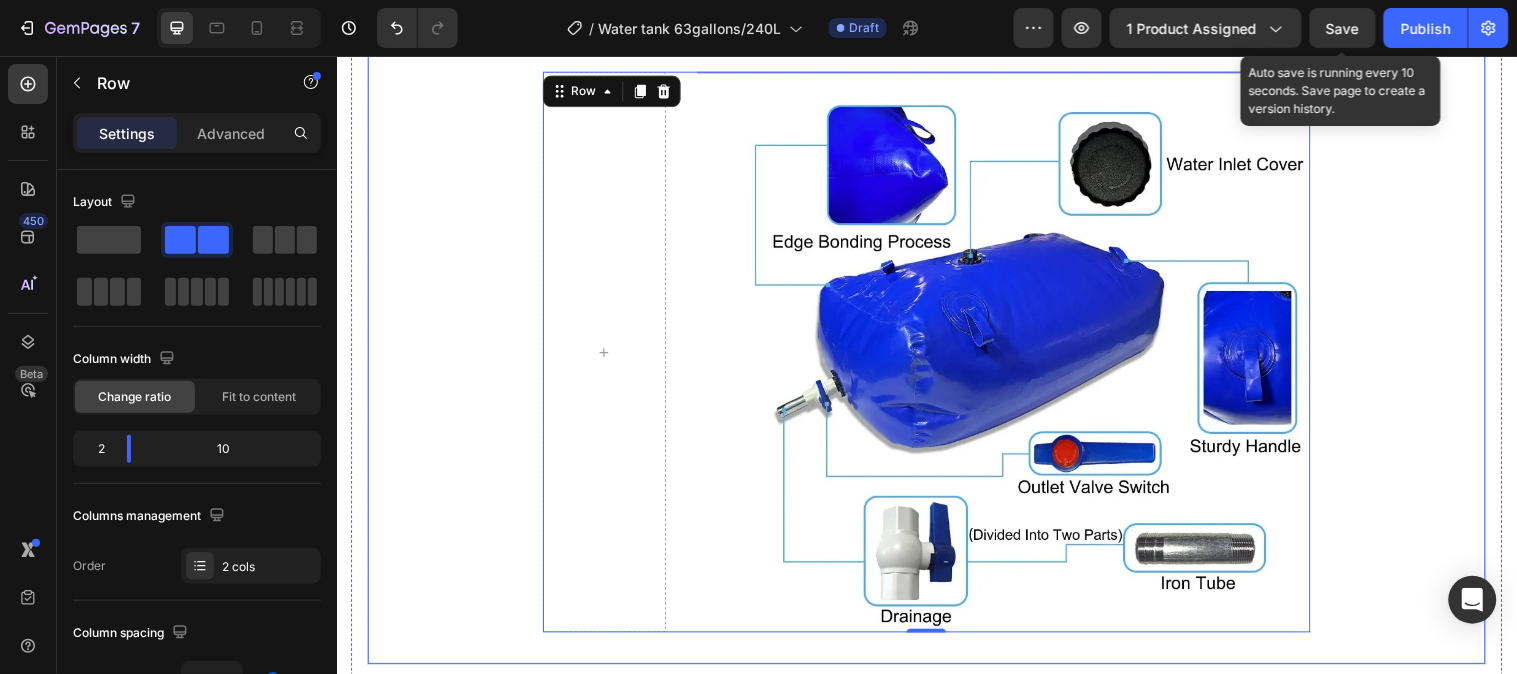 click on "What's Included Heading
Image Row 0 Row" at bounding box center (936, 318) 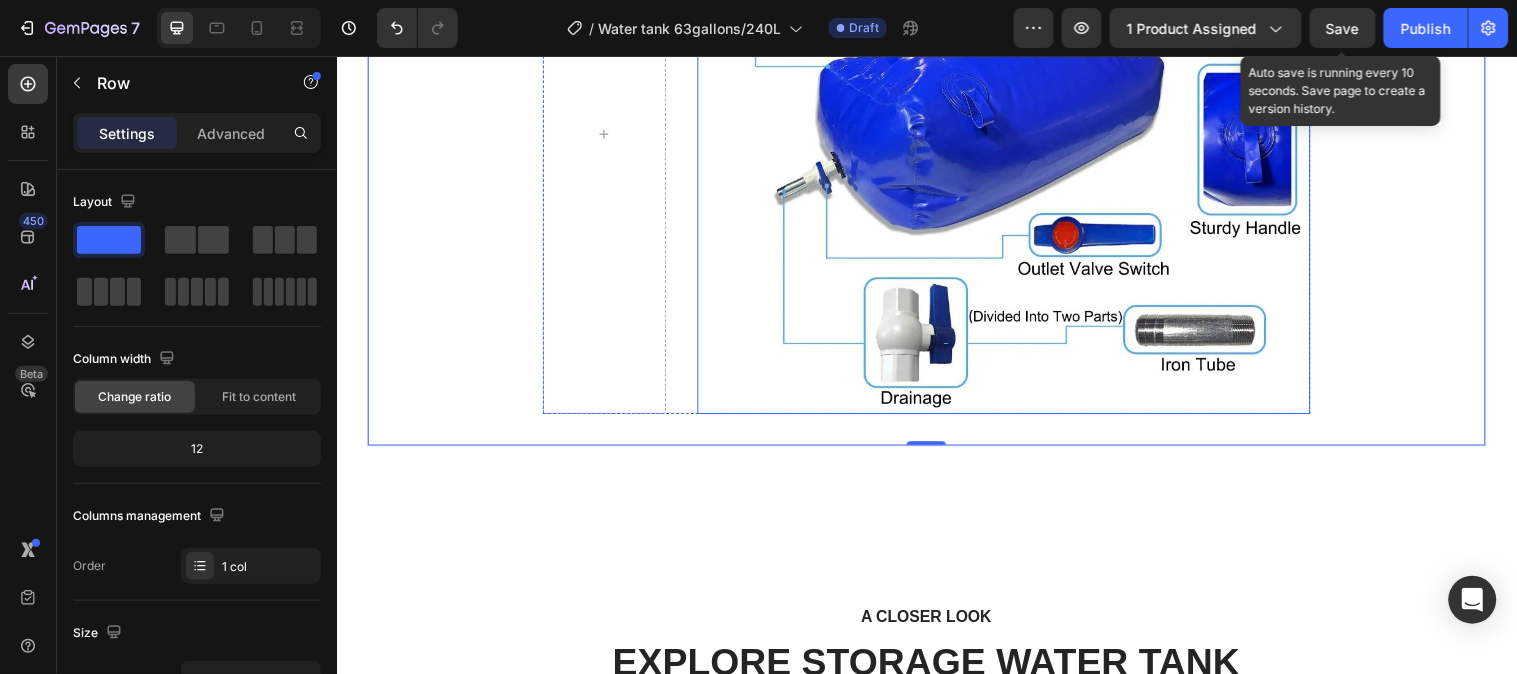 scroll, scrollTop: 1674, scrollLeft: 0, axis: vertical 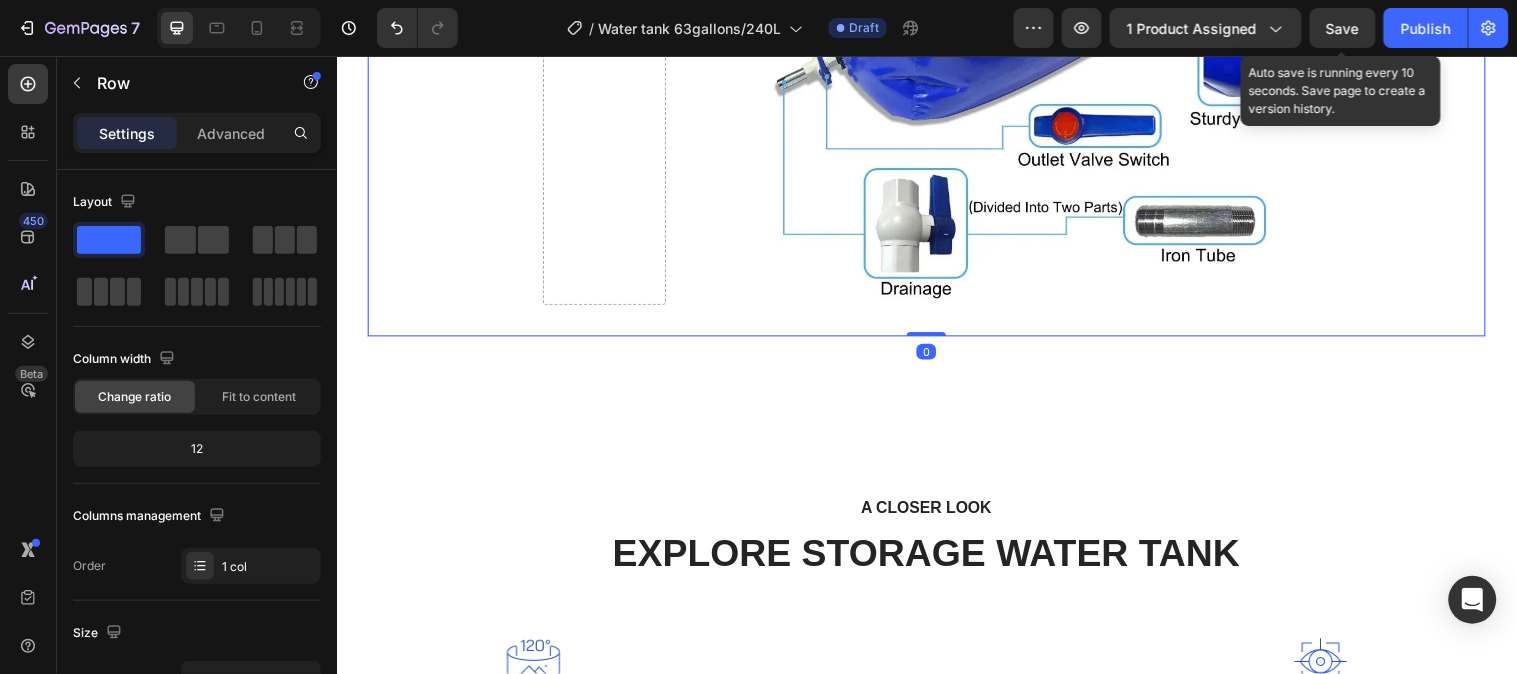 drag, startPoint x: 919, startPoint y: 345, endPoint x: 911, endPoint y: 317, distance: 29.12044 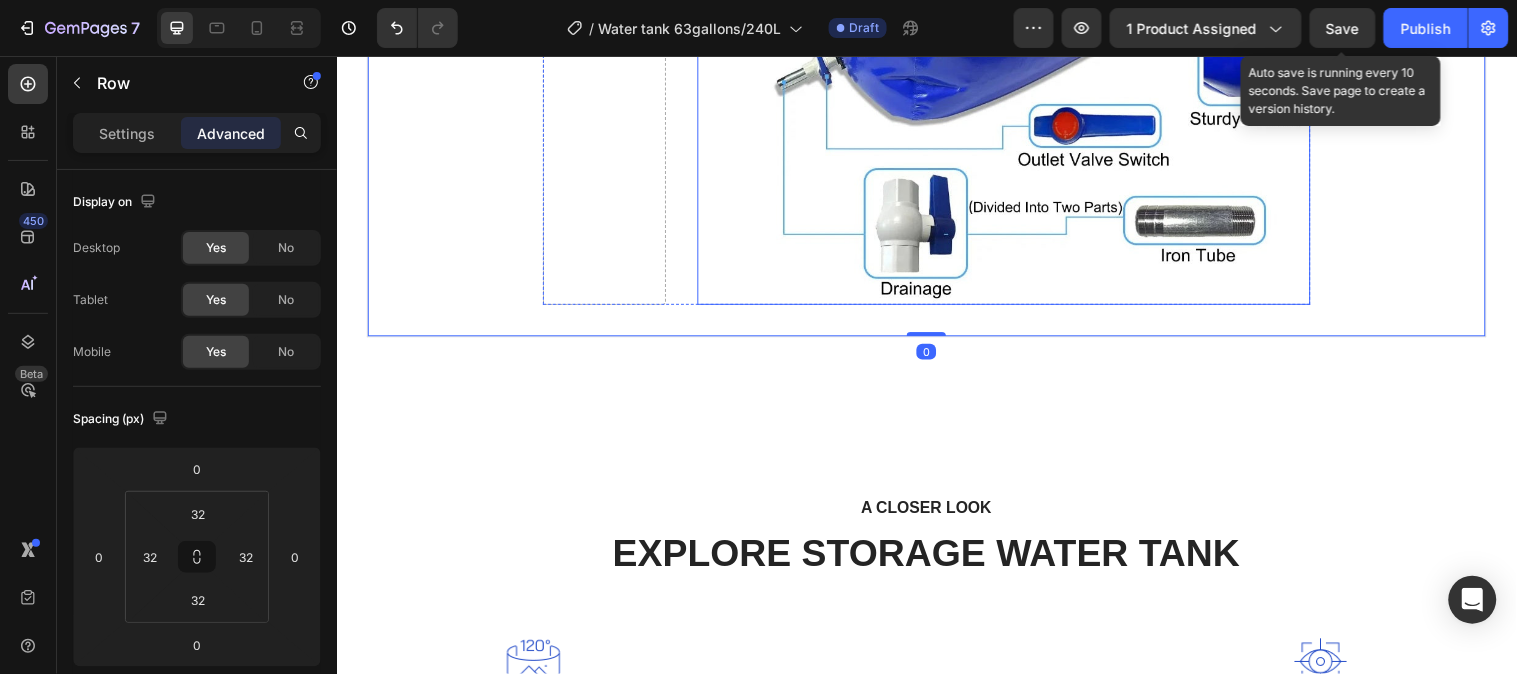 click at bounding box center (1014, 23) 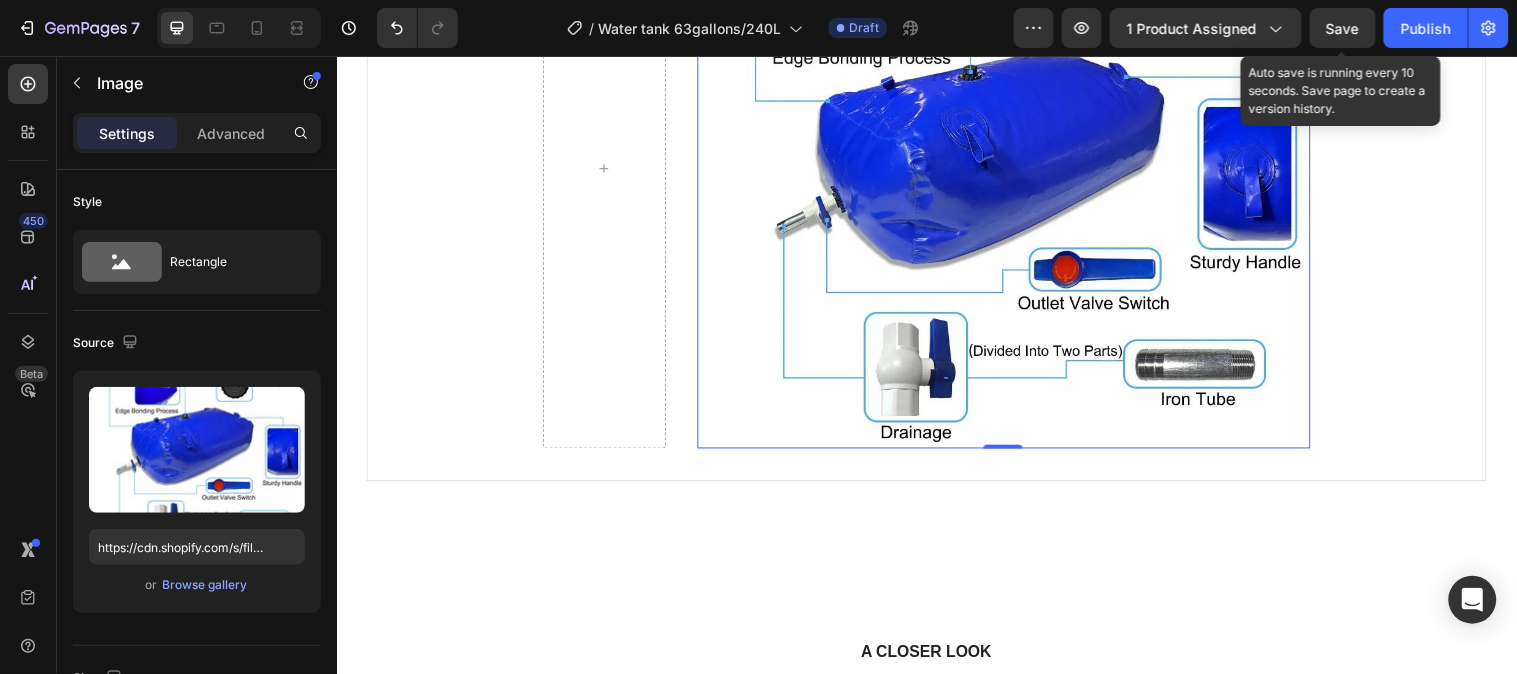 scroll, scrollTop: 1452, scrollLeft: 0, axis: vertical 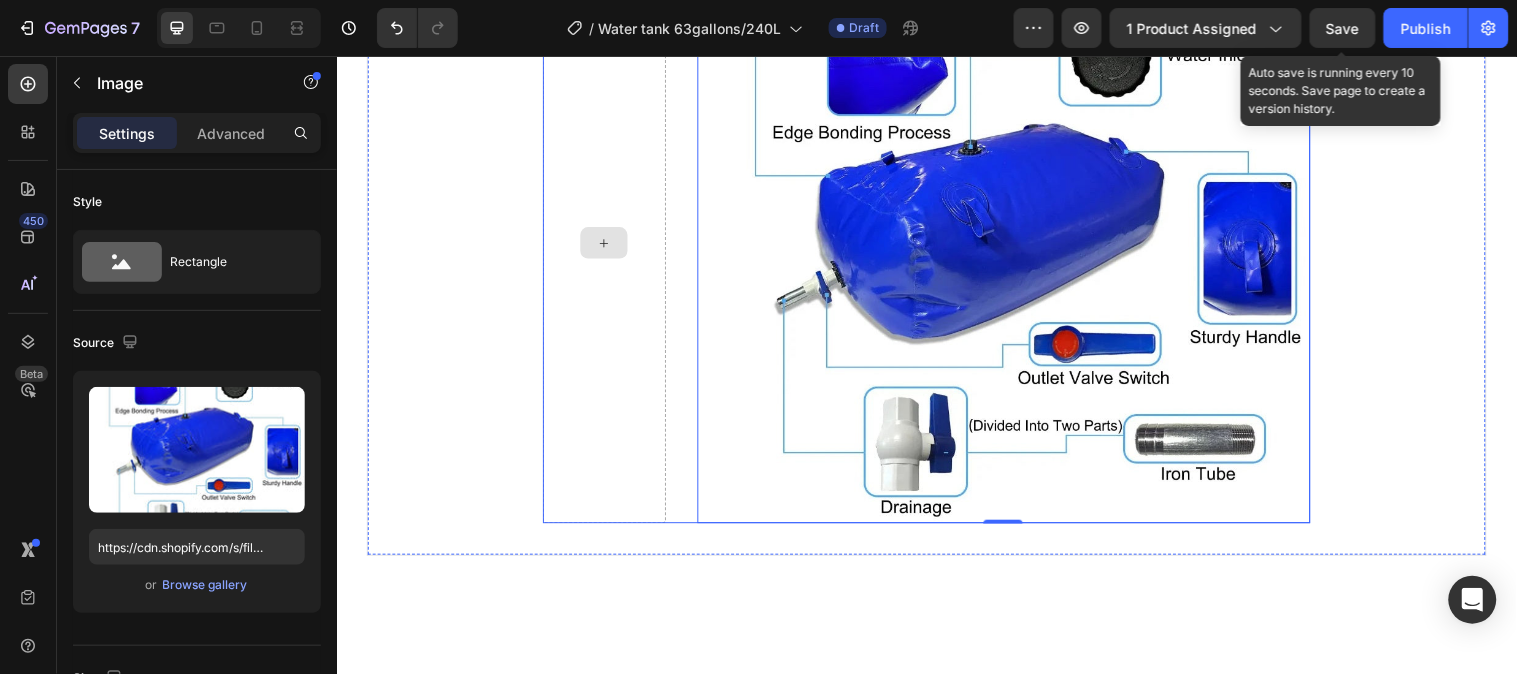 click at bounding box center [608, 245] 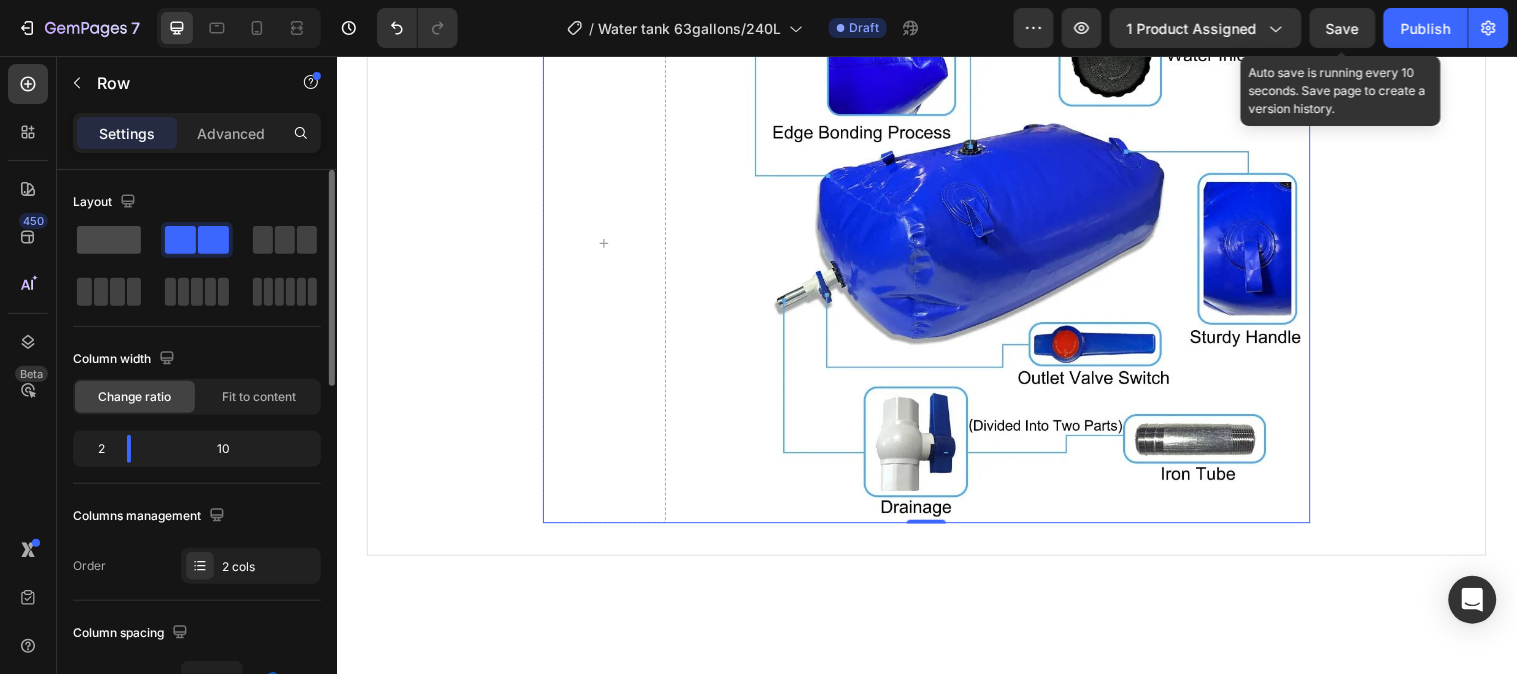 click 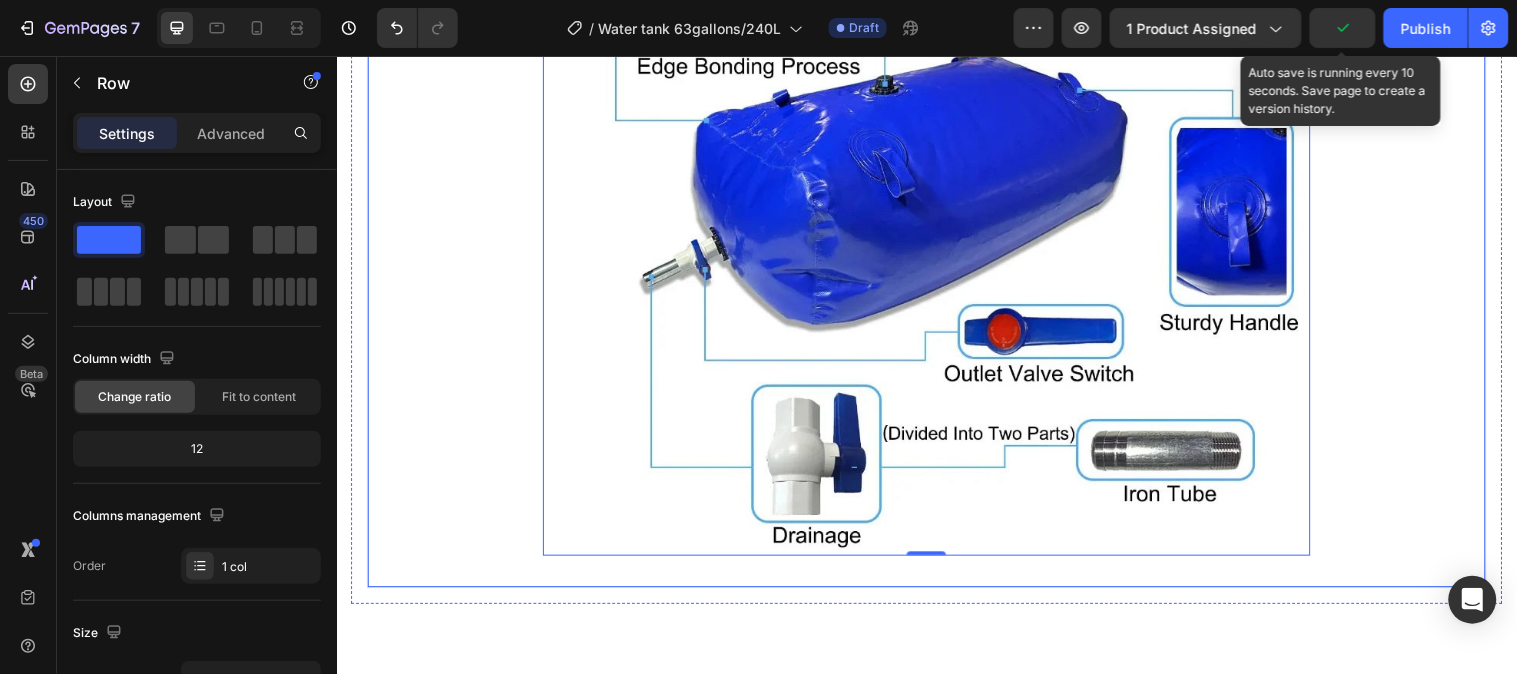 scroll, scrollTop: 1785, scrollLeft: 0, axis: vertical 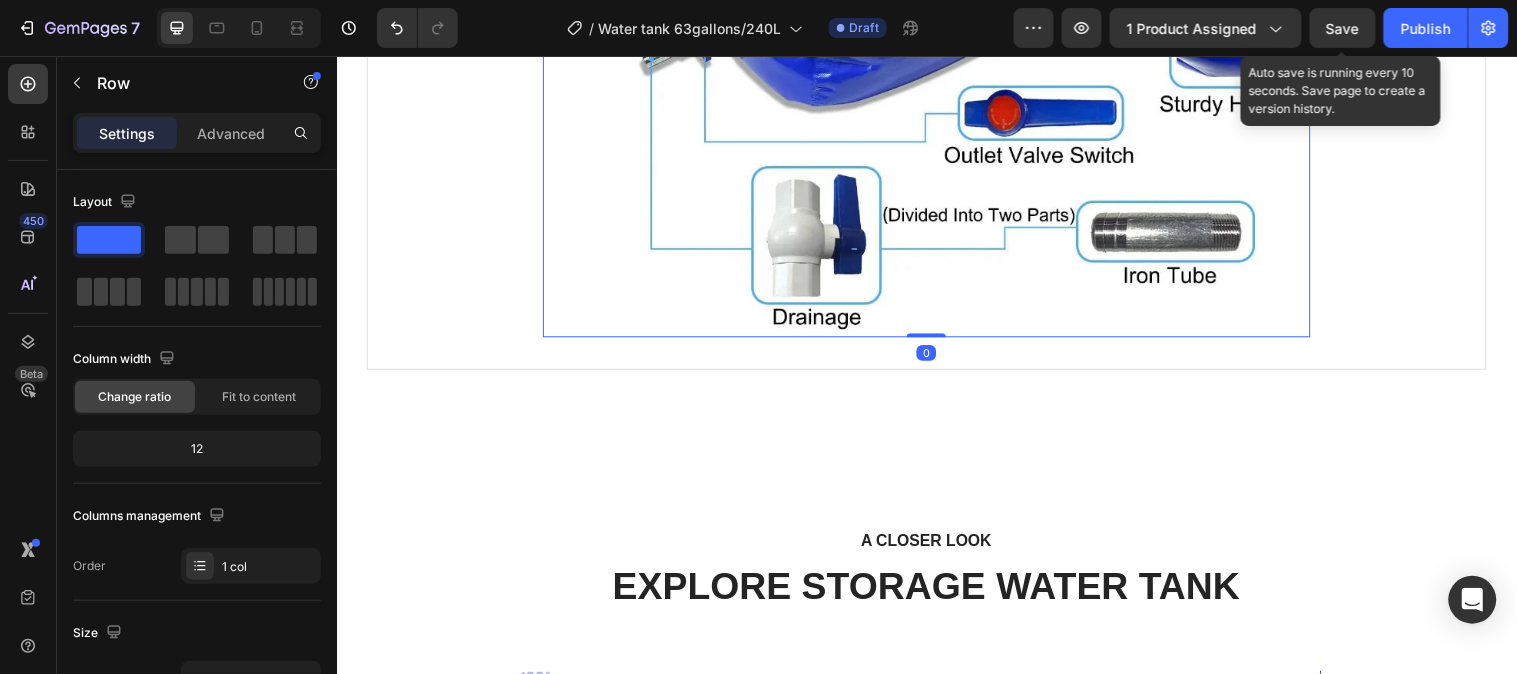 drag, startPoint x: 922, startPoint y: 345, endPoint x: 929, endPoint y: 330, distance: 16.552946 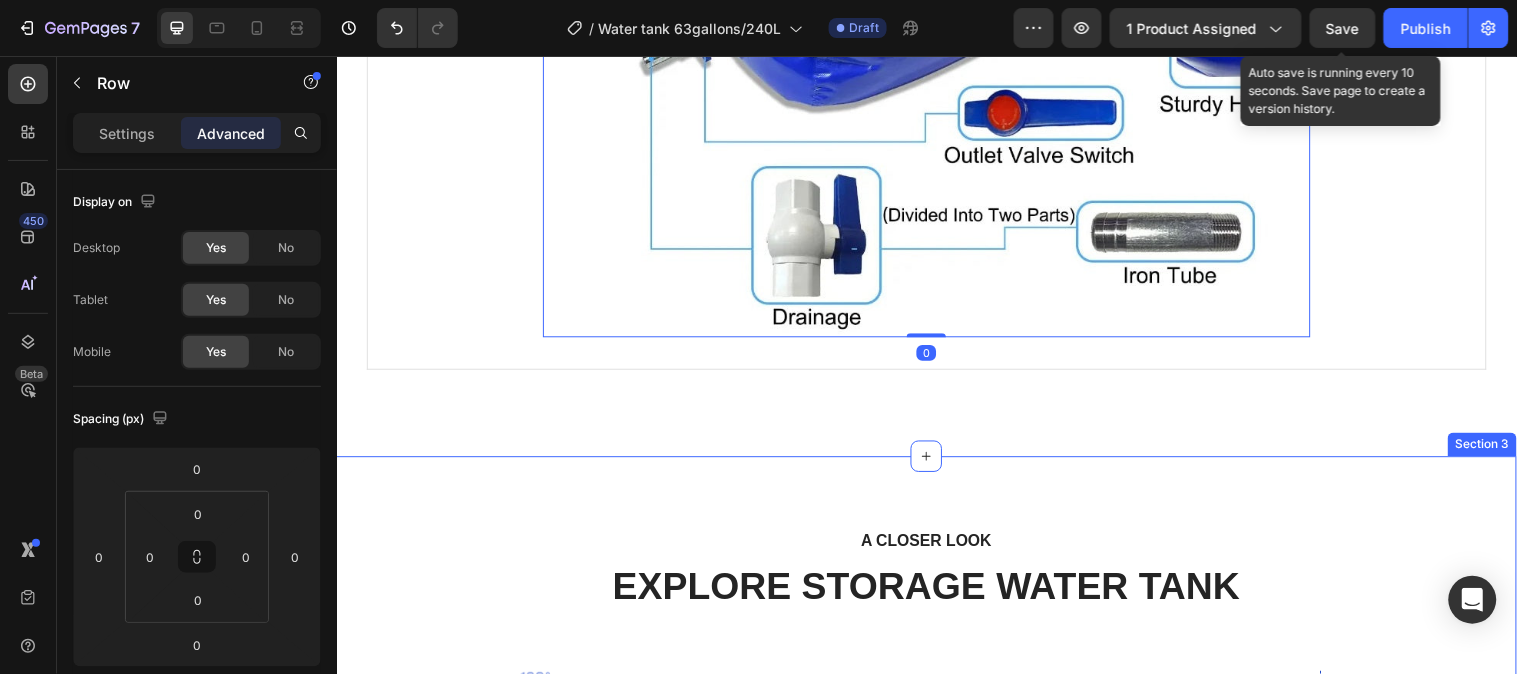 click on "A CLOSER LOOK Text block EXPLORE STORAGE WATER TANK Heading Row Image Lightweight and foldable Text block  The outdoor flexible rain bag is easy to install and remove. Text block Row Image Multiple uses Text block The large-capacity foldable water tank is highly adaptable and suitable for outdoor use, gardens, camping, and other locations without fixed water storage facilities.  Text block Row Image Image Easy to use Text block The portable water bladder is equipped with a faucet and a portable pull ring for easy outdoor portability; when you need water, just open the water outlet valve. Text block Row Image  Store water everywhere at home Text block Always store water underground or on the rooftop in any emergency case Text block Row Row Section 3" at bounding box center (936, 805) 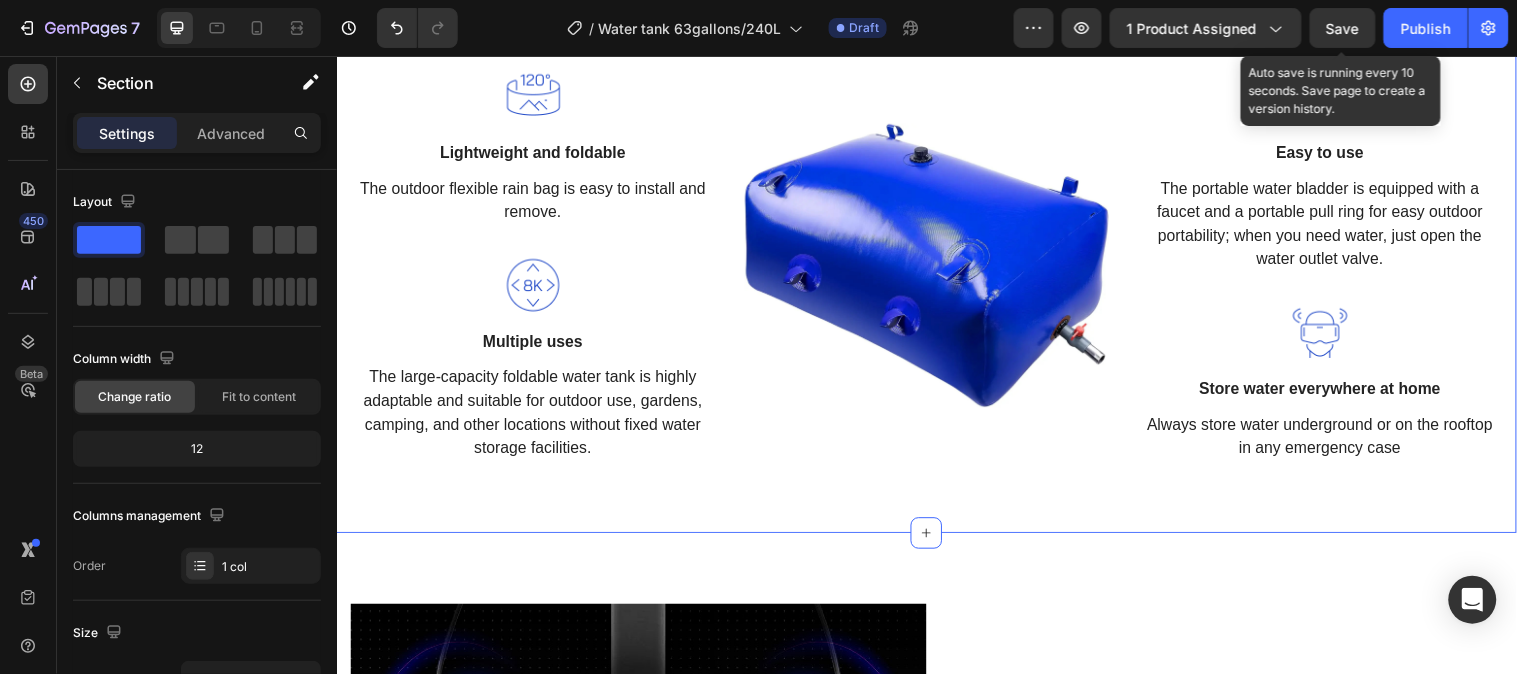 scroll, scrollTop: 1118, scrollLeft: 0, axis: vertical 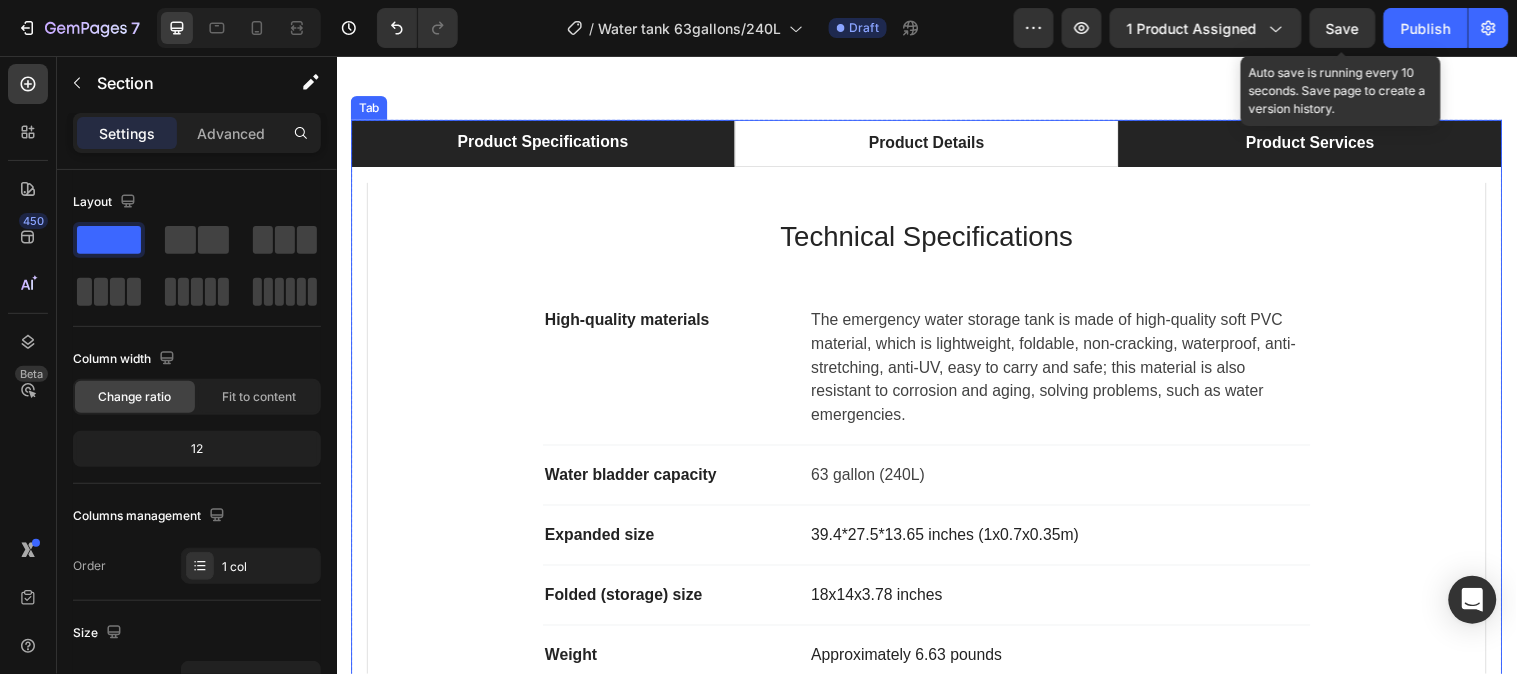 click on "Product Services" at bounding box center (1326, 144) 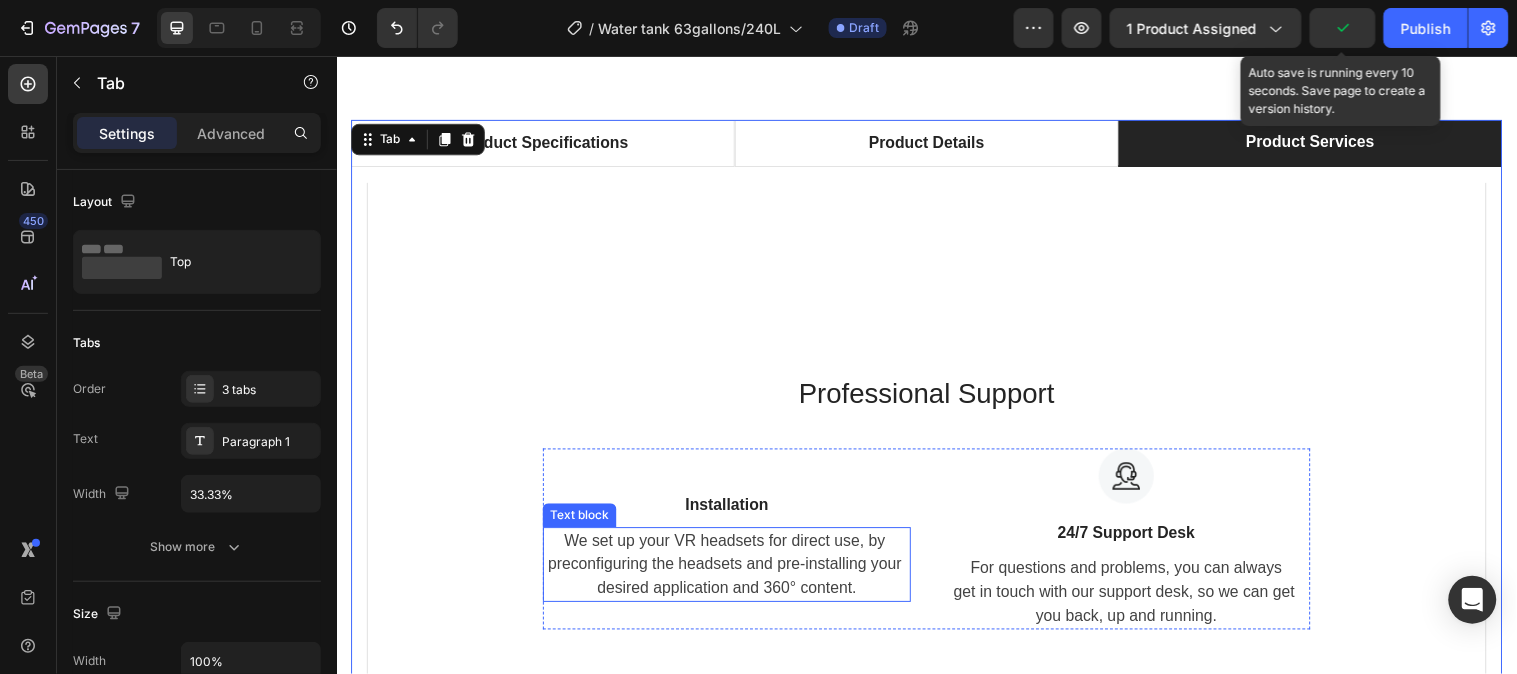scroll, scrollTop: 1230, scrollLeft: 0, axis: vertical 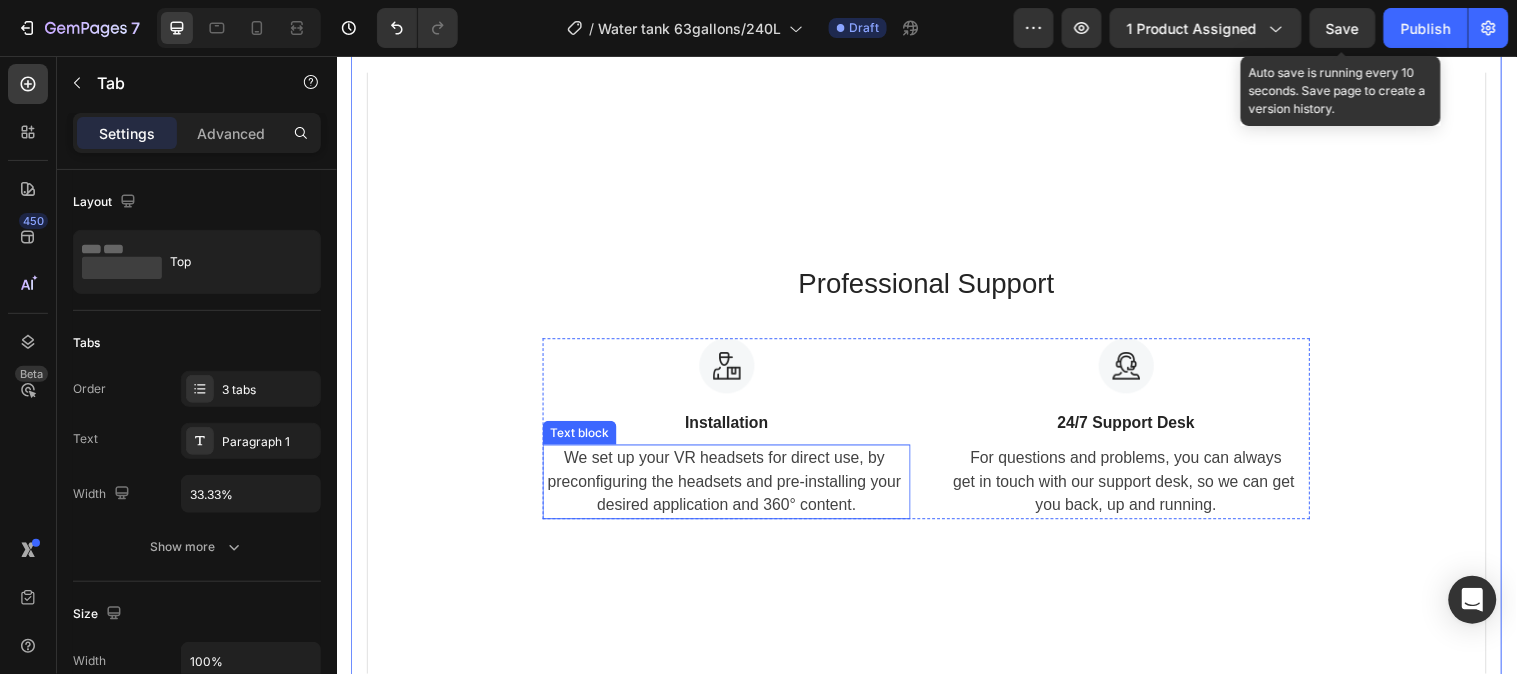 click on "We set up your VR headsets for direct use, by preconfiguring the headsets and pre-installing your desired application and 360° content." at bounding box center [733, 488] 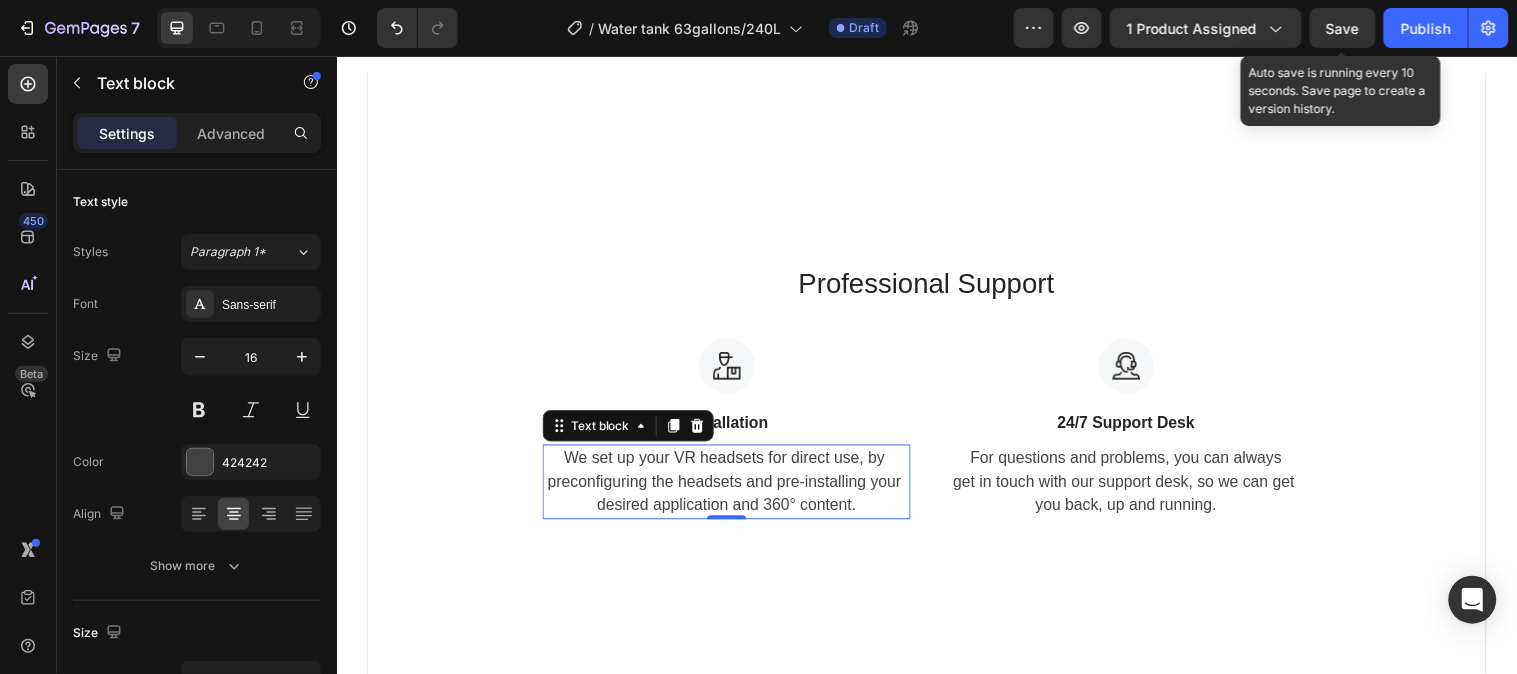 drag, startPoint x: 791, startPoint y: 491, endPoint x: 787, endPoint y: 506, distance: 15.524175 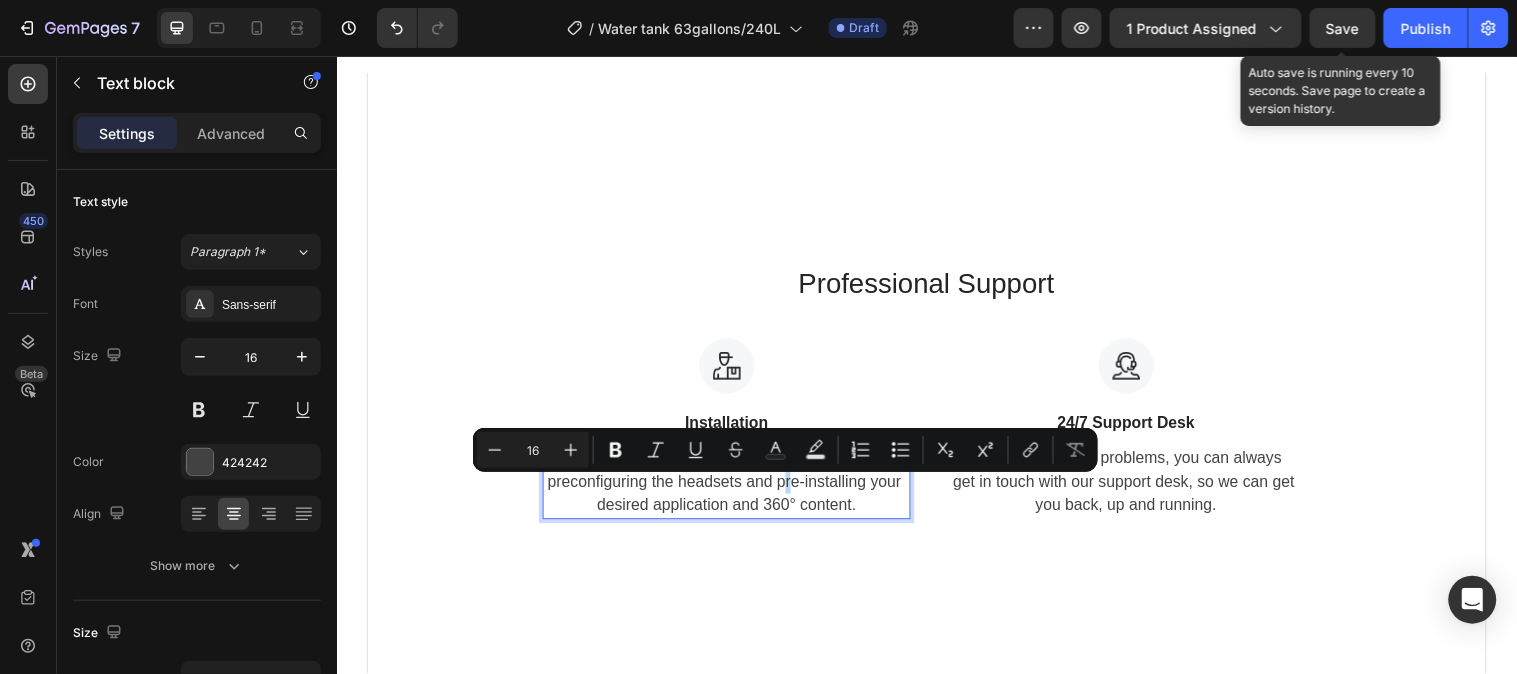 click on "We set up your VR headsets for direct use, by preconfiguring the headsets and pre-installing your desired application and 360° content." at bounding box center (733, 488) 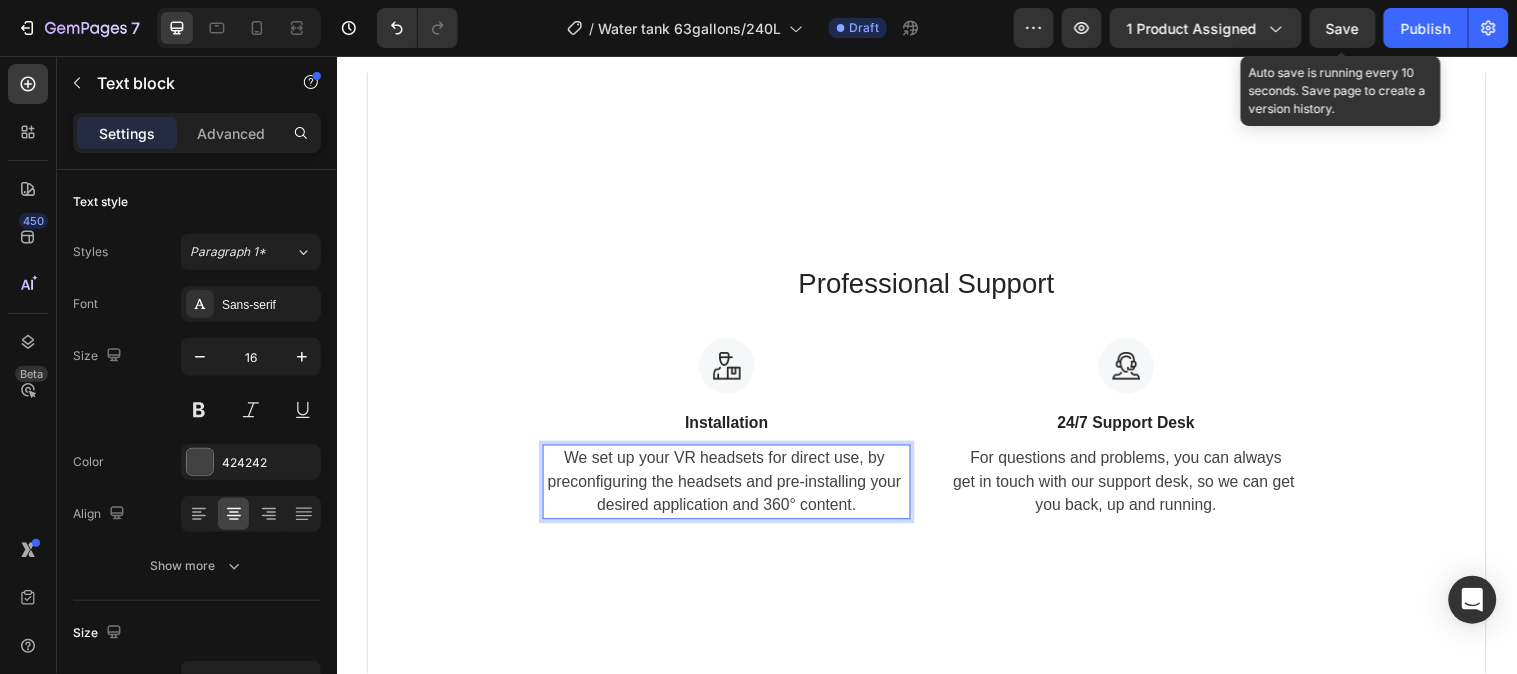 click on "We set up your VR headsets for direct use, by preconfiguring the headsets and pre-installing your desired application and 360° content." at bounding box center [733, 488] 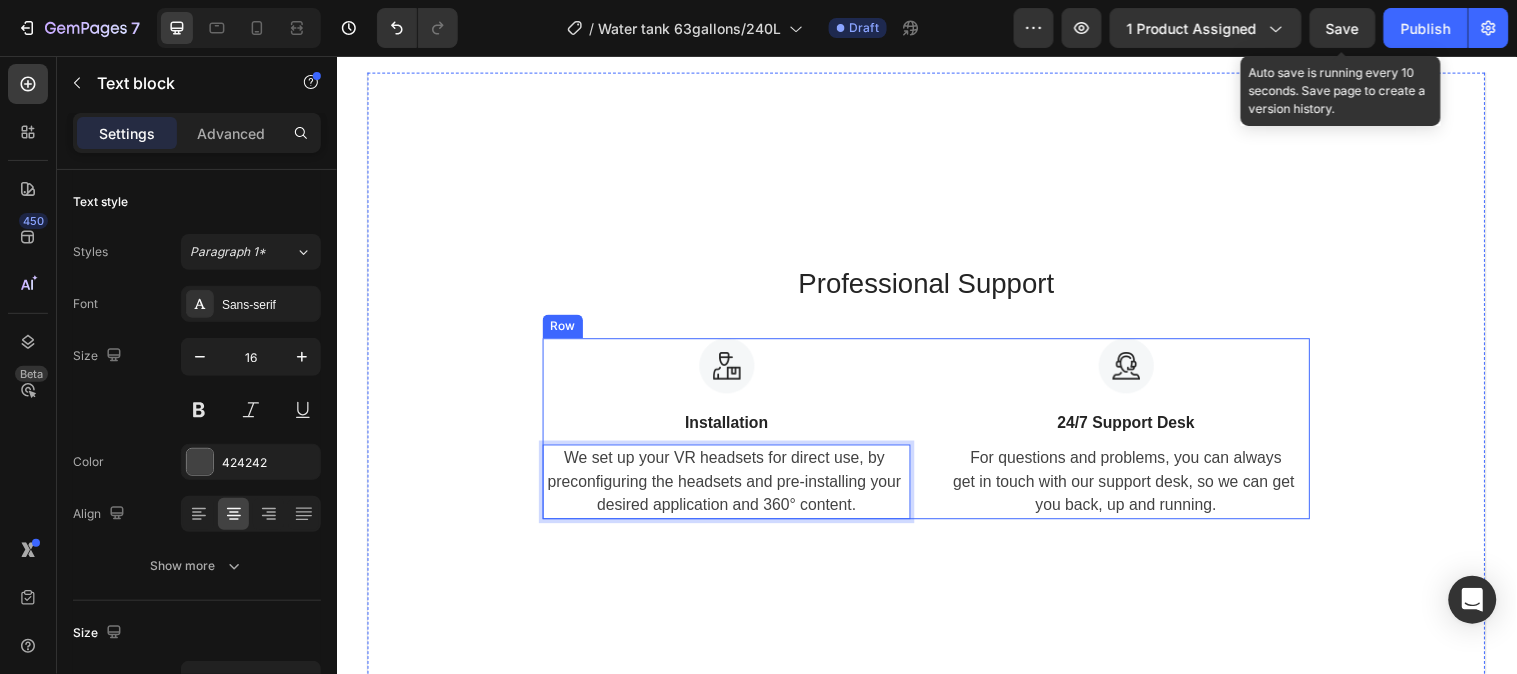 click on "Image Installation Text block We set up your VR headsets for direct use, by preconfiguring the headsets and pre-installing your desired application and 360° content. Text block   0" at bounding box center [733, 434] 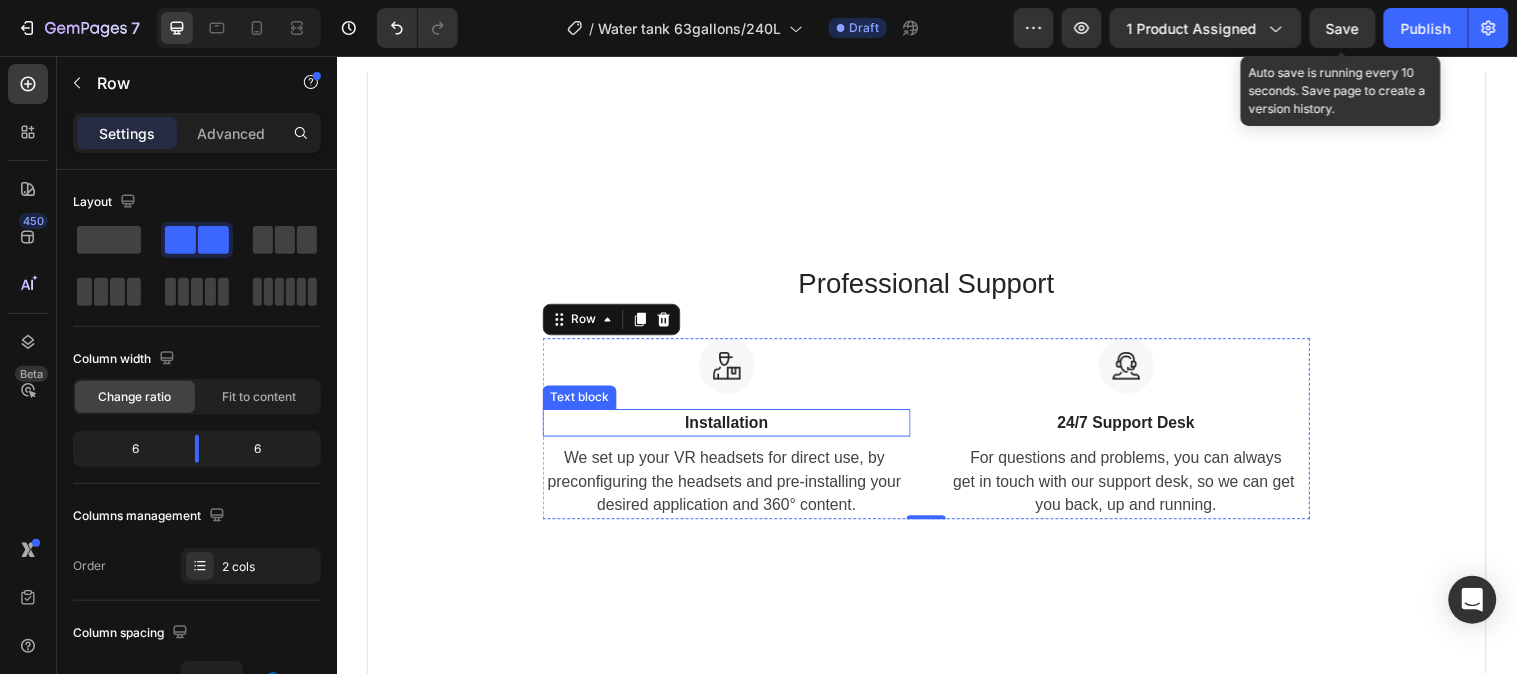 click on "Installation" at bounding box center (733, 428) 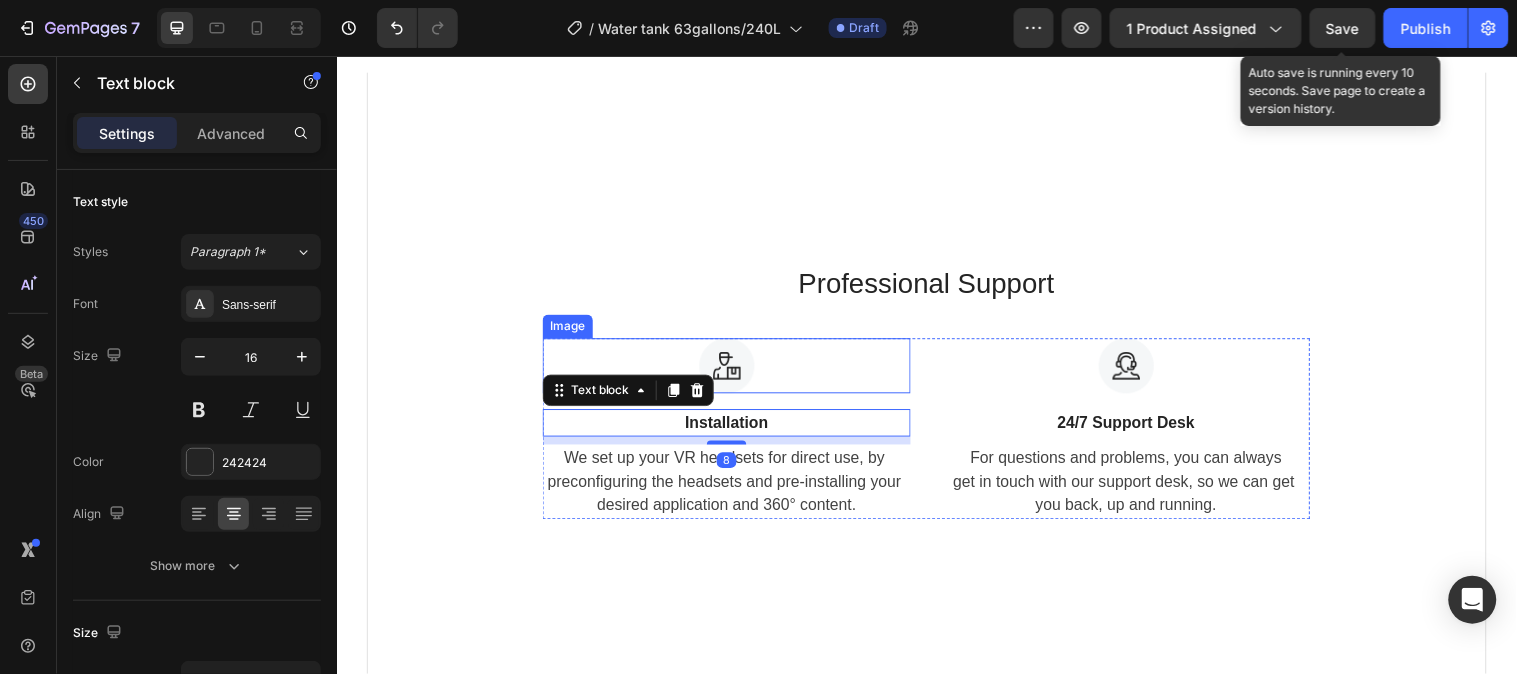 click at bounding box center (733, 370) 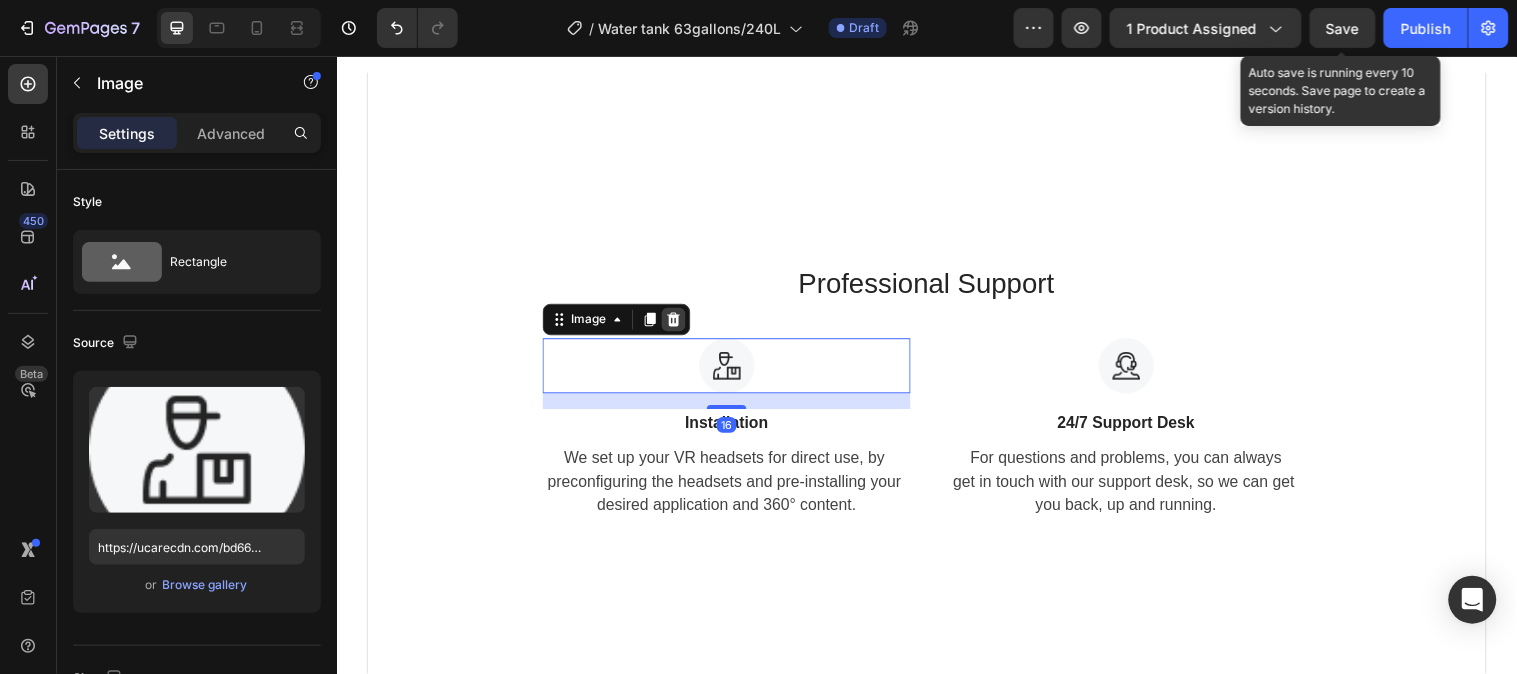 click 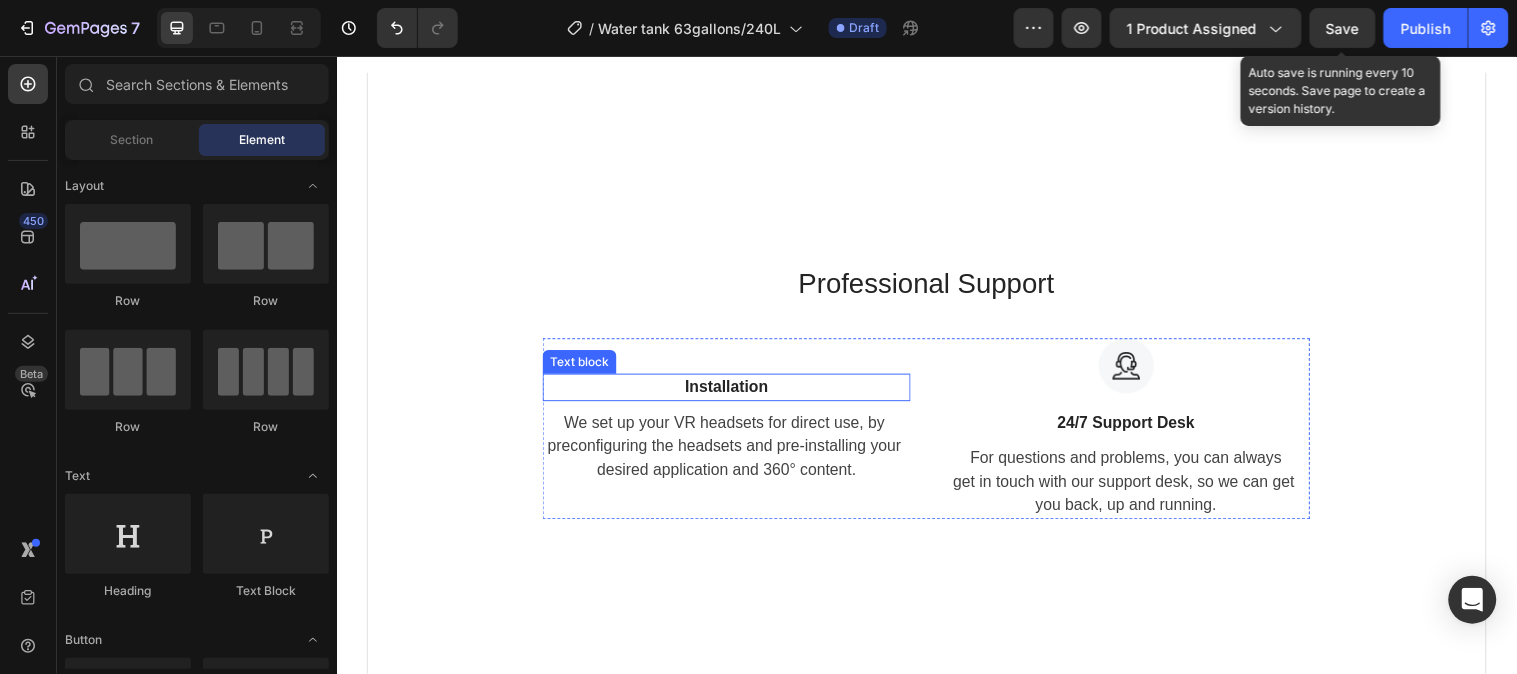 click on "Installation" at bounding box center [733, 392] 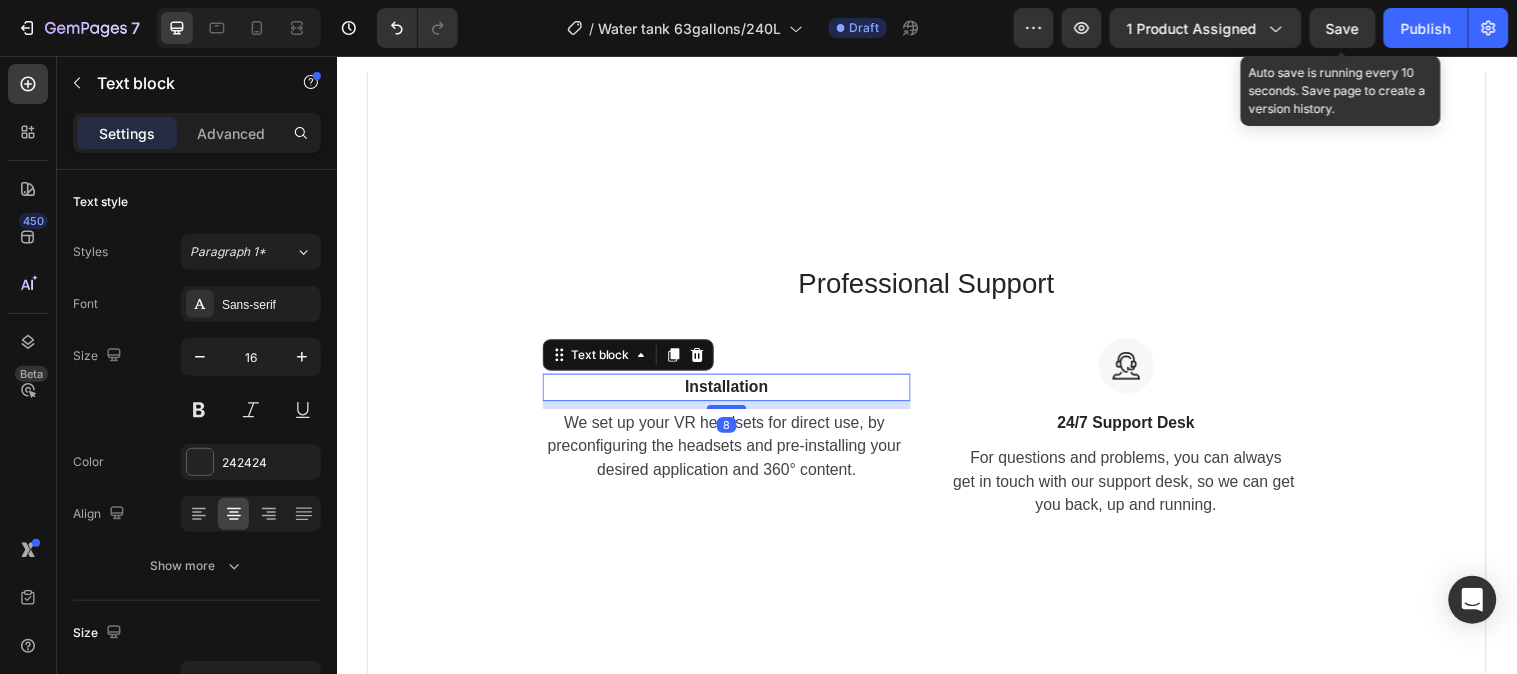 click 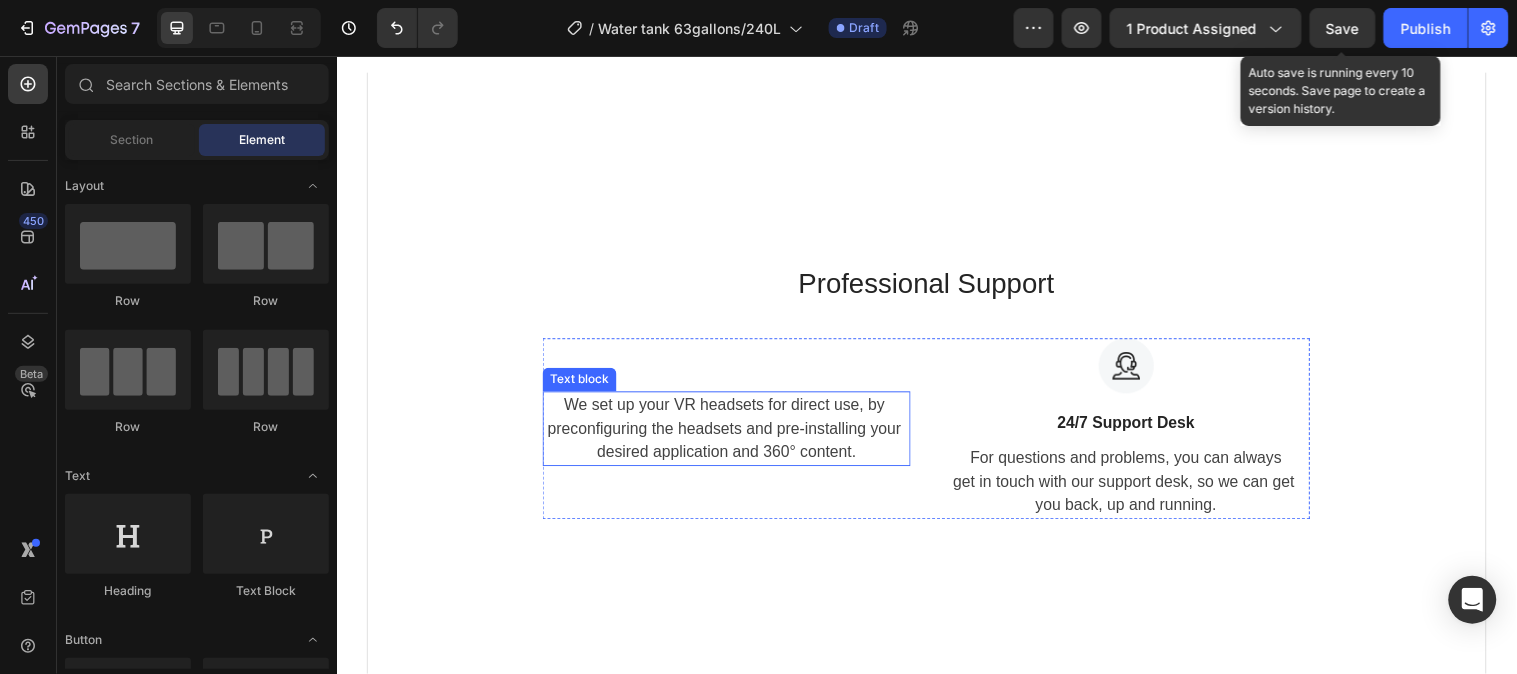 click on "We set up your VR headsets for direct use, by preconfiguring the headsets and pre-installing your desired application and 360° content." at bounding box center [733, 434] 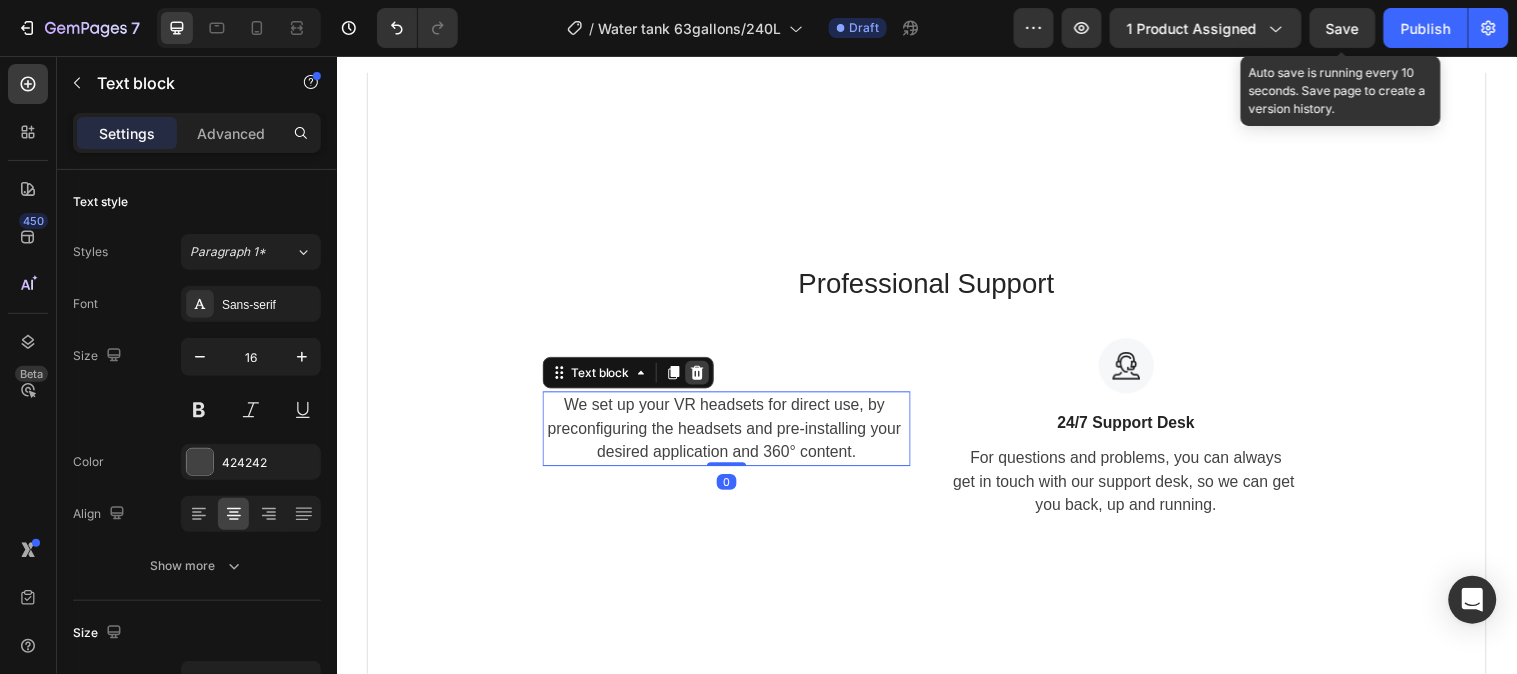 click 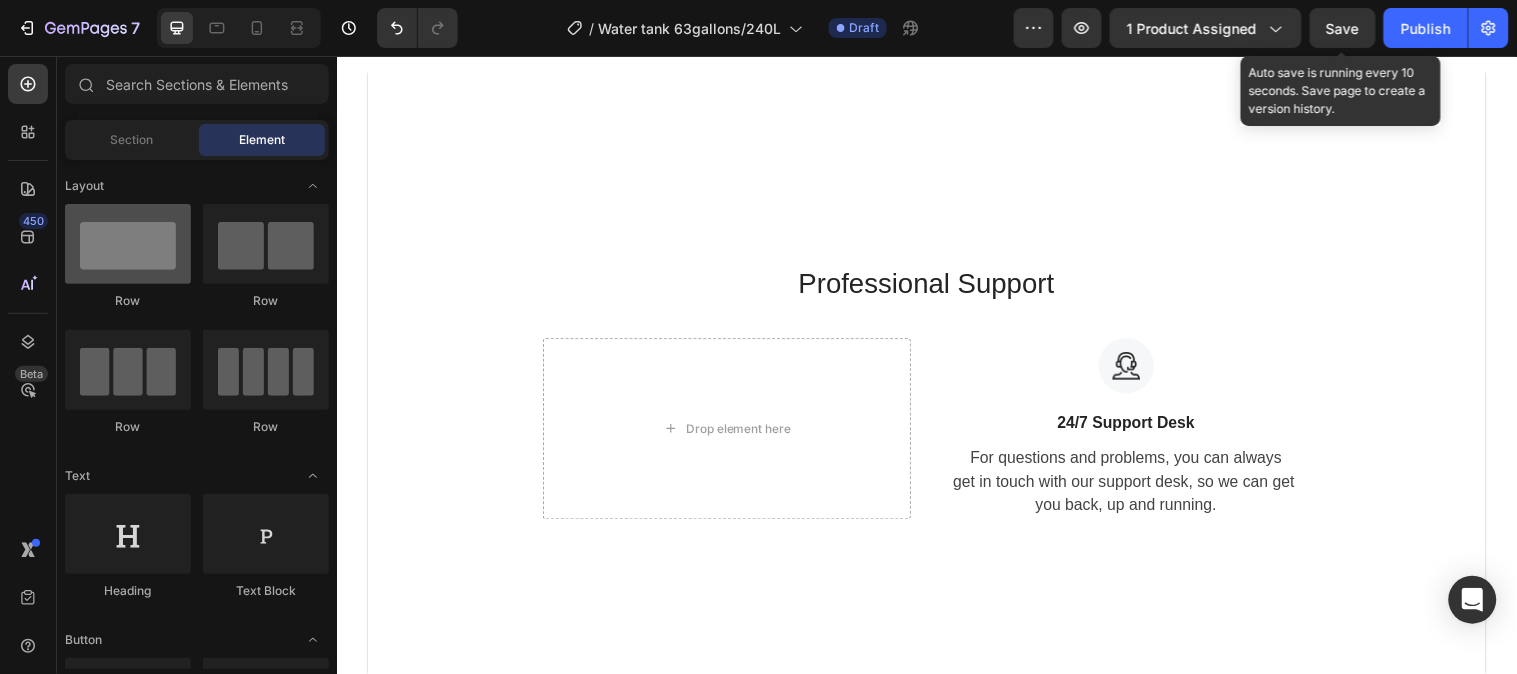 click at bounding box center [128, 244] 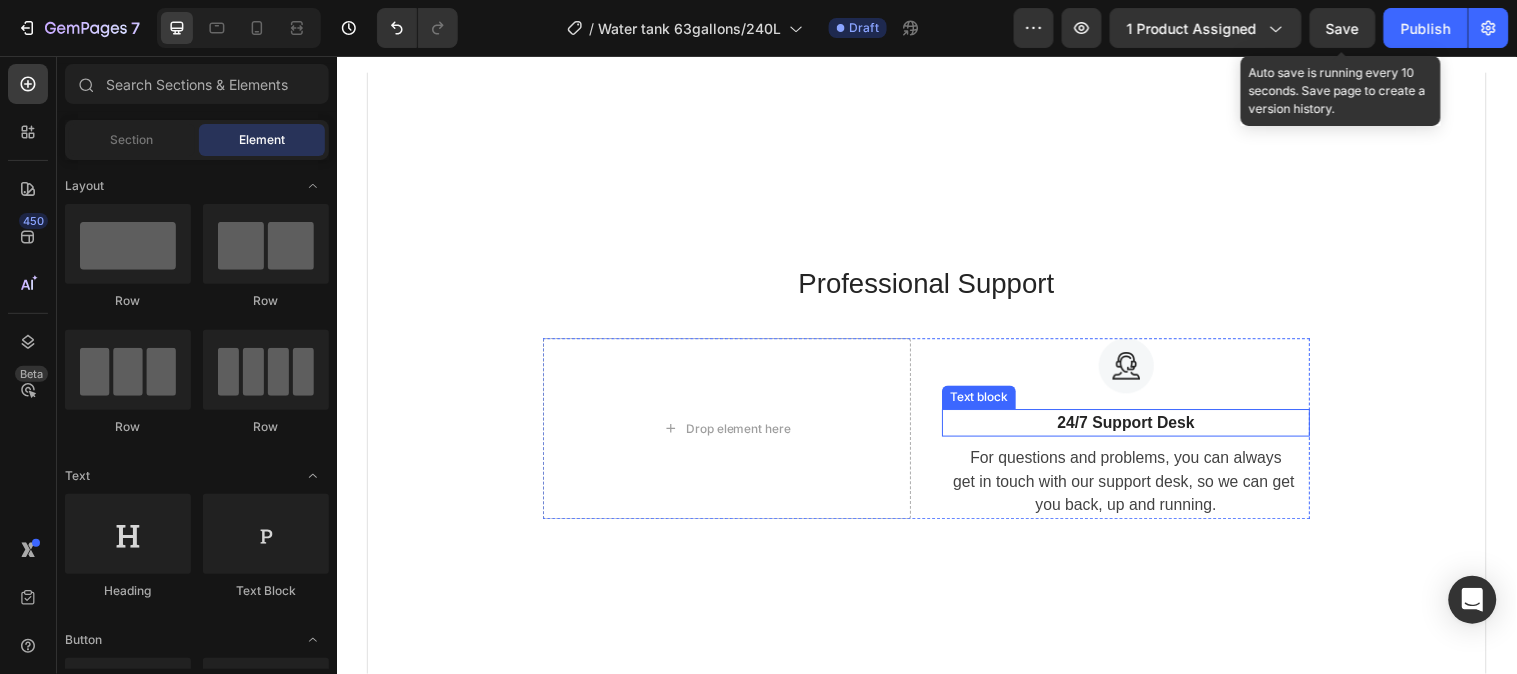 click on "Text block" at bounding box center (989, 402) 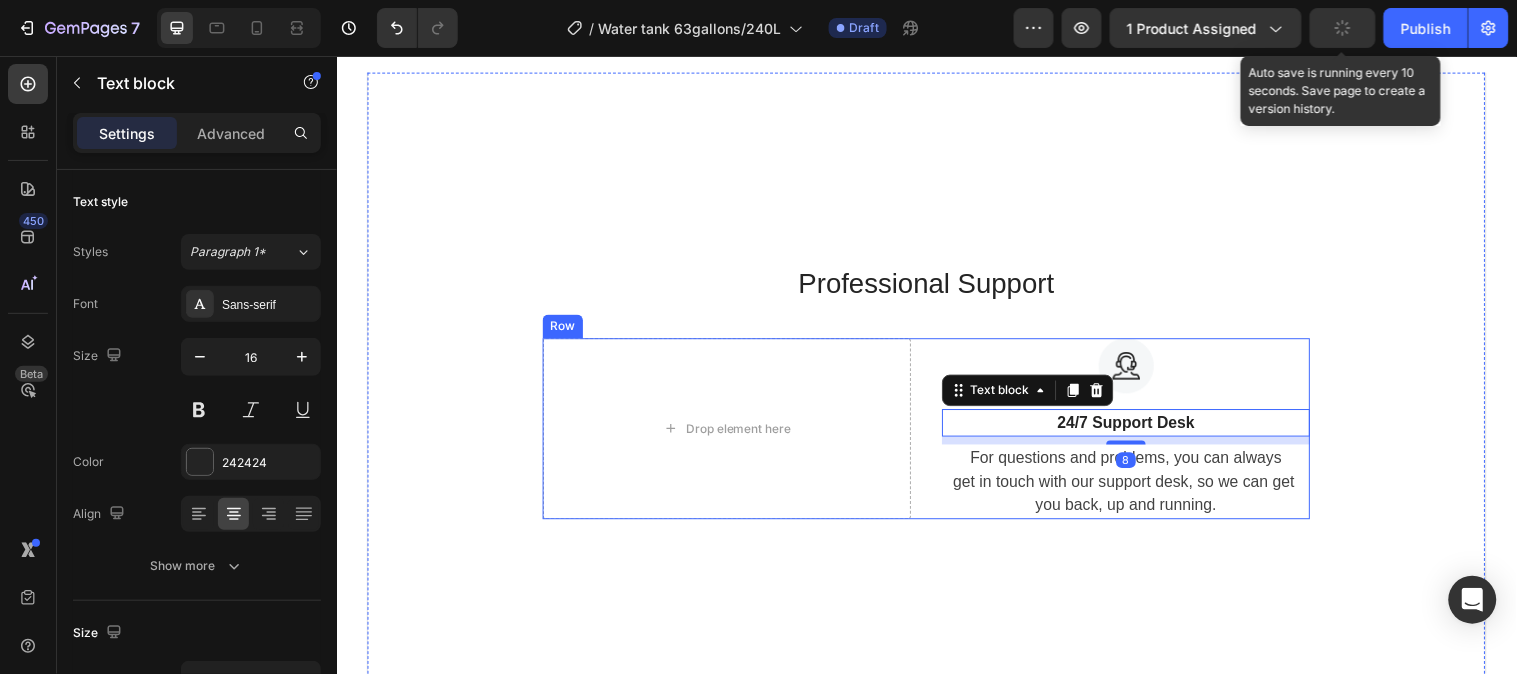 click on "Drop element here Image 24/7 Support Desk Text block 8 For questions and problems, you can always get in touch with our support desk, so we can get you back, up and running. Text block Row" at bounding box center (936, 434) 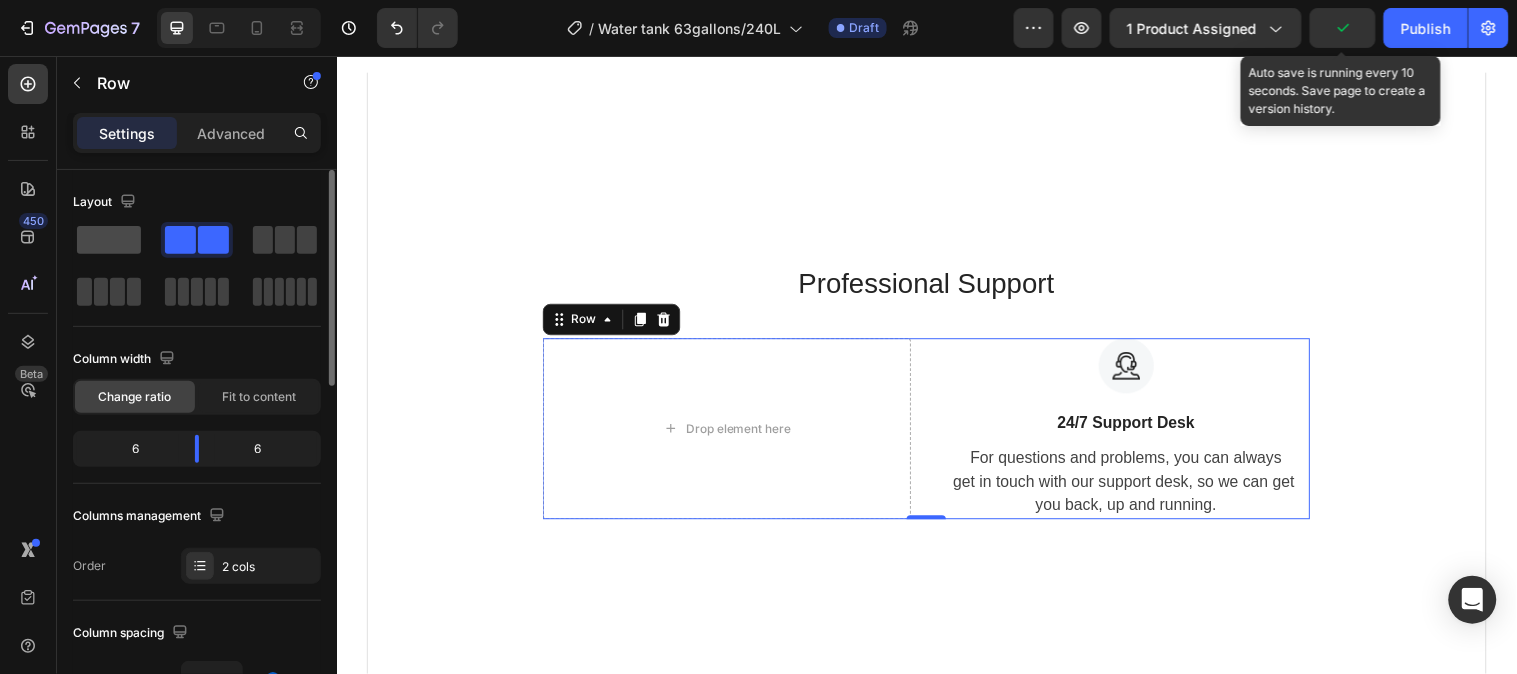 click 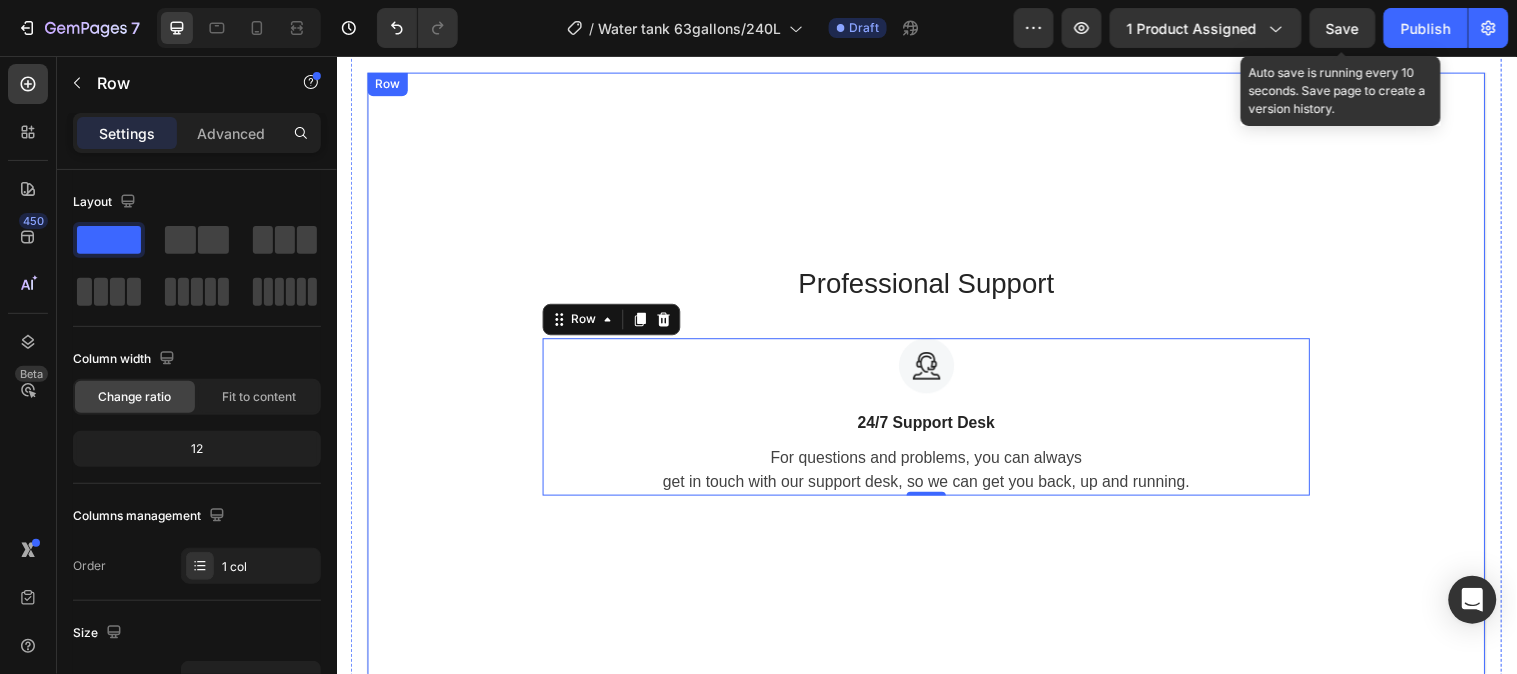 click on "Professional Support Heading Image 24/7 Support Desk Text block For questions and problems, you can always  get in touch with our support desk, so we can get you back, up and running. Text block Row   0 Row" at bounding box center [936, 383] 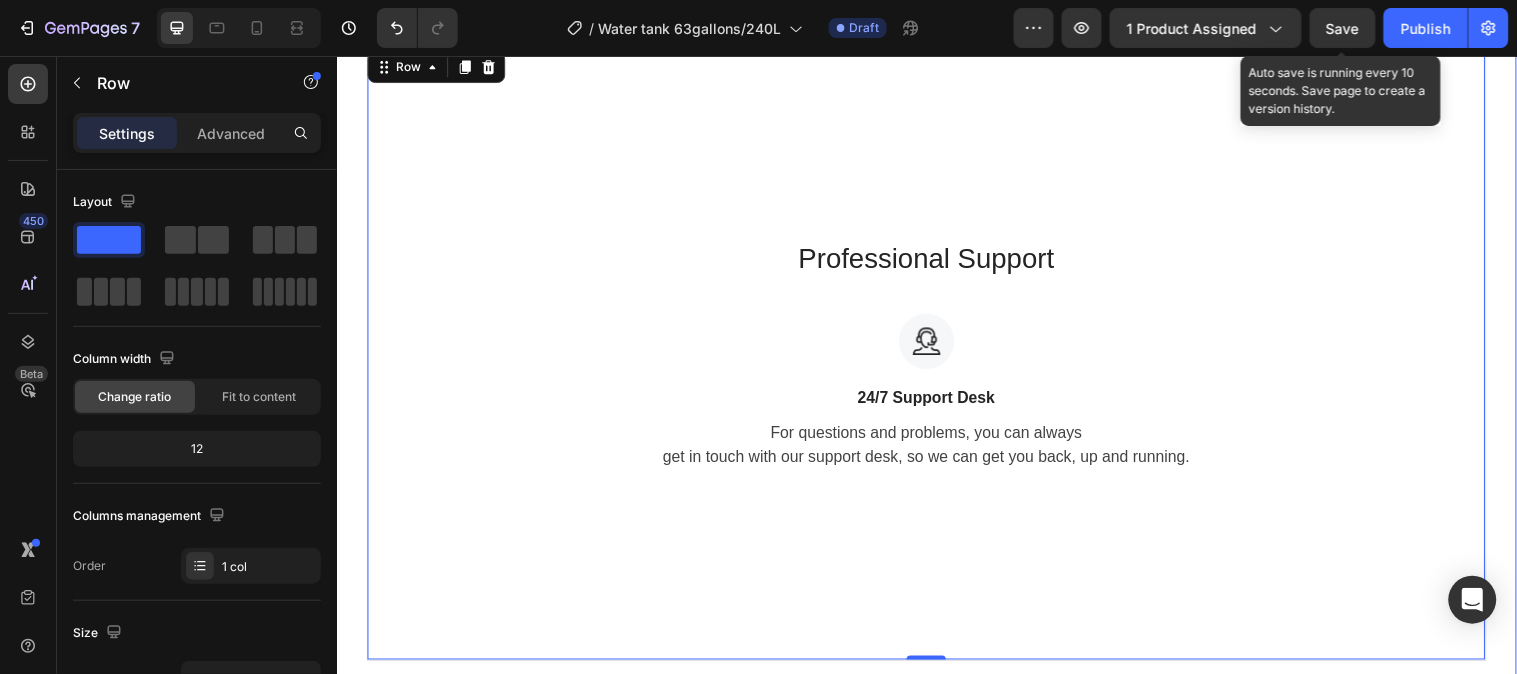 scroll, scrollTop: 1452, scrollLeft: 0, axis: vertical 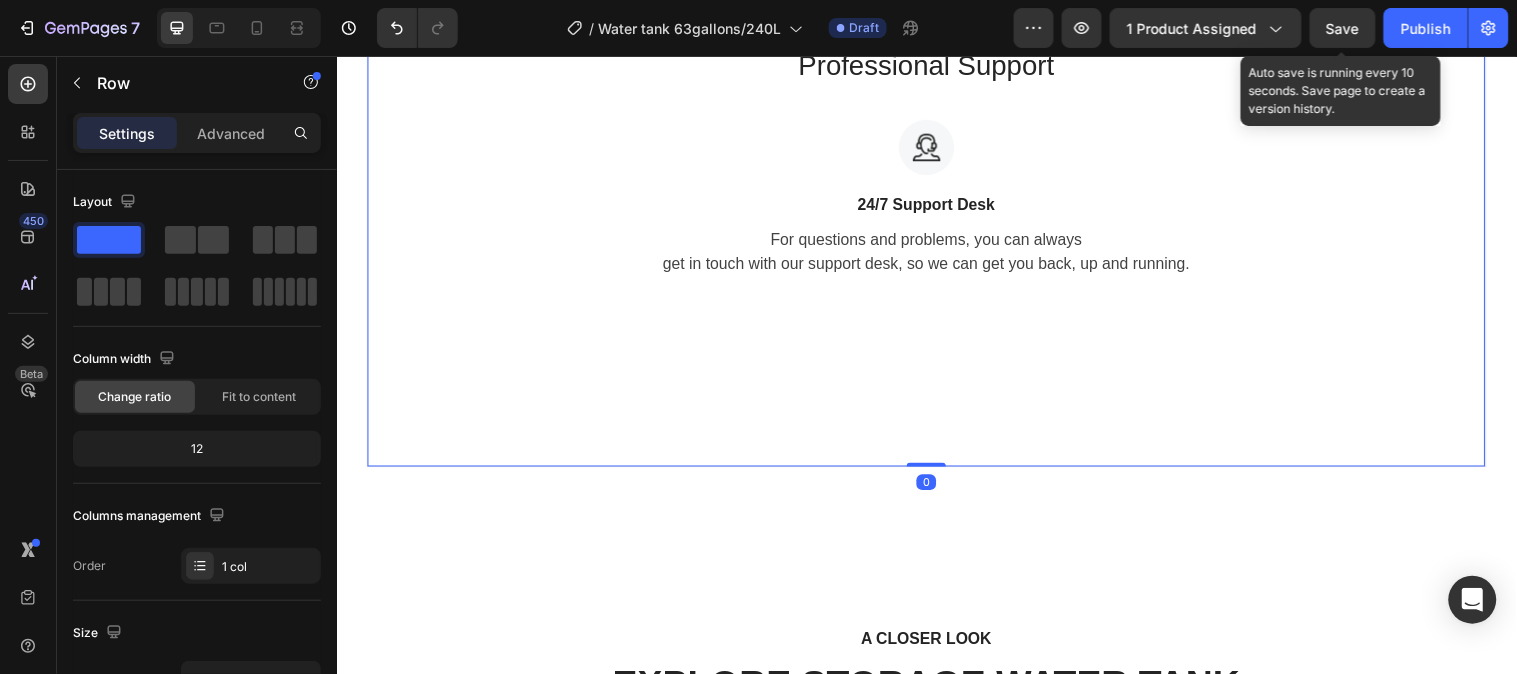 drag, startPoint x: 929, startPoint y: 475, endPoint x: 998, endPoint y: 409, distance: 95.48299 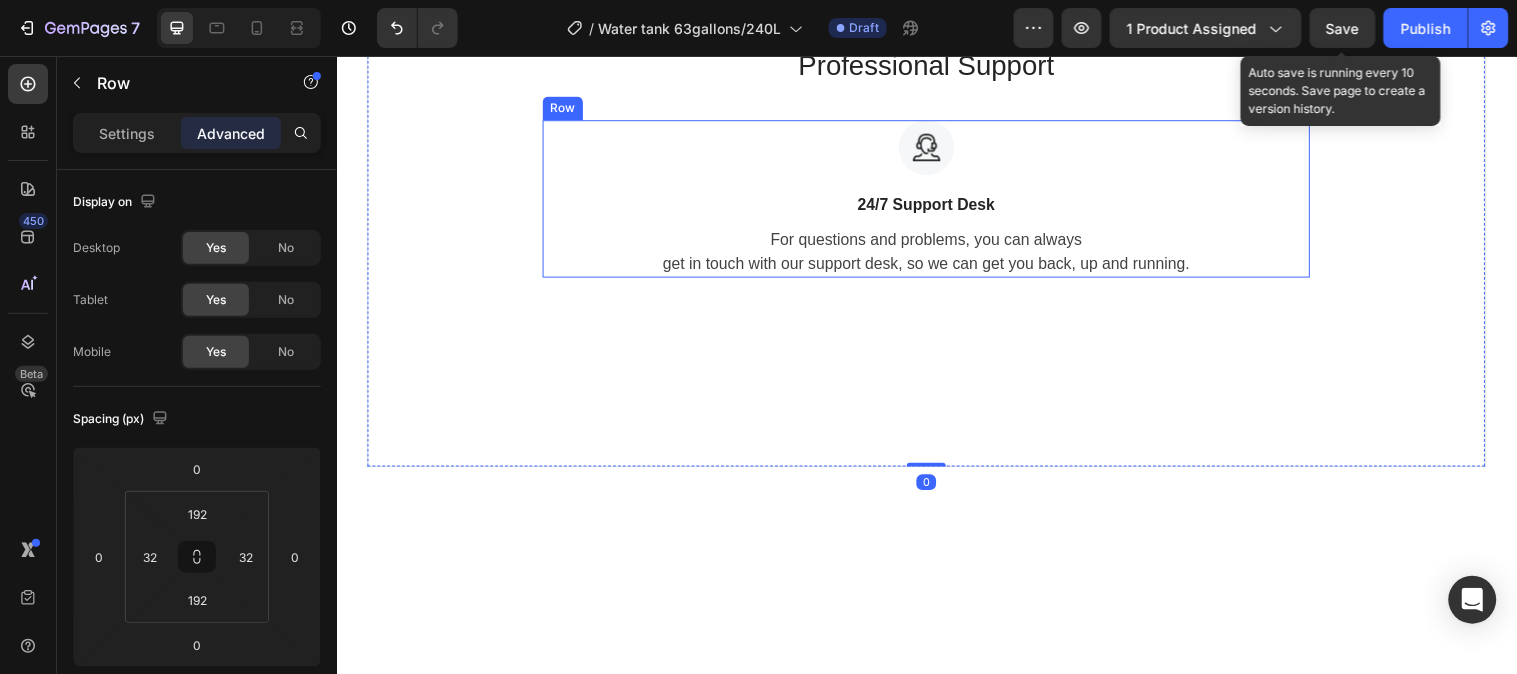 scroll, scrollTop: 1118, scrollLeft: 0, axis: vertical 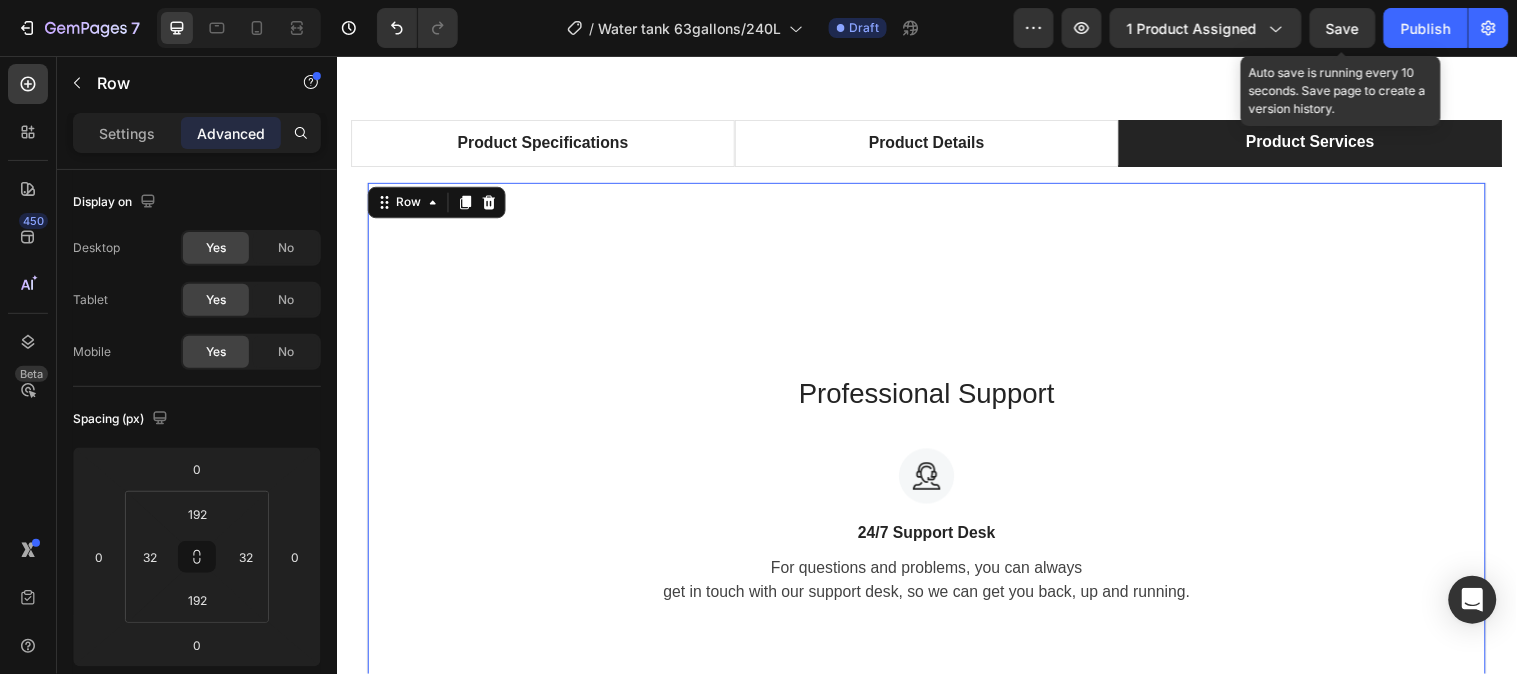 click on "Professional Support Heading Image 24/7 Support Desk Text block For questions and problems, you can always get in touch with our support desk, so we can get you back, up and running. Text block Row Row 0" at bounding box center (936, 495) 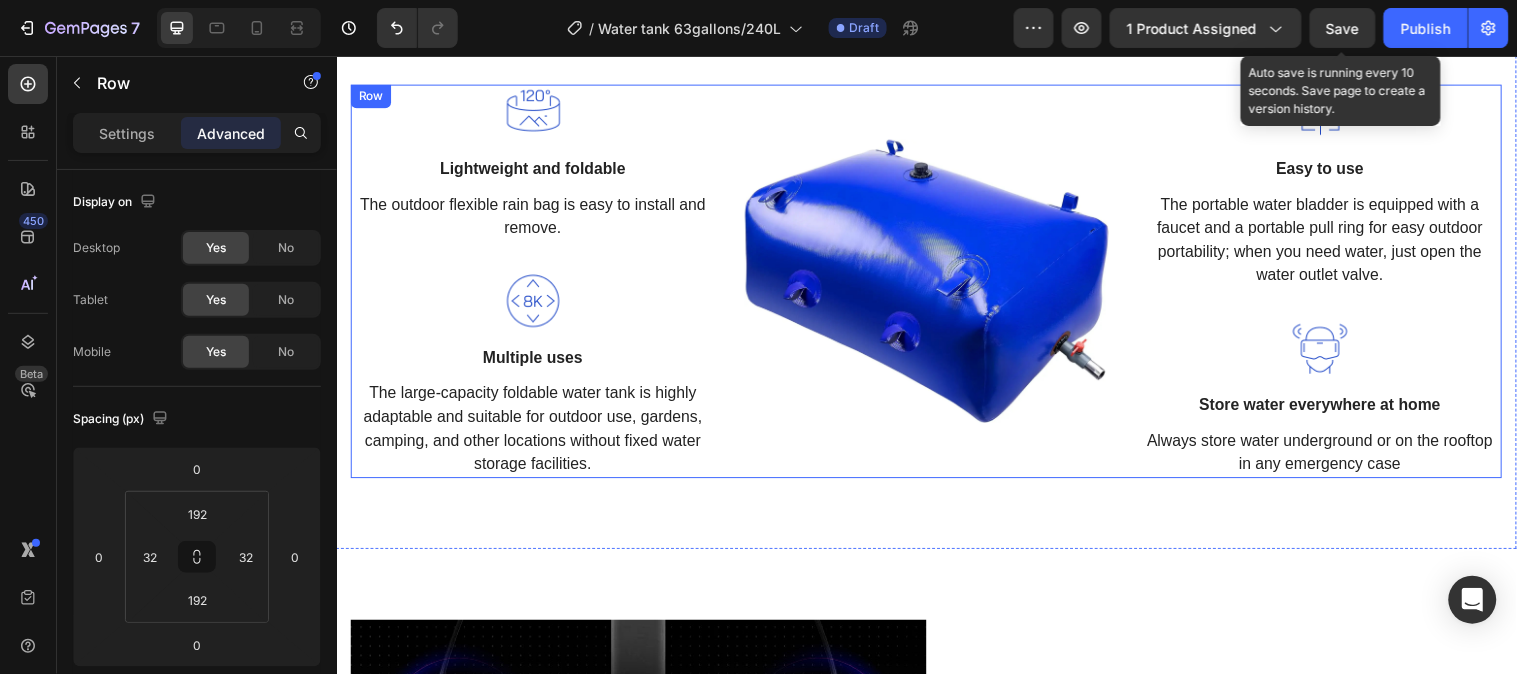scroll, scrollTop: 2563, scrollLeft: 0, axis: vertical 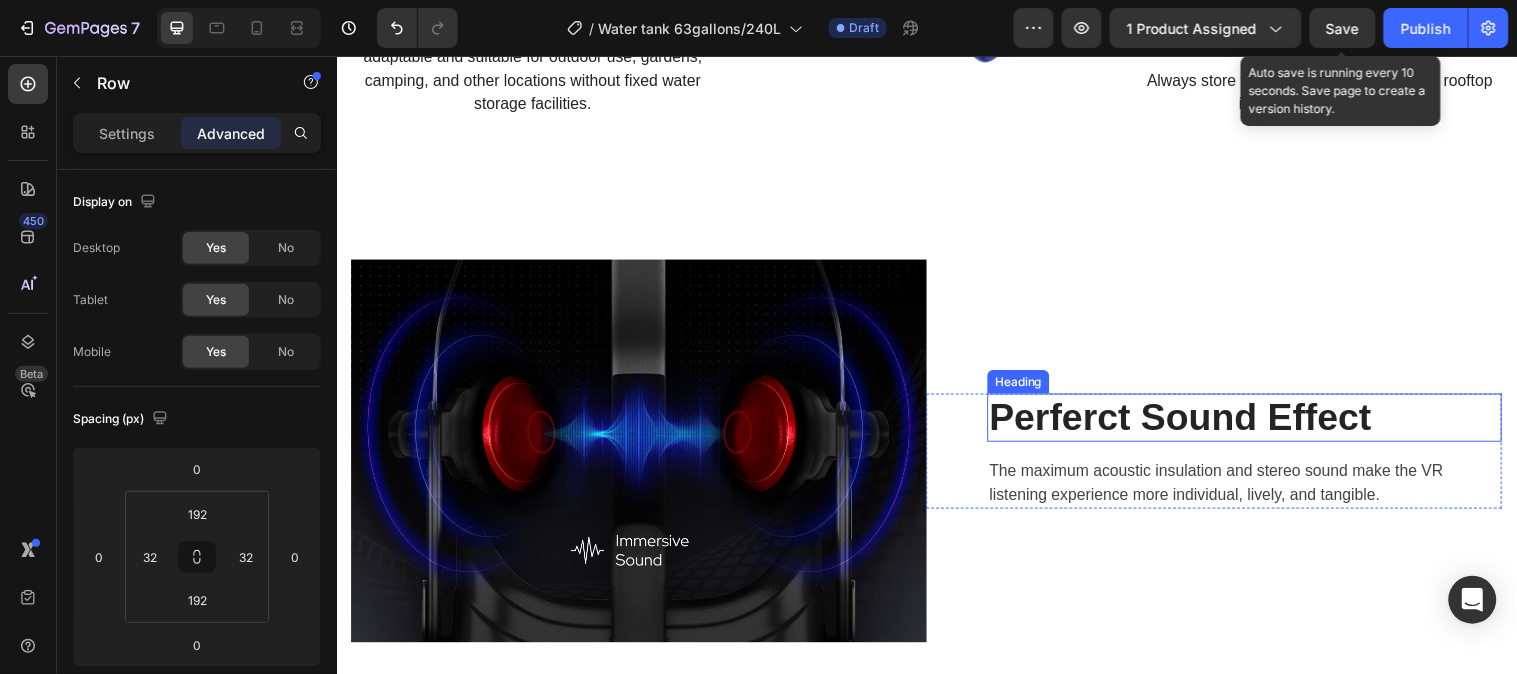 click on "Perferct Sound Effect" at bounding box center (1259, 423) 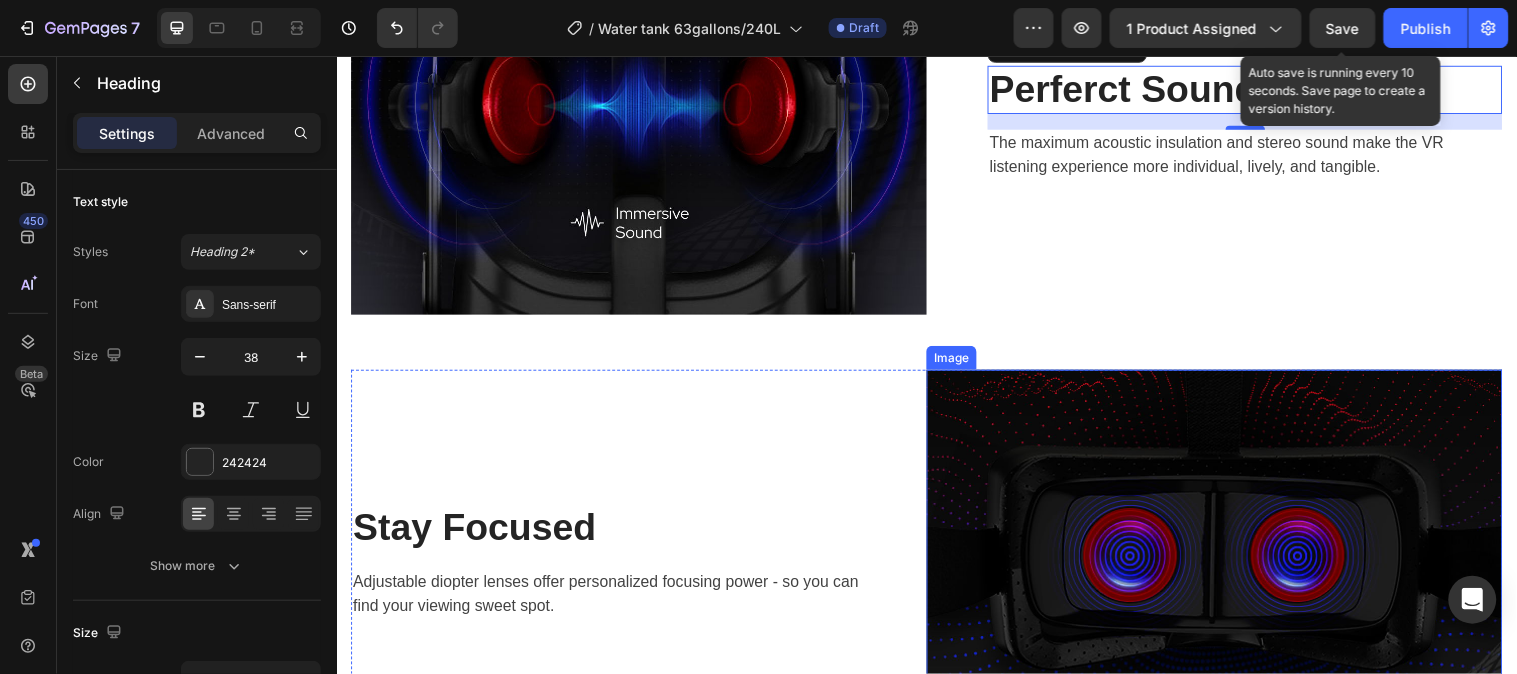 scroll, scrollTop: 3118, scrollLeft: 0, axis: vertical 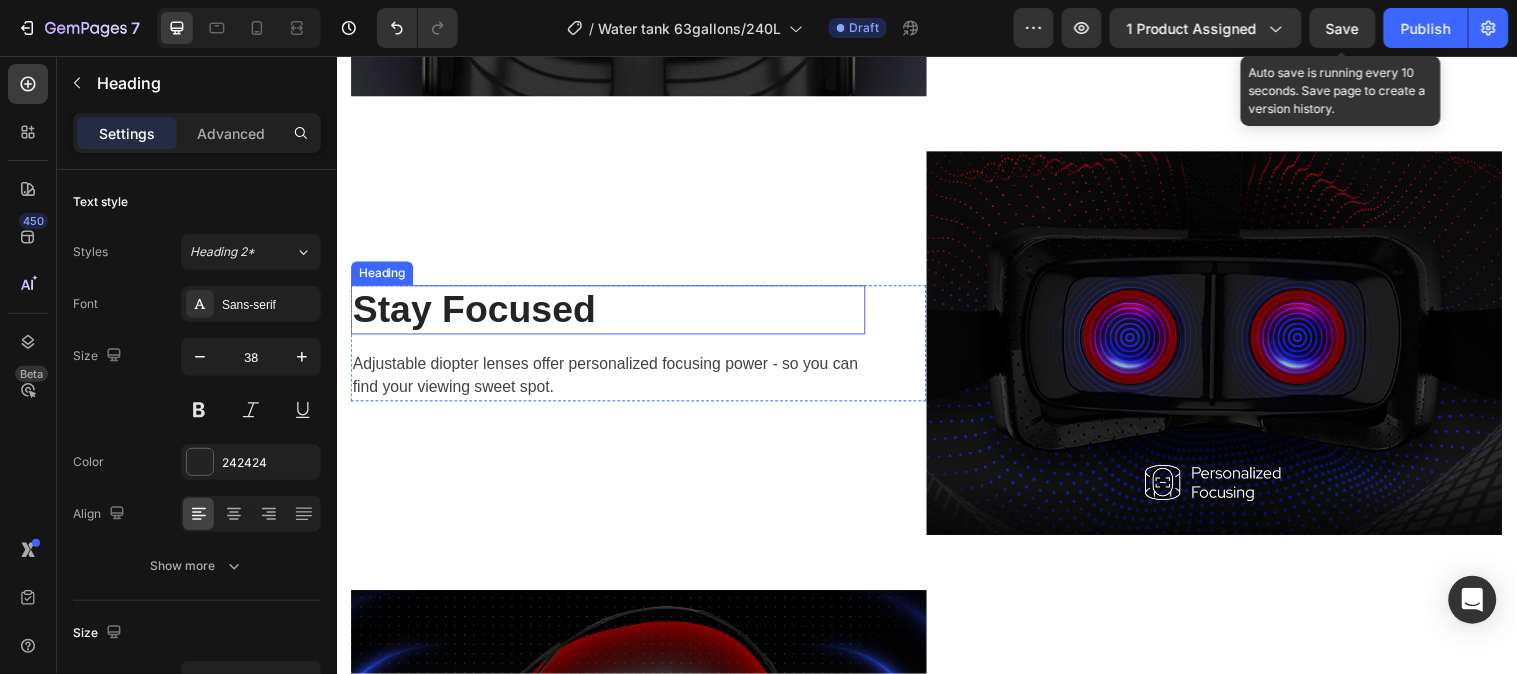 click on "Stay Focused" at bounding box center (612, 313) 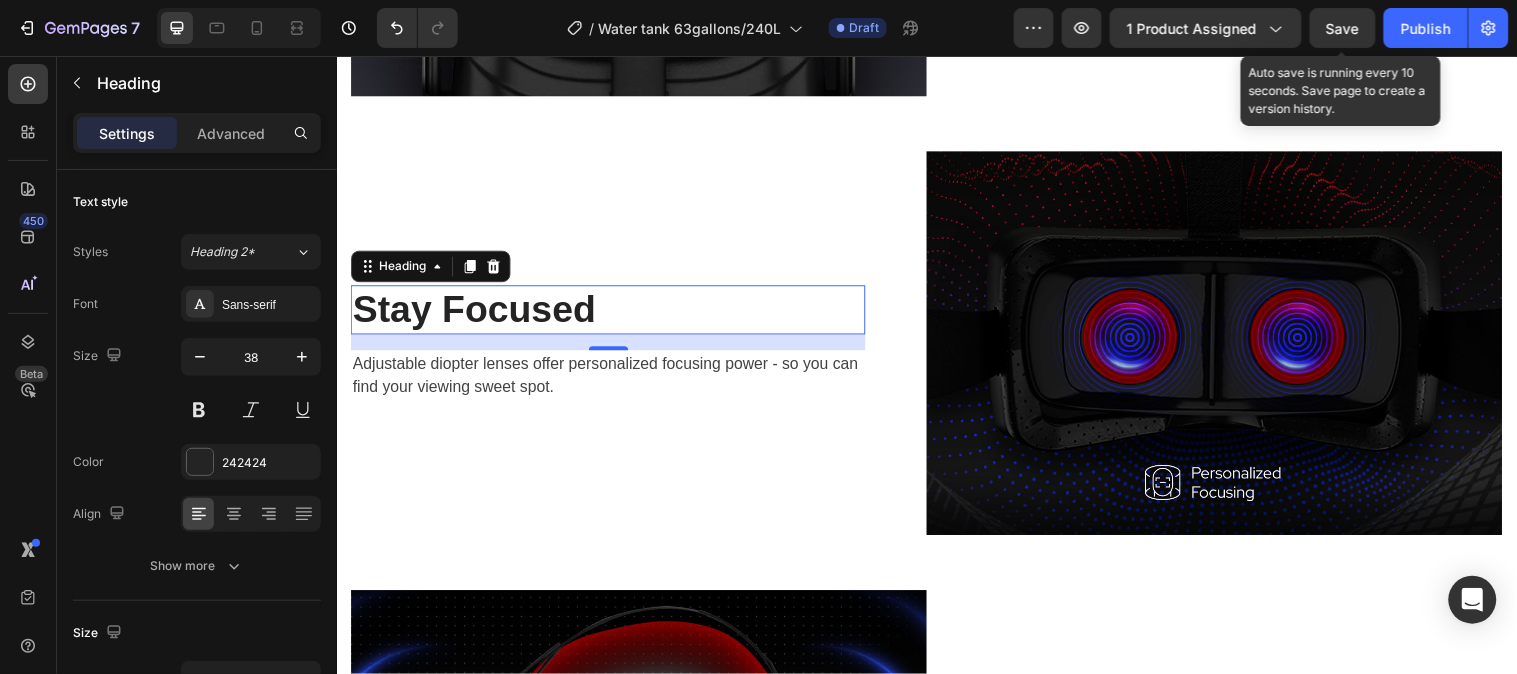 click on "Stay Focused" at bounding box center (612, 313) 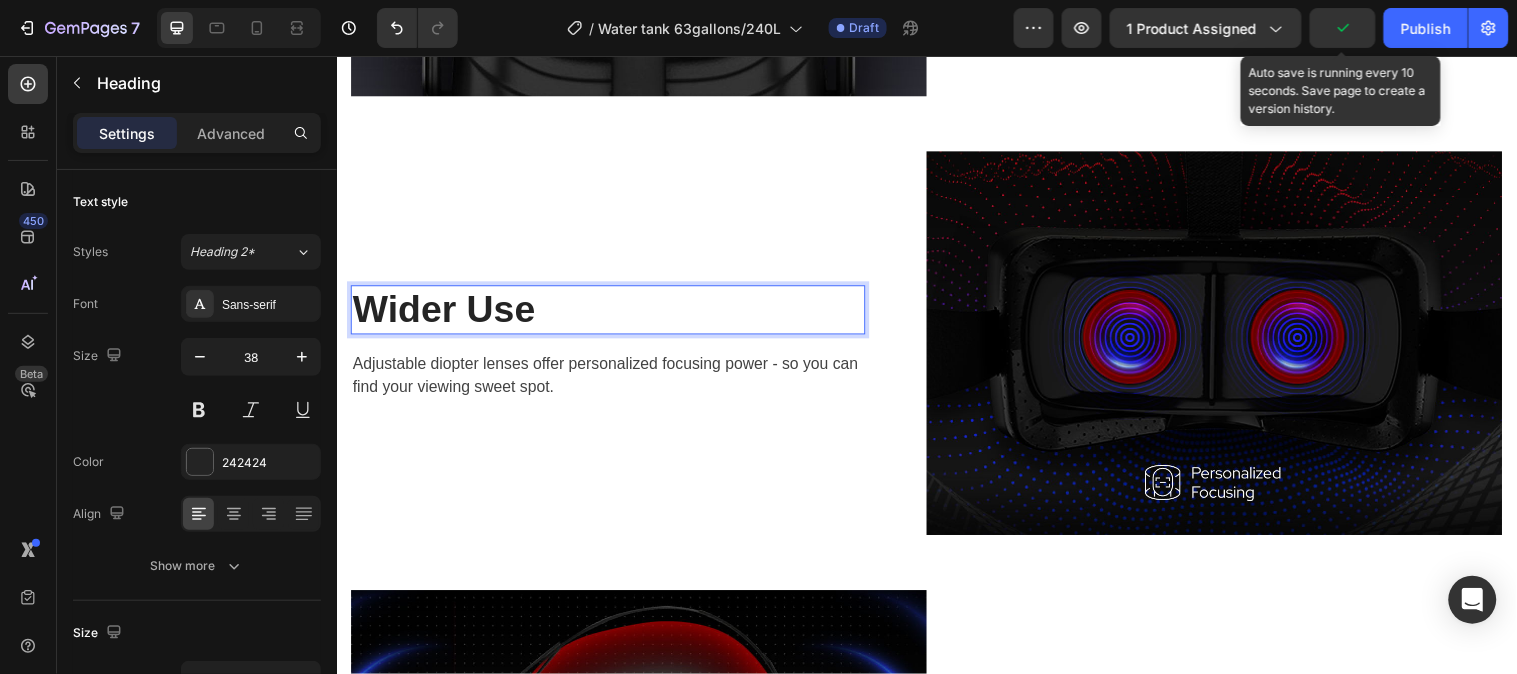click on "Wider Use" at bounding box center (612, 313) 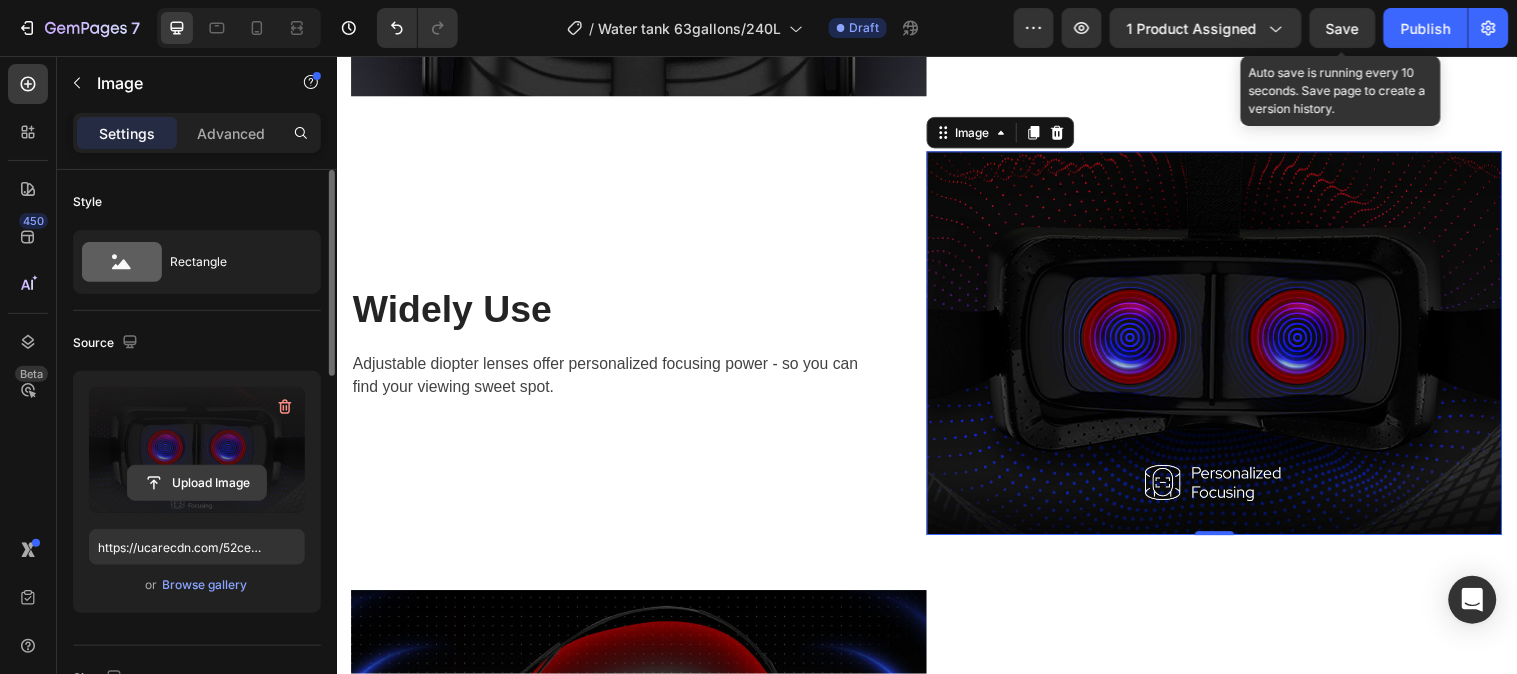 click 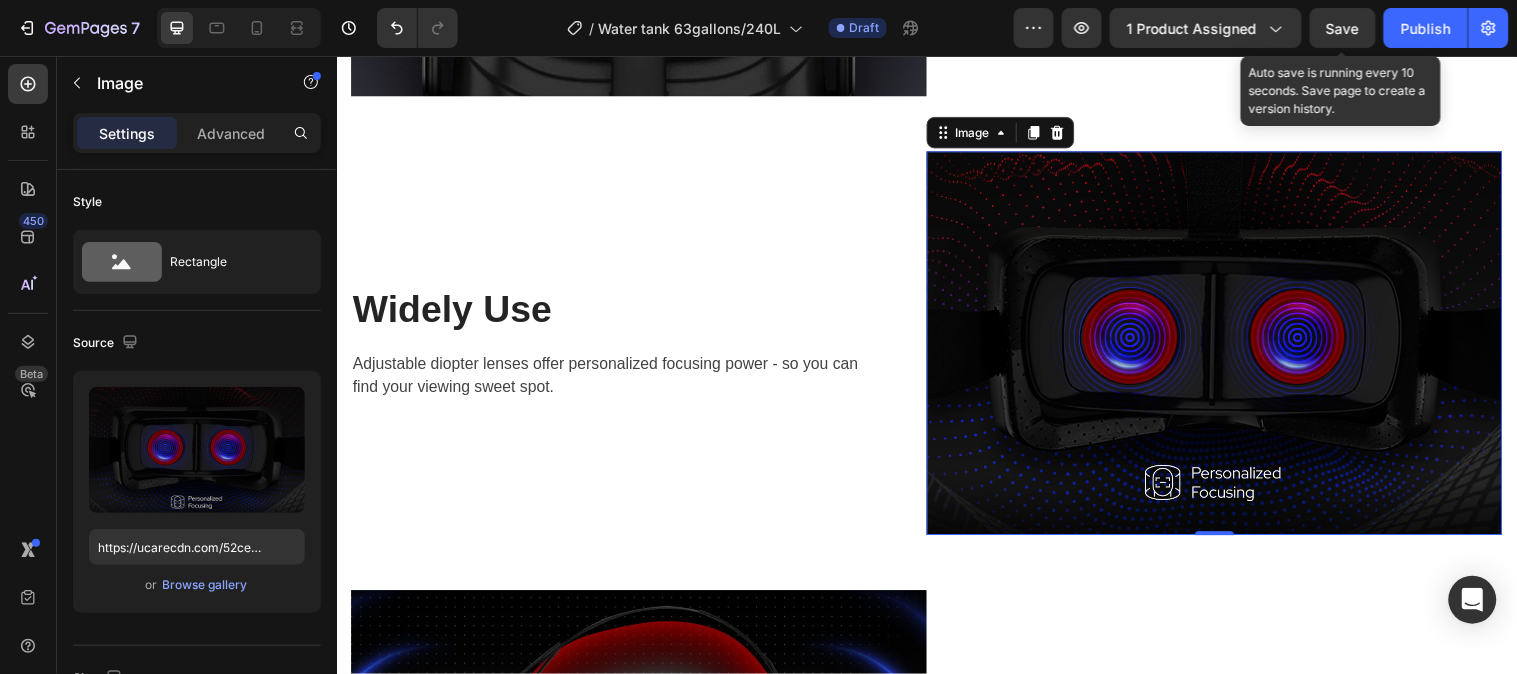 click at bounding box center (1228, 347) 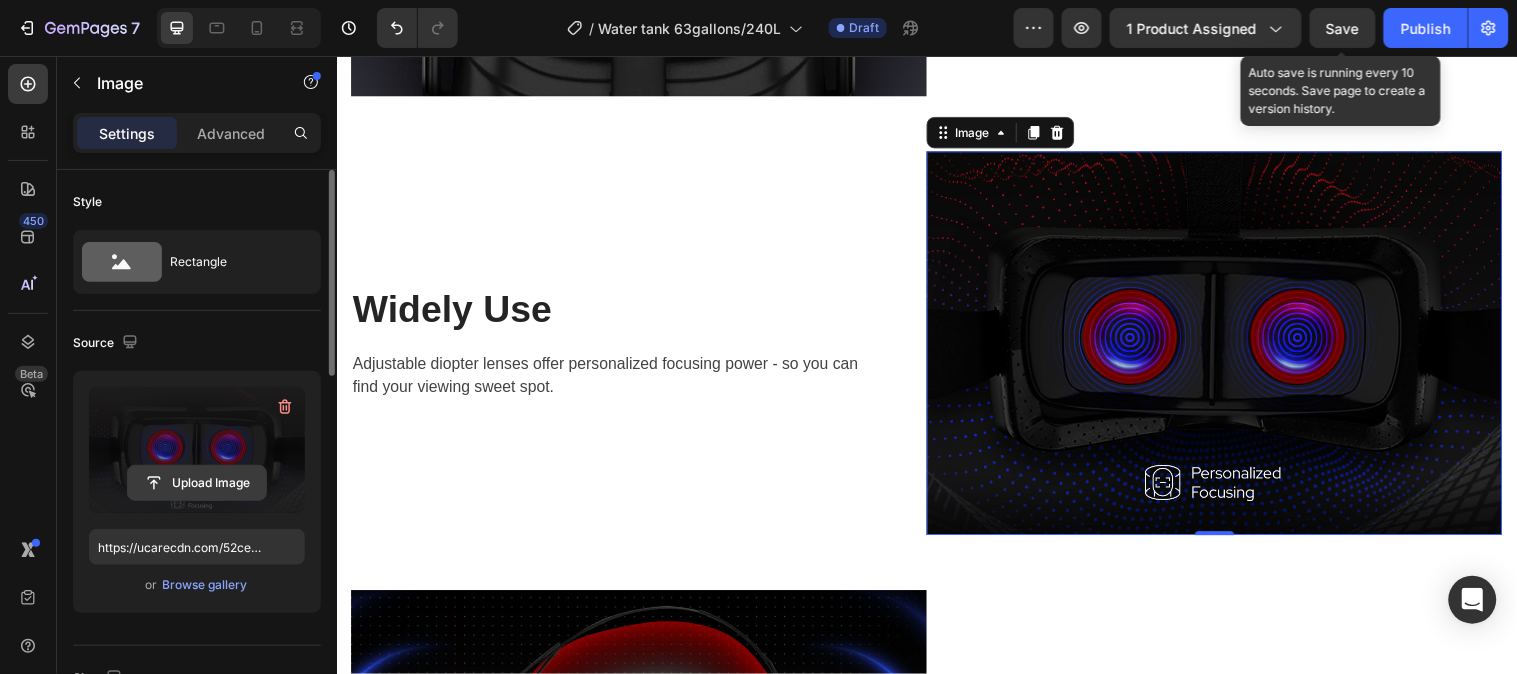 click 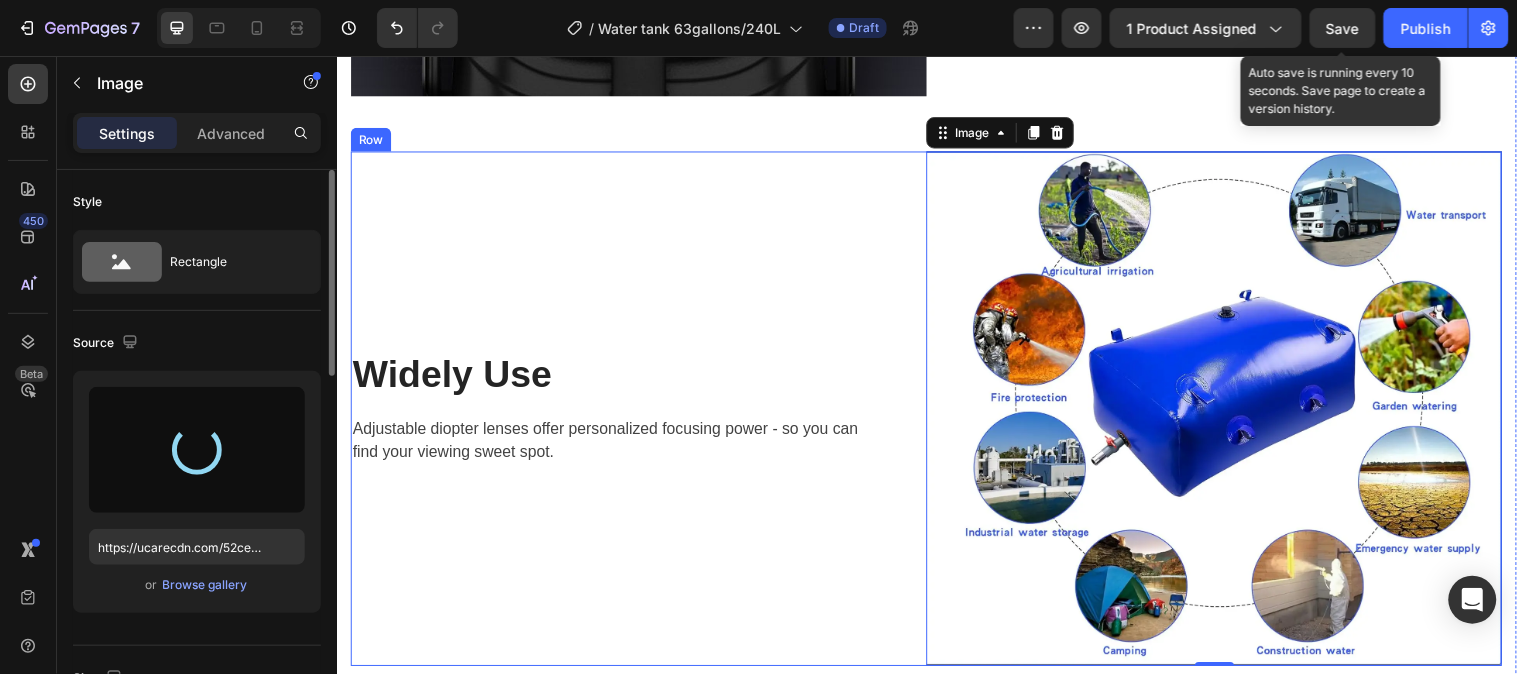 type on "https://cdn.shopify.com/s/files/1/0641/3543/0253/files/gempages_575700525207520195-5d3a1954-2710-45b2-8803-38d86504ef7c.png" 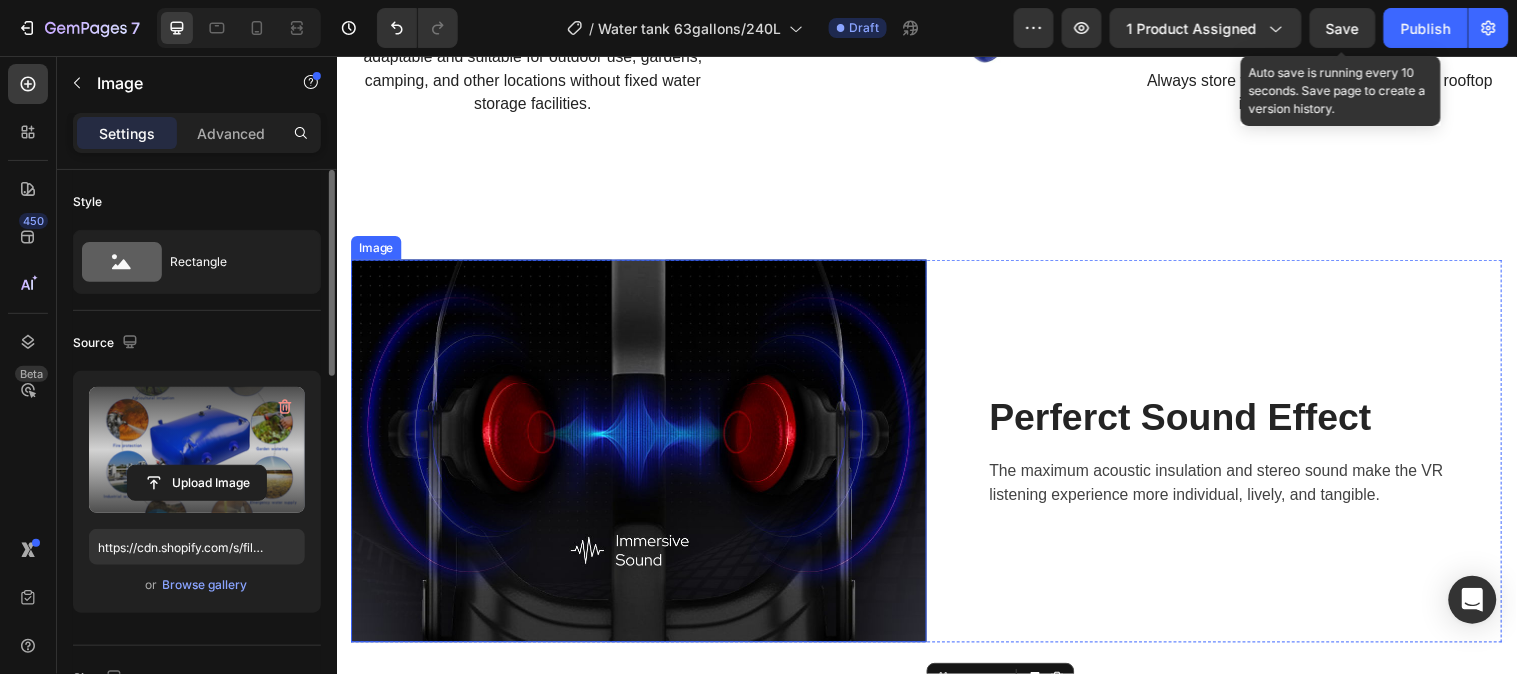 scroll, scrollTop: 2674, scrollLeft: 0, axis: vertical 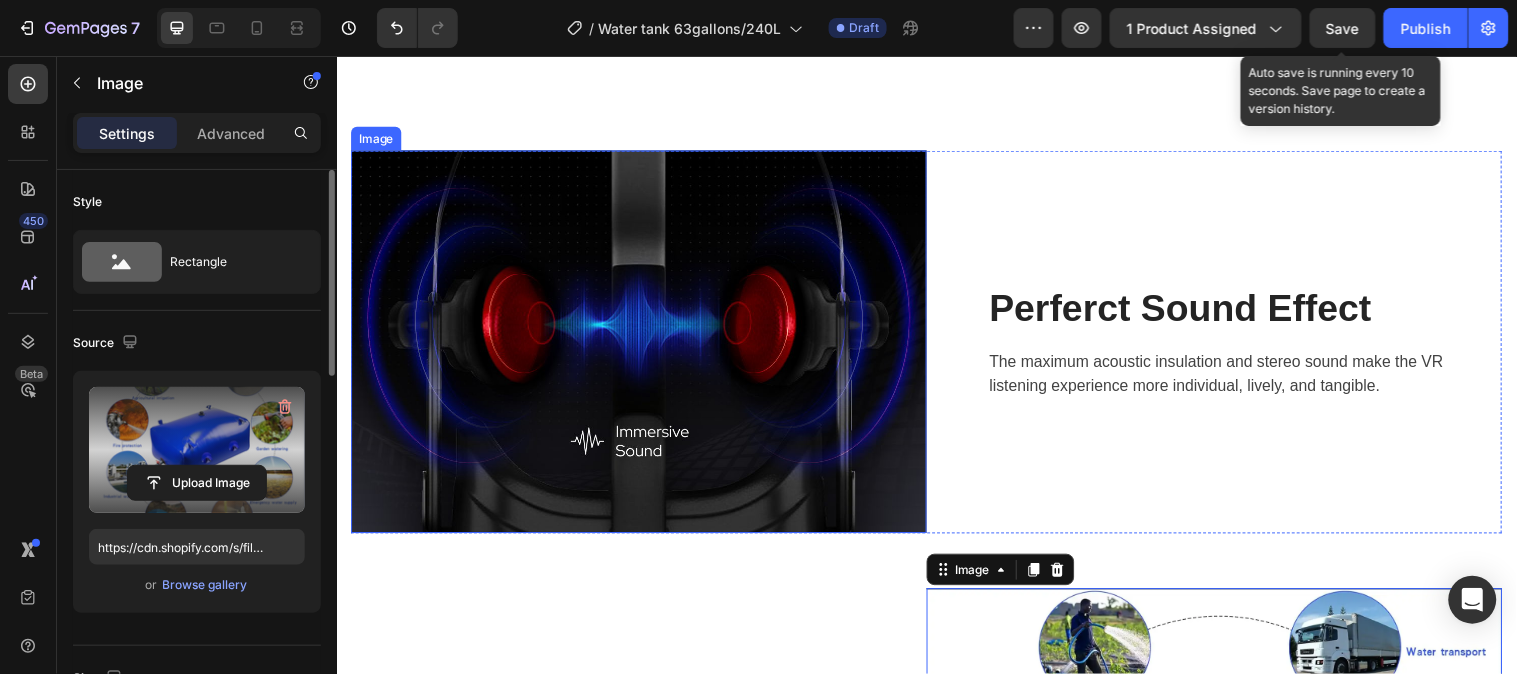 click at bounding box center [643, 345] 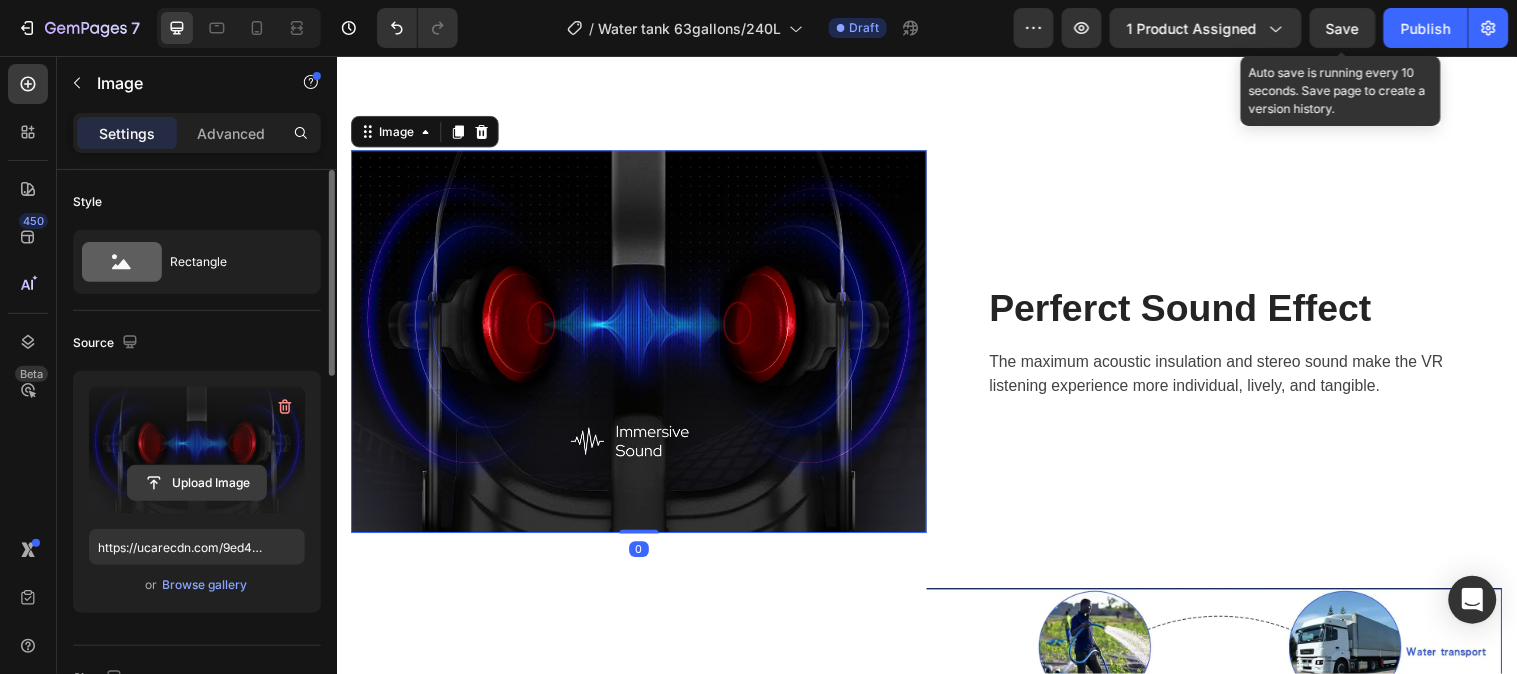 click 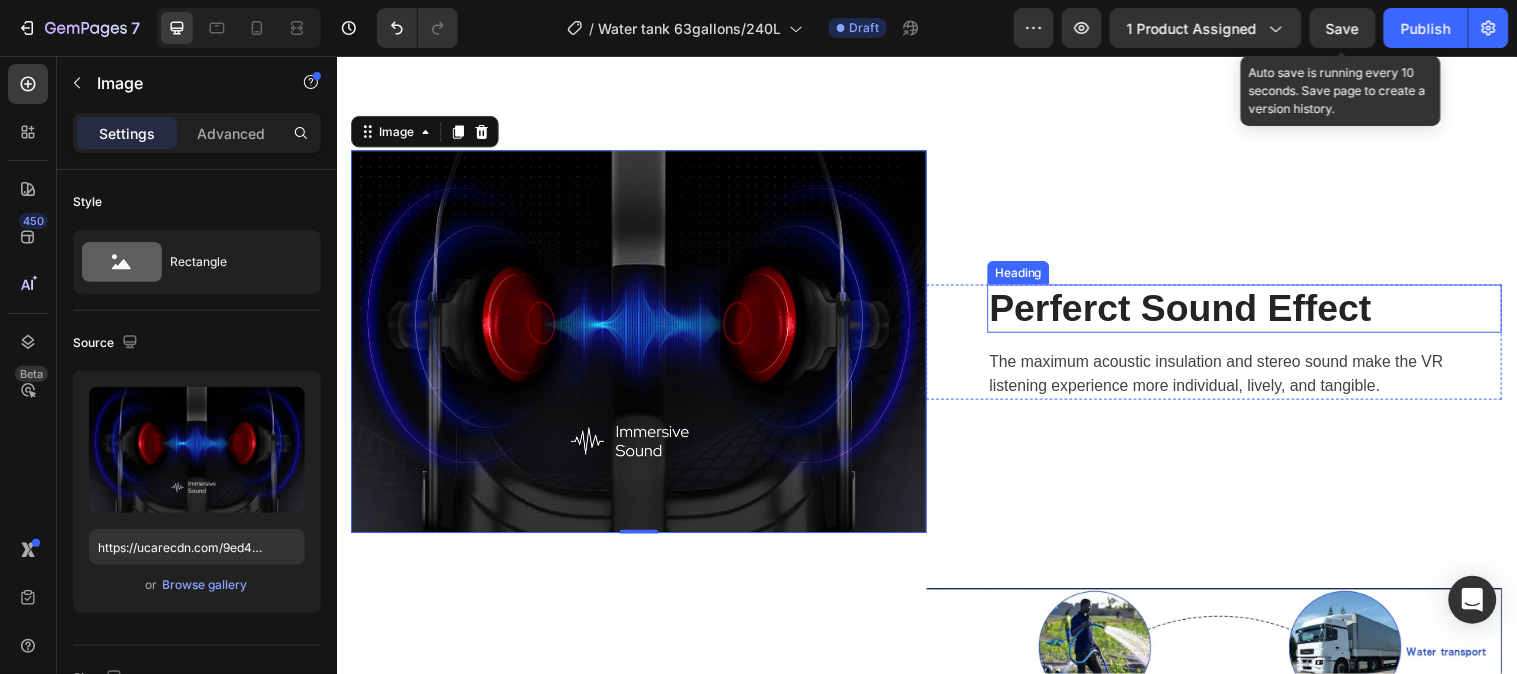 click on "Perferct Sound Effect" at bounding box center (1259, 312) 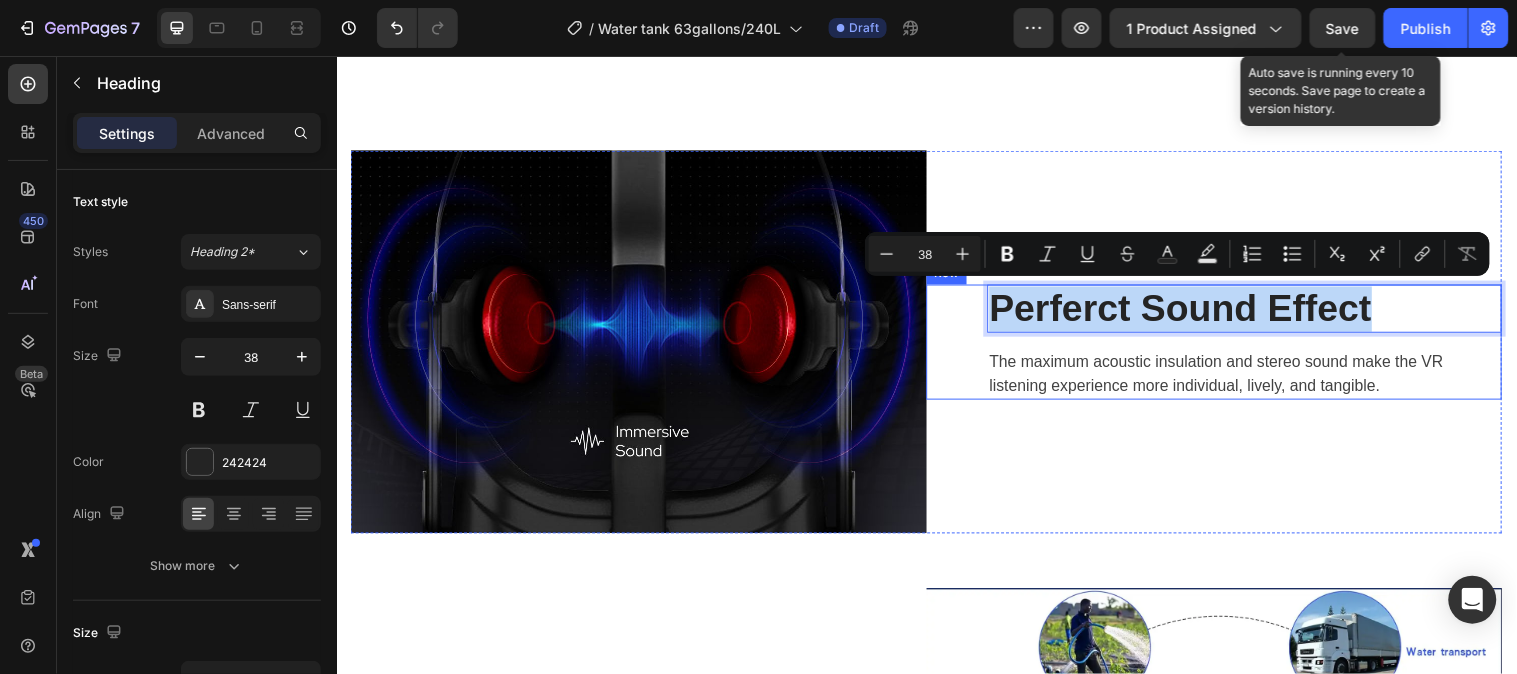 drag, startPoint x: 1383, startPoint y: 313, endPoint x: 969, endPoint y: 308, distance: 414.03018 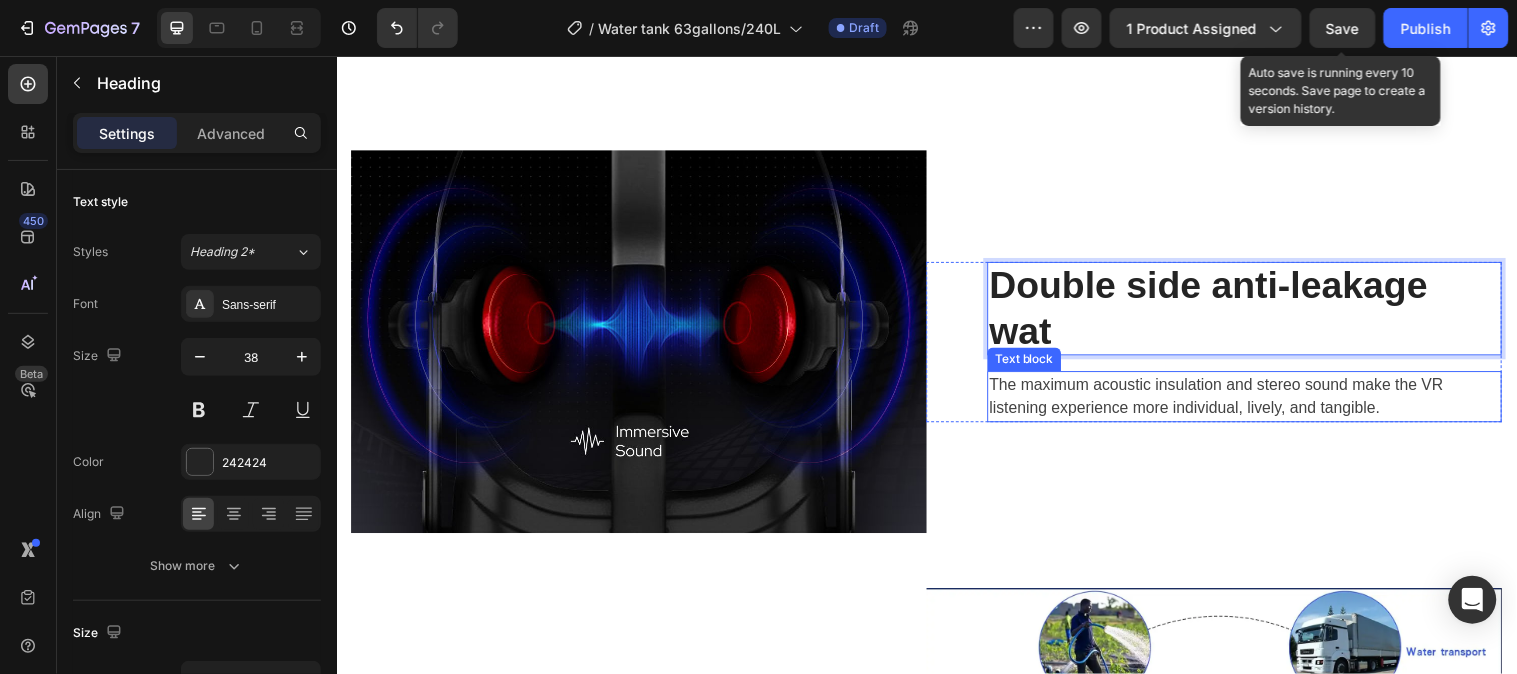 scroll, scrollTop: 2651, scrollLeft: 0, axis: vertical 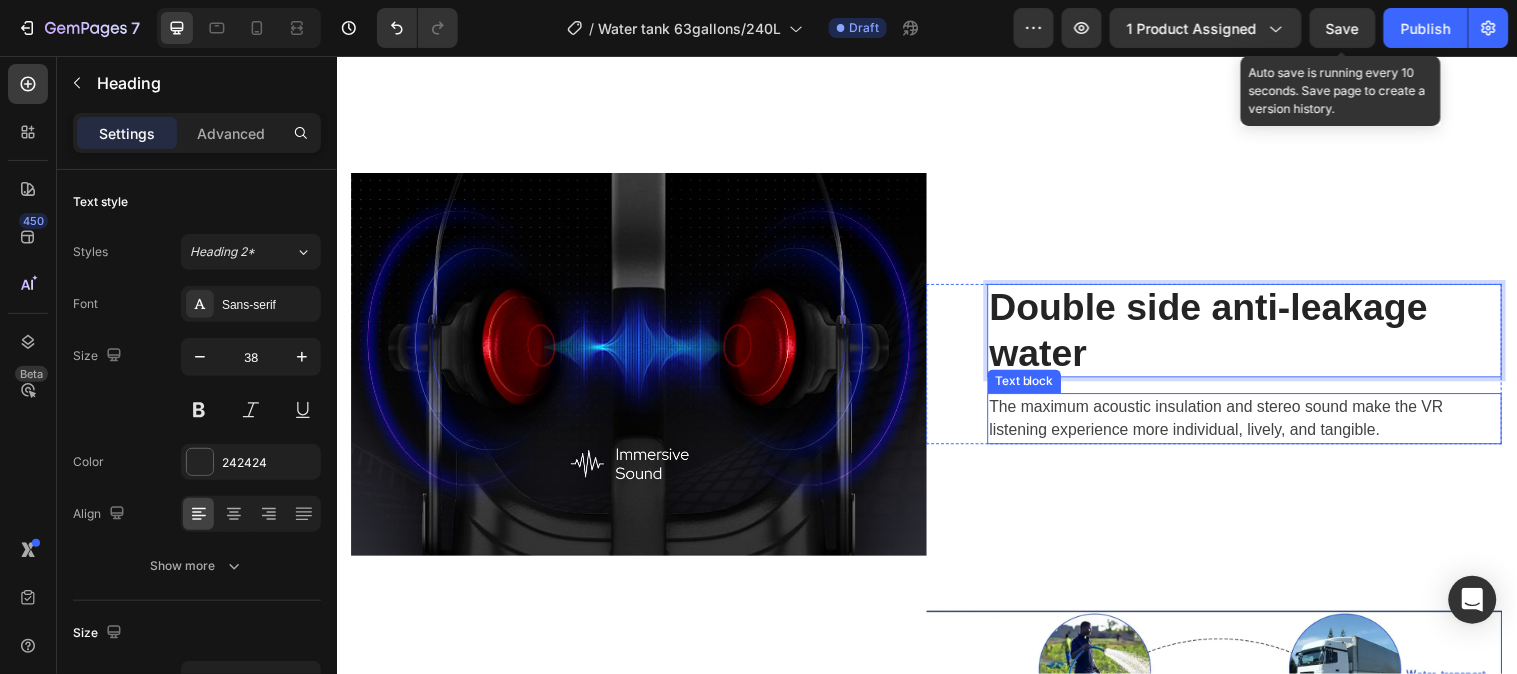 click on "The maximum acoustic insulation and stereo sound make the VR listening experience more individual, lively, and tangible." at bounding box center (1259, 424) 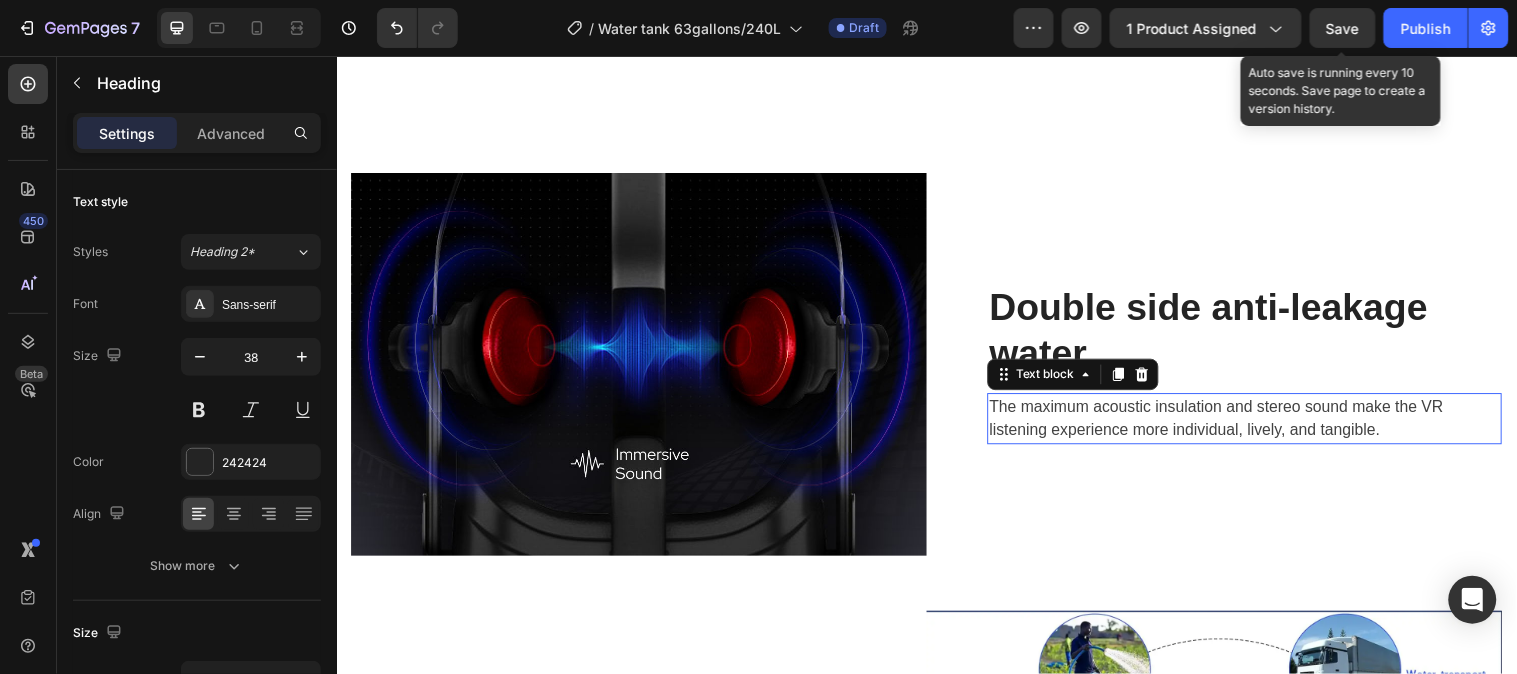 click on "The maximum acoustic insulation and stereo sound make the VR listening experience more individual, lively, and tangible." at bounding box center [1259, 424] 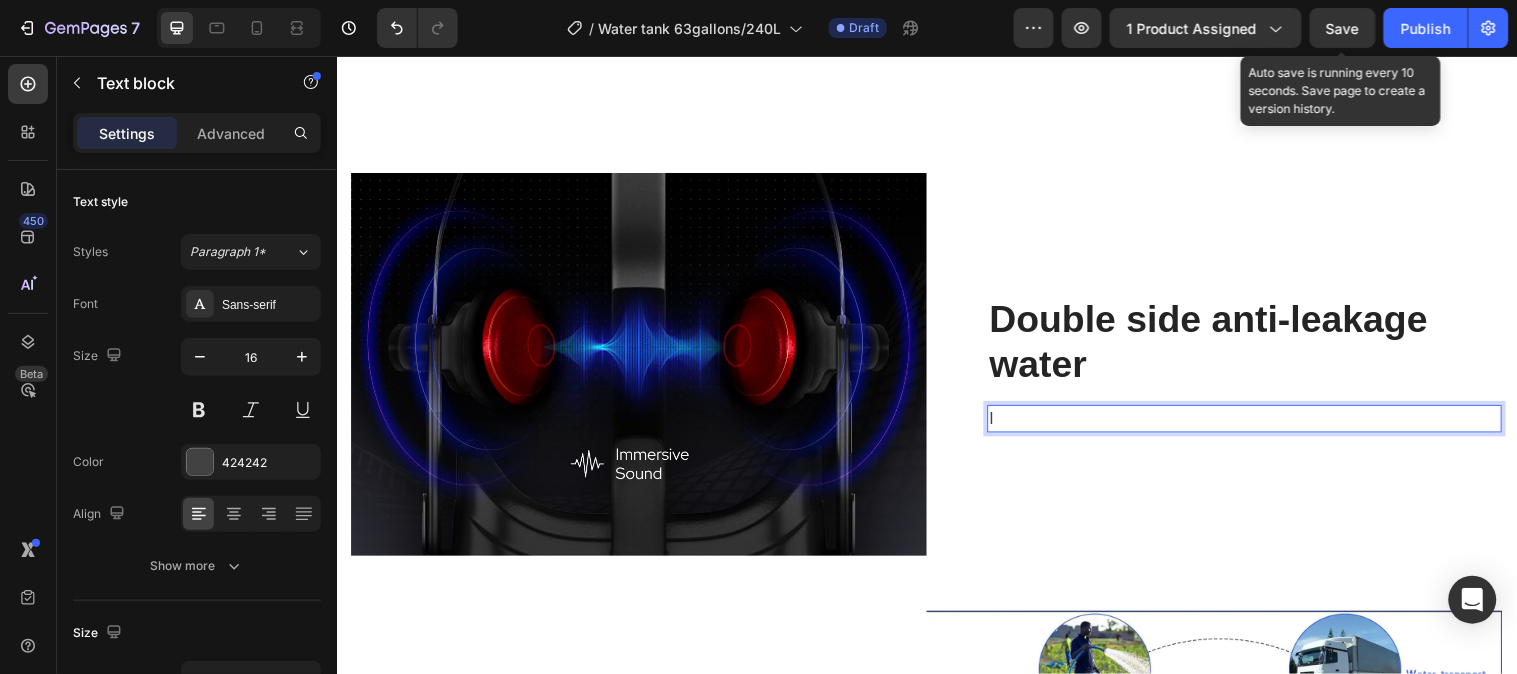 scroll, scrollTop: 2663, scrollLeft: 0, axis: vertical 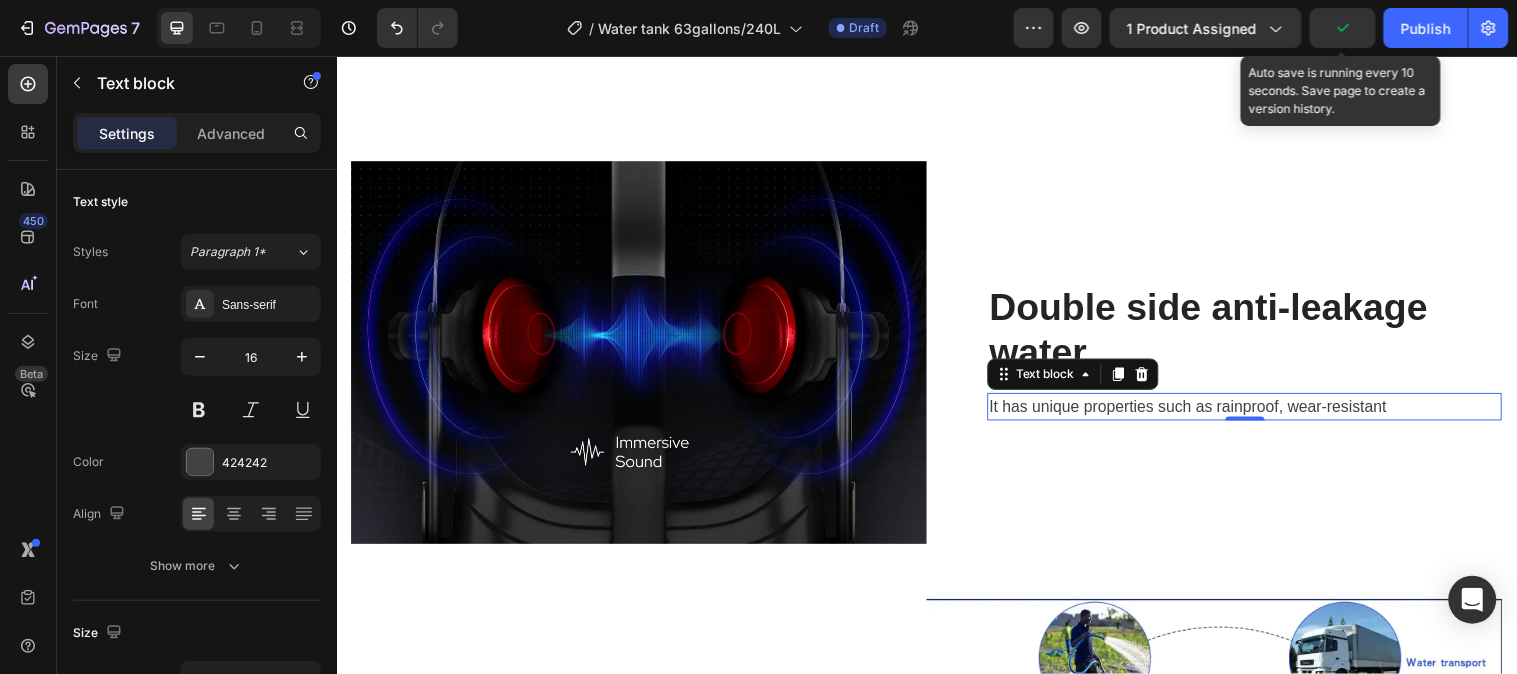 click on "It has unique properties such as rainproof, wear-resistant" at bounding box center [1259, 412] 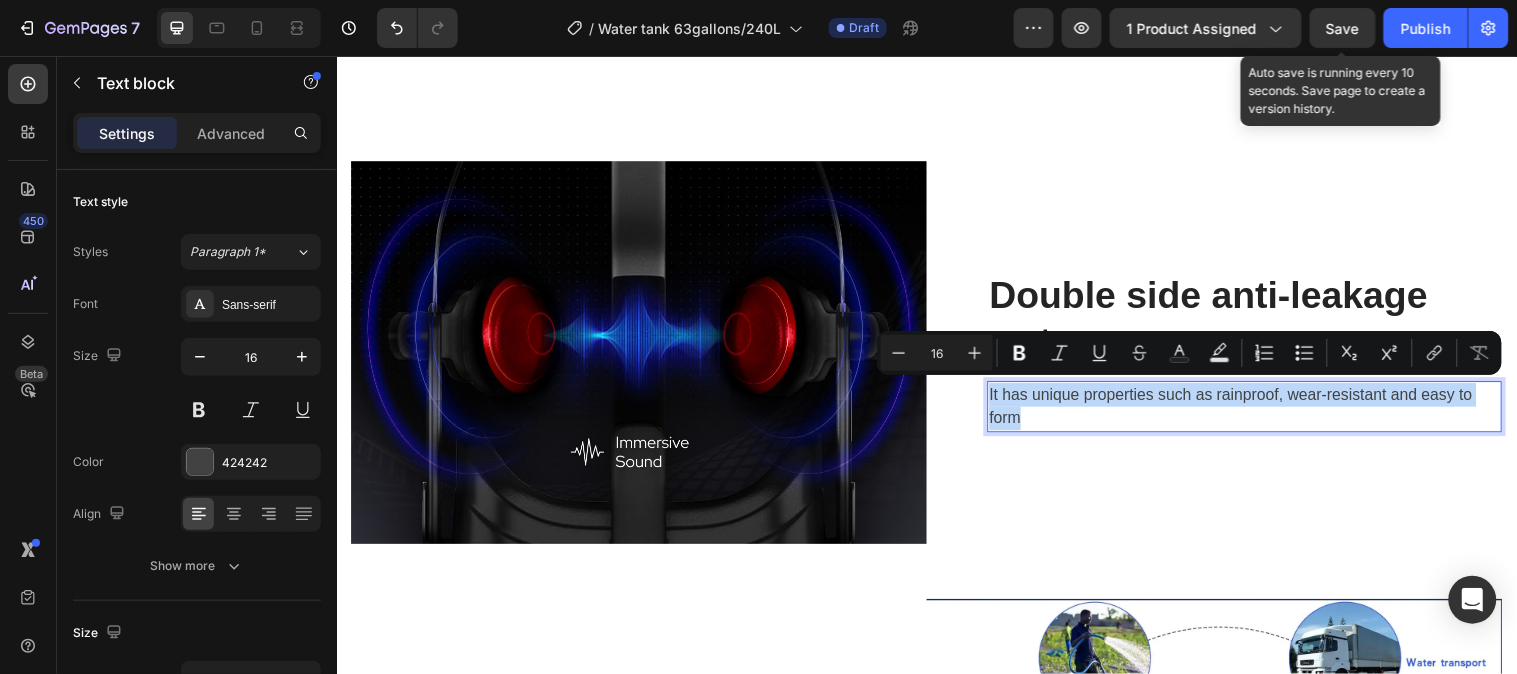 copy on "It has unique properties such as rainproof, wear-resistant and easy to form" 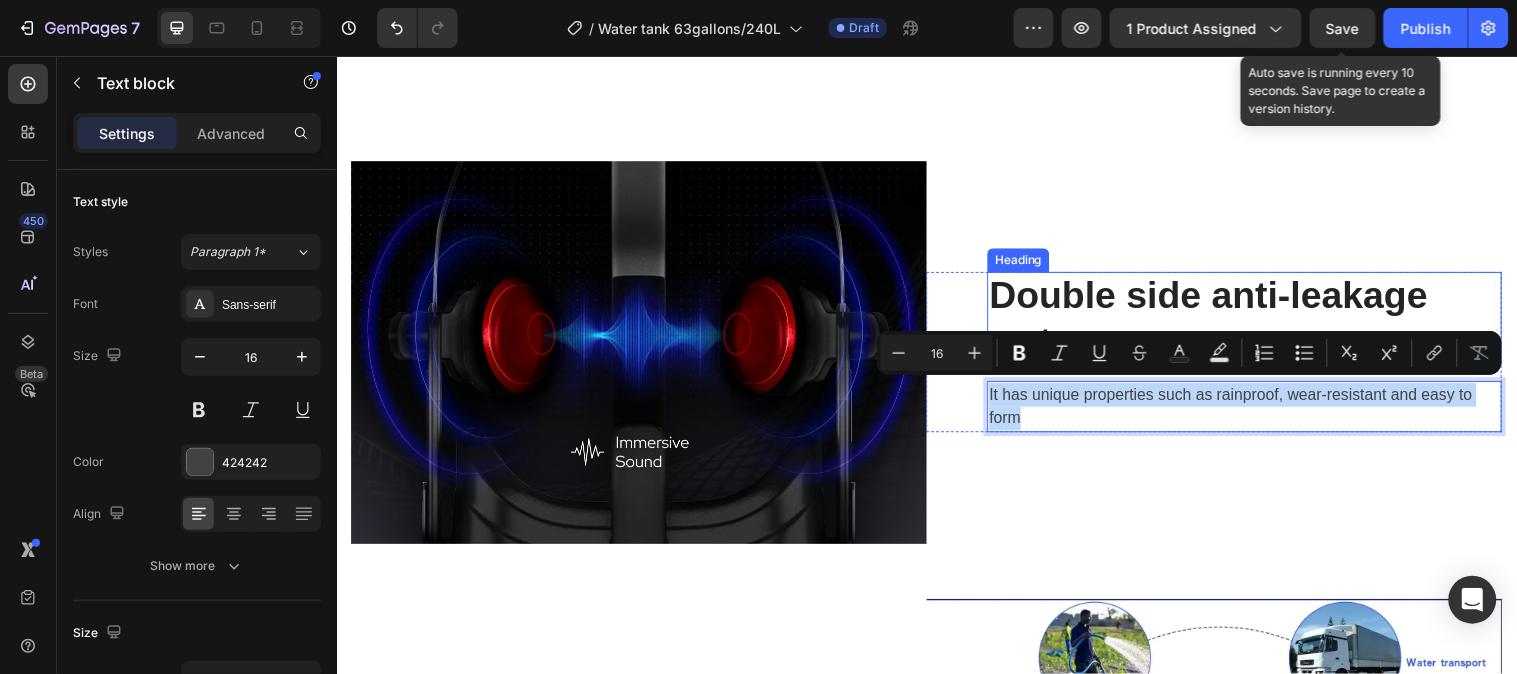 click on "Double side anti-leakage water" at bounding box center (1259, 322) 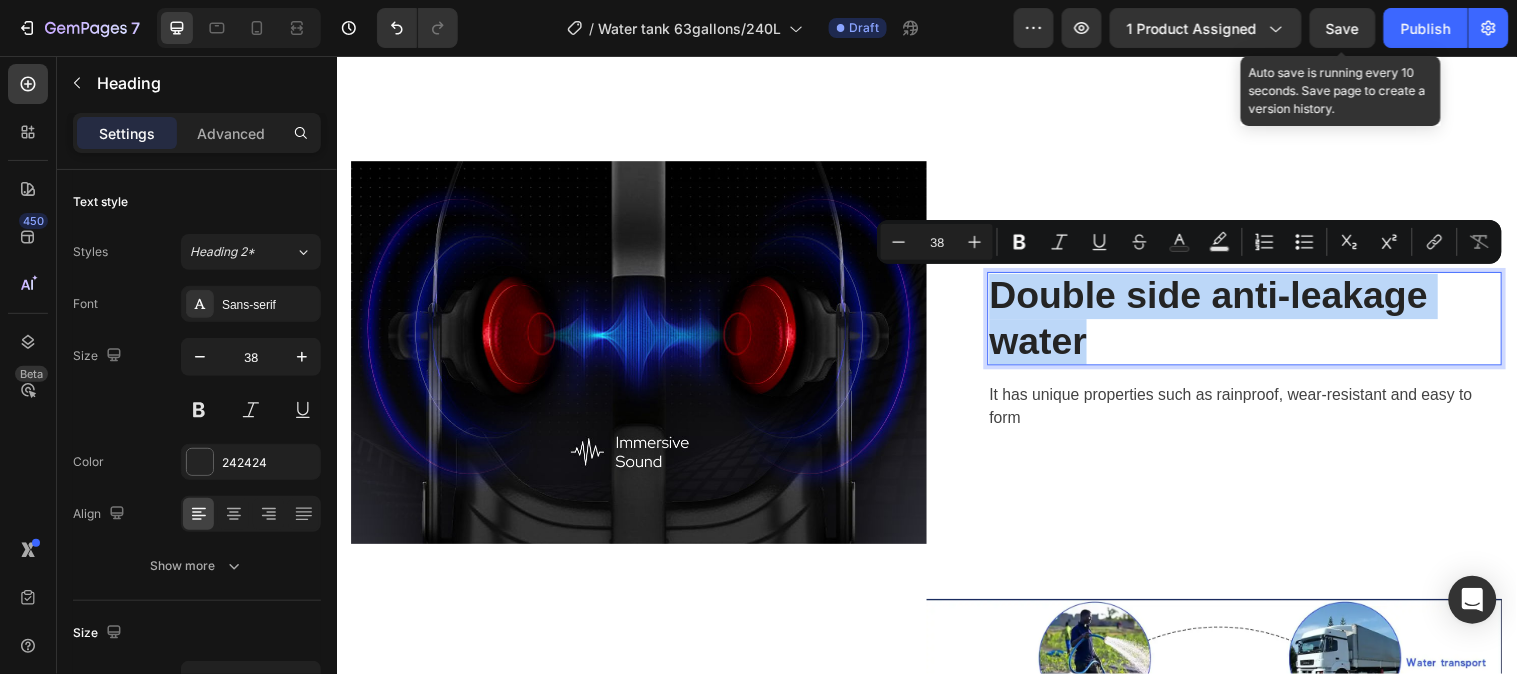 copy on "Double side anti-leakage water" 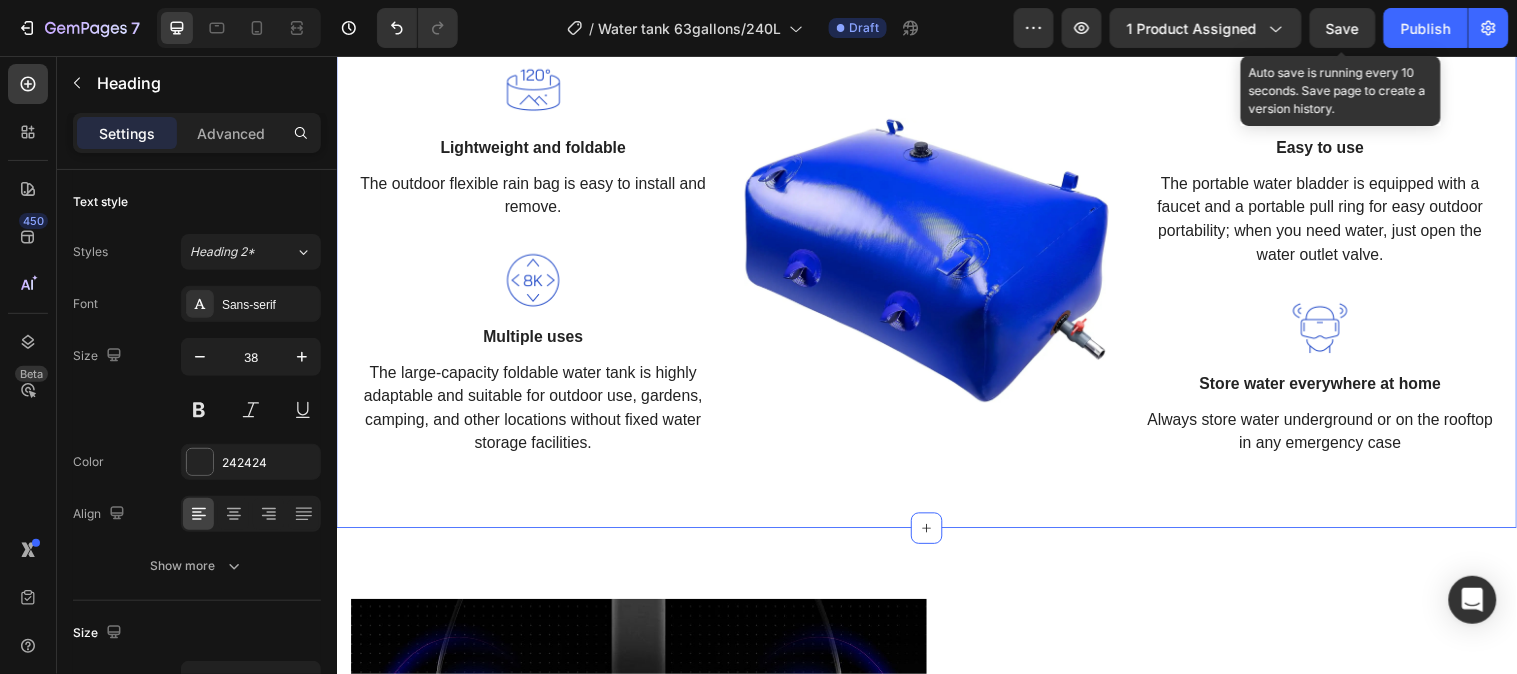 scroll, scrollTop: 2100, scrollLeft: 0, axis: vertical 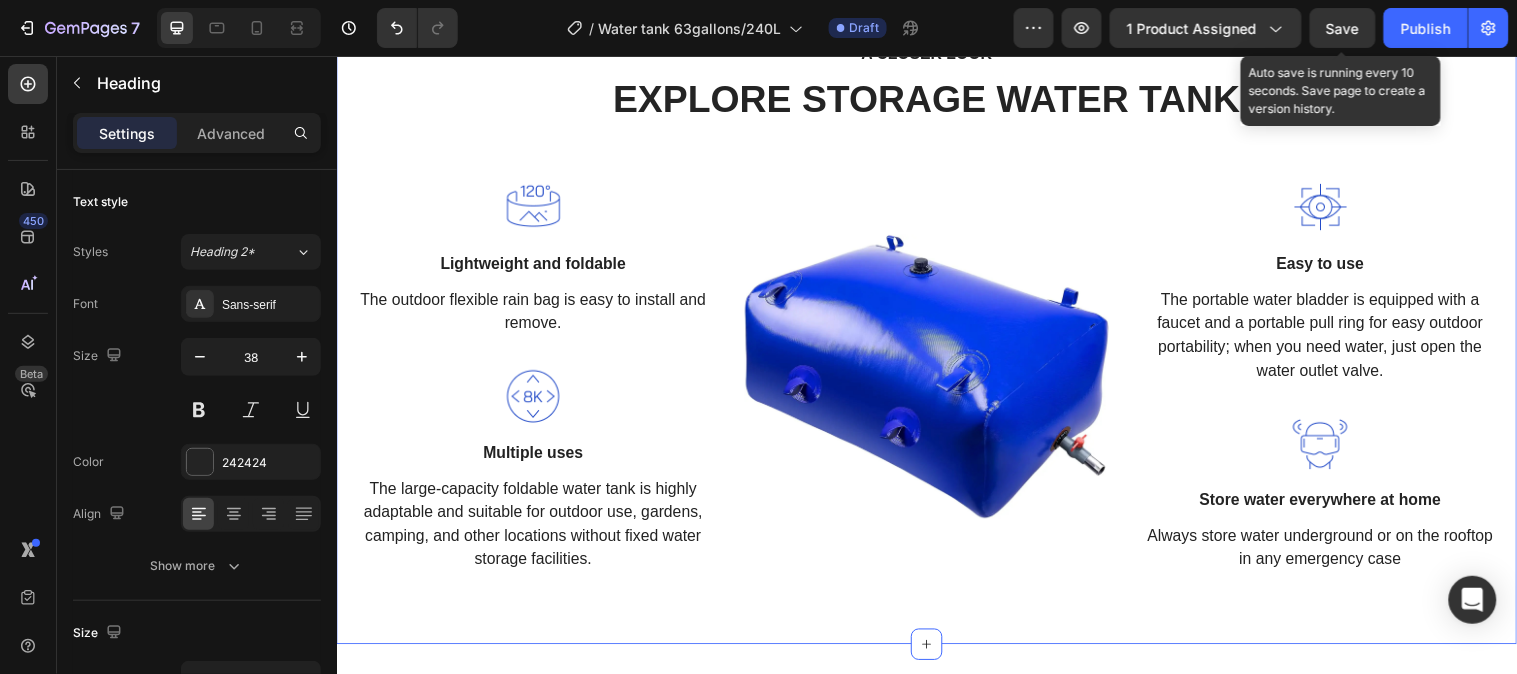 type on "20" 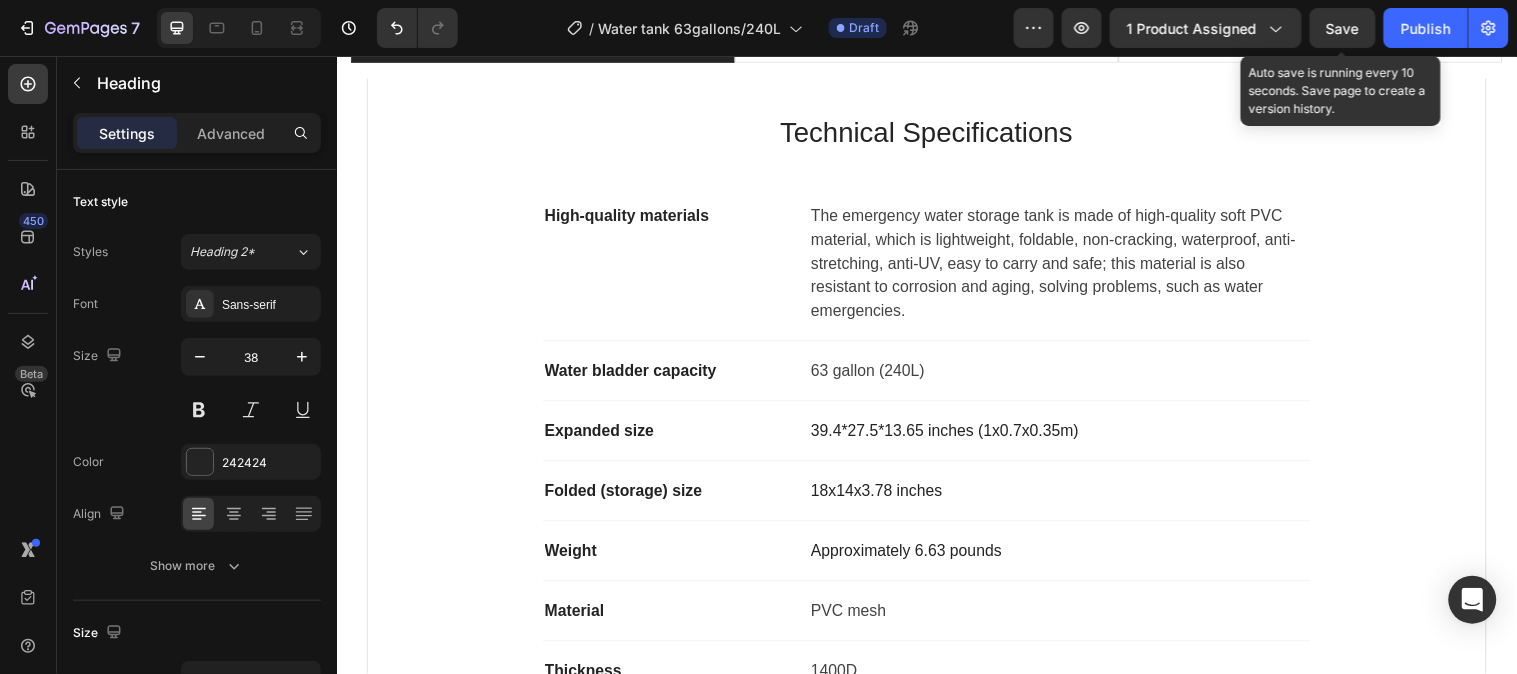 scroll, scrollTop: 218, scrollLeft: 0, axis: vertical 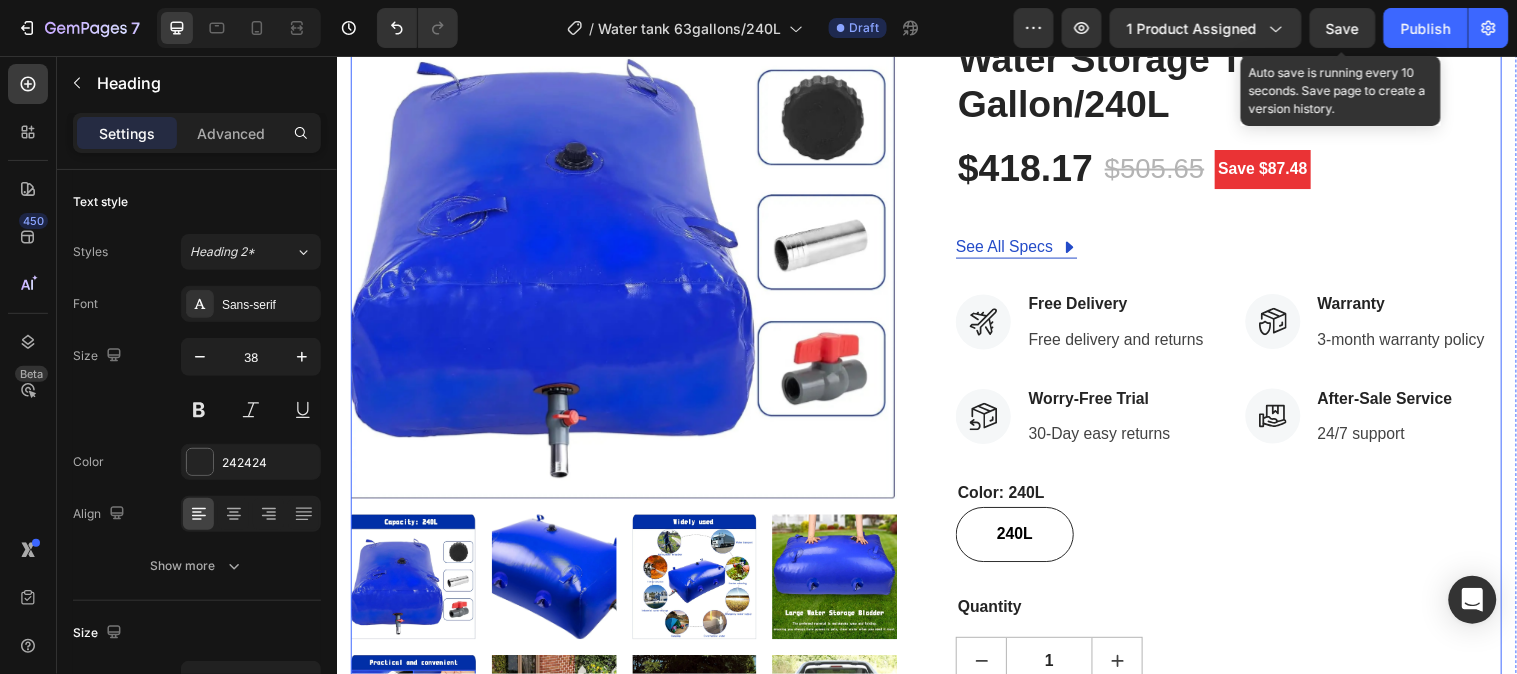 click on "Icon
Icon
Icon
Icon
Icon Icon List Hoz Hurry up! Pick one to storage clean water in emergency case Text block Row Water Storage Tank 63 Gallon/240L (P) Title $418.17 (P) Price (P) Price $505.65 (P) Price (P) Price Save $87.48 Product Badge Row
See All Specs Button Row
Icon Free Delivery Text block Free delivery and returns Text block Icon List
Icon Worry-Free Trial Text block 30-Day easy returns Text block Icon List
Icon Warranty Text block 3-month warranty policy Text block Icon List
Icon After-Sale Service Text block 24/7 support Text block Icon List Row Color: 240L 240L 240L 240L (P) Variants & Swatches Quantity Text block
1
(P) Quantity ADD TO CART (P) Cart Button Buy it now (P) Dynamic Checkout" at bounding box center [1243, 410] 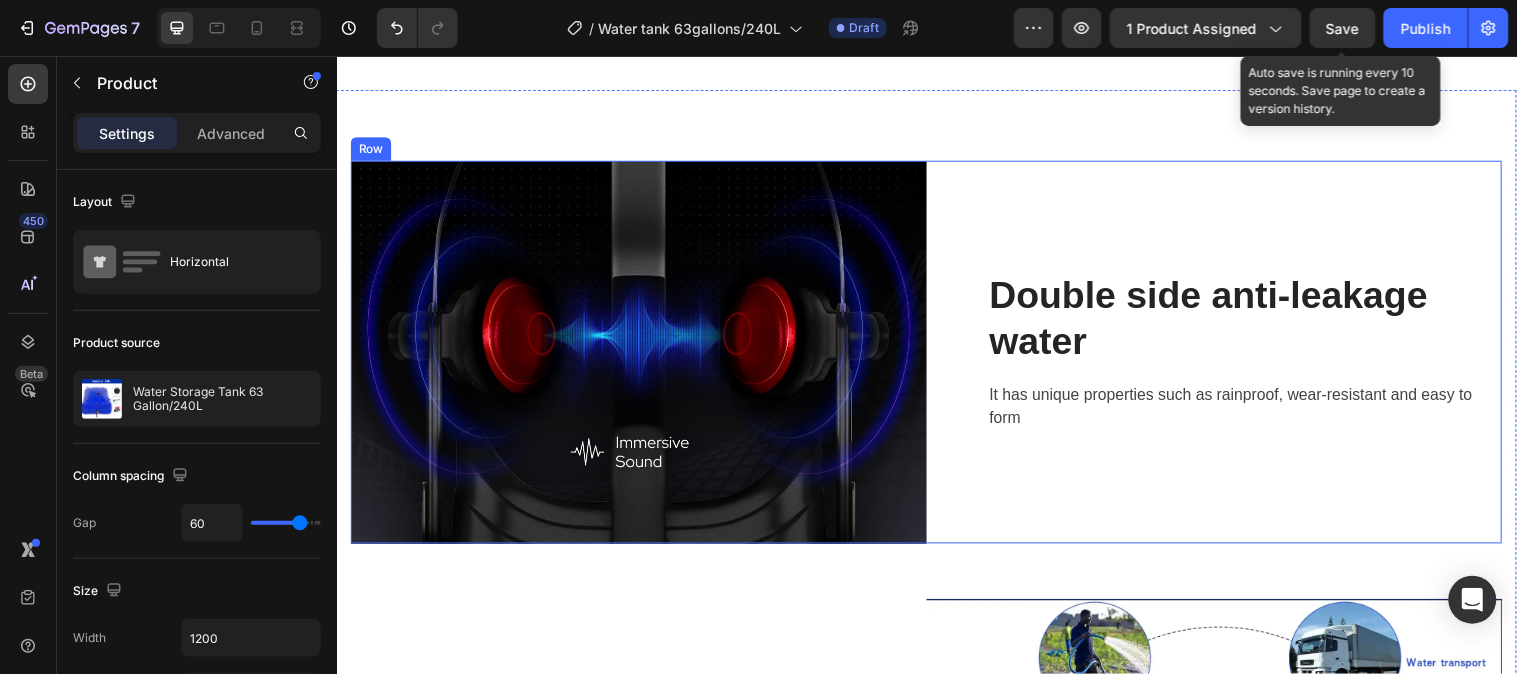 scroll, scrollTop: 2552, scrollLeft: 0, axis: vertical 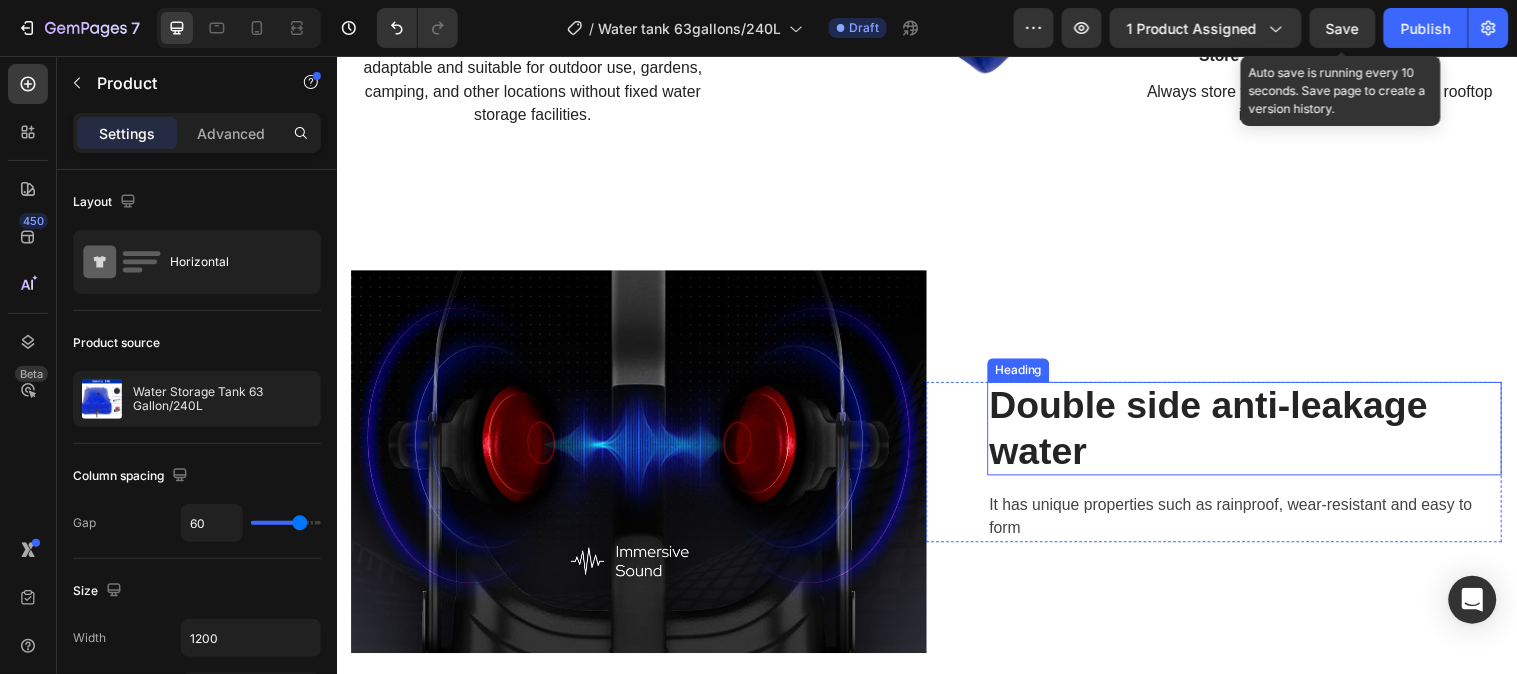 click on "Double side anti-leakage water" at bounding box center [1259, 433] 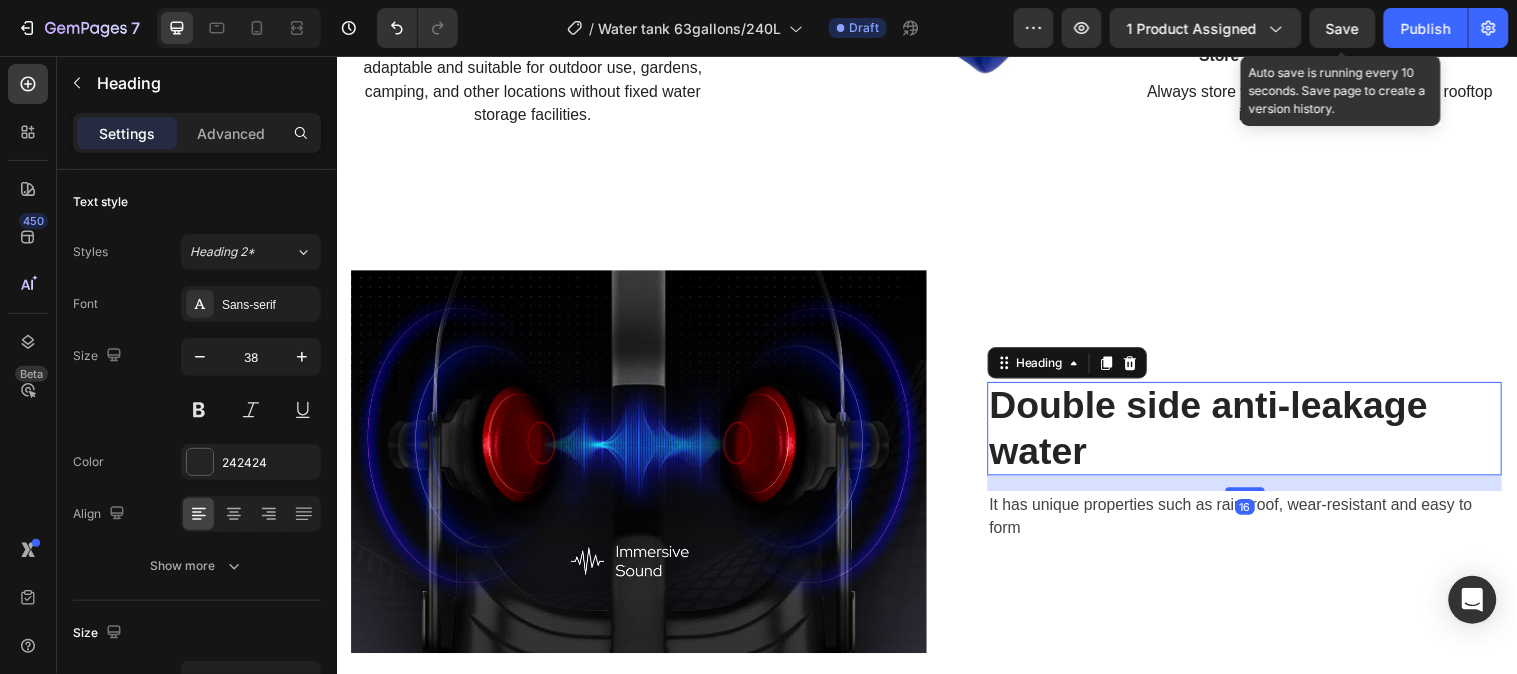 click on "Double side anti-leakage water" at bounding box center [1259, 433] 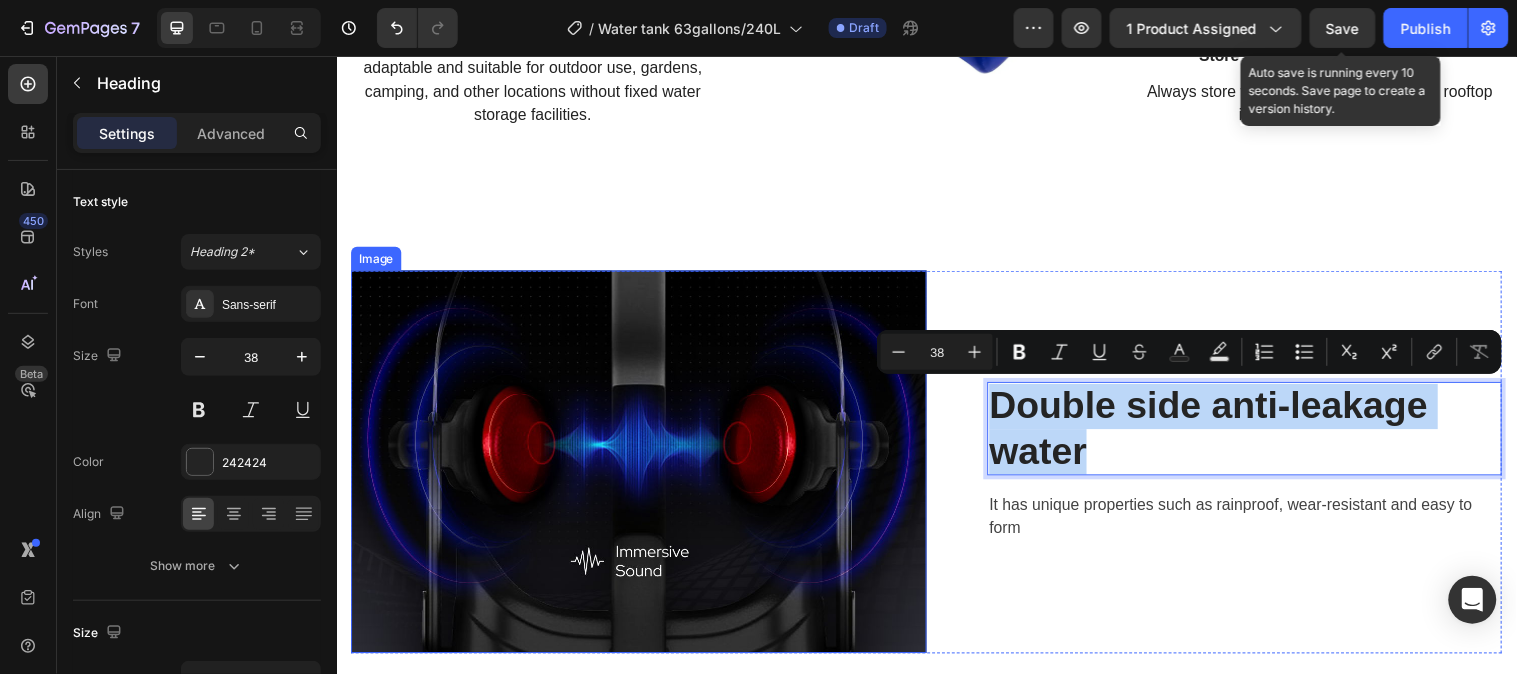 drag, startPoint x: 1105, startPoint y: 457, endPoint x: 907, endPoint y: 381, distance: 212.08488 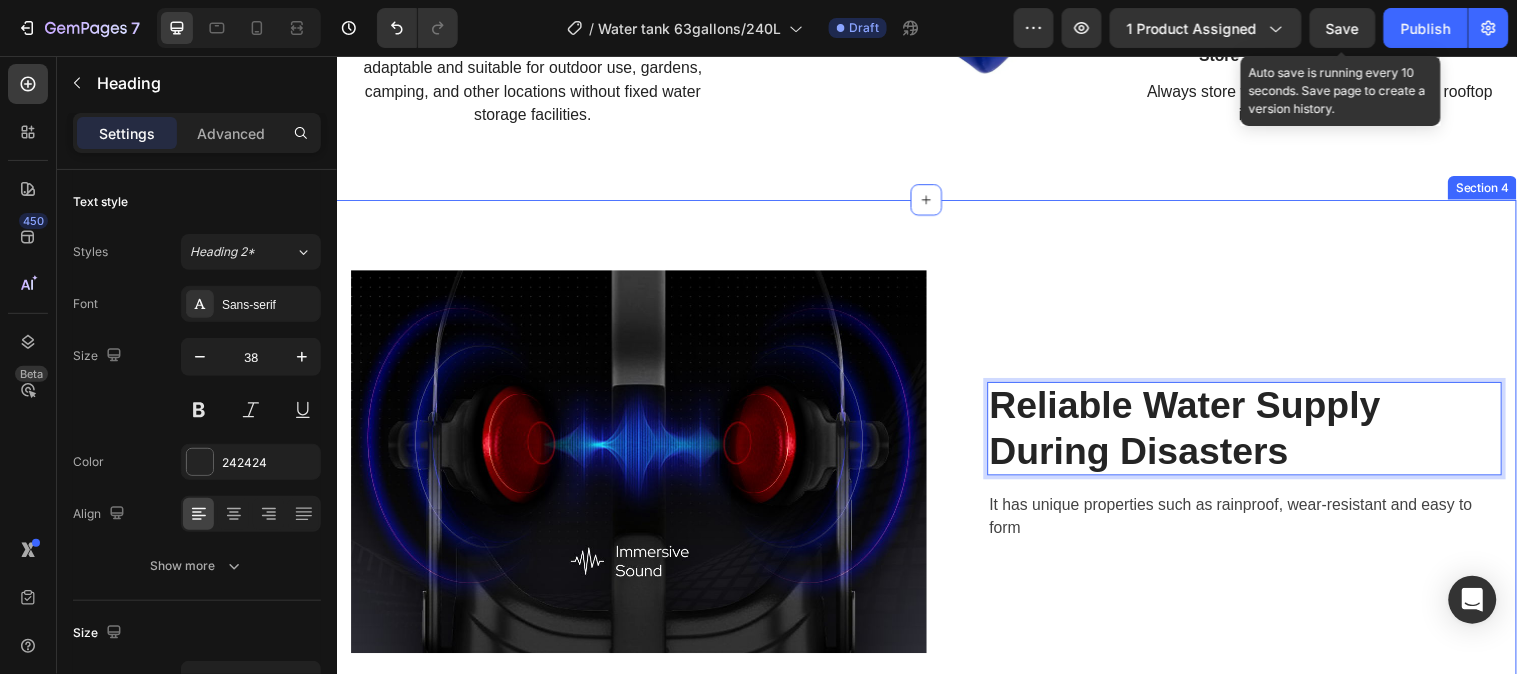 click on "Image Reliable Water Supply During Disasters Heading   16 It has unique properties such as rainproof, wear-resistant and easy to form Text block Row Row Widely Use Heading Adjustable diopter lenses offer personalized focusing power - so you can find your viewing sweet spot. Text block Row Image Row Image A Fitting Design Heading Easy to put on and take off. The proprietary dual-hinge fit design ensures both comfort and stability for different head shapes and sizes. Text block Row Row Section 4" at bounding box center (936, 979) 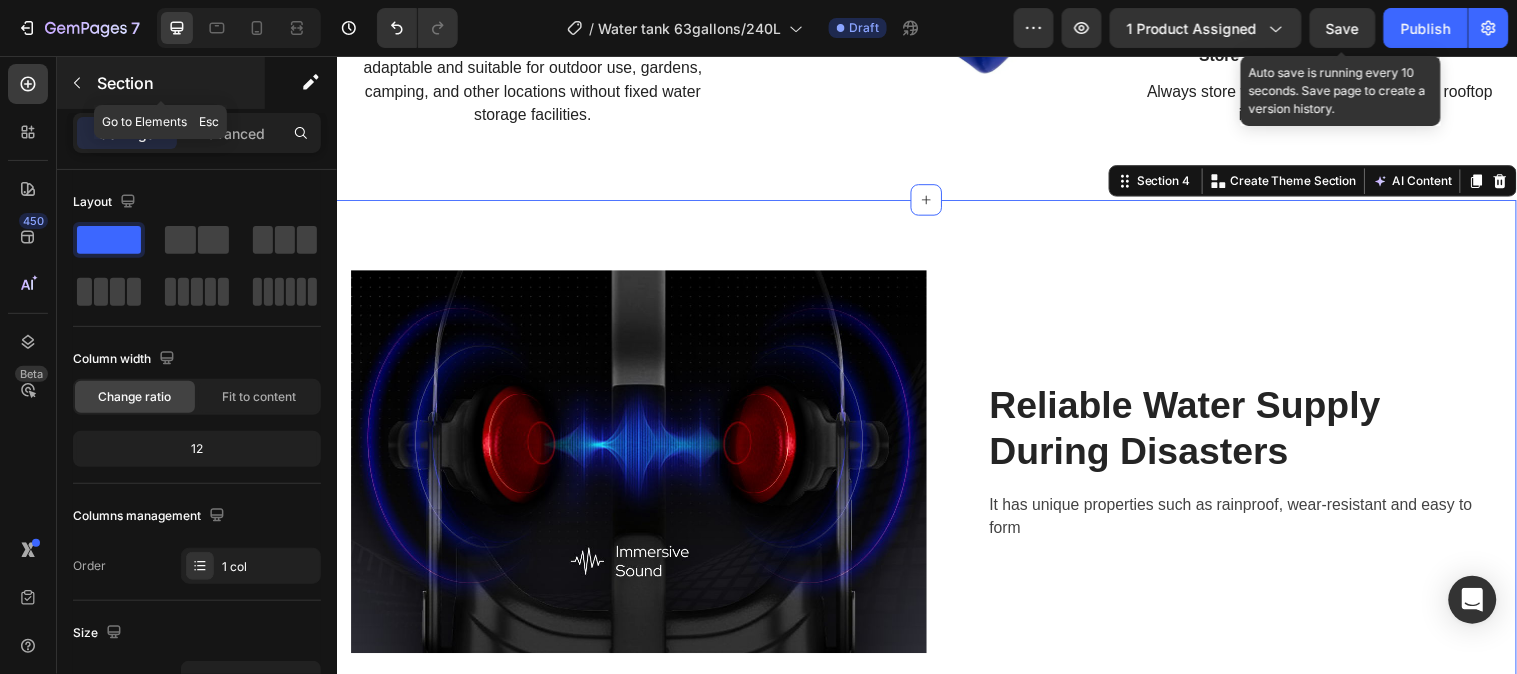 click 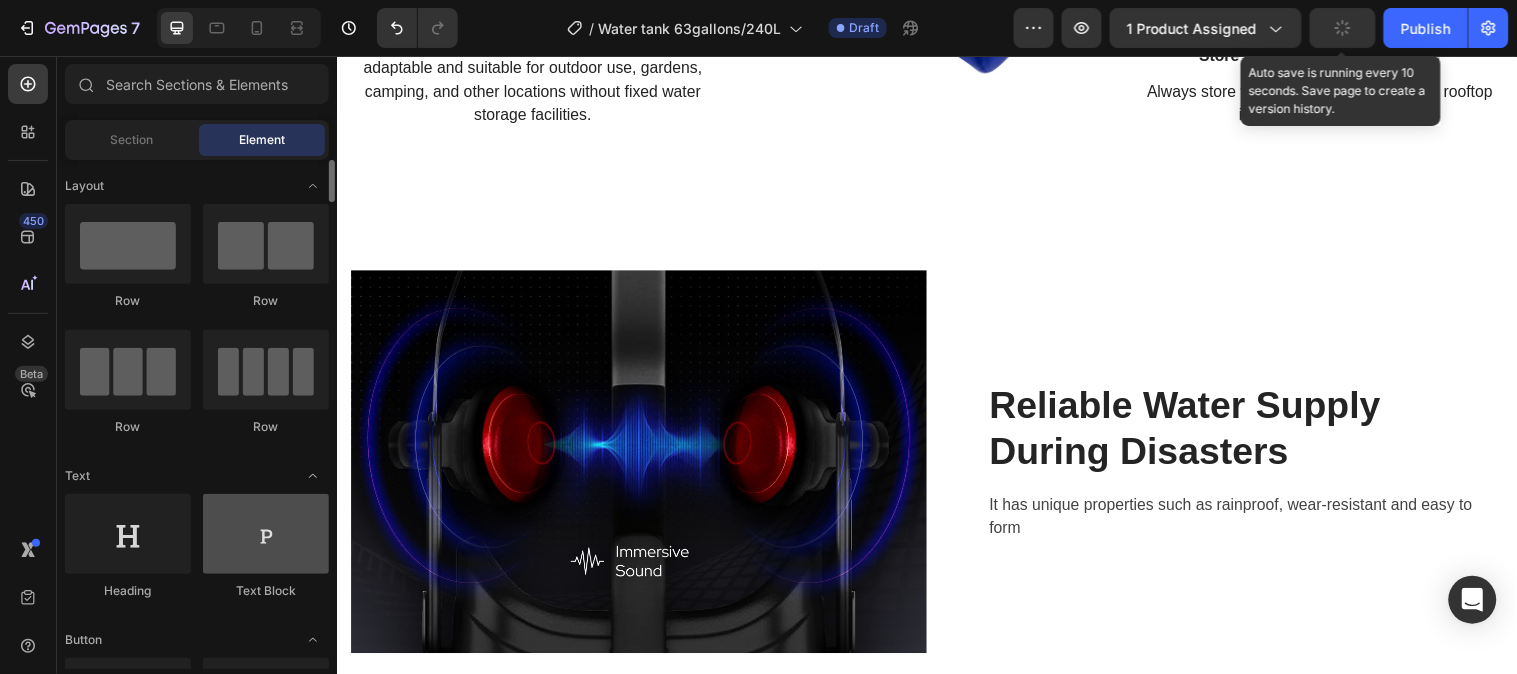 scroll, scrollTop: 111, scrollLeft: 0, axis: vertical 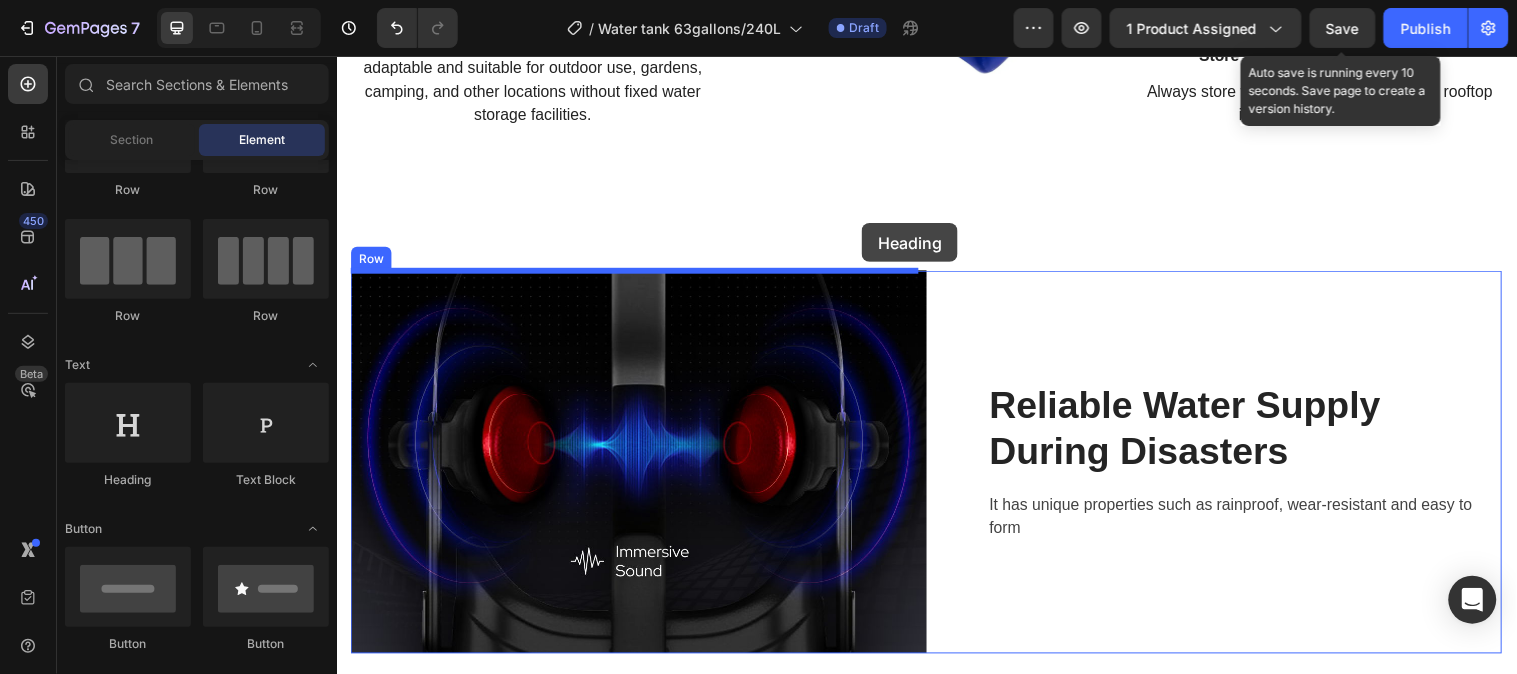 drag, startPoint x: 483, startPoint y: 497, endPoint x: 870, endPoint y: 225, distance: 473.02536 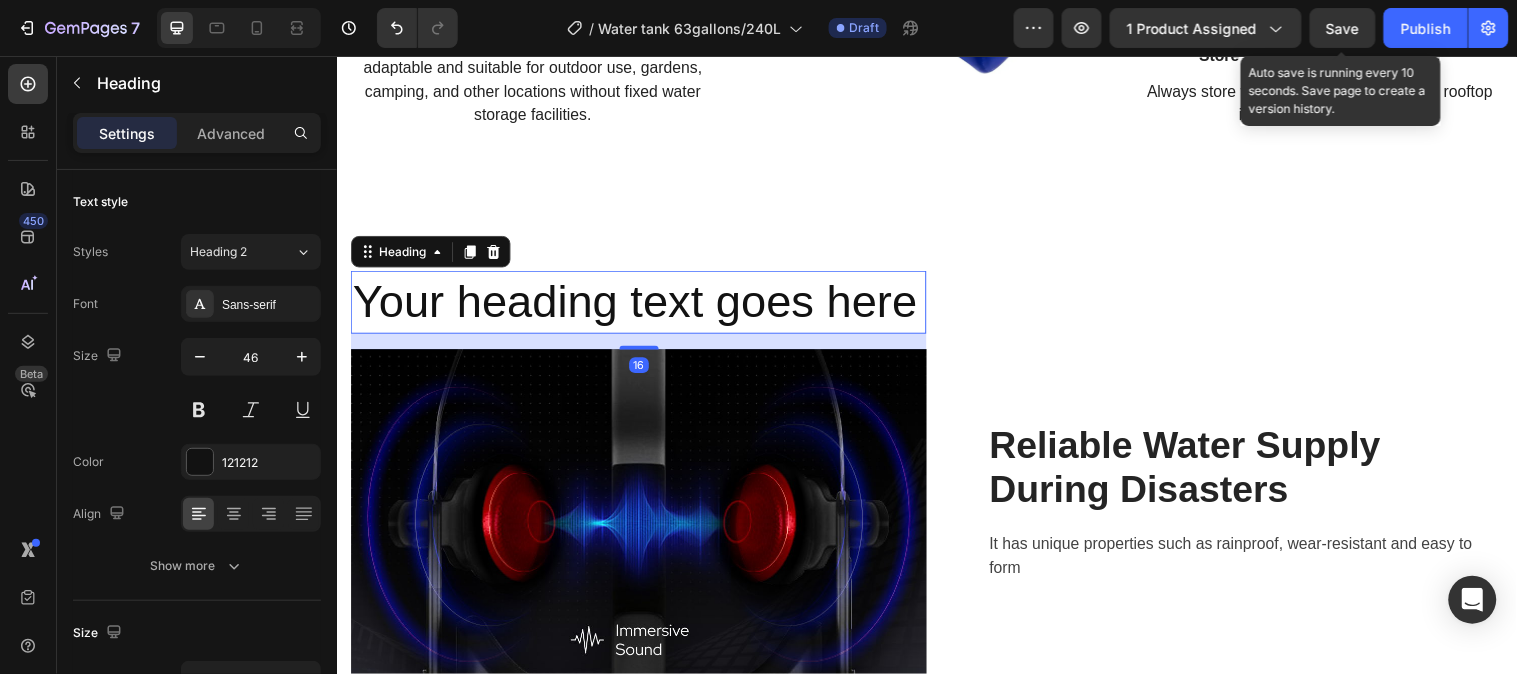 click on "Your heading text goes here" at bounding box center [643, 305] 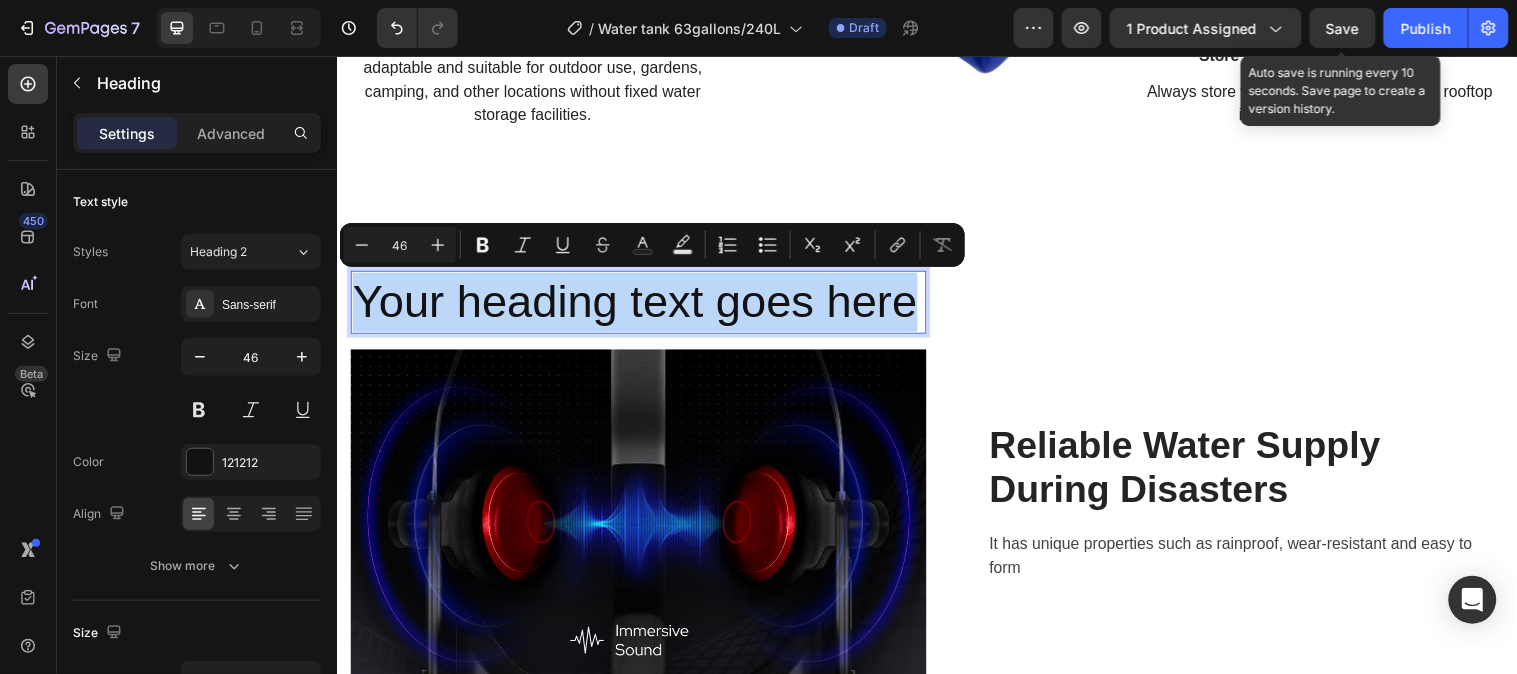 drag, startPoint x: 482, startPoint y: 369, endPoint x: 361, endPoint y: 316, distance: 132.09845 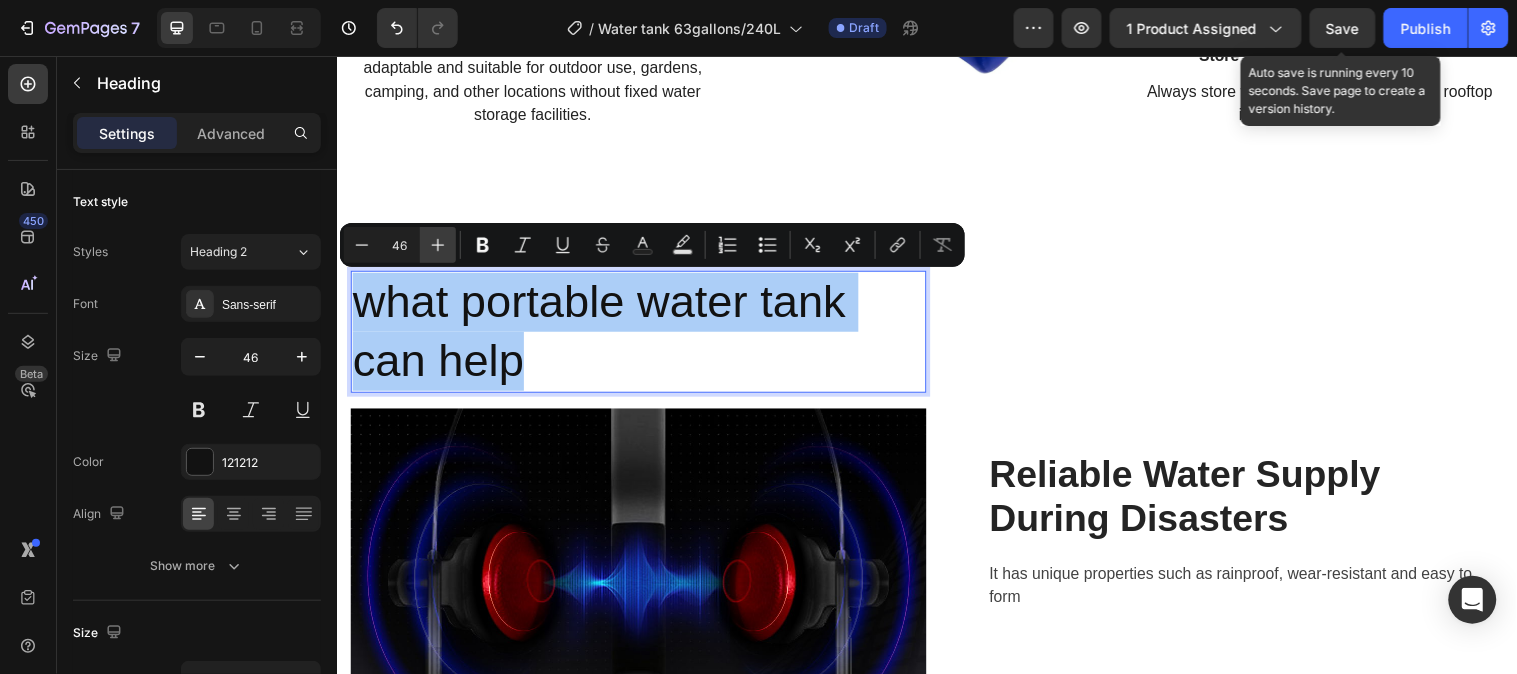 click 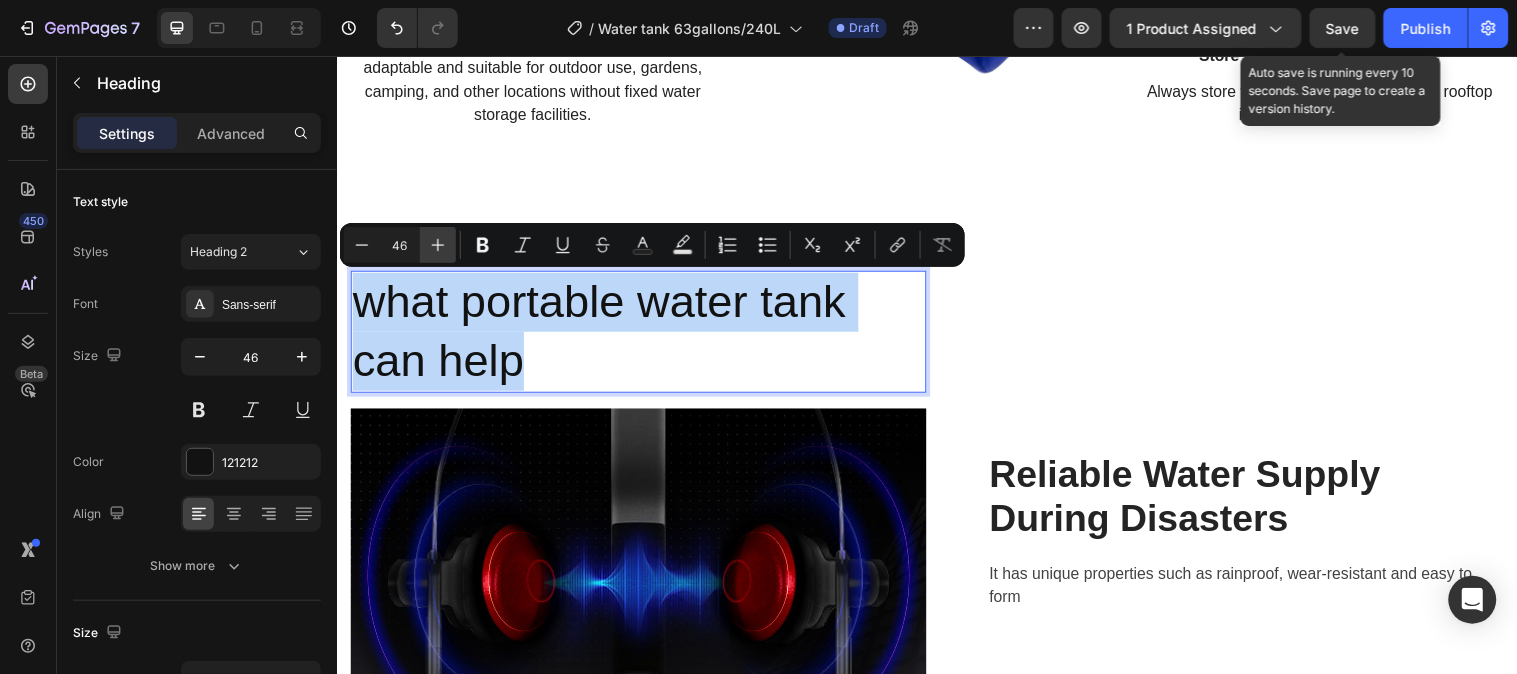 type on "47" 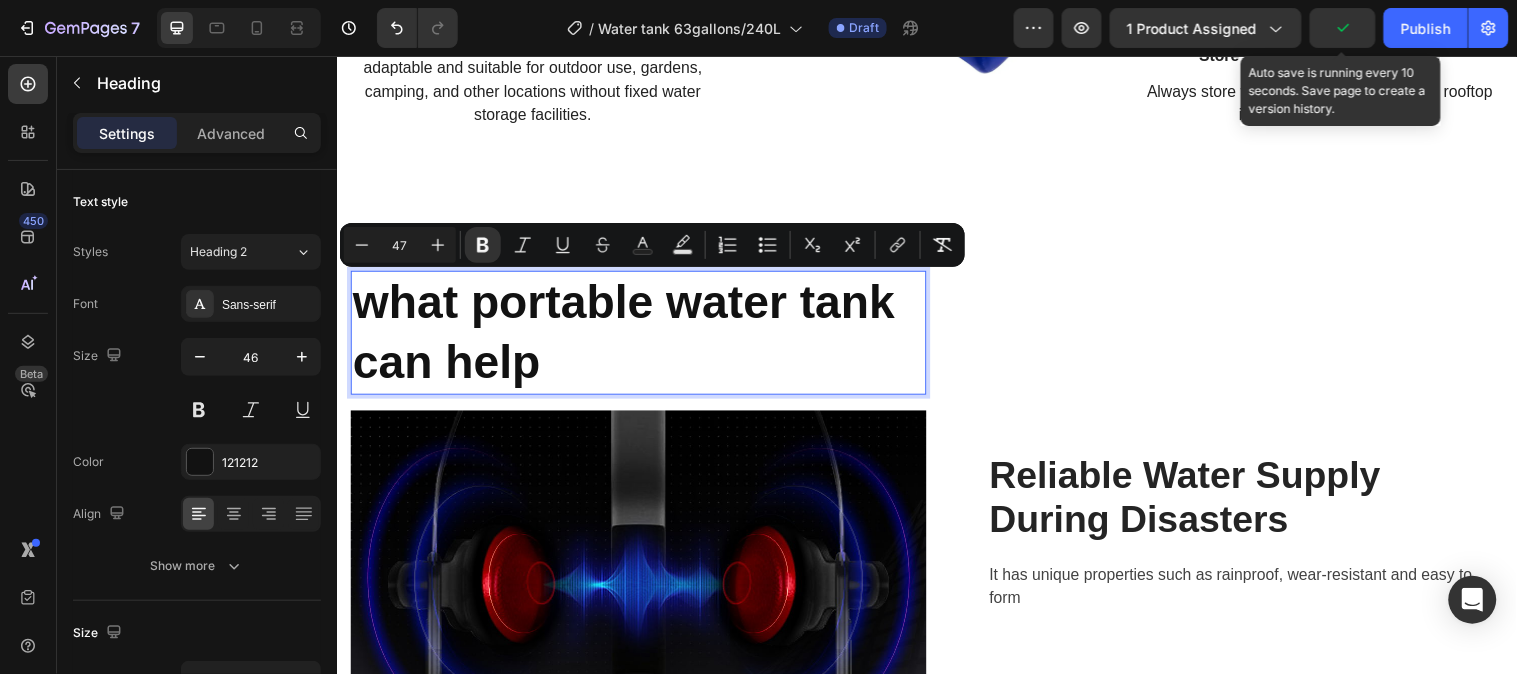 click on "what portable water tank can help" at bounding box center [628, 335] 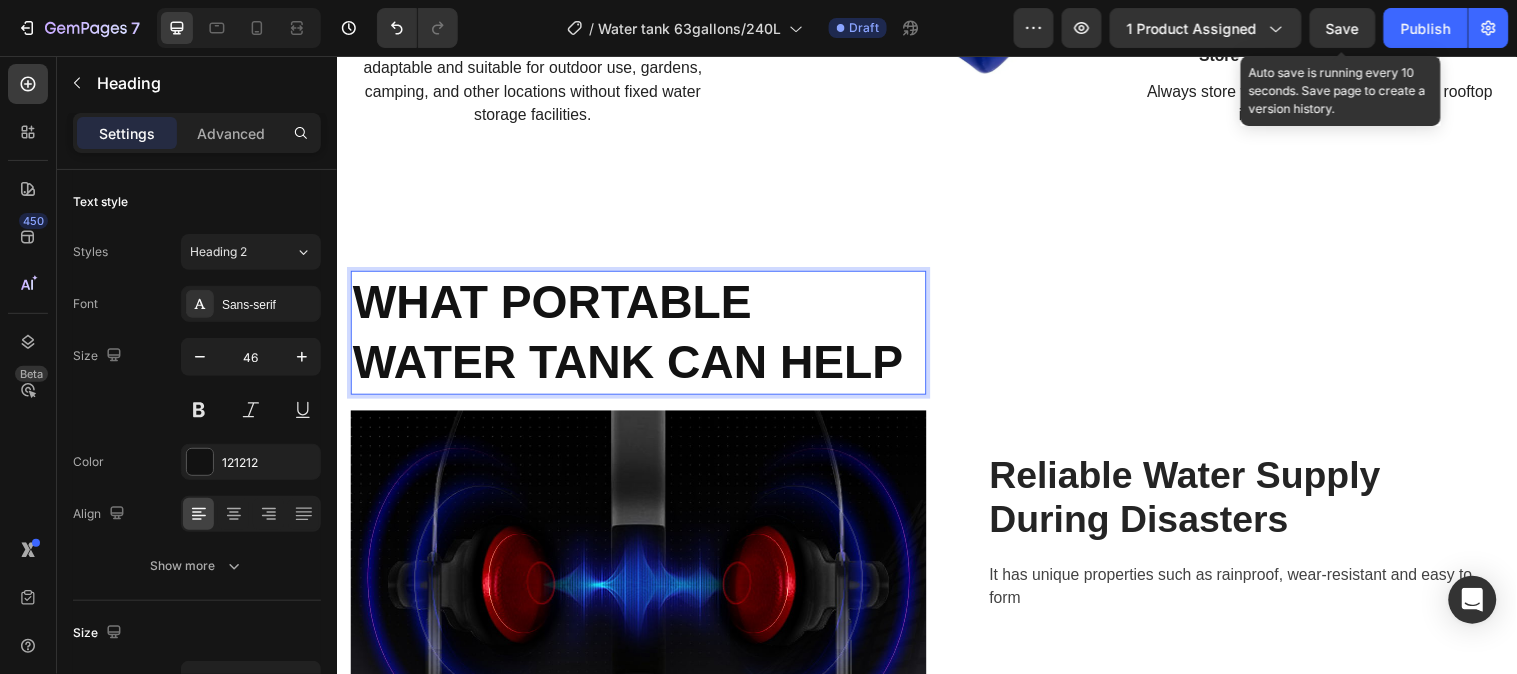 click on "WHAT PORTABLE WATER TANK CAN HELP" at bounding box center (643, 336) 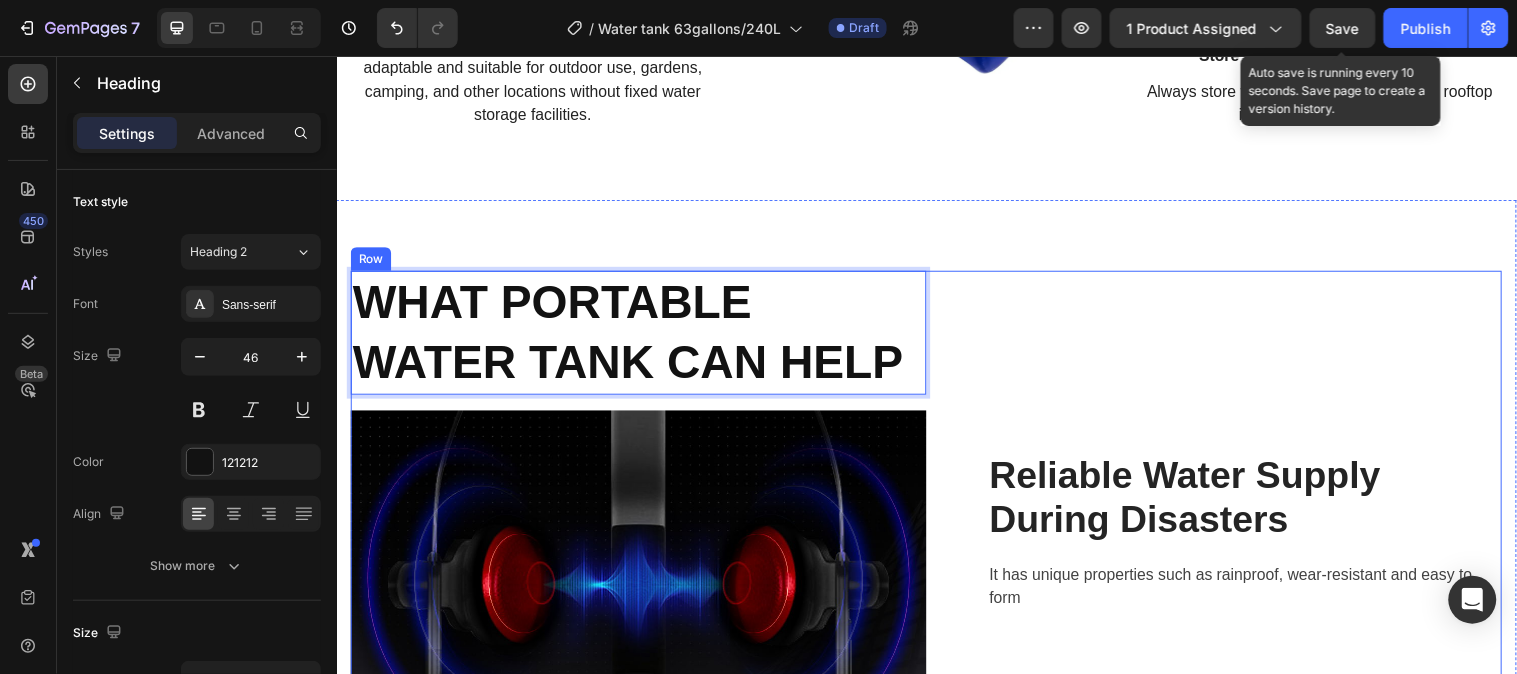 click on "Reliable Water Supply During Disasters Heading It has unique properties such as rainproof, wear-resistant and easy to form Text block Row" at bounding box center [1228, 538] 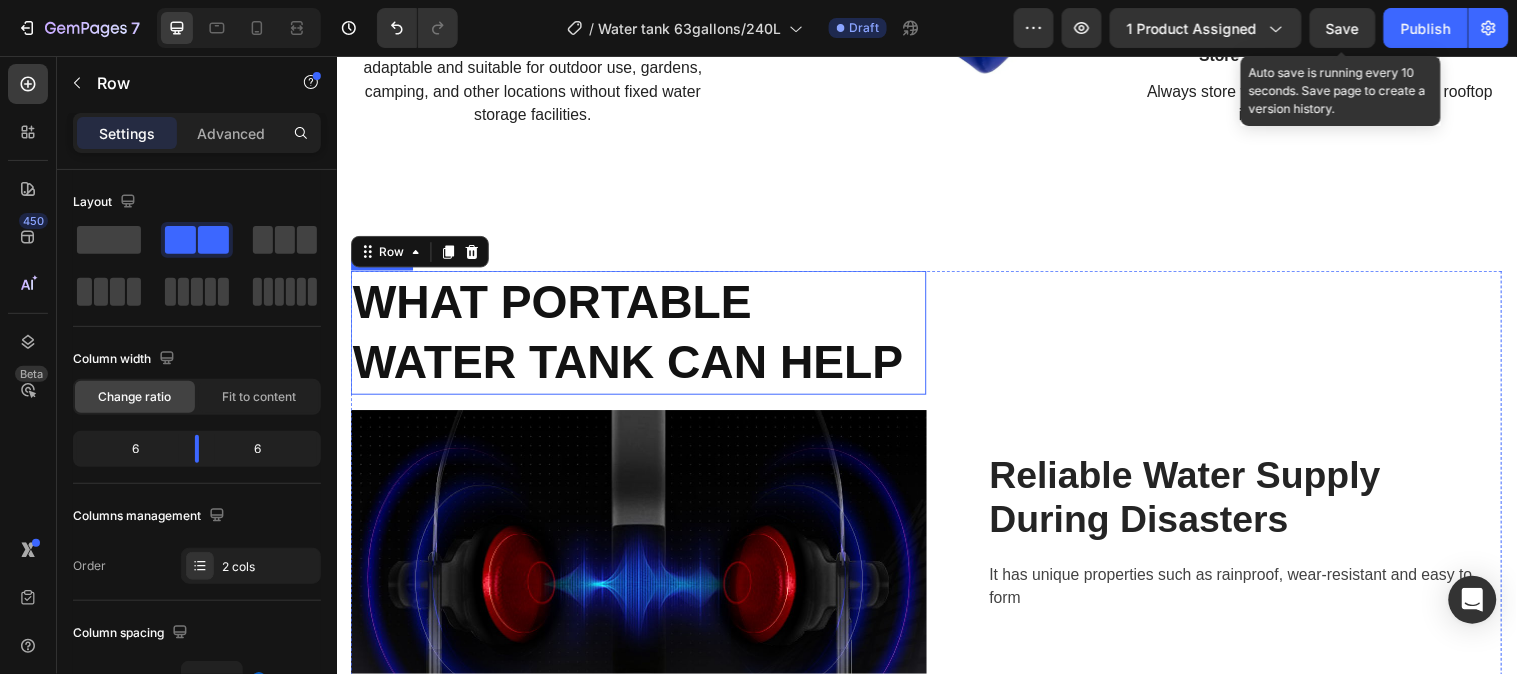 click on "WHAT PORTABLE WATER TANK CAN HELP" at bounding box center [633, 335] 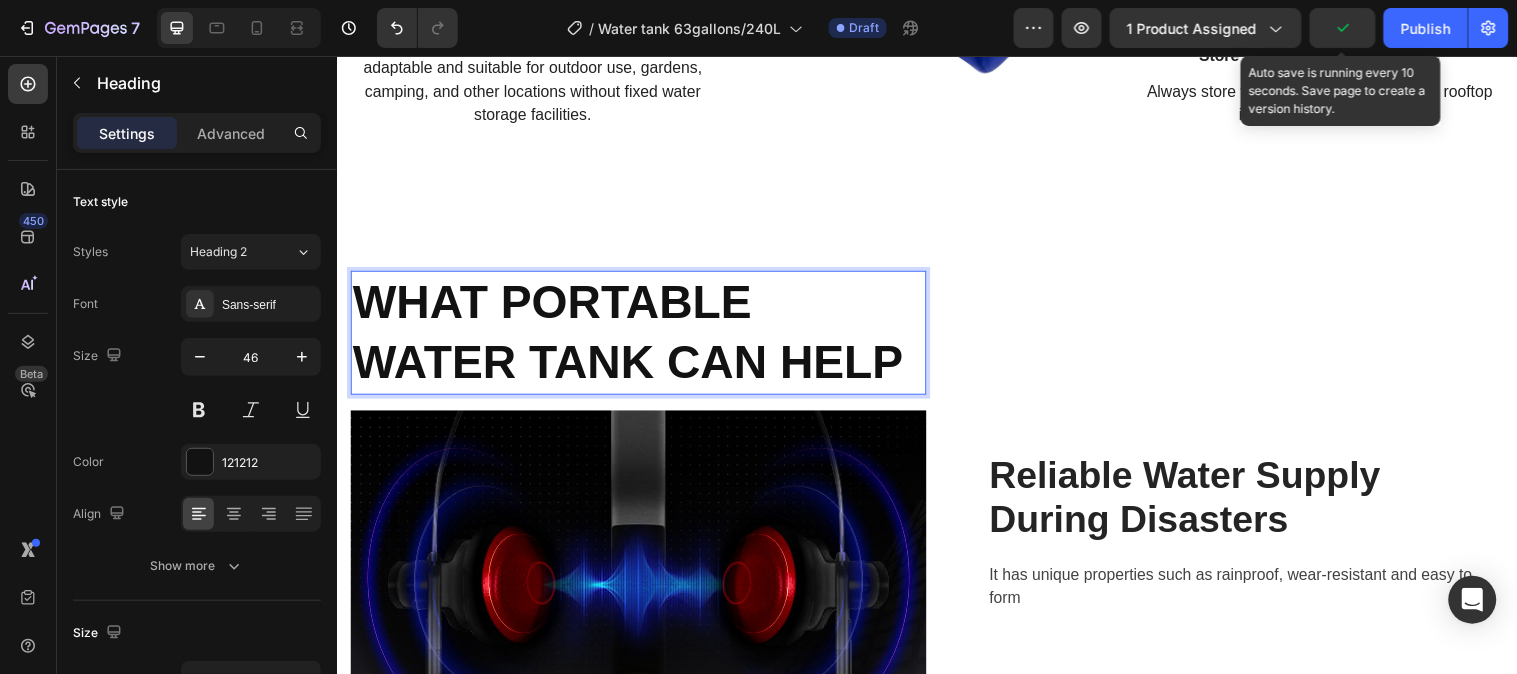 click on "WHAT PORTABLE WATER TANK CAN HELP" at bounding box center (643, 336) 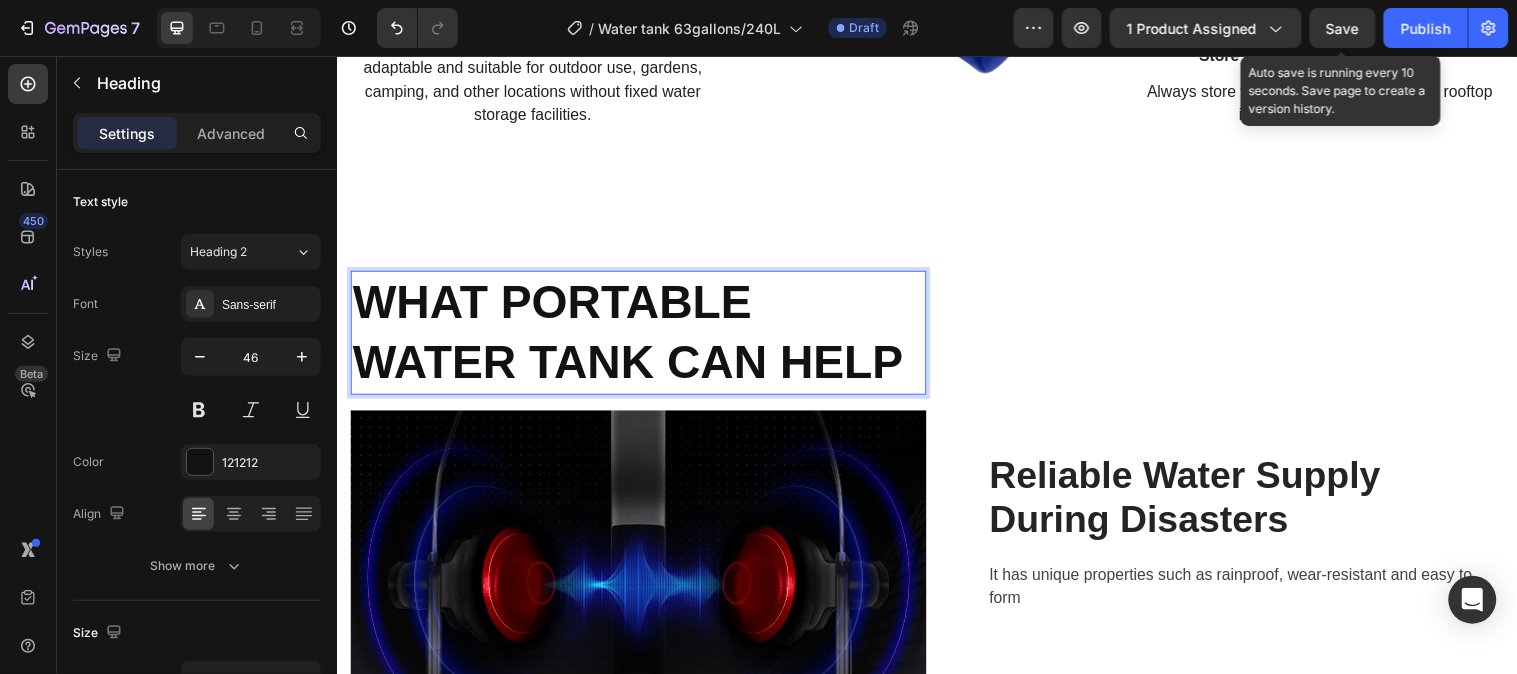 click on "WHAT PORTABLE WATER TANK CAN HELP" at bounding box center (633, 335) 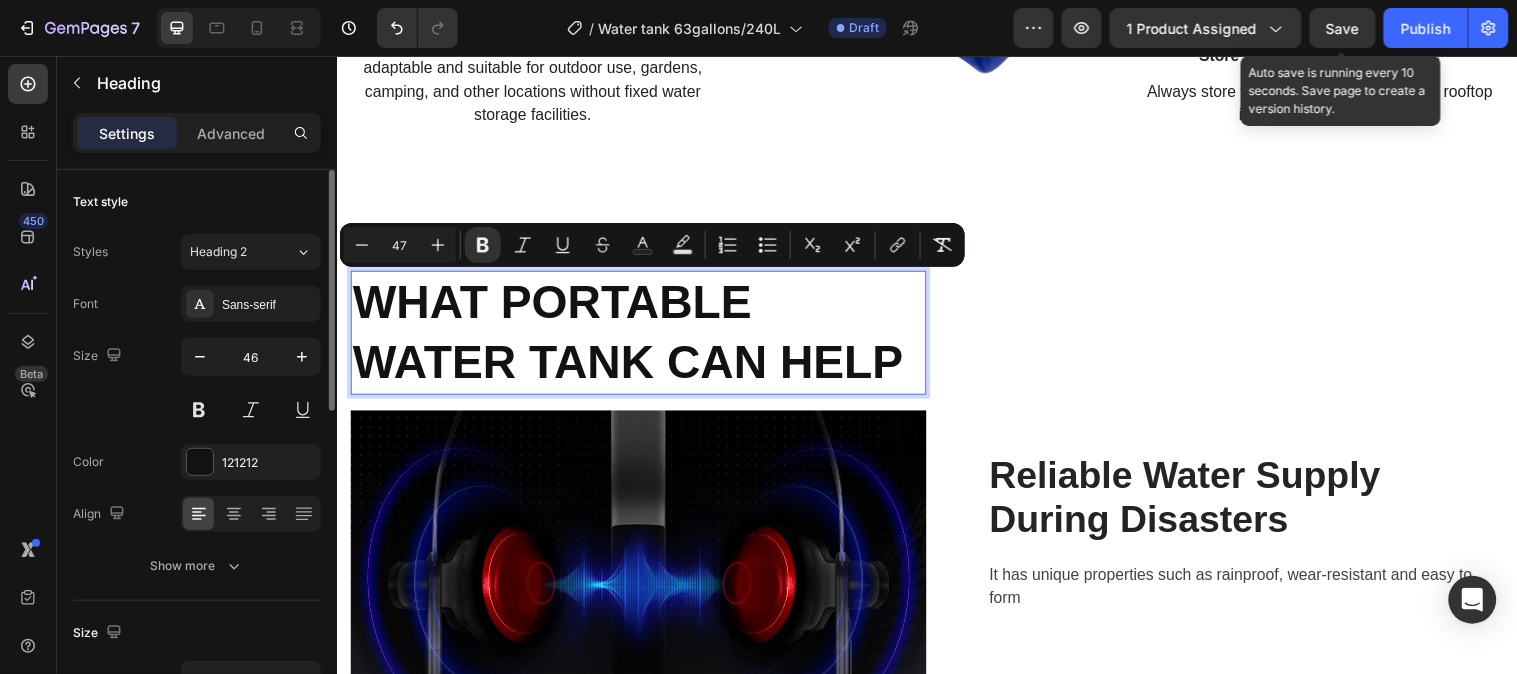 click on "Size 46" at bounding box center (197, 383) 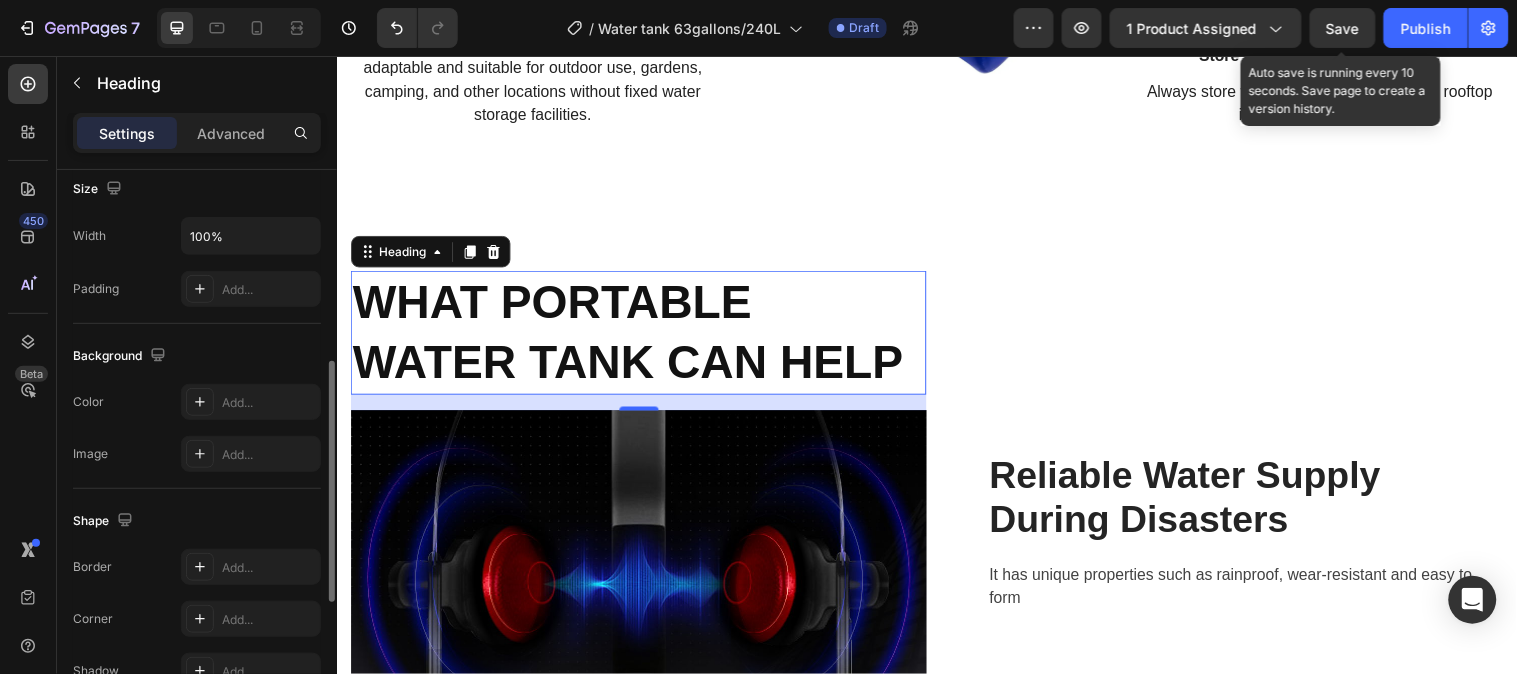 scroll, scrollTop: 111, scrollLeft: 0, axis: vertical 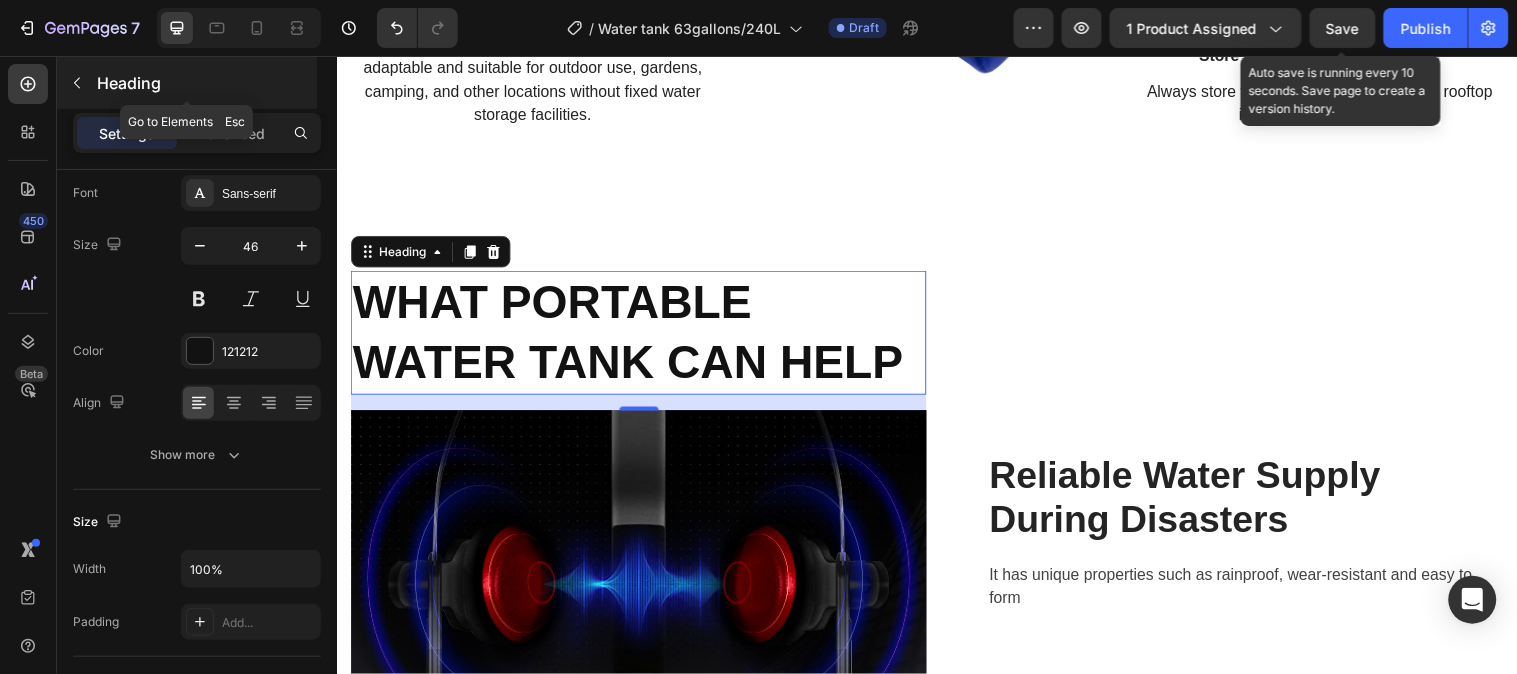 click 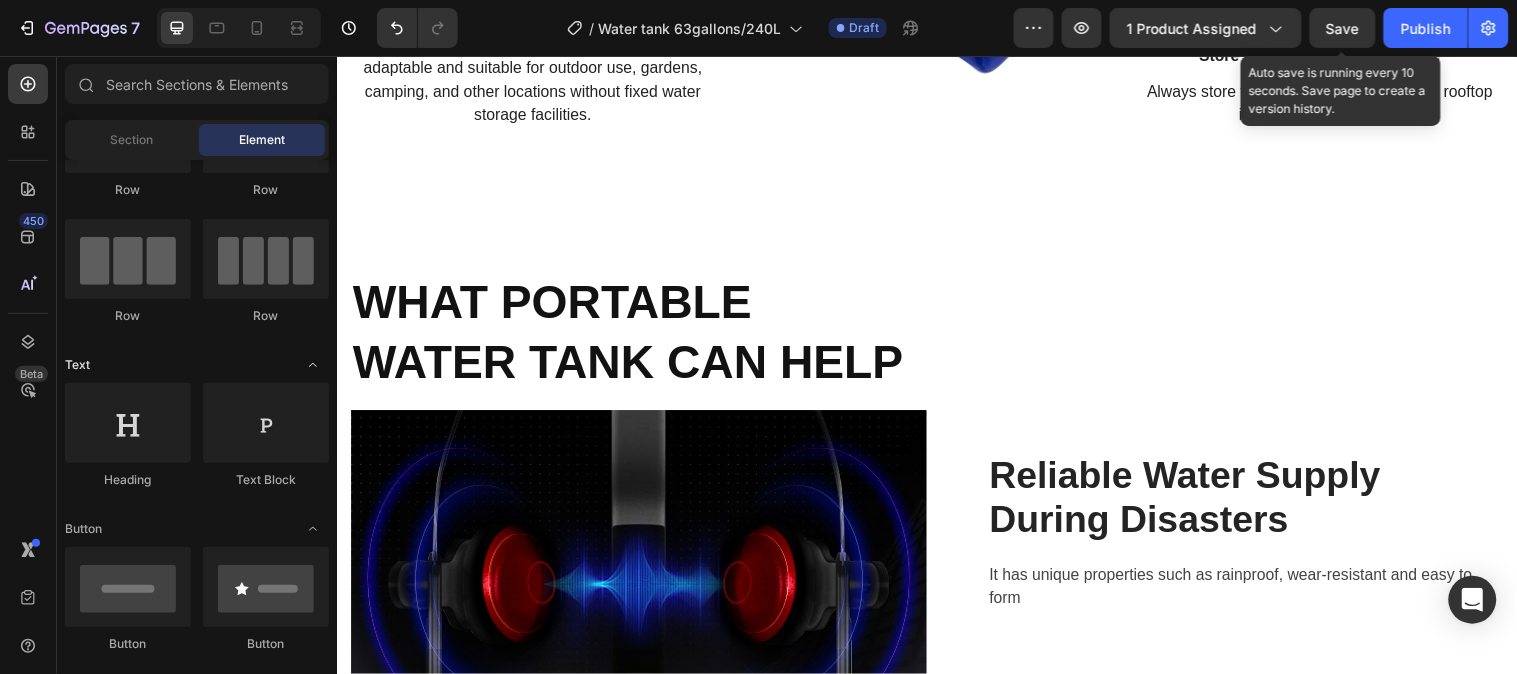 scroll, scrollTop: 0, scrollLeft: 0, axis: both 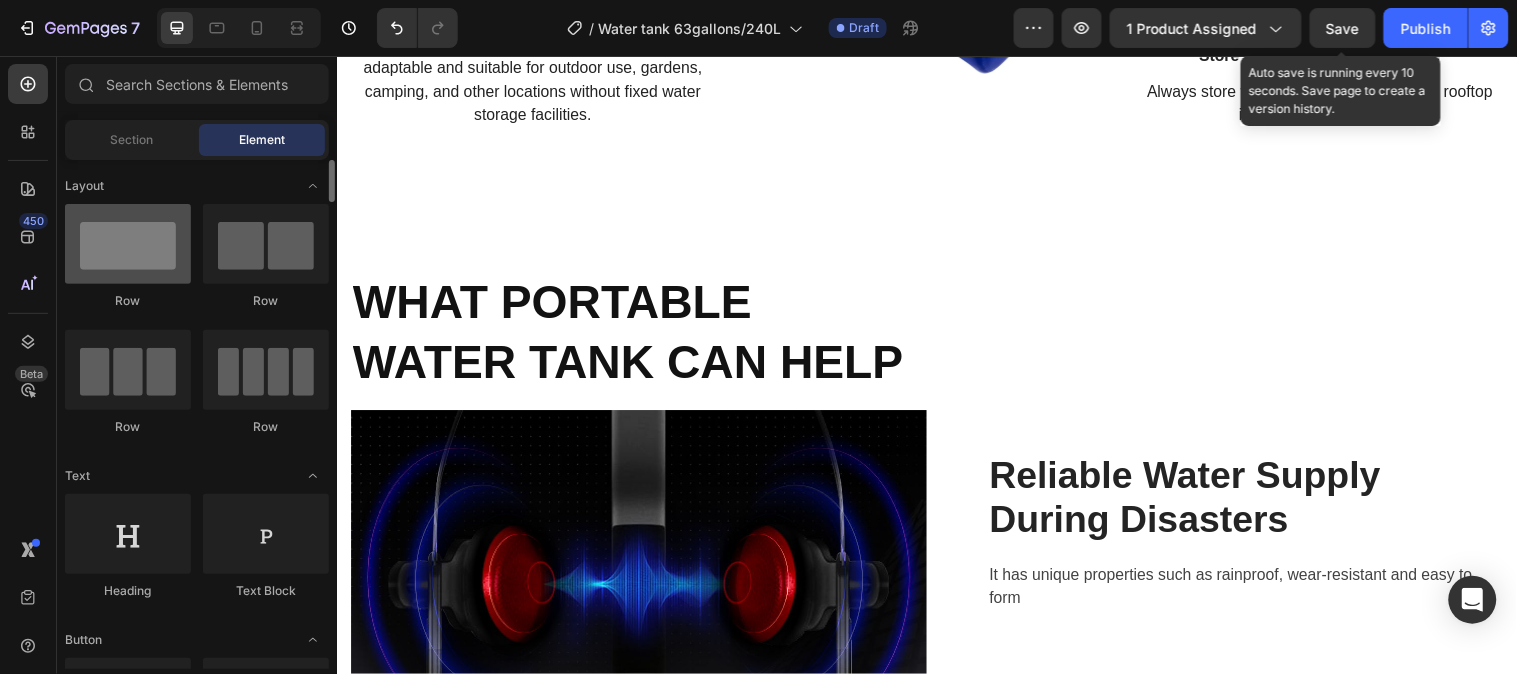 click at bounding box center (128, 244) 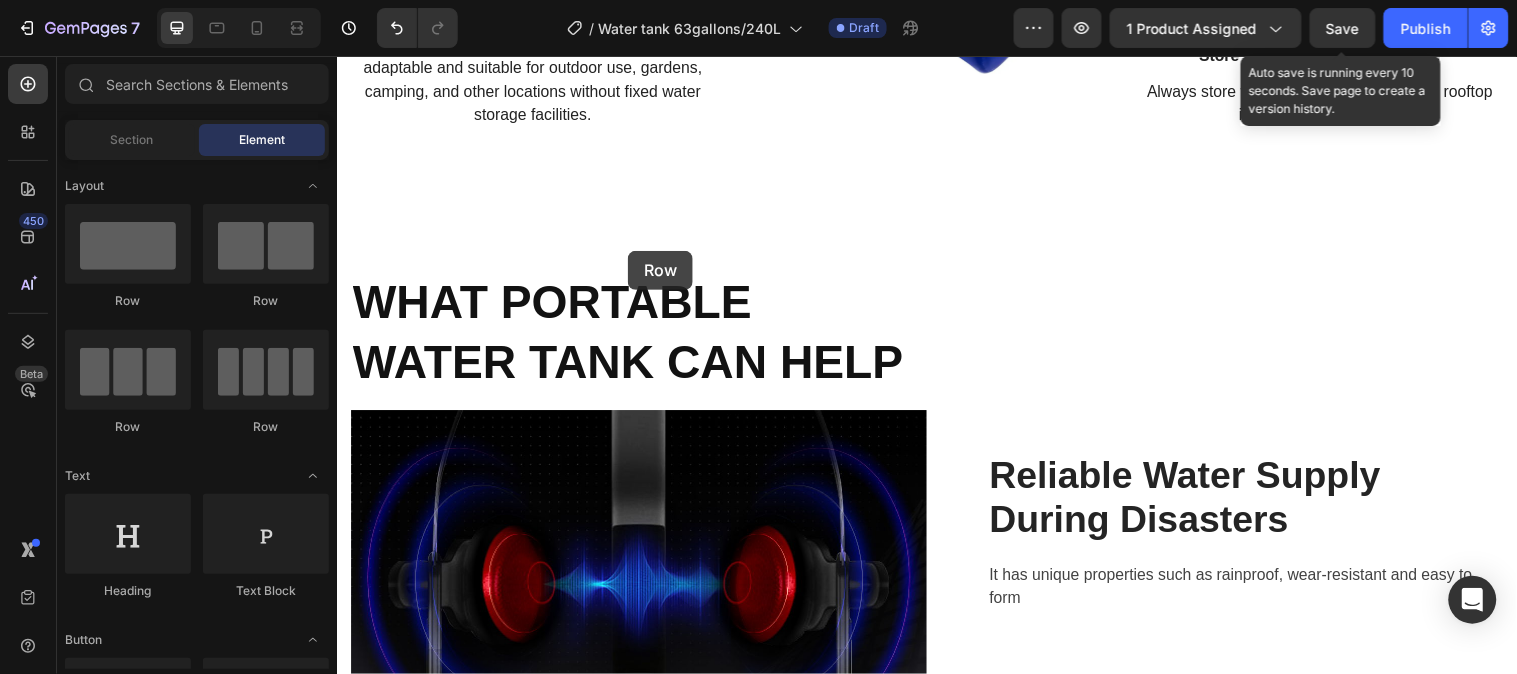 drag, startPoint x: 609, startPoint y: 308, endPoint x: 660, endPoint y: 276, distance: 60.207973 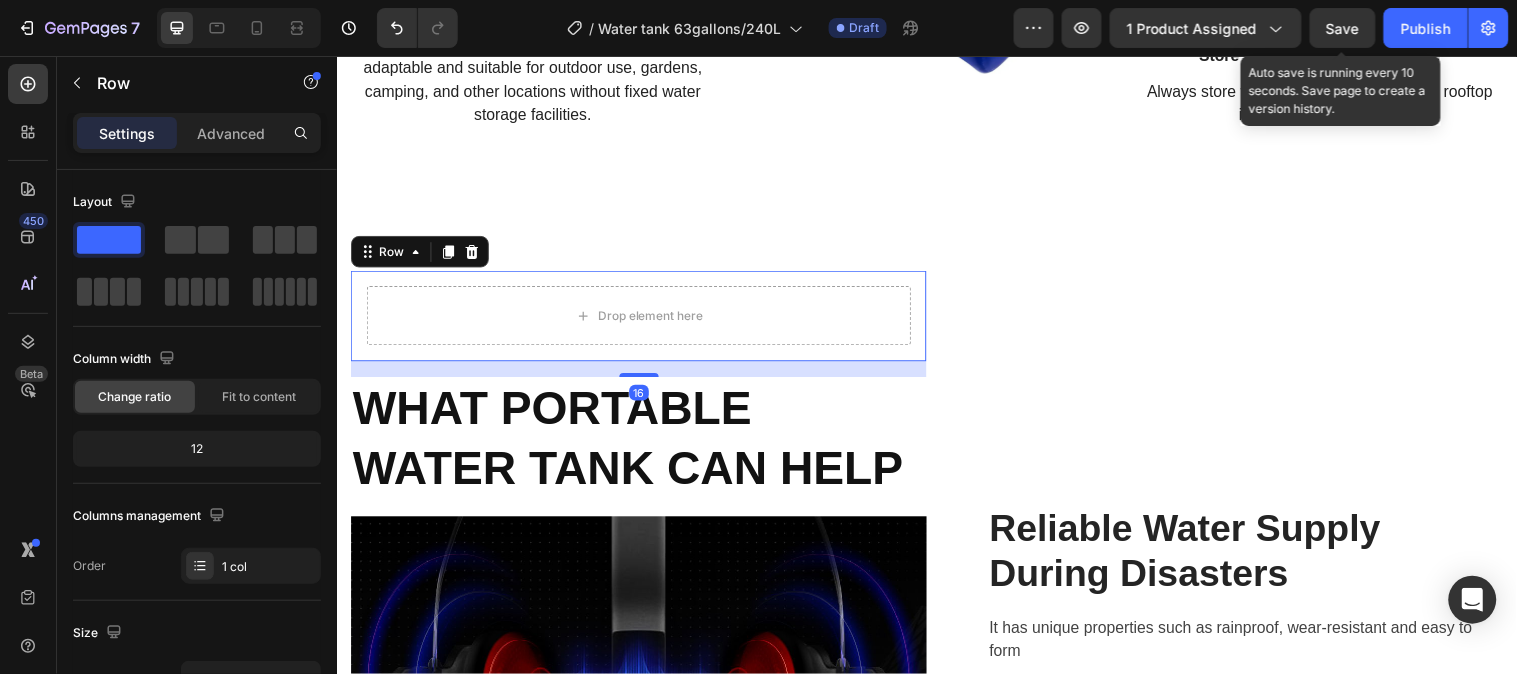 click on "Drop element here Row   16" at bounding box center [643, 319] 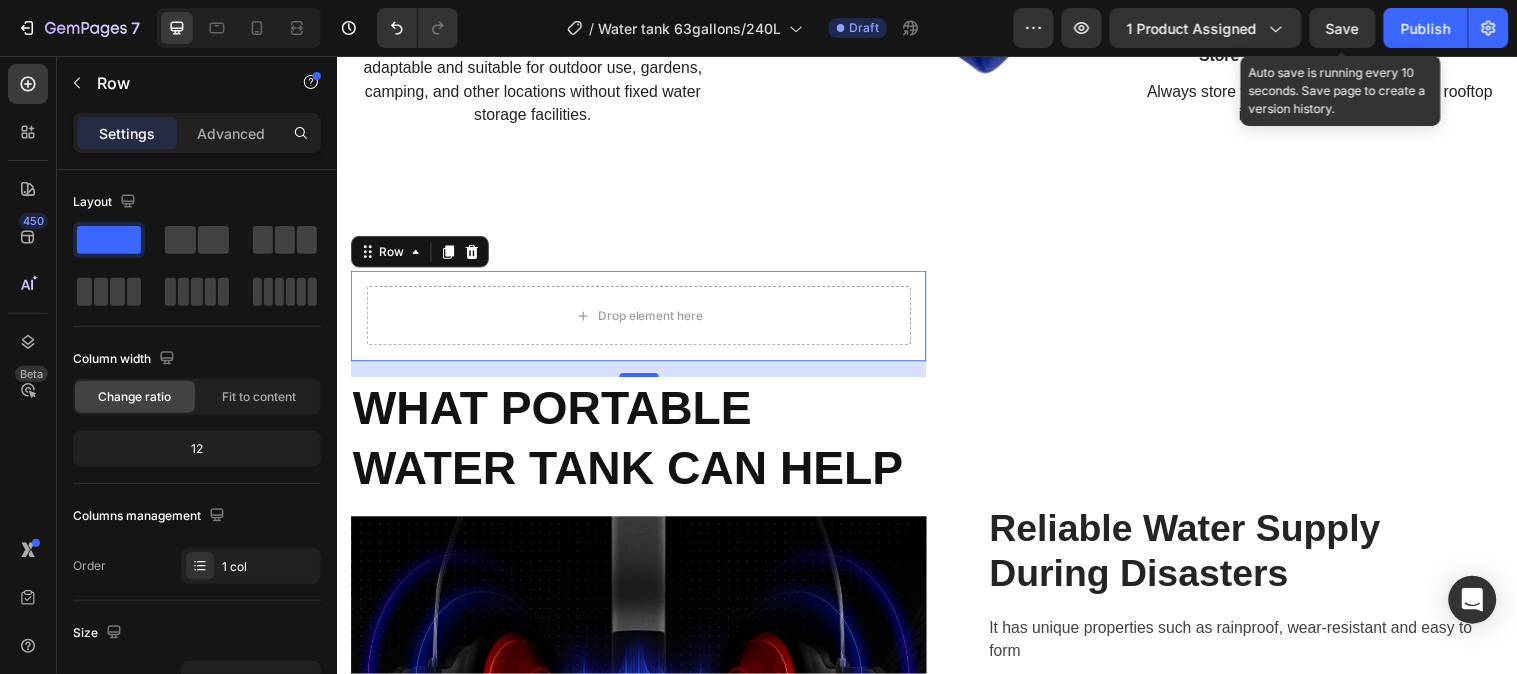 click on "Drop element here Row   16" at bounding box center [643, 319] 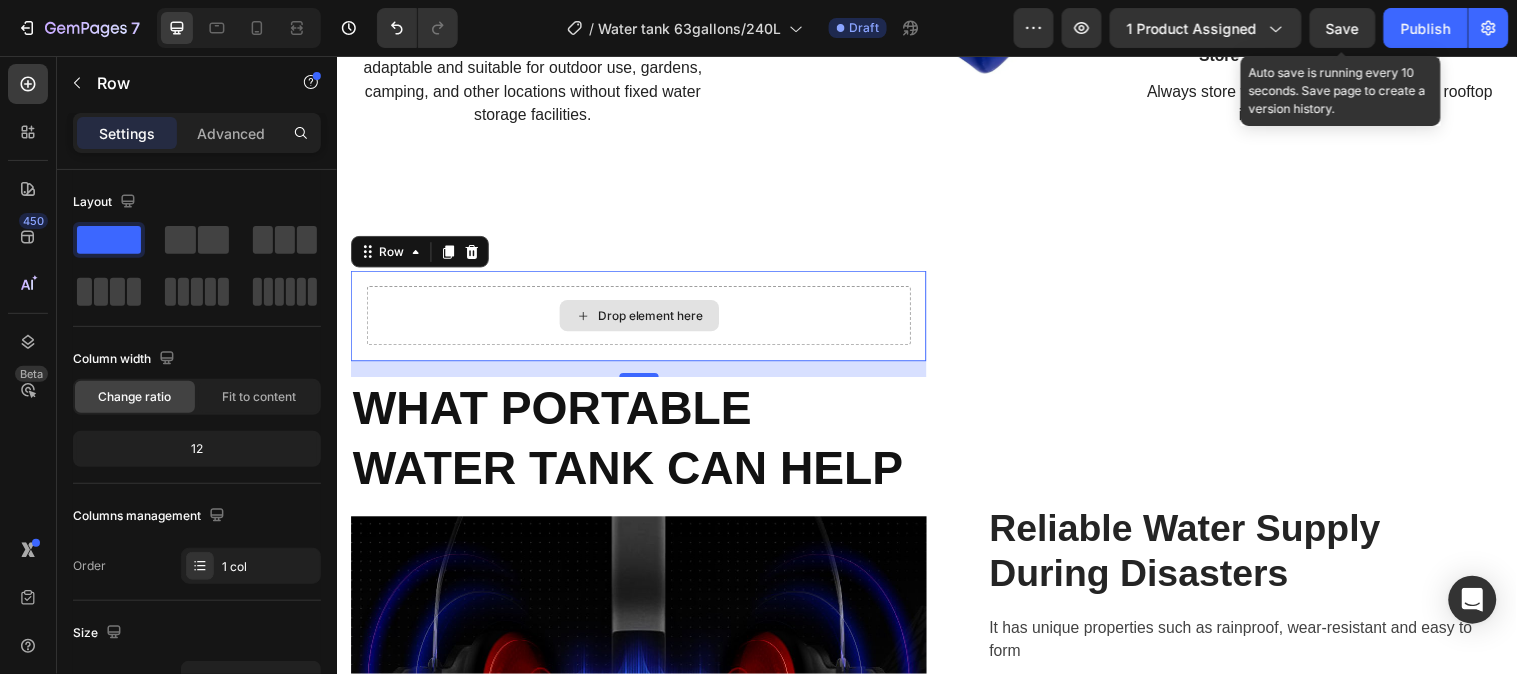 click on "Drop element here" at bounding box center (643, 319) 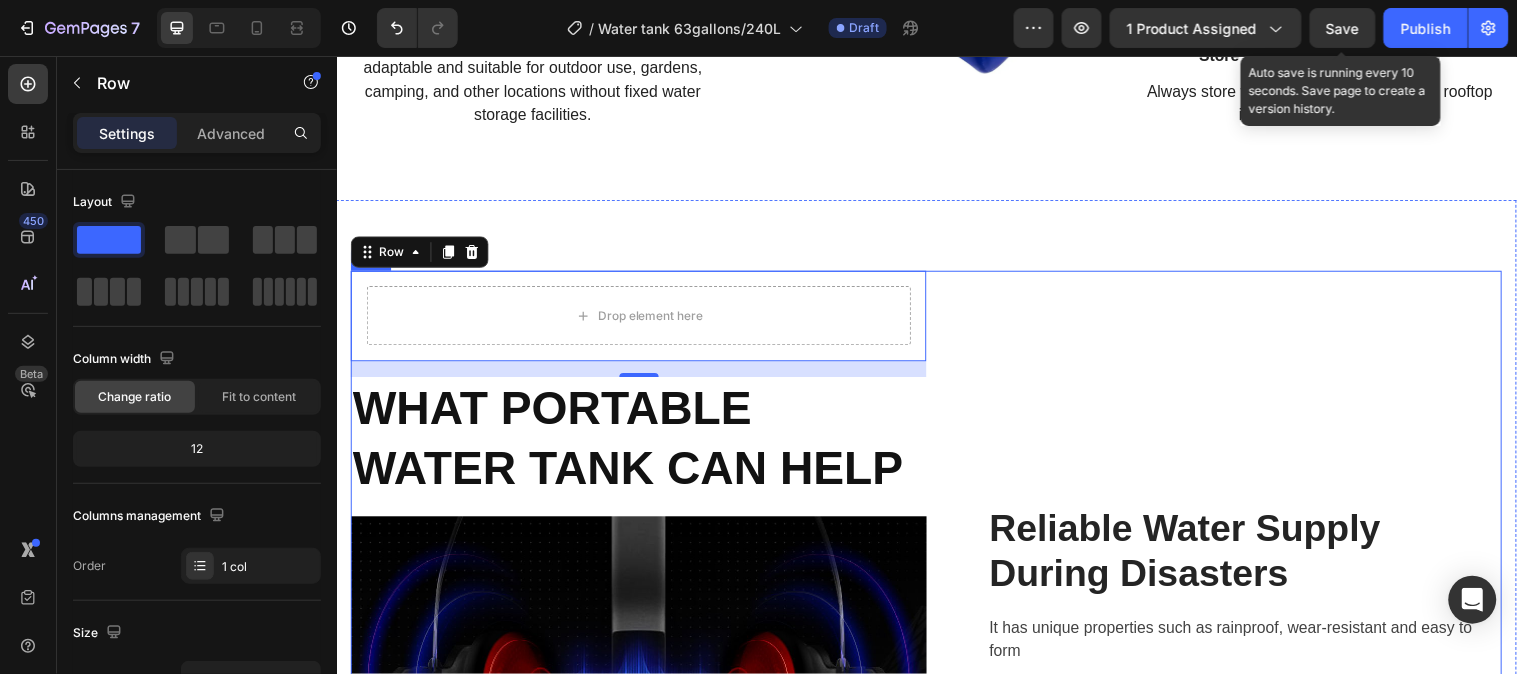 click on "Reliable Water Supply During Disasters Heading It has unique properties such as rainproof, wear-resistant and easy to form Text block Row" at bounding box center [1228, 592] 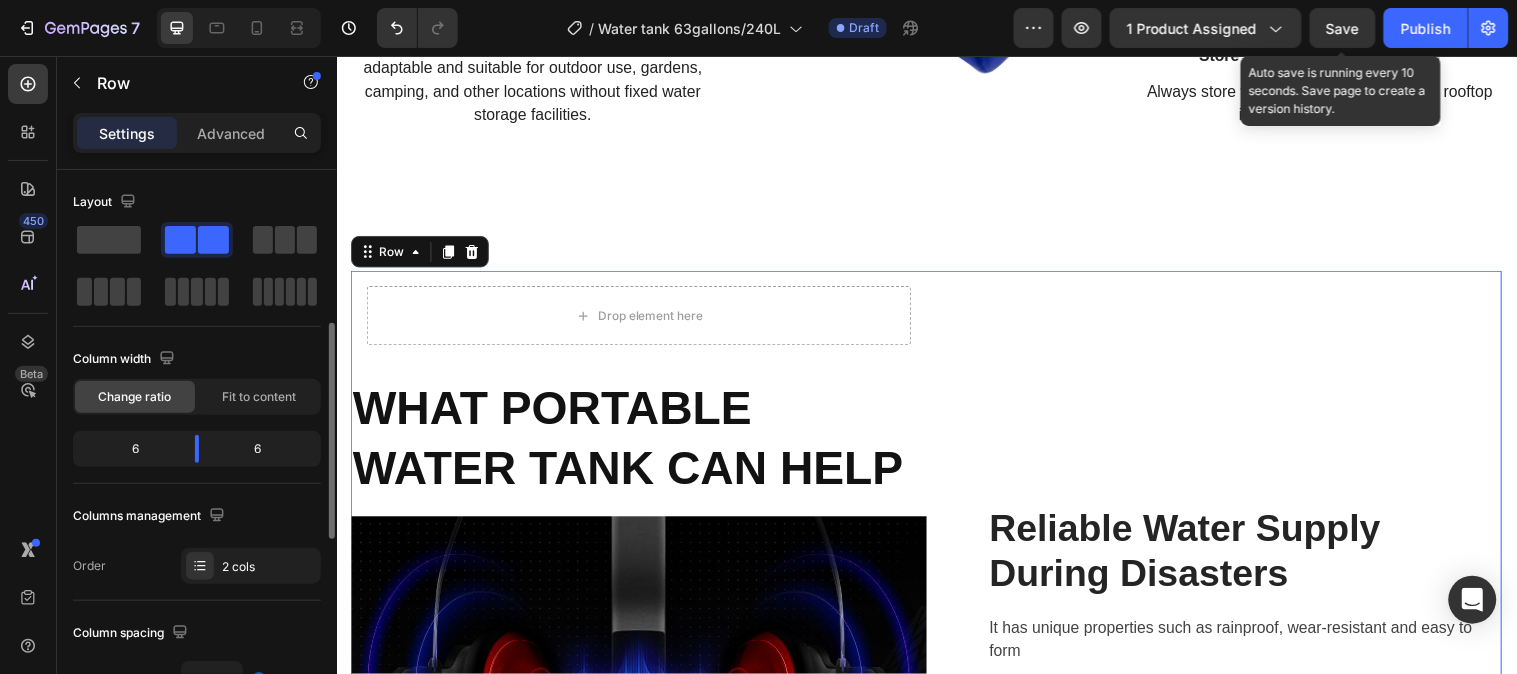 scroll, scrollTop: 111, scrollLeft: 0, axis: vertical 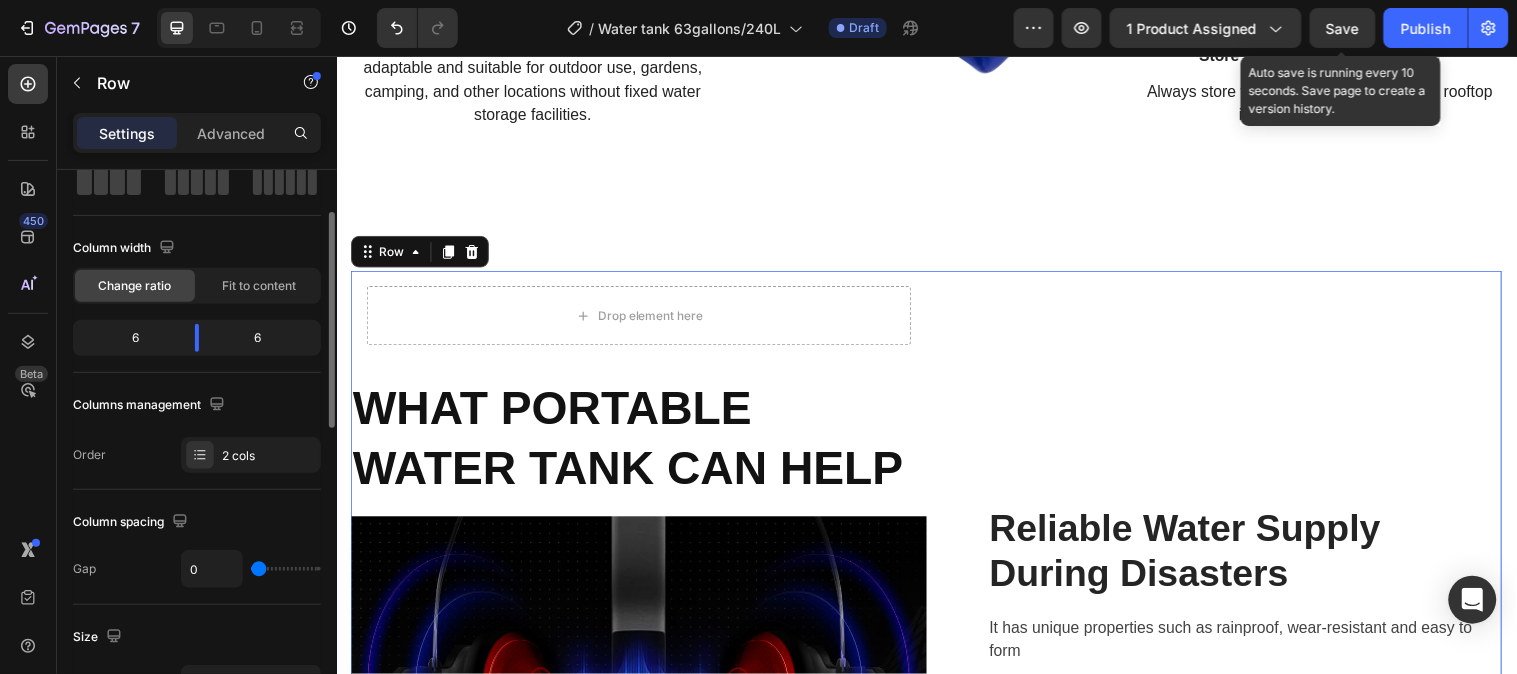 click on "Reliable Water Supply During Disasters Heading It has unique properties such as rainproof, wear-resistant and easy to form Text block Row" at bounding box center (1228, 592) 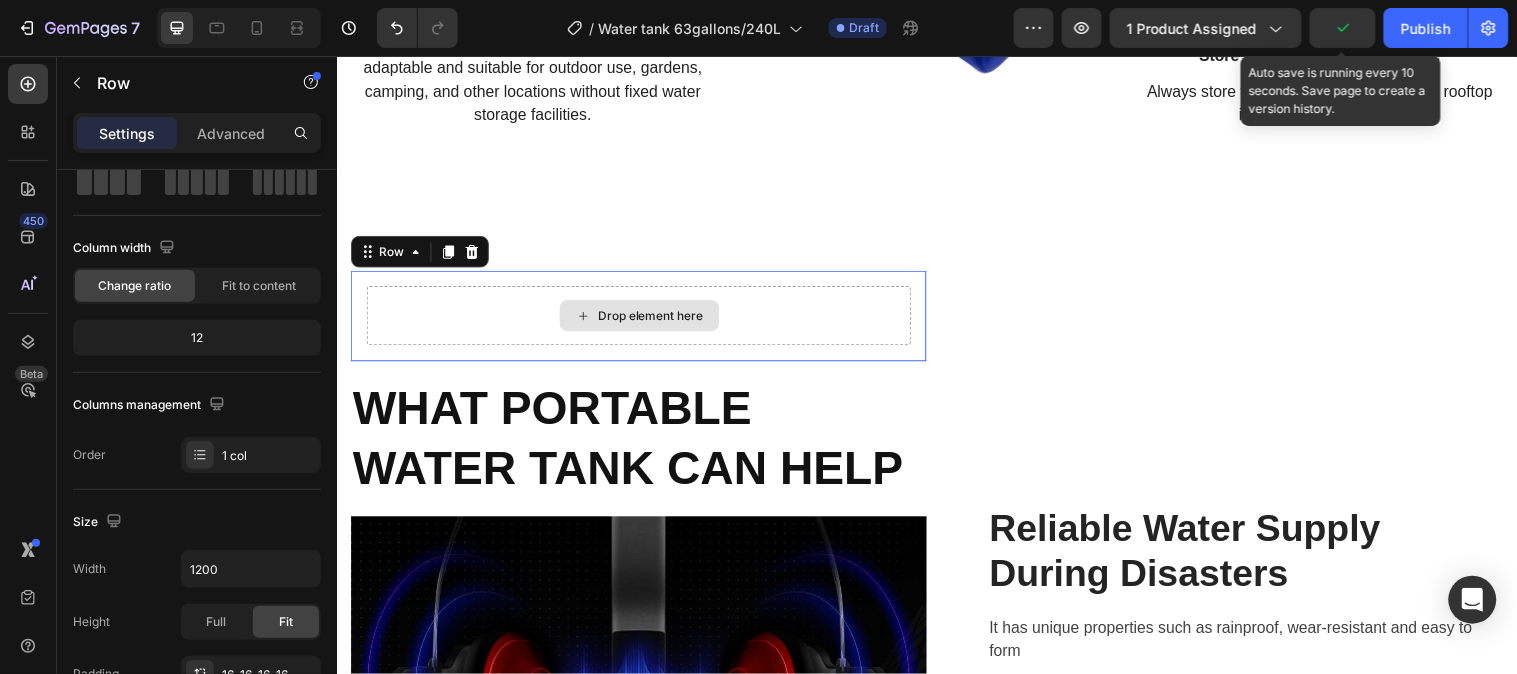 click on "Drop element here" at bounding box center [643, 319] 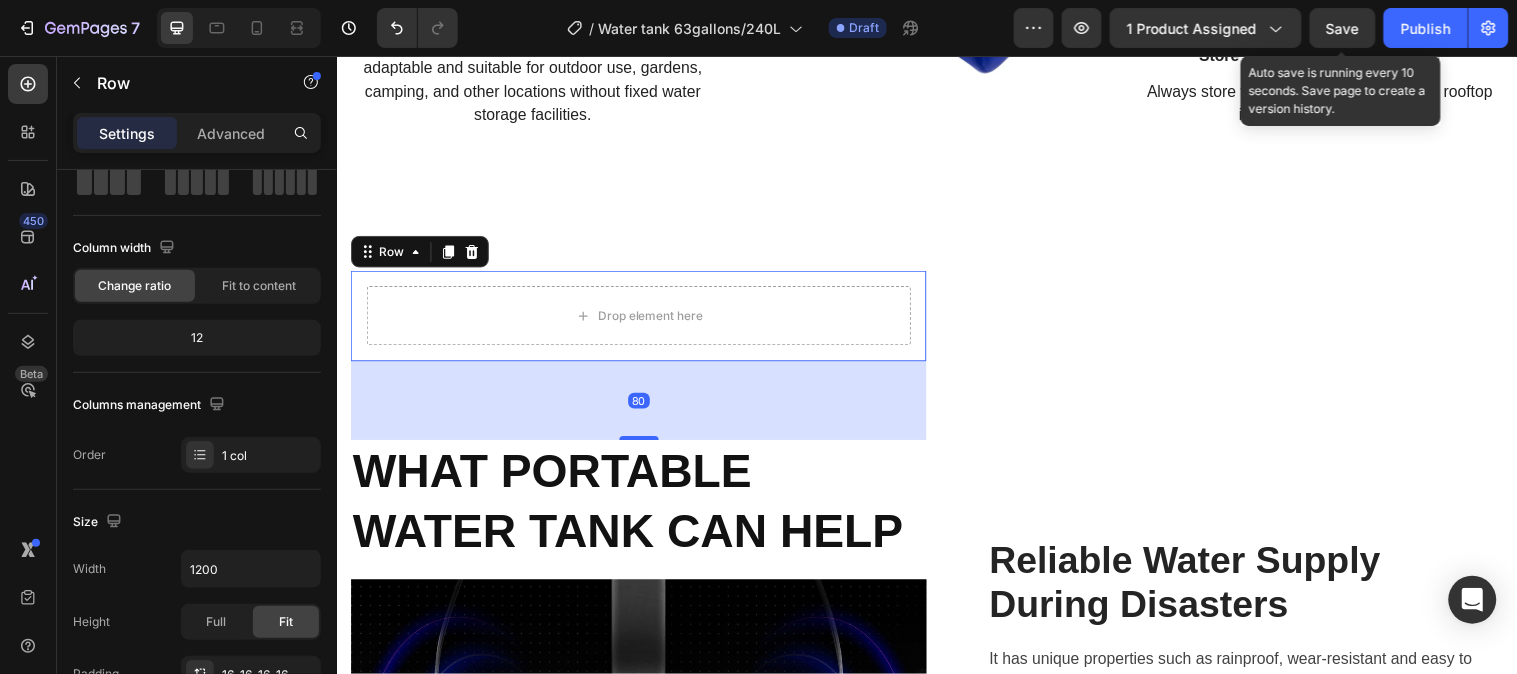 drag, startPoint x: 643, startPoint y: 377, endPoint x: 923, endPoint y: 313, distance: 287.22116 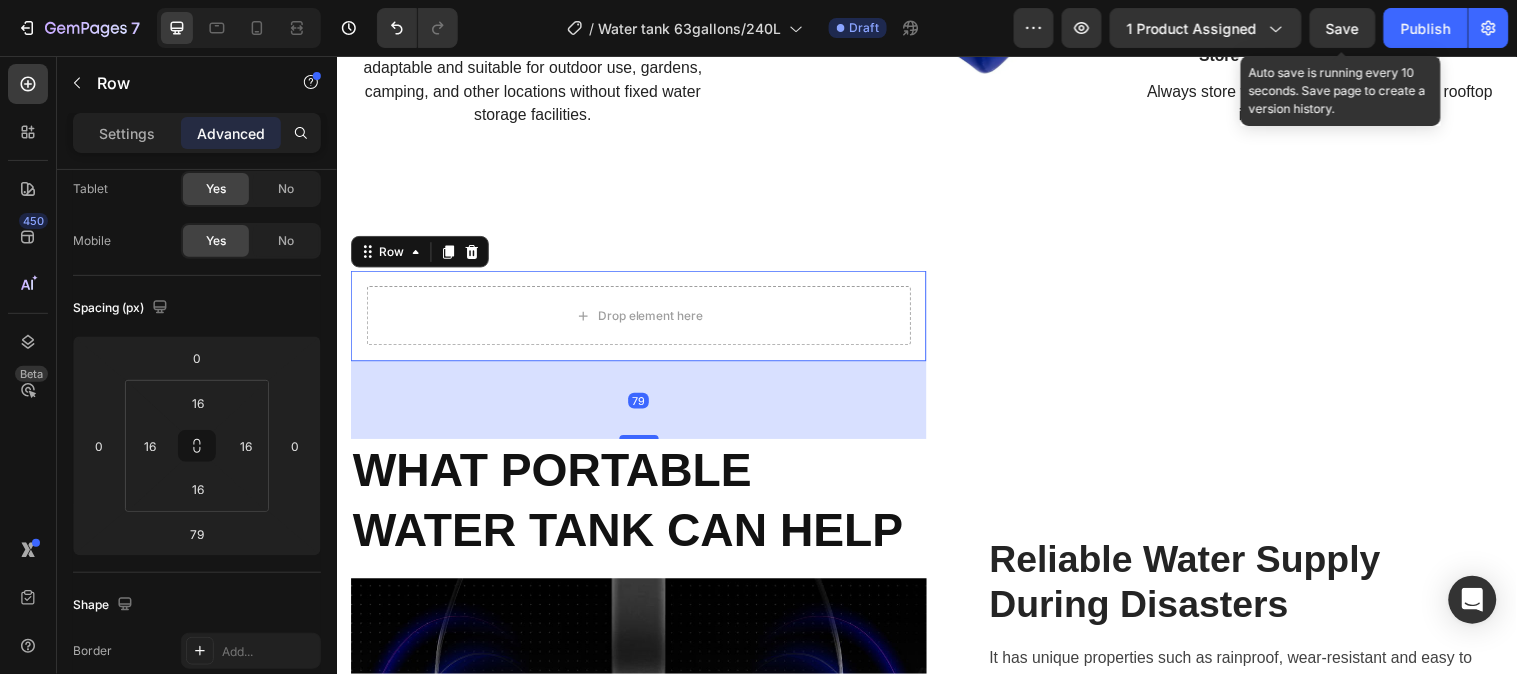 click on "Drop element here Row   79" at bounding box center [643, 319] 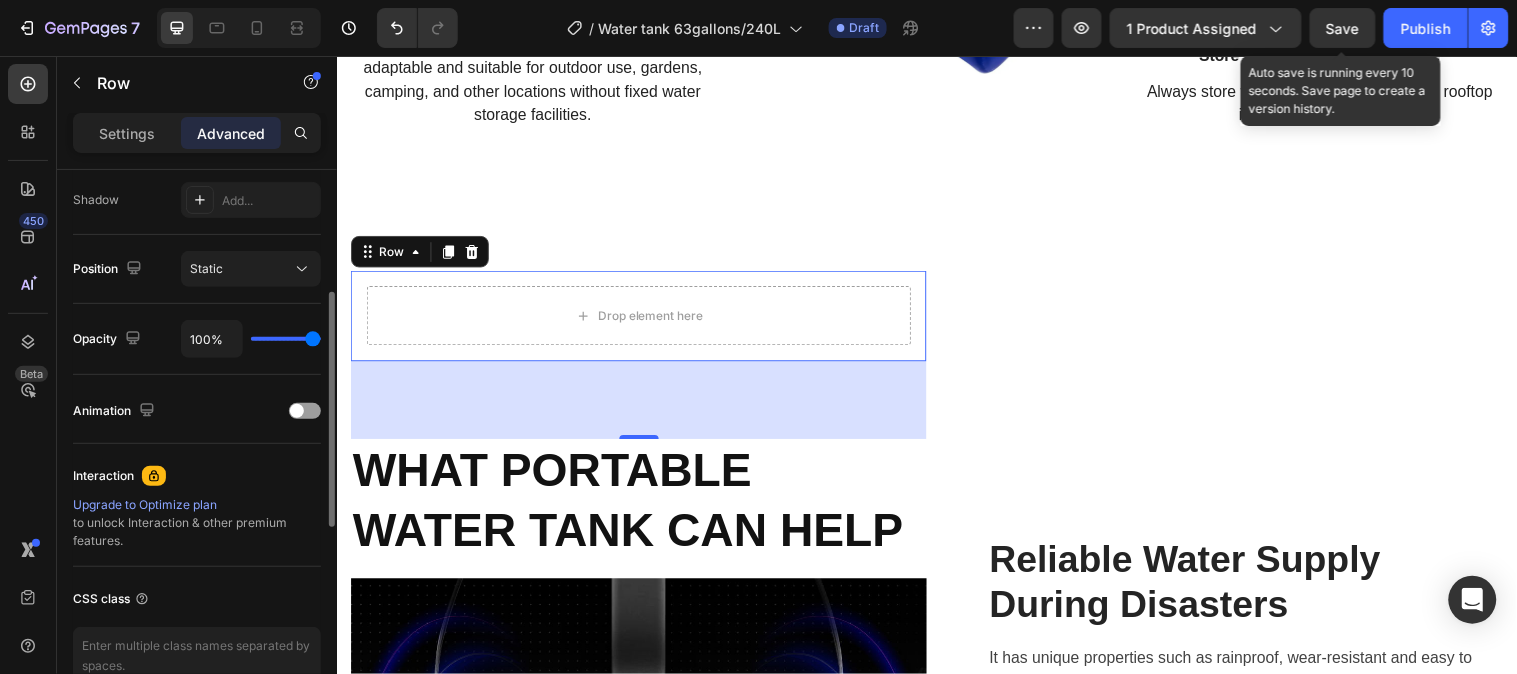 scroll, scrollTop: 444, scrollLeft: 0, axis: vertical 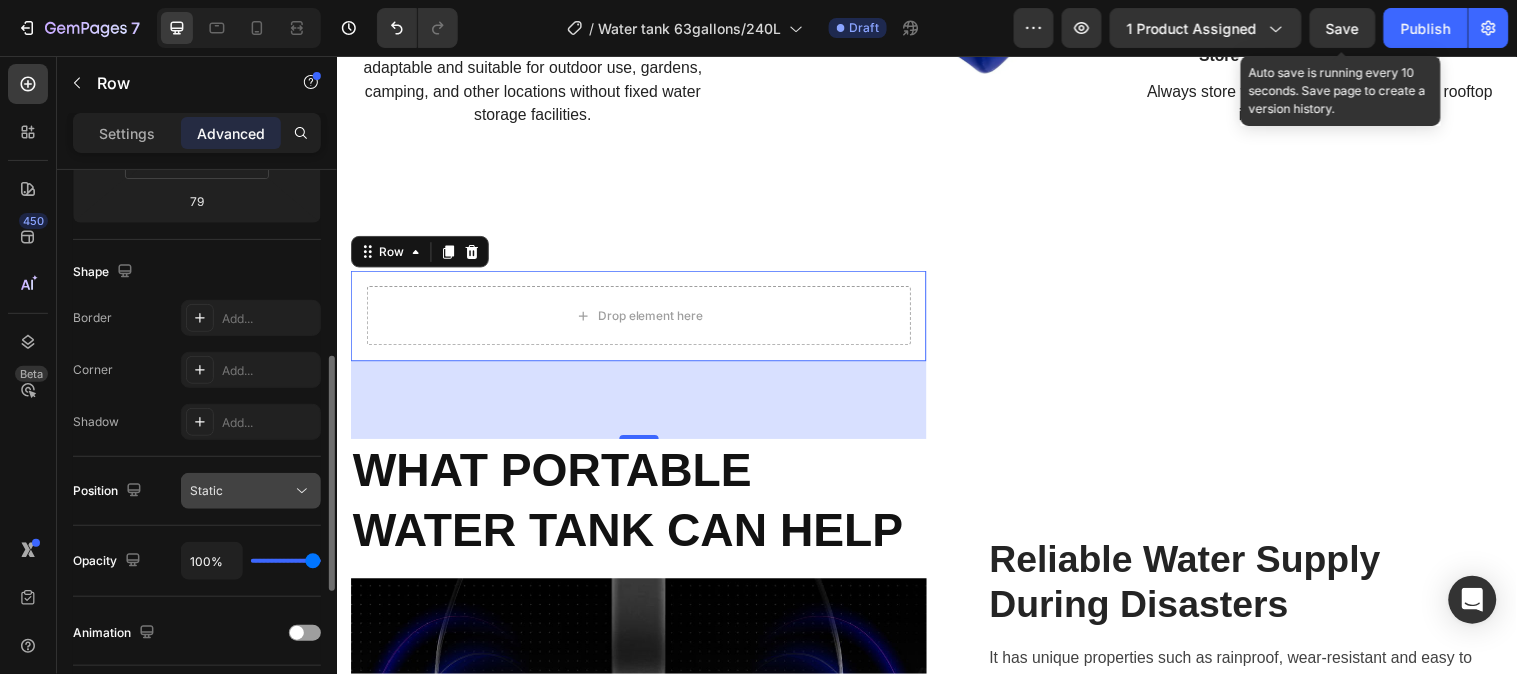 click on "Static" at bounding box center (241, 491) 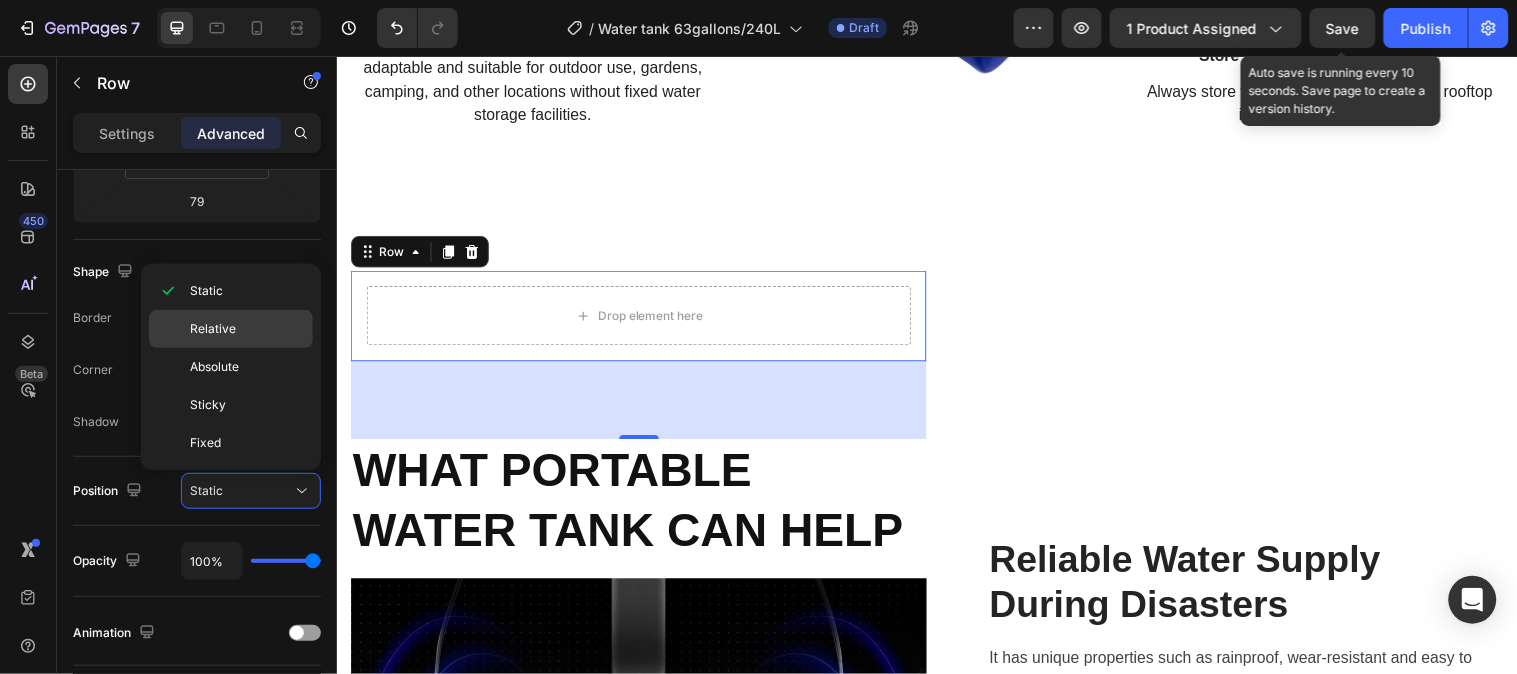 click on "Relative" at bounding box center (247, 329) 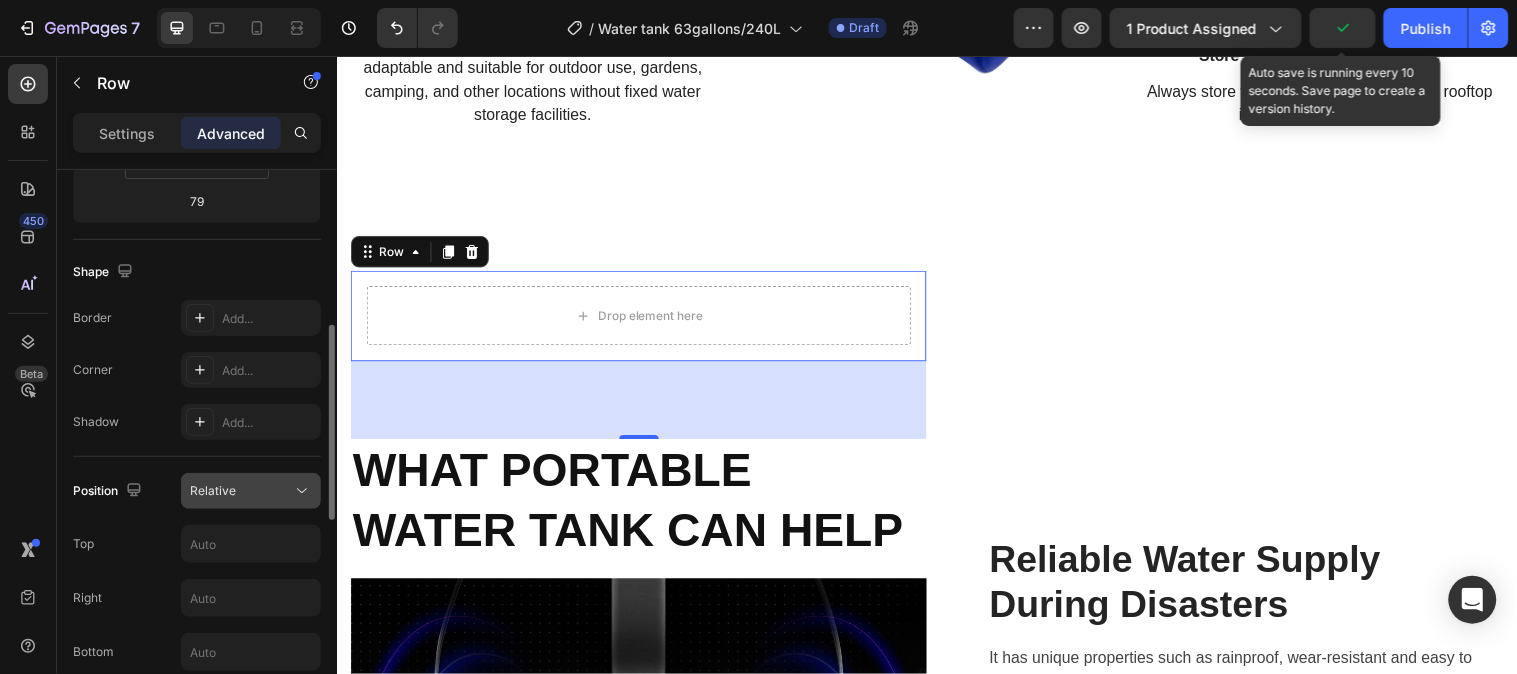 click on "Relative" at bounding box center [241, 491] 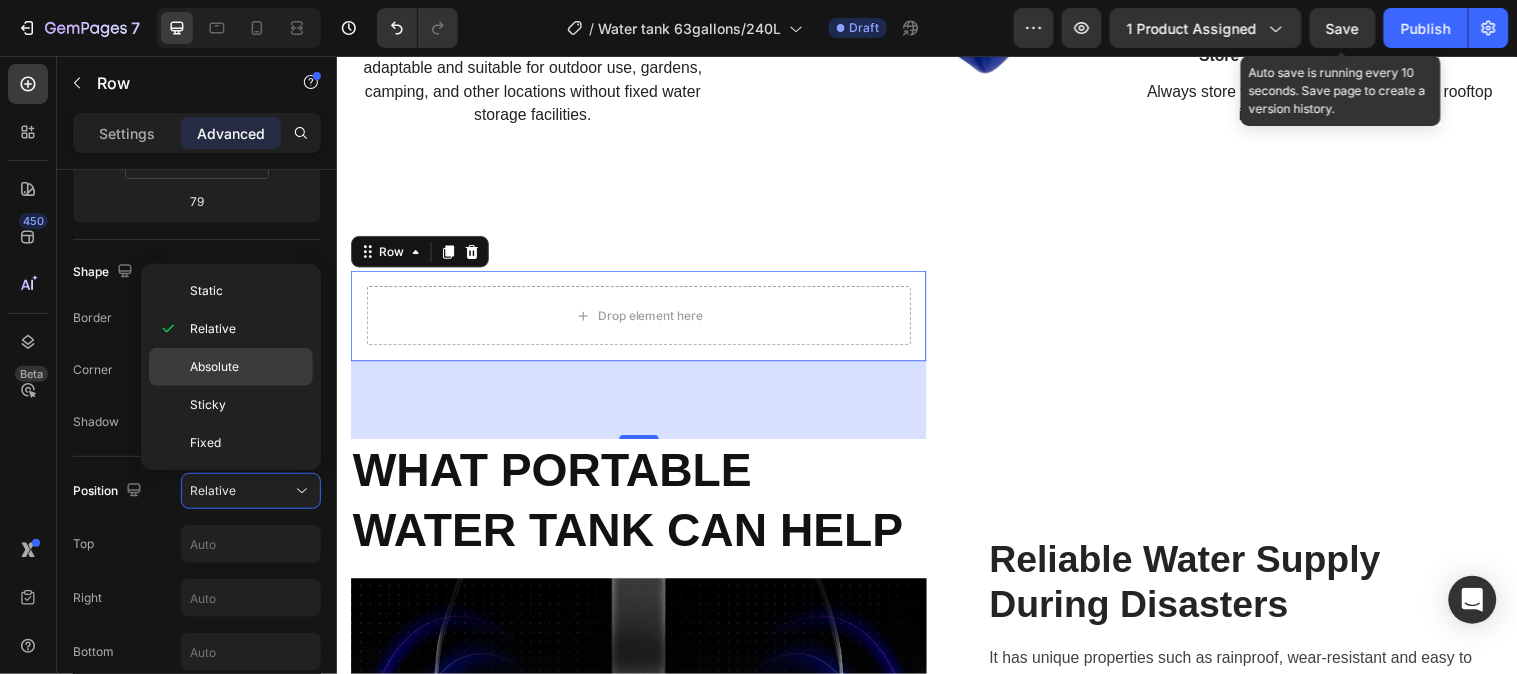 click on "Absolute" at bounding box center (247, 367) 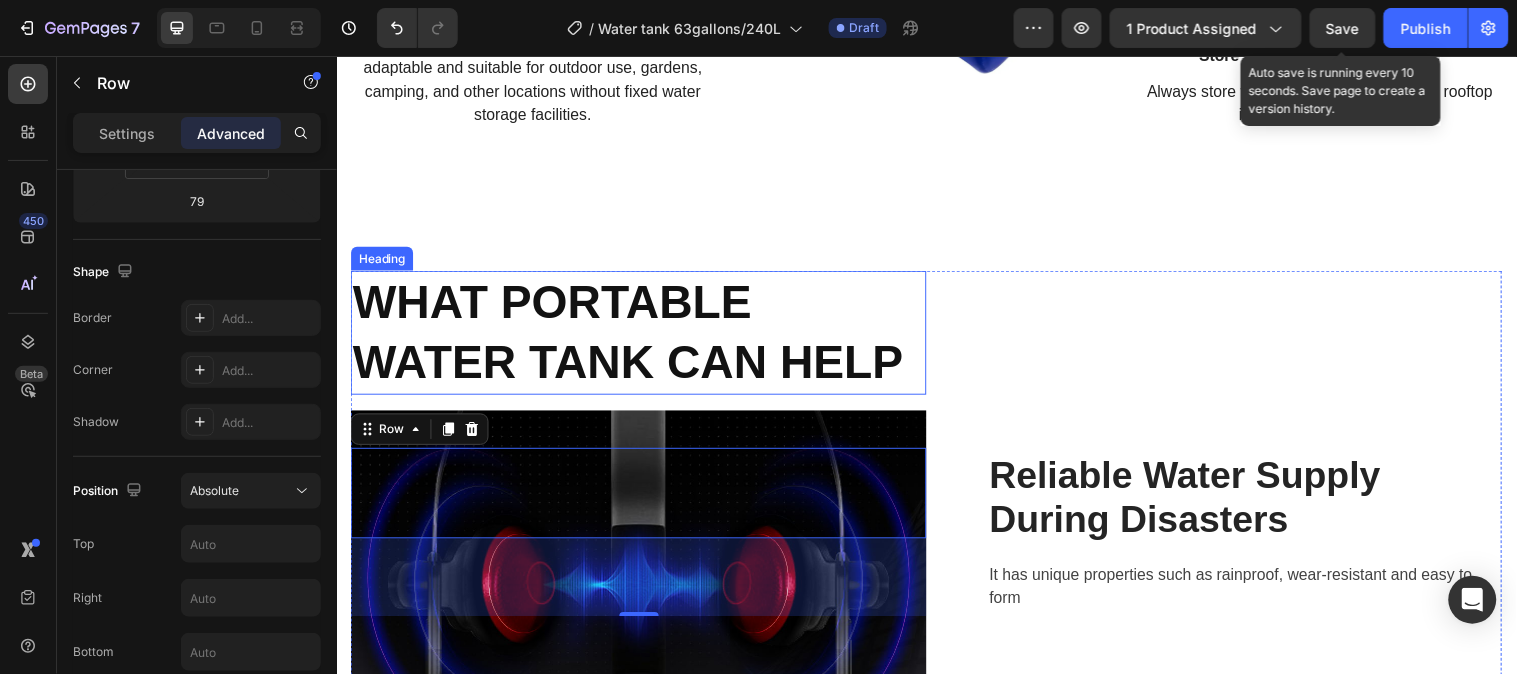 click on "WHAT PORTABLE WATER TANK CAN HELP" at bounding box center (633, 335) 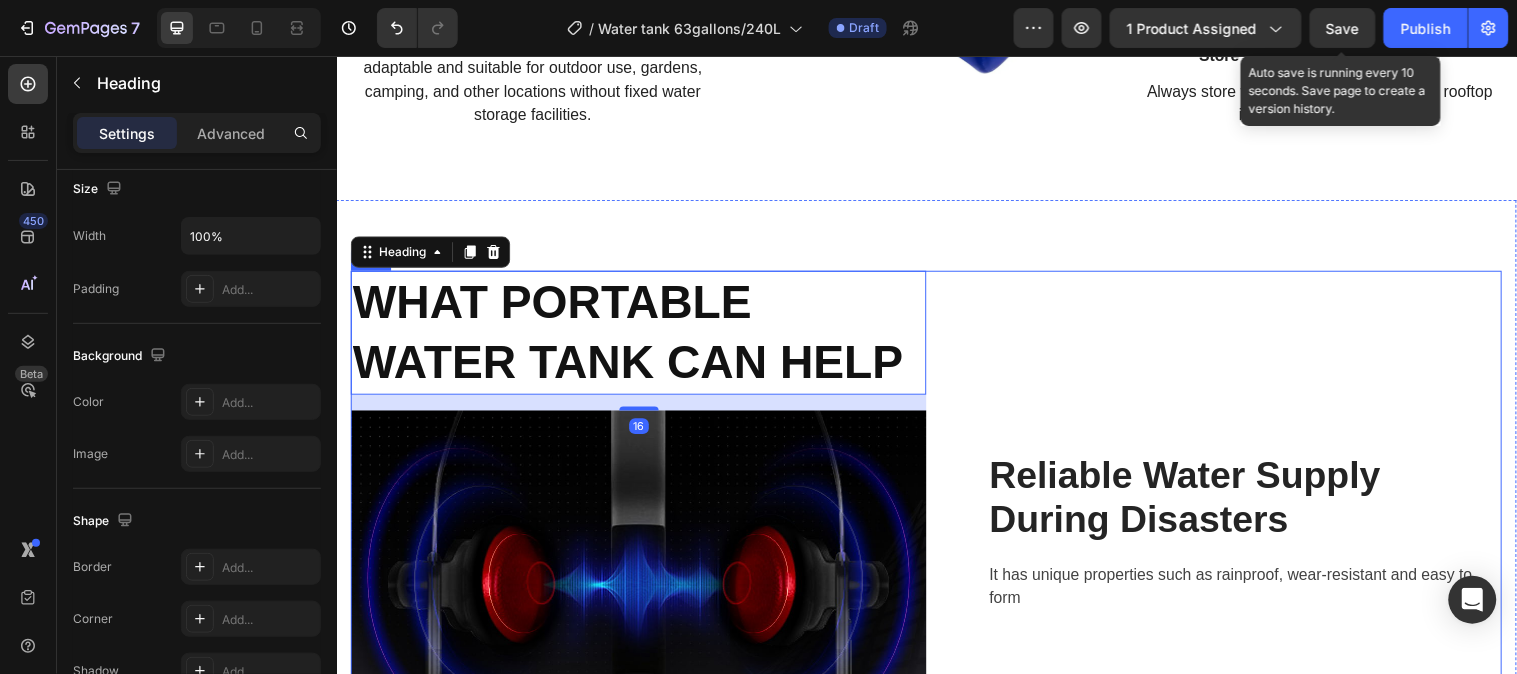 scroll, scrollTop: 0, scrollLeft: 0, axis: both 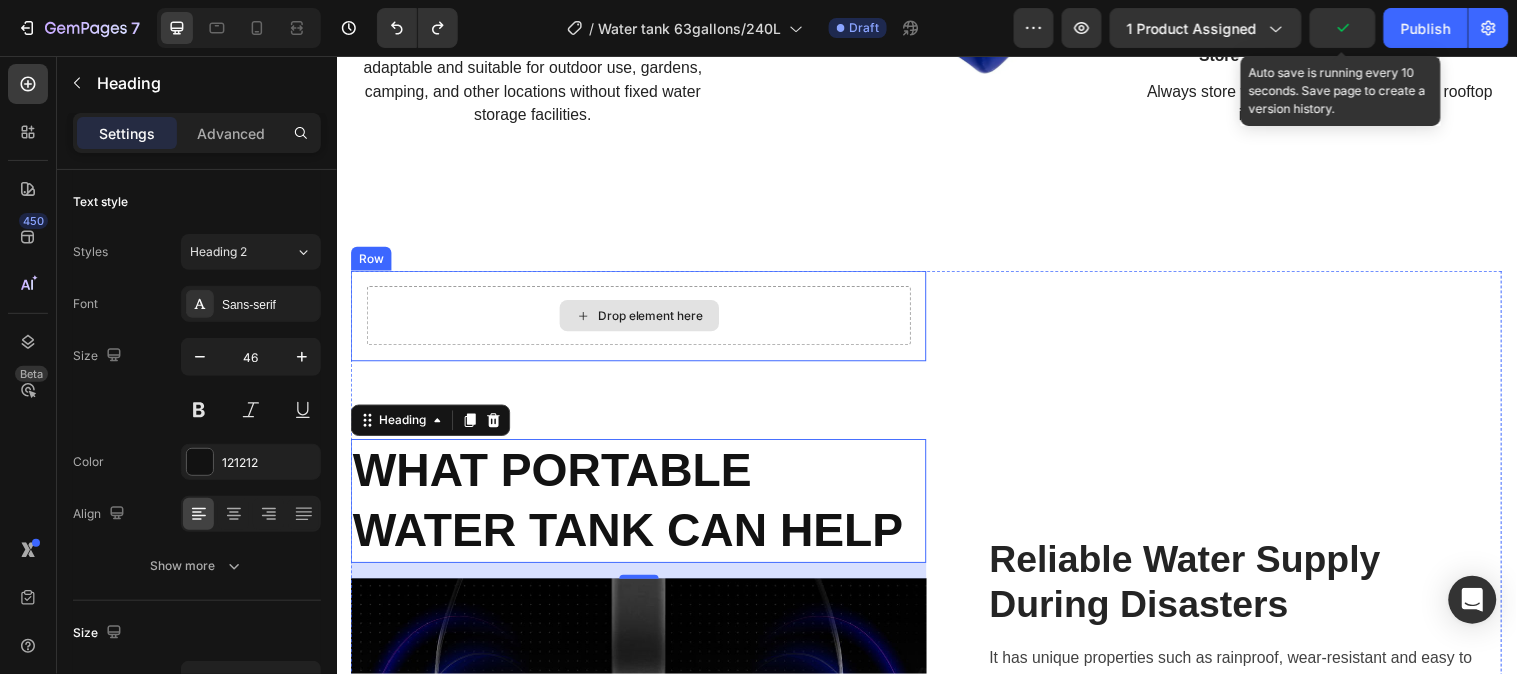 click on "Drop element here" at bounding box center (643, 319) 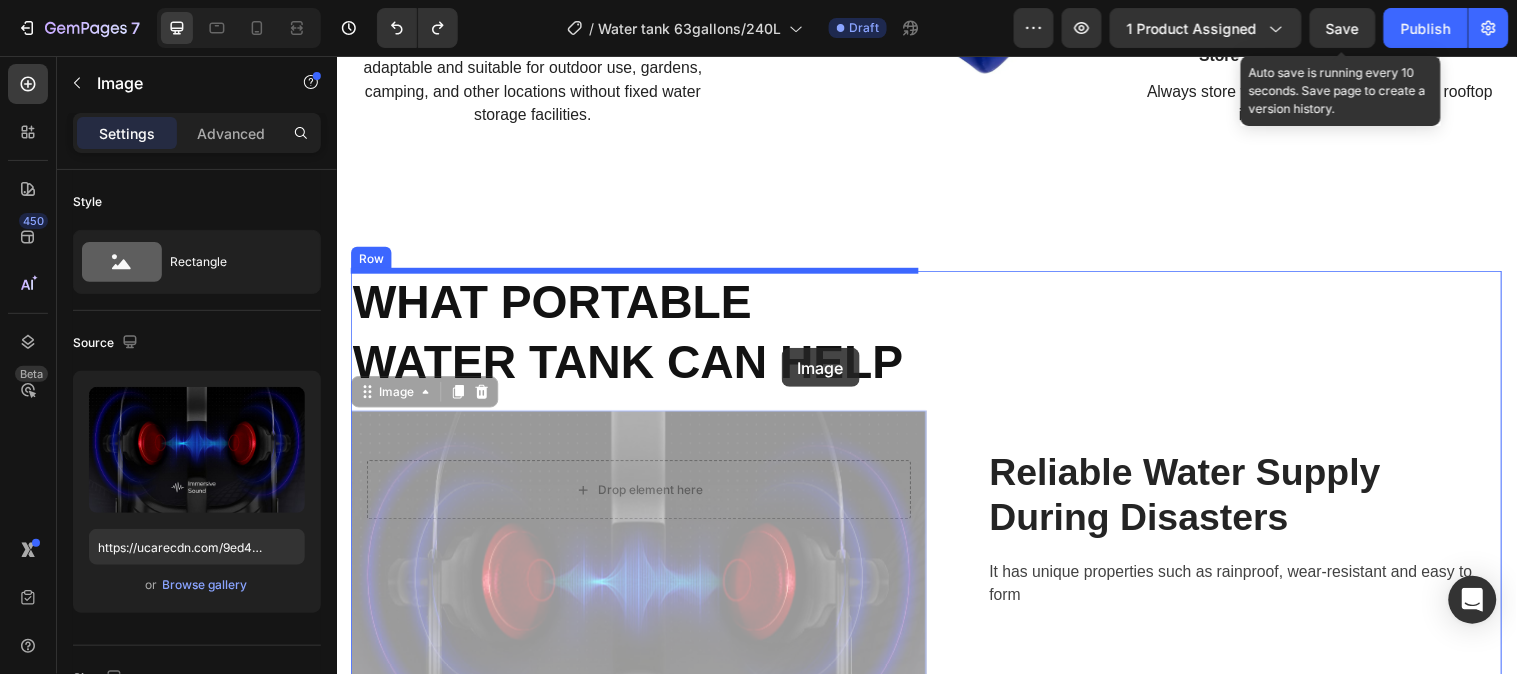 drag, startPoint x: 785, startPoint y: 403, endPoint x: 788, endPoint y: 352, distance: 51.088158 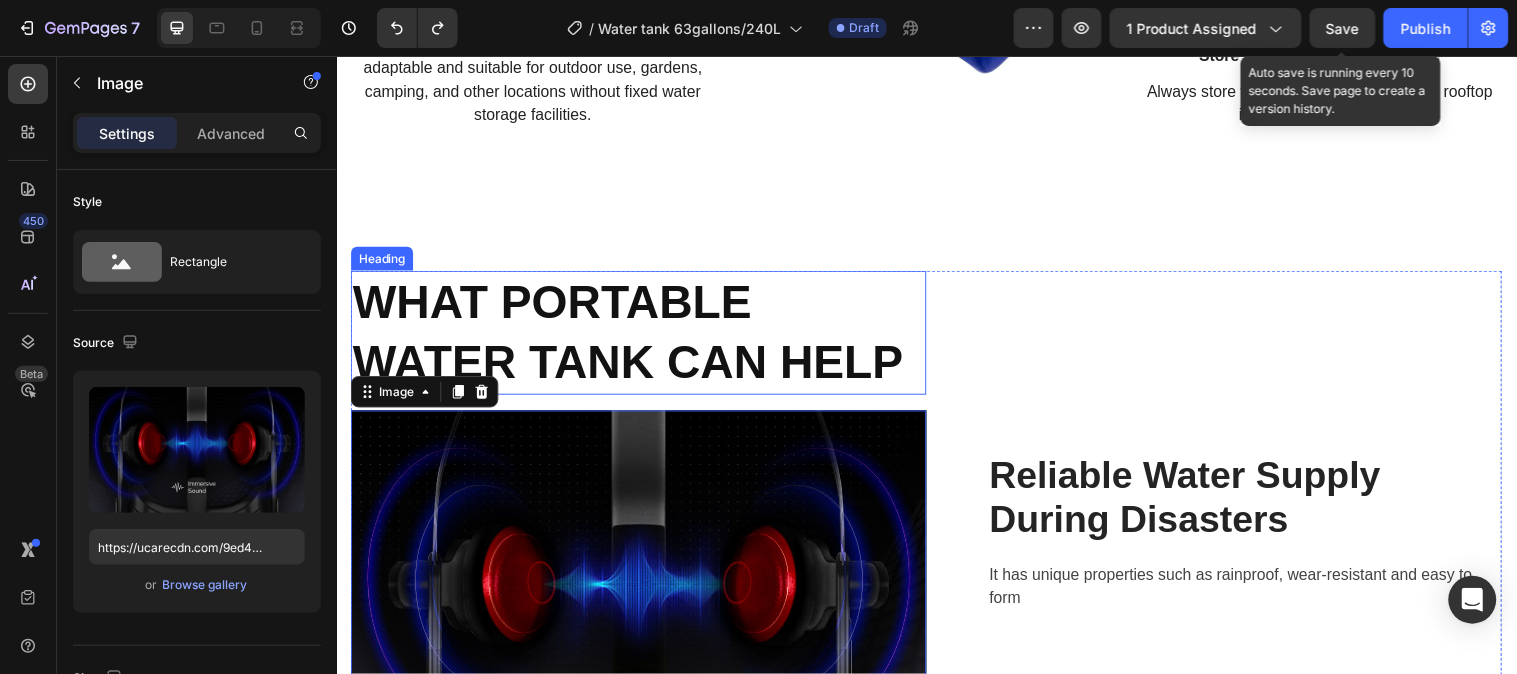 click on "WHAT PORTABLE WATER TANK CAN HELP" at bounding box center [633, 335] 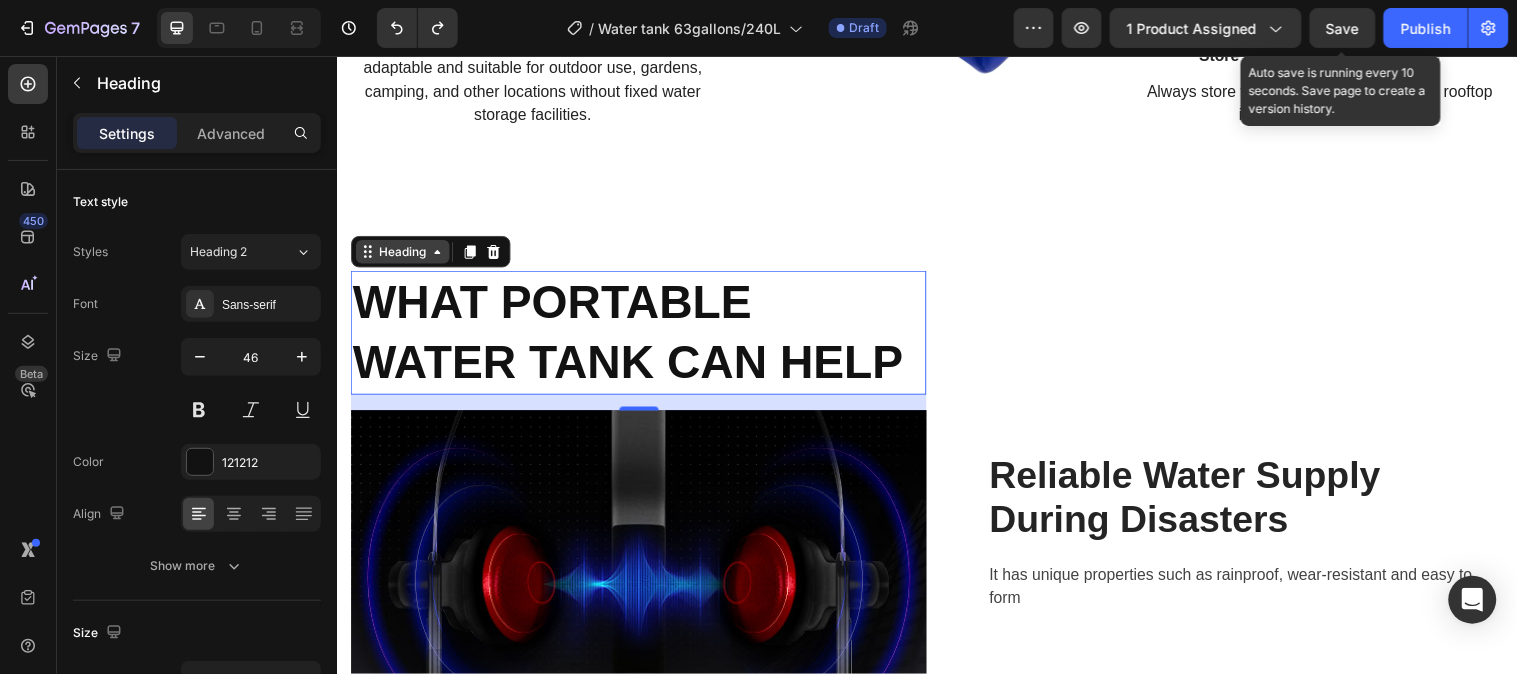 click 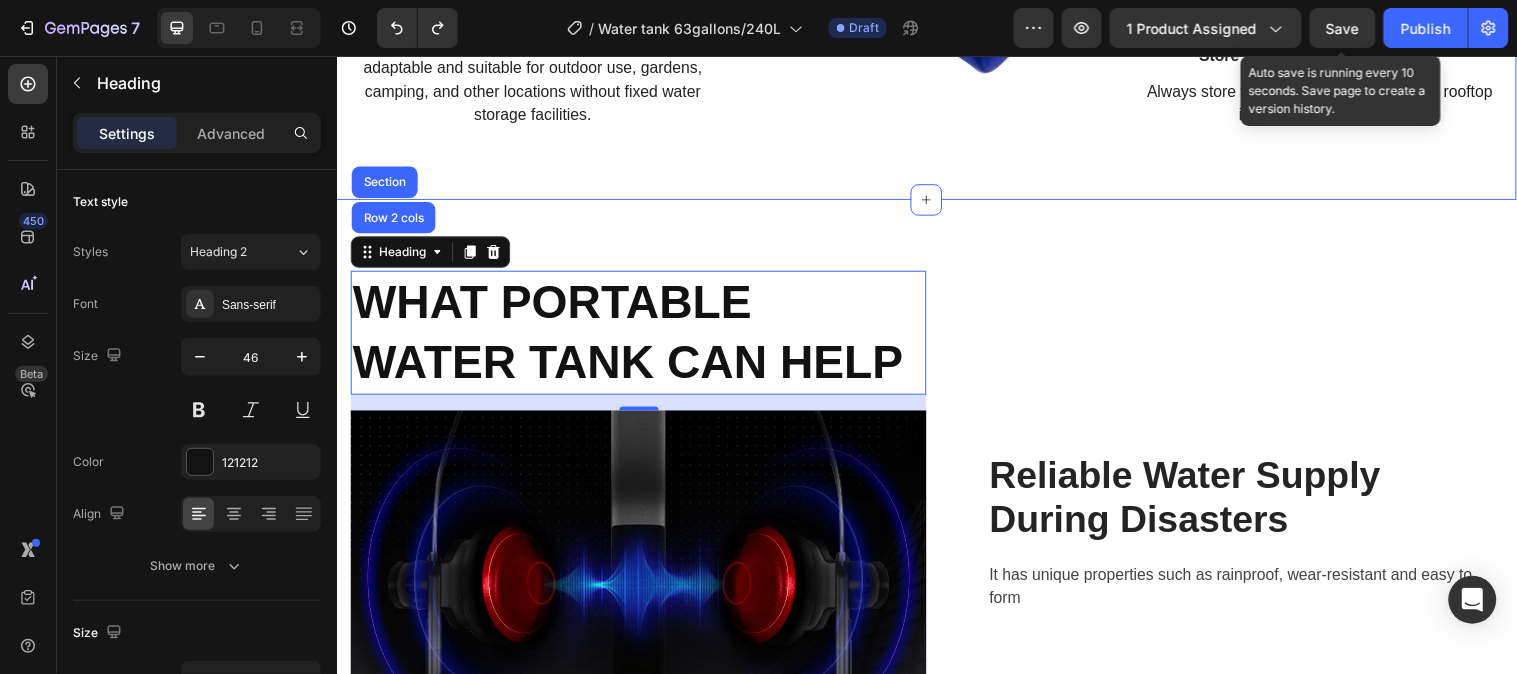 click on "A CLOSER LOOK Text block EXPLORE STORAGE WATER TANK Heading Row Image Lightweight and foldable Text block  The outdoor flexible rain bag is easy to install and remove. Text block Row Image Multiple uses Text block The large-capacity foldable water tank is highly adaptable and suitable for outdoor use, gardens, camping, and other locations without fixed water storage facilities.  Text block Row Image Image Easy to use Text block The portable water bladder is equipped with a faucet and a portable pull ring for easy outdoor portability; when you need water, just open the water outlet valve. Text block Row Image  Store water everywhere at home Text block Always store water underground or on the rooftop in any emergency case Text block Row Row Section 3" at bounding box center [936, -142] 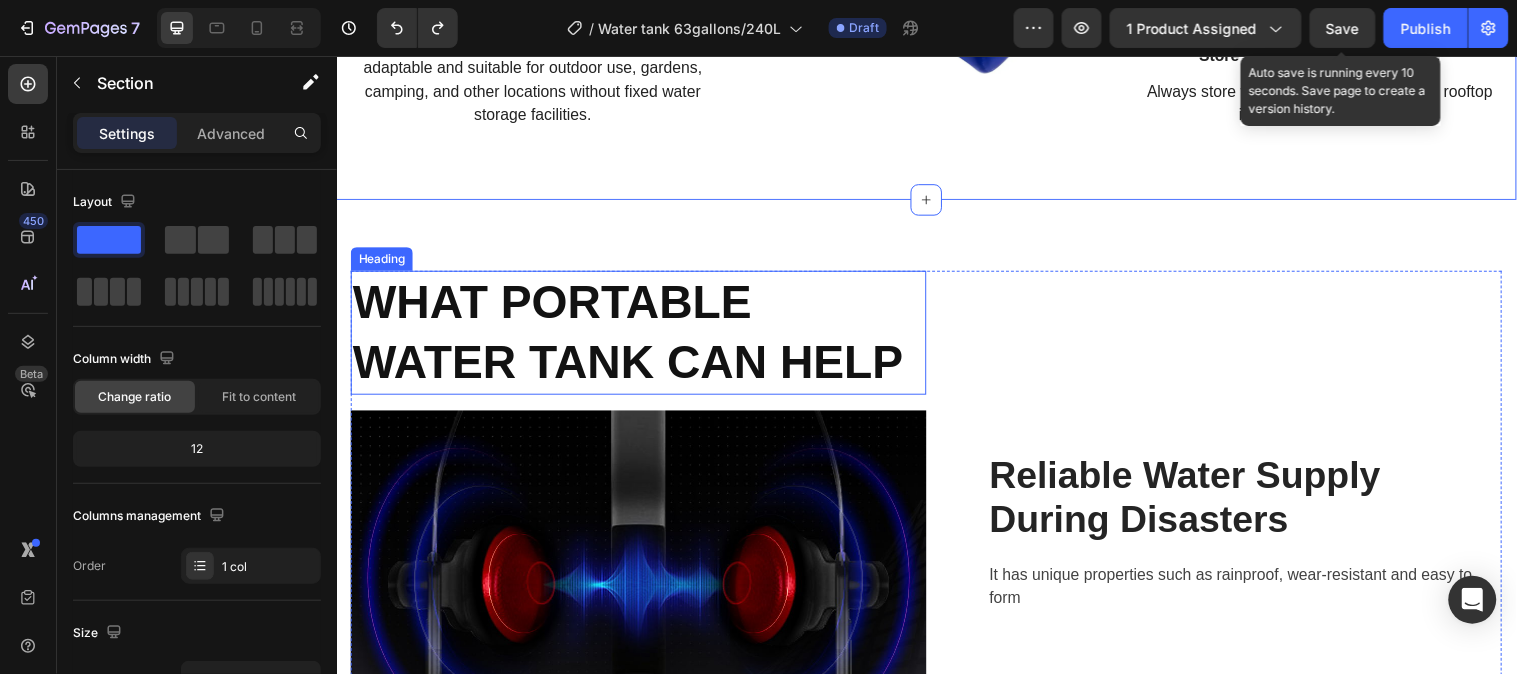 click on "WHAT PORTABLE WATER TANK CAN HELP" at bounding box center (633, 335) 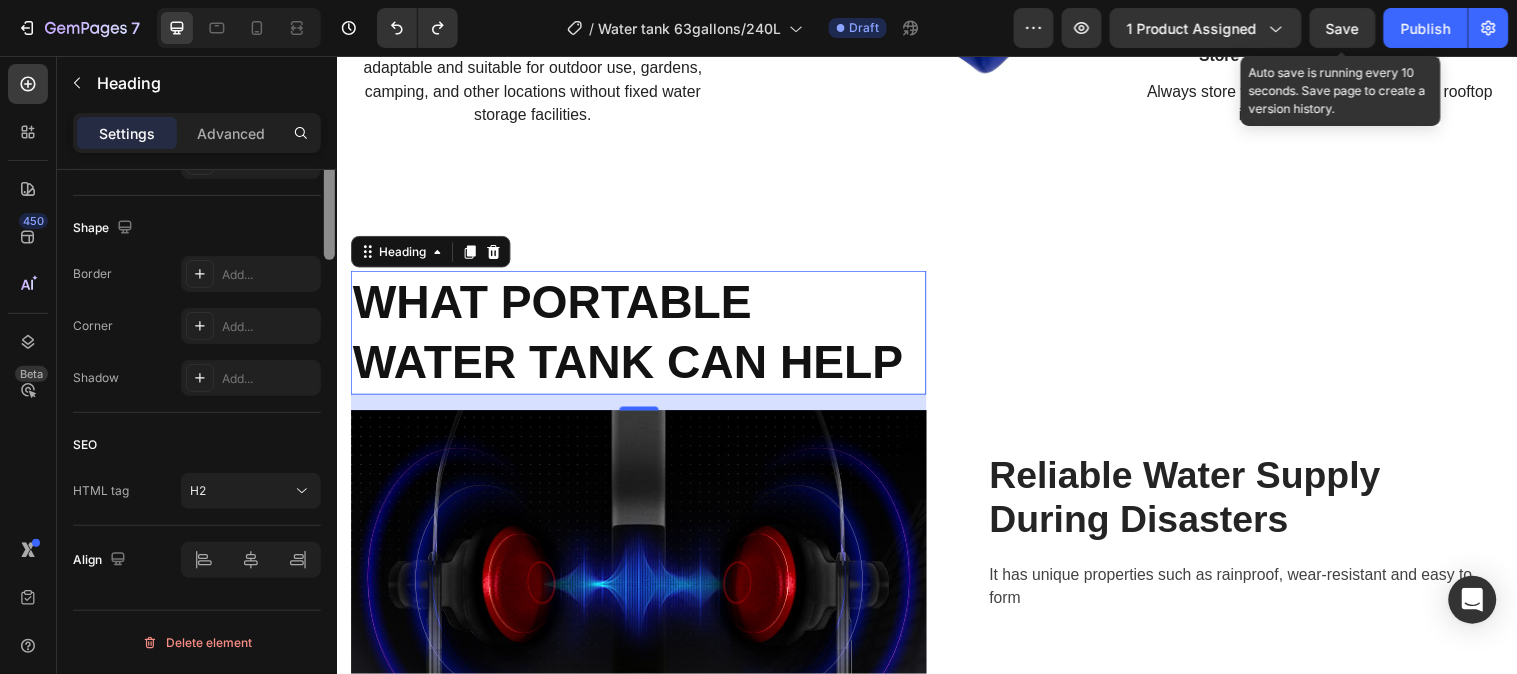 scroll, scrollTop: 298, scrollLeft: 0, axis: vertical 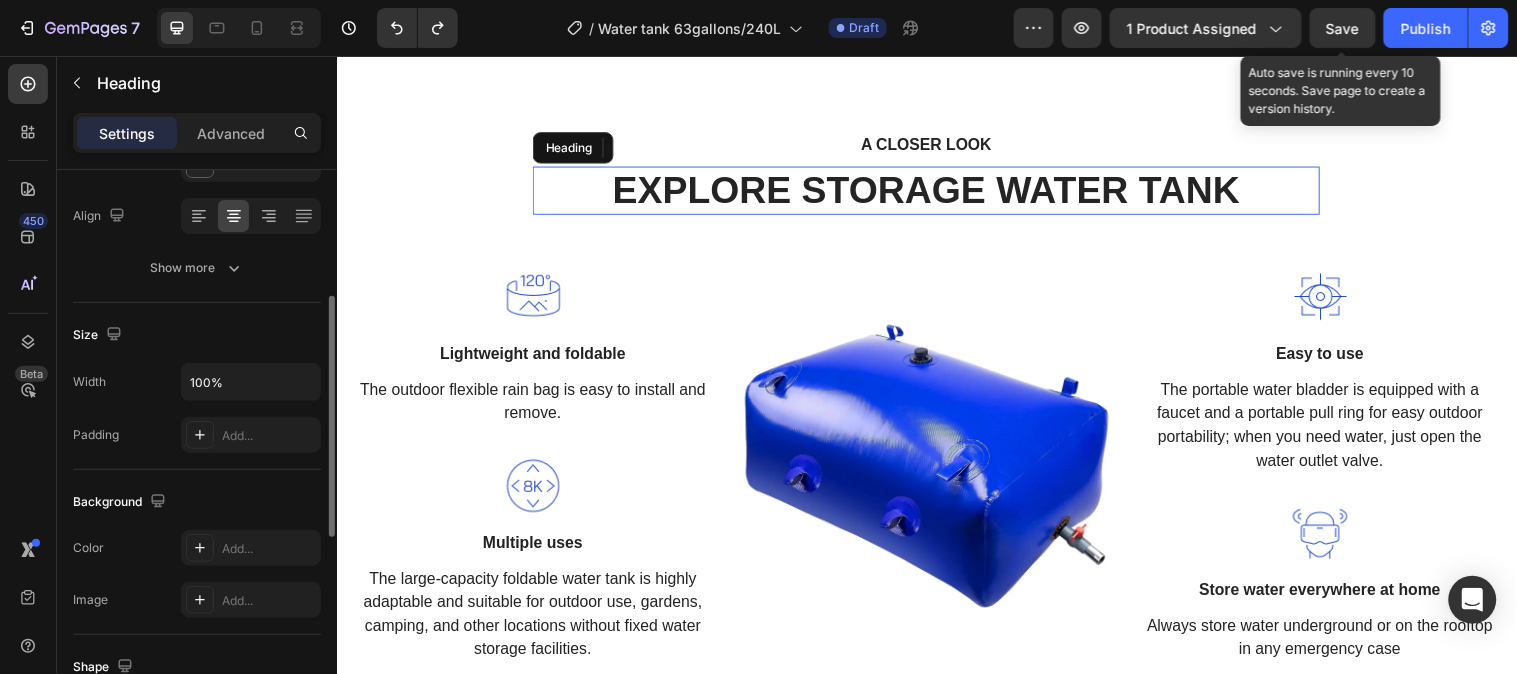 click on "EXPLORE STORAGE WATER TANK" at bounding box center [936, 192] 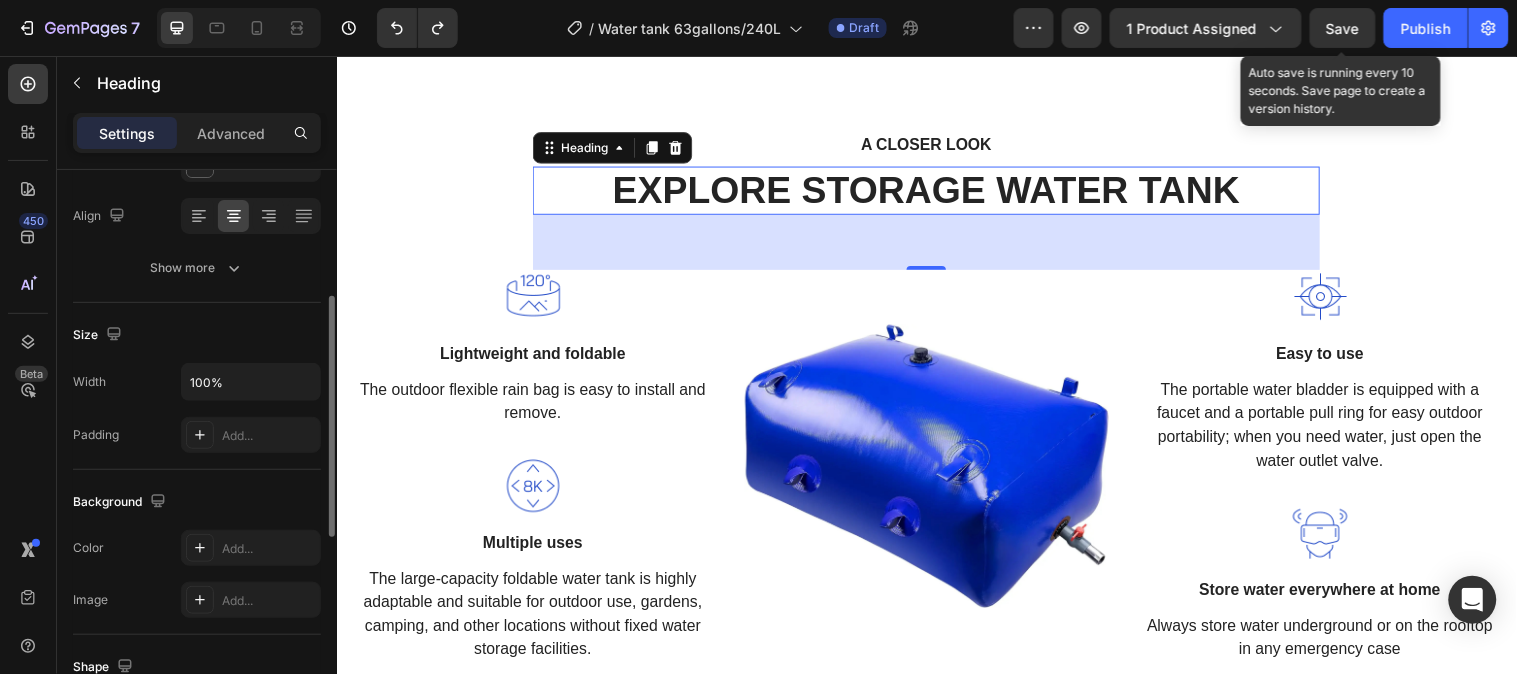 scroll, scrollTop: 297, scrollLeft: 0, axis: vertical 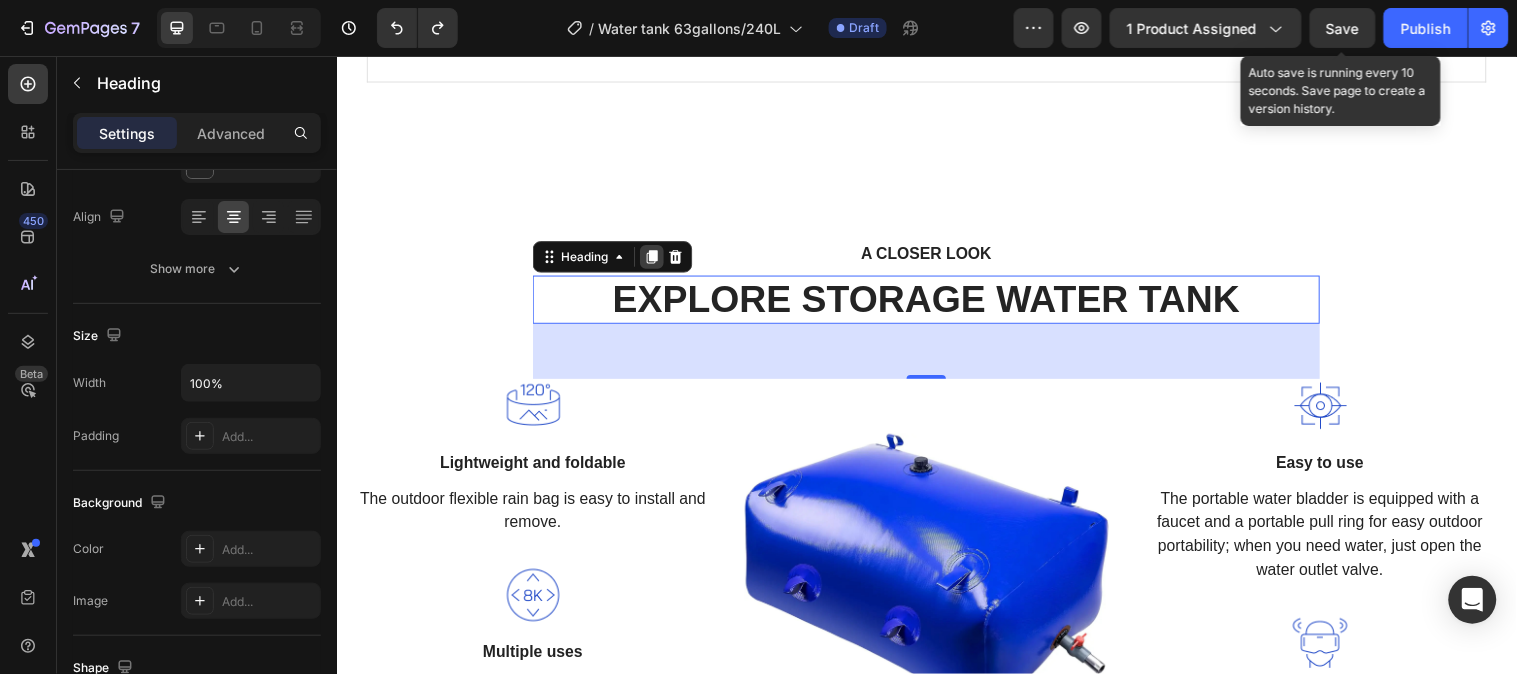 click 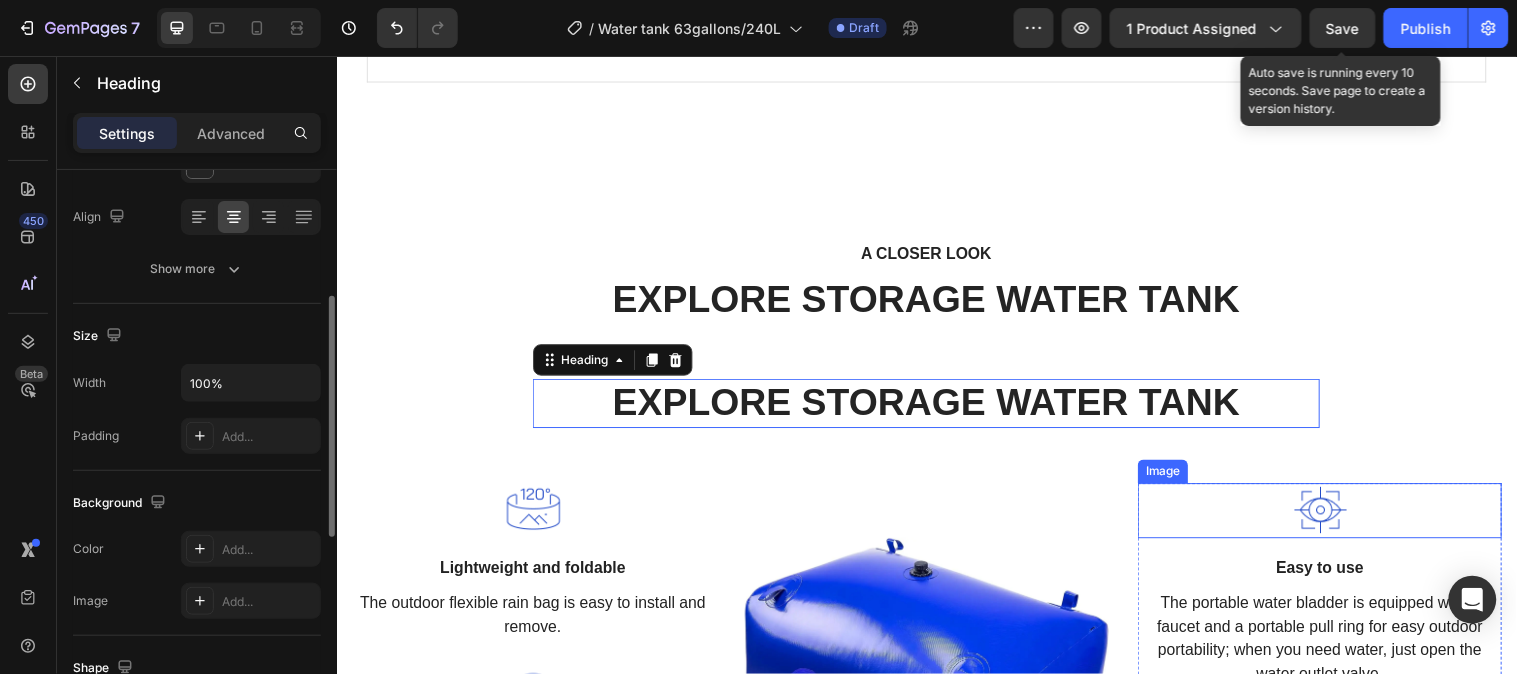 scroll, scrollTop: 296, scrollLeft: 0, axis: vertical 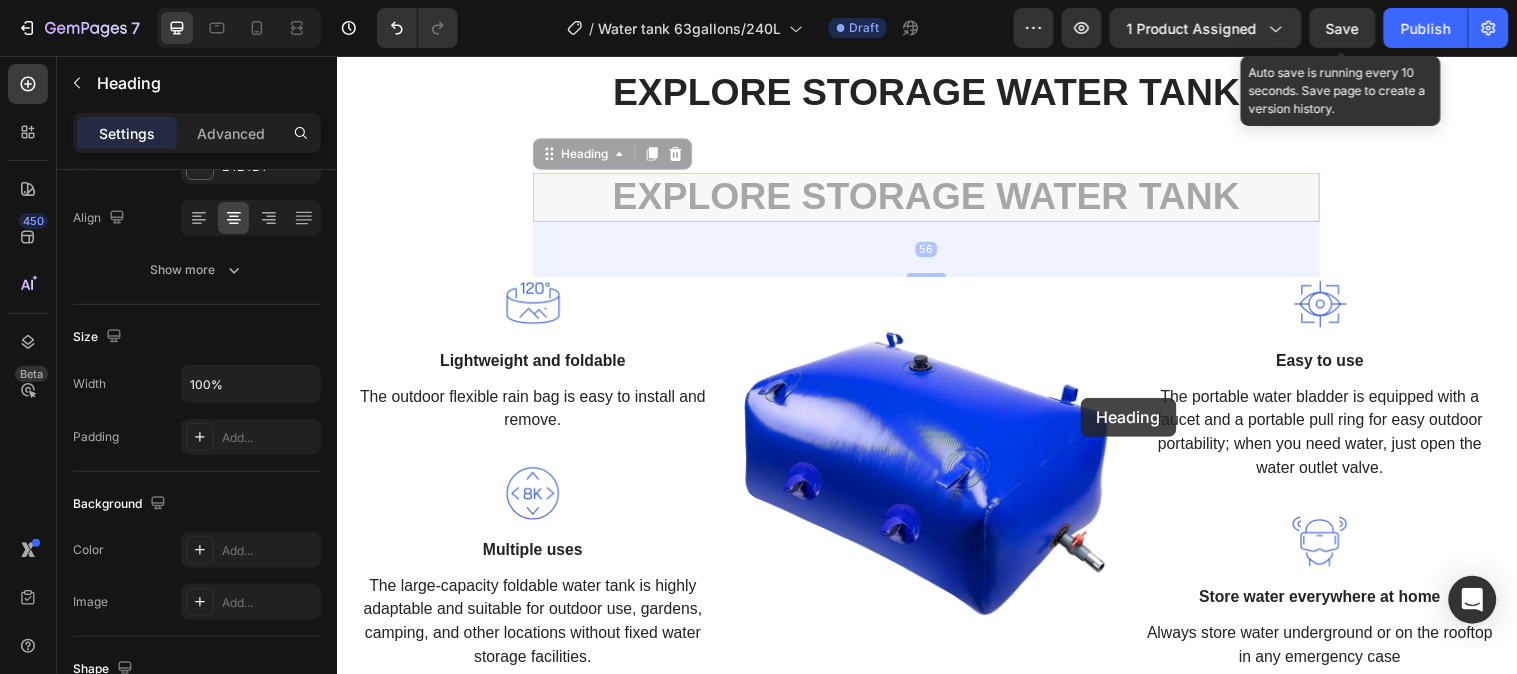 drag, startPoint x: 1075, startPoint y: 175, endPoint x: 1067, endPoint y: 141, distance: 34.928497 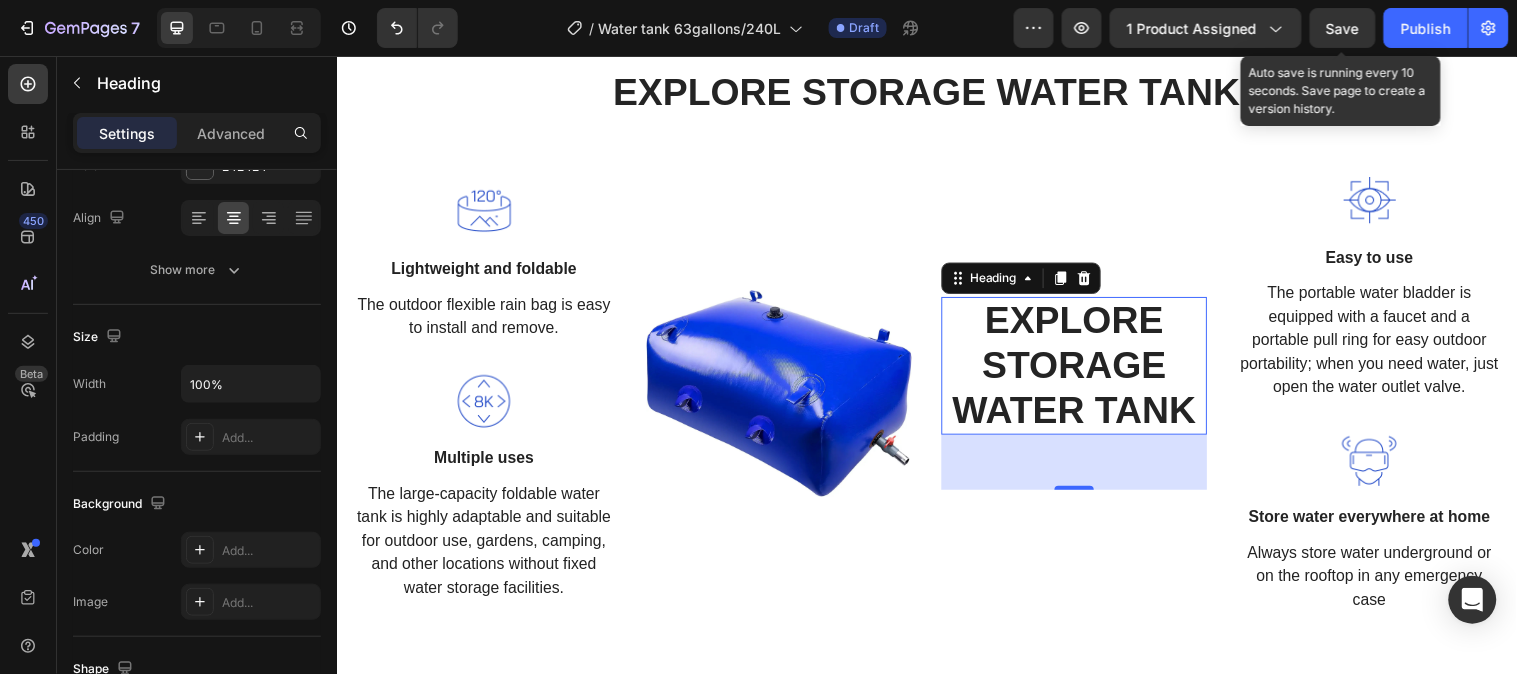 click on "EXPLORE STORAGE WATER TANK" at bounding box center (1086, 370) 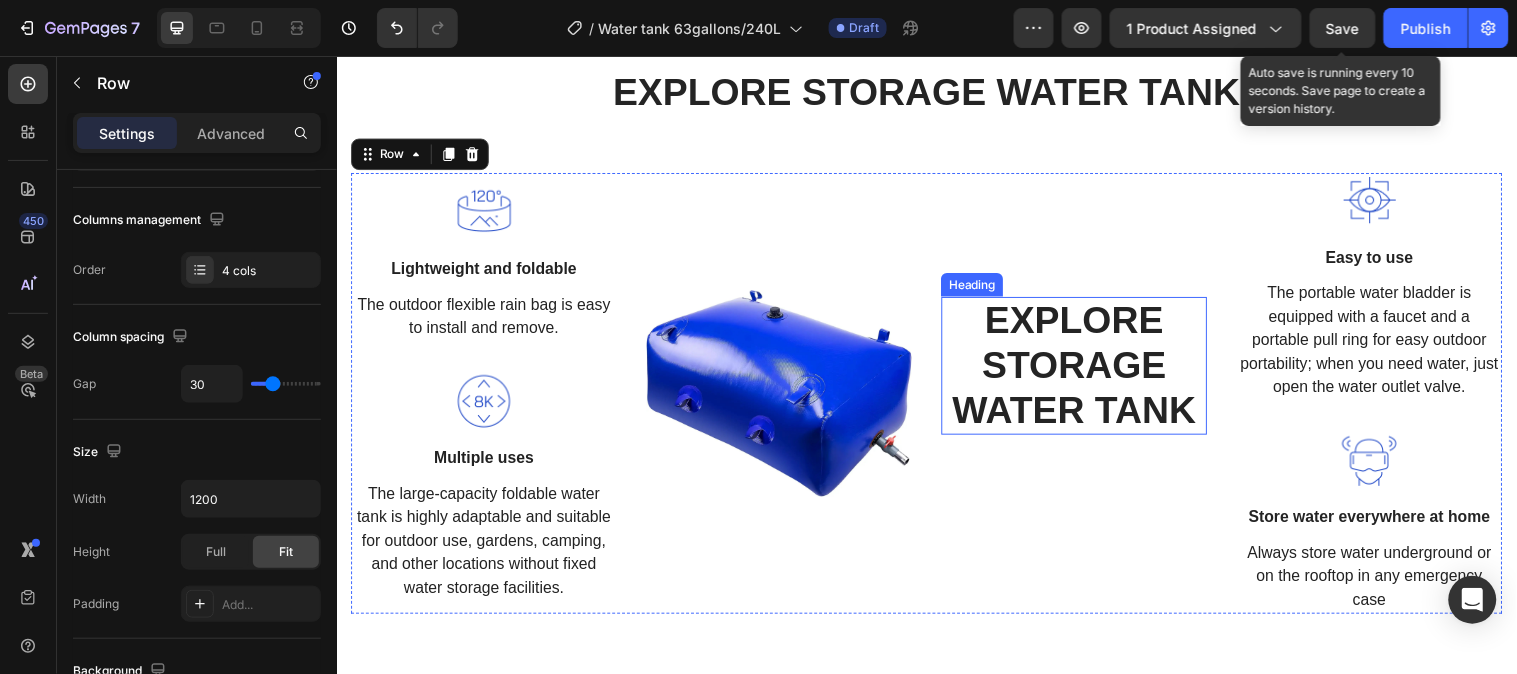 drag, startPoint x: 1145, startPoint y: 296, endPoint x: 1119, endPoint y: 726, distance: 430.78534 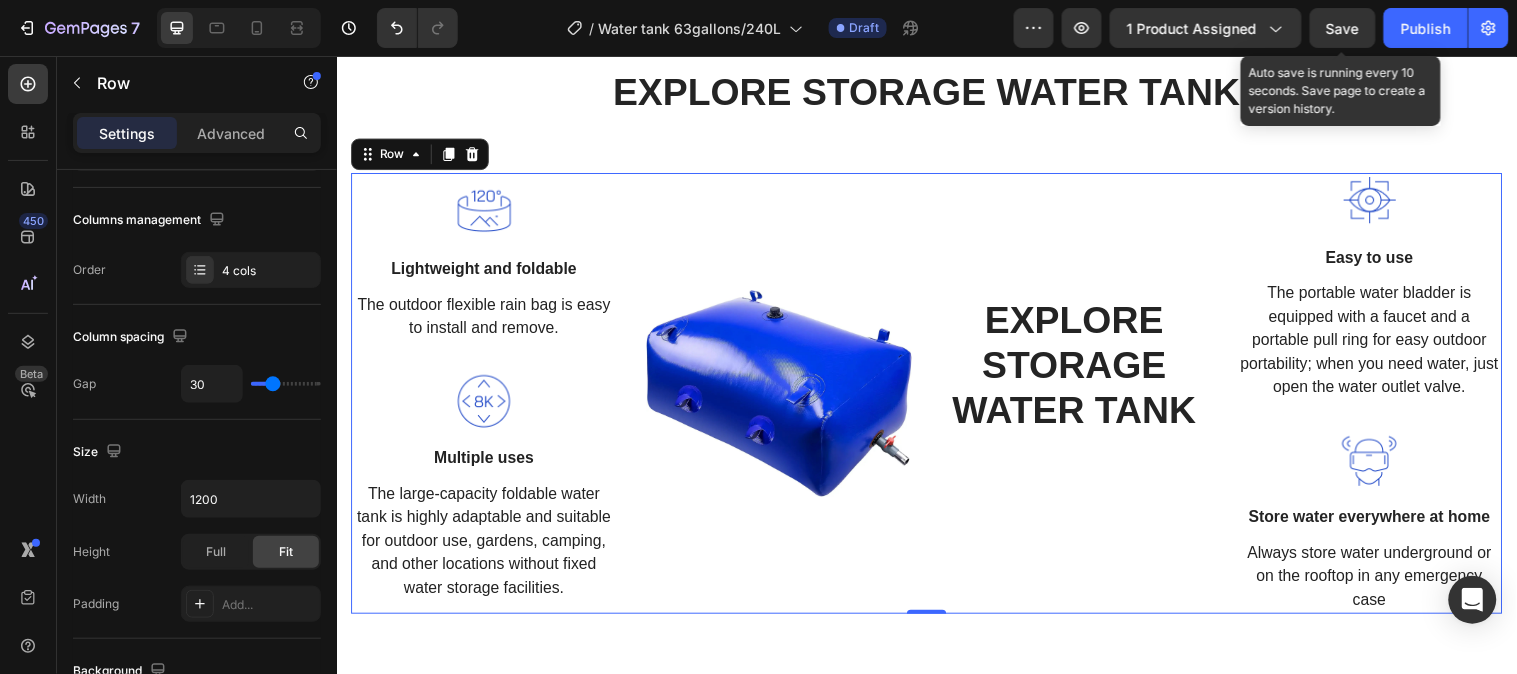 scroll, scrollTop: 0, scrollLeft: 0, axis: both 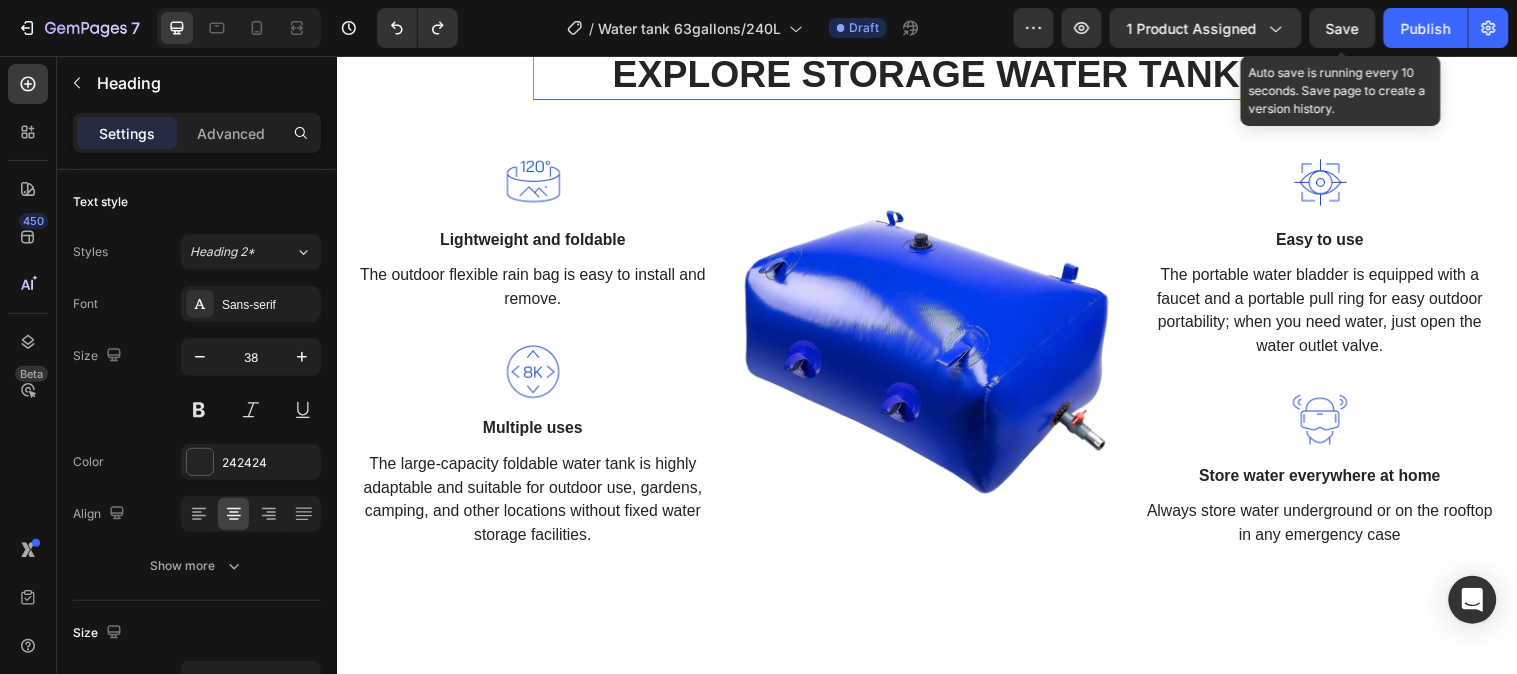click on "EXPLORE STORAGE WATER TANK" at bounding box center (936, 75) 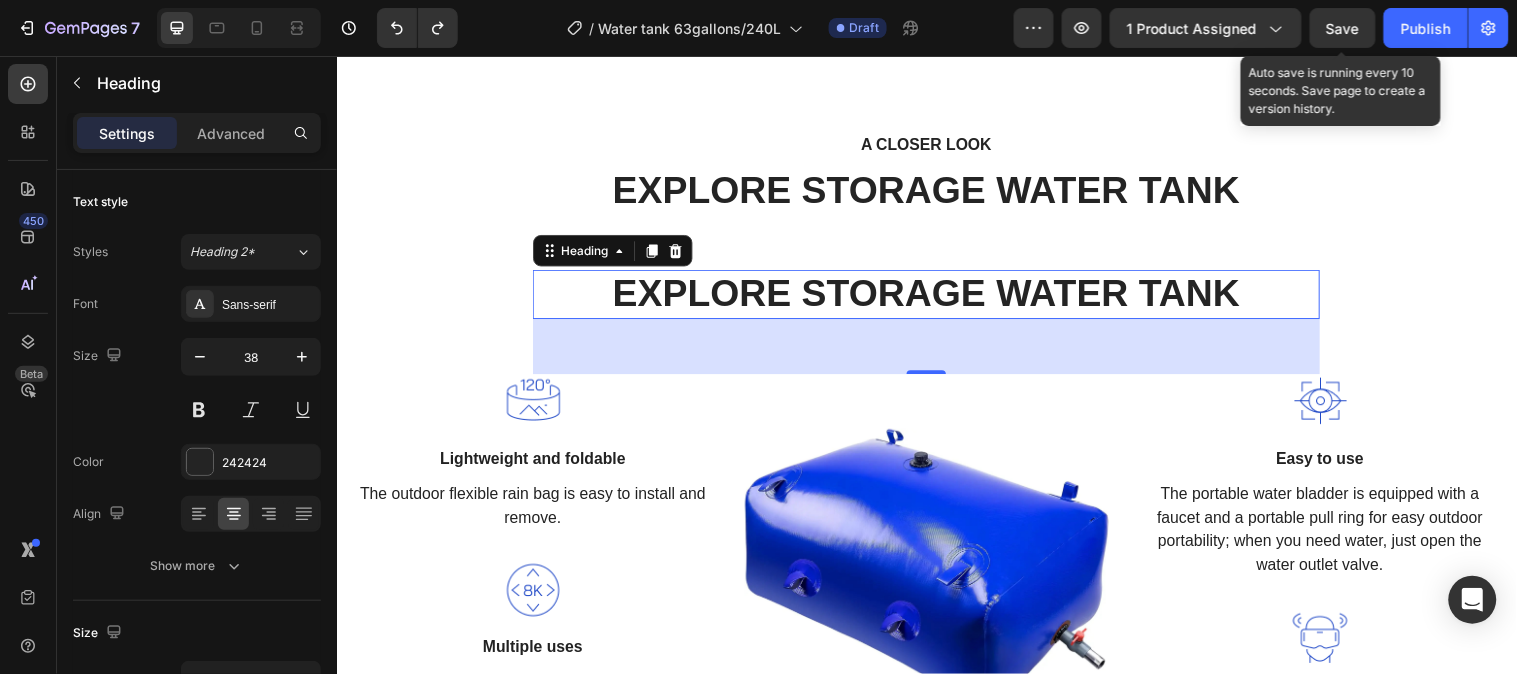 click on "EXPLORE STORAGE WATER TANK" at bounding box center [936, 297] 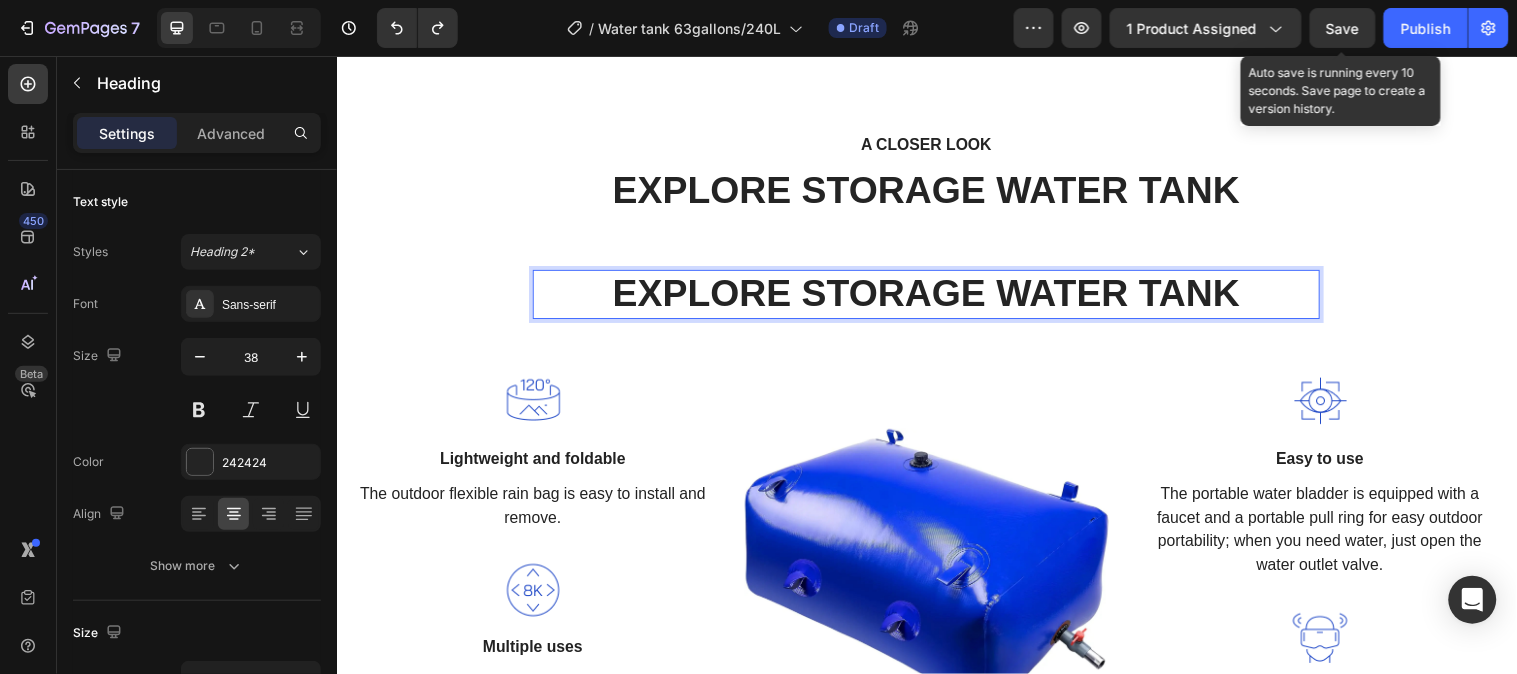 click on "EXPLORE STORAGE WATER TANK" at bounding box center [936, 297] 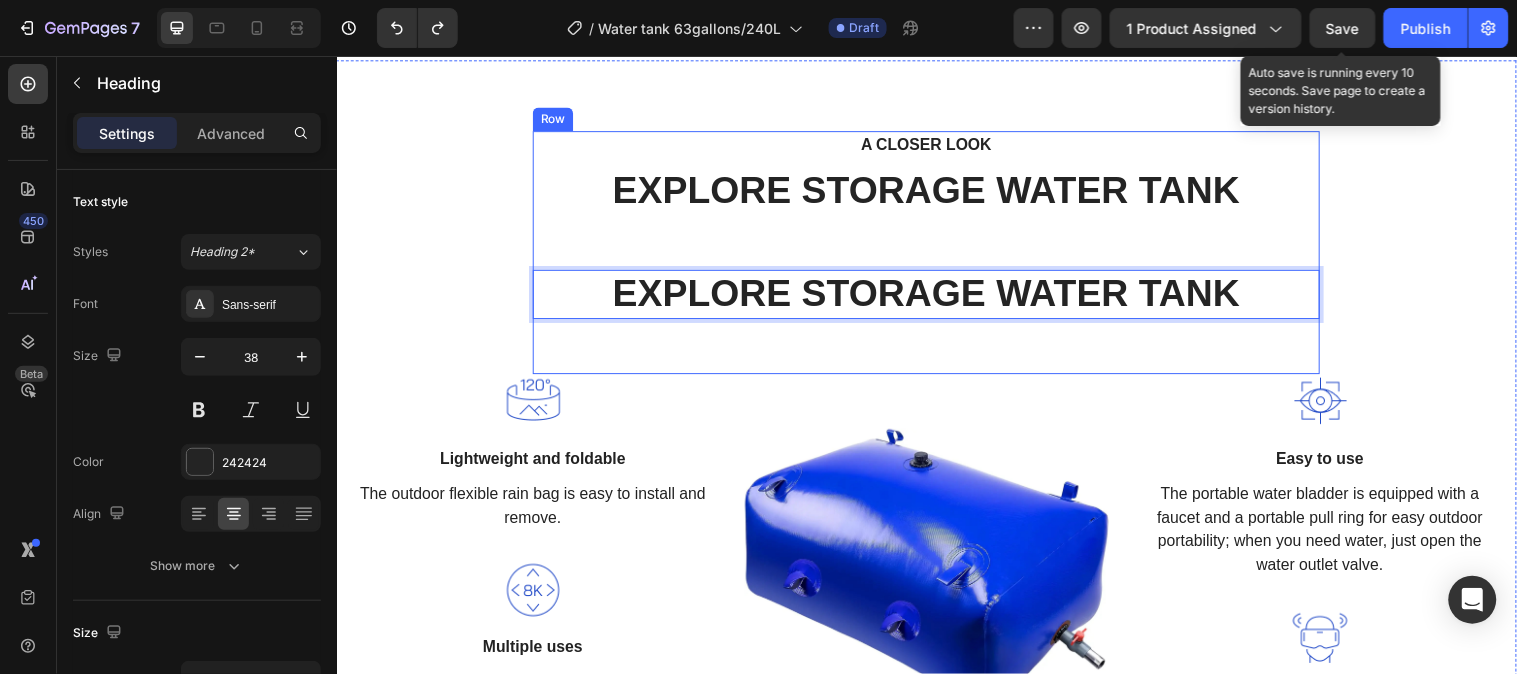 click on "A CLOSER LOOK Text block EXPLORE STORAGE WATER TANK Heading EXPLORE STORAGE WATER TANK Heading   56" at bounding box center [936, 254] 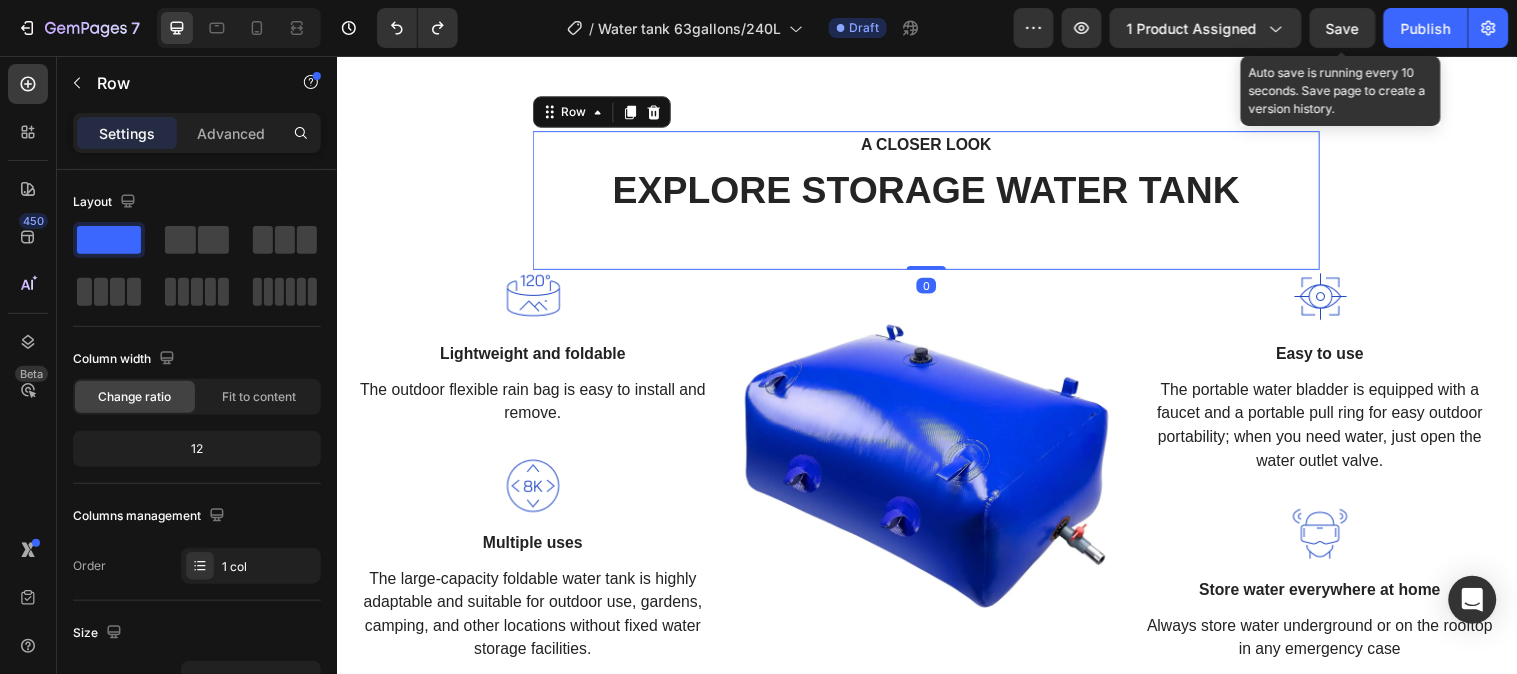 drag, startPoint x: 926, startPoint y: 280, endPoint x: 934, endPoint y: 234, distance: 46.69047 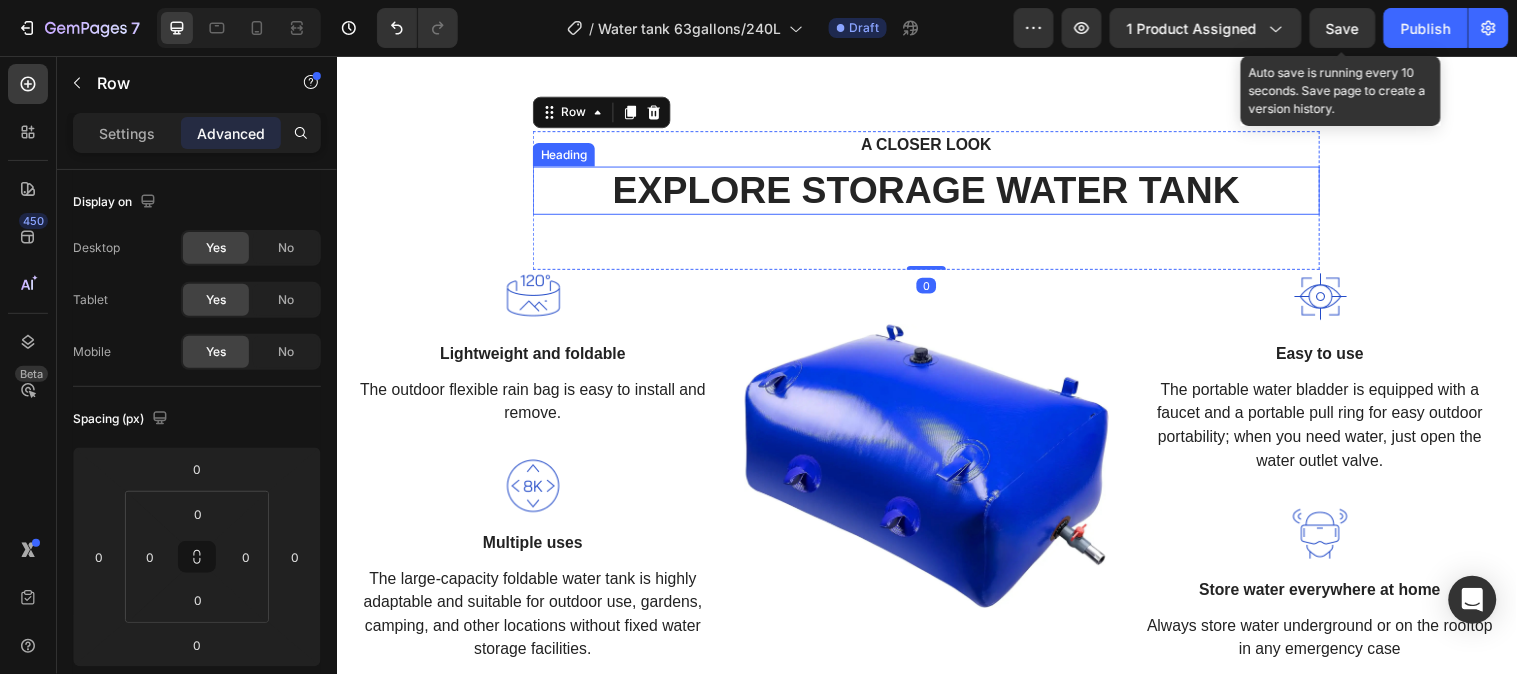 click on "EXPLORE STORAGE WATER TANK" at bounding box center [936, 192] 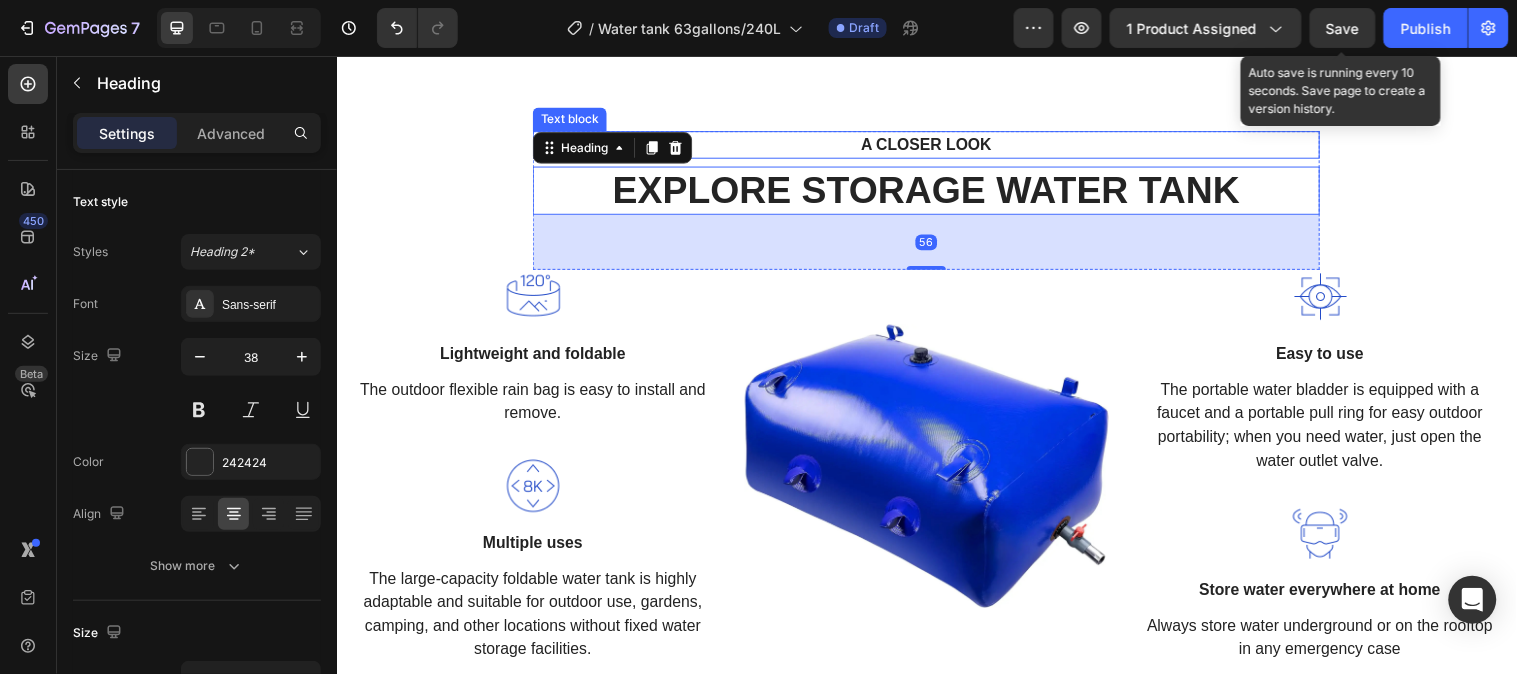 click on "A CLOSER LOOK Text block EXPLORE STORAGE WATER TANK Heading   56 Row Image Lightweight and foldable Text block  The outdoor flexible rain bag is easy to install and remove. Text block Row Image Multiple uses Text block The large-capacity foldable water tank is highly adaptable and suitable for outdoor use, gardens, camping, and other locations without fixed water storage facilities.  Text block Row Image Image Easy to use Text block The portable water bladder is equipped with a faucet and a portable pull ring for easy outdoor portability; when you need water, just open the water outlet valve. Text block Row Image  Store water everywhere at home Text block Always store water underground or on the rooftop in any emergency case Text block Row Row Section 3" at bounding box center (936, 402) 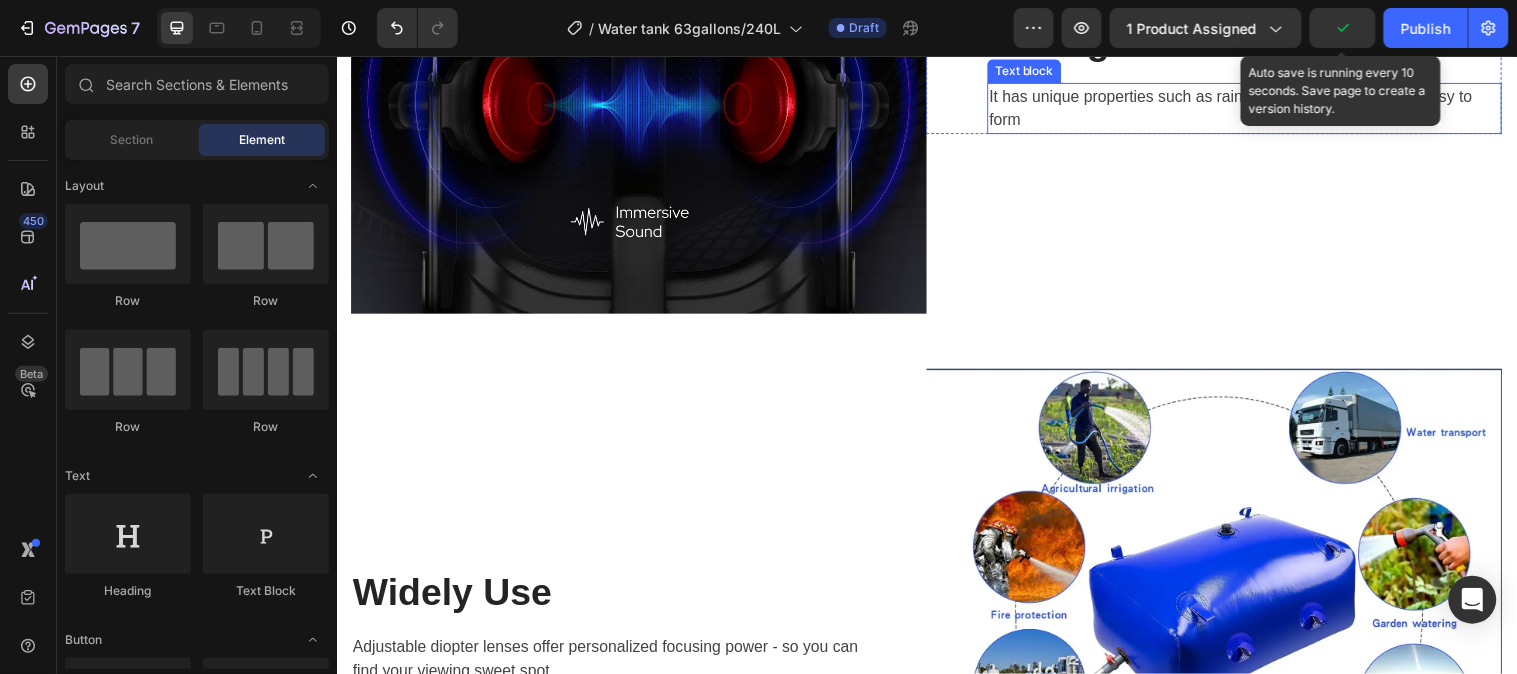scroll, scrollTop: 2705, scrollLeft: 0, axis: vertical 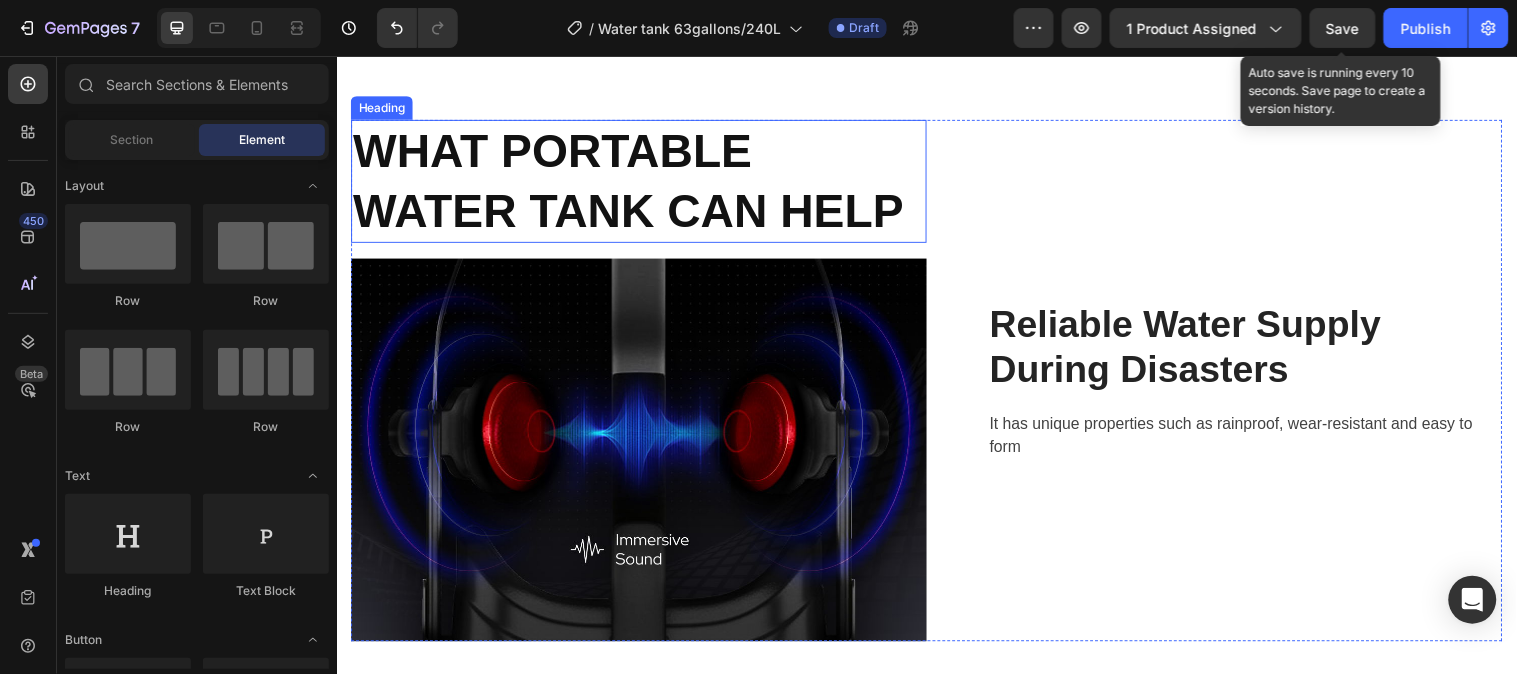 click on "WHAT PORTABLE WATER TANK CAN HELP" at bounding box center [633, 182] 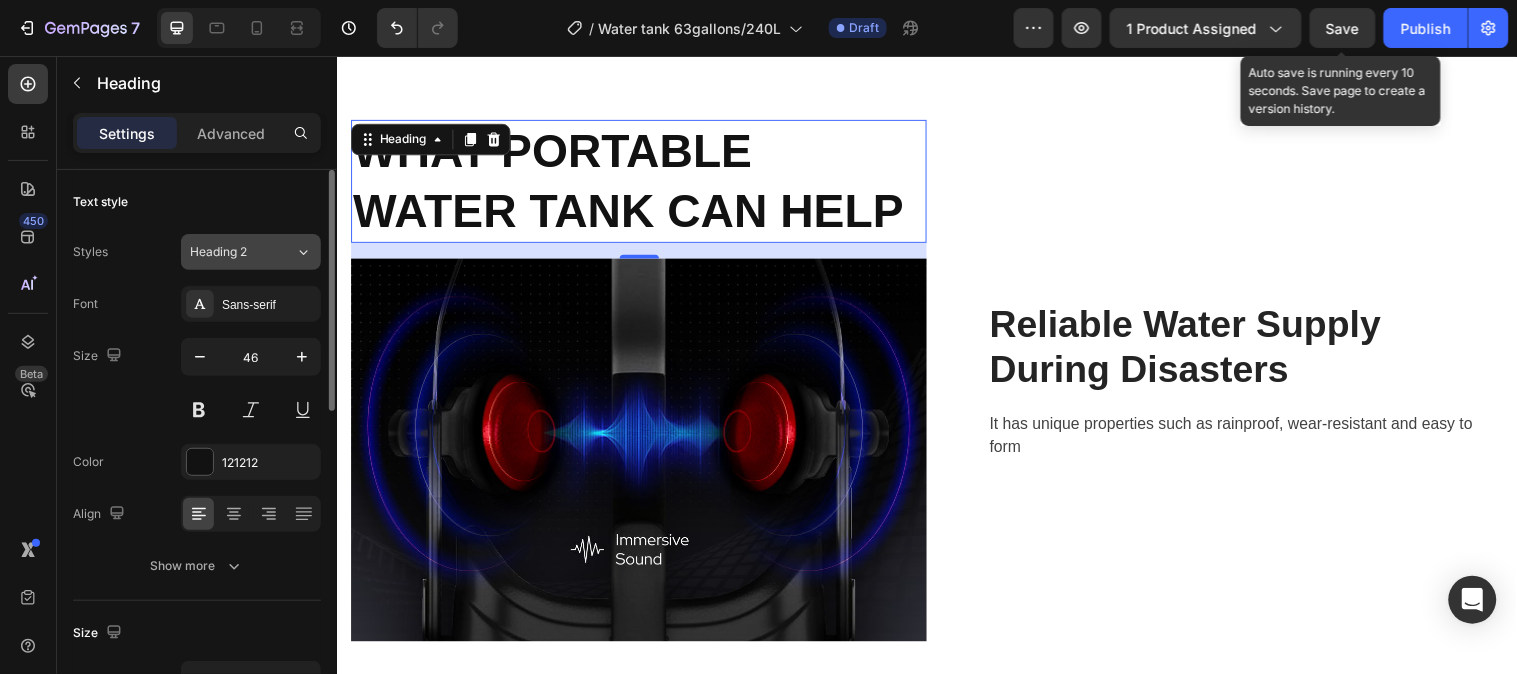 click 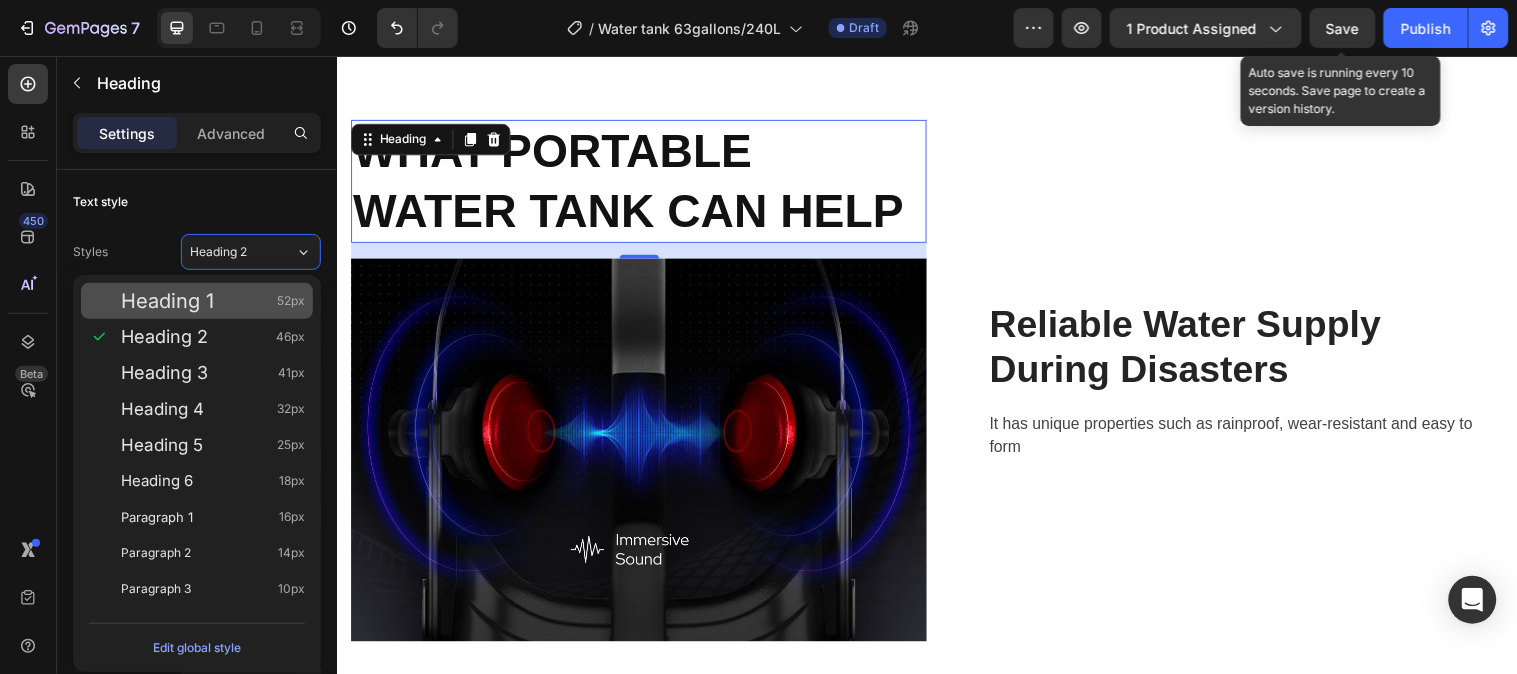 click on "Heading 1 52px" at bounding box center (213, 301) 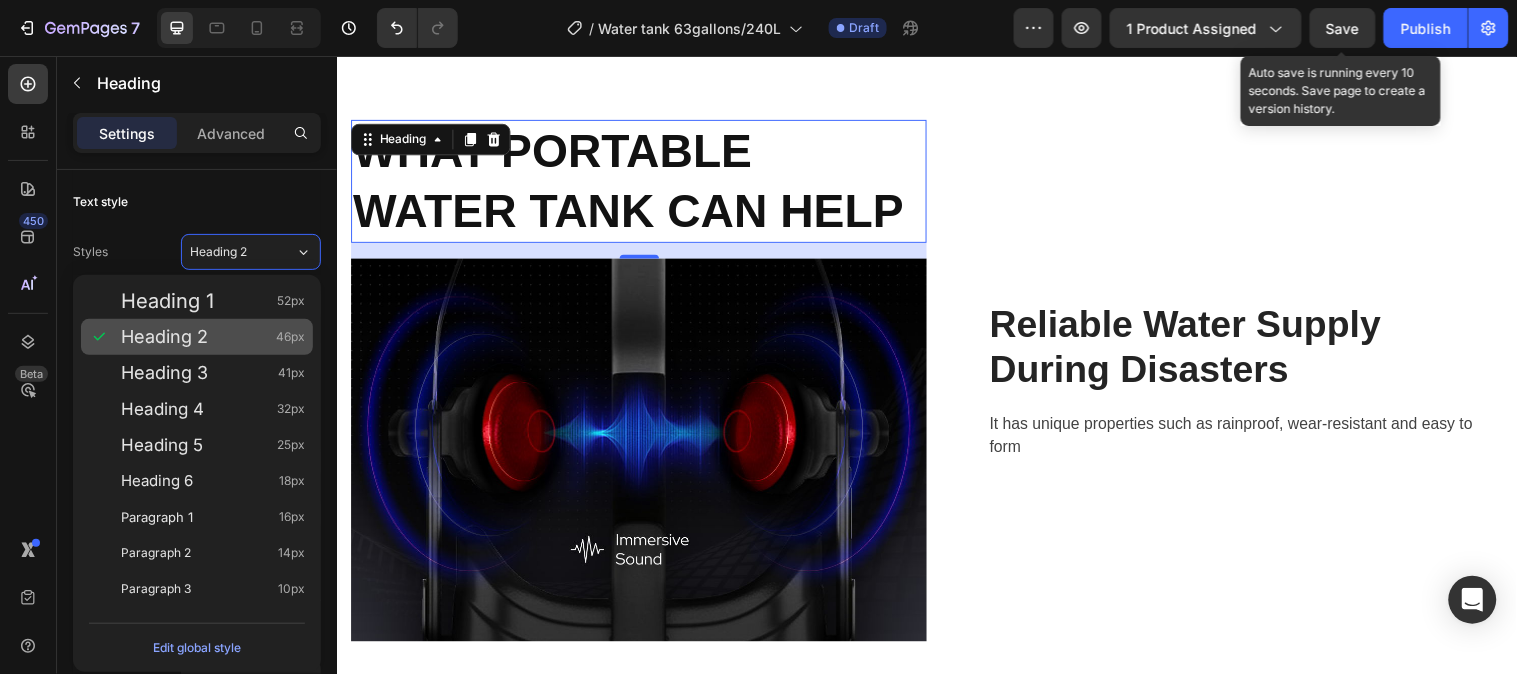 type on "52" 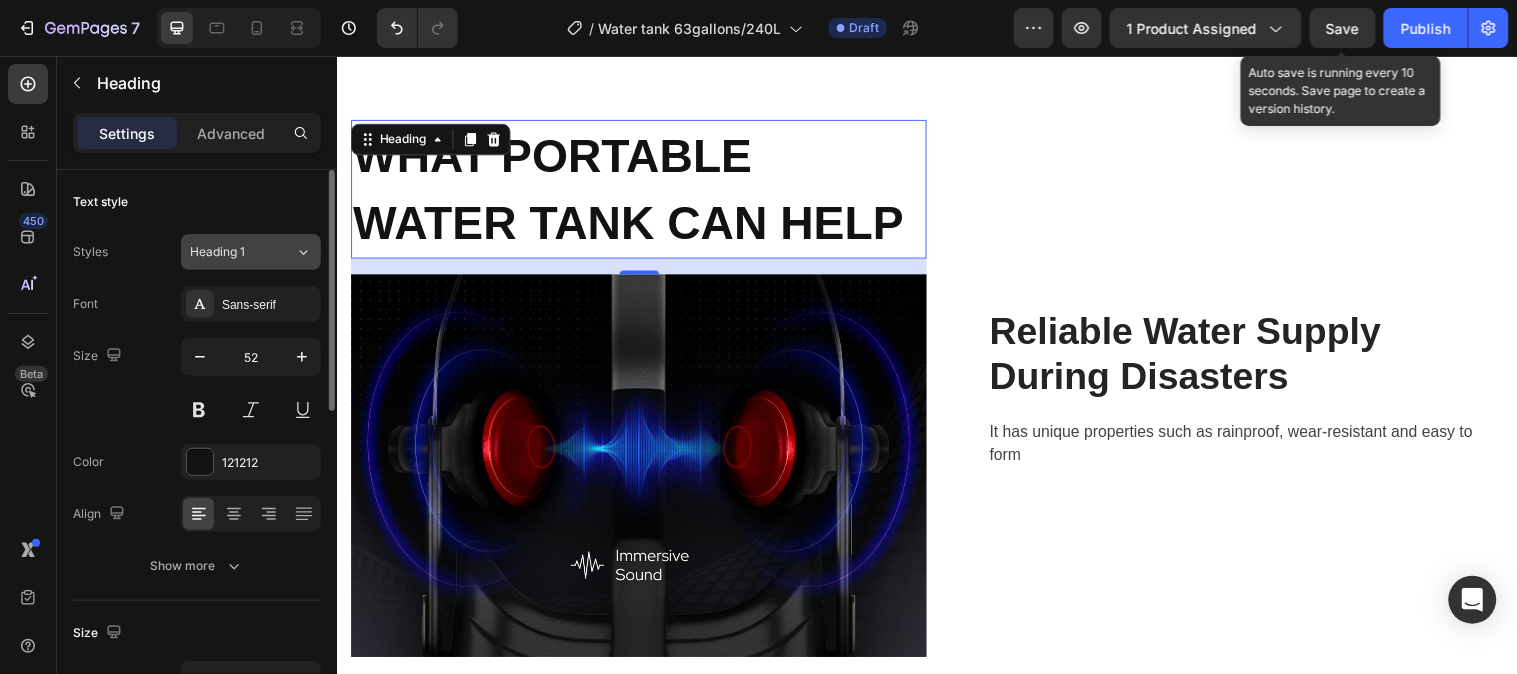 click 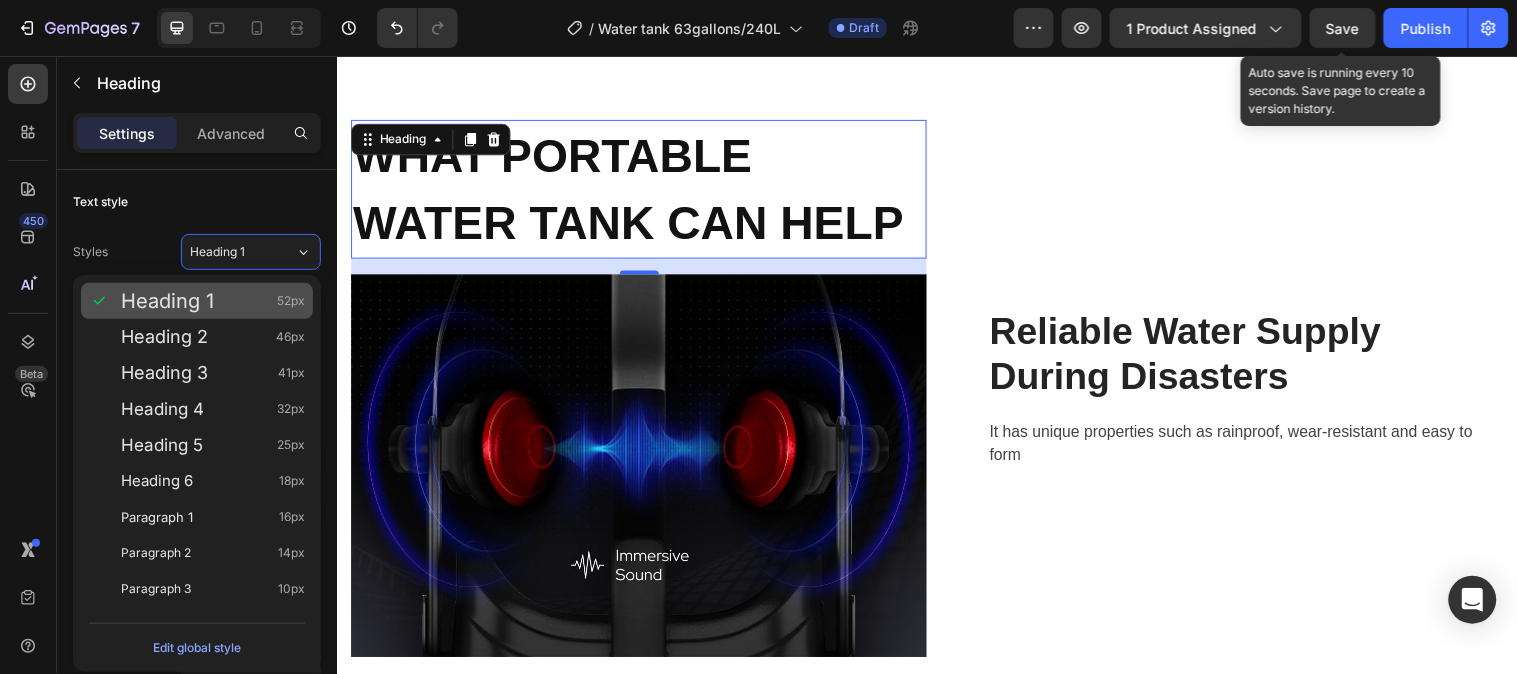 click on "Heading 1" at bounding box center (167, 301) 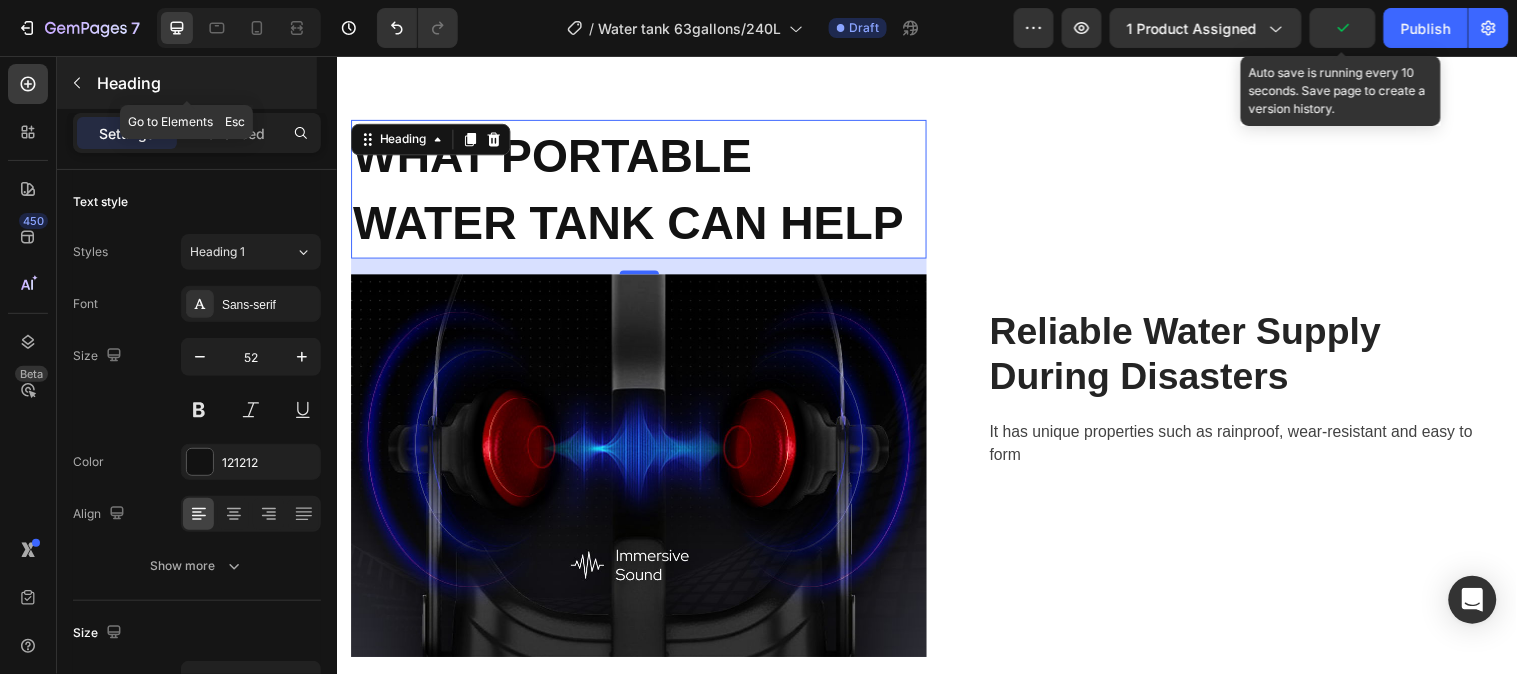 click 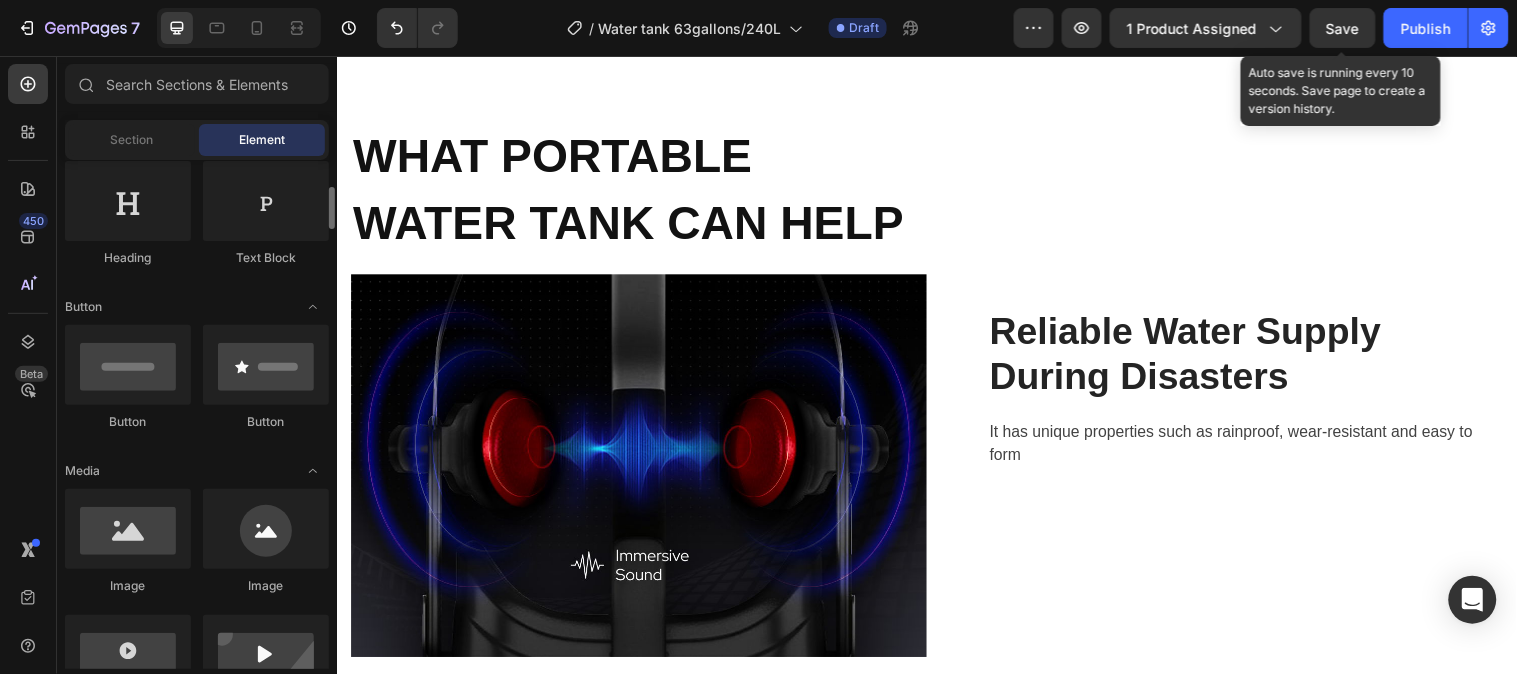 scroll, scrollTop: 0, scrollLeft: 0, axis: both 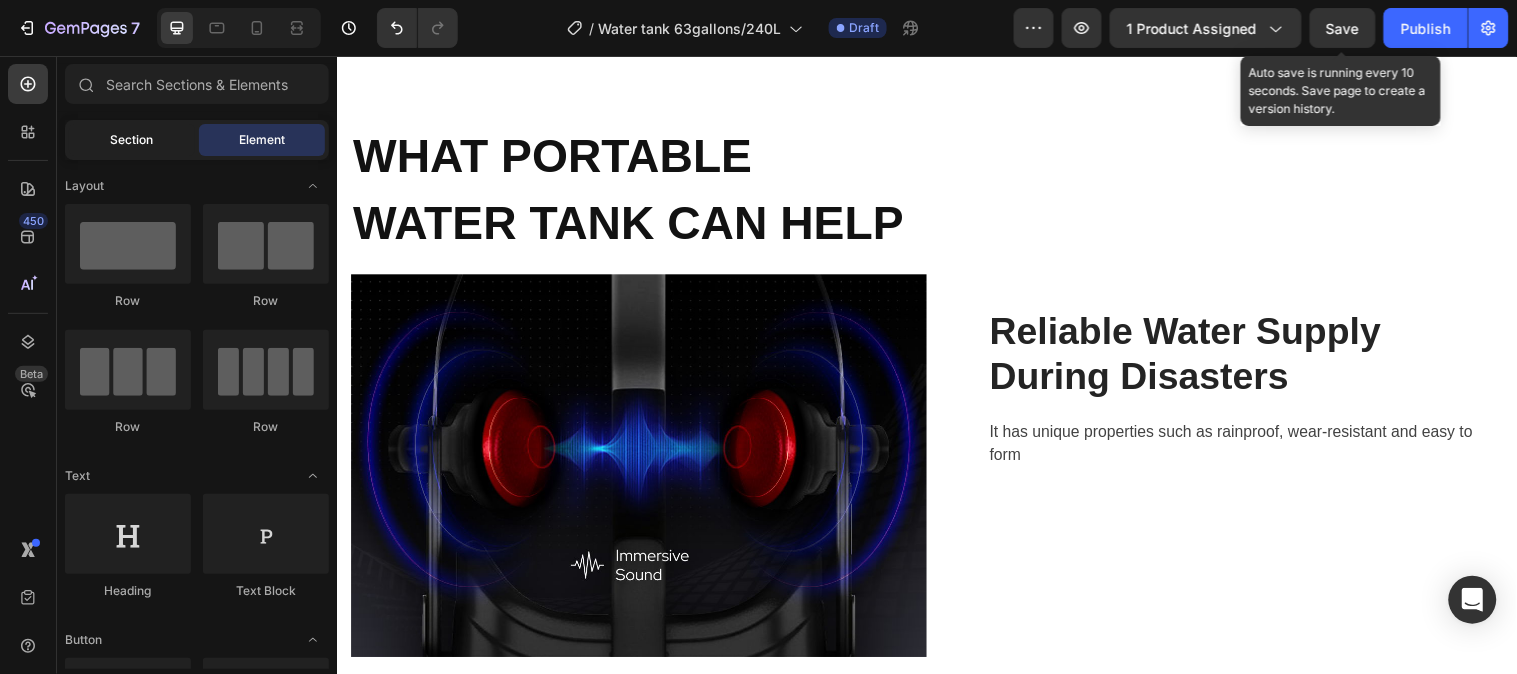 click on "Section" 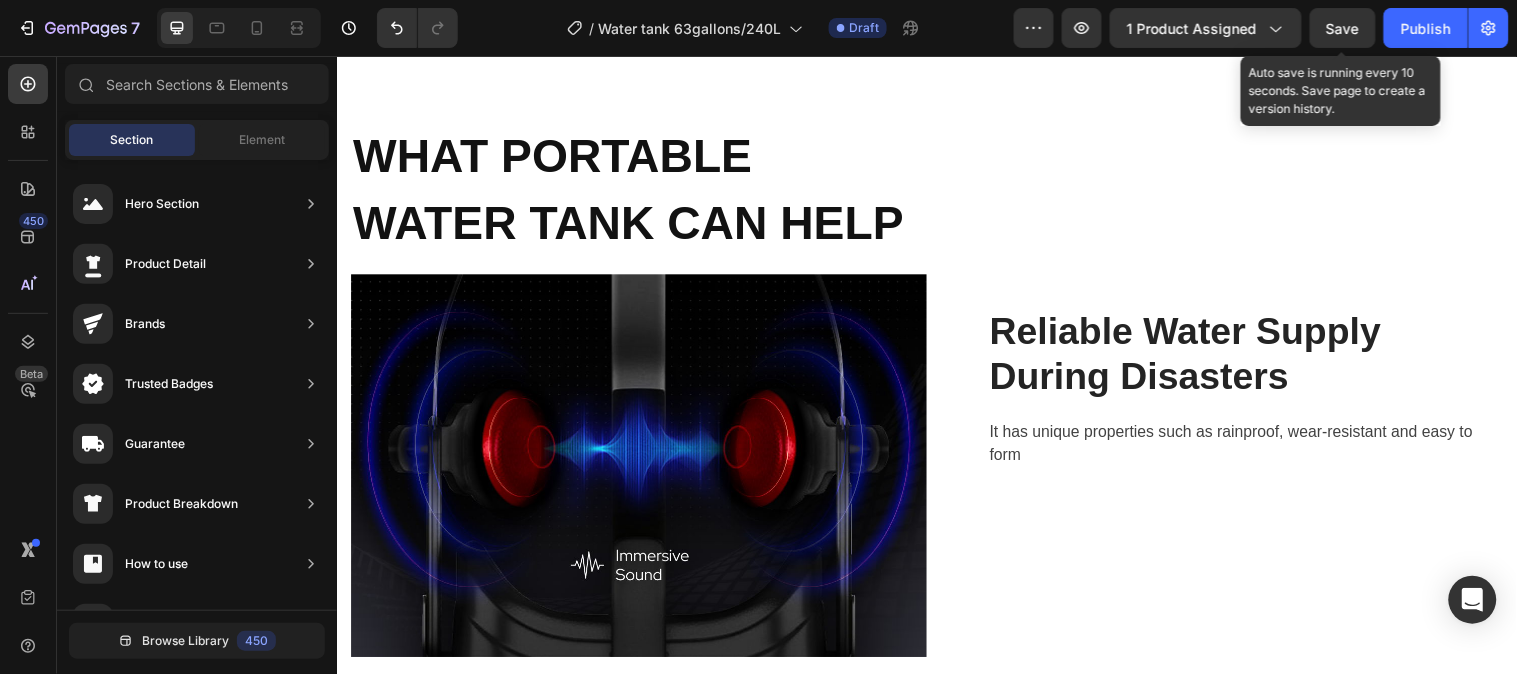 click on "Section" at bounding box center [132, 140] 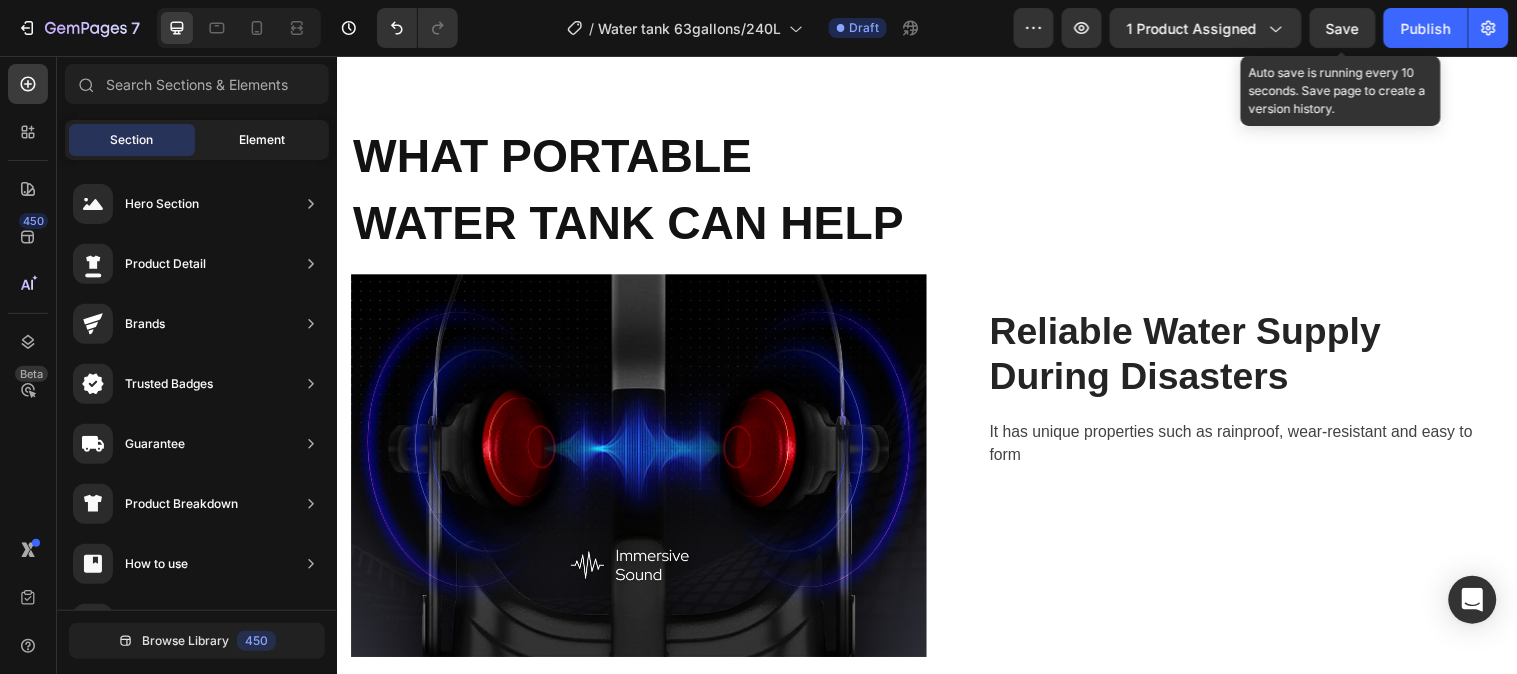 click on "Element" at bounding box center [262, 140] 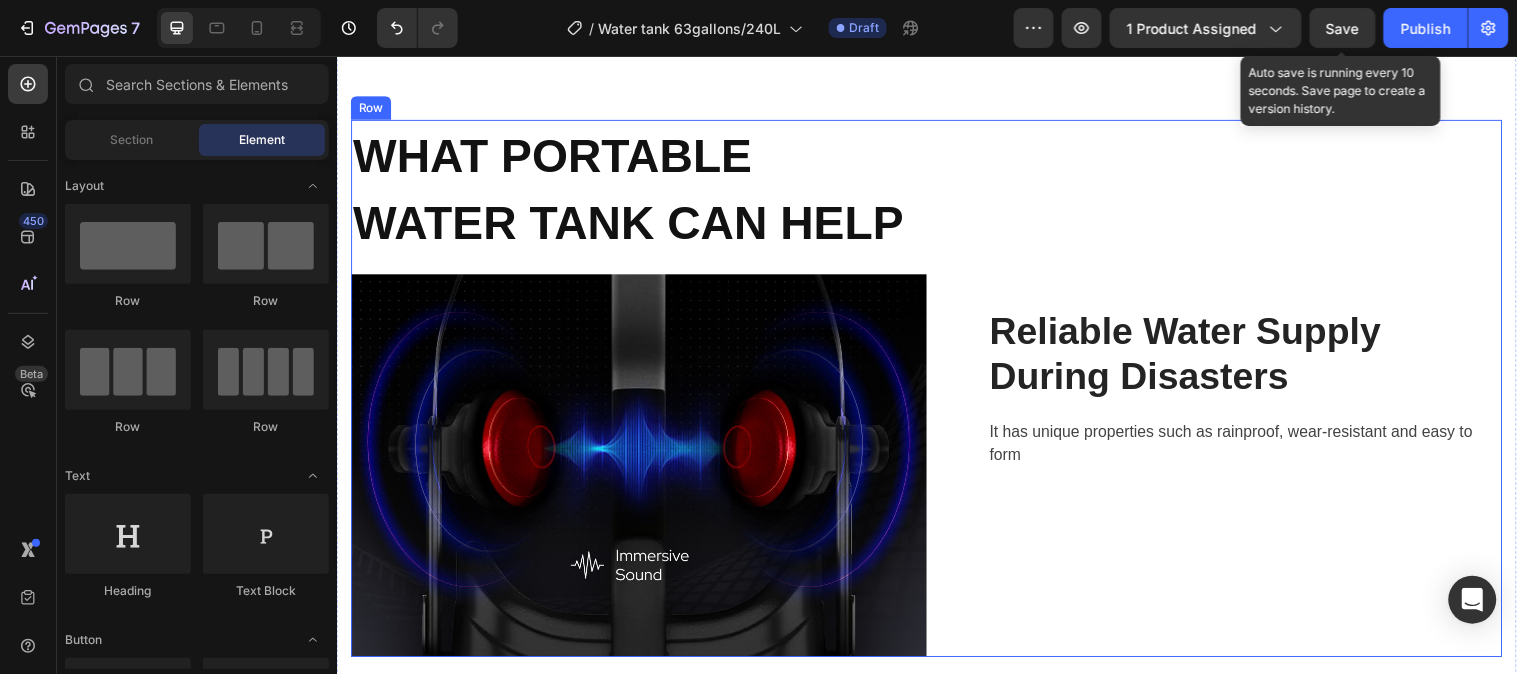 click on "Reliable Water Supply During Disasters Heading It has unique properties such as rainproof, wear-resistant and easy to form Text block Row" at bounding box center [1228, 393] 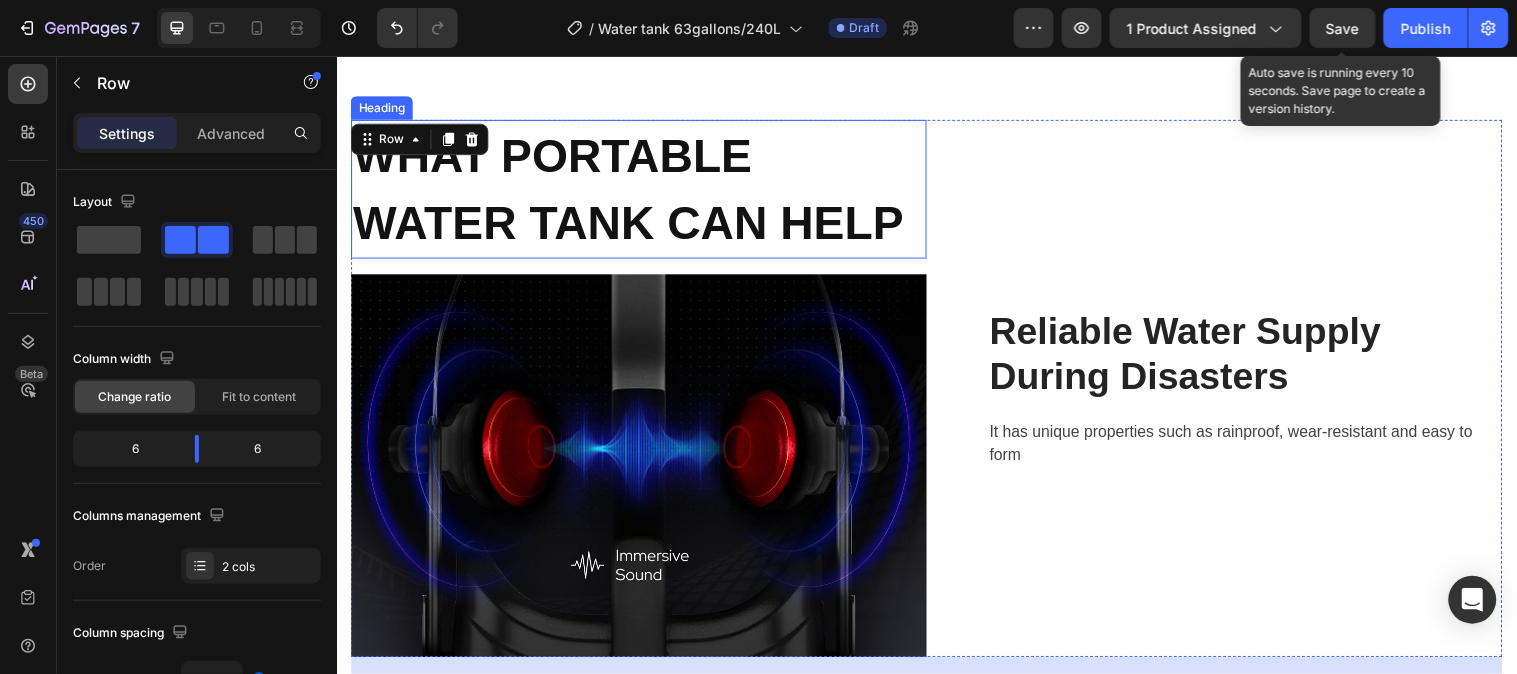 click on "WHAT PORTABLE WATER TANK CAN HELP" at bounding box center [633, 191] 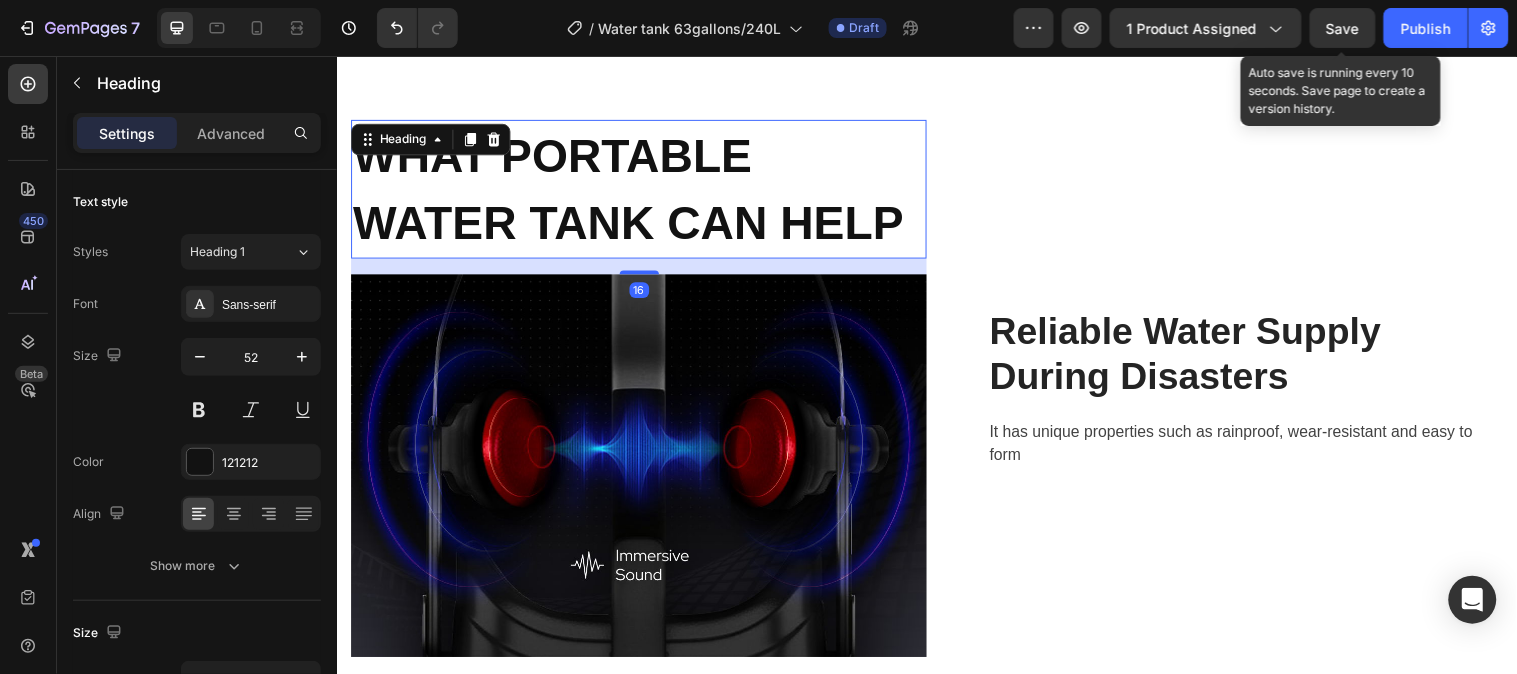 click on "WHAT PORTABLE WATER TANK CAN HELP" at bounding box center [643, 190] 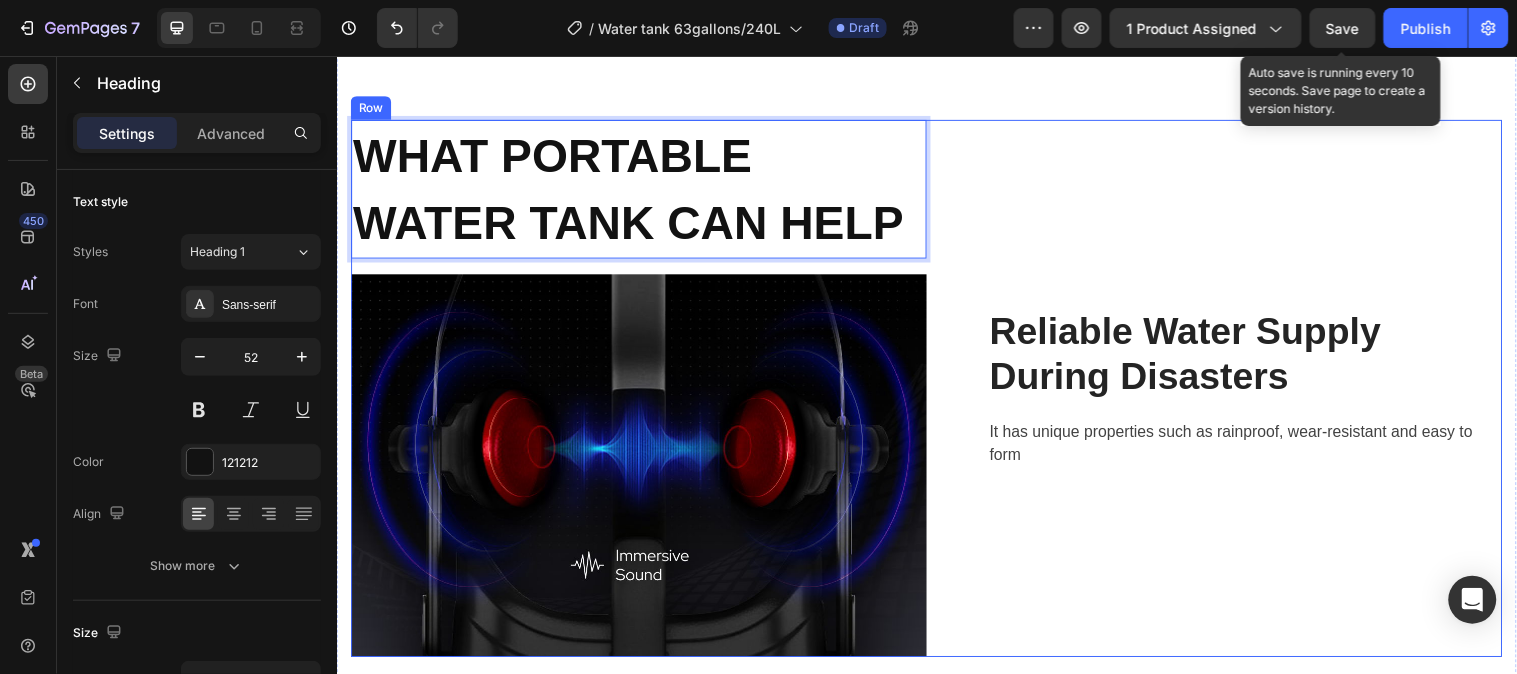 click on "Reliable Water Supply During Disasters Heading It has unique properties such as rainproof, wear-resistant and easy to form Text block Row" at bounding box center [1228, 393] 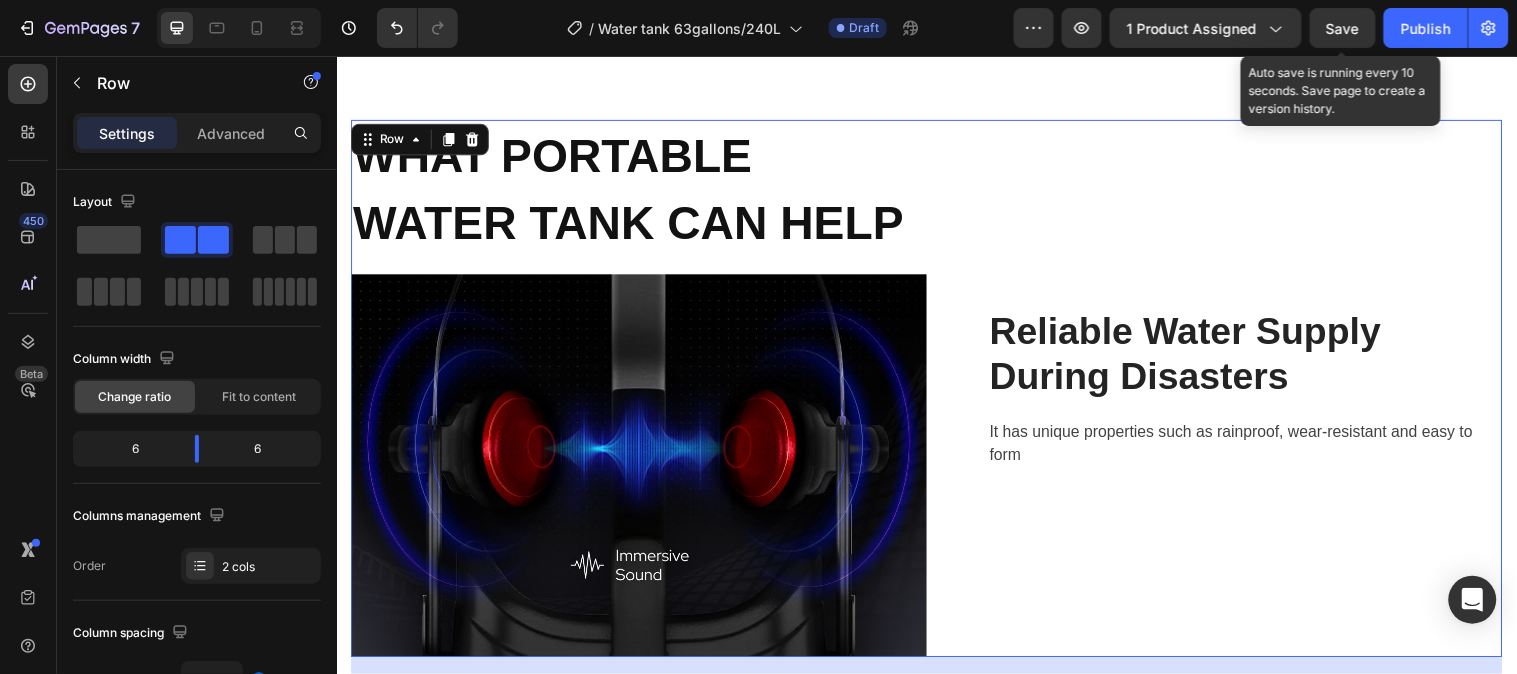 click on "Reliable Water Supply During Disasters Heading It has unique properties such as rainproof, wear-resistant and easy to form Text block Row" at bounding box center [1228, 393] 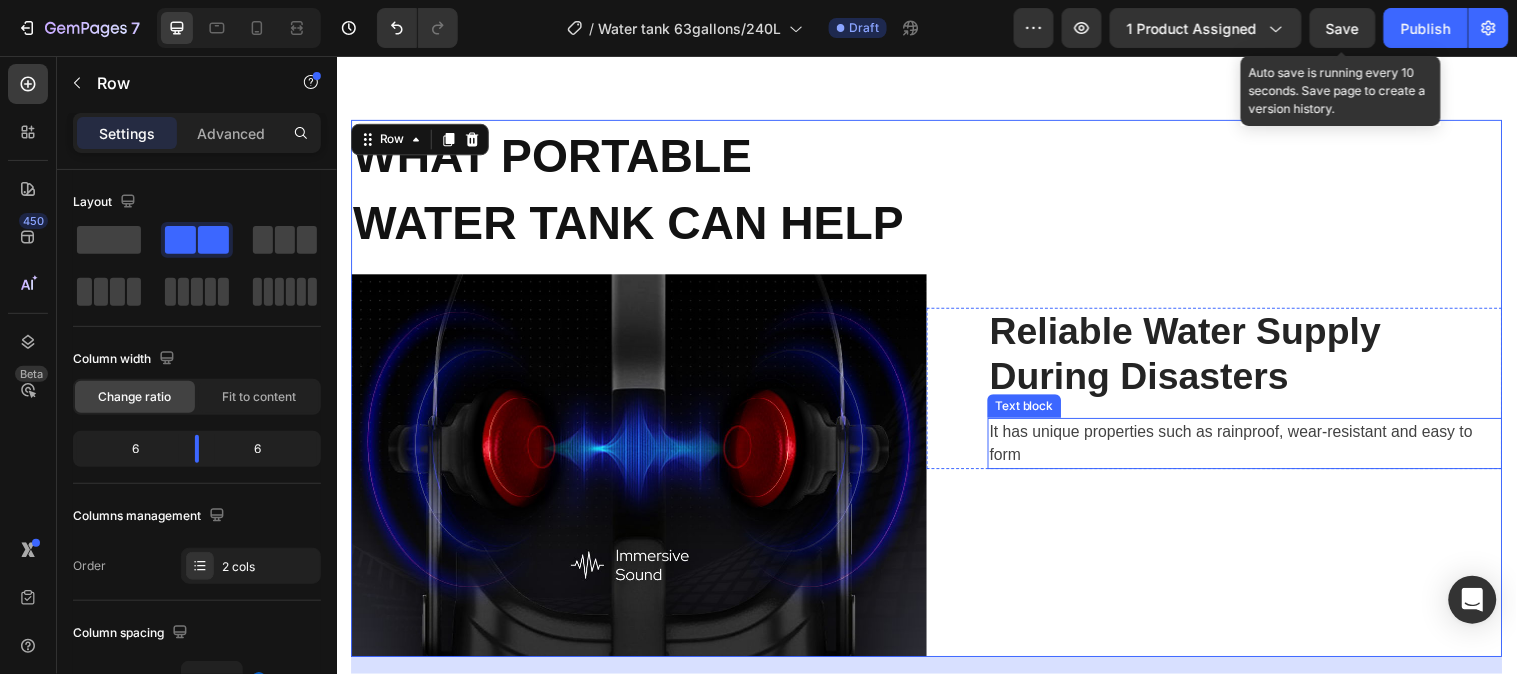 drag, startPoint x: 1235, startPoint y: 442, endPoint x: 1251, endPoint y: 393, distance: 51.546097 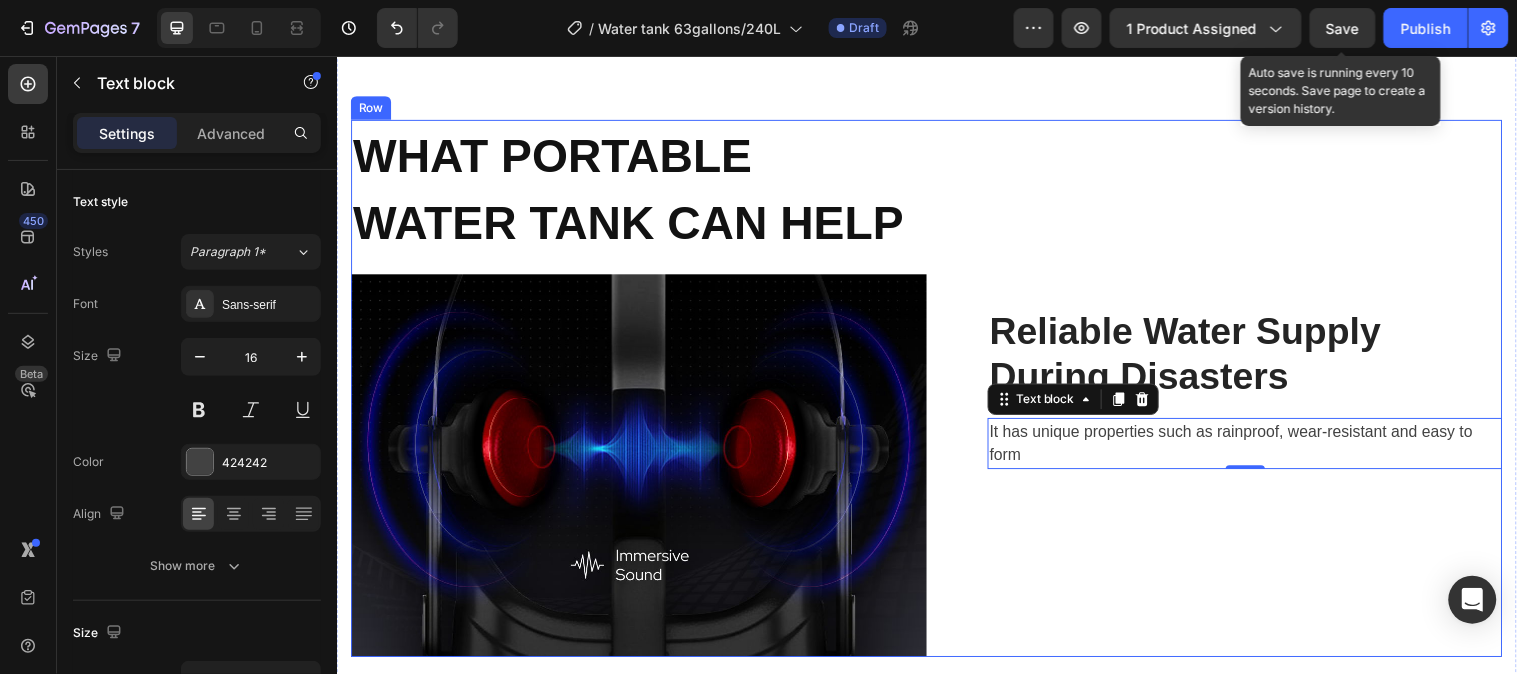 click on "Reliable Water Supply During Disasters Heading It has unique properties such as rainproof, wear-resistant and easy to form Text block   0 Row" at bounding box center [1228, 393] 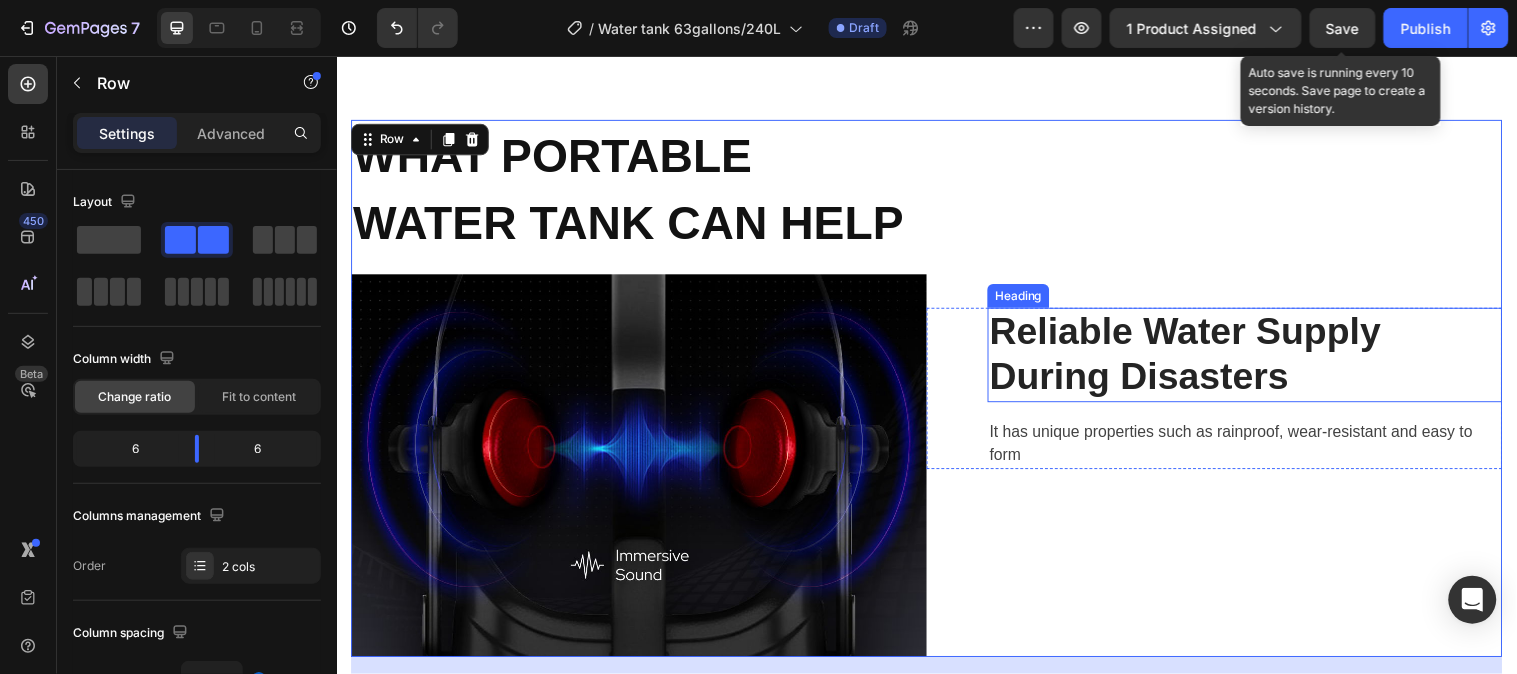 click on "Reliable Water Supply During Disasters" at bounding box center (1259, 358) 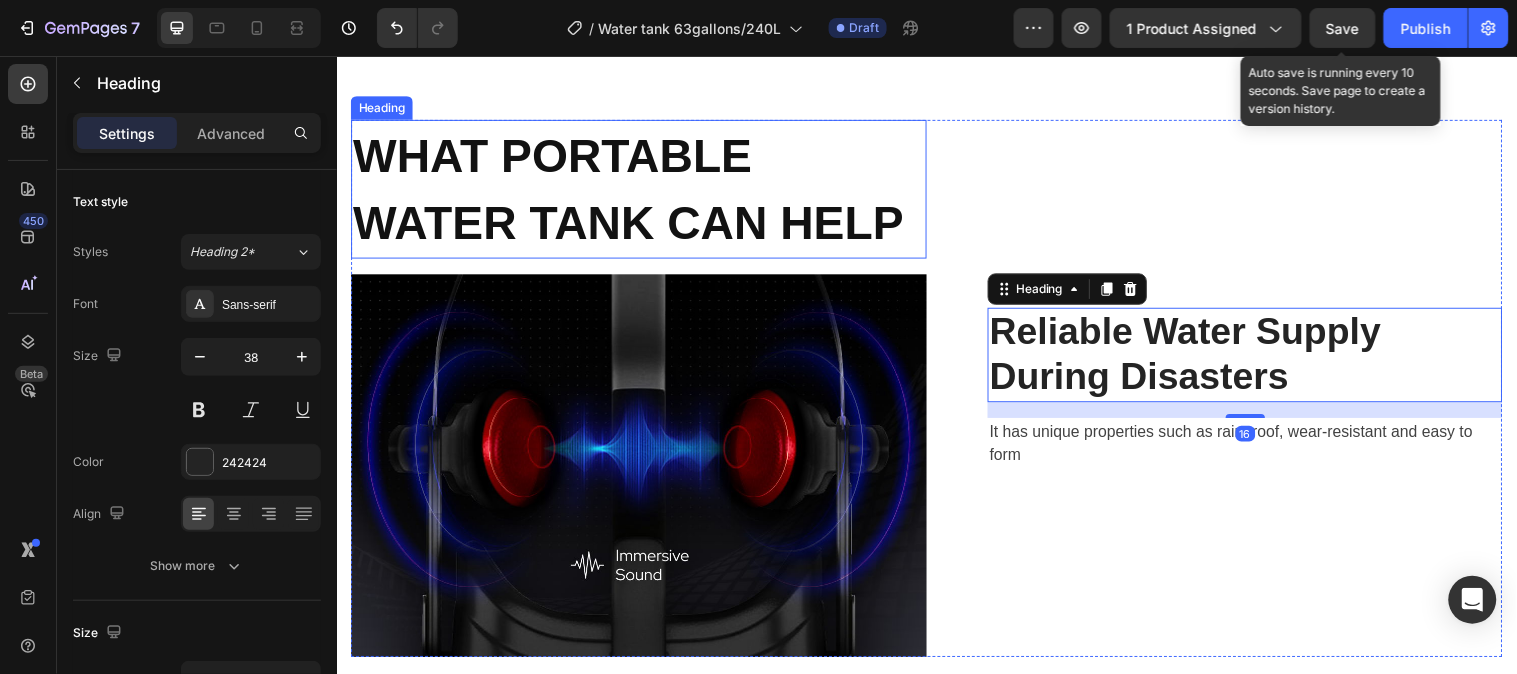 click on "WHAT PORTABLE WATER TANK CAN HELP" at bounding box center [633, 191] 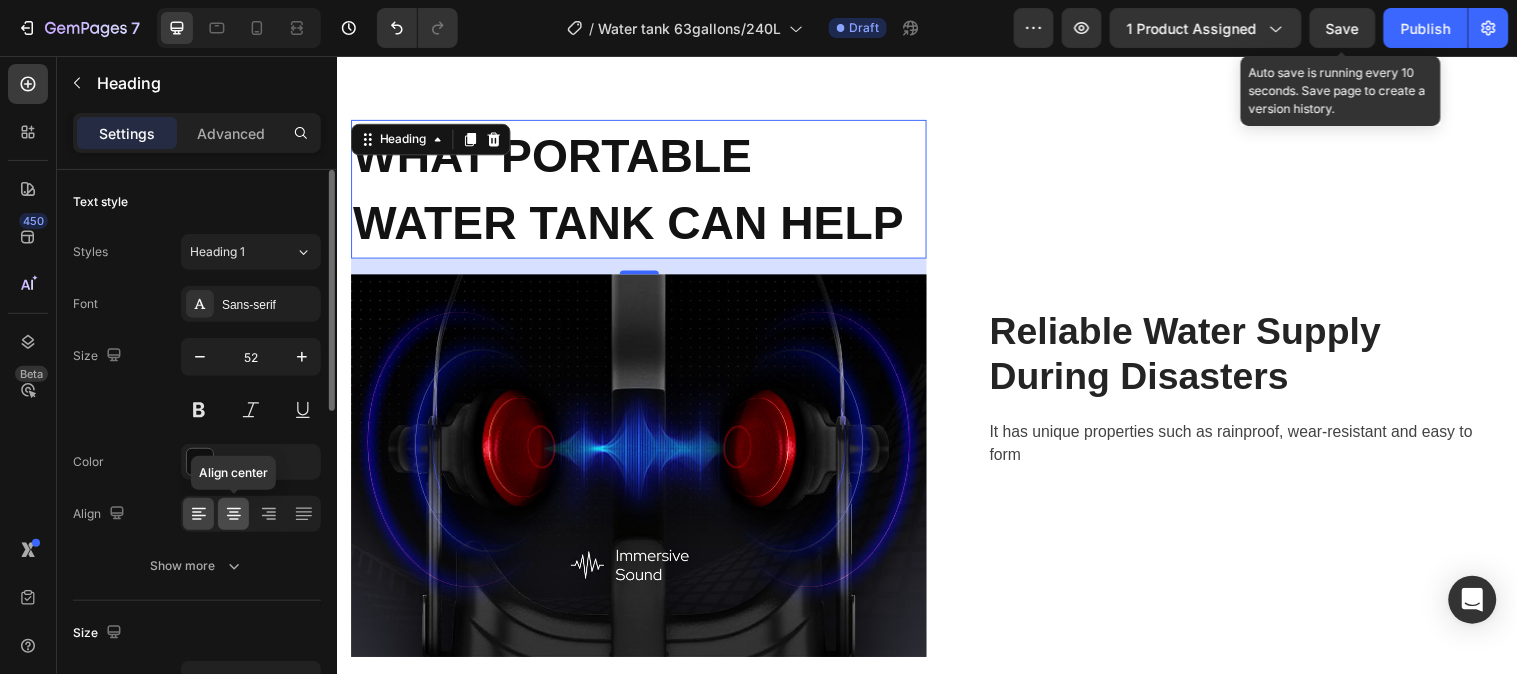 click 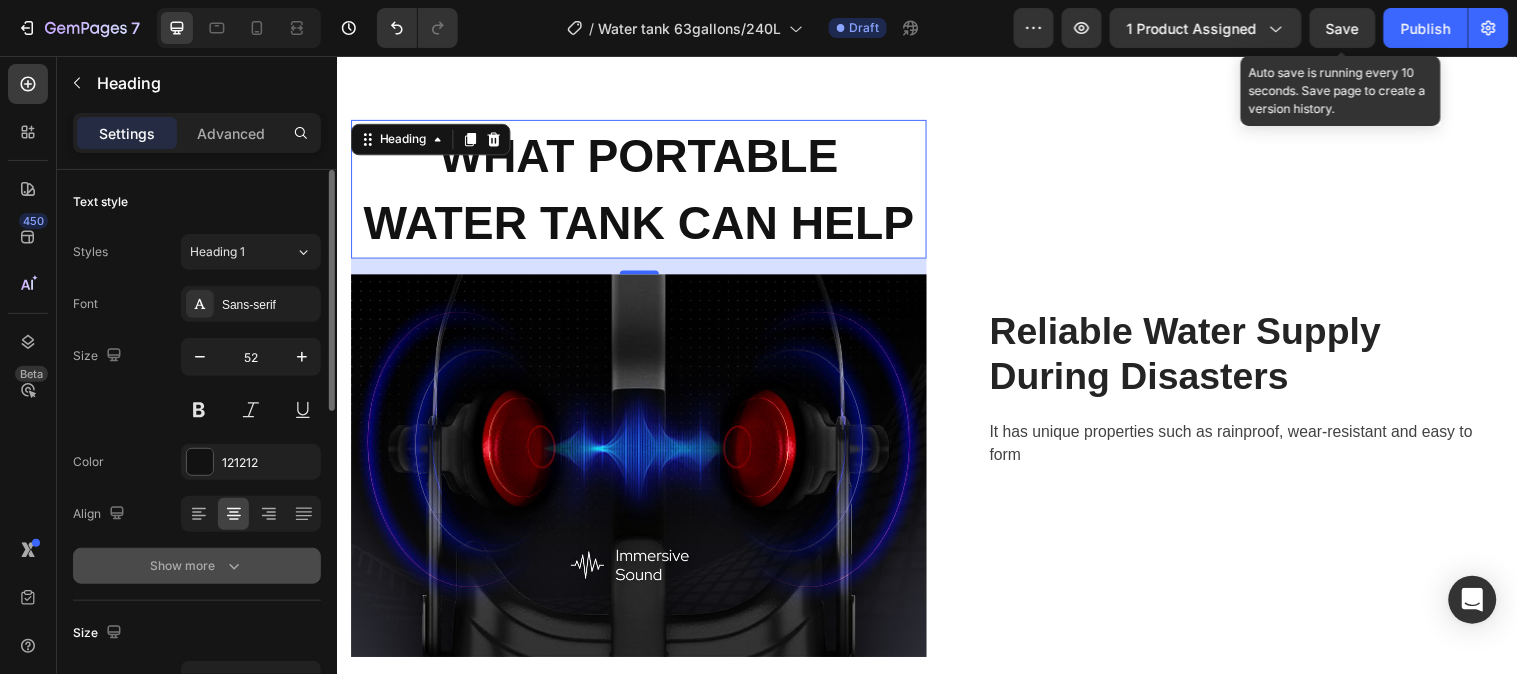 click 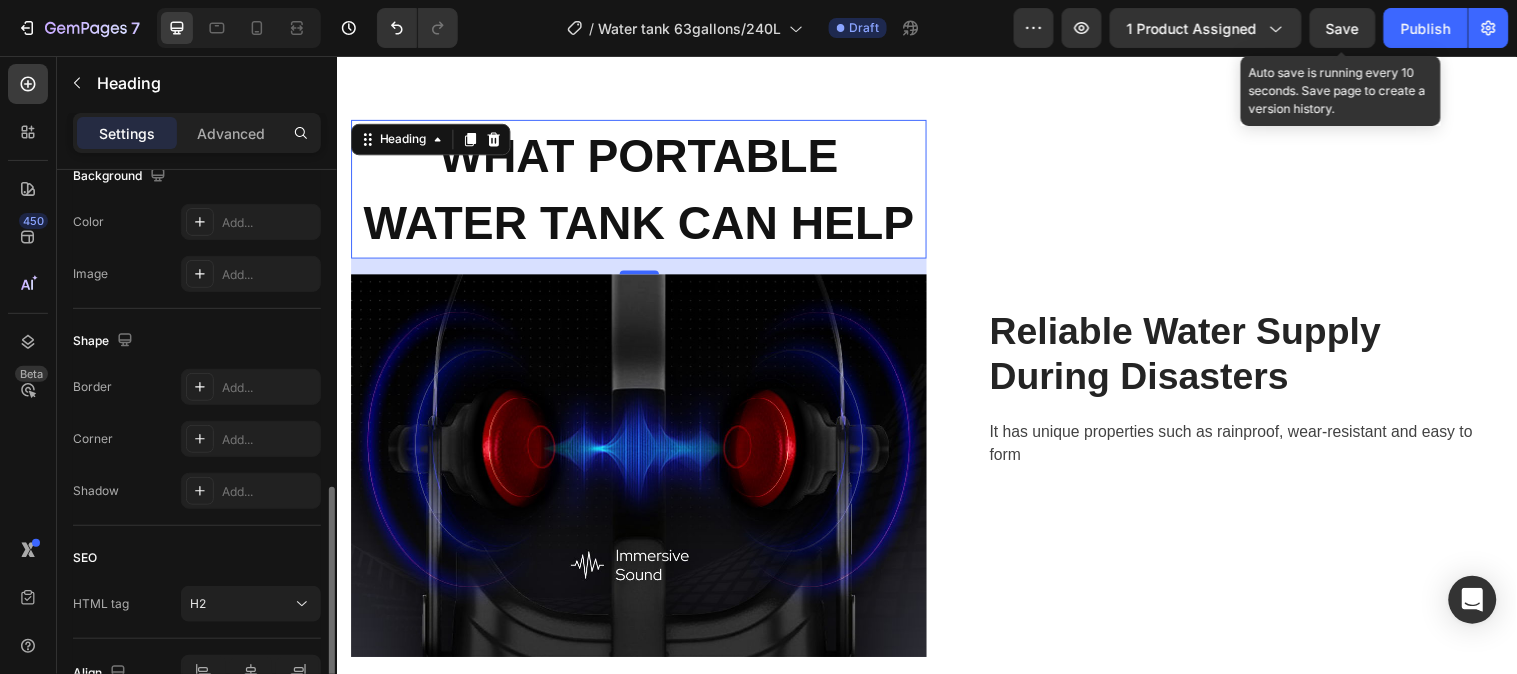 scroll, scrollTop: 1000, scrollLeft: 0, axis: vertical 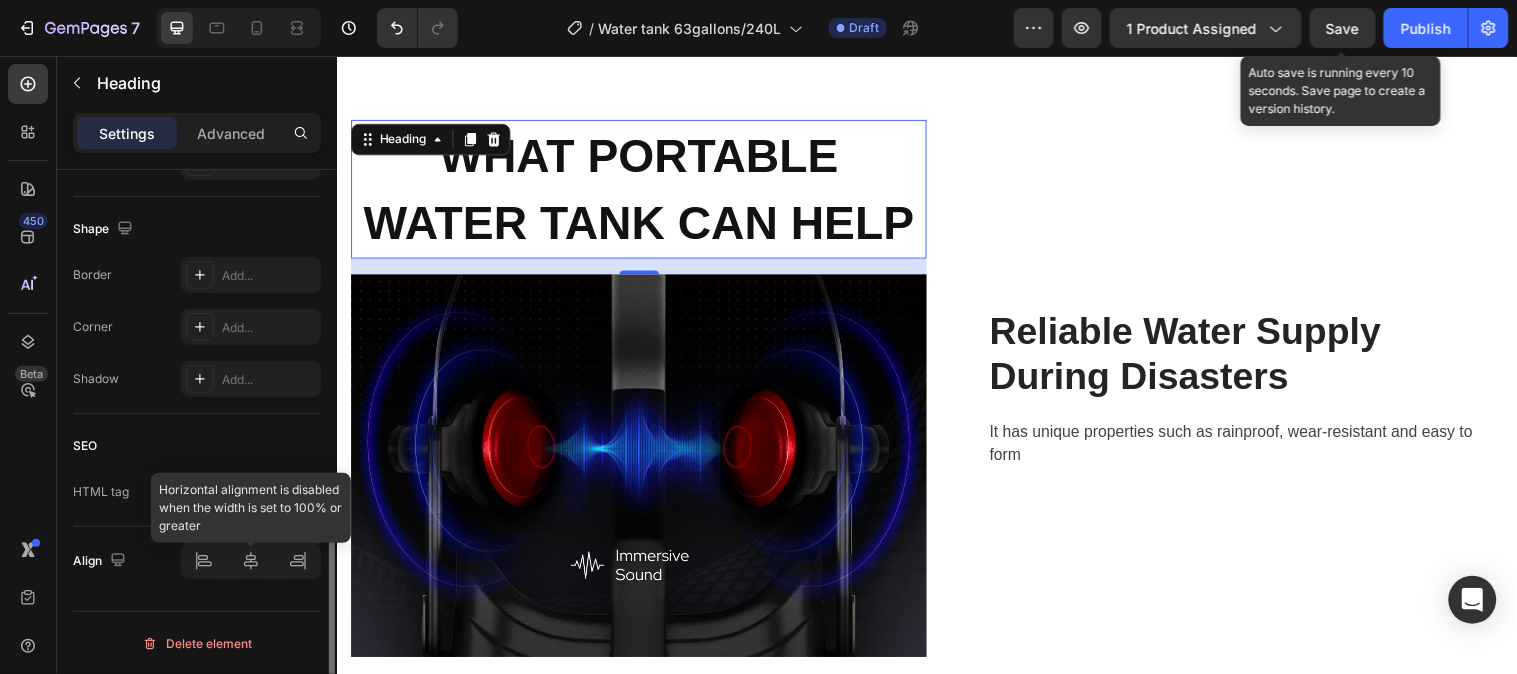 click 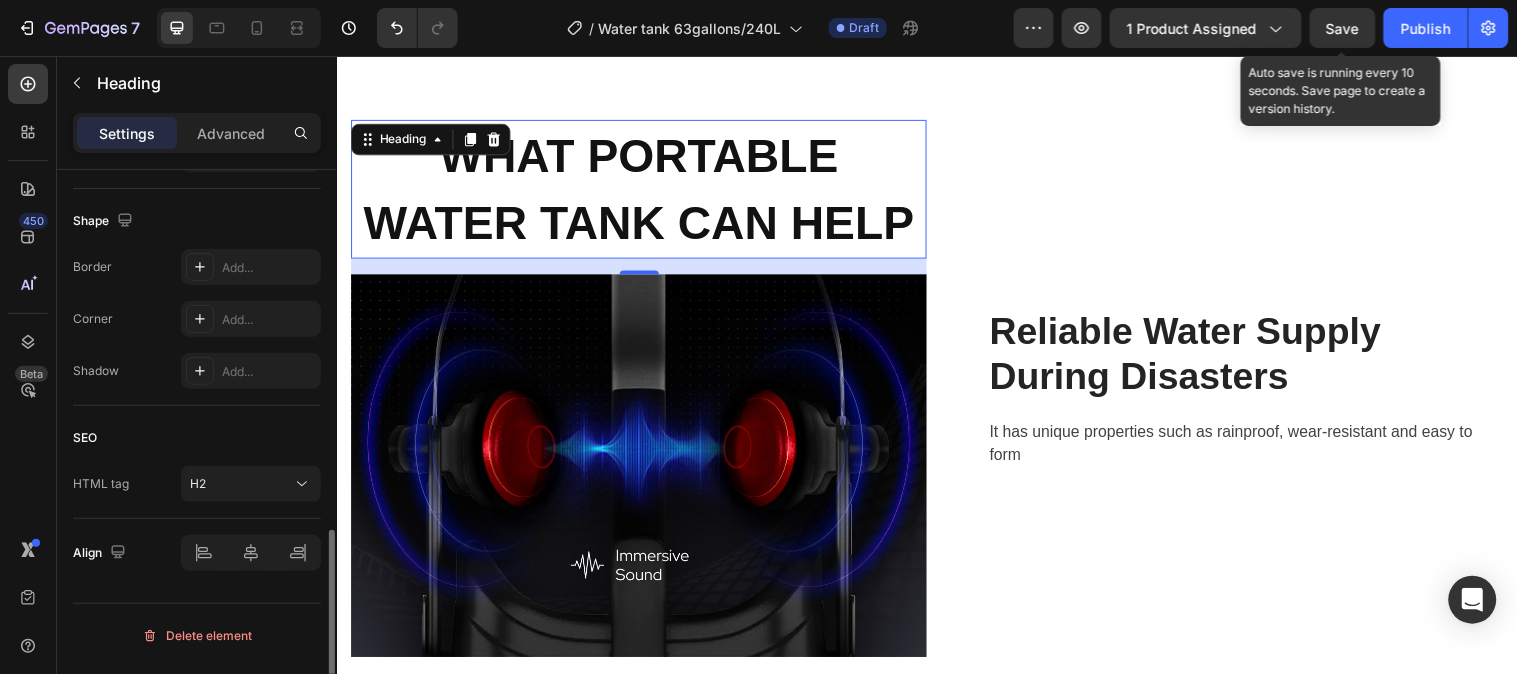 scroll, scrollTop: 786, scrollLeft: 0, axis: vertical 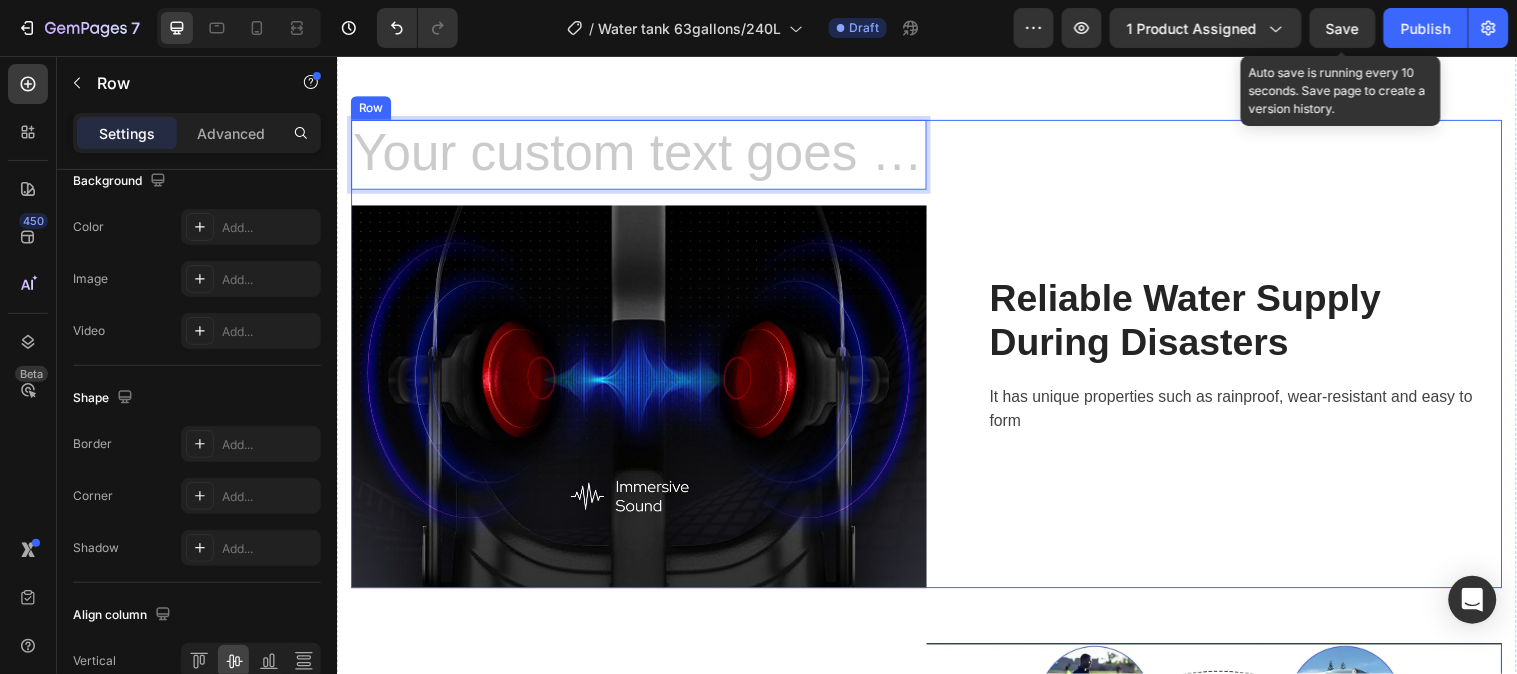 click on "Reliable Water Supply During Disasters Heading It has unique properties such as rainproof, wear-resistant and easy to form Text block Row" at bounding box center (1228, 358) 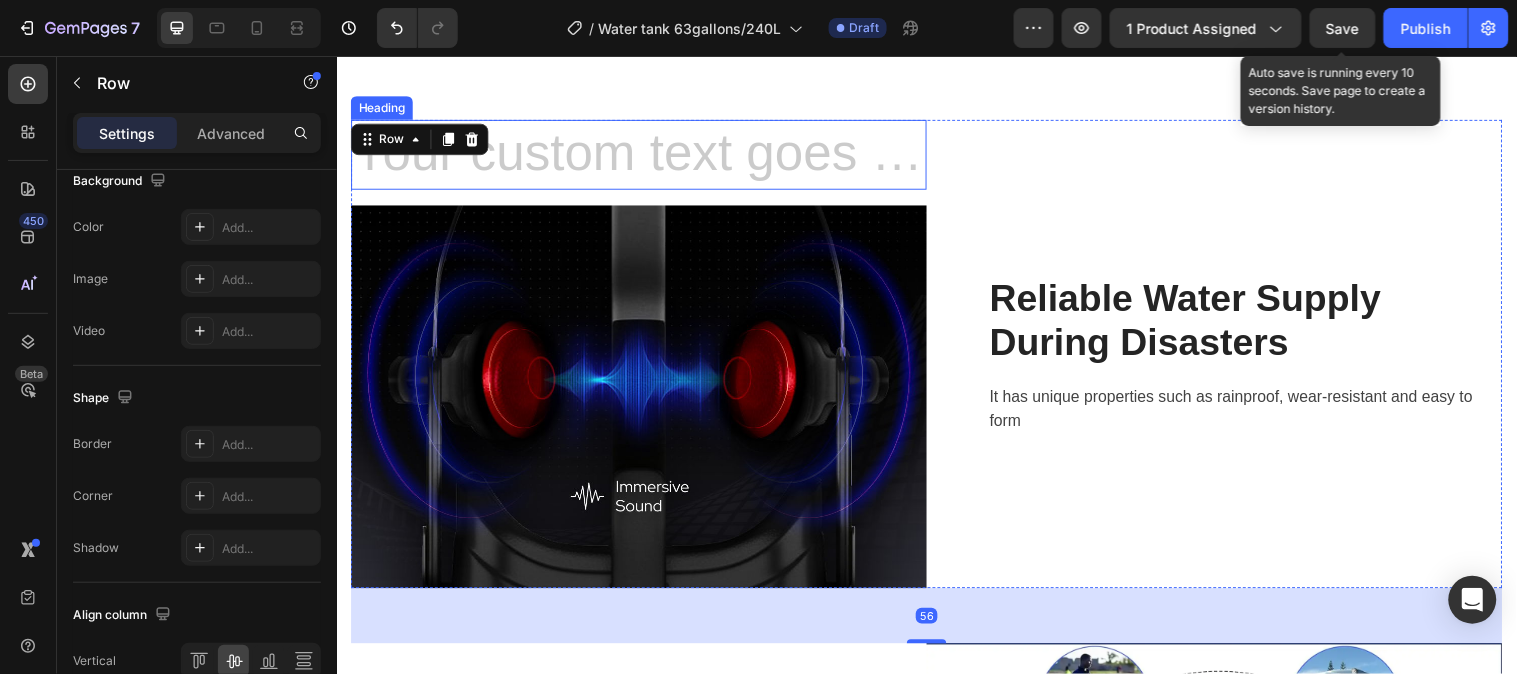 scroll, scrollTop: 0, scrollLeft: 0, axis: both 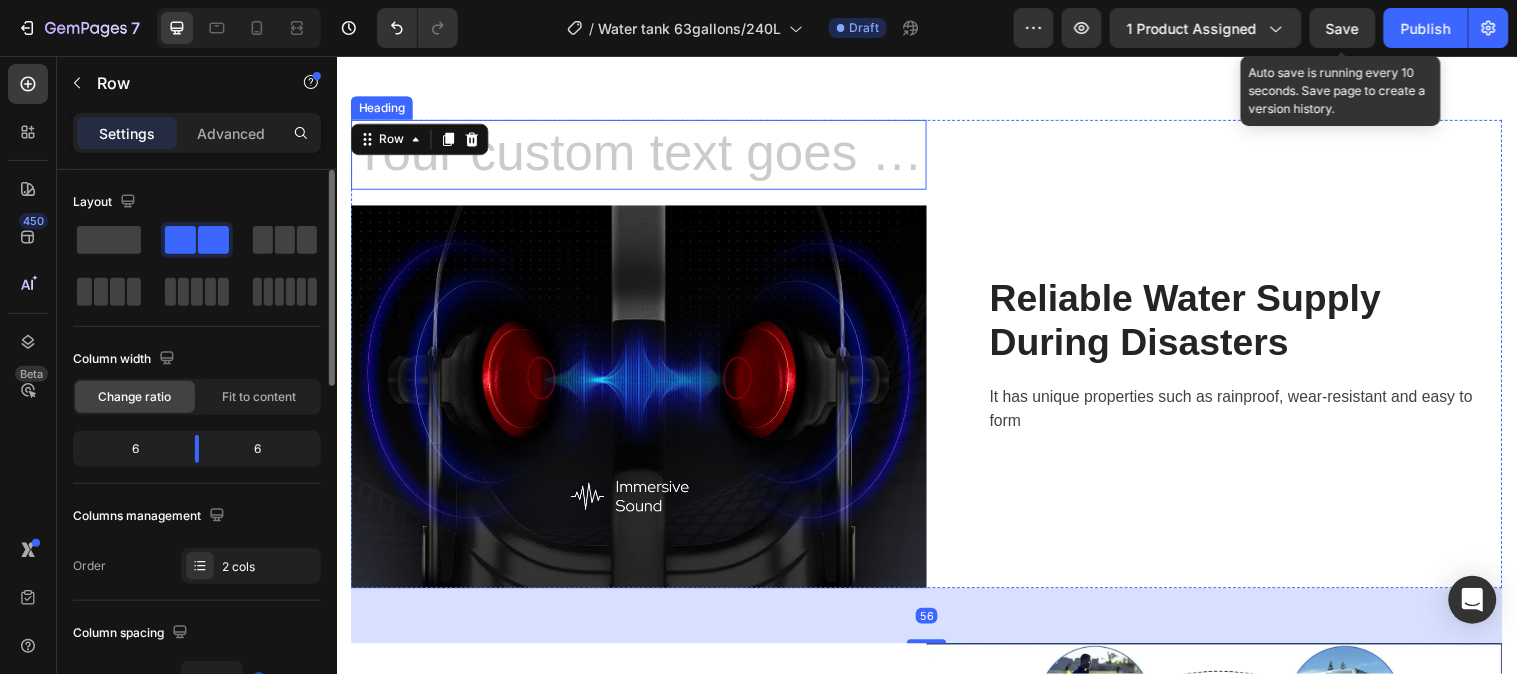 click at bounding box center [643, 156] 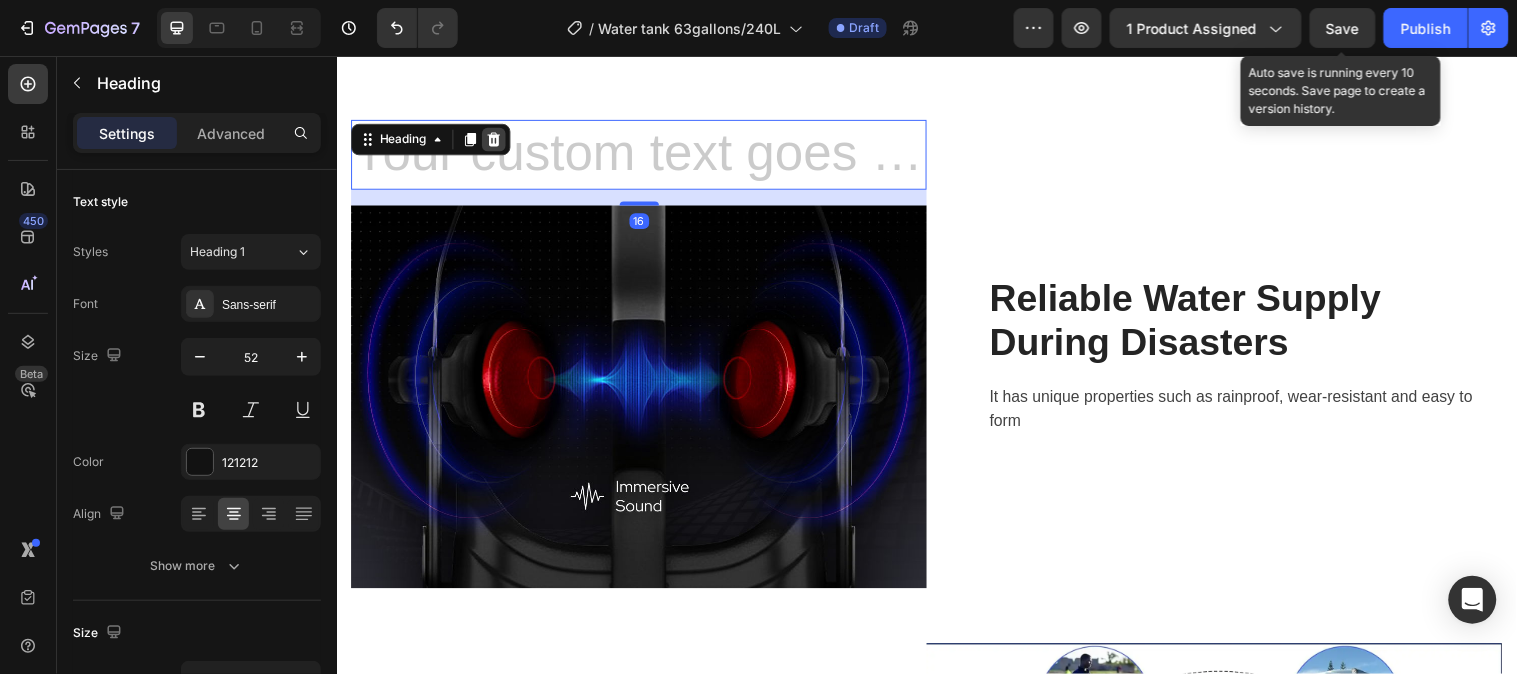 click 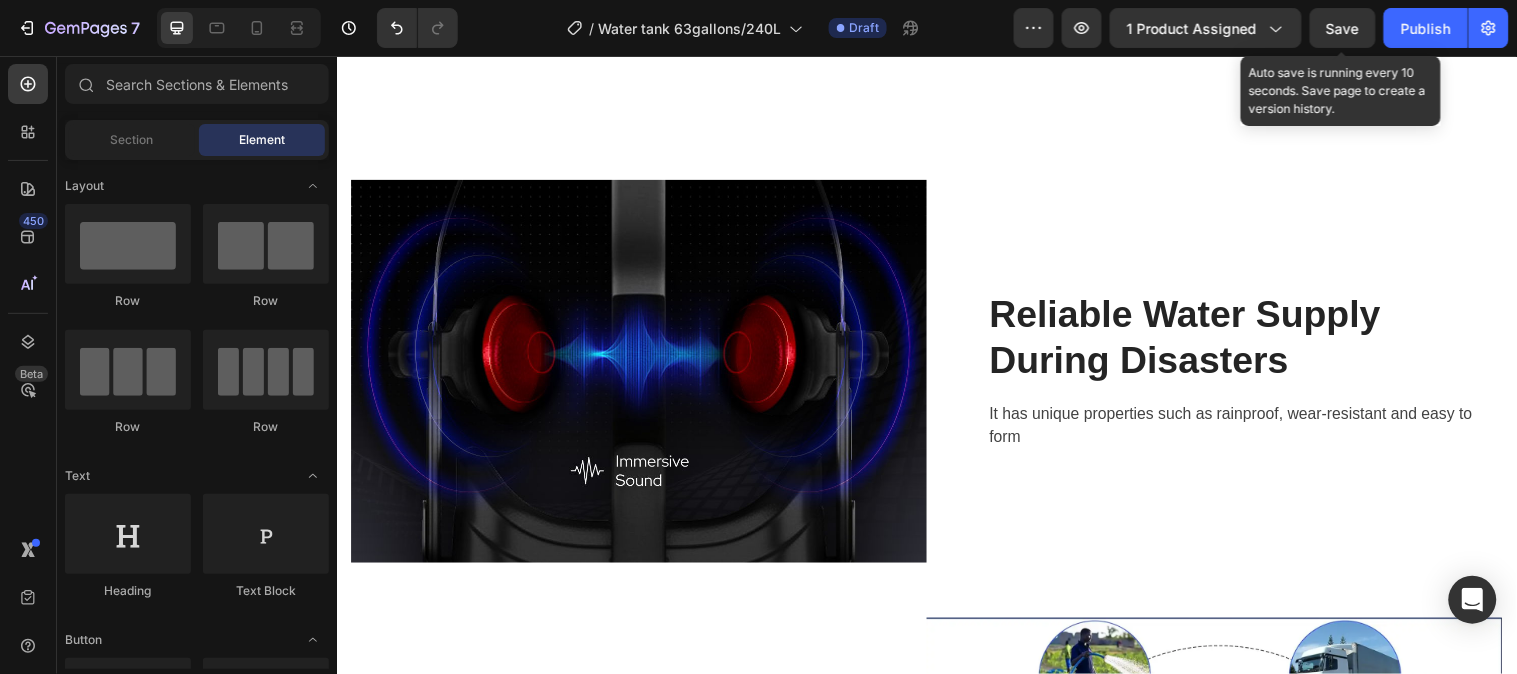 scroll, scrollTop: 2372, scrollLeft: 0, axis: vertical 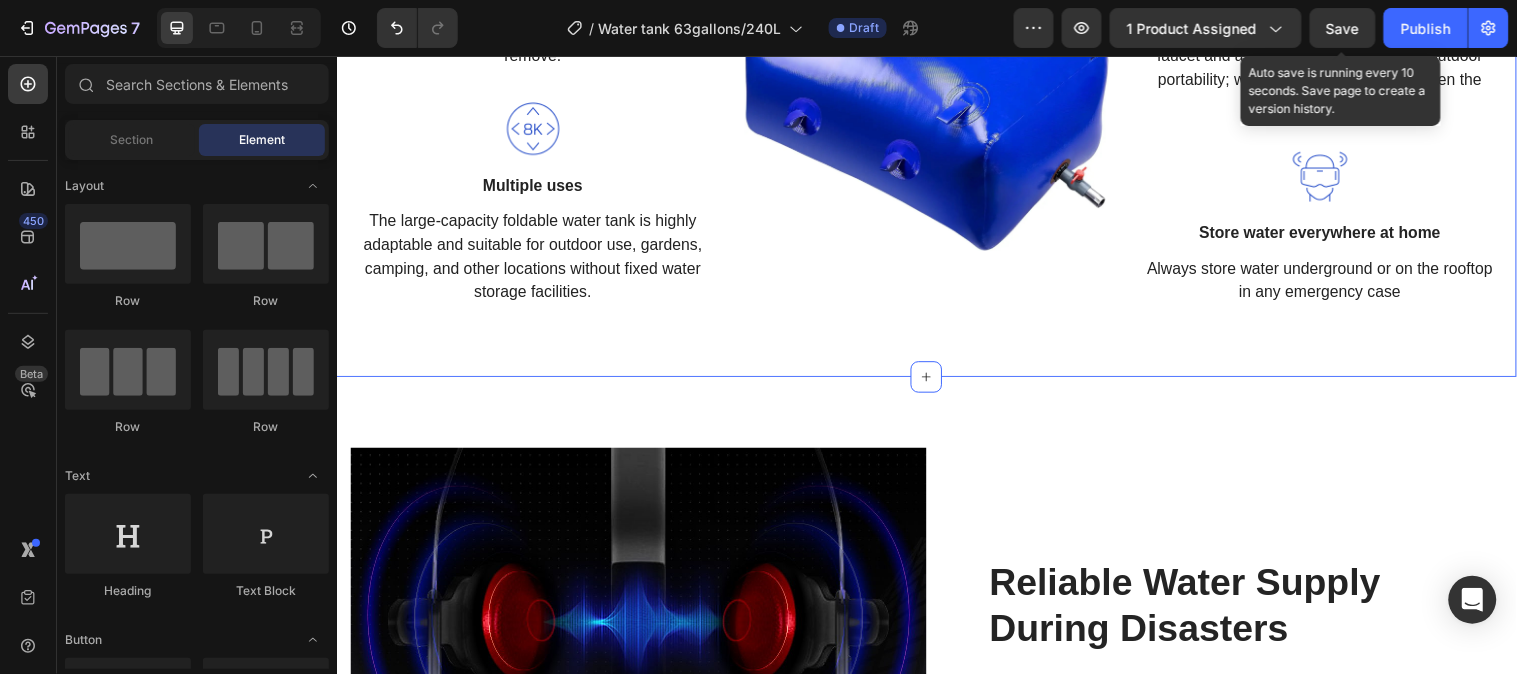 click on "A CLOSER LOOK Text block EXPLORE STORAGE WATER TANK Heading Row Image Lightweight and foldable Text block  The outdoor flexible rain bag is easy to install and remove. Text block Row Image Multiple uses Text block The large-capacity foldable water tank is highly adaptable and suitable for outdoor use, gardens, camping, and other locations without fixed water storage facilities.  Text block Row Image Image Easy to use Text block The portable water bladder is equipped with a faucet and a portable pull ring for easy outdoor portability; when you need water, just open the water outlet valve. Text block Row Image  Store water everywhere at home Text block Always store water underground or on the rooftop in any emergency case Text block Row Row Section 3" at bounding box center [936, 38] 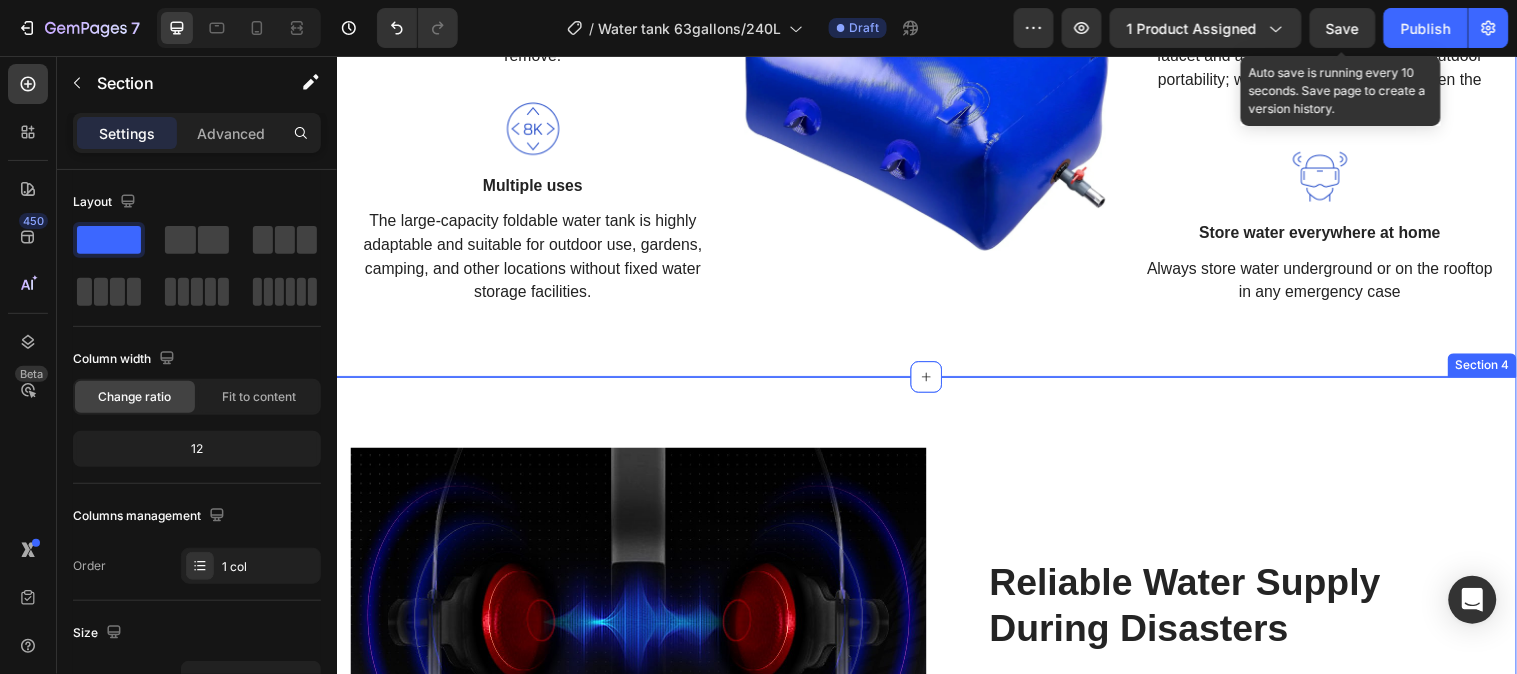 click on "Image Reliable Water Supply During Disasters Heading It has unique properties such as rainproof, wear-resistant and easy to form Text block Row Row Widely Use Heading Adjustable diopter lenses offer personalized focusing power - so you can find your viewing sweet spot. Text block Row Image Row Image A Fitting Design Heading Easy to put on and take off. The proprietary dual-hinge fit design ensures both comfort and stability for different head shapes and sizes. Text block Row Row Section 4" at bounding box center (936, 1159) 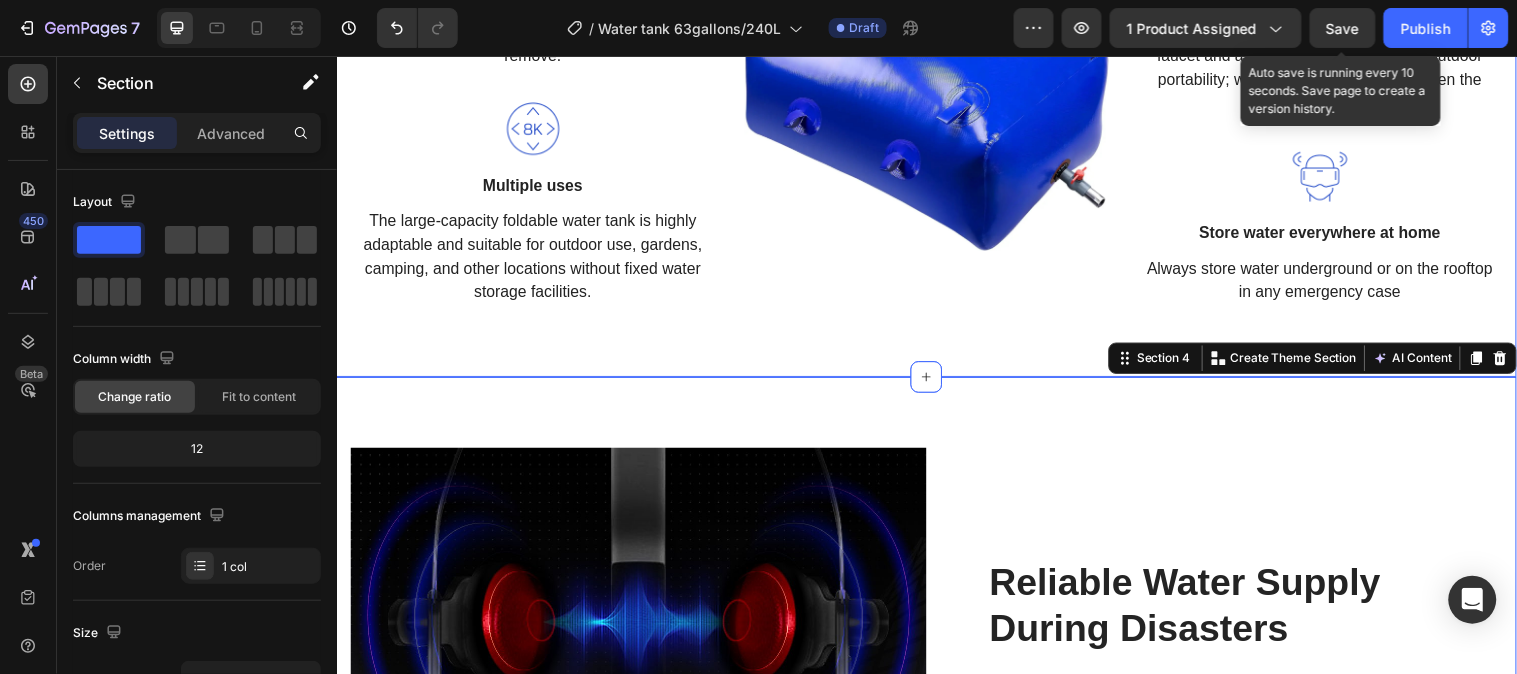 drag, startPoint x: 439, startPoint y: 298, endPoint x: 878, endPoint y: 359, distance: 443.21777 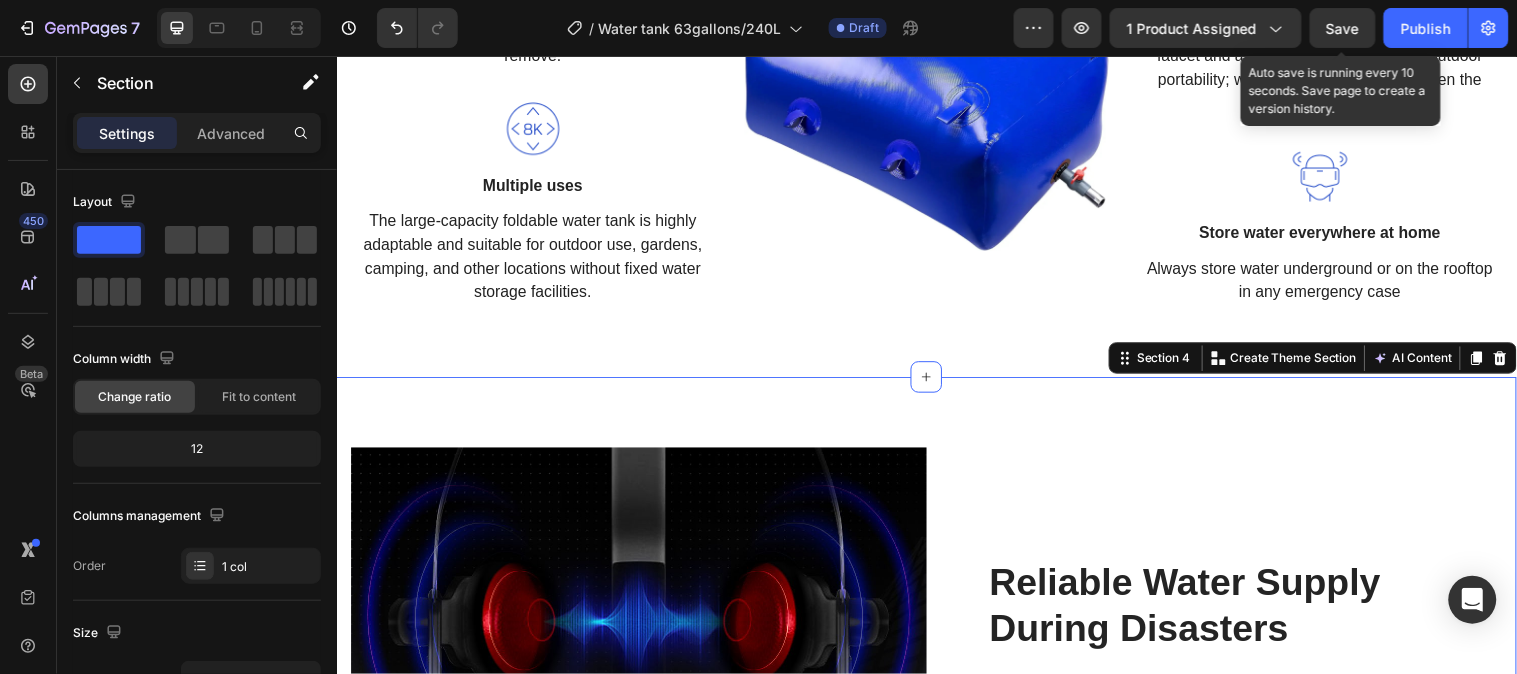 click on "Image Reliable Water Supply During Disasters Heading It has unique properties such as rainproof, wear-resistant and easy to form Text block Row Row Widely Use Heading Adjustable diopter lenses offer personalized focusing power - so you can find your viewing sweet spot. Text block Row Image Row Image A Fitting Design Heading Easy to put on and take off. The proprietary dual-hinge fit design ensures both comfort and stability for different head shapes and sizes. Text block Row Row Section 4   You can create reusable sections Create Theme Section AI Content Write with GemAI What would you like to describe here? Tone and Voice Persuasive Product Water Storage Tank 63 Gallon/240L Show more Generate" at bounding box center [936, 1159] 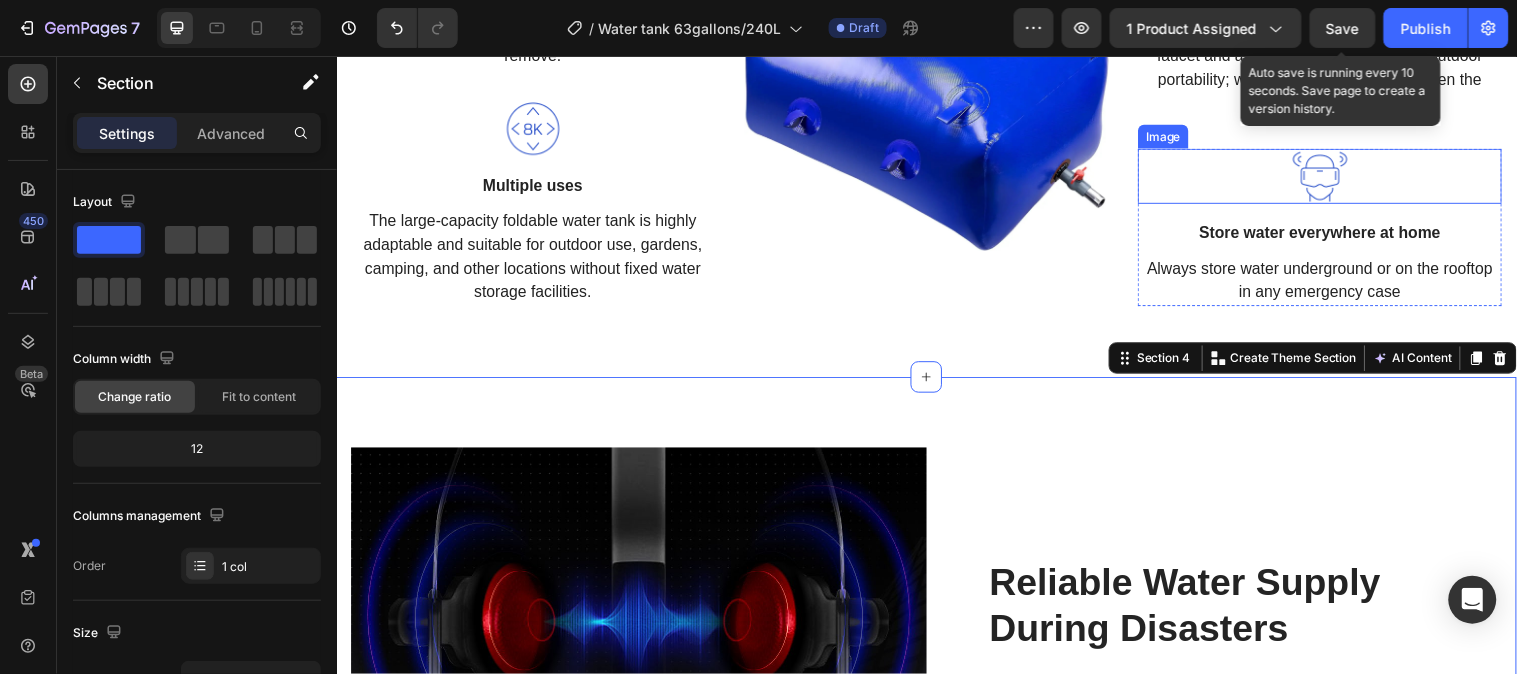 click on "EXPLORE STORAGE WATER TANK" at bounding box center [936, -172] 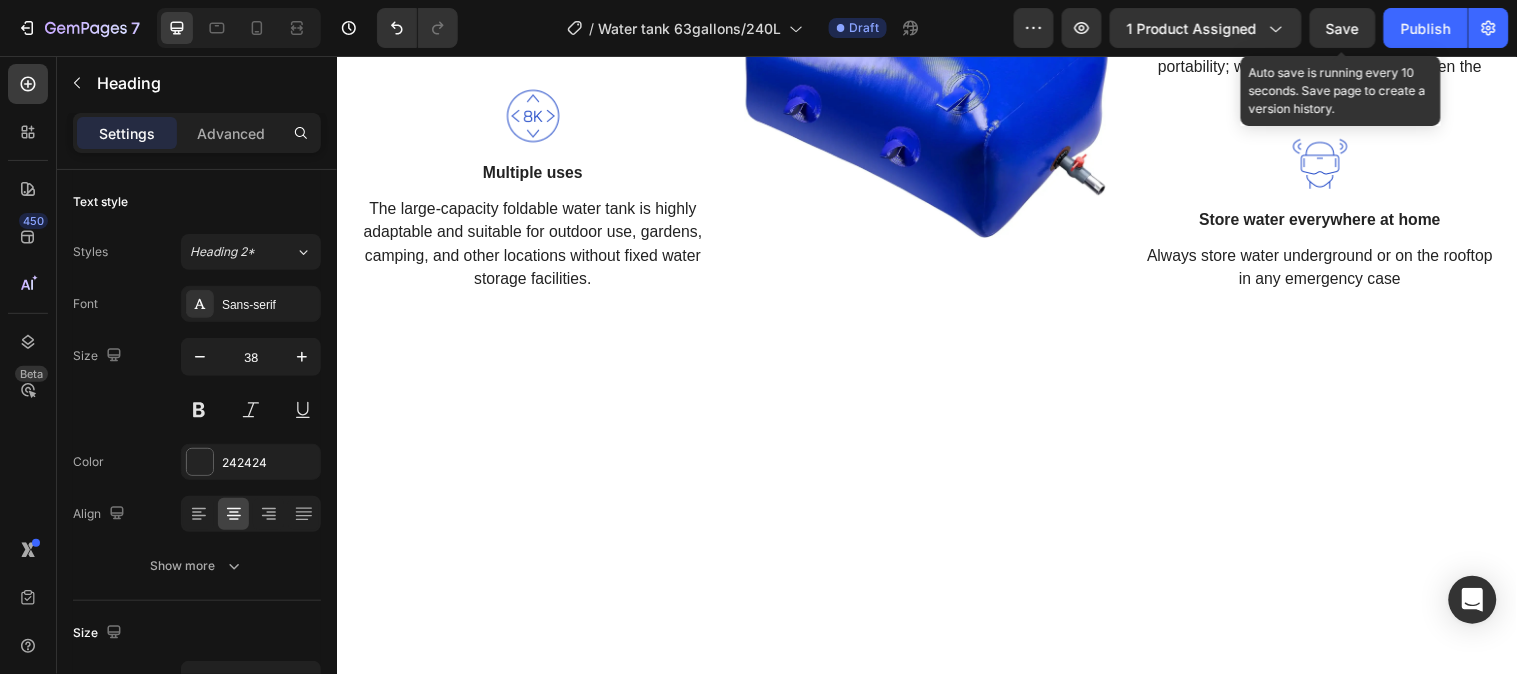 scroll, scrollTop: 1816, scrollLeft: 0, axis: vertical 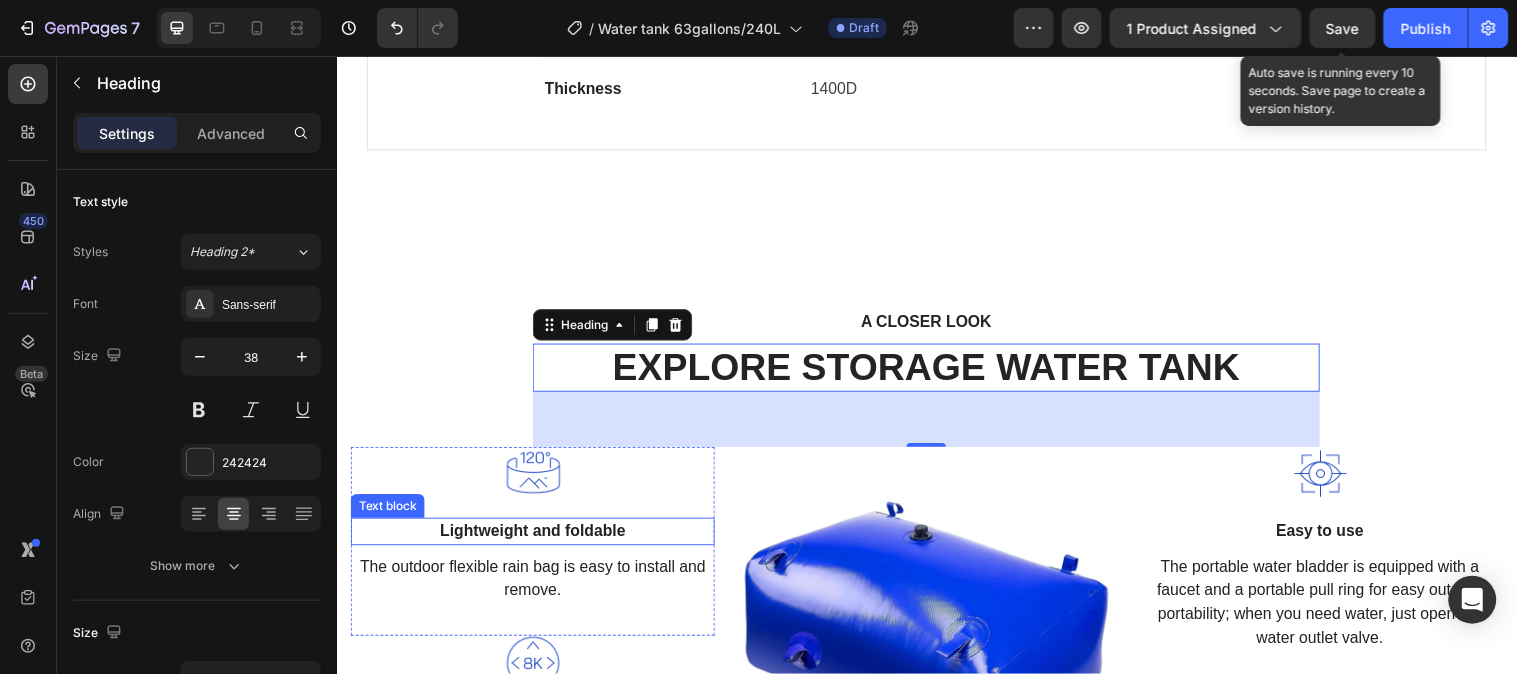 click on "Lightweight and foldable" at bounding box center (536, 537) 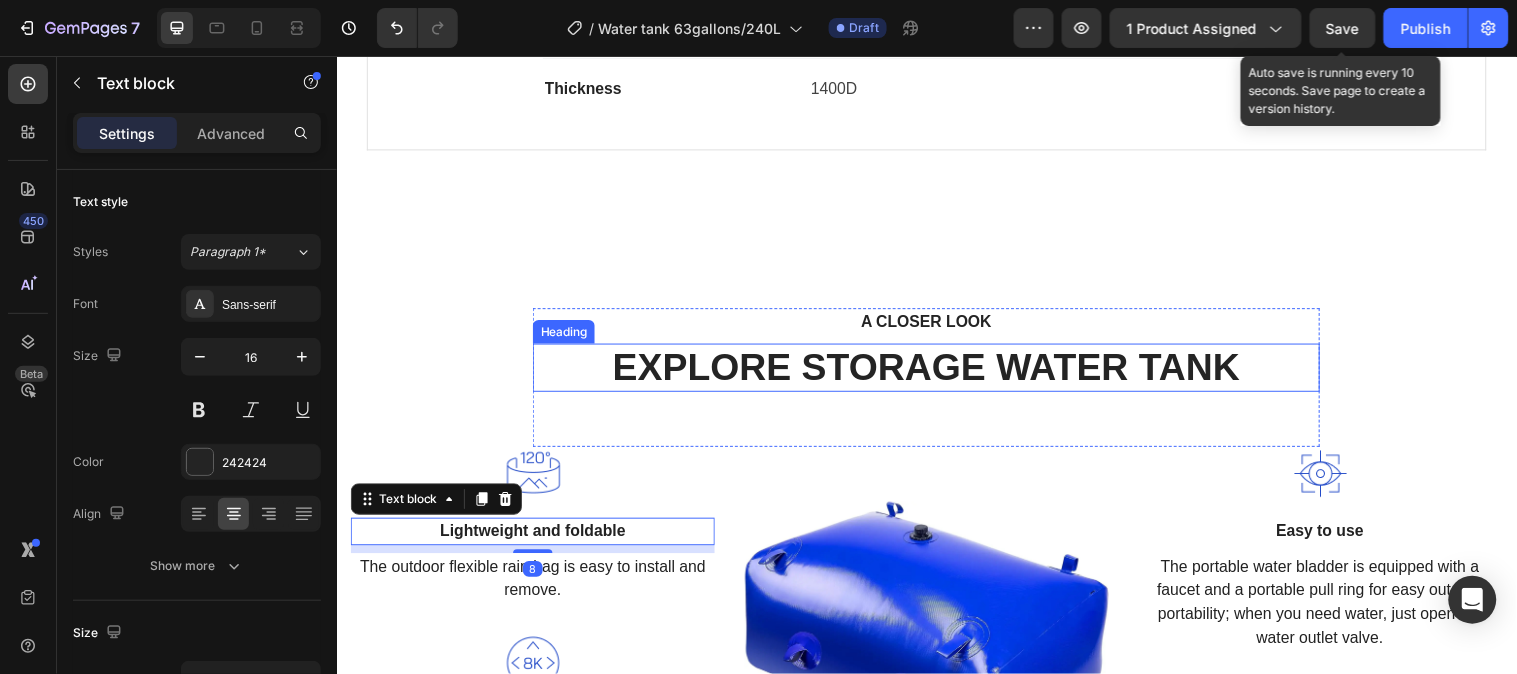 click on "EXPLORE STORAGE WATER TANK" at bounding box center (936, 372) 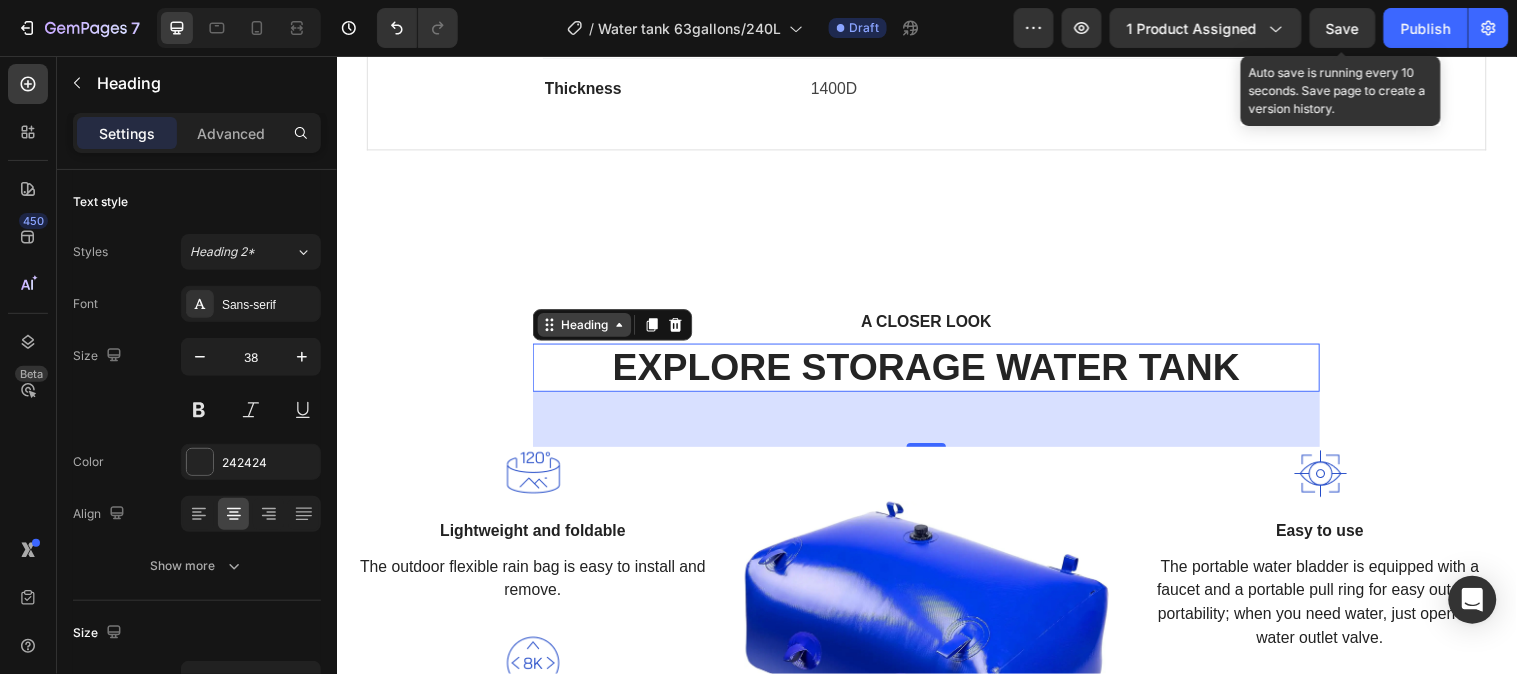 click 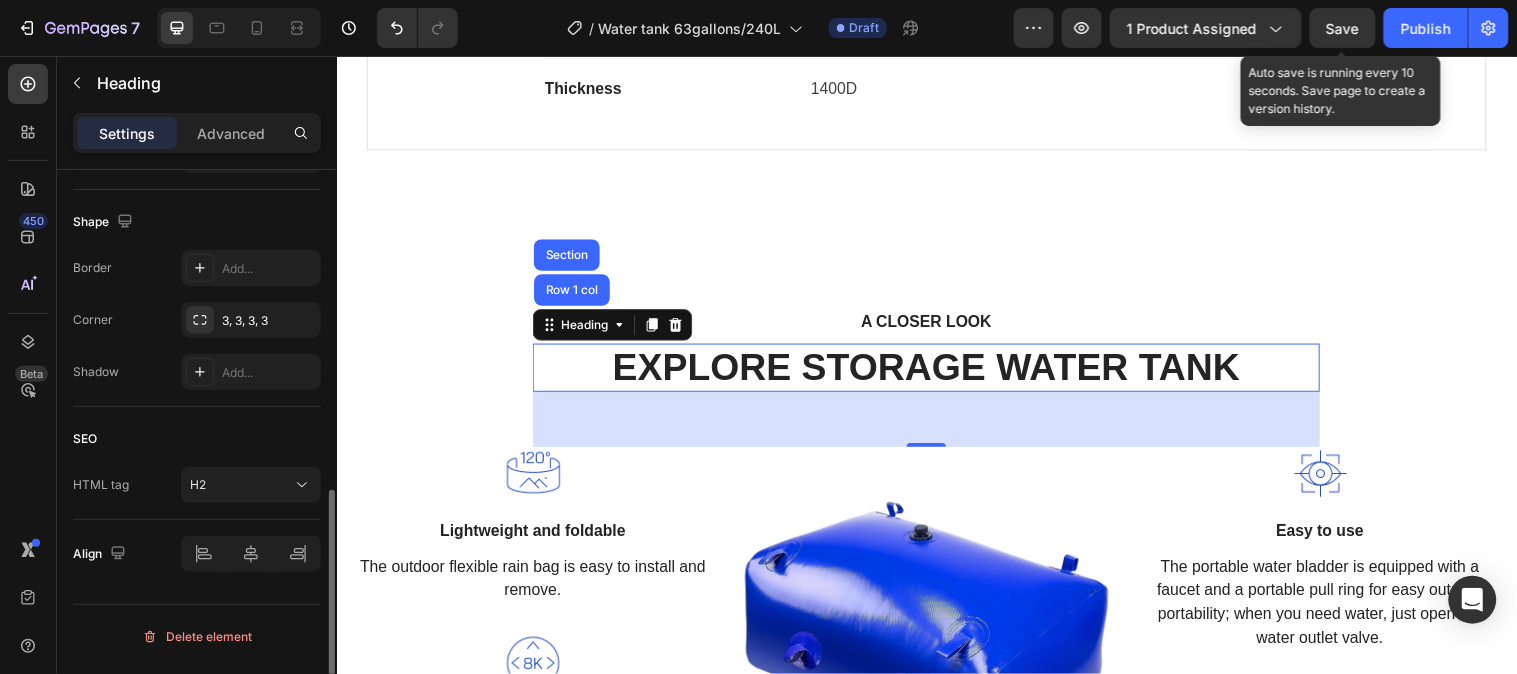 scroll, scrollTop: 632, scrollLeft: 0, axis: vertical 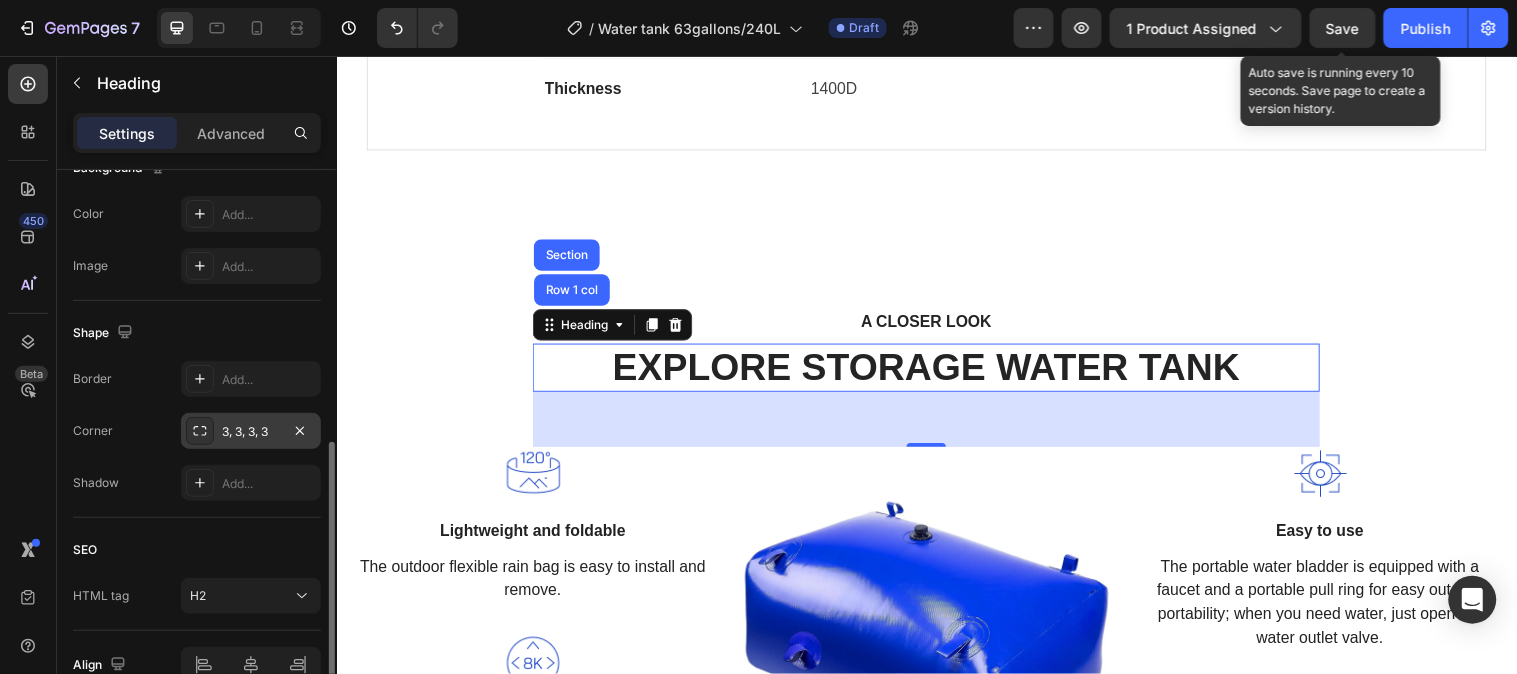 click on "3, 3, 3, 3" at bounding box center (251, 432) 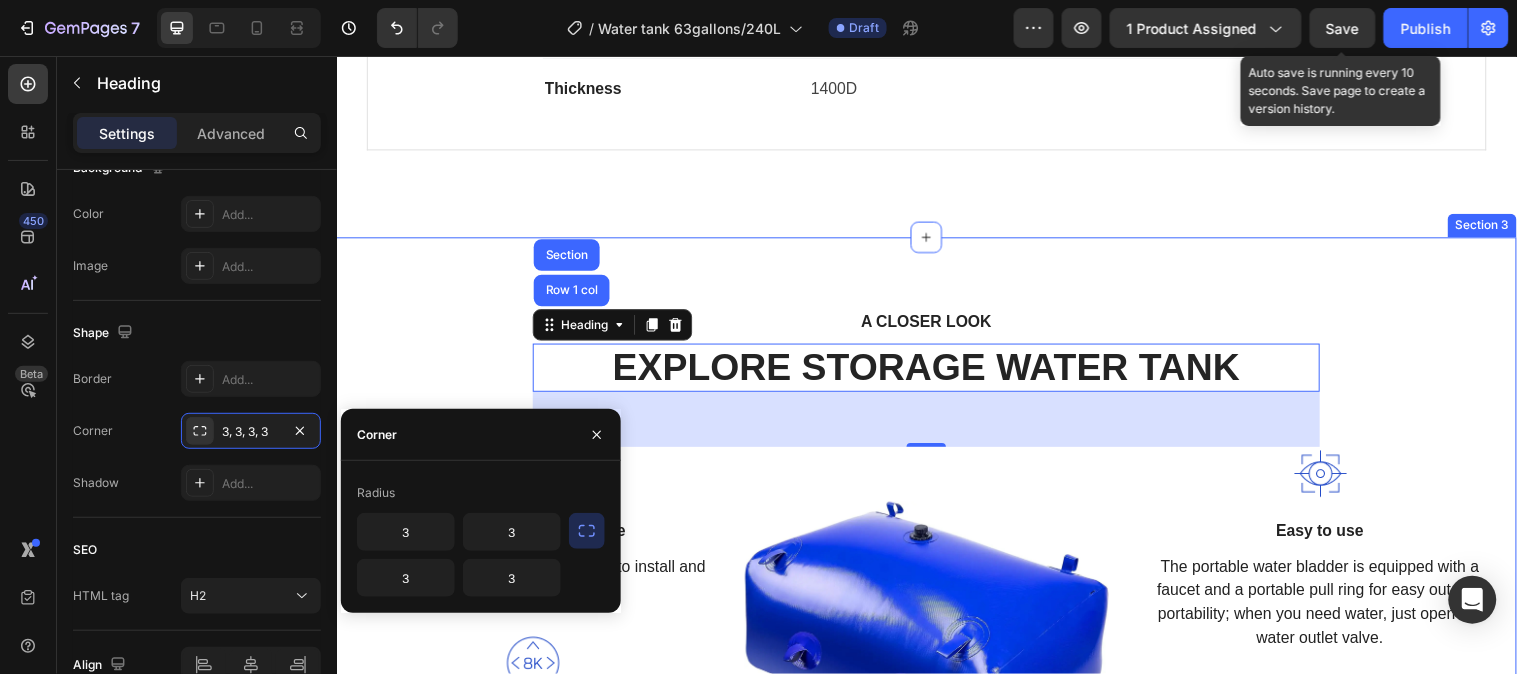 click on "A CLOSER LOOK Text block EXPLORE STORAGE WATER TANK Heading Row 1 col Section   56 Row Image Lightweight and foldable Text block  The outdoor flexible rain bag is easy to install and remove. Text block Row Image Multiple uses Text block The large-capacity foldable water tank is highly adaptable and suitable for outdoor use, gardens, camping, and other locations without fixed water storage facilities.  Text block Row Image Image Easy to use Text block The portable water bladder is equipped with a faucet and a portable pull ring for easy outdoor portability; when you need water, just open the water outlet valve. Text block Row Image  Store water everywhere at home Text block Always store water underground or on the rooftop in any emergency case Text block Row Row" at bounding box center (936, 582) 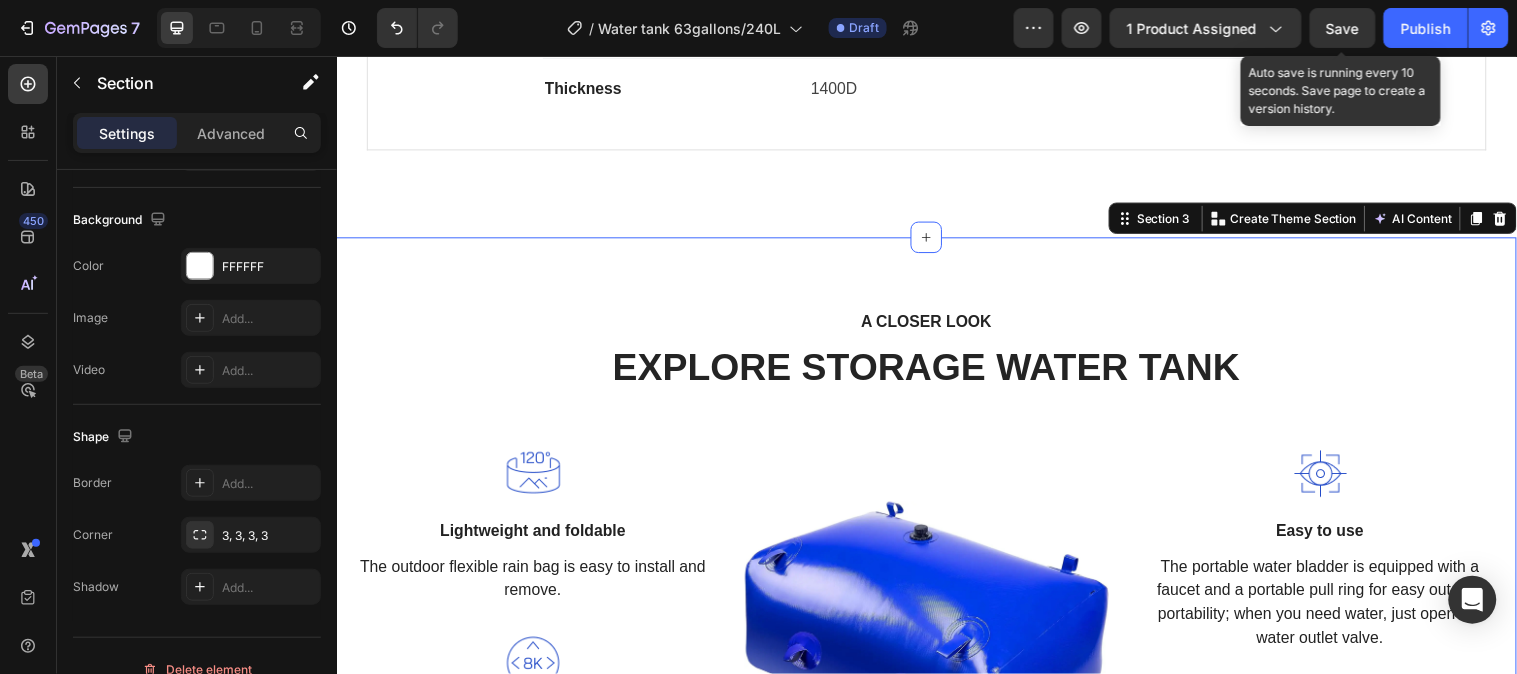 scroll, scrollTop: 0, scrollLeft: 0, axis: both 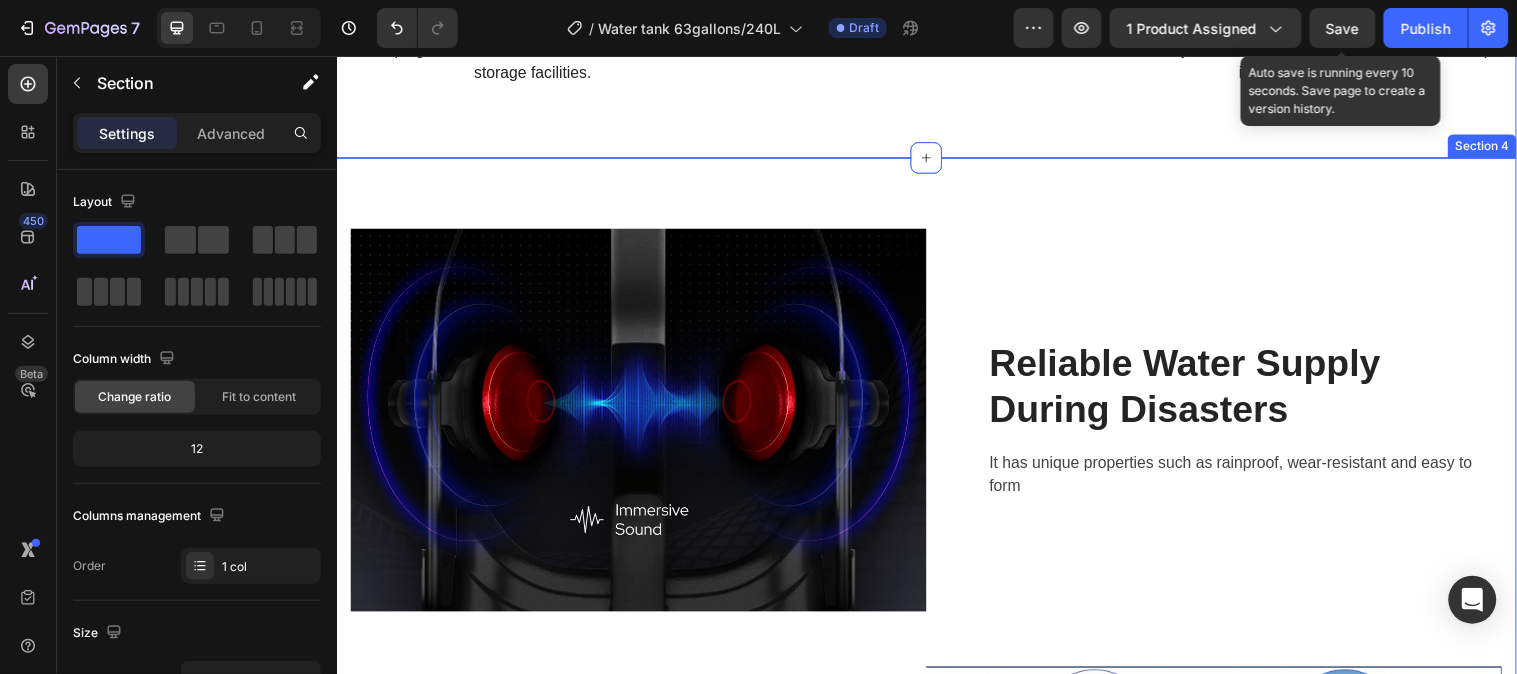 click on "Image Reliable Water Supply During Disasters Heading It has unique properties such as rainproof, wear-resistant and easy to form Text block Row Row Widely Use Heading Adjustable diopter lenses offer personalized focusing power - so you can find your viewing sweet spot. Text block Row Image Row Image A Fitting Design Heading Easy to put on and take off. The proprietary dual-hinge fit design ensures both comfort and stability for different head shapes and sizes. Text block Row Row Section 4" at bounding box center (936, 937) 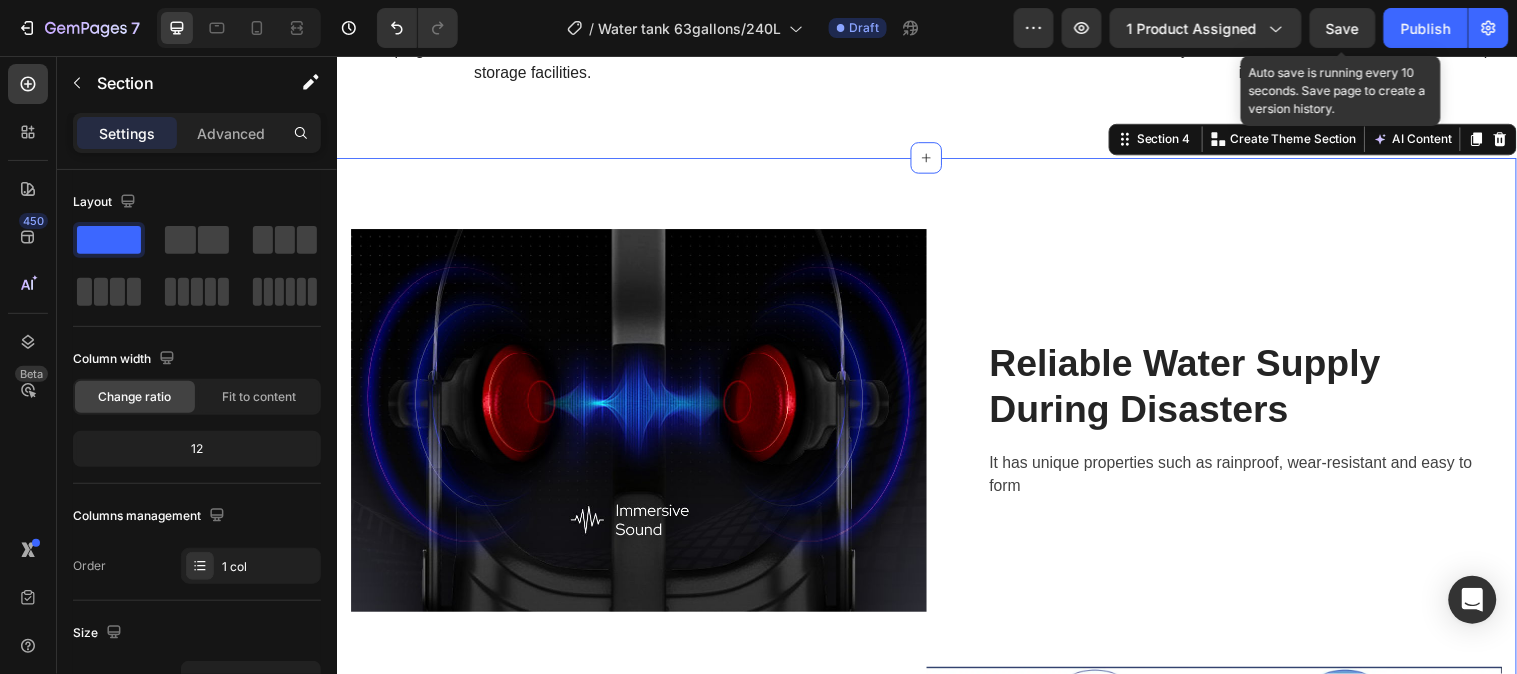 click on "Image Reliable Water Supply During Disasters Heading It has unique properties such as rainproof, wear-resistant and easy to form Text block Row Row Widely Use Heading Adjustable diopter lenses offer personalized focusing power - so you can find your viewing sweet spot. Text block Row Image Row Image A Fitting Design Heading Easy to put on and take off. The proprietary dual-hinge fit design ensures both comfort and stability for different head shapes and sizes. Text block Row Row Section 4   You can create reusable sections Create Theme Section AI Content Write with GemAI What would you like to describe here? Tone and Voice Persuasive Product Water Storage Tank 63 Gallon/240L Show more Generate" at bounding box center (936, 937) 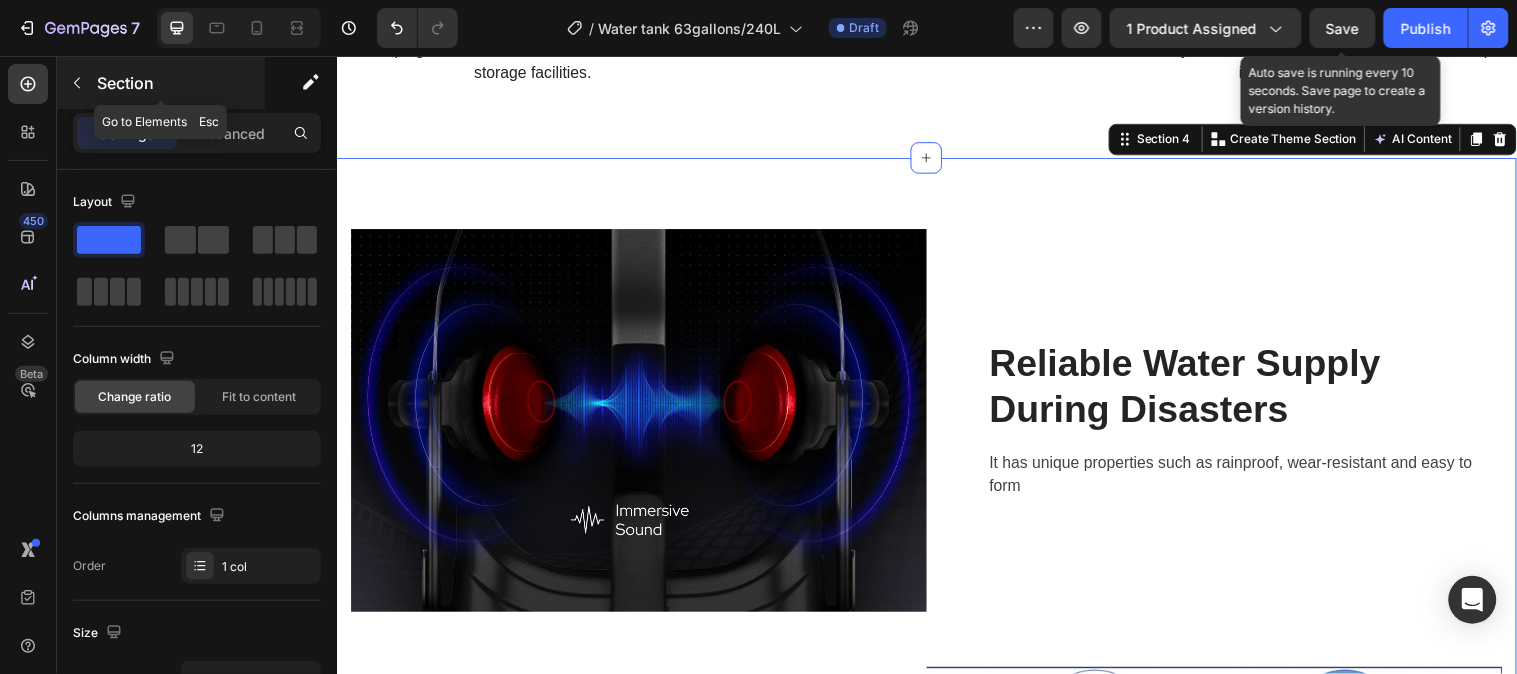 click 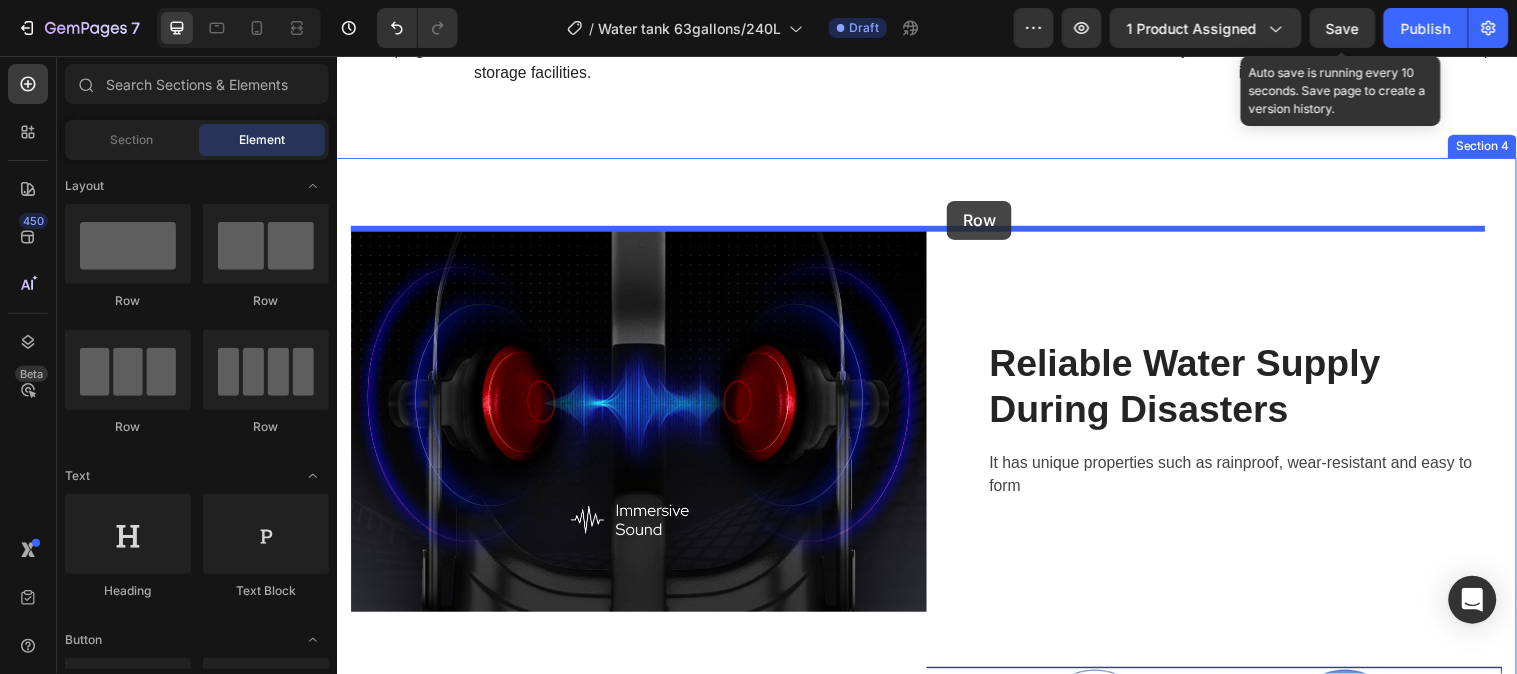 drag, startPoint x: 524, startPoint y: 363, endPoint x: 956, endPoint y: 202, distance: 461.02603 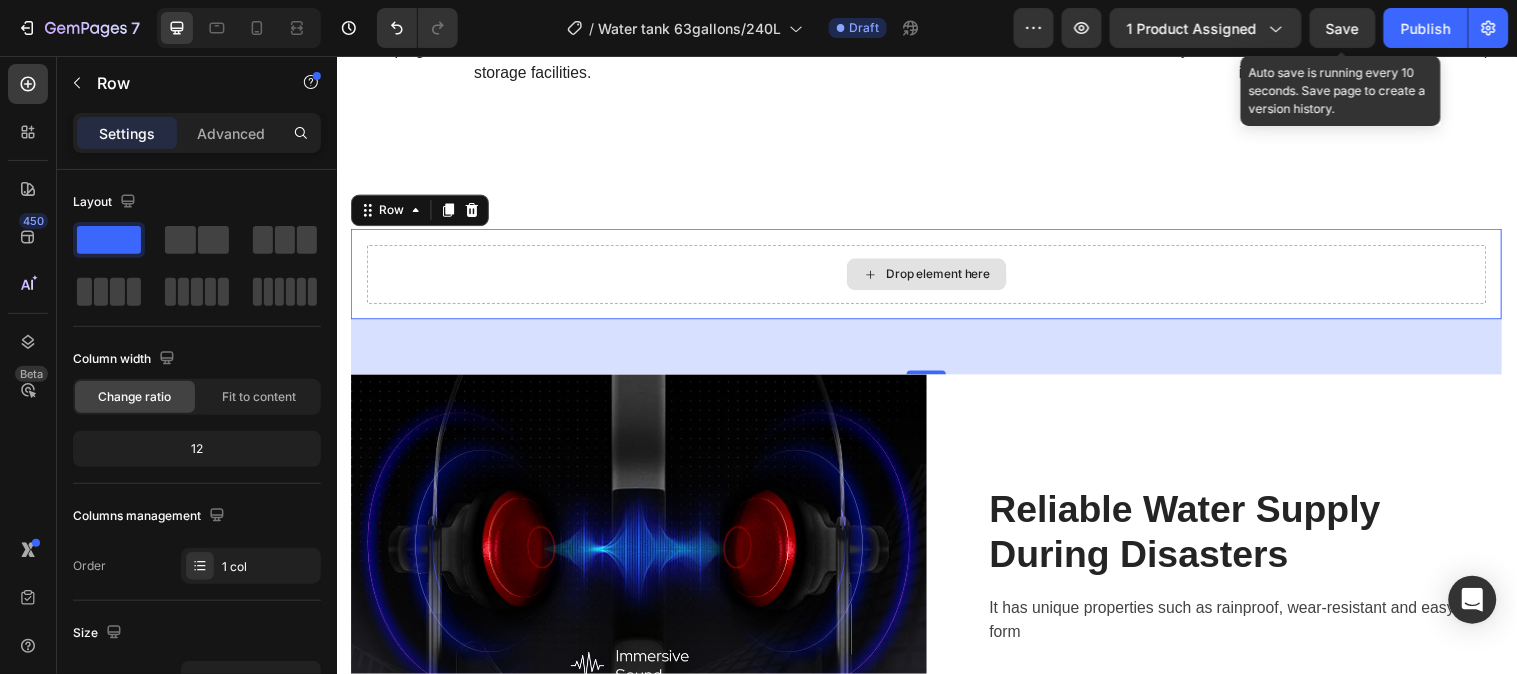 click on "Drop element here" at bounding box center (936, 277) 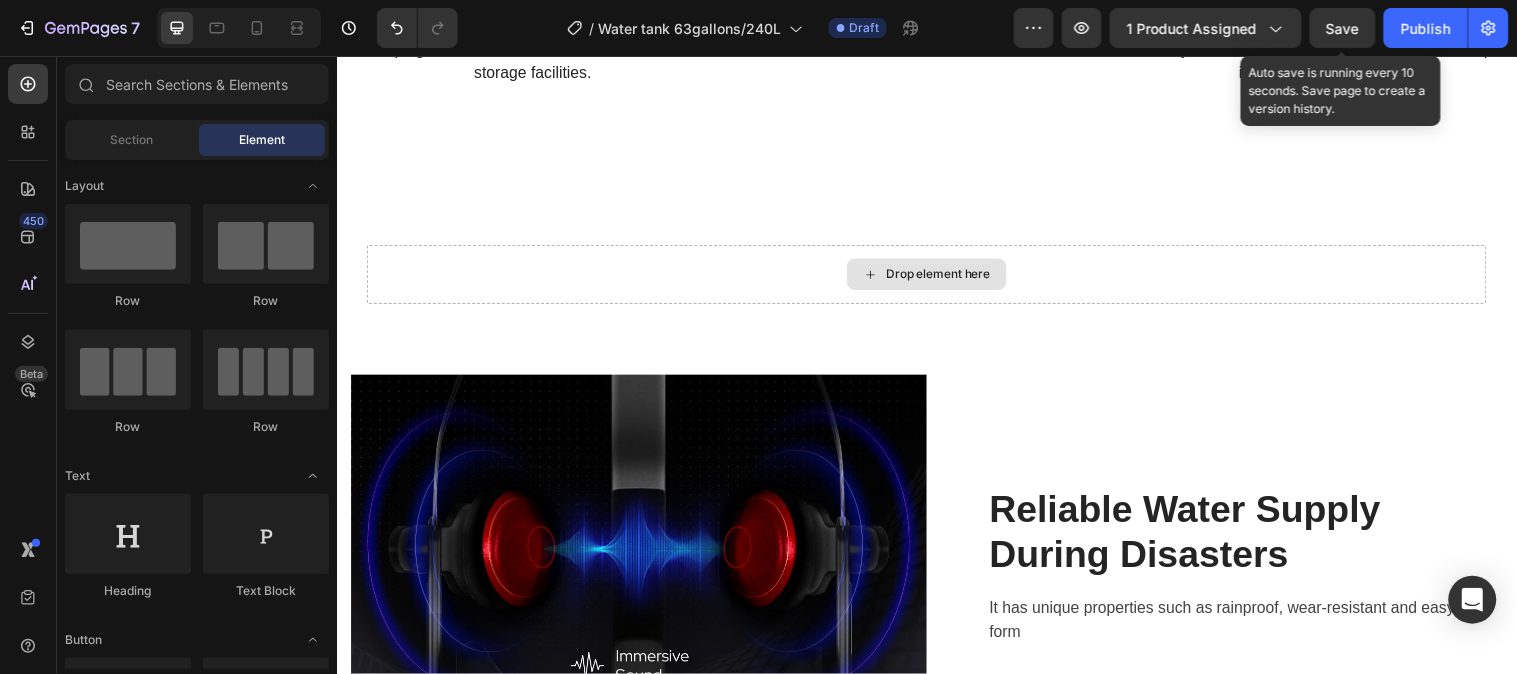 click on "Drop element here" at bounding box center [936, 277] 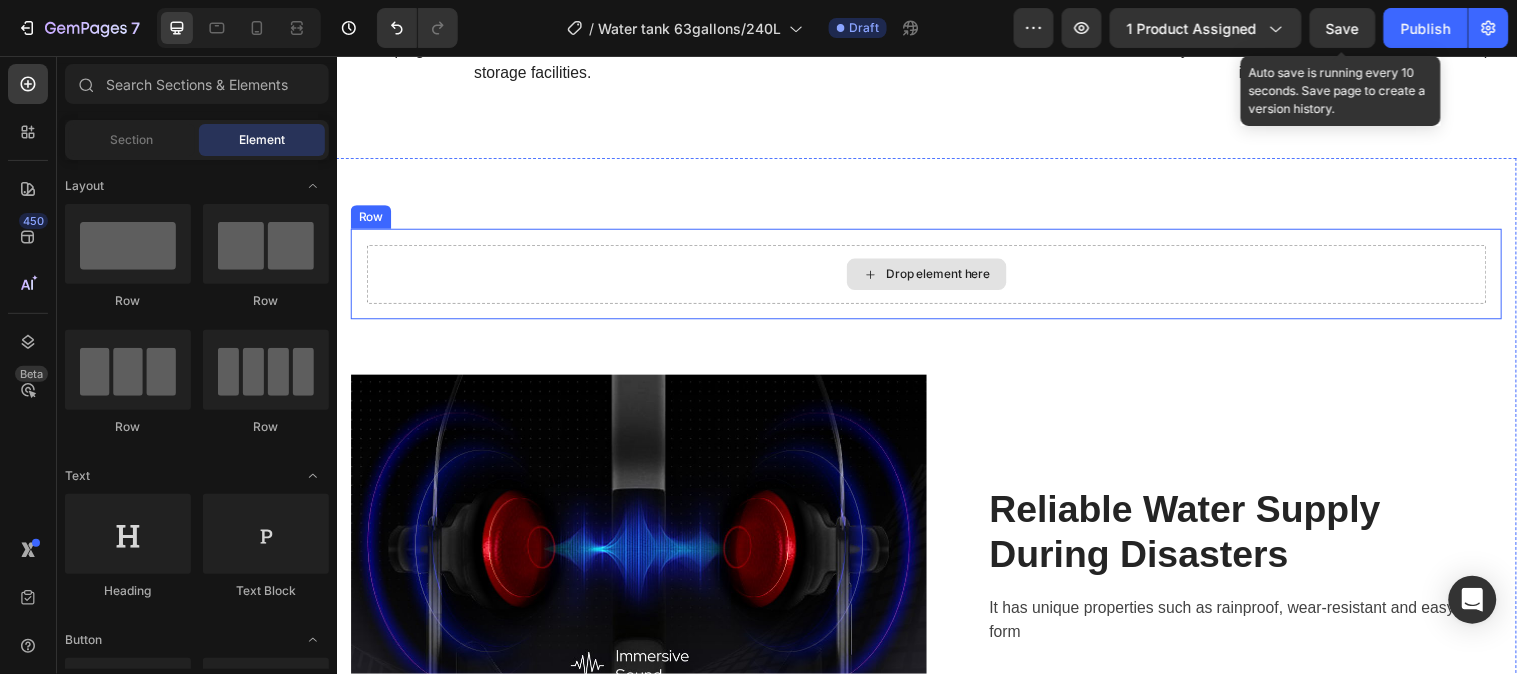click on "Drop element here" at bounding box center [948, 277] 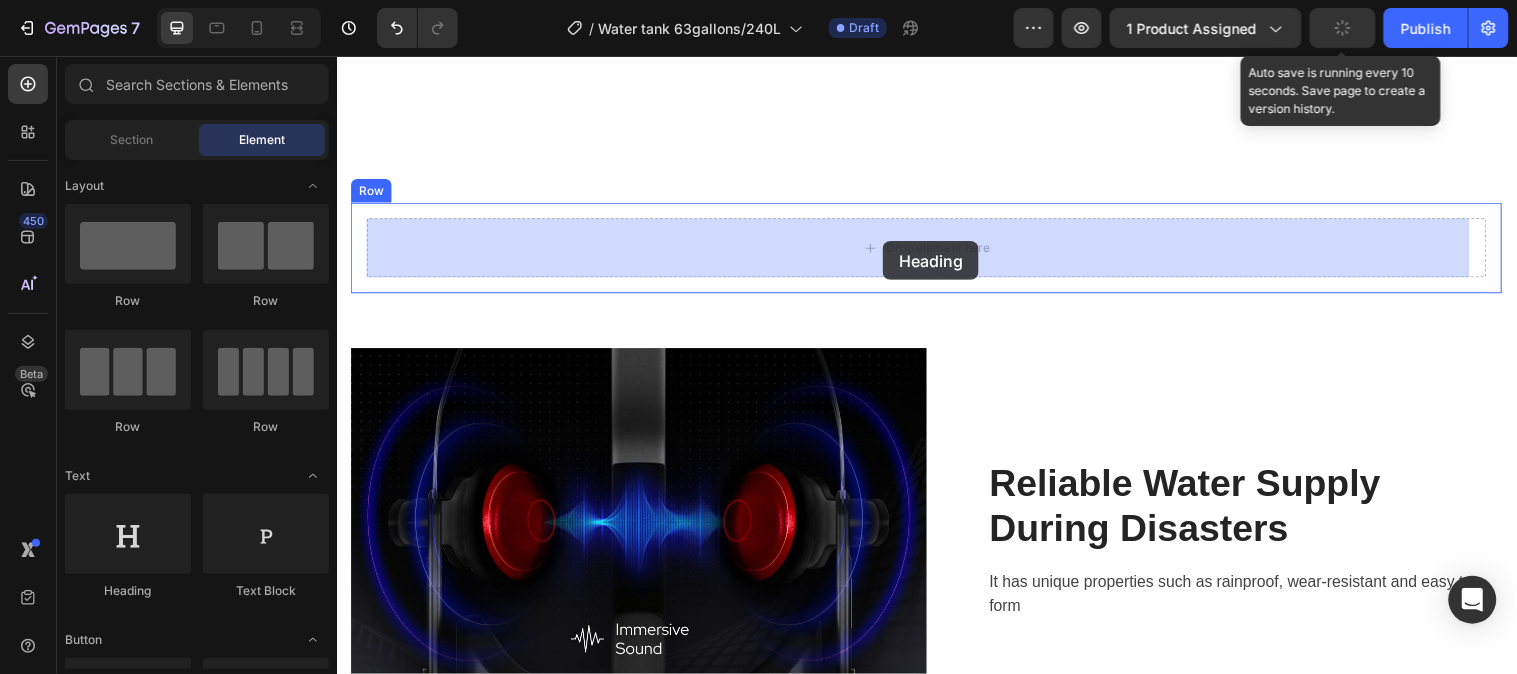 scroll, scrollTop: 2625, scrollLeft: 0, axis: vertical 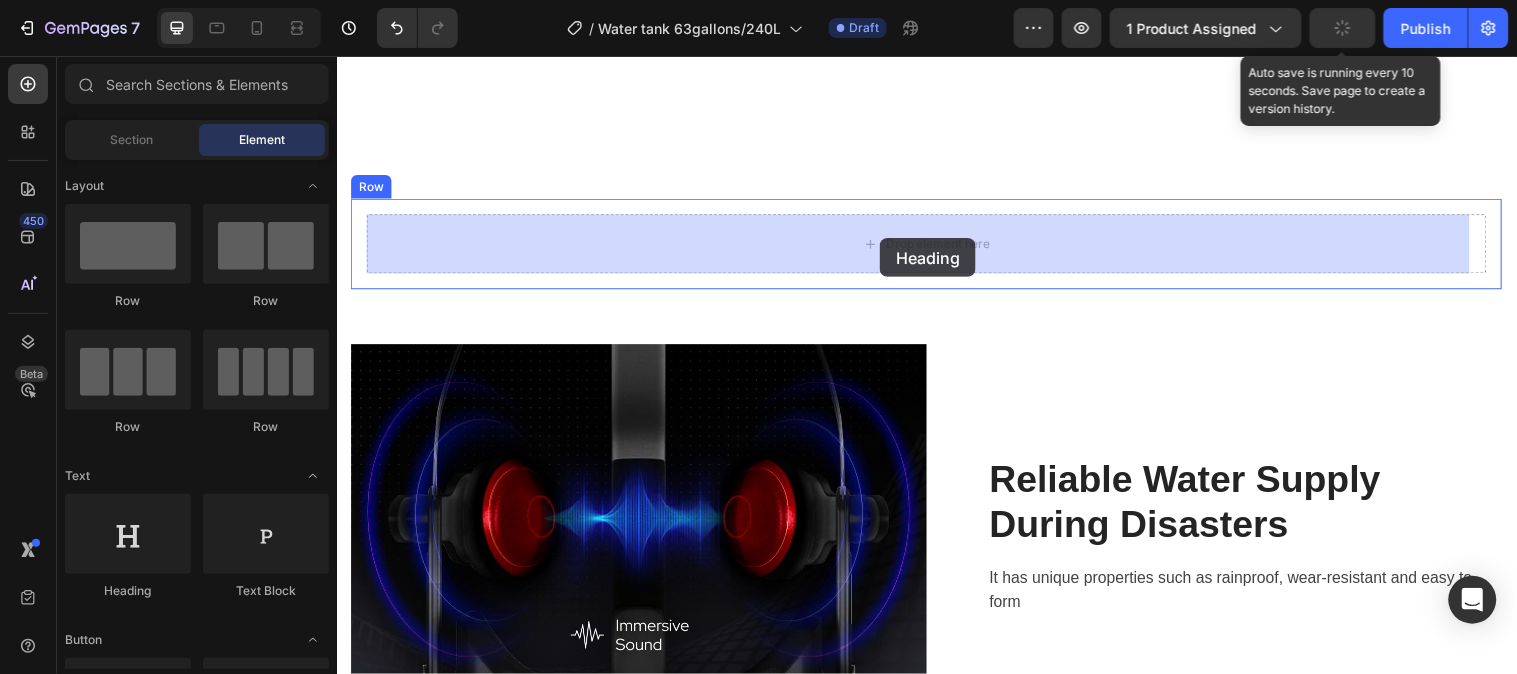 drag, startPoint x: 487, startPoint y: 601, endPoint x: 888, endPoint y: 240, distance: 539.55725 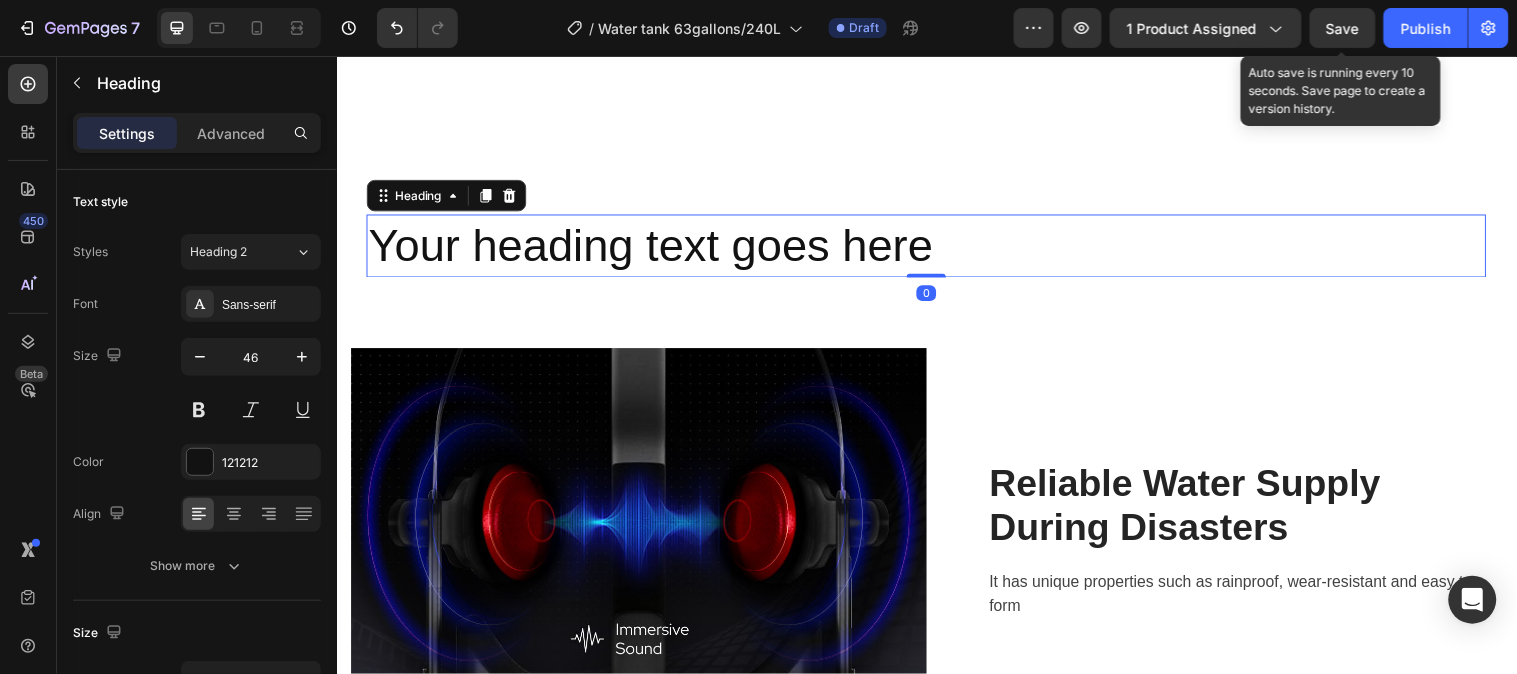 click on "Your heading text goes here" at bounding box center [936, 248] 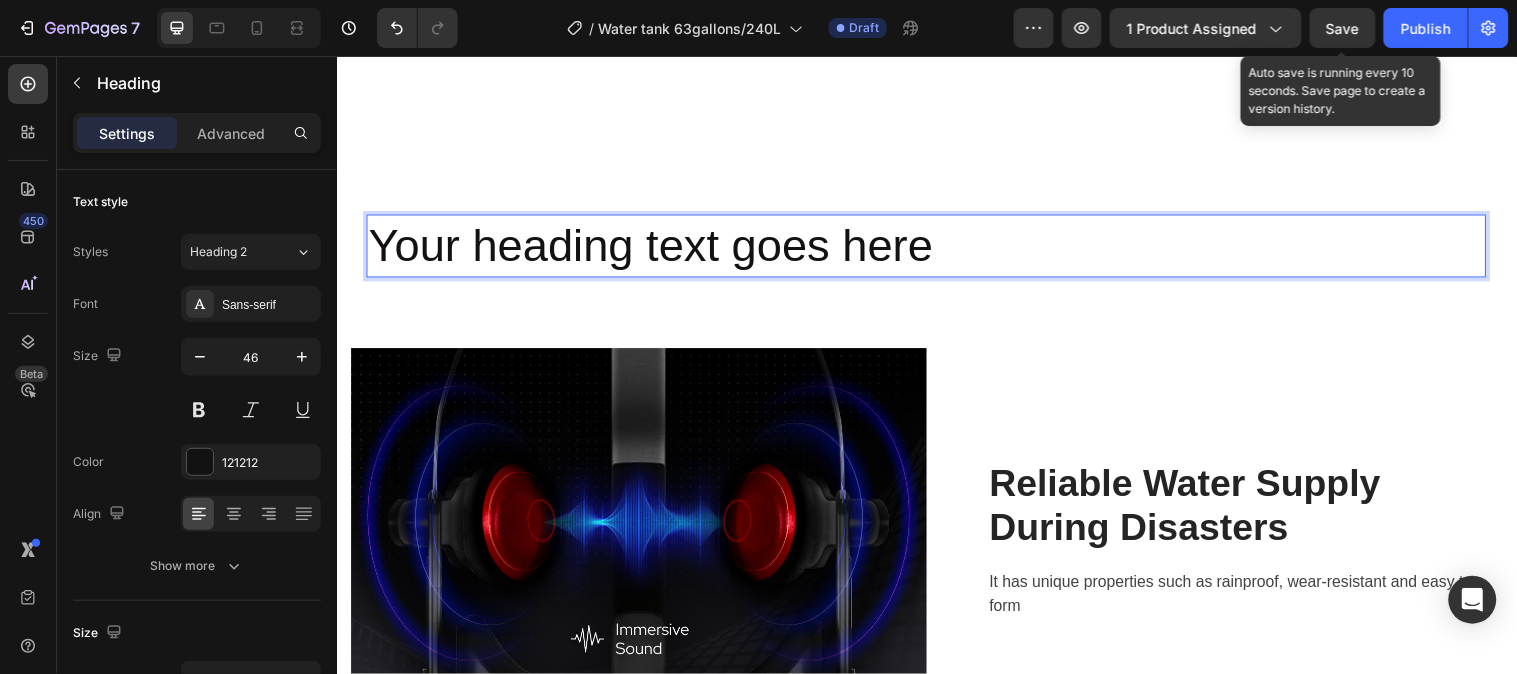 click on "Your heading text goes here" at bounding box center [936, 248] 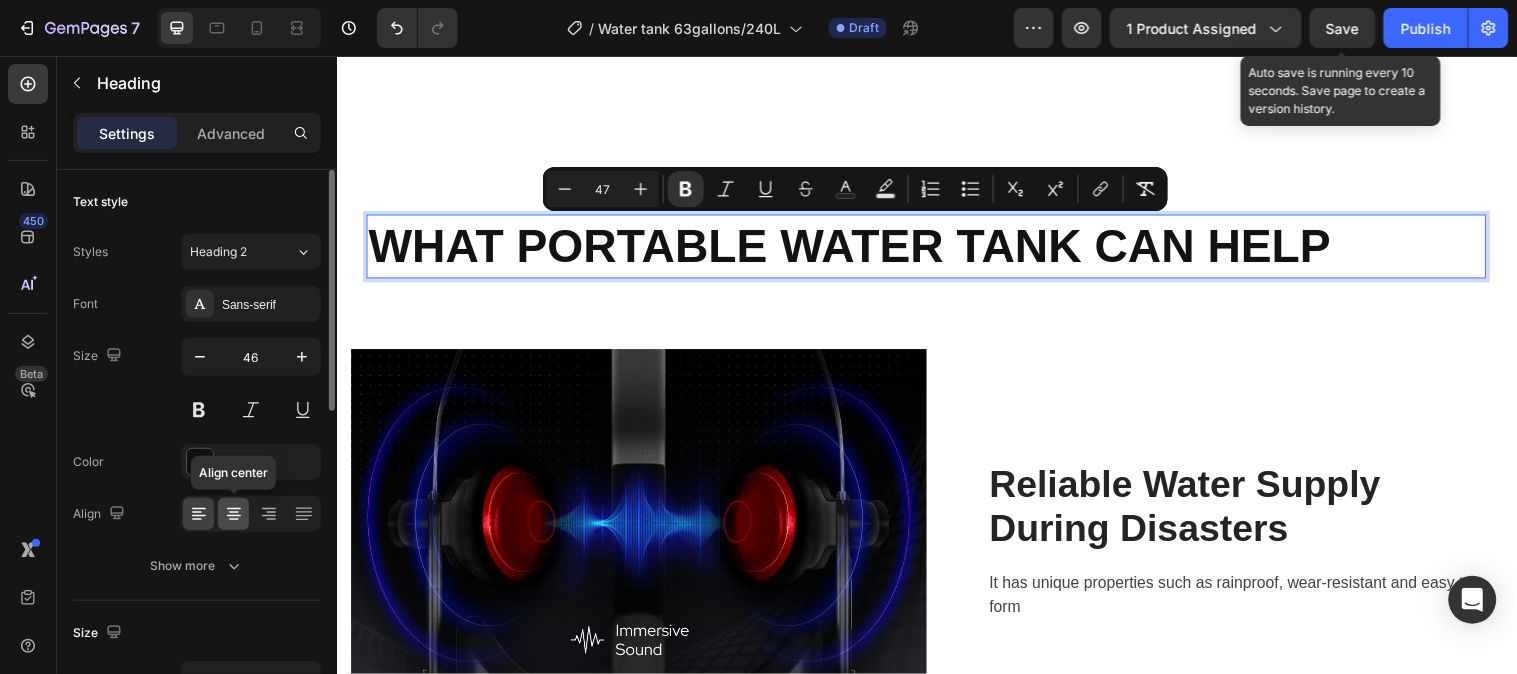 click 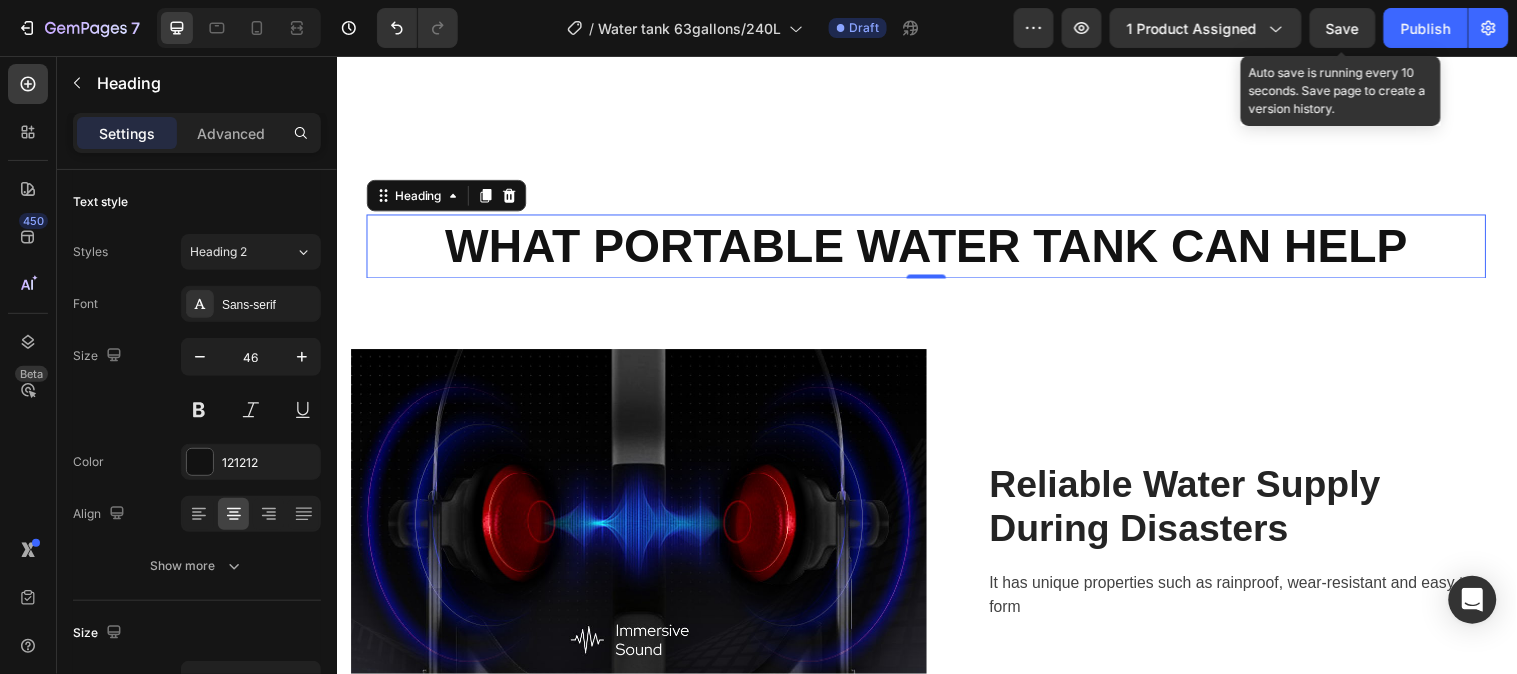 click on "WHAT PORTABLE WATER TANK CAN HELP" at bounding box center [936, 247] 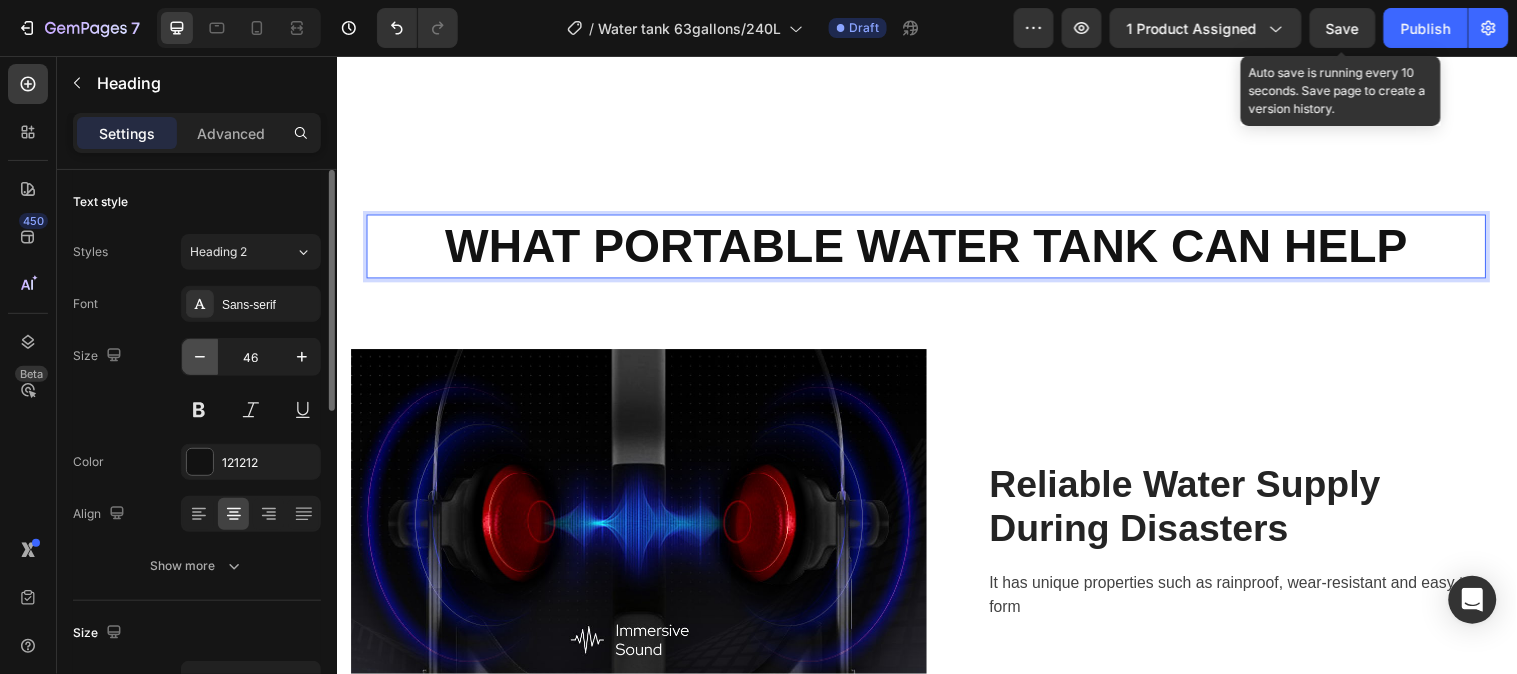 click 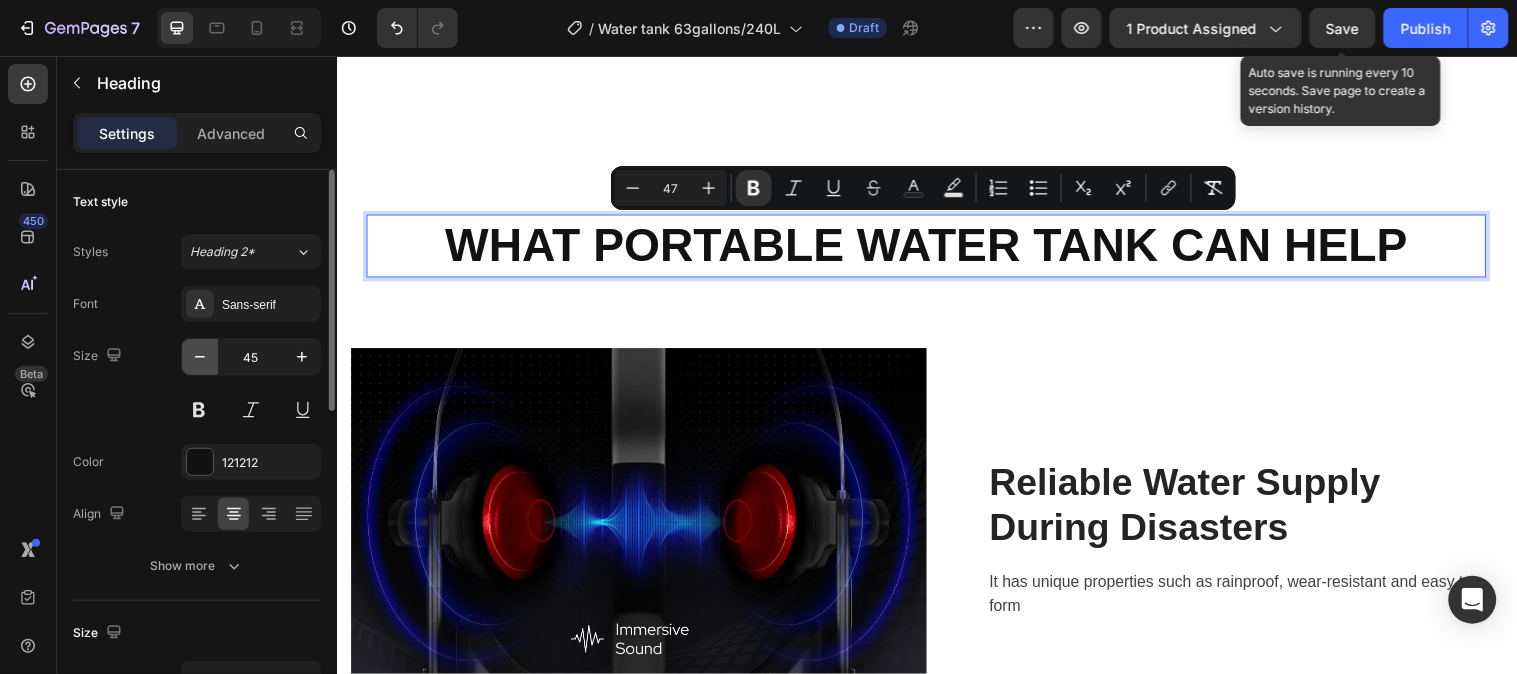 click 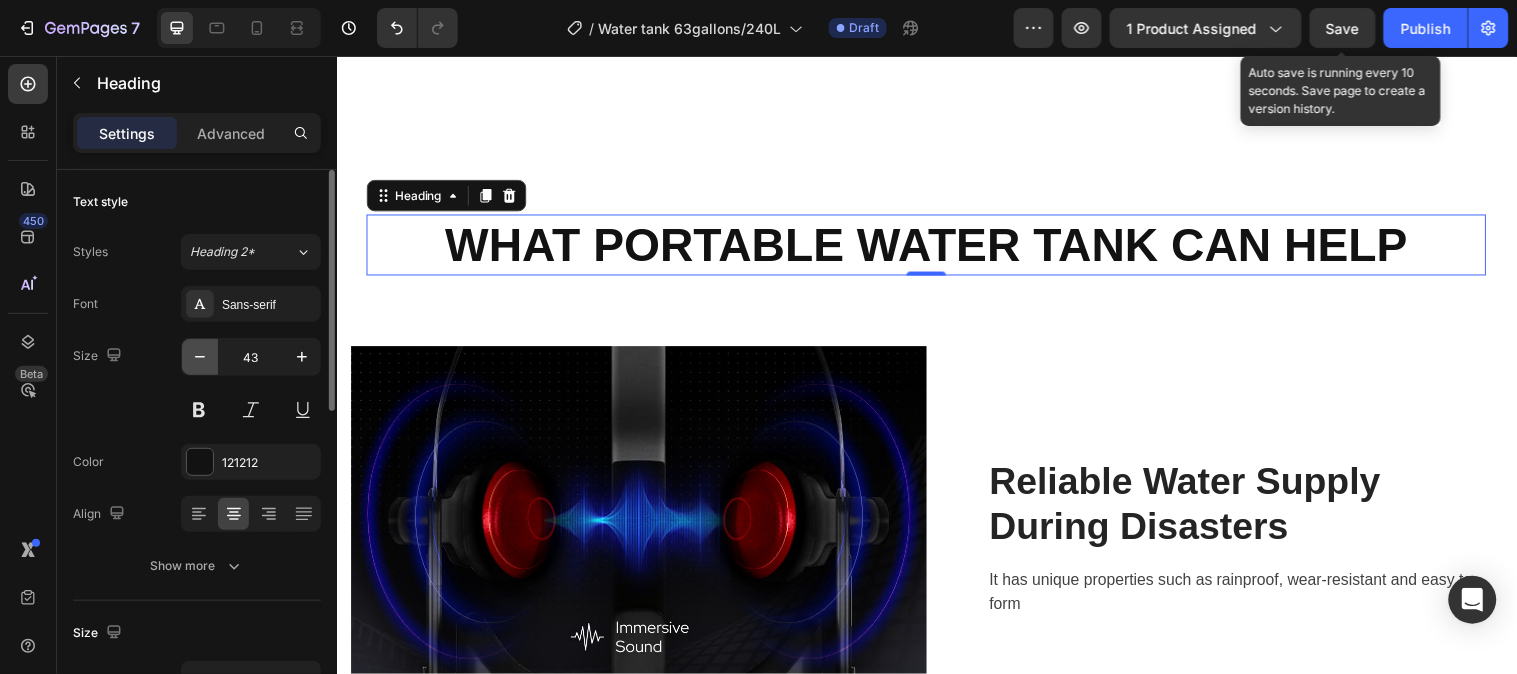 click at bounding box center [200, 357] 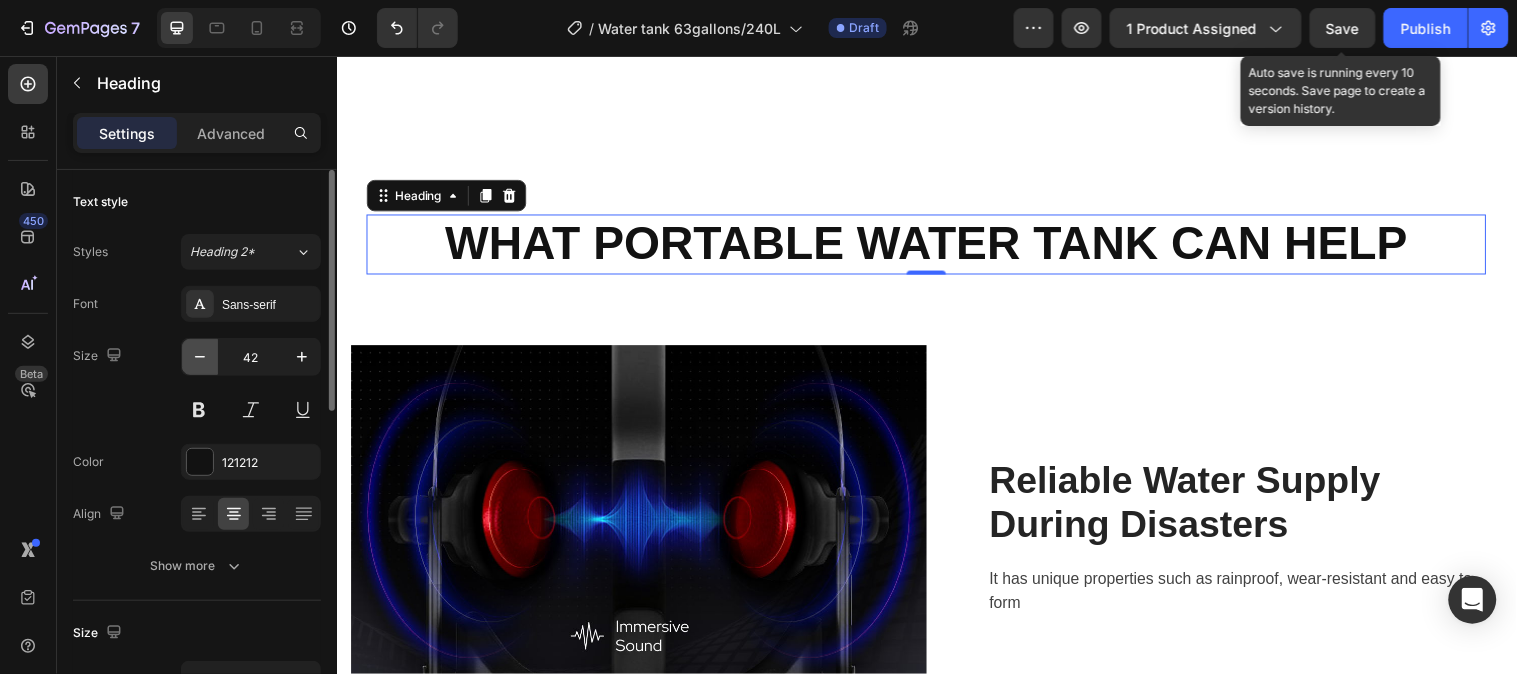 click 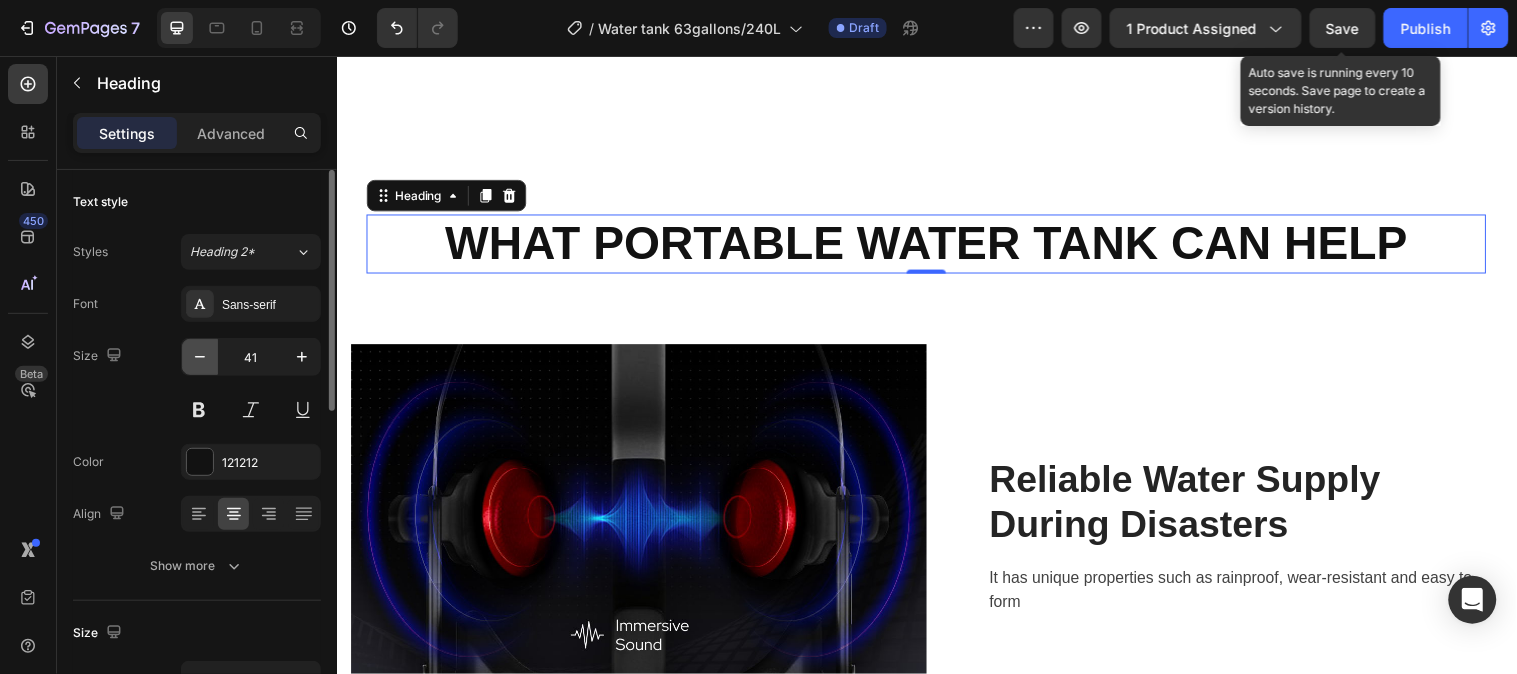 click 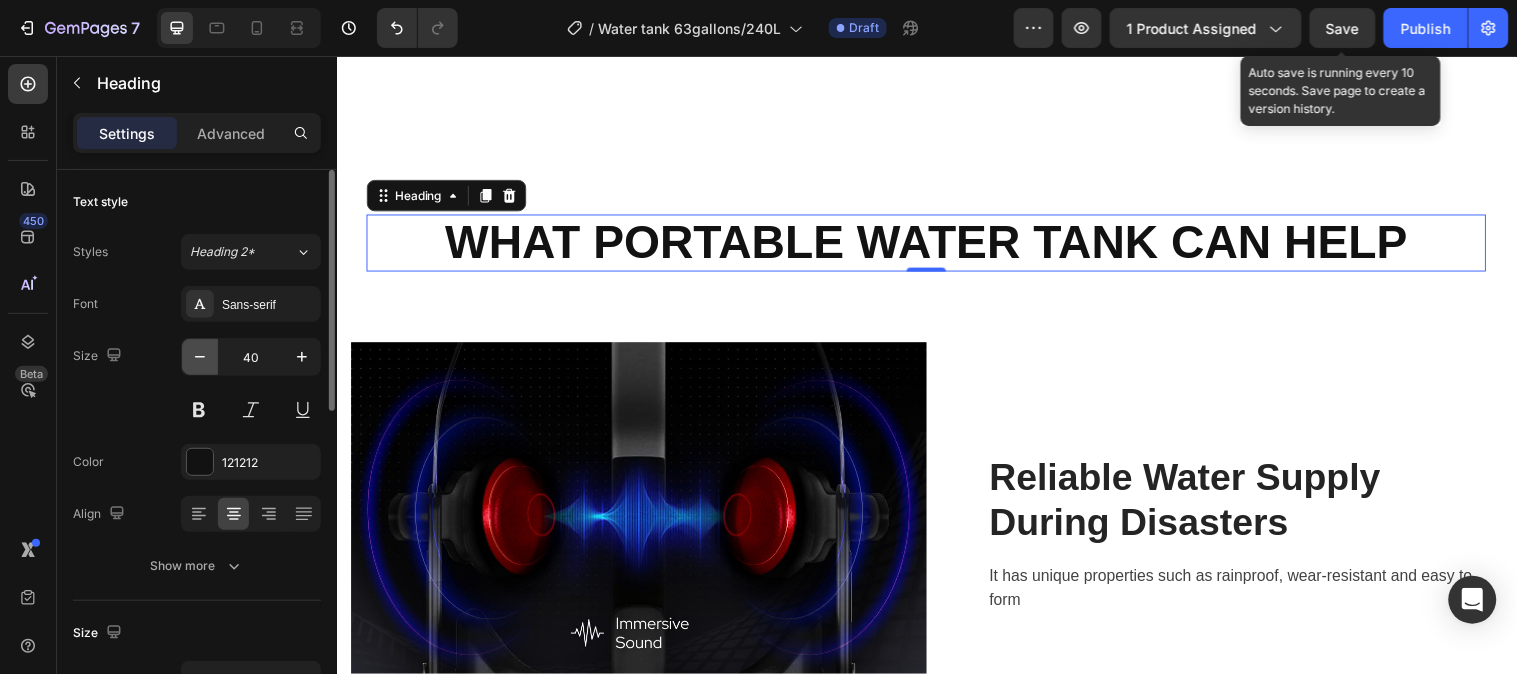 click 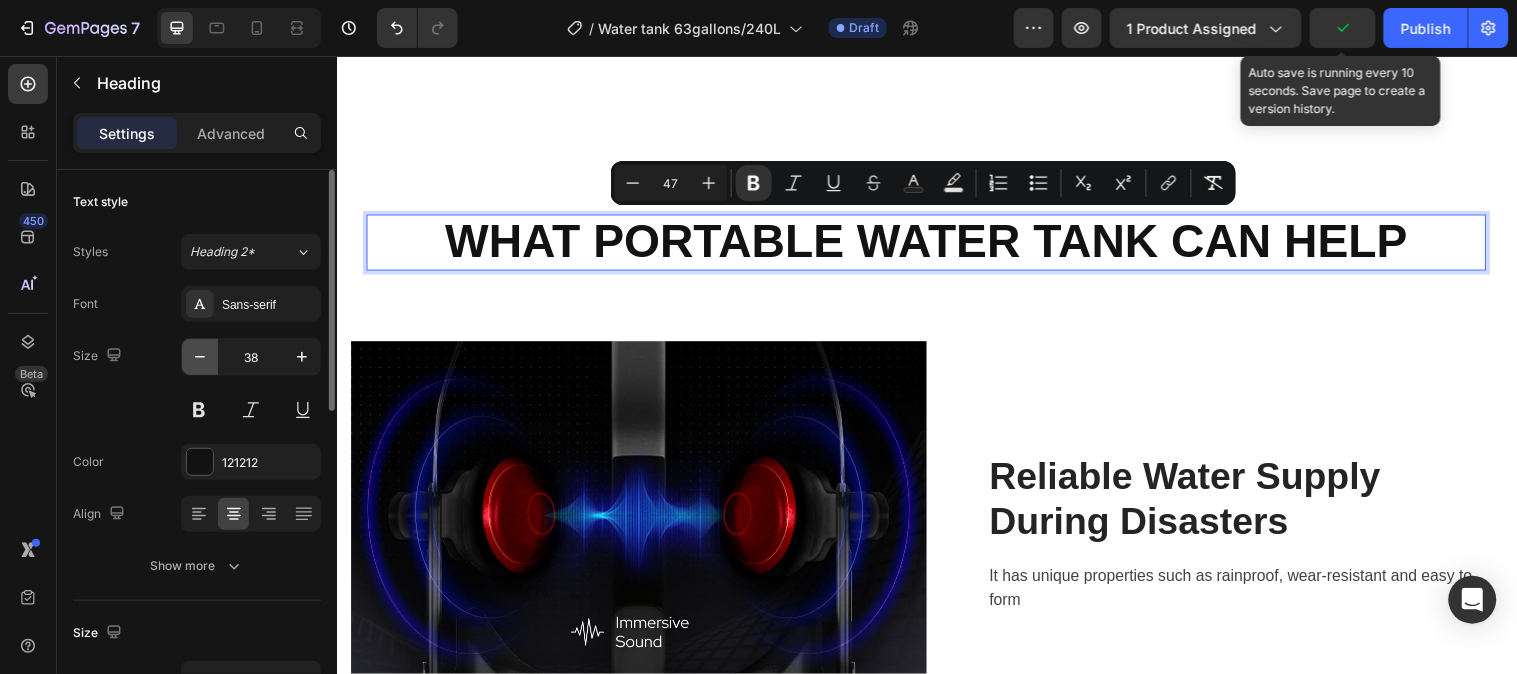 click 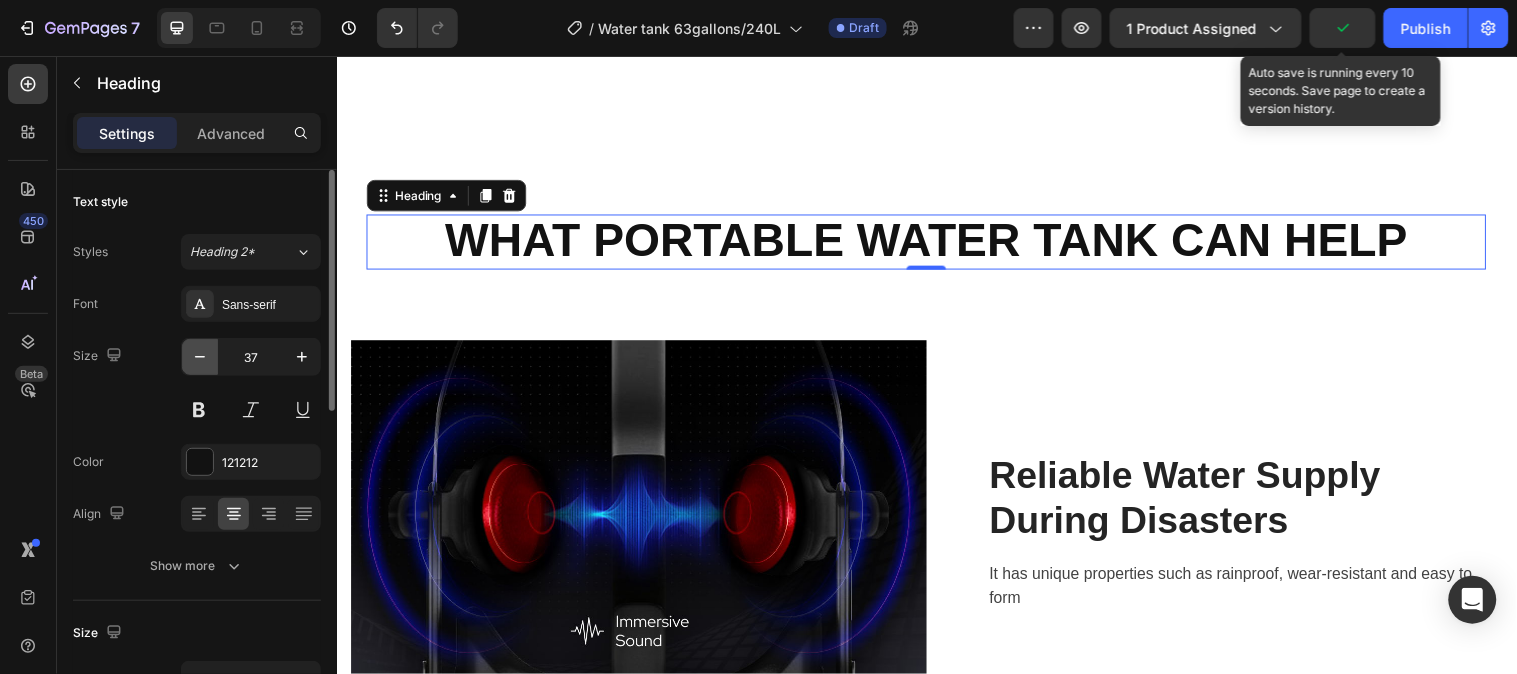 click 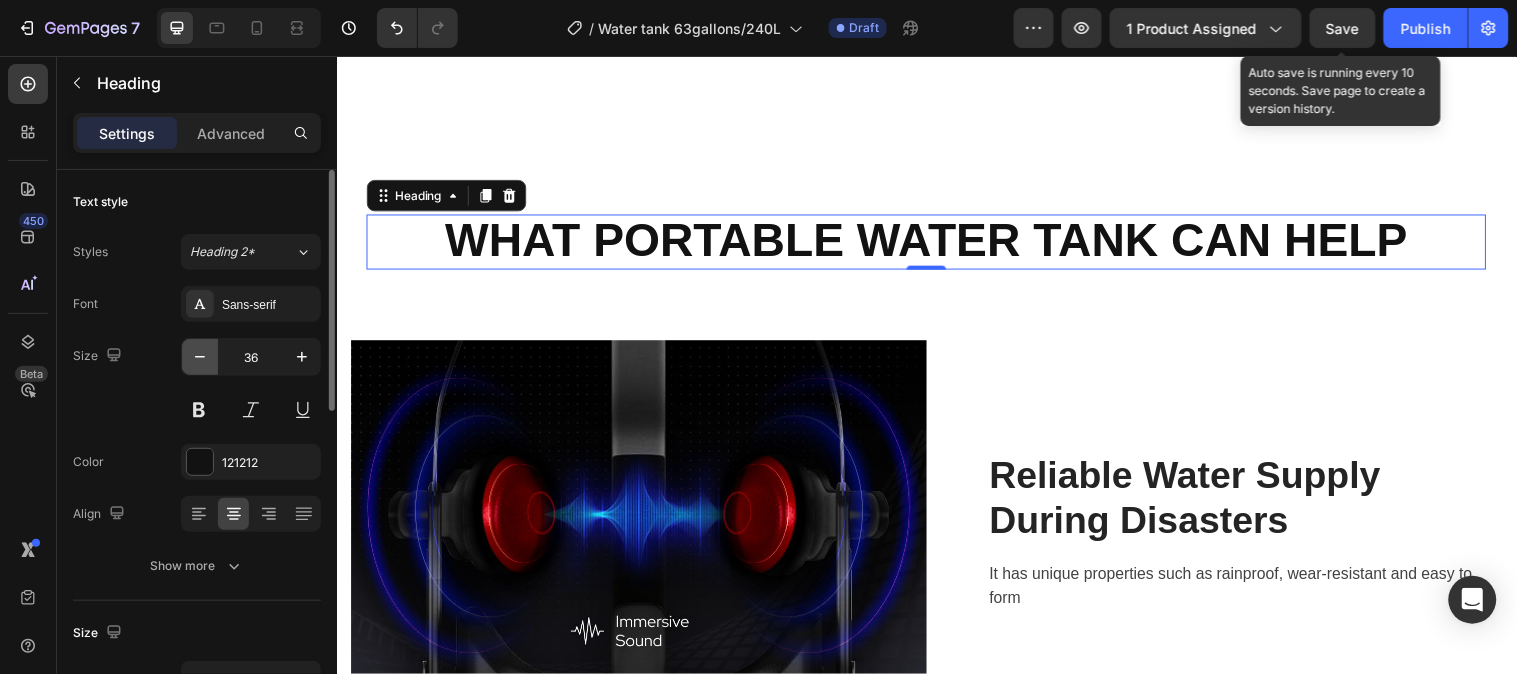 click 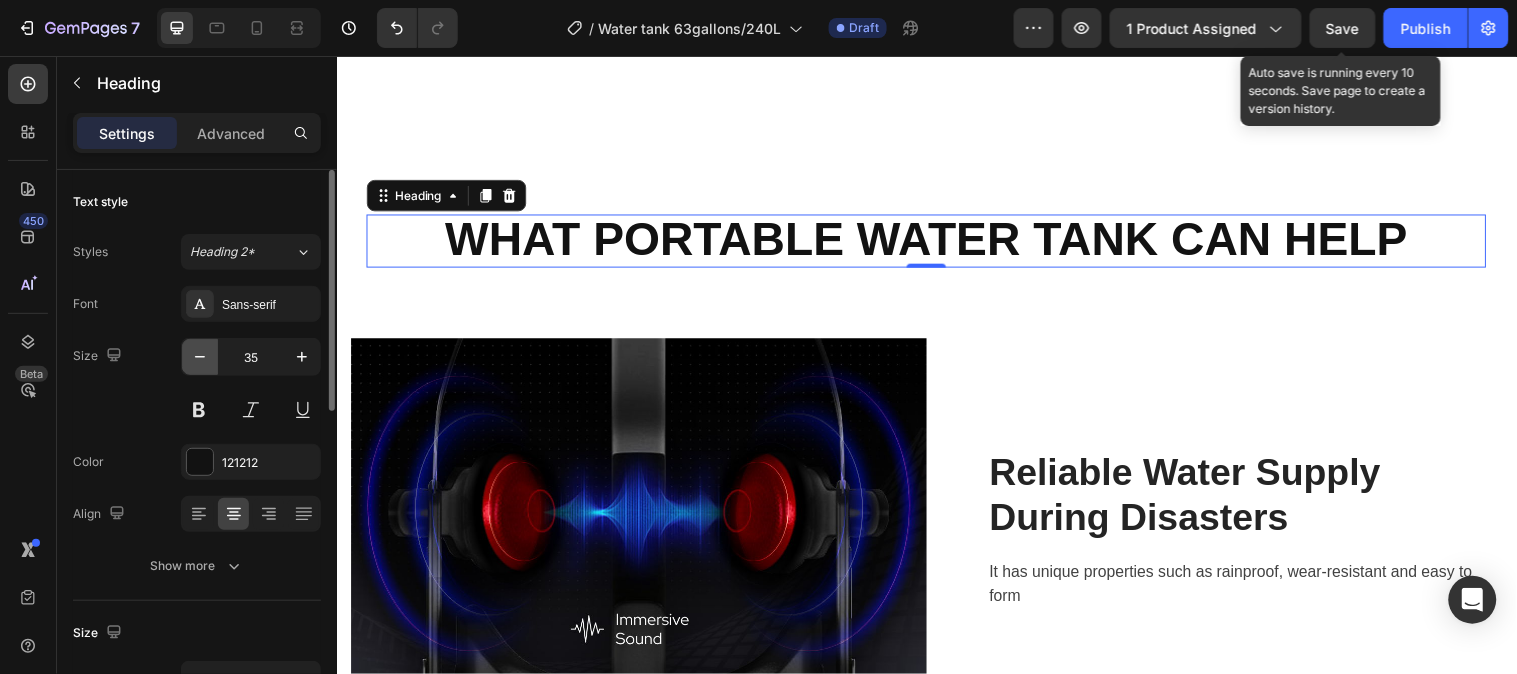 click 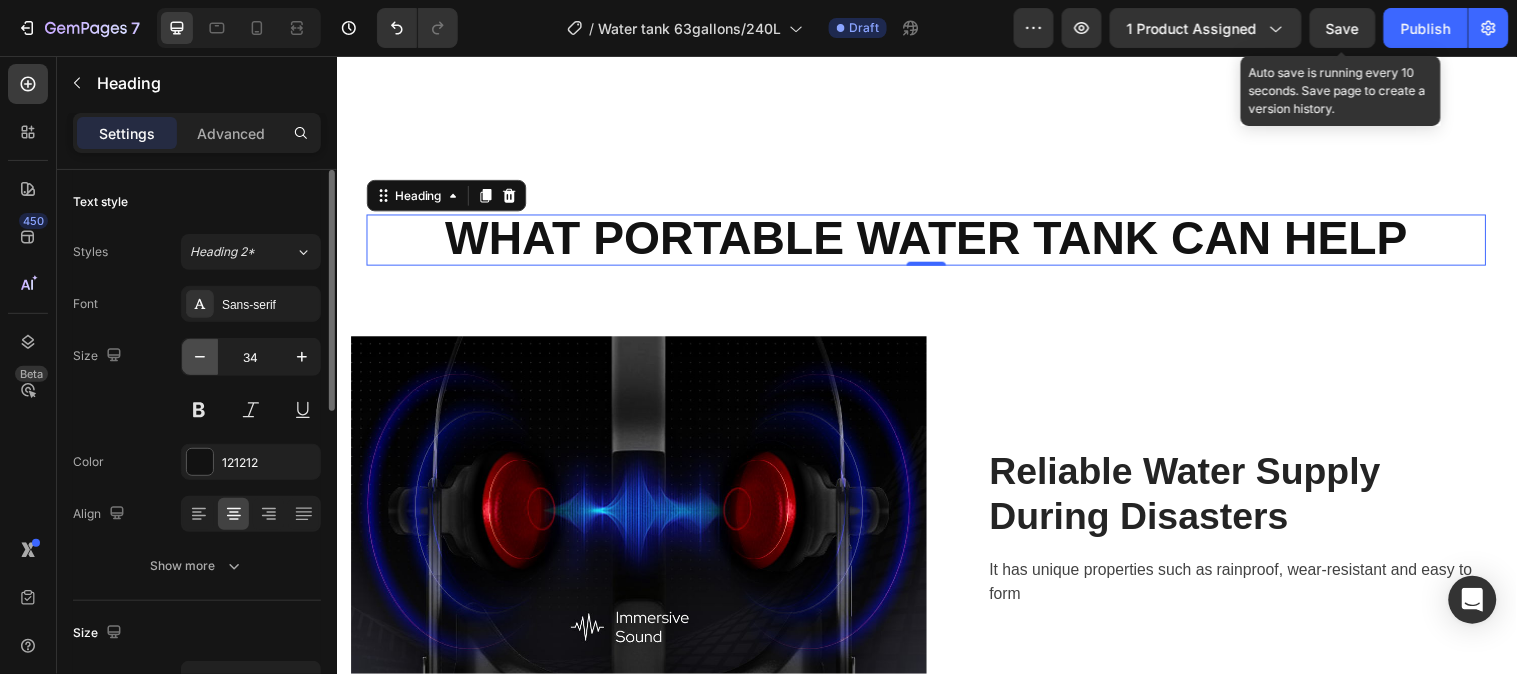 click 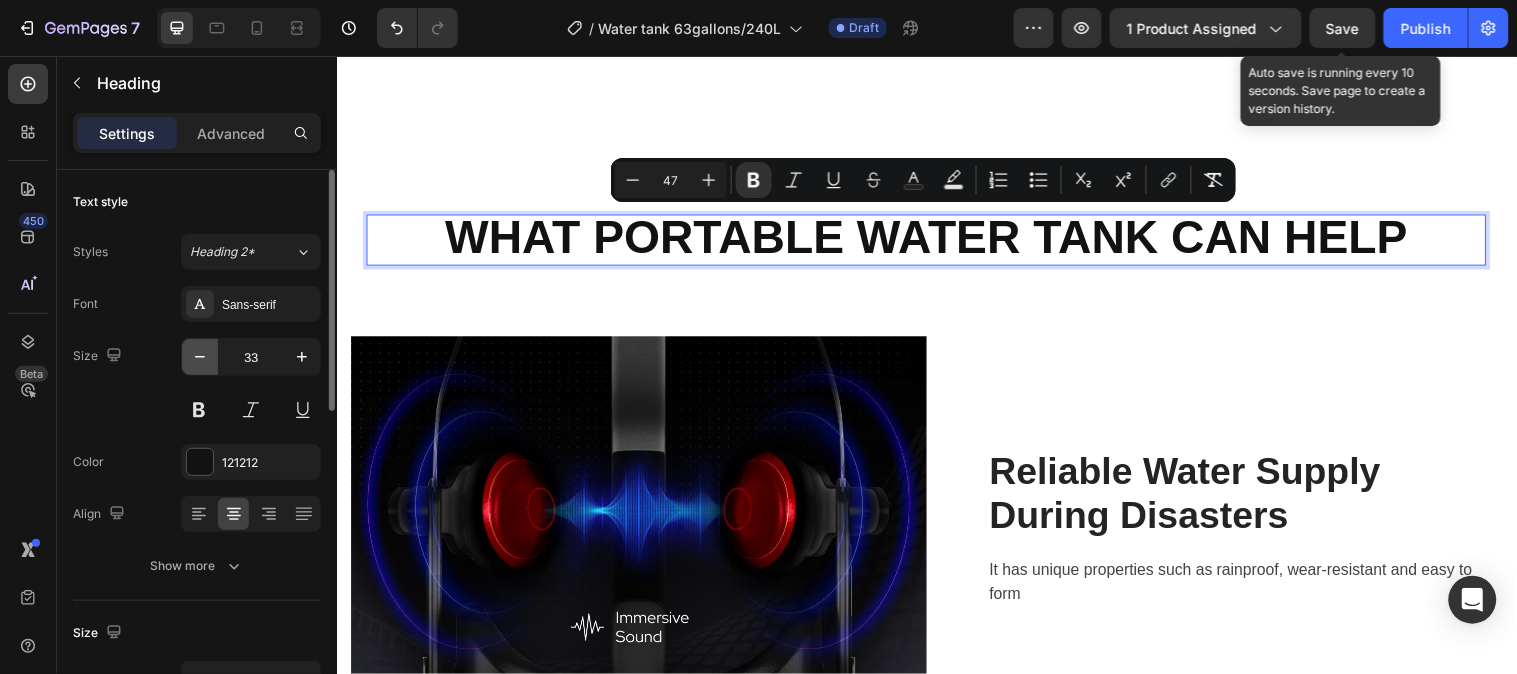 click 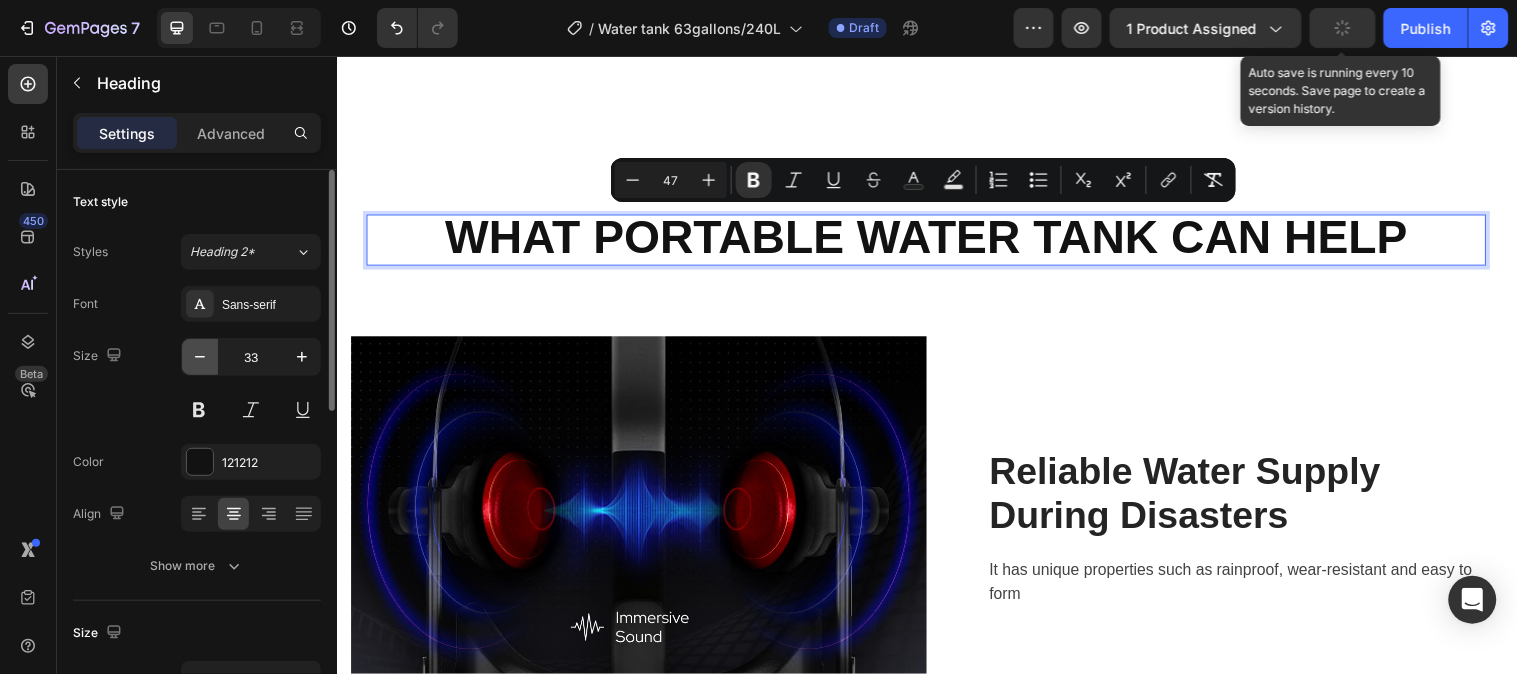 click 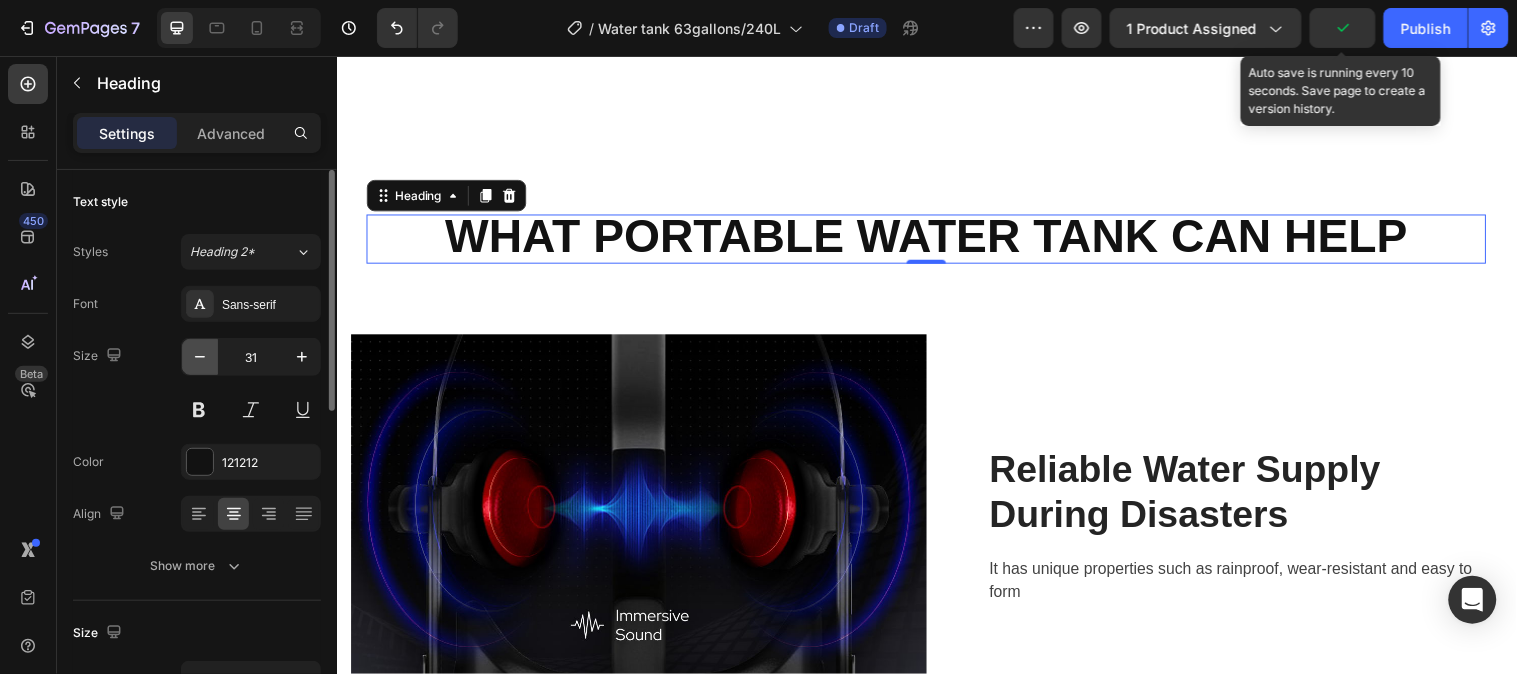 click 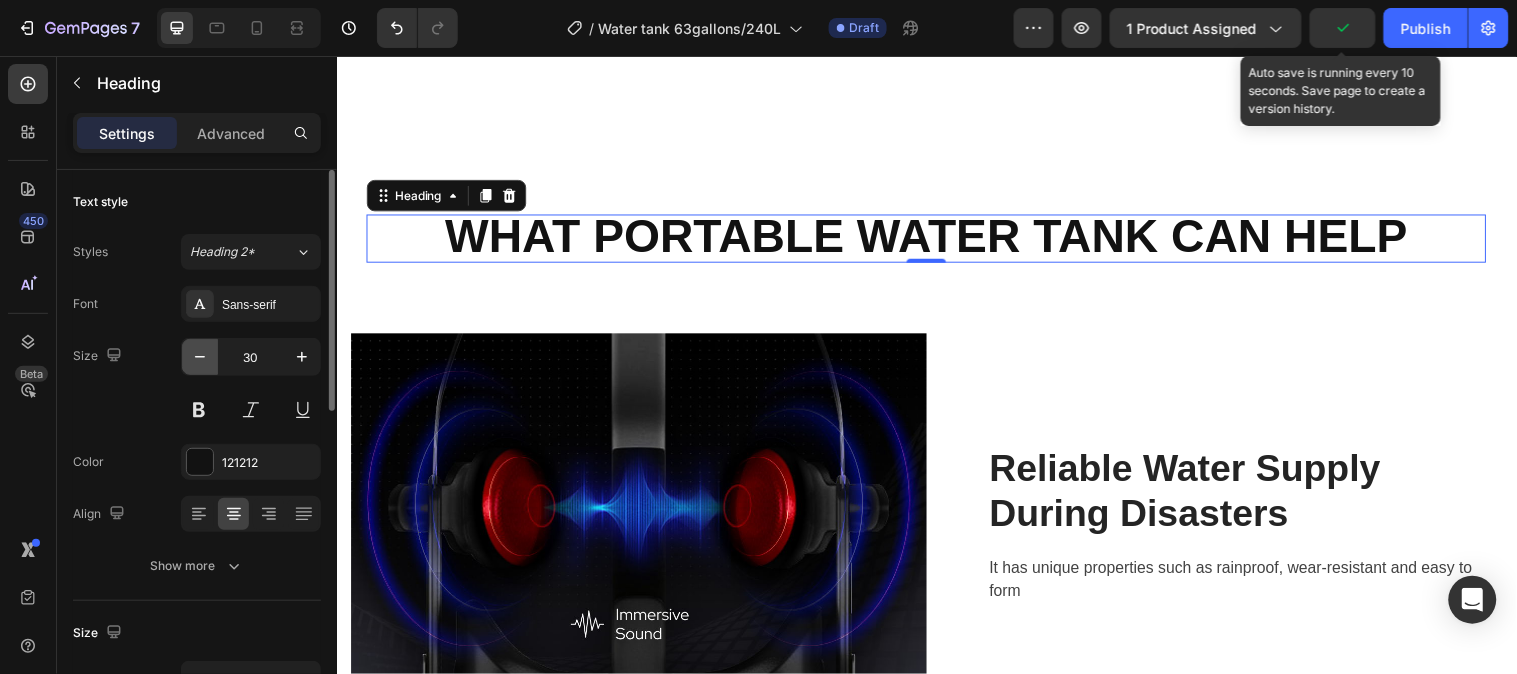 click 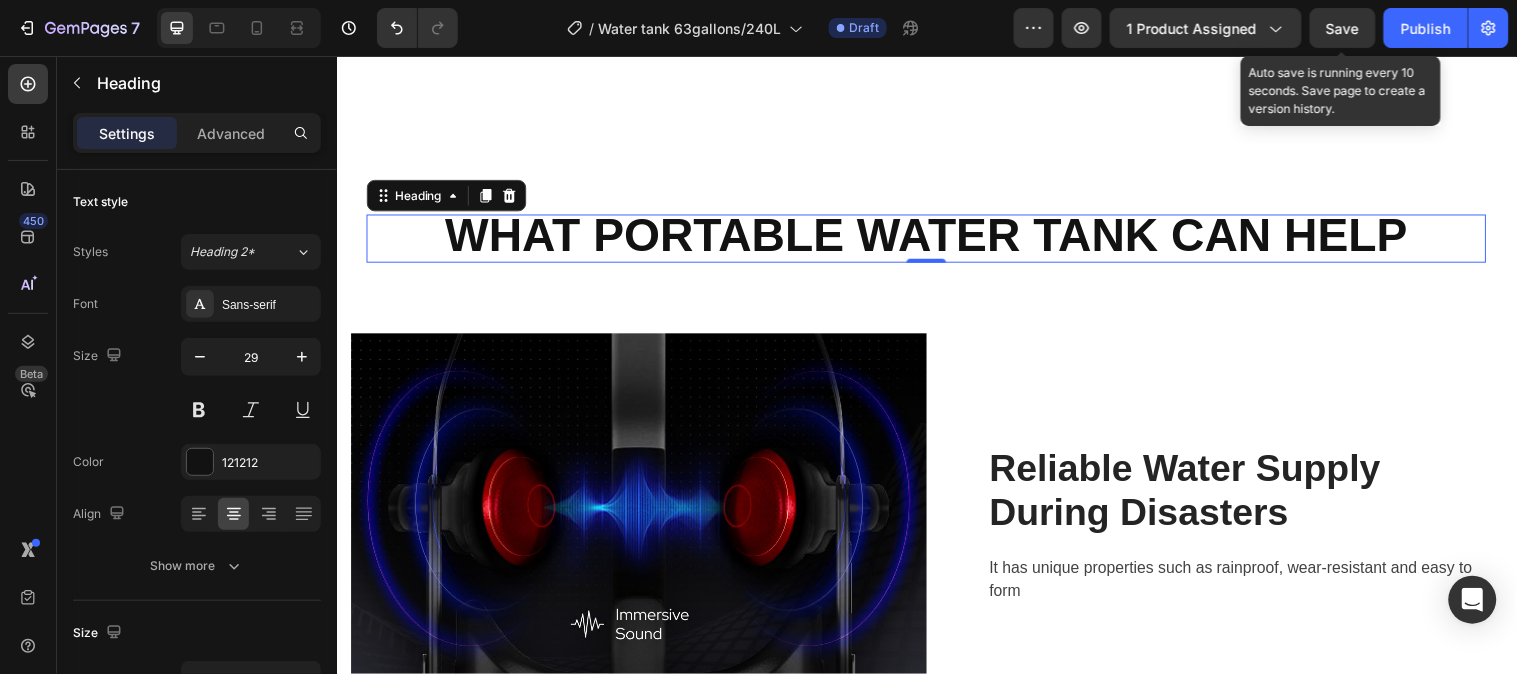 type on "28" 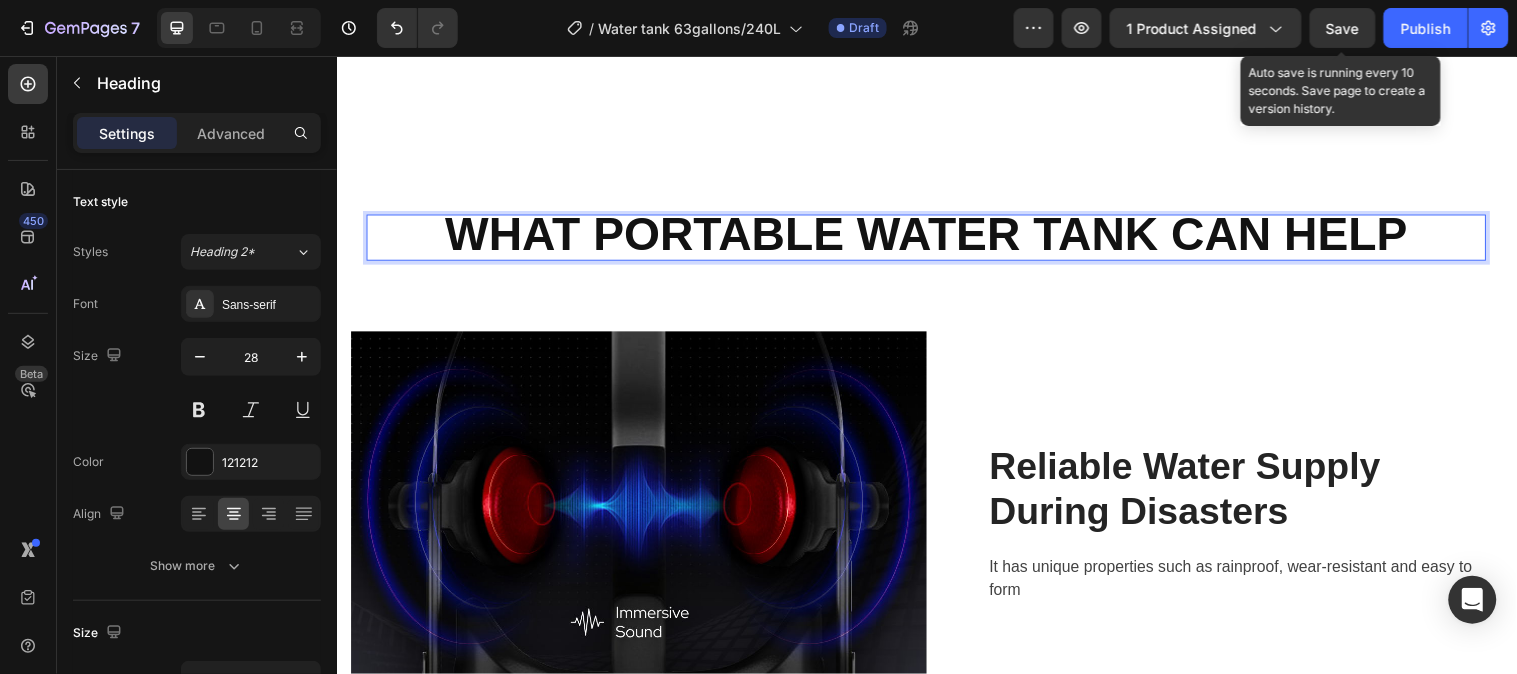 click on "WHAT PORTABLE WATER TANK CAN HELP" at bounding box center [936, 235] 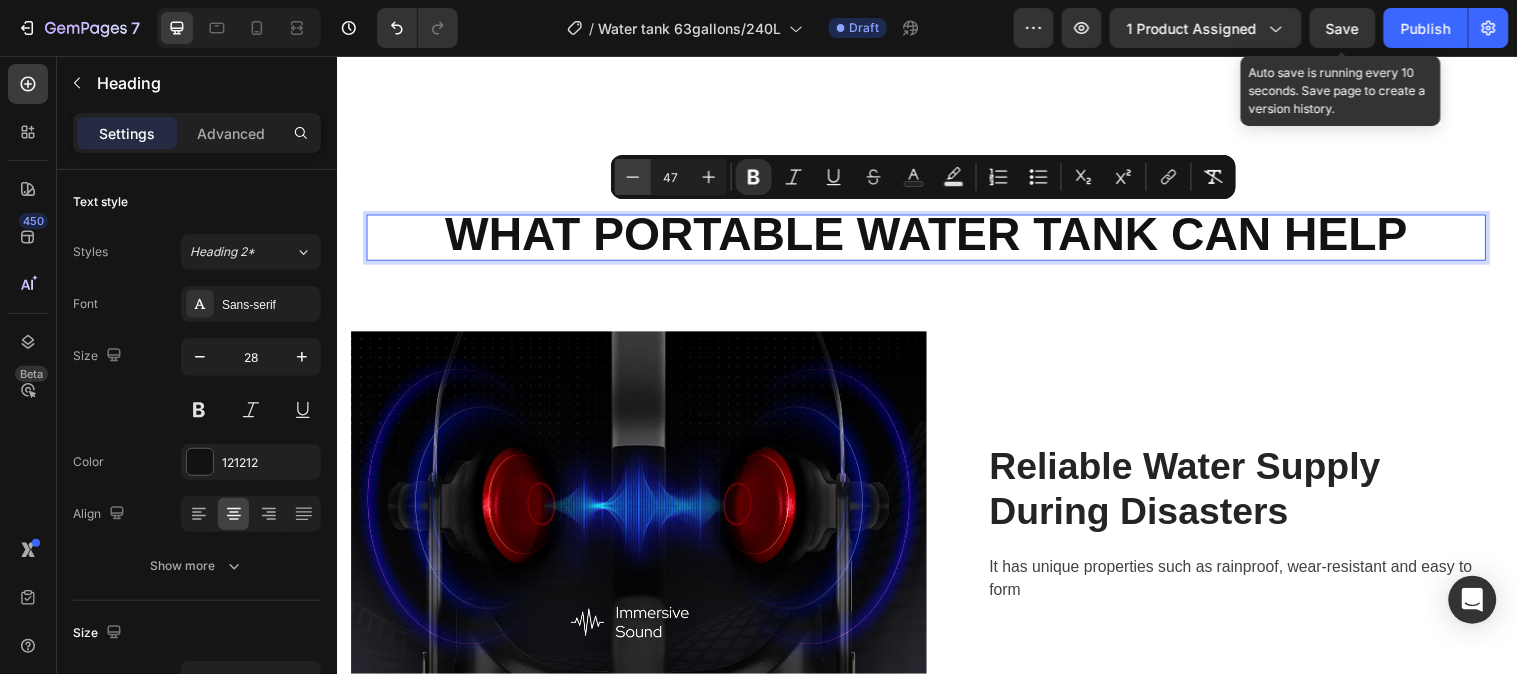 click 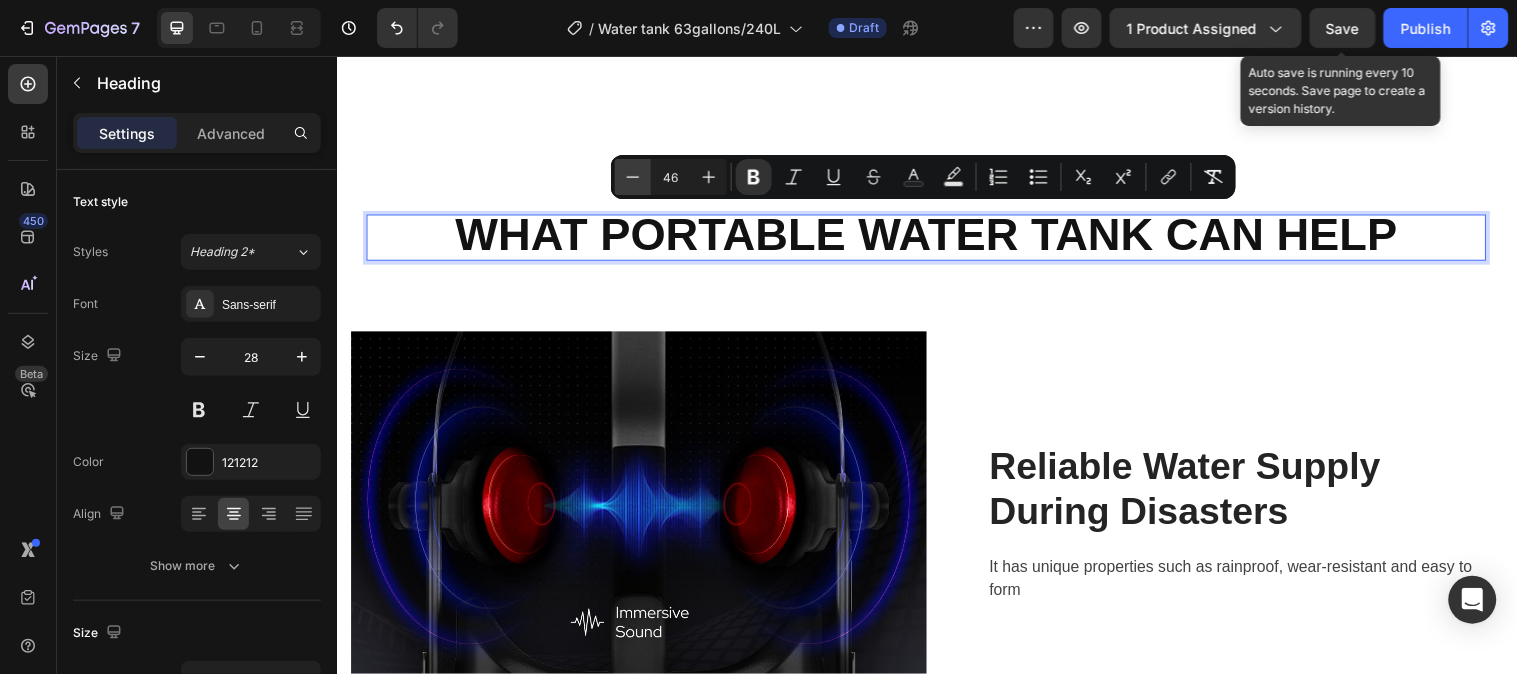 click 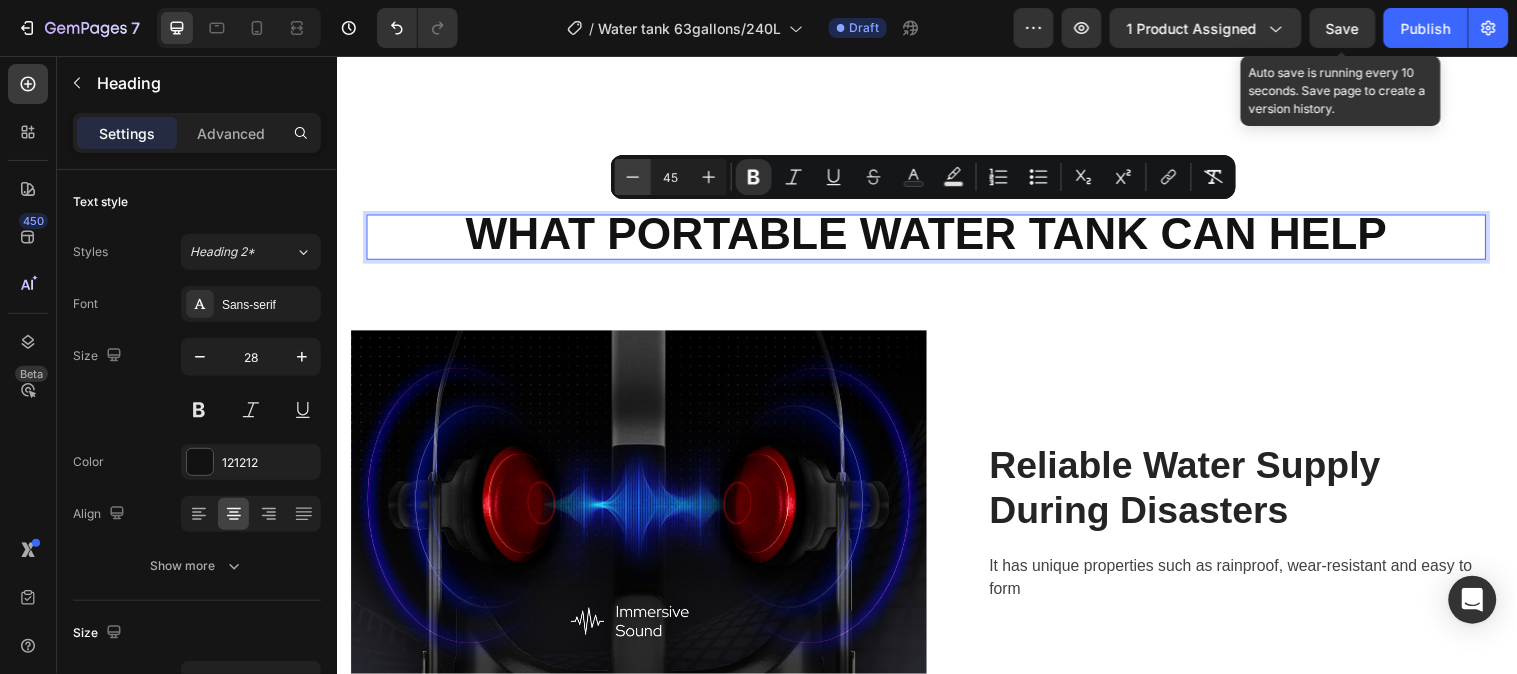 click 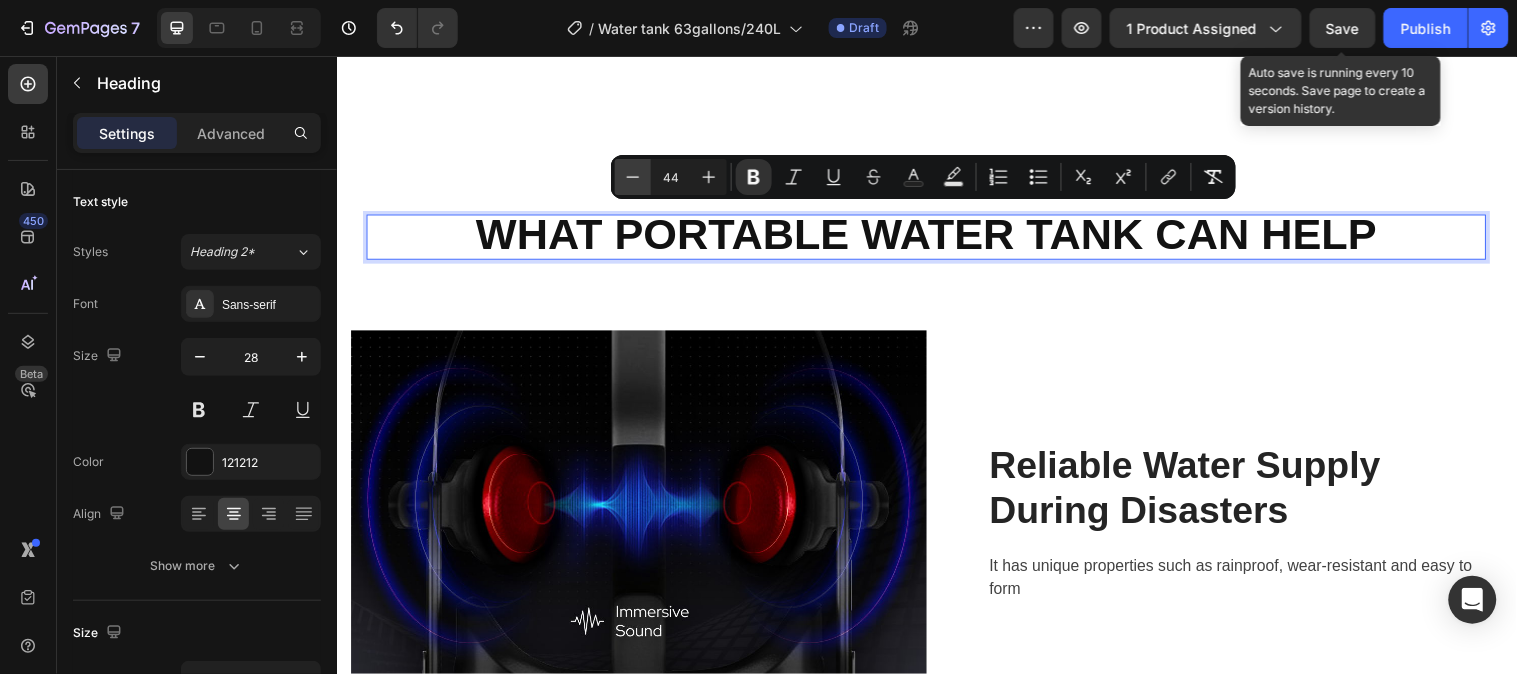 click 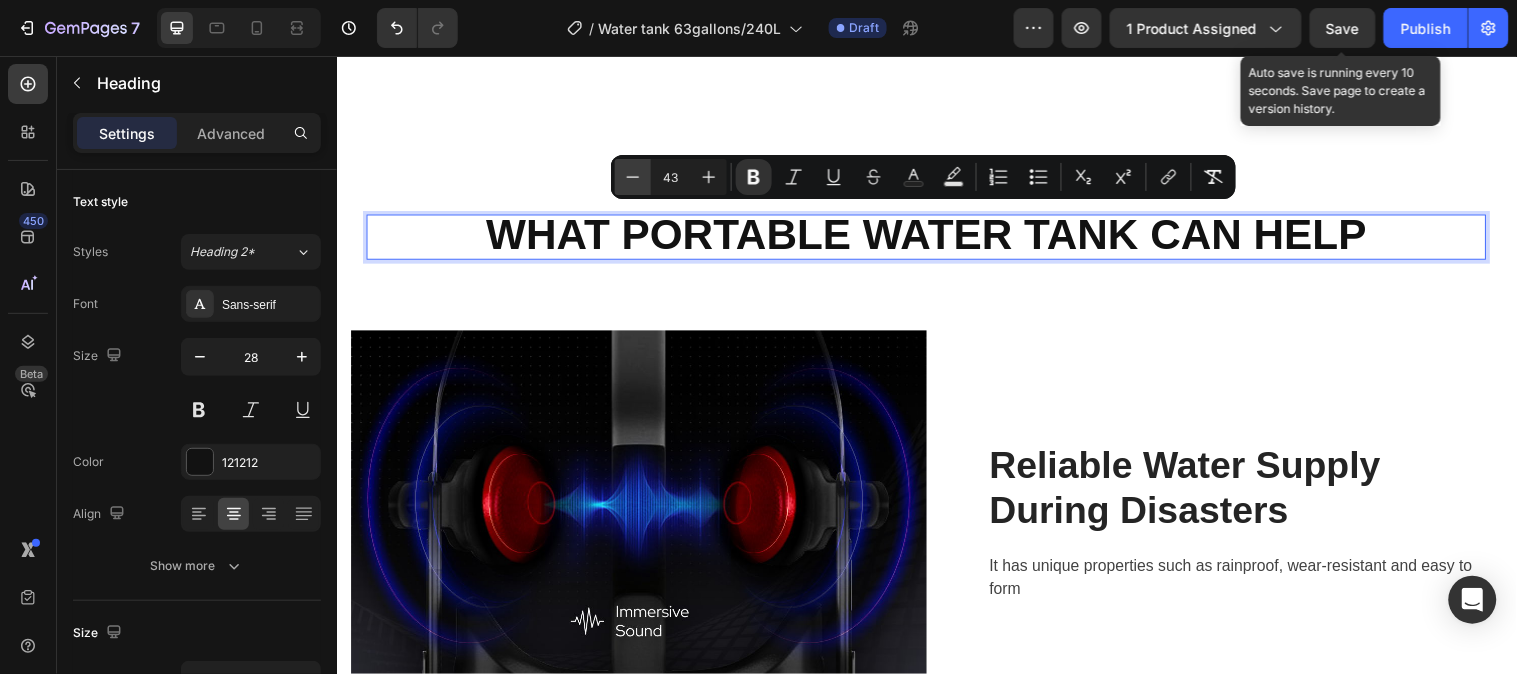 click 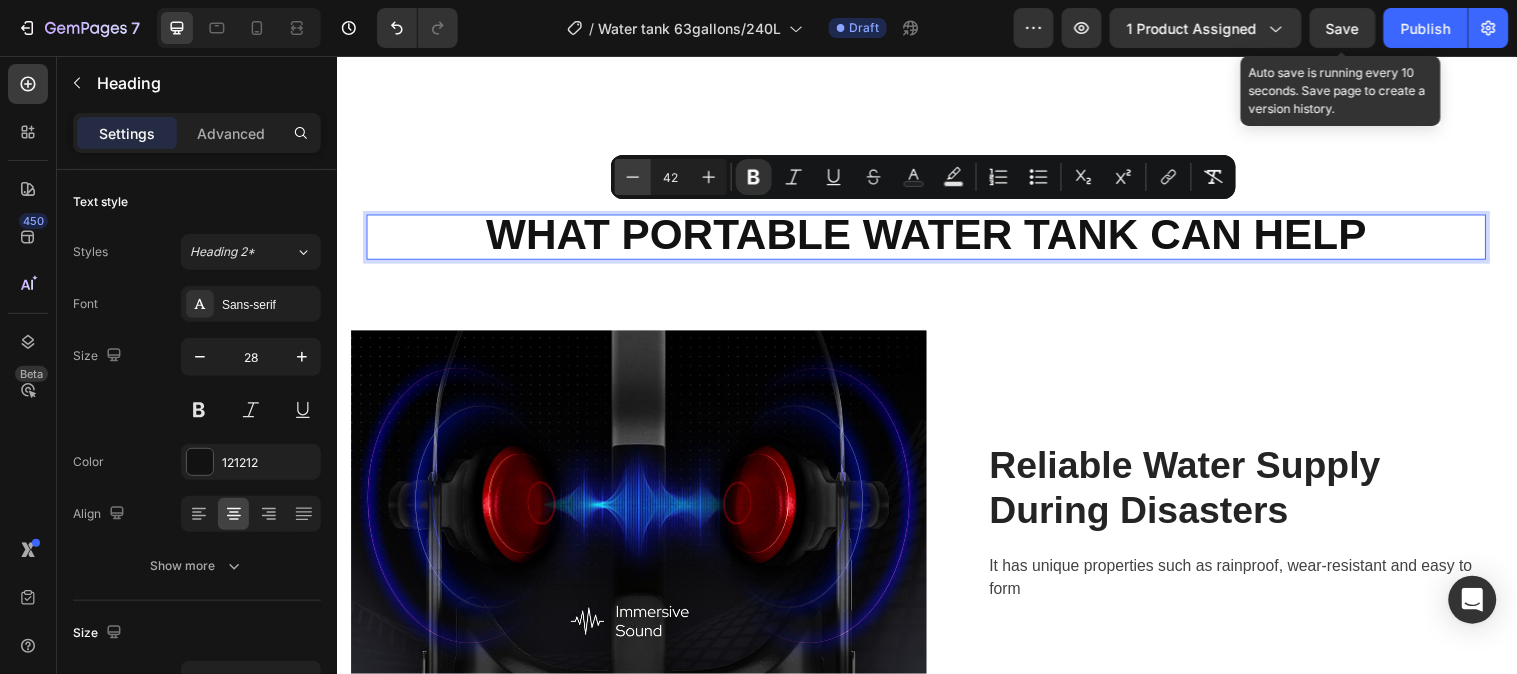 click 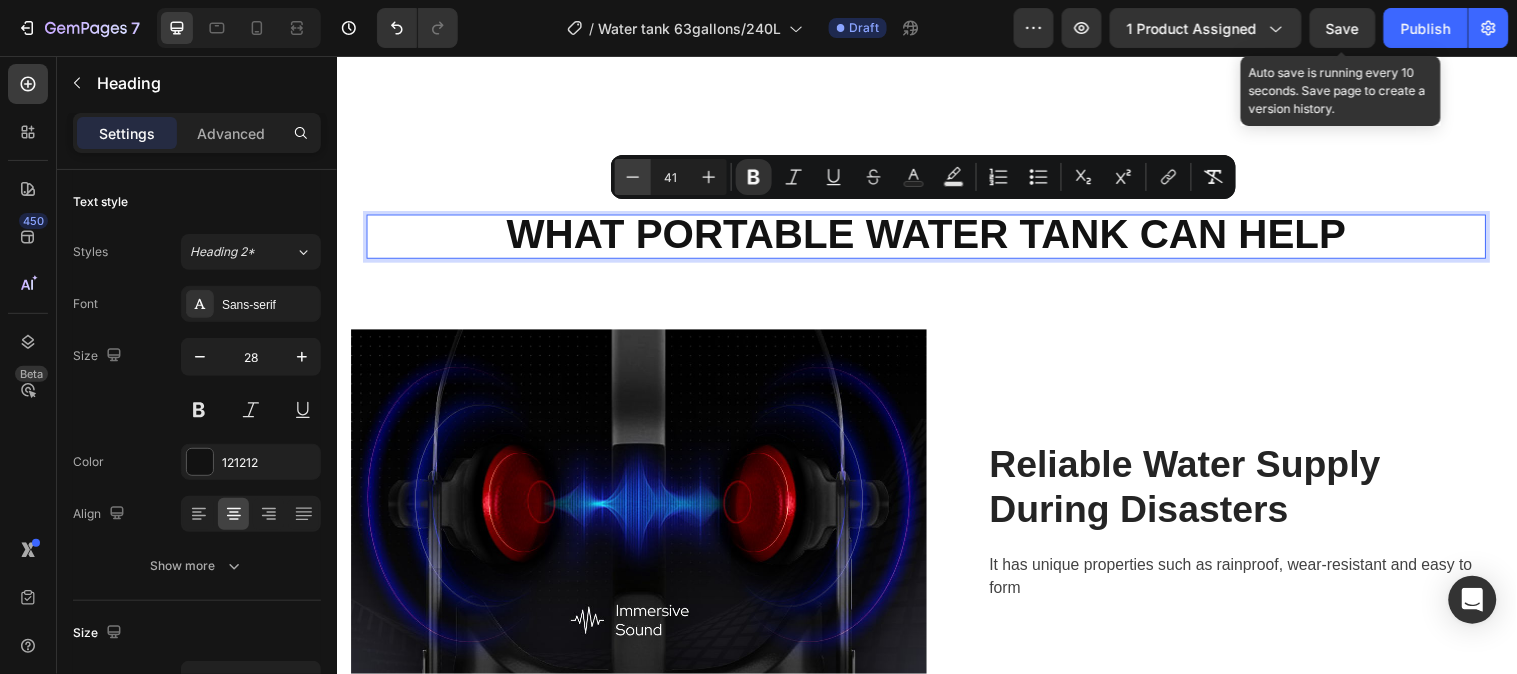 click 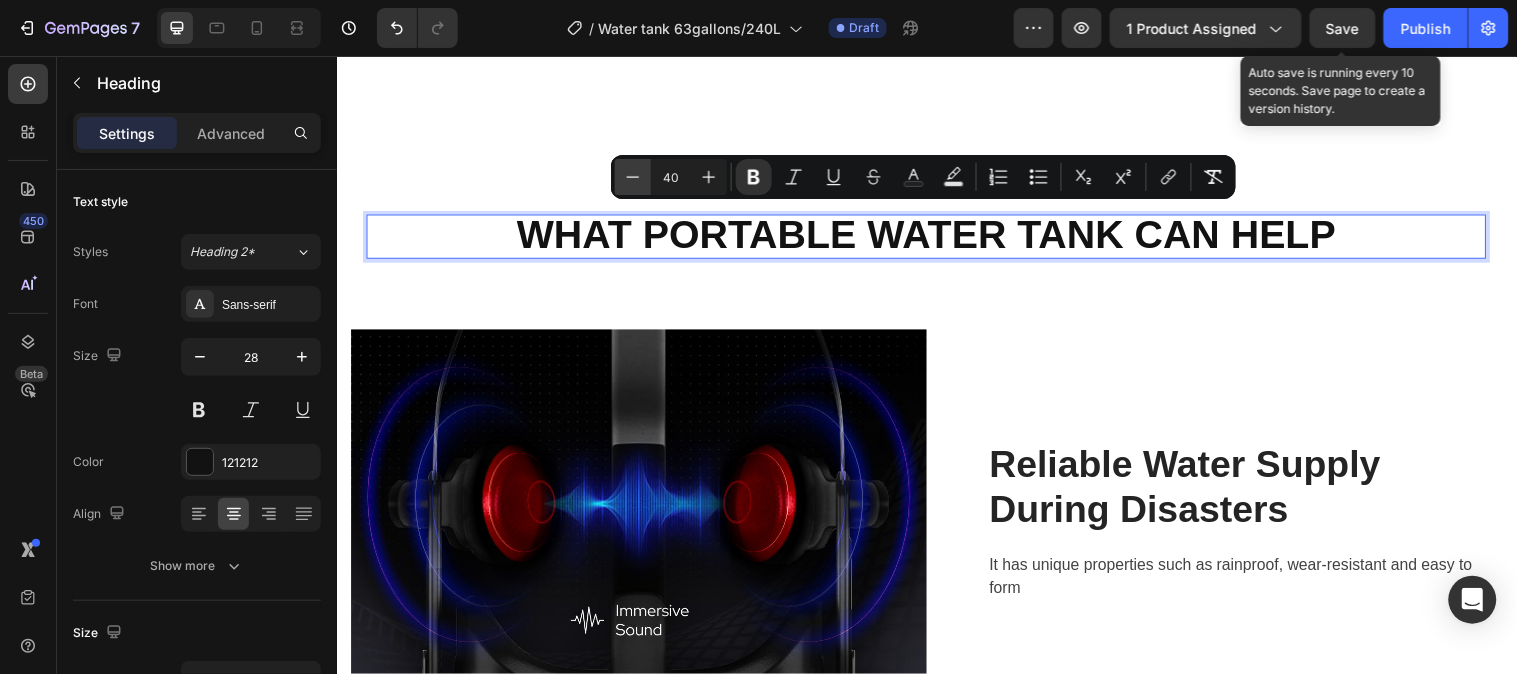 click 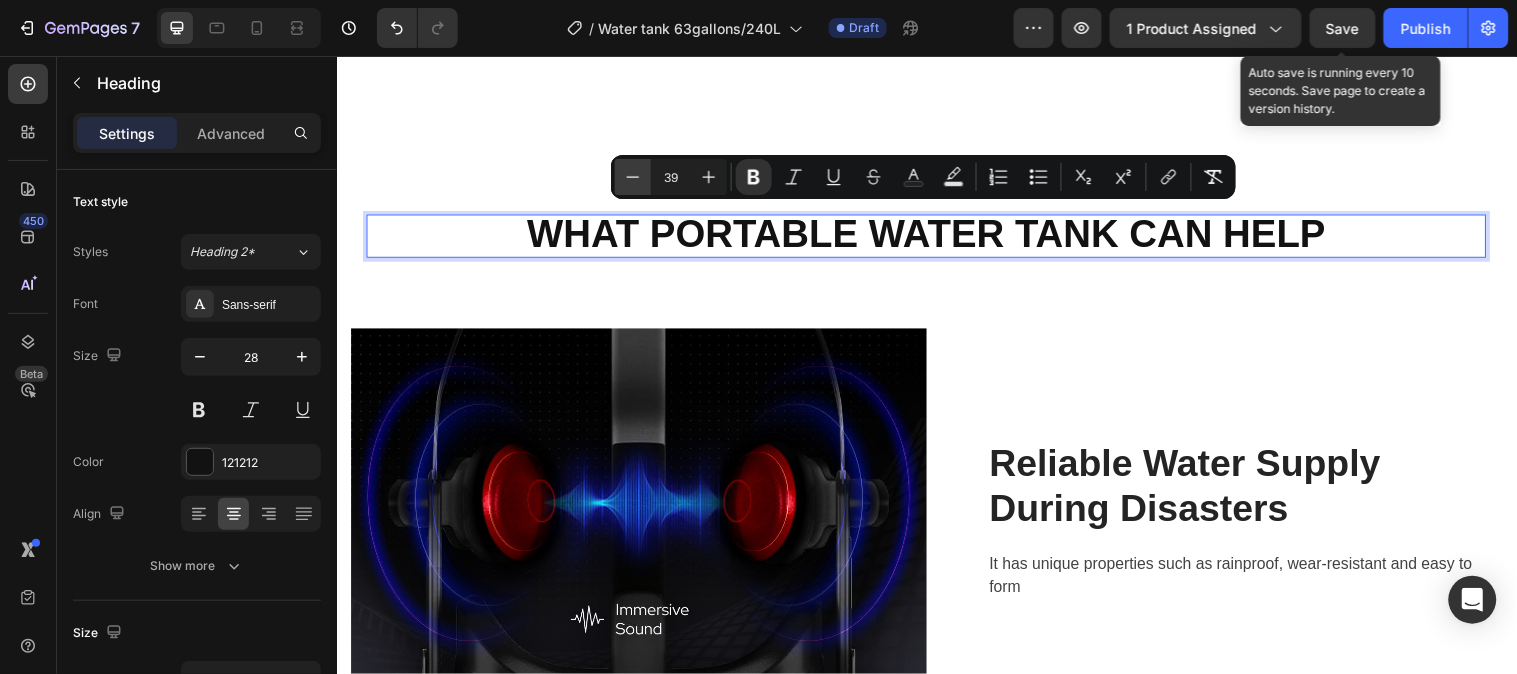 click 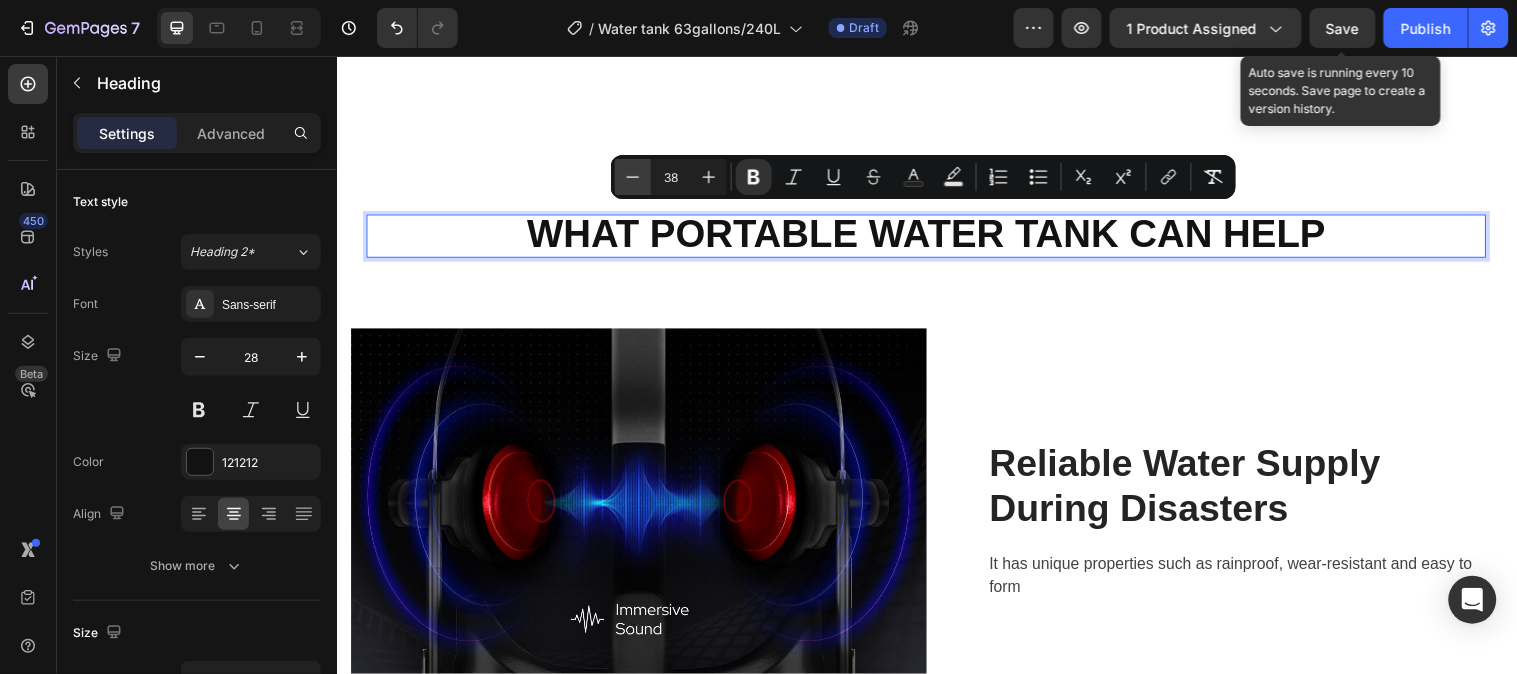 click 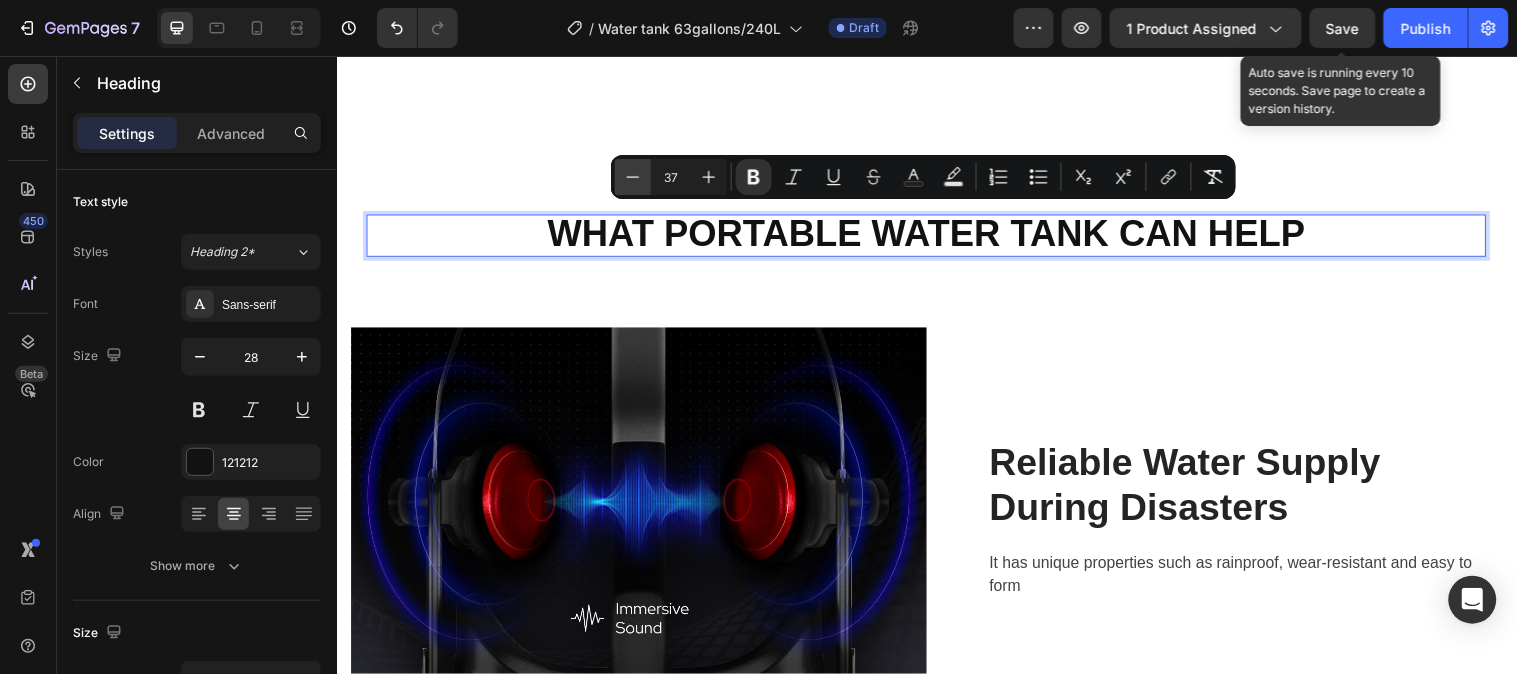 click 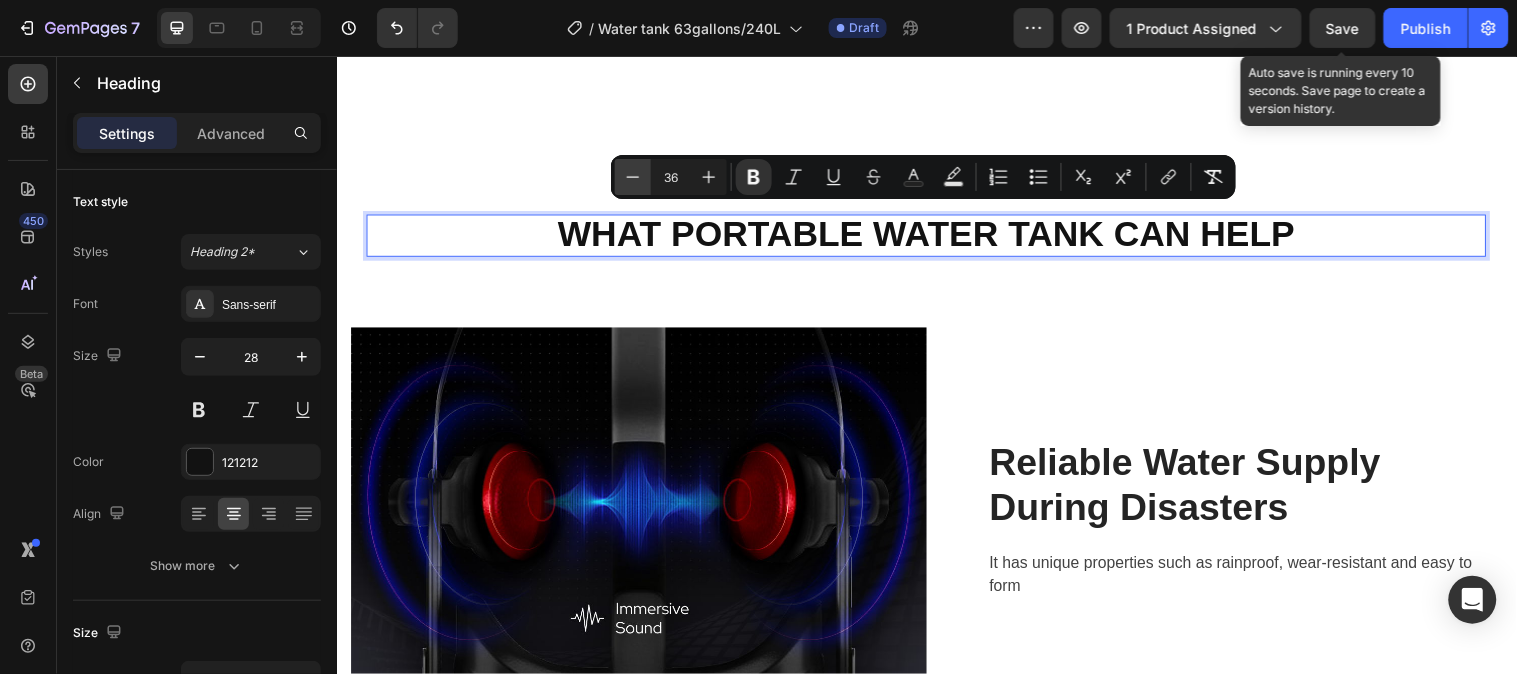 click 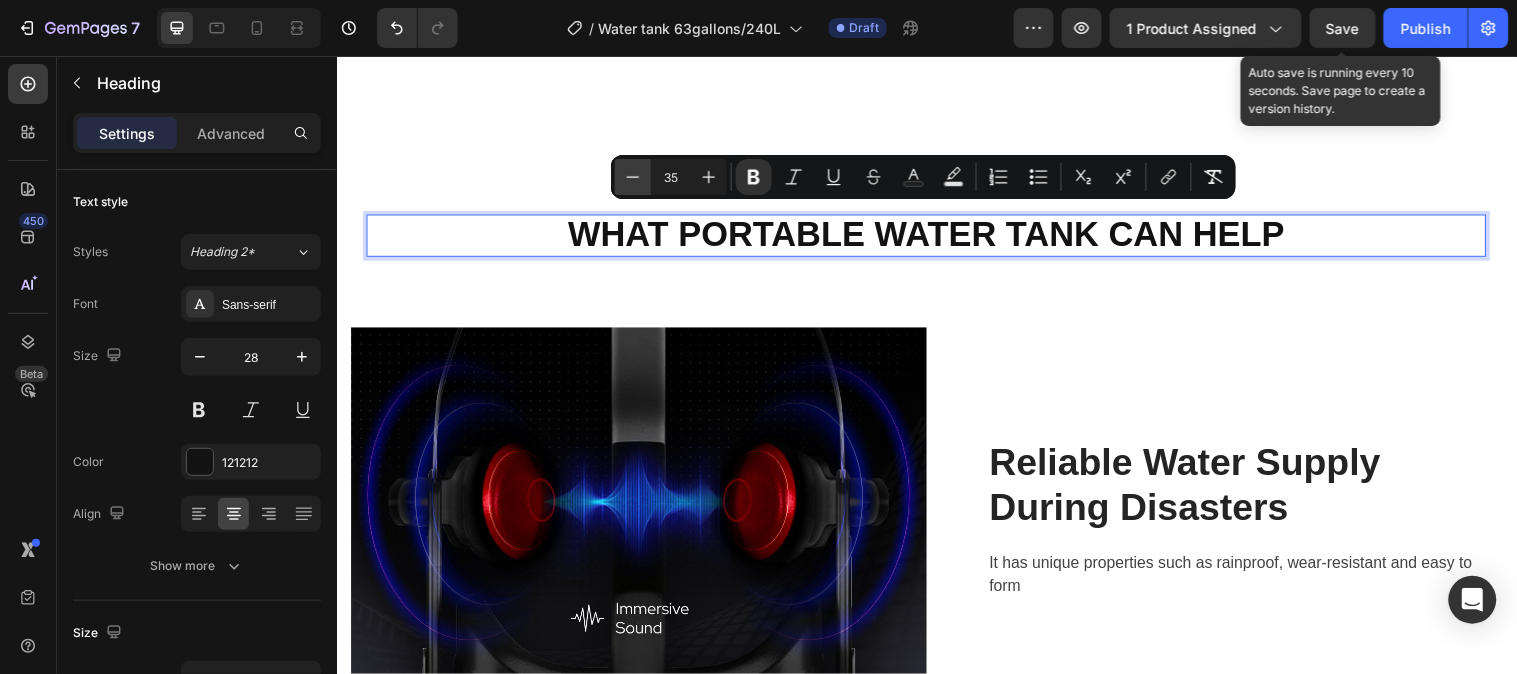 click 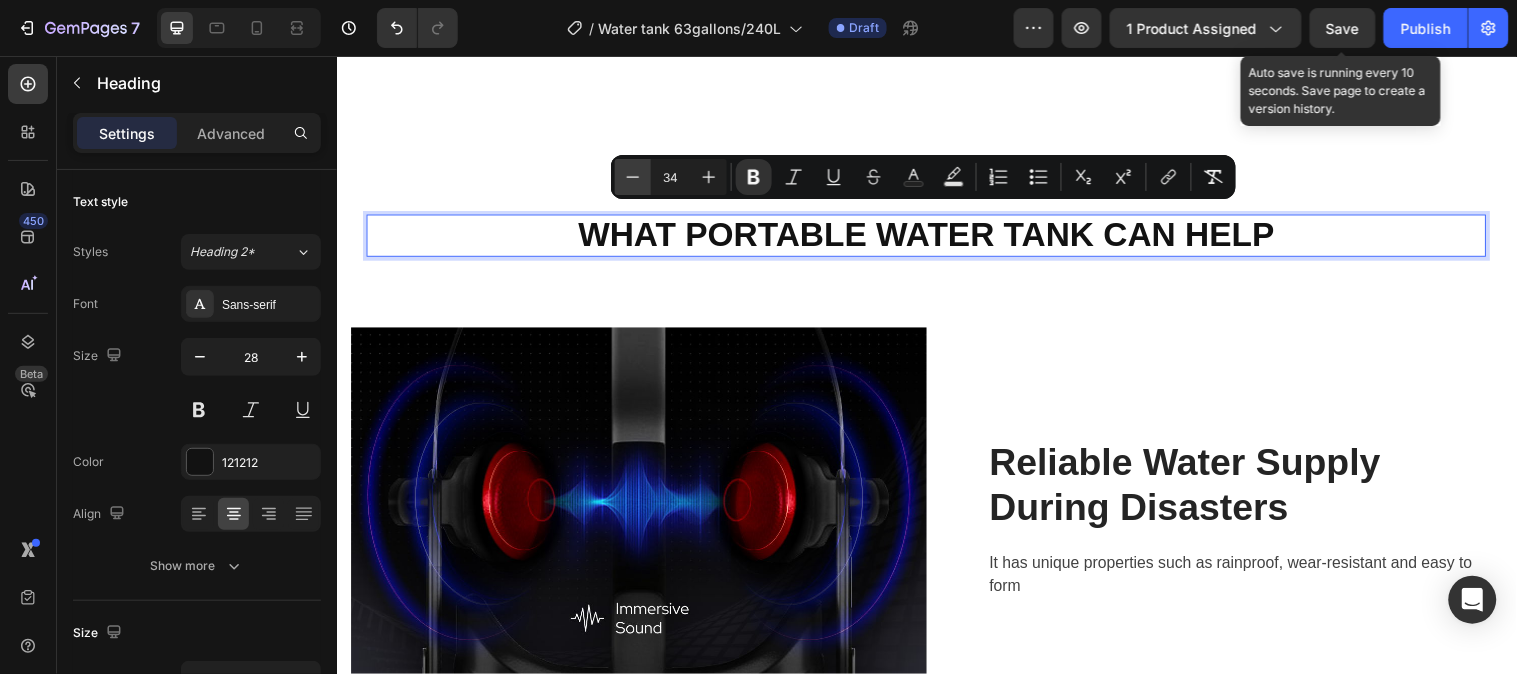 click 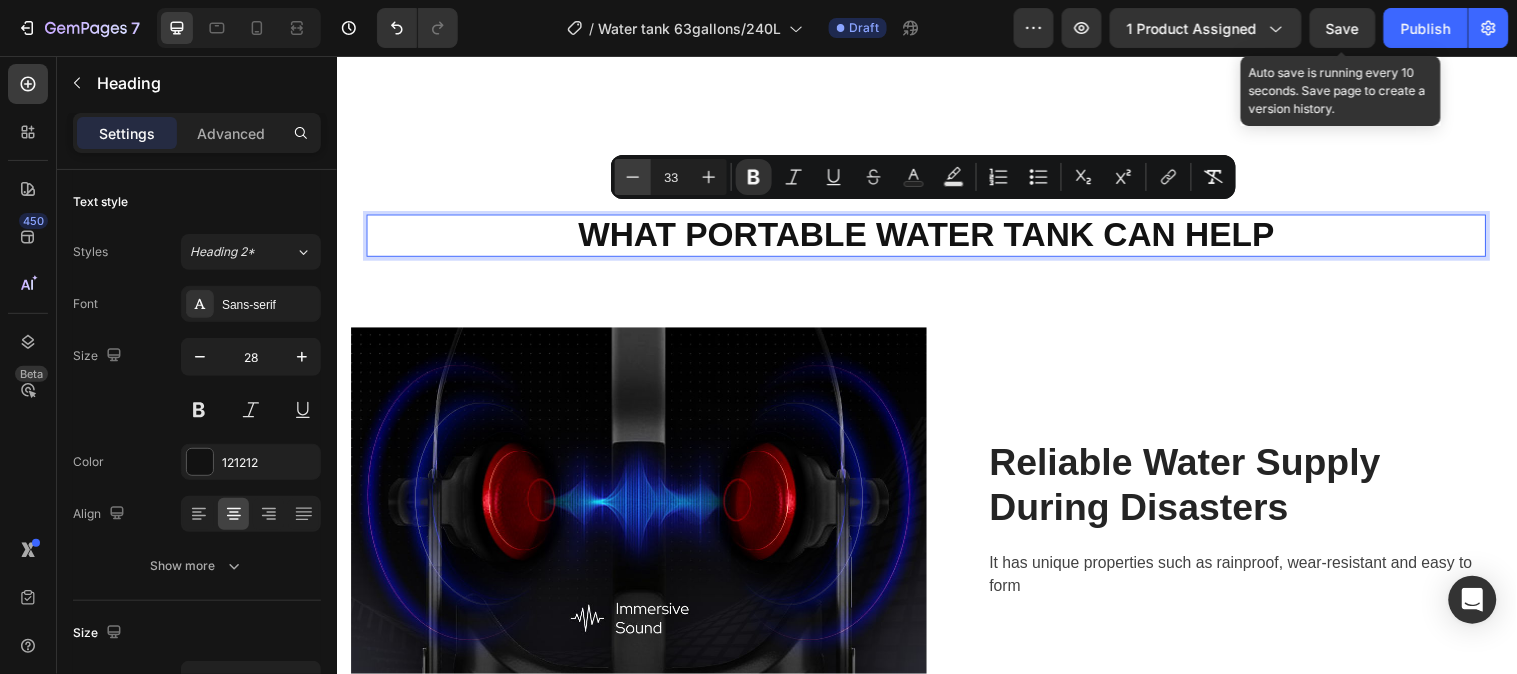 click 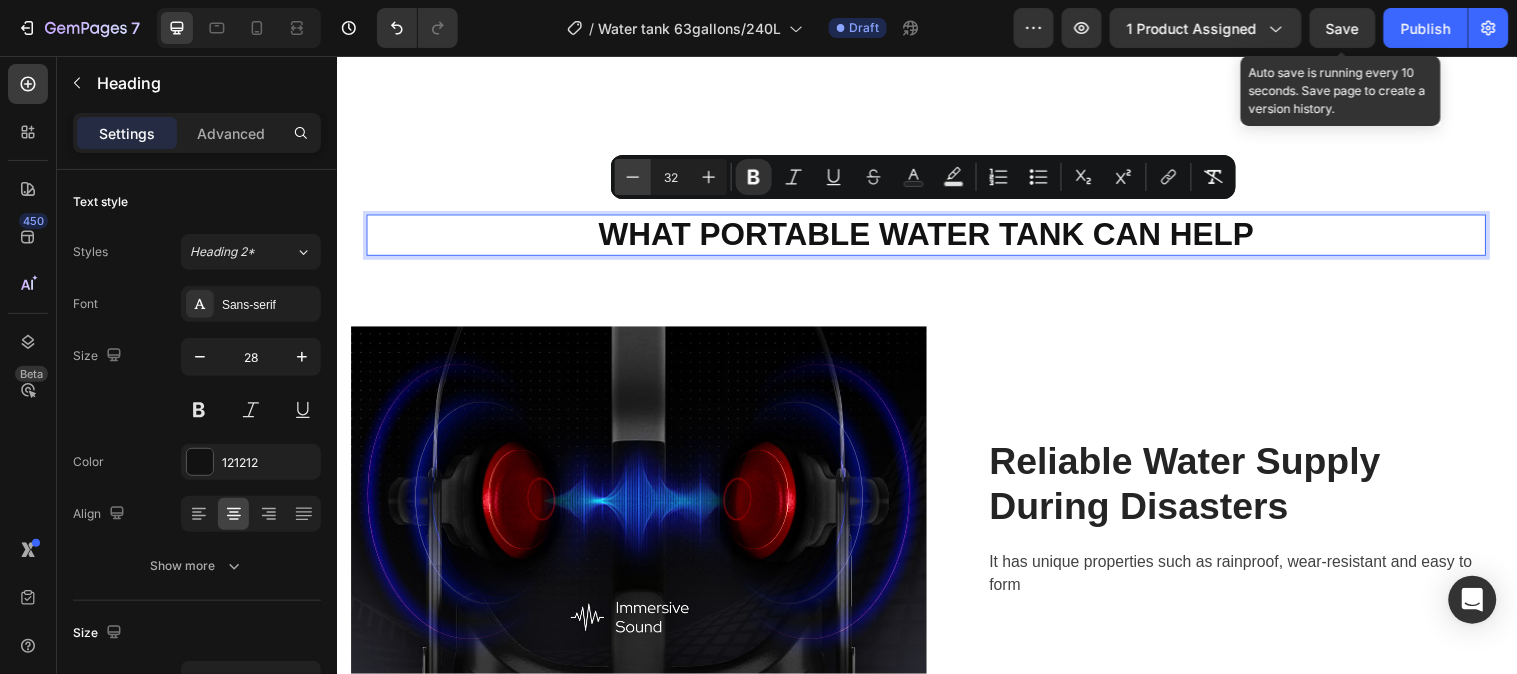 click 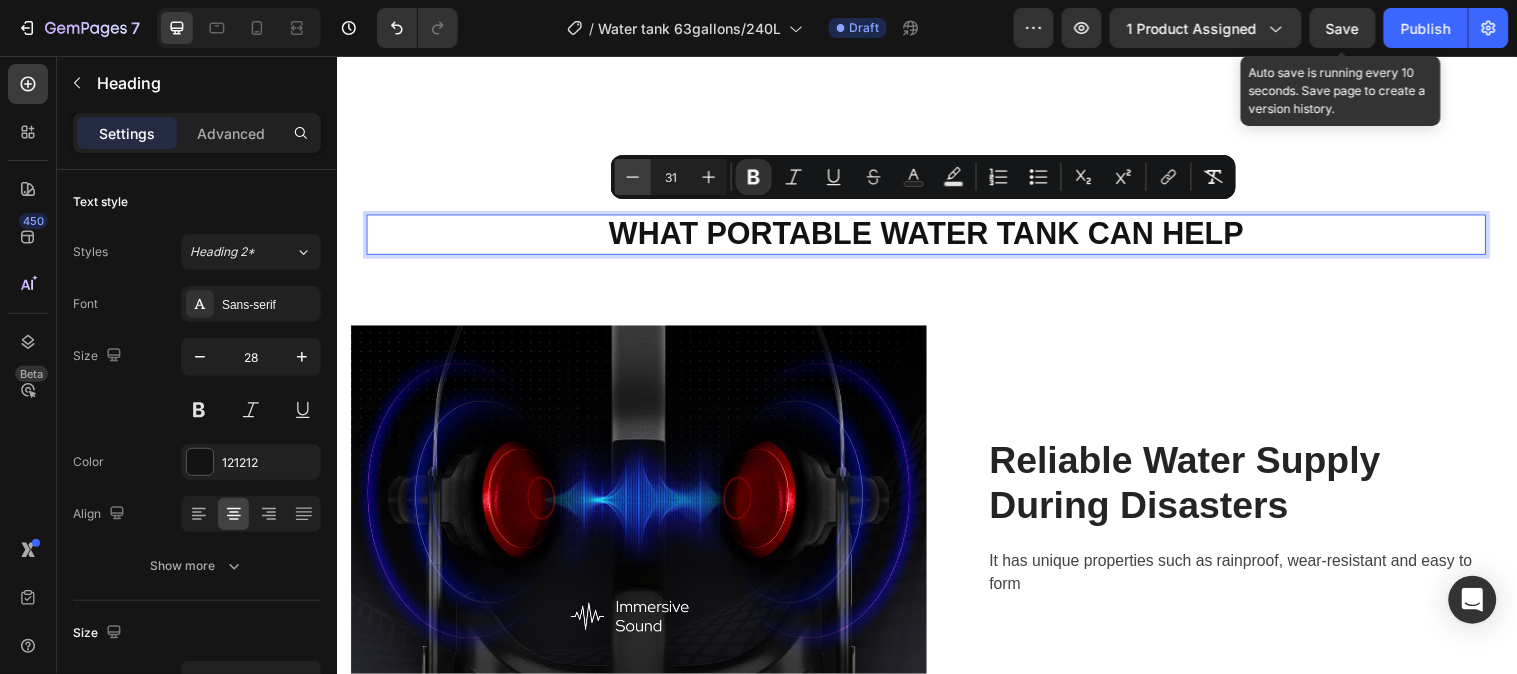 click 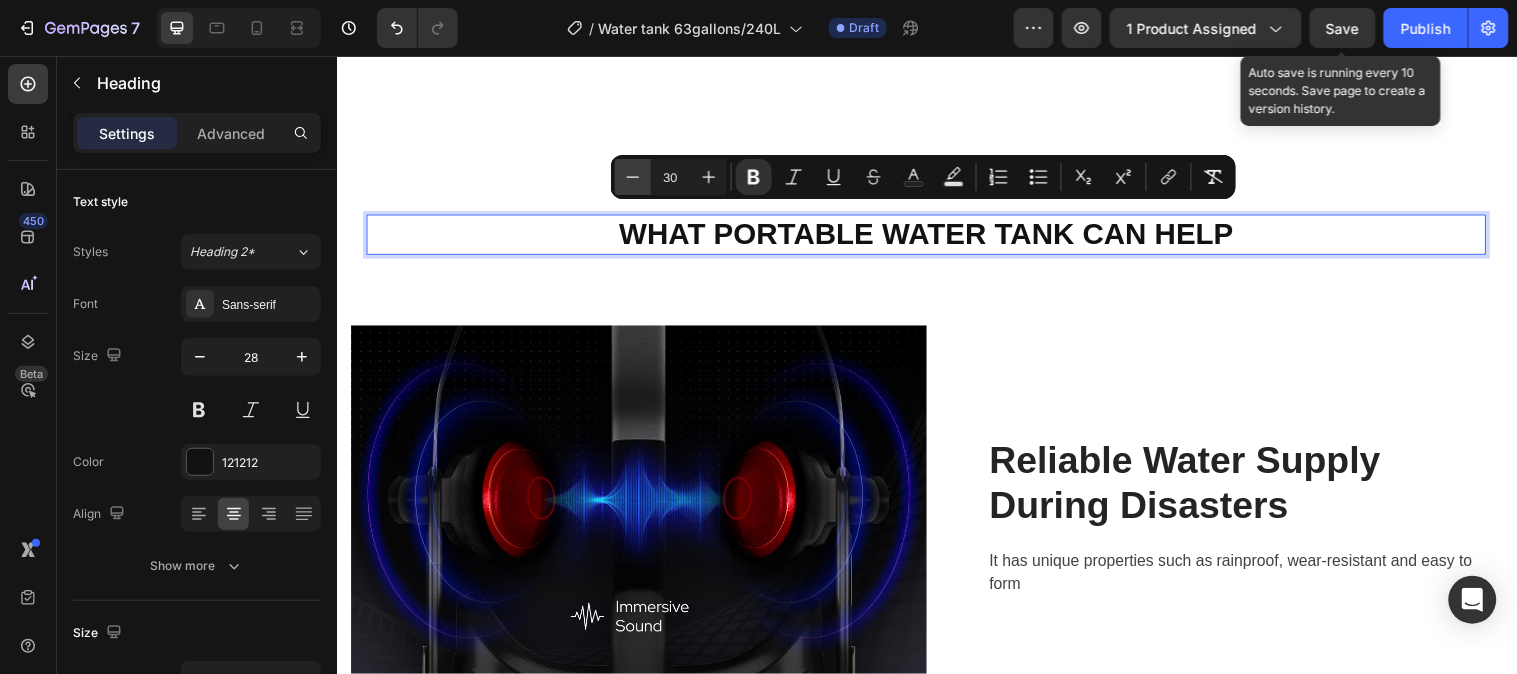 click 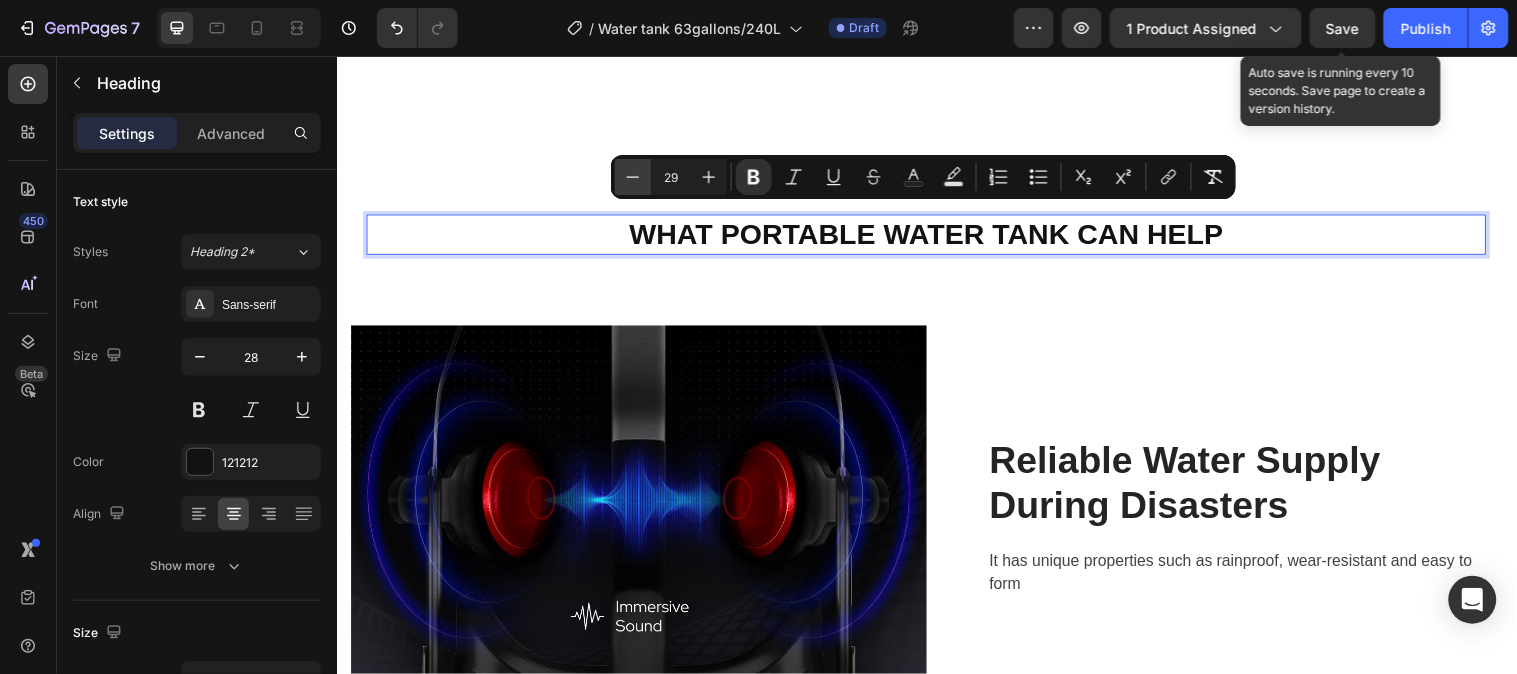 click 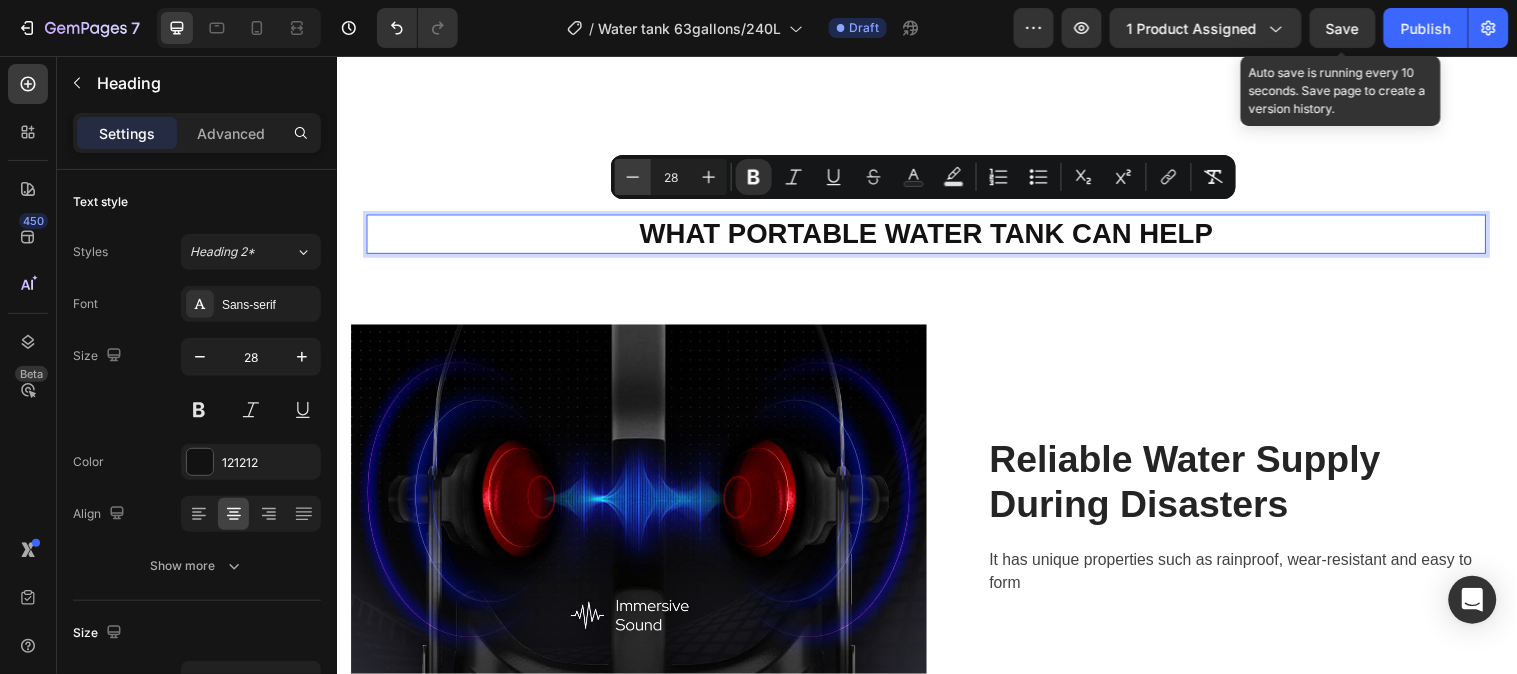 click 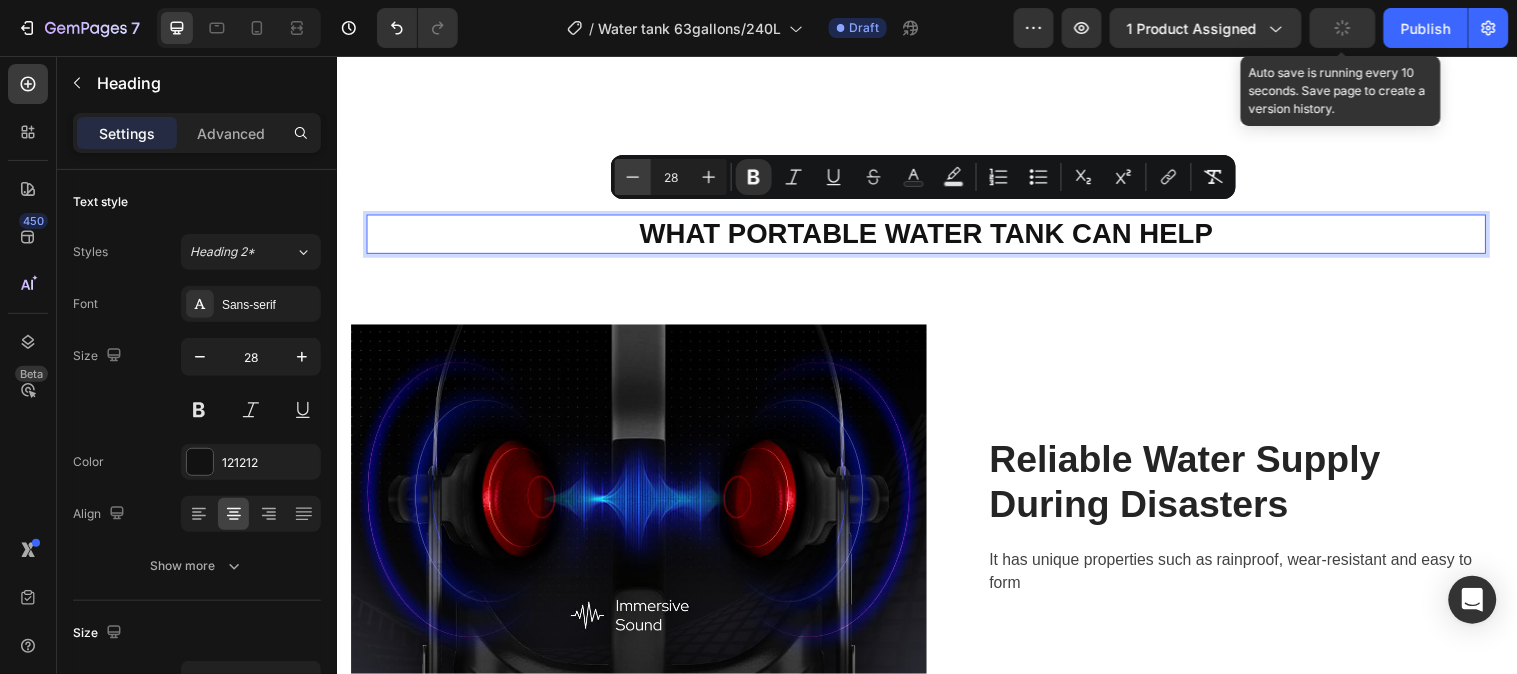 click 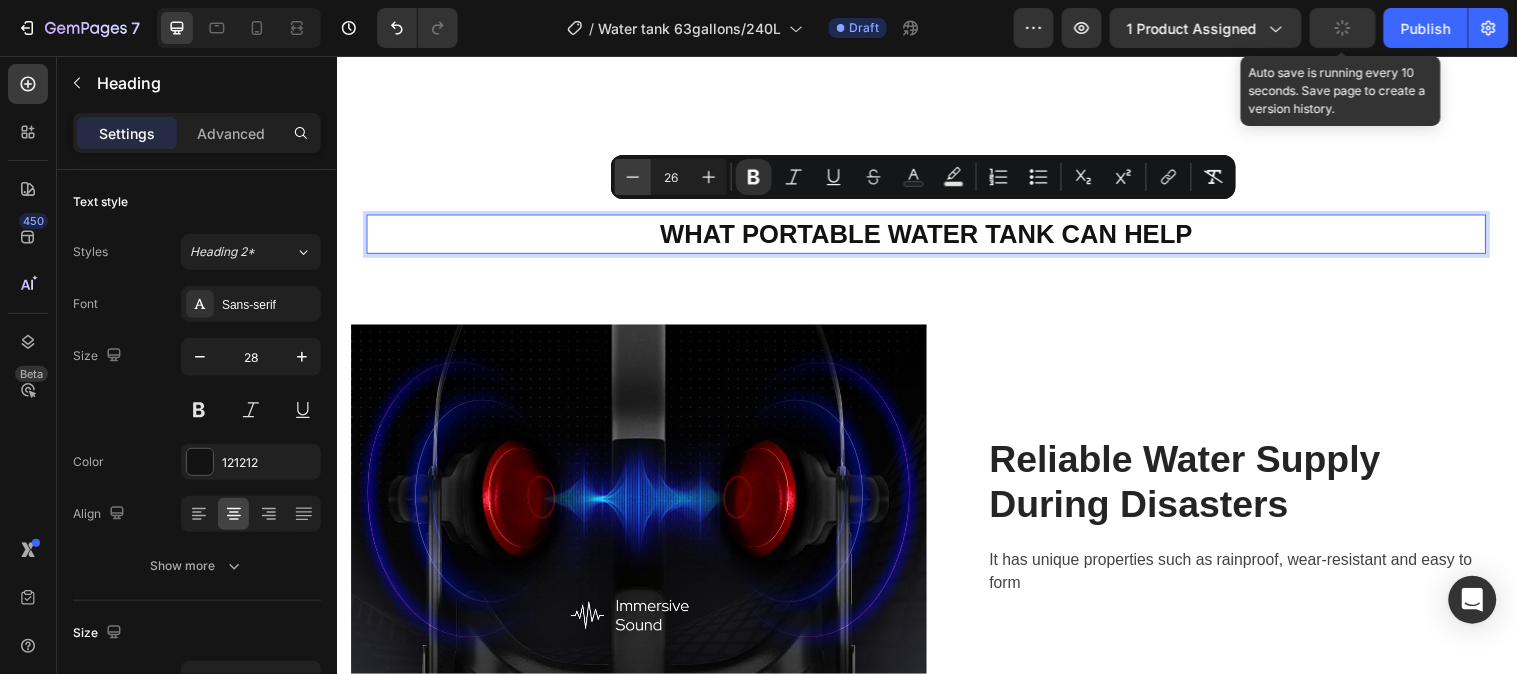 click 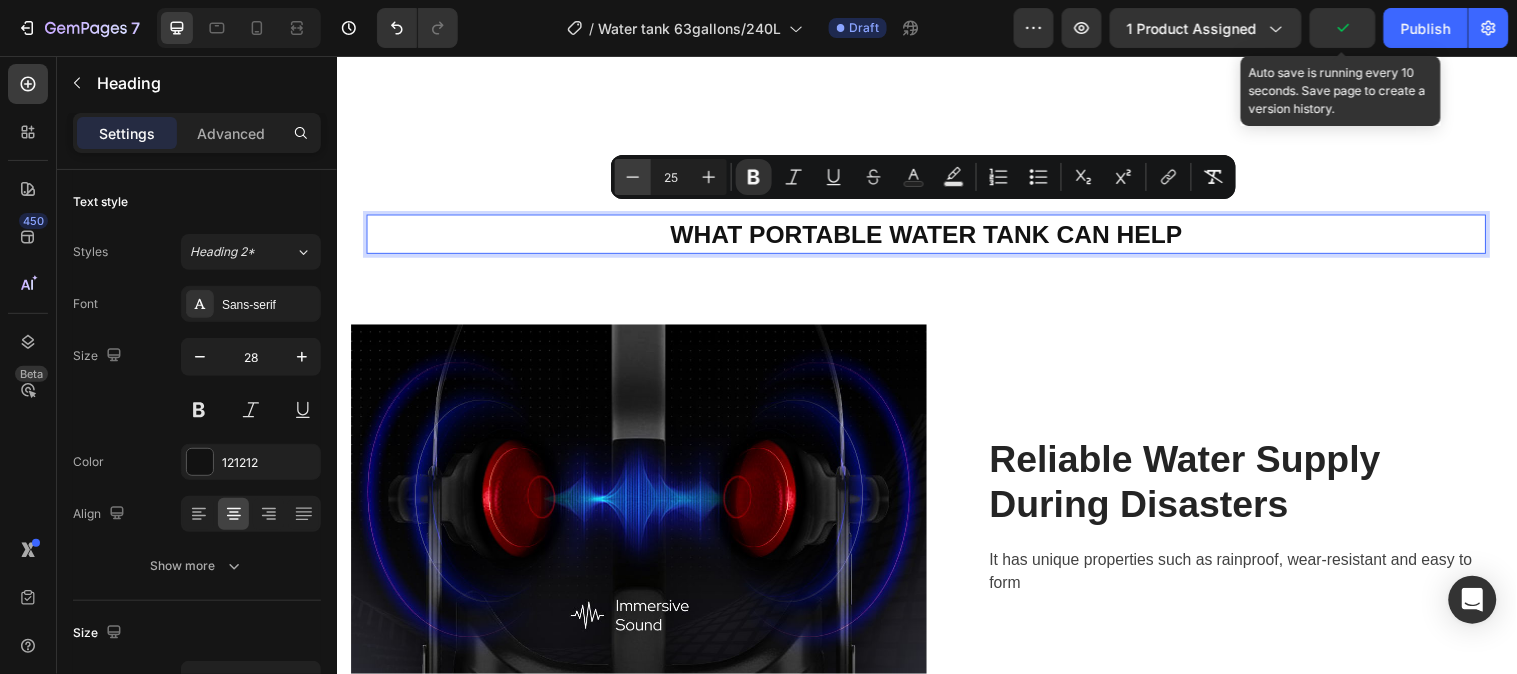 click 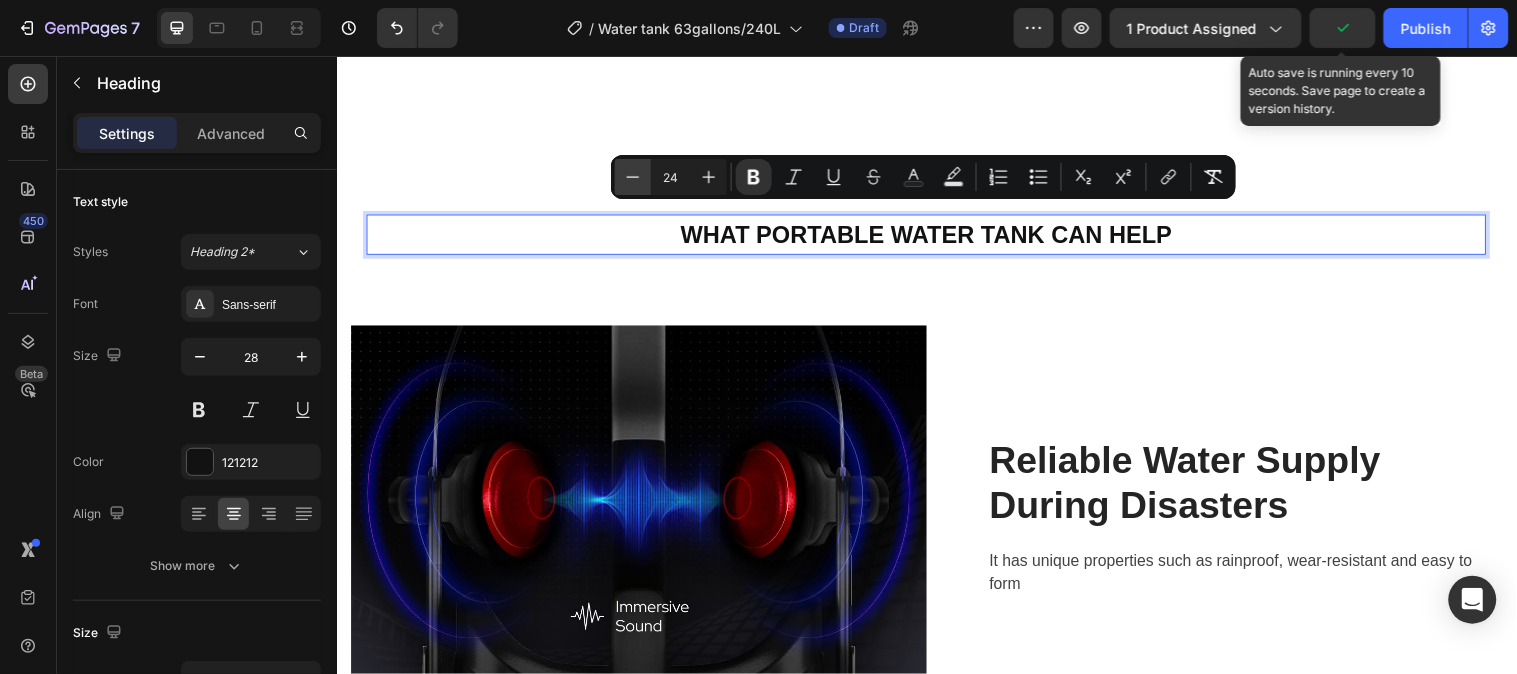 click 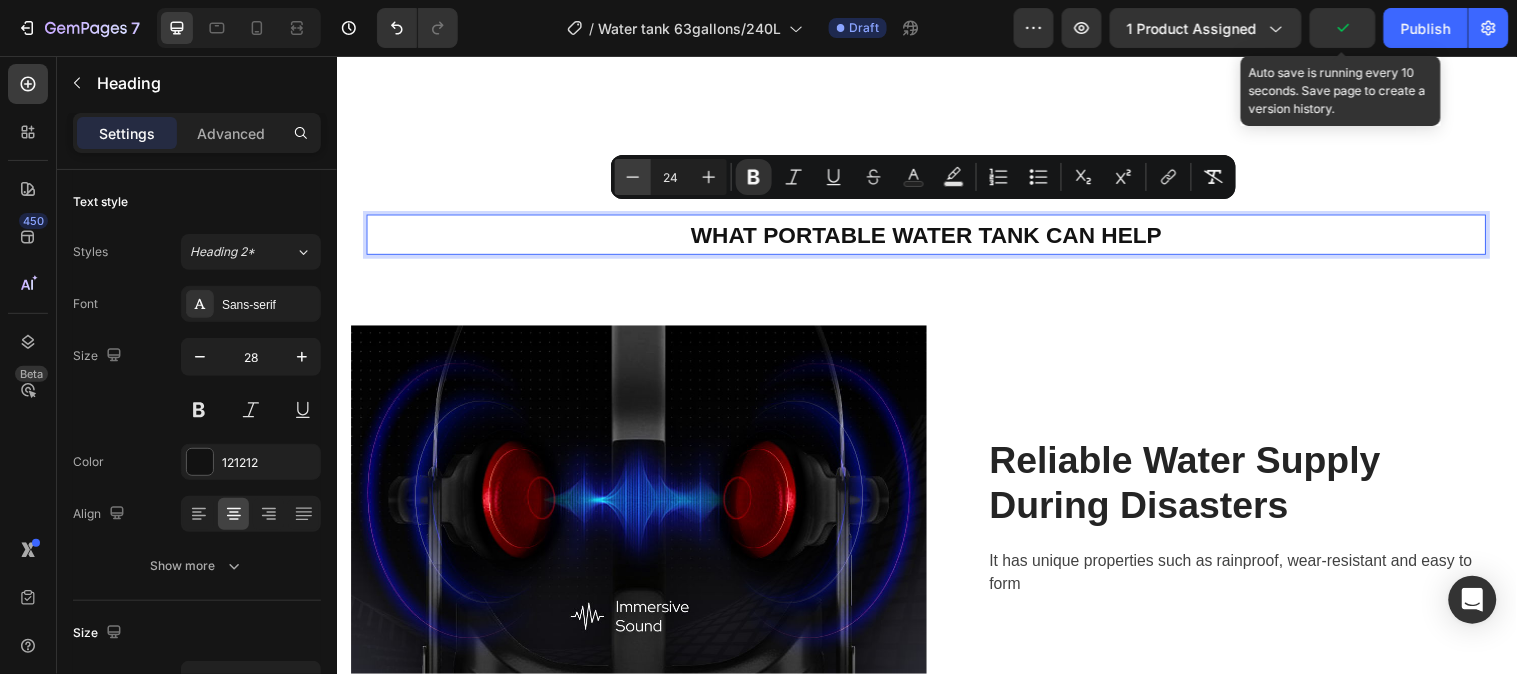 type on "23" 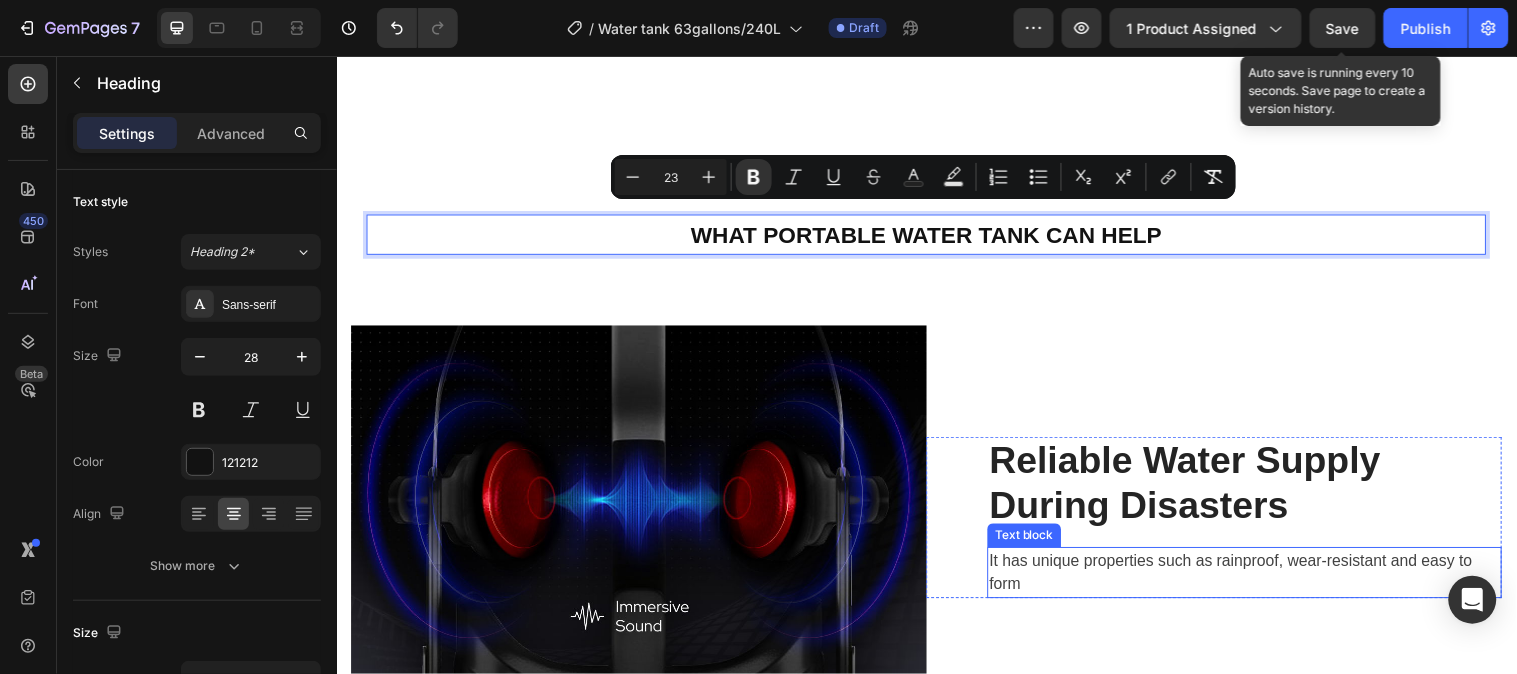 click on "It has unique properties such as rainproof, wear-resistant and easy to form" at bounding box center [1259, 580] 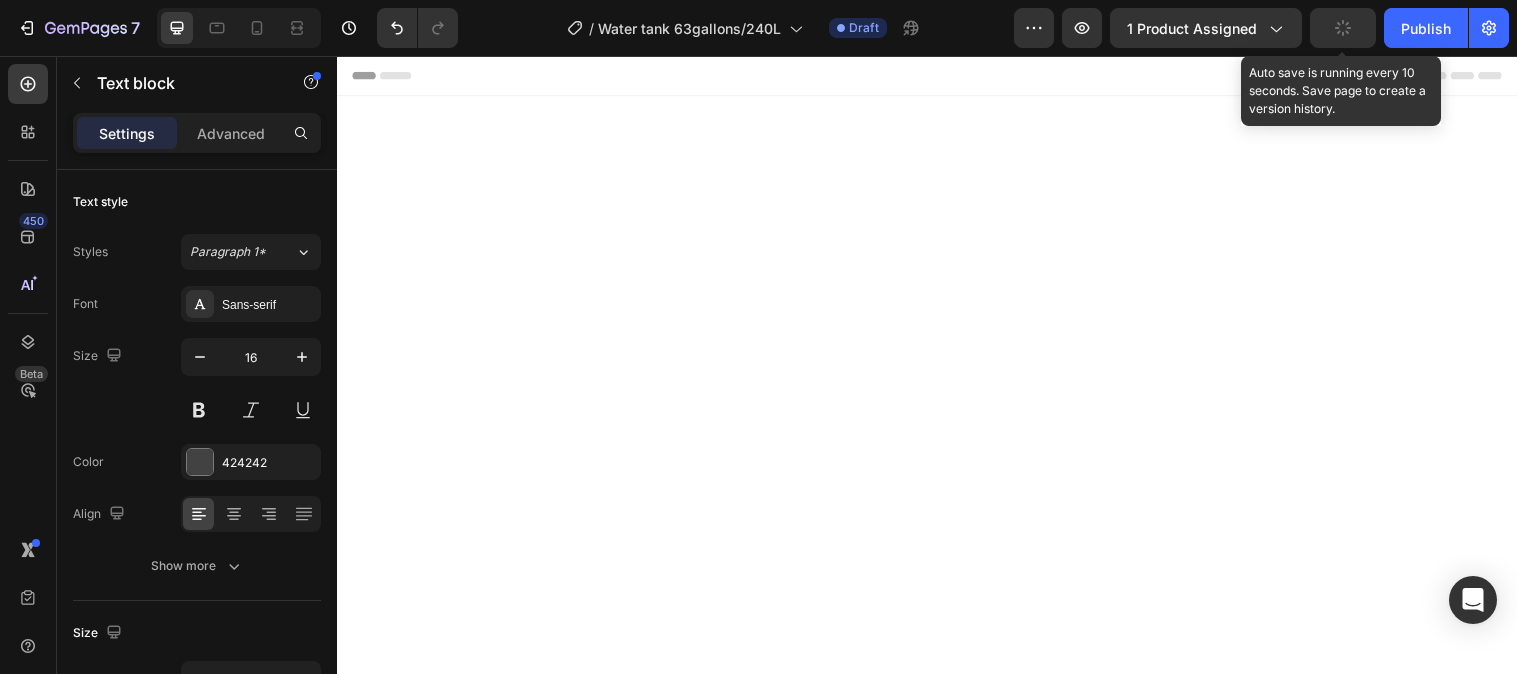 scroll, scrollTop: 0, scrollLeft: 0, axis: both 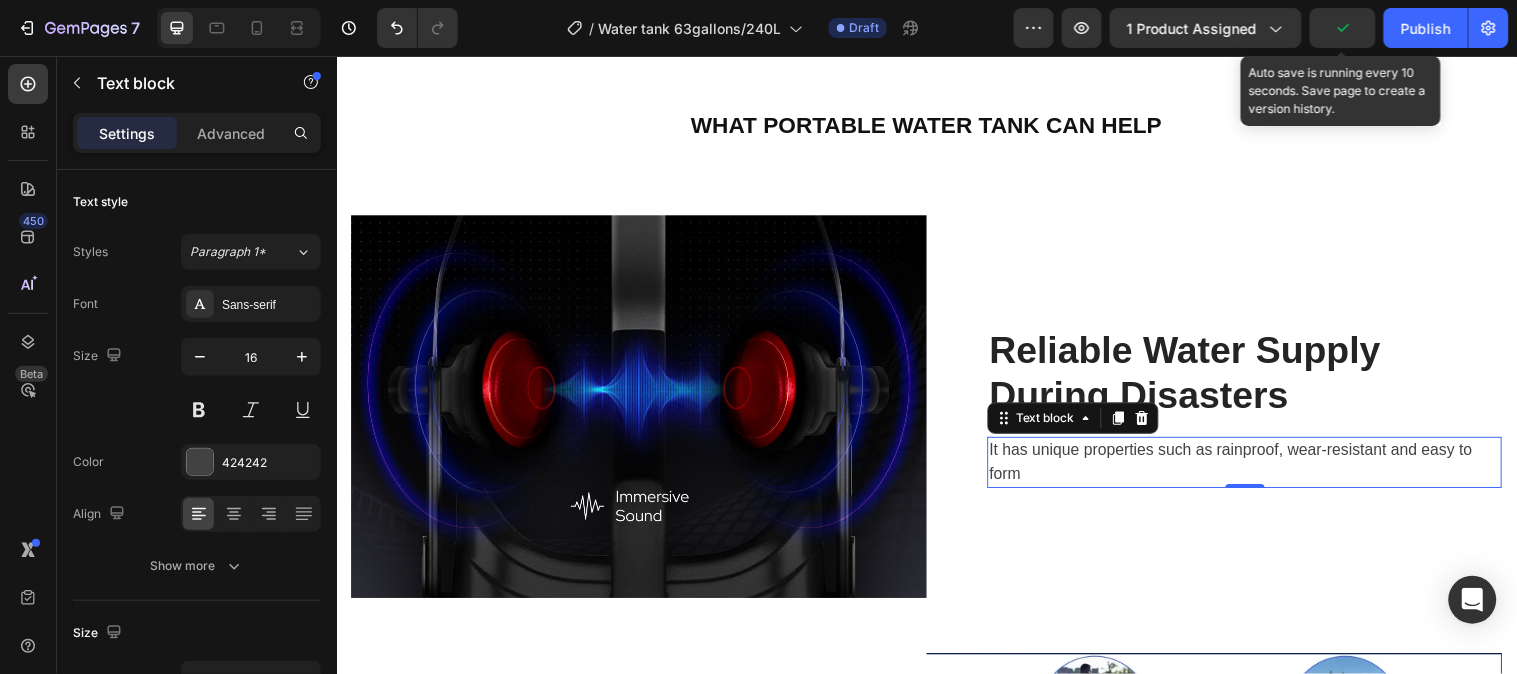 click on "It has unique properties such as rainproof, wear-resistant and easy to form" at bounding box center [1259, 468] 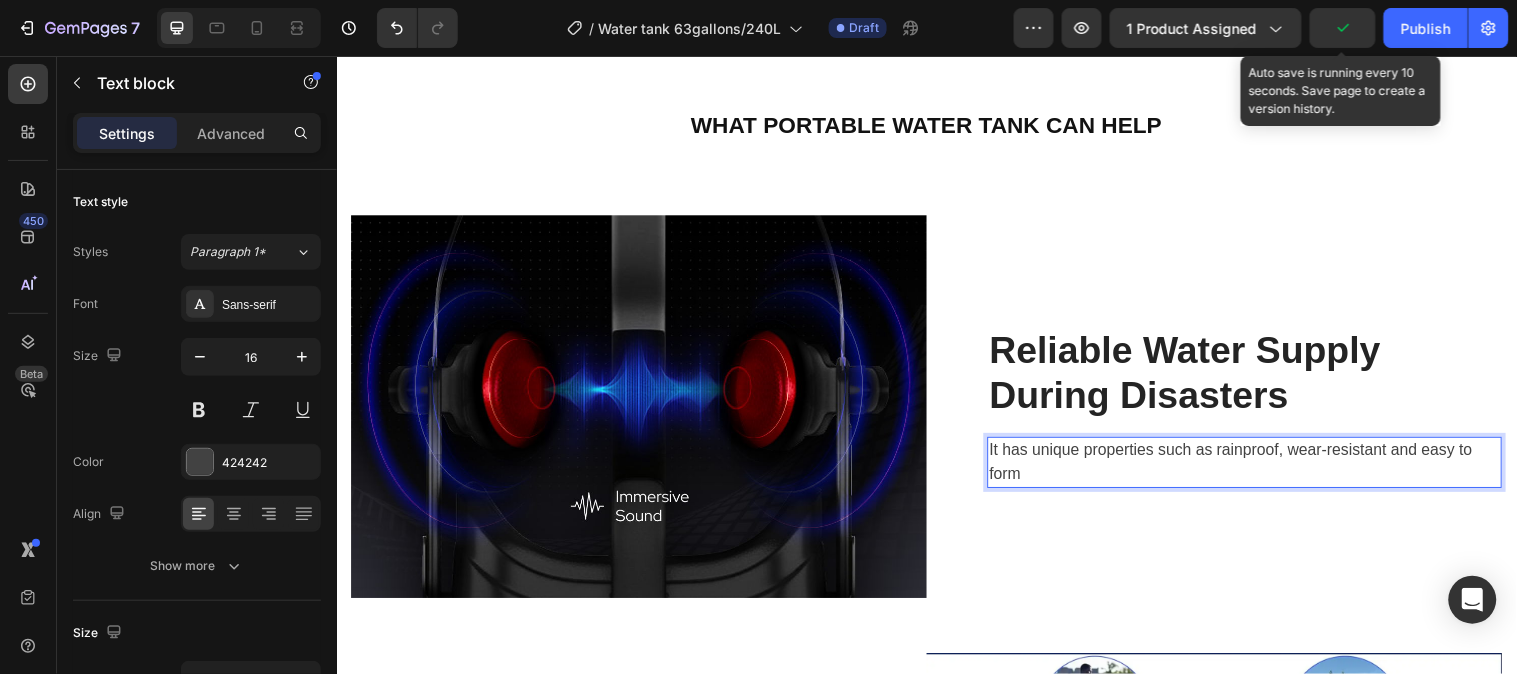 click on "It has unique properties such as rainproof, wear-resistant and easy to form" at bounding box center [1259, 468] 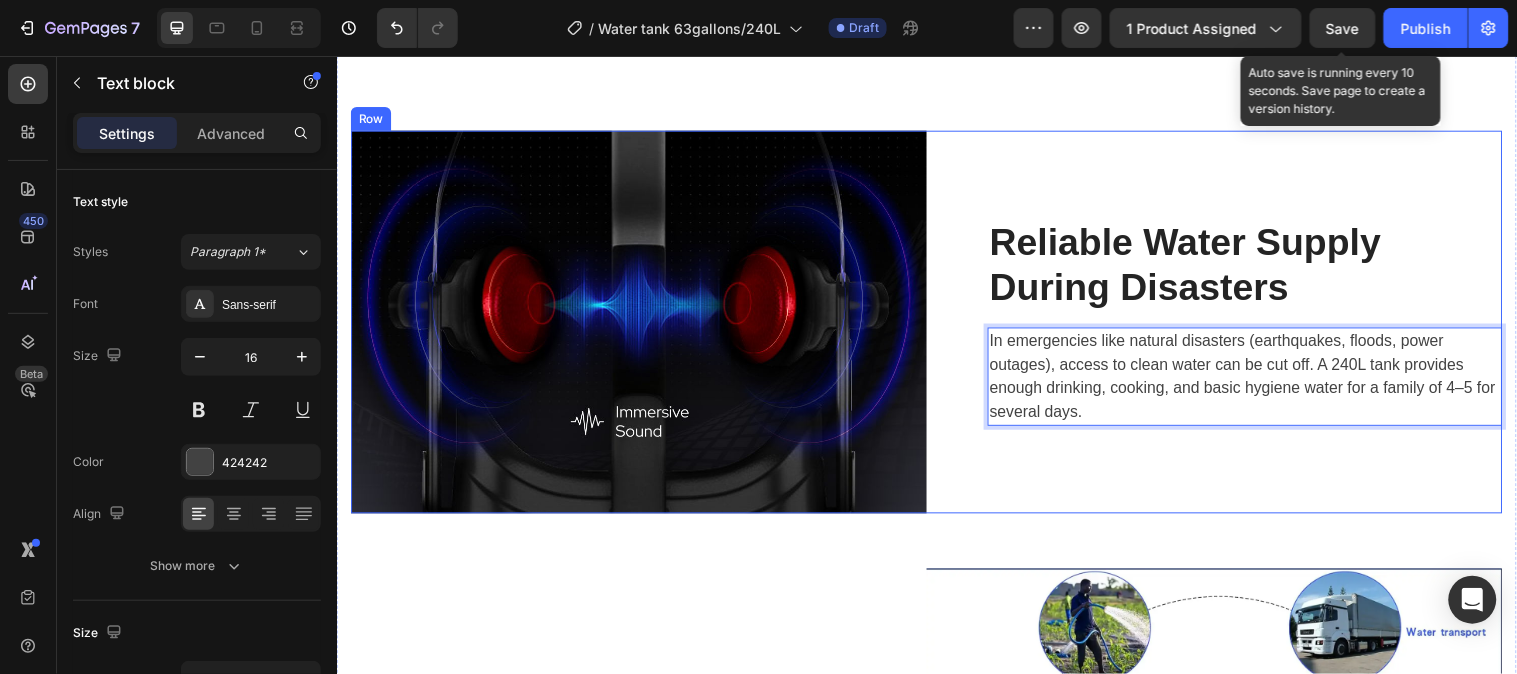 scroll, scrollTop: 3045, scrollLeft: 0, axis: vertical 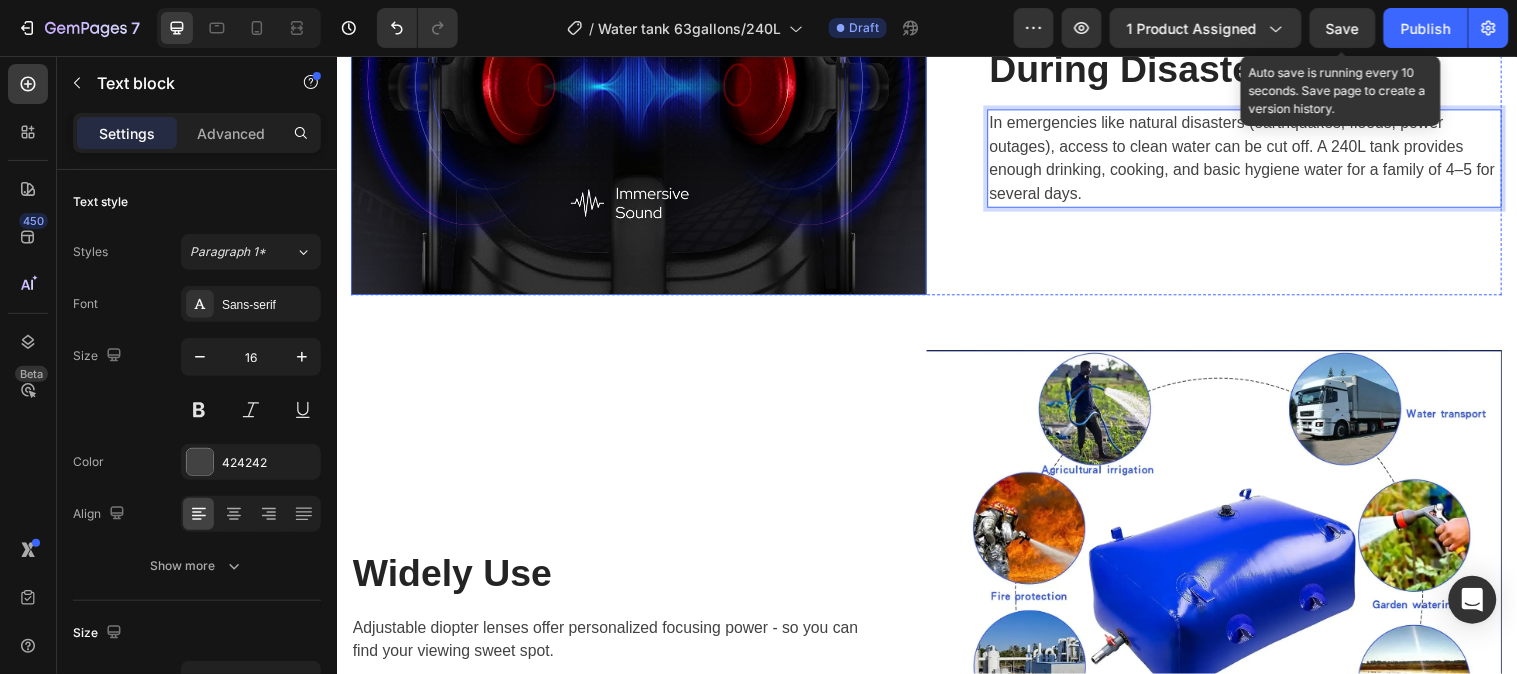 click at bounding box center [643, 103] 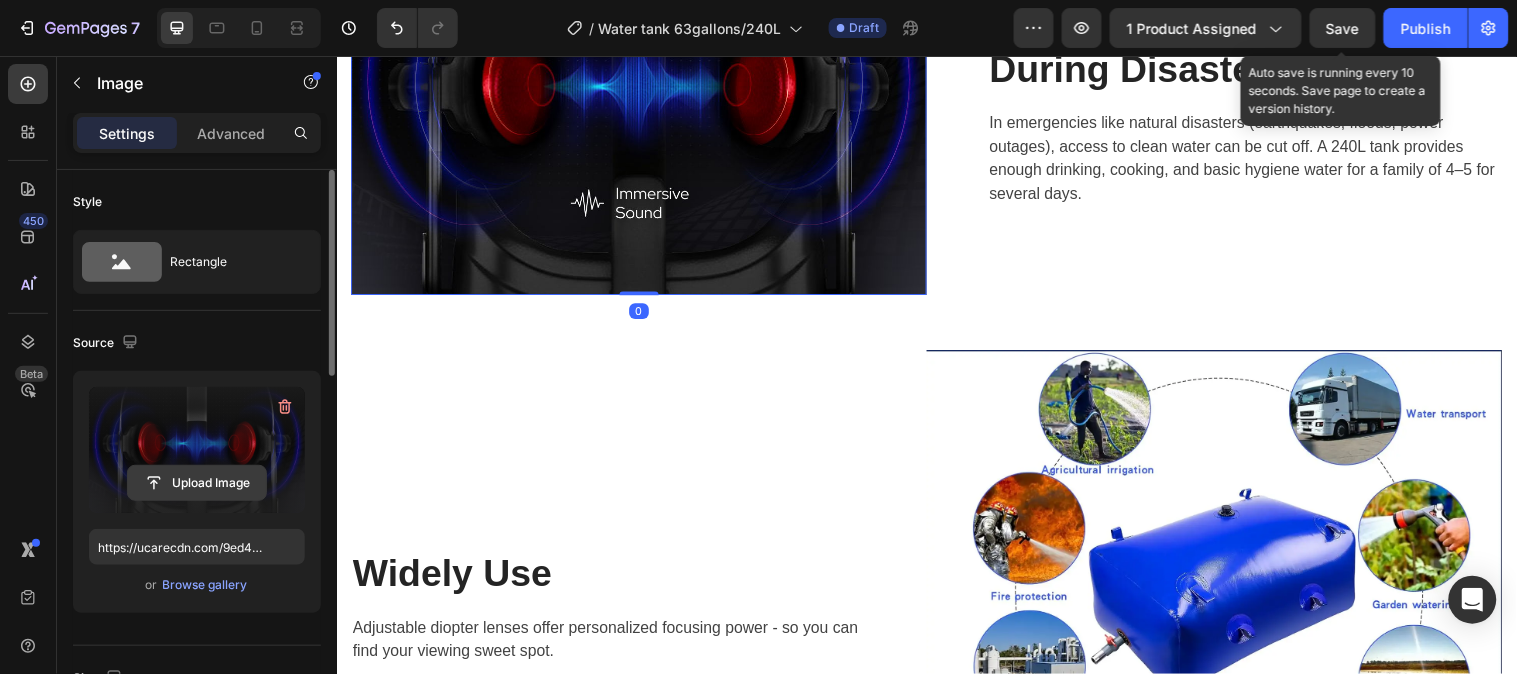 click 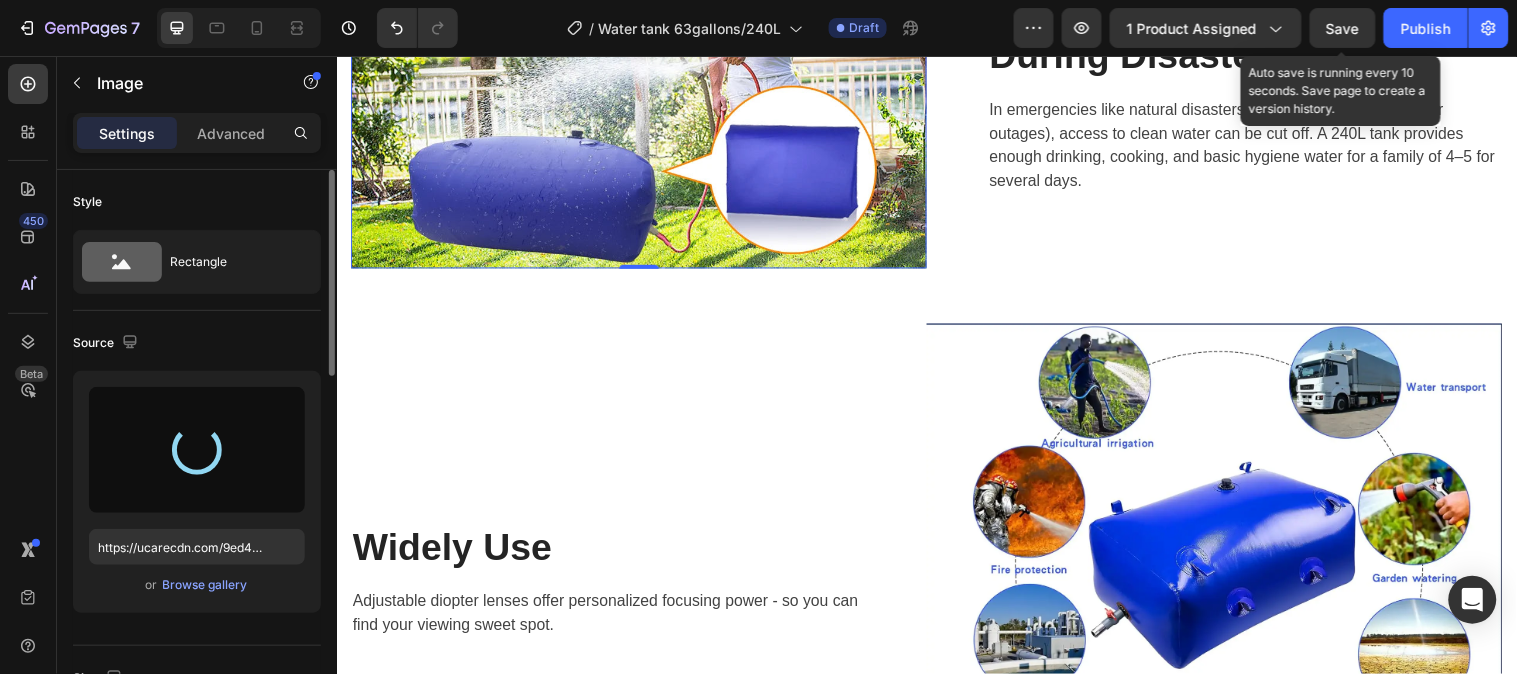 type on "https://cdn.shopify.com/s/files/1/0641/3543/0253/files/gempages_575700525207520195-8464257c-a855-4599-96d8-21d3aa5ad7b3.webp" 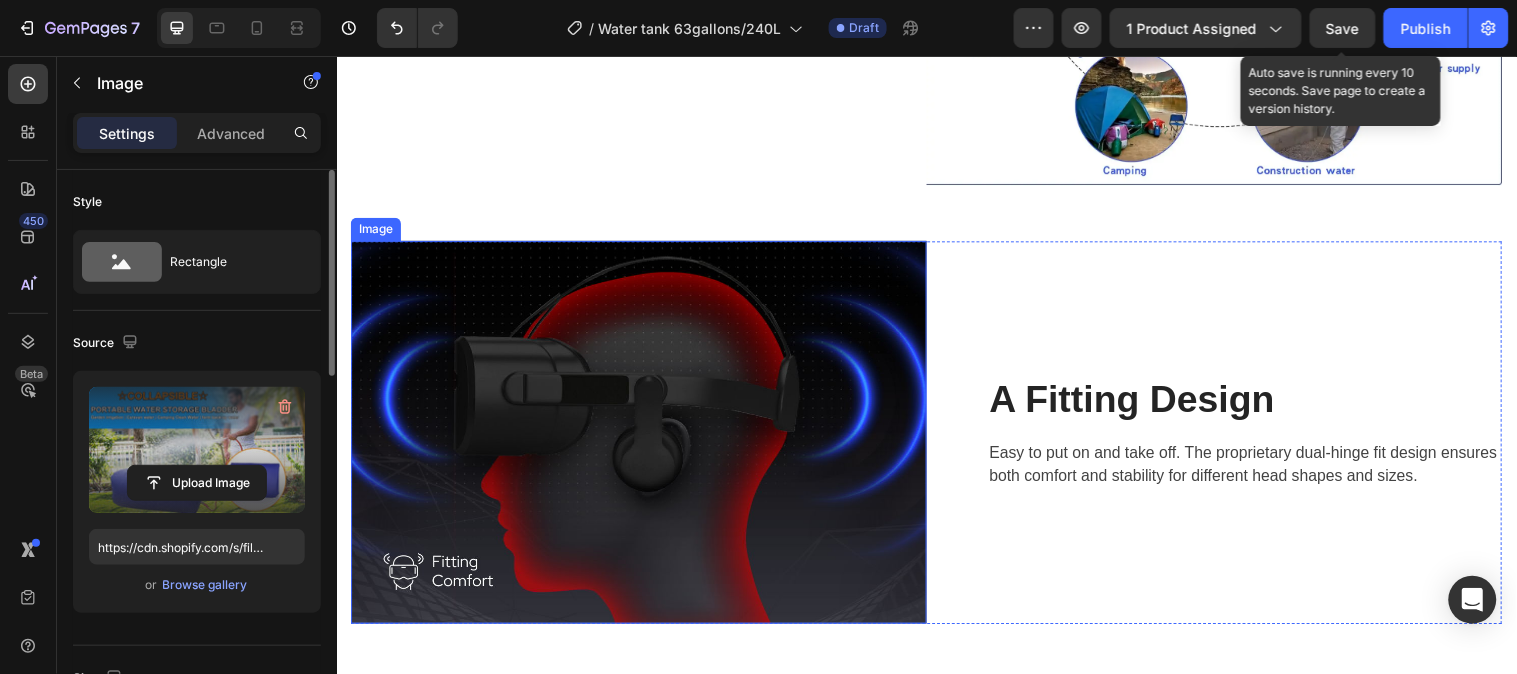 scroll, scrollTop: 3712, scrollLeft: 0, axis: vertical 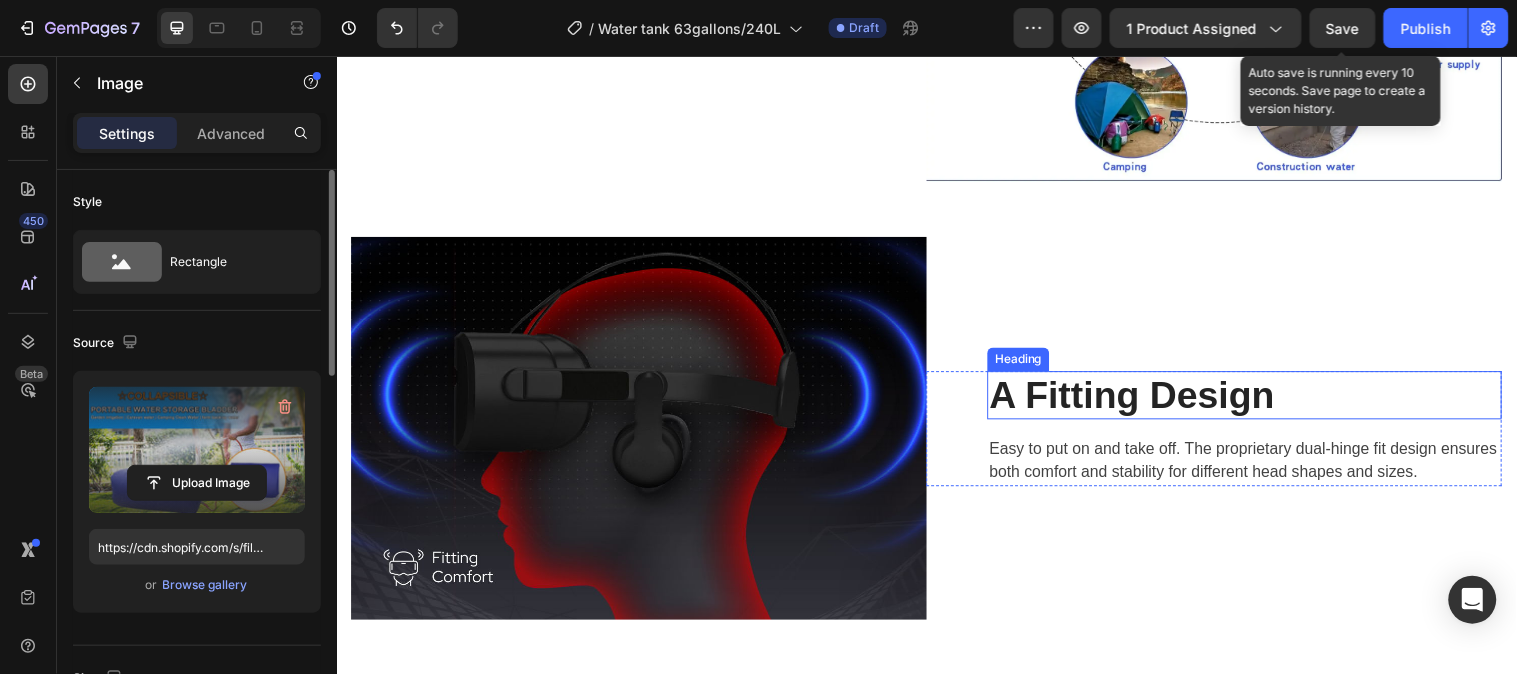 click on "A Fitting Design" at bounding box center (1259, 400) 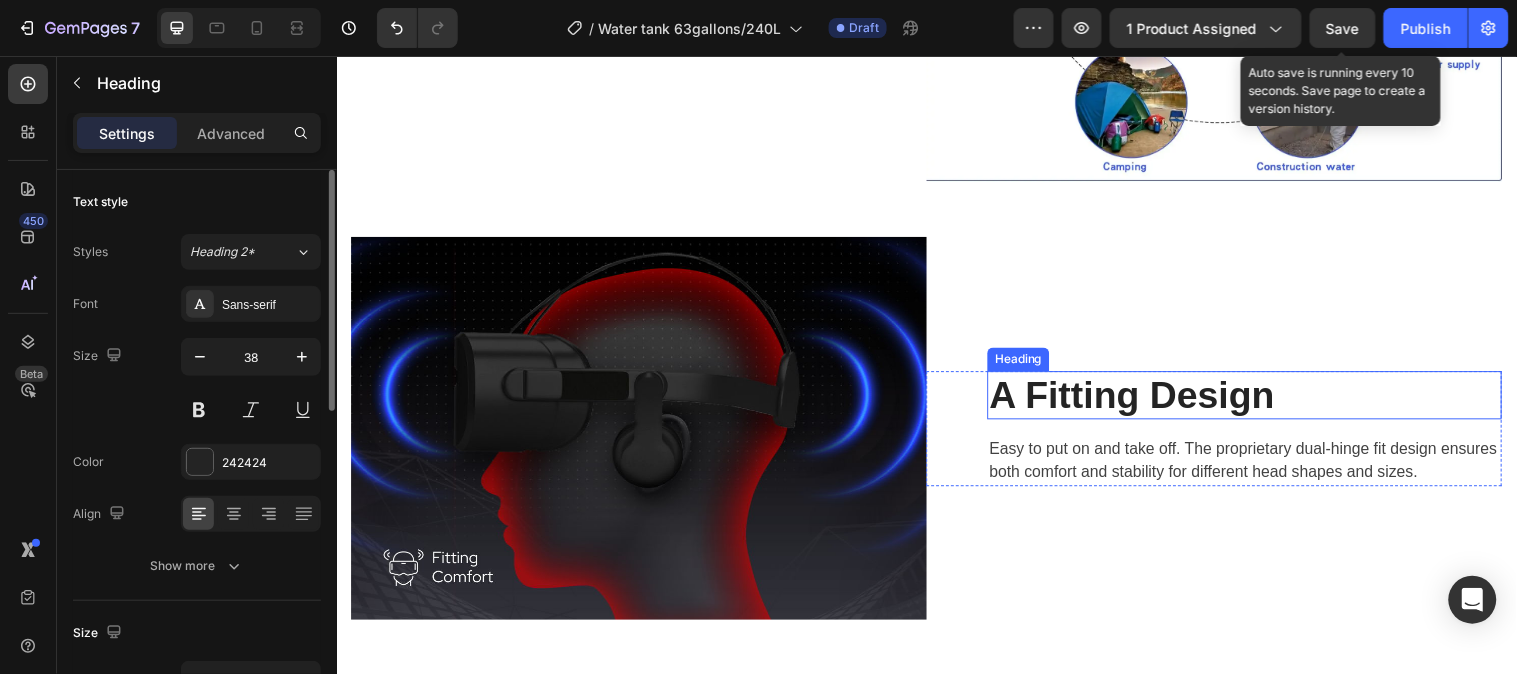 click on "A Fitting Design" at bounding box center [1259, 400] 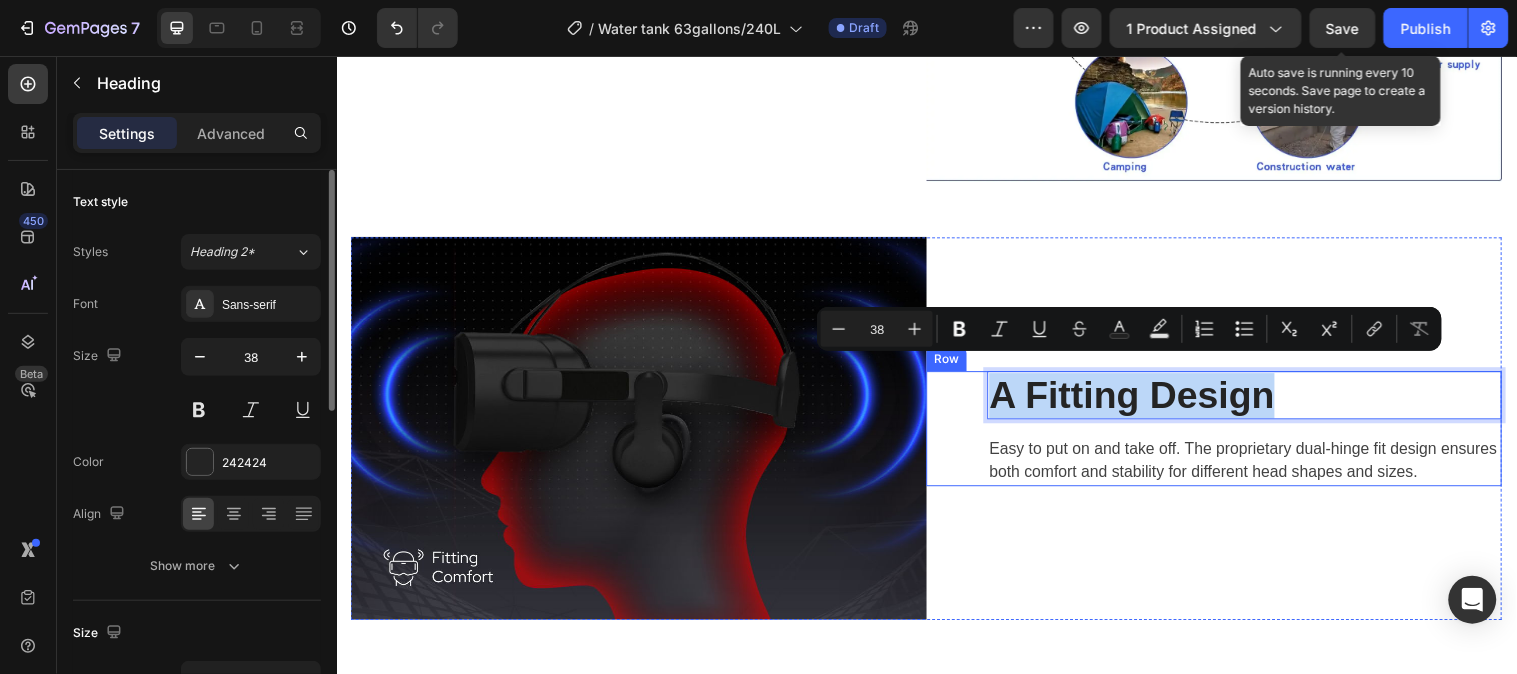 drag, startPoint x: 1320, startPoint y: 384, endPoint x: 983, endPoint y: 390, distance: 337.0534 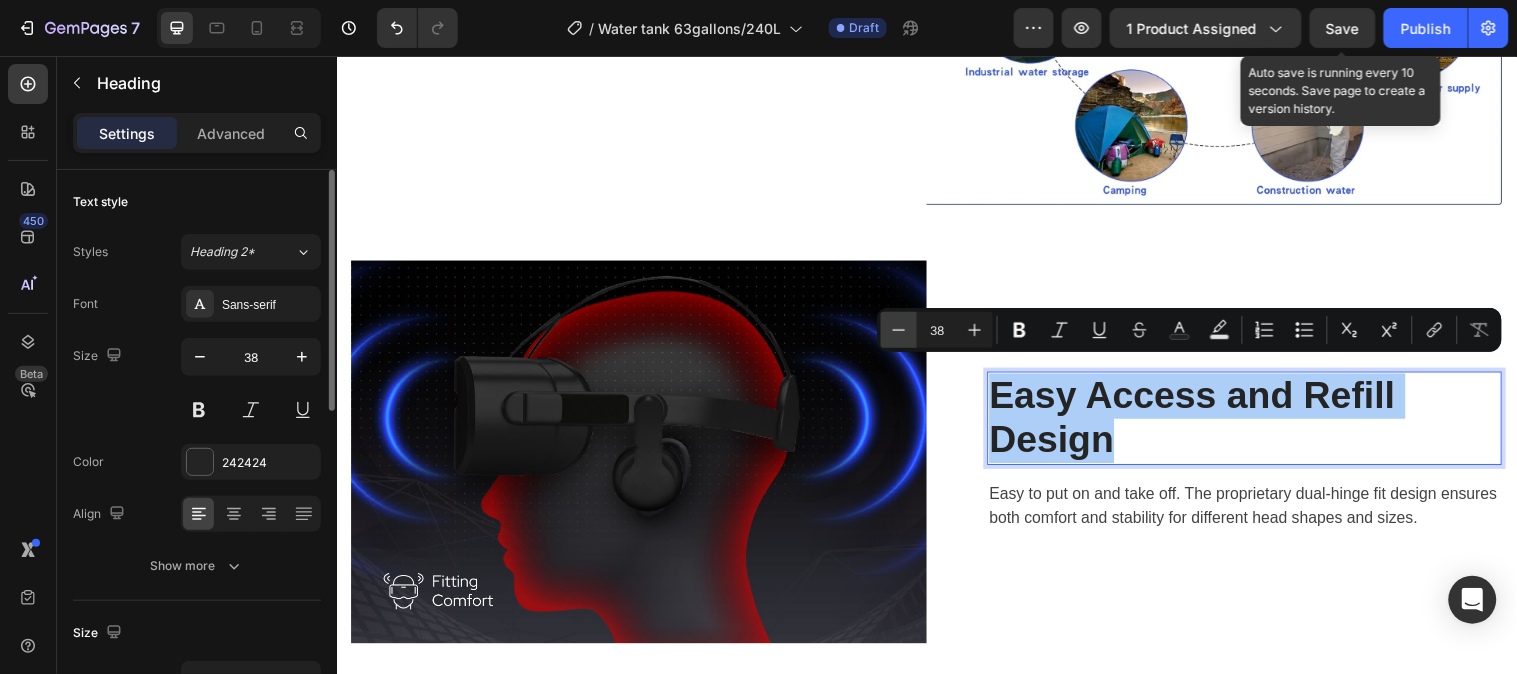 click 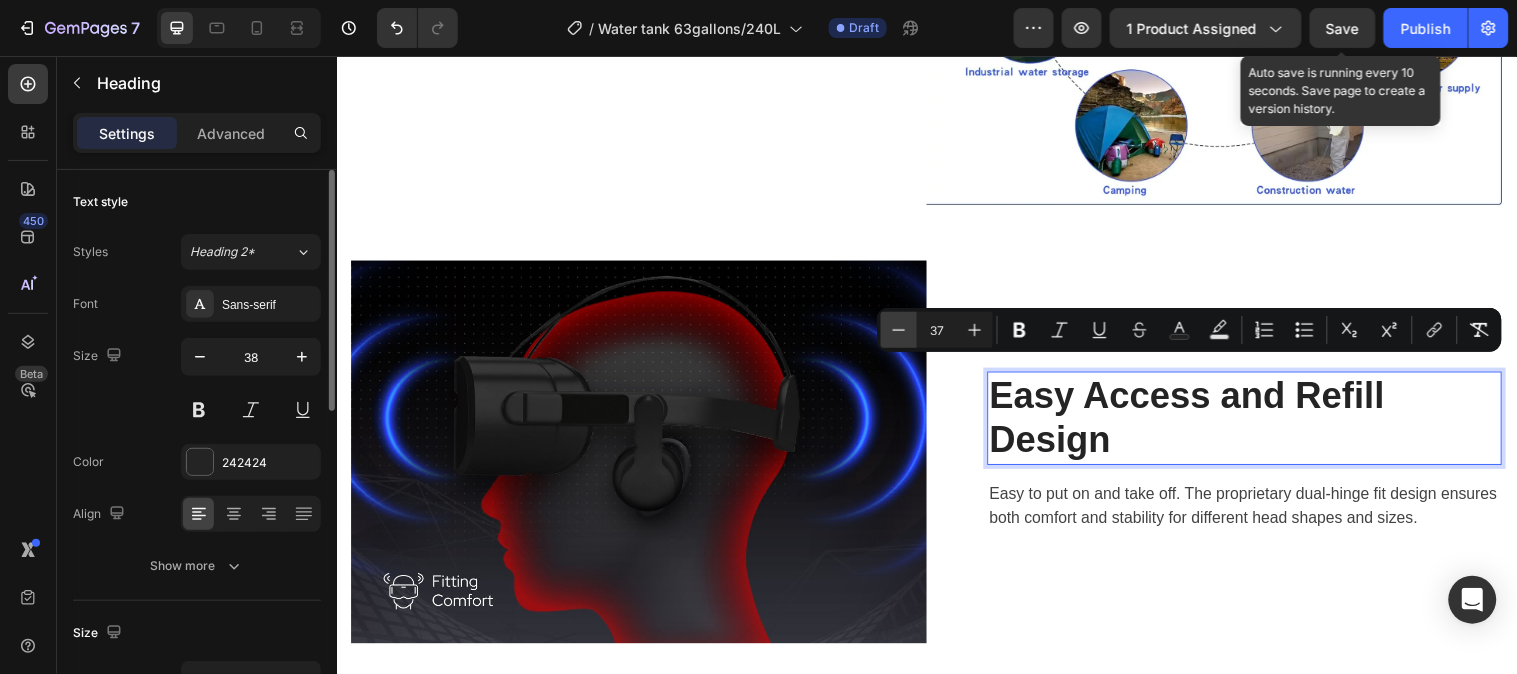 click 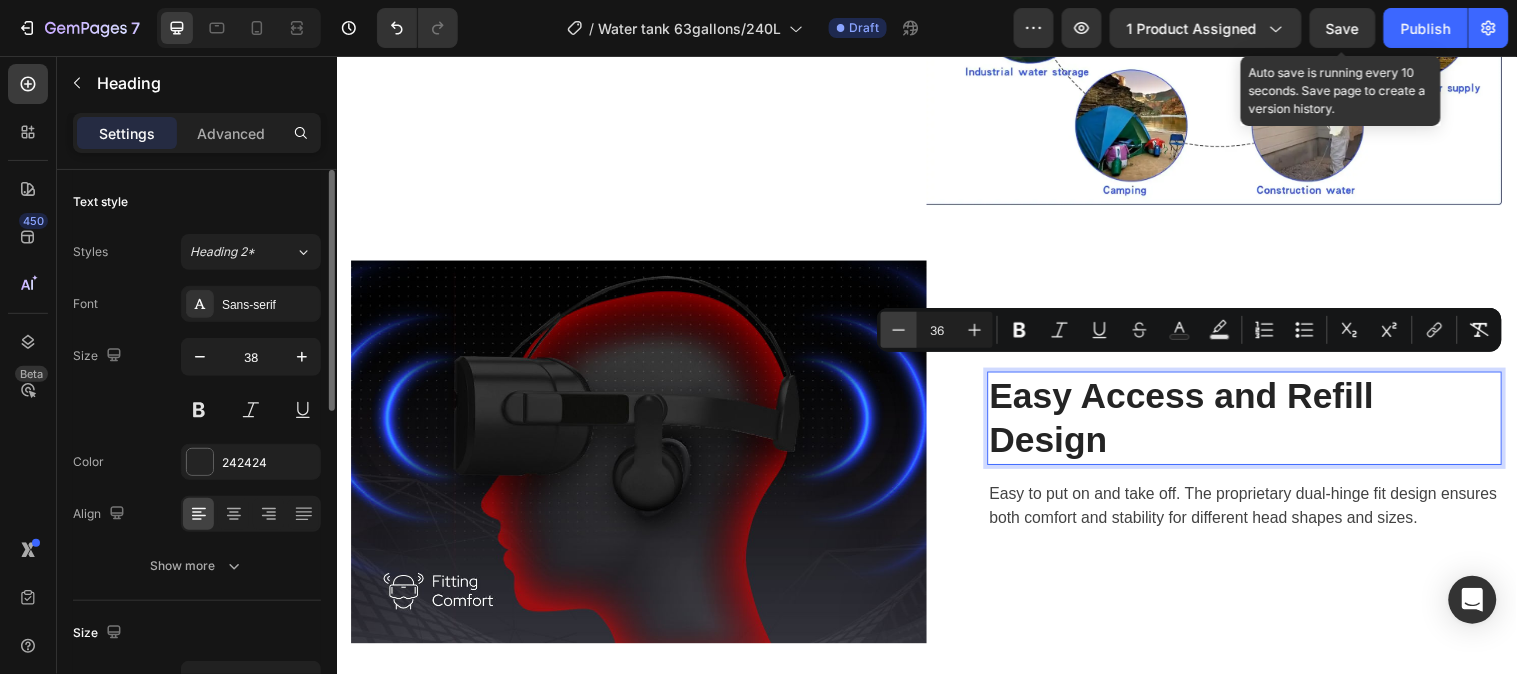 click 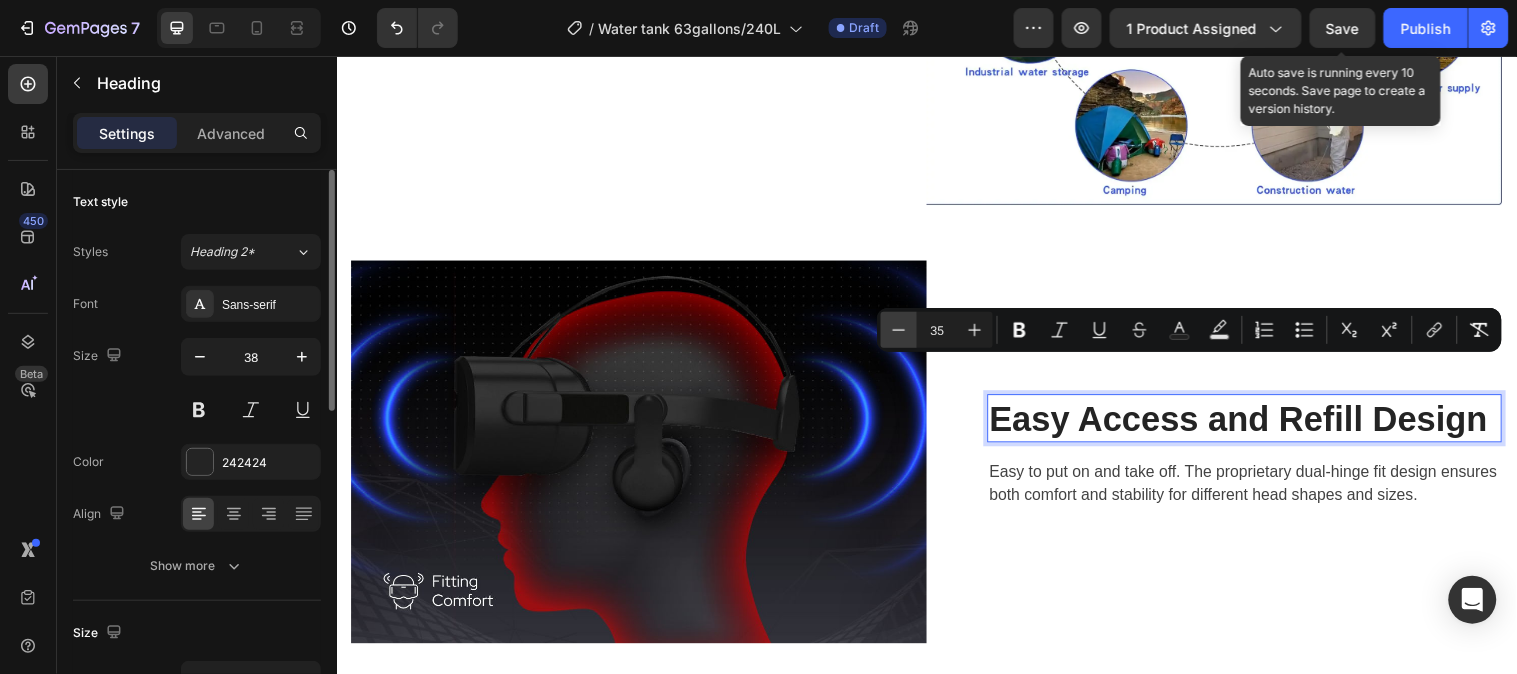 click 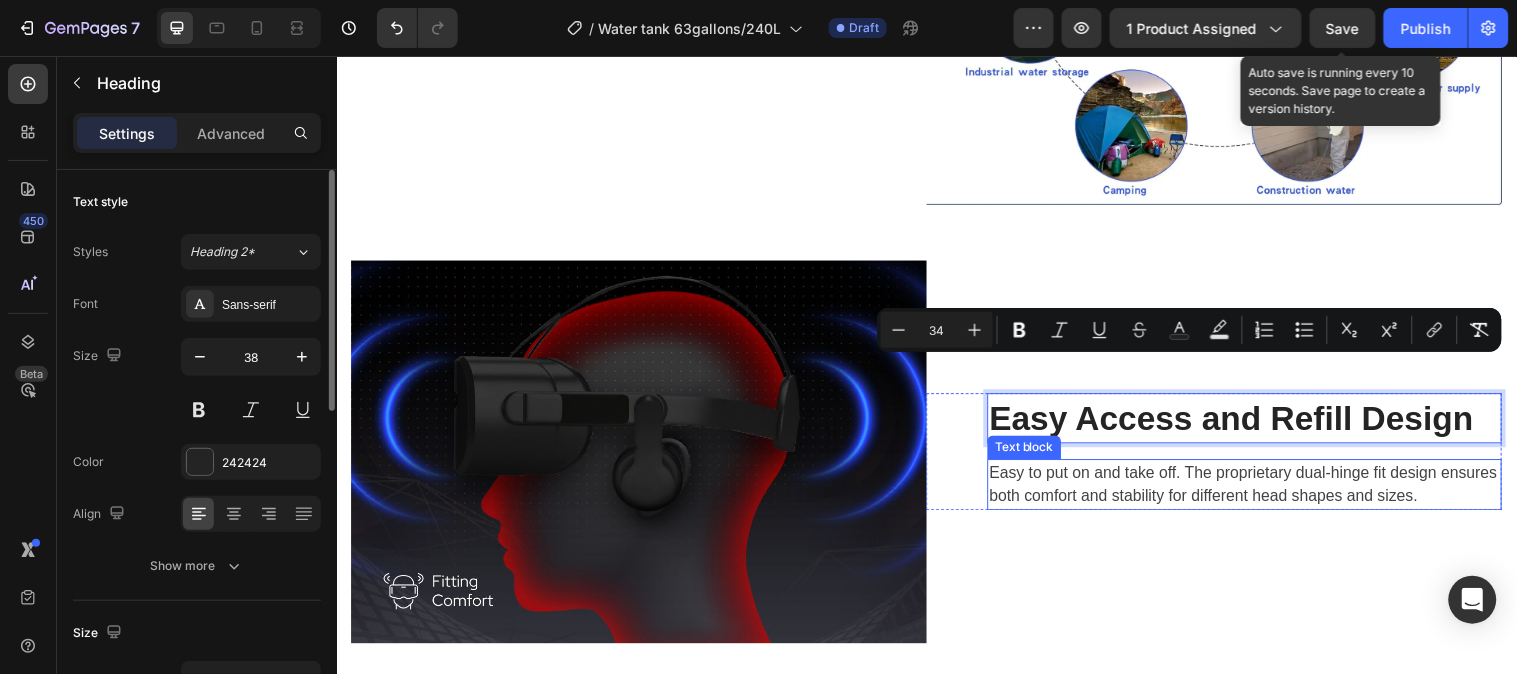click on "Easy to put on and take off. The proprietary dual-hinge fit design ensures both comfort and stability for different head shapes and sizes." at bounding box center (1259, 491) 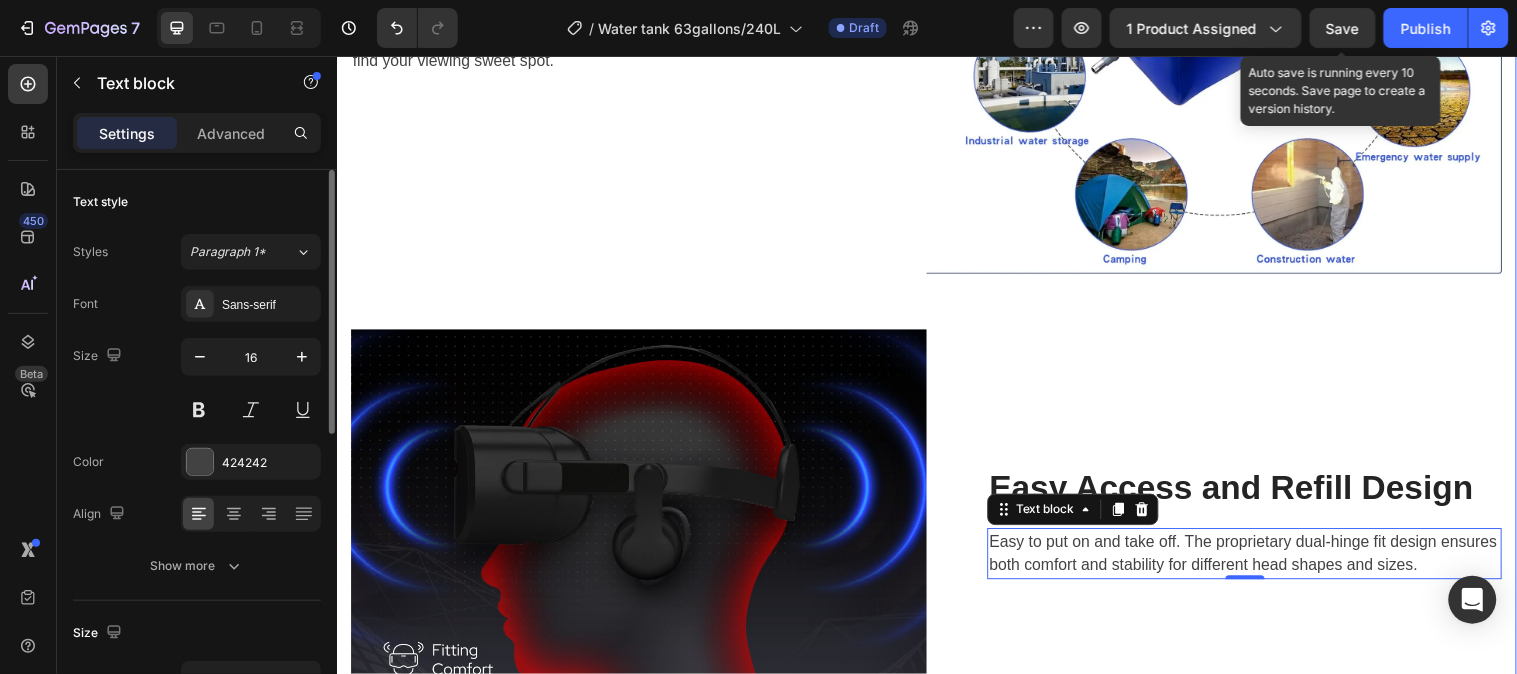 scroll, scrollTop: 3688, scrollLeft: 0, axis: vertical 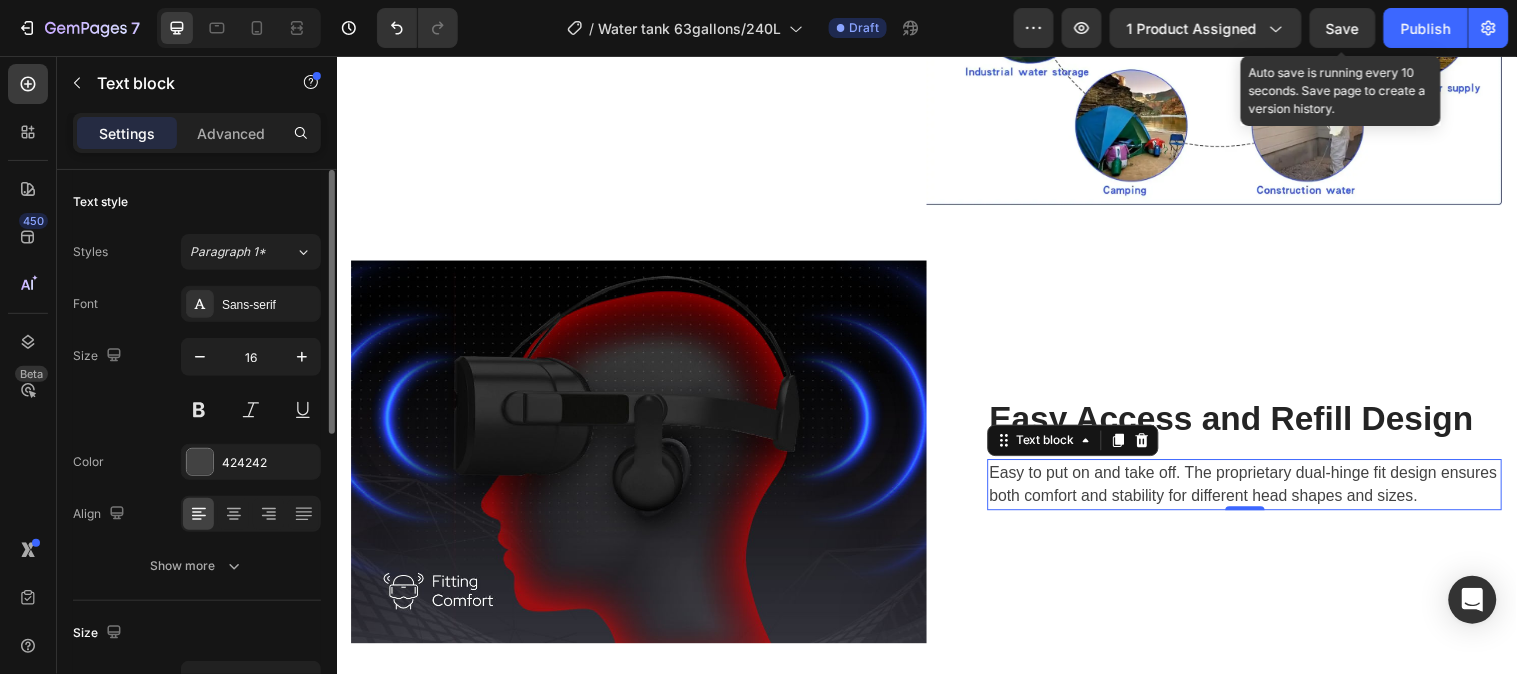 click on "Easy to put on and take off. The proprietary dual-hinge fit design ensures both comfort and stability for different head shapes and sizes." at bounding box center [1259, 491] 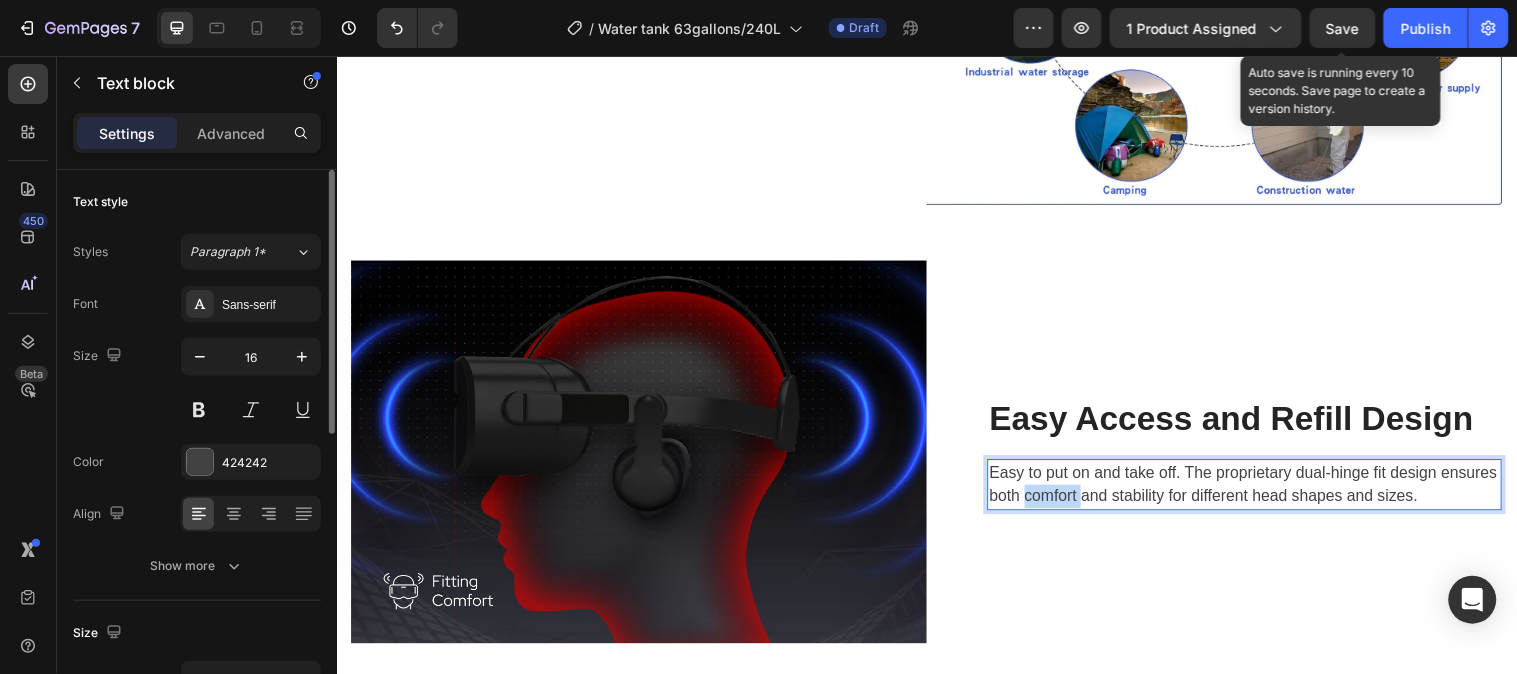 click on "Easy to put on and take off. The proprietary dual-hinge fit design ensures both comfort and stability for different head shapes and sizes." at bounding box center [1259, 491] 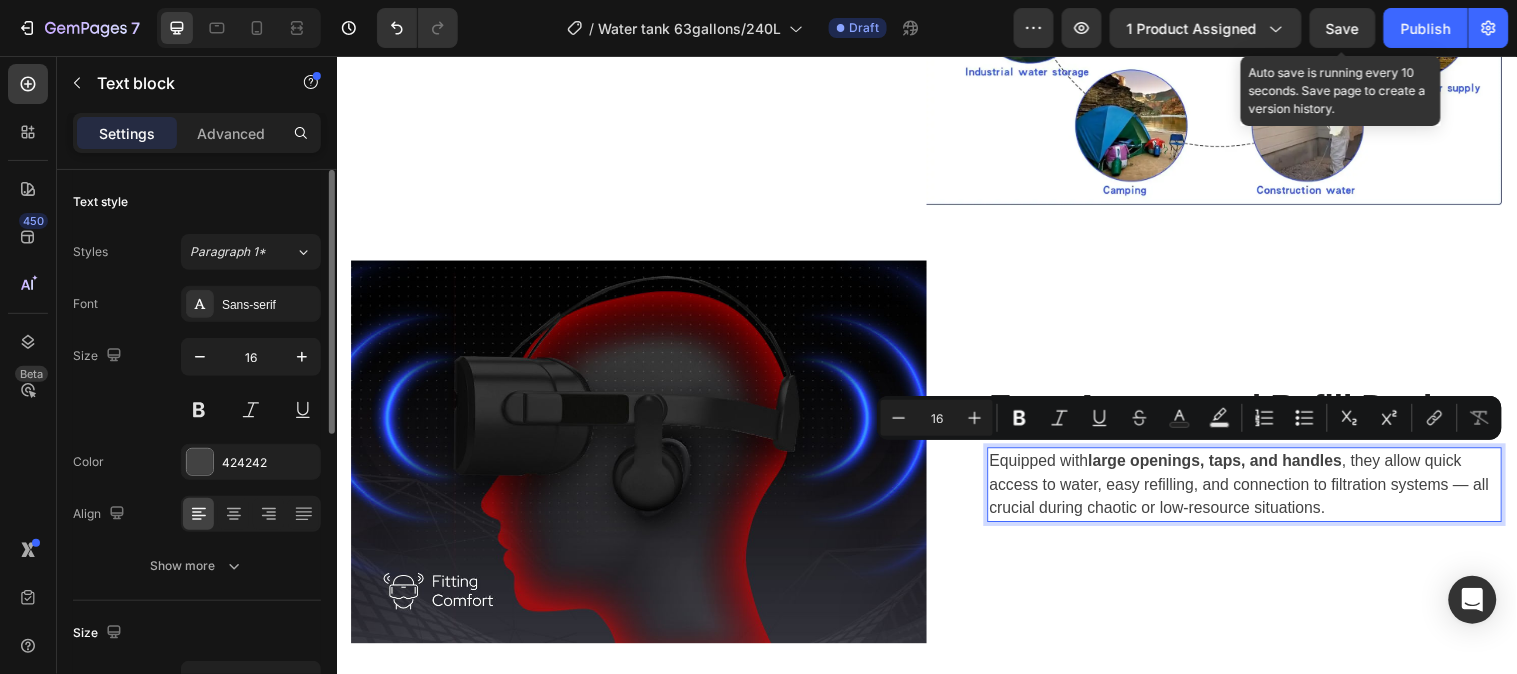 scroll, scrollTop: 3676, scrollLeft: 0, axis: vertical 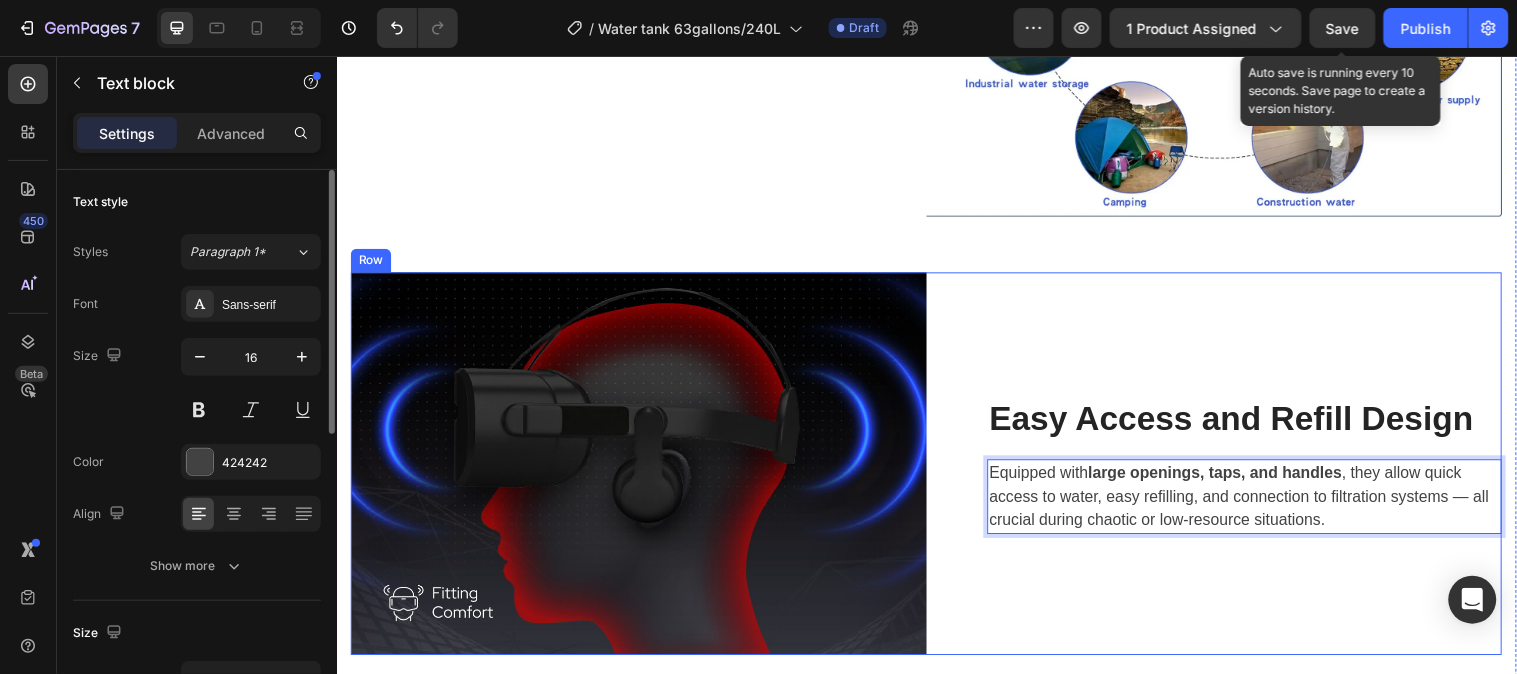 click on "⁠⁠⁠⁠⁠⁠⁠ Easy Access and Refill Design Heading Equipped with  large openings, taps, and handles , they allow quick access to water, easy refilling, and connection to filtration systems — all crucial during chaotic or low-resource situations. Text block   0 Row" at bounding box center (1228, 469) 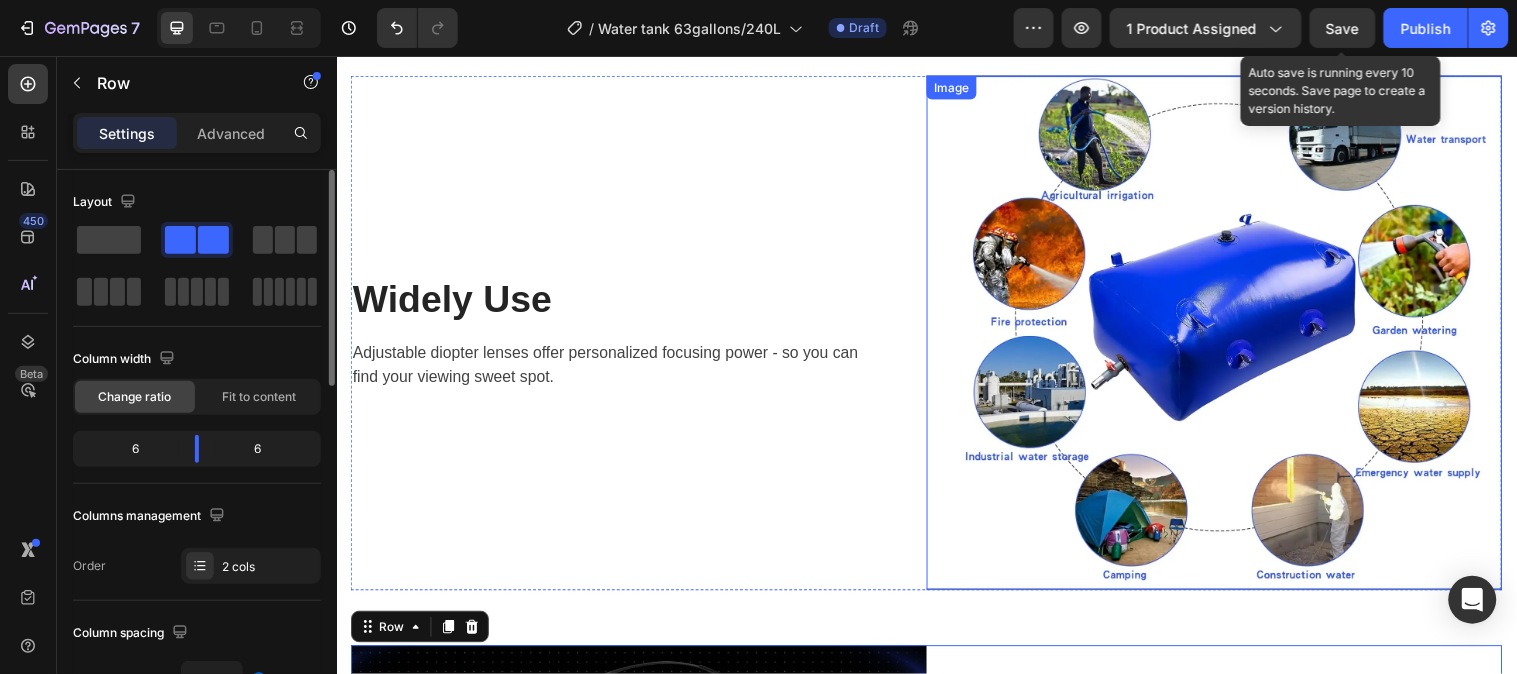 scroll, scrollTop: 3676, scrollLeft: 0, axis: vertical 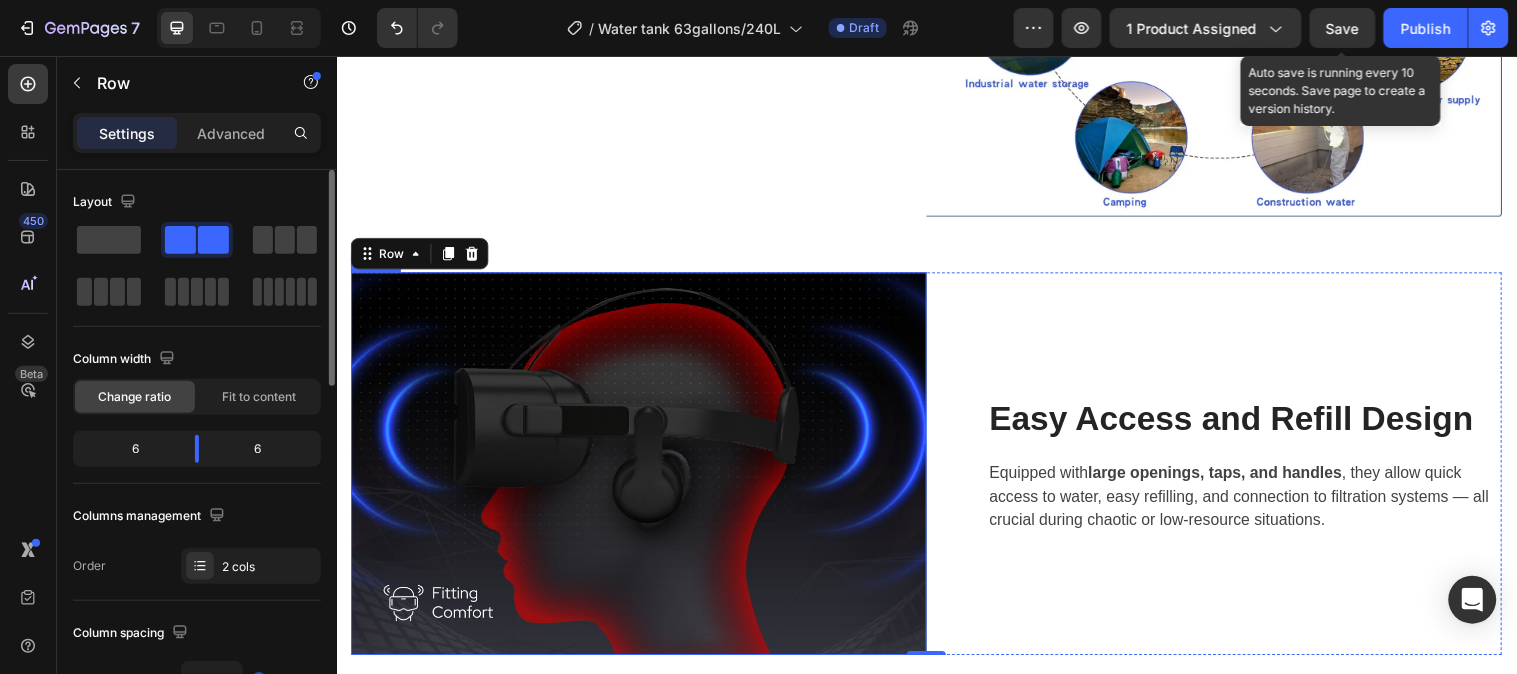 click at bounding box center [643, 469] 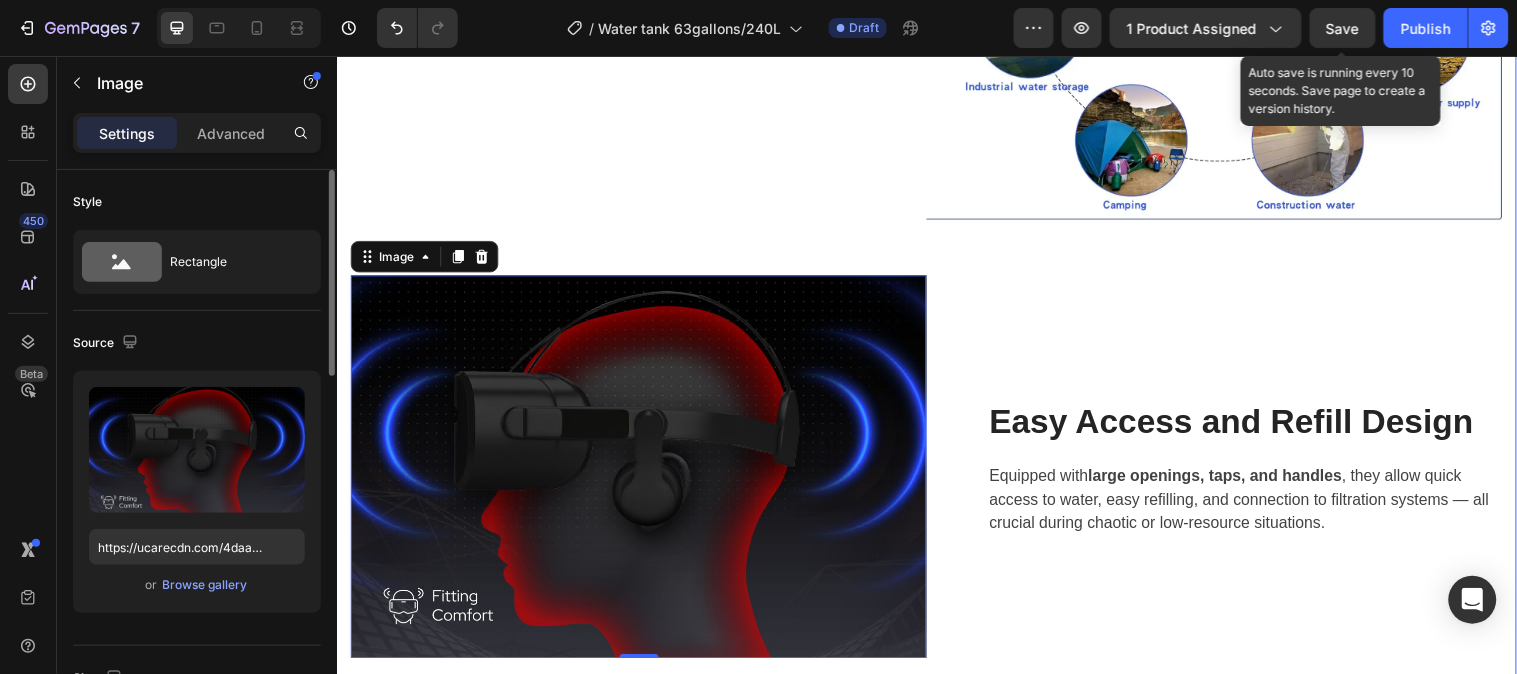 scroll, scrollTop: 3454, scrollLeft: 0, axis: vertical 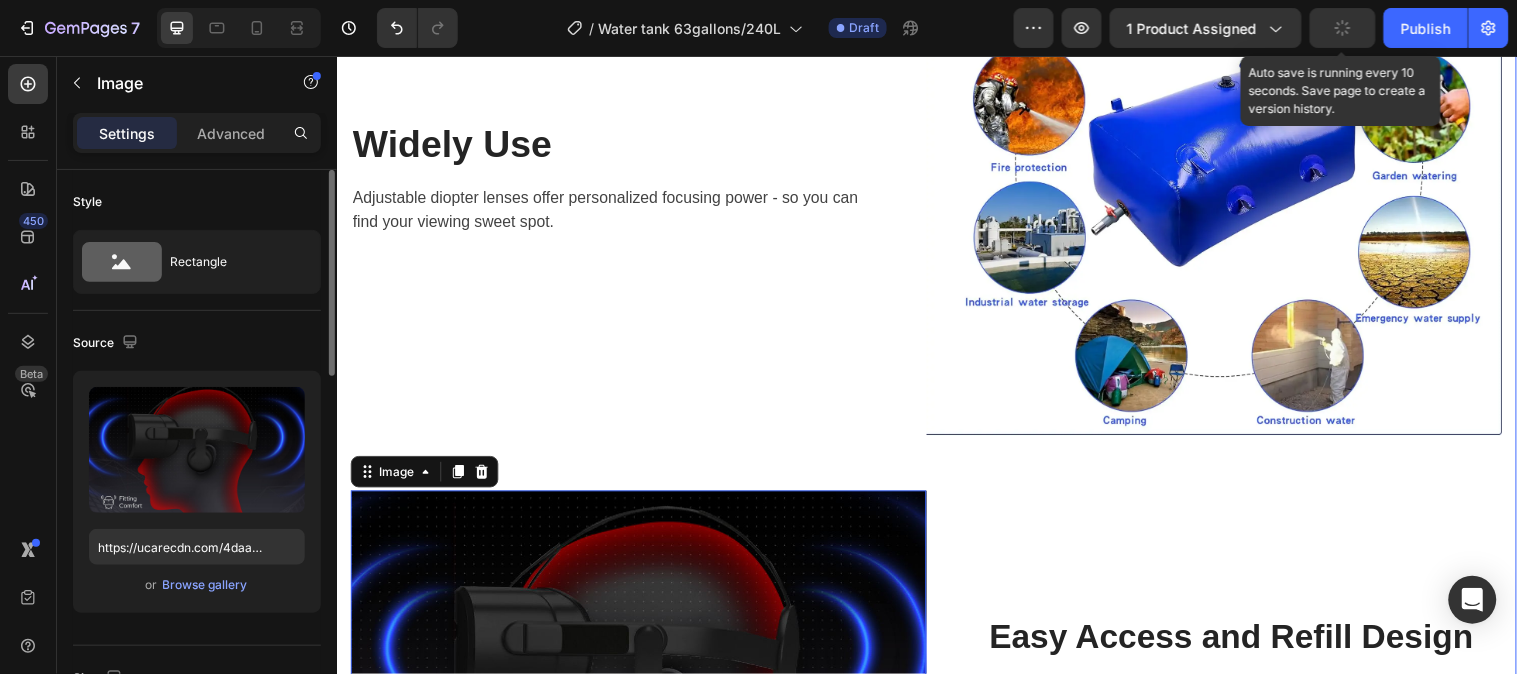 click on "⁠⁠⁠⁠⁠⁠⁠ WHAT PORTABLE WATER TANK CAN HELP Heading Row Image Reliable Water Supply During Disasters Heading In emergencies like natural disasters (earthquakes, floods, power outages), access to clean water can be cut off. A 240L tank provides enough drinking, cooking, and basic hygiene water for a family of 4–5 for several days. Text block Row Row Widely Use Heading Adjustable diopter lenses offer personalized focusing power - so you can find your viewing sweet spot. Text block Row Image Row Image   0 ⁠⁠⁠⁠⁠⁠⁠ Easy Access and Refill Design Heading Equipped with  large openings, taps, and handles , they allow quick access to water, easy refilling, and connection to filtration systems — all crucial during chaotic or low-resource situations. Text block Row Row" at bounding box center [936, 128] 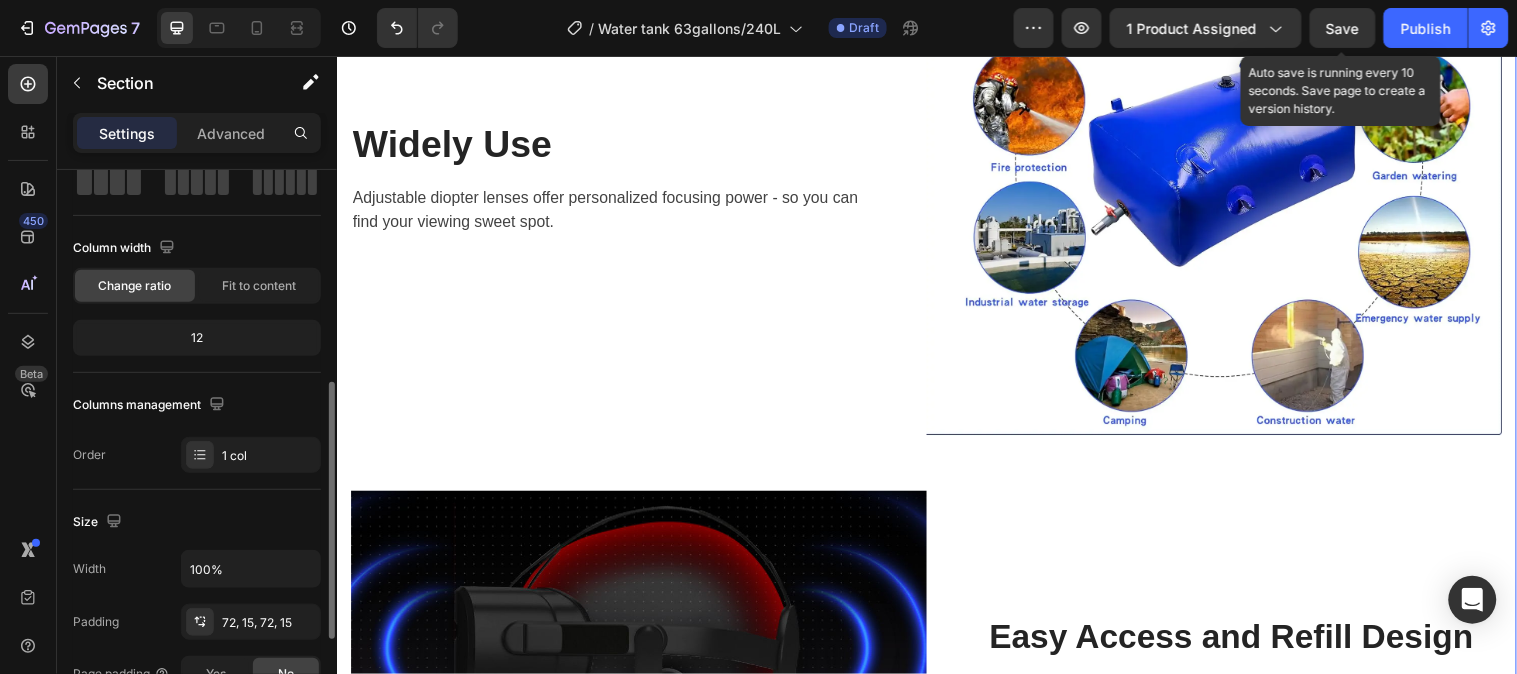 scroll, scrollTop: 222, scrollLeft: 0, axis: vertical 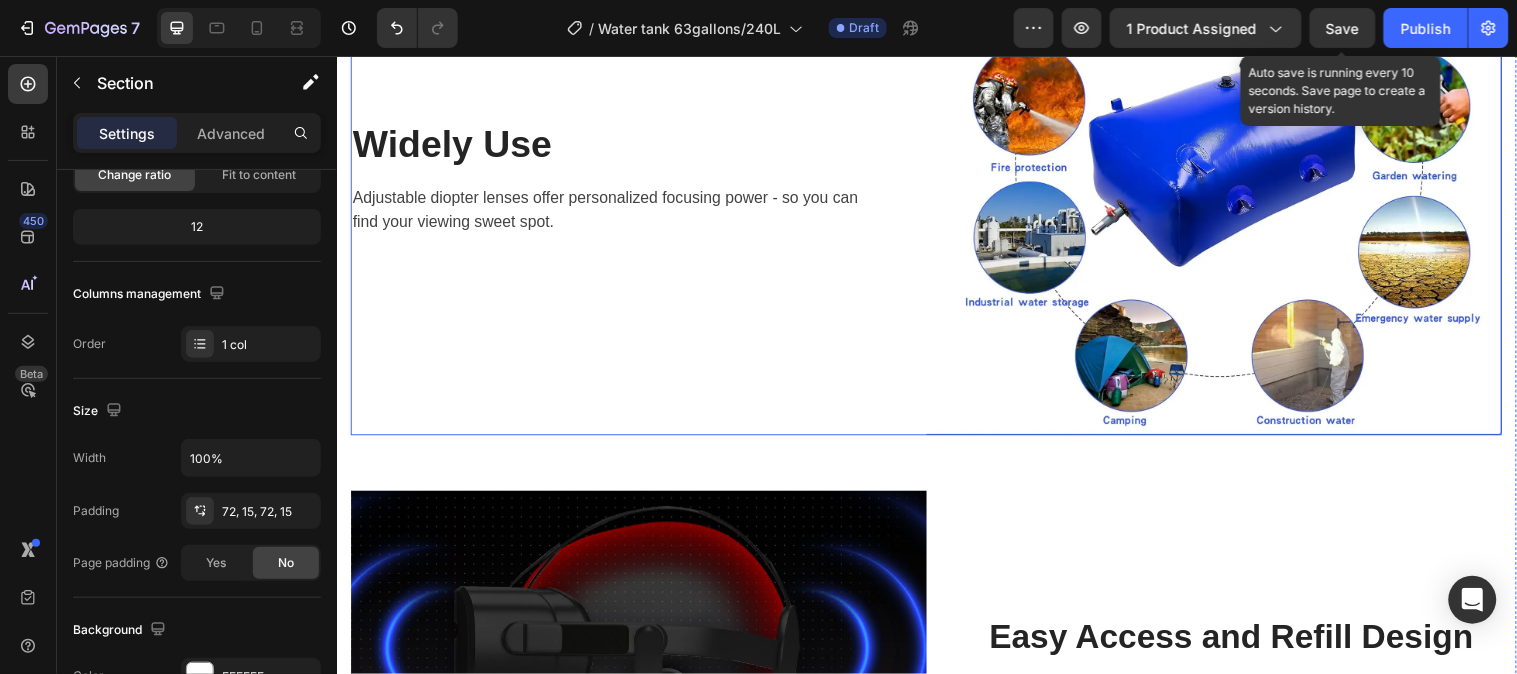 click on "Widely Use Heading Adjustable diopter lenses offer personalized focusing power - so you can find your viewing sweet spot. Text block Row" at bounding box center (643, 179) 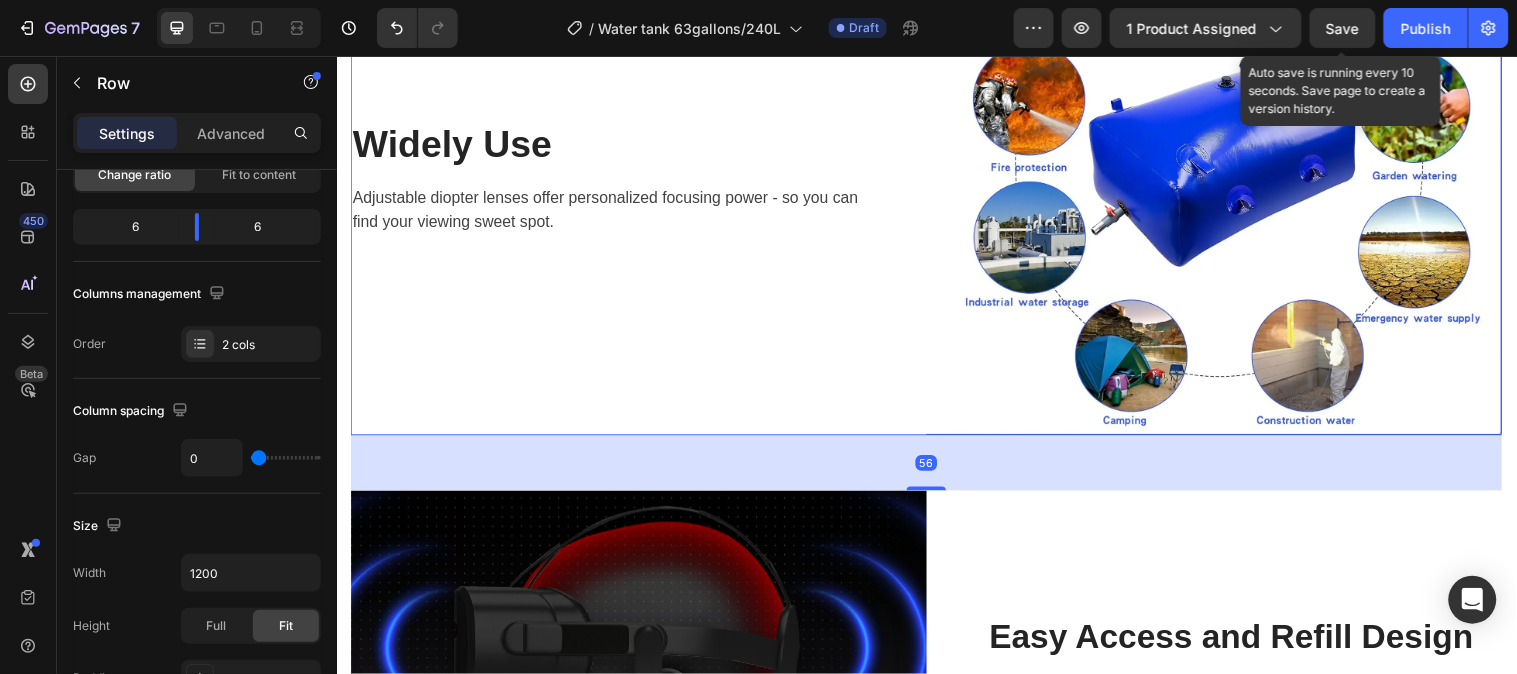 scroll, scrollTop: 0, scrollLeft: 0, axis: both 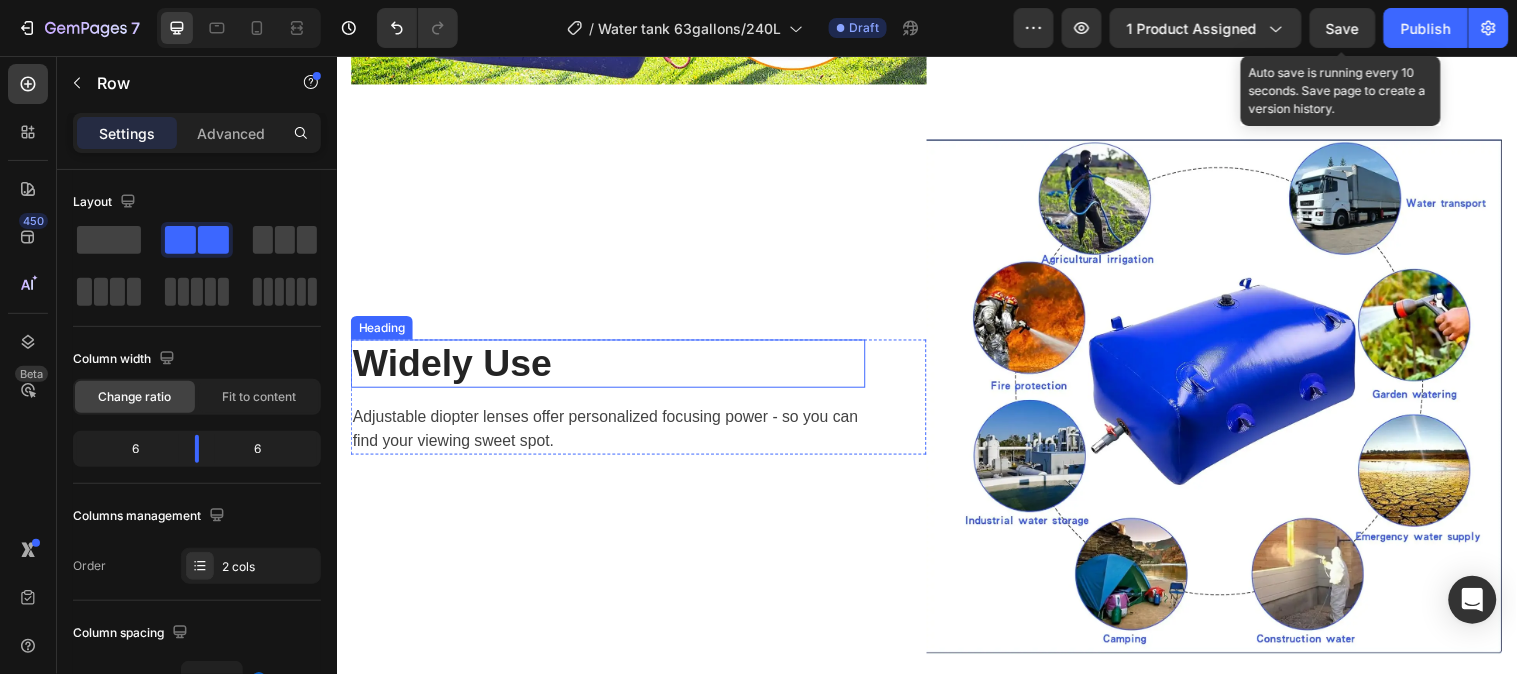 click on "Widely Use" at bounding box center (612, 368) 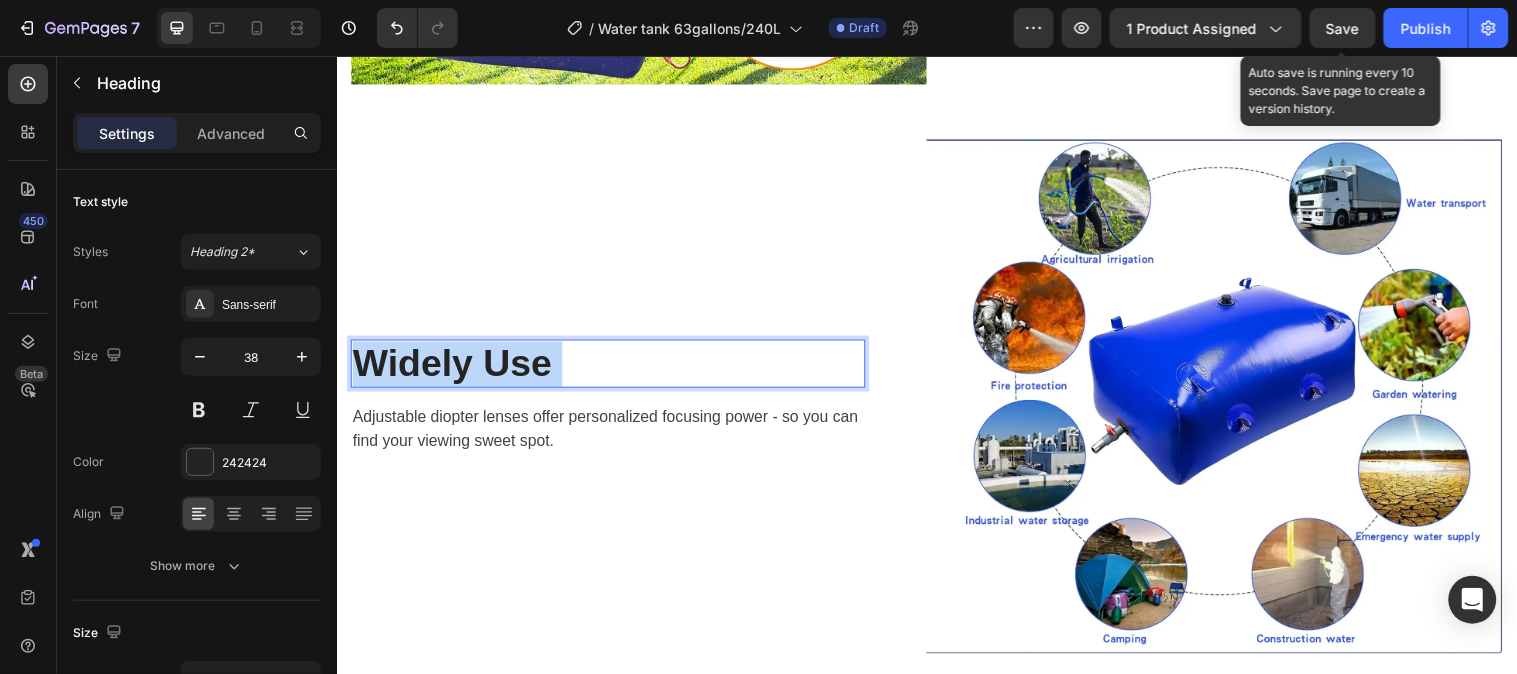 drag, startPoint x: 557, startPoint y: 362, endPoint x: 366, endPoint y: 363, distance: 191.00262 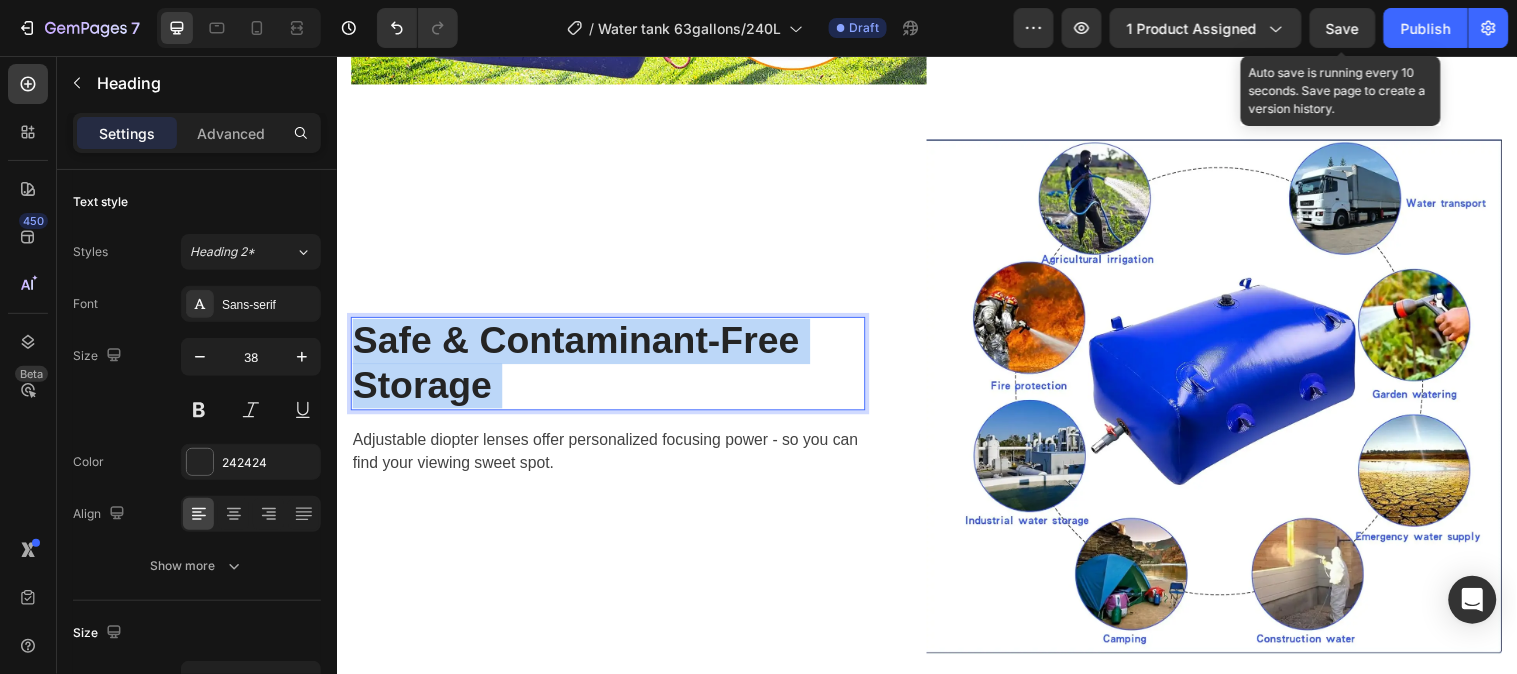 scroll, scrollTop: 3208, scrollLeft: 0, axis: vertical 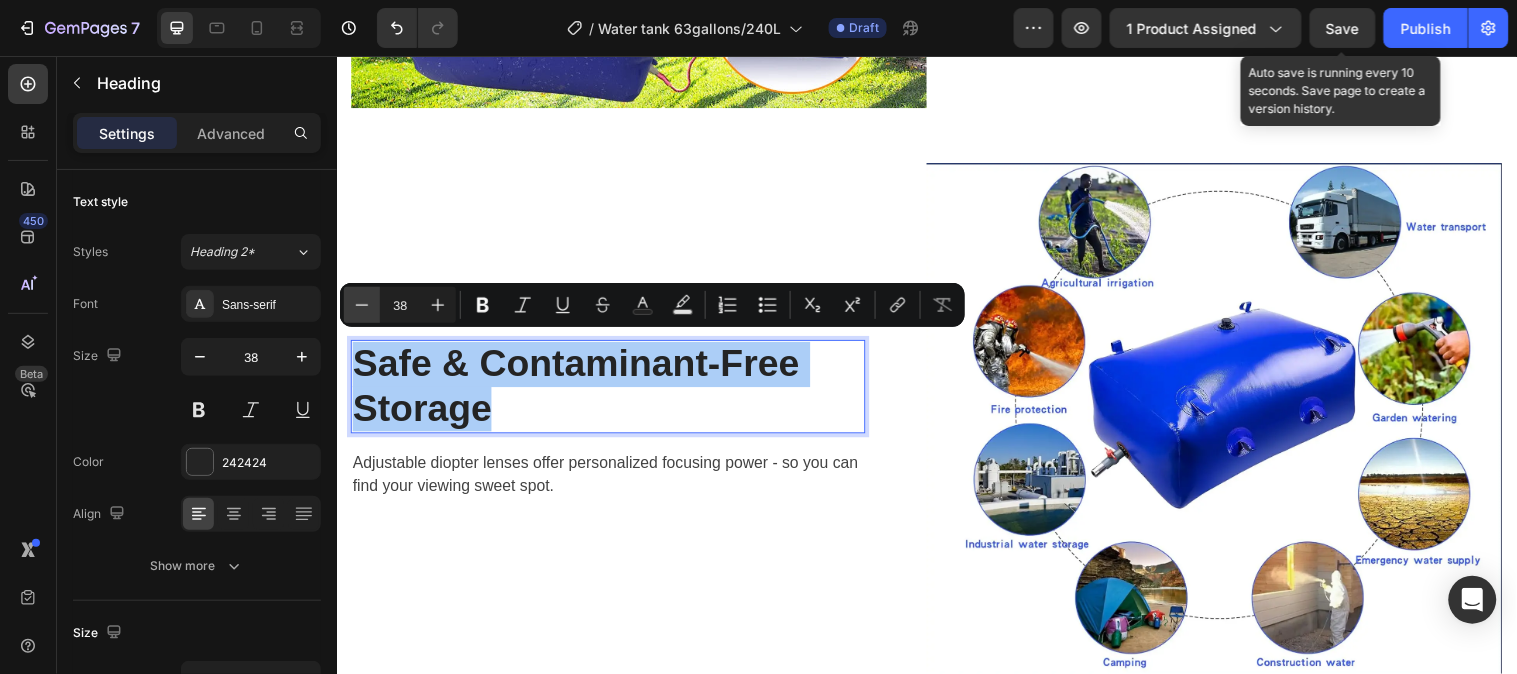 click 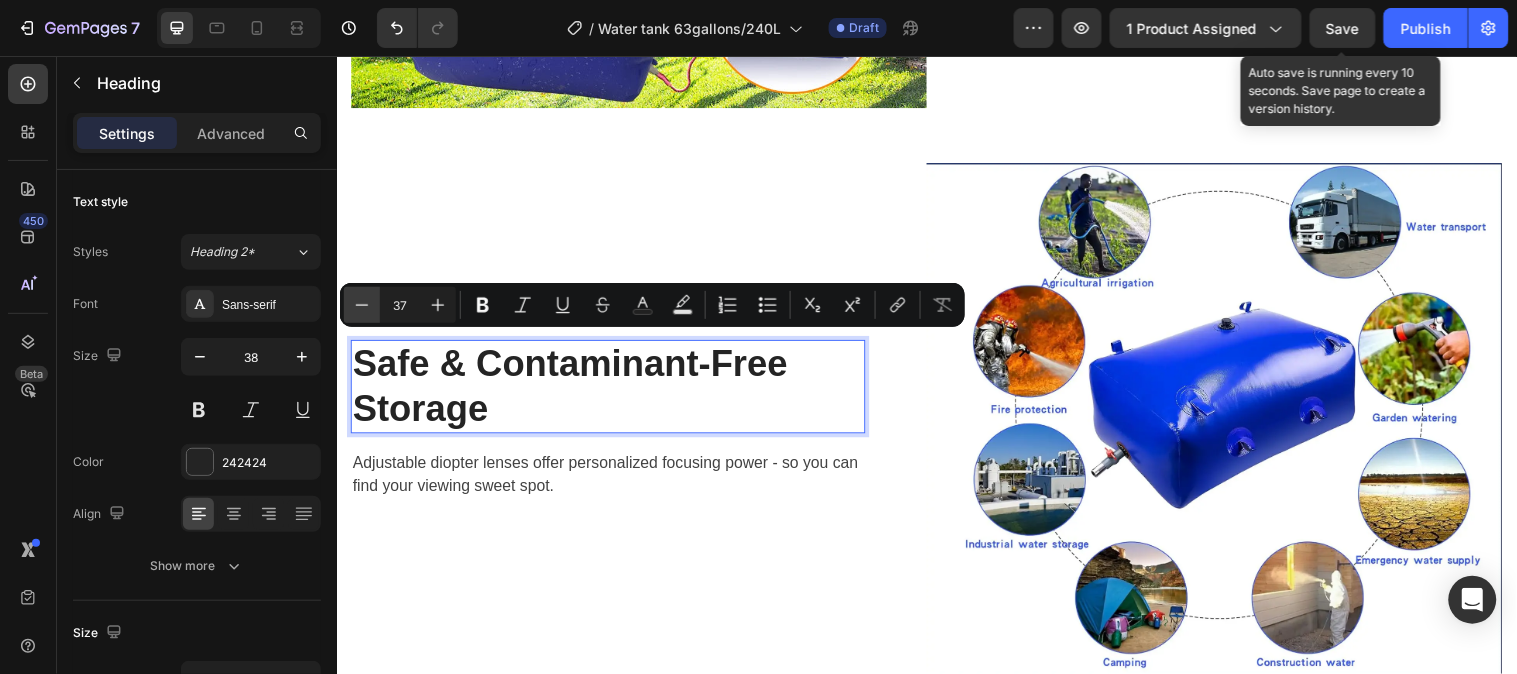 click 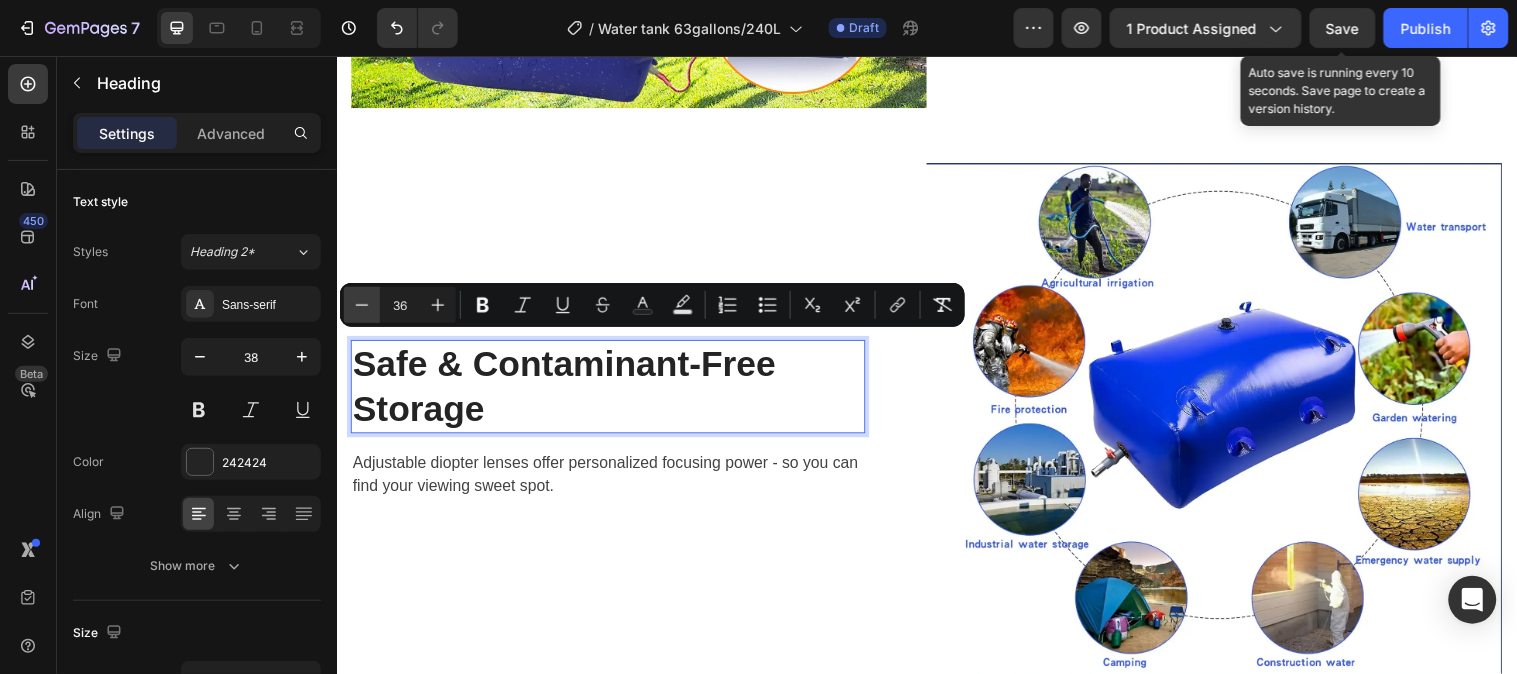 click 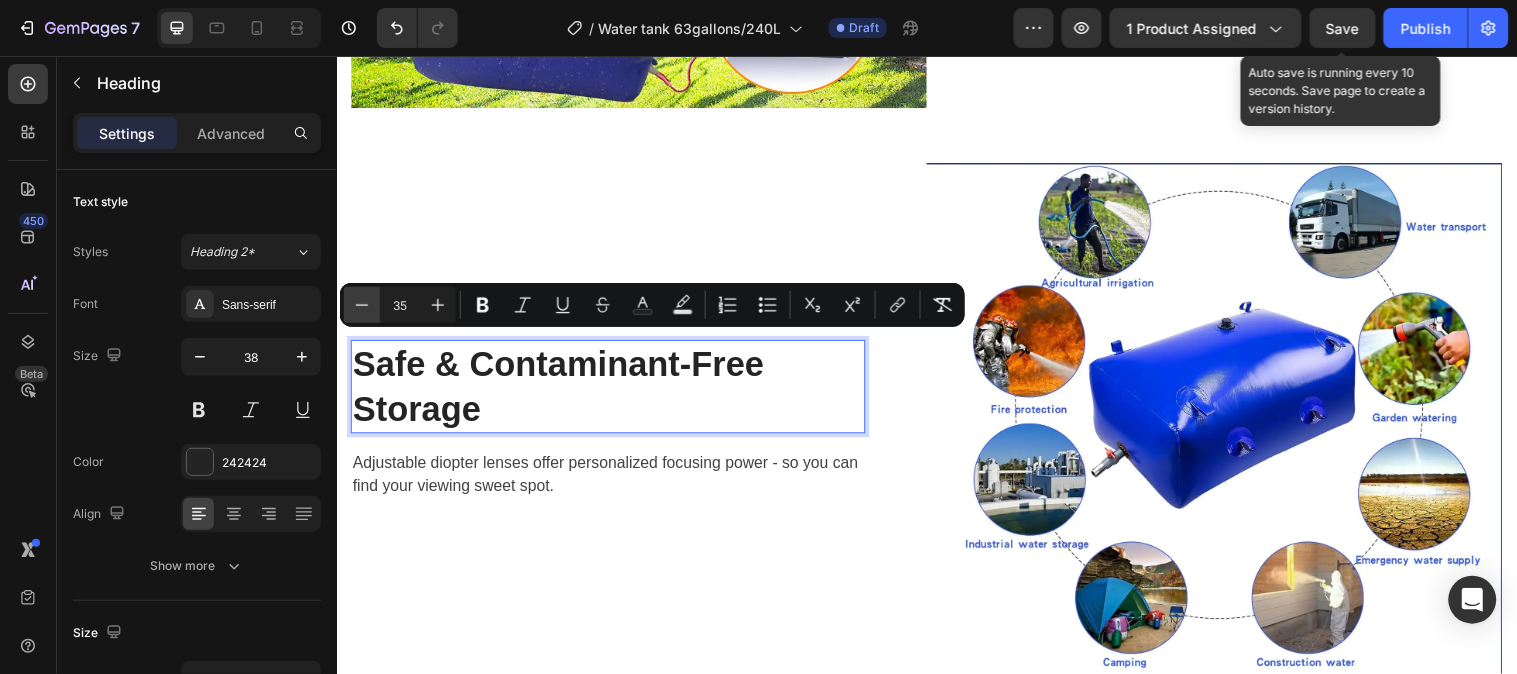 click 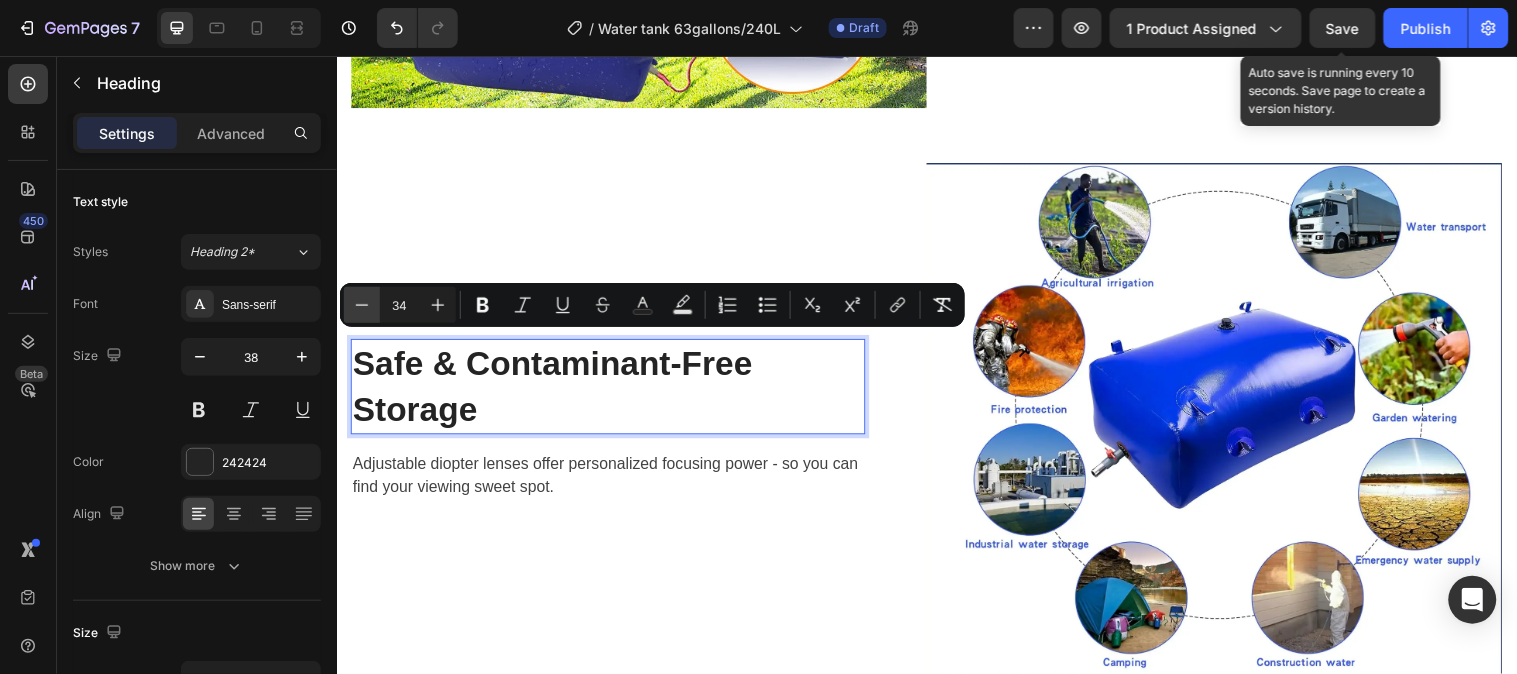 click 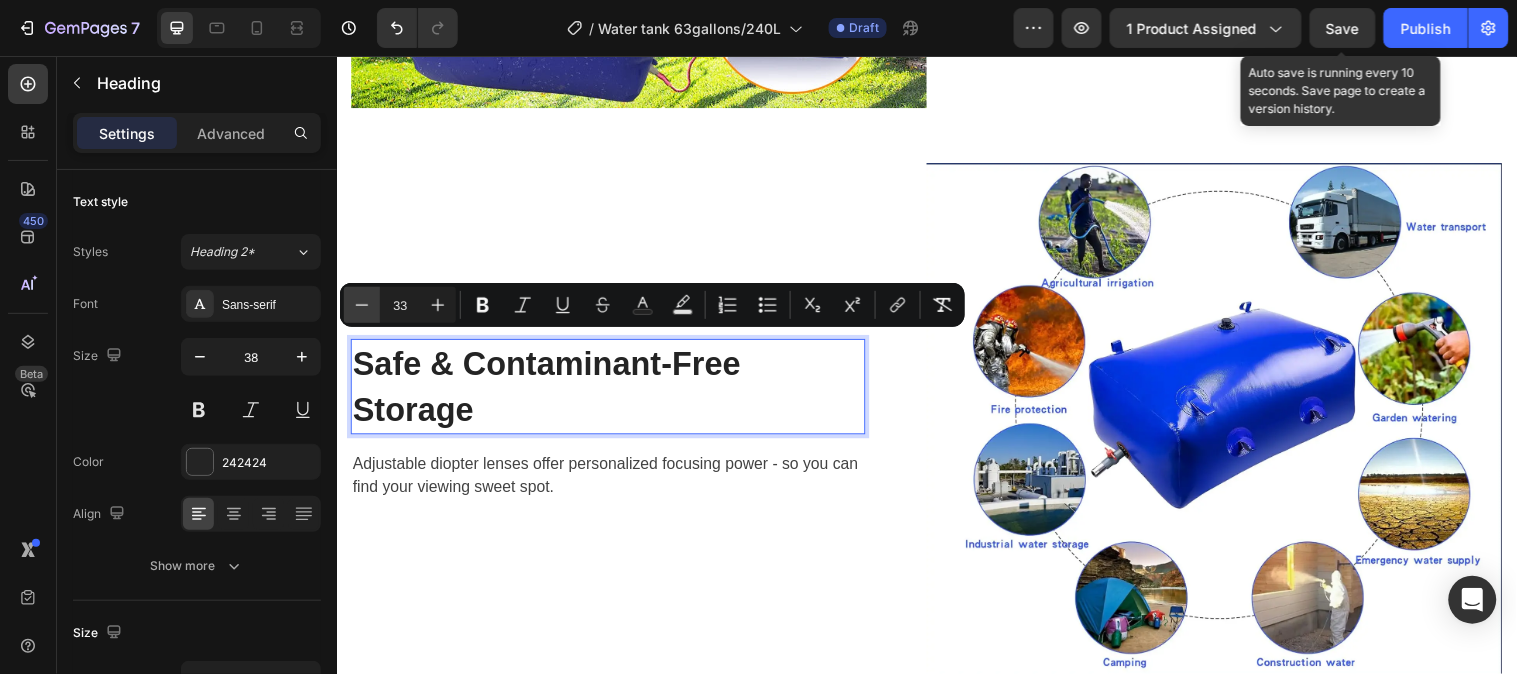 click 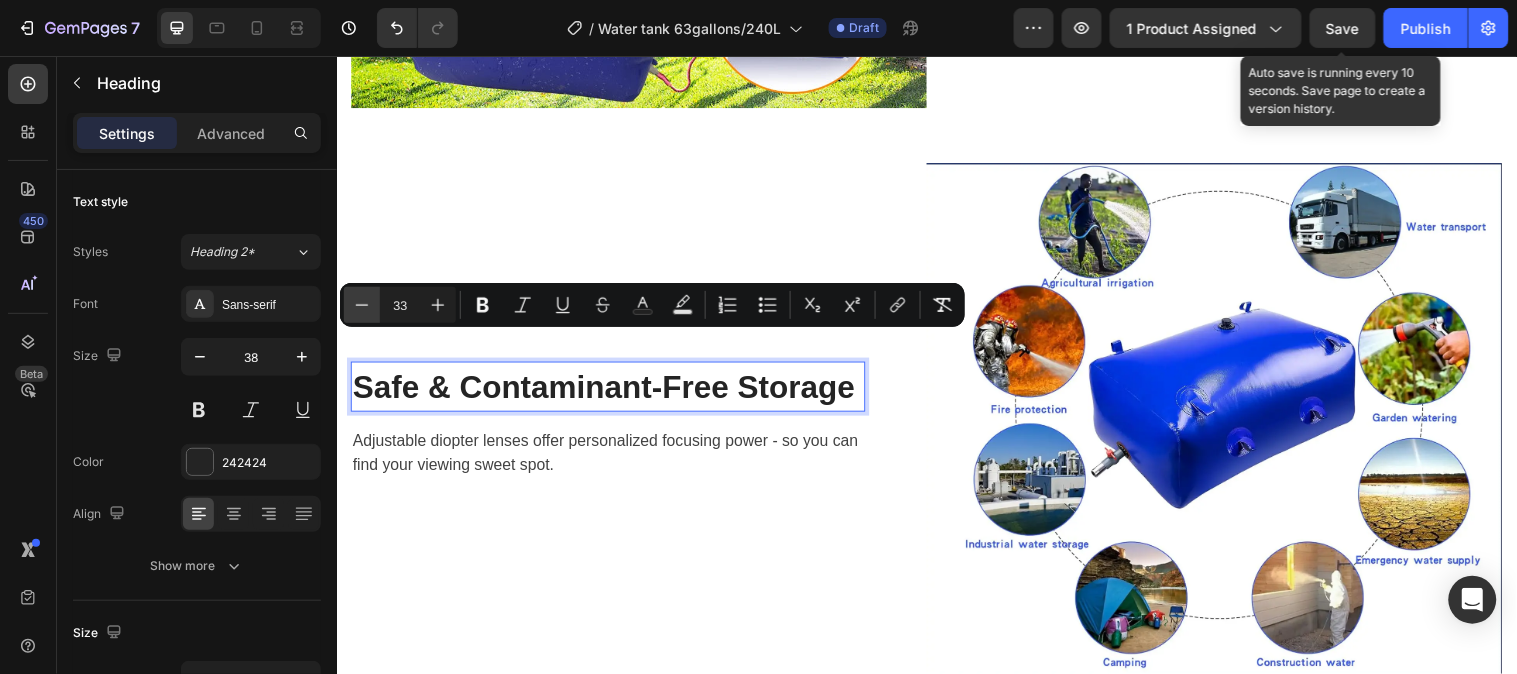 type on "32" 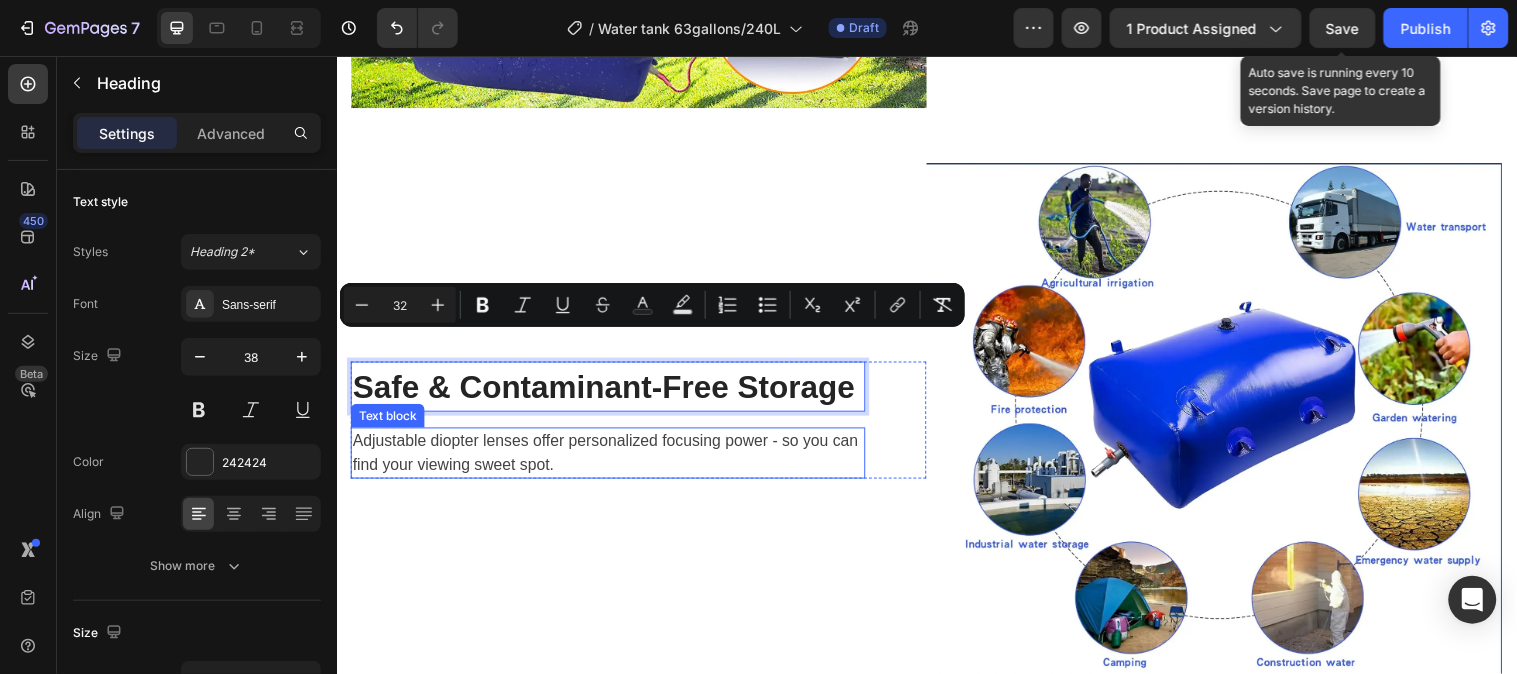 click on "Adjustable diopter lenses offer personalized focusing power - so you can find your viewing sweet spot." at bounding box center (612, 459) 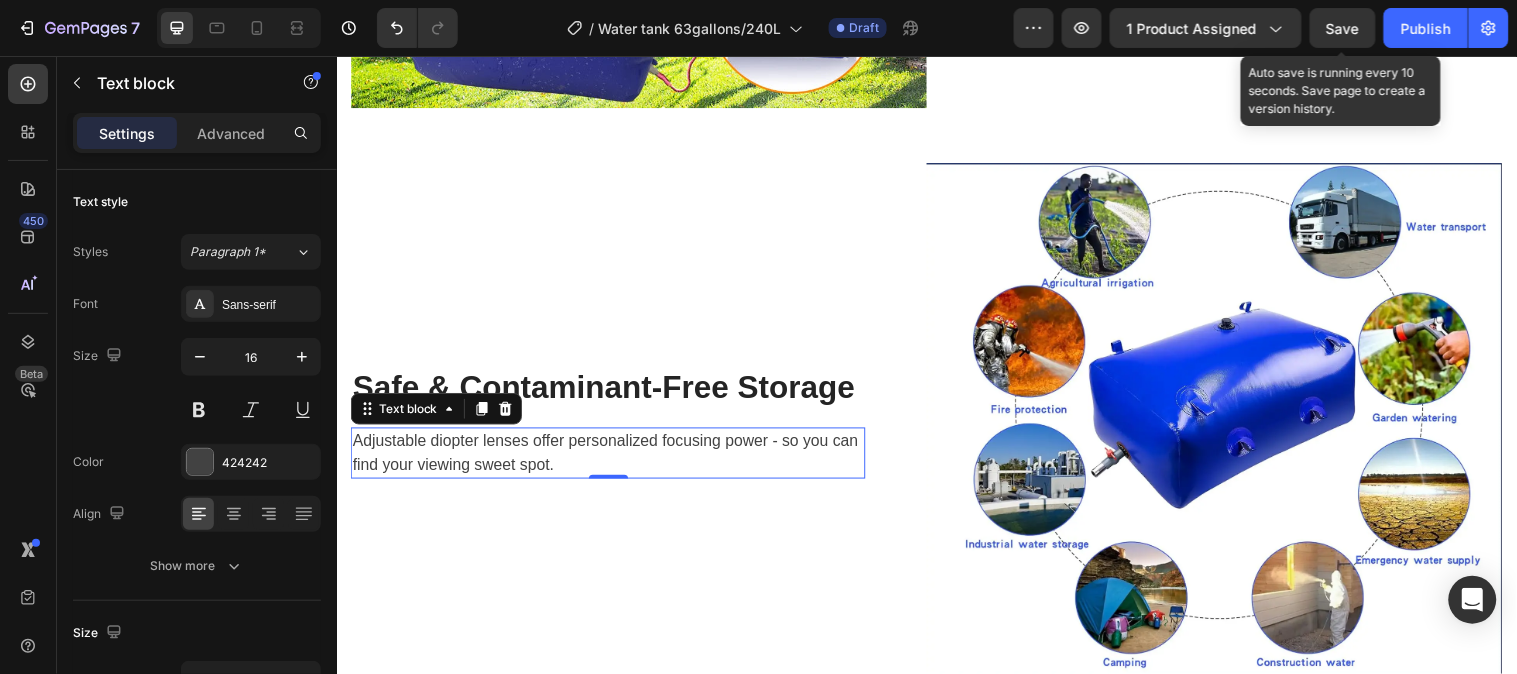 click on "Adjustable diopter lenses offer personalized focusing power - so you can find your viewing sweet spot." at bounding box center (612, 459) 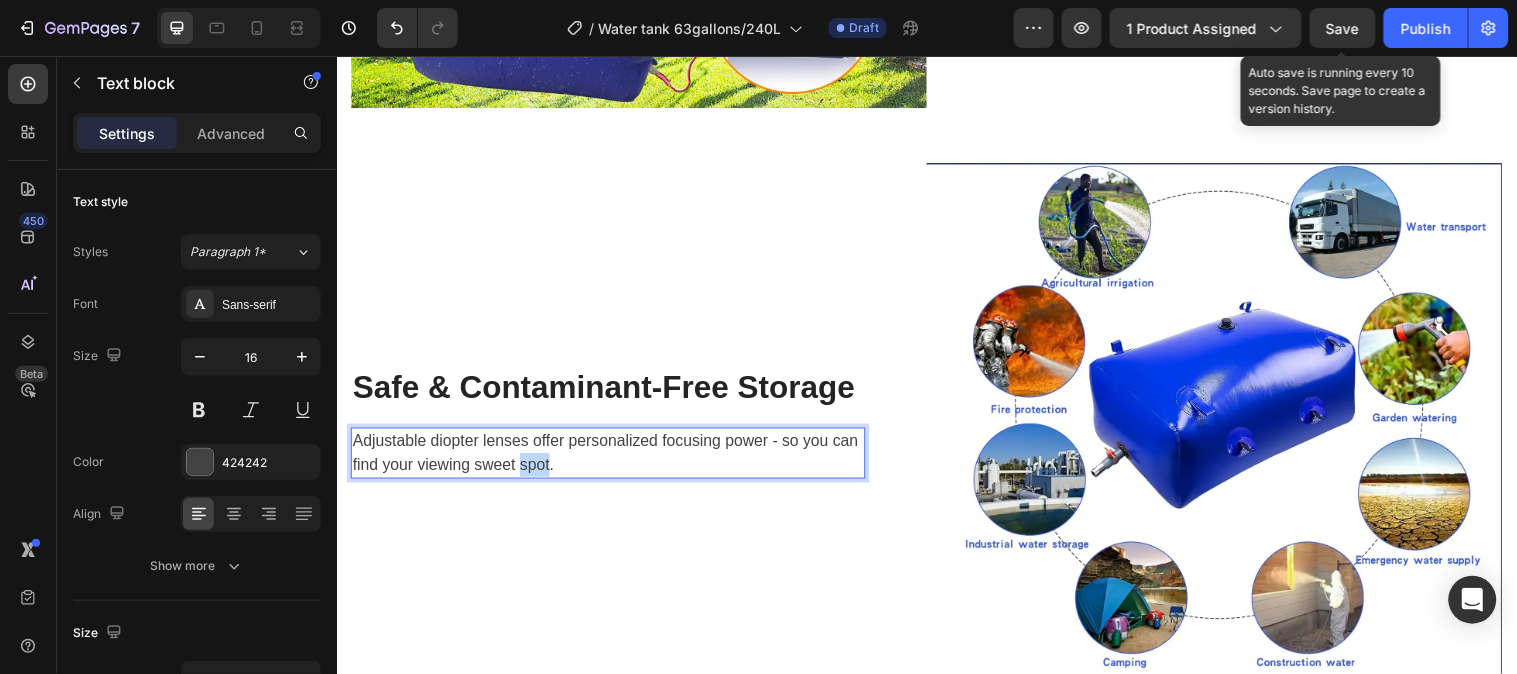 click on "Adjustable diopter lenses offer personalized focusing power - so you can find your viewing sweet spot." at bounding box center [612, 459] 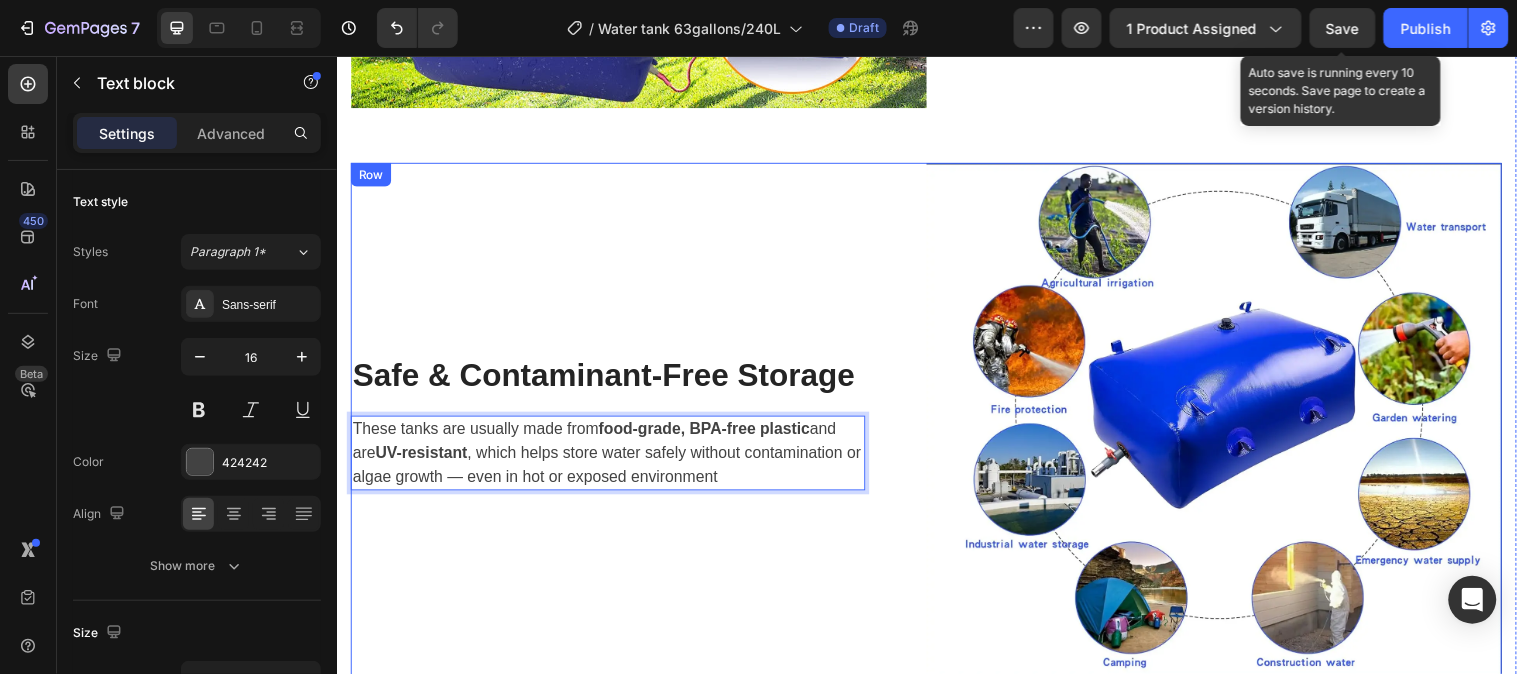 scroll, scrollTop: 3542, scrollLeft: 0, axis: vertical 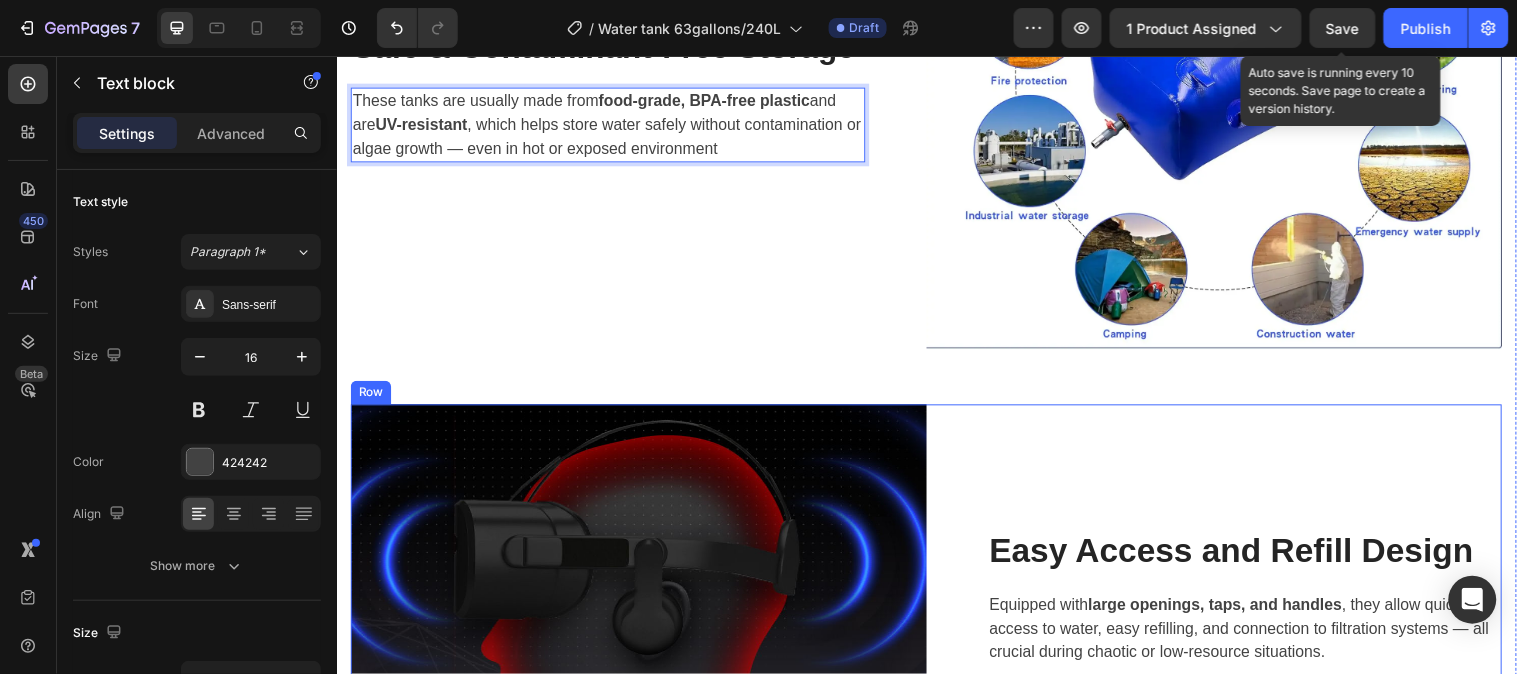click on "Easy Access and Refill Design Heading Equipped with  large openings, taps, and handles , they allow quick access to water, easy refilling, and connection to filtration systems — all crucial during chaotic or low-resource situations. Text block Row" at bounding box center (1228, 603) 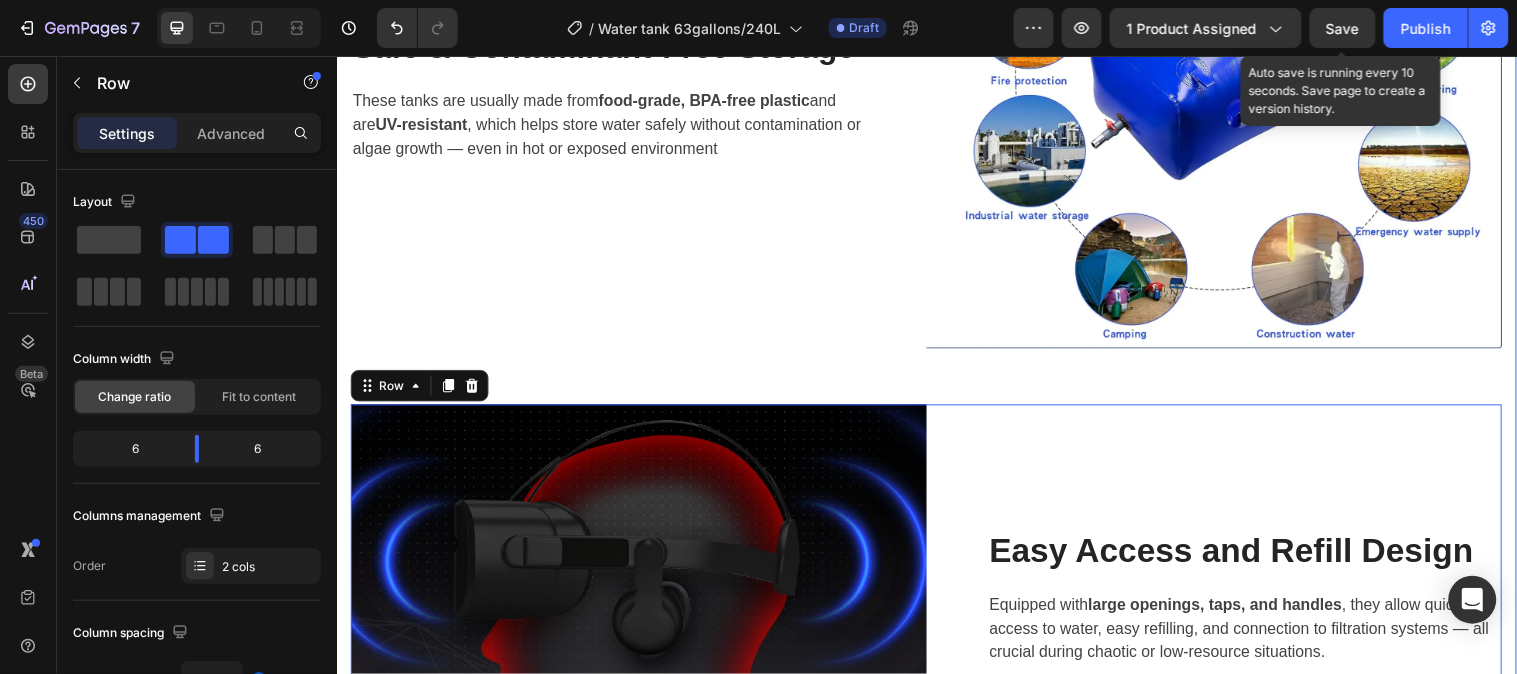 click on "WHAT PORTABLE WATER TANK CAN HELP Heading Row Image Reliable Water Supply During Disasters Heading In emergencies like natural disasters (earthquakes, floods, power outages), access to clean water can be cut off. A 240L tank provides enough drinking, cooking, and basic hygiene water for a family of 4–5 for several days. Text block Row Row ⁠⁠⁠⁠⁠⁠⁠ Safe & Contaminant-Free Storage Heading These tanks are usually made from  food-grade, BPA-free plastic  and are  UV-resistant , which helps store water safely without contamination or algae growth — even in hot or exposed environment Text block Row Image Row Image Easy Access and Refill Design Heading Equipped with  large openings, taps, and handles , they allow quick access to water, easy refilling, and connection to filtration systems — all crucial during chaotic or low-resource situations. Text block Row Row   0" at bounding box center [936, 40] 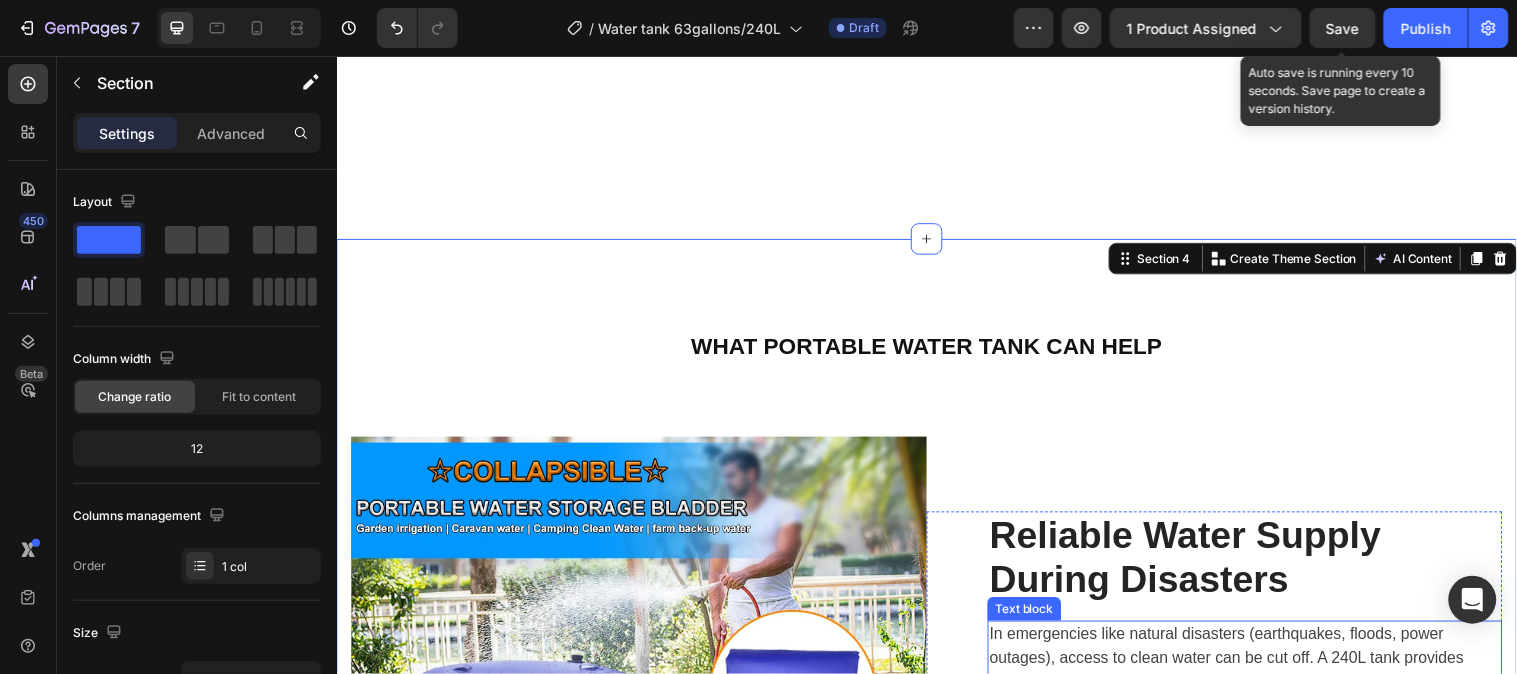 scroll, scrollTop: 2875, scrollLeft: 0, axis: vertical 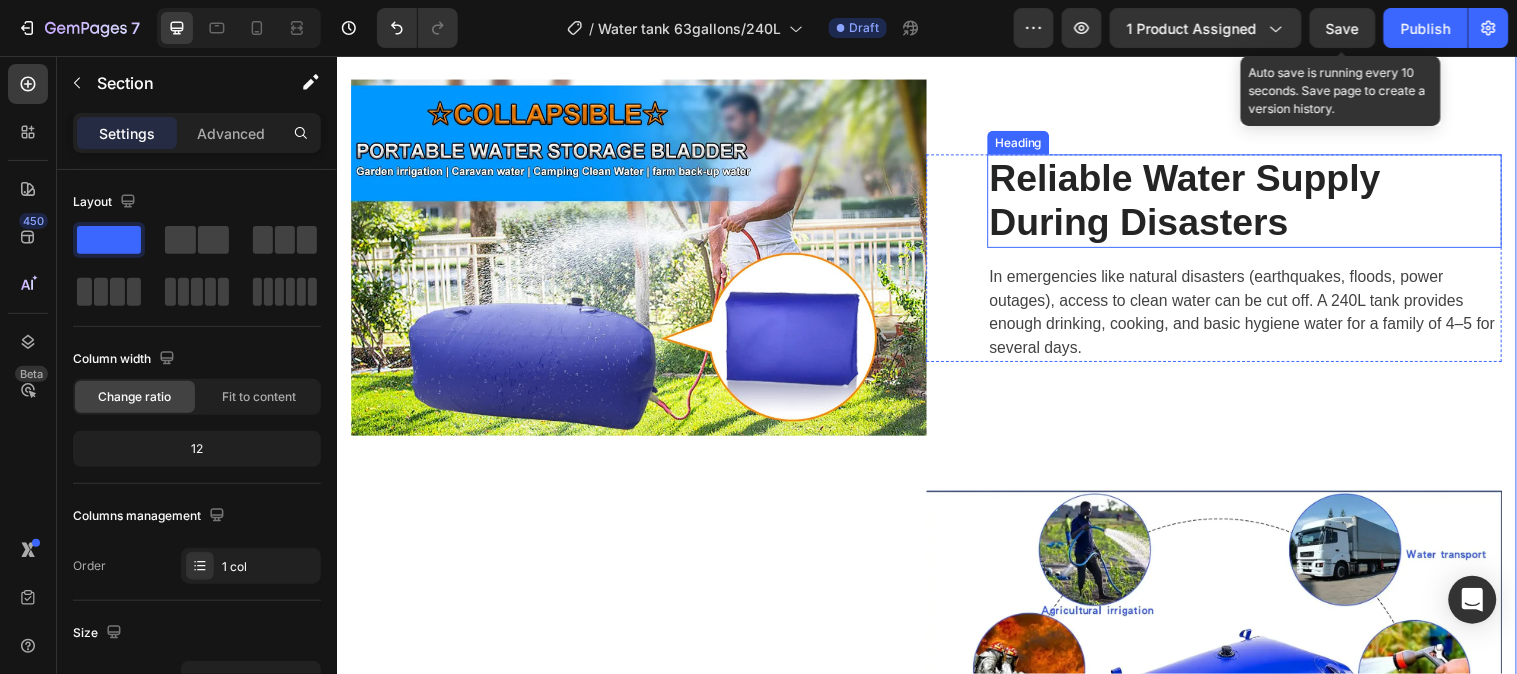 click on "Reliable Water Supply During Disasters" at bounding box center (1259, 202) 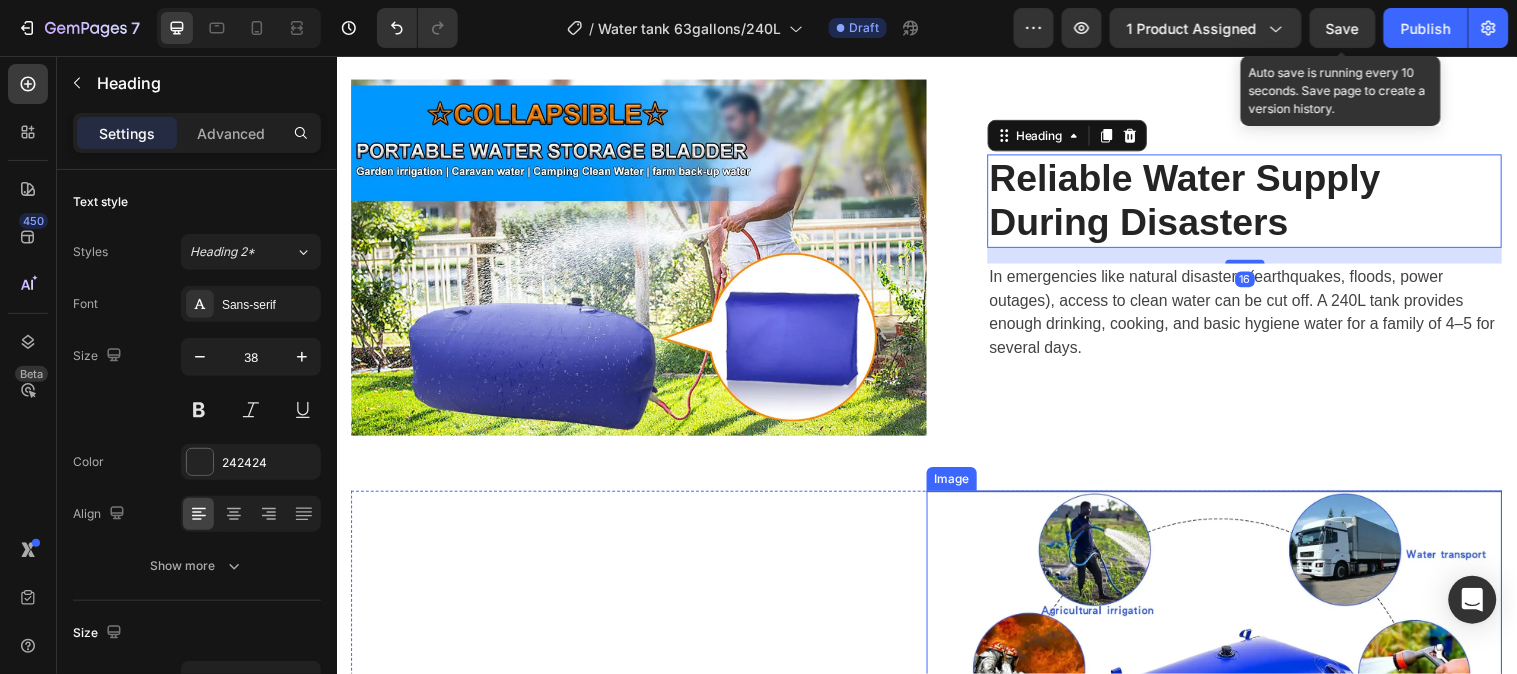 scroll, scrollTop: 3320, scrollLeft: 0, axis: vertical 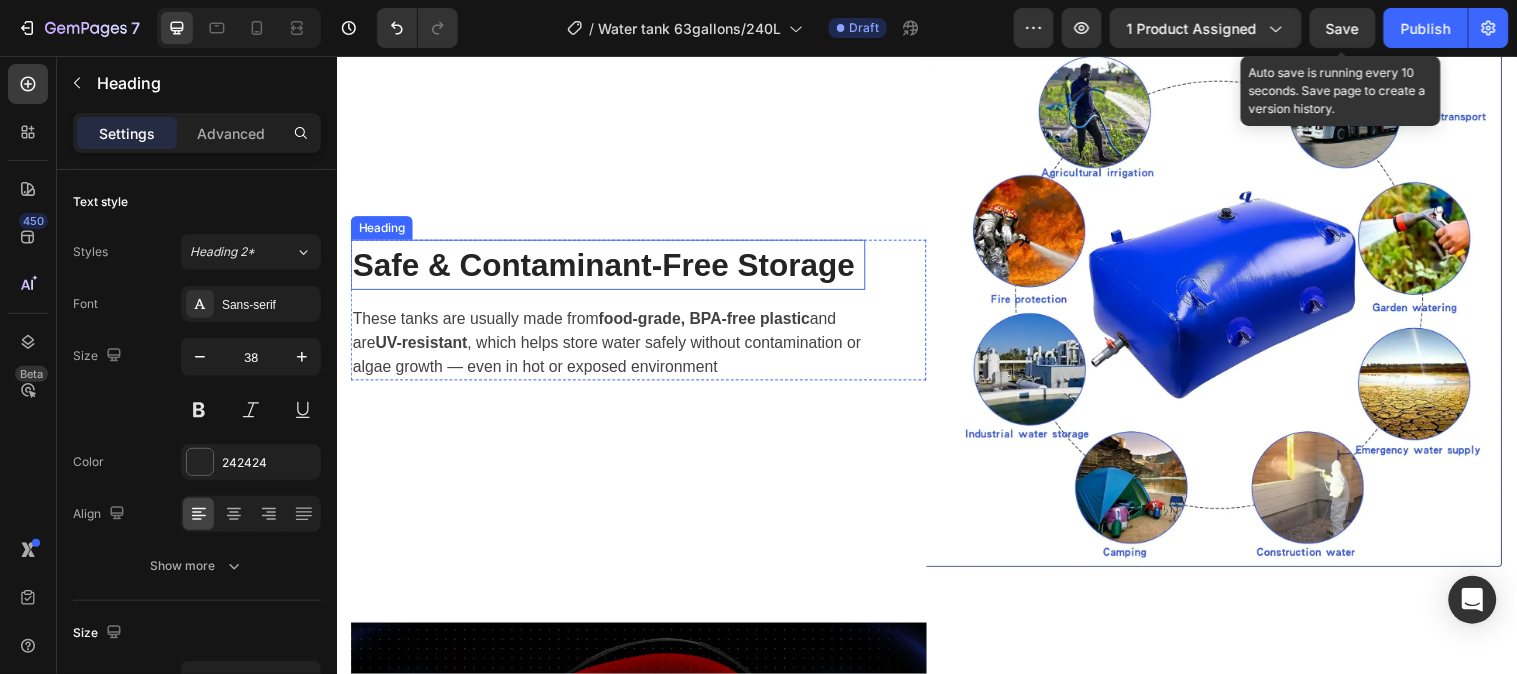 click on "Safe & Contaminant-Free Storage" at bounding box center [608, 268] 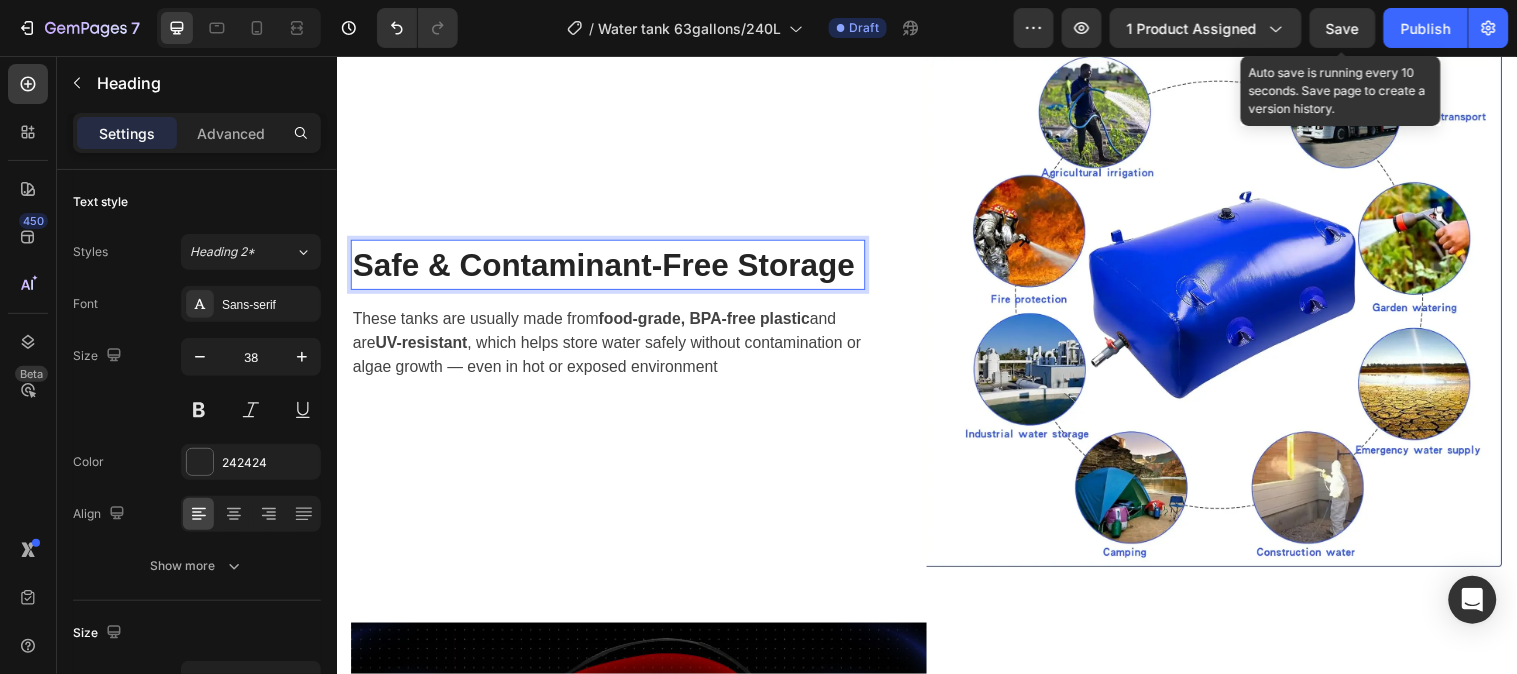 click on "Safe & Contaminant-Free Storage" at bounding box center (608, 268) 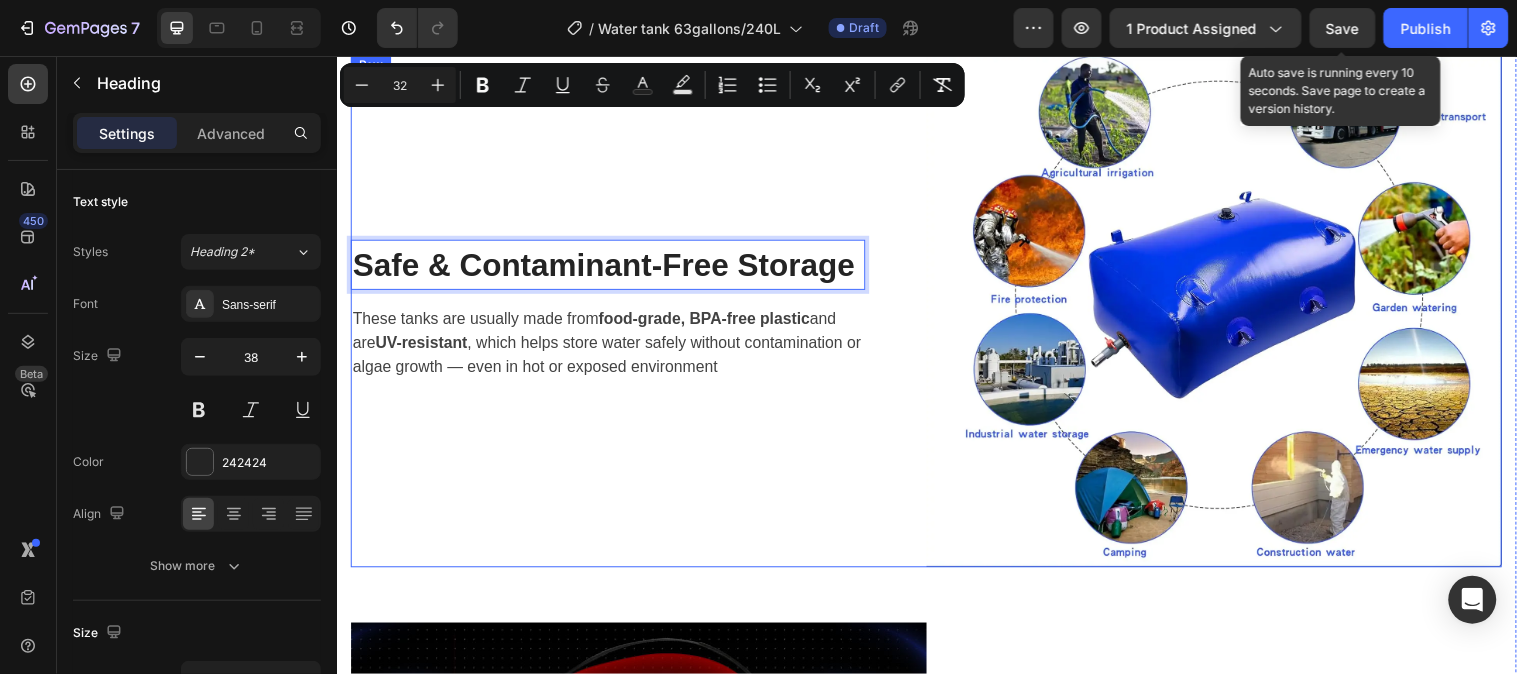 click on "Easy Access and Refill Design" at bounding box center [1246, 779] 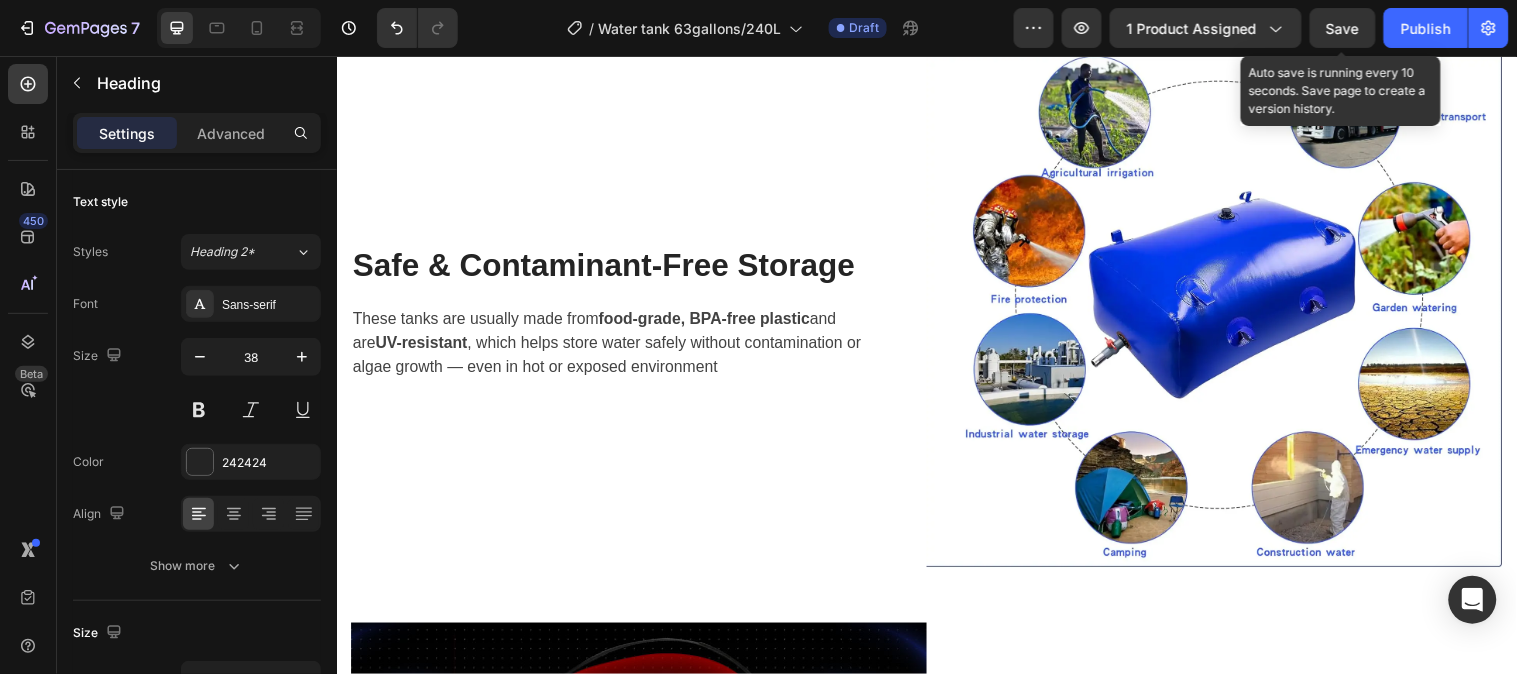 click on "Easy Access and Refill Design" at bounding box center (1246, 779) 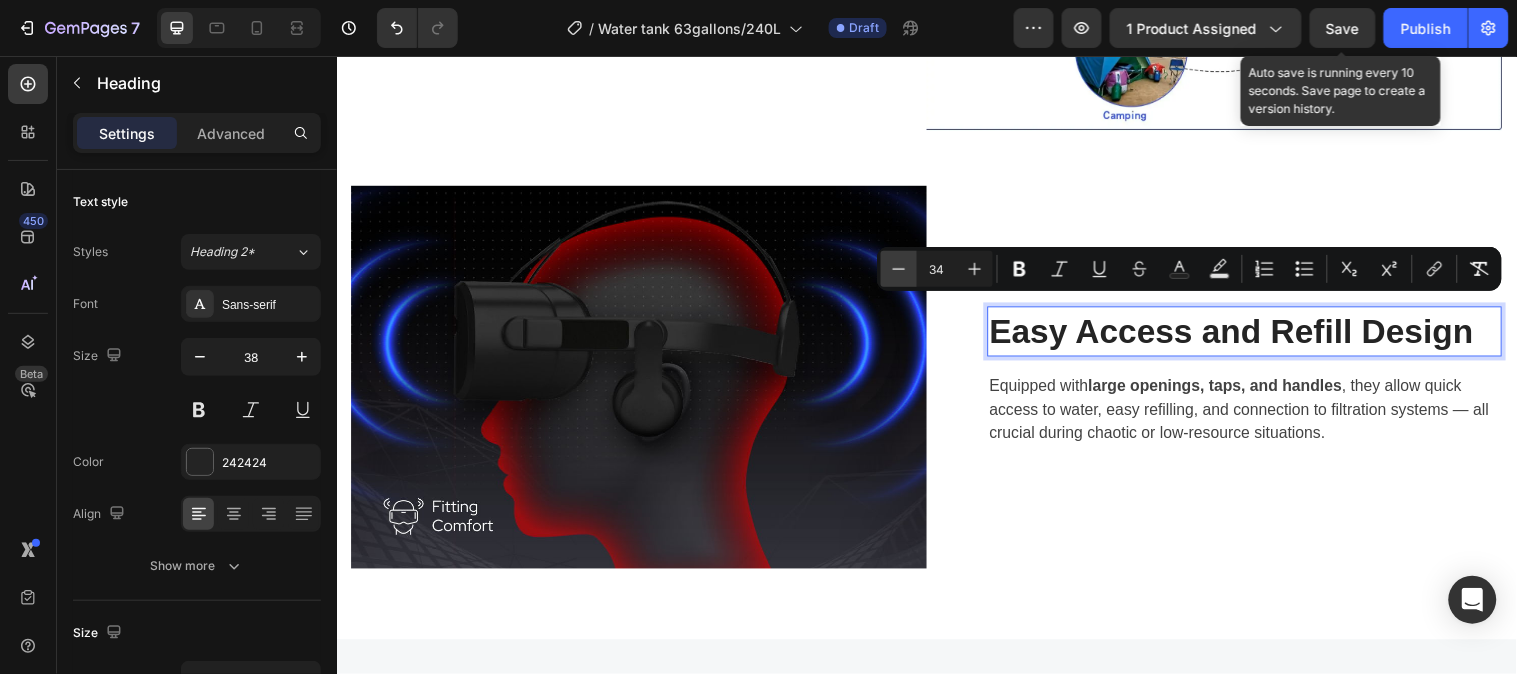 click 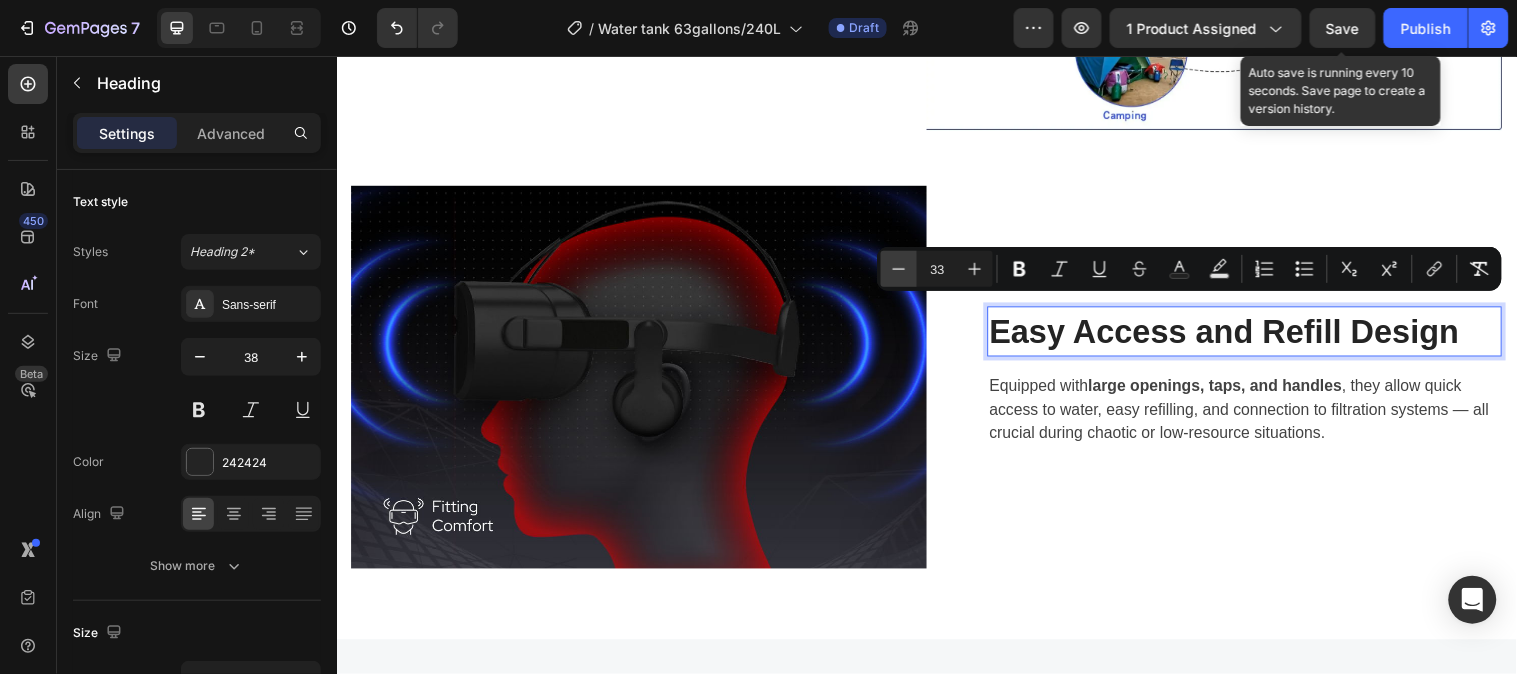 click 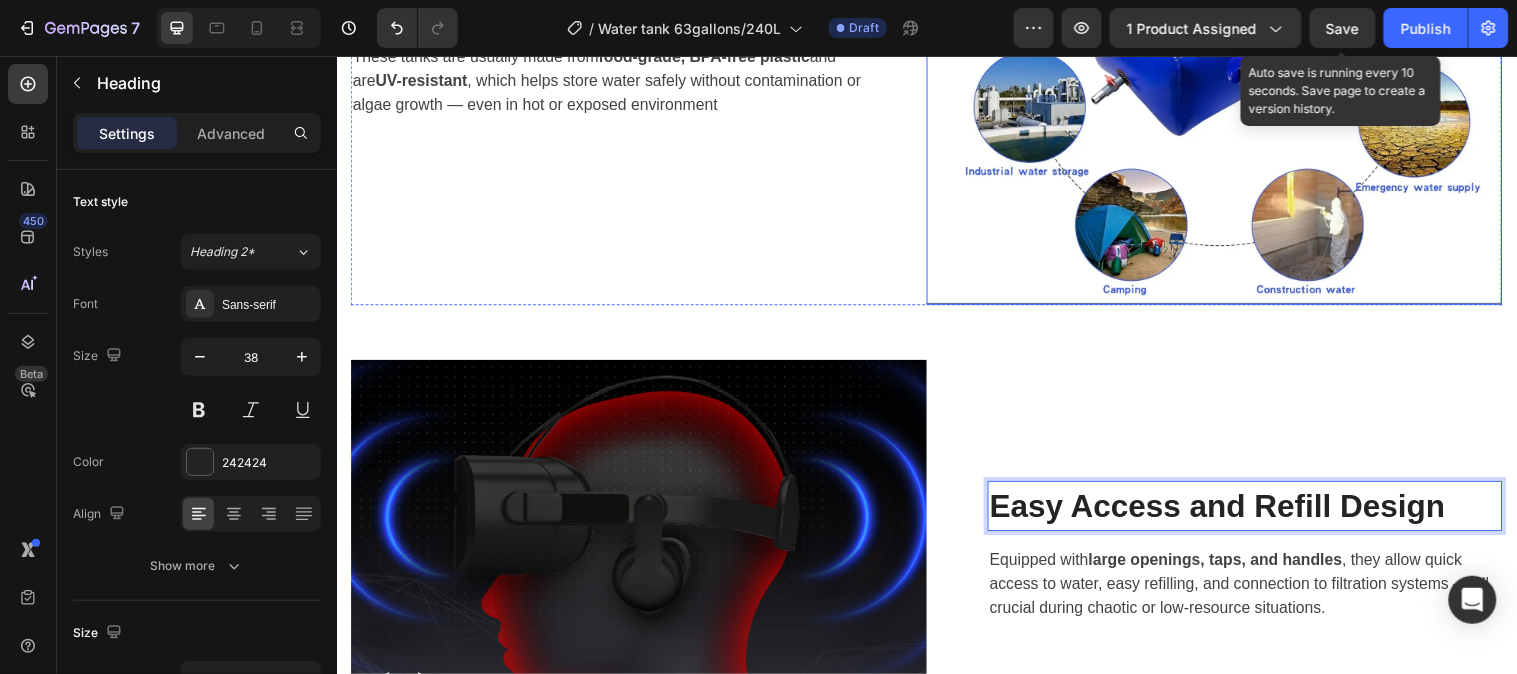 scroll, scrollTop: 2764, scrollLeft: 0, axis: vertical 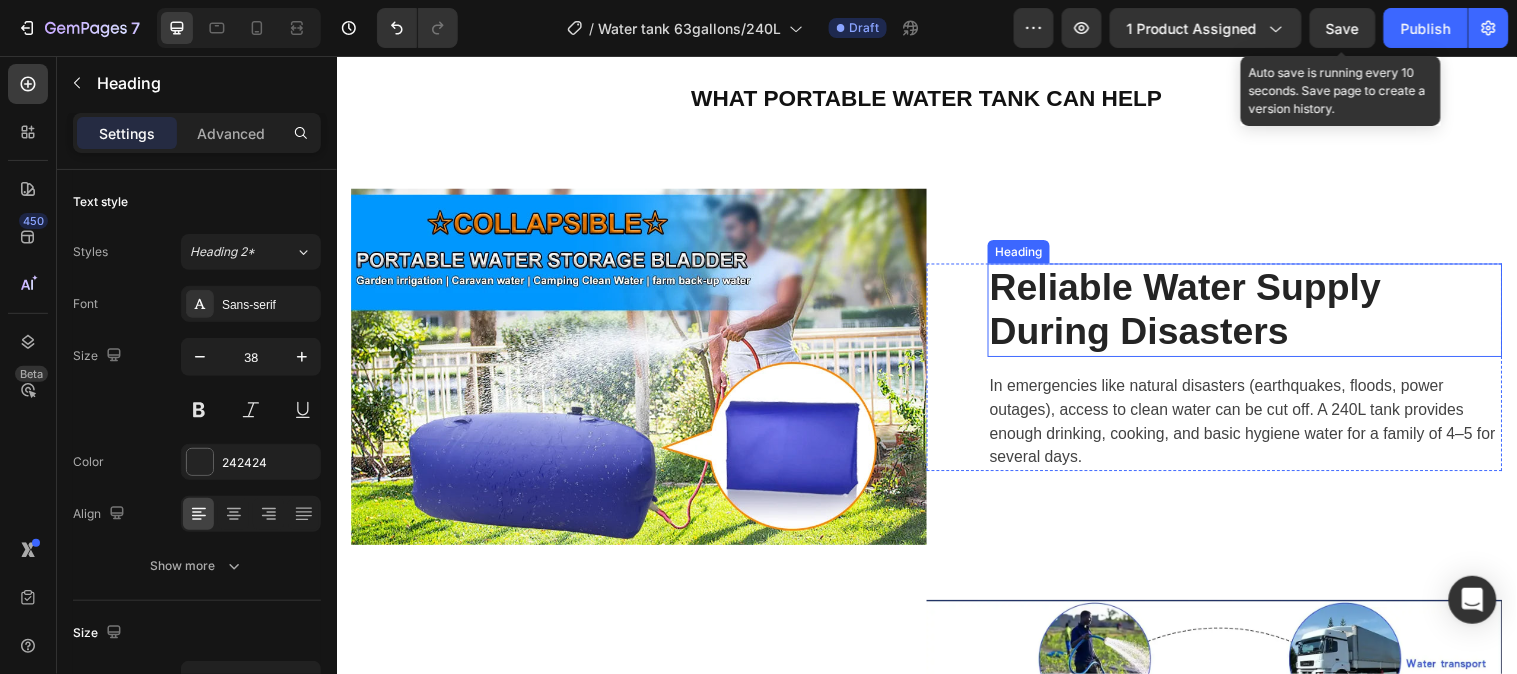 click on "Reliable Water Supply During Disasters" at bounding box center [1259, 313] 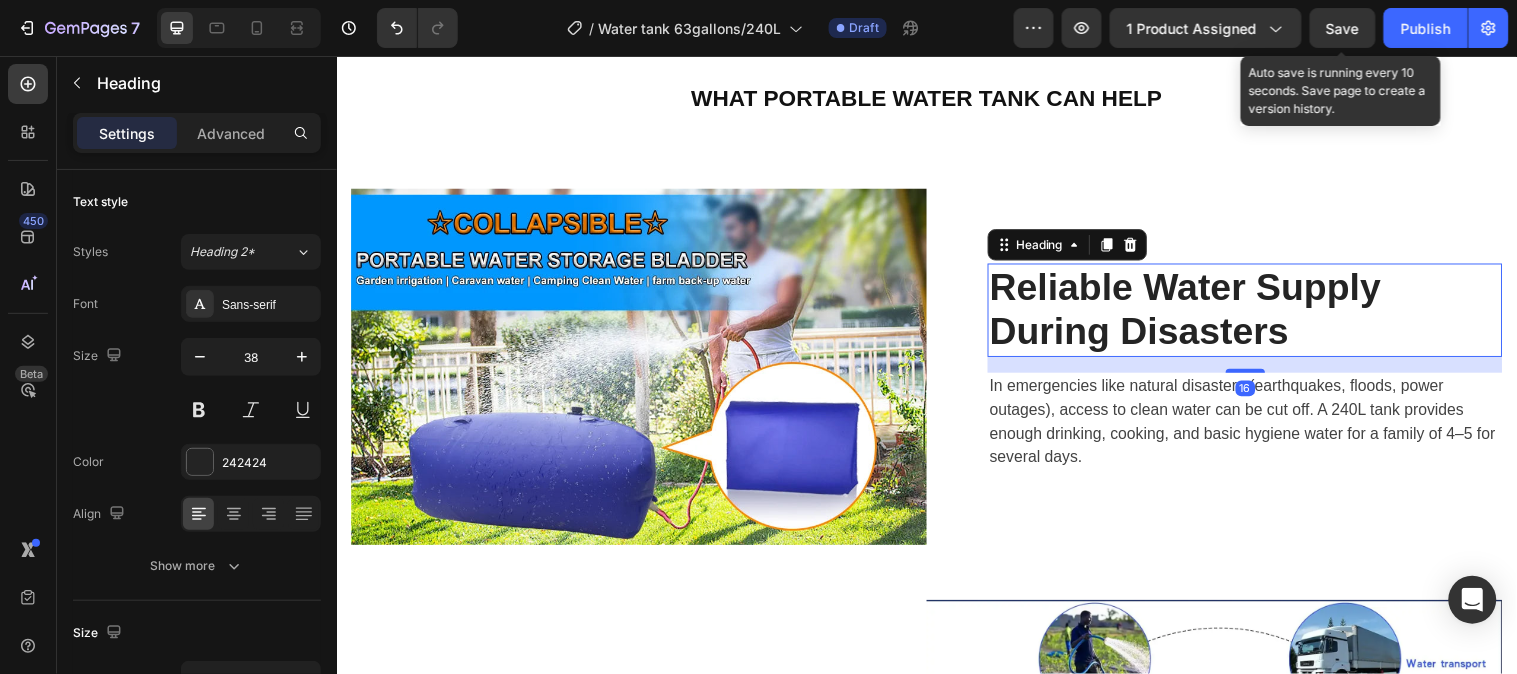 click on "Reliable Water Supply During Disasters" at bounding box center [1259, 313] 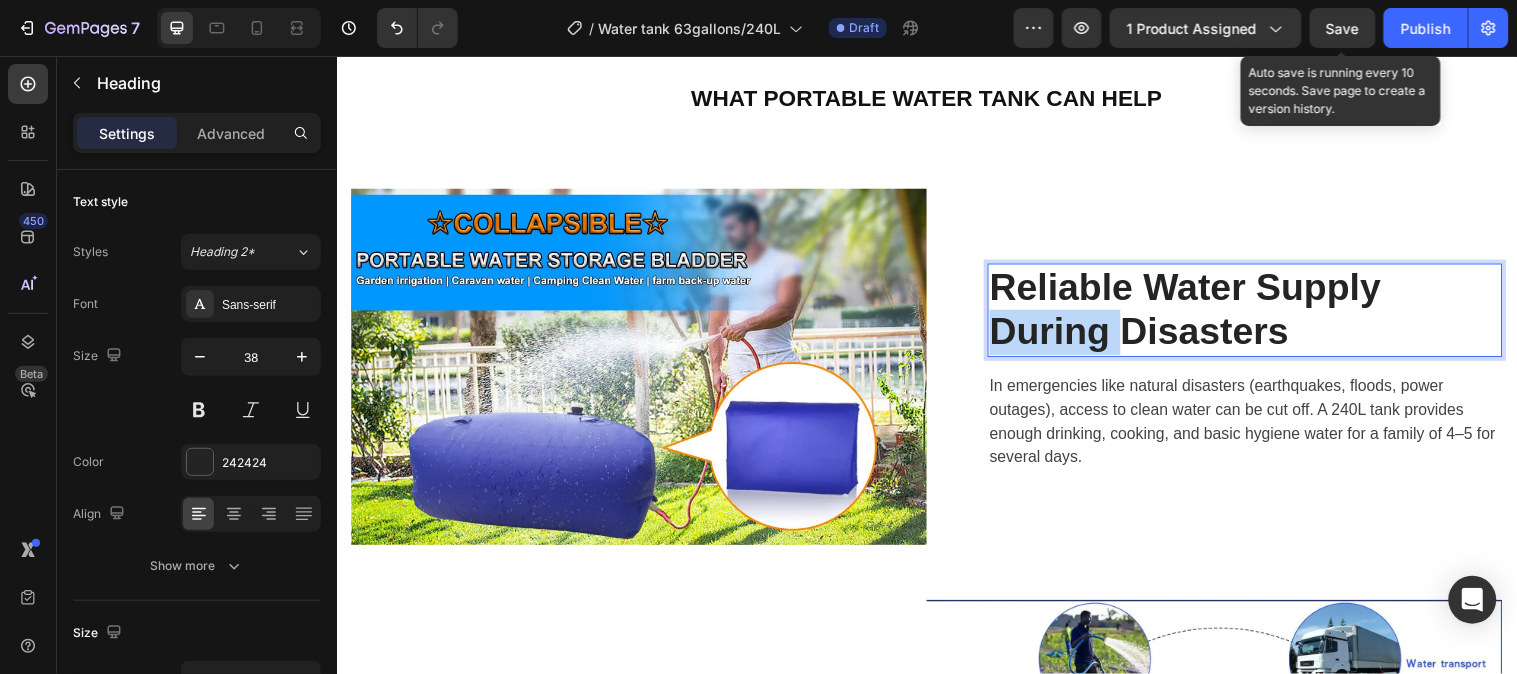 click on "Reliable Water Supply During Disasters" at bounding box center [1259, 313] 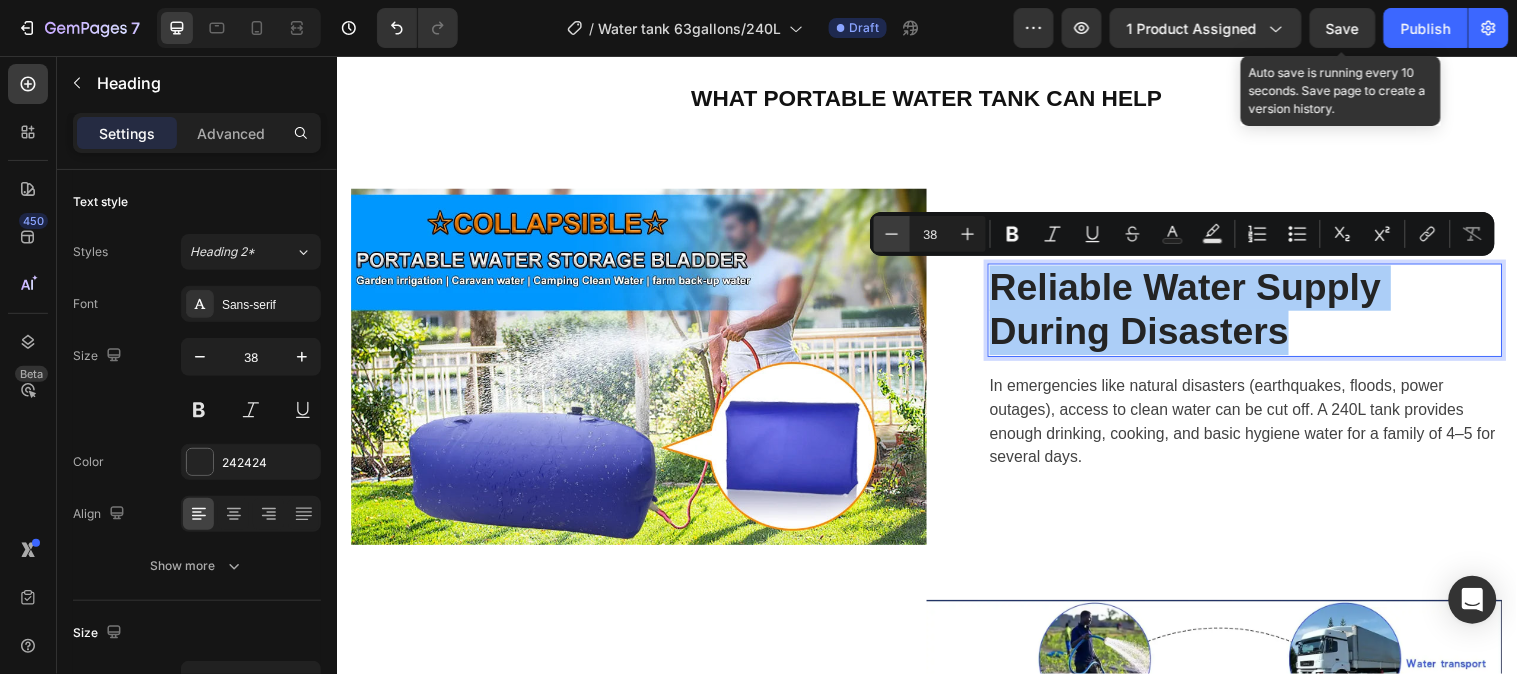 click 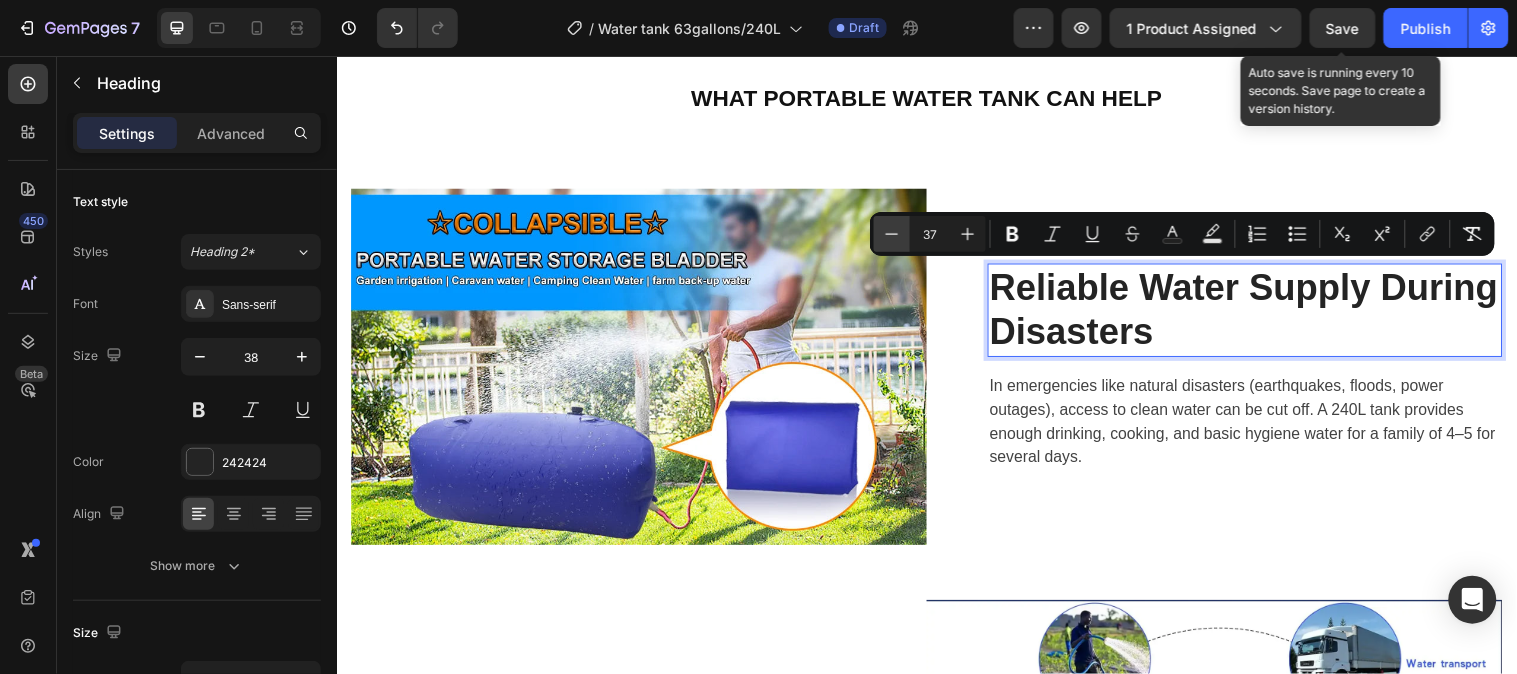 click 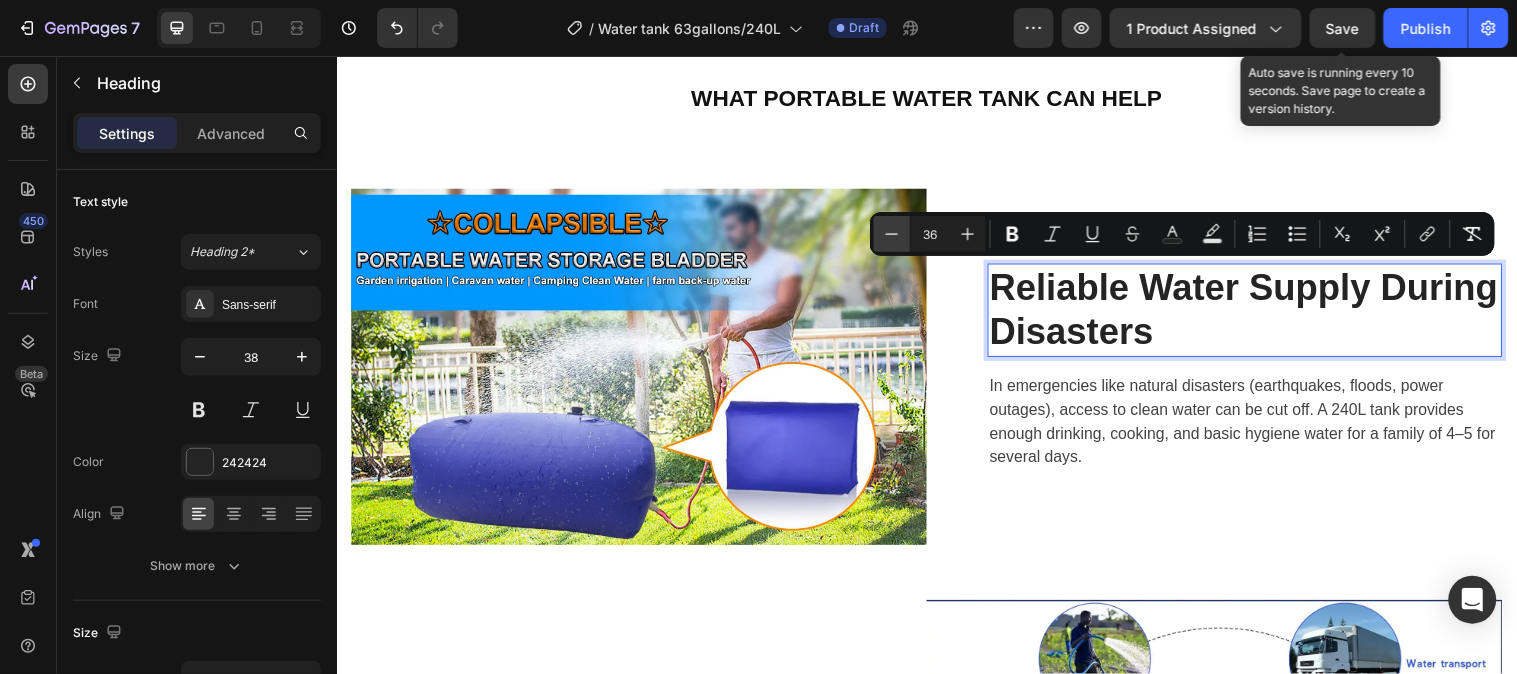 click 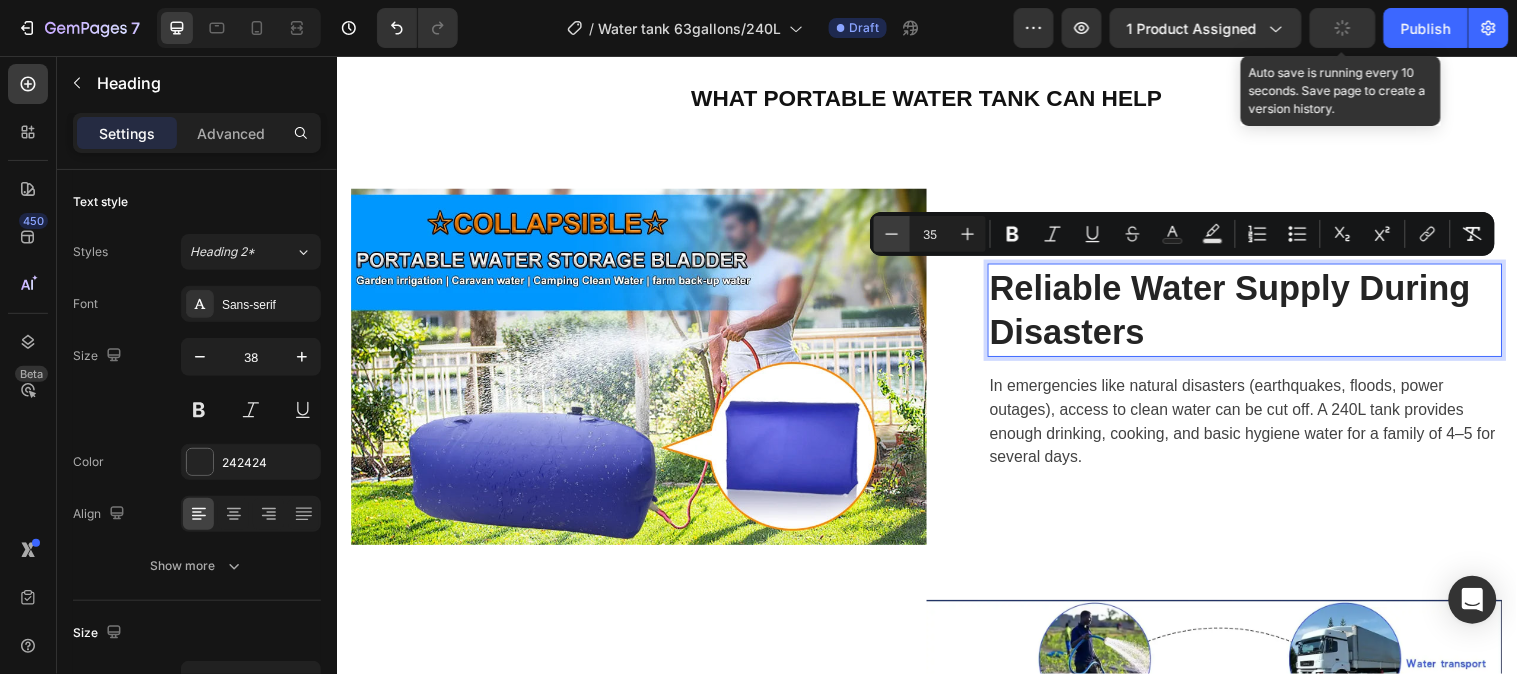 click 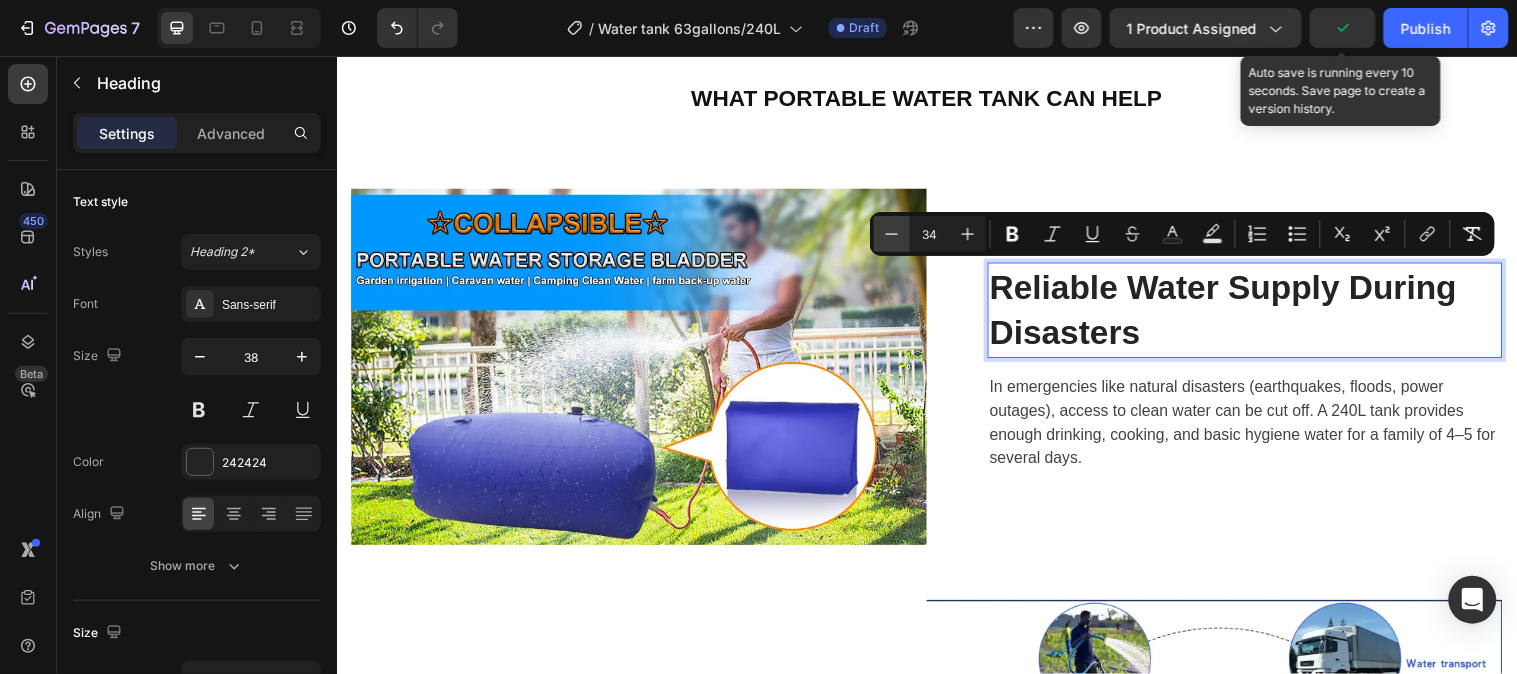 click 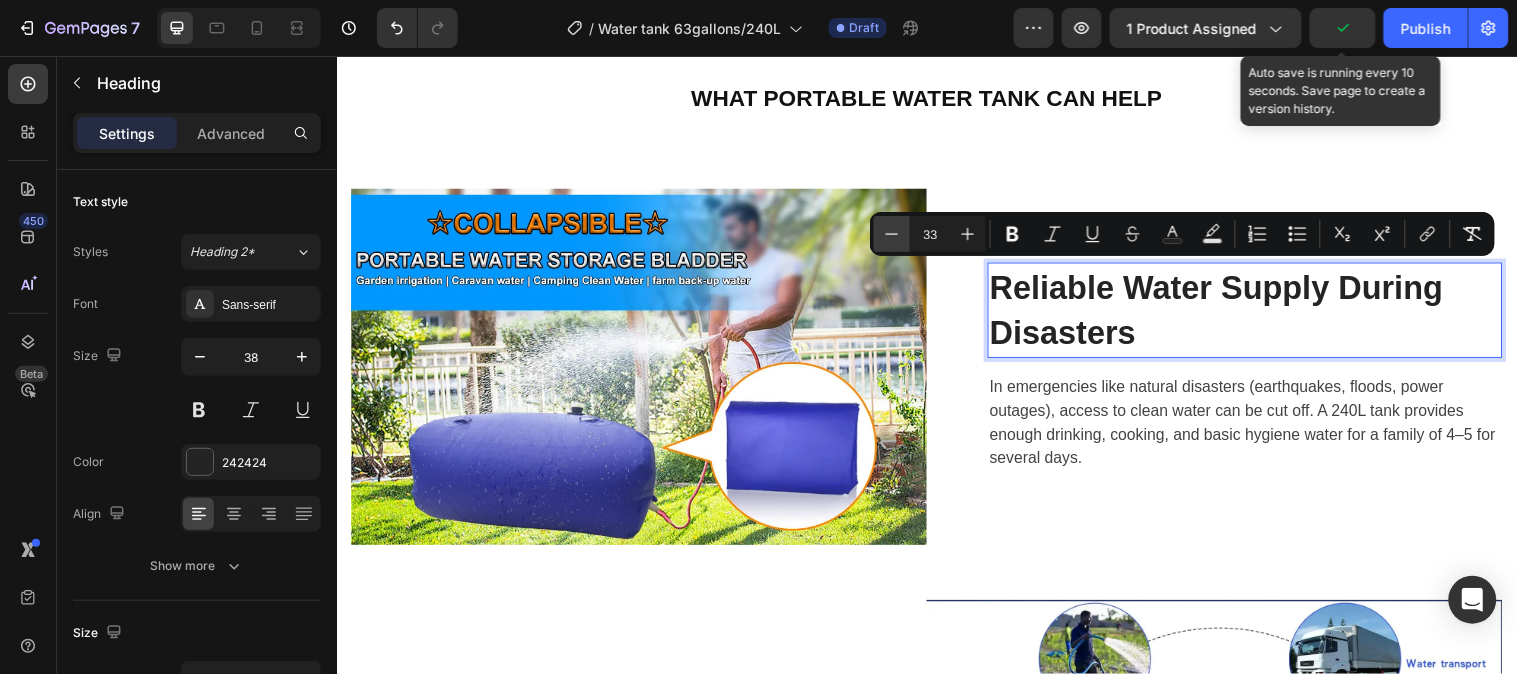 click 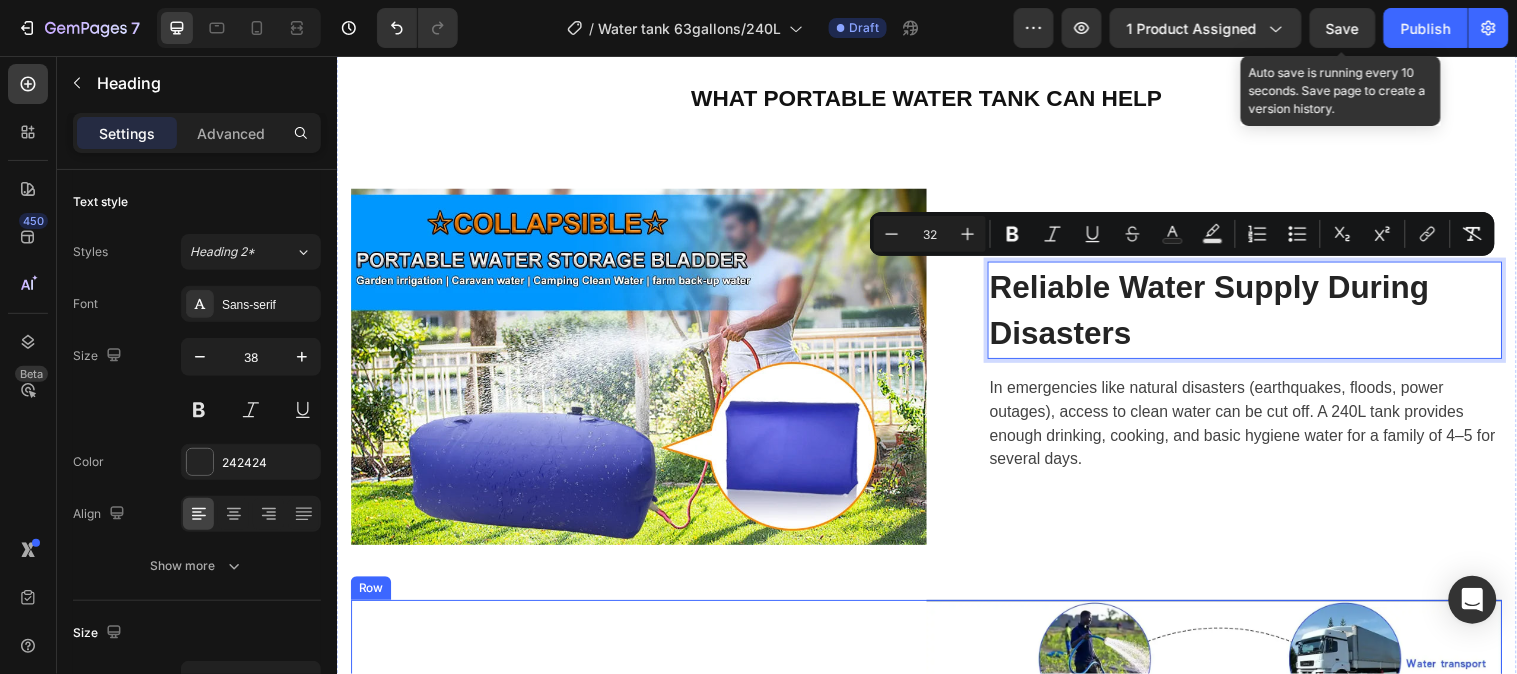click on "⁠⁠⁠⁠⁠⁠⁠ Safe & Contaminant-Free Storage Heading These tanks are usually made from  food-grade, BPA-free plastic  and are  UV-resistant , which helps store water safely without contamination or algae growth — even in hot or exposed environment Text block Row" at bounding box center [643, 869] 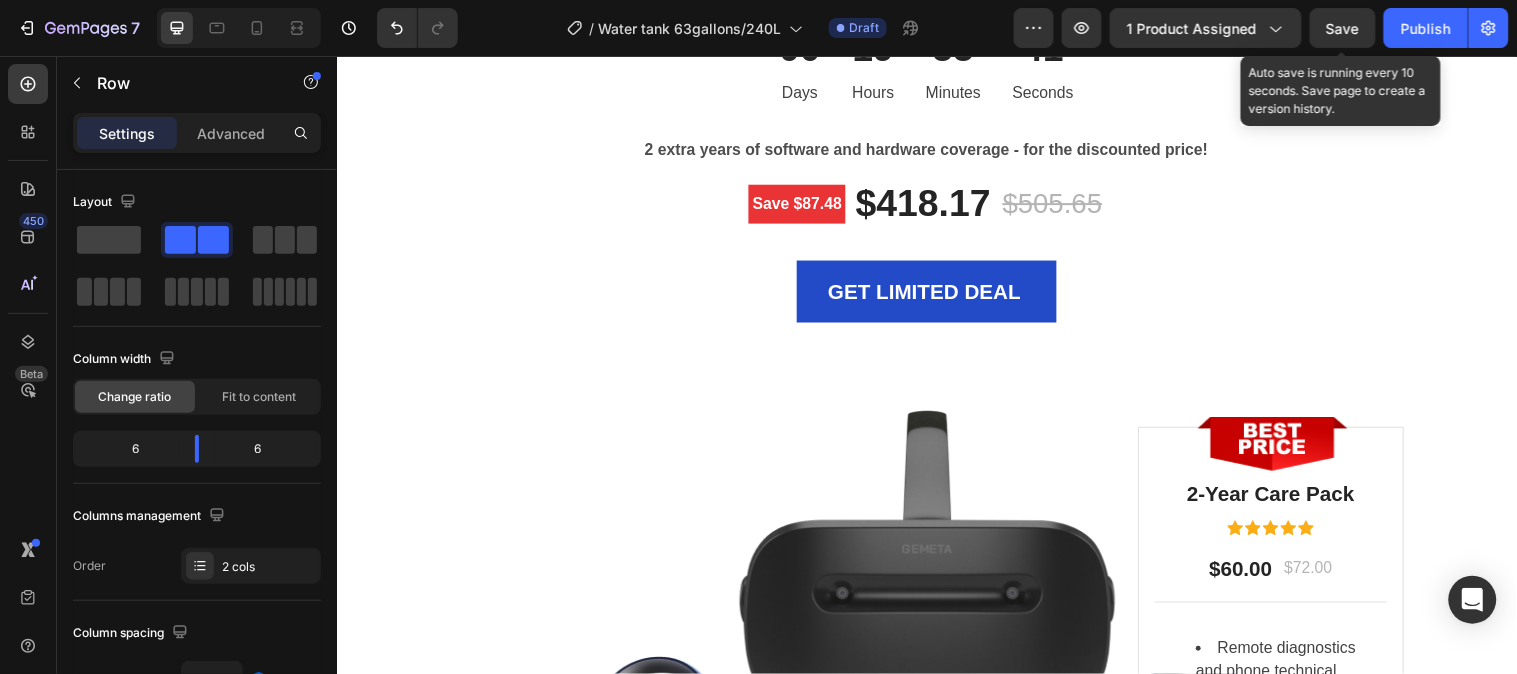 scroll, scrollTop: 7320, scrollLeft: 0, axis: vertical 